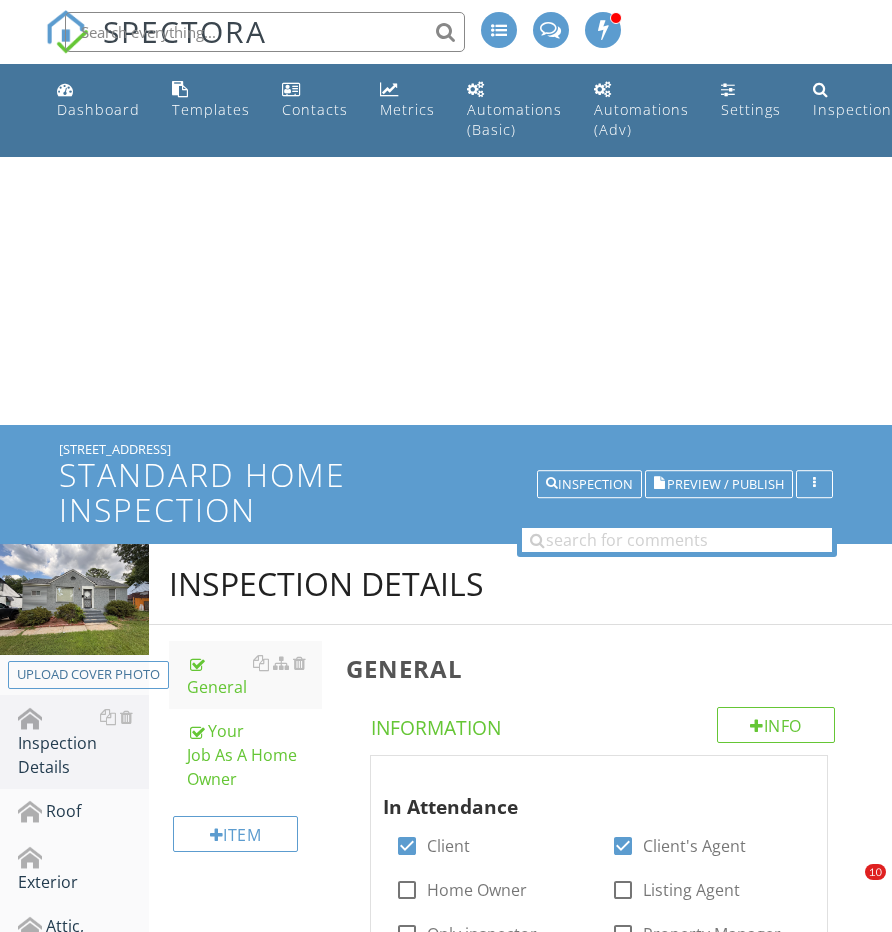 scroll, scrollTop: 156, scrollLeft: 0, axis: vertical 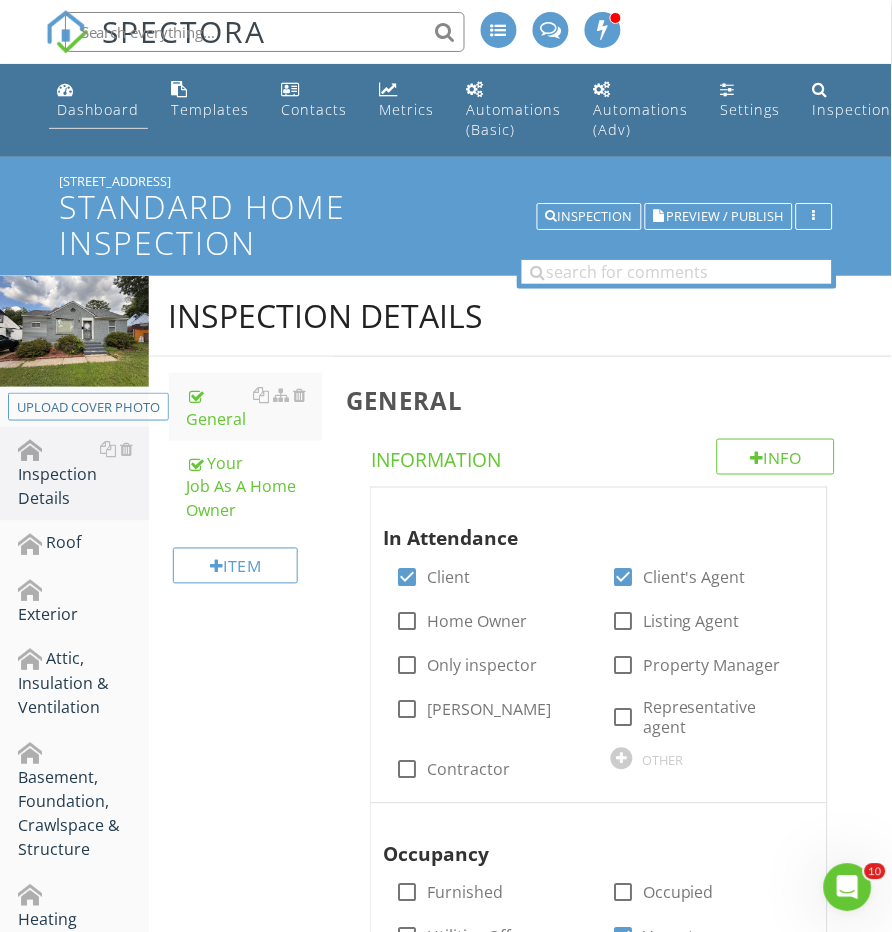 click on "Dashboard" at bounding box center [98, 109] 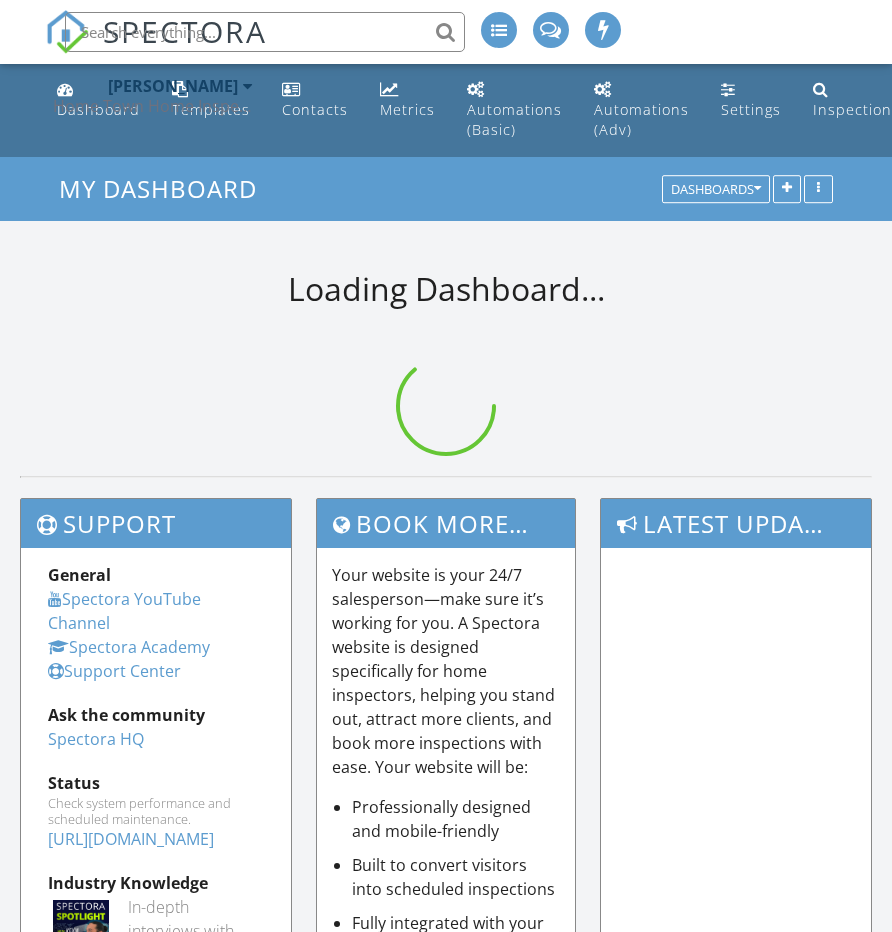 scroll, scrollTop: 0, scrollLeft: 0, axis: both 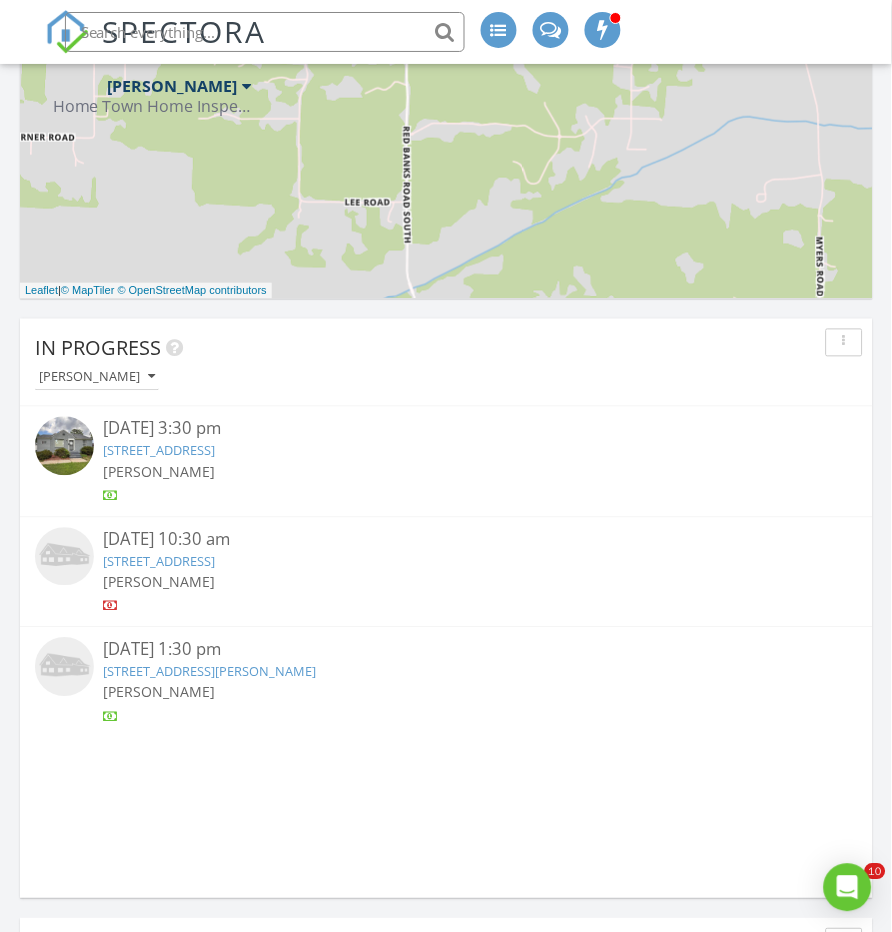 click at bounding box center (64, 446) 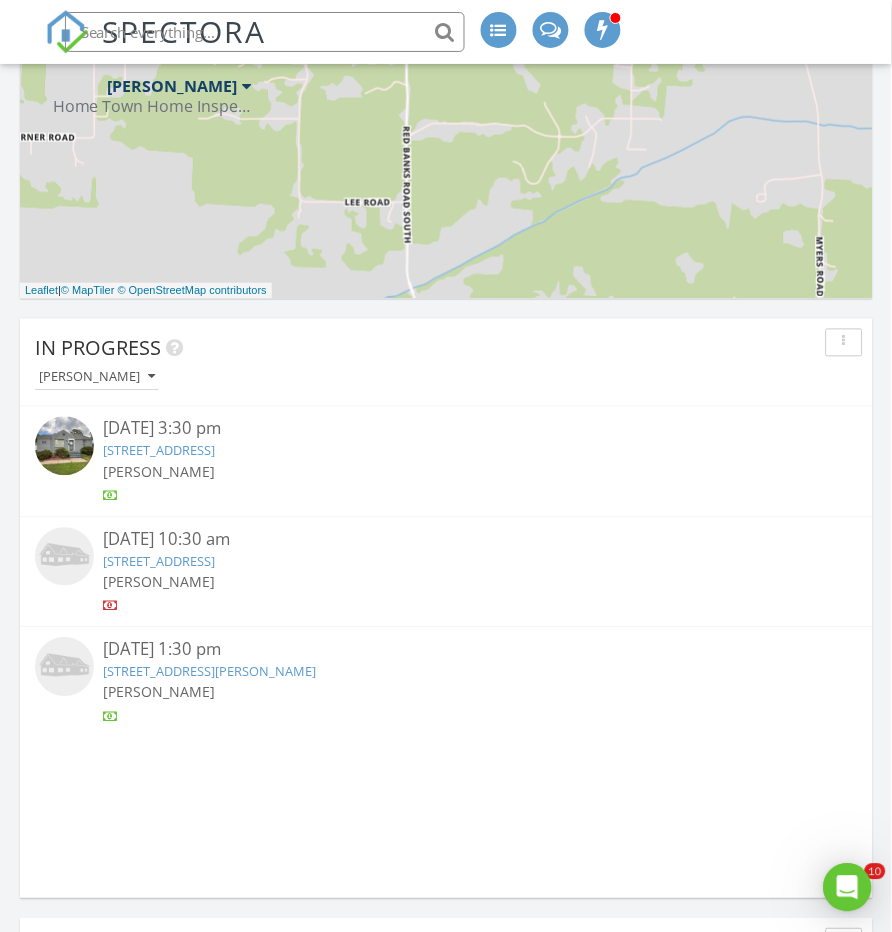scroll, scrollTop: 0, scrollLeft: 0, axis: both 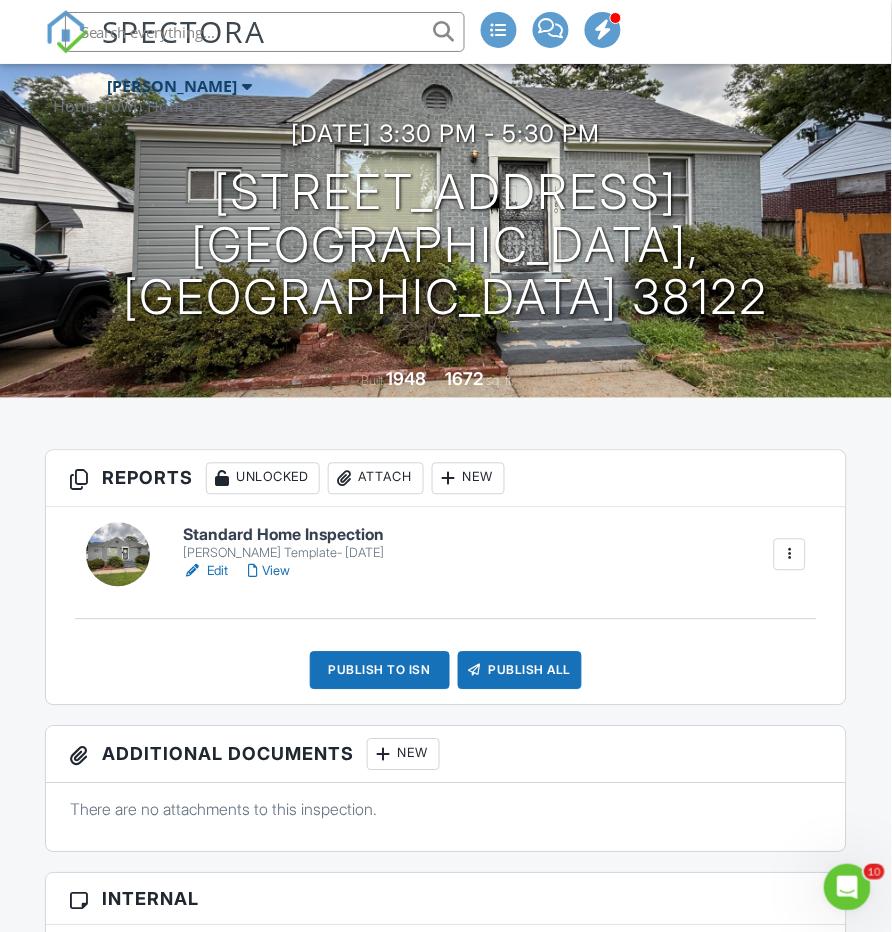 click at bounding box center [118, 555] 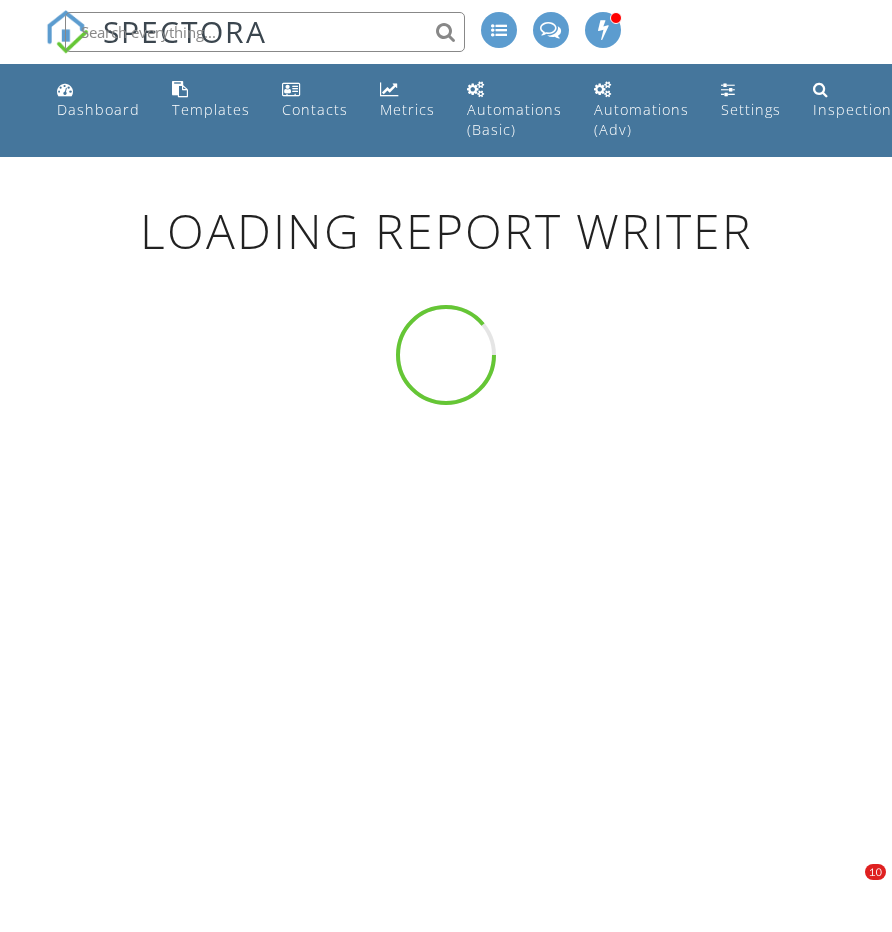 scroll, scrollTop: 0, scrollLeft: 0, axis: both 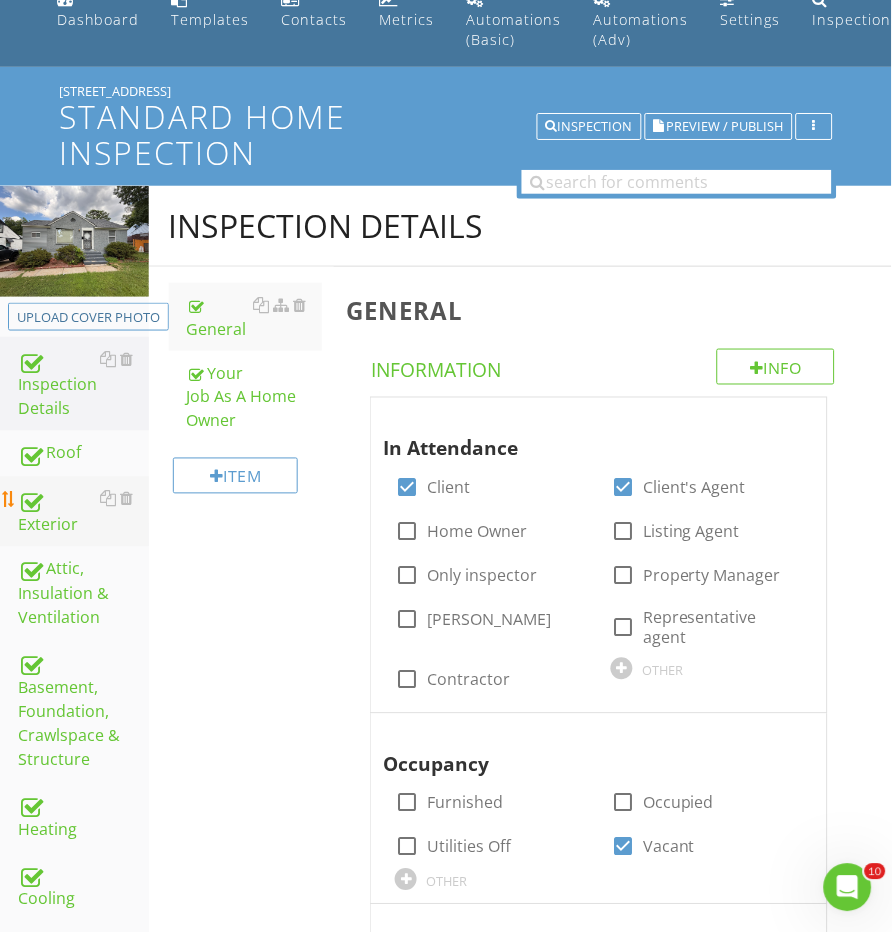 click on "Exterior" at bounding box center (83, 512) 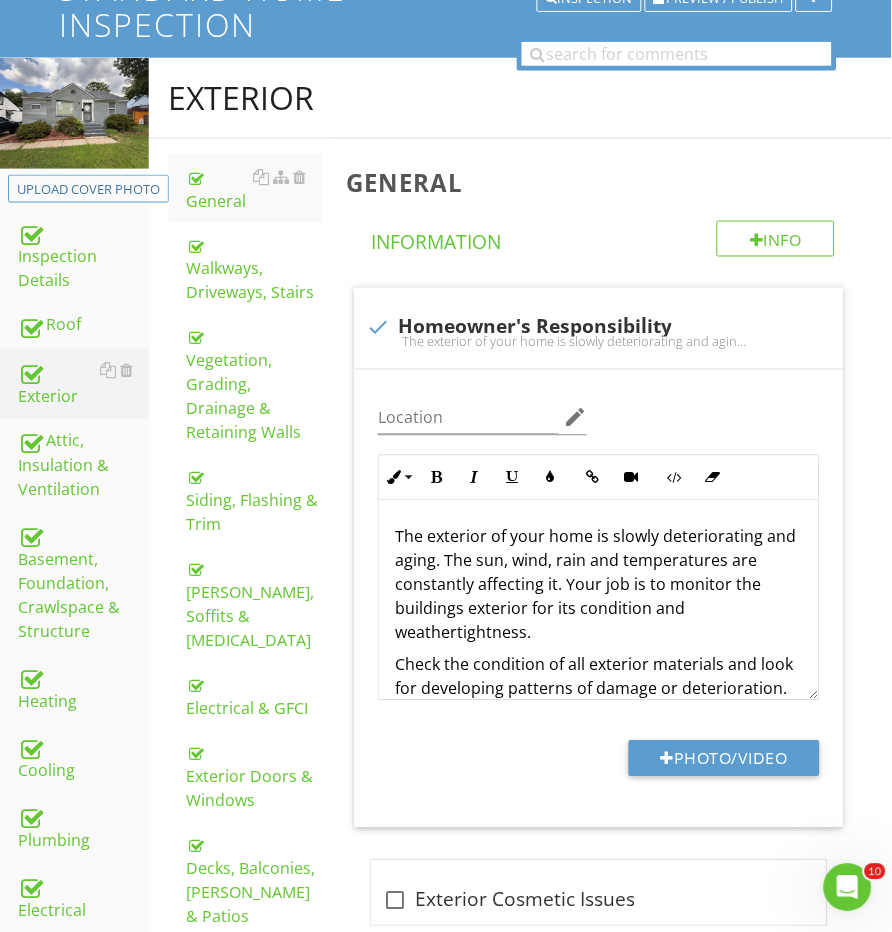 scroll, scrollTop: 221, scrollLeft: 0, axis: vertical 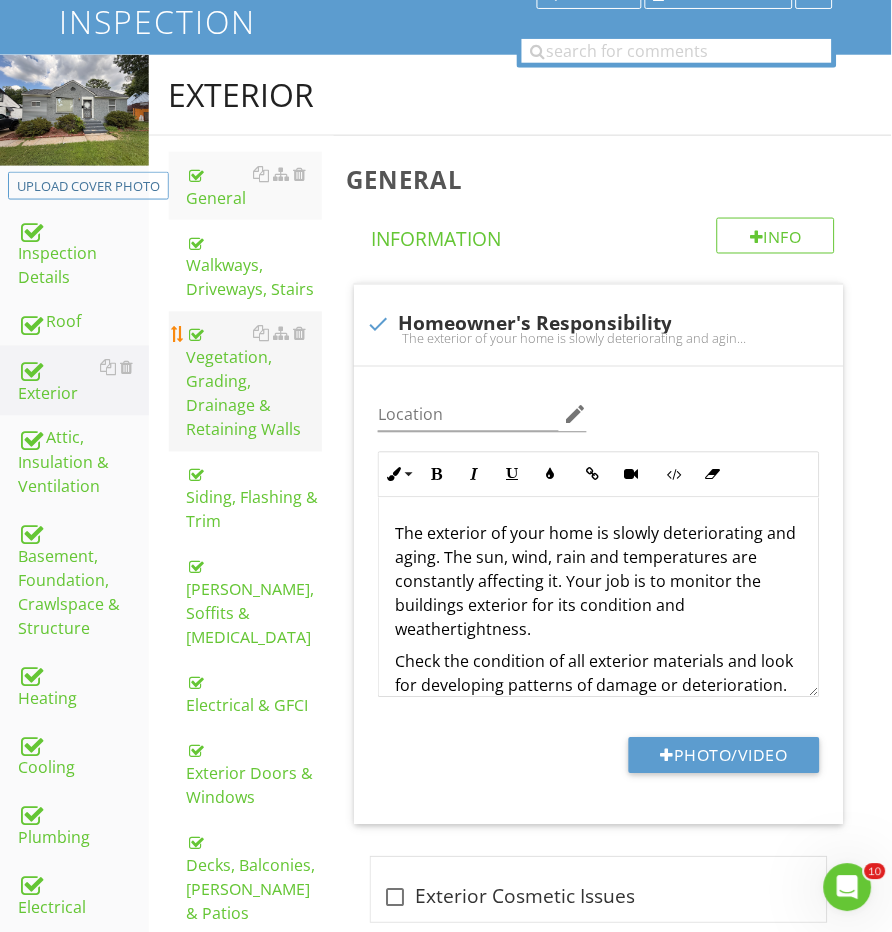 click on "Vegetation, Grading, Drainage & Retaining Walls" at bounding box center (255, 382) 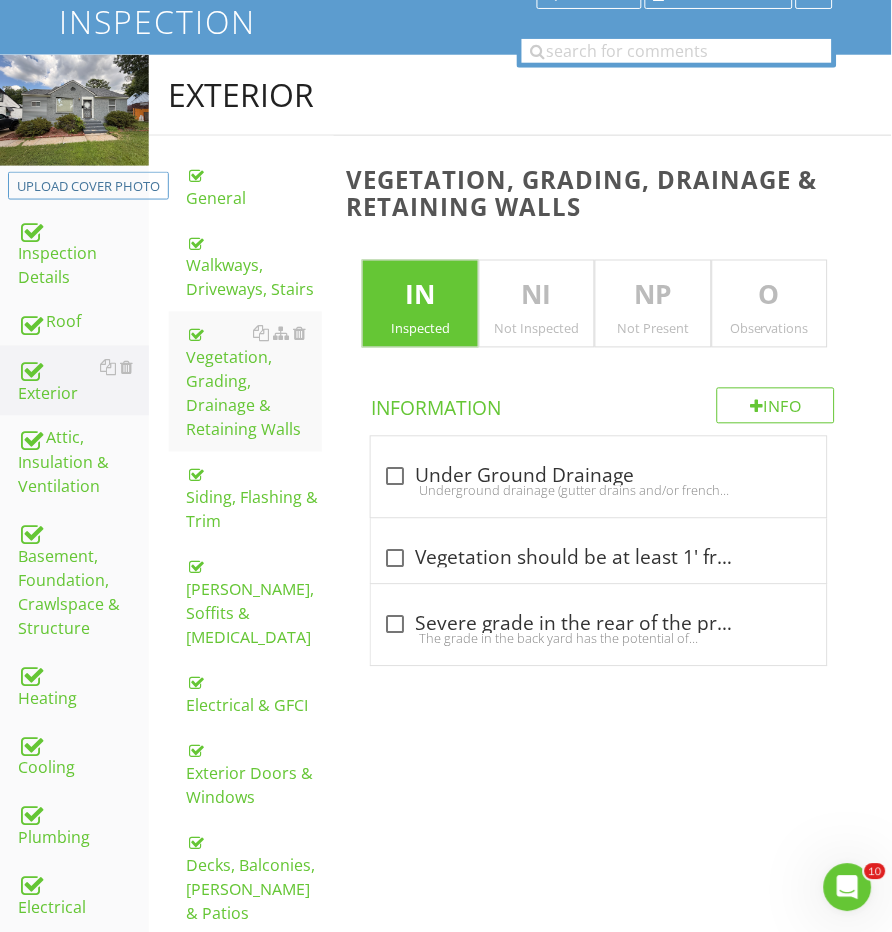 click on "O" at bounding box center [770, 296] 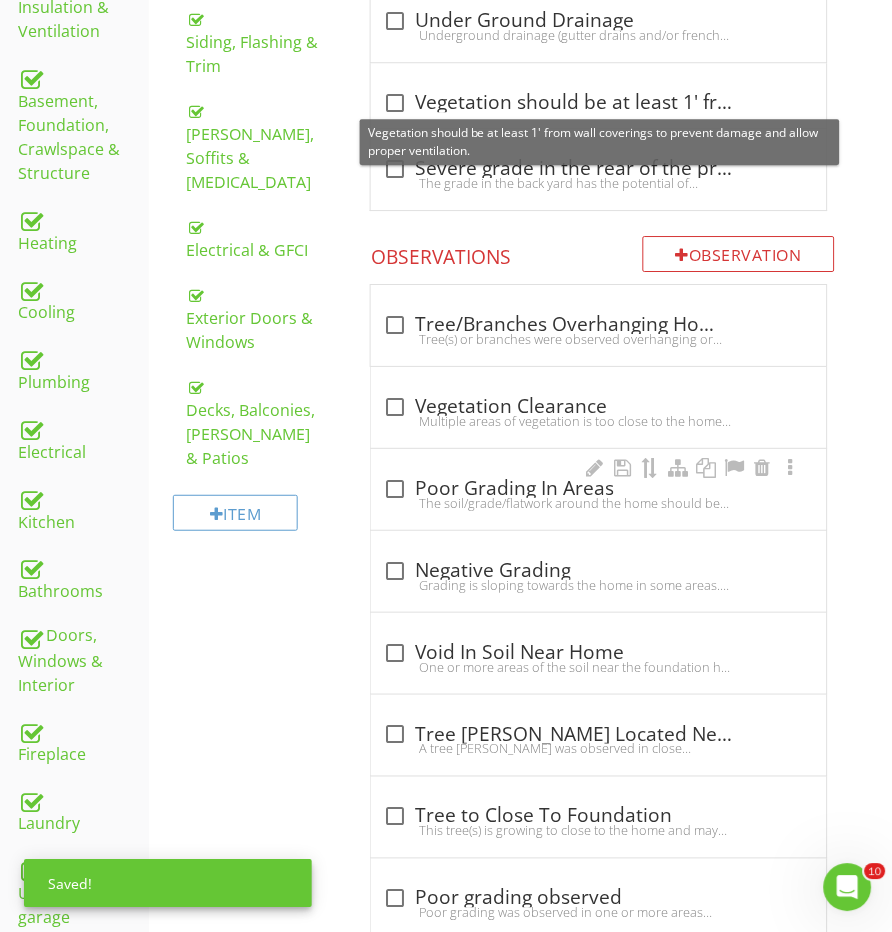 click on "The soil/grade/flatwork around the home should be sloped away from the home with a minimum consistent 1" per foot drop over a 10 foot area. The slope around this home is causing rain water to collect around areas of the homes foundation. A lack of proper grading and water management can lead to soil erosion and foundation settlement/movement.Recommend correcting the slope/grading of the soil around the home or installing a drainage system to divert water away from the home." at bounding box center [598, 503] 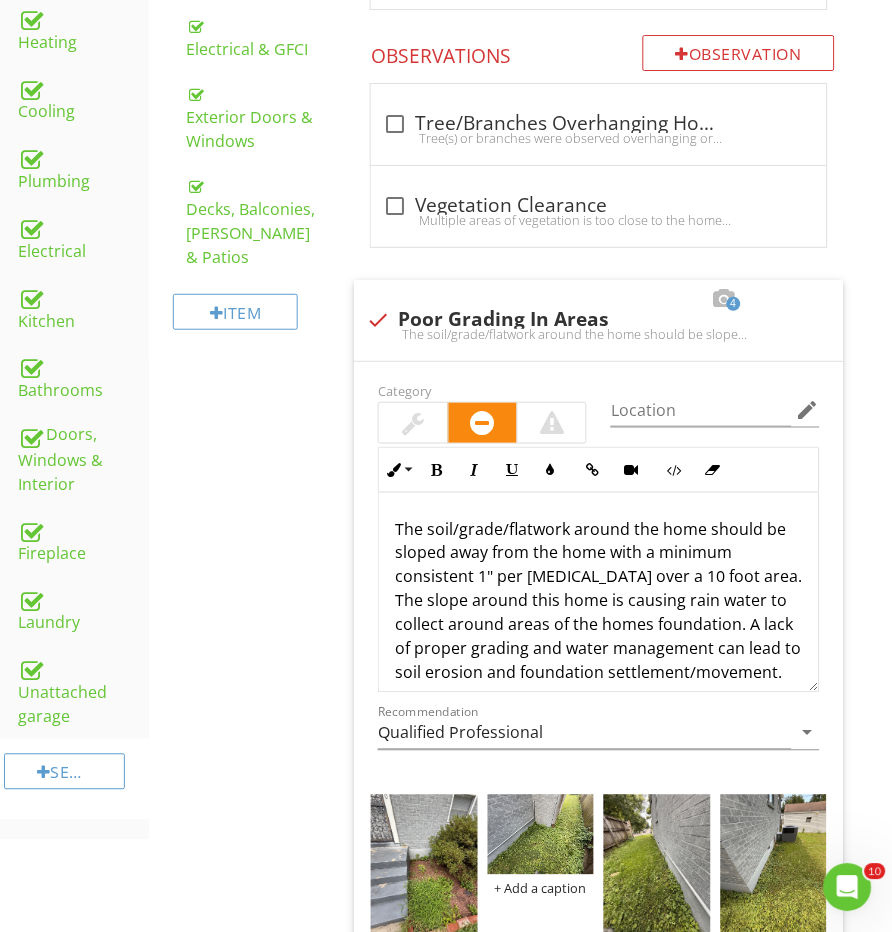 scroll, scrollTop: 1111, scrollLeft: 0, axis: vertical 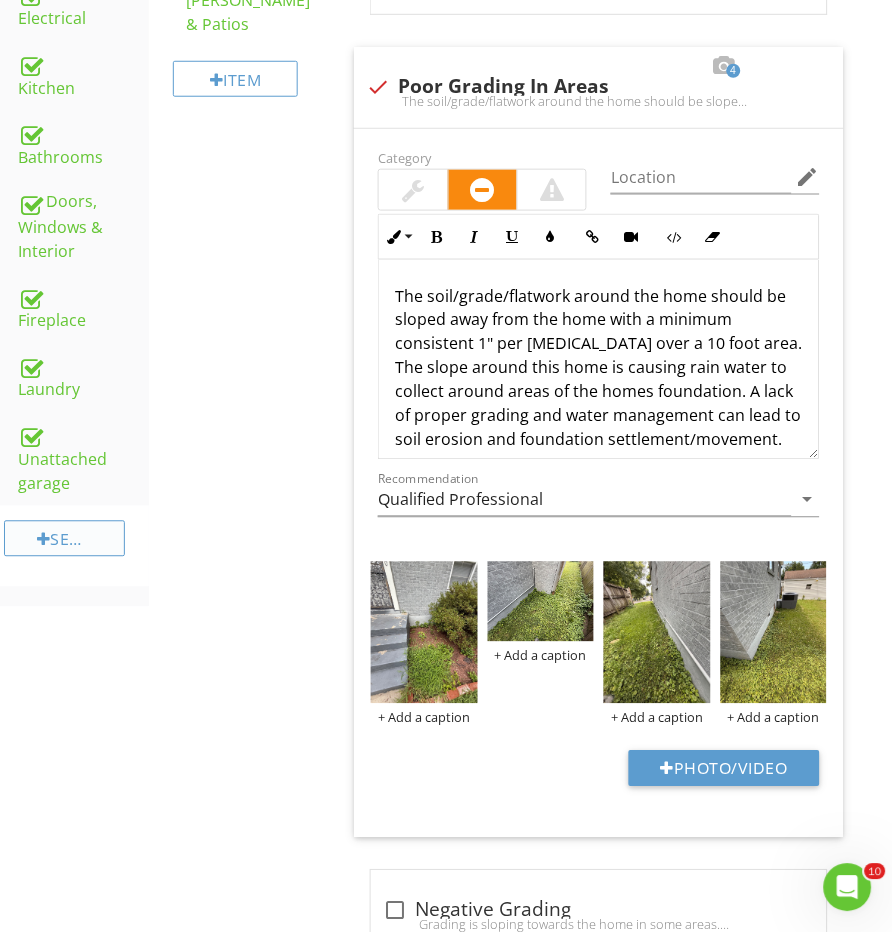 click on "Section" at bounding box center [64, 539] 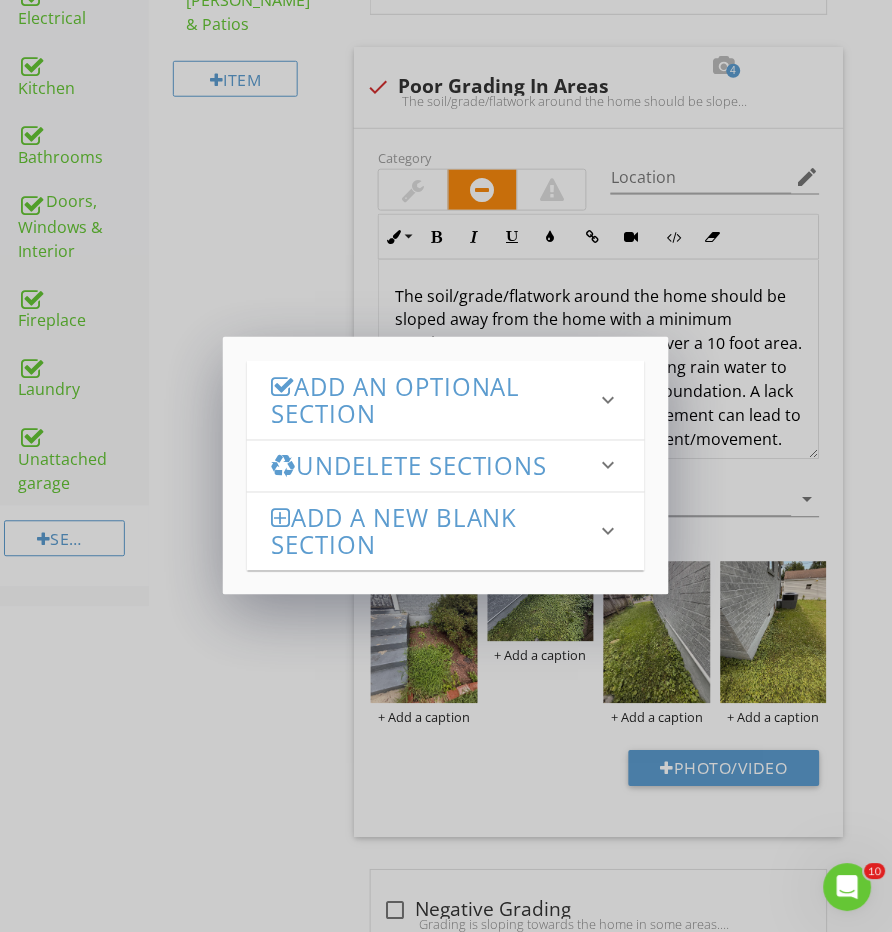 click on "Add an Optional Section" at bounding box center [434, 400] 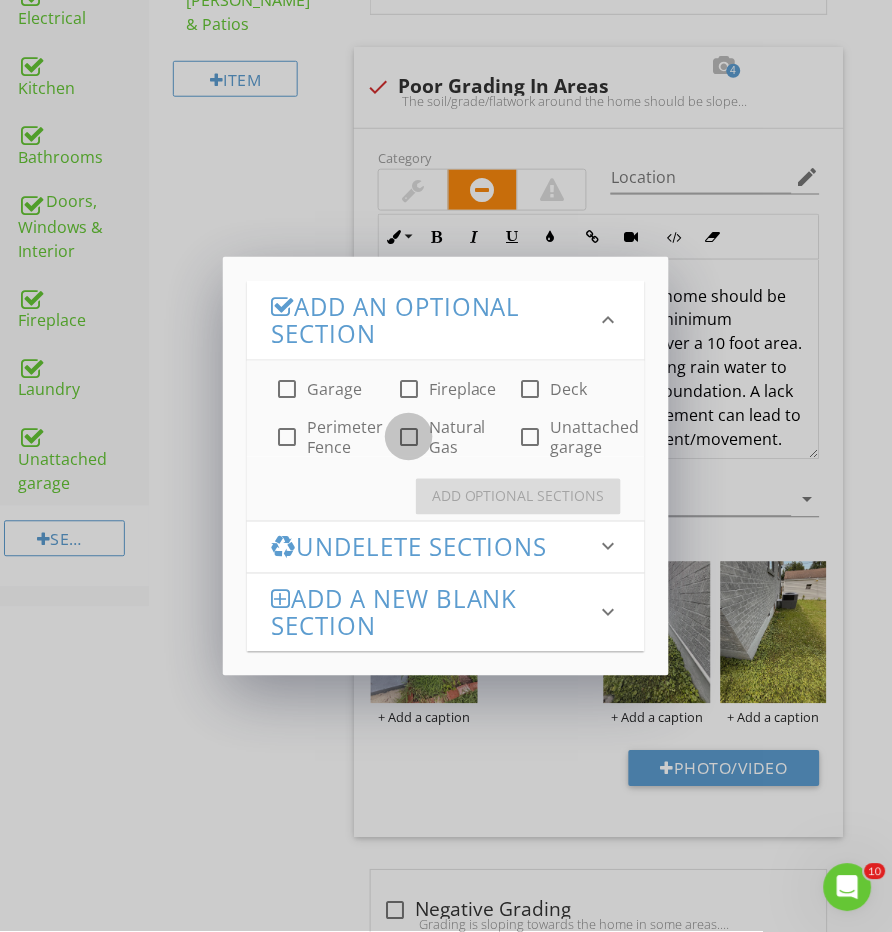 click at bounding box center (409, 437) 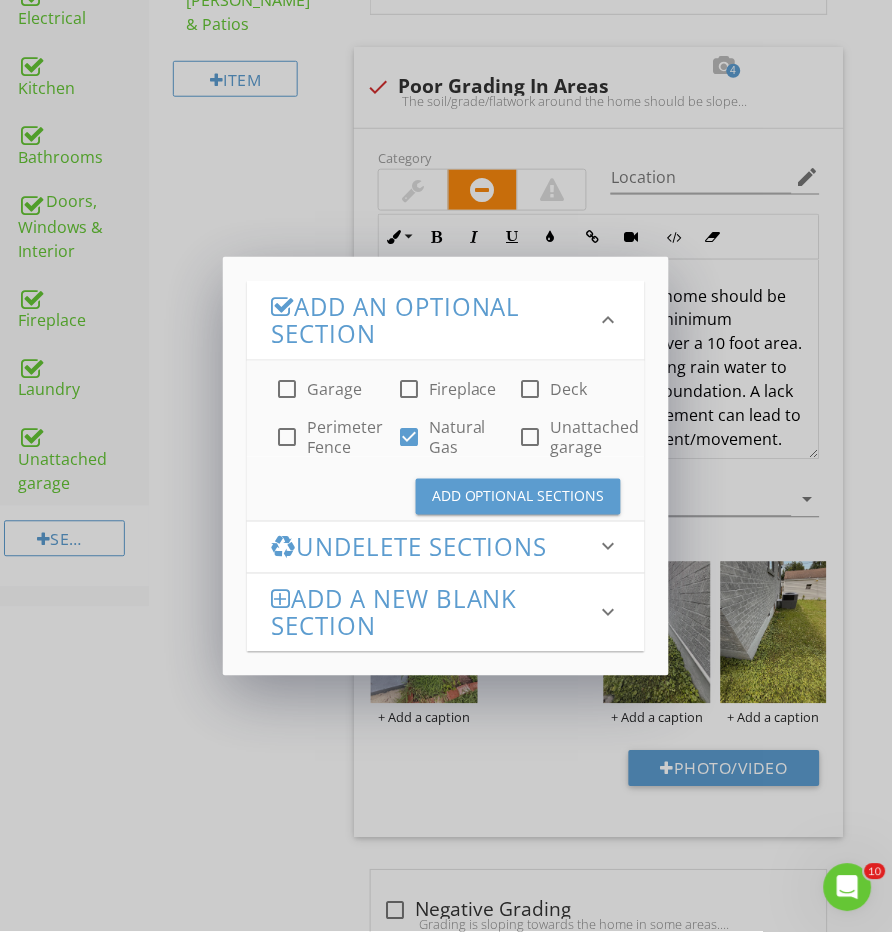 click on "Add Optional Sections" at bounding box center [518, 497] 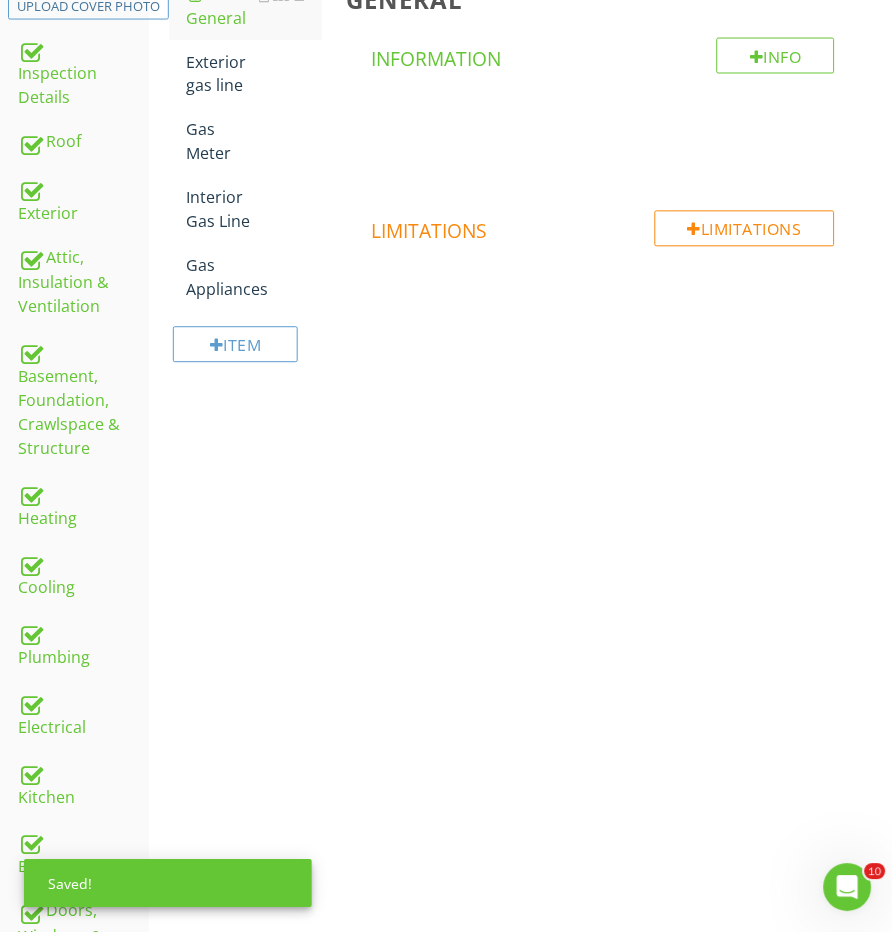 scroll, scrollTop: 328, scrollLeft: 0, axis: vertical 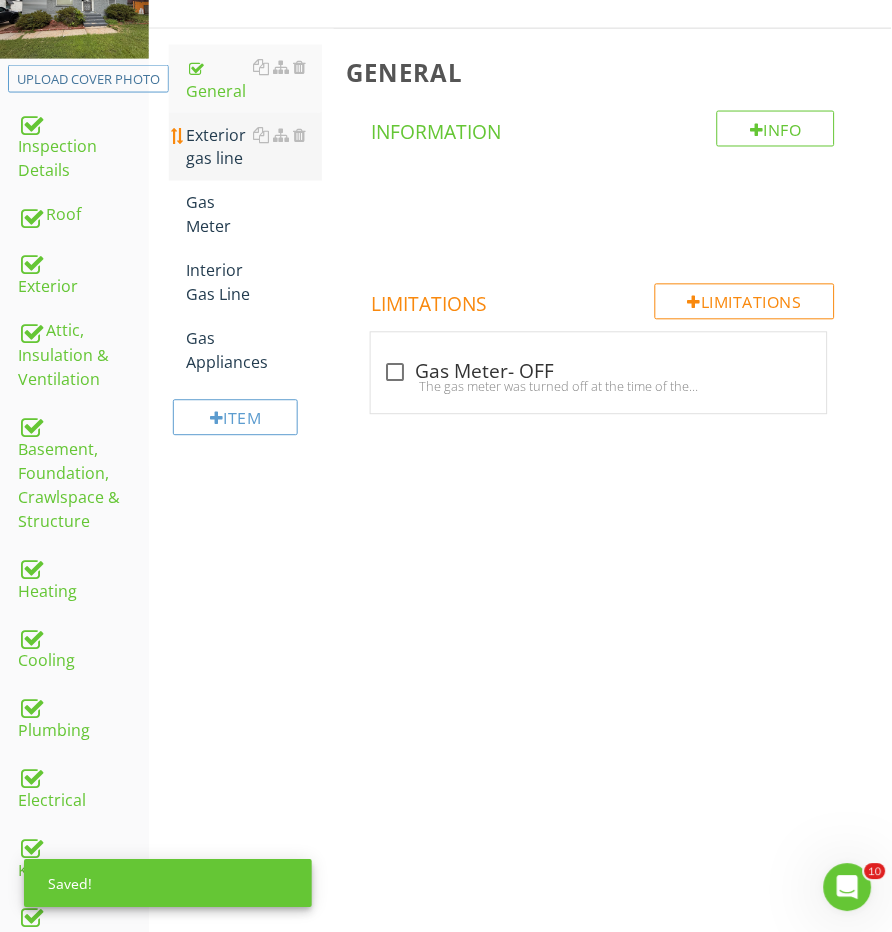 click on "Exterior gas line" at bounding box center [255, 147] 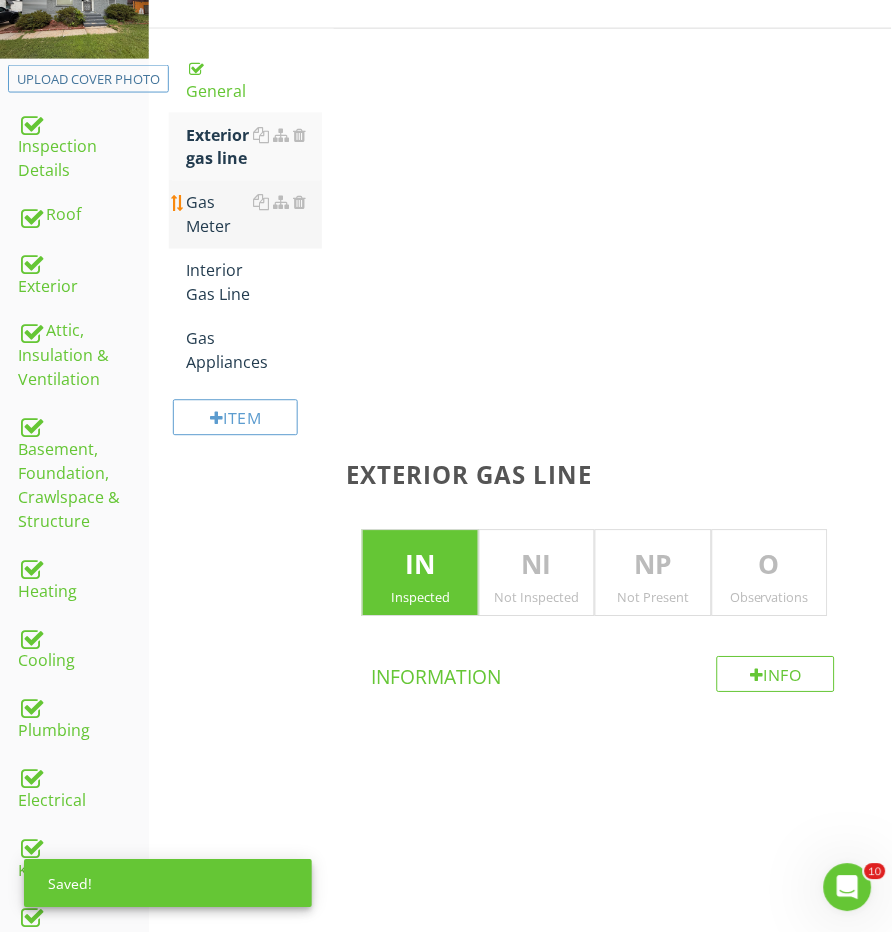 click on "Gas Meter" at bounding box center [255, 215] 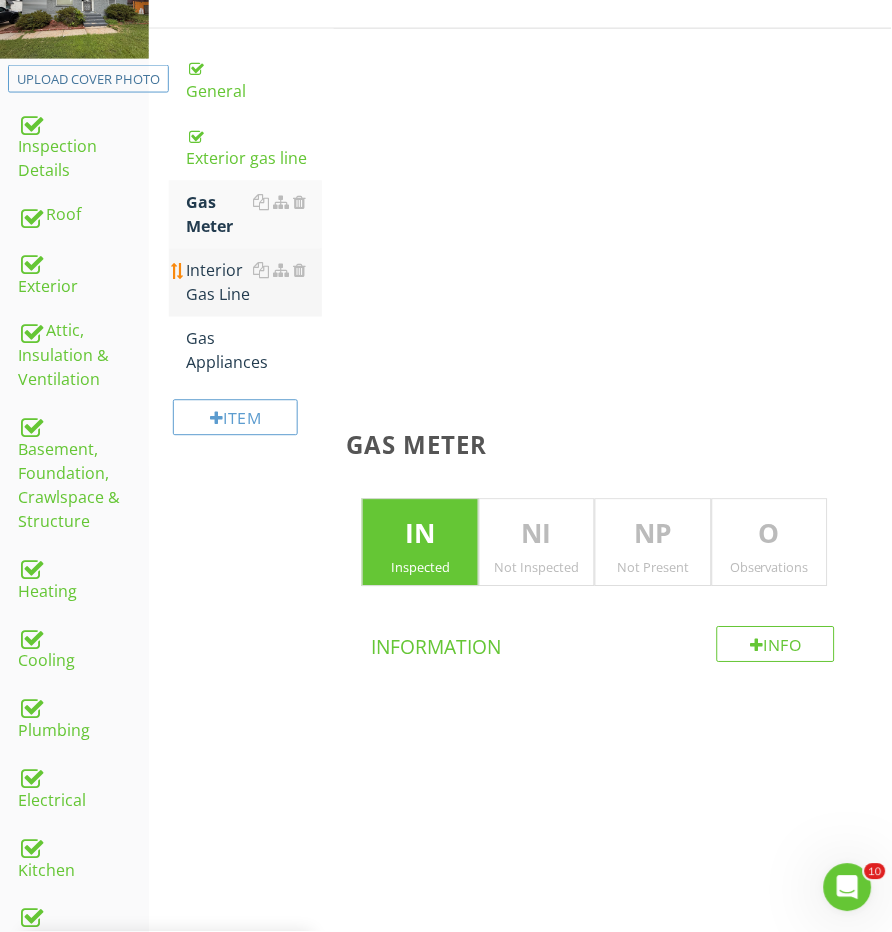 click on "Interior Gas Line" at bounding box center [255, 283] 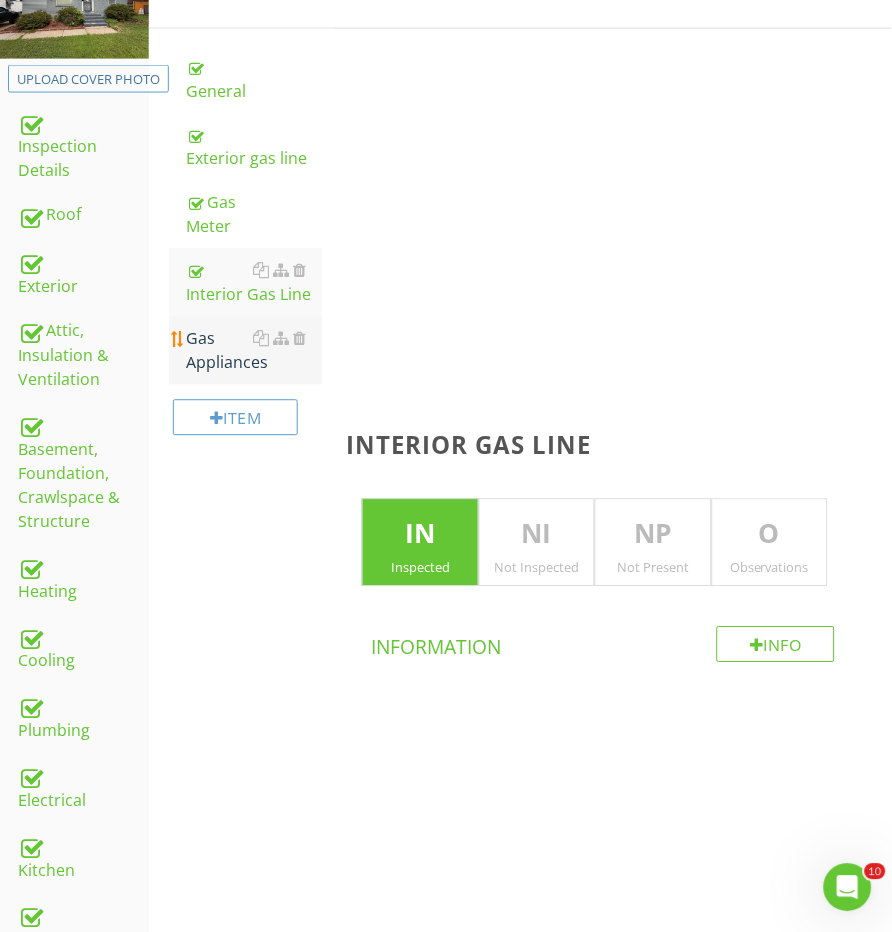 click on "Gas Appliances" at bounding box center (255, 351) 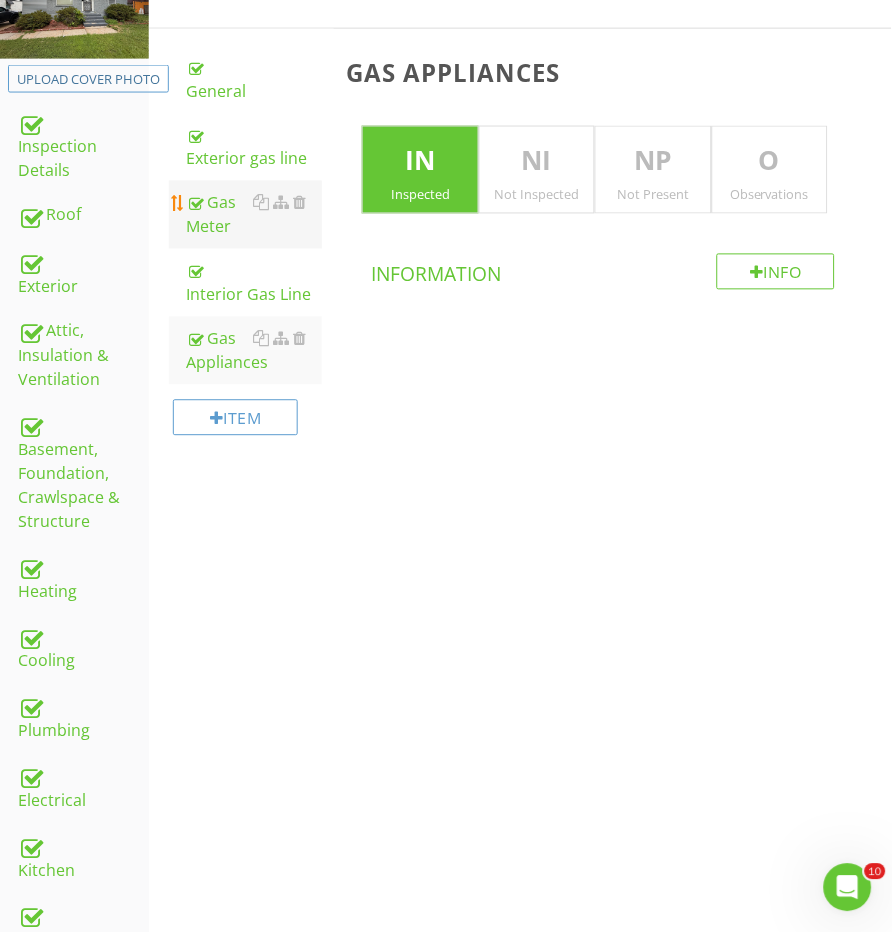 click on "Gas Meter" at bounding box center [255, 215] 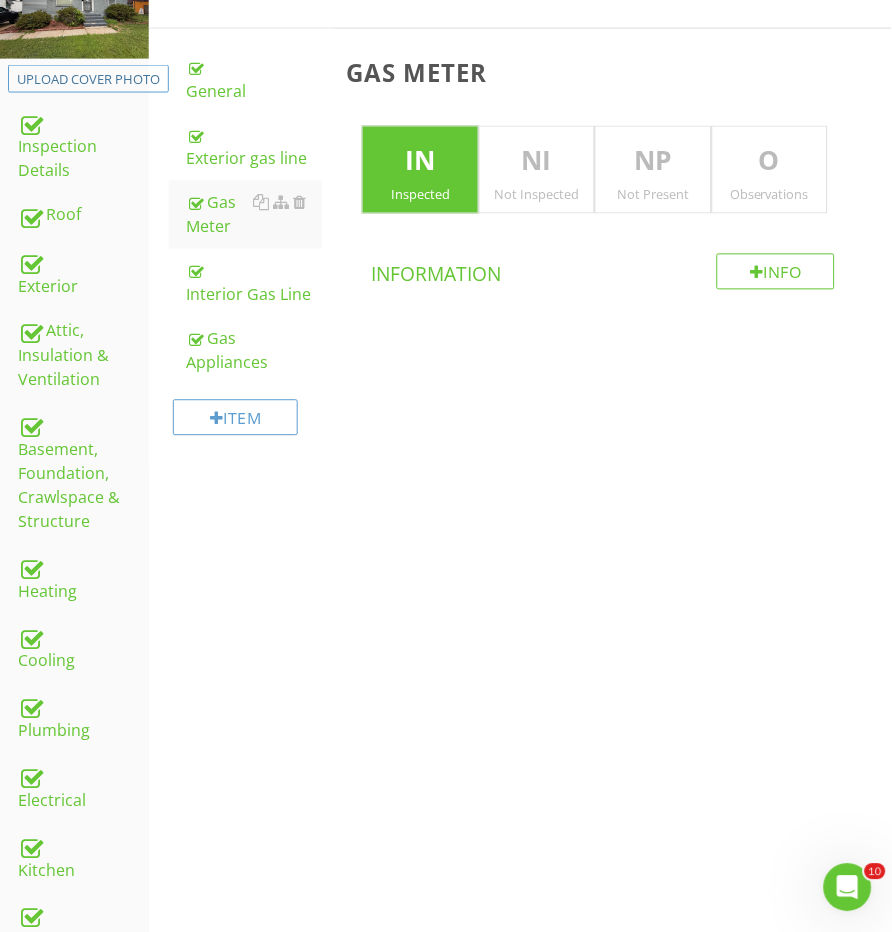 click on "O   Observations" at bounding box center (770, 170) 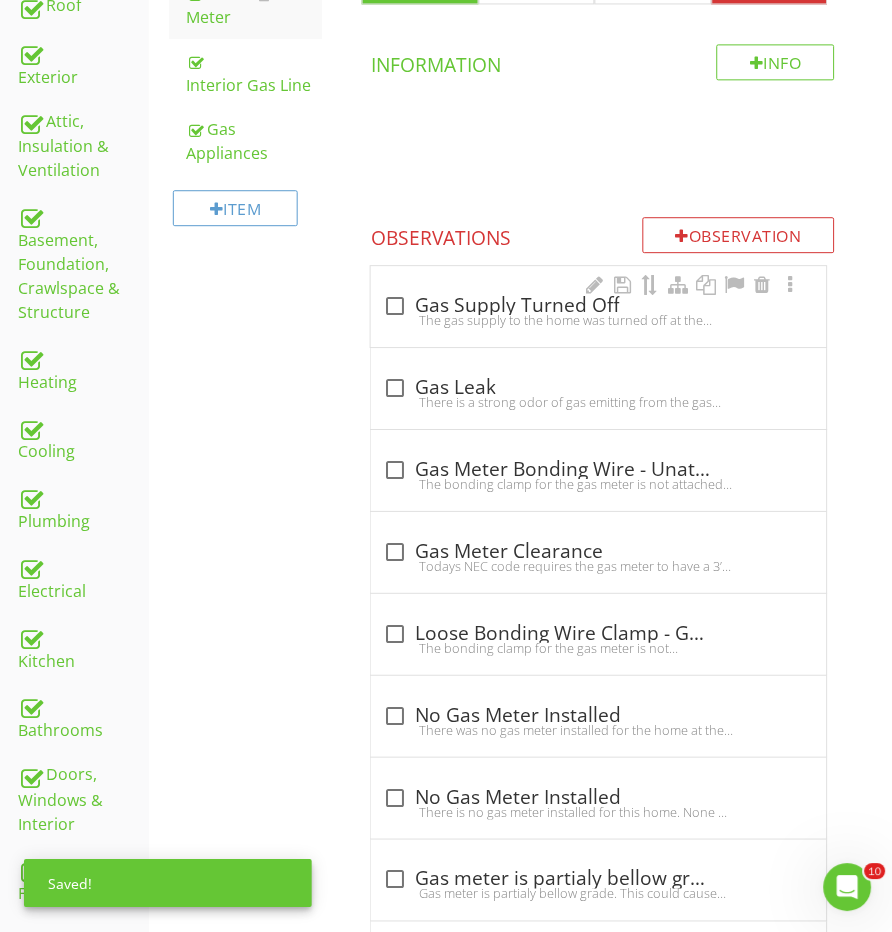 click on "check_box_outline_blank
Gas Supply Turned Off" at bounding box center (598, 306) 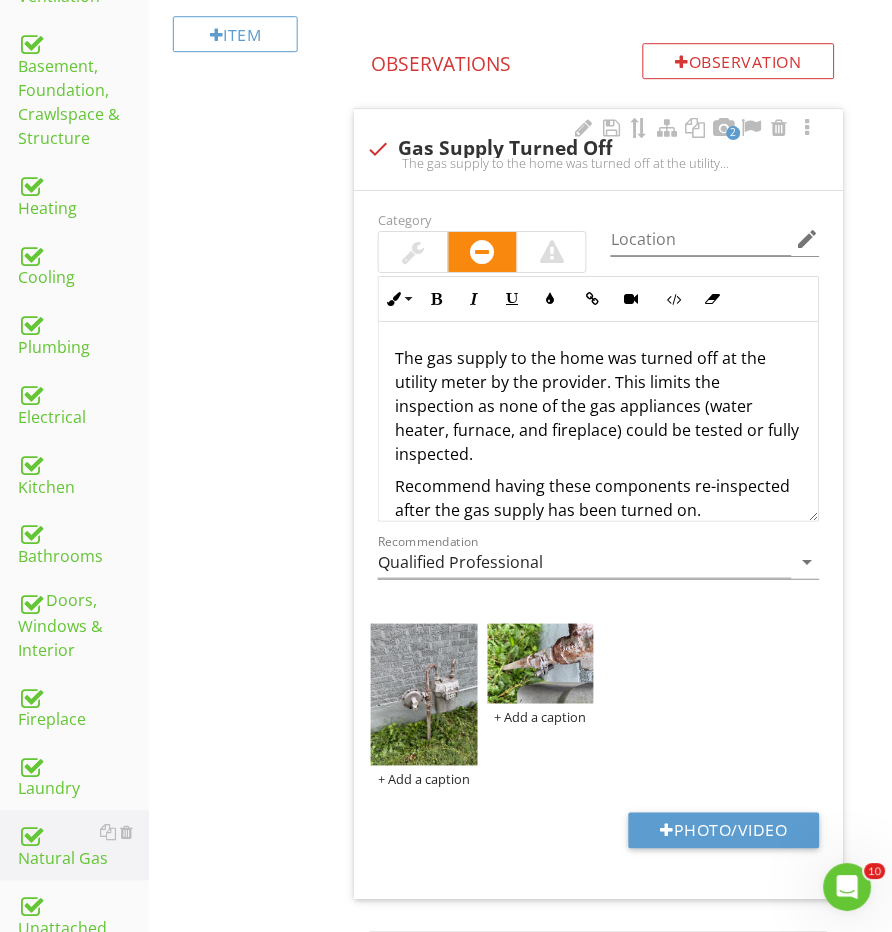 scroll, scrollTop: 716, scrollLeft: 0, axis: vertical 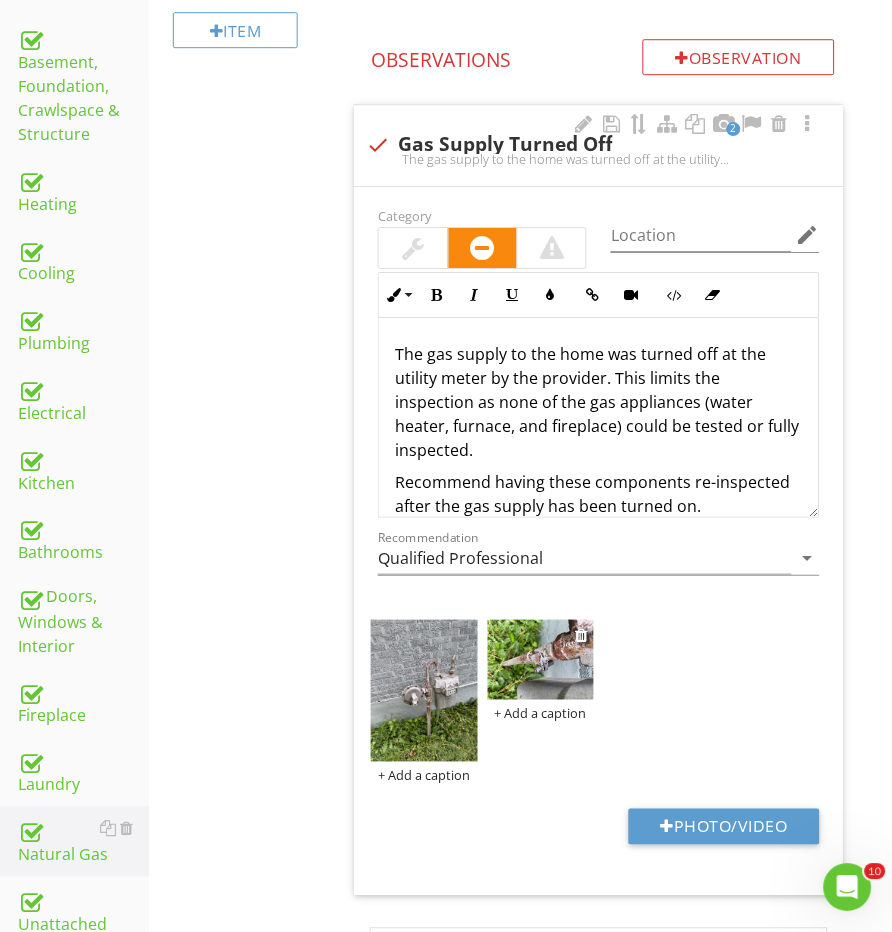 click at bounding box center [541, 660] 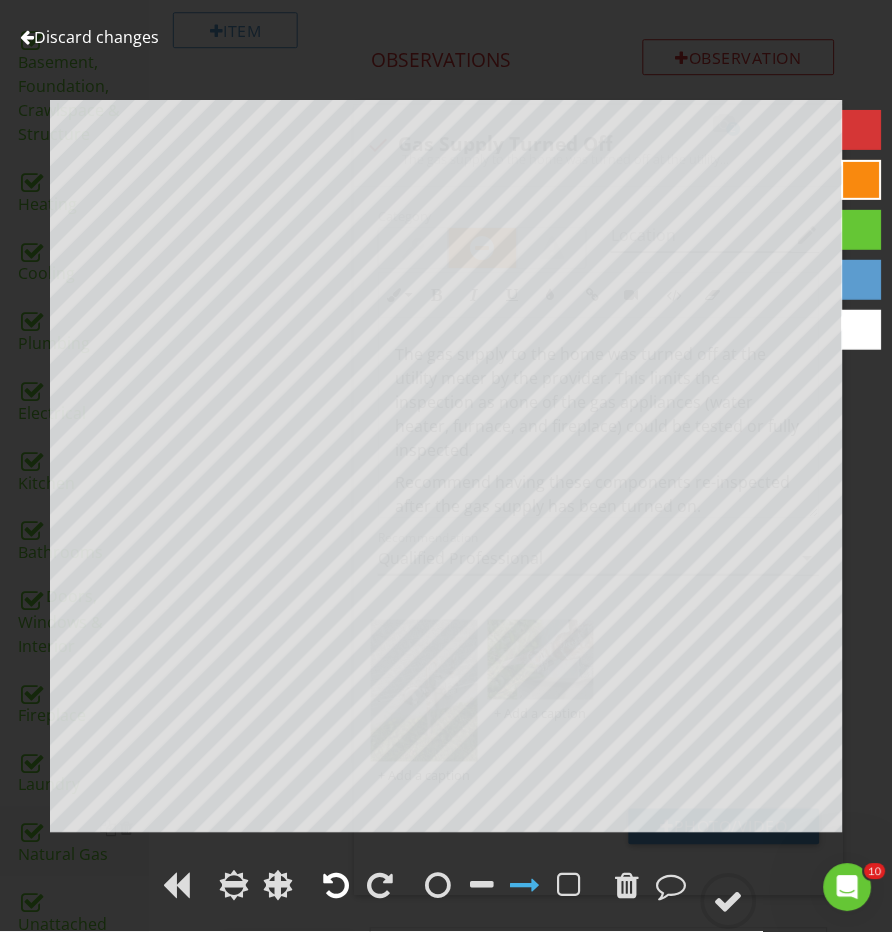 click at bounding box center (336, 886) 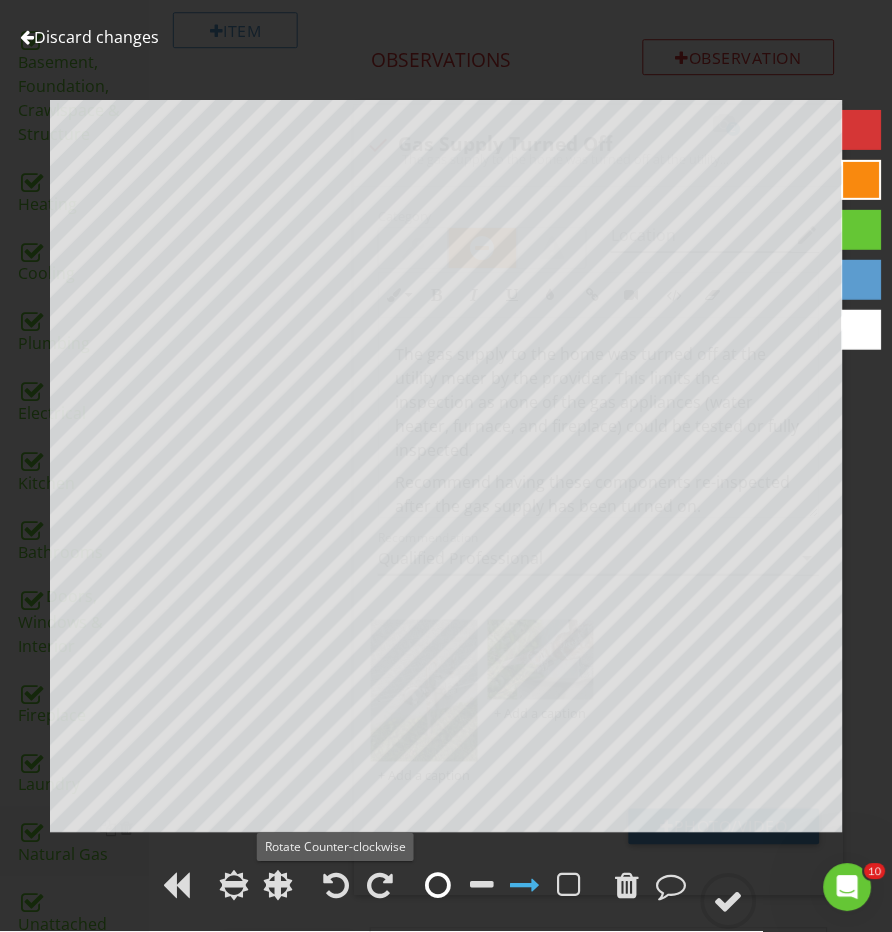 click at bounding box center (438, 886) 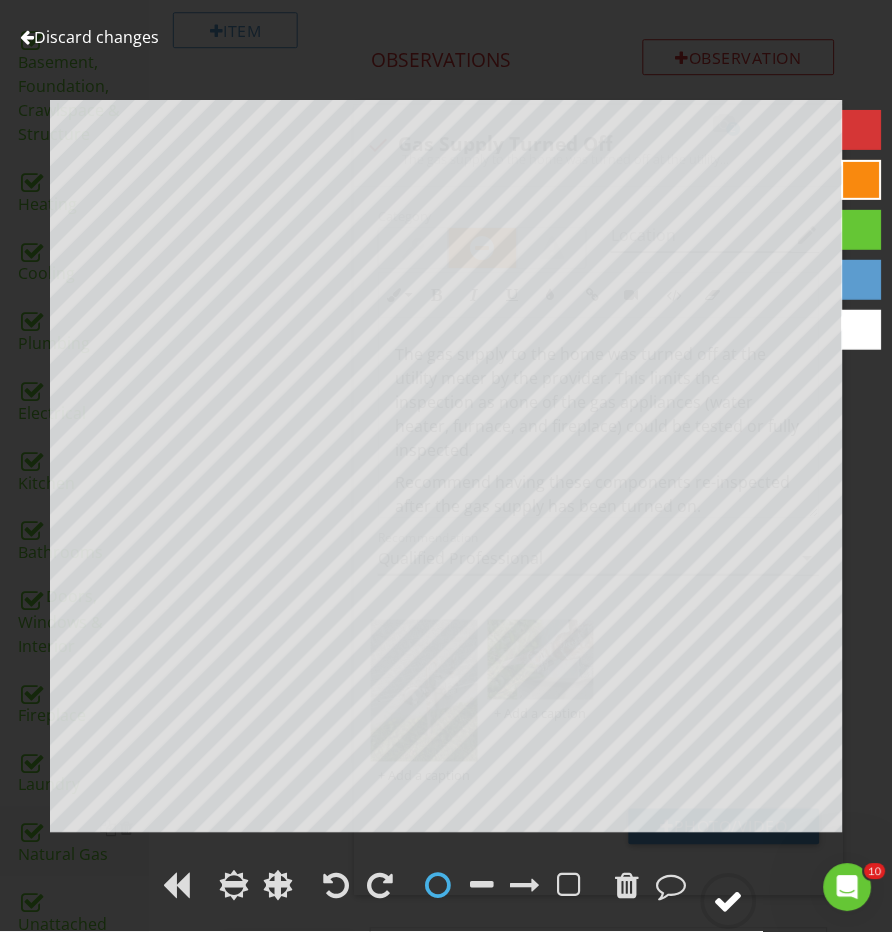 click at bounding box center [729, 902] 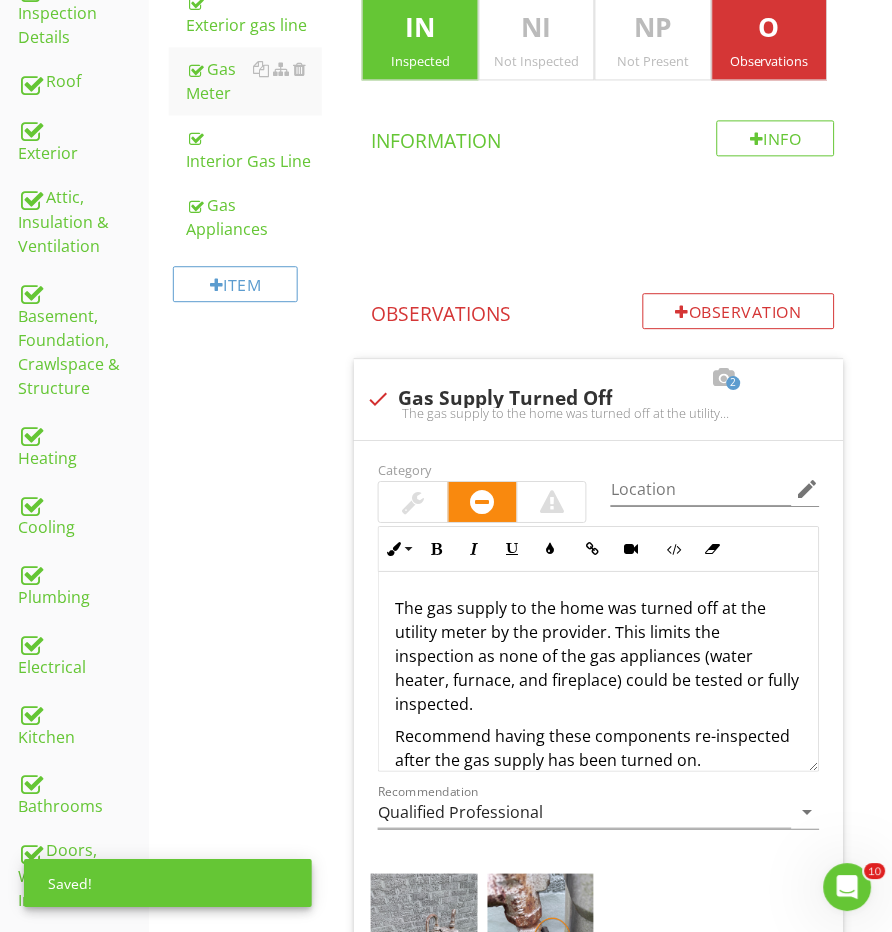 scroll, scrollTop: 190, scrollLeft: 0, axis: vertical 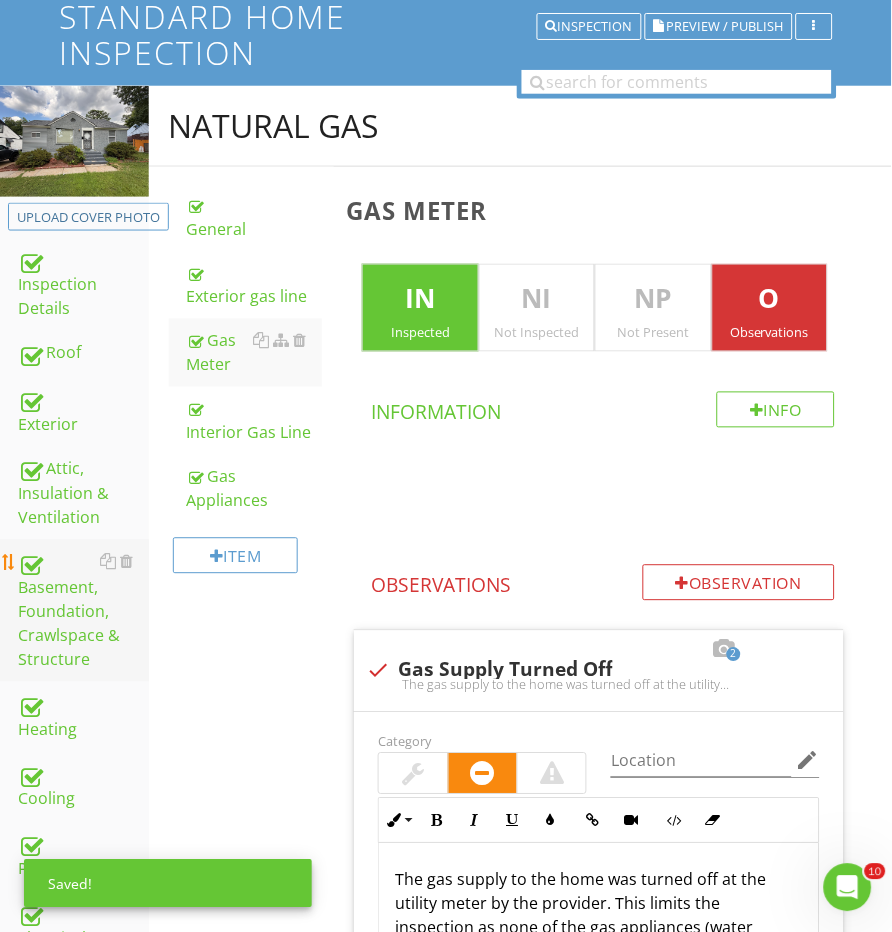 click on "Basement, Foundation, Crawlspace & Structure" at bounding box center [83, 611] 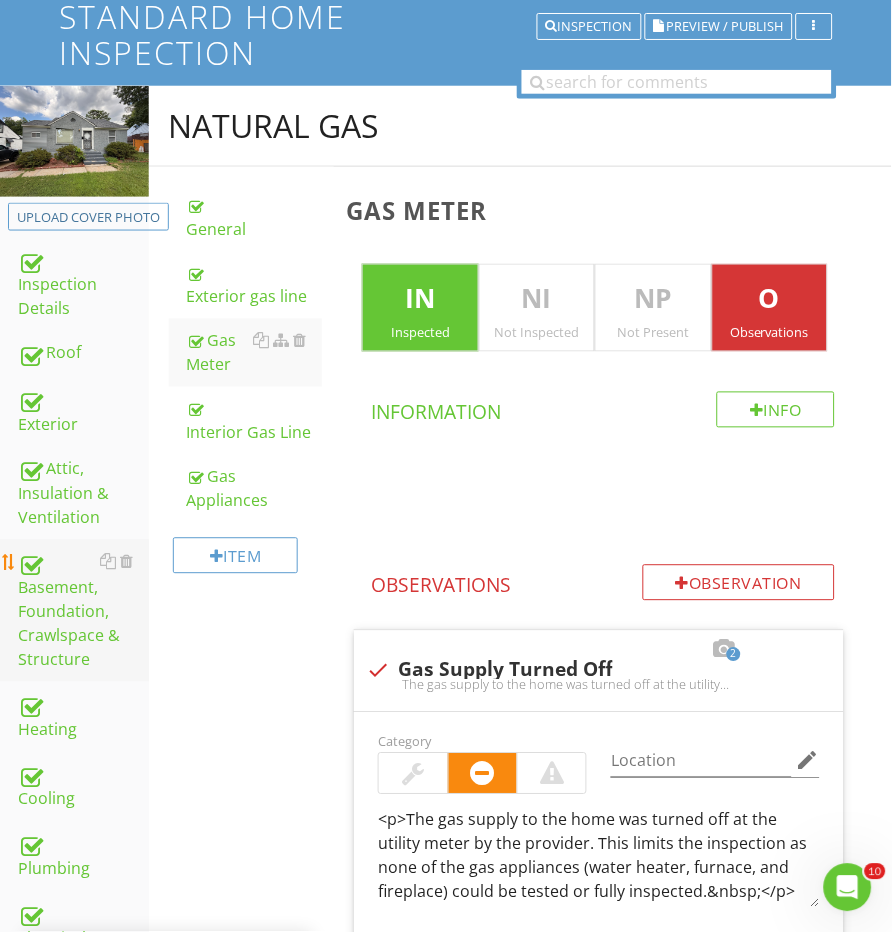 click on "Basement, Foundation, Crawlspace & Structure" at bounding box center [83, 611] 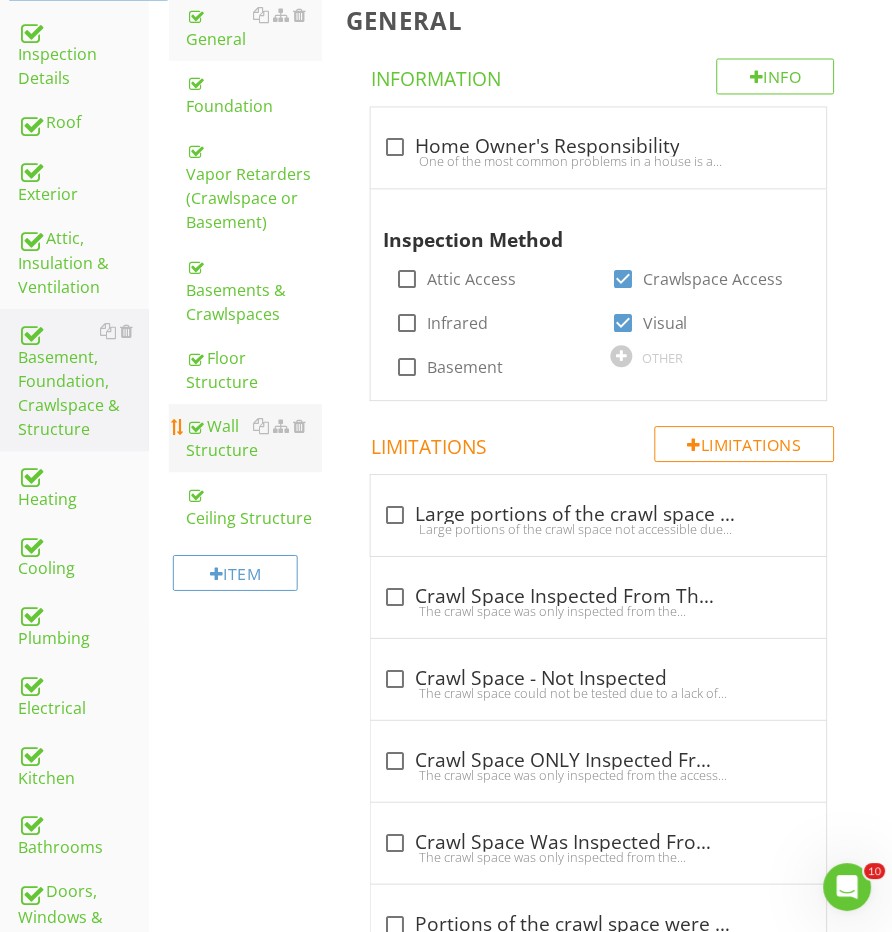 scroll, scrollTop: 435, scrollLeft: 0, axis: vertical 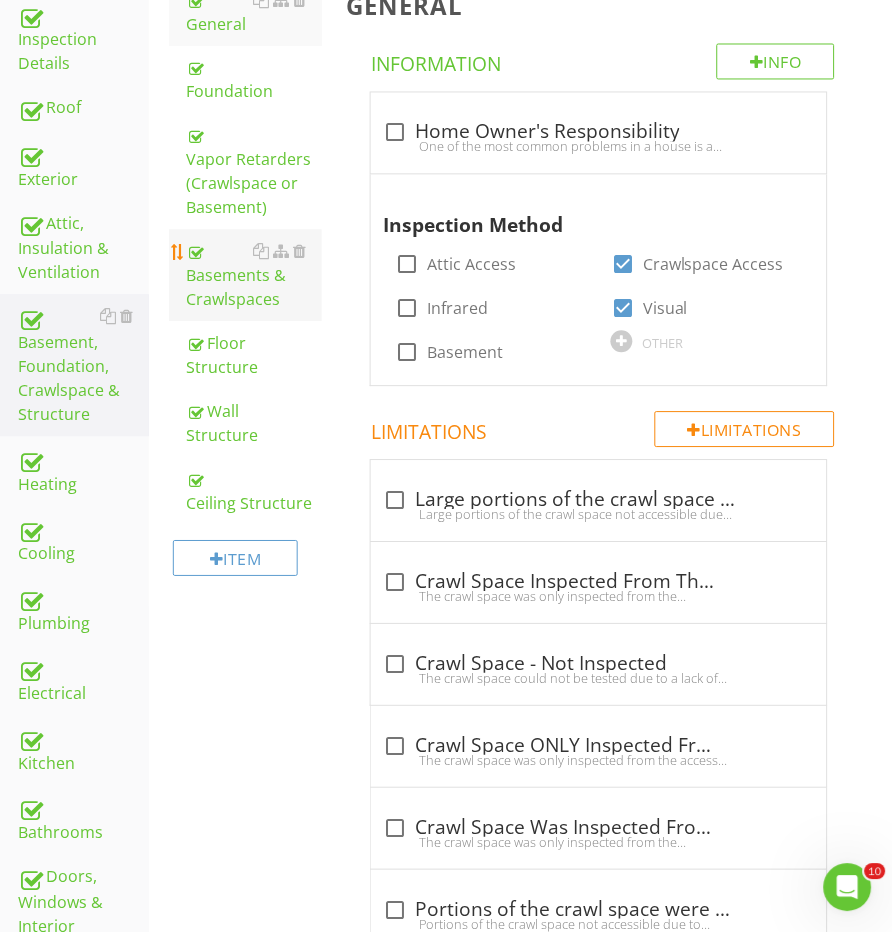 click on "Basements & Crawlspaces" at bounding box center [255, 276] 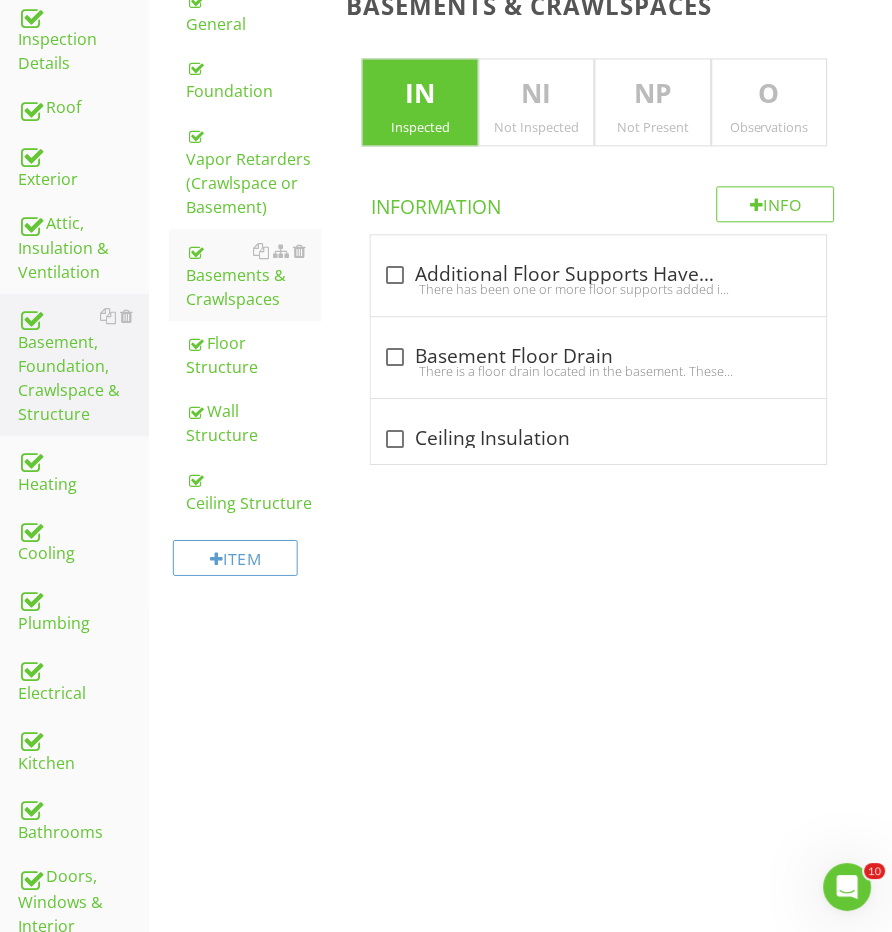 click on "Observations" at bounding box center (770, 128) 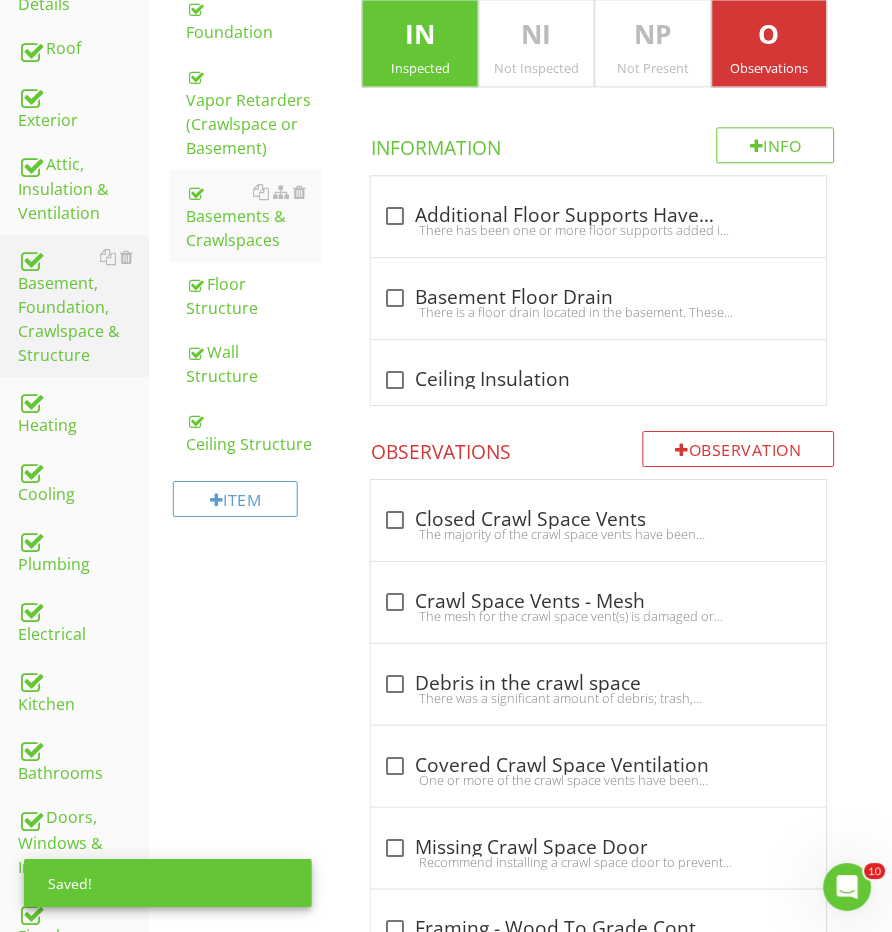 scroll, scrollTop: 557, scrollLeft: 0, axis: vertical 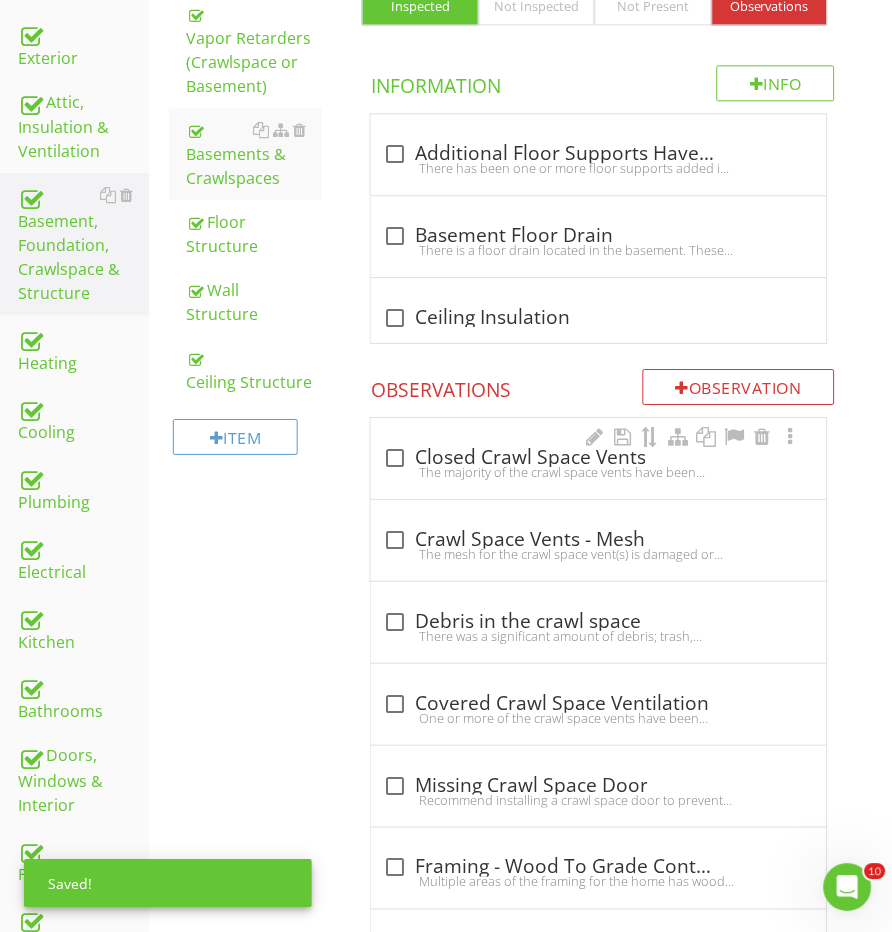 click on "check_box_outline_blank
Closed Crawl Space Vents
The majority of the crawl space vents have been closed or covered. All vents should be opened to allow for the appropriate amount of ventilation to prevent excess moisture build up below the home which can lead to microbial growth and dry-rot in the wood." at bounding box center (598, 464) 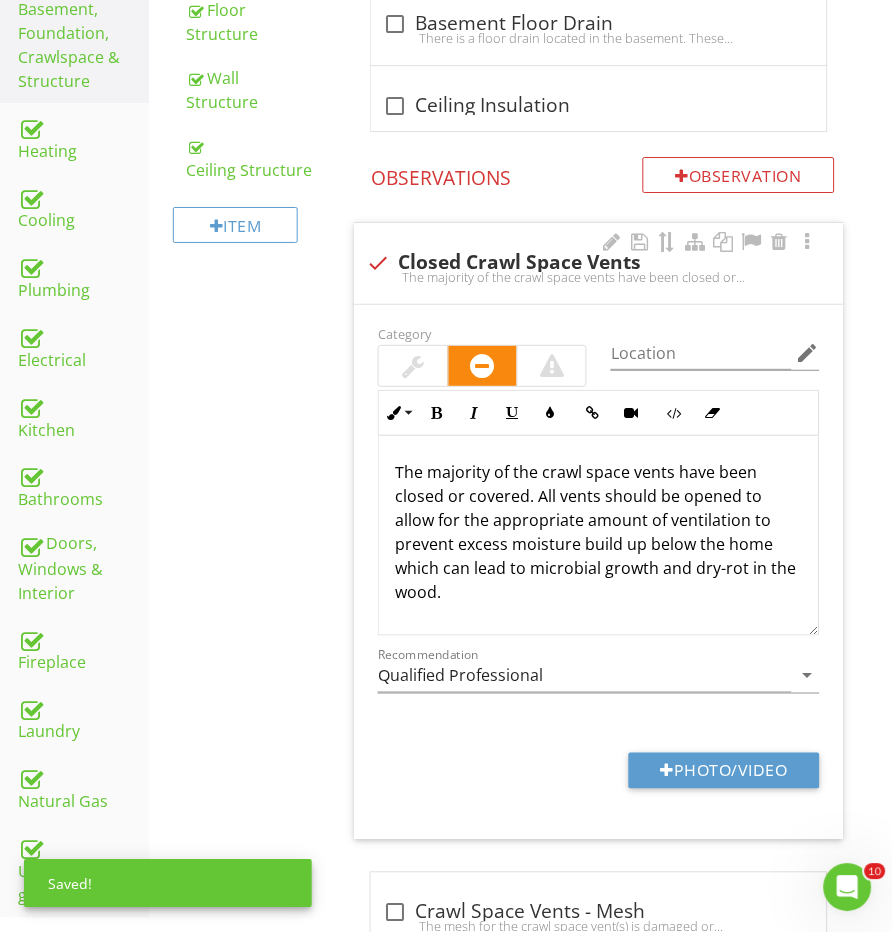 scroll, scrollTop: 788, scrollLeft: 0, axis: vertical 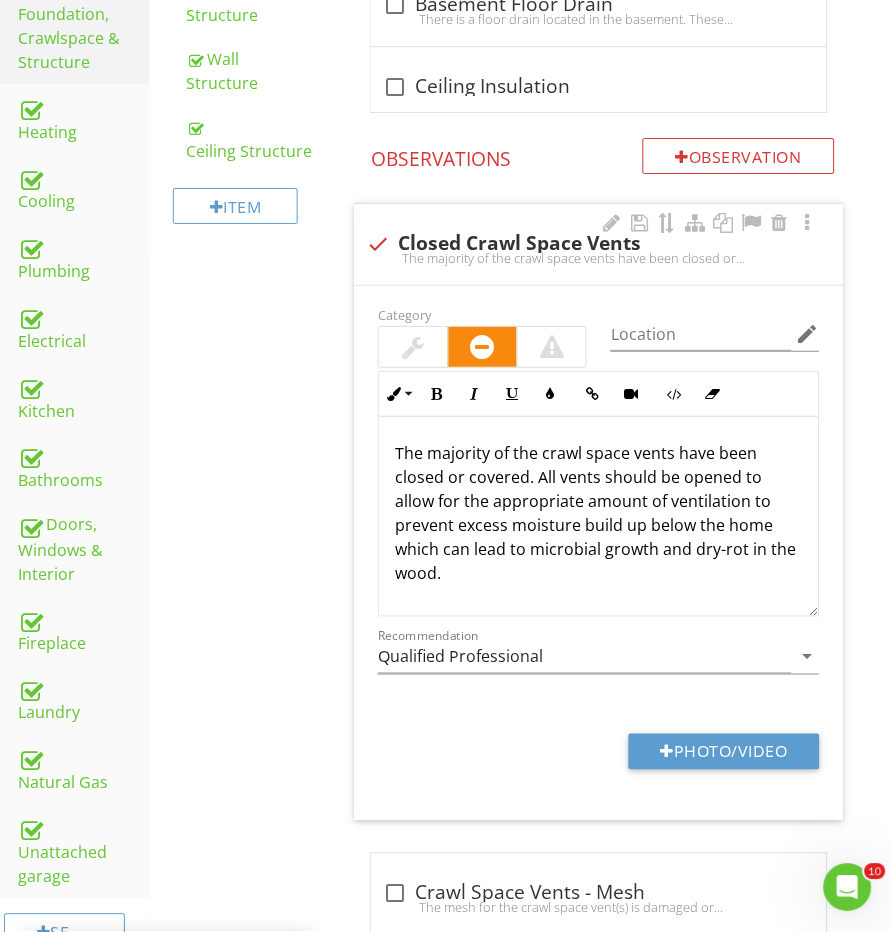 click on "The majority of the crawl space vents have been closed or covered. All vents should be opened to allow for the appropriate amount of ventilation to prevent excess moisture build up below the home which can lead to microbial growth and dry-rot in the wood." at bounding box center [598, 513] 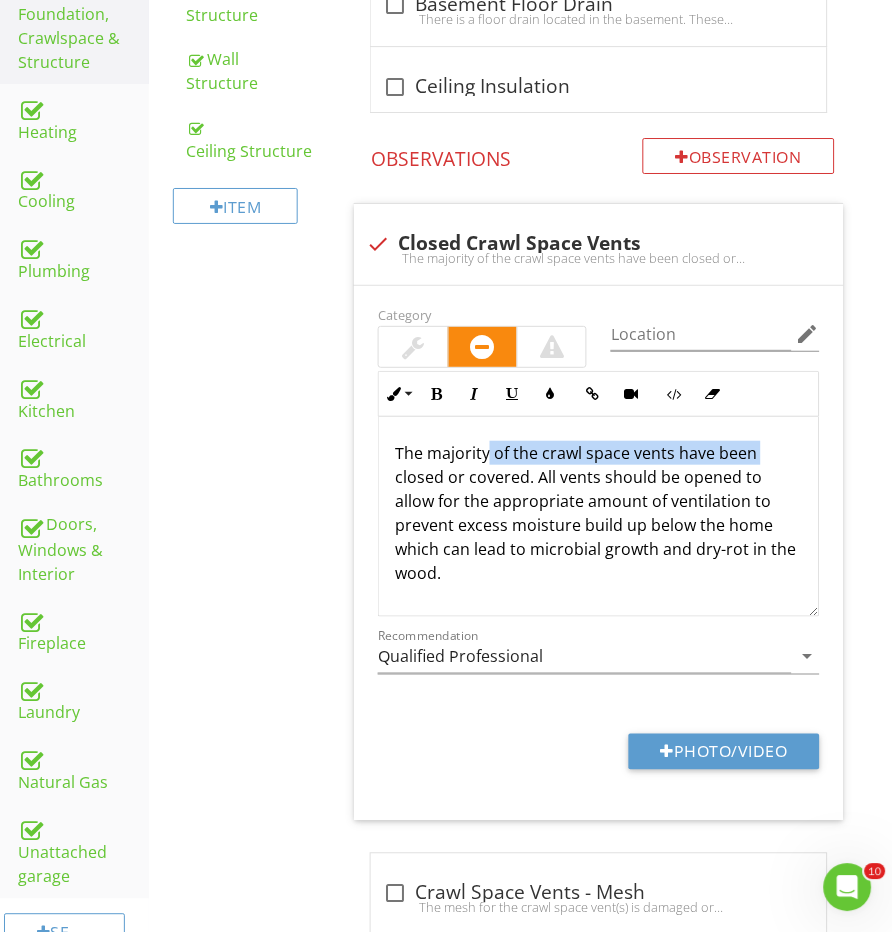 drag, startPoint x: 489, startPoint y: 441, endPoint x: 289, endPoint y: 457, distance: 200.63898 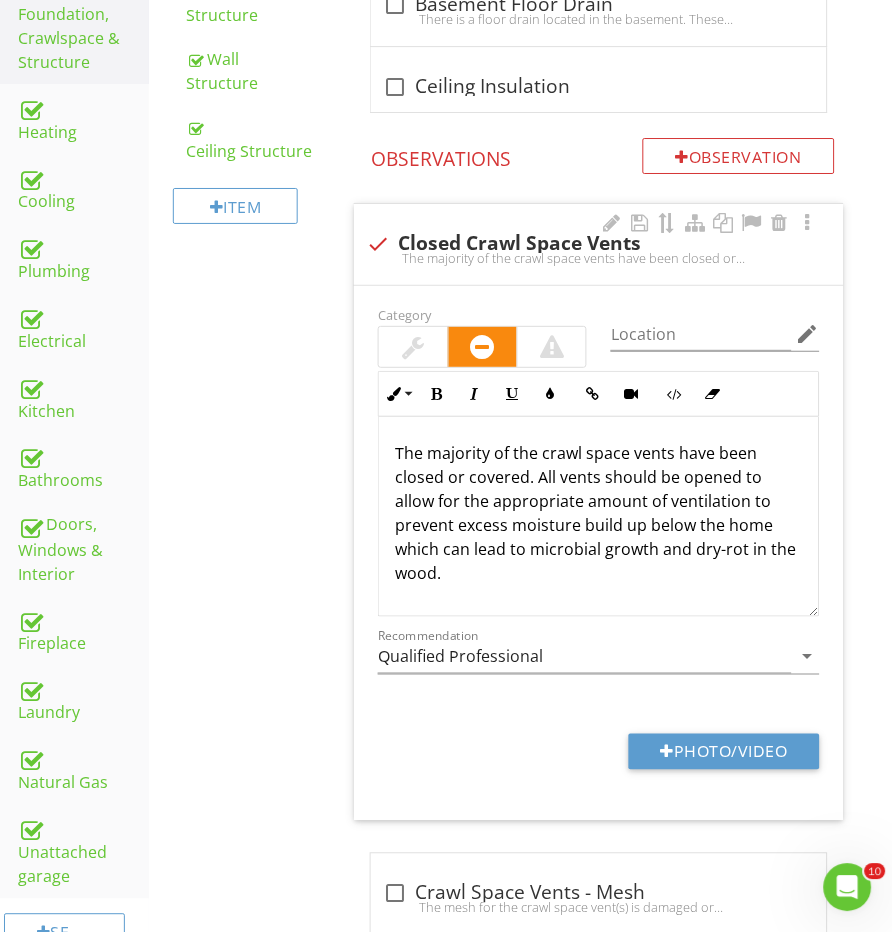 click on "The majority of the crawl space vents have been closed or covered. All vents should be opened to allow for the appropriate amount of ventilation to prevent excess moisture build up below the home which can lead to microbial growth and dry-rot in the wood." at bounding box center (598, 513) 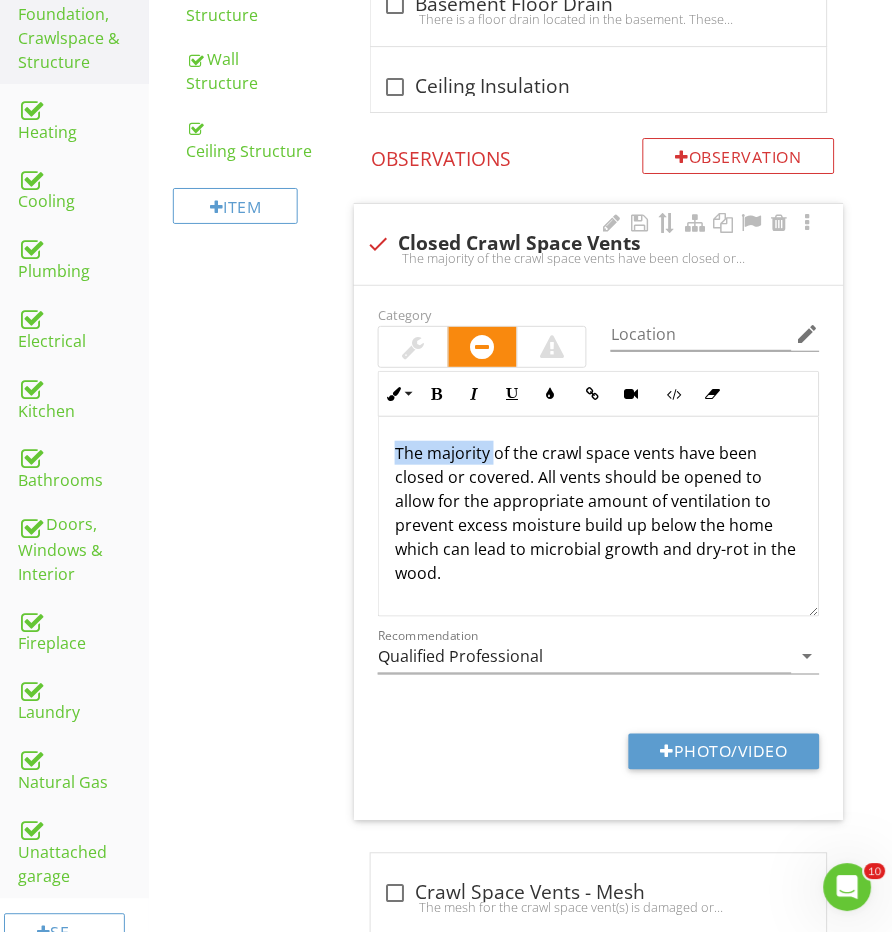 drag, startPoint x: 491, startPoint y: 444, endPoint x: 372, endPoint y: 451, distance: 119.2057 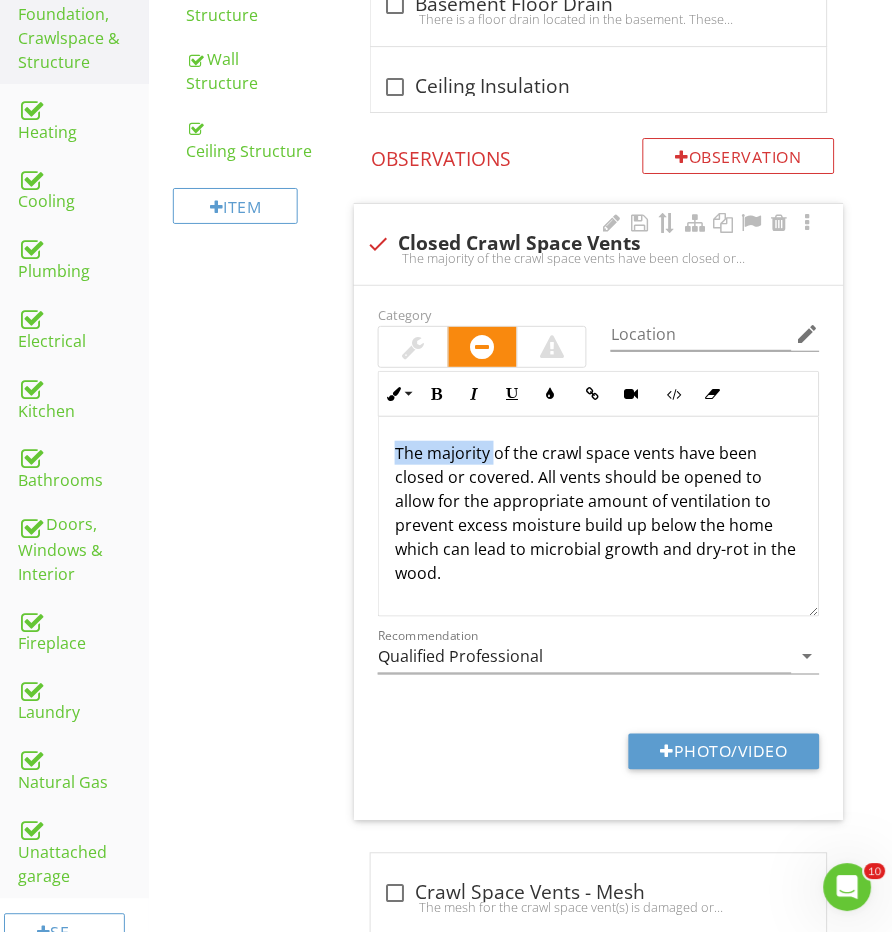 type 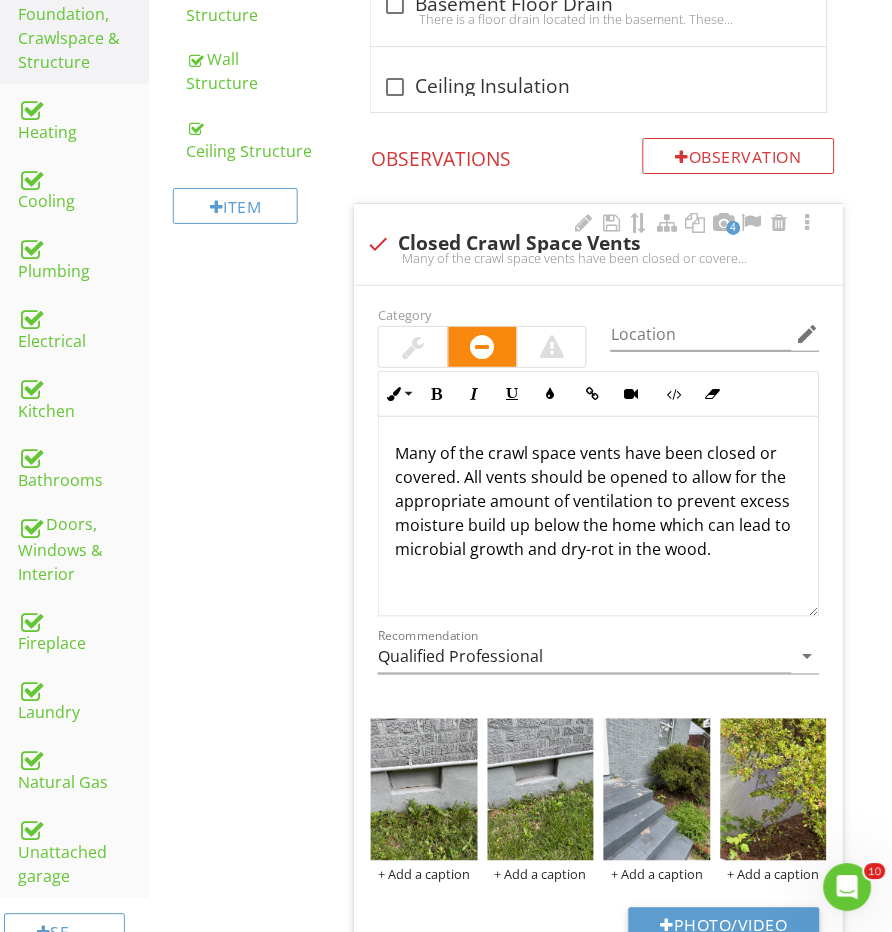 scroll, scrollTop: 494, scrollLeft: 0, axis: vertical 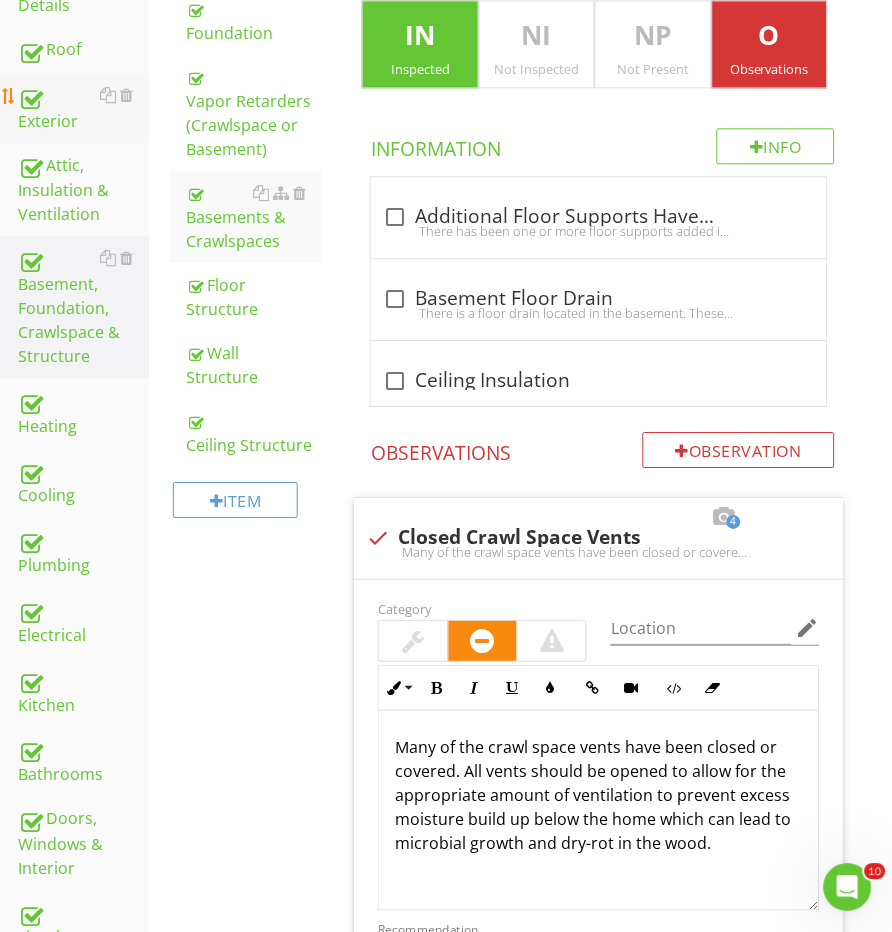 click on "Exterior" at bounding box center (83, 108) 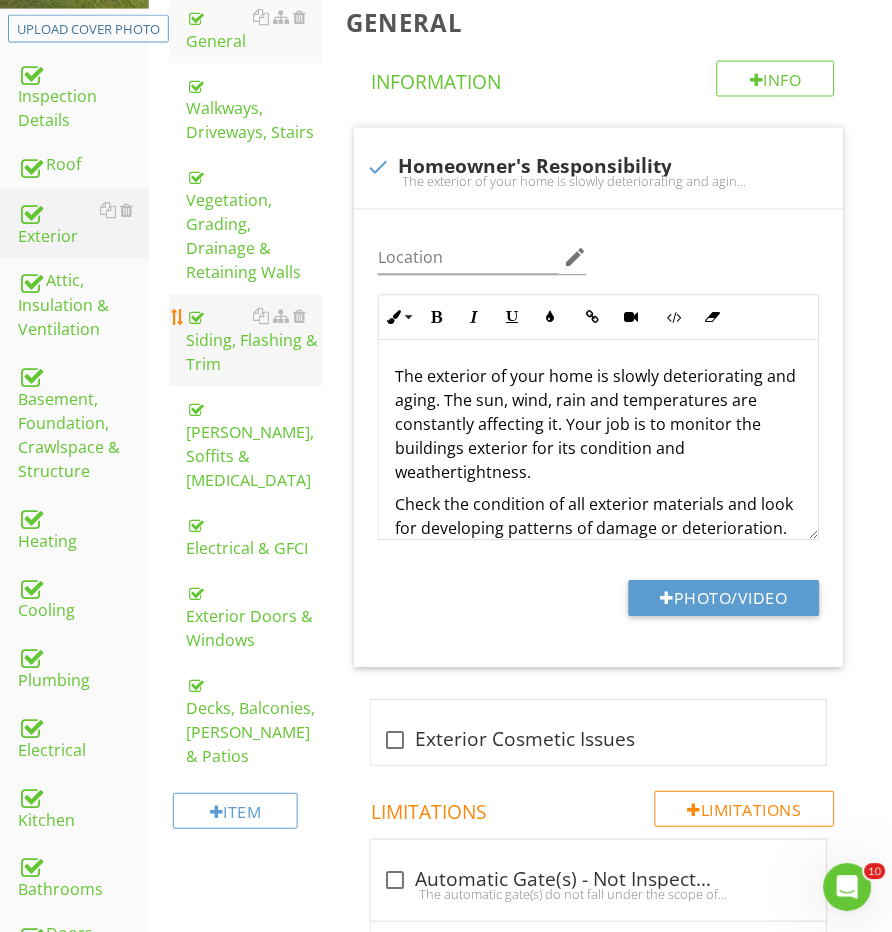 scroll, scrollTop: 367, scrollLeft: 0, axis: vertical 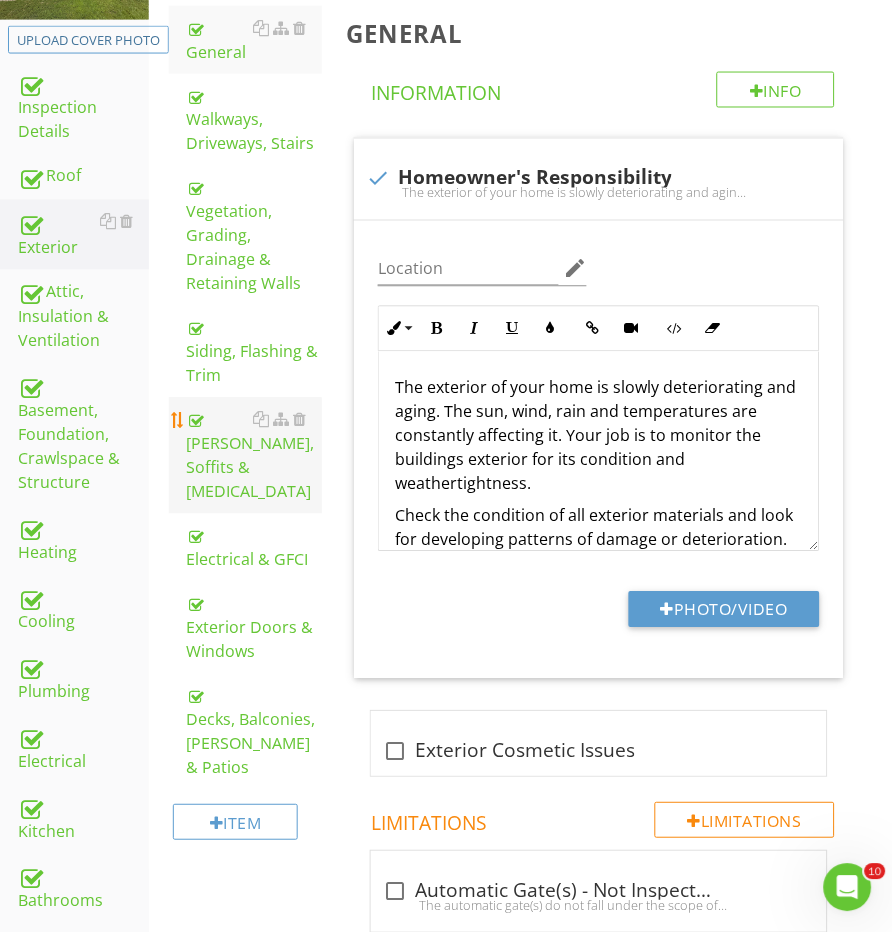 click on "[PERSON_NAME], Soffits & [MEDICAL_DATA]" at bounding box center (255, 456) 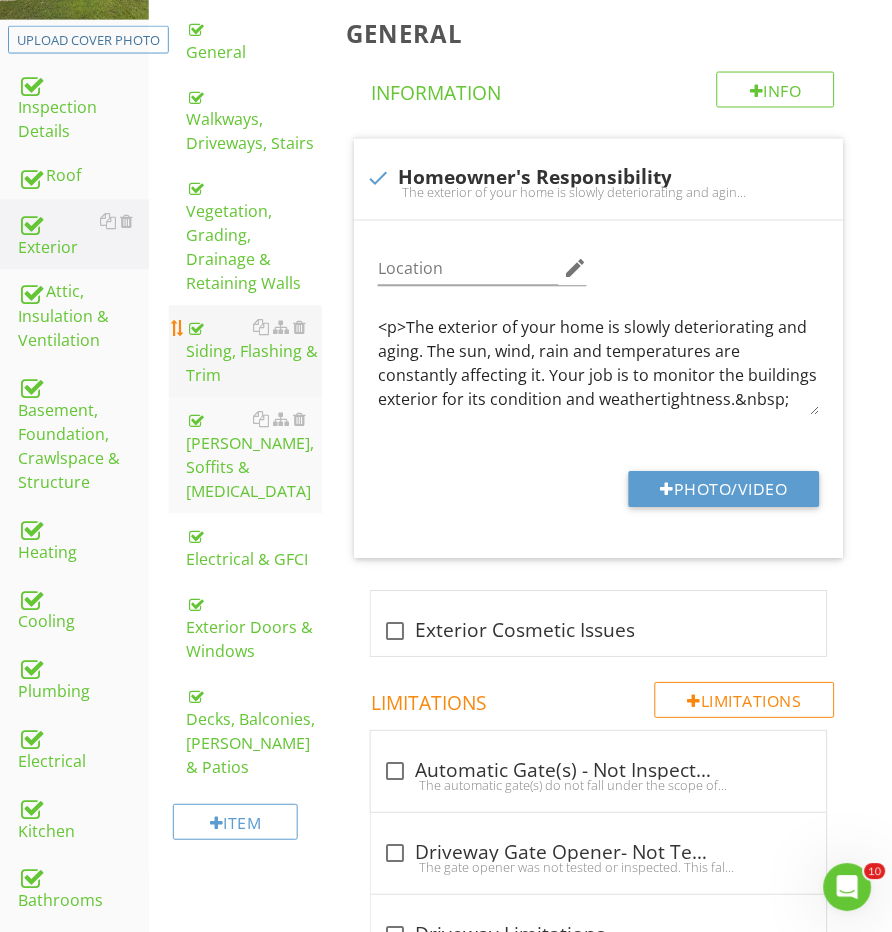 click on "Siding, Flashing & Trim" at bounding box center (255, 352) 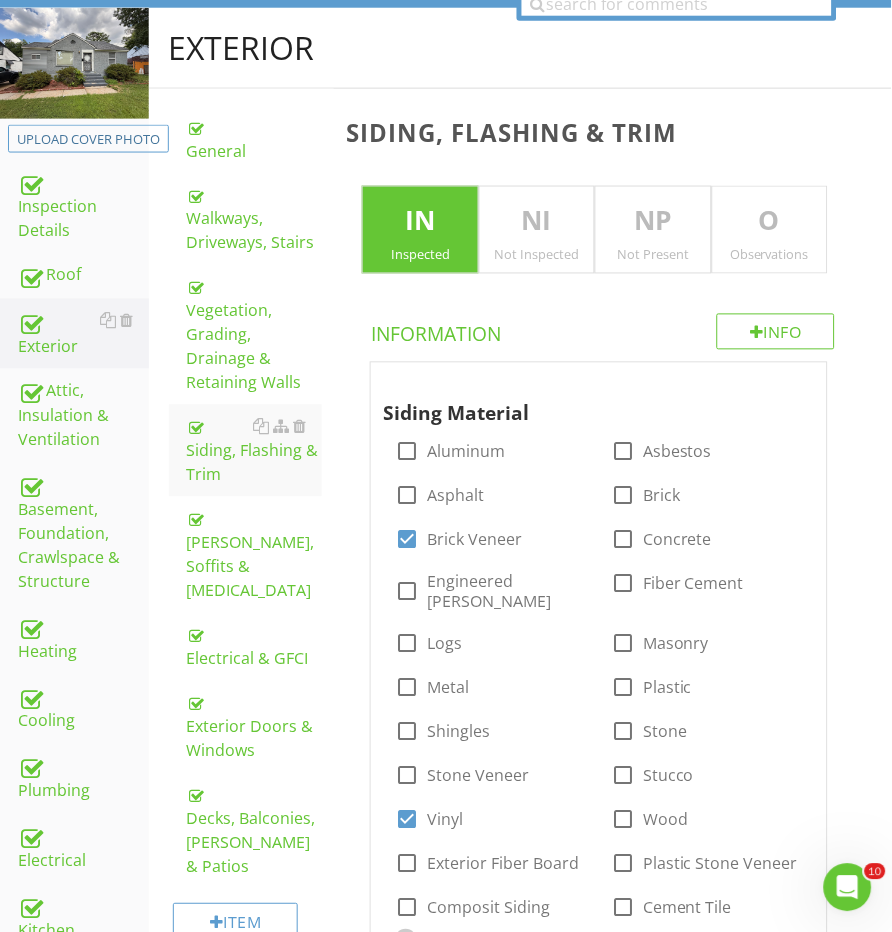 click on "O" at bounding box center (770, 222) 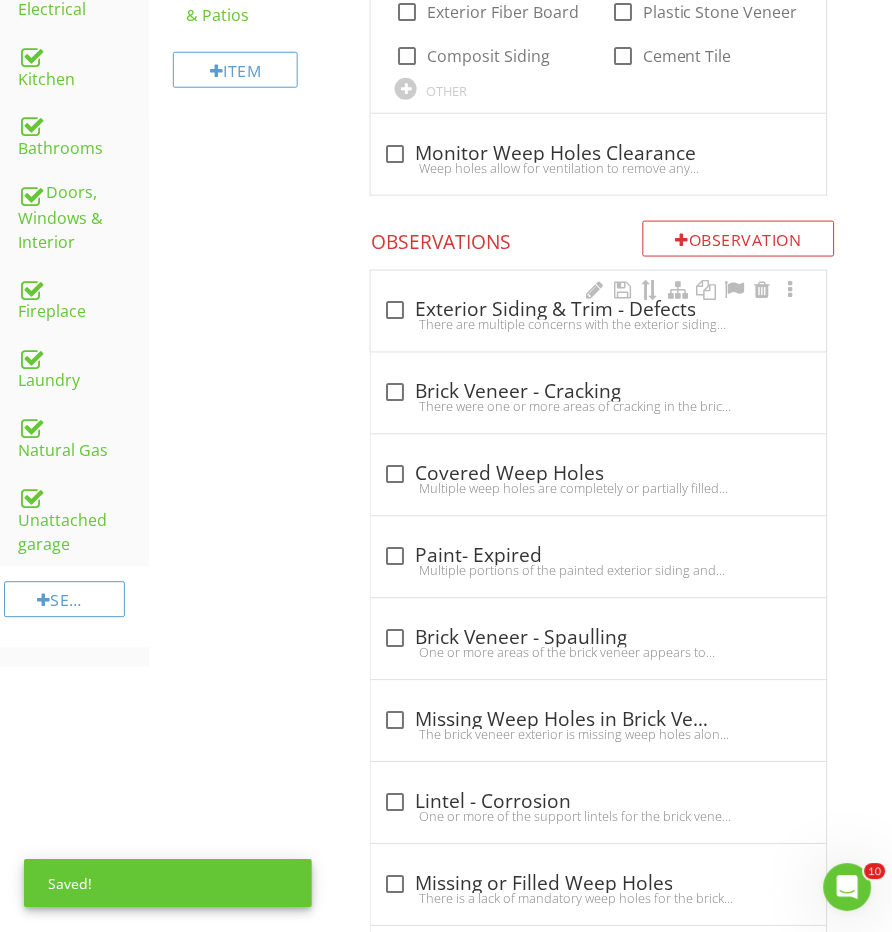 click on "There are multiple concerns with the exterior siding that should be evaluate and addressed by a qualified siding contractor. Issues are listed but below but not limited too;-Recommend having a qualified siding contractor further evaluate all of the exterior and repair/correct areas that are needed." at bounding box center [598, 325] 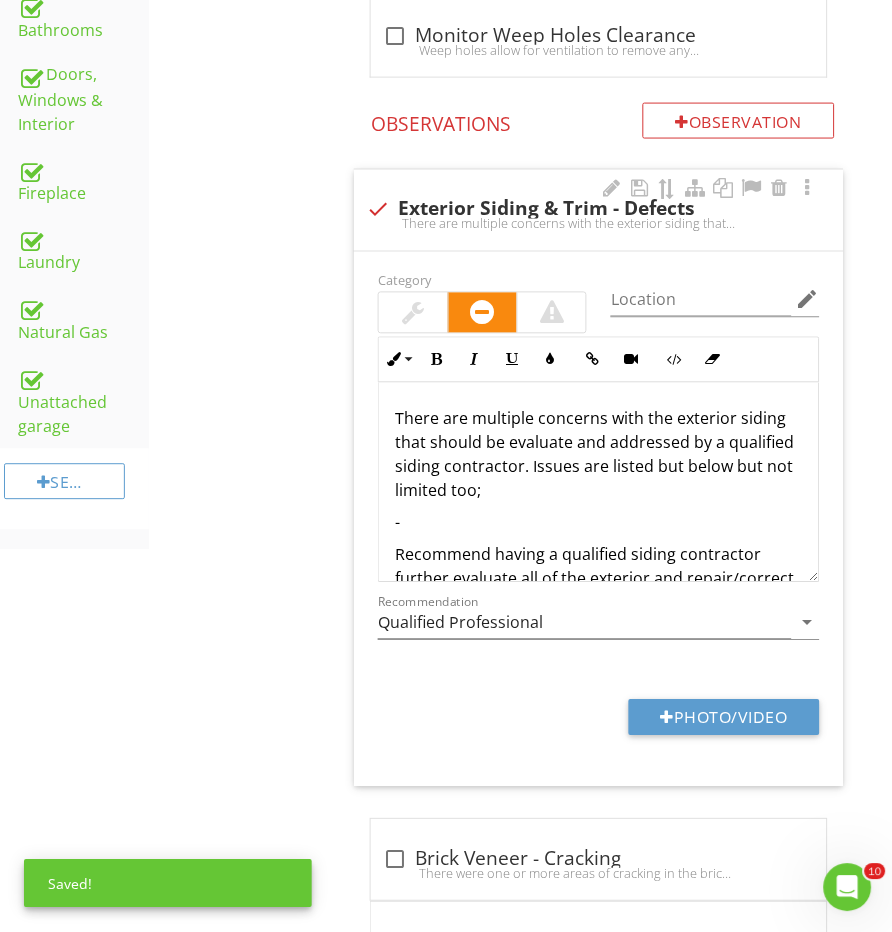 scroll, scrollTop: 1242, scrollLeft: 0, axis: vertical 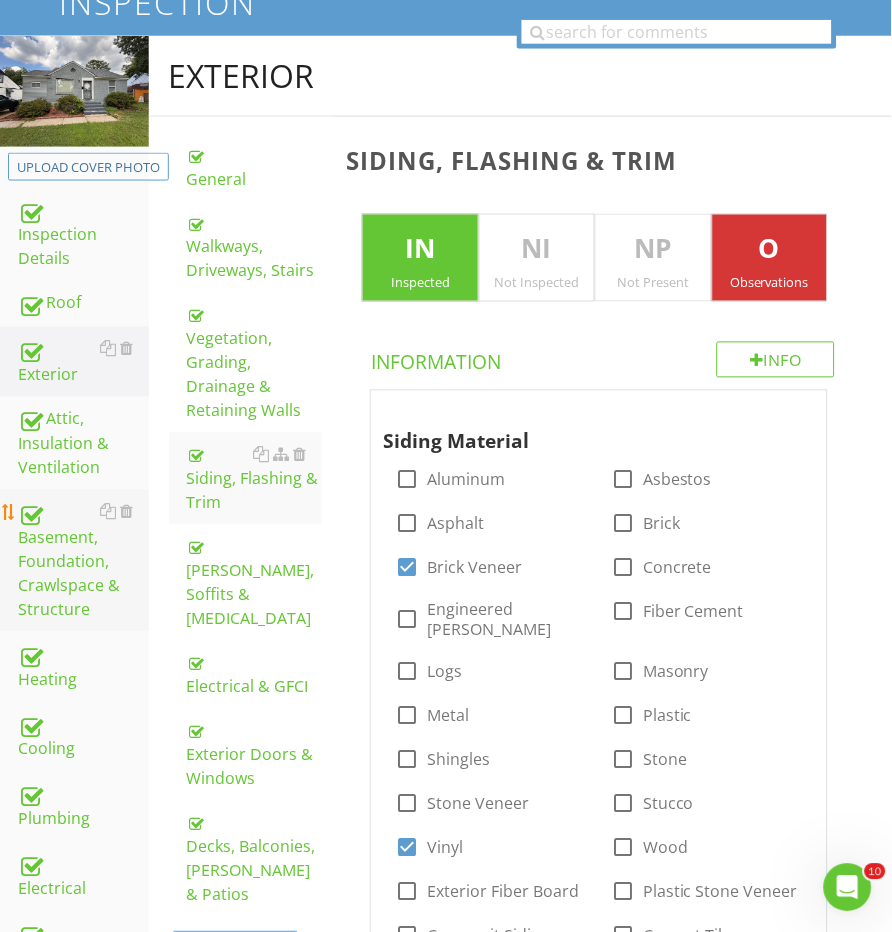 click on "Basement, Foundation, Crawlspace & Structure" at bounding box center [83, 561] 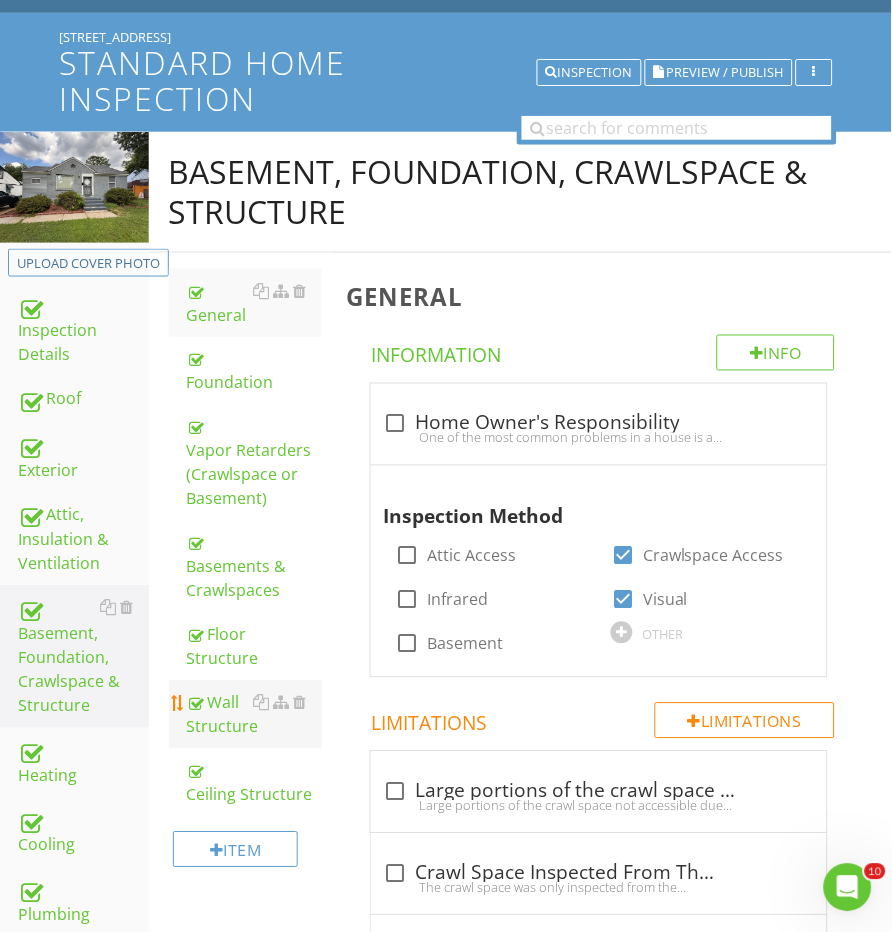 scroll, scrollTop: 130, scrollLeft: 0, axis: vertical 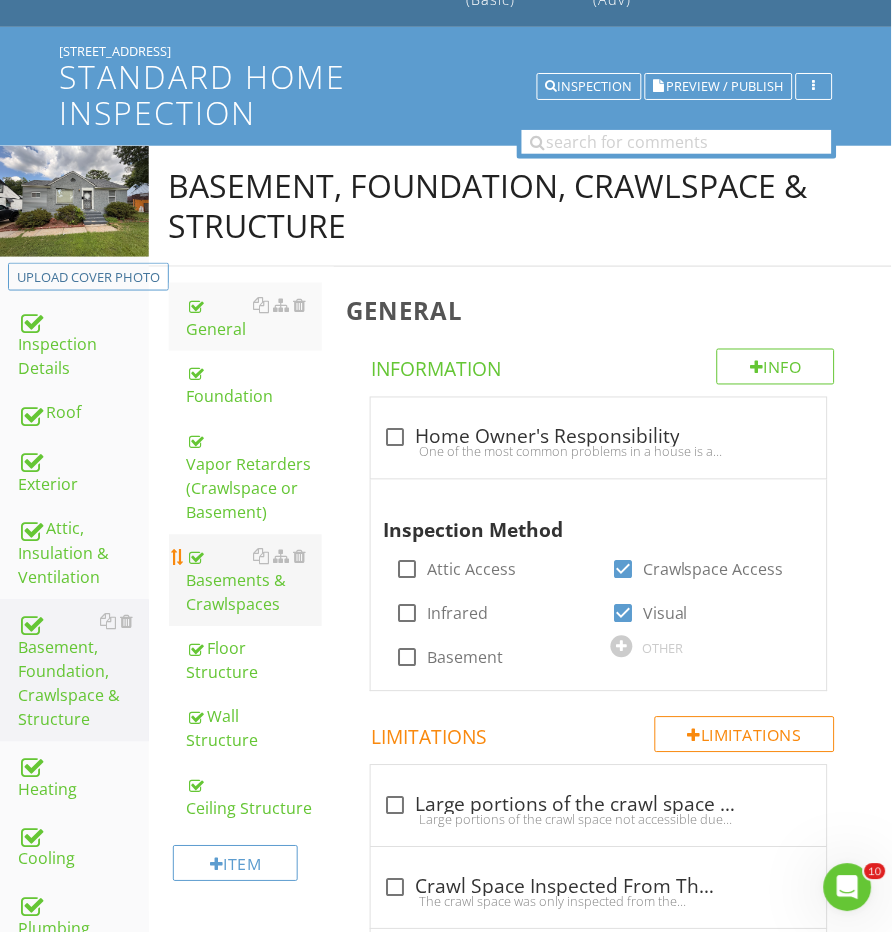click on "Basements & Crawlspaces" at bounding box center (255, 581) 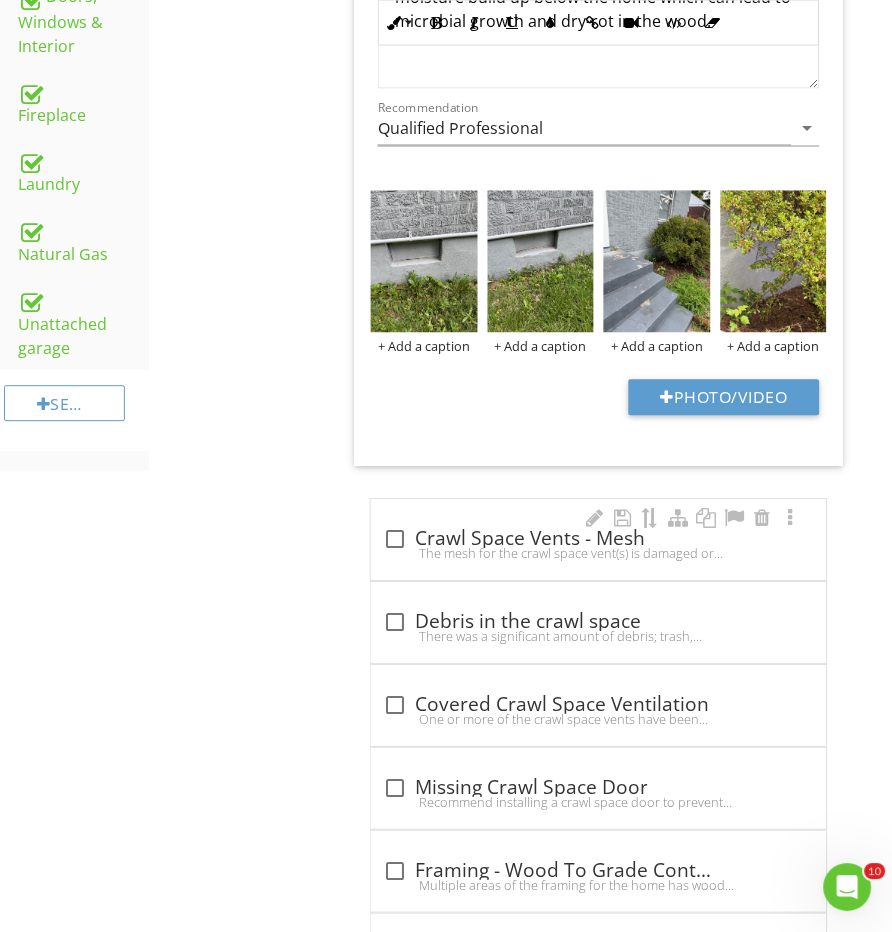 click on "The mesh for the crawl space vent(s) is damaged or missing for one or more vents. This can allow pest intrusion. Recommend repairing the mesh or replacing the vent." at bounding box center (598, 554) 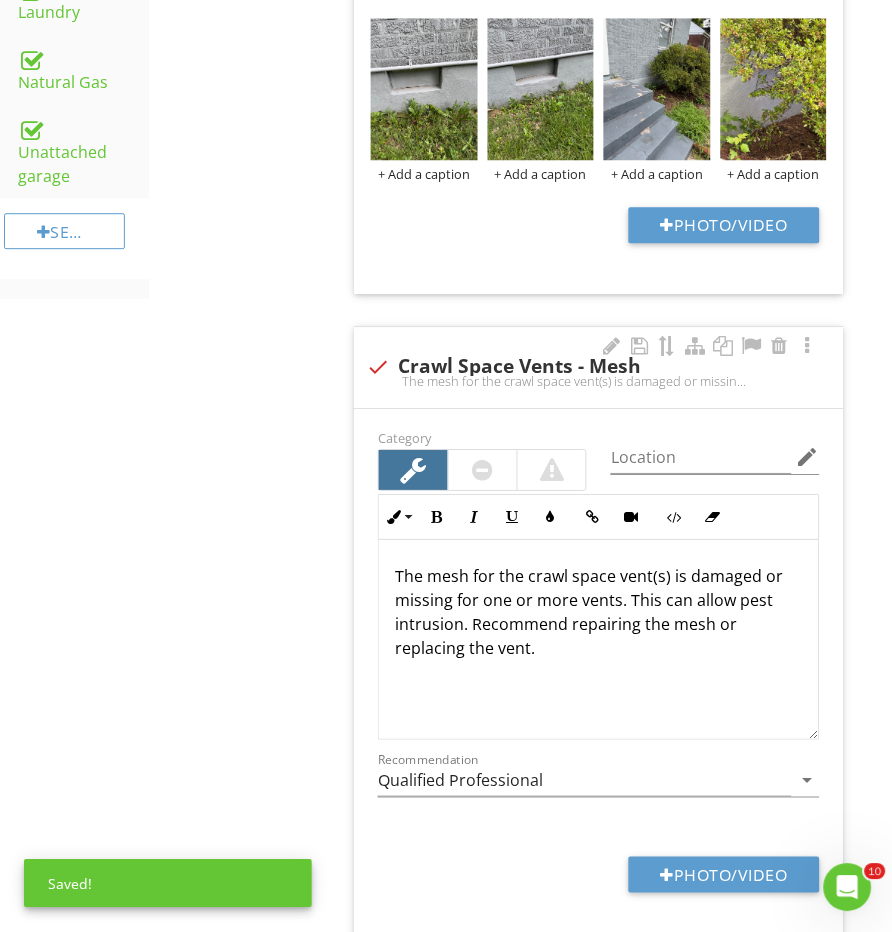 scroll, scrollTop: 1689, scrollLeft: 0, axis: vertical 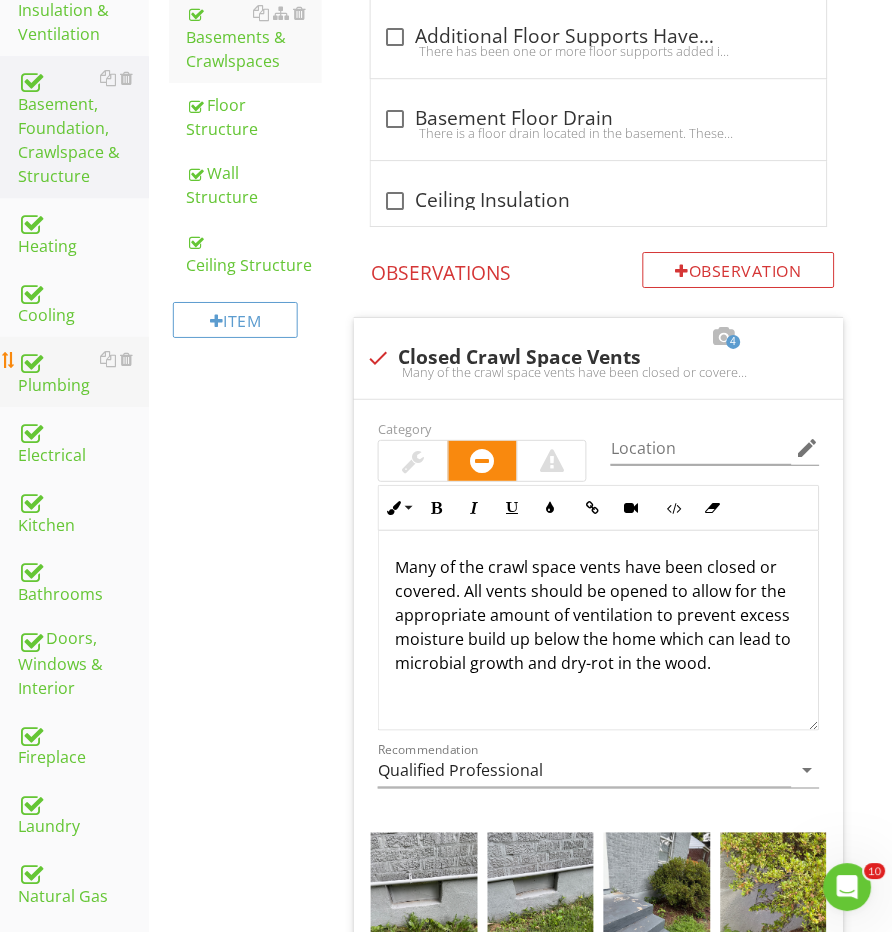 click on "Plumbing" at bounding box center (83, 372) 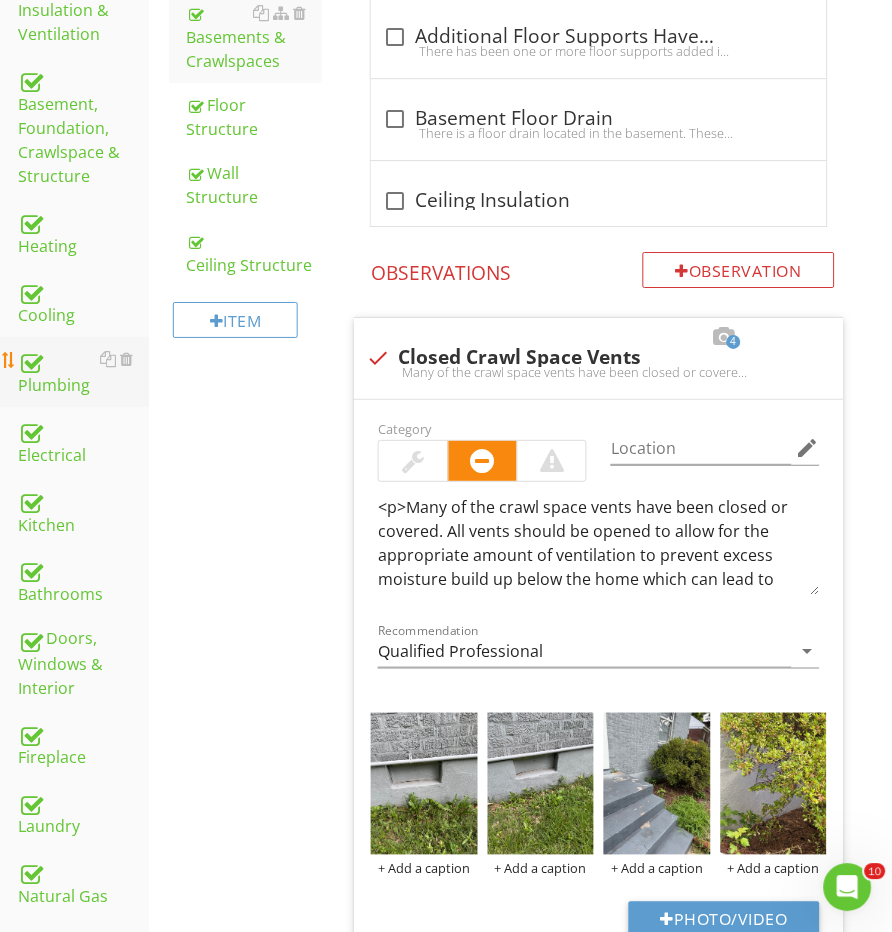 click on "Plumbing" at bounding box center (83, 372) 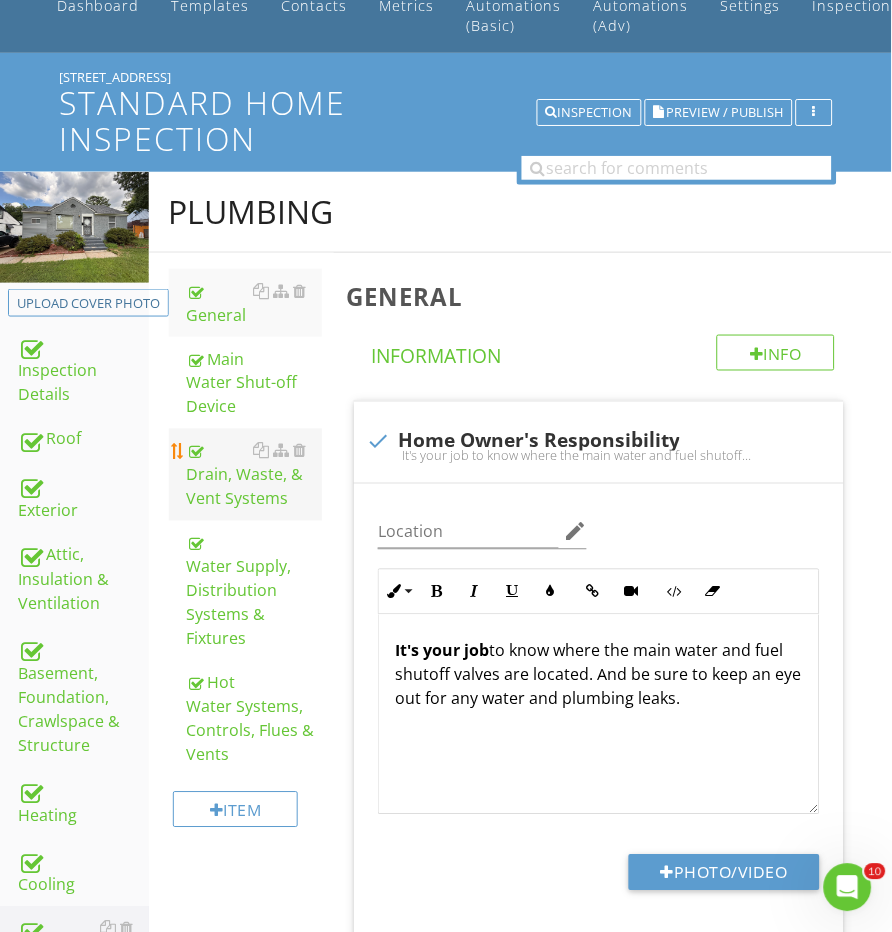 scroll, scrollTop: 95, scrollLeft: 0, axis: vertical 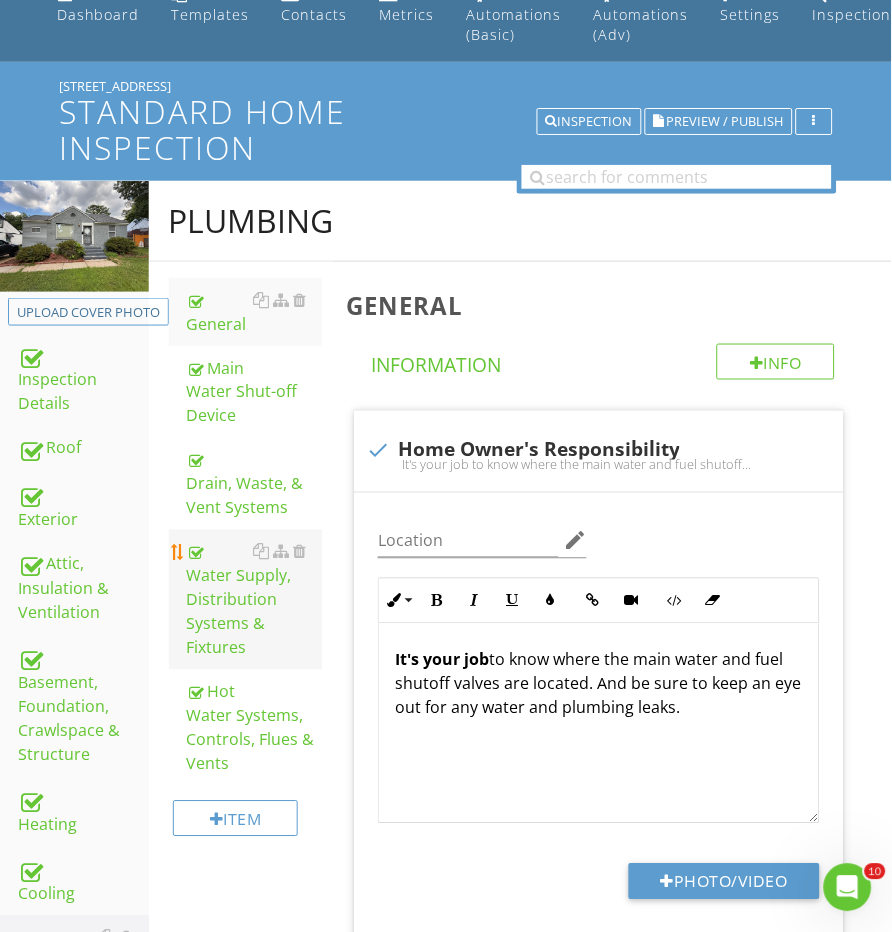 click on "Water Supply, Distribution Systems & Fixtures" at bounding box center (255, 600) 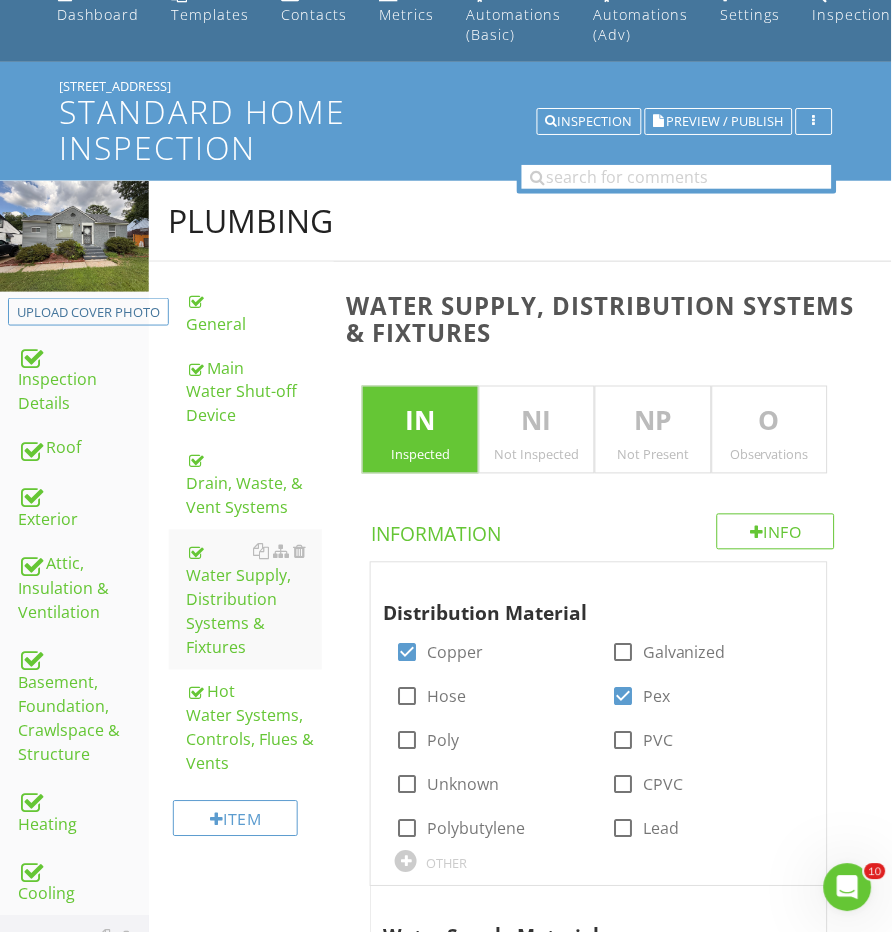click on "O" at bounding box center [770, 422] 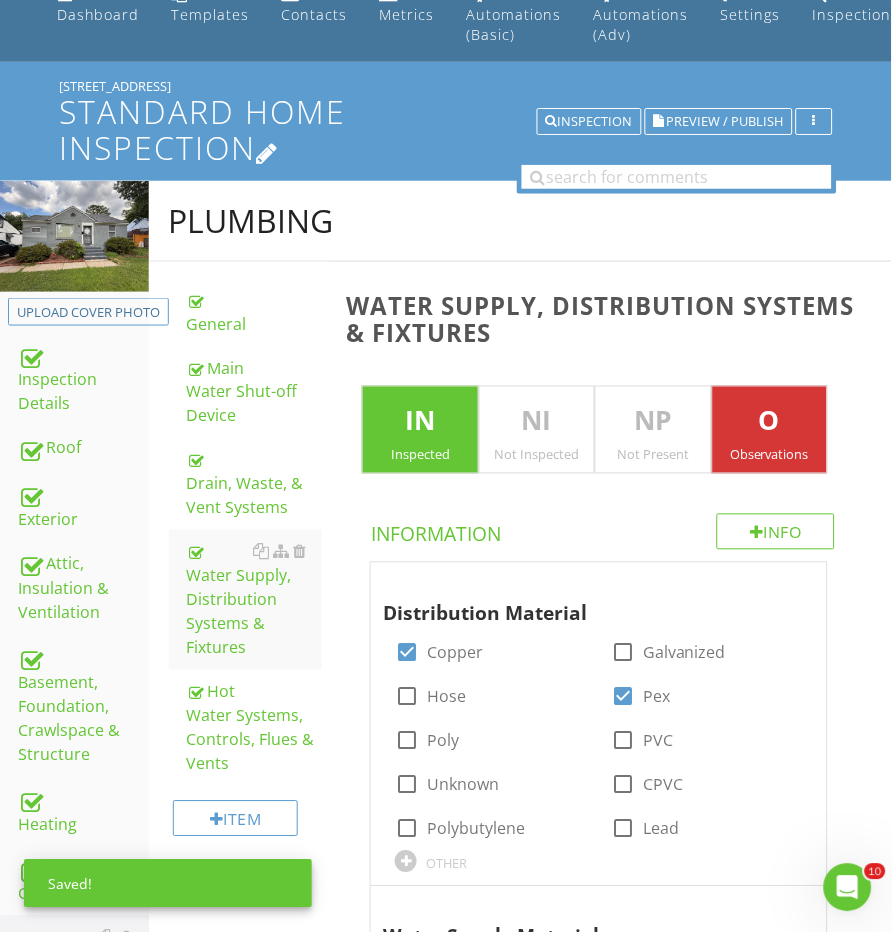 click on "Standard Home Inspection" at bounding box center (446, 129) 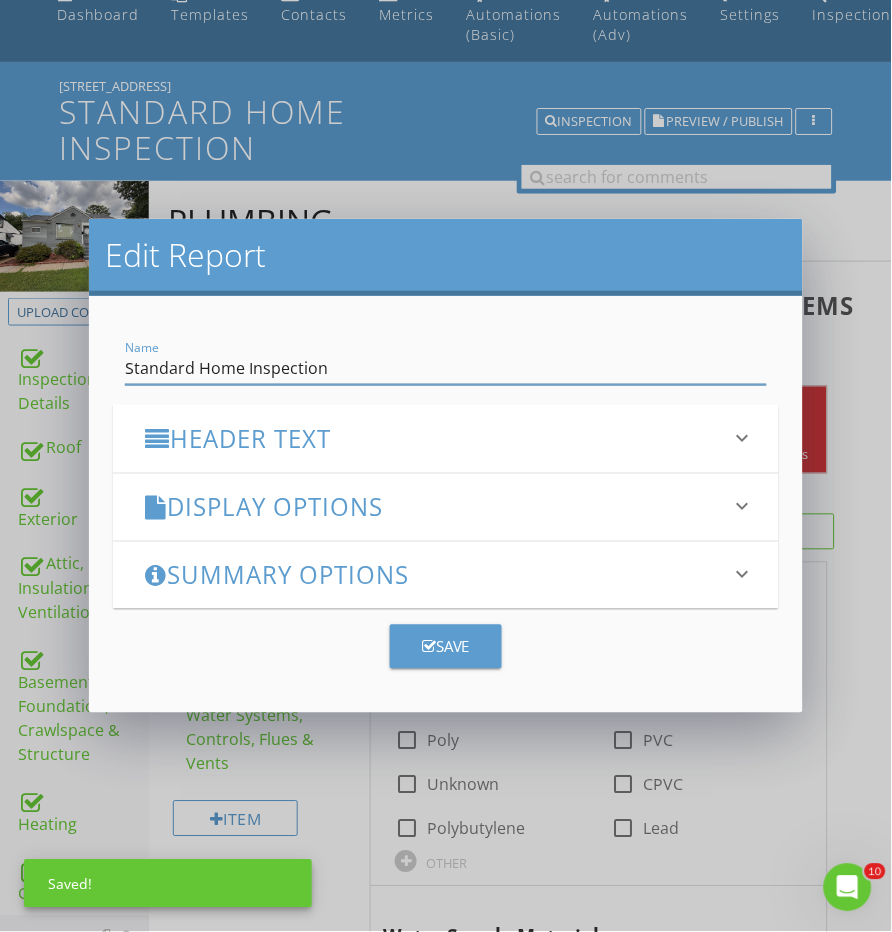 click on "Edit Report   Name Standard Home Inspection
Header Text
keyboard_arrow_down   Full Report Header Text     Summary Header Text
Display Options
keyboard_arrow_down   check_box Display Item Ratings Grid in Report
What does this look like?
check_box Display Category Counts Summary
What does this look like?
check_box_outline_blank Display 'Items Inspected' Count
With
vs
without
check_box_outline_blank Display Inspector Signature   Configure Signature    |
Where does this display?
check_box Display Standards of Practice
Set per-section by clicking the 'pencil' icon next to each
section.
What does this look like?
check_box Display Recommendations   check_box Smart Layout for Informational Comments
Minimize whitespace by separating short and long comments.
What does this look like?
PDF Options   check_box Display Table of Contents" at bounding box center [446, 466] 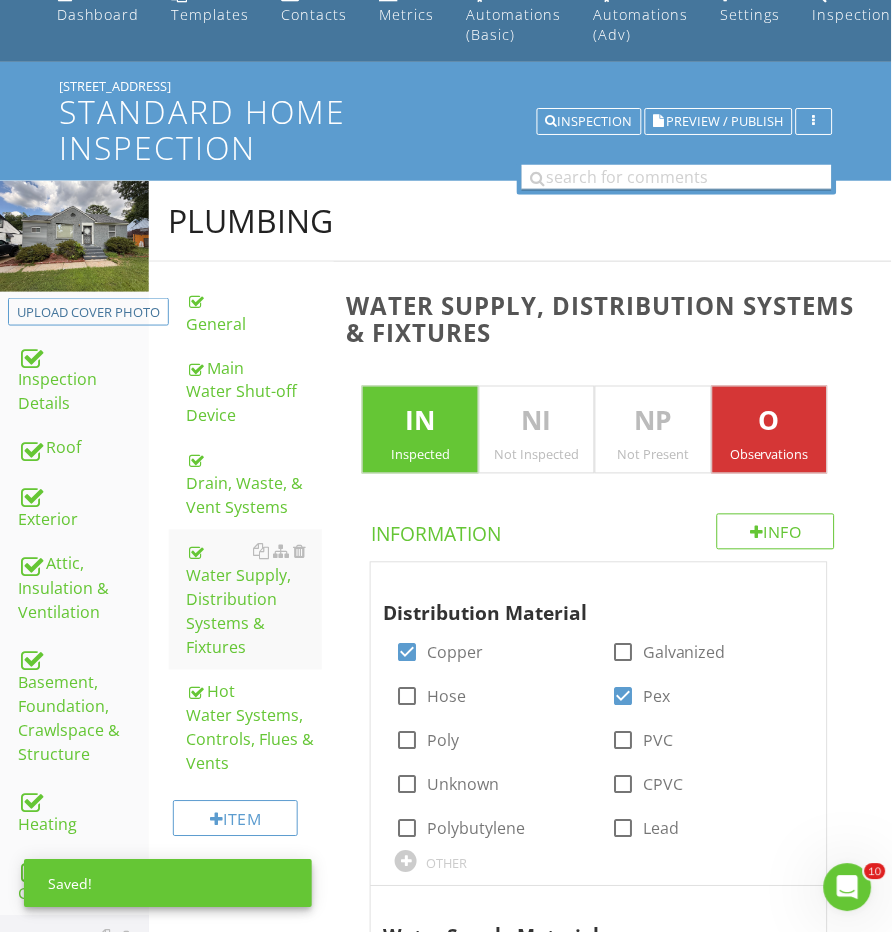 click at bounding box center (677, 177) 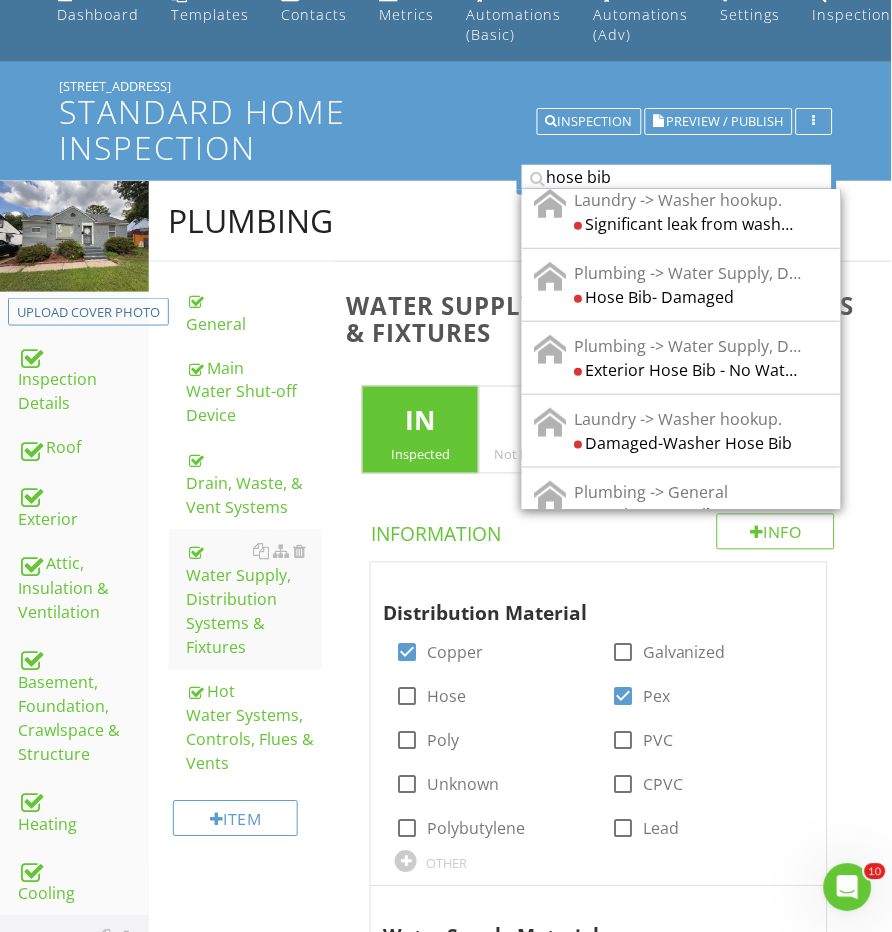 scroll, scrollTop: 165, scrollLeft: 0, axis: vertical 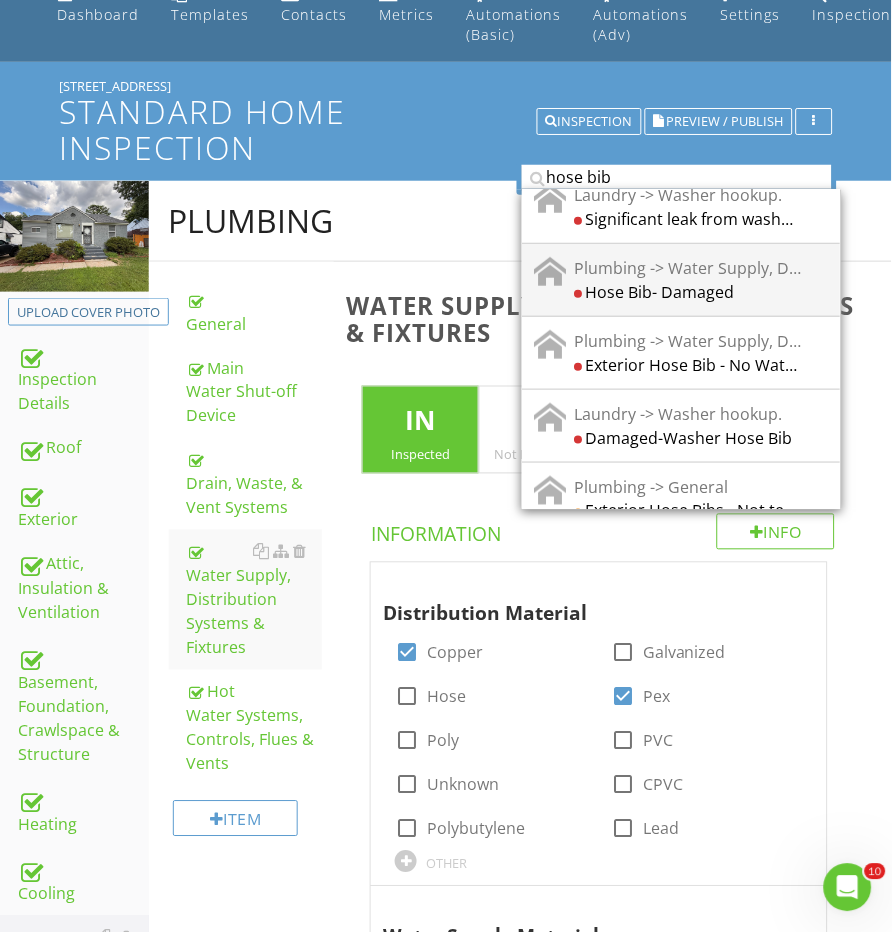 type on "hose bib" 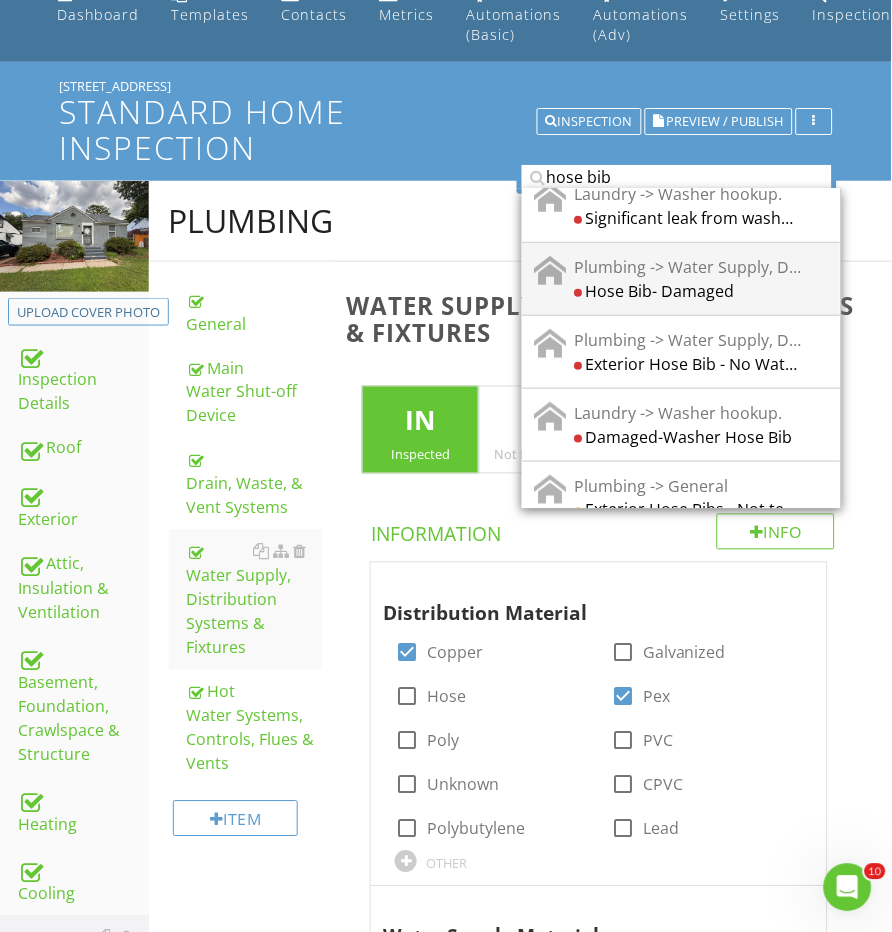 click on "Plumbing
->
Water Supply, Distribution Systems & Fixtures
Hose Bib- Damaged" at bounding box center [682, 279] 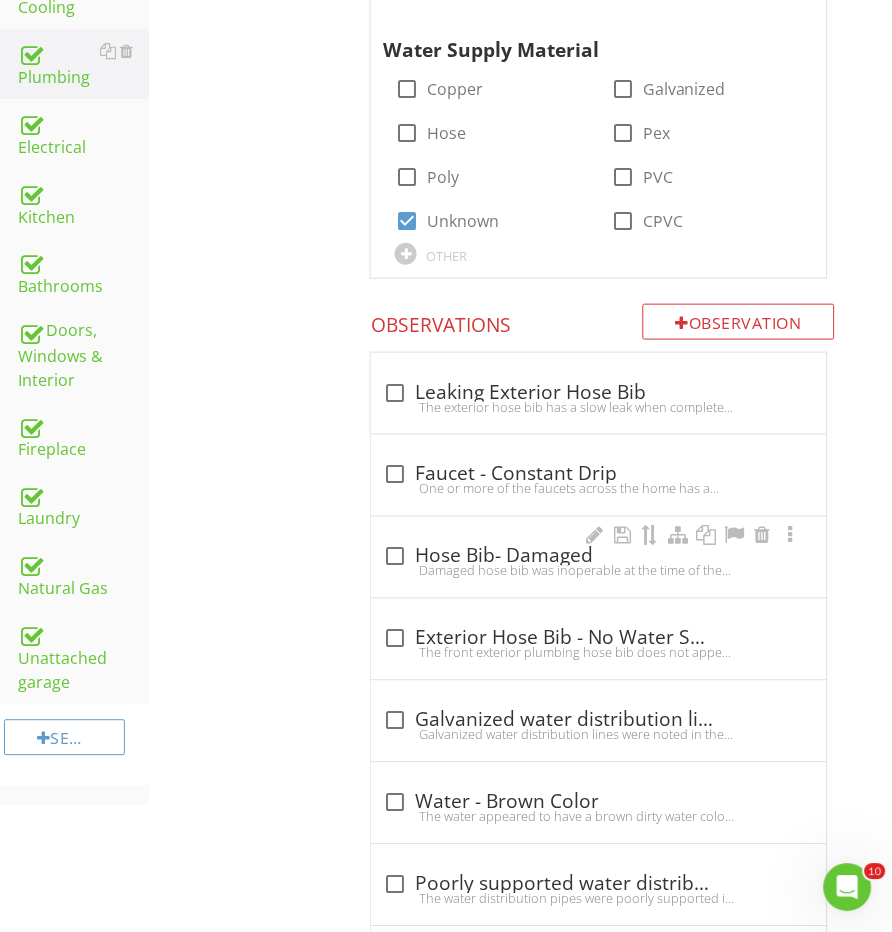 click on "check_box_outline_blank
Hose Bib- Damaged" at bounding box center (598, 557) 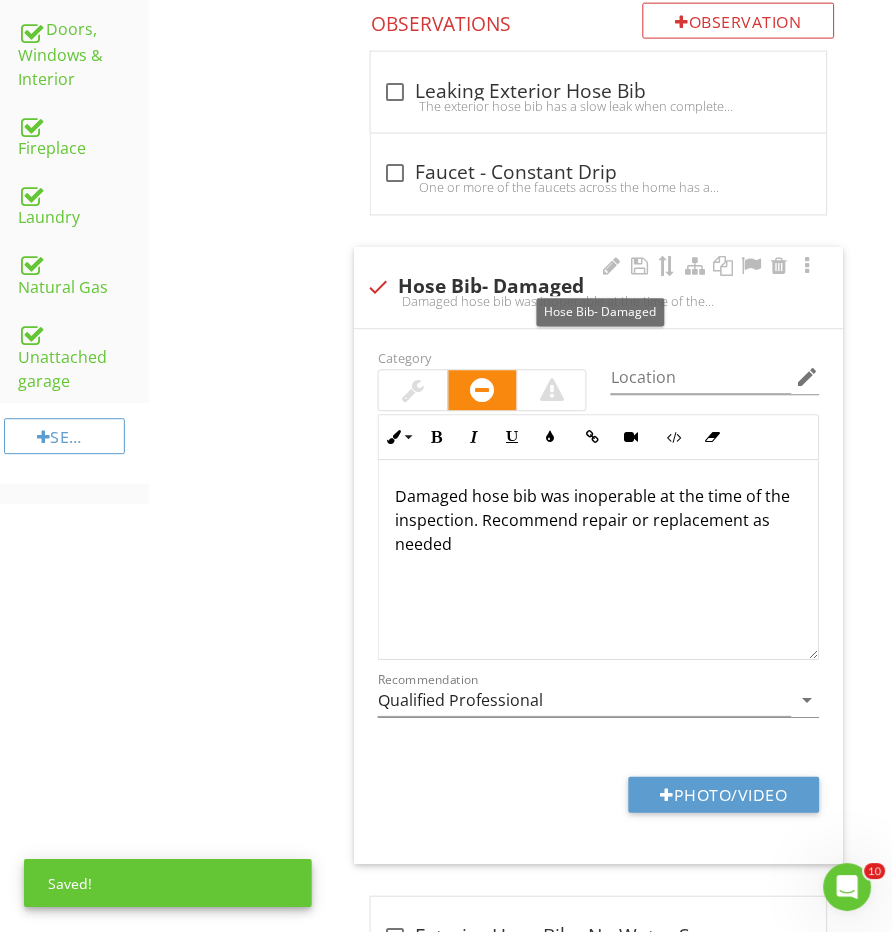 scroll, scrollTop: 1330, scrollLeft: 0, axis: vertical 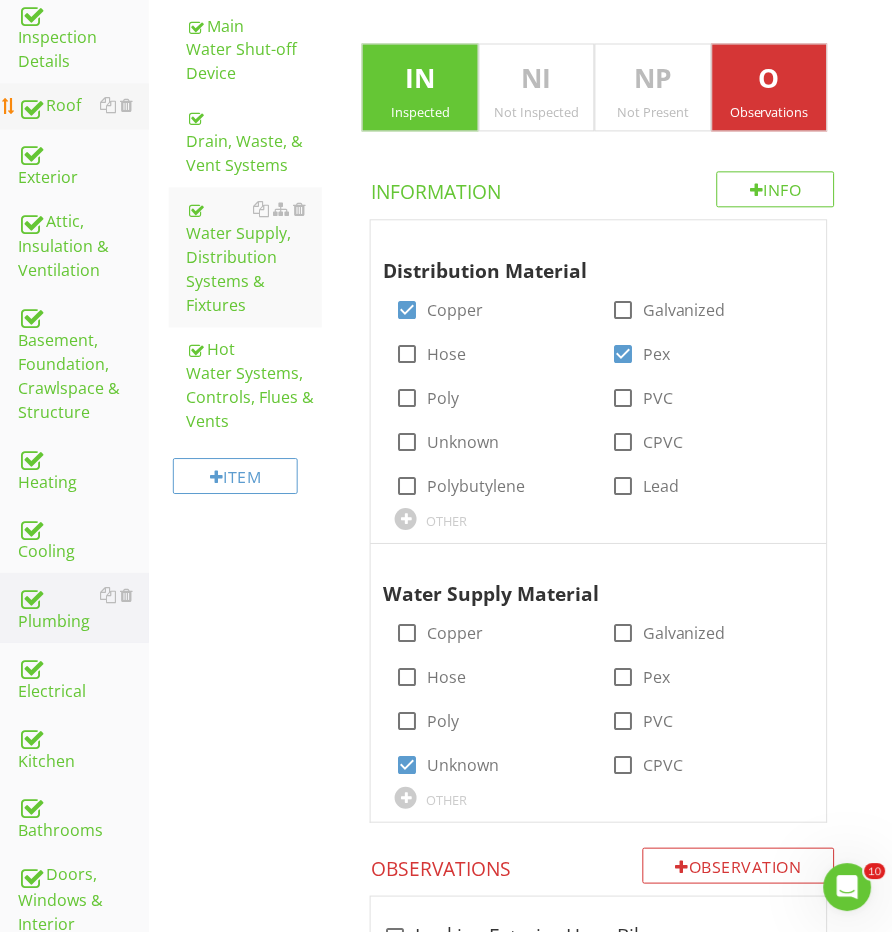 click on "Roof" at bounding box center (83, 107) 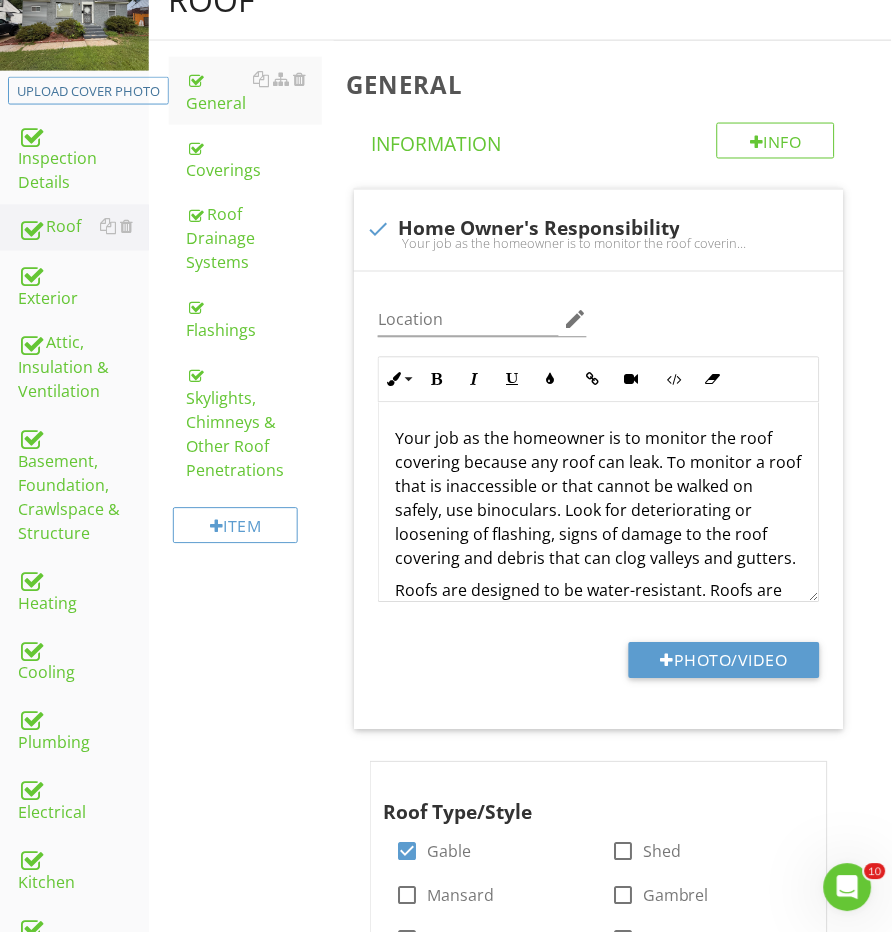 scroll, scrollTop: 237, scrollLeft: 0, axis: vertical 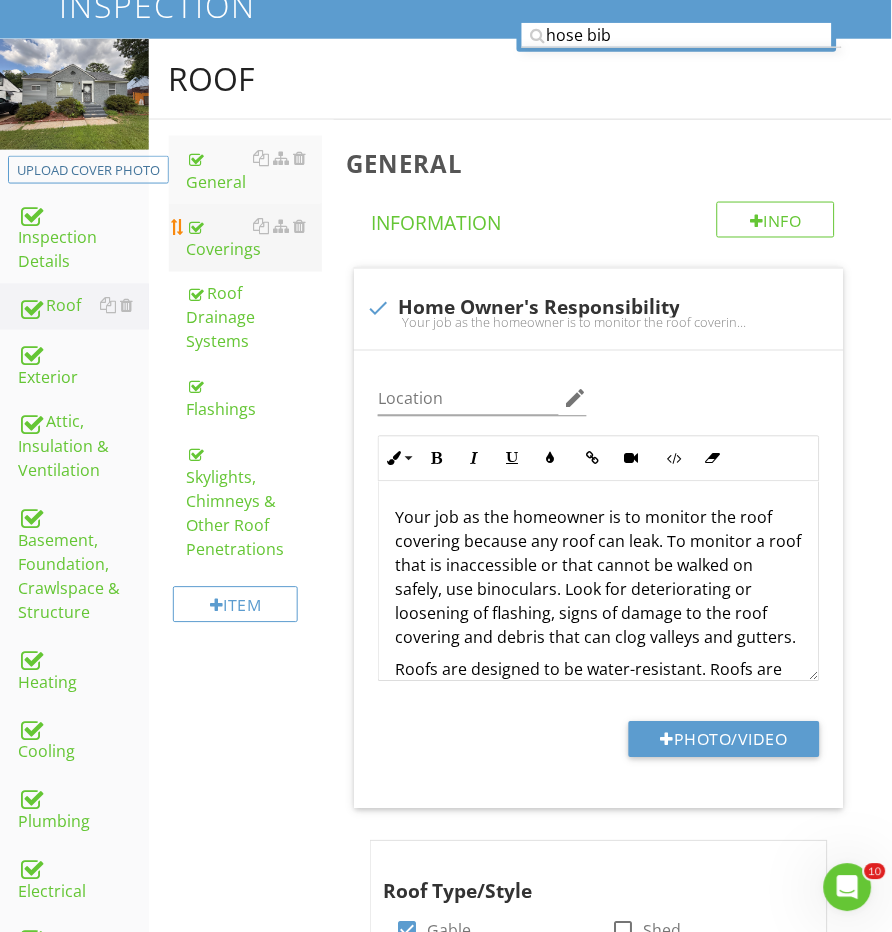 click on "Coverings" at bounding box center (255, 238) 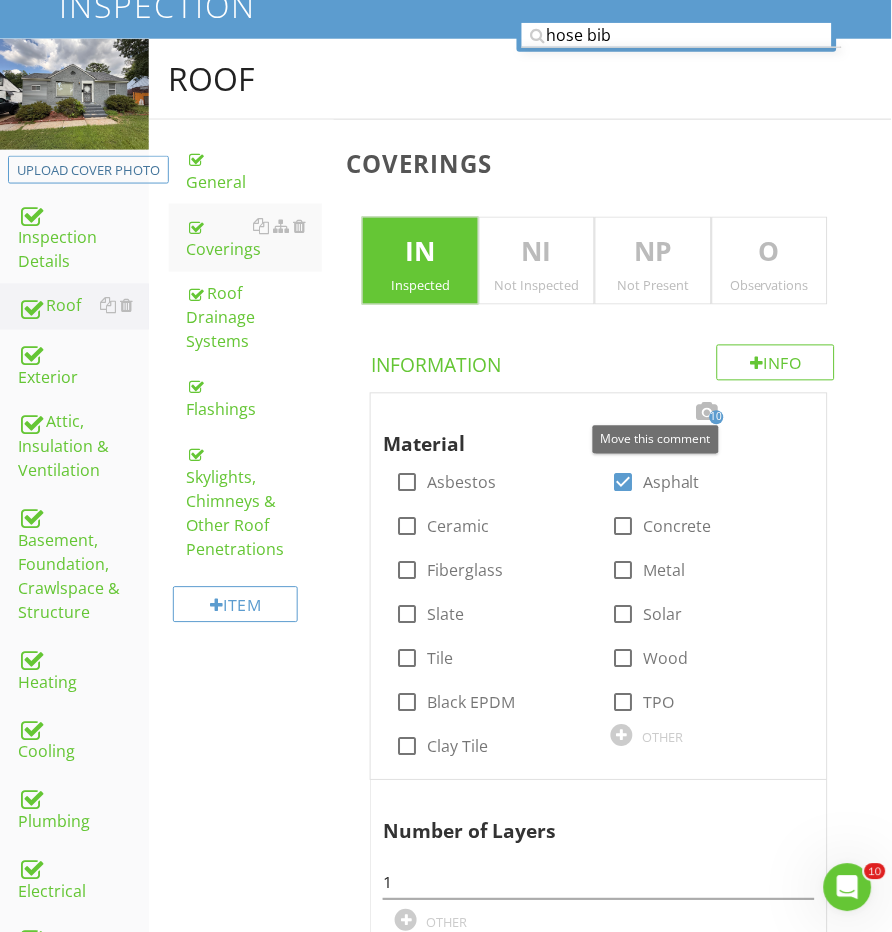 click on "Observations" at bounding box center (770, 286) 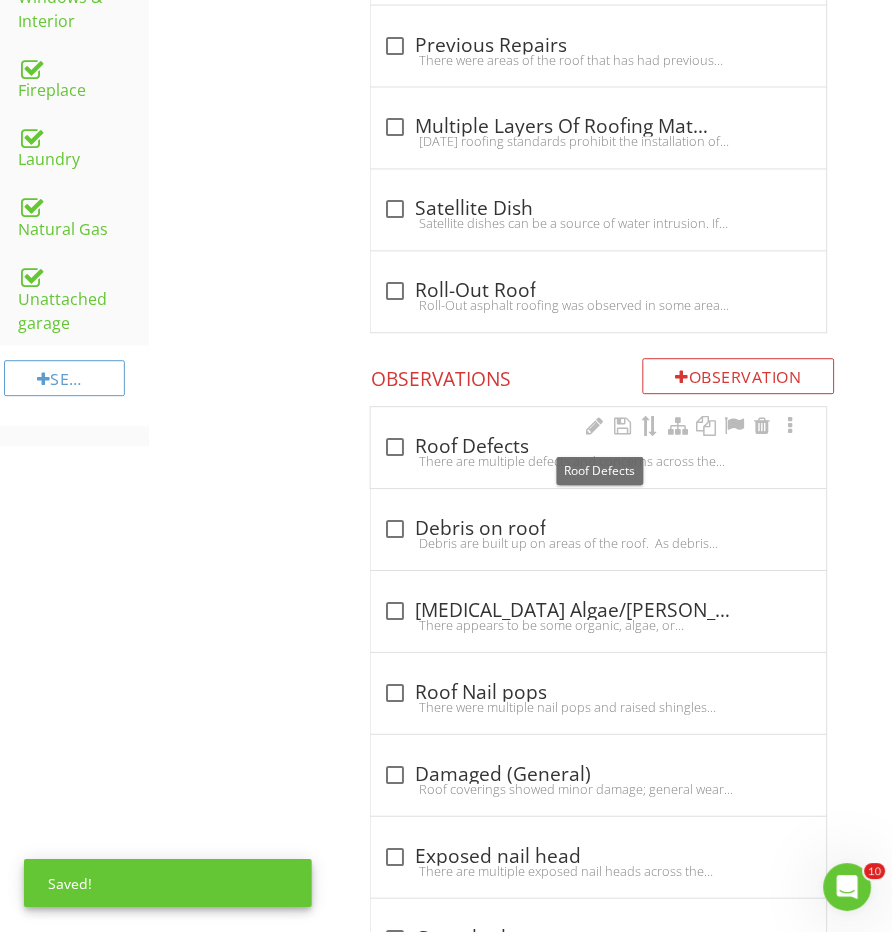 click on "Debris are built up on areas of the roof.  As debris build up, this can allow water to run up behind shingles. Recommend removing any and all debris from roof to prevent damage and water intrusion and scheduling seasonal clearing of the roof." at bounding box center [598, 544] 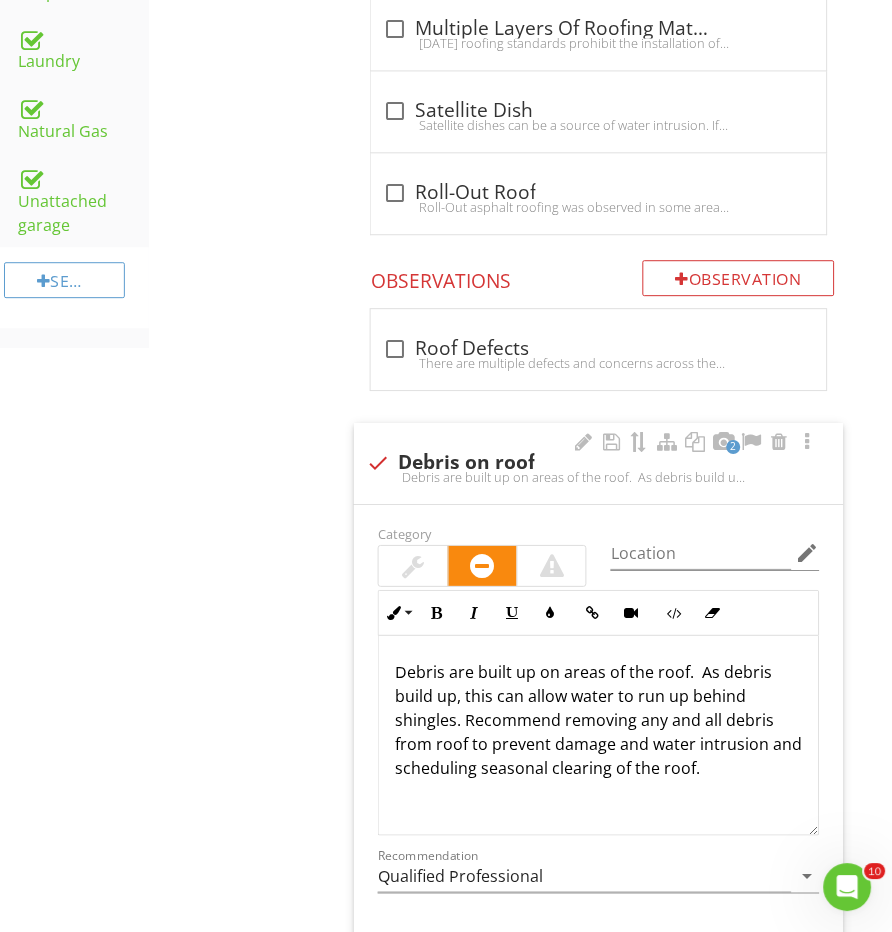 click on "2         check
Debris on roof
Debris are built up on areas of the roof.  As debris build up, this can allow water to run up behind shingles. Recommend removing any and all debris from roof to prevent damage and water intrusion and scheduling seasonal clearing of the roof." at bounding box center (598, 463) 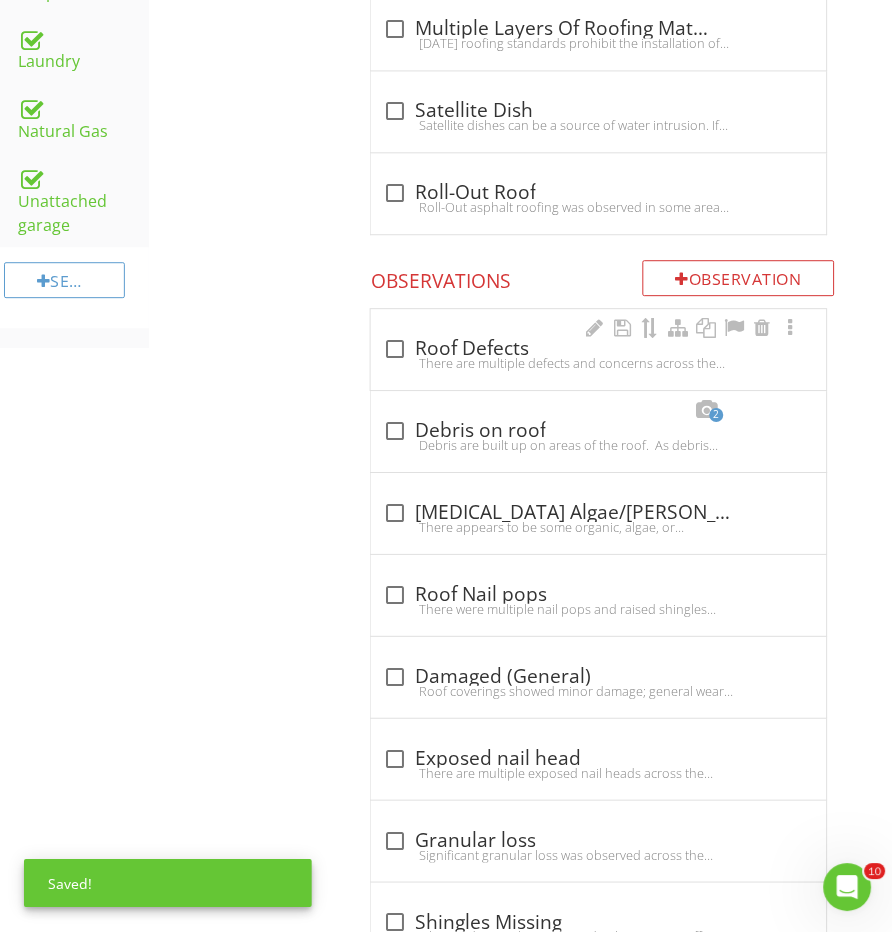 click on "There are multiple defects and concerns across the roof including but not limited too;-Recommend having a qualified roofer further evaluate and repair and/or budgeting for full replacement of the roof immediately or in the near future." at bounding box center [598, 363] 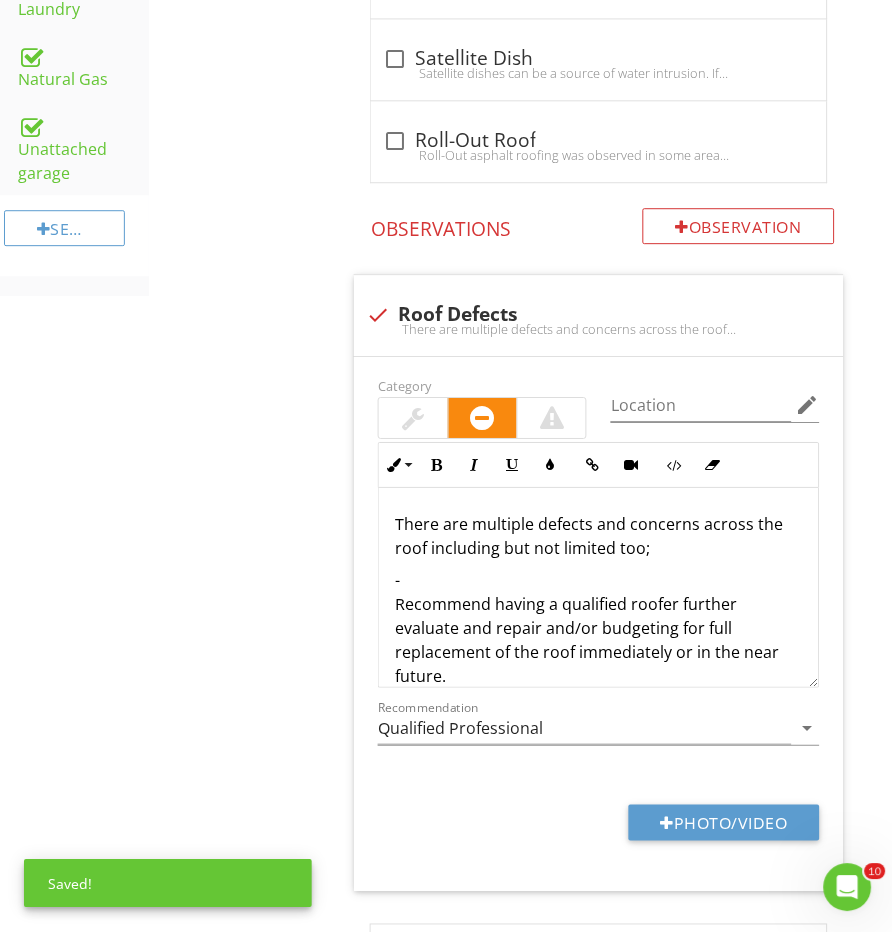 scroll, scrollTop: 1527, scrollLeft: 0, axis: vertical 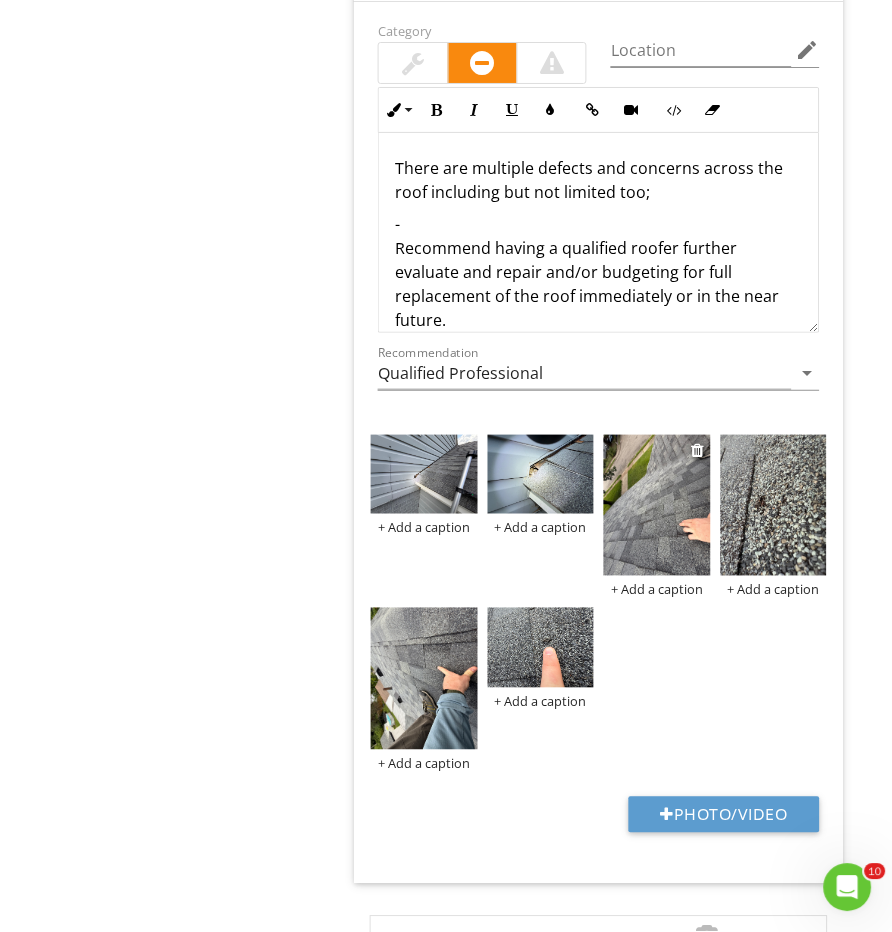 click at bounding box center (657, 506) 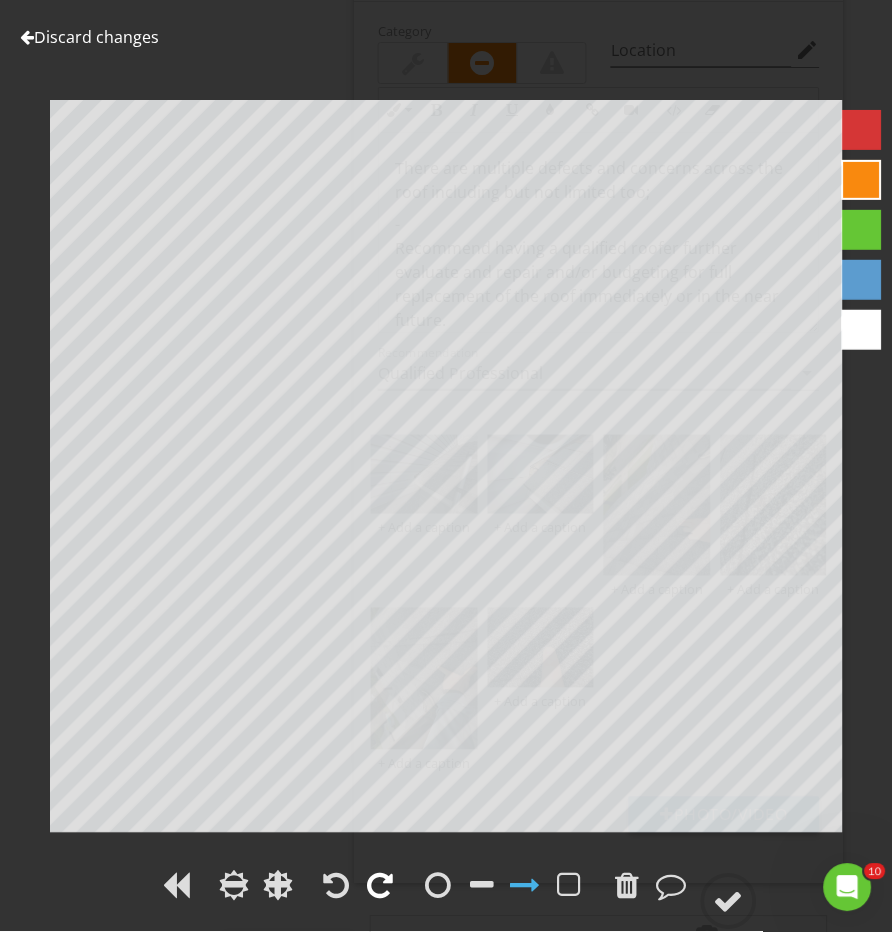 click at bounding box center [380, 886] 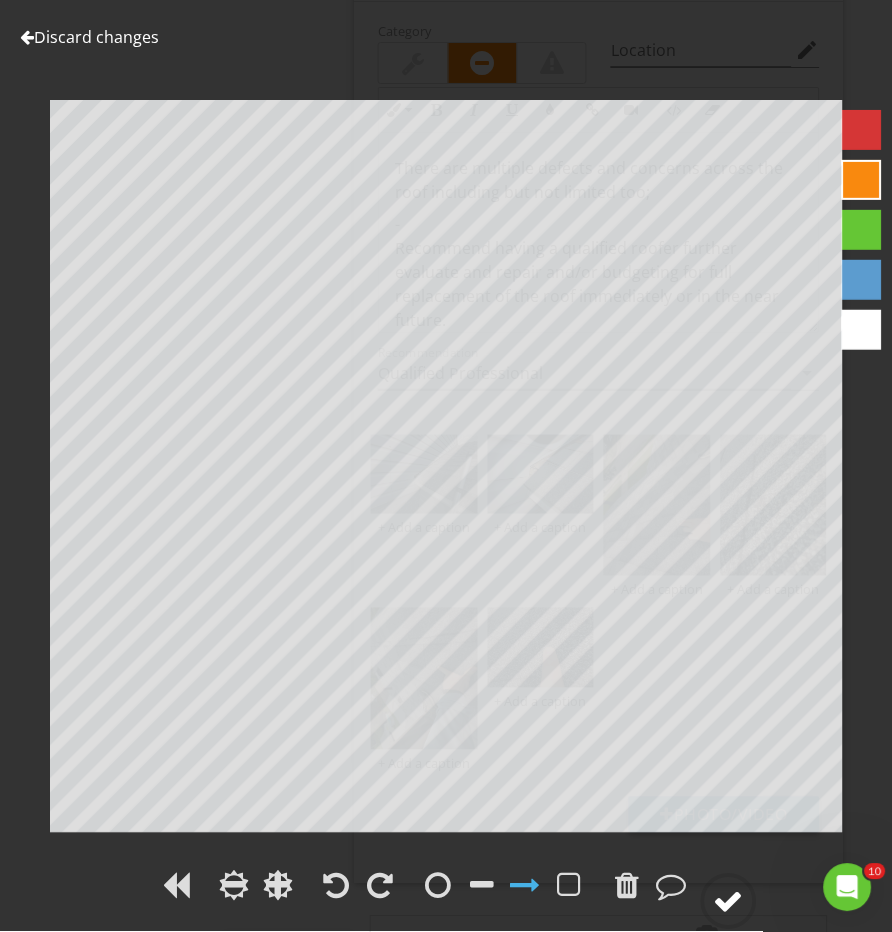 click 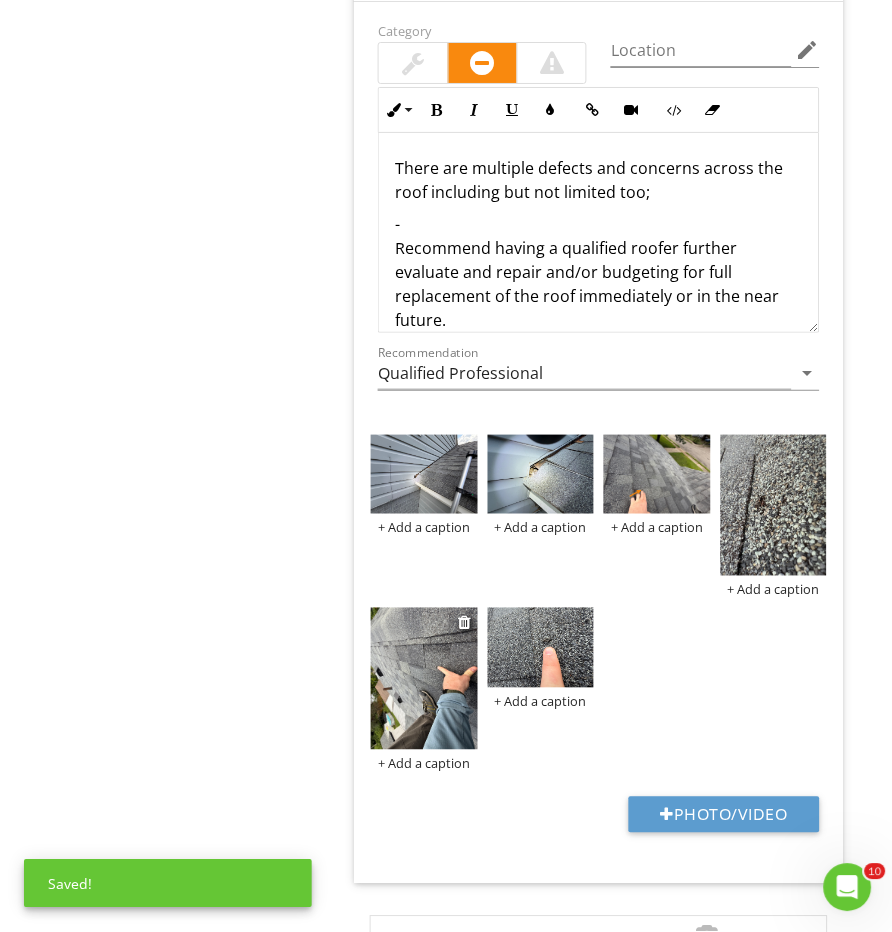 click at bounding box center [424, 679] 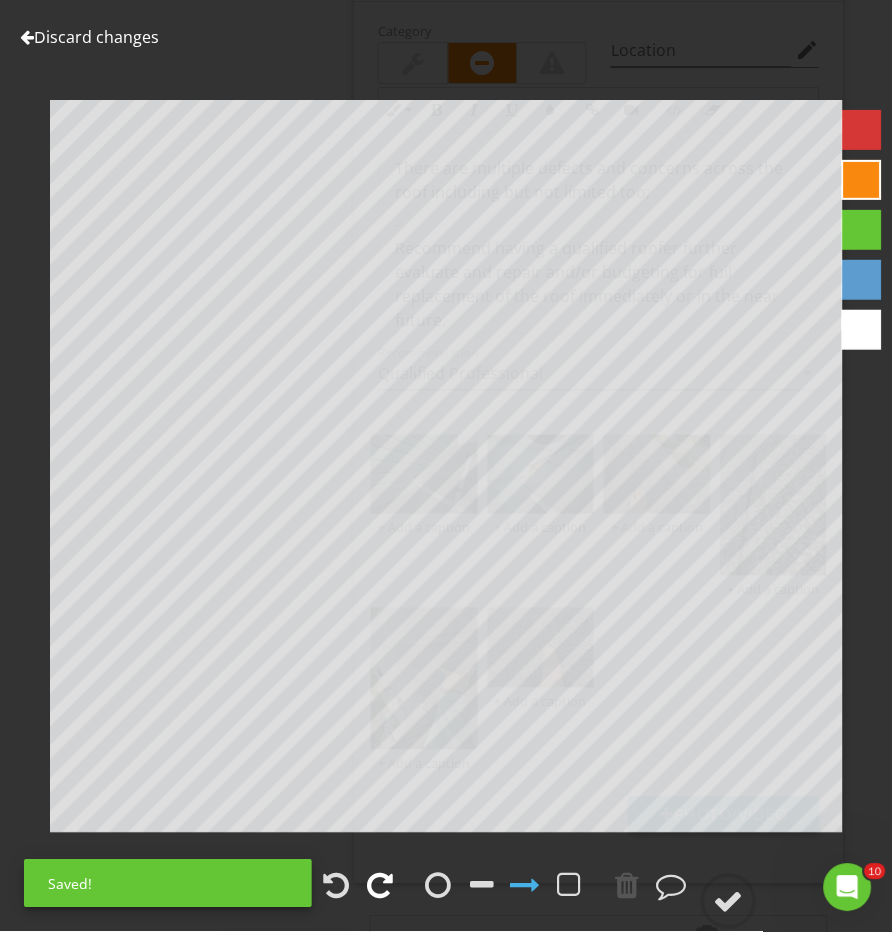 click at bounding box center [380, 886] 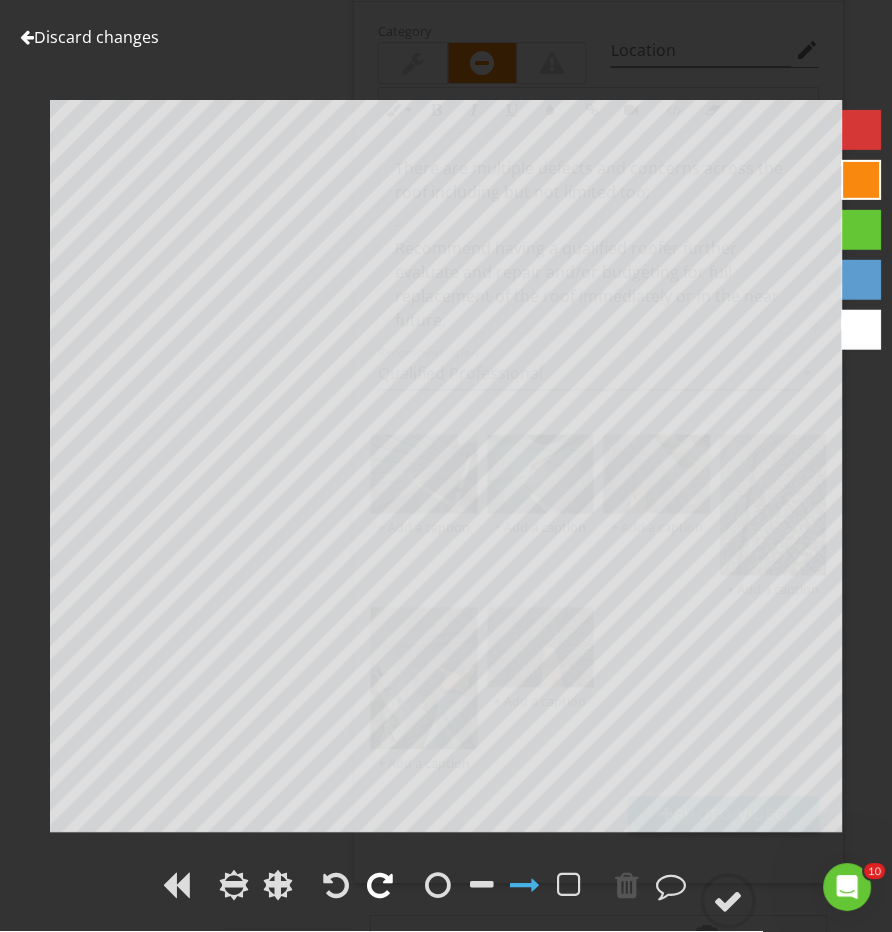 click at bounding box center [380, 886] 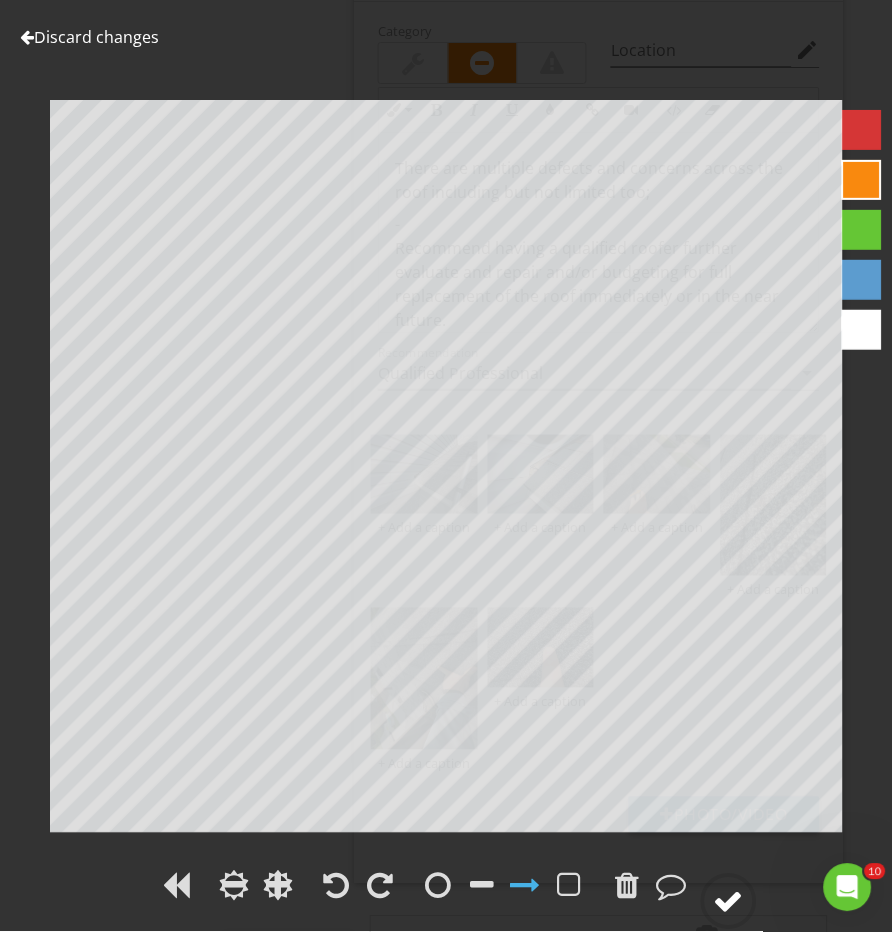 click 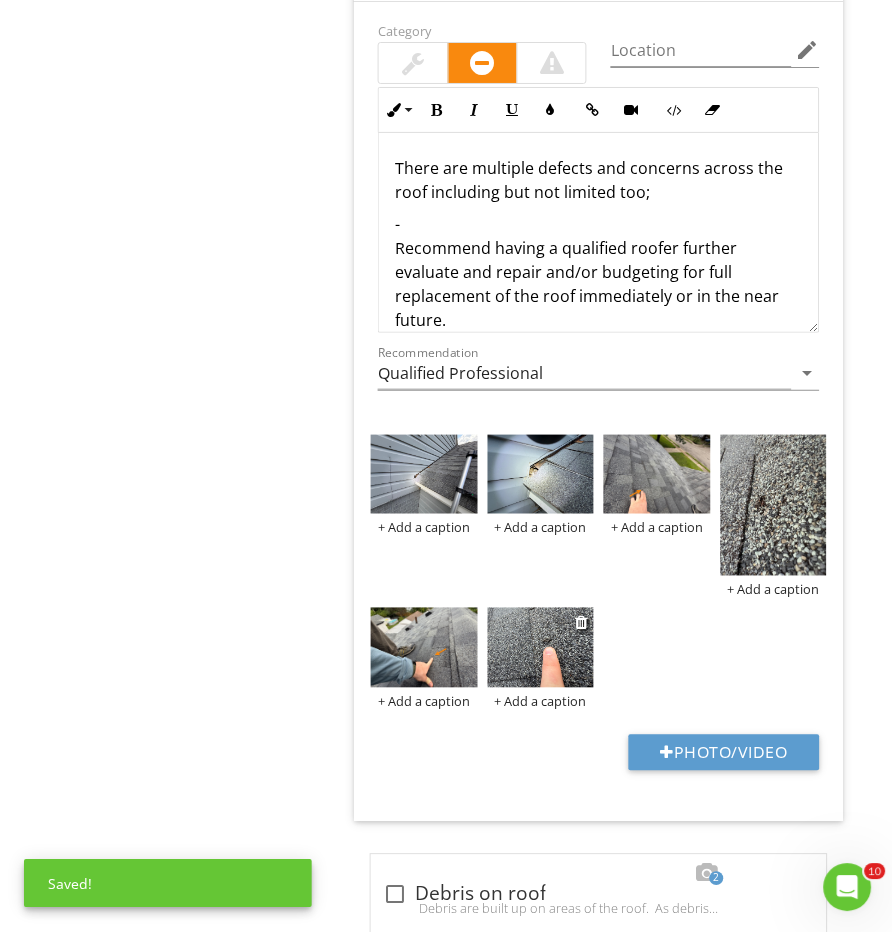 click at bounding box center [541, 648] 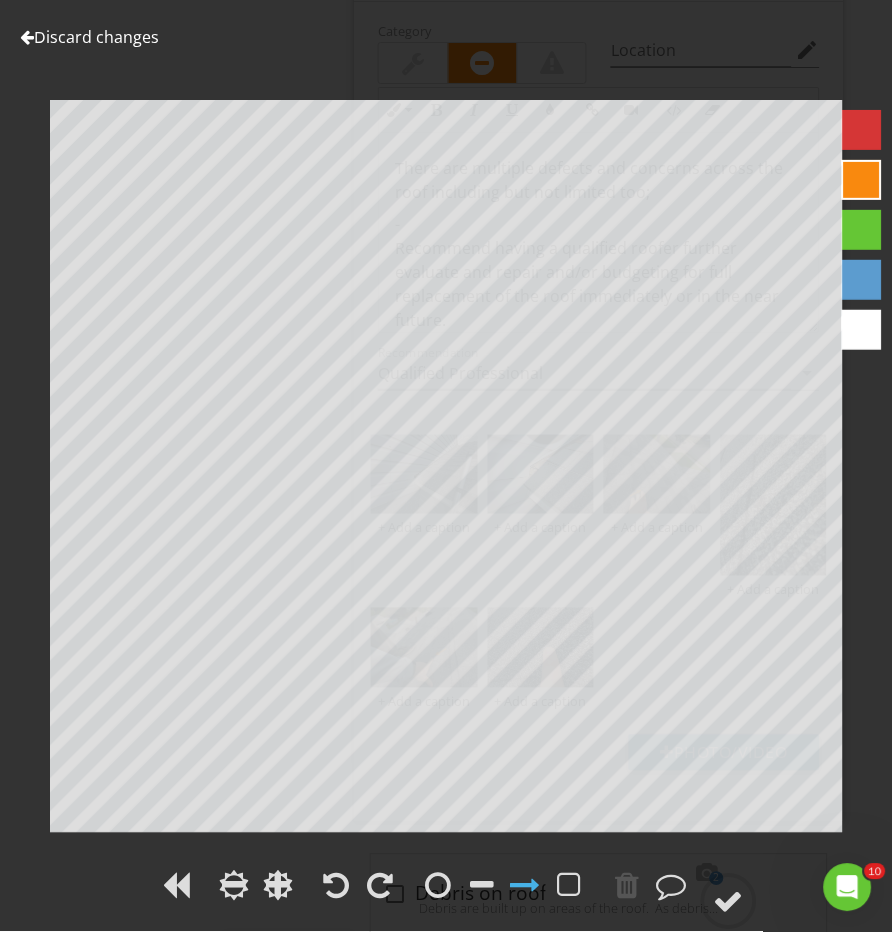 click on "Discard changes" at bounding box center [89, 37] 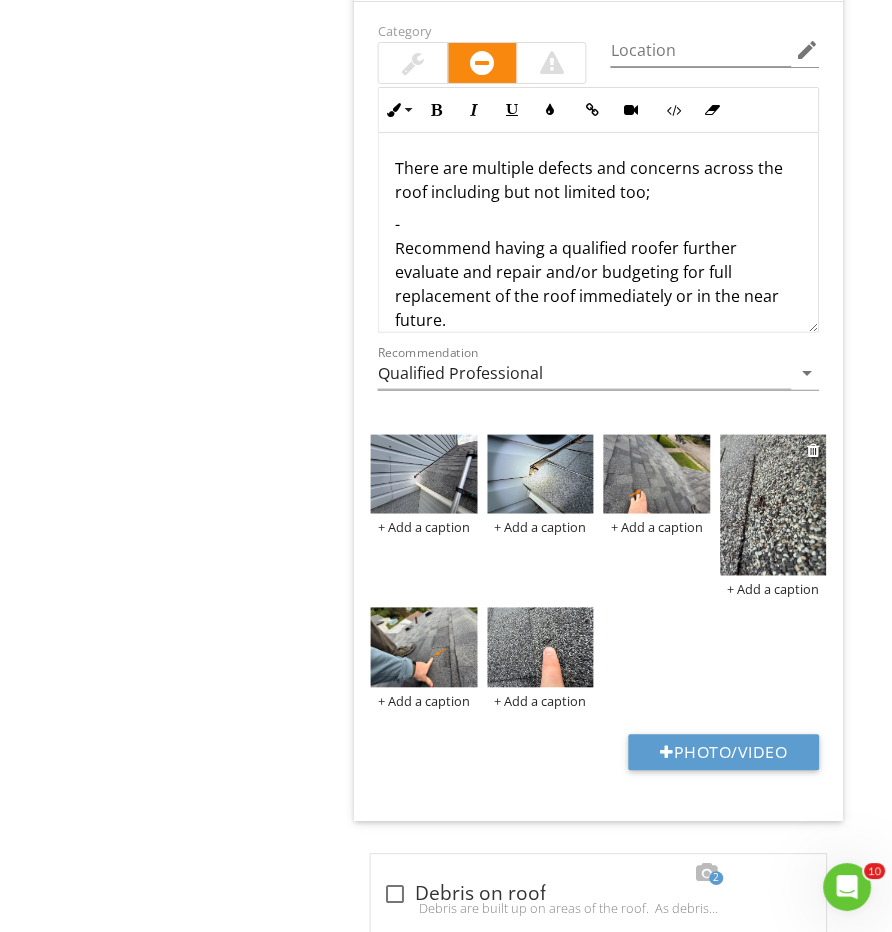 click at bounding box center [774, 506] 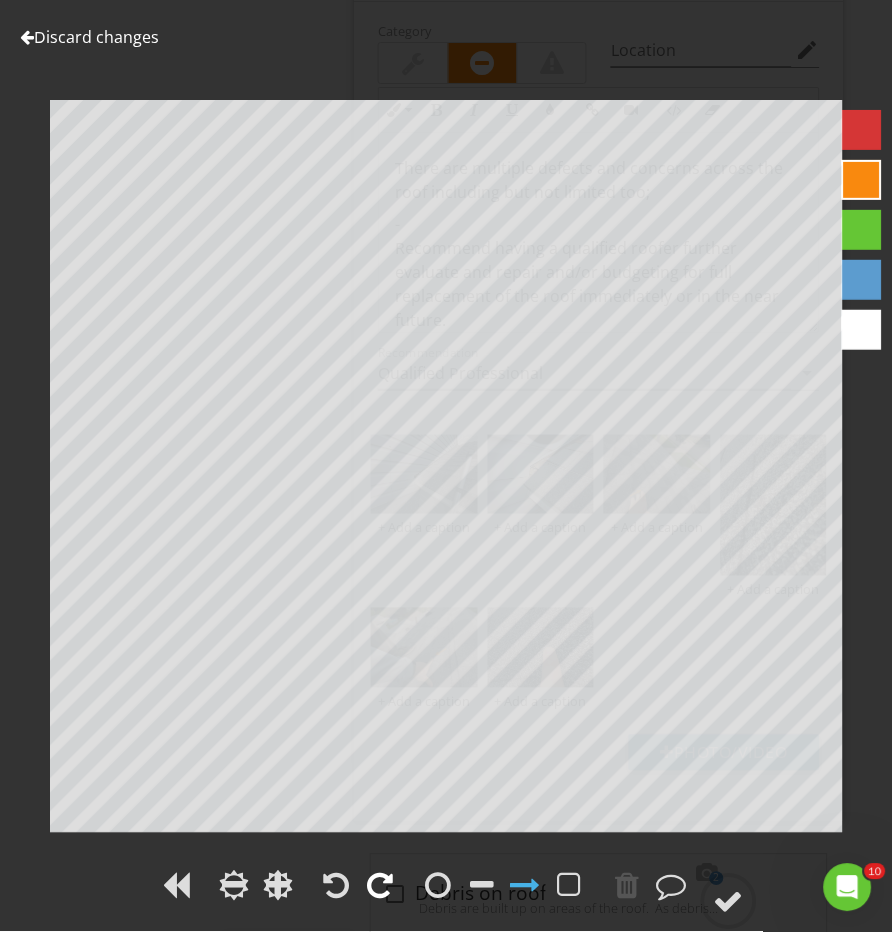 click at bounding box center [380, 886] 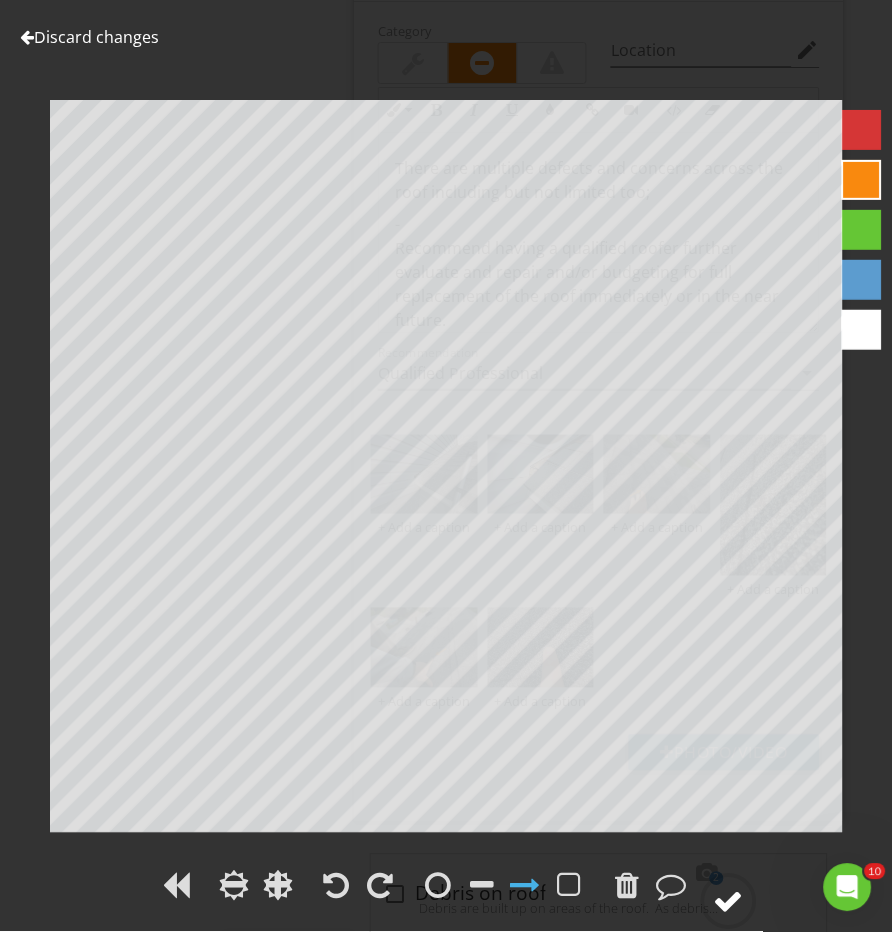 click 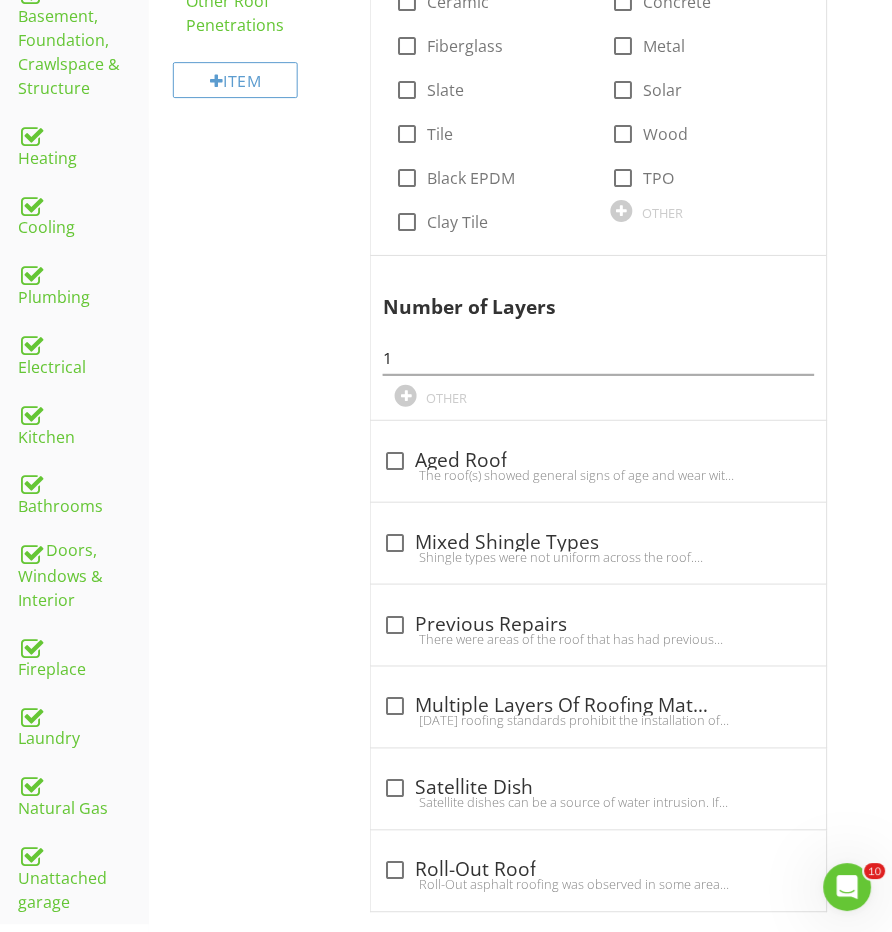 scroll, scrollTop: 380, scrollLeft: 0, axis: vertical 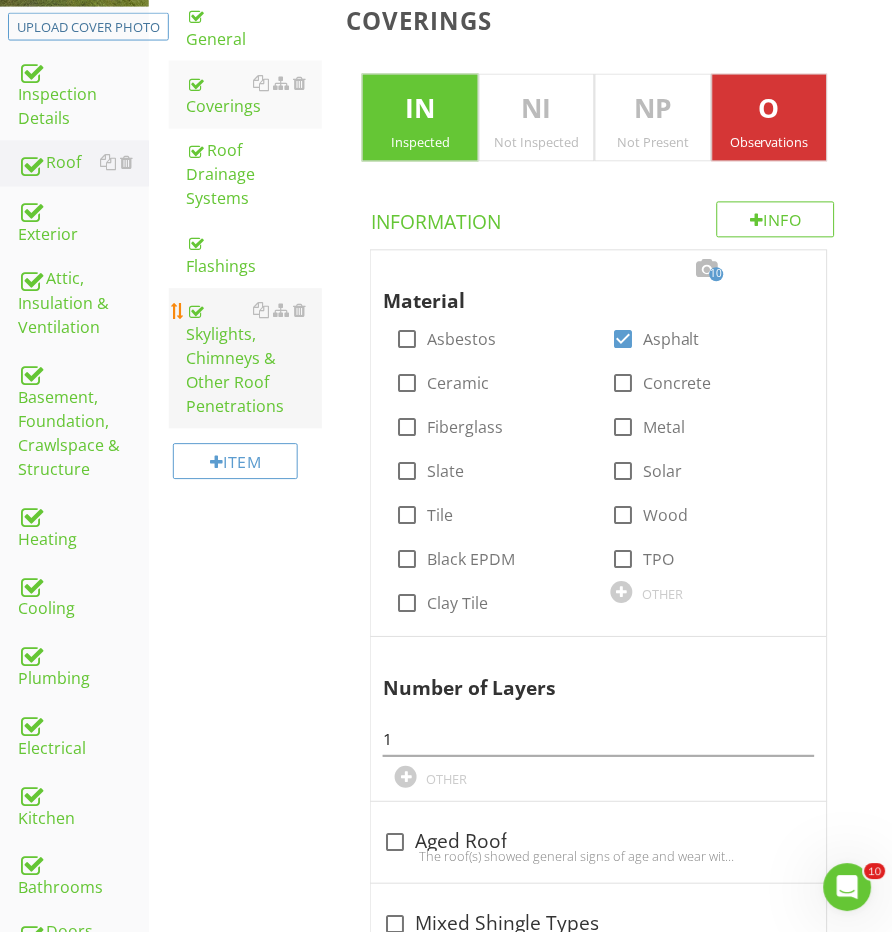 click on "Skylights, Chimneys & Other Roof Penetrations" at bounding box center (255, 359) 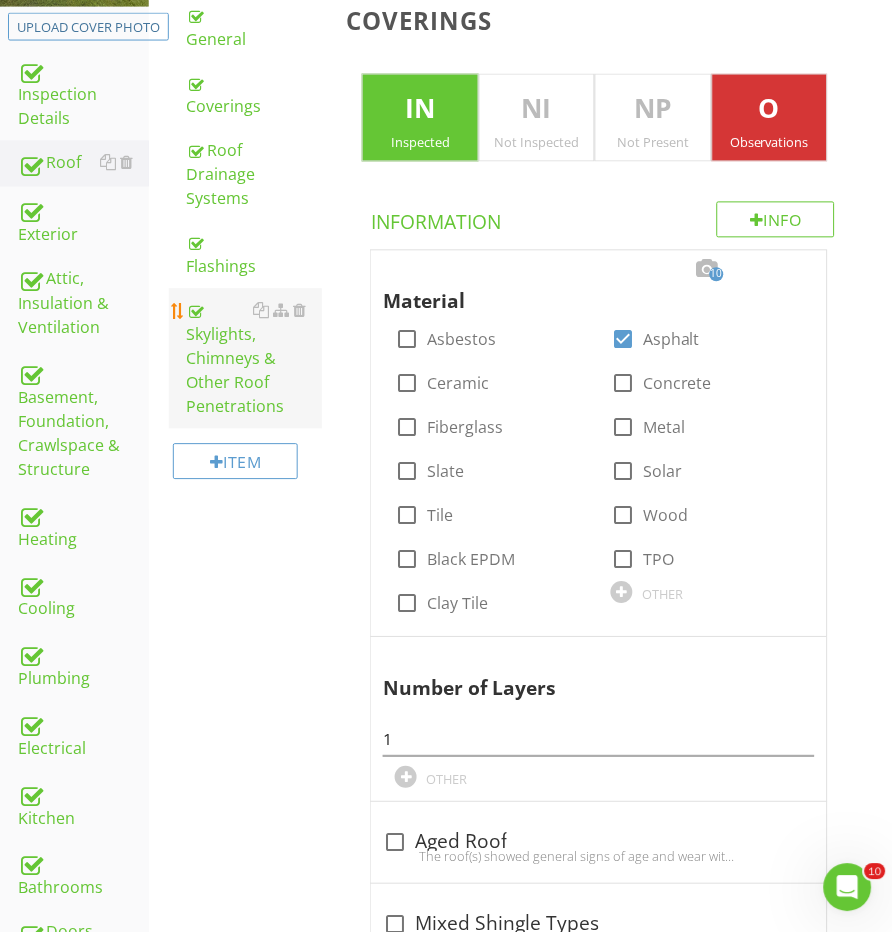 click on "Skylights, Chimneys & Other Roof Penetrations" at bounding box center [255, 359] 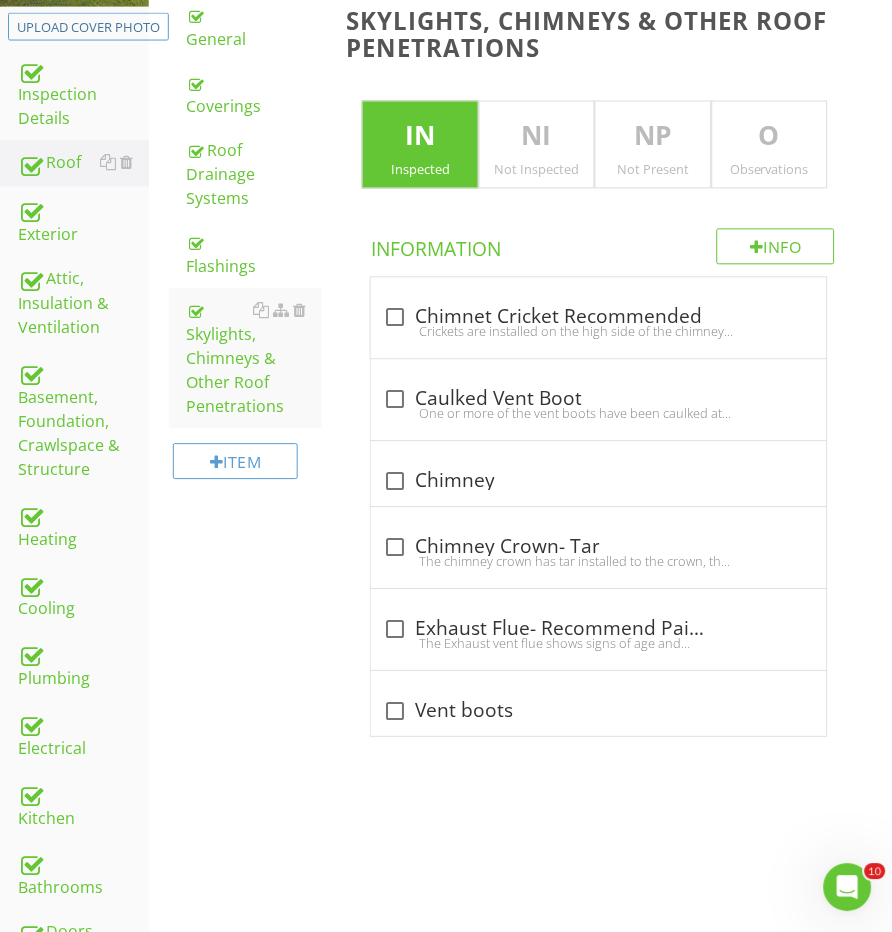 click on "O" at bounding box center (770, 137) 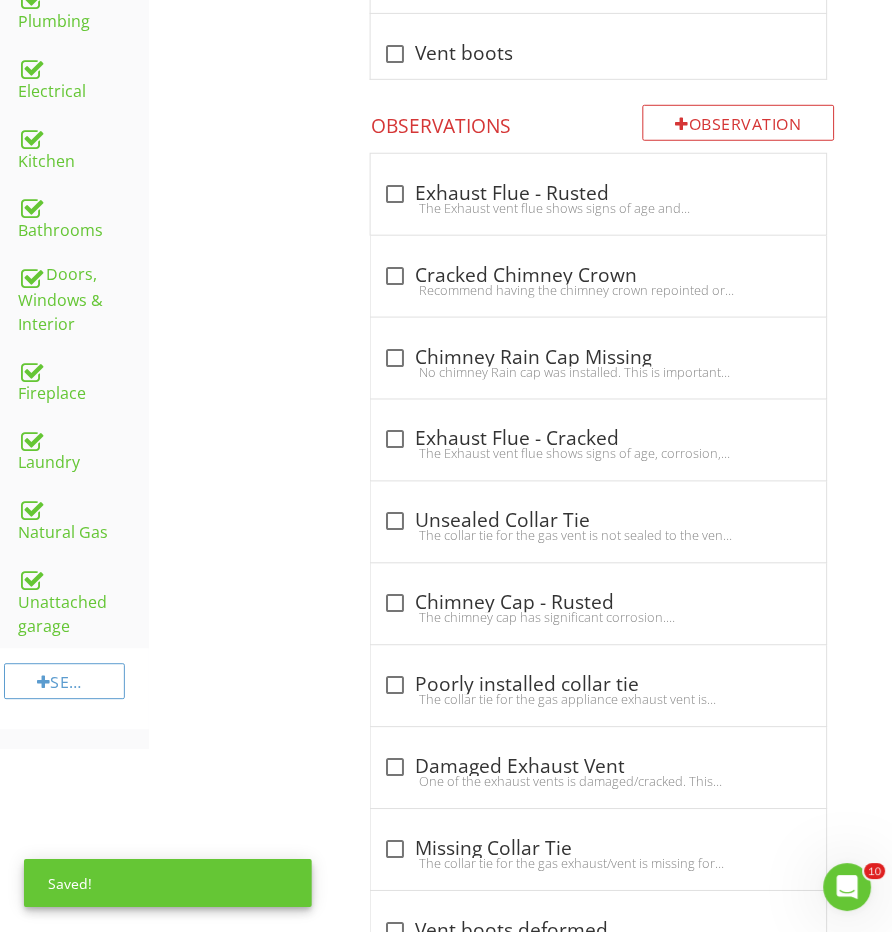 scroll, scrollTop: 1040, scrollLeft: 0, axis: vertical 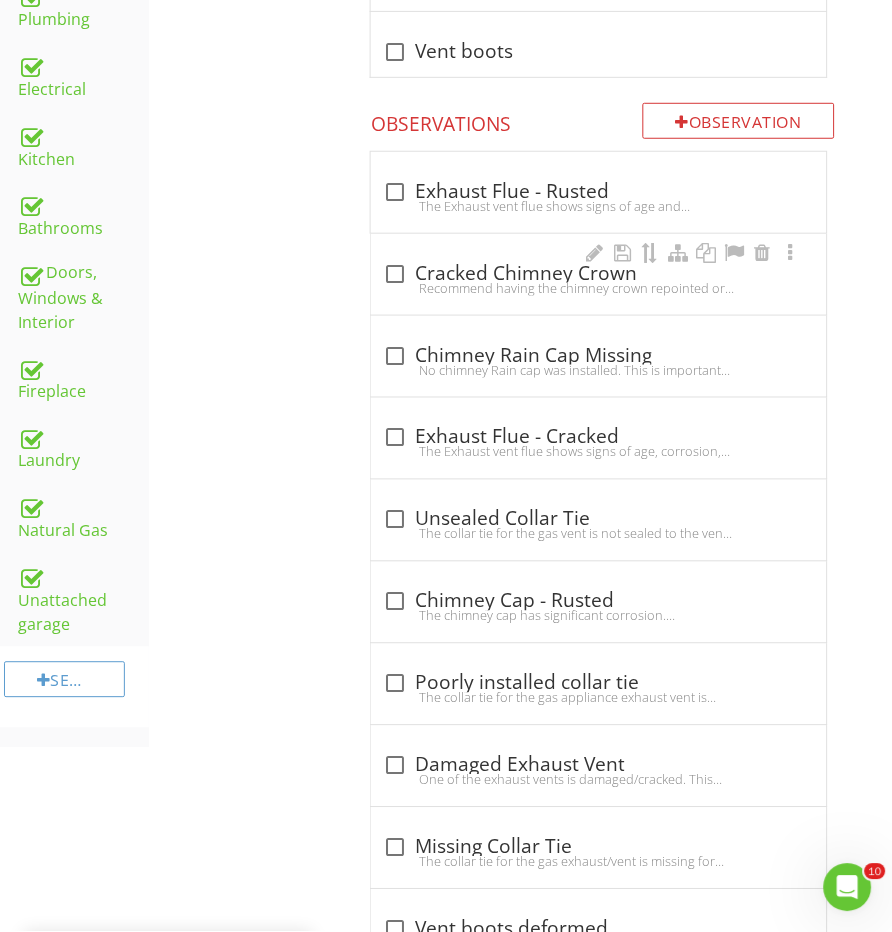 click on "check_box_outline_blank
Cracked Chimney Crown" at bounding box center [598, 274] 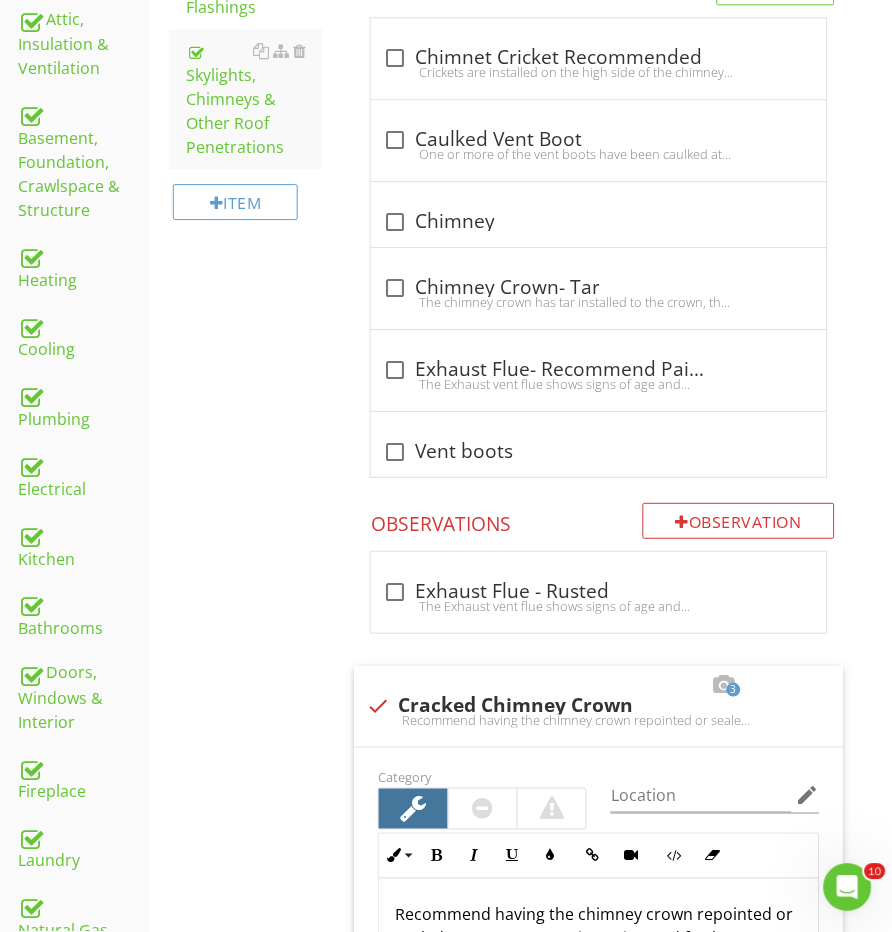 scroll, scrollTop: 565, scrollLeft: 0, axis: vertical 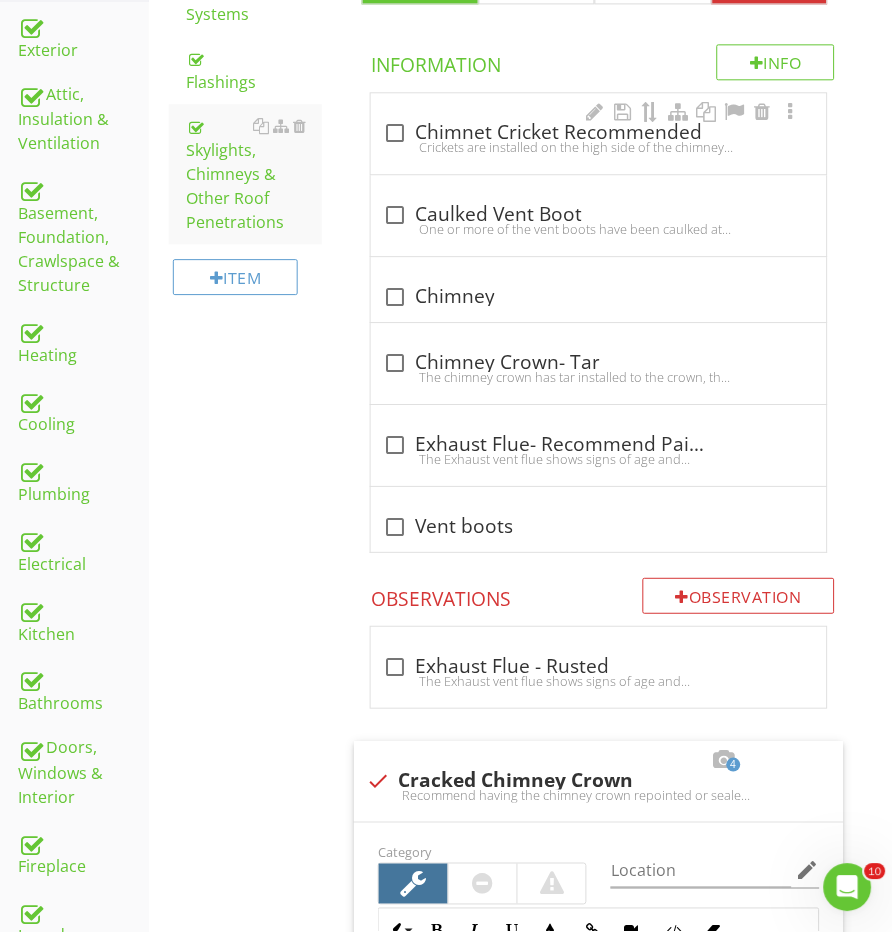click on "Crickets are installed on the high side of the chimney next to the roof if it is 30” or more in width. When a cricket is built properly it will shed water away from the chimney and down the sides of the roof rather than seeping between flashing and into an attic or ceiling area. Recommend a chimney cricket is installed to provide better protection against future flashing failure." at bounding box center (598, 147) 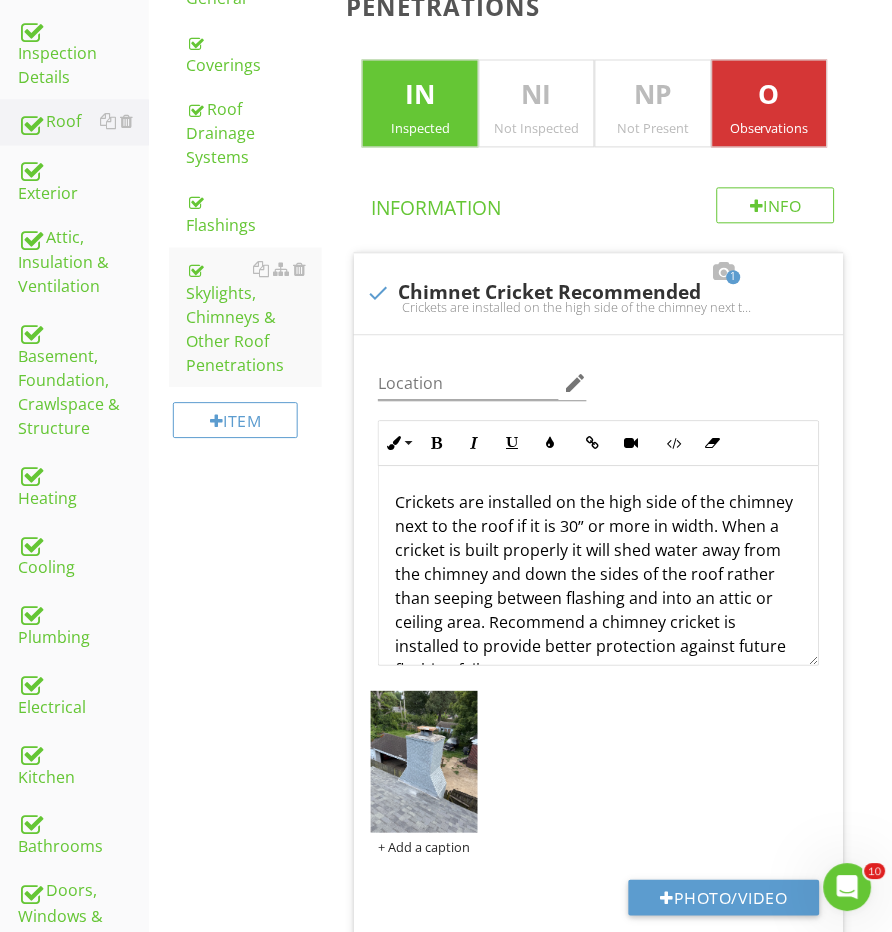scroll, scrollTop: 274, scrollLeft: 0, axis: vertical 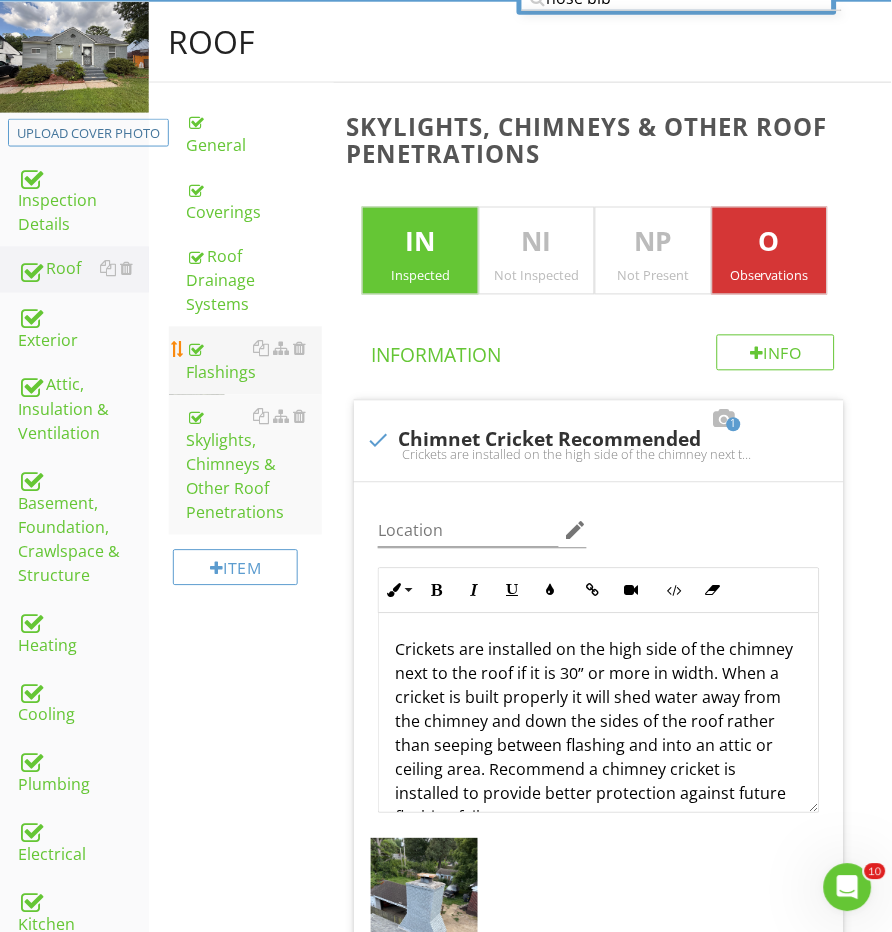 click on "Flashings" at bounding box center [255, 361] 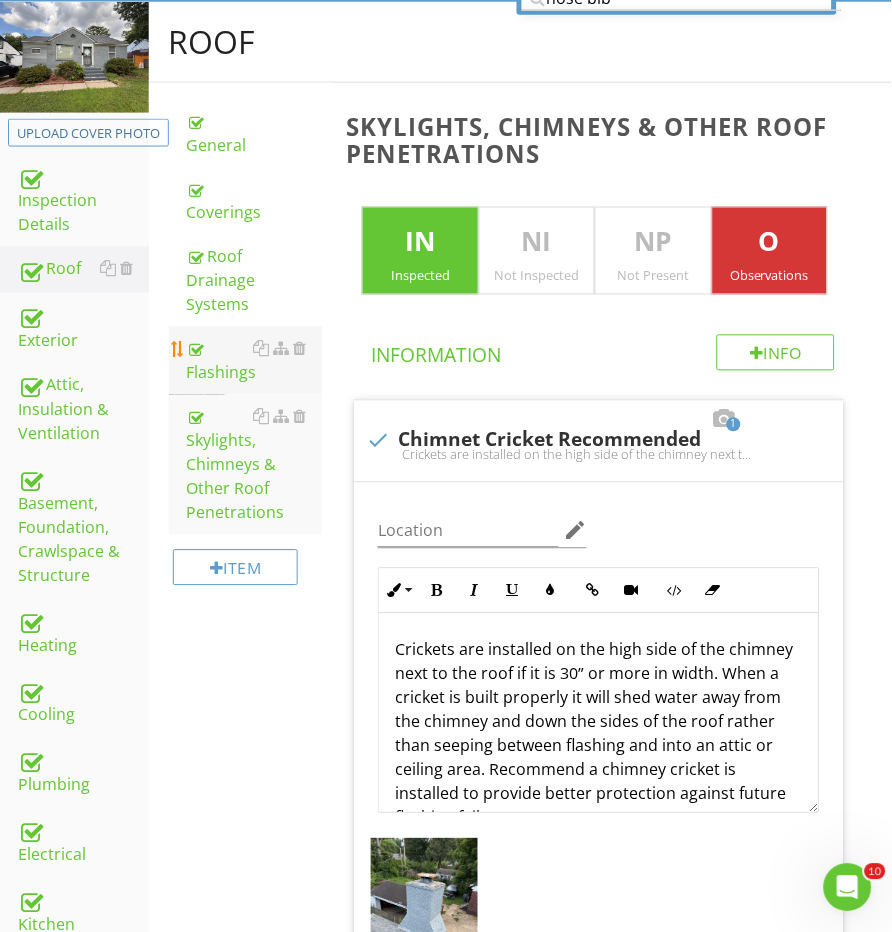 click on "Flashings" at bounding box center (255, 361) 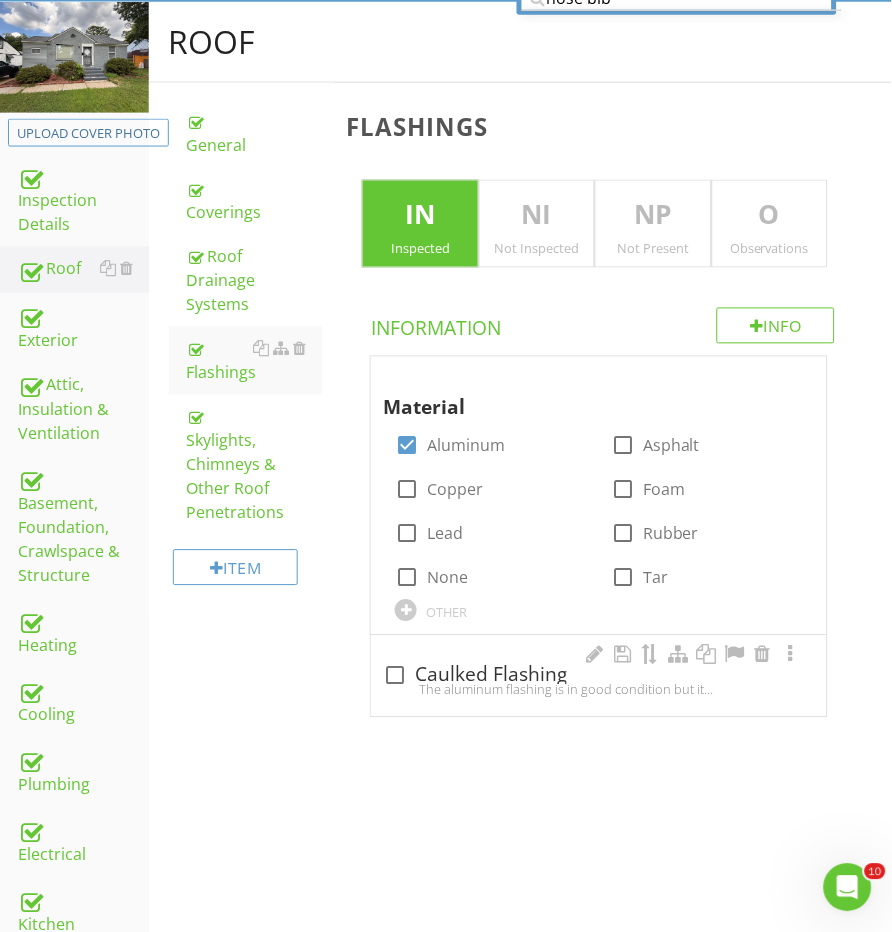 click on "The aluminum flashing is in good condition but it should be noted that the caulking will deteriorate over time and will need to be replaced. Recommend yearly evaluation and replacement when the caulk shrinks and cracks to prevent water intrusion." at bounding box center (598, 690) 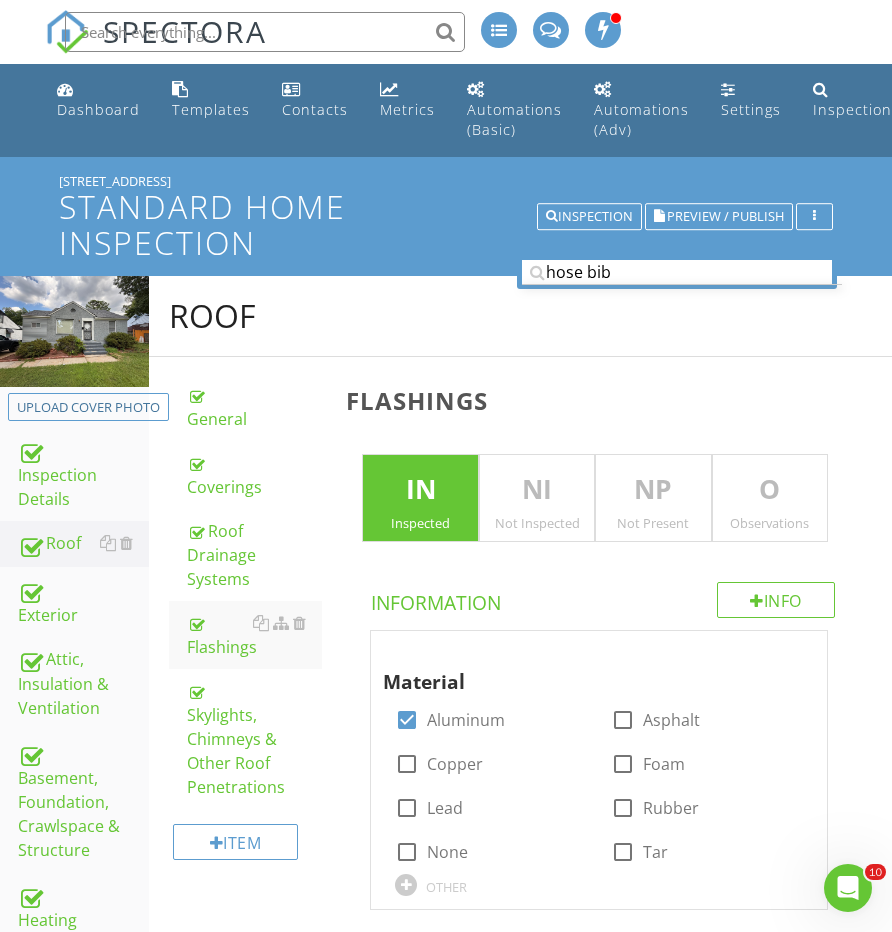 scroll, scrollTop: 272, scrollLeft: 0, axis: vertical 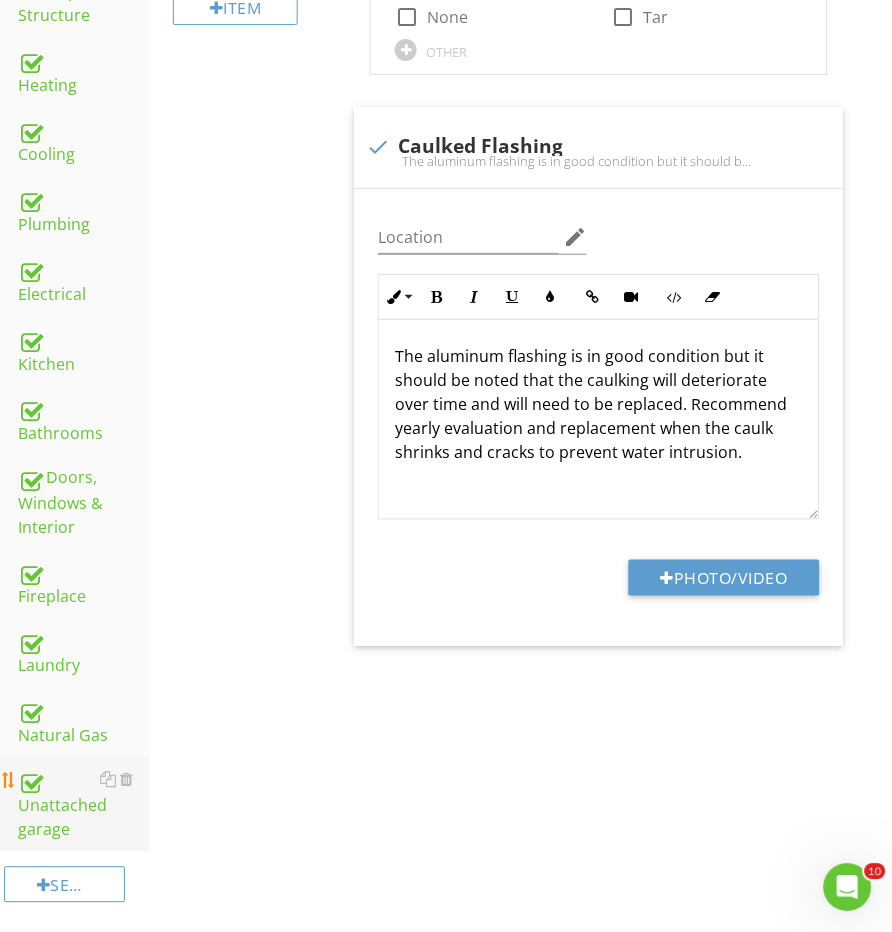 click on "Unattached garage" at bounding box center (83, 805) 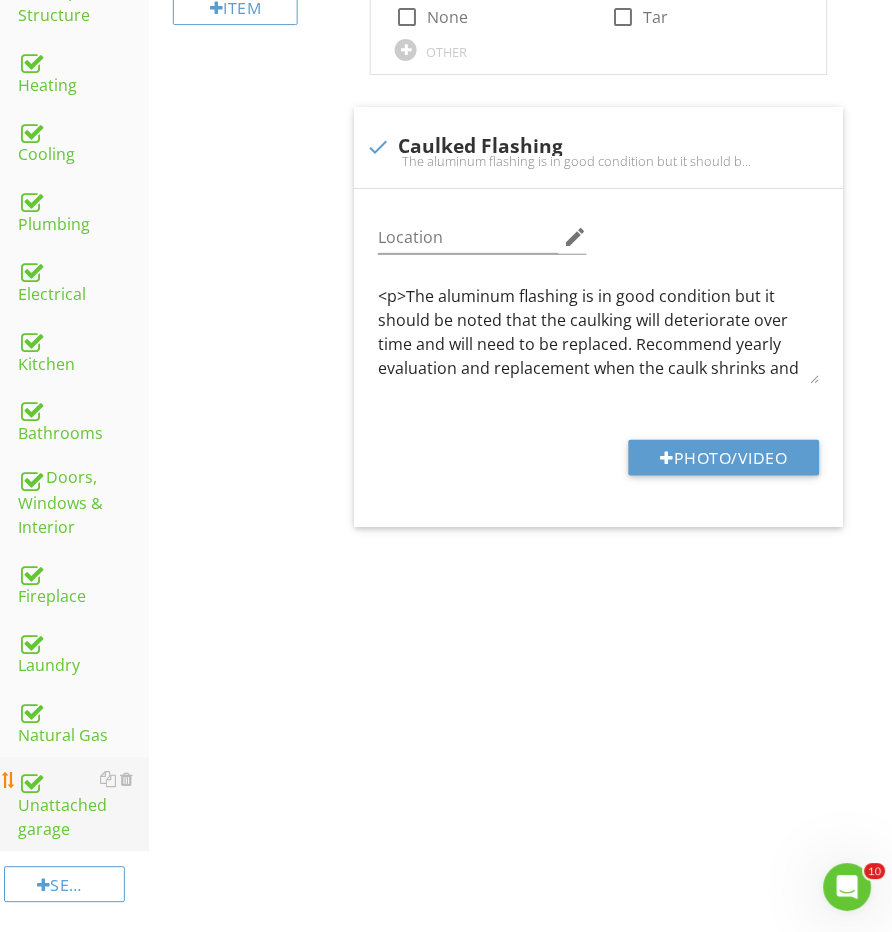 click on "Unattached garage" at bounding box center [83, 805] 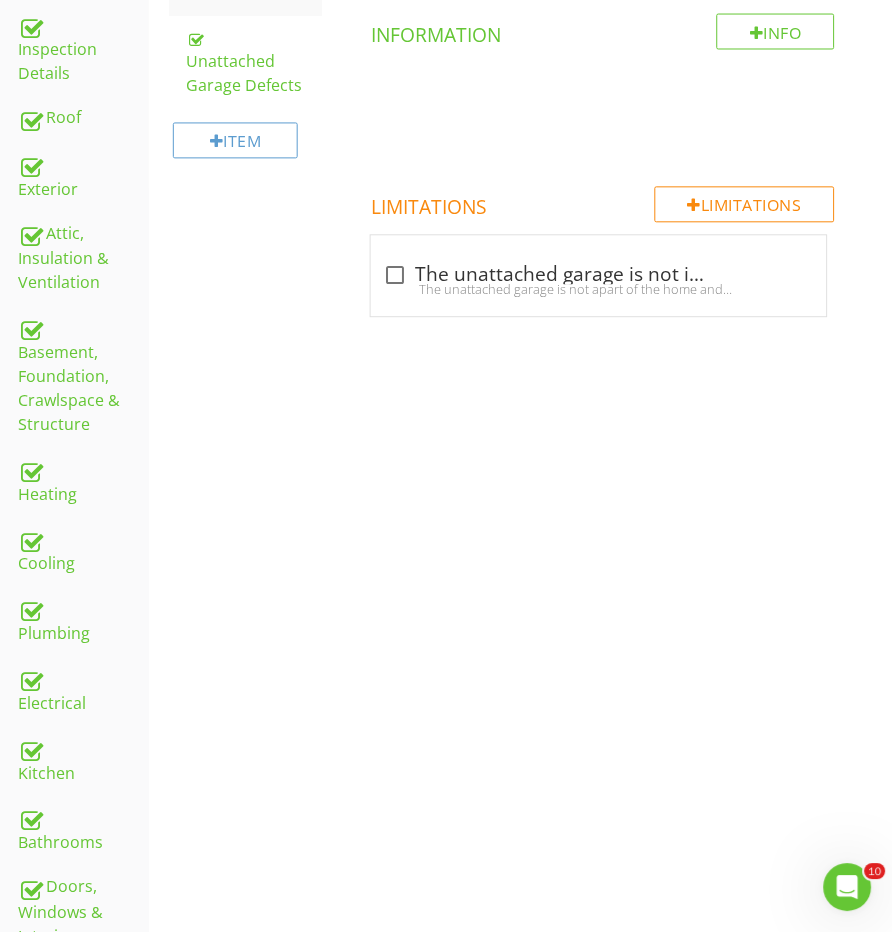 scroll, scrollTop: 280, scrollLeft: 0, axis: vertical 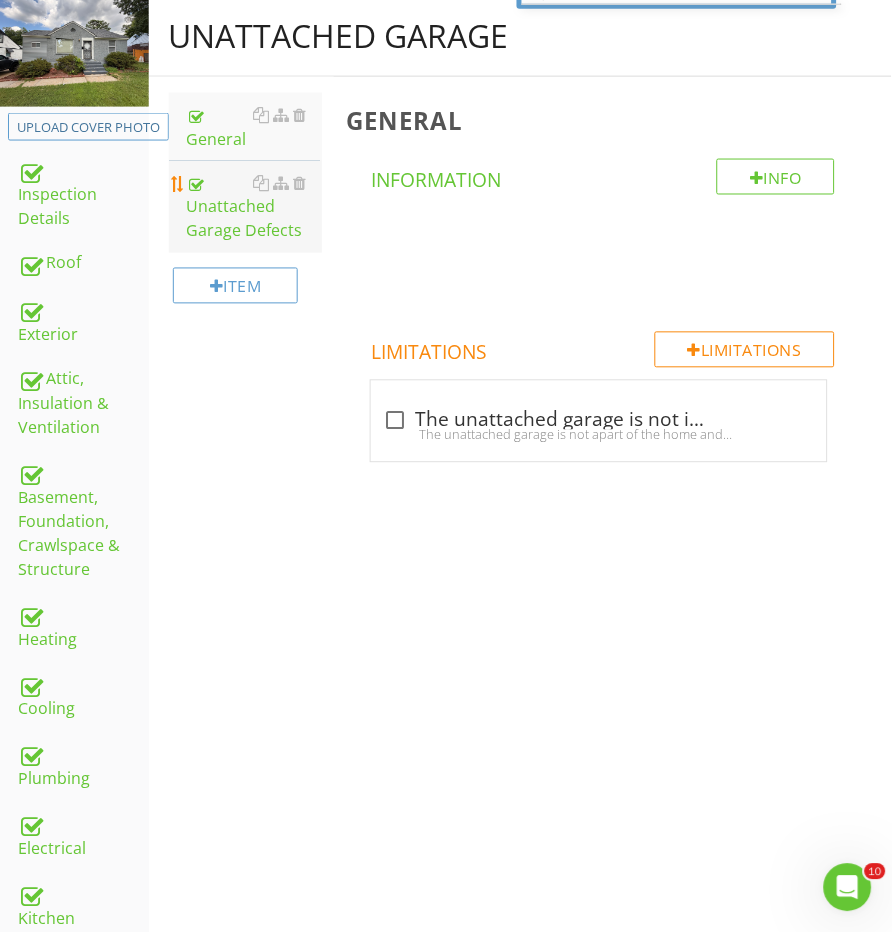 click on "Unattached Garage Defects" at bounding box center [255, 207] 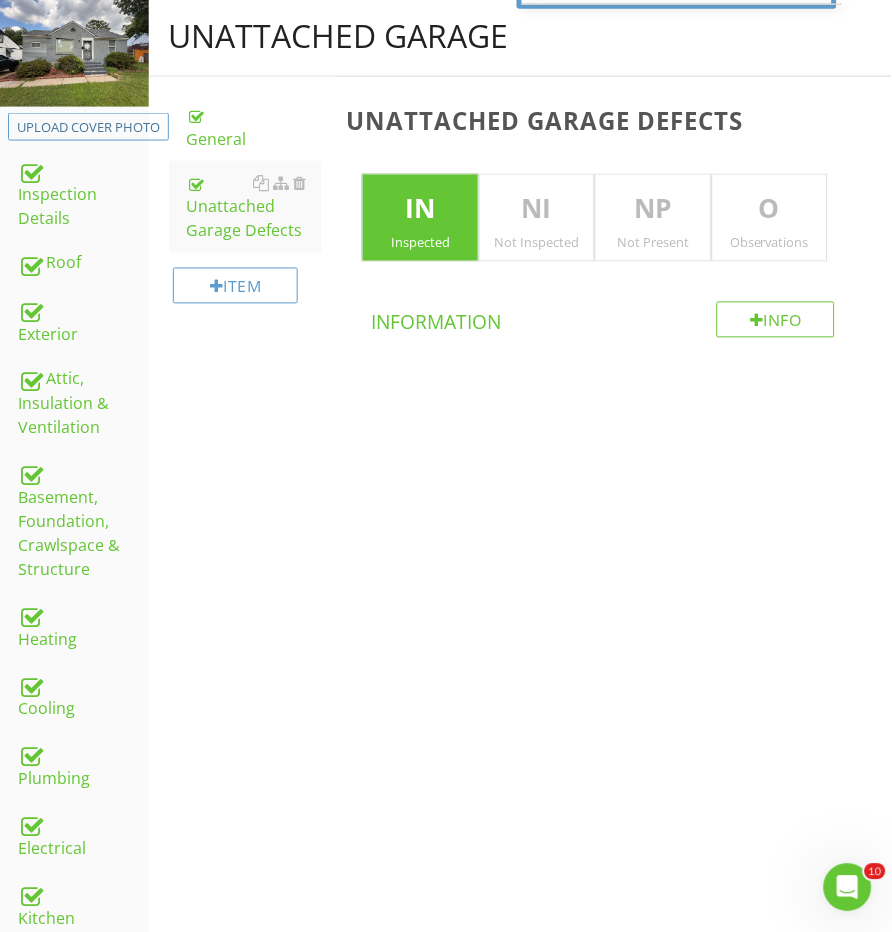 click on "O" at bounding box center (770, 210) 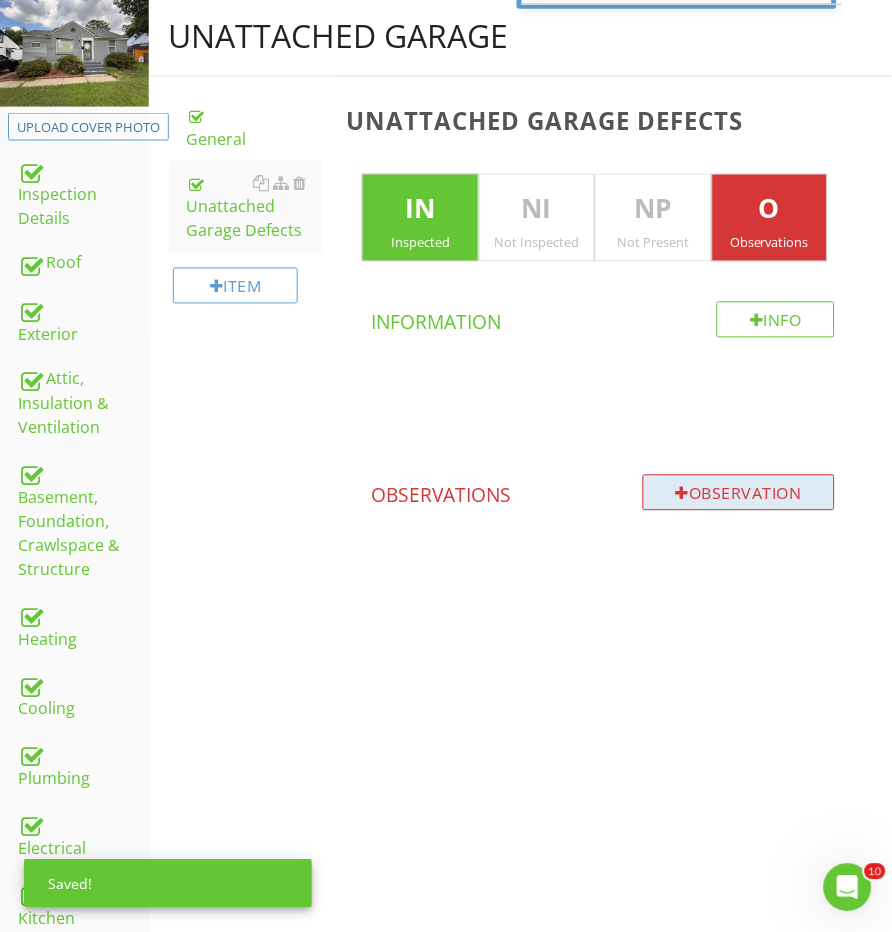click on "Observation" at bounding box center [739, 493] 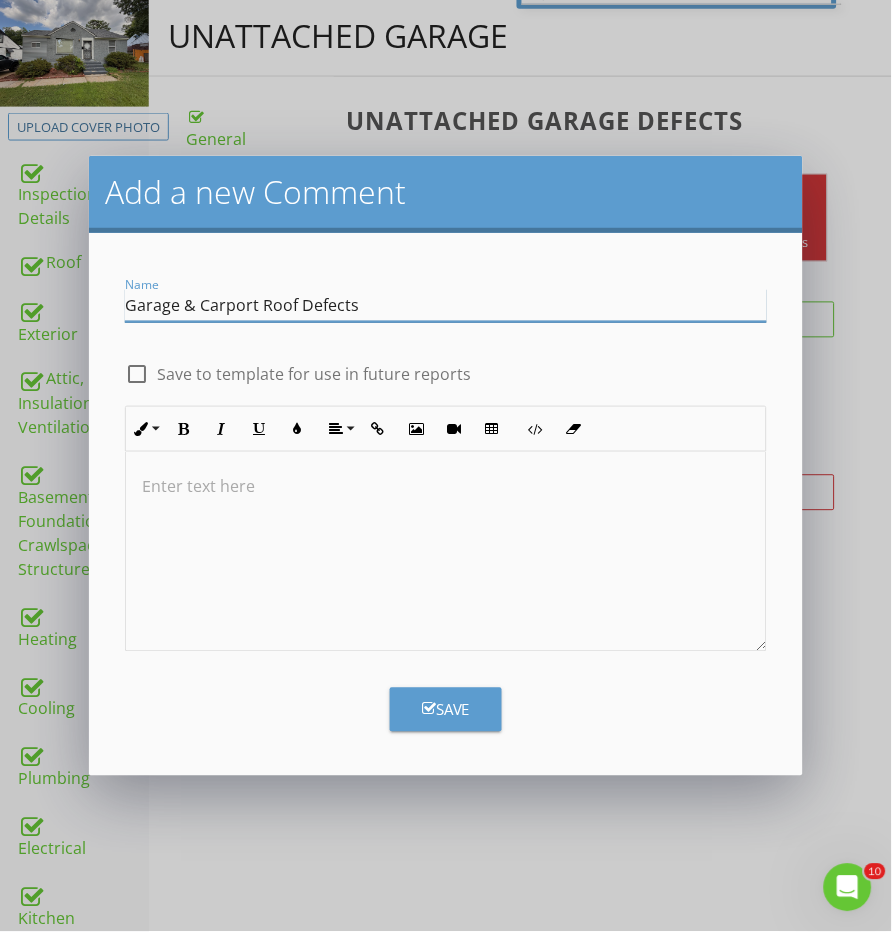 type on "Garage & Carport Roof Defects" 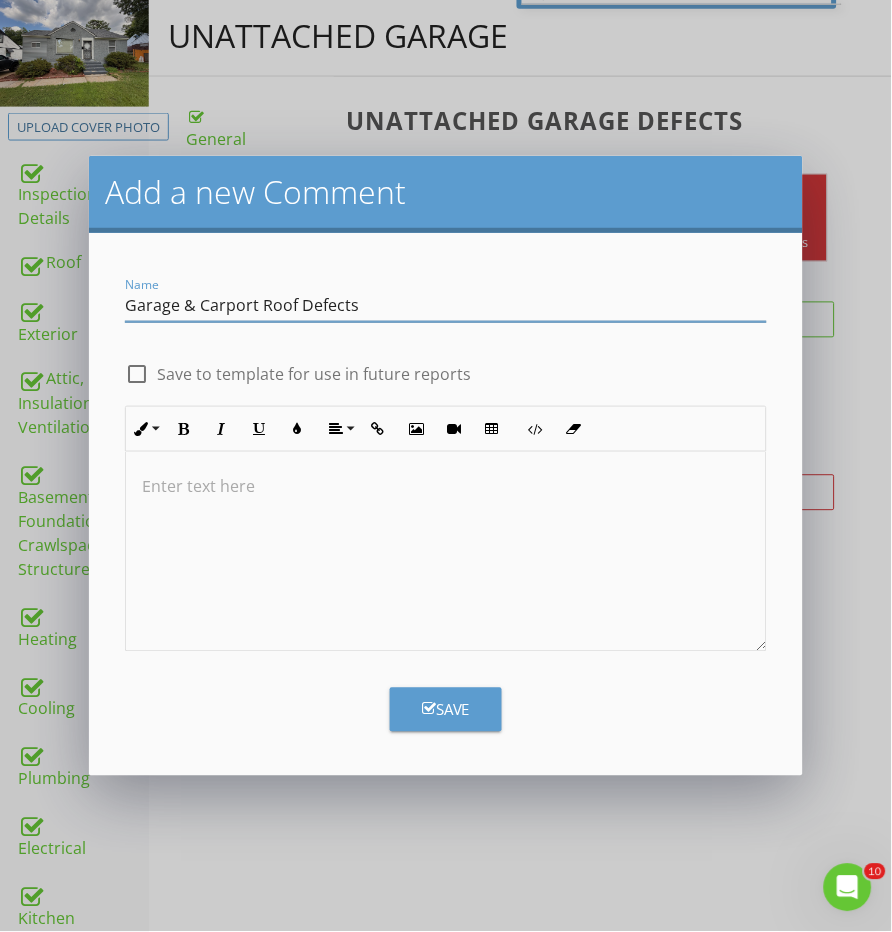 click at bounding box center (446, 552) 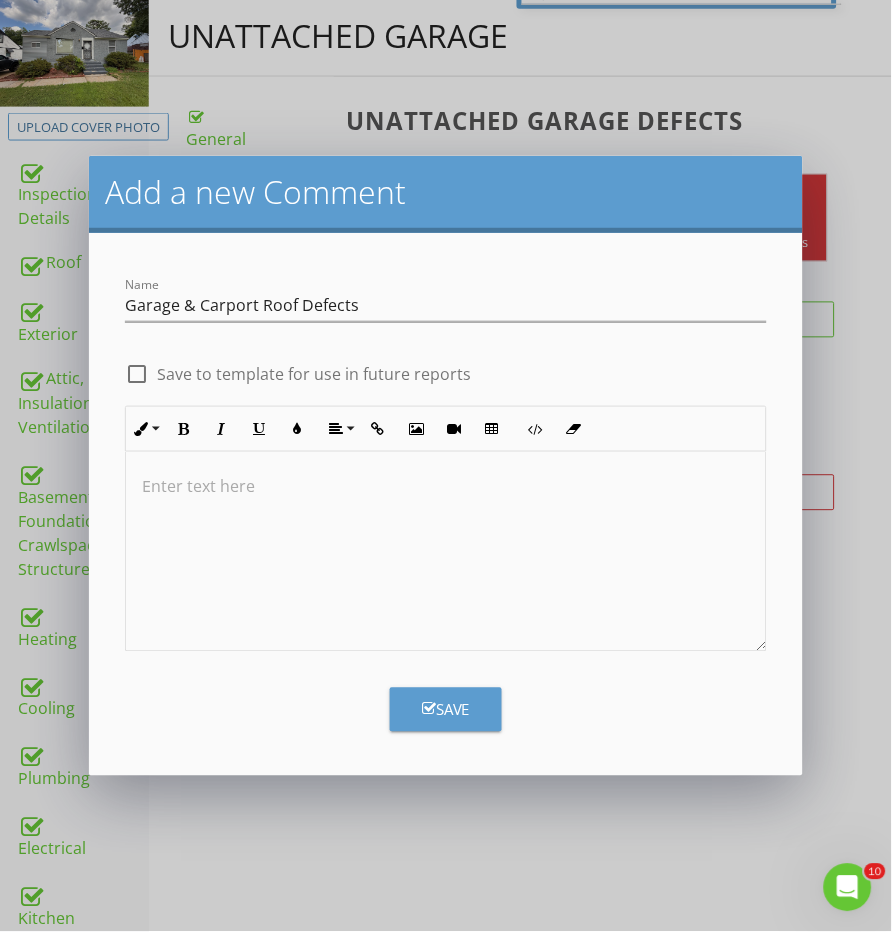 type 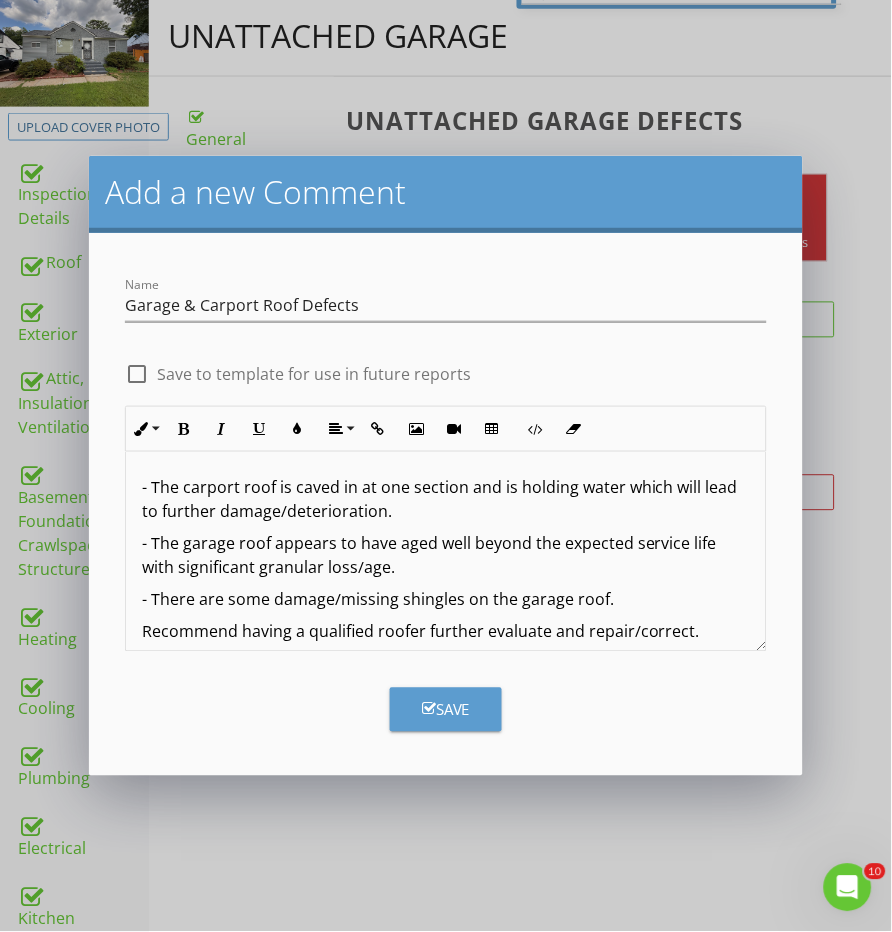 click on "Save" at bounding box center [446, 710] 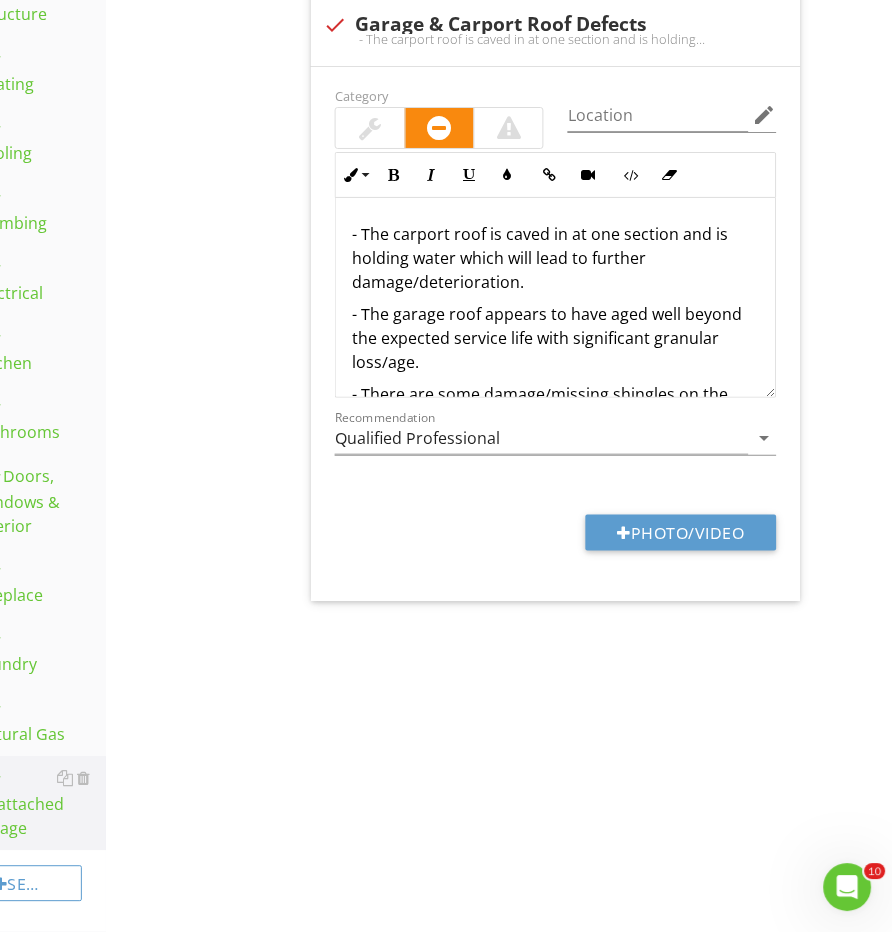 scroll, scrollTop: 835, scrollLeft: 43, axis: both 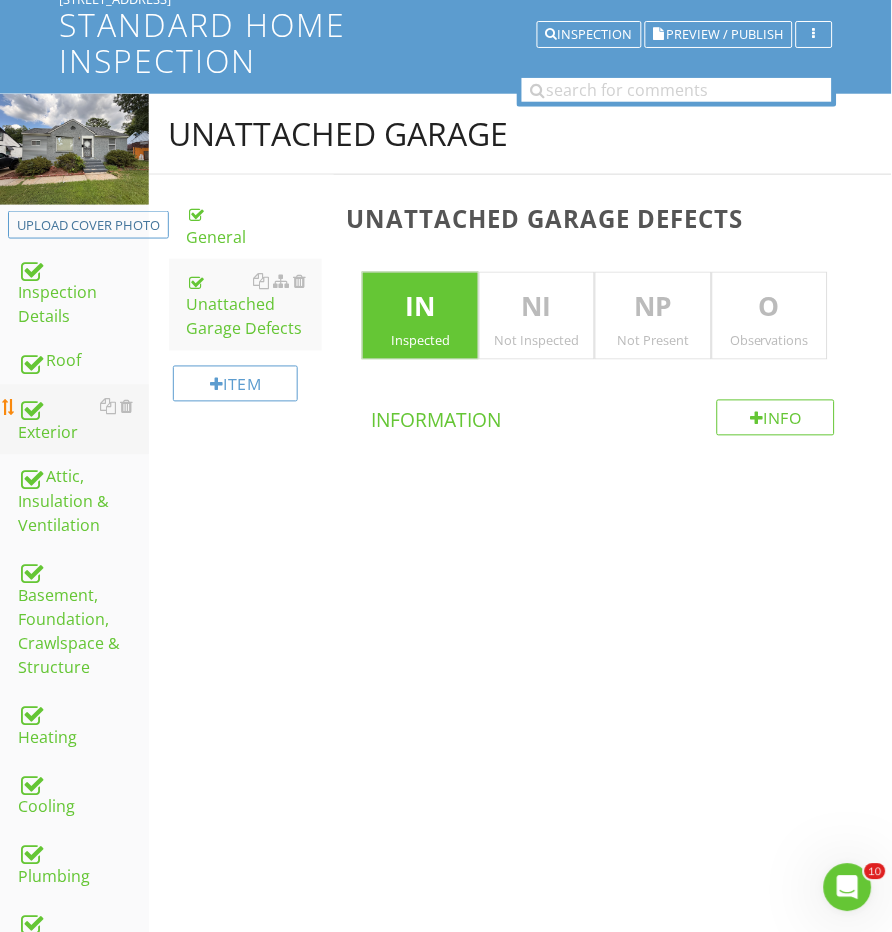 click on "Exterior" at bounding box center (83, 420) 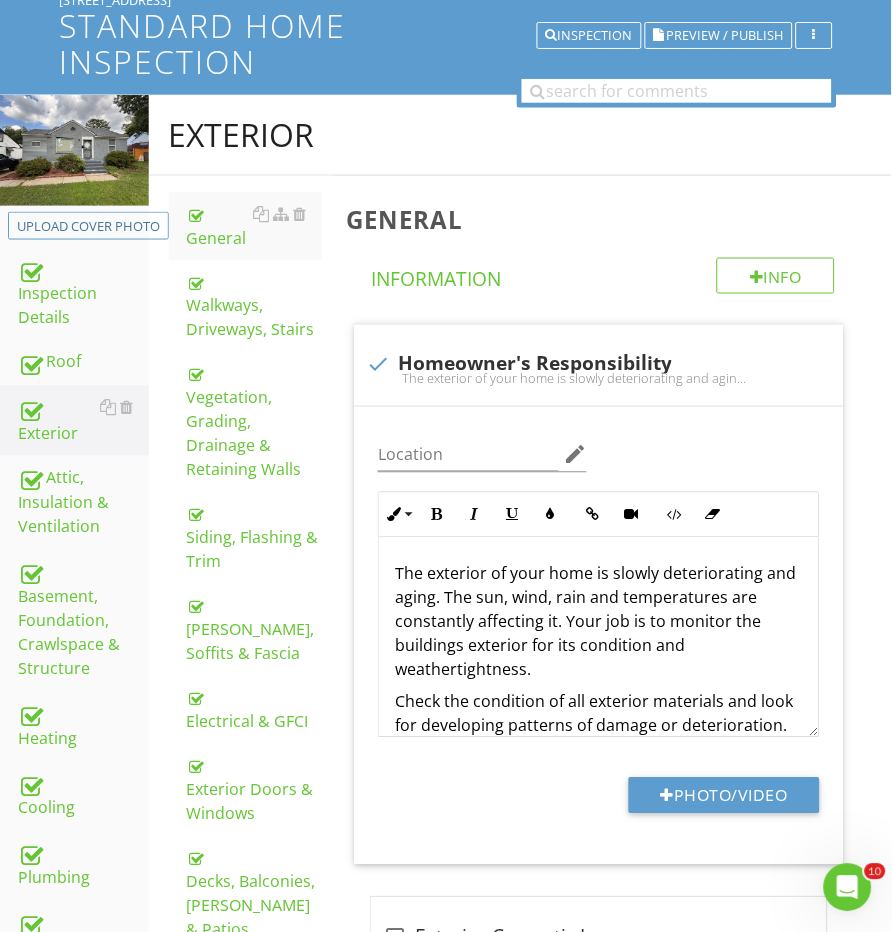 scroll, scrollTop: 298, scrollLeft: 0, axis: vertical 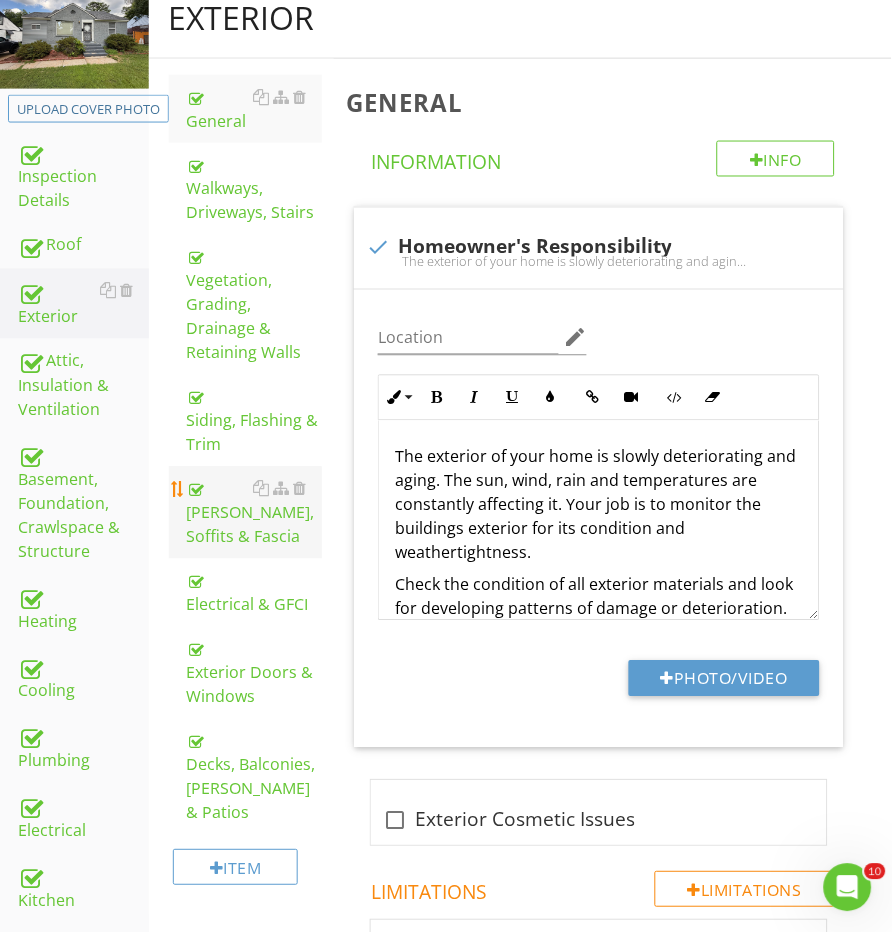 click on "Eaves, Soffits & Fascia" at bounding box center (255, 513) 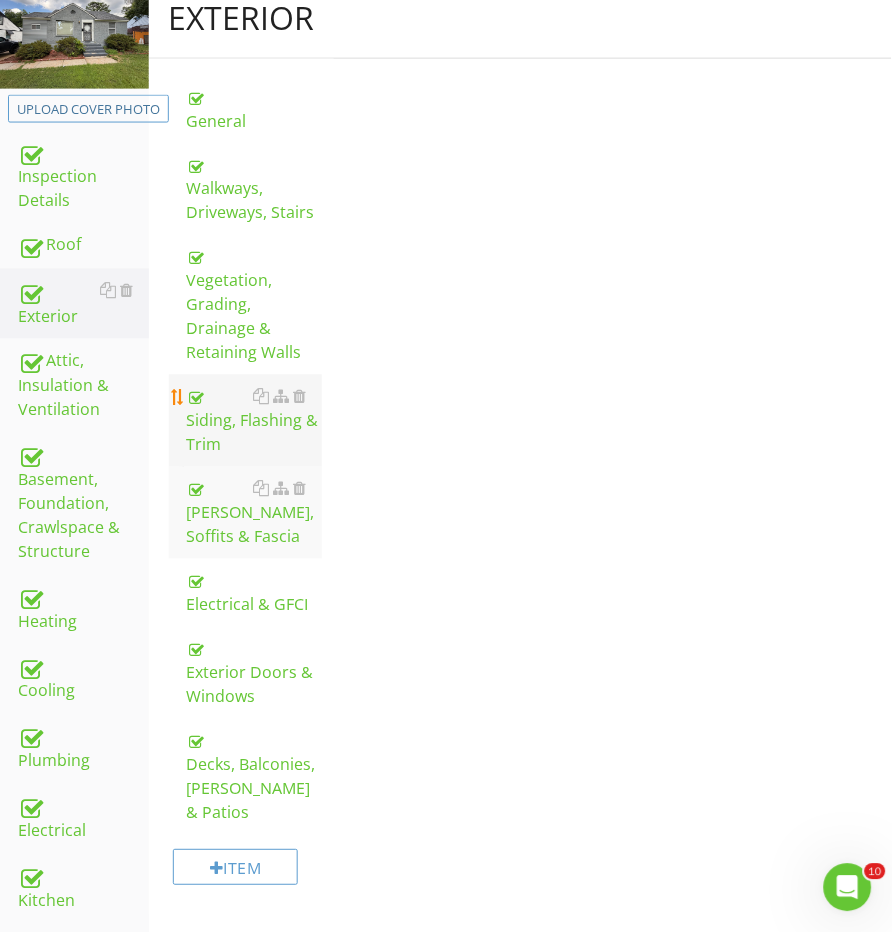 click on "Siding, Flashing & Trim" at bounding box center [255, 421] 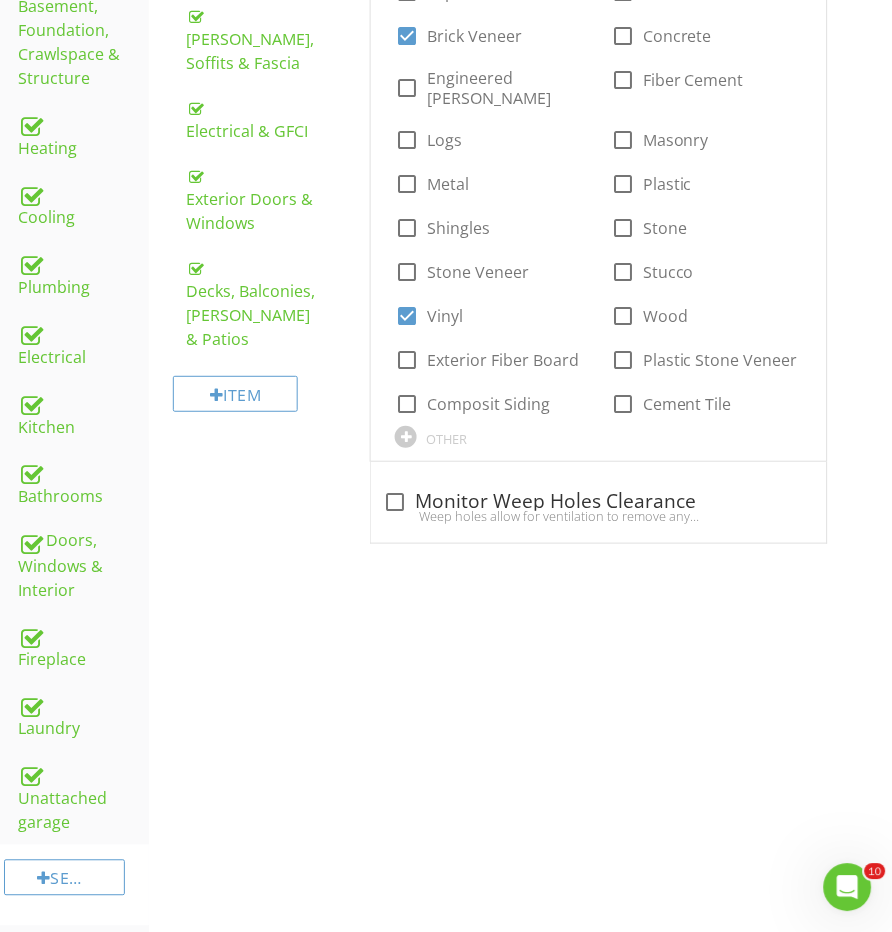 scroll, scrollTop: 768, scrollLeft: 0, axis: vertical 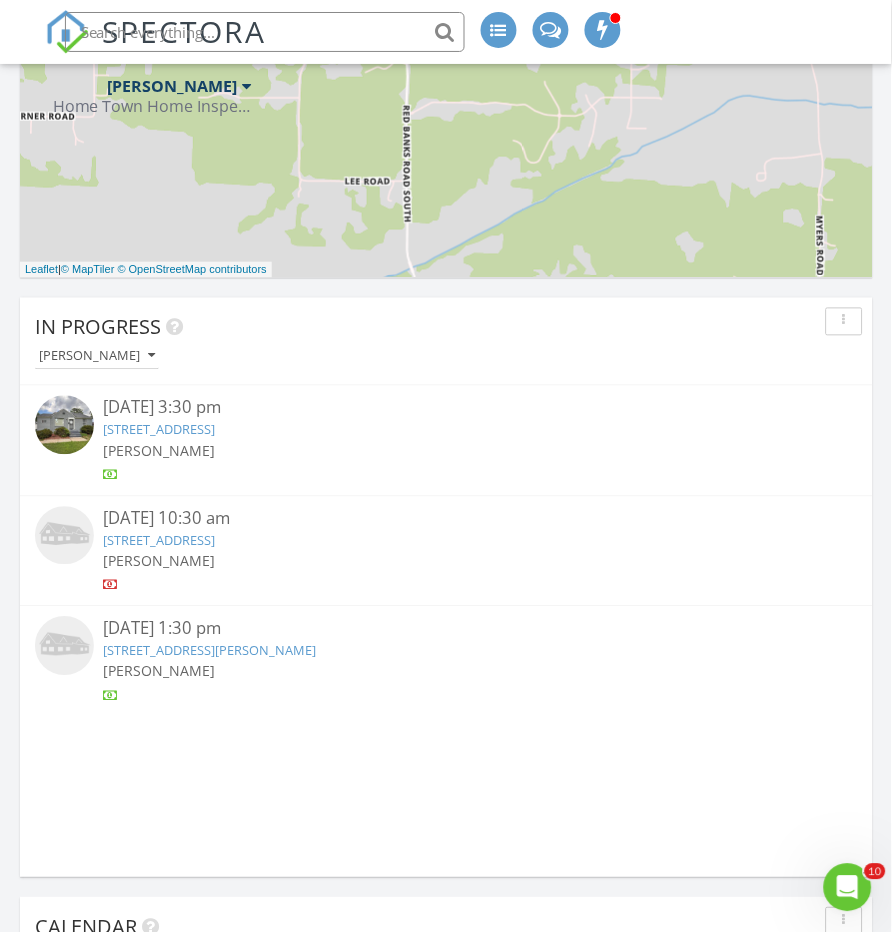 click at bounding box center [64, 425] 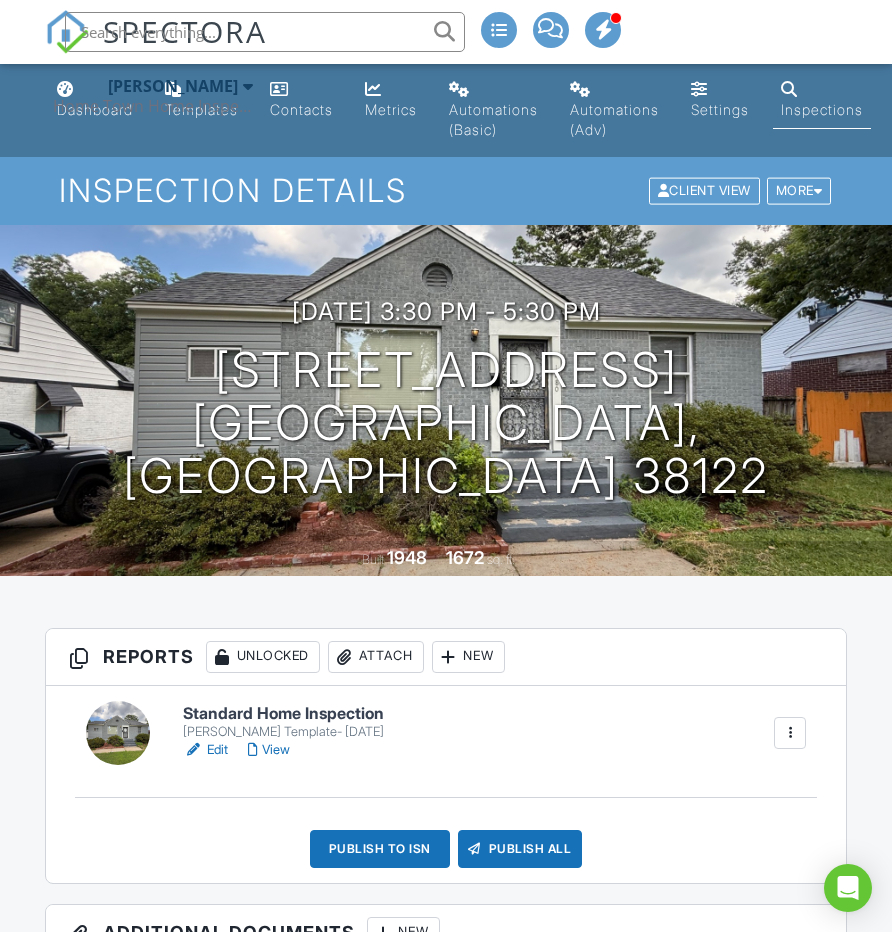 click at bounding box center (118, 733) 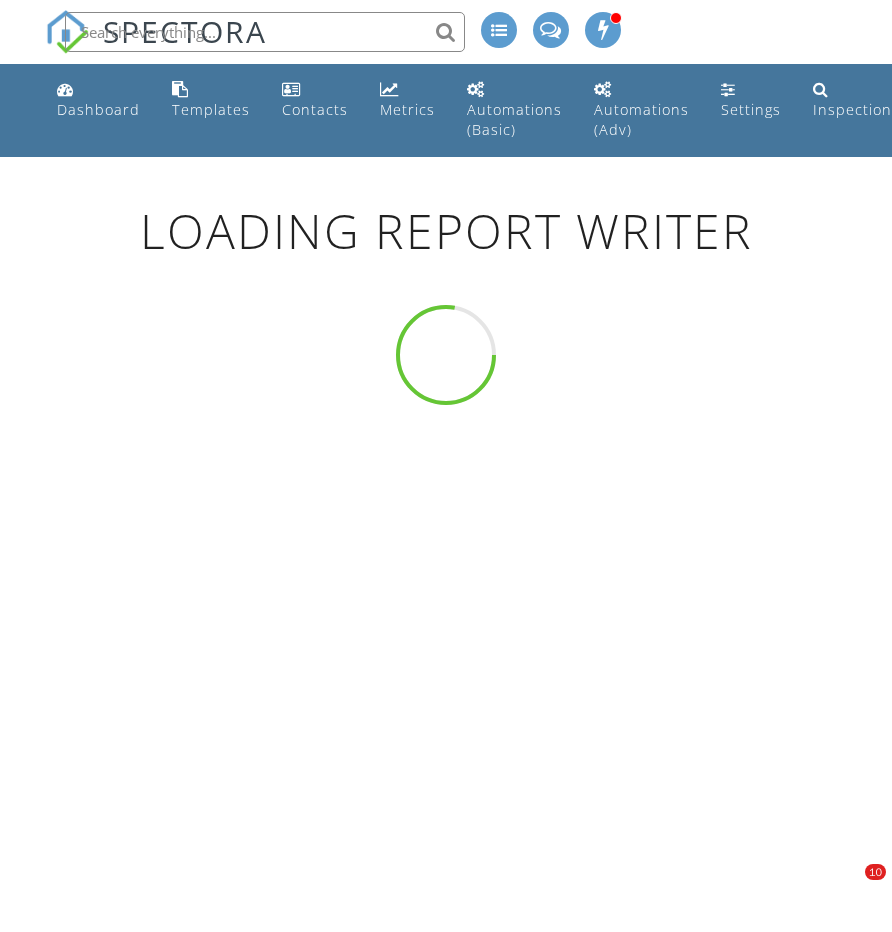 scroll, scrollTop: 0, scrollLeft: 0, axis: both 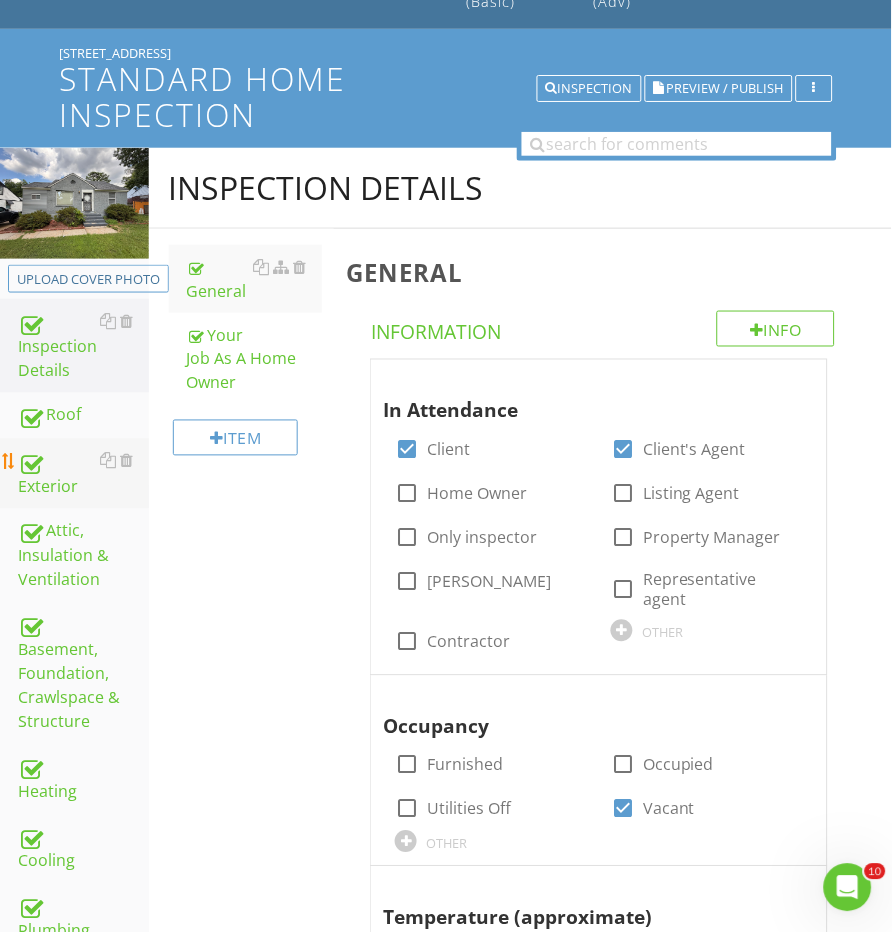 click on "Exterior" at bounding box center (83, 474) 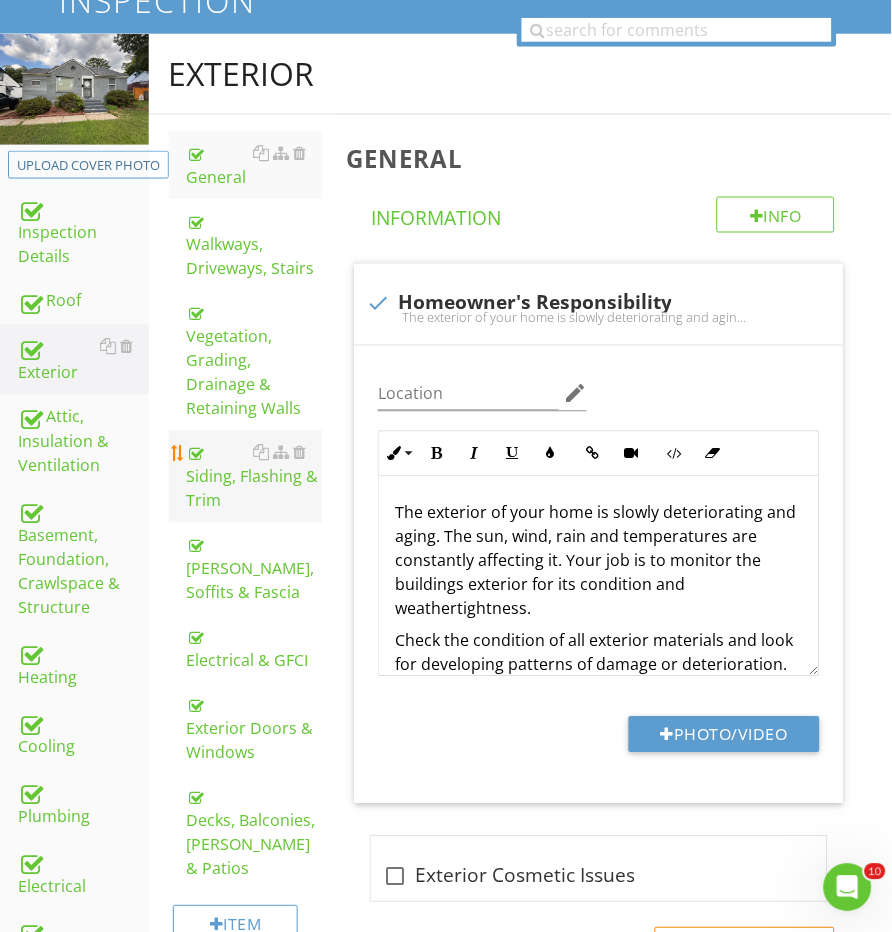 click on "Siding, Flashing & Trim" at bounding box center [255, 477] 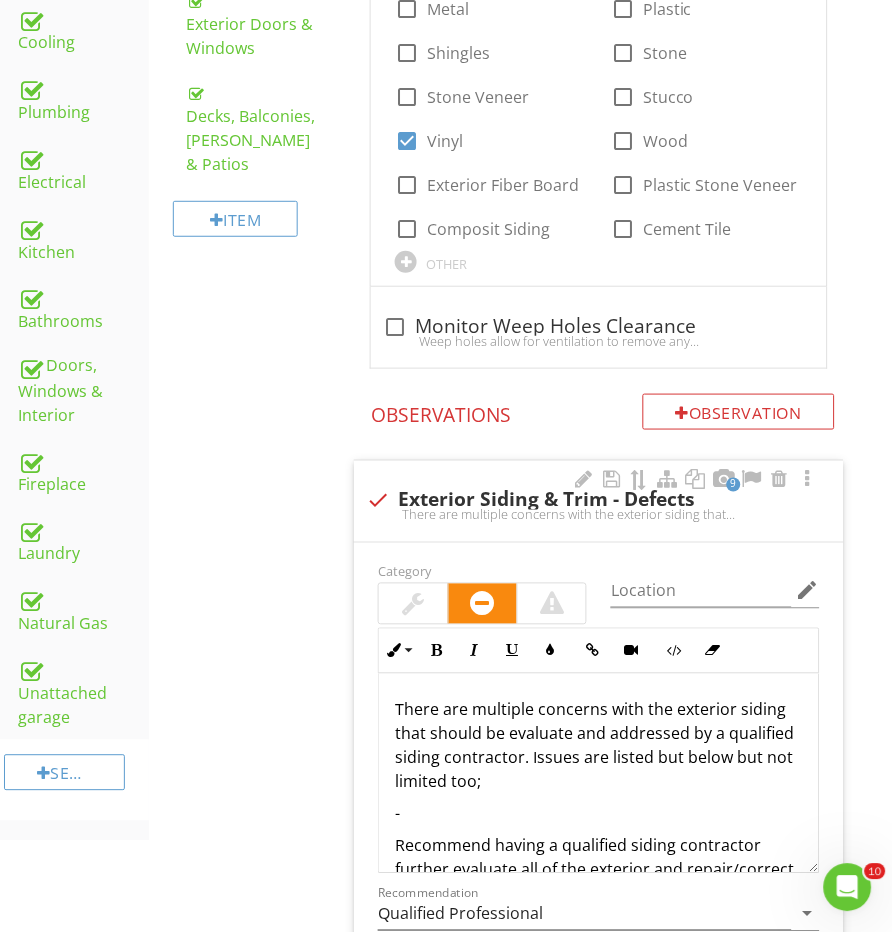 scroll, scrollTop: 929, scrollLeft: 0, axis: vertical 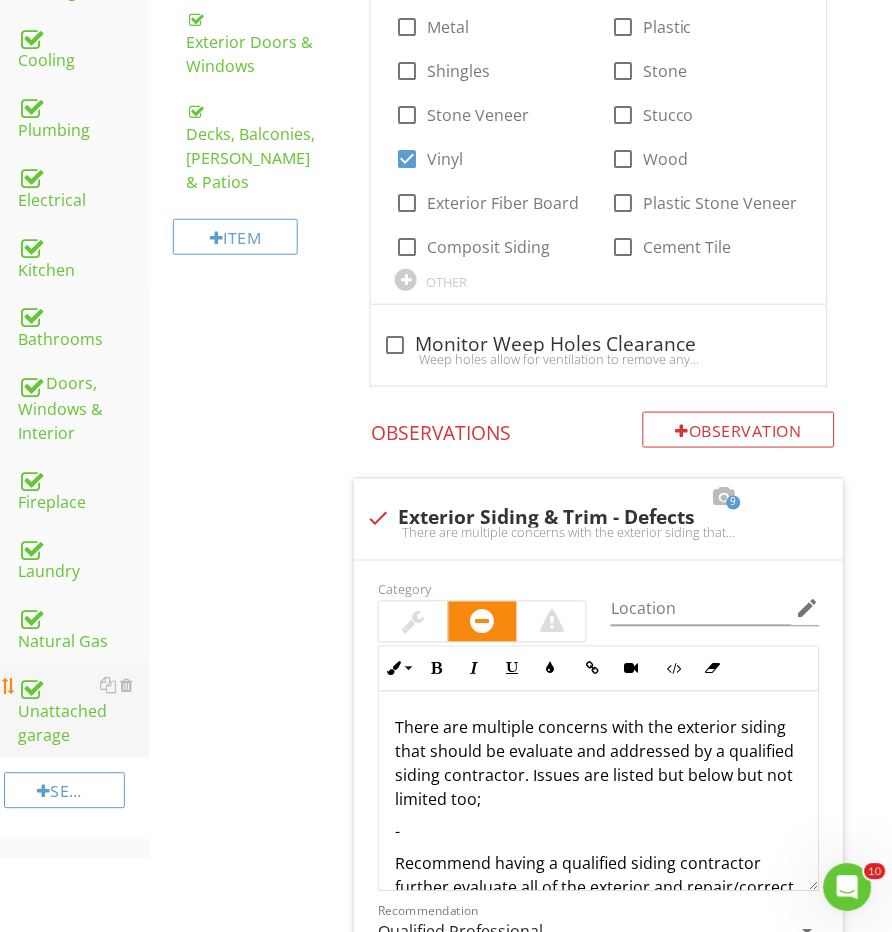 click on "Unattached garage" at bounding box center (83, 711) 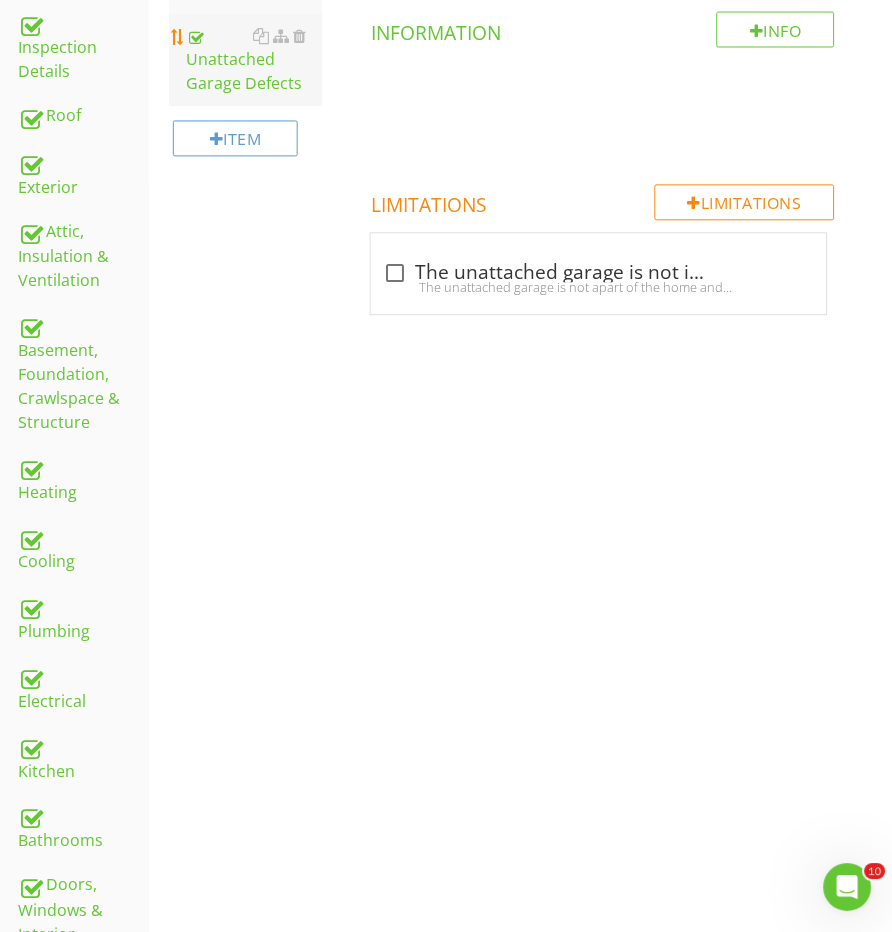 click on "Unattached Garage Defects" at bounding box center [255, 60] 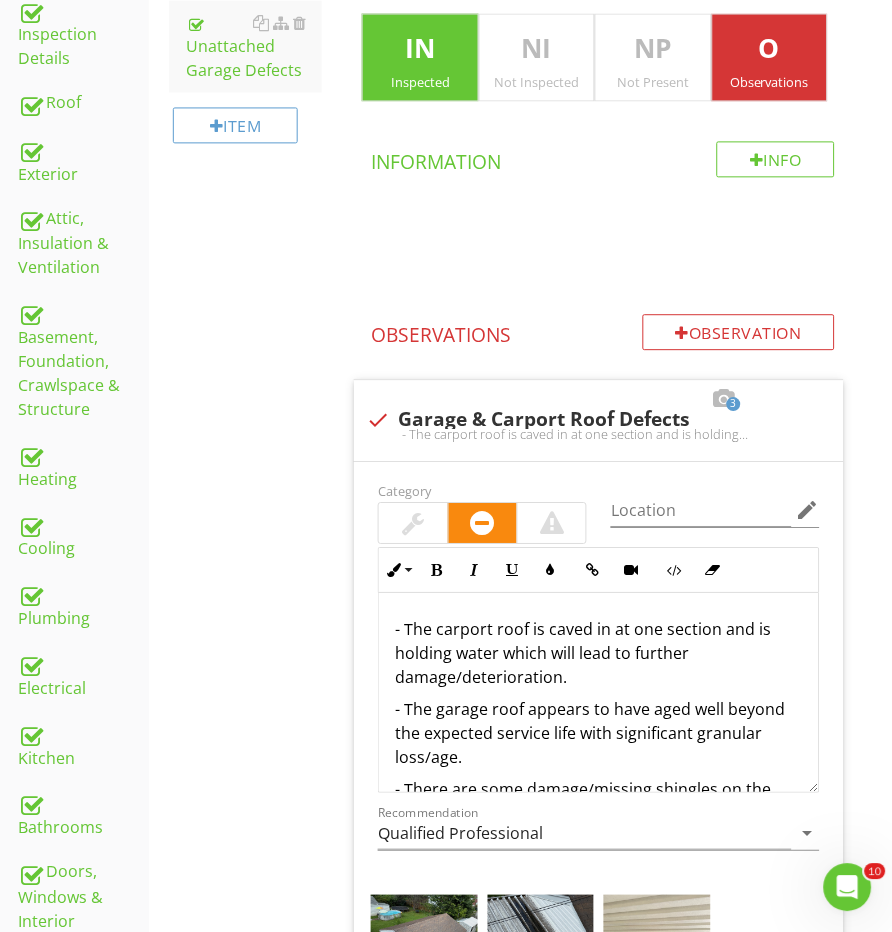 scroll, scrollTop: 422, scrollLeft: 0, axis: vertical 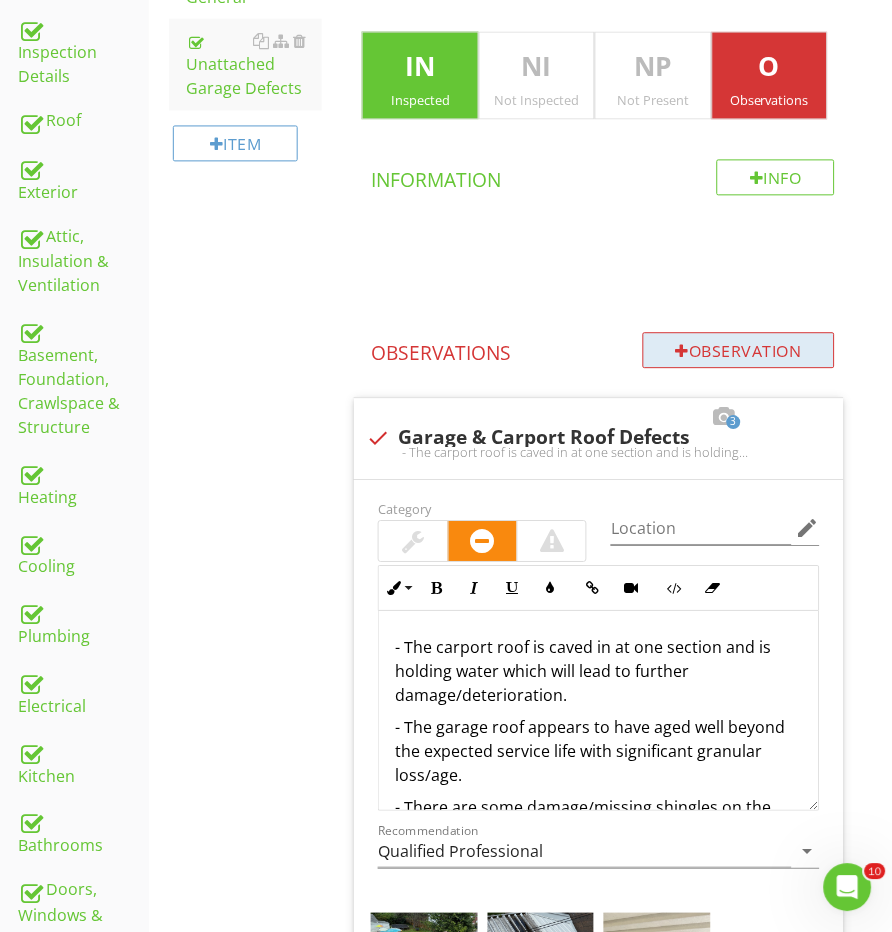 click on "Observation" at bounding box center (739, 351) 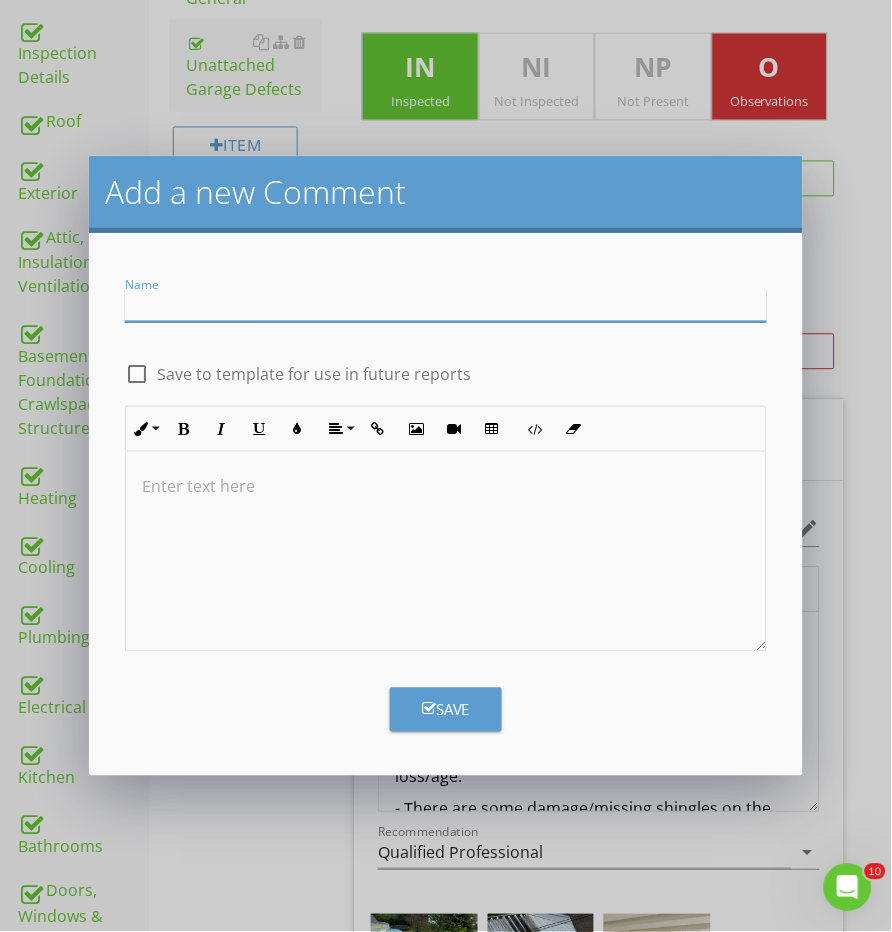type on "P" 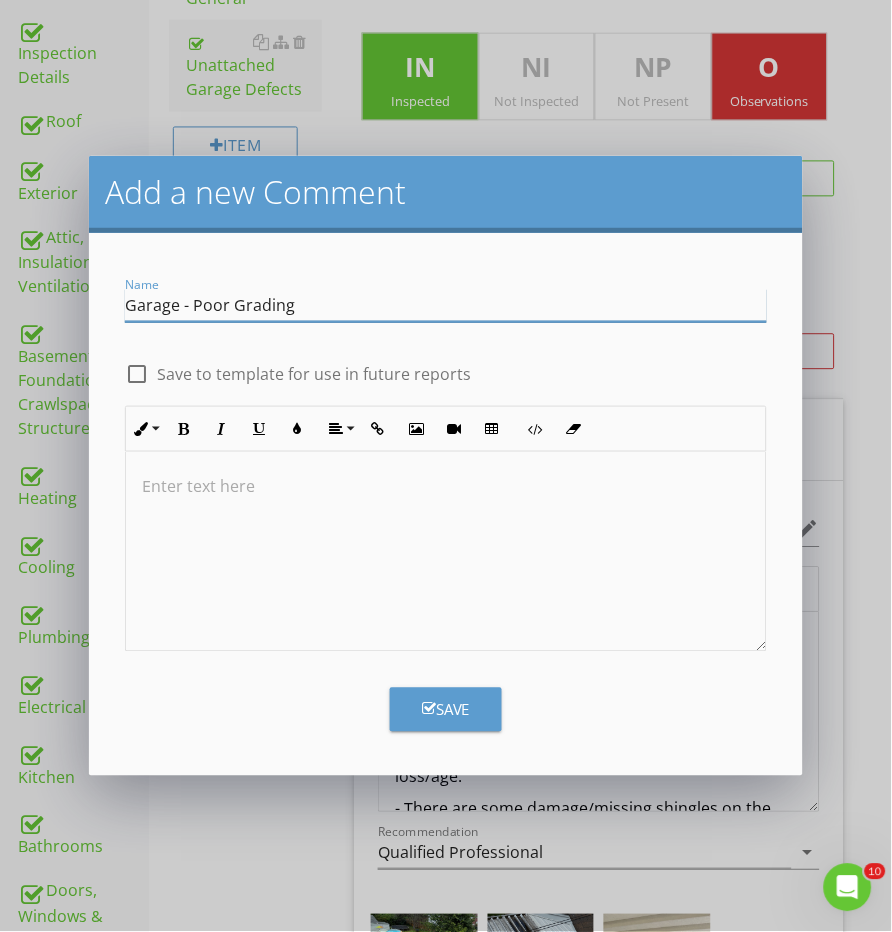 type on "Garage - Poor Grading" 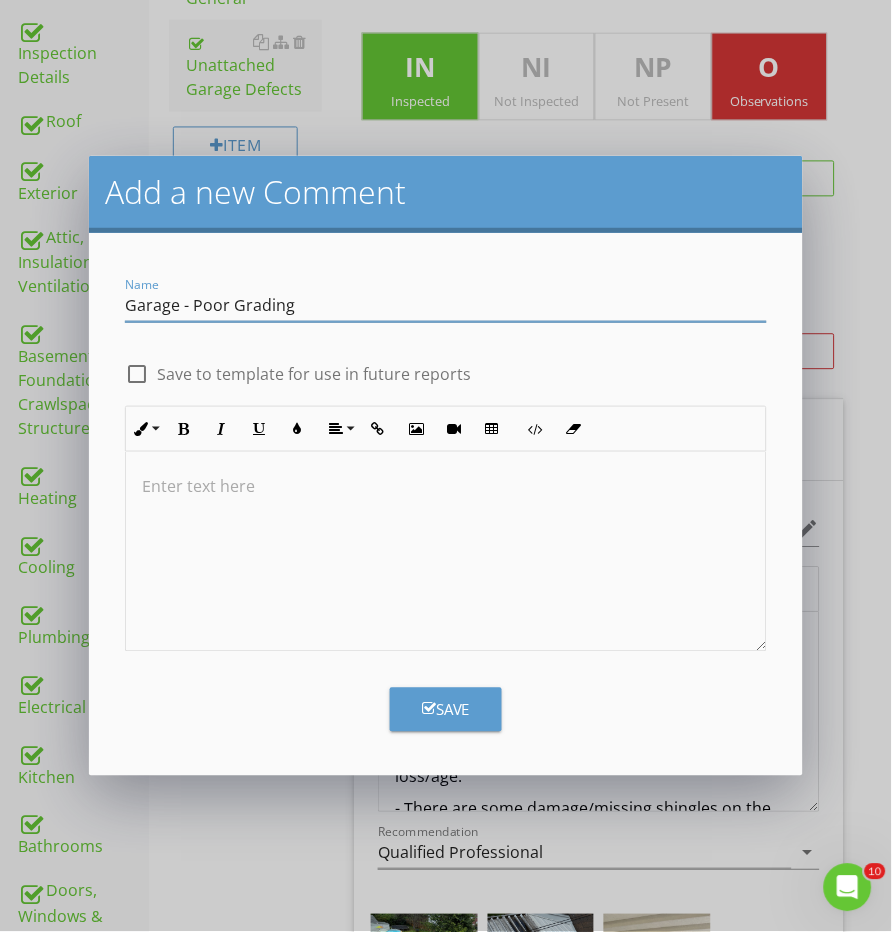 click at bounding box center [446, 552] 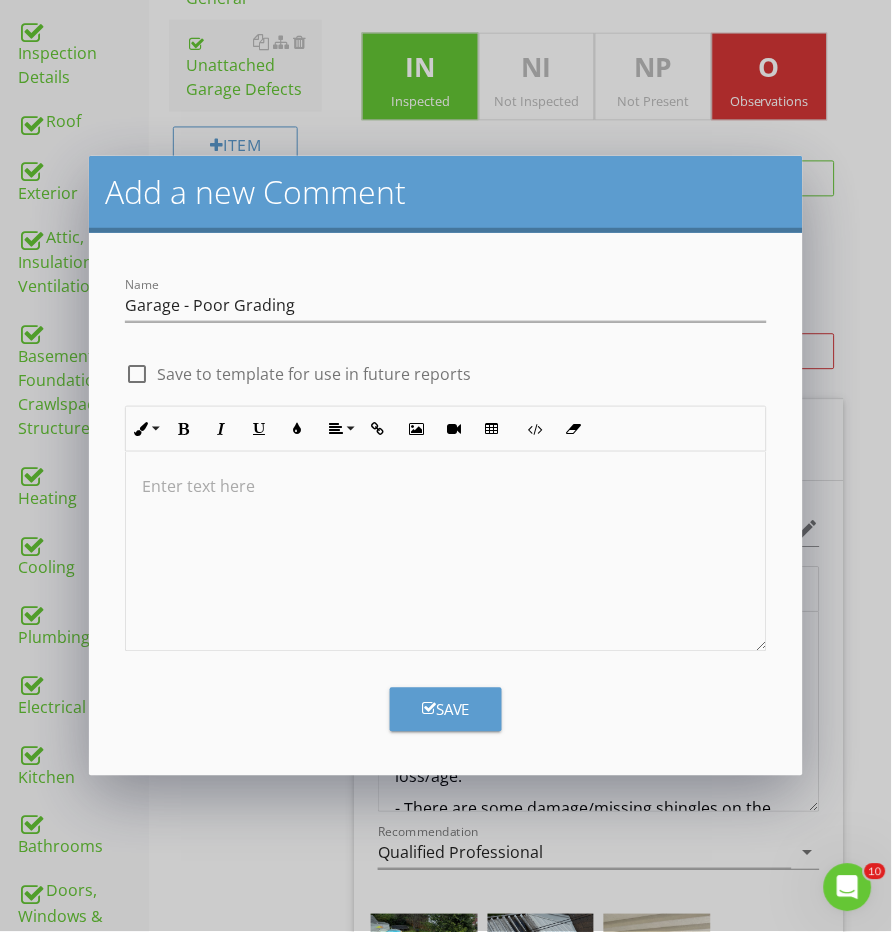 type 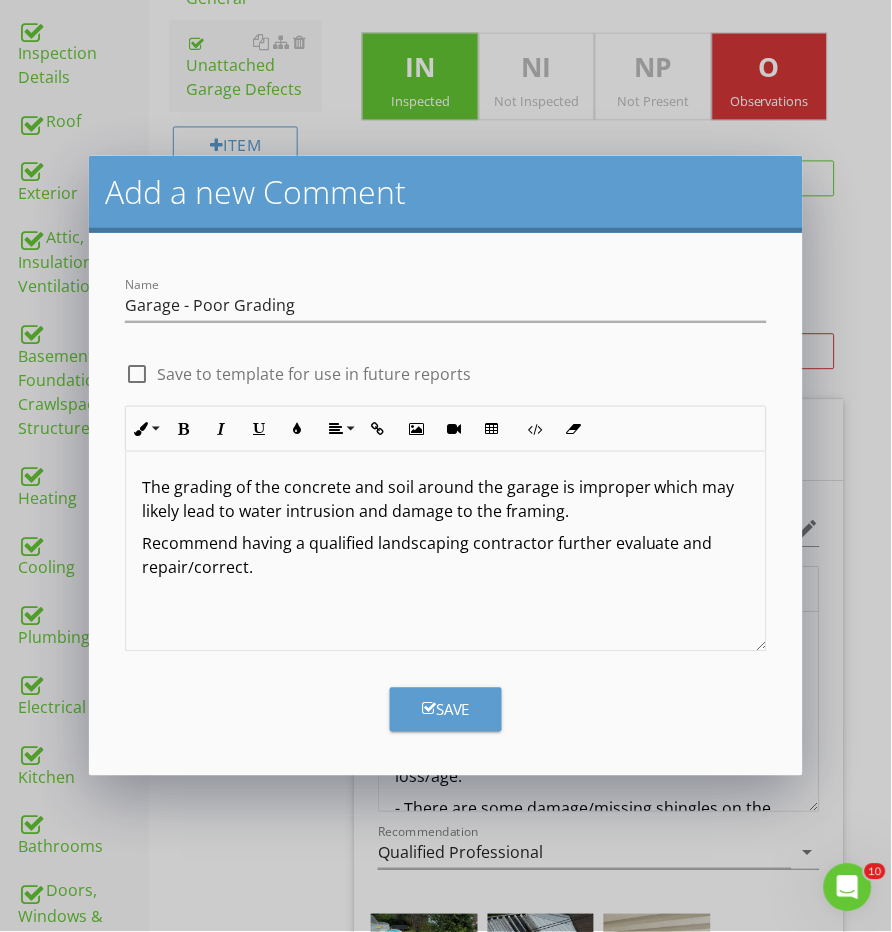 click on "Name Garage - Poor Grading   check_box_outline_blank Save to template for use in future reports       Inline Style XLarge Large Normal Small Light Small/Light Bold Italic Underline Colors Align Align Left Align Center Align Right Align Justify Insert Link Insert Image Insert Video Insert Table Code View Clear Formatting Ordered List Unordered List The grading of the concrete and soil around the garage is improper which may likely lead to water intrusion and damage to the framing.  Recommend having a qualified landscaping contractor further evaluate and repair/correct. Enter text here <p>The grading of the concrete and soil around the garage is improper which may likely lead to water intrusion and damage to the framing.&nbsp;</p><p>Recommend having a qualified landscaping contractor further evaluate and repair/correct.</p>
Save" at bounding box center [446, 504] 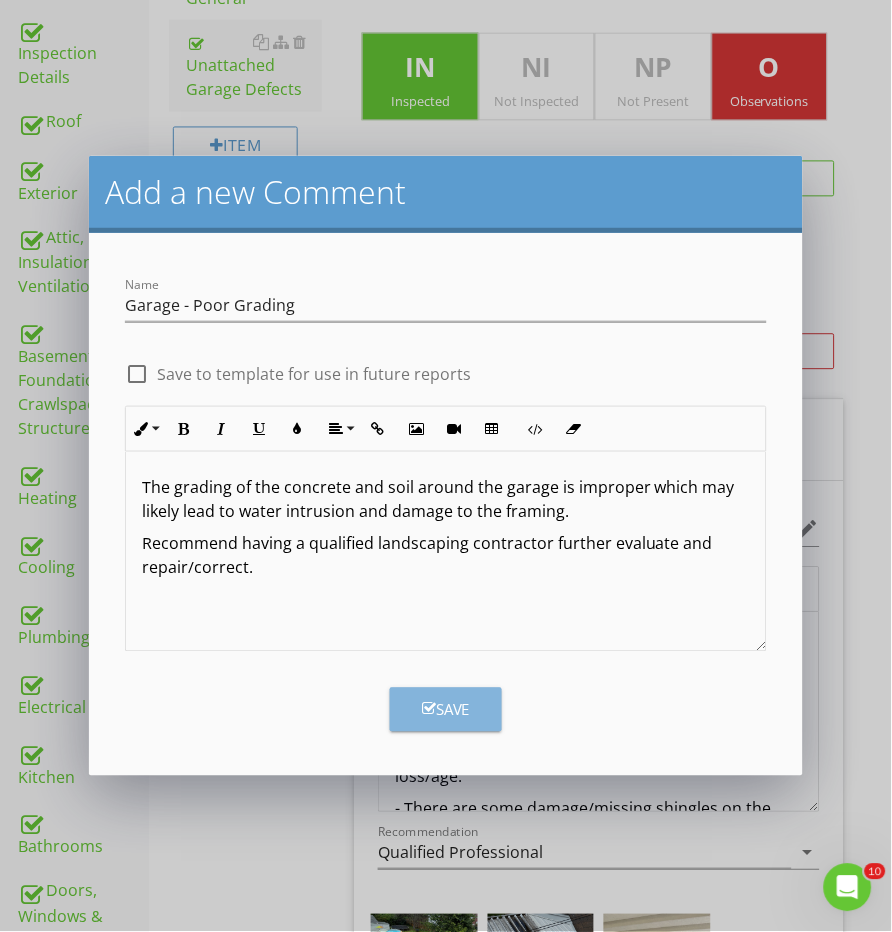 click on "Save" at bounding box center [446, 710] 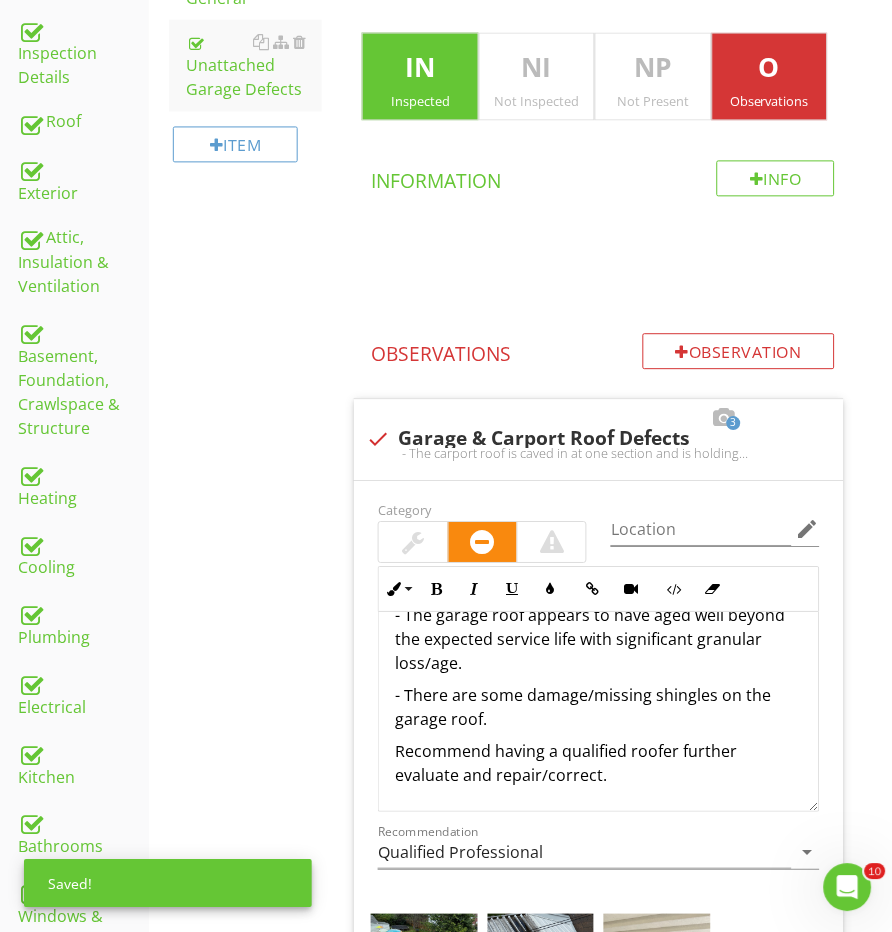 scroll, scrollTop: 108, scrollLeft: 0, axis: vertical 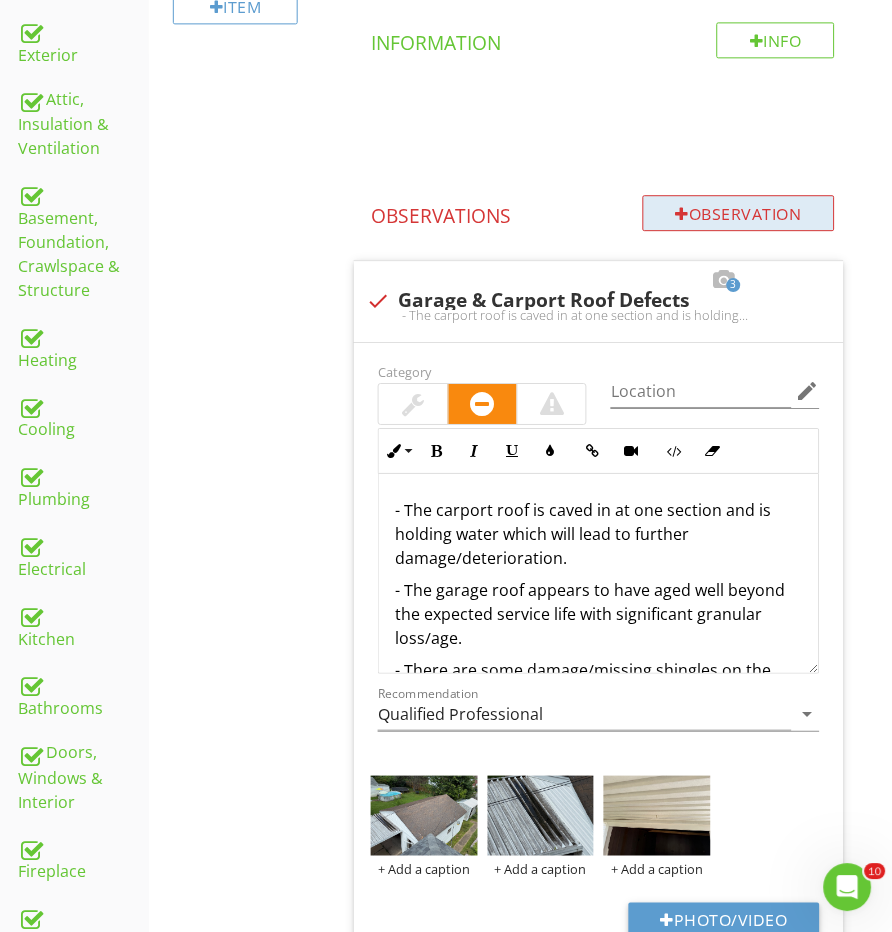 click on "Observation" at bounding box center [739, 213] 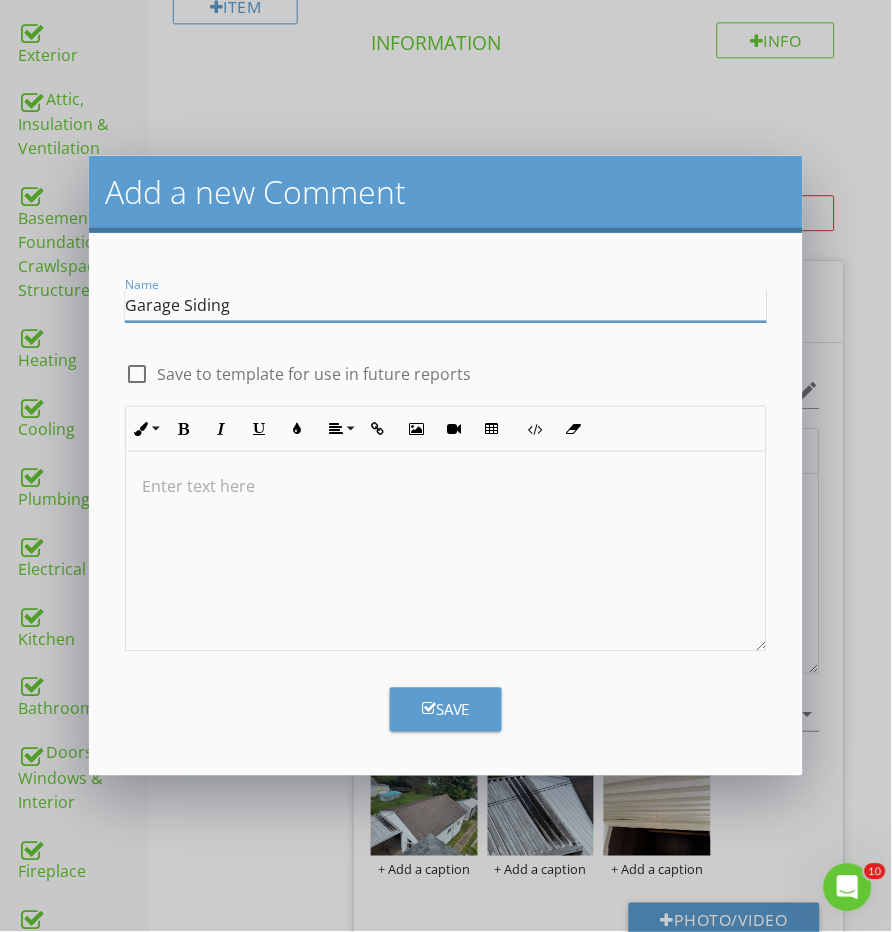 type on "Garage Siding" 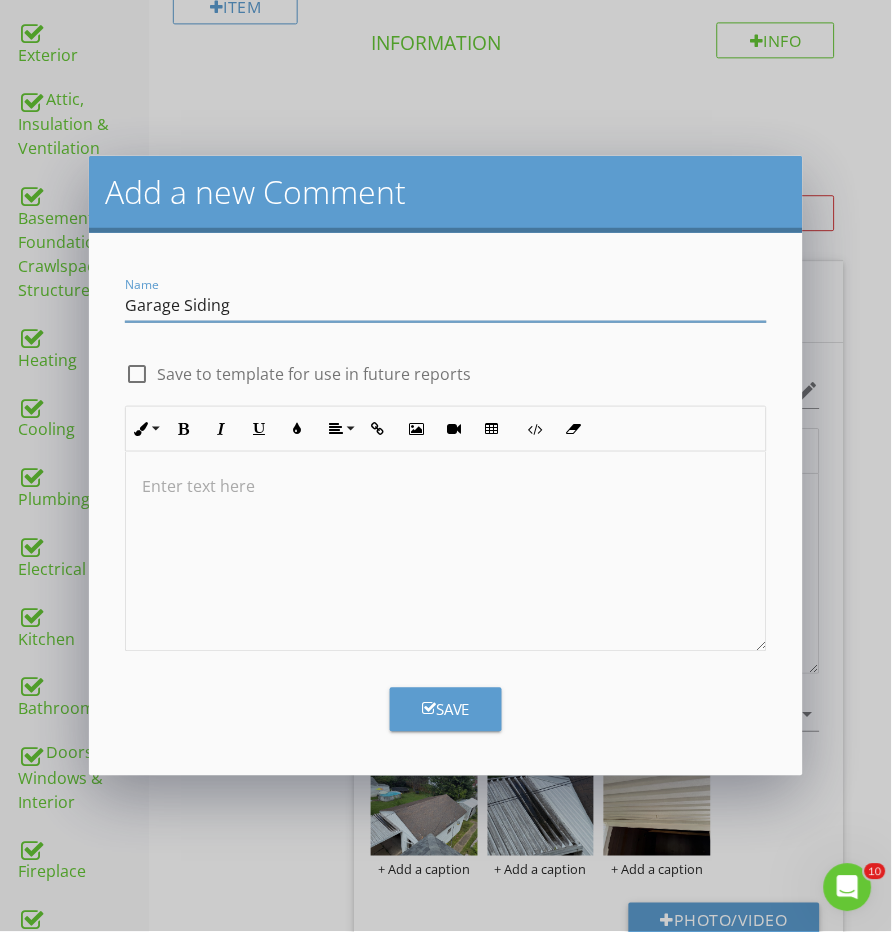 click at bounding box center (446, 552) 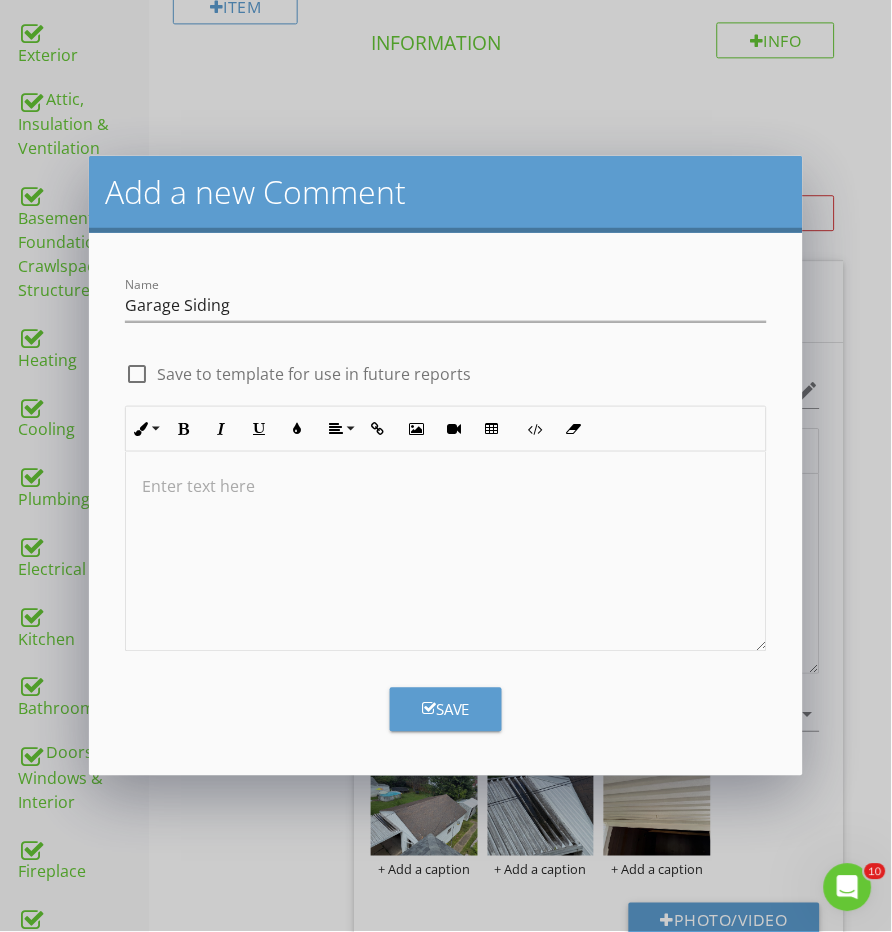 type 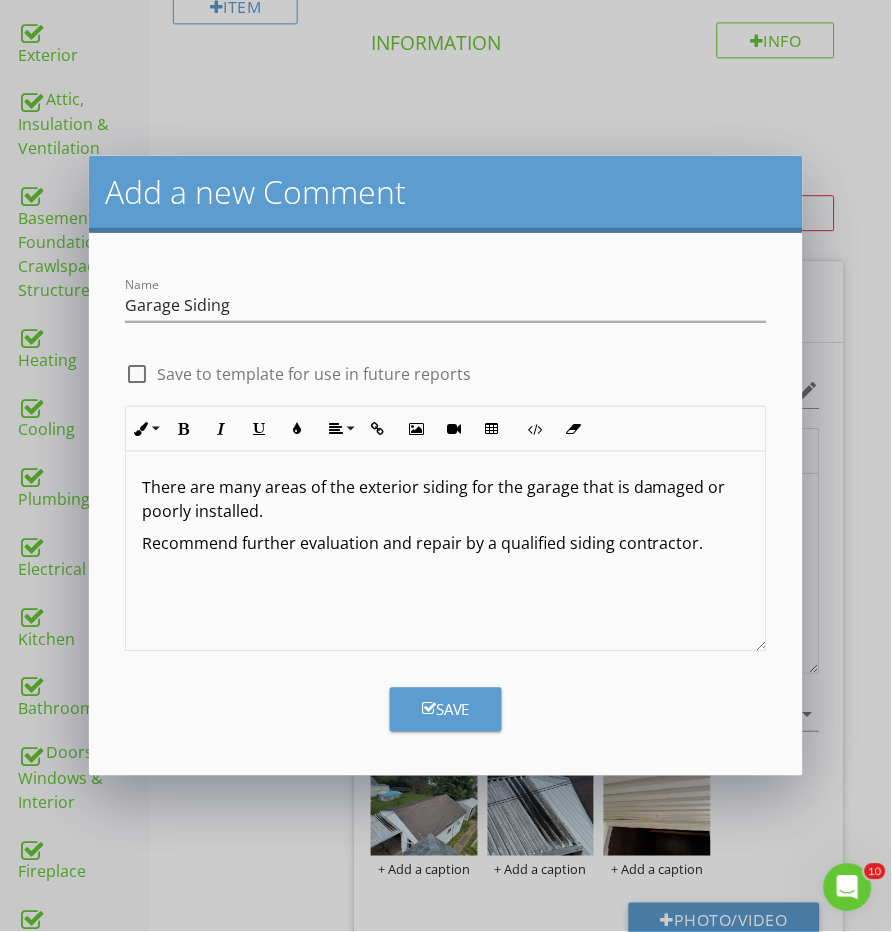 click at bounding box center [429, 709] 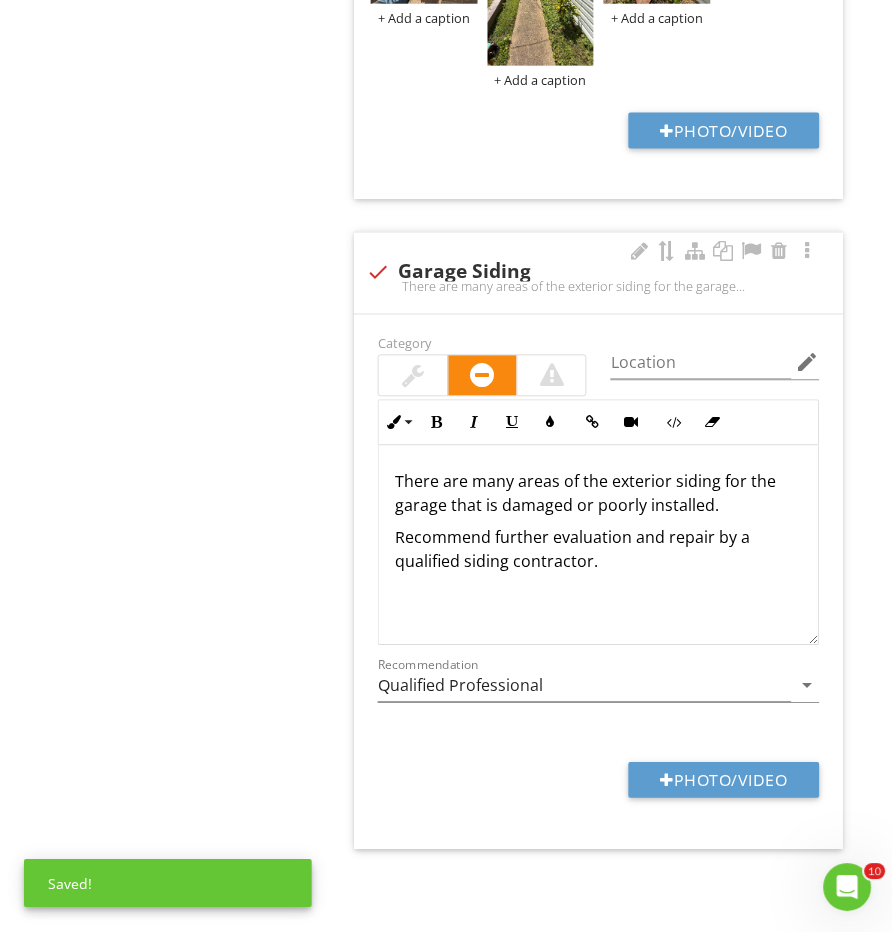 scroll, scrollTop: 2216, scrollLeft: 0, axis: vertical 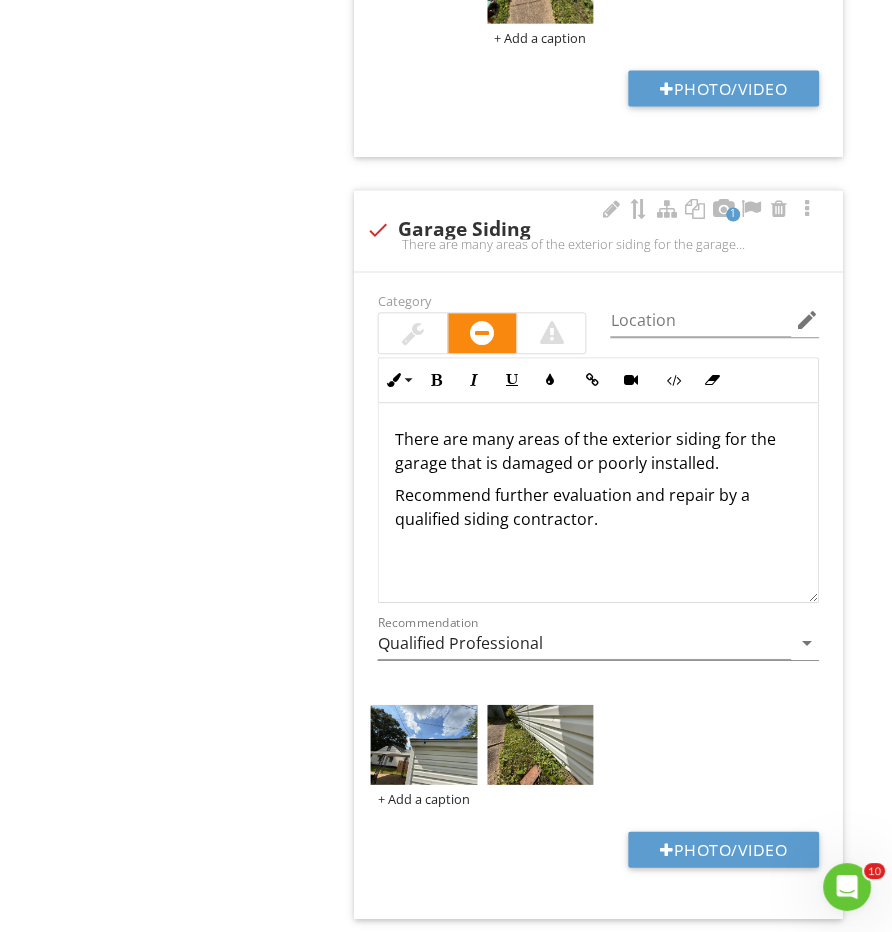 click at bounding box center (413, 334) 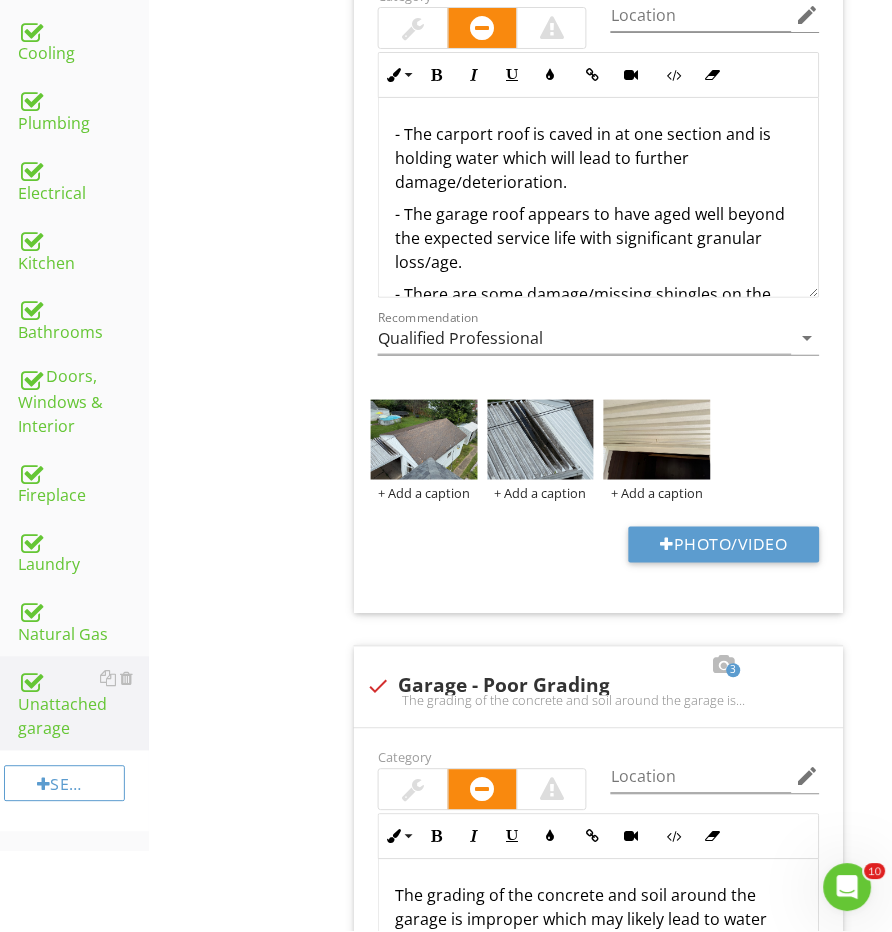 scroll, scrollTop: 700, scrollLeft: 0, axis: vertical 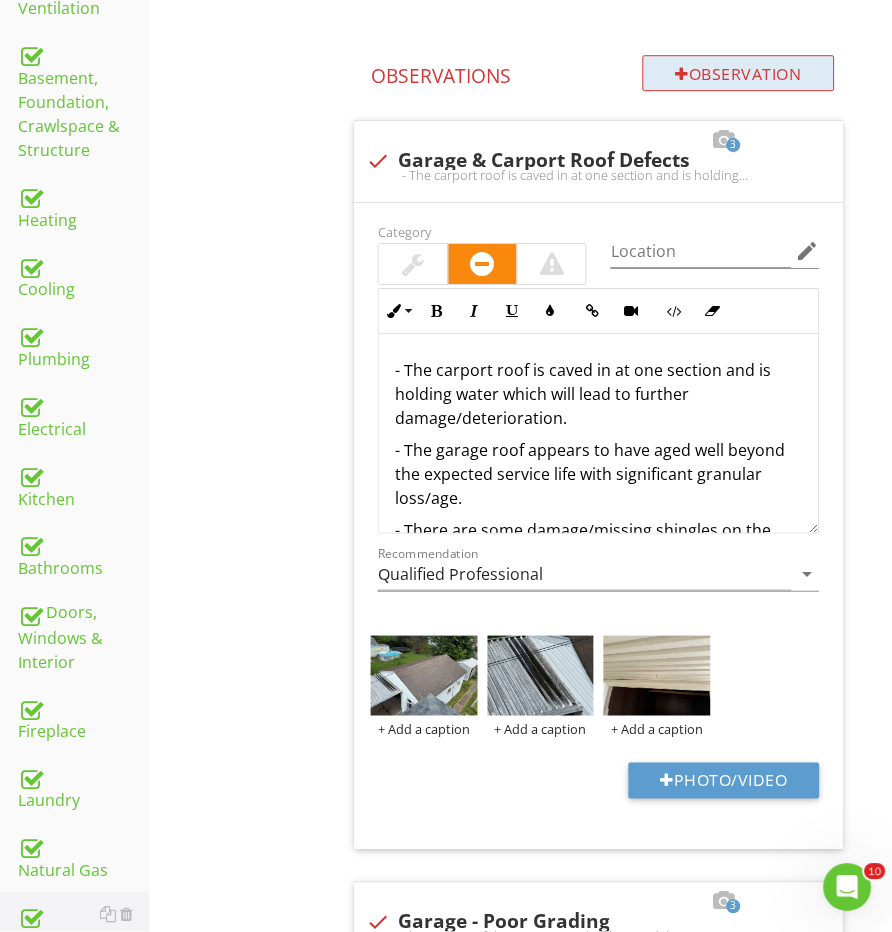 click on "Observation" at bounding box center [739, 73] 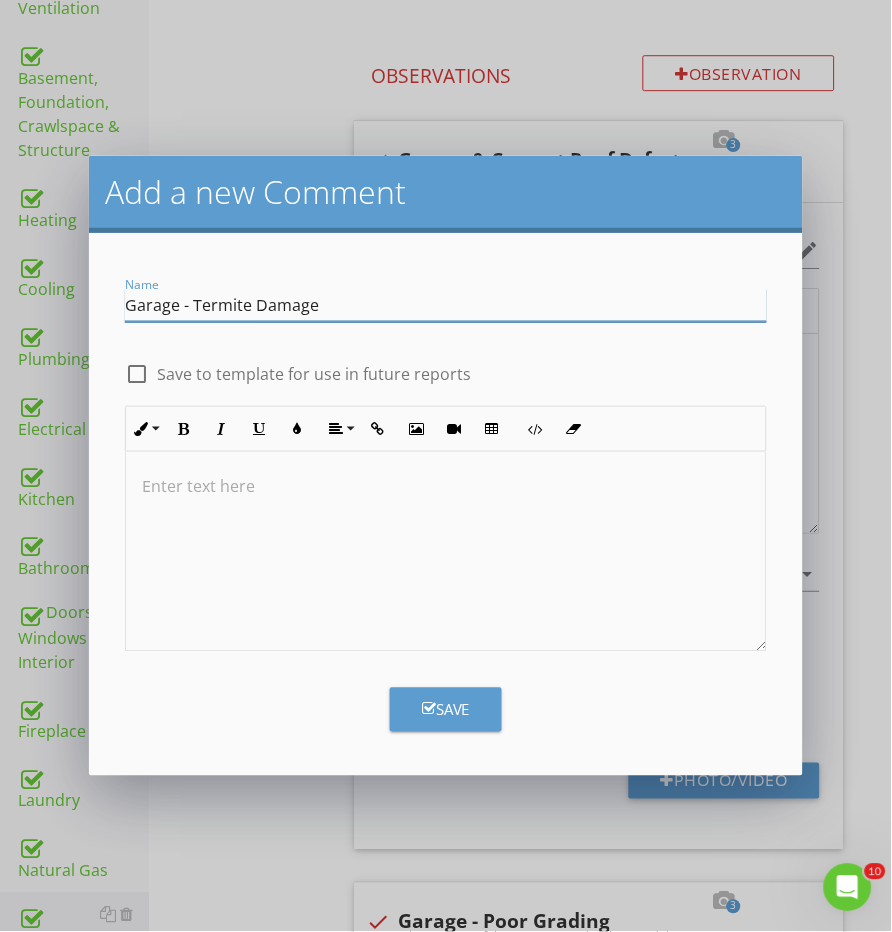type on "Garage - Termite Damage" 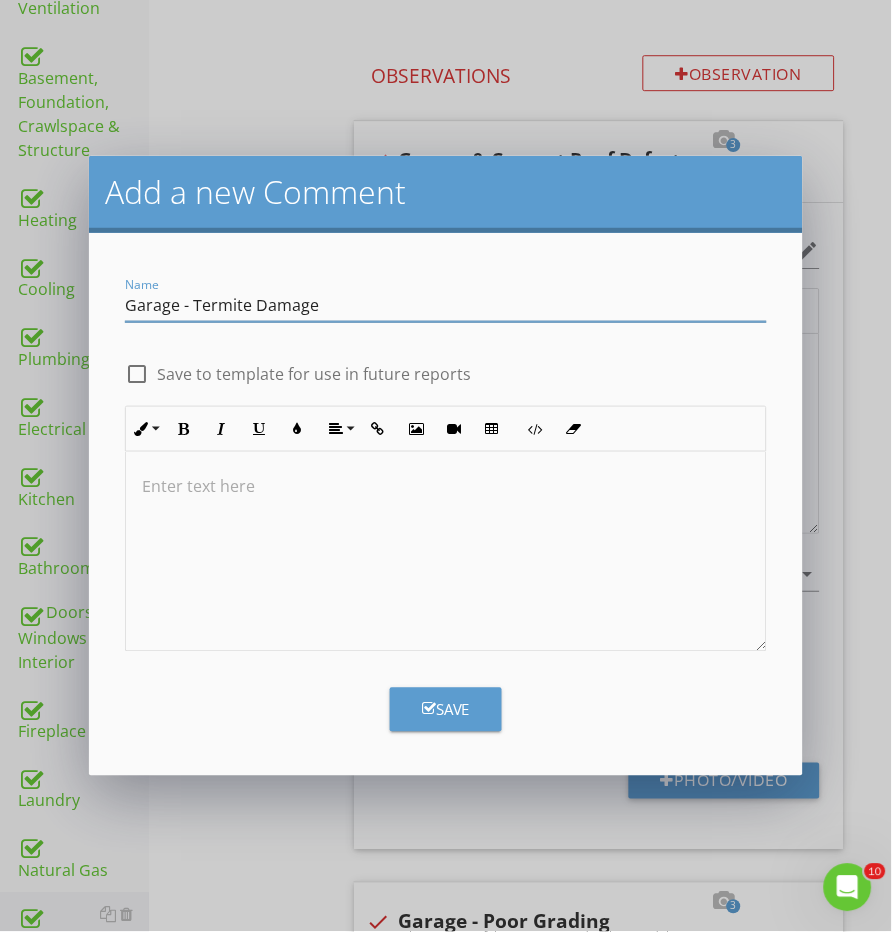 click at bounding box center (446, 552) 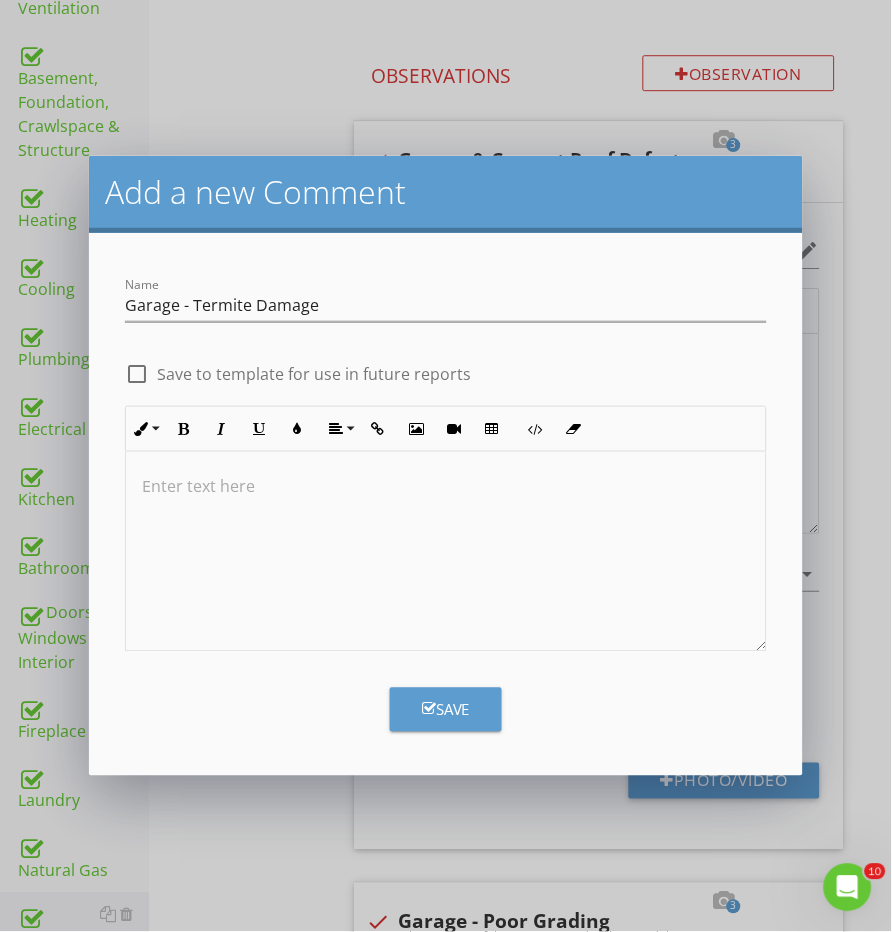 type 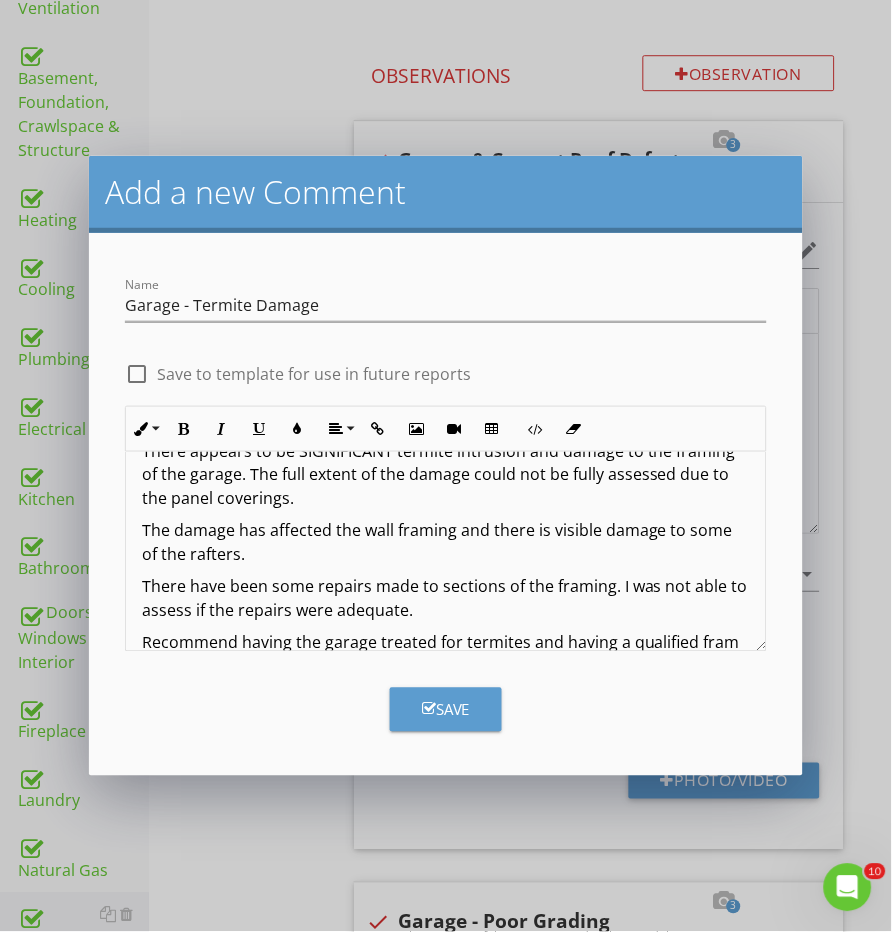 scroll, scrollTop: 61, scrollLeft: 0, axis: vertical 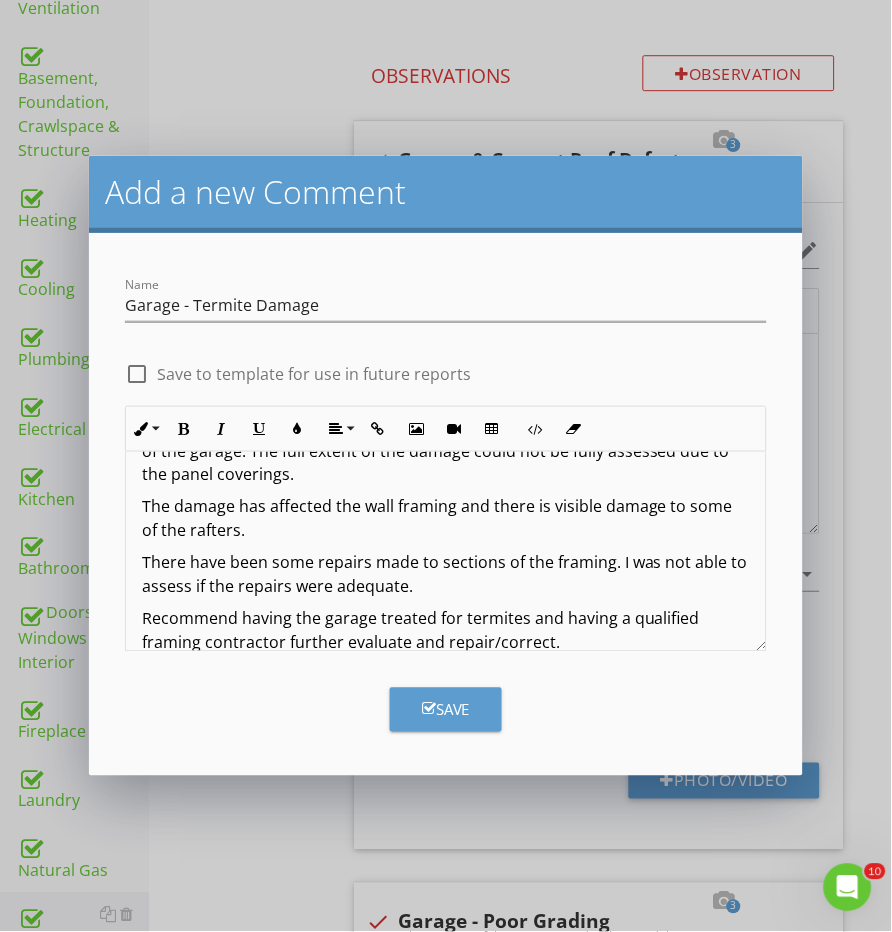 click on "Save" at bounding box center (446, 710) 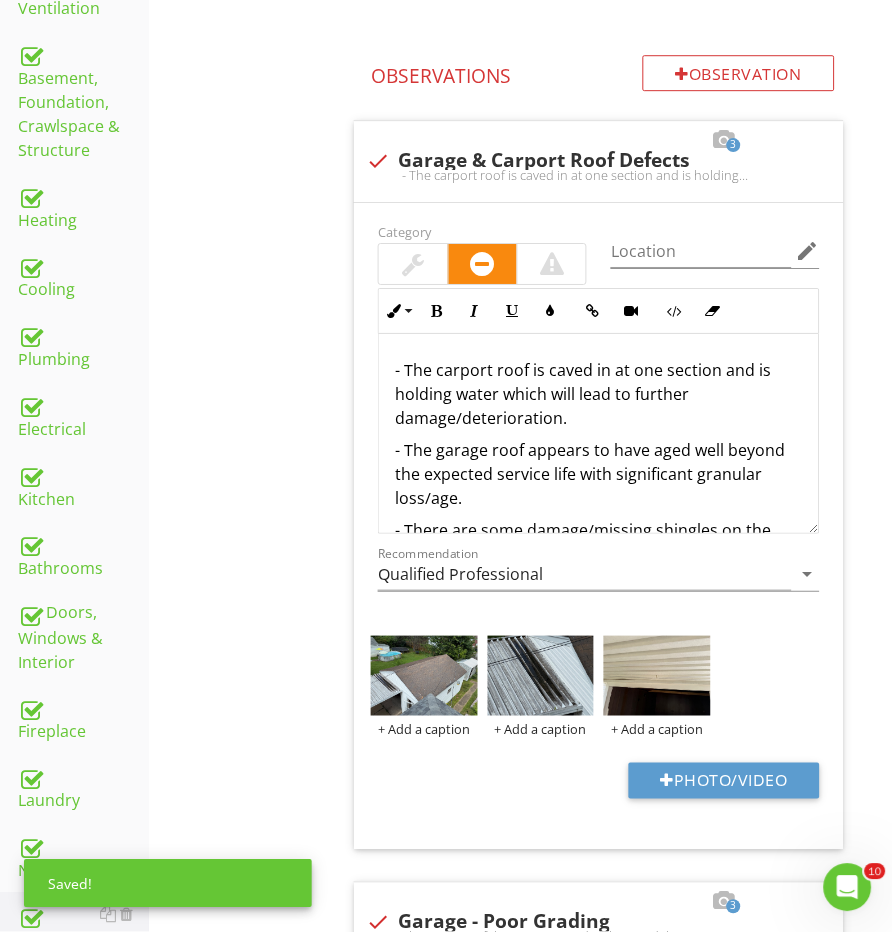 scroll, scrollTop: 1597, scrollLeft: 0, axis: vertical 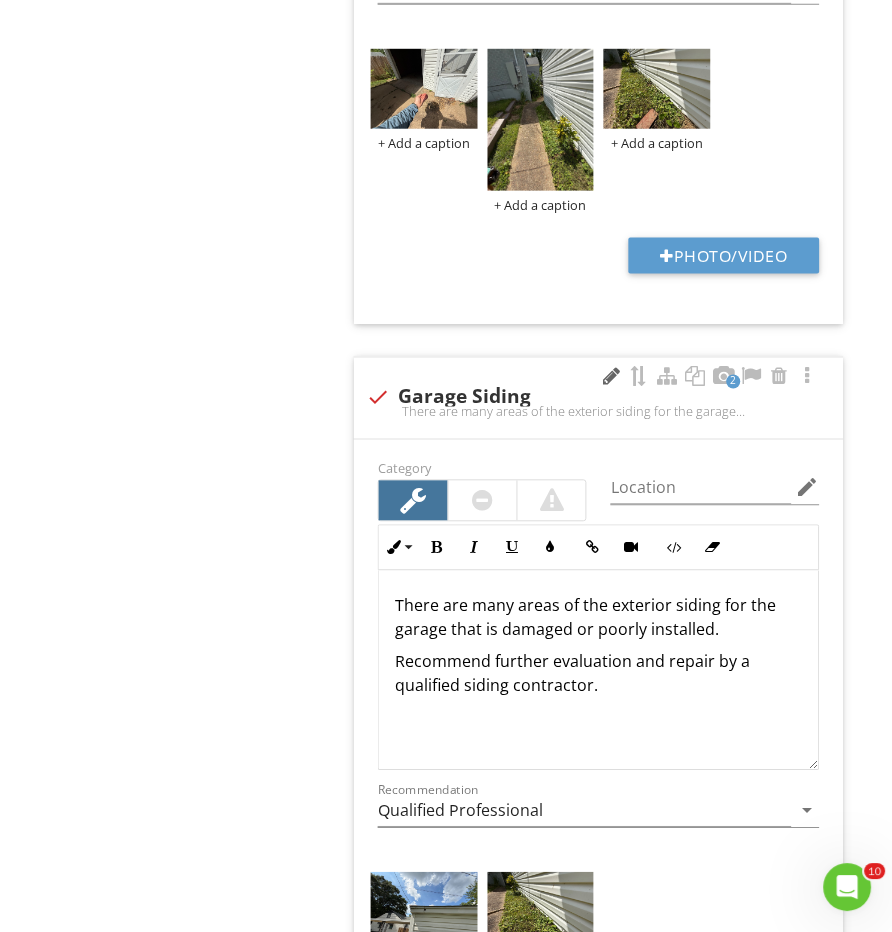 click at bounding box center (612, 377) 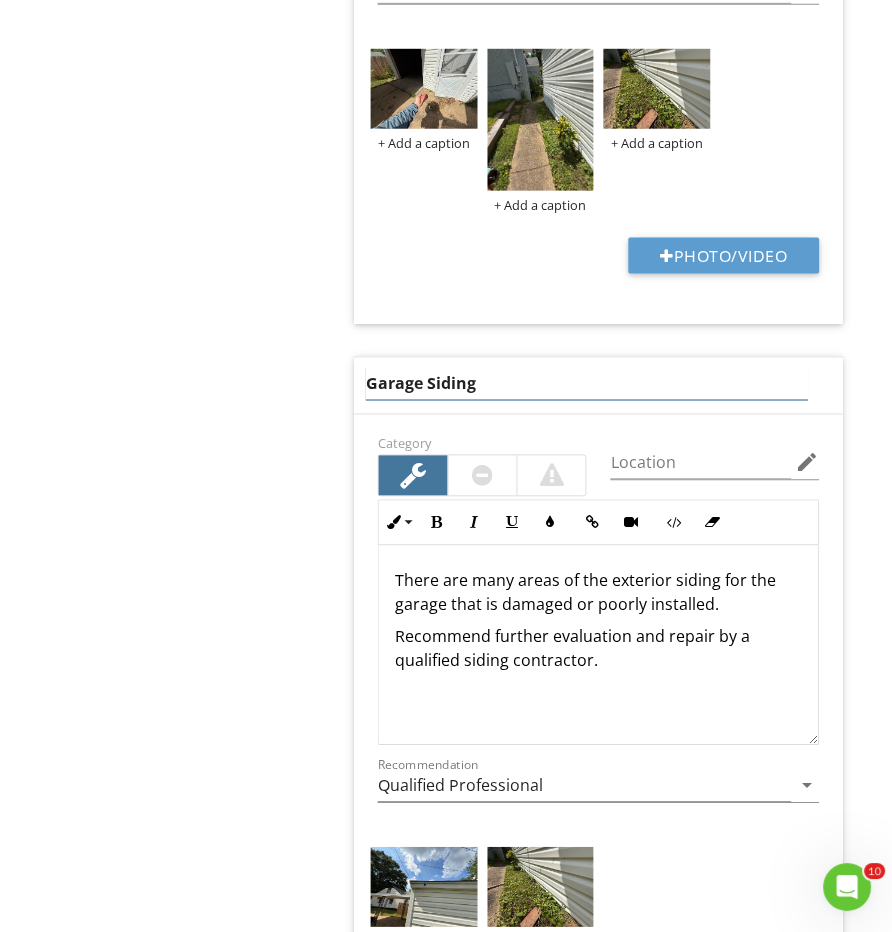 click on "Garage Siding" at bounding box center (587, 384) 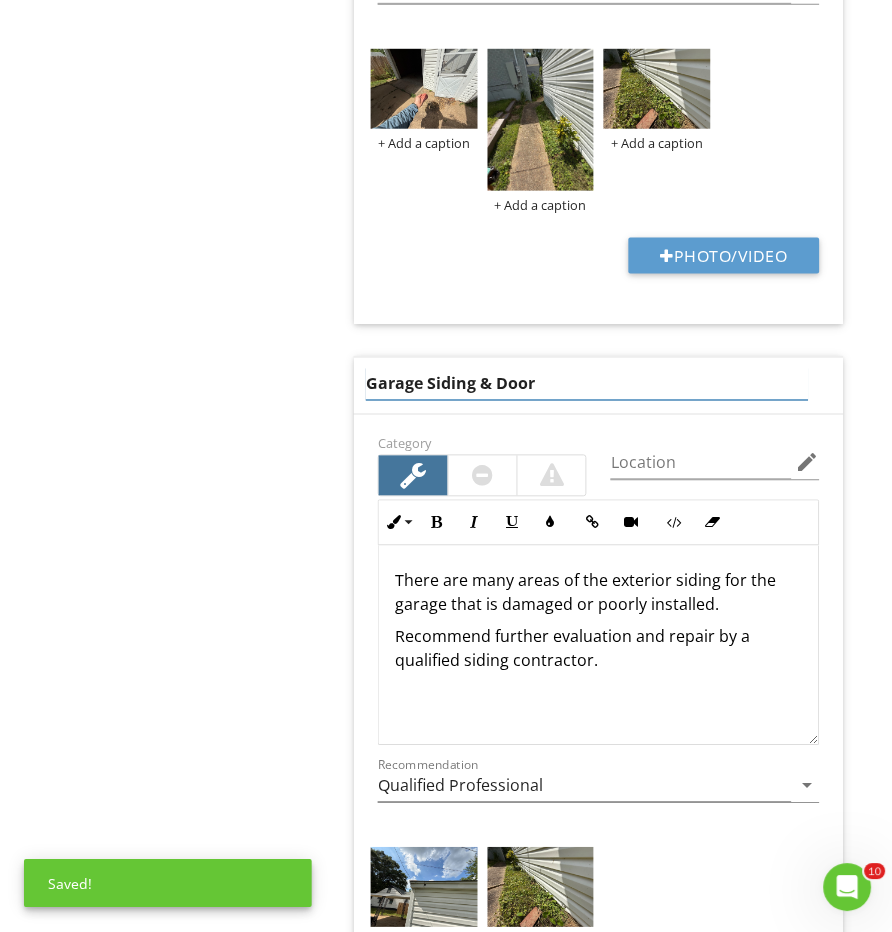 type on "Garage Siding & Doors" 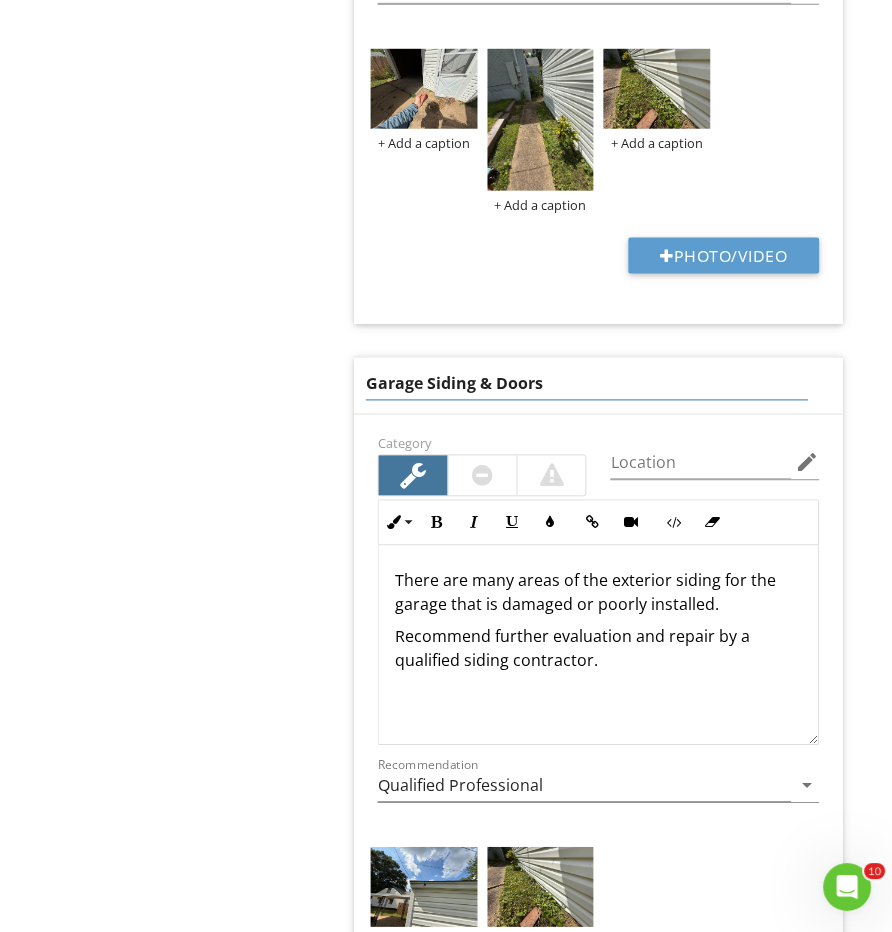 click on "There are many areas of the exterior siding for the garage that is damaged or poorly installed.  Recommend further evaluation and repair by a qualified siding contractor." at bounding box center [598, 645] 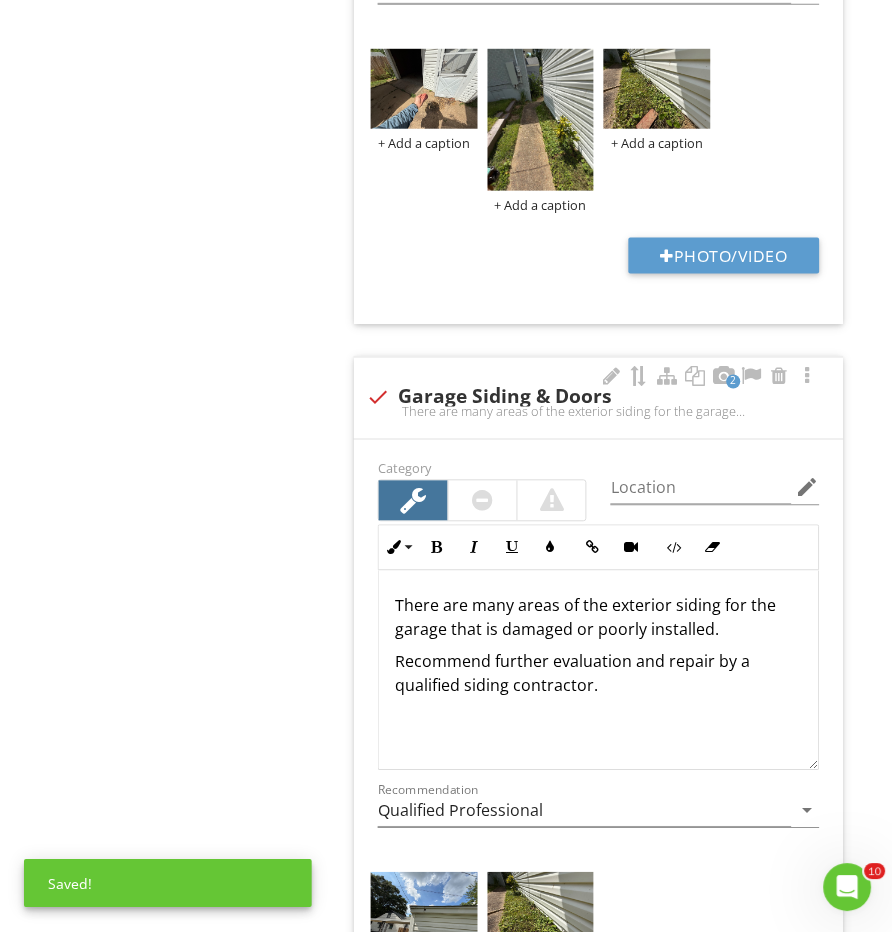 type 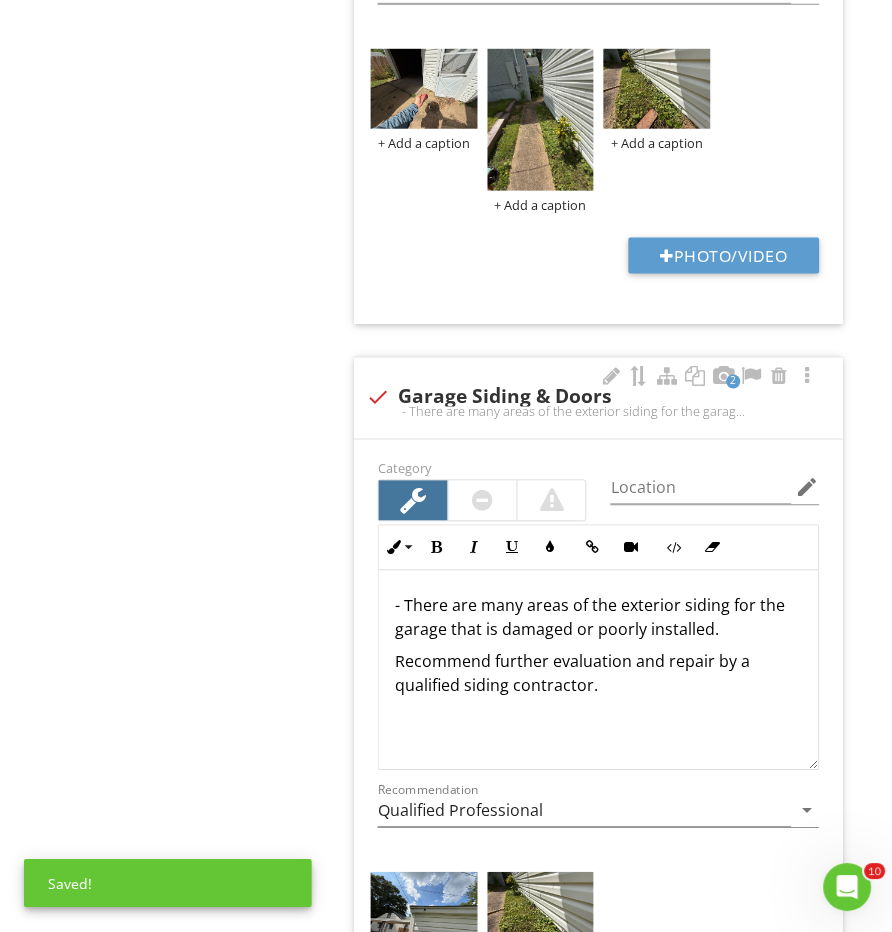 click on "- There are many areas of the exterior siding for the garage that is damaged or poorly installed." at bounding box center (598, 618) 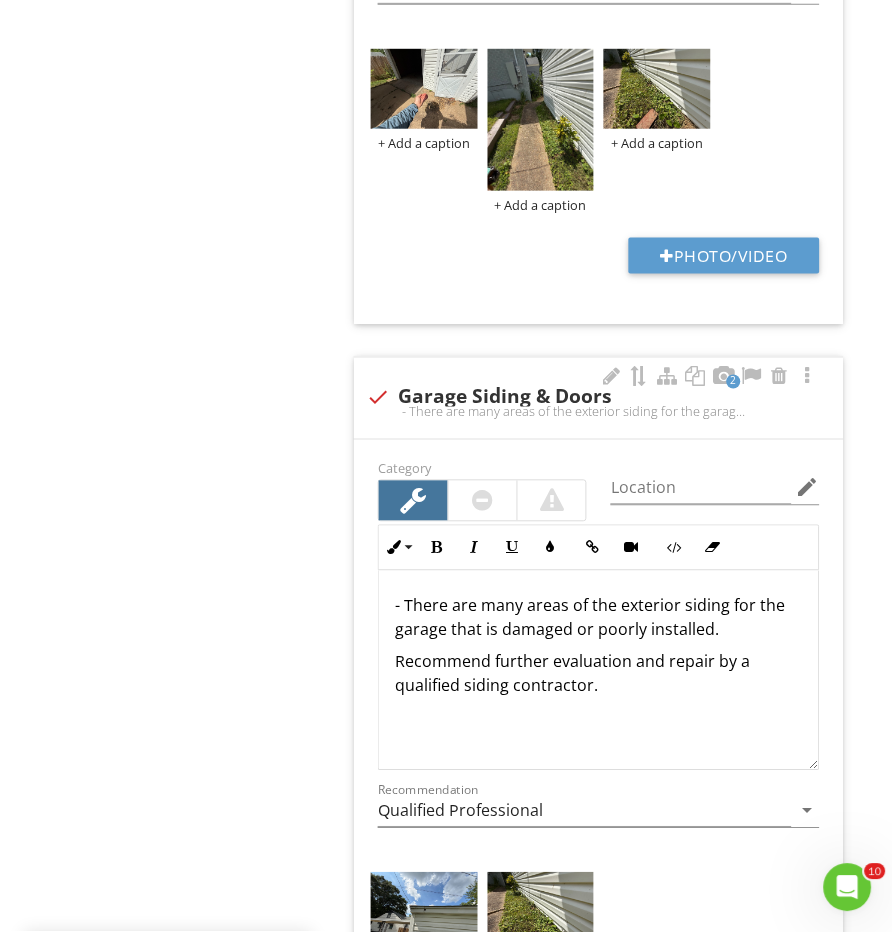 click on "- There are many areas of the exterior siding for the garage that is damaged or poorly installed.  Recommend further evaluation and repair by a qualified siding contractor." at bounding box center (598, 670) 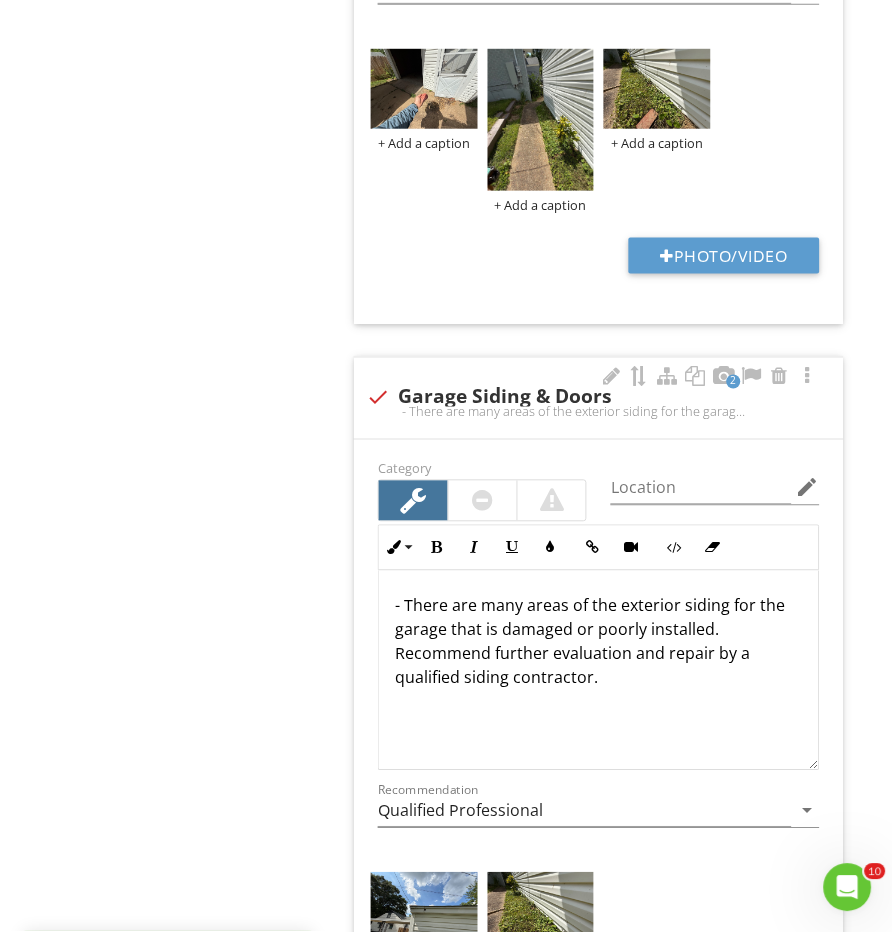 click on "- There are many areas of the exterior siding for the garage that is damaged or poorly installed. Recommend further evaluation and repair by a qualified siding contractor." at bounding box center [598, 670] 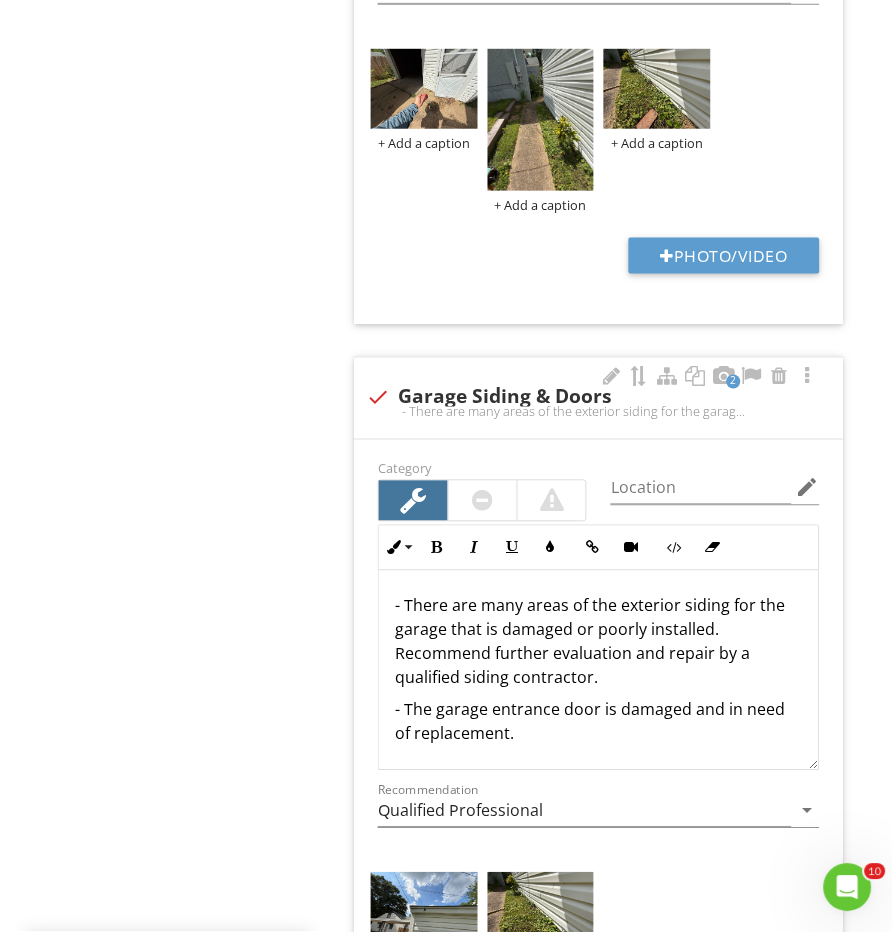 click on "- There are many areas of the exterior siding for the garage that is damaged or poorly installed. Recommend further evaluation and repair by a qualified siding contractor.  - The garage entrance door is damaged and in need of replacement." at bounding box center [598, 670] 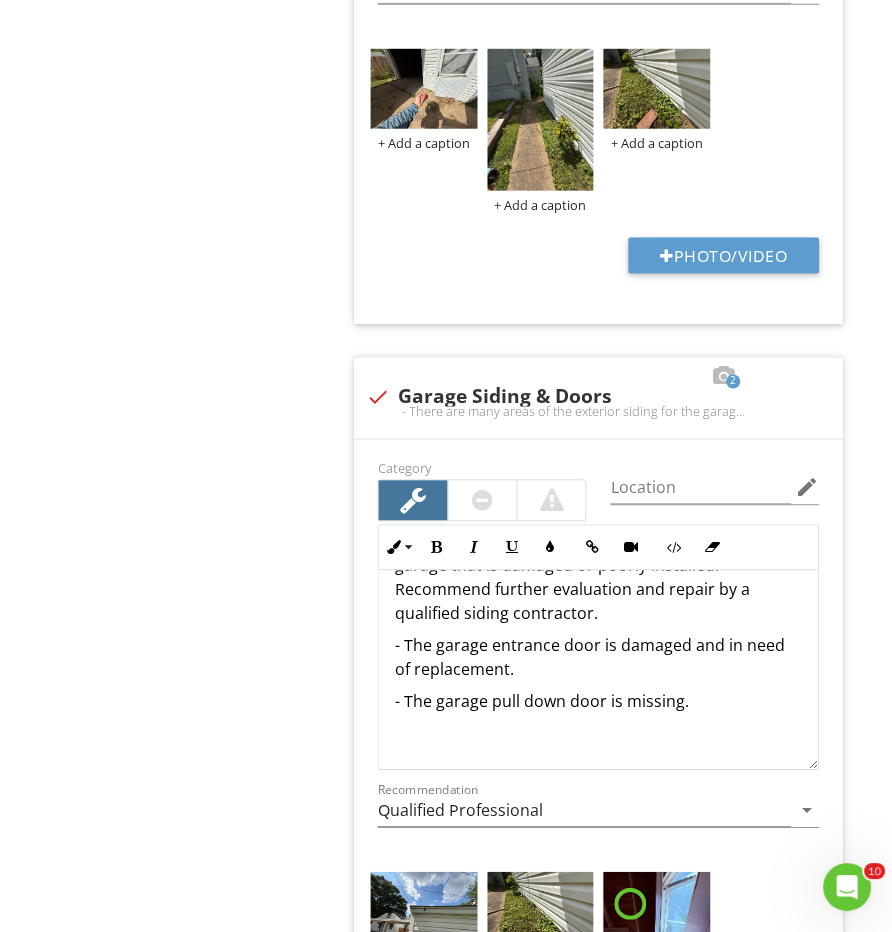 scroll, scrollTop: 65, scrollLeft: 0, axis: vertical 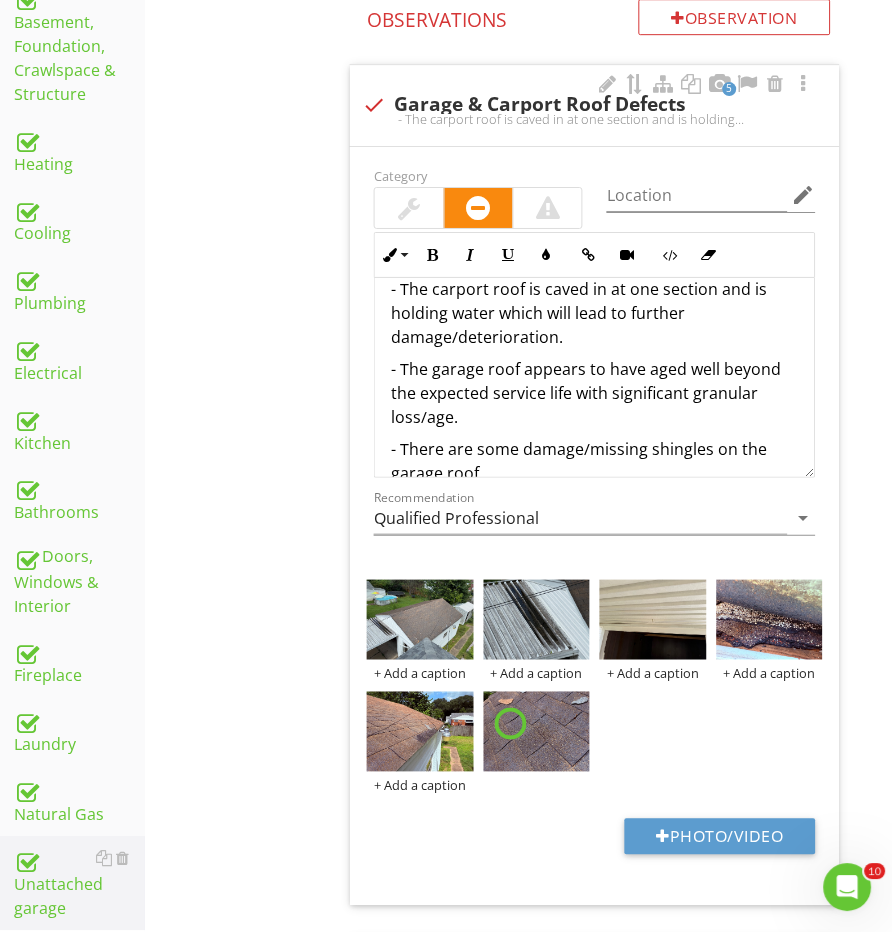click on "- The garage roof appears to have aged well beyond the expected service life with significant granular loss/age." at bounding box center [594, 393] 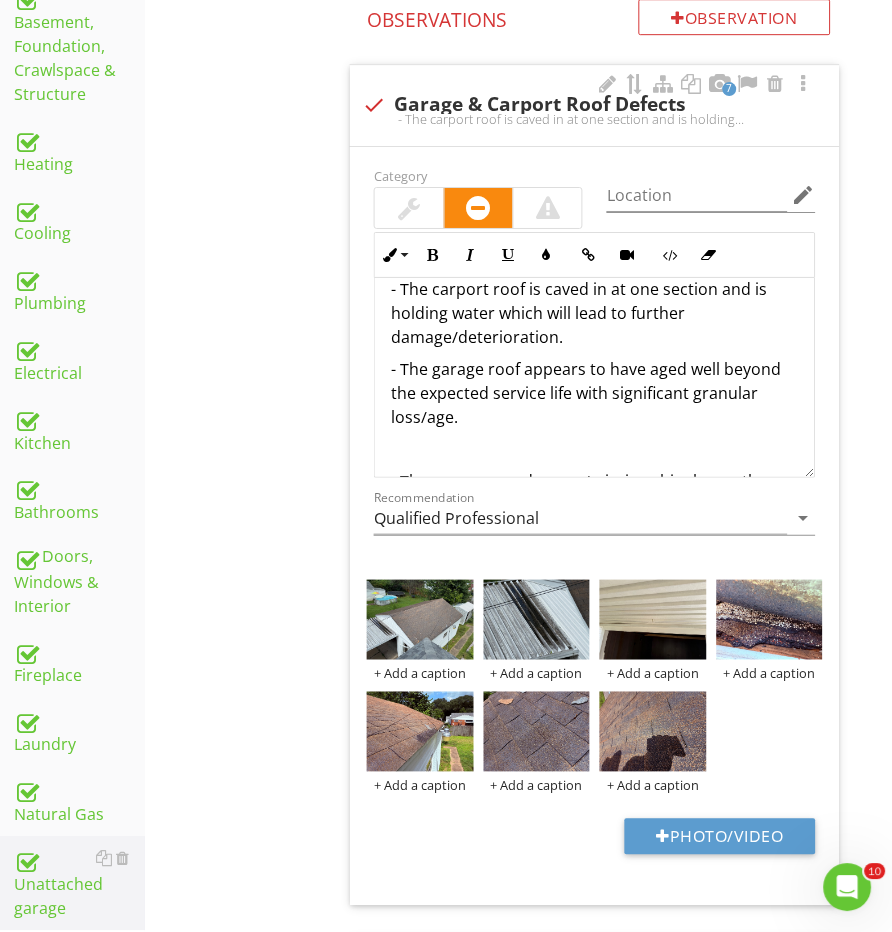type 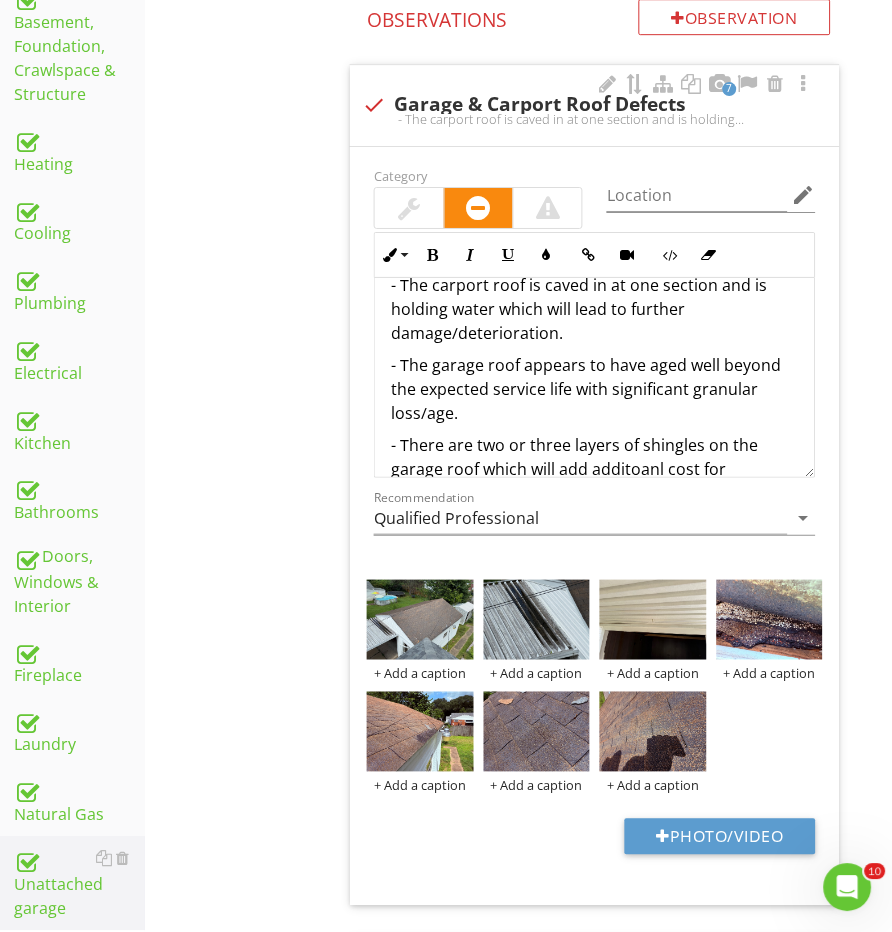 scroll, scrollTop: 52, scrollLeft: 0, axis: vertical 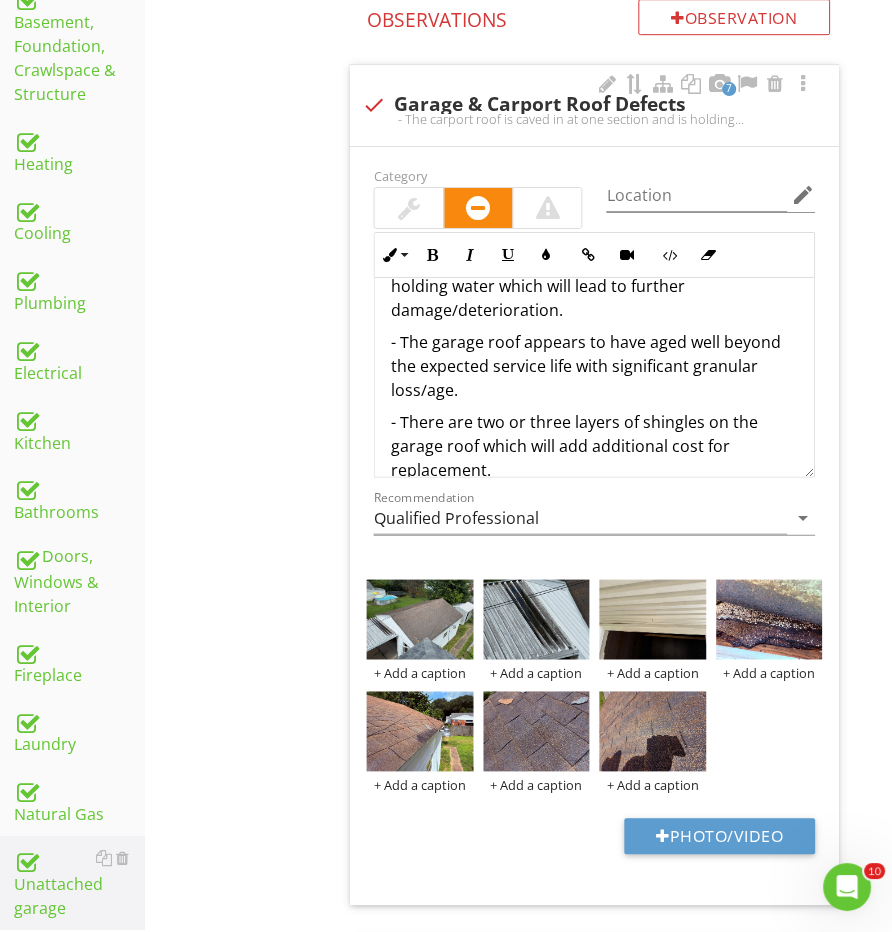click on "Category                 Location edit       Inline Style XLarge Large Normal Small Light Small/Light Bold Italic Underline Colors Insert Link Insert Video Code View Clear Formatting Ordered List Unordered List Insert Image Insert Table - The carport roof is caved in at one section and is holding water which will lead to further damage/deterioration.  - The garage roof appears to have aged well beyond the expected service life with significant granular loss/age. - There are two or three layers of shingles on the garage roof which will add additional cost for replacement.  - There are some damage/missing shingles on the garage roof.  Recommend having a qualified roofer further evaluate and repair/correct. Enter text here   Recommendation Qualified Professional arrow_drop_down             + Add a caption         + Add a caption         + Add a caption         + Add a caption         + Add a caption         + Add a caption         + Add a caption
Photo/Video" at bounding box center (594, 526) 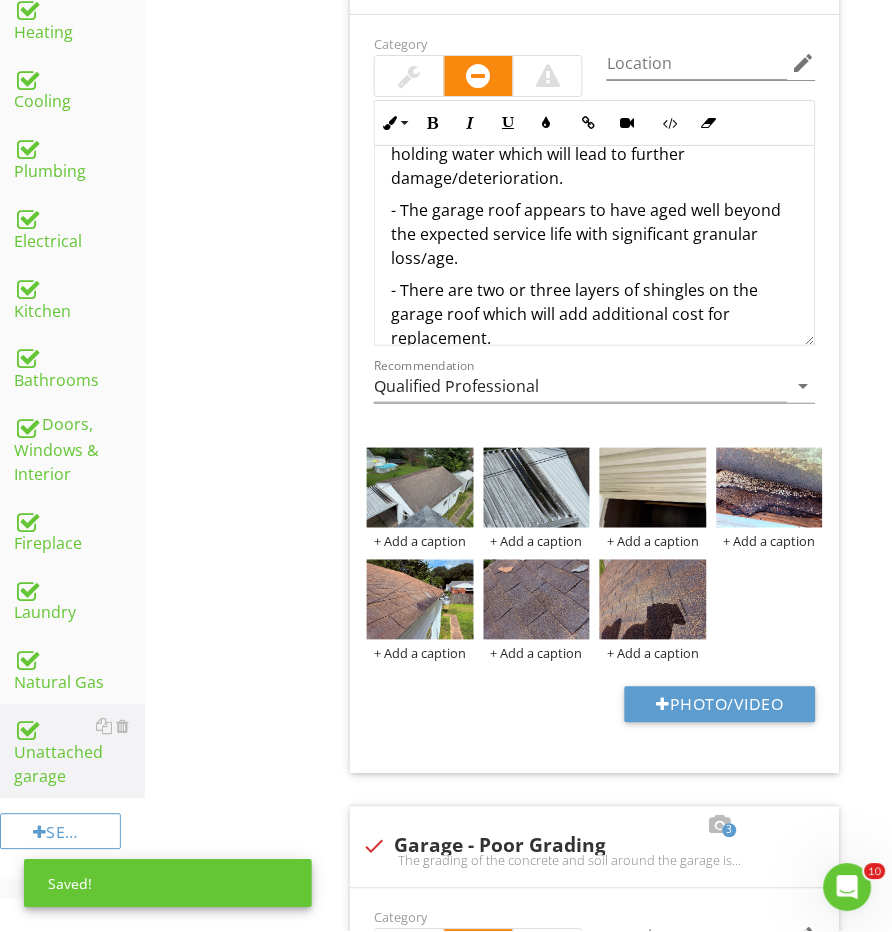 scroll, scrollTop: 949, scrollLeft: 4, axis: both 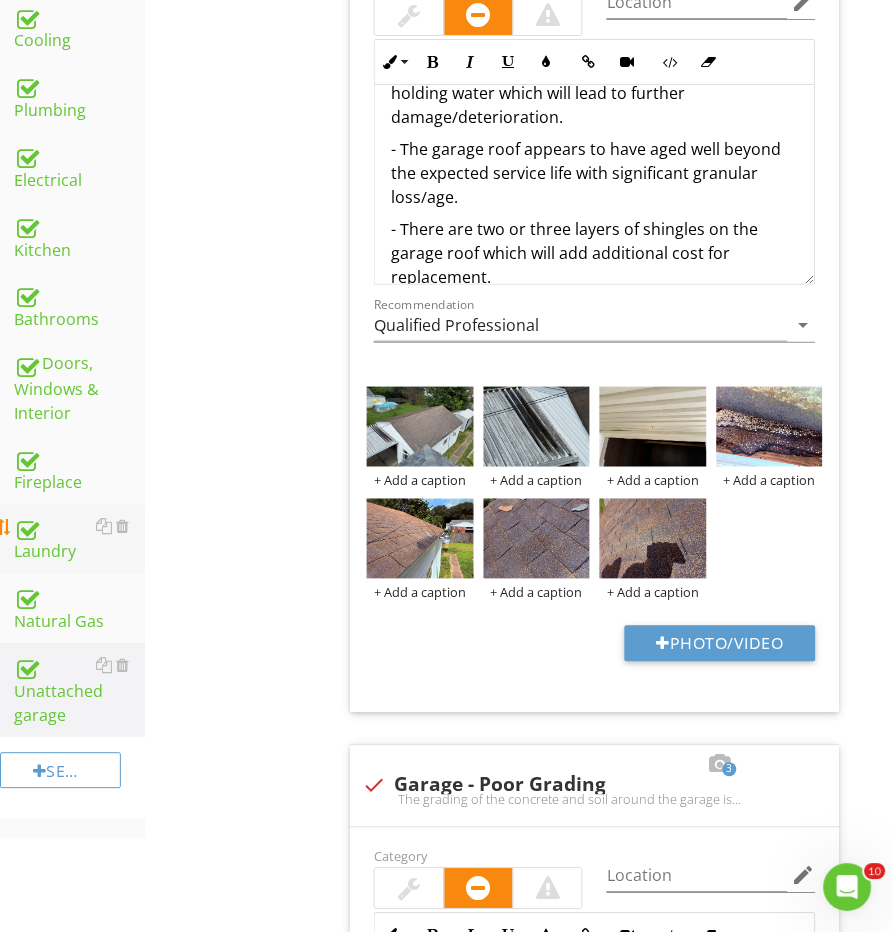 click on "Laundry" at bounding box center [79, 540] 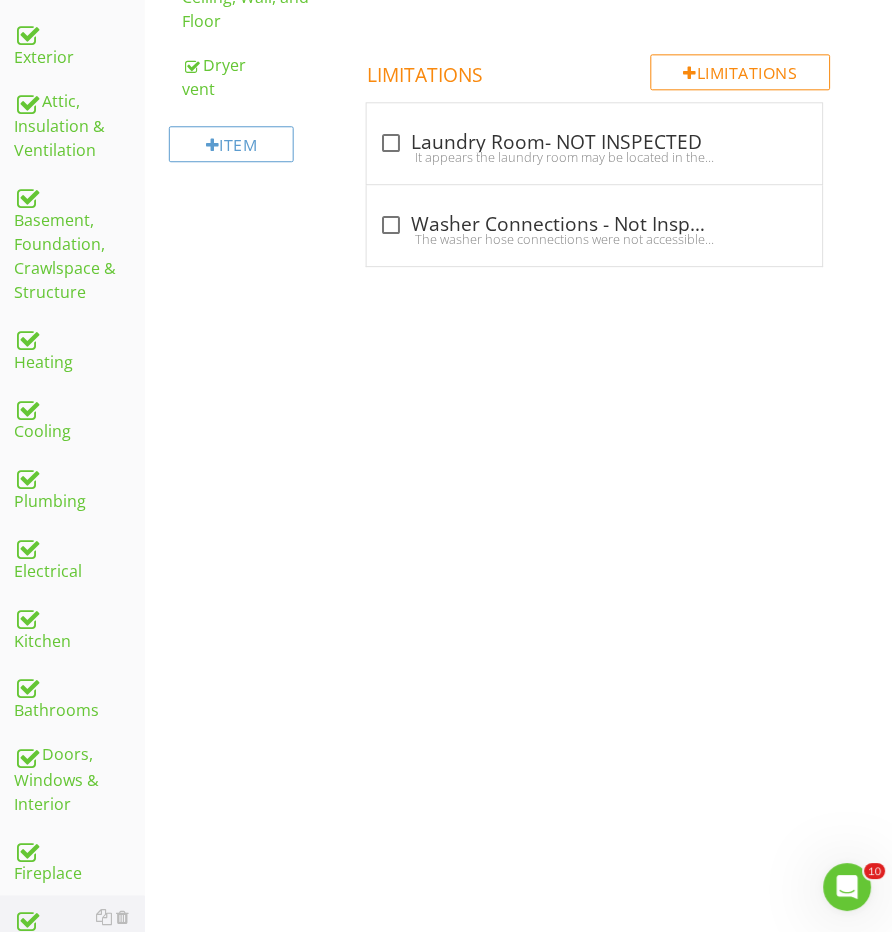 scroll, scrollTop: 529, scrollLeft: 4, axis: both 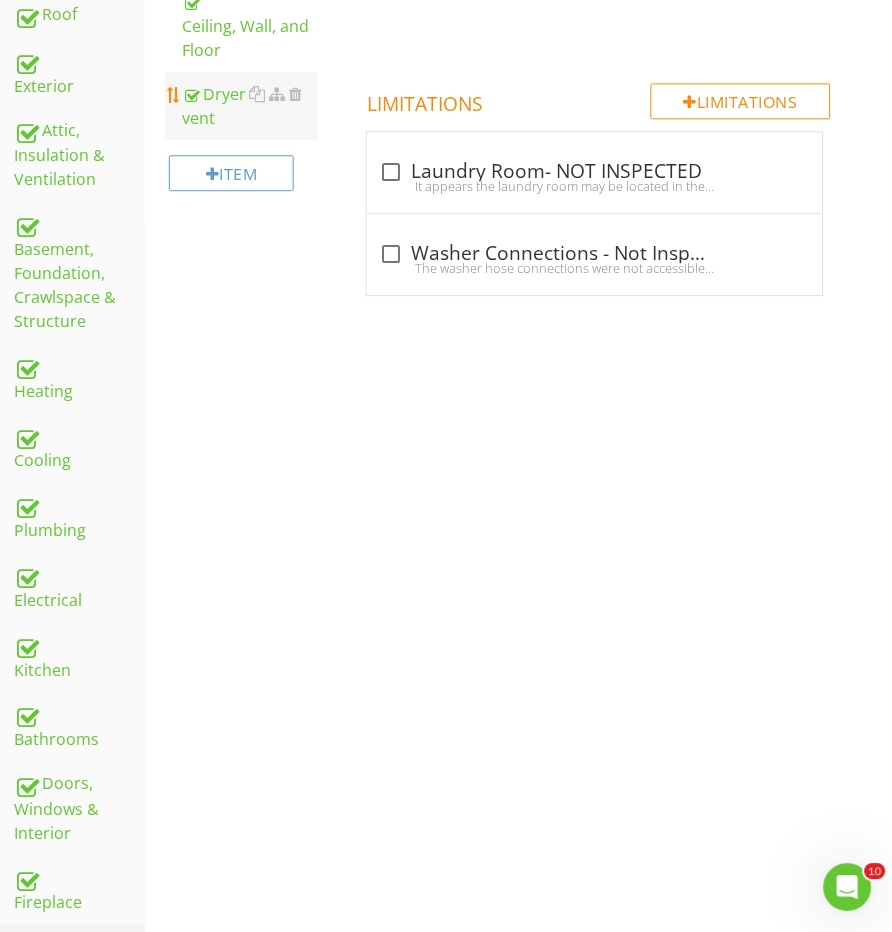 click on "Dryer vent" at bounding box center [251, 106] 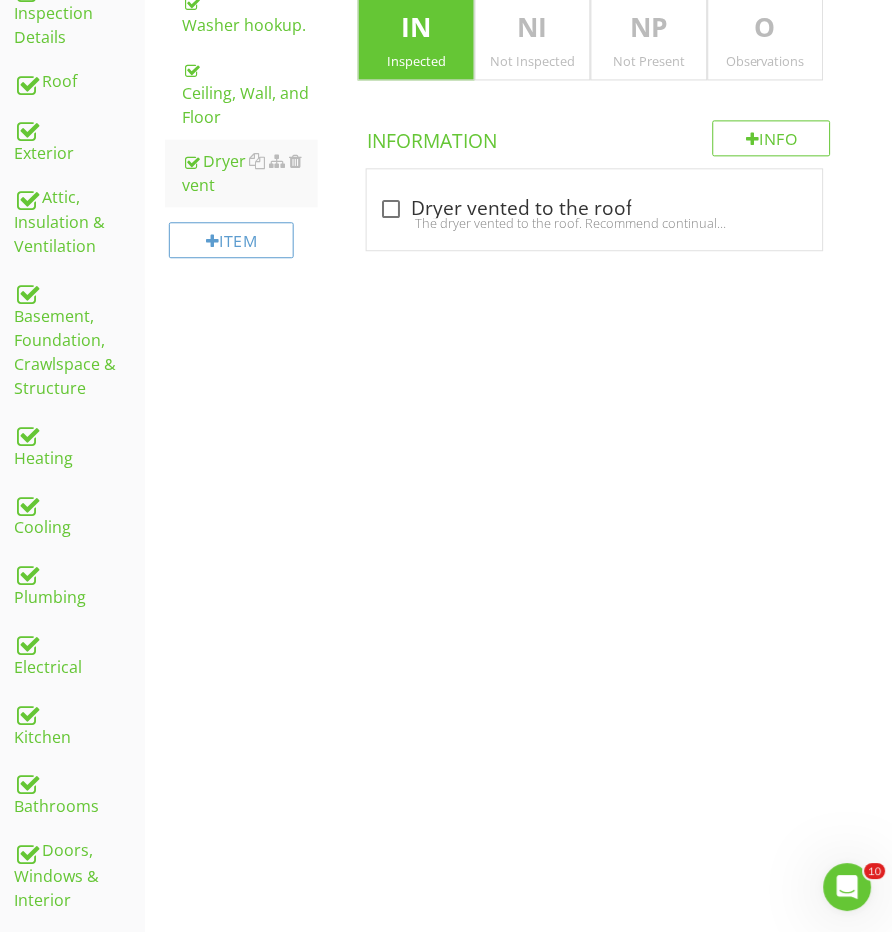 scroll, scrollTop: 423, scrollLeft: 4, axis: both 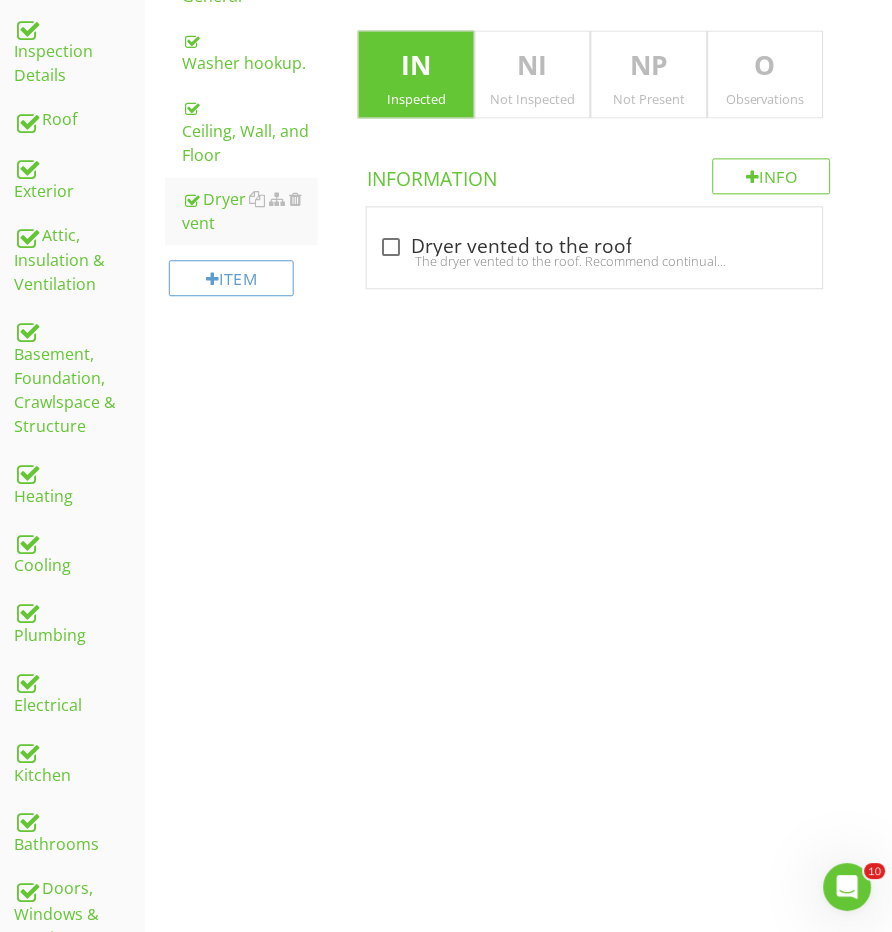 click on "Not Present" at bounding box center [649, 100] 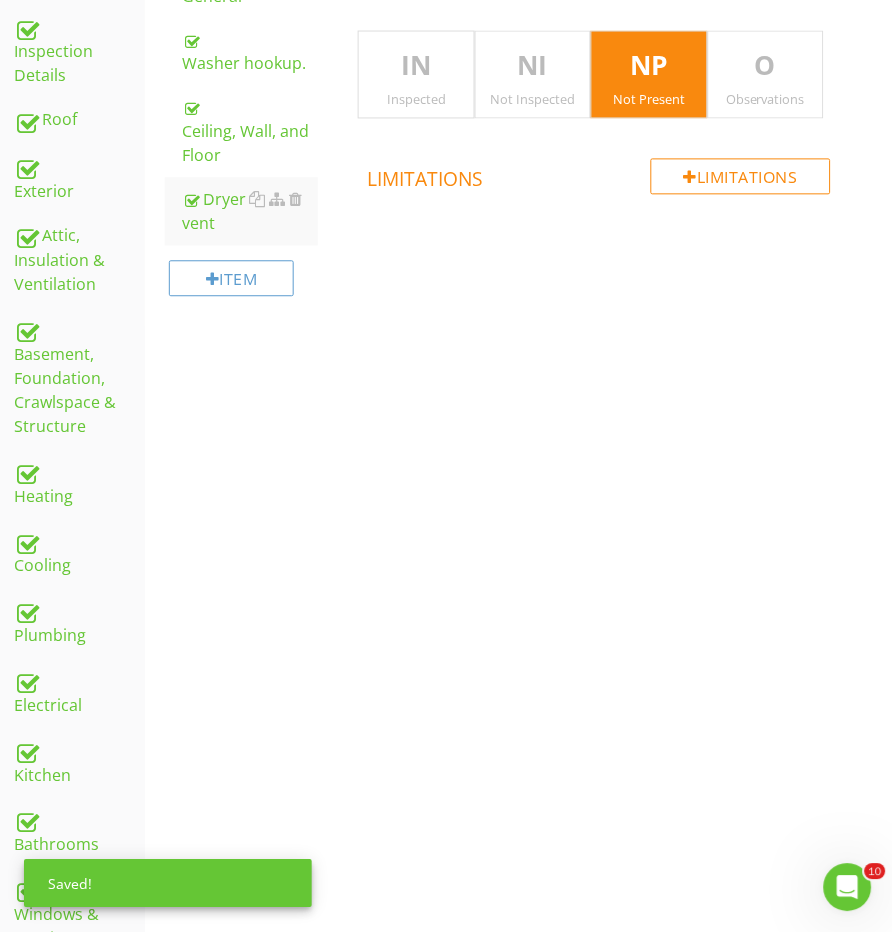 click on "O" at bounding box center [766, 67] 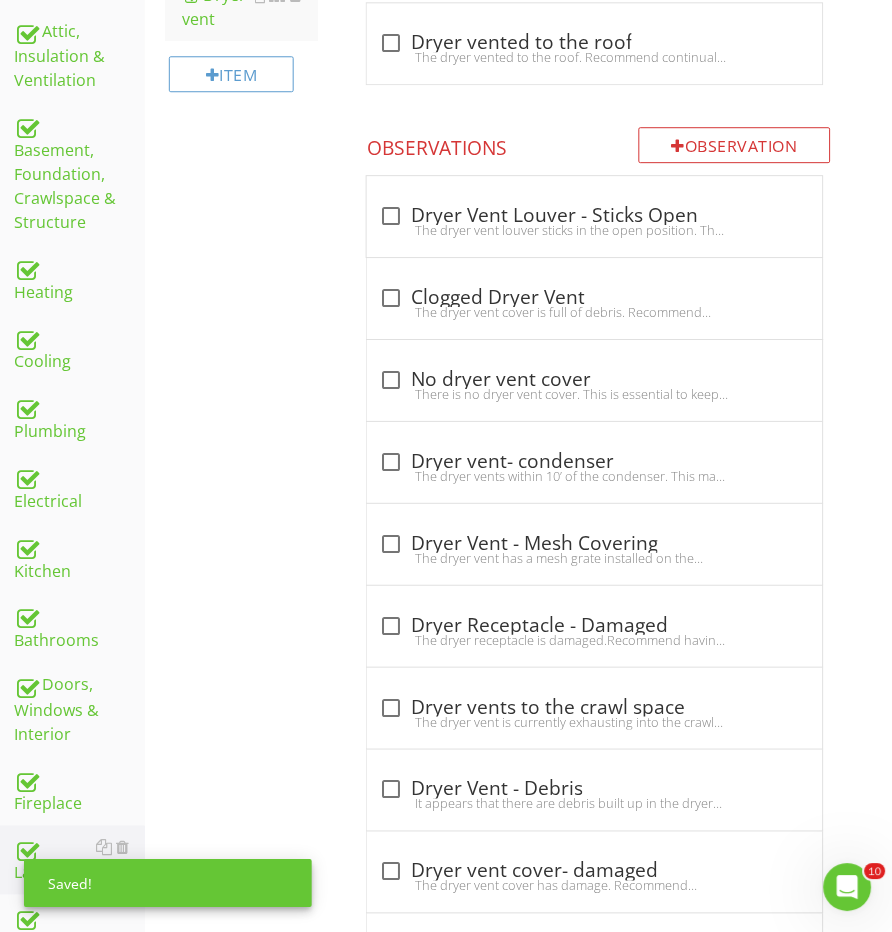 click on "Laundry
General
Washer hookup.
Ceiling, Wall, and Floor
Dryer vent
Item
Dryer vent
IN   Inspected NI   Not Inspected NP   Not Present O   Observations
Info
Information                       check_box_outline_blank
Dryer vented to the roof
The dryer vented to the roof. Recommend continual evaluation because this is a problematic set up. The hot vent can condensate in the winter and cause ice damming. The vertical vent is prone to clogging. Here is a site for more dryer vent safety. https://www.nachi.org/dryer-vent-safety.htm
Observation
Observations" at bounding box center (516, 1372) 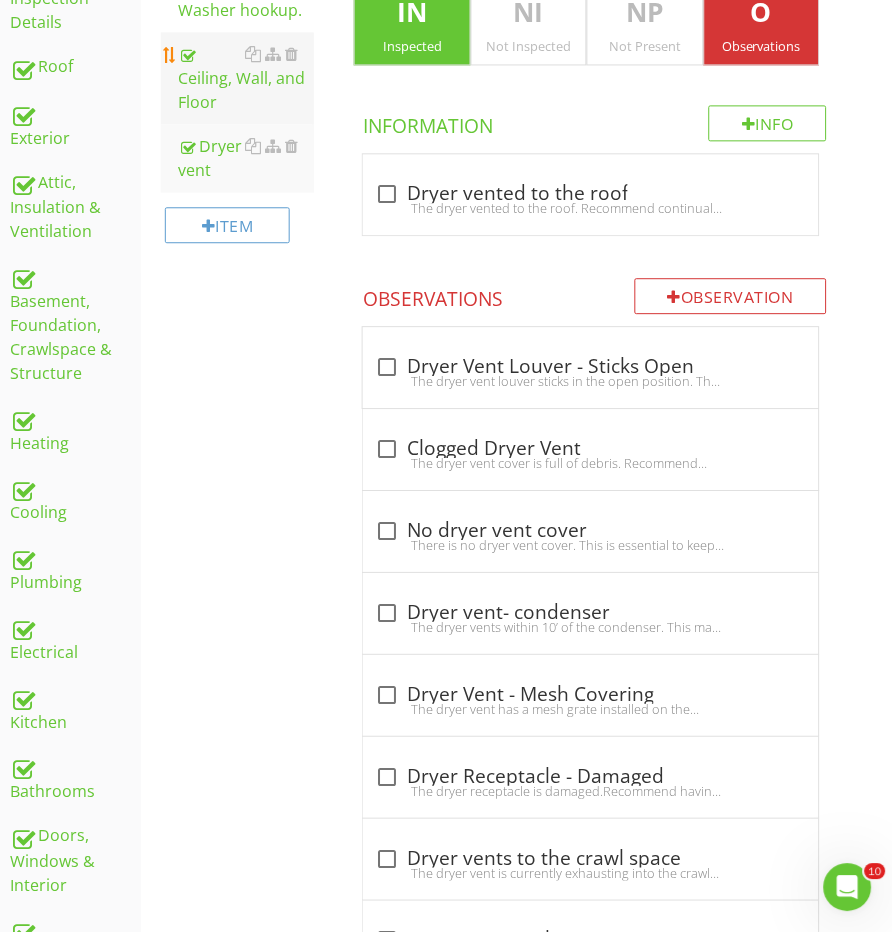 scroll, scrollTop: 500, scrollLeft: 8, axis: both 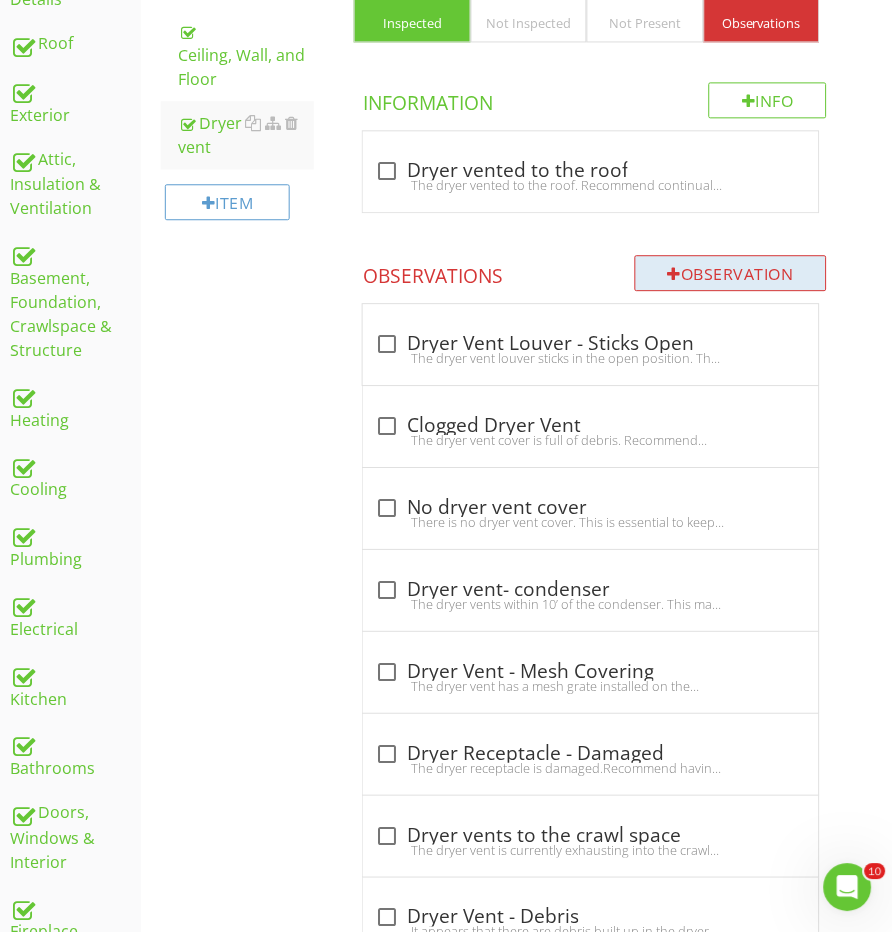 click on "Observation" at bounding box center (731, 273) 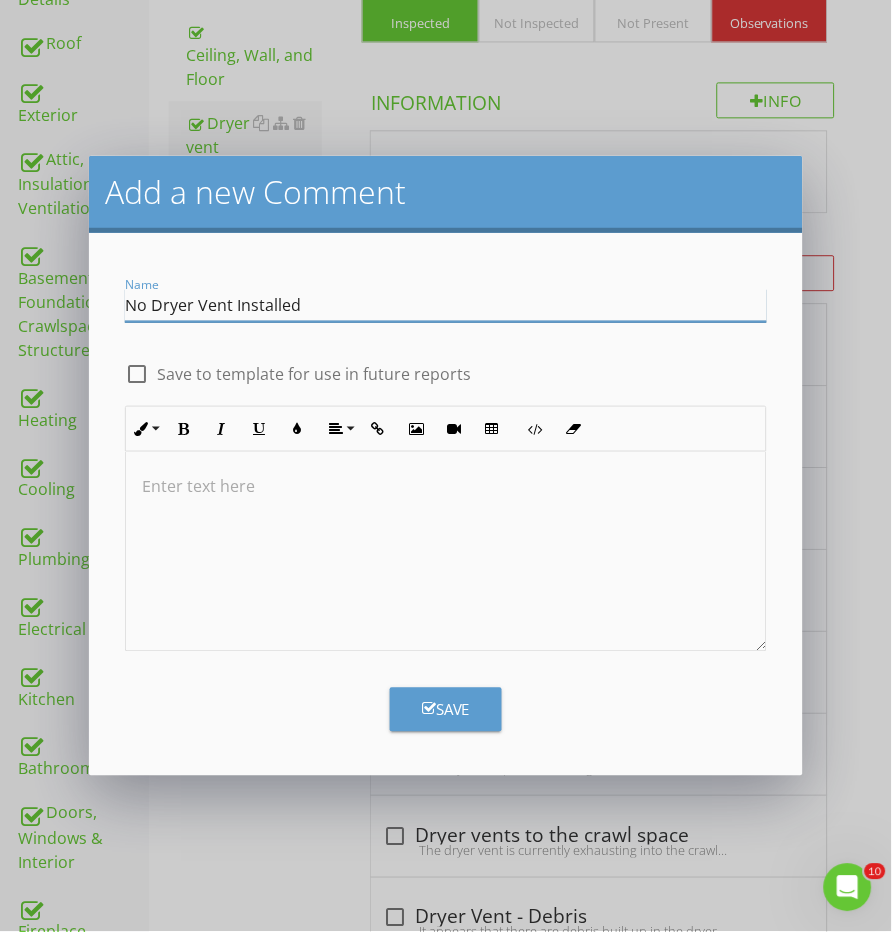type on "No Dryer Vent Installed" 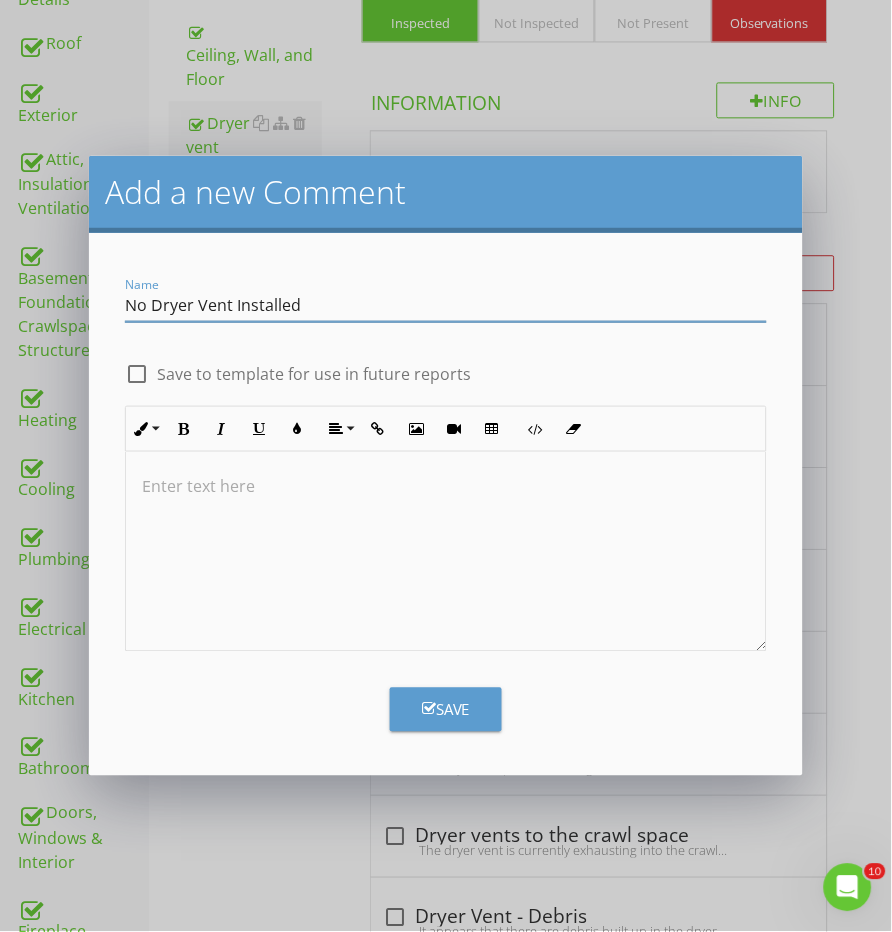 click at bounding box center [446, 552] 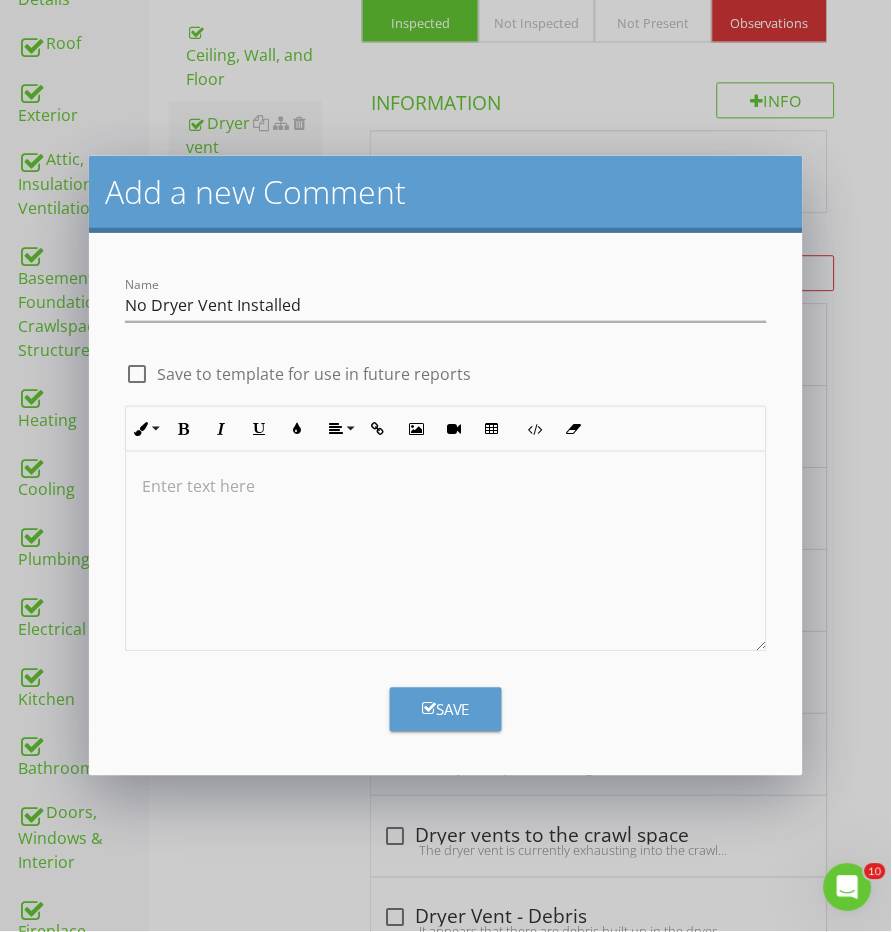 type 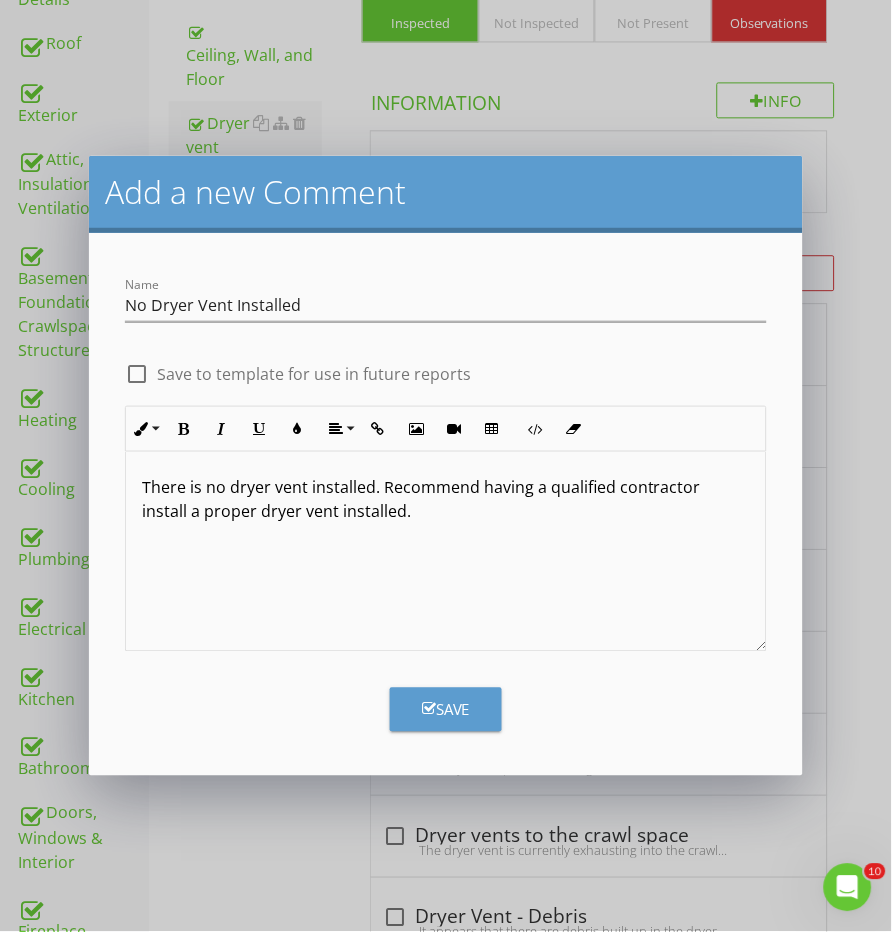 click on "Name No Dryer Vent Installed   check_box_outline_blank Save to template for use in future reports       Inline Style XLarge Large Normal Small Light Small/Light Bold Italic Underline Colors Align Align Left Align Center Align Right Align Justify Insert Link Insert Image Insert Video Insert Table Code View Clear Formatting Ordered List Unordered List There is no dryer vent installed. Recommend having a qualified contractor install a proper dryer vent installed.  Enter text here <p>There is no dryer vent installed. Recommend having a qualified contractor install a proper dryer vent installed.&nbsp;</p>
Save" at bounding box center (446, 504) 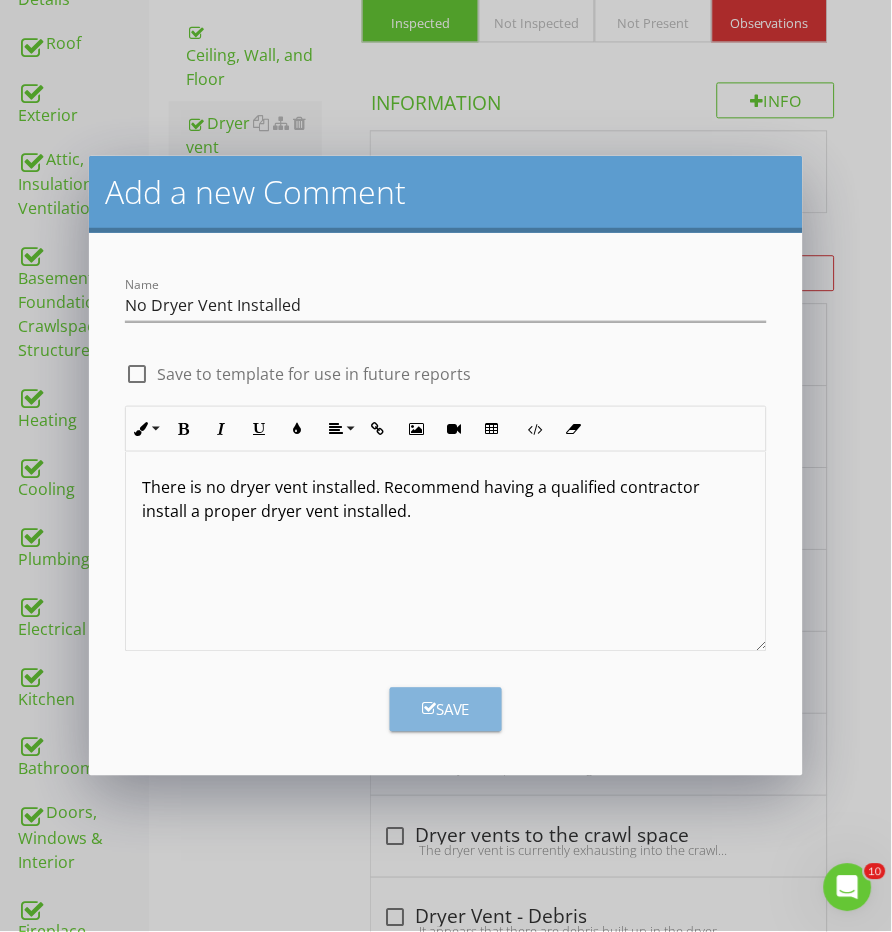 click on "Save" at bounding box center [446, 710] 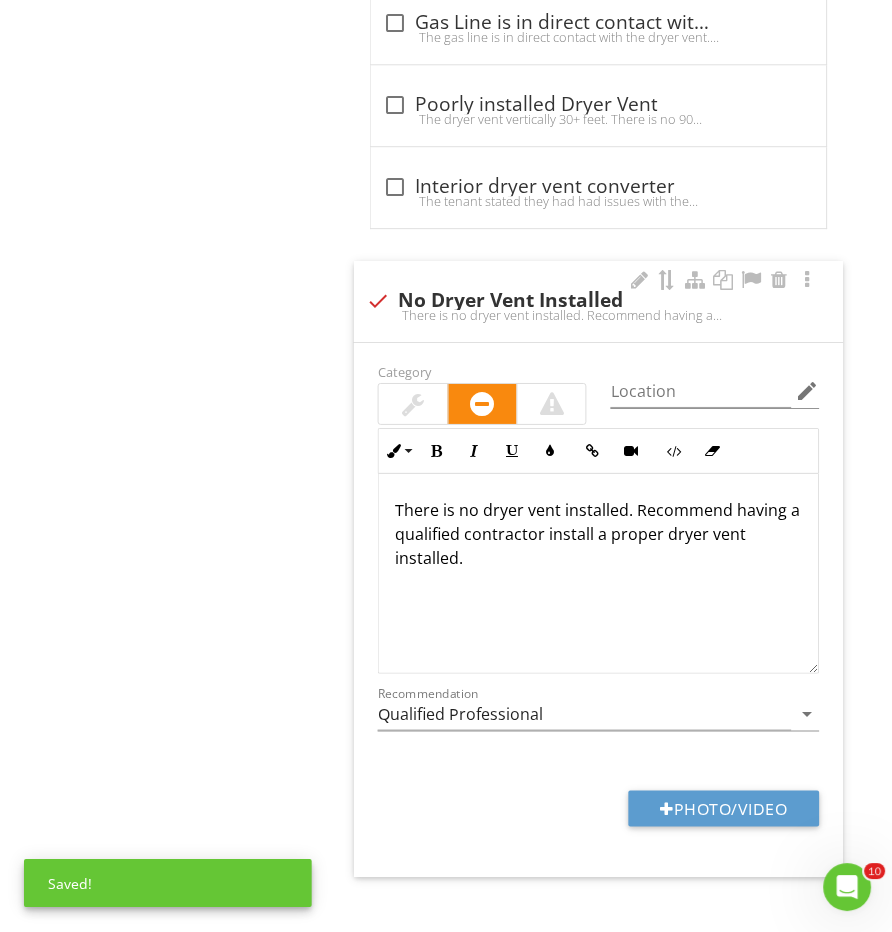 scroll, scrollTop: 3444, scrollLeft: 0, axis: vertical 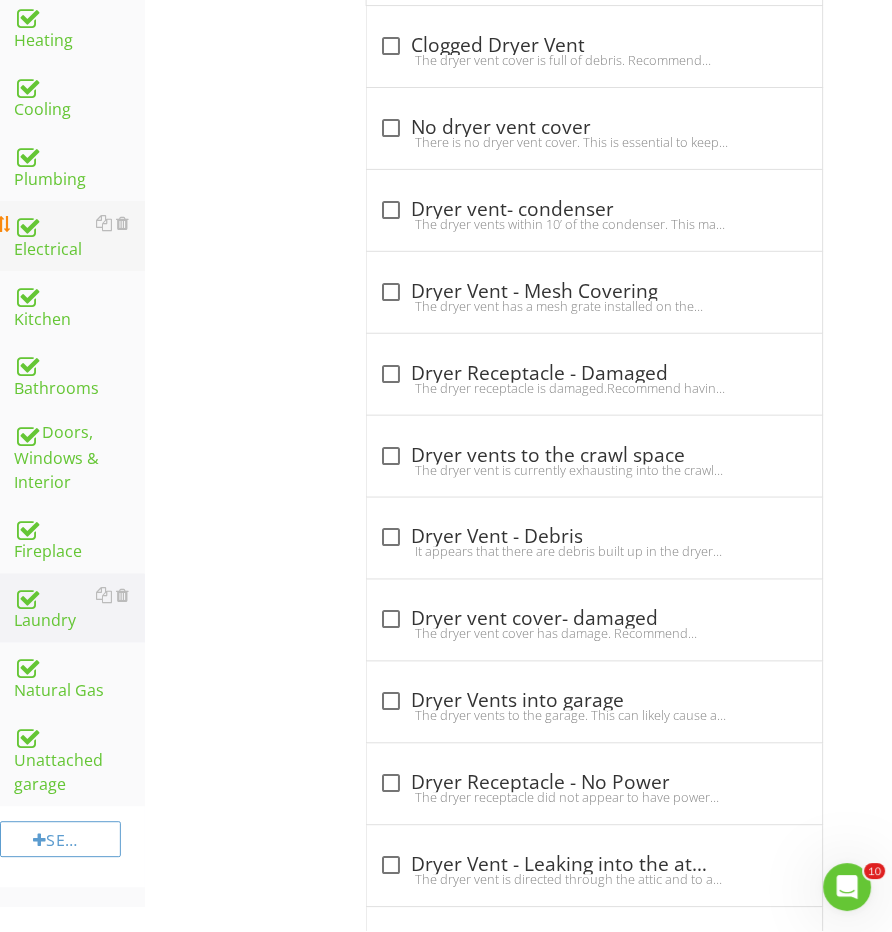 click on "Electrical" at bounding box center [79, 236] 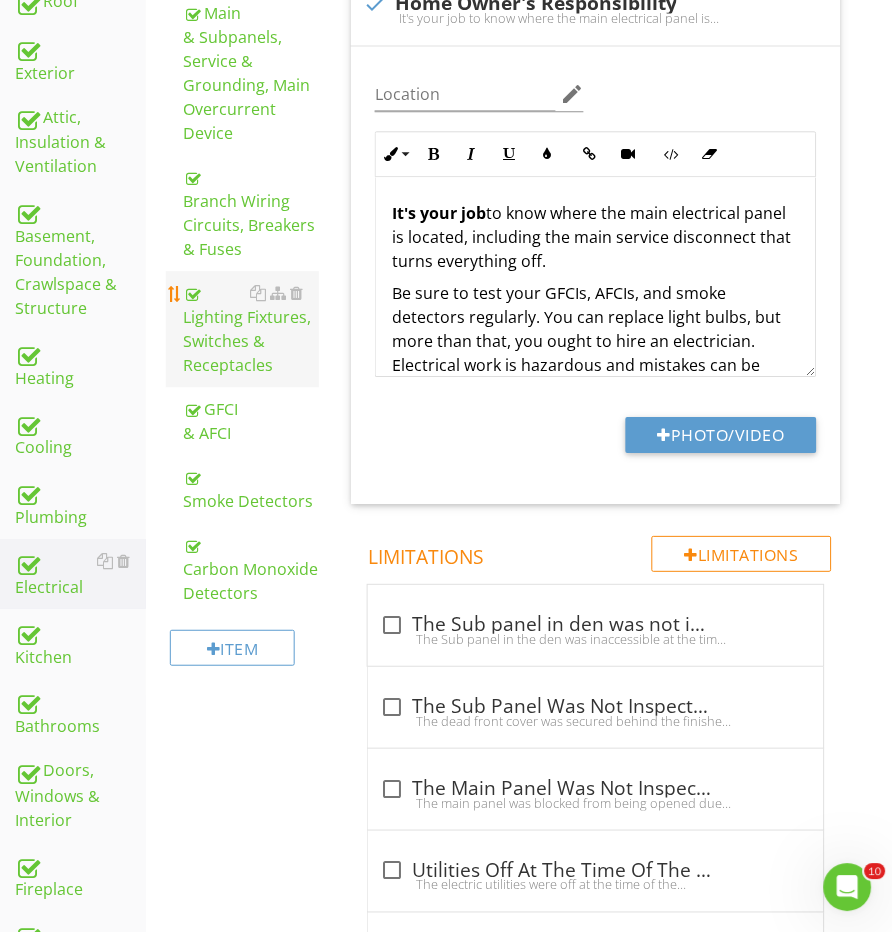 scroll, scrollTop: 503, scrollLeft: 3, axis: both 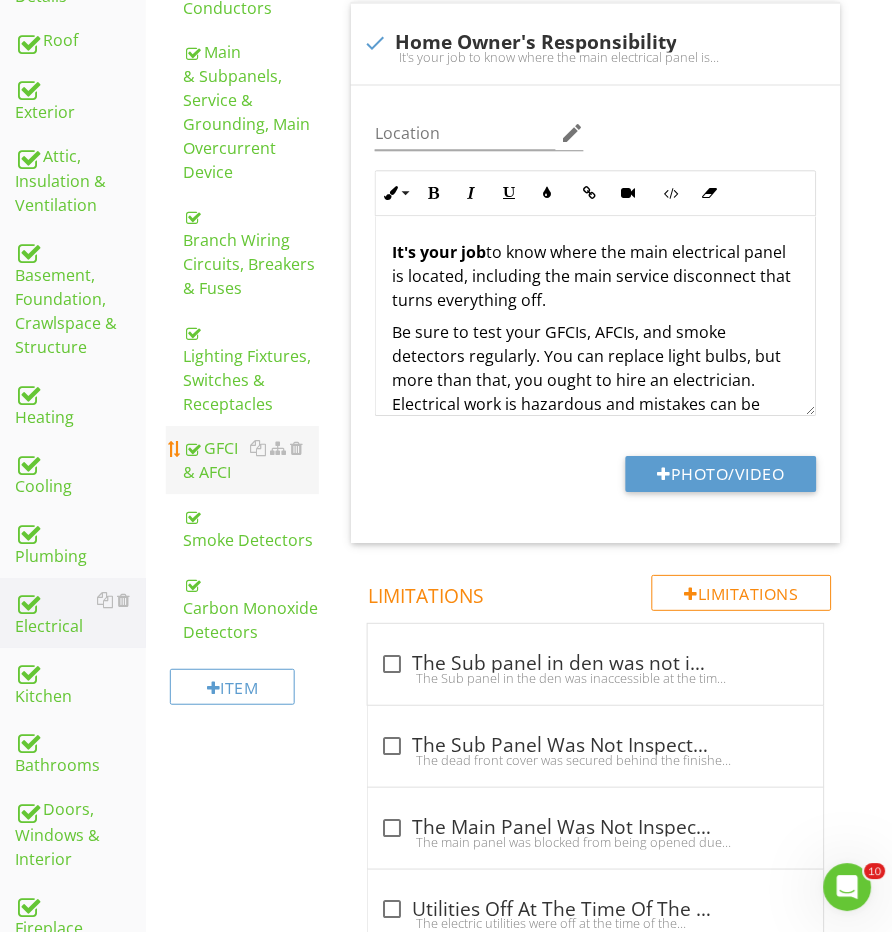 click on "GFCI & AFCI" at bounding box center [252, 460] 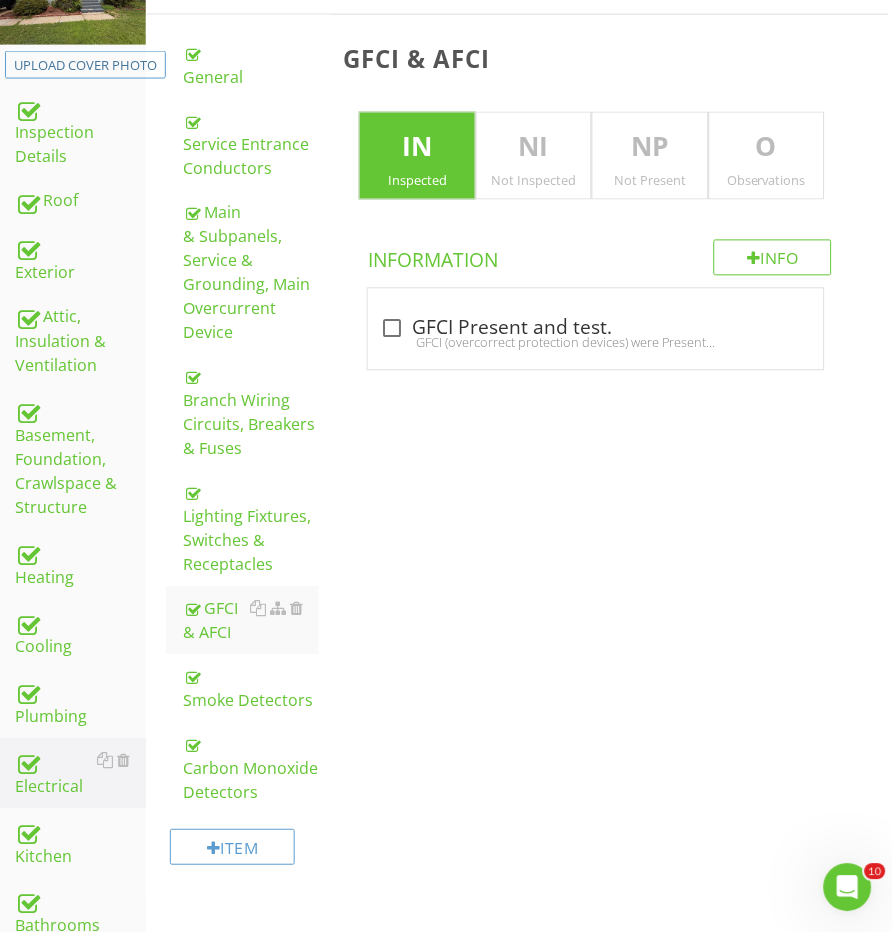 click on "Observations" at bounding box center (767, 181) 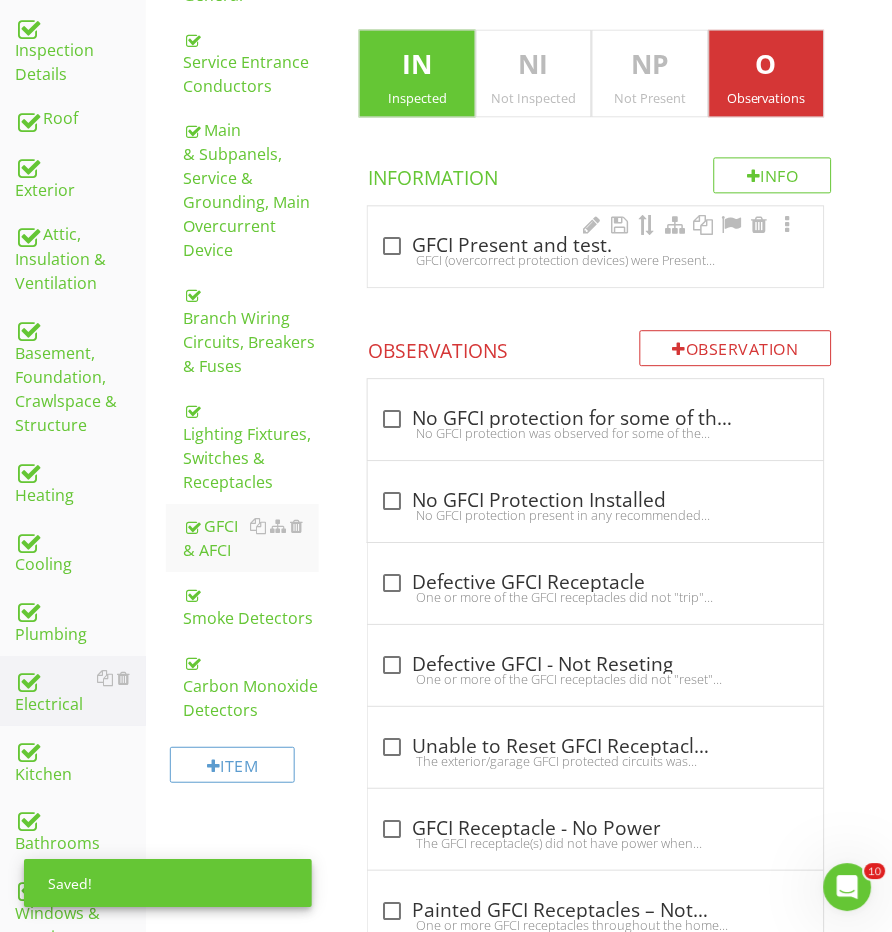 scroll, scrollTop: 460, scrollLeft: 3, axis: both 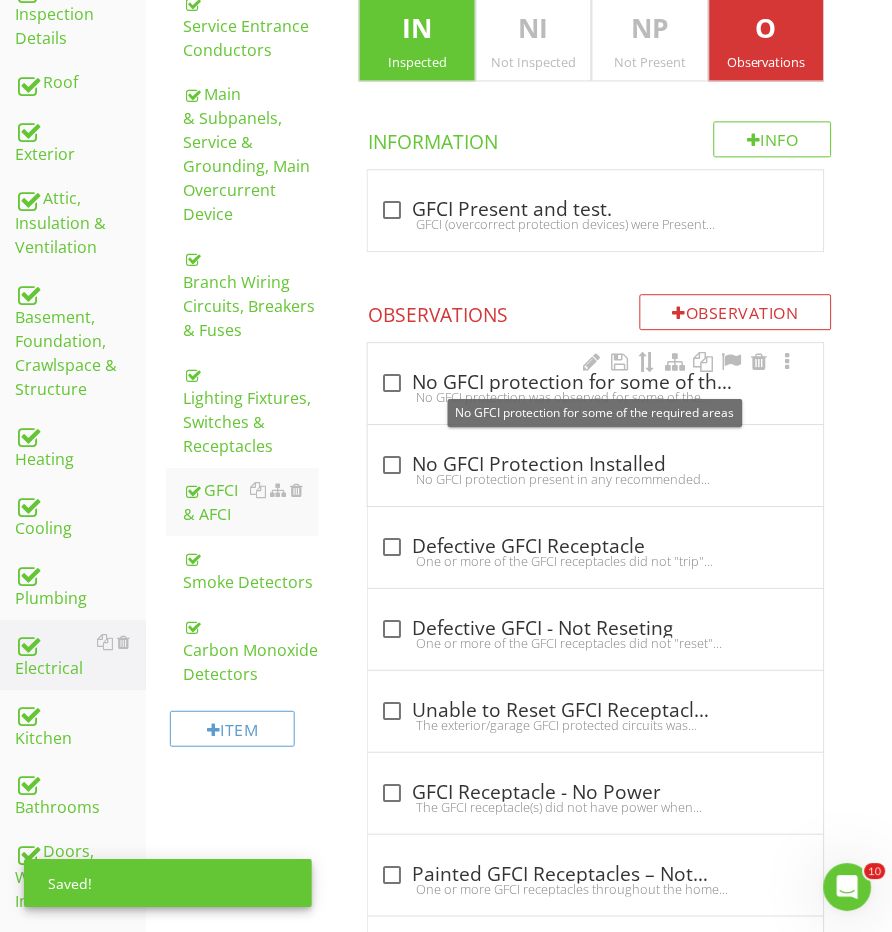 click on "check_box_outline_blank
No GFCI protection for some of the required areas" at bounding box center [595, 384] 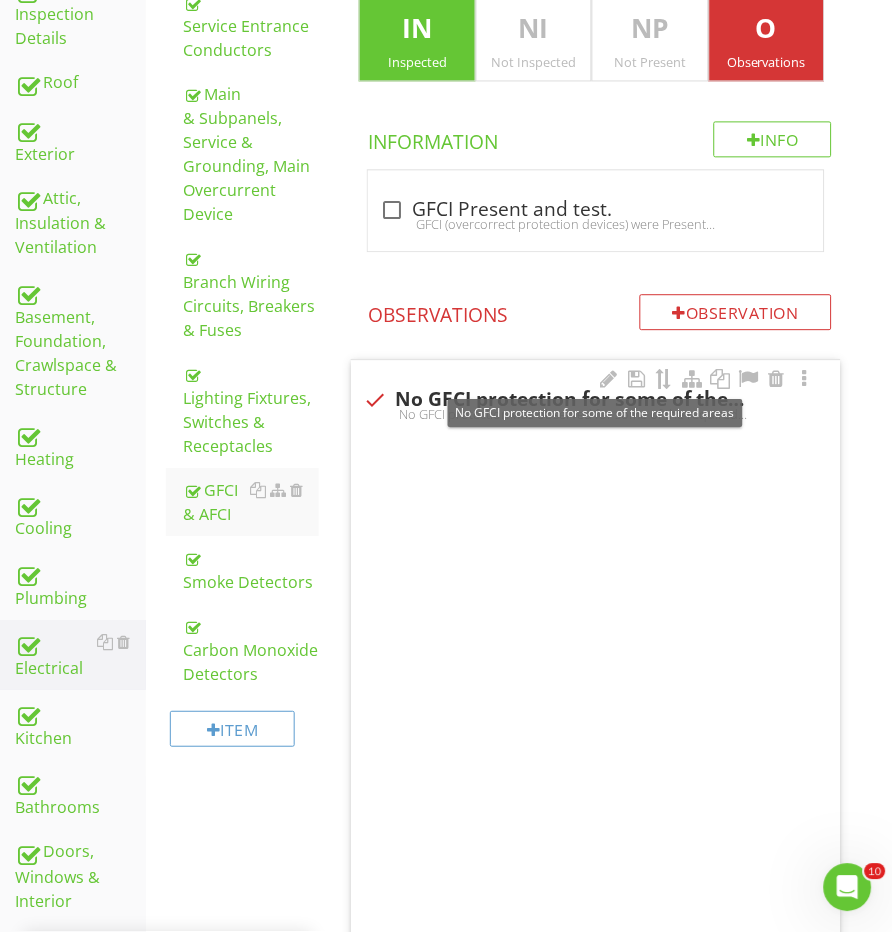 checkbox on "true" 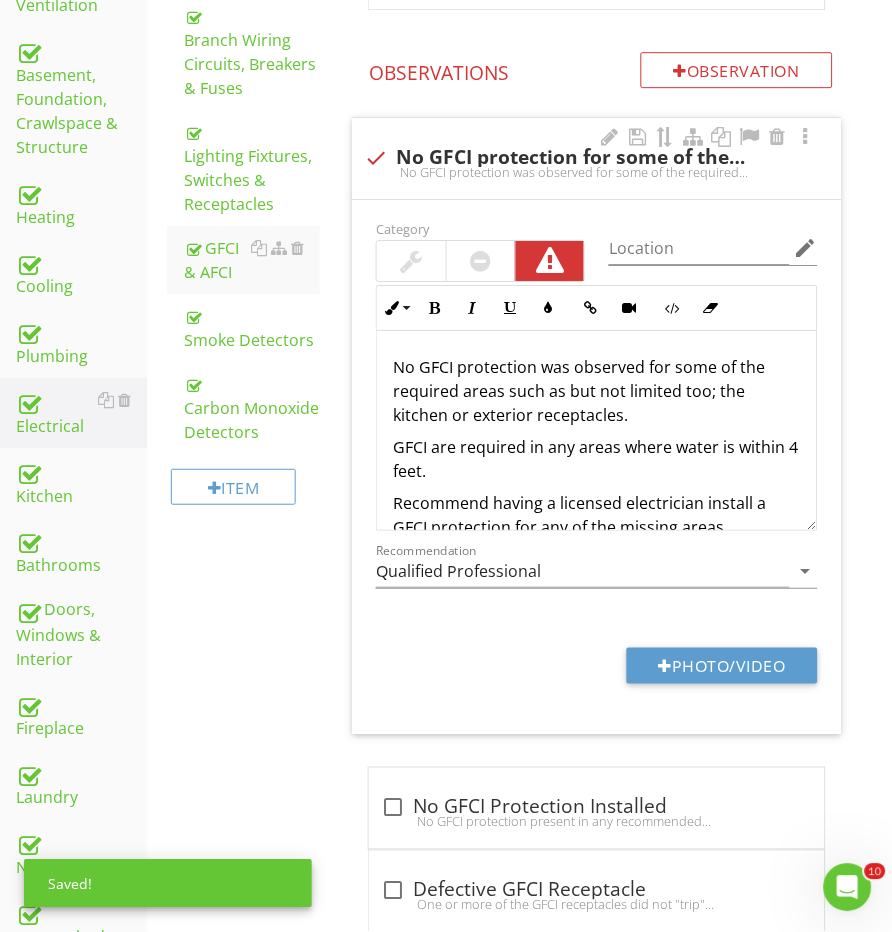 scroll, scrollTop: 770, scrollLeft: 2, axis: both 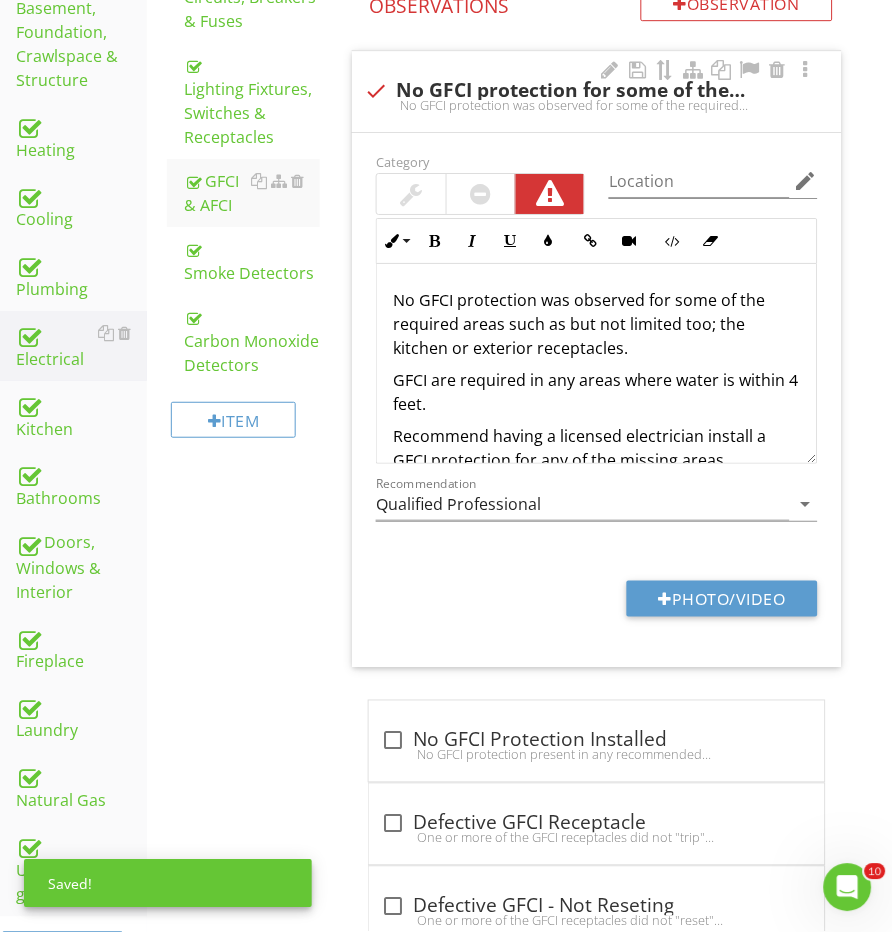 click on "No GFCI protection was observed for some of the required areas such as but not limited too; the kitchen or exterior receptacles." at bounding box center [596, 324] 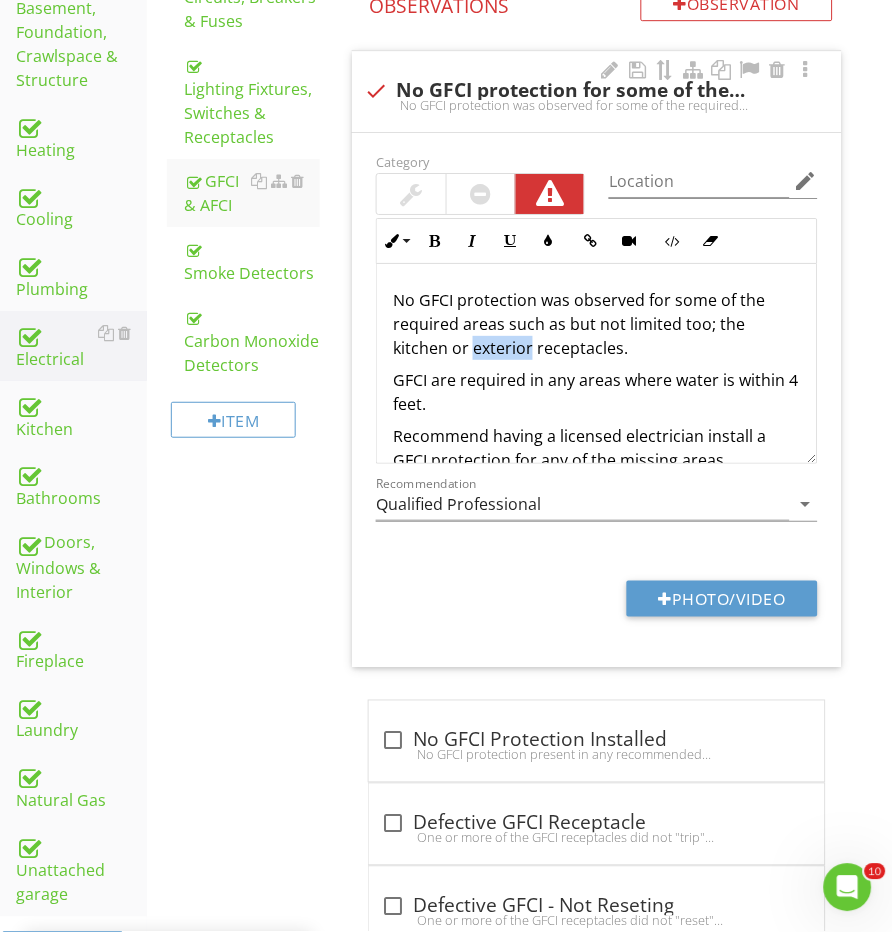 click on "No GFCI protection was observed for some of the required areas such as but not limited too; the kitchen or exterior receptacles." at bounding box center (596, 324) 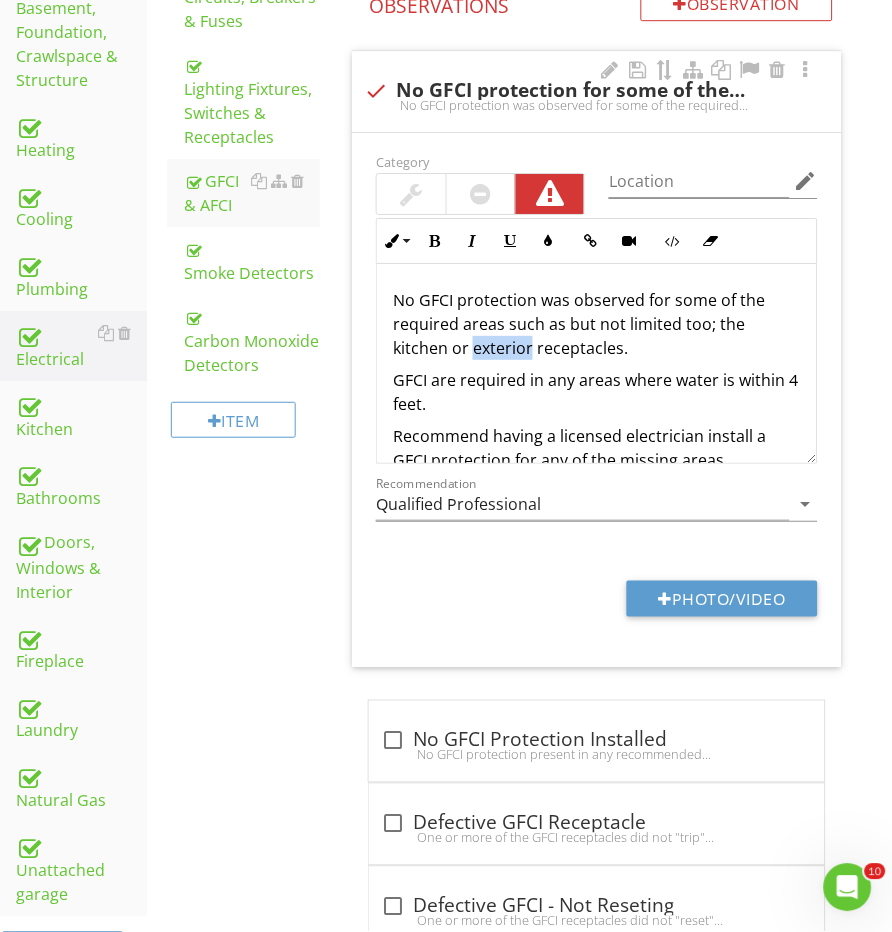 type 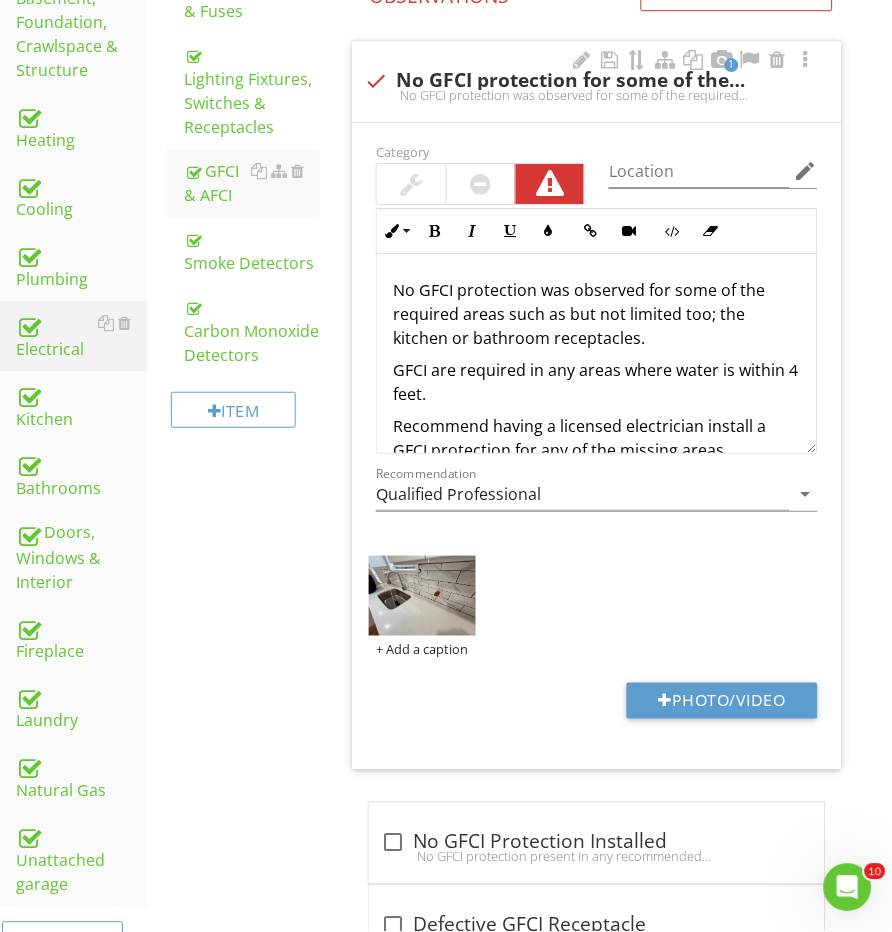 scroll, scrollTop: 722, scrollLeft: 2, axis: both 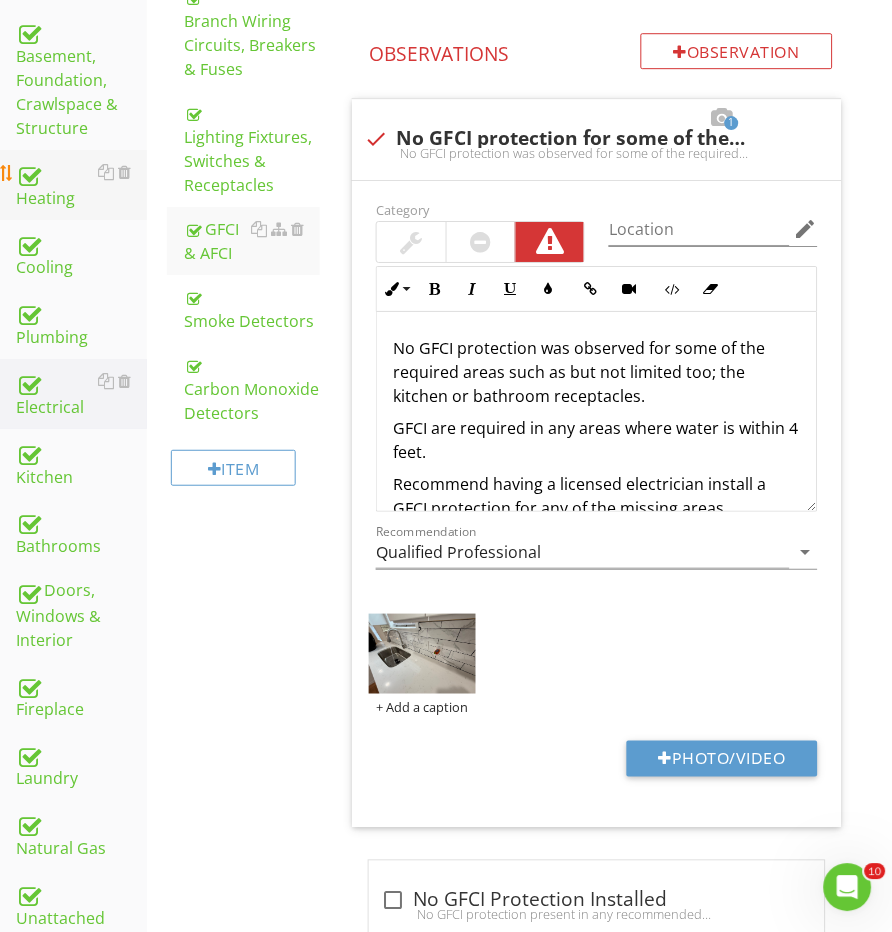 click on "Heating" at bounding box center [81, 185] 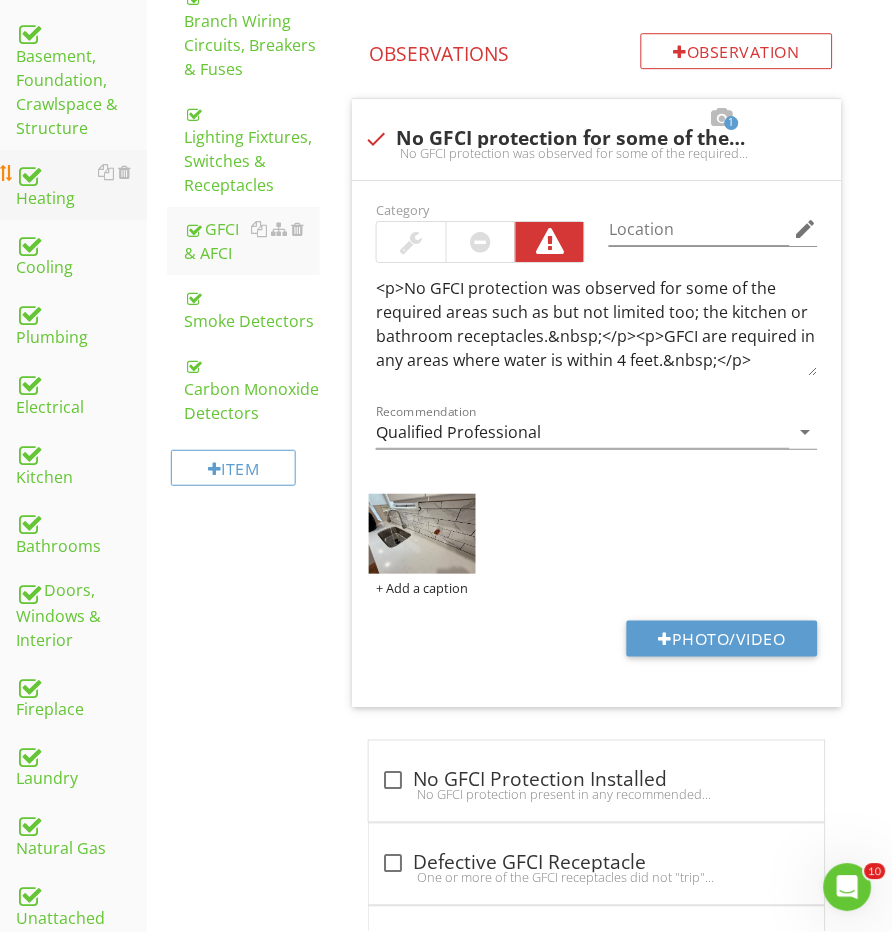 click on "Heating" at bounding box center [81, 185] 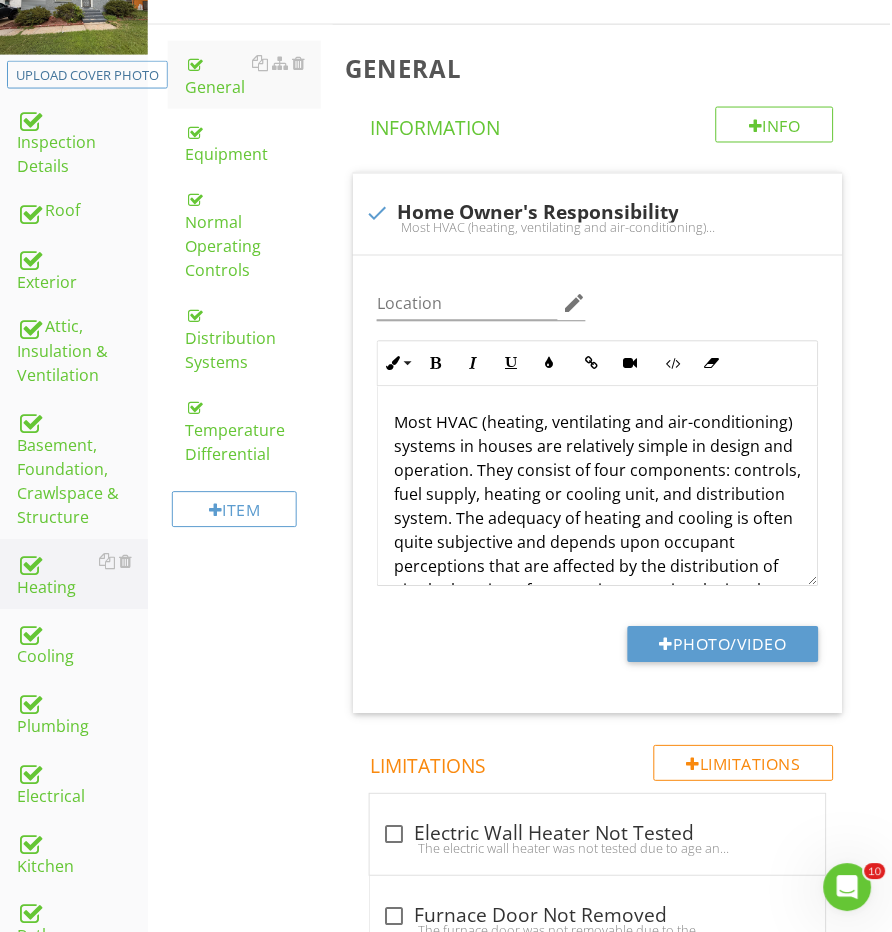 scroll, scrollTop: 292, scrollLeft: 1, axis: both 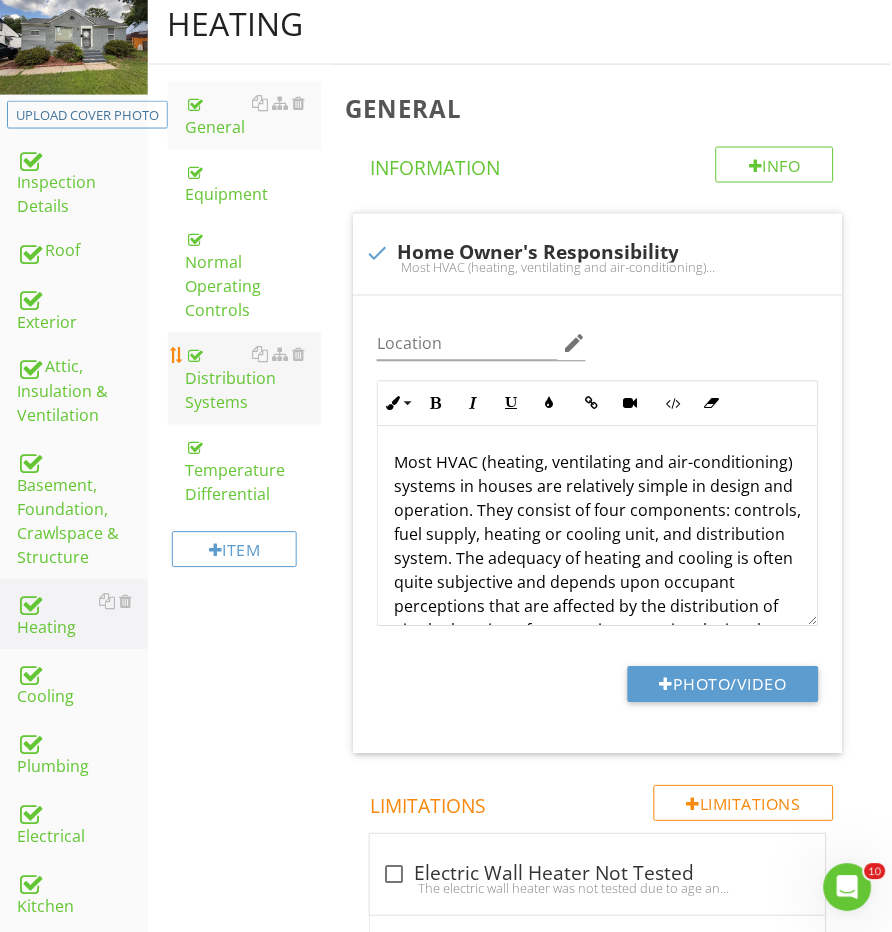 click on "Distribution Systems" at bounding box center [254, 379] 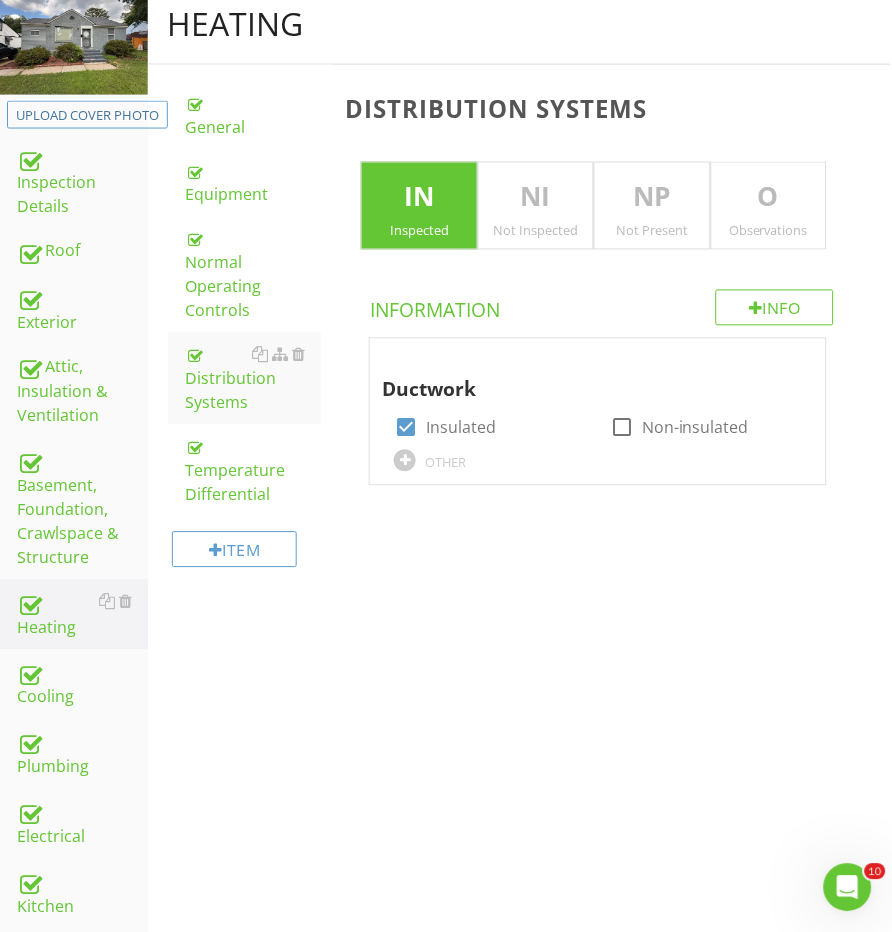 click on "O" at bounding box center [769, 198] 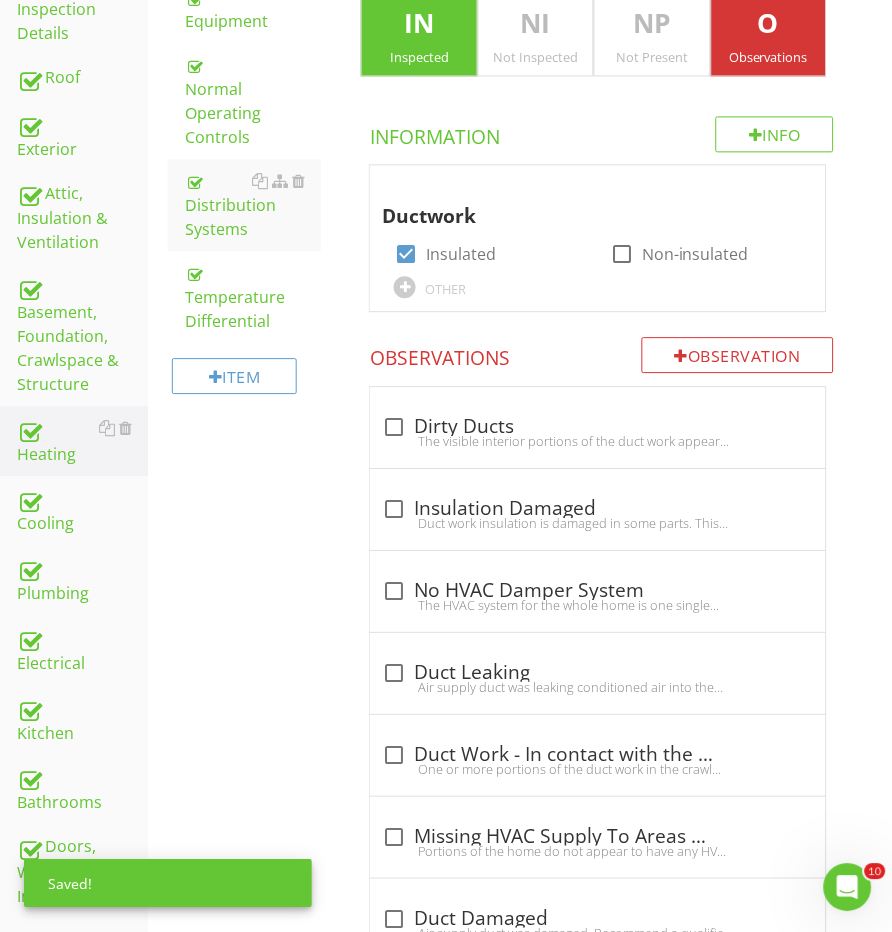 scroll, scrollTop: 561, scrollLeft: 1, axis: both 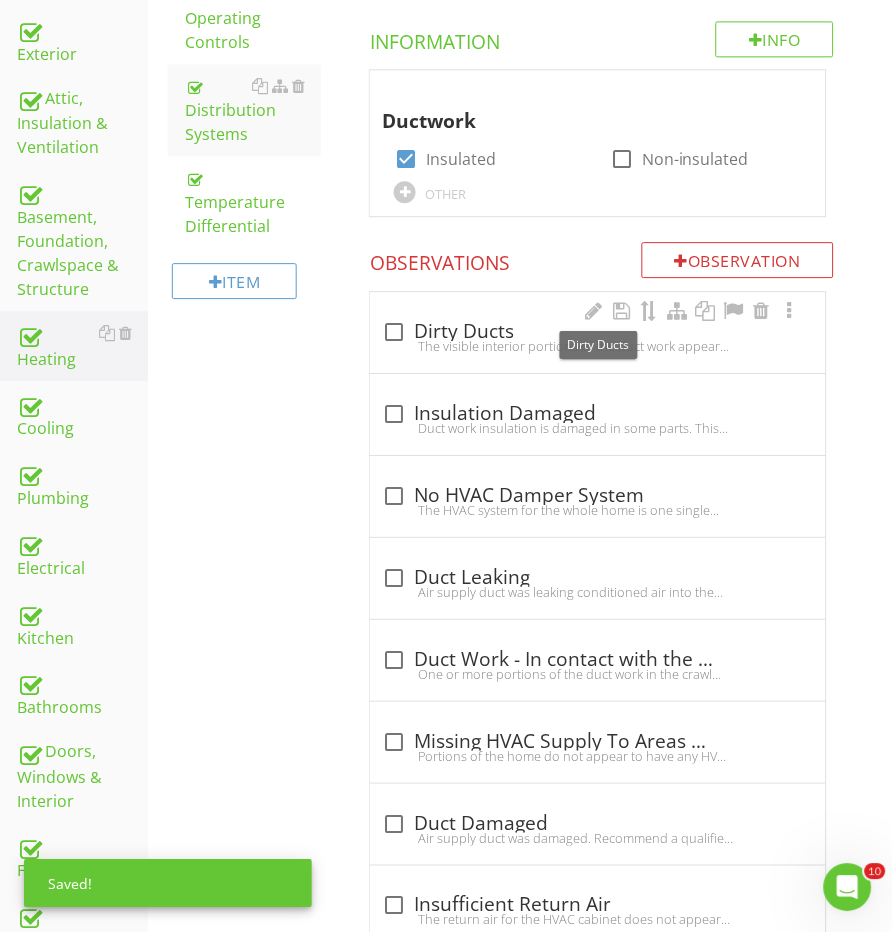 click on "The visible interior portions of the duct work appear to be very dirty and has buildup on the pipe. Recommend having a qualified HVAC contractor further evaluate the duct work and clean/service the duct work." at bounding box center (597, 346) 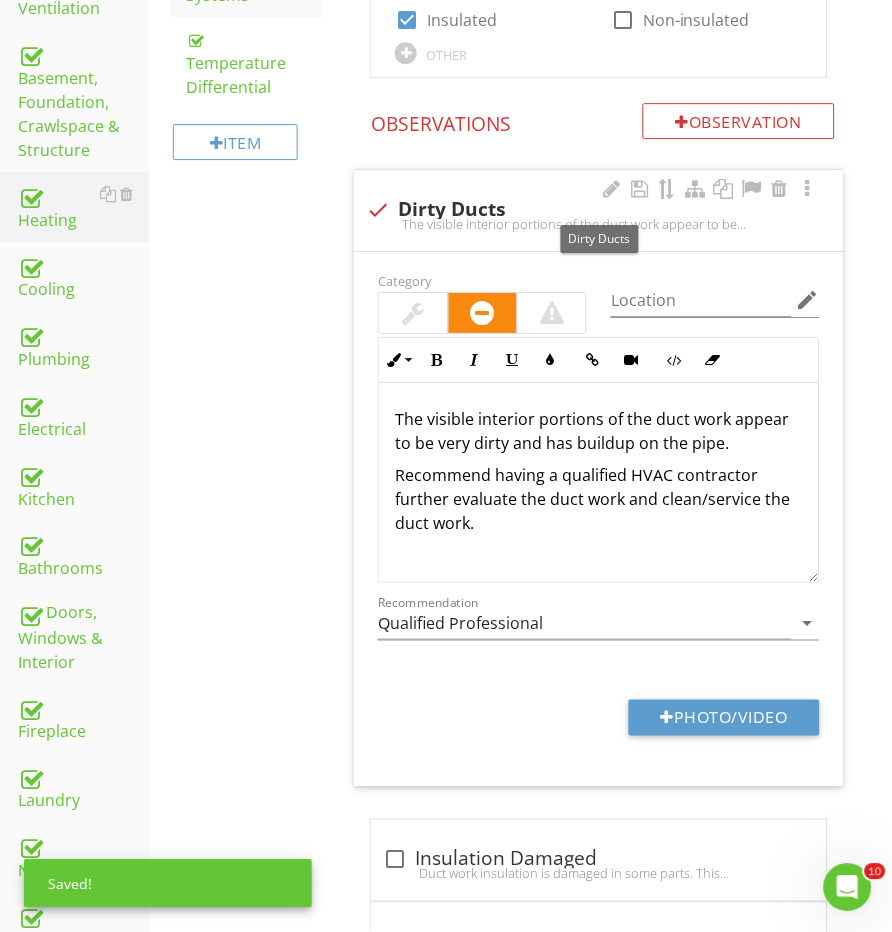 scroll, scrollTop: 738, scrollLeft: 0, axis: vertical 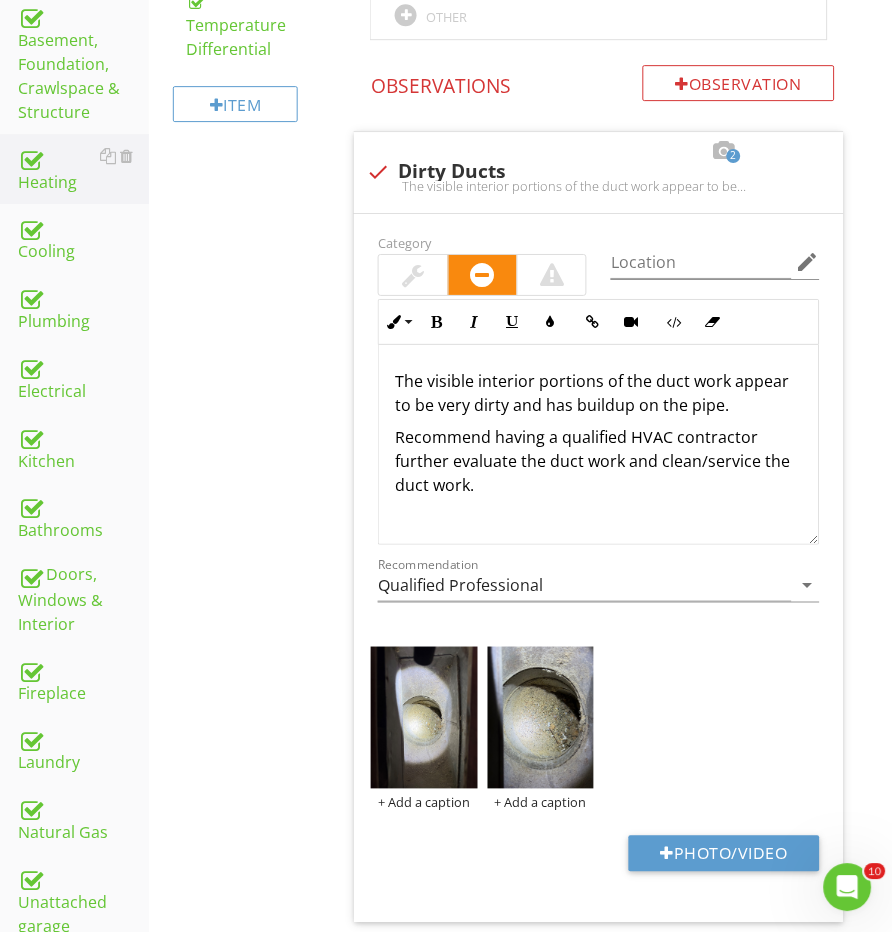 drag, startPoint x: 78, startPoint y: 518, endPoint x: 344, endPoint y: 518, distance: 266 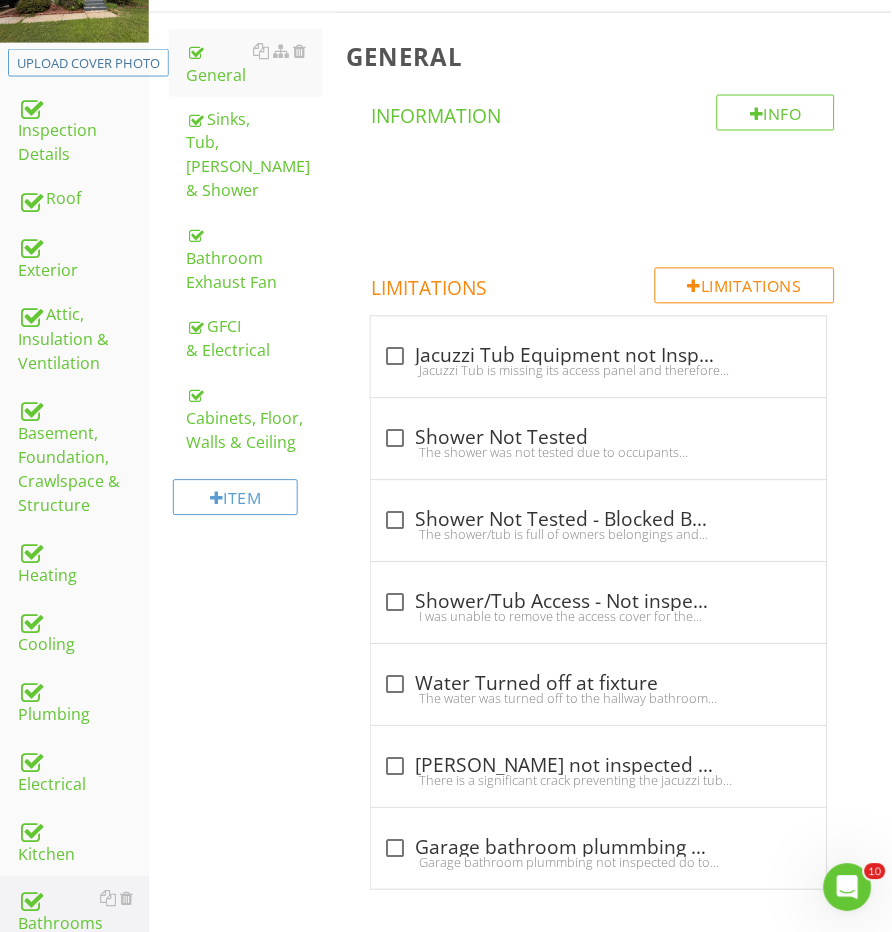 scroll, scrollTop: 325, scrollLeft: 0, axis: vertical 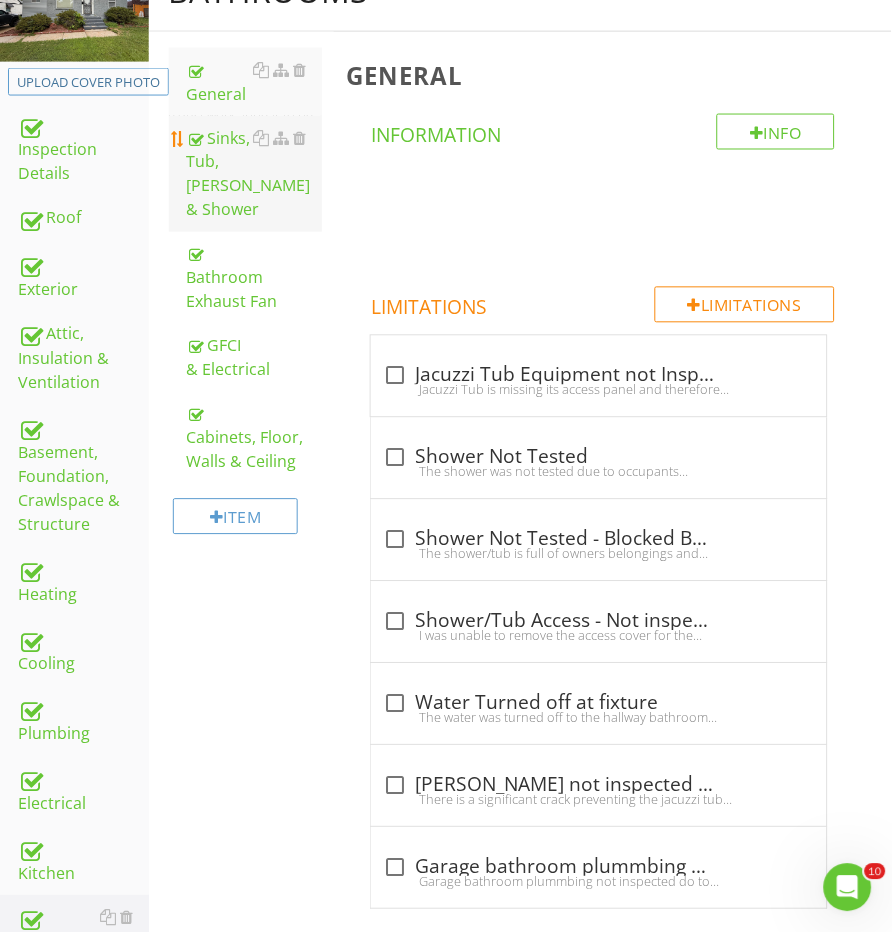 click on "Sinks, Tub, [PERSON_NAME] & Shower" at bounding box center (255, 174) 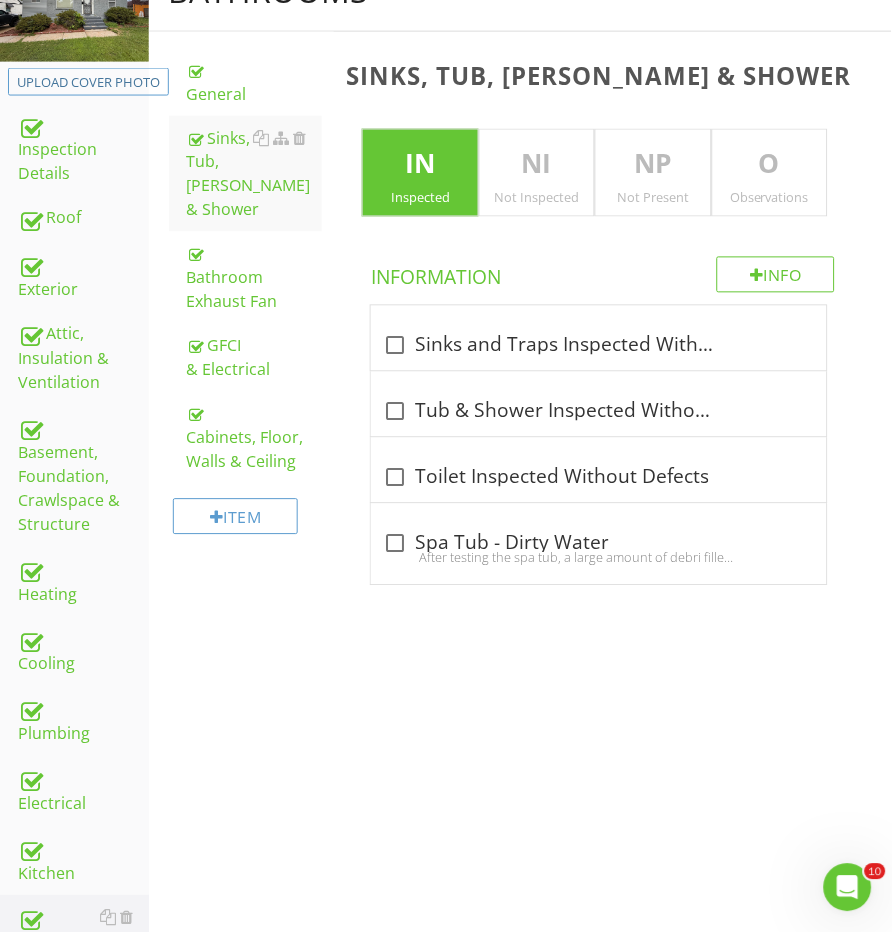 click on "IN   Inspected NI   Not Inspected NP   Not Present O   Observations" at bounding box center (598, 173) 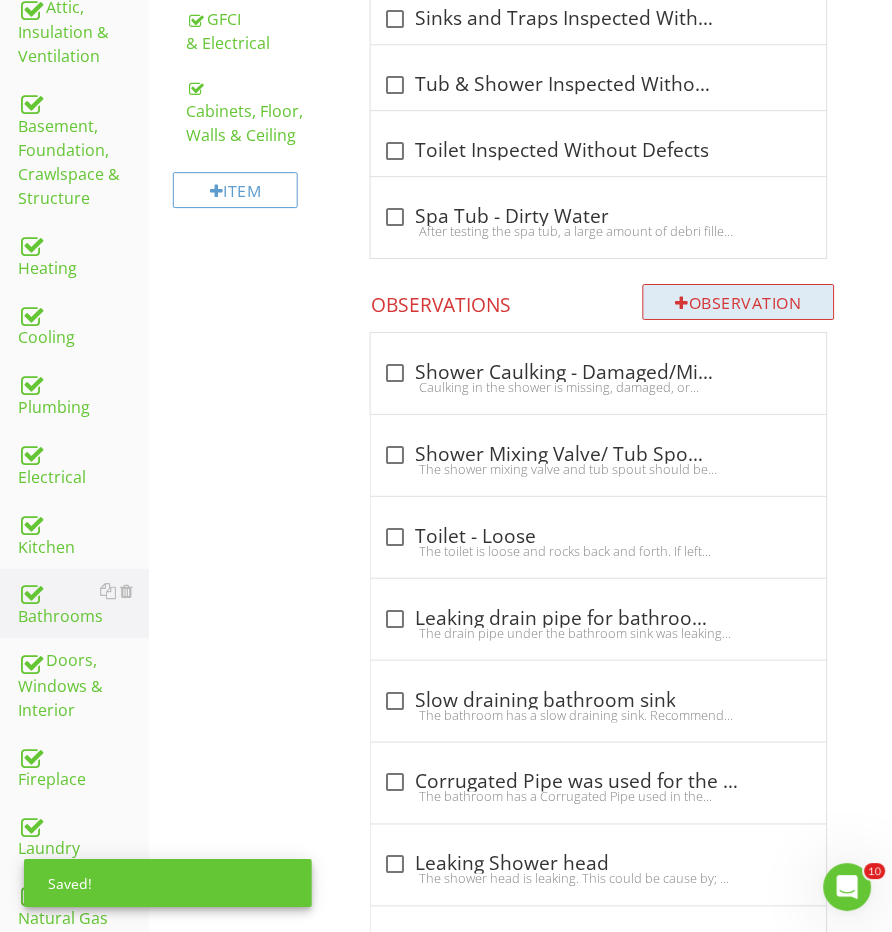 click on "Observation" at bounding box center [739, 302] 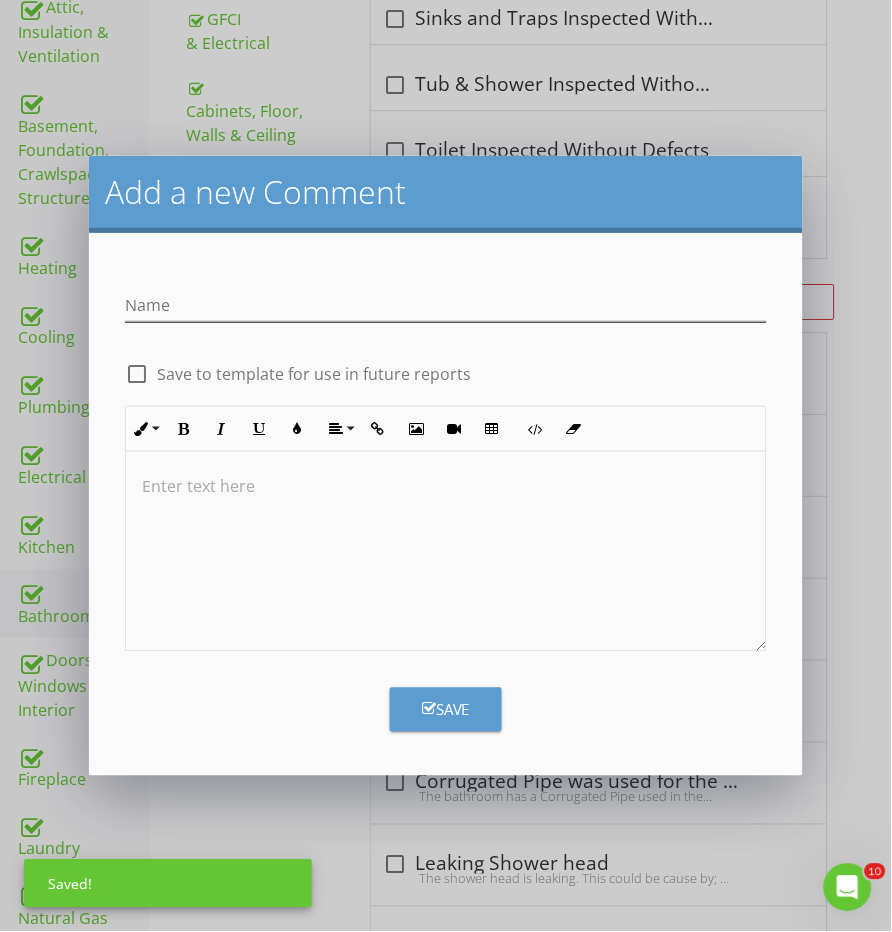 scroll, scrollTop: 651, scrollLeft: 0, axis: vertical 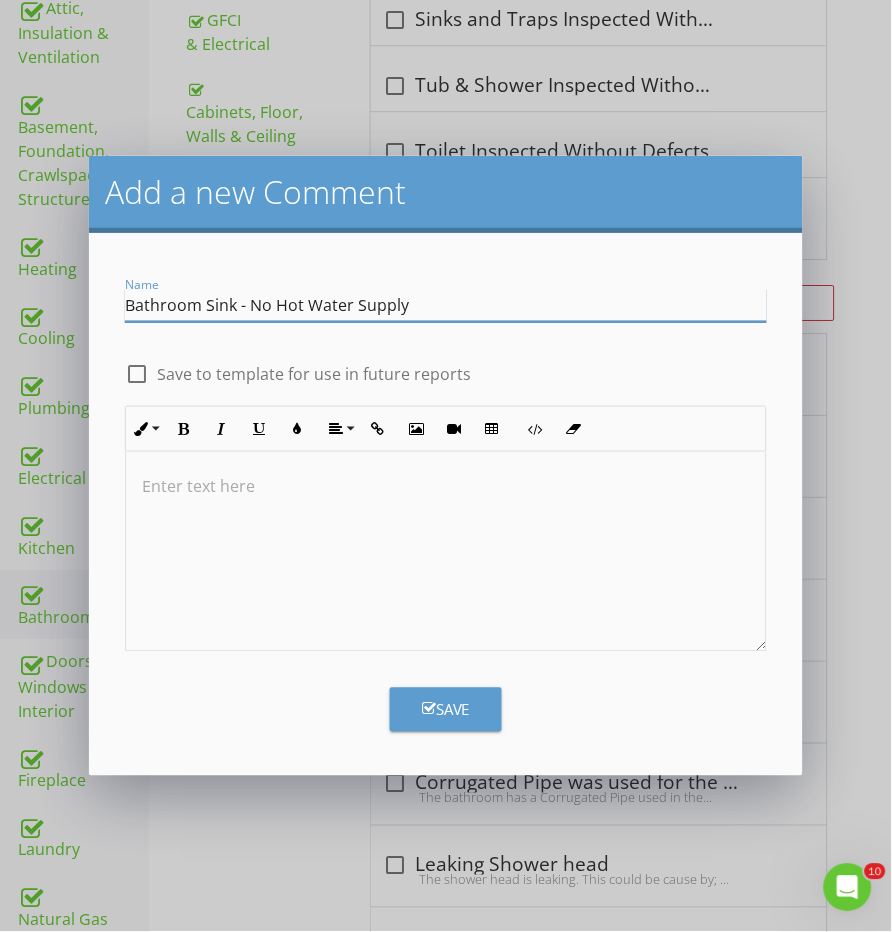 type on "Bathroom Sink - No Hot Water Supply" 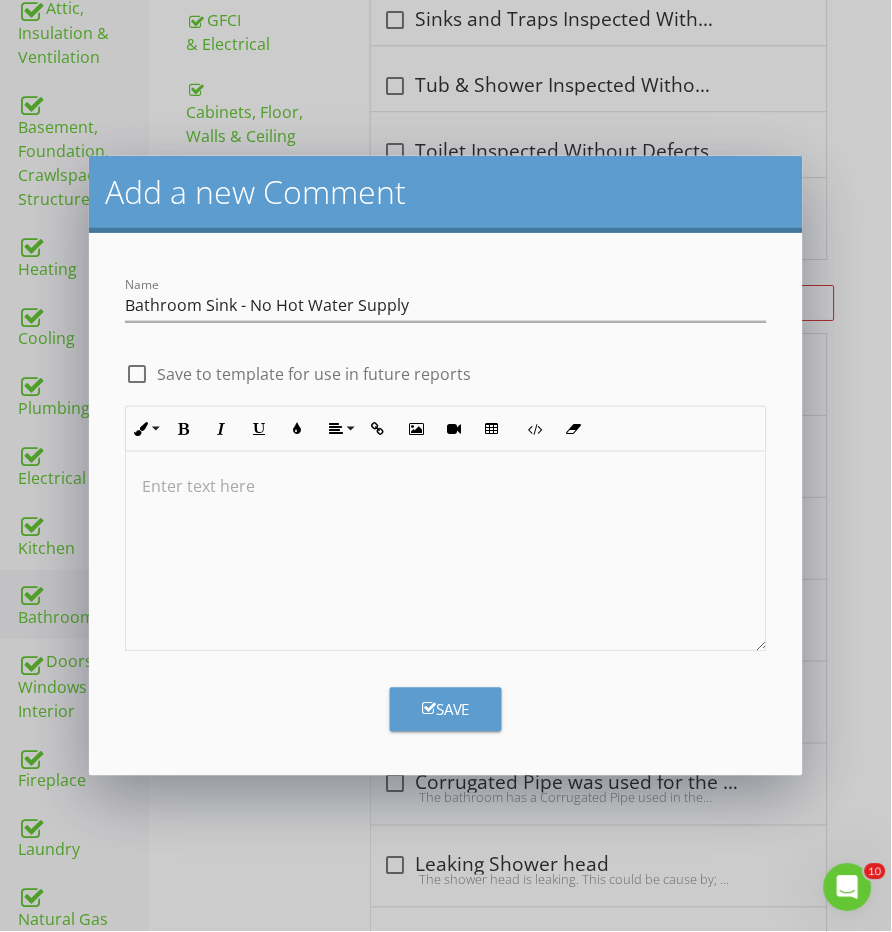 click at bounding box center [446, 552] 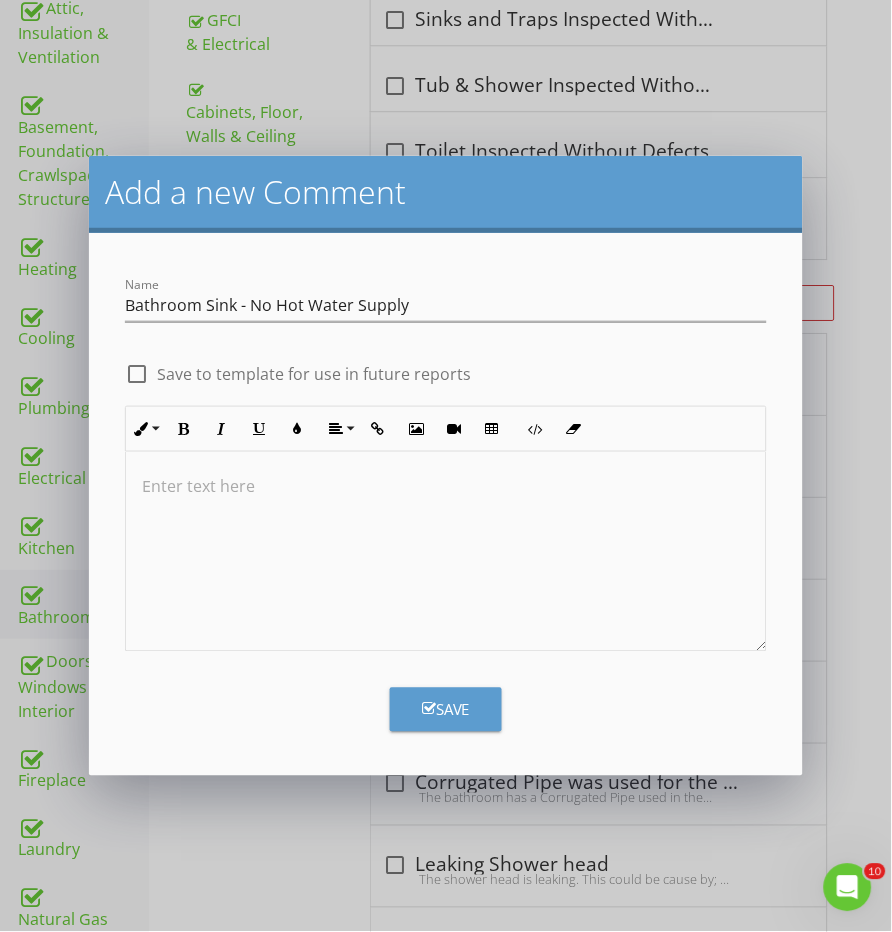 type 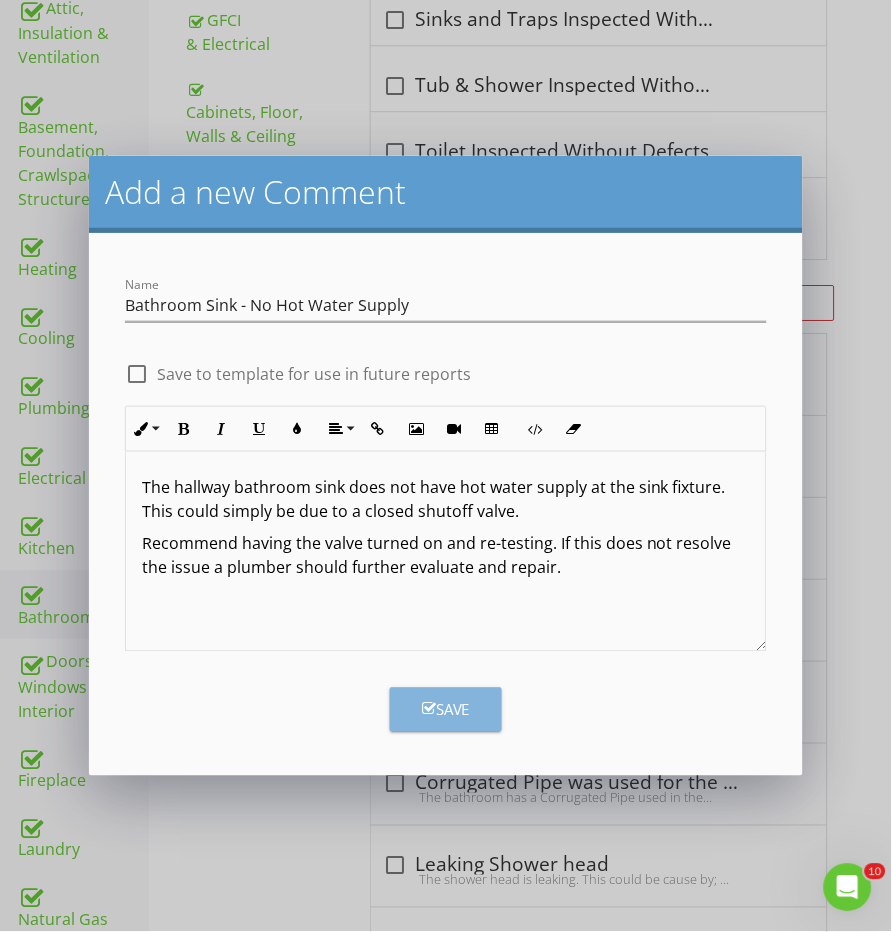click on "Save" at bounding box center (446, 710) 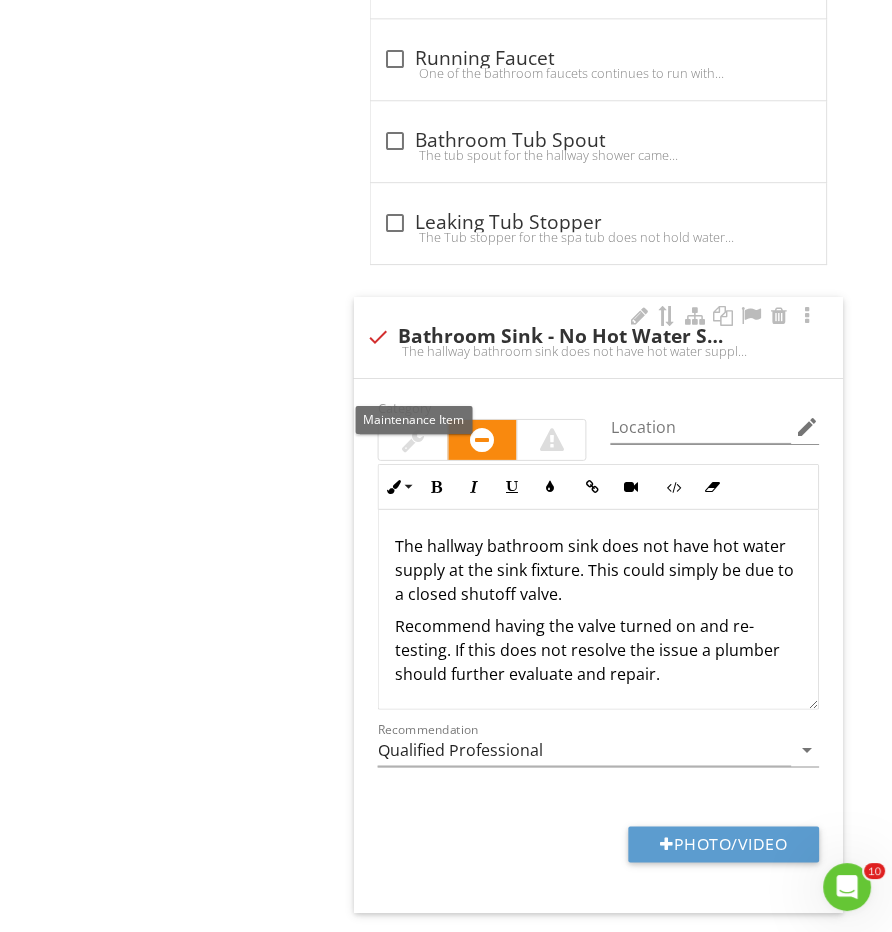 click at bounding box center (414, 440) 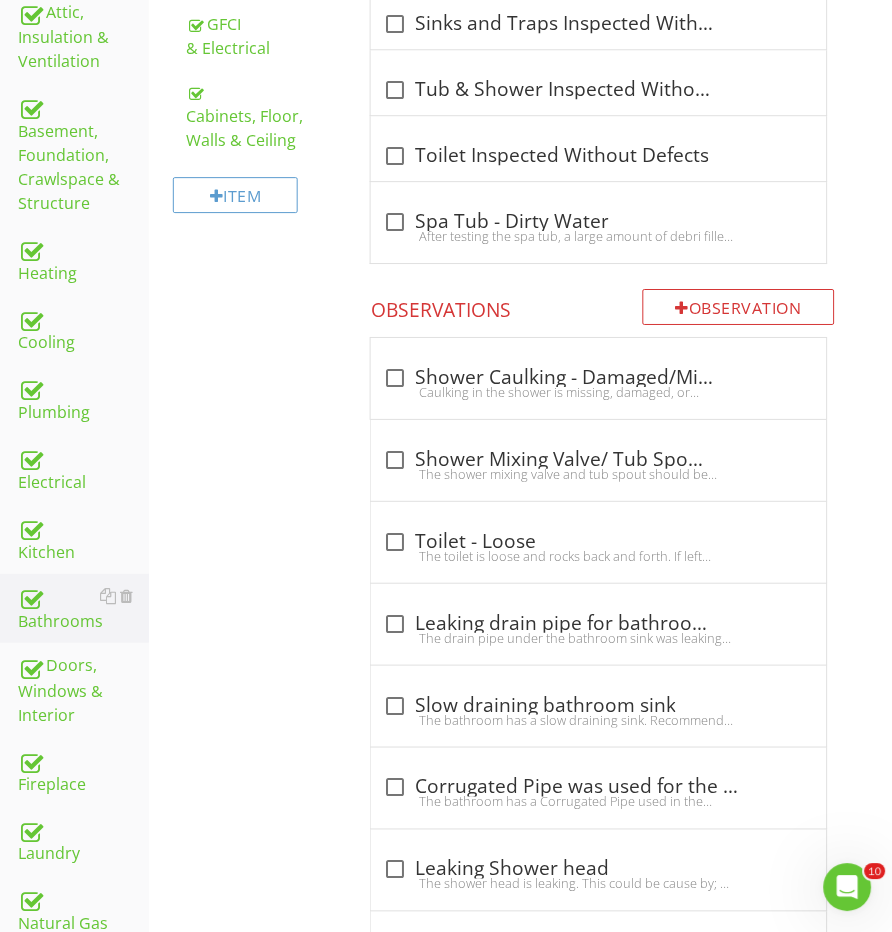 scroll, scrollTop: 585, scrollLeft: 0, axis: vertical 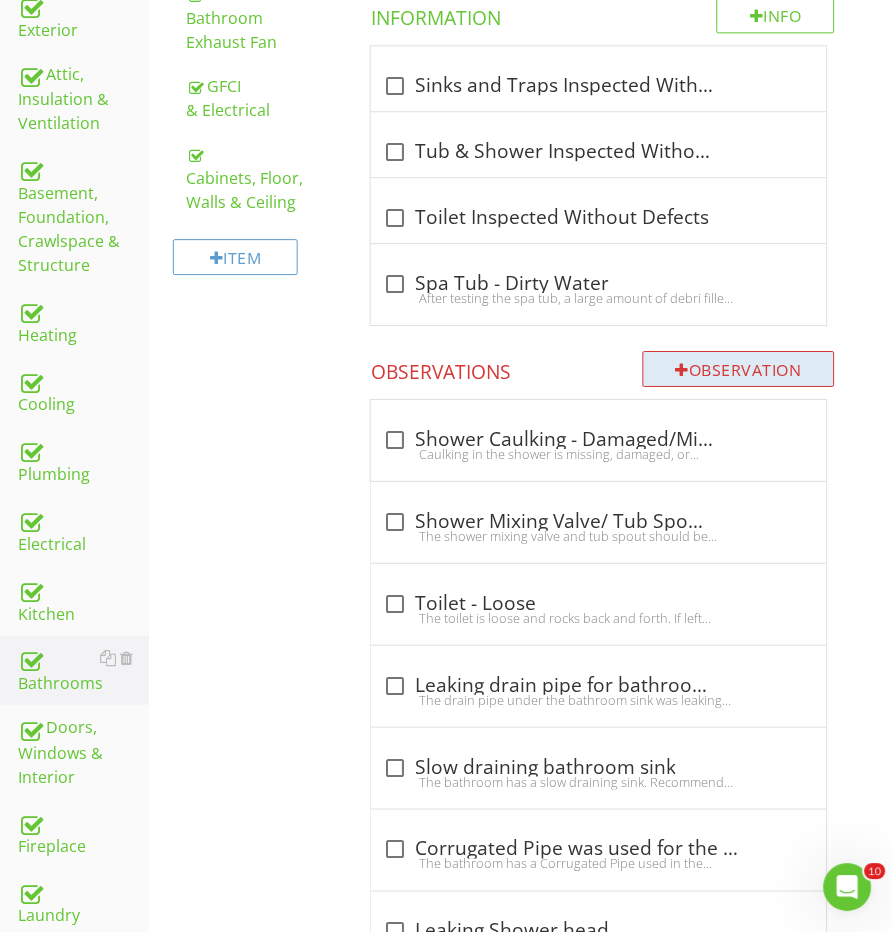 click on "Observation" at bounding box center (739, 369) 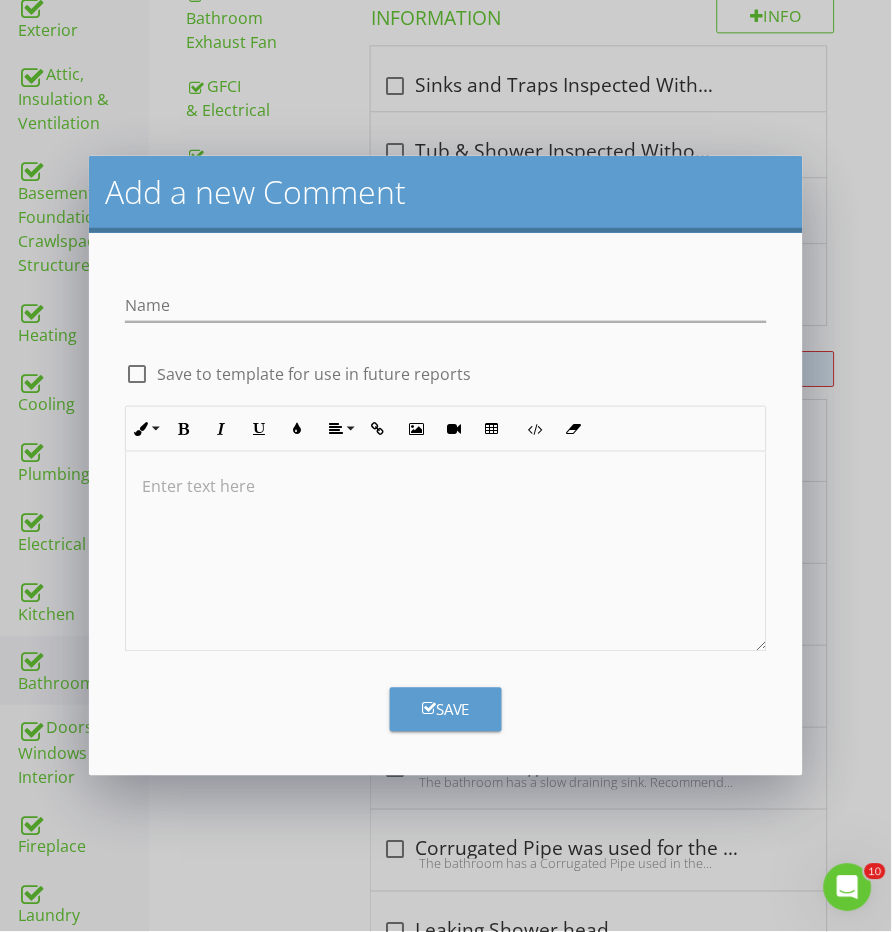 scroll, scrollTop: 584, scrollLeft: 0, axis: vertical 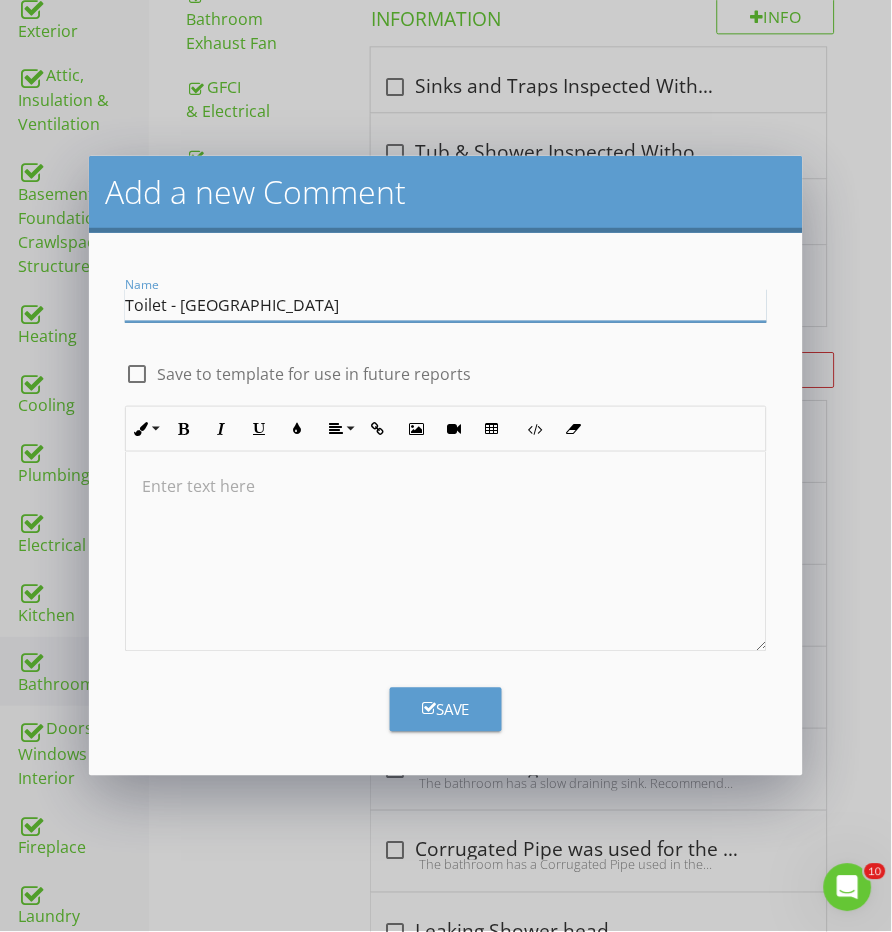 type on "Toilet - Noisy" 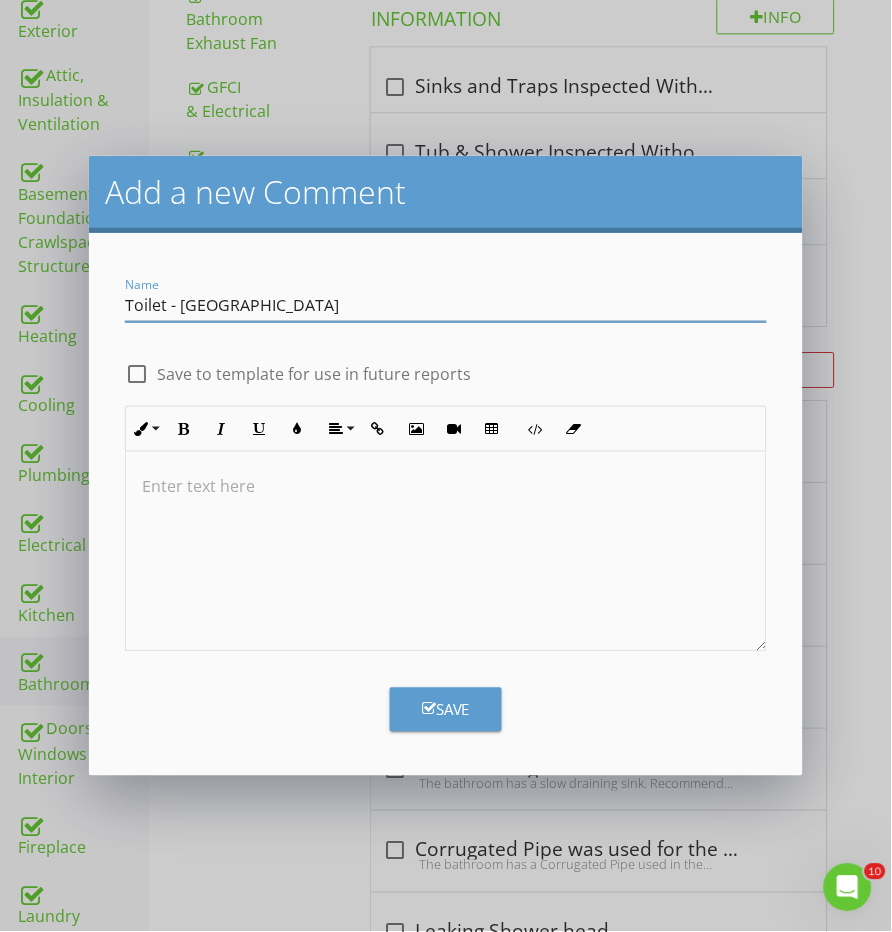 click at bounding box center (446, 488) 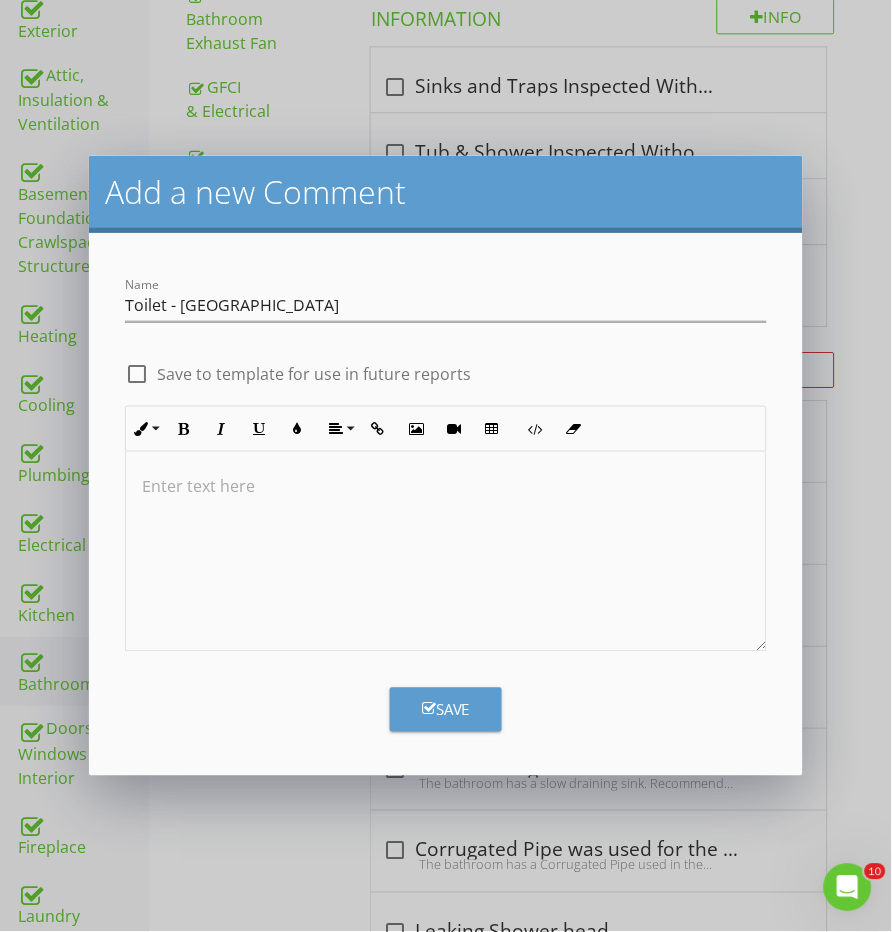 type 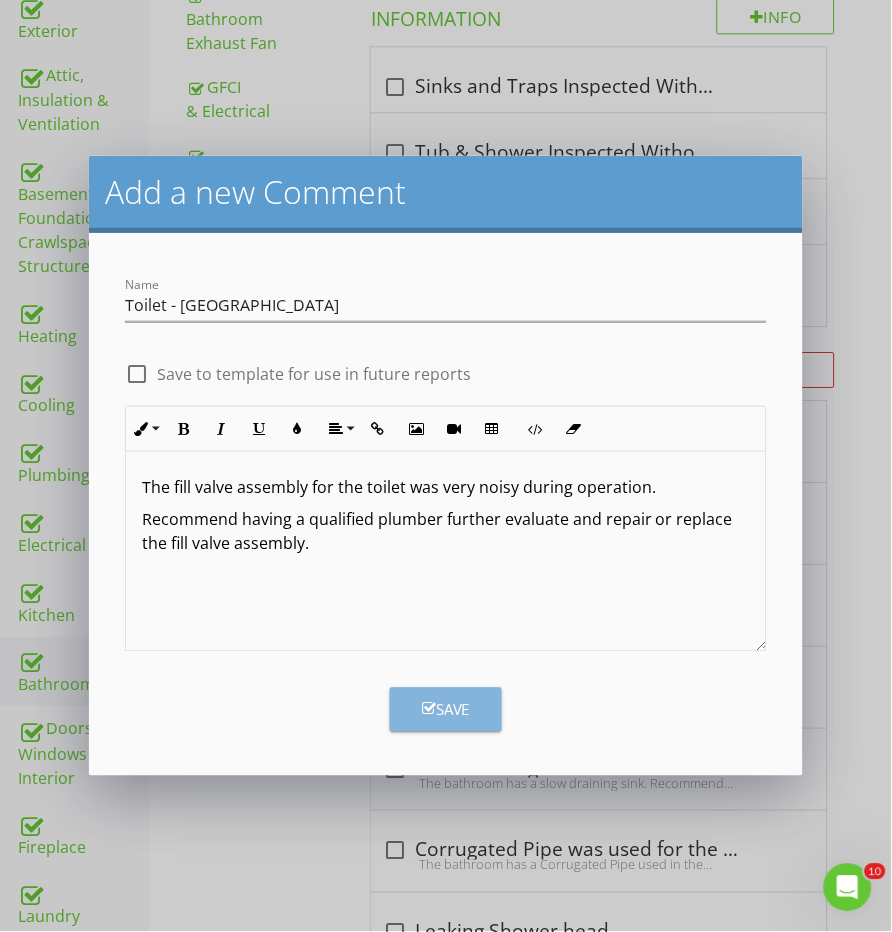 click on "Save" at bounding box center (446, 710) 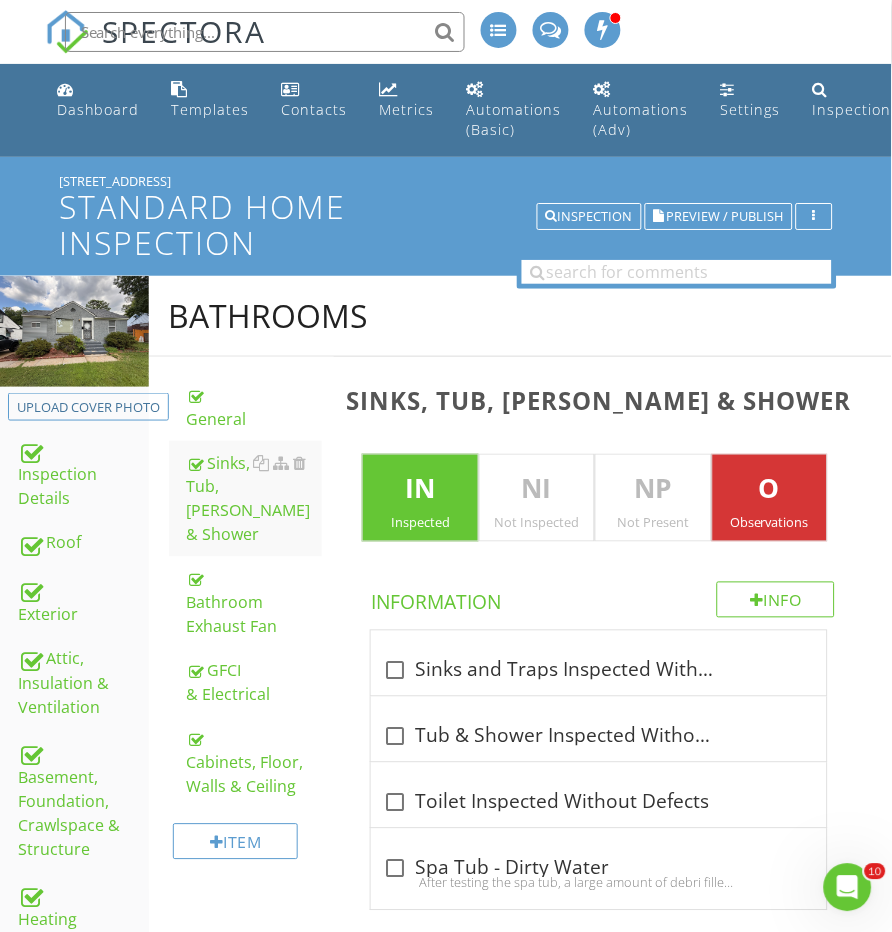 scroll, scrollTop: 0, scrollLeft: 0, axis: both 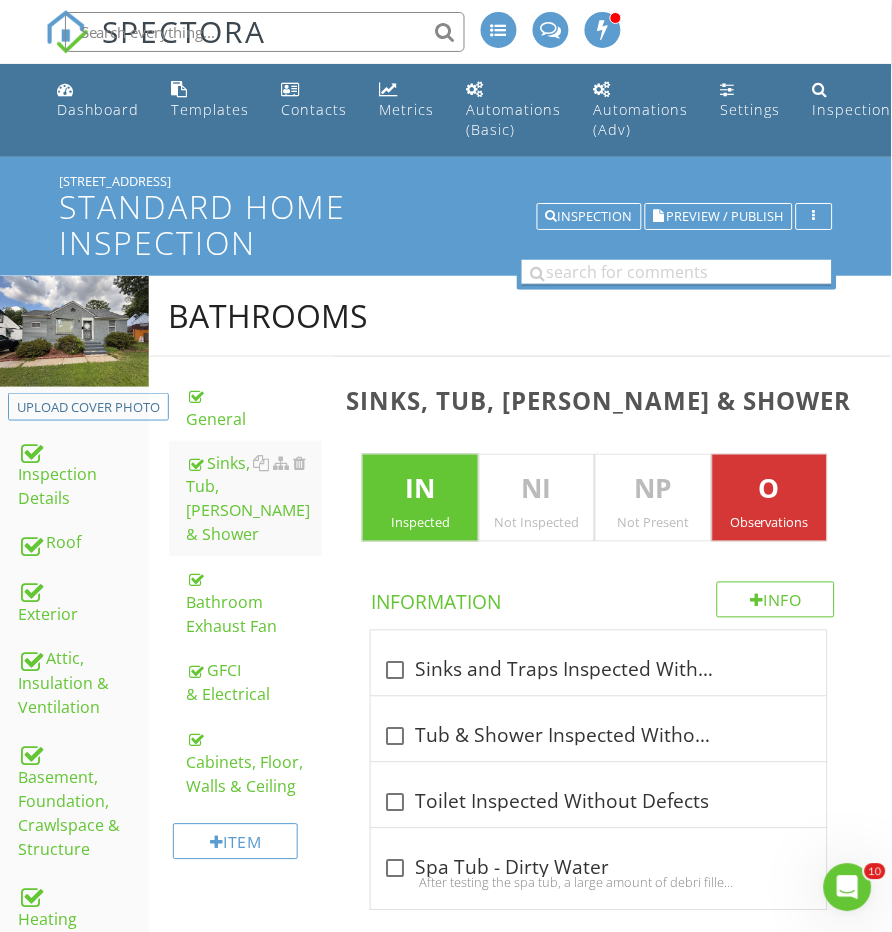 click at bounding box center [677, 272] 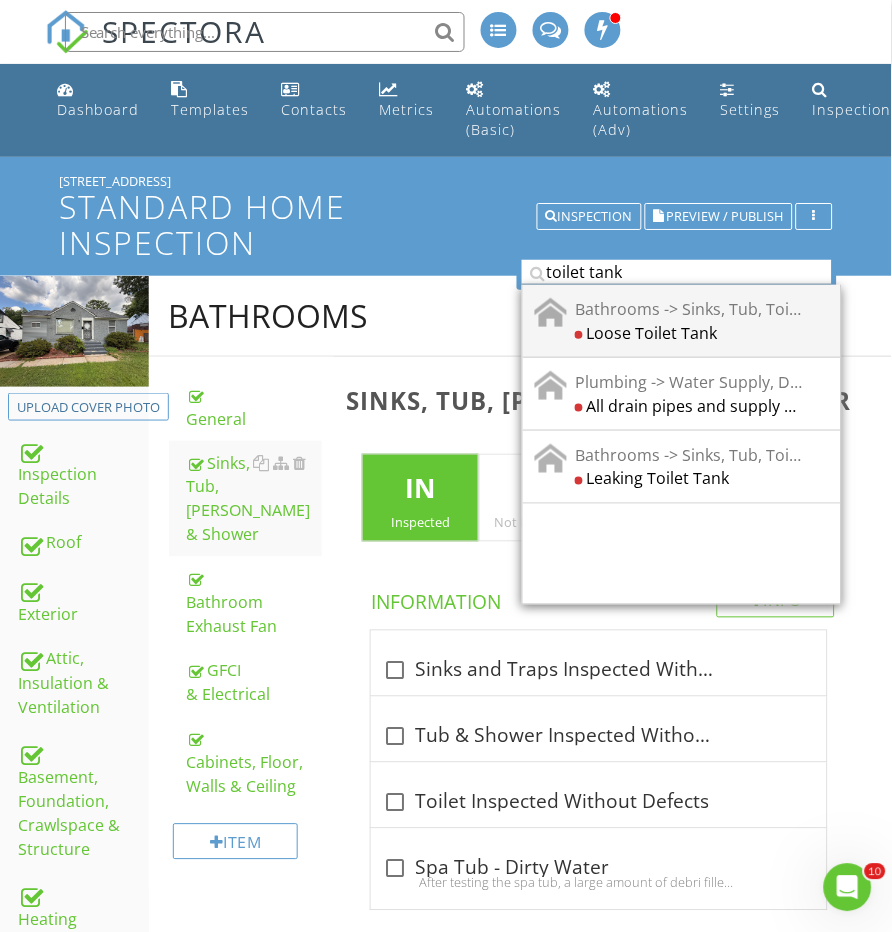 type on "toilet tank" 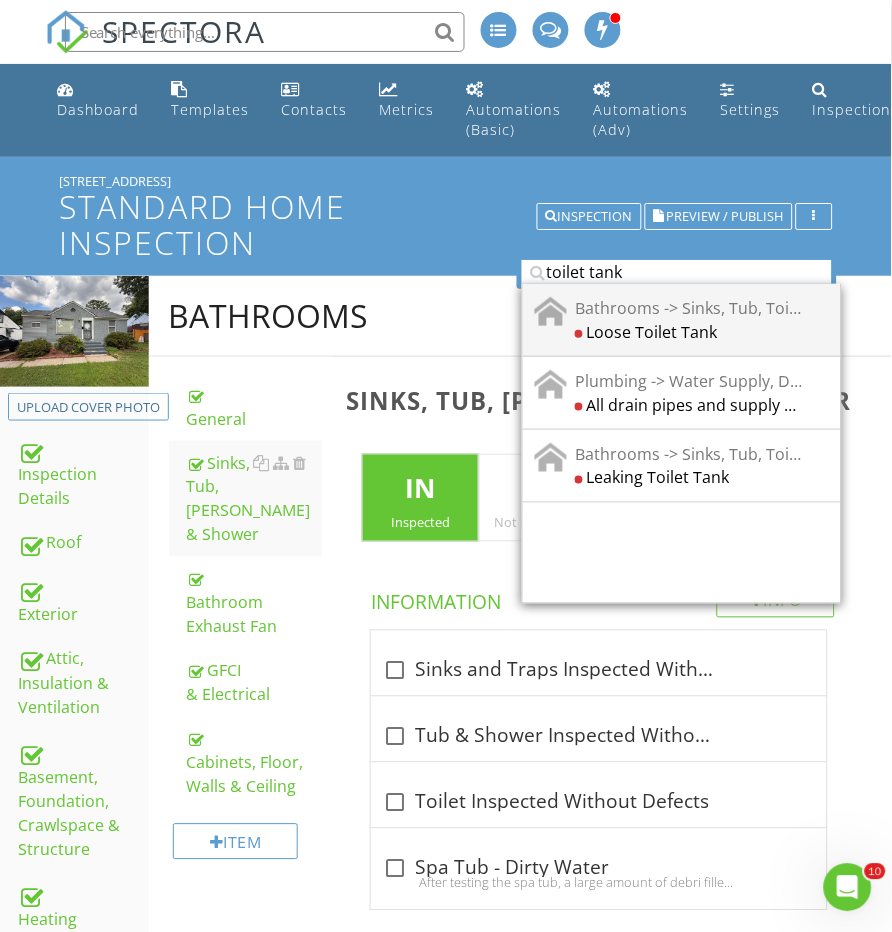 click on "Loose Toilet Tank" at bounding box center [688, 332] 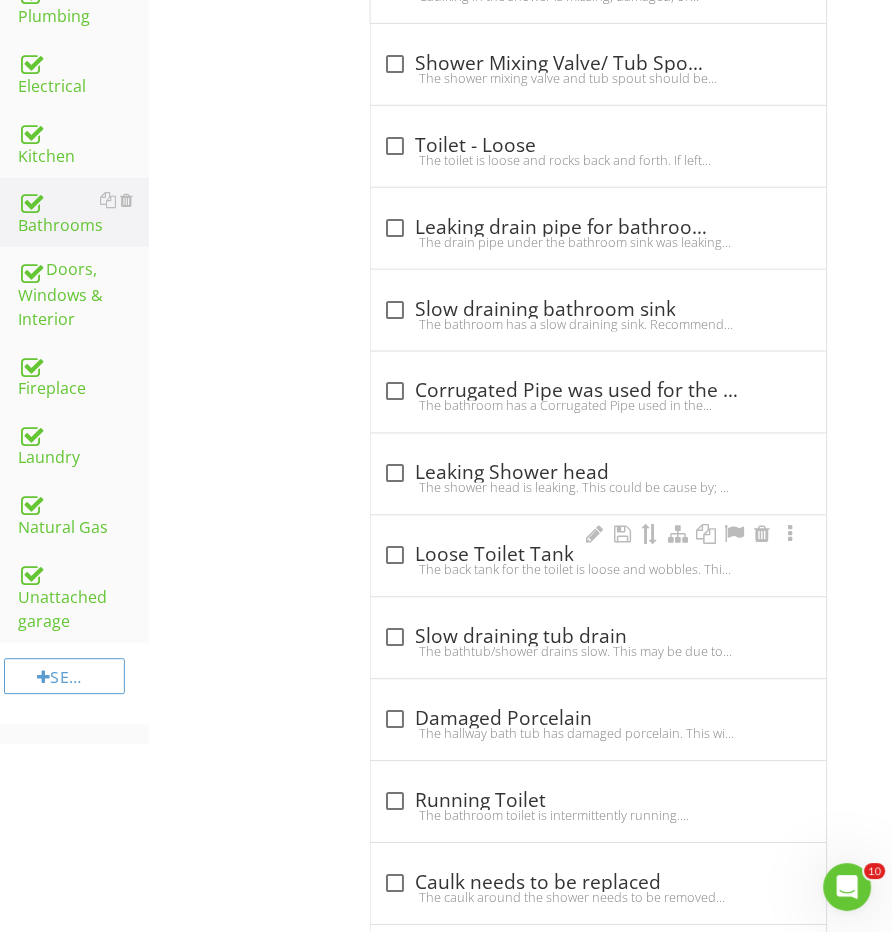 click on "check_box_outline_blank
Loose Toilet Tank
The back tank for the toilet is loose and wobbles. This can allow for the gasket/seals to become loose and leak. Recommend tightening the tank bolts or having a qualified plumber further evaluate and repair." at bounding box center [598, 556] 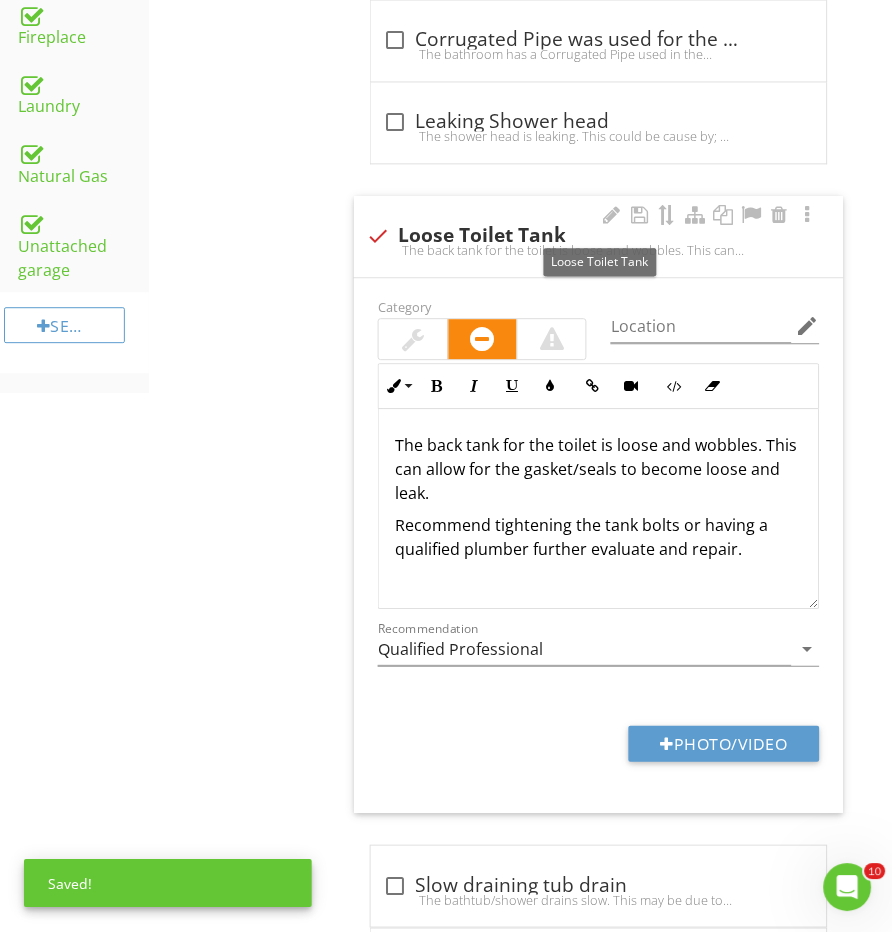 scroll, scrollTop: 1404, scrollLeft: 0, axis: vertical 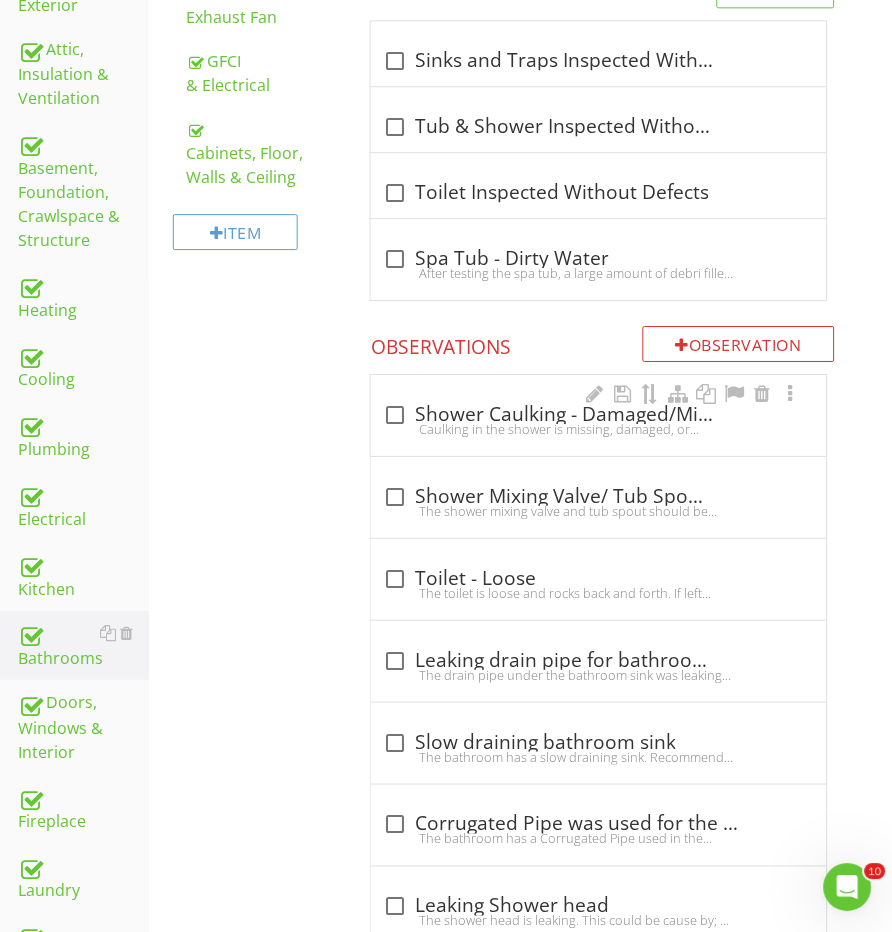 click on "check_box_outline_blank
Shower Caulking - Damaged/Missing
Caulking in the shower is missing, damaged, or improperly applied in some areas, which may allow water intrusion and potential damage over time. Proper caulking is essential to prevent leaks and should be applied at key areas, including:- Wall junctions and corners- Around doors and any protrusions- Around the tub spout and mixing valvesSince grout and mortar can crack due to expansion and contraction from temperature changes, it's important to maintain a flexible, water-resistant seal at shower corners and tile intersections where the grout is vulnerable to cracking.Recommend removing any damaged caulking and resealing all appropriate areas with an approved caulk to ensure a watertight barrier." at bounding box center (598, 421) 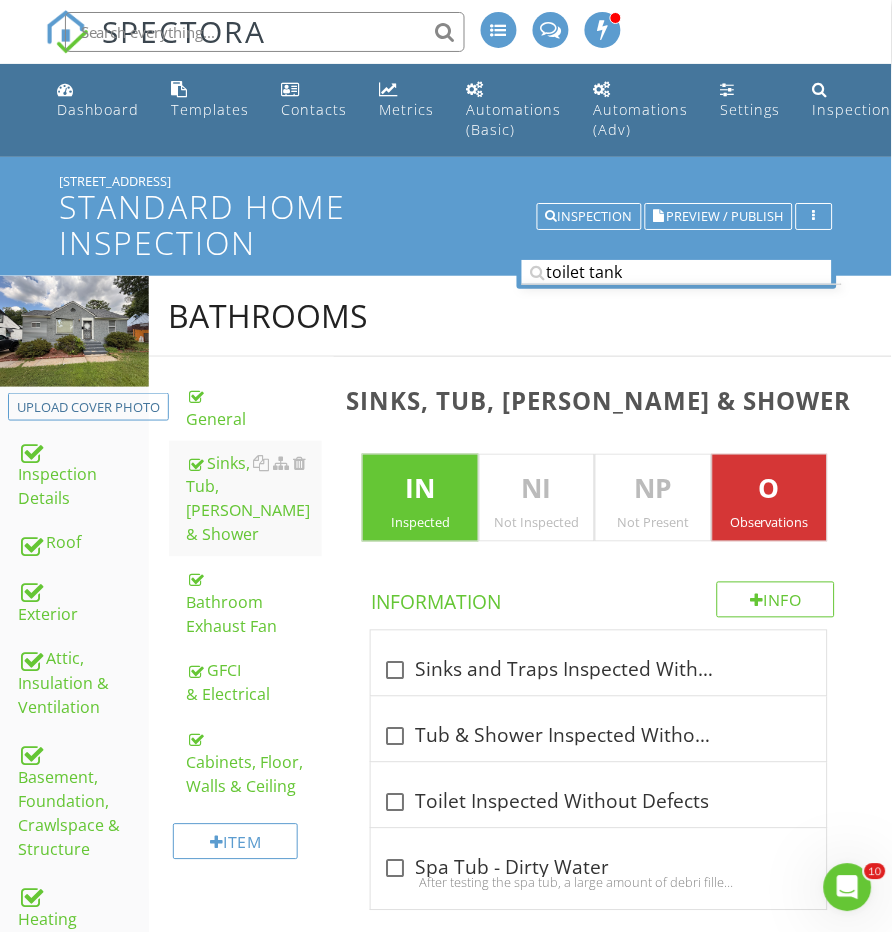 scroll, scrollTop: 0, scrollLeft: 0, axis: both 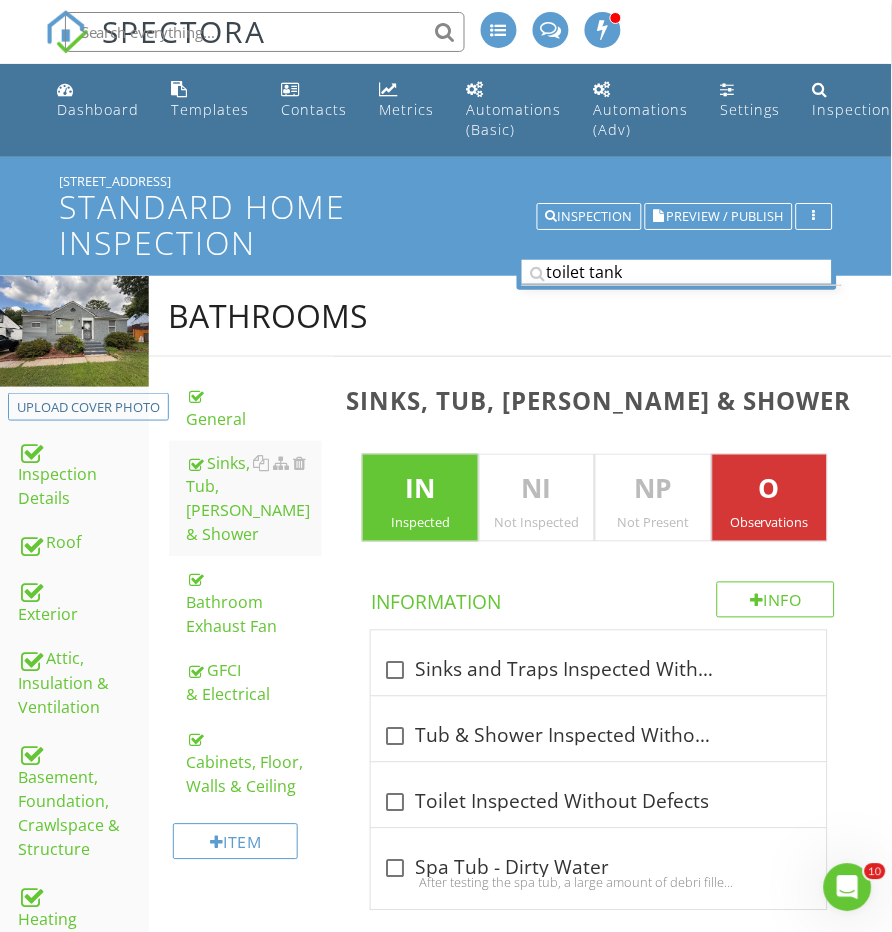 click on "toilet tank" at bounding box center (677, 272) 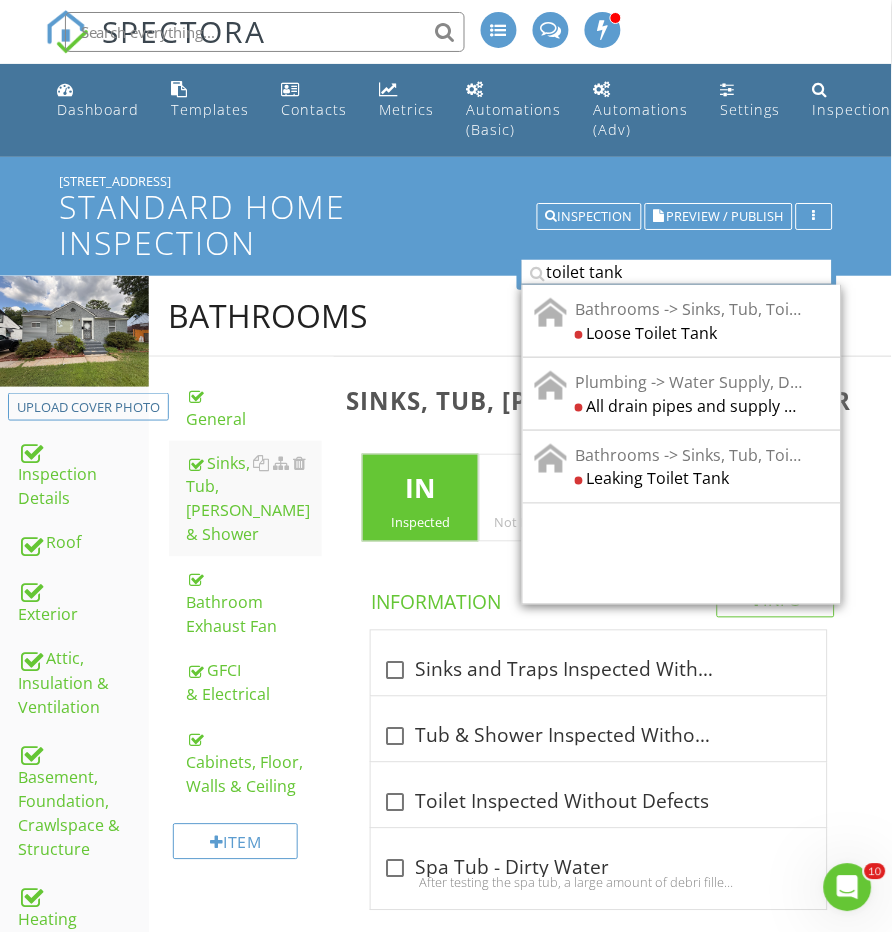 click on "toilet tank" at bounding box center [677, 272] 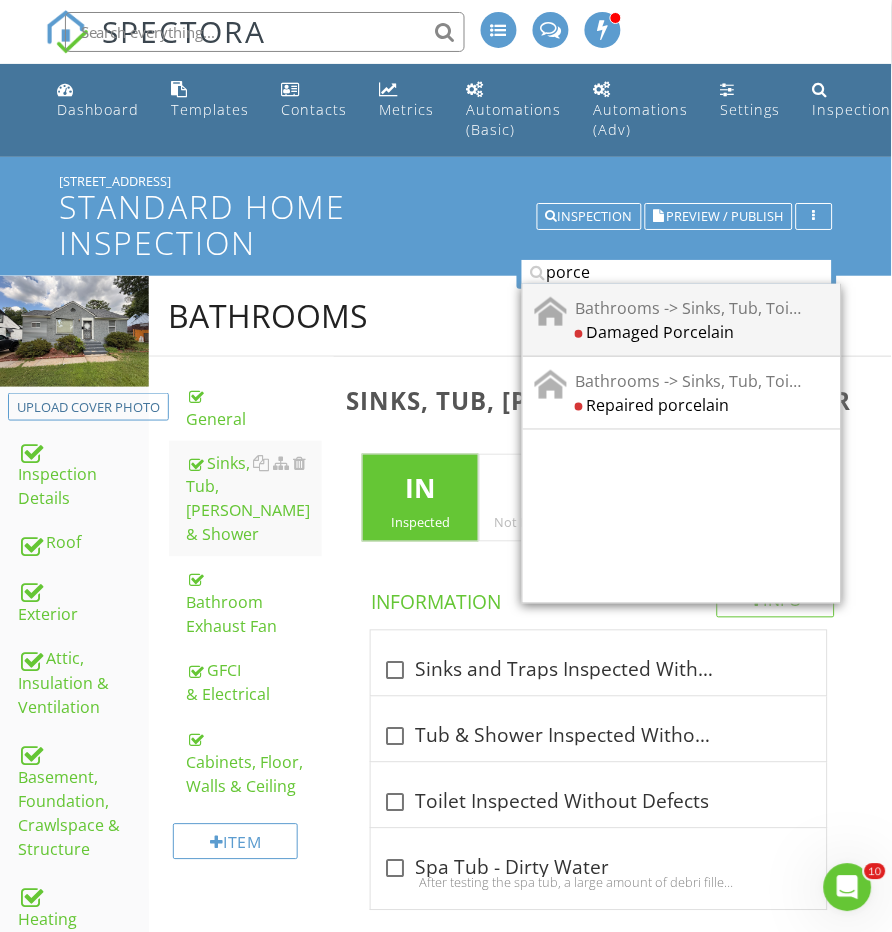 click on "Damaged Porcelain" at bounding box center [688, 332] 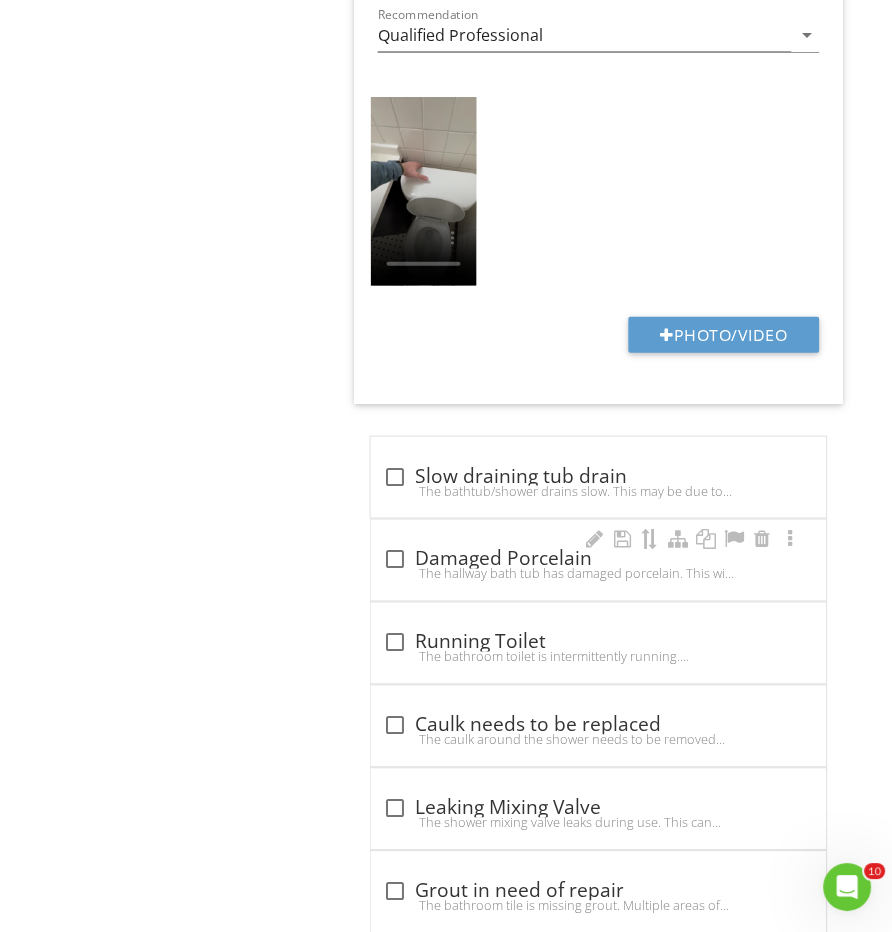 click on "check_box_outline_blank
Damaged Porcelain" at bounding box center (598, 560) 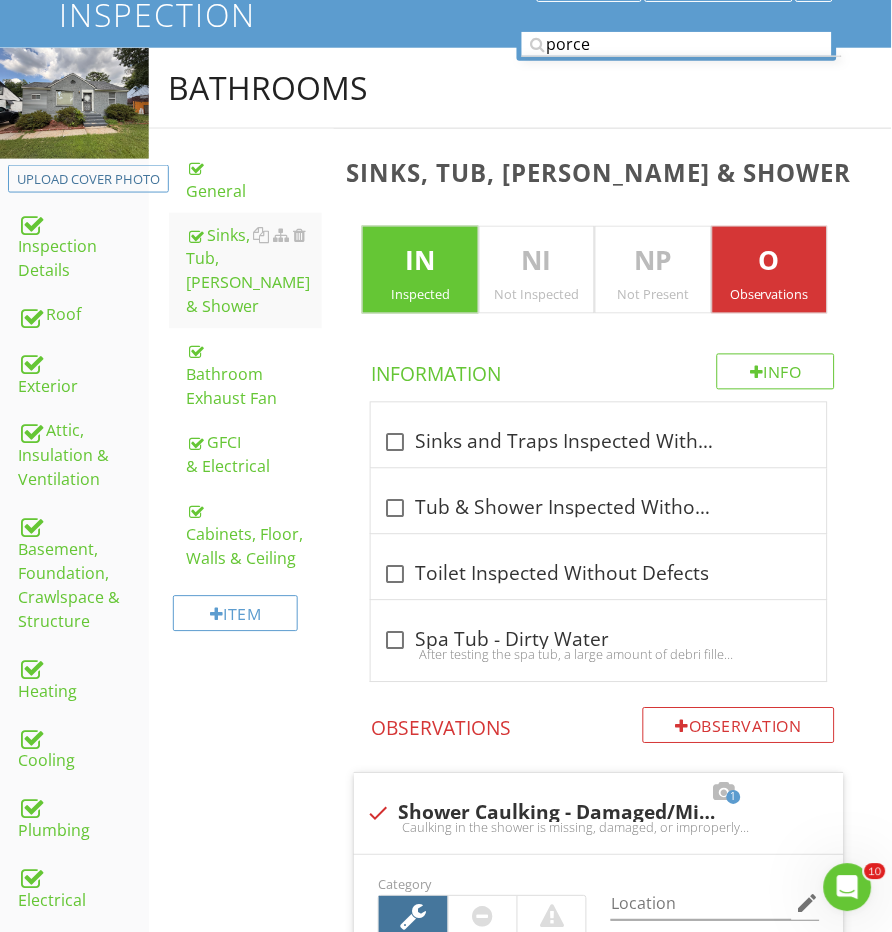 scroll, scrollTop: 157, scrollLeft: 0, axis: vertical 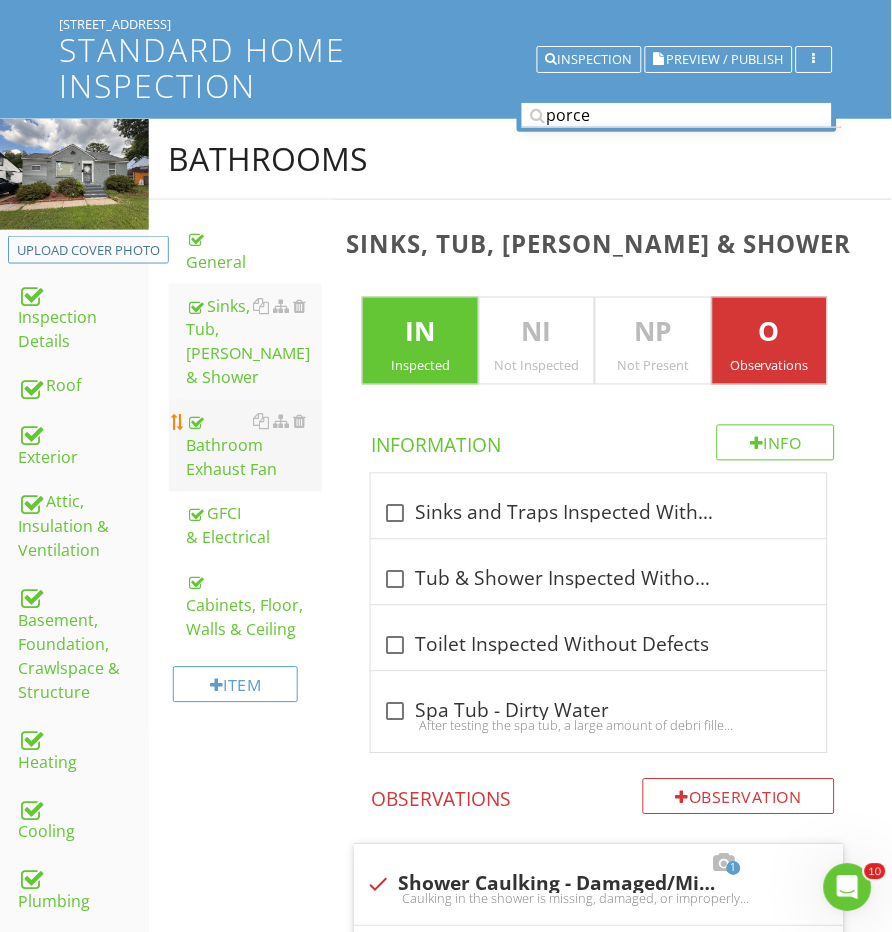 click on "Bathroom Exhaust Fan" at bounding box center [255, 446] 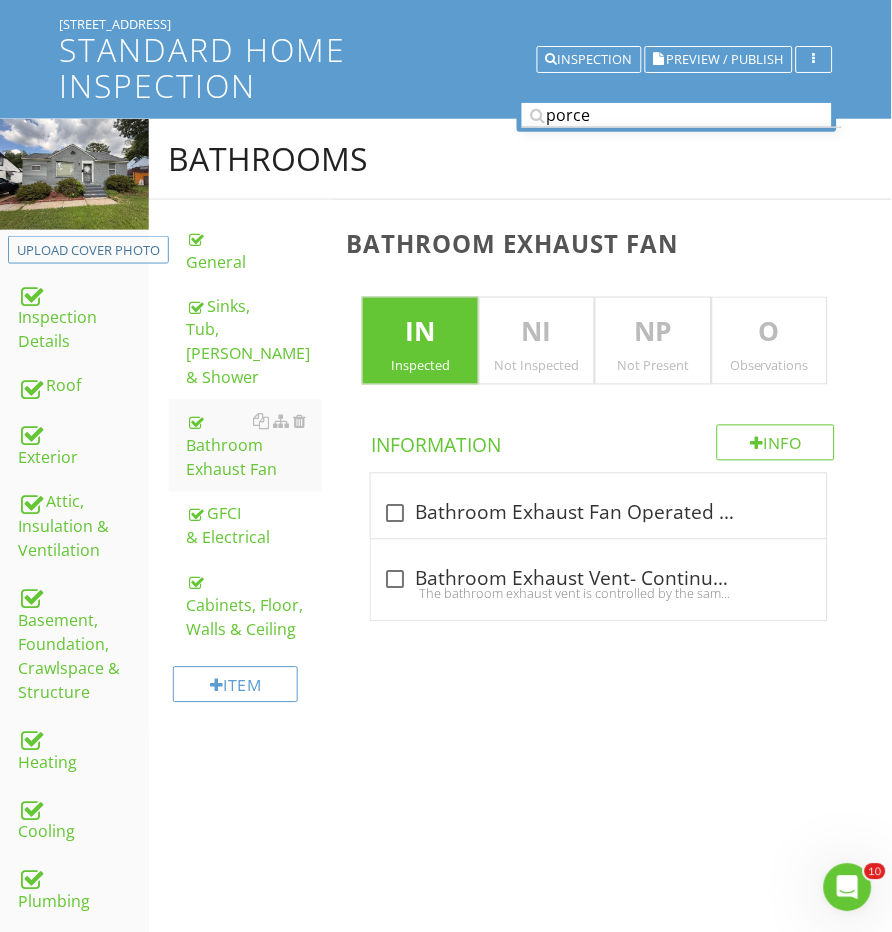 click on "O" at bounding box center [770, 333] 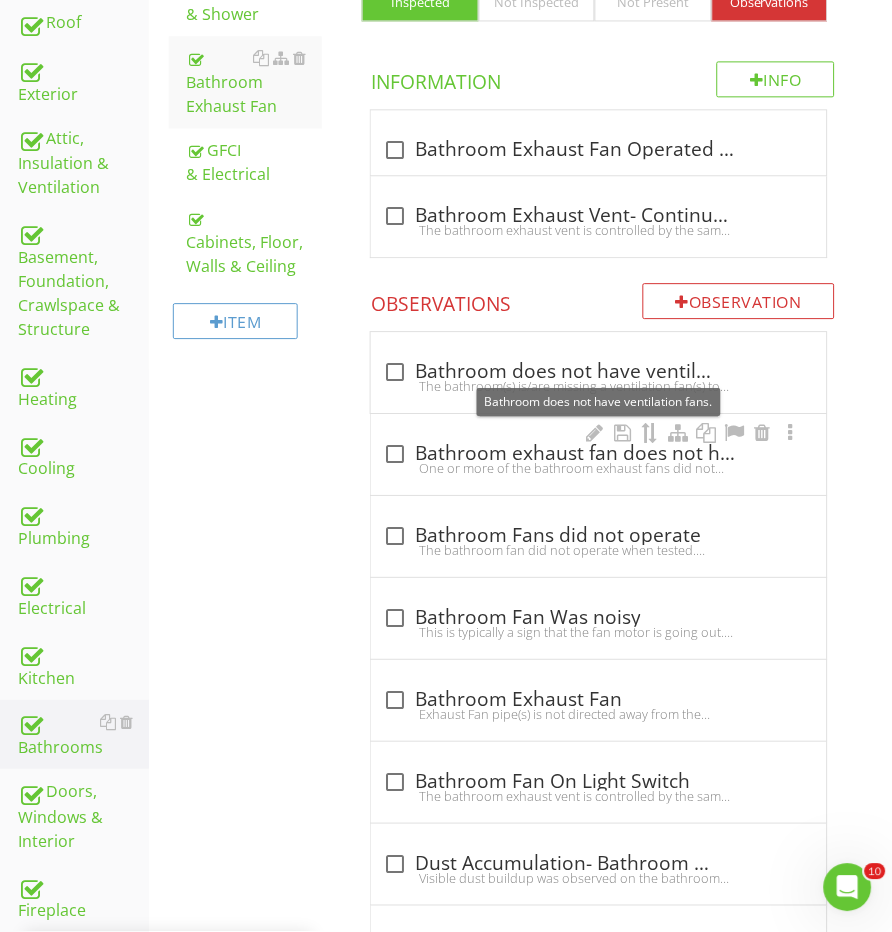 scroll, scrollTop: 536, scrollLeft: 0, axis: vertical 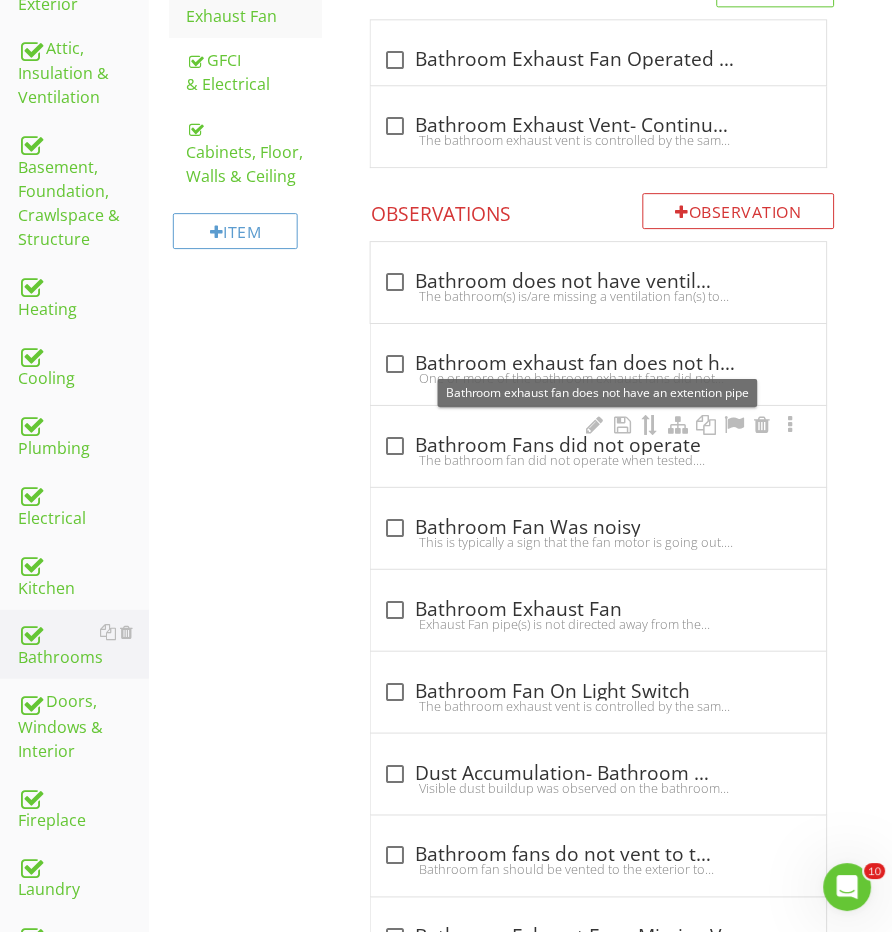 click on "check_box_outline_blank
Bathroom Fans did not operate" at bounding box center [598, 446] 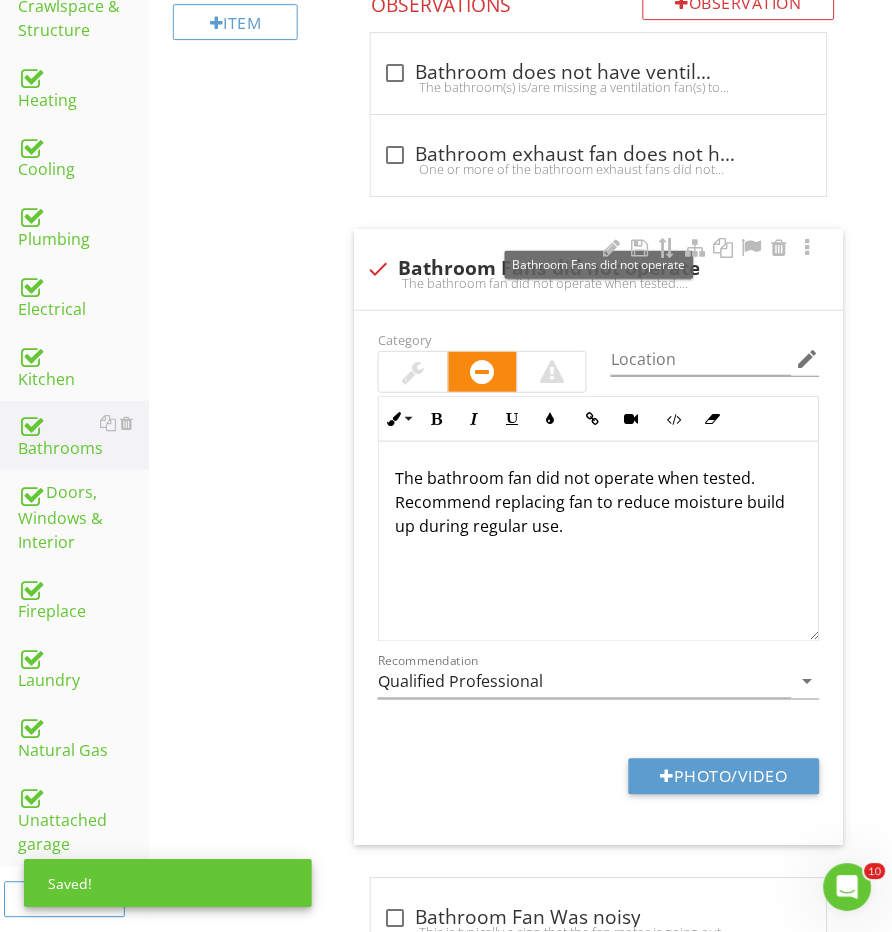 scroll, scrollTop: 849, scrollLeft: 0, axis: vertical 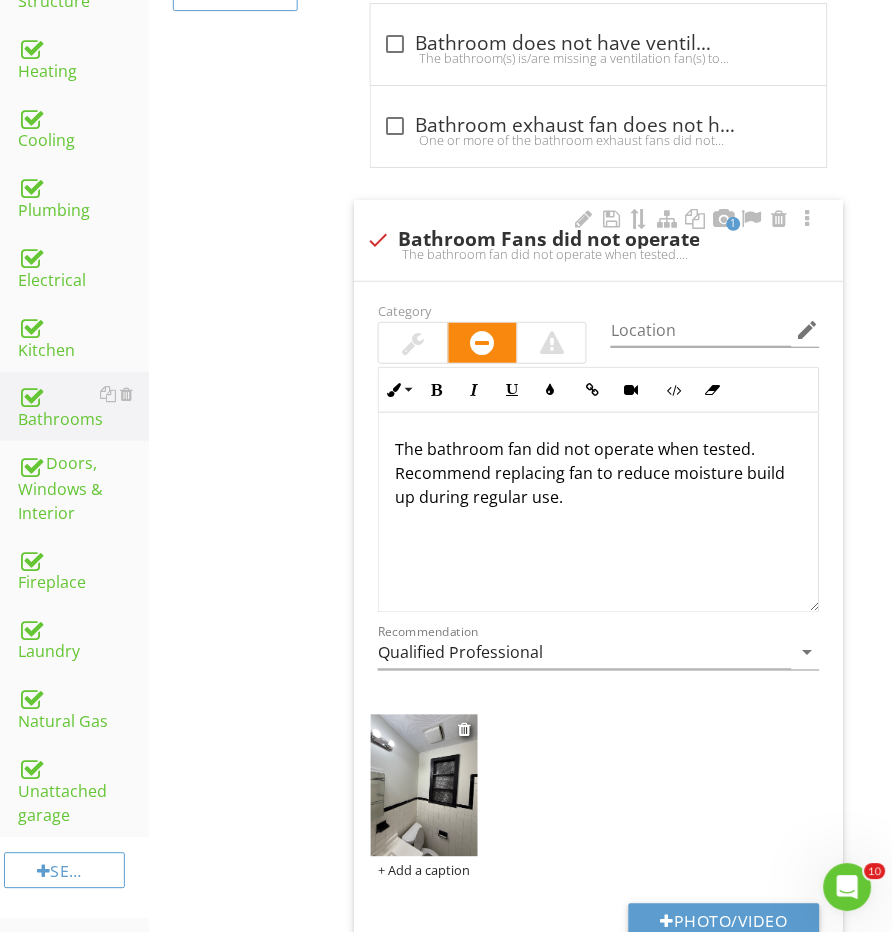 click at bounding box center [424, 786] 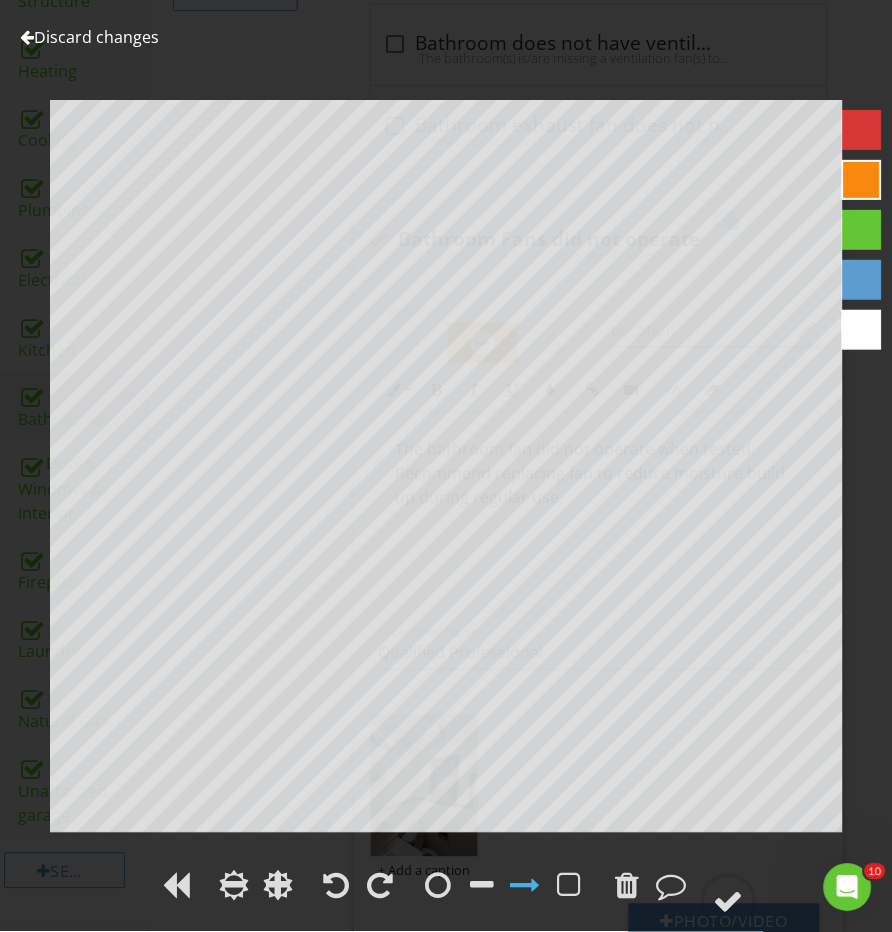 click on "Discard changes
Add Location" at bounding box center [446, 466] 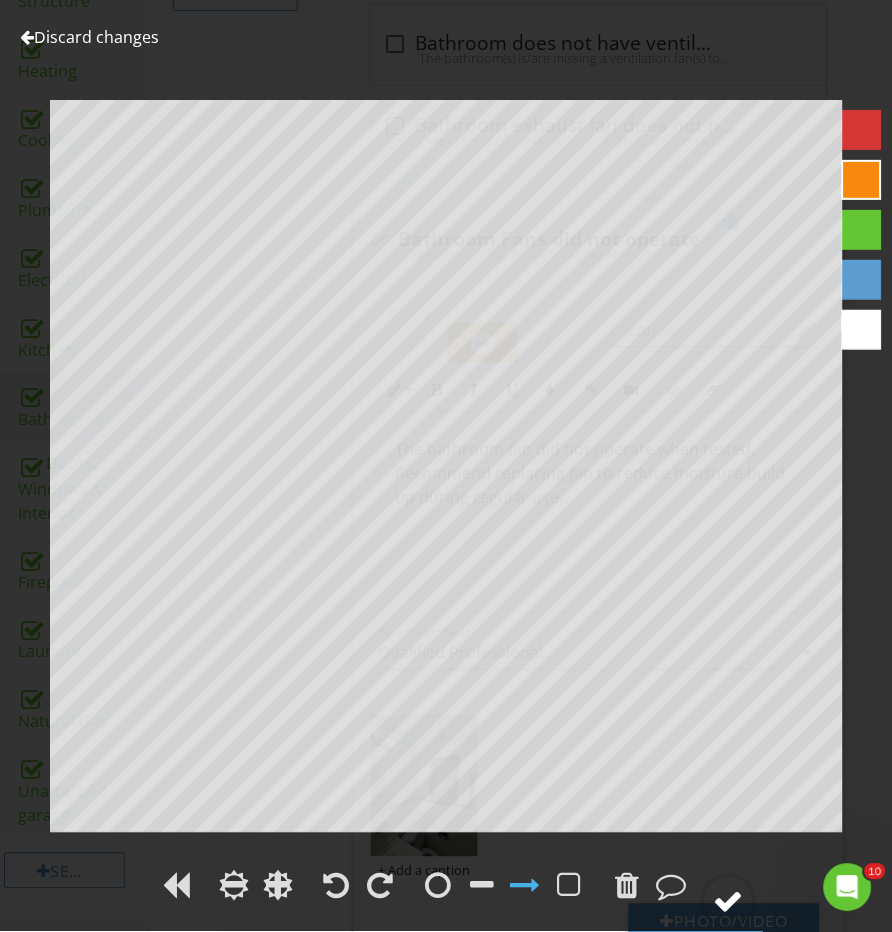 click at bounding box center [729, 902] 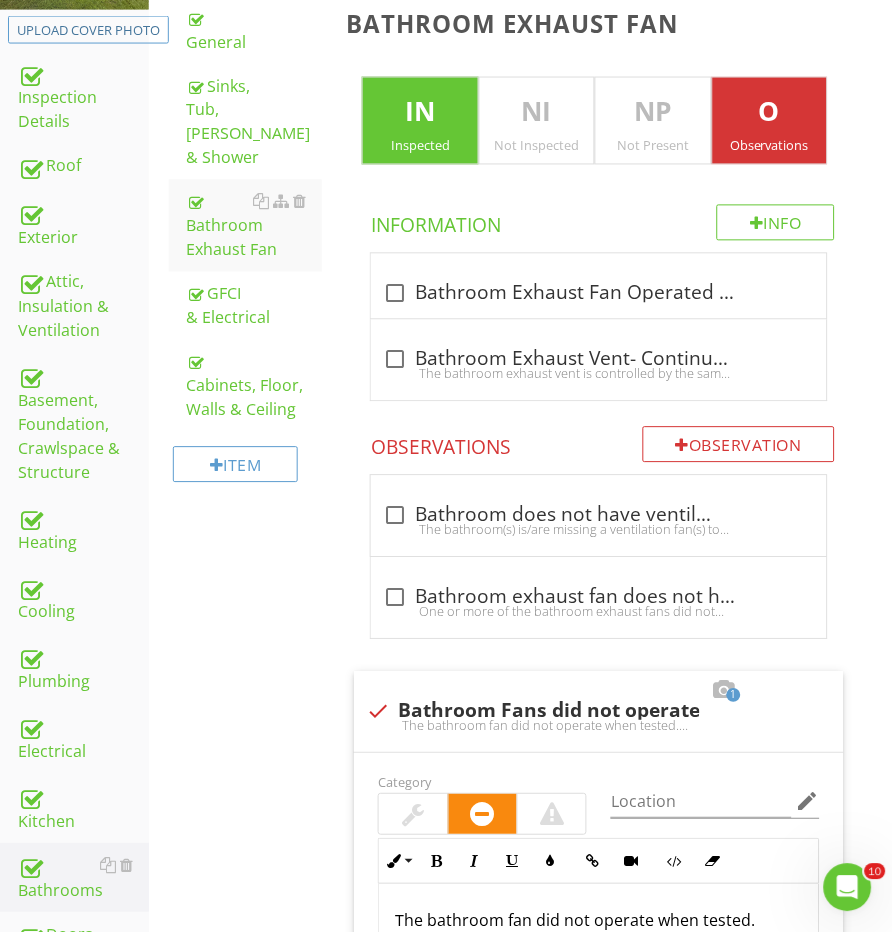 scroll, scrollTop: 265, scrollLeft: 0, axis: vertical 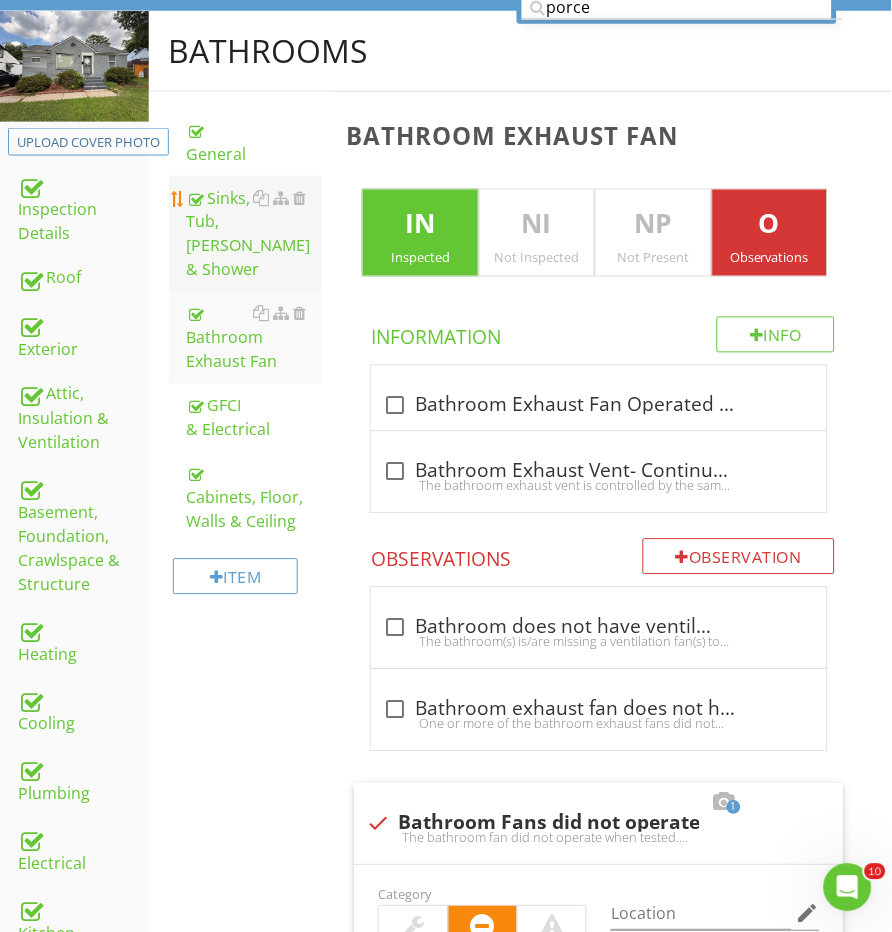 click on "Sinks, Tub, Toilet & Shower" at bounding box center (255, 234) 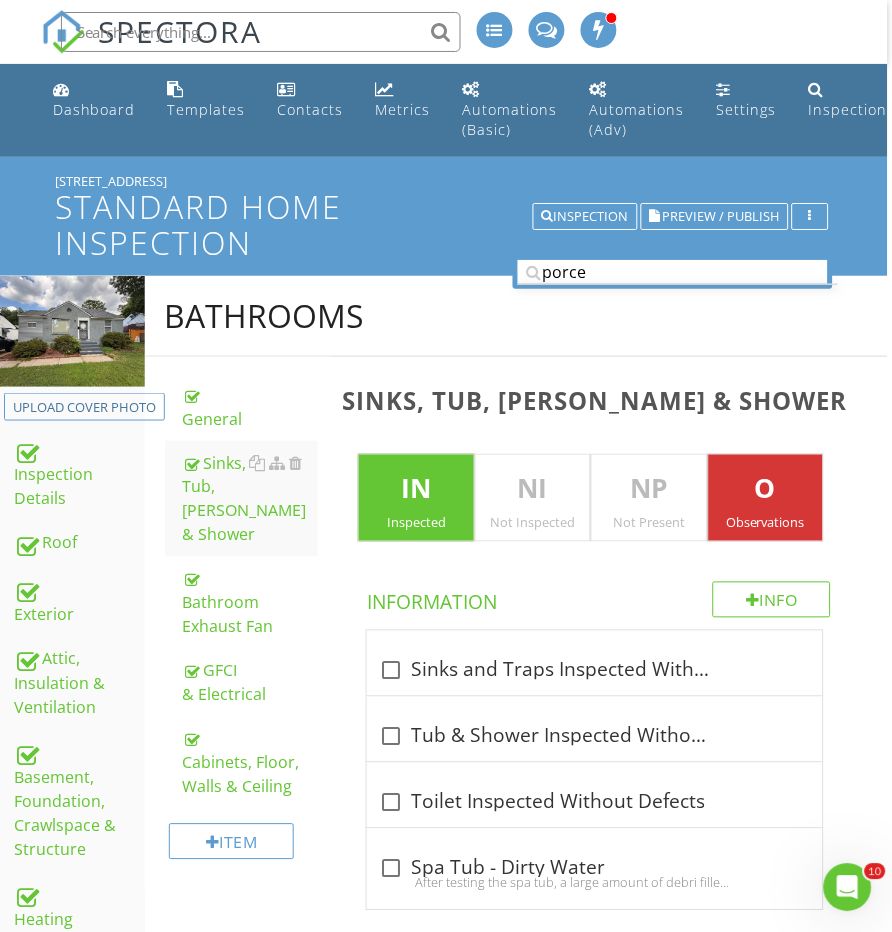 scroll, scrollTop: 0, scrollLeft: 4, axis: horizontal 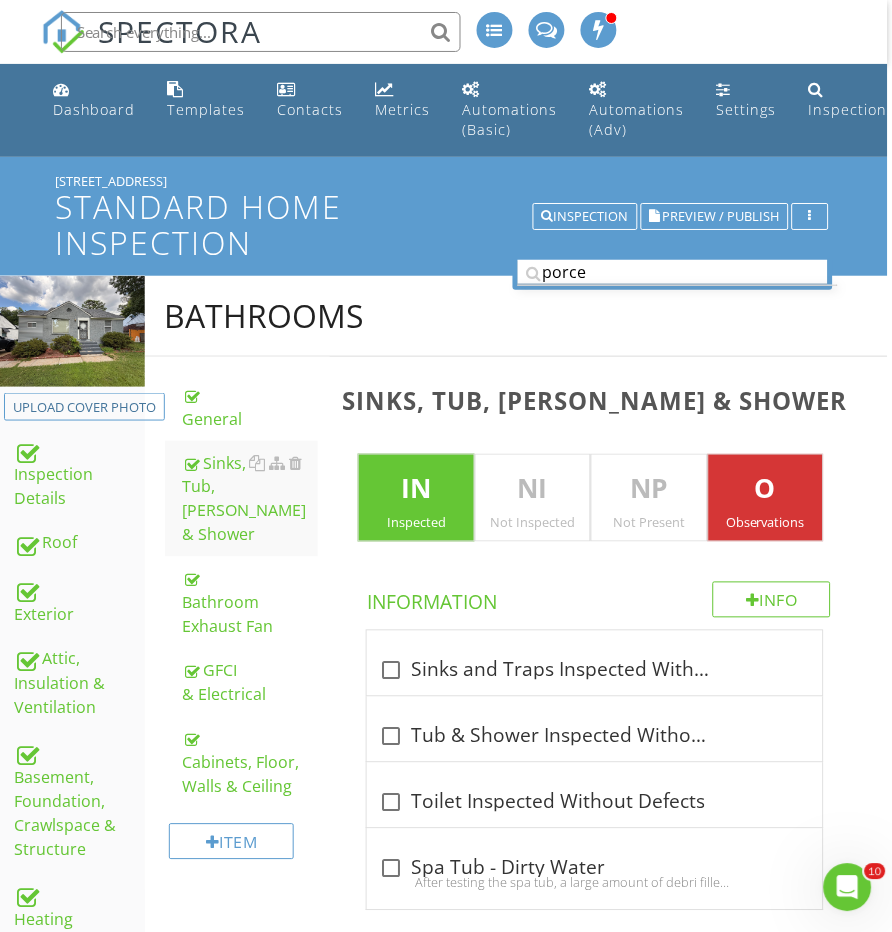click on "porce" at bounding box center (673, 272) 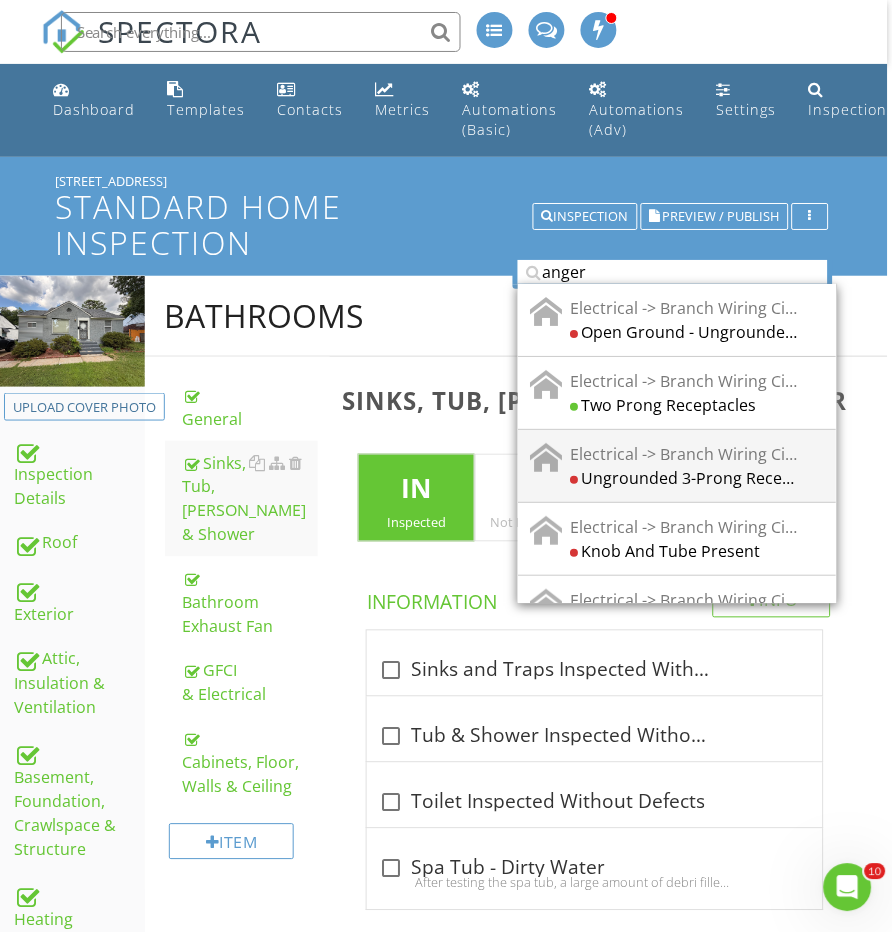 drag, startPoint x: 590, startPoint y: 263, endPoint x: 695, endPoint y: 468, distance: 230.32585 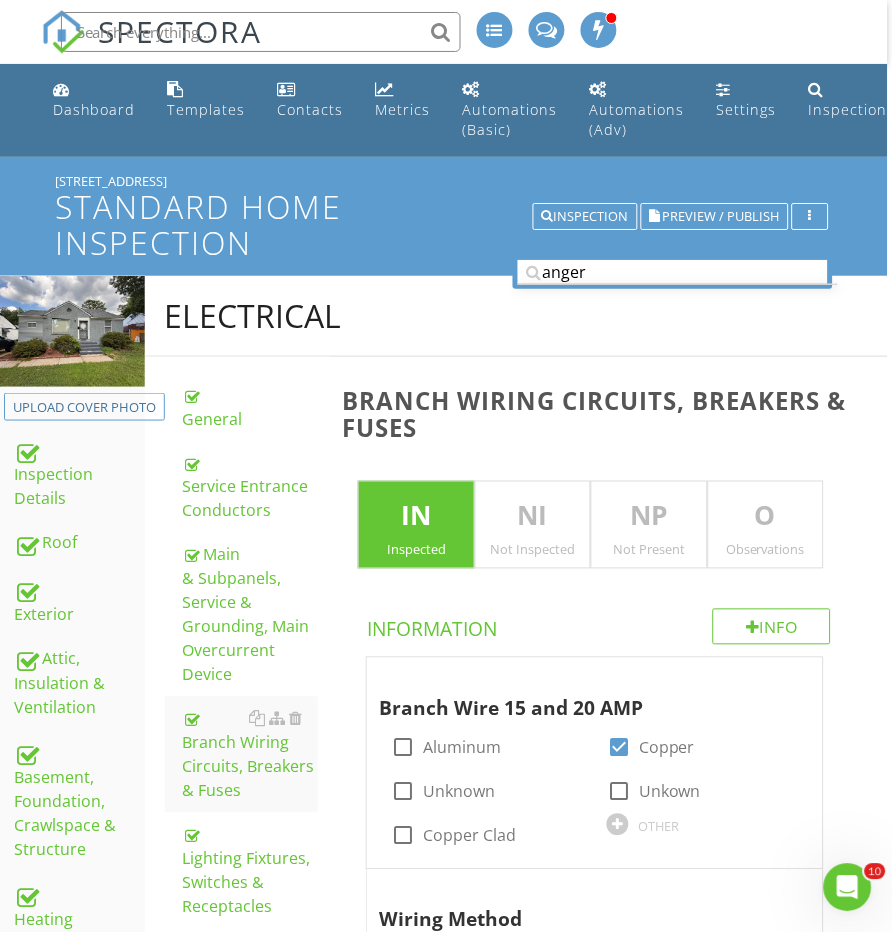 click on "O" at bounding box center [766, 517] 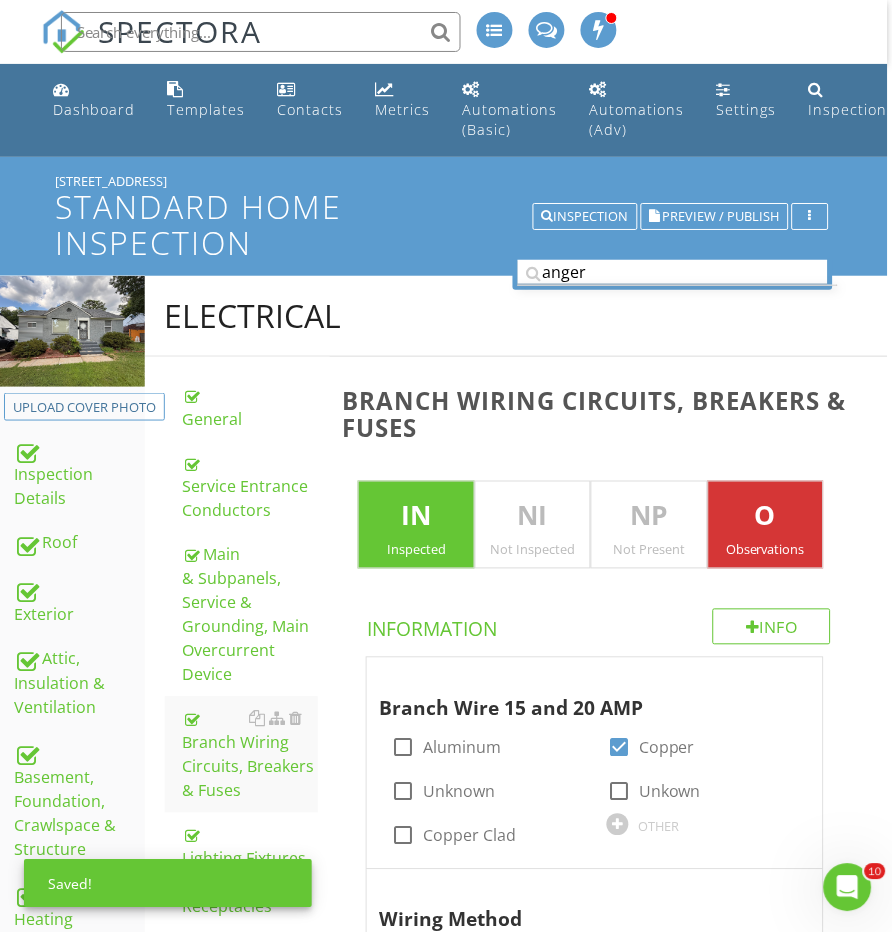 click on "anger" at bounding box center (673, 272) 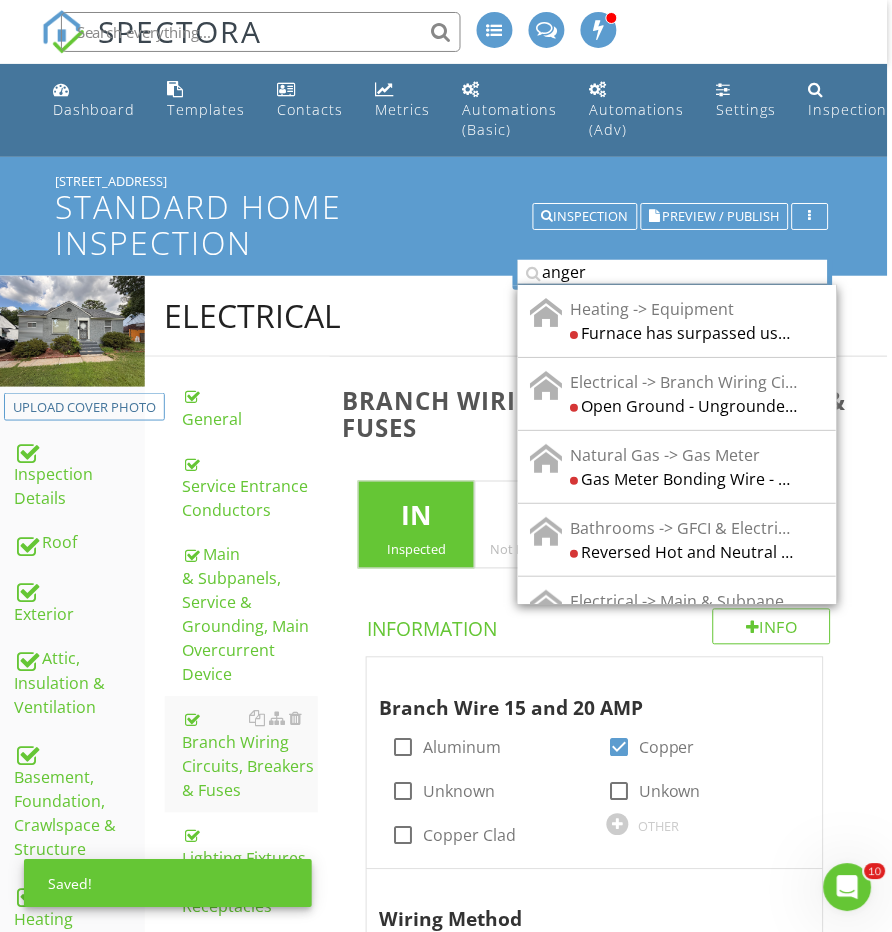 click on "anger" at bounding box center [673, 272] 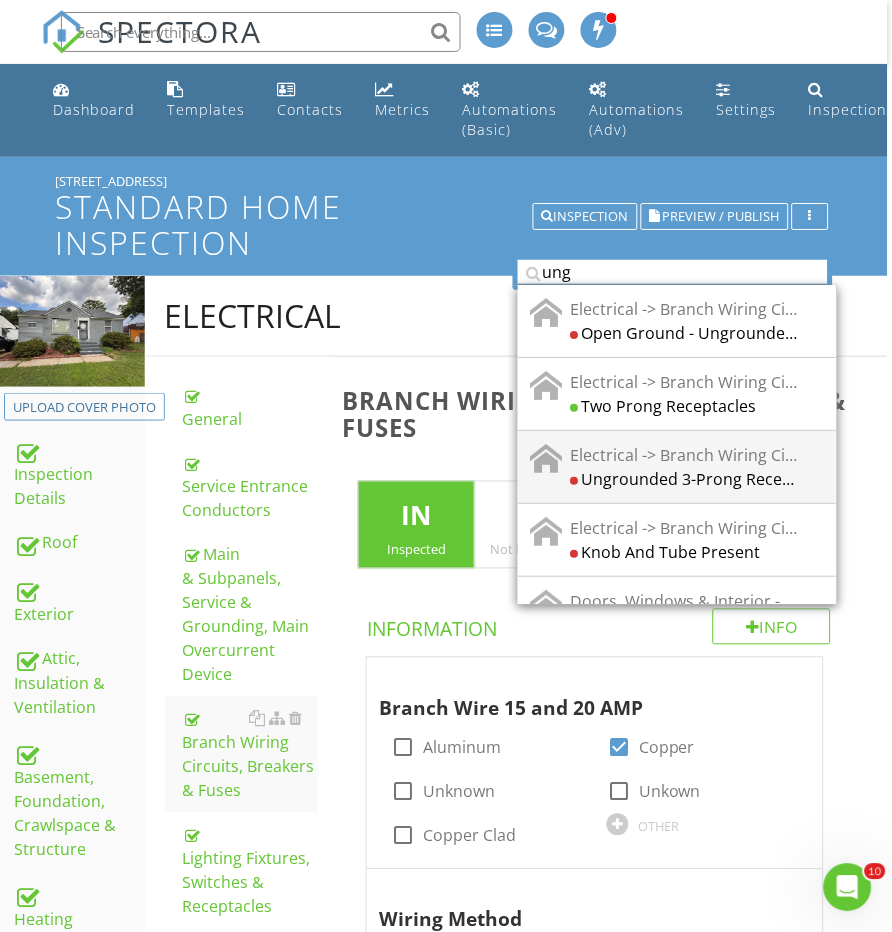 type on "ung" 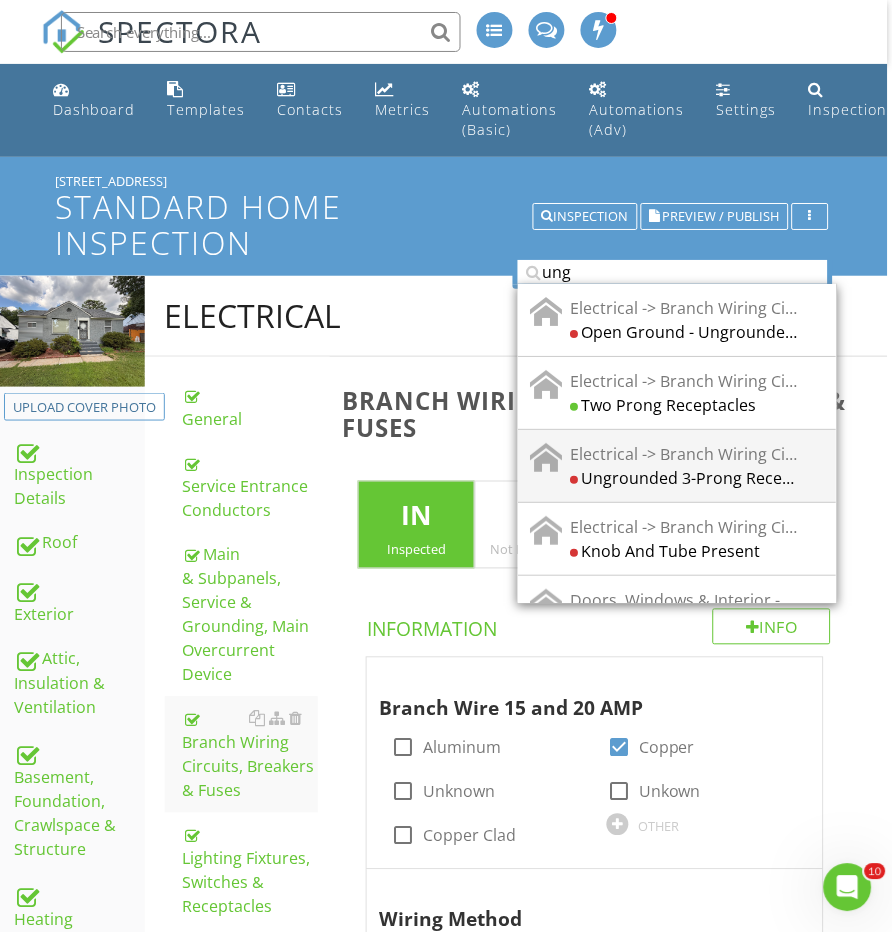 click on "Electrical
->
Branch Wiring Circuits, Breakers & Fuses" at bounding box center [684, 454] 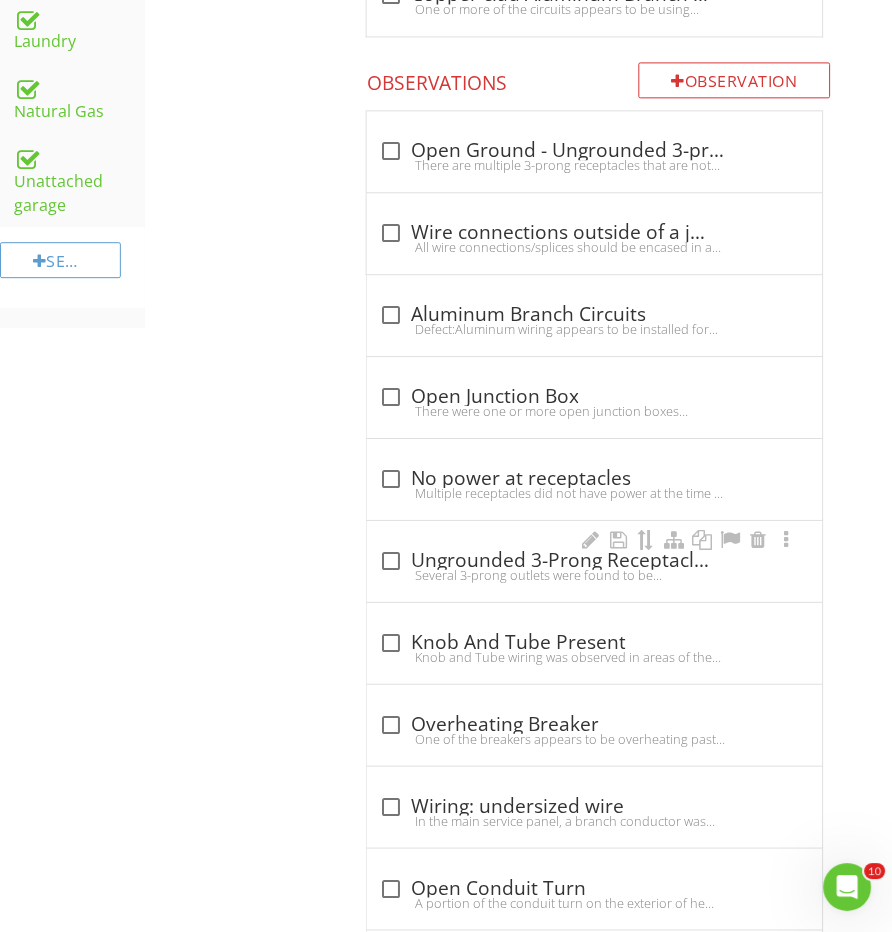 click on "check_box_outline_blank
Ungrounded 3-Prong Receptacles" at bounding box center [594, 561] 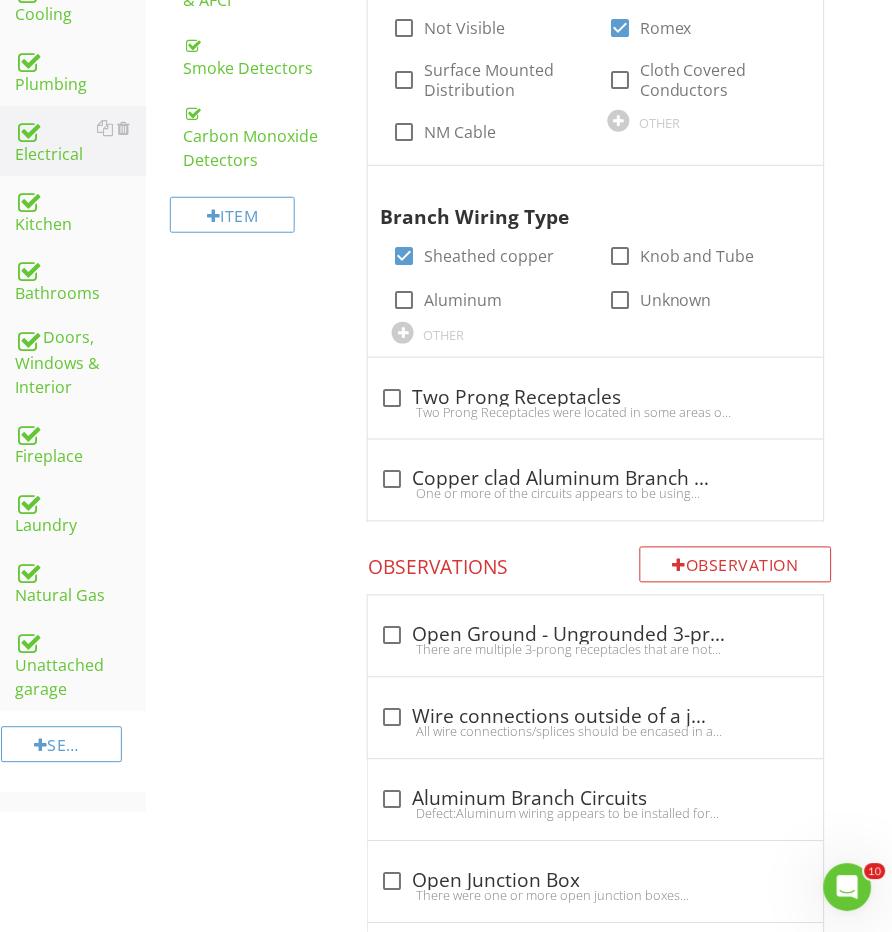 scroll, scrollTop: 957, scrollLeft: 3, axis: both 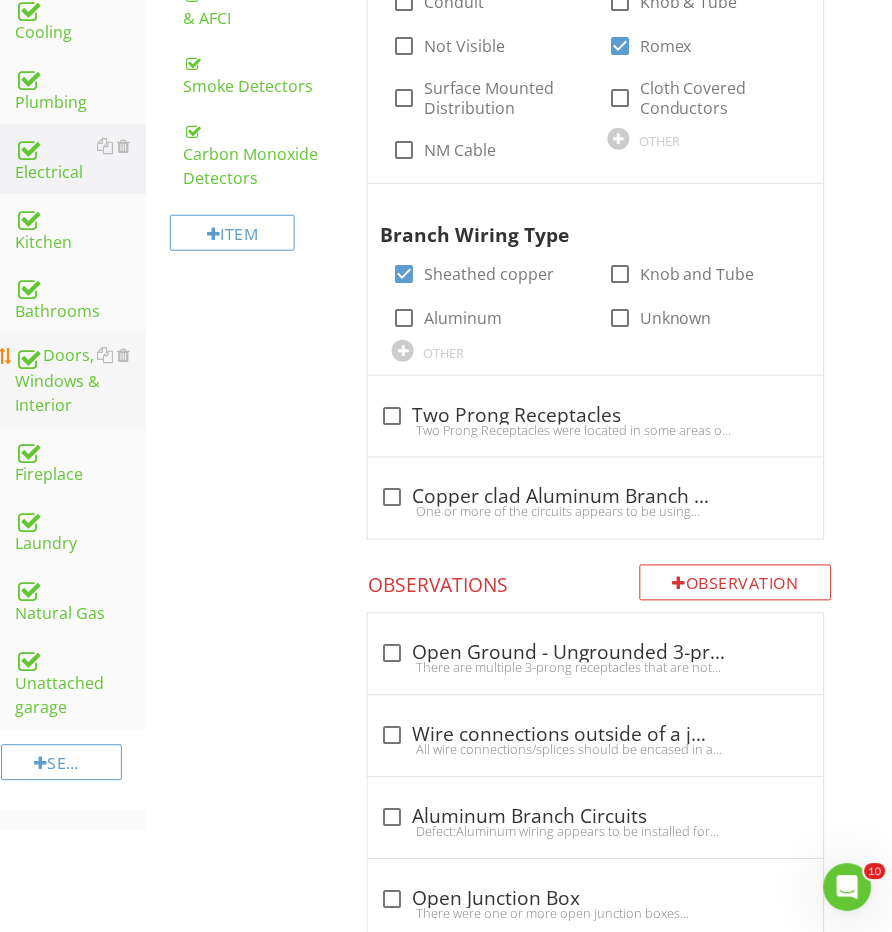 click on "Doors, Windows & Interior" at bounding box center [80, 380] 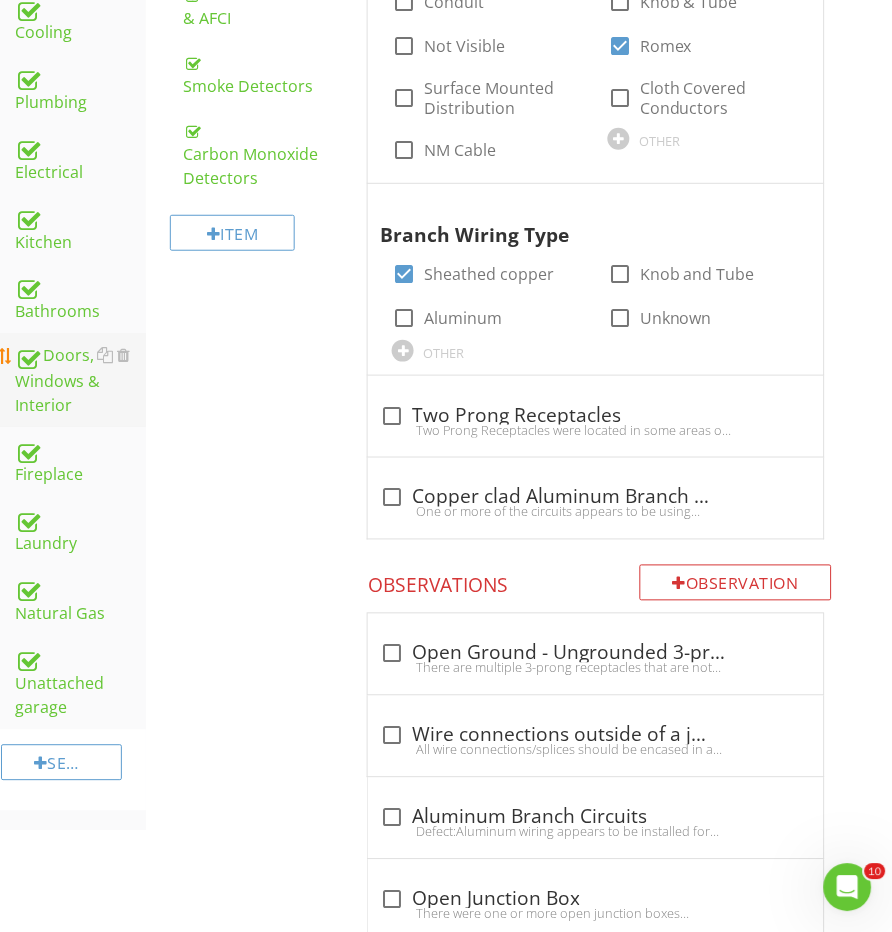 click on "Doors, Windows & Interior" at bounding box center [80, 380] 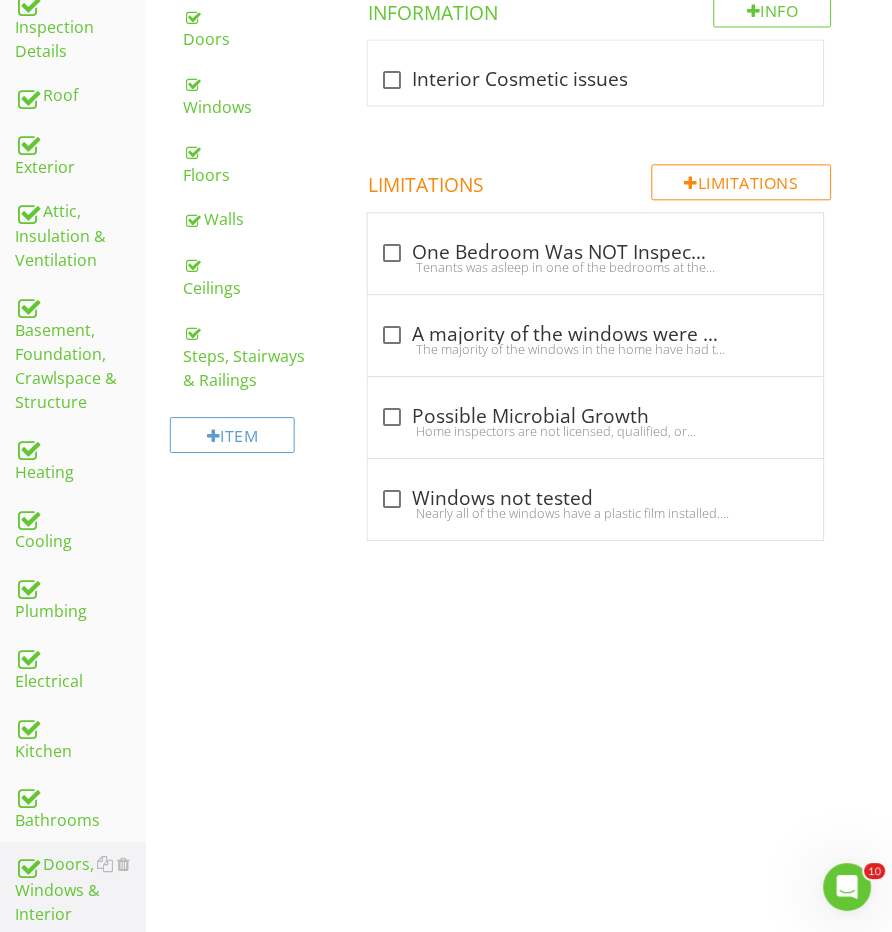 scroll, scrollTop: 304, scrollLeft: 3, axis: both 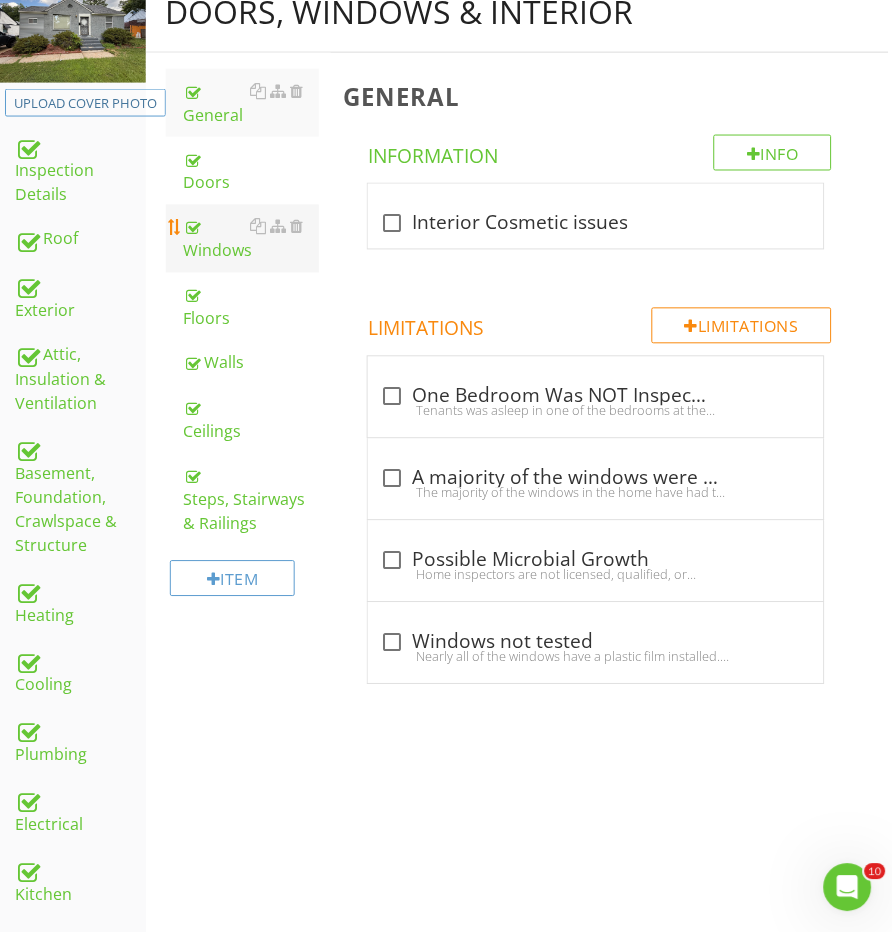 click on "Windows" at bounding box center [252, 239] 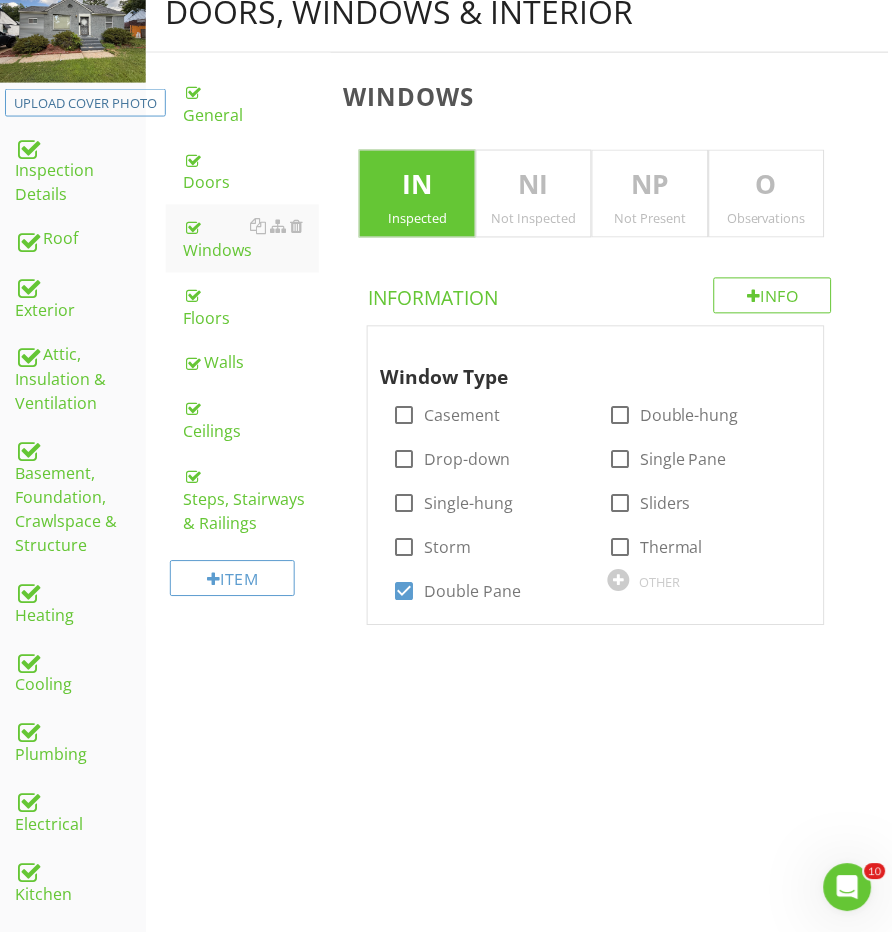 click on "O" at bounding box center [767, 186] 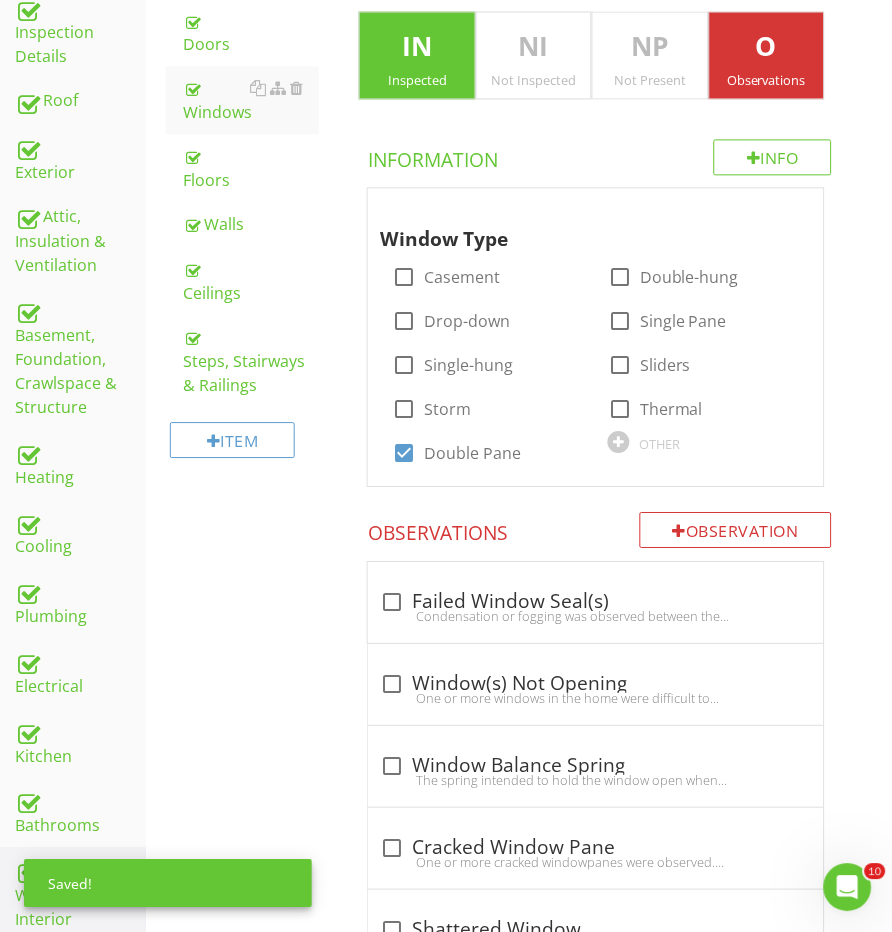 scroll, scrollTop: 528, scrollLeft: 3, axis: both 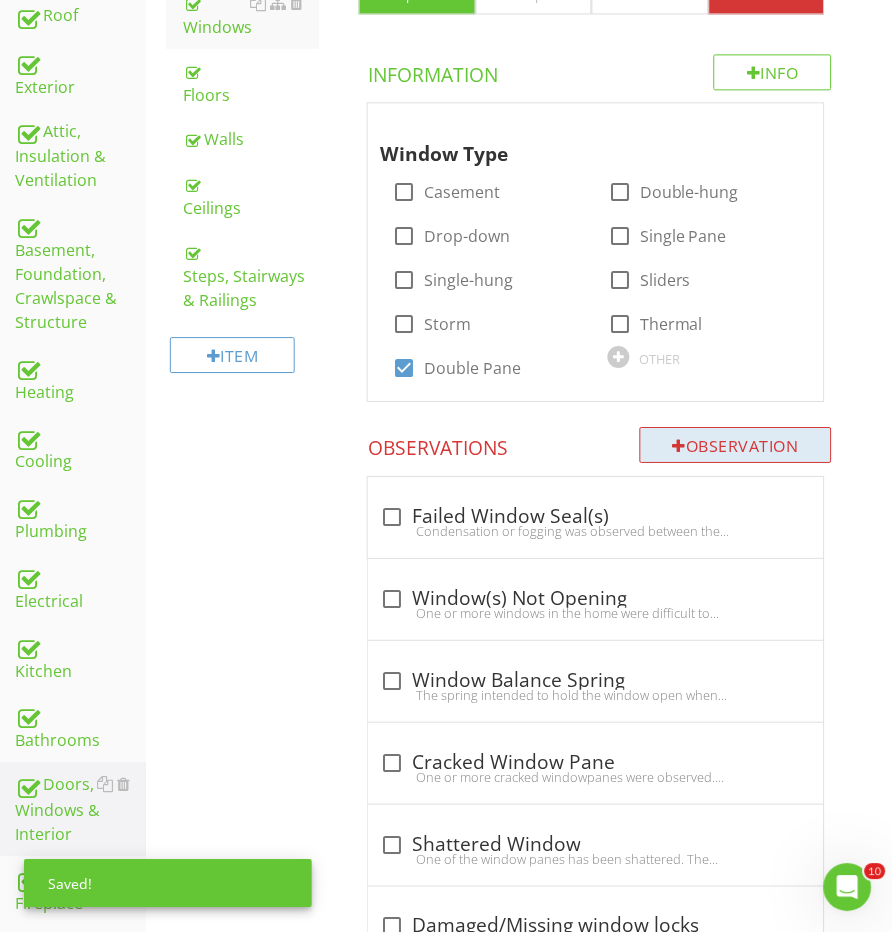 click on "Observation" at bounding box center [736, 445] 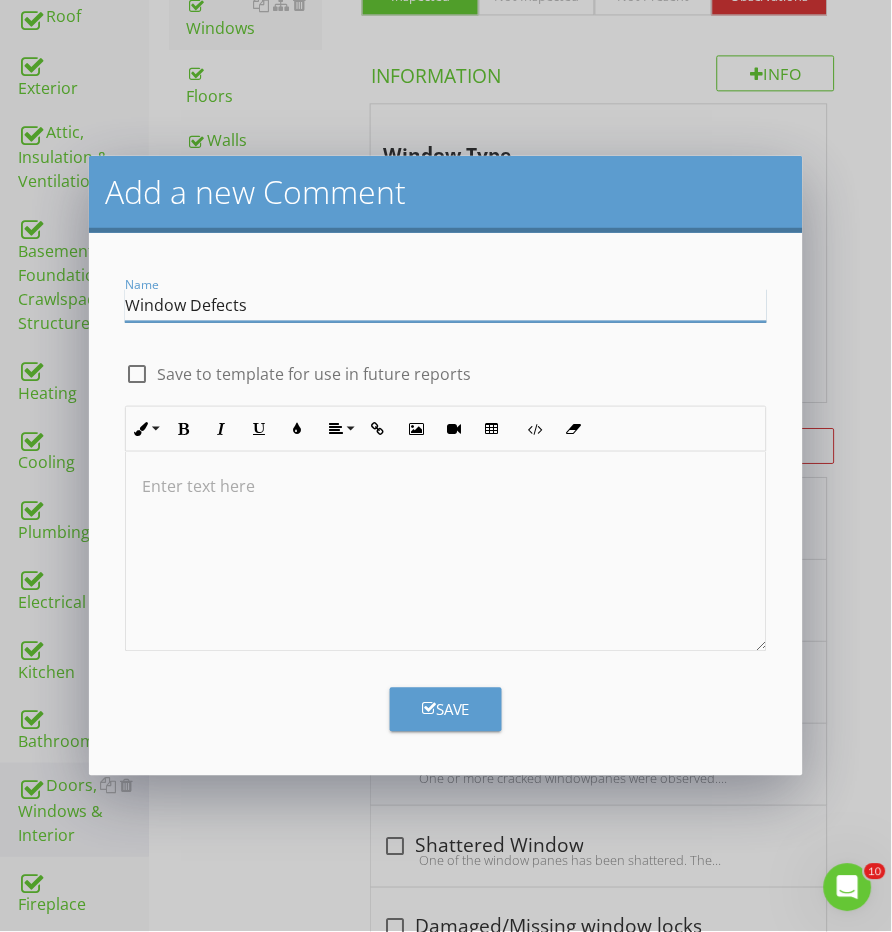 type on "Window Defects" 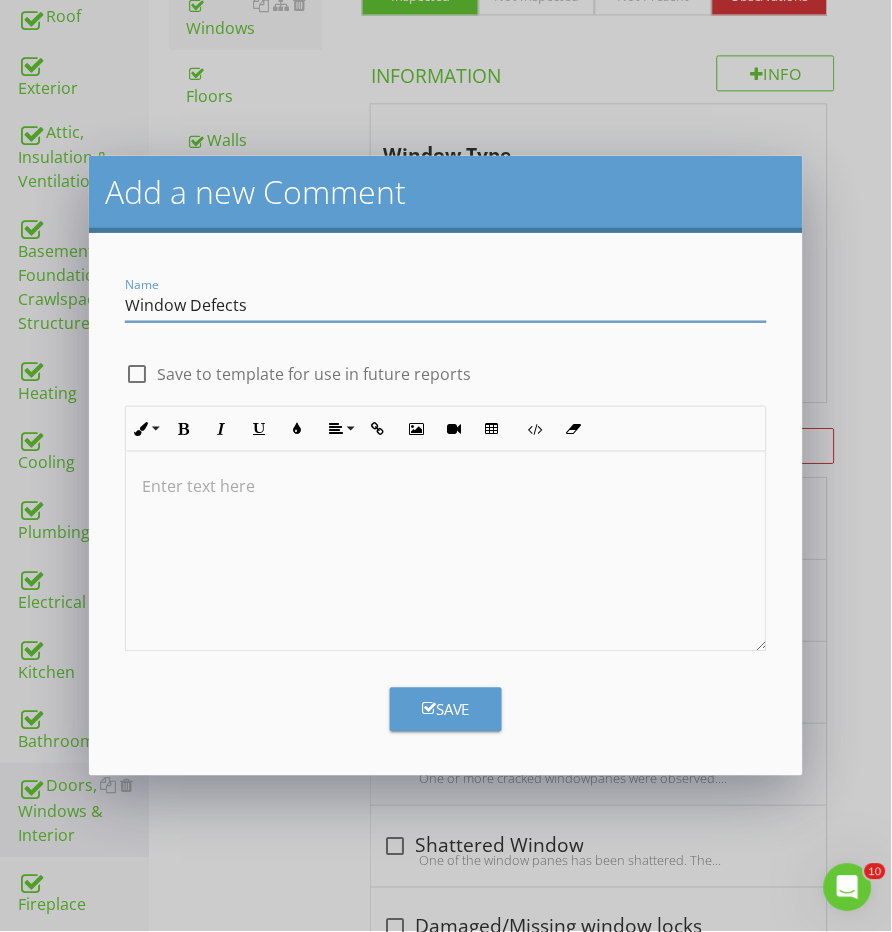 click at bounding box center [446, 552] 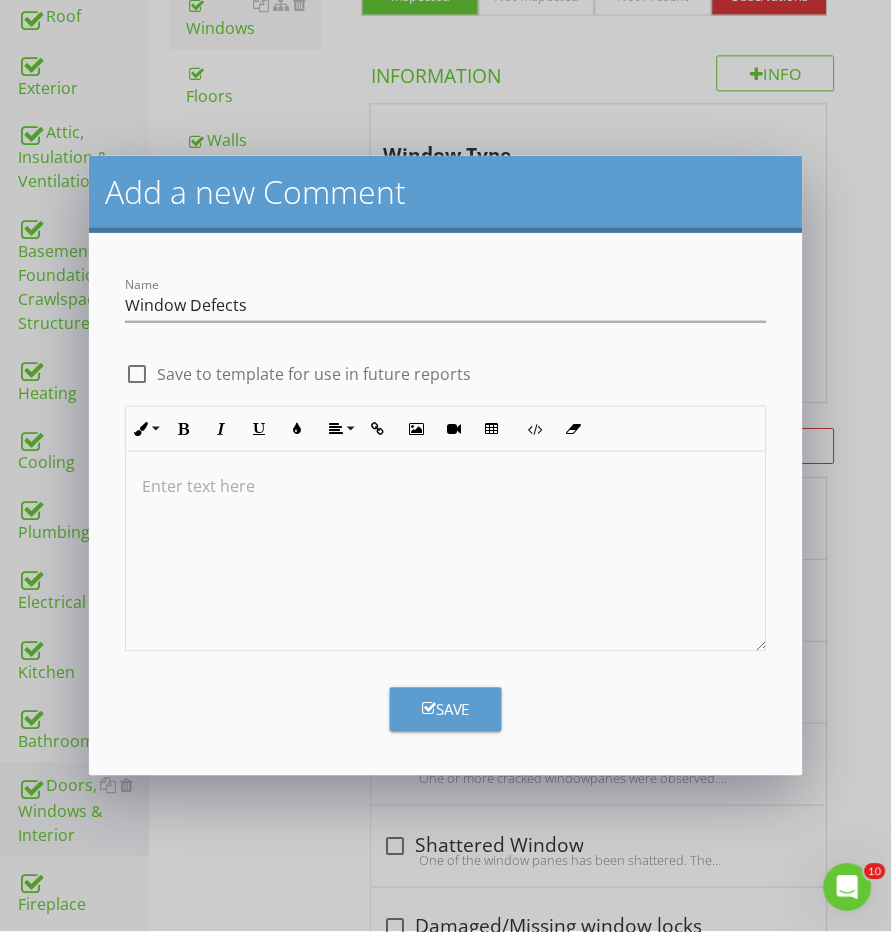 type 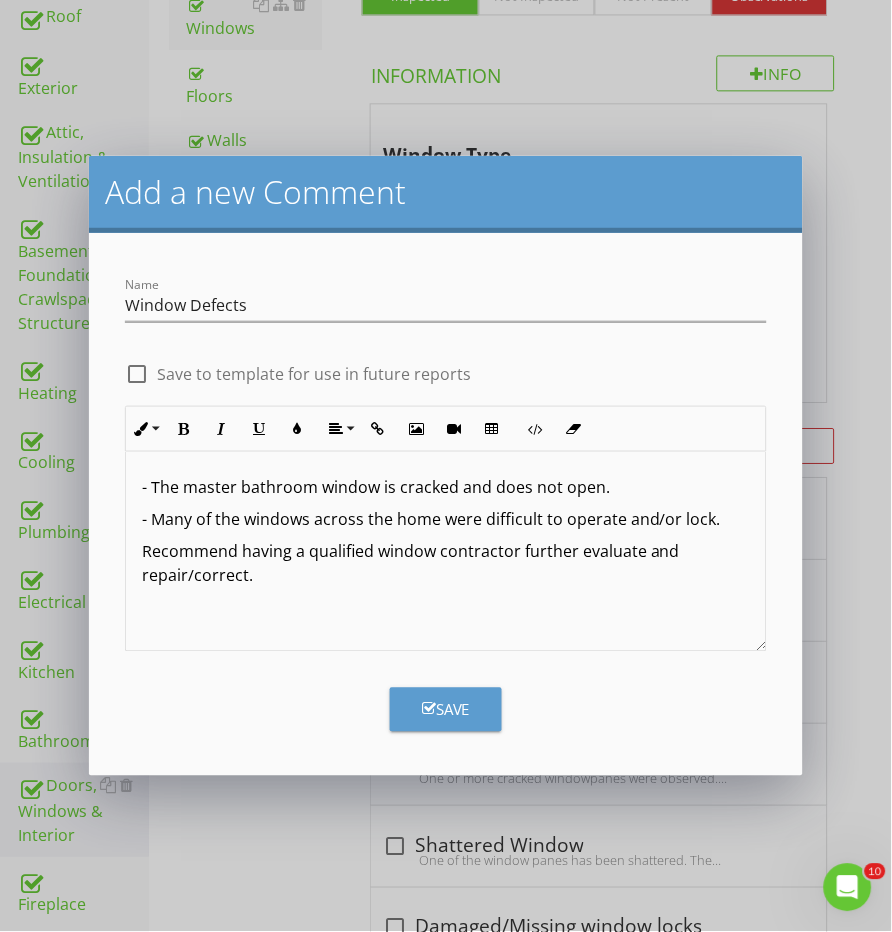 click on "Name Window Defects   check_box_outline_blank Save to template for use in future reports       Inline Style XLarge Large Normal Small Light Small/Light Bold Italic Underline Colors Align Align Left Align Center Align Right Align Justify Insert Link Insert Image Insert Video Insert Table Code View Clear Formatting Ordered List Unordered List - The master bathroom window is cracked and does not open.  - Many of the windows across the home were difficult to operate and/or lock.  Recommend having a qualified window contractor further evaluate and repair/correct.  Enter text here <p>- The master bathroom window is cracked and does not open.&nbsp;</p><p>- Many of the windows across the home were difficult to operate and/or lock.&nbsp;</p><p>Recommend having a qualified window contractor further evaluate and repair/correct.&nbsp;</p>
Save" at bounding box center (446, 504) 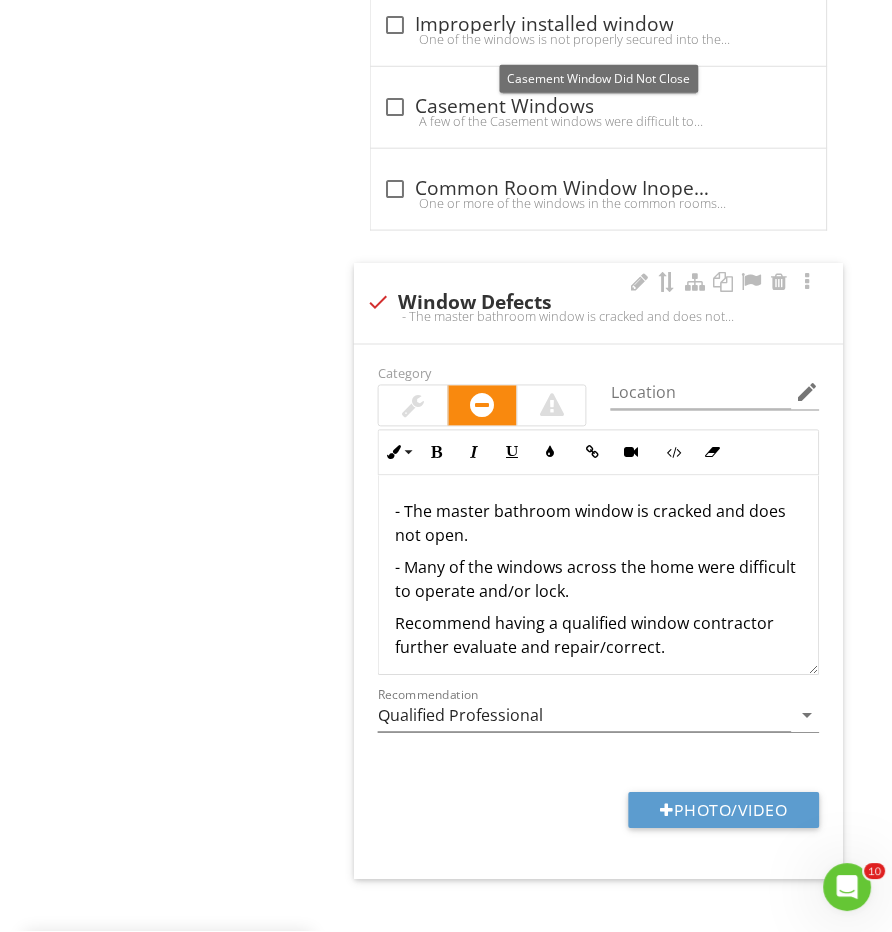 scroll, scrollTop: 3954, scrollLeft: 0, axis: vertical 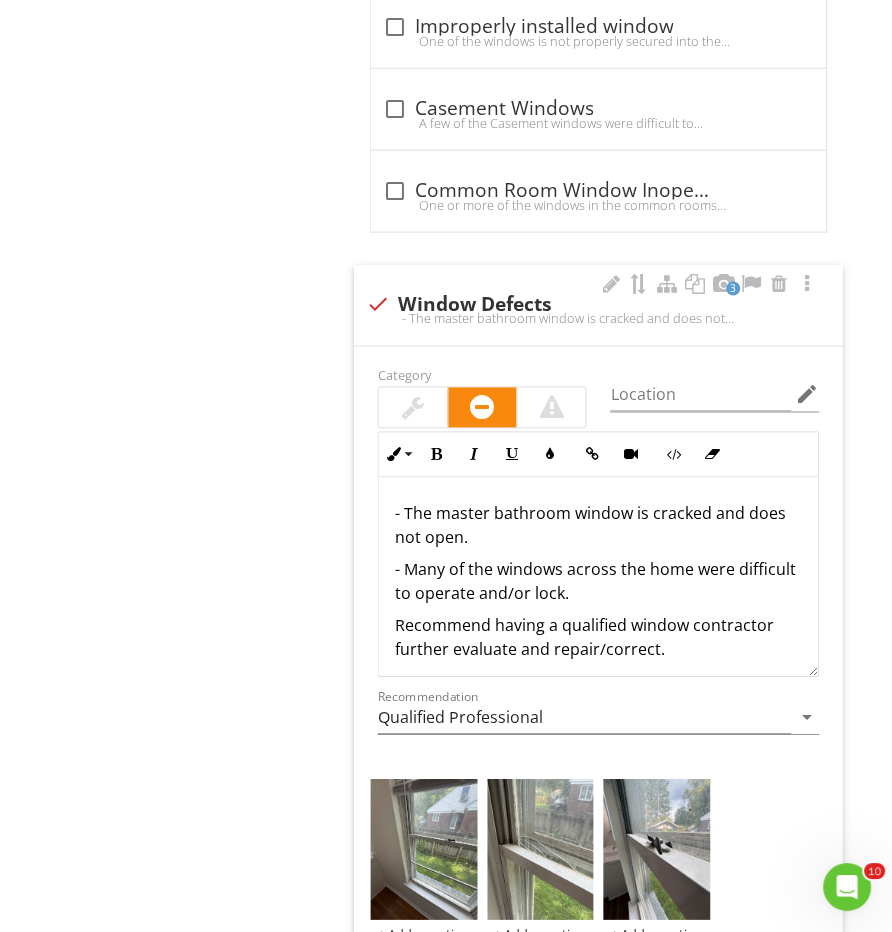 click on "- The master bathroom window is cracked and does not open." at bounding box center [598, 526] 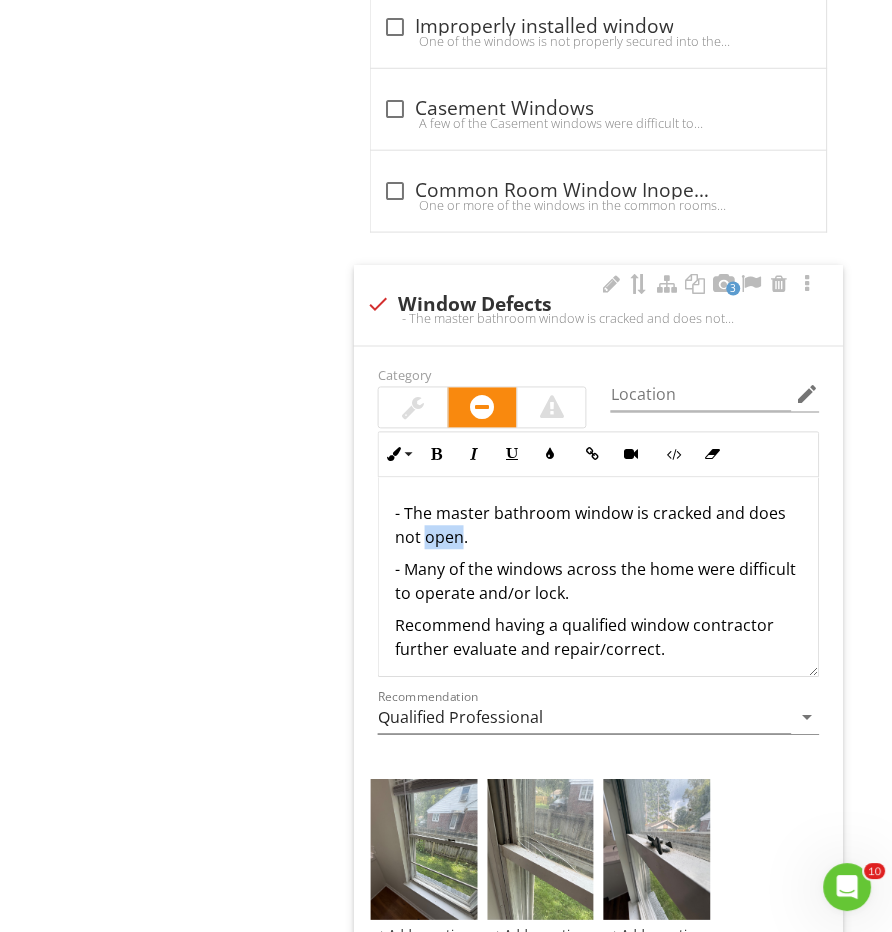 click on "- The master bathroom window is cracked and does not open." at bounding box center [598, 526] 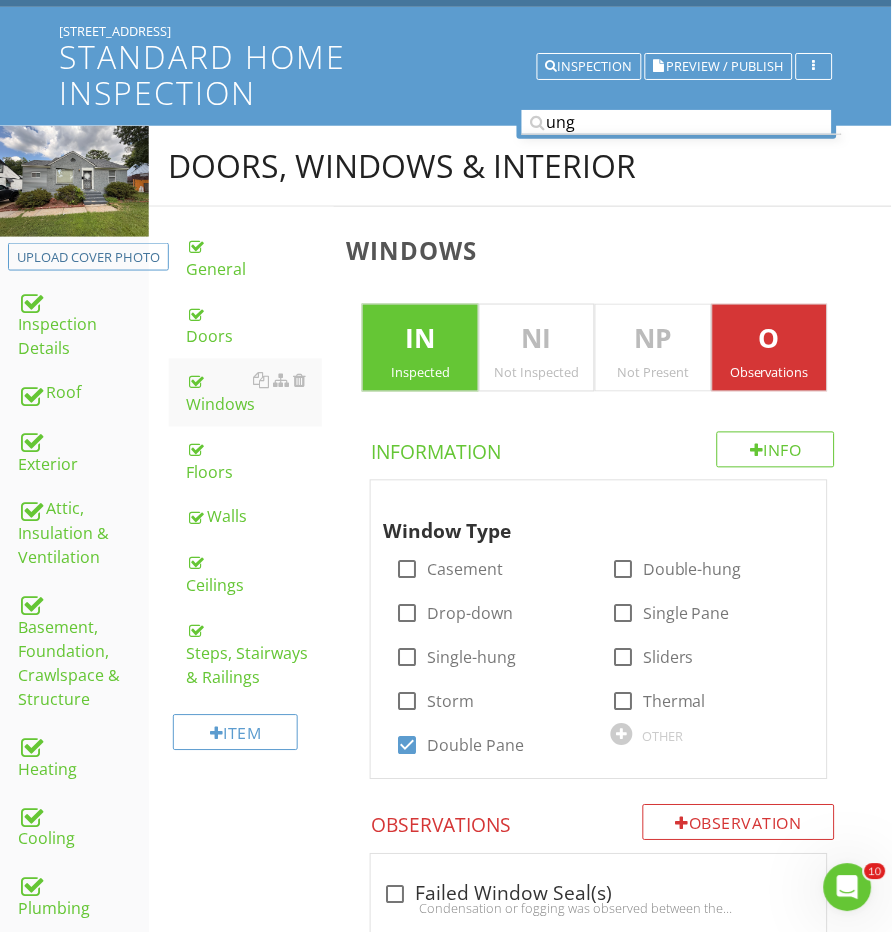scroll, scrollTop: 157, scrollLeft: 0, axis: vertical 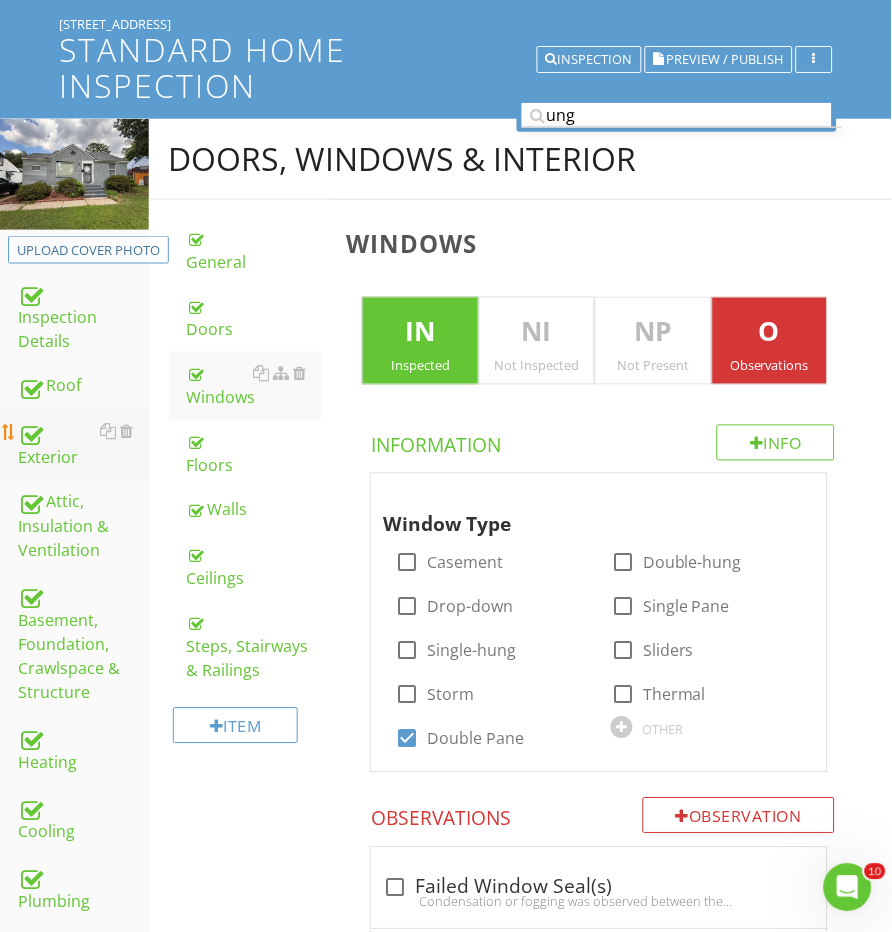 click on "Exterior" at bounding box center [83, 445] 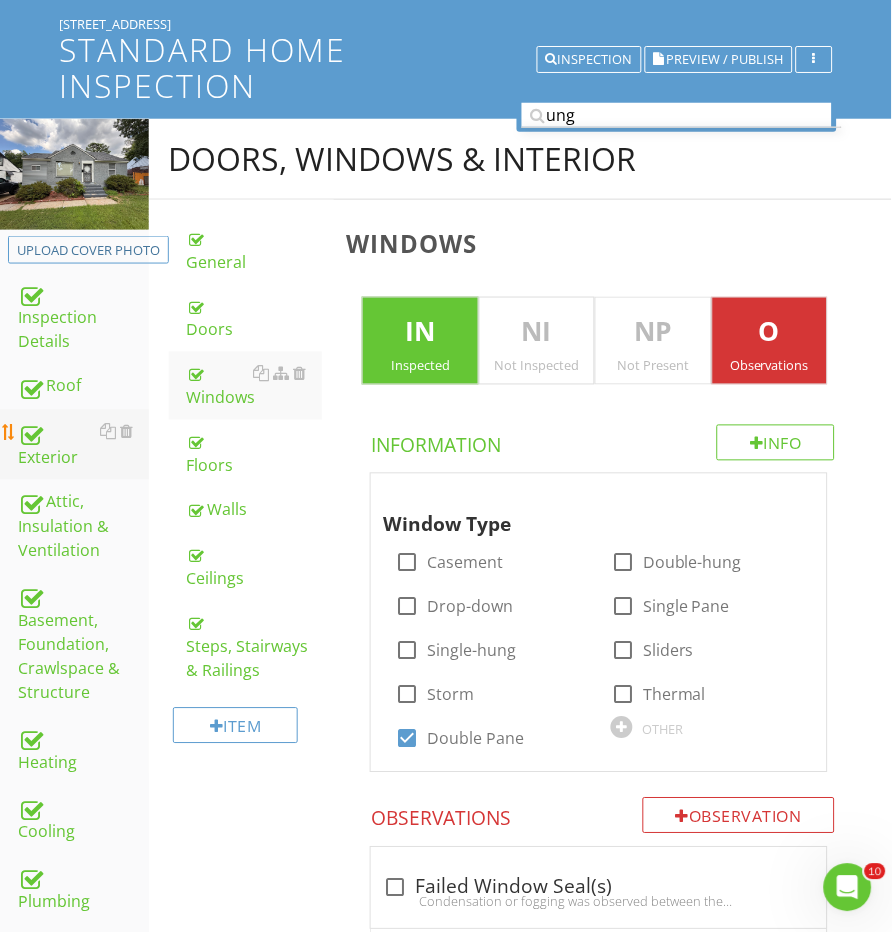 click on "Exterior" at bounding box center (83, 445) 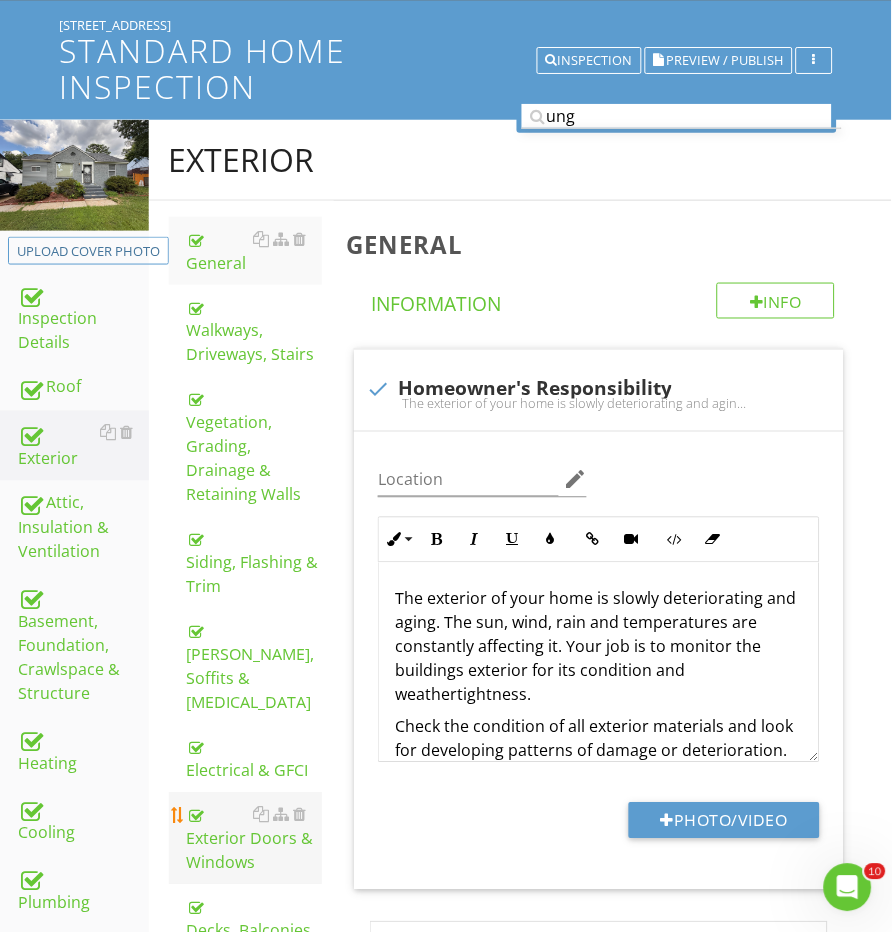 click on "Exterior Doors & Windows" at bounding box center (255, 839) 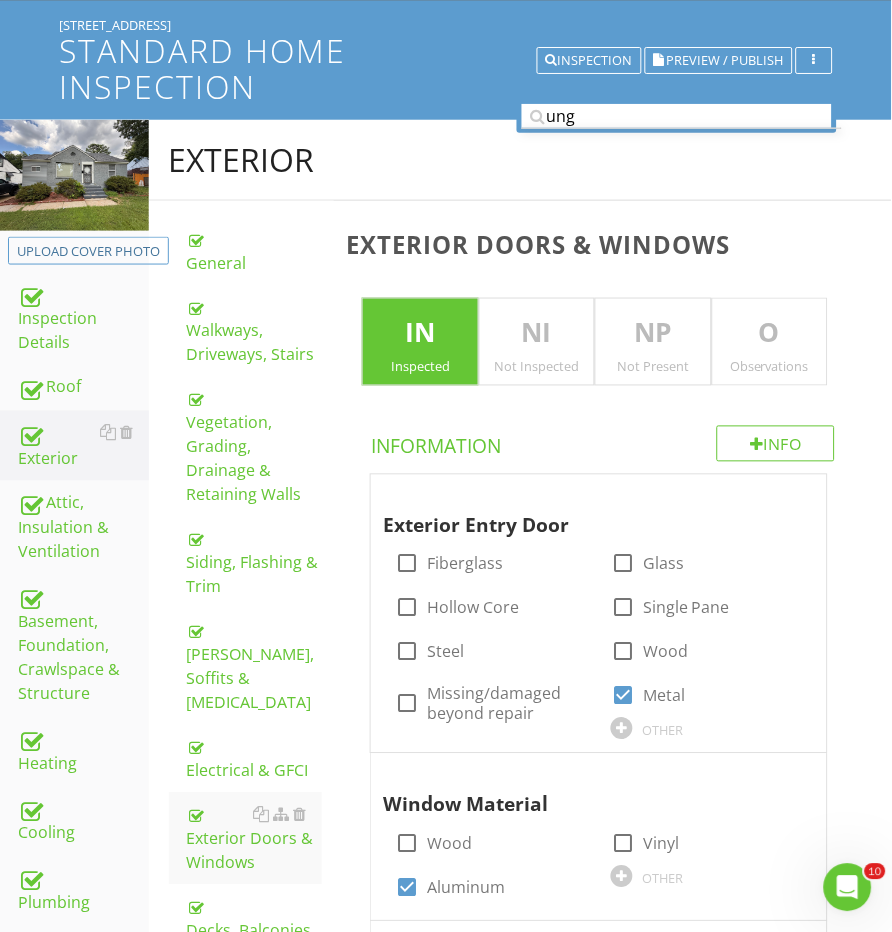 click on "Observations" at bounding box center [770, 367] 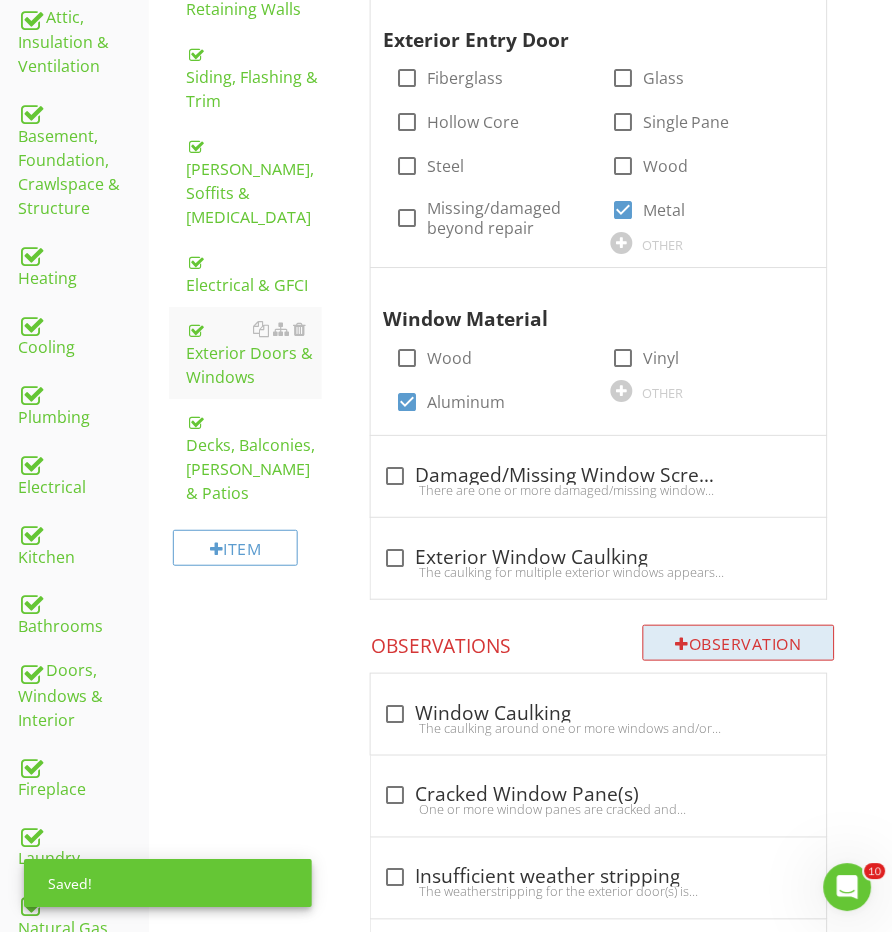 click on "Observation" at bounding box center (739, 643) 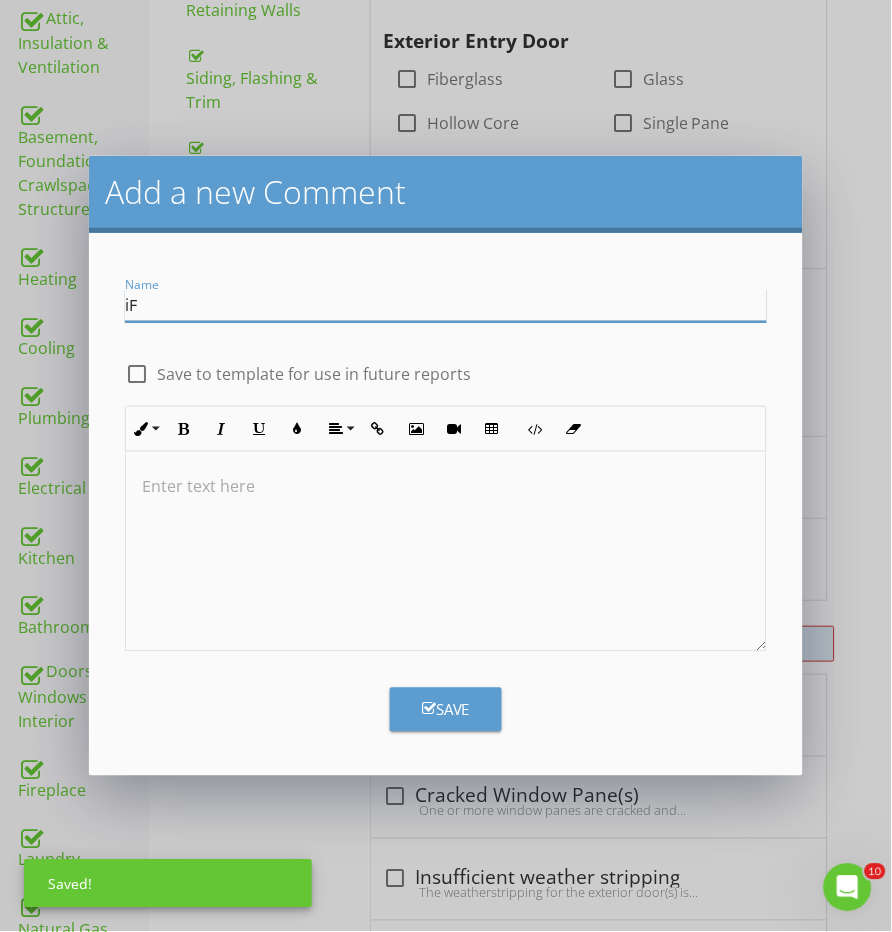 type on "i" 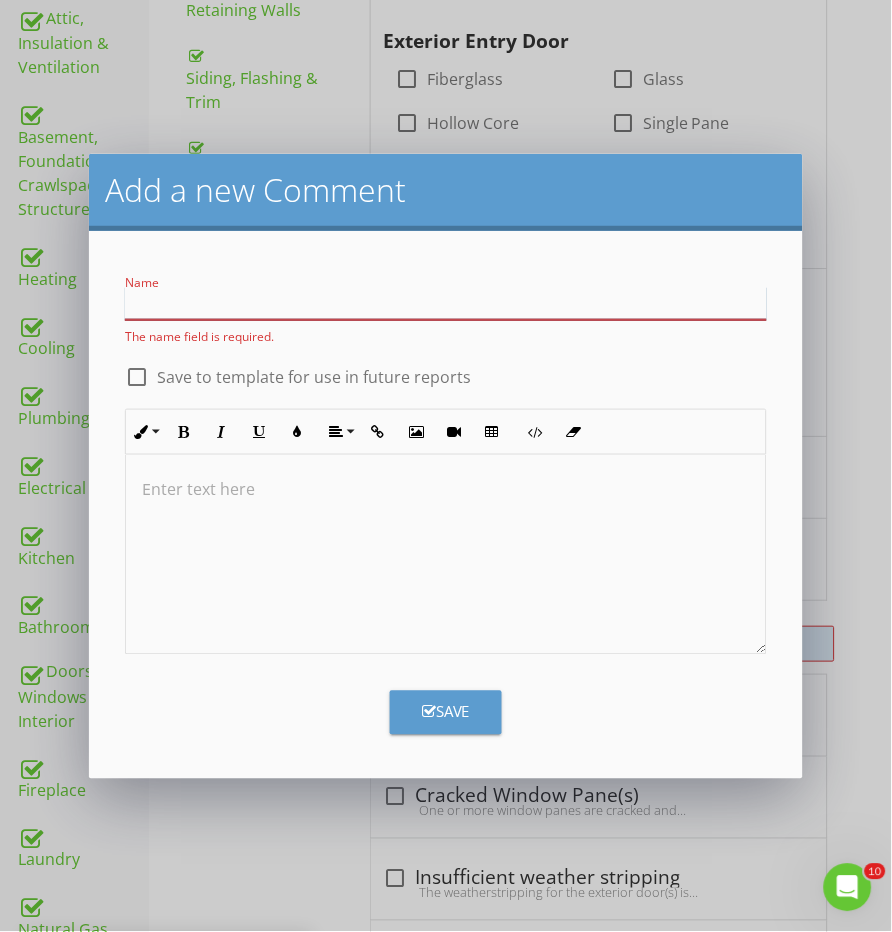 type on "f" 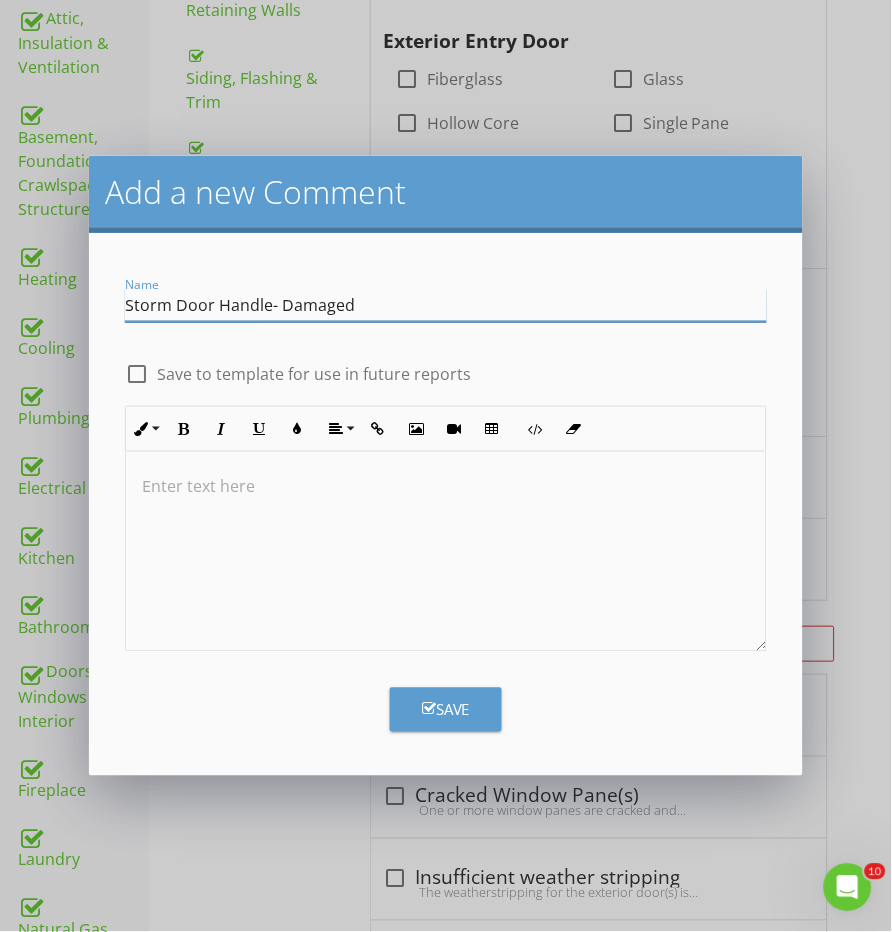 type on "Storm Door Handle- Damaged" 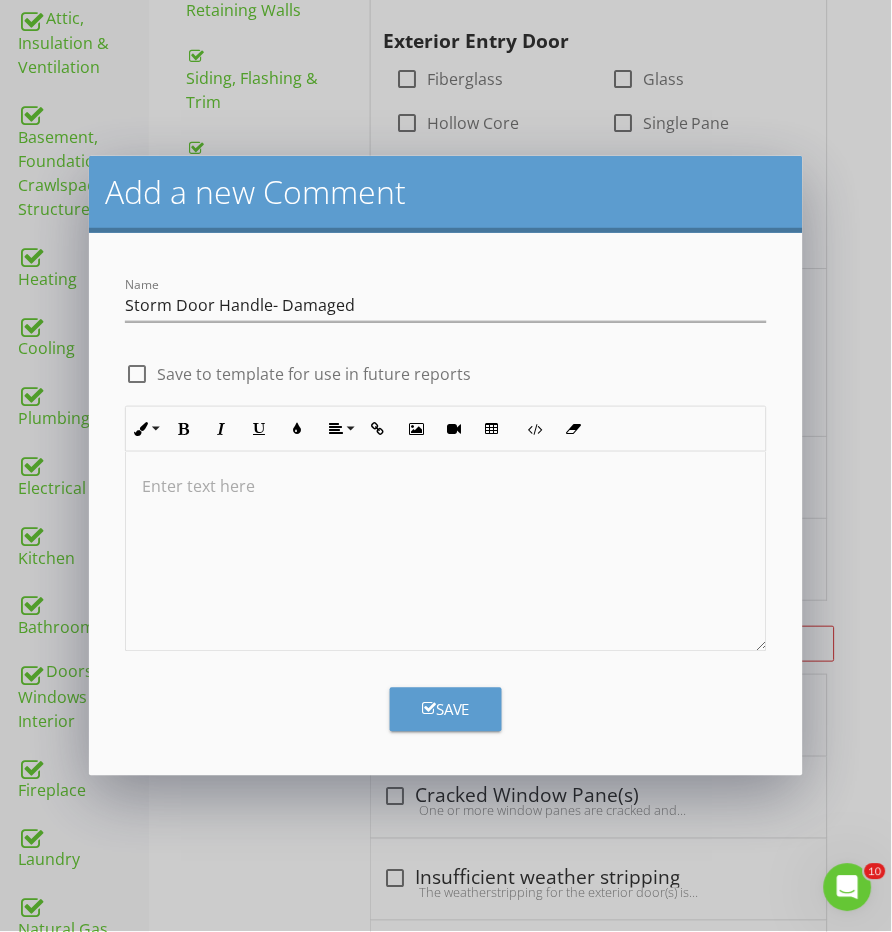 click at bounding box center [446, 552] 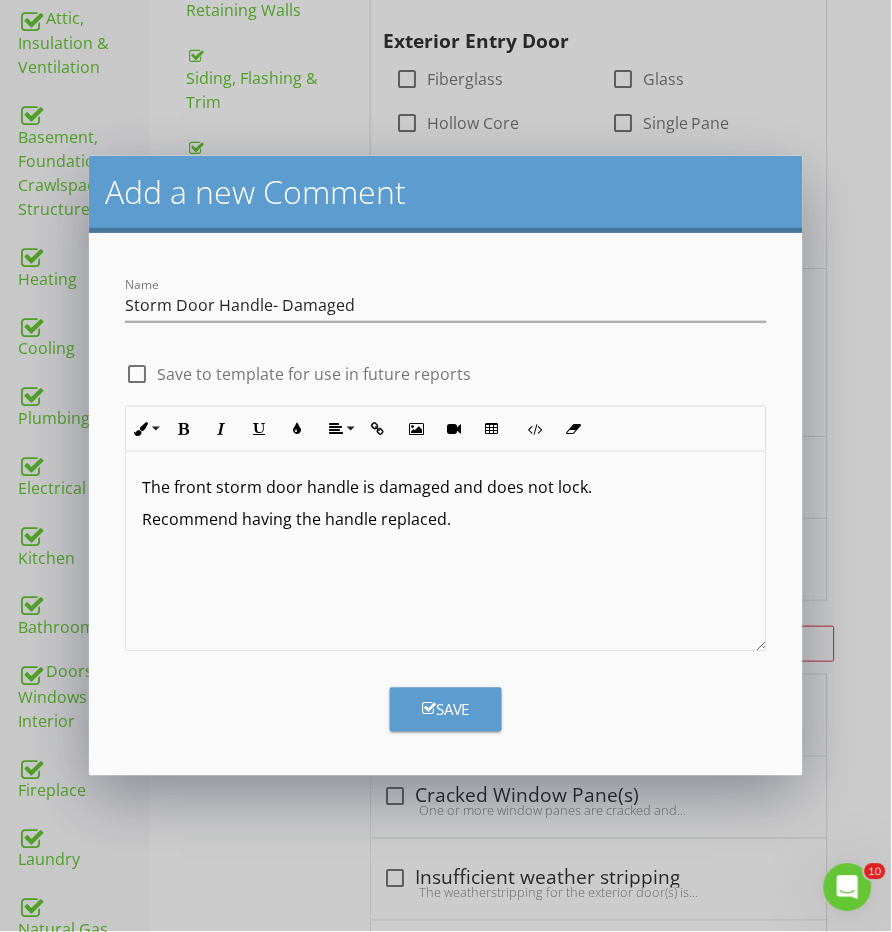 click on "Name Storm Door Handle- Damaged   check_box_outline_blank Save to template for use in future reports       Inline Style XLarge Large Normal Small Light Small/Light Bold Italic Underline Colors Align Align Left Align Center Align Right Align Justify Insert Link Insert Image Insert Video Insert Table Code View Clear Formatting Ordered List Unordered List The front storm door handle is damaged and does not lock.  Recommend having the handle replaced.  Enter text here <p>The front storm door handle is damaged and does not lock.&nbsp;</p><p>Recommend having the handle replaced.&nbsp;</p>
Save" at bounding box center (446, 504) 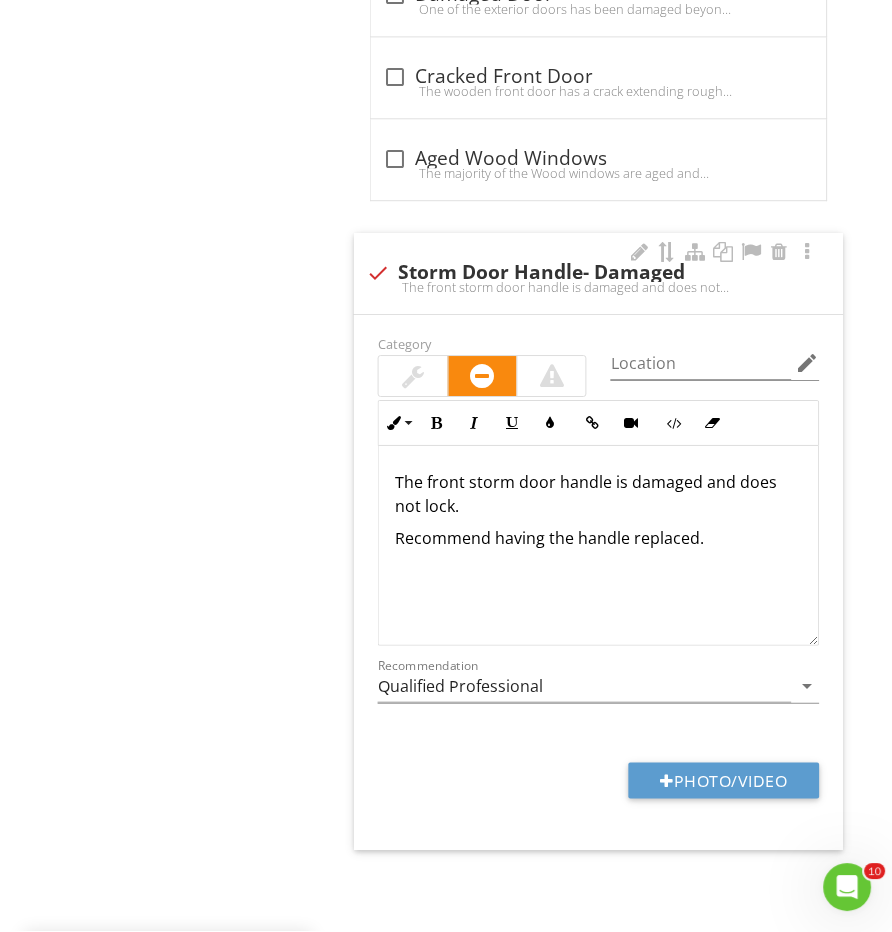 scroll, scrollTop: 5315, scrollLeft: 0, axis: vertical 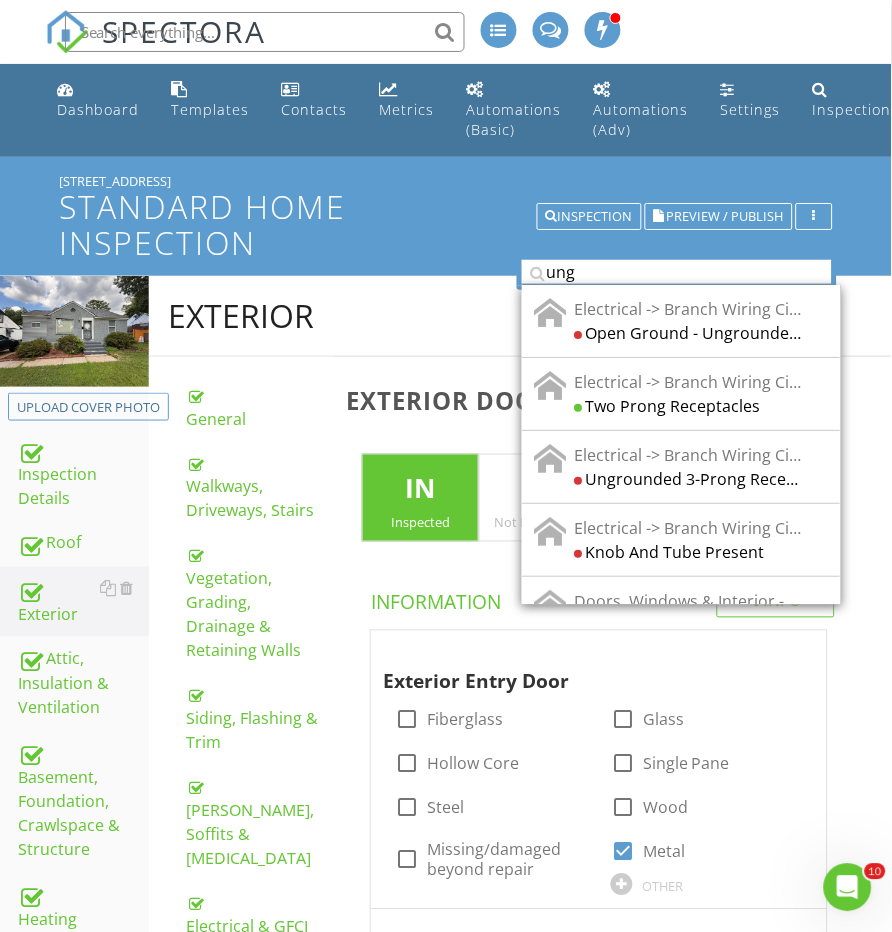 click on "ung" at bounding box center [677, 272] 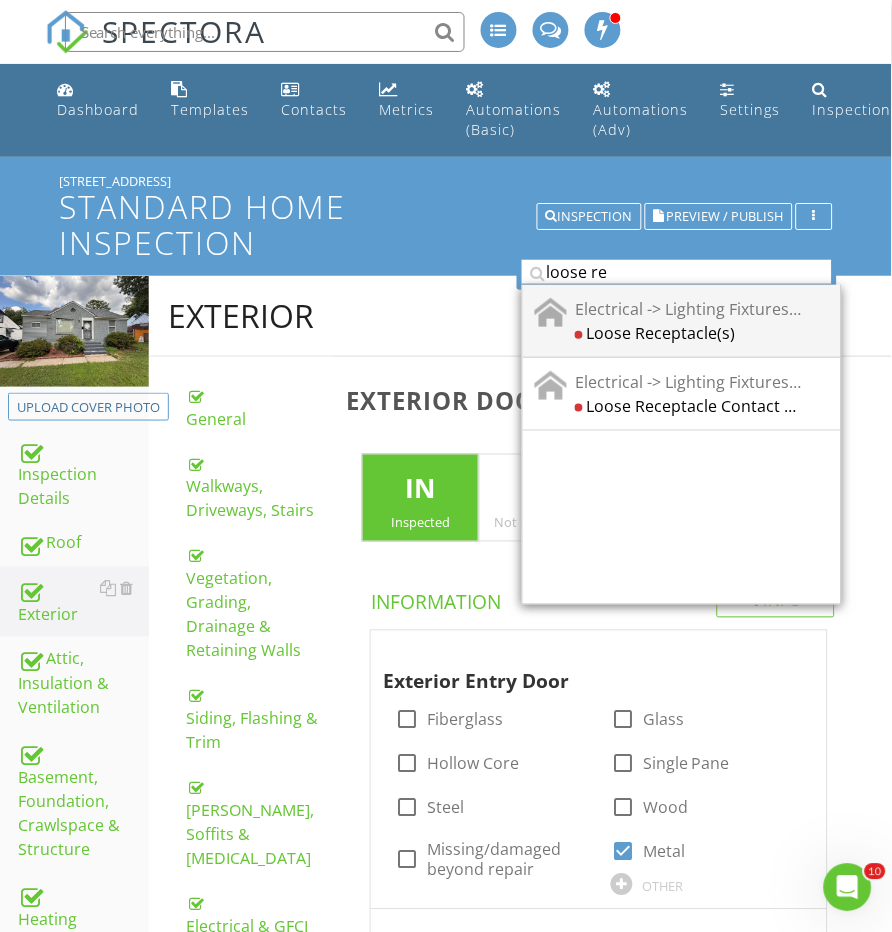 type on "loose re" 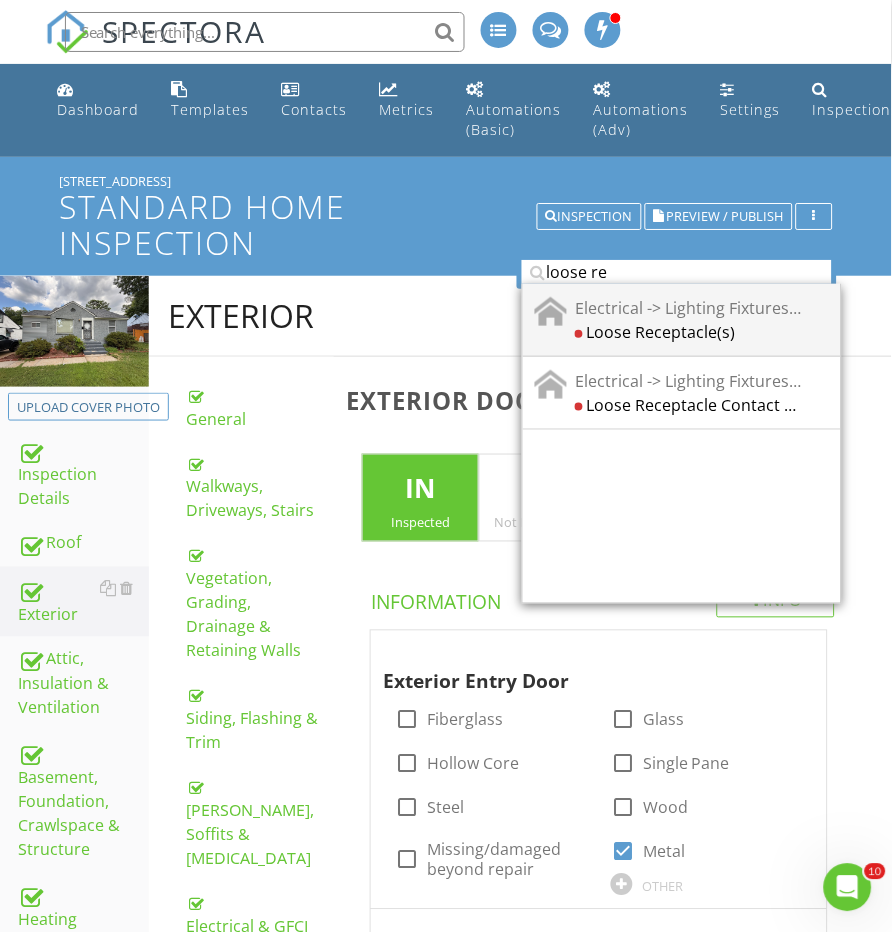 click on "Electrical
->
Lighting Fixtures, Switches & Receptacles" at bounding box center [688, 308] 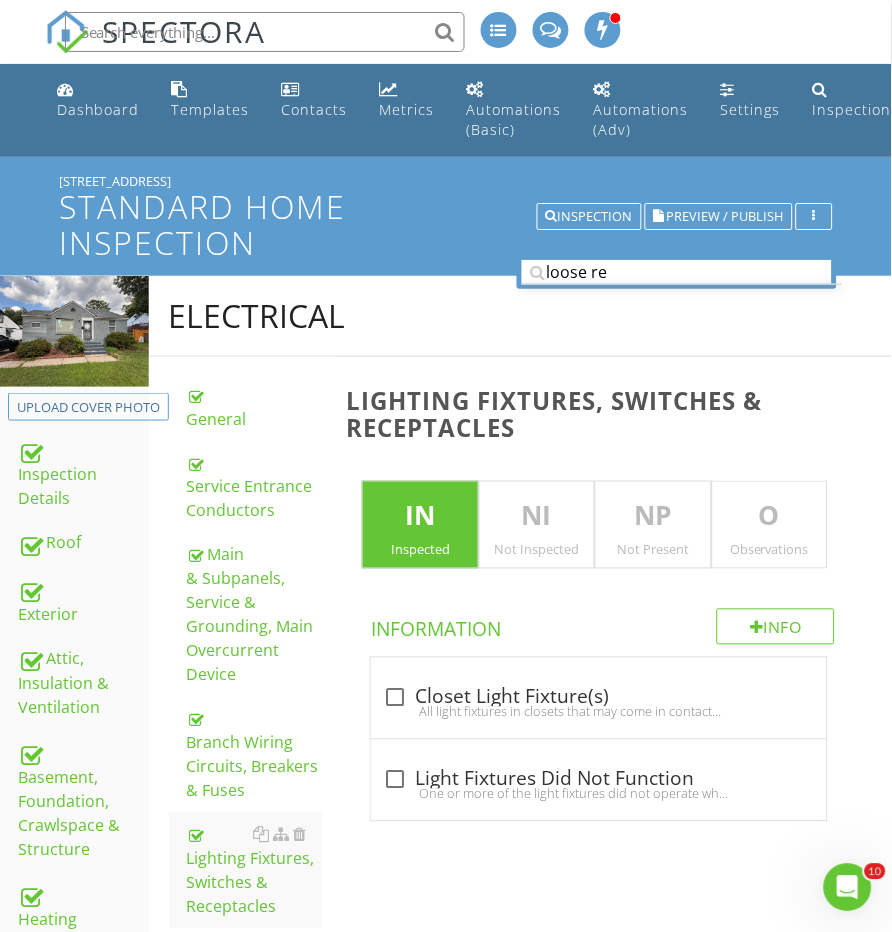 click on "Lighting Fixtures, Switches & Receptacles
IN   Inspected NI   Not Inspected NP   Not Present O   Observations
Info
Information                       check_box_outline_blank
Closet Light Fixture(s)
All light fixtures in closets that may come in contact with clothing or other combustable material should have a globe over the bulb to prevent a potential fire hazard.
check_box_outline_blank
Light Fixtures Did Not Function
One or more of the light fixtures did not operate when tested. This may be simply due to a blown bulb or other issues such as fixtures, switches, or the supply circuit. Recommend having the bulbs replaced and all fixtures in working order before closing." at bounding box center [612, 589] 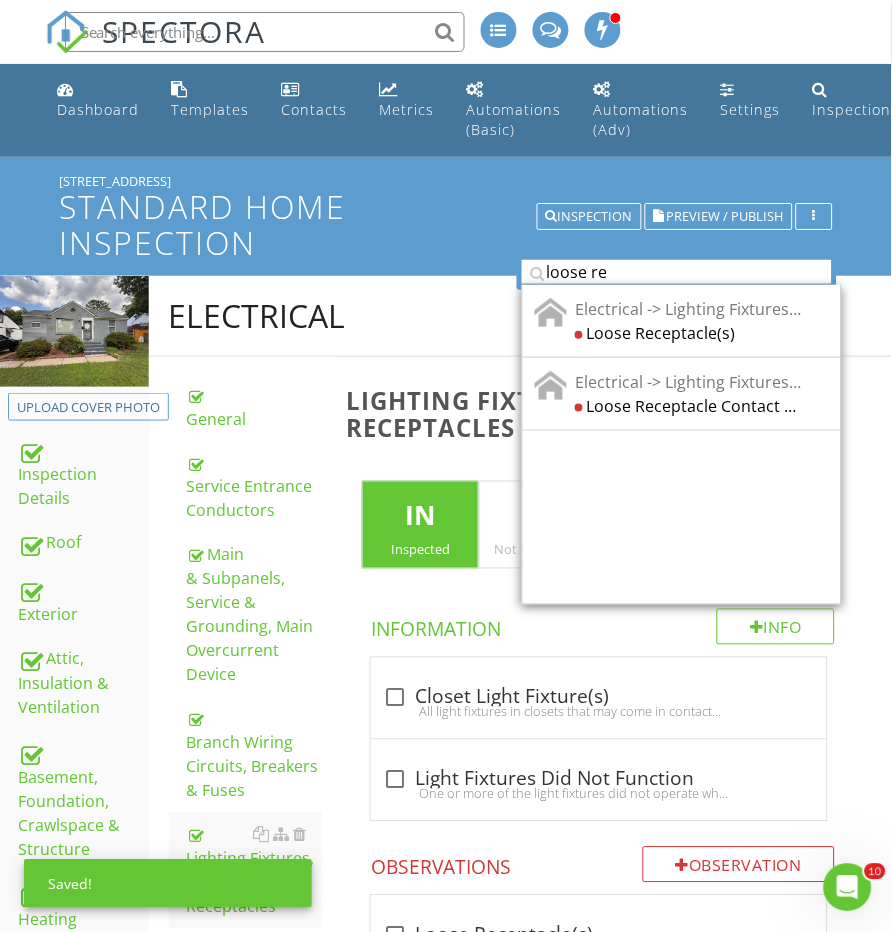 click on "loose re" at bounding box center (677, 272) 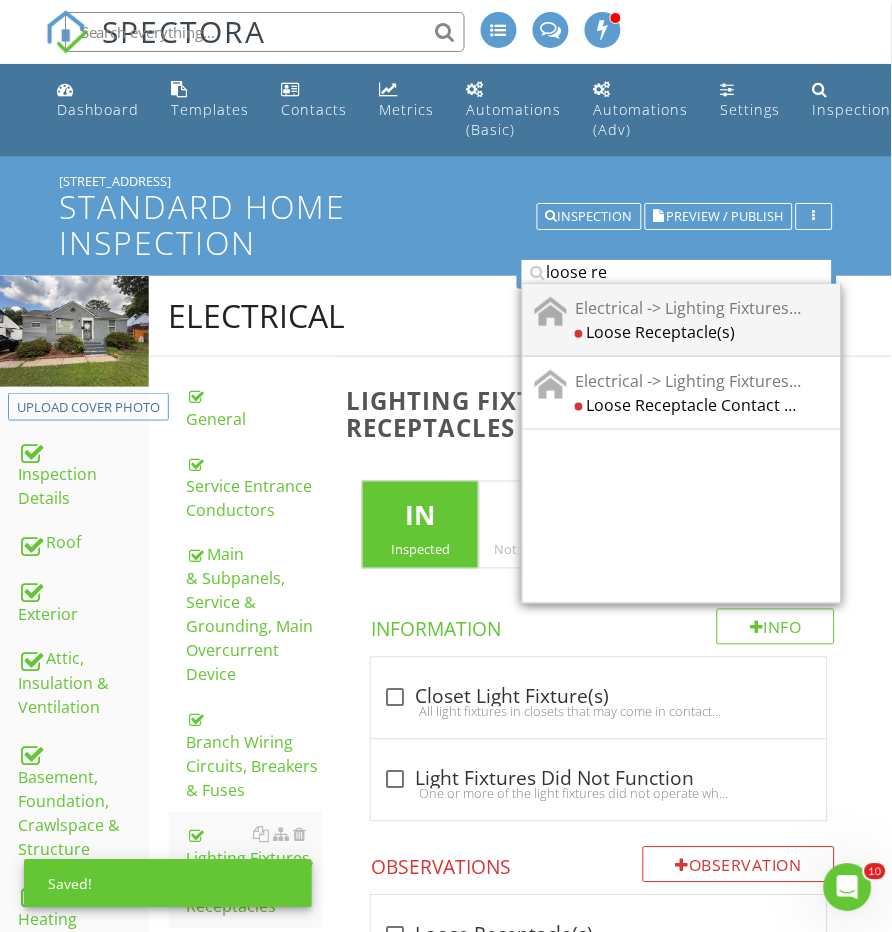 click on "Electrical
->
Lighting Fixtures, Switches & Receptacles" at bounding box center (688, 308) 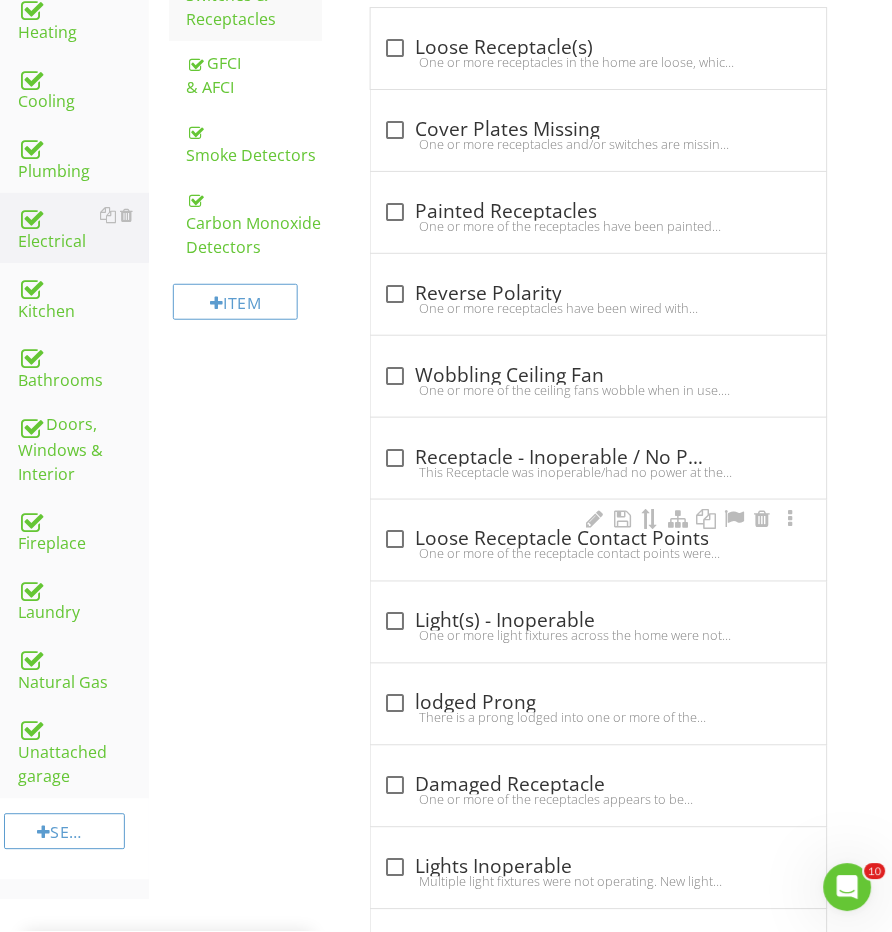 click on "One or more of the receptacle contact points were loose when tested. This can cause a faulty connection and potentially arcing when the receptacle is used. Recommend having any loose receptacles replaced." at bounding box center (598, 554) 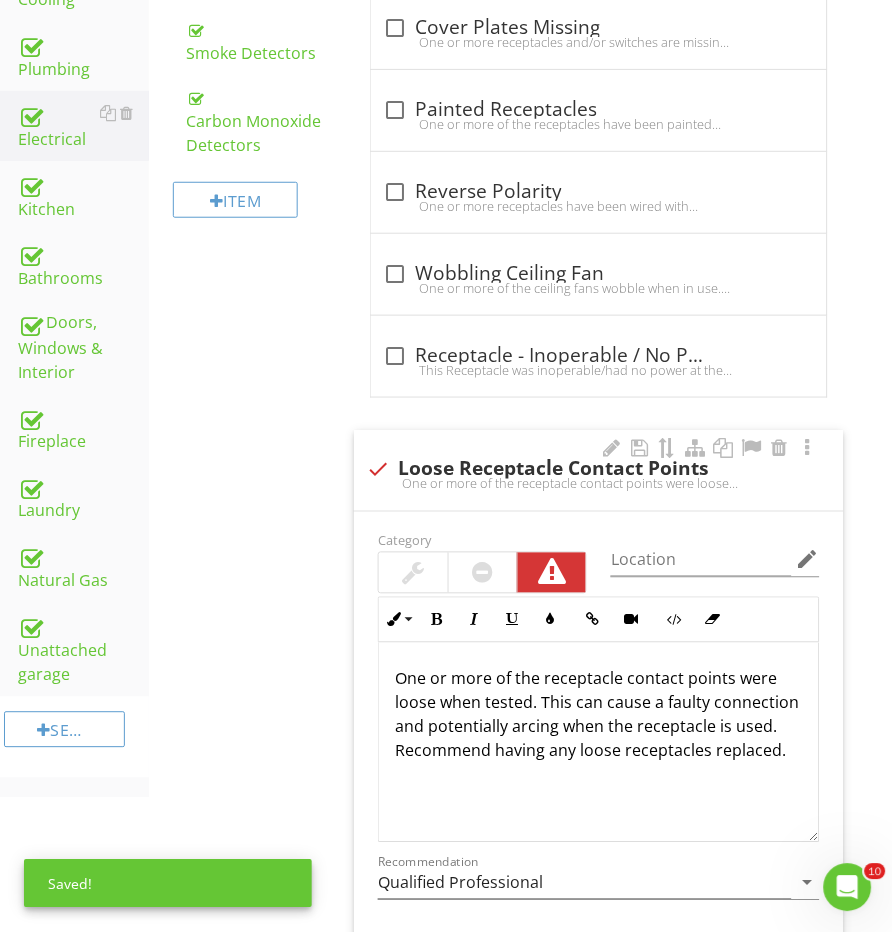 click on "check
Loose Receptacle Contact Points" at bounding box center (598, 468) 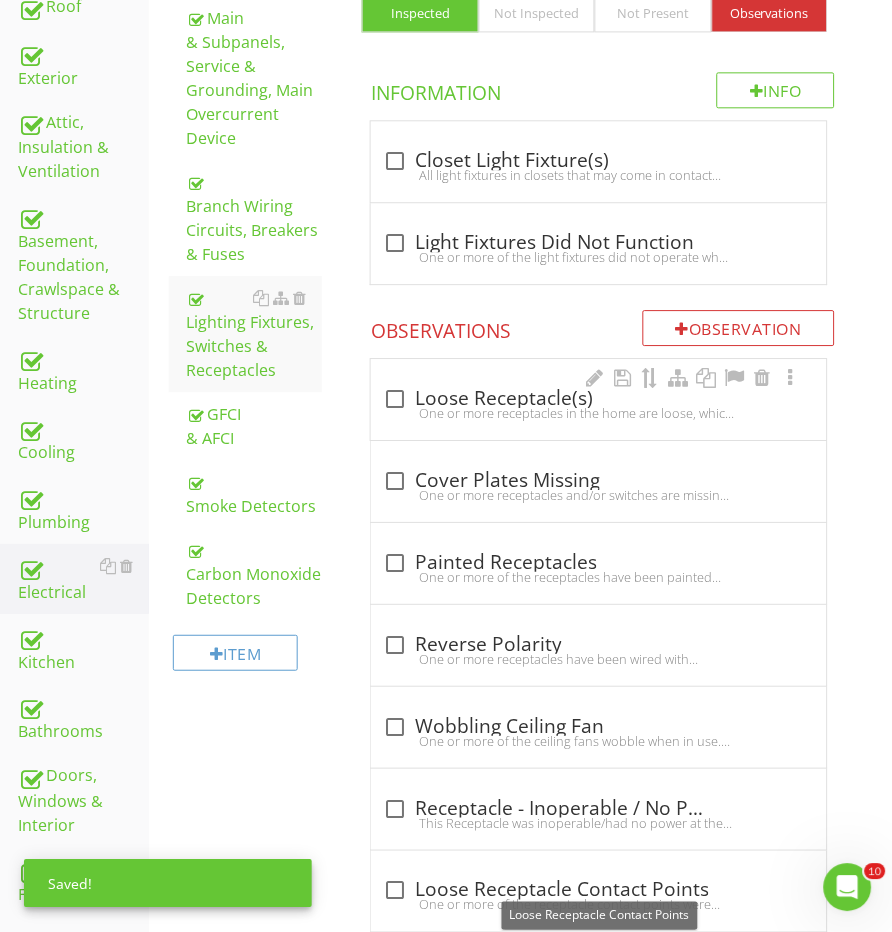 click on "One or more receptacles in the home are loose, which can lead to poor electrical connections and potential hazards over time as they are used. Properly secured receptacles are important for maintaining a safe and reliable electrical system.Recommend having all receptacles inspected and re-secured to the junction box as needed to prevent further issues." at bounding box center [598, 413] 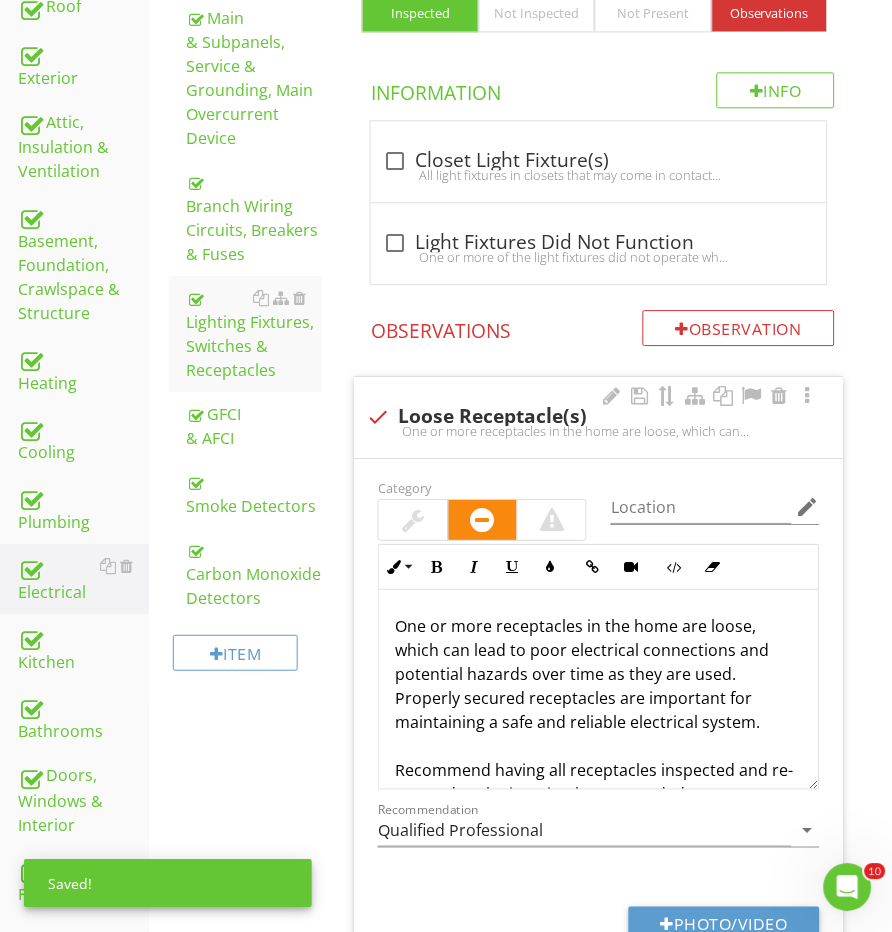 scroll, scrollTop: 536, scrollLeft: 0, axis: vertical 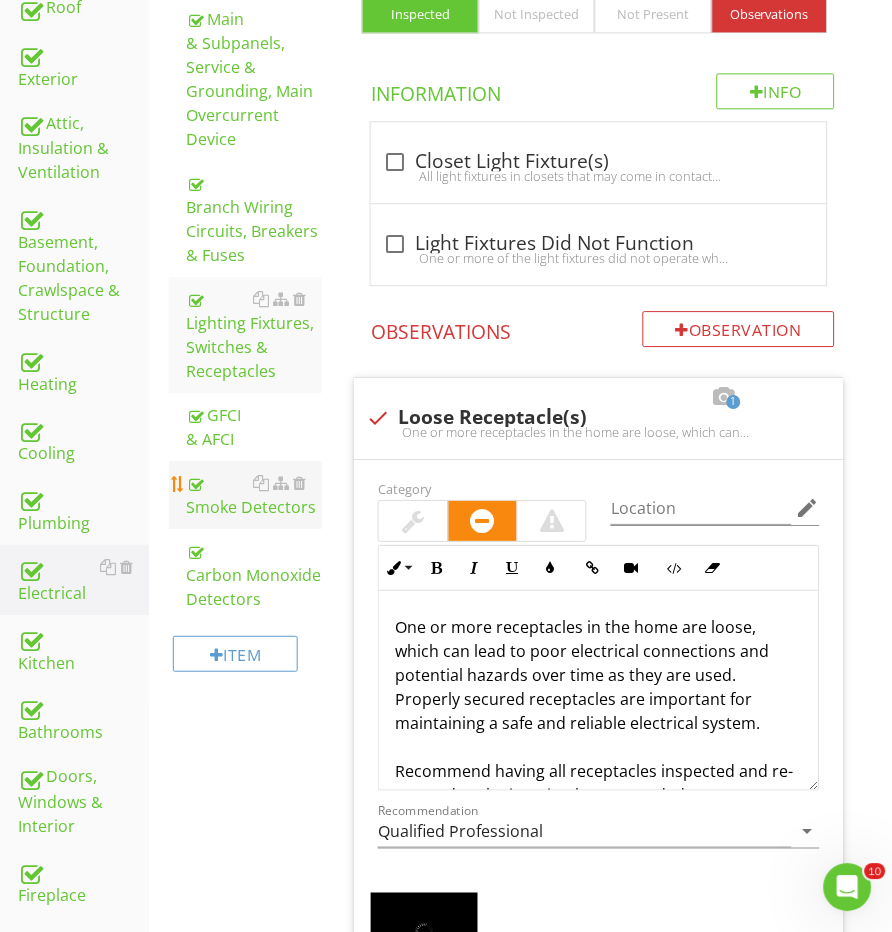 click on "Smoke Detectors" at bounding box center (255, 495) 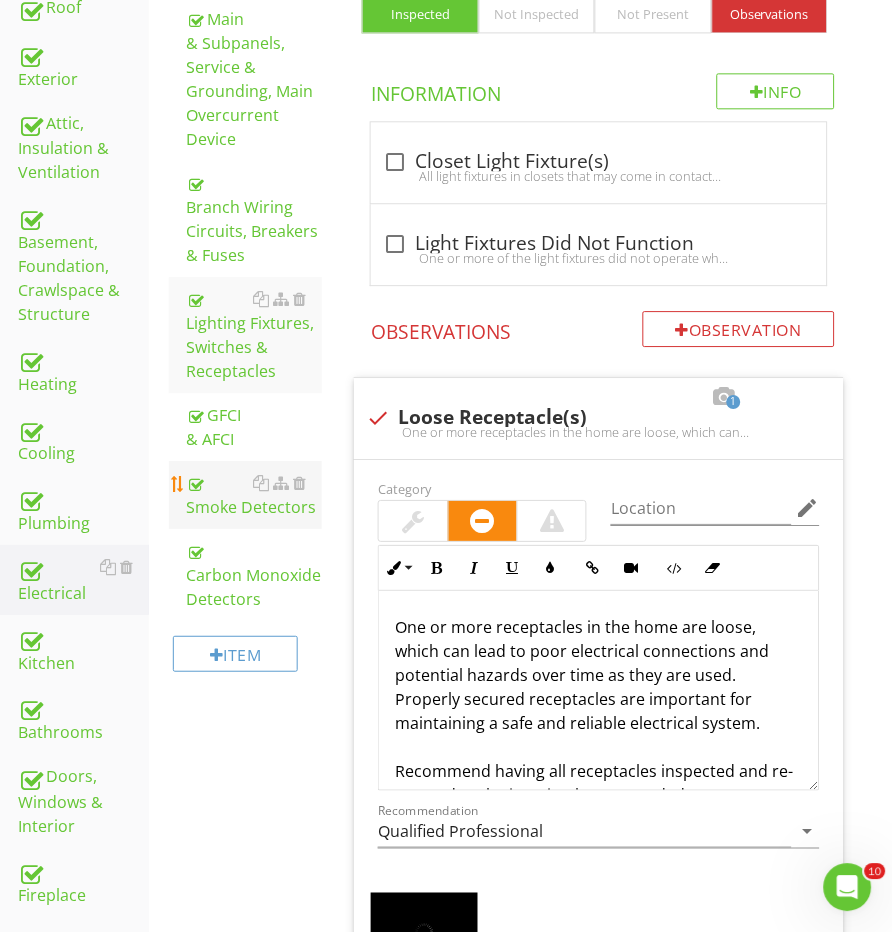 click on "Smoke Detectors" at bounding box center (255, 495) 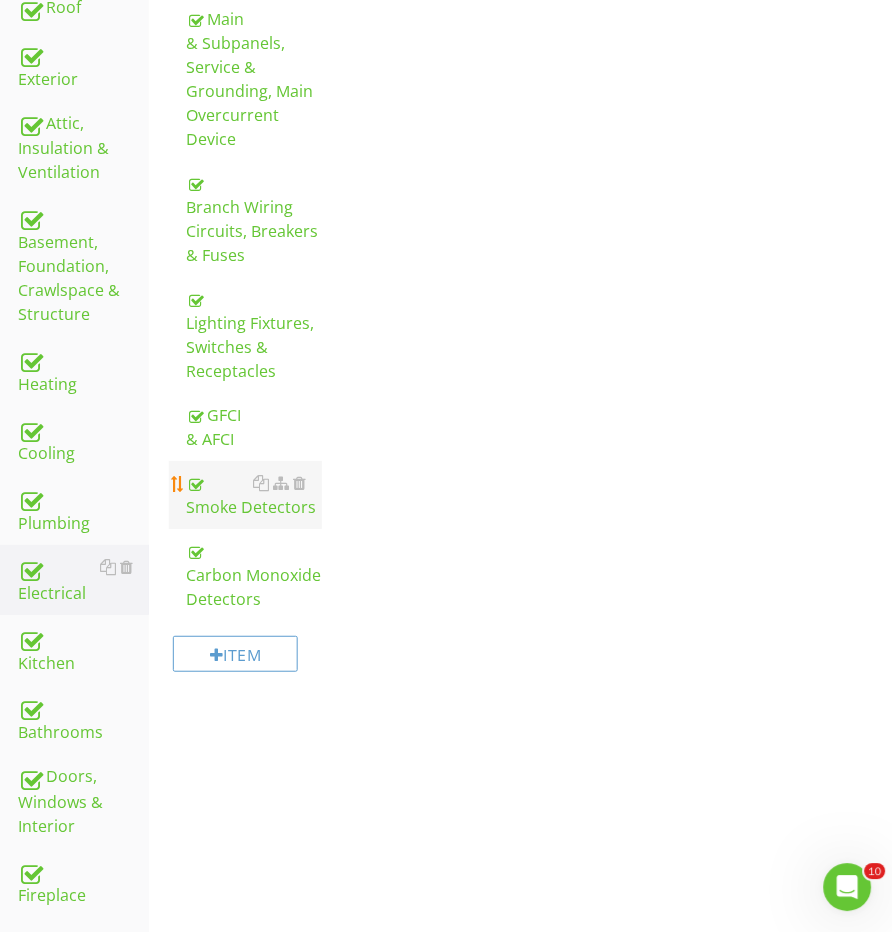 scroll, scrollTop: 535, scrollLeft: 0, axis: vertical 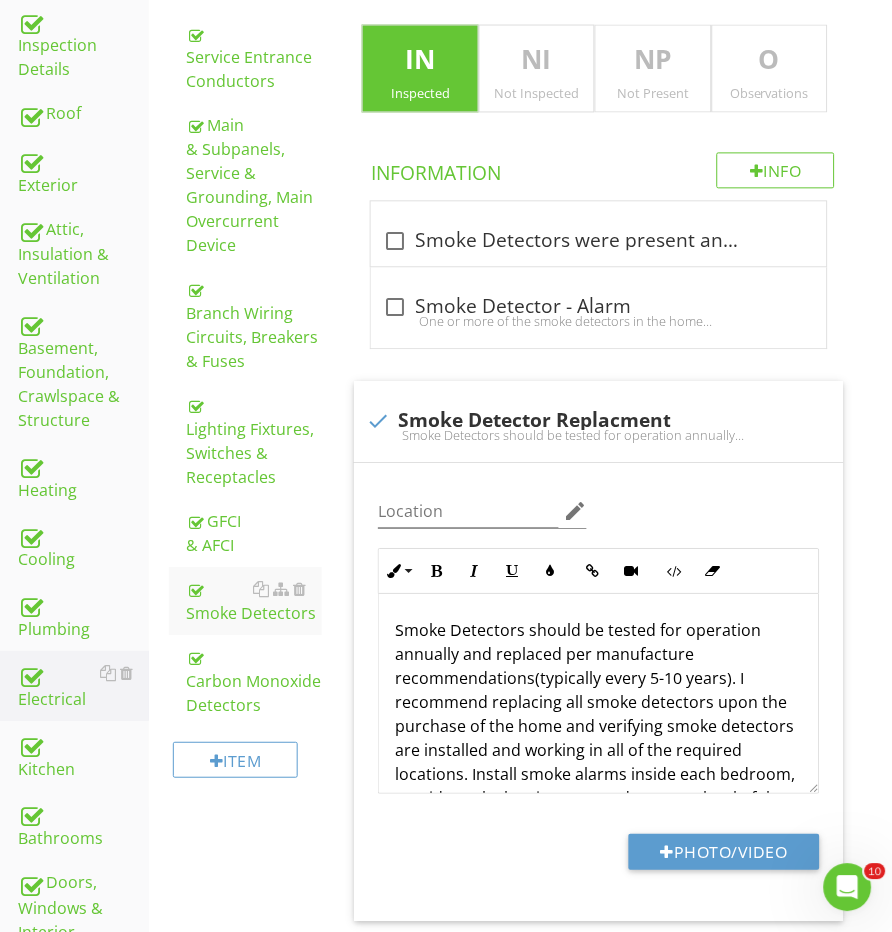 click on "O   Observations" at bounding box center (770, 69) 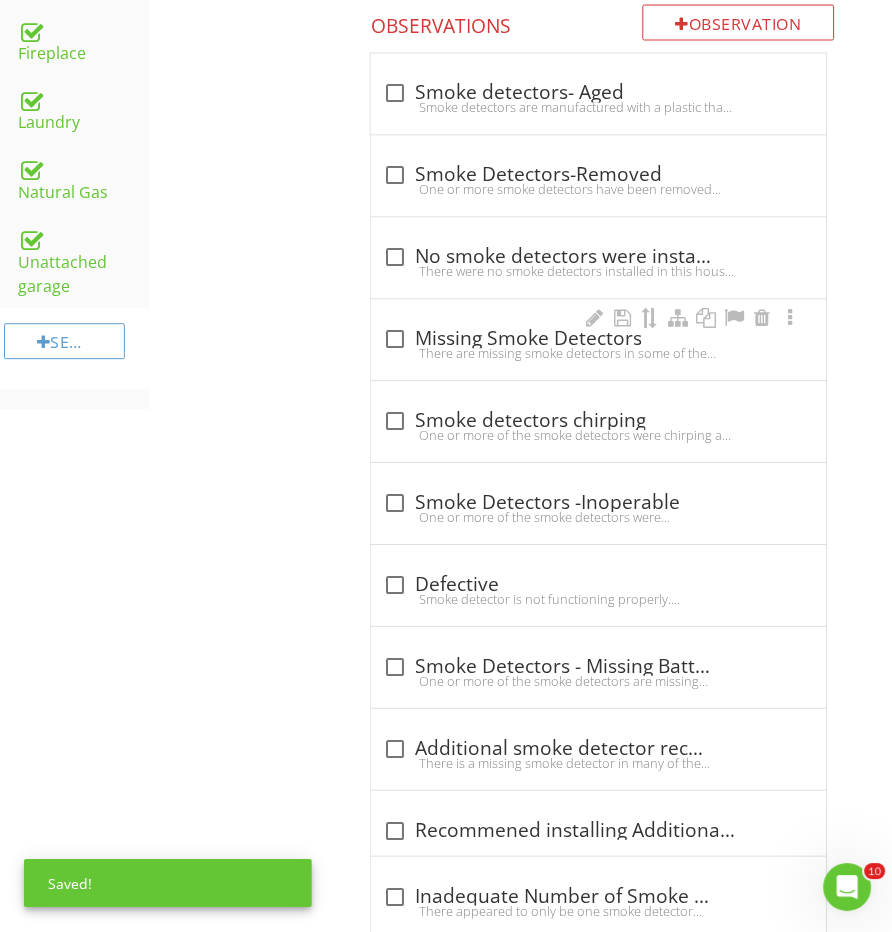 scroll, scrollTop: 1328, scrollLeft: 0, axis: vertical 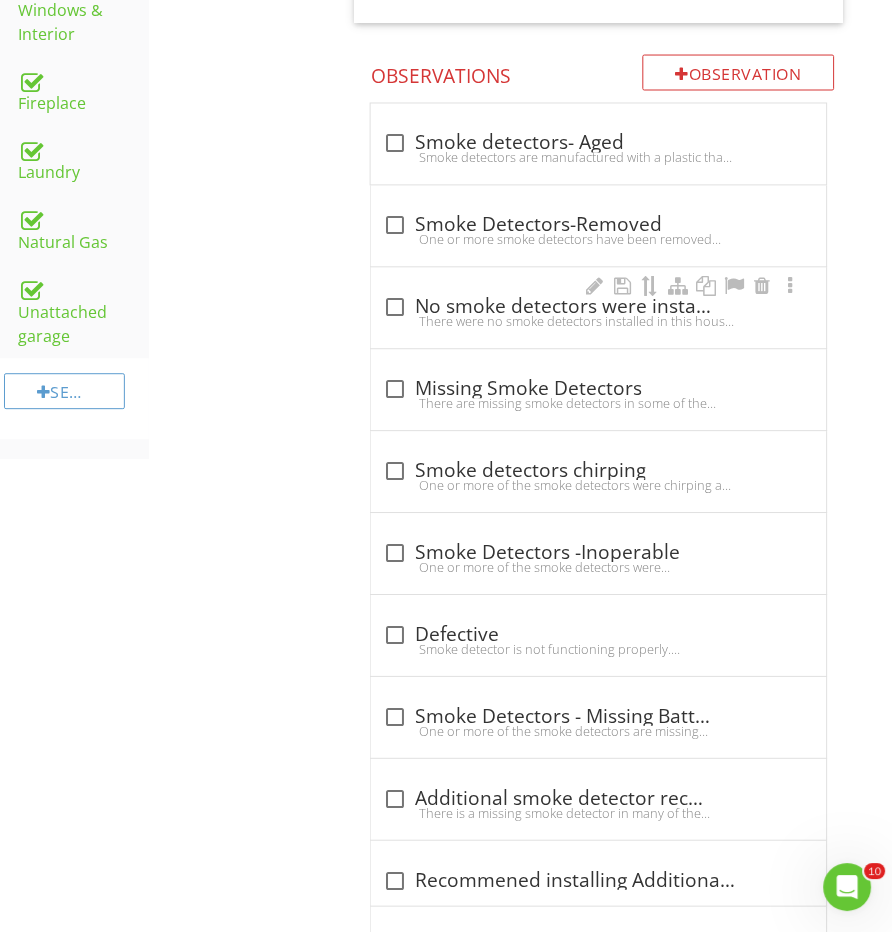 click on "check_box_outline_blank
No smoke detectors were installed.
There were no smoke detectors installed in this house and this is a huge safety hazard. I recommend installing a smoke detector inside each bedroom, outside each sleeping area and on every level of the home, including the basement. On levels without bedrooms, install alarms in the living room (or den or family room) or near the stairway to the upper level, or in both locations." at bounding box center (598, 308) 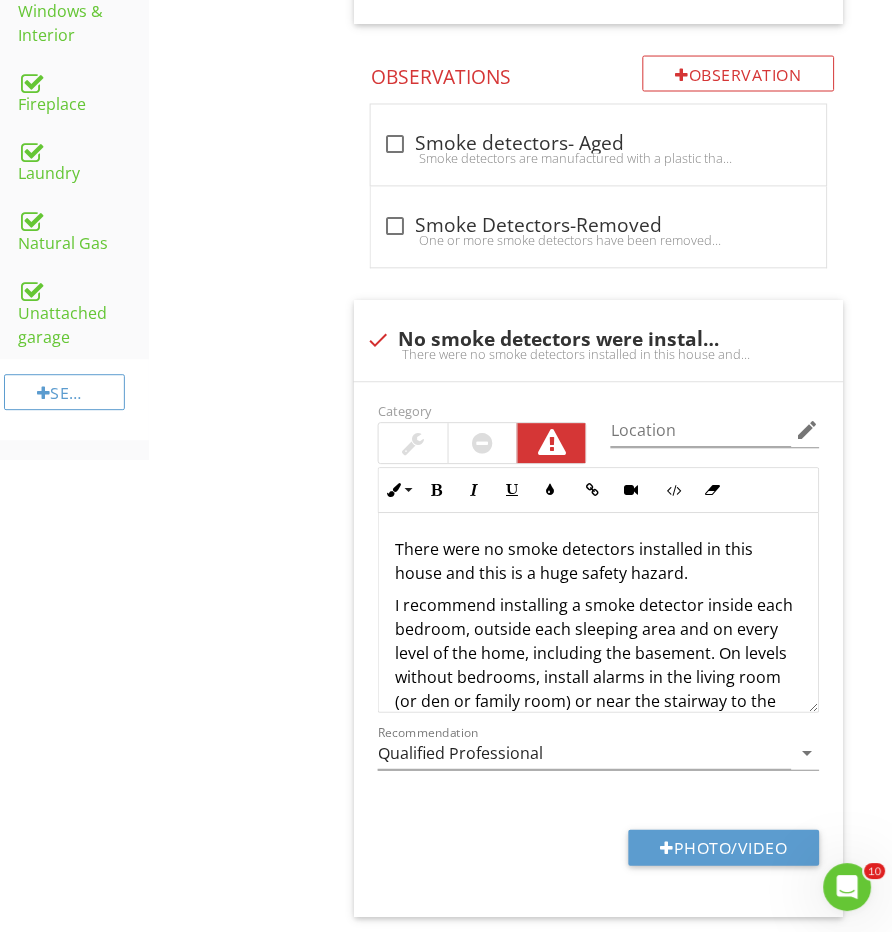 scroll, scrollTop: 984, scrollLeft: 0, axis: vertical 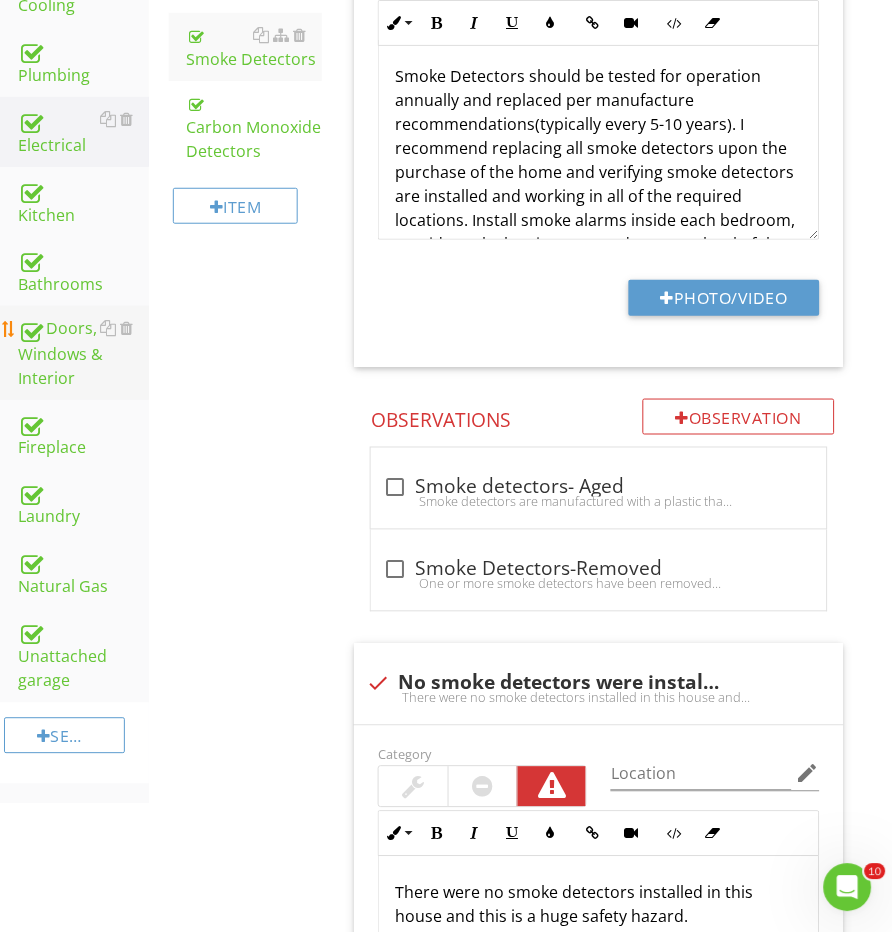 click on "Doors, Windows & Interior" at bounding box center (83, 353) 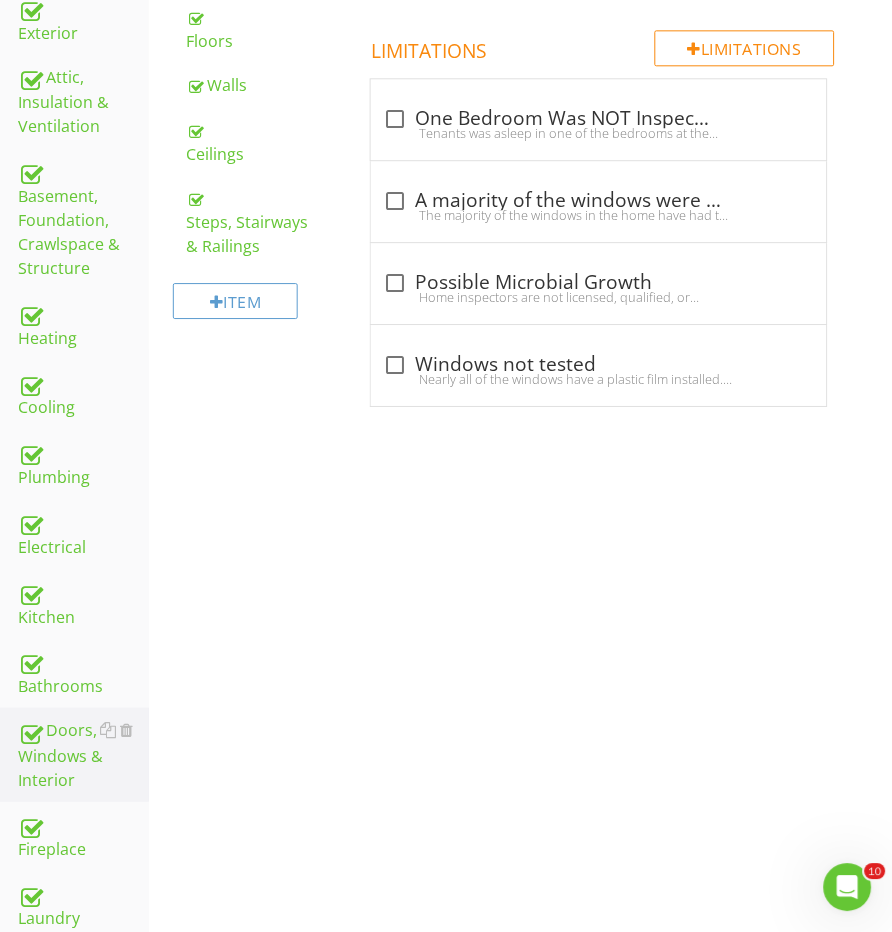 scroll, scrollTop: 296, scrollLeft: 0, axis: vertical 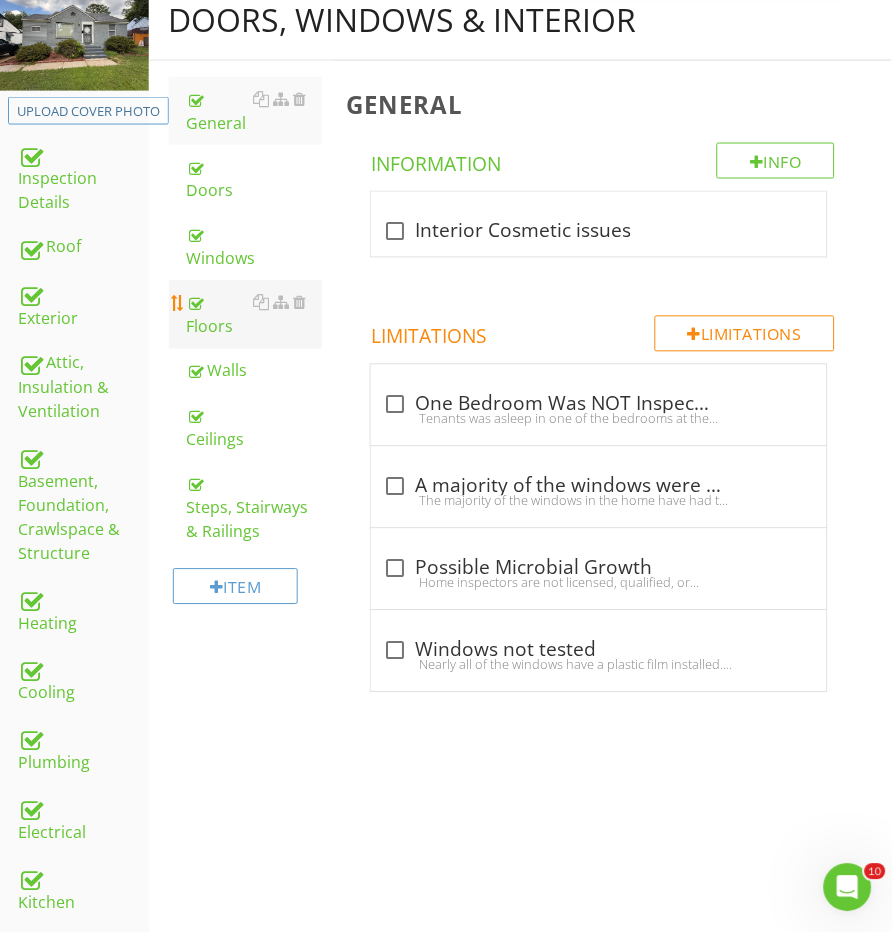 click on "Floors" at bounding box center [255, 315] 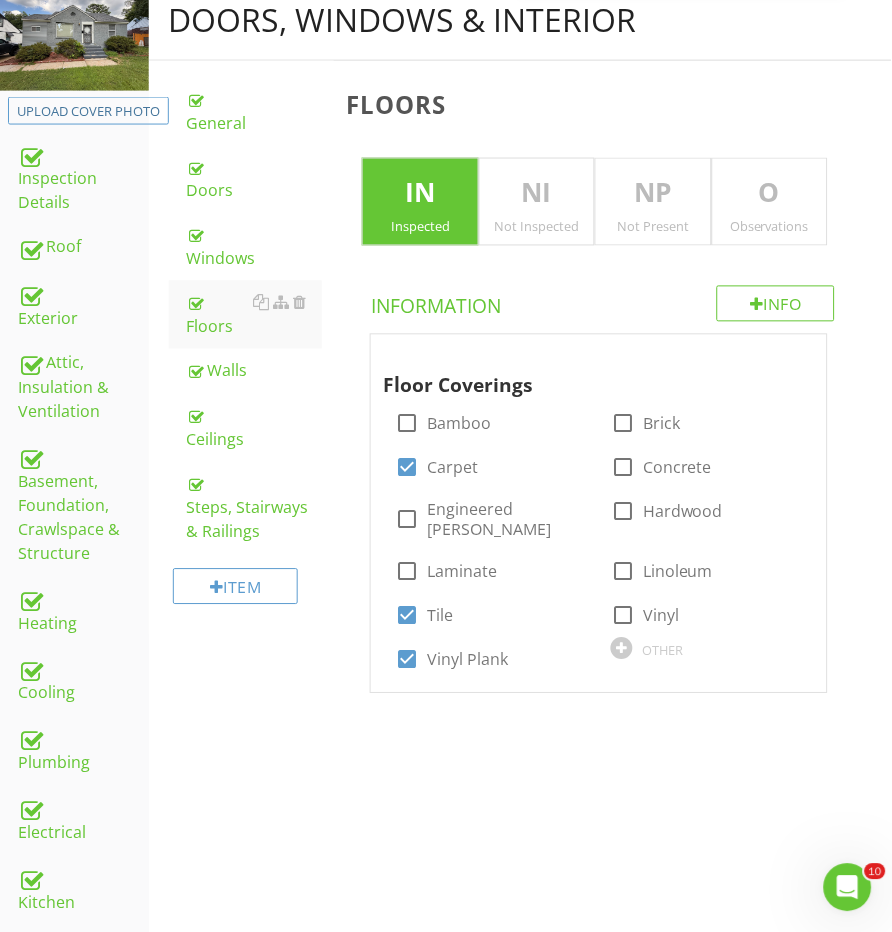 click on "O" at bounding box center (770, 194) 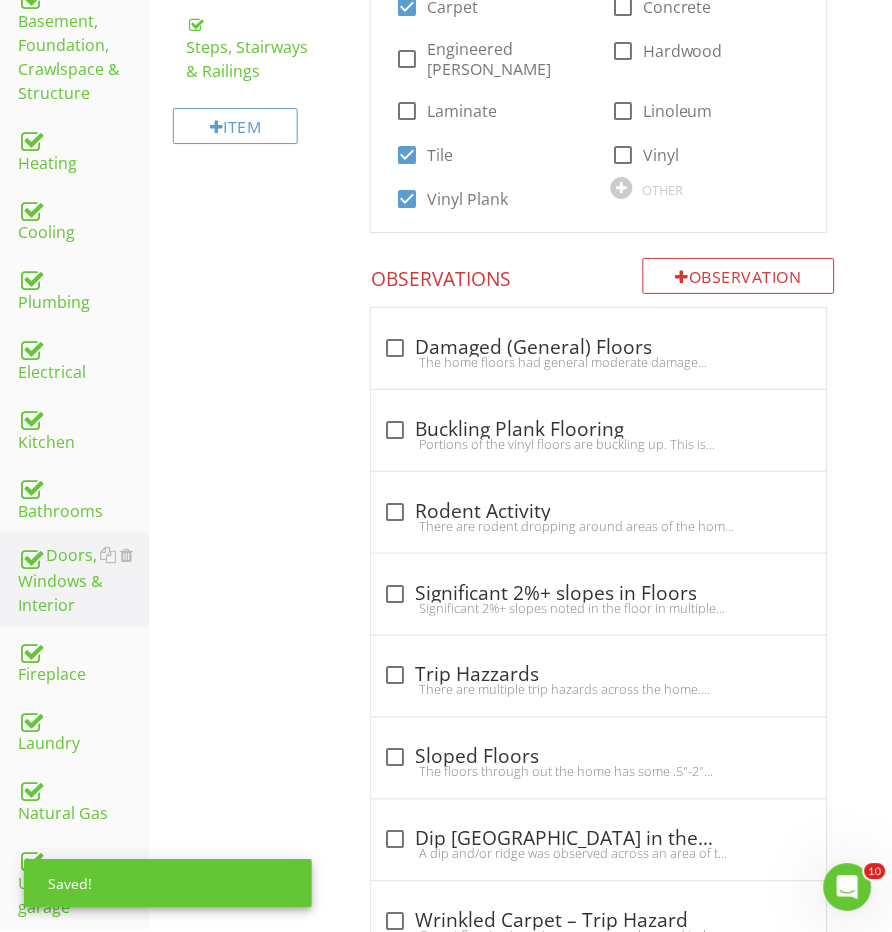 scroll, scrollTop: 761, scrollLeft: 0, axis: vertical 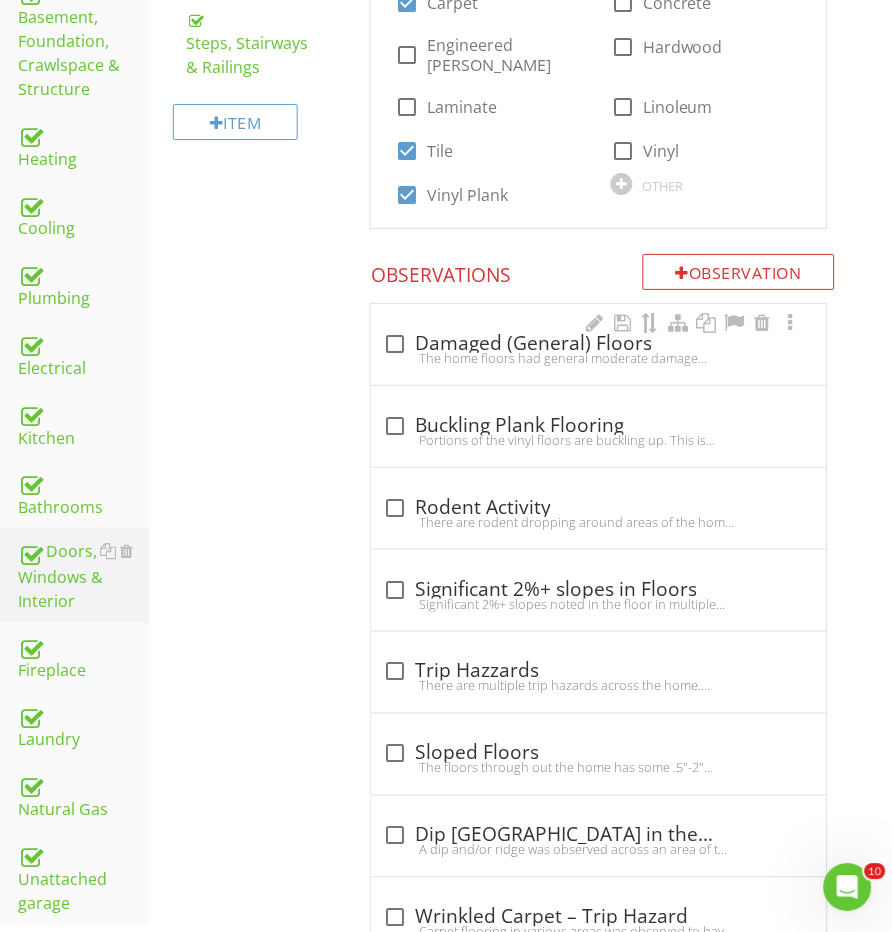 click on "The home floors had general moderate damage visible at the time of the inspection. Recommend repair by a qualified contractor." at bounding box center (598, 358) 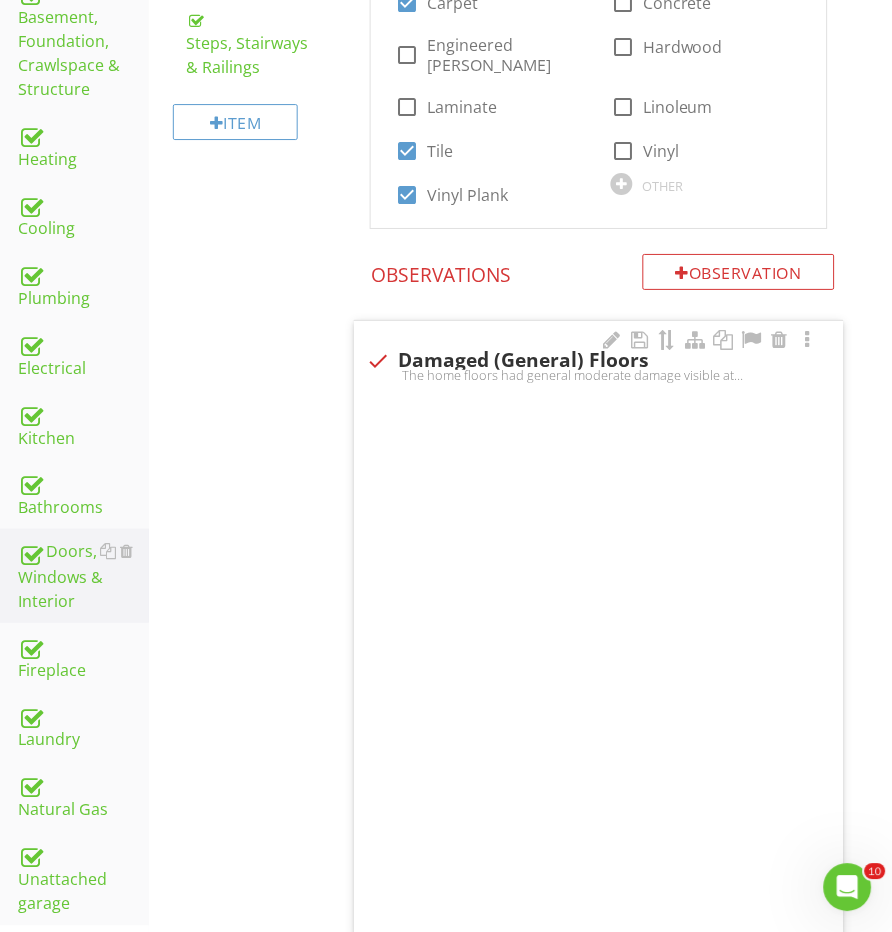 checkbox on "true" 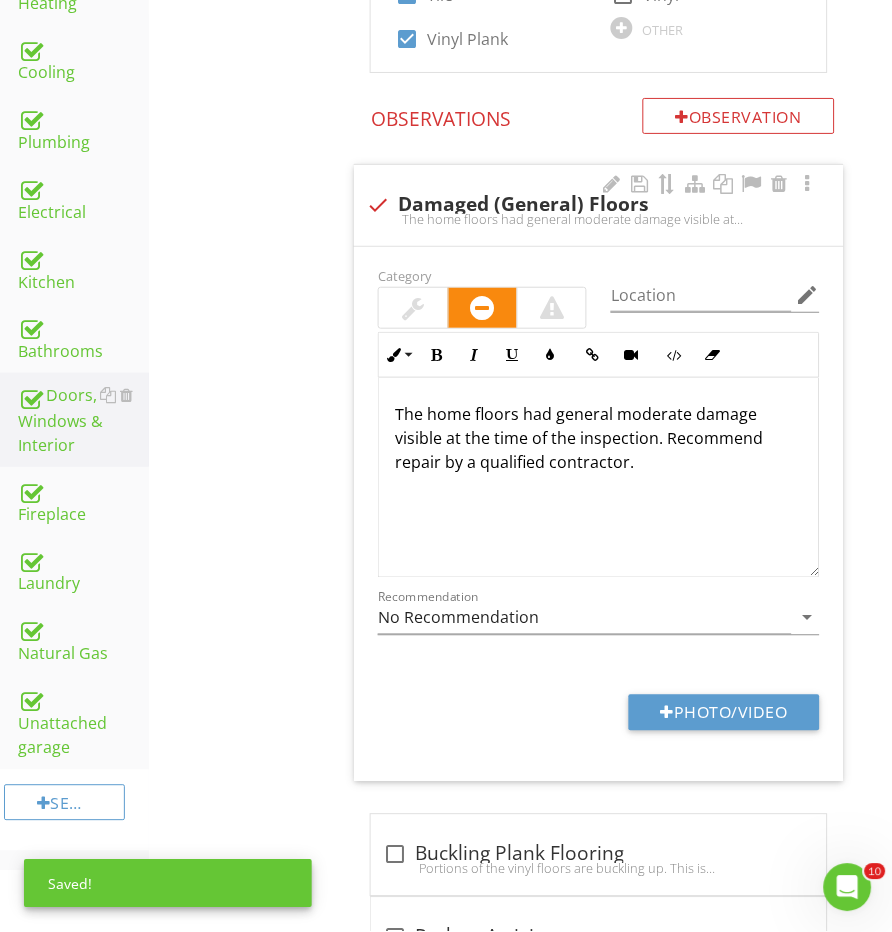scroll, scrollTop: 996, scrollLeft: 0, axis: vertical 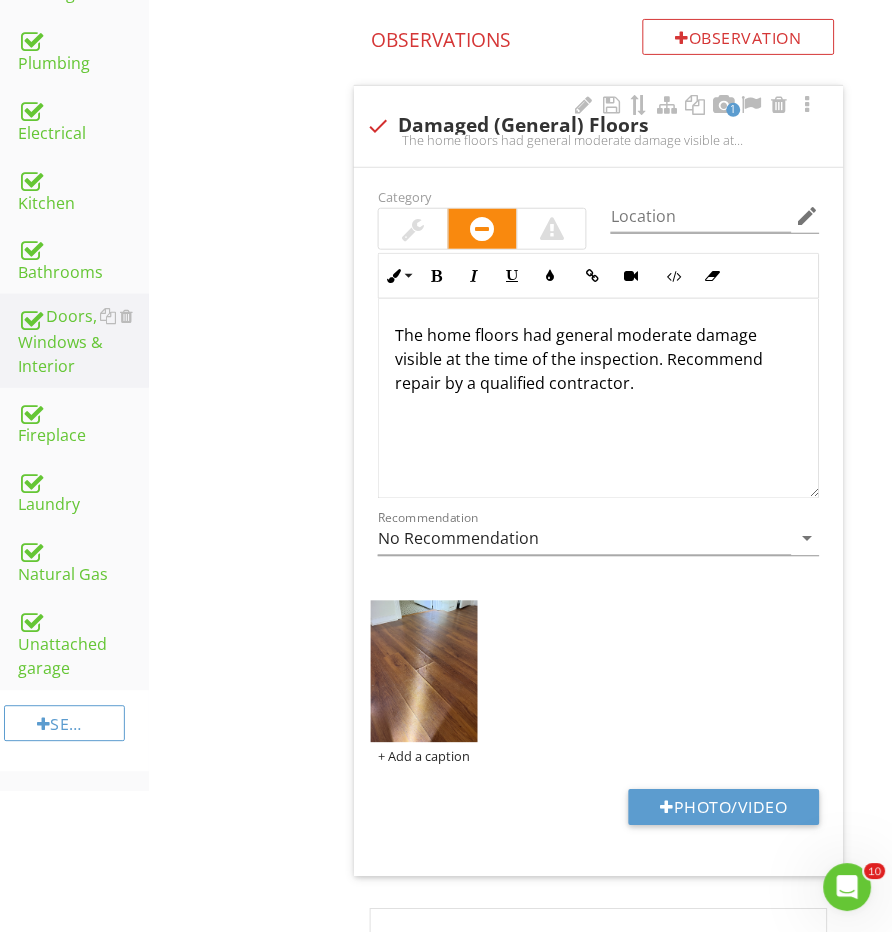 click at bounding box center (414, 229) 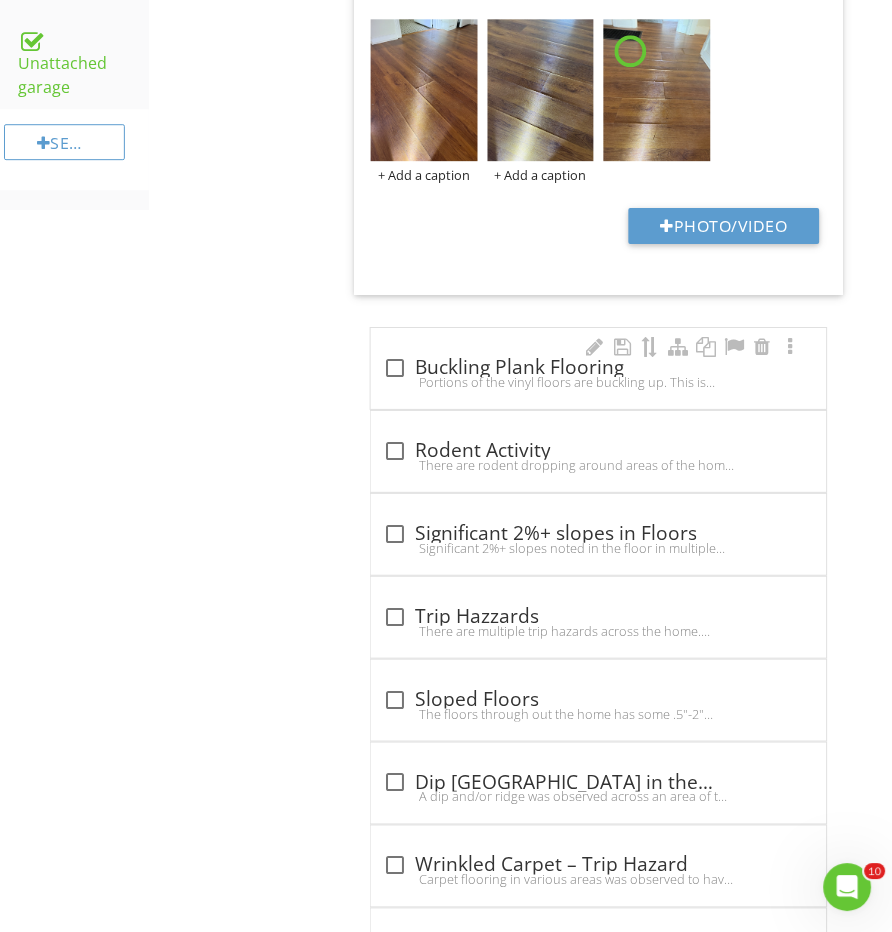click on "Portions of the vinyl floors are buckling up. This is likely due to poor instillation or poor sub-floor leveling. Recommend having a qualified contractor evaluate and repair as needed." at bounding box center (598, 382) 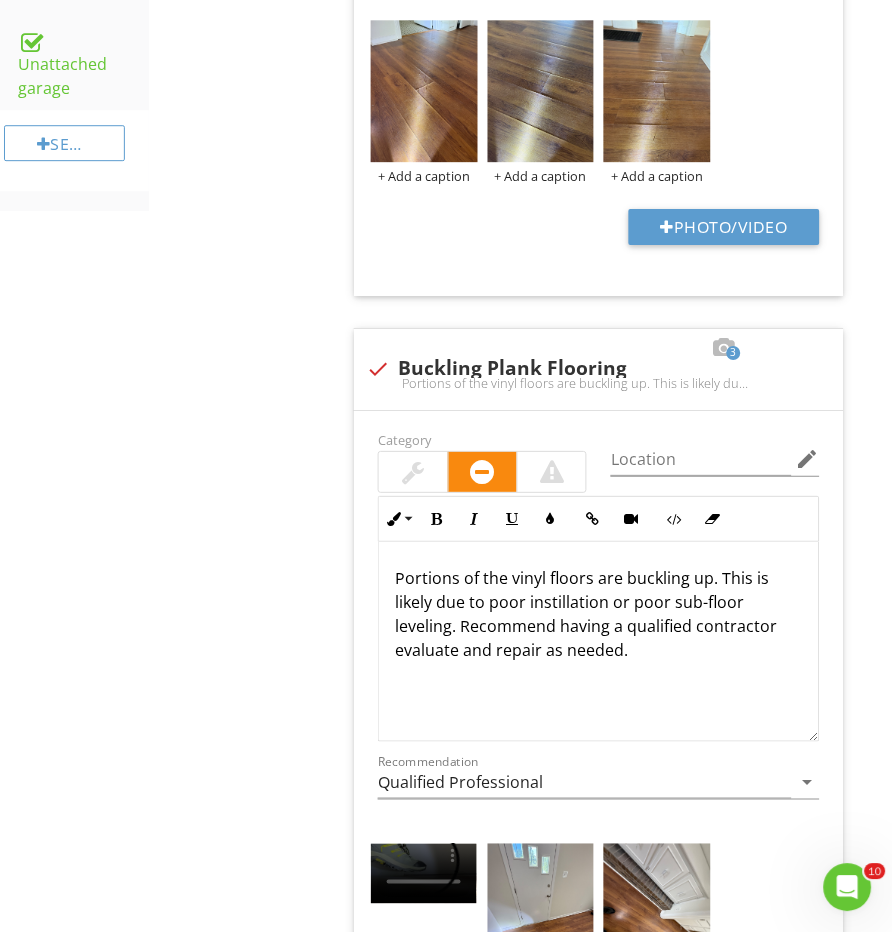scroll, scrollTop: 1800, scrollLeft: 0, axis: vertical 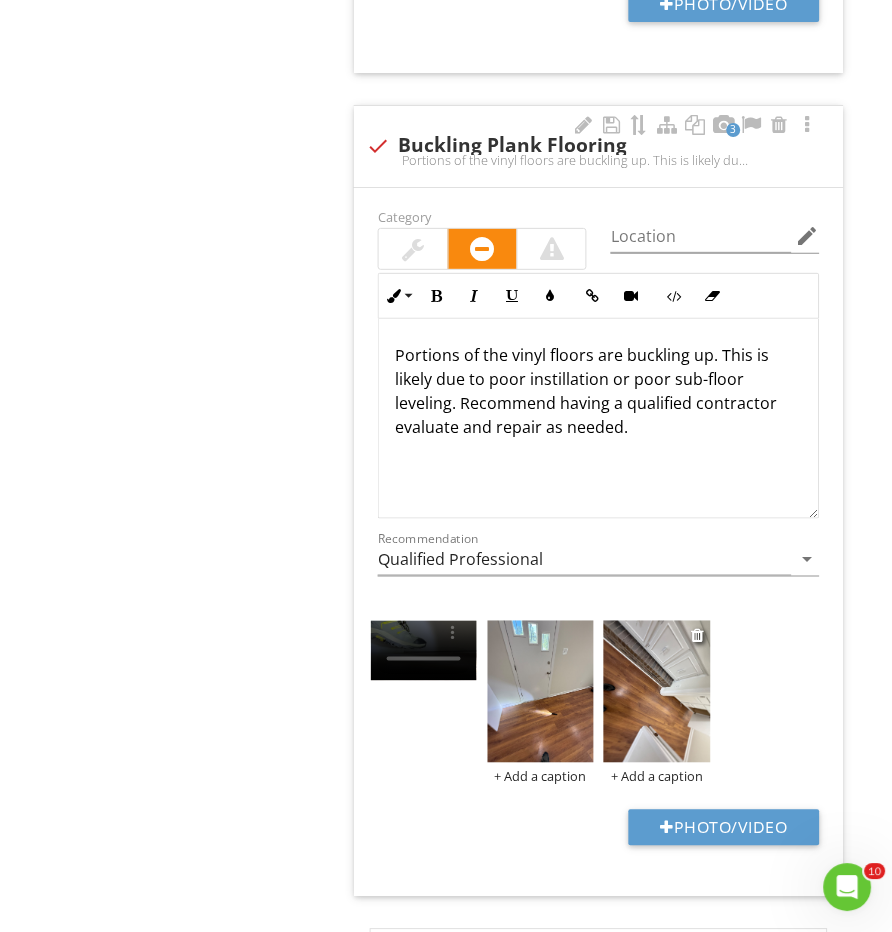 click at bounding box center (657, 692) 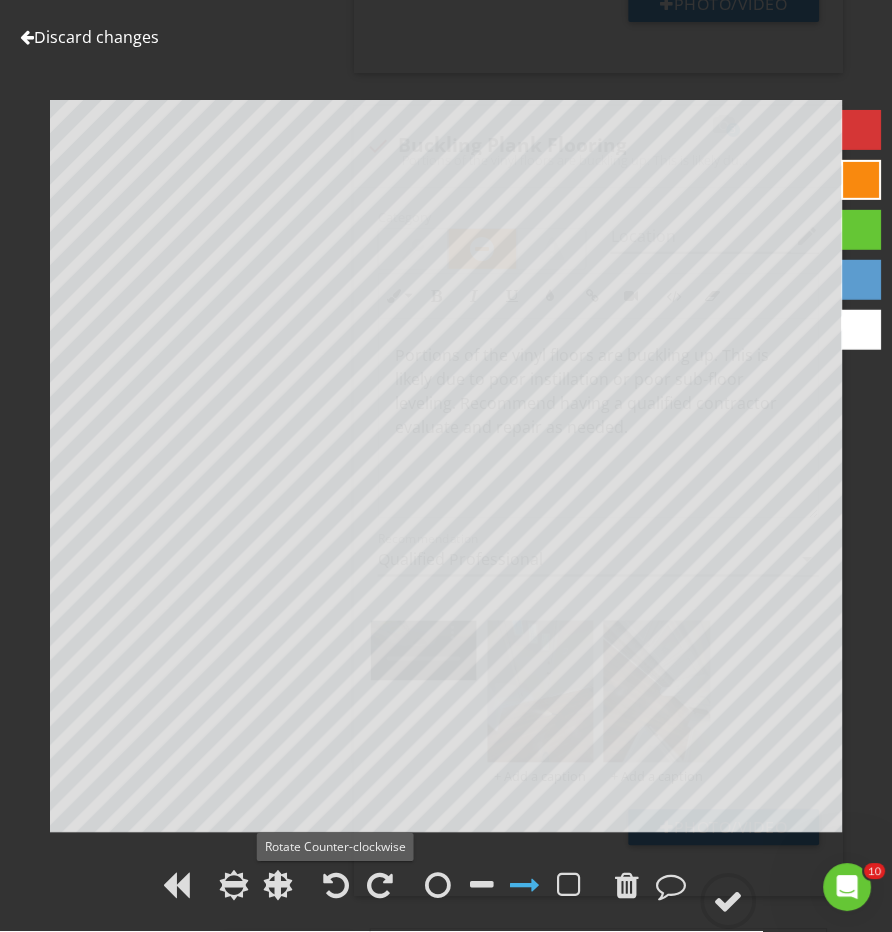 click at bounding box center [336, 900] 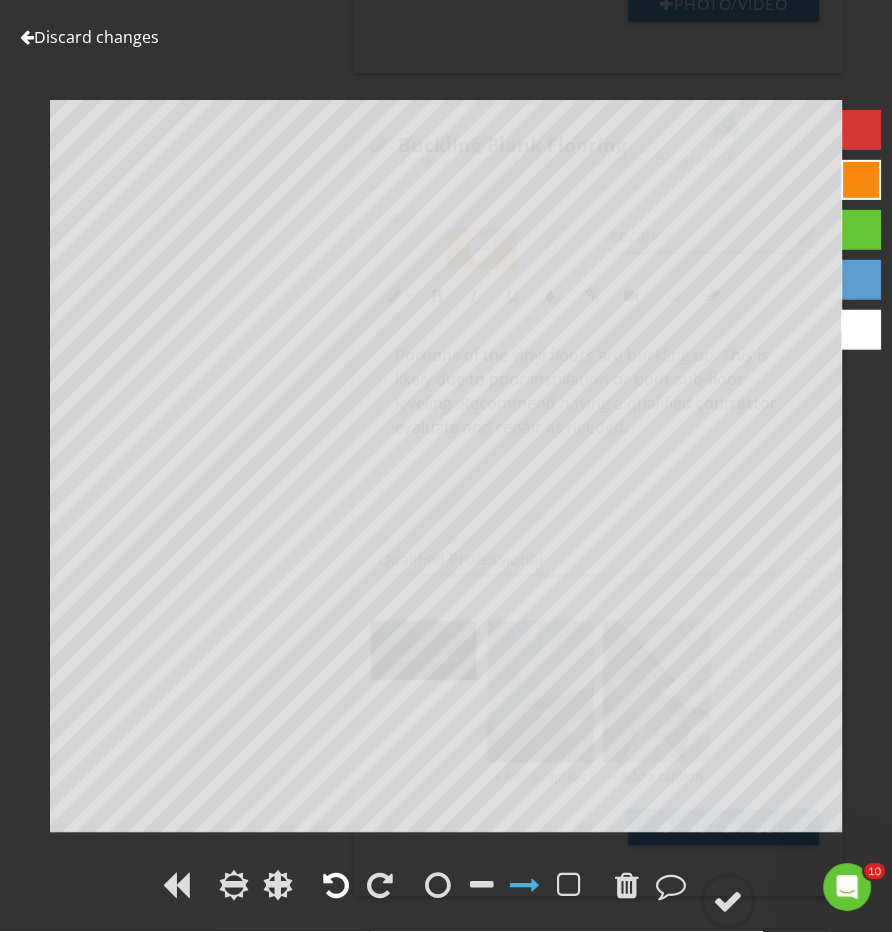 click at bounding box center [336, 886] 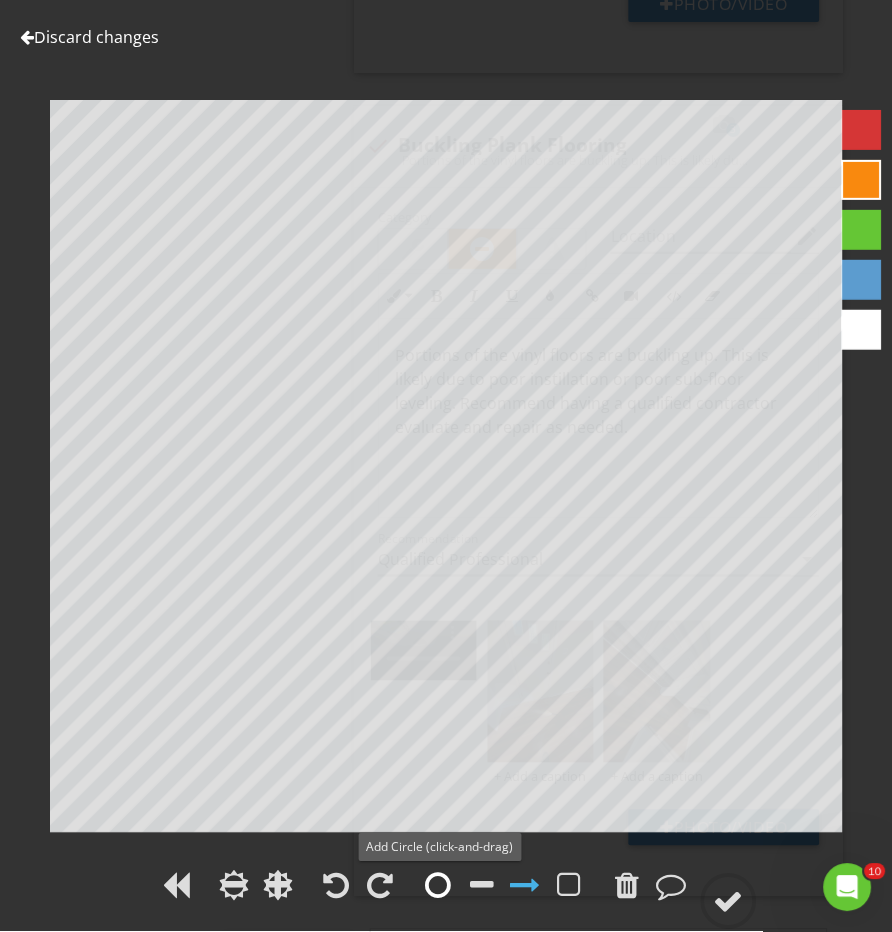 click at bounding box center (438, 886) 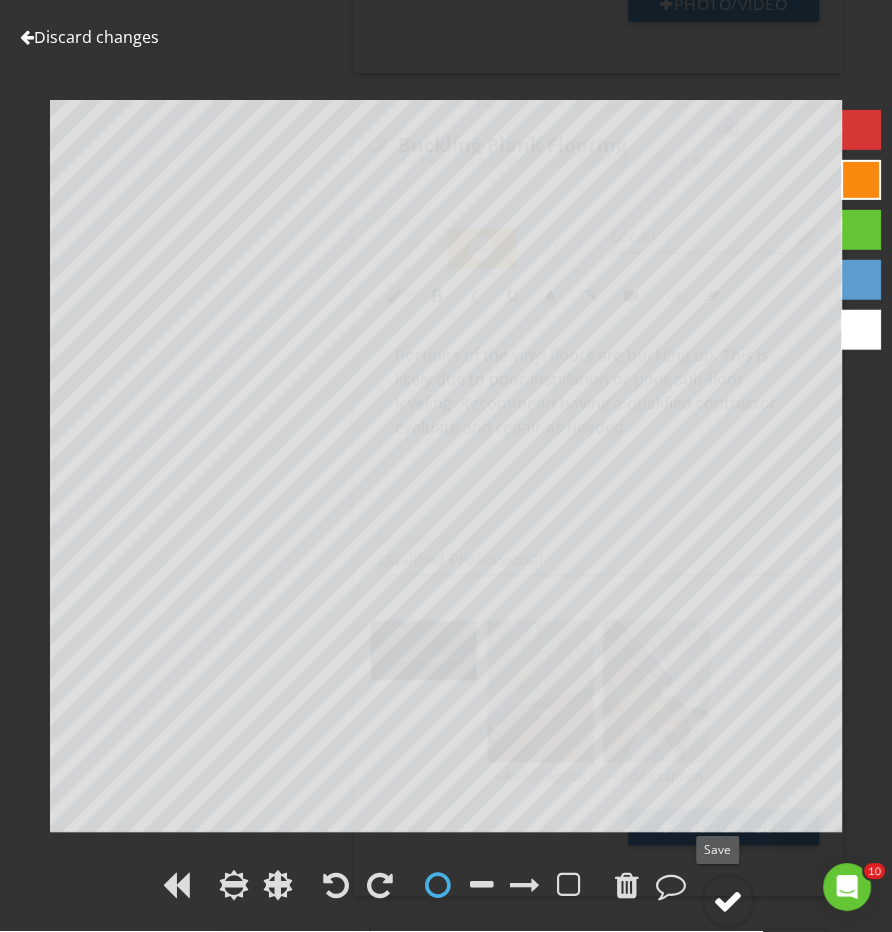 click at bounding box center (729, 902) 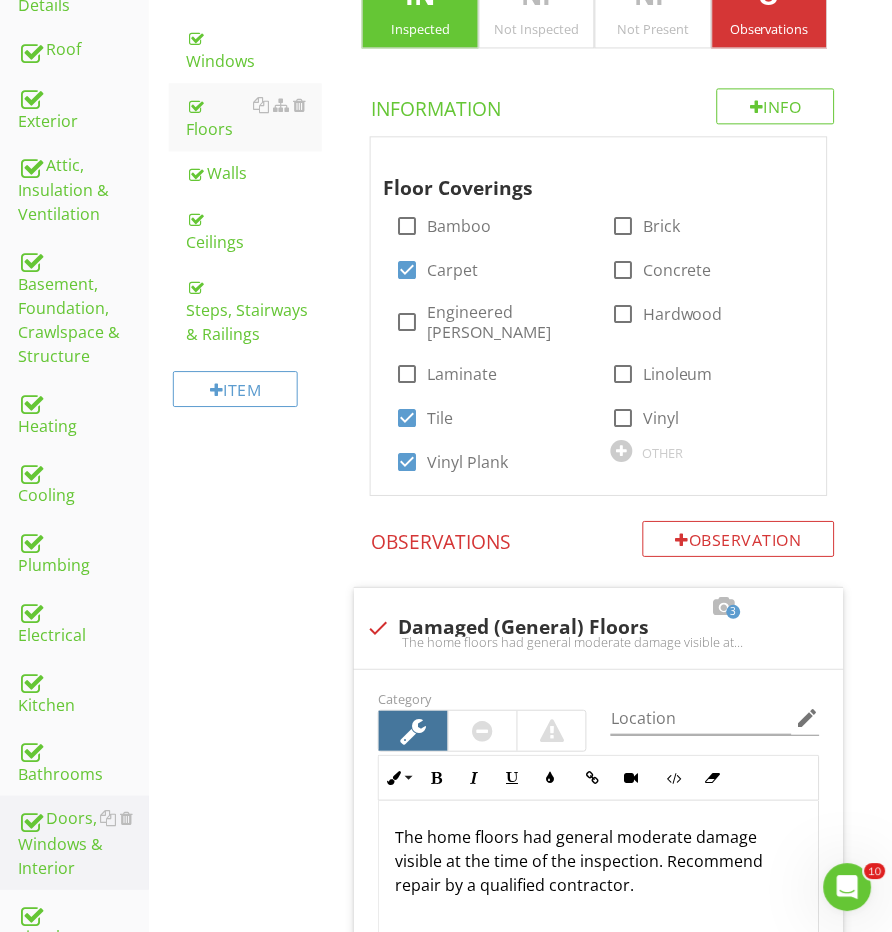scroll, scrollTop: 289, scrollLeft: 0, axis: vertical 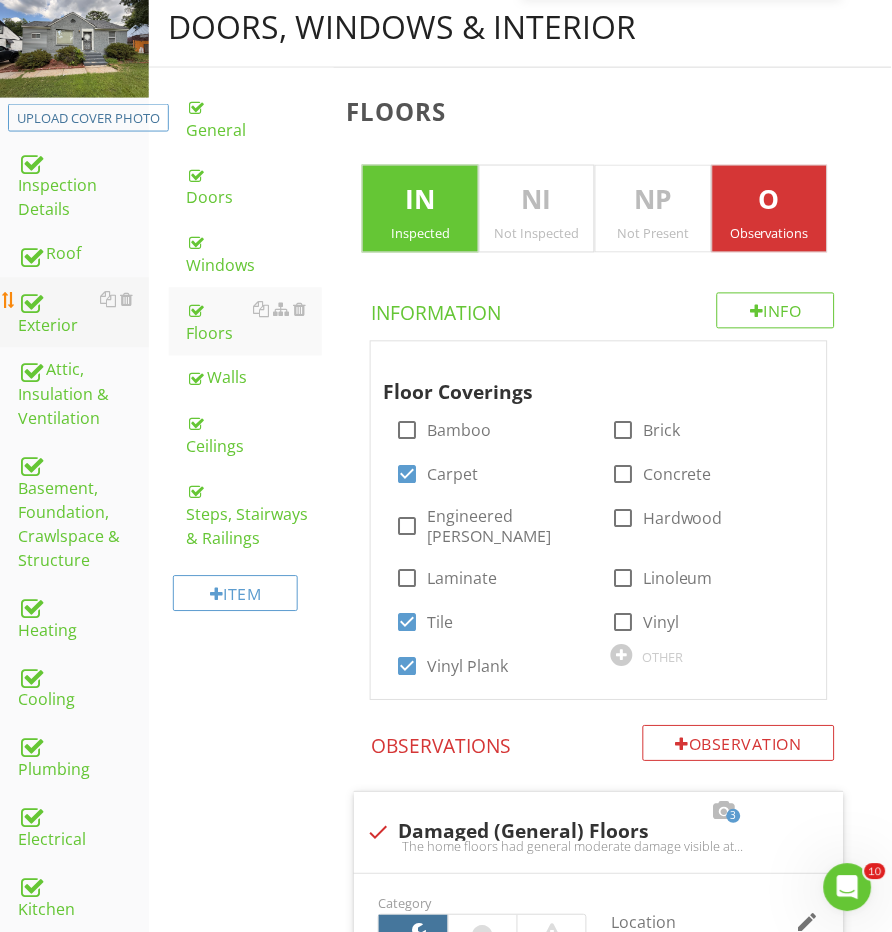 click on "Exterior" at bounding box center (83, 313) 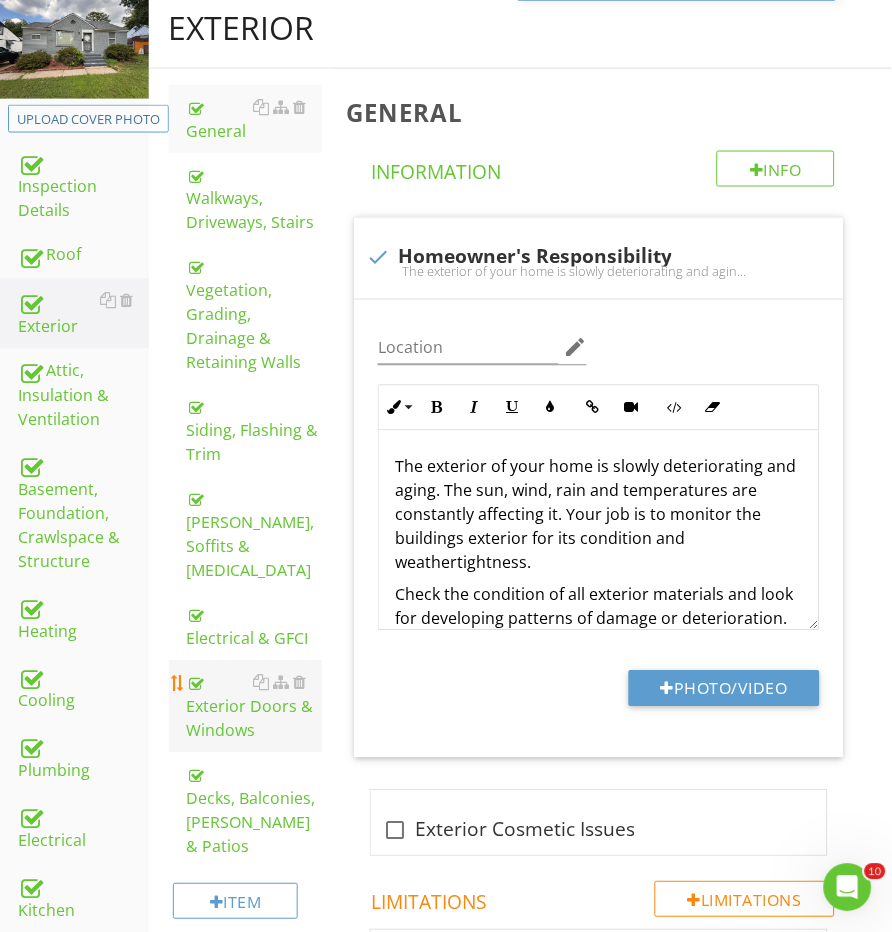 click on "Exterior Doors & Windows" at bounding box center [255, 707] 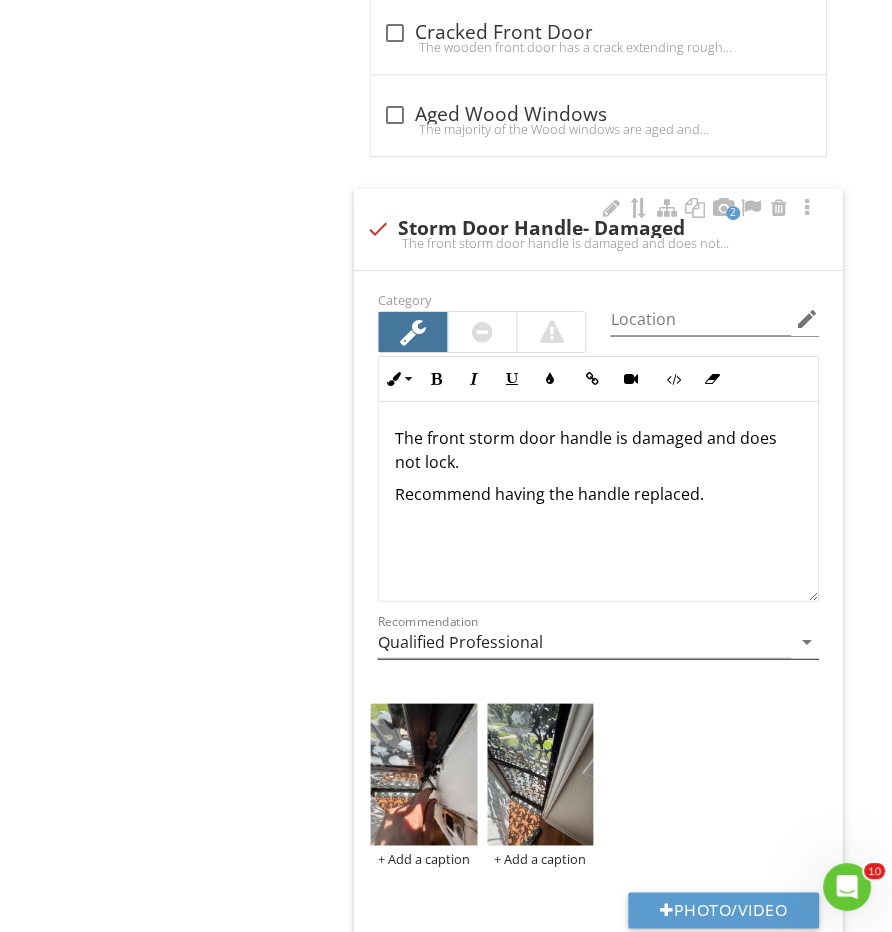 scroll, scrollTop: 5301, scrollLeft: 0, axis: vertical 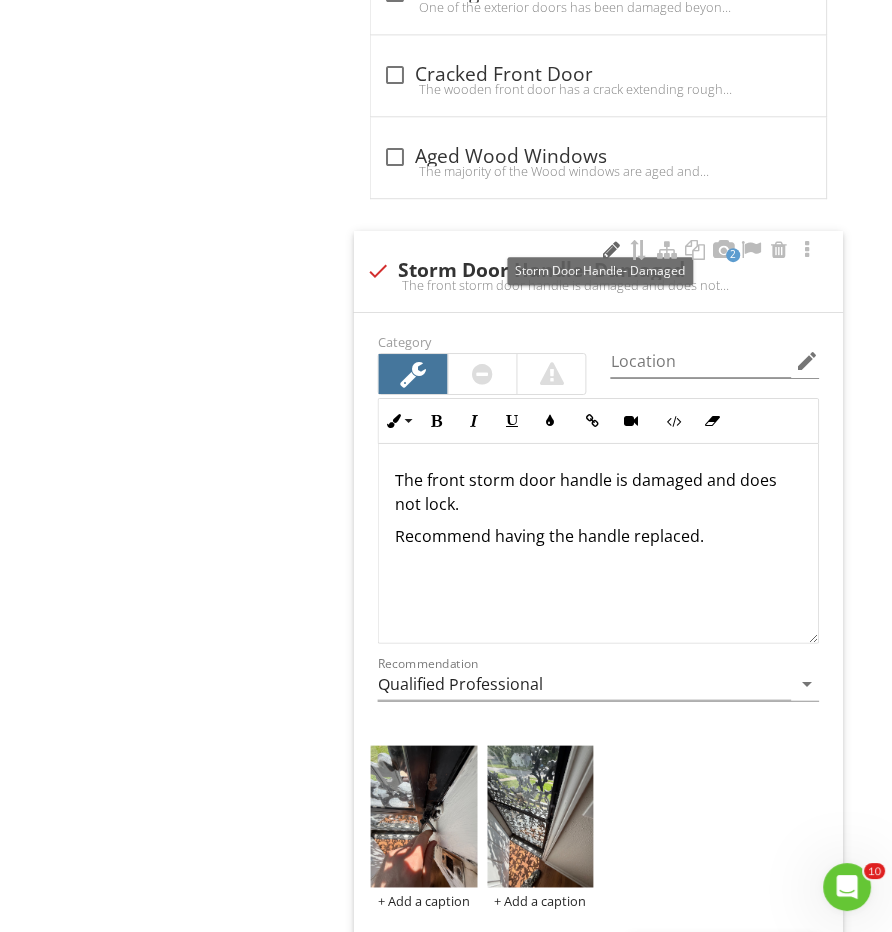 click at bounding box center [612, 250] 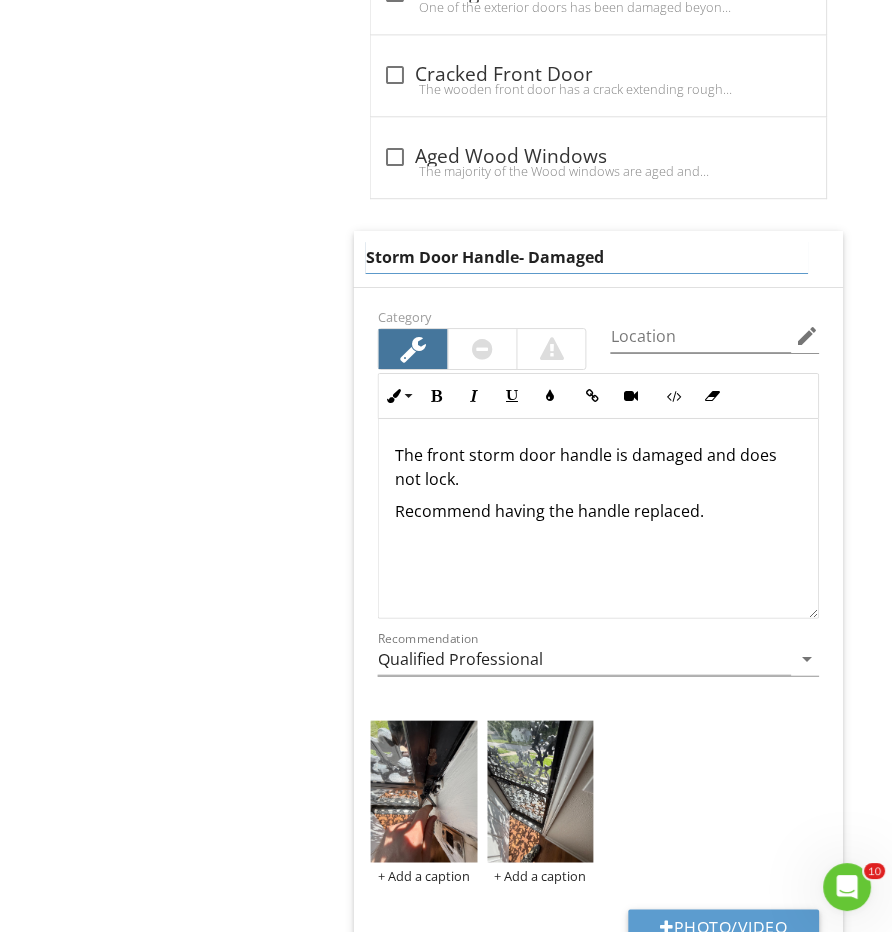 click on "Storm Door Handle- Damaged" at bounding box center [587, 257] 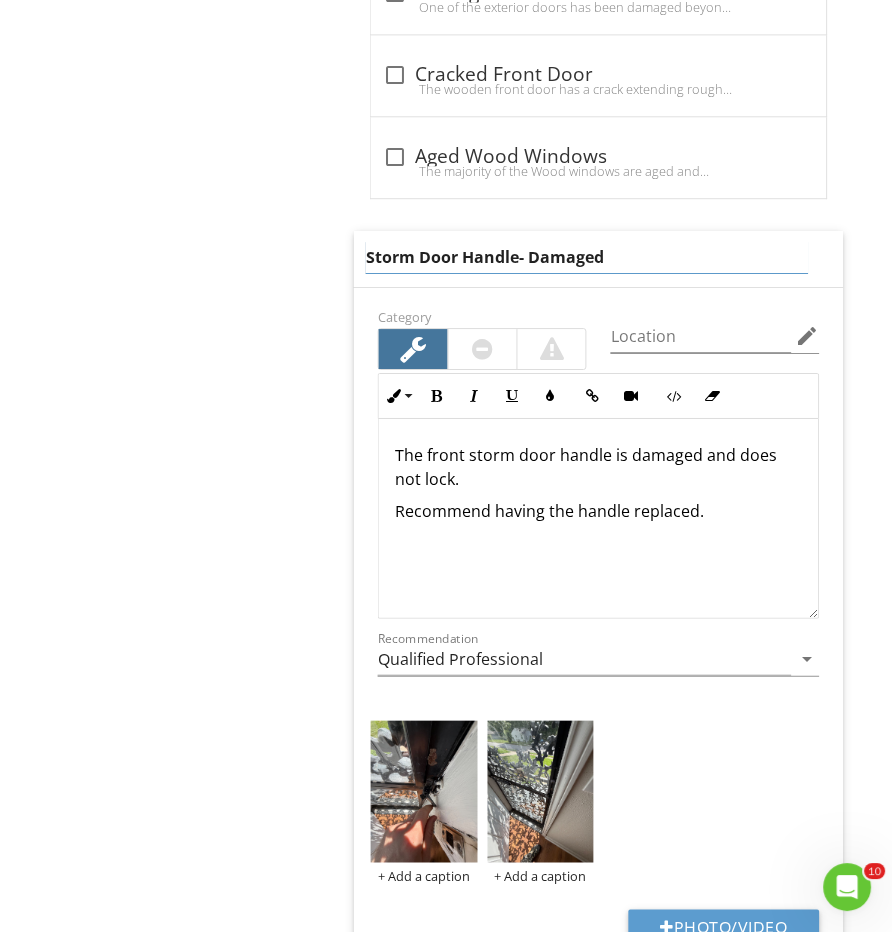 click on "Storm Door Handle- Damaged" at bounding box center (587, 257) 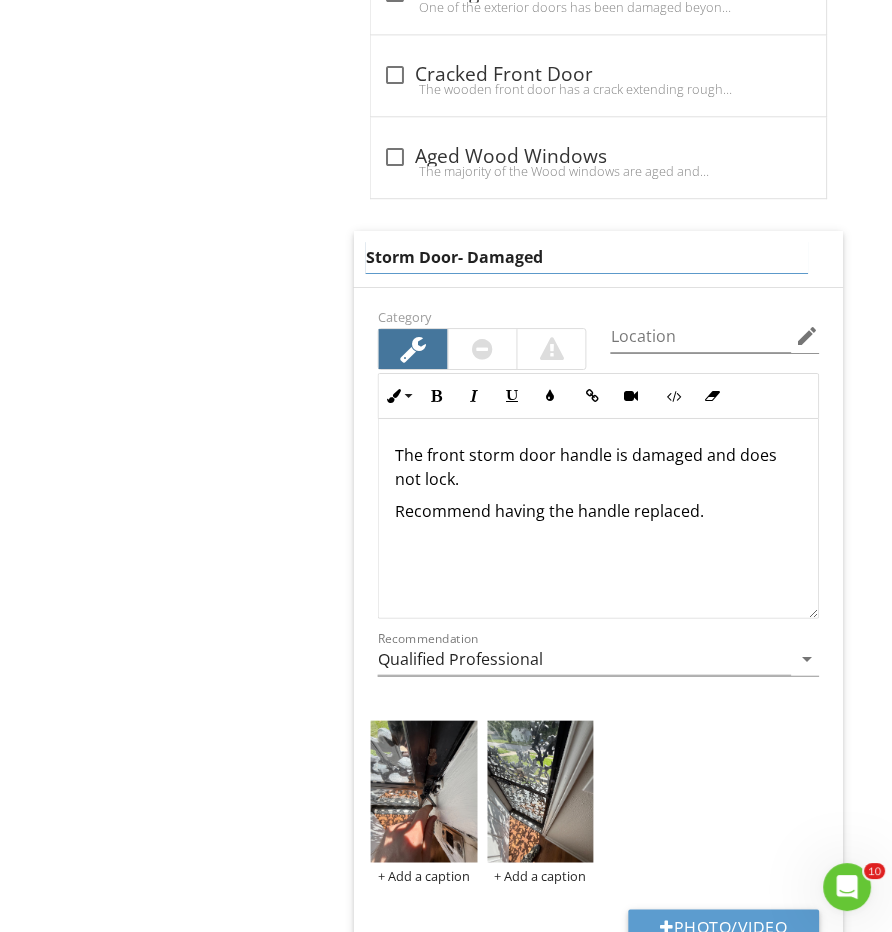click on "Storm Door- Damaged" at bounding box center (587, 257) 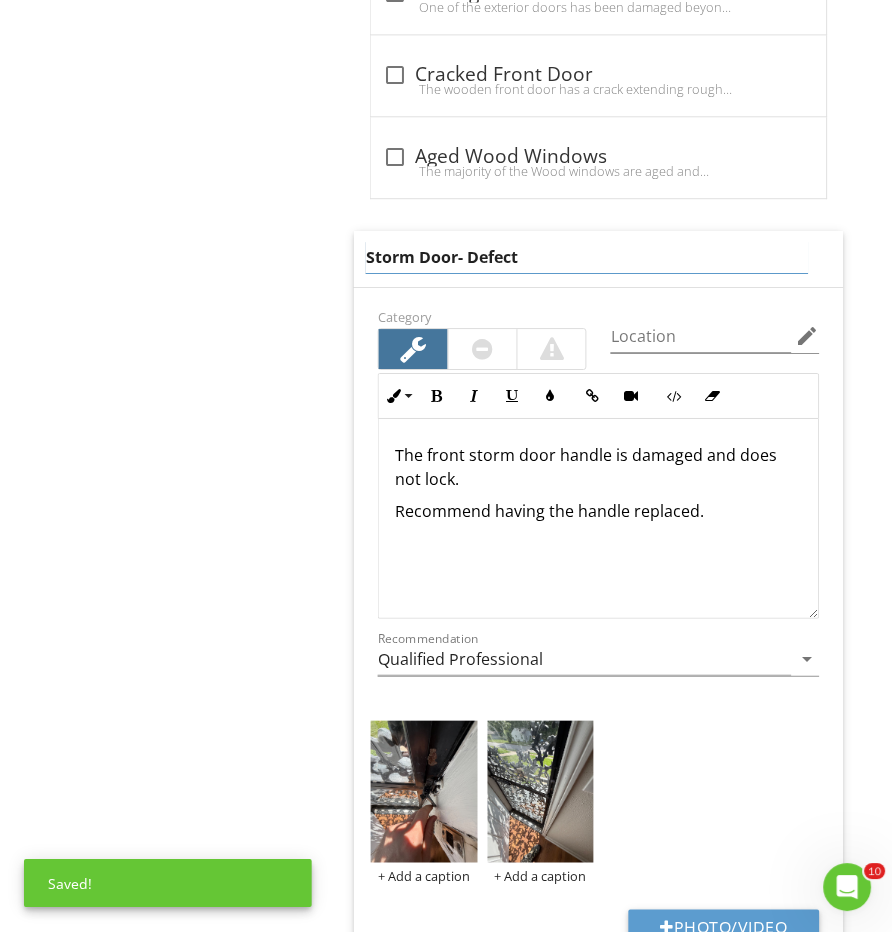 type on "Storm Door- Defects" 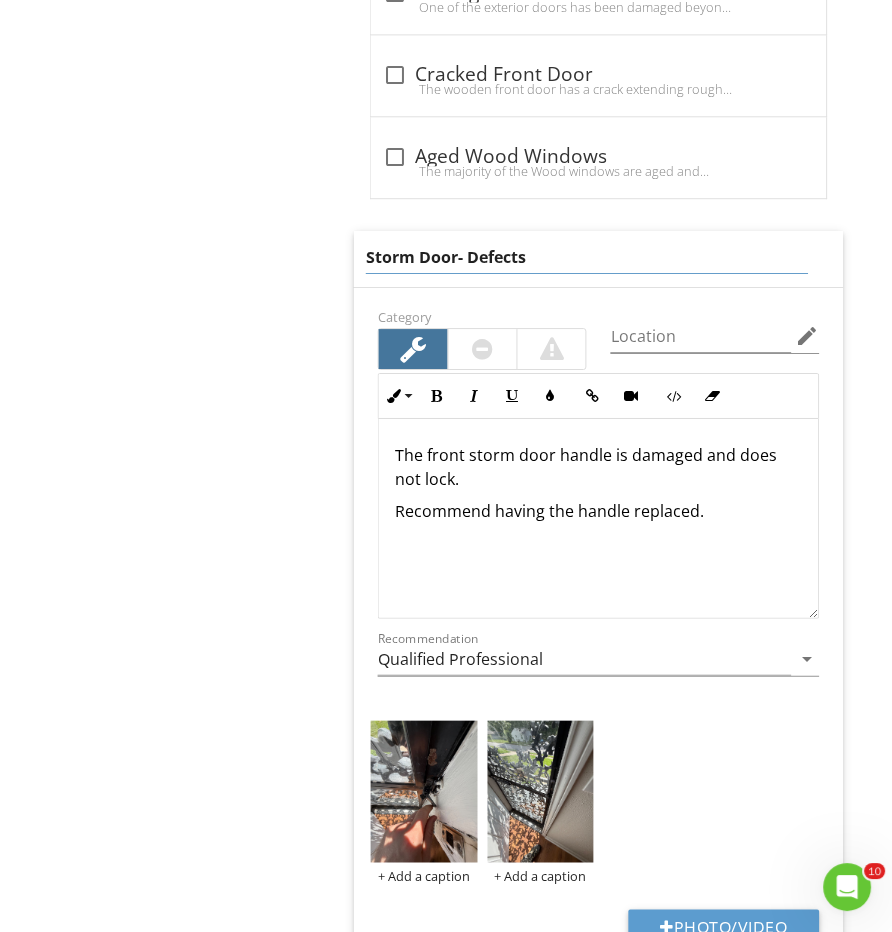 click on "The front storm door handle is damaged and does not lock.  Recommend having the handle replaced." at bounding box center (598, 519) 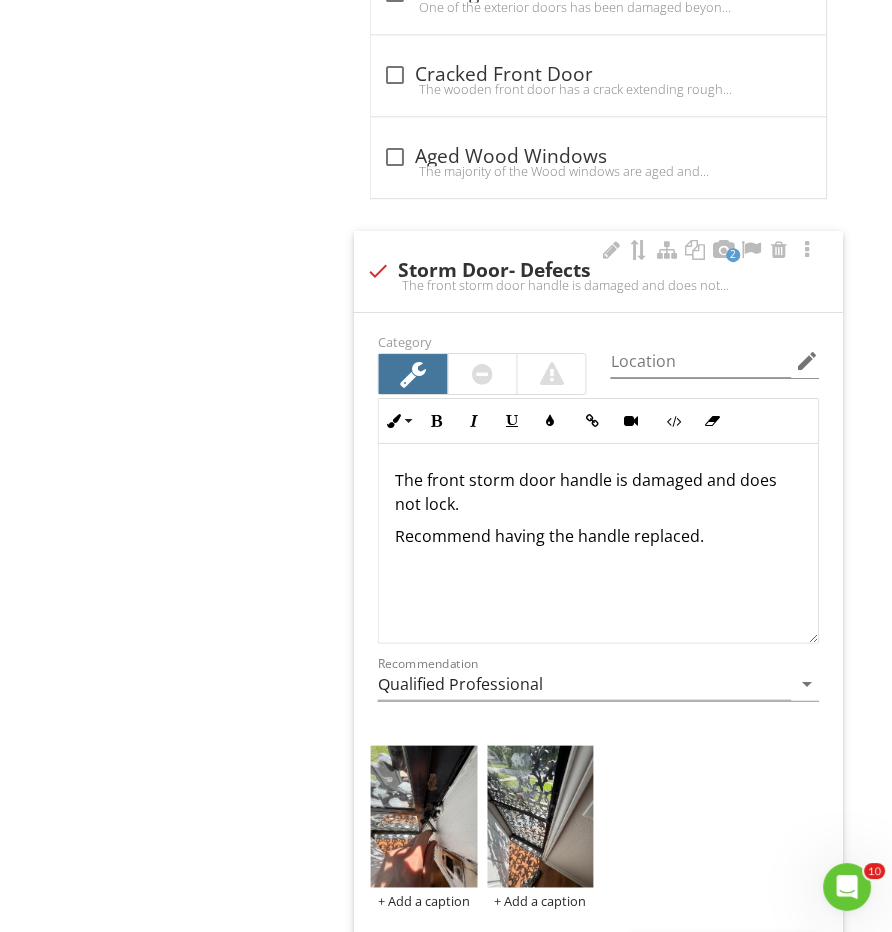 type 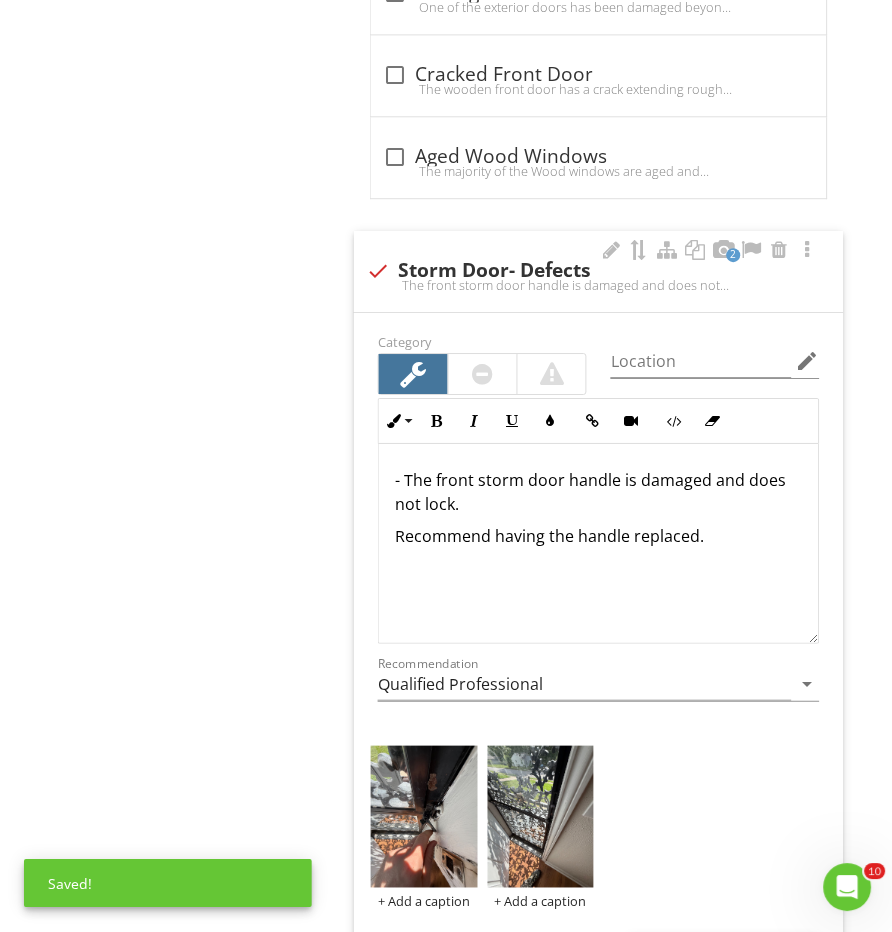 click on "- The front storm door handle is damaged and does not lock." at bounding box center [598, 492] 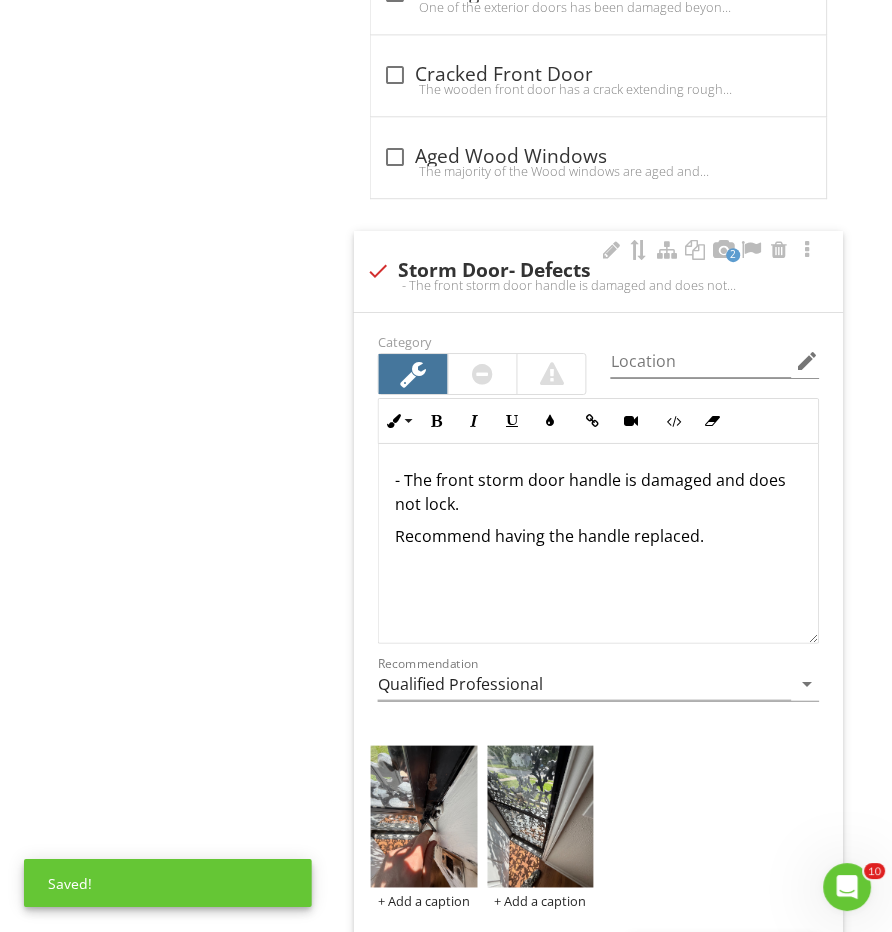 click on "- The front storm door handle is damaged and does not lock.  Recommend having the handle replaced." at bounding box center [598, 544] 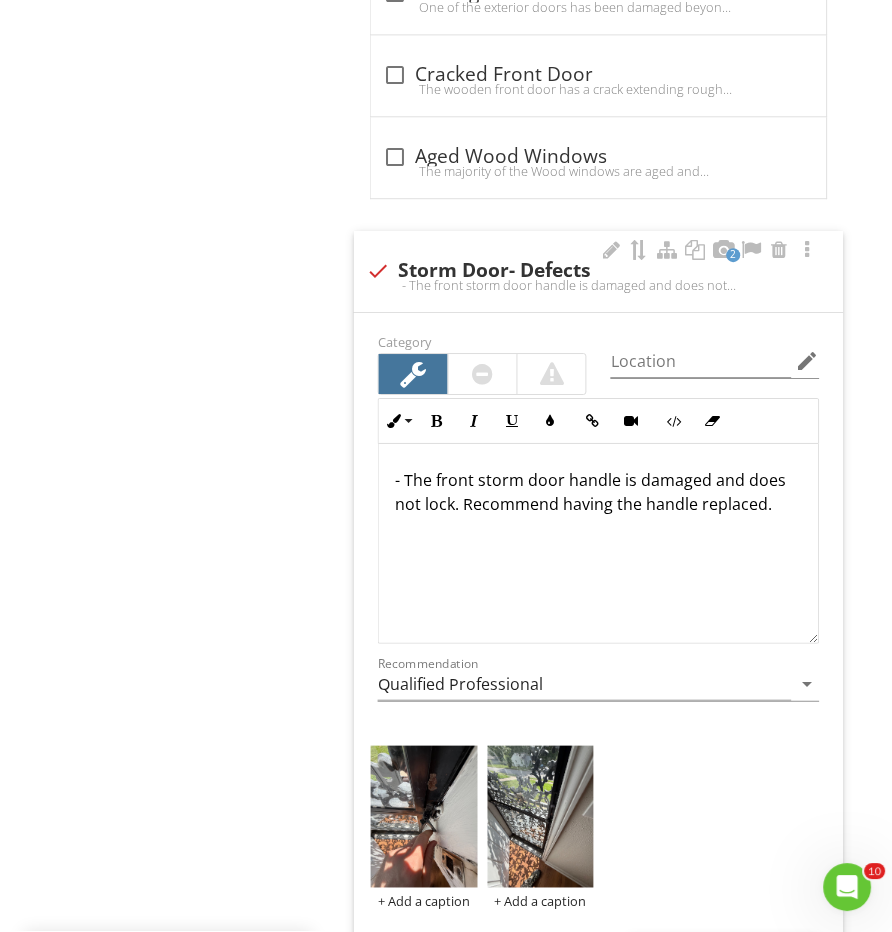 click on "- The front storm door handle is damaged and does not lock. Recommend having the handle replaced." at bounding box center [598, 544] 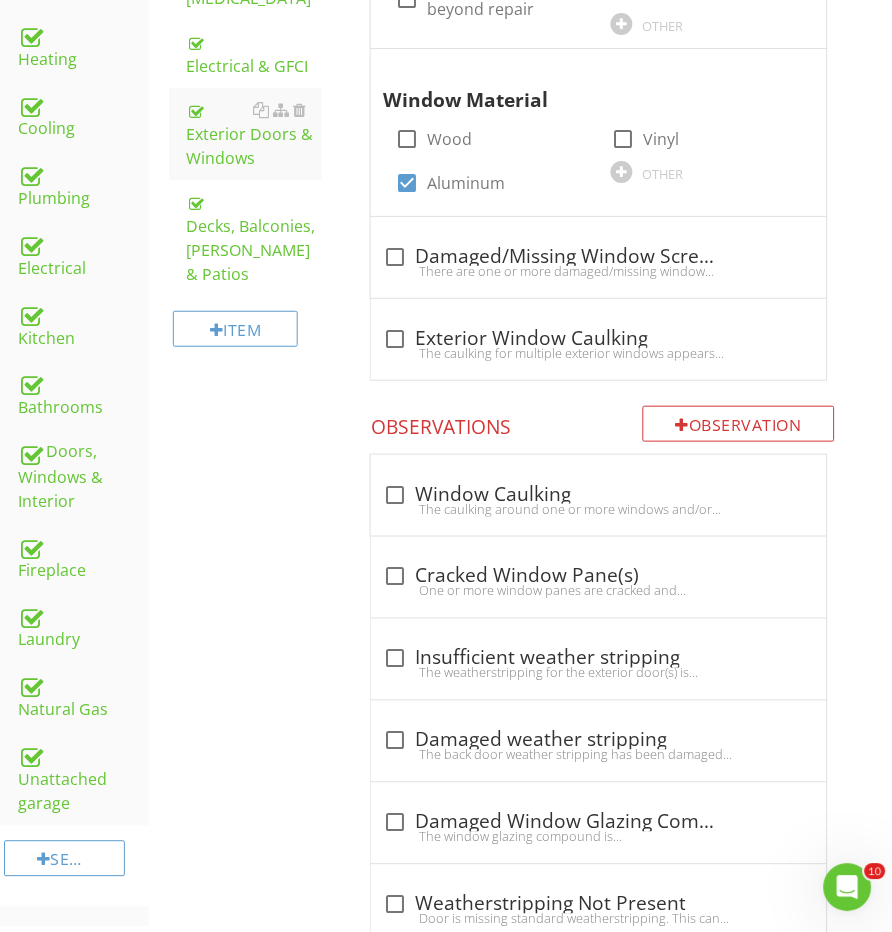 scroll, scrollTop: 818, scrollLeft: 0, axis: vertical 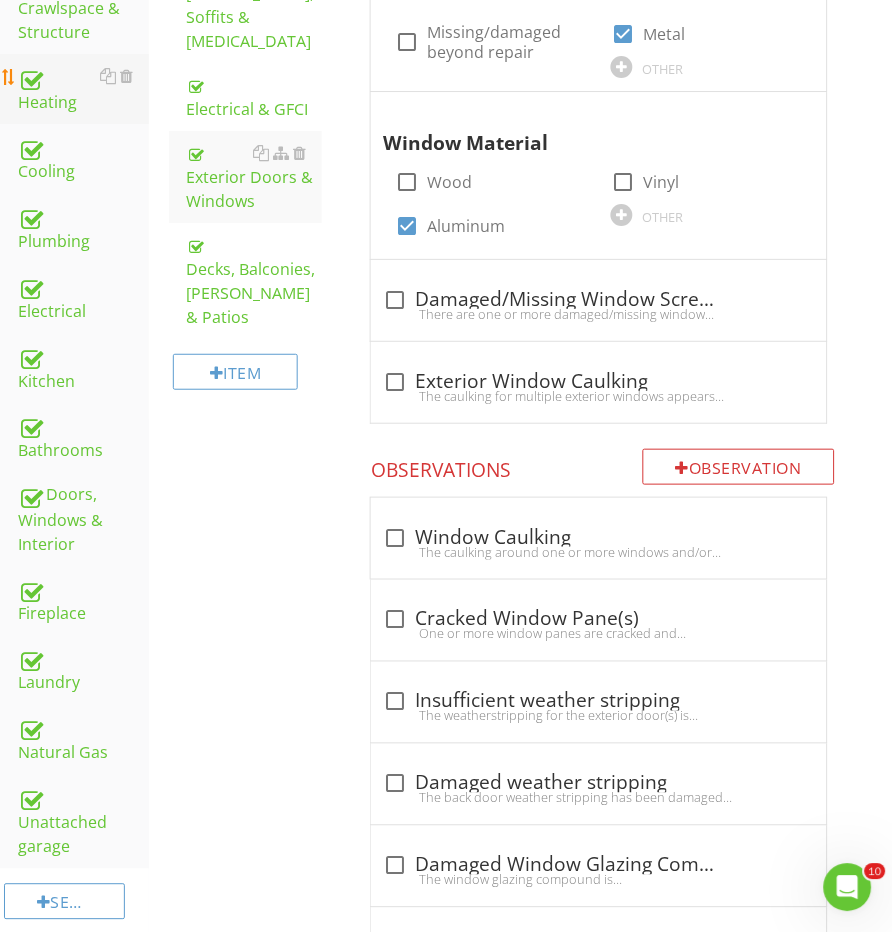 click on "Heating" at bounding box center [83, 89] 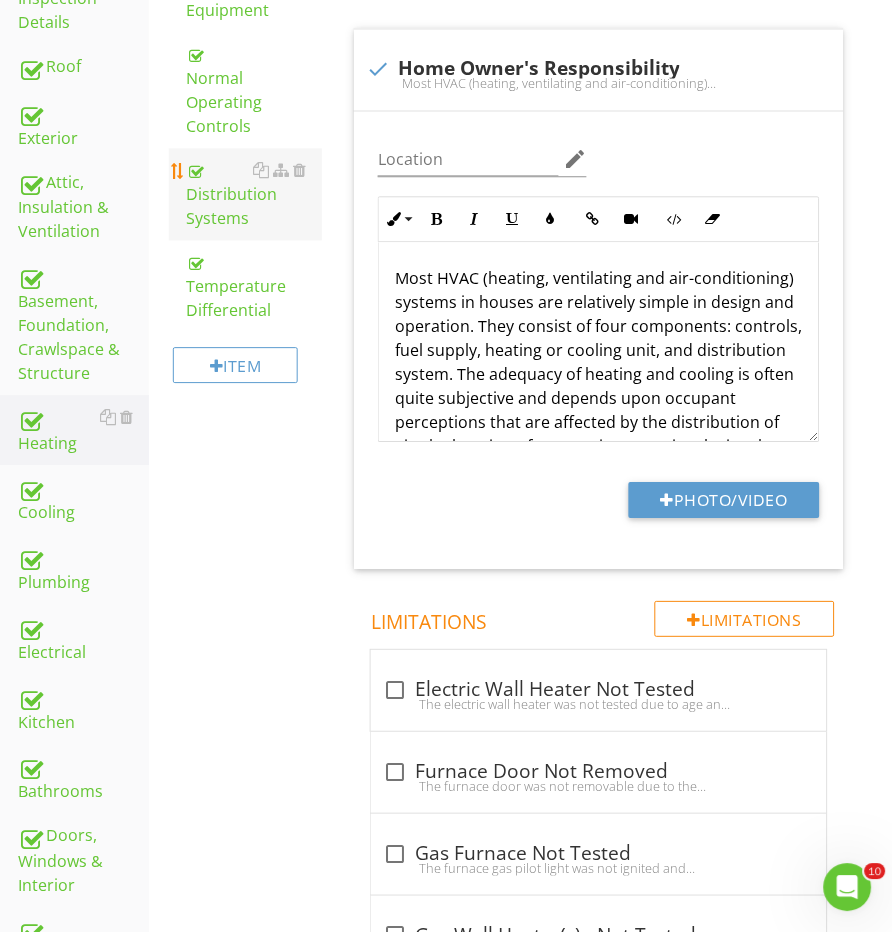 click on "Distribution Systems" at bounding box center [255, 194] 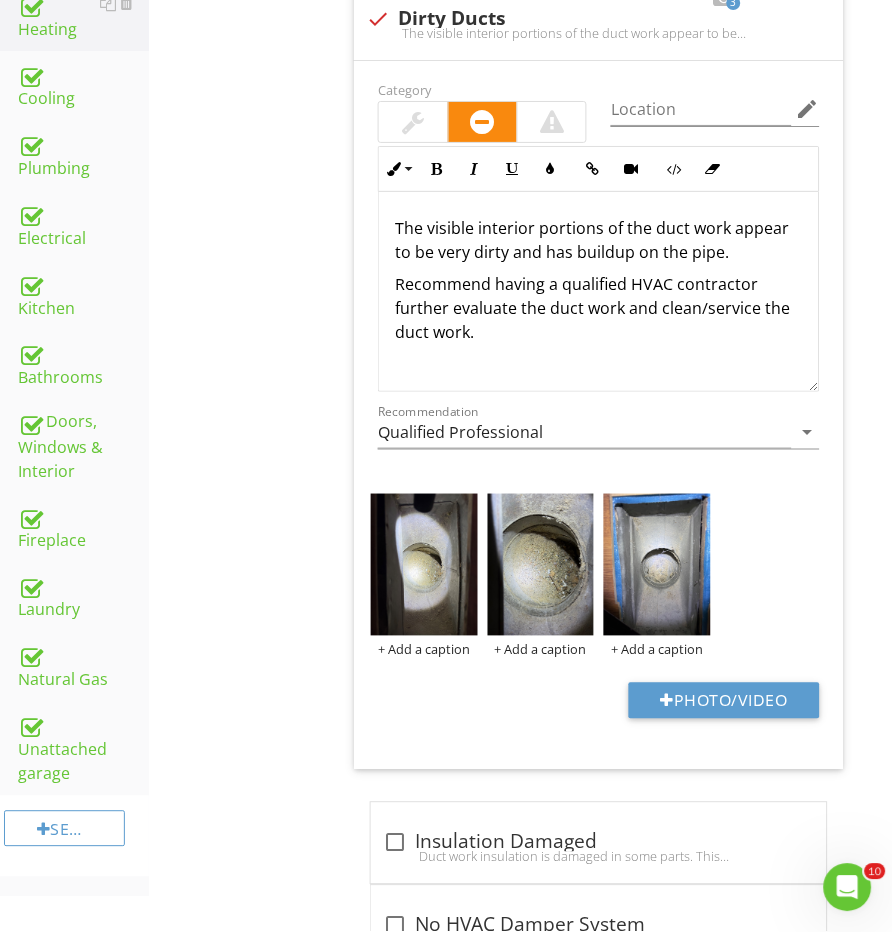 scroll, scrollTop: 440, scrollLeft: 0, axis: vertical 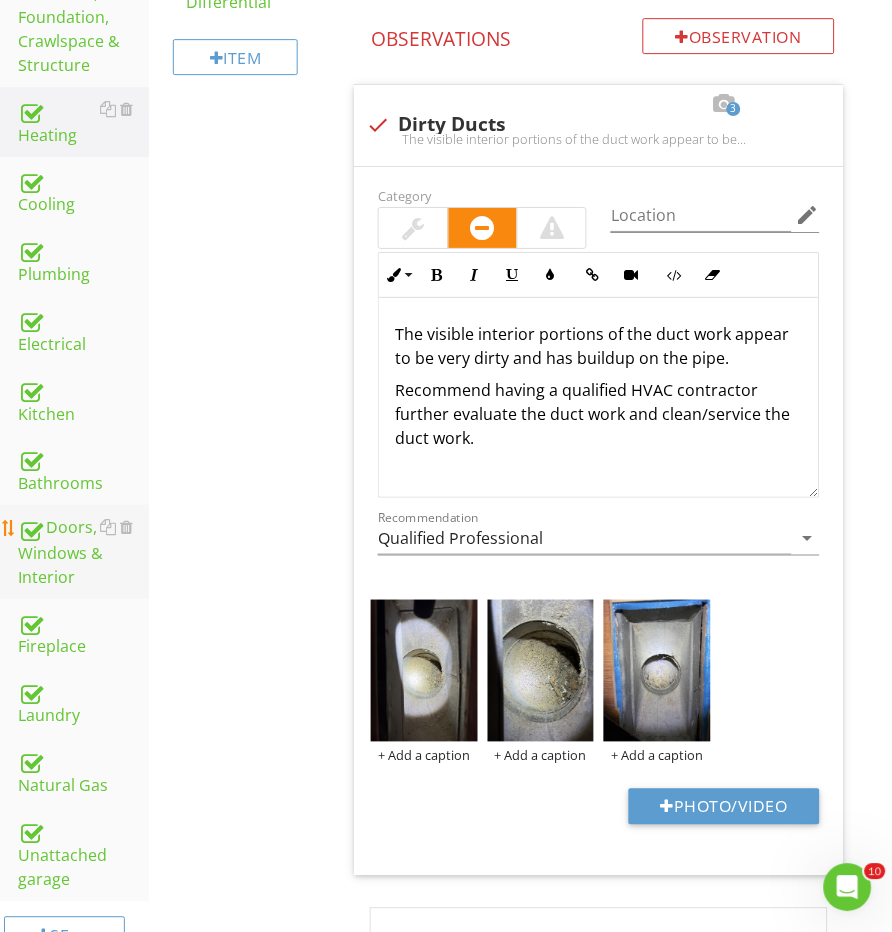 click on "Doors, Windows & Interior" at bounding box center [83, 552] 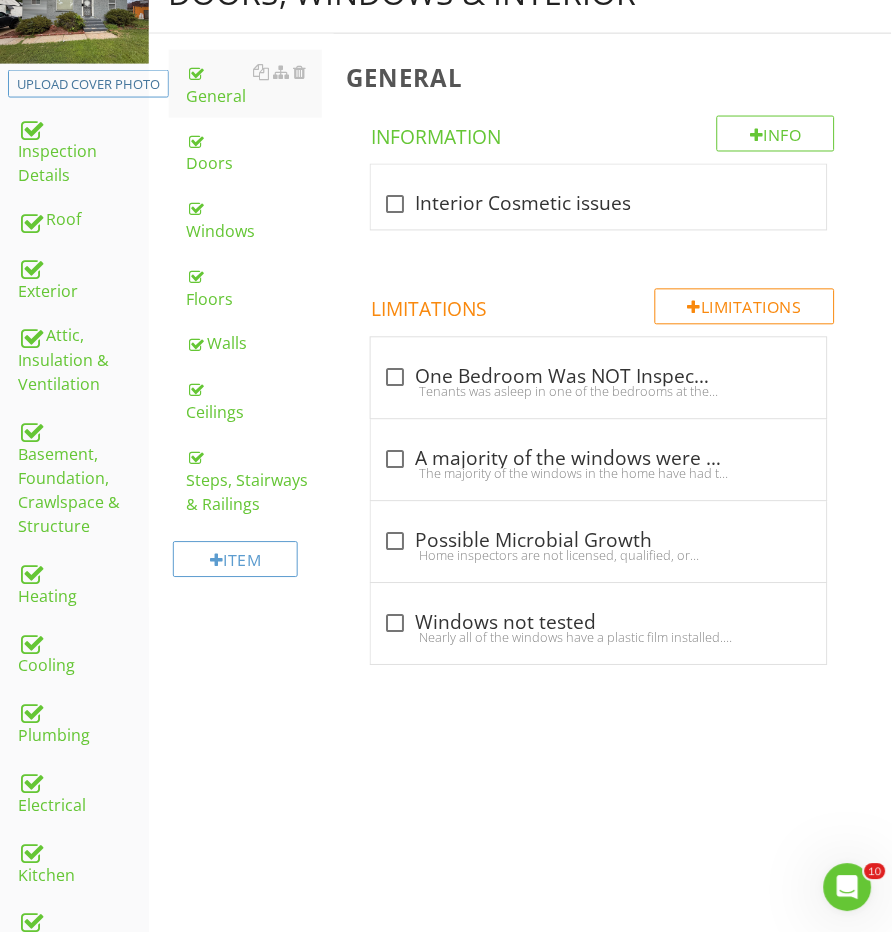 scroll, scrollTop: 244, scrollLeft: 0, axis: vertical 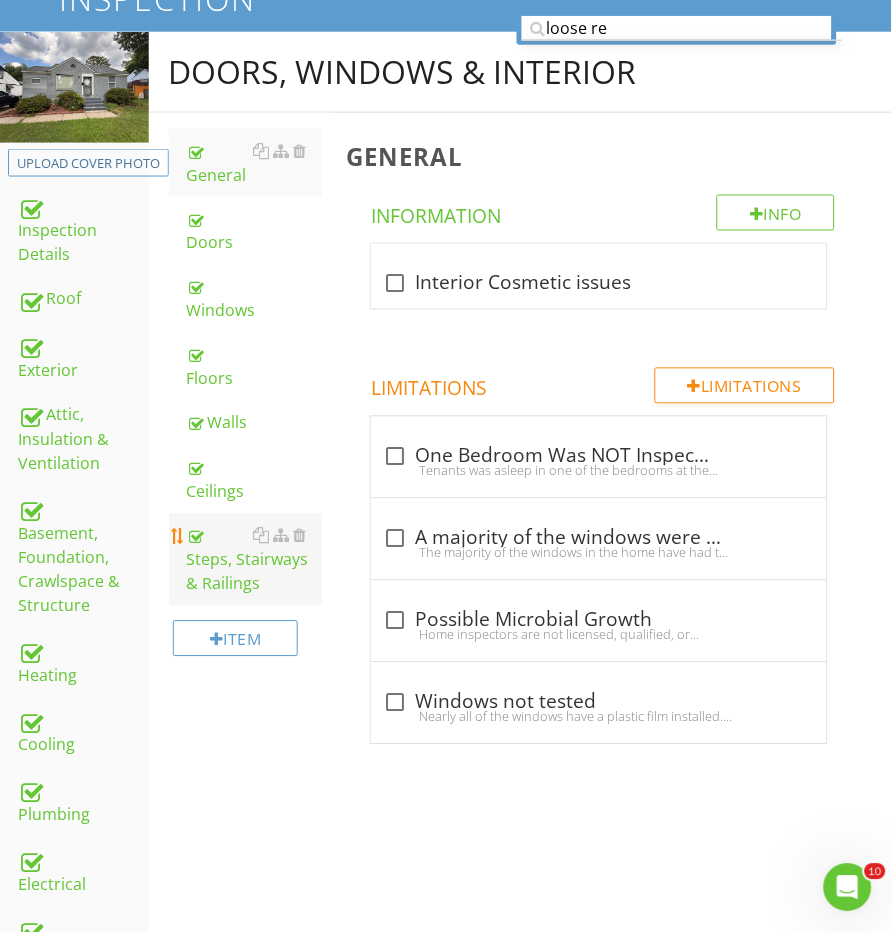 click on "Steps, Stairways & Railings" at bounding box center (255, 560) 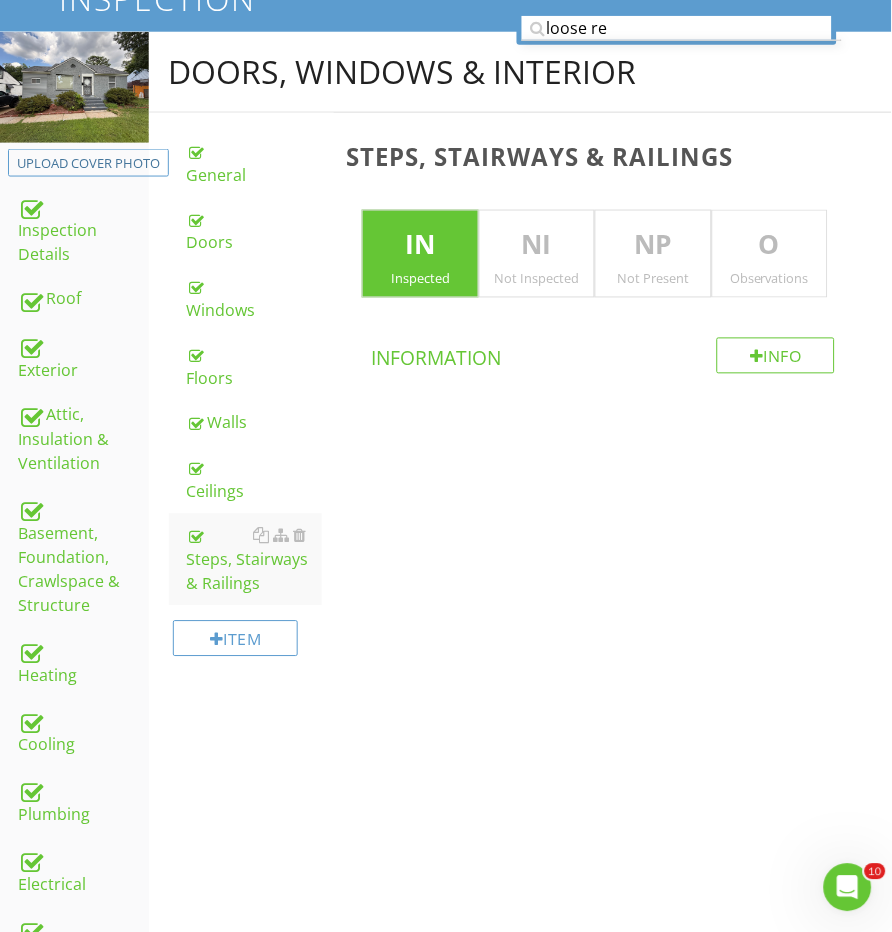 click on "Observations" at bounding box center [770, 279] 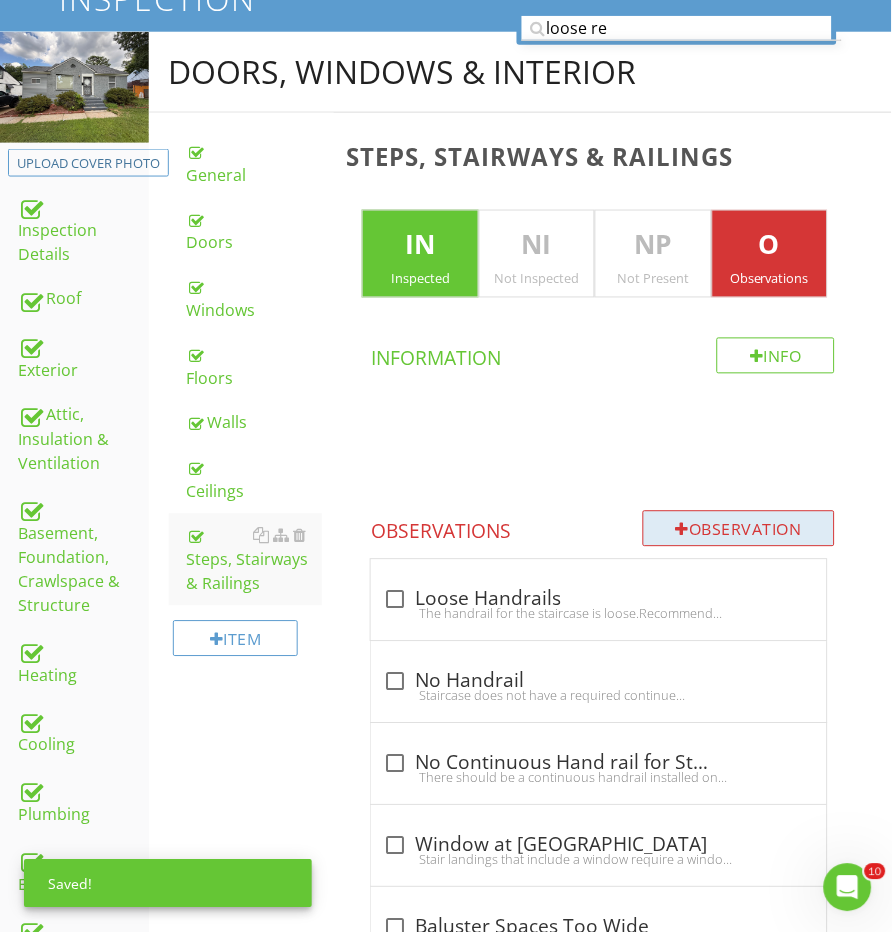 click on "Observation" at bounding box center (739, 529) 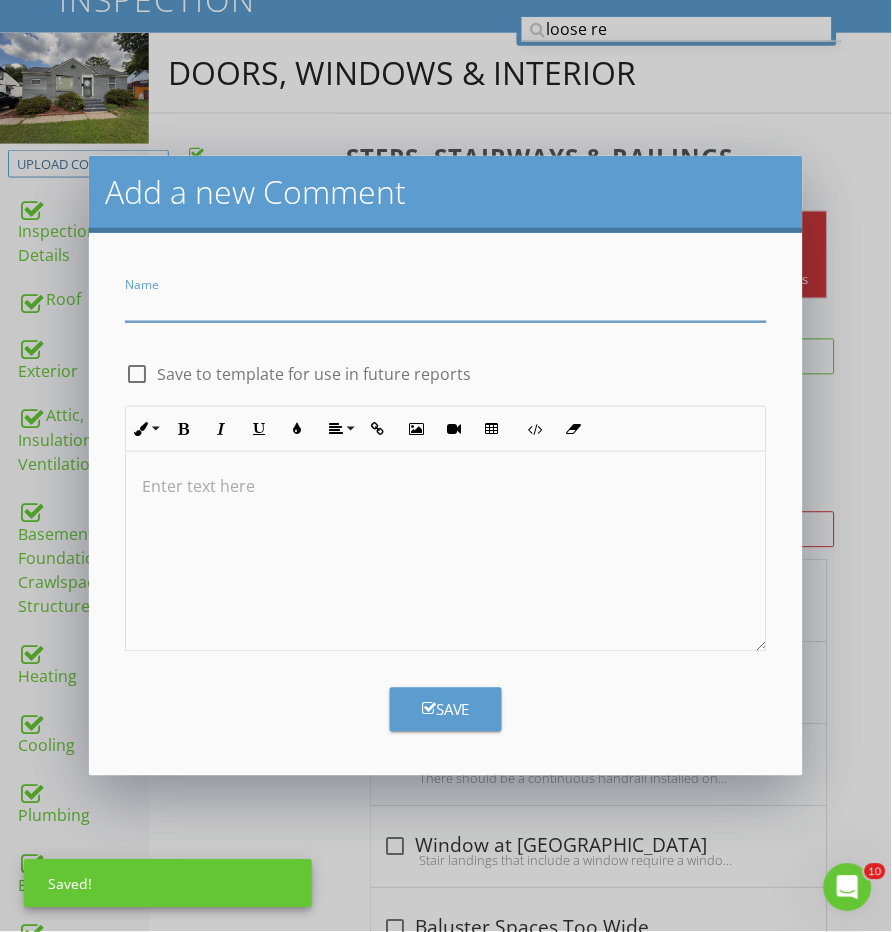 click at bounding box center [446, 552] 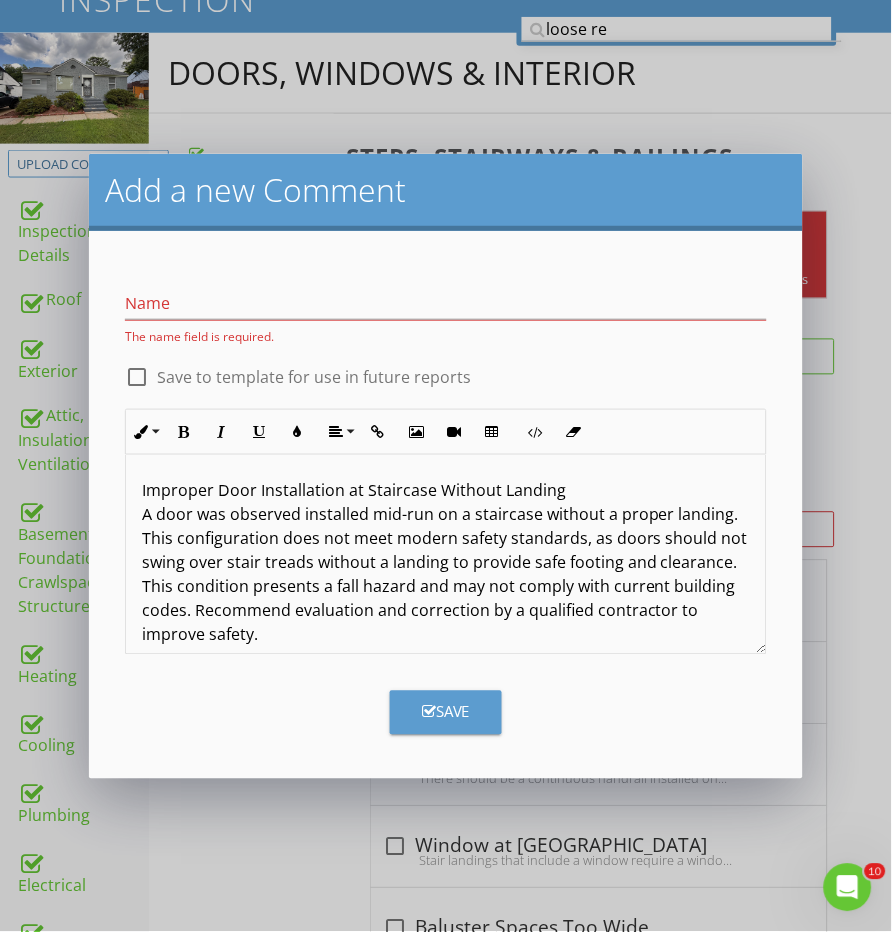 click on "Improper Door Installation at Staircase Without Landing A door was observed installed mid-run on a staircase without a proper landing. This configuration does not meet modern safety standards, as doors should not swing over stair treads without a landing to provide safe footing and clearance. This condition presents a fall hazard and may not comply with current building codes. Recommend evaluation and correction by a qualified contractor to improve safety." at bounding box center [446, 563] 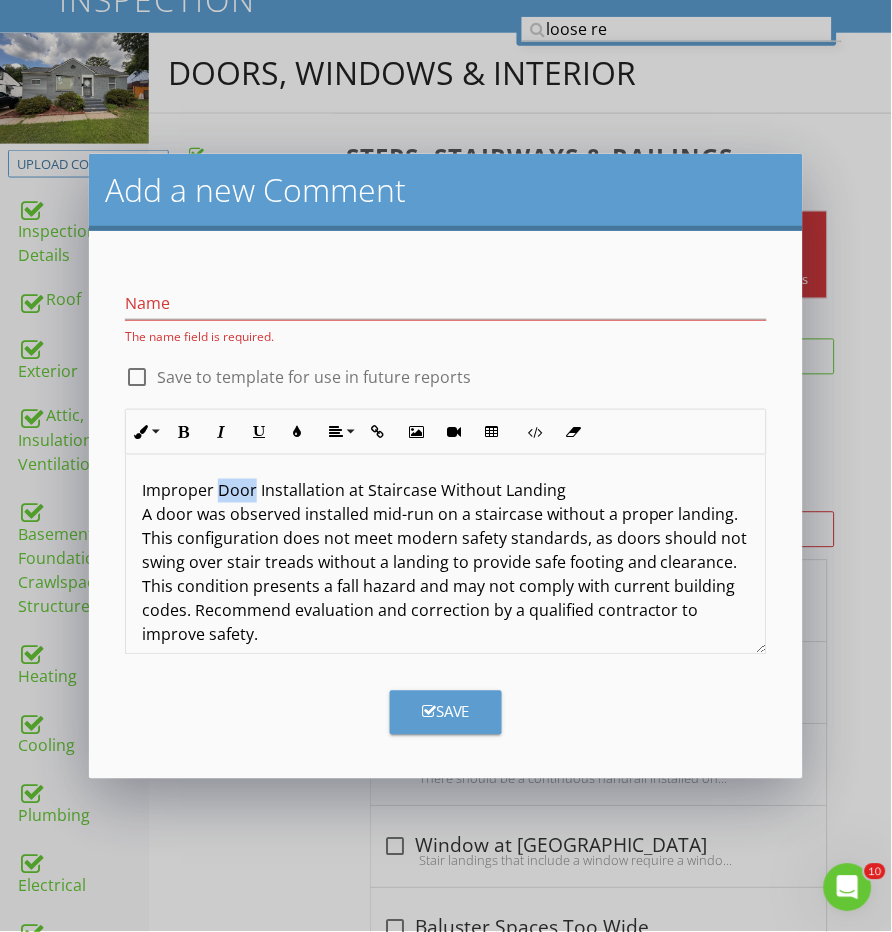 click on "Improper Door Installation at Staircase Without Landing A door was observed installed mid-run on a staircase without a proper landing. This configuration does not meet modern safety standards, as doors should not swing over stair treads without a landing to provide safe footing and clearance. This condition presents a fall hazard and may not comply with current building codes. Recommend evaluation and correction by a qualified contractor to improve safety." at bounding box center [446, 563] 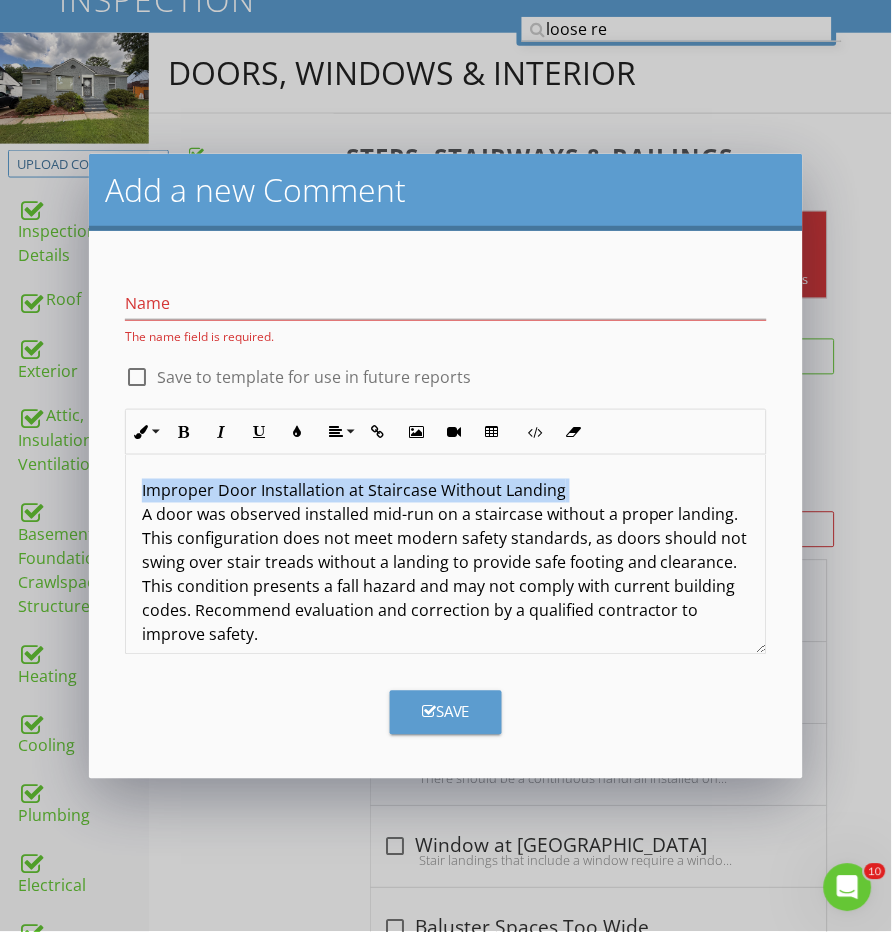 click on "Improper Door Installation at Staircase Without Landing A door was observed installed mid-run on a staircase without a proper landing. This configuration does not meet modern safety standards, as doors should not swing over stair treads without a landing to provide safe footing and clearance. This condition presents a fall hazard and may not comply with current building codes. Recommend evaluation and correction by a qualified contractor to improve safety." at bounding box center (446, 563) 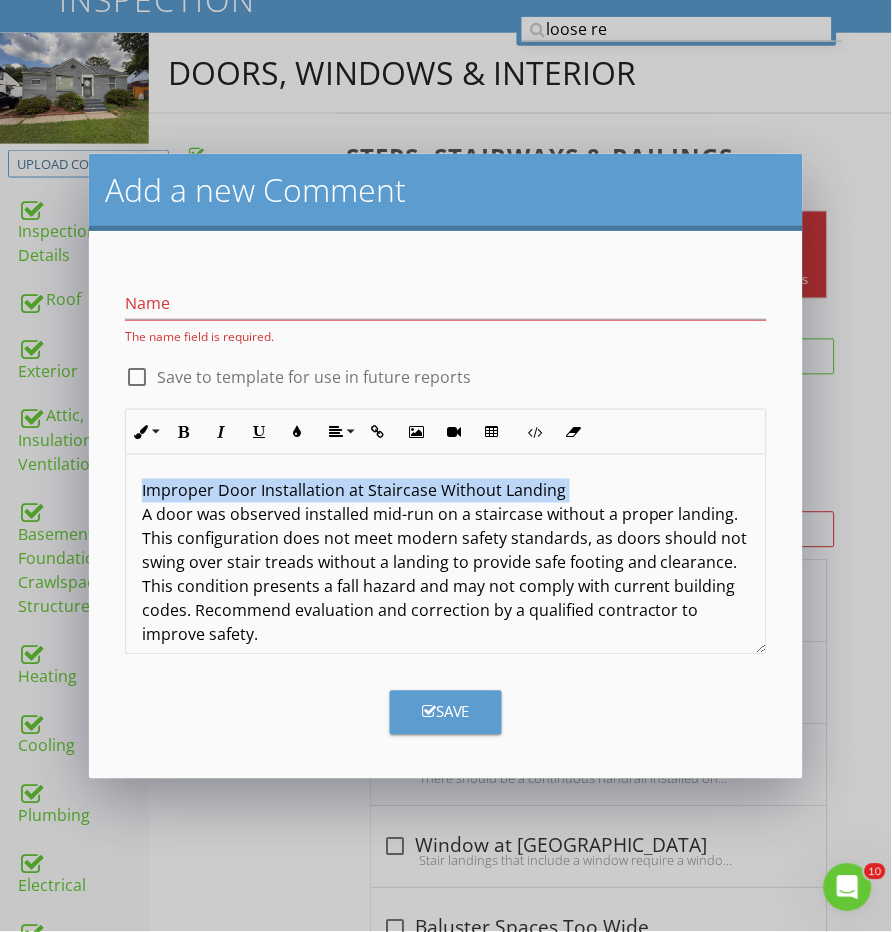 type 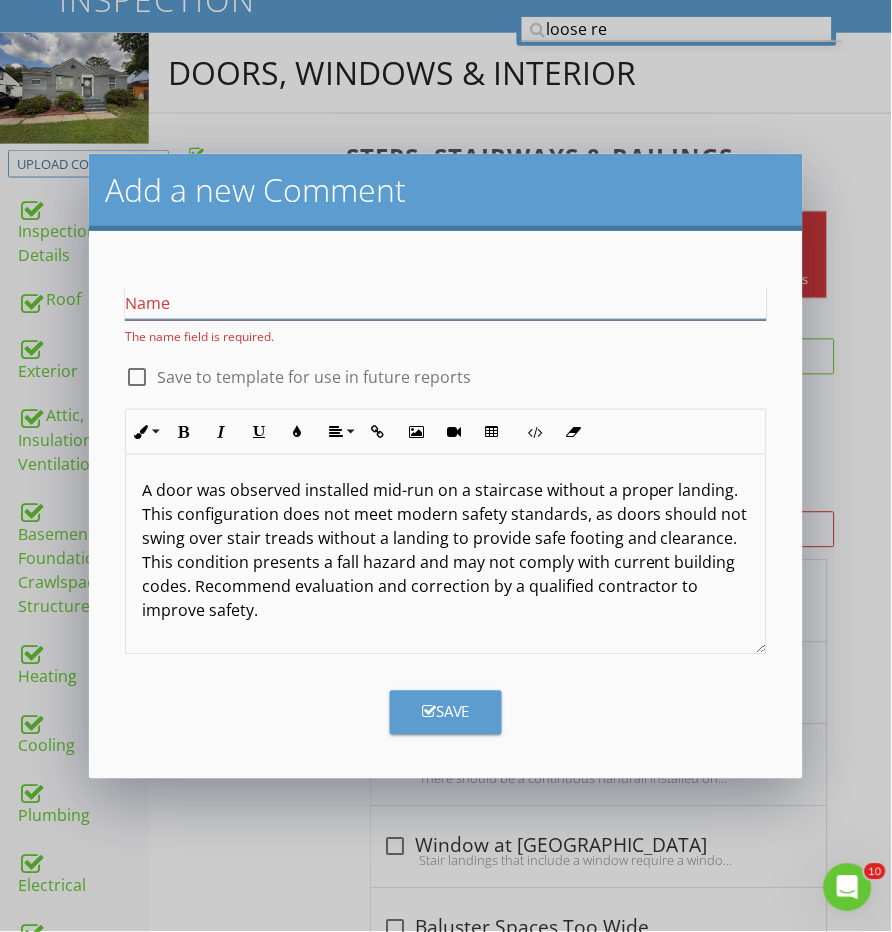 click at bounding box center [446, 303] 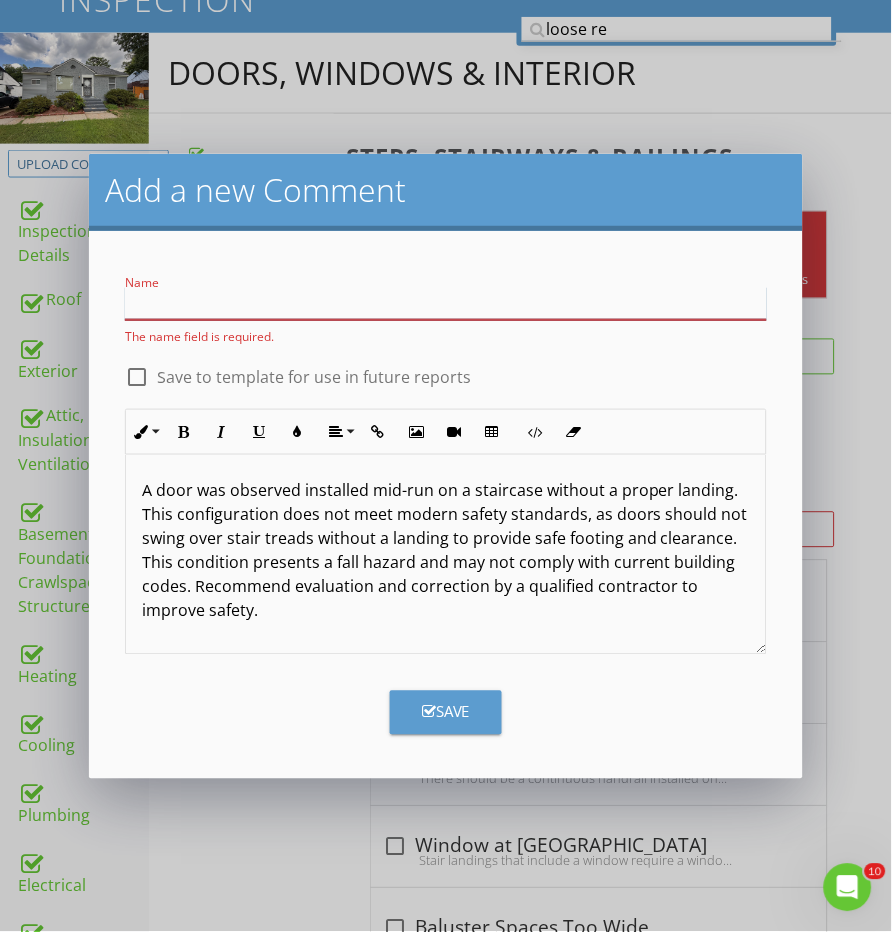 paste on "Improper Door Installation at Staircase Without Landing" 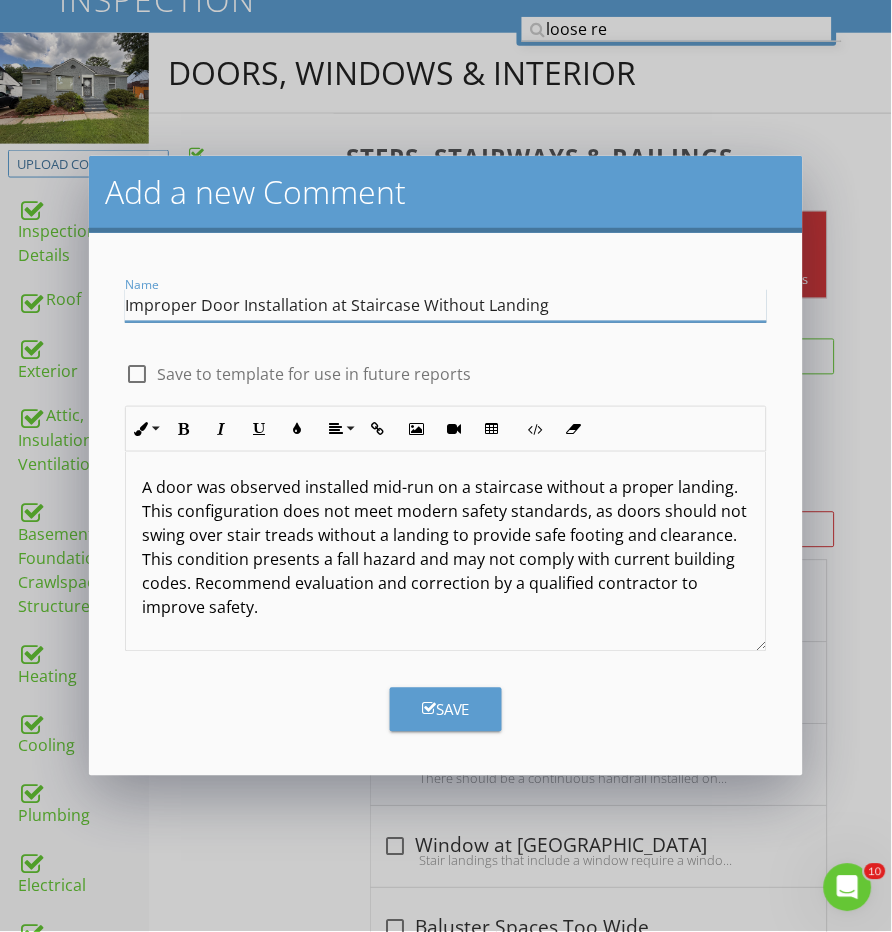 type on "Improper Door Installation at Staircase Without Landing" 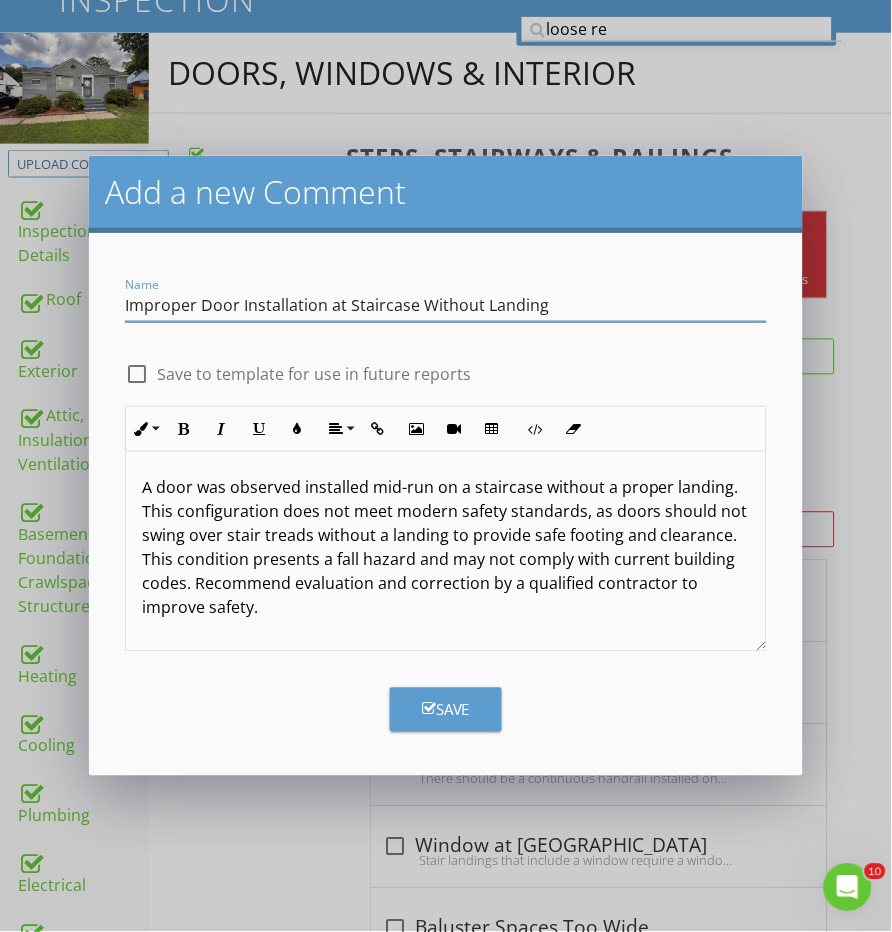 click on "A door was observed installed mid-run on a staircase without a proper landing. This configuration does not meet modern safety standards, as doors should not swing over stair treads without a landing to provide safe footing and clearance. This condition presents a fall hazard and may not comply with current building codes. Recommend evaluation and correction by a qualified contractor to improve safety." at bounding box center (446, 552) 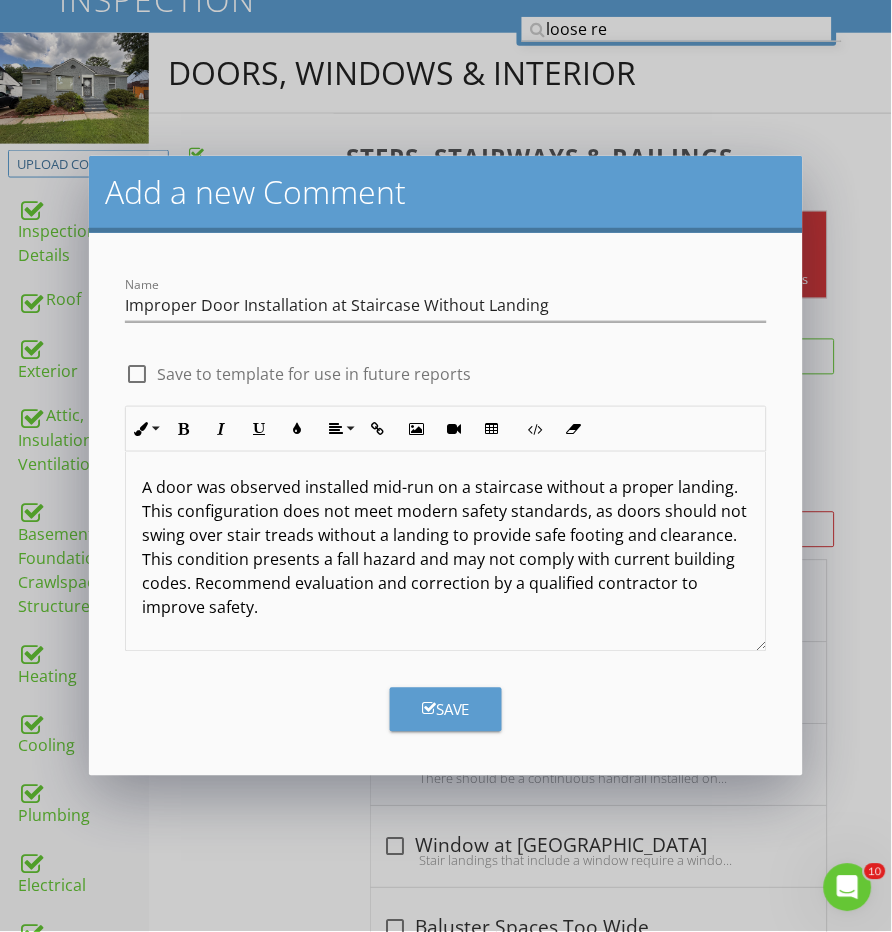 click on "Save" at bounding box center [446, 710] 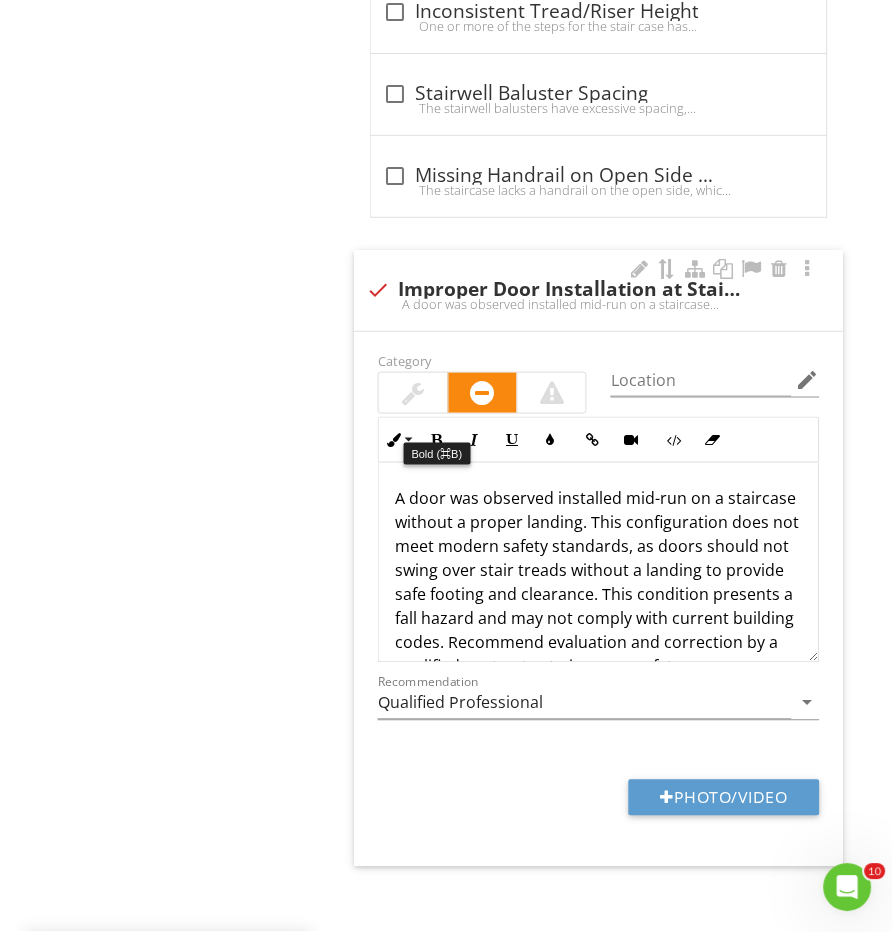 scroll, scrollTop: 1897, scrollLeft: 0, axis: vertical 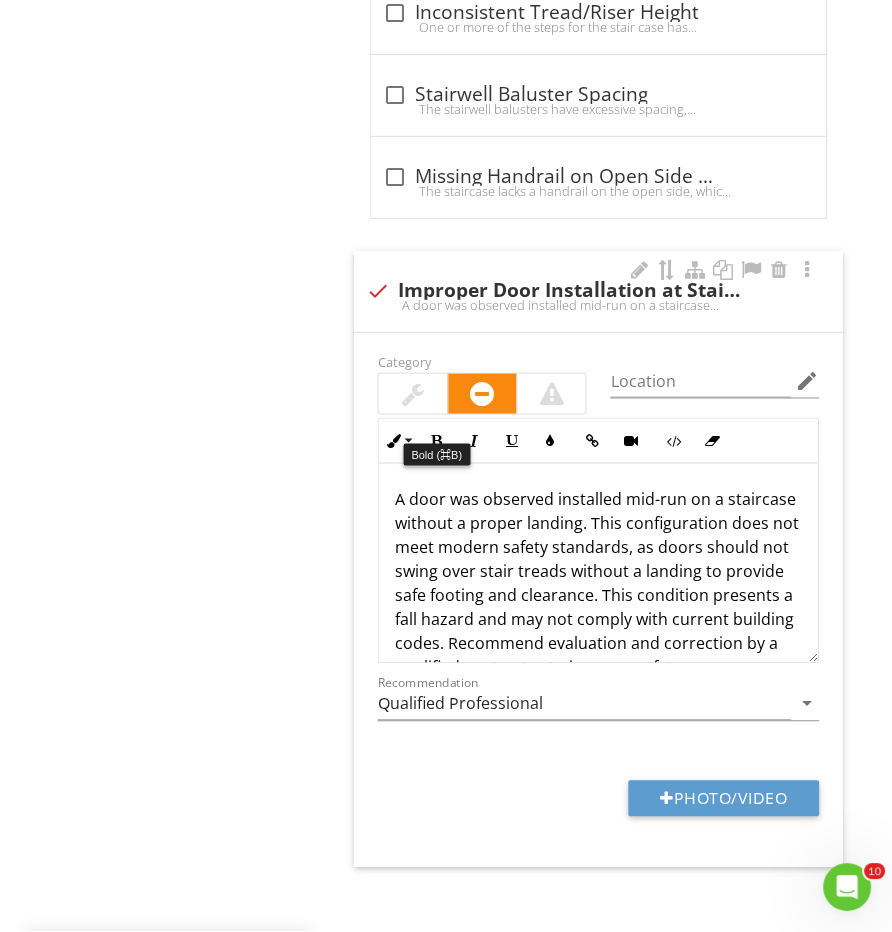 click at bounding box center [414, 394] 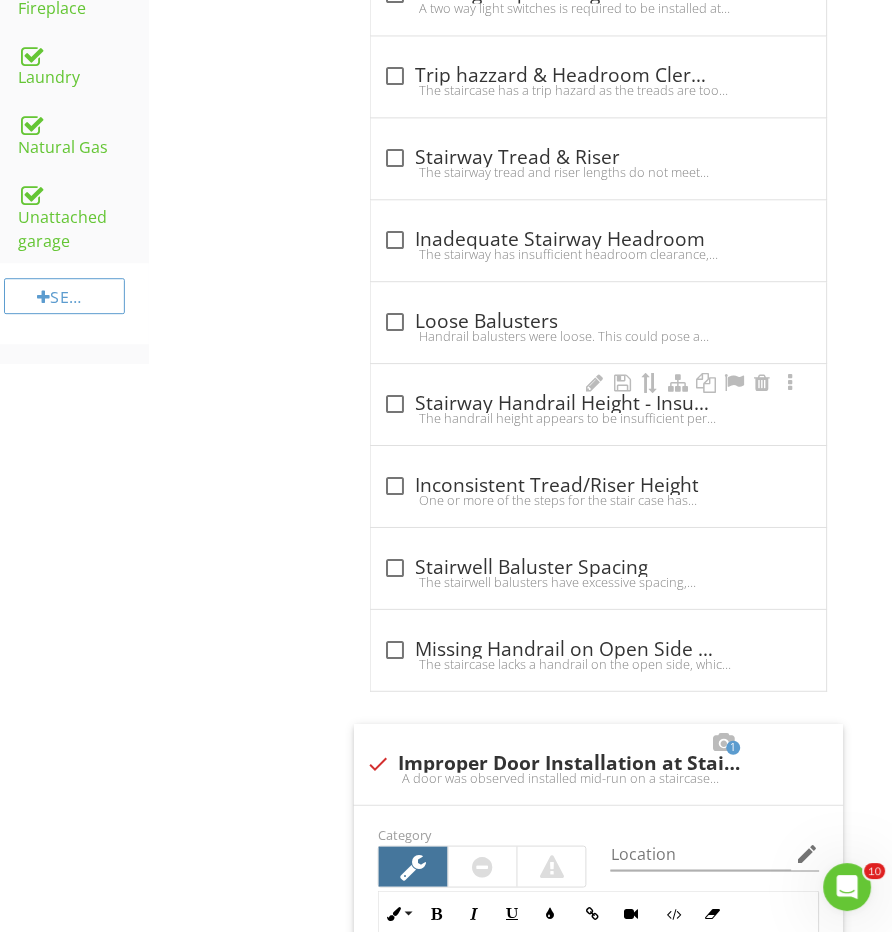 click on "check_box_outline_blank
Stairway Handrail Height - Insufficient" at bounding box center [598, 404] 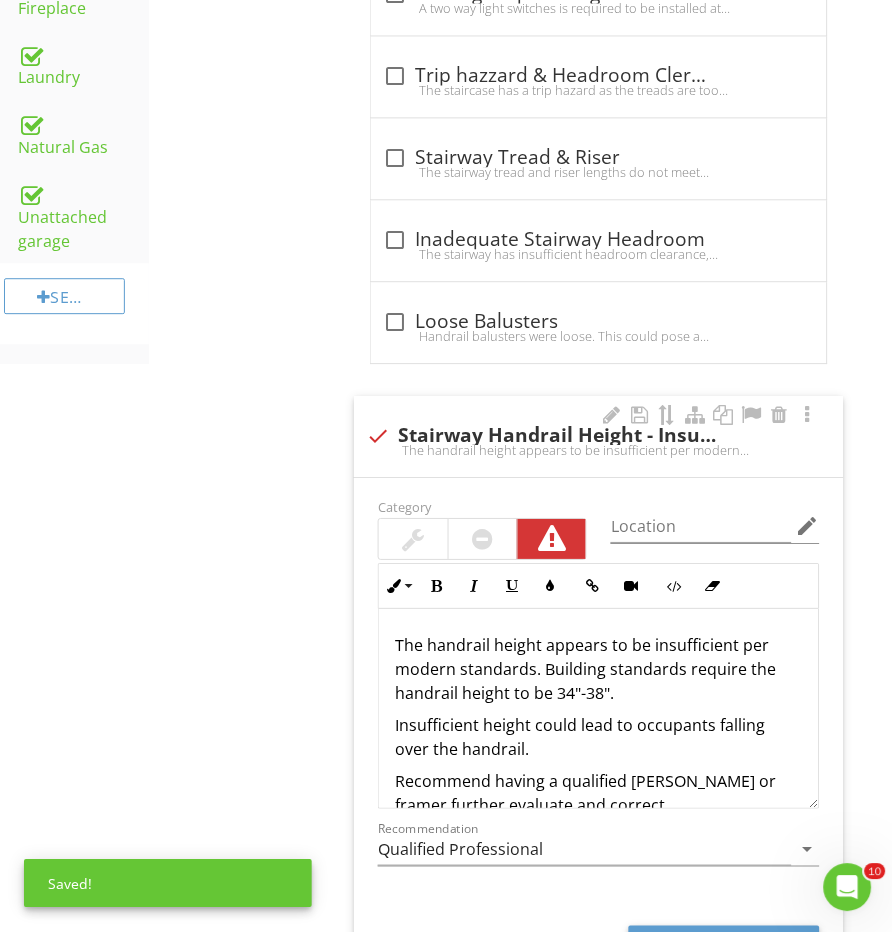 click on "check
Stairway Handrail Height - Insufficient
The handrail height appears to be insufficient per modern standards. Building standards require the handrail height to be 34"-38".Insufficient height could lead to occupants falling over the handrail.Recommend having a qualified carpenter or framer further evaluate and correct." at bounding box center [598, 437] 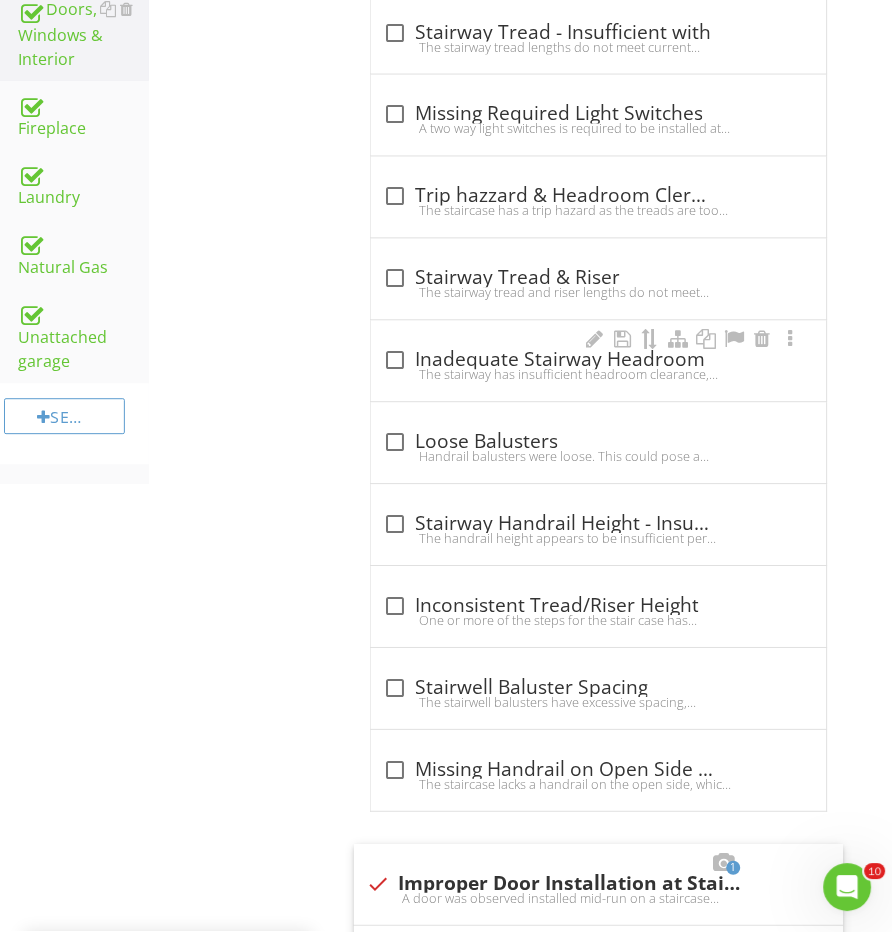 click on "The stairway has insufficient headroom clearance, with ceiling heights as low as 57 inches in some areas. This is significantly below the minimum required headroom of 6 feet 8 inches (80 inches) as per the International Residential Code.This condition poses a safety hazard, increasing the risk of head injury when using the stairs, and is not code-compliant.Correction is recommended to bring the stairway into compliance with applicable building standards." at bounding box center [598, 375] 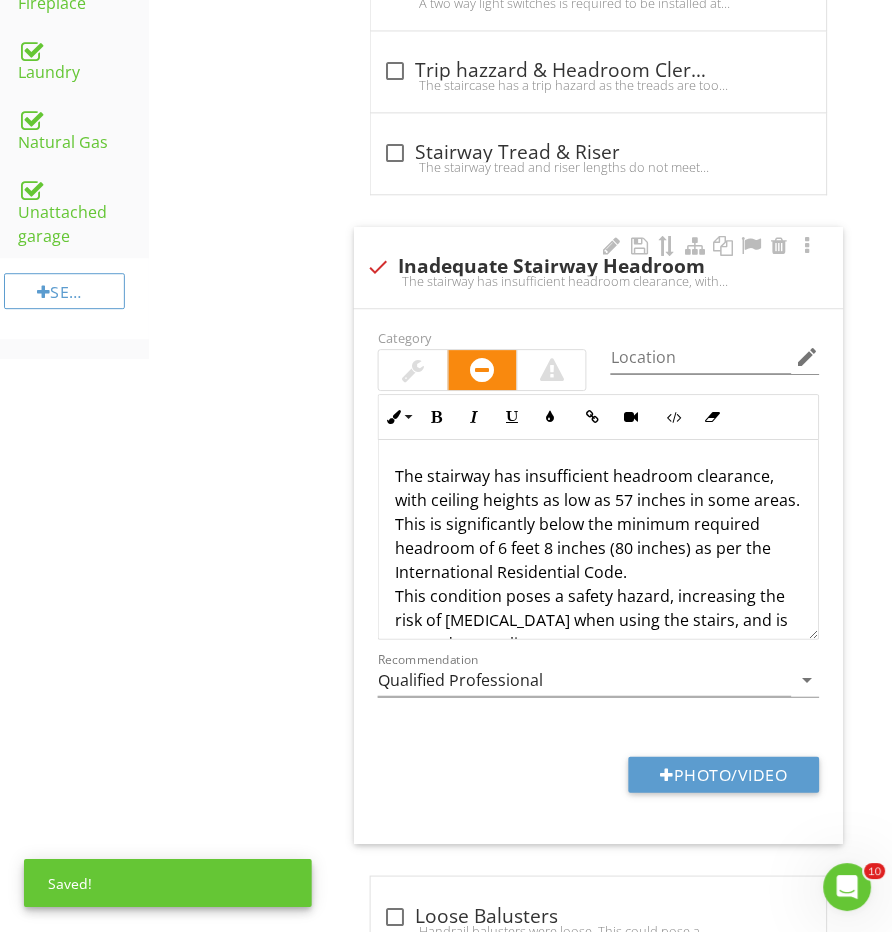 scroll, scrollTop: 1432, scrollLeft: 0, axis: vertical 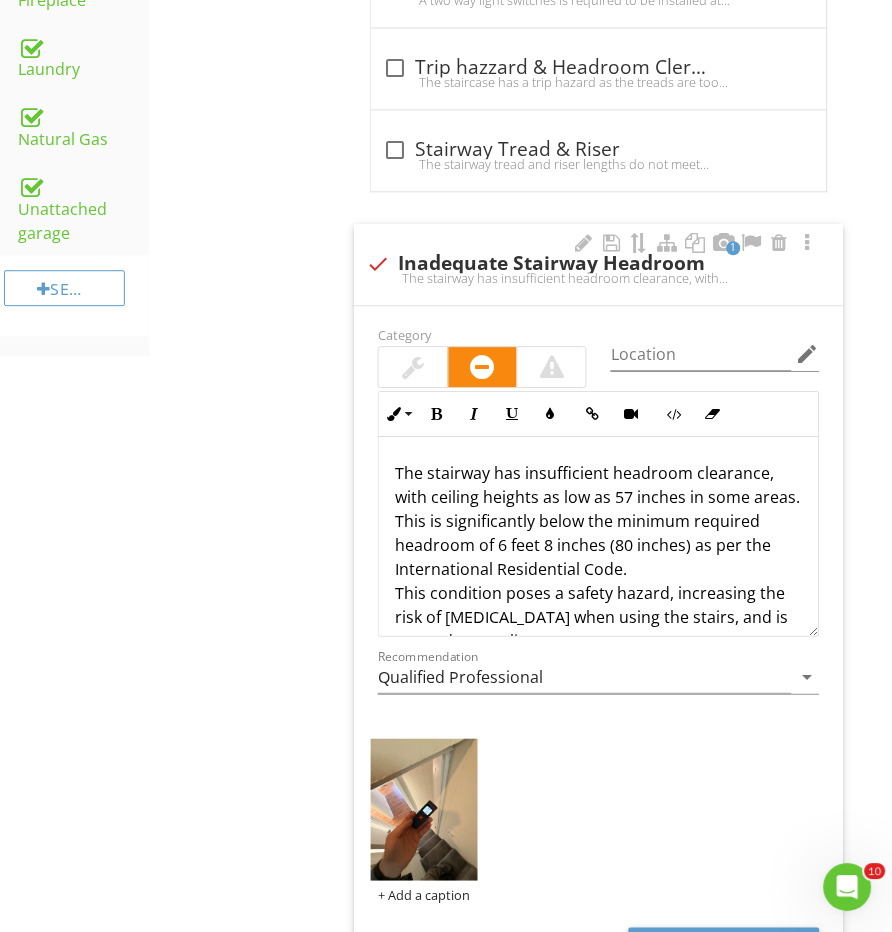 click on "The stairway has insufficient headroom clearance, with ceiling heights as low as 57 inches in some areas. This is significantly below the minimum required headroom of 6 feet 8 inches (80 inches) as per the International Residential Code. This condition poses a safety hazard, increasing the risk of head injury when using the stairs, and is not code-compliant. Correction is recommended to bring the stairway into compliance with applicable building standards." at bounding box center [598, 581] 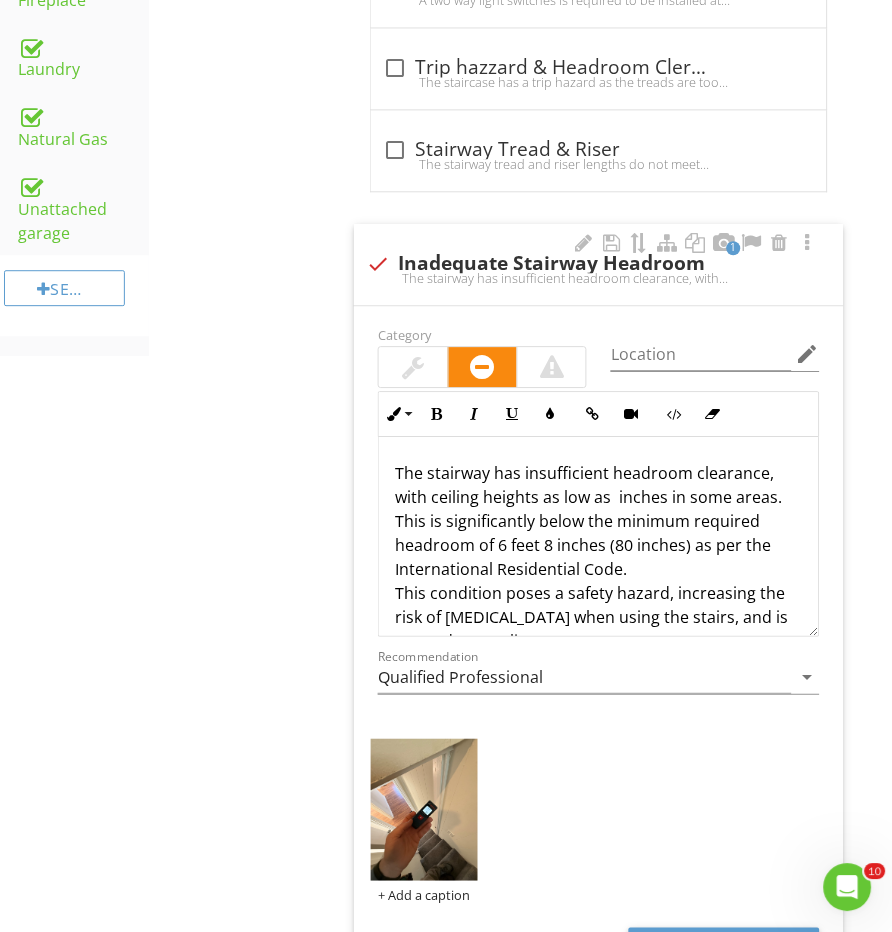 type 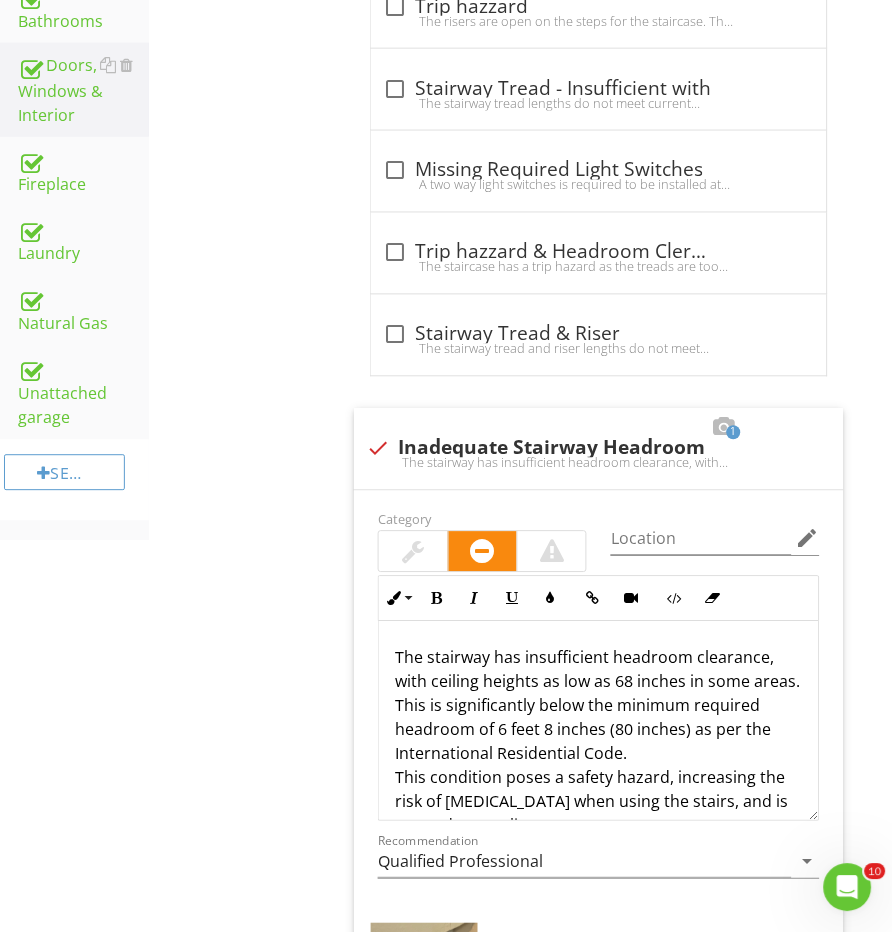scroll, scrollTop: 1120, scrollLeft: 0, axis: vertical 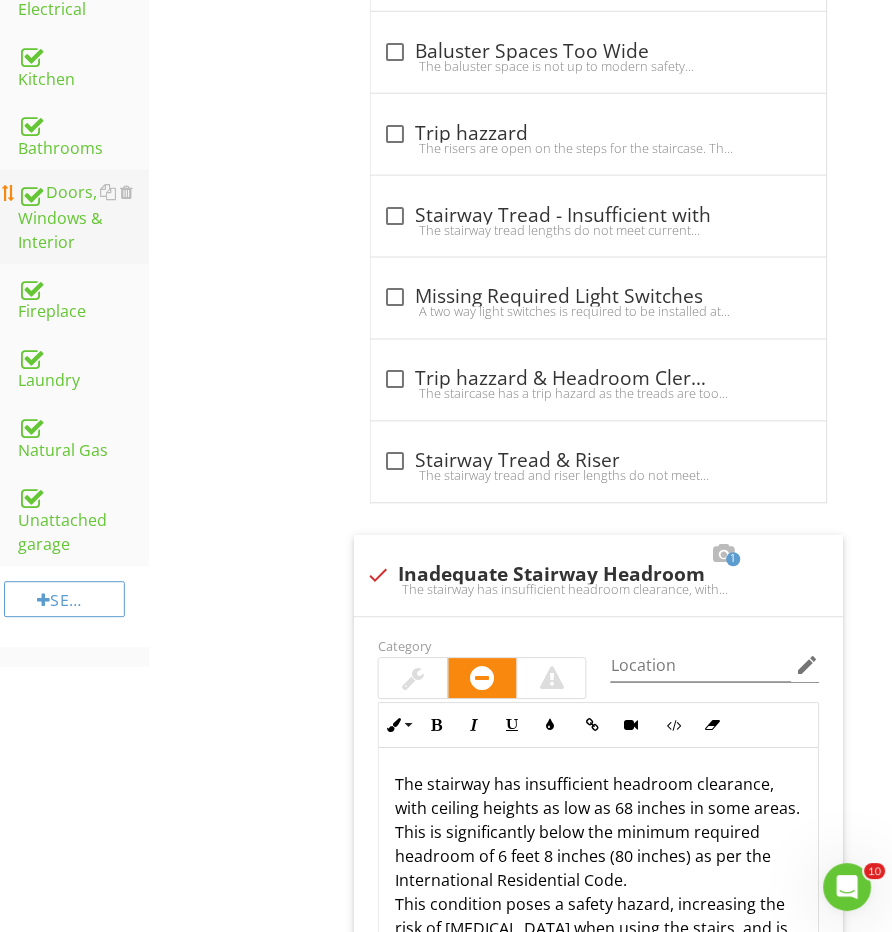 click on "Doors, Windows & Interior" at bounding box center (83, 217) 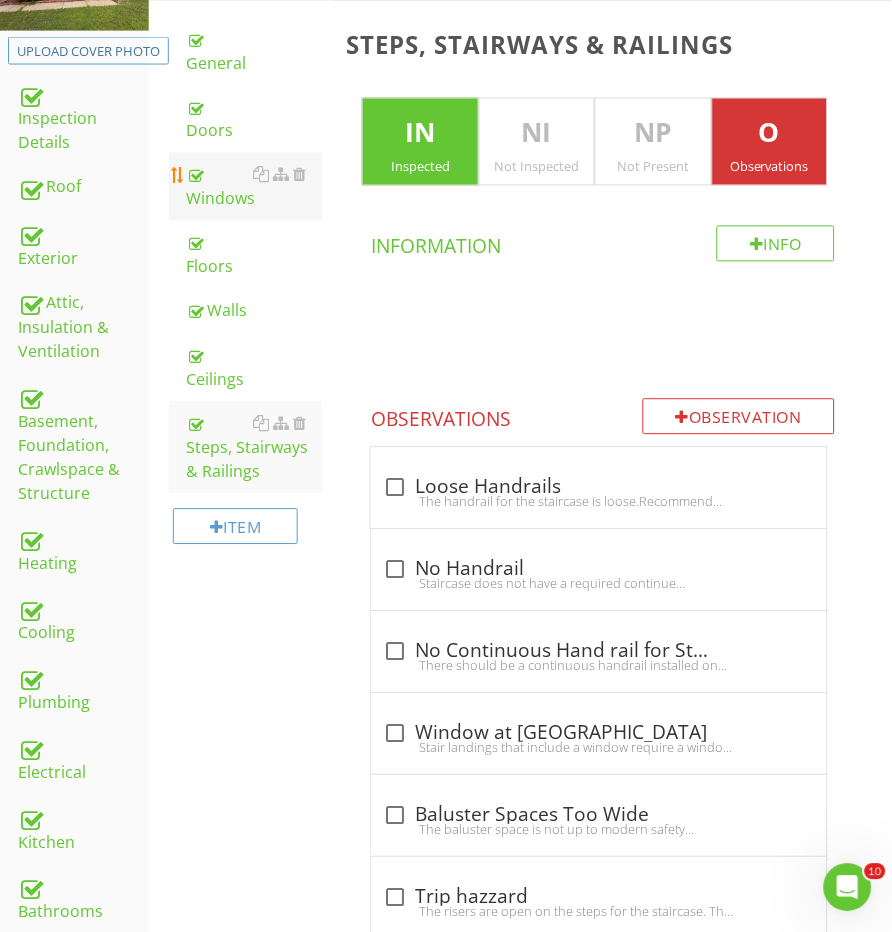 click on "Windows" at bounding box center [255, 187] 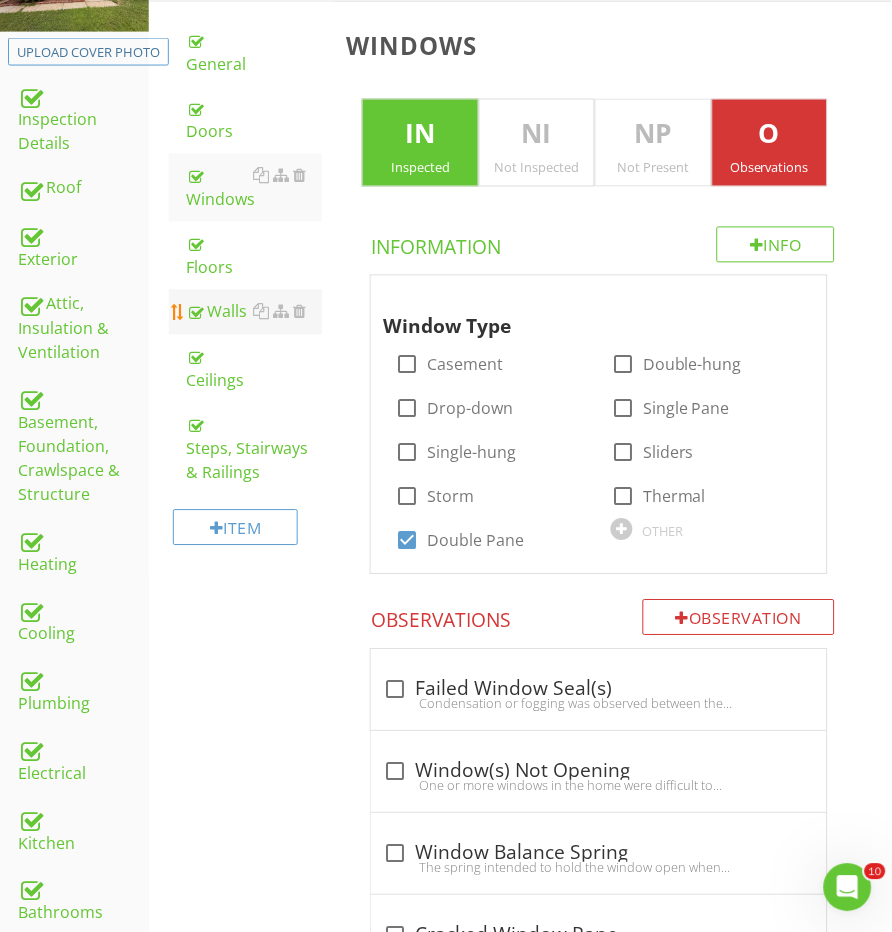 scroll, scrollTop: 735, scrollLeft: 0, axis: vertical 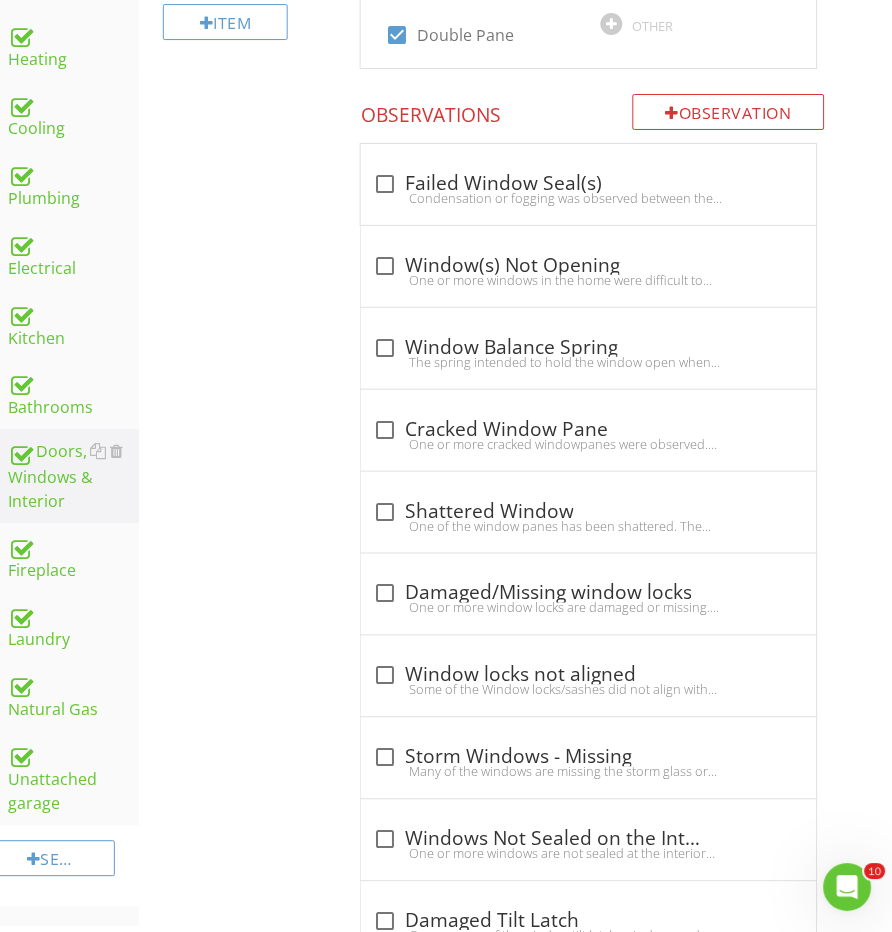 click on "Doors, Windows & Interior
General
Doors
Windows
Floors
Walls
Ceilings
Steps, Stairways & Railings
Item
Windows
IN   Inspected NI   Not Inspected NP   Not Present O   Observations
Info
Information
Window Type
check_box_outline_blank Casement   check_box_outline_blank Double-hung   check_box_outline_blank Drop-down   check_box_outline_blank Single Pane   check_box_outline_blank Single-hung   check_box_outline_blank Sliders   check_box_outline_blank Storm   check_box_outline_blank Thermal   check_box Double Pane         OTHER
Observation" at bounding box center [510, 1823] 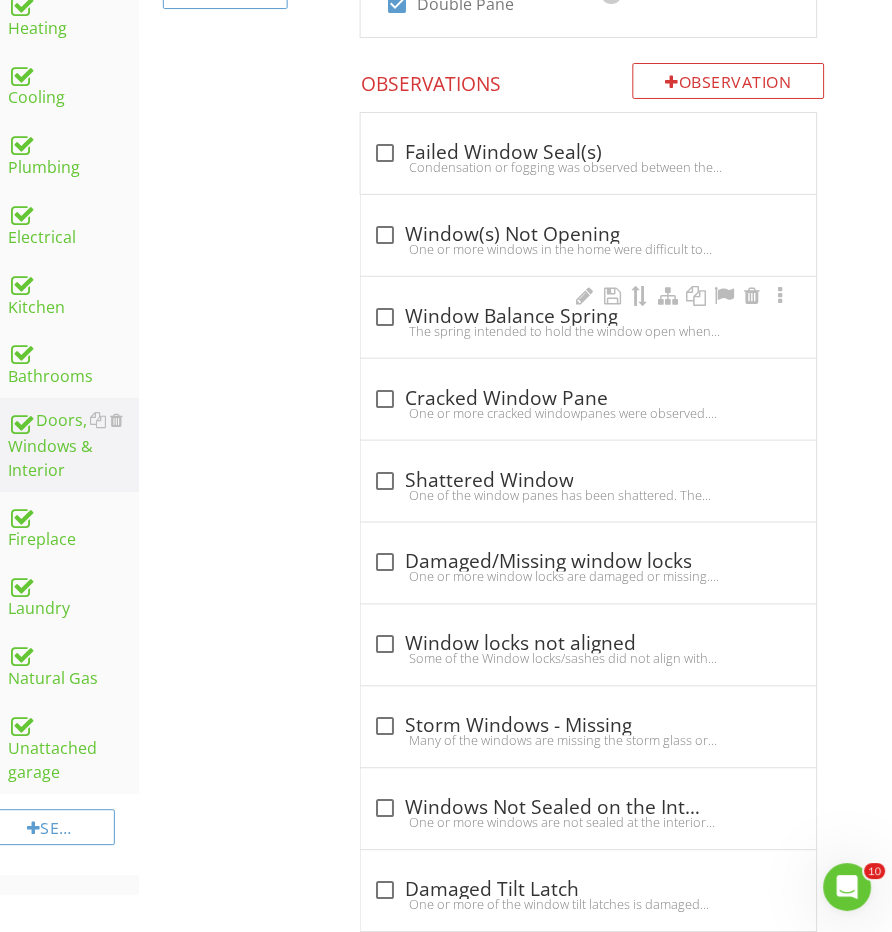 click at bounding box center [385, 317] 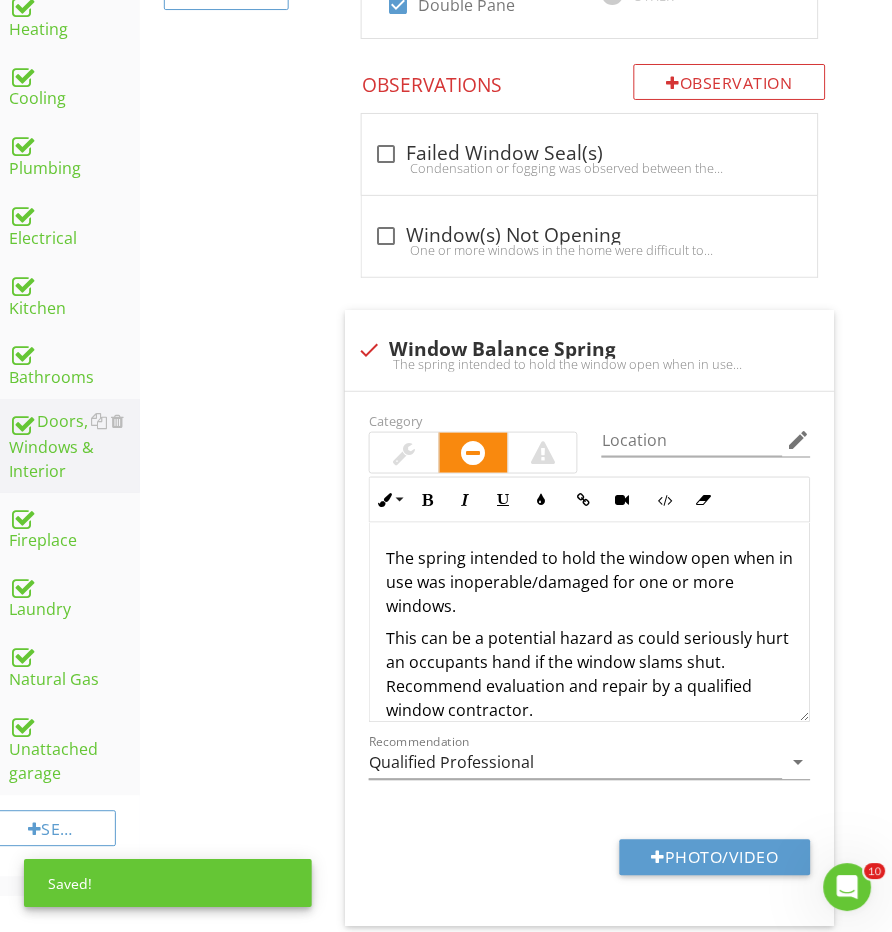 scroll, scrollTop: 1022, scrollLeft: 9, axis: both 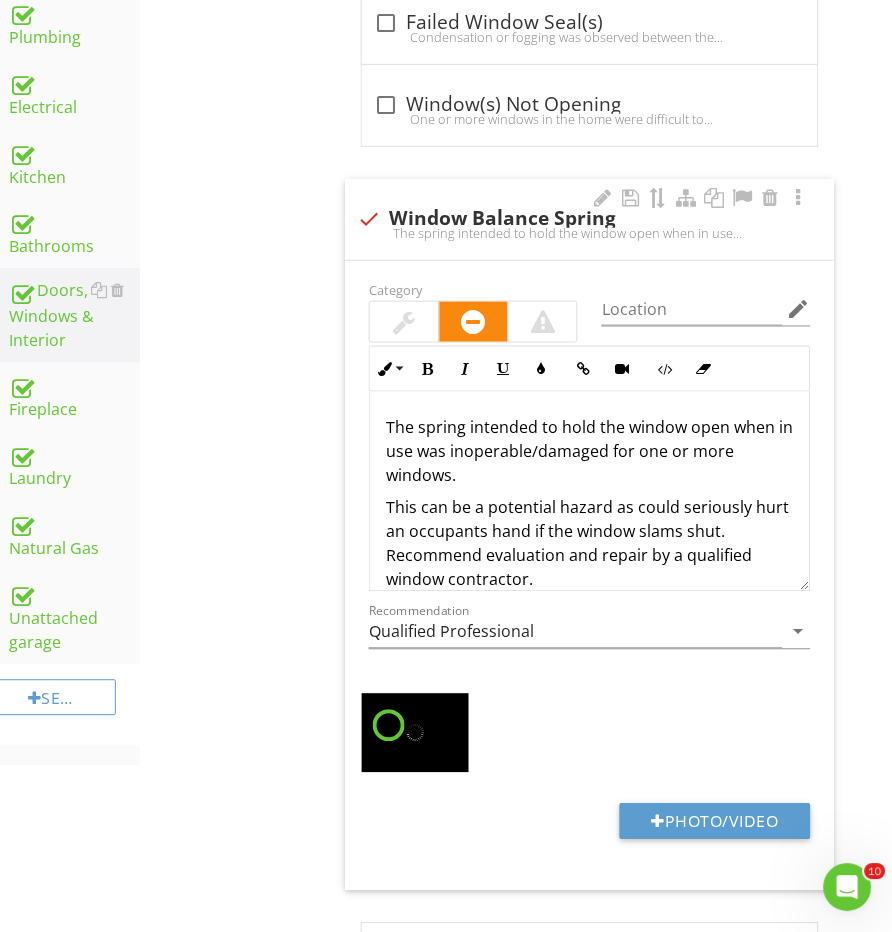 click at bounding box center (405, 322) 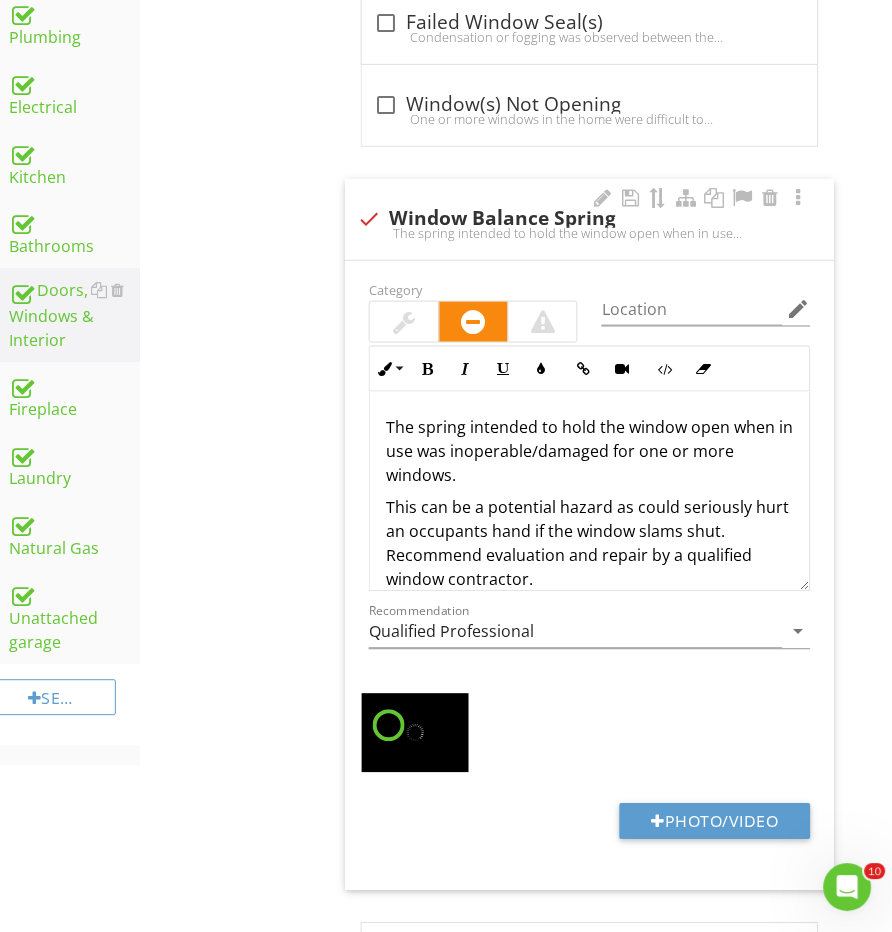click at bounding box center [405, 322] 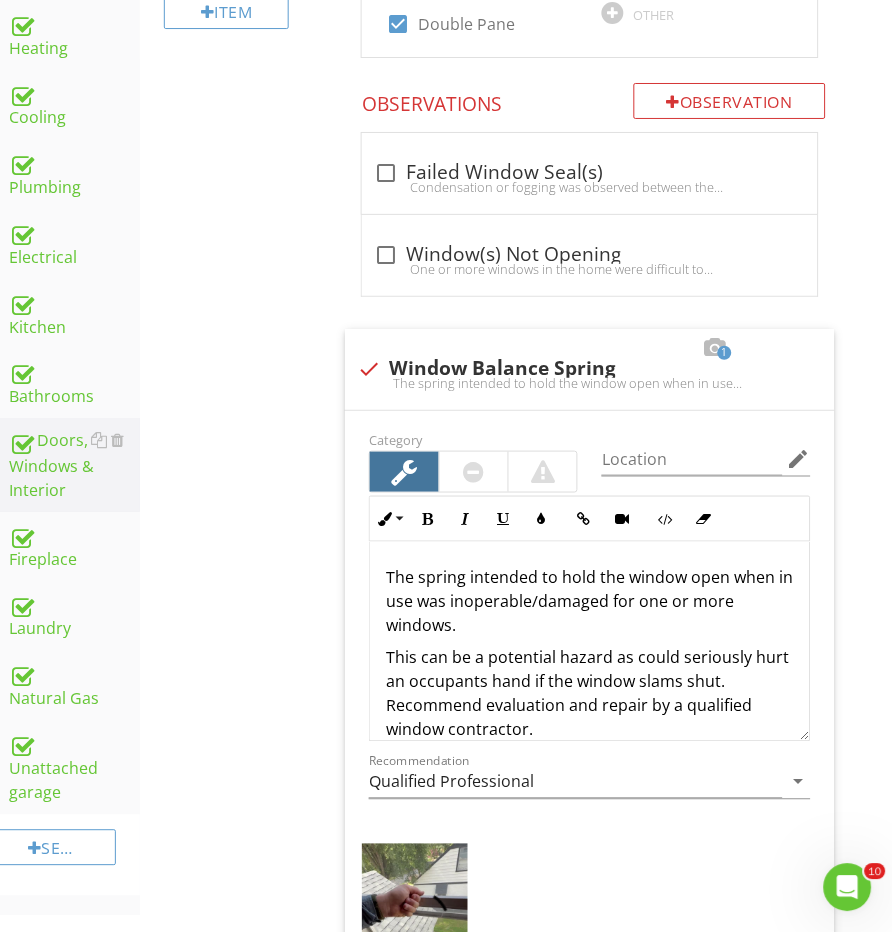 scroll, scrollTop: 705, scrollLeft: 9, axis: both 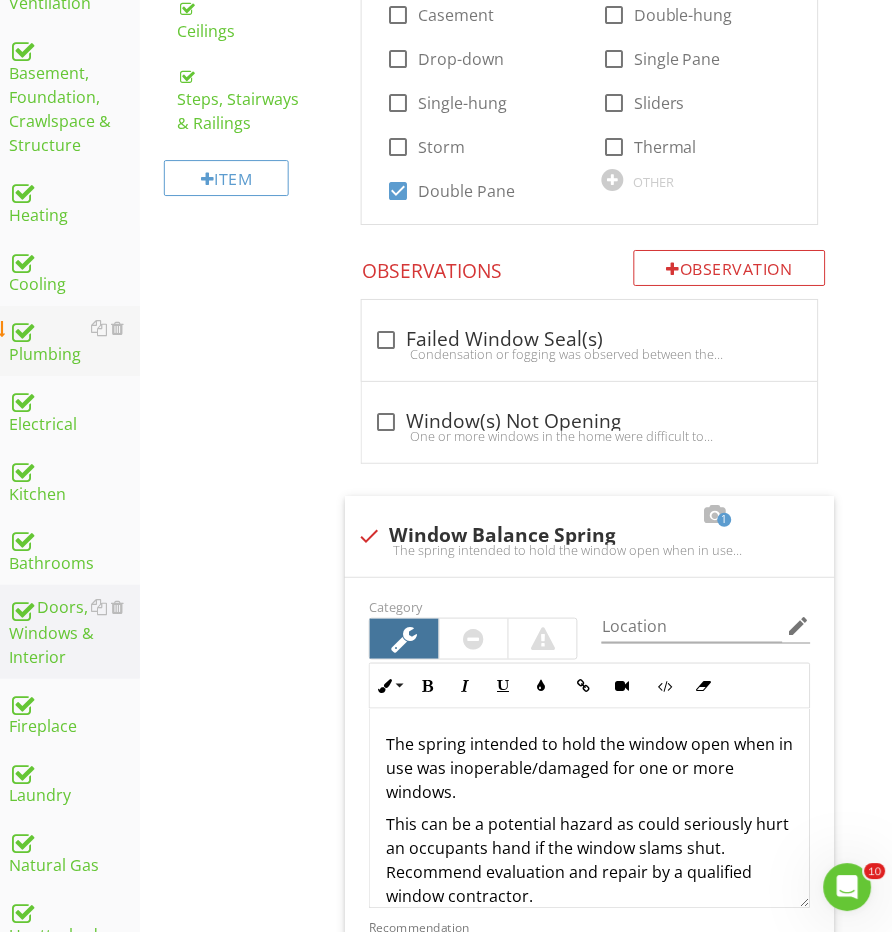 click on "Plumbing" at bounding box center [74, 341] 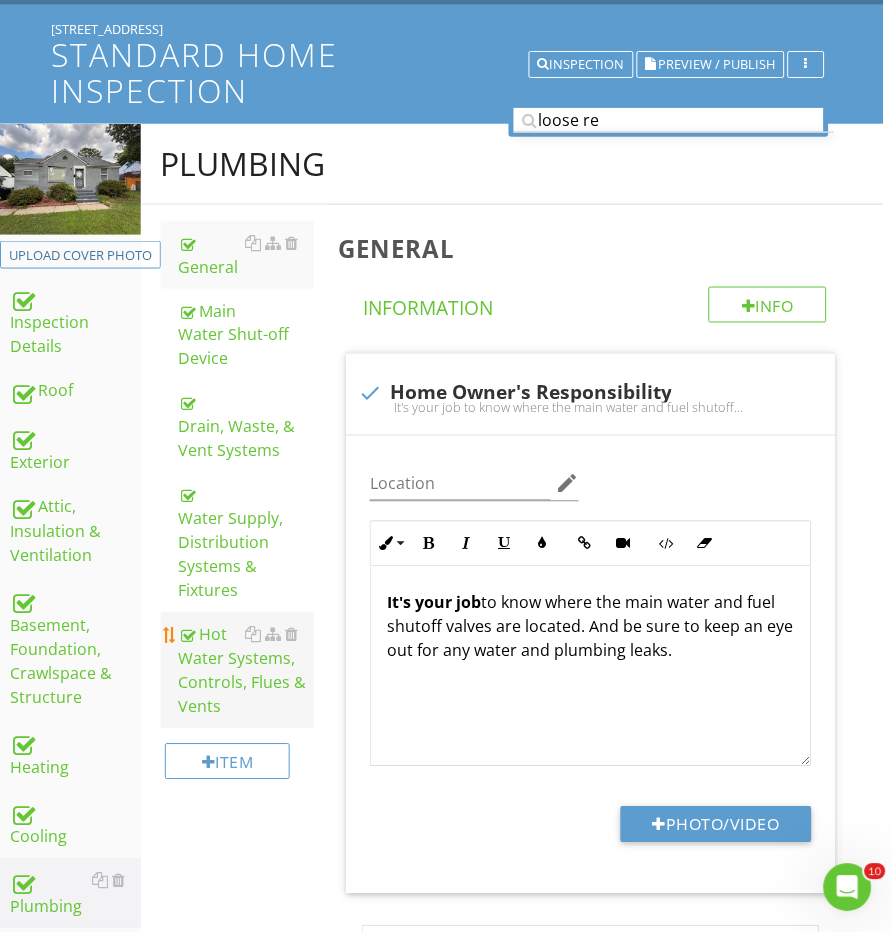 click on "Hot Water Systems, Controls, Flues & Vents" at bounding box center [247, 671] 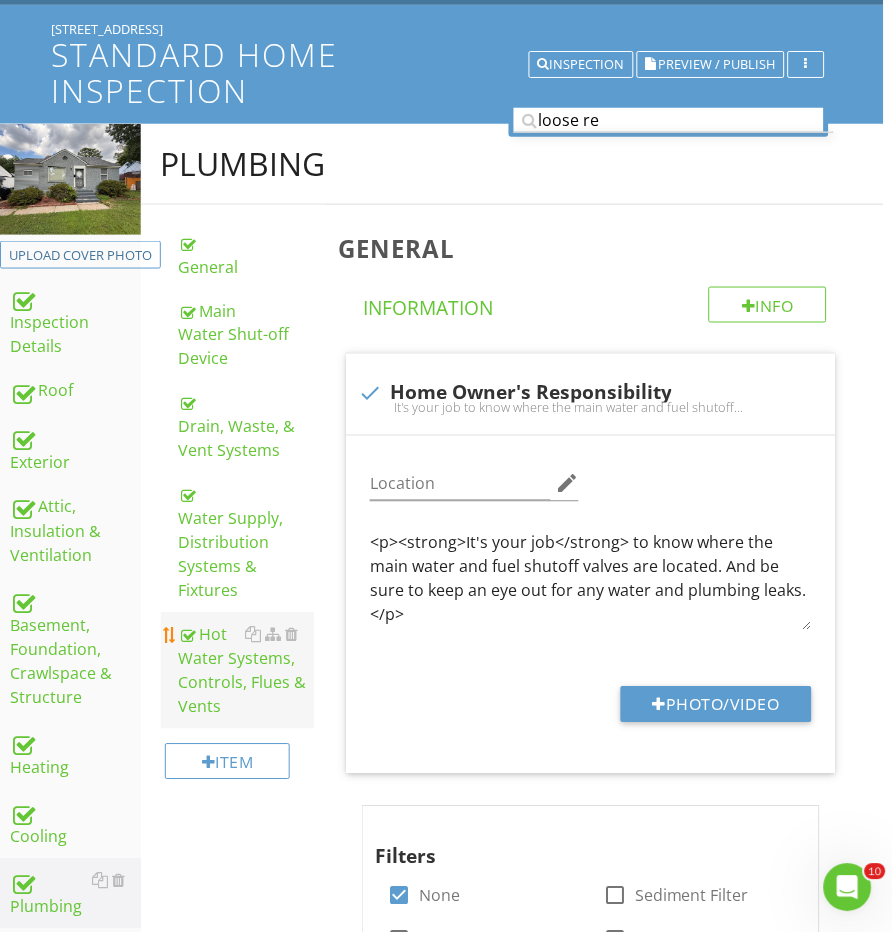 scroll, scrollTop: 151, scrollLeft: 7, axis: both 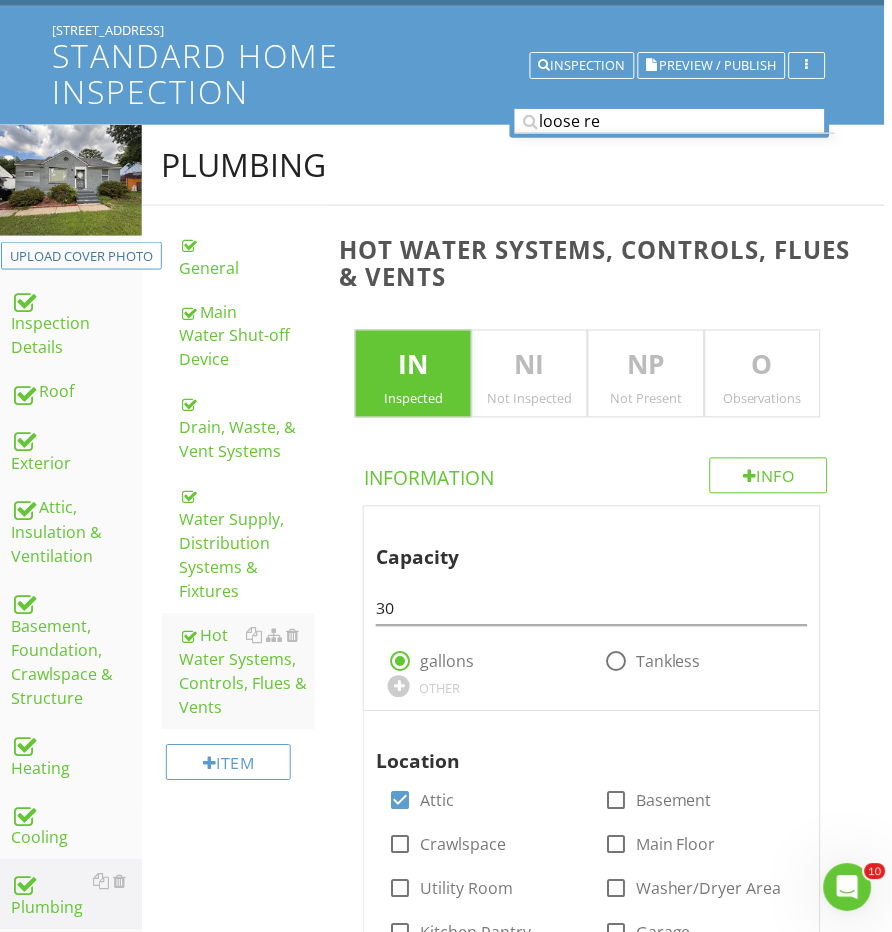 click on "O   Observations" at bounding box center [763, 374] 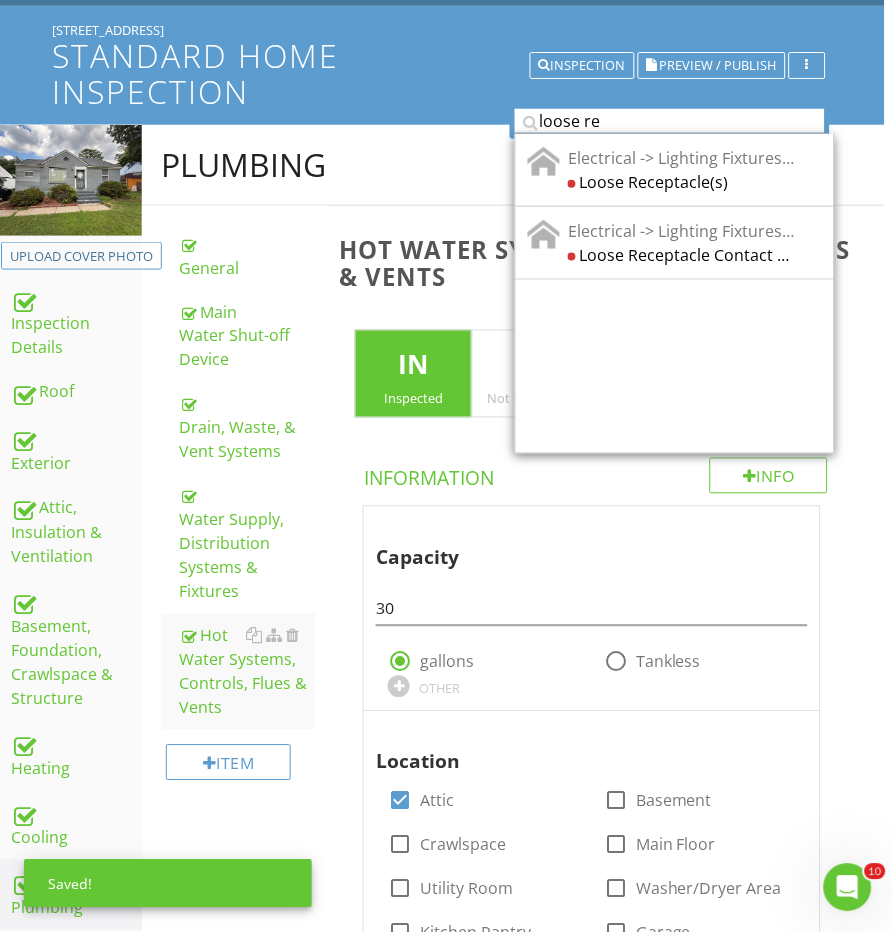 click on "loose re" at bounding box center [670, 121] 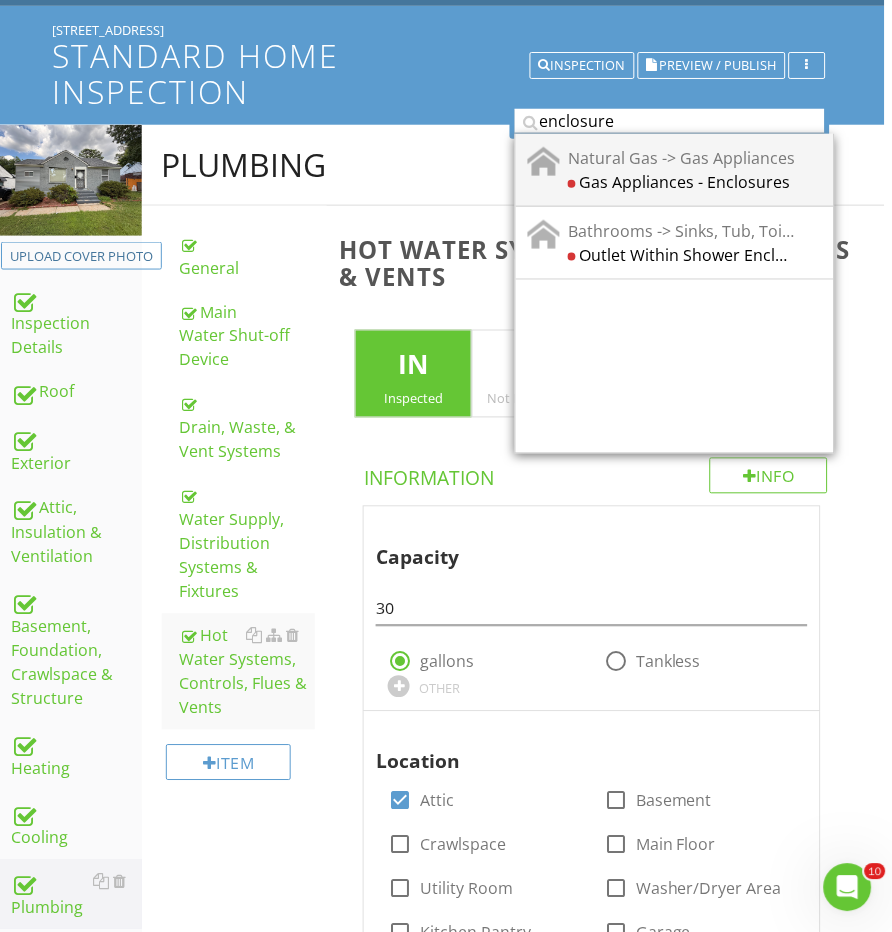 type on "enclosure" 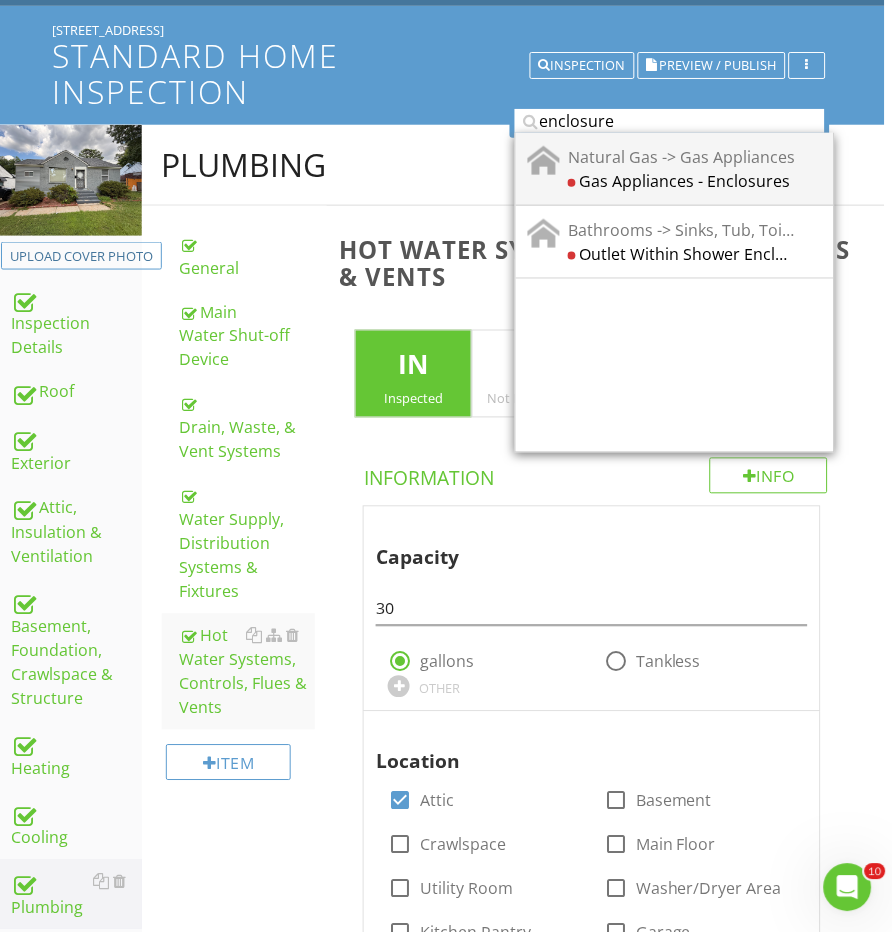 click on "Gas Appliances - Enclosures" at bounding box center [681, 181] 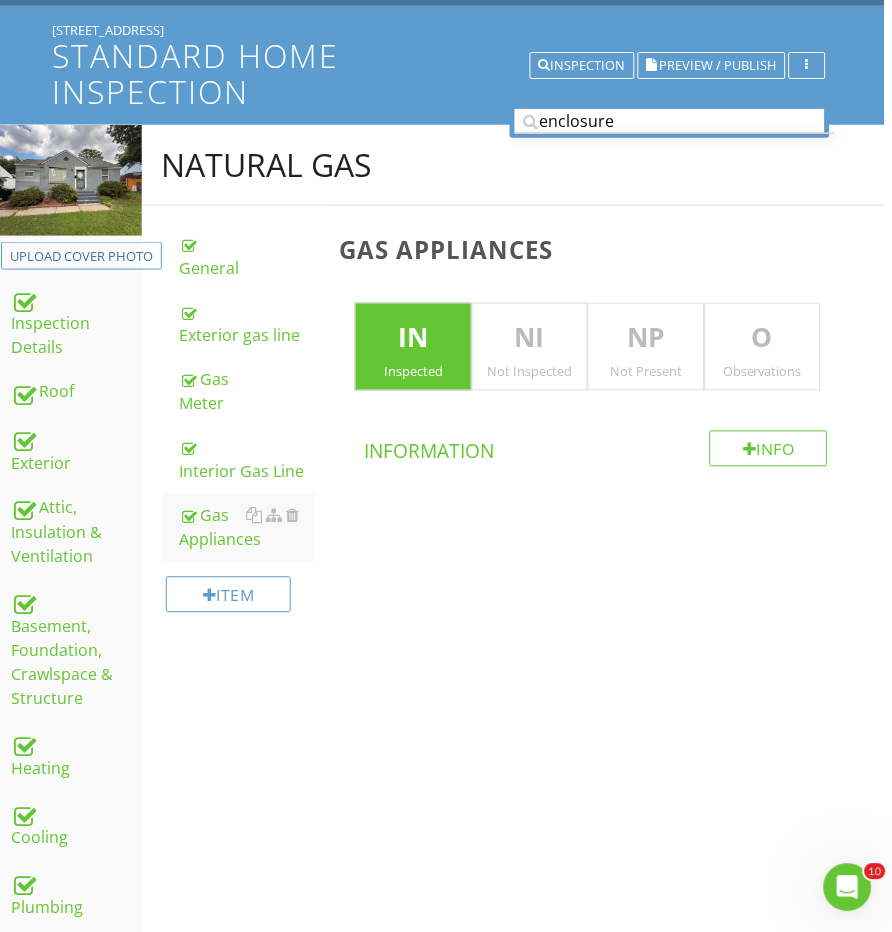 click on "O" at bounding box center [763, 339] 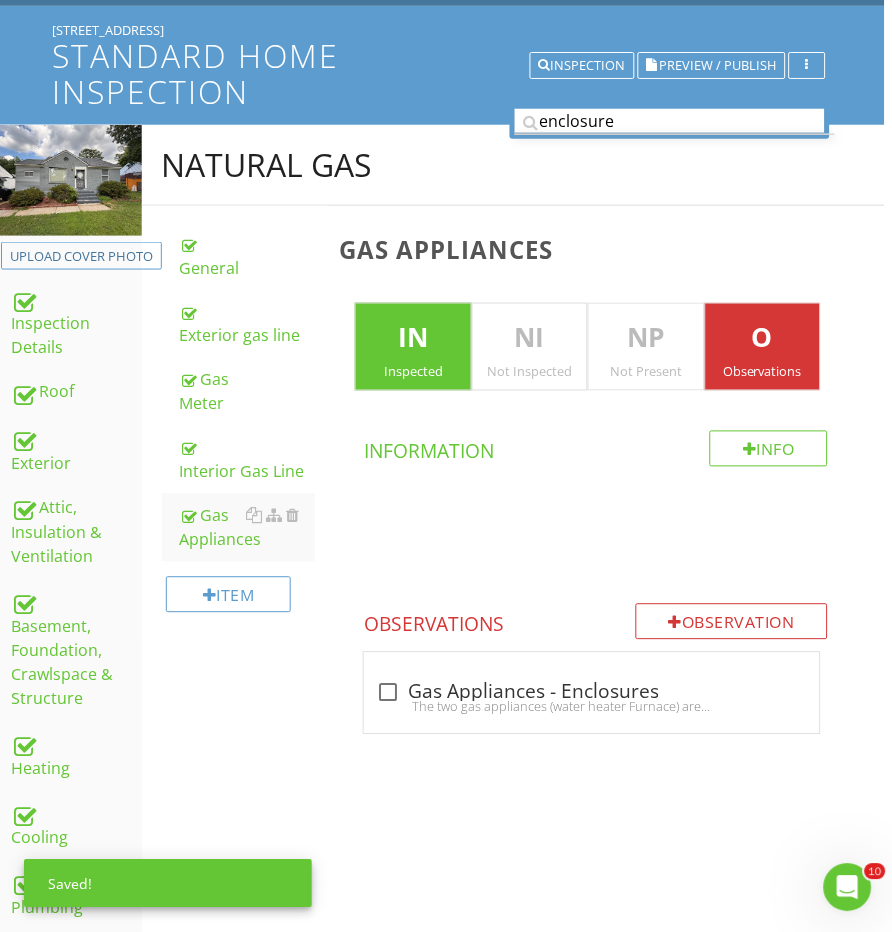 click on "enclosure" at bounding box center (670, 121) 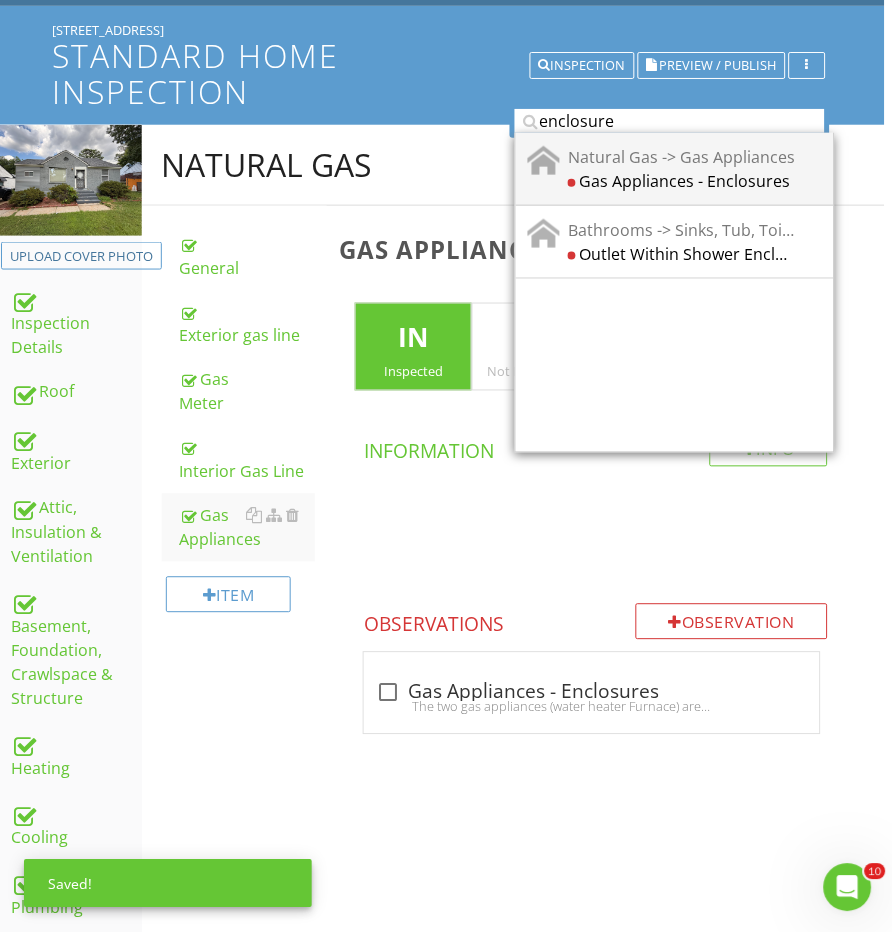 click on "Natural Gas
->
Gas Appliances" at bounding box center [681, 157] 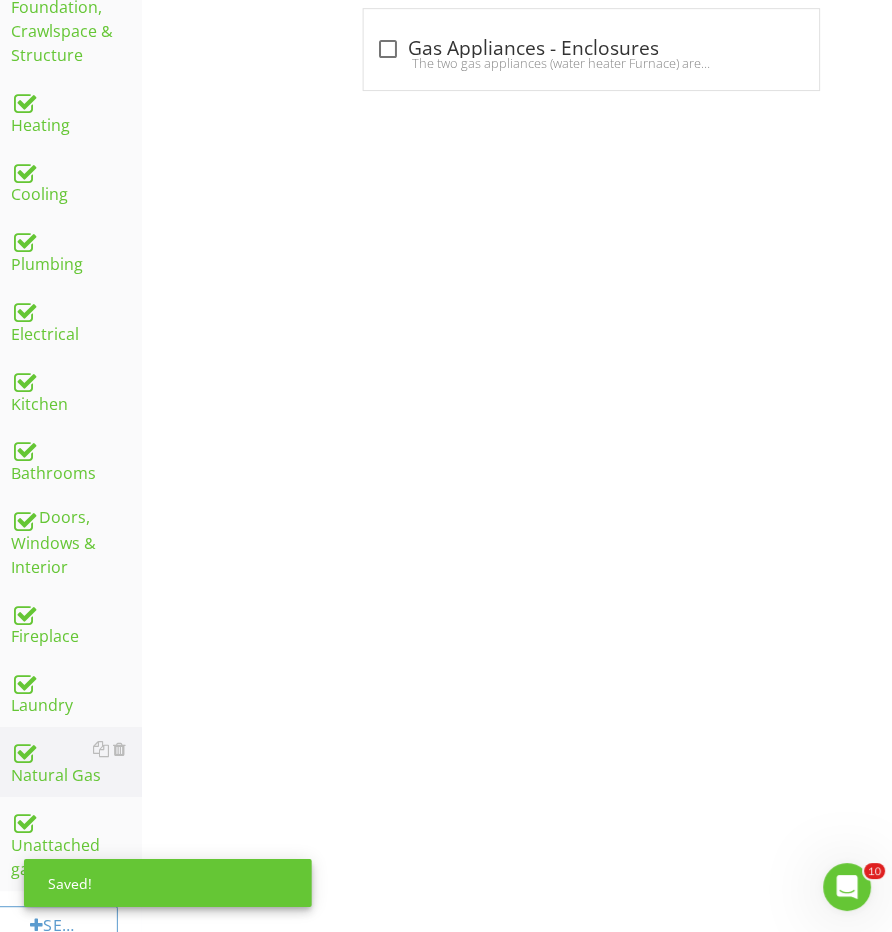 scroll, scrollTop: 796, scrollLeft: 7, axis: both 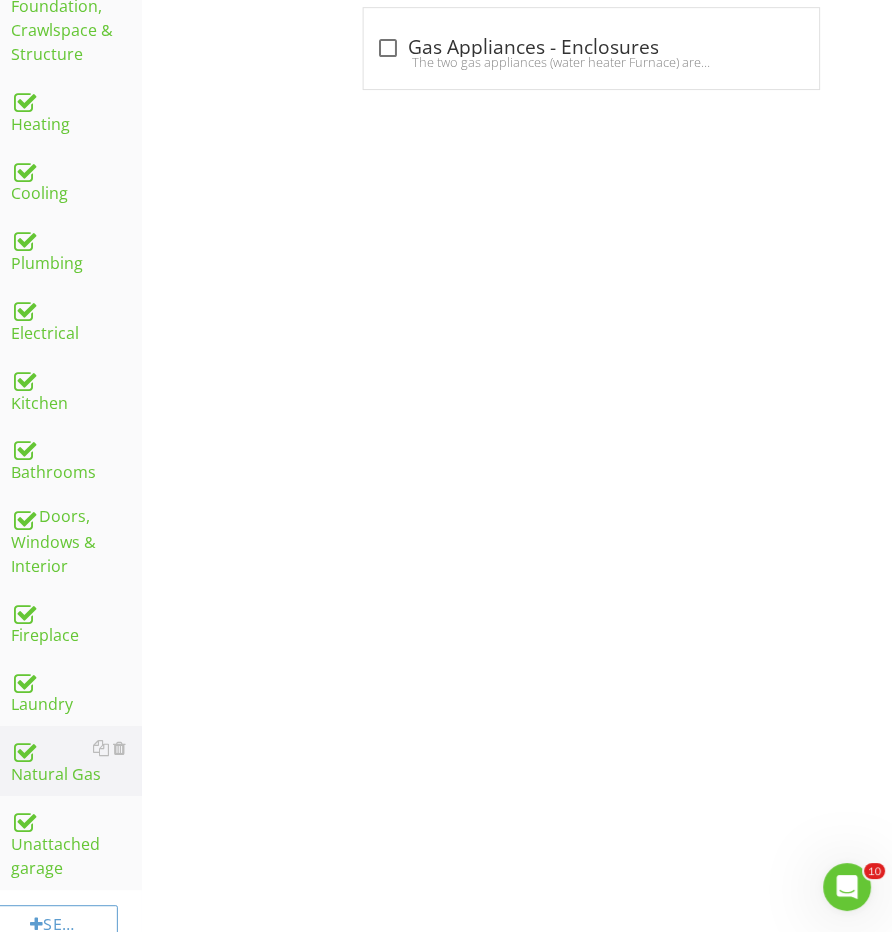 click on "check_box_outline_blank
Gas Appliances - Enclosures
The two gas appliances (water heater  Furnace) are enclosed in a utility closet. These closets door are not sealed as required to prevent any potential combustion fumes from leaking out into the home. Recommend having the doors sealed with proper weather stripping." at bounding box center (595, 57) 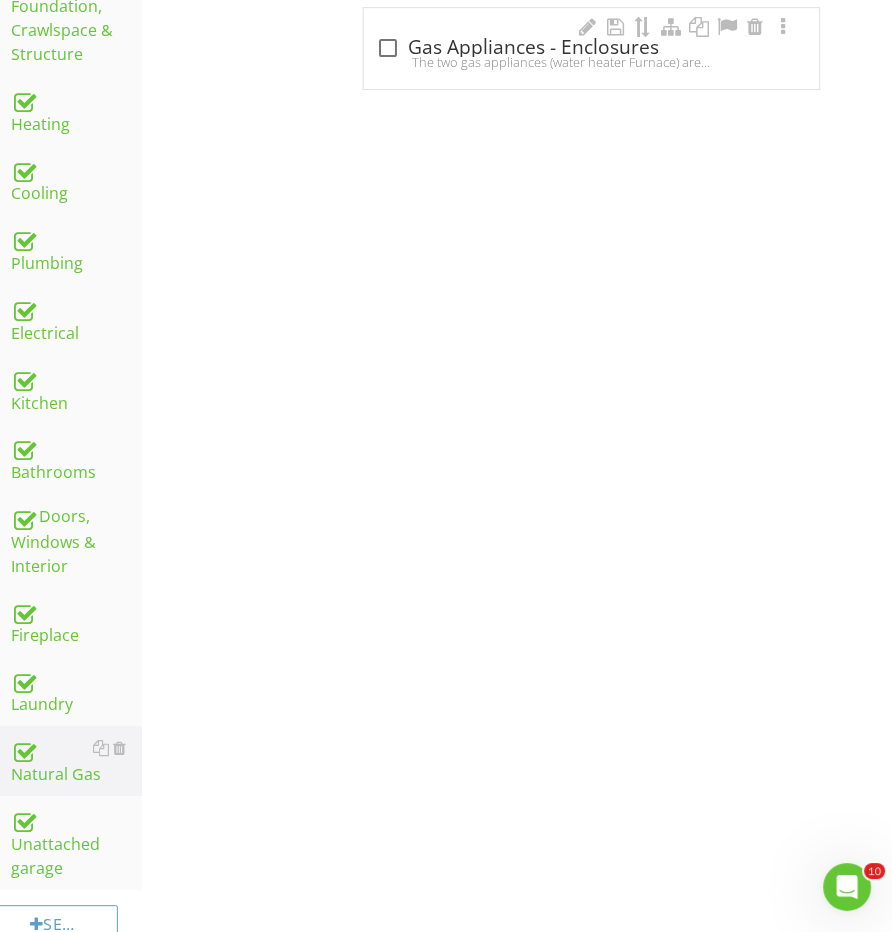 click on "check_box_outline_blank
Gas Appliances - Enclosures
The two gas appliances (water heater  Furnace) are enclosed in a utility closet. These closets door are not sealed as required to prevent any potential combustion fumes from leaking out into the home. Recommend having the doors sealed with proper weather stripping." at bounding box center [591, 48] 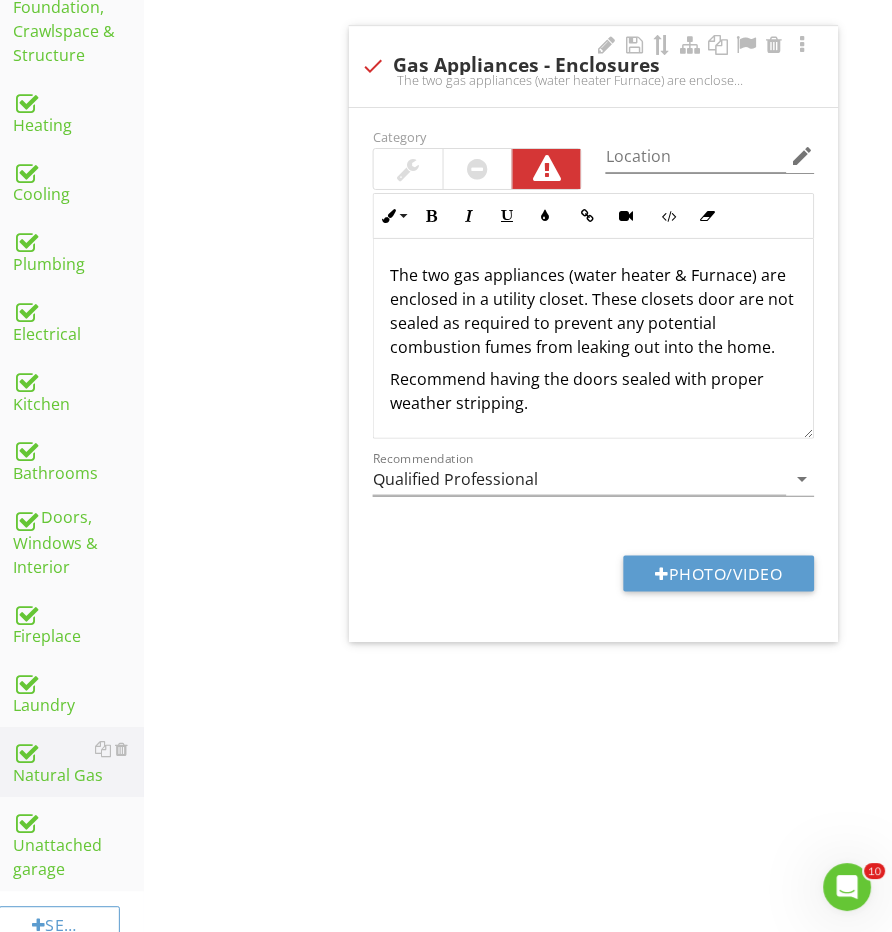 click on "The two gas appliances (water heater & Furnace) are enclosed in a utility closet. These closets door are not sealed as required to prevent any potential combustion fumes from leaking out into the home." at bounding box center [593, 311] 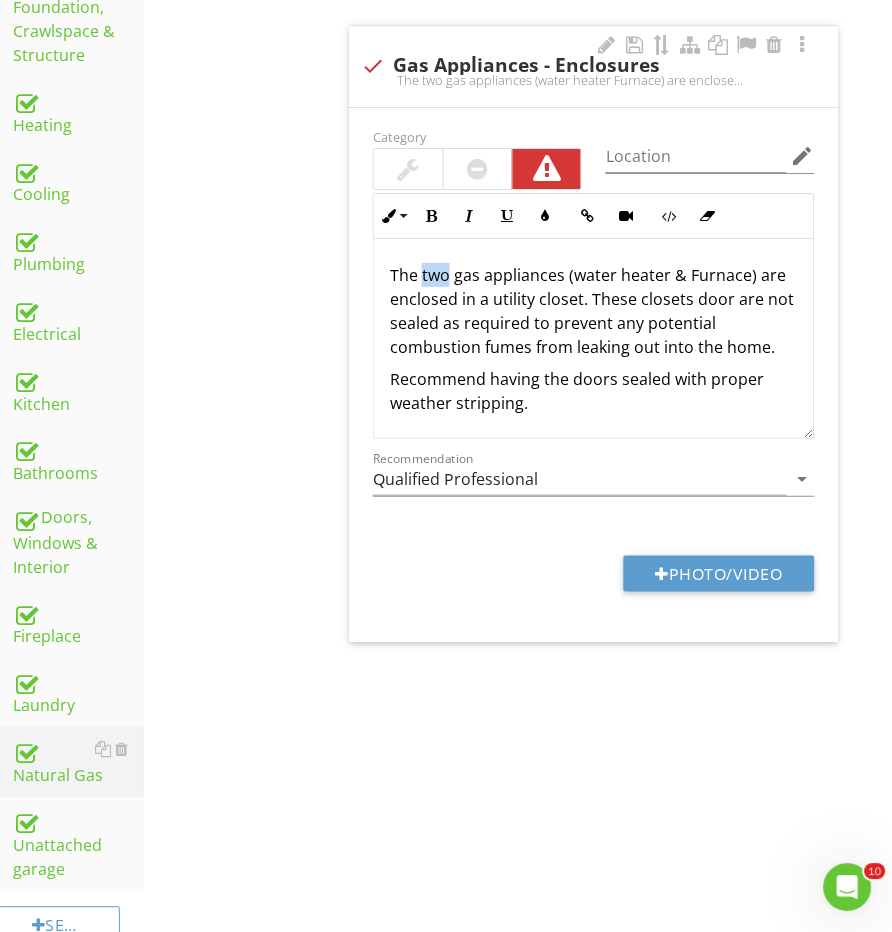 click on "The two gas appliances (water heater & Furnace) are enclosed in a utility closet. These closets door are not sealed as required to prevent any potential combustion fumes from leaking out into the home." at bounding box center (593, 311) 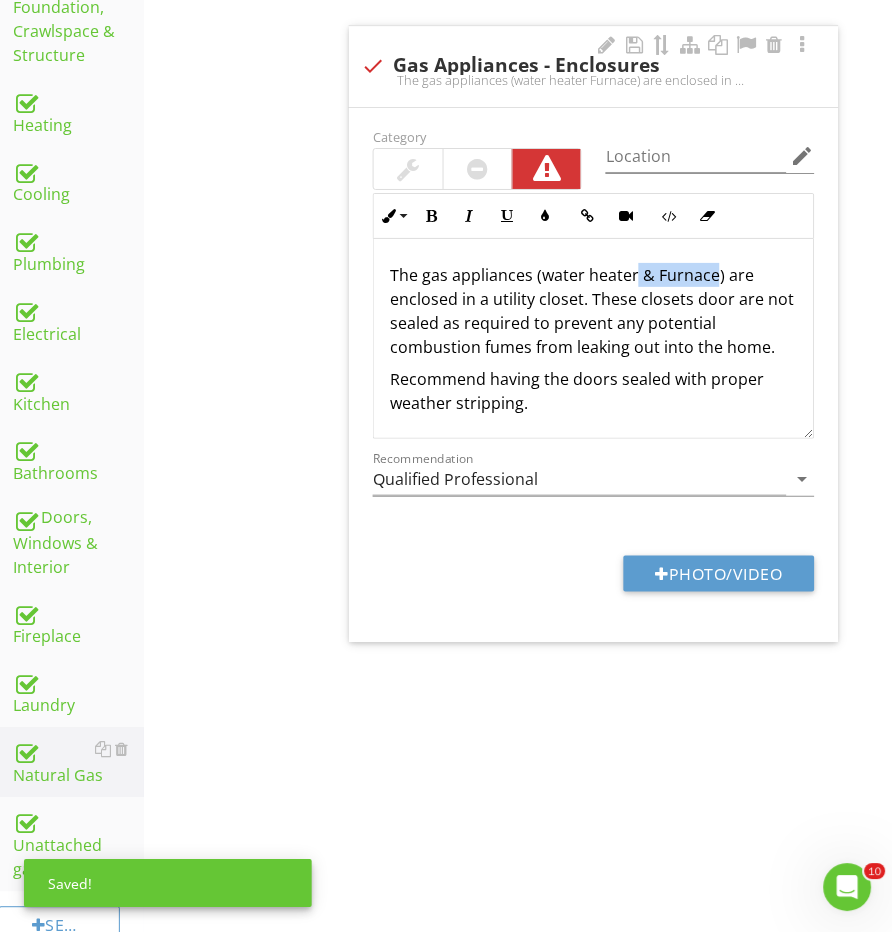 drag, startPoint x: 634, startPoint y: 275, endPoint x: 711, endPoint y: 272, distance: 77.05842 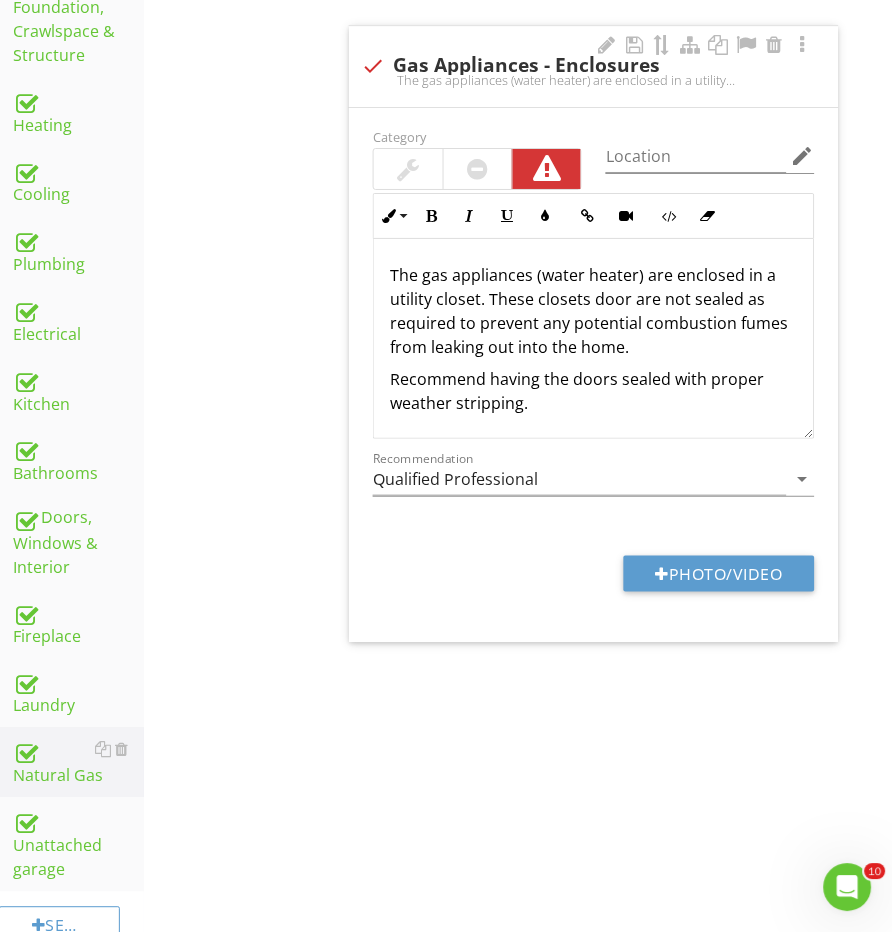 click on "The gas appliances (water heater) are enclosed in a utility closet. These closets door are not sealed as required to prevent any potential combustion fumes from leaking out into the home." at bounding box center [593, 311] 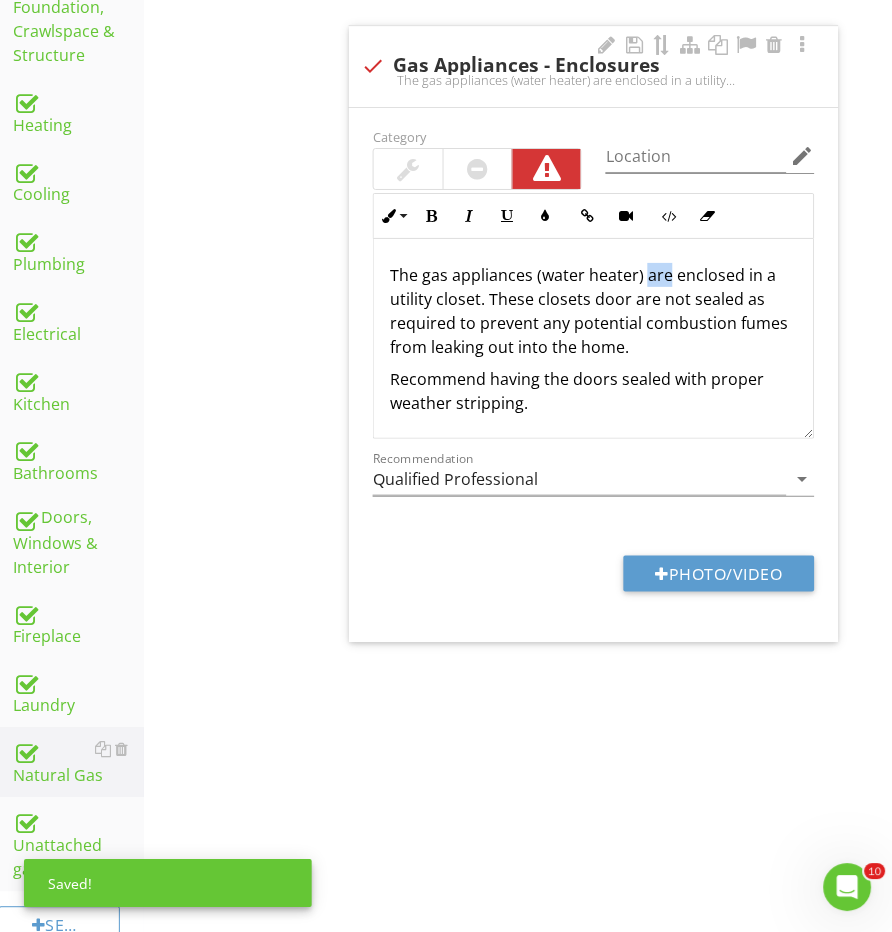 click on "The gas appliances (water heater) are enclosed in a utility closet. These closets door are not sealed as required to prevent any potential combustion fumes from leaking out into the home." at bounding box center [593, 311] 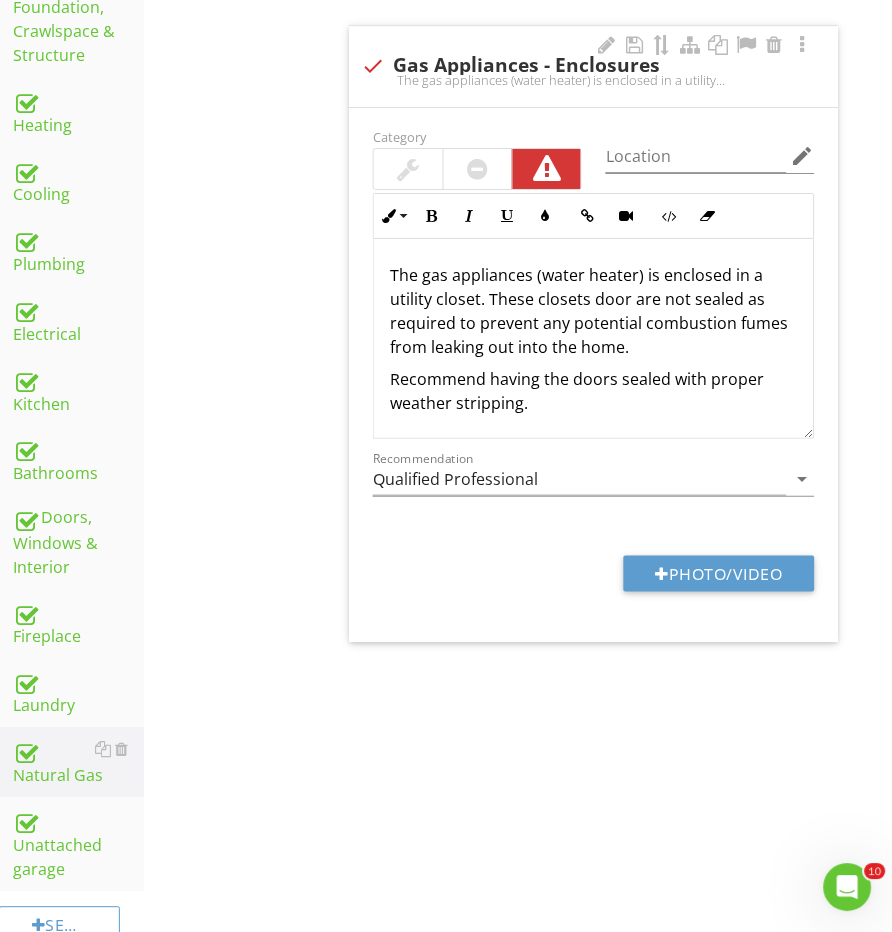 click on "The gas appliances (water heater) is enclosed in a utility closet. These closets door are not sealed as required to prevent any potential combustion fumes from leaking out into the home." at bounding box center [593, 311] 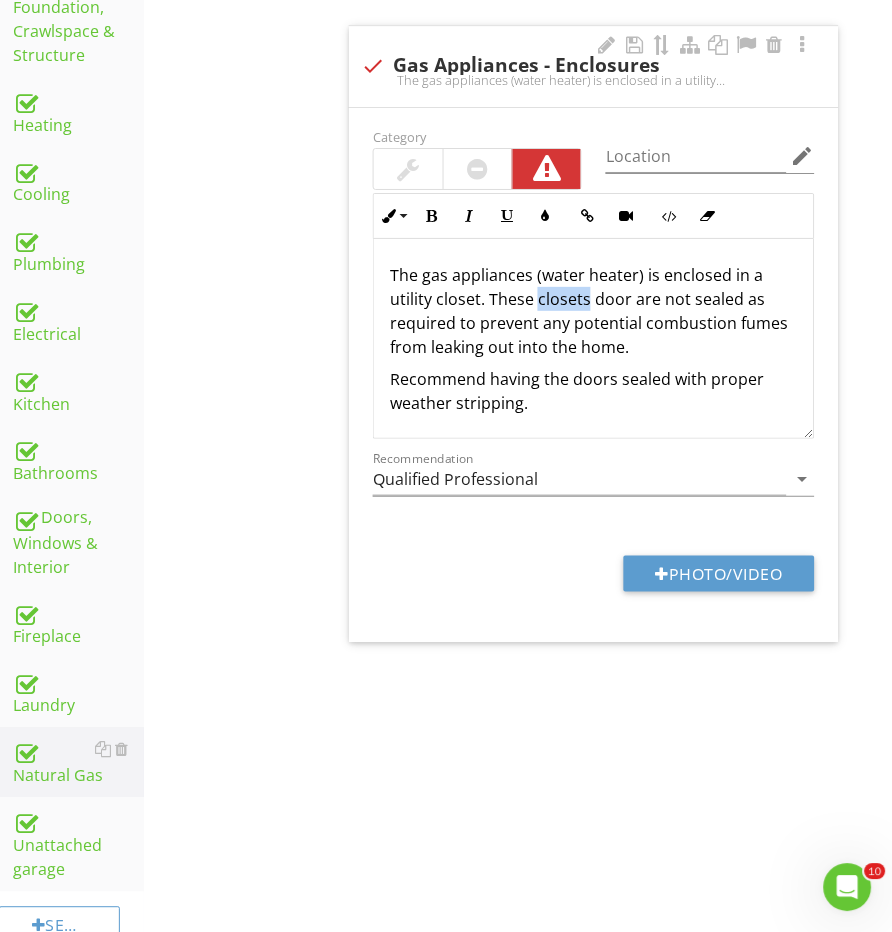 click on "The gas appliances (water heater) is enclosed in a utility closet. These closets door are not sealed as required to prevent any potential combustion fumes from leaking out into the home." at bounding box center [593, 311] 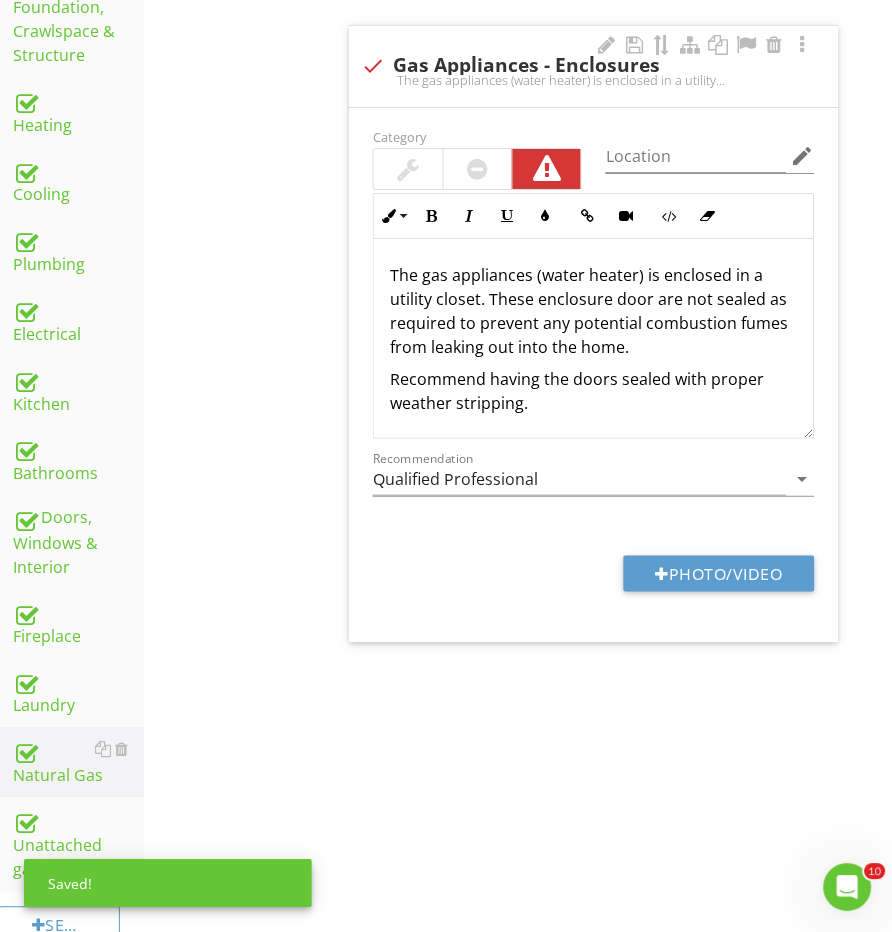 click on "The gas appliances (water heater) is enclosed in a utility closet. These enclosure door are not sealed as required to prevent any potential combustion fumes from leaking out into the home." at bounding box center [593, 311] 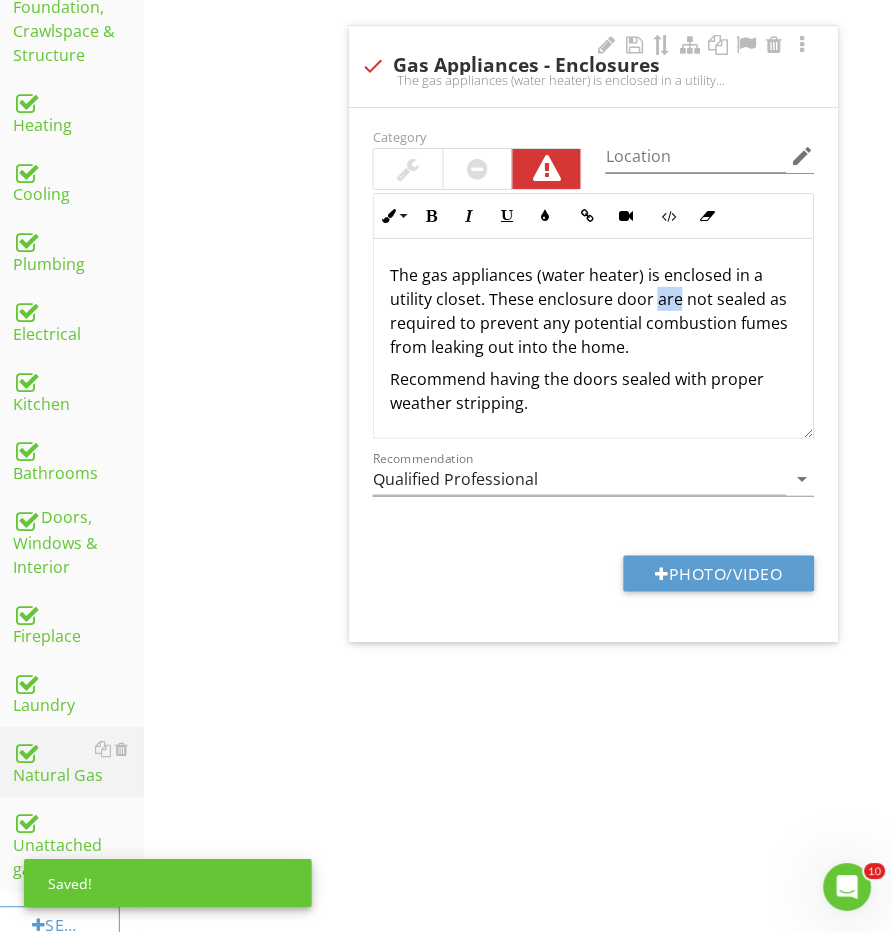 click on "The gas appliances (water heater) is enclosed in a utility closet. These enclosure door are not sealed as required to prevent any potential combustion fumes from leaking out into the home." at bounding box center (593, 311) 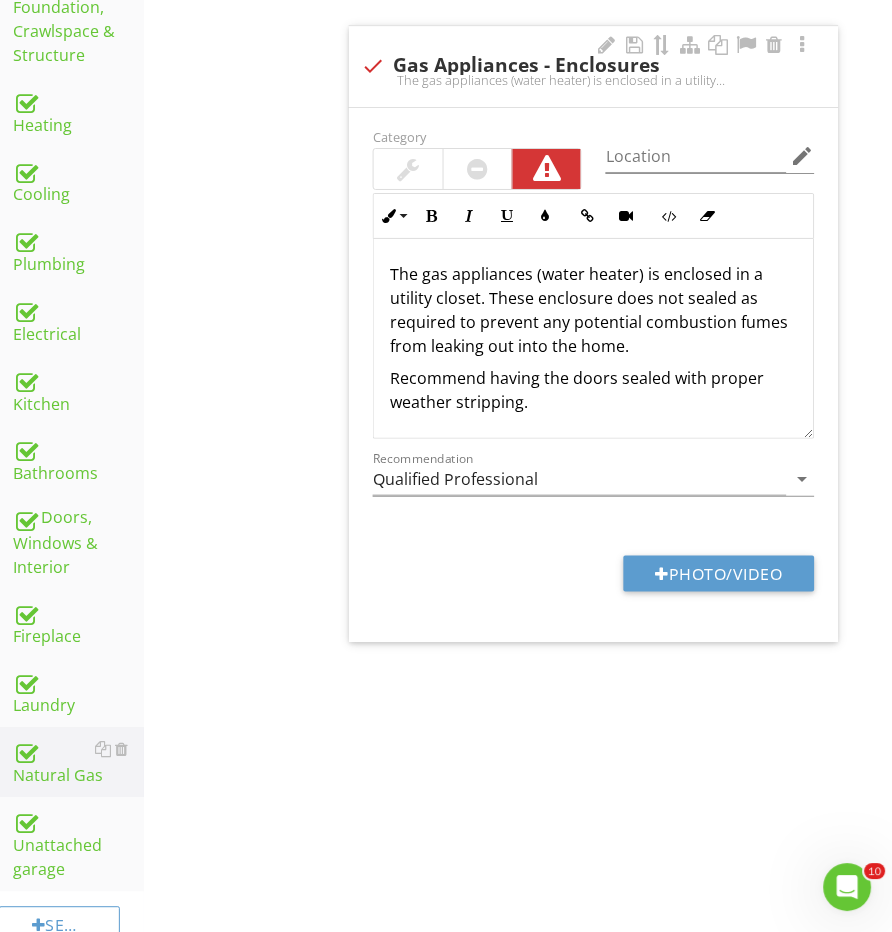 scroll, scrollTop: 1, scrollLeft: 0, axis: vertical 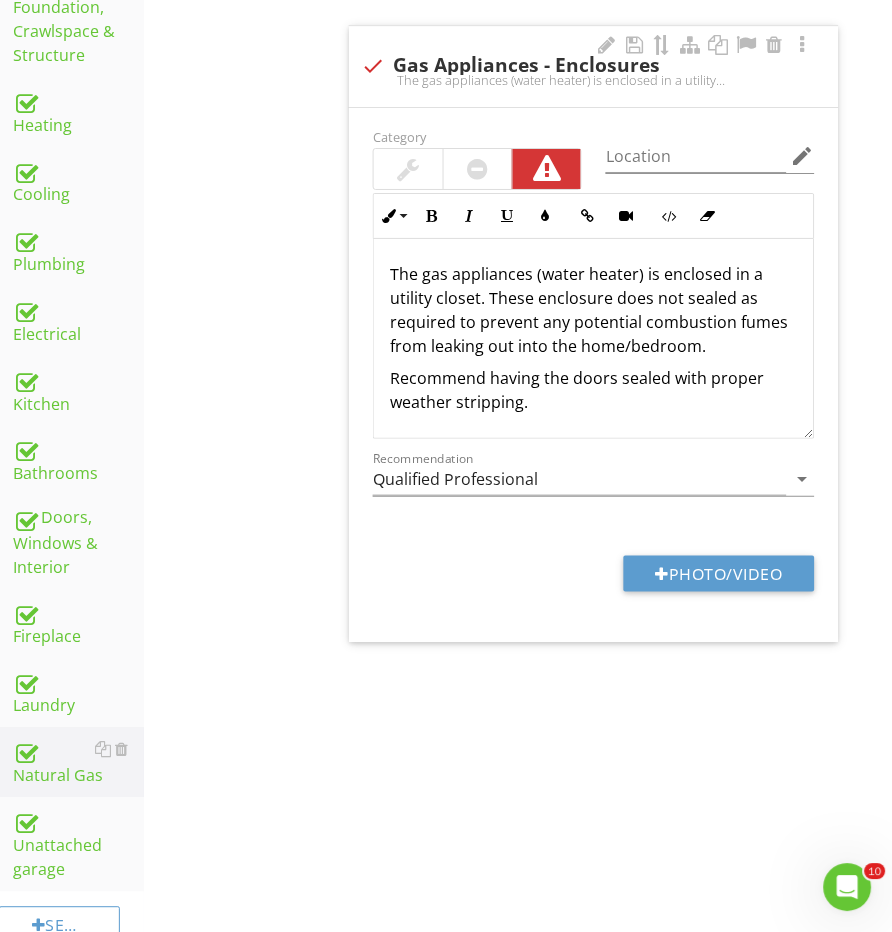click on "Recommend having the doors sealed with proper weather stripping." at bounding box center [593, 390] 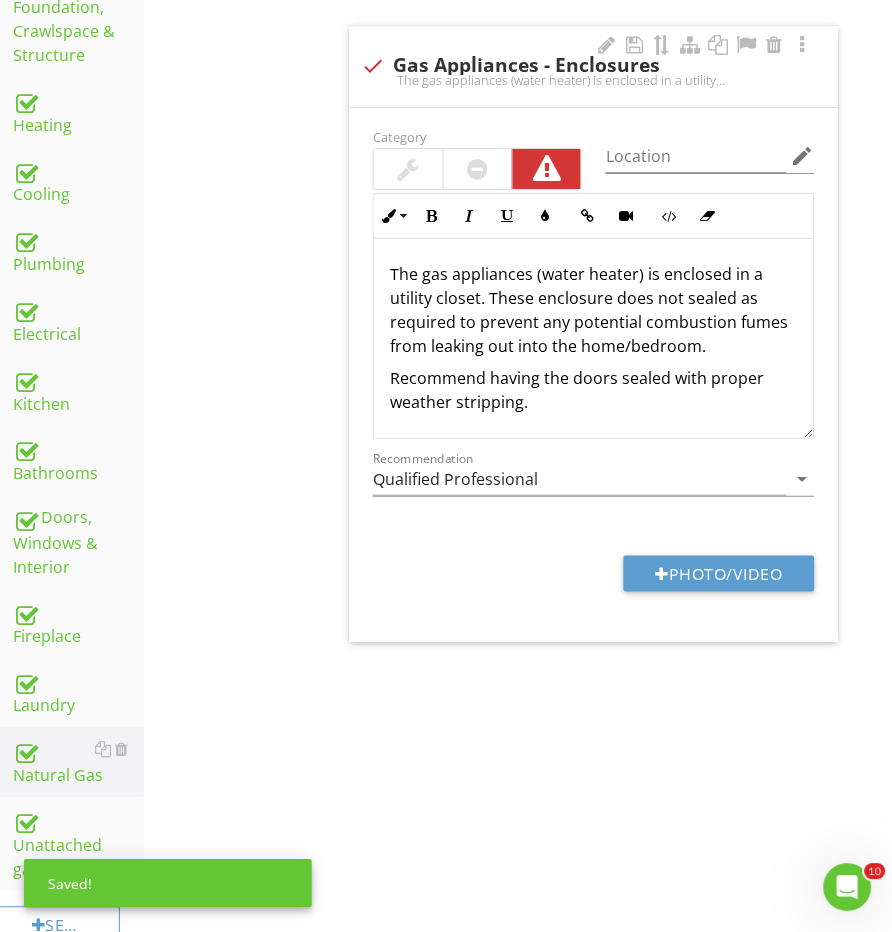 click on "Recommend having the doors sealed with proper weather stripping." at bounding box center (593, 390) 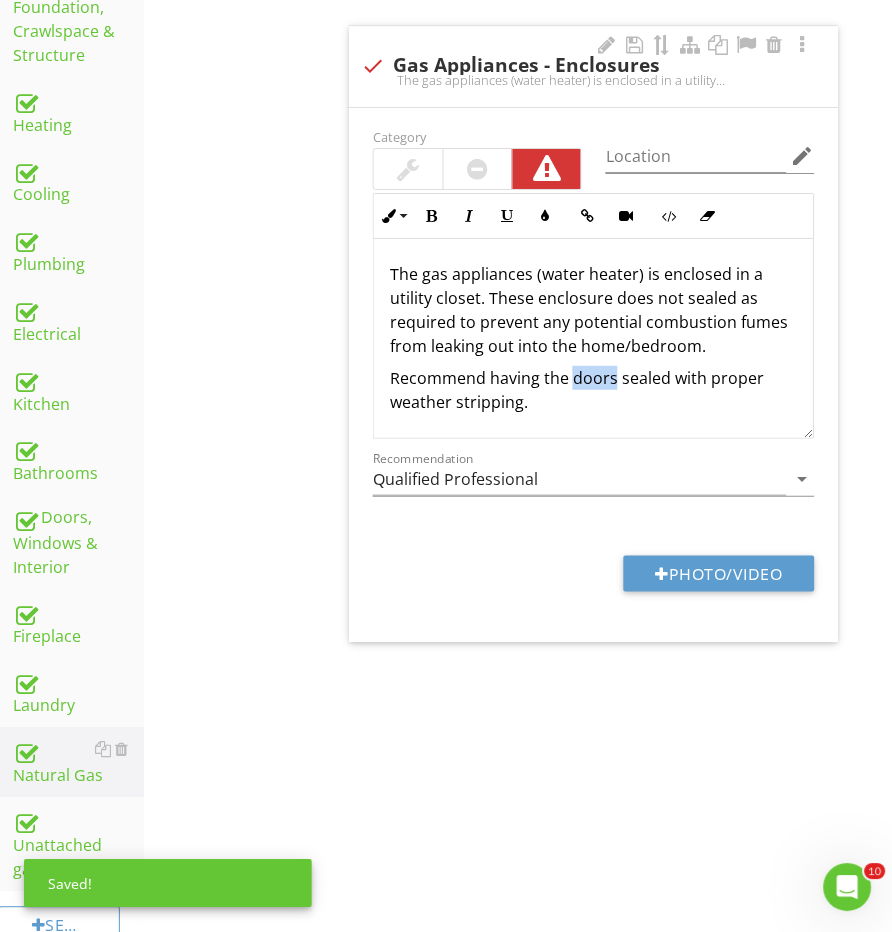 click on "Recommend having the doors sealed with proper weather stripping." at bounding box center (593, 390) 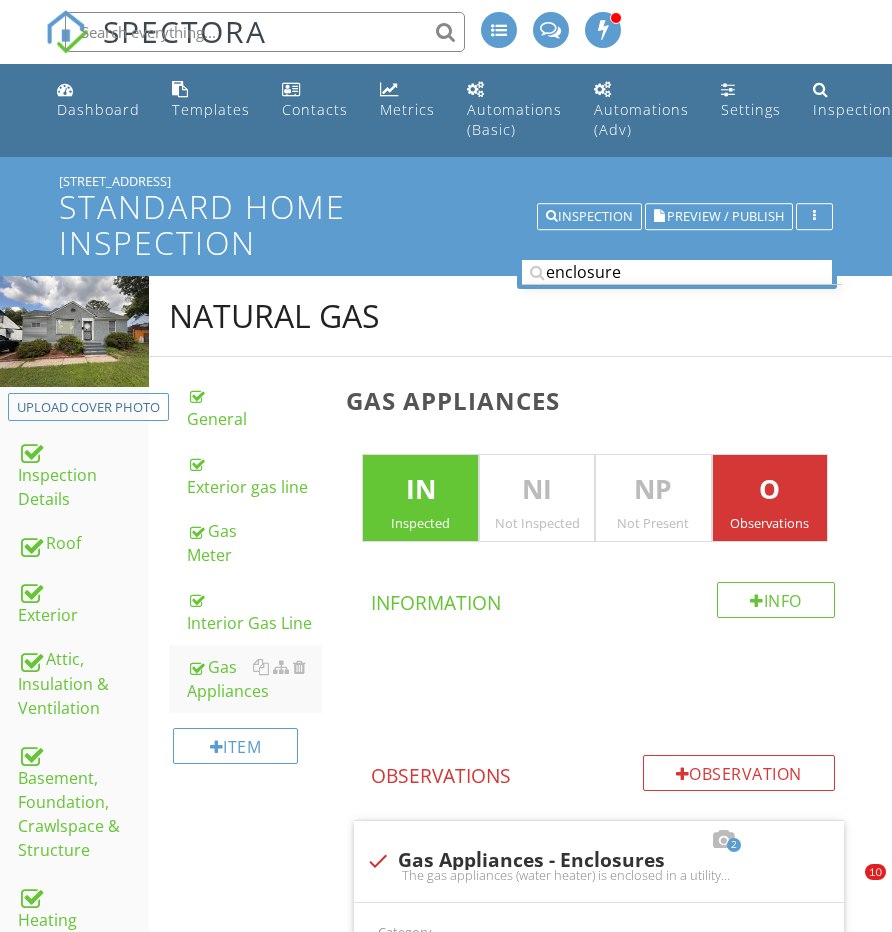 scroll, scrollTop: 795, scrollLeft: 5, axis: both 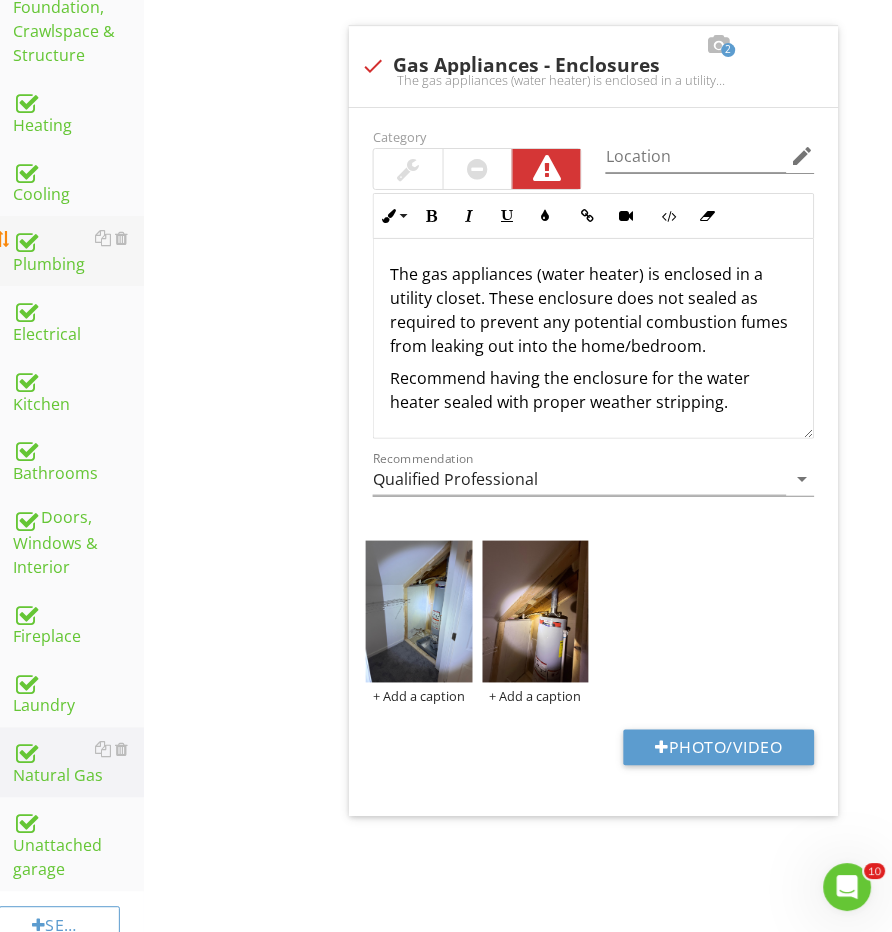 click on "Plumbing" at bounding box center (78, 251) 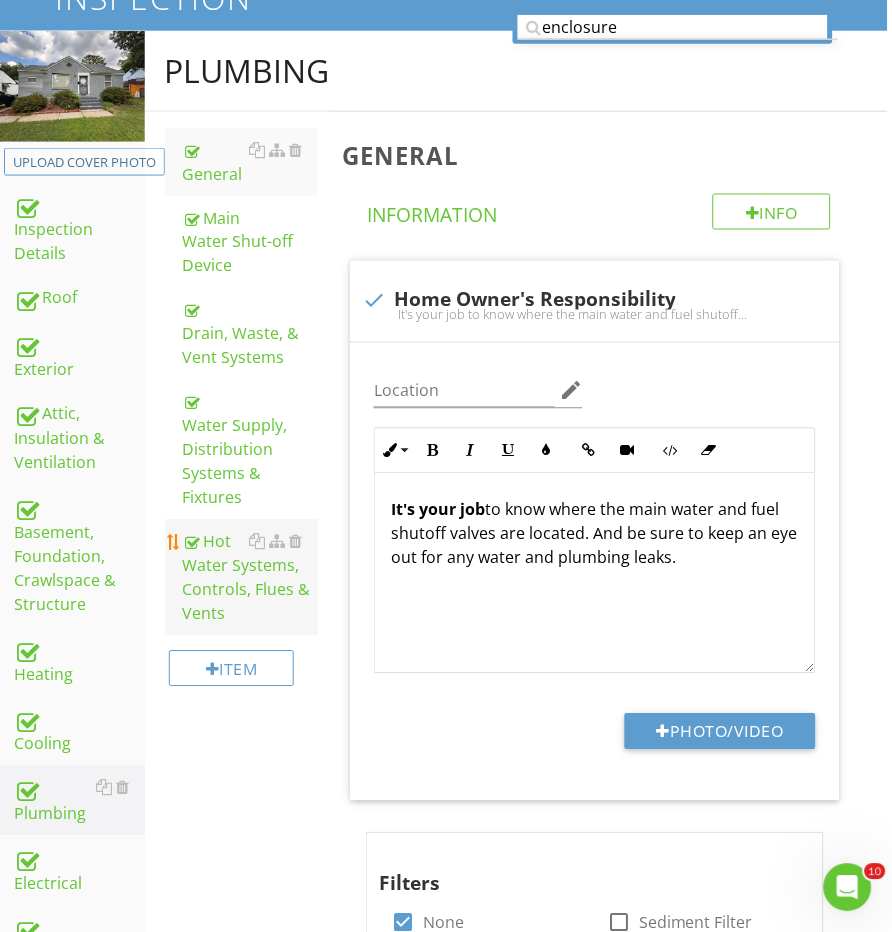 click on "Hot Water Systems, Controls, Flues & Vents" at bounding box center [251, 578] 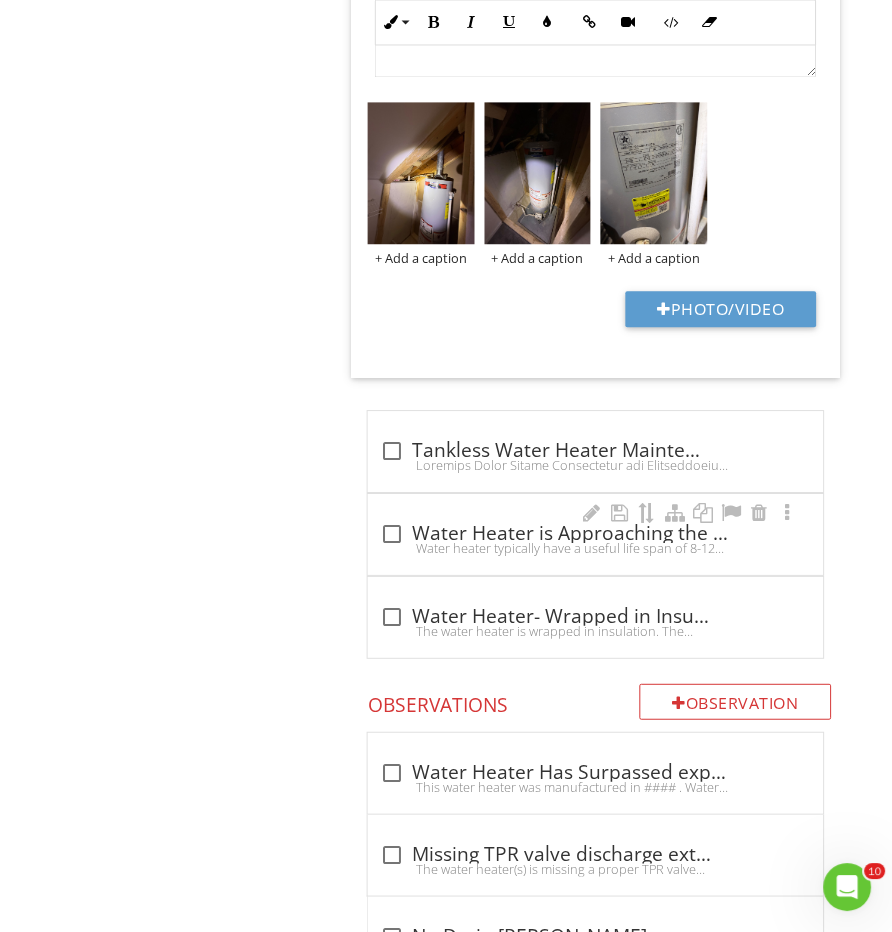 scroll, scrollTop: 2388, scrollLeft: 3, axis: both 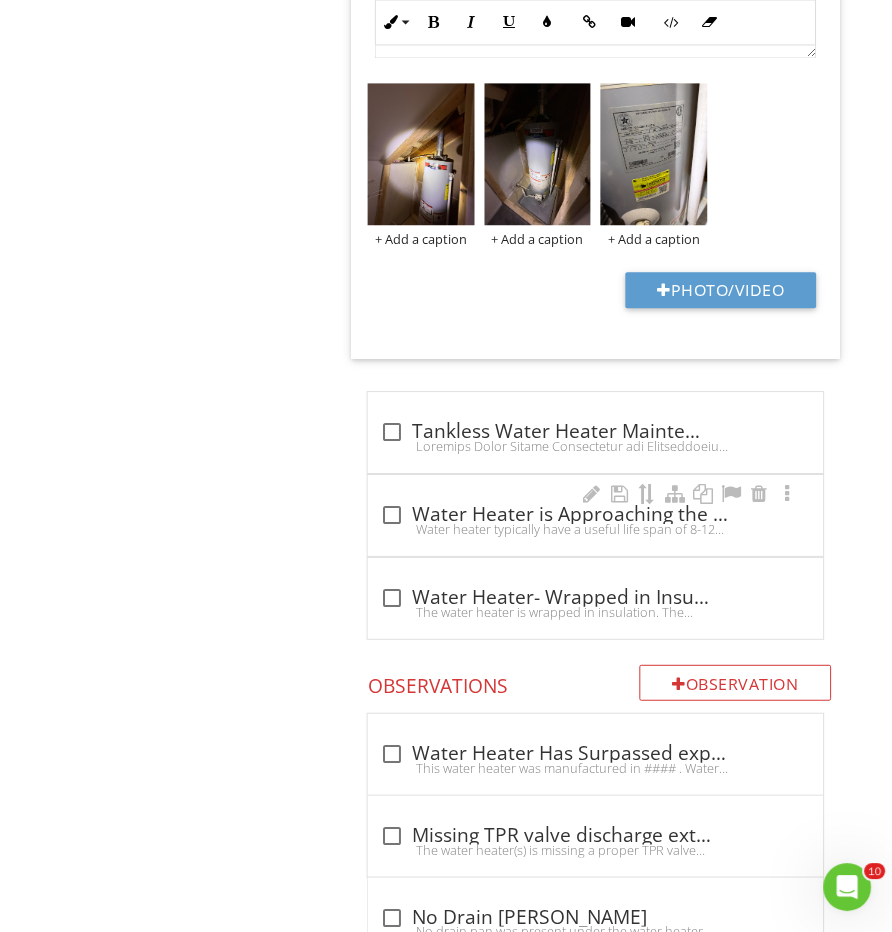 click at bounding box center [392, 515] 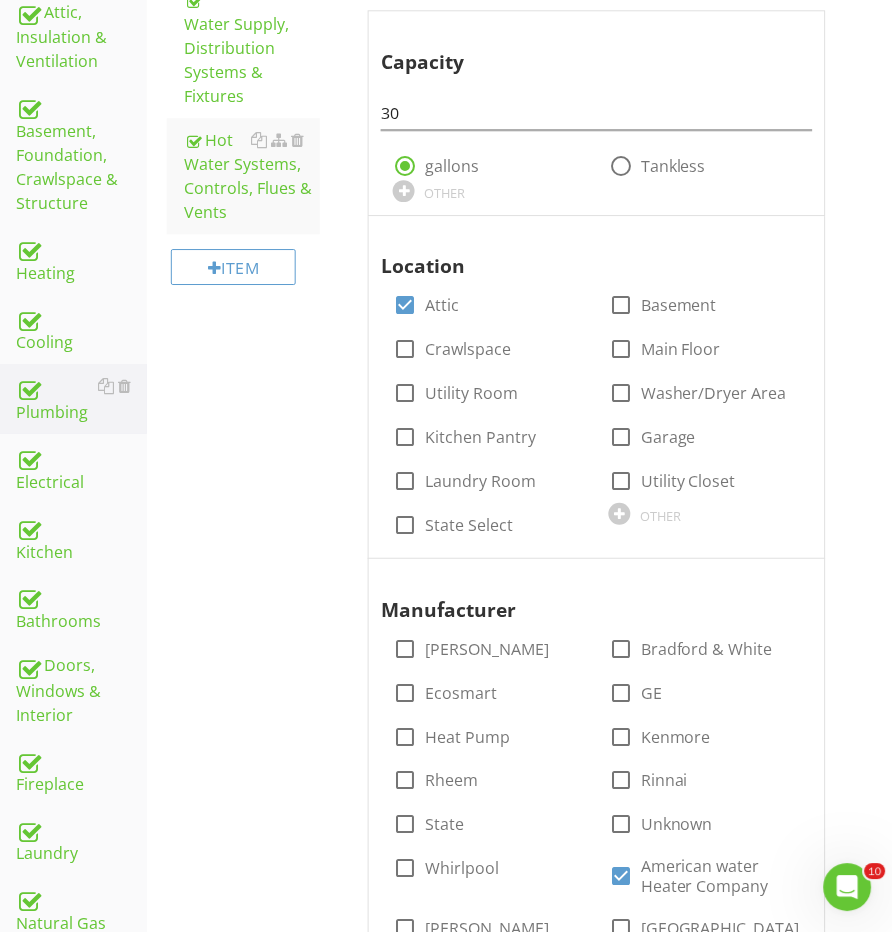 scroll, scrollTop: 700, scrollLeft: 2, axis: both 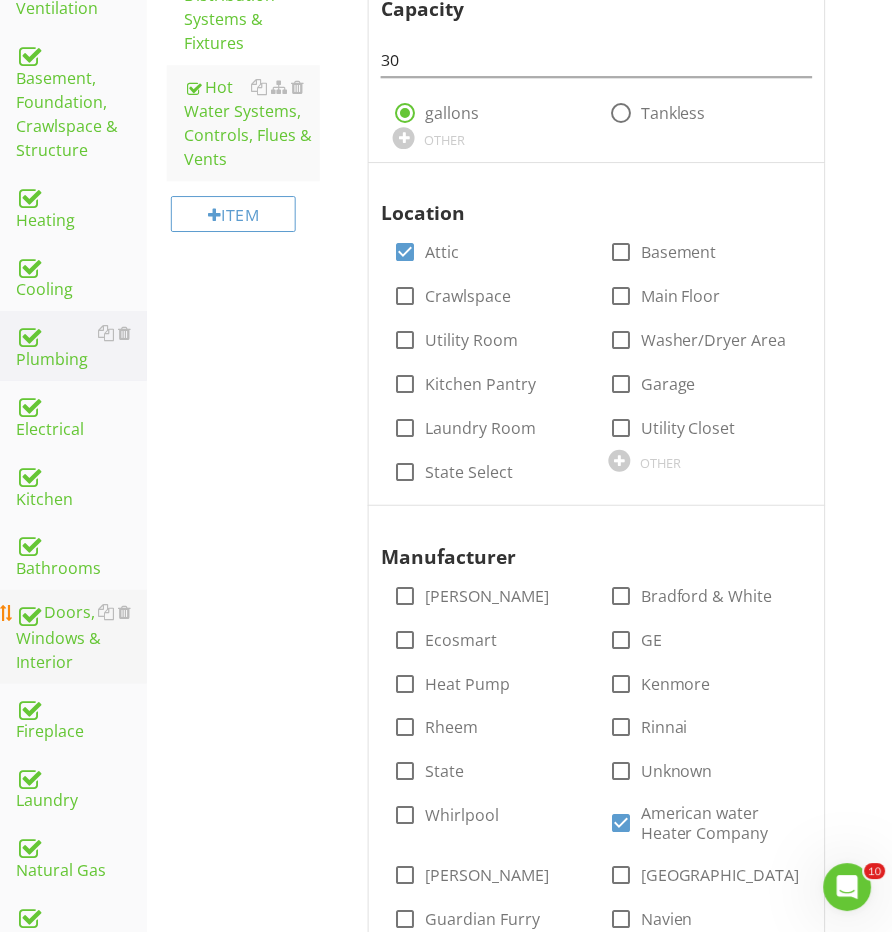 click on "Doors, Windows & Interior" at bounding box center (81, 637) 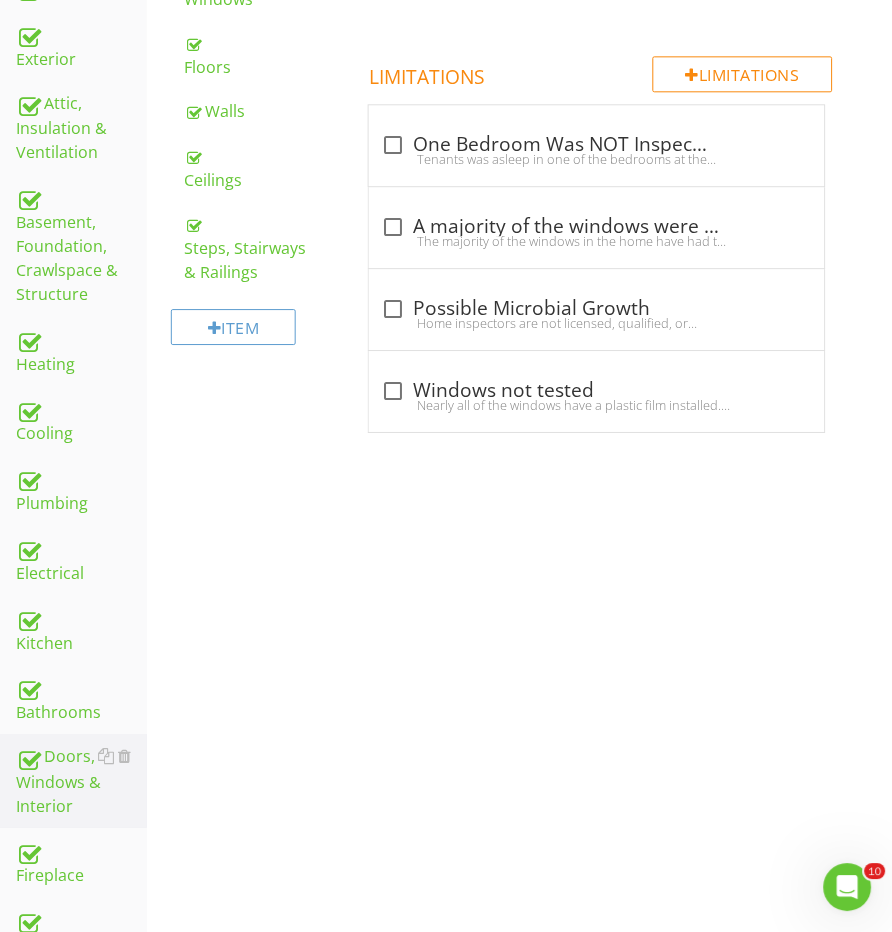 scroll, scrollTop: 431, scrollLeft: 2, axis: both 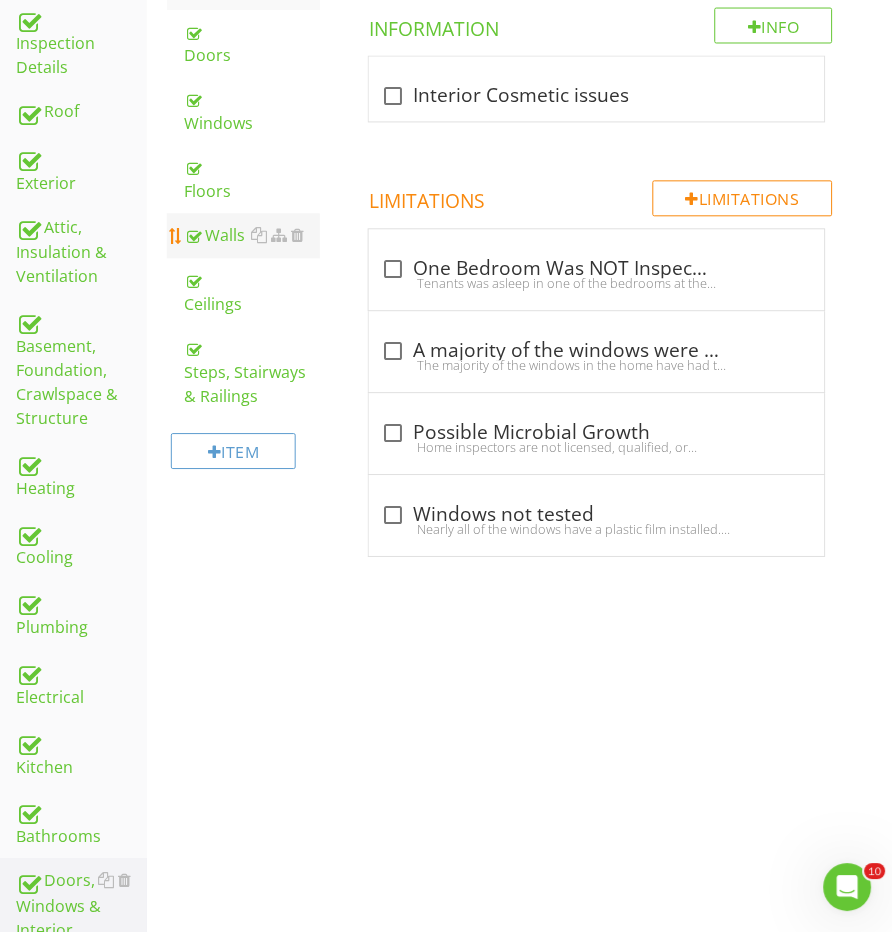 click on "Walls" at bounding box center [253, 236] 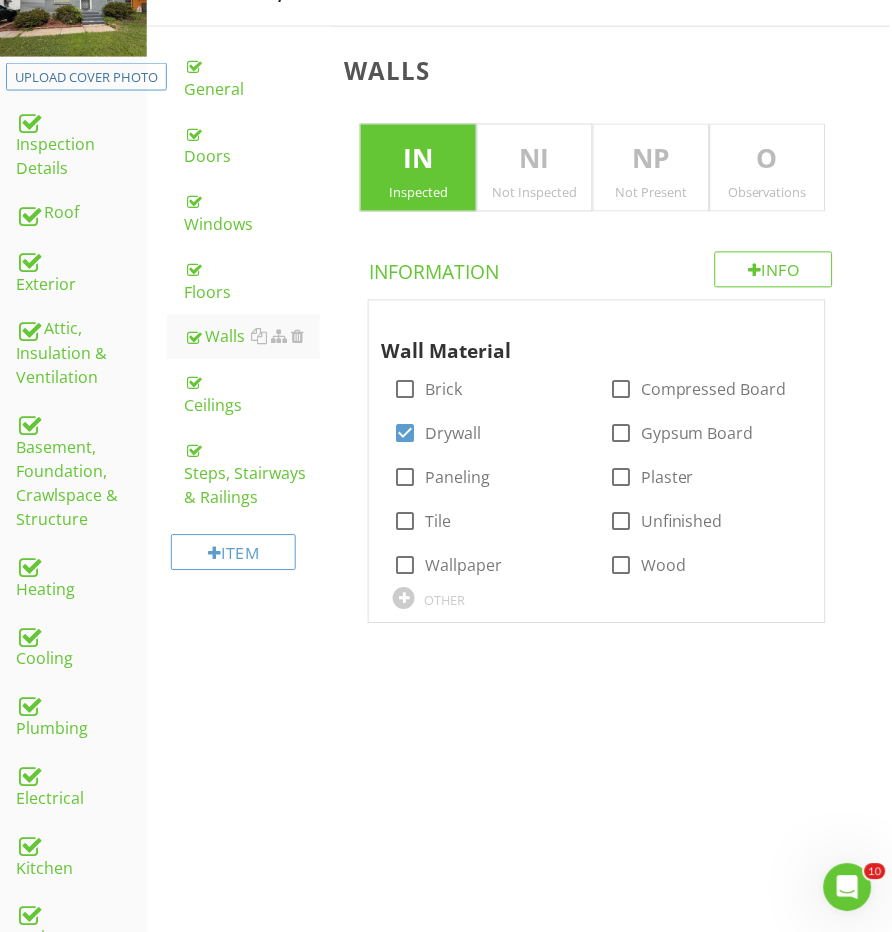 click on "O" at bounding box center (768, 160) 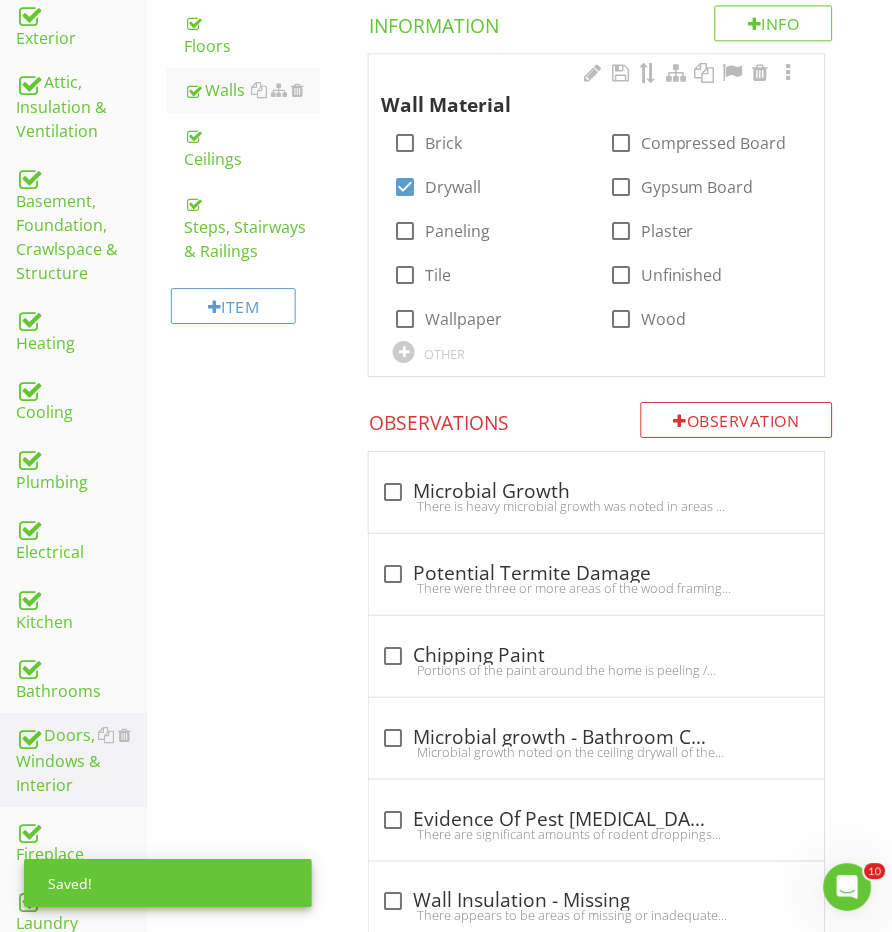 scroll, scrollTop: 583, scrollLeft: 2, axis: both 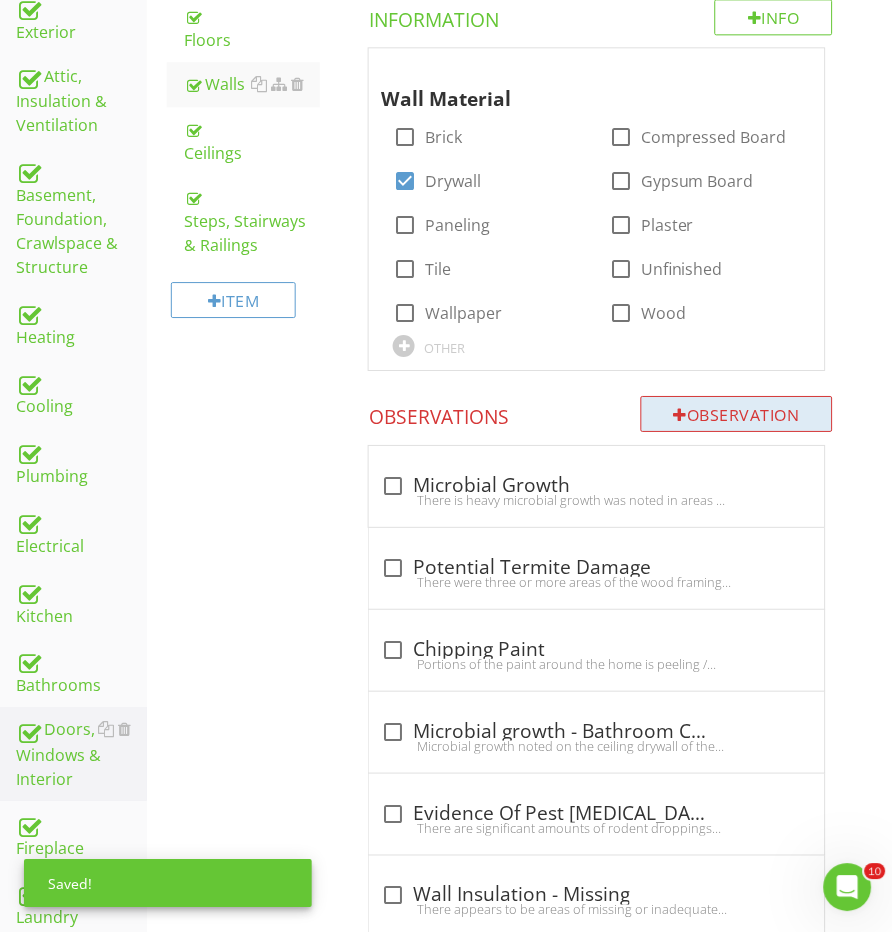 click on "Observation" at bounding box center [737, 414] 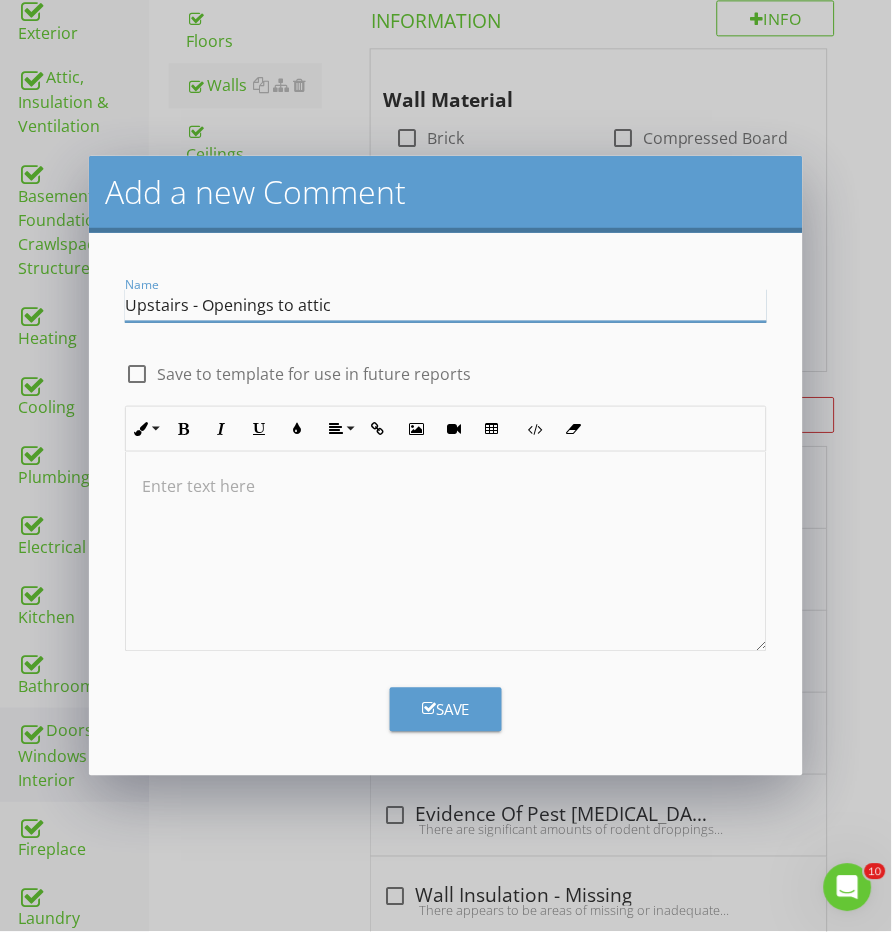 type on "Upstairs - Openings to attic" 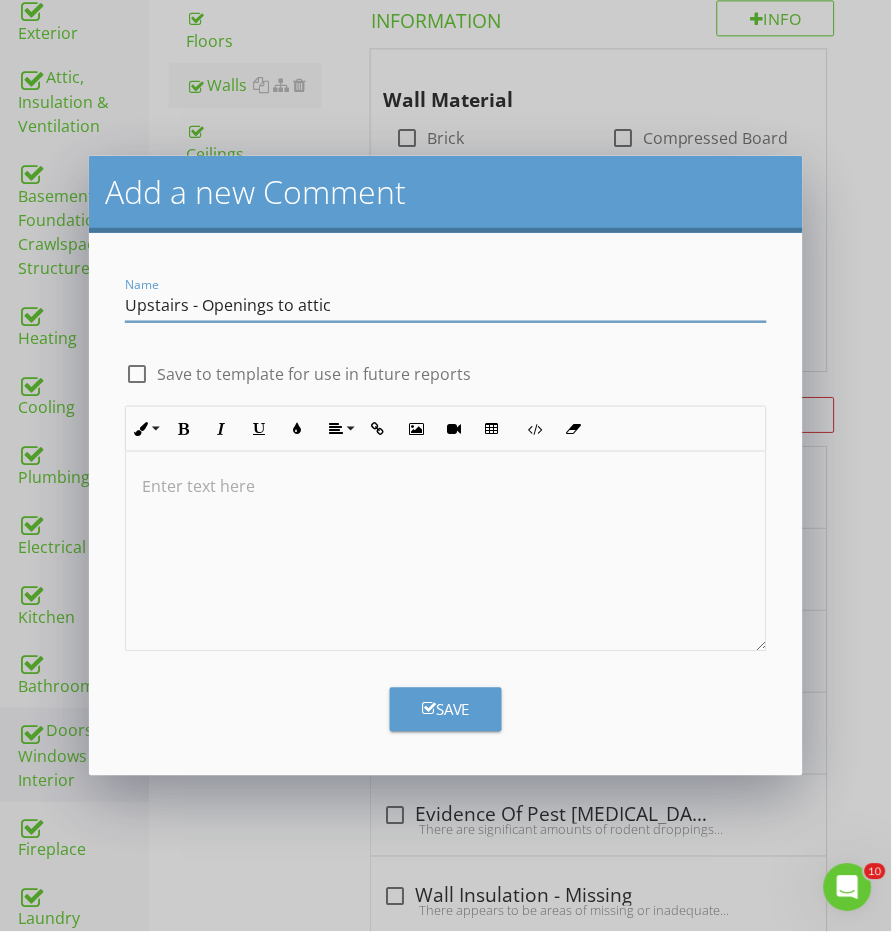 click at bounding box center [446, 552] 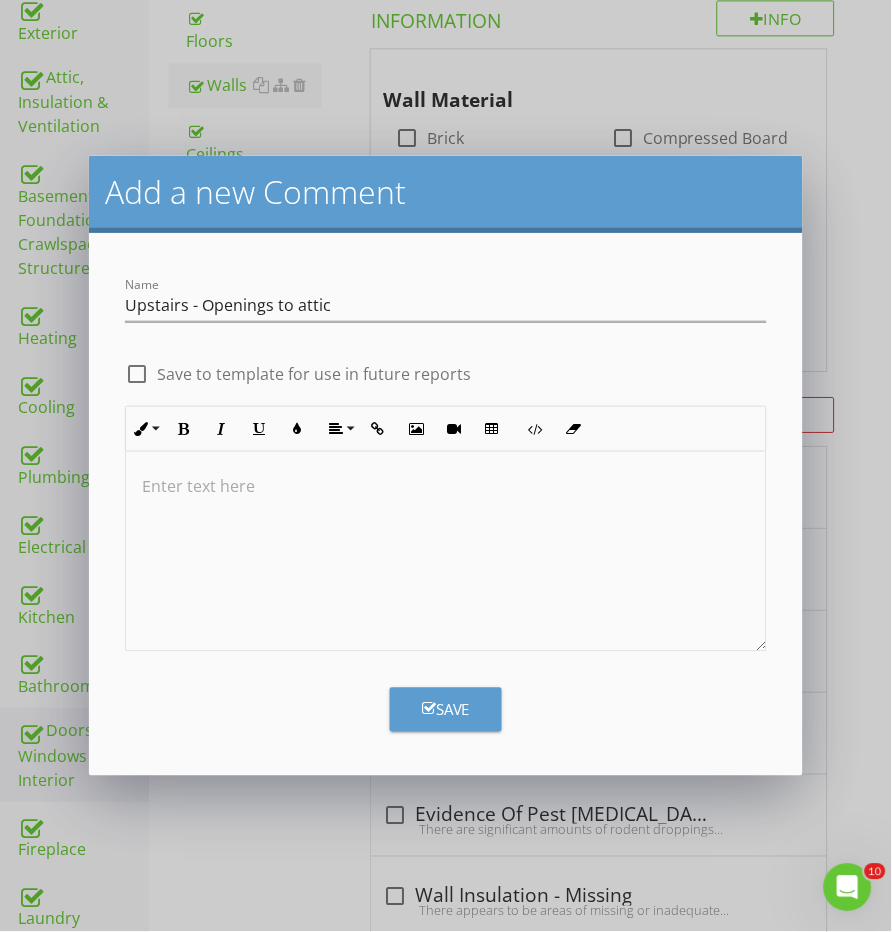 type 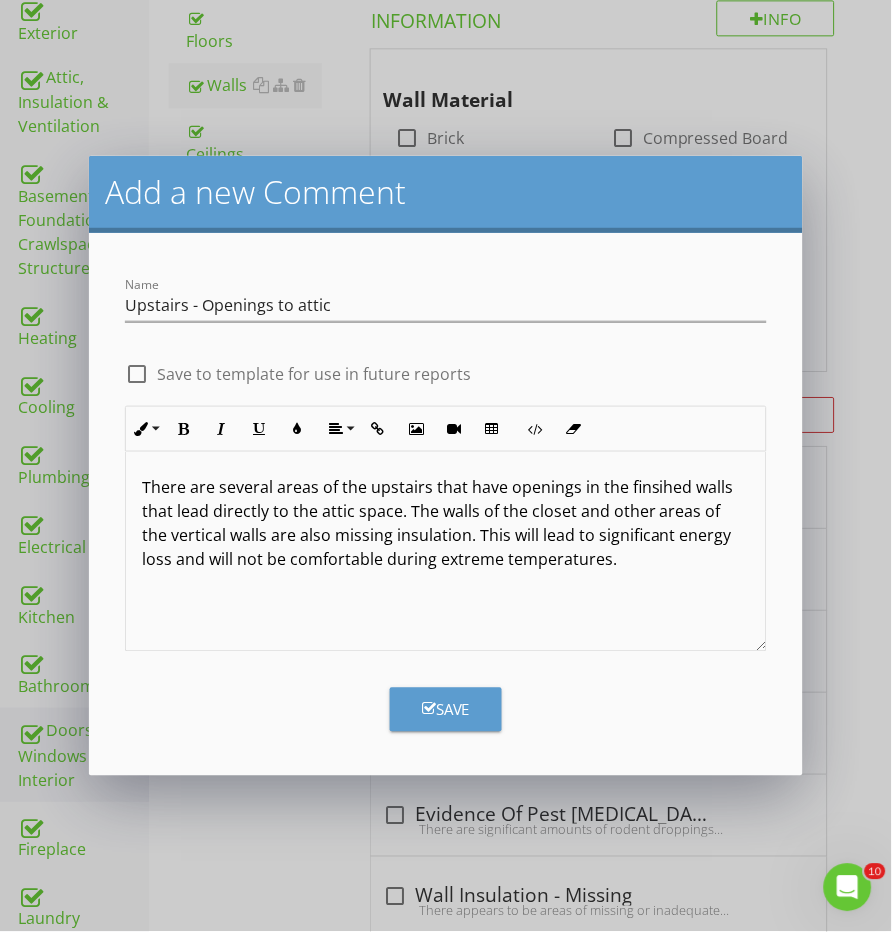 click on "There are several areas of the upstairs that have openings in the finsihed walls that lead directly to the attic space. The walls of the closet and other areas of the vertical walls are also missing insulation. This will lead to significant energy loss and will not be comfortable during extreme temperatures." at bounding box center (446, 552) 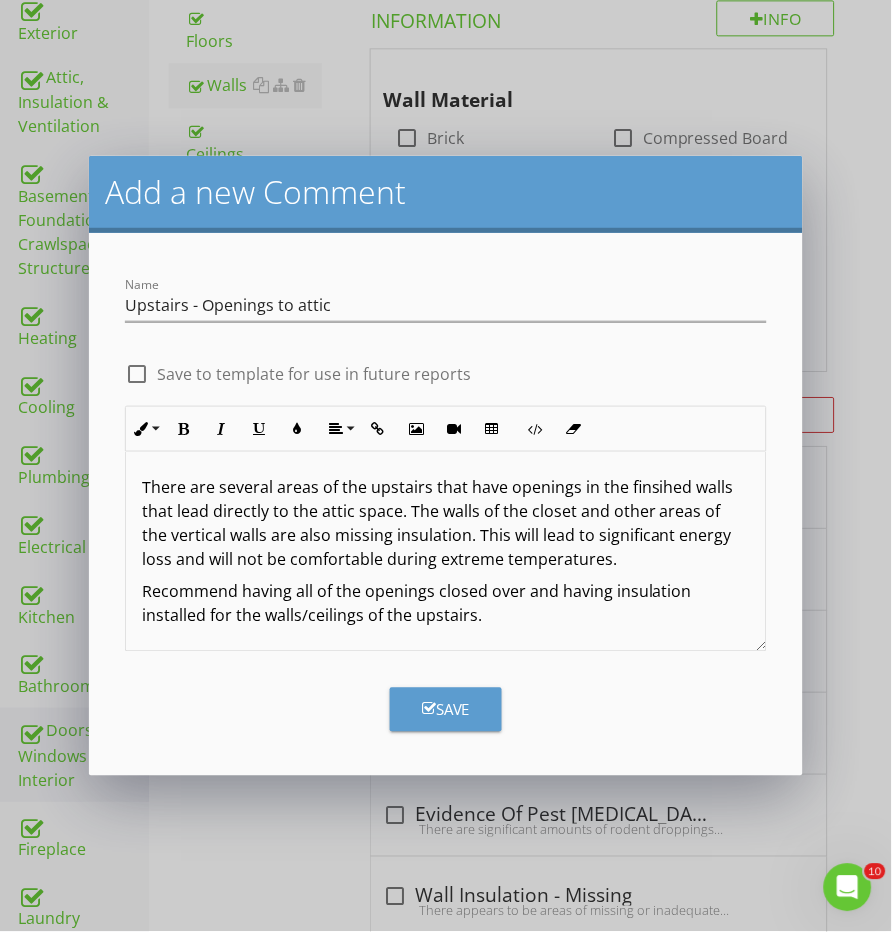 click on "Save" at bounding box center (446, 710) 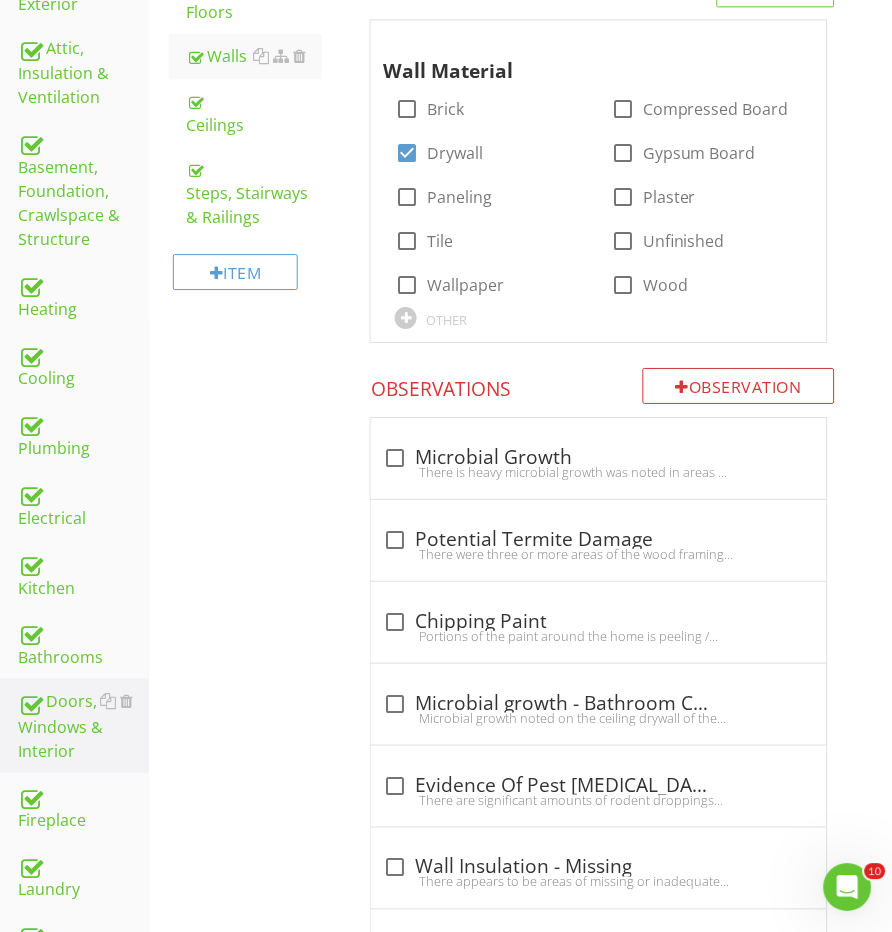 scroll, scrollTop: 588, scrollLeft: 0, axis: vertical 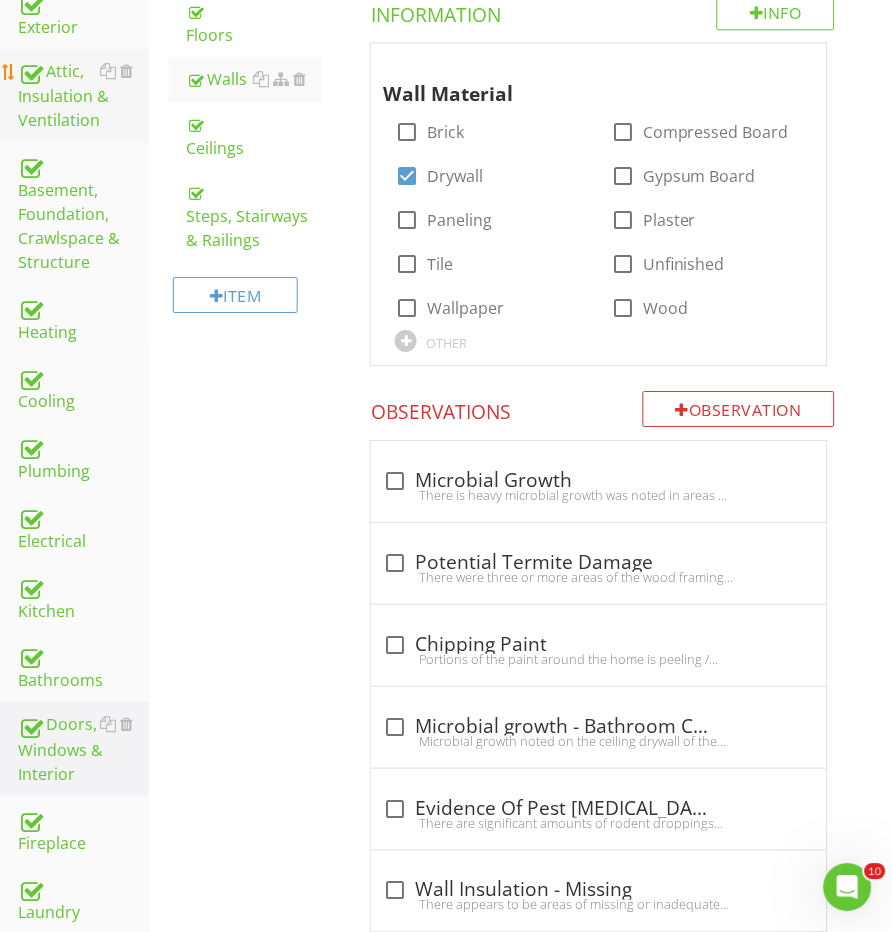 click on "Attic, Insulation & Ventilation" at bounding box center (83, 96) 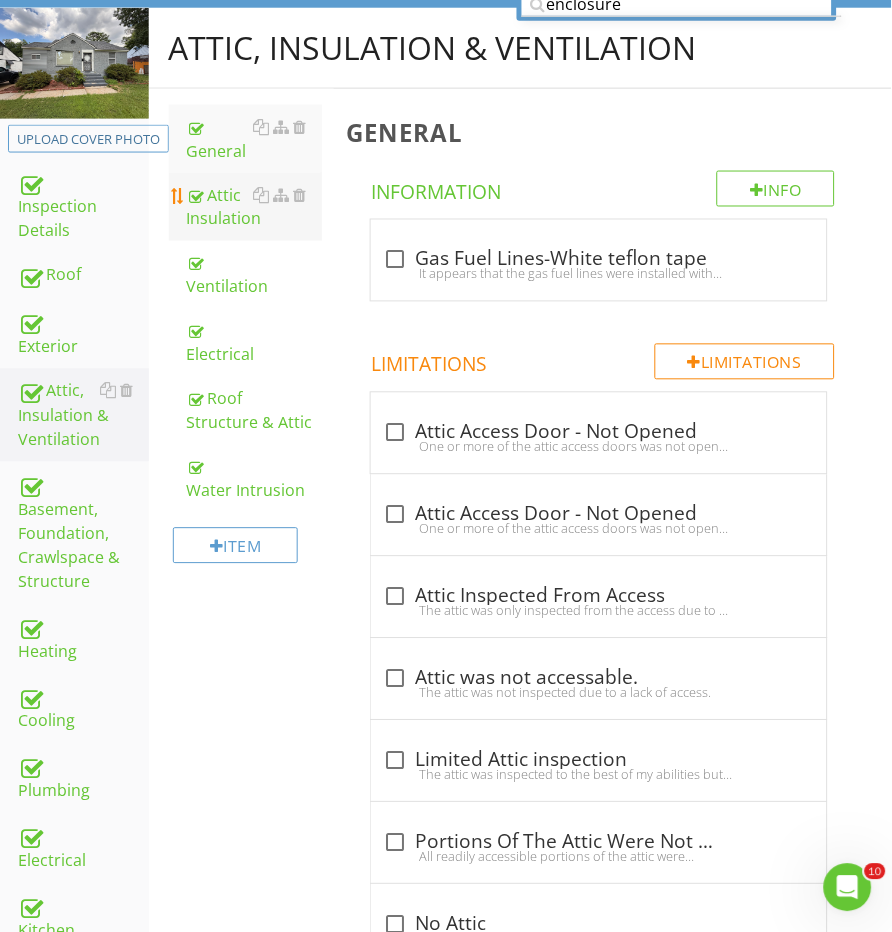 click on "Attic Insulation" at bounding box center [255, 207] 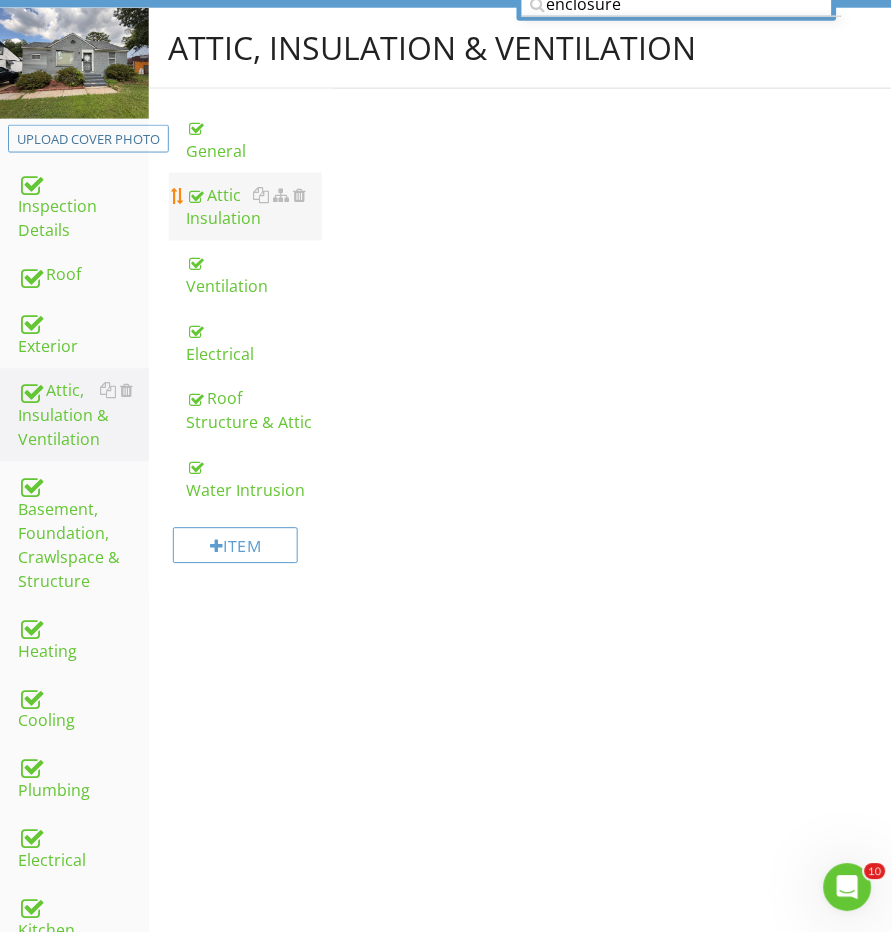 scroll, scrollTop: 265, scrollLeft: 0, axis: vertical 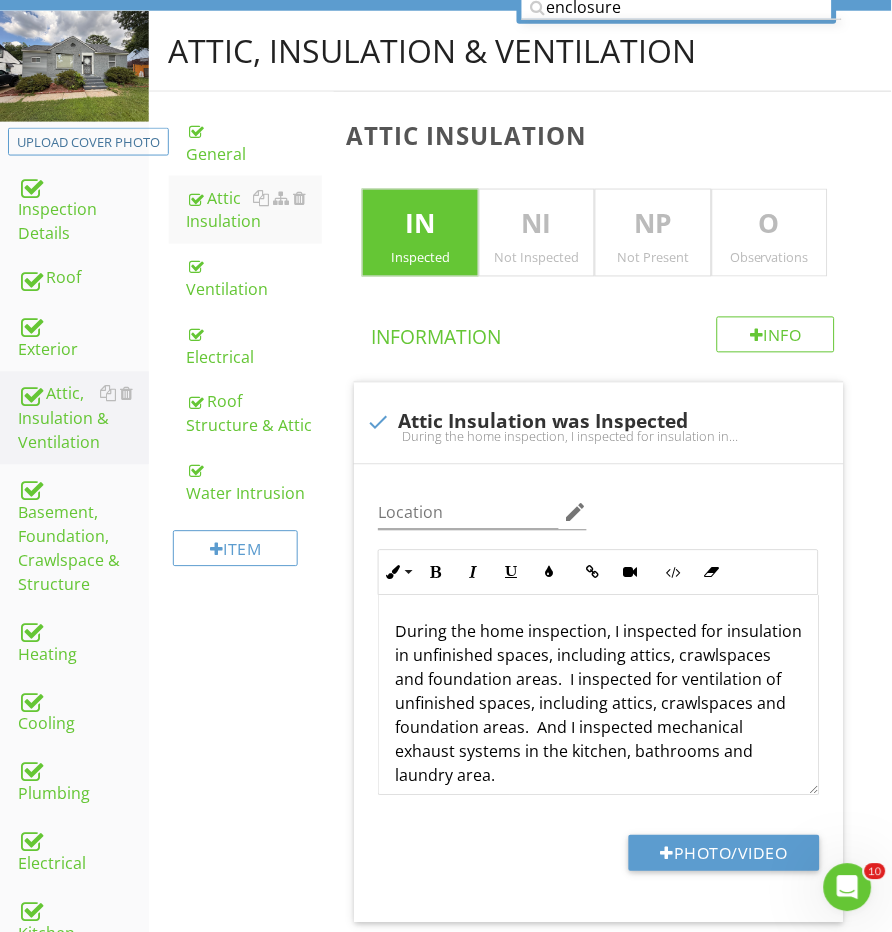 click on "O" at bounding box center (770, 225) 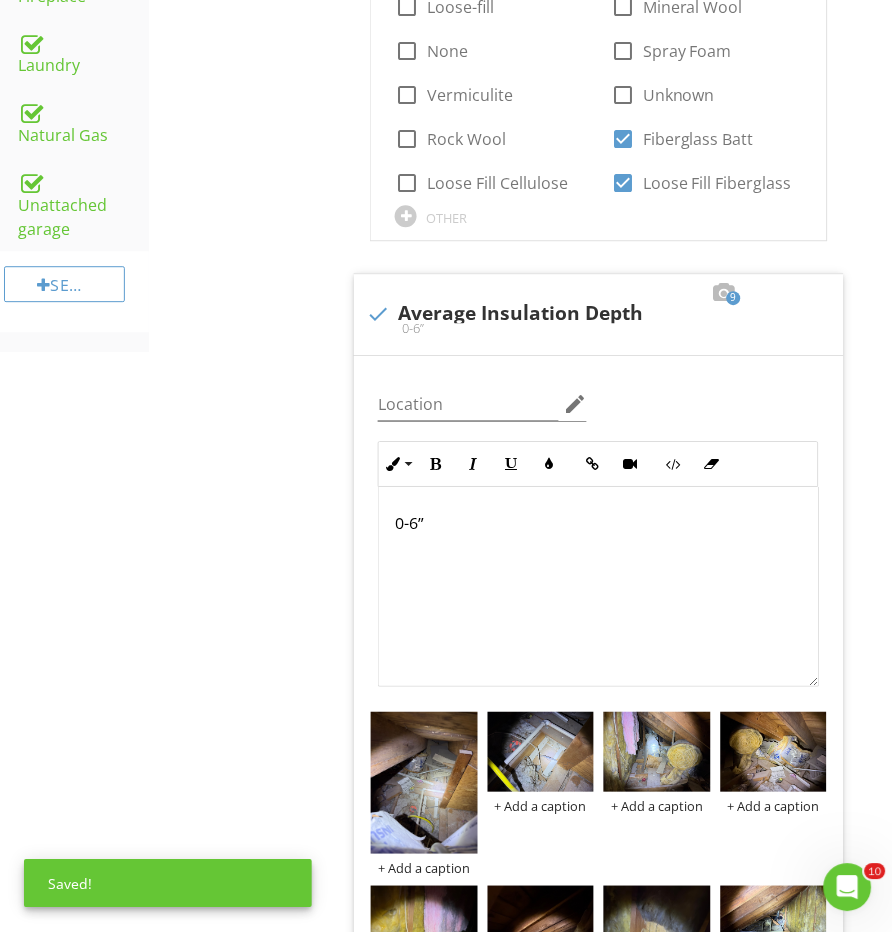 scroll, scrollTop: 1556, scrollLeft: 0, axis: vertical 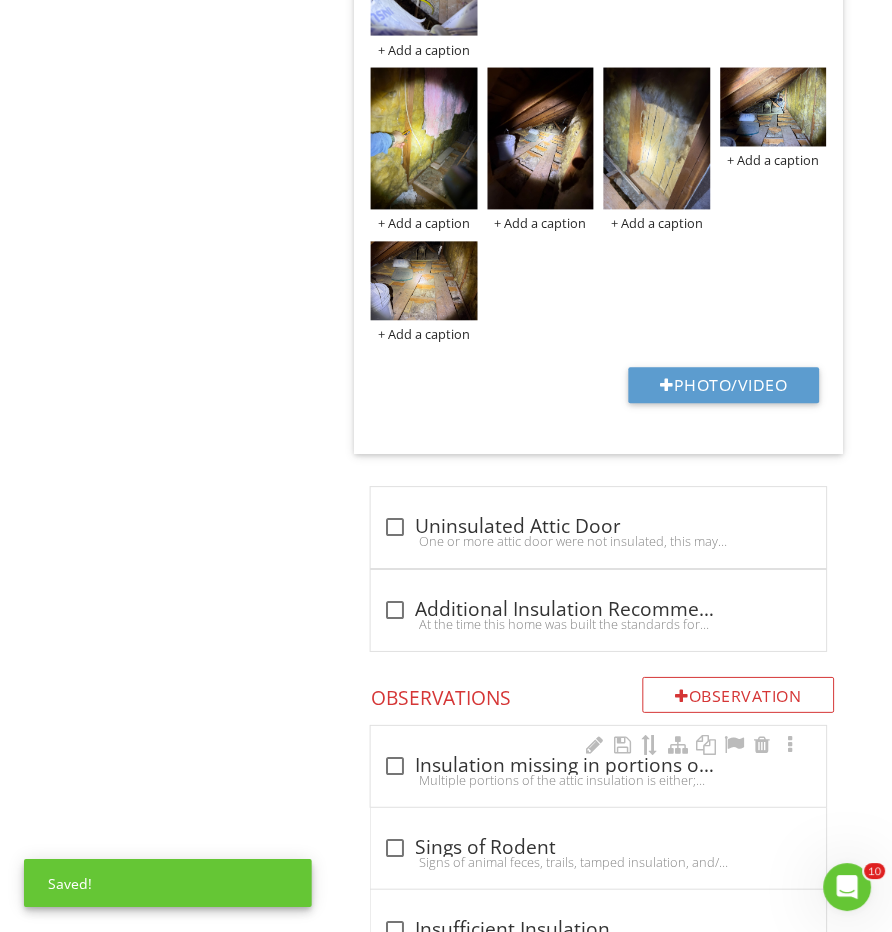 click on "check_box_outline_blank
Insulation missing in portions of the attic
Multiple portions of the attic insulation is either; missing completely, damaged, loose from vertical wall, poorly installed, or missing in part.Missing or insufficient insulation can lead to significant energy loss, discomfort, and poor HVAC performance.Recommend having the insulation evaluated and brought up to standards across the entire attic where needed." at bounding box center (598, 773) 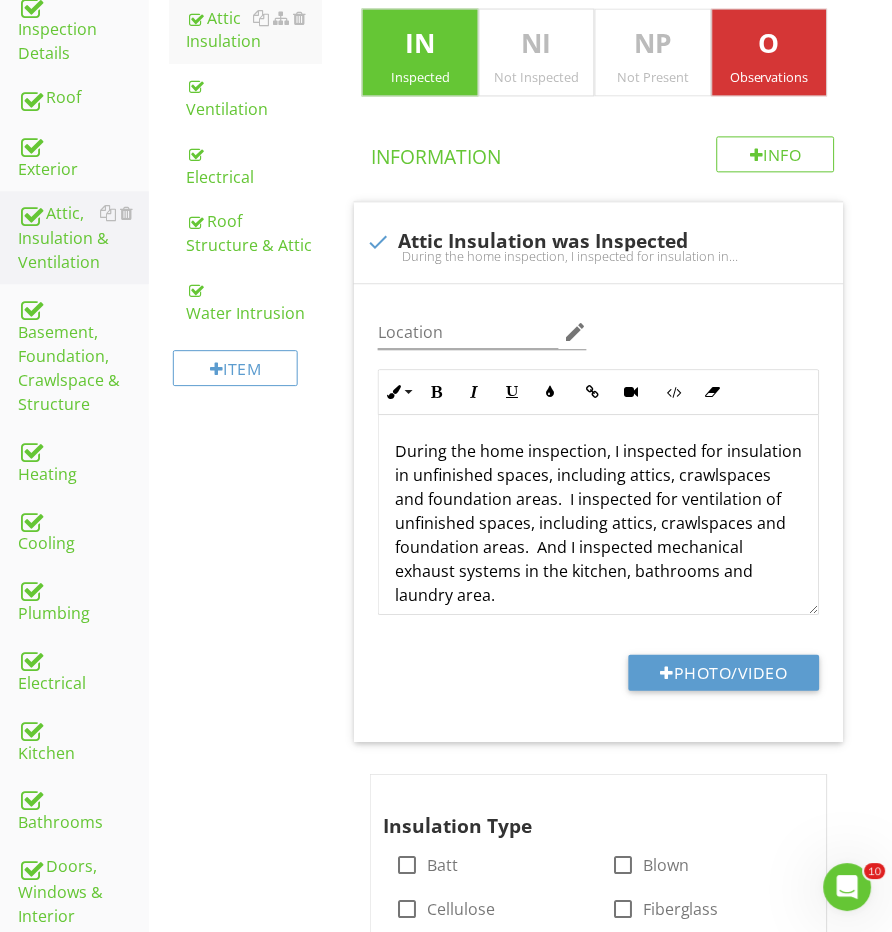 scroll, scrollTop: 538, scrollLeft: 0, axis: vertical 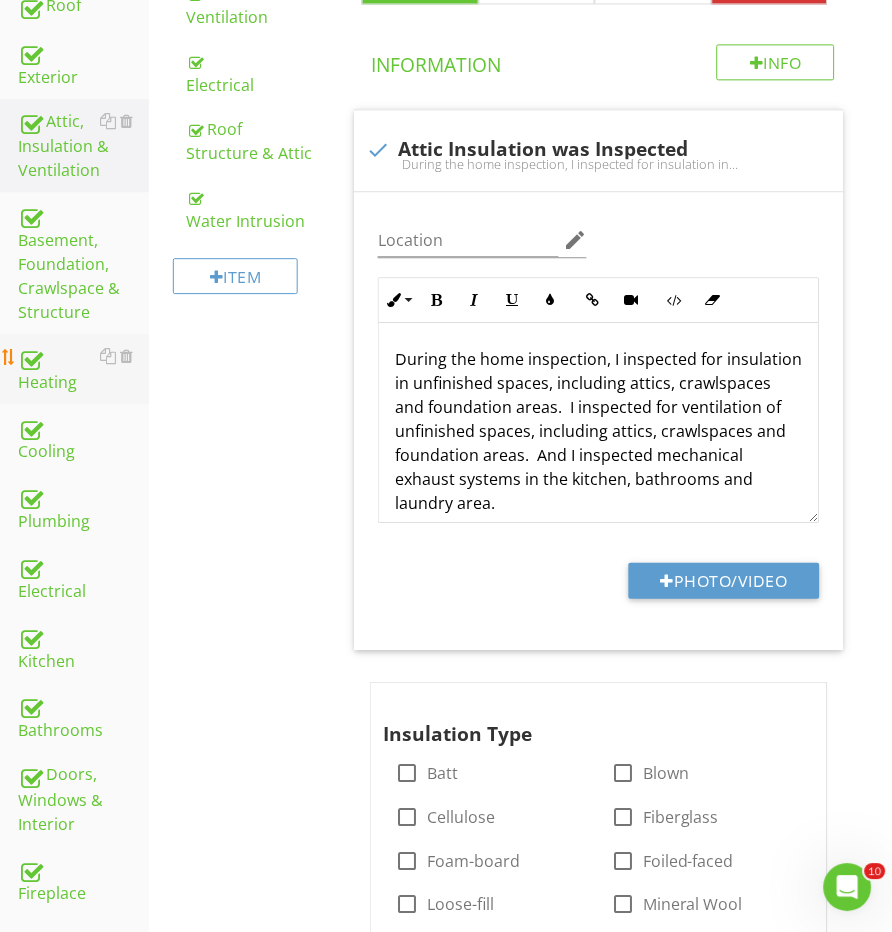 click on "Heating" at bounding box center (83, 369) 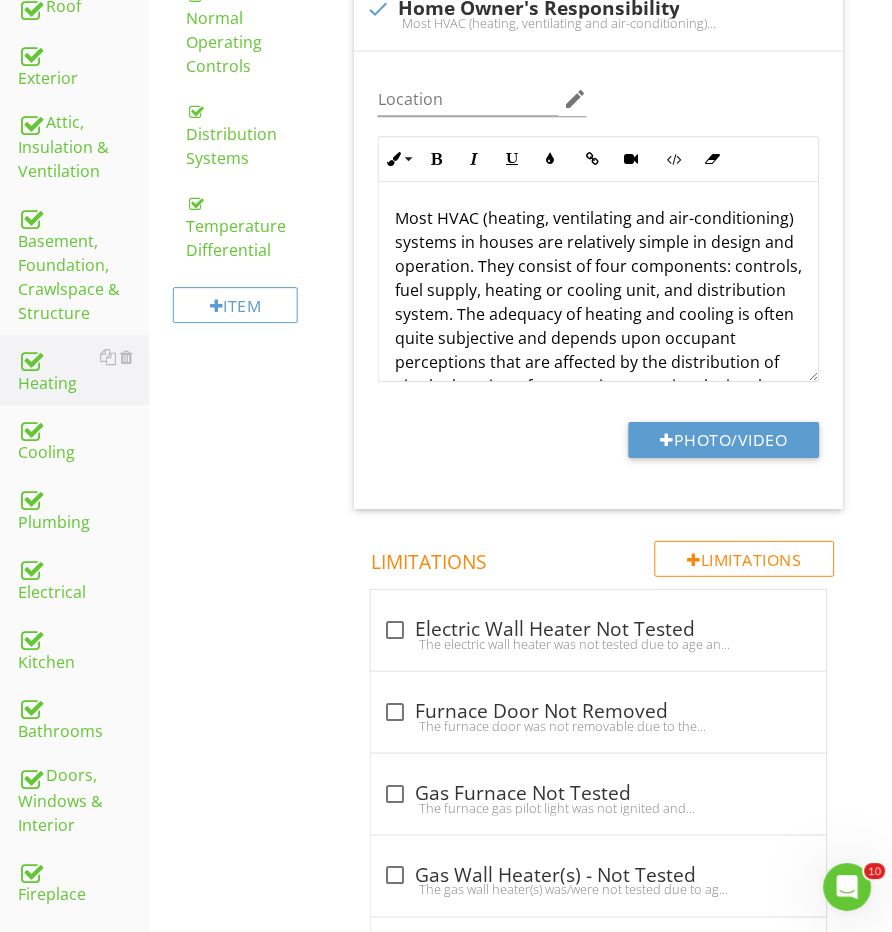 scroll, scrollTop: 268, scrollLeft: 0, axis: vertical 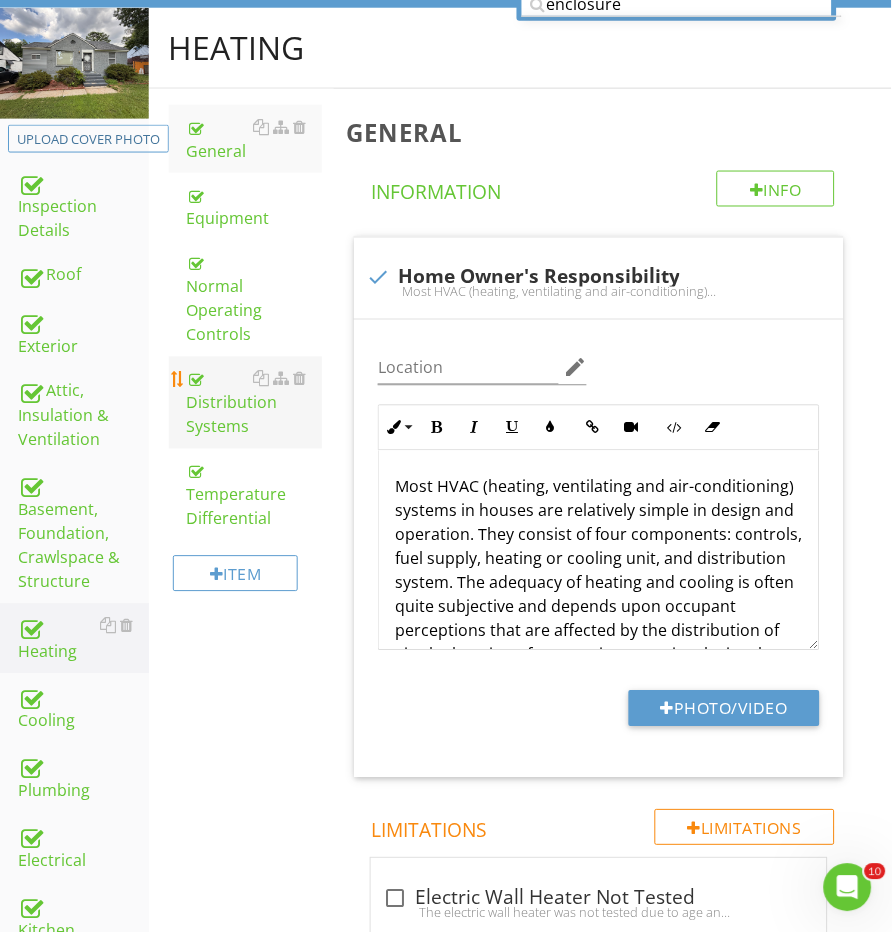 click on "Distribution Systems" at bounding box center (255, 403) 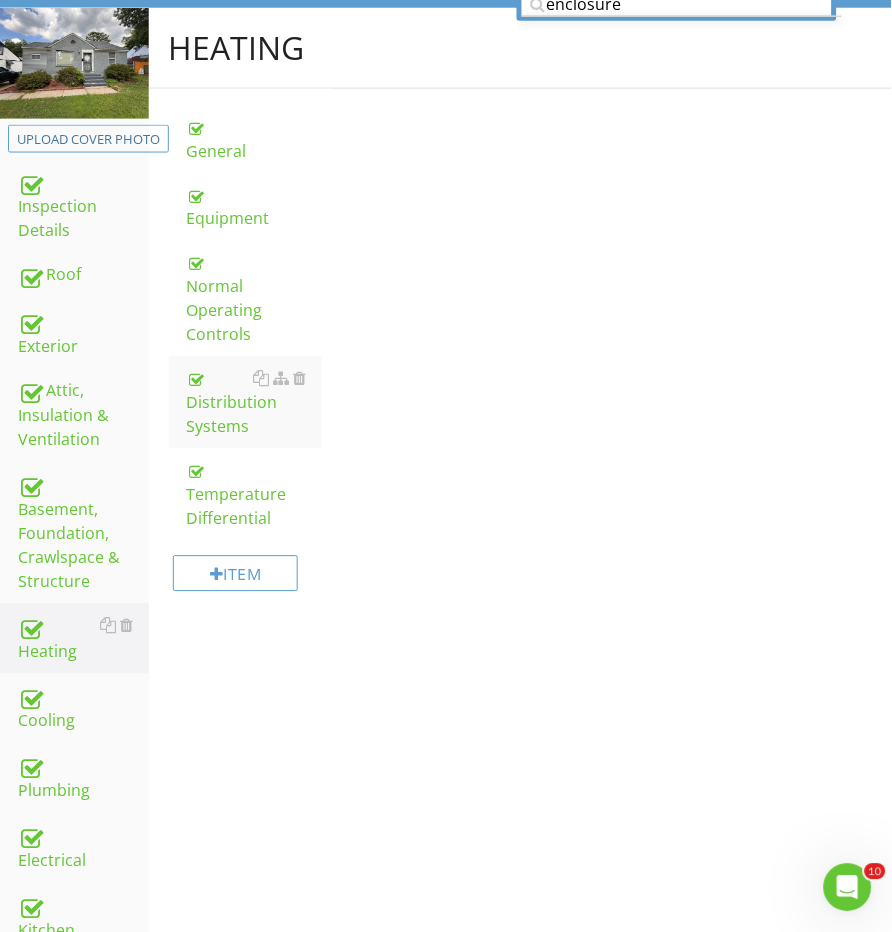 scroll, scrollTop: 267, scrollLeft: 0, axis: vertical 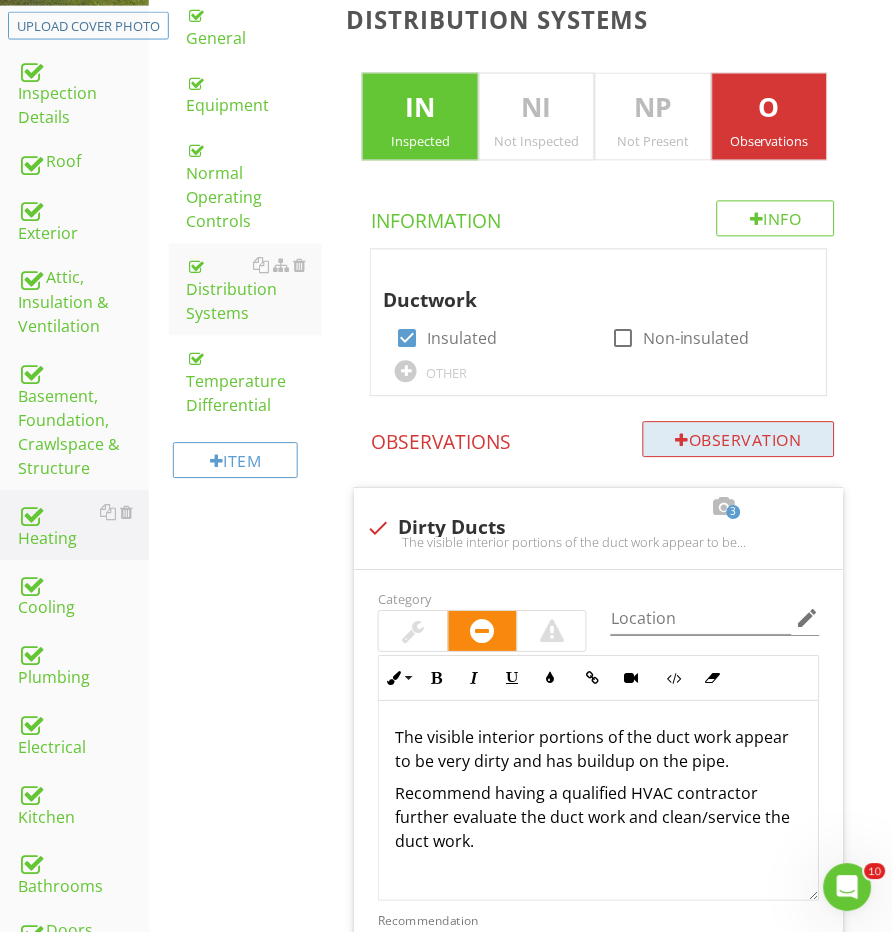 click on "Observation" at bounding box center [739, 440] 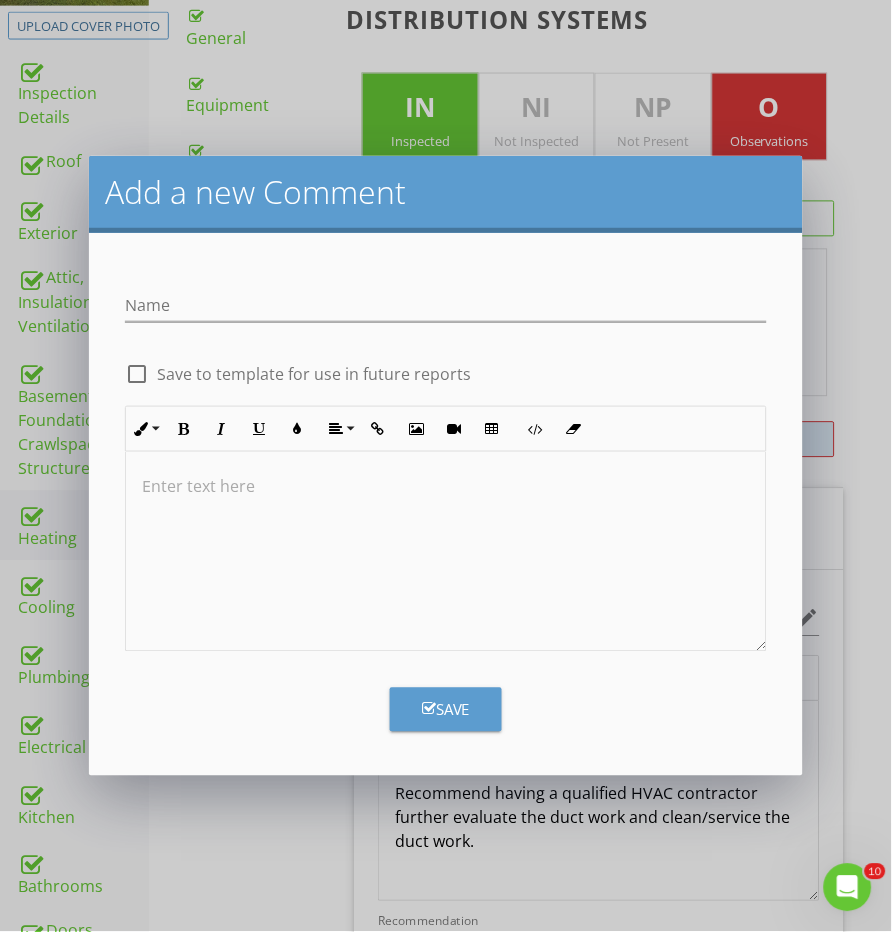scroll, scrollTop: 380, scrollLeft: 0, axis: vertical 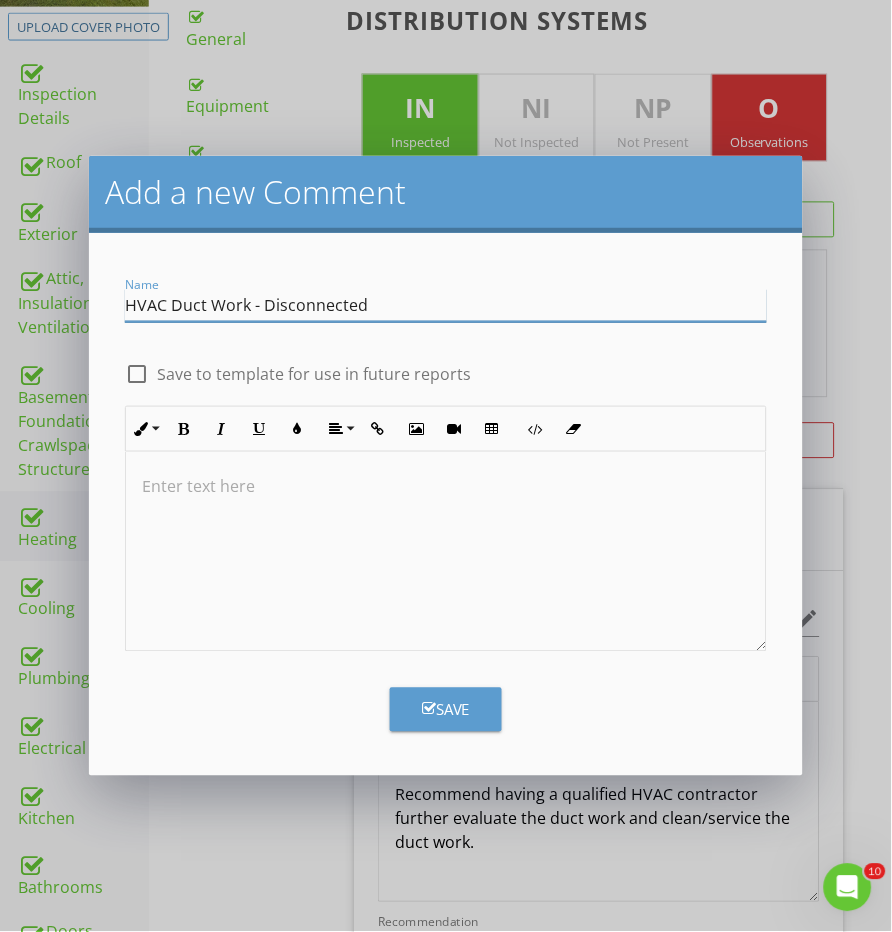 type on "HVAC Duct Work - Disconnected" 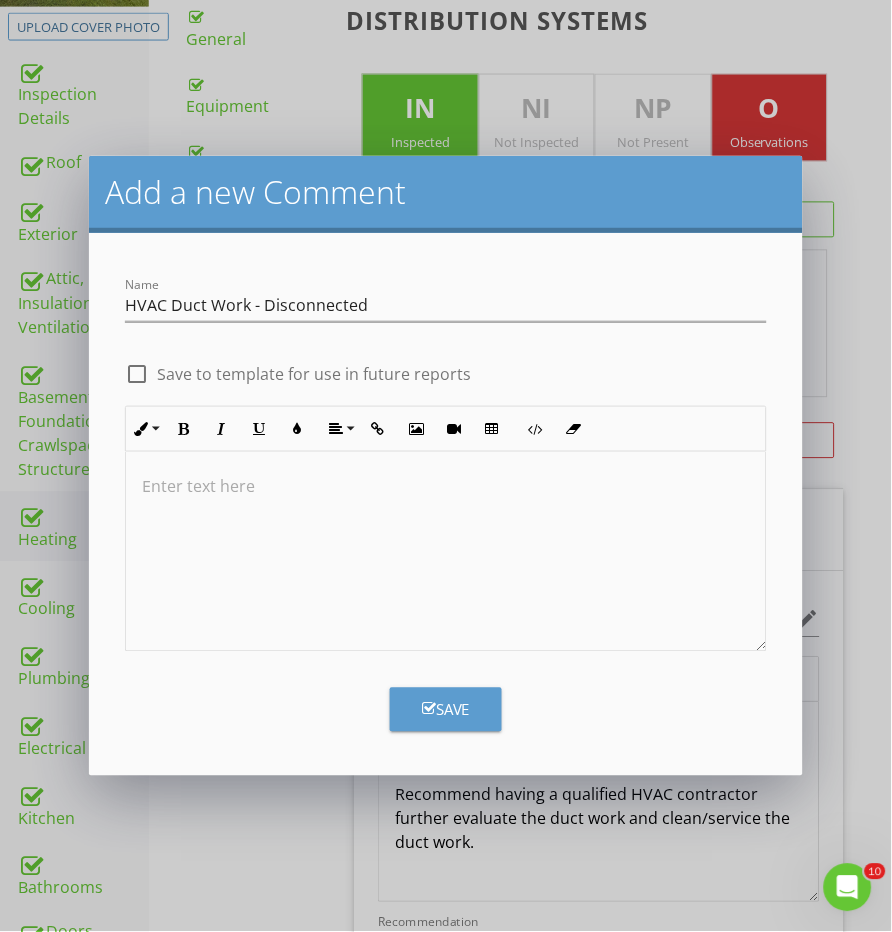 click at bounding box center (446, 552) 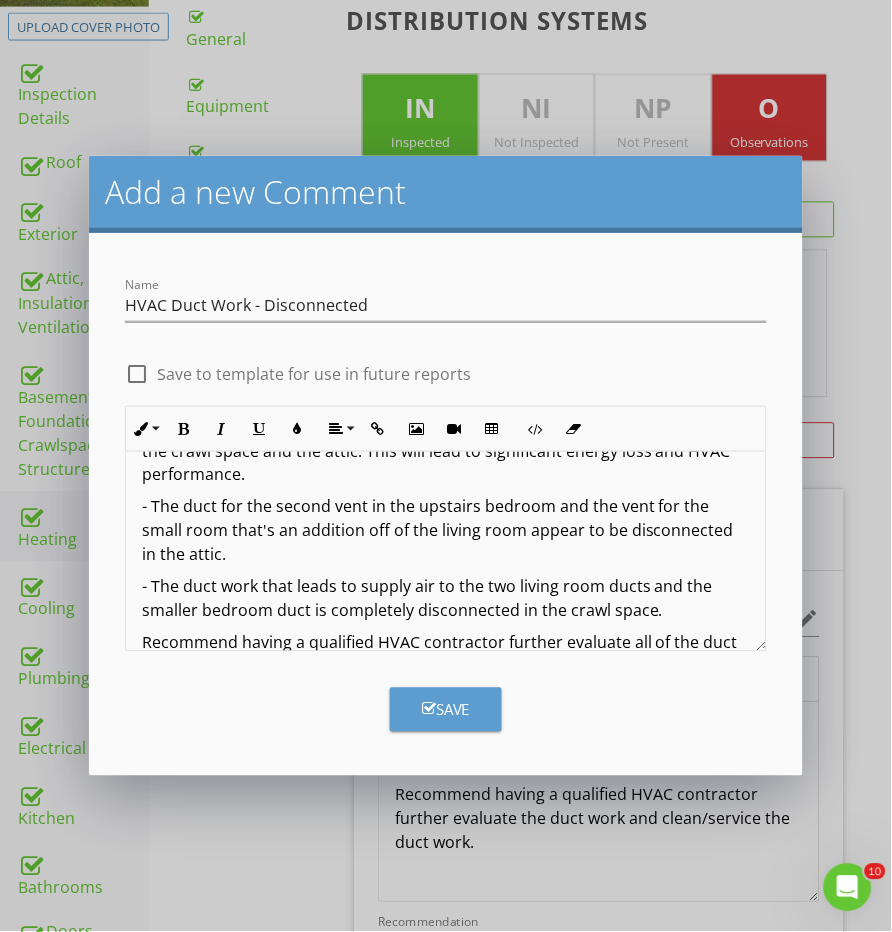 scroll, scrollTop: 84, scrollLeft: 0, axis: vertical 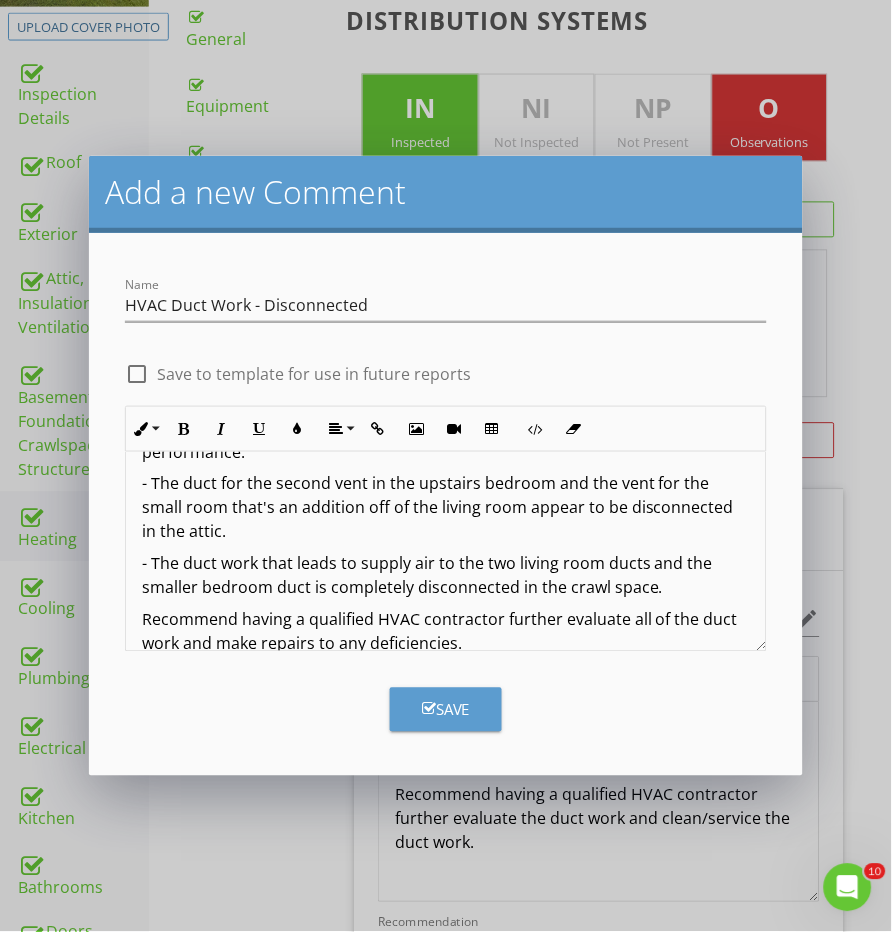 click on "Save" at bounding box center (446, 710) 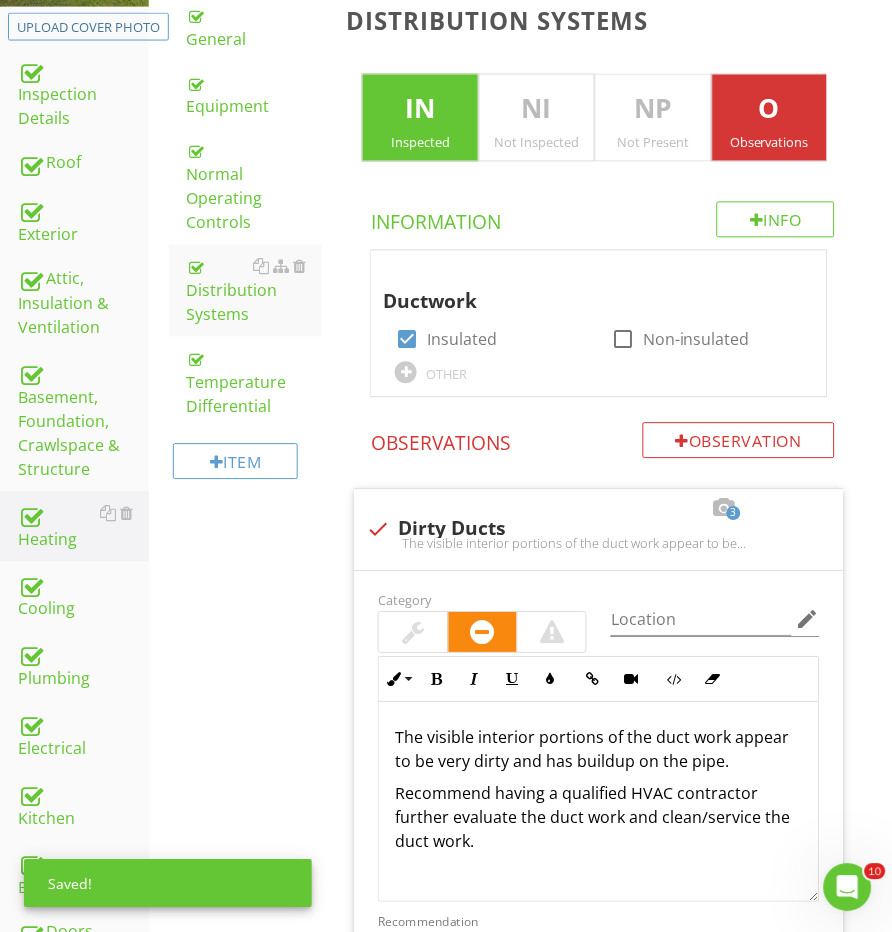 scroll, scrollTop: 1, scrollLeft: 0, axis: vertical 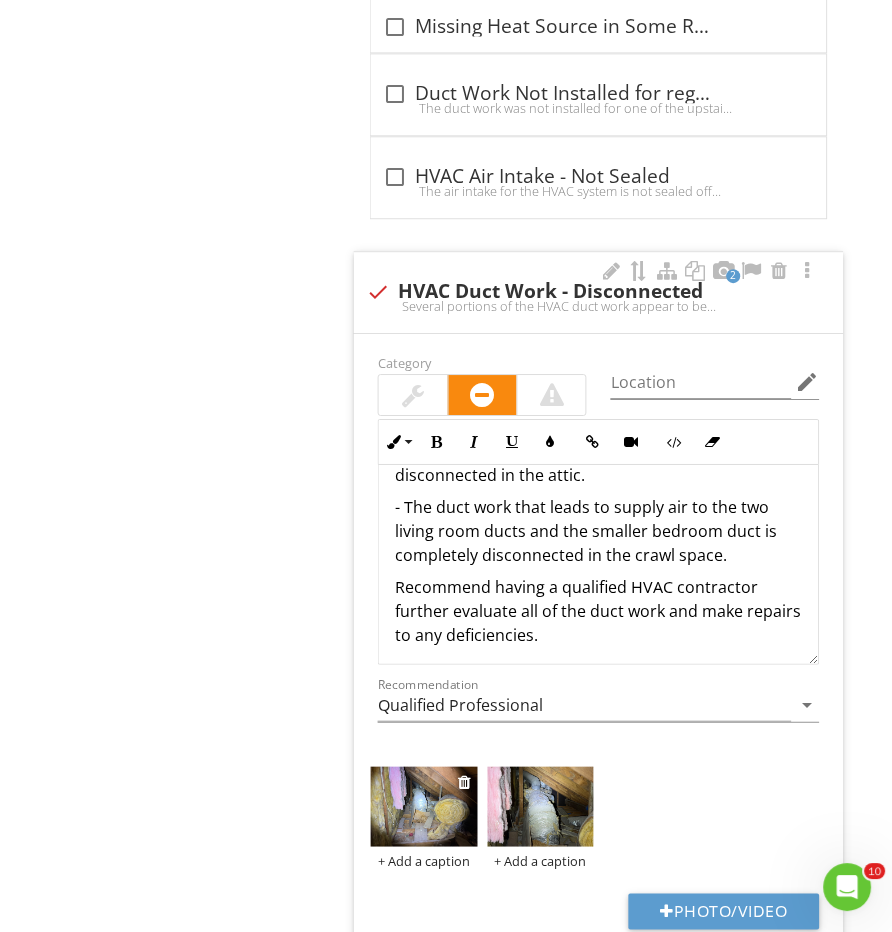 click at bounding box center [424, 807] 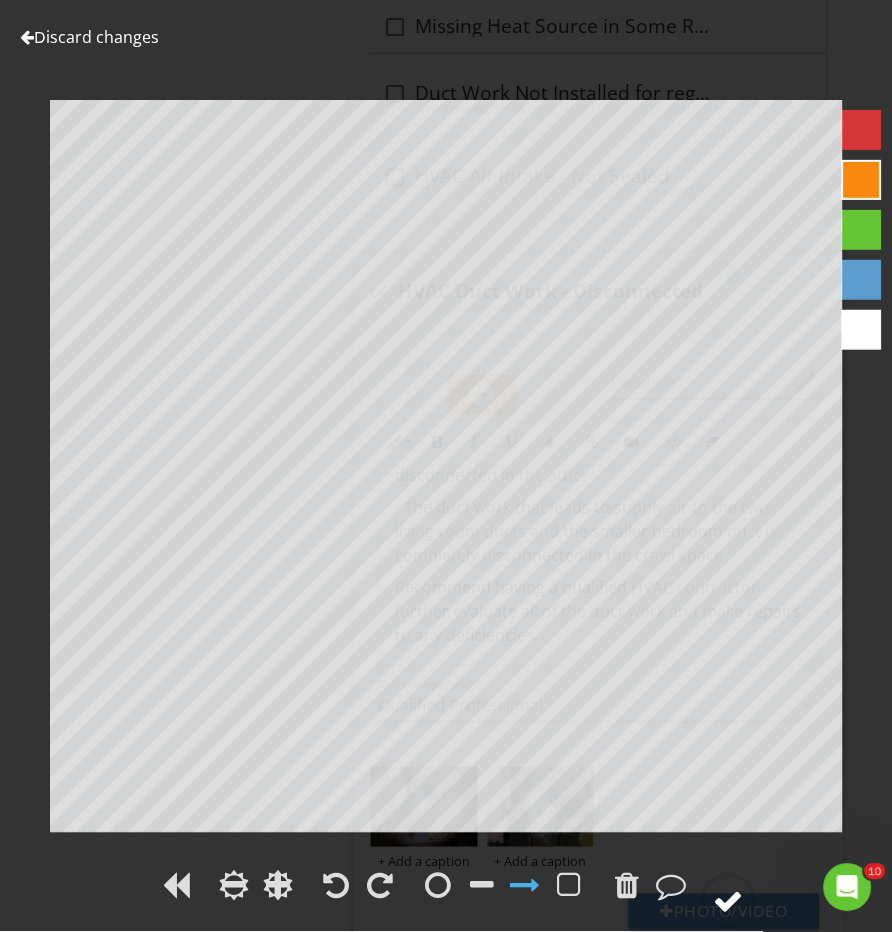 click 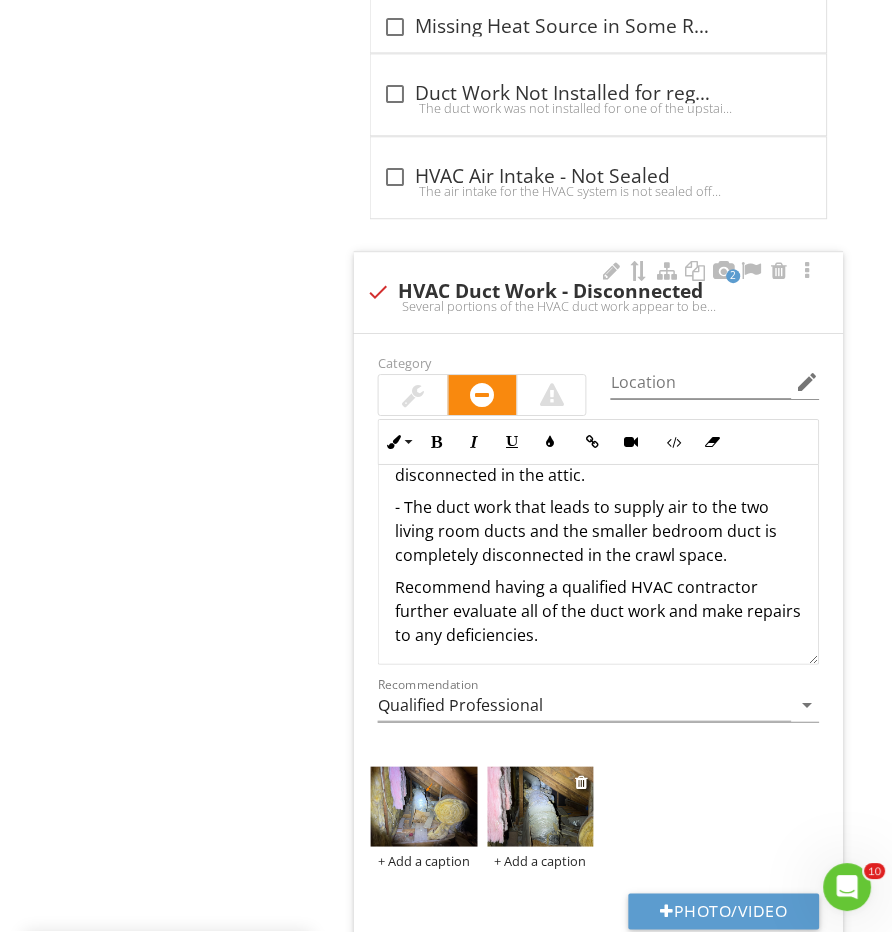 click at bounding box center (541, 807) 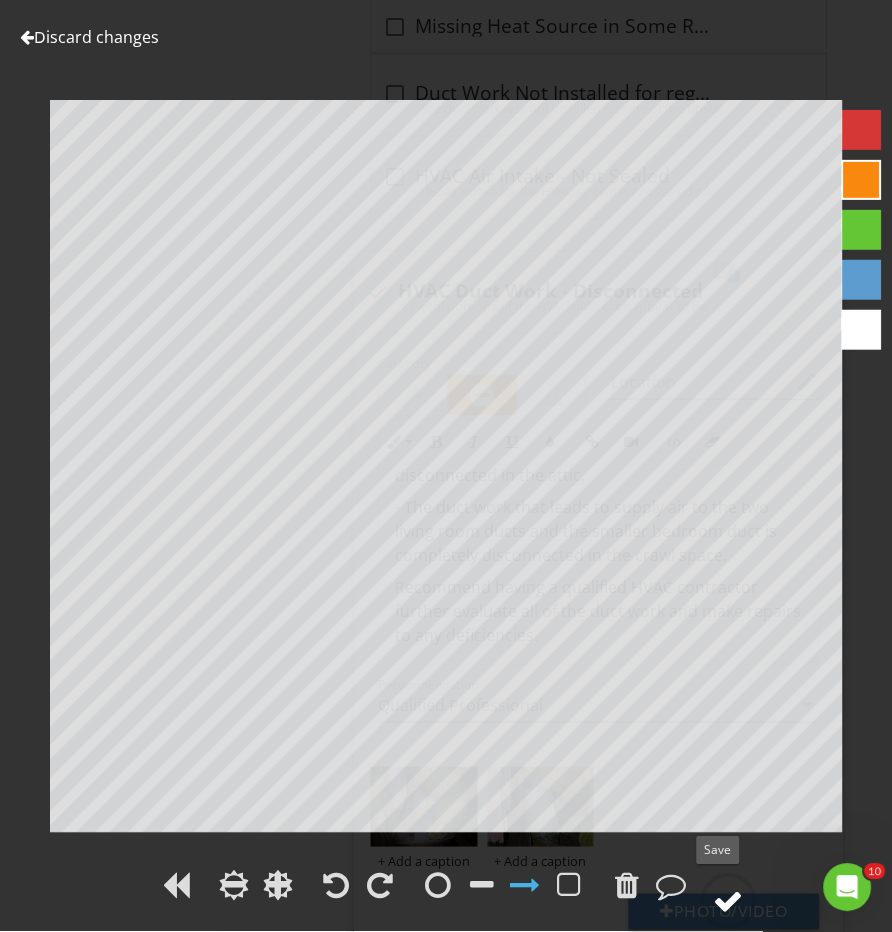 click at bounding box center (729, 902) 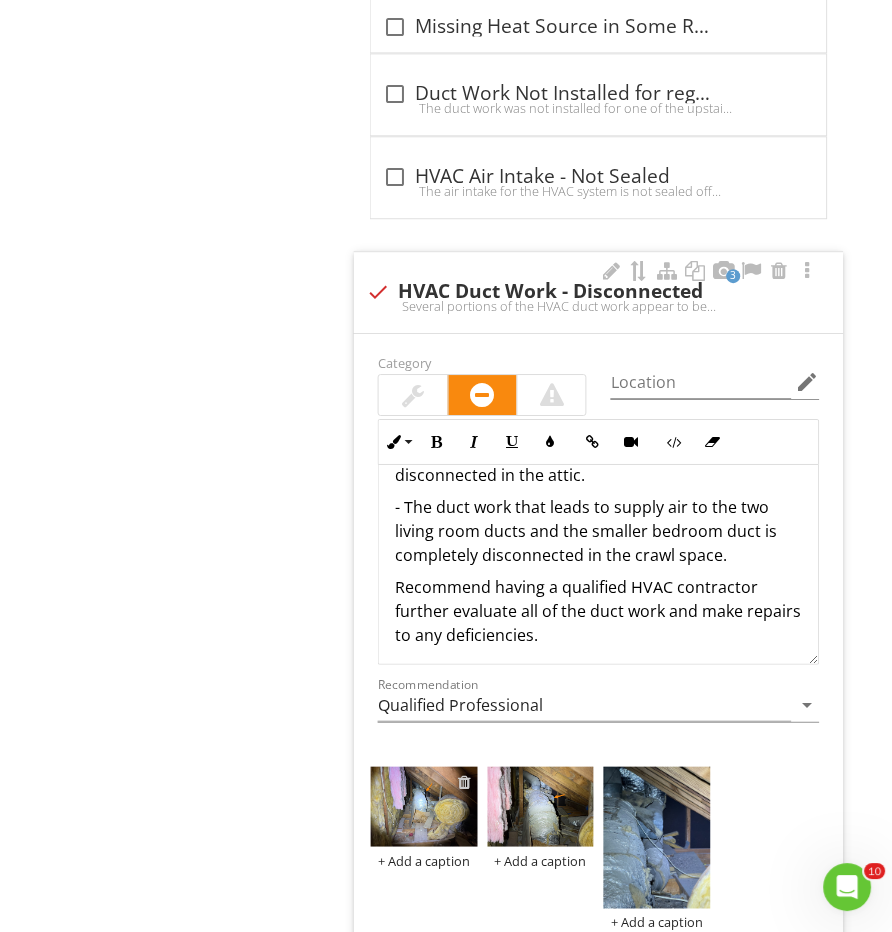 click at bounding box center (465, 782) 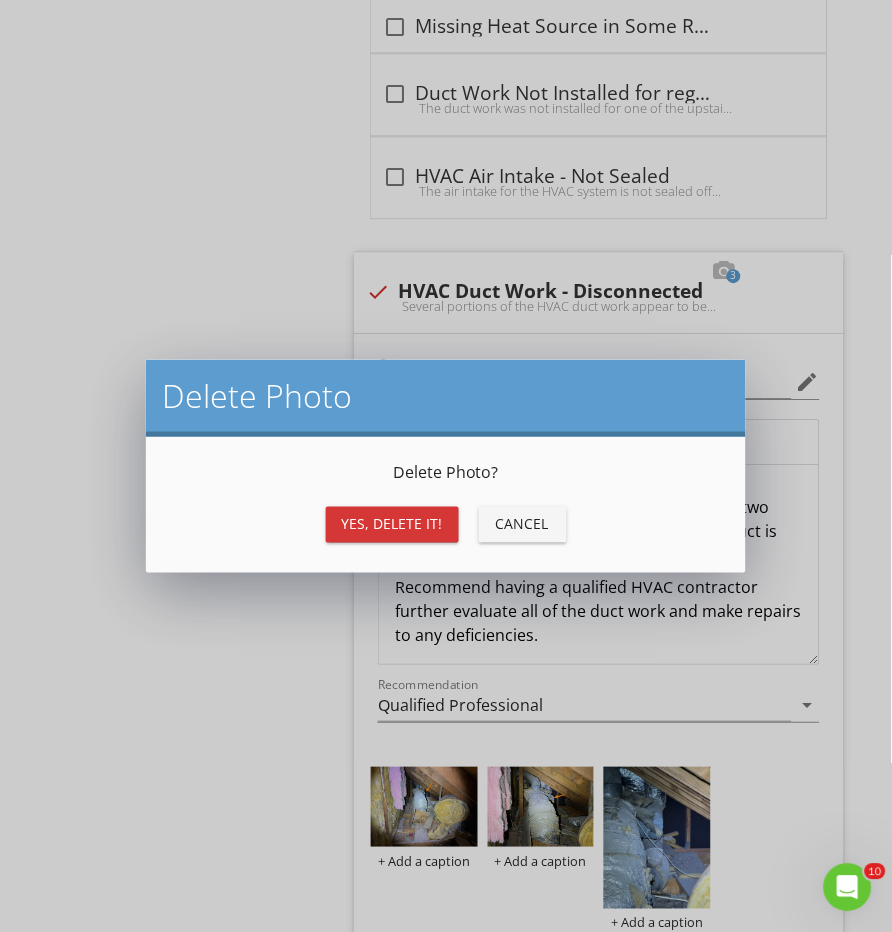 click on "Delete Photo
?   Yes, Delete it!   Cancel" at bounding box center (446, 505) 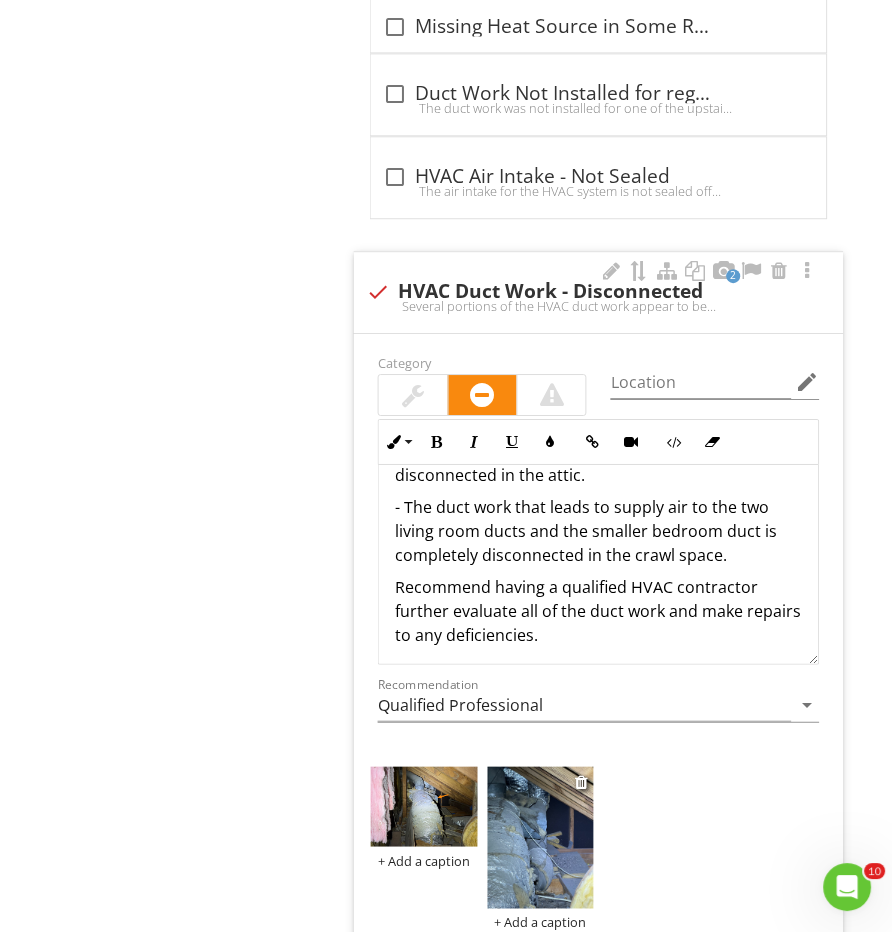click at bounding box center [541, 838] 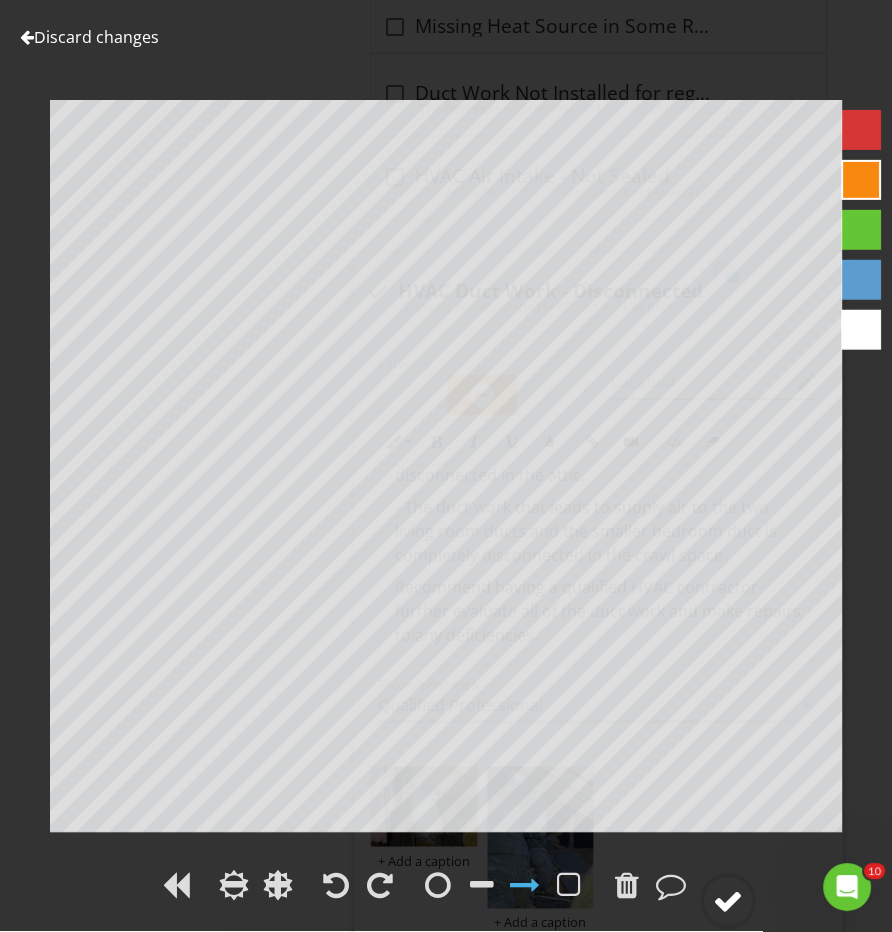 click 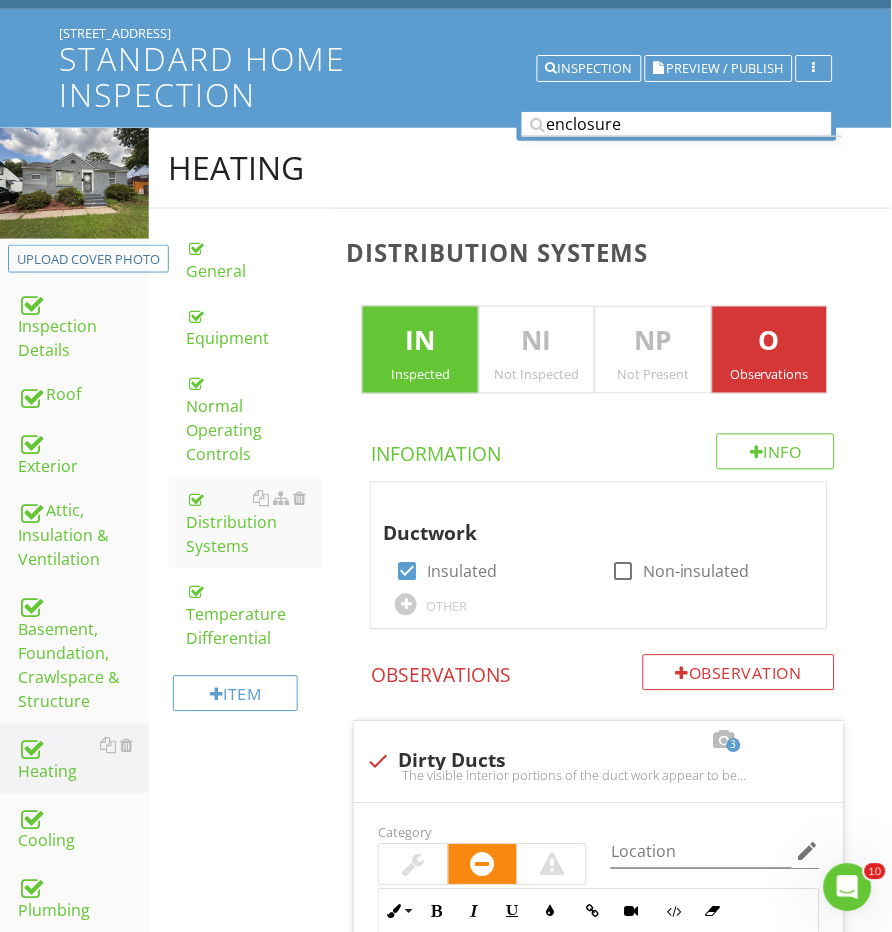 scroll, scrollTop: 368, scrollLeft: 0, axis: vertical 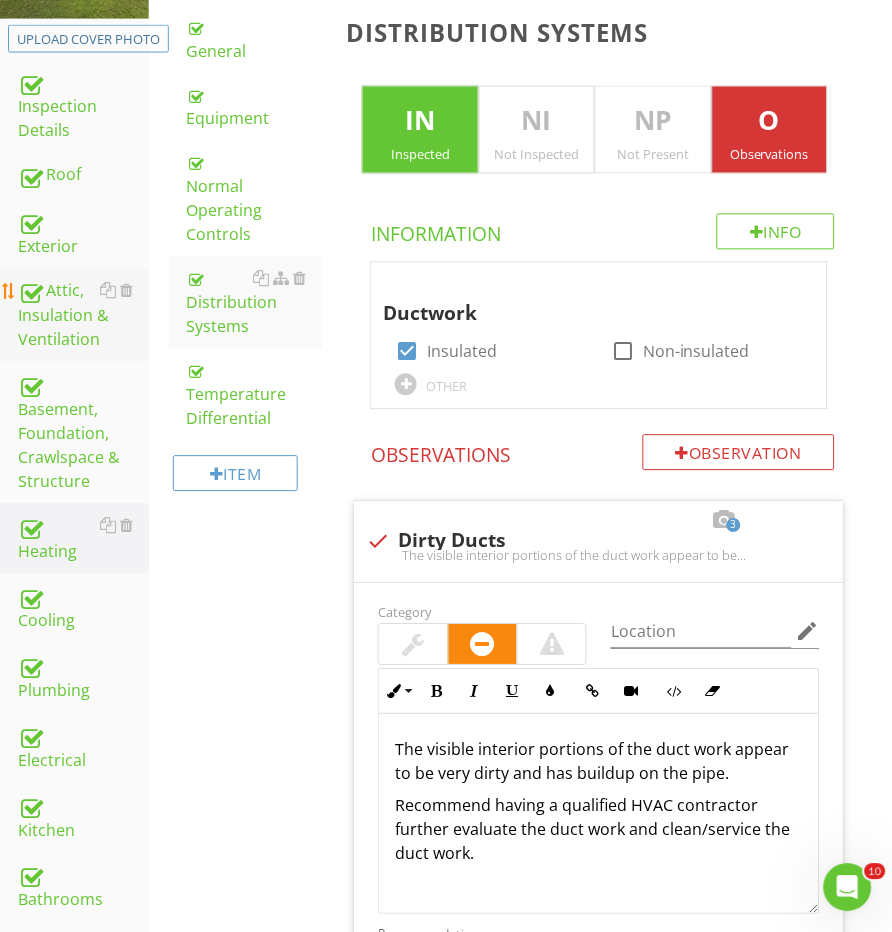 click on "Attic, Insulation & Ventilation" at bounding box center (83, 316) 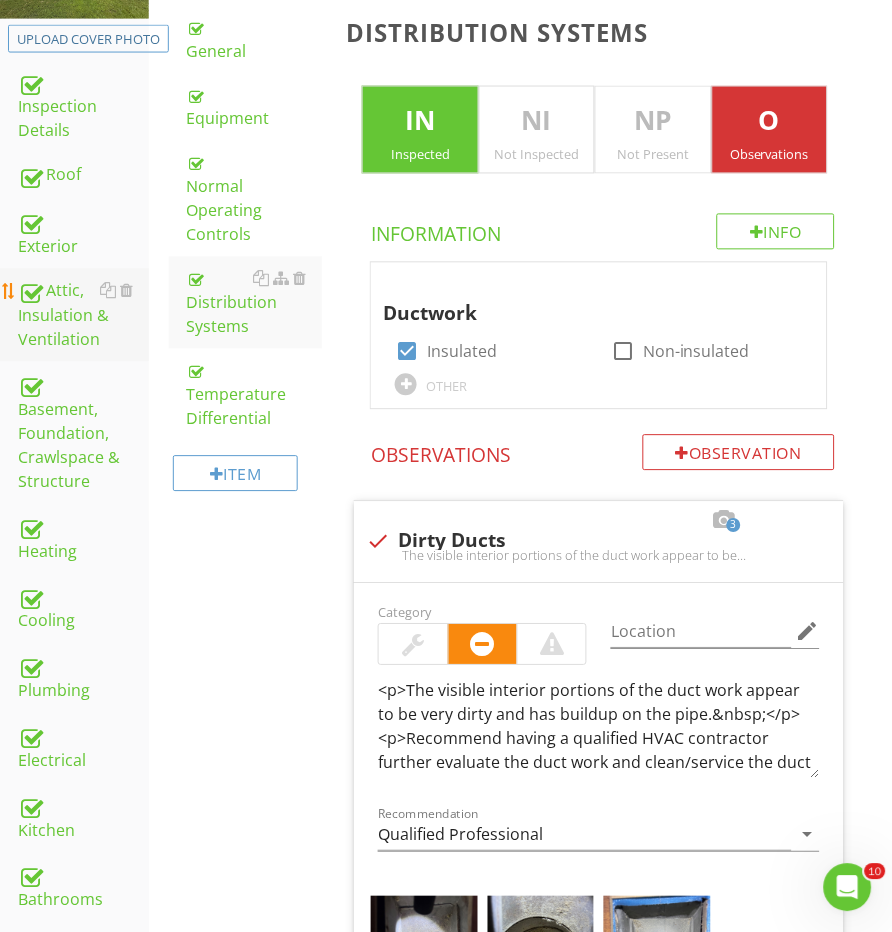 click on "Attic, Insulation & Ventilation" at bounding box center [83, 316] 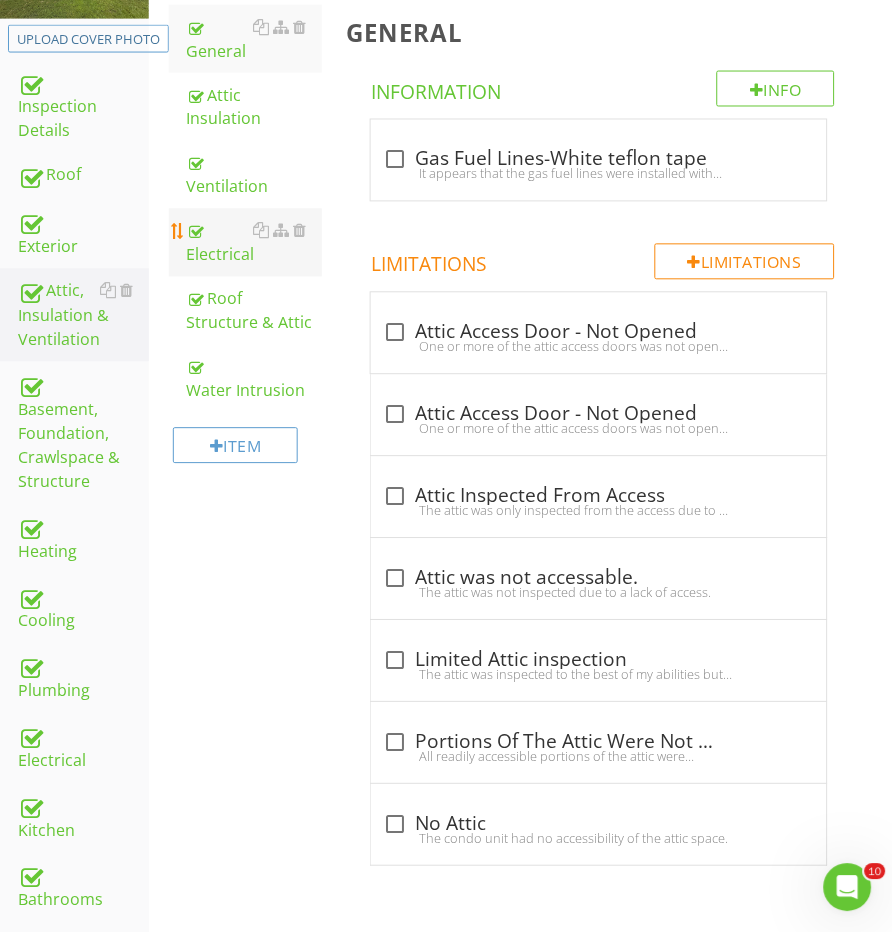 click on "Electrical" at bounding box center (255, 243) 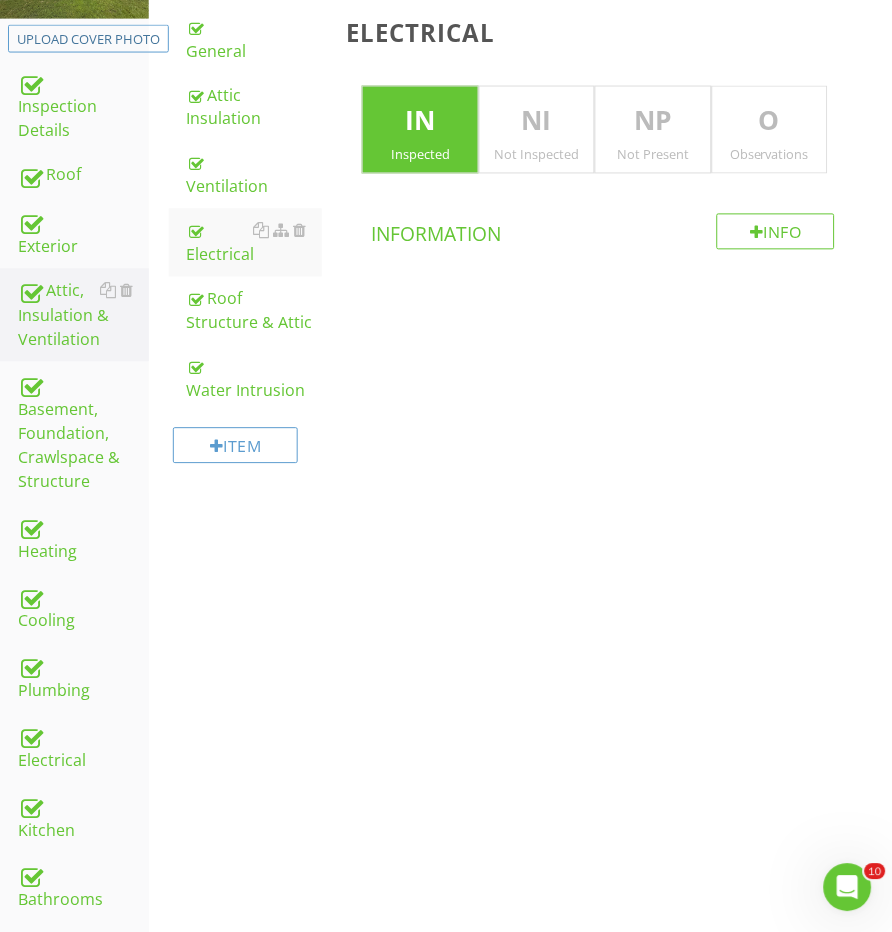 click on "Observations" at bounding box center [770, 155] 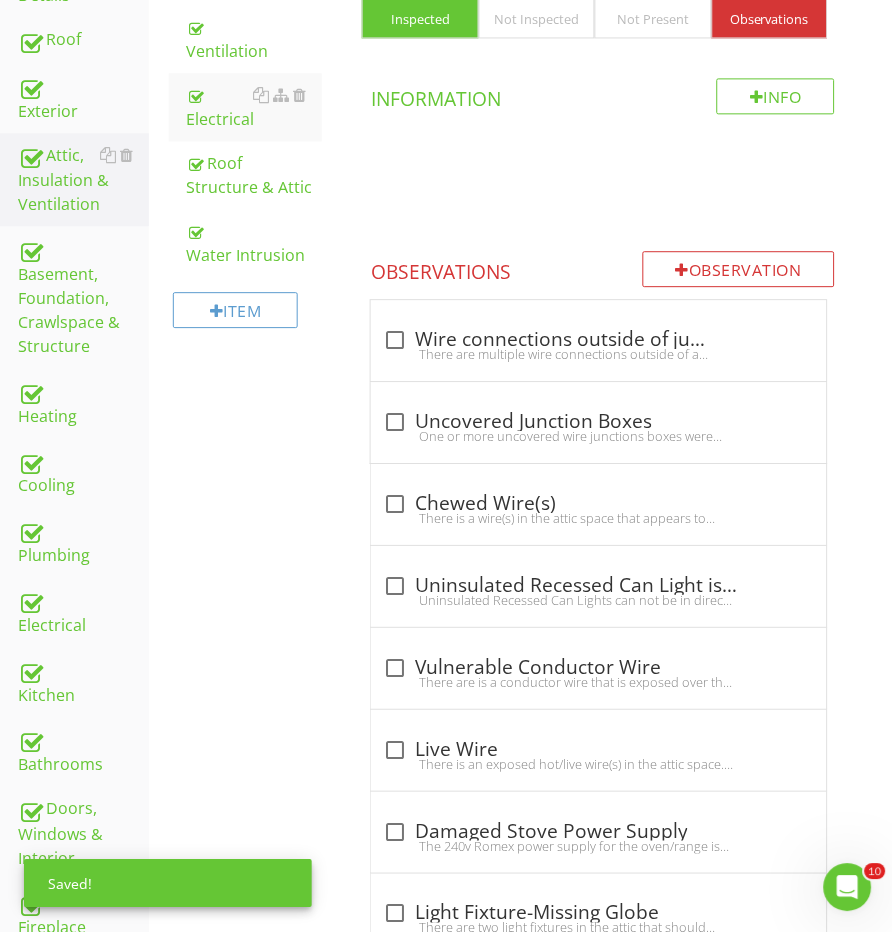 scroll, scrollTop: 512, scrollLeft: 0, axis: vertical 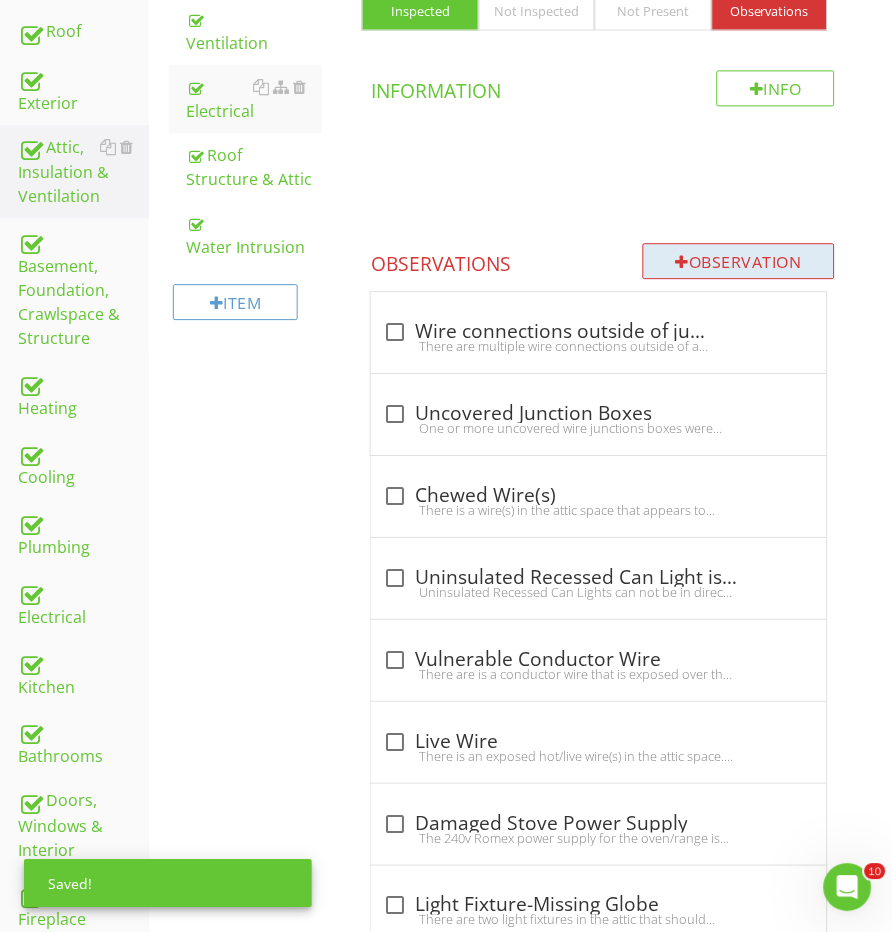 click on "Observation" at bounding box center [739, 261] 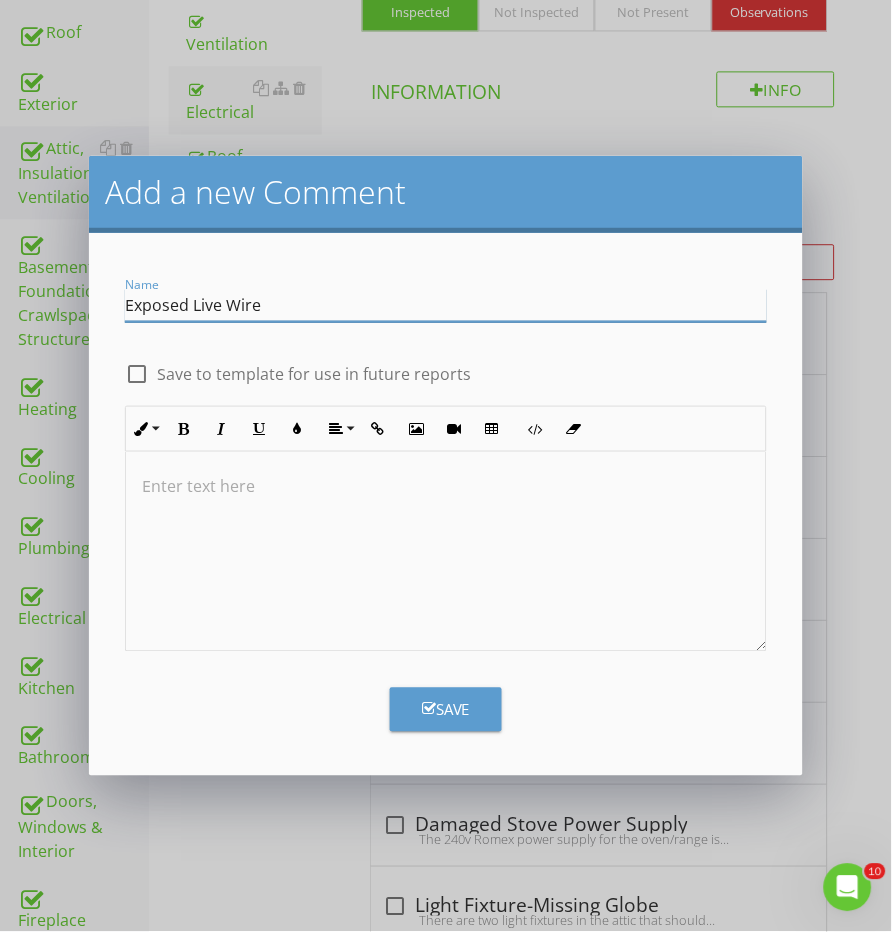 type on "Exposed Live Wire" 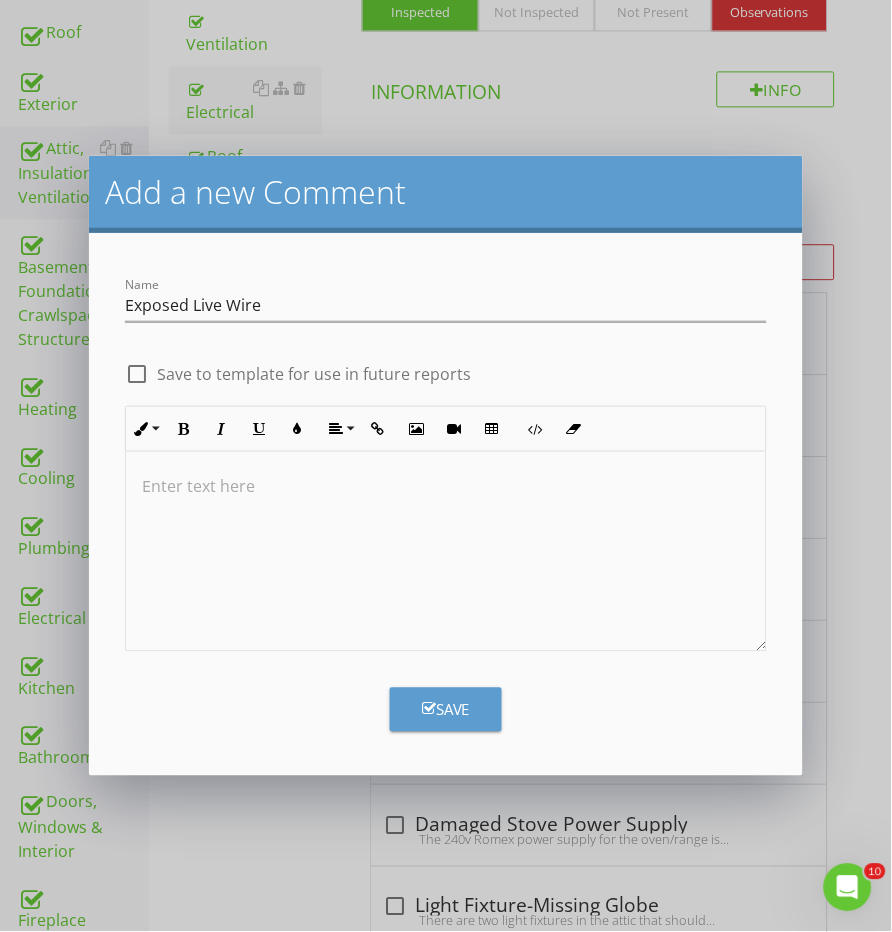 click at bounding box center [446, 552] 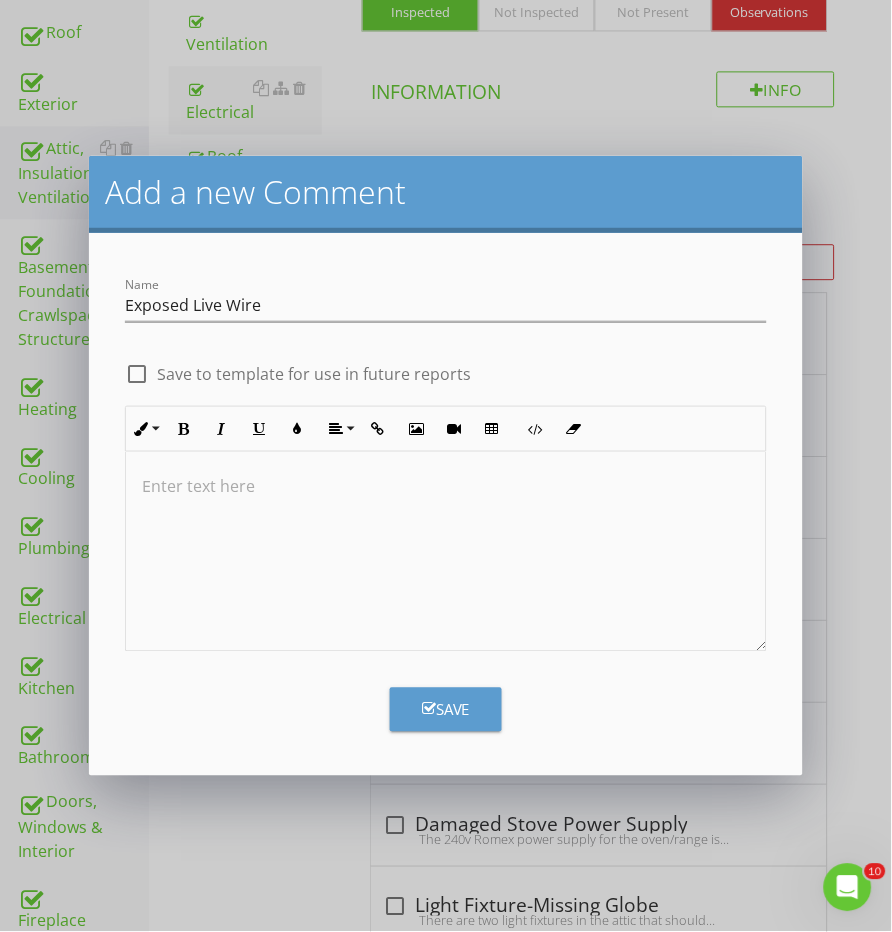 type 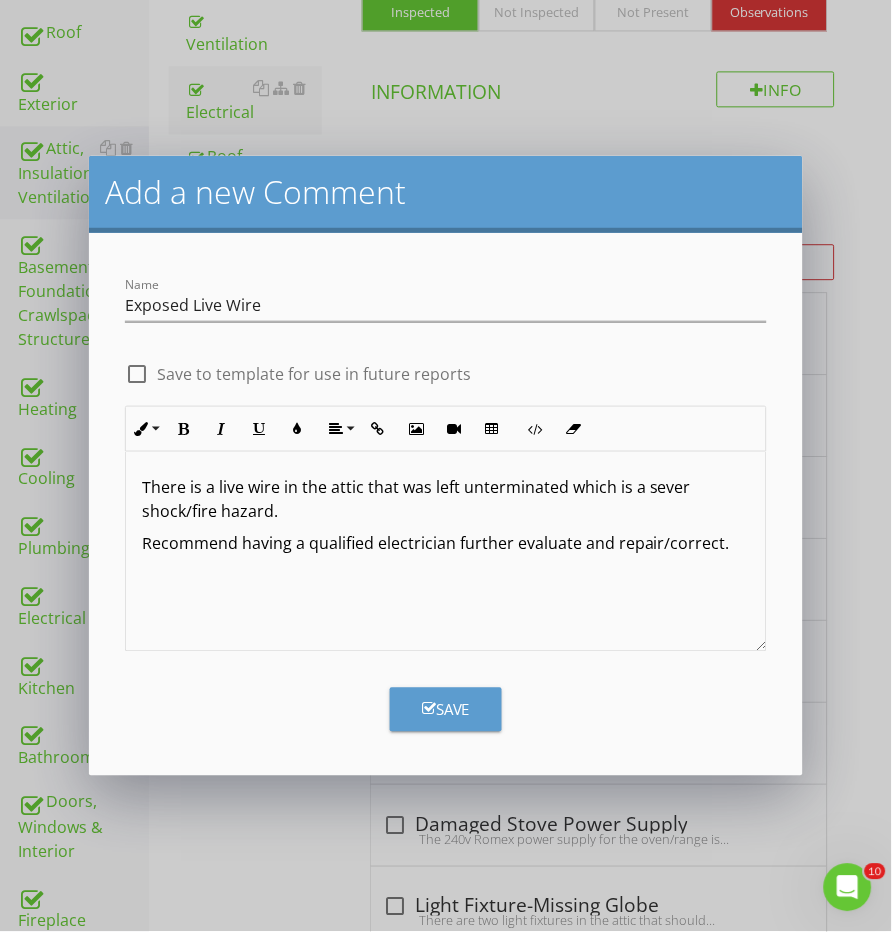 click on "Save" at bounding box center [446, 710] 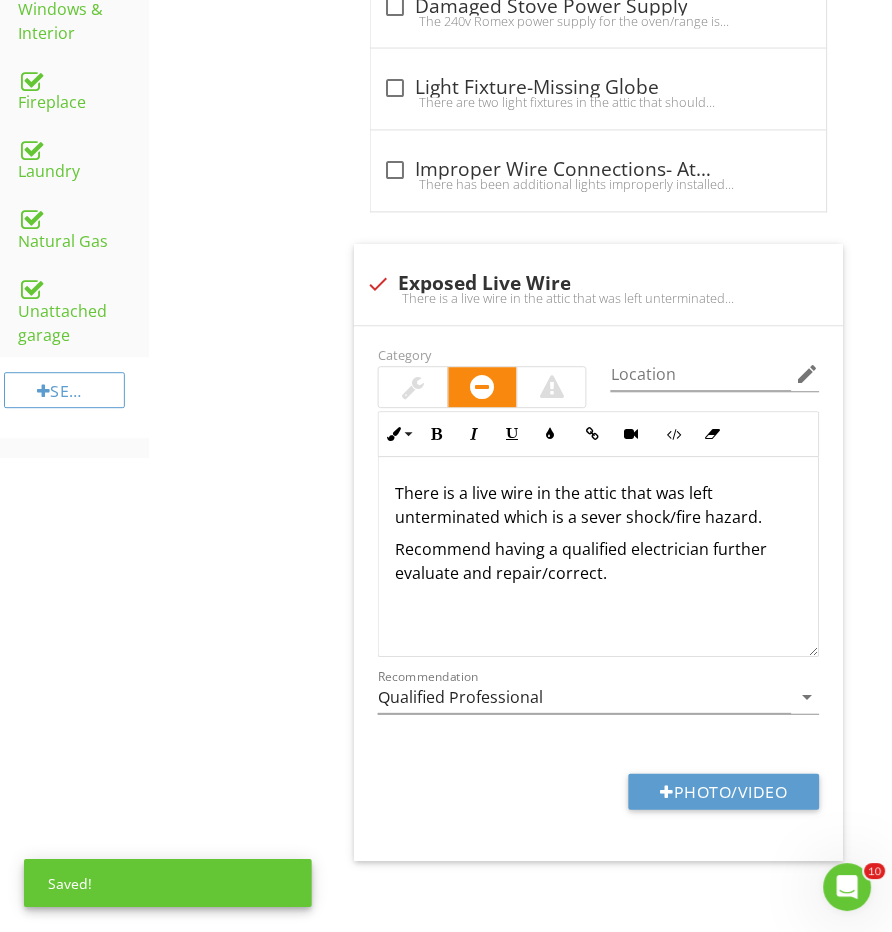 scroll, scrollTop: 1328, scrollLeft: 0, axis: vertical 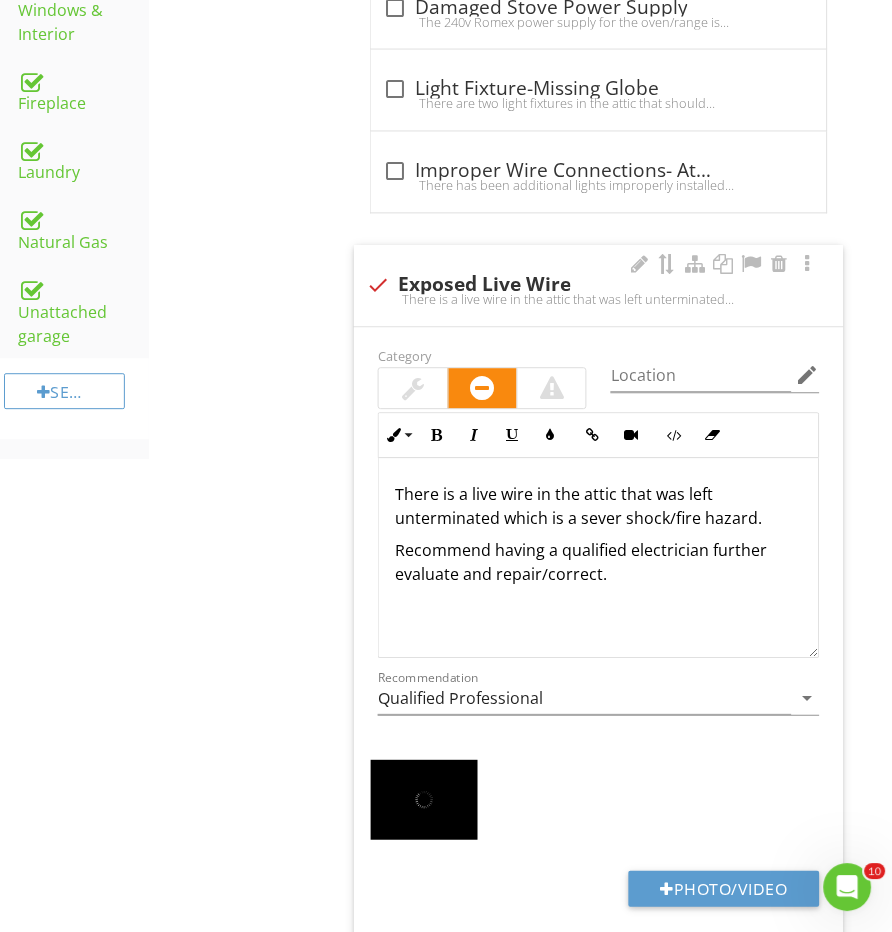click at bounding box center [552, 389] 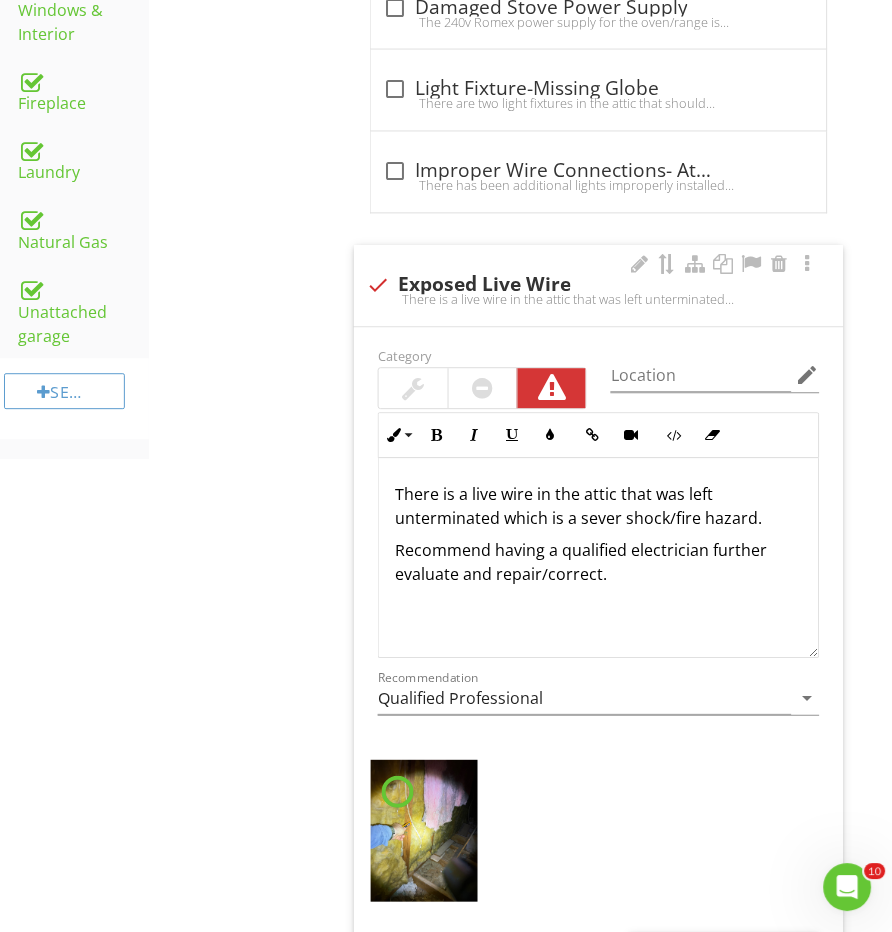click at bounding box center [552, 389] 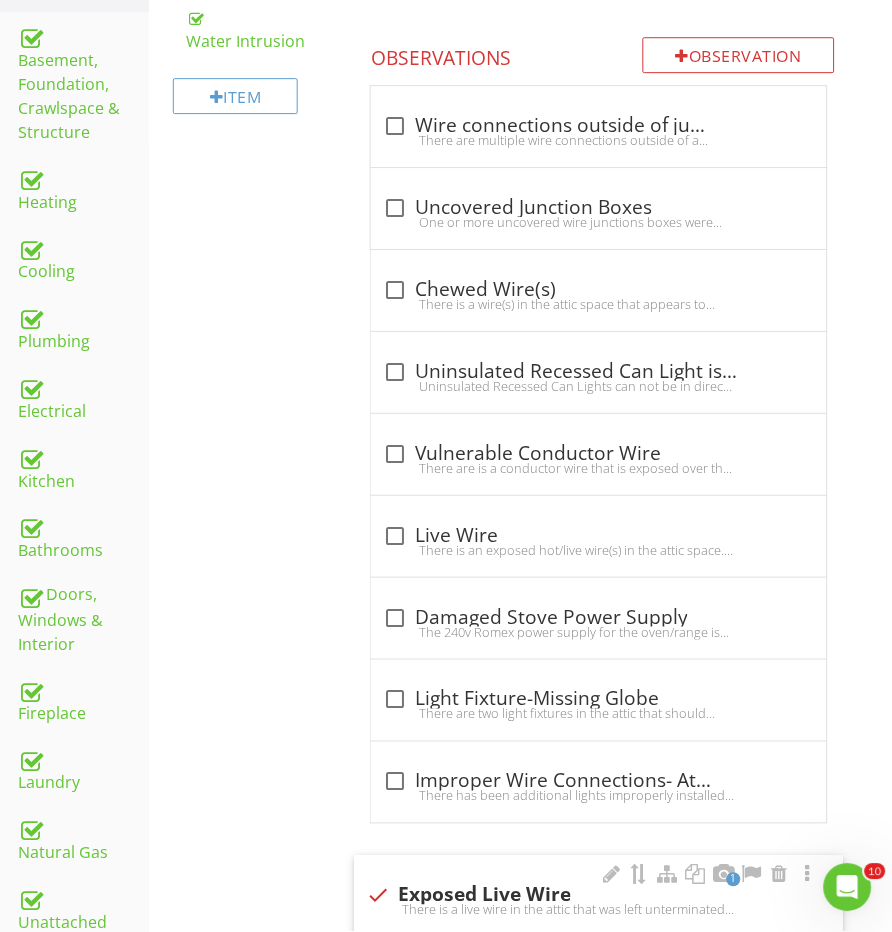 scroll, scrollTop: 0, scrollLeft: 0, axis: both 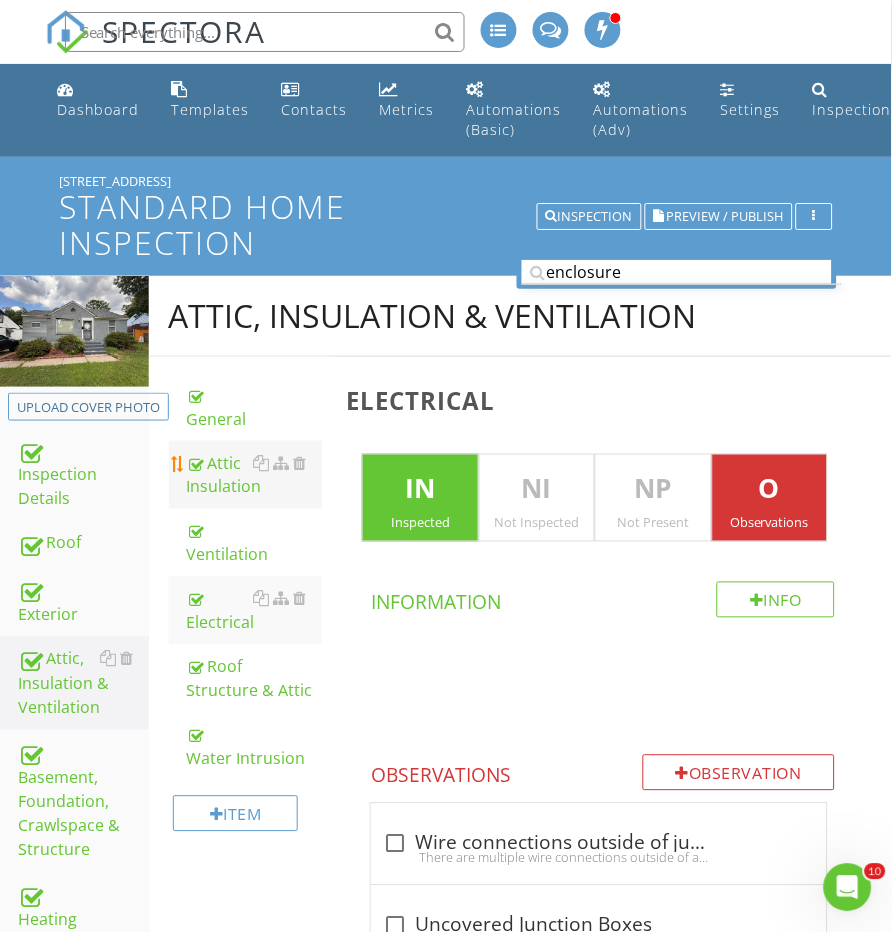 click on "Attic Insulation" at bounding box center (255, 475) 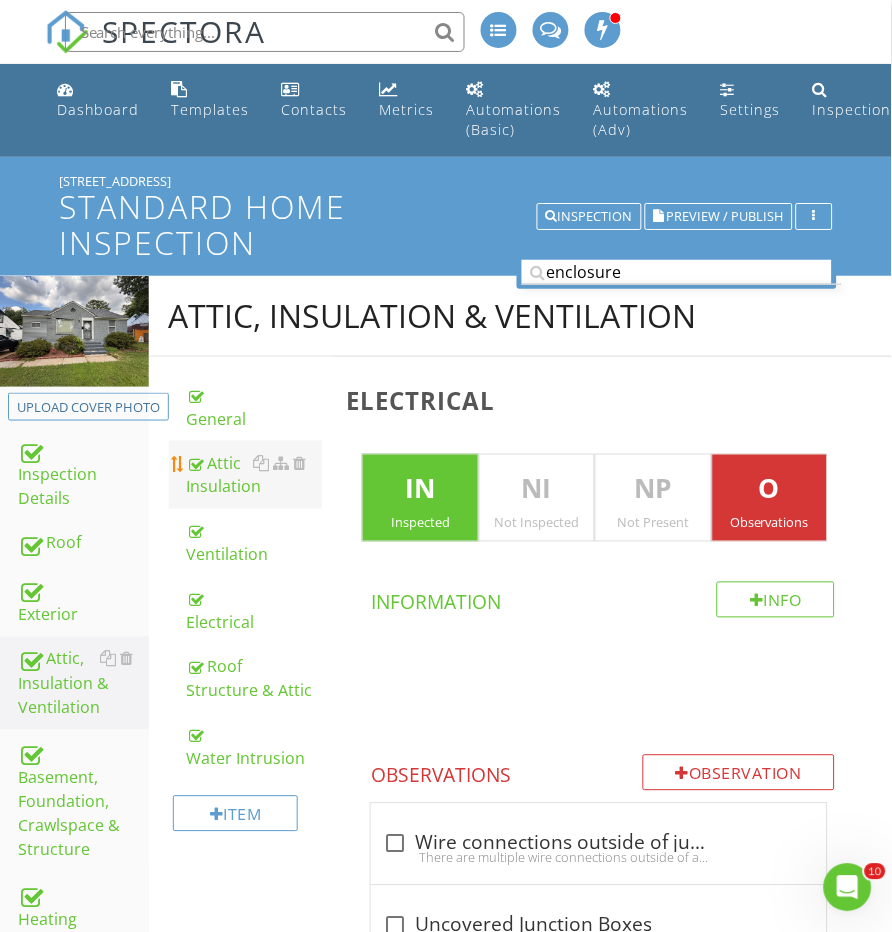 click on "Attic Insulation" at bounding box center (255, 475) 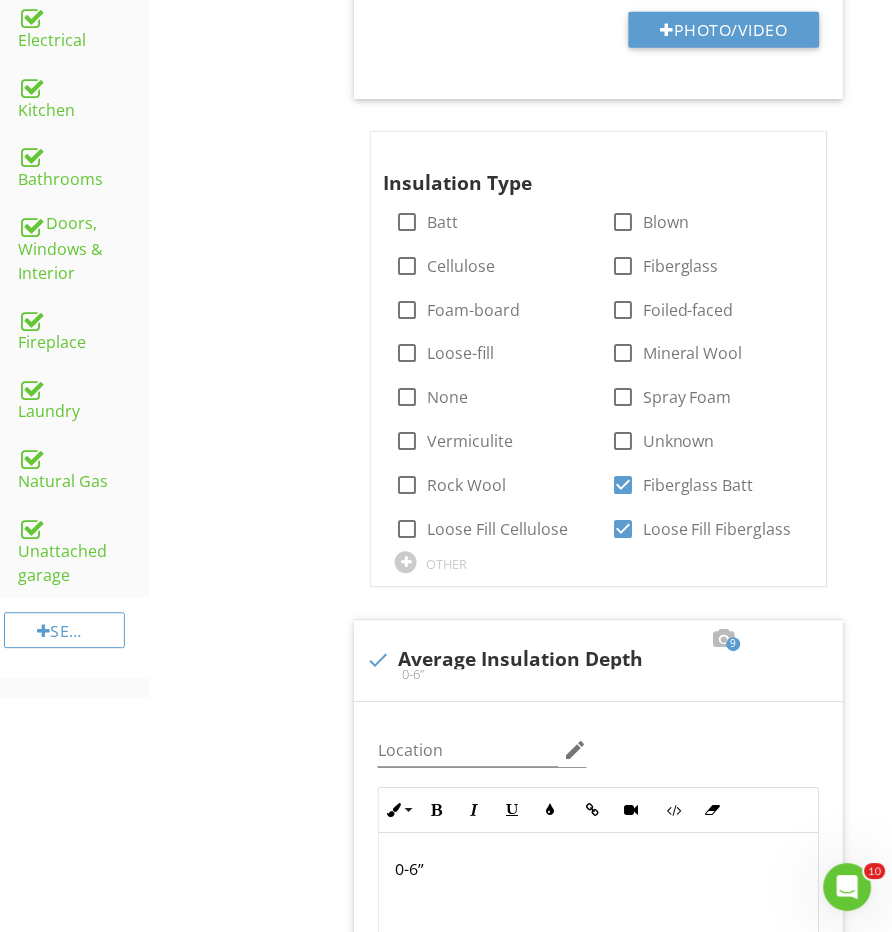 scroll, scrollTop: 932, scrollLeft: 0, axis: vertical 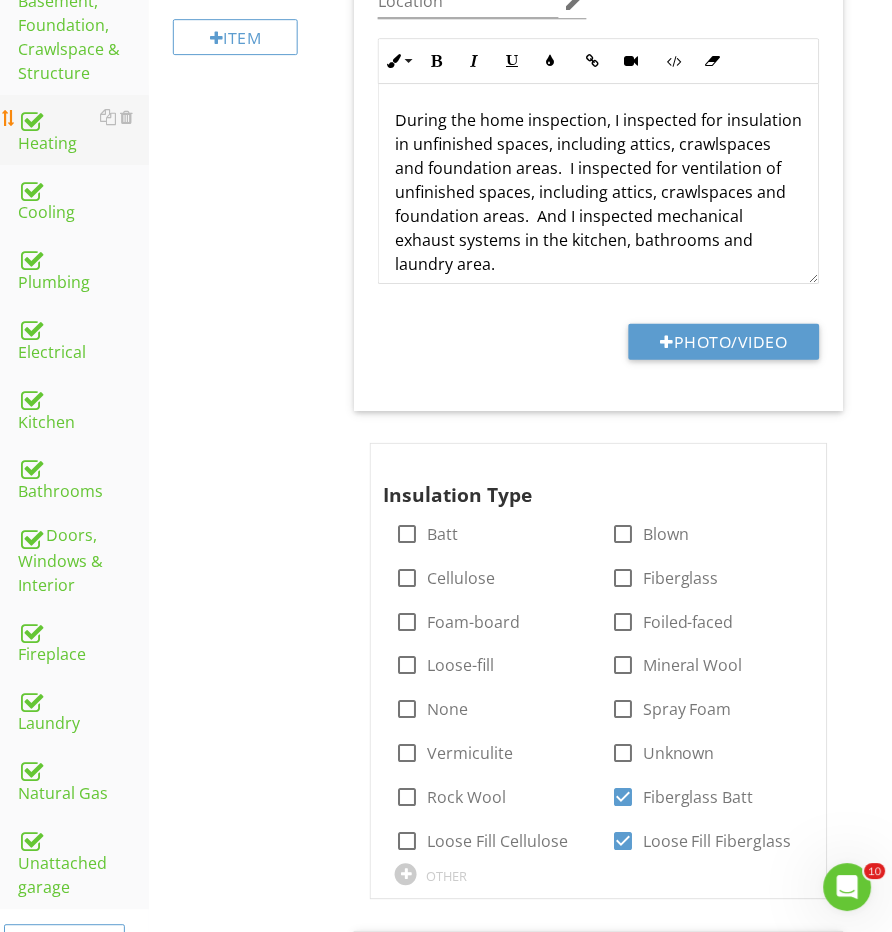 click on "Heating" at bounding box center (83, 130) 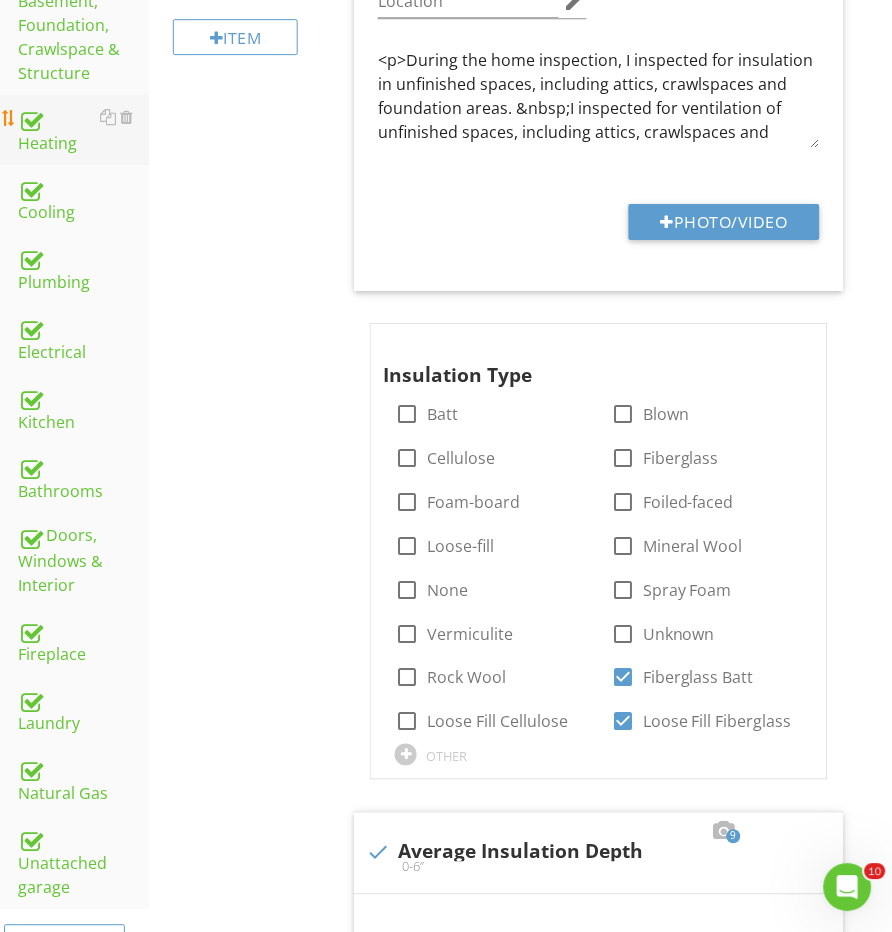 click on "Heating" at bounding box center [83, 130] 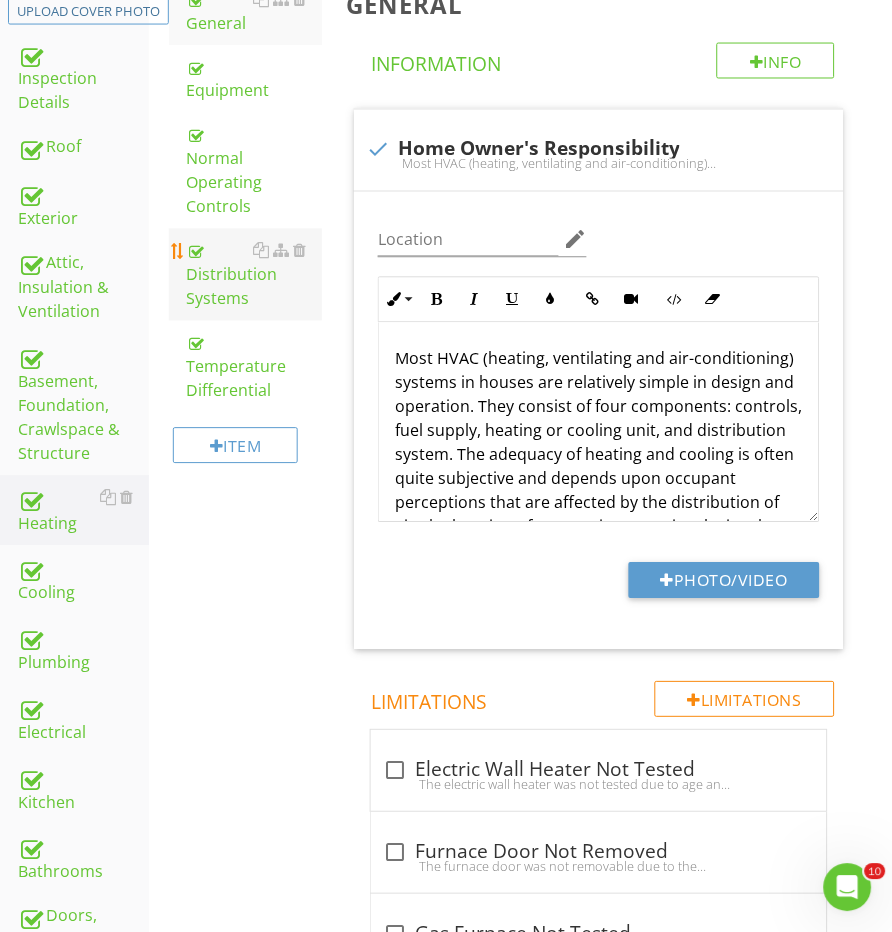 click on "Distribution Systems" at bounding box center [255, 275] 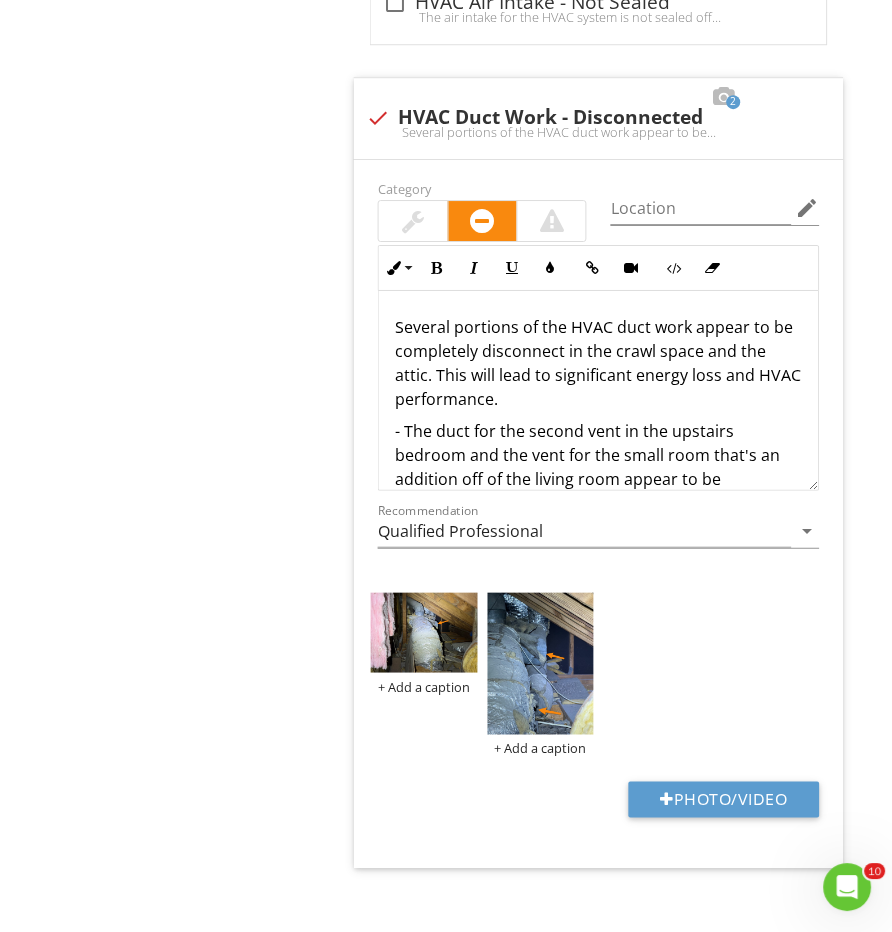 scroll, scrollTop: 3540, scrollLeft: 0, axis: vertical 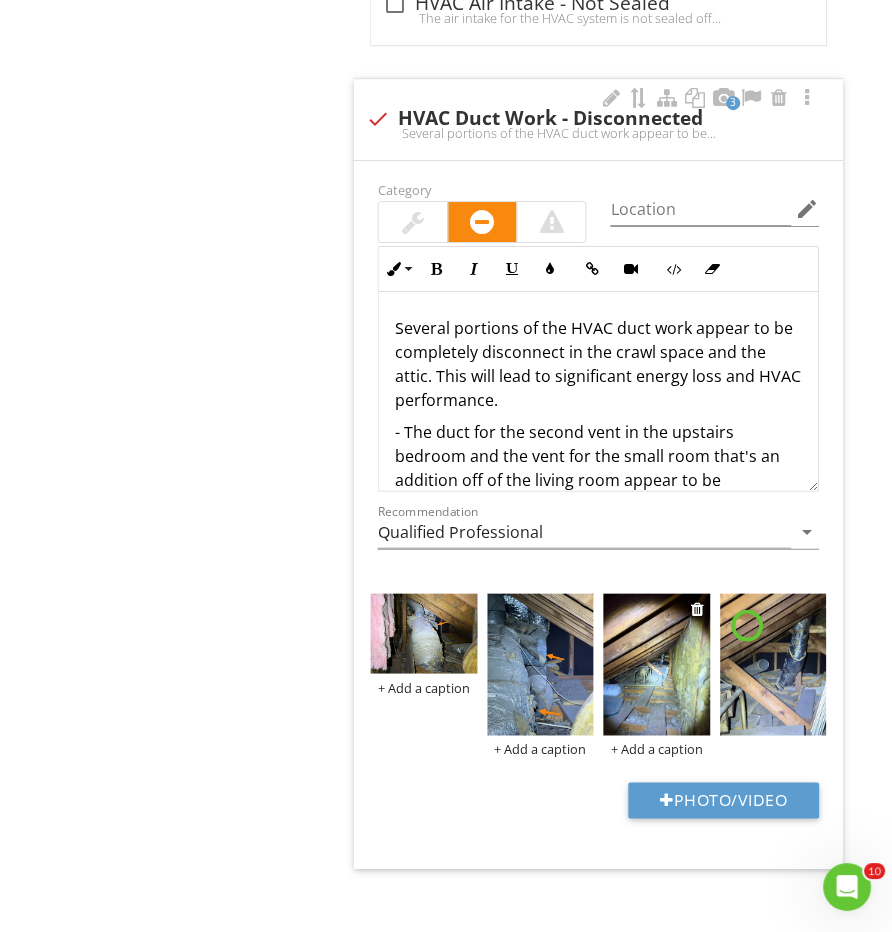 click at bounding box center (657, 665) 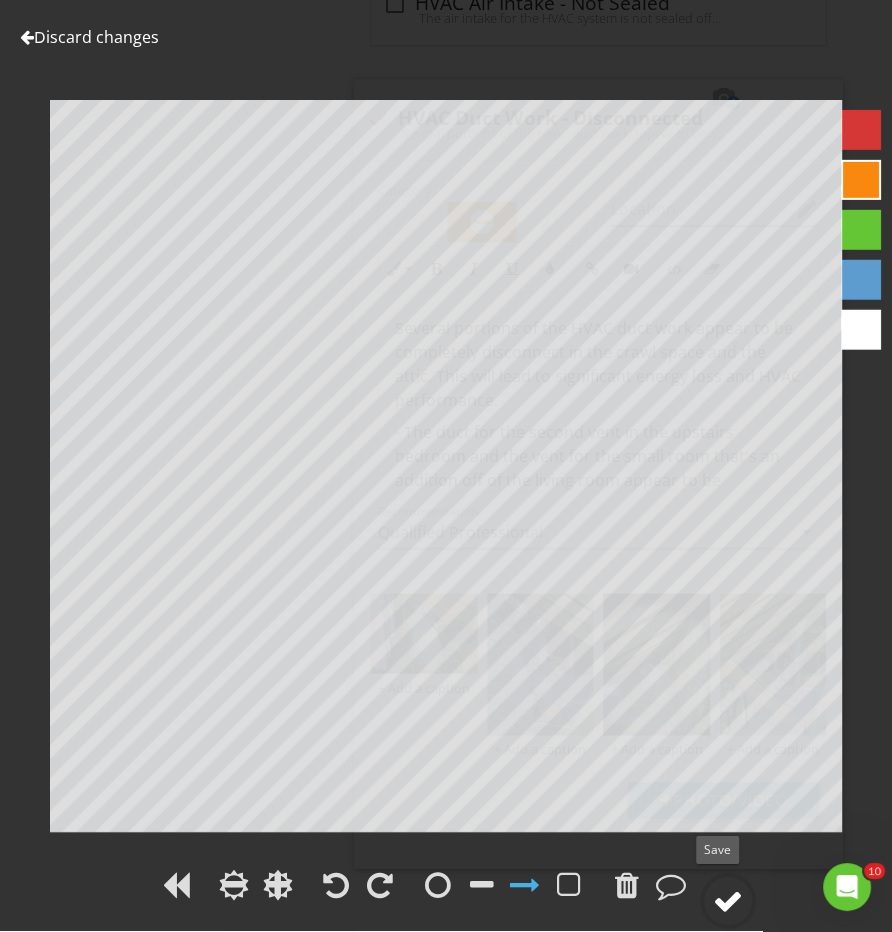 click 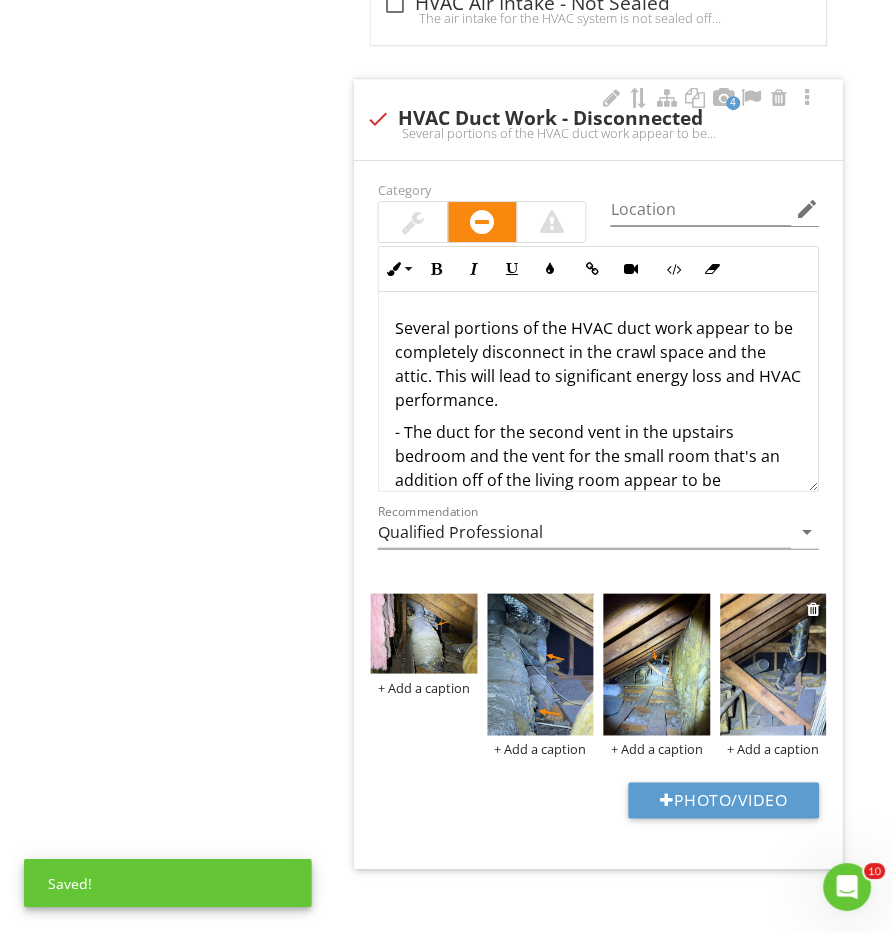 click at bounding box center [774, 665] 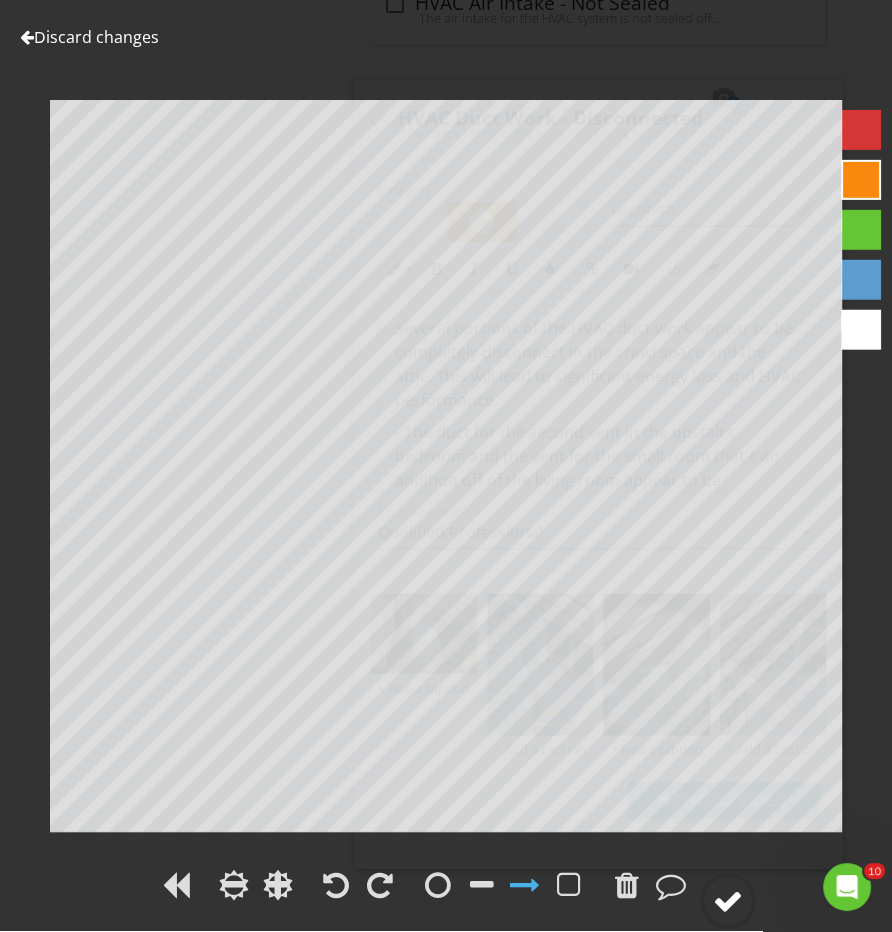 click at bounding box center [729, 902] 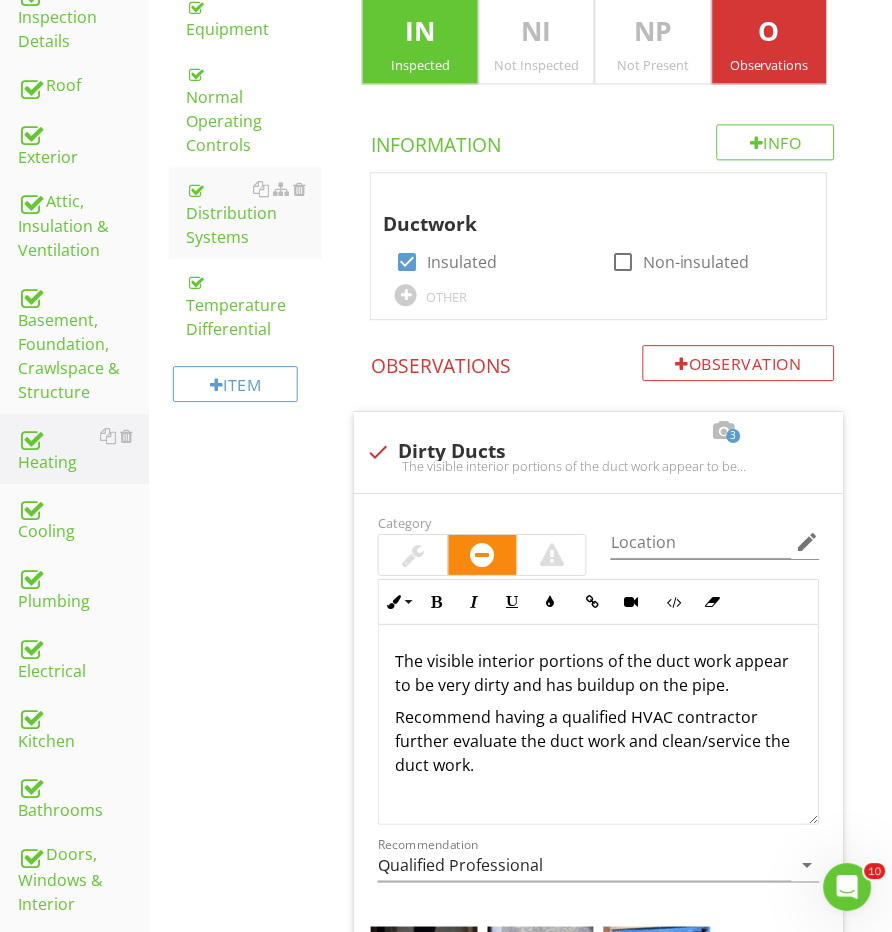 scroll, scrollTop: 355, scrollLeft: 0, axis: vertical 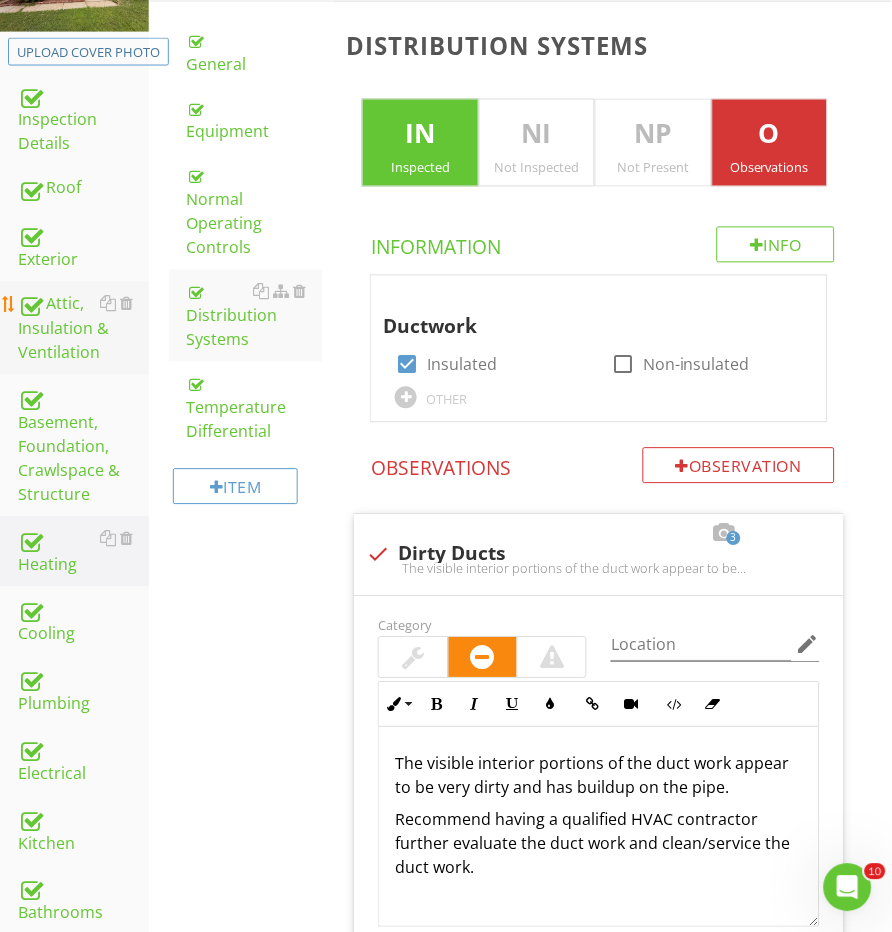 click on "Attic, Insulation & Ventilation" at bounding box center (83, 329) 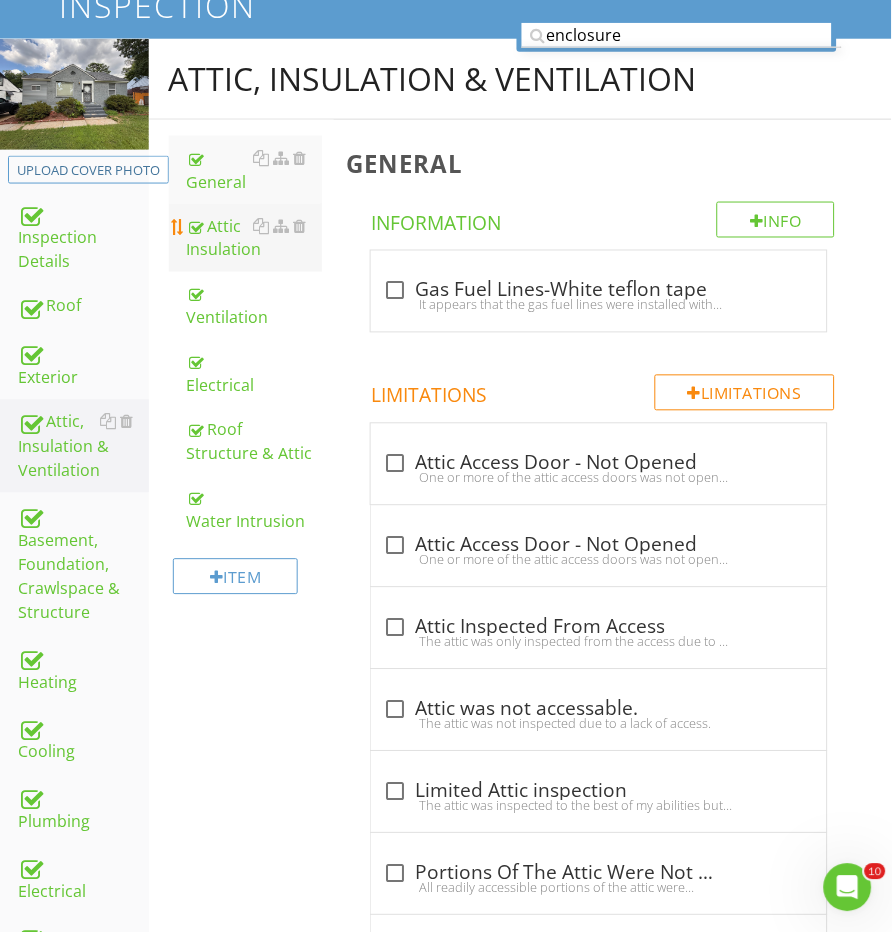 click on "Attic Insulation" at bounding box center [255, 238] 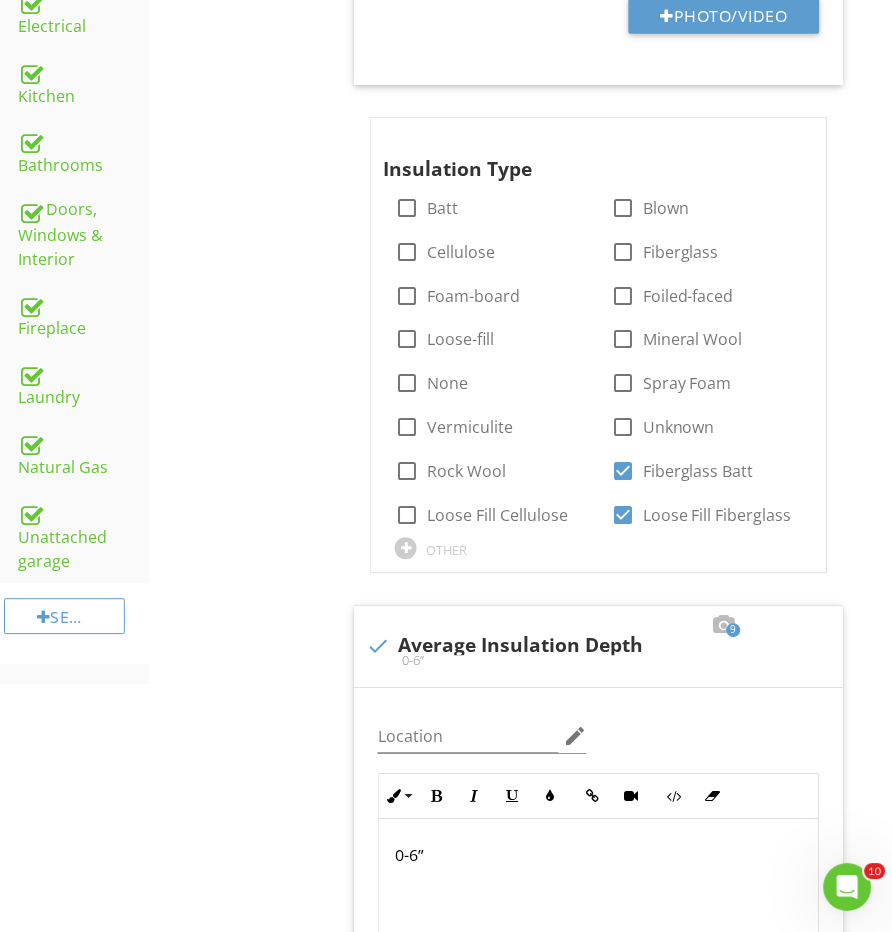 scroll, scrollTop: 1121, scrollLeft: 0, axis: vertical 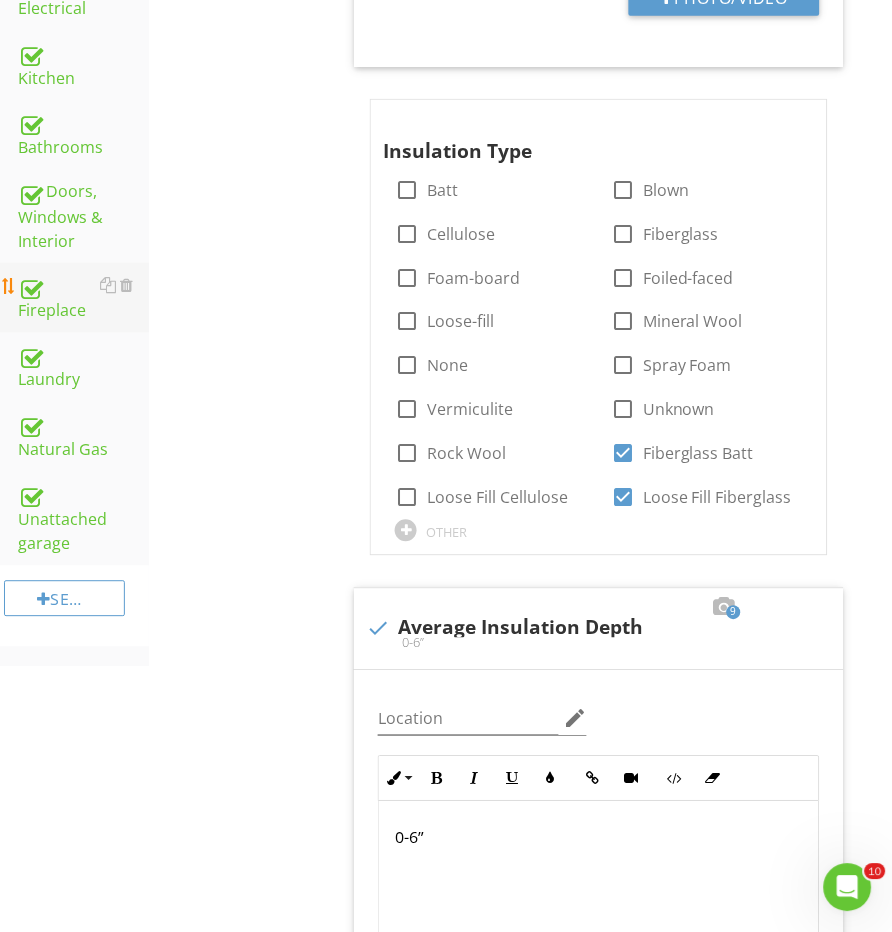 click at bounding box center (30, 287) 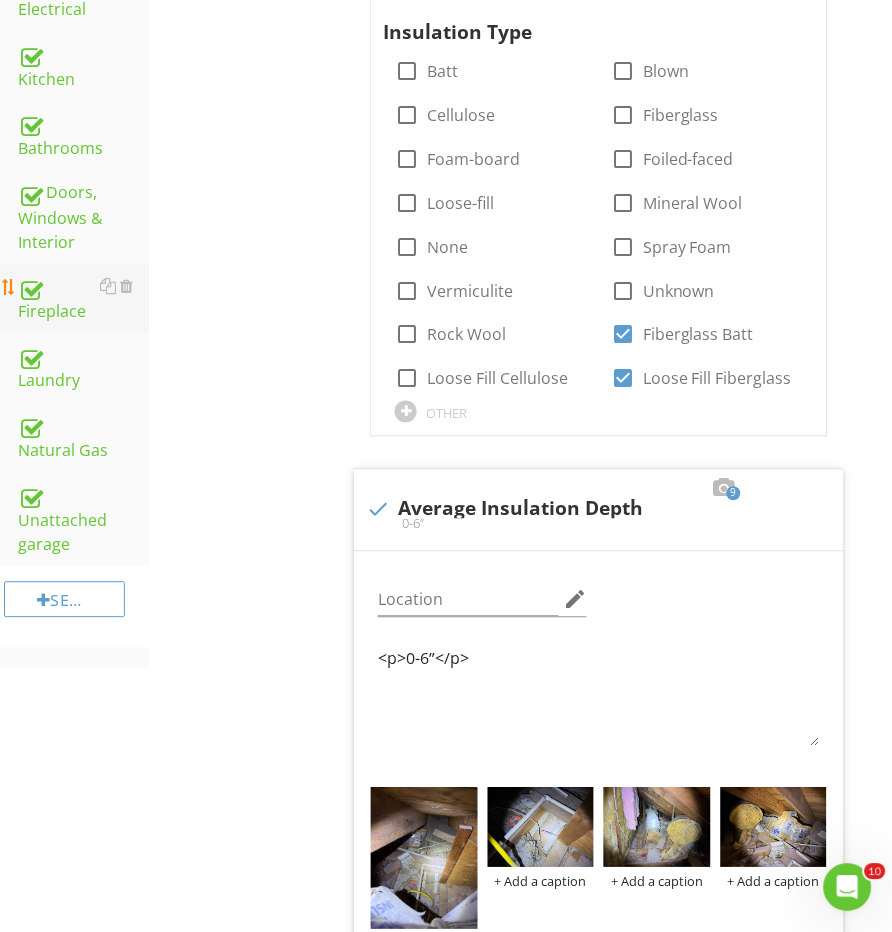 click at bounding box center [30, 288] 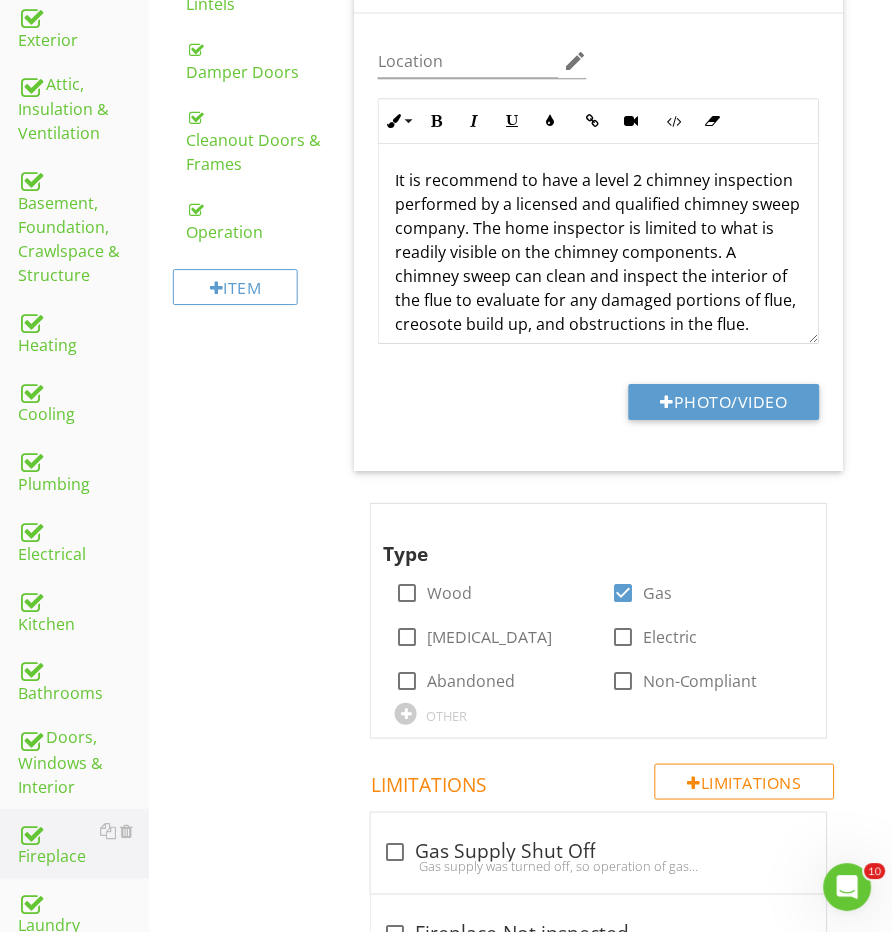 scroll, scrollTop: 362, scrollLeft: 0, axis: vertical 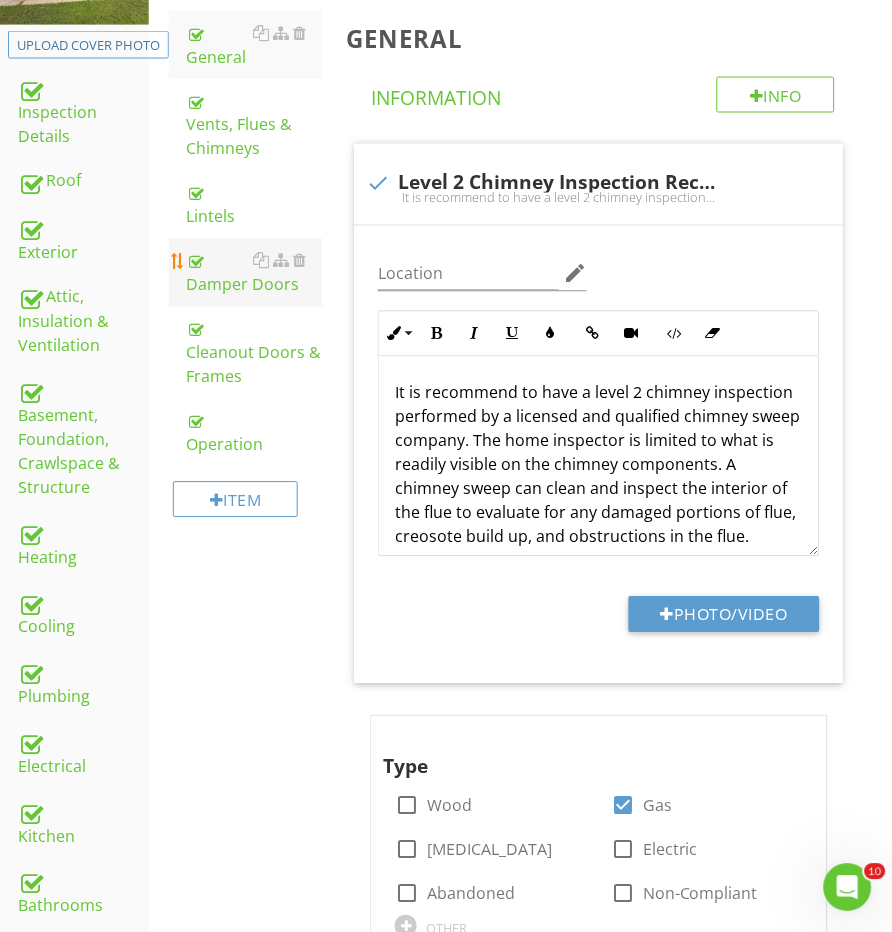 click on "Damper Doors" at bounding box center [255, 273] 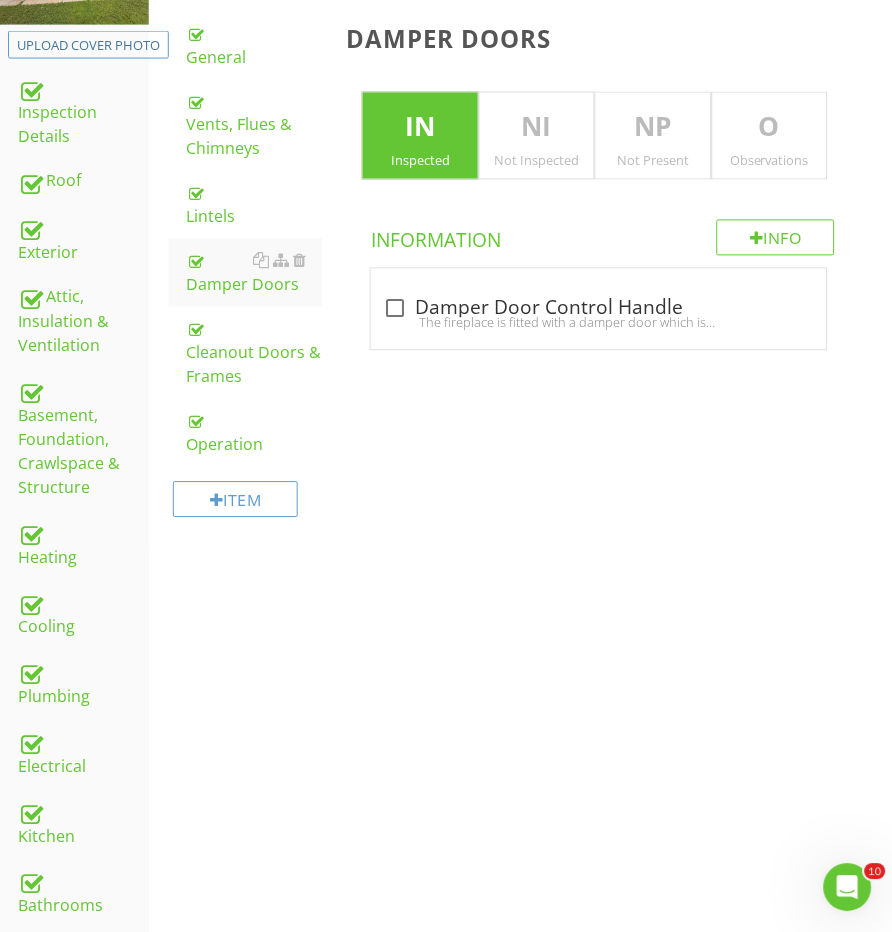 click on "O" at bounding box center (770, 128) 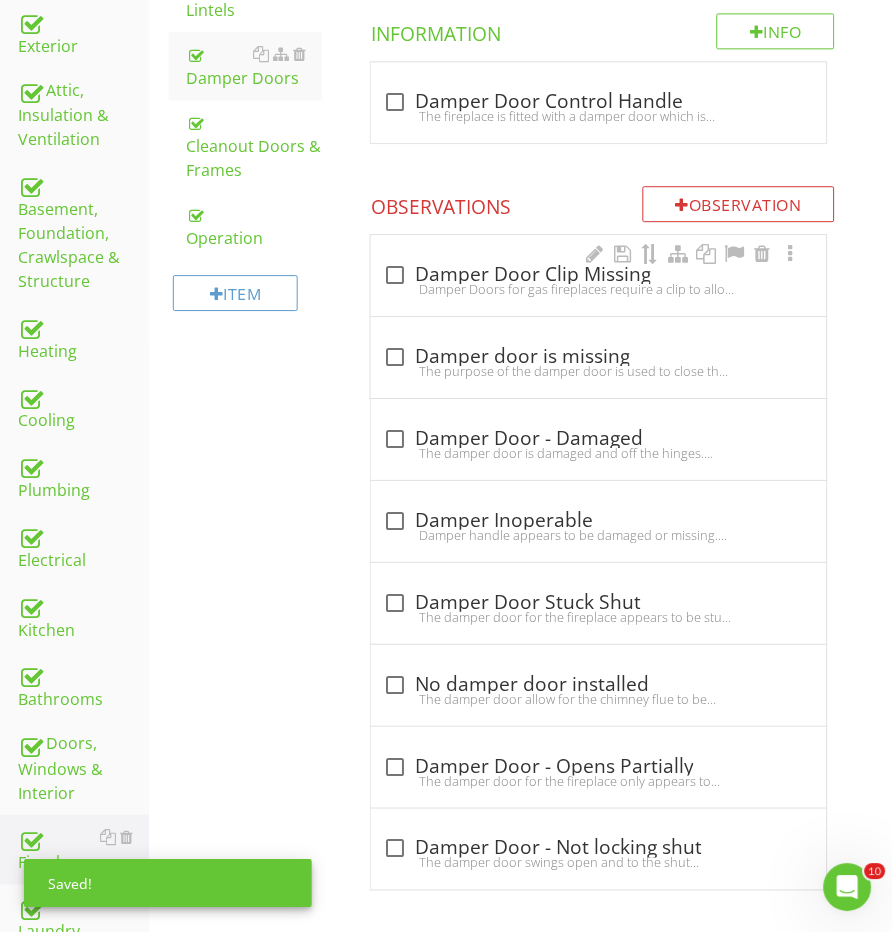 click on "Damper Doors for gas fireplaces require a clip to allow any excess or leaking combustible gases or Co2 buildup. Read here for more info " [URL][DOMAIN_NAME] "   Here is an example of the required clip." at bounding box center [598, 289] 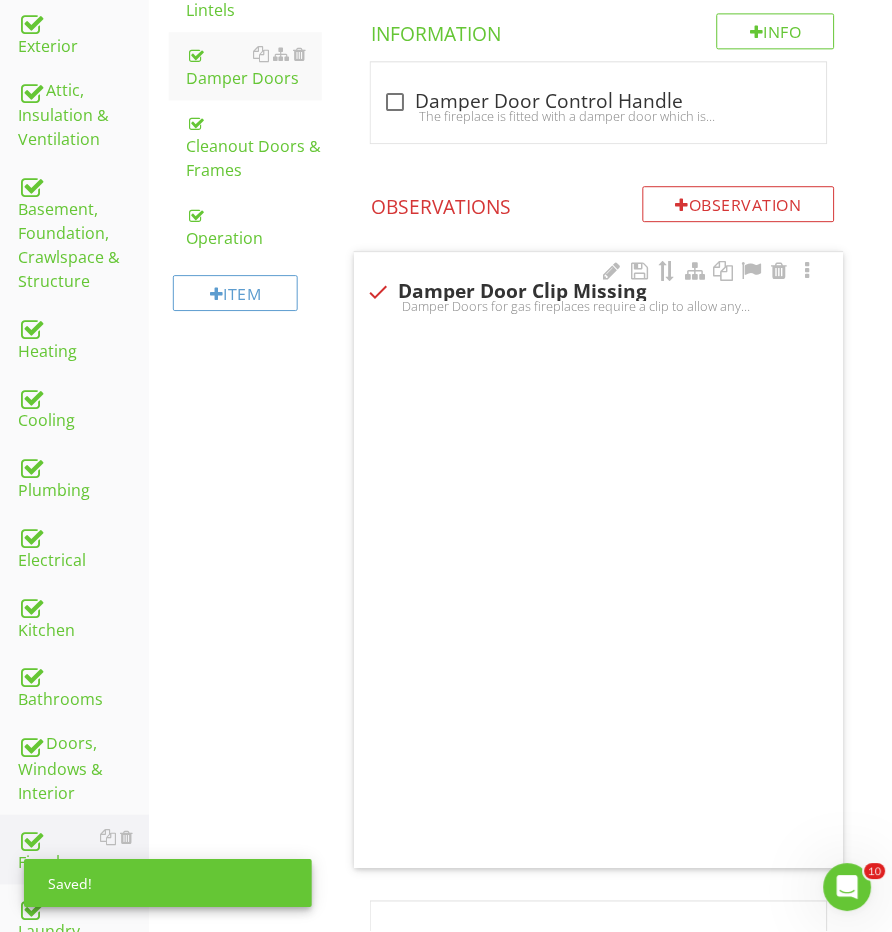 checkbox on "true" 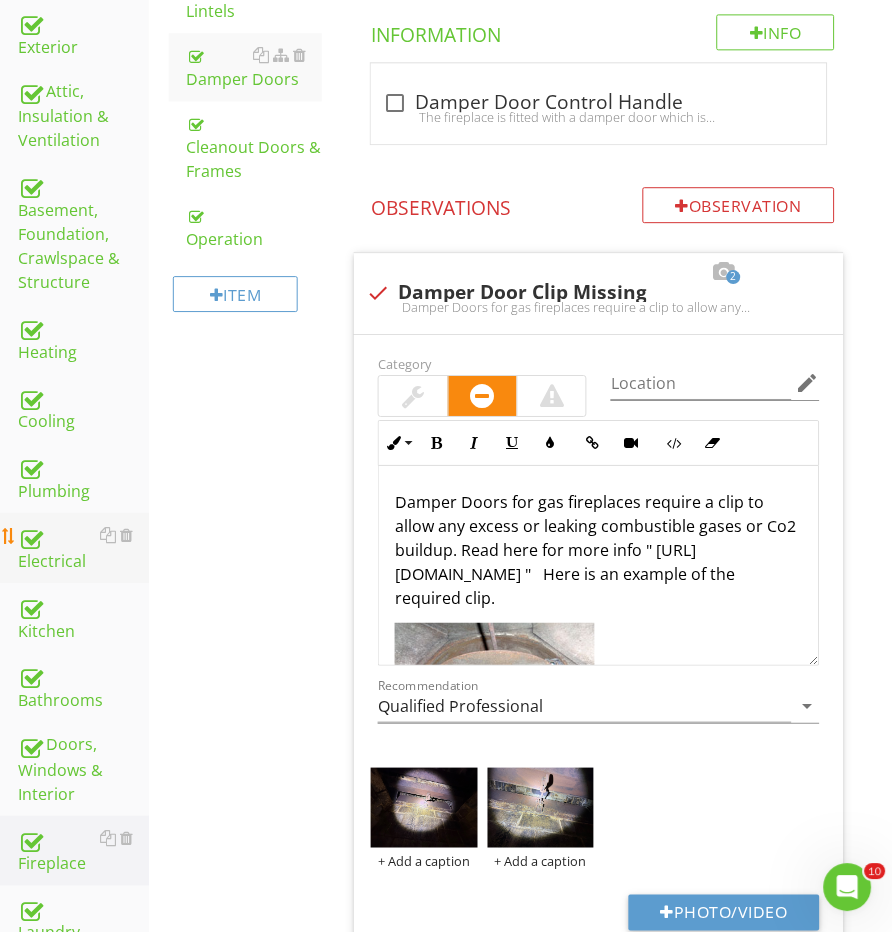 click on "Electrical" at bounding box center (83, 548) 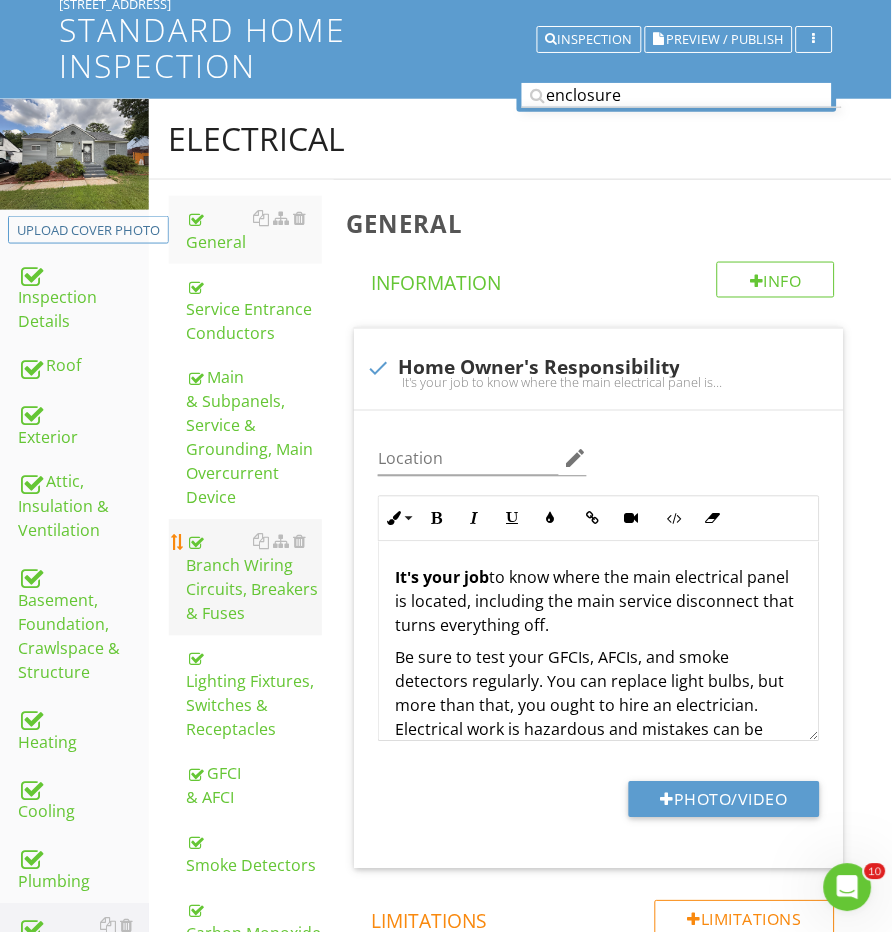 click on "Branch Wiring Circuits, Breakers & Fuses" at bounding box center (255, 578) 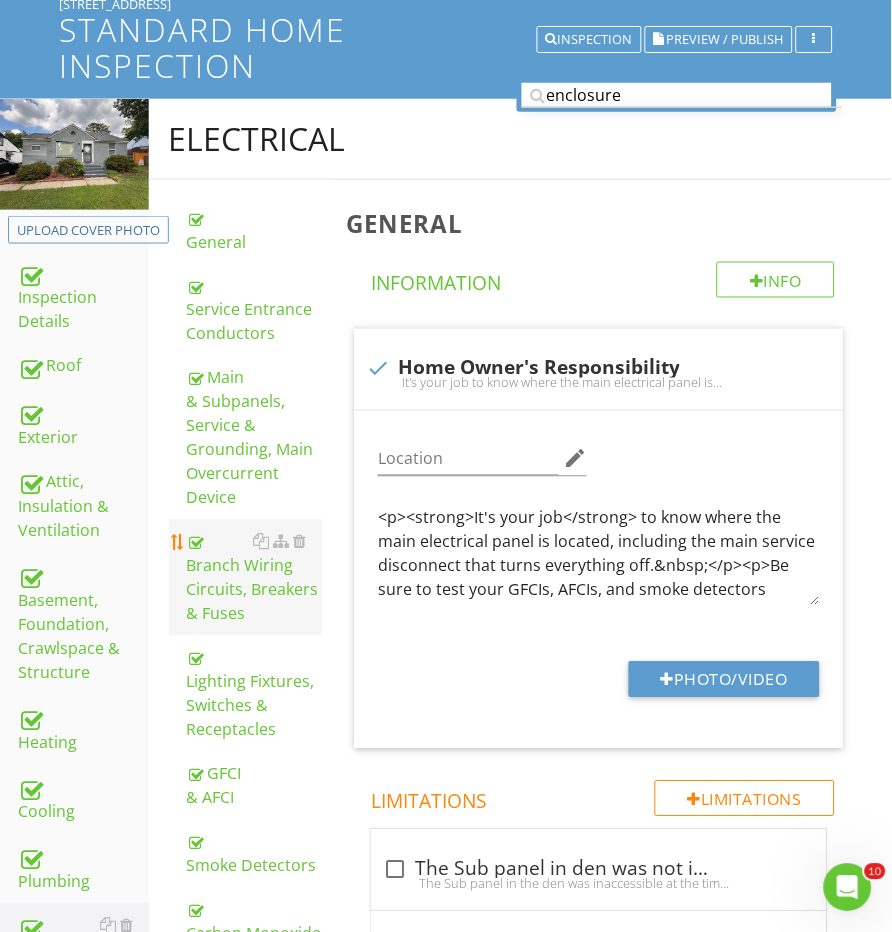 scroll, scrollTop: 176, scrollLeft: 0, axis: vertical 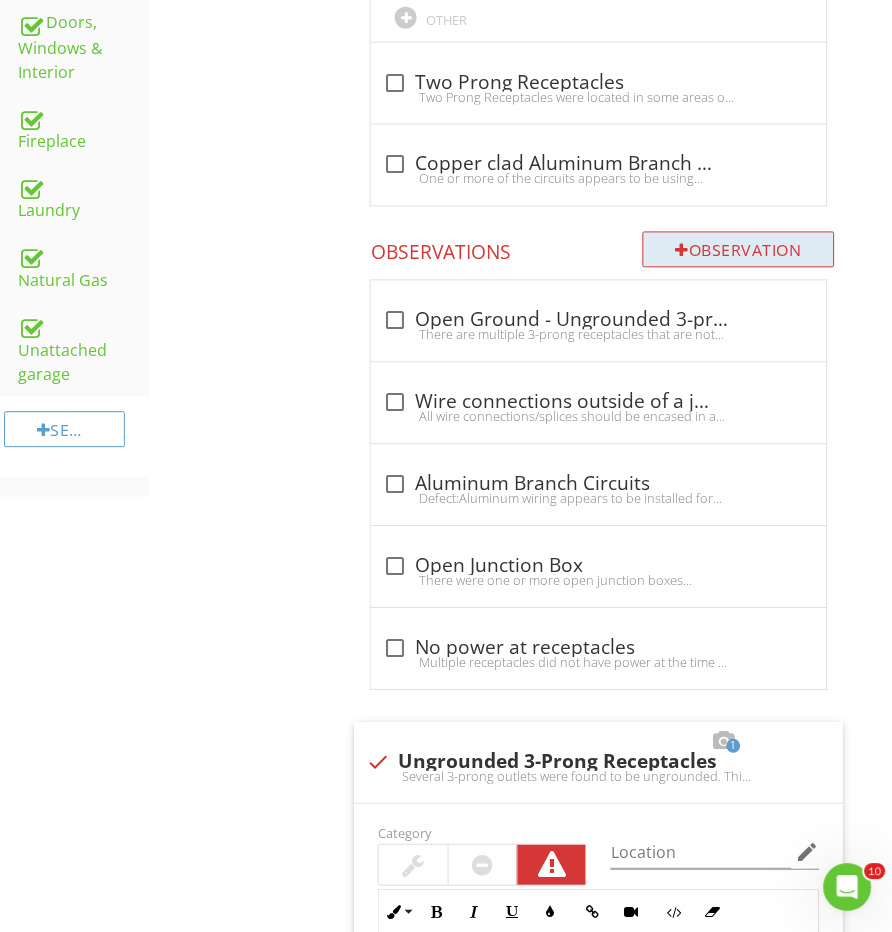 click on "Observation" at bounding box center [739, 250] 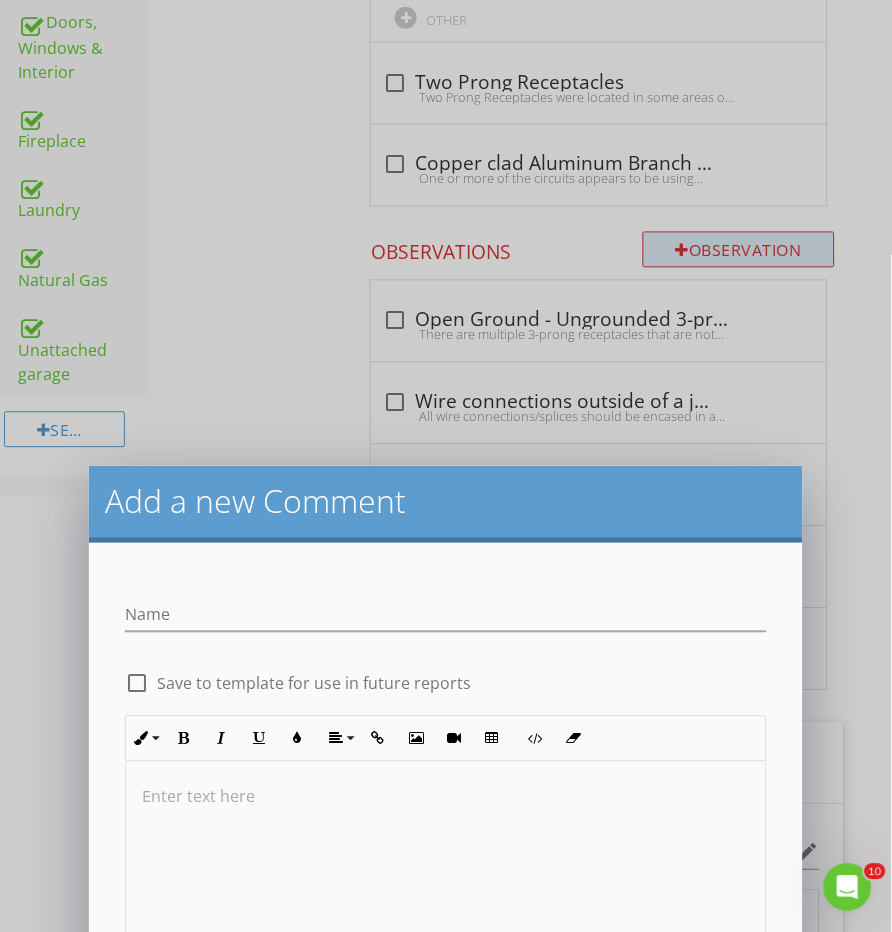 scroll, scrollTop: 1289, scrollLeft: 0, axis: vertical 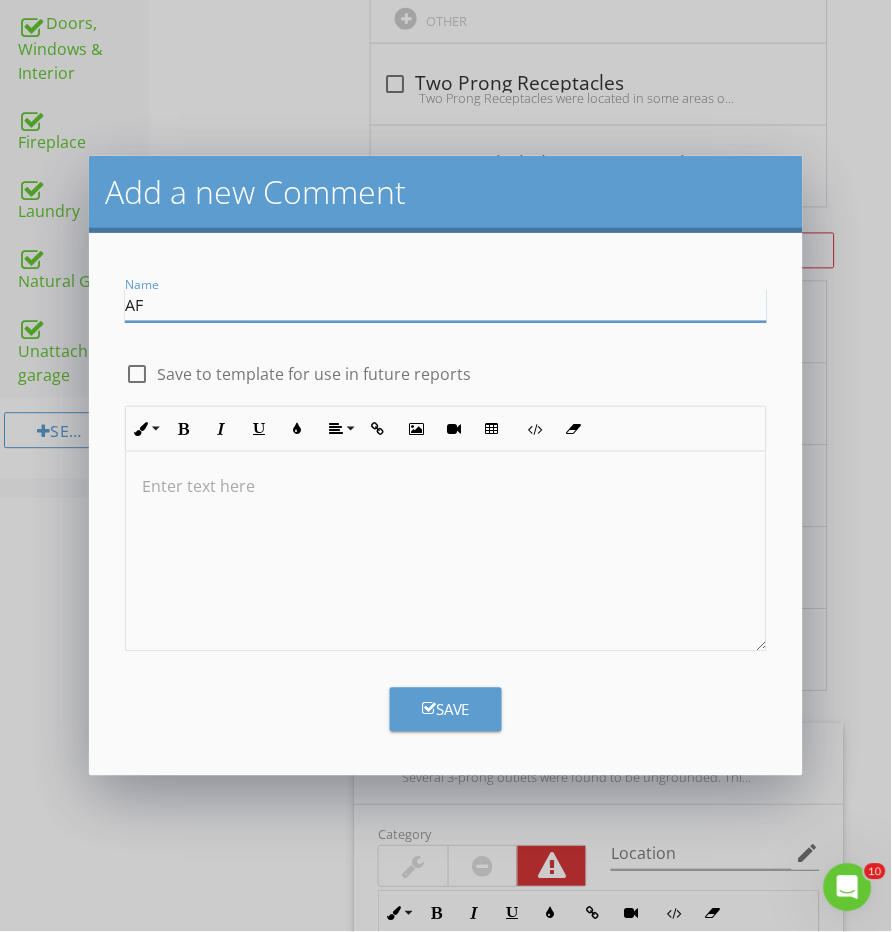 type on "A" 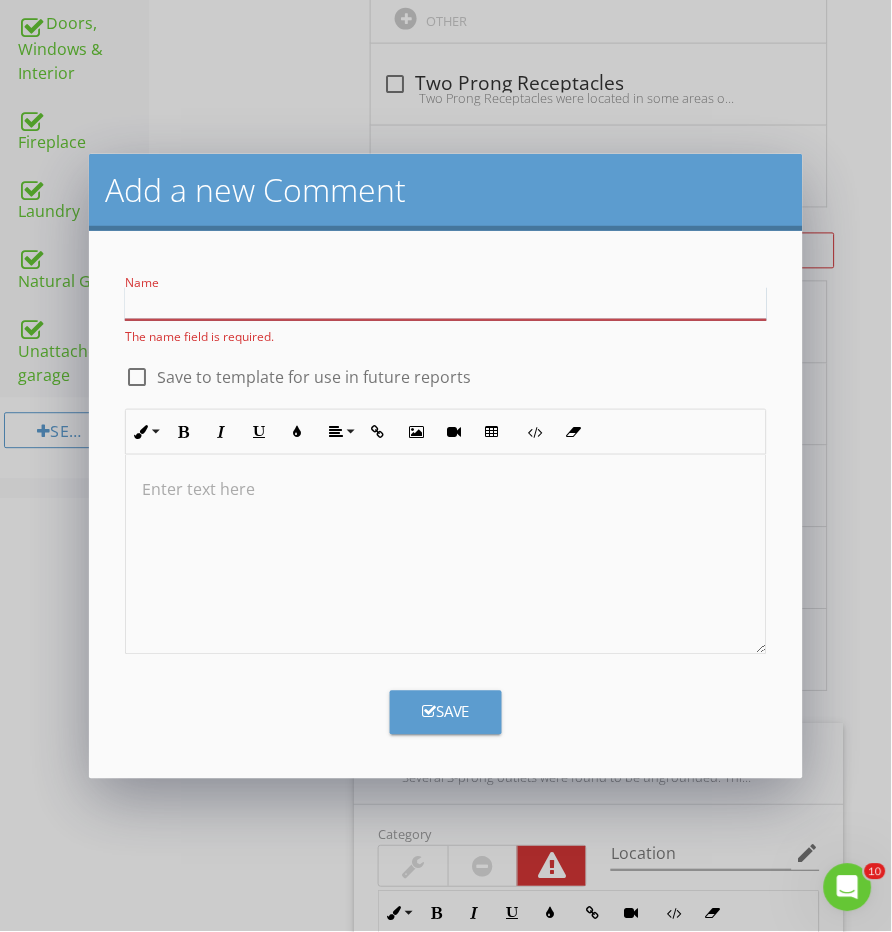 type on "F" 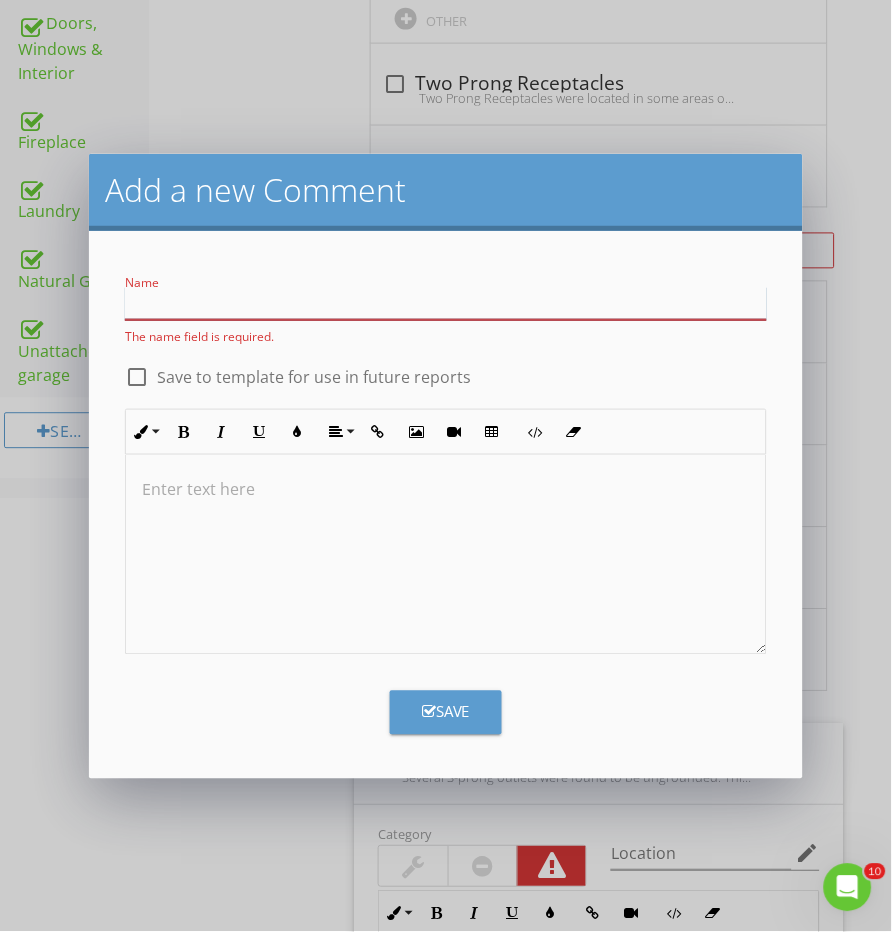 click at bounding box center (446, 303) 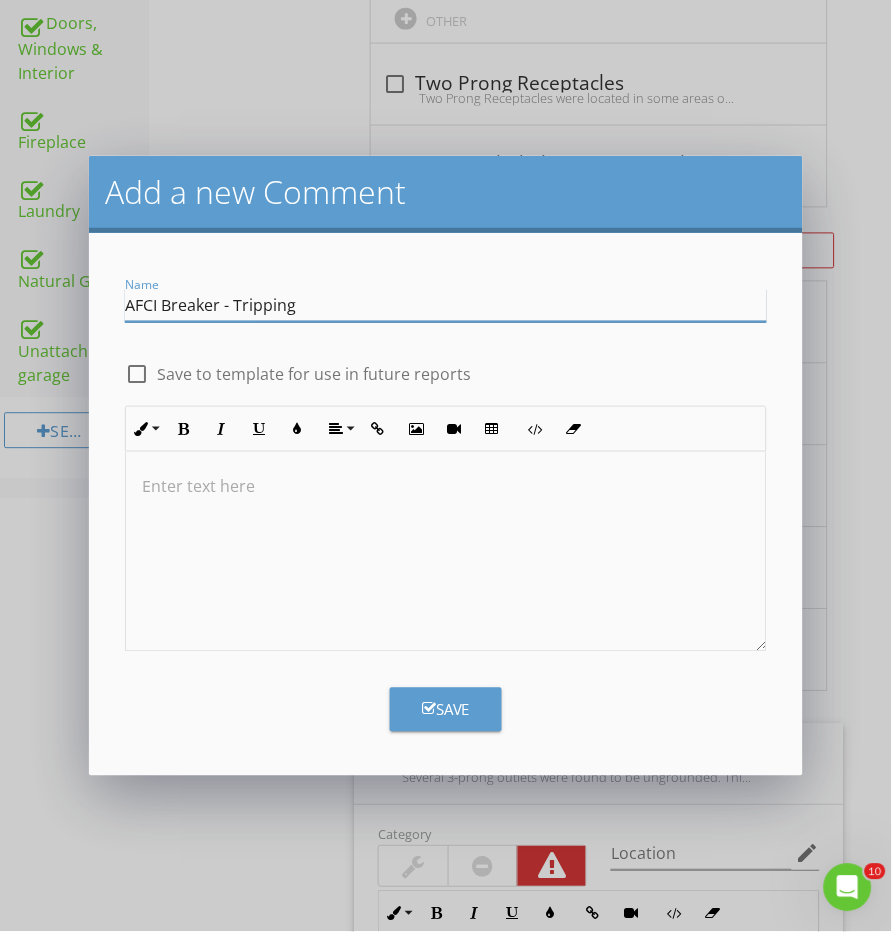 type on "AFCI Breaker - Tripping" 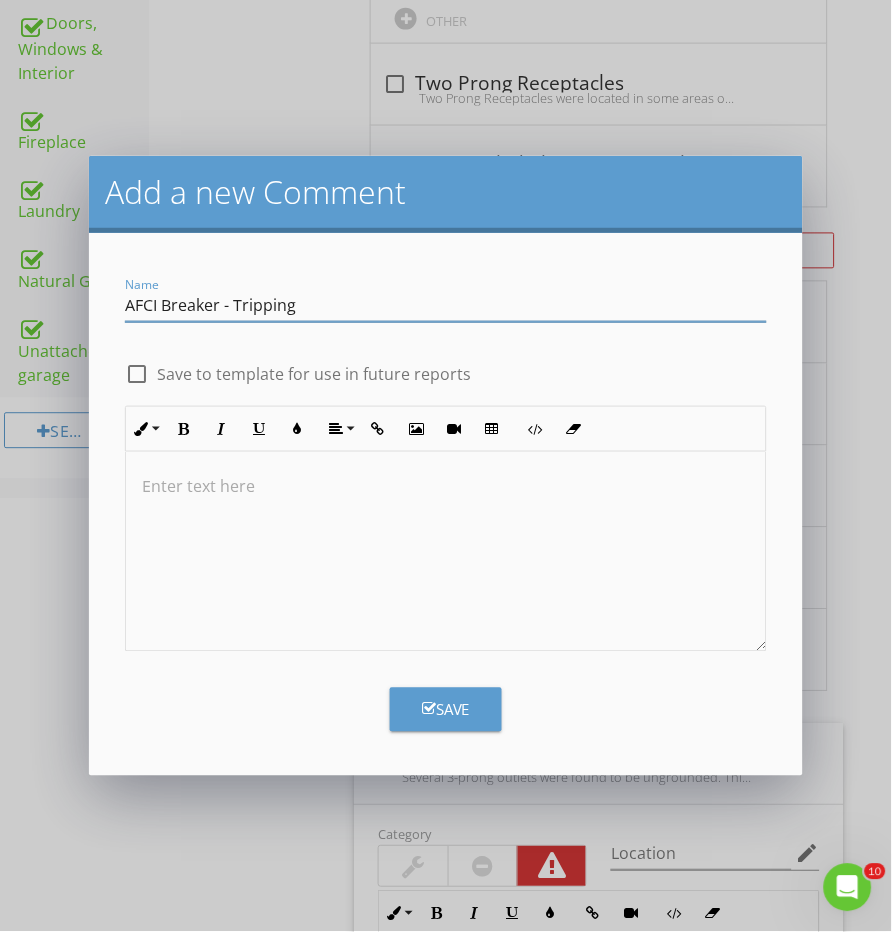 click at bounding box center (446, 552) 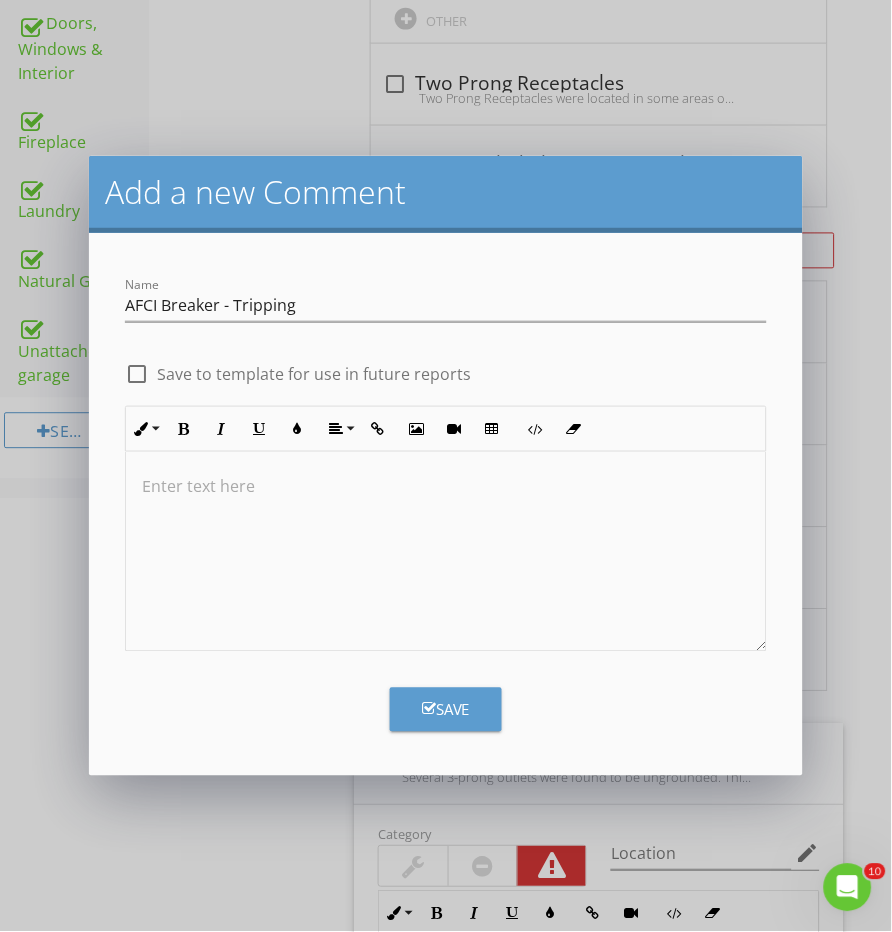 type 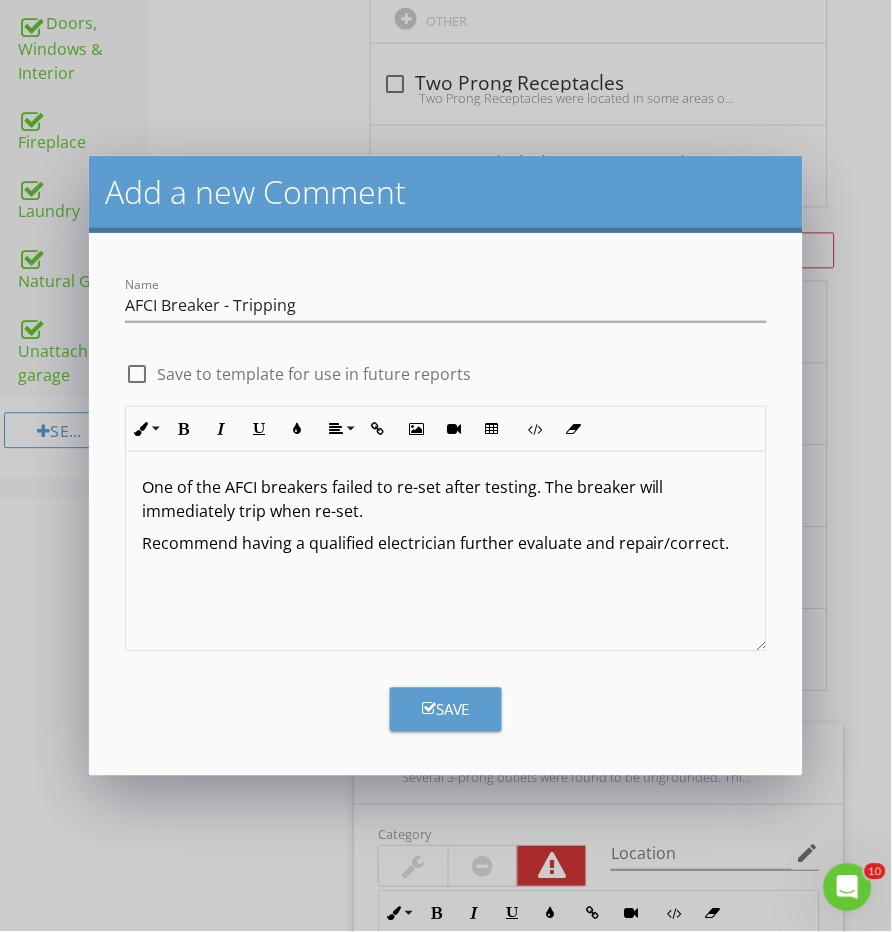 click on "Name AFCI Breaker - Tripping   check_box_outline_blank Save to template for use in future reports       Inline Style XLarge Large Normal Small Light Small/Light Bold Italic Underline Colors Align Align Left Align Center Align Right Align Justify Insert Link Insert Image Insert Video Insert Table Code View Clear Formatting Ordered List Unordered List One of the AFCI breakers failed to re-set after testing. The breaker will immediately trip when re-set.  Recommend having a qualified electrician further evaluate and repair/correct.  Enter text here <p>One of the AFCI breakers failed to re-set after testing. The breaker will immediately trip when re-set.&nbsp;</p><p>Recommend having a qualified electrician further evaluate and repair/correct.&nbsp;</p>
Save" at bounding box center (446, 504) 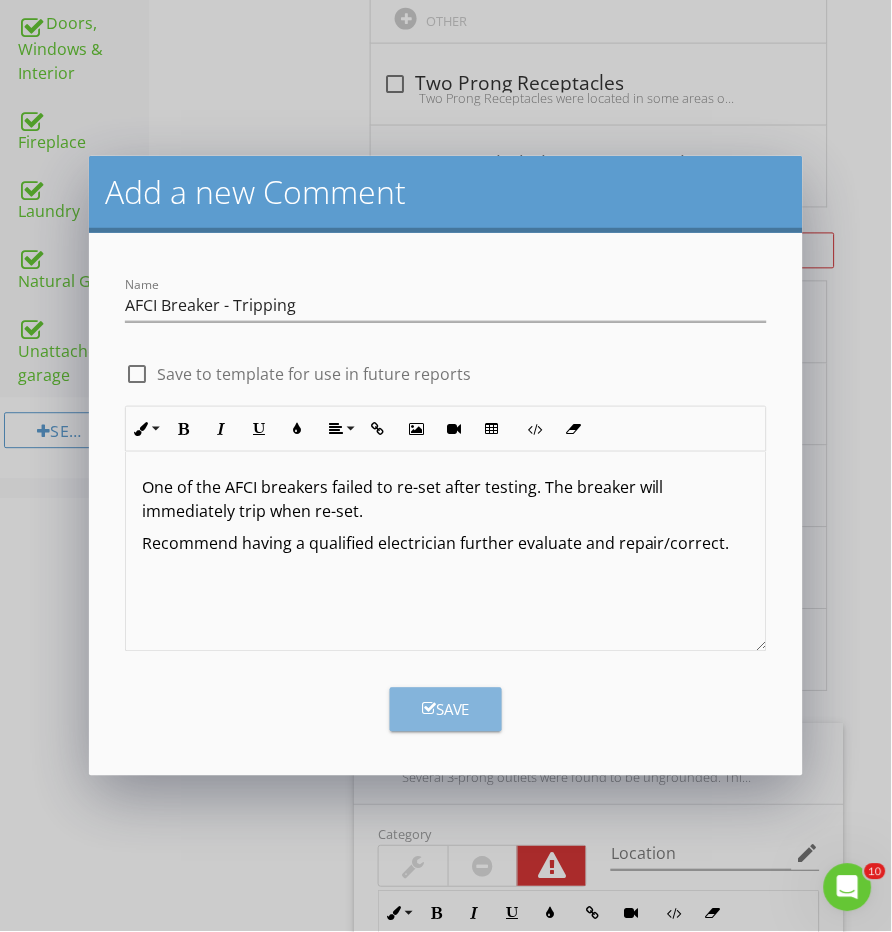 click on "Save" at bounding box center (446, 710) 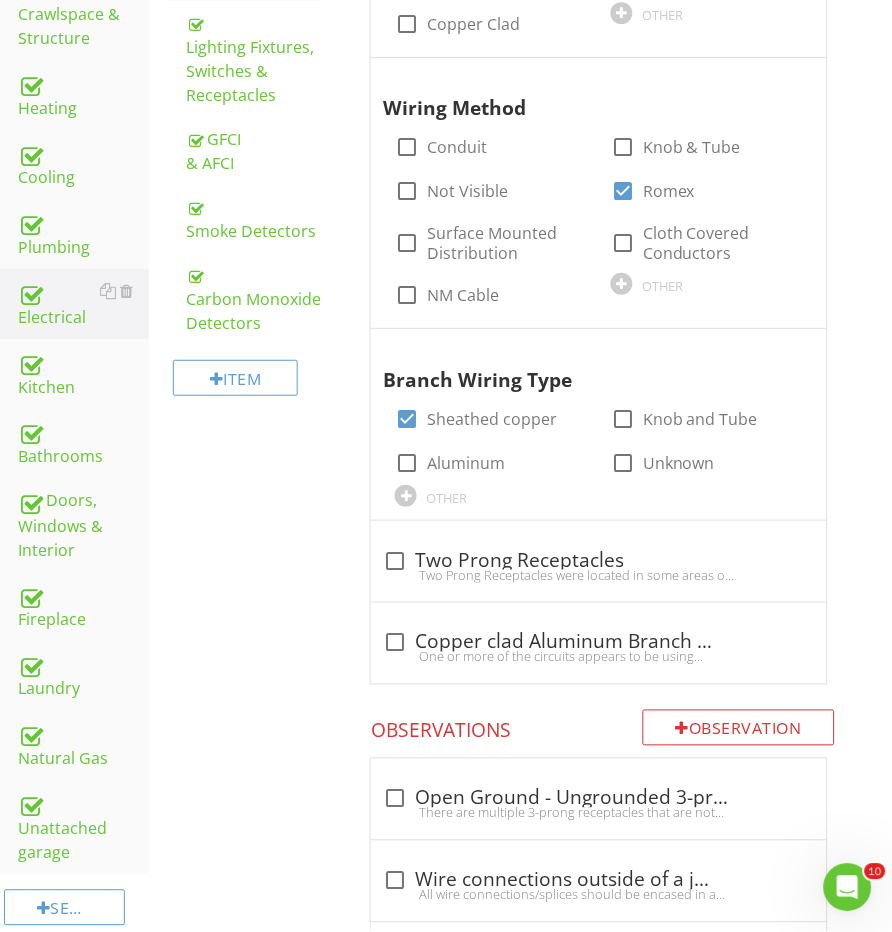 scroll, scrollTop: 536, scrollLeft: 0, axis: vertical 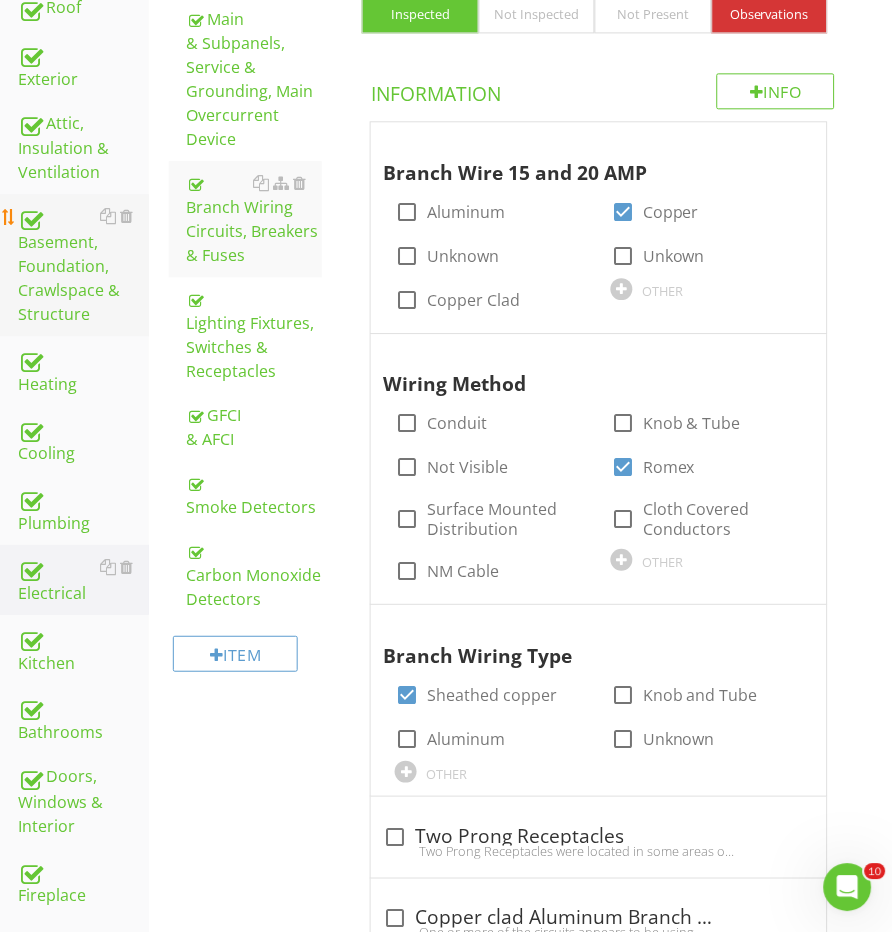 click on "Basement, Foundation, Crawlspace & Structure" at bounding box center [83, 265] 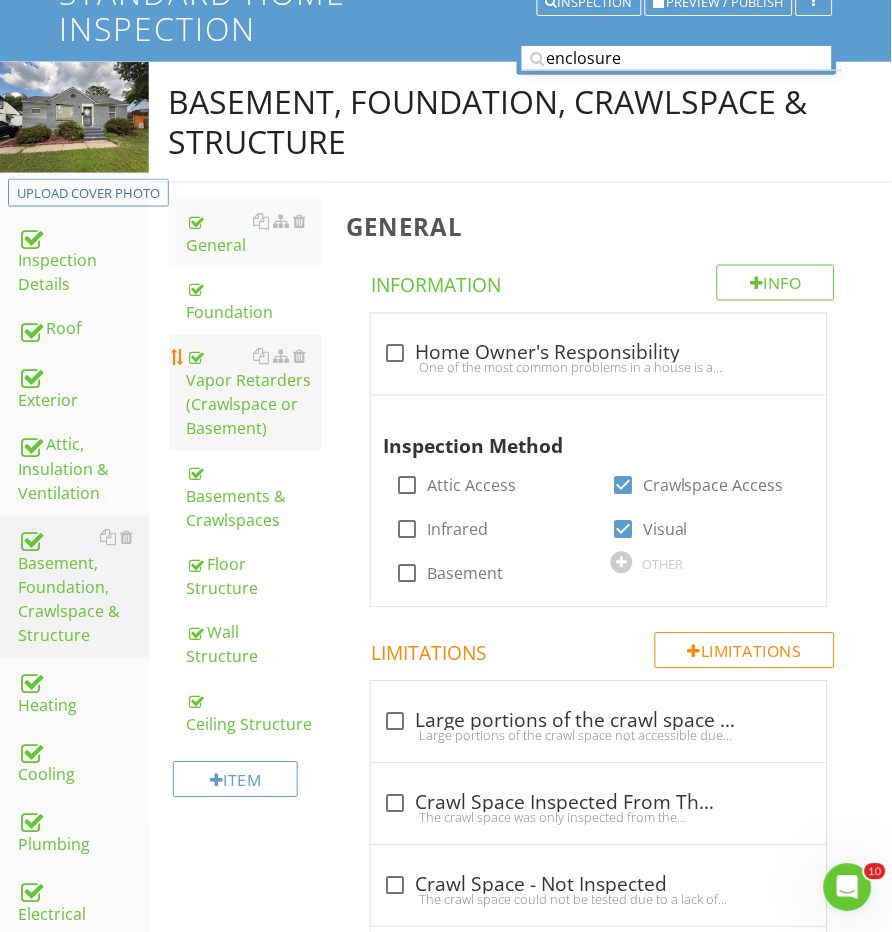 click on "Vapor Retarders (Crawlspace or Basement)" at bounding box center (255, 393) 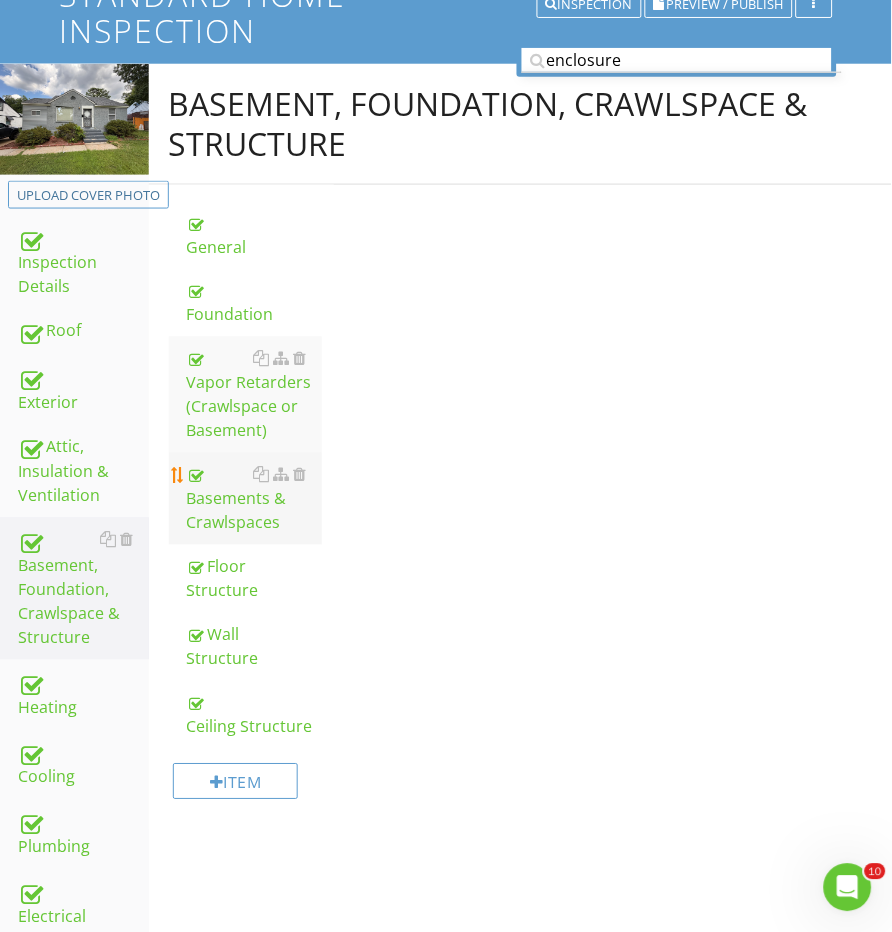 click on "Basements & Crawlspaces" at bounding box center (255, 499) 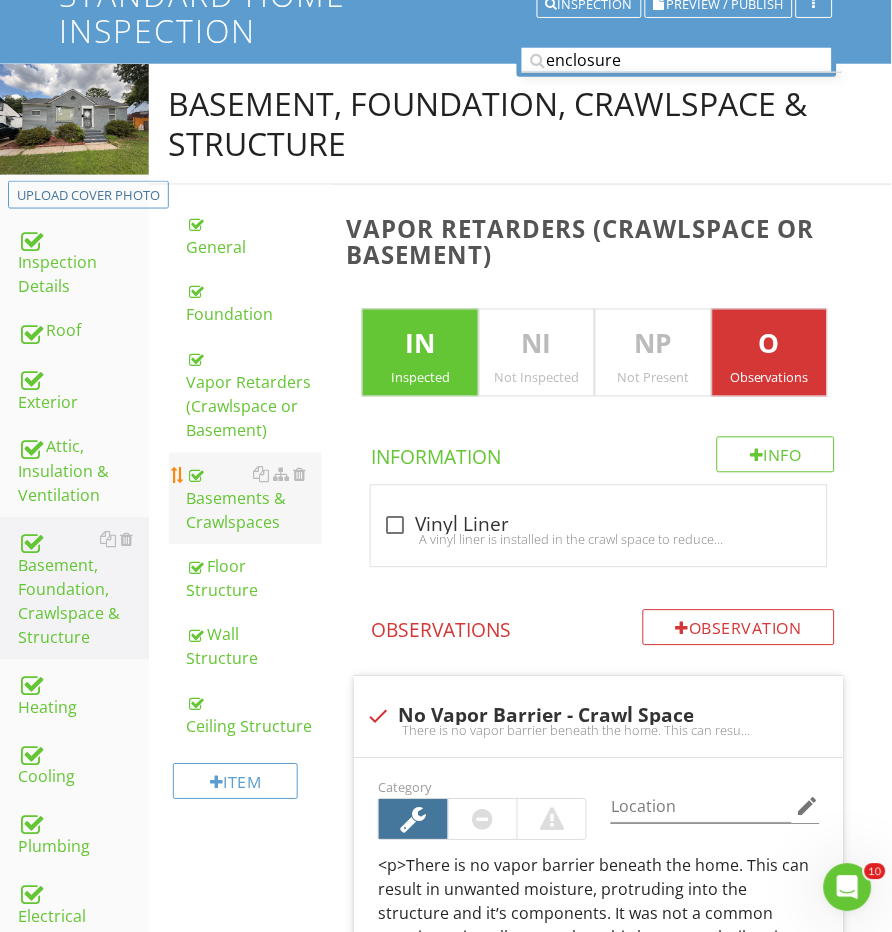 scroll, scrollTop: 210, scrollLeft: 0, axis: vertical 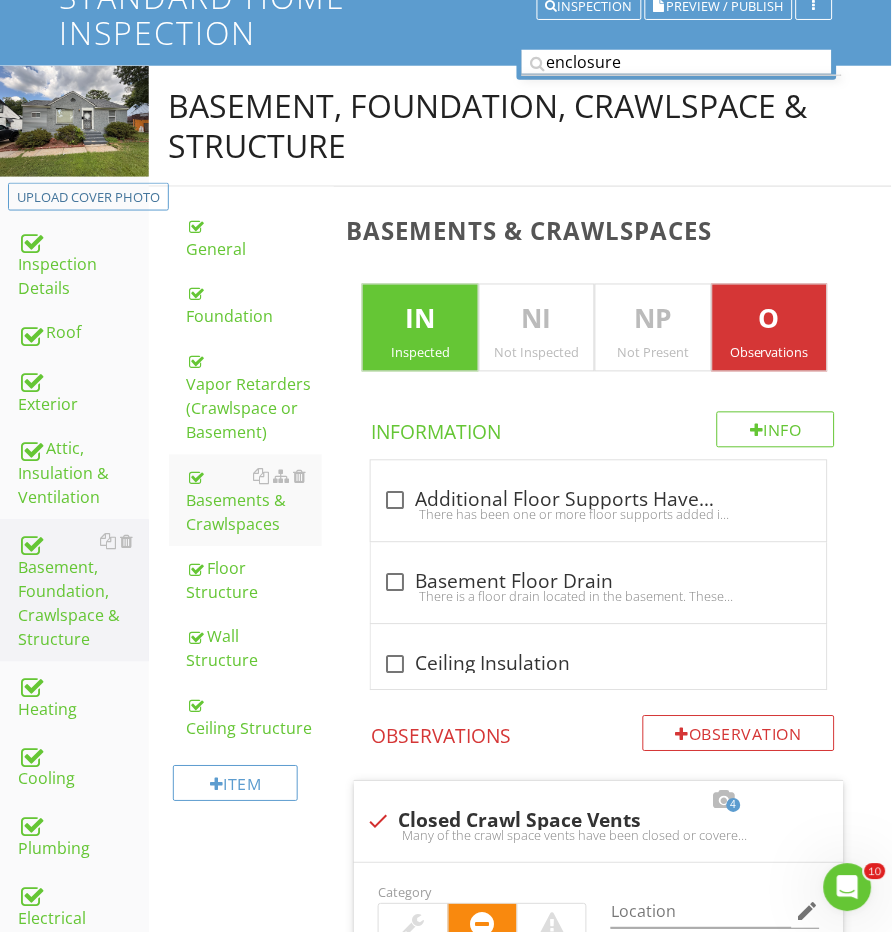 click on "enclosure" at bounding box center (677, 62) 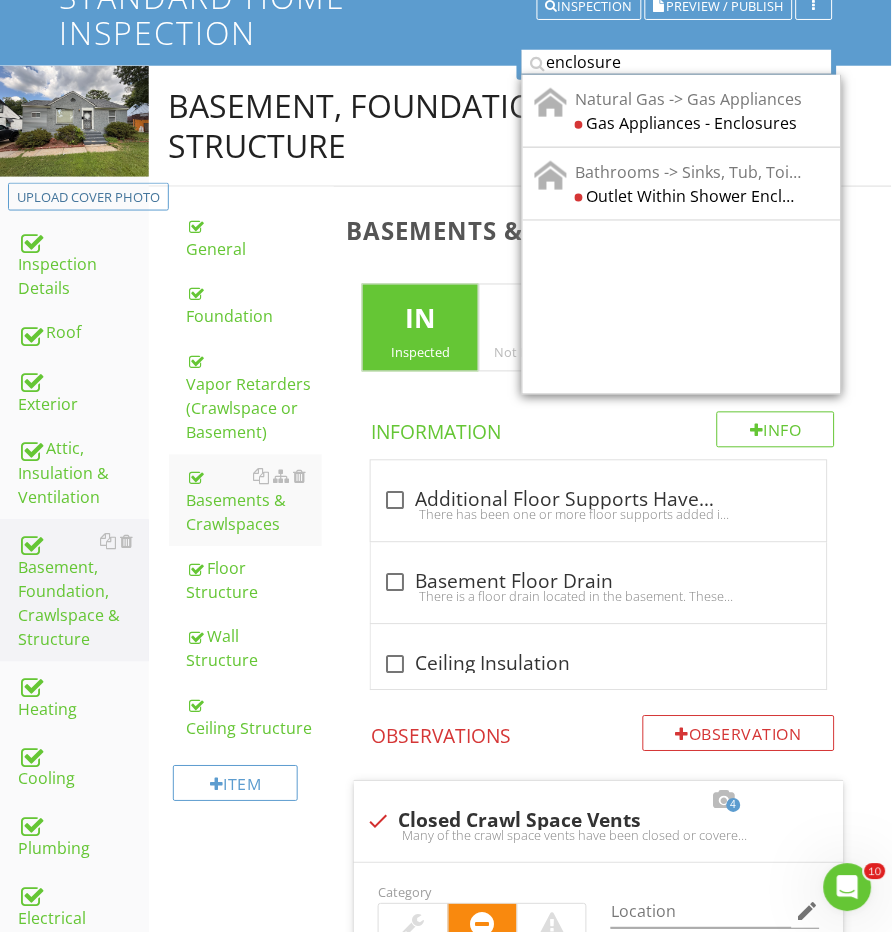 click on "enclosure" at bounding box center (677, 62) 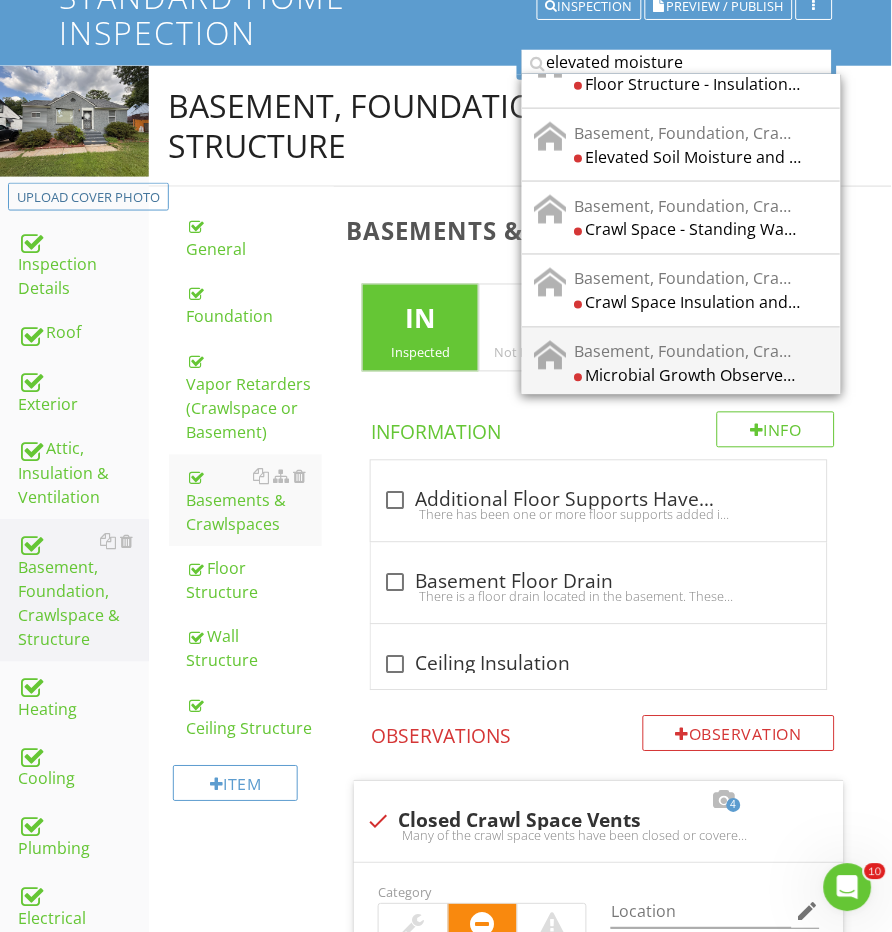 scroll, scrollTop: 330, scrollLeft: 0, axis: vertical 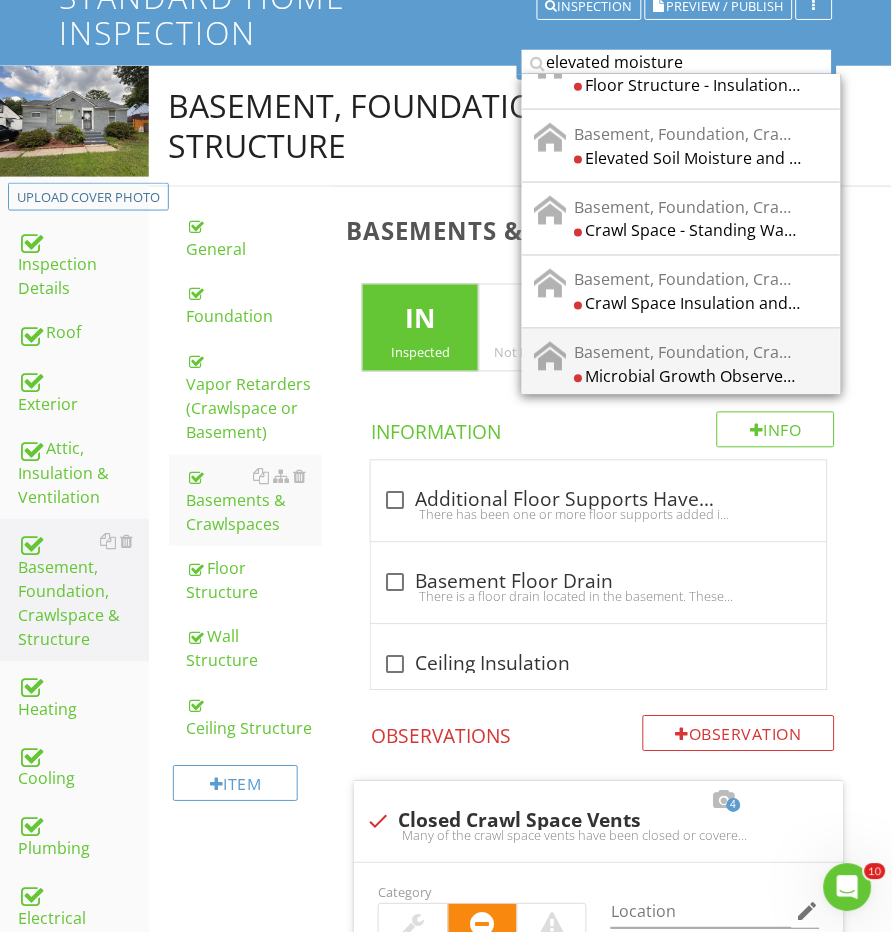 type on "elevated moisture" 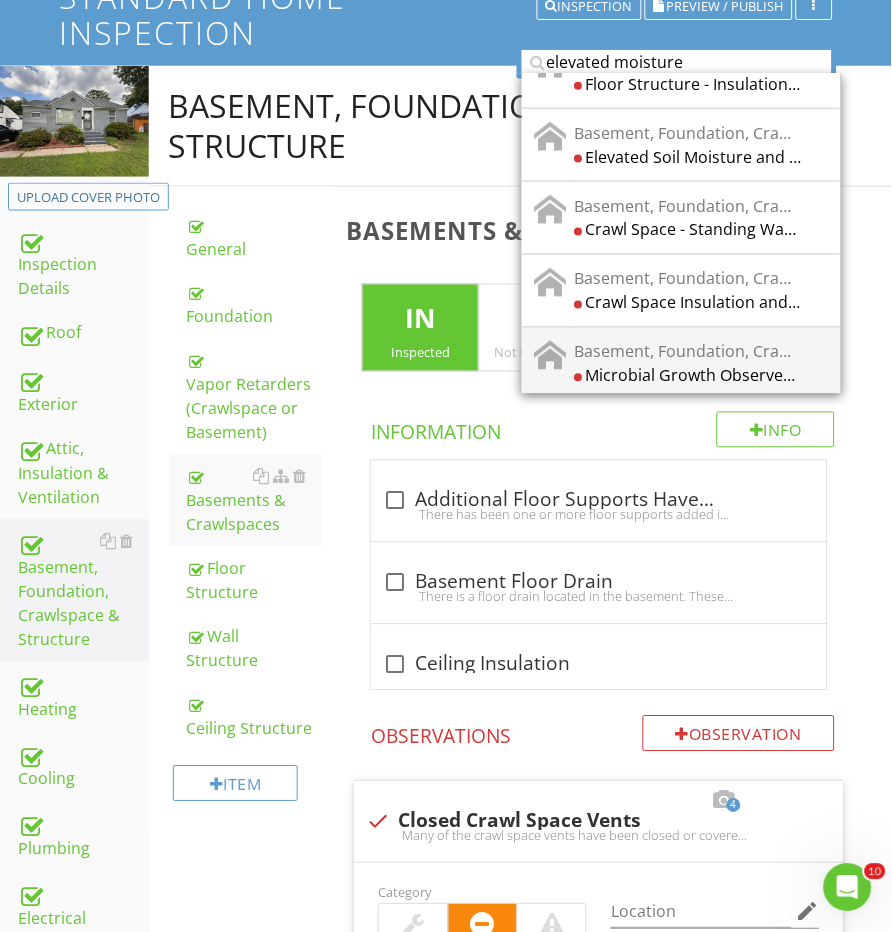 click on "Basement, Foundation, Crawlspace & Structure
->
Basements & Crawlspaces
Microbial Growth Observed on Crawl Space Framing" at bounding box center (684, 364) 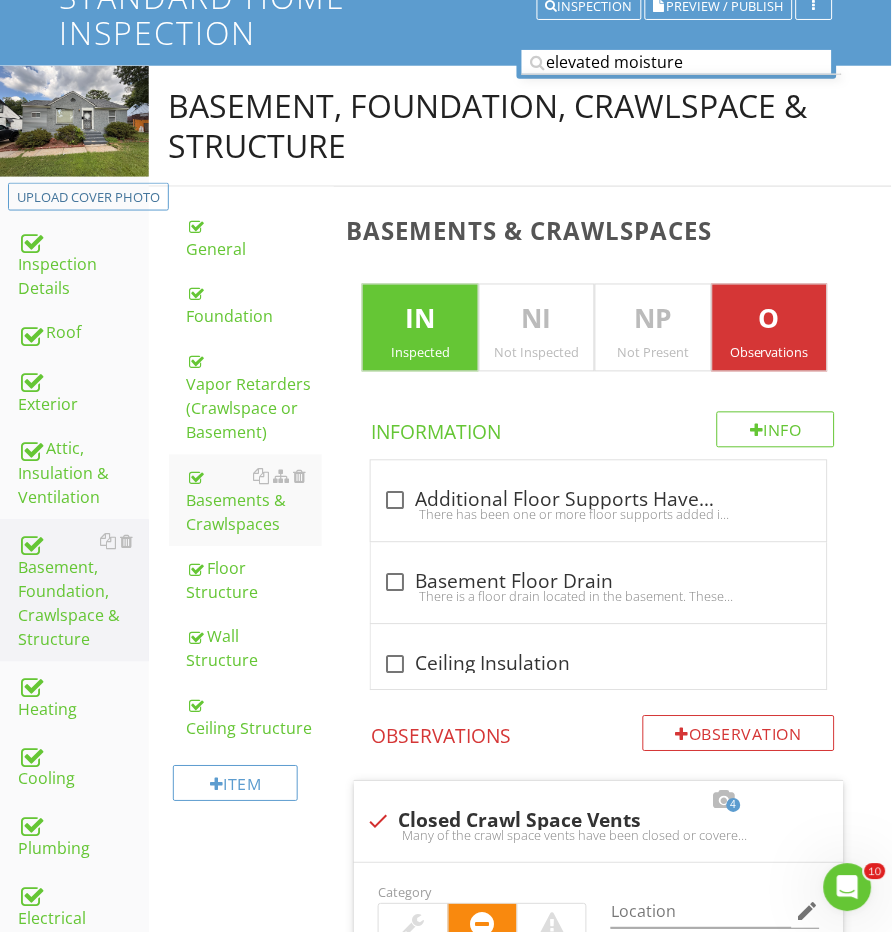 scroll, scrollTop: 0, scrollLeft: 0, axis: both 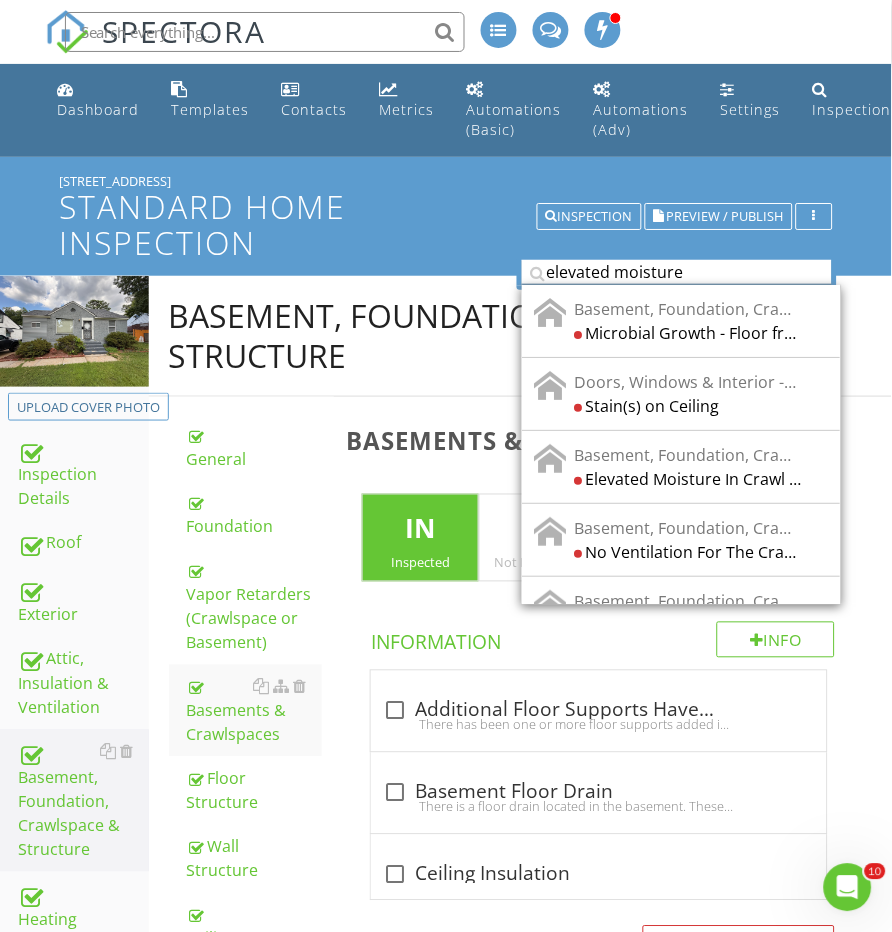 click on "elevated moisture" at bounding box center [677, 272] 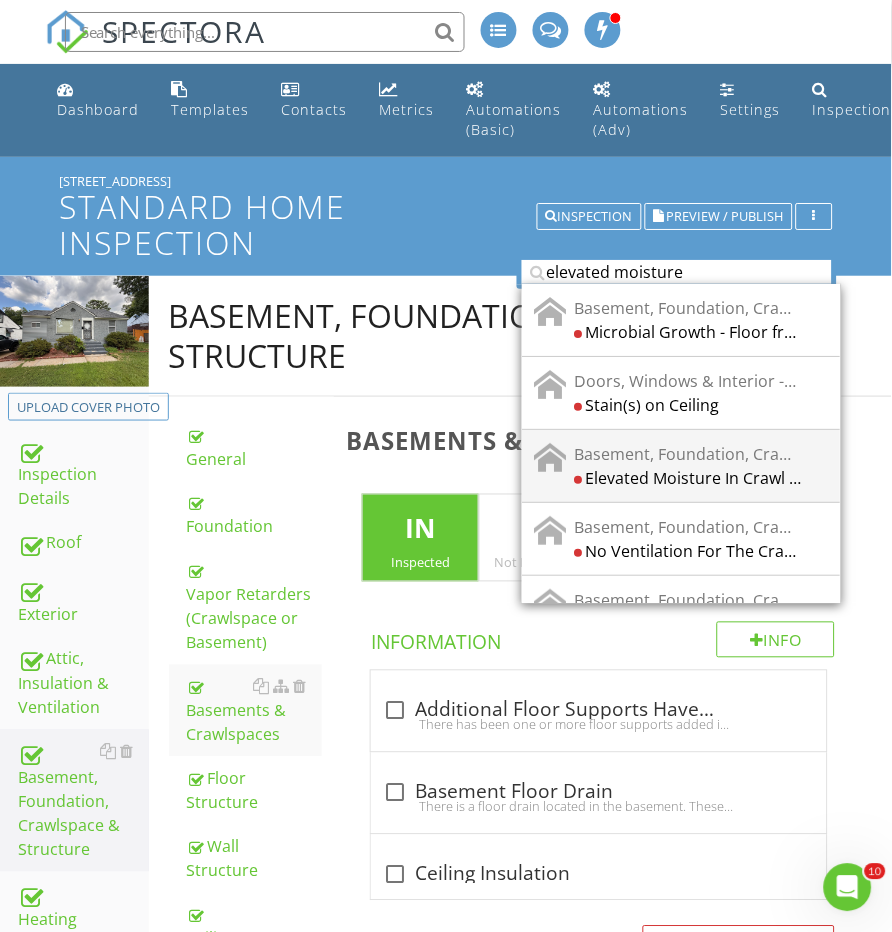 click on "Elevated Moisture In Crawl Space" at bounding box center (688, 478) 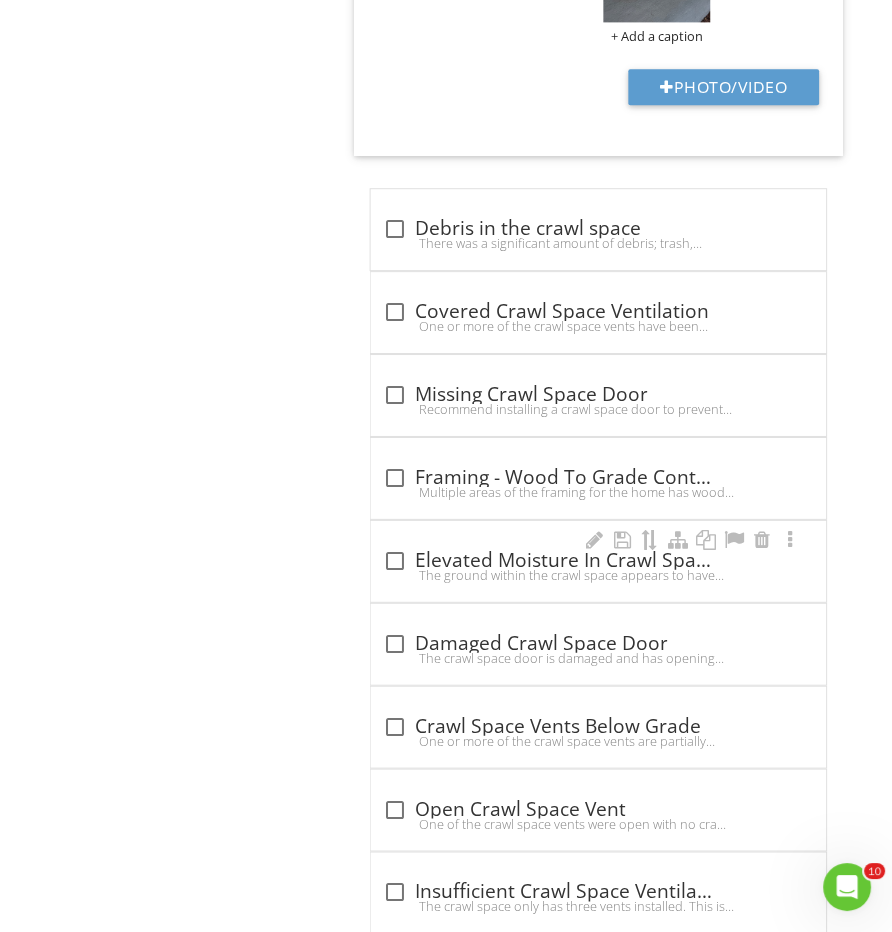 click on "check_box_outline_blank
Elevated Moisture In Crawl Space" at bounding box center (598, 561) 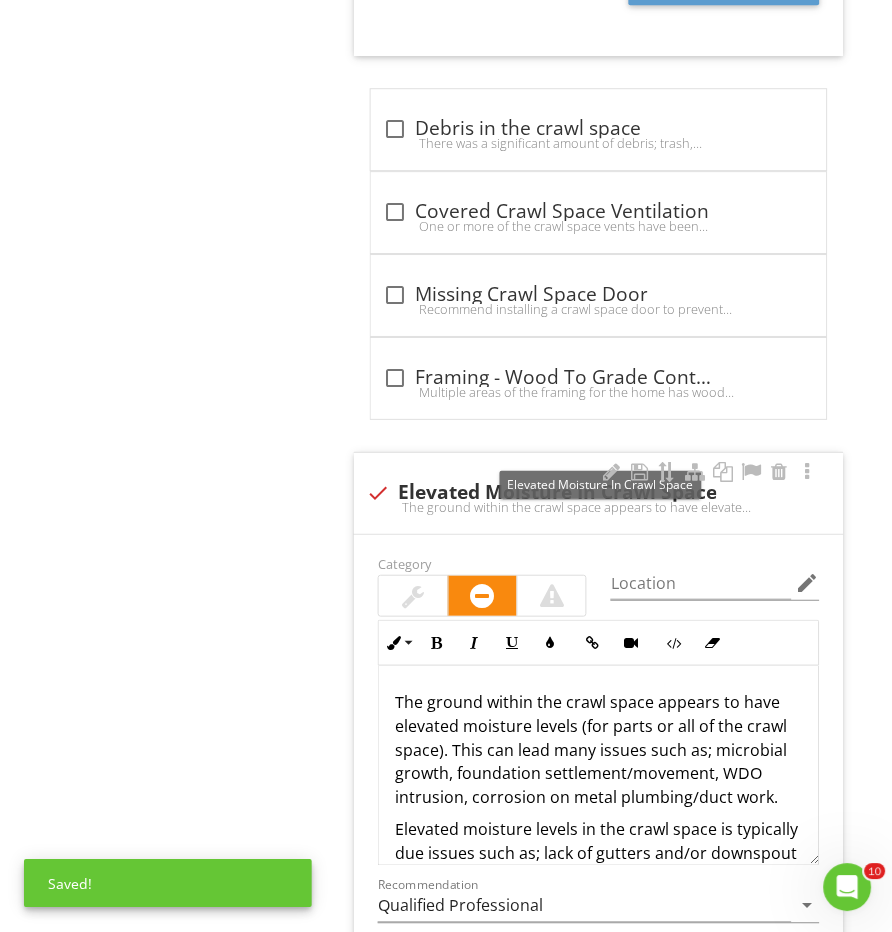 scroll, scrollTop: 2828, scrollLeft: 0, axis: vertical 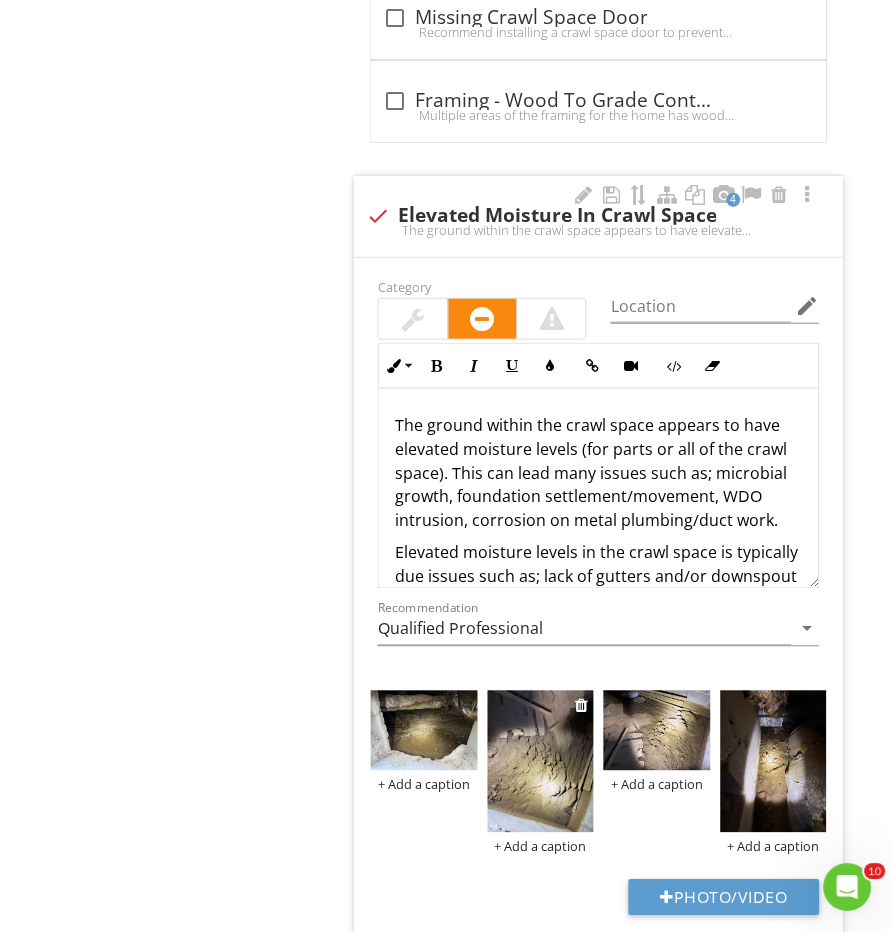 click at bounding box center [541, 762] 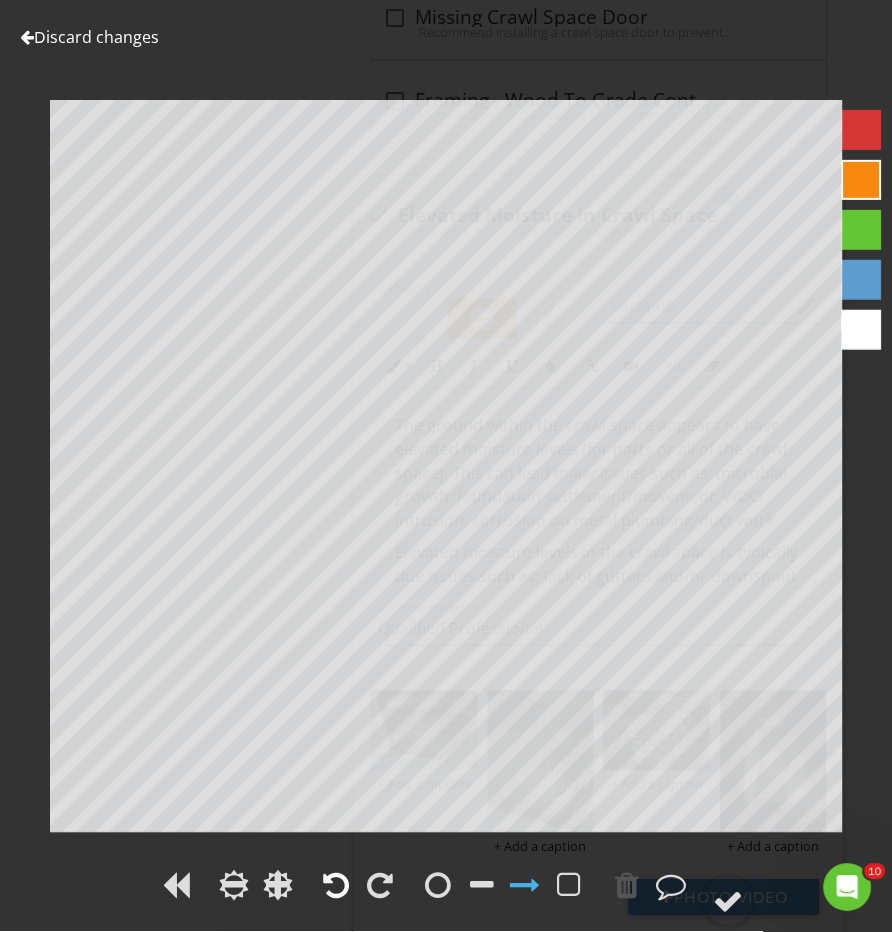 click at bounding box center [336, 886] 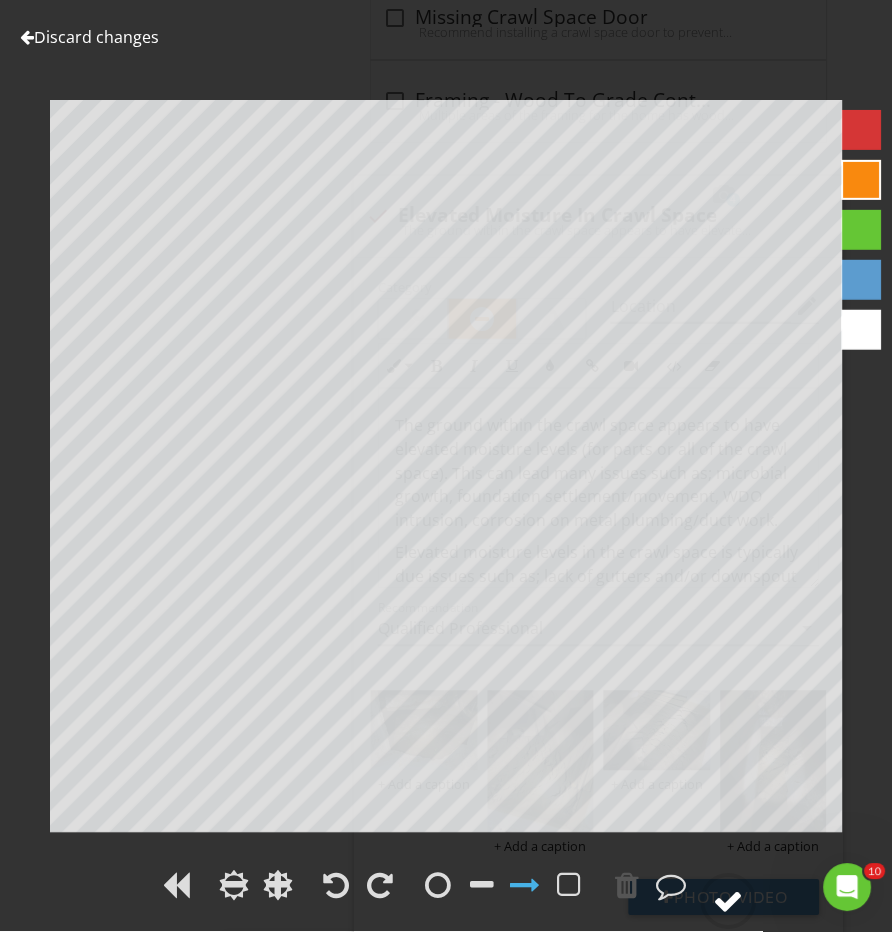 click at bounding box center [729, 902] 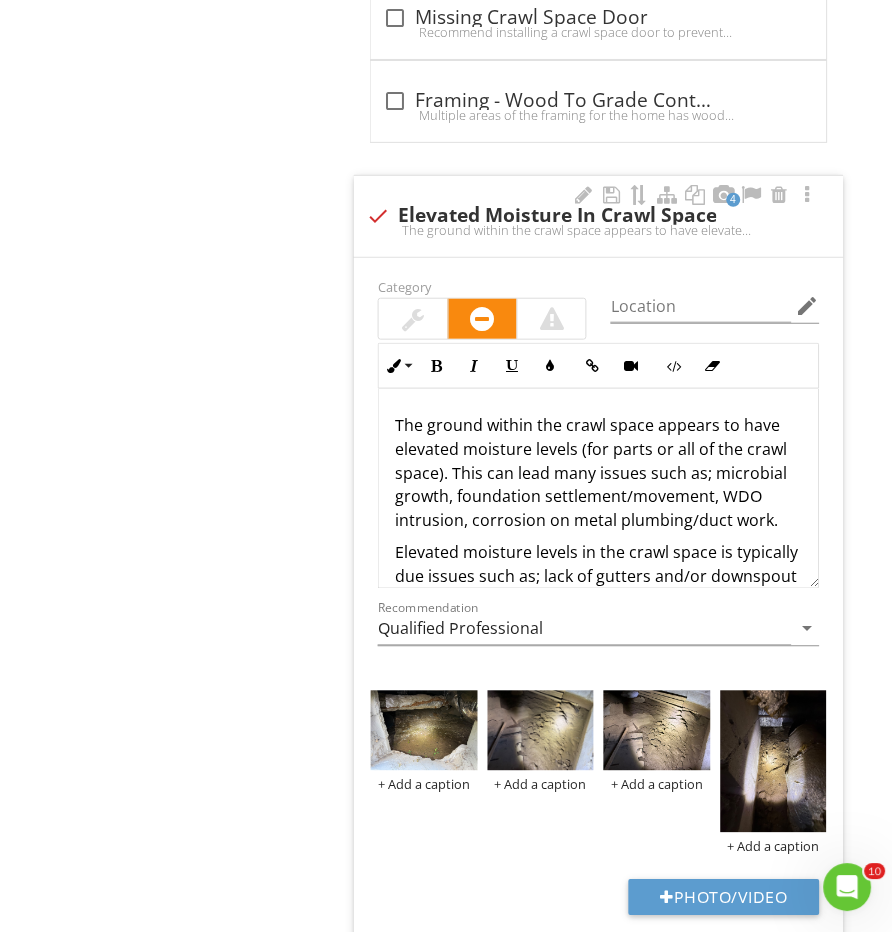 click on "The ground within the crawl space appears to have elevated moisture levels (for parts or all of the crawl space). This can lead many issues such as; microbial growth, foundation settlement/movement, WDO intrusion, corrosion on metal plumbing/duct work." at bounding box center [598, 473] 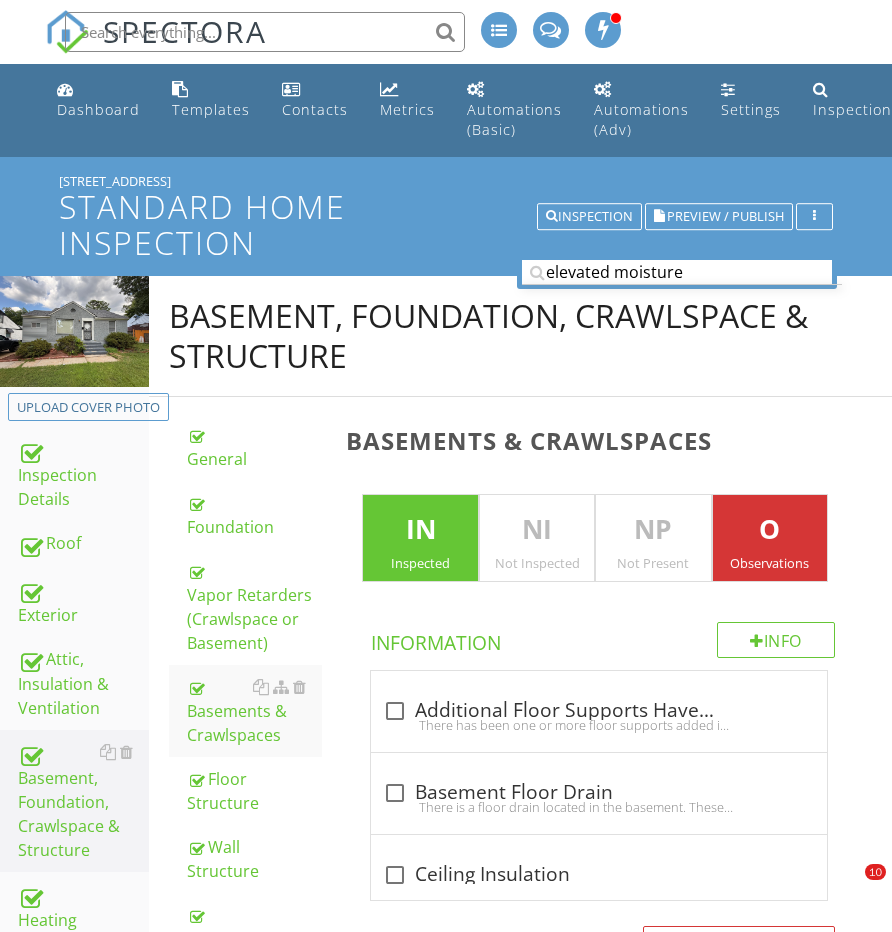 scroll, scrollTop: 2828, scrollLeft: 0, axis: vertical 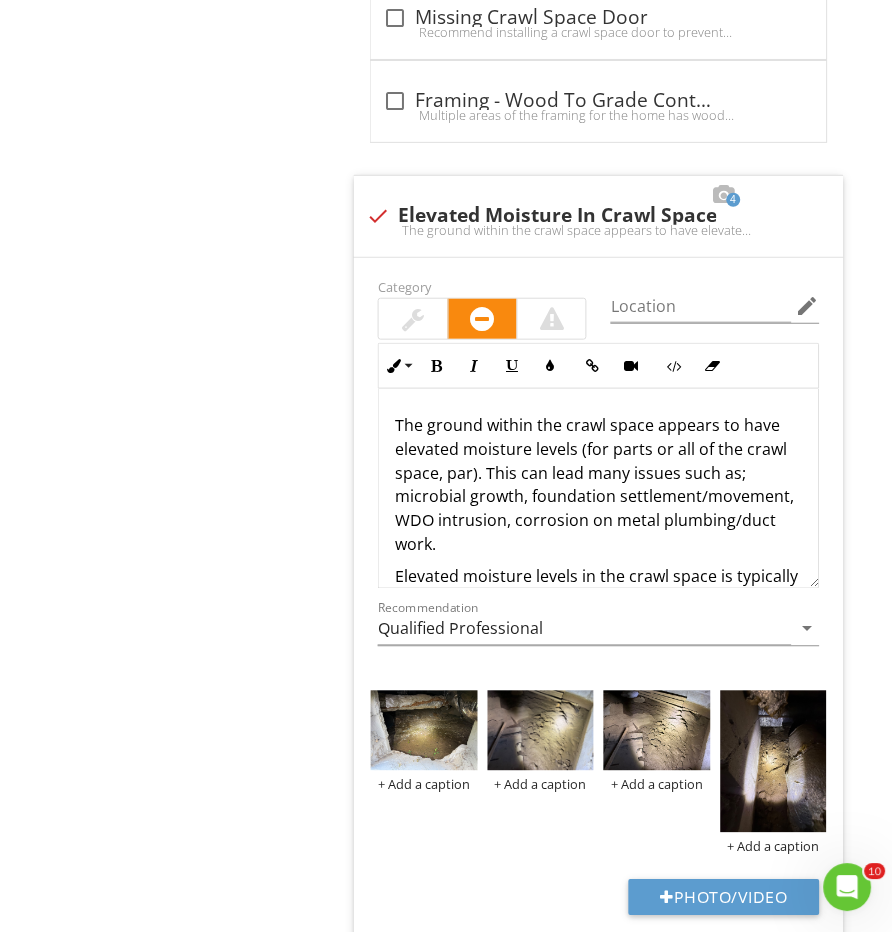 type 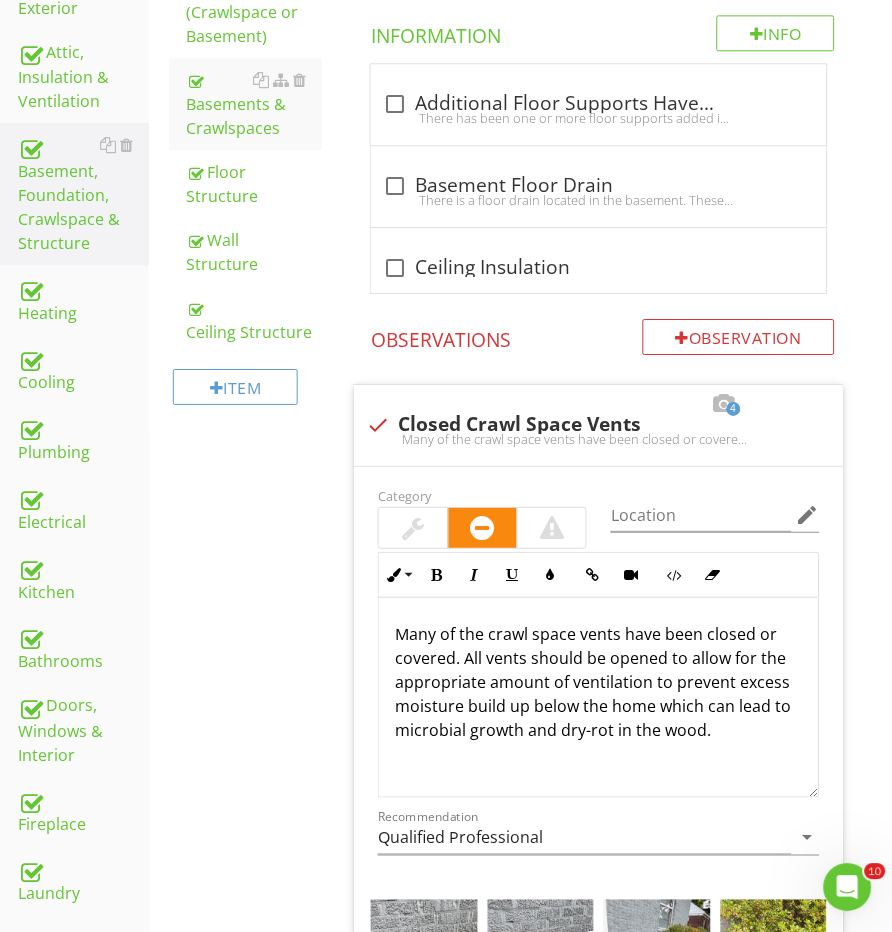 scroll, scrollTop: 480, scrollLeft: 0, axis: vertical 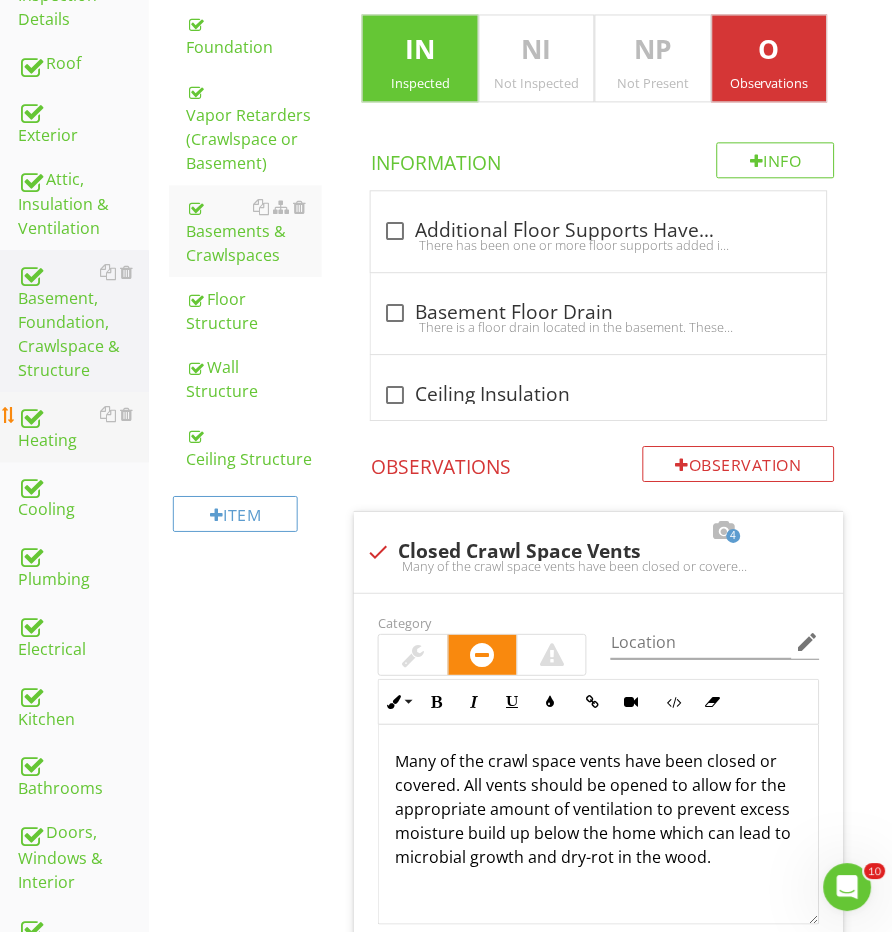 click on "Heating" at bounding box center [83, 427] 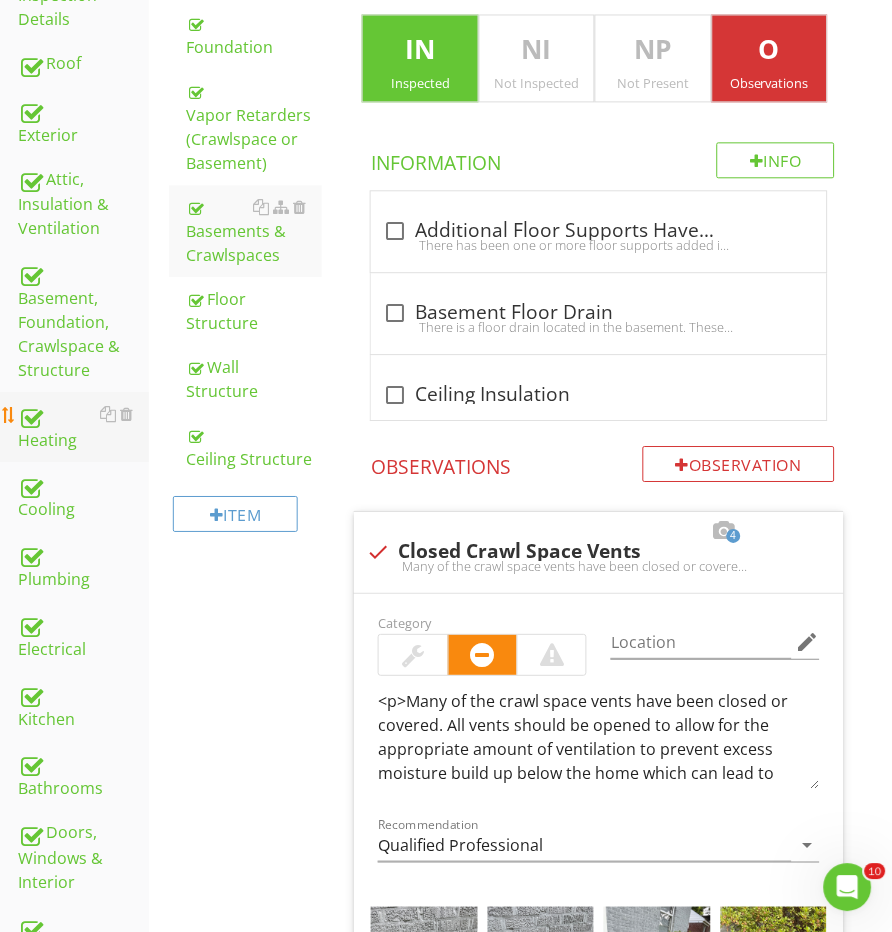 click on "Heating" at bounding box center (83, 427) 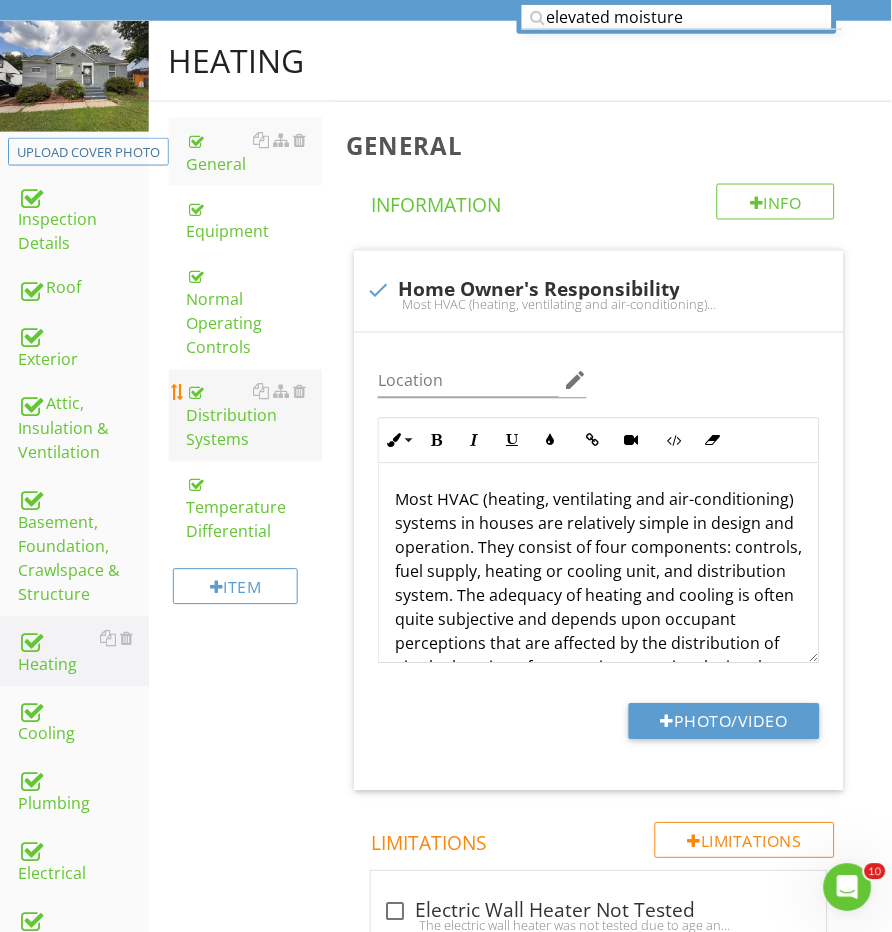 click on "Distribution Systems" at bounding box center [255, 416] 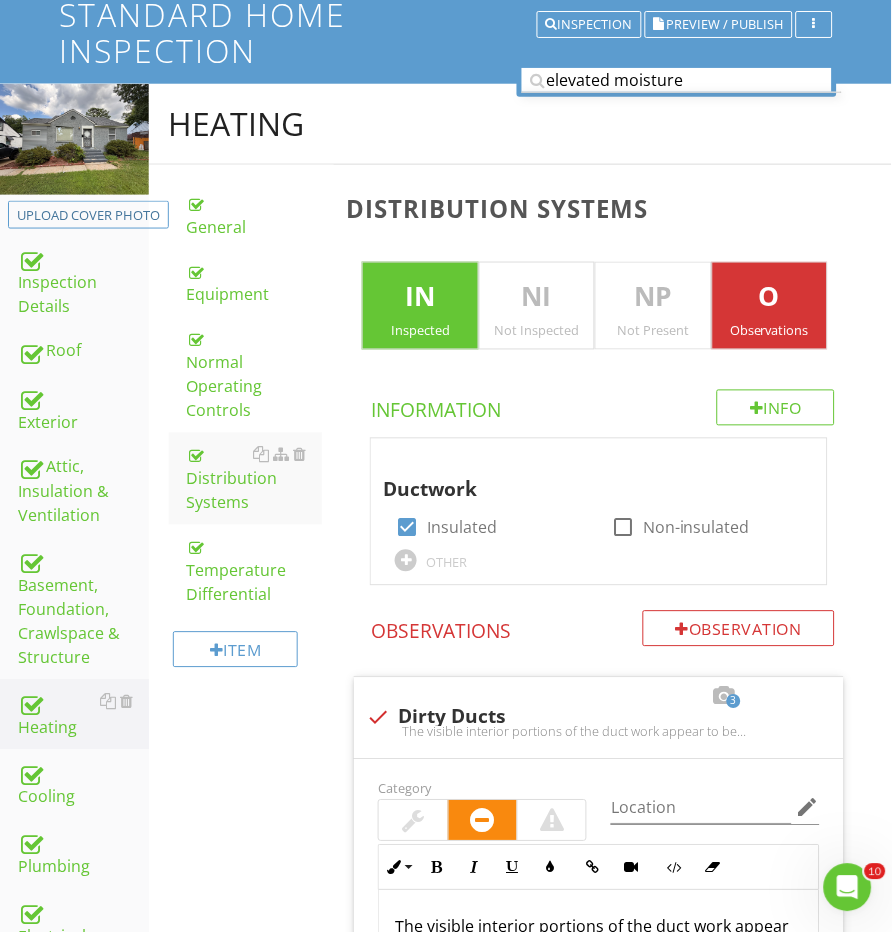 scroll, scrollTop: 247, scrollLeft: 0, axis: vertical 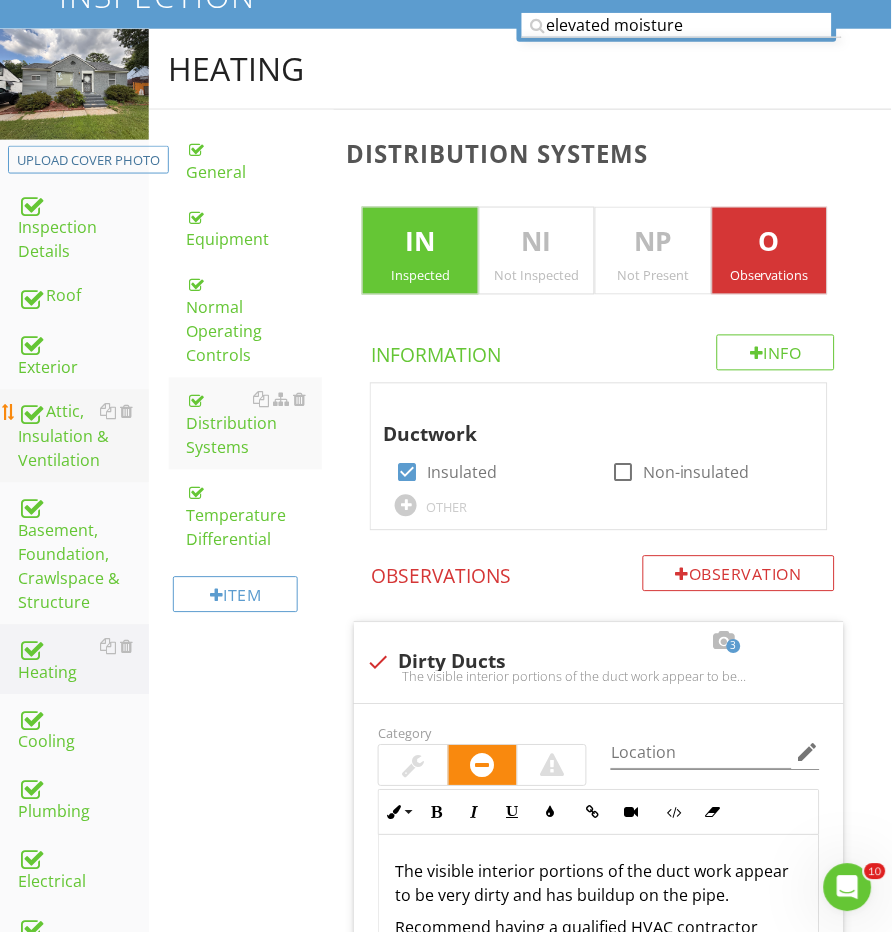 click on "Attic, Insulation & Ventilation" at bounding box center [83, 437] 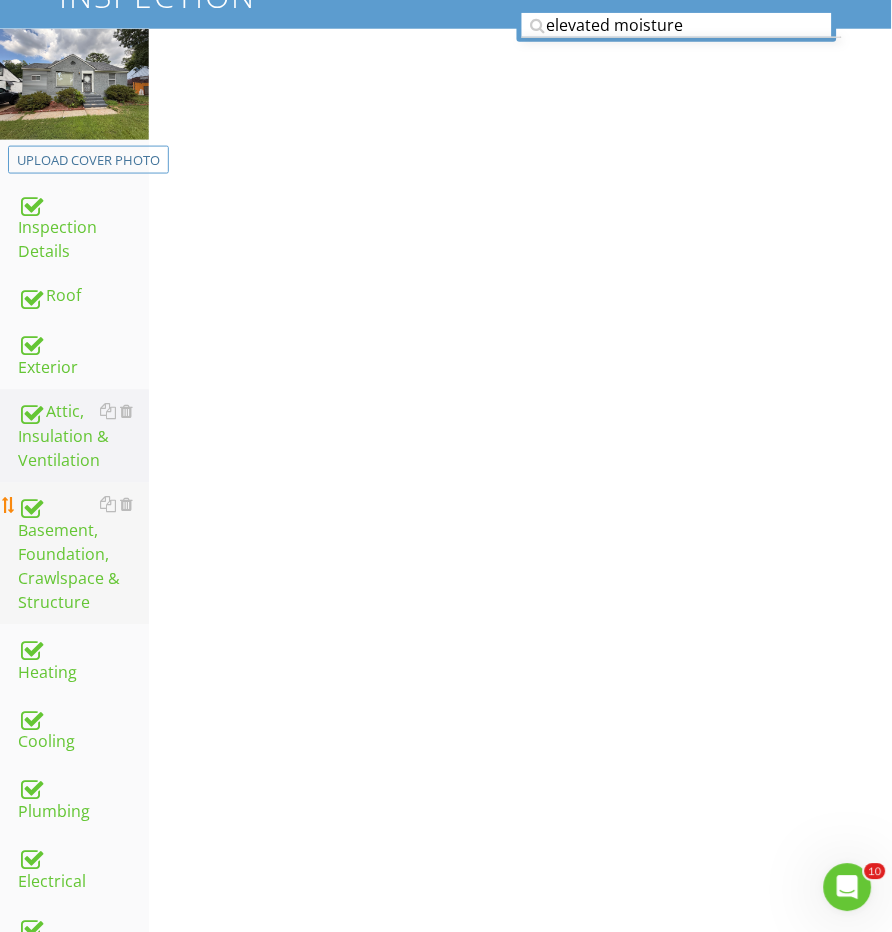 click on "Basement, Foundation, Crawlspace & Structure" at bounding box center [83, 554] 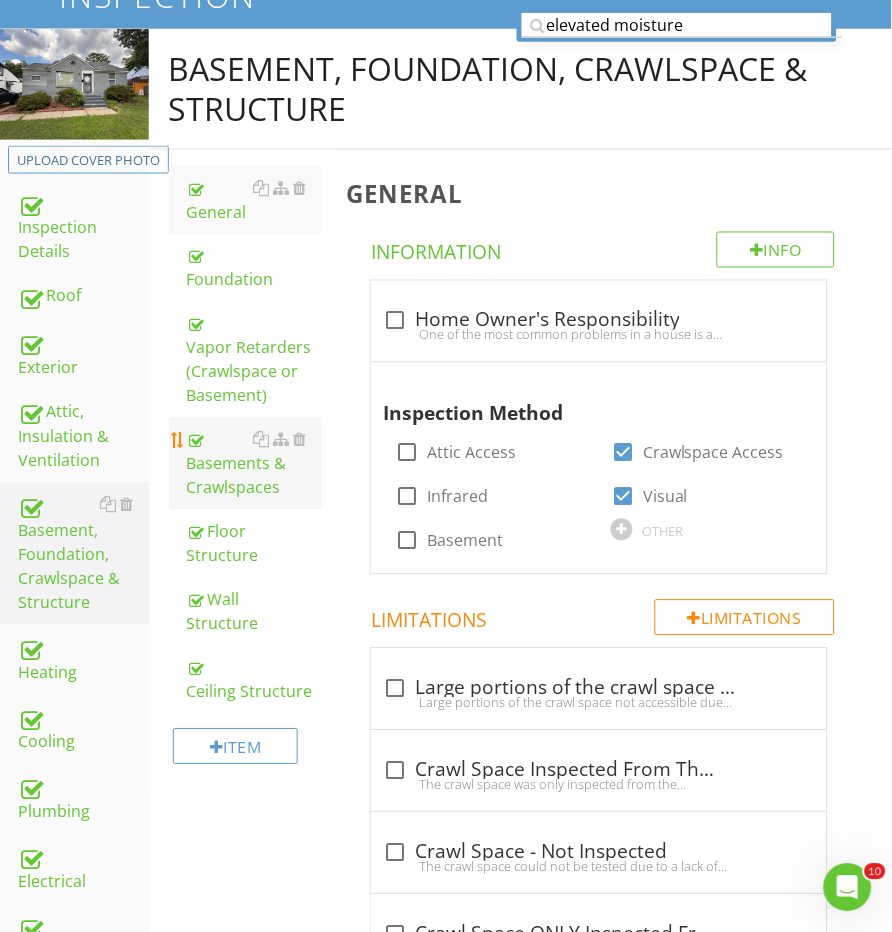 click on "Basements & Crawlspaces" at bounding box center [255, 464] 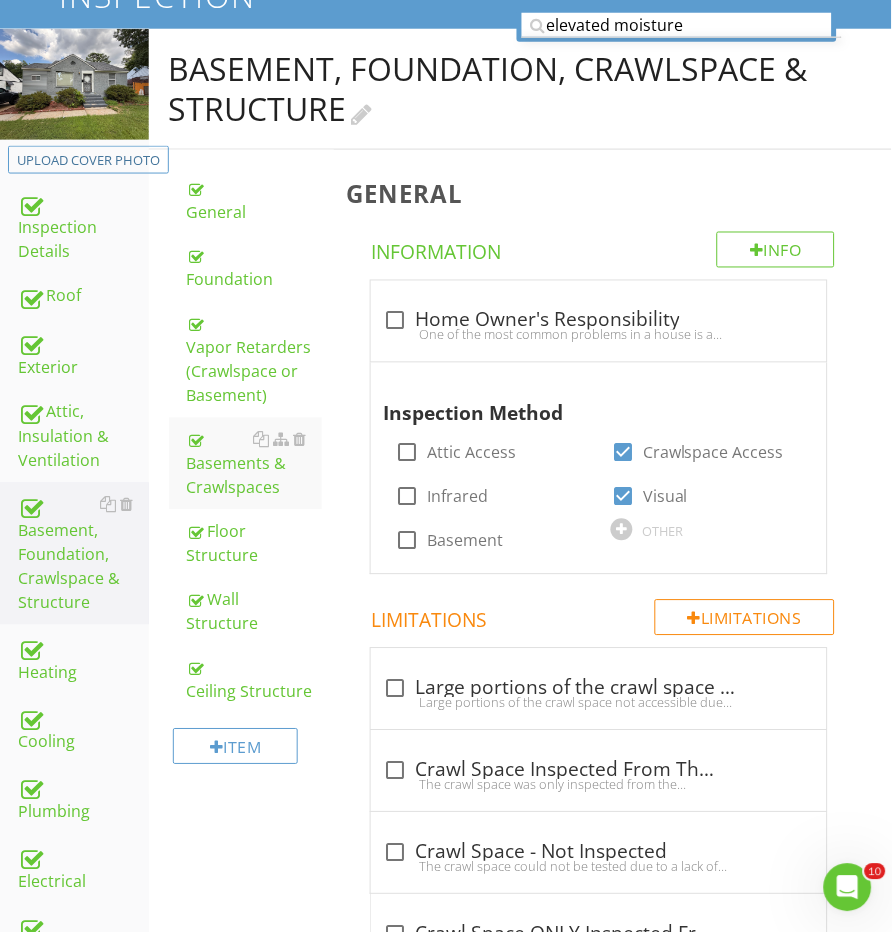 scroll, scrollTop: 243, scrollLeft: 0, axis: vertical 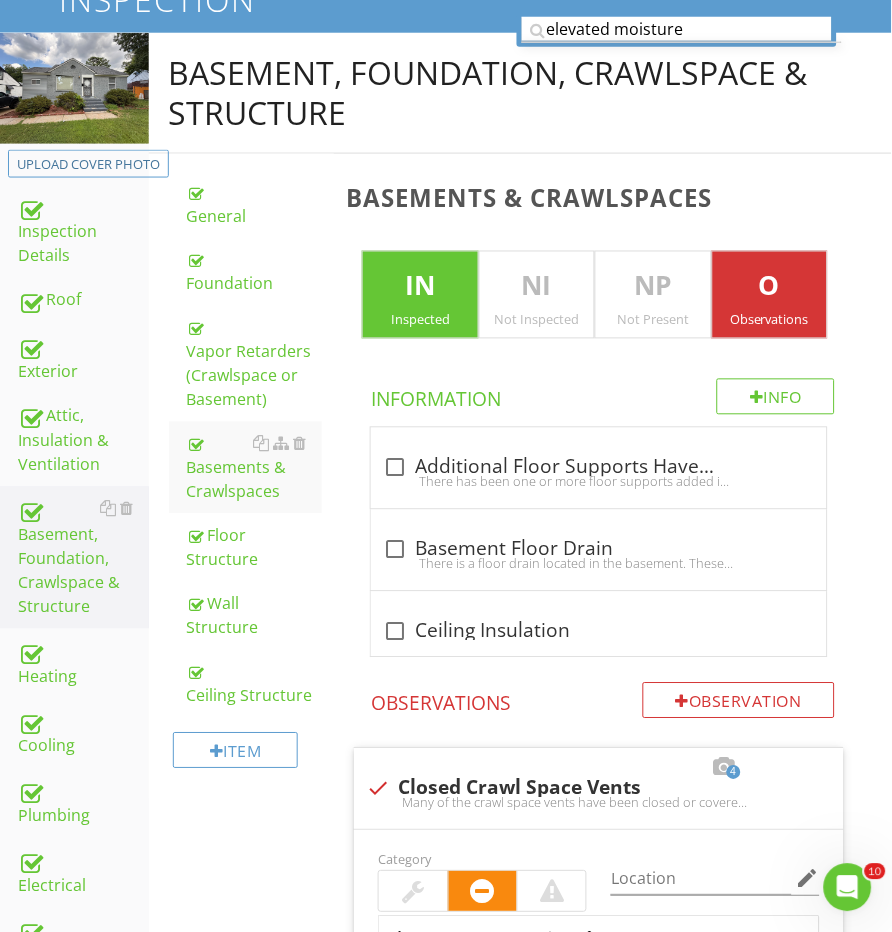 click on "elevated moisture" at bounding box center (677, 29) 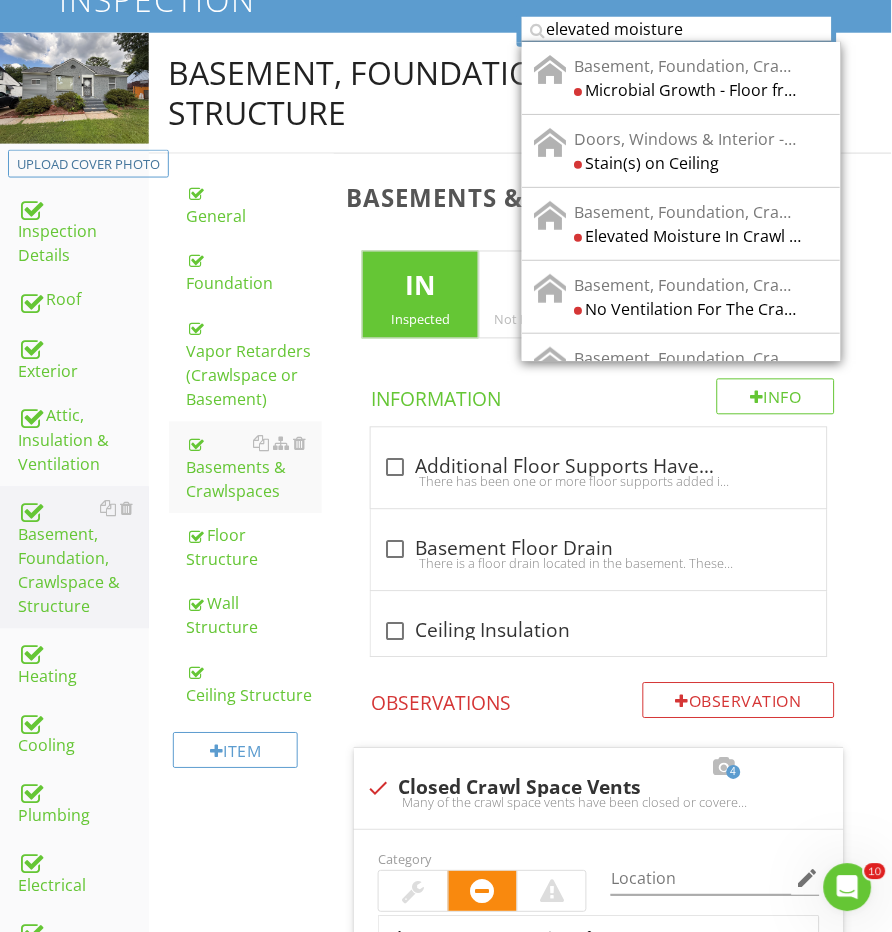click on "elevated moisture" at bounding box center (677, 29) 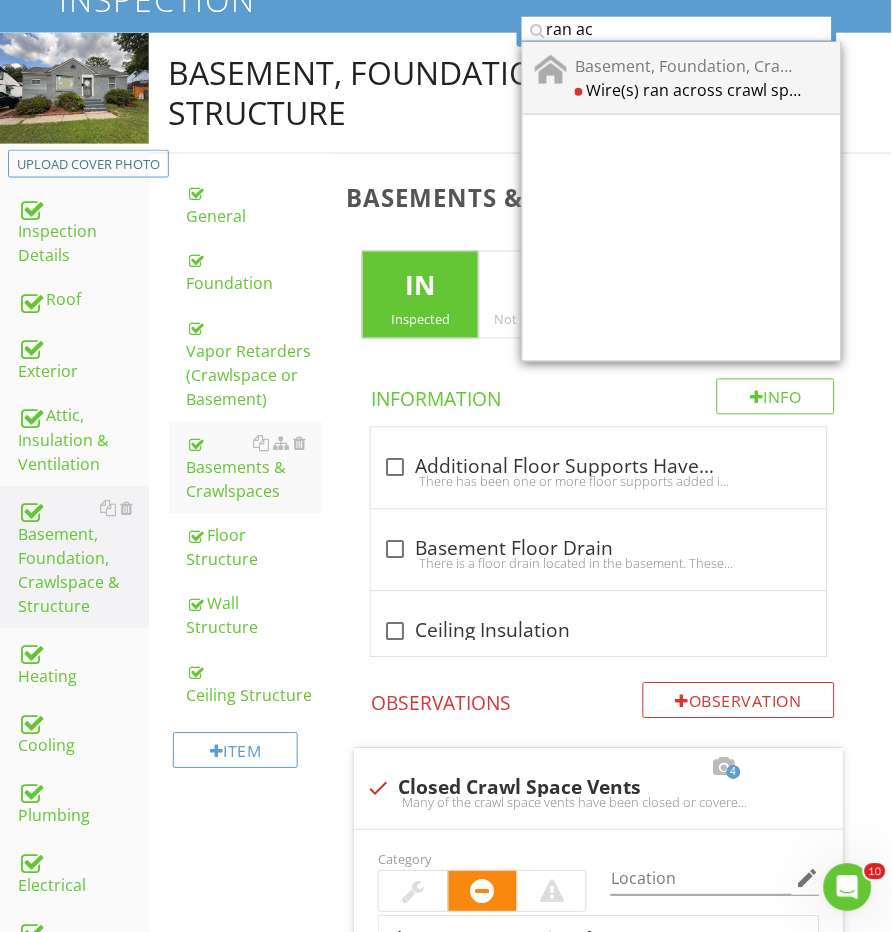 type on "ran ac" 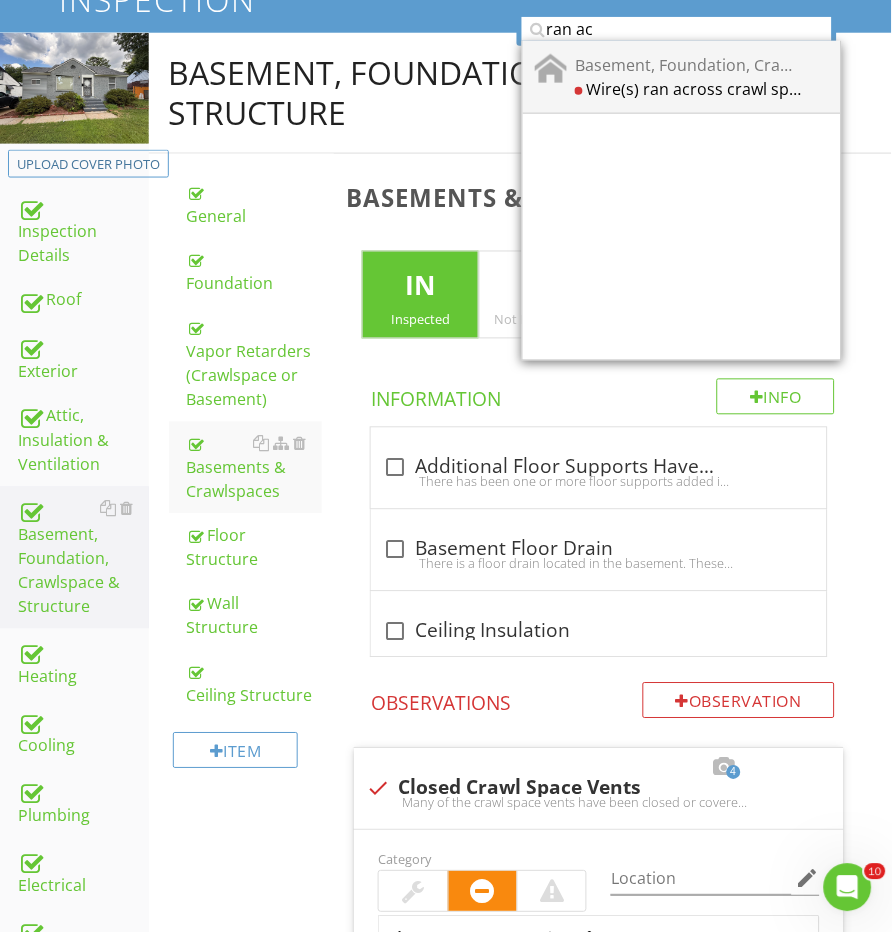 click on "Wire(s) ran across crawl space floor" at bounding box center (688, 89) 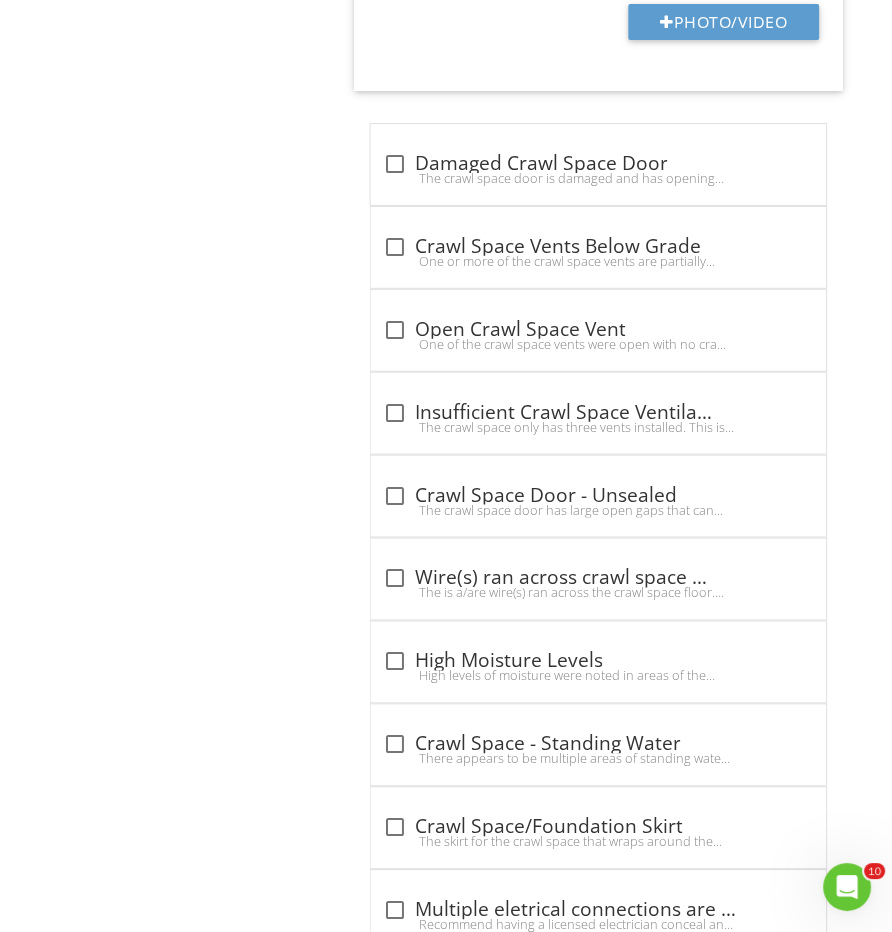 scroll, scrollTop: 3720, scrollLeft: 0, axis: vertical 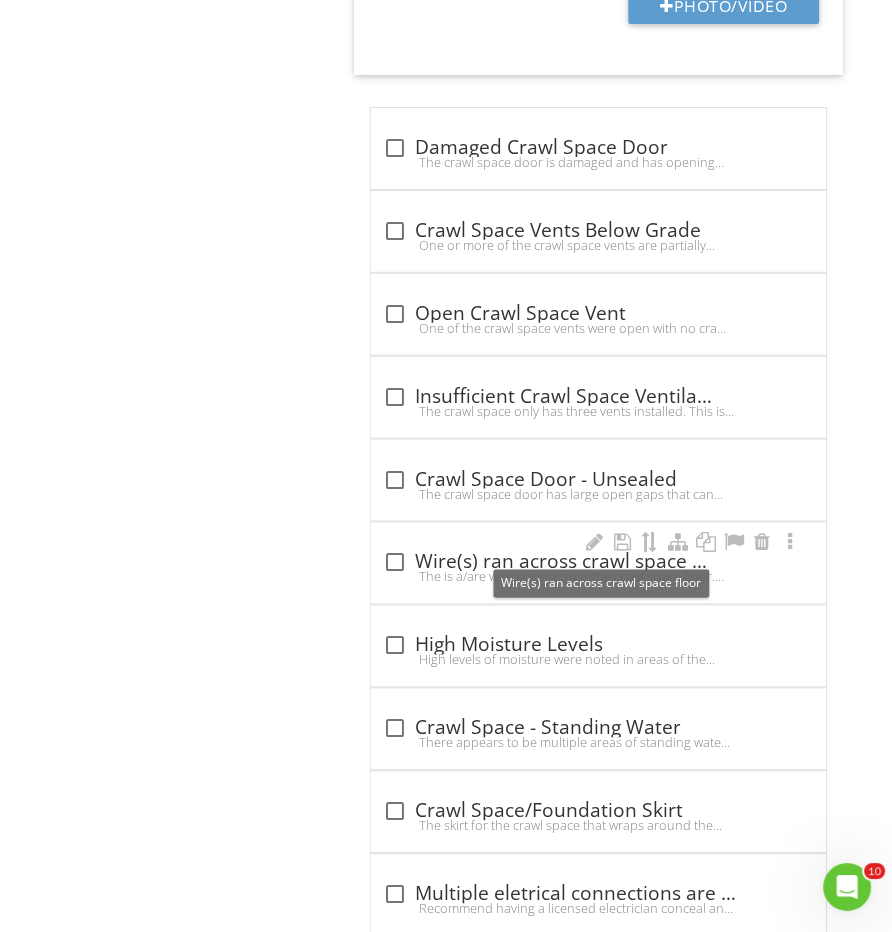 click on "check_box_outline_blank
Wire(s) ran across crawl space floor" at bounding box center [598, 563] 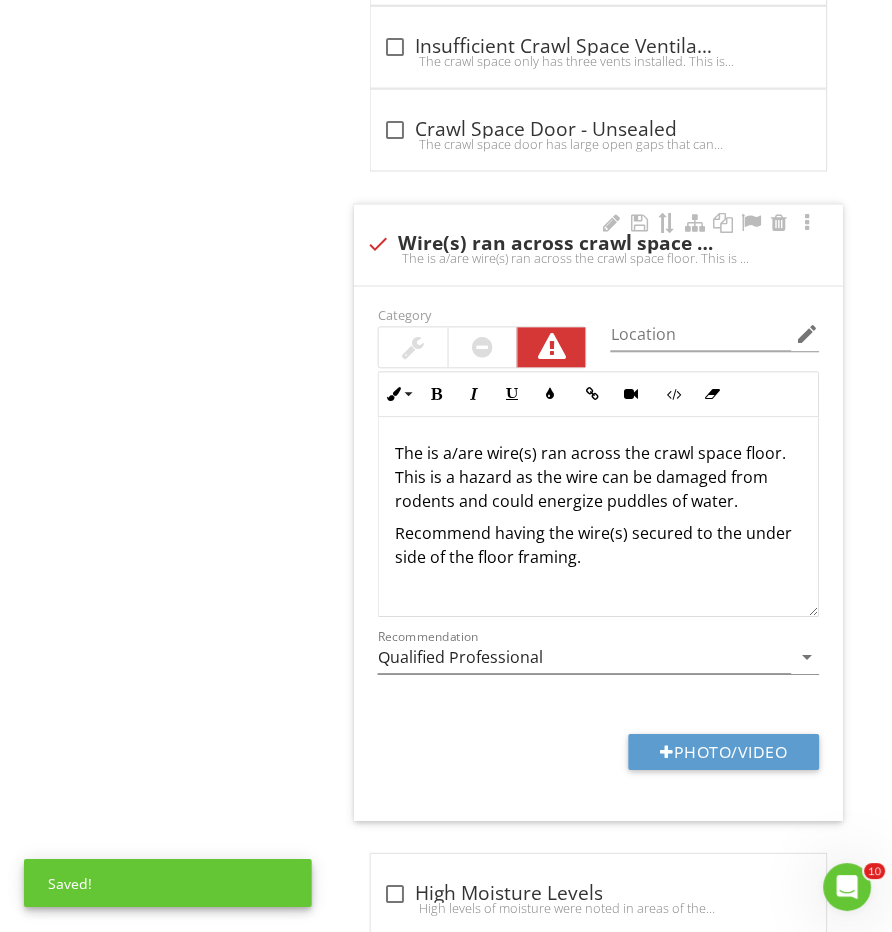 scroll, scrollTop: 4083, scrollLeft: 0, axis: vertical 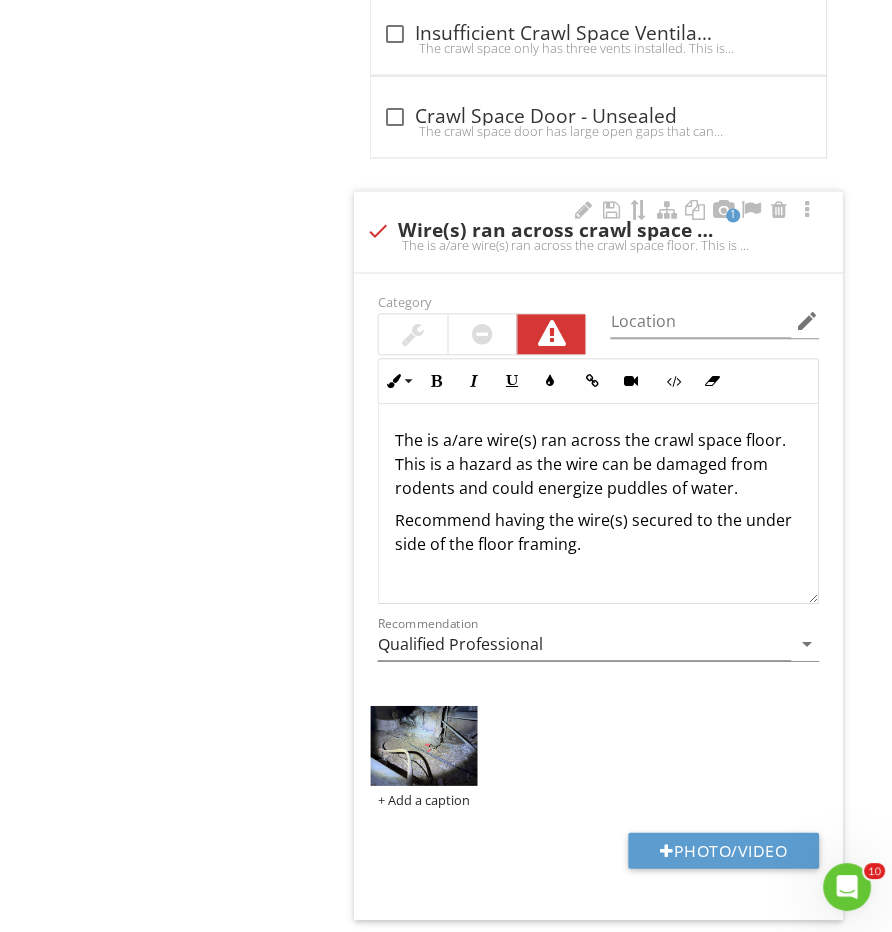 click on "The is a/are wire(s) ran across the crawl space floor. This is a hazard as the wire can be damaged from rodents and could energize puddles of water." at bounding box center [598, 465] 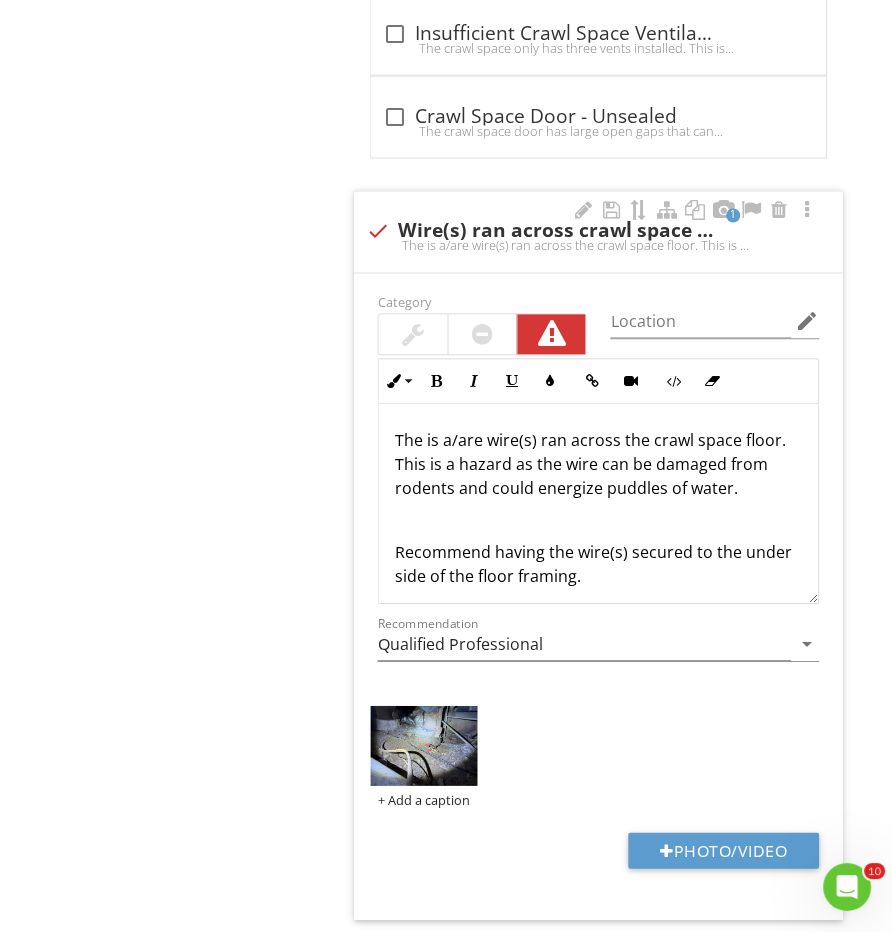 type 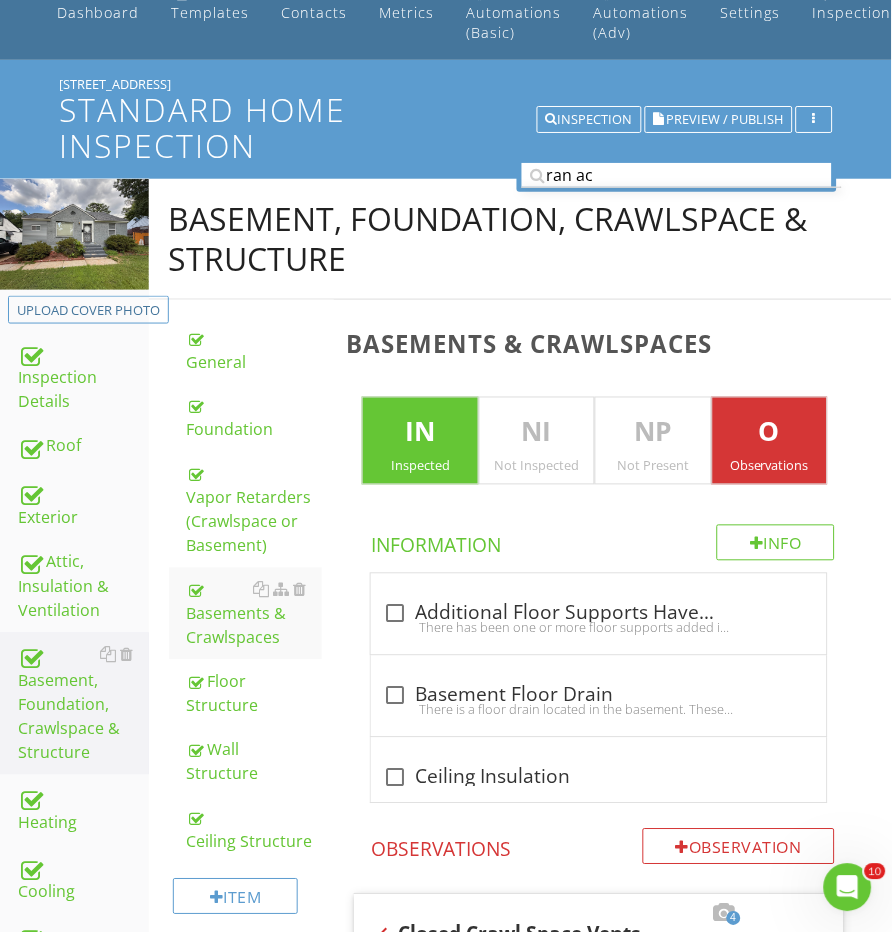 scroll, scrollTop: 321, scrollLeft: 0, axis: vertical 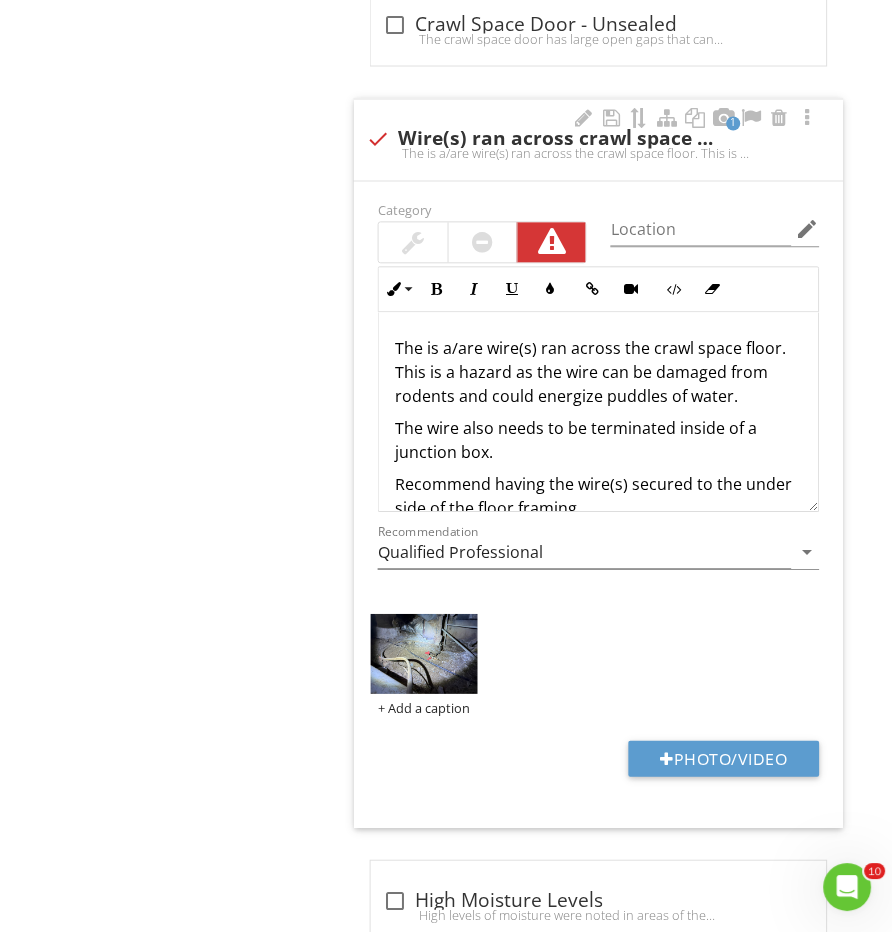 click on "Upload cover photo
Inspection Details
Roof
Exterior
Attic, Insulation & Ventilation
Basement, Foundation, Crawlspace & Structure
Heating
Cooling
Plumbing
Electrical
Kitchen
Bathrooms
Doors, Windows & Interior
Fireplace
Laundry
Natural Gas
Unattached garage
Section
Basement, Foundation, Crawlspace & Structure
General
Foundation
Vapor Retarders (Crawlspace or Basement)
Basements & Crawlspaces
Floor Structure" at bounding box center [446, -50] 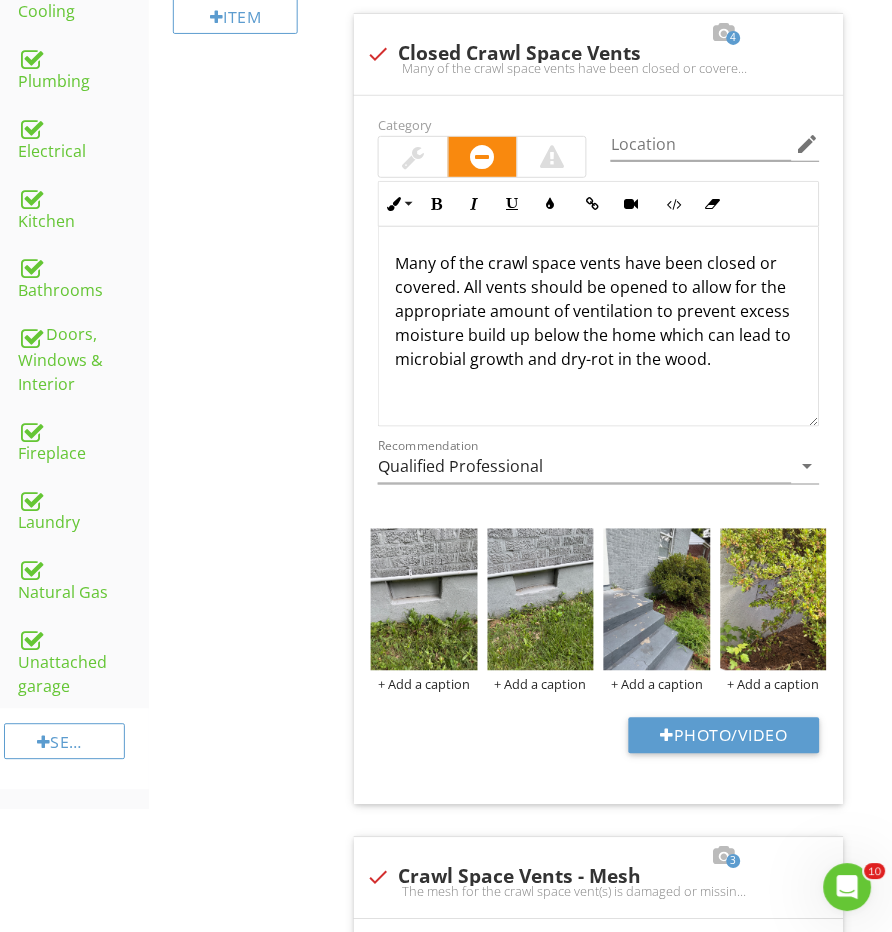 scroll, scrollTop: 917, scrollLeft: 0, axis: vertical 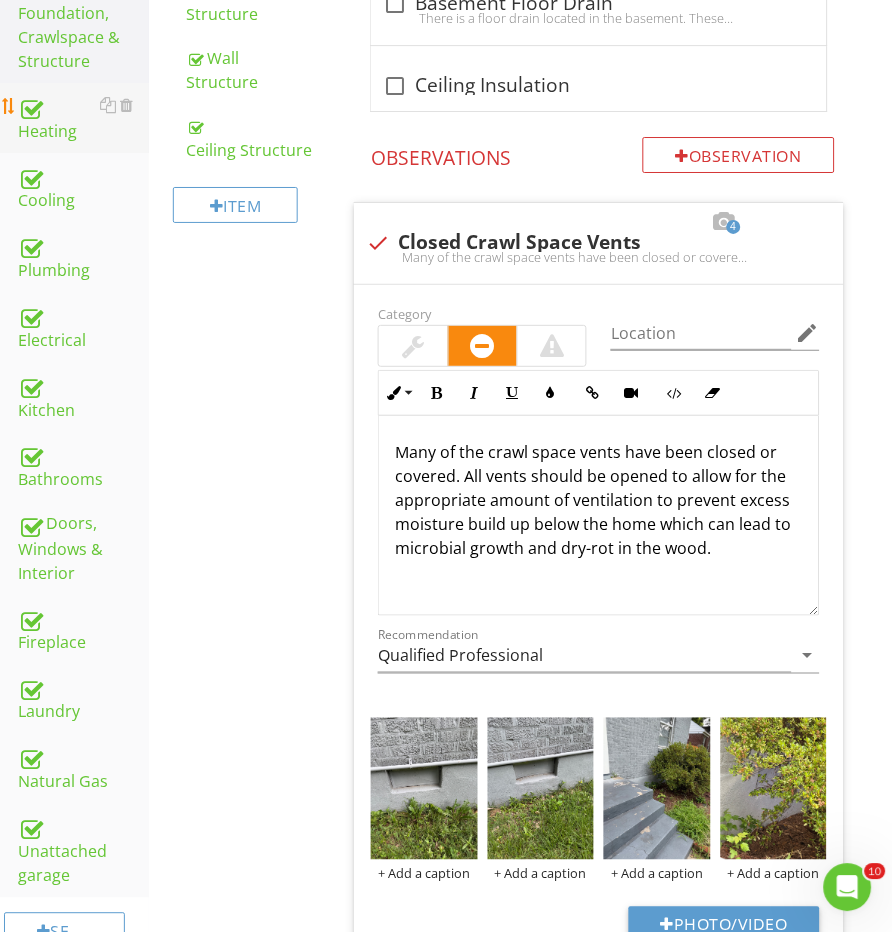 click on "Heating" at bounding box center [83, 118] 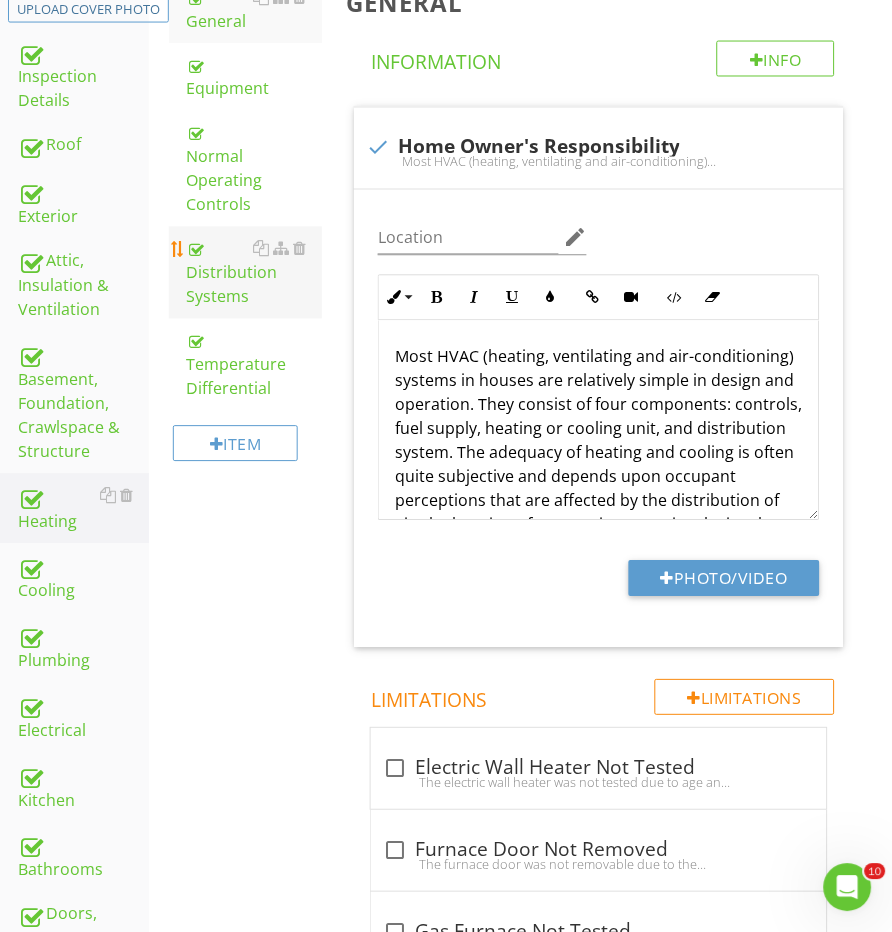 click on "Distribution Systems" at bounding box center (255, 273) 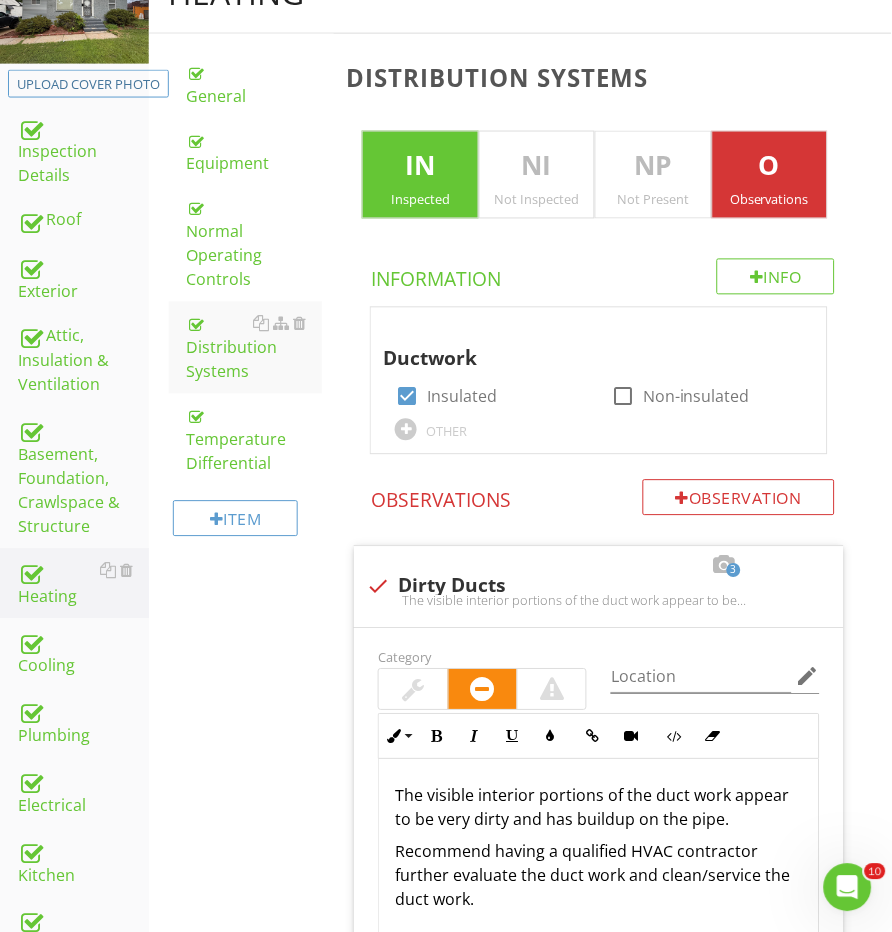 scroll, scrollTop: 316, scrollLeft: 0, axis: vertical 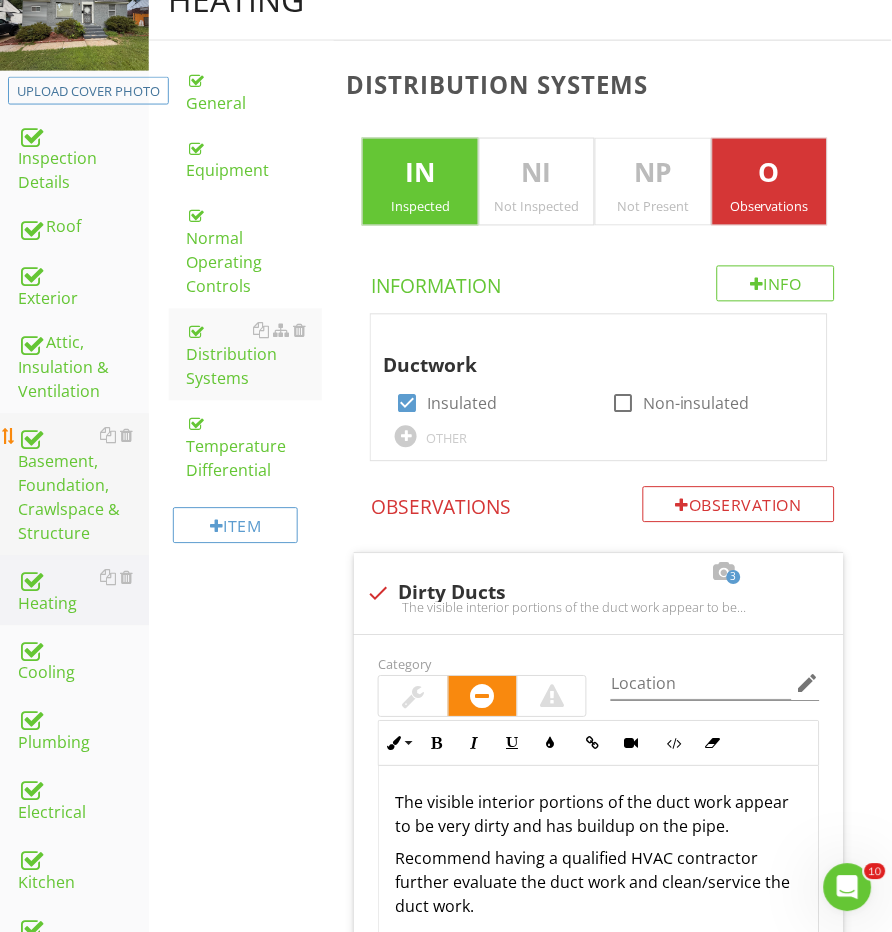 click on "Basement, Foundation, Crawlspace & Structure" at bounding box center [83, 485] 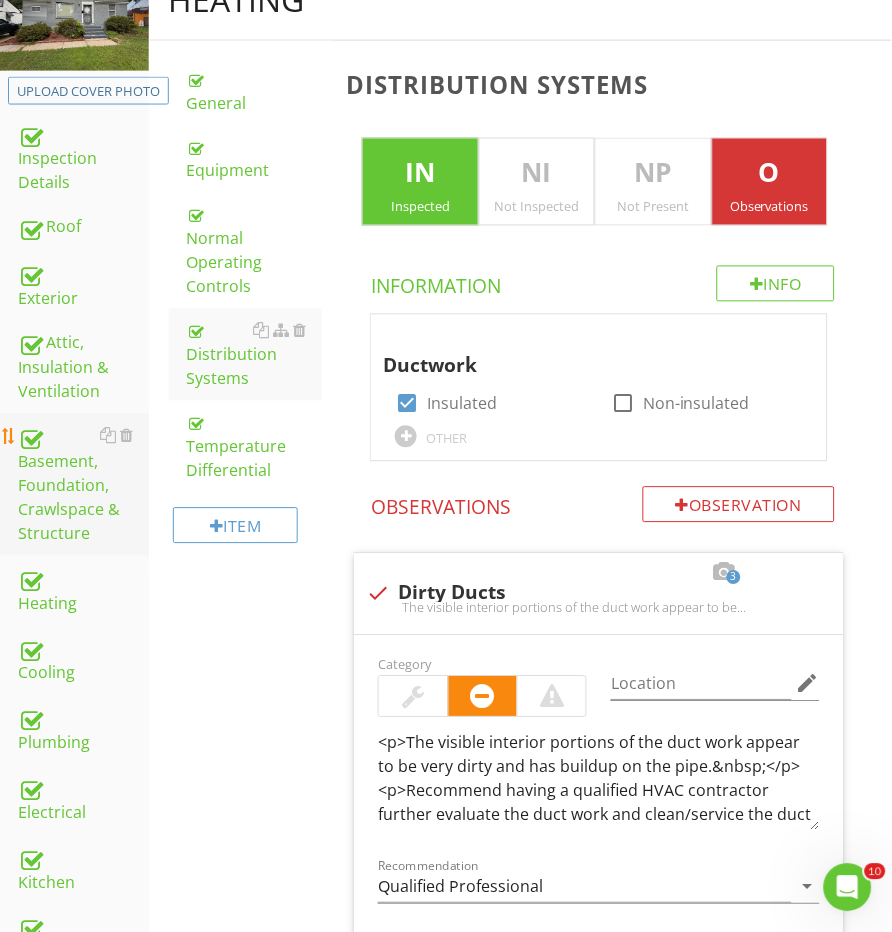 click on "Basement, Foundation, Crawlspace & Structure" at bounding box center (83, 485) 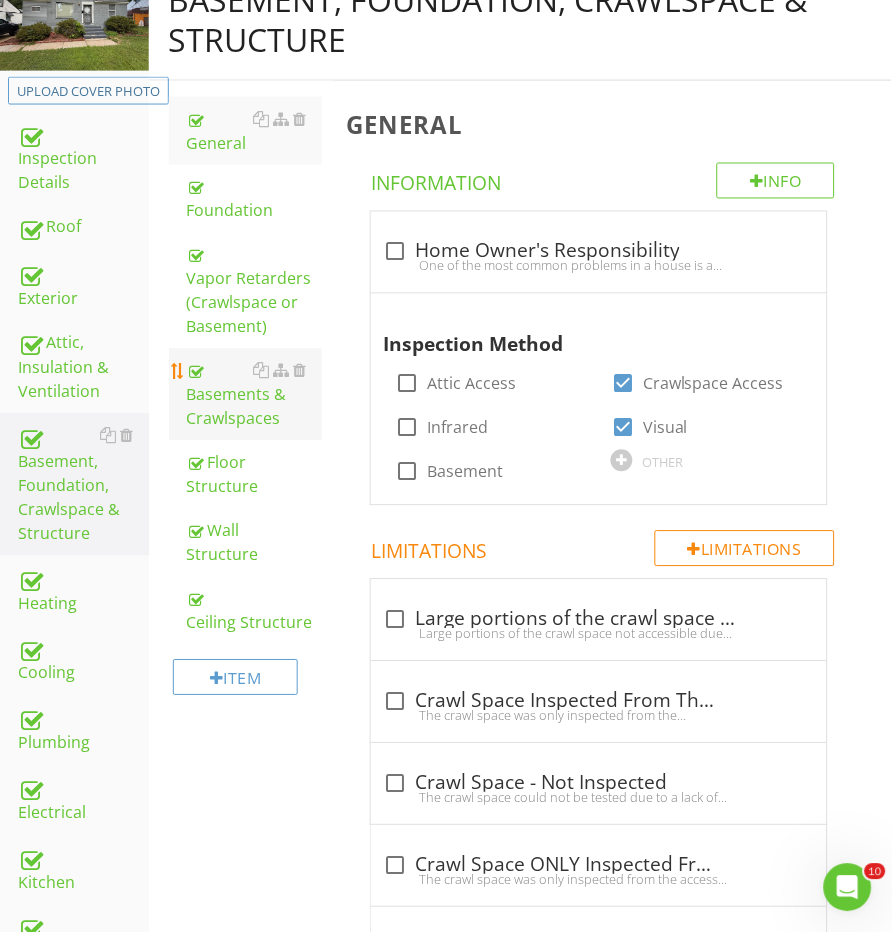 click on "Basements & Crawlspaces" at bounding box center (255, 395) 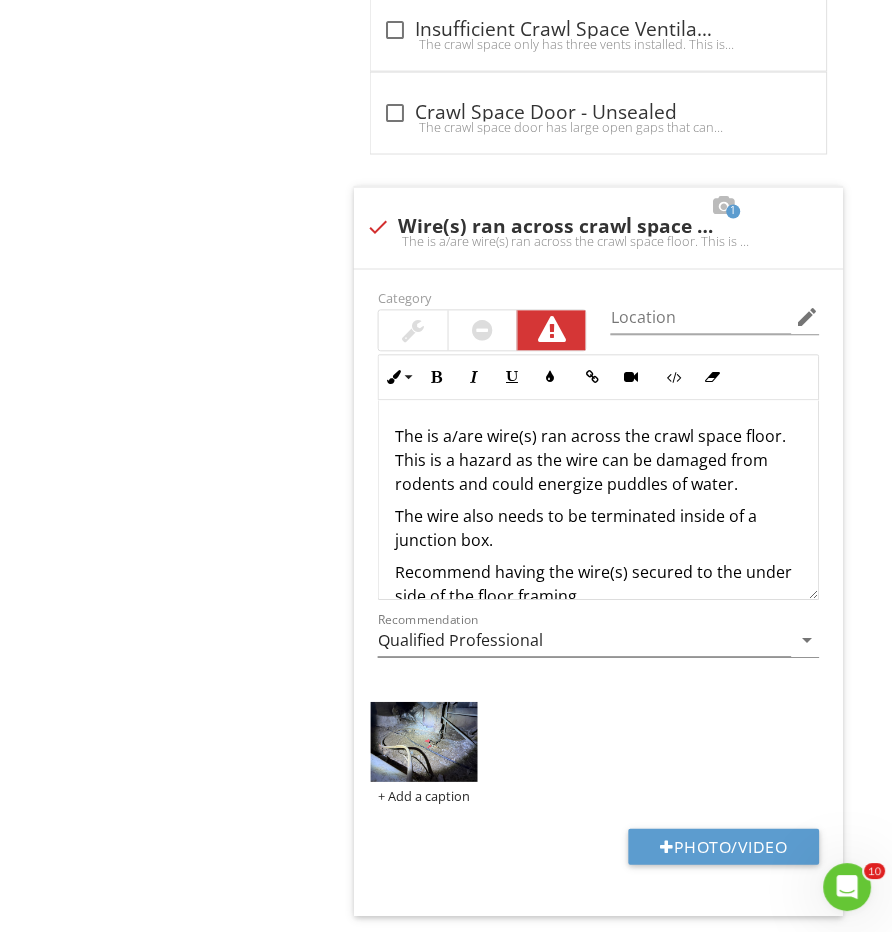 scroll, scrollTop: 4085, scrollLeft: 0, axis: vertical 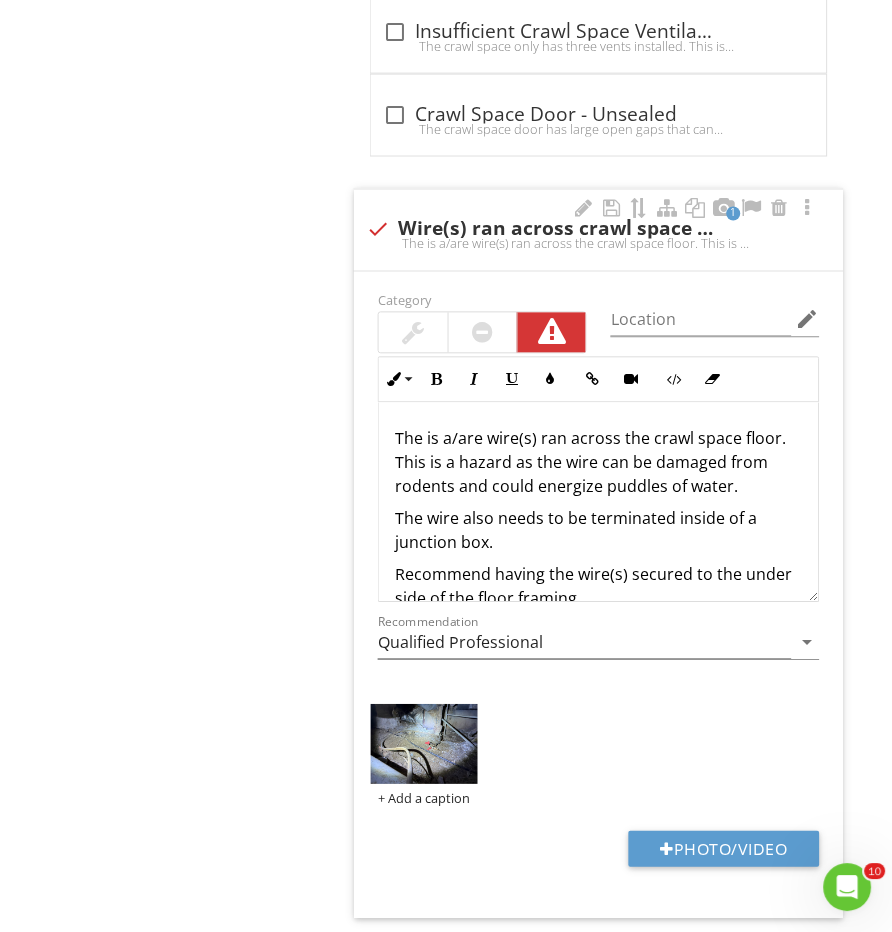 click on "The wire also needs to be terminated inside of a junction box." at bounding box center [598, 531] 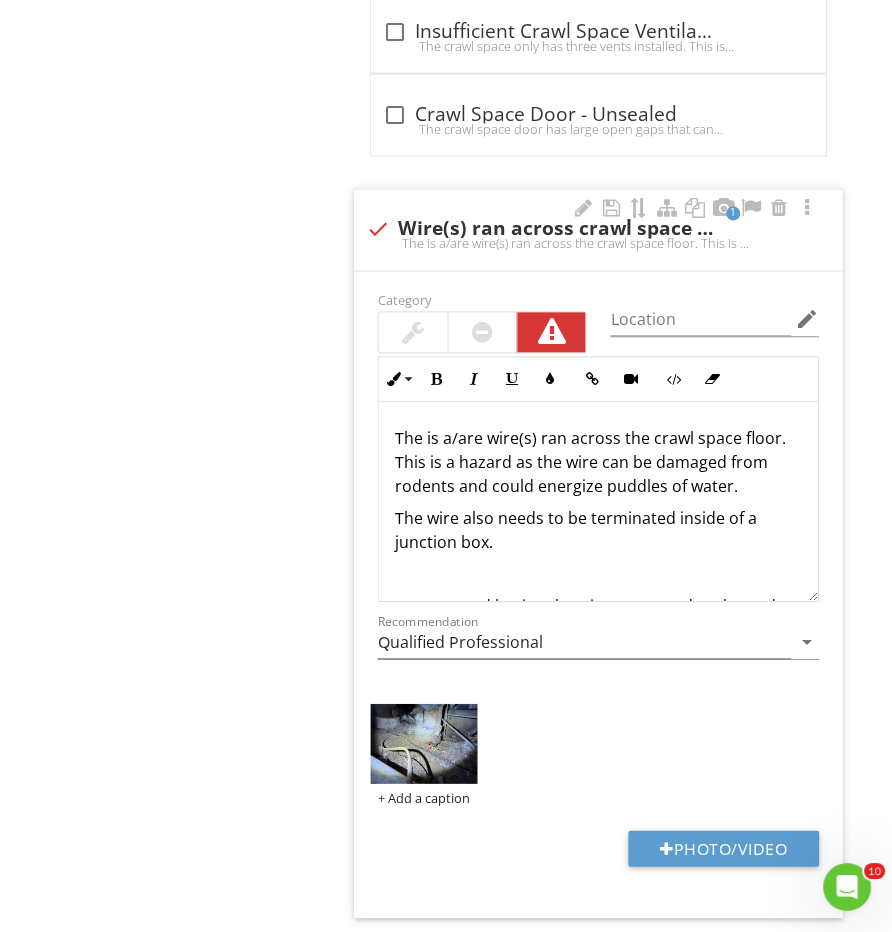 type 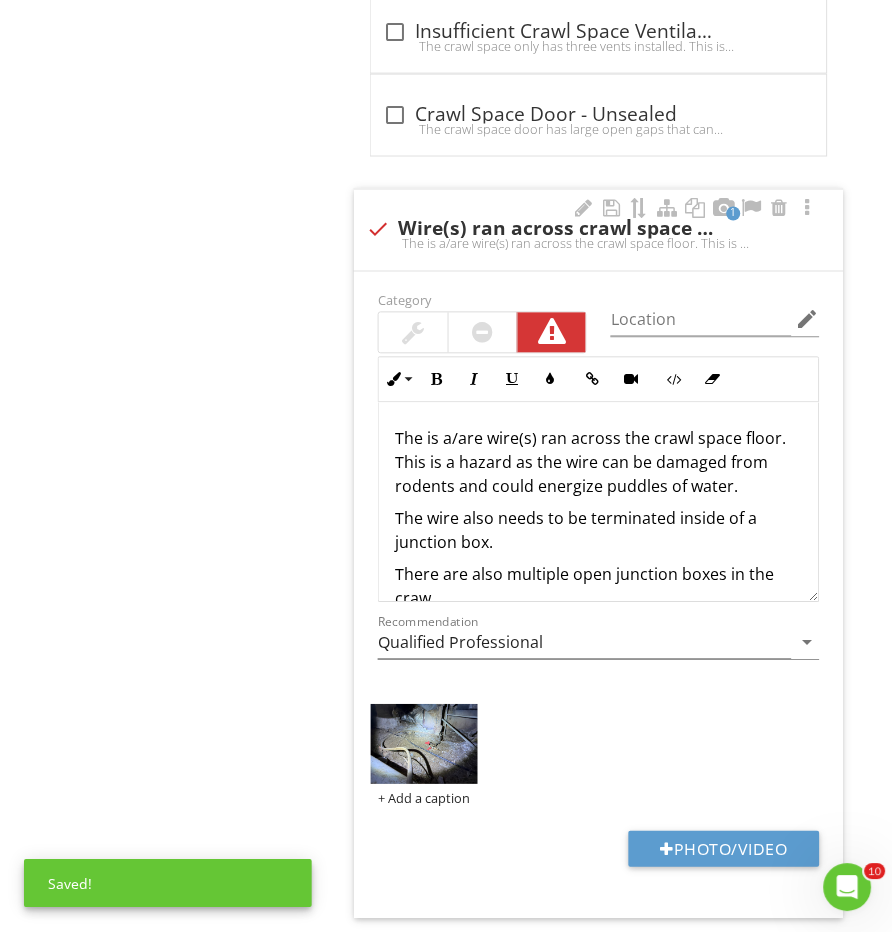 scroll, scrollTop: 5, scrollLeft: 0, axis: vertical 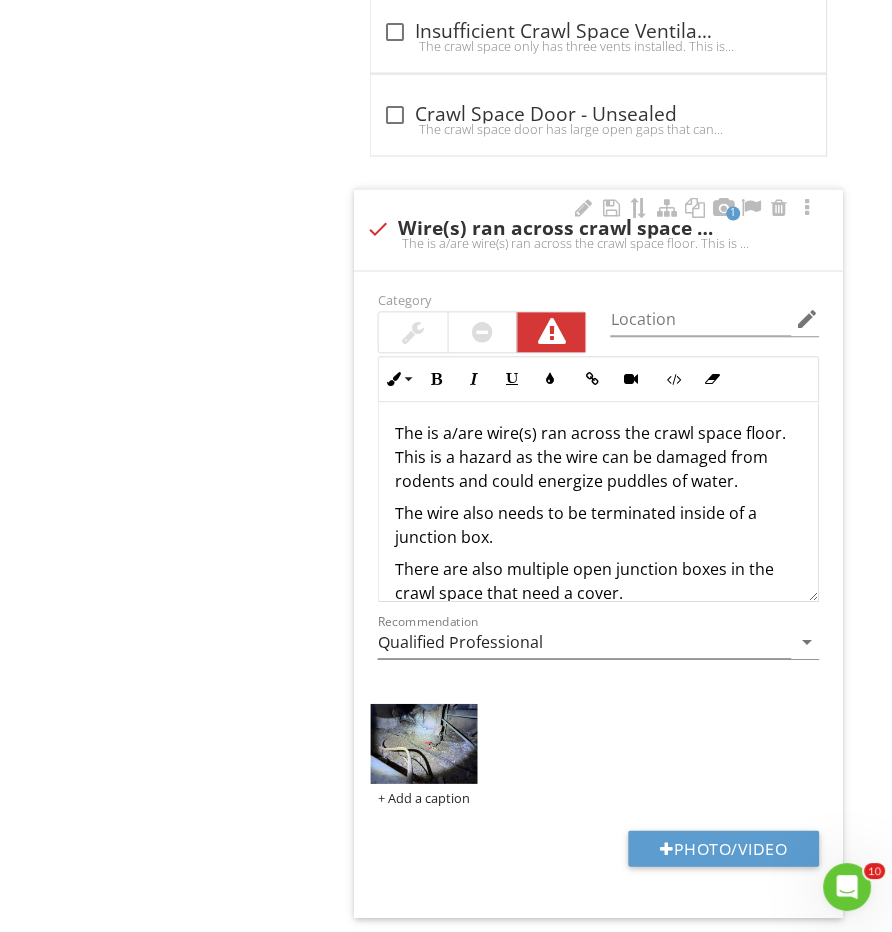 click on "The is a/are wire(s) ran across the crawl space floor. This is a hazard as the wire can be damaged from rodents and could energize puddles of water. The wire also needs to be terminated inside of a junction box.  There are also multiple open junction boxes in the crawl space that need a cover.  Recommend having the wire(s) secured to the under side of the floor framing." at bounding box center [598, 542] 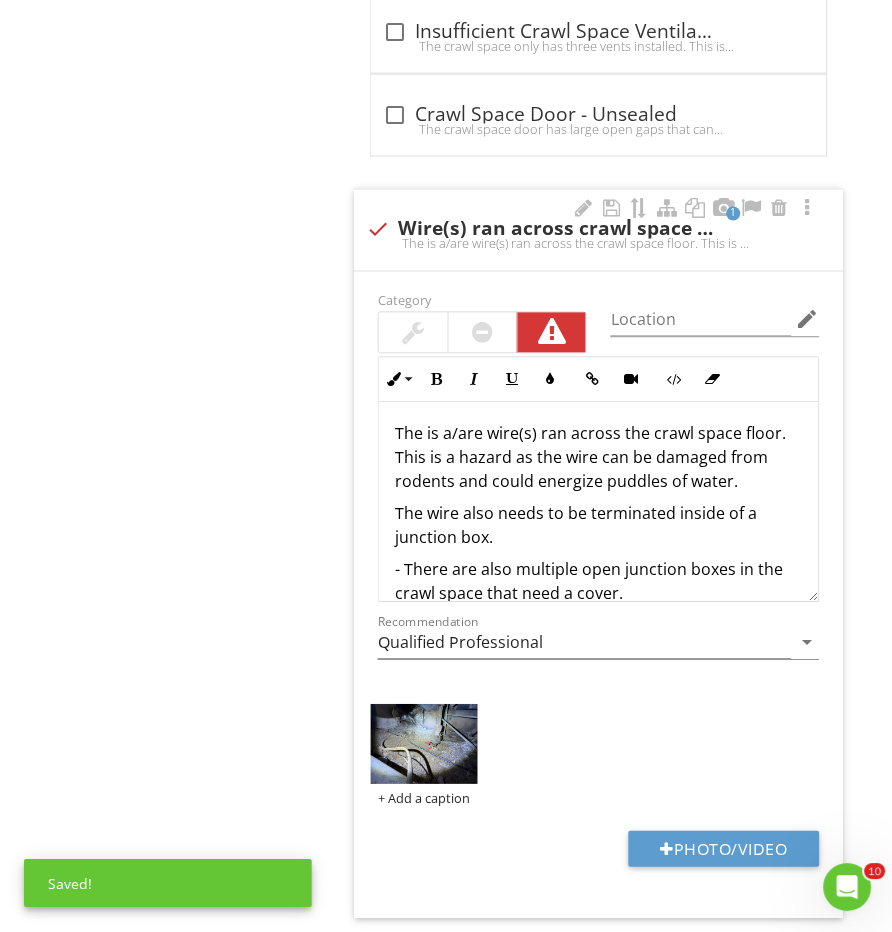 click on "The is a/are wire(s) ran across the crawl space floor. This is a hazard as the wire can be damaged from rodents and could energize puddles of water. The wire also needs to be terminated inside of a junction box.  - There are also multiple open junction boxes in the crawl space that need a cover.  Recommend having the wire(s) secured to the under side of the floor framing." at bounding box center [598, 542] 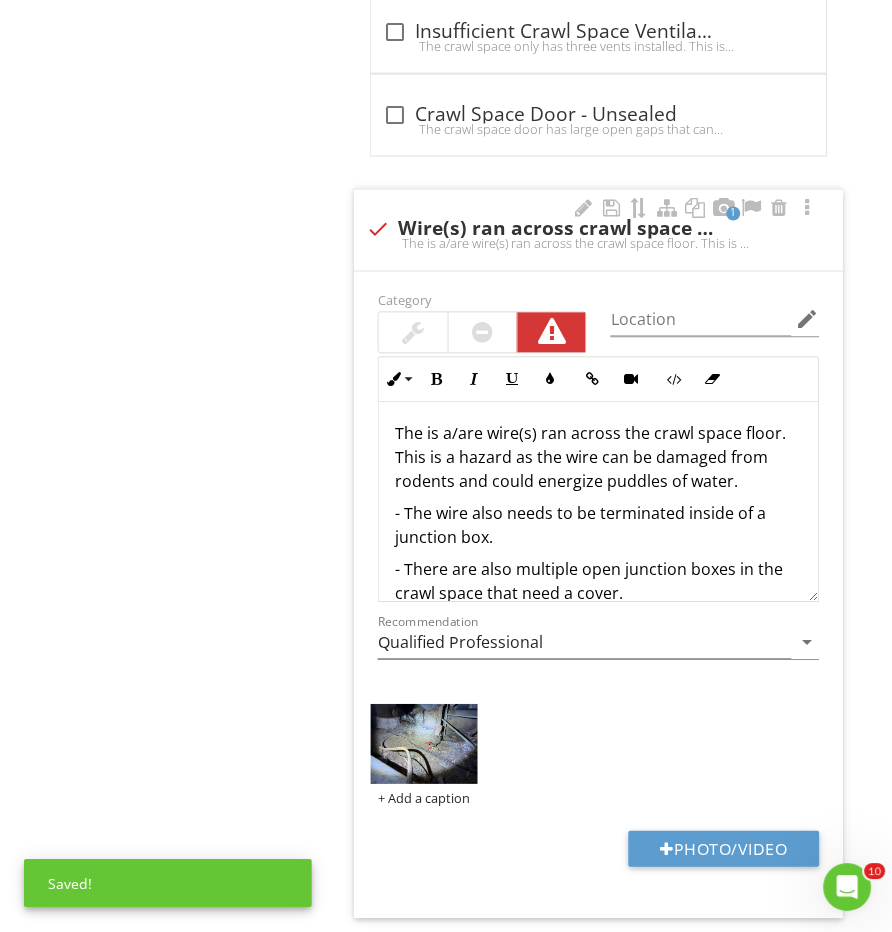 click on "The is a/are wire(s) ran across the crawl space floor. This is a hazard as the wire can be damaged from rodents and could energize puddles of water. - The wire also needs to be terminated inside of a junction box.  - There are also multiple open junction boxes in the crawl space that need a cover.  Recommend having the wire(s) secured to the under side of the floor framing." at bounding box center [598, 542] 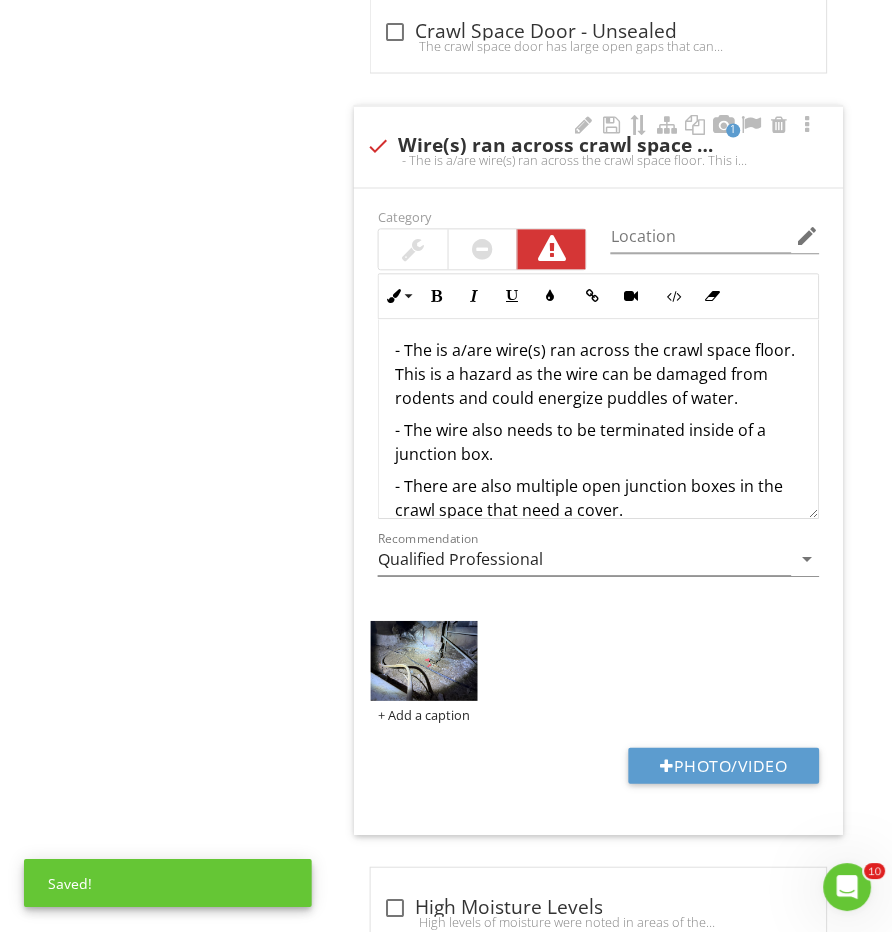 scroll, scrollTop: 4209, scrollLeft: 0, axis: vertical 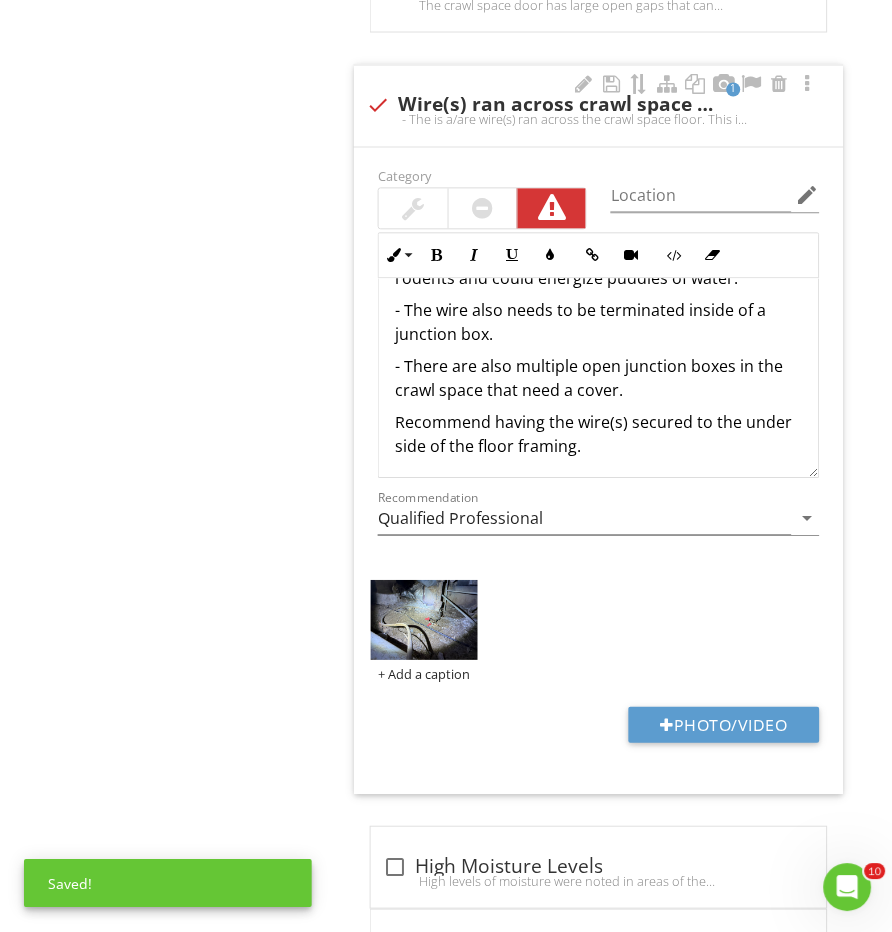 click on "Recommend having the wire(s) secured to the under side of the floor framing." at bounding box center [598, 435] 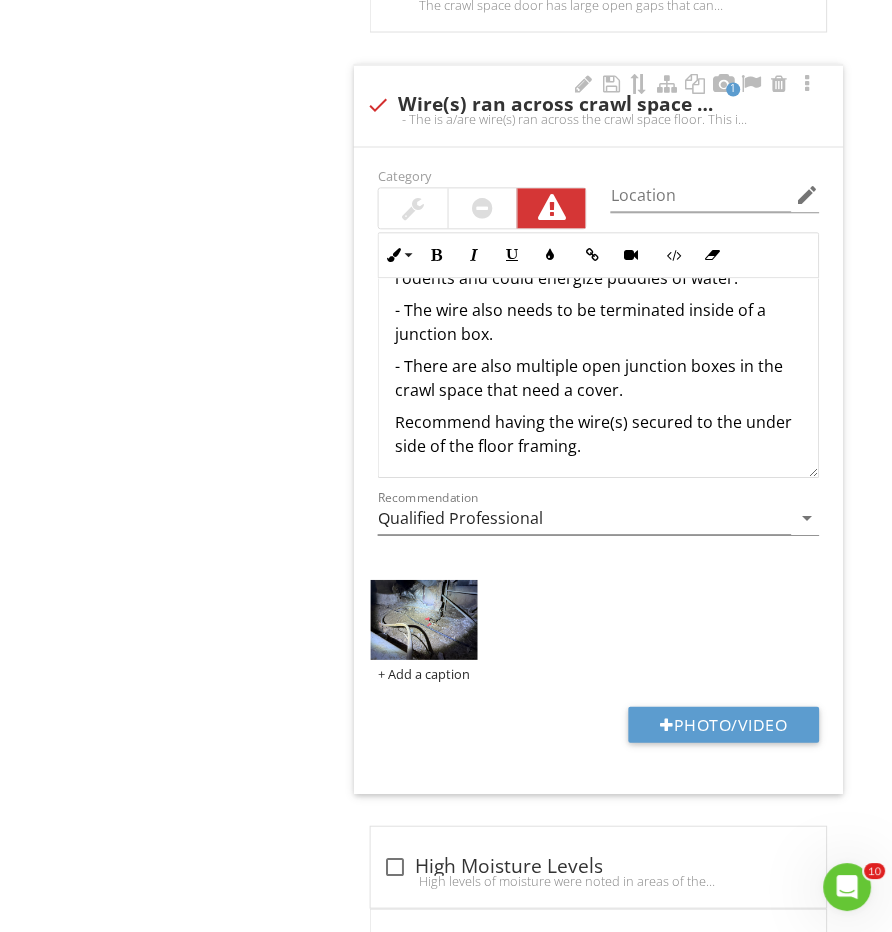 drag, startPoint x: 592, startPoint y: 434, endPoint x: 545, endPoint y: 407, distance: 54.20332 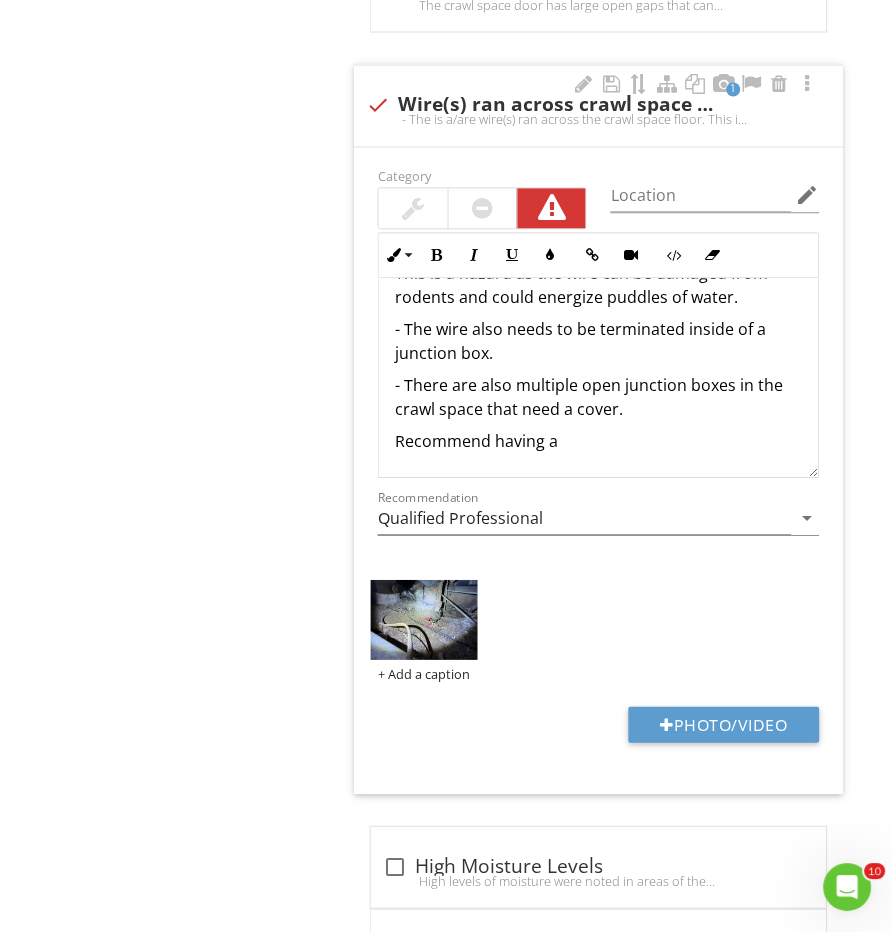 scroll, scrollTop: 61, scrollLeft: 0, axis: vertical 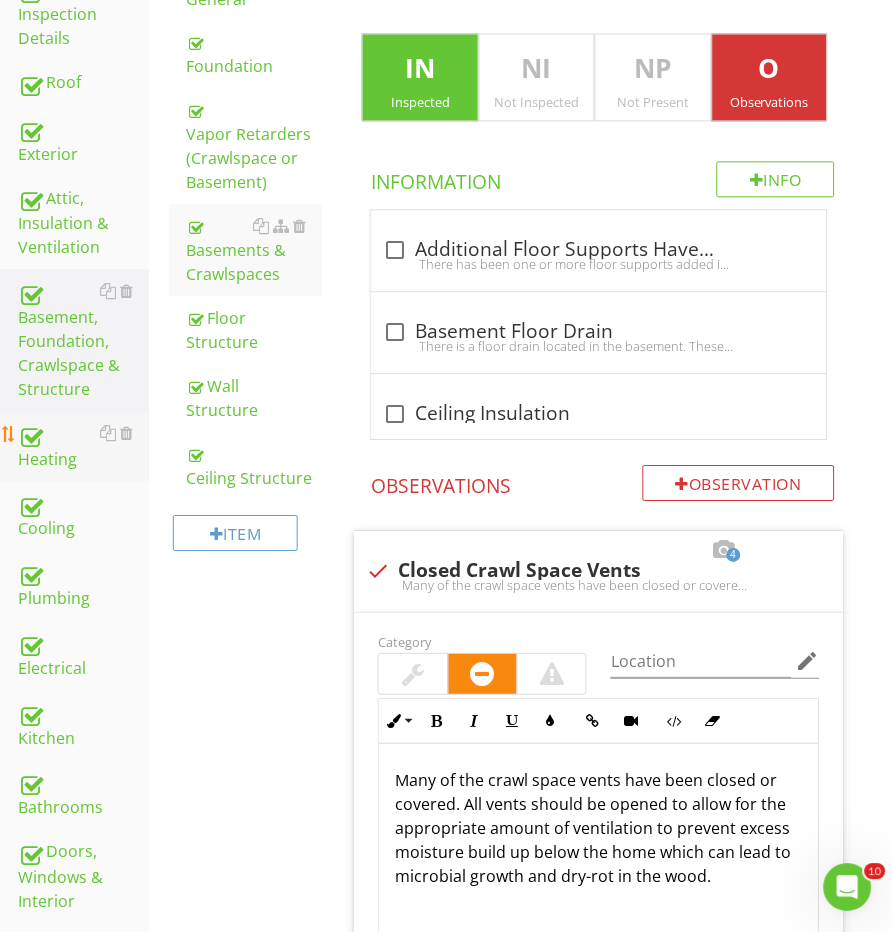 click on "Heating" at bounding box center (83, 447) 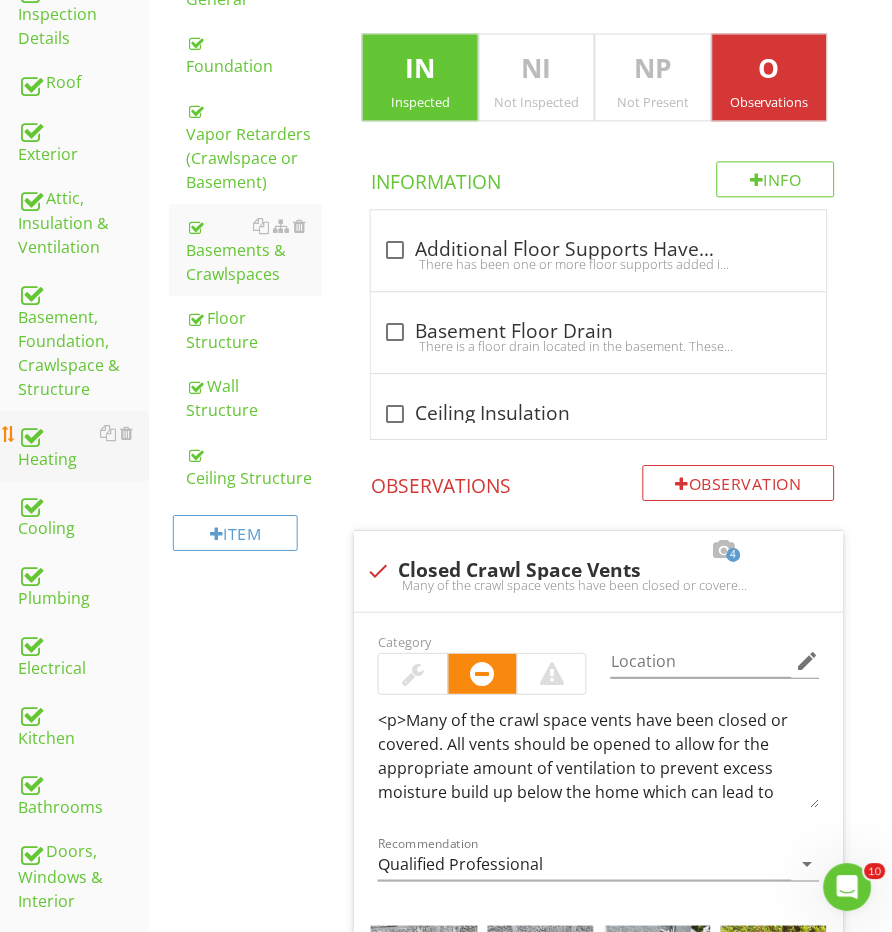 click on "Heating" at bounding box center (83, 447) 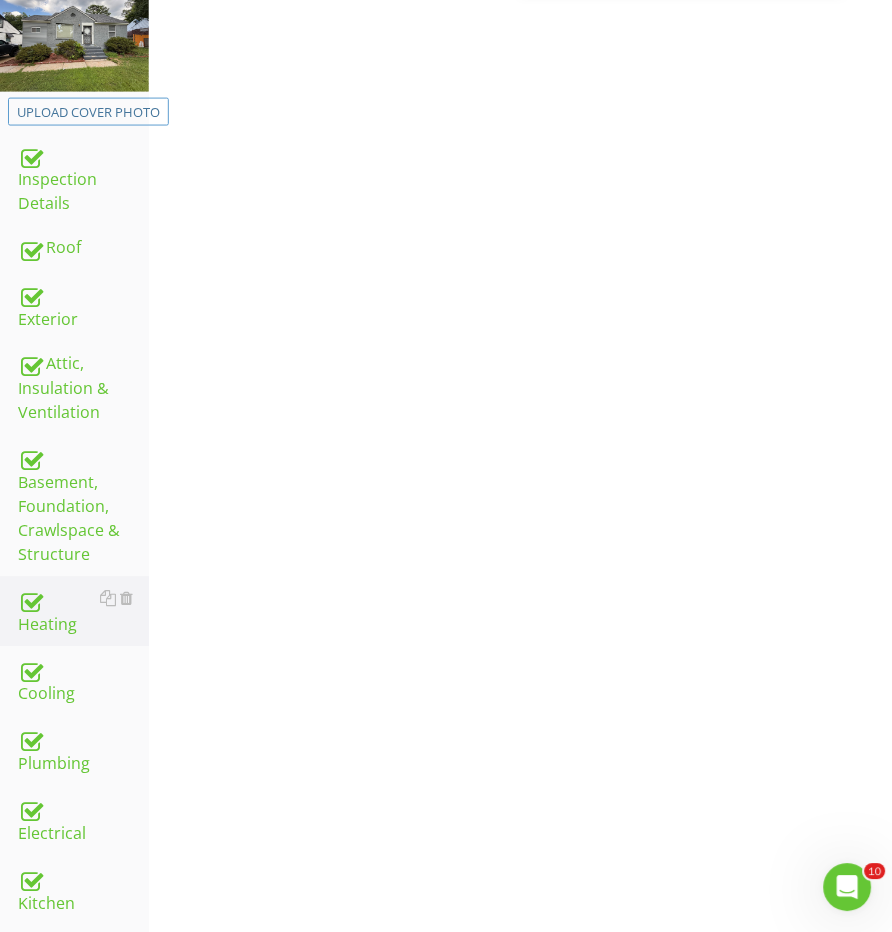 scroll, scrollTop: 170, scrollLeft: 0, axis: vertical 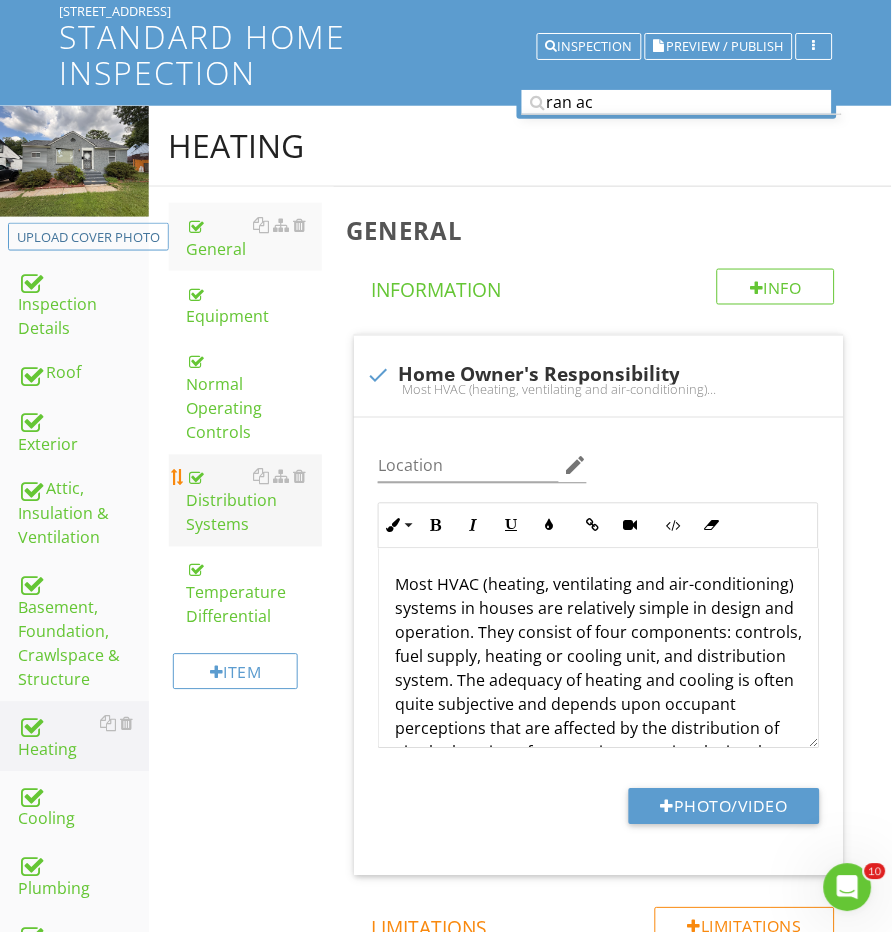 click on "Distribution Systems" at bounding box center (255, 501) 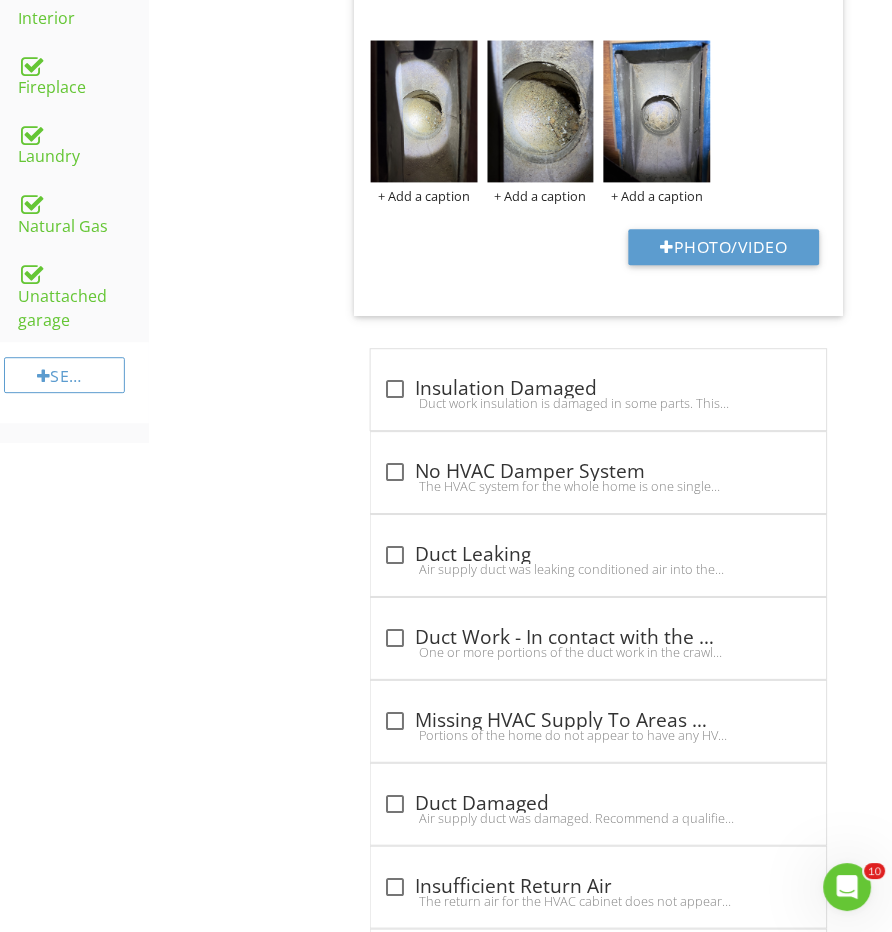 drag, startPoint x: 396, startPoint y: 390, endPoint x: 309, endPoint y: 390, distance: 87 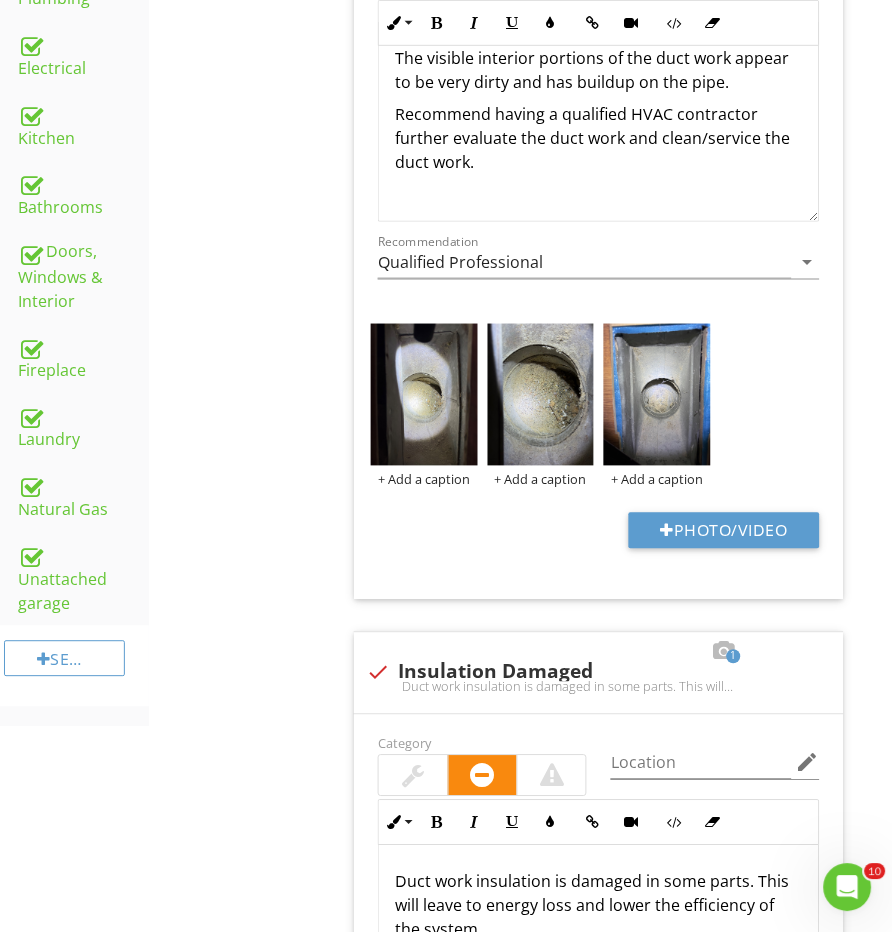 scroll, scrollTop: 805, scrollLeft: 0, axis: vertical 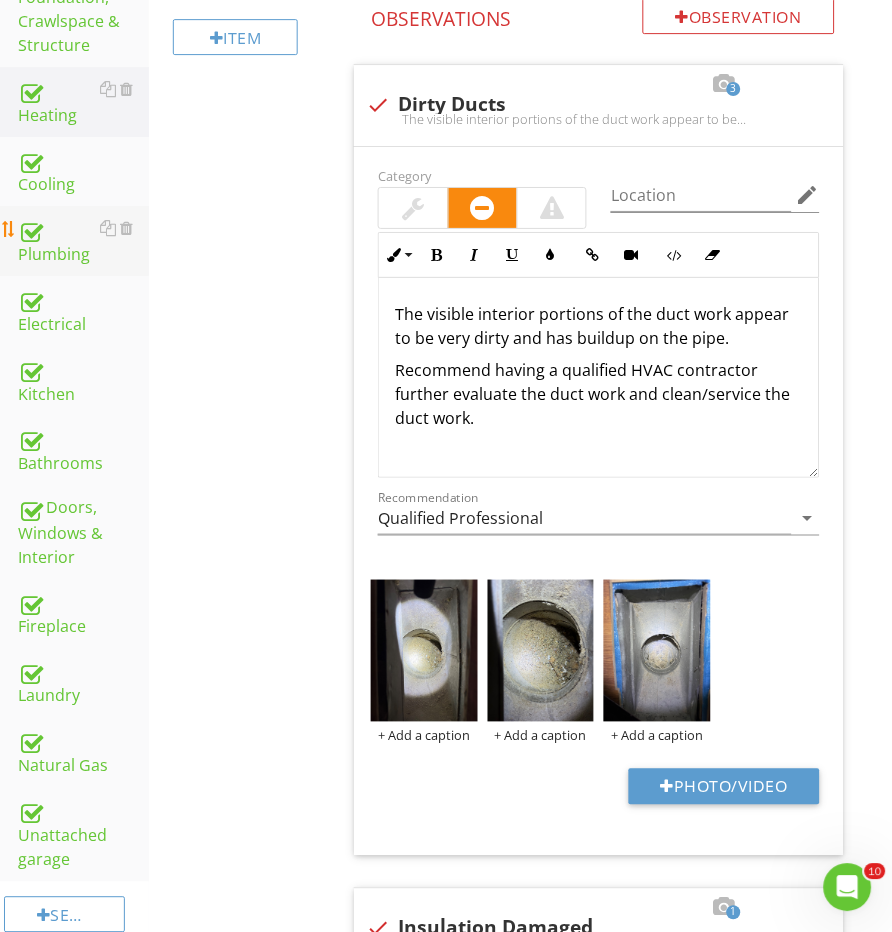 click on "Plumbing" at bounding box center [83, 241] 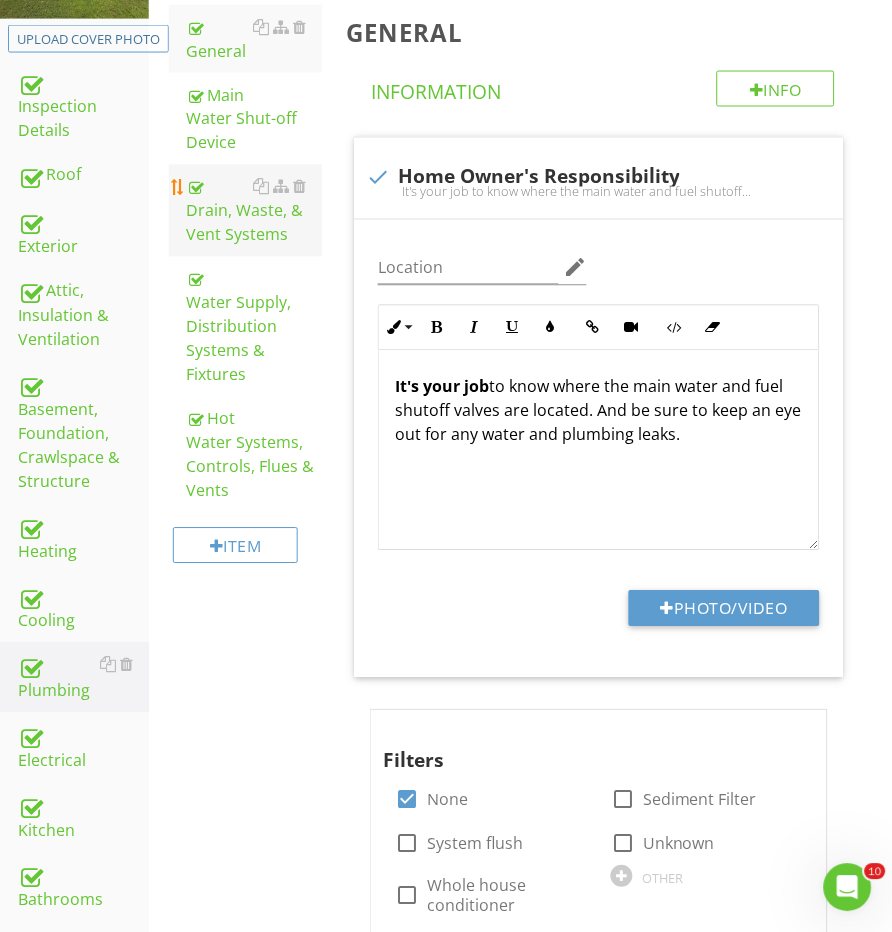 click on "Drain, Waste, & Vent Systems" at bounding box center [255, 211] 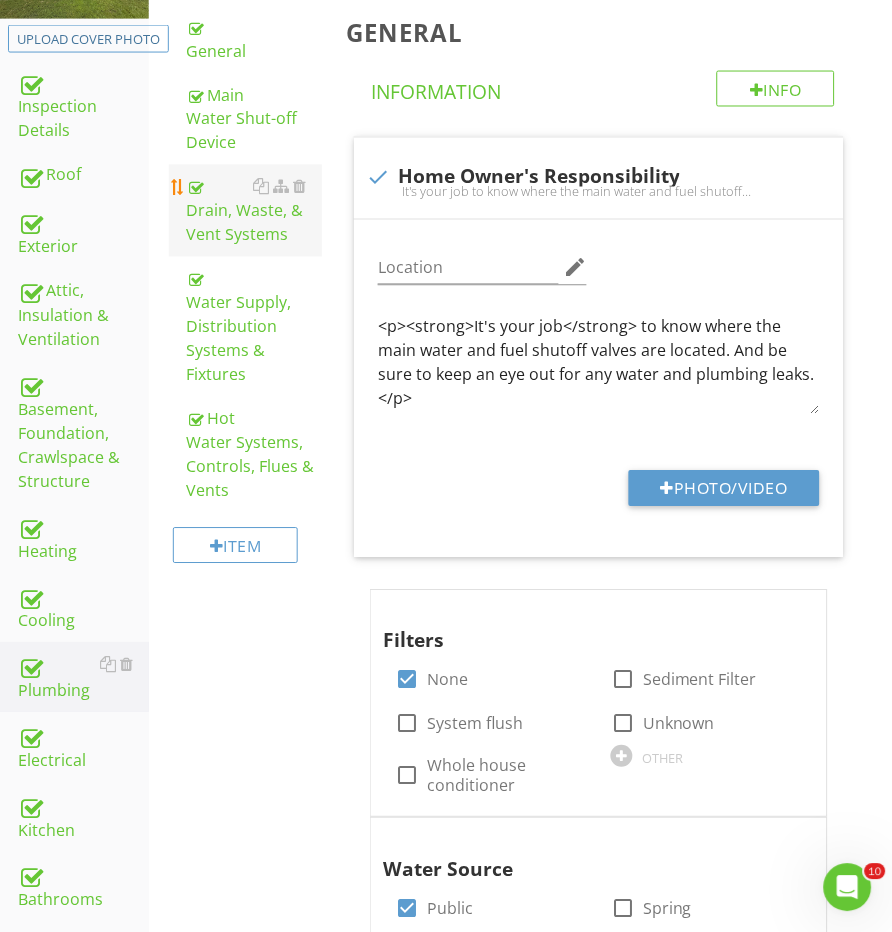 scroll, scrollTop: 367, scrollLeft: 0, axis: vertical 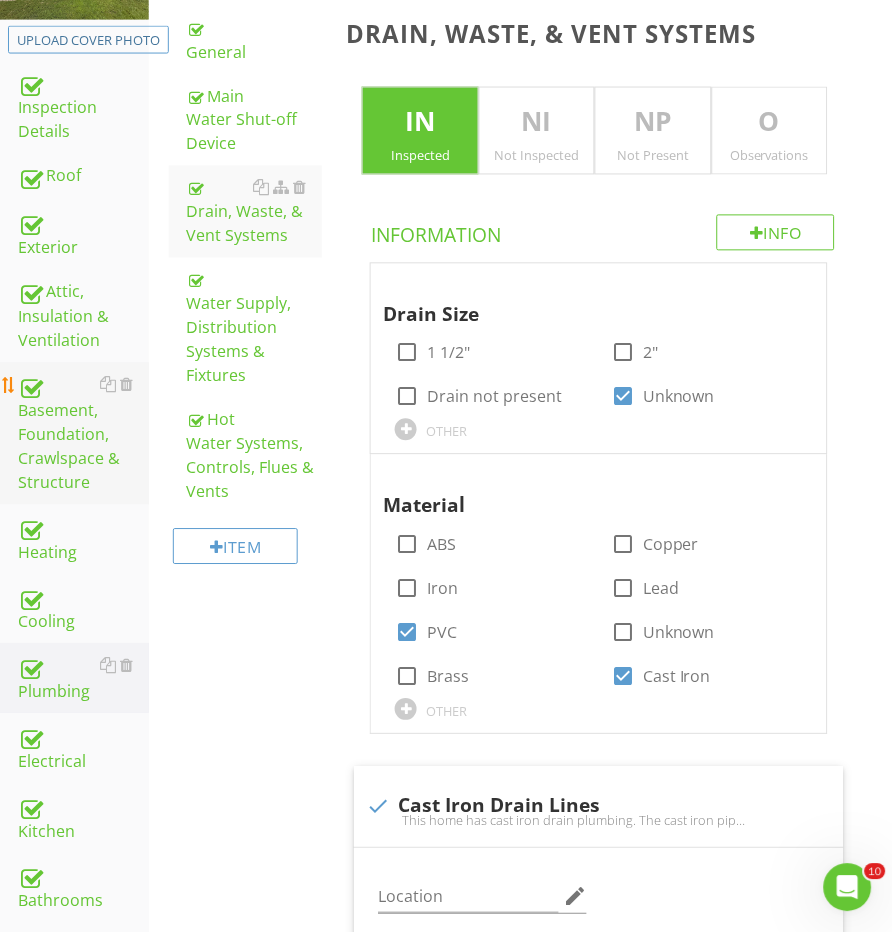 click on "Basement, Foundation, Crawlspace & Structure" at bounding box center (83, 434) 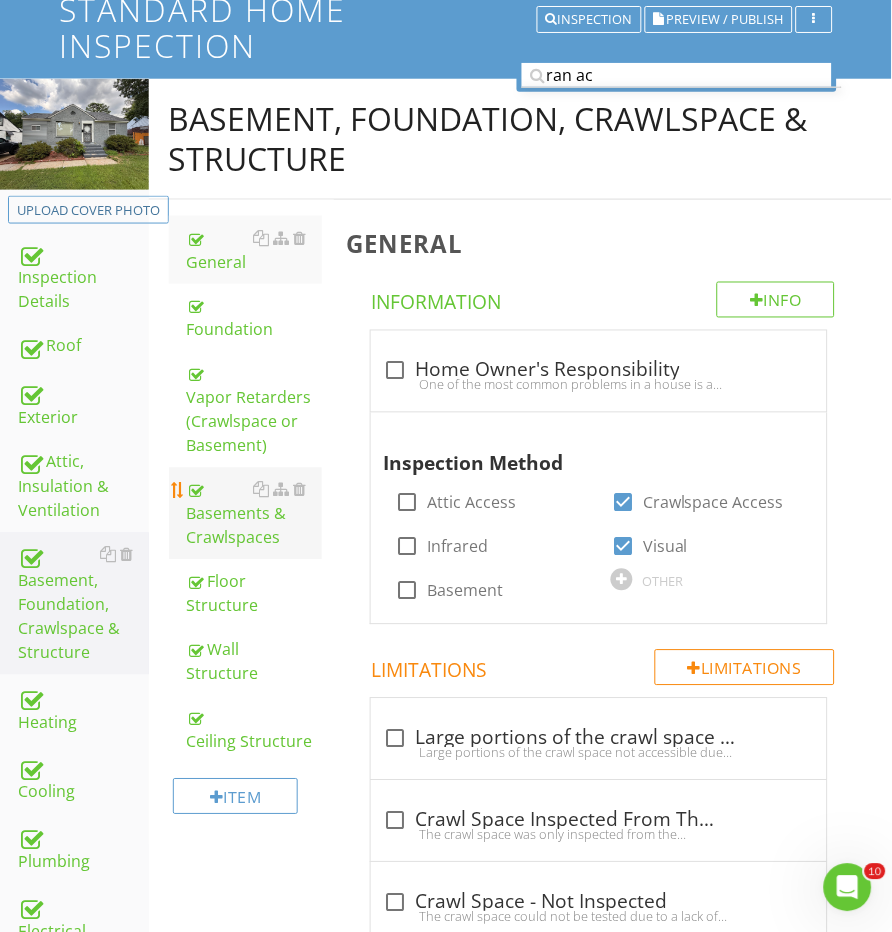 scroll, scrollTop: 172, scrollLeft: 0, axis: vertical 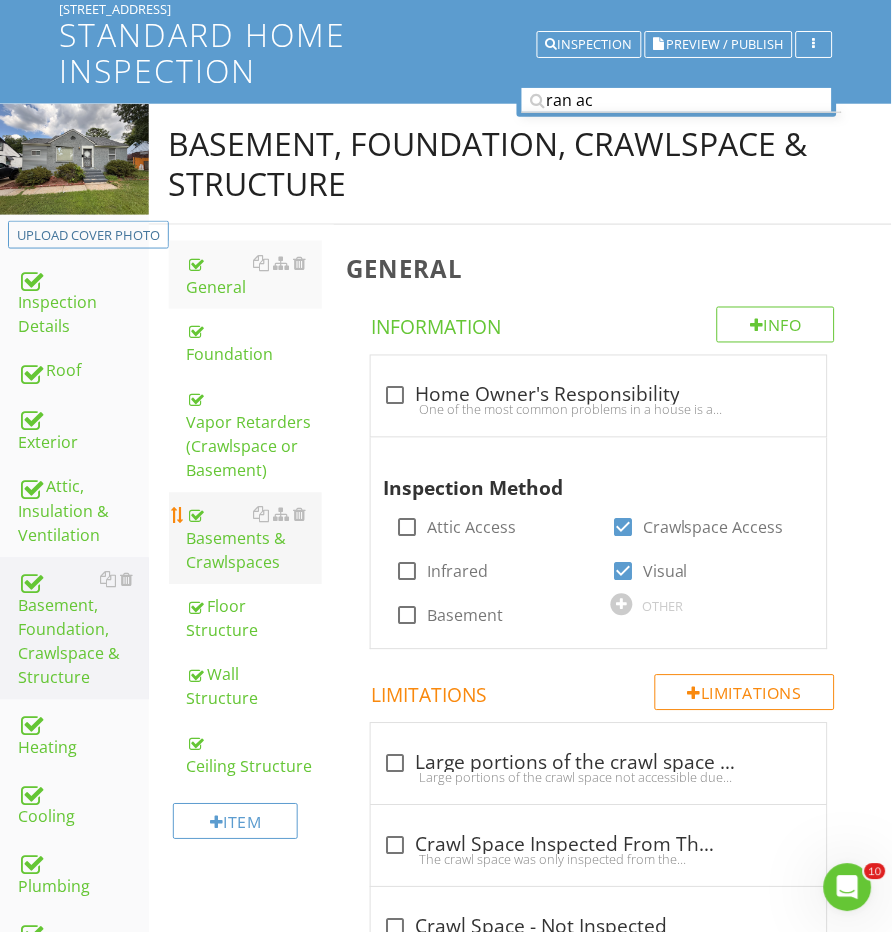 click on "Basements & Crawlspaces" at bounding box center [255, 539] 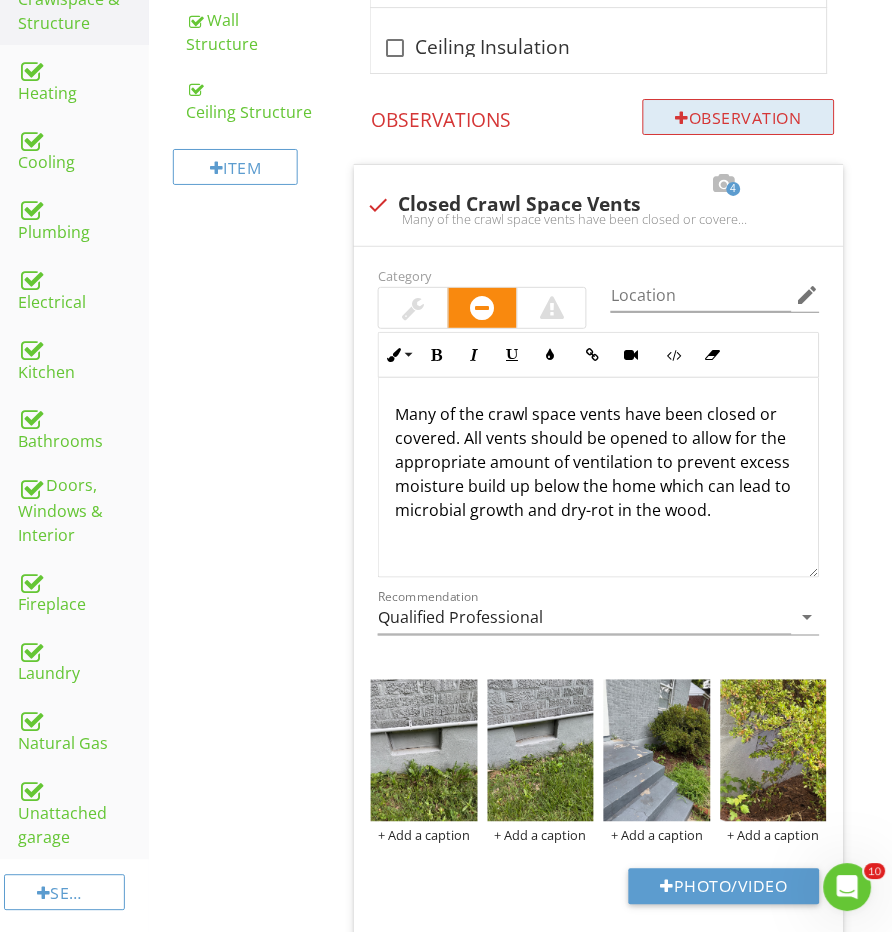 click on "Observation" at bounding box center (739, 117) 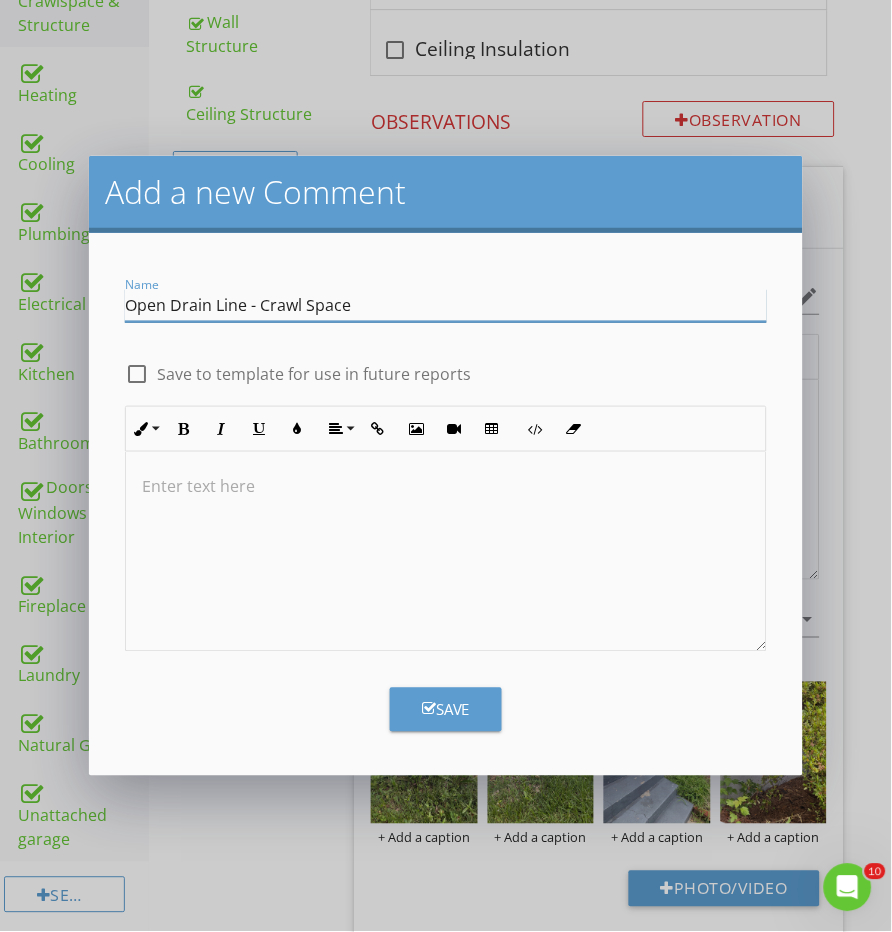 type on "Open Drain Line - Crawl Space" 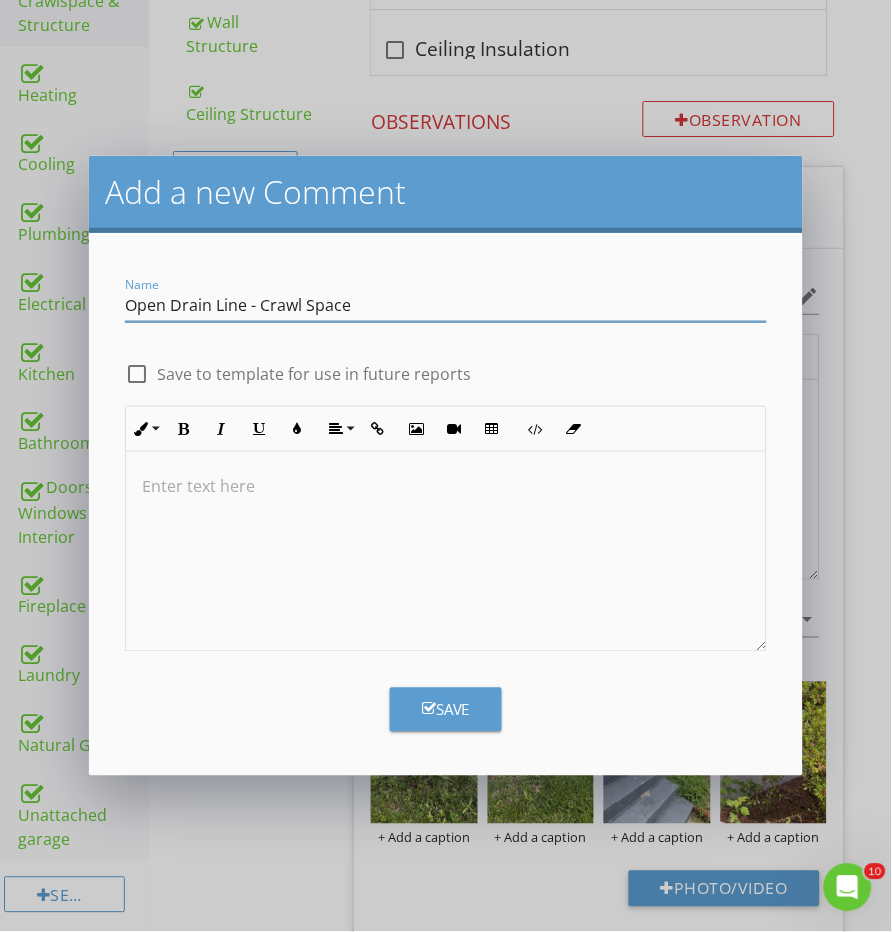 click at bounding box center (446, 552) 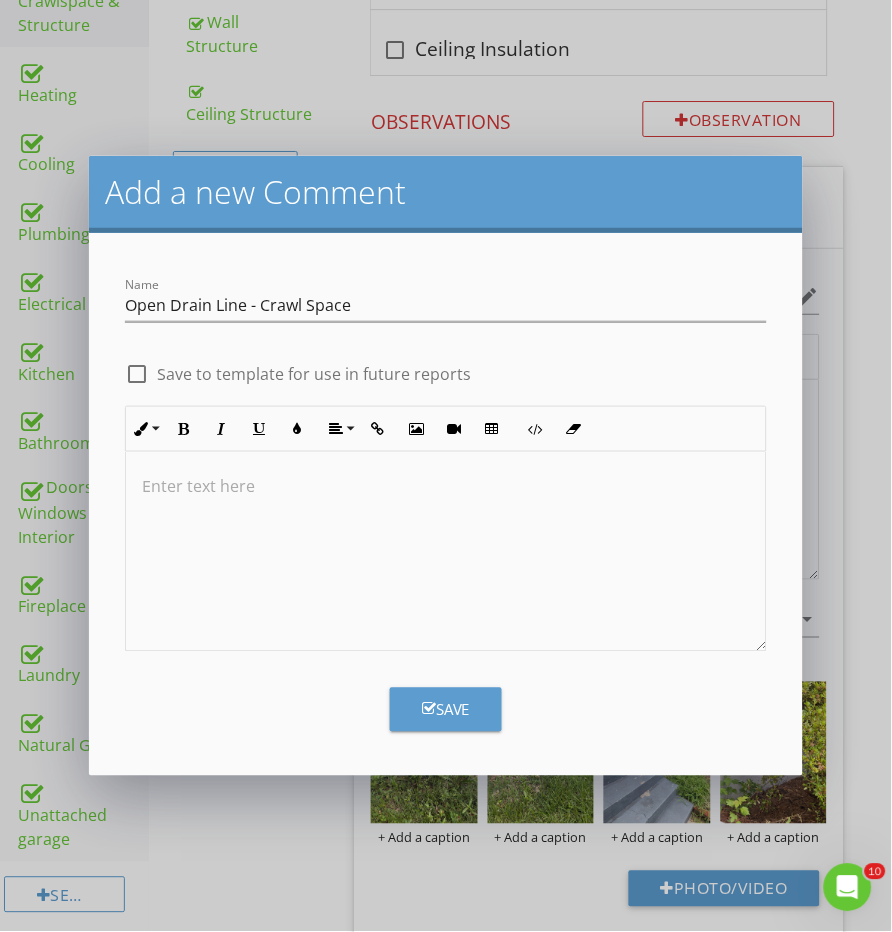 type 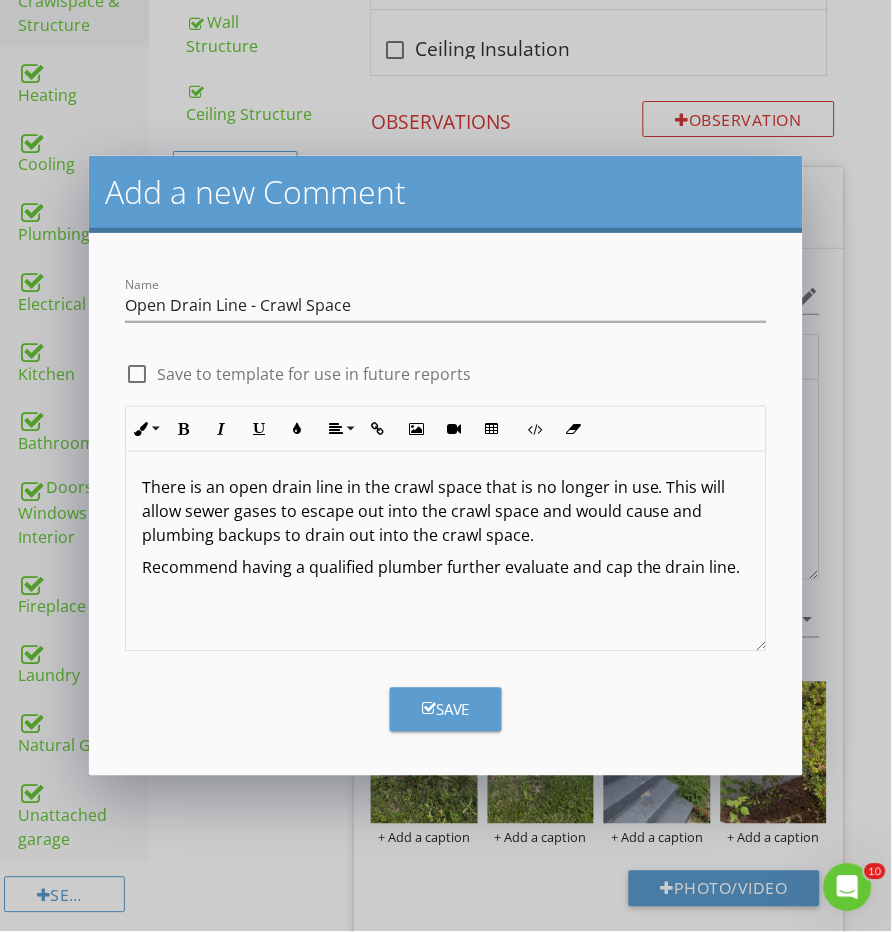click on "Name Open Drain Line - Crawl Space   check_box_outline_blank Save to template for use in future reports       Inline Style XLarge Large Normal Small Light Small/Light Bold Italic Underline Colors Align Align Left Align Center Align Right Align Justify Insert Link Insert Image Insert Video Insert Table Code View Clear Formatting Ordered List Unordered List There is an open drain line in the crawl space that is no longer in use. This will allow sewer gases to escape out into the crawl space and would cause and plumbing backups to drain out into the crawl space.  Recommend having a qualified plumber further evaluate and cap the drain line.  Enter text here <p>There is an open drain line in the crawl space that is no longer in use. This will allow sewer gases to escape out into the crawl space and would cause and plumbing backups to drain out into the crawl space.&nbsp;</p><p>Recommend having a qualified plumber further evaluate and cap the drain line.&nbsp;</p>
Save" at bounding box center [446, 504] 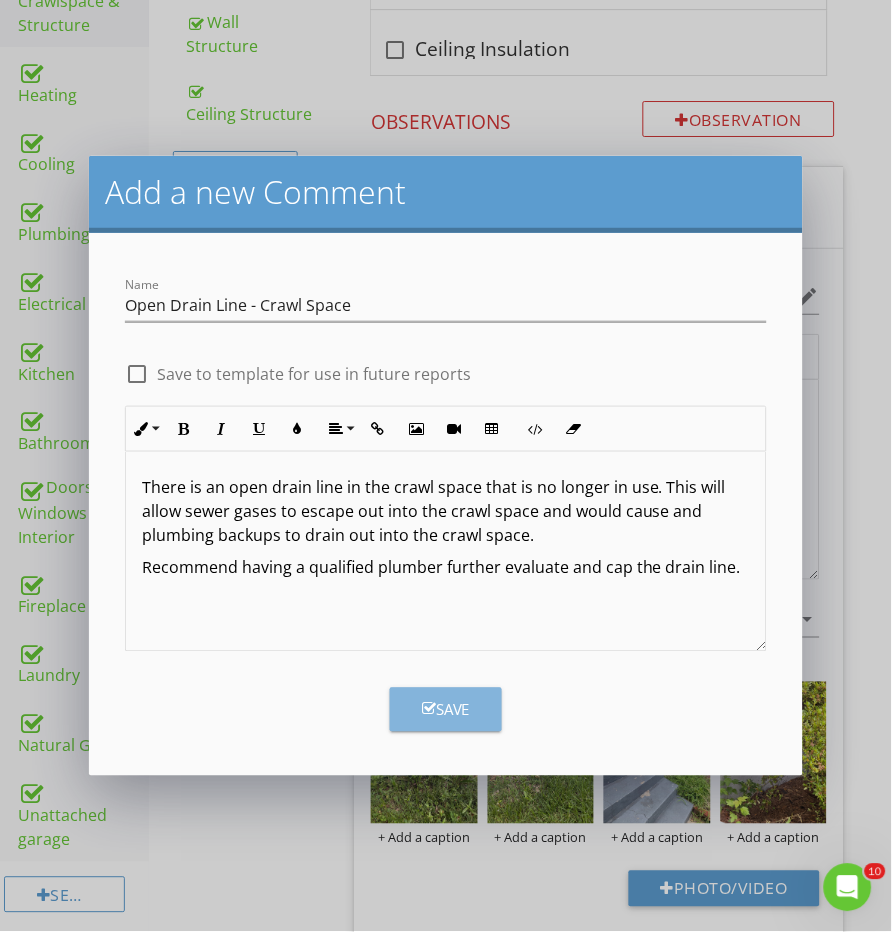click on "Save" at bounding box center (446, 710) 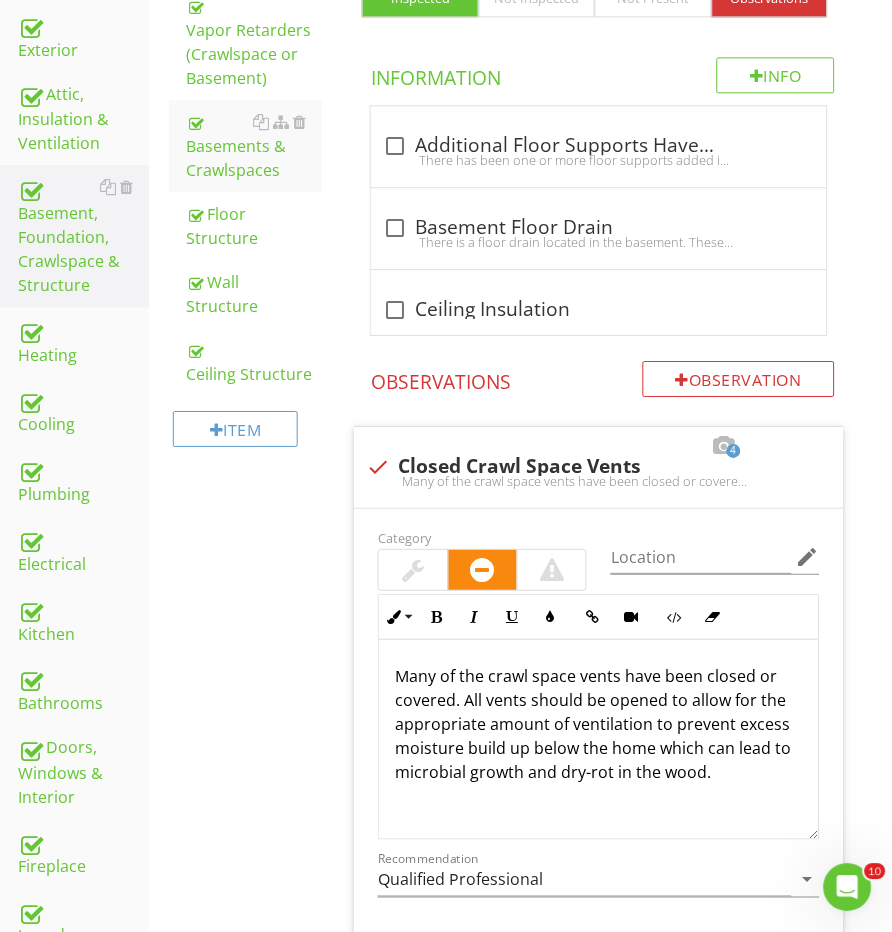 scroll, scrollTop: 302, scrollLeft: 0, axis: vertical 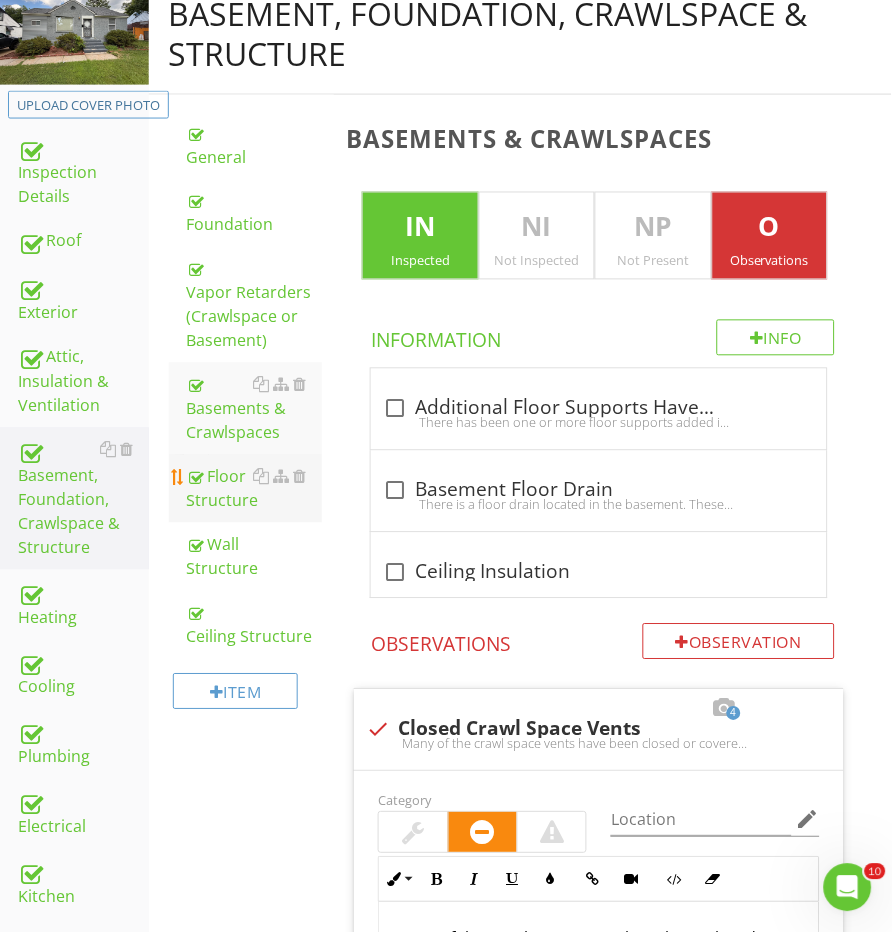 click on "Floor Structure" at bounding box center (255, 489) 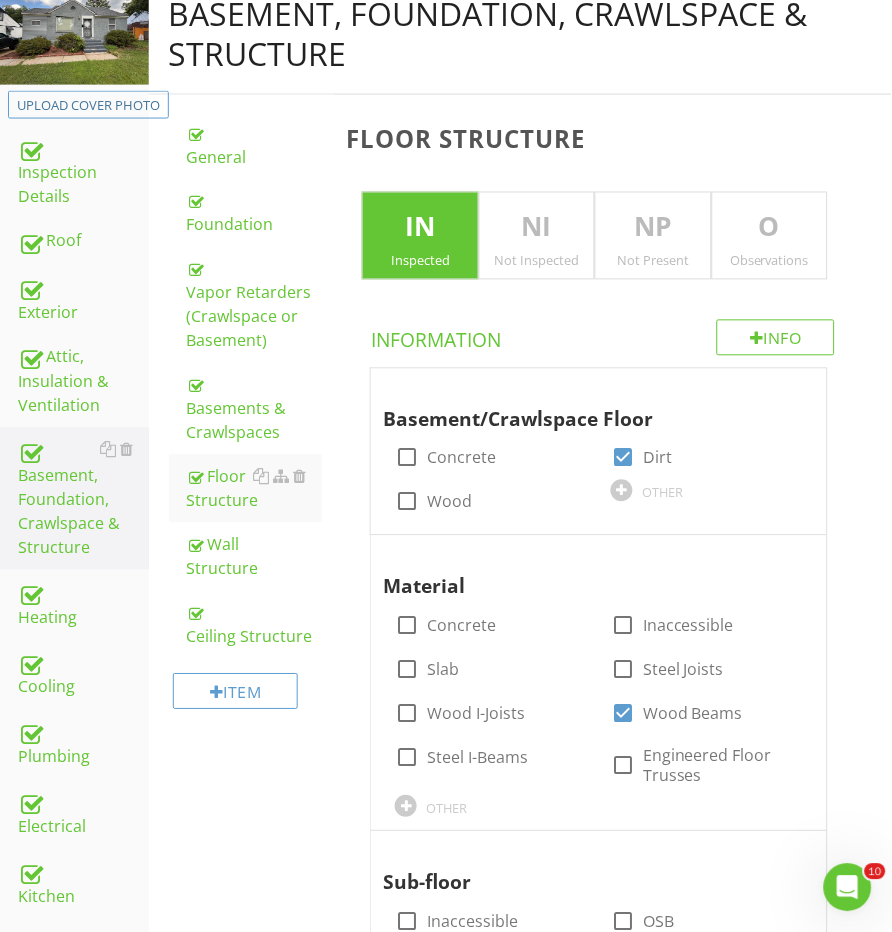 click on "O" at bounding box center [770, 228] 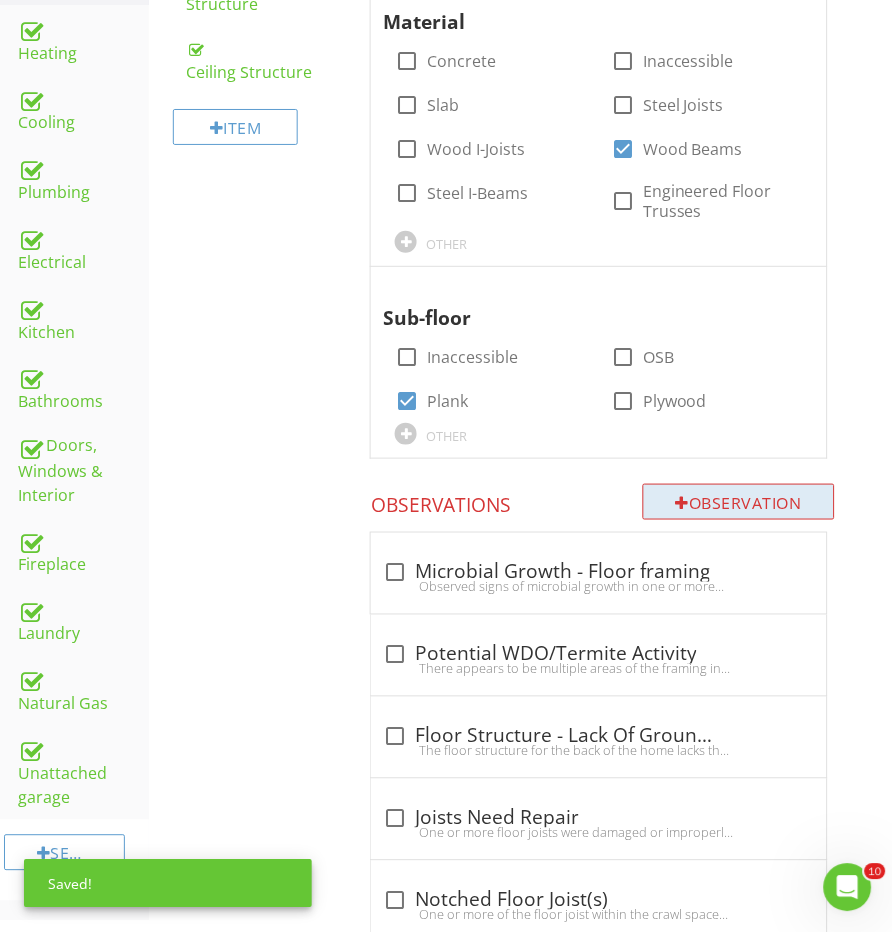 click on "Observation" at bounding box center [739, 502] 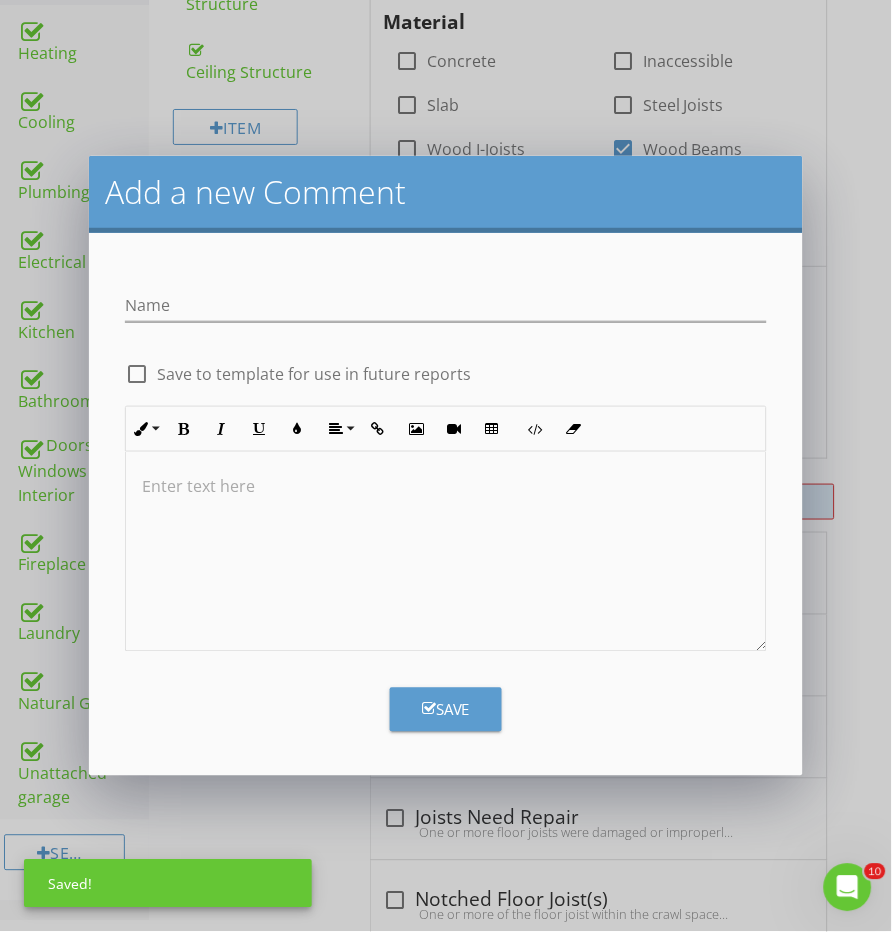scroll, scrollTop: 865, scrollLeft: 0, axis: vertical 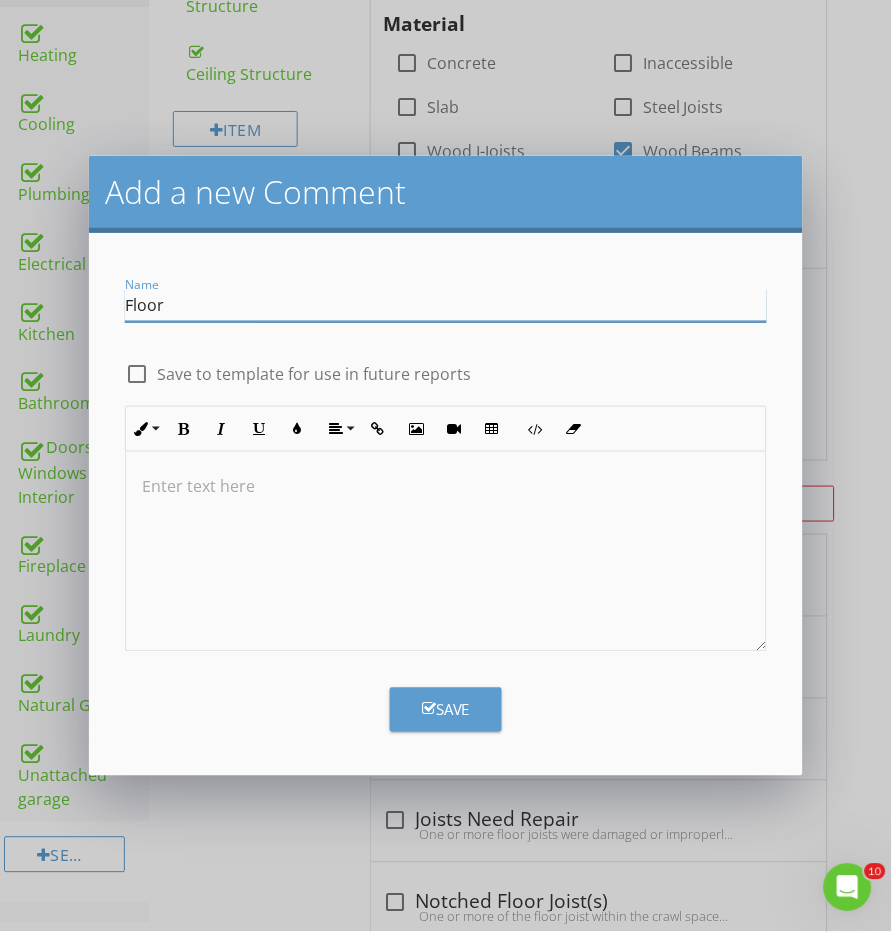 type on "Floor f" 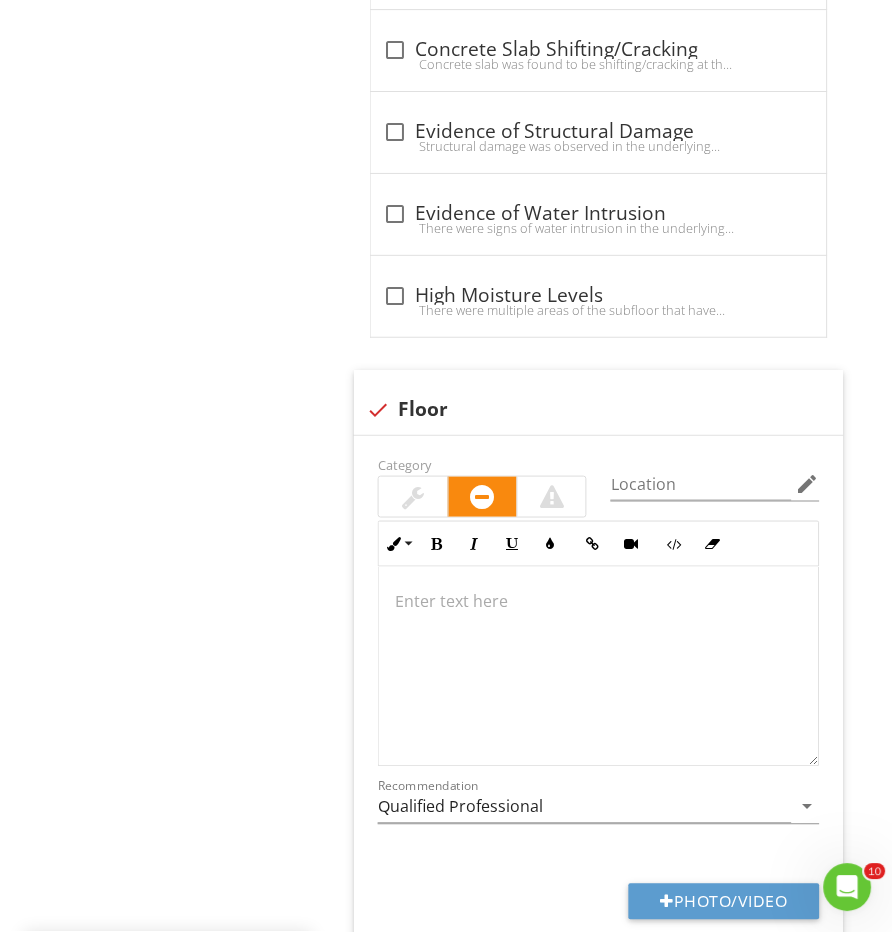 scroll, scrollTop: 1831, scrollLeft: 0, axis: vertical 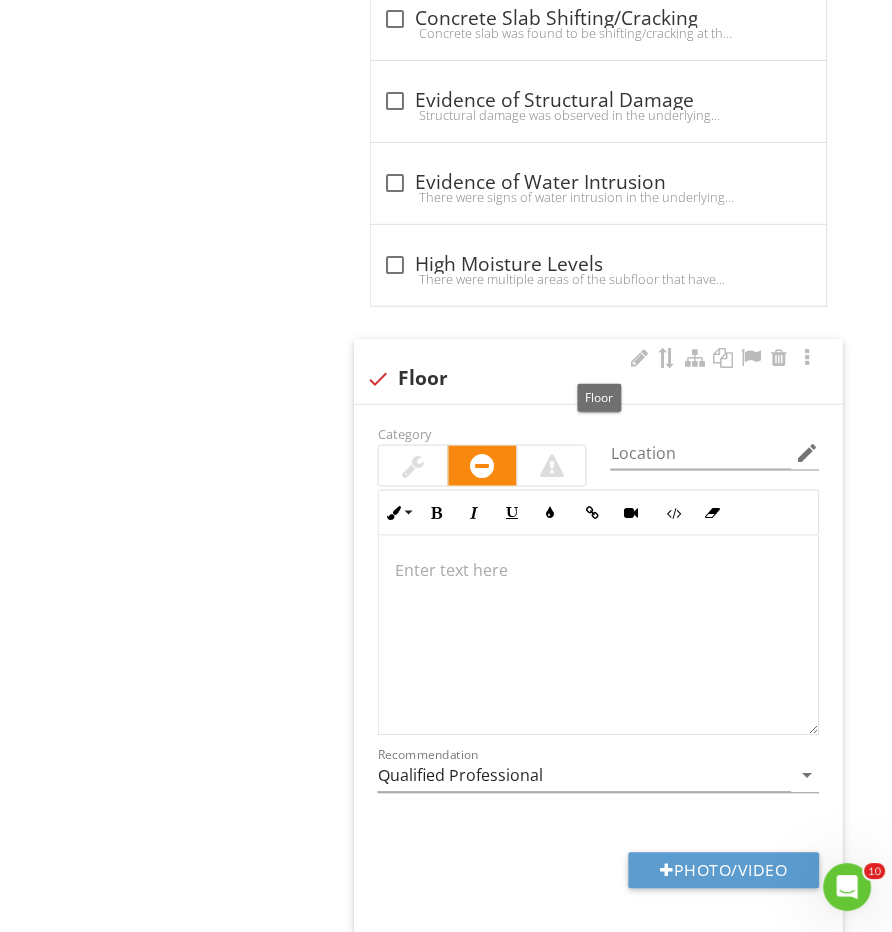click on "check
Floor" at bounding box center (598, 371) 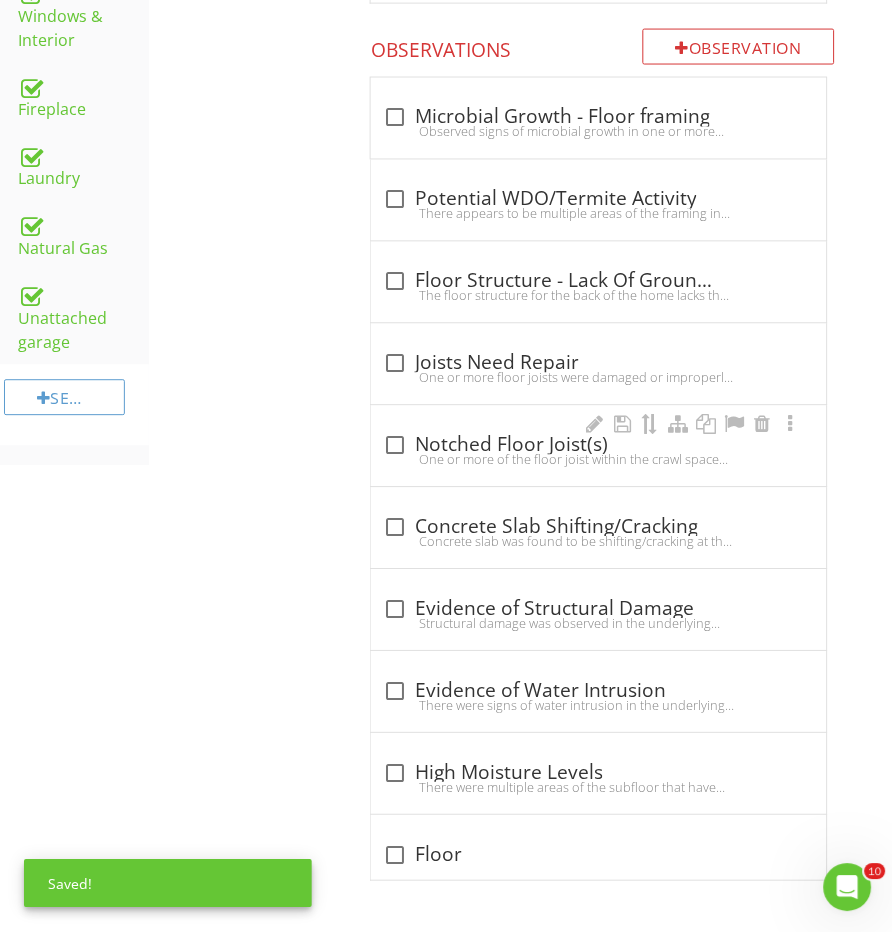 scroll, scrollTop: 1305, scrollLeft: 0, axis: vertical 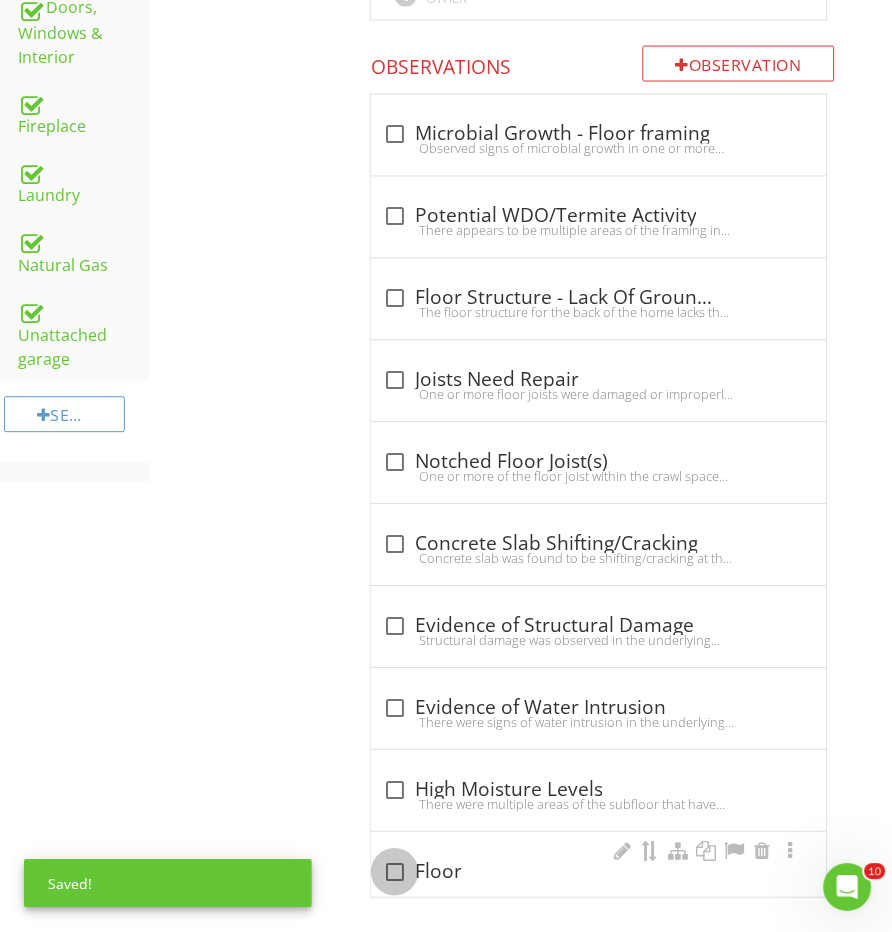 click at bounding box center (395, 873) 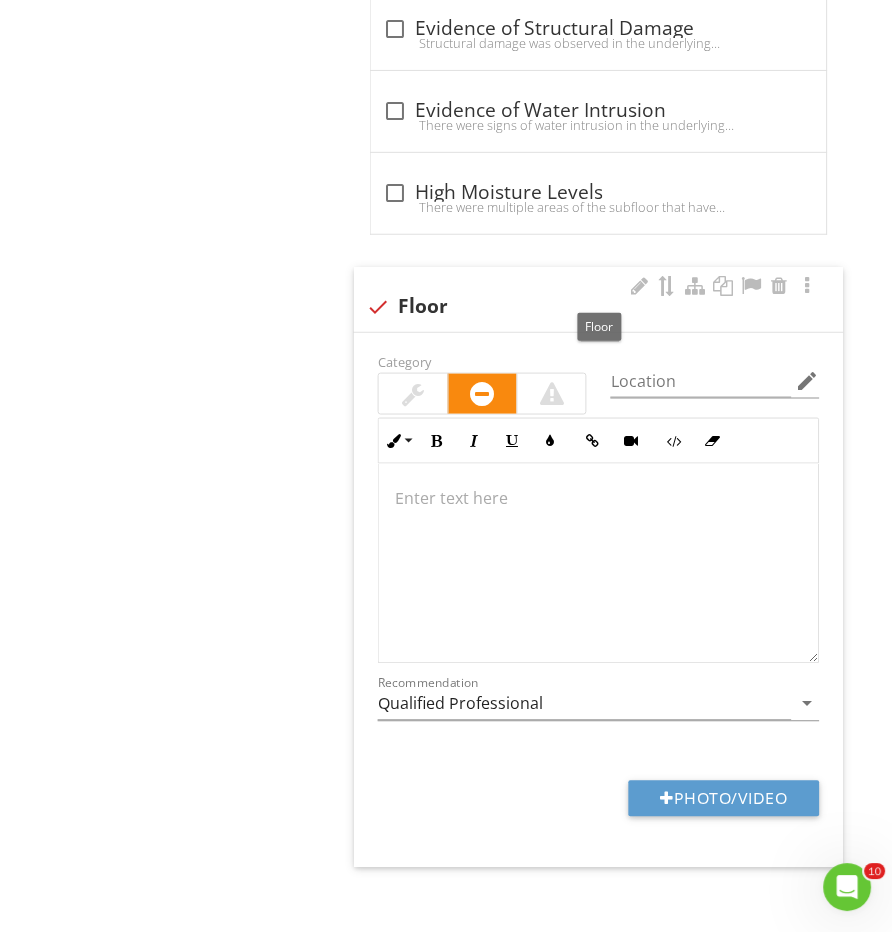 click on "check
Floor" at bounding box center [598, 307] 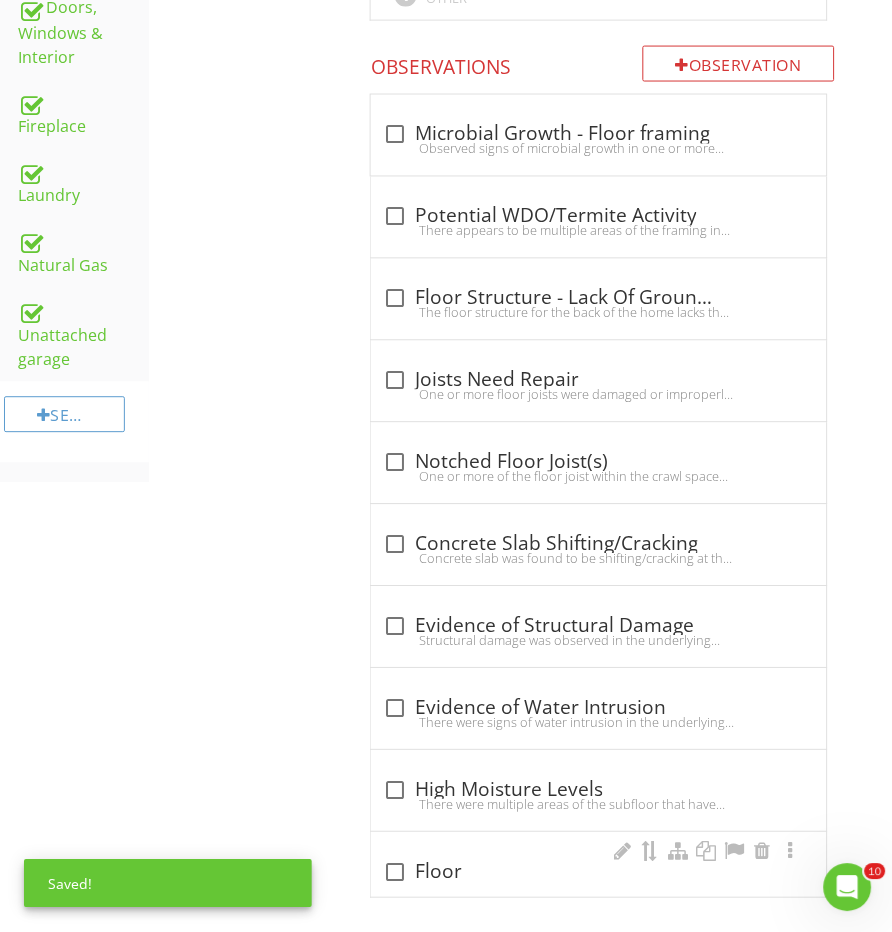 click on "check_box_outline_blank
Floor" at bounding box center [598, 865] 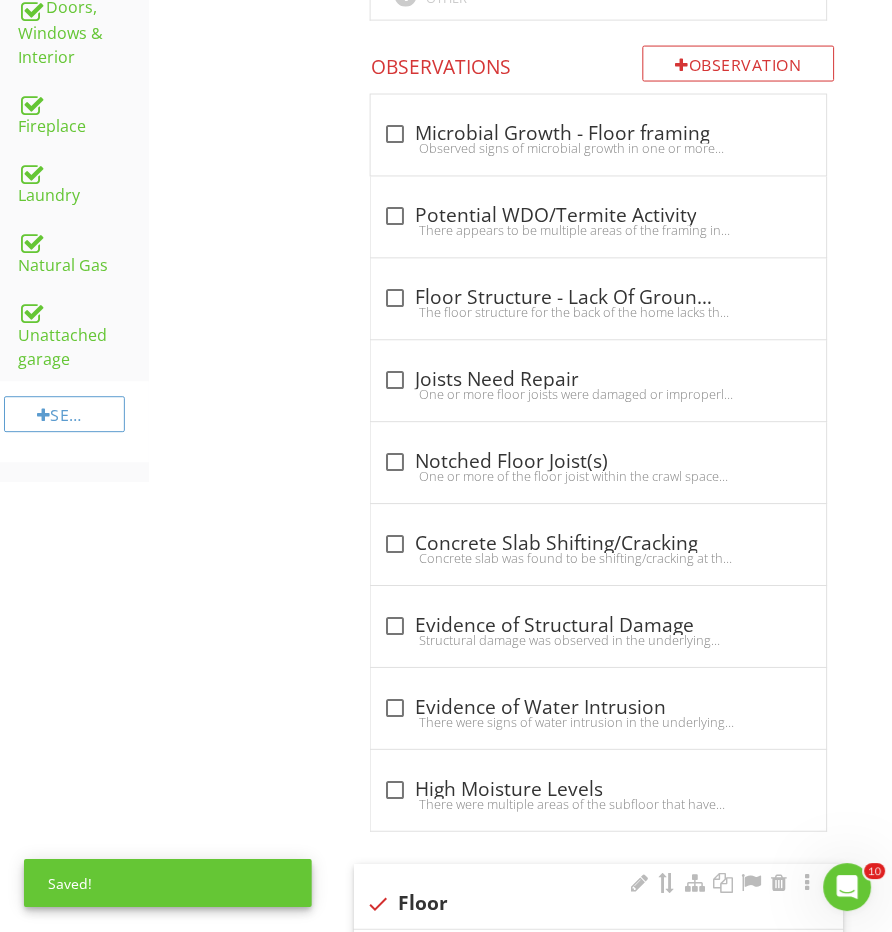 scroll, scrollTop: 1304, scrollLeft: 0, axis: vertical 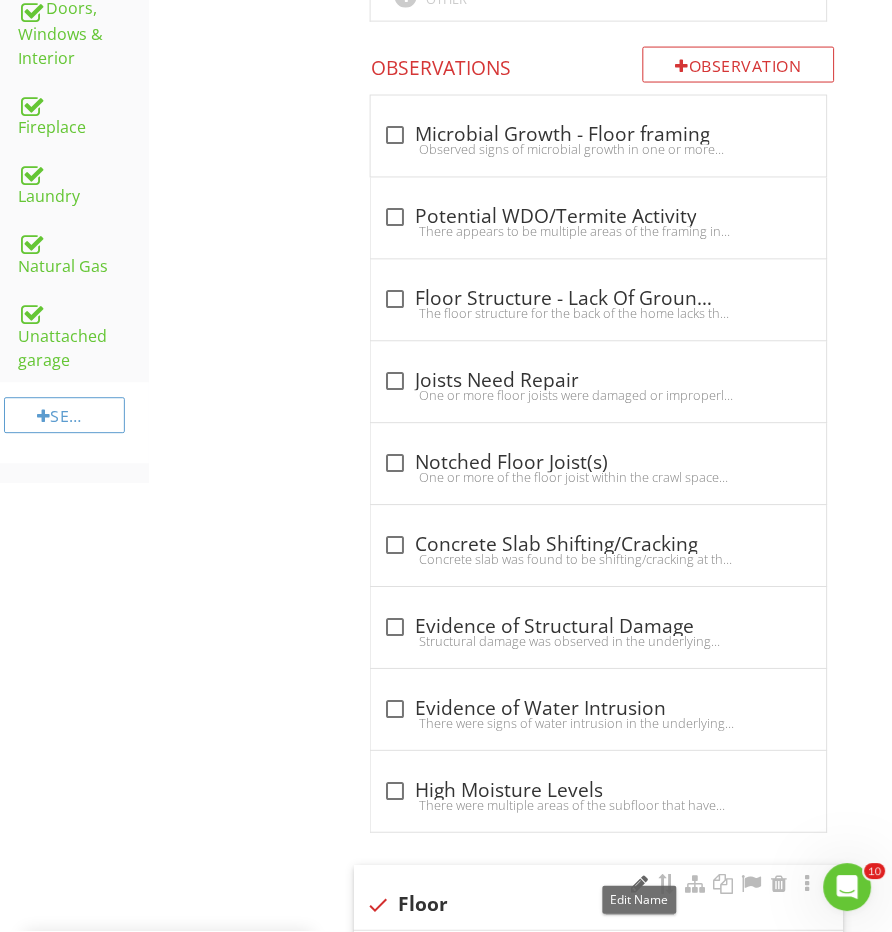 click at bounding box center [640, 885] 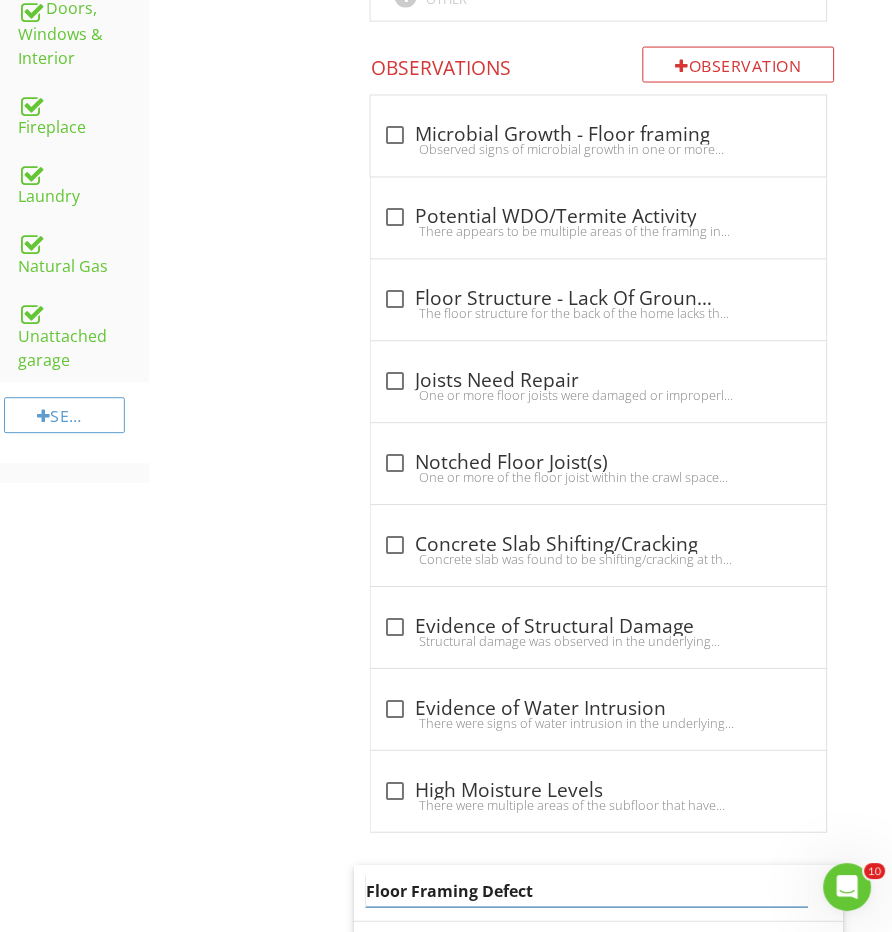 type on "Floor Framing Defects" 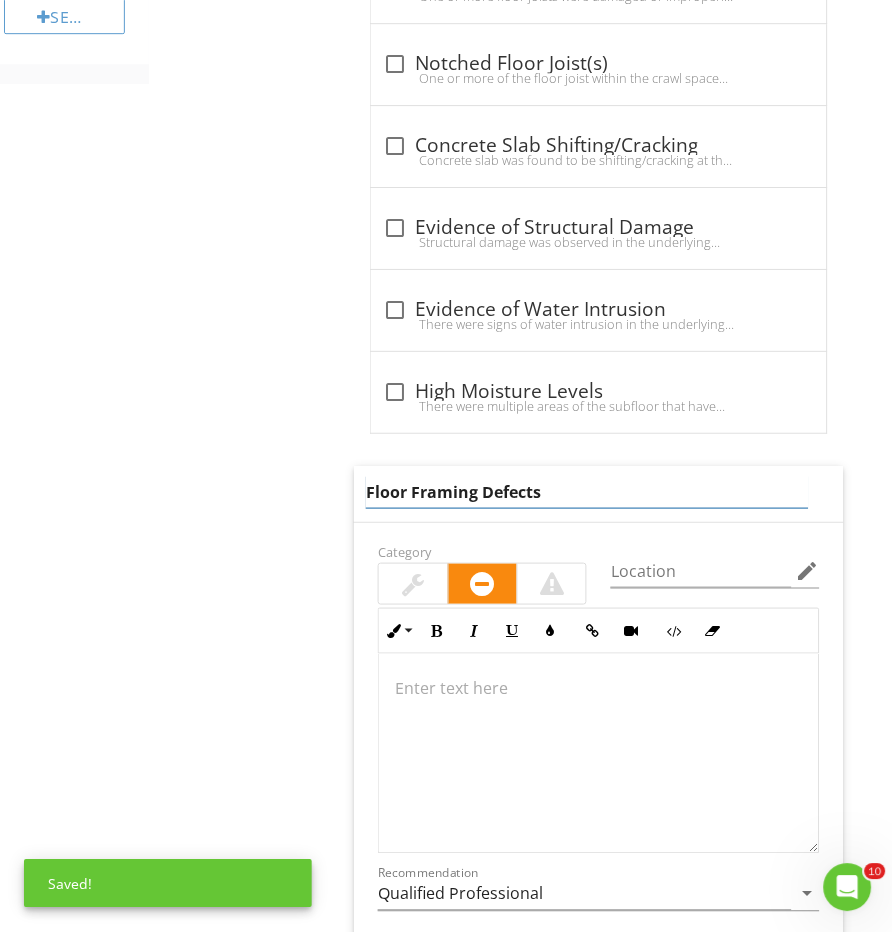 scroll, scrollTop: 1784, scrollLeft: 0, axis: vertical 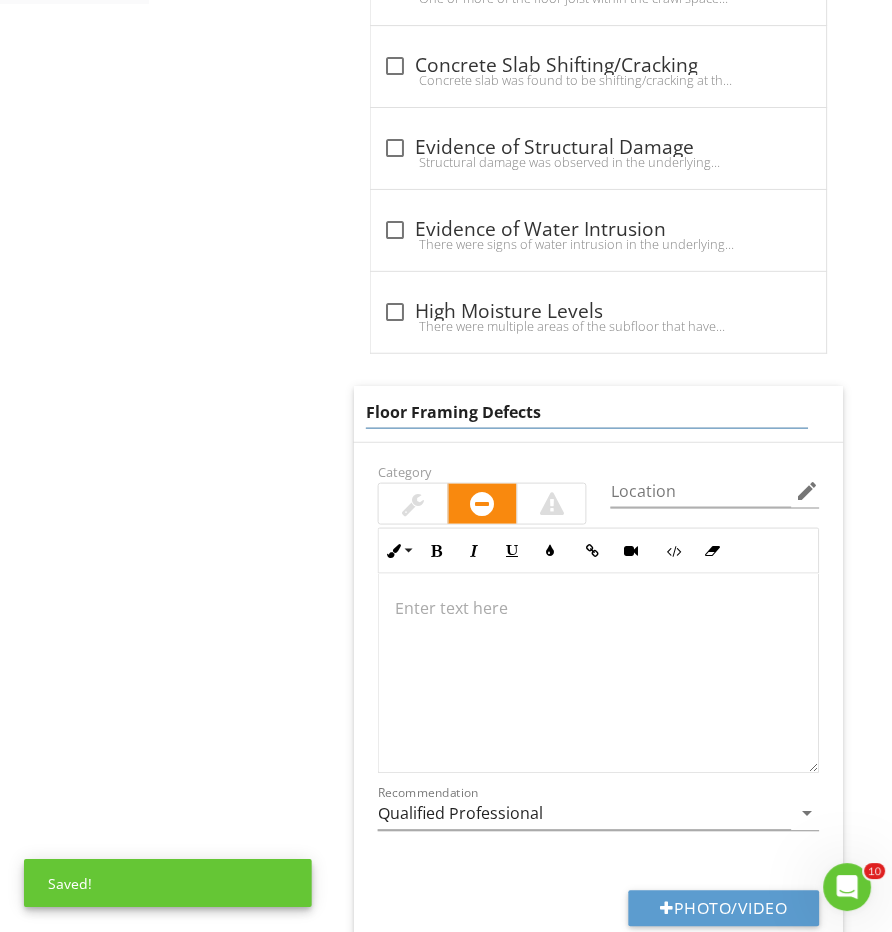 click on "Category                 Location edit       Inline Style XLarge Large Normal Small Light Small/Light Bold Italic Underline Colors Insert Link Insert Video Code View Clear Formatting Ordered List Unordered List Insert Image Insert Table Enter text here   Recommendation Qualified Professional arrow_drop_down" at bounding box center [598, 655] 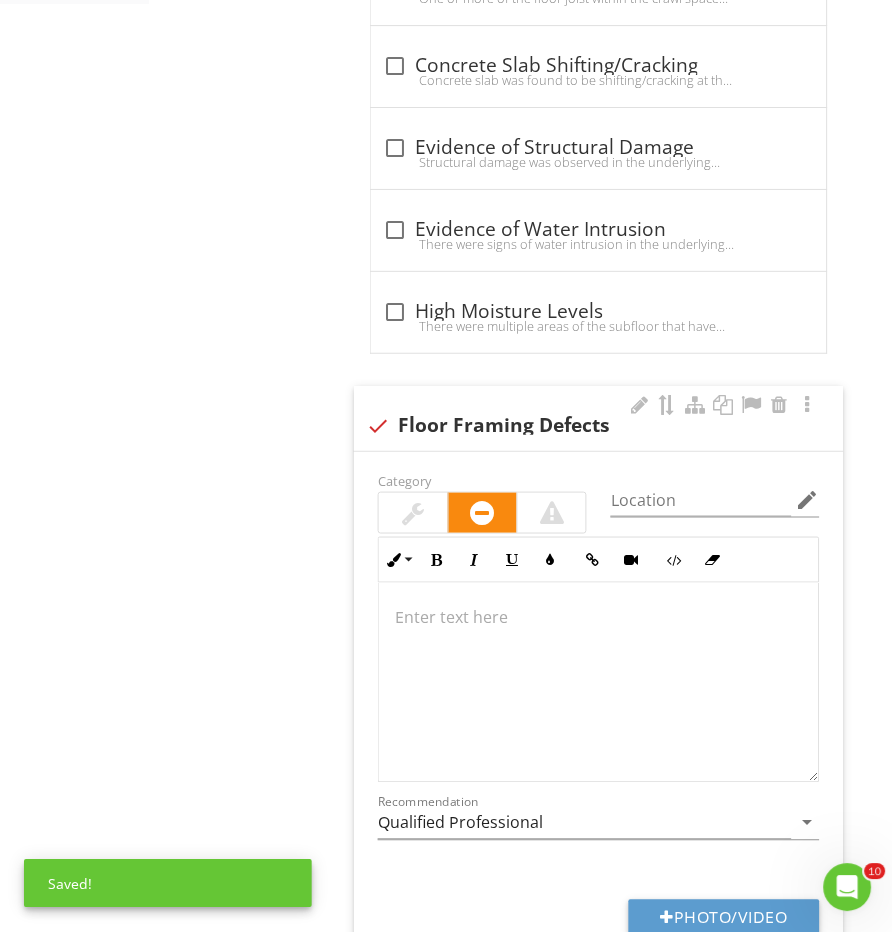 type 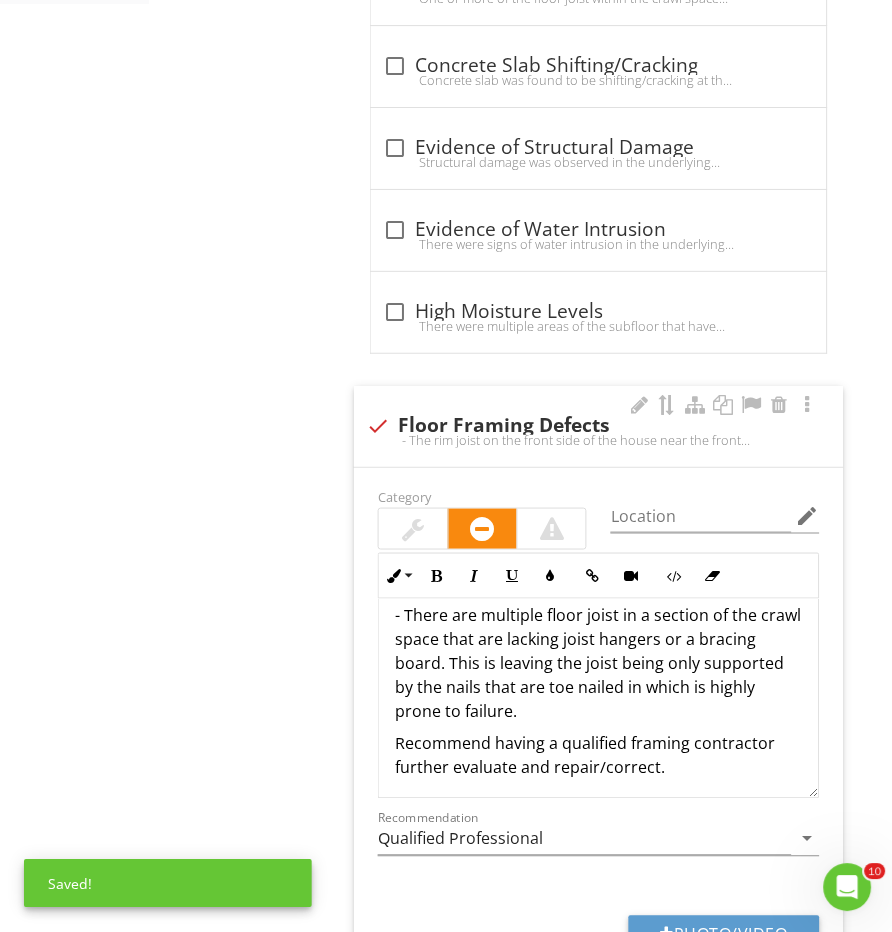 scroll, scrollTop: 170, scrollLeft: 0, axis: vertical 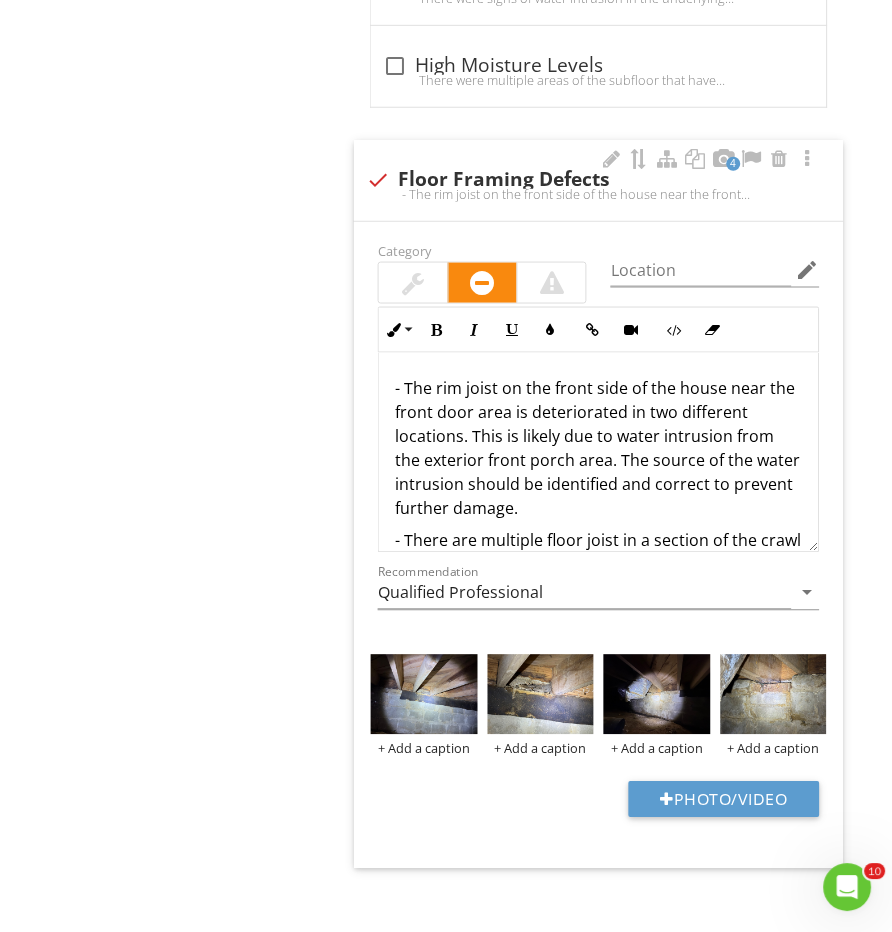 click on "- The rim joist on the front side of the house near the front door area is deteriorated in two different locations. This is likely due to water intrusion from the exterior front porch area. The source of the water intrusion should be identified and correct to prevent further damage." at bounding box center (598, 449) 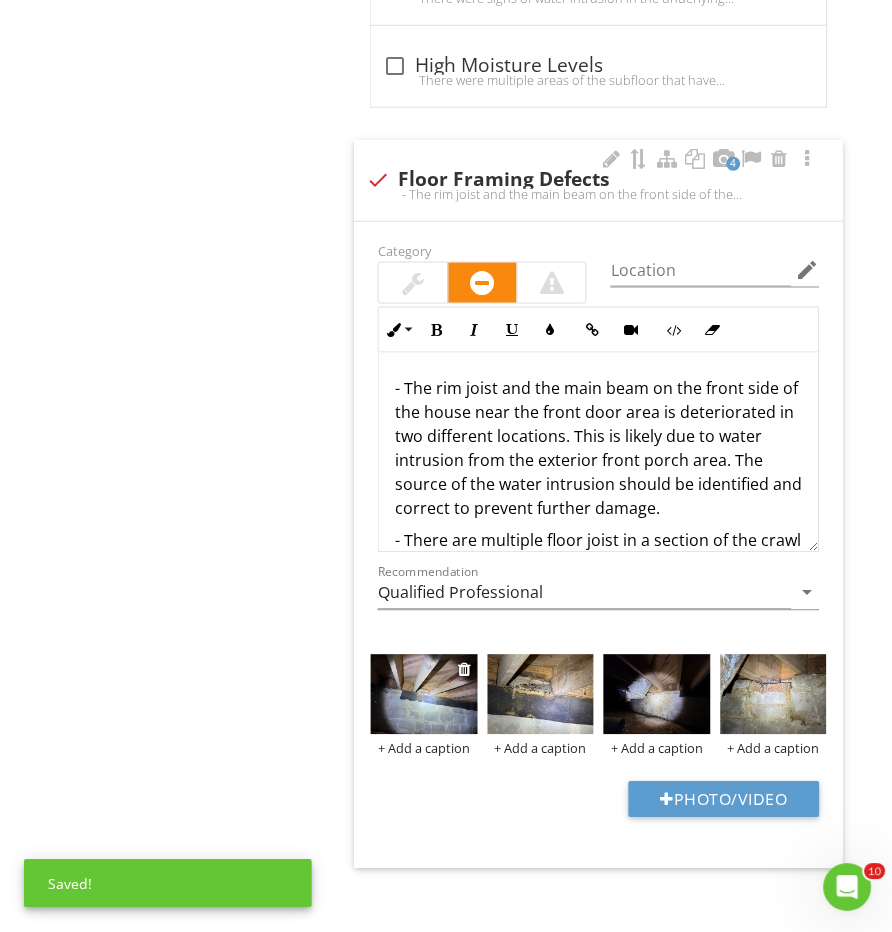 click at bounding box center [424, 695] 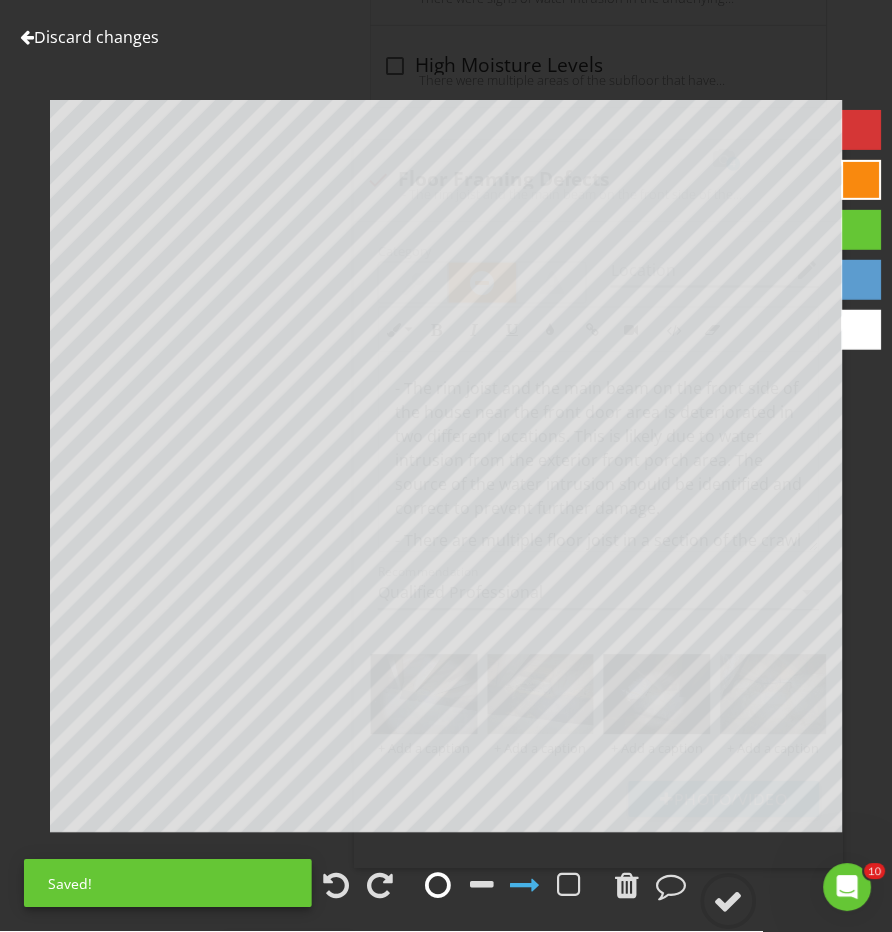 click at bounding box center (438, 886) 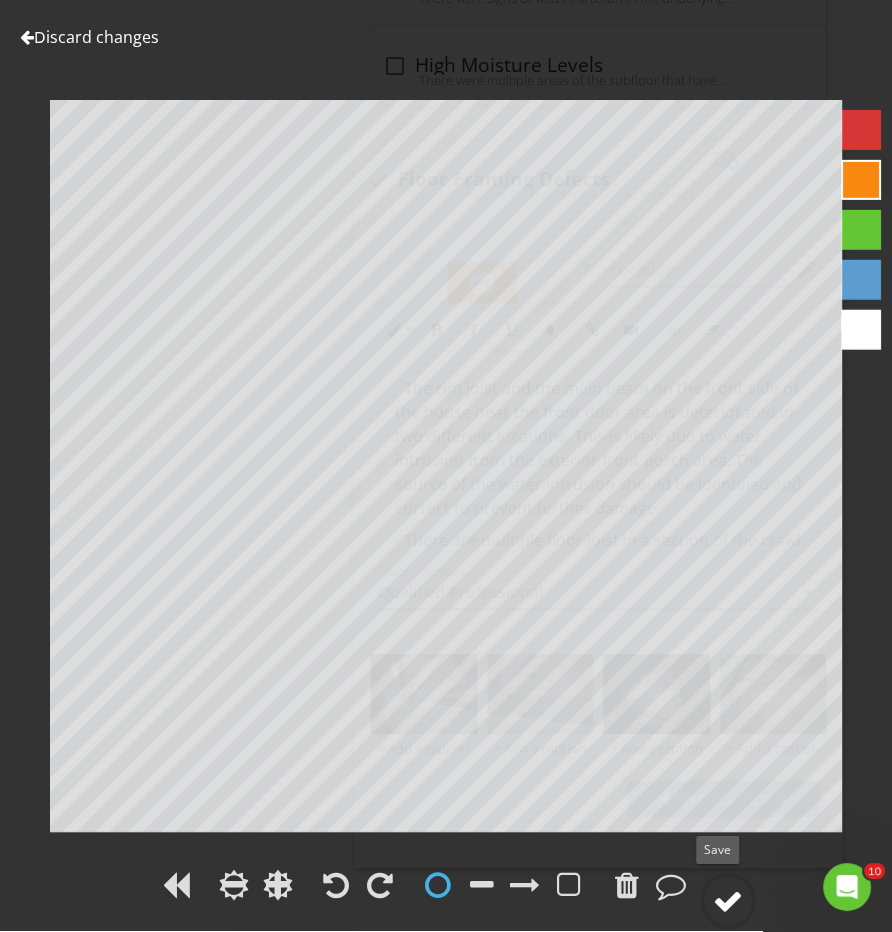 click at bounding box center (729, 902) 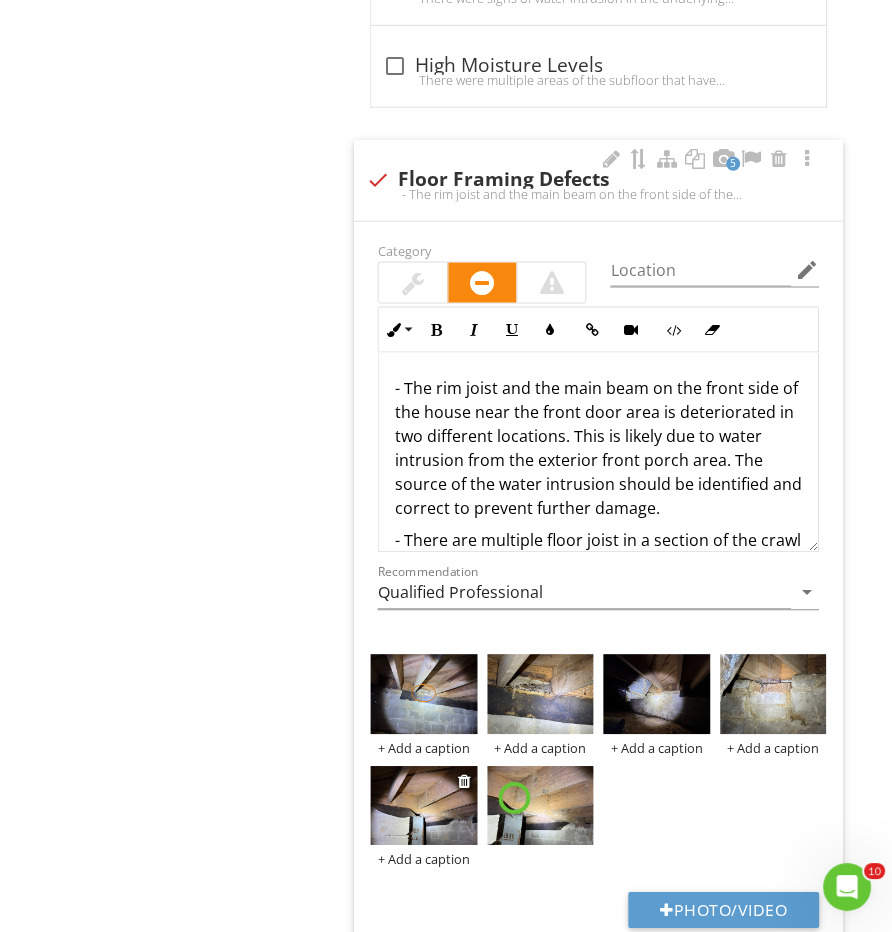 click at bounding box center (424, 807) 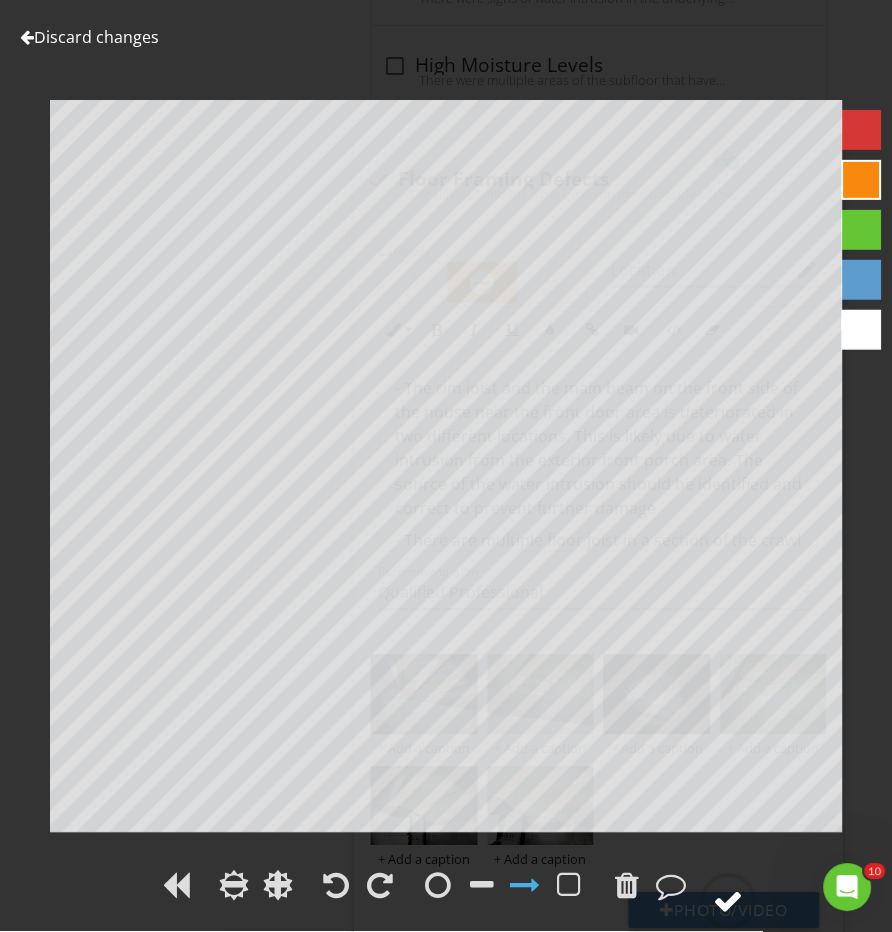 click 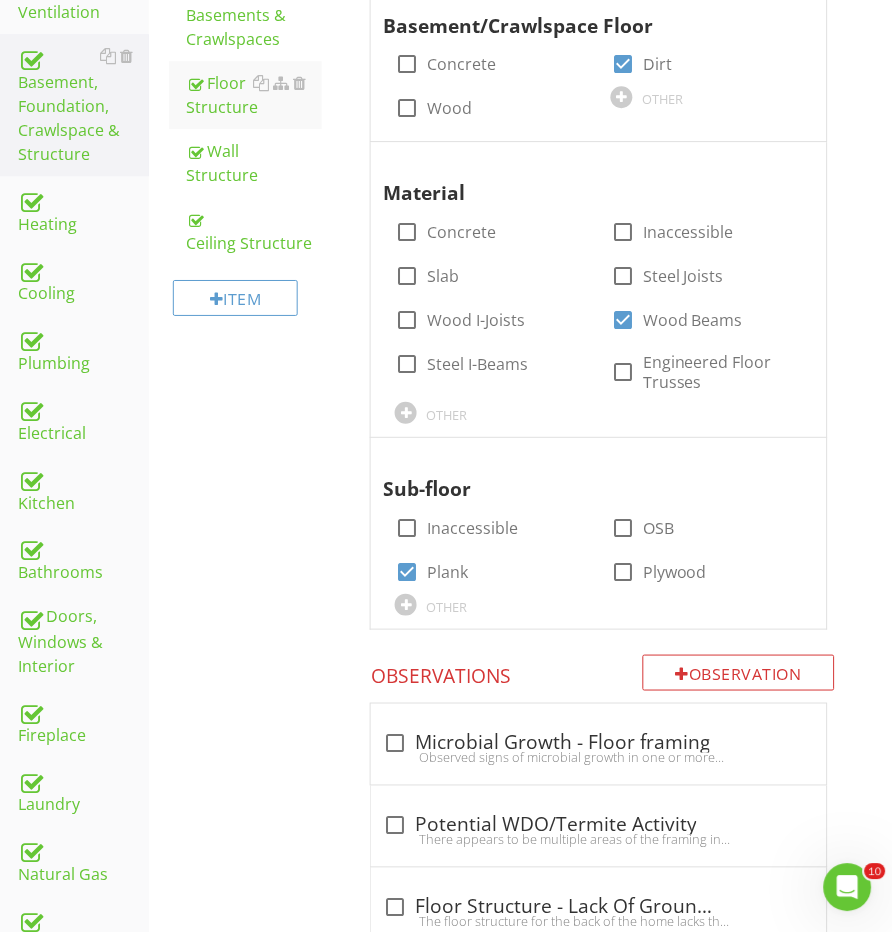 scroll, scrollTop: 644, scrollLeft: 0, axis: vertical 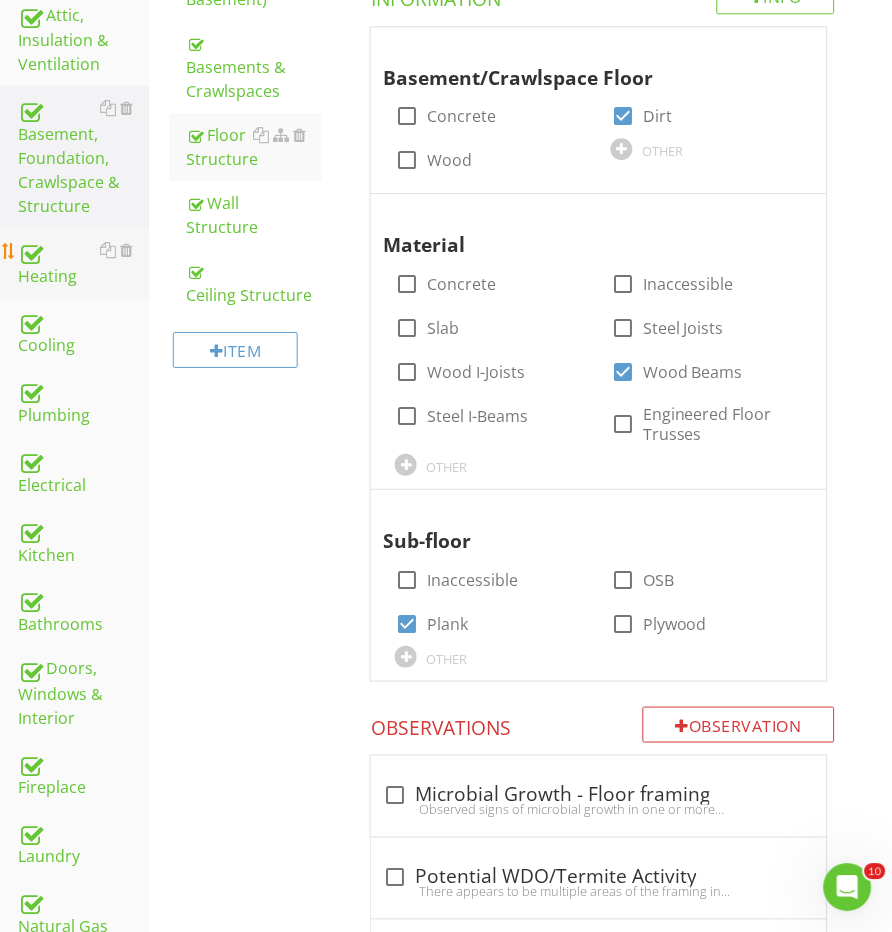 click on "Heating" at bounding box center (83, 263) 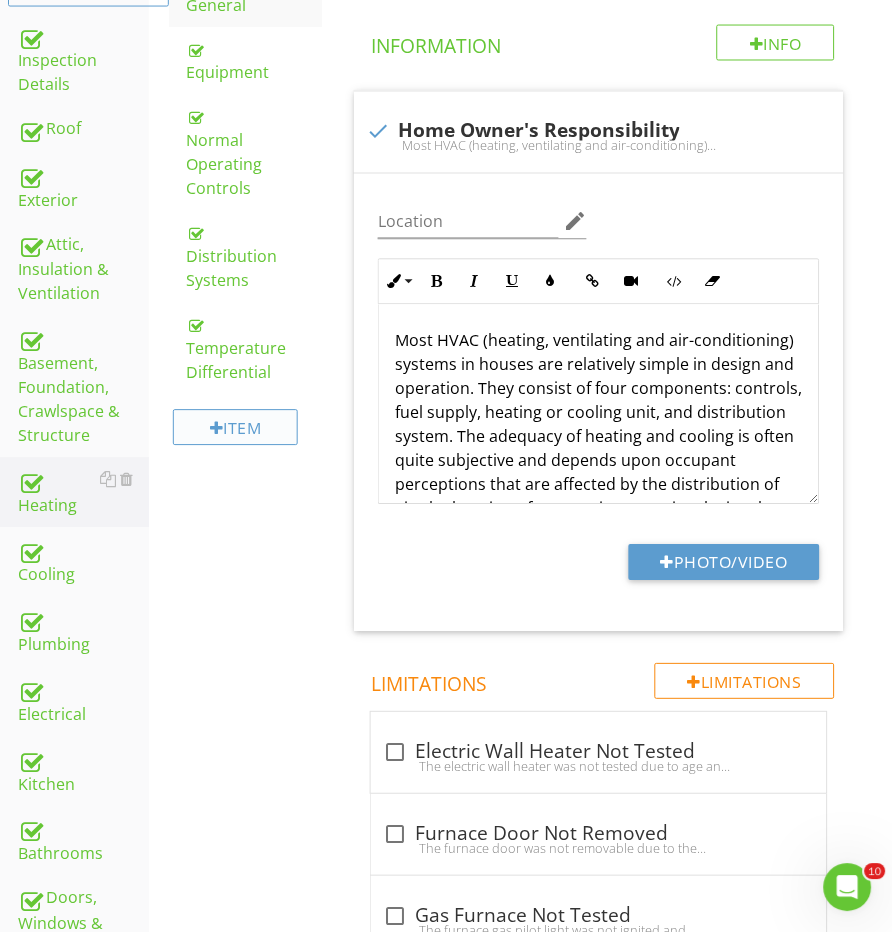 scroll, scrollTop: 320, scrollLeft: 0, axis: vertical 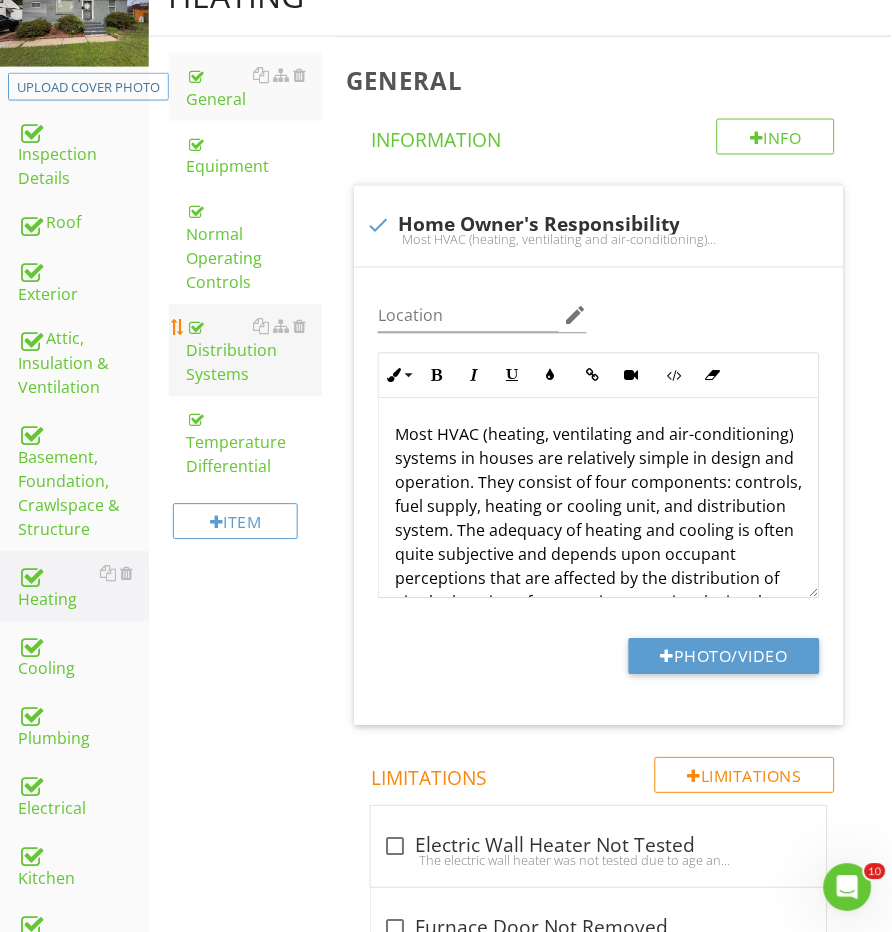 click on "Distribution Systems" at bounding box center (255, 351) 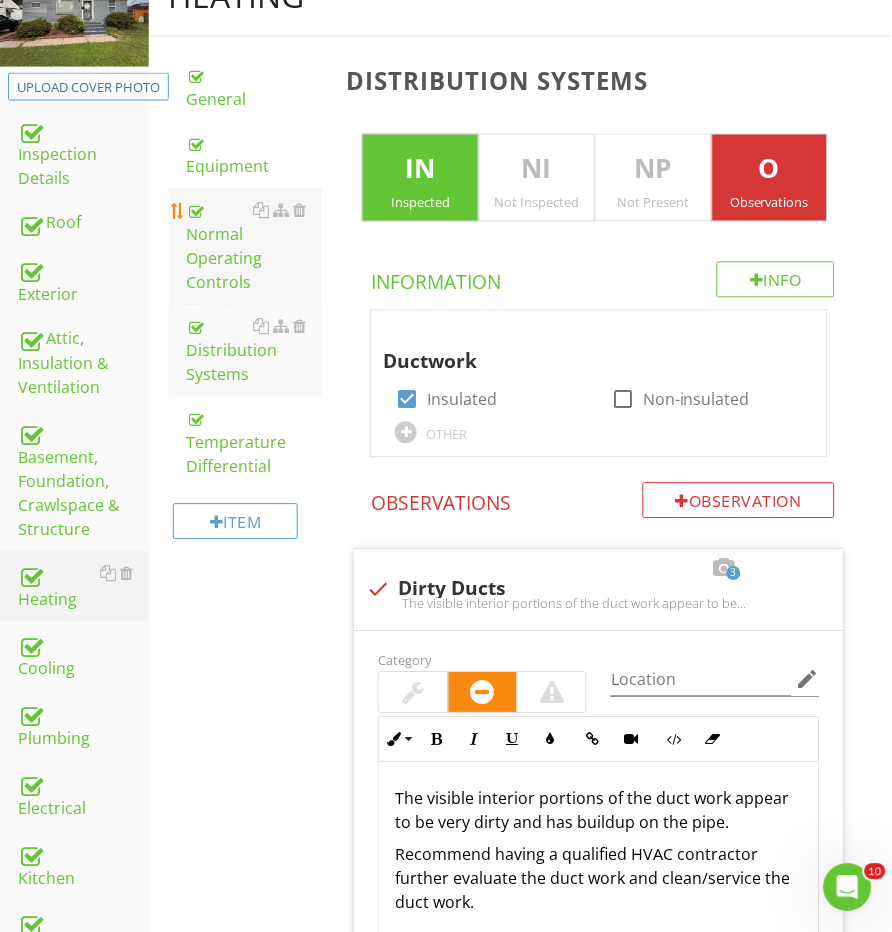 click on "Normal Operating Controls" at bounding box center [255, 247] 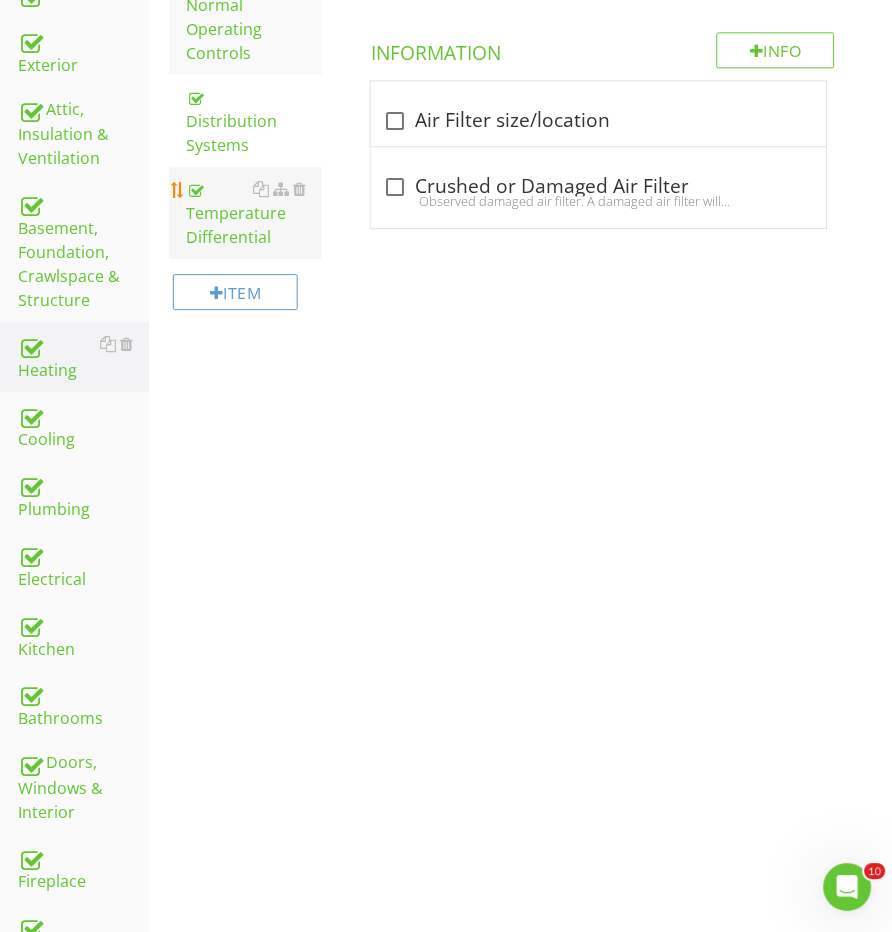 scroll, scrollTop: 440, scrollLeft: 0, axis: vertical 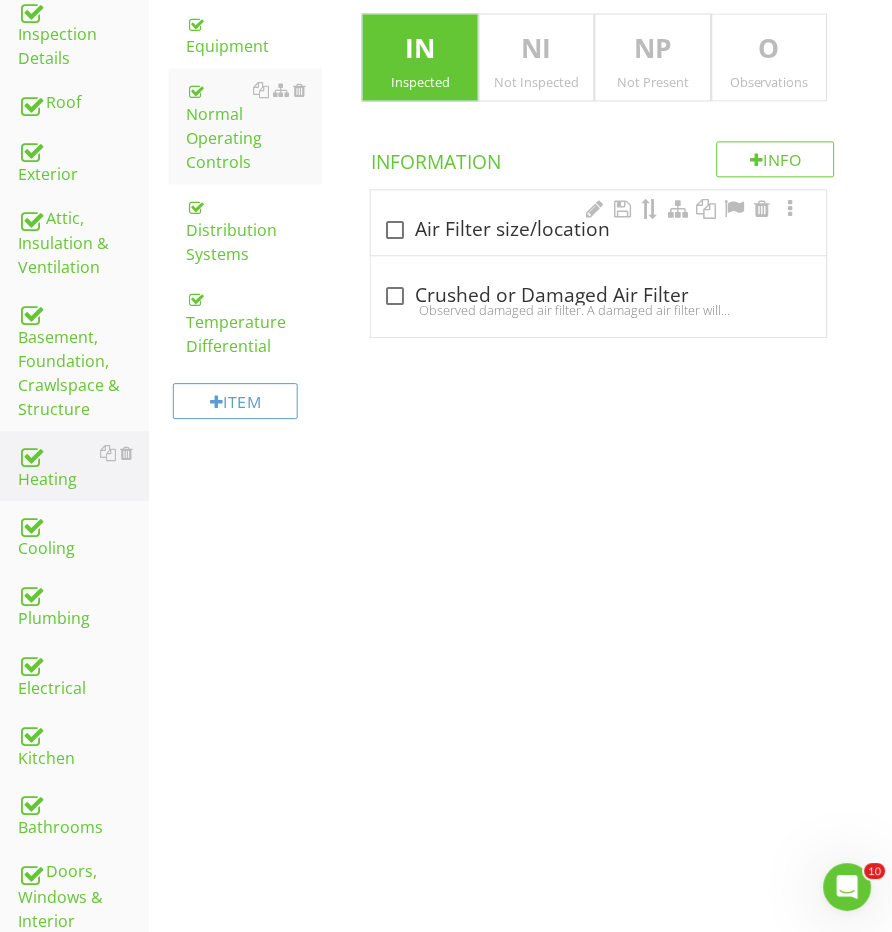 click at bounding box center (395, 231) 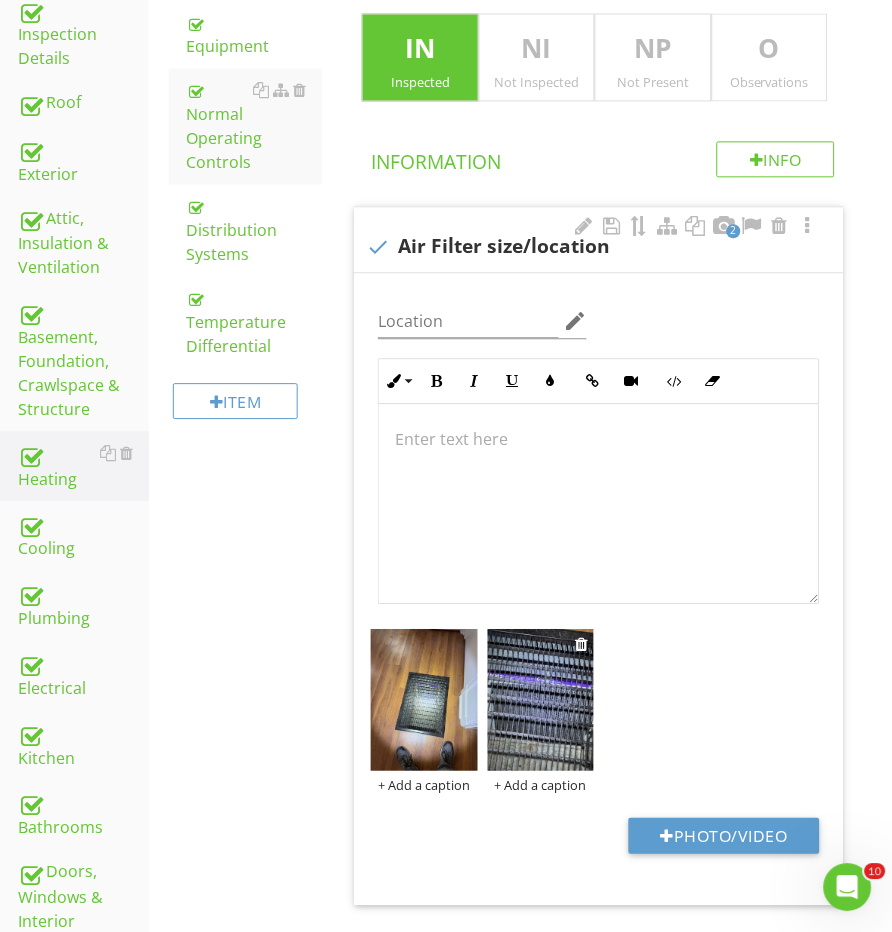 click at bounding box center [541, 701] 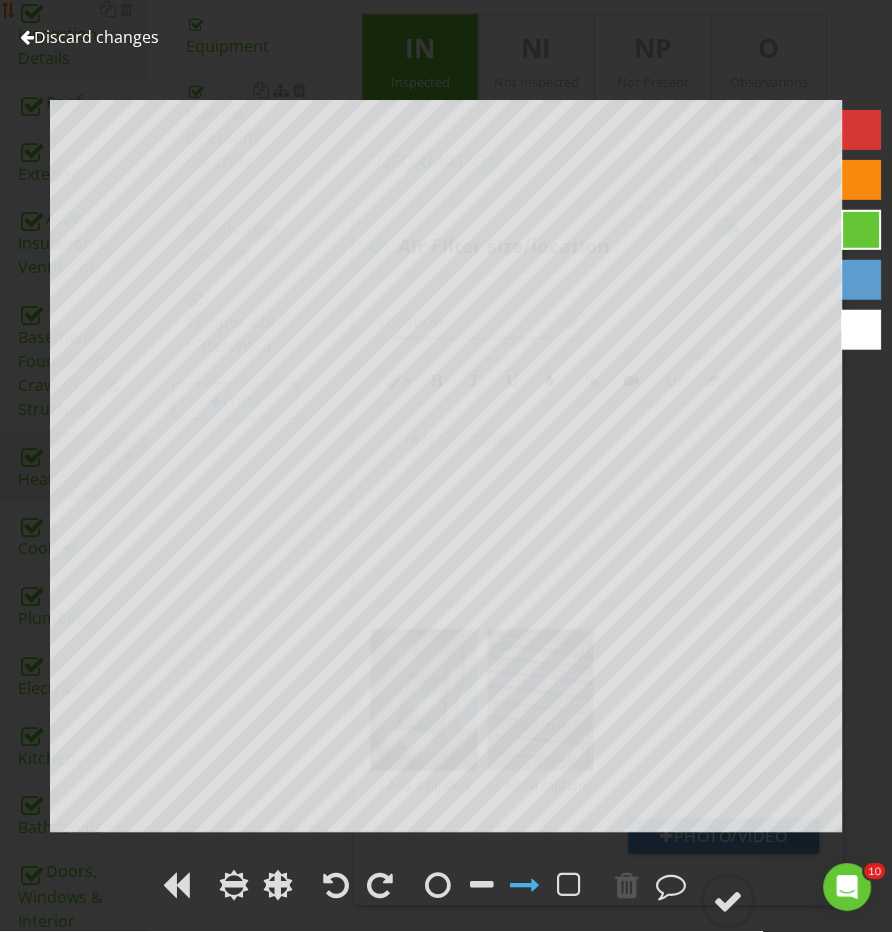 click on "Discard changes" at bounding box center (89, 37) 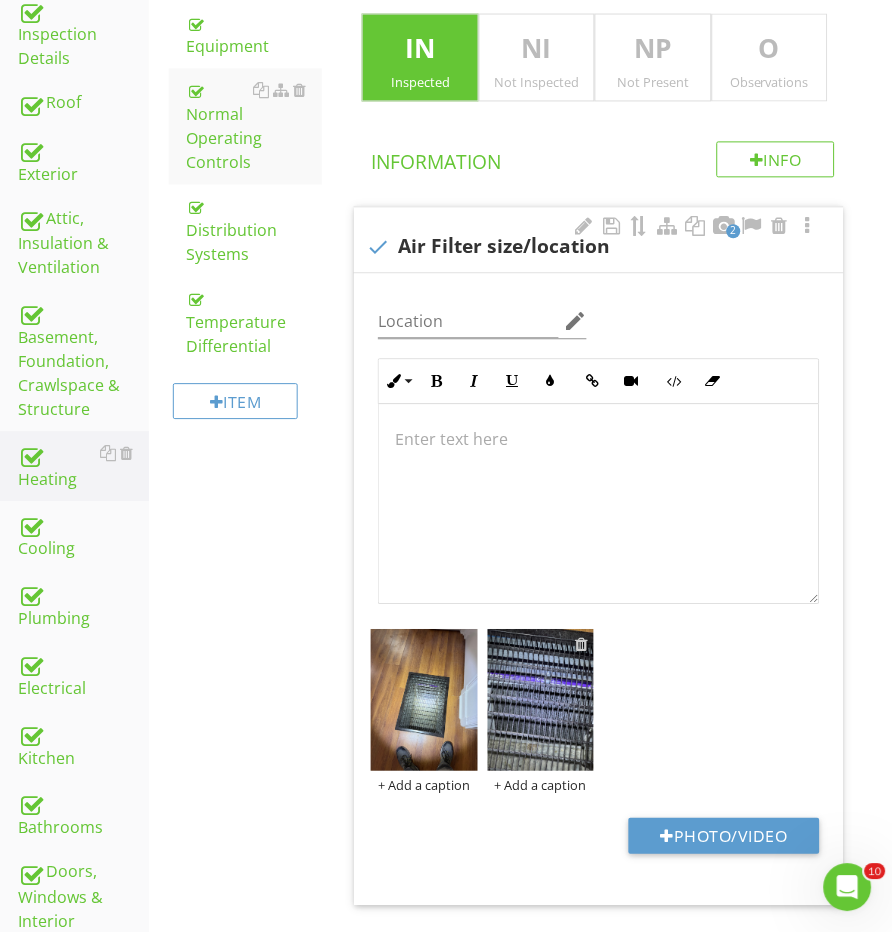 click at bounding box center (581, 645) 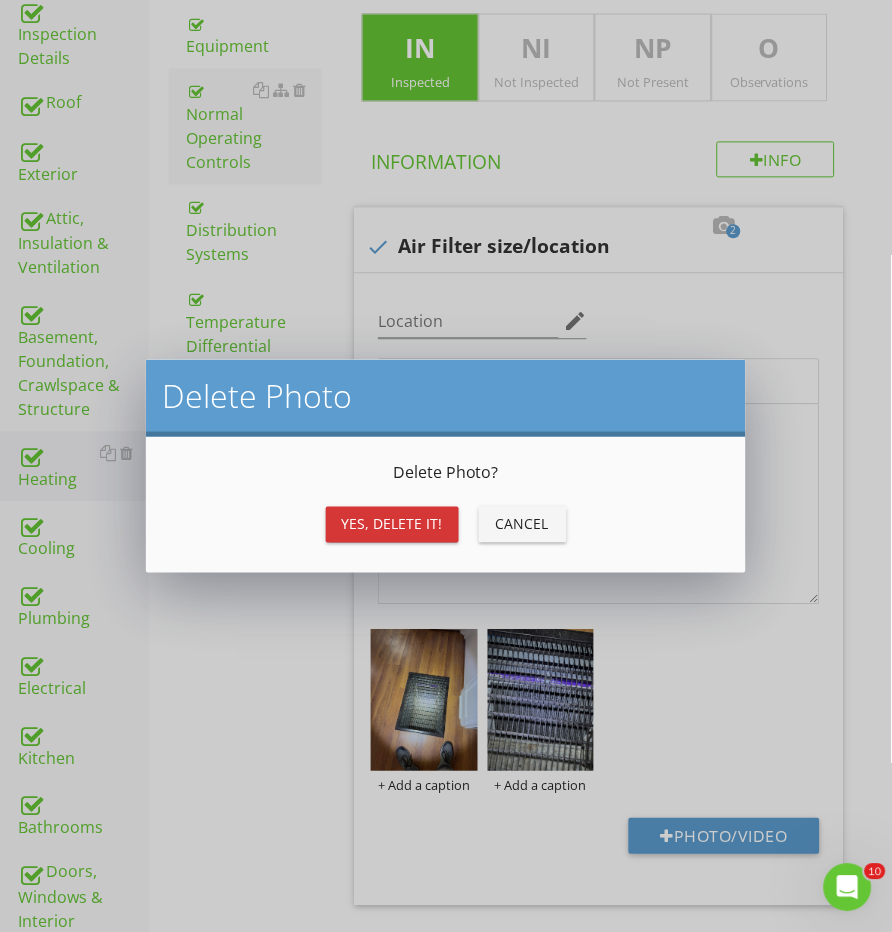 click on "Yes, Delete it!" at bounding box center [392, 525] 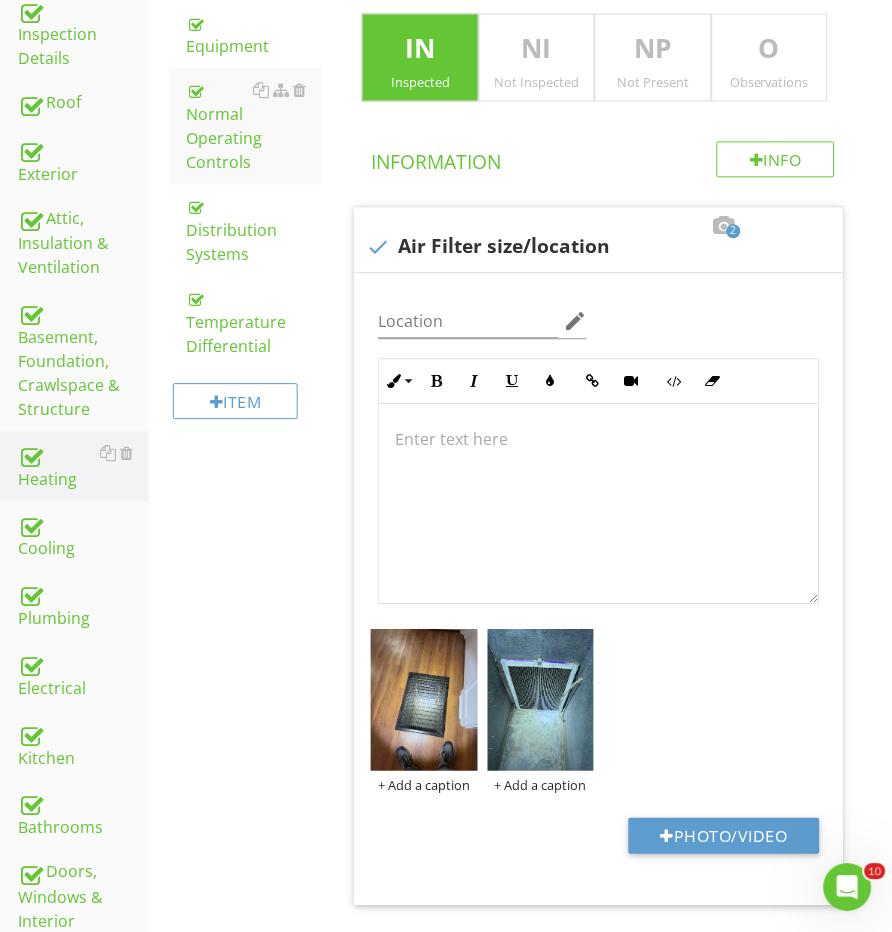 scroll, scrollTop: 144, scrollLeft: 0, axis: vertical 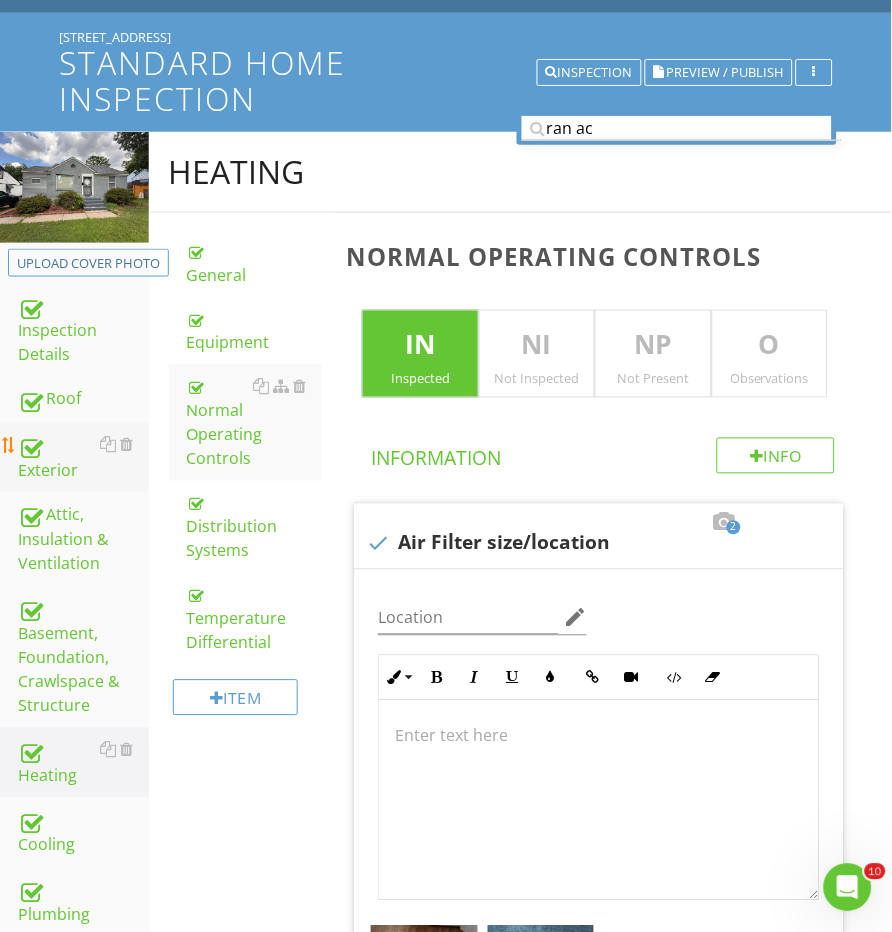 click on "Exterior" at bounding box center (83, 458) 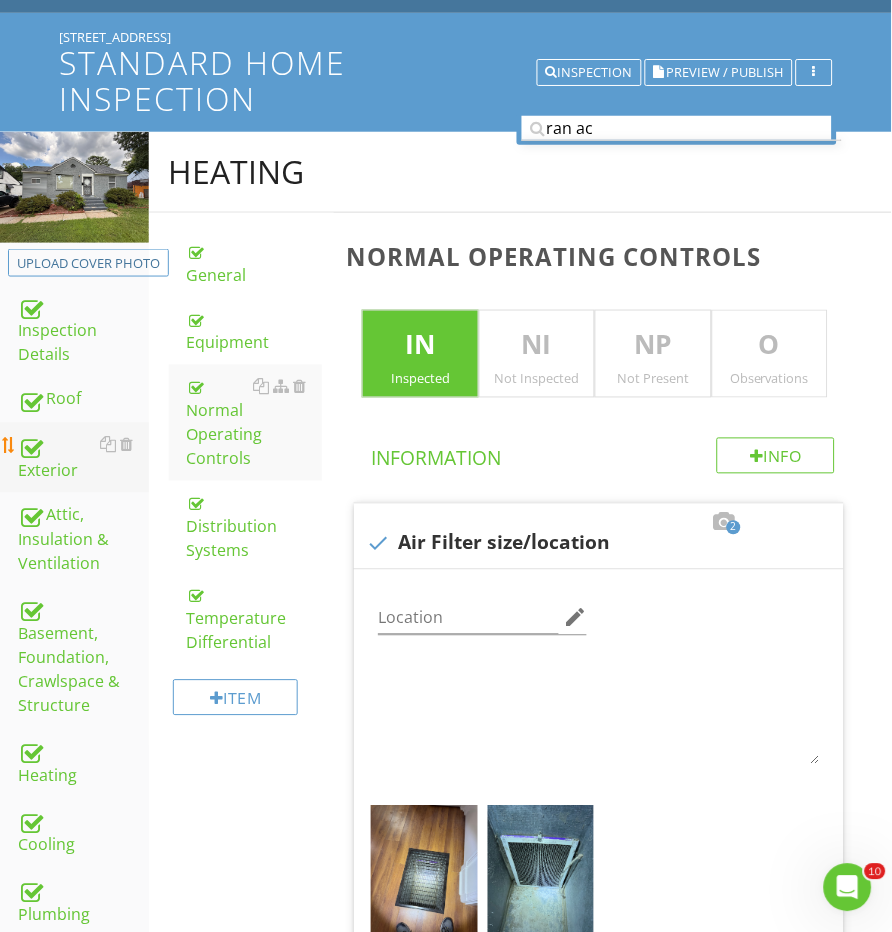 click on "Exterior" at bounding box center [83, 458] 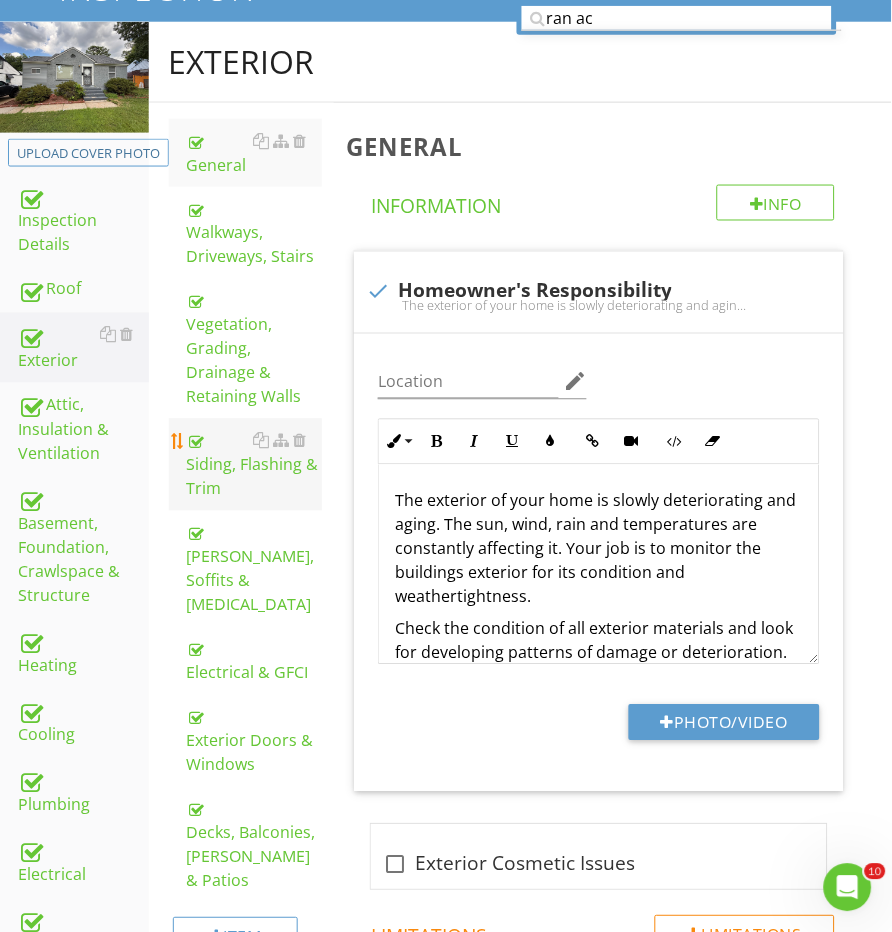 click on "Siding, Flashing & Trim" at bounding box center (255, 465) 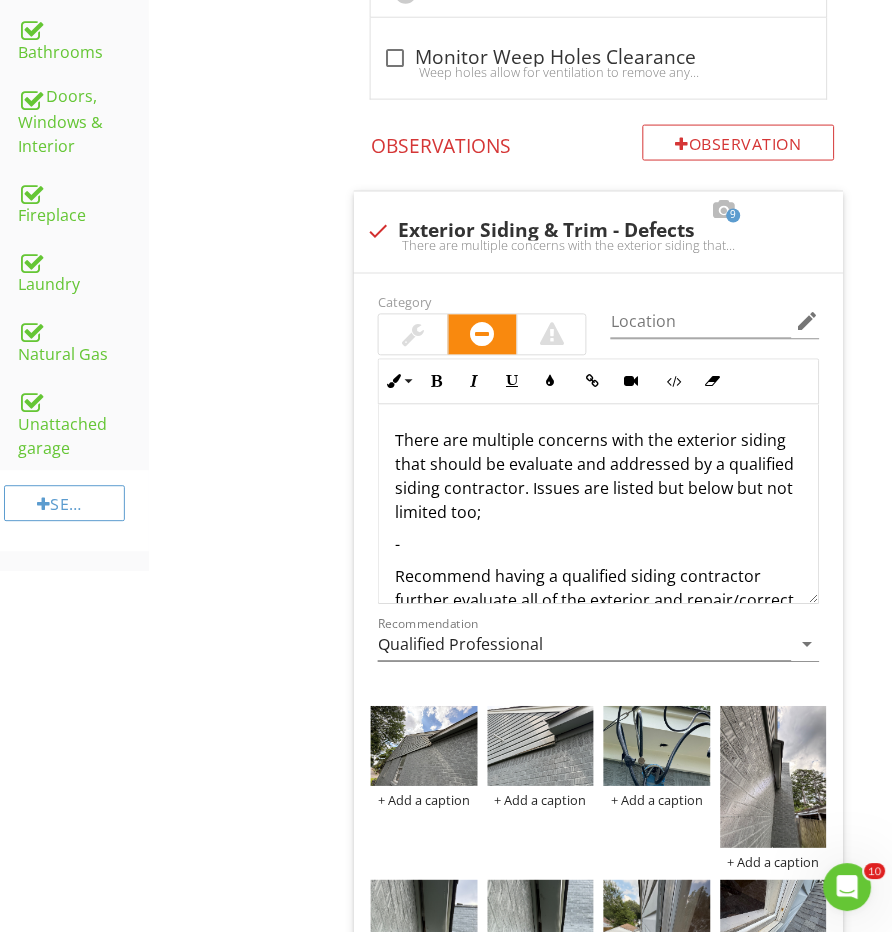 scroll, scrollTop: 1354, scrollLeft: 0, axis: vertical 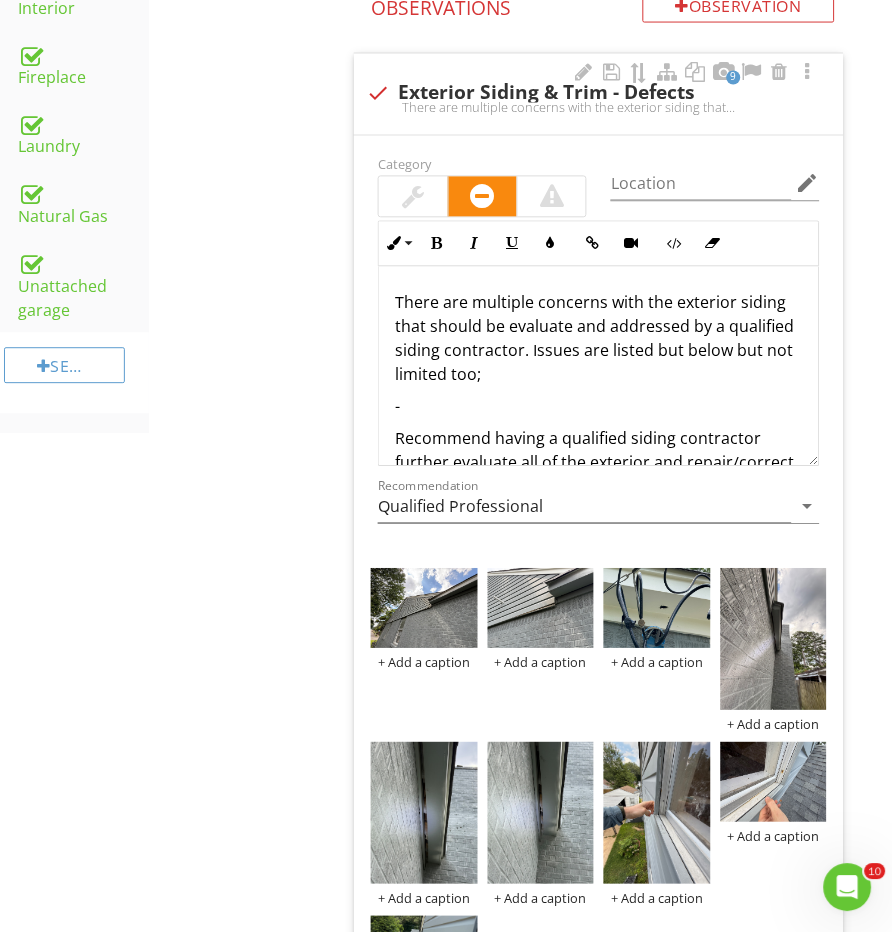 click on "-" at bounding box center (598, 407) 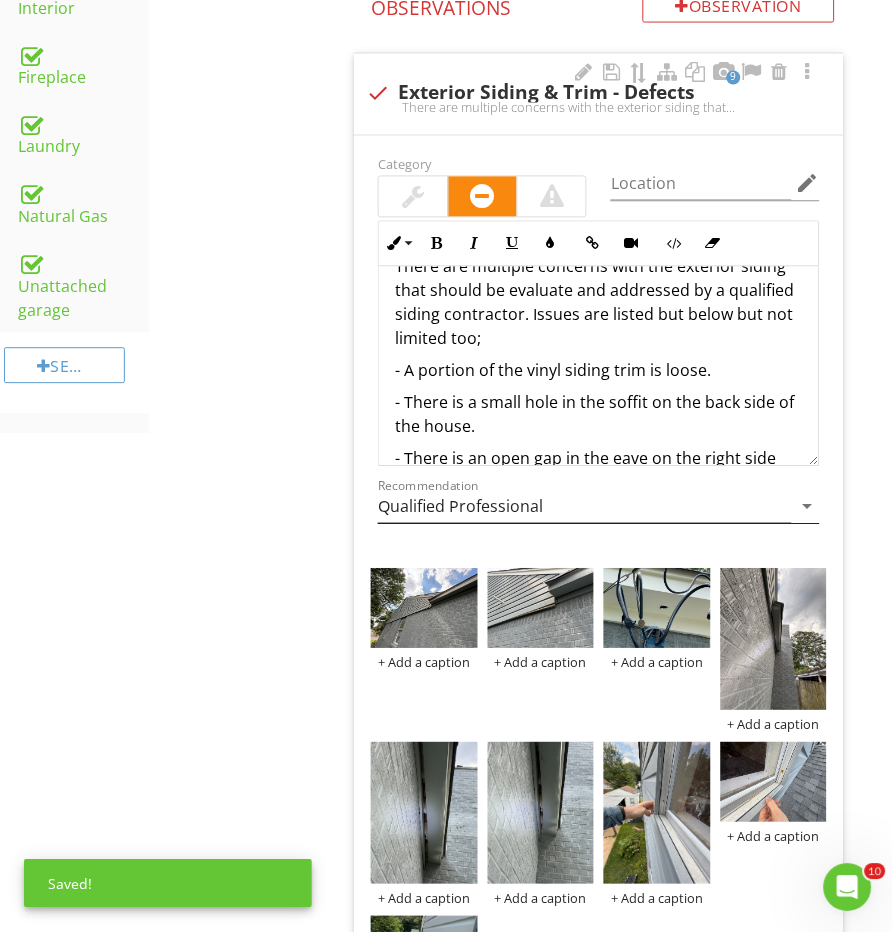 scroll, scrollTop: 60, scrollLeft: 0, axis: vertical 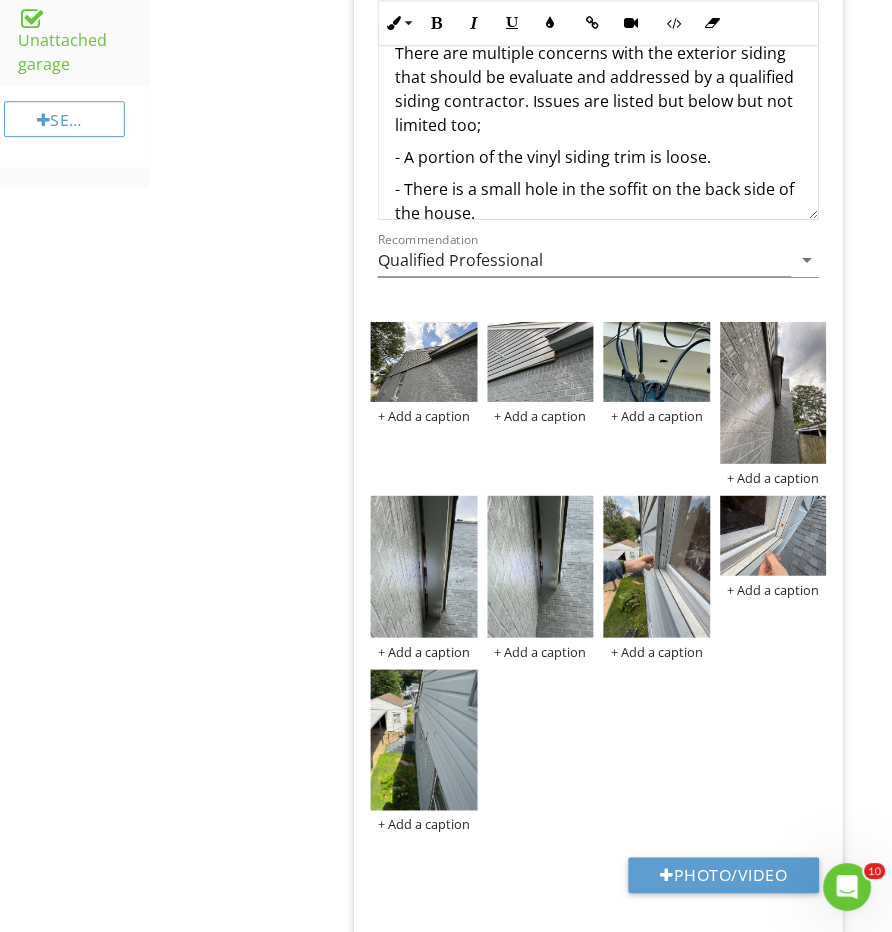 click on "- A portion of the vinyl siding trim is loose." at bounding box center [598, 157] 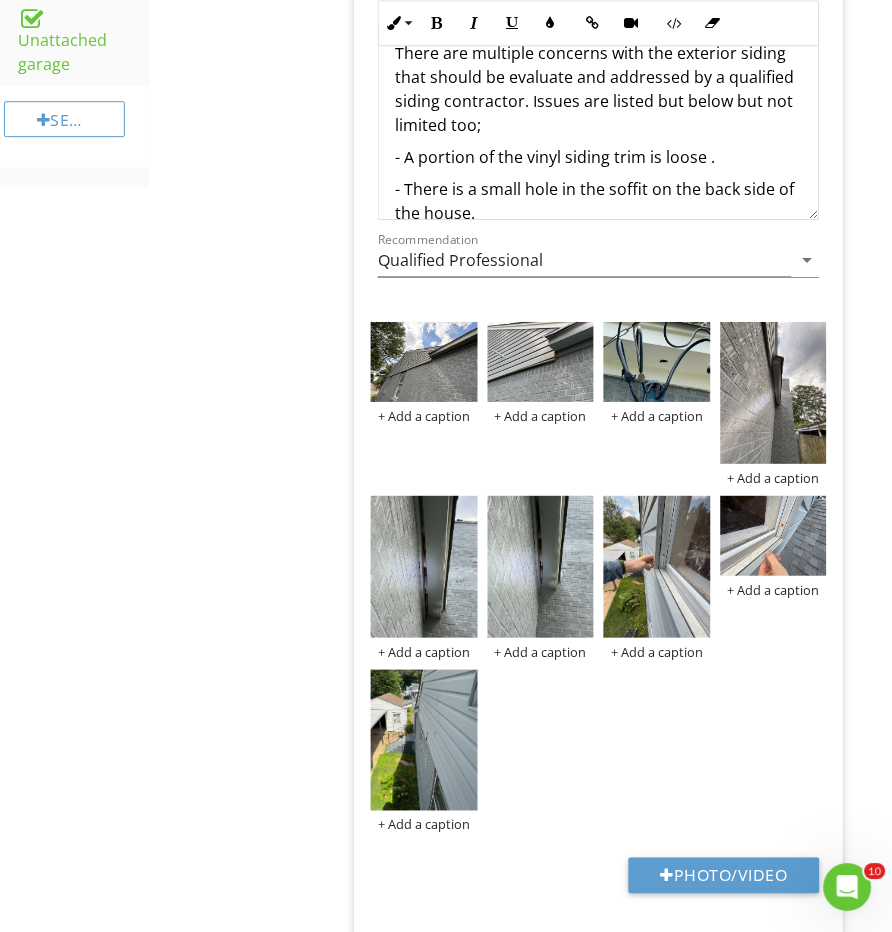 click on "- A portion of the vinyl siding trim is loose ." at bounding box center (598, 157) 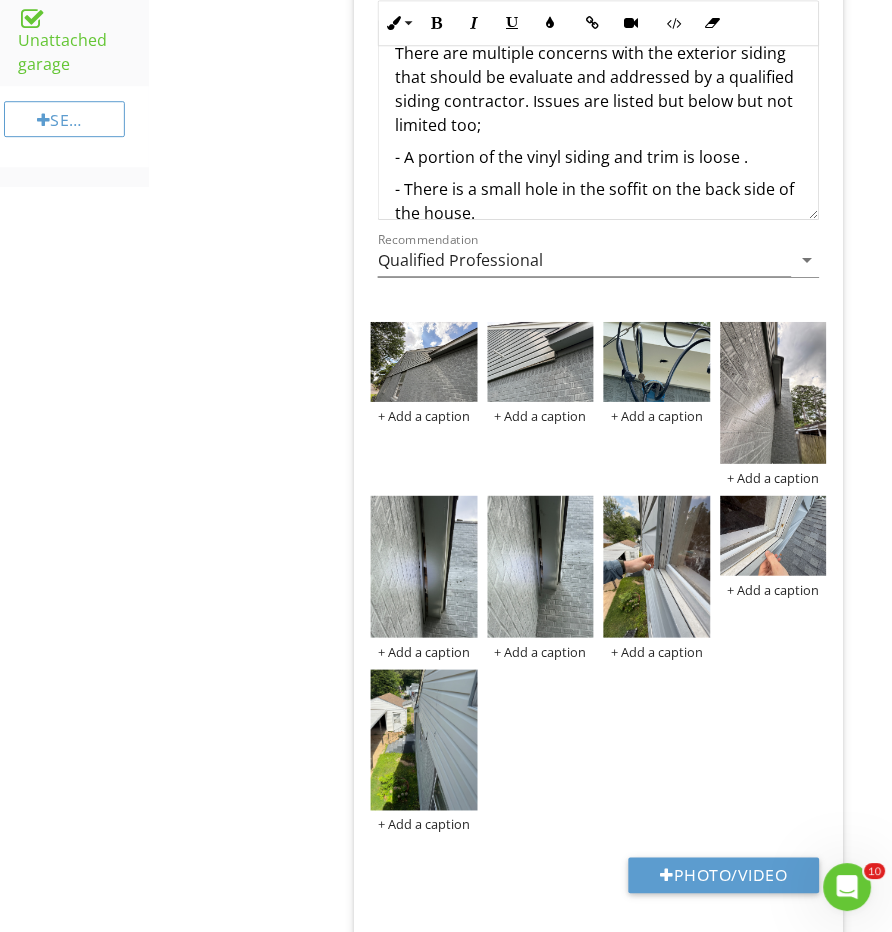 click on "- A portion of the vinyl siding and trim is loose ." at bounding box center [598, 157] 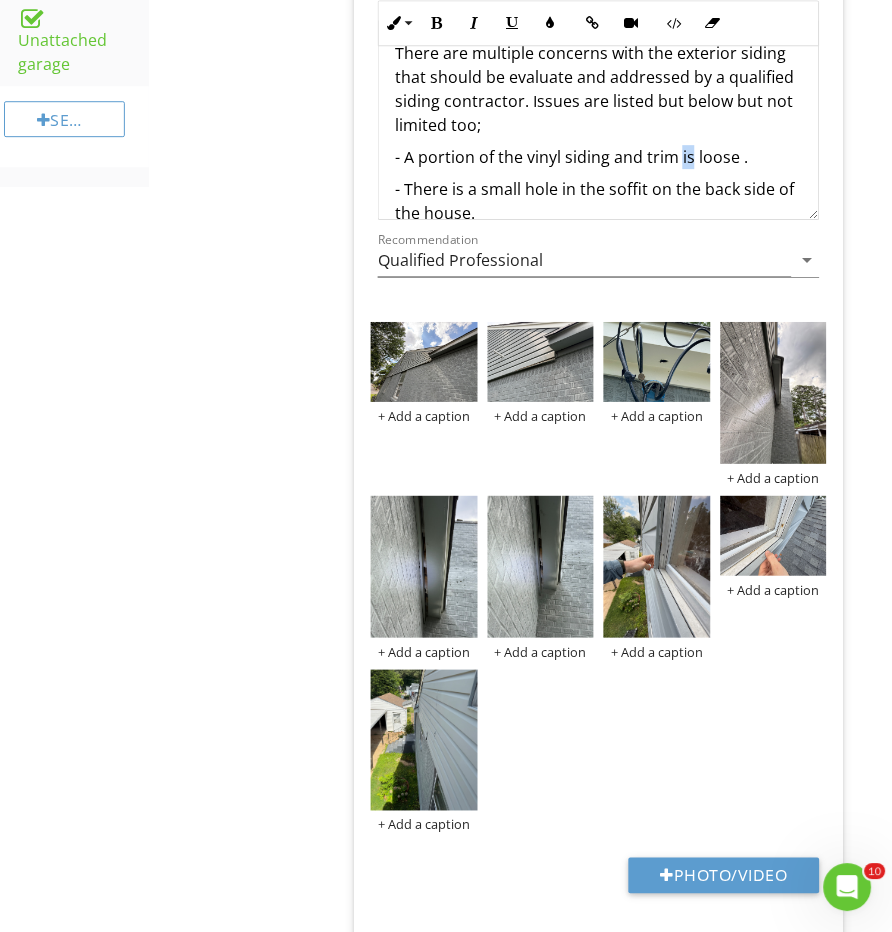 click on "- A portion of the vinyl siding and trim is loose ." at bounding box center (598, 157) 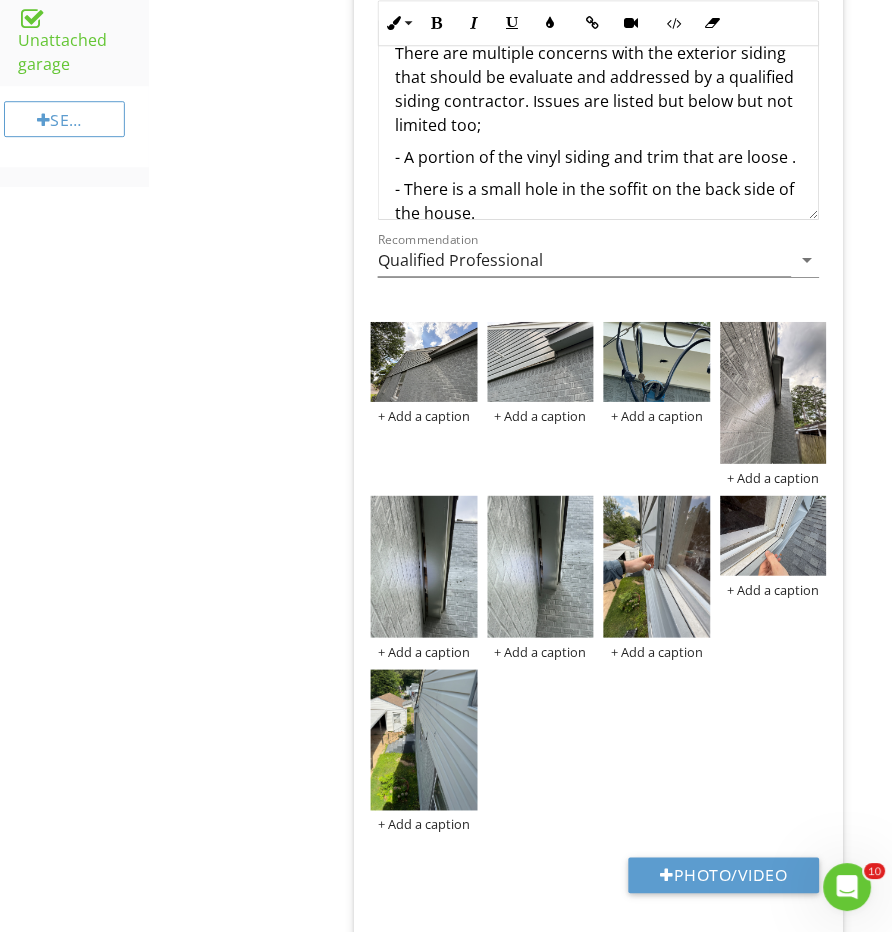 click on "- A portion of the vinyl siding and trim that are loose ." at bounding box center [598, 157] 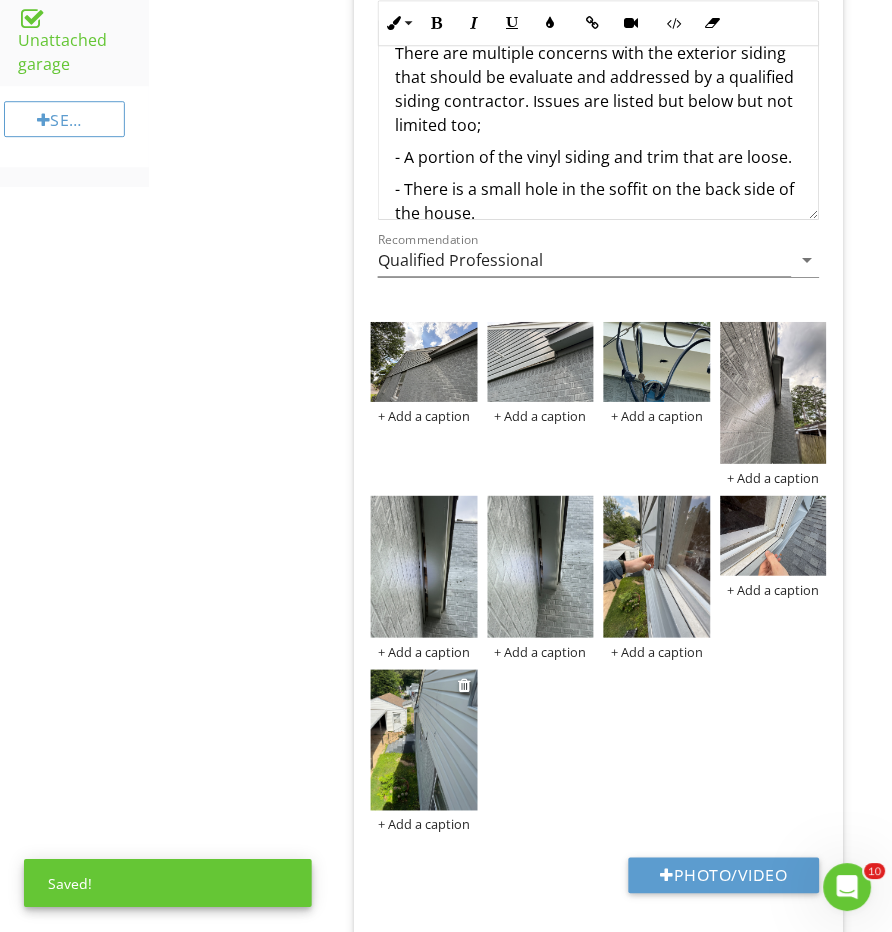 click on "+ Add a caption" at bounding box center (424, 752) 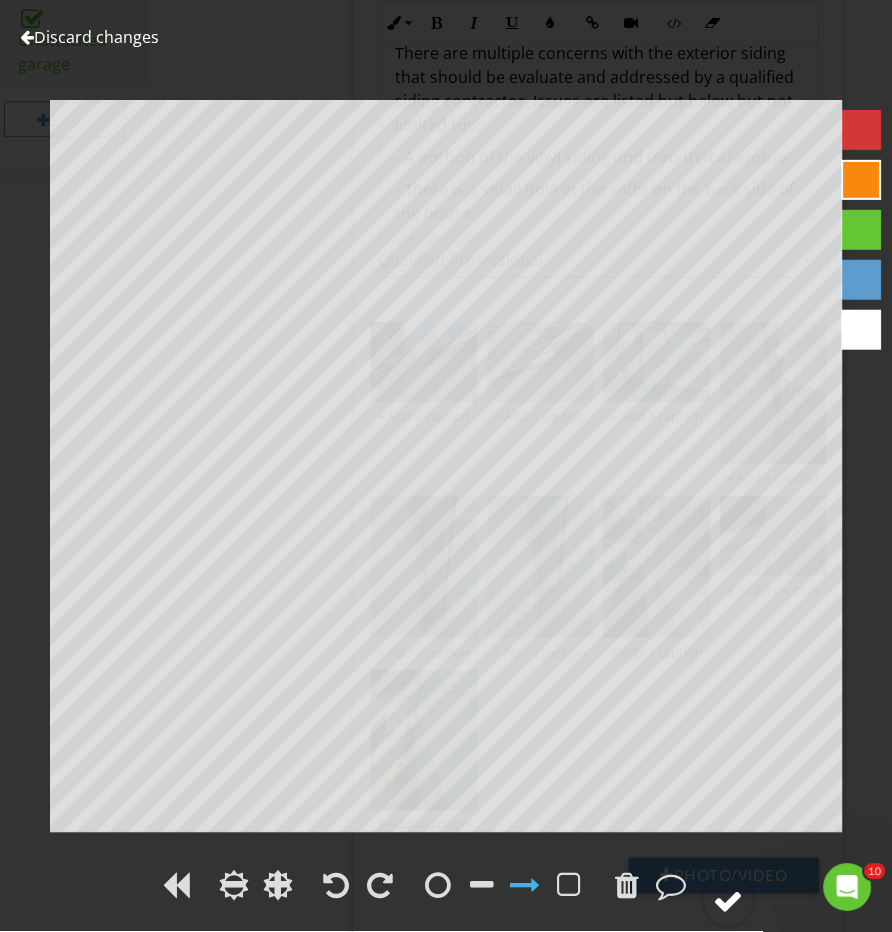 click 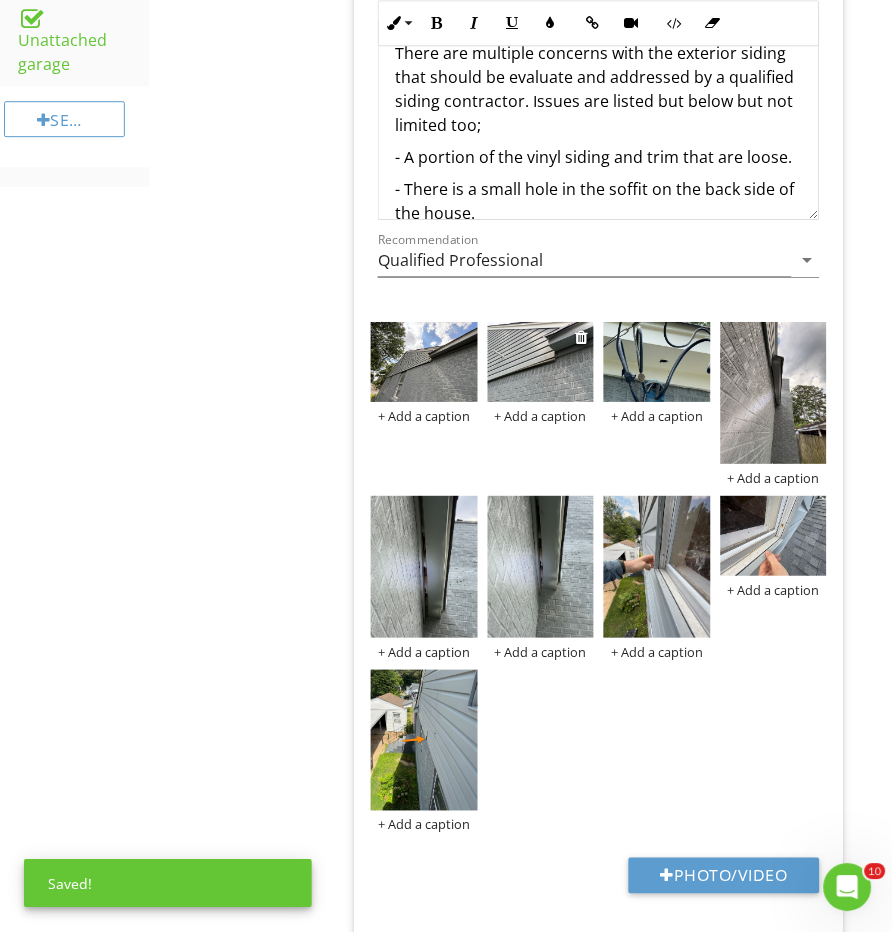 click at bounding box center (541, 362) 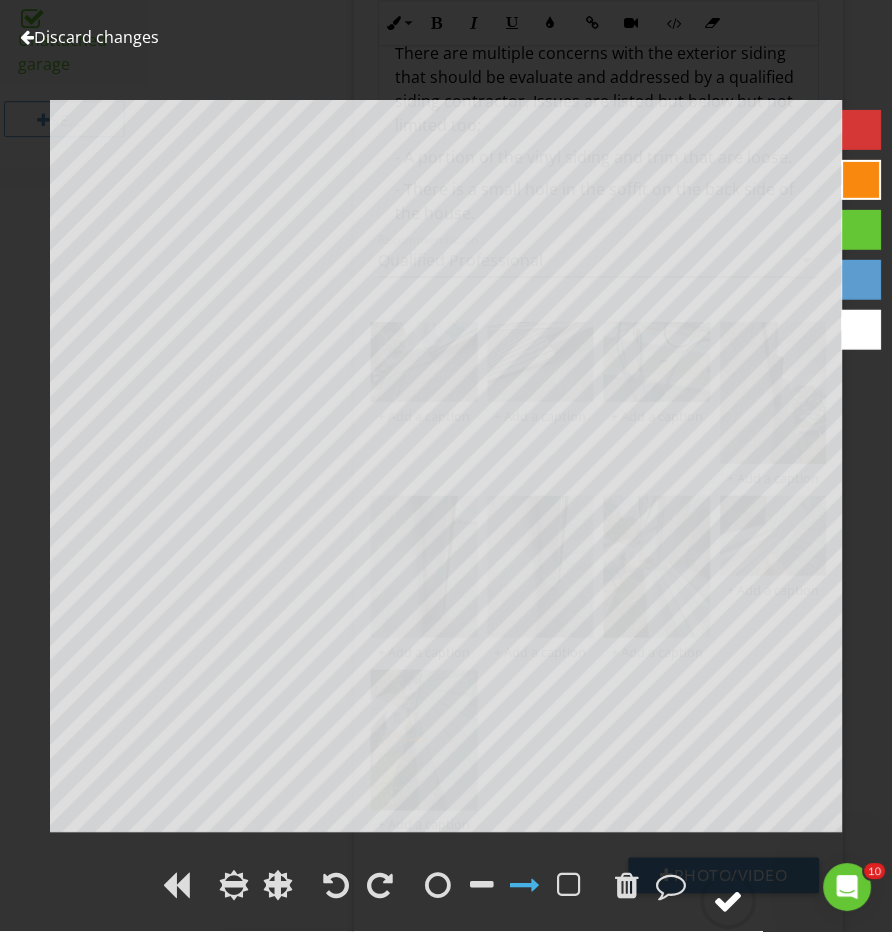 click 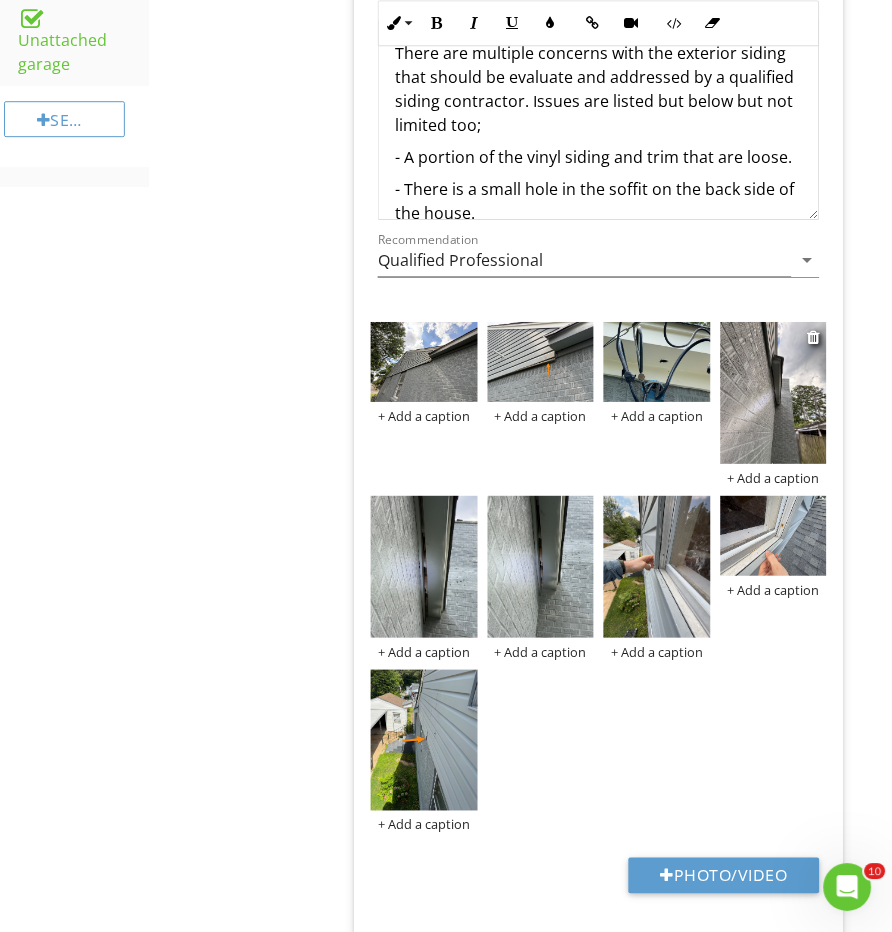 click at bounding box center [774, 393] 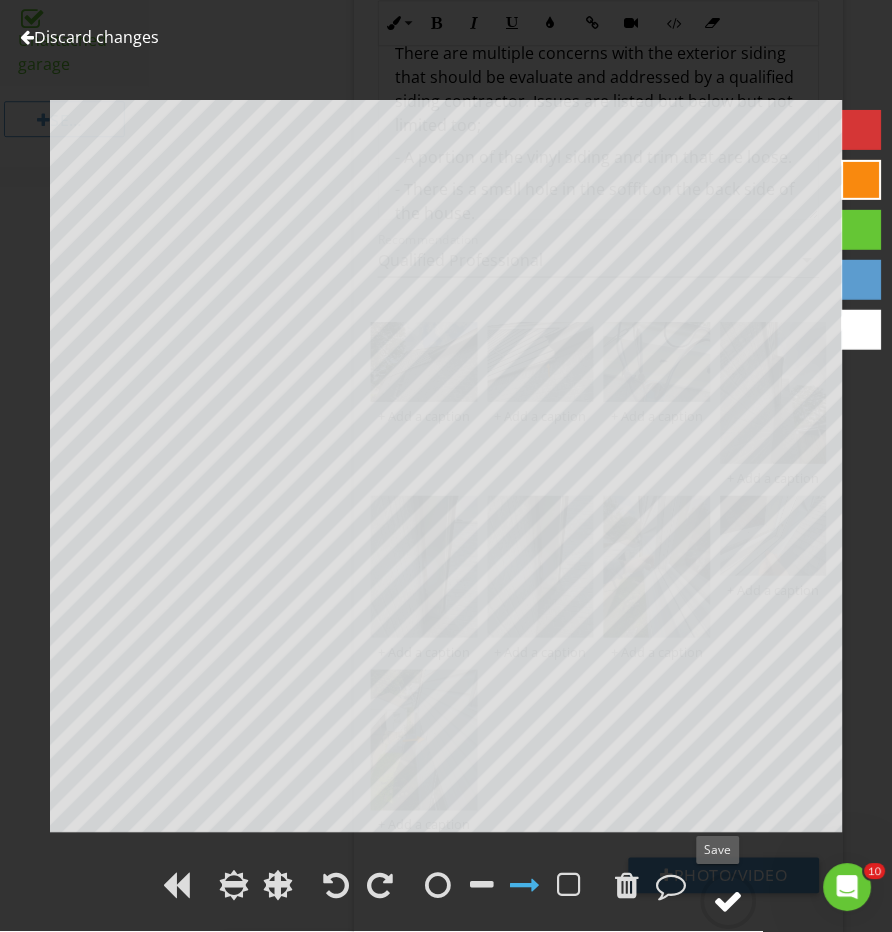 click 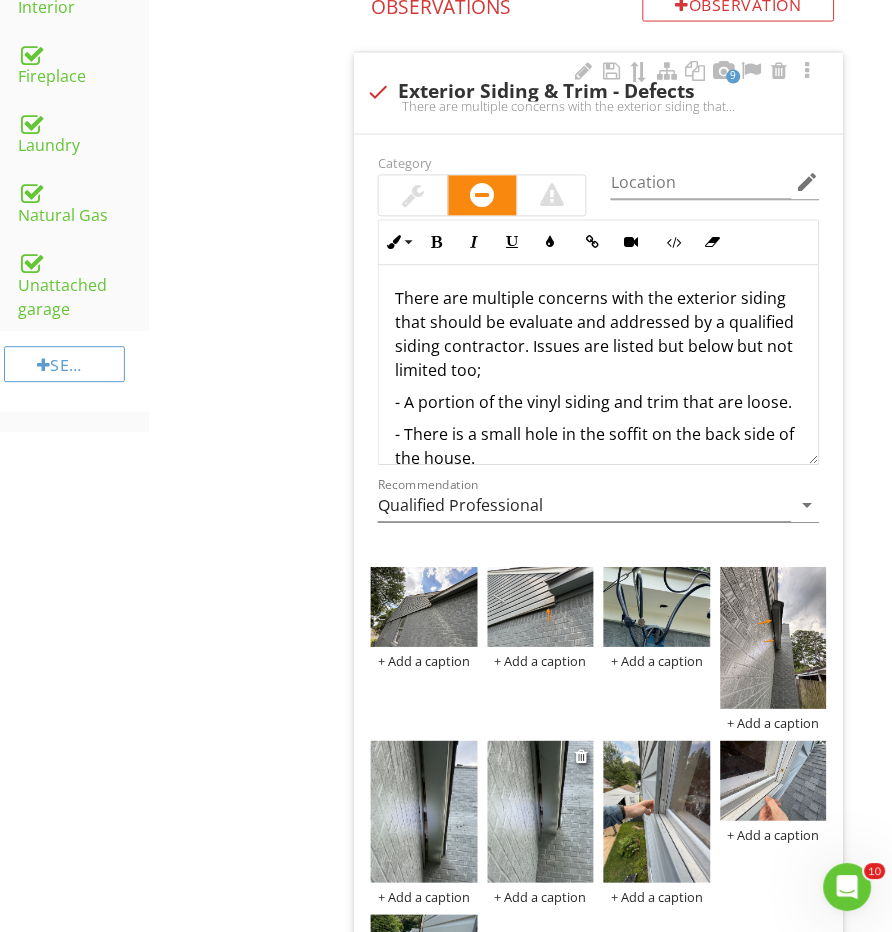 scroll, scrollTop: 1216, scrollLeft: 0, axis: vertical 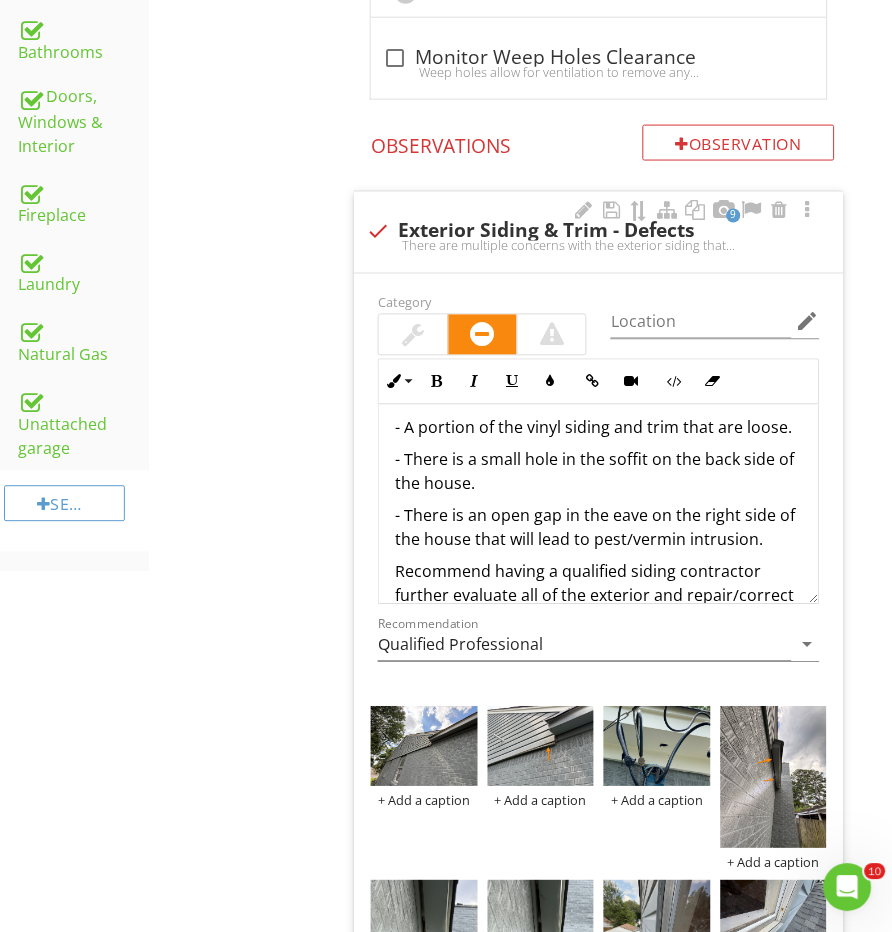 click on "- There is an open gap in the eave on the right side of the house that will lead to pest/vermin intrusion." at bounding box center [598, 528] 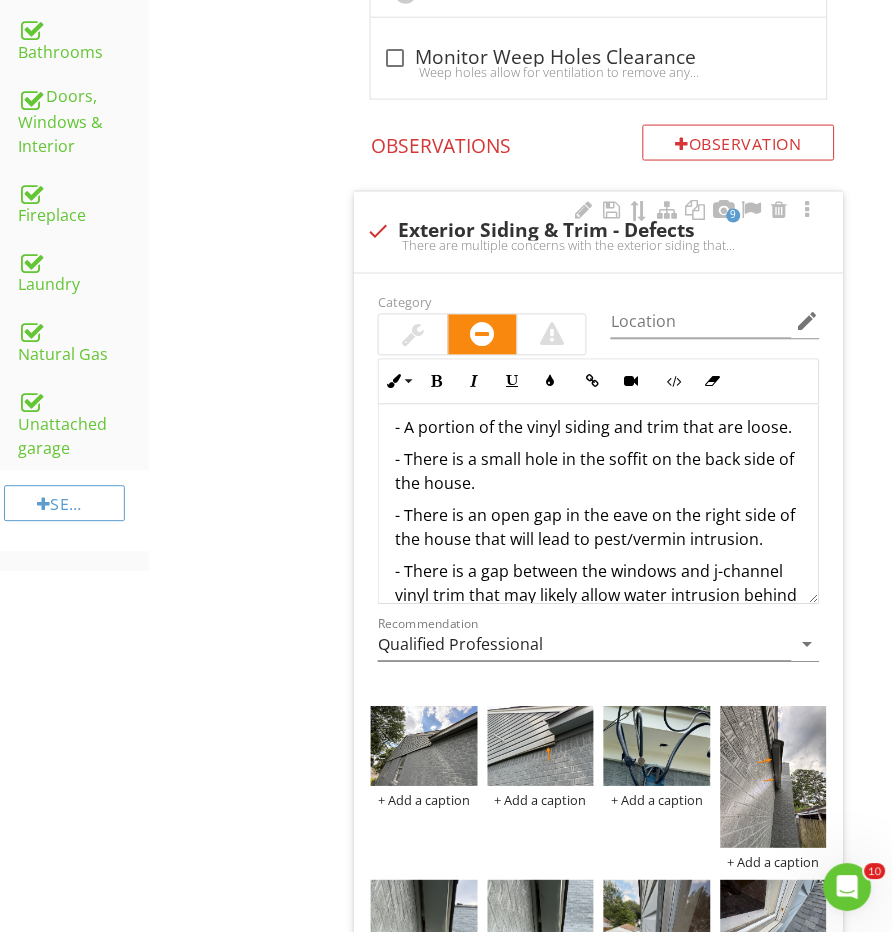 scroll, scrollTop: 138, scrollLeft: 0, axis: vertical 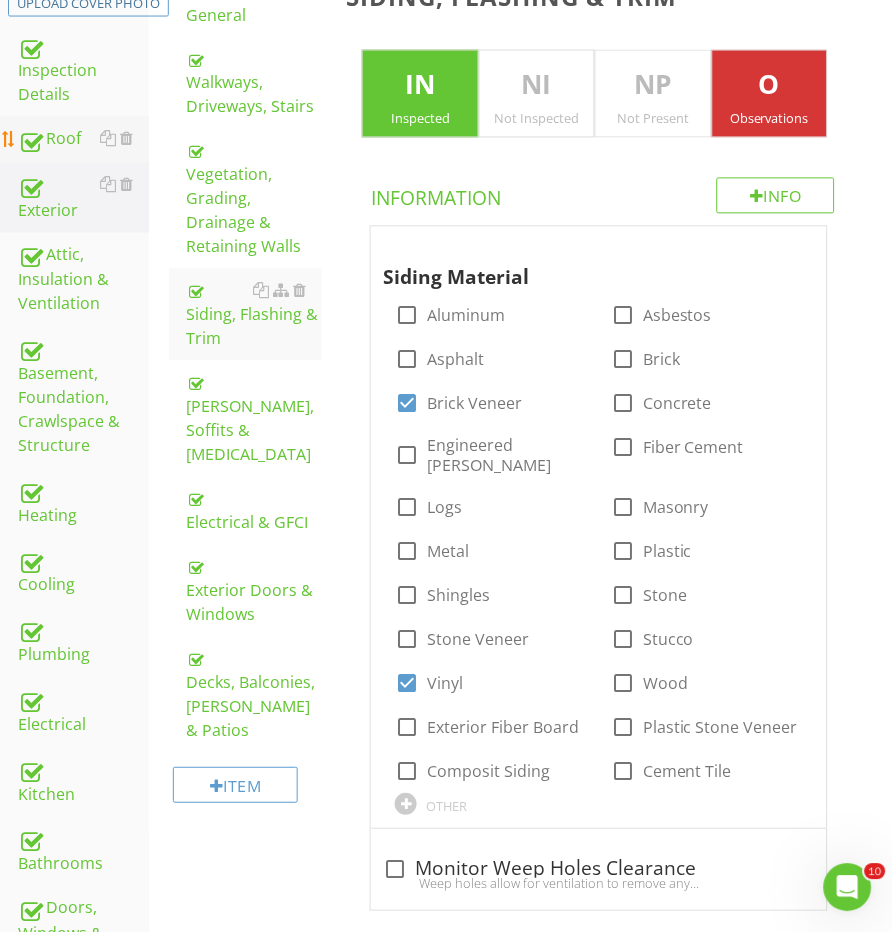click on "Roof" at bounding box center (83, 140) 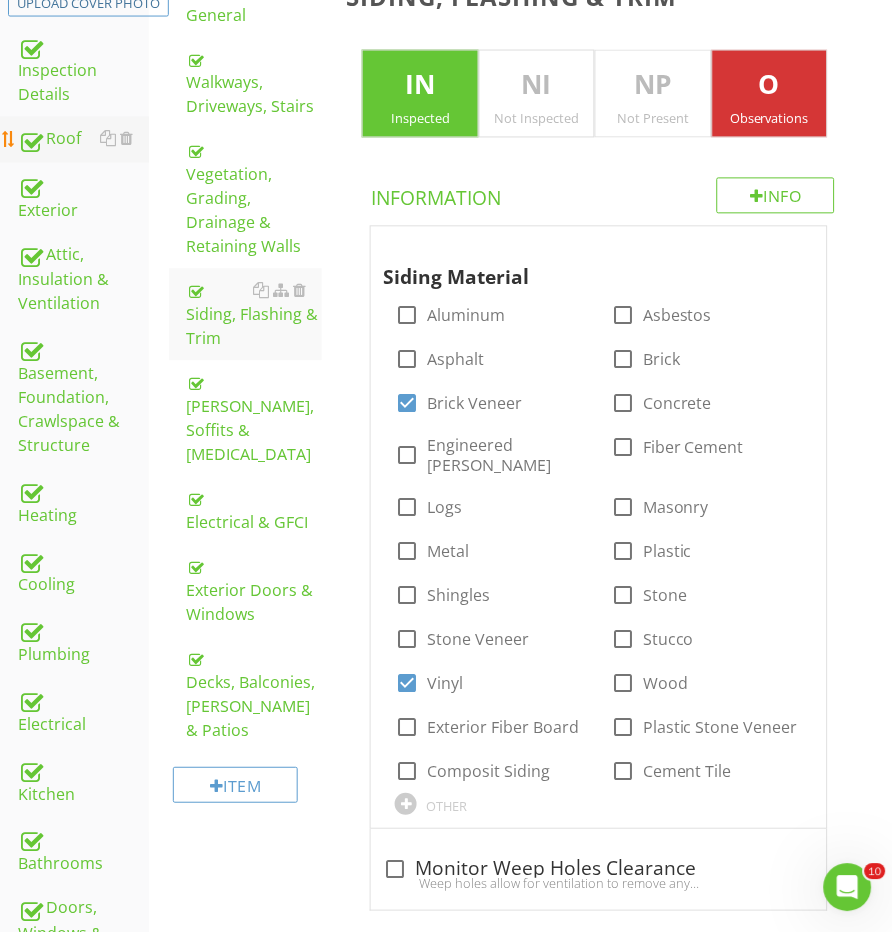 scroll, scrollTop: 403, scrollLeft: 0, axis: vertical 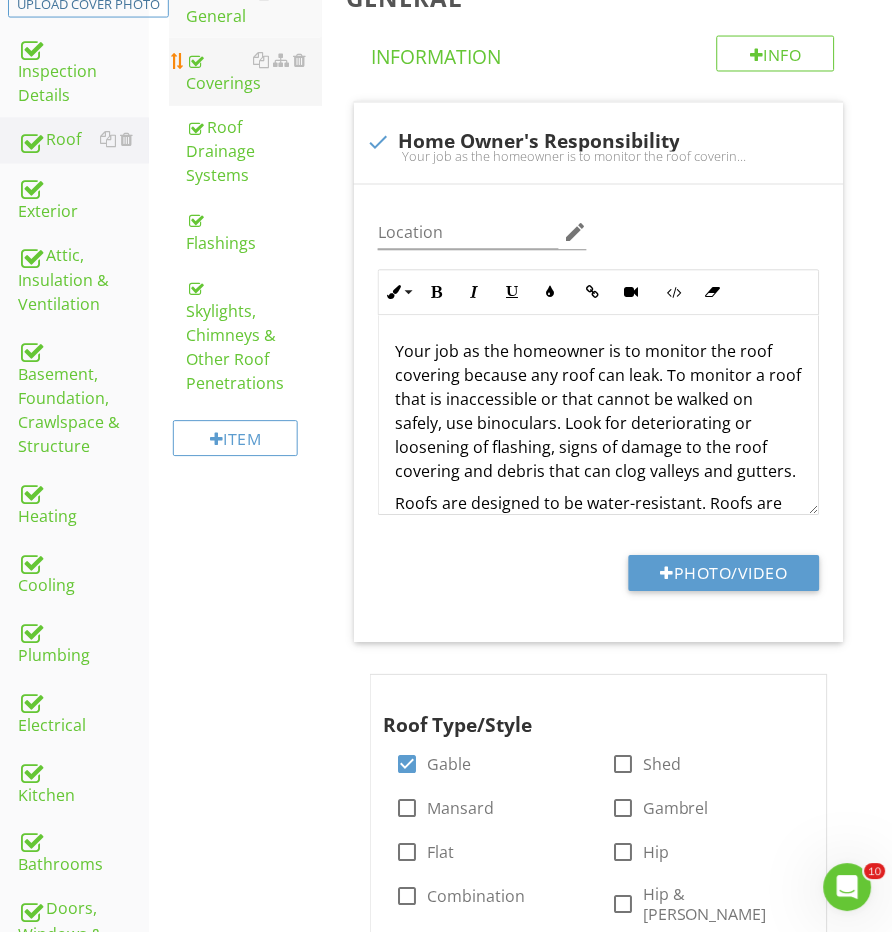 click on "Coverings" at bounding box center (255, 72) 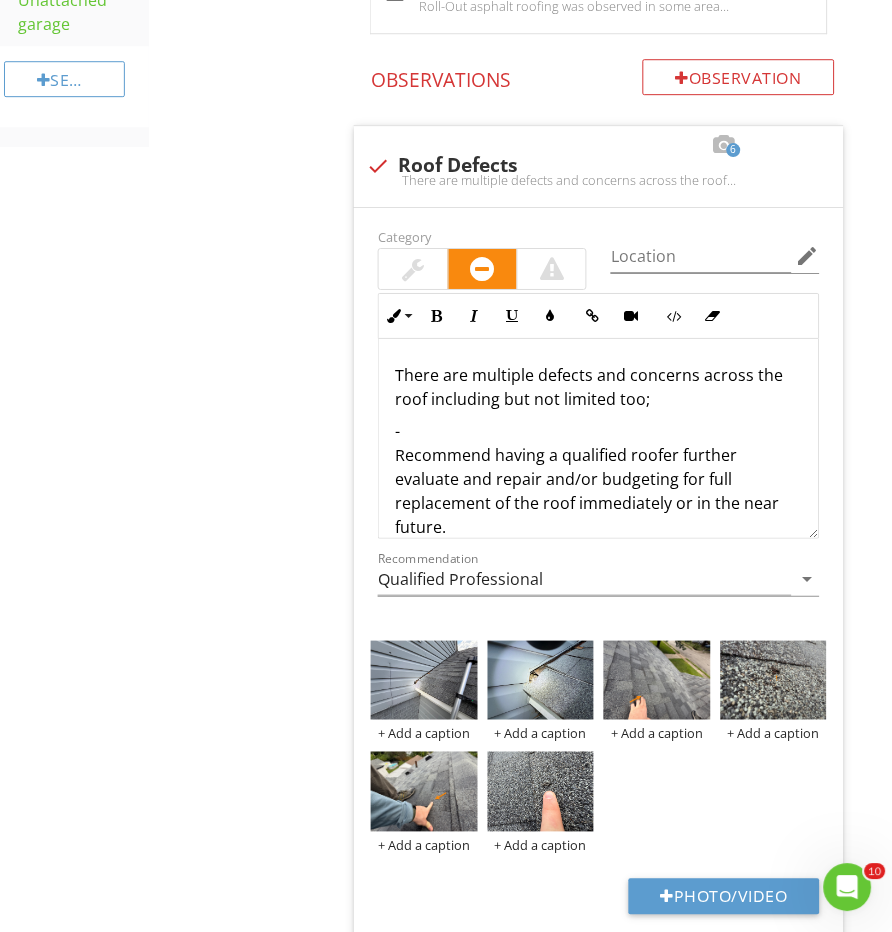 scroll, scrollTop: 1651, scrollLeft: 0, axis: vertical 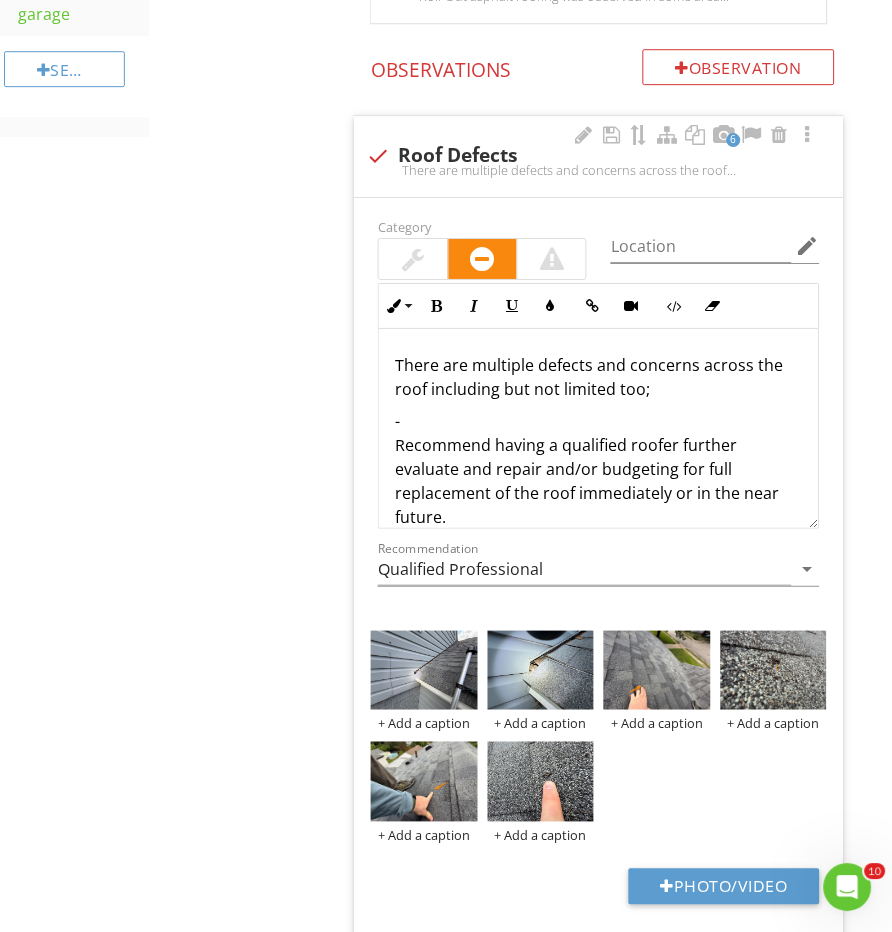 click on "- Recommend having a qualified roofer further evaluate and repair and/or budgeting for full replacement of the roof immediately or in the near future." at bounding box center (598, 469) 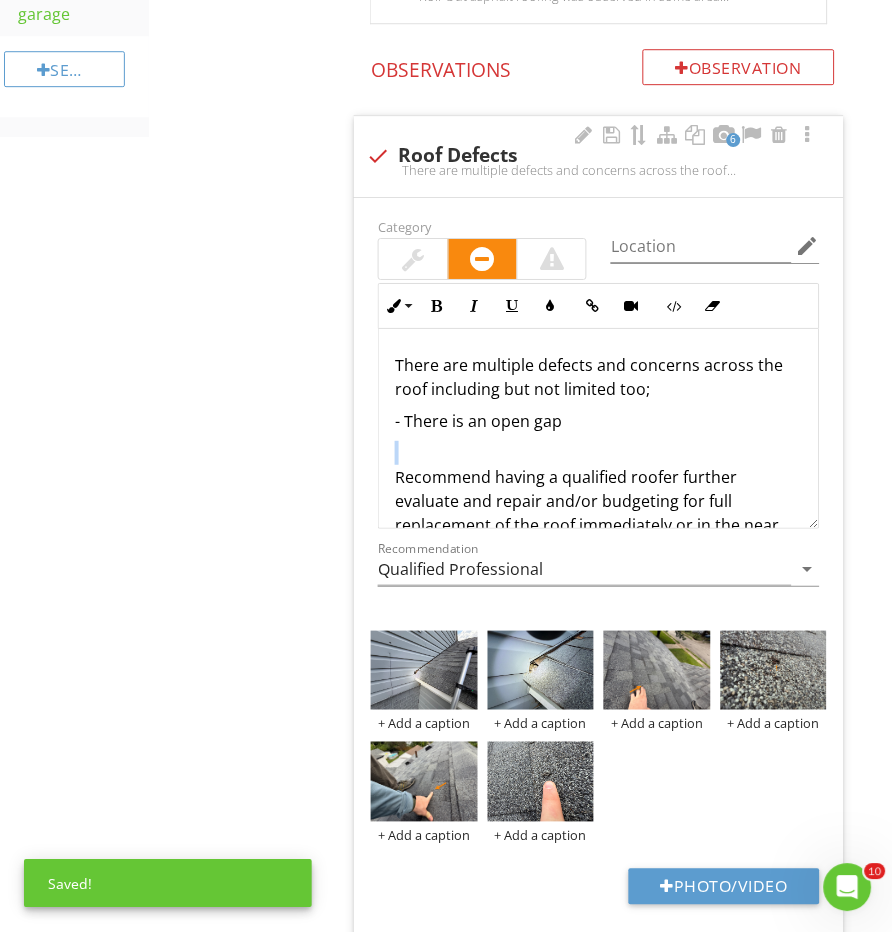 click on "There are multiple defects and concerns across the roof including but not limited too;  - There is an open gap  Recommend having a qualified roofer further evaluate and repair and/or budgeting for full replacement of the roof immediately or in the near future." at bounding box center [598, 457] 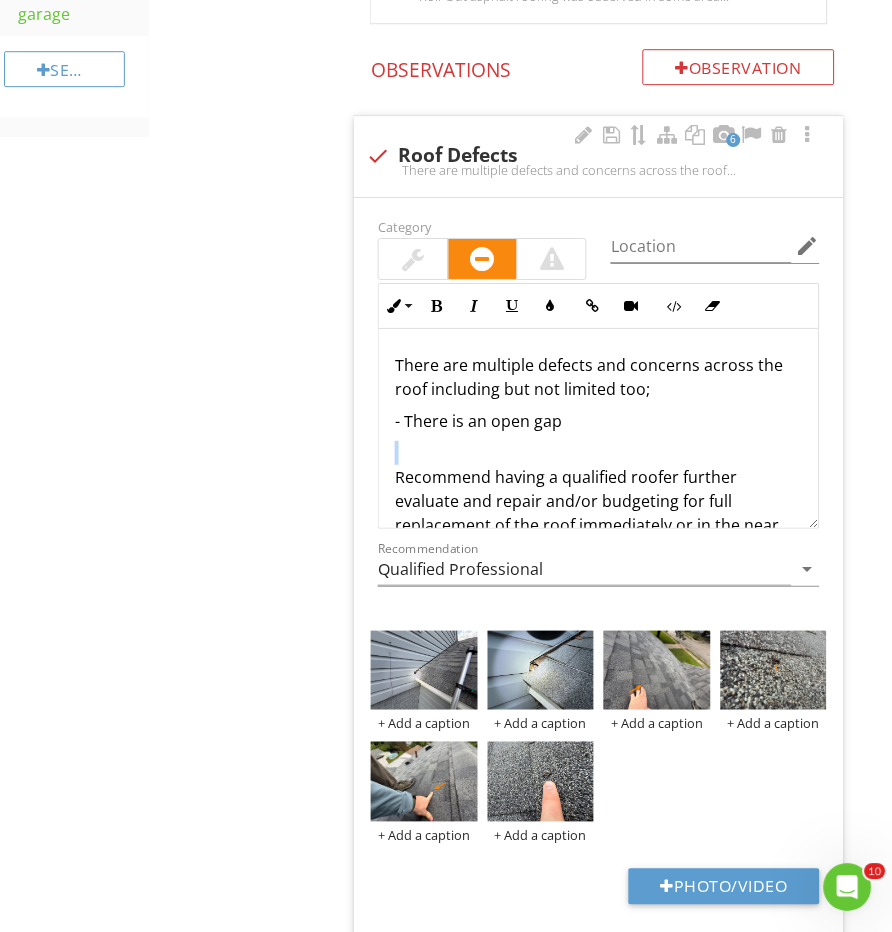 click on "There are multiple defects and concerns across the roof including but not limited too;  - There is an open gap  Recommend having a qualified roofer further evaluate and repair and/or budgeting for full replacement of the roof immediately or in the near future." at bounding box center (598, 457) 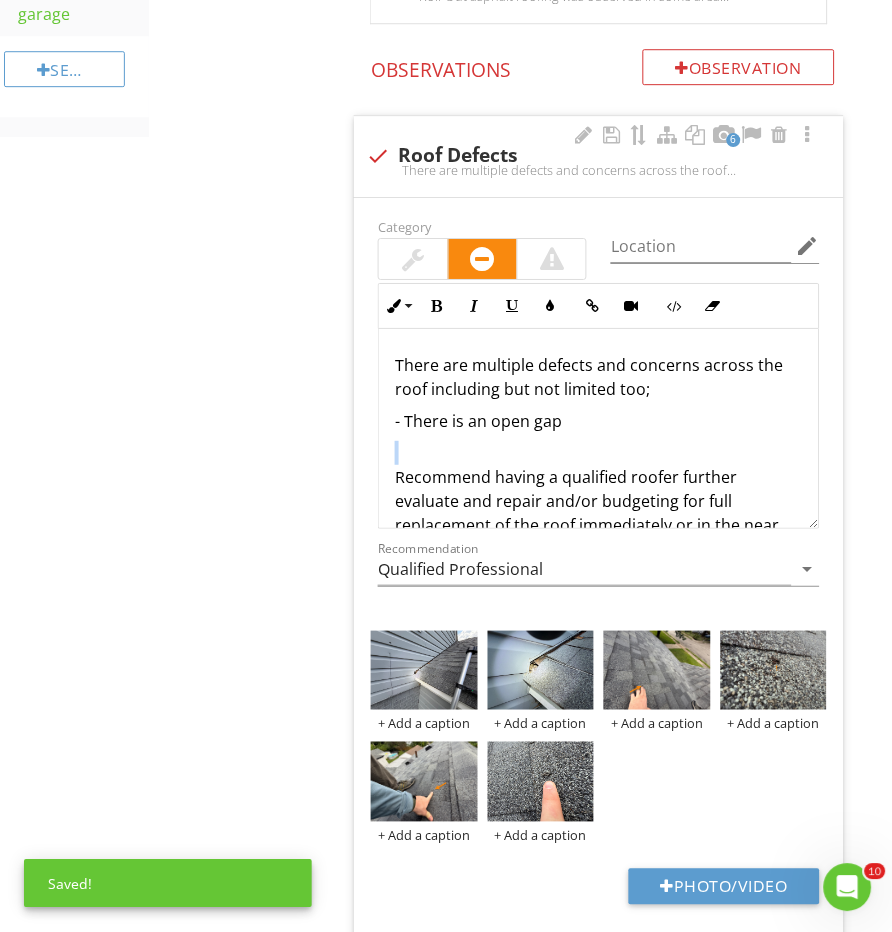 click on "There are multiple defects and concerns across the roof including but not limited too;  - There is an open gap  Recommend having a qualified roofer further evaluate and repair and/or budgeting for full replacement of the roof immediately or in the near future." at bounding box center (598, 457) 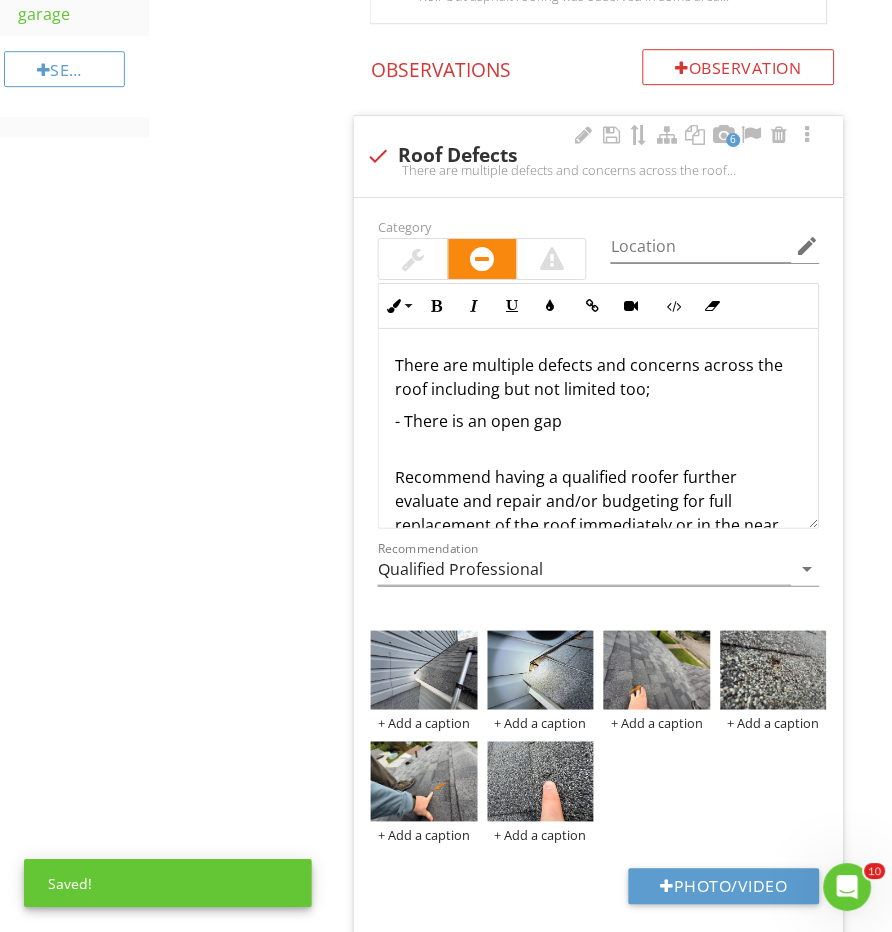 click on "- There is an open gap" at bounding box center [598, 421] 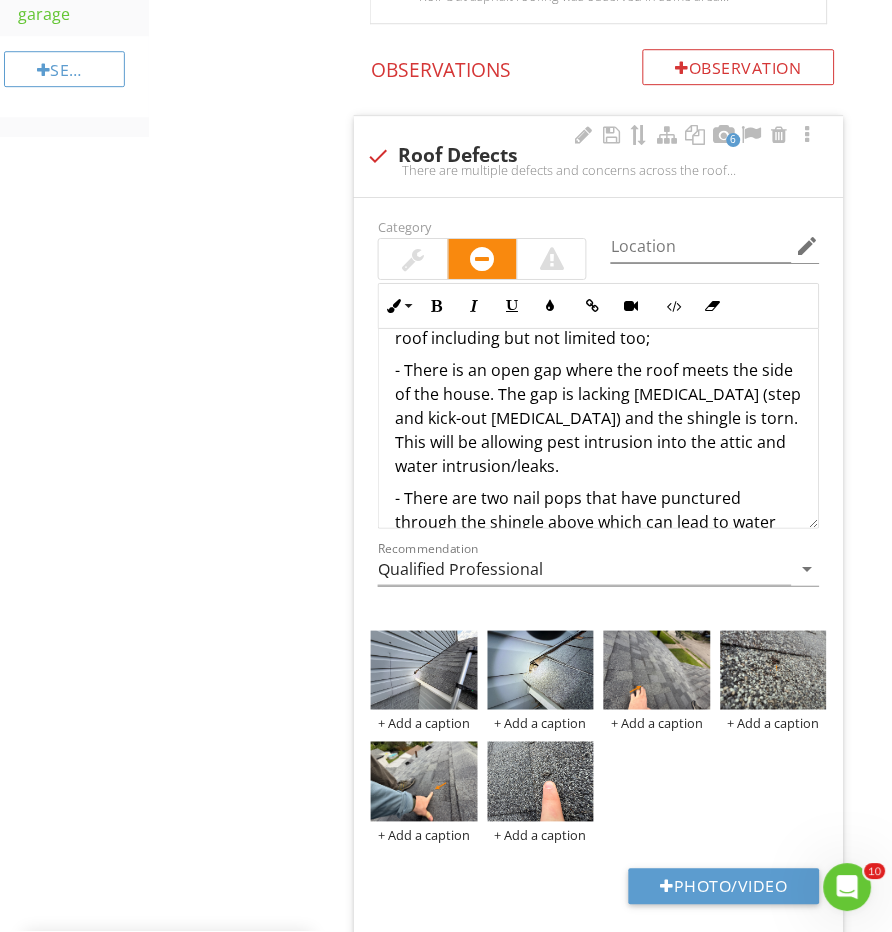 scroll, scrollTop: 171, scrollLeft: 0, axis: vertical 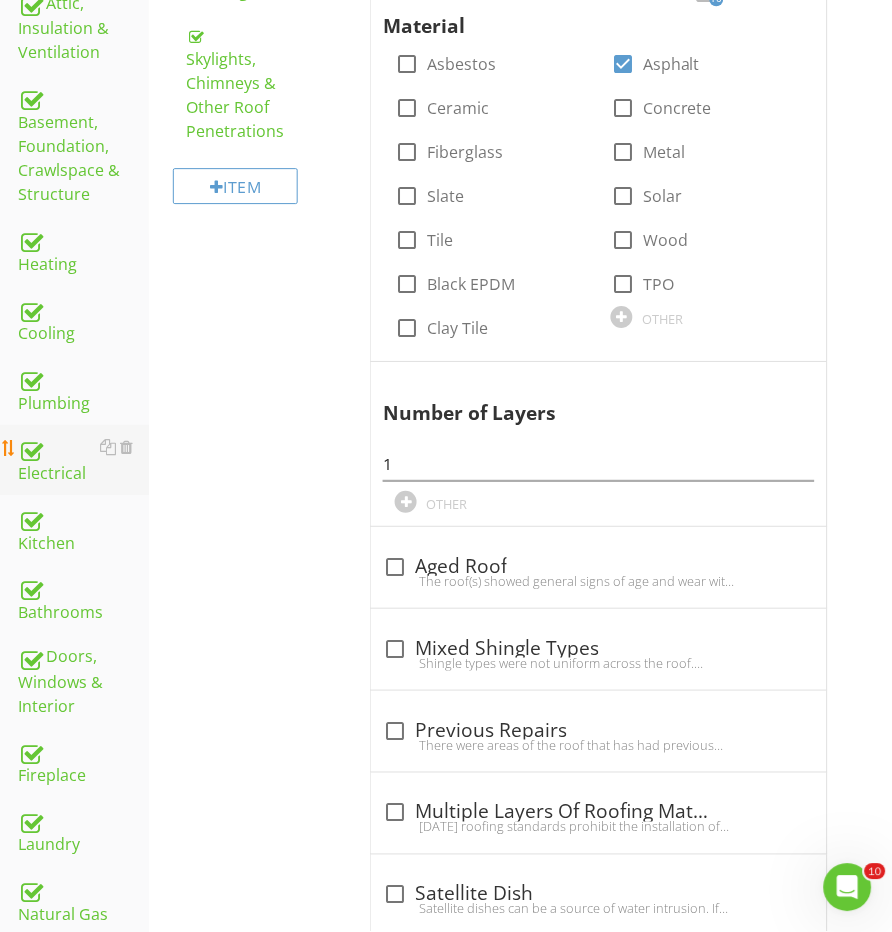 click on "Electrical" at bounding box center [83, 460] 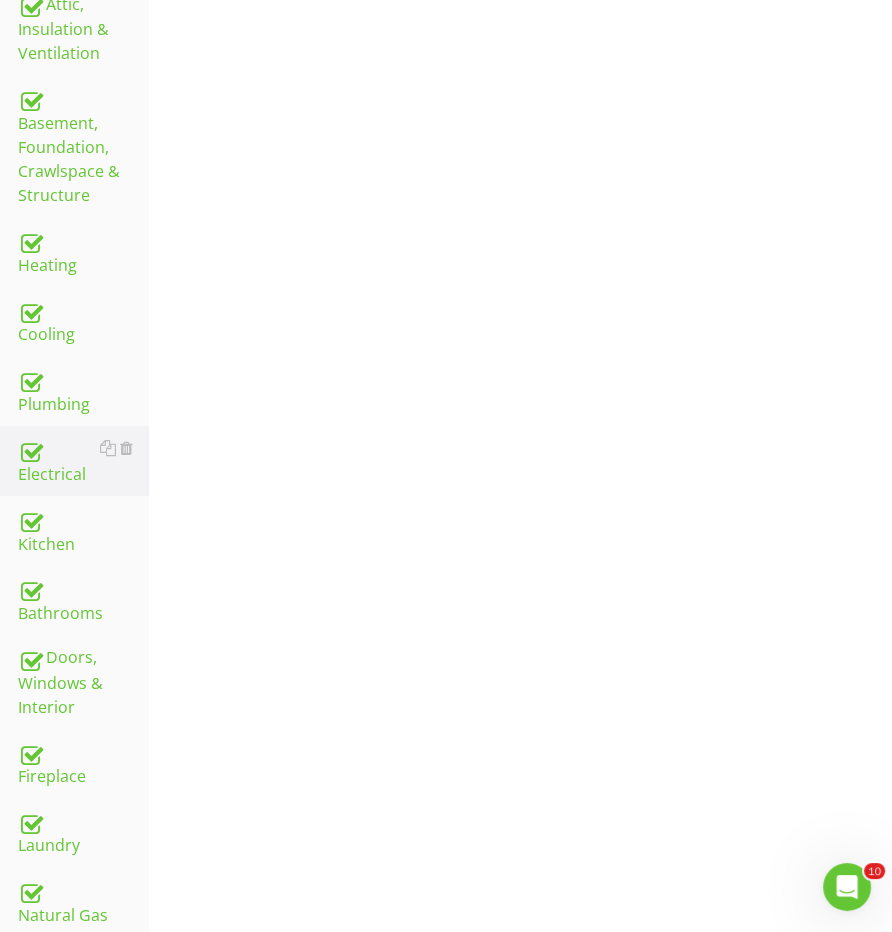 scroll, scrollTop: 354, scrollLeft: 0, axis: vertical 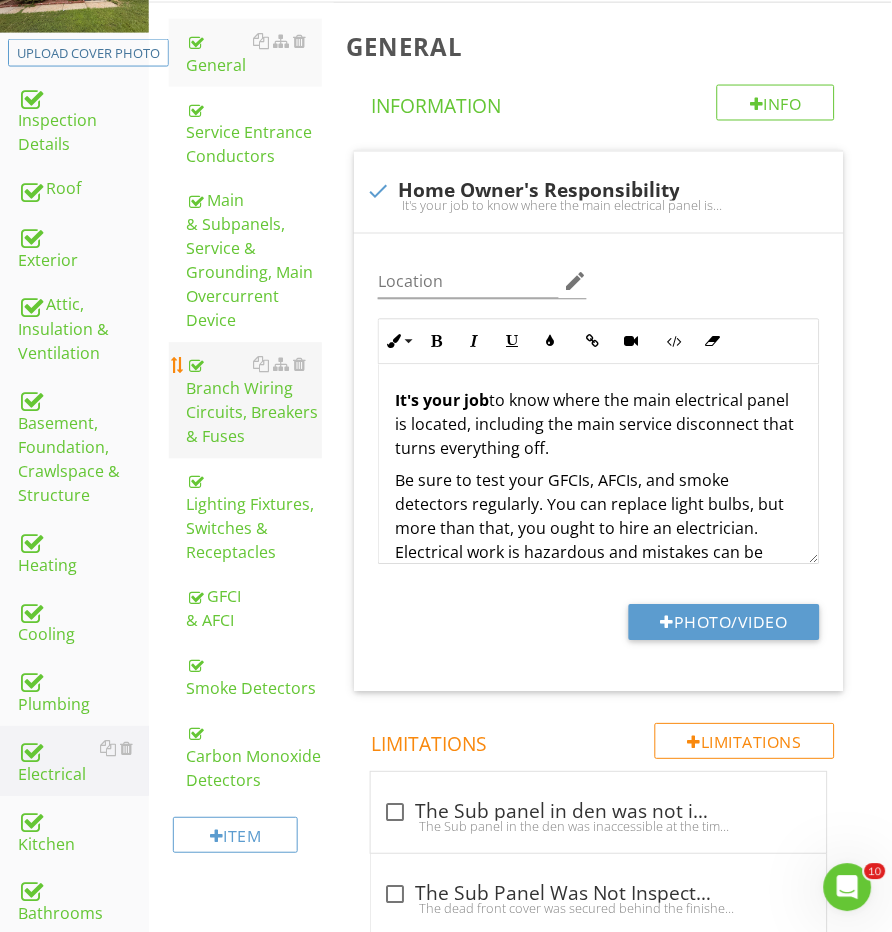 click on "Branch Wiring Circuits, Breakers & Fuses" at bounding box center (255, 401) 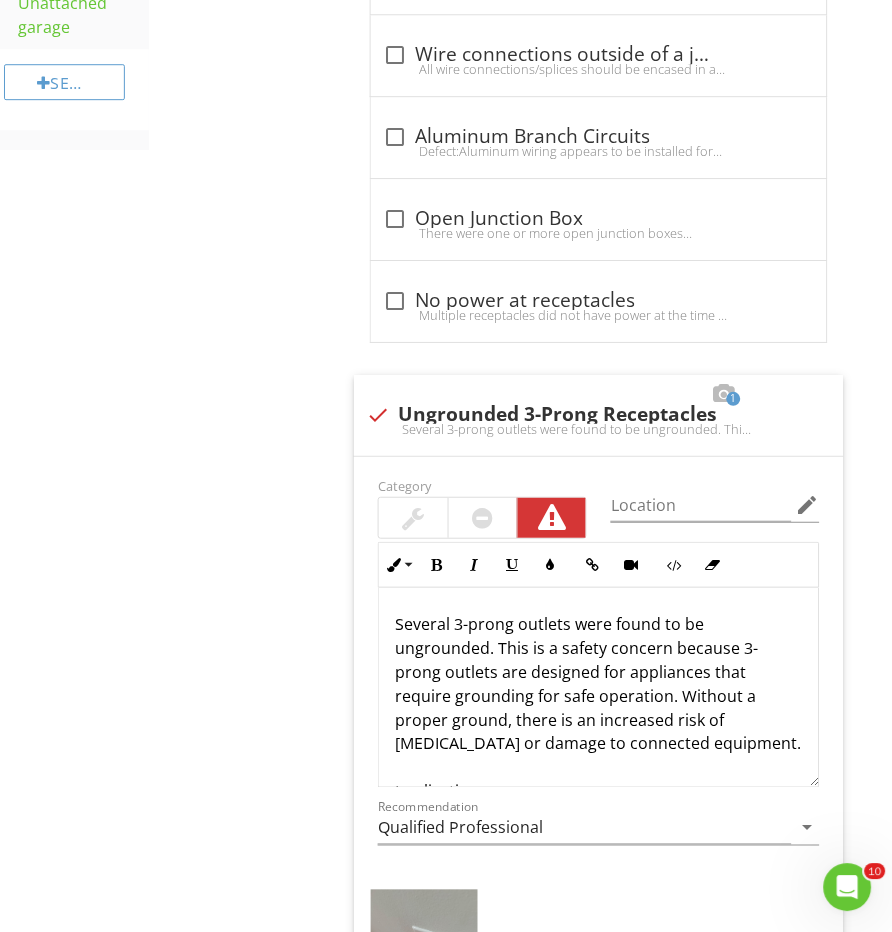 scroll, scrollTop: 1689, scrollLeft: 0, axis: vertical 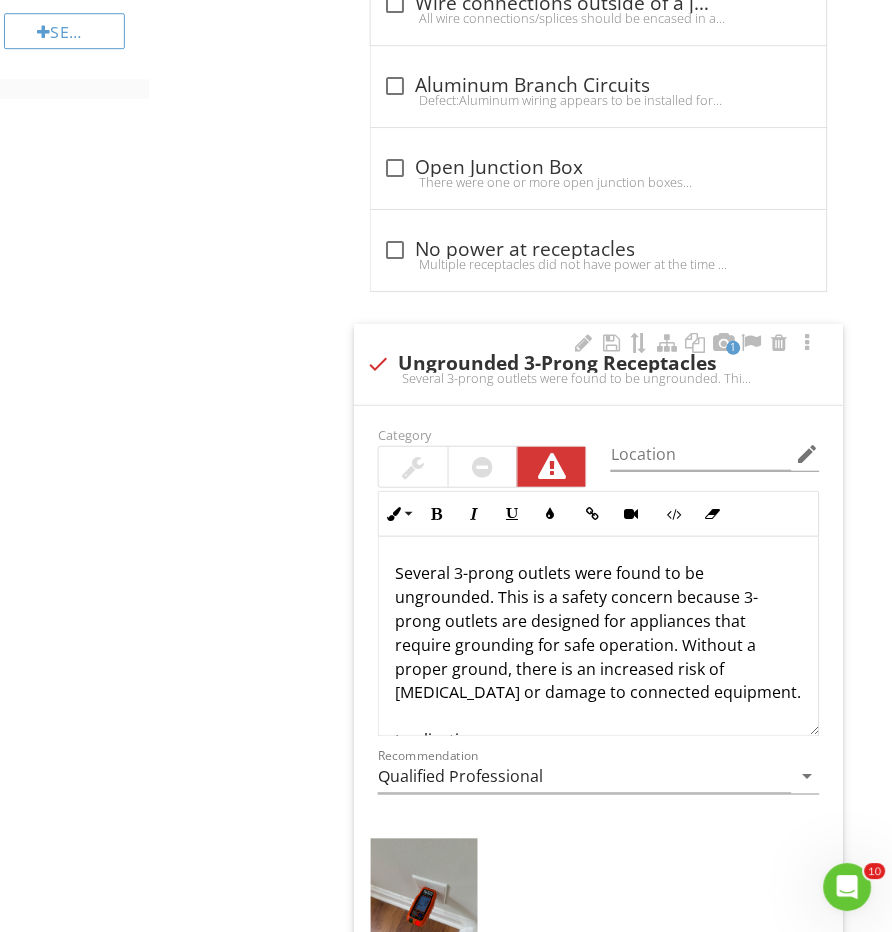 click at bounding box center [482, 467] 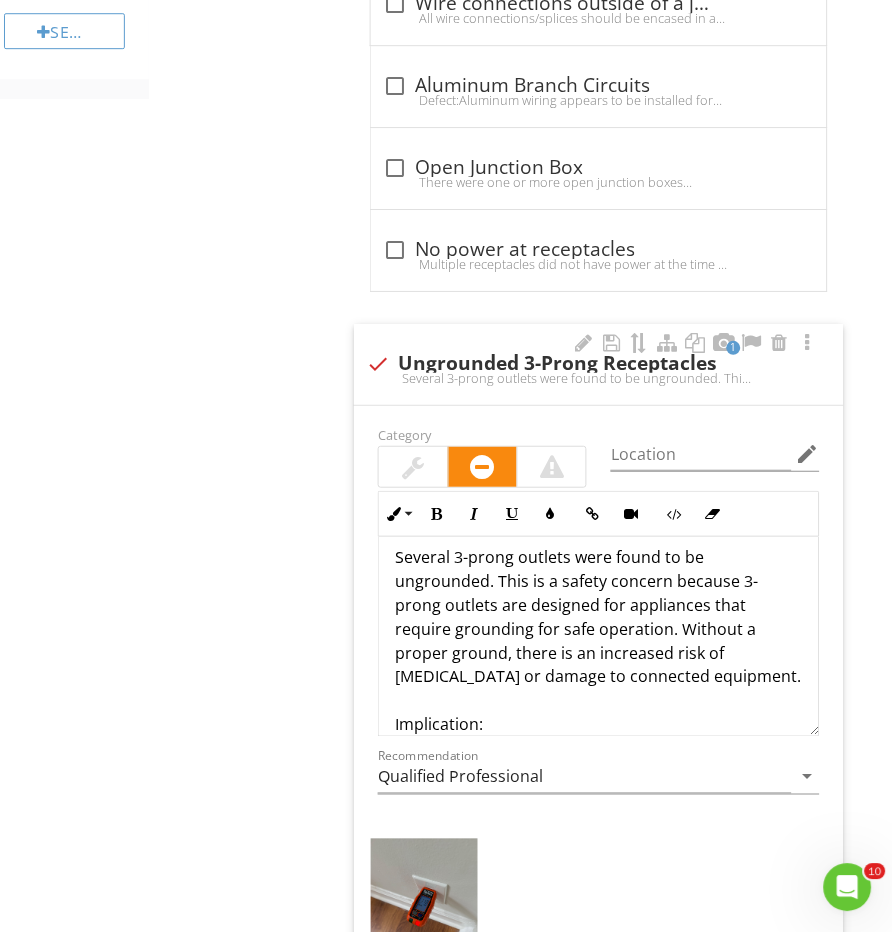 scroll, scrollTop: 17, scrollLeft: 0, axis: vertical 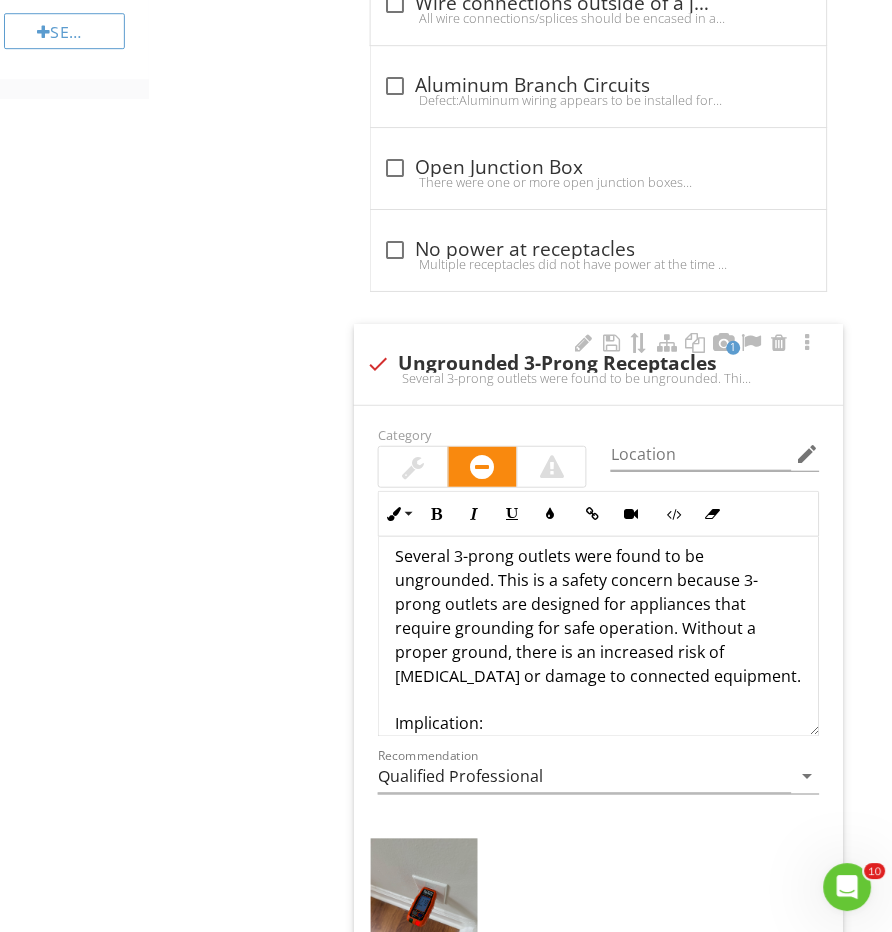 click on "Several 3-prong outlets were found to be ungrounded. This is a safety concern because 3-prong outlets are designed for appliances that require grounding for safe operation. Without a proper ground, there is an increased risk of electric shock or damage to connected equipment. Implication: Ungrounded outlets can allow metal parts of plugged-in appliances to become energized. If touched, this could result in serious or fatal shock. Grounding is a critical safety feature that protects people and equipment from electrical faults. Recommendation: Have a licensed electrician evaluate and correct the issue. Acceptable repair options typically include re-wiring the outlet with a ground, or installing GFCI (and/or AFCI) protection and labeling the outlets as "No Equipment Ground" where applicable. For more details, see this helpful resource: Structure Tech – Repairing Ungrounded Three-Prong Outlets" at bounding box center [598, 832] 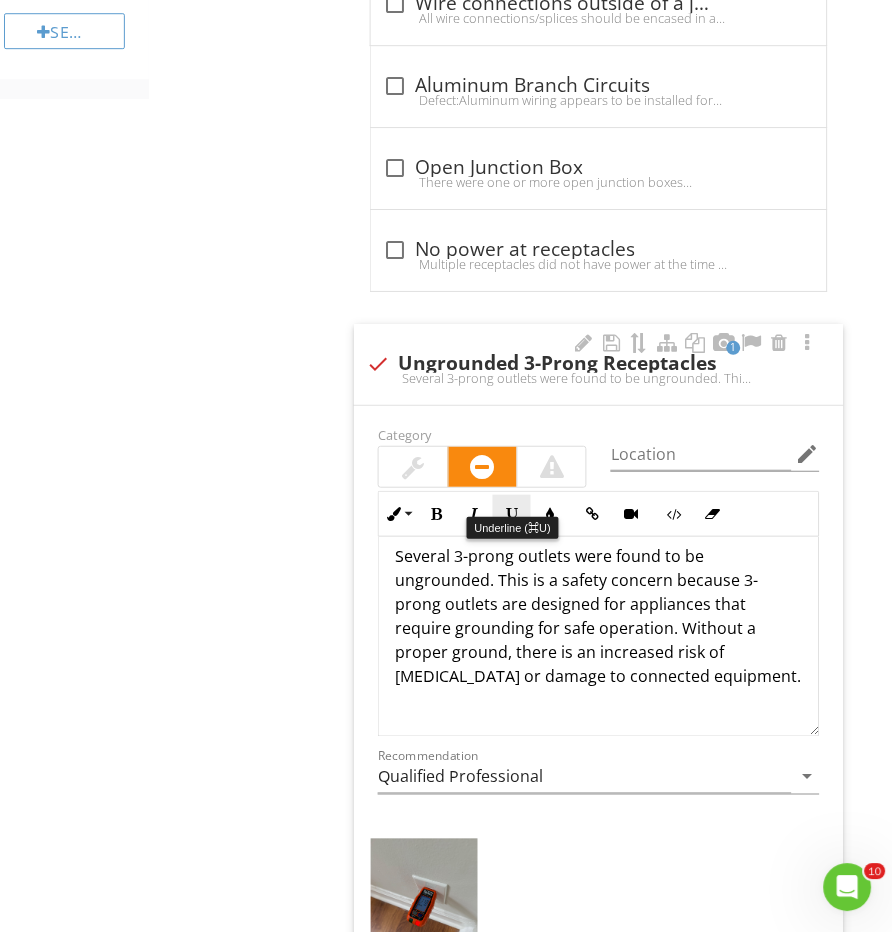 click at bounding box center (512, 514) 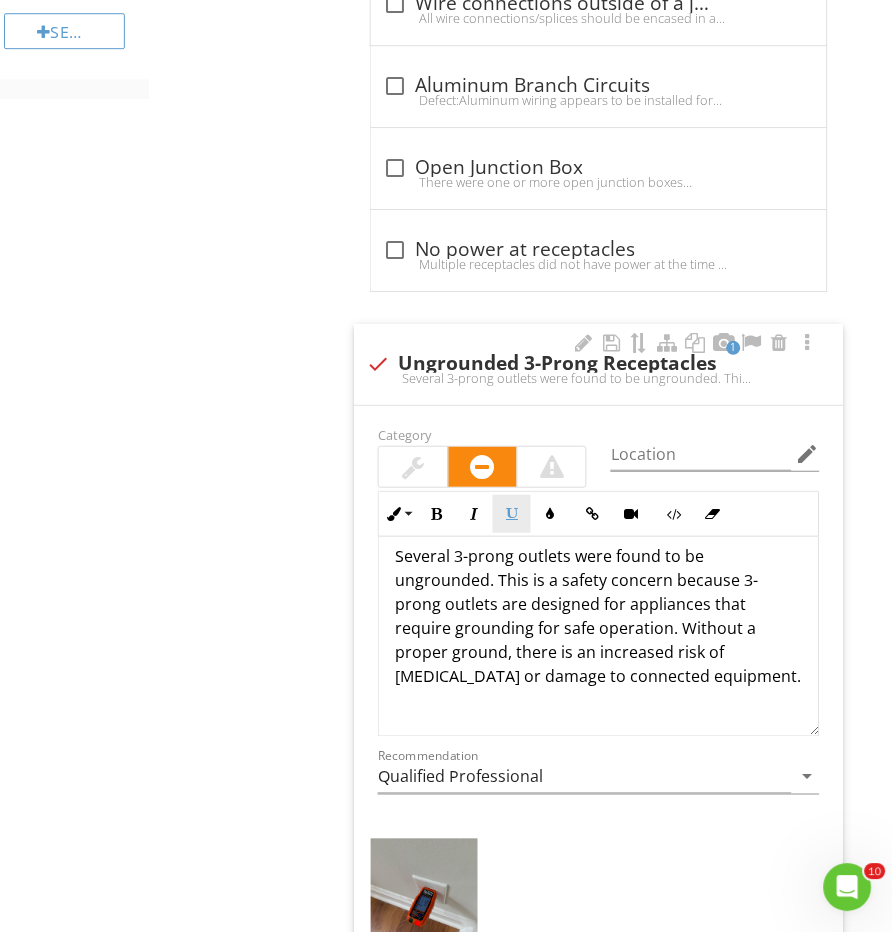 type 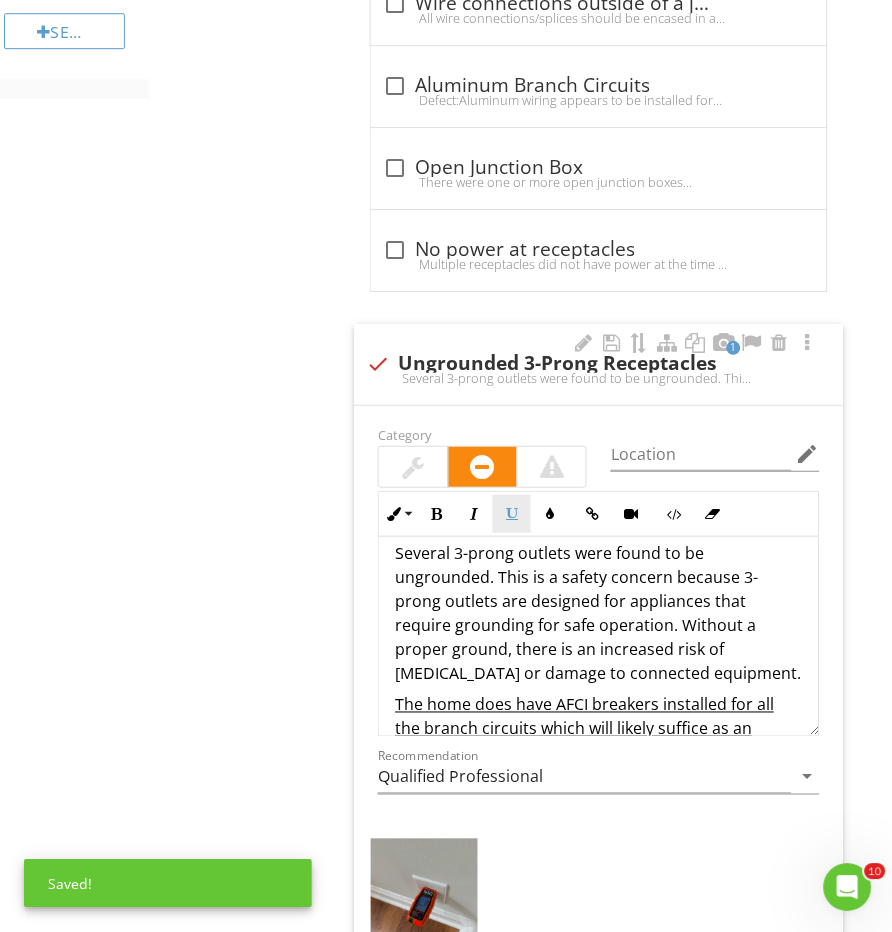 scroll, scrollTop: 43, scrollLeft: 0, axis: vertical 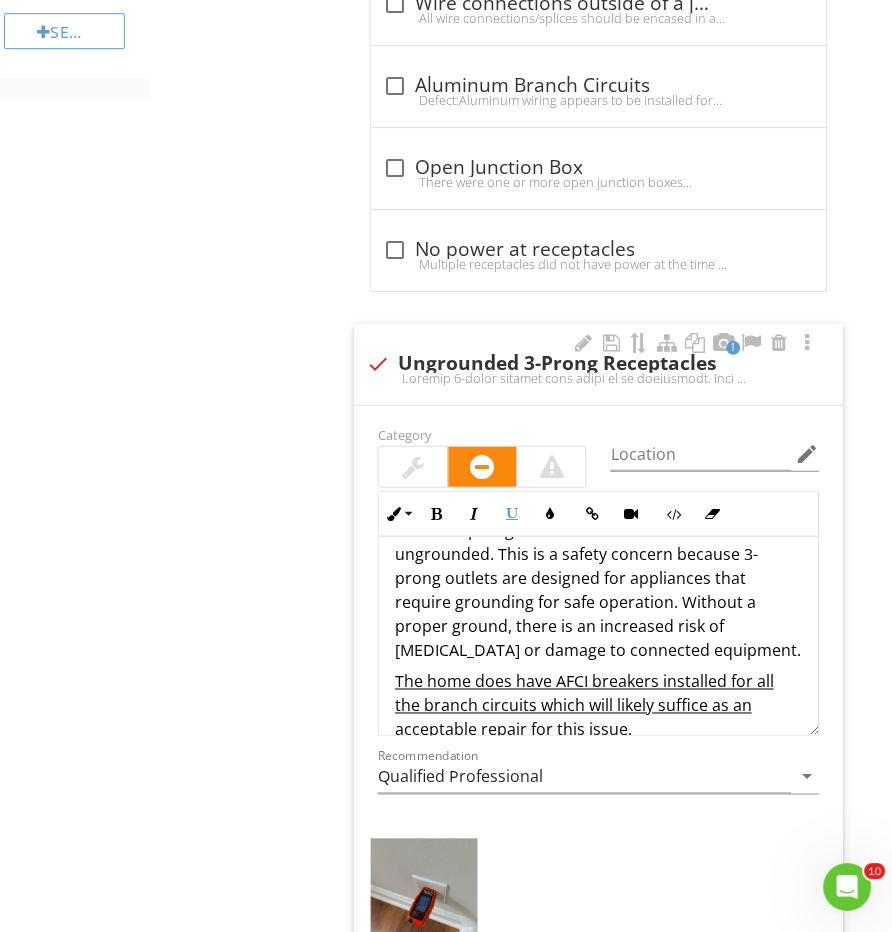 click at bounding box center (413, 467) 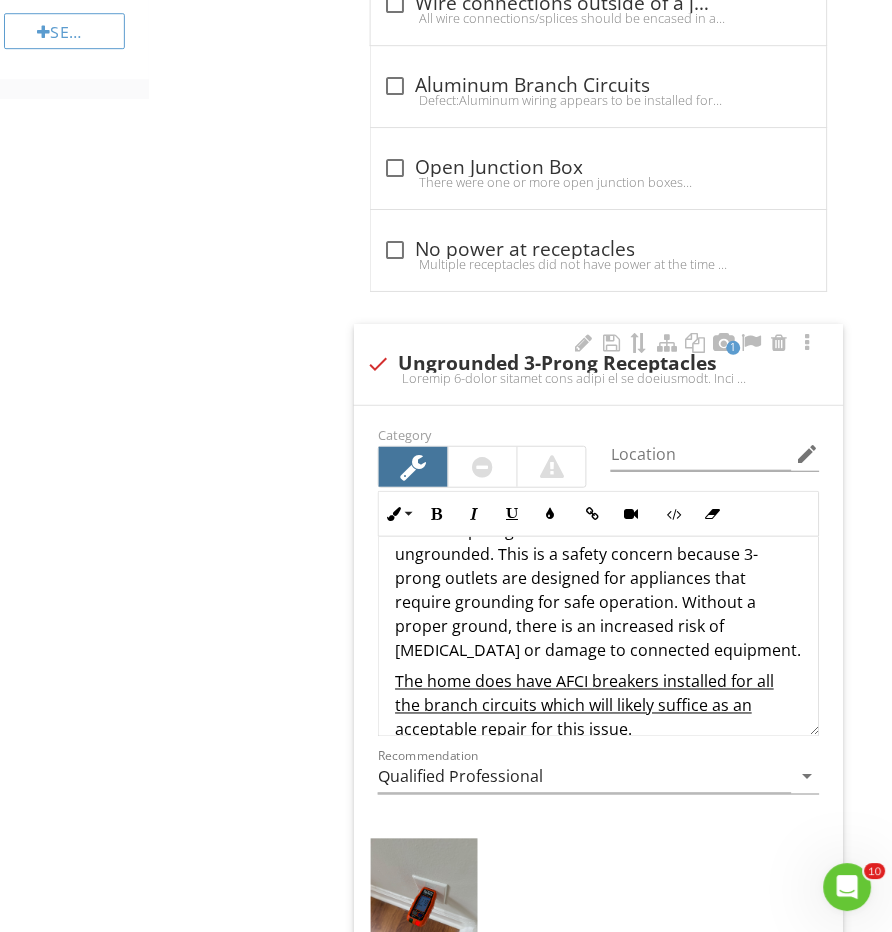 click at bounding box center (413, 467) 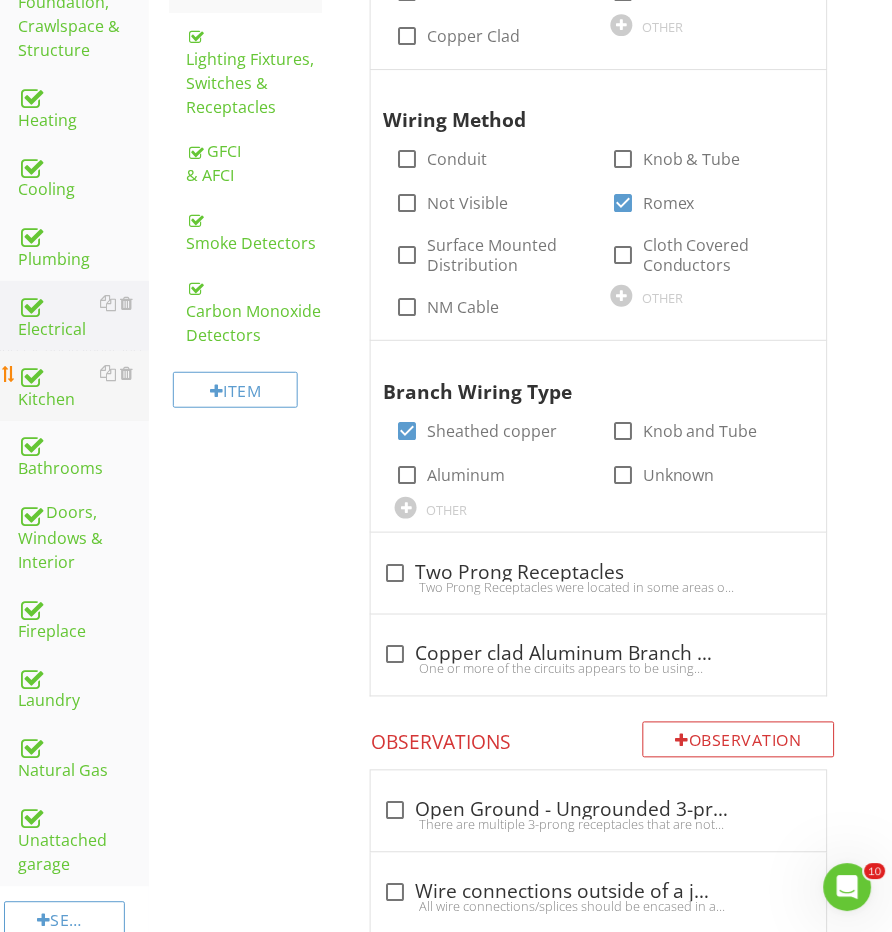 scroll, scrollTop: 522, scrollLeft: 0, axis: vertical 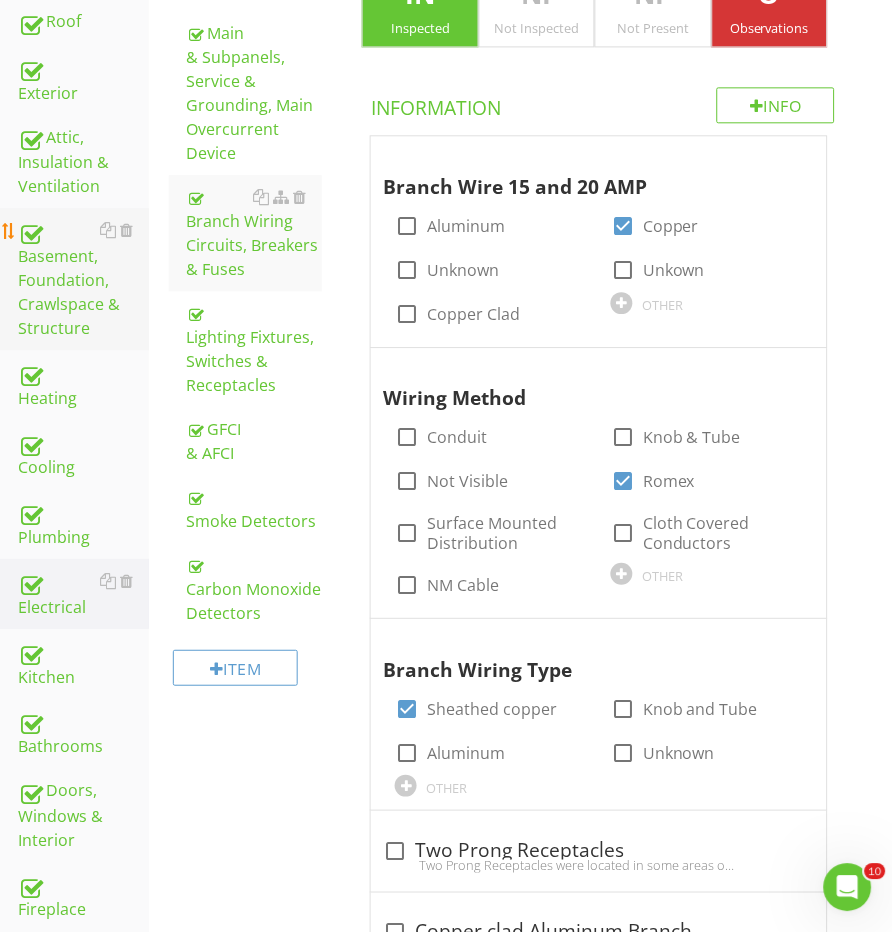 click on "Basement, Foundation, Crawlspace & Structure" at bounding box center [83, 279] 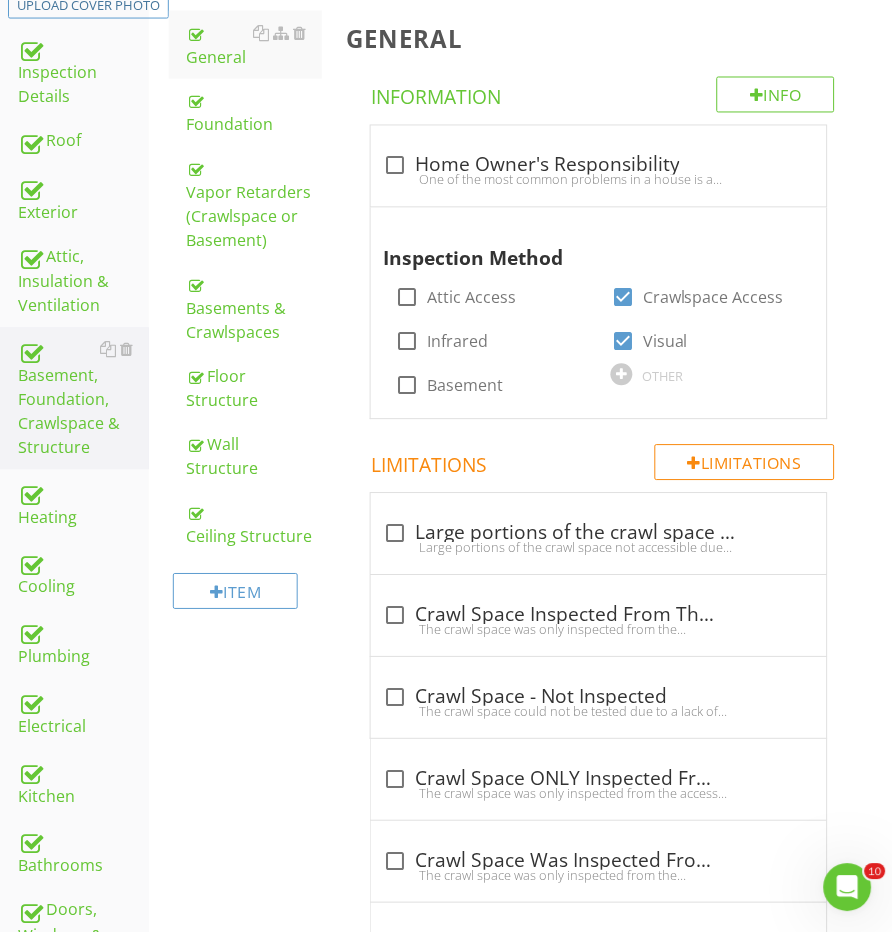 scroll, scrollTop: 331, scrollLeft: 0, axis: vertical 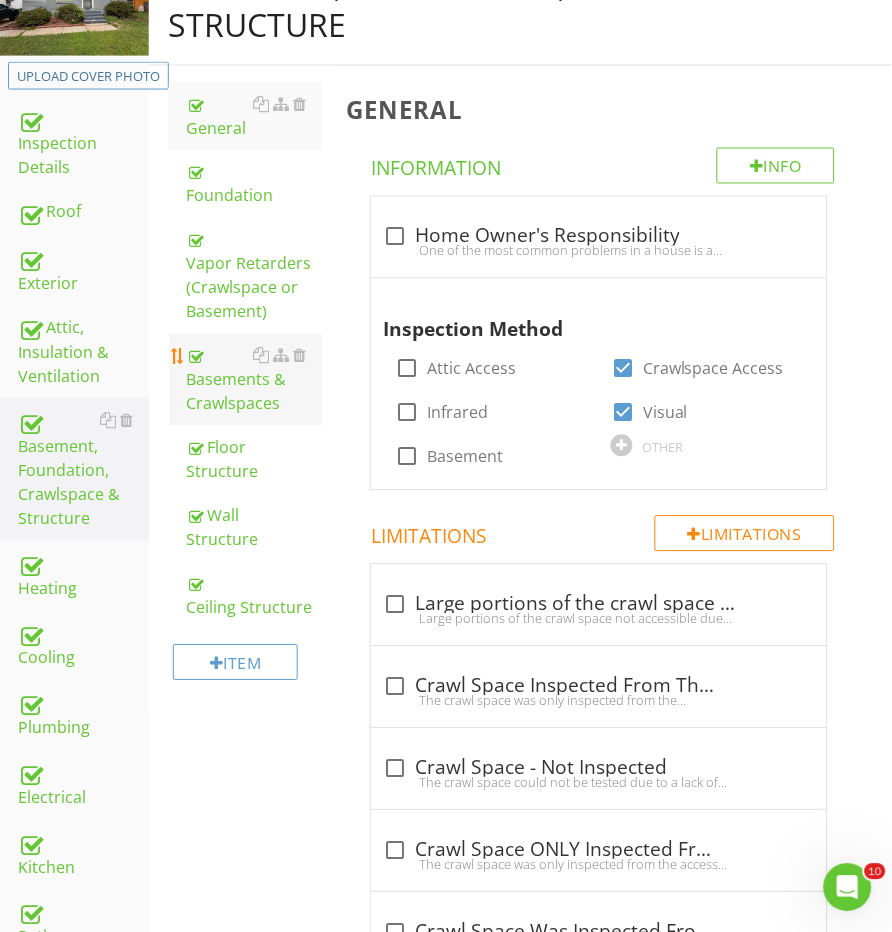 click on "Basements & Crawlspaces" at bounding box center [255, 380] 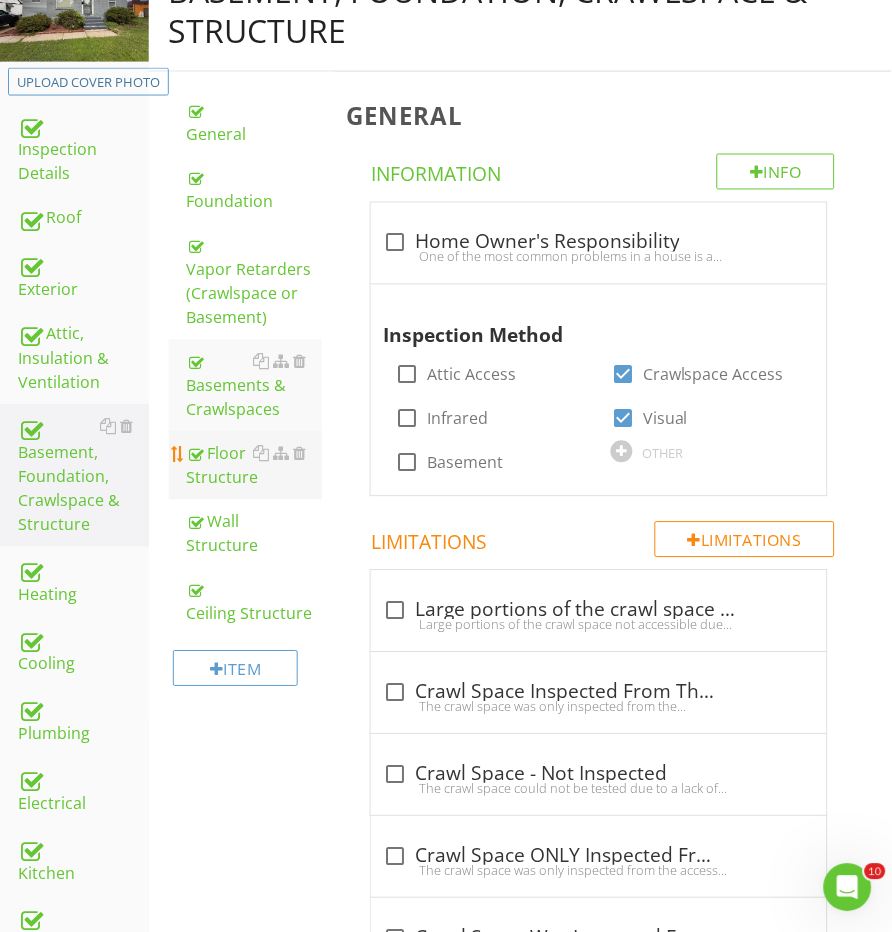 click on "Floor Structure" at bounding box center (255, 466) 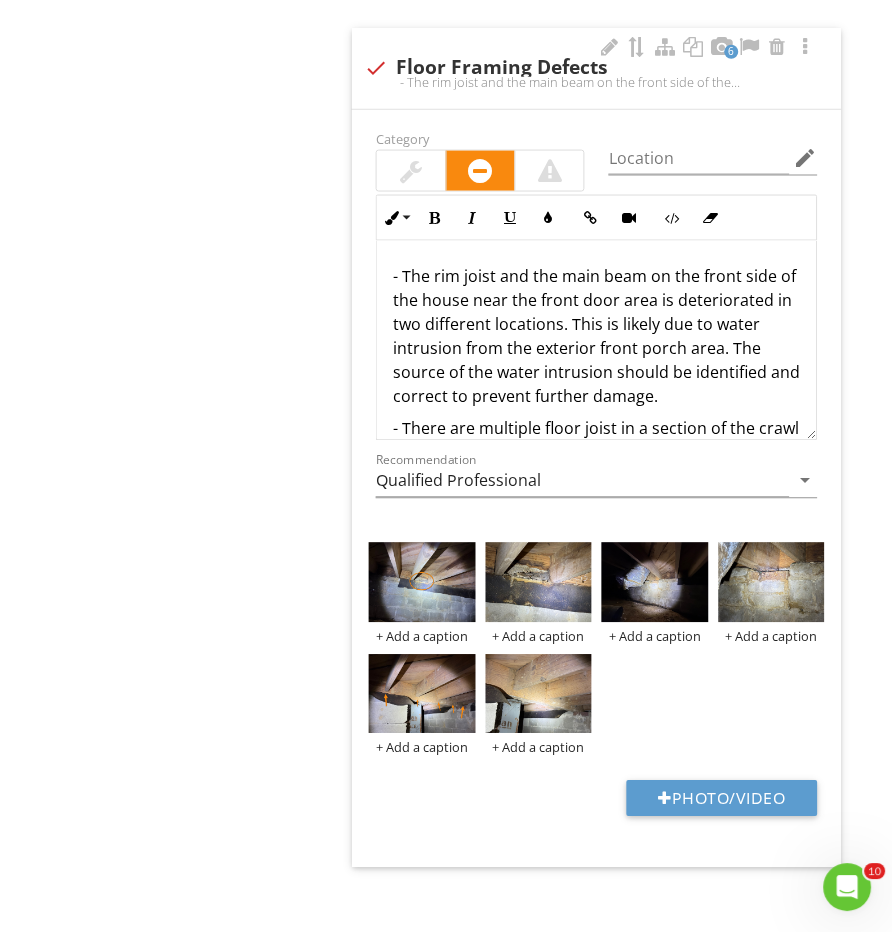 scroll, scrollTop: 2141, scrollLeft: 2, axis: both 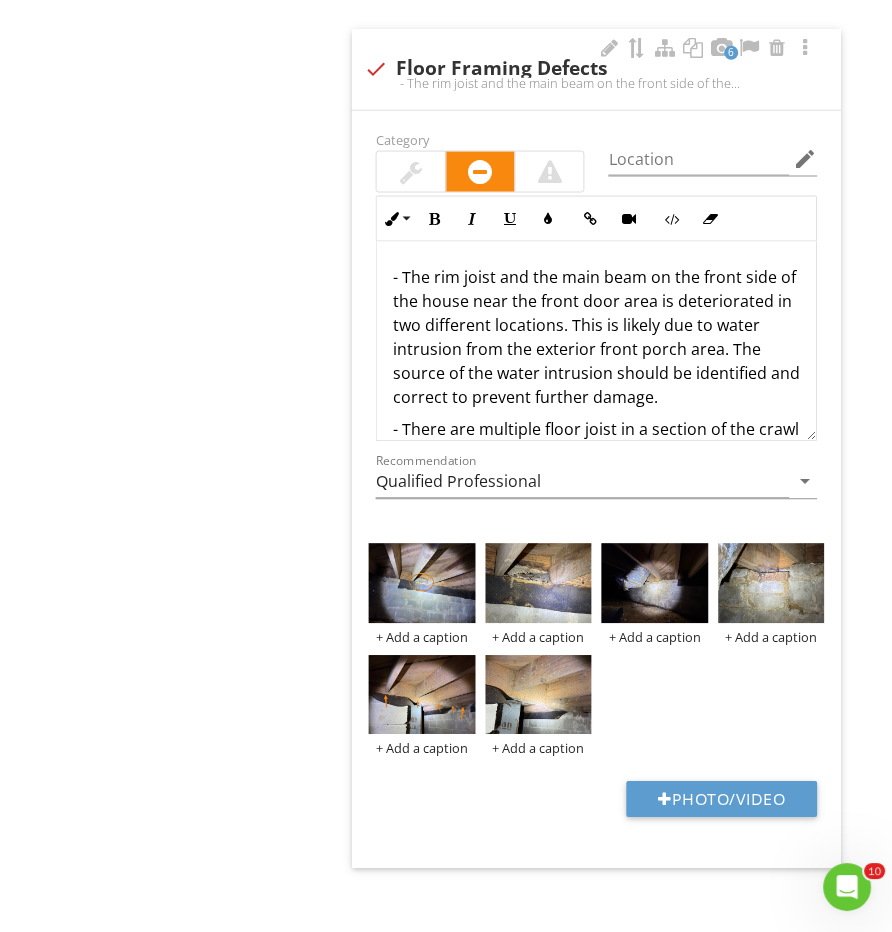 click on "- The rim joist and the main beam on the front side of the house near the front door area is deteriorated in two different locations. This is likely due to water intrusion from the exterior front porch area. The source of the water intrusion should be identified and correct to prevent further damage." at bounding box center (596, 338) 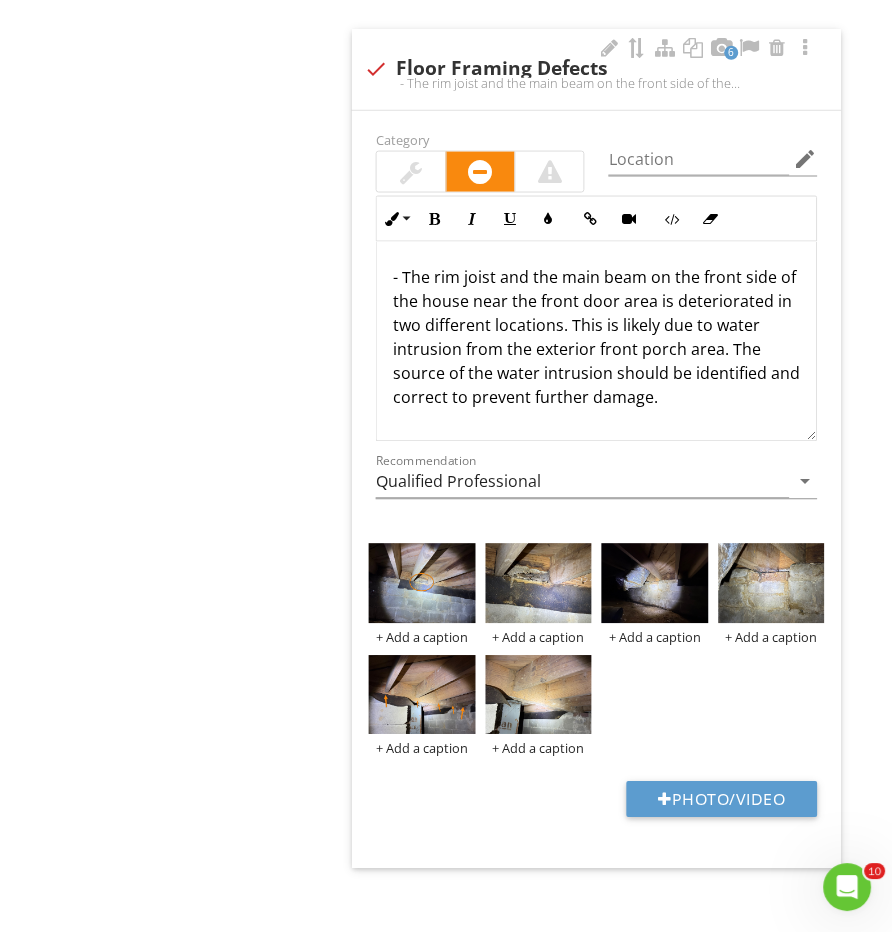 type 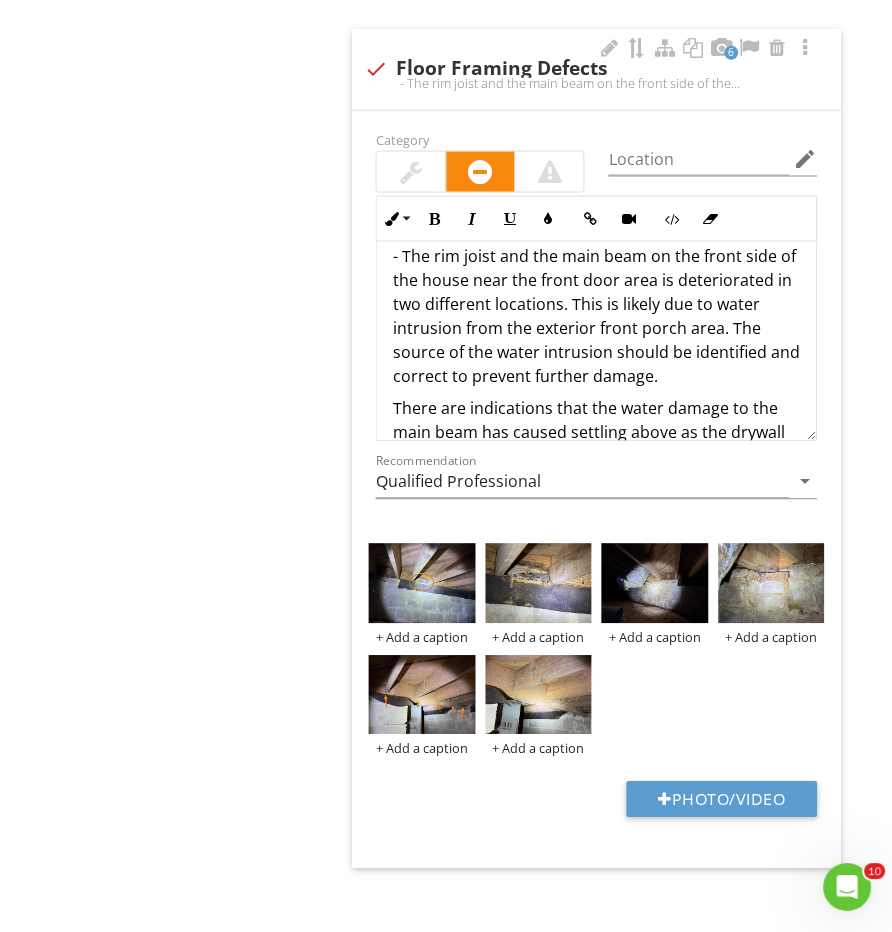 scroll, scrollTop: 44, scrollLeft: 0, axis: vertical 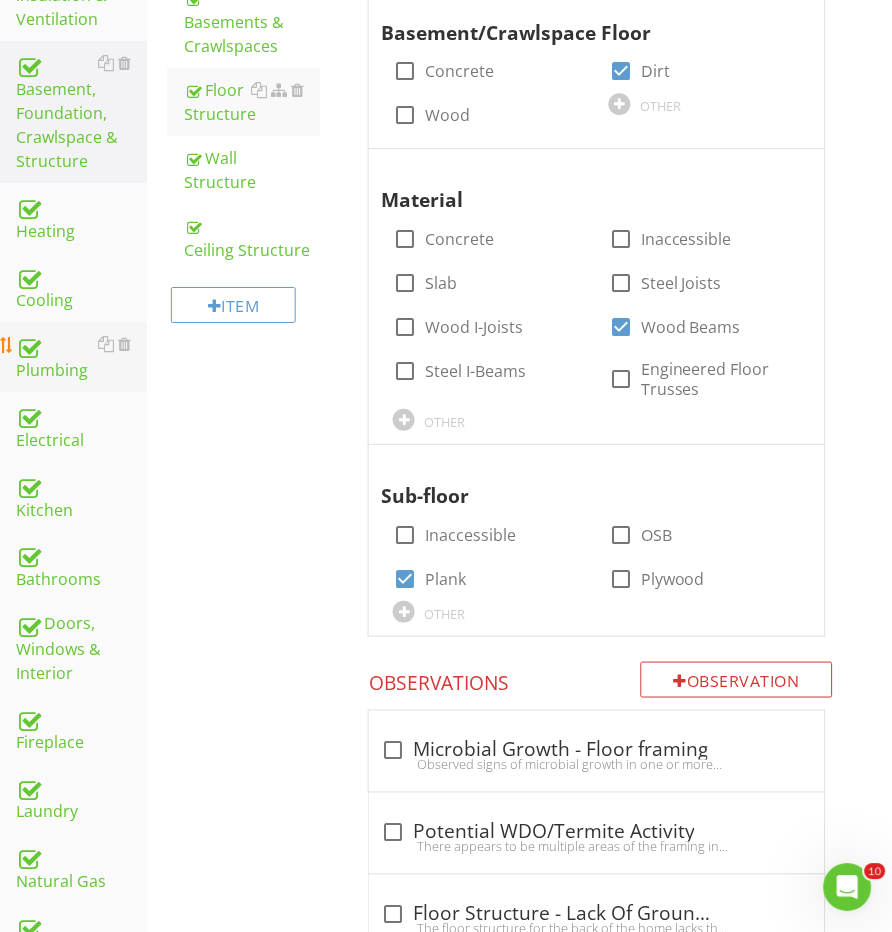 click on "Plumbing" at bounding box center (81, 357) 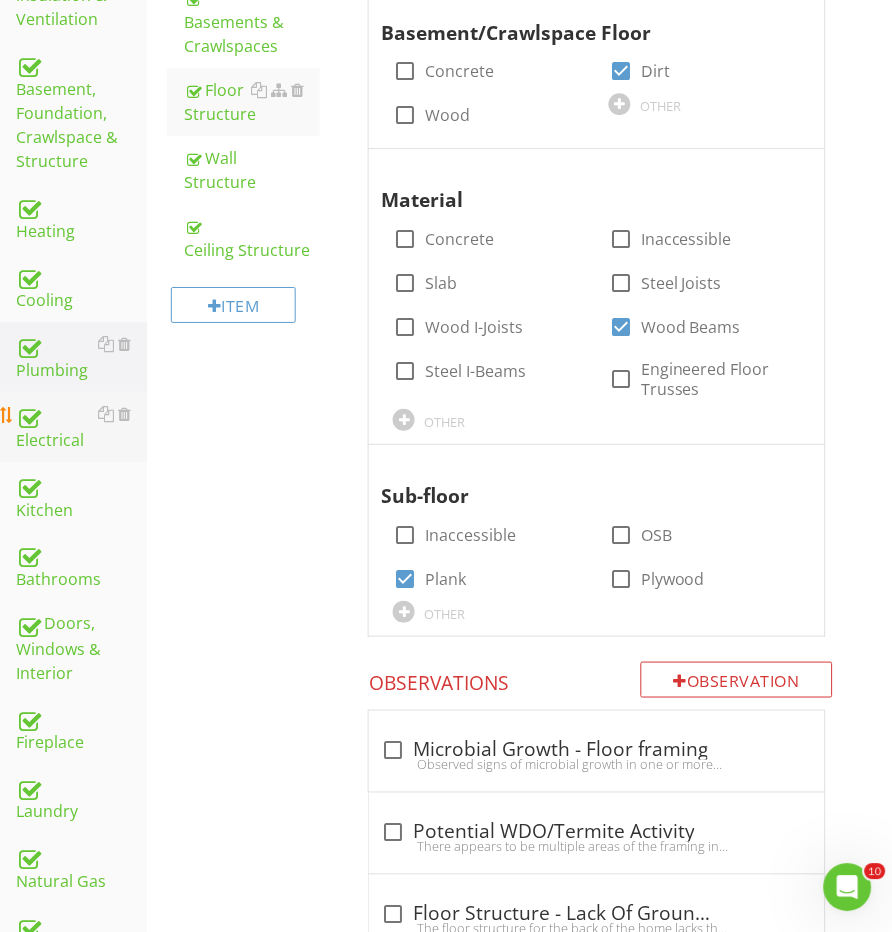 scroll, scrollTop: 688, scrollLeft: 1, axis: both 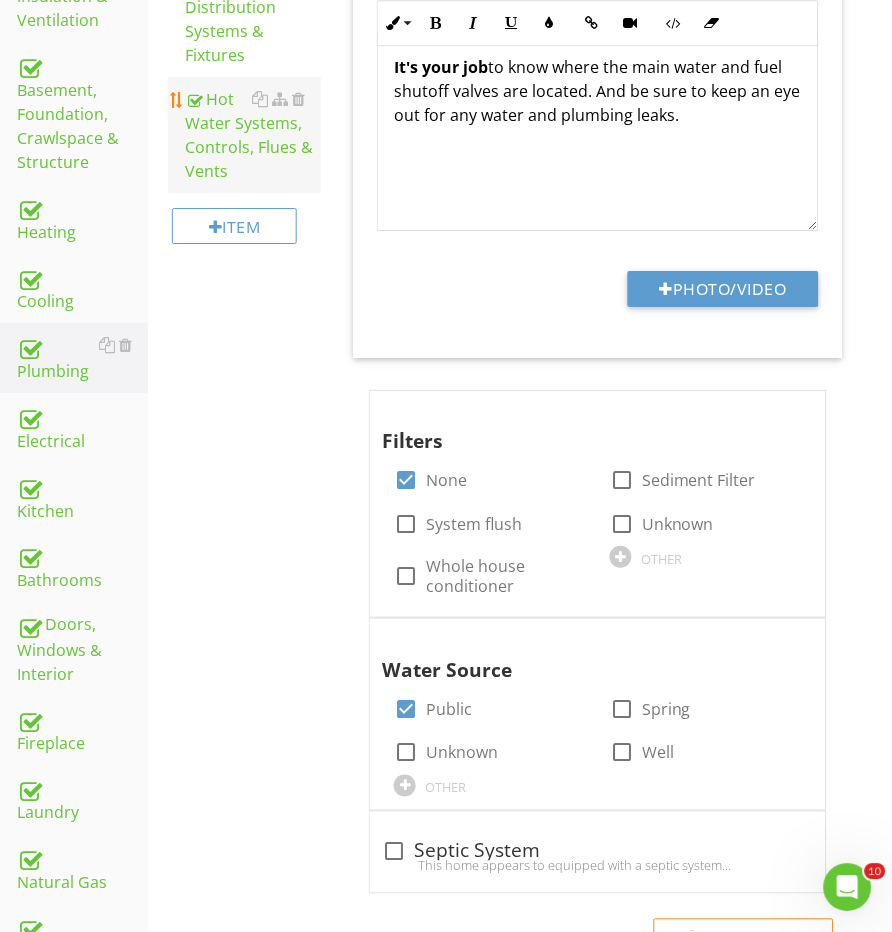 click on "Hot Water Systems, Controls, Flues & Vents" at bounding box center [254, 135] 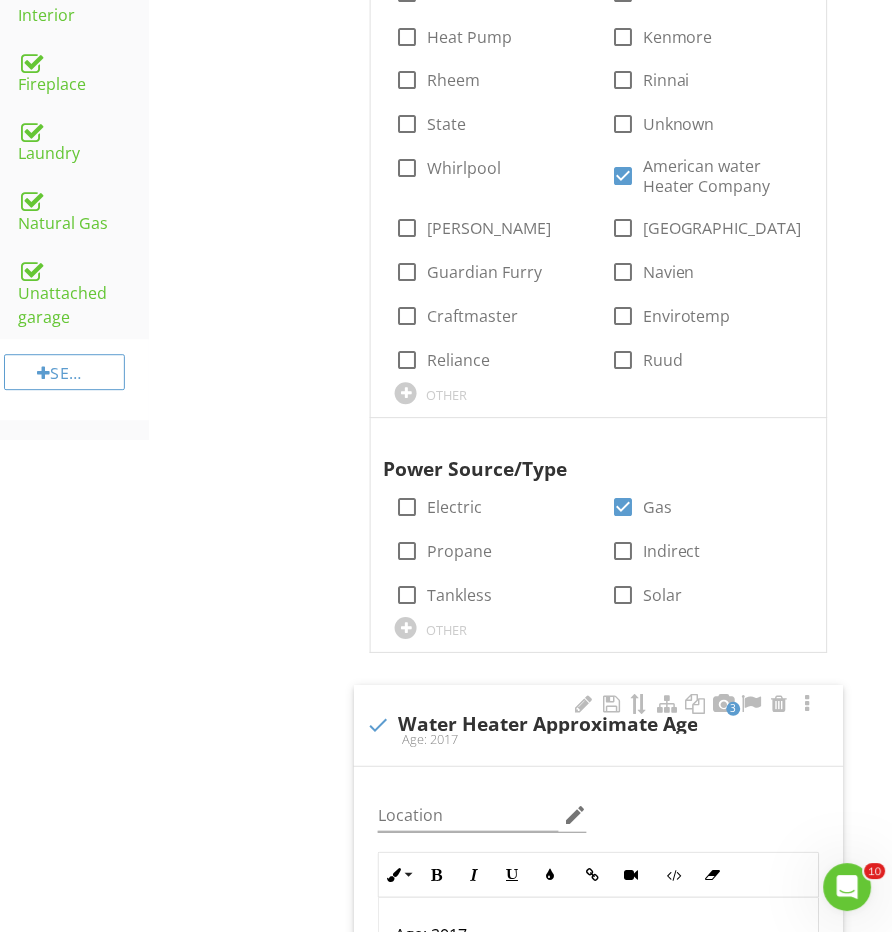 scroll, scrollTop: 723, scrollLeft: 0, axis: vertical 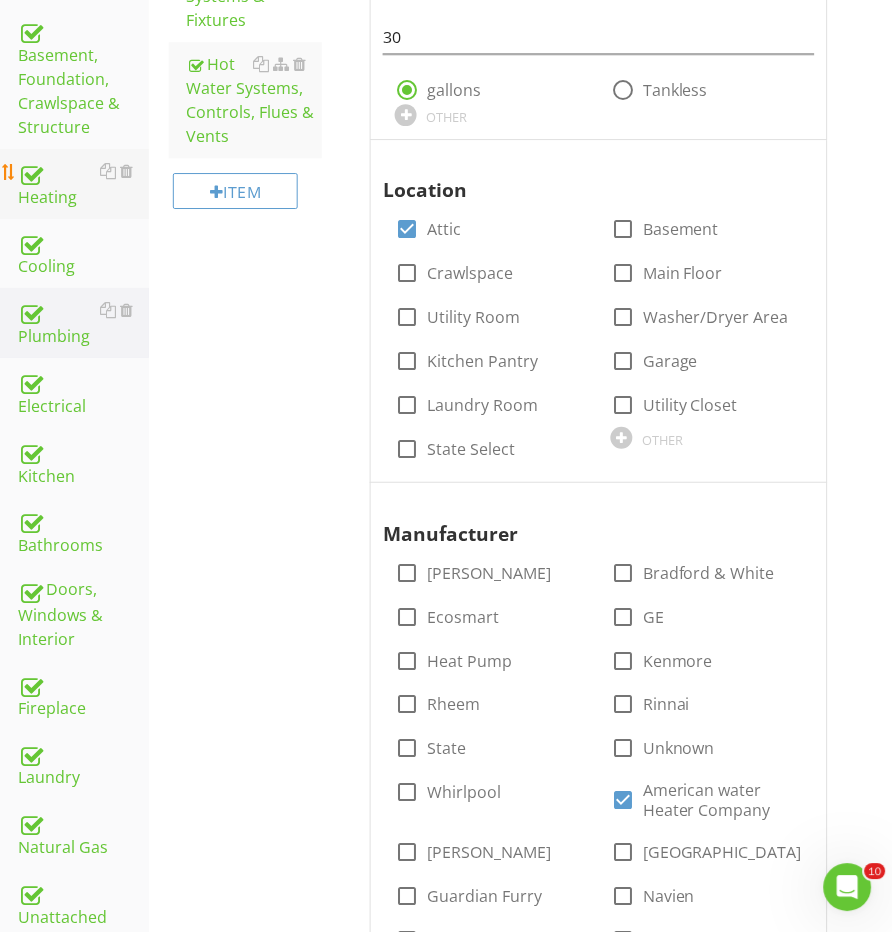 click on "Heating" at bounding box center (83, 184) 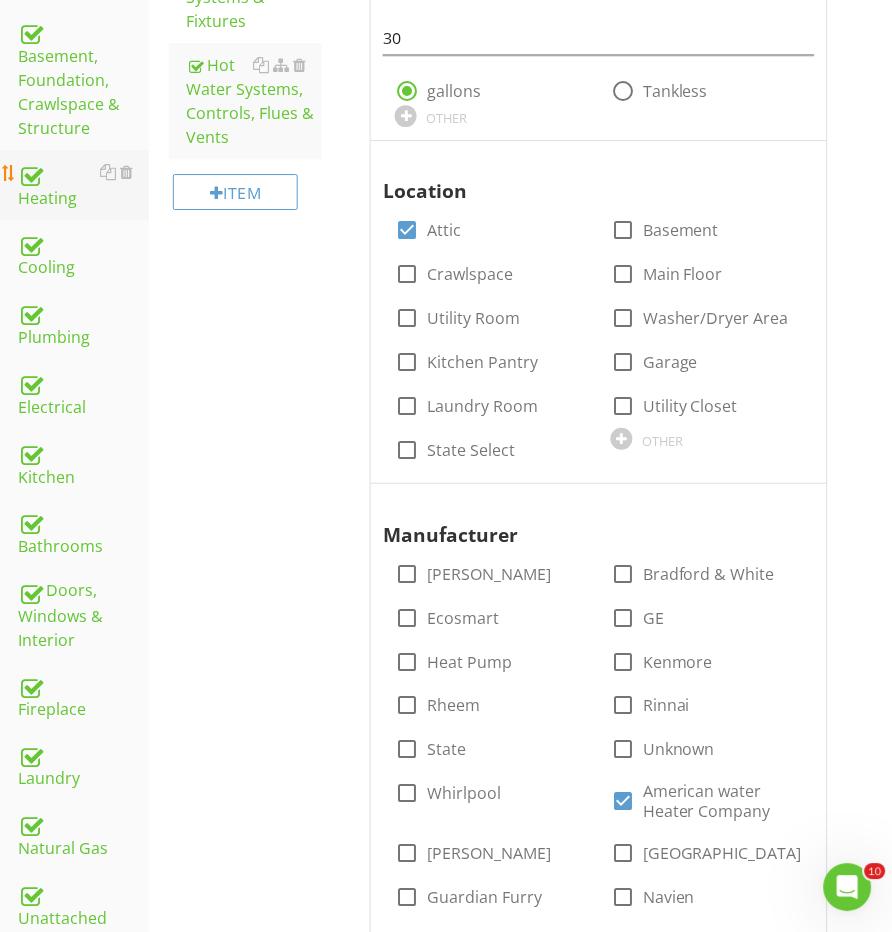 click on "Heating" at bounding box center [83, 185] 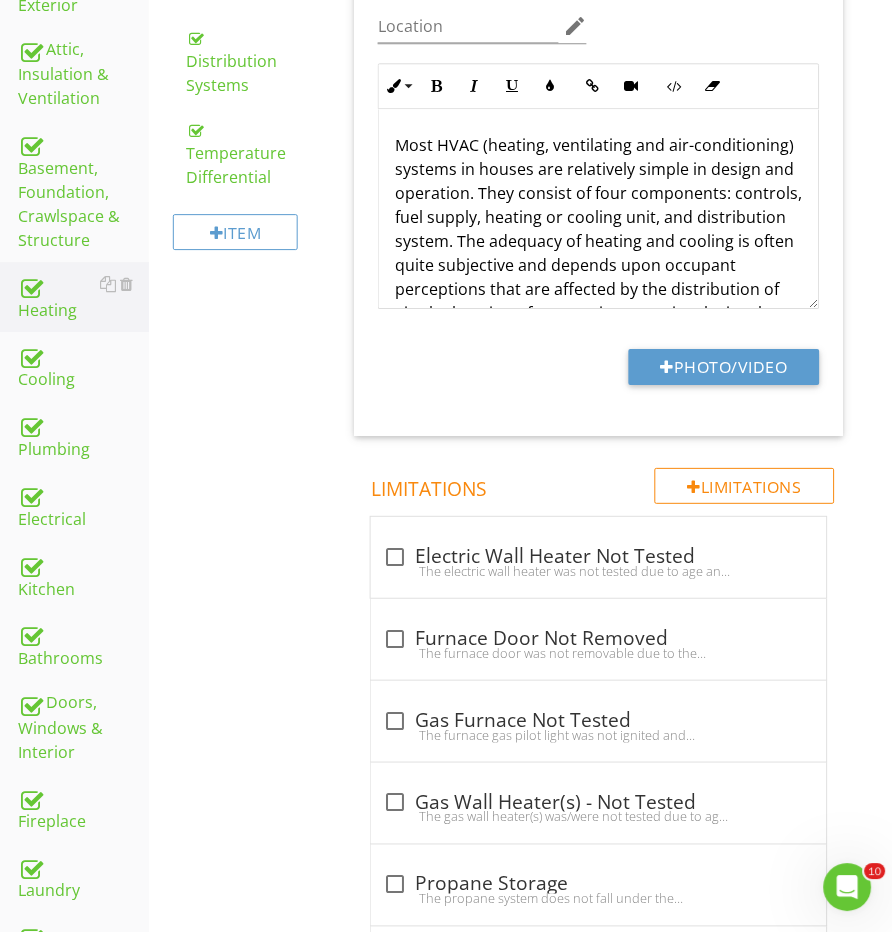 scroll, scrollTop: 554, scrollLeft: 0, axis: vertical 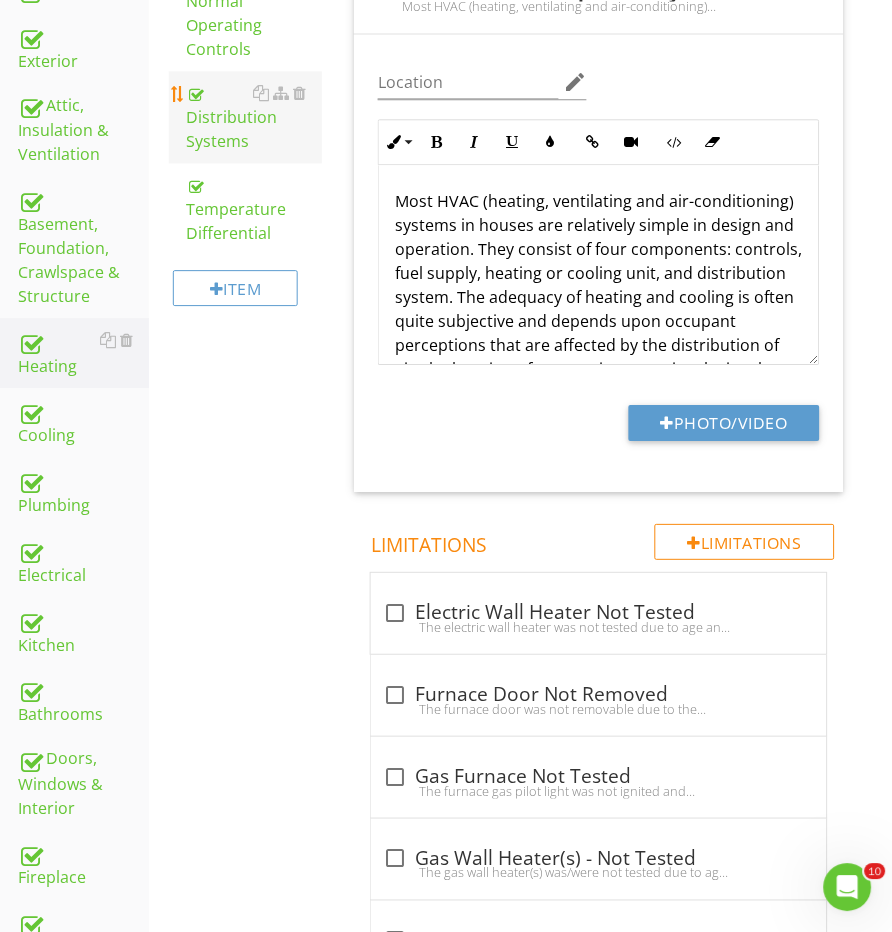 click on "Distribution Systems" at bounding box center [255, 117] 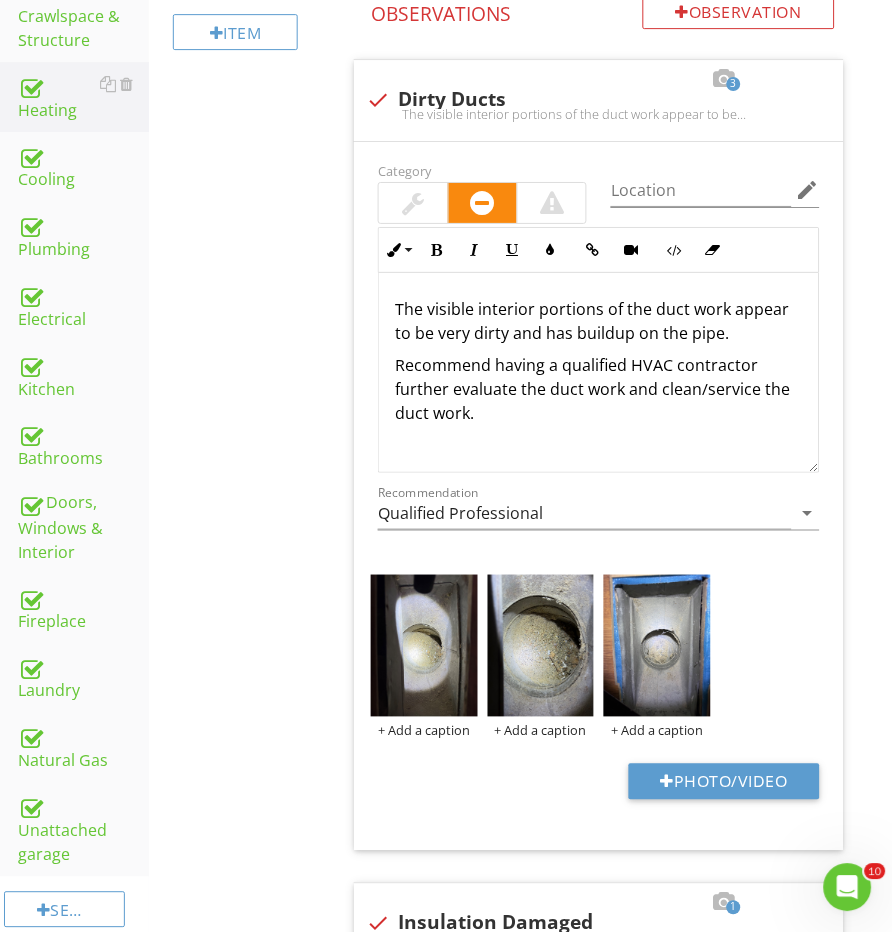 scroll, scrollTop: 817, scrollLeft: 0, axis: vertical 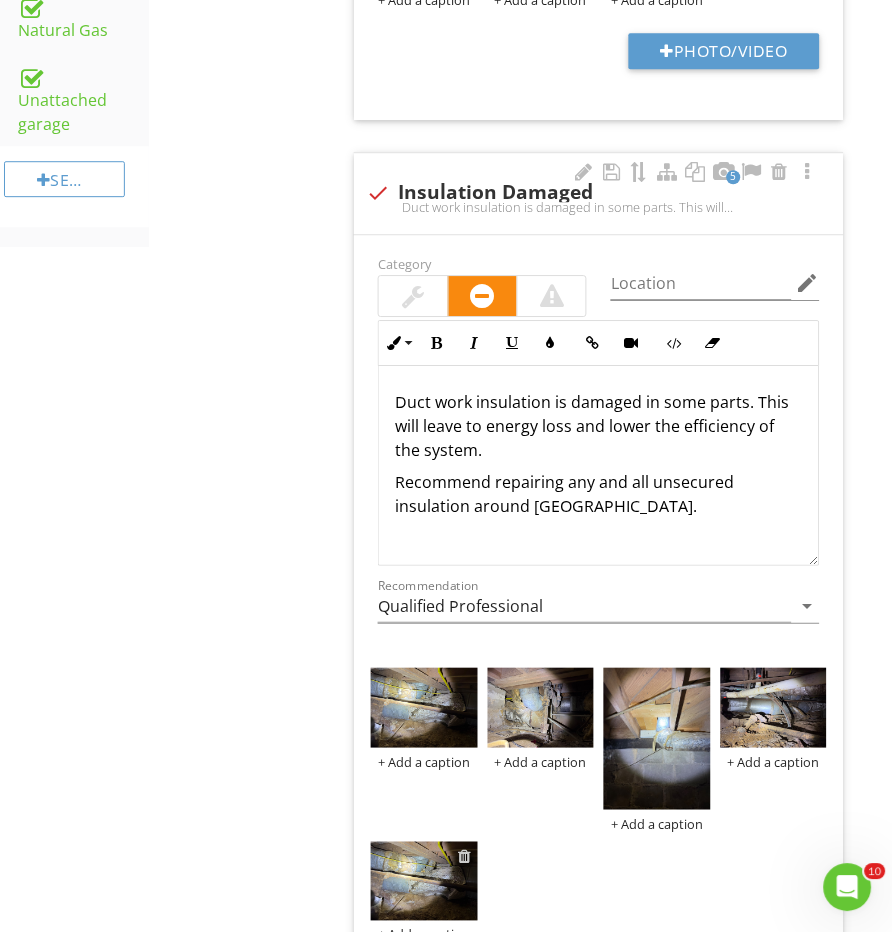 click at bounding box center (465, 857) 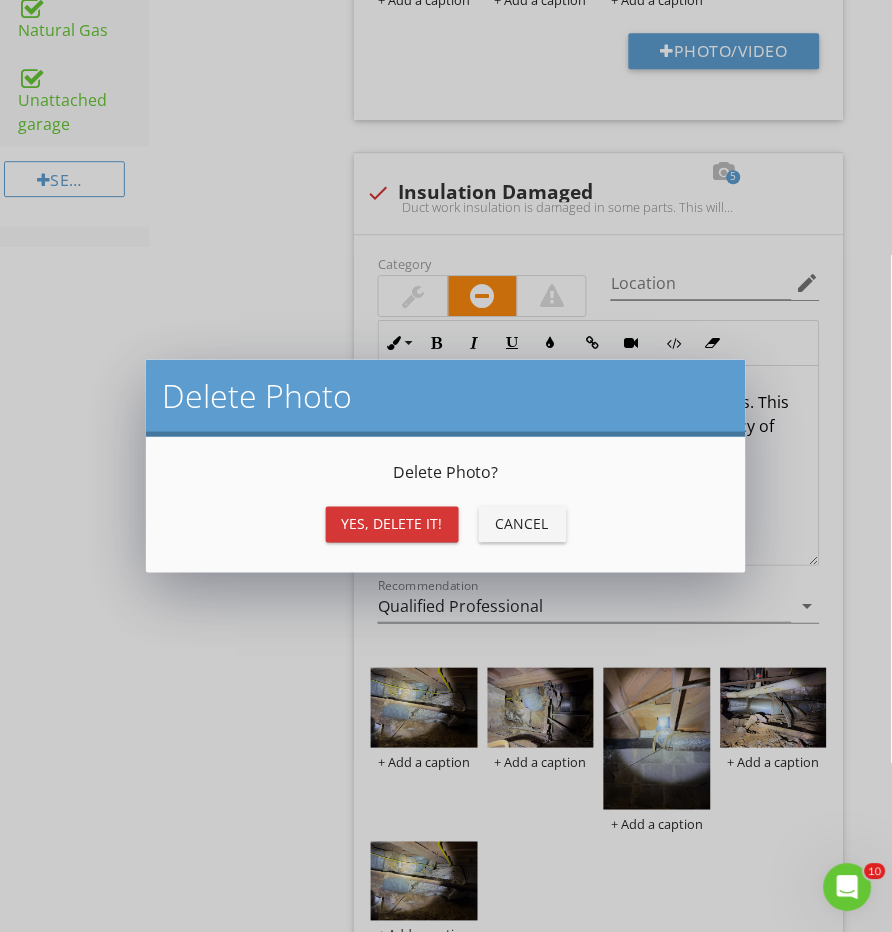click on "Yes, Delete it!   Cancel" at bounding box center [446, 525] 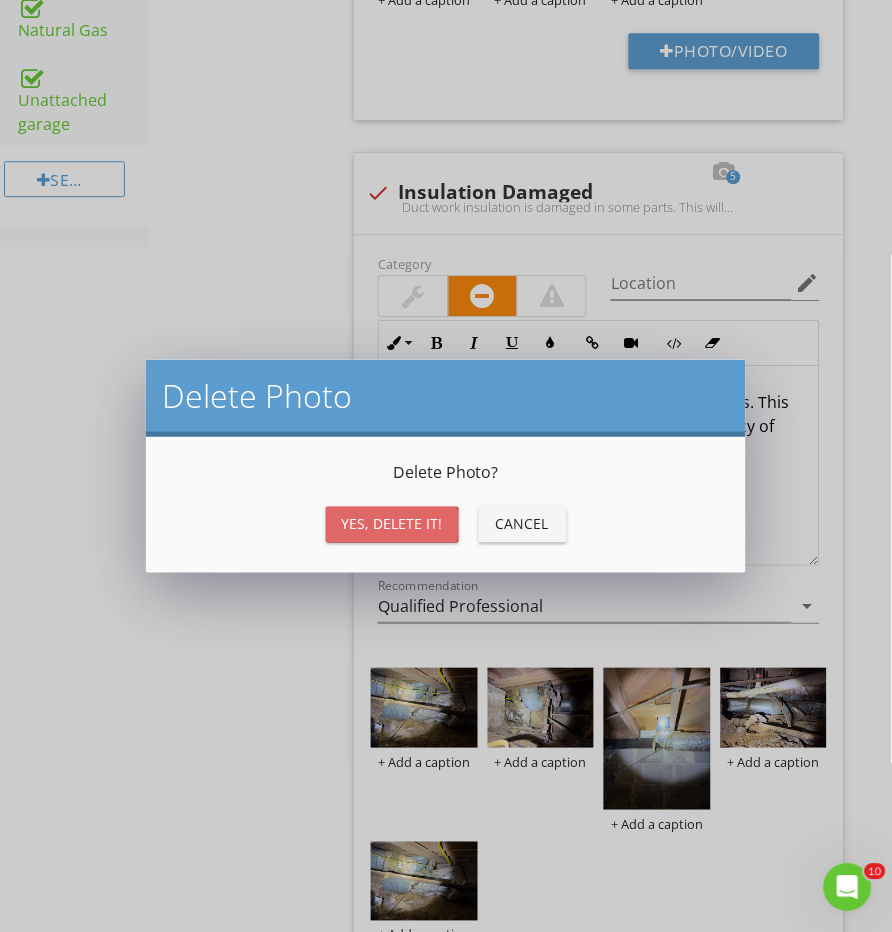 click on "Yes, Delete it!" at bounding box center (392, 524) 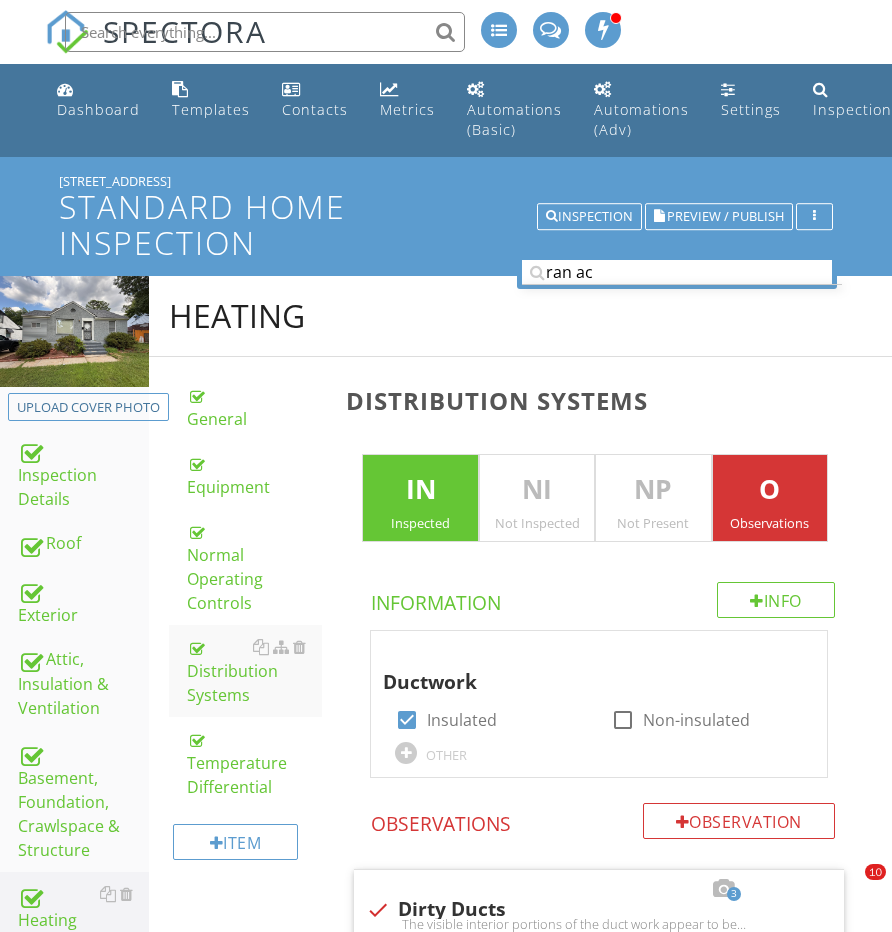 scroll, scrollTop: 1541, scrollLeft: 0, axis: vertical 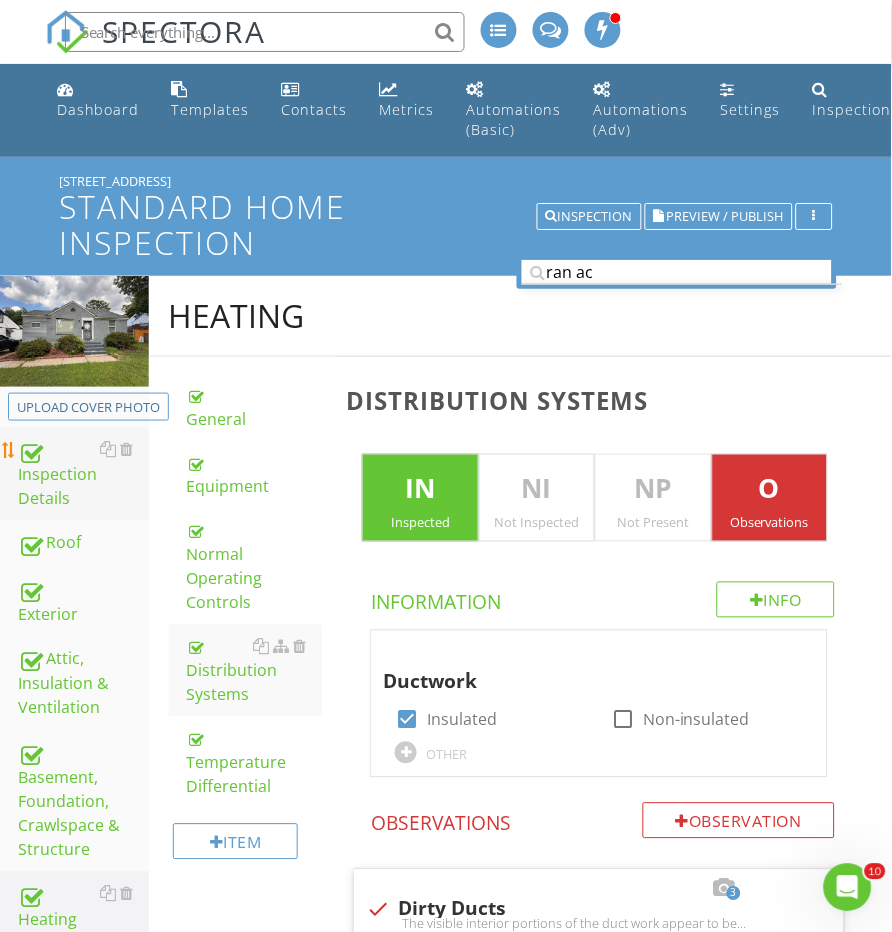 click on "Inspection Details" at bounding box center (83, 474) 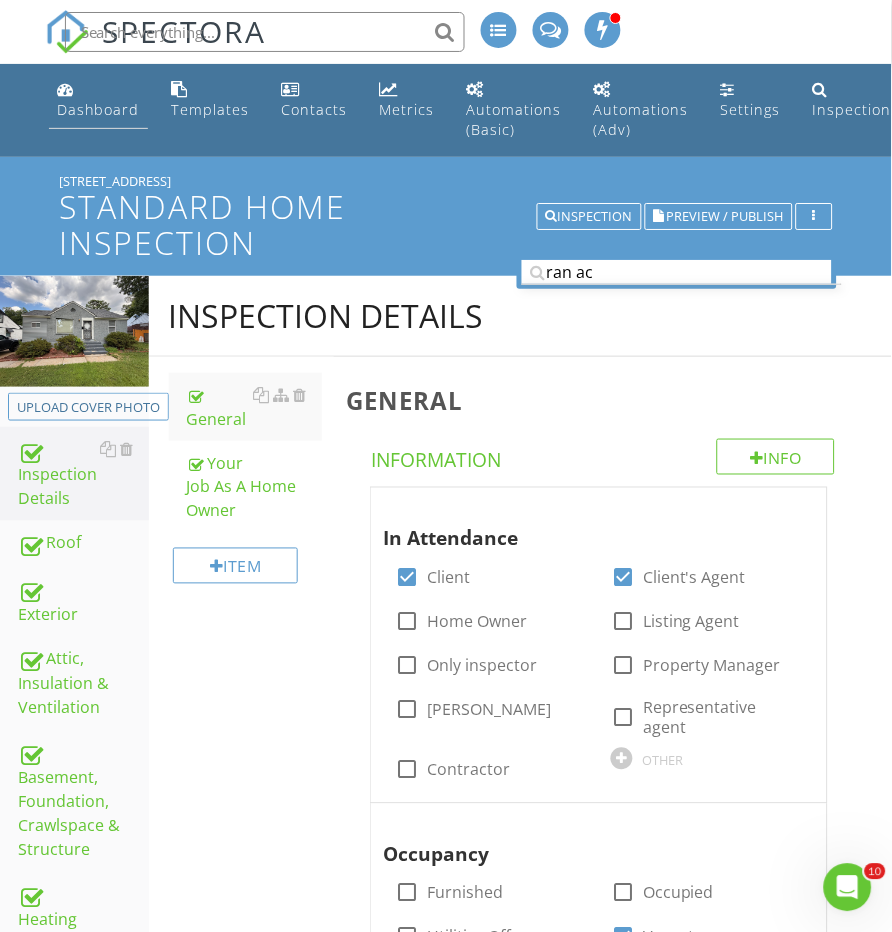 click on "Dashboard" at bounding box center [98, 109] 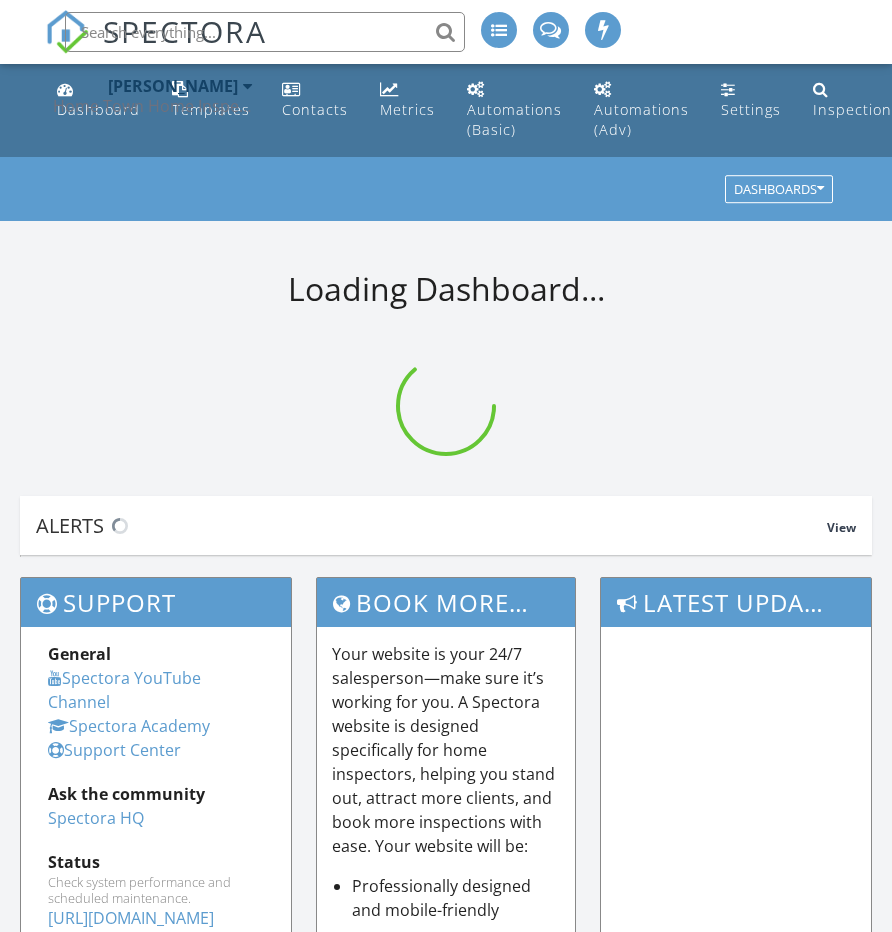 scroll, scrollTop: 0, scrollLeft: 0, axis: both 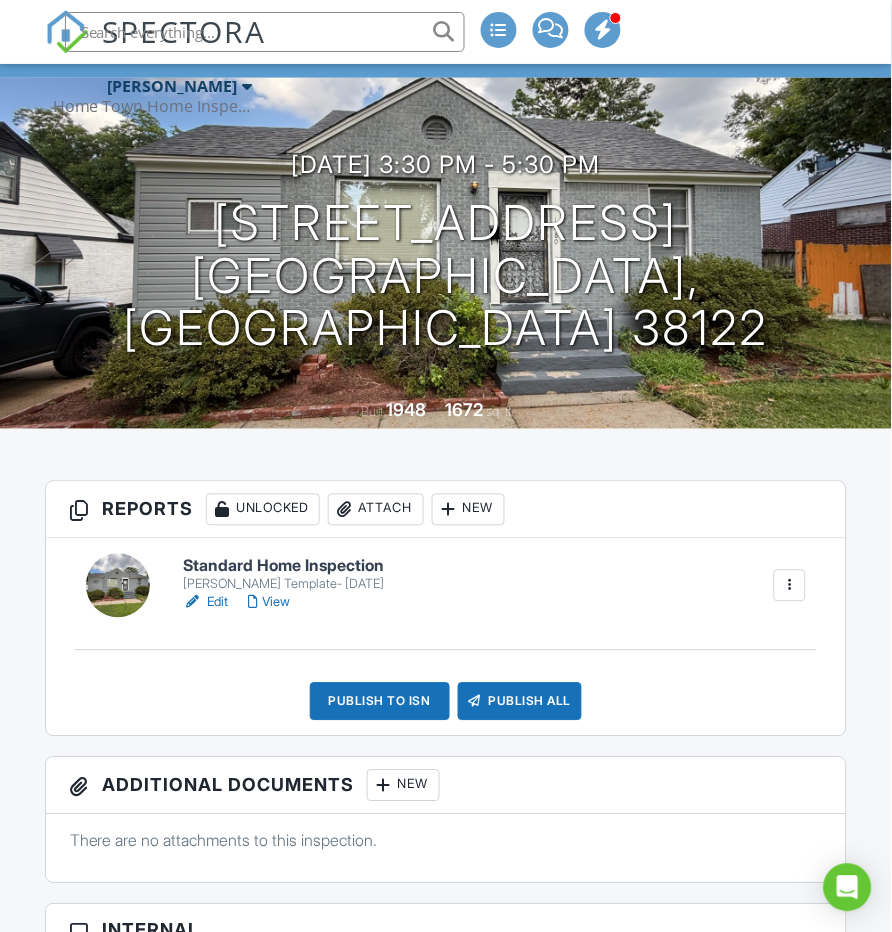 click on "Publish to ISN" at bounding box center (380, 702) 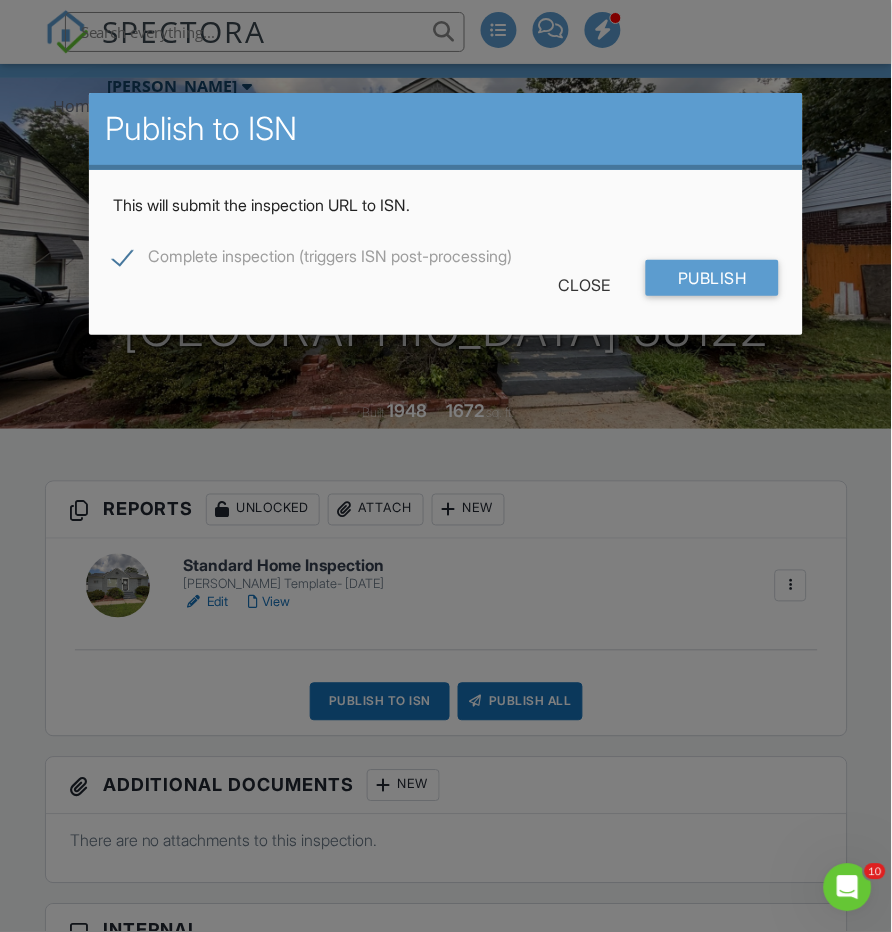 scroll, scrollTop: 0, scrollLeft: 0, axis: both 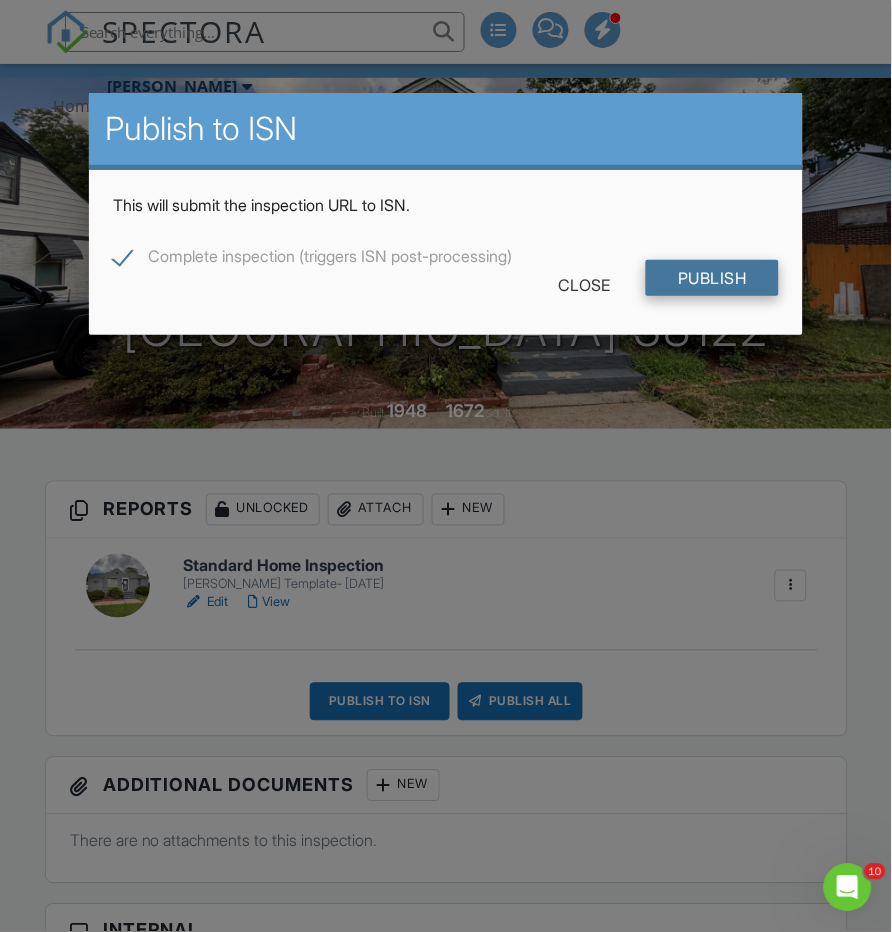 click on "Publish" at bounding box center [712, 278] 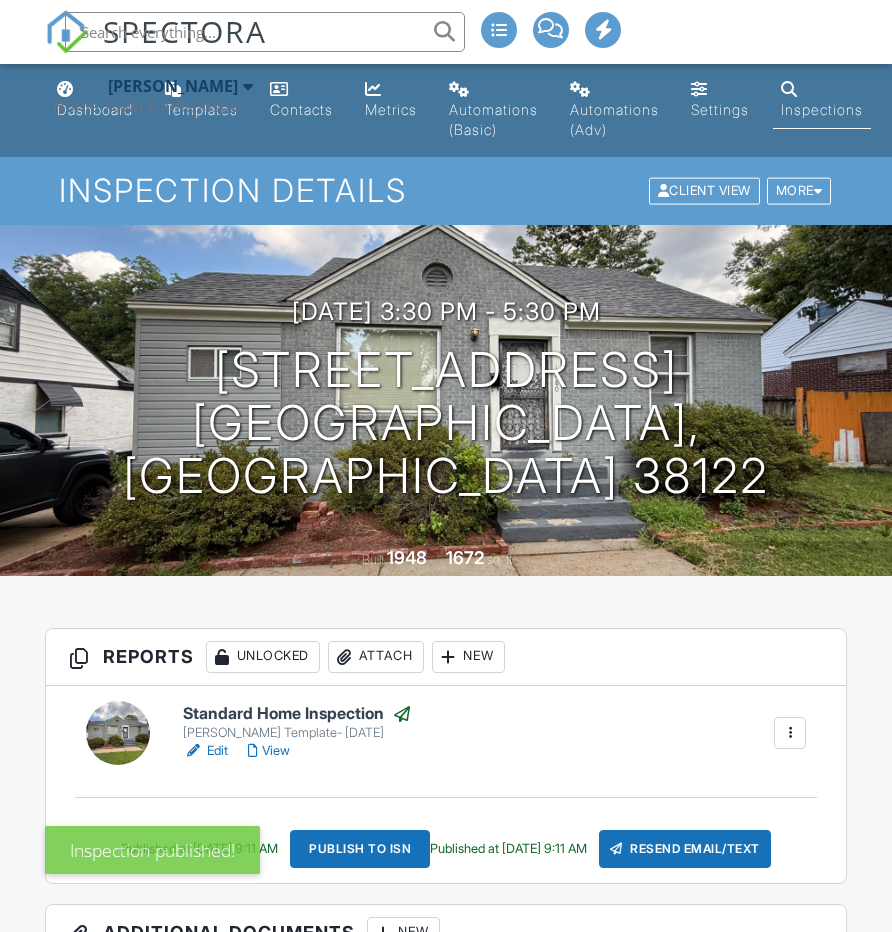 scroll, scrollTop: 0, scrollLeft: 0, axis: both 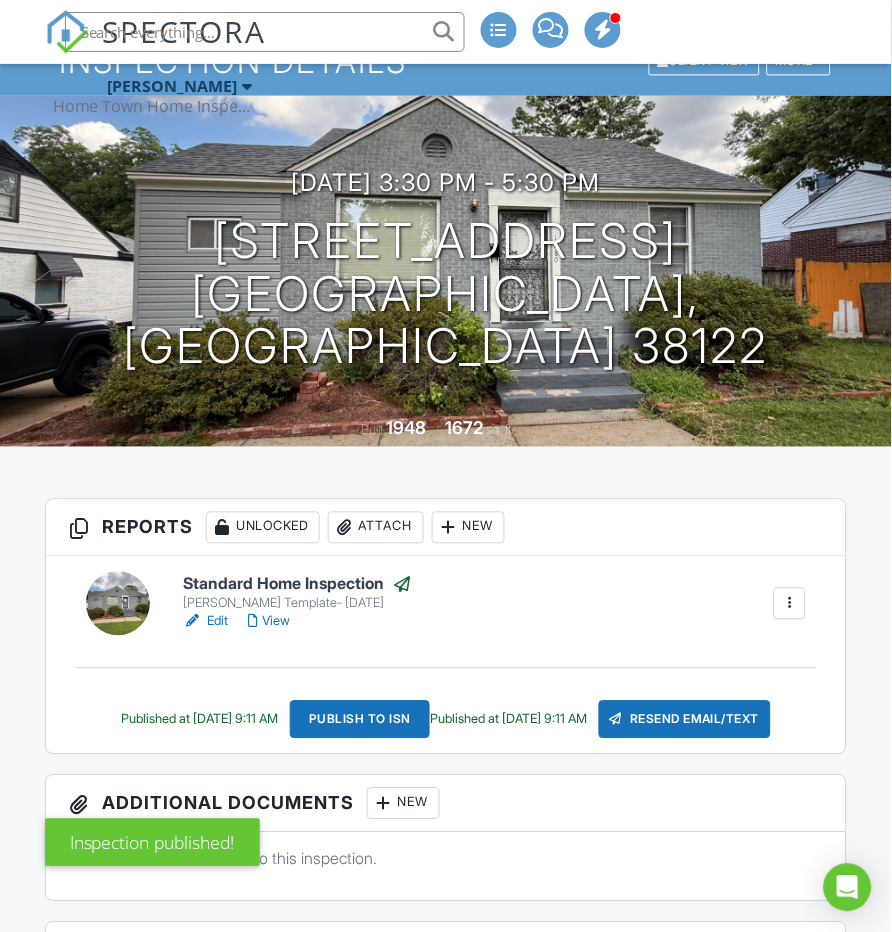 click on "Standard Home Inspection
[PERSON_NAME] Template- [DATE]
Edit
View
Copy
Reinspection Report
View Log
RRB Log
[GEOGRAPHIC_DATA]
Published at [DATE]  9:11 AM
Publish to ISN
Published at [DATE]  9:11 AM
Resend Email/Text" at bounding box center [446, 655] 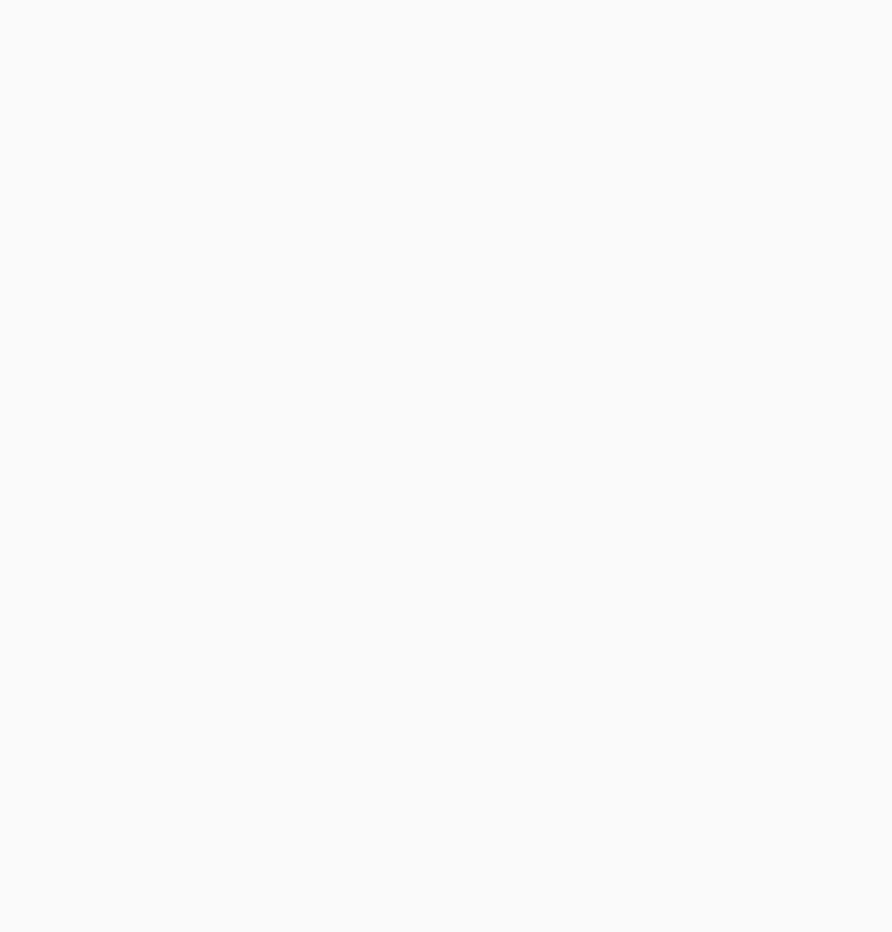 scroll, scrollTop: 0, scrollLeft: 0, axis: both 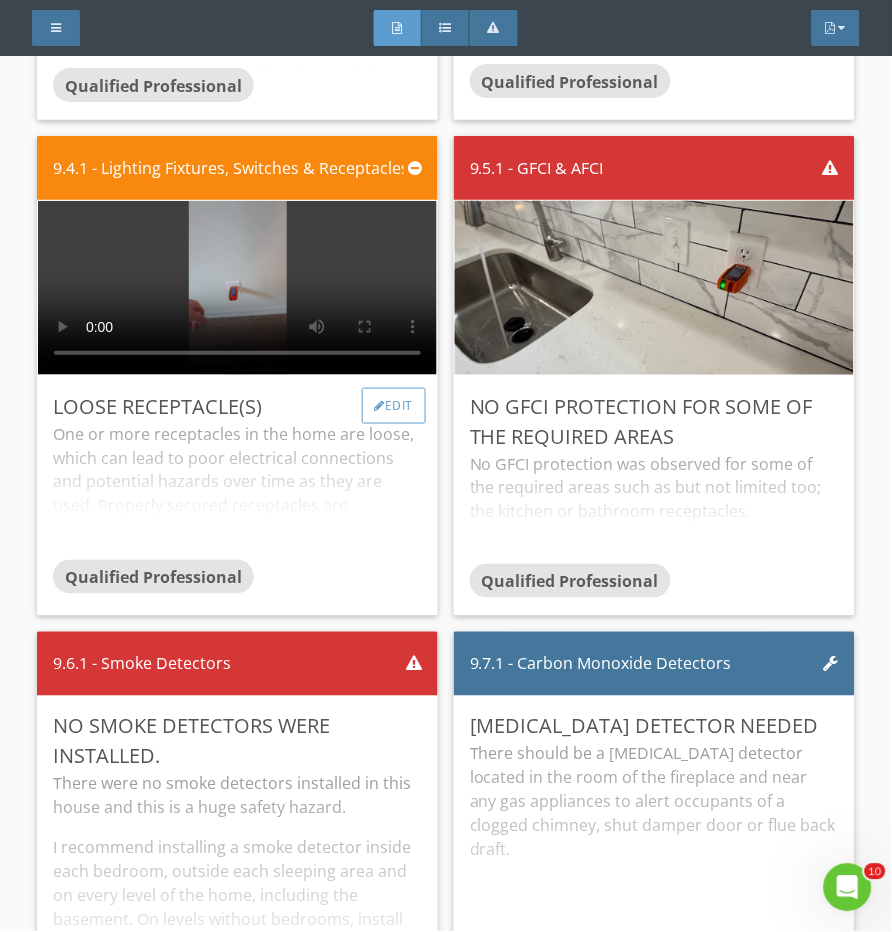 click on "Edit" at bounding box center [394, 406] 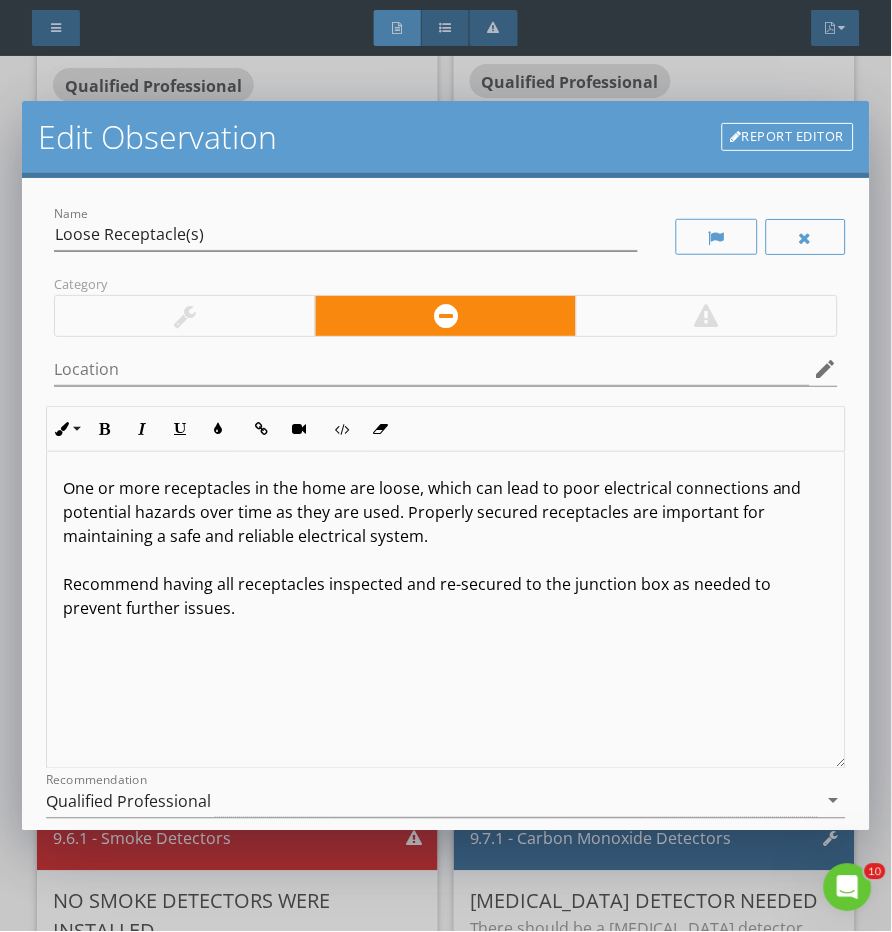 click at bounding box center (185, 316) 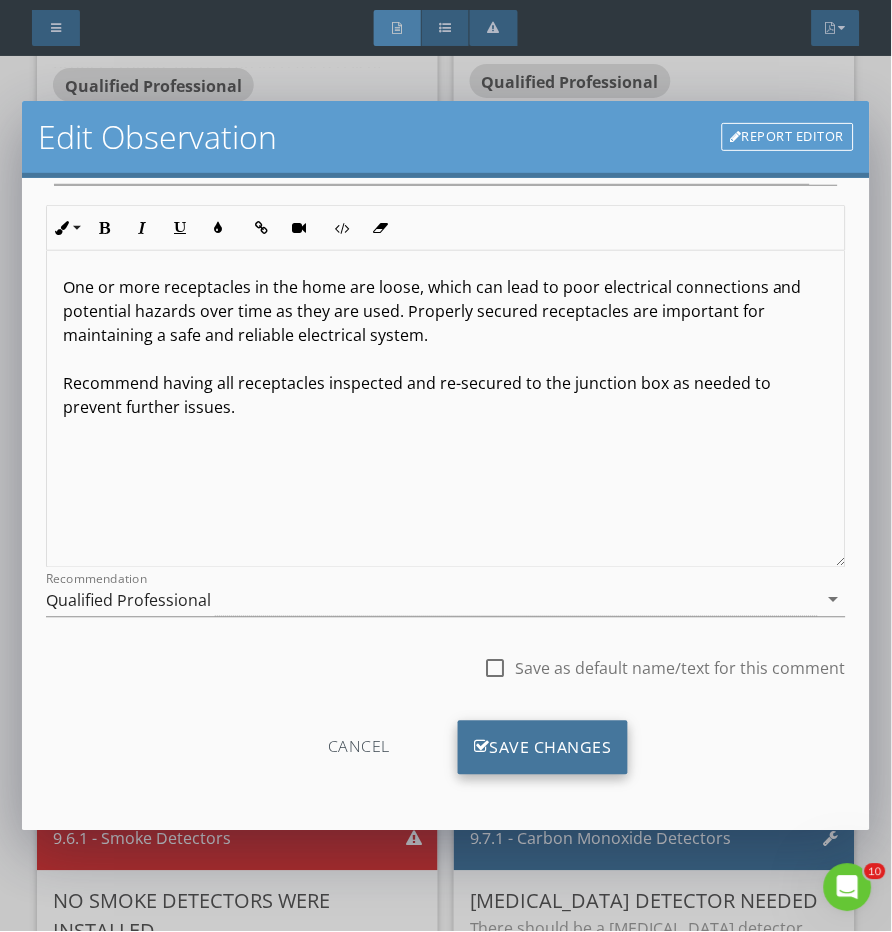 scroll, scrollTop: 200, scrollLeft: 0, axis: vertical 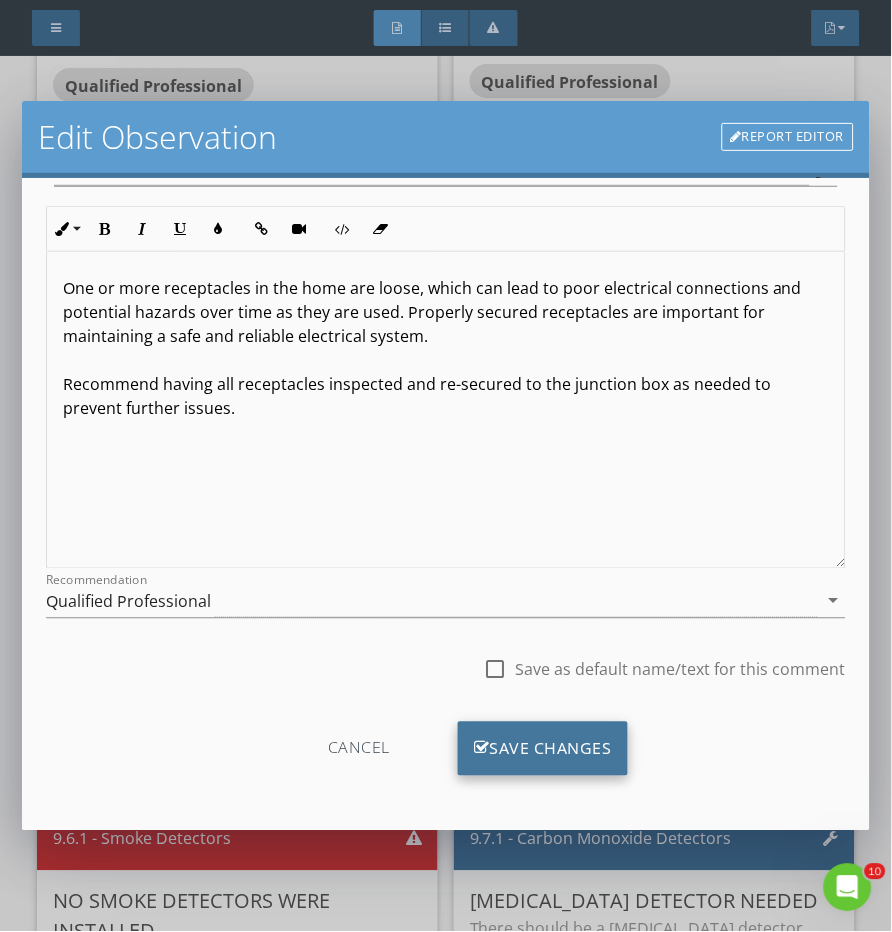 click on "Save Changes" at bounding box center (543, 749) 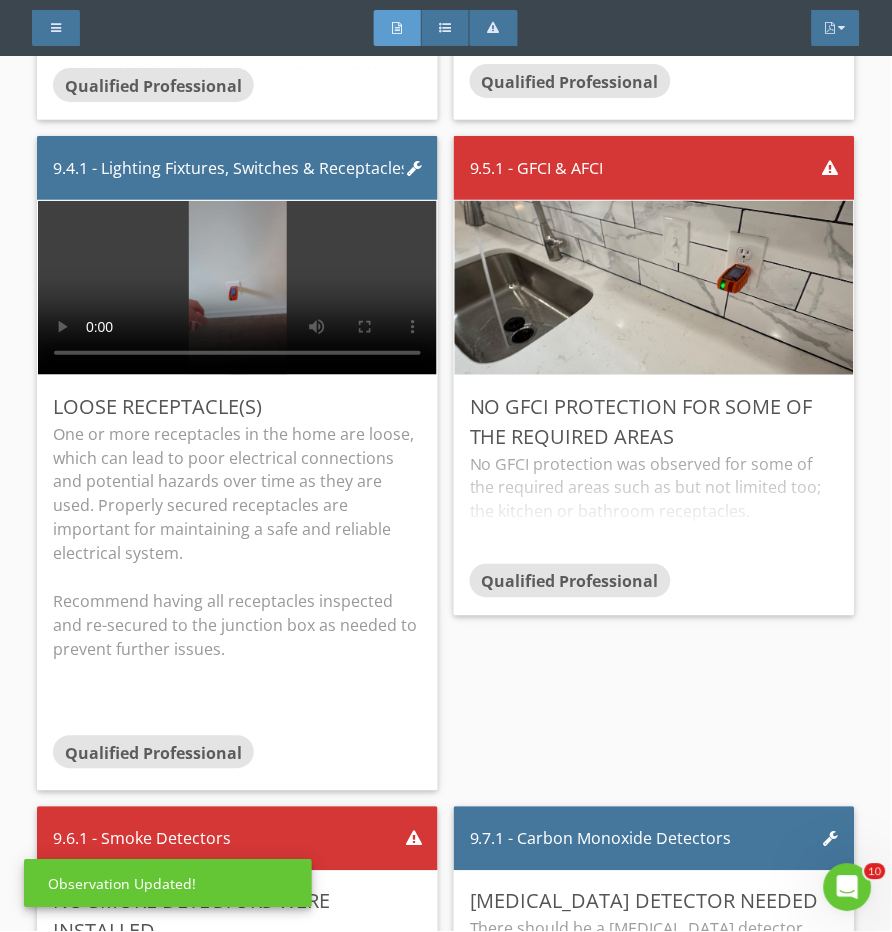 scroll, scrollTop: 0, scrollLeft: 0, axis: both 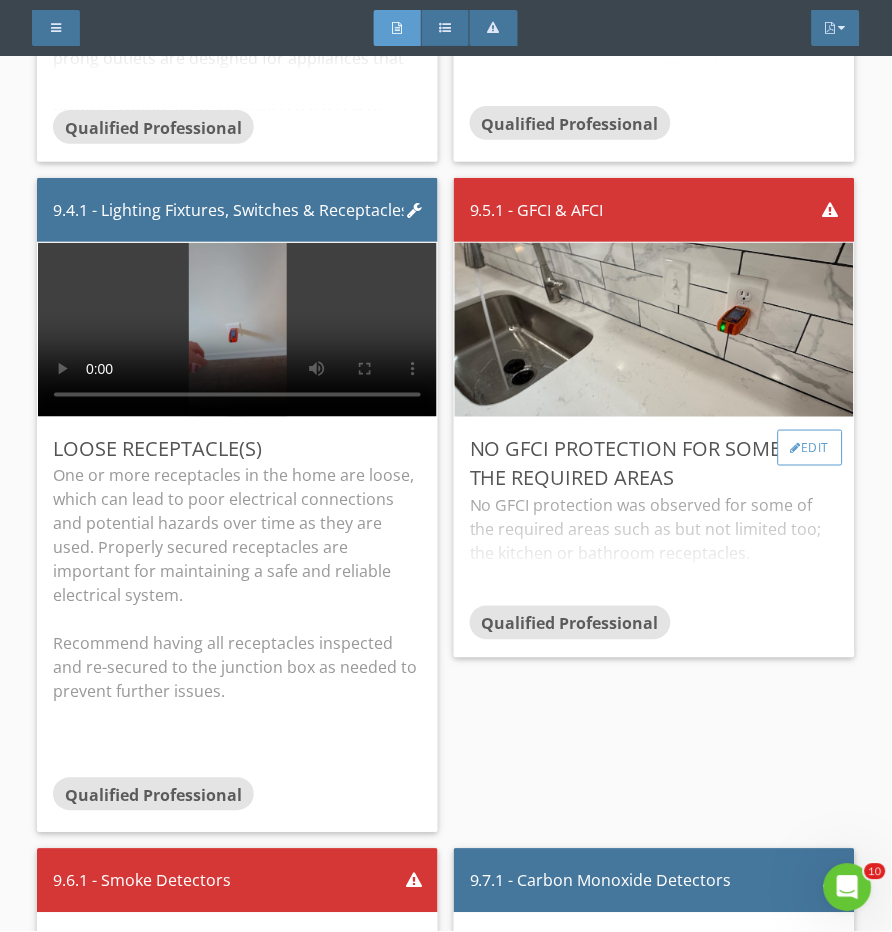 click on "Edit" at bounding box center [810, 448] 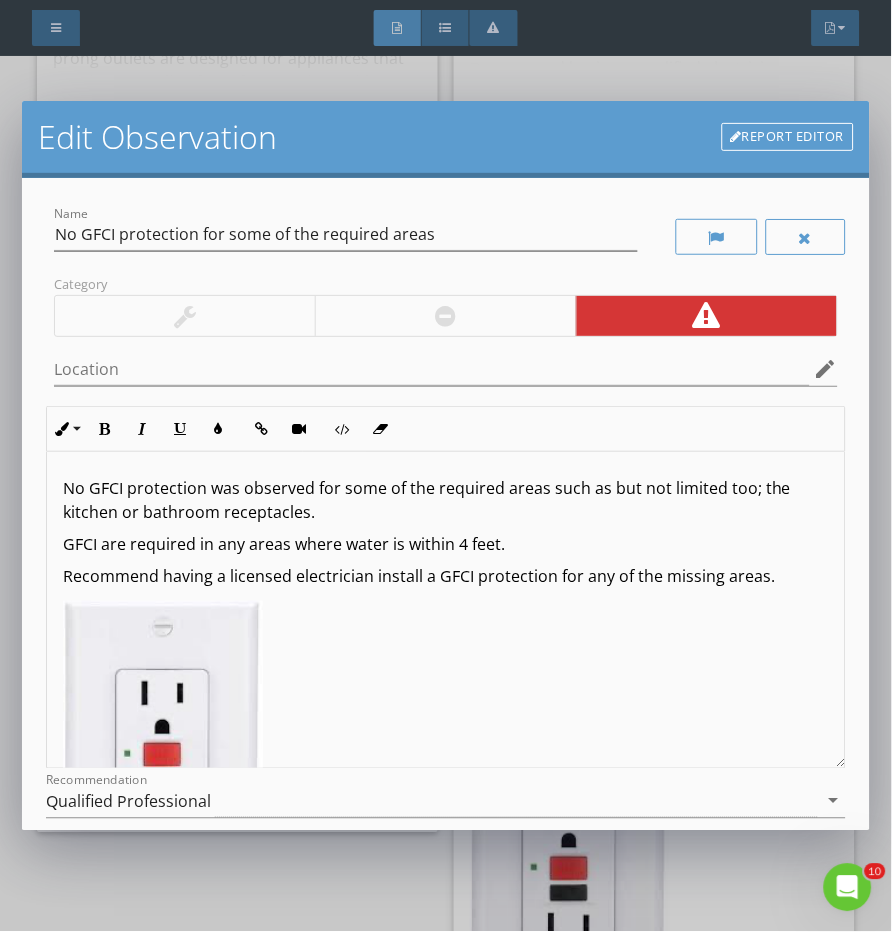 click on "No GFCI protection was observed for some of the required areas such as but not limited too; the kitchen or bathroom receptacles." at bounding box center (445, 500) 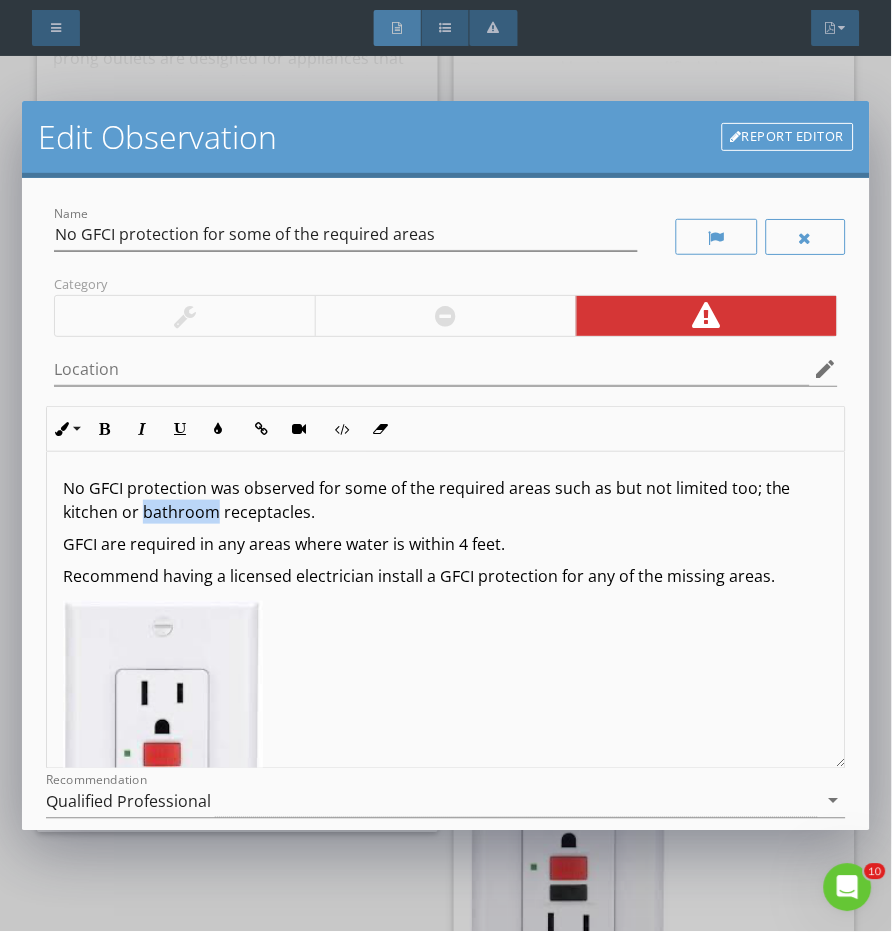 click on "No GFCI protection was observed for some of the required areas such as but not limited too; the kitchen or bathroom receptacles." at bounding box center [445, 500] 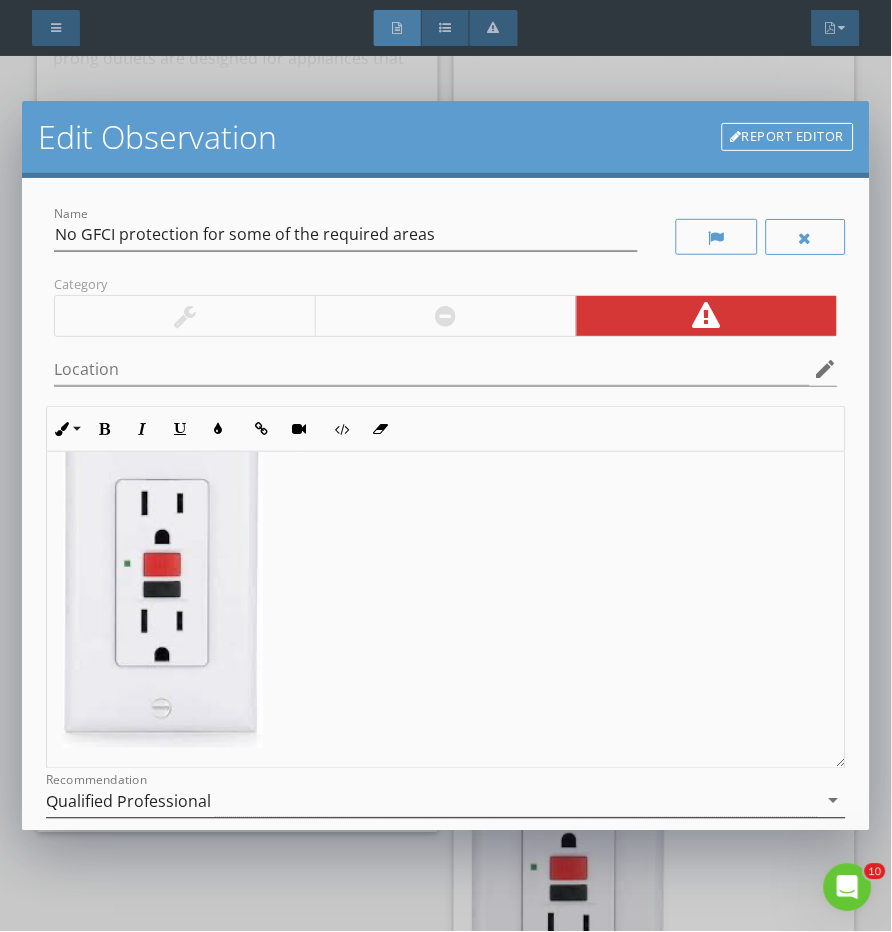scroll, scrollTop: 190, scrollLeft: 0, axis: vertical 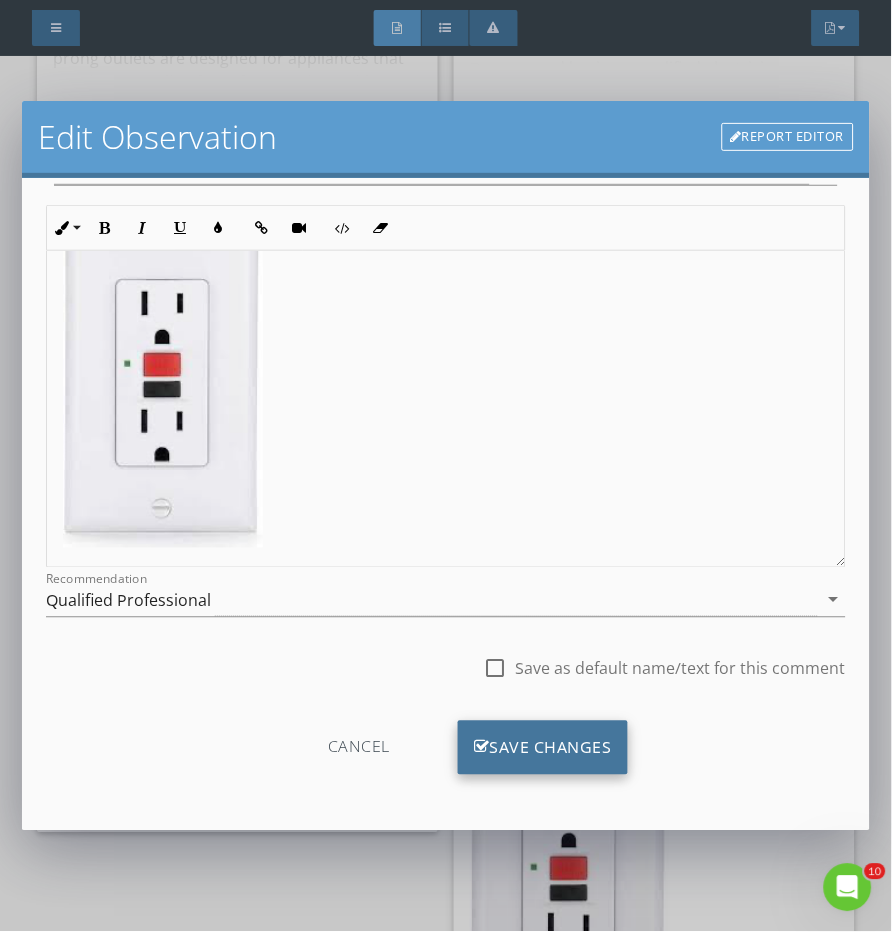 click on "Save Changes" at bounding box center (543, 748) 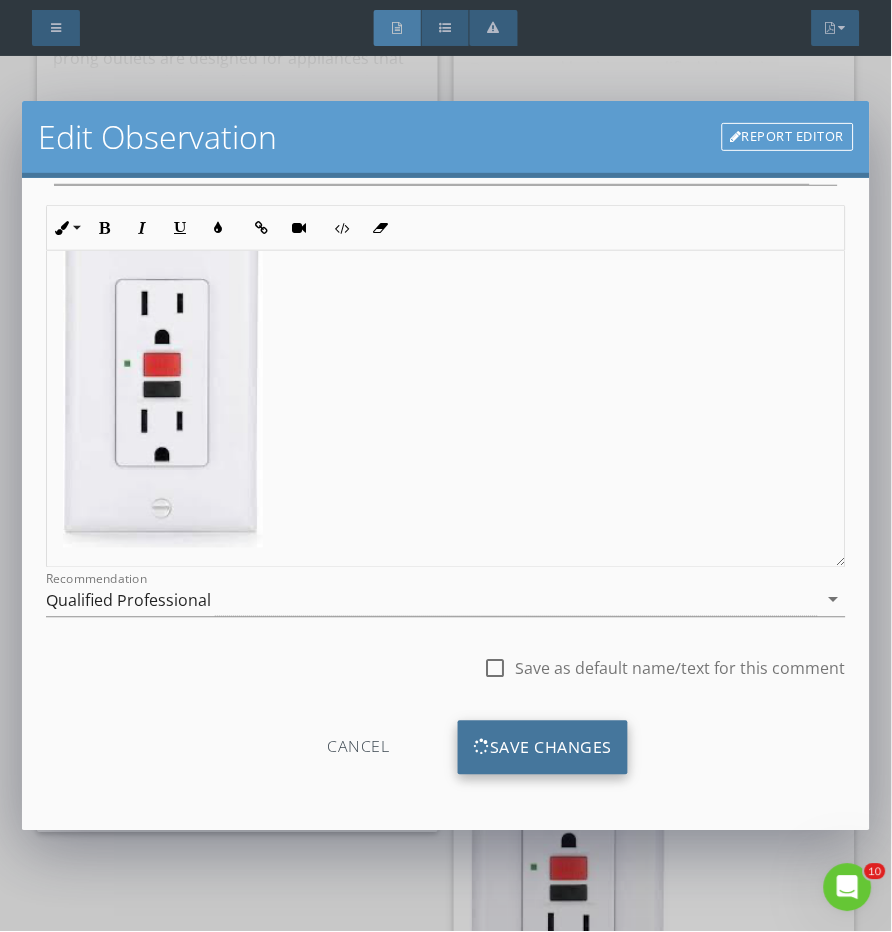 scroll, scrollTop: 0, scrollLeft: 0, axis: both 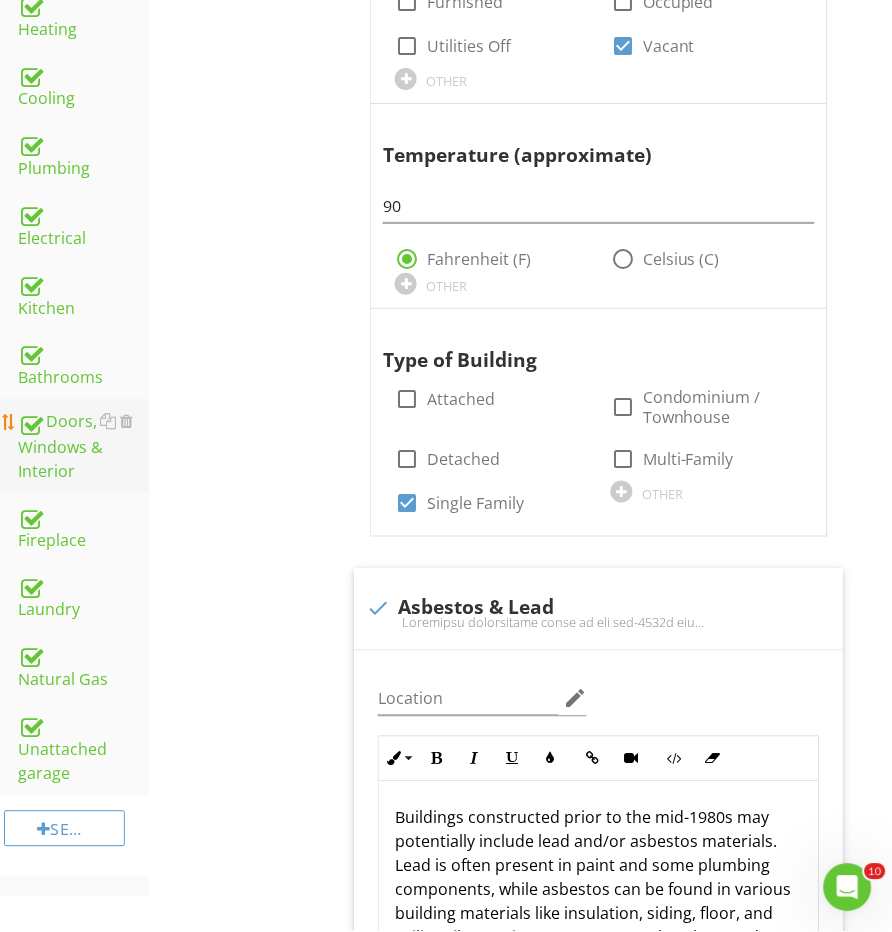 click on "Doors, Windows & Interior" at bounding box center [83, 446] 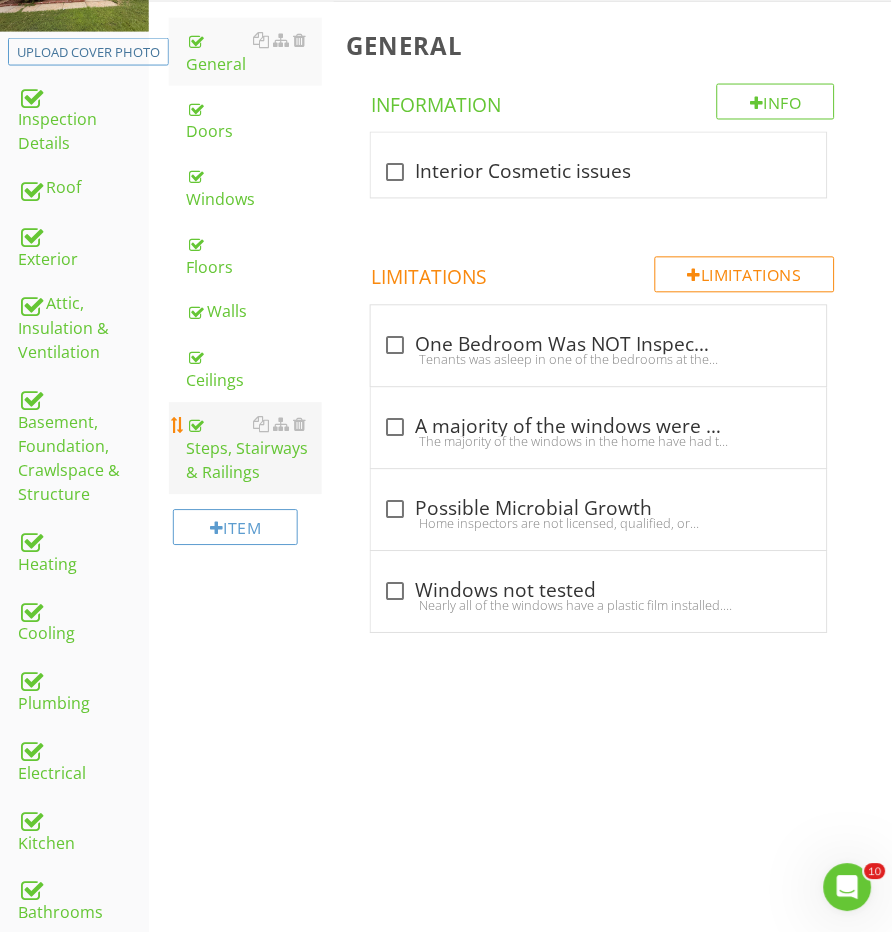 click on "Steps, Stairways & Railings" at bounding box center [255, 449] 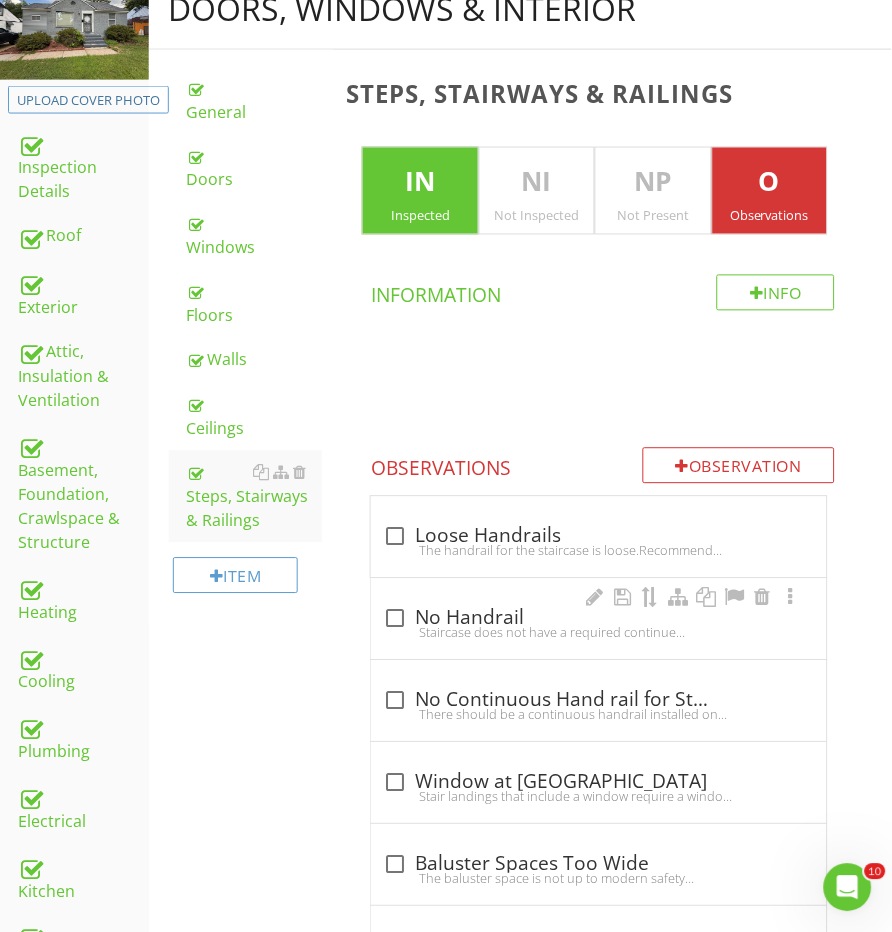 click on "Staircase does not have a required continue handrails. This is a safety hazard. Recommend a qualified handyman or contractor install an approved handrail." at bounding box center [598, 633] 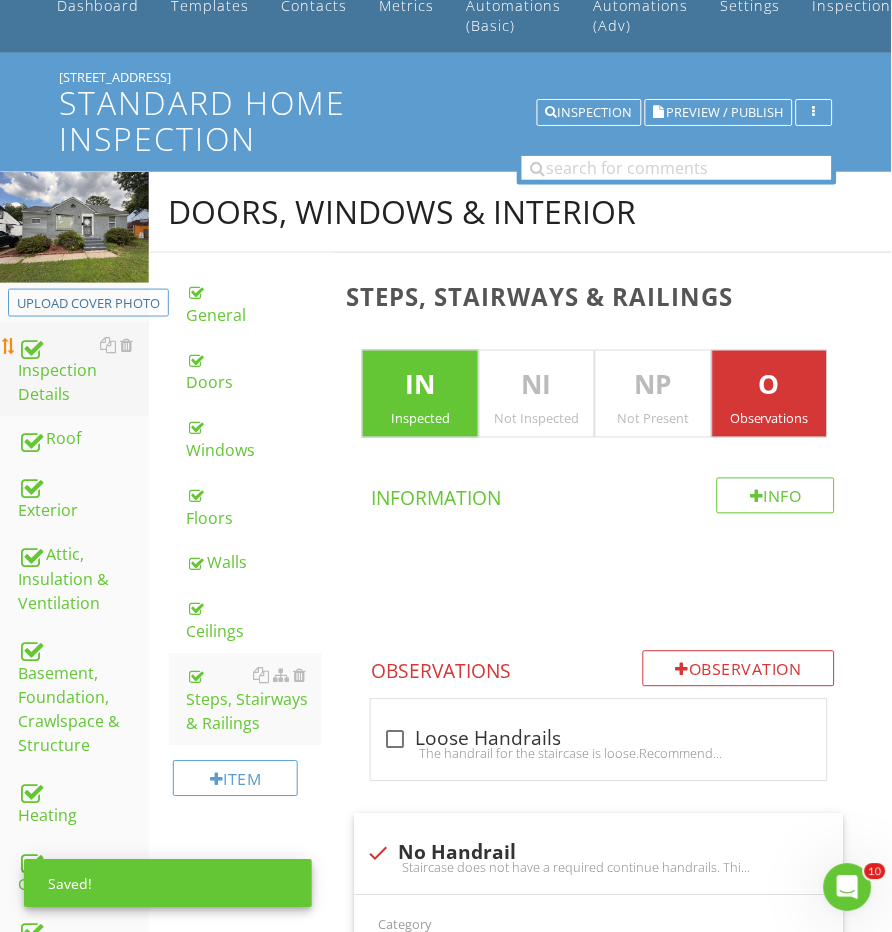 click on "Inspection Details" at bounding box center [83, 370] 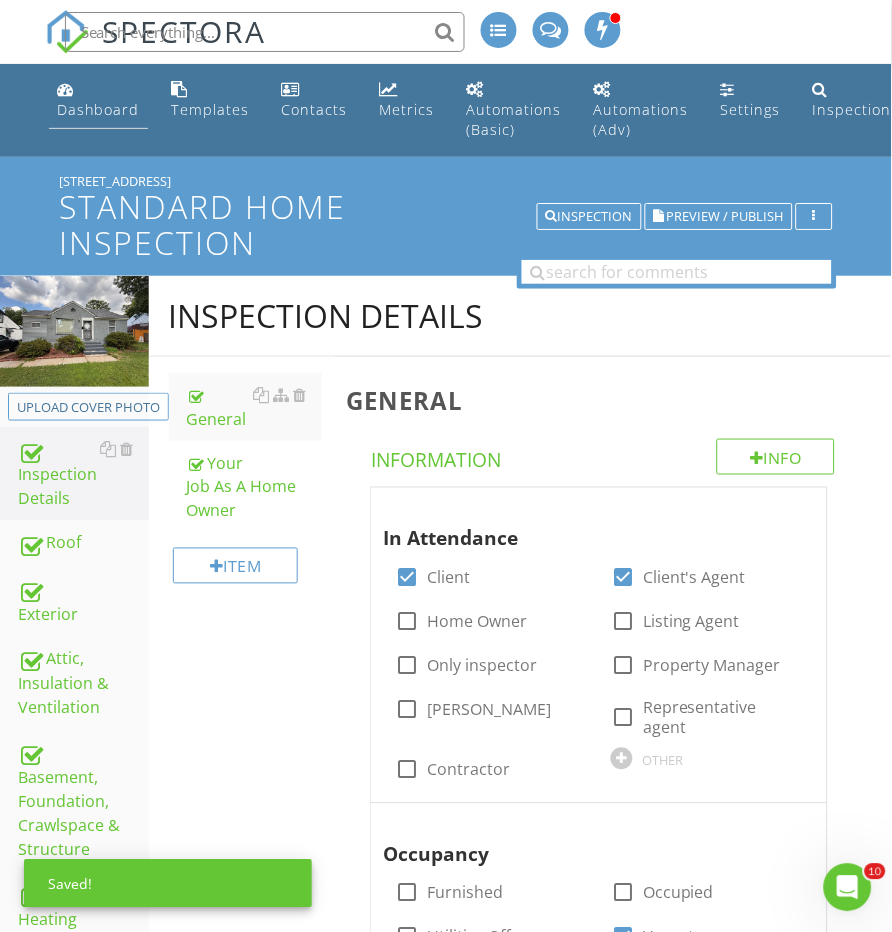 scroll, scrollTop: -2, scrollLeft: 0, axis: vertical 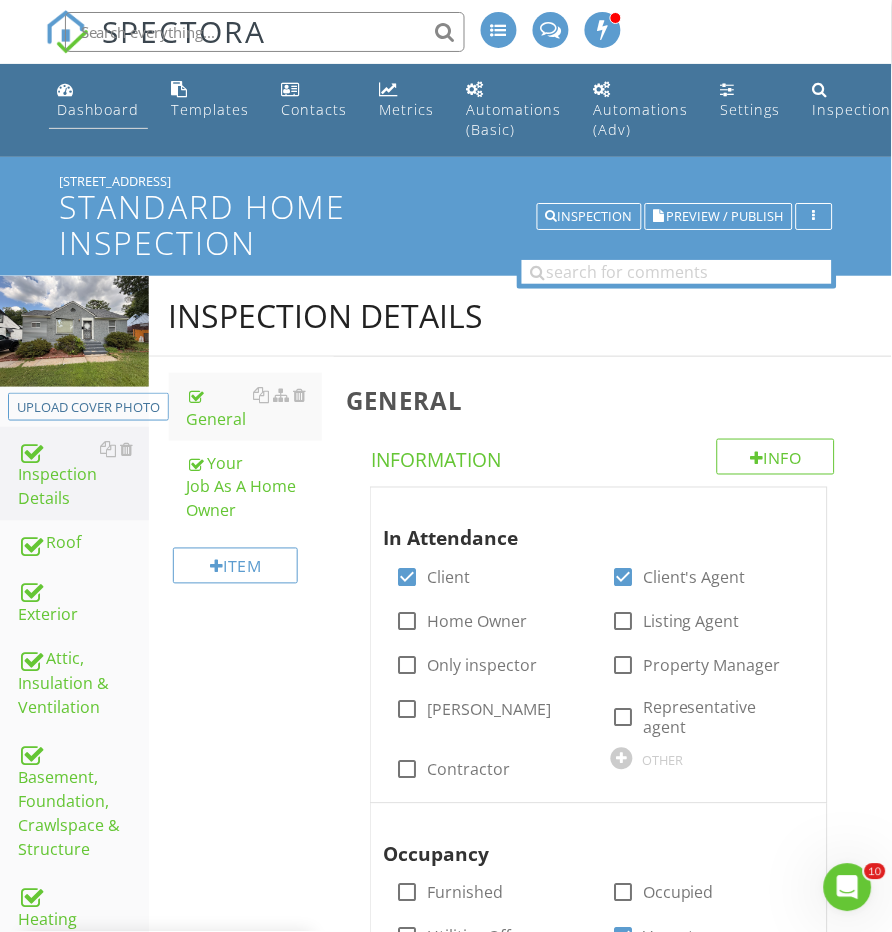 click on "Dashboard" at bounding box center (98, 109) 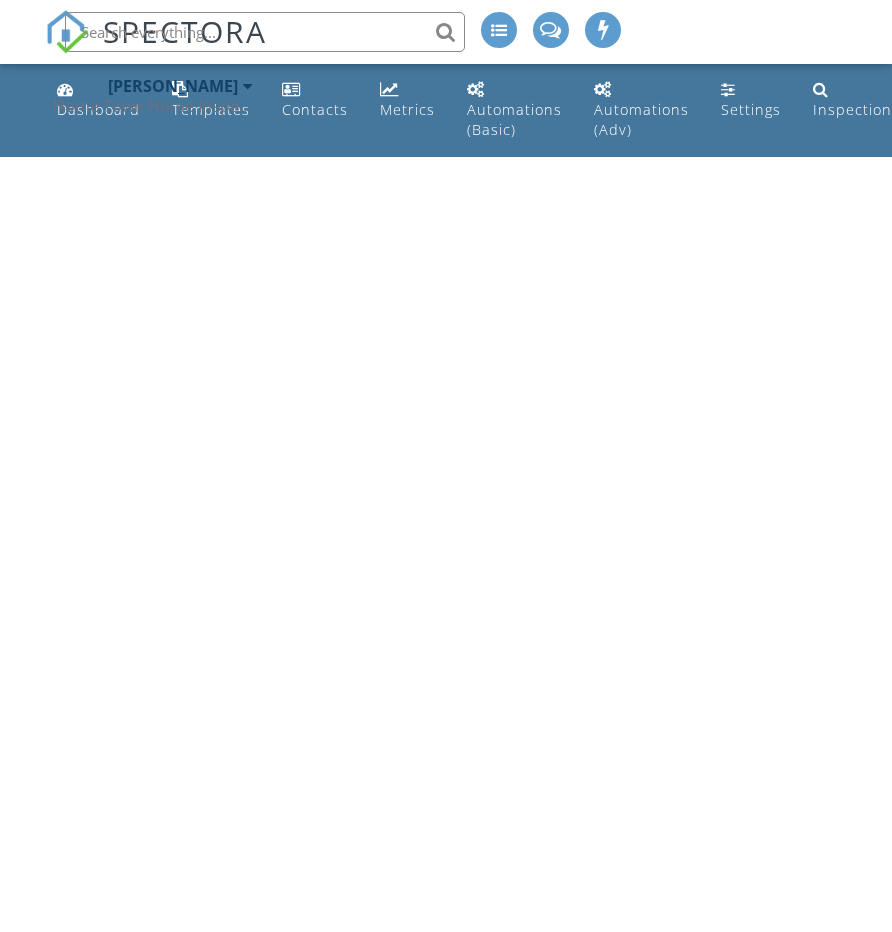 scroll, scrollTop: 0, scrollLeft: 0, axis: both 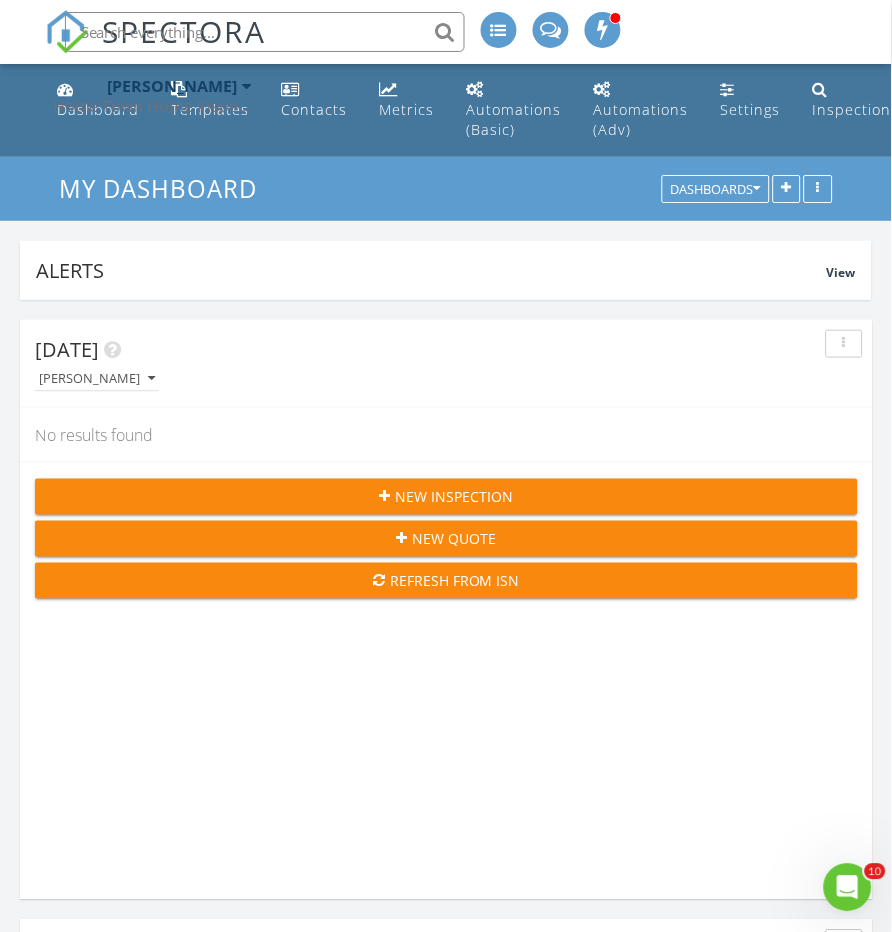 click at bounding box center (265, 32) 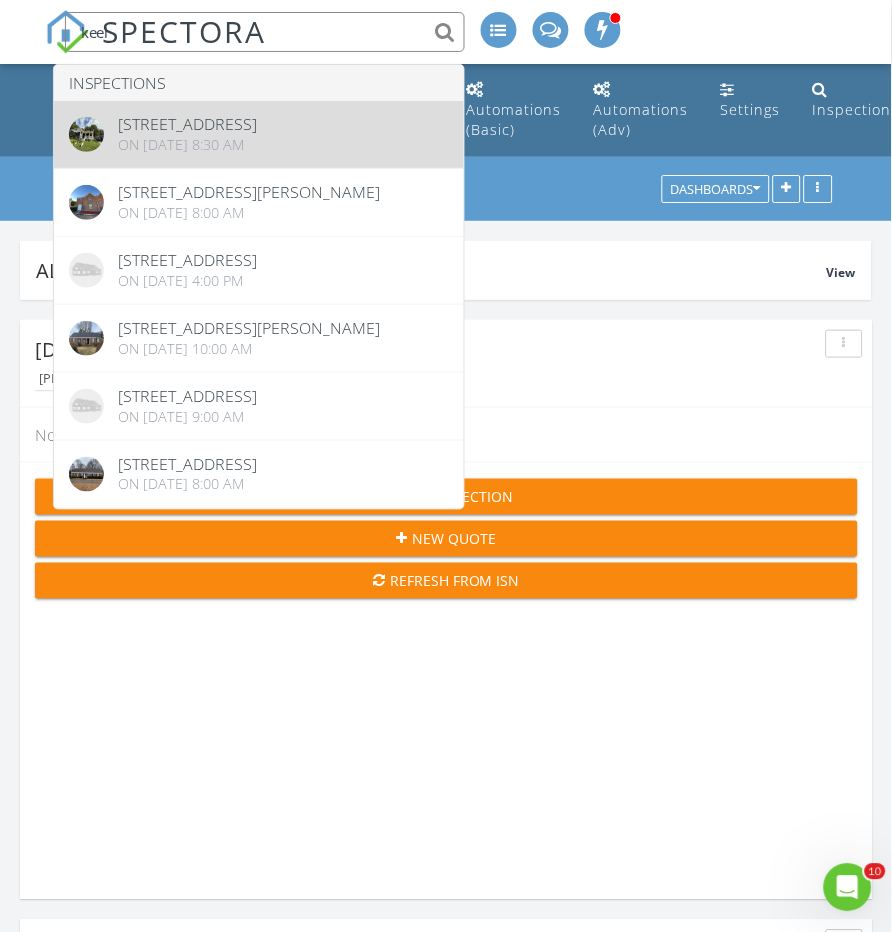 type on "keel" 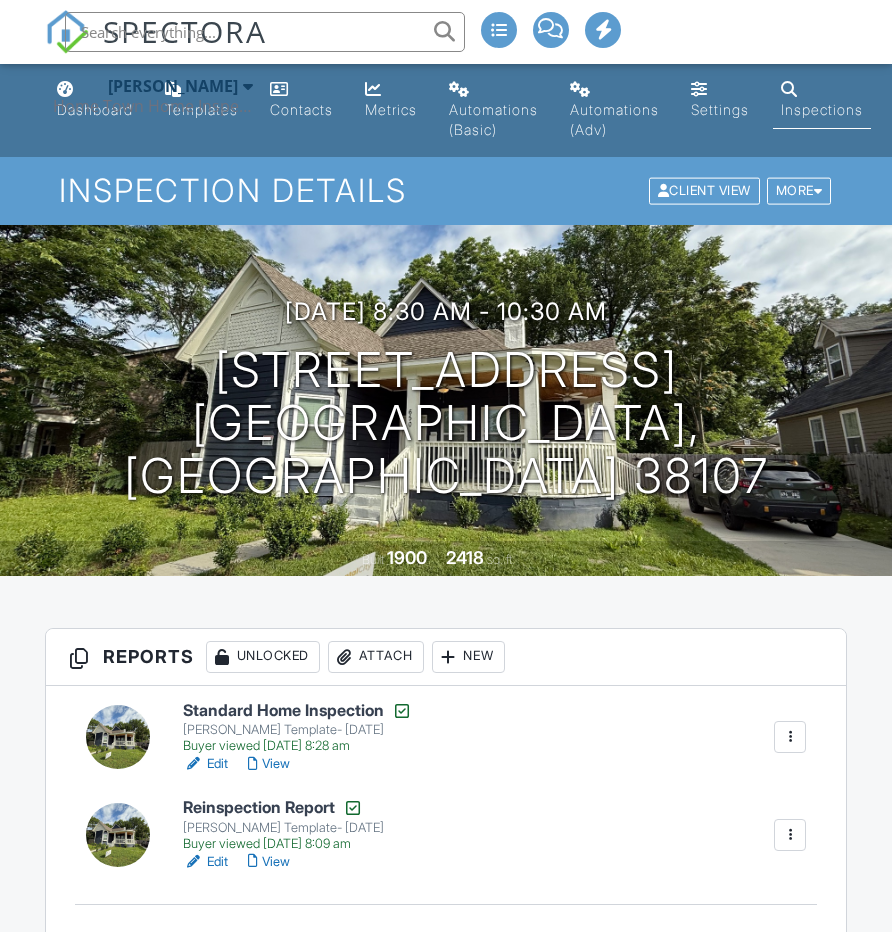 scroll, scrollTop: 0, scrollLeft: 0, axis: both 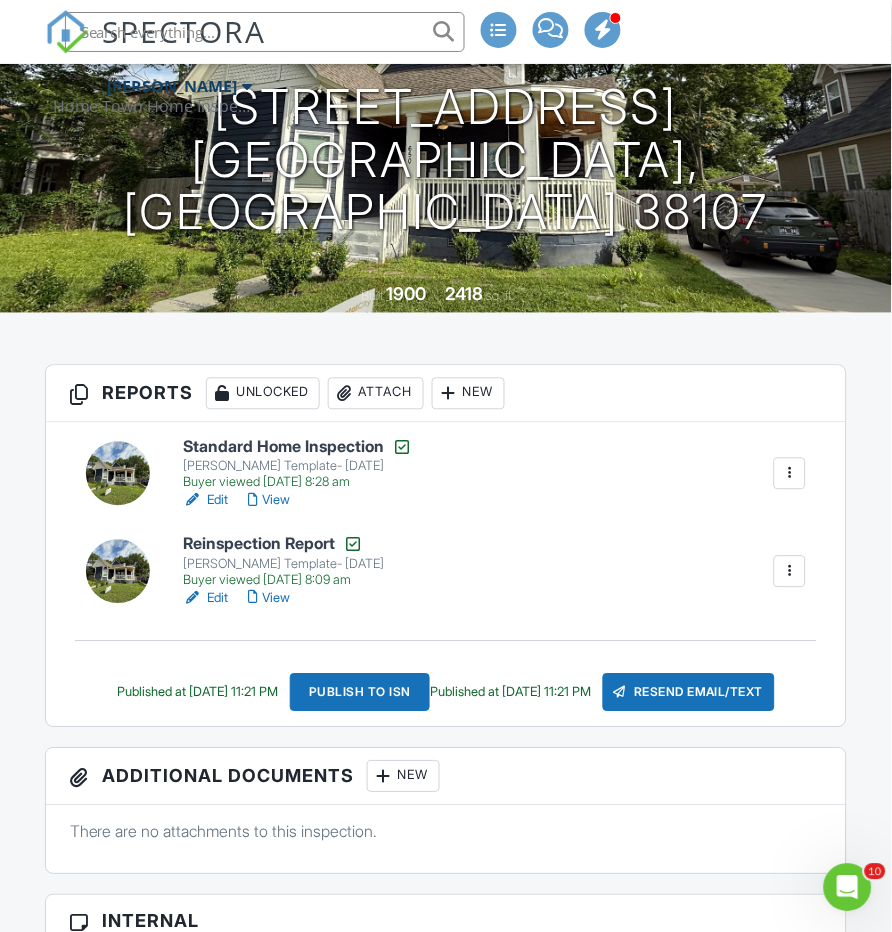 click on "Reinspection Report" at bounding box center [283, 545] 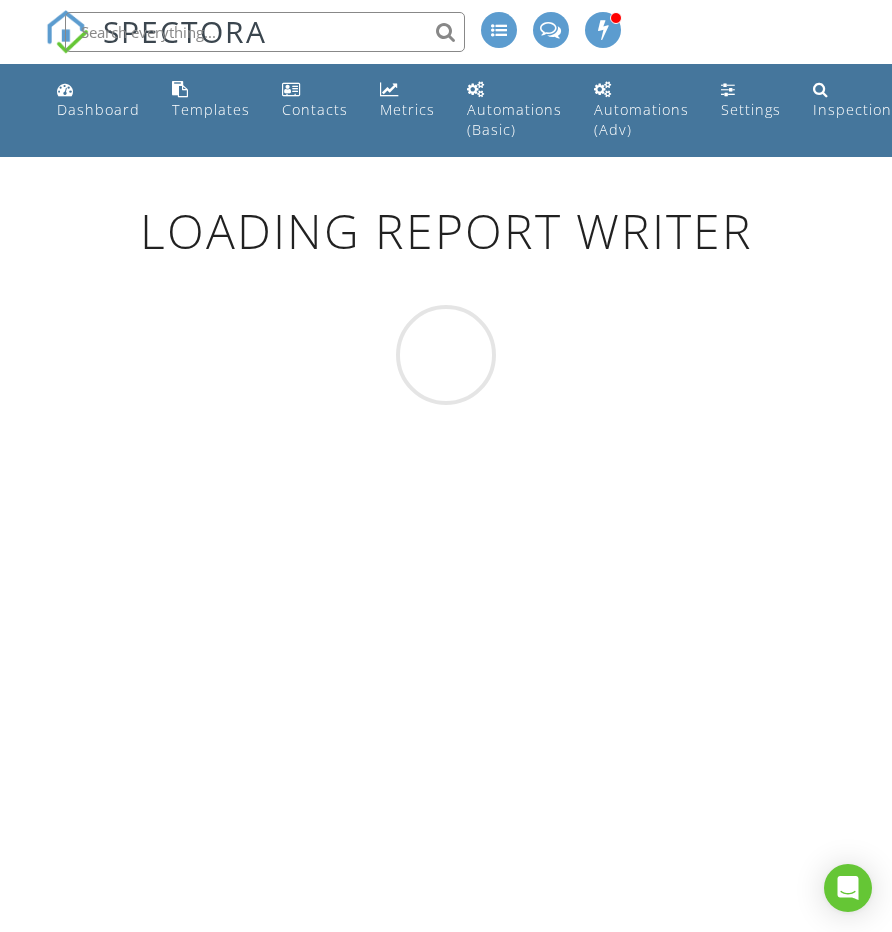 scroll, scrollTop: 0, scrollLeft: 0, axis: both 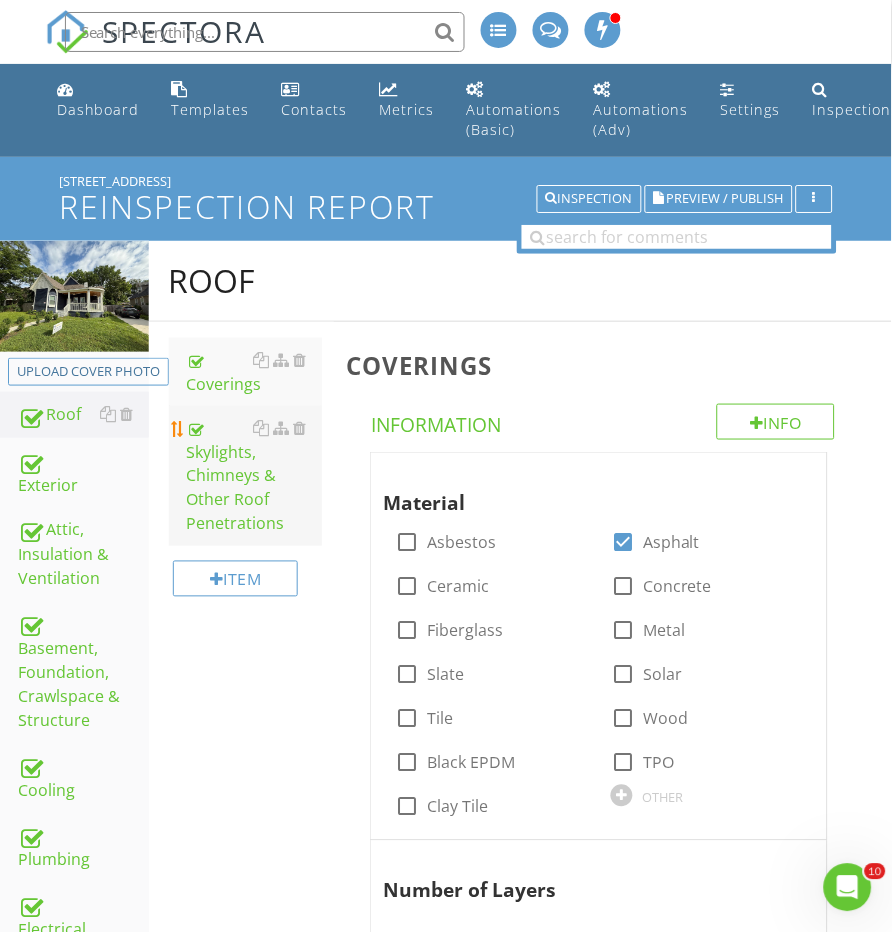 click on "Skylights, Chimneys & Other Roof Penetrations" at bounding box center [255, 476] 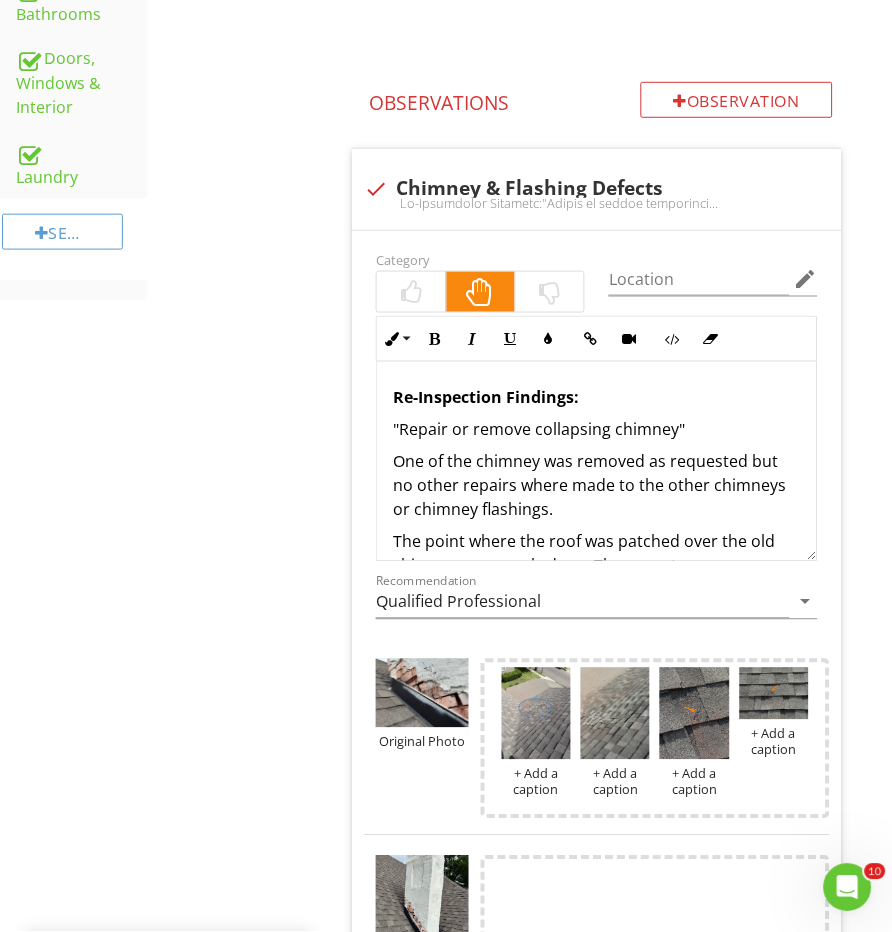 scroll, scrollTop: 1108, scrollLeft: 2, axis: both 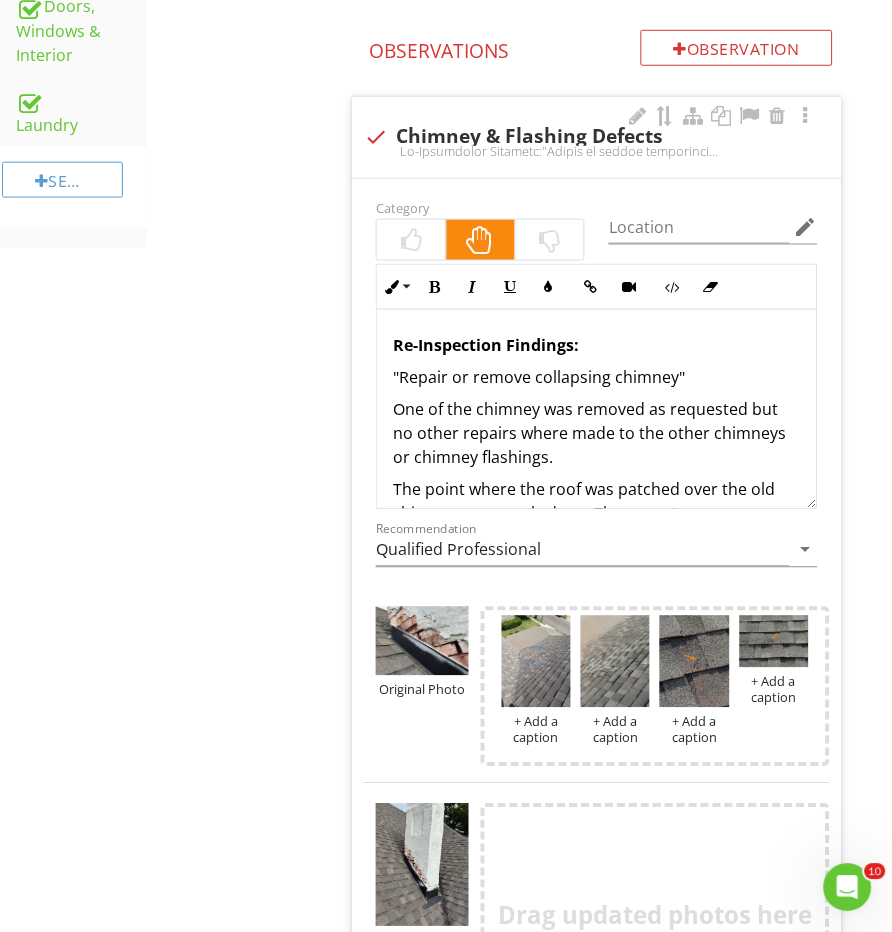 click on "Re-Inspection Findings: "Repair or remove collapsing chimney" One of the chimney was removed as requested but no other repairs where made to the other chimneys or chimney flashings.  The point where the roof was patched over the old chimney was poorly done. There are two damaged/torn shingles that may potentially lead to water intrusion and the new shingles were poorly woven into the old ones.  Recommend further evaluation and repair by a qualified licensed roofer.  Original Findings: There are multiple defects and concerns with the chimneys. These chimneys are no longer in use and do not sere a purpose.  - One of the chimneys had a parge coat applied over the brick but the parge coat was not applied down to the flashing and there are gaps/openings in the mortar which may likely allow for water intrusion.  - The back side of the chimneys flashing was not sealed to the brick and will likely allow for water intrusion.  - One of the chimney clay flues appears to be cracking and collapsing." at bounding box center [596, 738] 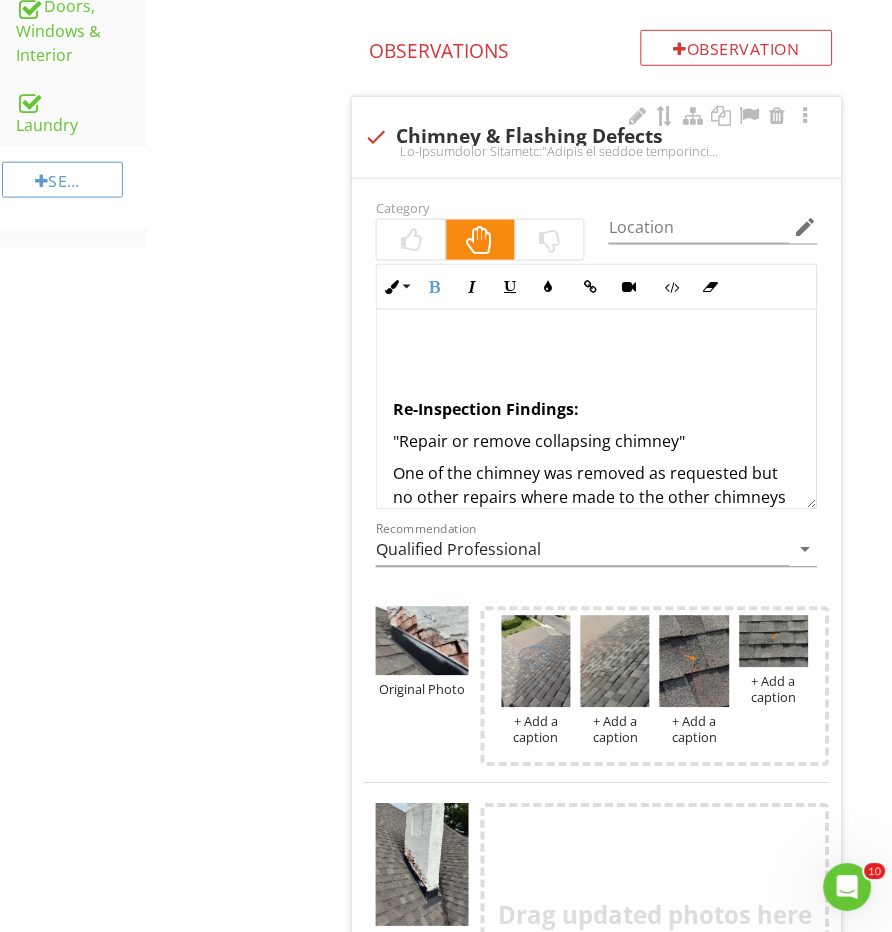 click on "Re-Inspection Findings: "Repair or remove collapsing chimney" One of the chimney was removed as requested but no other repairs where made to the other chimneys or chimney flashings.  The point where the roof was patched over the old chimney was poorly done. There are two damaged/torn shingles that may potentially lead to water intrusion and the new shingles were poorly woven into the old ones.  Recommend further evaluation and repair by a qualified licensed roofer.  Original Findings: There are multiple defects and concerns with the chimneys. These chimneys are no longer in use and do not sere a purpose.  - One of the chimneys had a parge coat applied over the brick but the parge coat was not applied down to the flashing and there are gaps/openings in the mortar which may likely allow for water intrusion.  - The back side of the chimneys flashing was not sealed to the brick and will likely allow for water intrusion.  - One of the chimney clay flues appears to be cracking and collapsing." at bounding box center (596, 770) 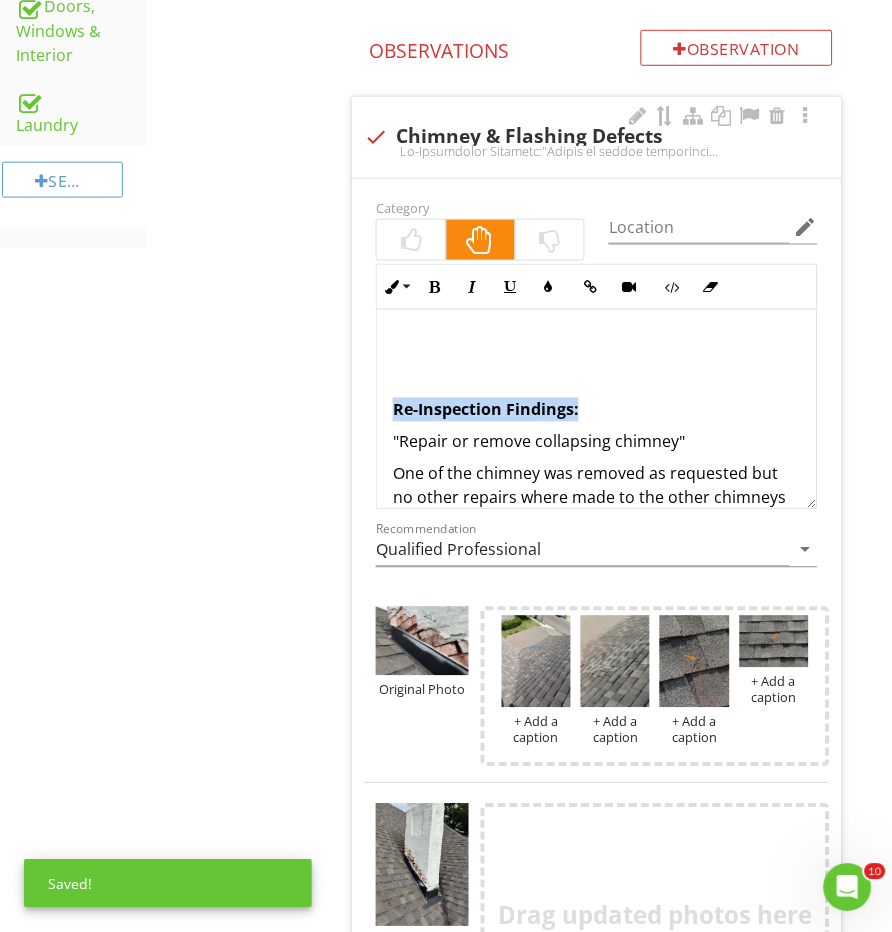 drag, startPoint x: 395, startPoint y: 402, endPoint x: 579, endPoint y: 409, distance: 184.1331 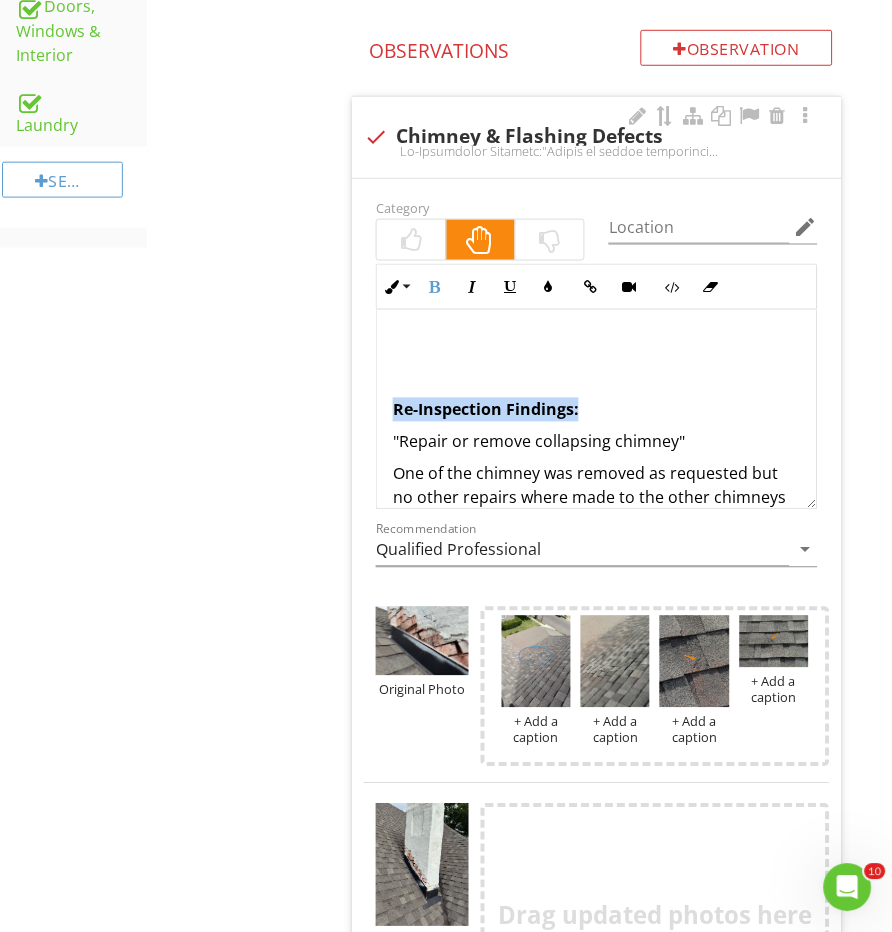 copy on "Re-Inspection Findings:" 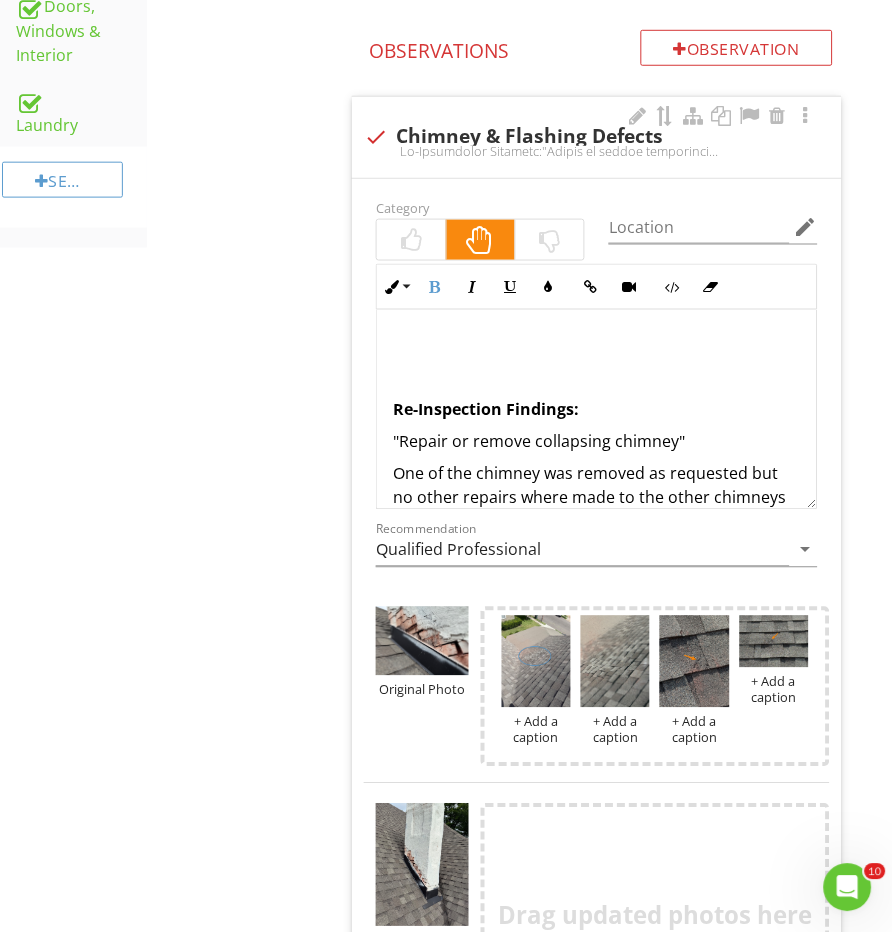 click on "Re-Inspection Findings: "Repair or remove collapsing chimney" One of the chimney was removed as requested but no other repairs where made to the other chimneys or chimney flashings.  The point where the roof was patched over the old chimney was poorly done. There are two damaged/torn shingles that may potentially lead to water intrusion and the new shingles were poorly woven into the old ones.  Recommend further evaluation and repair by a qualified licensed roofer.  Original Findings: There are multiple defects and concerns with the chimneys. These chimneys are no longer in use and do not sere a purpose.  - One of the chimneys had a parge coat applied over the brick but the parge coat was not applied down to the flashing and there are gaps/openings in the mortar which may likely allow for water intrusion.  - The back side of the chimneys flashing was not sealed to the brick and will likely allow for water intrusion.  - One of the chimney clay flues appears to be cracking and collapsing." at bounding box center (596, 770) 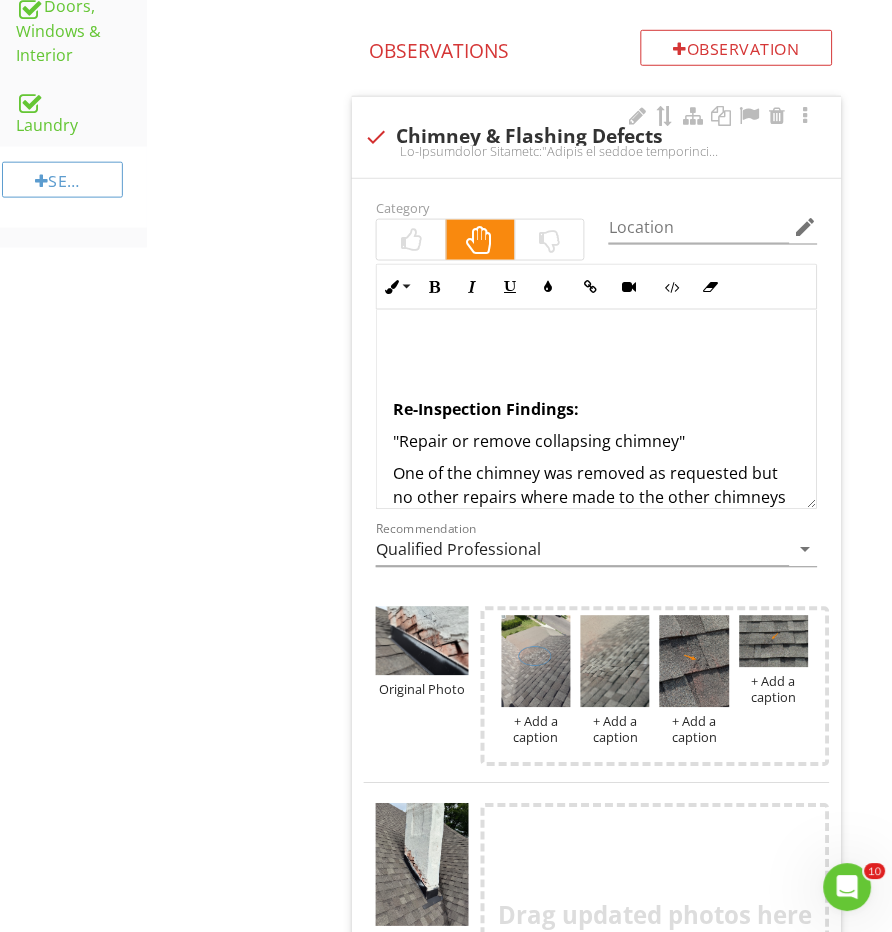 type 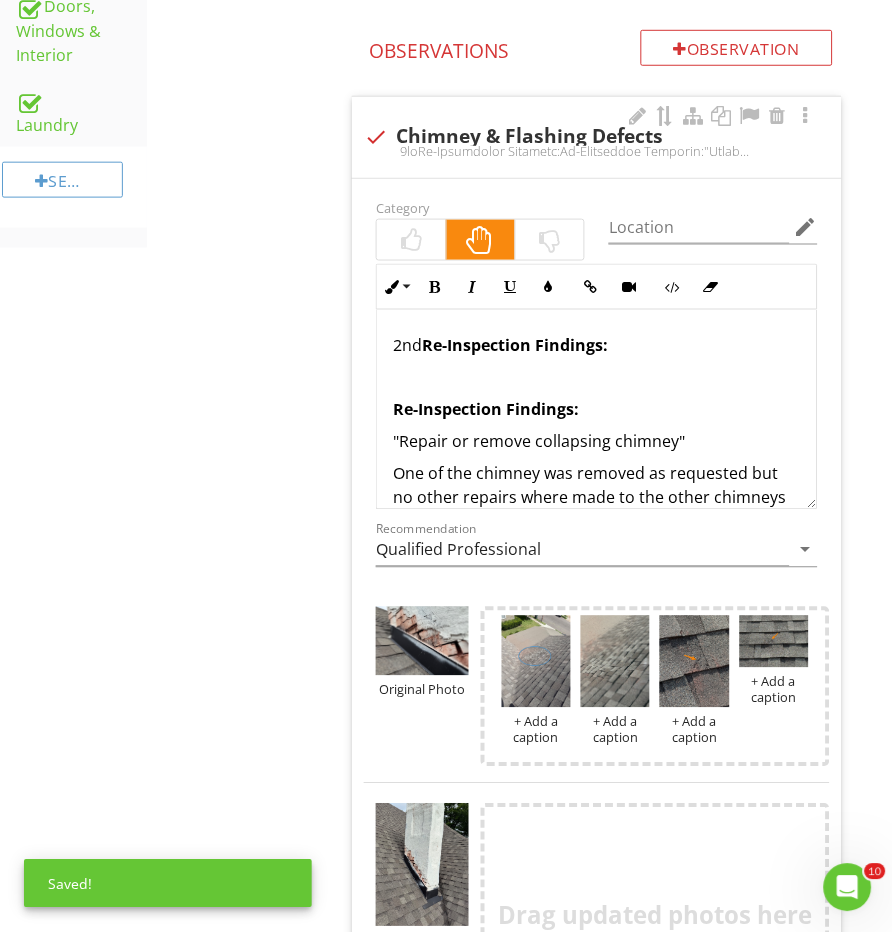 click on "Re-Inspection Findings:" at bounding box center [515, 346] 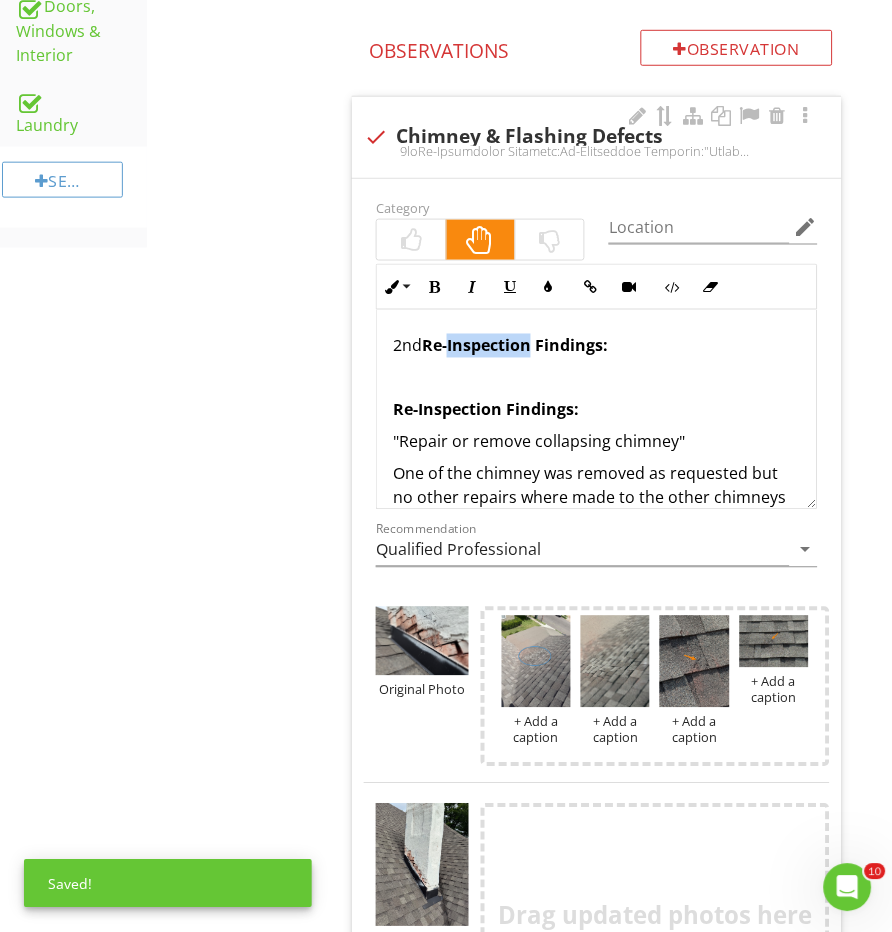click on "Re-Inspection Findings:" at bounding box center (515, 346) 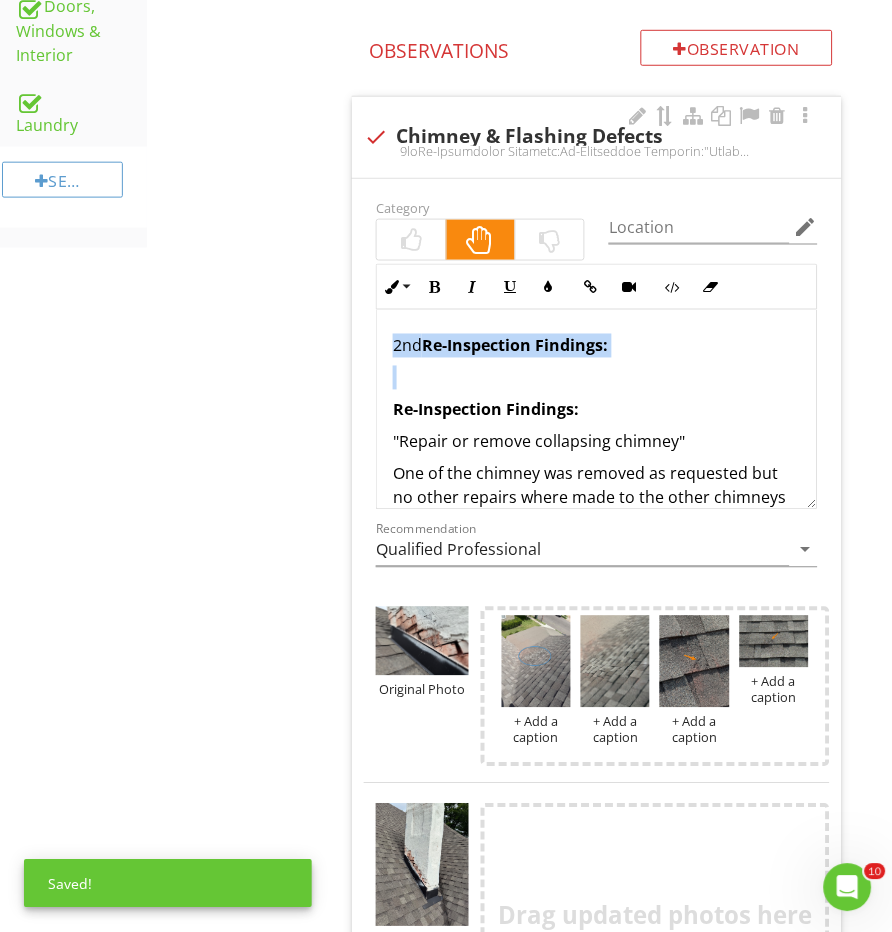 click on "Re-Inspection Findings:" at bounding box center (515, 346) 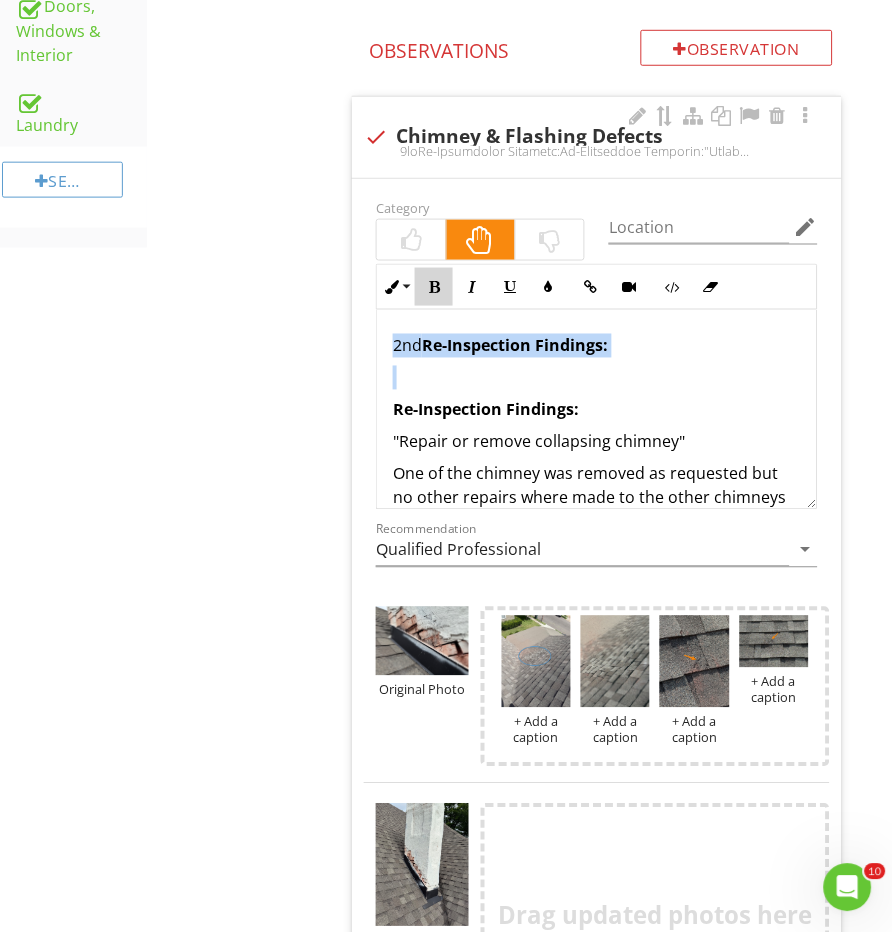 click on "Bold" at bounding box center (434, 287) 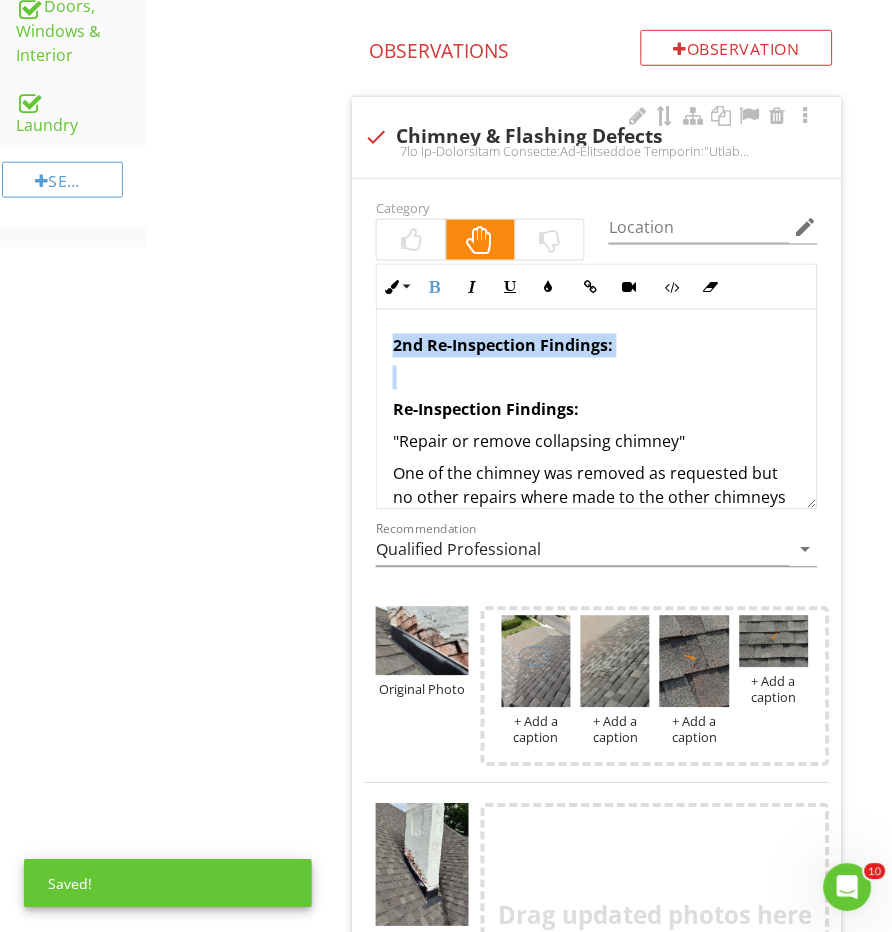 copy on "2nd  Re-Inspection Findings:" 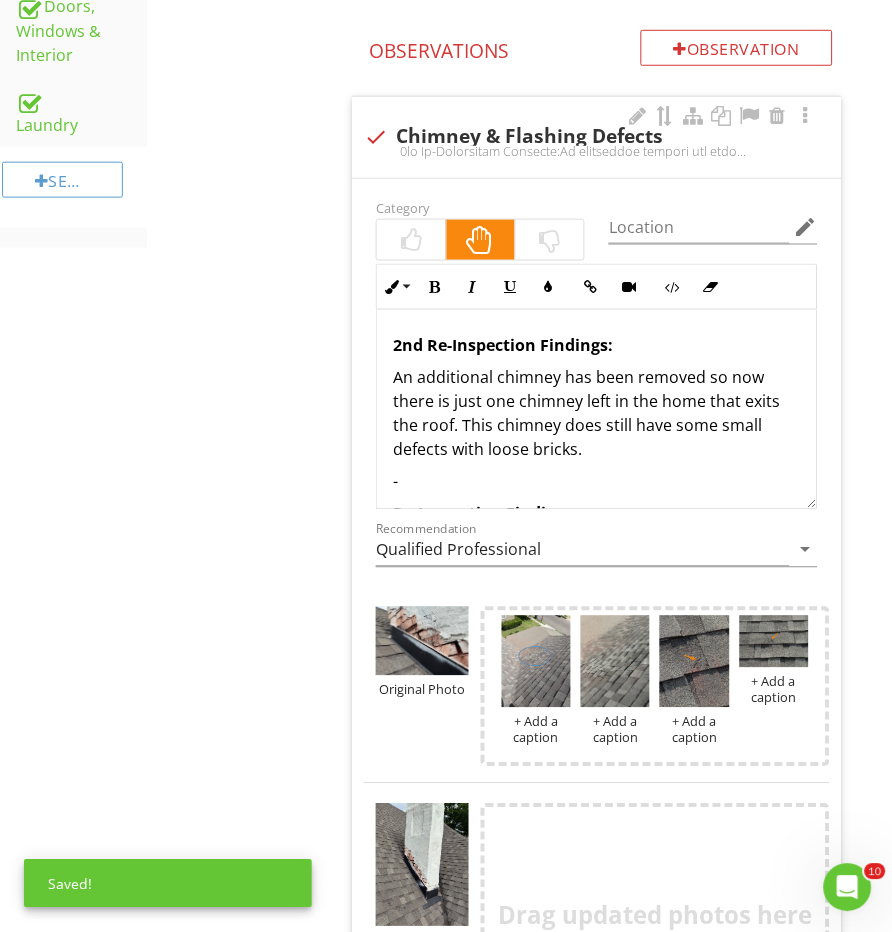 click on "2nd Re-Inspection Findings: An additional chimney has been removed so now there is just one chimney left in the home that exits the roof. This chimney does still have some small defects with loose bricks.  -  Re-Inspection Findings: "Repair or remove collapsing chimney" One of the chimney was removed as requested but no other repairs where made to the other chimneys or chimney flashings.  The point where the roof was patched over the old chimney was poorly done. There are two damaged/torn shingles that may potentially lead to water intrusion and the new shingles were poorly woven into the old ones.  Recommend further evaluation and repair by a qualified licensed roofer.  Original Findings: There are multiple defects and concerns with the chimneys. These chimneys are no longer in use and do not sere a purpose.  - The back side of the chimneys flashing was not sealed to the brick and will likely allow for water intrusion.  - One of the chimney clay flues appears to be cracking and collapsing." at bounding box center (596, 822) 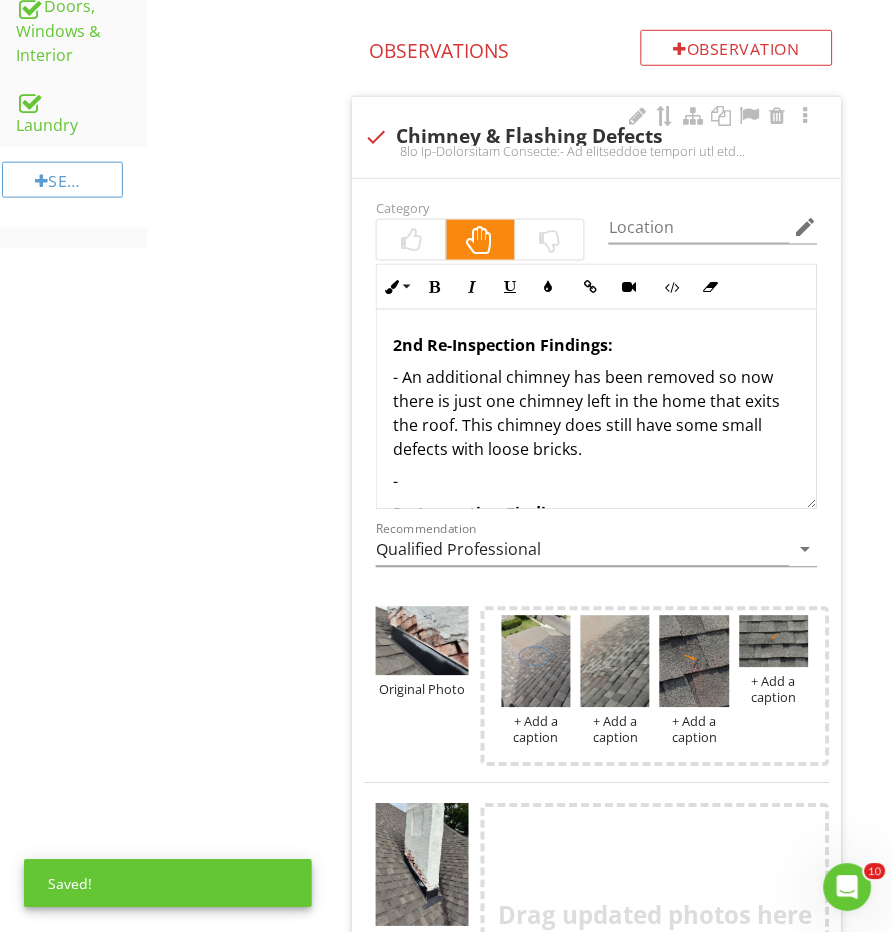 click on "2nd Re-Inspection Findings: - An additional chimney has been removed so now there is just one chimney left in the home that exits the roof. This chimney does still have some small defects with loose bricks.  -  Re-Inspection Findings: "Repair or remove collapsing chimney" One of the chimney was removed as requested but no other repairs where made to the other chimneys or chimney flashings.  The point where the roof was patched over the old chimney was poorly done. There are two damaged/torn shingles that may potentially lead to water intrusion and the new shingles were poorly woven into the old ones.  Recommend further evaluation and repair by a qualified licensed roofer.  Original Findings: There are multiple defects and concerns with the chimneys. These chimneys are no longer in use and do not sere a purpose.  - The back side of the chimneys flashing was not sealed to the brick and will likely allow for water intrusion.  - One of the chimney clay flues appears to be cracking and collapsing." at bounding box center [596, 822] 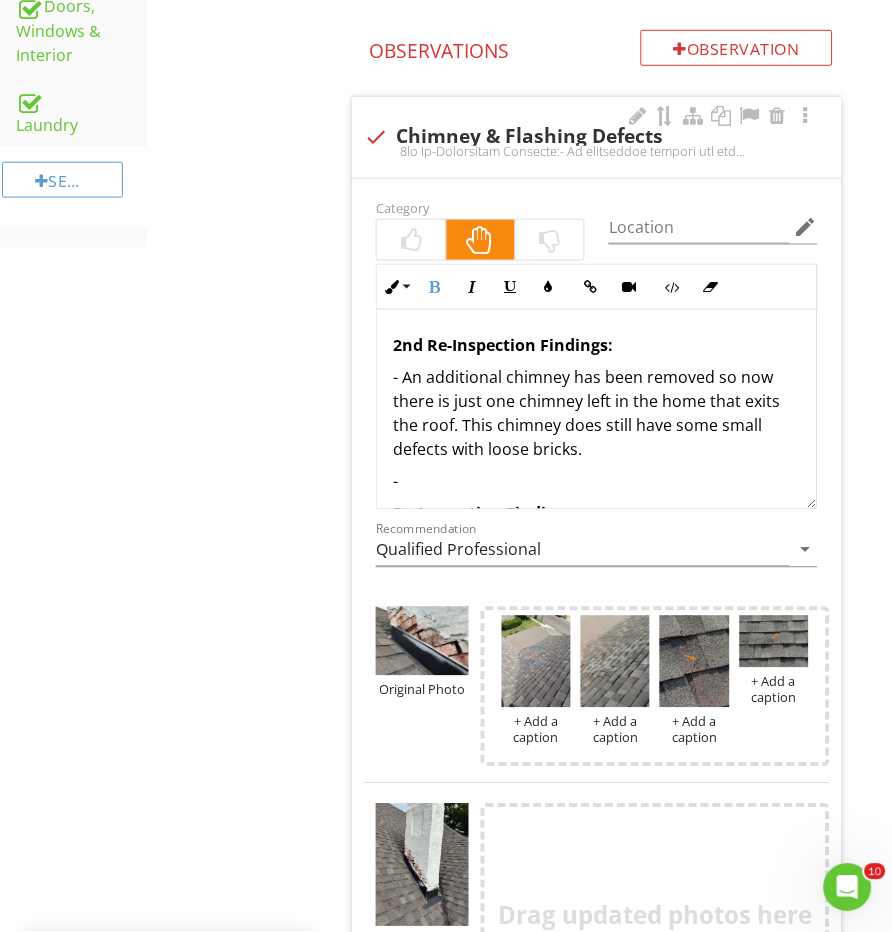 click on "-" at bounding box center [596, 482] 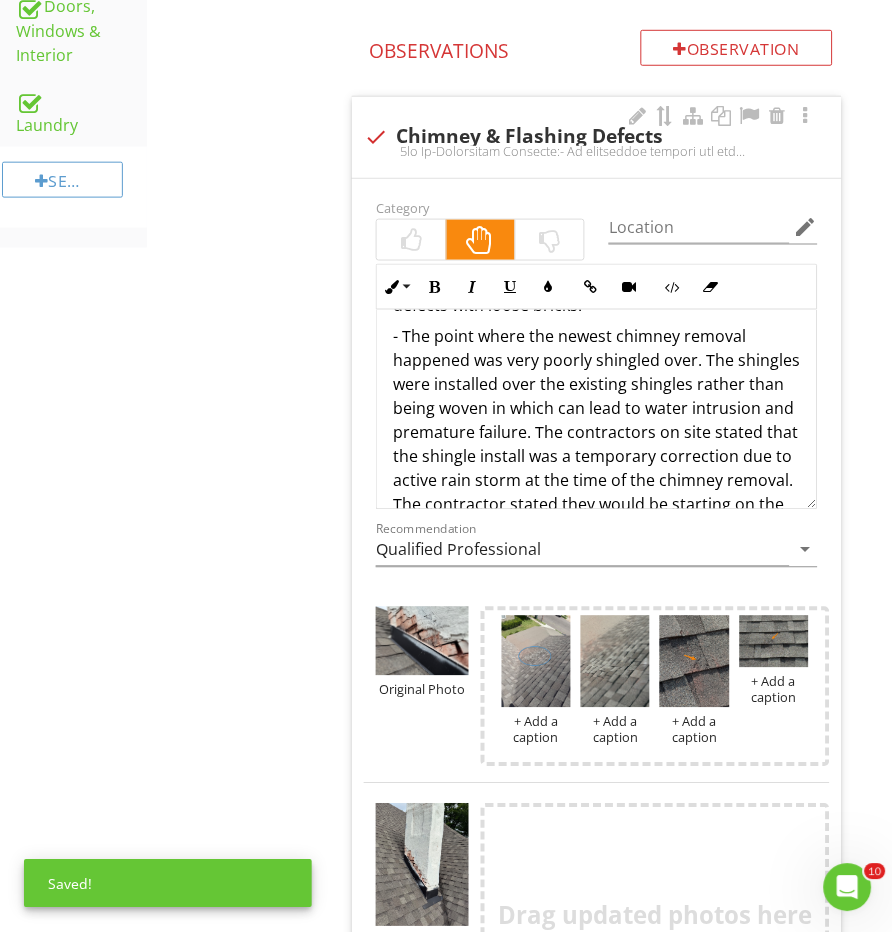 scroll, scrollTop: 169, scrollLeft: 0, axis: vertical 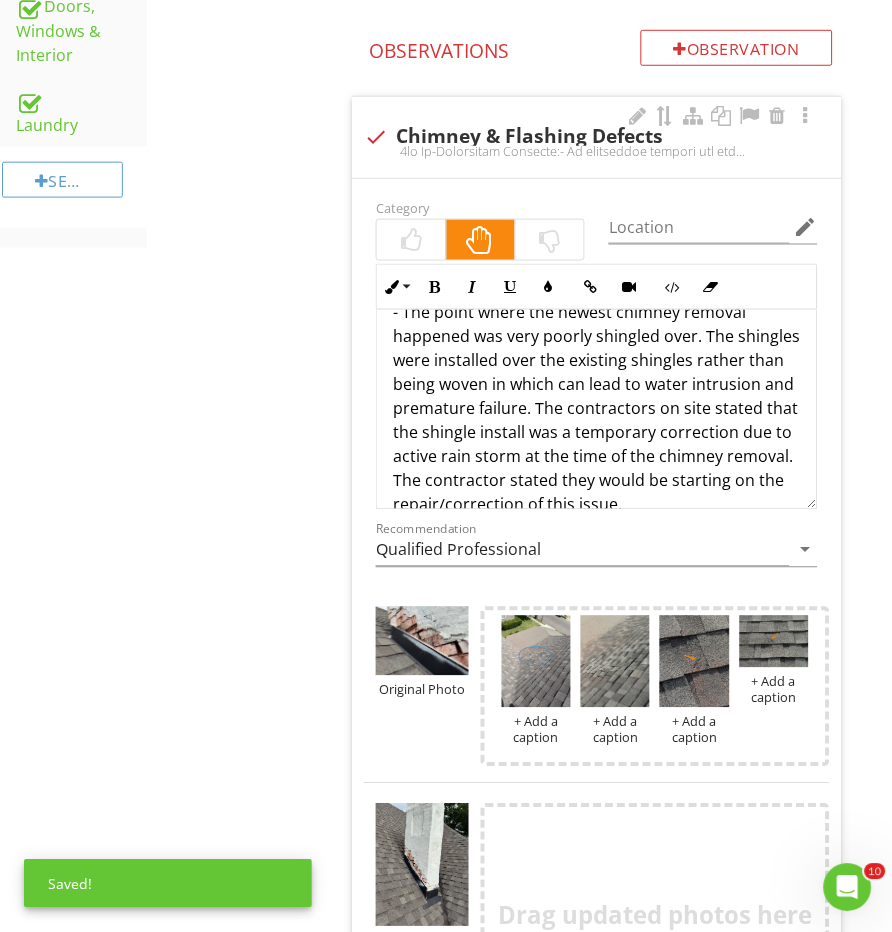 click on "- The point where the newest chimney removal happened was very poorly shingled over. The shingles were installed over the existing shingles rather than being woven in which can lead to water intrusion and premature failure. The contractors on site stated that the shingle install was a temporary correction due to active rain storm at the time of the chimney removal. The contractor stated they would be starting on the repair/correction of this issue." at bounding box center [596, 409] 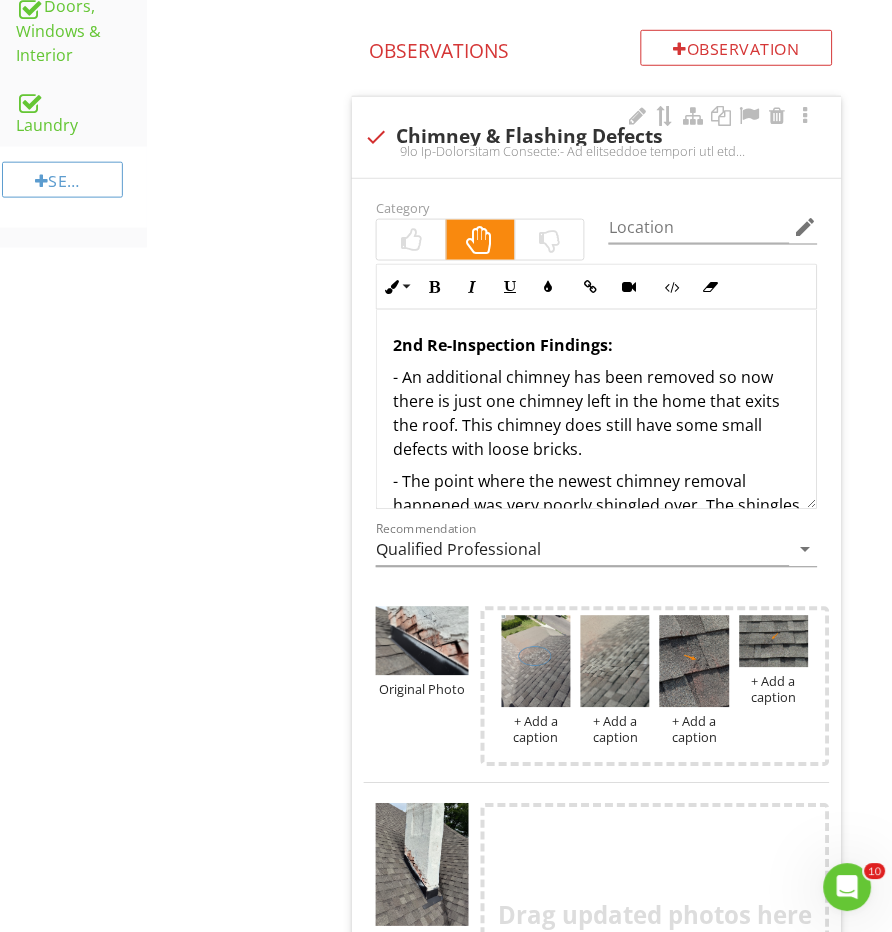 scroll, scrollTop: 0, scrollLeft: 0, axis: both 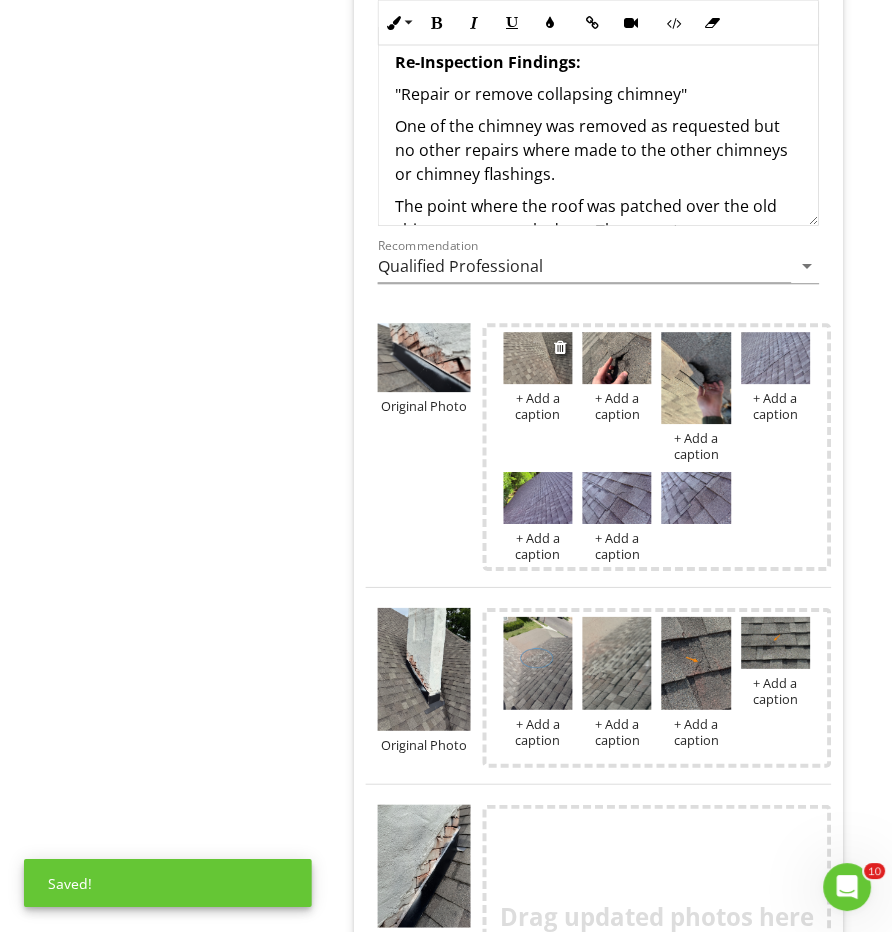 click on "+ Add a caption" at bounding box center [538, 407] 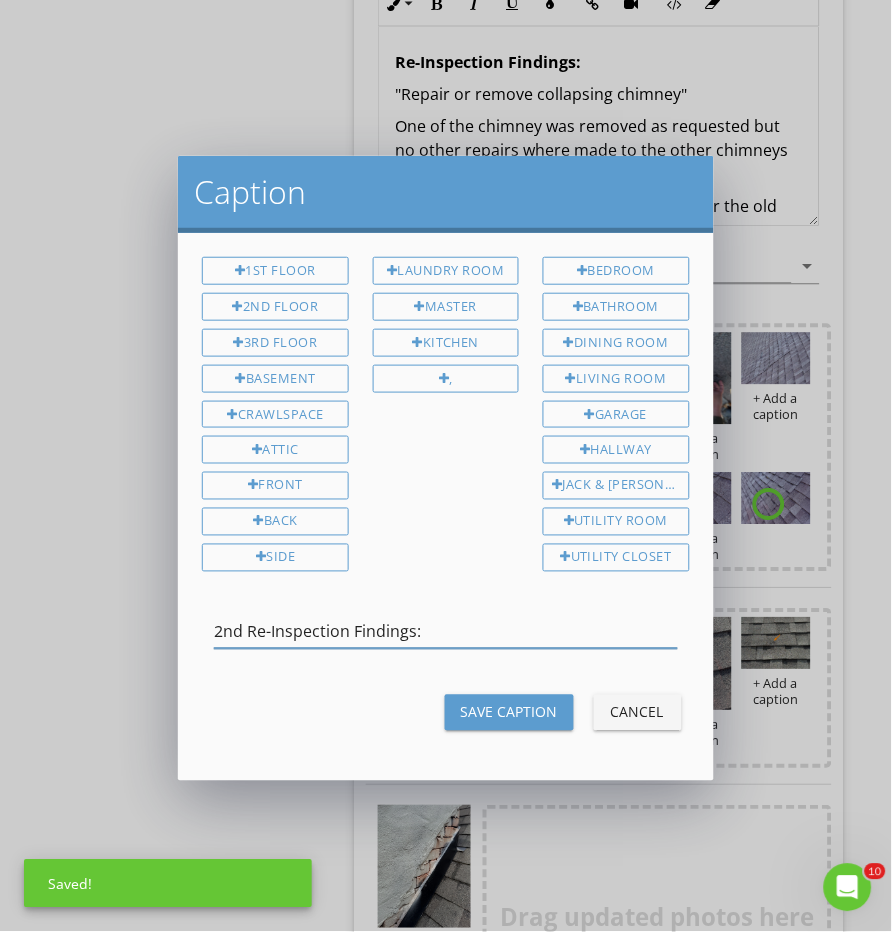 type on "2nd Re-Inspection Findings:" 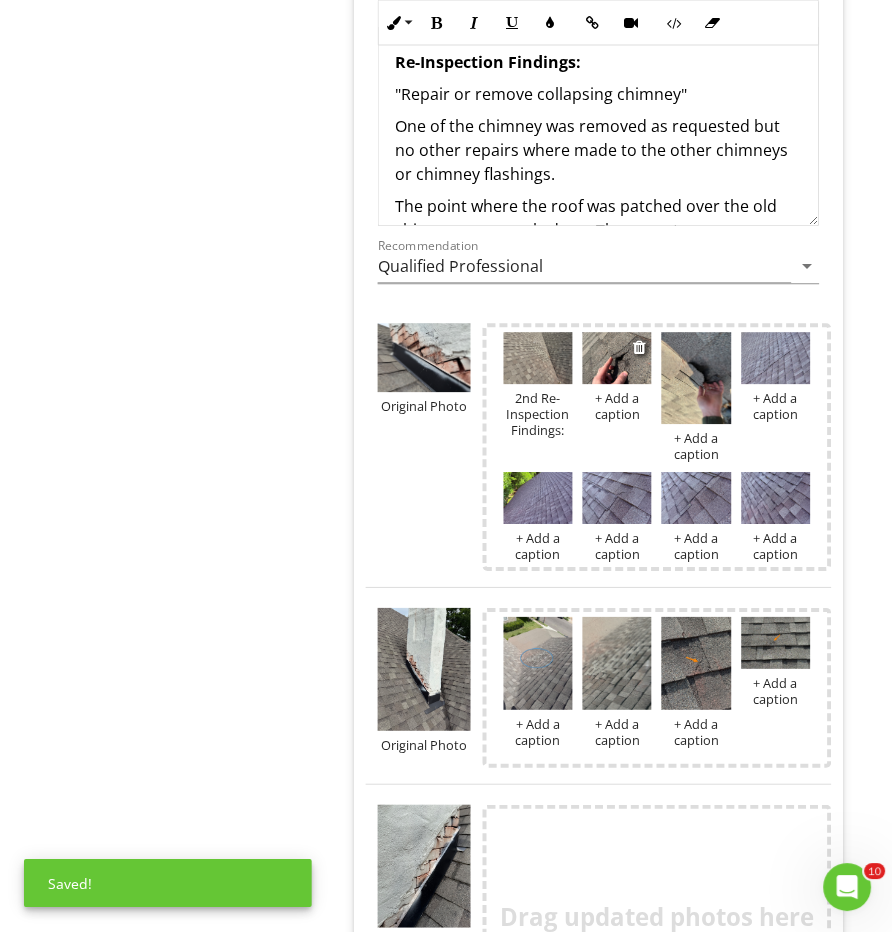 click on "+ Add a caption" at bounding box center (617, 407) 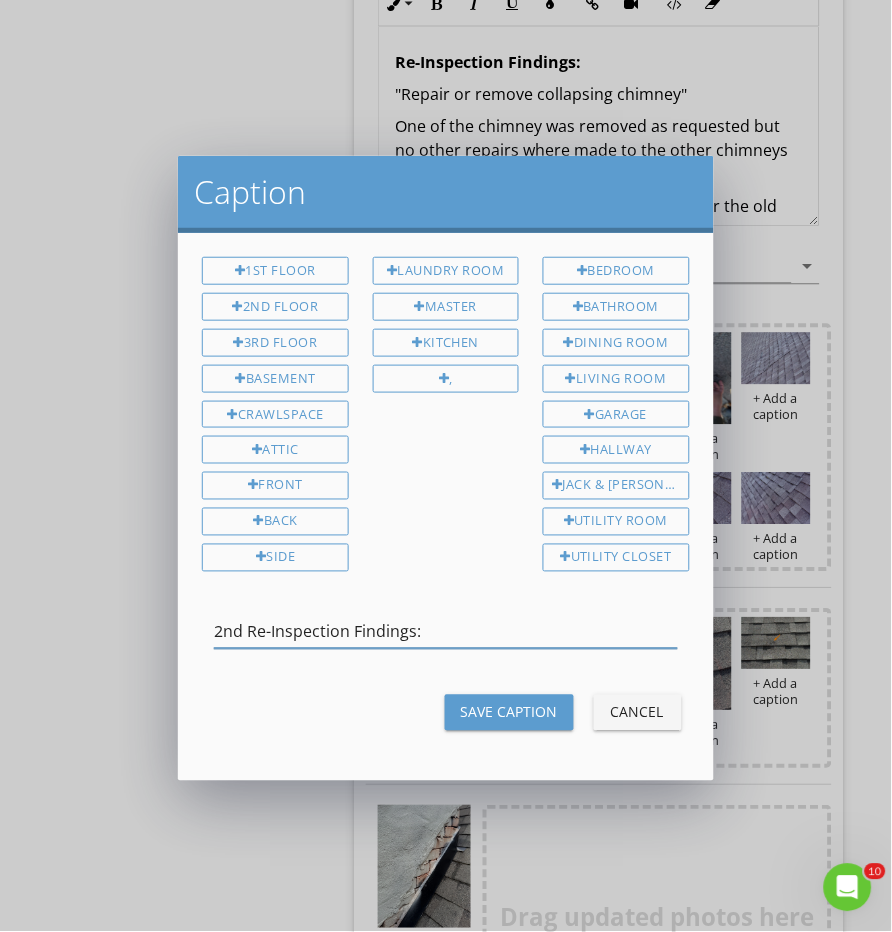 type on "2nd Re-Inspection Findings:" 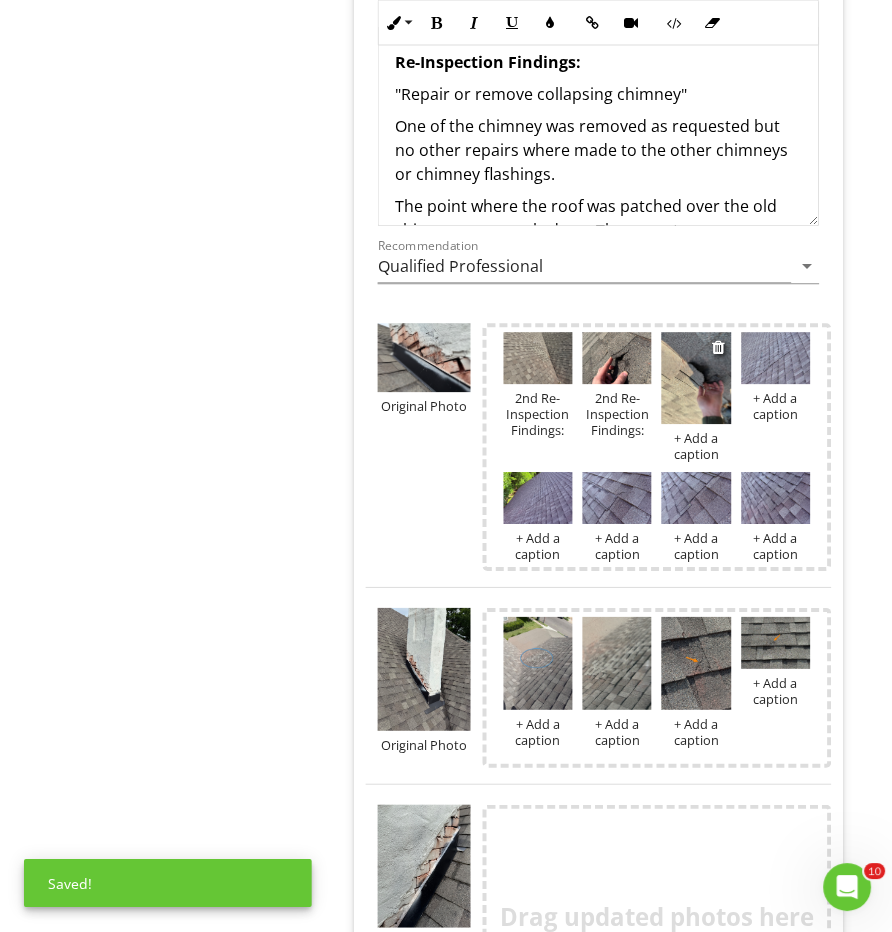 click on "+ Add a caption" at bounding box center [696, 447] 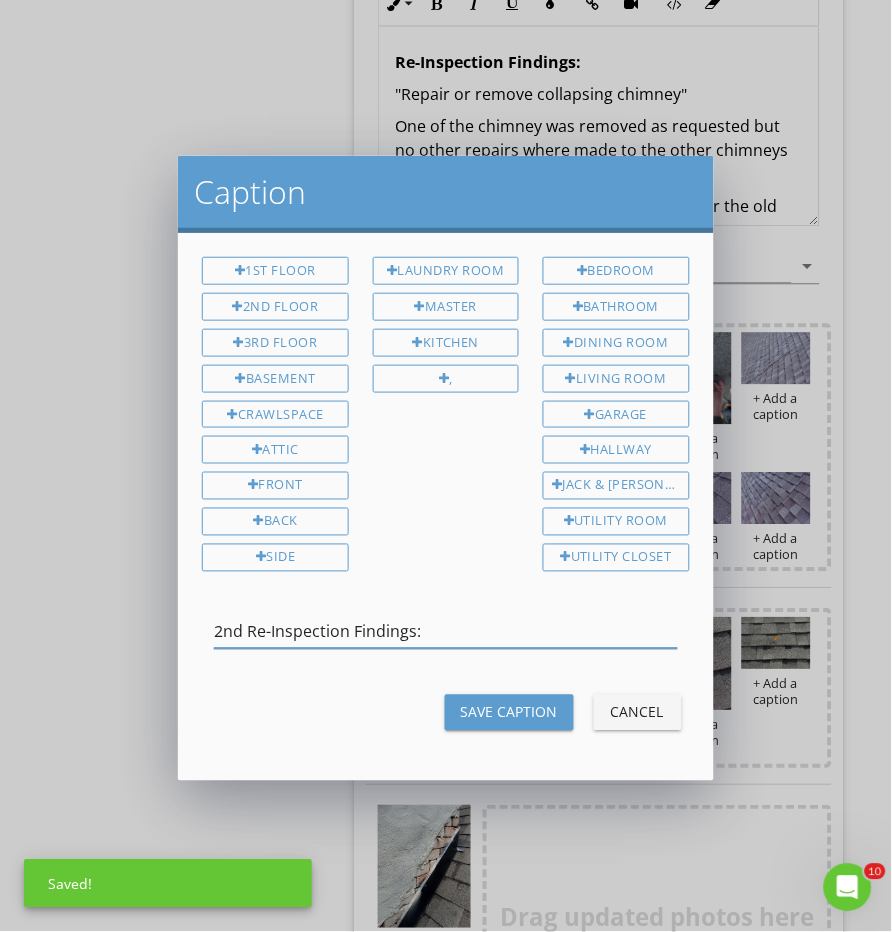 type on "2nd Re-Inspection Findings:" 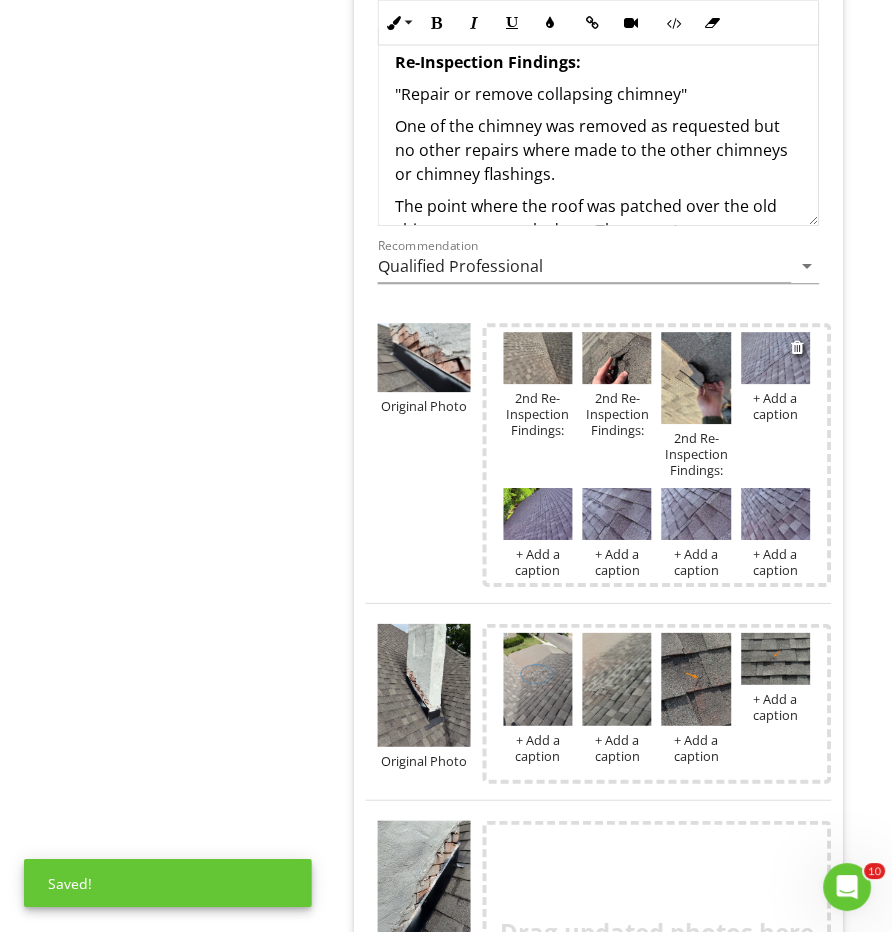 click on "+ Add a caption" at bounding box center (776, 407) 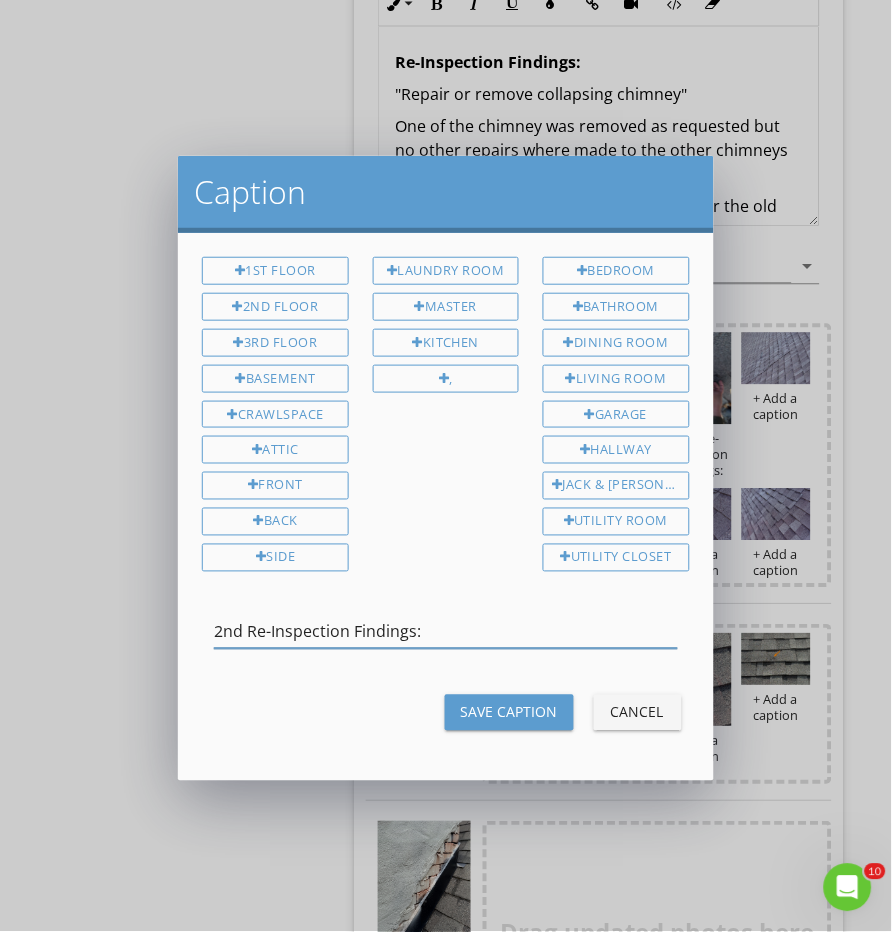type on "2nd Re-Inspection Findings:" 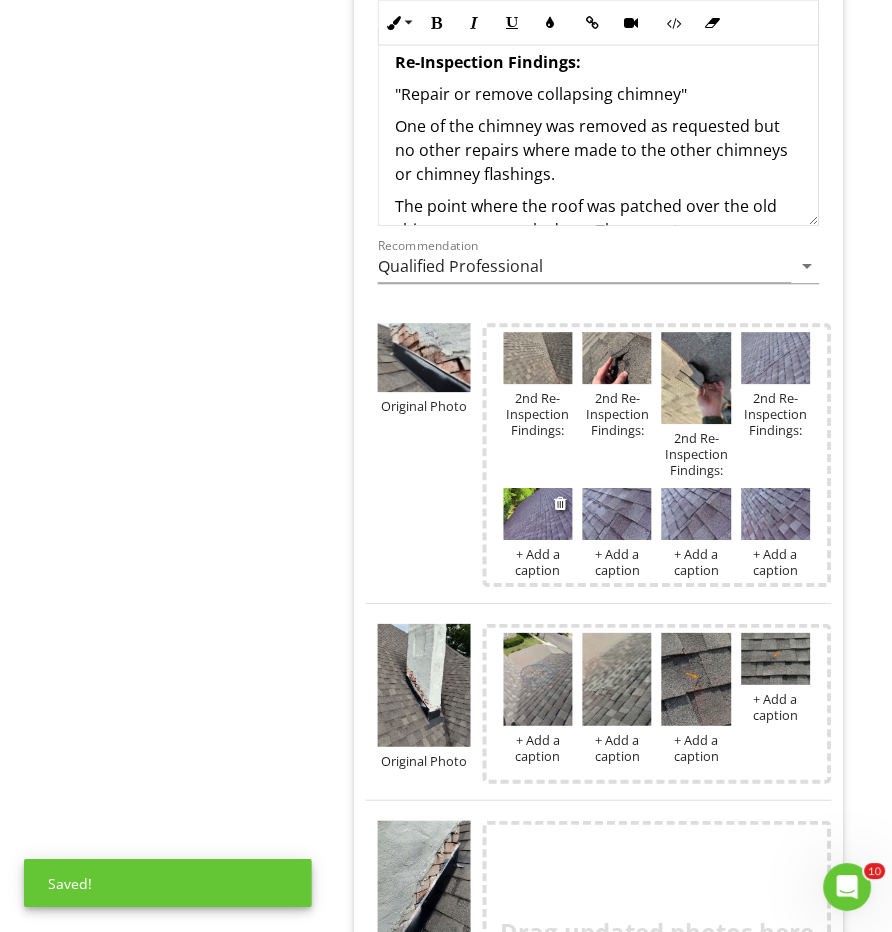 click on "+ Add a caption" at bounding box center (538, 563) 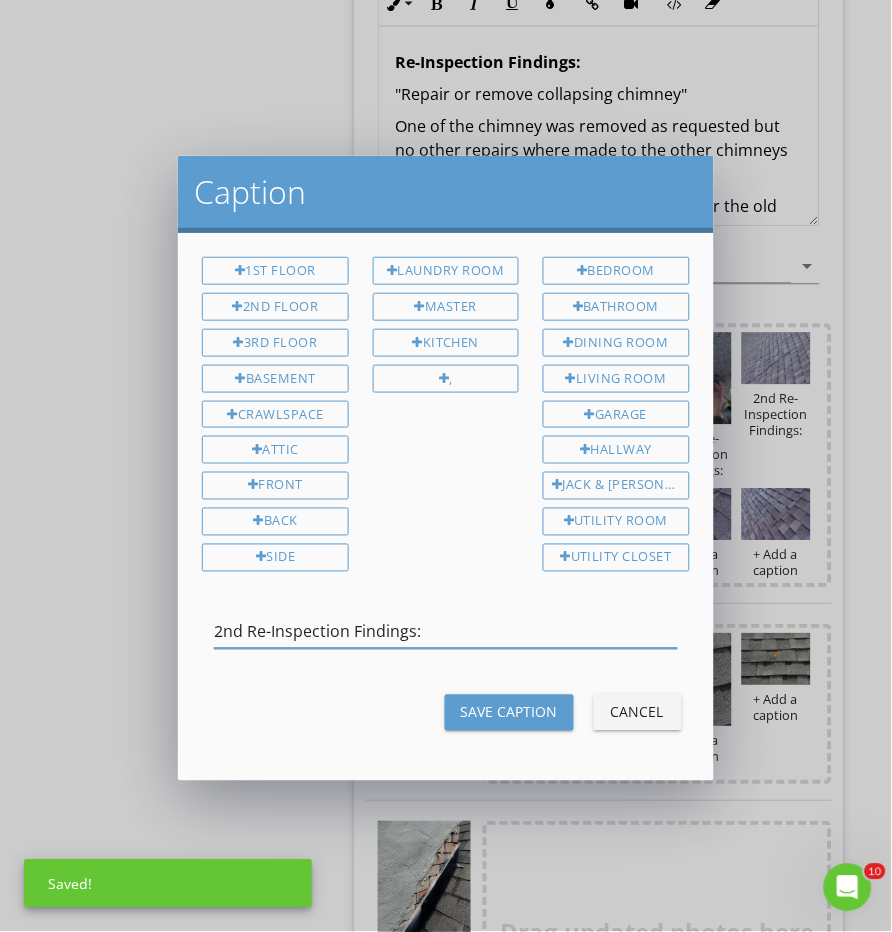 type on "2nd Re-Inspection Findings:" 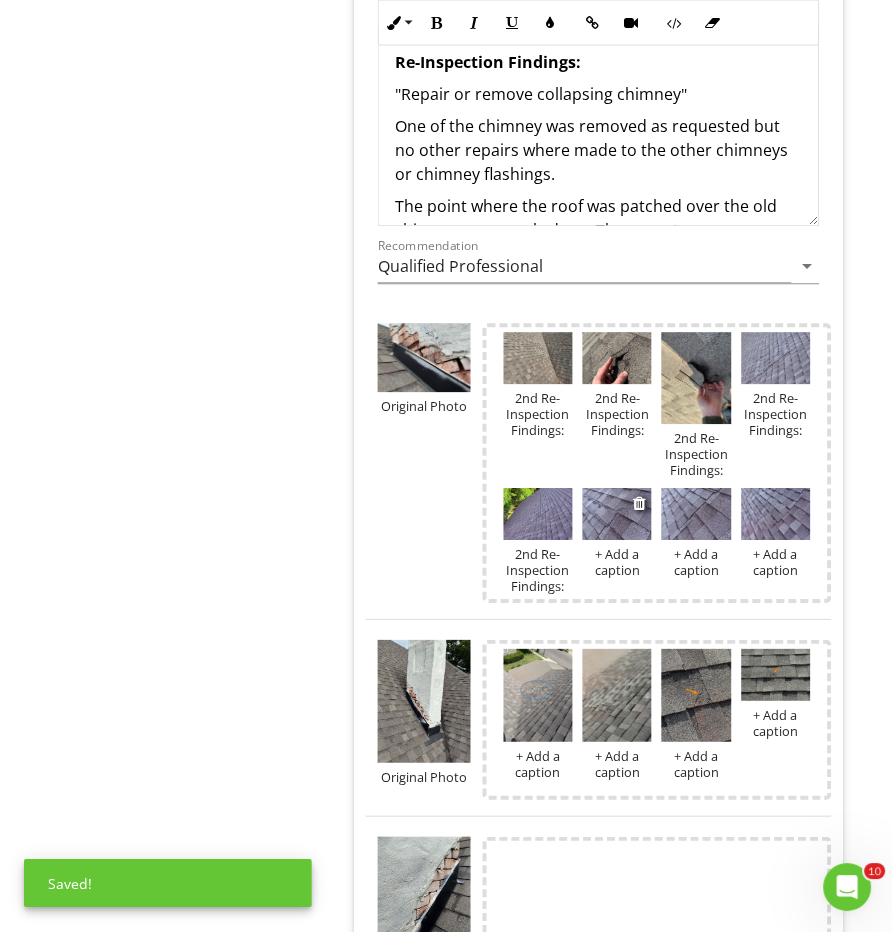 click on "+ Add a caption" at bounding box center (617, 563) 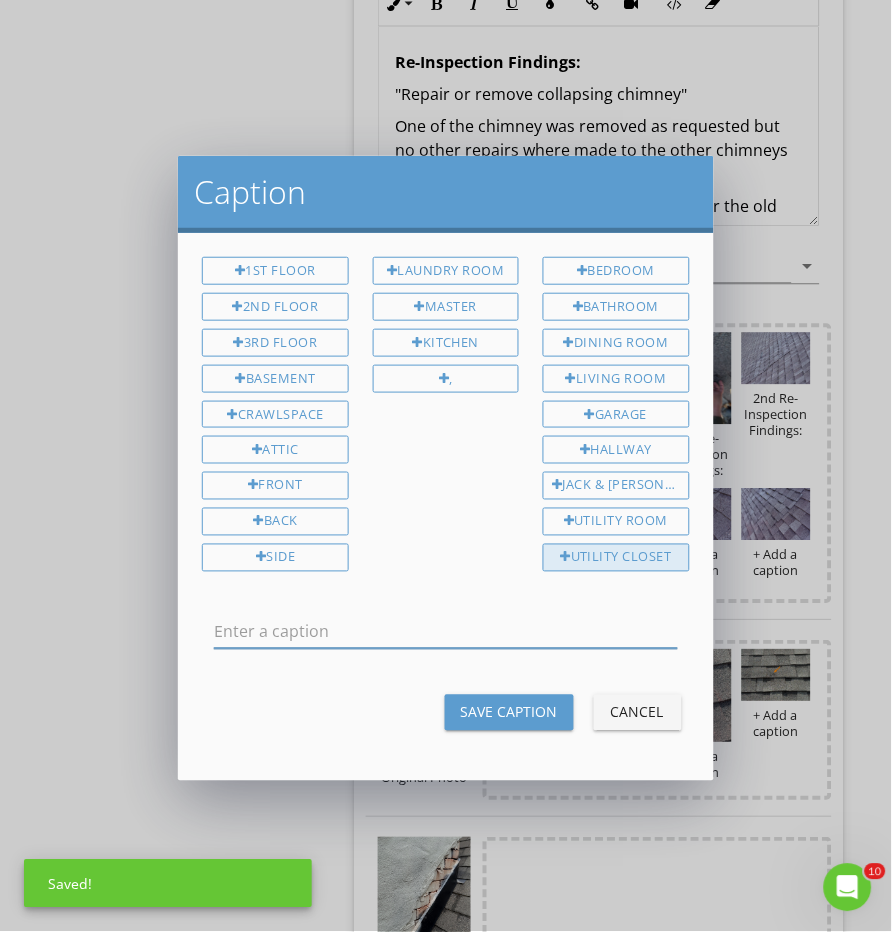 scroll, scrollTop: 0, scrollLeft: 0, axis: both 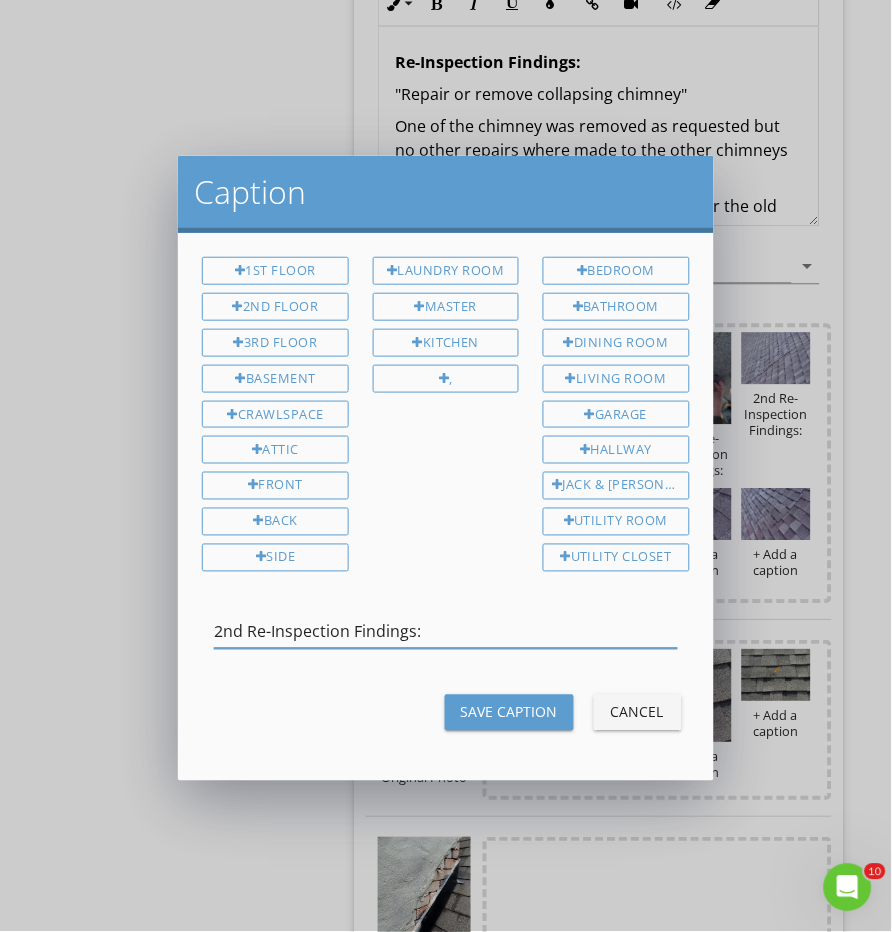 type on "2nd Re-Inspection Findings:" 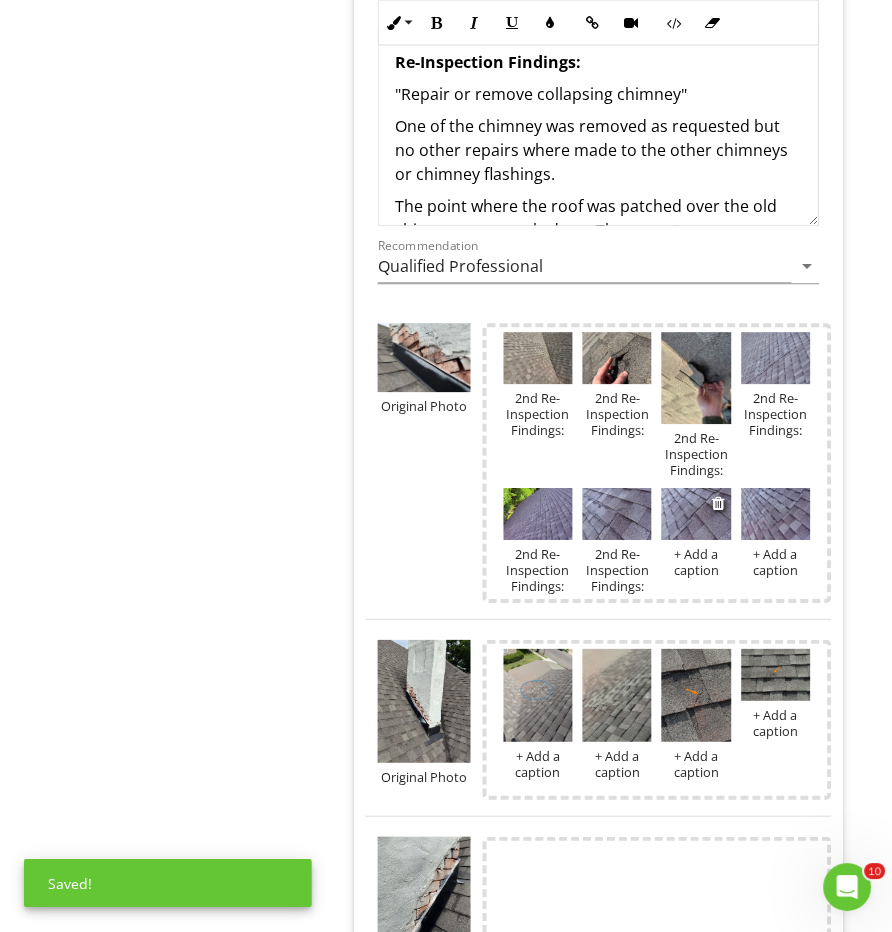 click on "+ Add a caption" at bounding box center [696, 563] 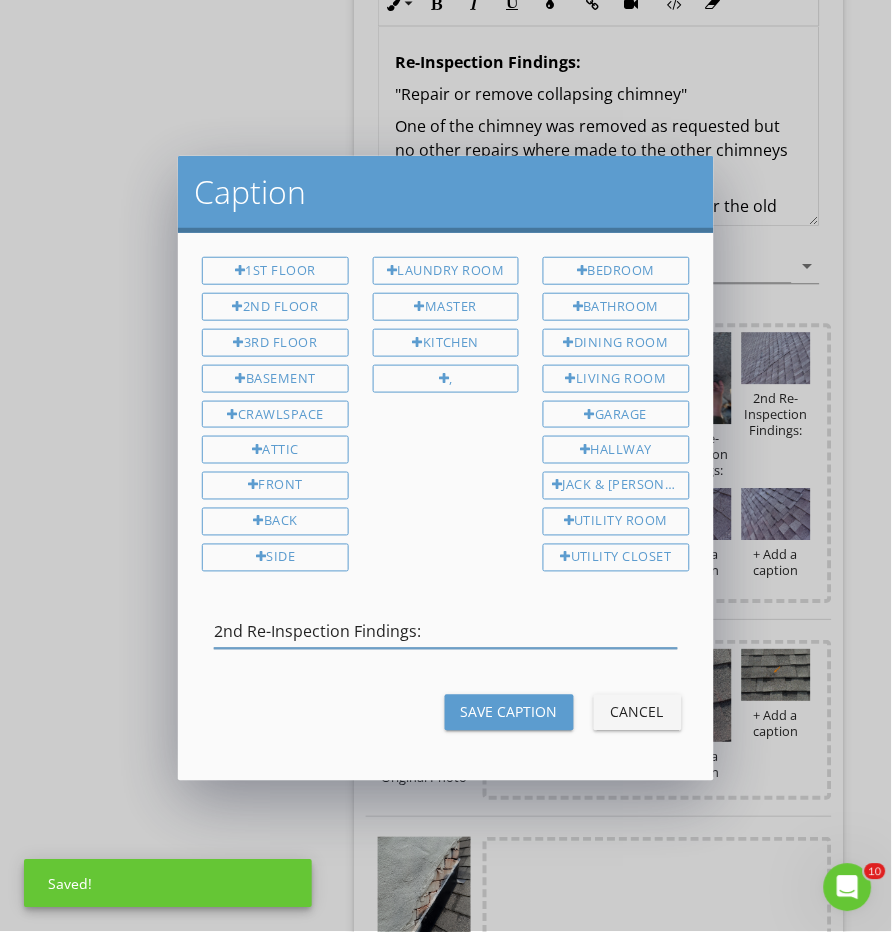 type on "2nd Re-Inspection Findings:" 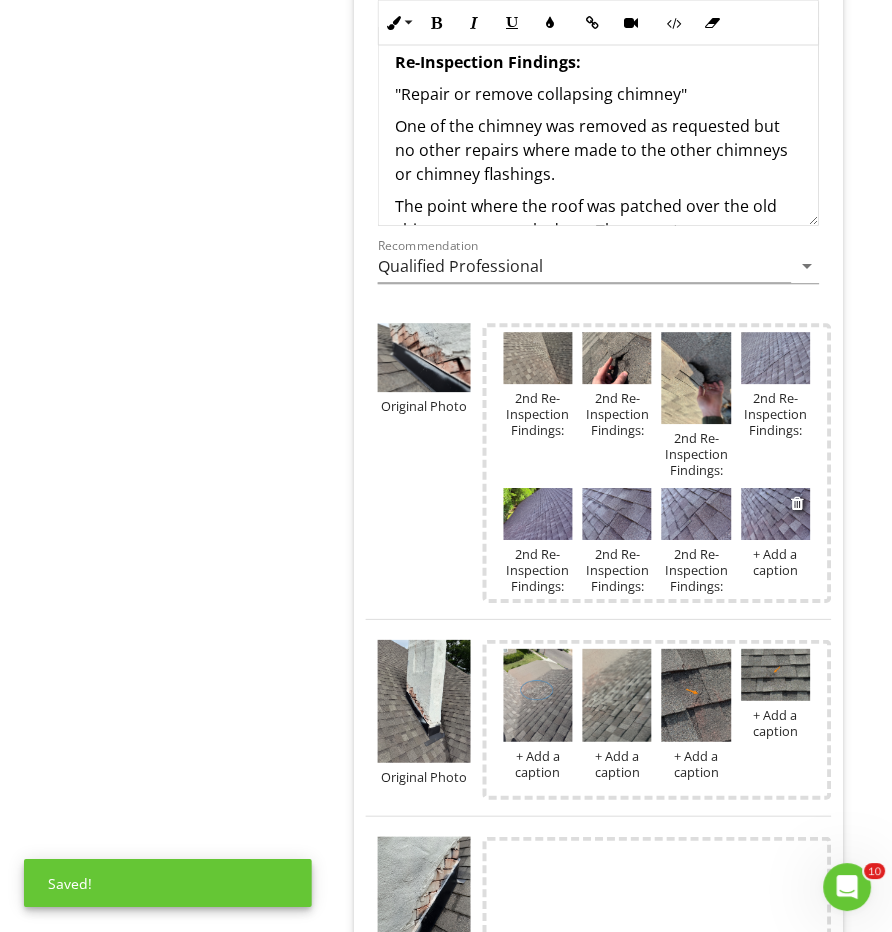 click on "+ Add a caption" at bounding box center [776, 563] 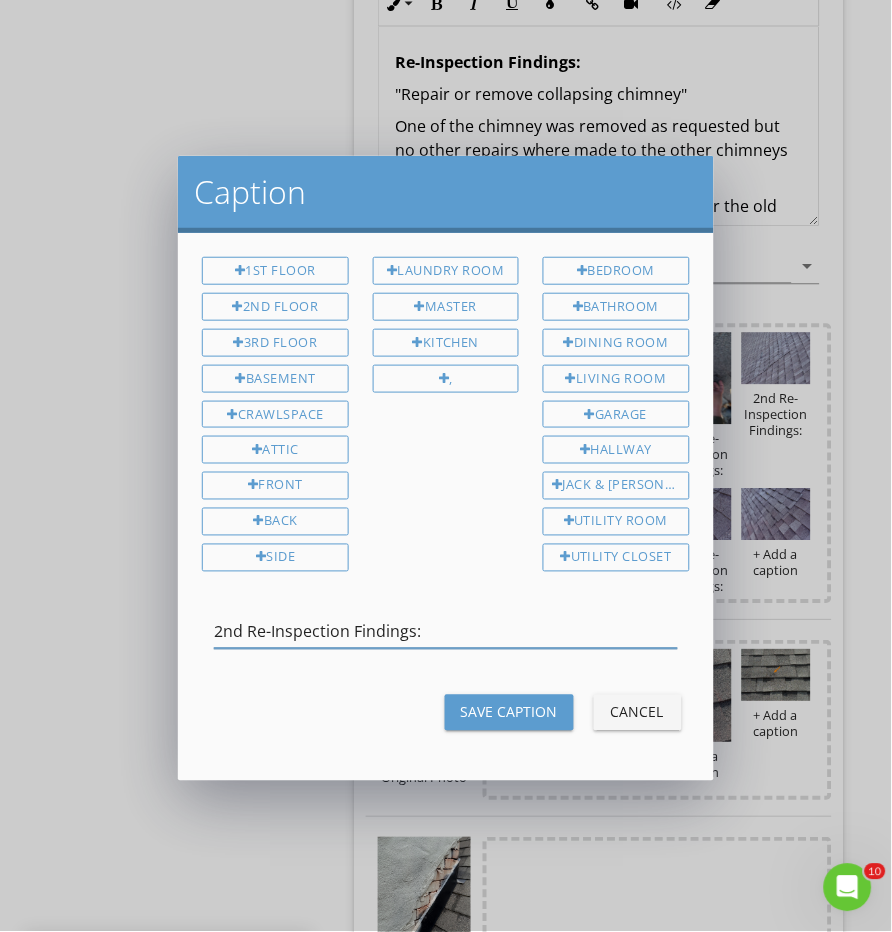 type on "2nd Re-Inspection Findings:" 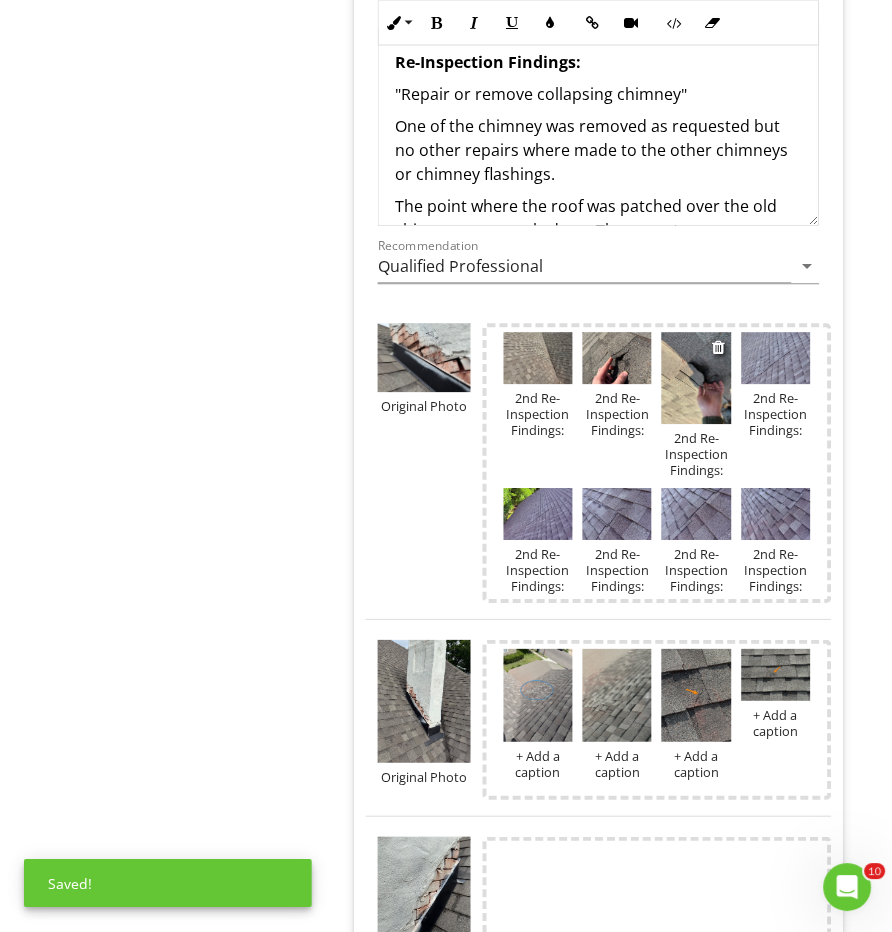 click at bounding box center (696, 379) 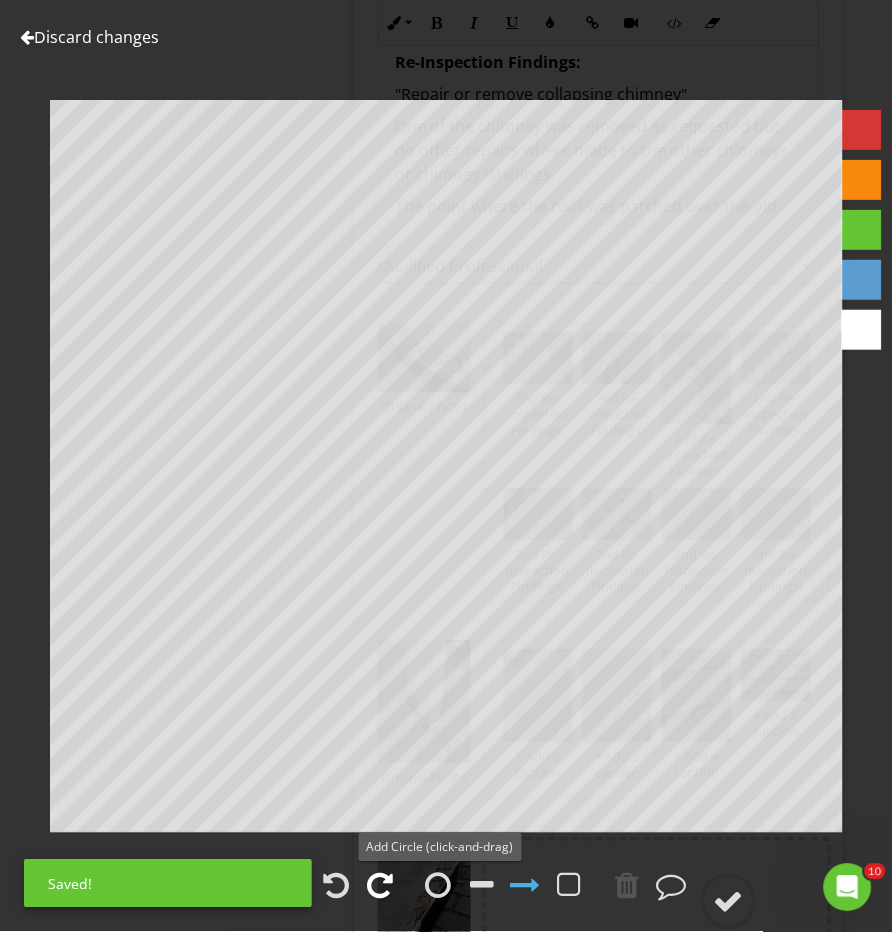 click at bounding box center (380, 886) 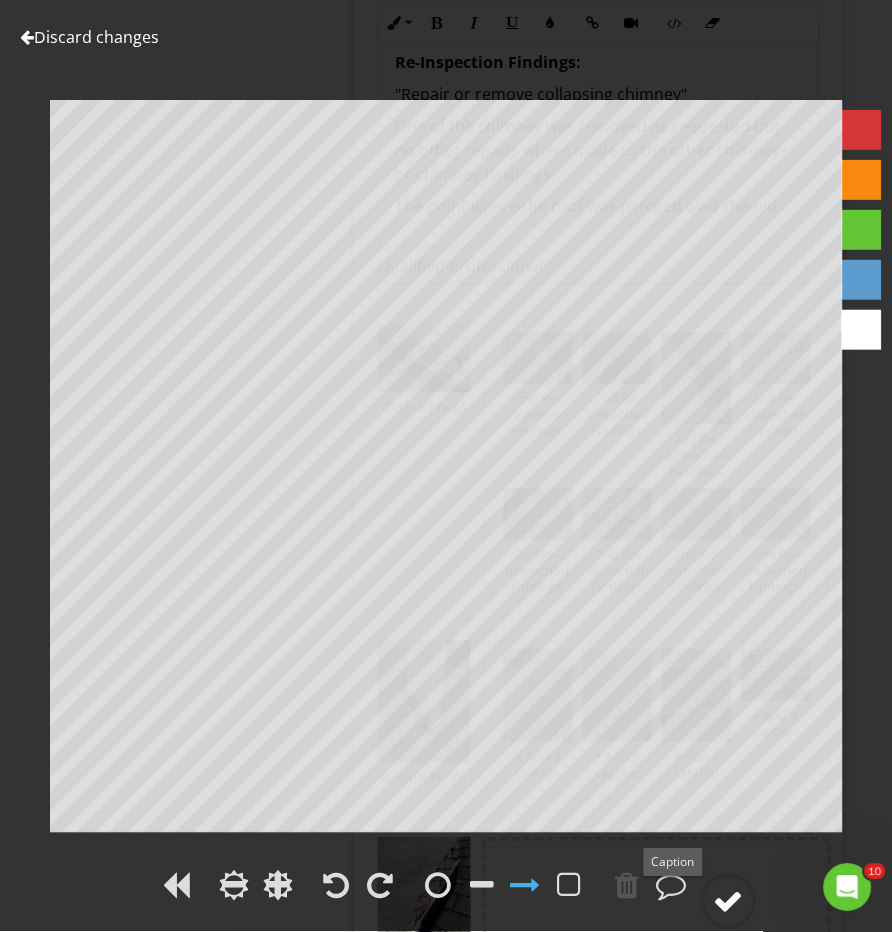 click 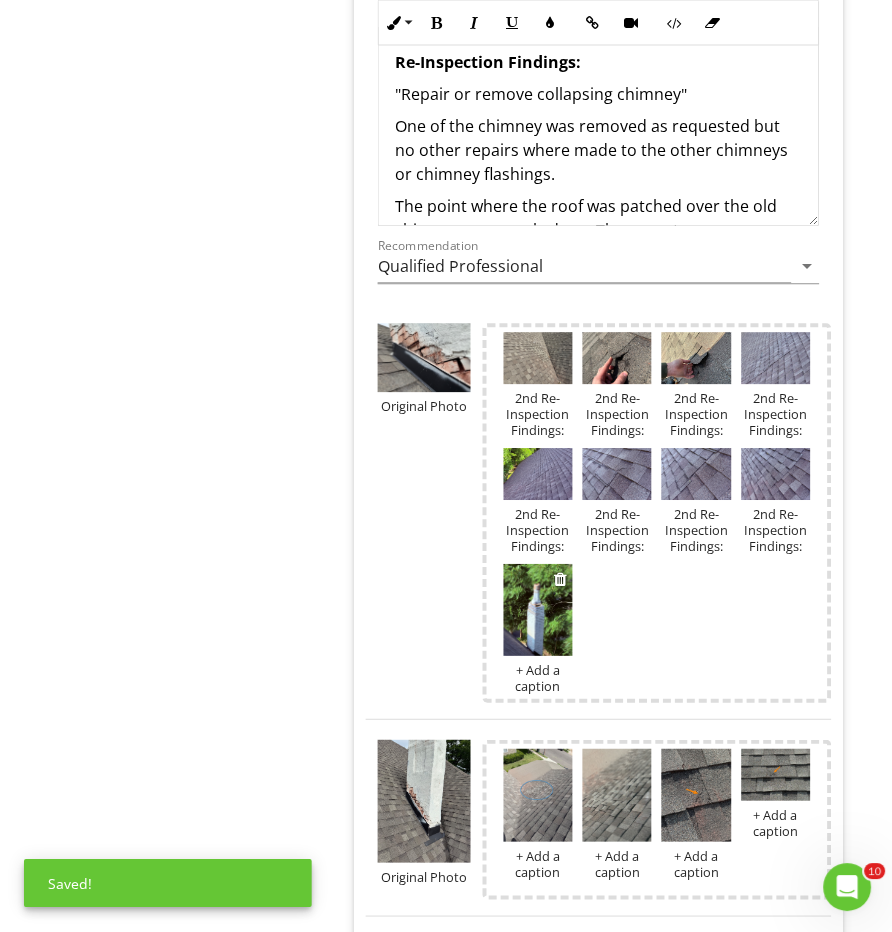 click on "+ Add a caption" at bounding box center [538, 679] 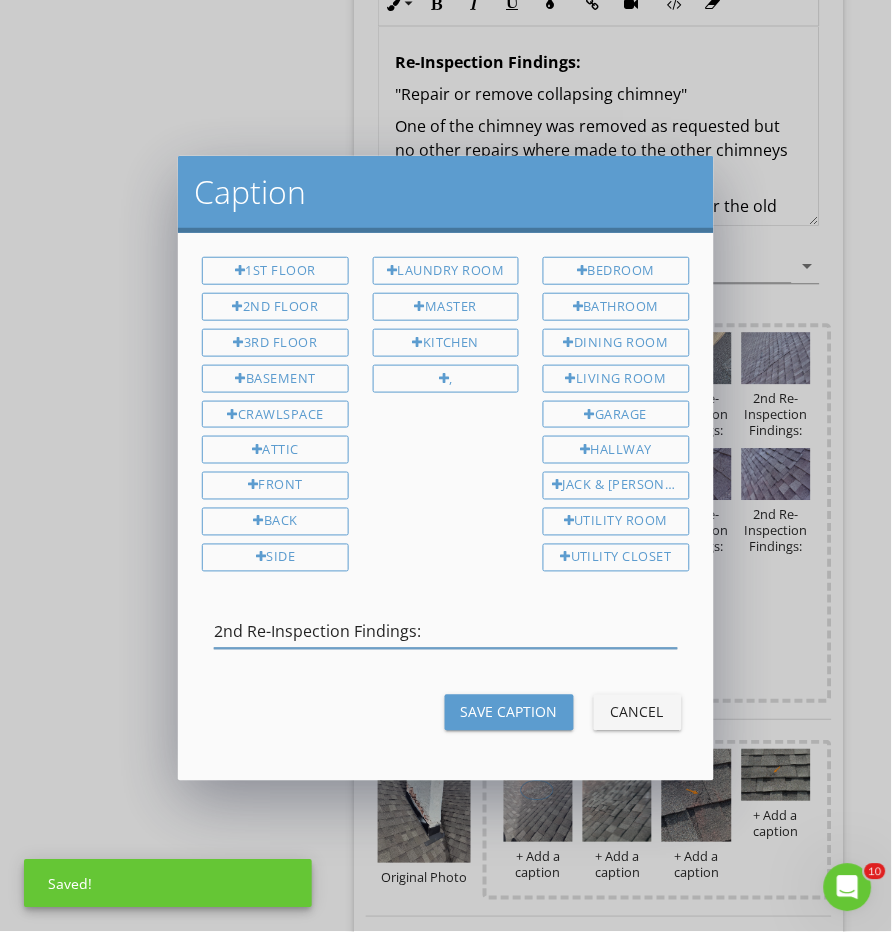 type on "2nd Re-Inspection Findings:" 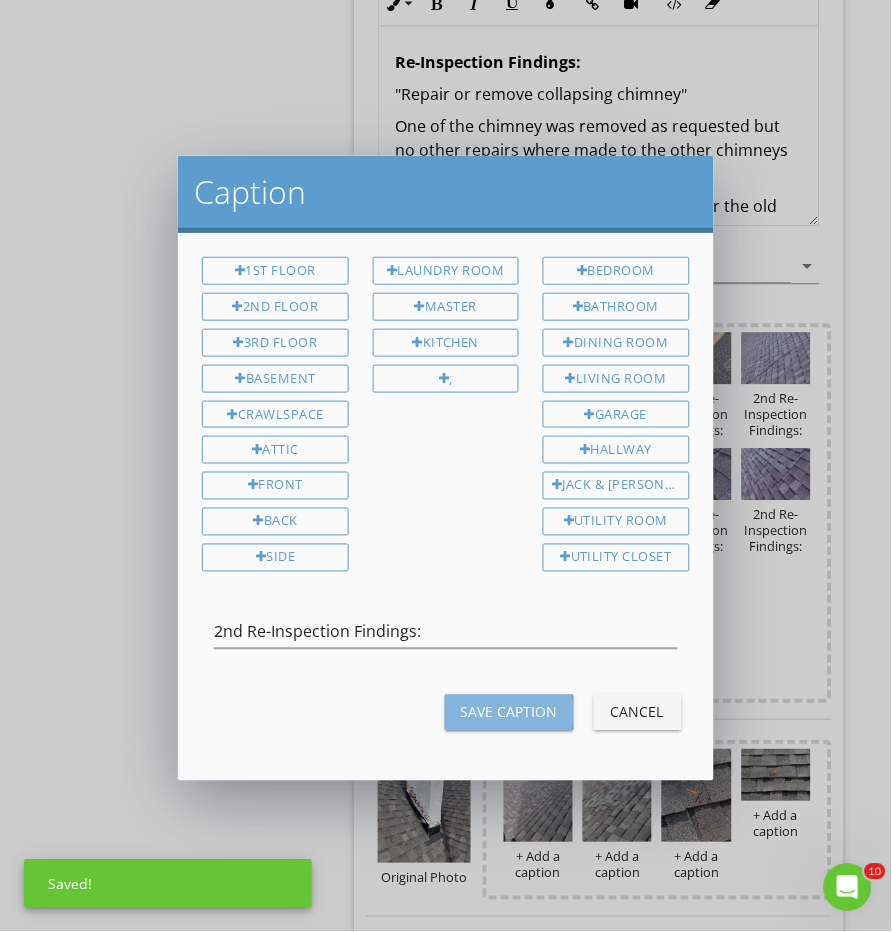 click on "Save Caption" at bounding box center [509, 712] 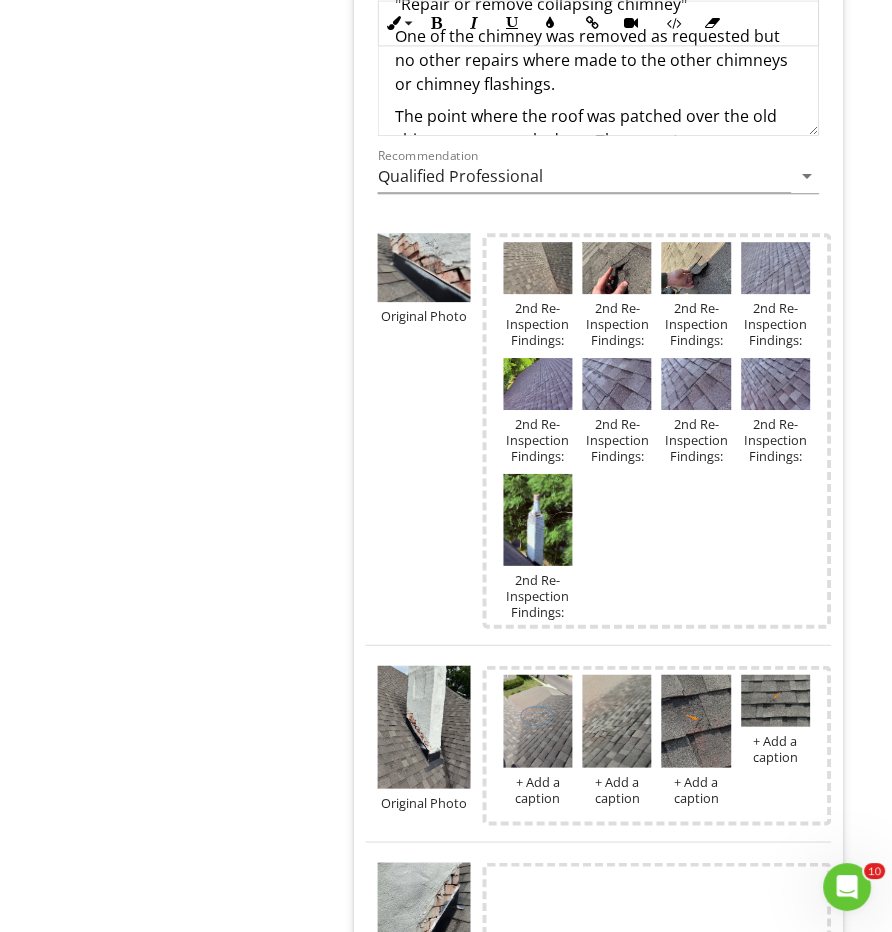 scroll, scrollTop: 252, scrollLeft: 0, axis: vertical 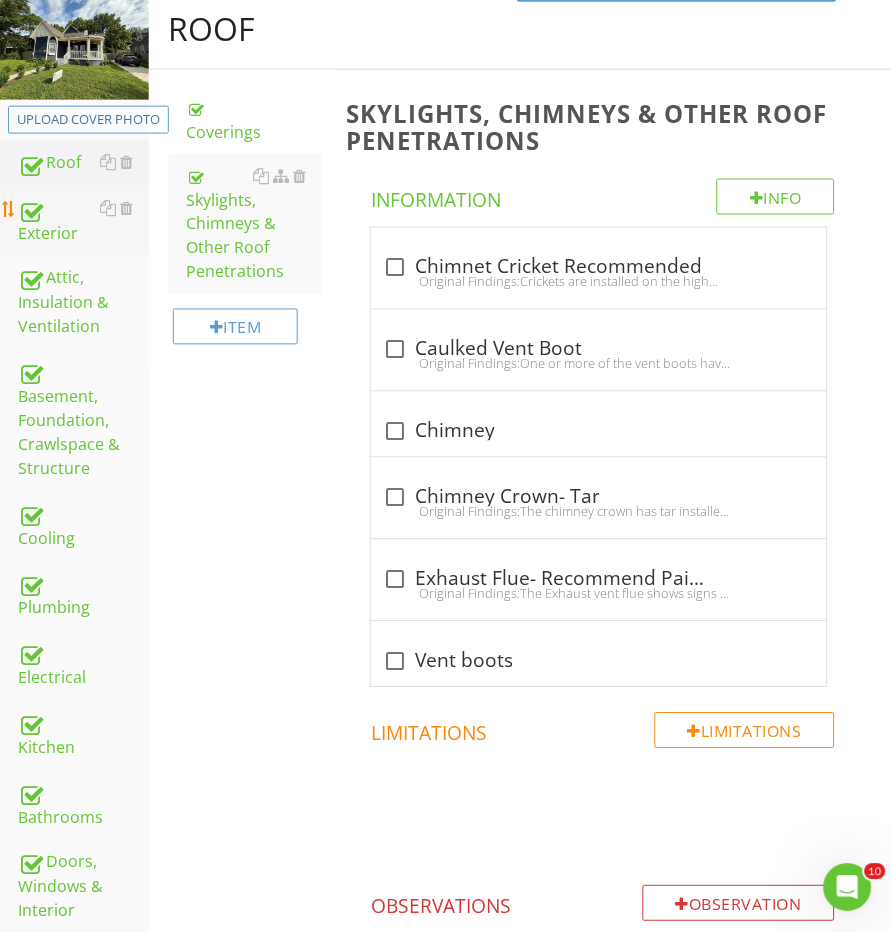 click on "Exterior" at bounding box center [83, 221] 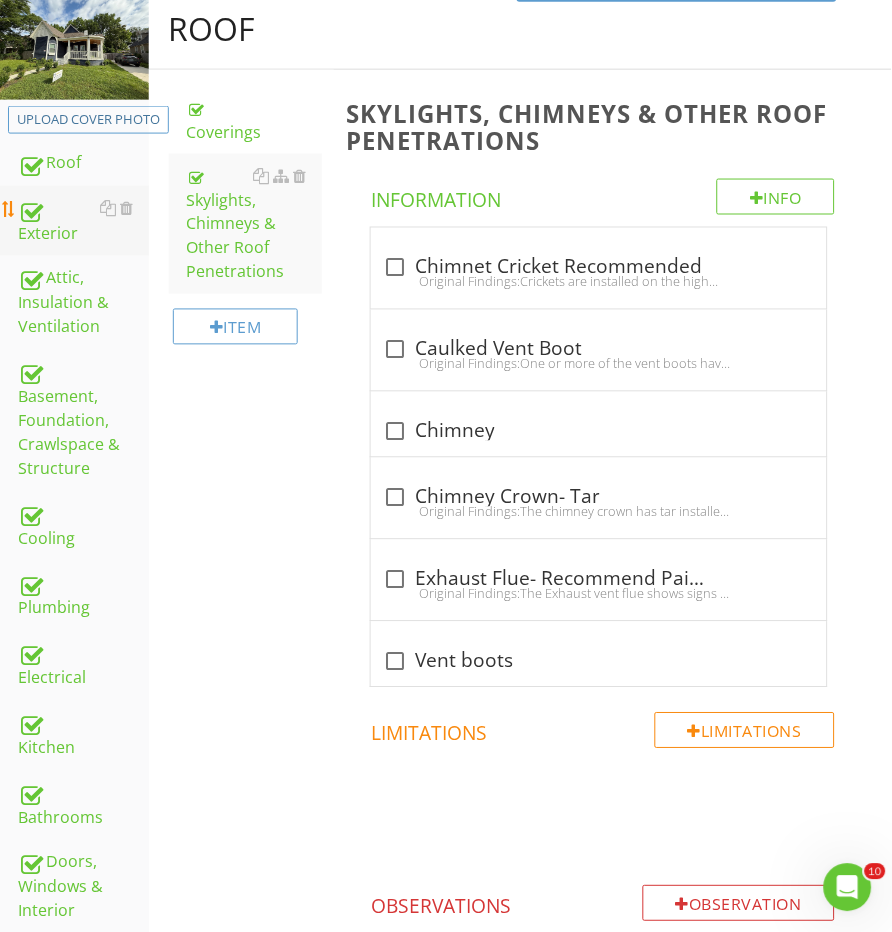 scroll, scrollTop: 251, scrollLeft: 0, axis: vertical 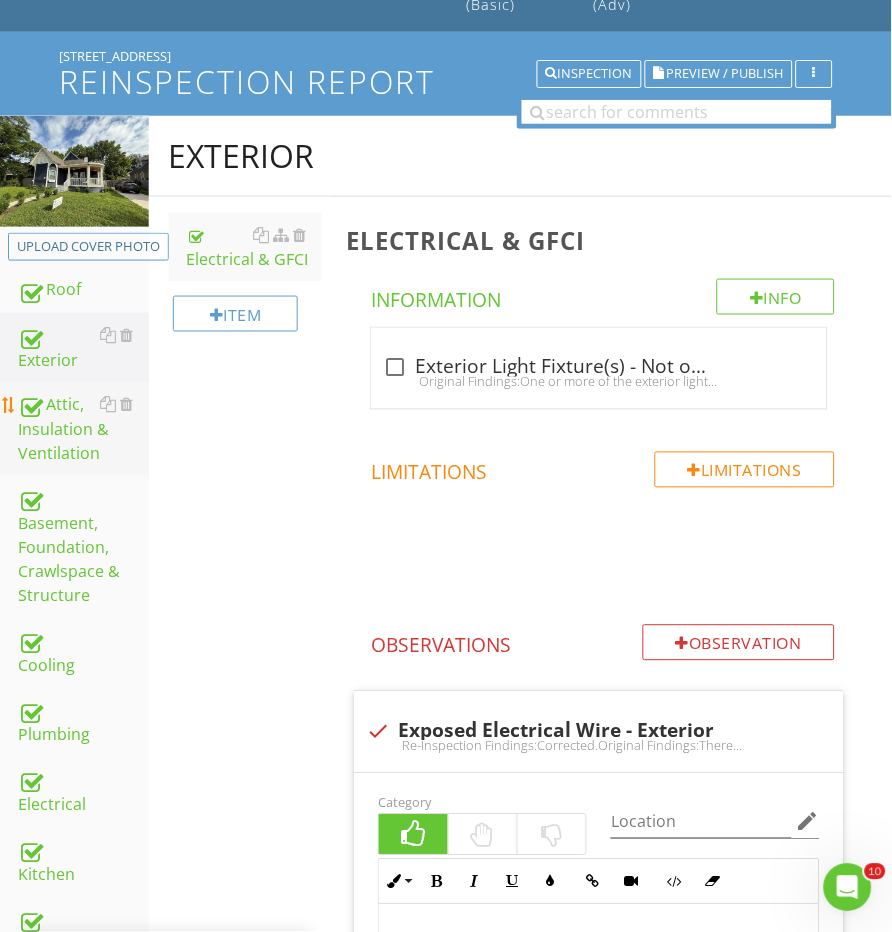click on "Exterior" at bounding box center [83, 348] 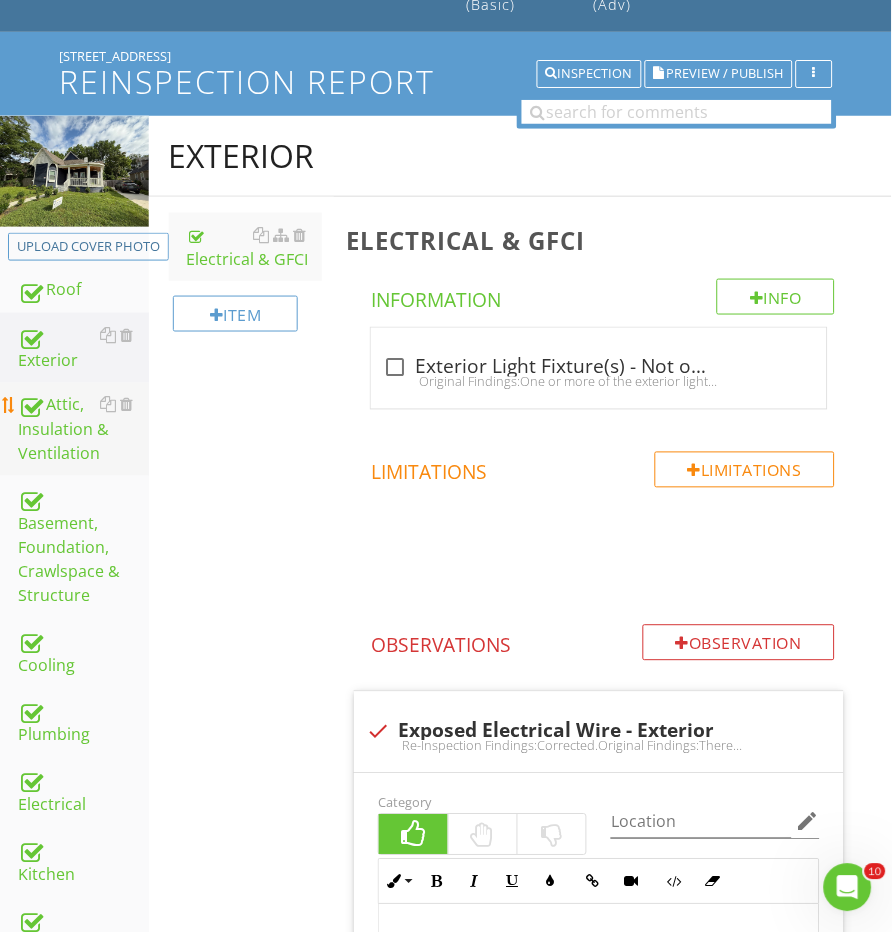 click on "Attic, Insulation & Ventilation" at bounding box center (83, 430) 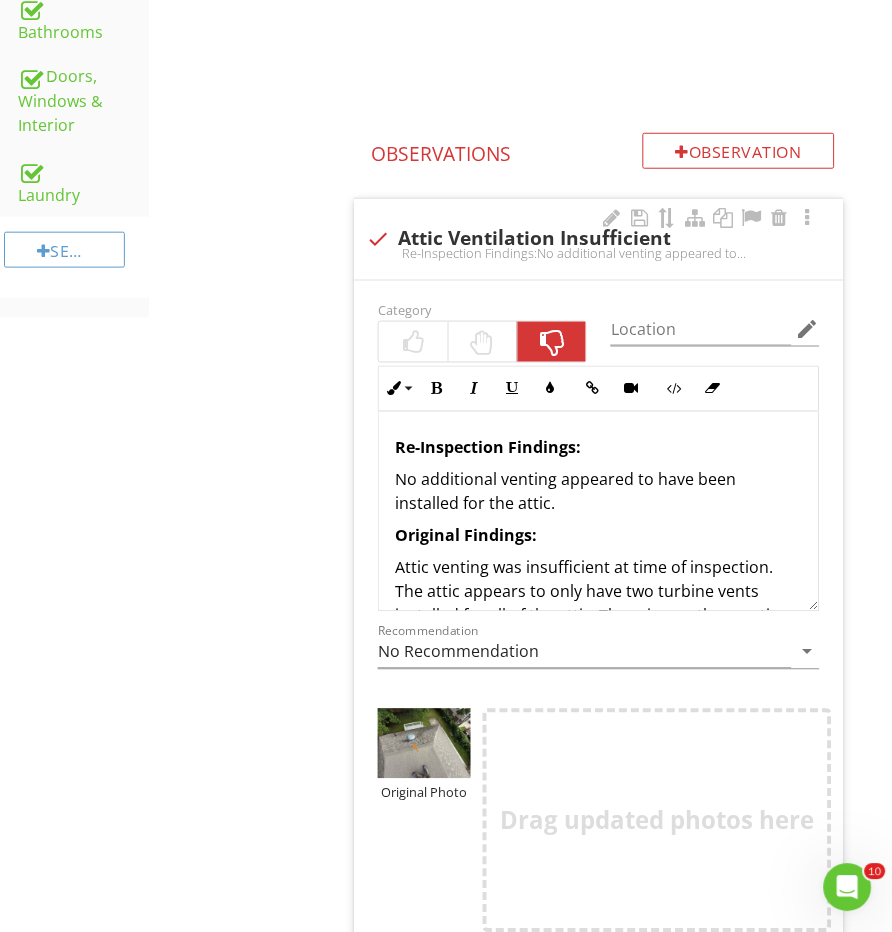 scroll, scrollTop: 1051, scrollLeft: 0, axis: vertical 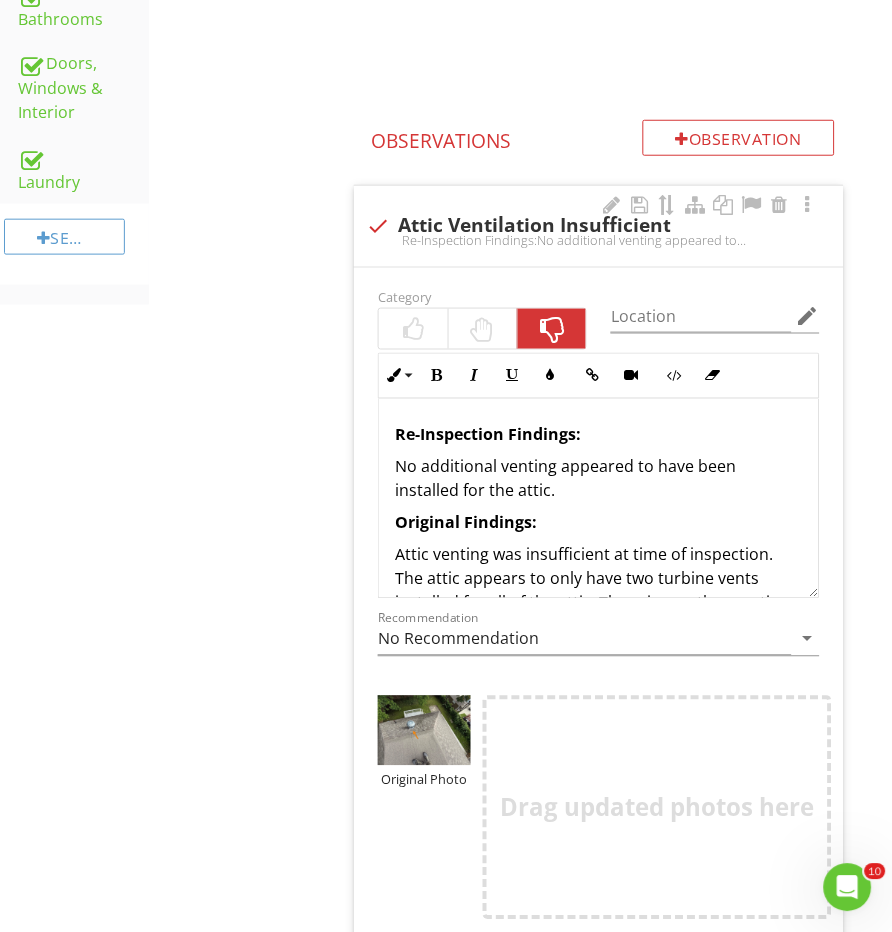 click on "Re-Inspection Findings: No additional venting appeared to have been installed for the attic.  Original Findings: Attic venting was insufficient at time of inspection. The attic appears to only have two turbine vents installed for all of the attic. There is no other venting. This will likely not allow for proper venting of the attic space.  Modern standards recommend 1.5 square feet of venting area for every 300 square feet of attic floor space. The ventilation should be split between the top and bottom of the attic preferably or at the gable ends. Sufficient ventilation should be installed to allow for an appropriate amount of air movement through the attic to prevent issues such as but not limited to; excessive heating and air cost, moisture buildup, microbial growth, extra wear to roof shingles. Recommend an attic contractor evaluate and remedy." at bounding box center (598, 711) 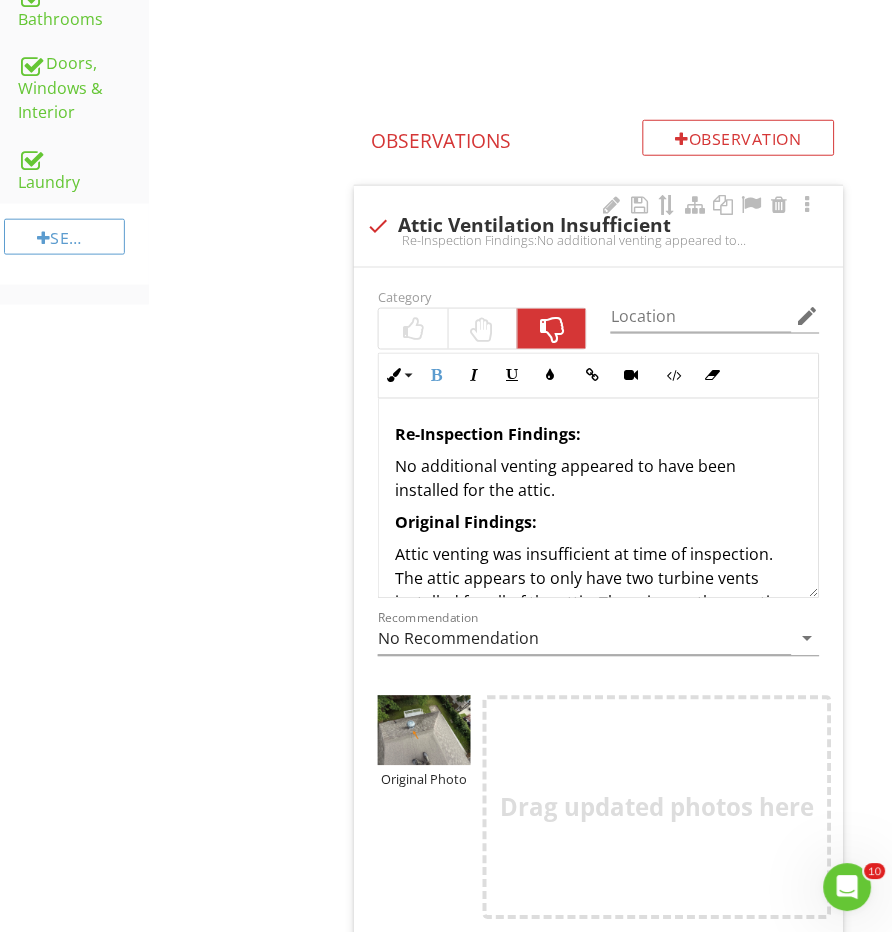 click on "Re-Inspection Findings: No additional venting appeared to have been installed for the attic.  Original Findings: Attic venting was insufficient at time of inspection. The attic appears to only have two turbine vents installed for all of the attic. There is no other venting. This will likely not allow for proper venting of the attic space.  Modern standards recommend 1.5 square feet of venting area for every 300 square feet of attic floor space. The ventilation should be split between the top and bottom of the attic preferably or at the gable ends. Sufficient ventilation should be installed to allow for an appropriate amount of air movement through the attic to prevent issues such as but not limited to; excessive heating and air cost, moisture buildup, microbial growth, extra wear to roof shingles. Recommend an attic contractor evaluate and remedy." at bounding box center [598, 711] 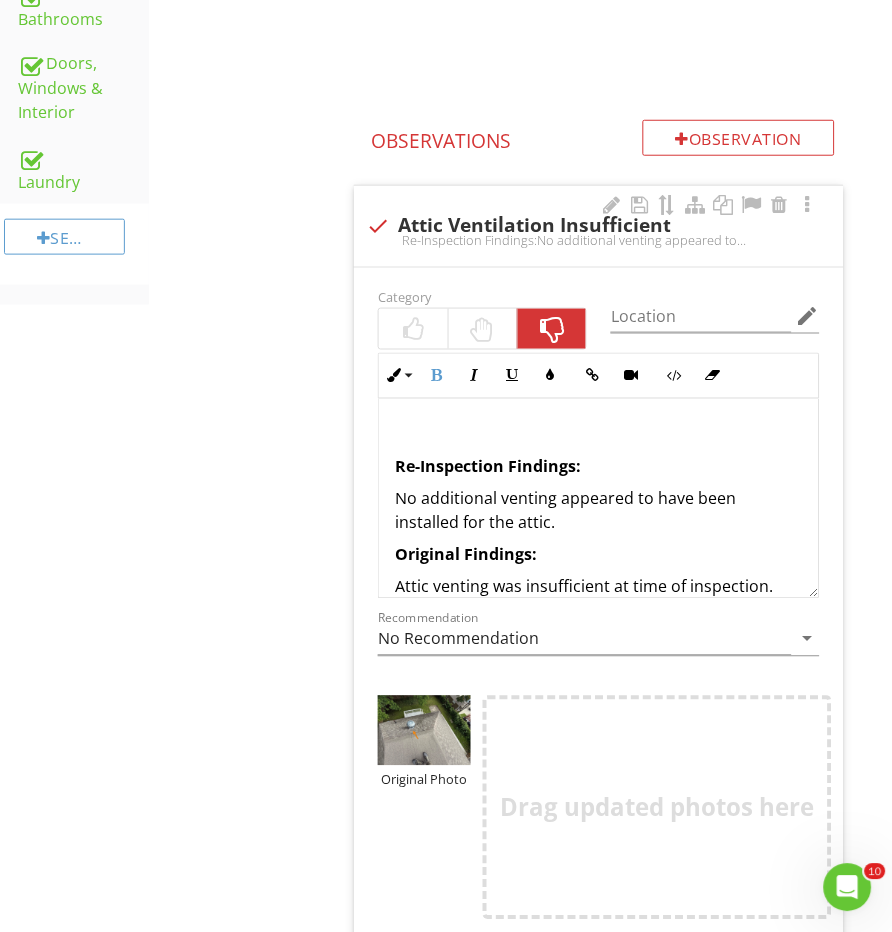 click at bounding box center [598, 435] 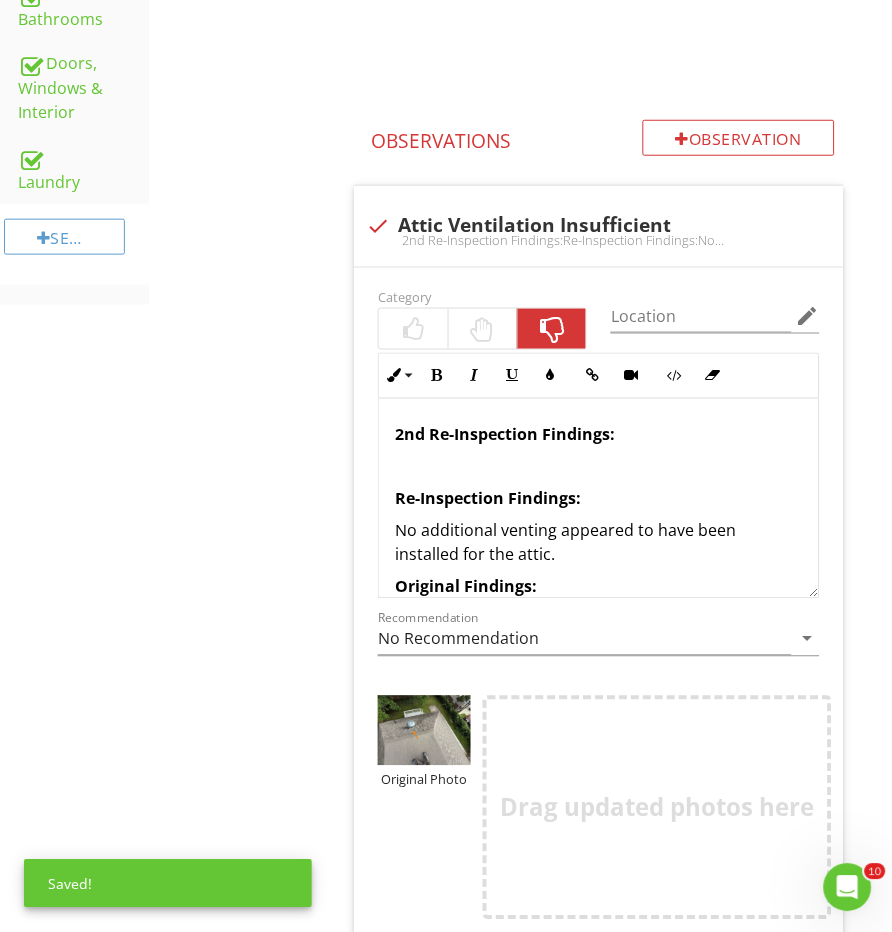 type 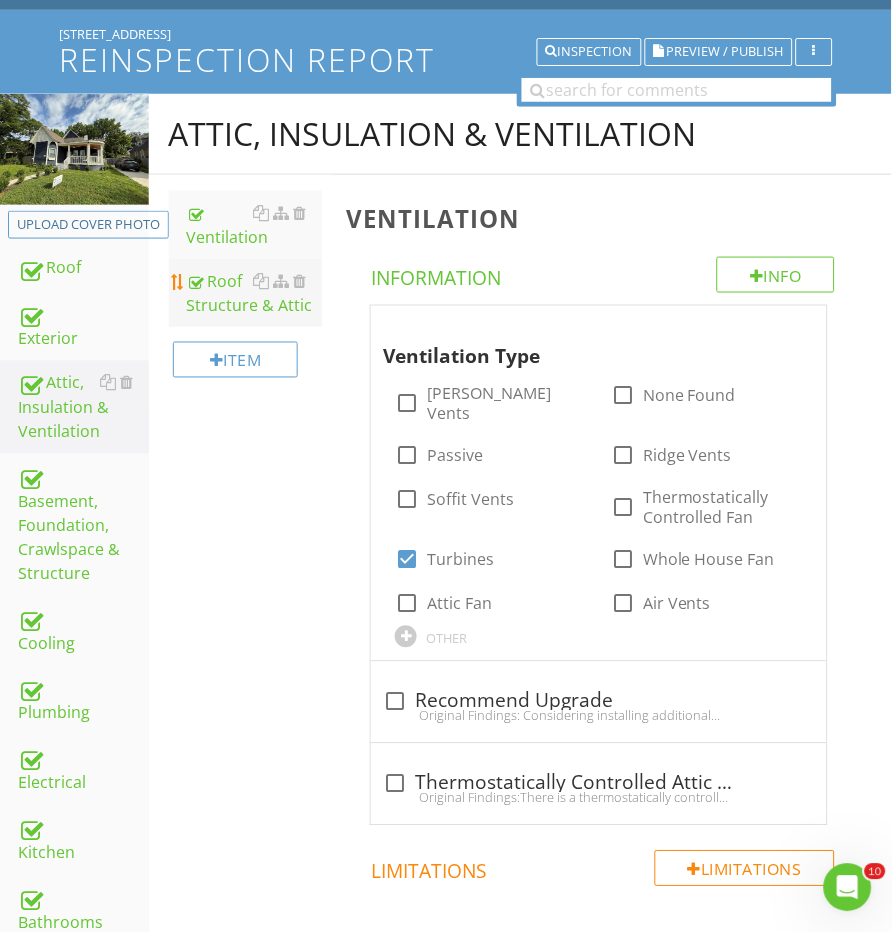 click on "Roof Structure & Attic" at bounding box center [255, 293] 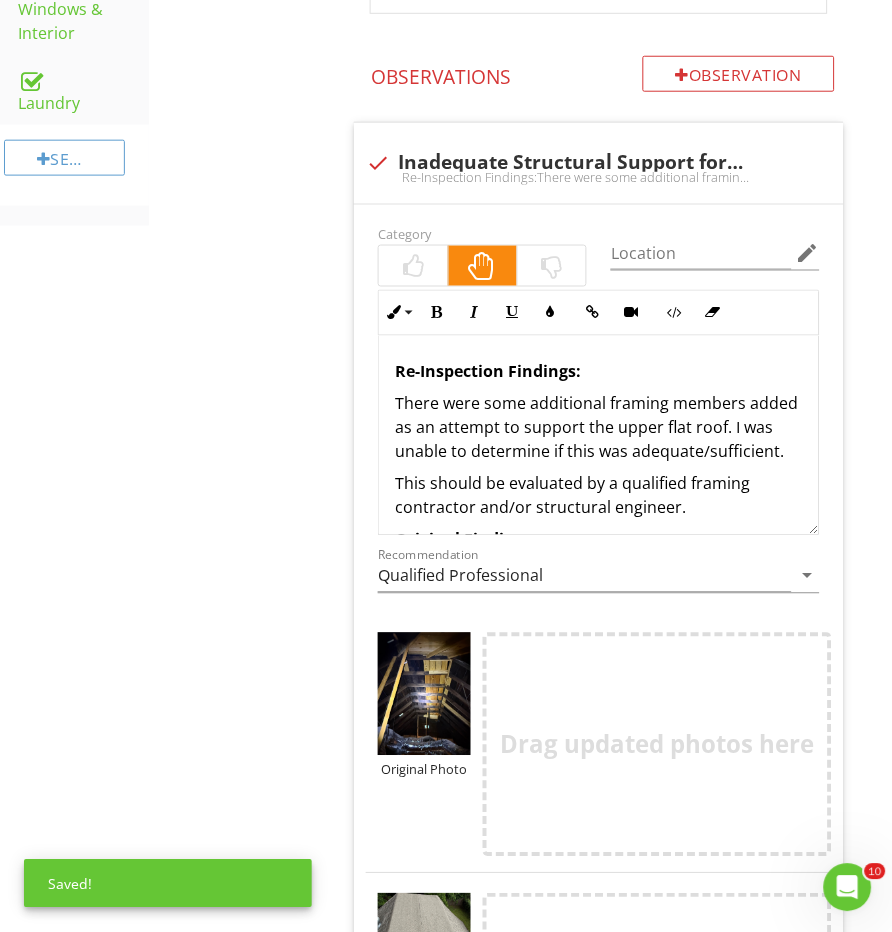 scroll, scrollTop: 1152, scrollLeft: 0, axis: vertical 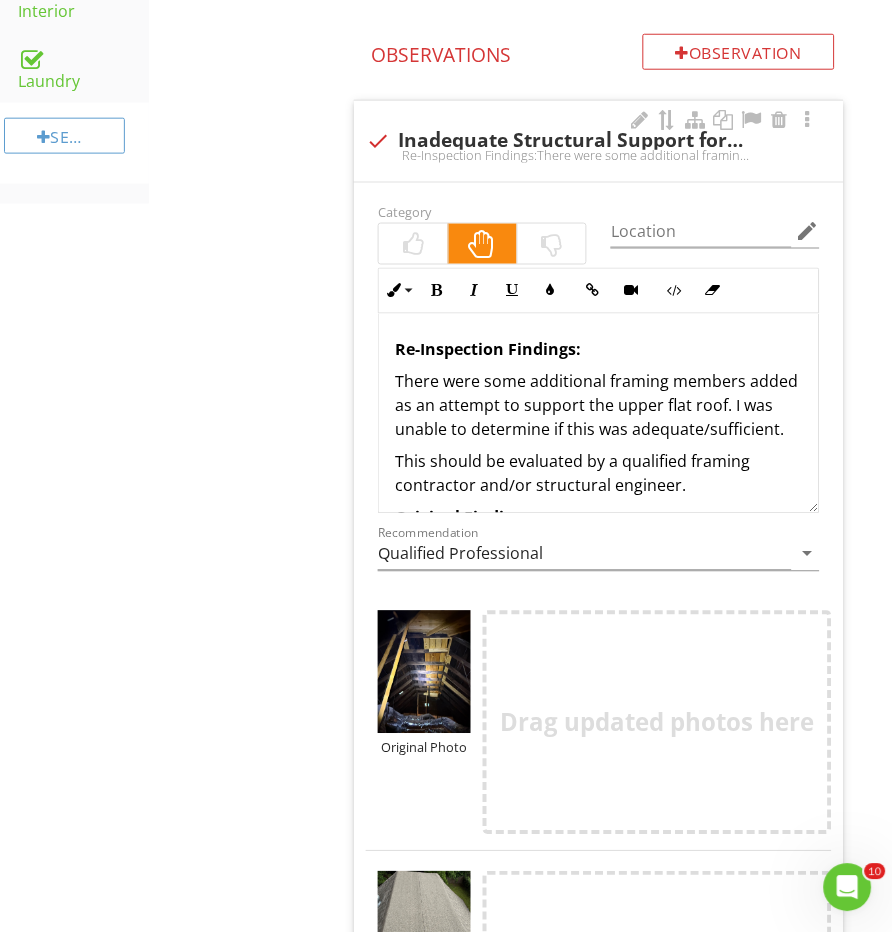 click on "Re-Inspection Findings: There were some additional framing members added as an attempt to support the upper flat roof. I was unable to determine if this was adequate/sufficient.  This should be evaluated by a qualified framing contractor and/or structural engineer.  Original Findings: The flat roof area in the attic space is supported primarily by the adjoining hip roof slopes, with only a single 2x4 extending to the flat portion. This arrangement likely does not provide sufficient support for the flat roof section, especially under typical roof loads such as heavy snow fall. A lack of proper load distribution could lead to sagging or structural damage over time. Recommend evaluation and reinforcement by a qualified structural engineer or contractor to ensure safe and adequate support for the roof system." at bounding box center [598, 570] 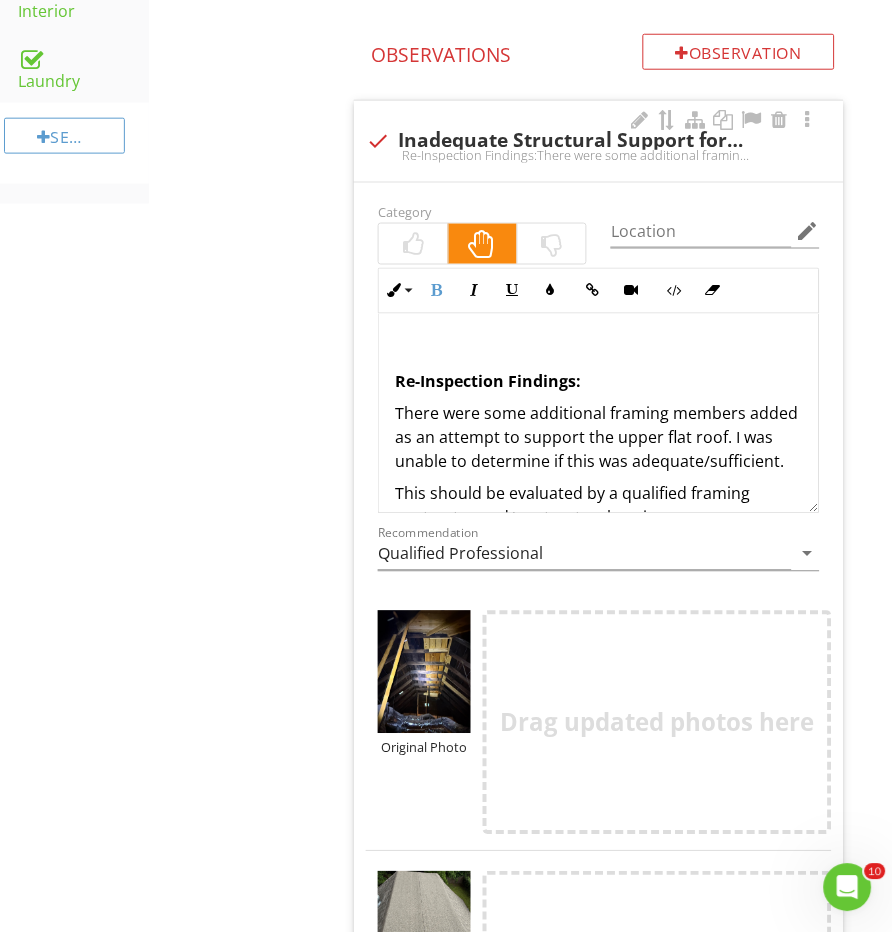 click on "Re-Inspection Findings: There were some additional framing members added as an attempt to support the upper flat roof. I was unable to determine if this was adequate/sufficient.  This should be evaluated by a qualified framing contractor and/or structural engineer.  Original Findings: The flat roof area in the attic space is supported primarily by the adjoining hip roof slopes, with only a single 2x4 extending to the flat portion. This arrangement likely does not provide sufficient support for the flat roof section, especially under typical roof loads such as heavy snow fall. A lack of proper load distribution could lead to sagging or structural damage over time. Recommend evaluation and reinforcement by a qualified structural engineer or contractor to ensure safe and adequate support for the roof system." at bounding box center (598, 586) 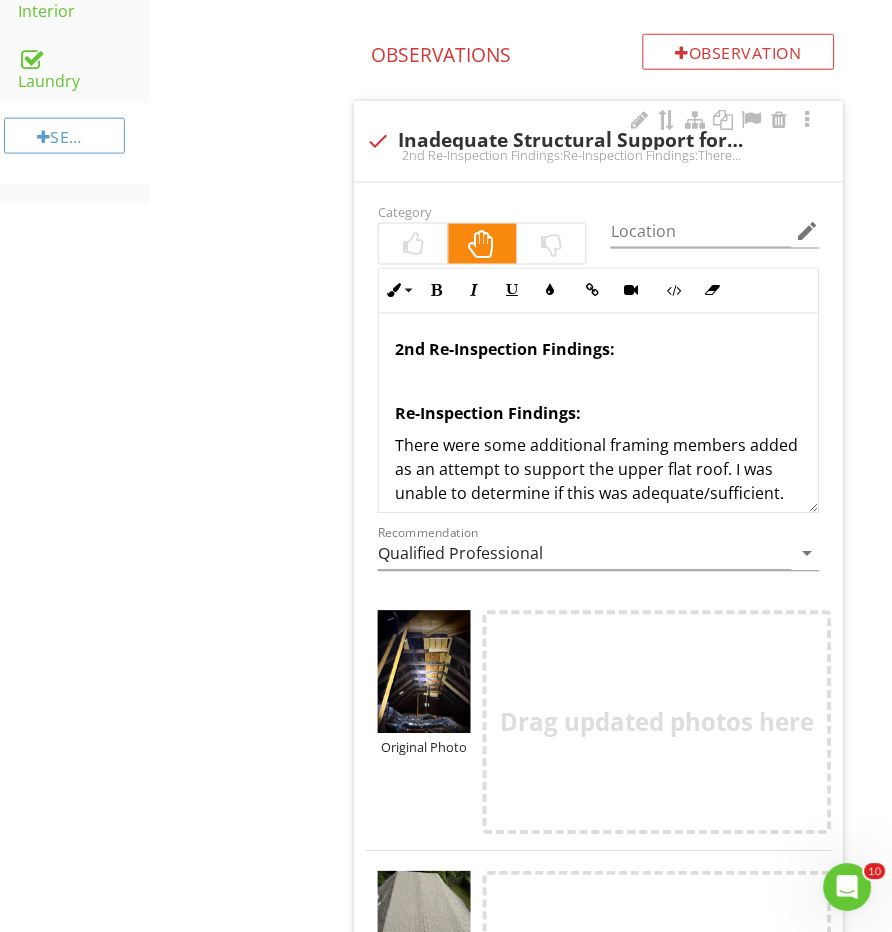 type 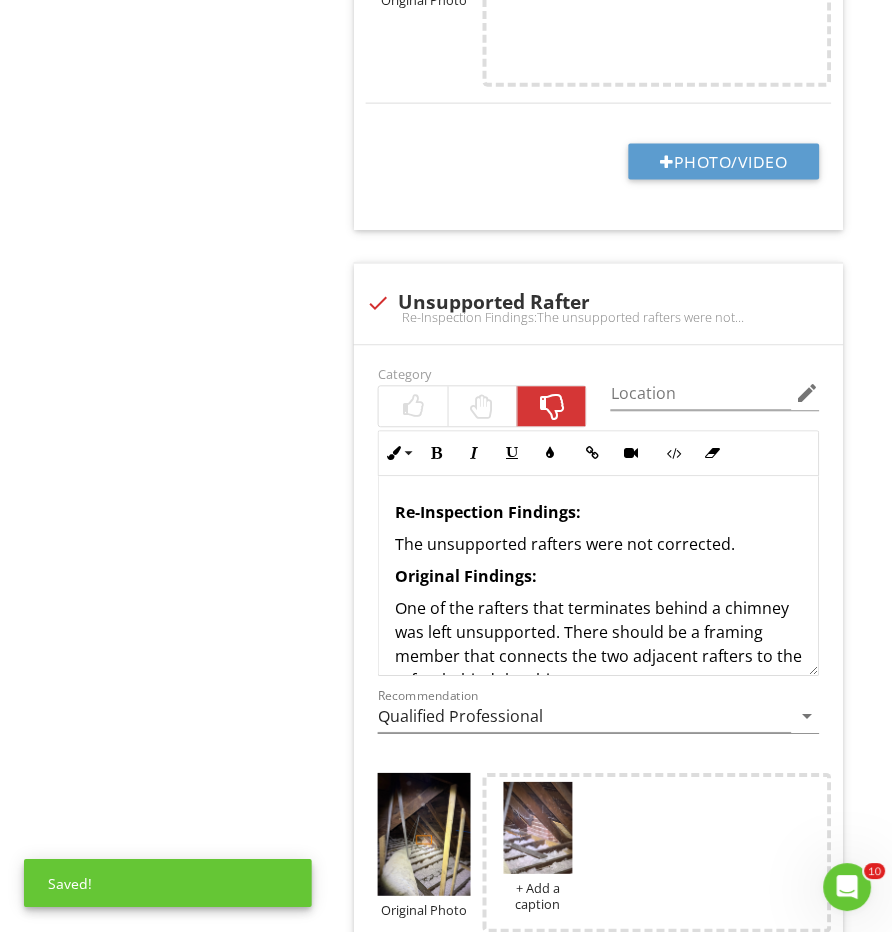 scroll, scrollTop: 2204, scrollLeft: 0, axis: vertical 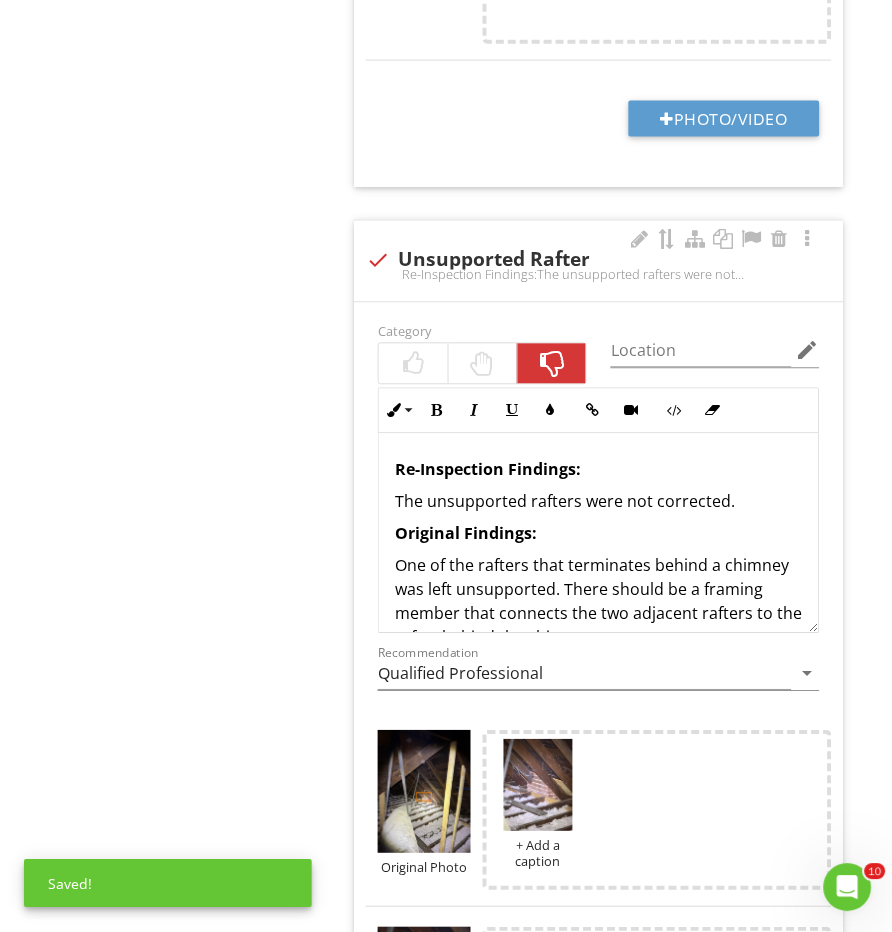 click on "Re-Inspection Findings:" at bounding box center [488, 470] 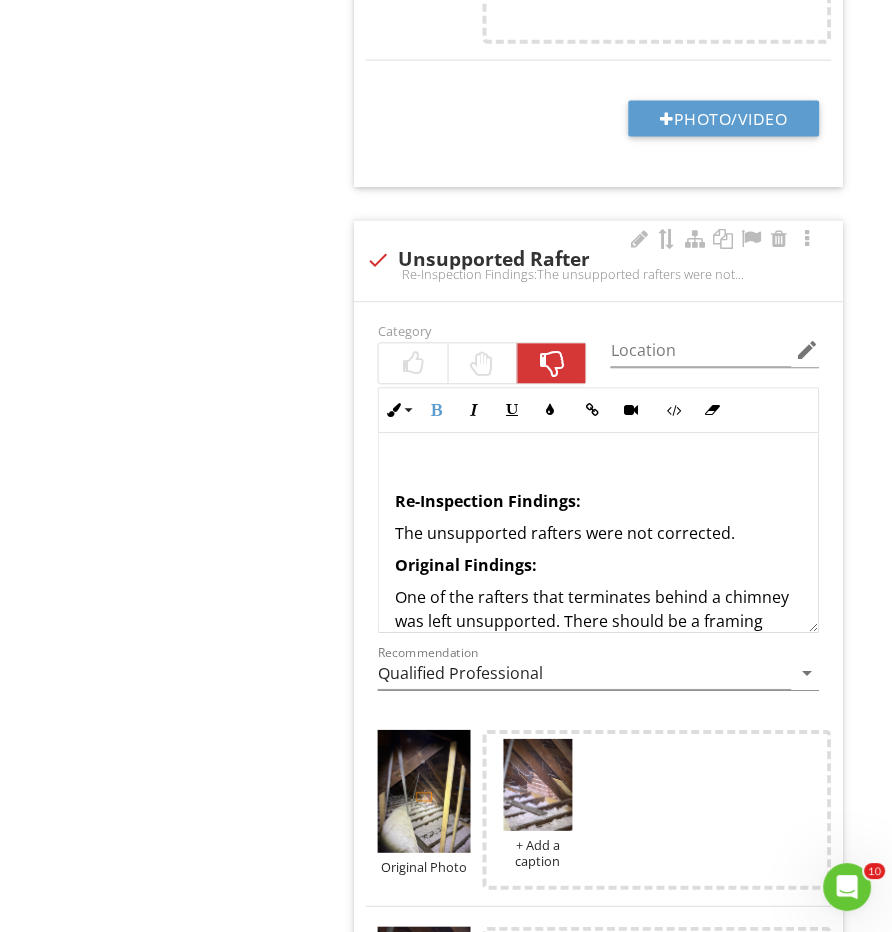 click at bounding box center (598, 470) 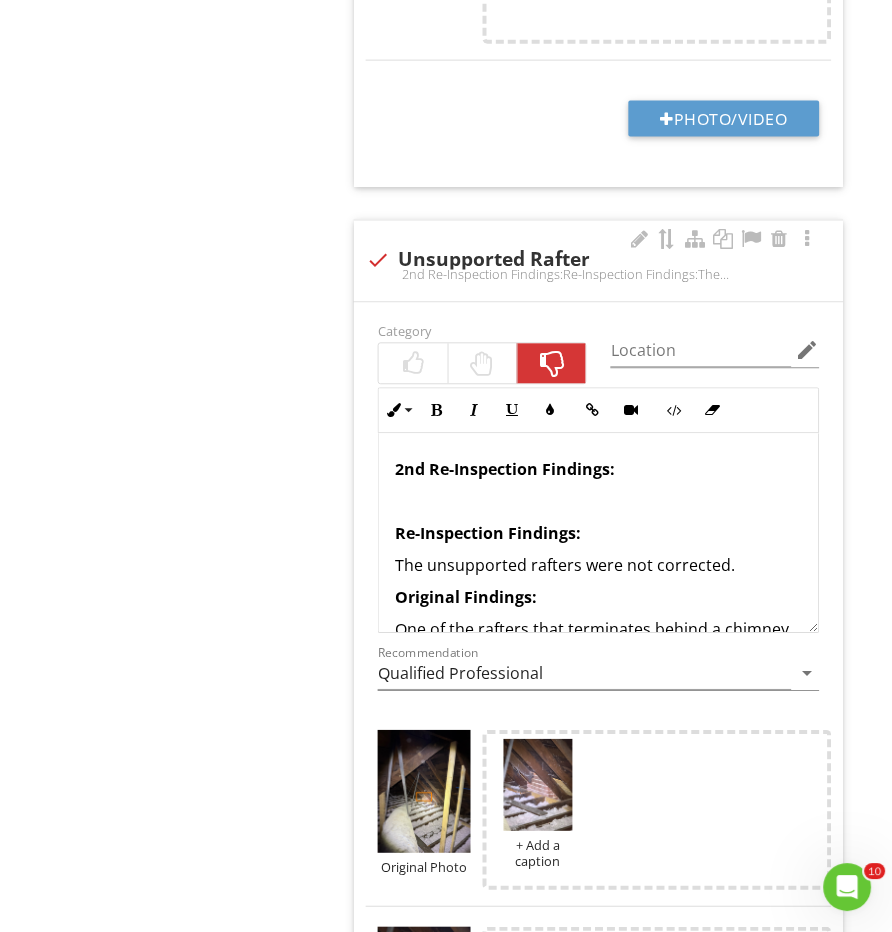type 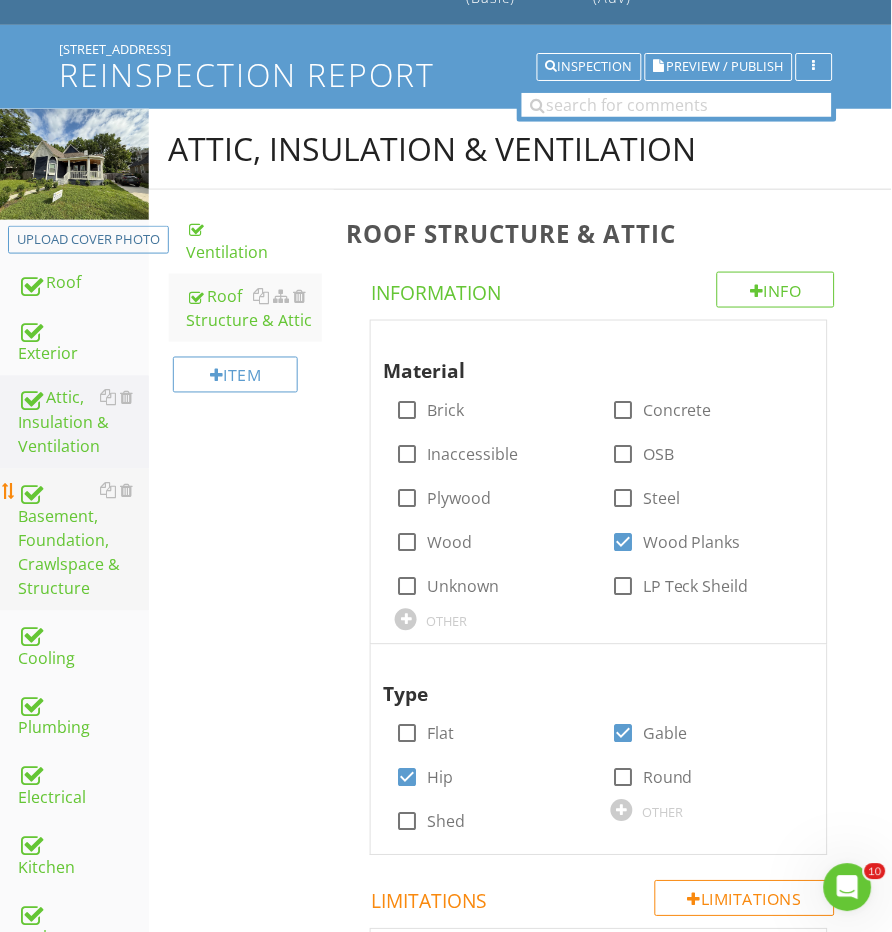 click on "Basement, Foundation, Crawlspace & Structure" at bounding box center (83, 540) 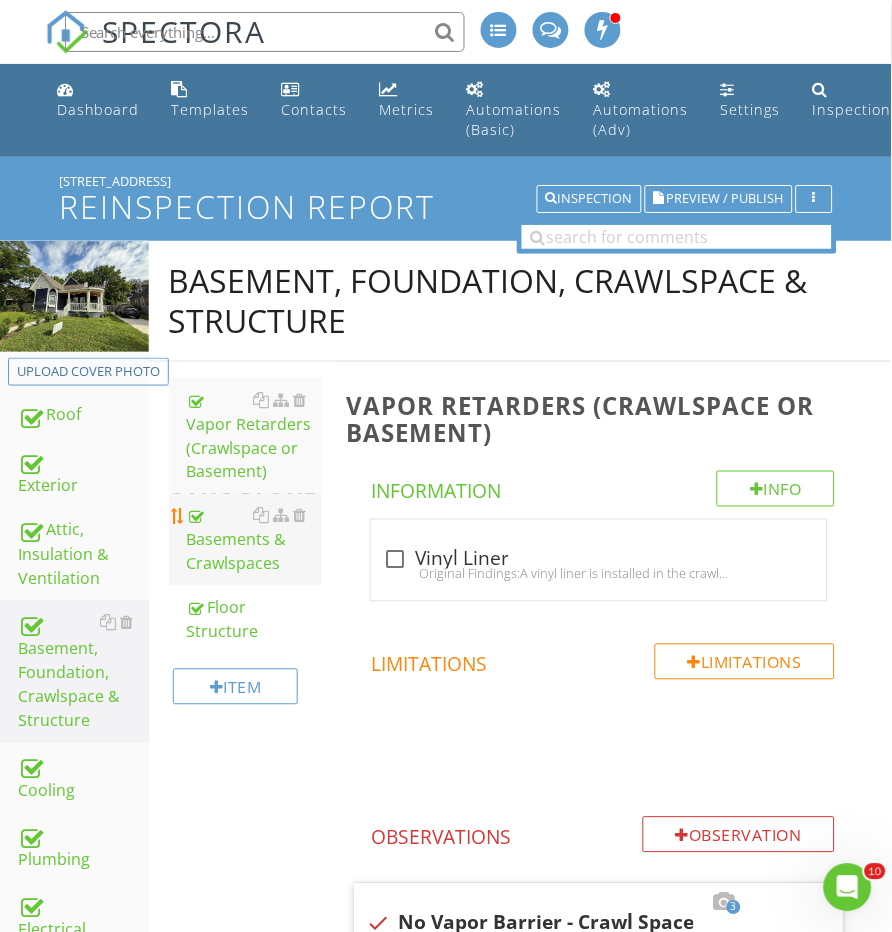 scroll, scrollTop: -2, scrollLeft: 0, axis: vertical 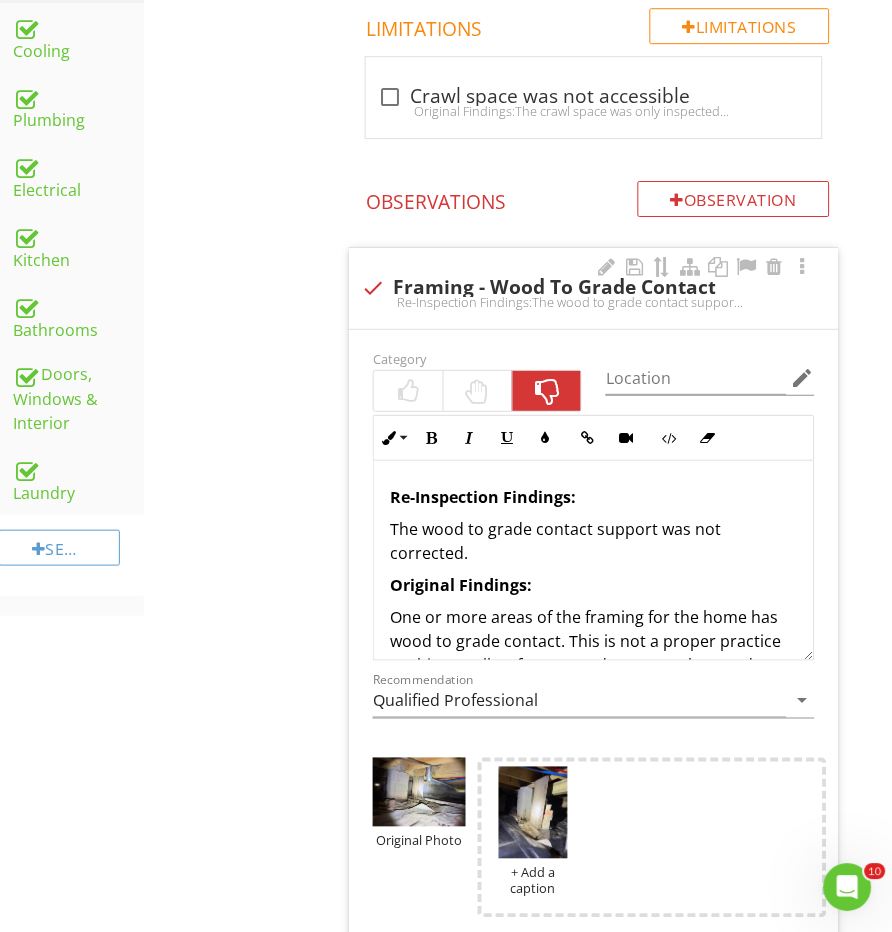 click on "Re-Inspection Findings: The wood to grade contact support was not corrected.  Original Findings: One or more areas of the framing for the home has wood to grade contact. This is not a proper practice as this can allow for; Water damage to the wood over time, this can also prompt termite intrusion. Recommend having a qualified framing contractor further evaluate and correct to prevent any future damages." at bounding box center [593, 633] 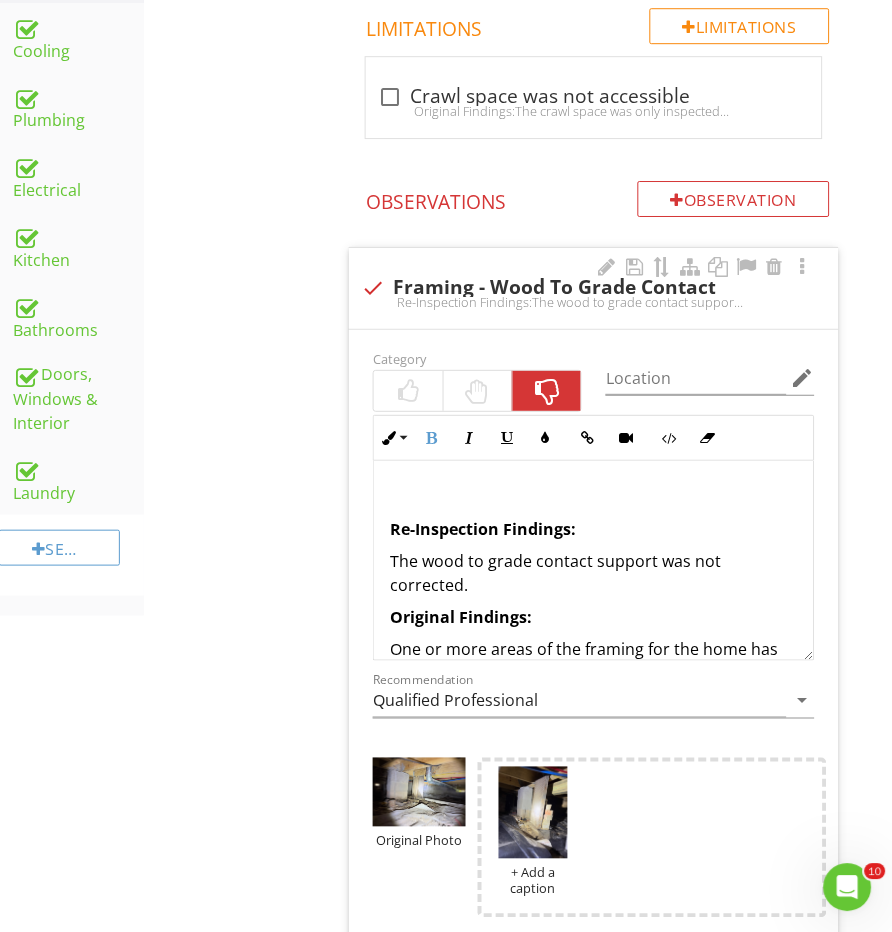 click on "Re-Inspection Findings: The wood to grade contact support was not corrected.  Original Findings: One or more areas of the framing for the home has wood to grade contact. This is not a proper practice as this can allow for; Water damage to the wood over time, this can also prompt termite intrusion. Recommend having a qualified framing contractor further evaluate and correct to prevent any future damages." at bounding box center [593, 649] 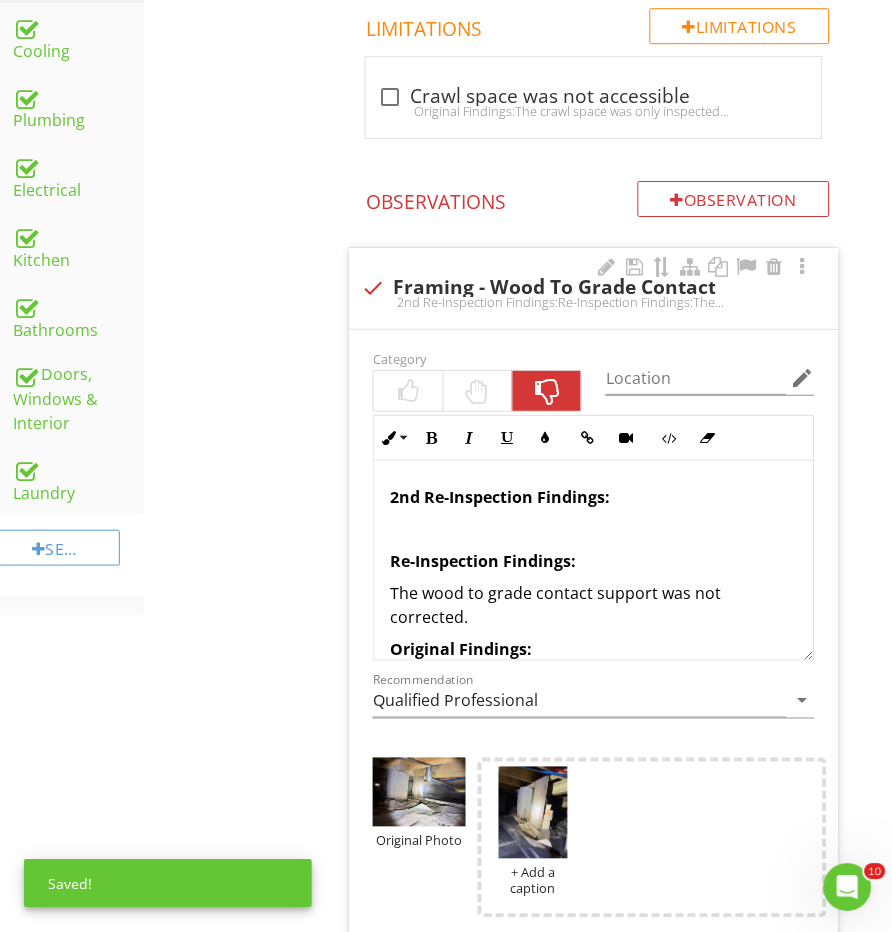 type 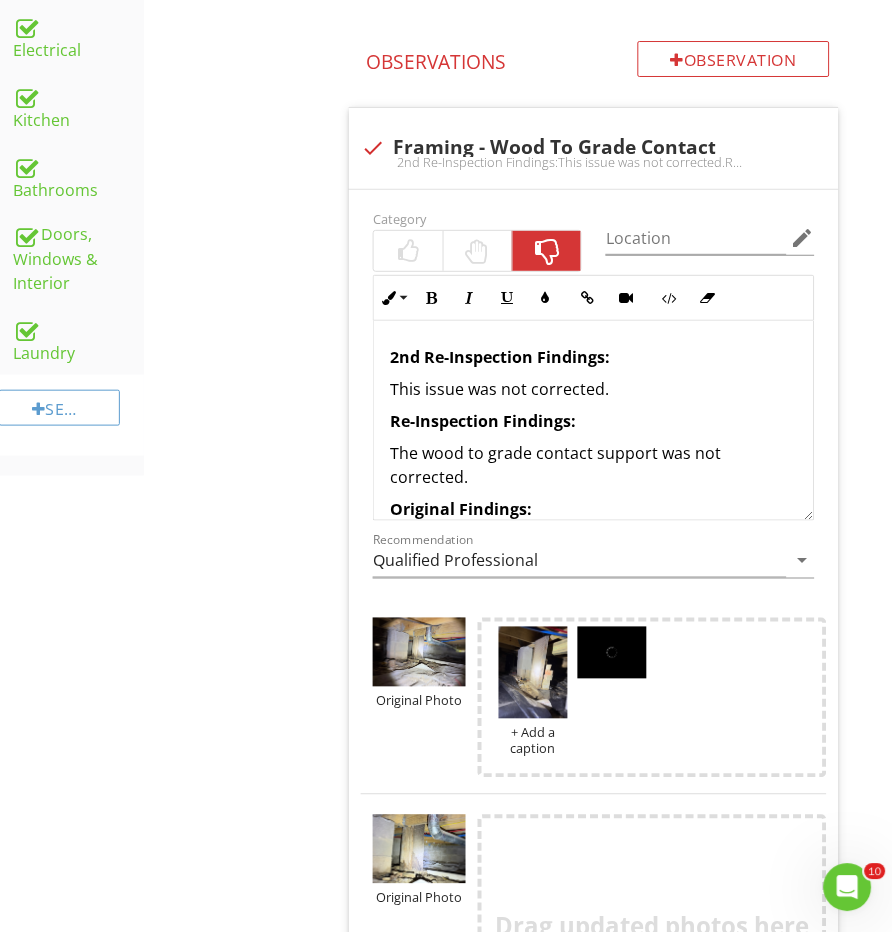 scroll, scrollTop: 945, scrollLeft: 5, axis: both 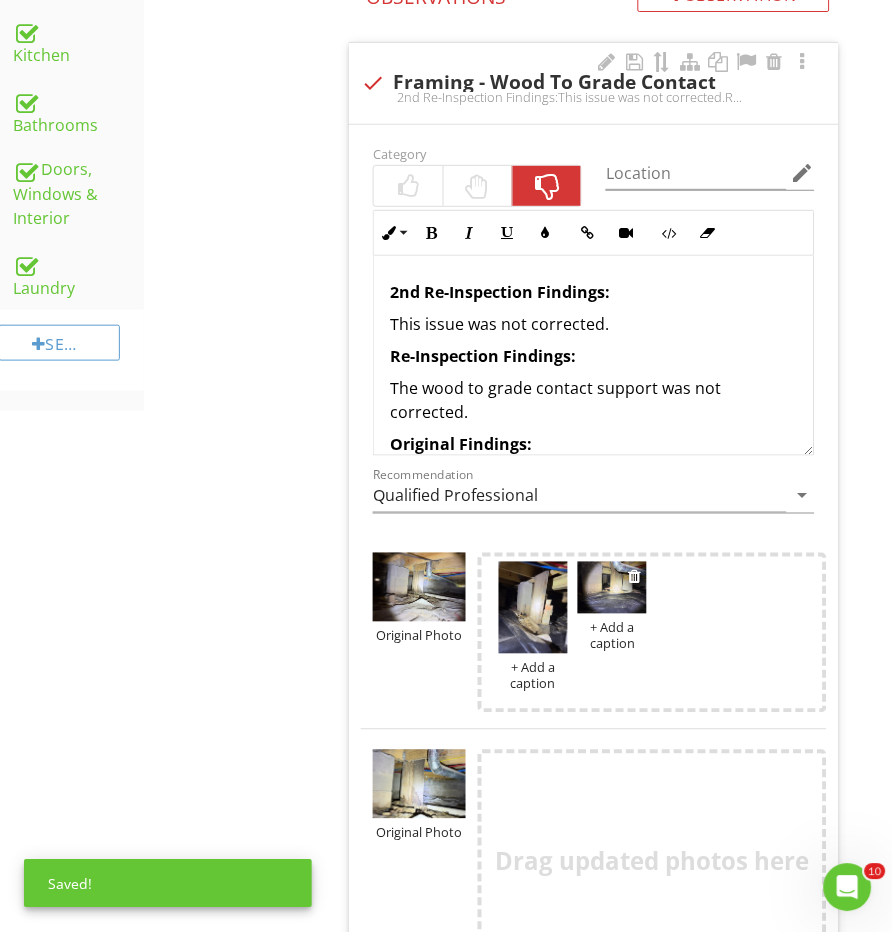 click on "+ Add a caption" at bounding box center [612, 636] 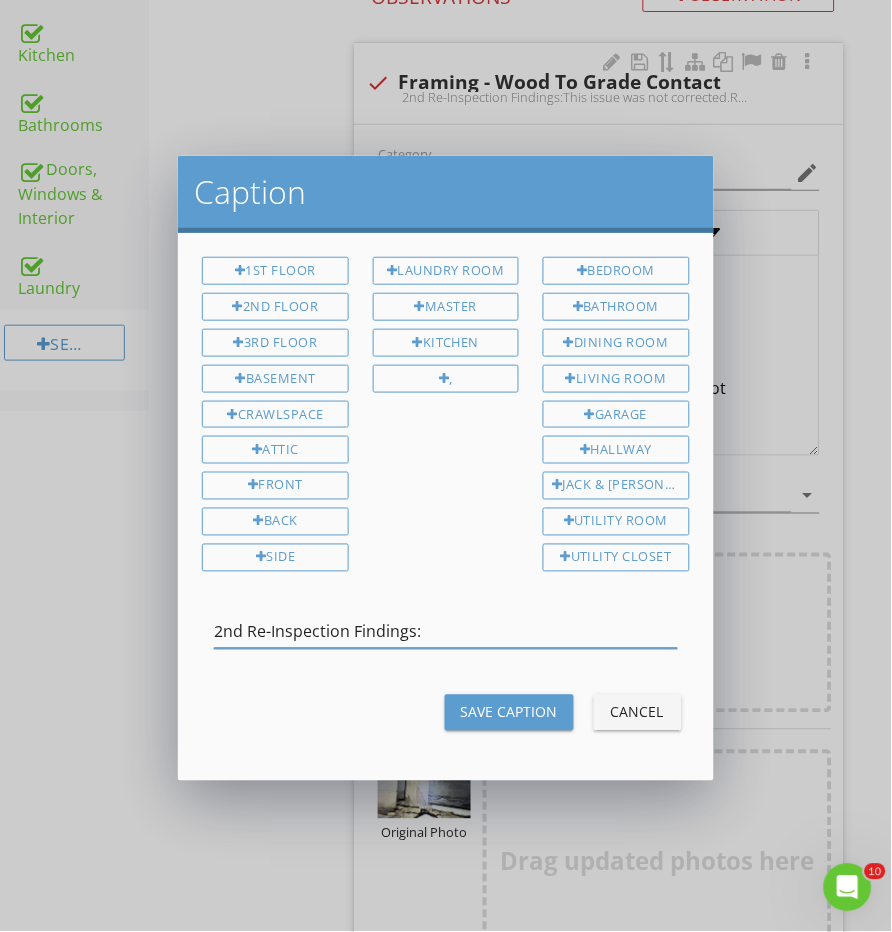 type on "2nd Re-Inspection Findings:" 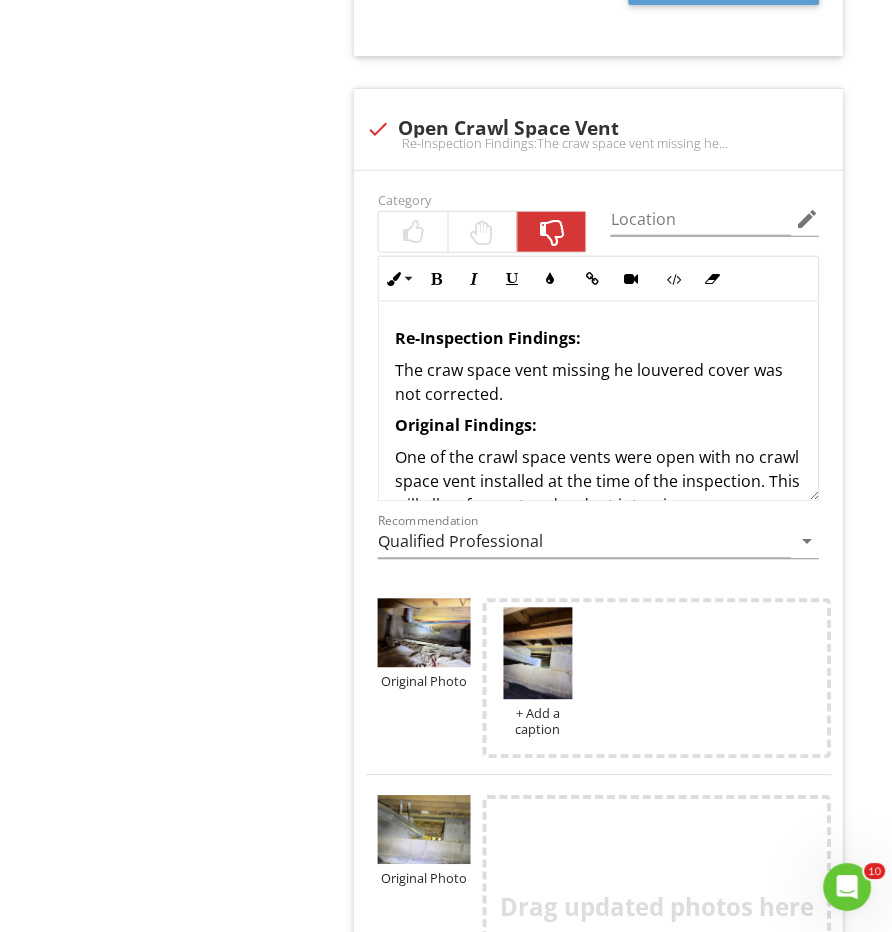 scroll, scrollTop: 1961, scrollLeft: 0, axis: vertical 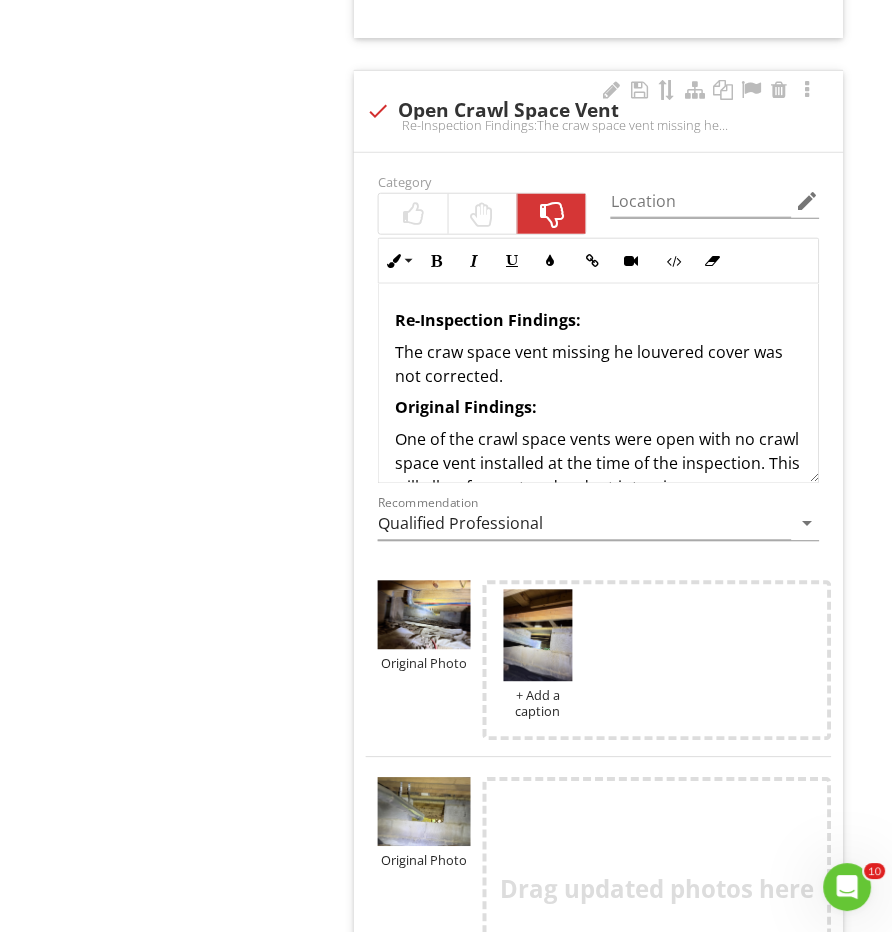 click on "Re-Inspection Findings: The craw space vent missing he louvered cover was not corrected.  Original Findings: One of the crawl space vents were open with no crawl space vent installed at the time of the inspection. This will allow for pest and rodent intrusion.  Recommend installed a louvered vent cover with a mesh screen." at bounding box center [598, 553] 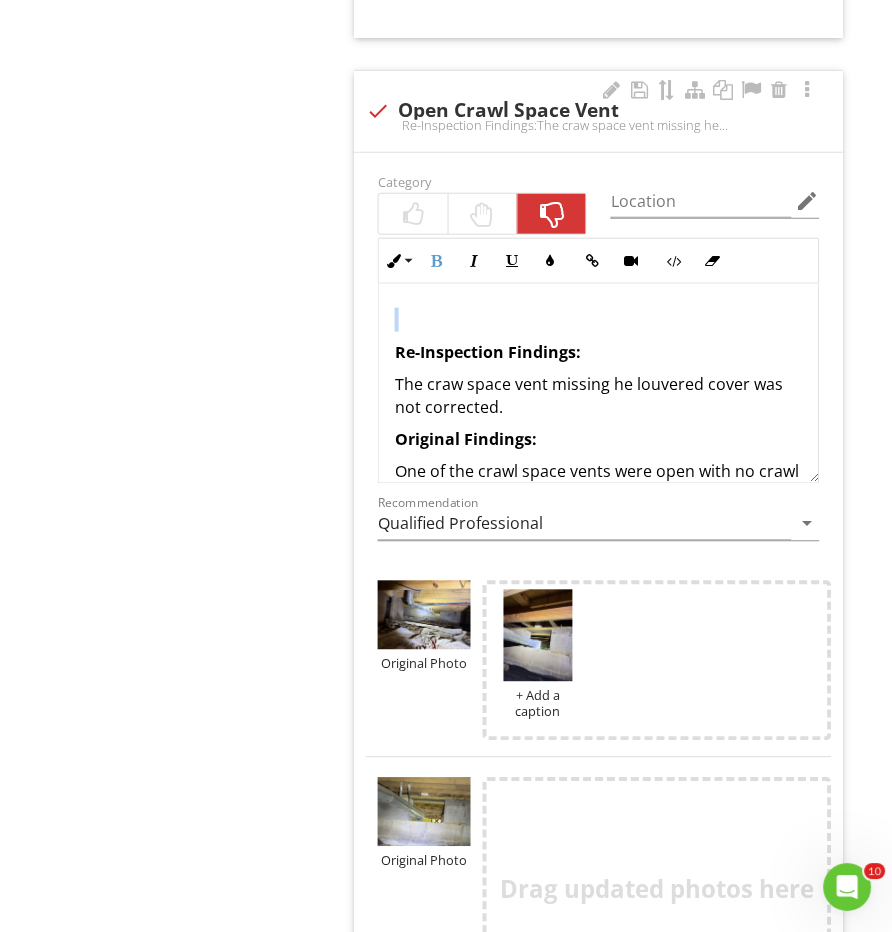 click on "Re-Inspection Findings: The craw space vent missing he louvered cover was not corrected.  Original Findings: One of the crawl space vents were open with no crawl space vent installed at the time of the inspection. This will allow for pest and rodent intrusion.  Recommend installed a louvered vent cover with a mesh screen." at bounding box center [598, 569] 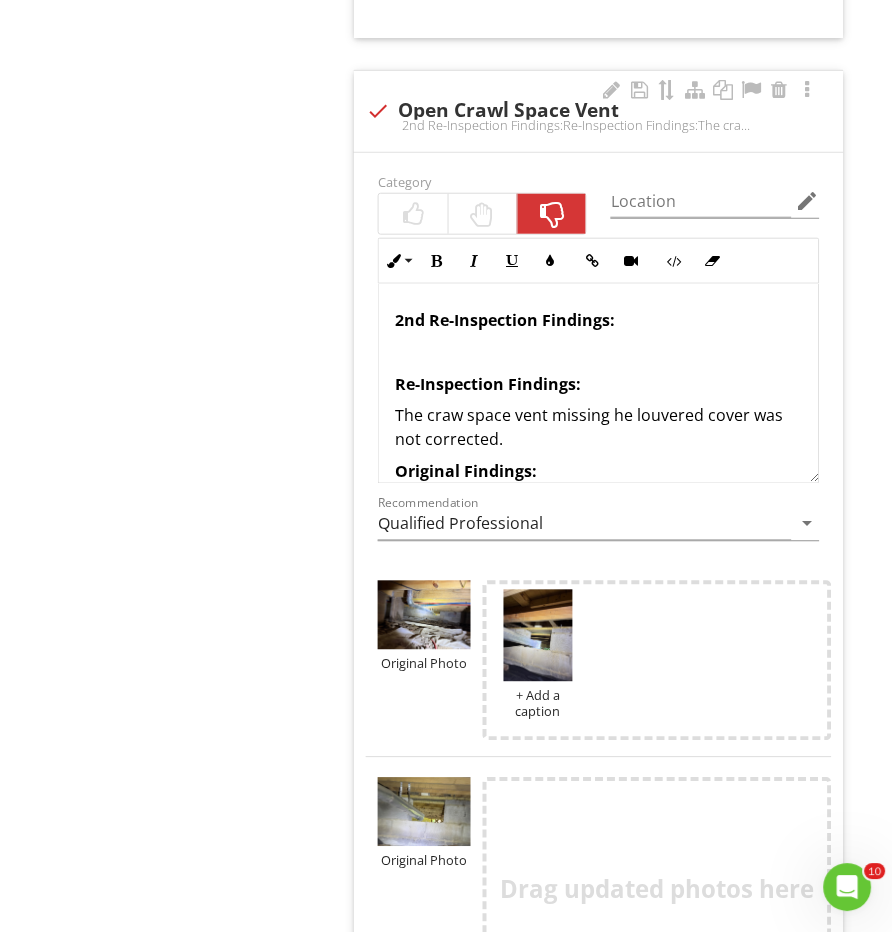 type 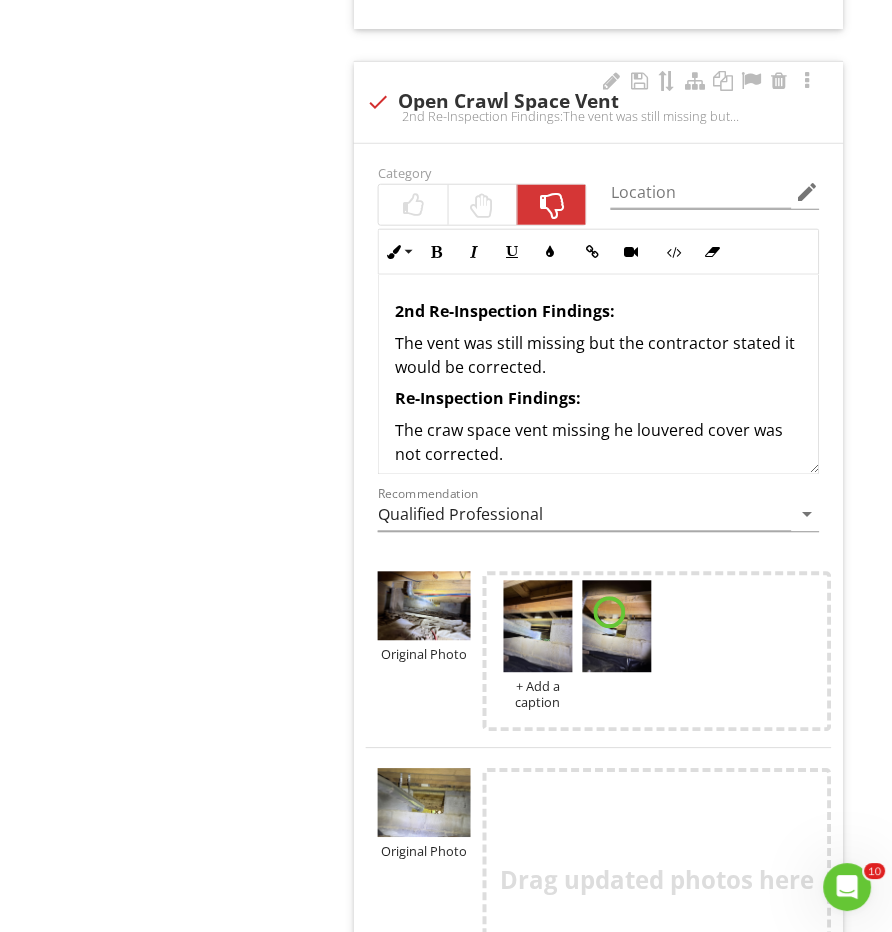 scroll, scrollTop: 2071, scrollLeft: 0, axis: vertical 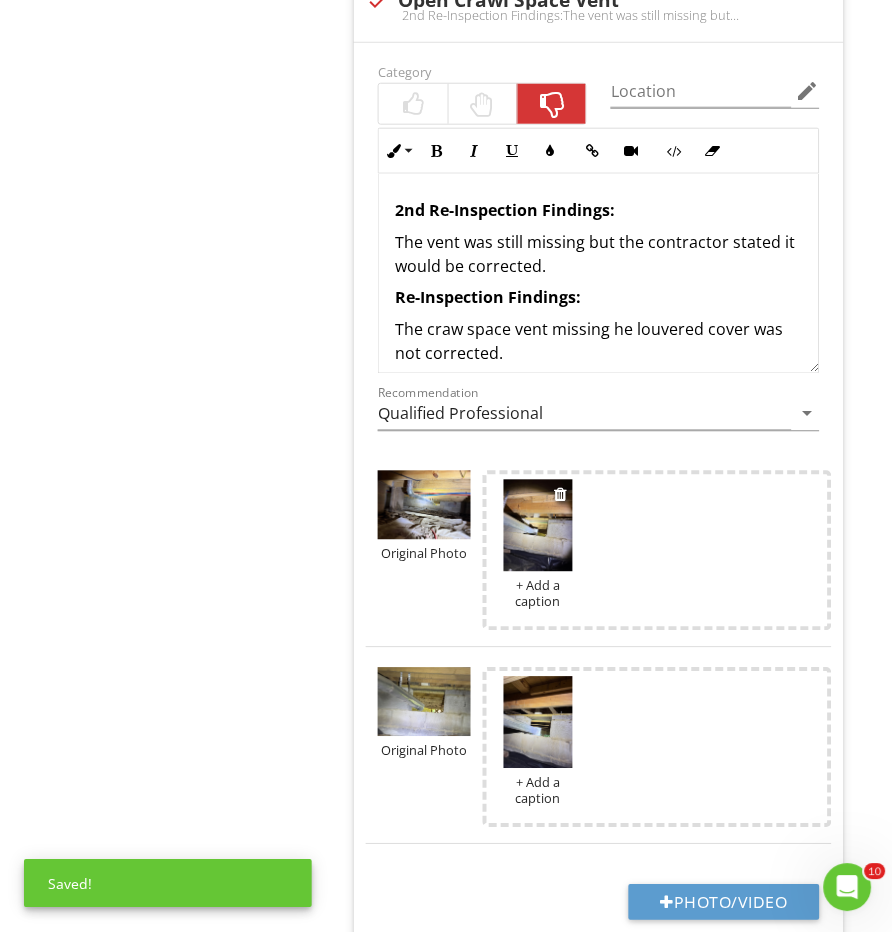 click on "+ Add a caption" at bounding box center (538, 594) 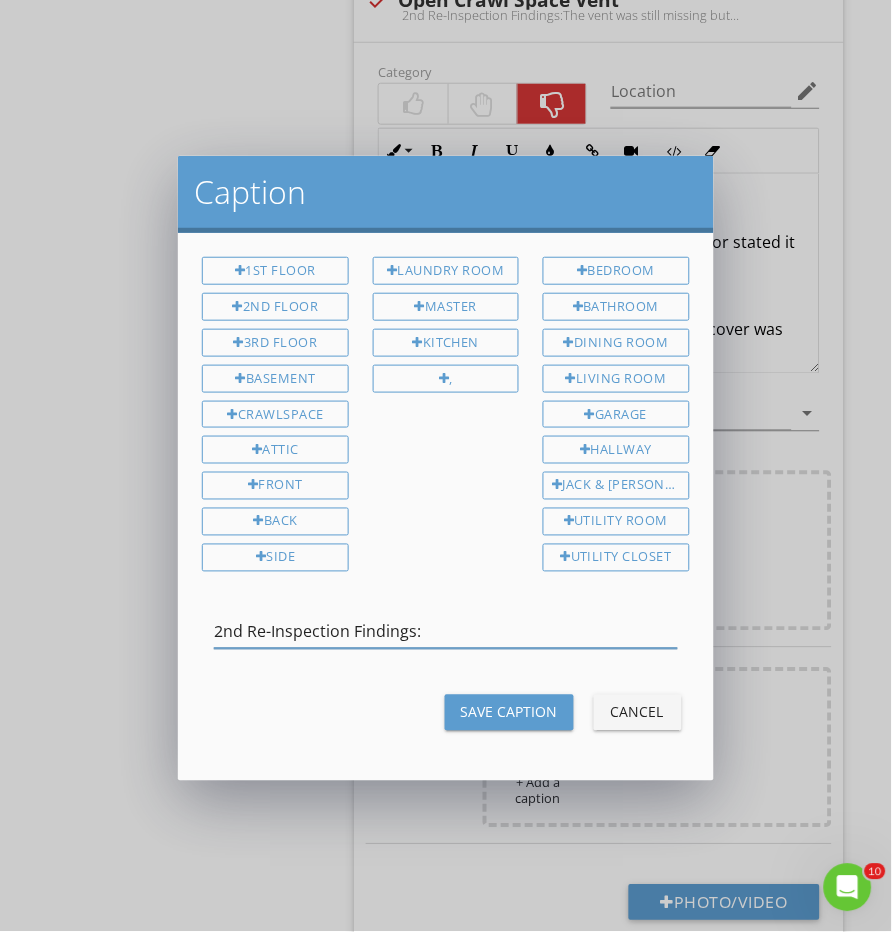type on "2nd Re-Inspection Findings:" 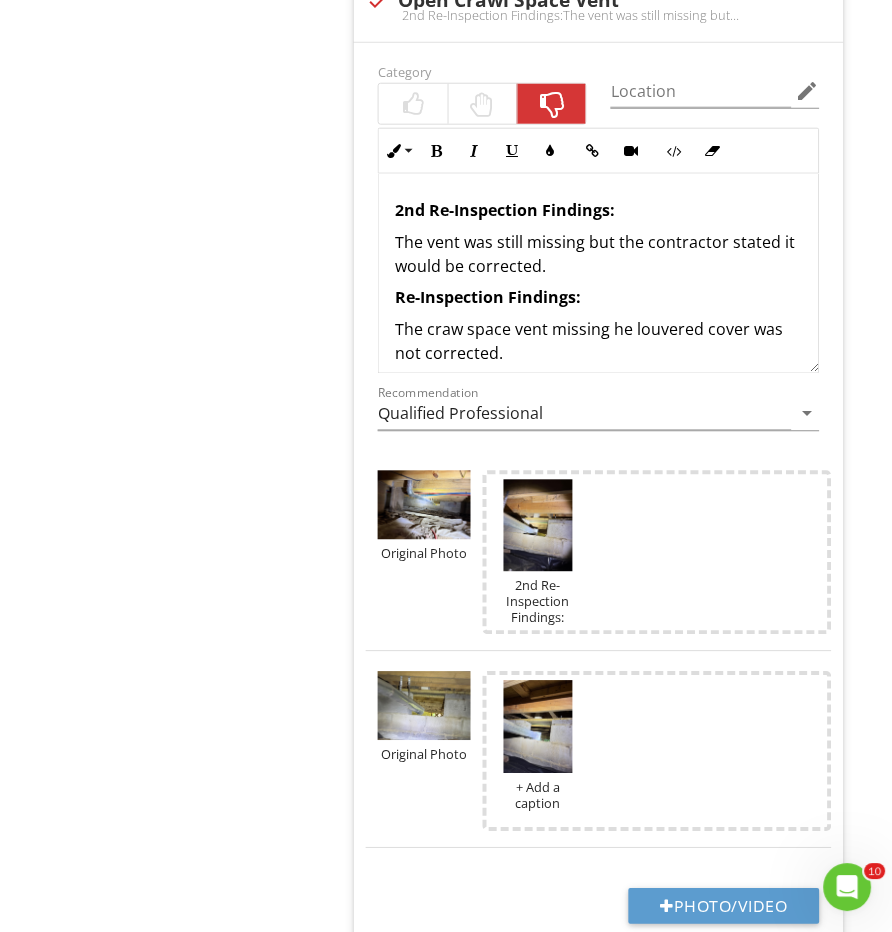 click on "Basement, Foundation, Crawlspace & Structure
Vapor Retarders (Crawlspace or Basement)
Basements & Crawlspaces
Floor Structure
Item
Basements & Crawlspaces
Info
Information                       check_box_outline_blank
Additional Floor Supports Have Been Added
Original Findings:There has been one or more floor supports added in the crawl space. Recommend monitoring the supports for movement.
check_box_outline_blank
Basement Floor Drain
check_box_outline_blank
Ceiling Insulation
Limitations
Limitations" at bounding box center (520, 1180) 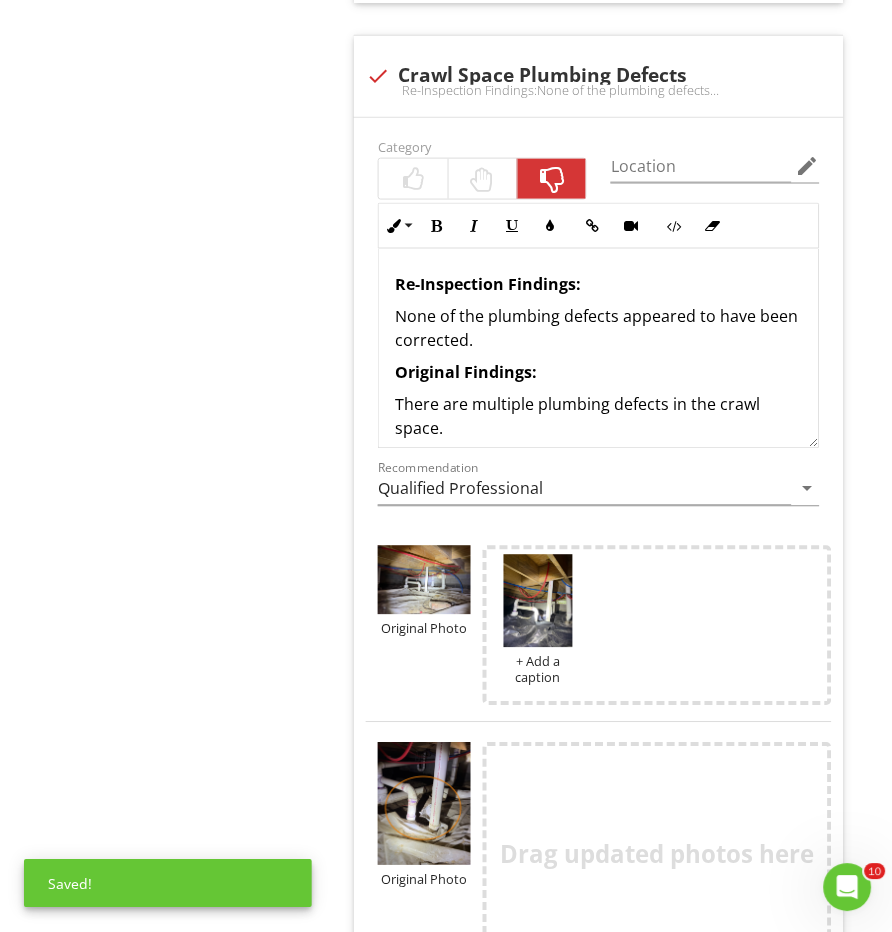scroll, scrollTop: 3035, scrollLeft: 0, axis: vertical 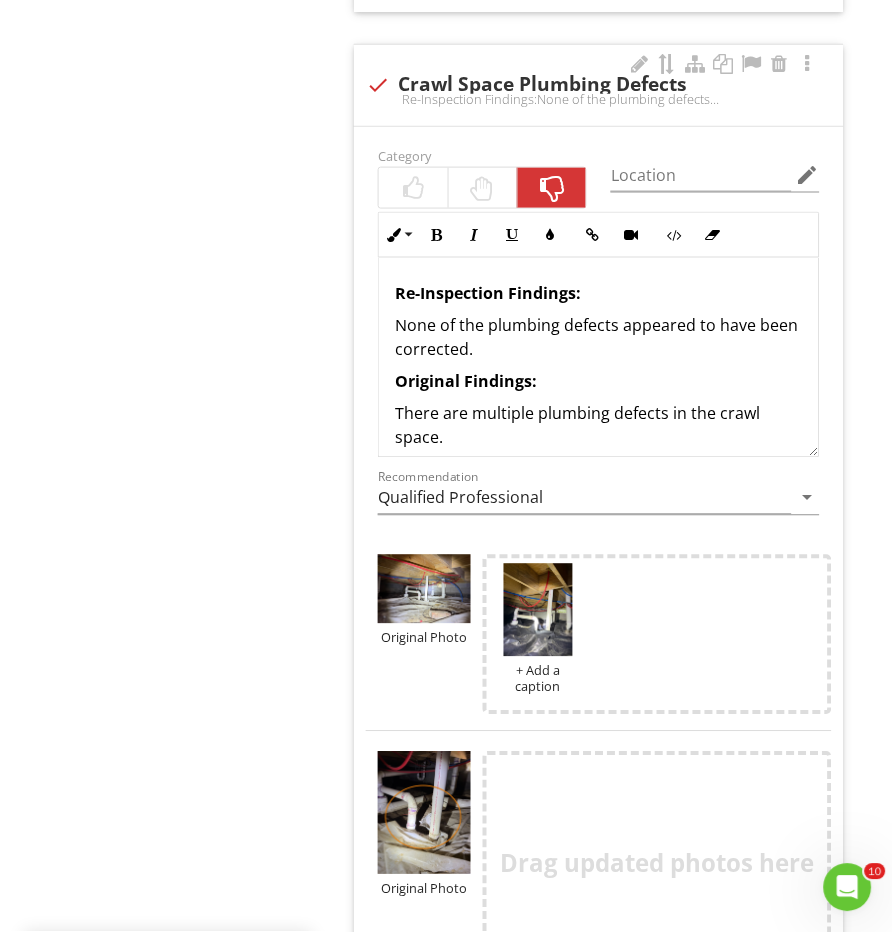 click on "Re-Inspection Findings: None of the plumbing defects appeared to have been corrected.  Original Findings: There are multiple plumbing defects in the crawl space.  - The drain line for the hallway bathroom sink appears to have an additional p-trap within the craw space which can lead to poor drainage and clogging.  - The drain line for the hallway bathroom sin appears to be actively leaking.  - There is standing water around the drain line trap for the washing machine plumbing. The water could potentially be from a plumbing leak and/or due to excess moisture in the crawl space.  Recommend having a qualified plumber further evaluate and repair/correct." at bounding box center (598, 514) 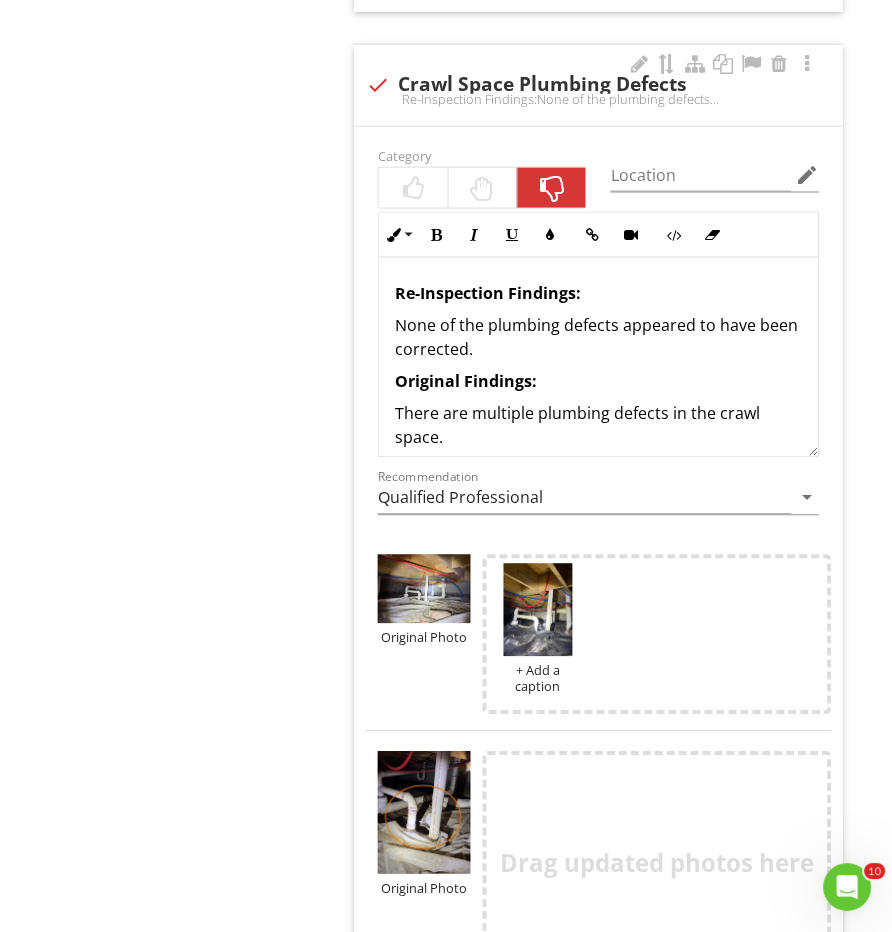 click on "Re-Inspection Findings: None of the plumbing defects appeared to have been corrected.  Original Findings: There are multiple plumbing defects in the crawl space.  - The drain line for the hallway bathroom sink appears to have an additional p-trap within the craw space which can lead to poor drainage and clogging.  - The drain line for the hallway bathroom sin appears to be actively leaking.  - There is standing water around the drain line trap for the washing machine plumbing. The water could potentially be from a plumbing leak and/or due to excess moisture in the crawl space.  Recommend having a qualified plumber further evaluate and repair/correct." at bounding box center (598, 514) 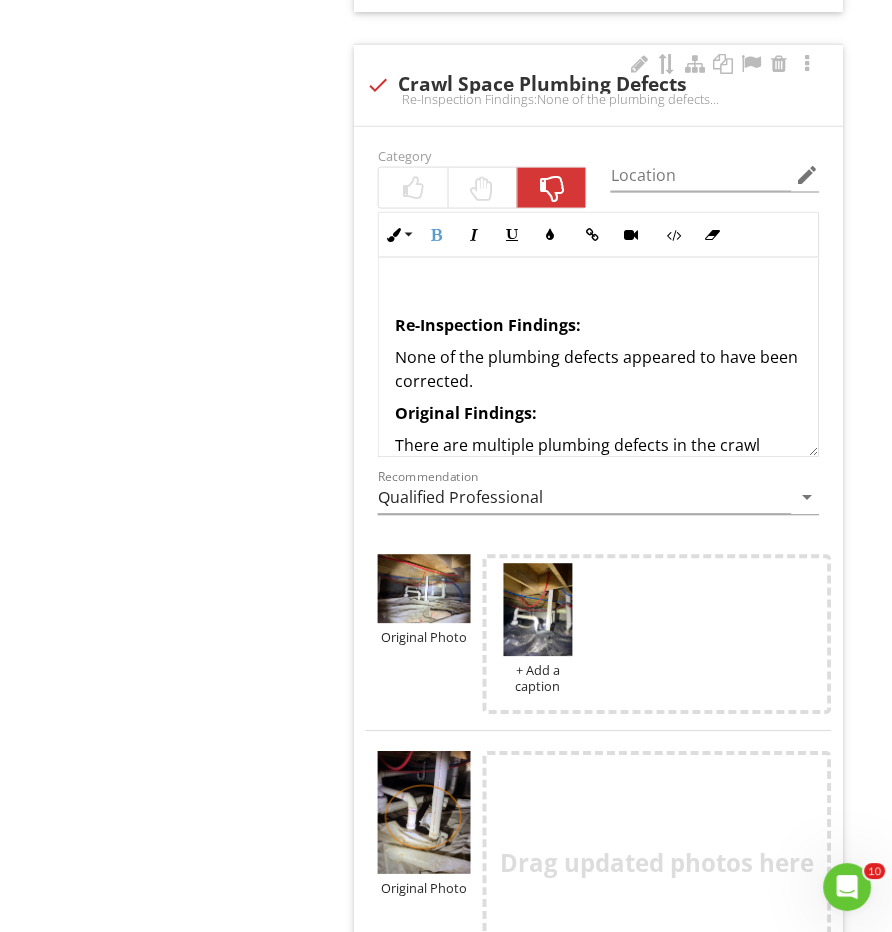 click on "Re-Inspection Findings: None of the plumbing defects appeared to have been corrected.  Original Findings: There are multiple plumbing defects in the crawl space.  - The drain line for the hallway bathroom sink appears to have an additional p-trap within the craw space which can lead to poor drainage and clogging.  - The drain line for the hallway bathroom sin appears to be actively leaking.  - There is standing water around the drain line trap for the washing machine plumbing. The water could potentially be from a plumbing leak and/or due to excess moisture in the crawl space.  Recommend having a qualified plumber further evaluate and repair/correct." at bounding box center (598, 530) 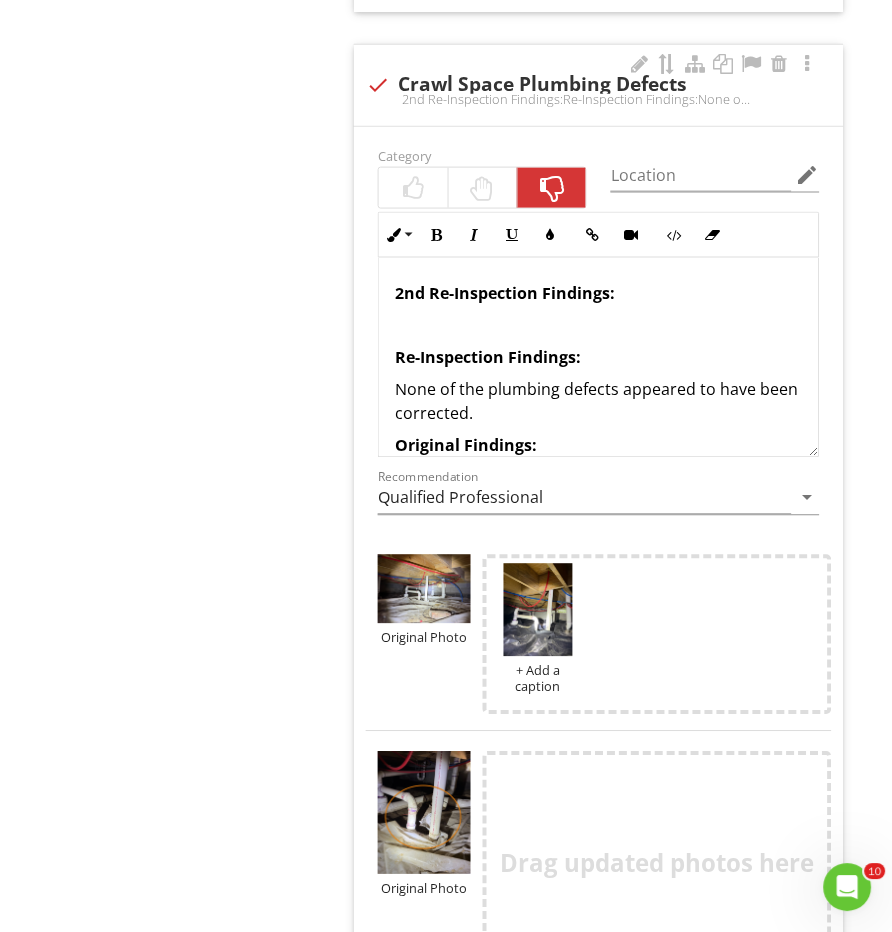 click at bounding box center (482, 188) 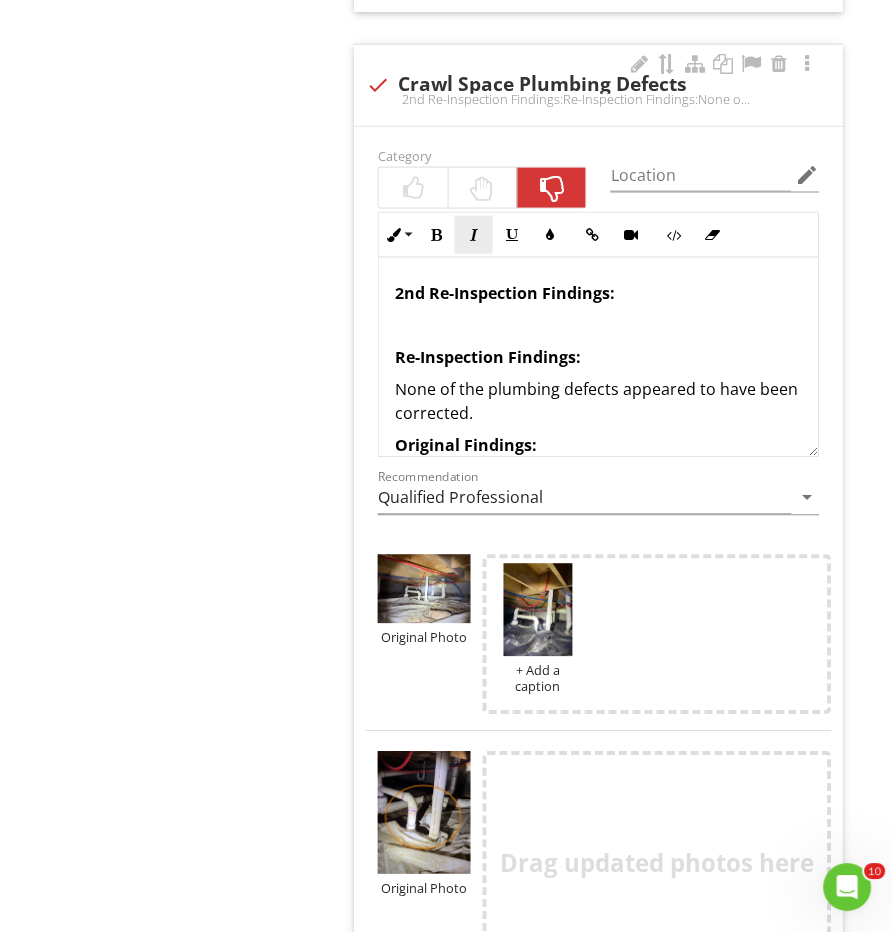 drag, startPoint x: 490, startPoint y: 168, endPoint x: 490, endPoint y: 230, distance: 62 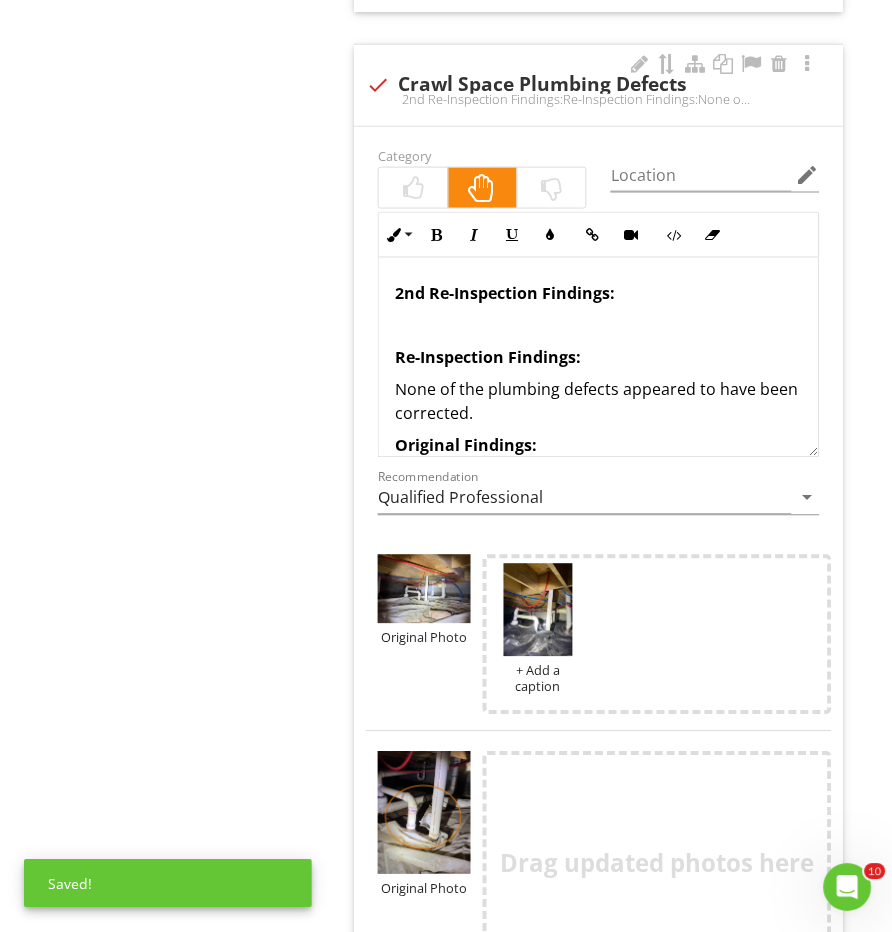 click on "2nd Re-Inspection Findings: Re-Inspection Findings: None of the plumbing defects appeared to have been corrected.  Original Findings: There are multiple plumbing defects in the crawl space.  - The drain line for the hallway bathroom sink appears to have an additional p-trap within the craw space which can lead to poor drainage and clogging.  - The drain line for the hallway bathroom sin appears to be actively leaking.  - There is standing water around the drain line trap for the washing machine plumbing. The water could potentially be from a plumbing leak and/or due to excess moisture in the crawl space.  Recommend having a qualified plumber further evaluate and repair/correct." at bounding box center (598, 546) 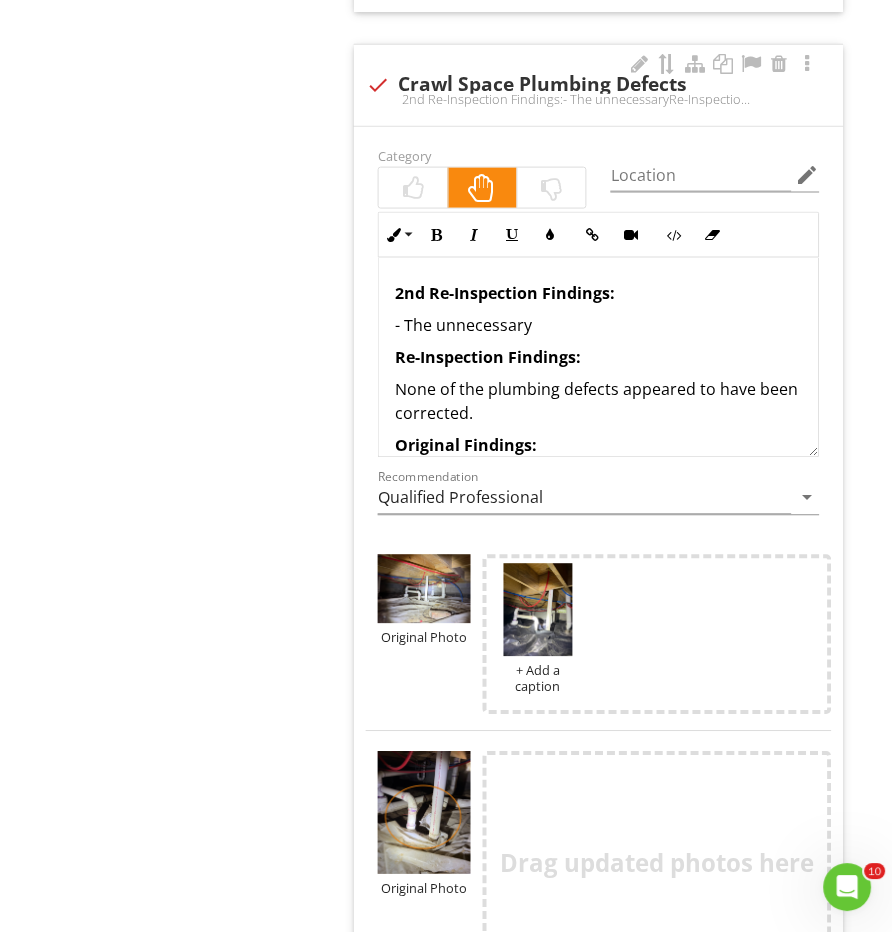 click on "- The unnecessary" at bounding box center (598, 326) 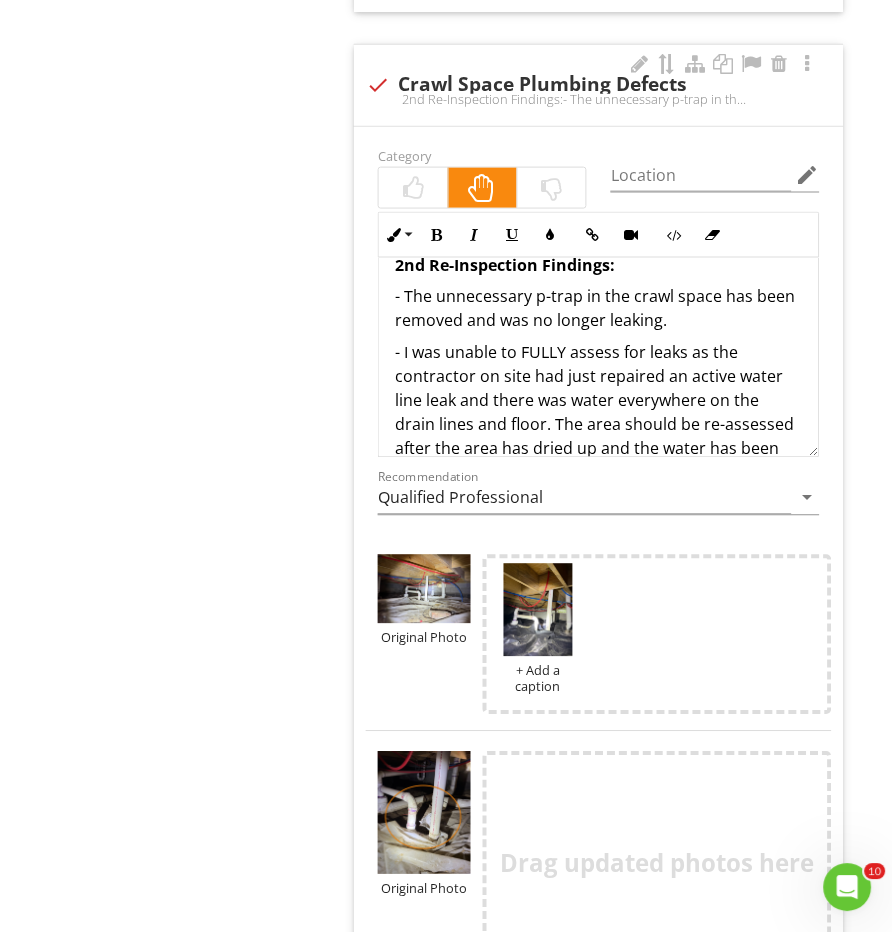 scroll, scrollTop: 52, scrollLeft: 0, axis: vertical 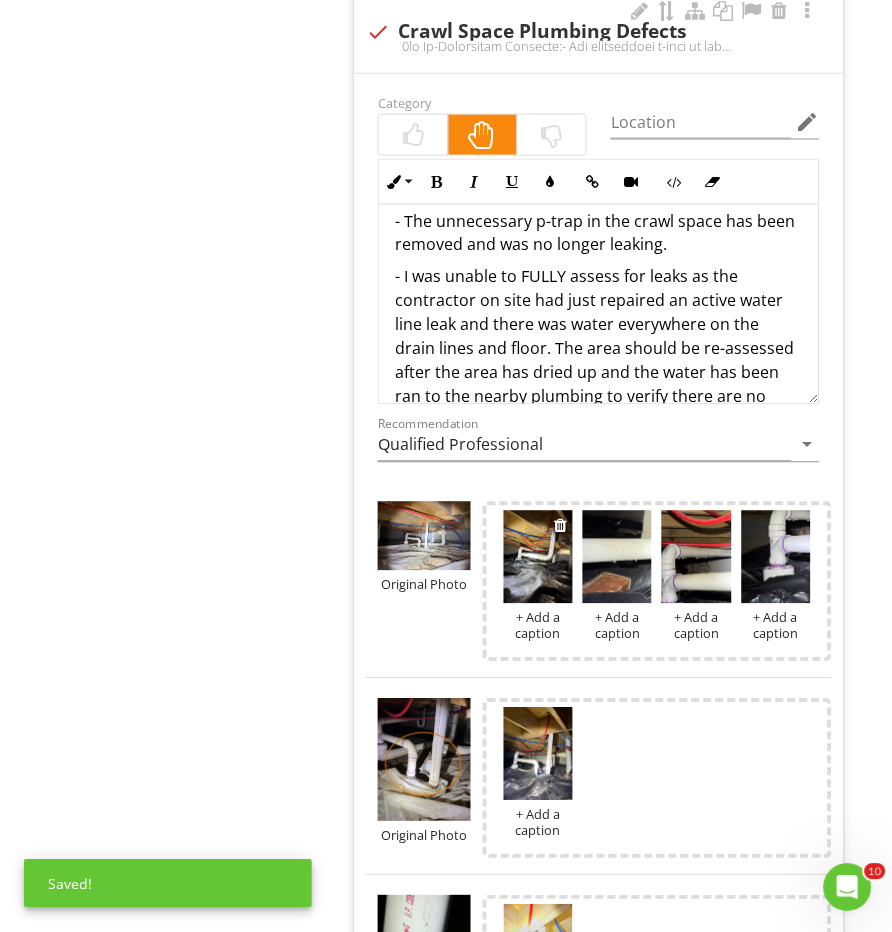 click on "+ Add a caption" at bounding box center [538, 626] 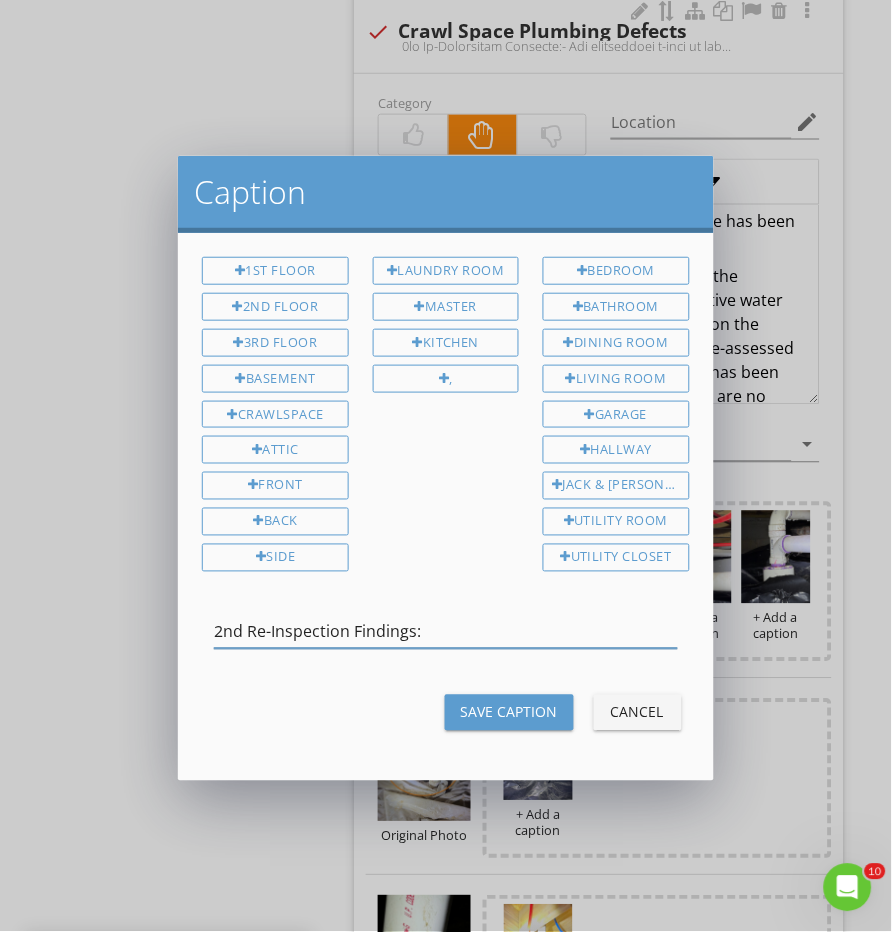 type on "2nd Re-Inspection Findings:" 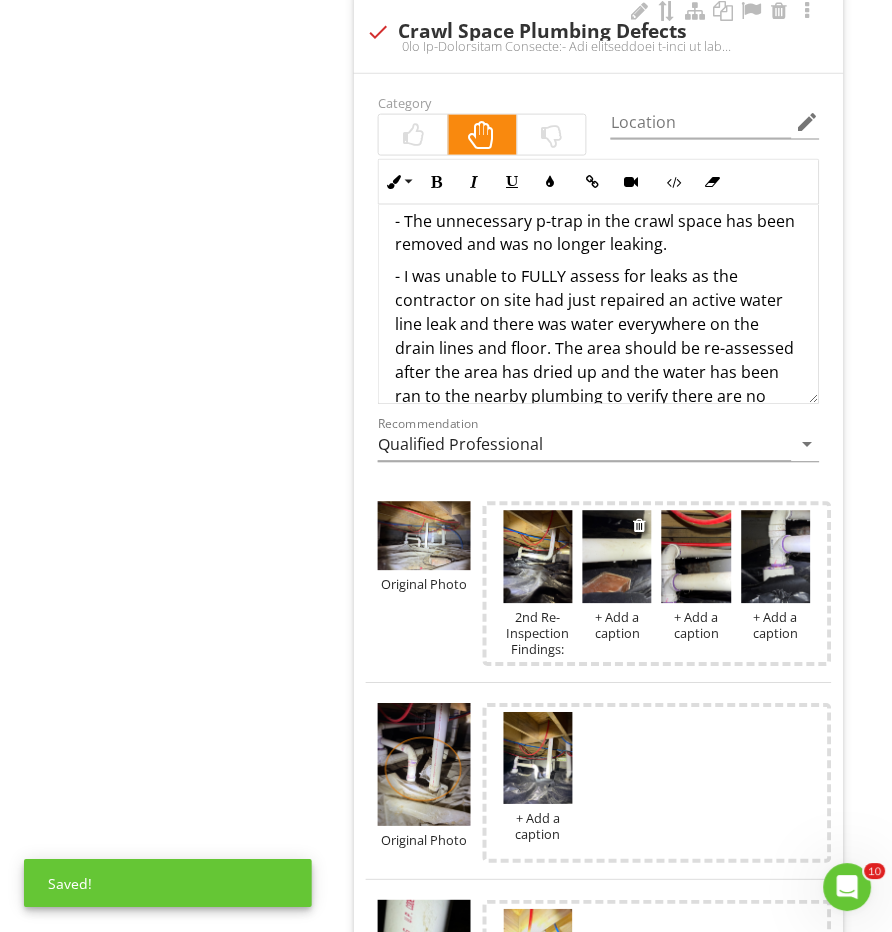 click on "+ Add a caption" at bounding box center (617, 626) 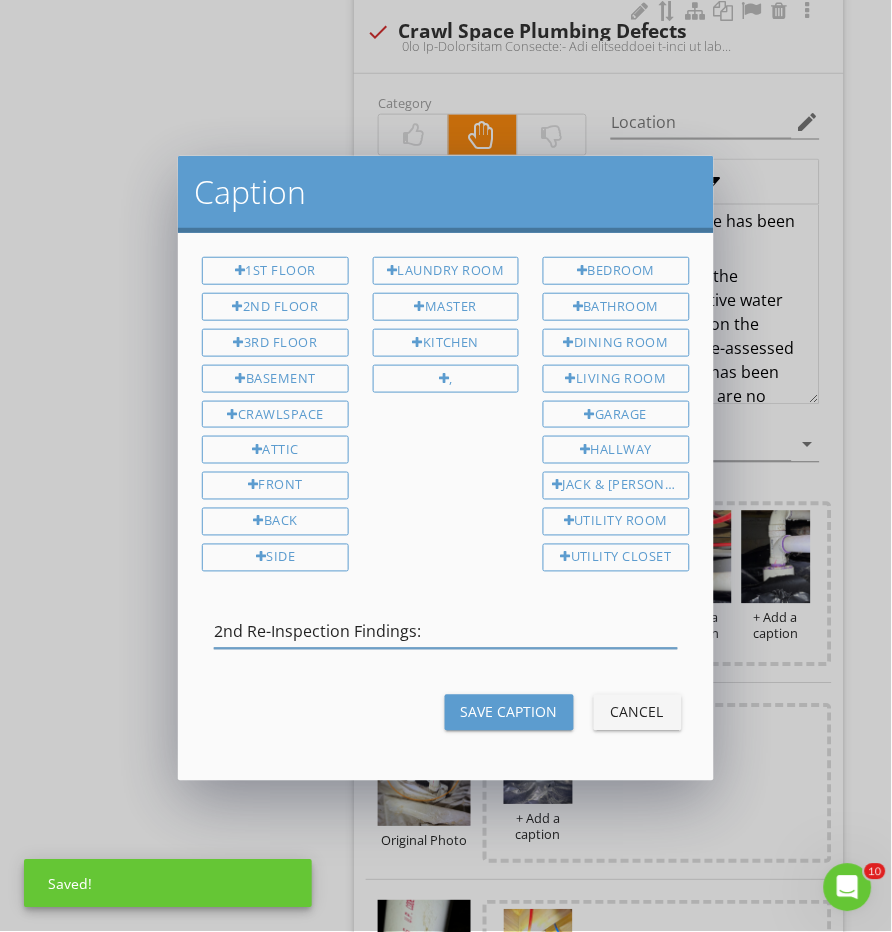 type on "2nd Re-Inspection Findings:" 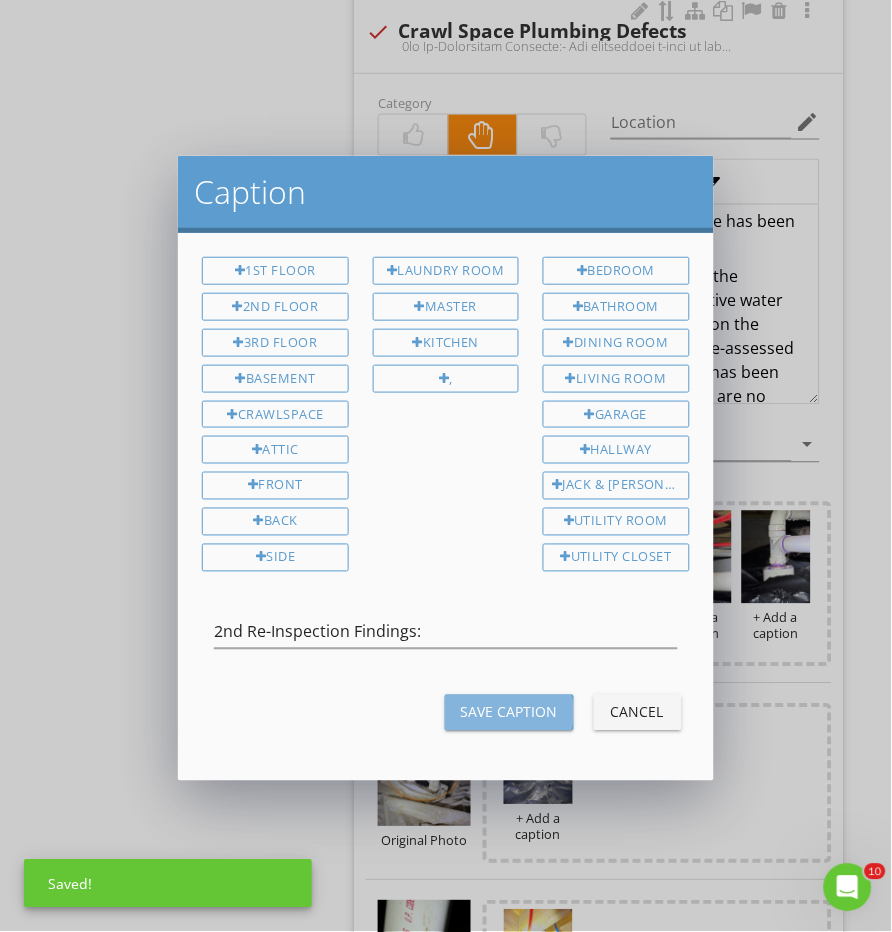click on "Save Caption" at bounding box center [509, 712] 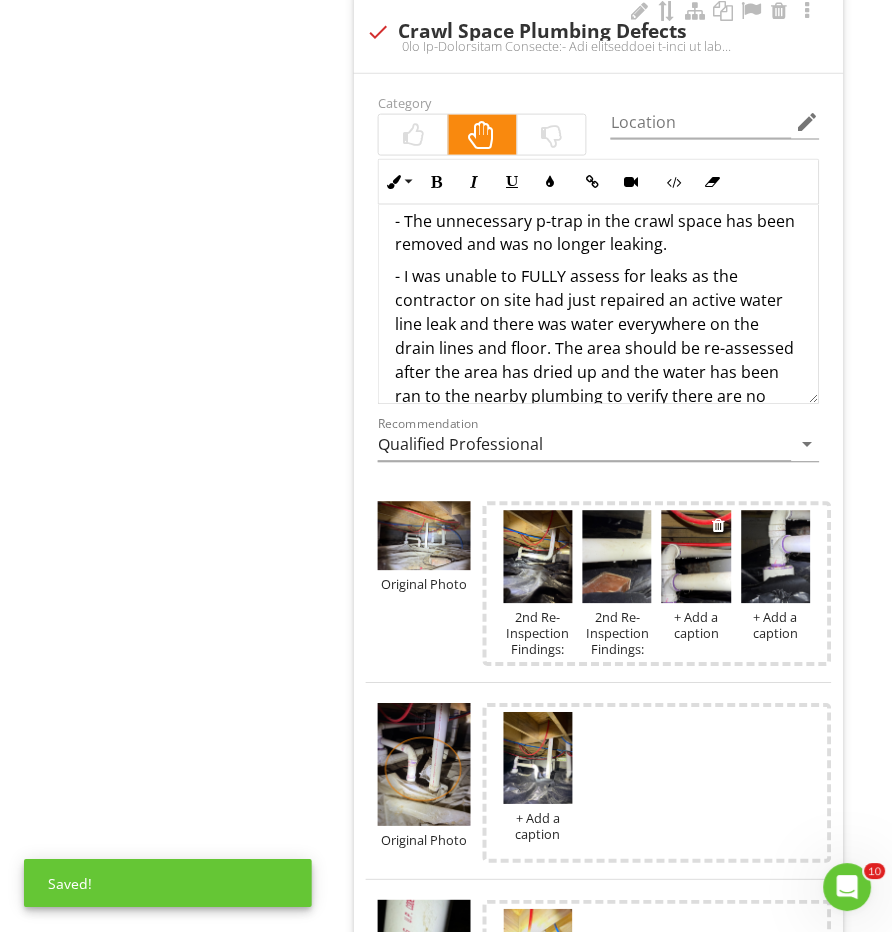 click on "+ Add a caption" at bounding box center (696, 626) 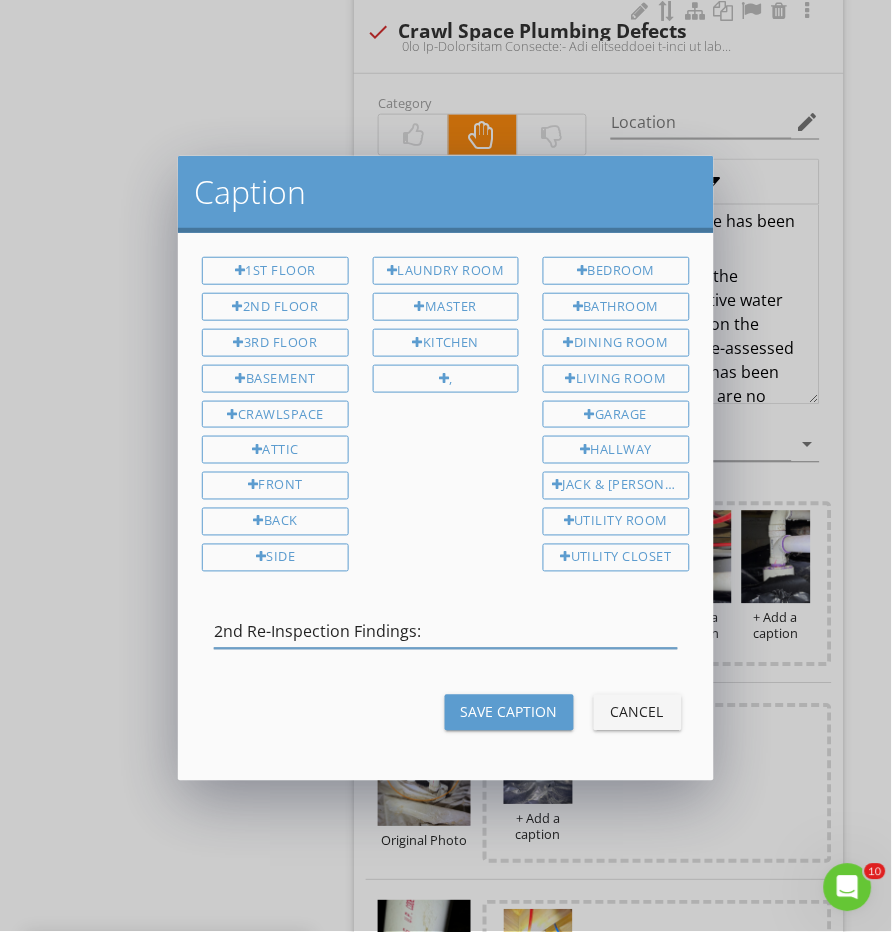 type on "2nd Re-Inspection Findings:" 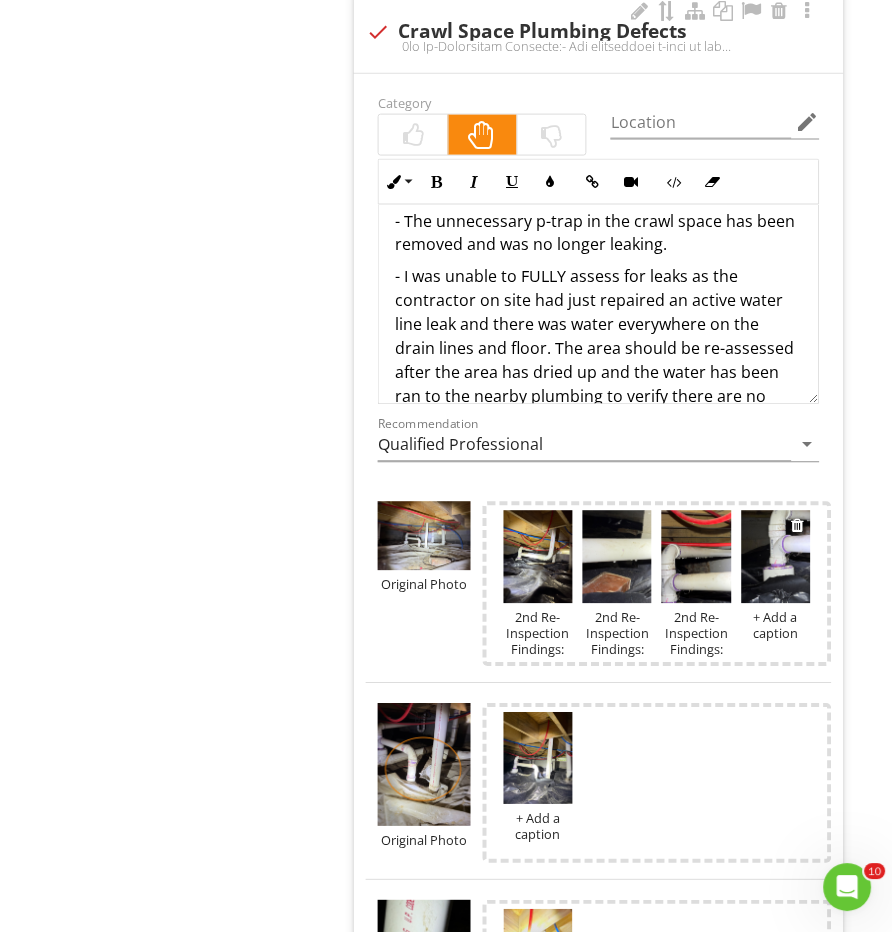 click on "+ Add a caption" at bounding box center [776, 626] 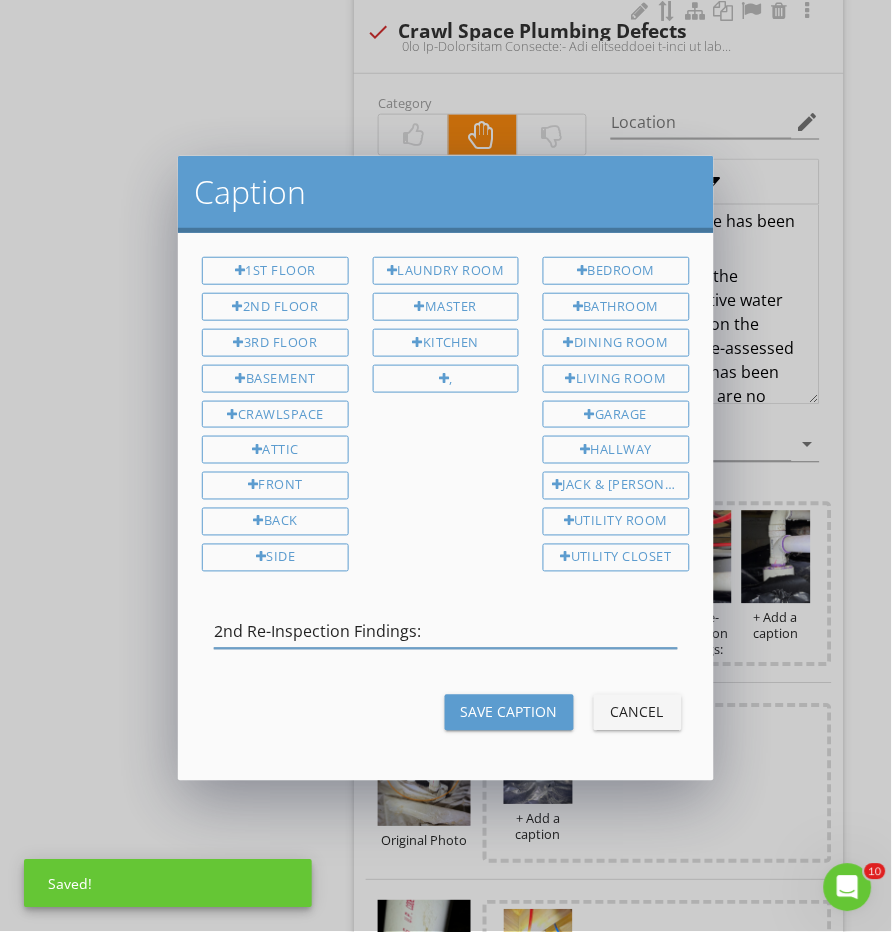 type on "2nd Re-Inspection Findings:" 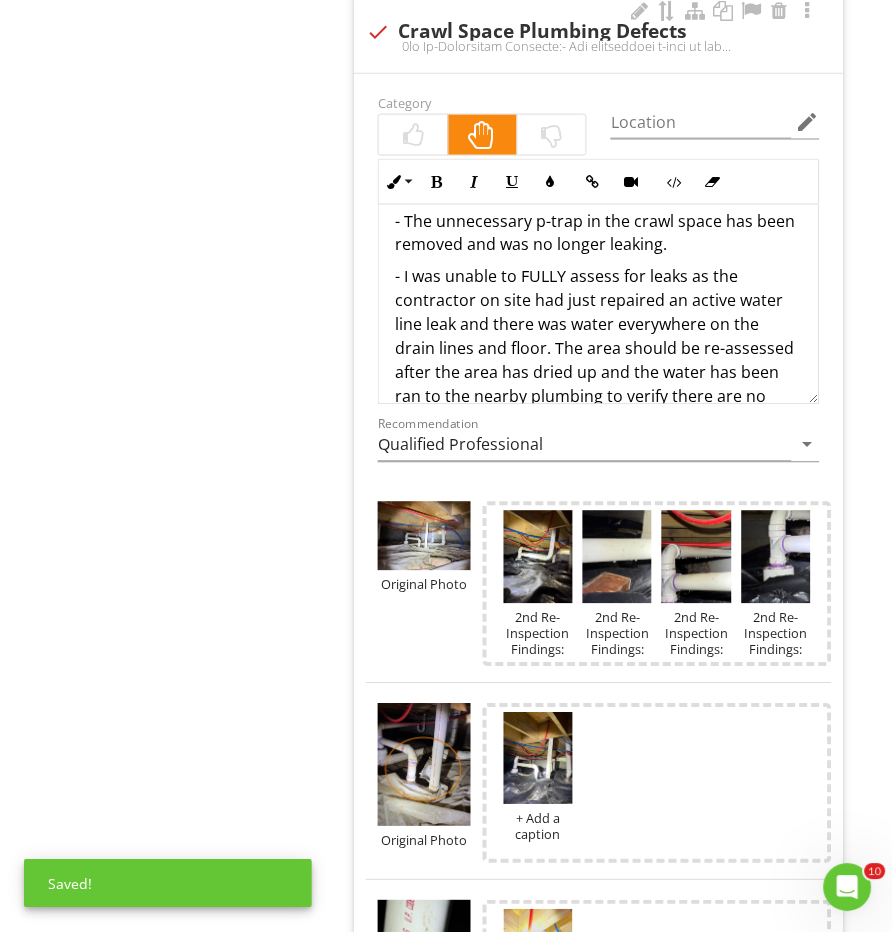 click on "Category                 Location edit       Inline Style XLarge Large Normal Small Light Small/Light Bold Italic Underline Colors Insert Link Insert Video Code View Clear Formatting Ordered List Unordered List Insert Image Insert Table 2nd Re-Inspection Findings: - The unnecessary p-trap in the crawl space has been removed and was no longer leaking.  - I was unable to FULLY assess for leaks as the contractor on site had just repaired an active water line leak and there was water everywhere on the drain lines and floor. The area should be re-assessed after the area has dried up and the water has been ran to the nearby plumbing to verify there are no more leaks.  Re-Inspection Findings: None of the plumbing defects appeared to have been corrected.  Original Findings: There are multiple plumbing defects in the crawl space.  - The drain line for the hallway bathroom sink appears to have an additional p-trap within the craw space which can lead to poor drainage and clogging.  Enter text here" at bounding box center (598, 868) 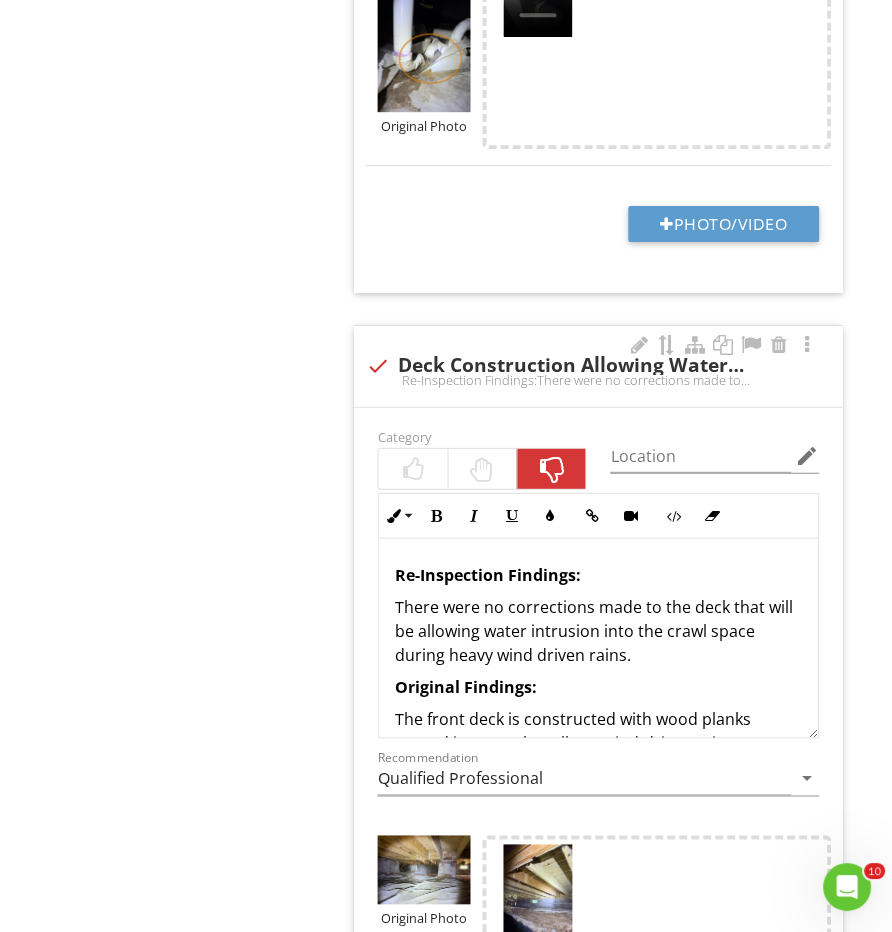 scroll, scrollTop: 4574, scrollLeft: 0, axis: vertical 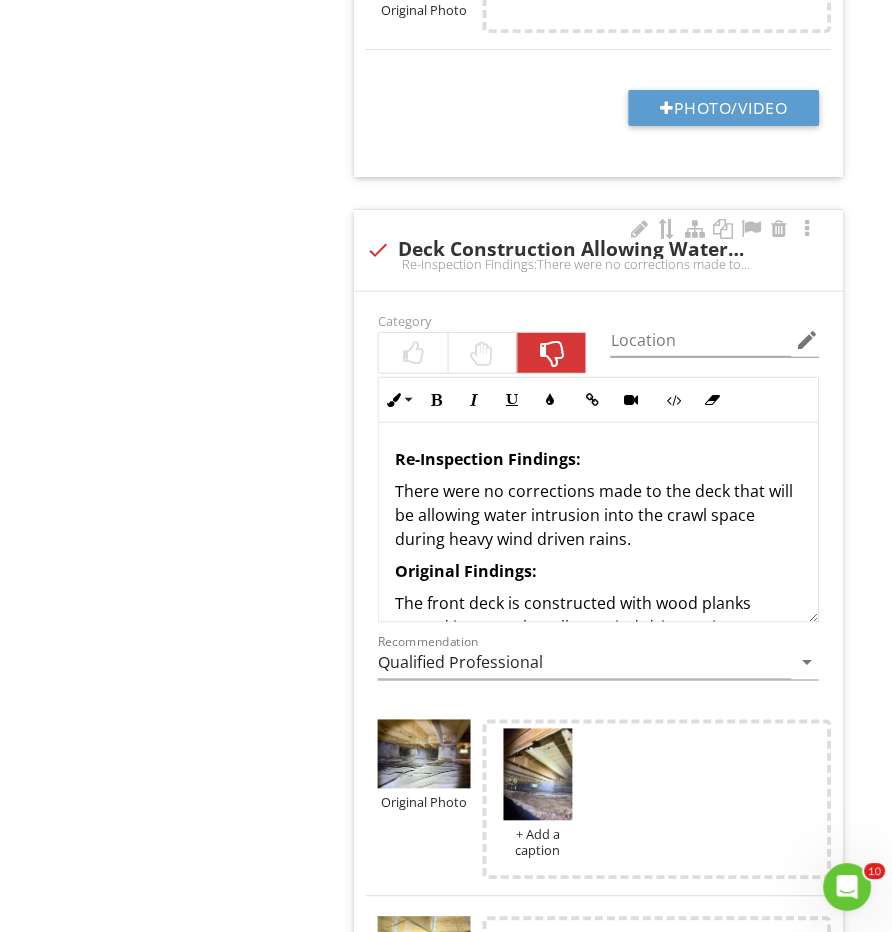 click on "Re-Inspection Findings: There were no corrections made to the deck that will be allowing water intrusion into the crawl space during heavy wind driven rains.  Original Findings: The front deck is constructed with wood planks spaced in a way that allows wind-driven rain to penetrate through the deck surface and into the crawl space below. This condition can contribute to water intrusion and elevated moisture levels in the crawl space, potentially leading to wood deterioration, mold growth, and other moisture-related issues. This was a common practice at the time this home was built.  Recommend further evaluation and correction by a qualified contractor to ensure the deck is properly designed and sealed to prevent water intrusion." at bounding box center (598, 667) 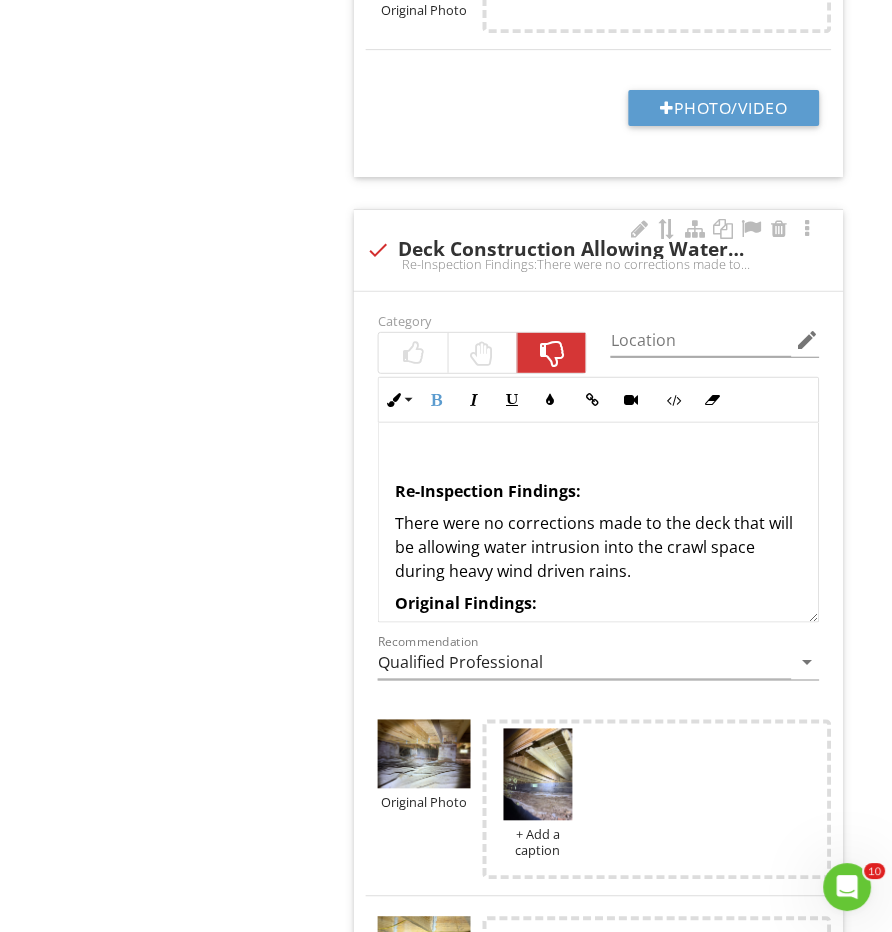 click on "Re-Inspection Findings: There were no corrections made to the deck that will be allowing water intrusion into the crawl space during heavy wind driven rains.  Original Findings: The front deck is constructed with wood planks spaced in a way that allows wind-driven rain to penetrate through the deck surface and into the crawl space below. This condition can contribute to water intrusion and elevated moisture levels in the crawl space, potentially leading to wood deterioration, mold growth, and other moisture-related issues. This was a common practice at the time this home was built.  Recommend further evaluation and correction by a qualified contractor to ensure the deck is properly designed and sealed to prevent water intrusion." at bounding box center (598, 683) 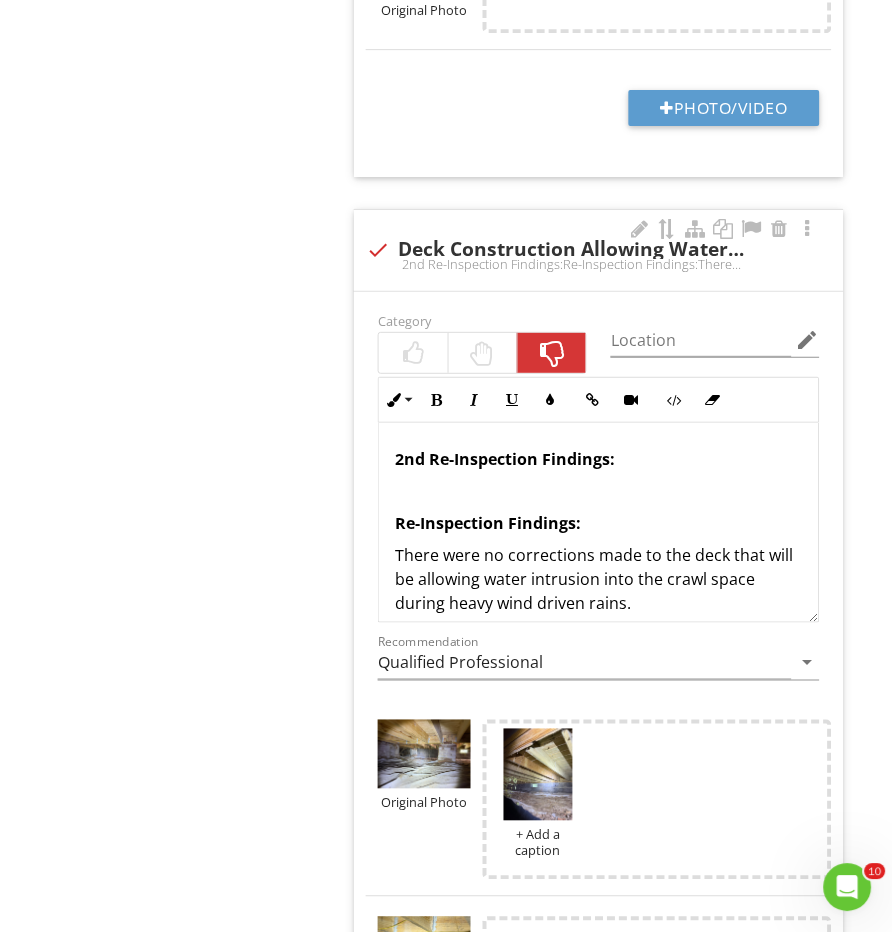 type 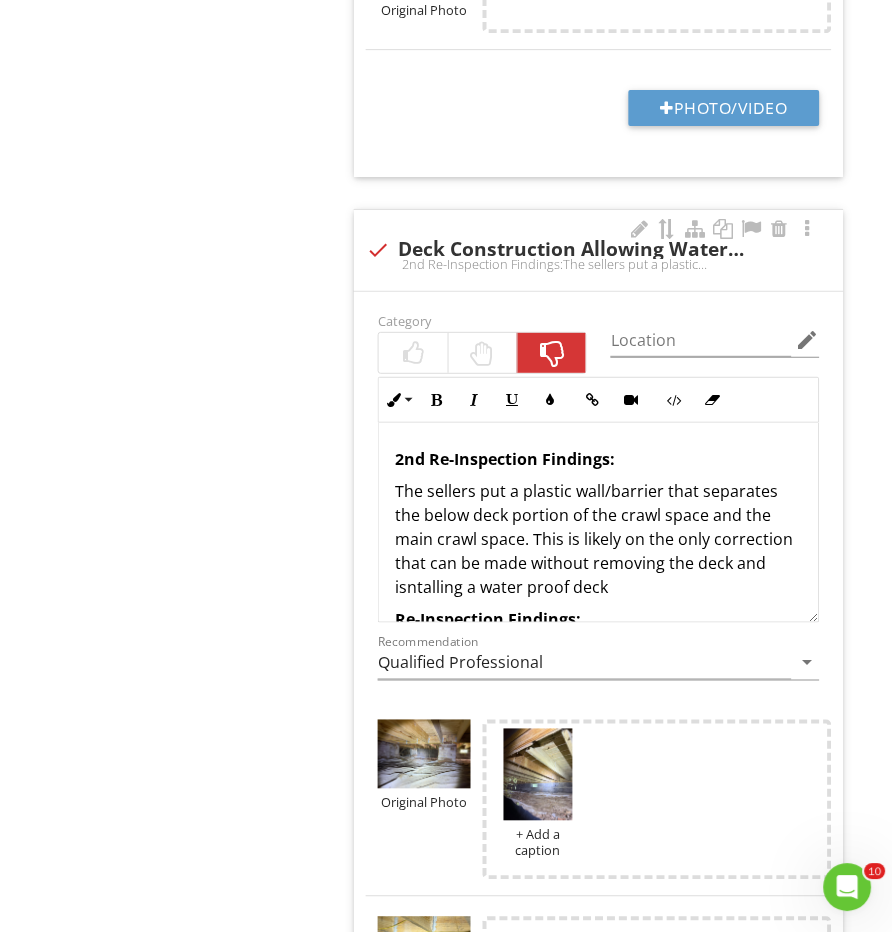 click on "The sellers put a plastic wall/barrier that separates the below deck portion of the crawl space and the main crawl space. This is likely on the only correction that can be made without removing the deck and isntalling a water proof deck" at bounding box center [598, 539] 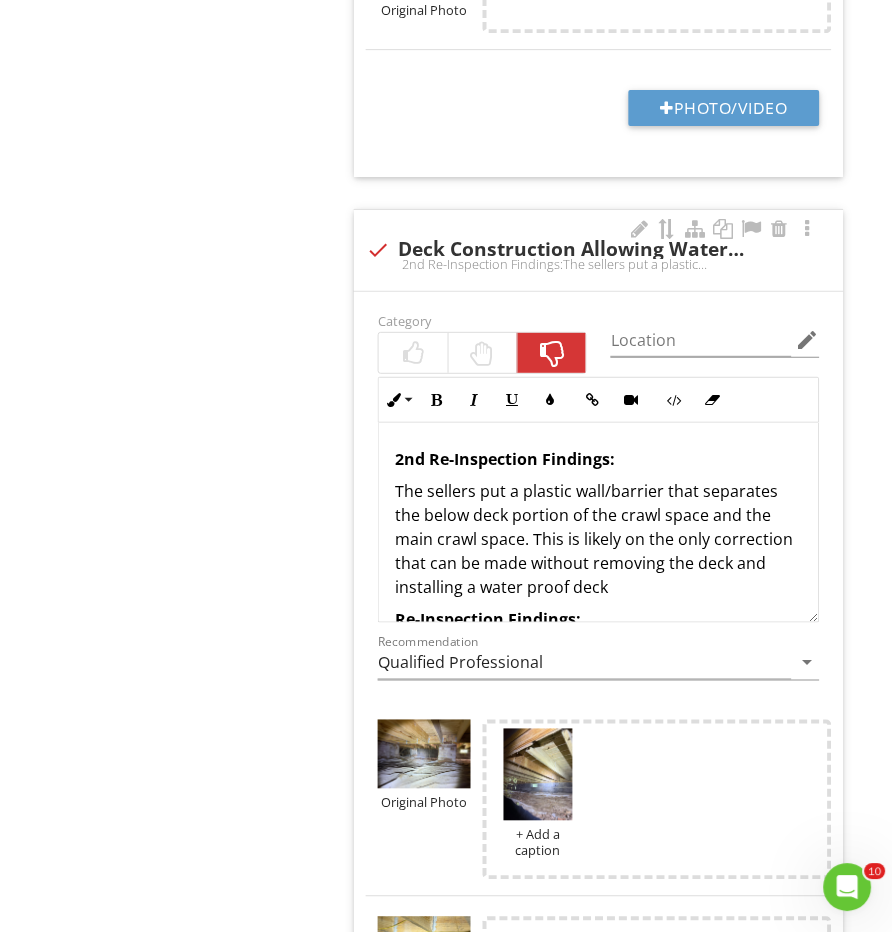 click on "2nd Re-Inspection Findings: The sellers put a plastic wall/barrier that separates the below deck portion of the crawl space and the main crawl space. This is likely on the only correction that can be made without removing the deck and installing a water proof deck  Re-Inspection Findings: There were no corrections made to the deck that will be allowing water intrusion into the crawl space during heavy wind driven rains.  Original Findings: The front deck is constructed with wood planks spaced in a way that allows wind-driven rain to penetrate through the deck surface and into the crawl space below. This condition can contribute to water intrusion and elevated moisture levels in the crawl space, potentially leading to wood deterioration, mold growth, and other moisture-related issues. This was a common practice at the time this home was built.  Recommend further evaluation and correction by a qualified contractor to ensure the deck is properly designed and sealed to prevent water intrusion." at bounding box center [598, 747] 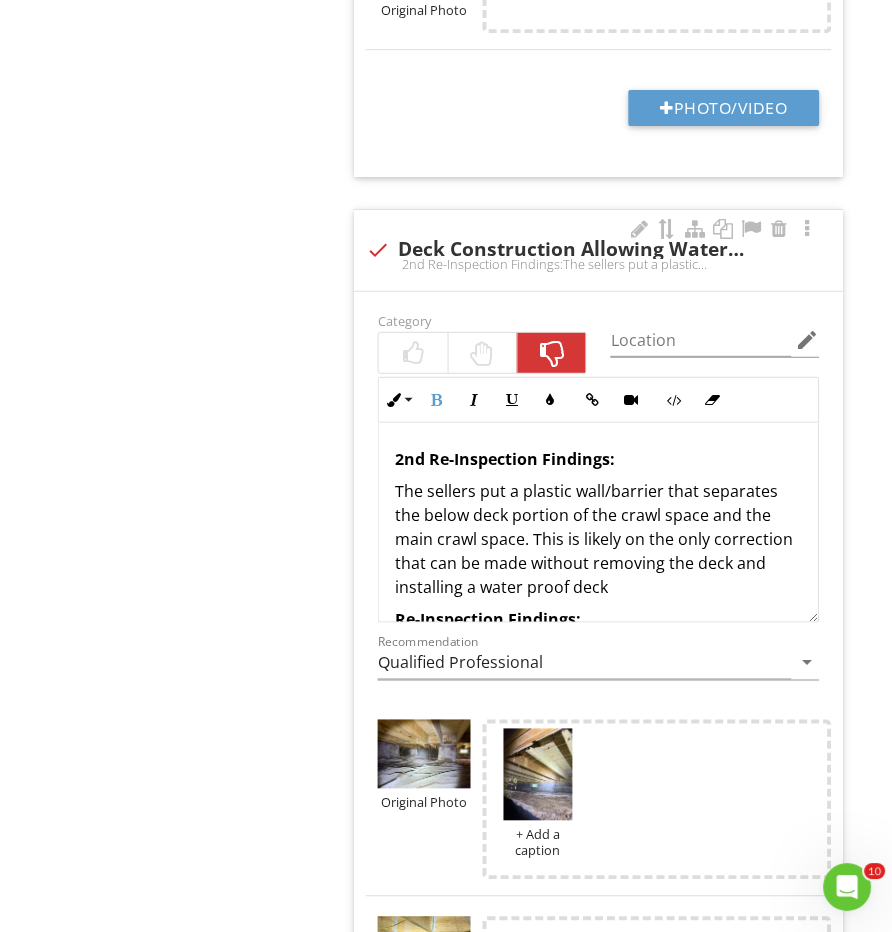 click on "The sellers put a plastic wall/barrier that separates the below deck portion of the crawl space and the main crawl space. This is likely on the only correction that can be made without removing the deck and installing a water proof deck" at bounding box center (598, 539) 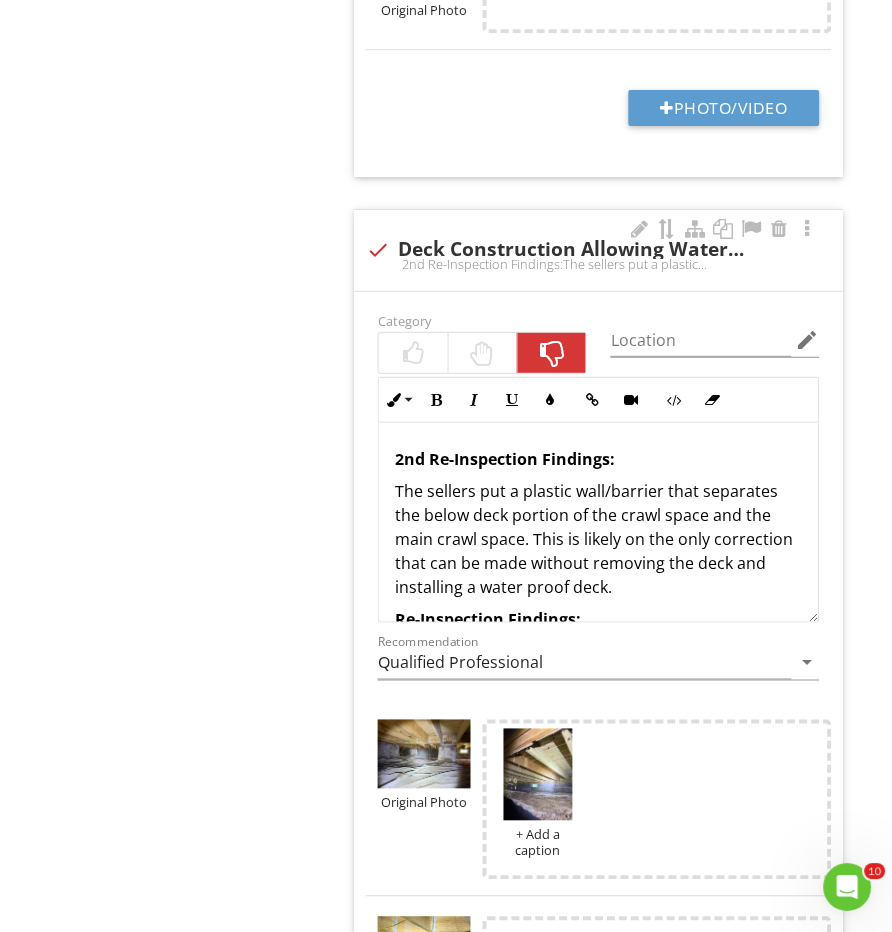click at bounding box center [413, 353] 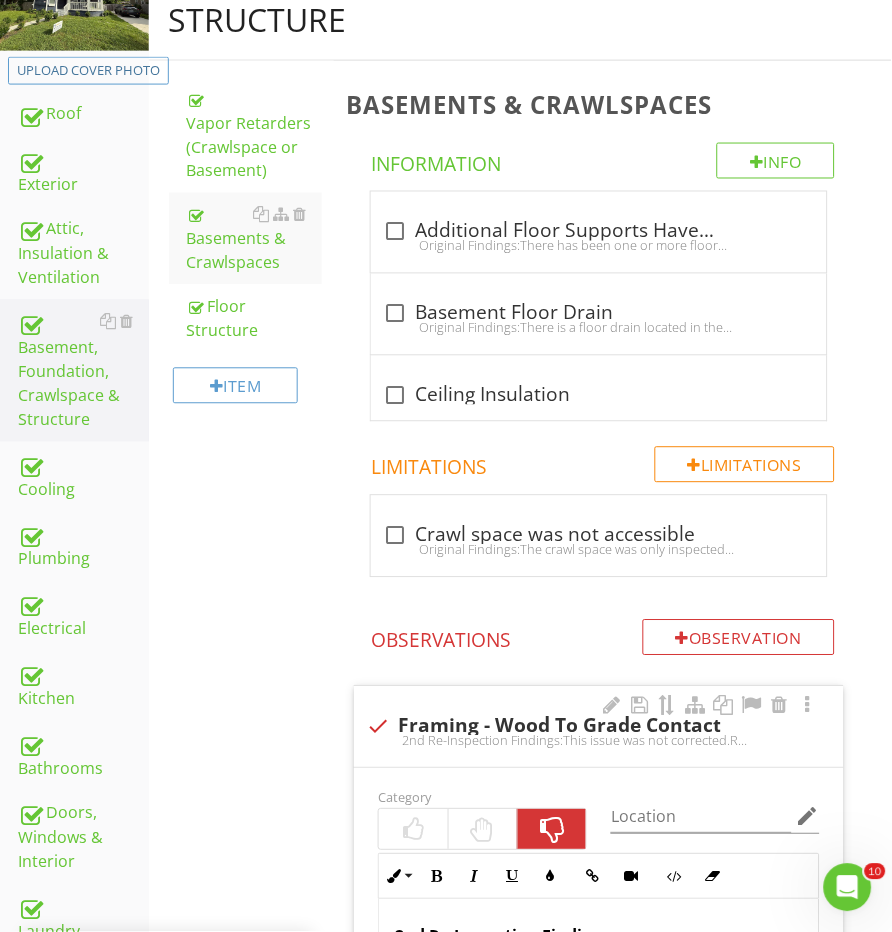 scroll, scrollTop: 194, scrollLeft: 0, axis: vertical 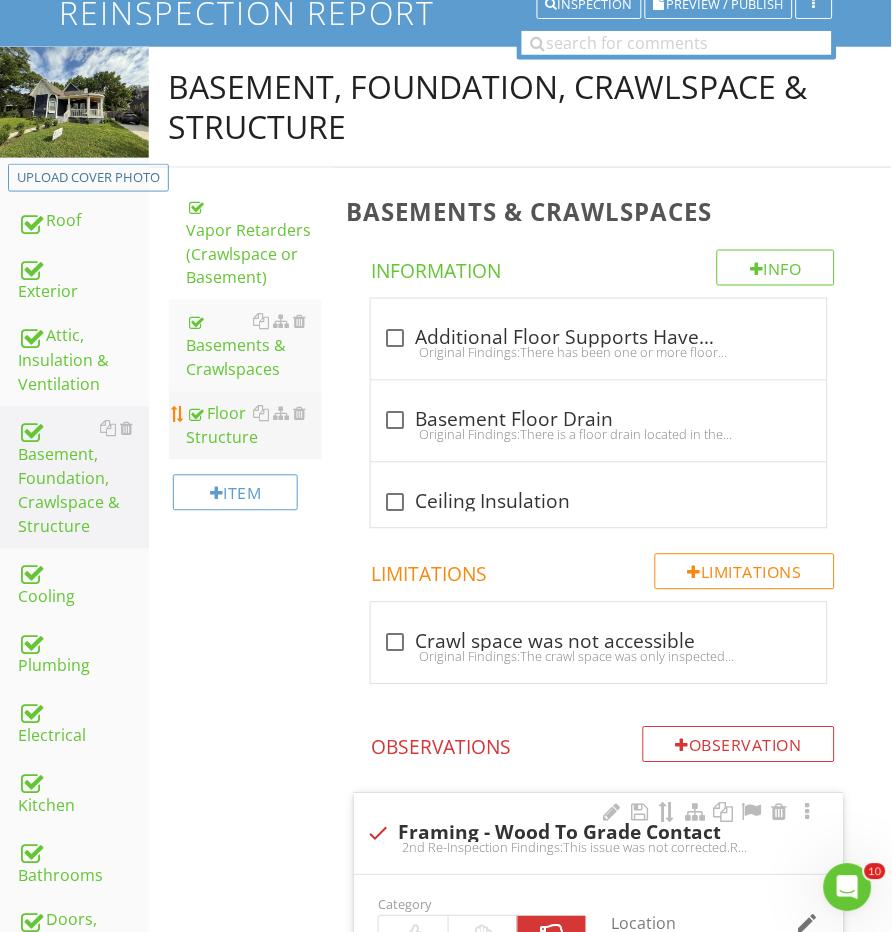 click on "Floor Structure" at bounding box center (255, 426) 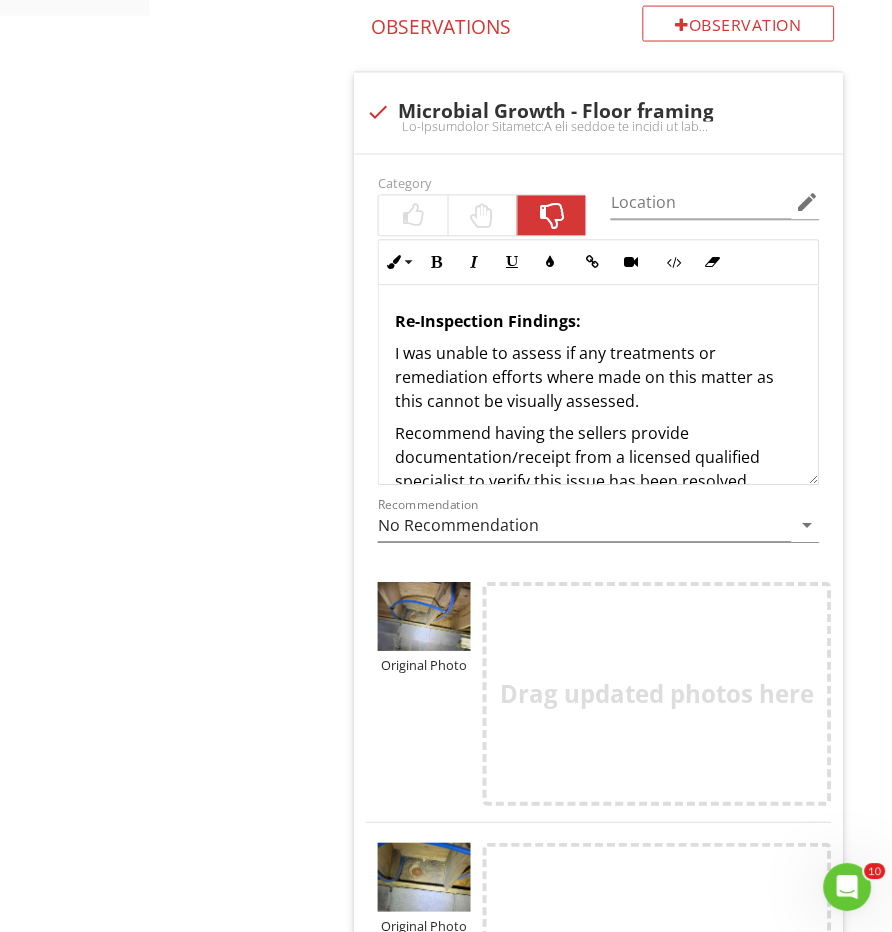 scroll, scrollTop: 1357, scrollLeft: 0, axis: vertical 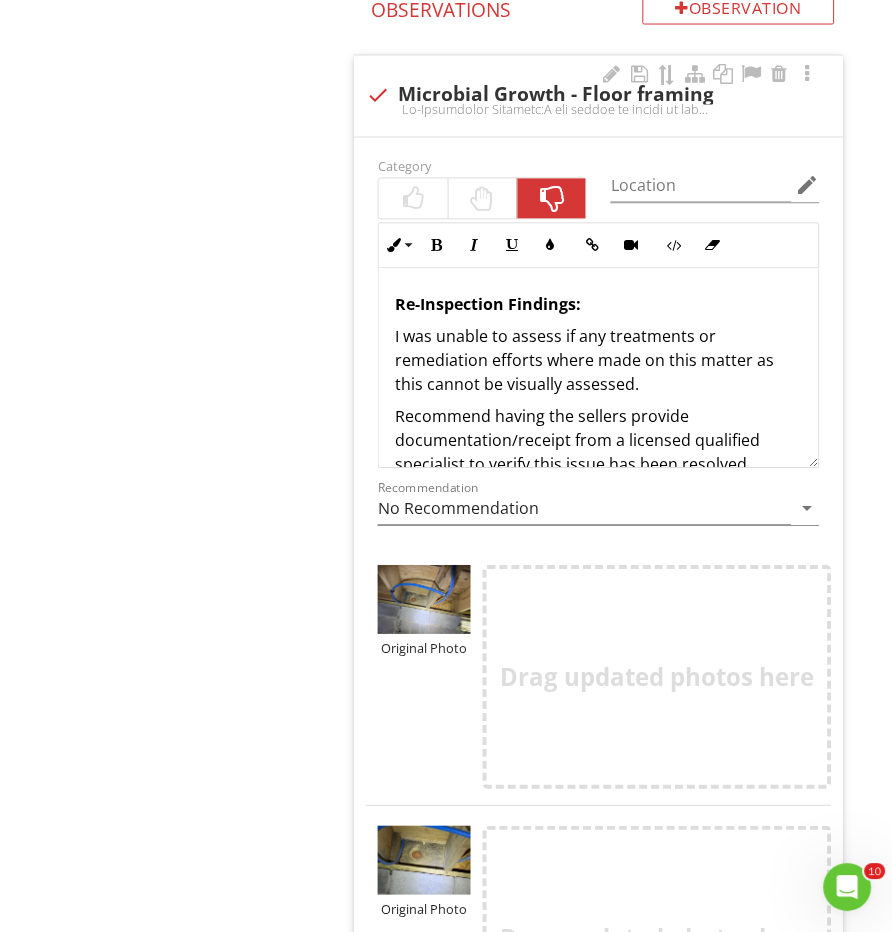 click on "Re-Inspection Findings: I was unable to assess if any treatments or remediation efforts where made on this matter as this cannot be visually assessed.  Recommend having the sellers provide documentation/receipt from a licensed qualified specialist to verify this issue has been resolved appropriately.  Original Findings: Observed signs of microbial growth in one or more areas in the flooring structure.  The growth is likely due to elevated moisture within the crawl space. This can be due to issues such as water intrusion, plumbing leaks, and/or insufficient ventilation for the crawl space.  Recommend having a qualified contractor/specialist evaluate and treat the growth as seen fit. Any venting or water management issues around the perimeter (gutters & grading) should be resolved and the space should be monitored for any further indications of moisture concerns.  In some scenarios a vapor barrier and other moisture/water management practice may need to be implemented." at bounding box center [598, 649] 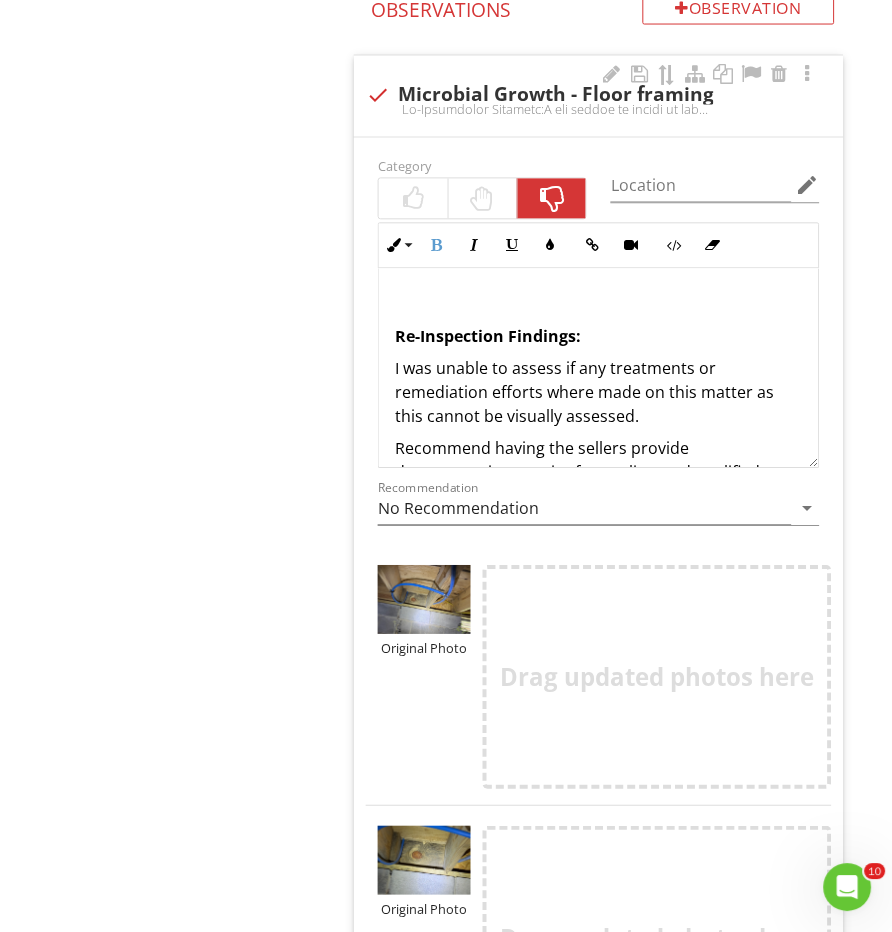 click on "Re-Inspection Findings: I was unable to assess if any treatments or remediation efforts where made on this matter as this cannot be visually assessed.  Recommend having the sellers provide documentation/receipt from a licensed qualified specialist to verify this issue has been resolved appropriately.  Original Findings: Observed signs of microbial growth in one or more areas in the flooring structure.  The growth is likely due to elevated moisture within the crawl space. This can be due to issues such as water intrusion, plumbing leaks, and/or insufficient ventilation for the crawl space.  Recommend having a qualified contractor/specialist evaluate and treat the growth as seen fit. Any venting or water management issues around the perimeter (gutters & grading) should be resolved and the space should be monitored for any further indications of moisture concerns.  In some scenarios a vapor barrier and other moisture/water management practice may need to be implemented." at bounding box center [598, 665] 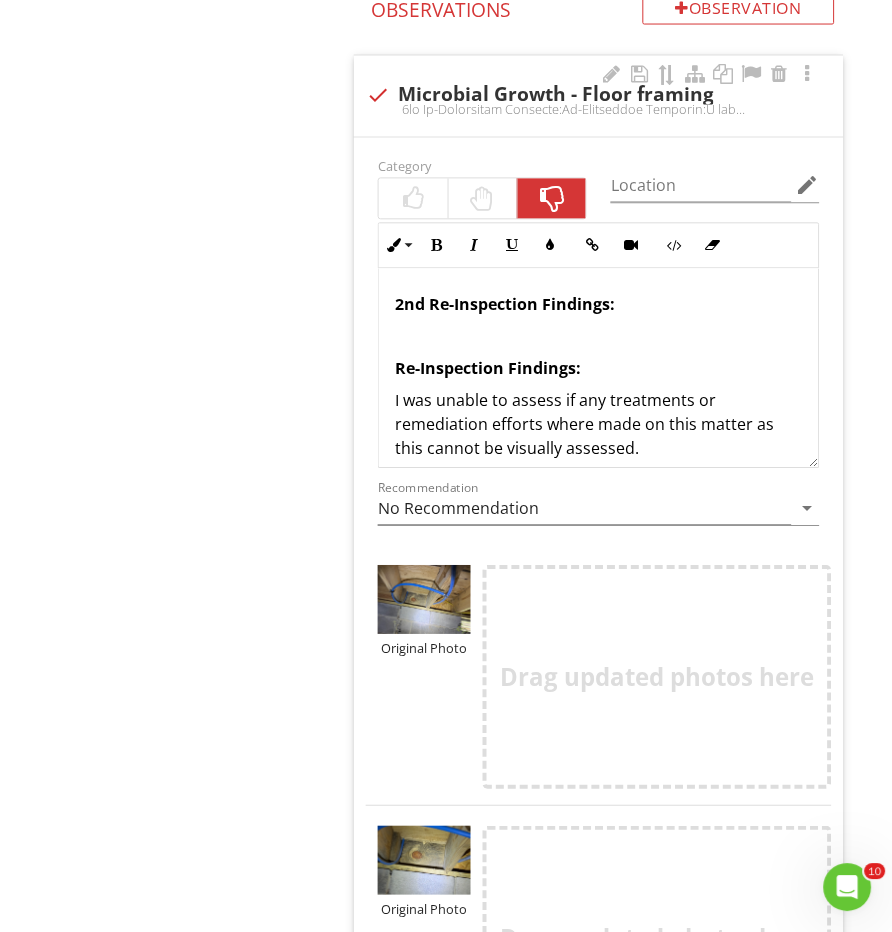 type 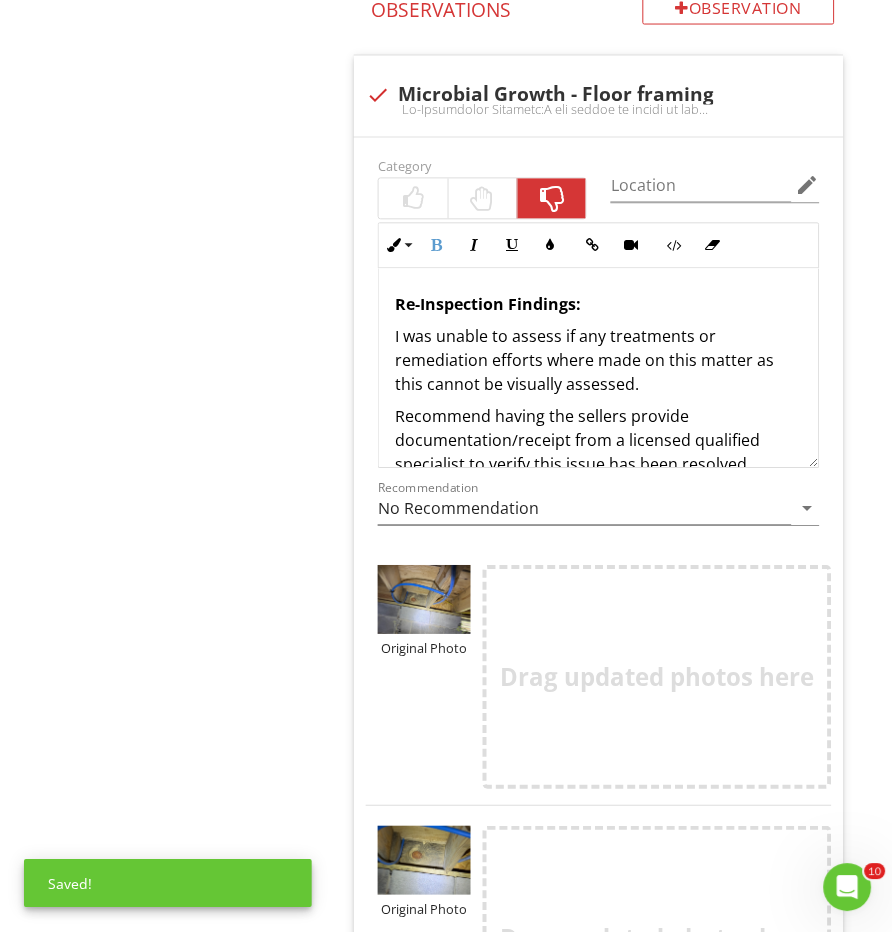 click on "Upload cover photo
Roof
Exterior
Attic, Insulation & Ventilation
Basement, Foundation, Crawlspace & Structure
Cooling
Plumbing
Electrical
Kitchen
Bathrooms
Doors, Windows & Interior
Laundry
Section
Basement, Foundation, Crawlspace & Structure
Vapor Retarders (Crawlspace or Basement)
Basements & Crawlspaces
Floor Structure
Item
Floor Structure
Info
Information                         check_box_outline_blank Concrete   Dirt" at bounding box center [446, 4057] 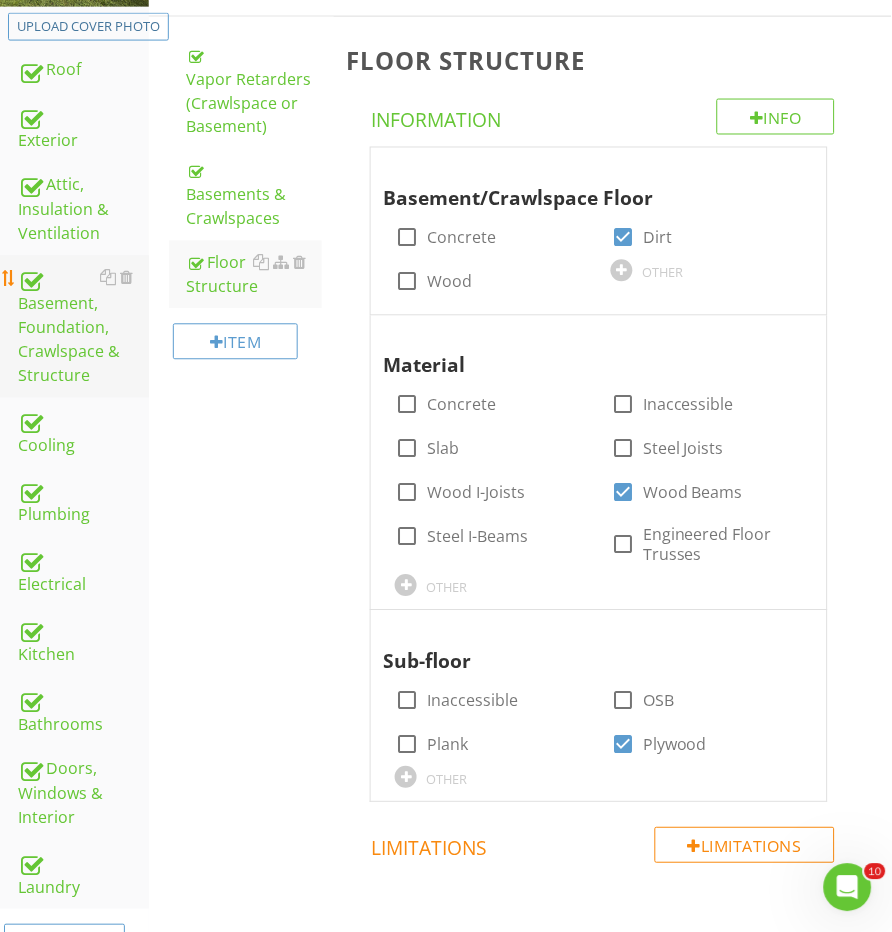 scroll, scrollTop: 384, scrollLeft: 0, axis: vertical 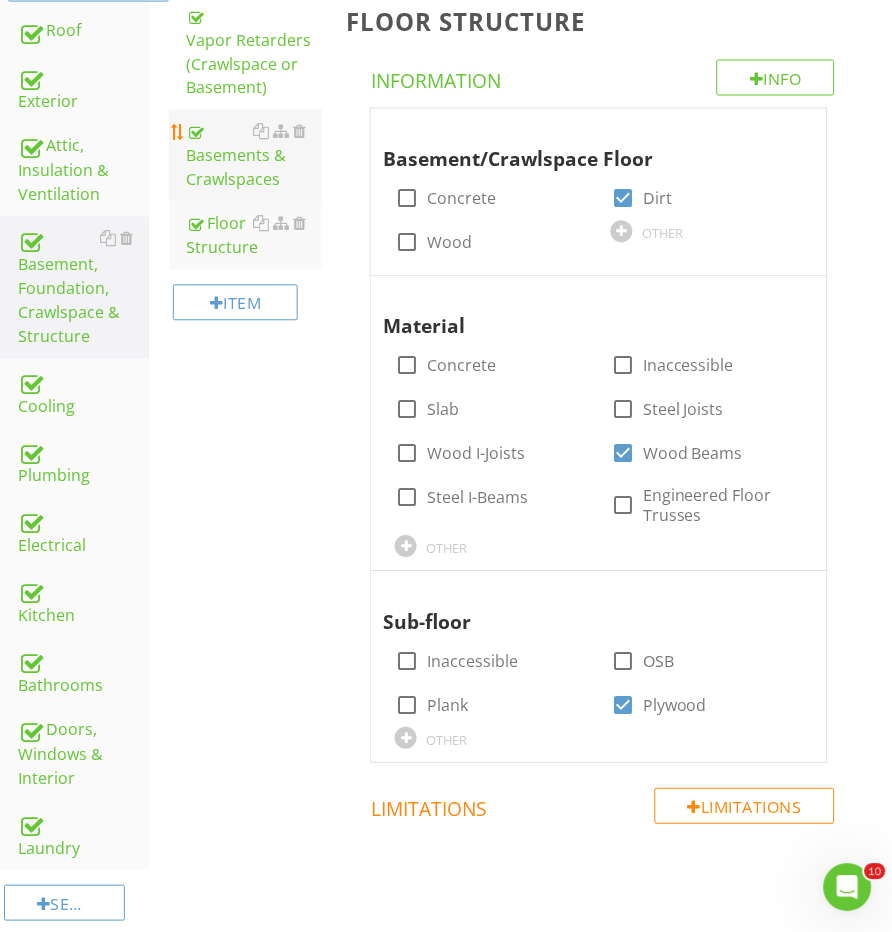 click on "Basements & Crawlspaces" at bounding box center [255, 156] 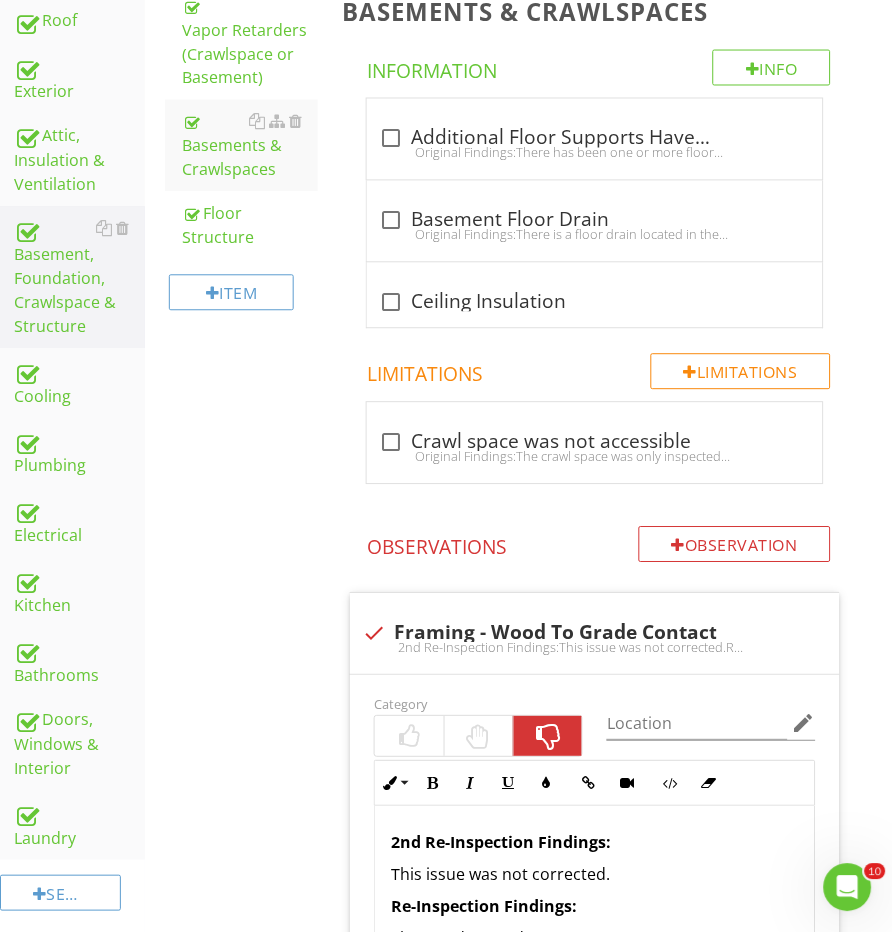 scroll, scrollTop: 325, scrollLeft: 4, axis: both 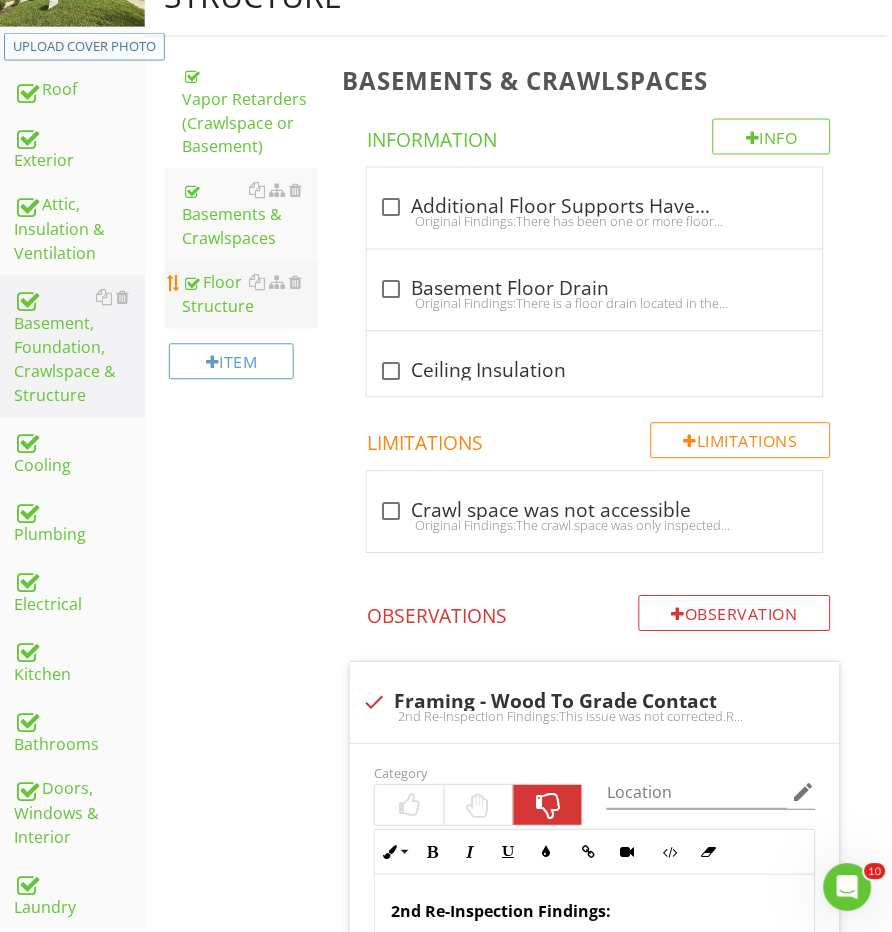 click on "Floor Structure" at bounding box center [251, 295] 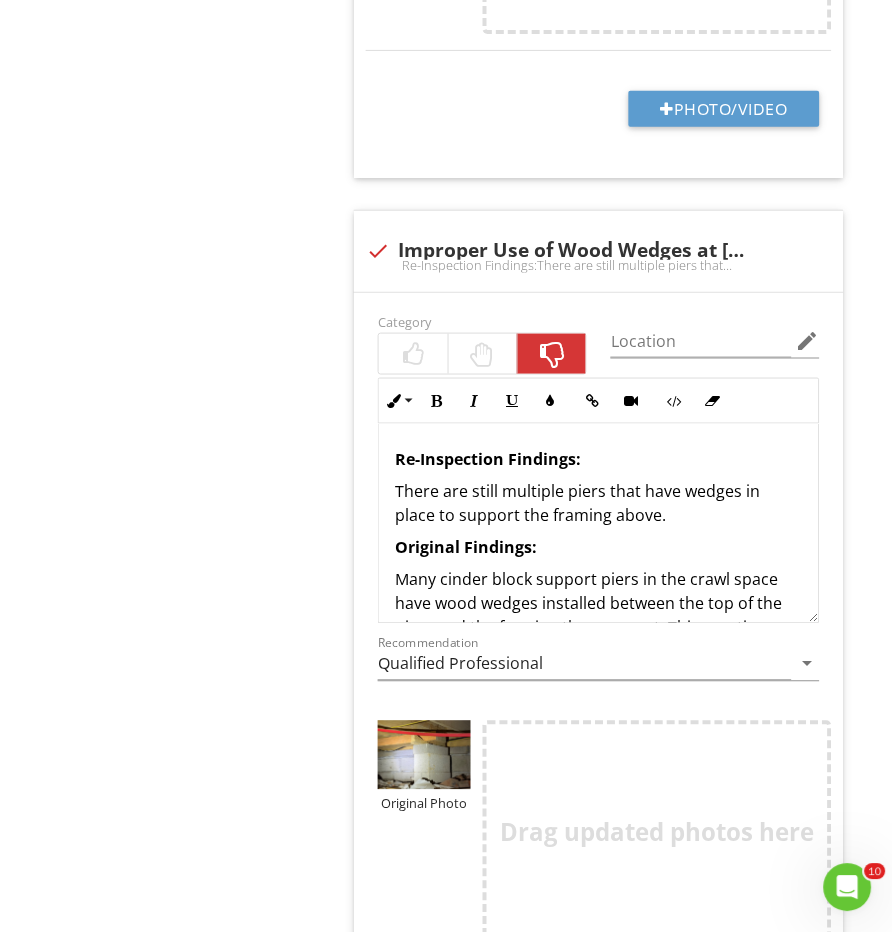 scroll, scrollTop: 2805, scrollLeft: 0, axis: vertical 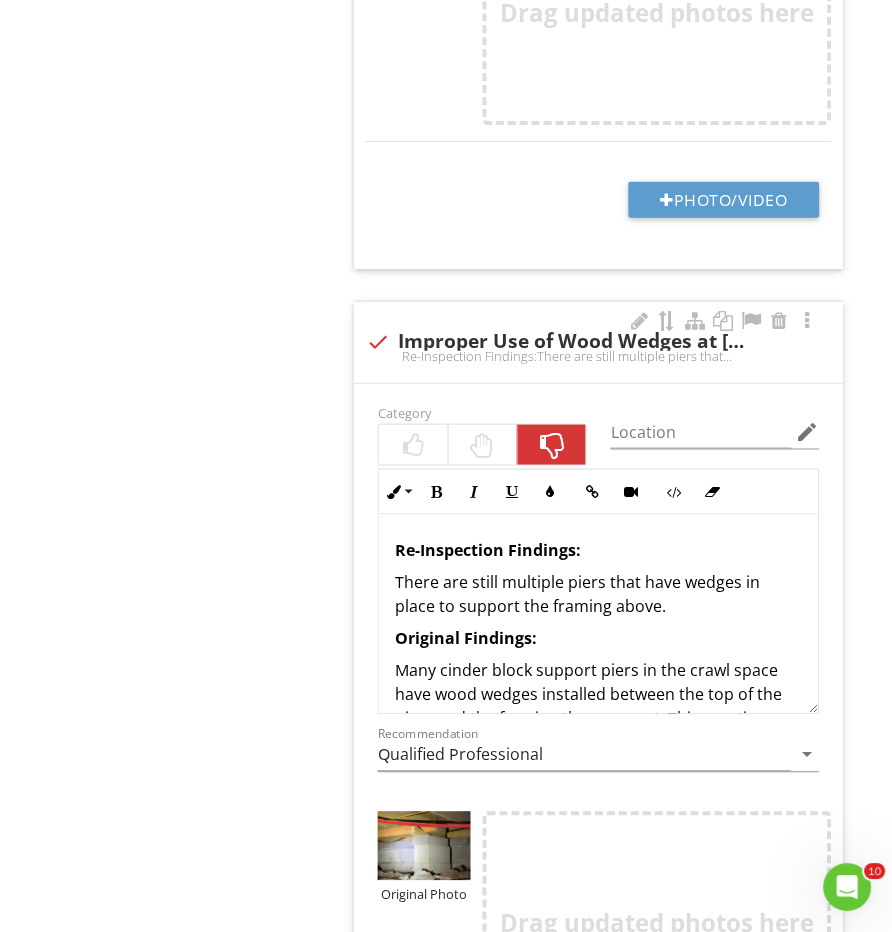 click on "Re-Inspection Findings: There are still multiple piers that have wedges in place to support the framing above.  Original Findings: Many cinder block support piers in the crawl space have wood wedges installed between the top of the piers and the framing they support. This practice can result in floor sagging over time, as wood wedges may compress or shift under load.  Recommend evaluation and correction by a qualified contractor to ensure stable and proper support of the floor structure." at bounding box center (598, 699) 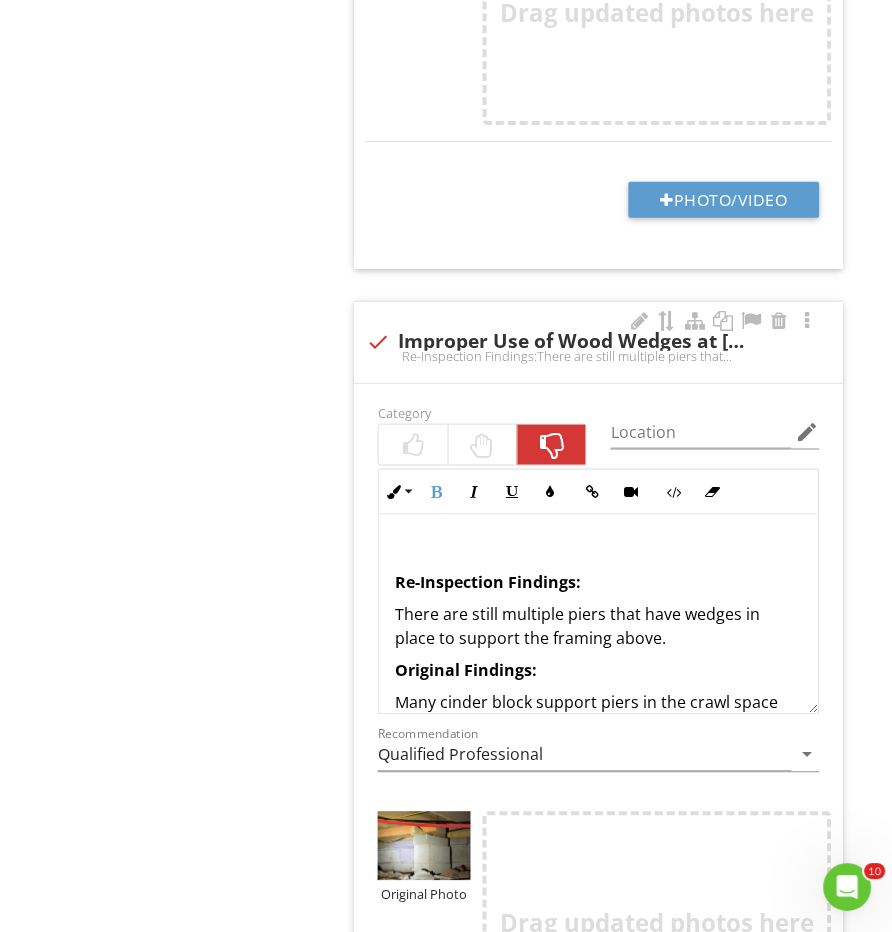 click on "Re-Inspection Findings: There are still multiple piers that have wedges in place to support the framing above.  Original Findings: Many cinder block support piers in the crawl space have wood wedges installed between the top of the piers and the framing they support. This practice can result in floor sagging over time, as wood wedges may compress or shift under load.  Recommend evaluation and correction by a qualified contractor to ensure stable and proper support of the floor structure." at bounding box center (598, 715) 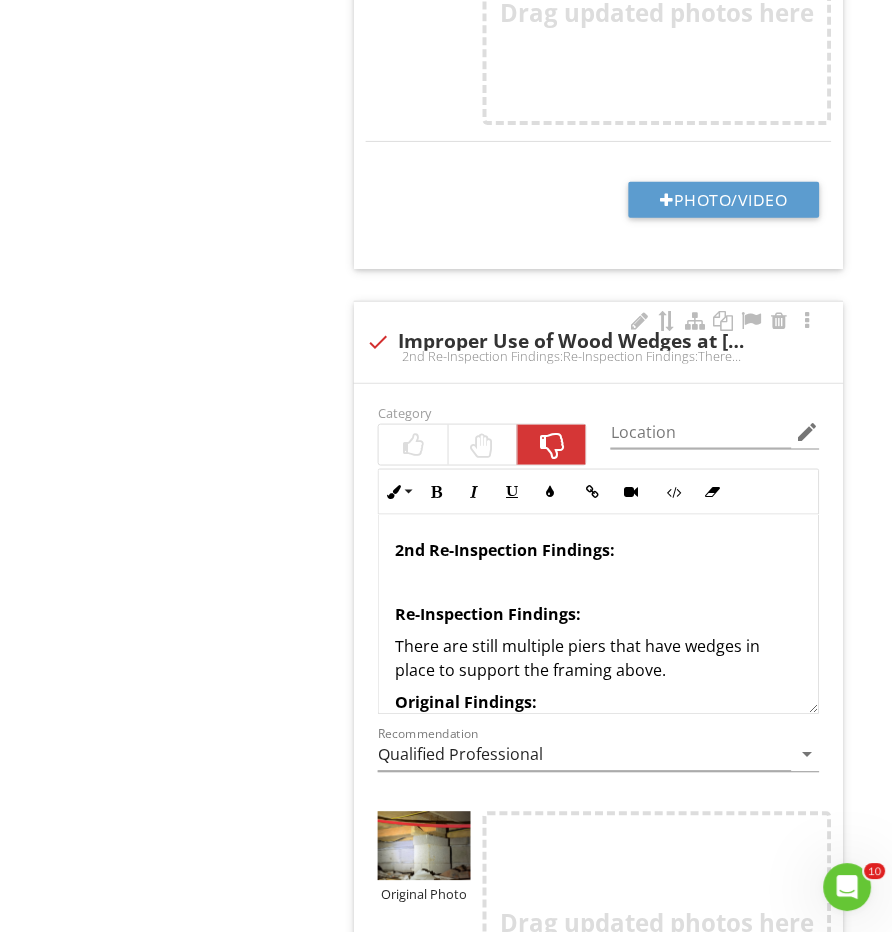 type 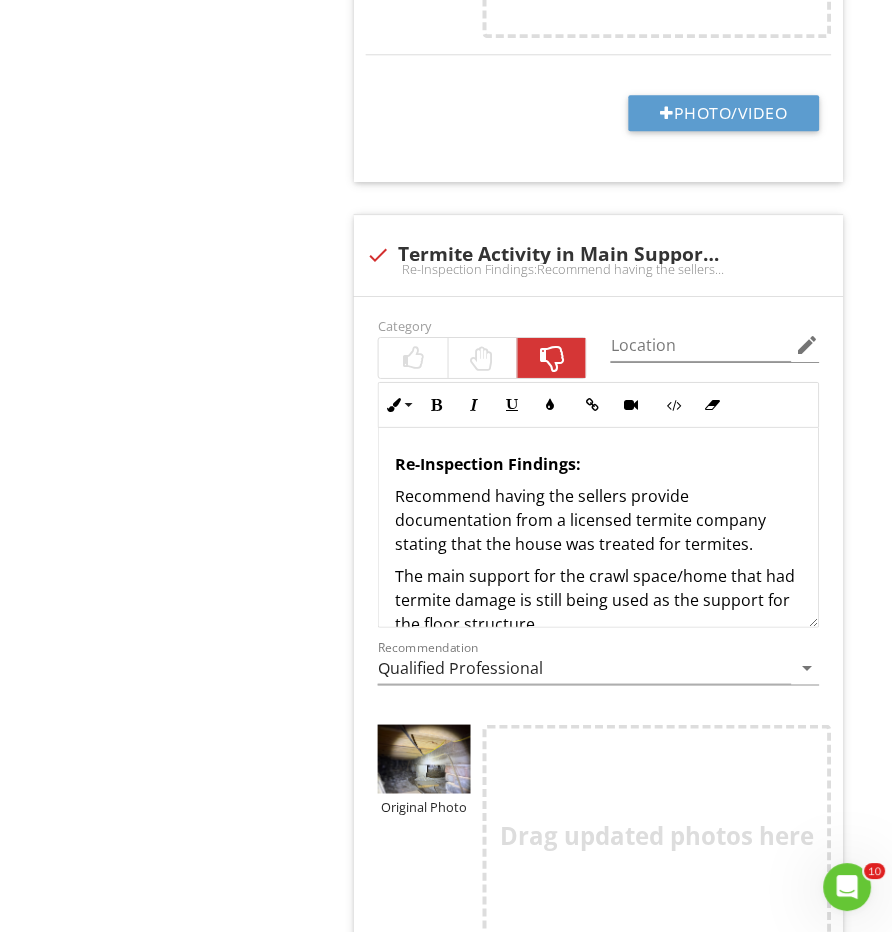 scroll, scrollTop: 5374, scrollLeft: 0, axis: vertical 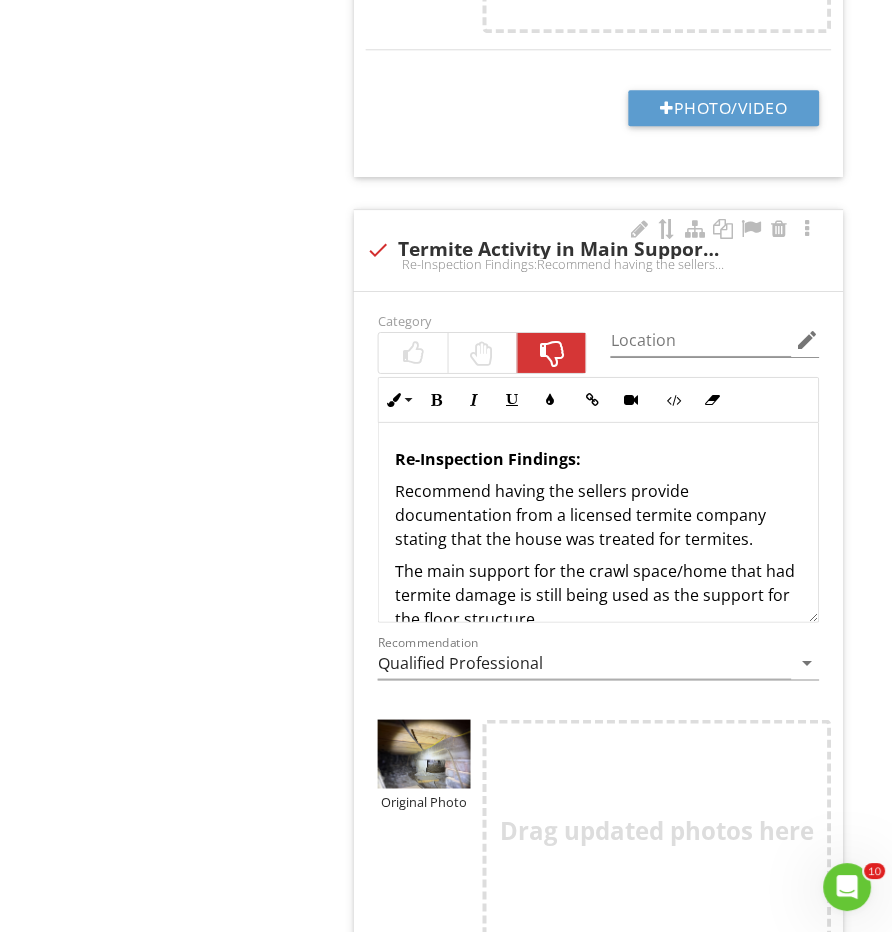 click on "Re-Inspection Findings: Recommend having the sellers provide documentation from a licensed termite company stating that the house was treated for termites.  The main support for the crawl space/home that had termite damage is still being used as the support for the floor structure.  Original Findings: The main support beam for the floor structure, which spans the entire crawl space from front to back, shows evidence of active or past termite activity. Termite damage can significantly weaken or compromise framing components, potentially leading to structural failure. The extent of the damage cannot be fully determined during a visual inspection. Recommend further evaluation by a qualified framing contractor to assess the beam's structural integrity and correction as needed. Also recommend inspection by a licensed termite specialist to determine the extent of infestation and implement appropriate treatment." at bounding box center [598, 715] 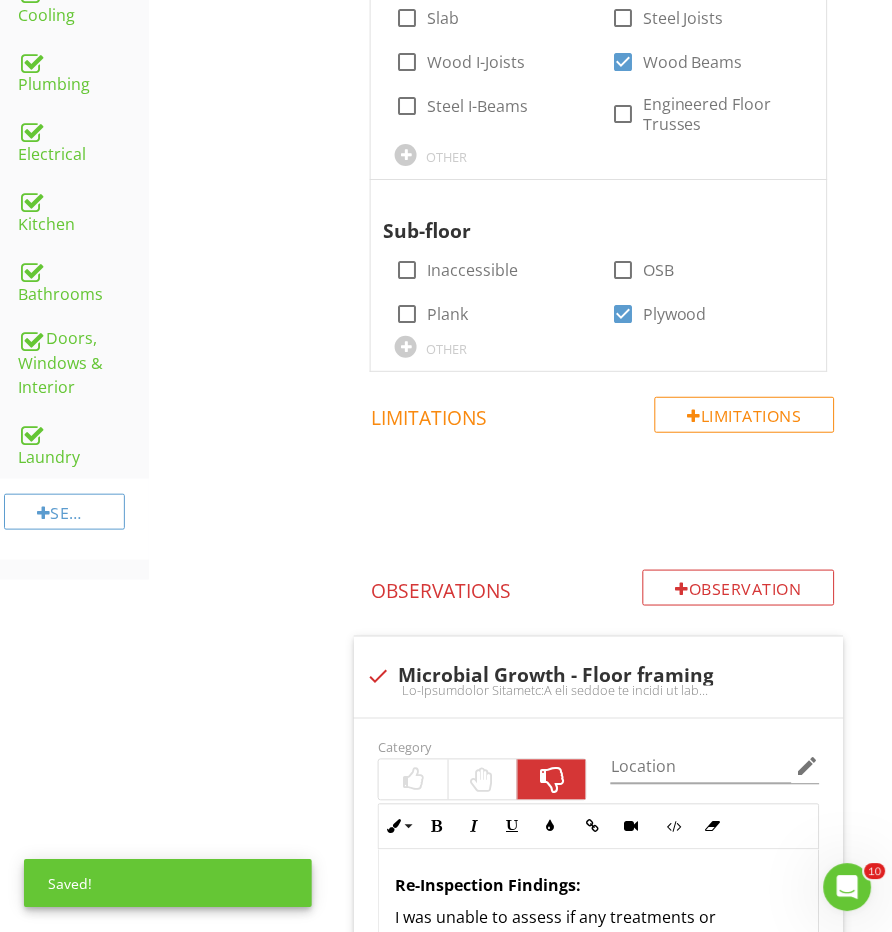 scroll, scrollTop: 48, scrollLeft: 0, axis: vertical 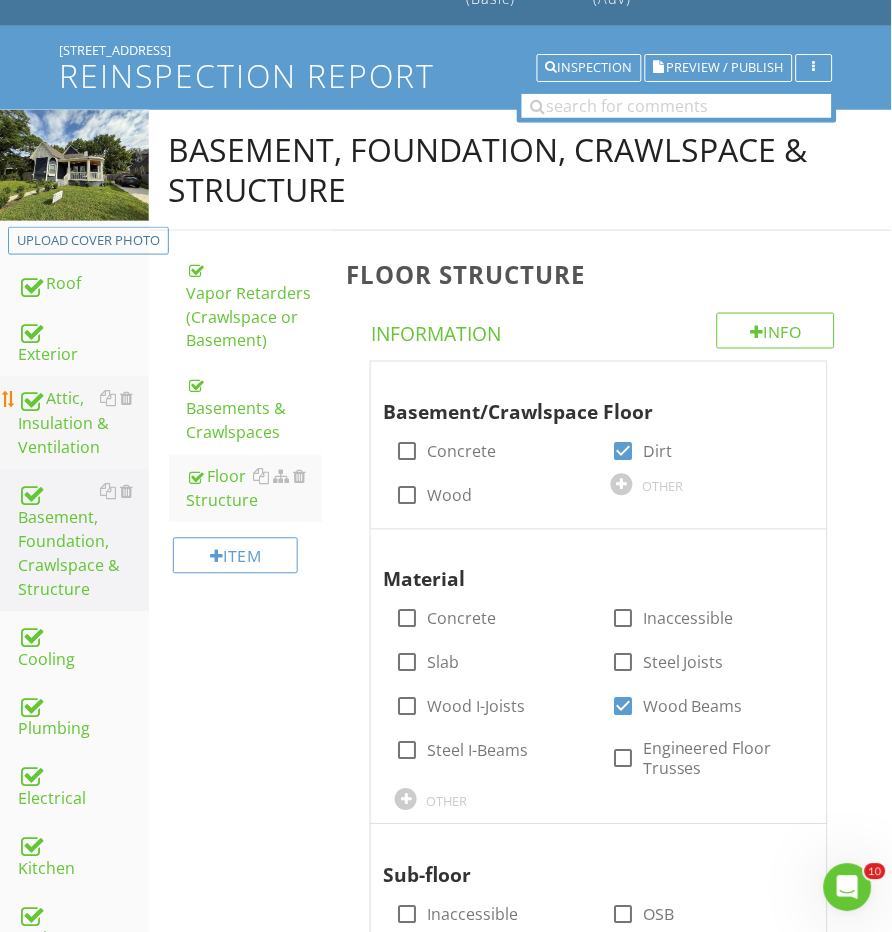 click on "Attic, Insulation & Ventilation" at bounding box center (83, 424) 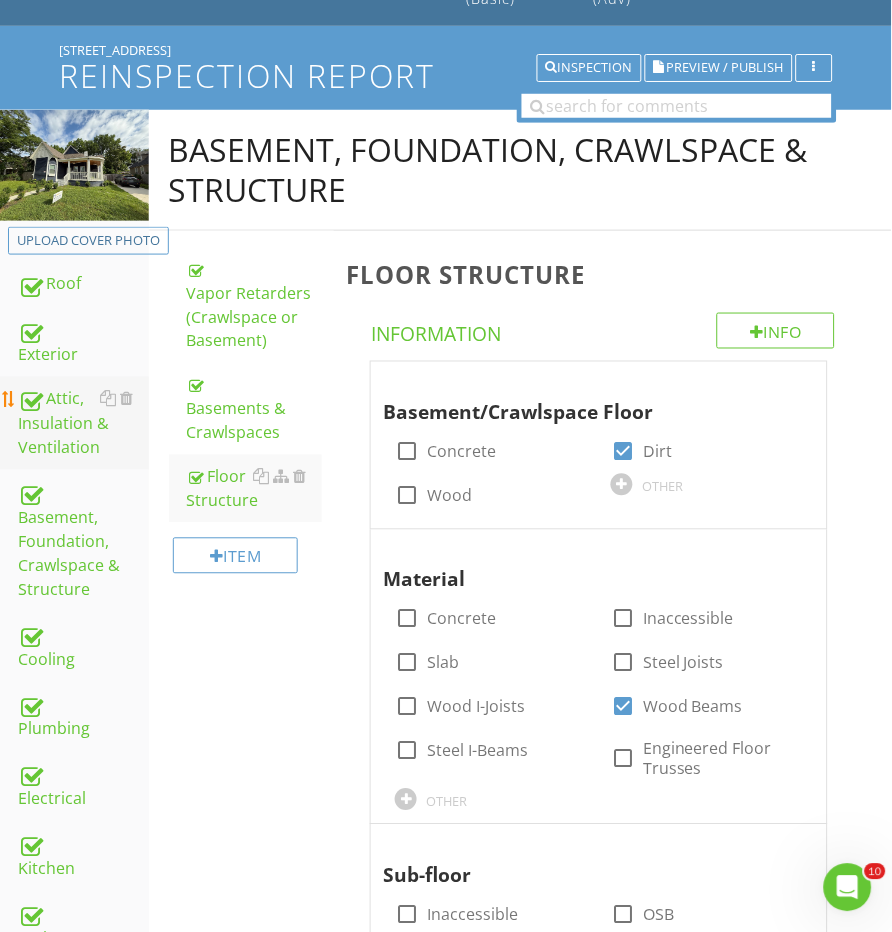 scroll, scrollTop: 130, scrollLeft: 0, axis: vertical 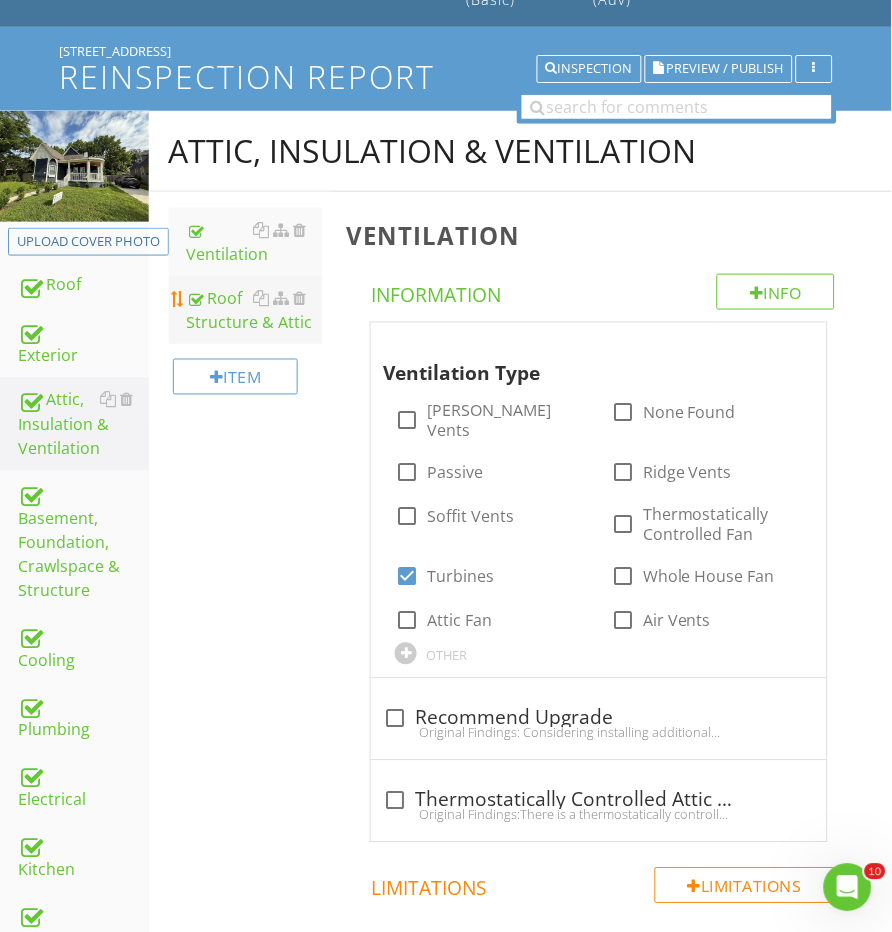 click on "Roof Structure & Attic" at bounding box center (255, 310) 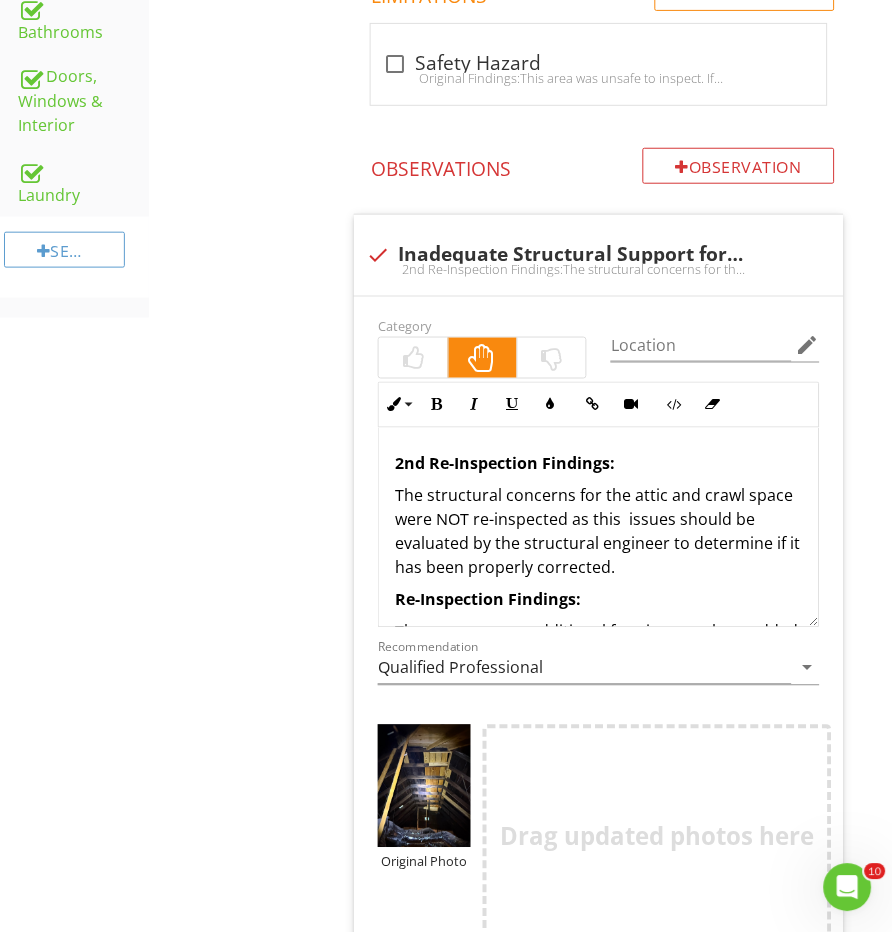 scroll, scrollTop: 1080, scrollLeft: 0, axis: vertical 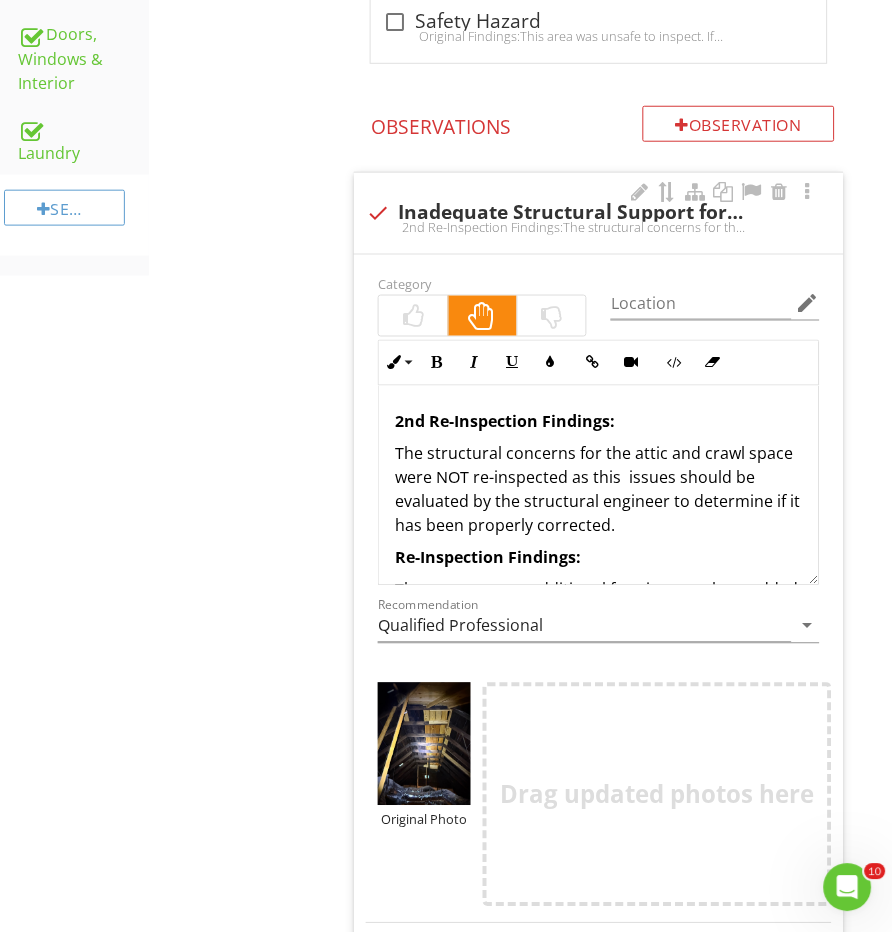 click on "2nd Re-Inspection Findings:" at bounding box center [505, 422] 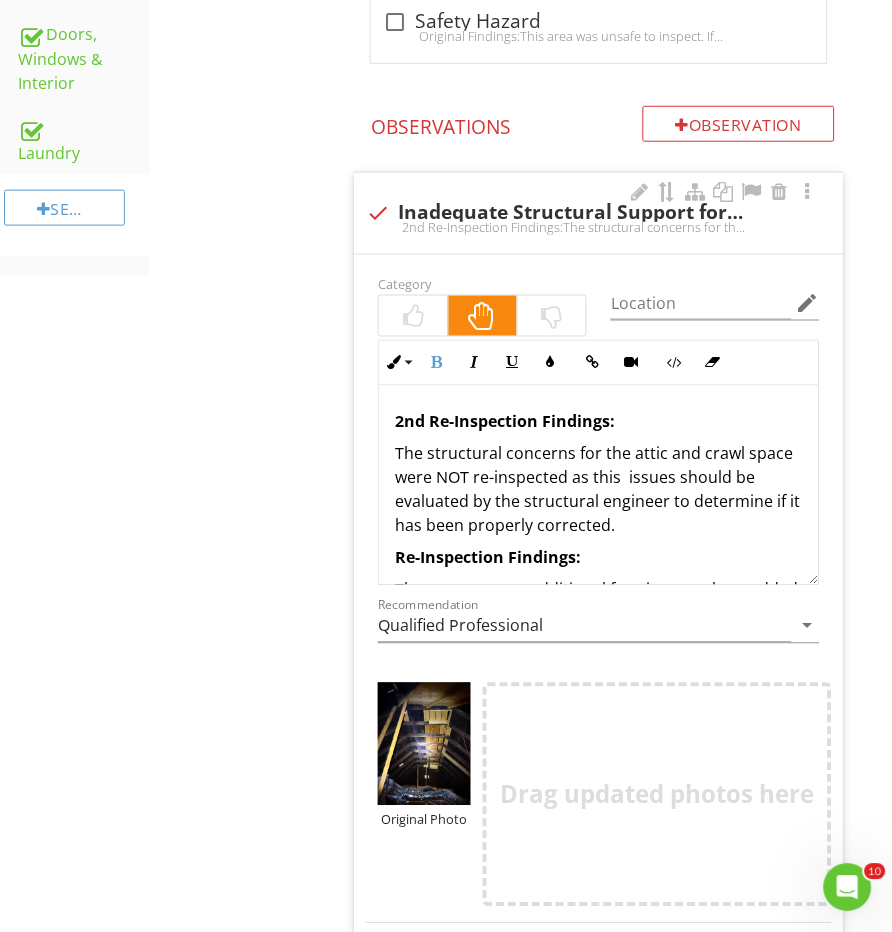 drag, startPoint x: 389, startPoint y: 410, endPoint x: 631, endPoint y: 523, distance: 267.0824 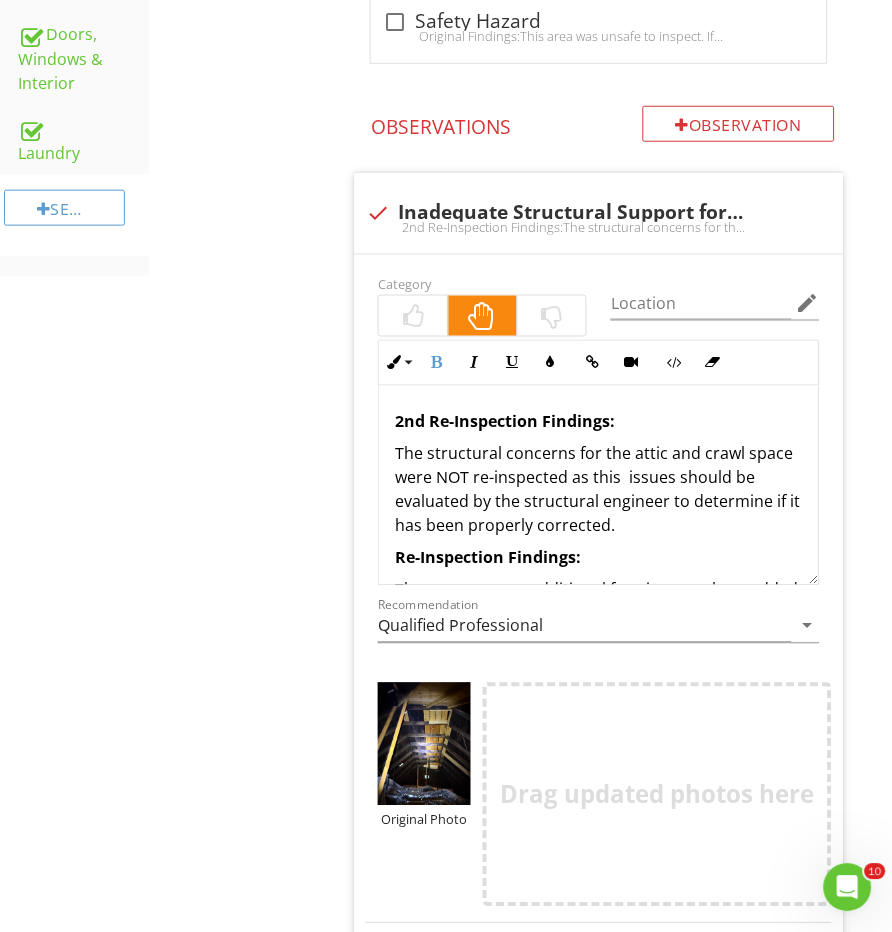 drag, startPoint x: 532, startPoint y: 472, endPoint x: 74, endPoint y: 429, distance: 460.01413 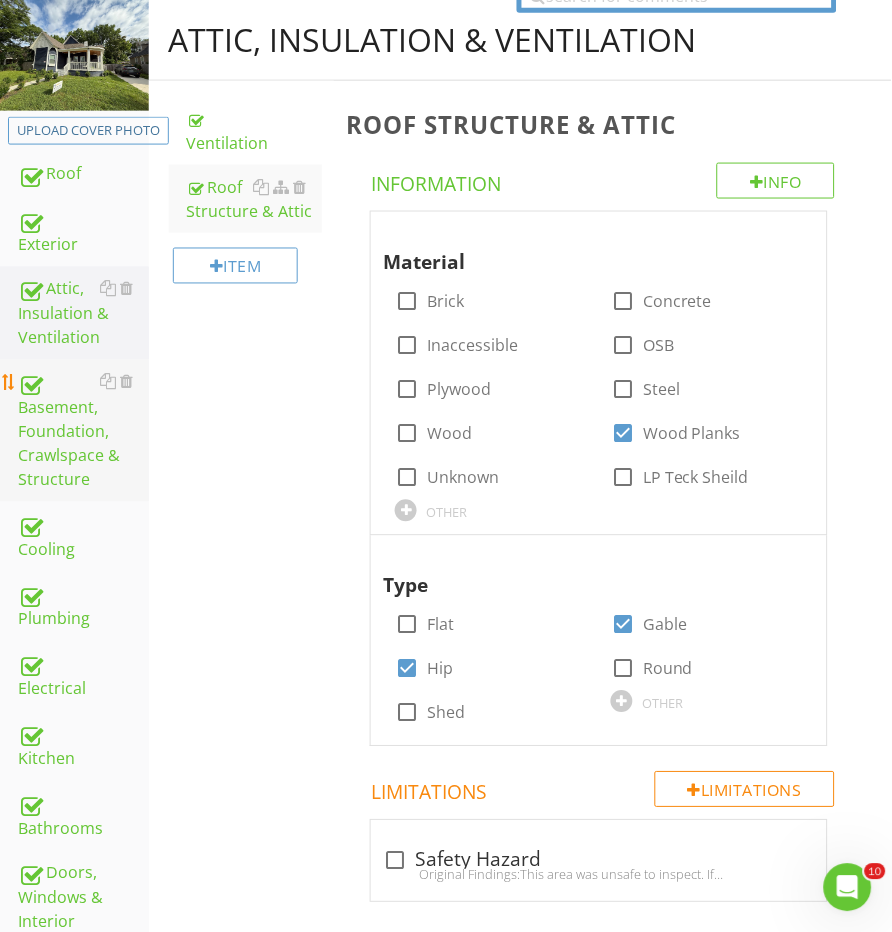 click on "Basement, Foundation, Crawlspace & Structure" at bounding box center (83, 431) 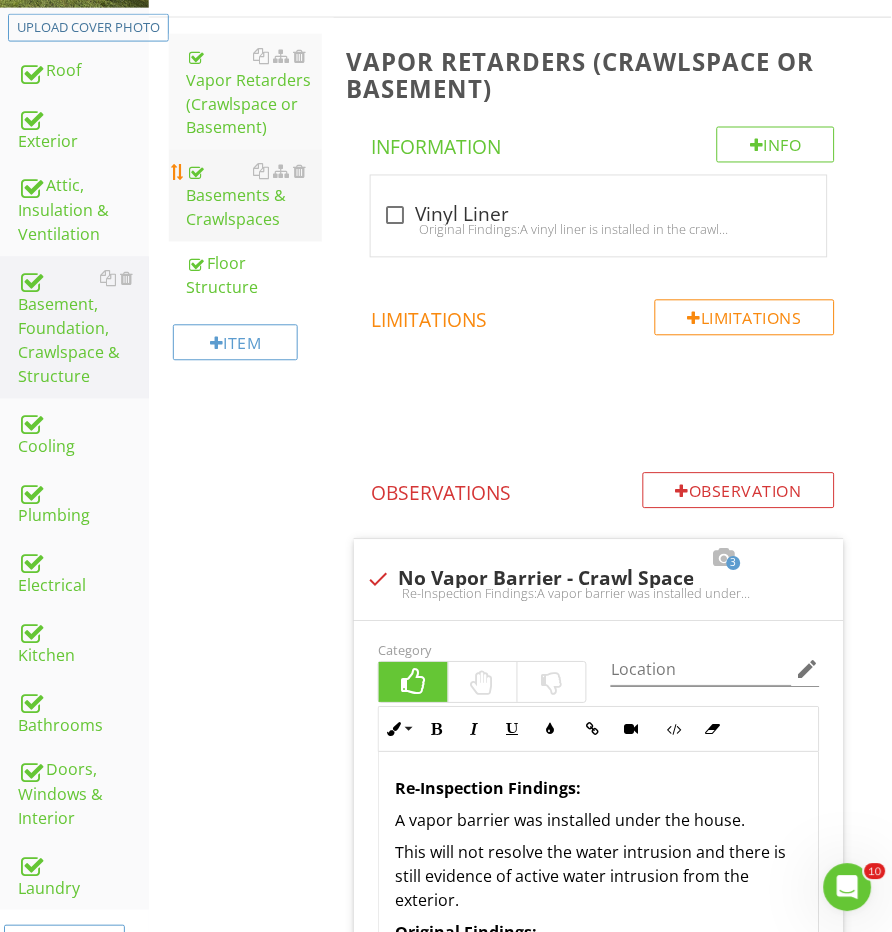 click on "Basements & Crawlspaces" at bounding box center (255, 196) 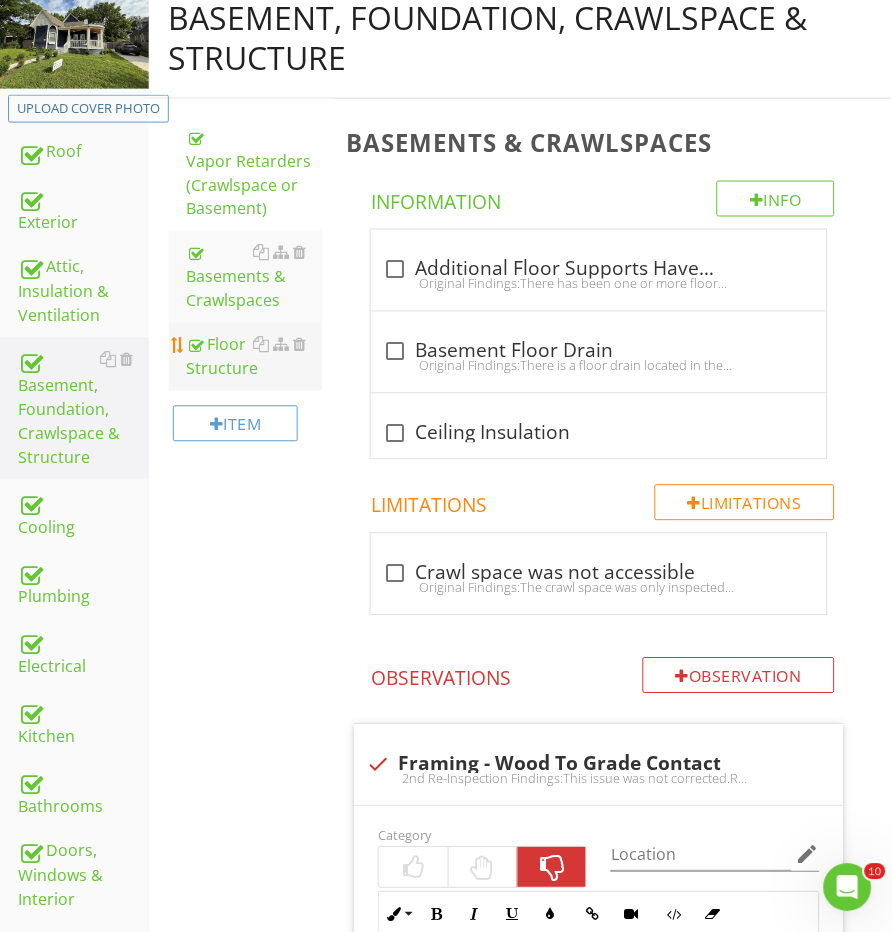 click on "Floor Structure" at bounding box center (255, 357) 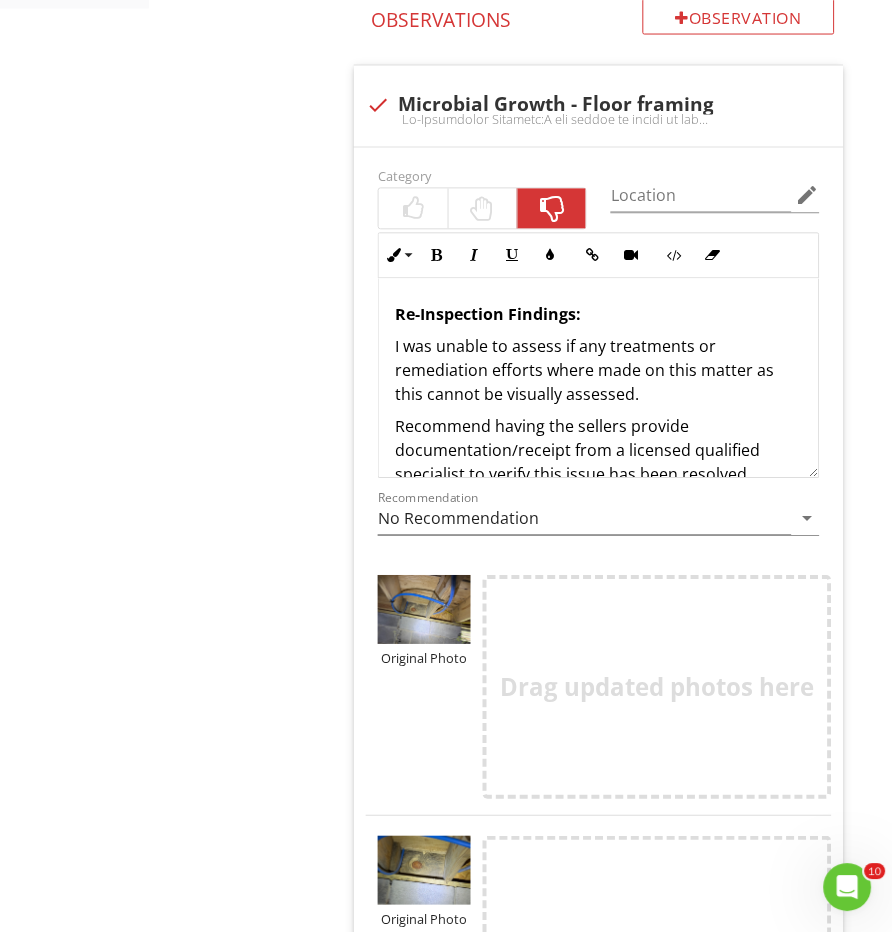 scroll, scrollTop: 1378, scrollLeft: 0, axis: vertical 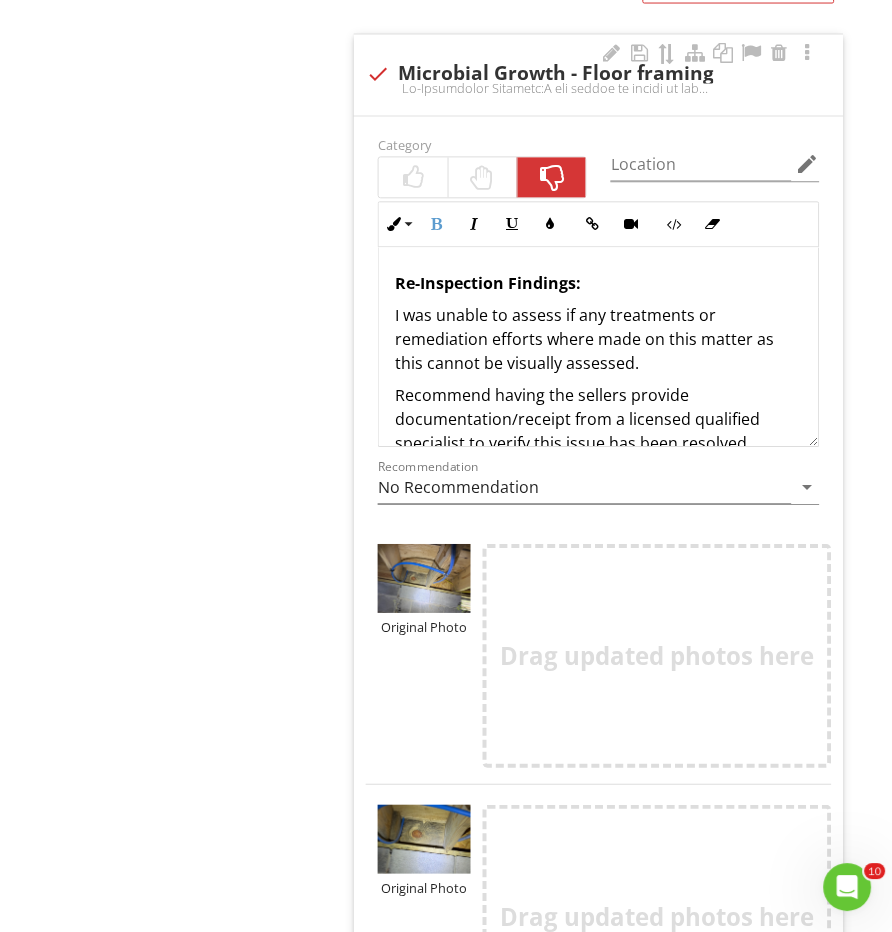 click on "Re-Inspection Findings: I was unable to assess if any treatments or remediation efforts where made on this matter as this cannot be visually assessed.  Recommend having the sellers provide documentation/receipt from a licensed qualified specialist to verify this issue has been resolved appropriately.  Original Findings: Observed signs of microbial growth in one or more areas in the flooring structure.  The growth is likely due to elevated moisture within the crawl space. This can be due to issues such as water intrusion, plumbing leaks, and/or insufficient ventilation for the crawl space.  Recommend having a qualified contractor/specialist evaluate and treat the growth as seen fit. Any venting or water management issues around the perimeter (gutters & grading) should be resolved and the space should be monitored for any further indications of moisture concerns.  In some scenarios a vapor barrier and other moisture/water management practice may need to be implemented." at bounding box center (598, 628) 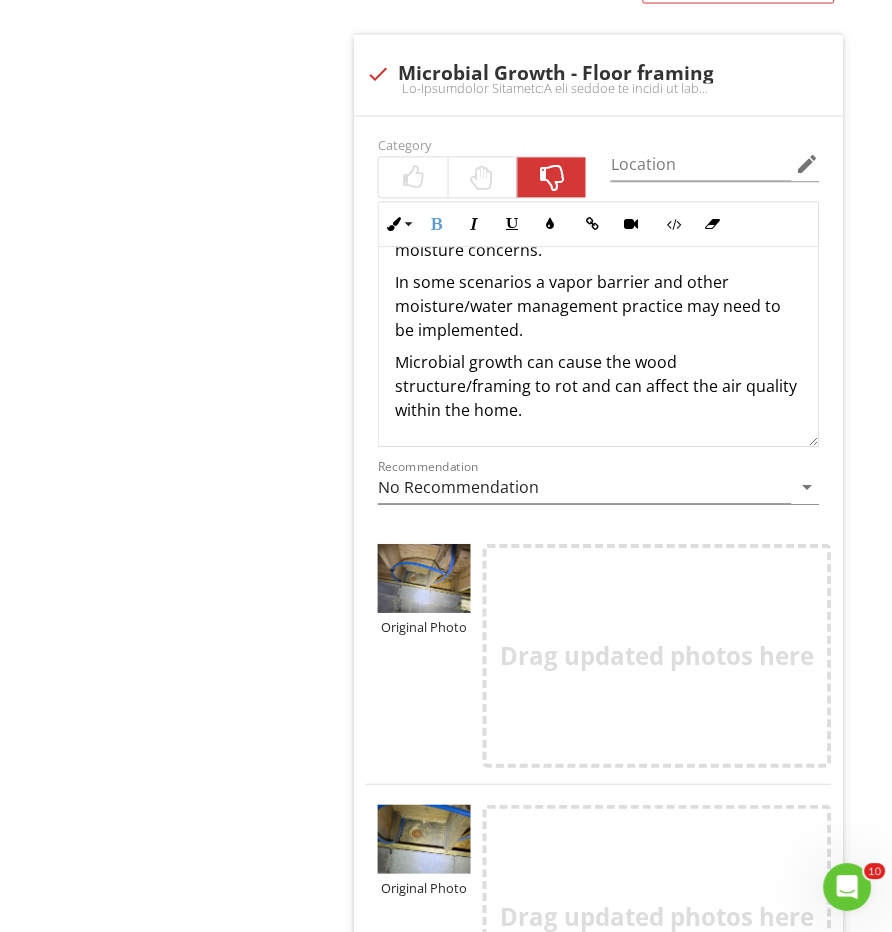 scroll, scrollTop: 552, scrollLeft: 0, axis: vertical 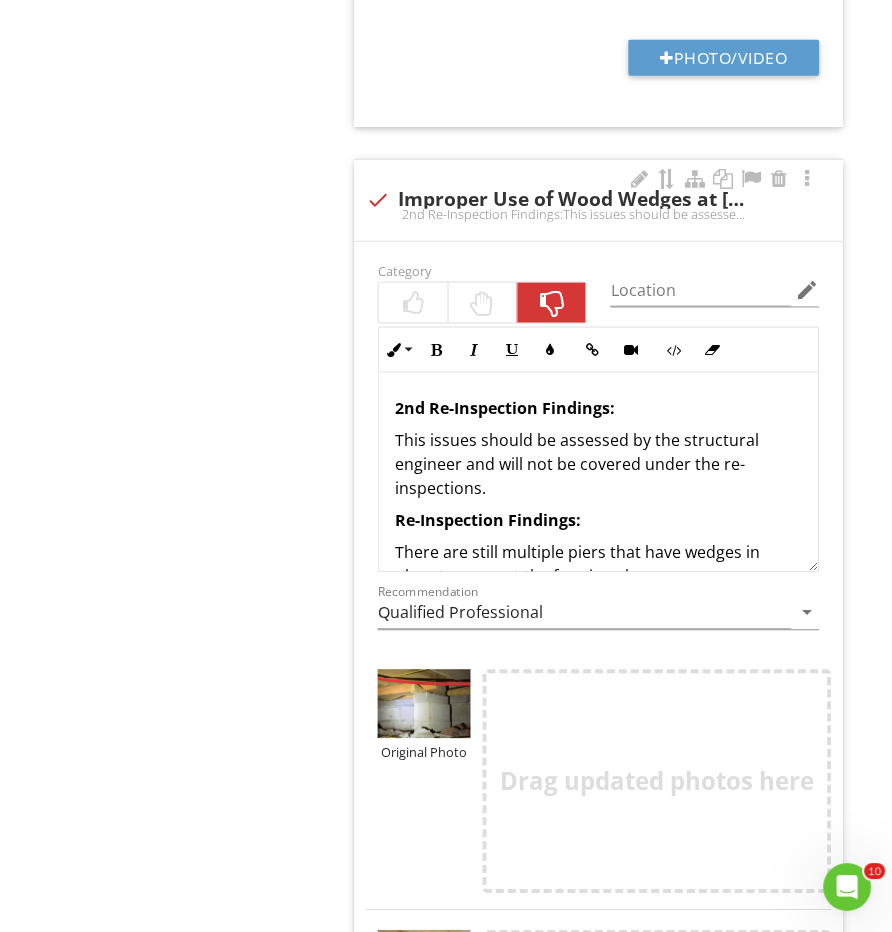 click on "Inline Style XLarge Large Normal Small Light Small/Light Bold Italic Underline Colors Insert Link Insert Video Code View Clear Formatting Ordered List Unordered List Insert Image Insert Table 2nd Re-Inspection Findings: This issues should be assessed by the structural engineer and will not be covered under the re-inspections.  Re-Inspection Findings: There are still multiple piers that have wedges in place to support the framing above.  Original Findings: Many cinder block support piers in the crawl space have wood wedges installed between the top of the piers and the framing they support. This practice can result in floor sagging over time, as wood wedges may compress or shift under load.  Recommend evaluation and correction by a qualified contractor to ensure stable and proper support of the floor structure. Enter text here" at bounding box center (598, 450) 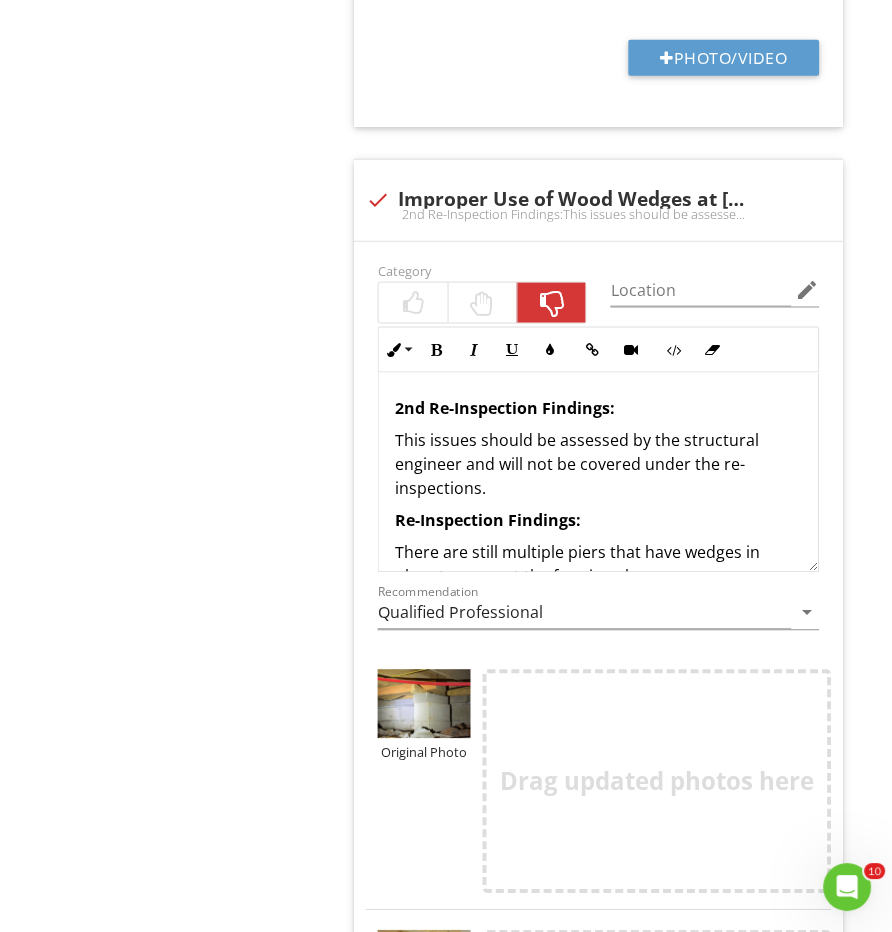 scroll, scrollTop: 2958, scrollLeft: 0, axis: vertical 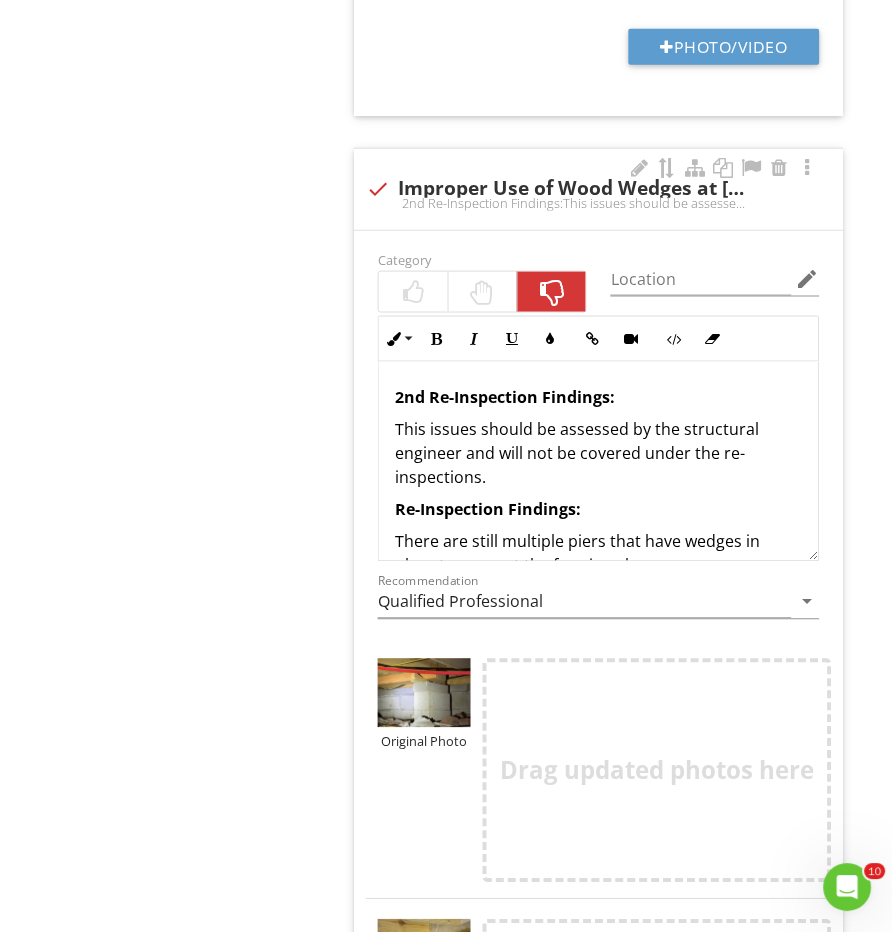 drag, startPoint x: 494, startPoint y: 457, endPoint x: 378, endPoint y: 377, distance: 140.91132 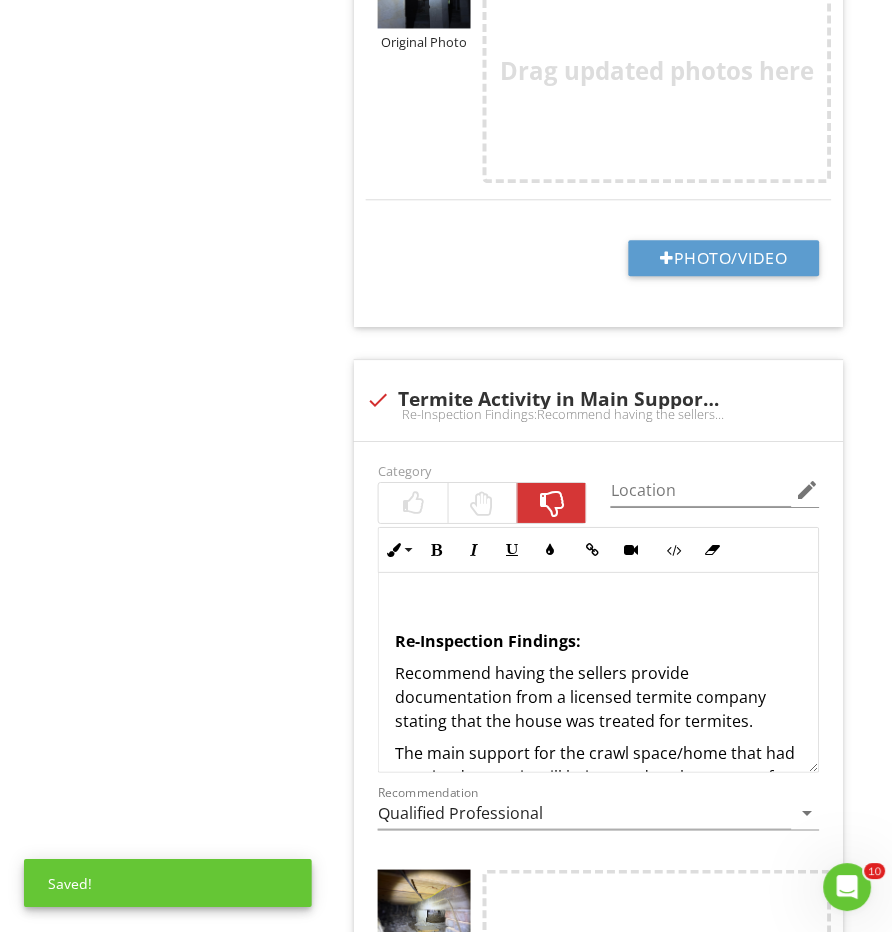 scroll, scrollTop: 5335, scrollLeft: 0, axis: vertical 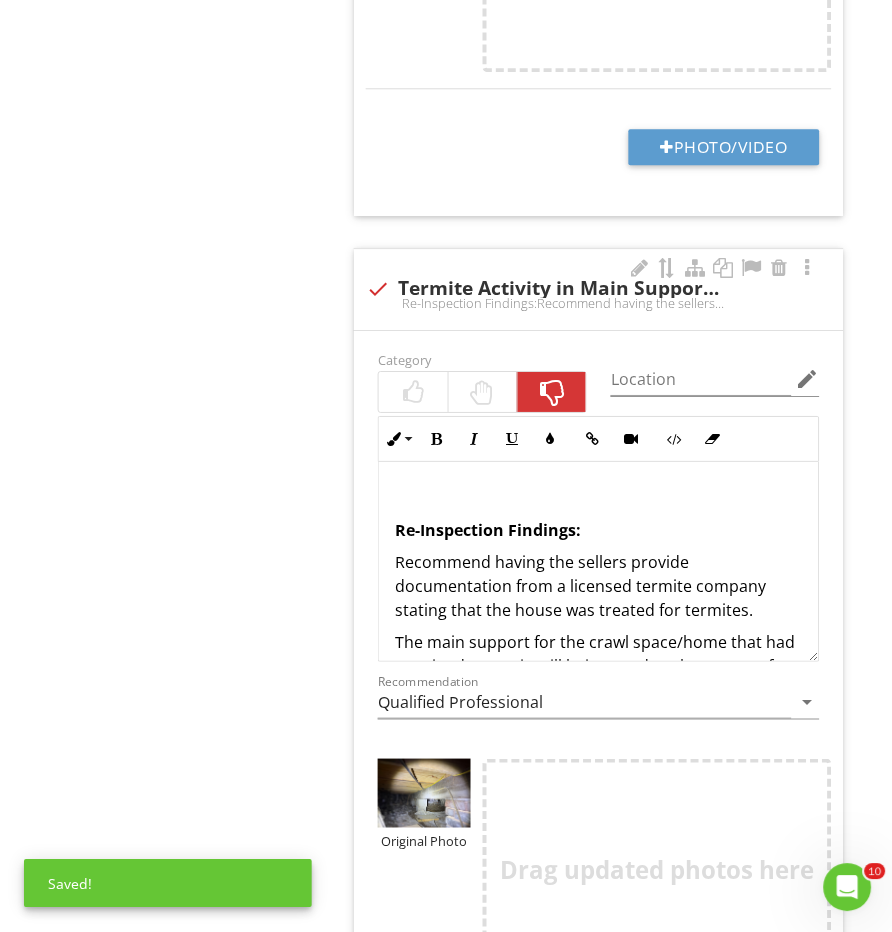 click at bounding box center [598, 498] 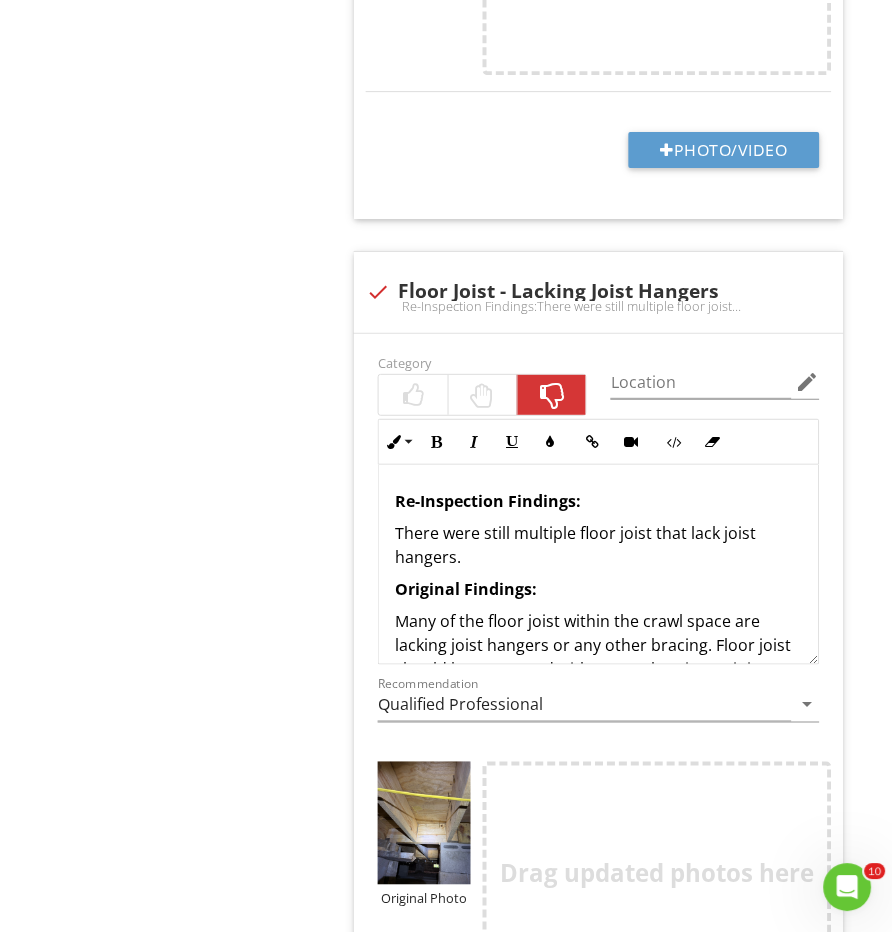 scroll, scrollTop: 8350, scrollLeft: 0, axis: vertical 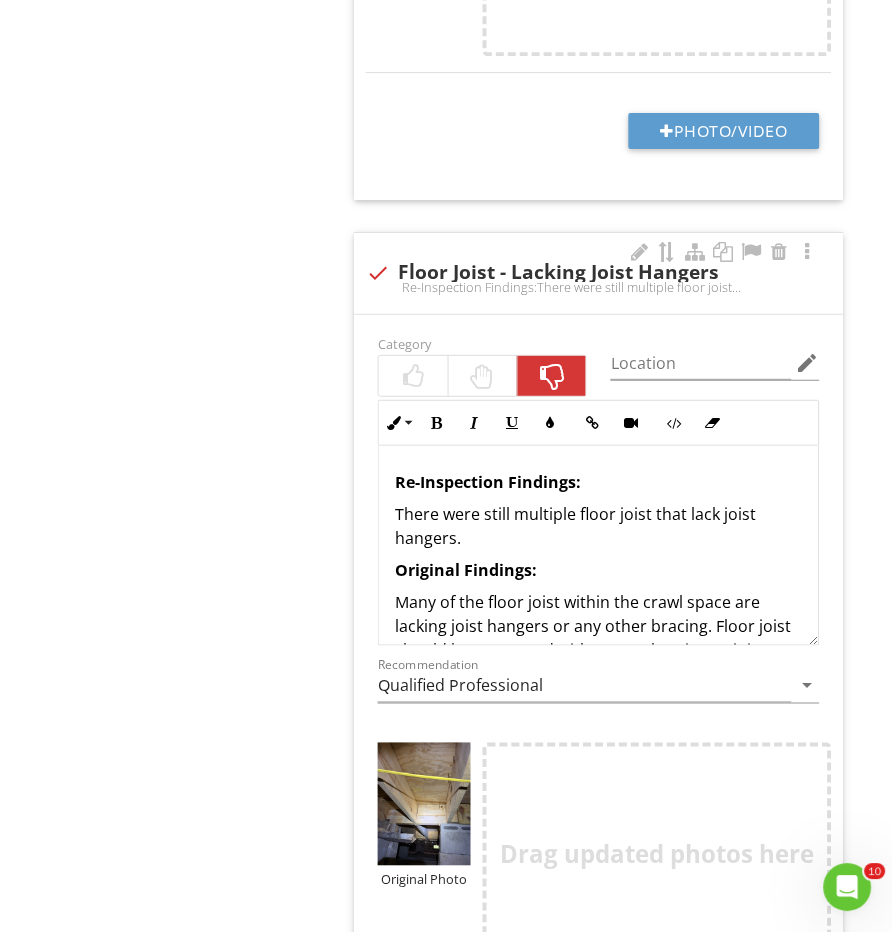 click on "Re-Inspection Findings: There were still multiple floor joist that lack joist hangers.  Original Findings: Many of the floor joist within the crawl space are lacking joist hangers or any other bracing. Floor joist should be supported with proper bracing or joist hangers.  Recommend having a qualified framing contractor further evaluate and repair/correct." at bounding box center (598, 606) 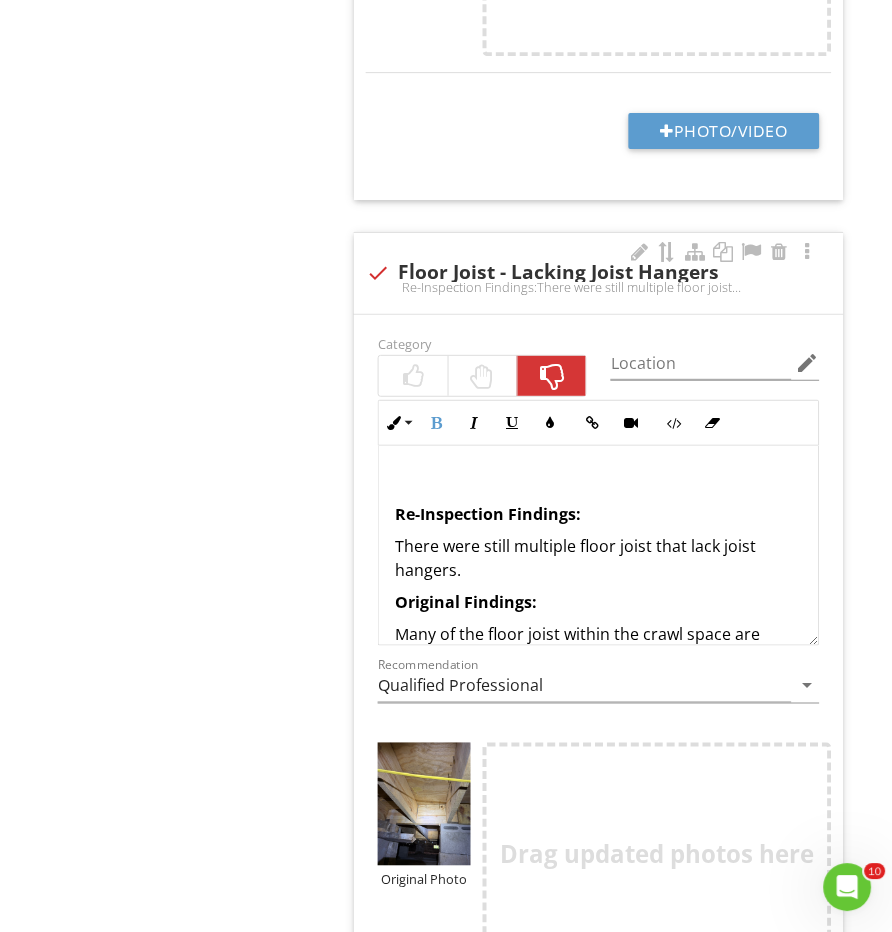 click on "Re-Inspection Findings: There were still multiple floor joist that lack joist hangers.  Original Findings: Many of the floor joist within the crawl space are lacking joist hangers or any other bracing. Floor joist should be supported with proper bracing or joist hangers.  Recommend having a qualified framing contractor further evaluate and repair/correct." at bounding box center (598, 622) 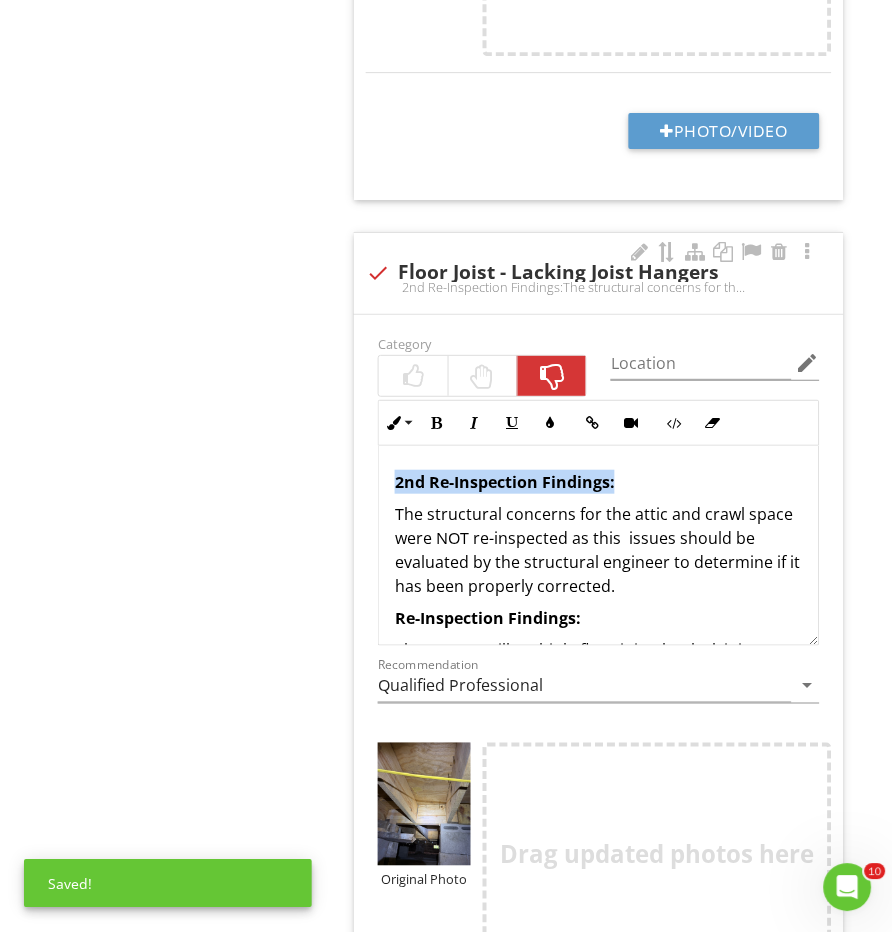 drag, startPoint x: 623, startPoint y: 449, endPoint x: 375, endPoint y: 457, distance: 248.129 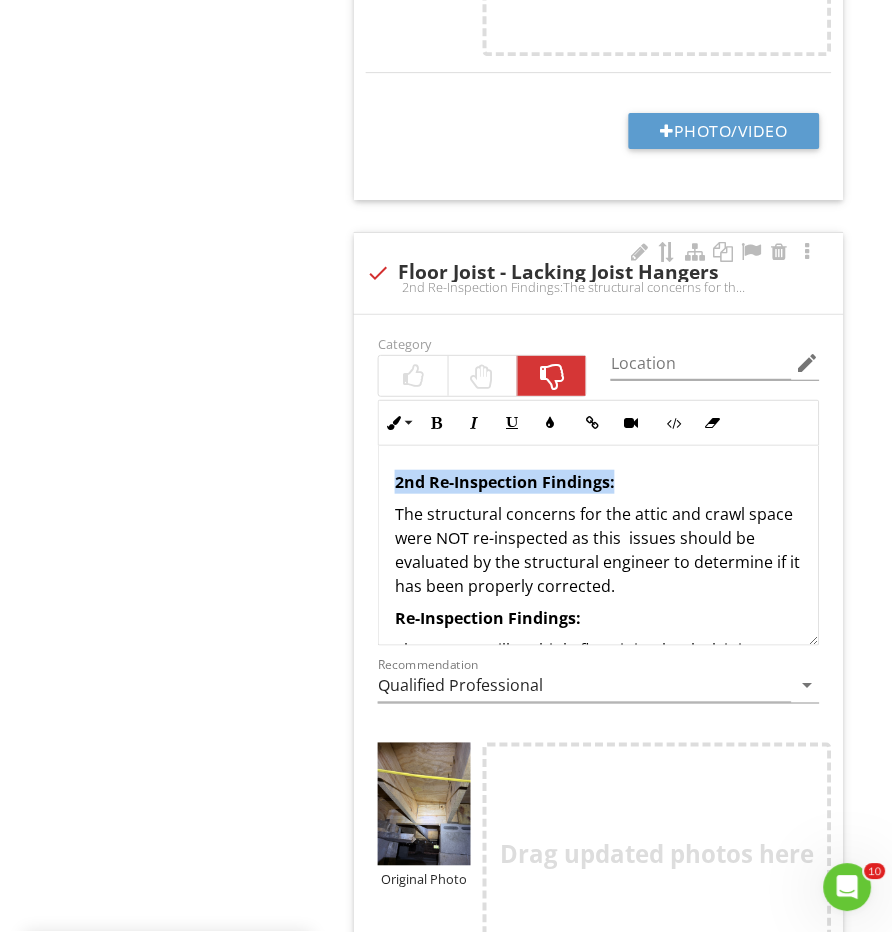 copy on "2nd Re-Inspection Findings:" 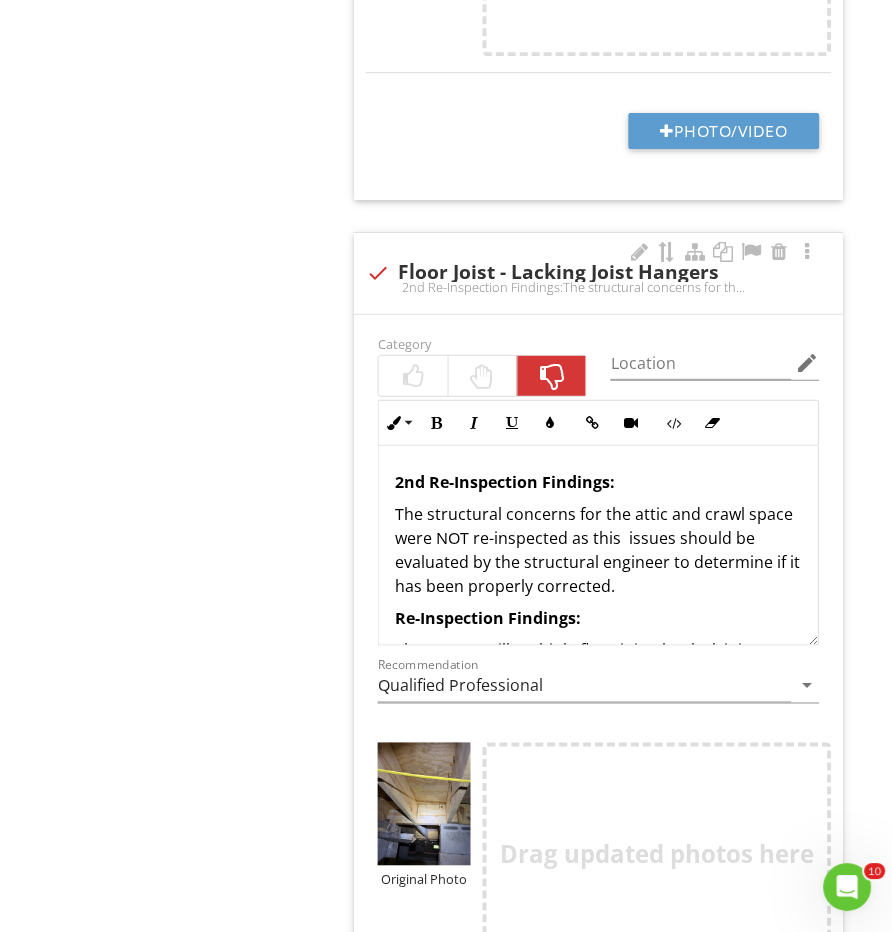 click at bounding box center [483, 376] 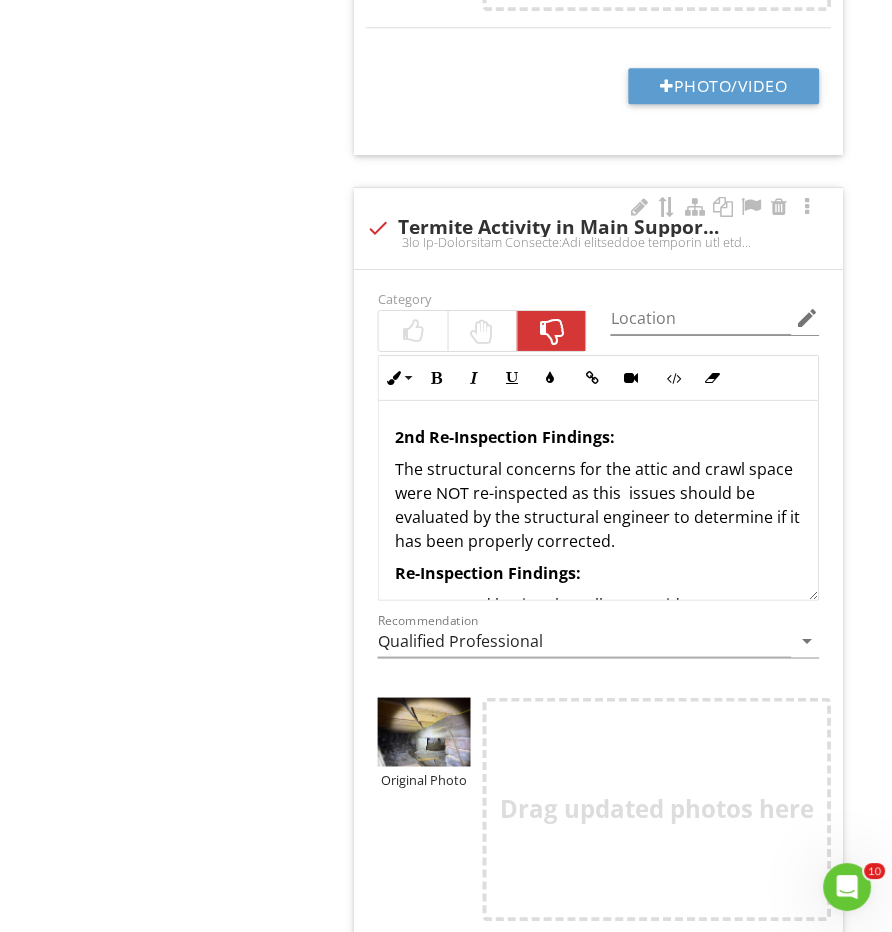 scroll, scrollTop: 5305, scrollLeft: 0, axis: vertical 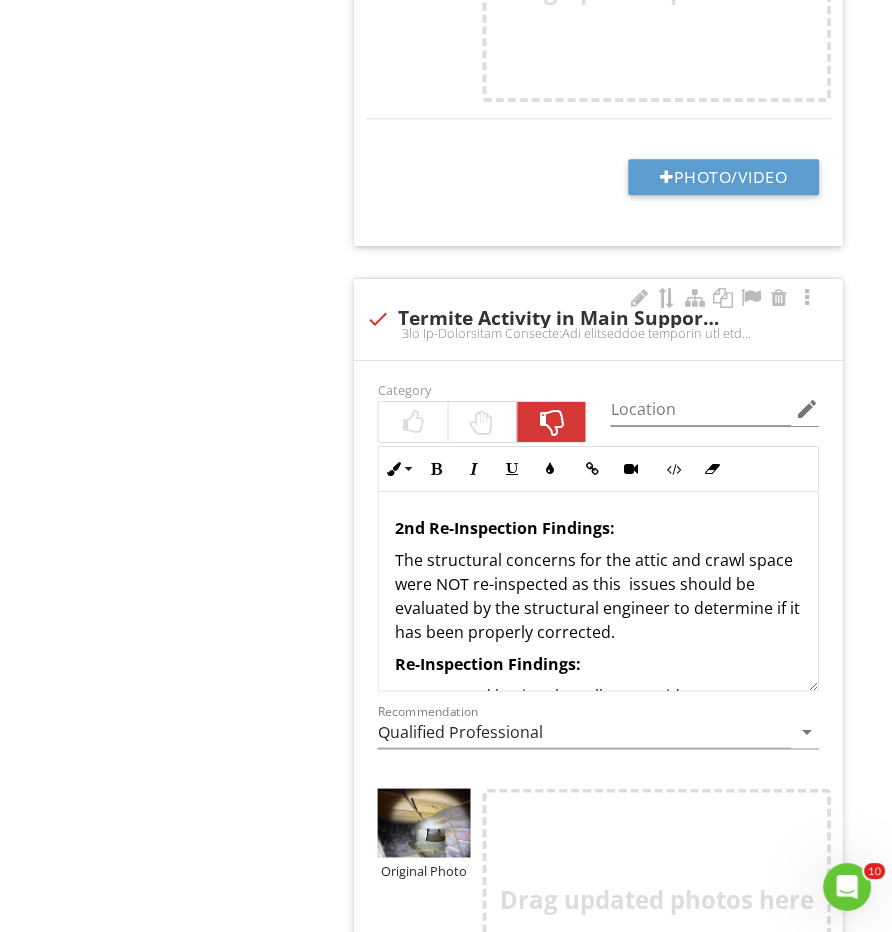 click at bounding box center [483, 422] 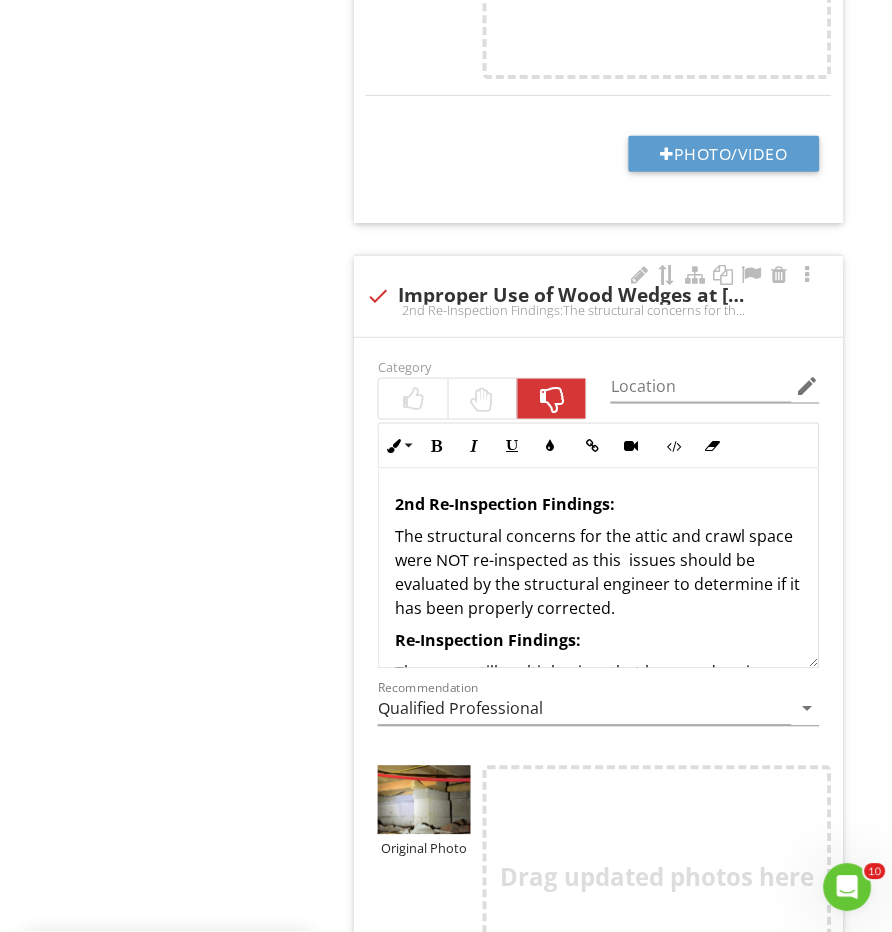 click at bounding box center (483, 399) 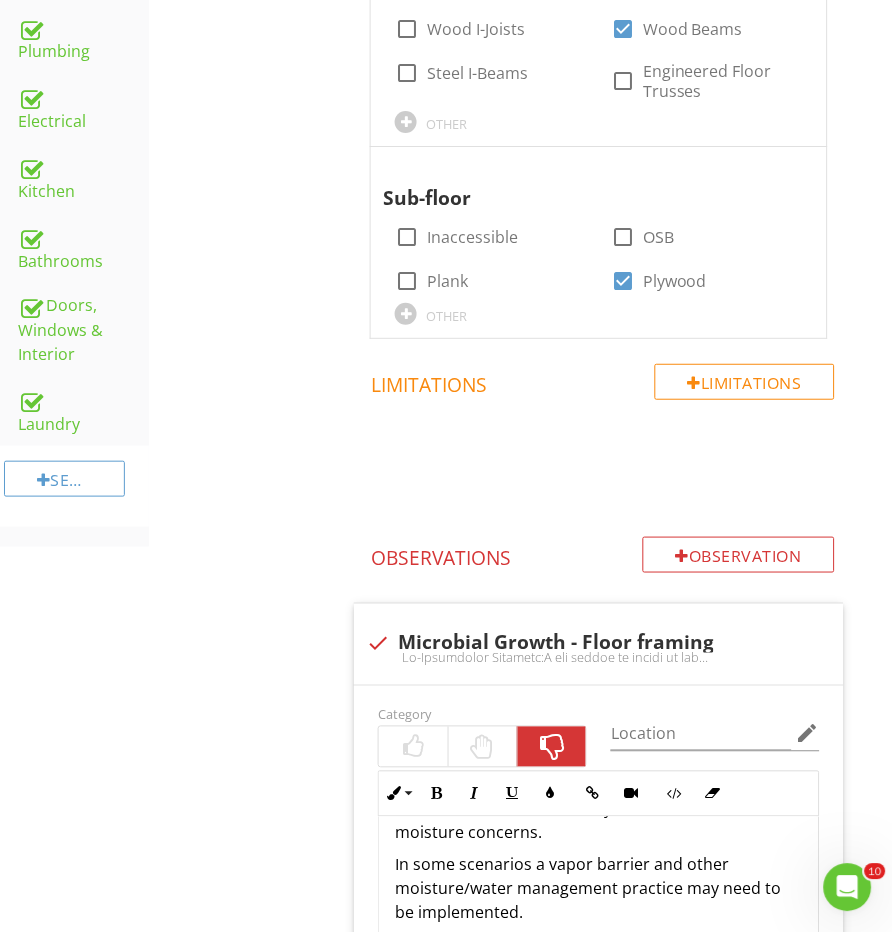 scroll, scrollTop: 997, scrollLeft: 0, axis: vertical 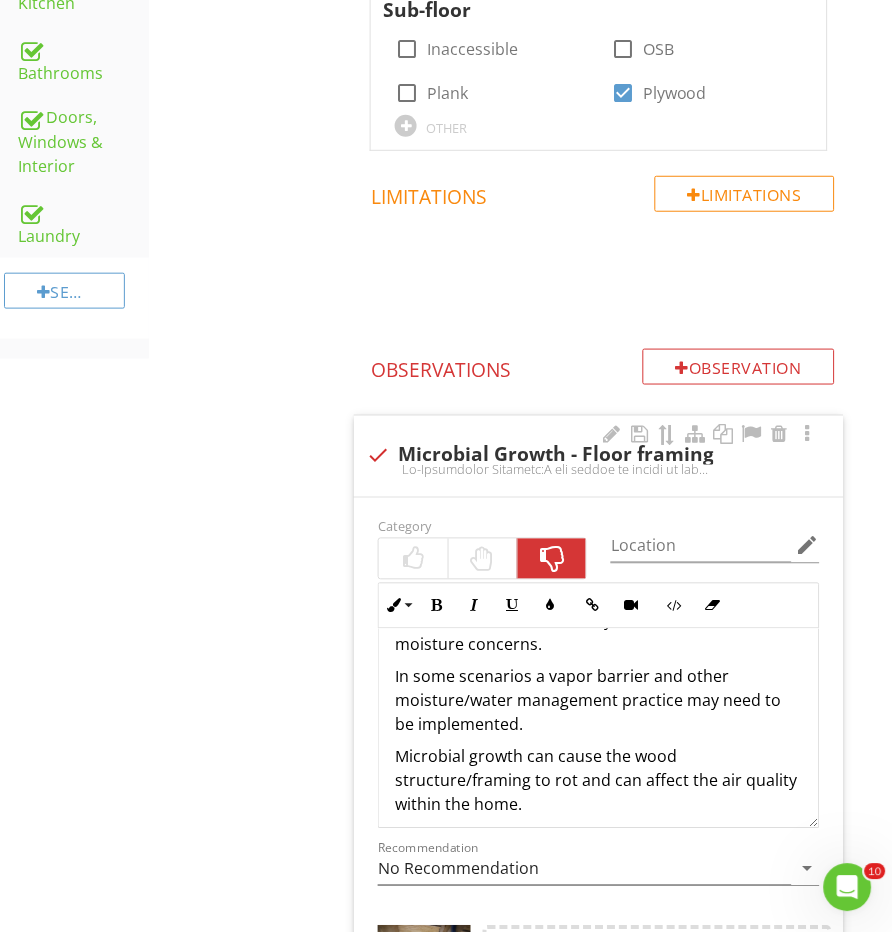click at bounding box center (483, 559) 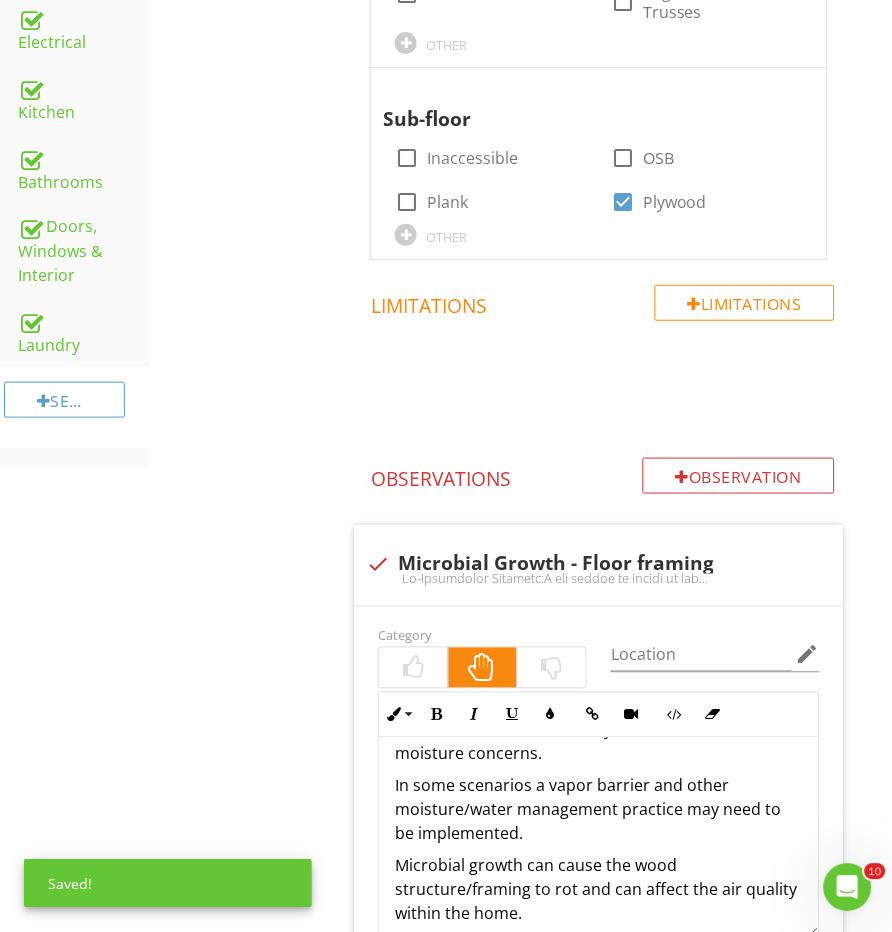 scroll, scrollTop: 823, scrollLeft: 0, axis: vertical 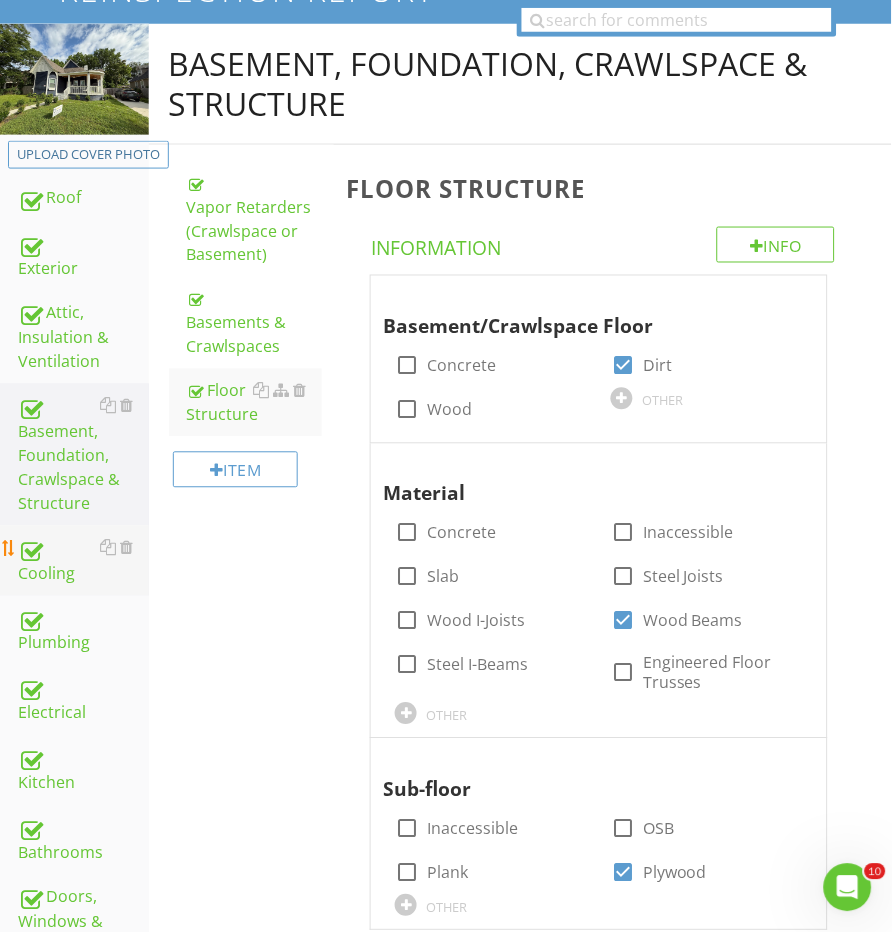 click on "Cooling" at bounding box center (83, 561) 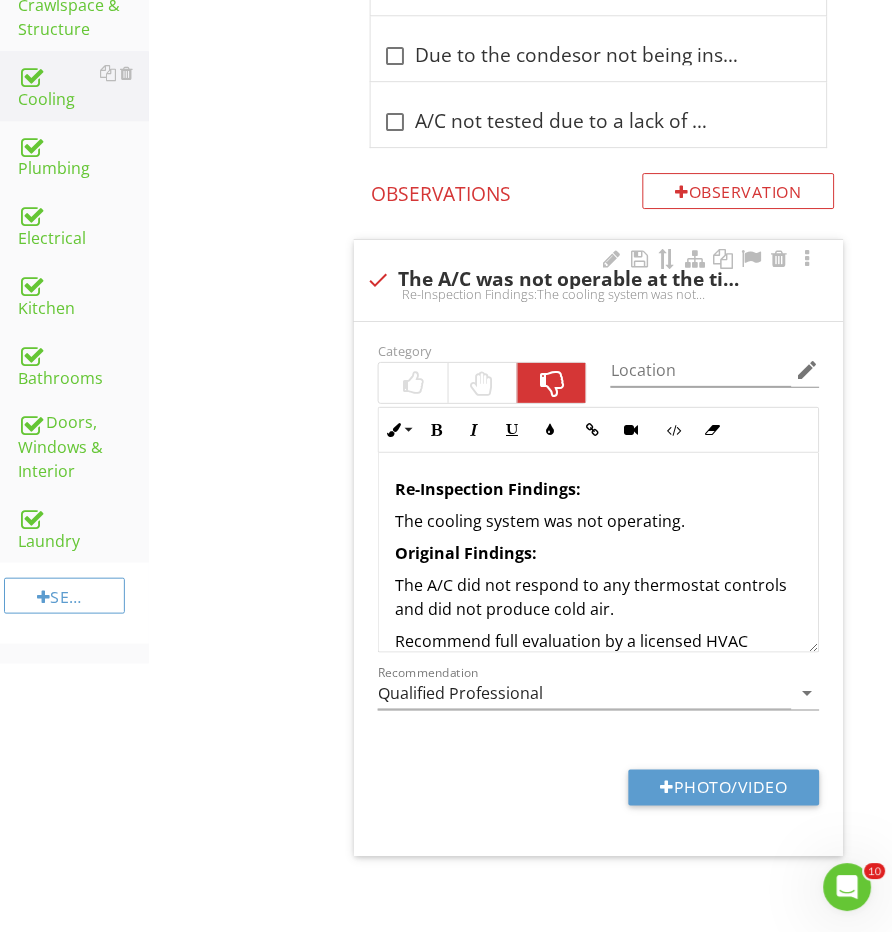 scroll, scrollTop: 691, scrollLeft: 0, axis: vertical 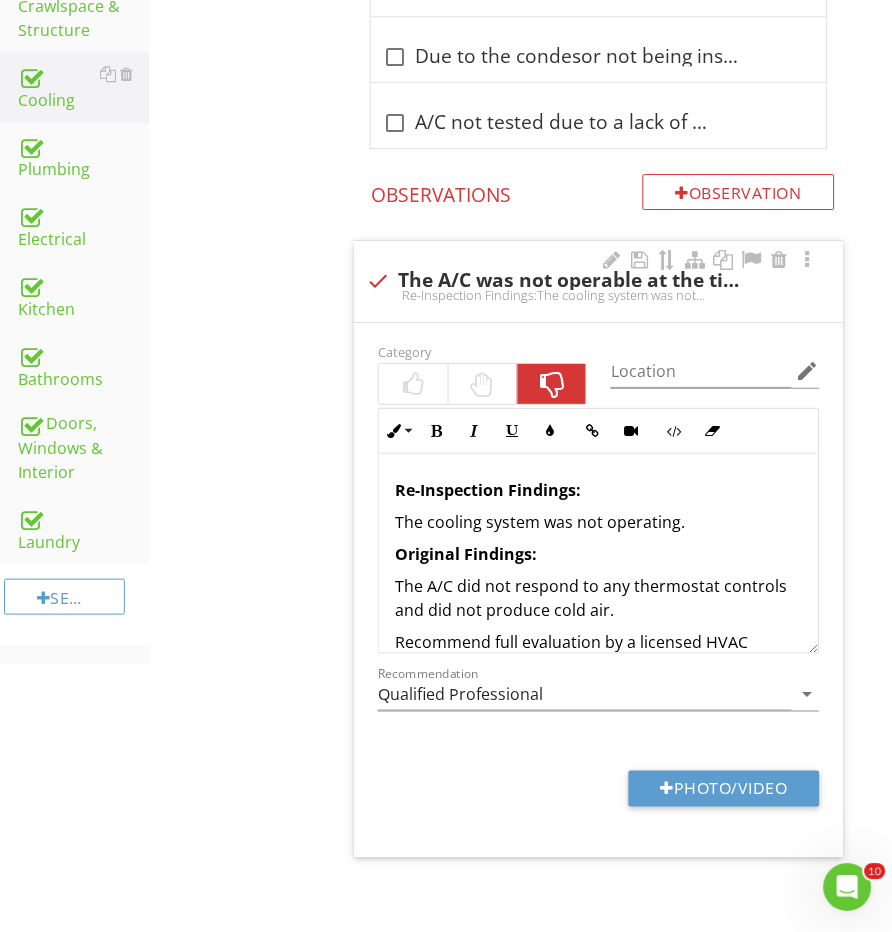 click on "Re-Inspection Findings: The cooling system was not operating.  Original Findings: The A/C did not respond to any thermostat controls and did not produce cold air.  Recommend full evaluation by a licensed HVAC technician." at bounding box center [598, 578] 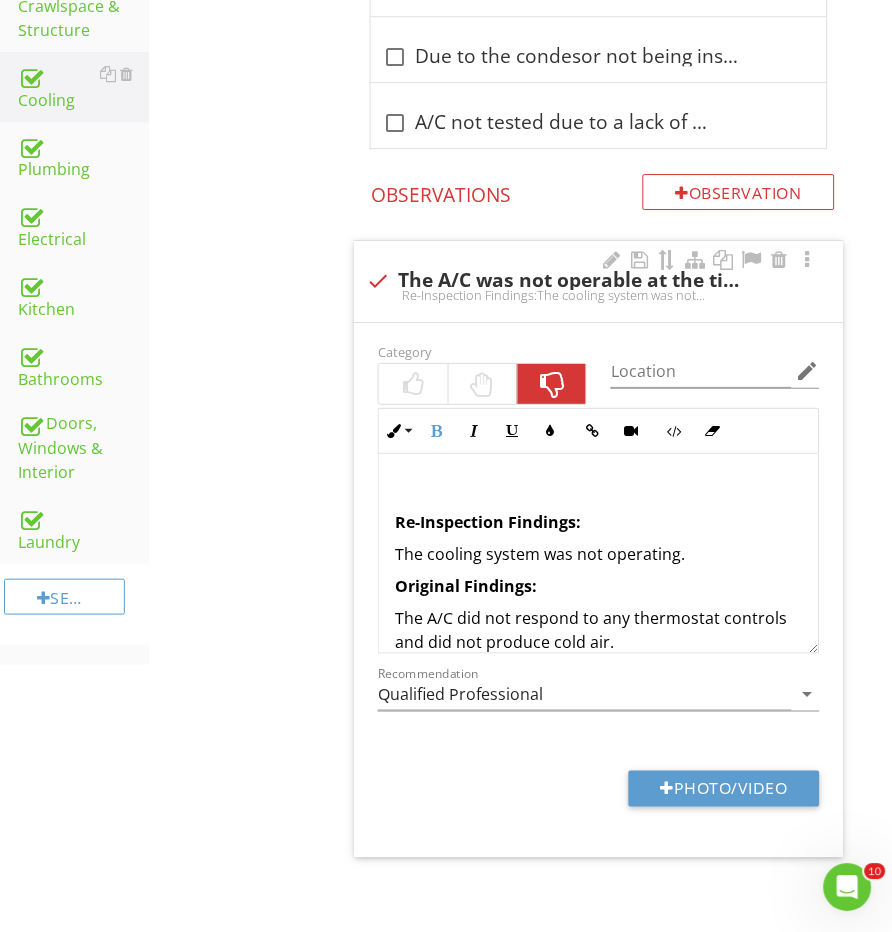 click on "Re-Inspection Findings: The cooling system was not operating.  Original Findings: The A/C did not respond to any thermostat controls and did not produce cold air.  Recommend full evaluation by a licensed HVAC technician." at bounding box center [598, 594] 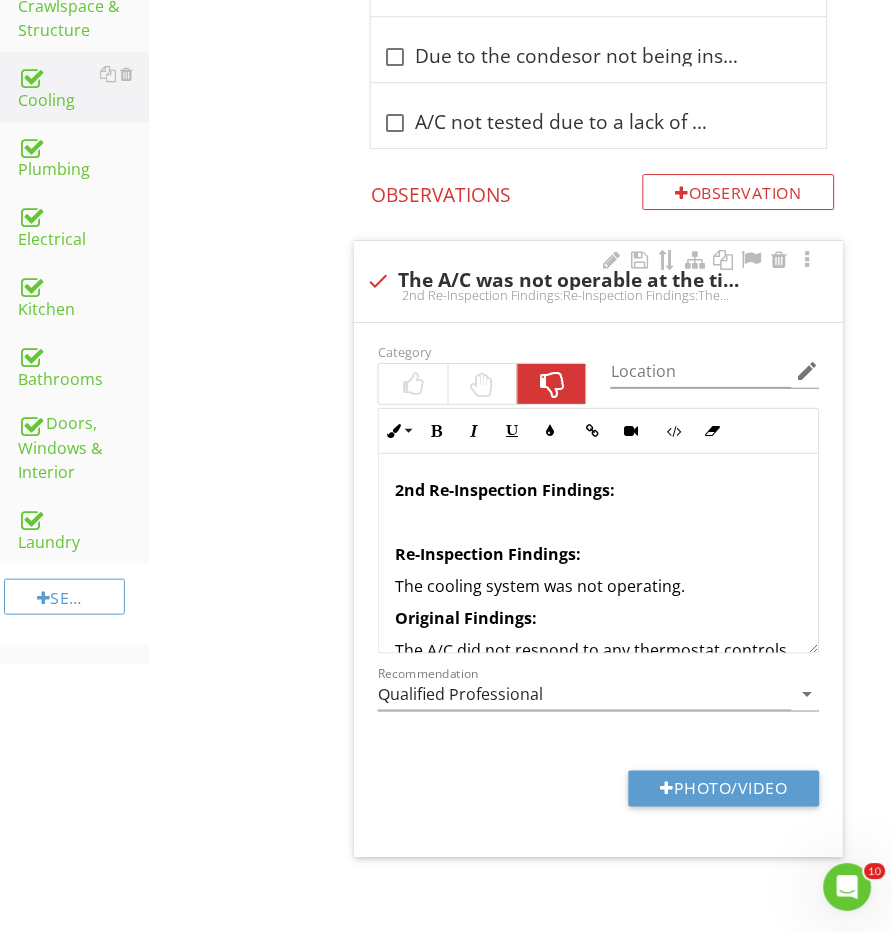 type 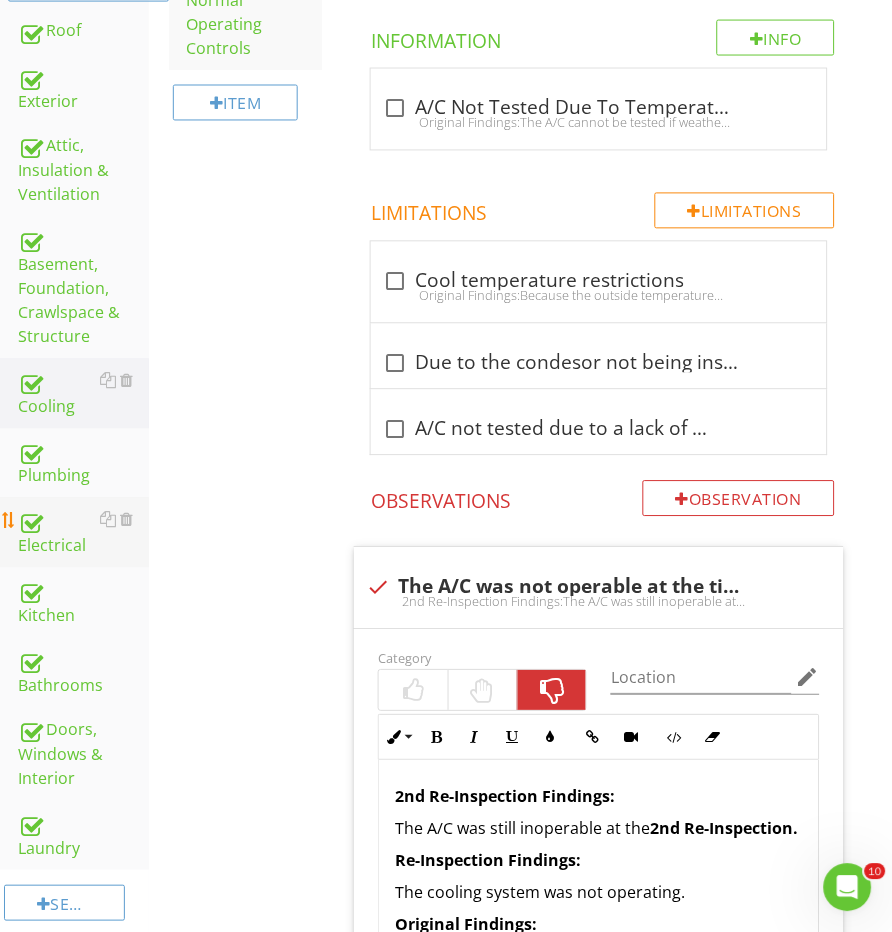 click on "Electrical" at bounding box center [83, 533] 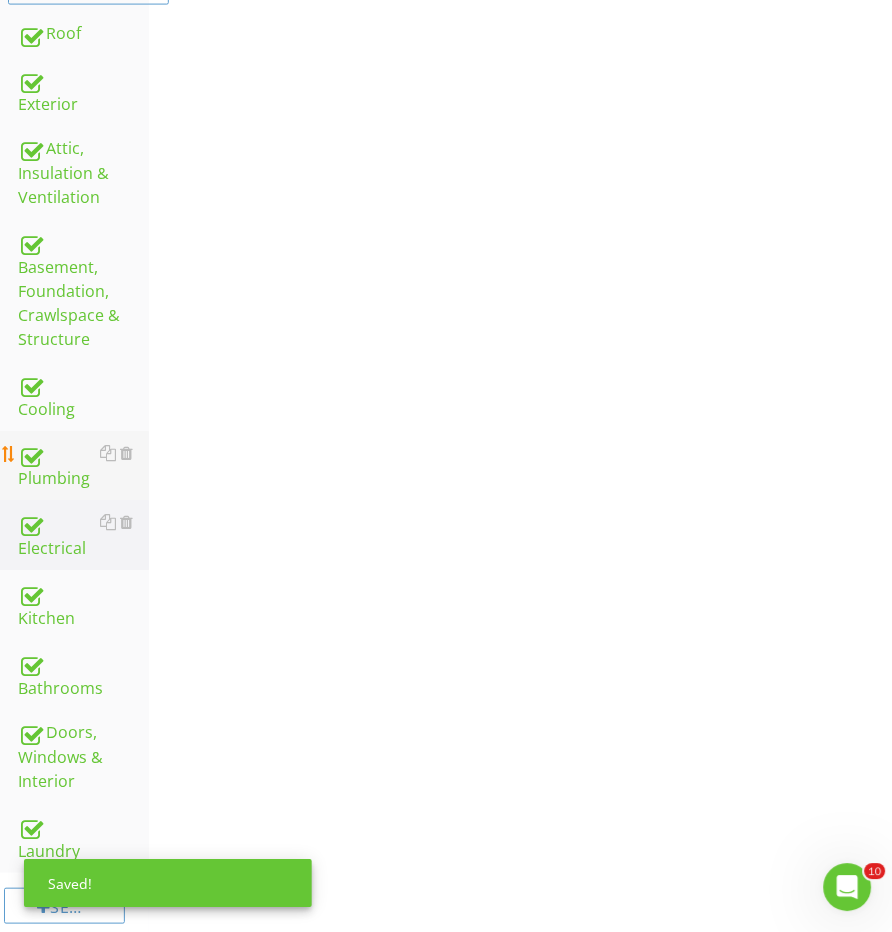 click on "Plumbing" at bounding box center (83, 467) 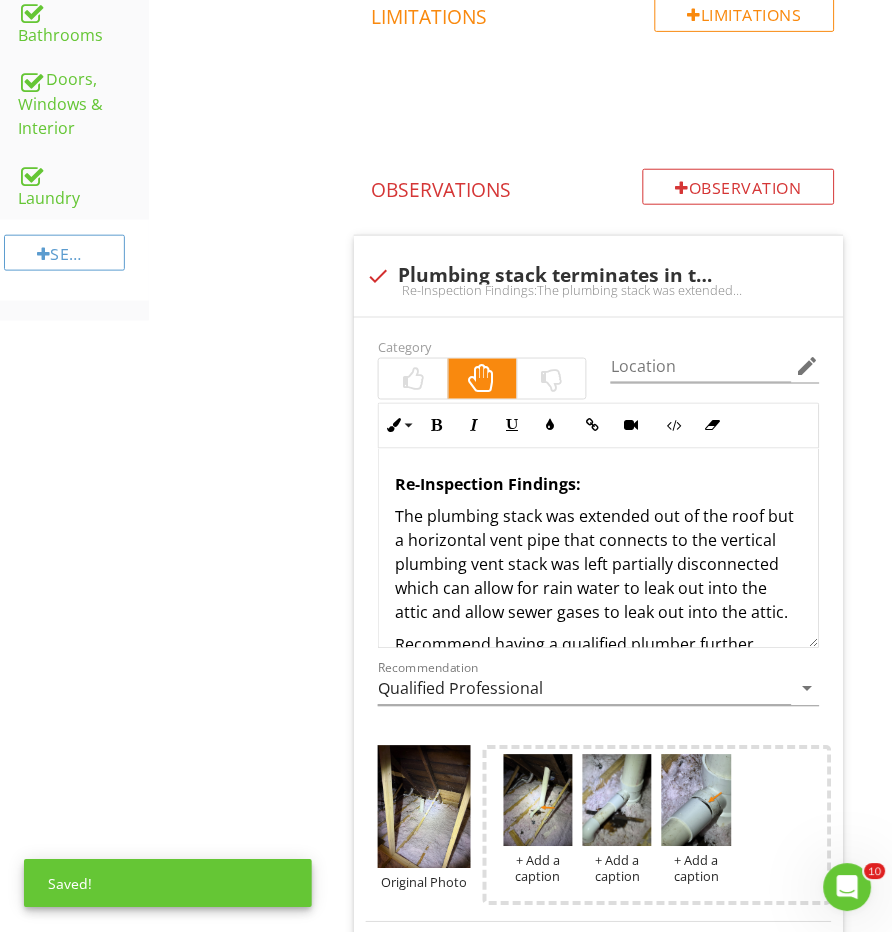 scroll, scrollTop: 1117, scrollLeft: 0, axis: vertical 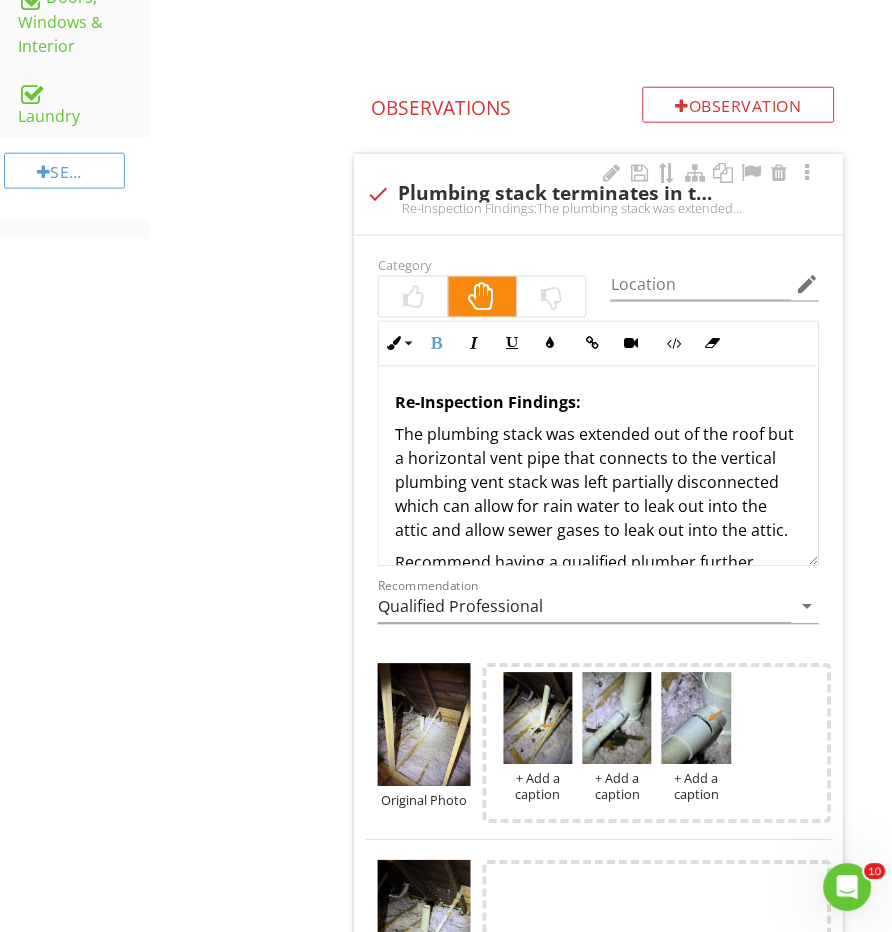 click on "Re-Inspection Findings: The plumbing stack was extended out of the roof but a horizontal vent pipe that connects to the vertical plumbing vent stack was left partially disconnected which can allow for rain water to leak out into the attic and allow sewer gases to leak out into the attic.  Recommend having a qualified plumber further evaluate and repair/correct.  Original Findings: Plumbing vents allow the drain system to “breathe”. The vent pipes run from the plumbing fixture up through the roof.  There appears to be one plumbing stack that terminated inside the attic. This allows sewer gases to escape into the attic.  Recommend a licensed plumber extend the vent stack through the roof." at bounding box center [598, 619] 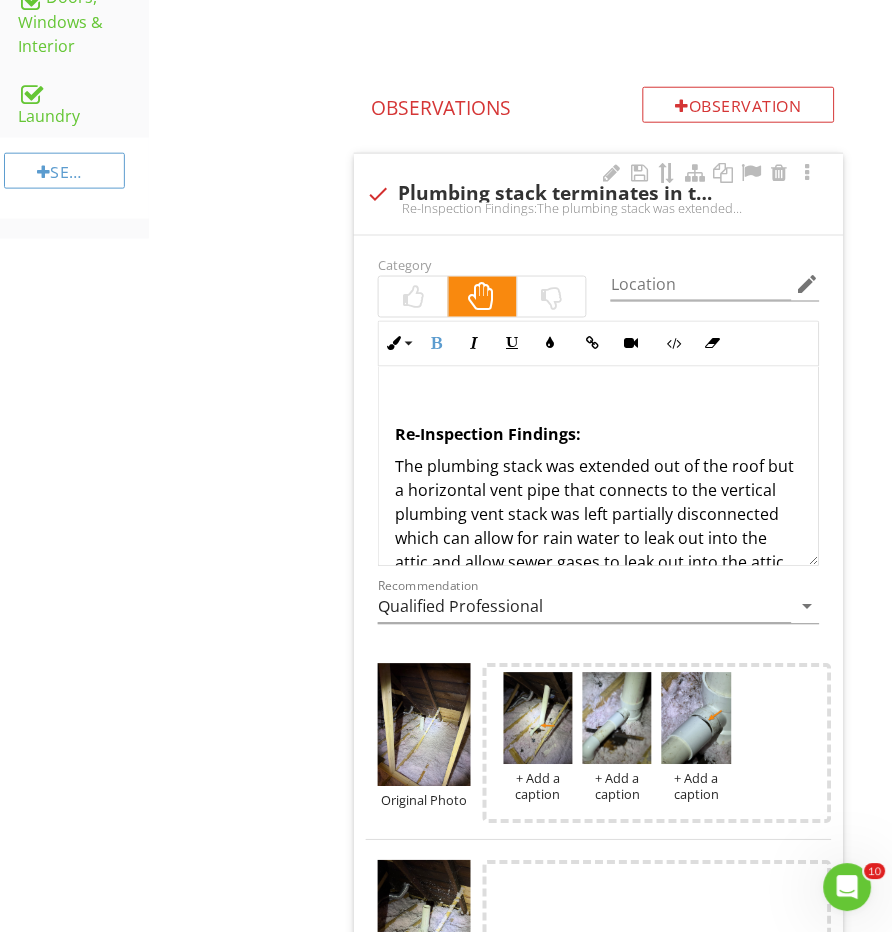 click on "Re-Inspection Findings: The plumbing stack was extended out of the roof but a horizontal vent pipe that connects to the vertical plumbing vent stack was left partially disconnected which can allow for rain water to leak out into the attic and allow sewer gases to leak out into the attic.  Recommend having a qualified plumber further evaluate and repair/correct.  Original Findings: Plumbing vents allow the drain system to “breathe”. The vent pipes run from the plumbing fixture up through the roof.  There appears to be one plumbing stack that terminated inside the attic. This allows sewer gases to escape into the attic.  Recommend a licensed plumber extend the vent stack through the roof." at bounding box center [598, 635] 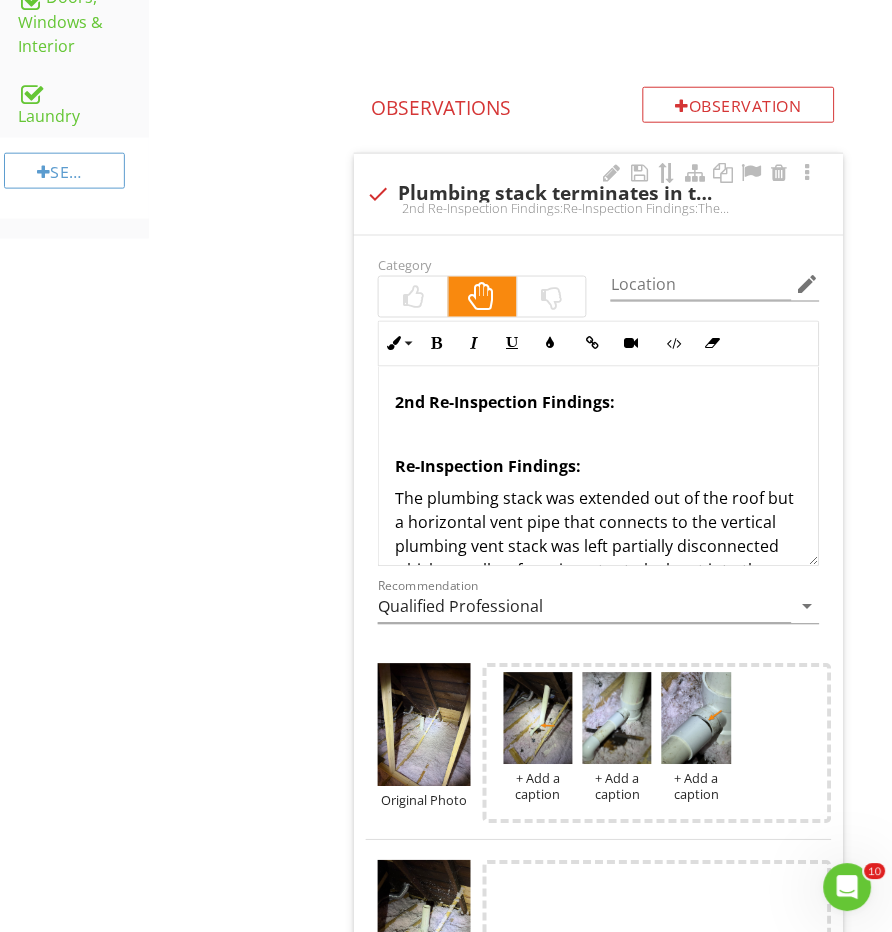 type 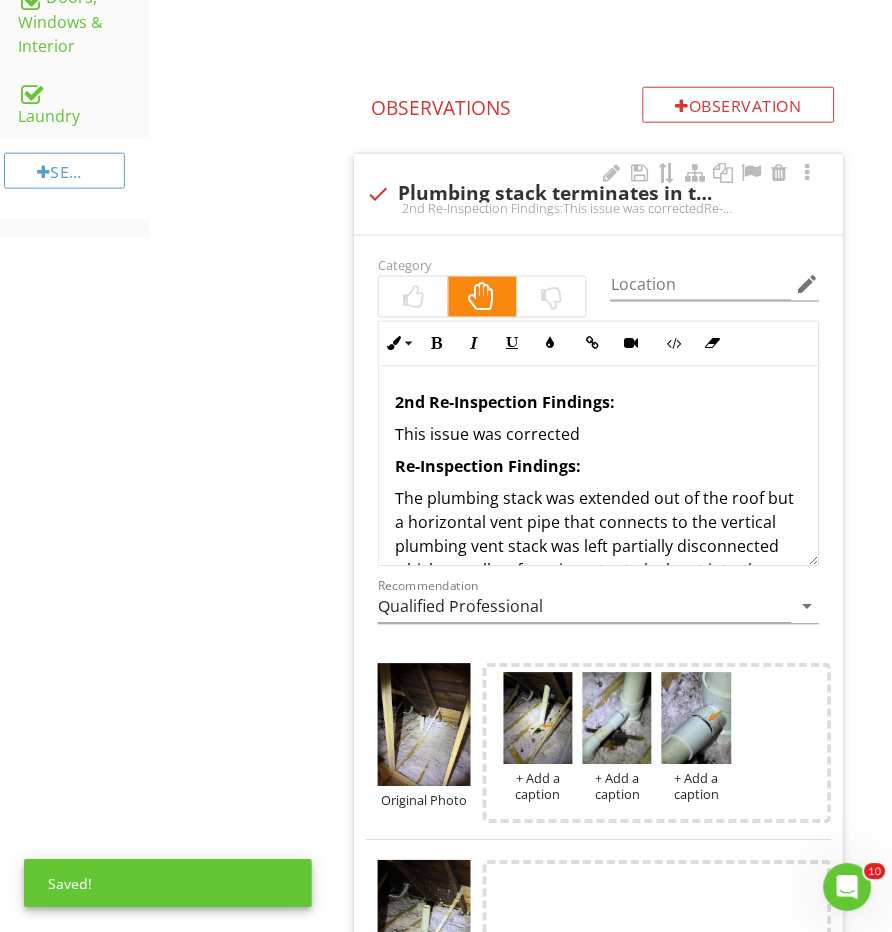 click at bounding box center [413, 297] 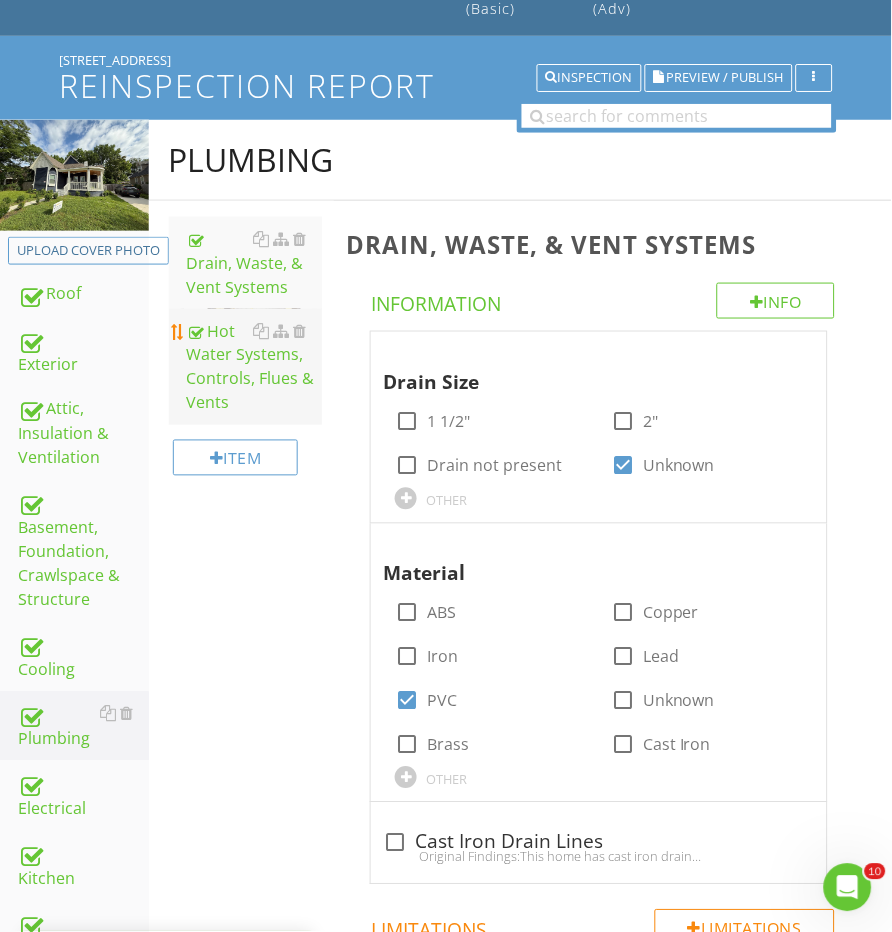 click on "Hot Water Systems, Controls, Flues & Vents" at bounding box center [255, 367] 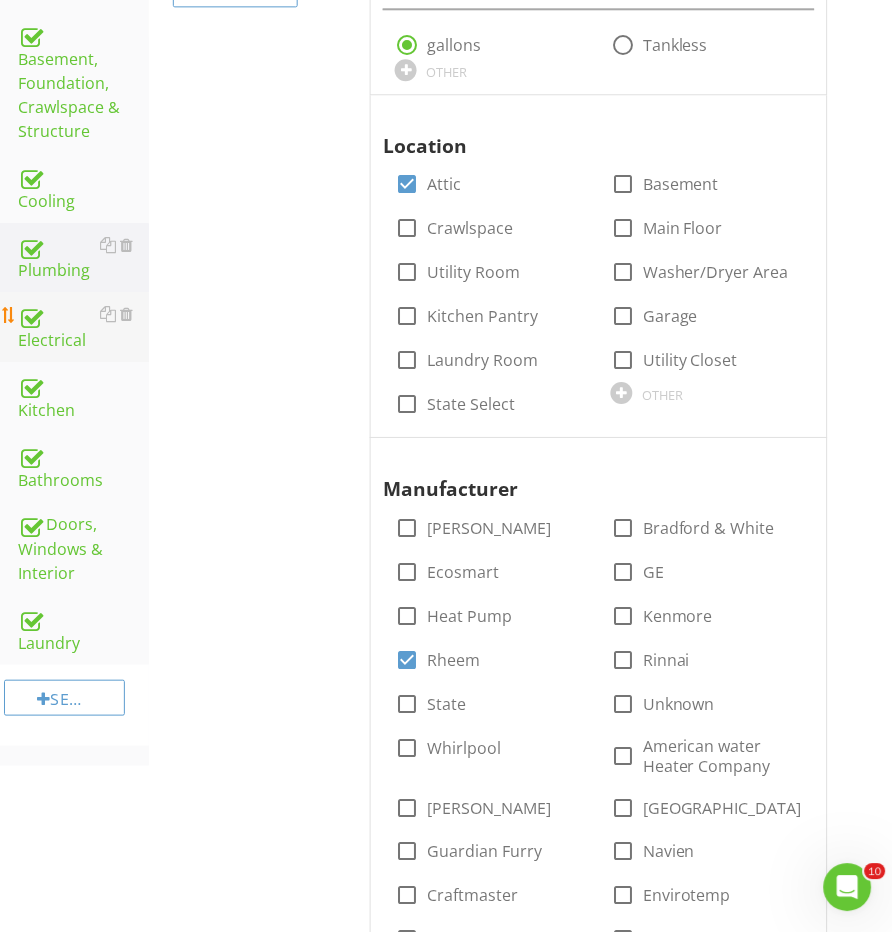 click on "Electrical" at bounding box center (83, 327) 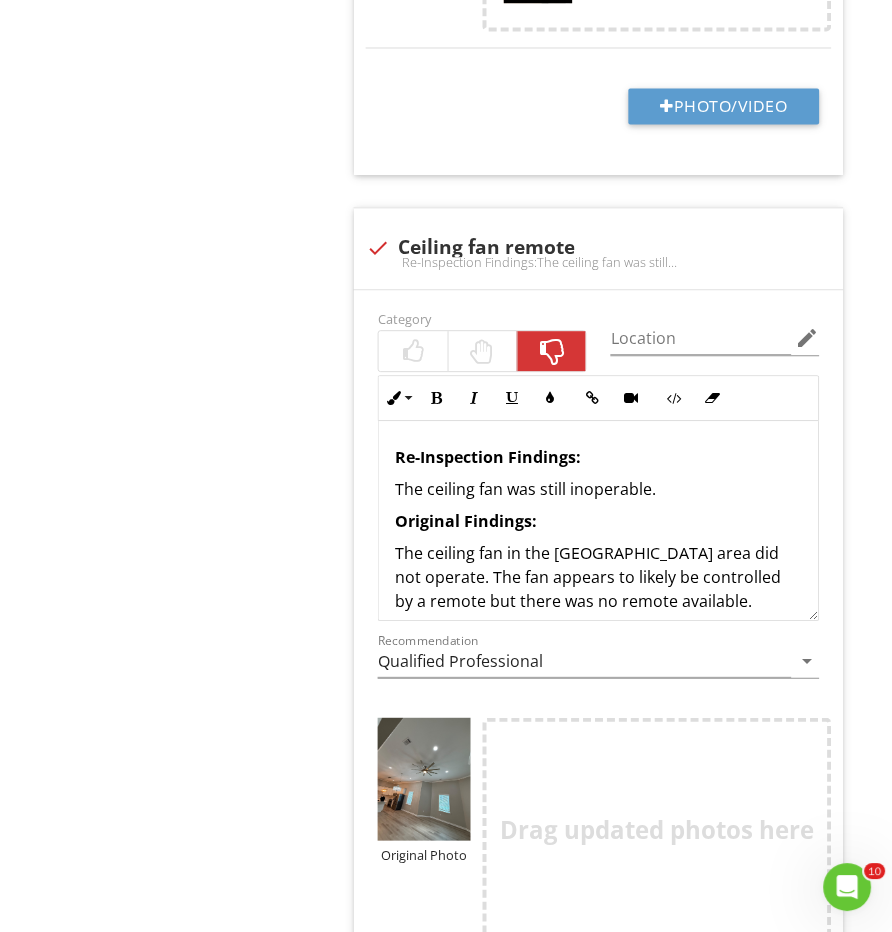 scroll, scrollTop: 4377, scrollLeft: 0, axis: vertical 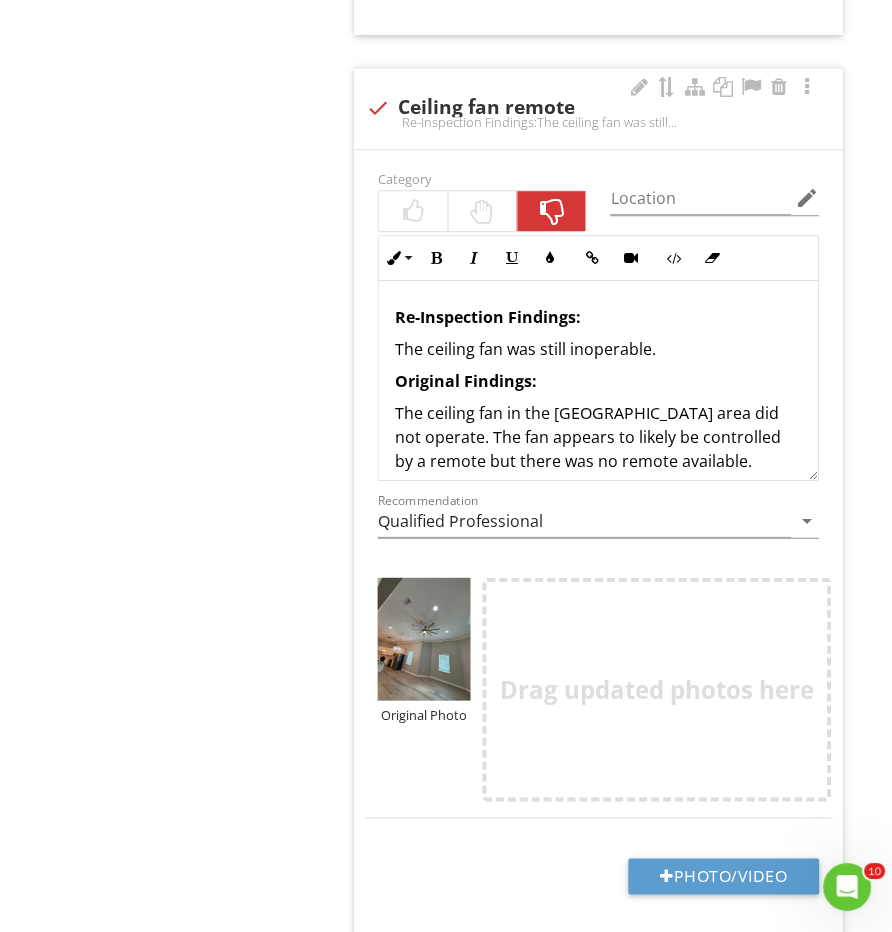 click on "Re-Inspection Findings: The ceiling fan was still inoperable.  Original Findings: The ceiling fan in the dinning room area did not operate. The fan appears to likely be controlled by a remote but there was no remote available.  Recommend having the remote provided and having the unit tested." at bounding box center (598, 417) 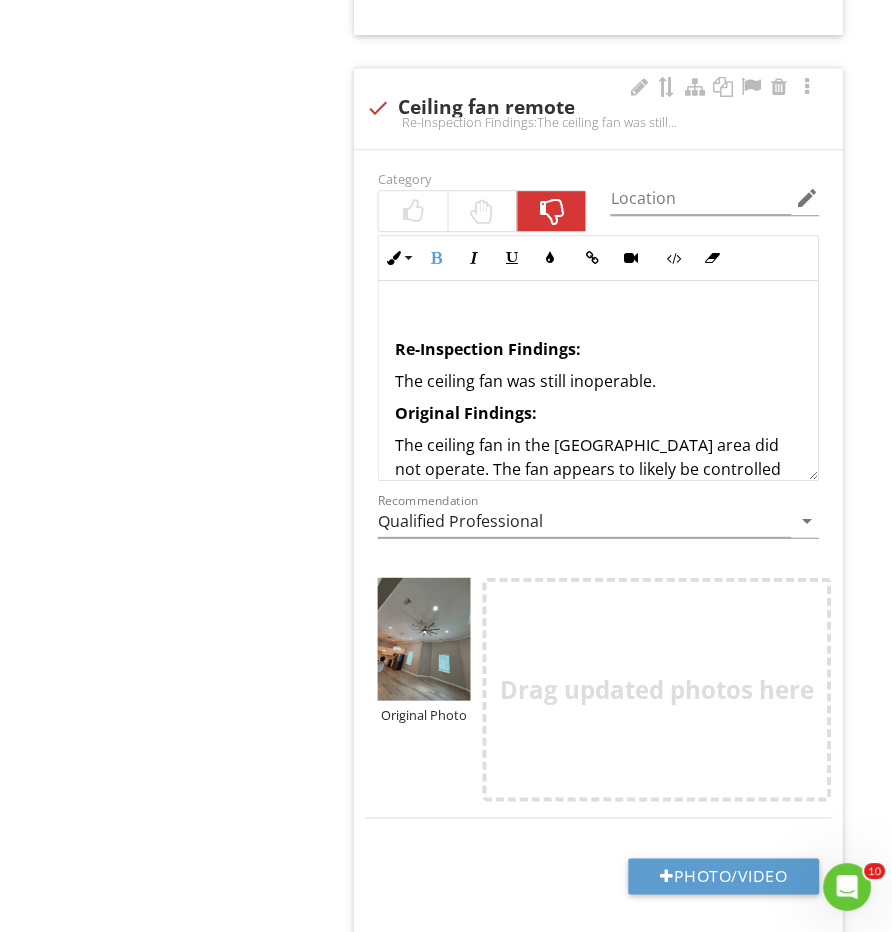 click on "Re-Inspection Findings: The ceiling fan was still inoperable.  Original Findings: The ceiling fan in the dinning room area did not operate. The fan appears to likely be controlled by a remote but there was no remote available.  Recommend having the remote provided and having the unit tested." at bounding box center (598, 433) 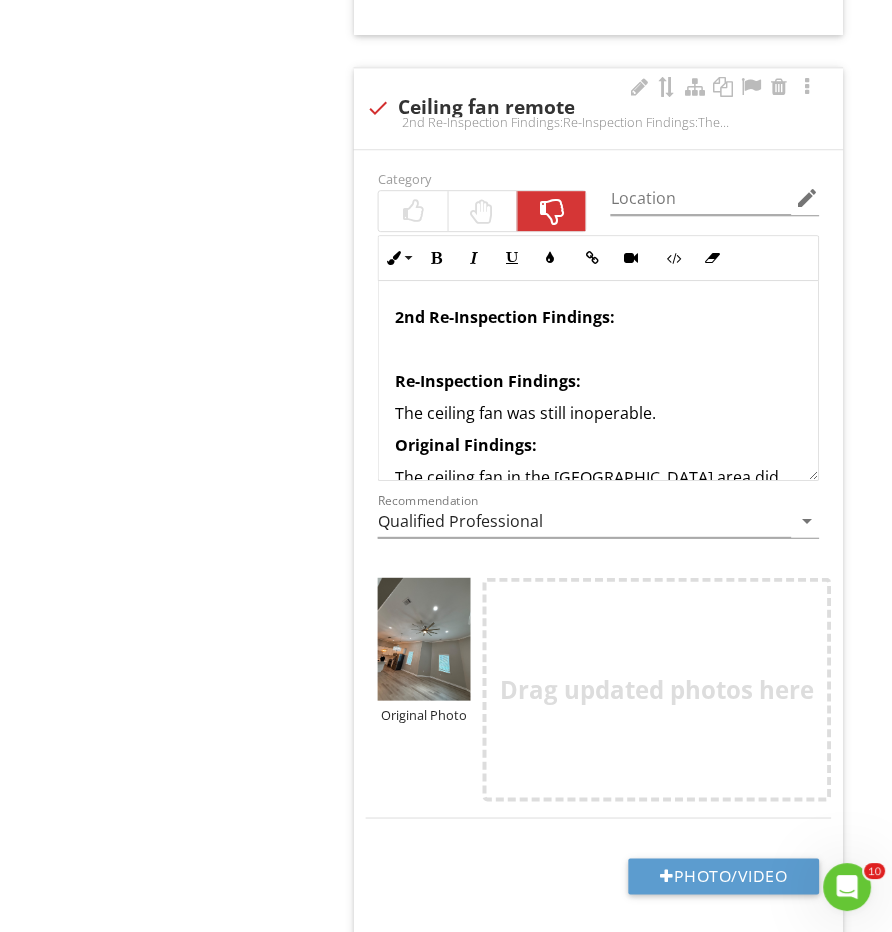 type 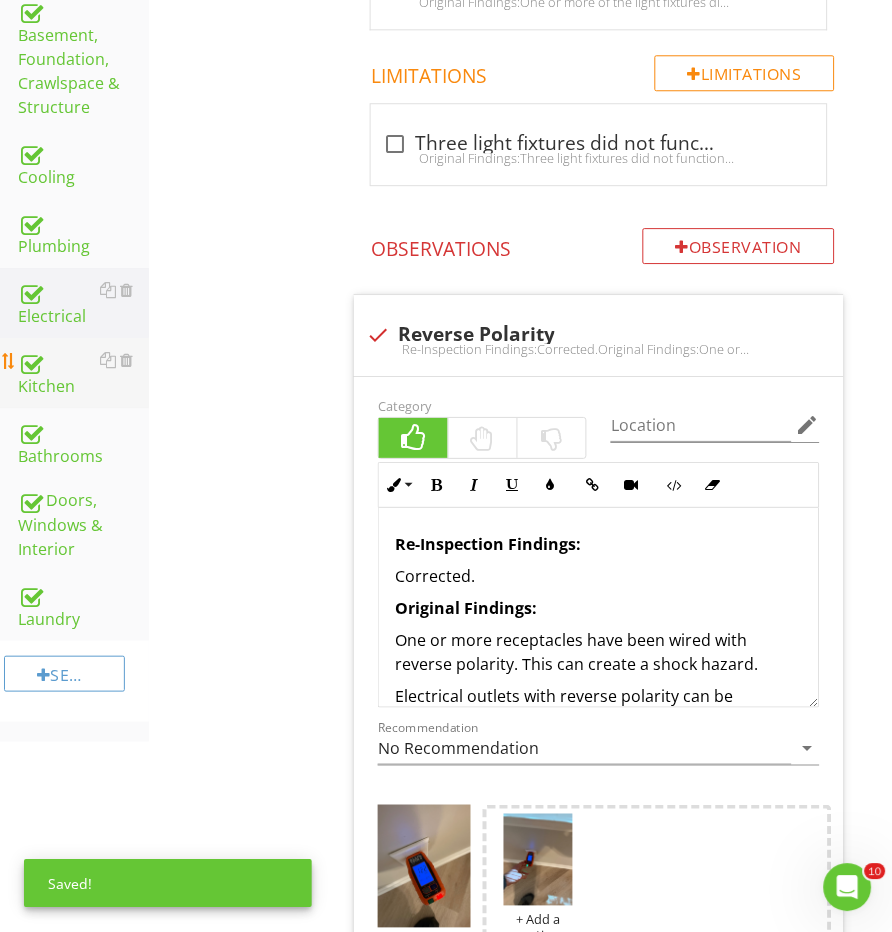 click on "Kitchen" at bounding box center (83, 373) 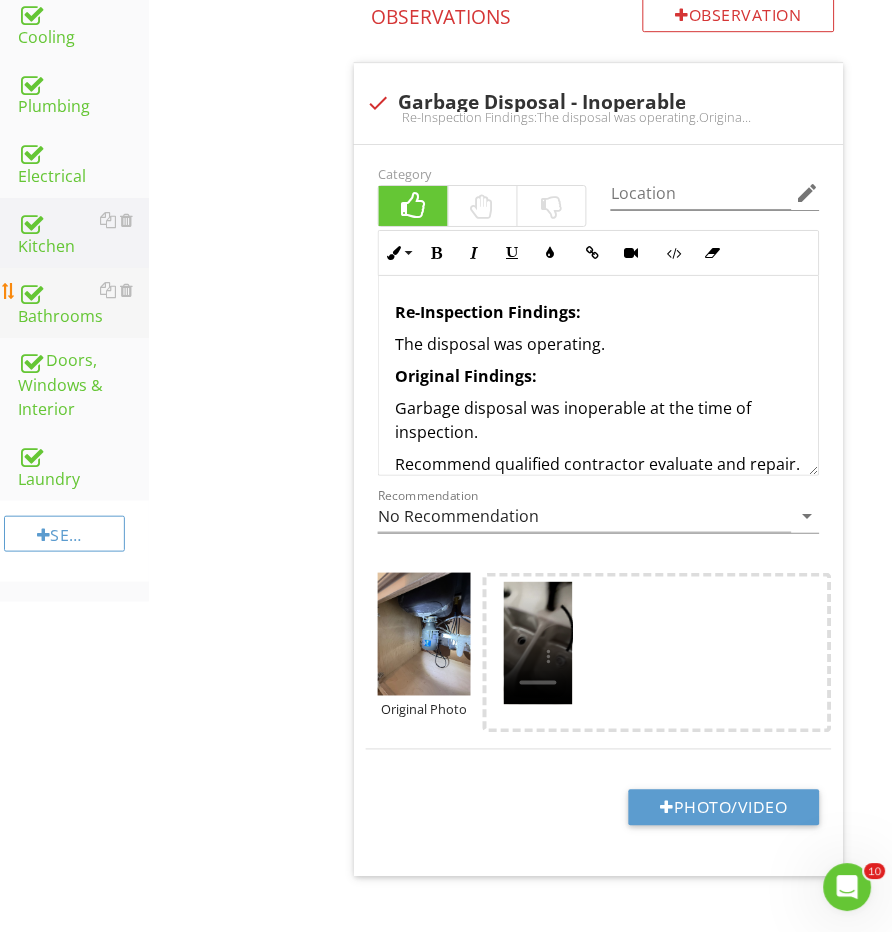click on "Bathrooms" at bounding box center (83, 303) 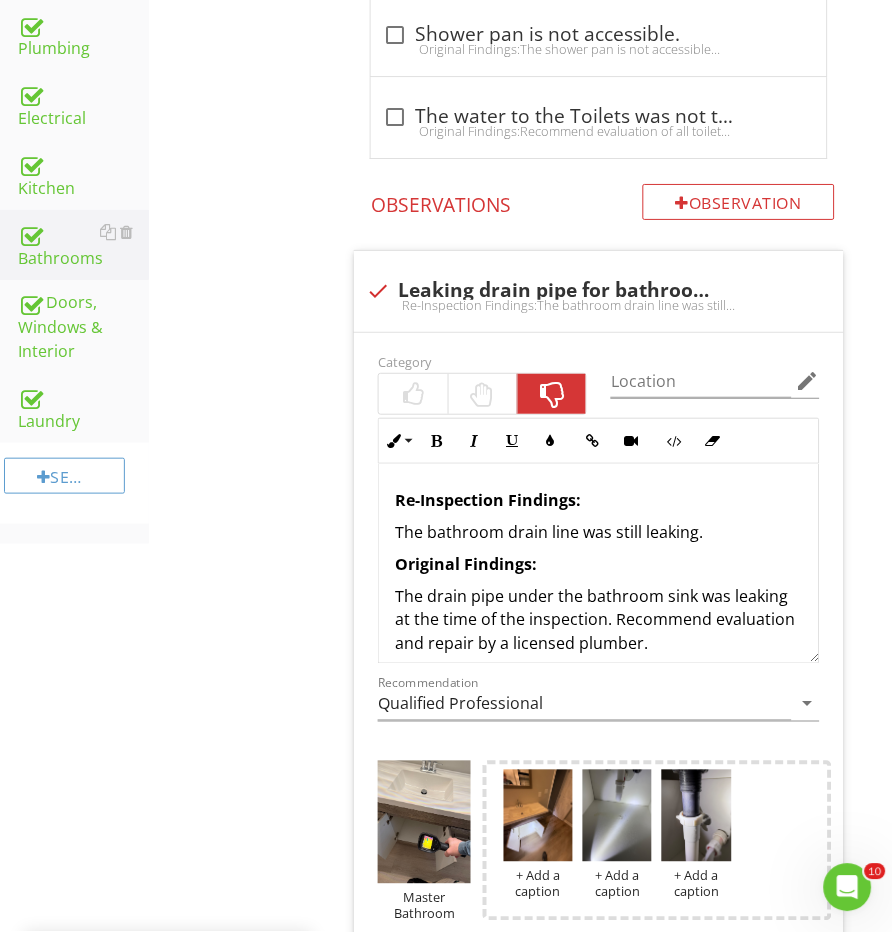 scroll, scrollTop: 878, scrollLeft: 0, axis: vertical 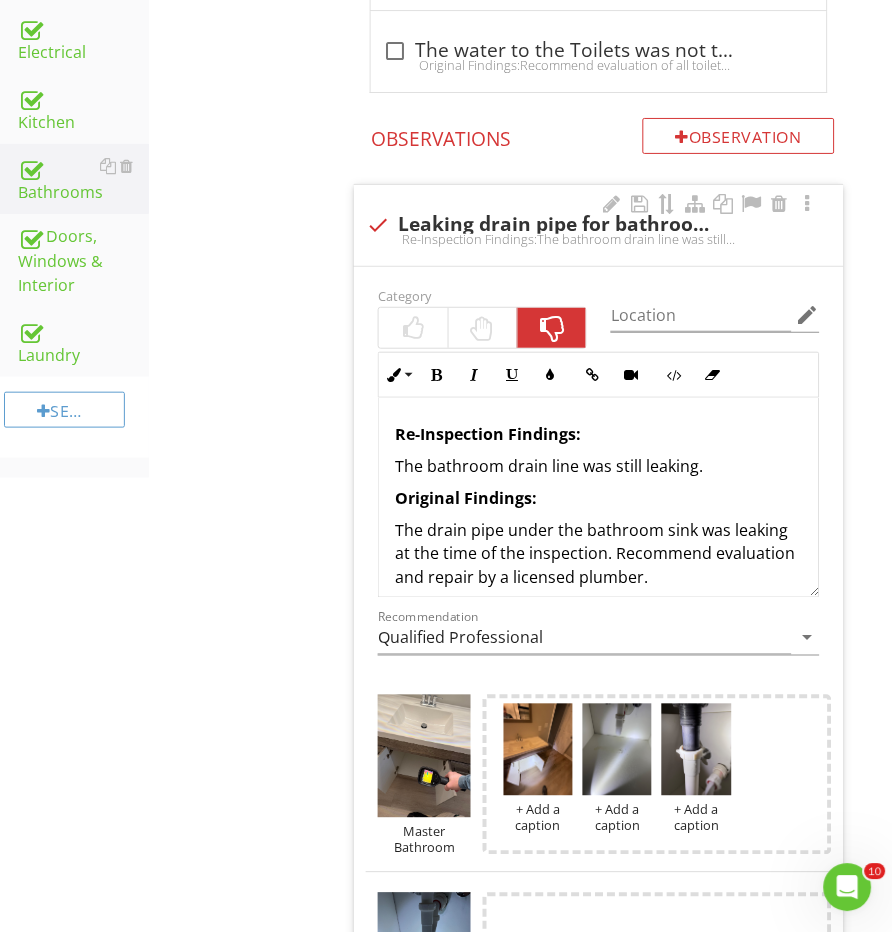 click on "Re-Inspection Findings: The bathroom drain line was still leaking.  Original Findings: The drain pipe under the bathroom sink was leaking at the time of the inspection. Recommend evaluation and repair by a licensed plumber." at bounding box center [598, 506] 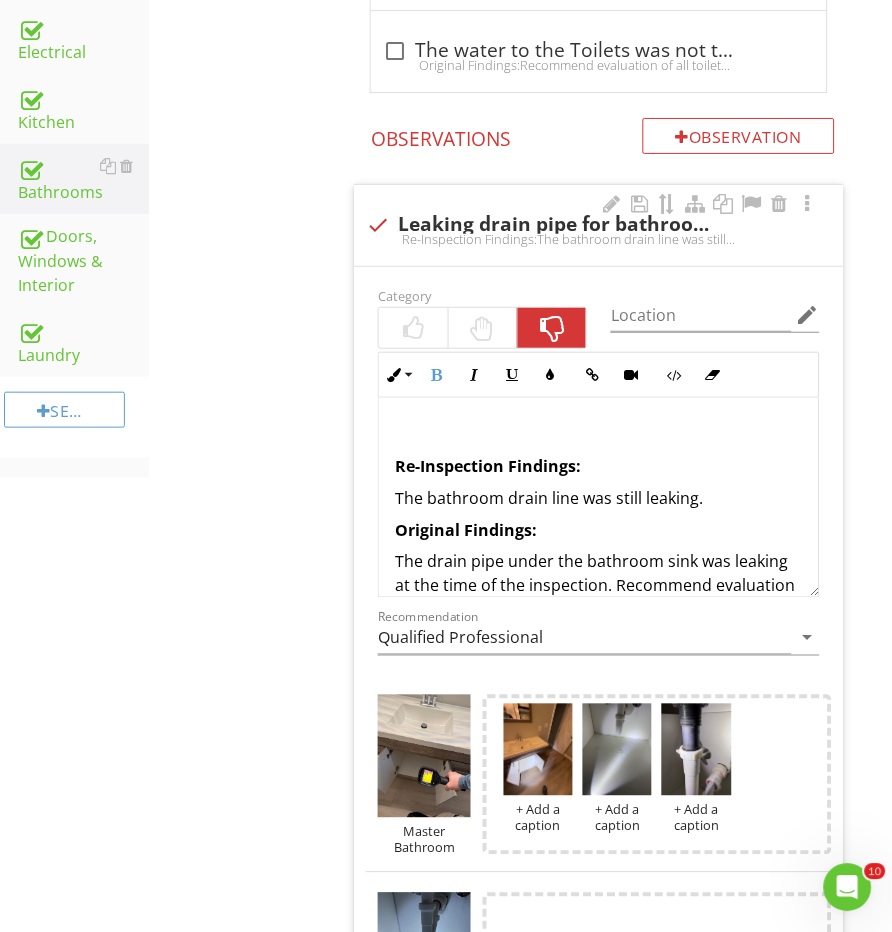 click on "Re-Inspection Findings: The bathroom drain line was still leaking.  Original Findings: The drain pipe under the bathroom sink was leaking at the time of the inspection. Recommend evaluation and repair by a licensed plumber." at bounding box center (598, 522) 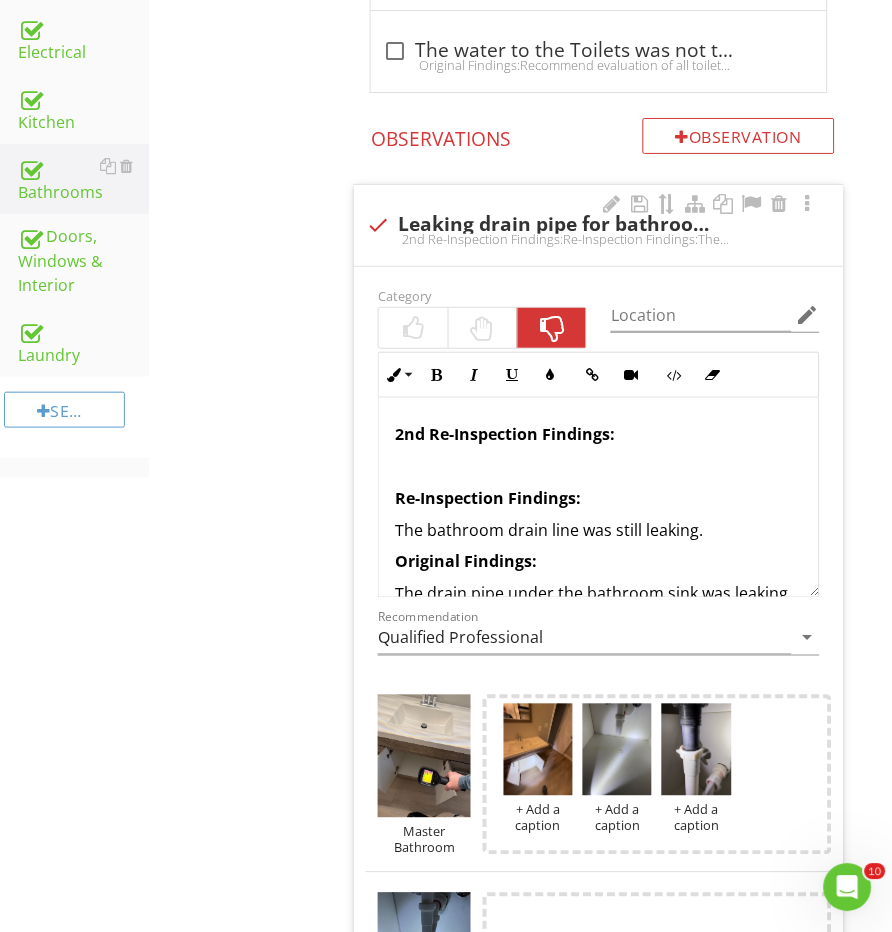 click at bounding box center (483, 328) 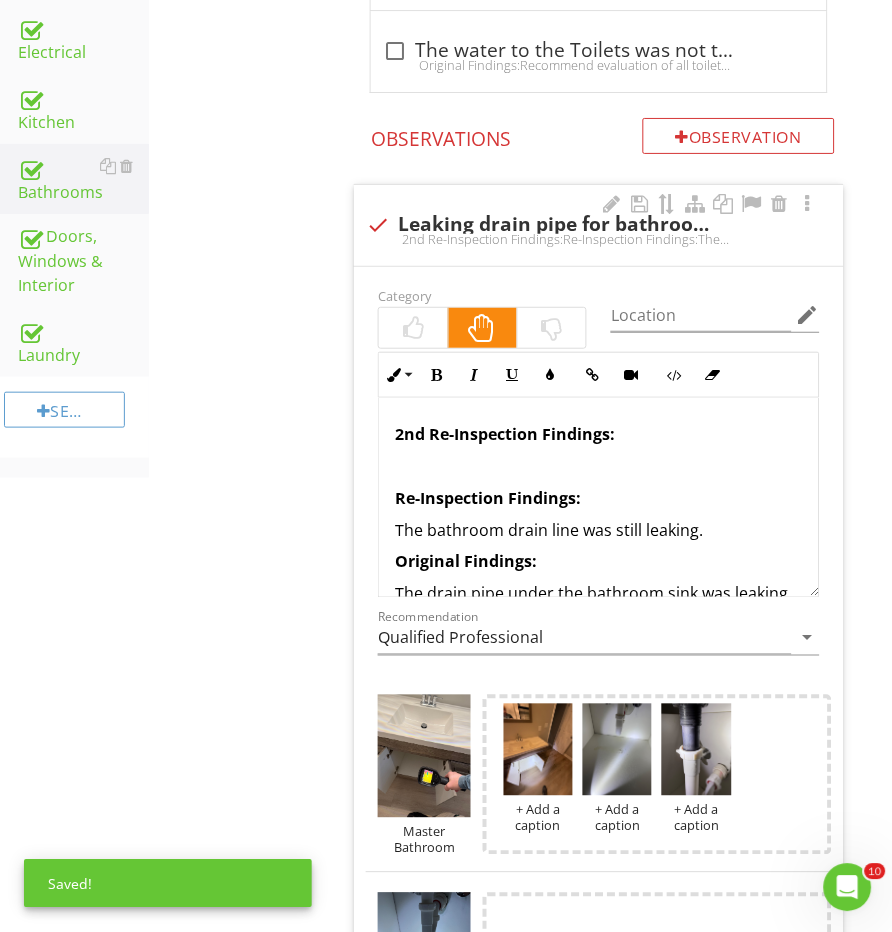 click at bounding box center (598, 466) 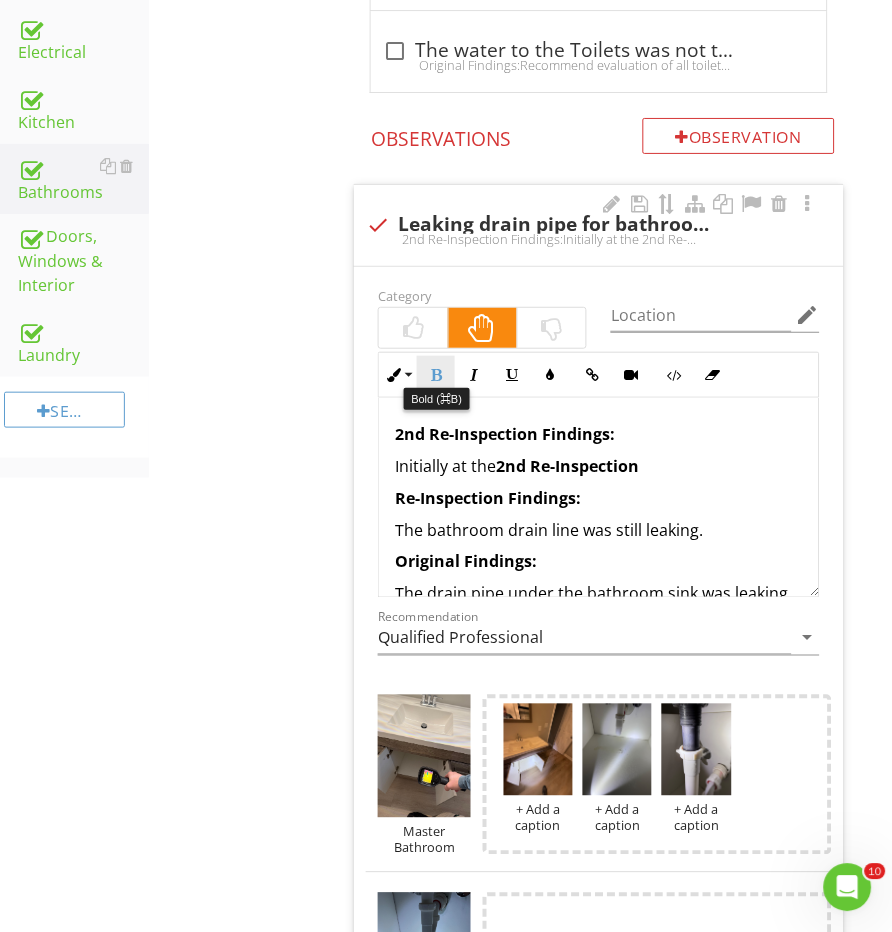 click on "Bold" at bounding box center (436, 375) 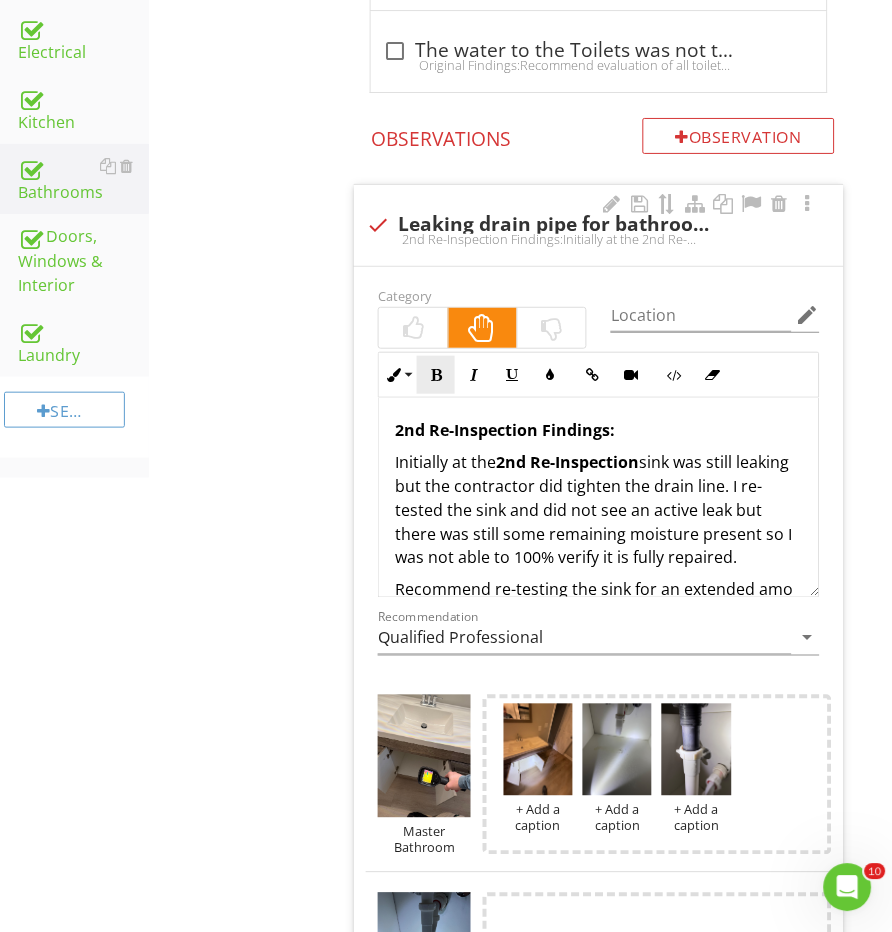 scroll, scrollTop: 28, scrollLeft: 0, axis: vertical 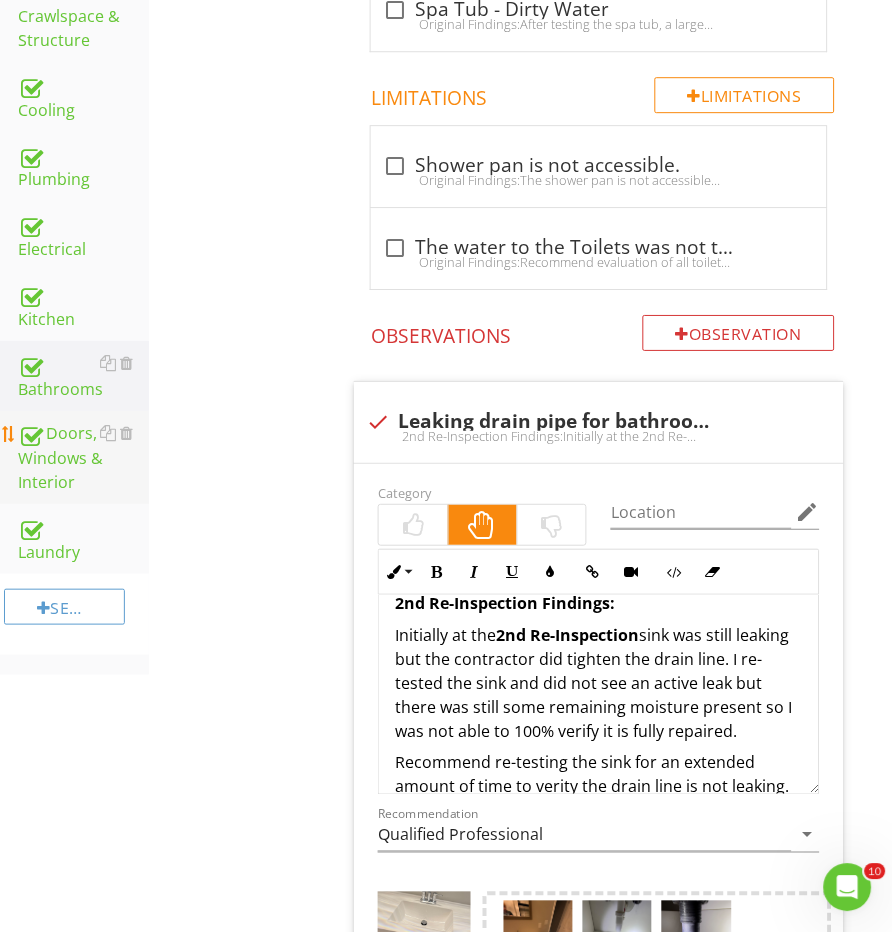 click on "Doors, Windows & Interior" at bounding box center [83, 458] 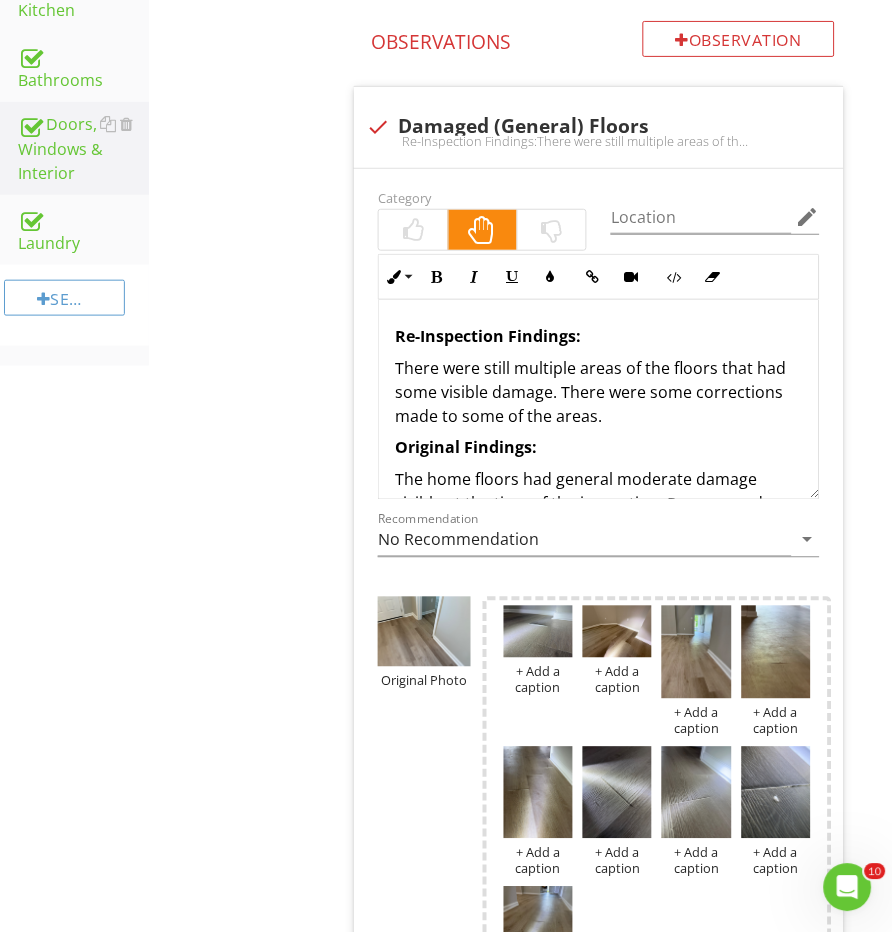 scroll, scrollTop: 982, scrollLeft: 0, axis: vertical 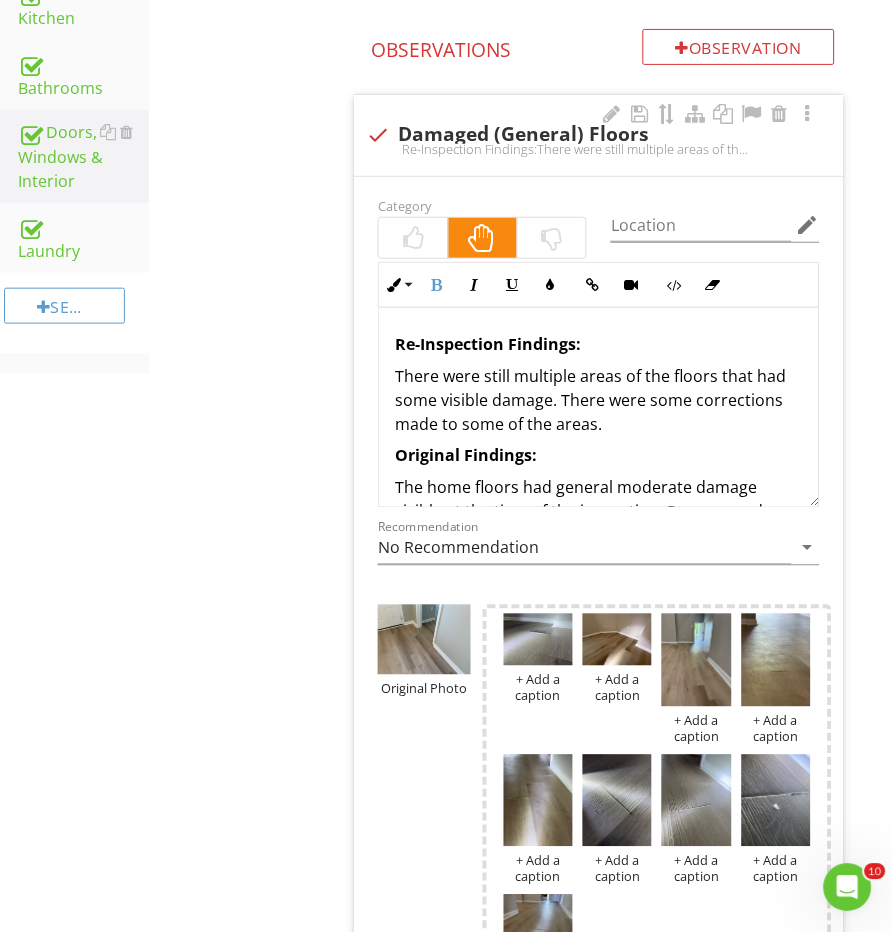 click on "Re-Inspection Findings: There were still multiple areas of the floors that had some visible damage. There were some corrections made to some of the areas.  Original Findings: The home floors had general moderate damage visible at the time of the inspection. Recommend repair by a qualified contractor." at bounding box center (598, 440) 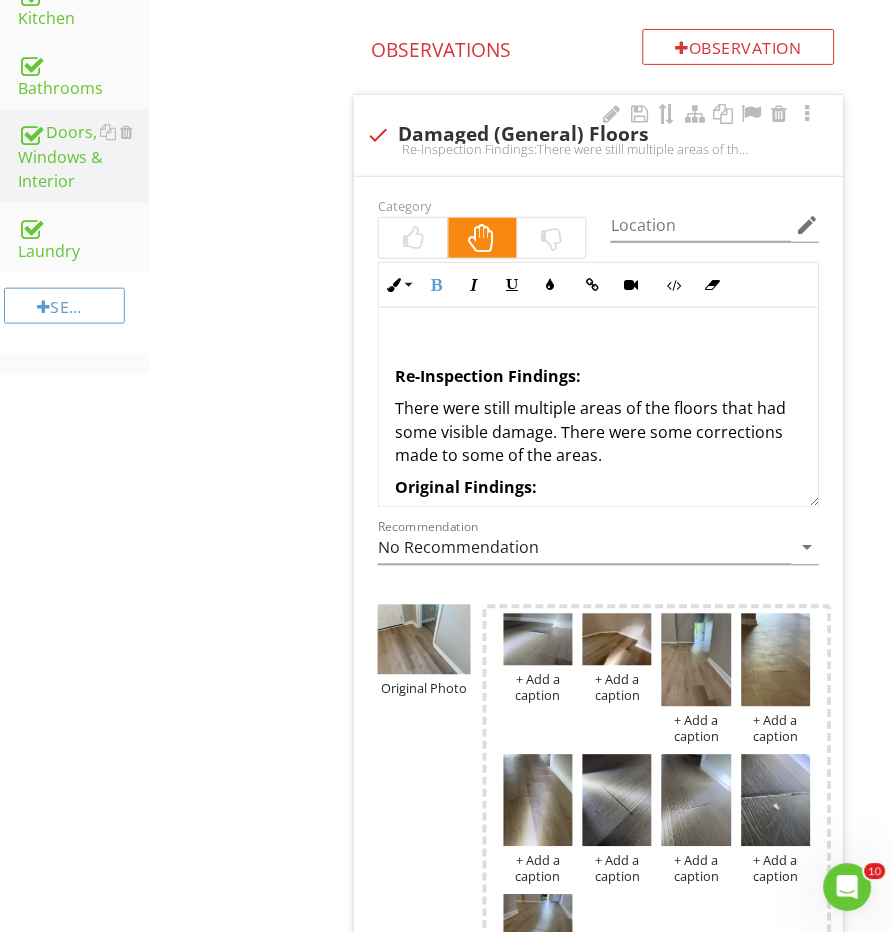 click on "Re-Inspection Findings: There were still multiple areas of the floors that had some visible damage. There were some corrections made to some of the areas.  Original Findings: The home floors had general moderate damage visible at the time of the inspection. Recommend repair by a qualified contractor." at bounding box center (598, 456) 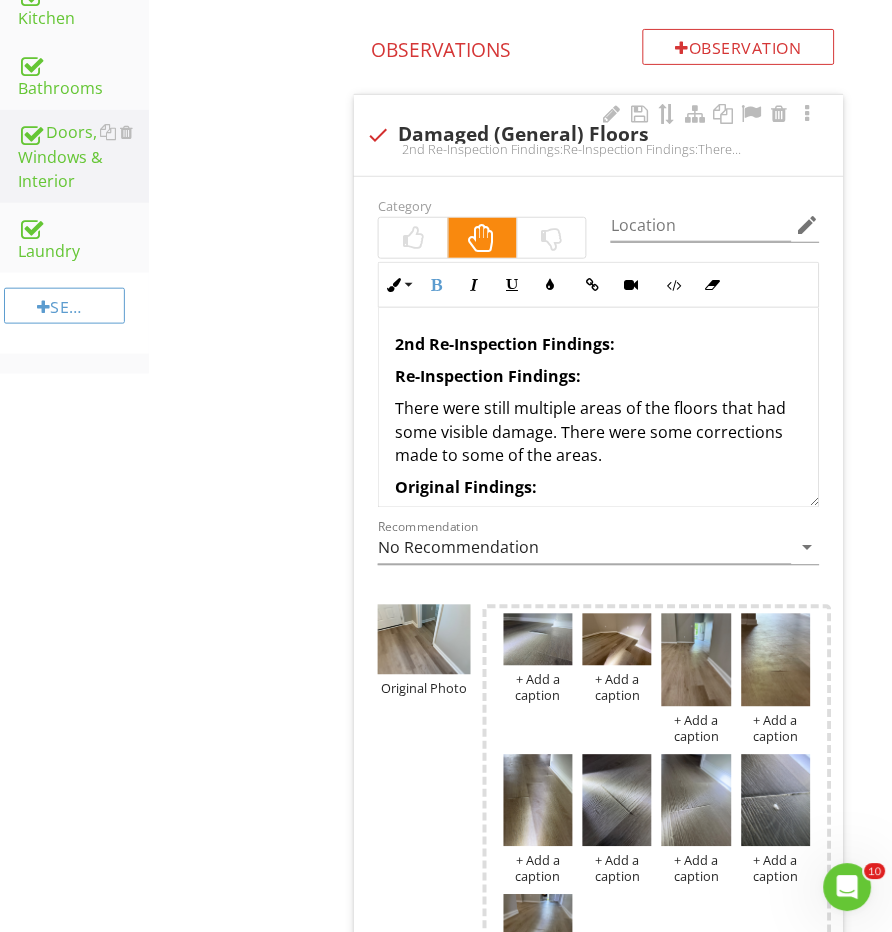 click on "2nd Re-Inspection Findings:" at bounding box center [598, 344] 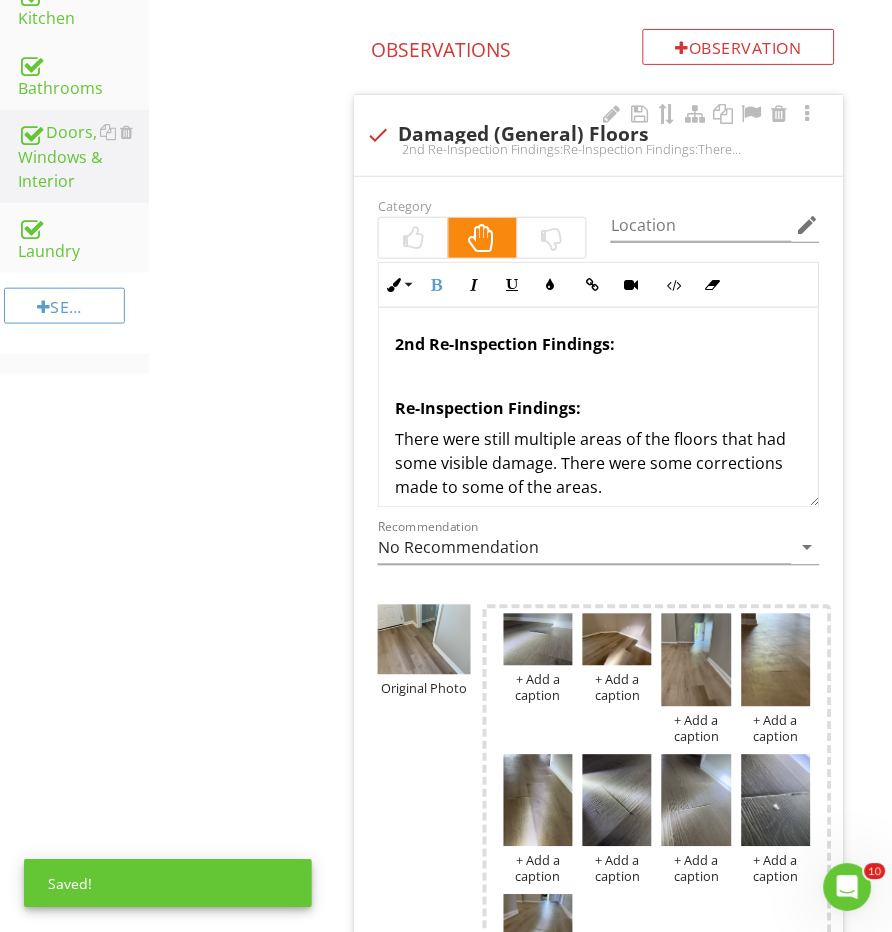 type 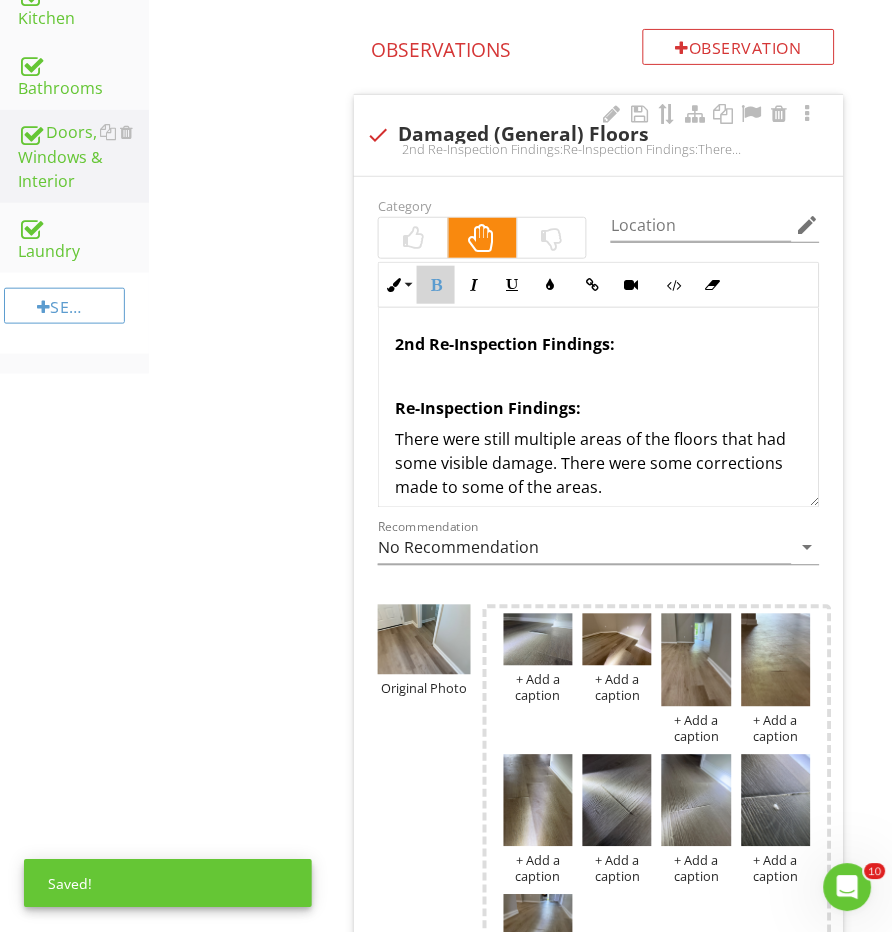 click on "Bold" at bounding box center (436, 285) 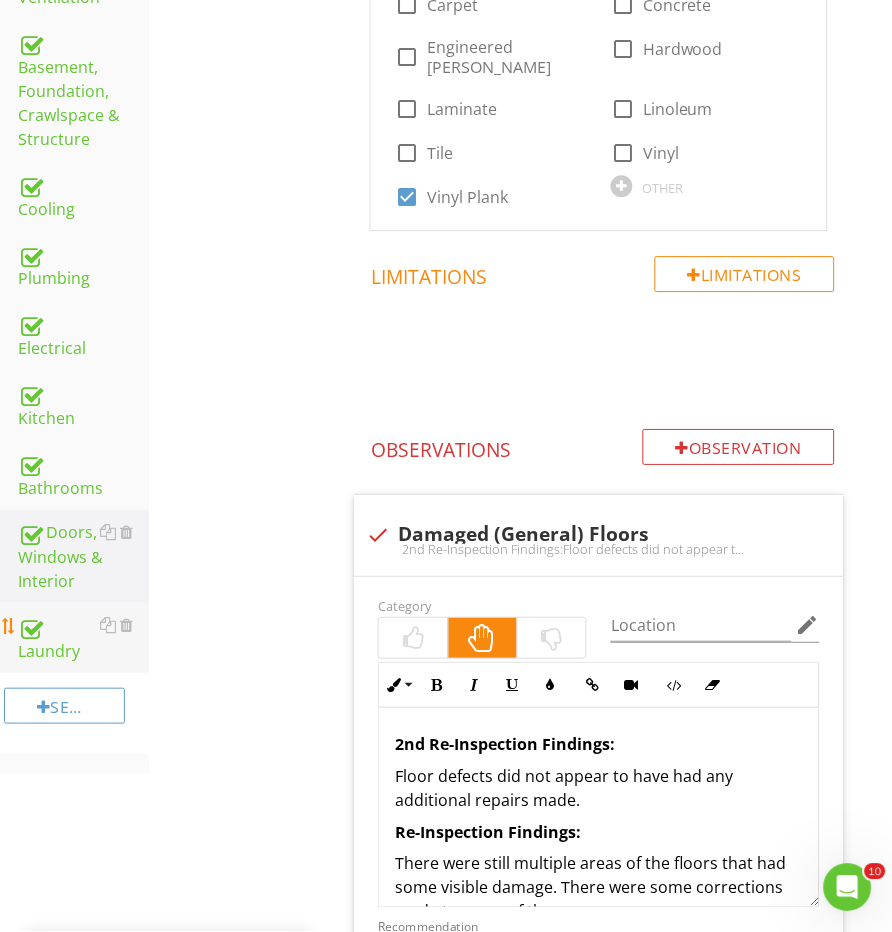 click on "Laundry" at bounding box center (83, 638) 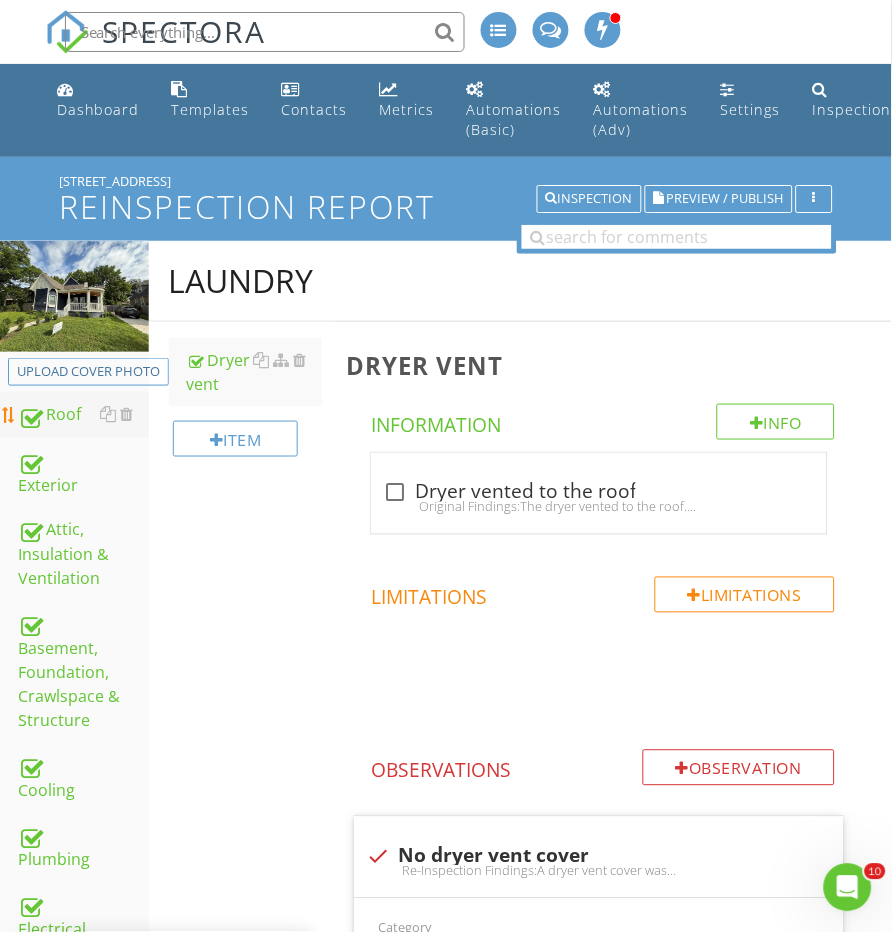 scroll, scrollTop: -1, scrollLeft: 0, axis: vertical 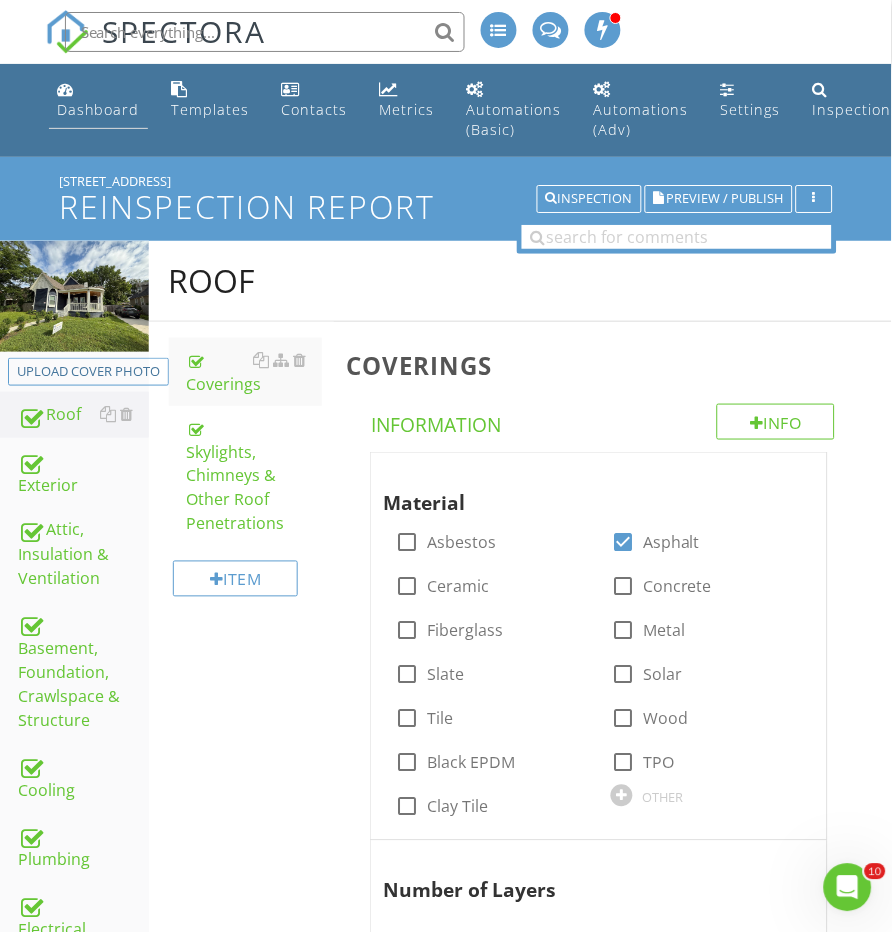 click on "Dashboard" at bounding box center (98, 109) 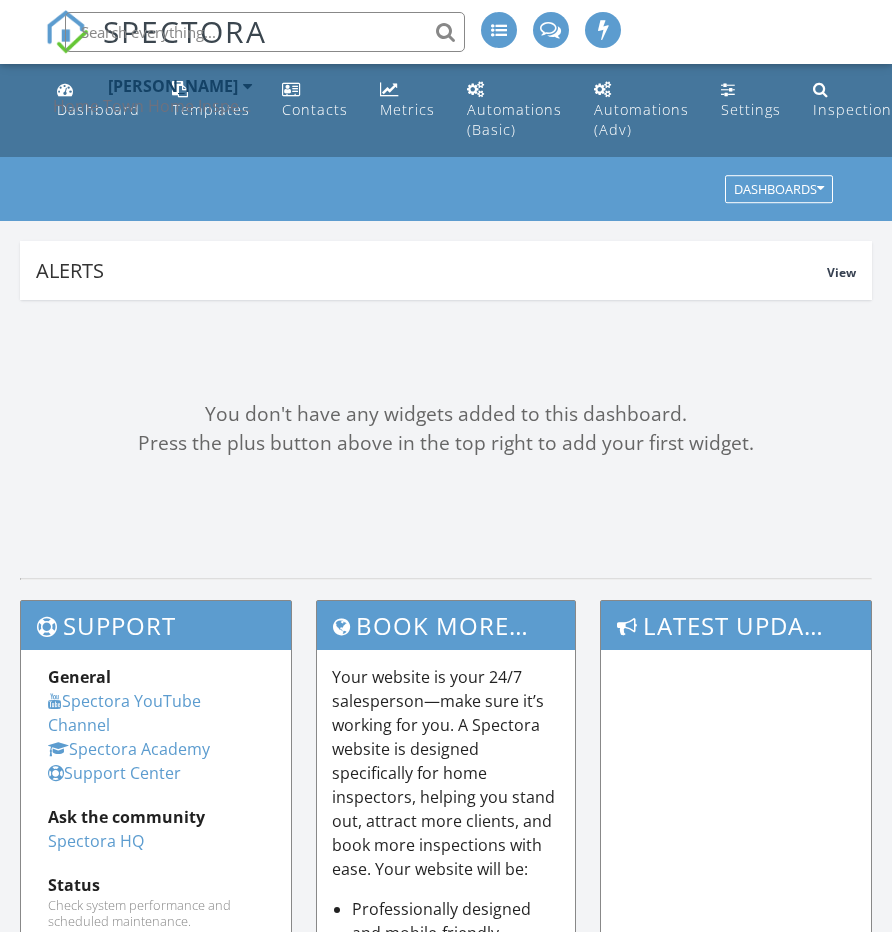 scroll, scrollTop: 0, scrollLeft: 0, axis: both 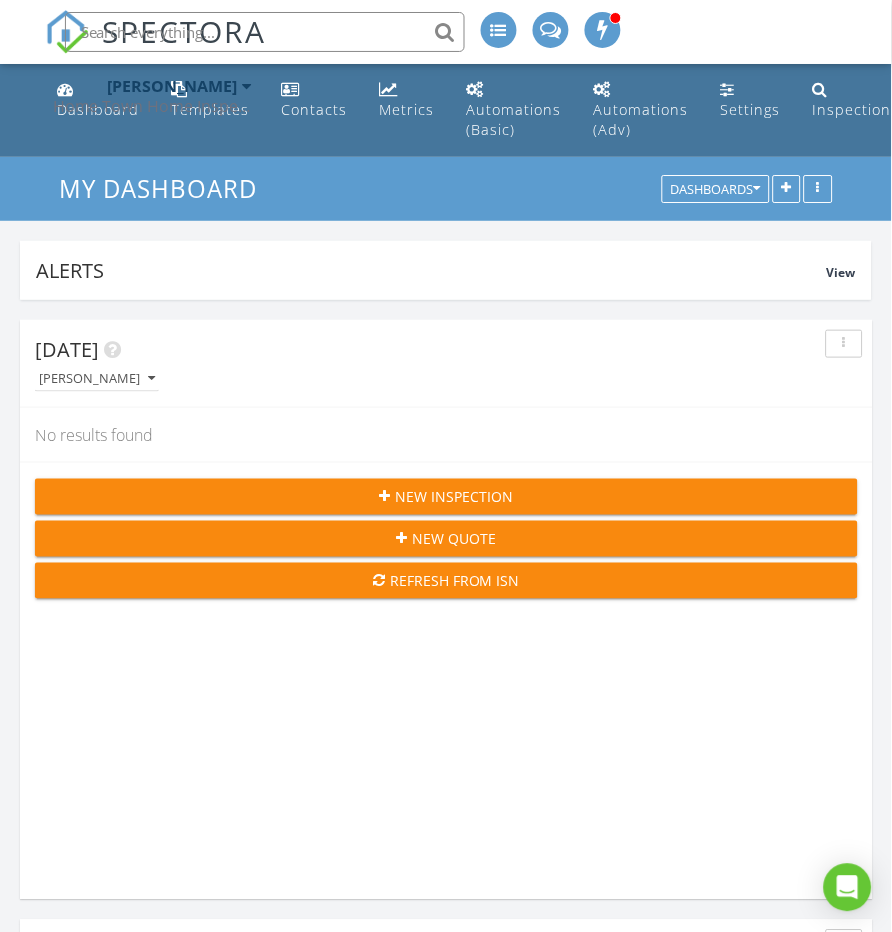 click at bounding box center (265, 32) 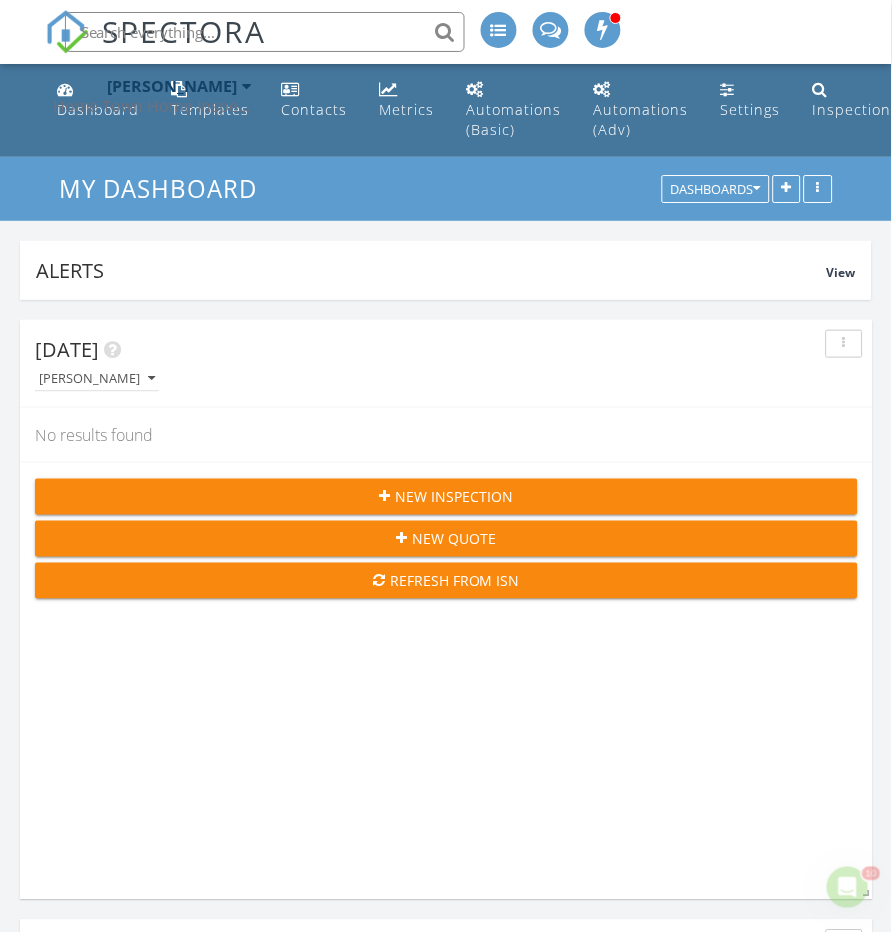 scroll, scrollTop: 0, scrollLeft: 0, axis: both 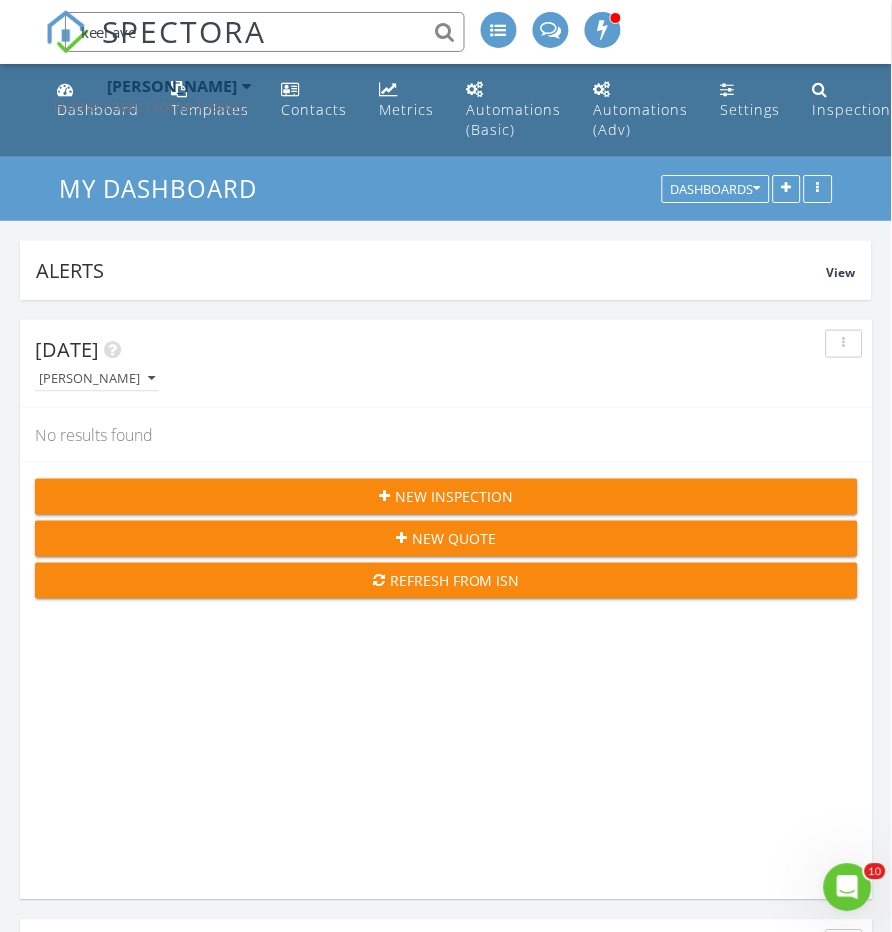 type on "keel ave" 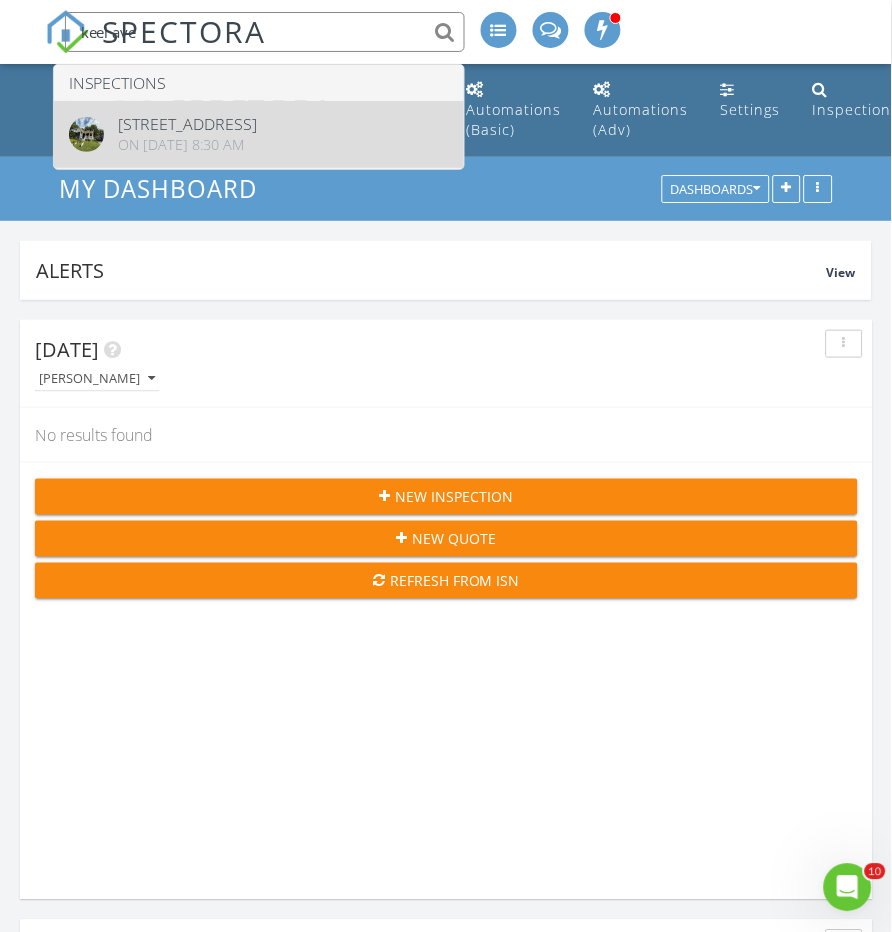 type 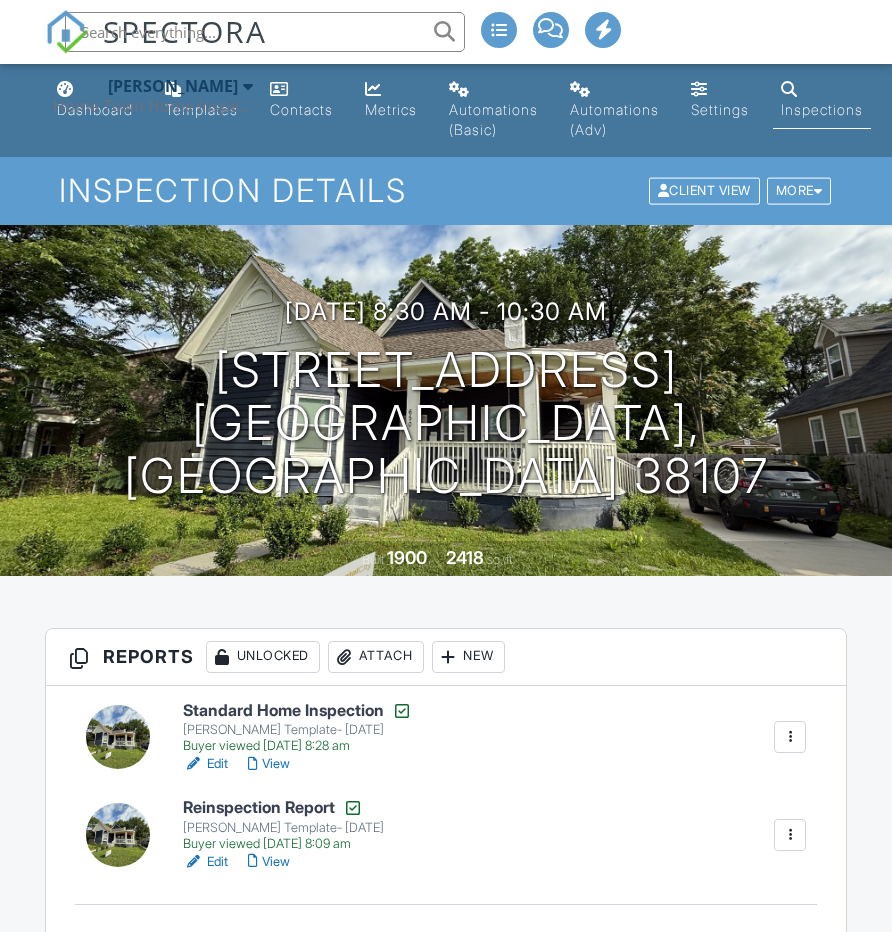 scroll, scrollTop: 317, scrollLeft: 0, axis: vertical 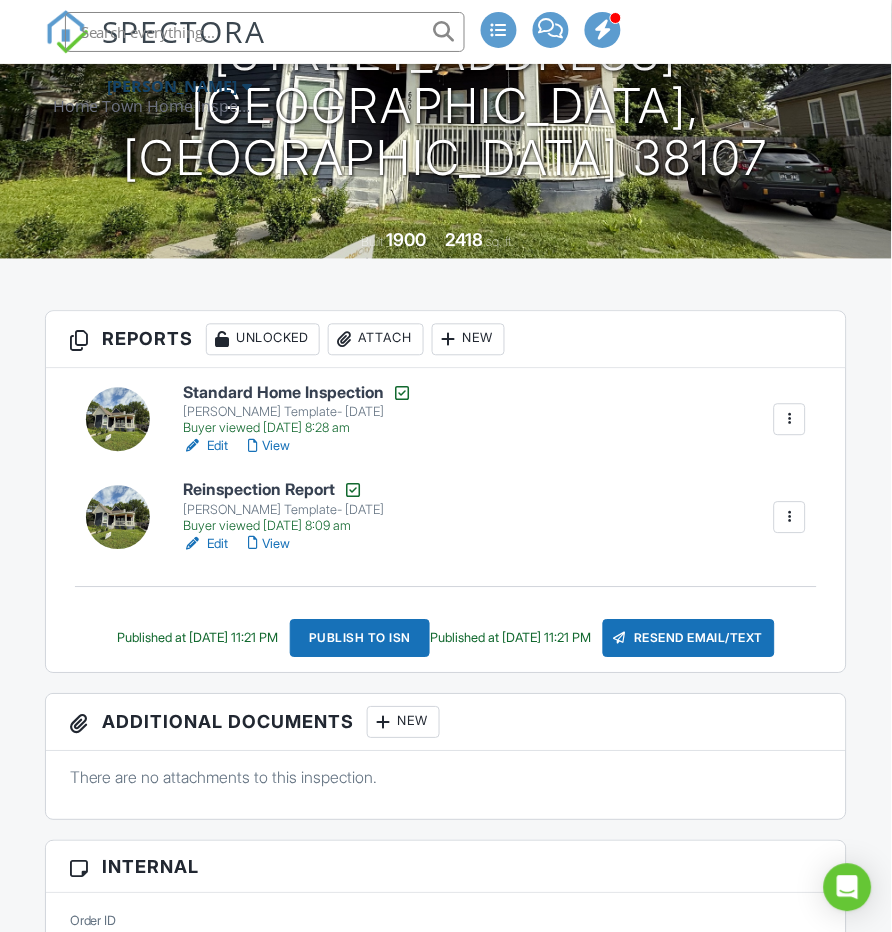 click on "Publish to ISN" at bounding box center (360, 639) 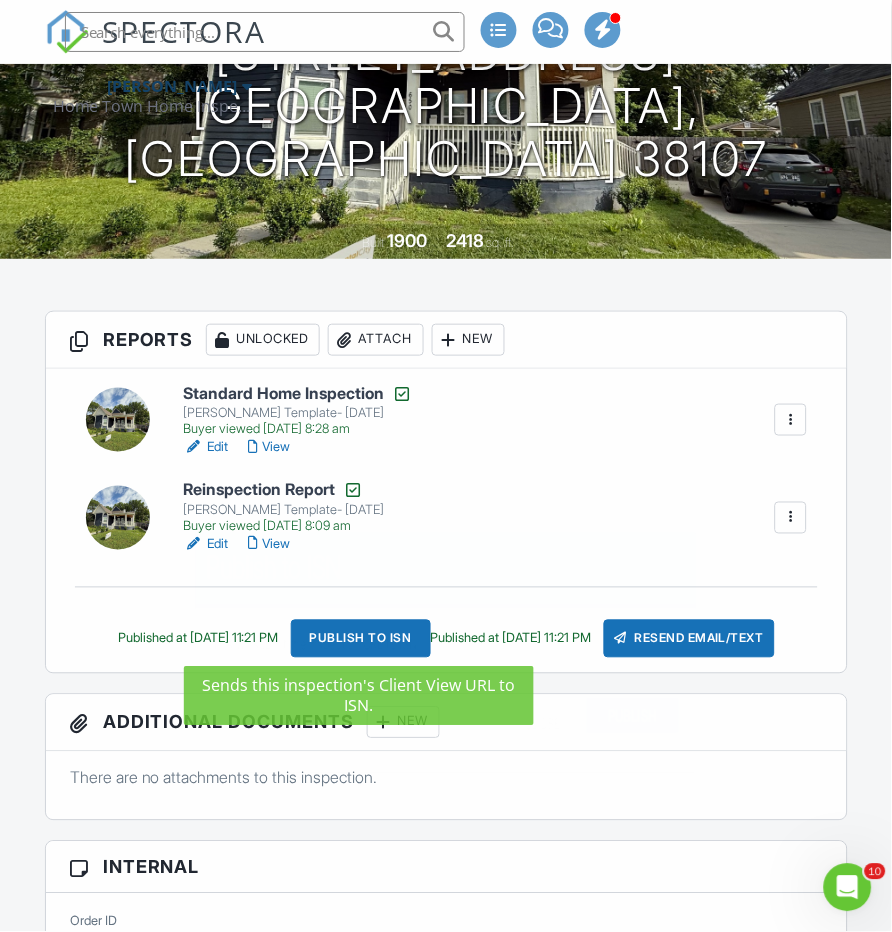 scroll, scrollTop: 0, scrollLeft: 0, axis: both 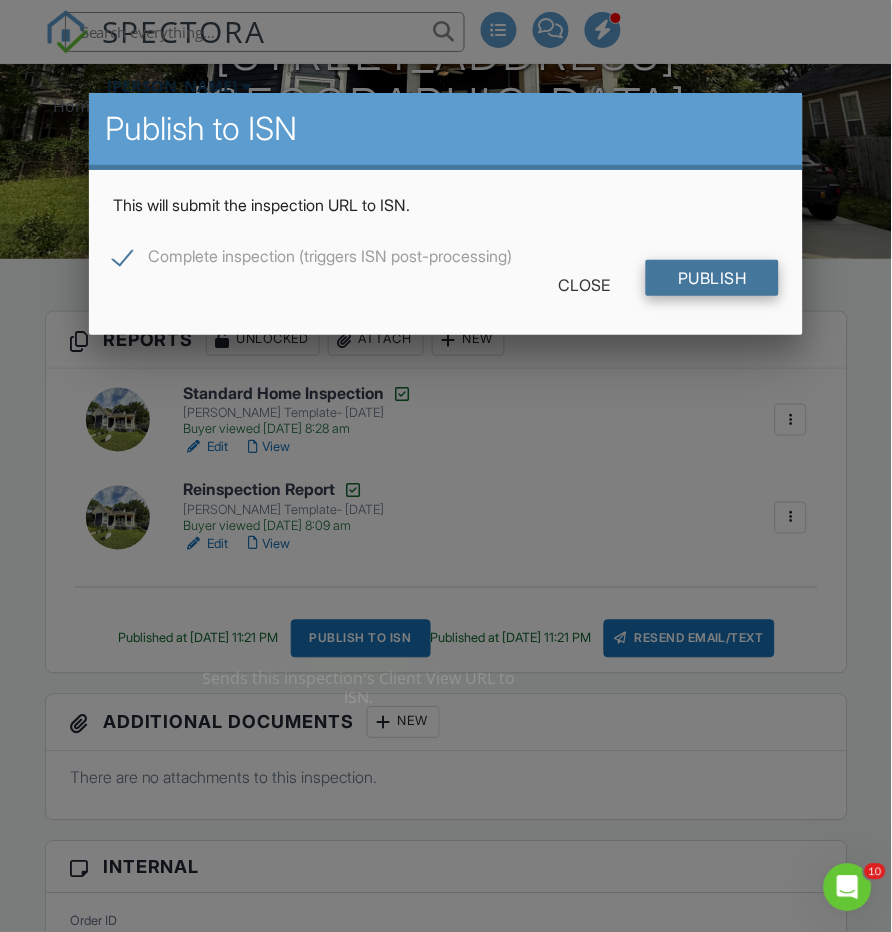 click on "Publish" at bounding box center (712, 278) 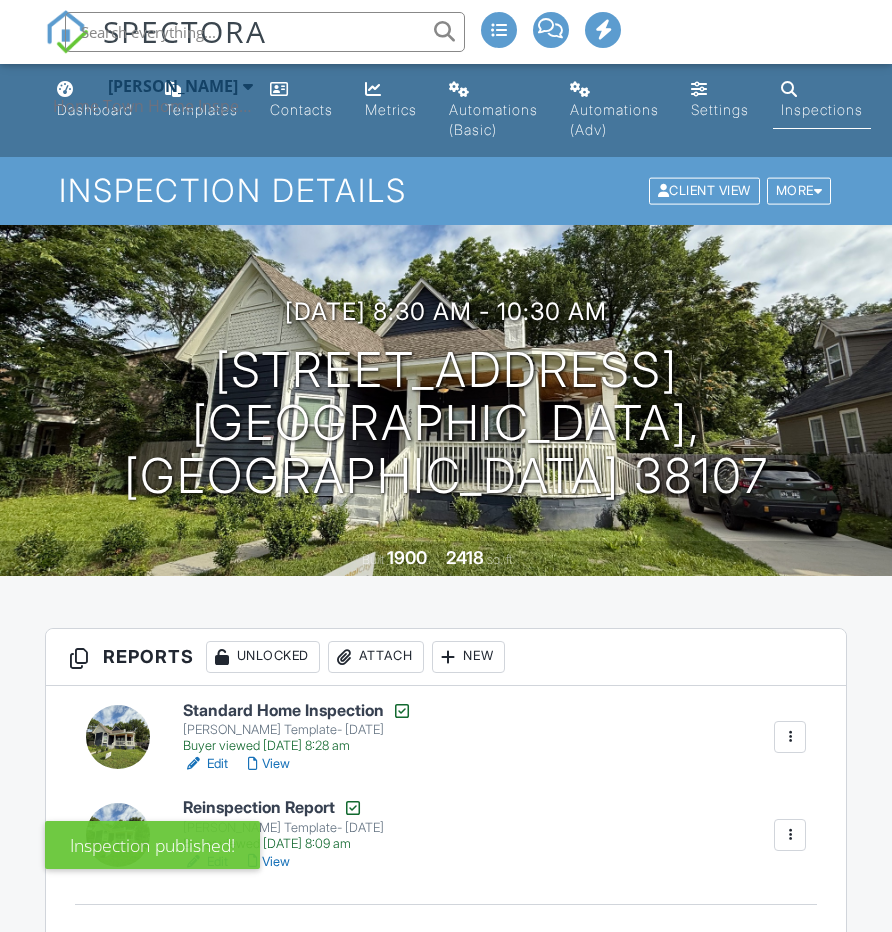 scroll, scrollTop: 209, scrollLeft: 0, axis: vertical 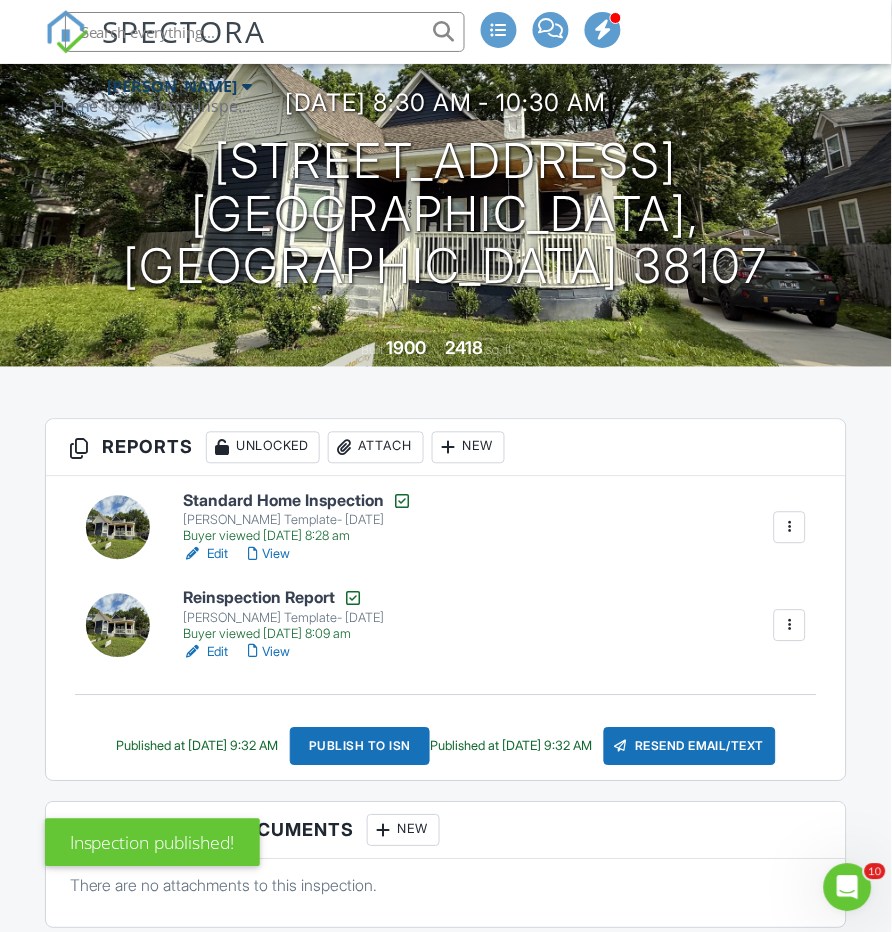 click on "View" at bounding box center (269, 653) 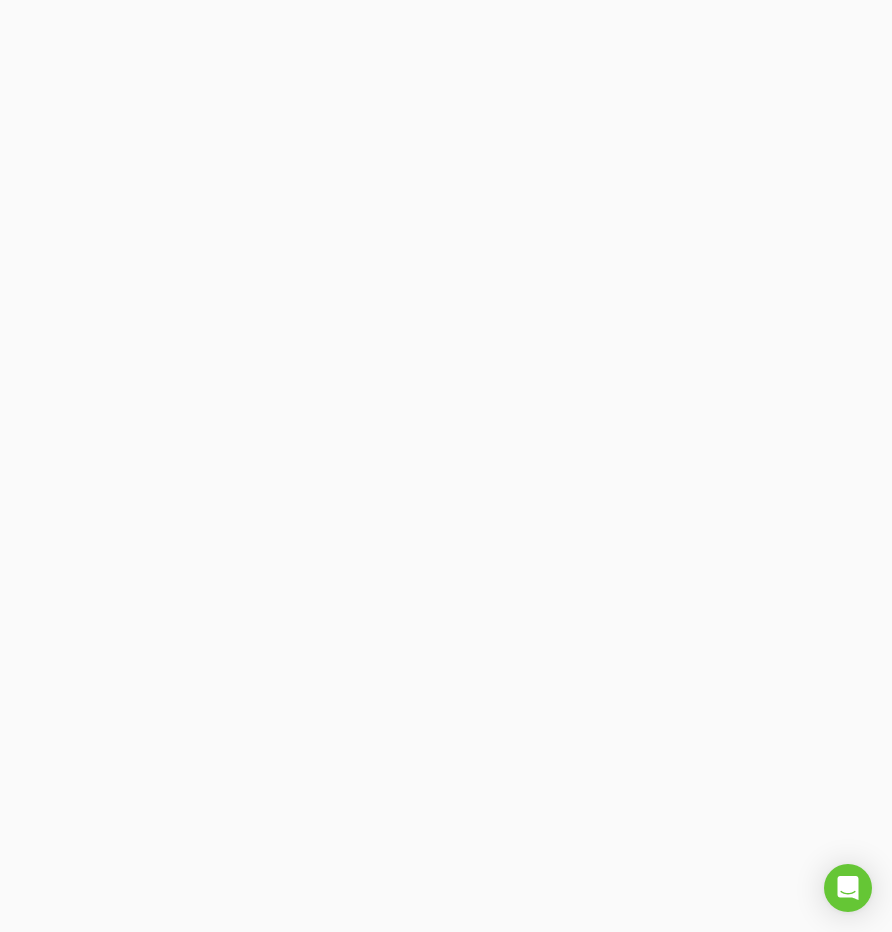 scroll, scrollTop: 0, scrollLeft: 0, axis: both 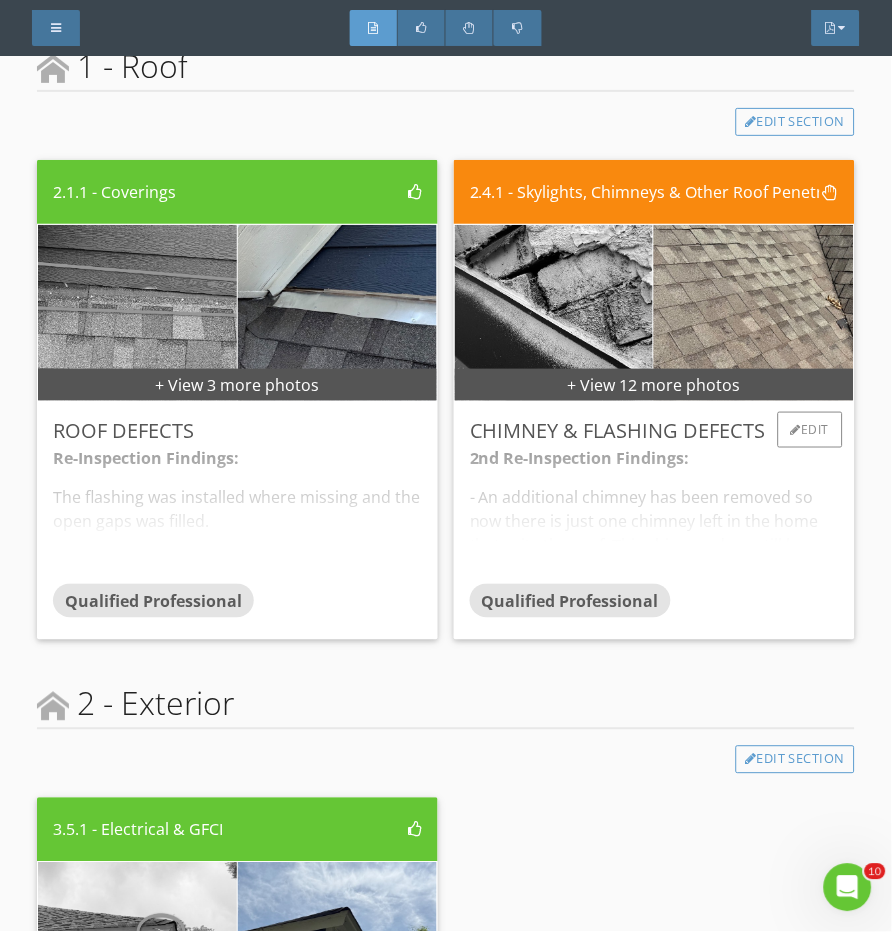 click on "2nd Re-Inspection Findings: - An additional chimney has been removed so now there is just one chimney left in the home that exits the roof. This chimney does still have some small defects with loose bricks.  - The point where the newest chimney removal happened was very poorly shingled over. The shingles were installed over the existing shingles rather than being woven in which can lead to water intrusion and premature failure. The contractors on site stated that the shingle install was a temporary correction due to active rain storm at the time of the chimney removal. The contractor stated they would be starting on the repair/correction of this issue.  - The torn shingles where the first chimney removal happened had not been corrected but the contractor on site stated these shingles were going to be repaired.  Re-Inspection Findings: "Repair or remove collapsing chimney" One of the chimney was removed as requested but no other repairs where made to the other chimneys or chimney flashings." at bounding box center [654, 515] 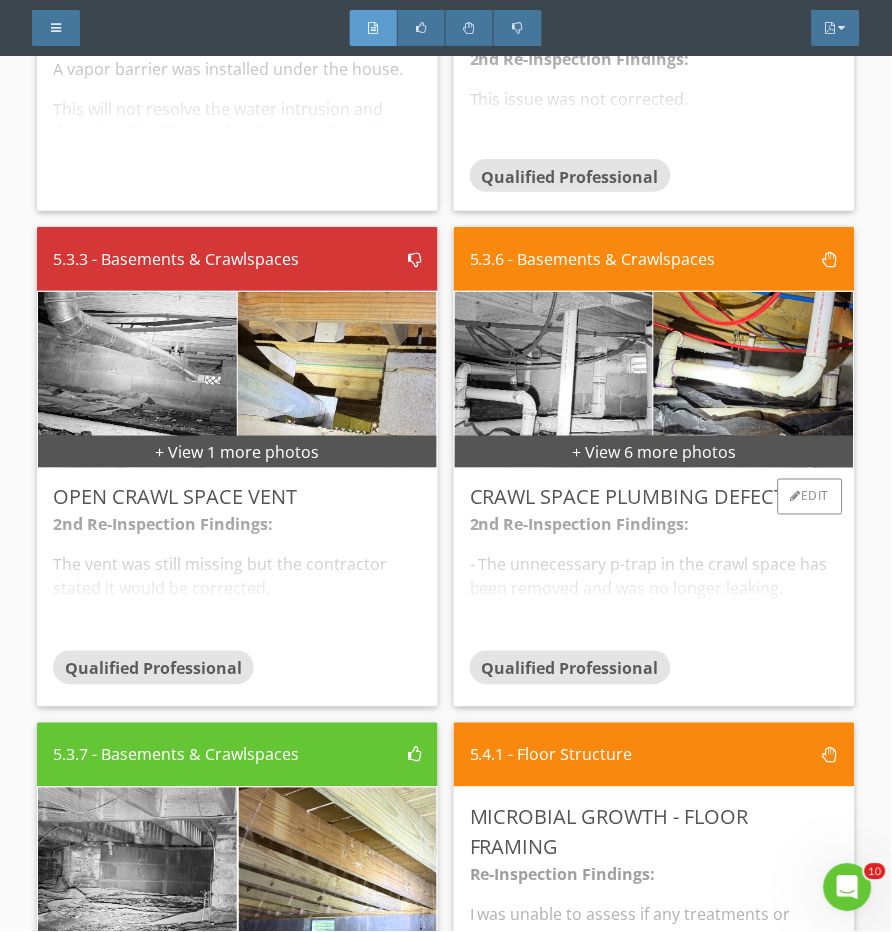 scroll, scrollTop: 4784, scrollLeft: 0, axis: vertical 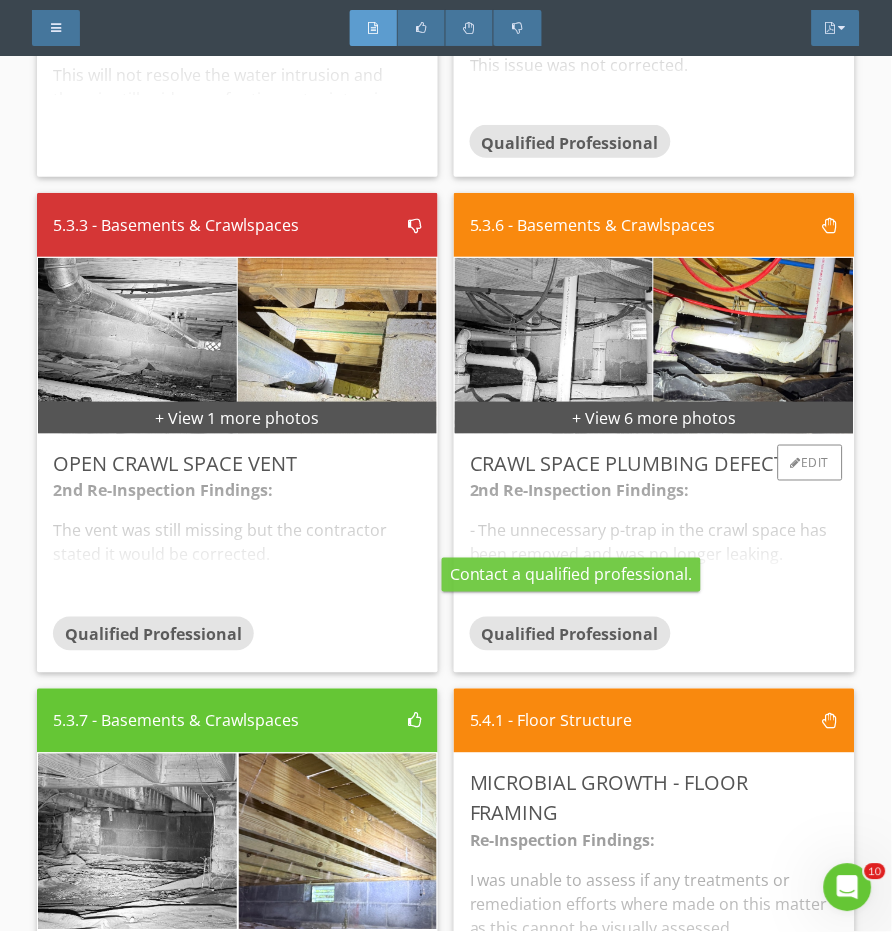 click on "2nd Re-Inspection Findings: - The unnecessary p-trap in the crawl space has been removed and was no longer leaking.  - I was unable to FULLY assess for leaks as the contractor on site had just repaired an active water line leak and there was water everywhere on the drain lines and floor. The area should be re-assessed after the area has dried up and the water has been ran to the nearby plumbing to verify there are no more leaks.  Re-Inspection Findings: None of the plumbing defects appeared to have been corrected.  Original Findings: There are multiple plumbing defects in the crawl space.  - The drain line for the hallway bathroom sink appears to have an additional p-trap within the craw space which can lead to poor drainage and clogging.  - The drain line for the hallway bathroom sin appears to be actively leaking.  Recommend having a qualified plumber further evaluate and repair/correct." at bounding box center [654, 548] 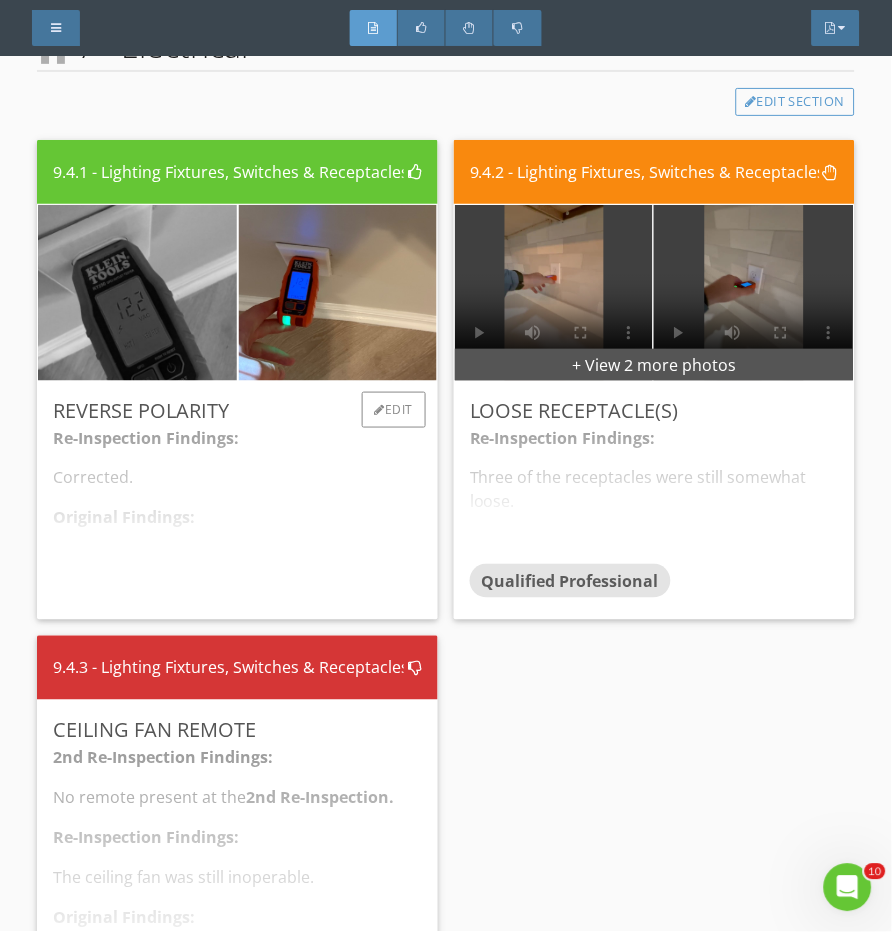 scroll, scrollTop: 9084, scrollLeft: 0, axis: vertical 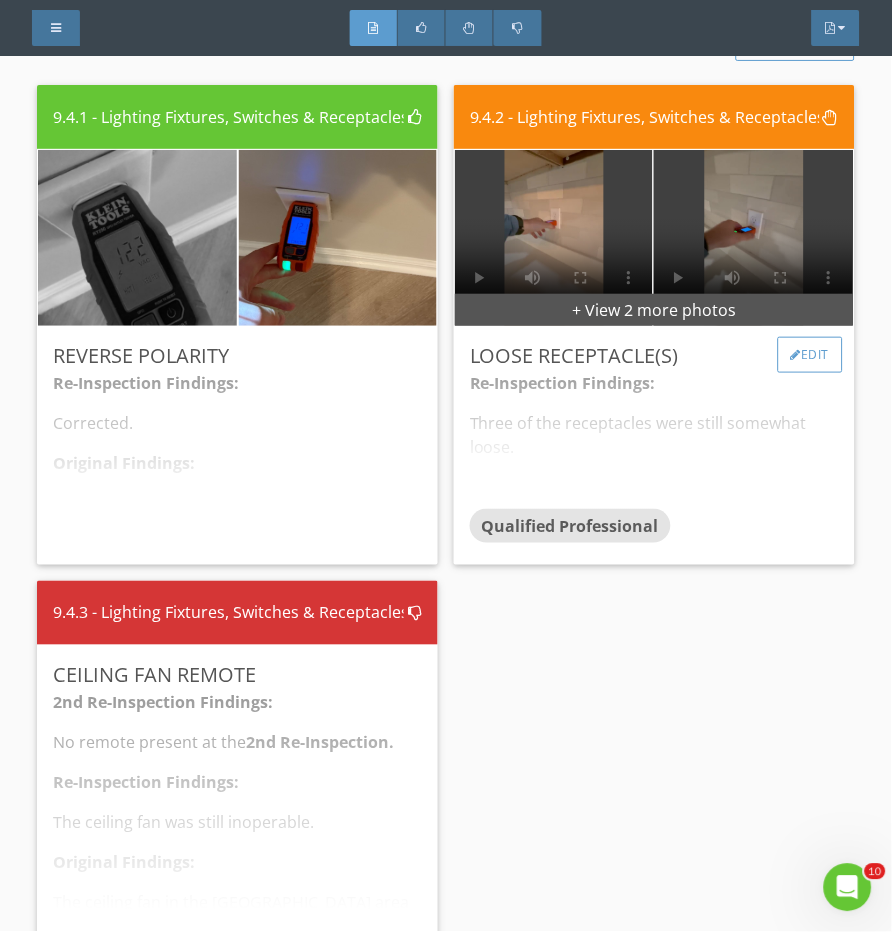 click on "Edit" at bounding box center [810, 355] 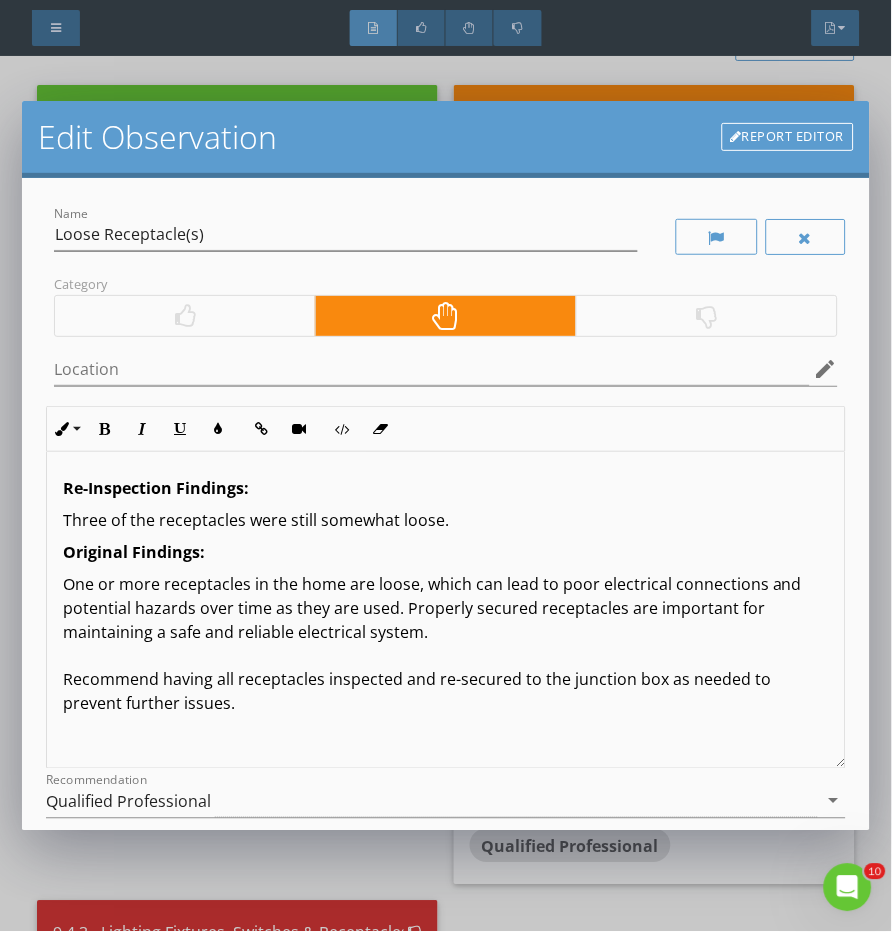 click at bounding box center (185, 316) 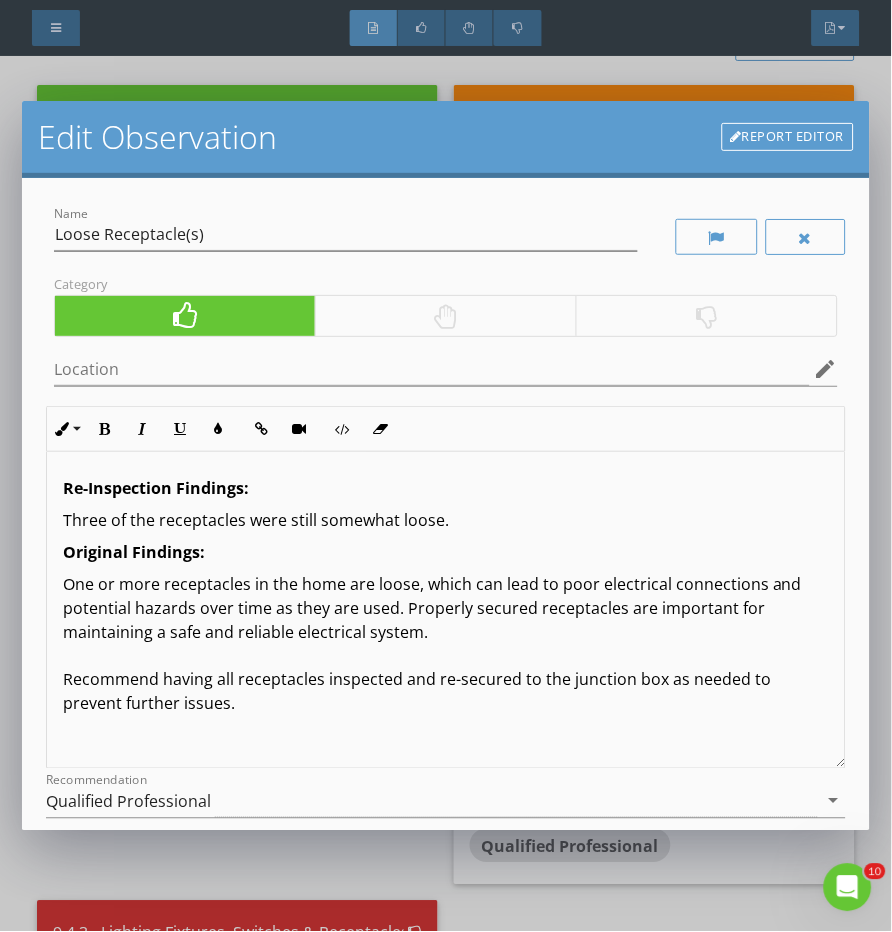 click on "Re-Inspection Findings: Three of the receptacles were still somewhat loose.  Original Findings: One or more receptacles in the home are loose, which can lead to poor electrical connections and potential hazards over time as they are used. Properly secured receptacles are important for maintaining a safe and reliable electrical system. Recommend having all receptacles inspected and re-secured to the junction box as needed to prevent further issues." at bounding box center (445, 610) 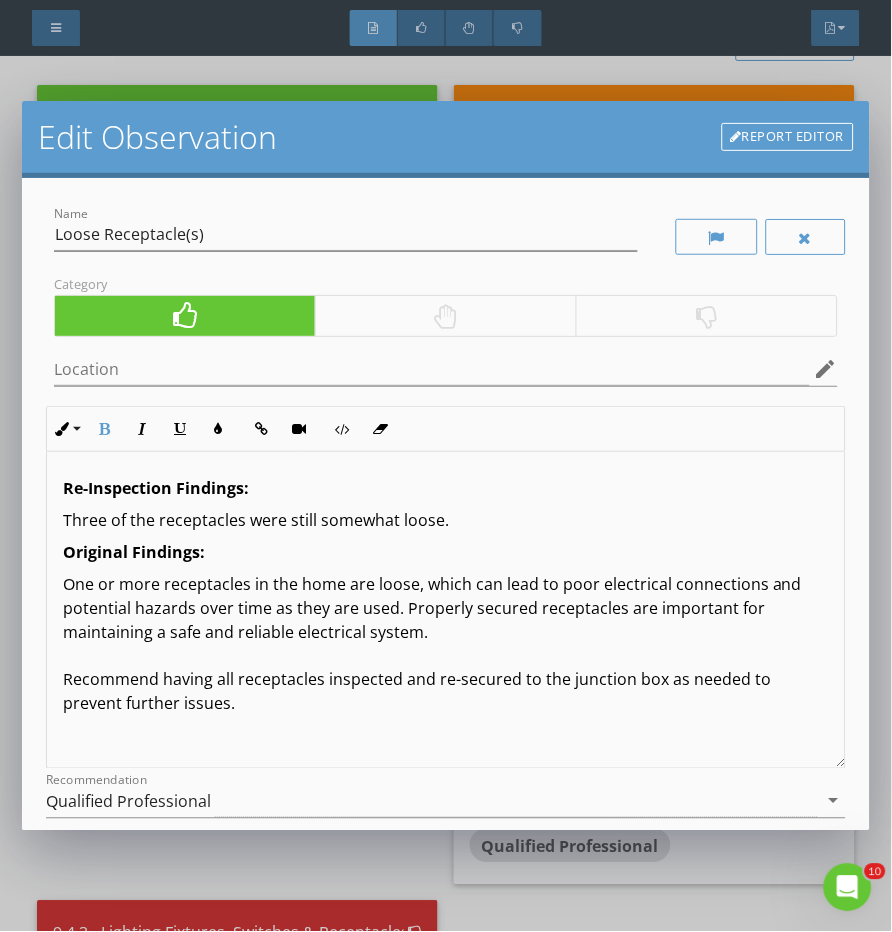 type 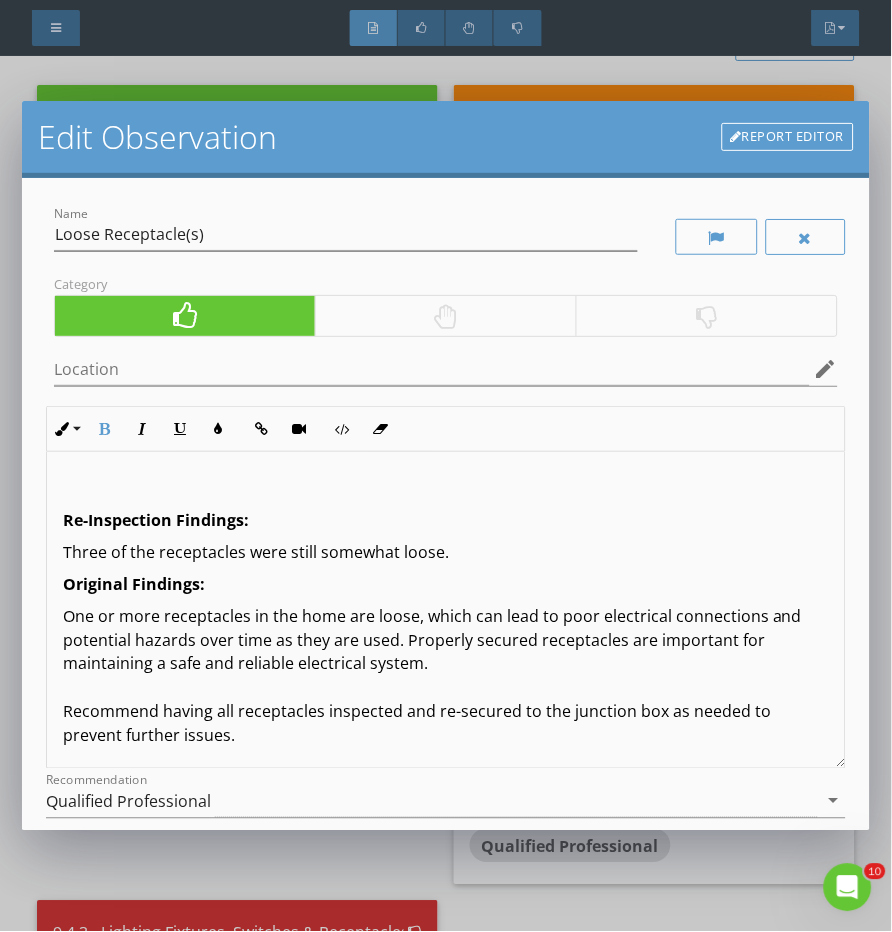 click on "Re-Inspection Findings: Three of the receptacles were still somewhat loose.  Original Findings: One or more receptacles in the home are loose, which can lead to poor electrical connections and potential hazards over time as they are used. Properly secured receptacles are important for maintaining a safe and reliable electrical system. Recommend having all receptacles inspected and re-secured to the junction box as needed to prevent further issues." at bounding box center (445, 612) 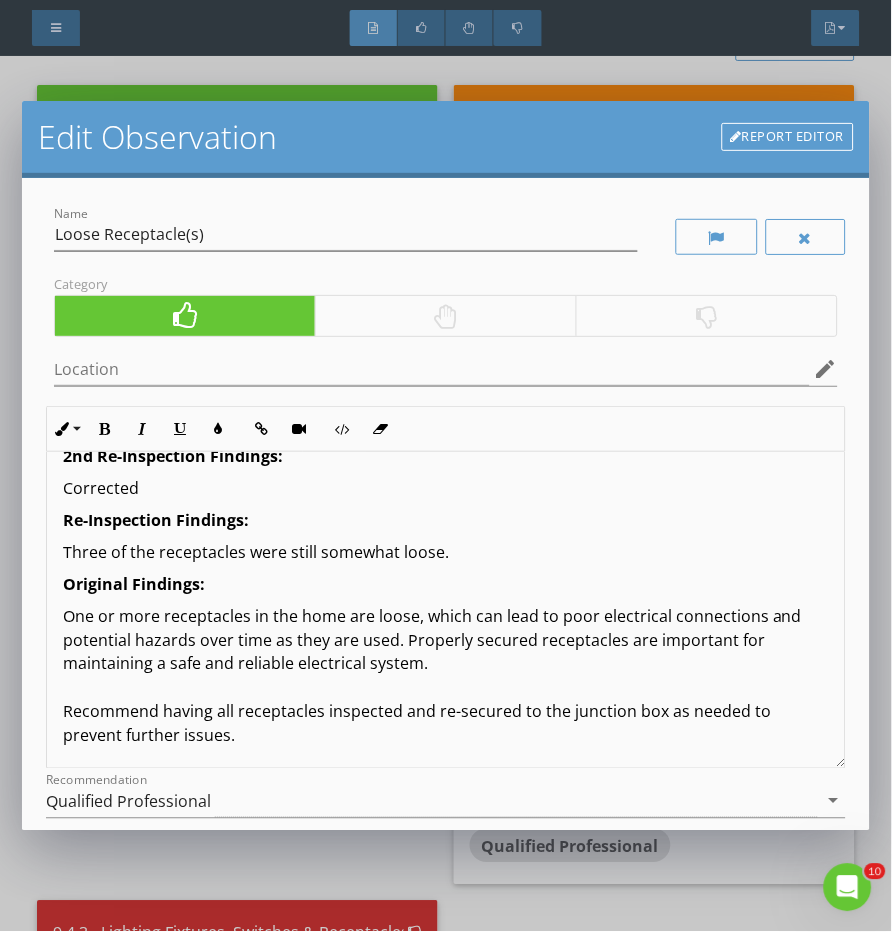 scroll, scrollTop: 31, scrollLeft: 0, axis: vertical 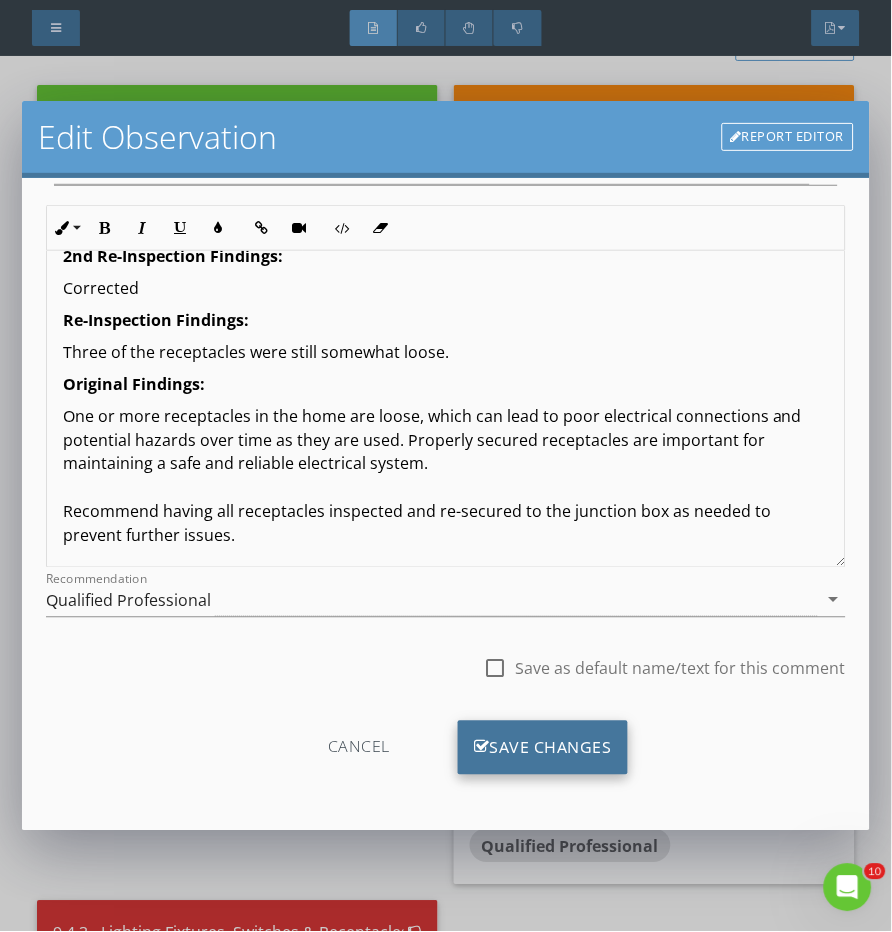 click on "Save Changes" at bounding box center (543, 748) 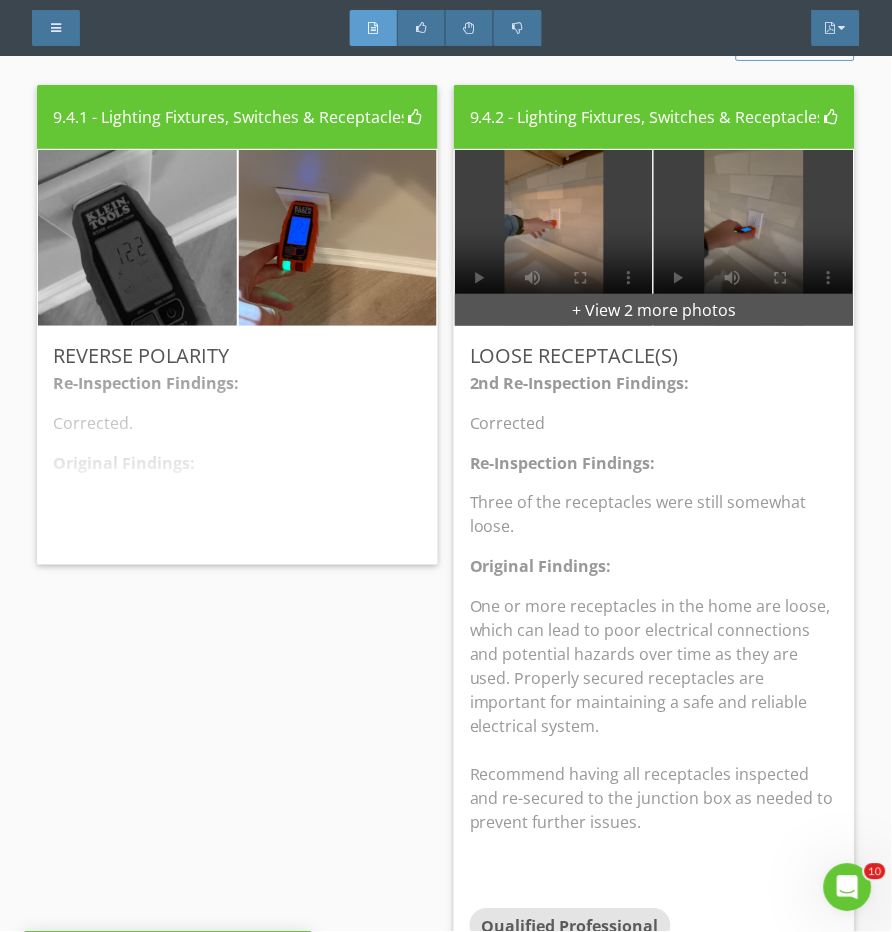 scroll, scrollTop: 0, scrollLeft: 0, axis: both 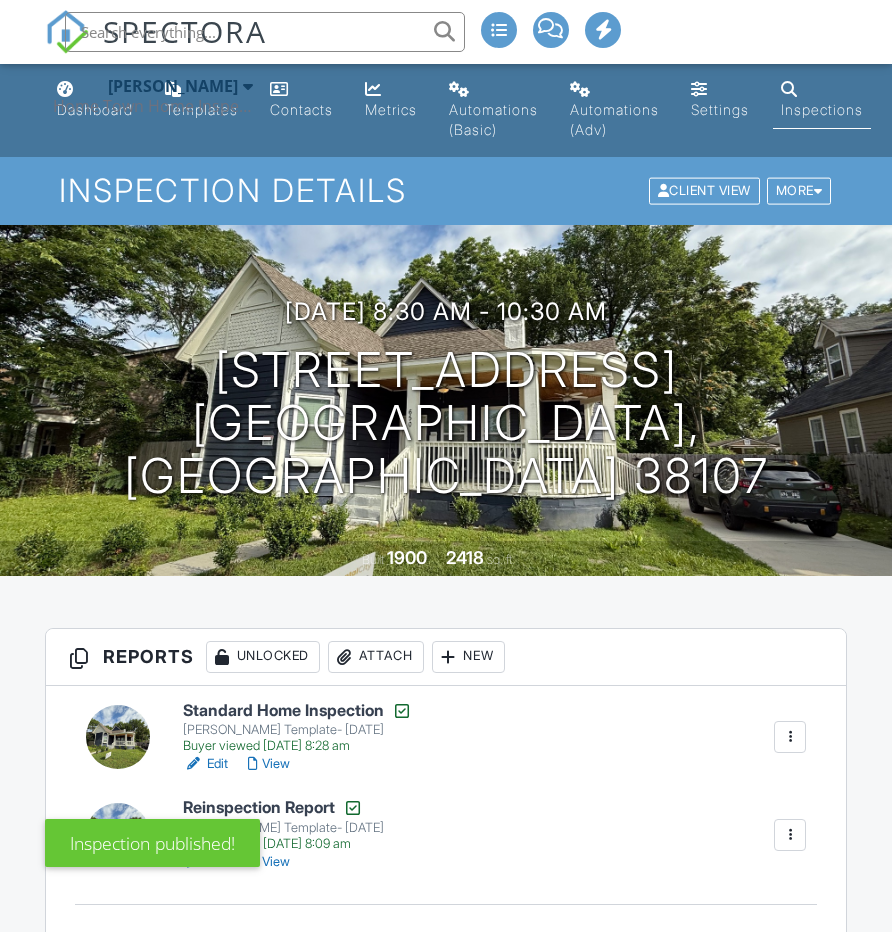 click on "Home Town Home Inspections" at bounding box center (153, 106) 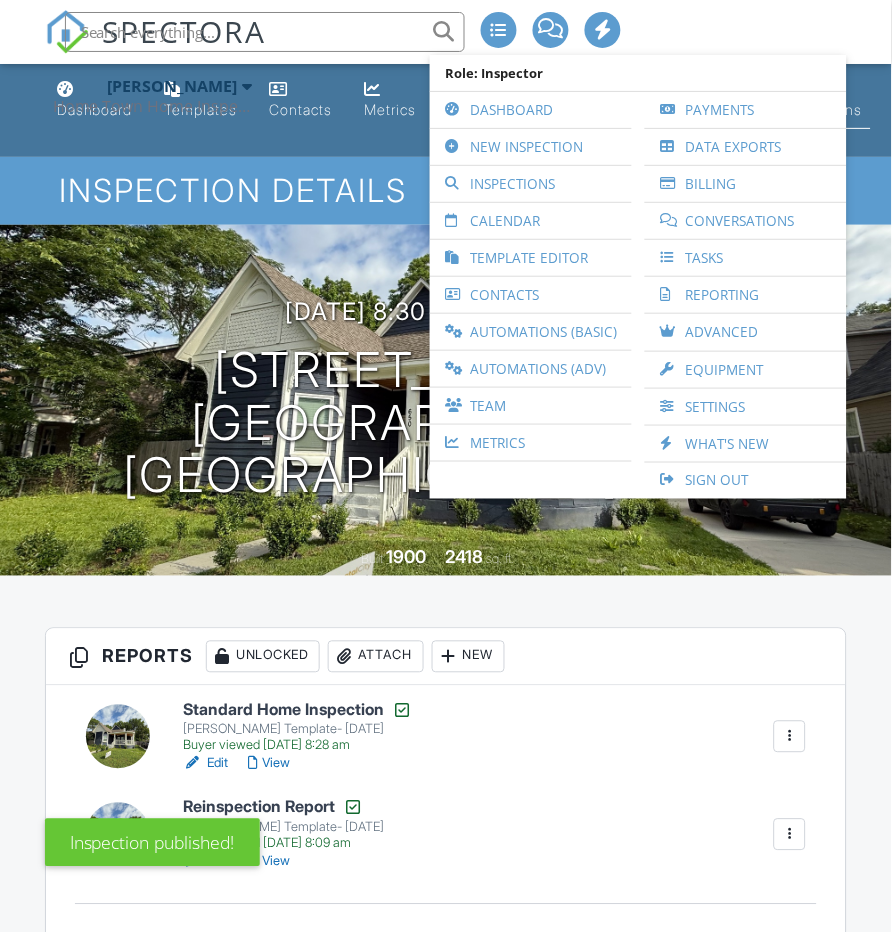 scroll, scrollTop: 0, scrollLeft: 0, axis: both 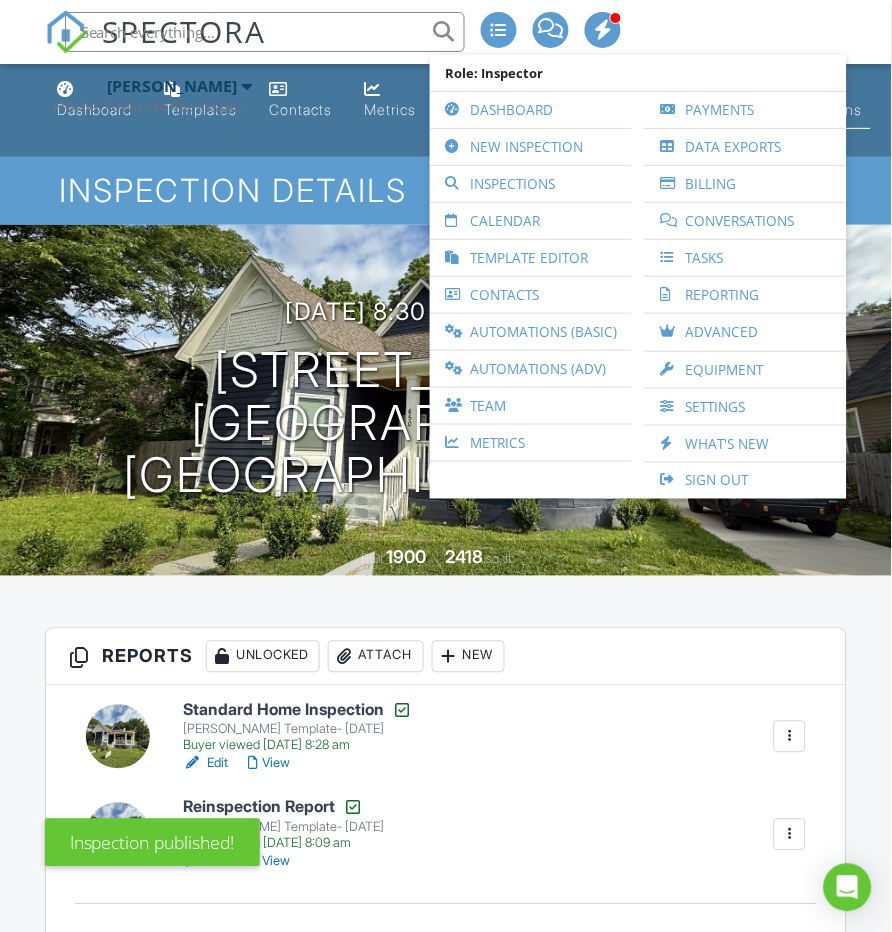 click on "Home Town Home Inspections" at bounding box center [153, 106] 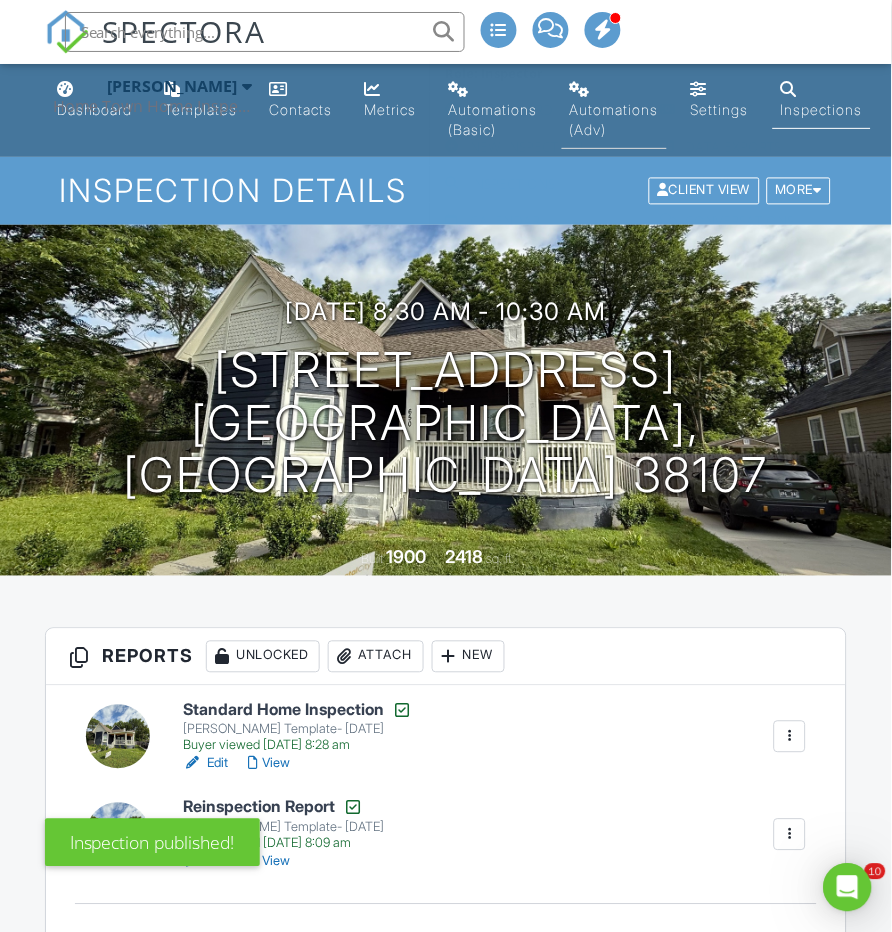 scroll, scrollTop: 0, scrollLeft: 0, axis: both 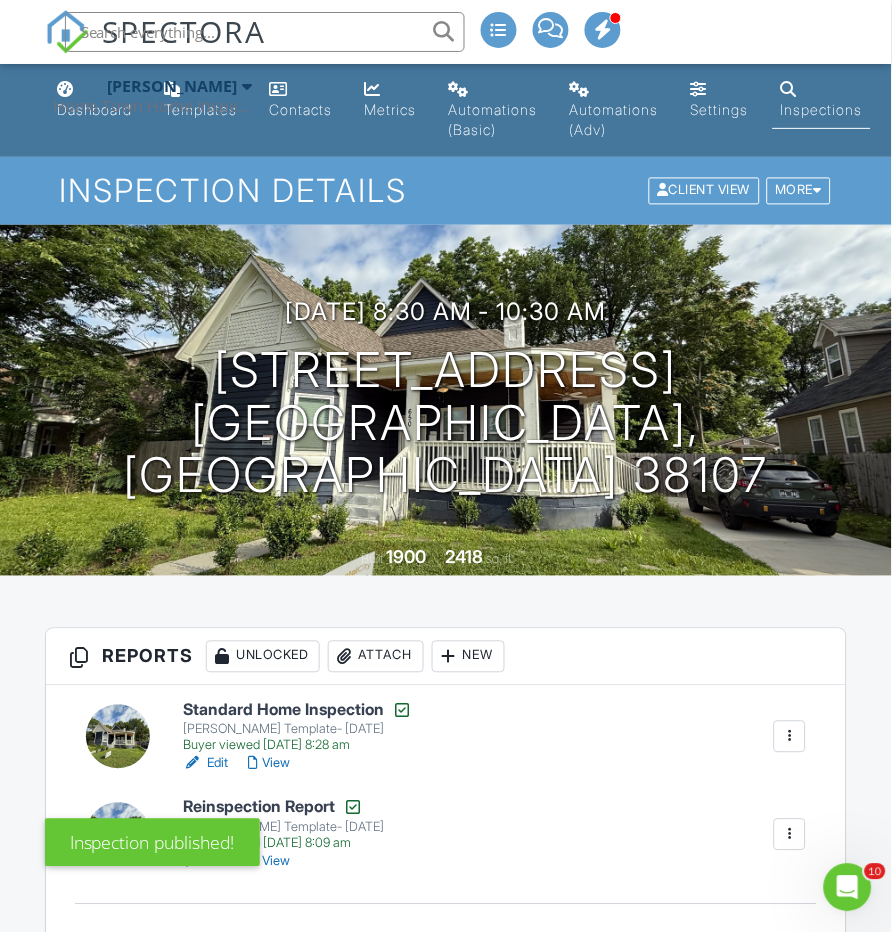 click on "Home Town Home Inspections" at bounding box center (153, 106) 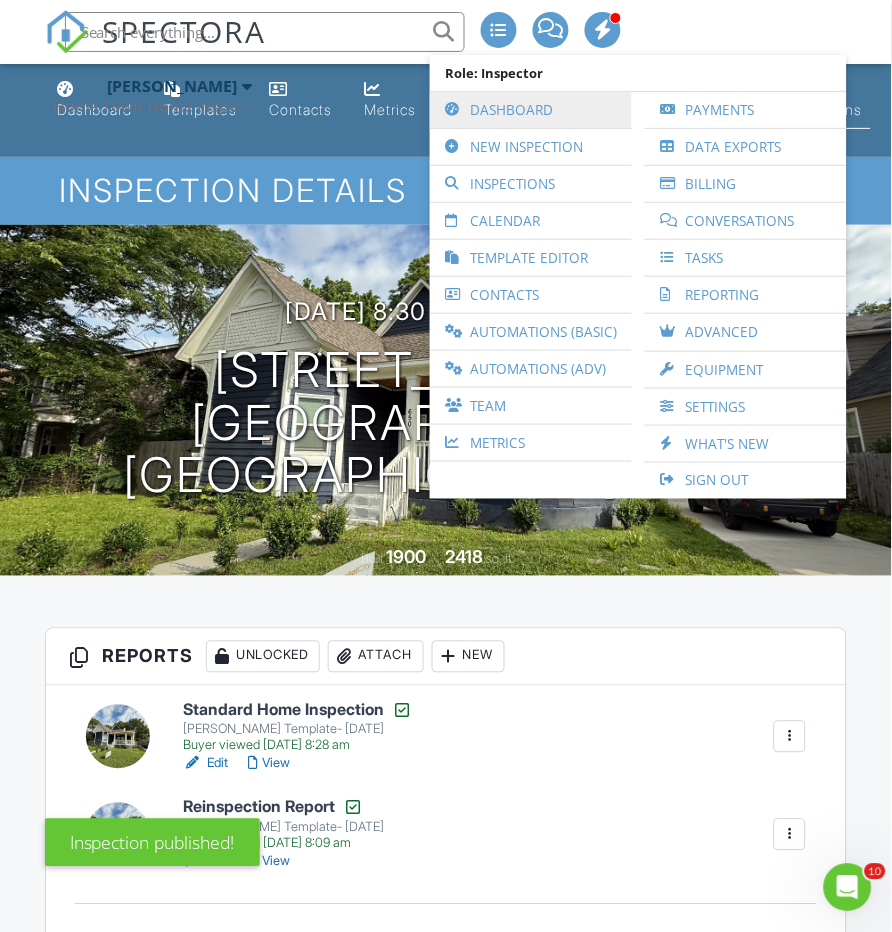 click on "Dashboard" at bounding box center (531, 110) 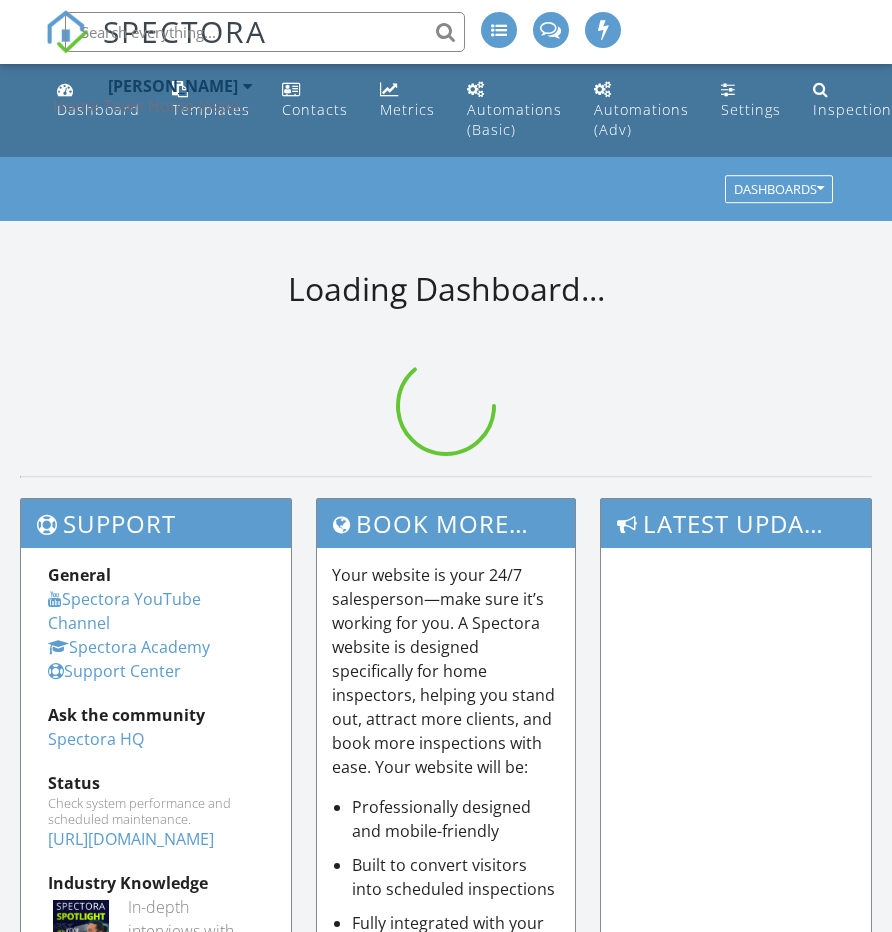 scroll, scrollTop: 0, scrollLeft: 0, axis: both 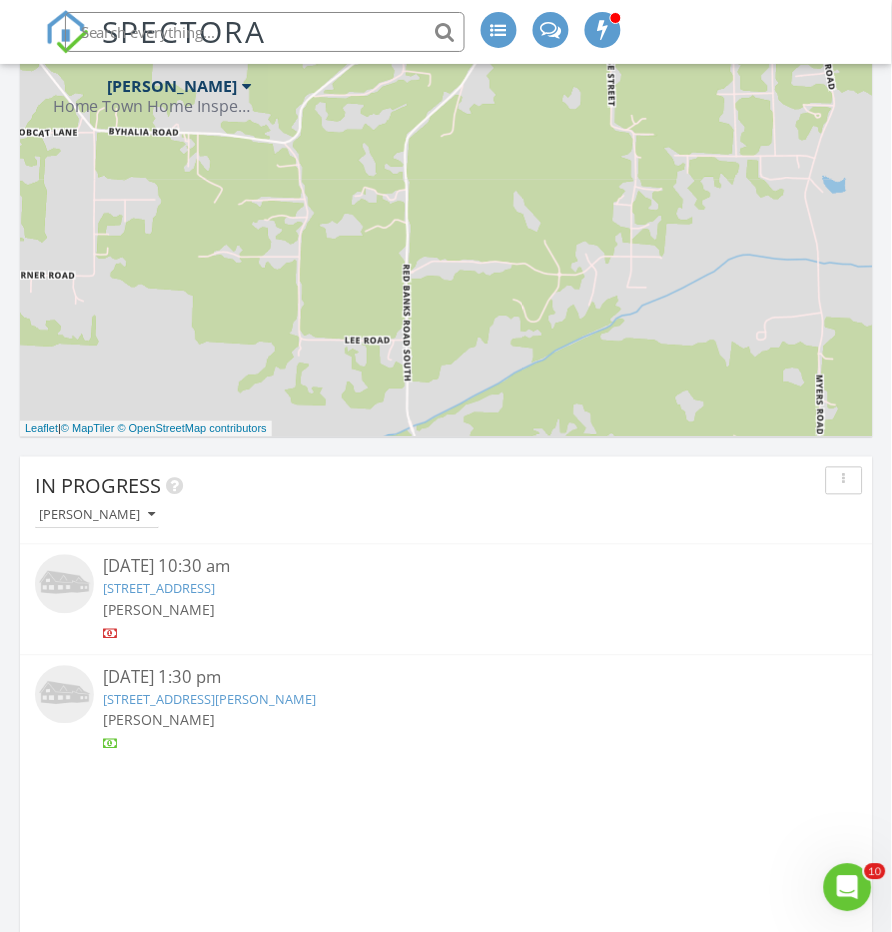 click on "[STREET_ADDRESS]" at bounding box center (160, 589) 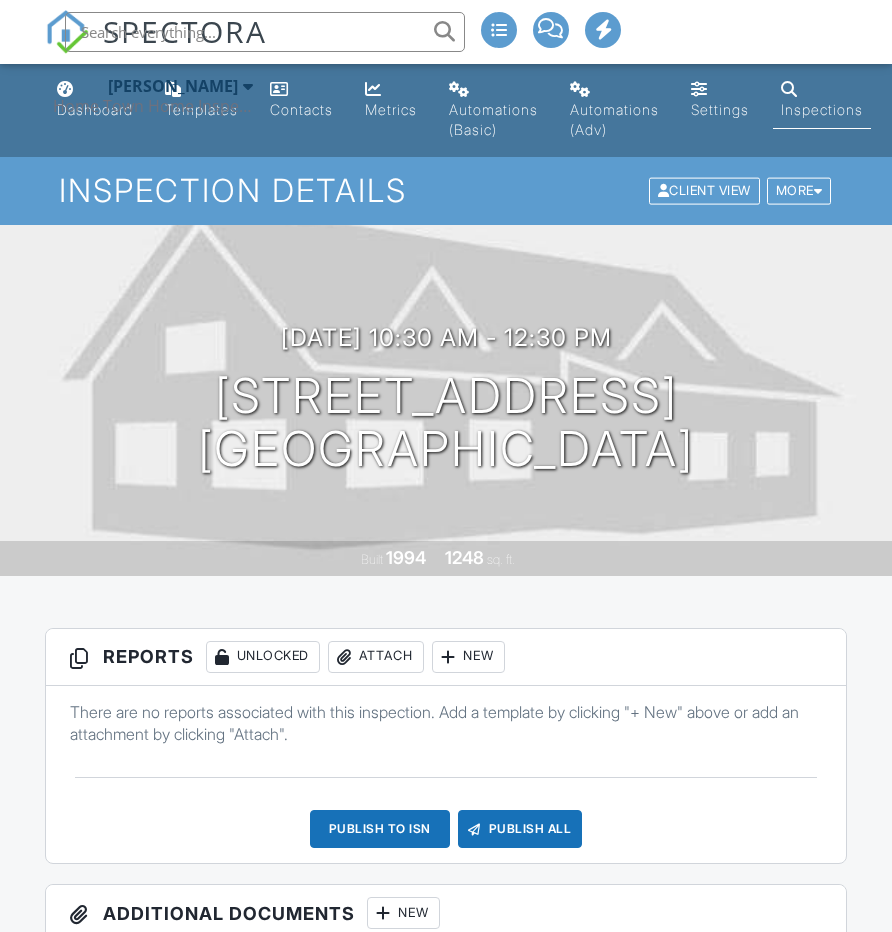 scroll, scrollTop: 0, scrollLeft: 0, axis: both 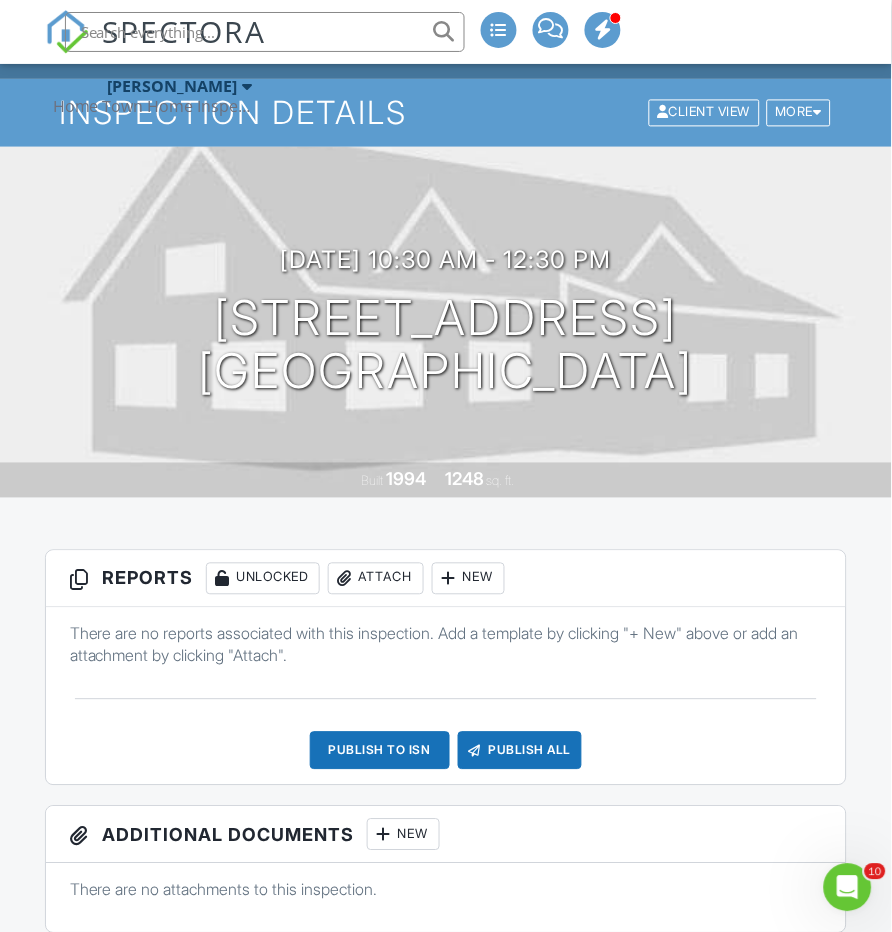 click on "New" at bounding box center (468, 579) 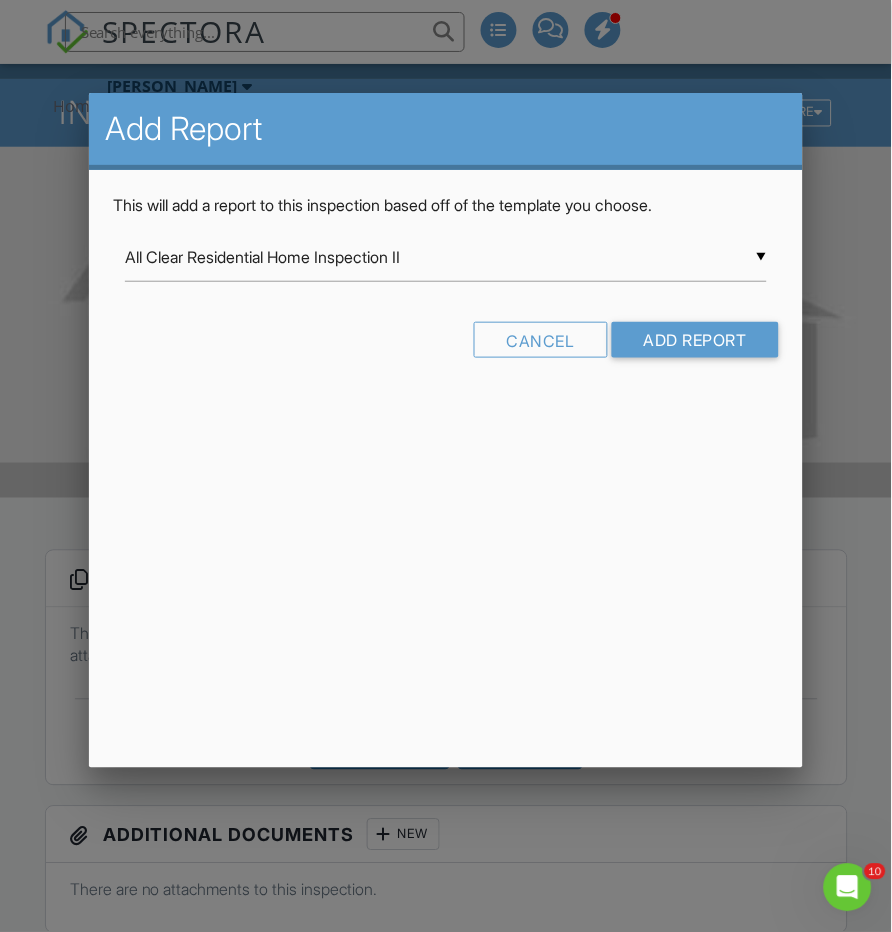 click on "▼ All Clear Residential Home Inspection II All Clear Residential Home Inspection II   All Clear Residential Home Inspection II   Ben Gromicko's Template for Home Inspections My Residential Template InterNACHI Narrative Library 1.9: Residential from Kenton Shepard Keaton's Template- 10/22/2023 All Clear Residential Home Inspection II
All Clear Residential Home Inspection II
Ben Gromicko's Template for Home Inspections
My Residential Template
InterNACHI Narrative Library 1.9: Residential from Kenton Shepard
Keaton's Template- 10/22/2023" at bounding box center (446, 257) 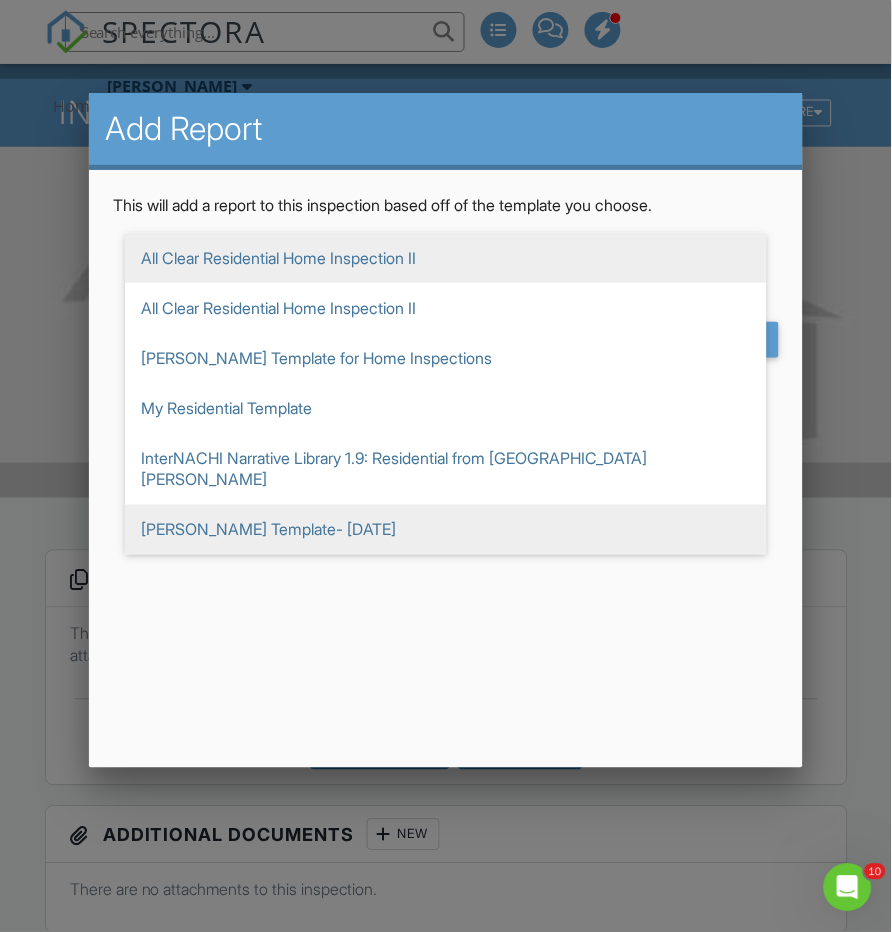 click on "Keaton's Template- 10/22/2023" at bounding box center [446, 530] 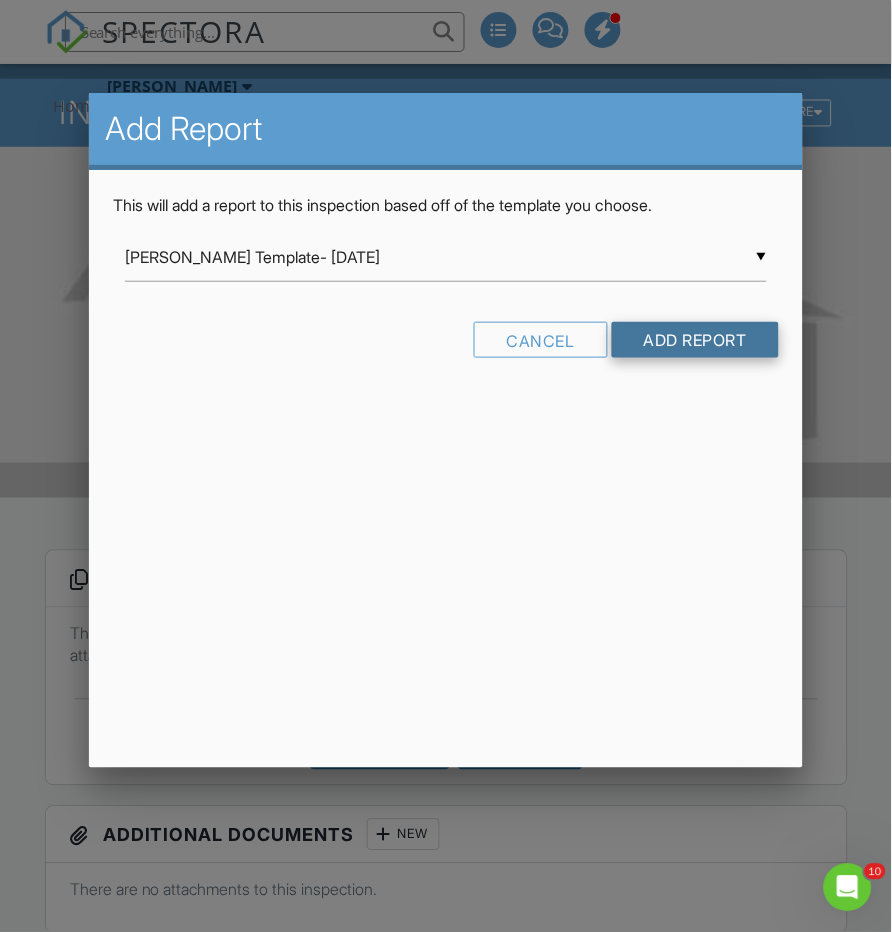 click on "Add Report" at bounding box center [695, 340] 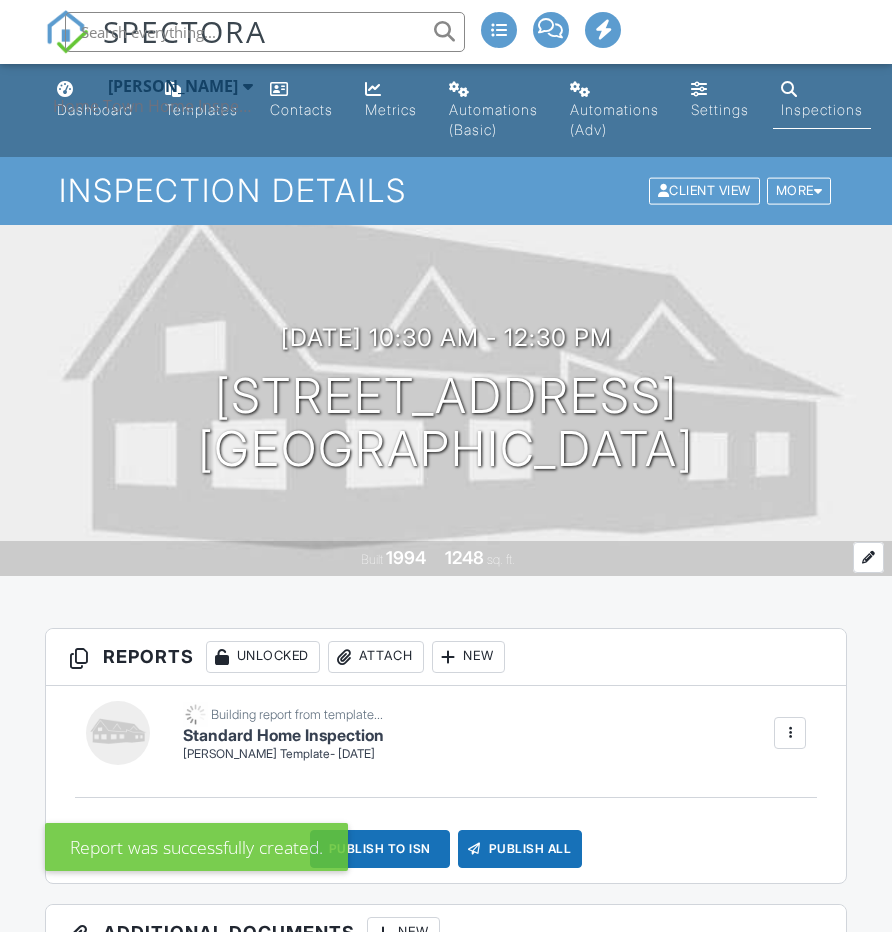 scroll, scrollTop: 0, scrollLeft: 0, axis: both 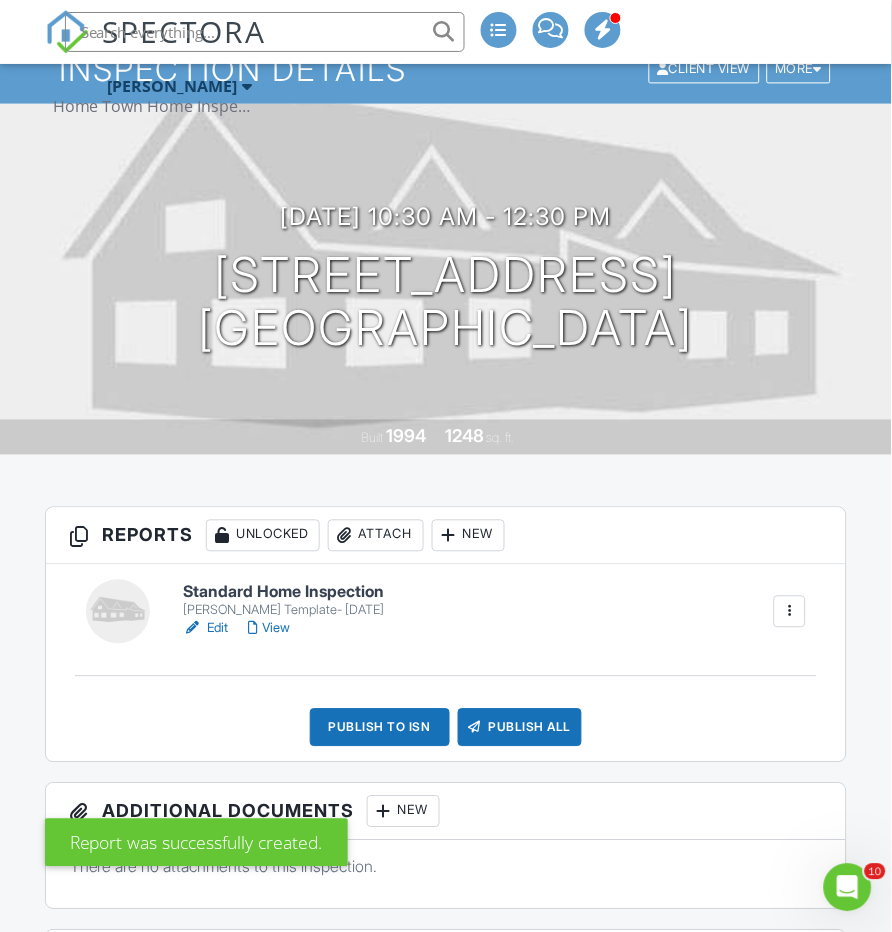 click on "[PERSON_NAME] Template- [DATE]" at bounding box center [283, 611] 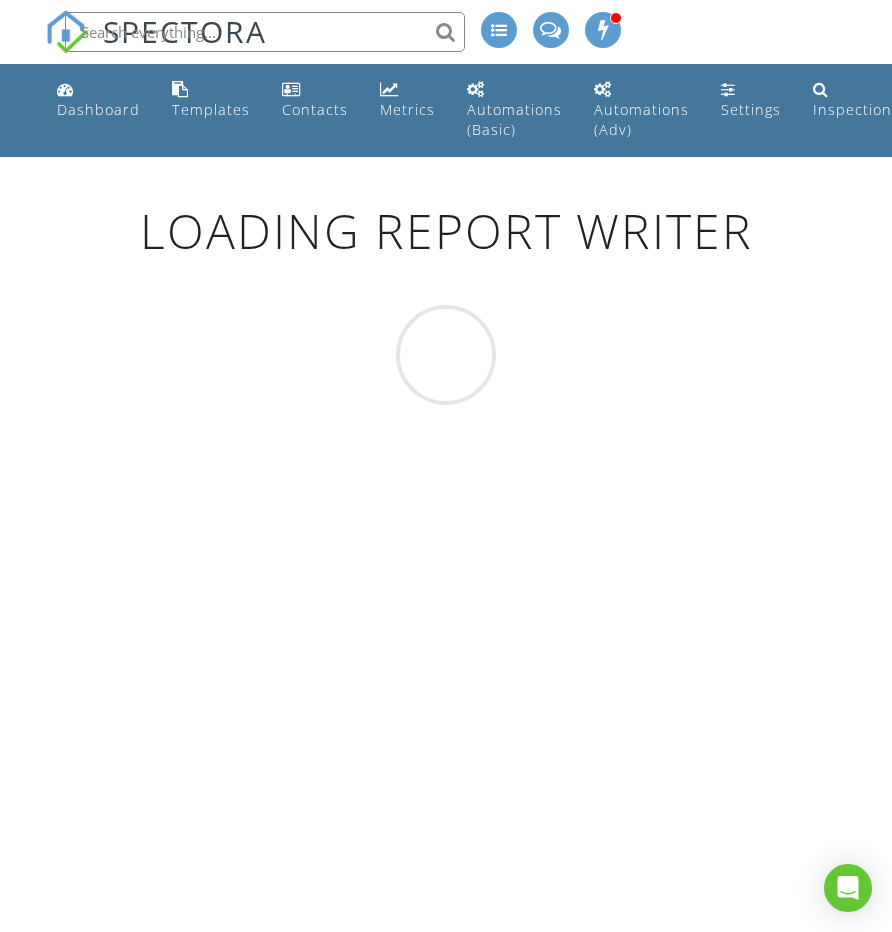 scroll, scrollTop: 0, scrollLeft: 0, axis: both 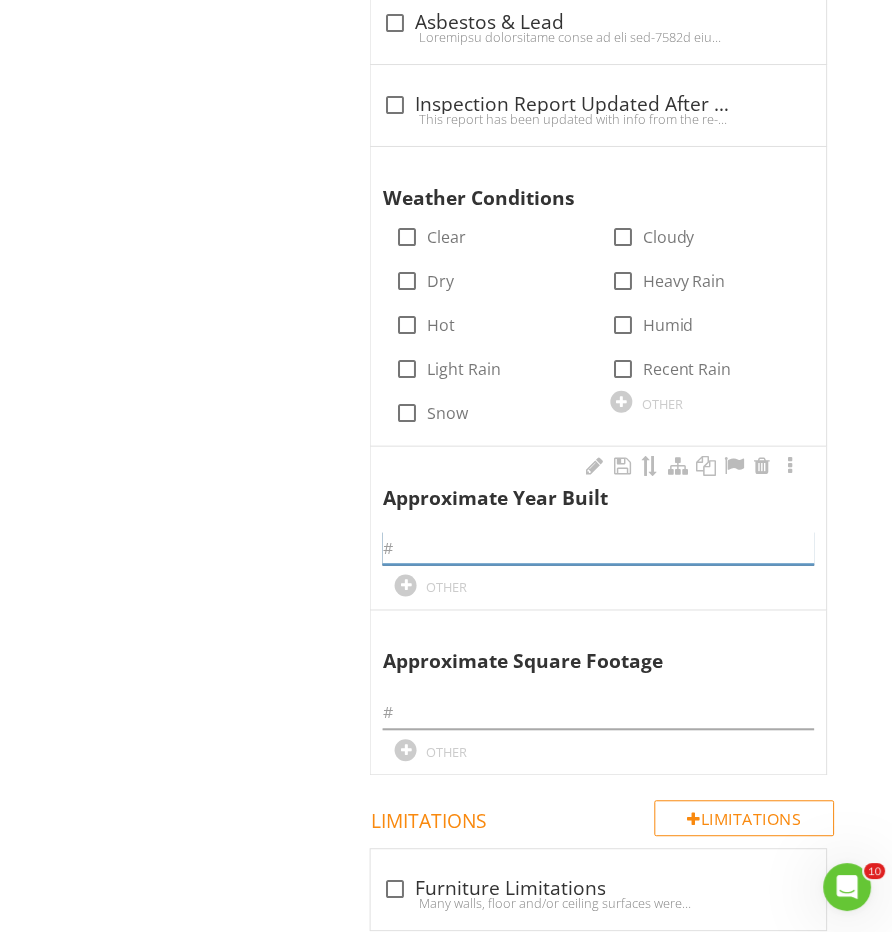 click at bounding box center (598, 548) 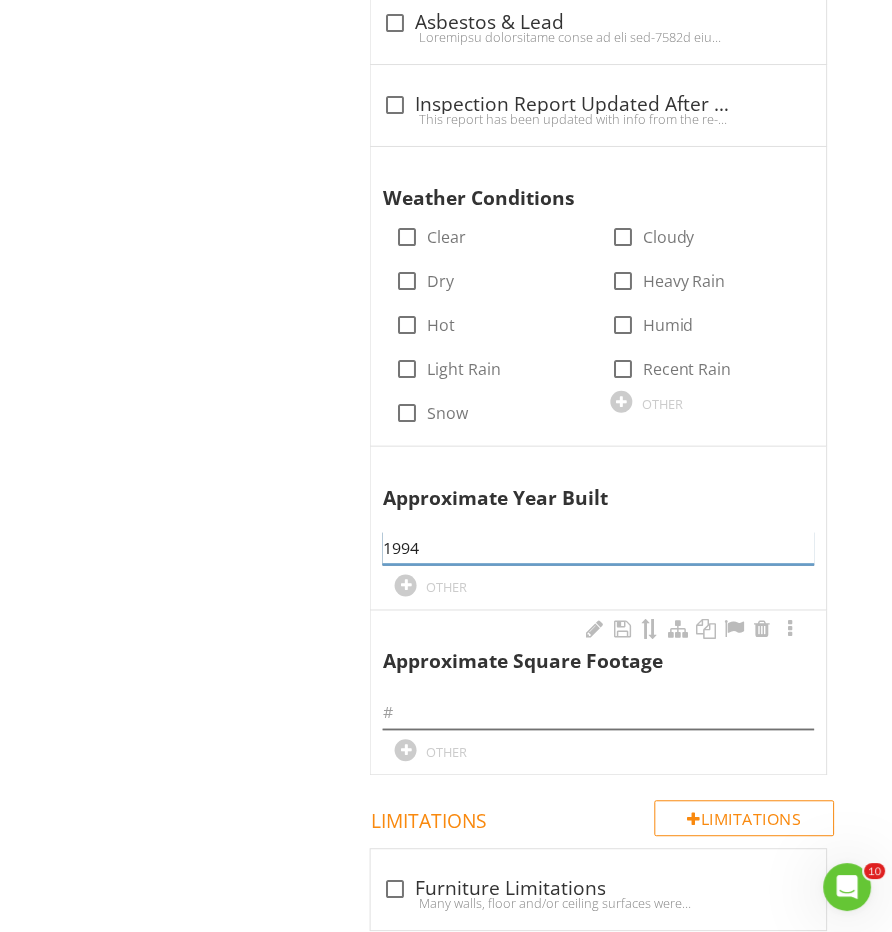 type on "1994" 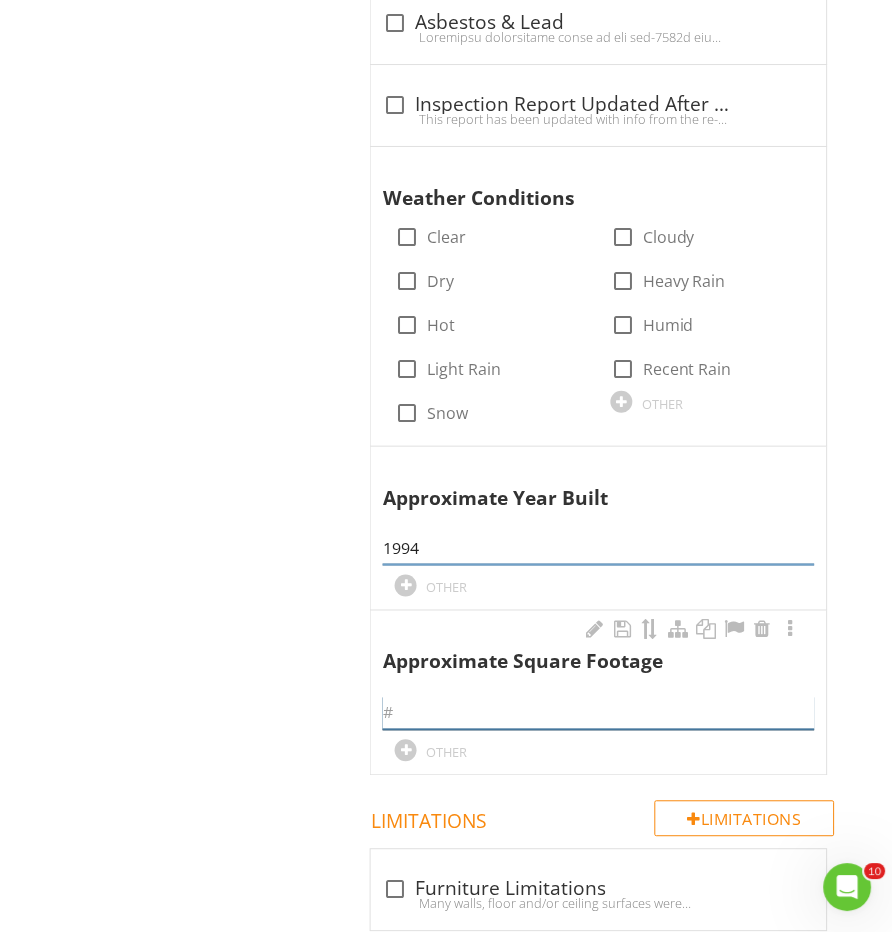 click at bounding box center [598, 713] 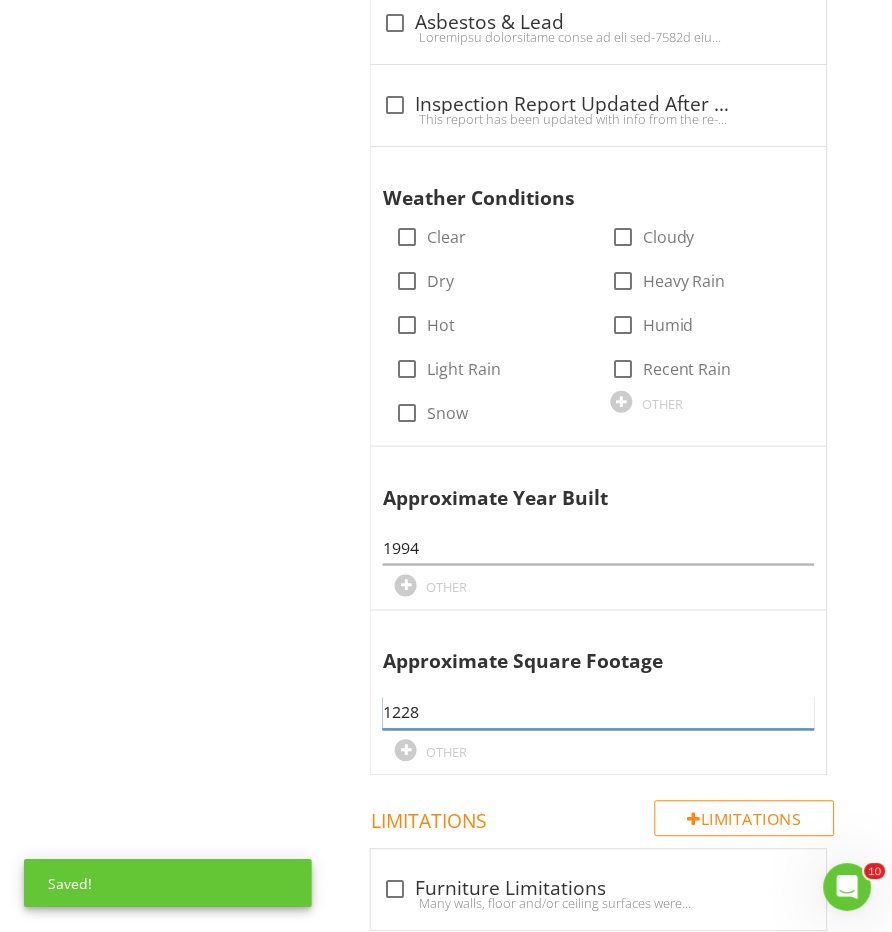 type on "1228" 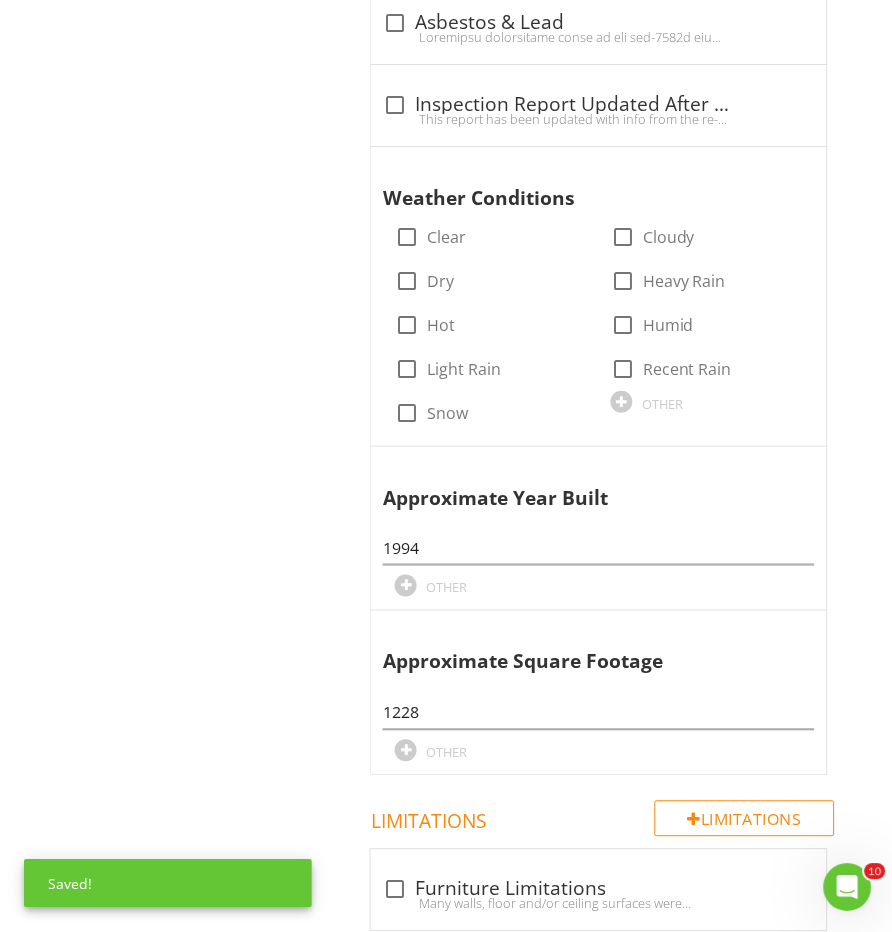 click on "Inspection Details
General
Your Job As A Home Owner
Item
General
Info
Information
In Attendance
check_box_outline_blank Client   check_box_outline_blank Client's Agent   check_box_outline_blank Home Owner   check_box_outline_blank Listing Agent   check_box_outline_blank Only inspector   check_box_outline_blank Property Manager   check_box_outline_blank [PERSON_NAME]   check_box_outline_blank Representative agent   check_box_outline_blank Contractor         OTHER
Occupancy
check_box_outline_blank Furnished   check_box_outline_blank Occupied   check_box_outline_blank Utilities Off   check_box_outline_blank Vacant         OTHER                                     Bungalow" at bounding box center [520, 104] 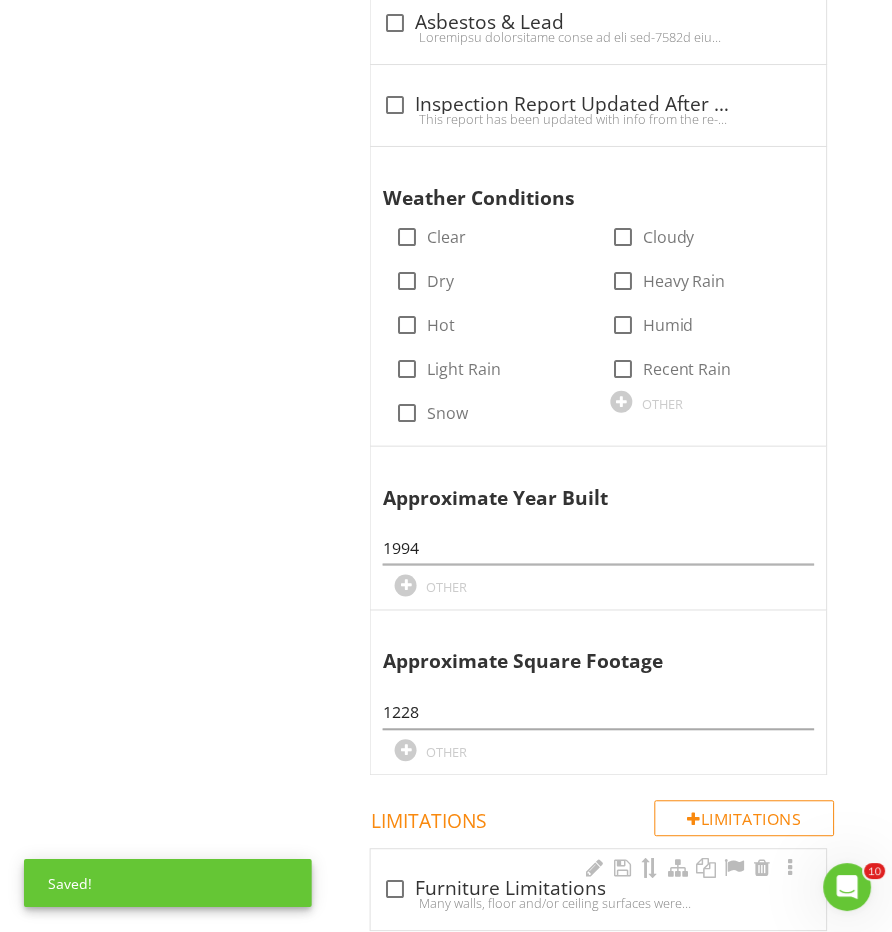 click on "check_box_outline_blank
Furniture Limitations
Many walls, floor and/or ceiling surfaces were obscured by large amounts of furniture and/or stored items. Certain areas could not be evaluated. I Recommend that these areas are Inspected before closing when the house is cleared." at bounding box center (598, 890) 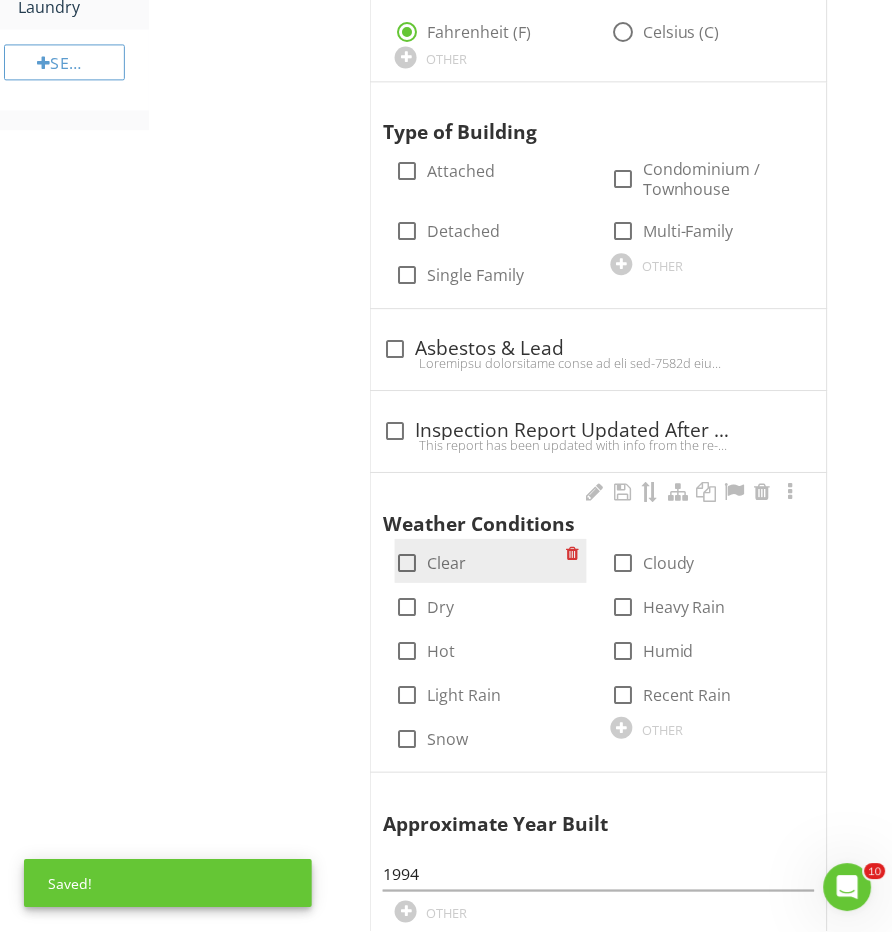 click on "check_box_outline_blank Clear" at bounding box center [491, 561] 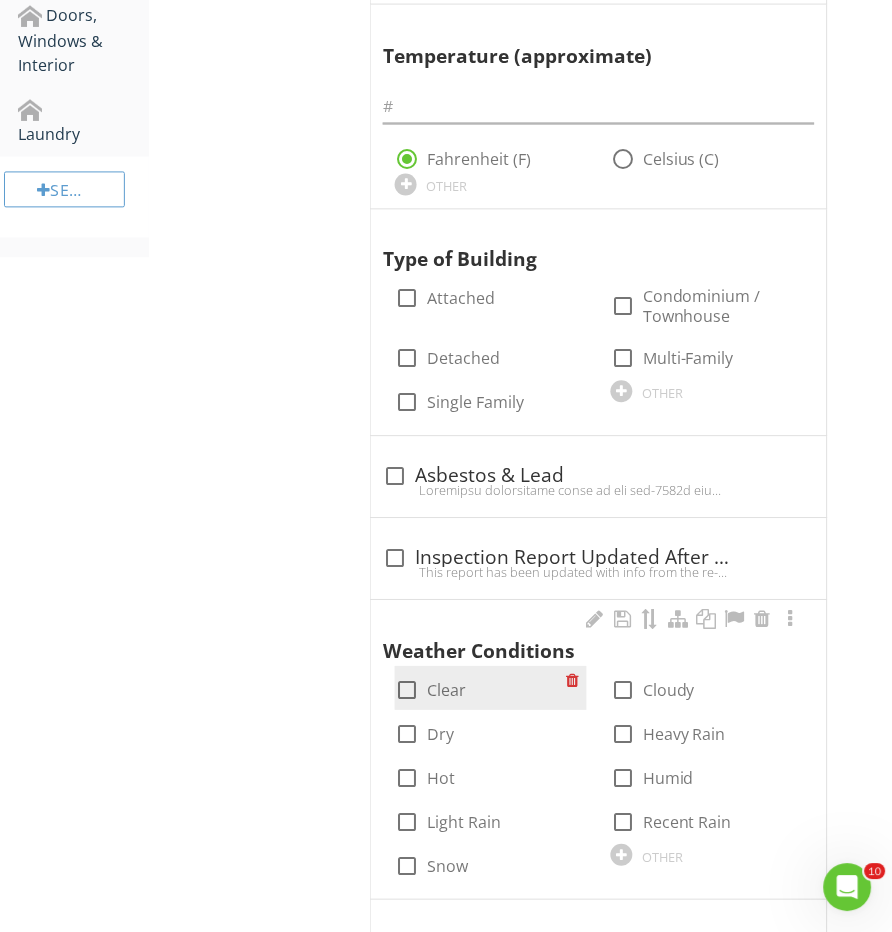 click at bounding box center [407, 691] 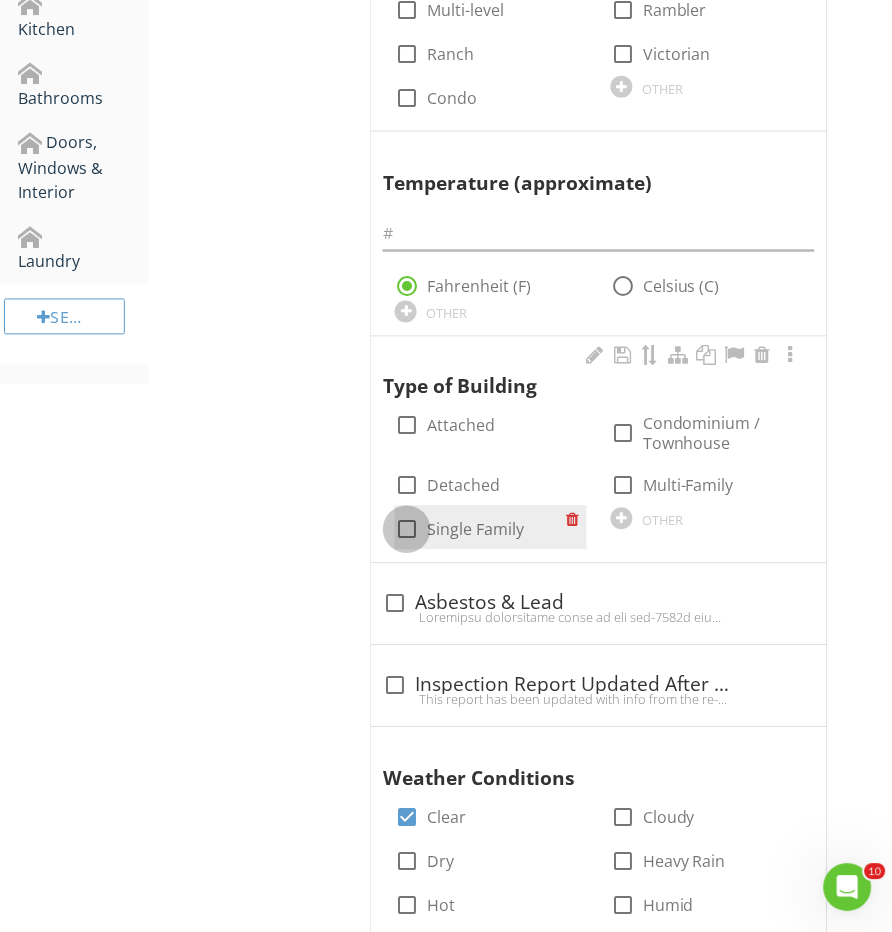 click at bounding box center [407, 530] 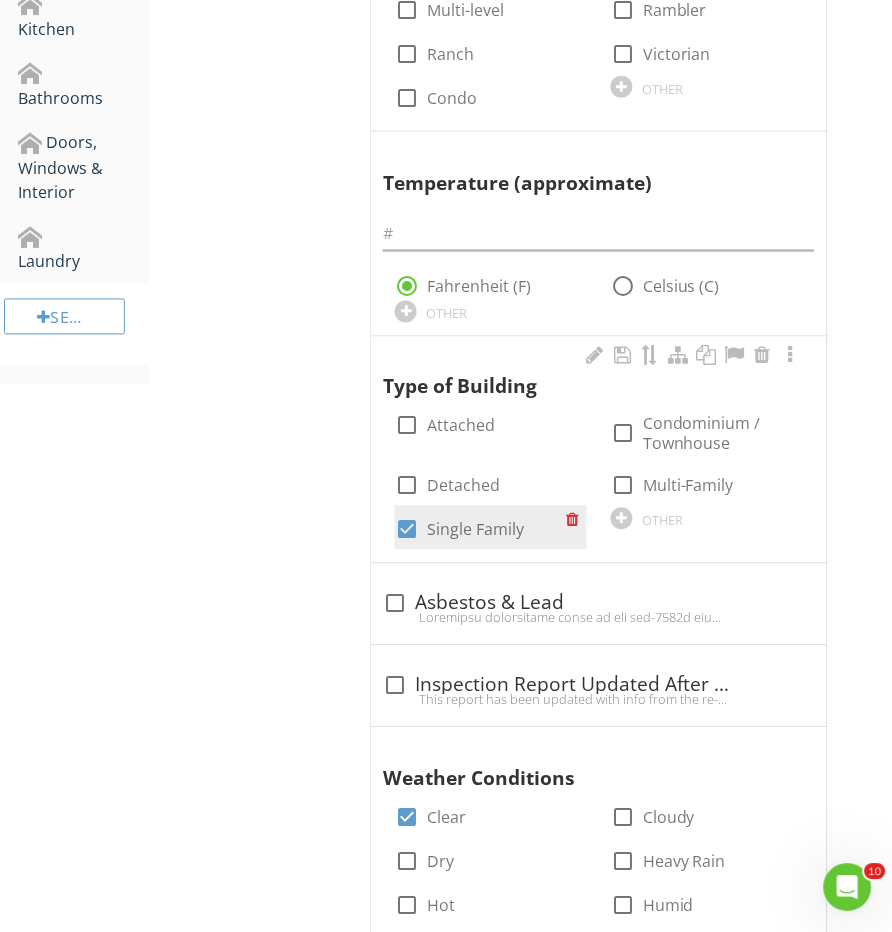 scroll, scrollTop: 1109, scrollLeft: 0, axis: vertical 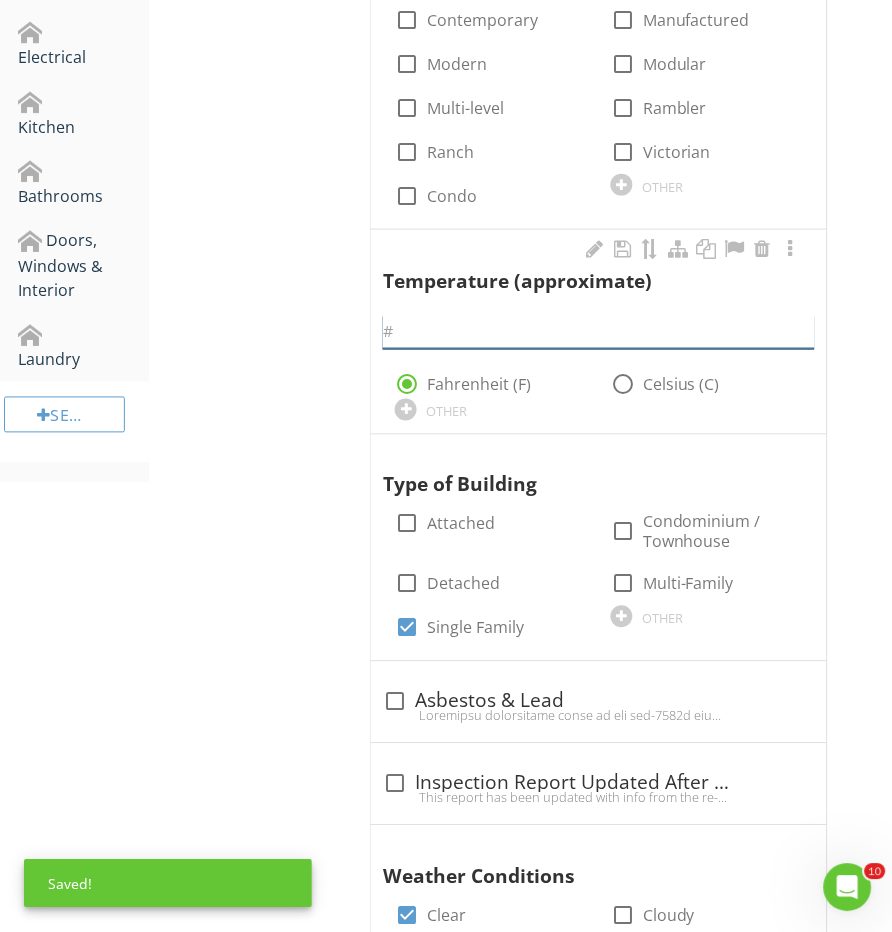 click at bounding box center (598, 332) 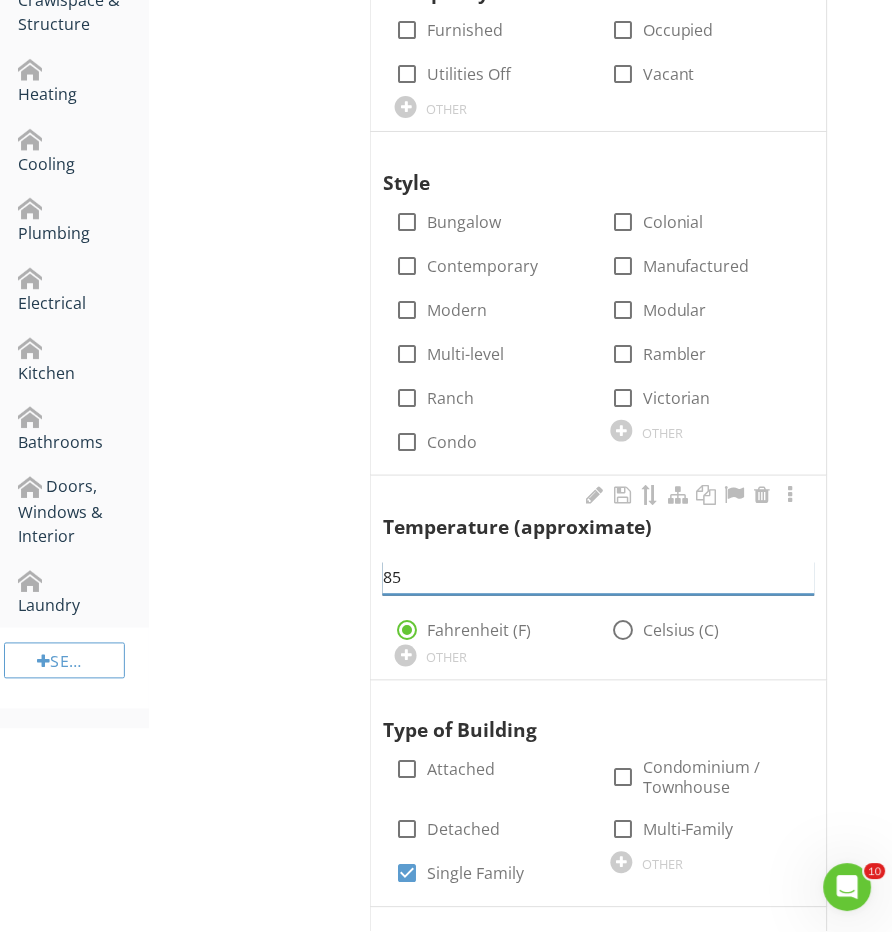 scroll, scrollTop: 516, scrollLeft: 0, axis: vertical 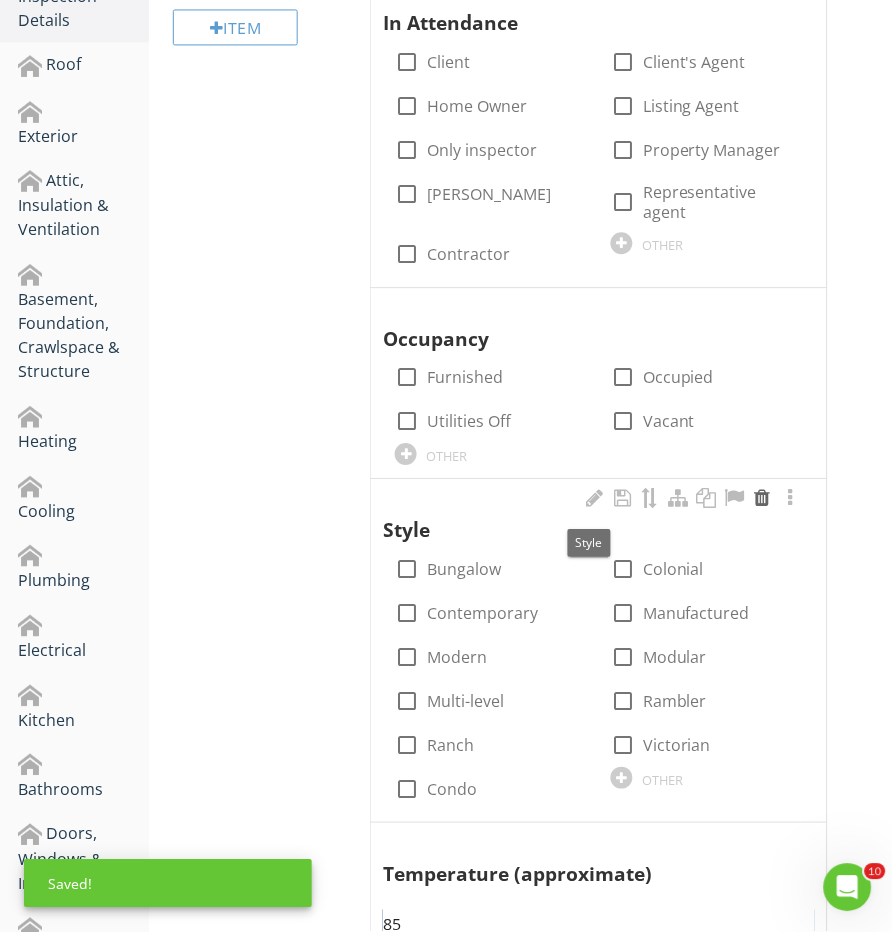 type on "85" 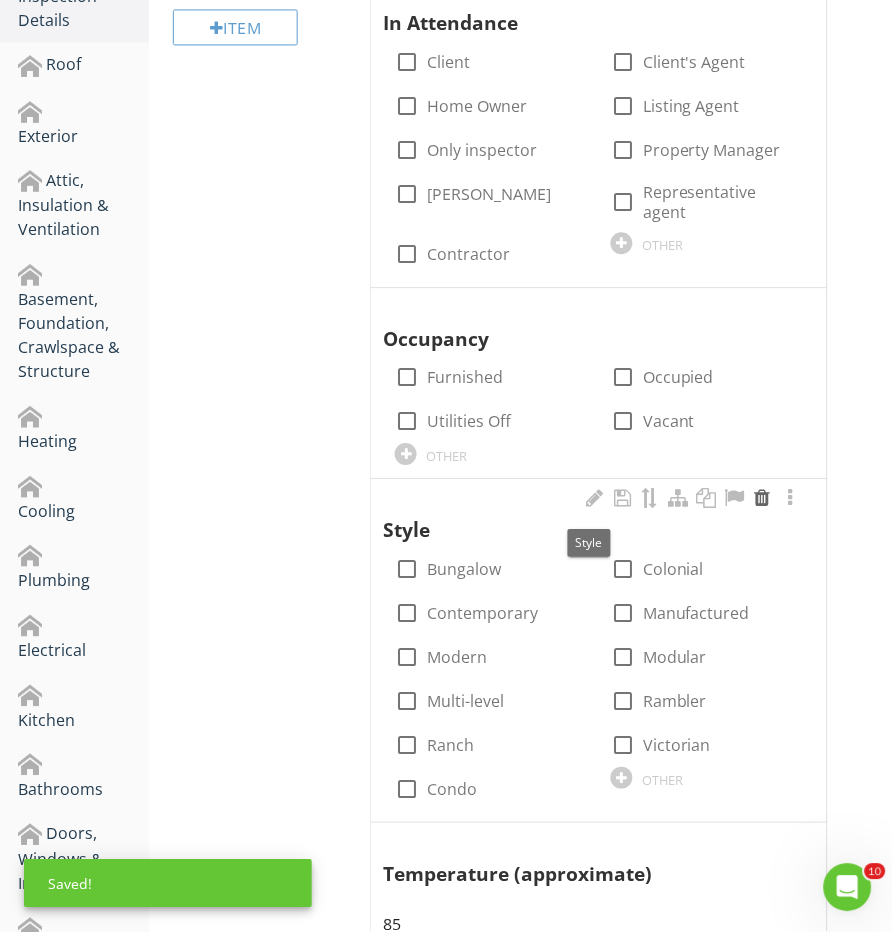 click at bounding box center [763, 498] 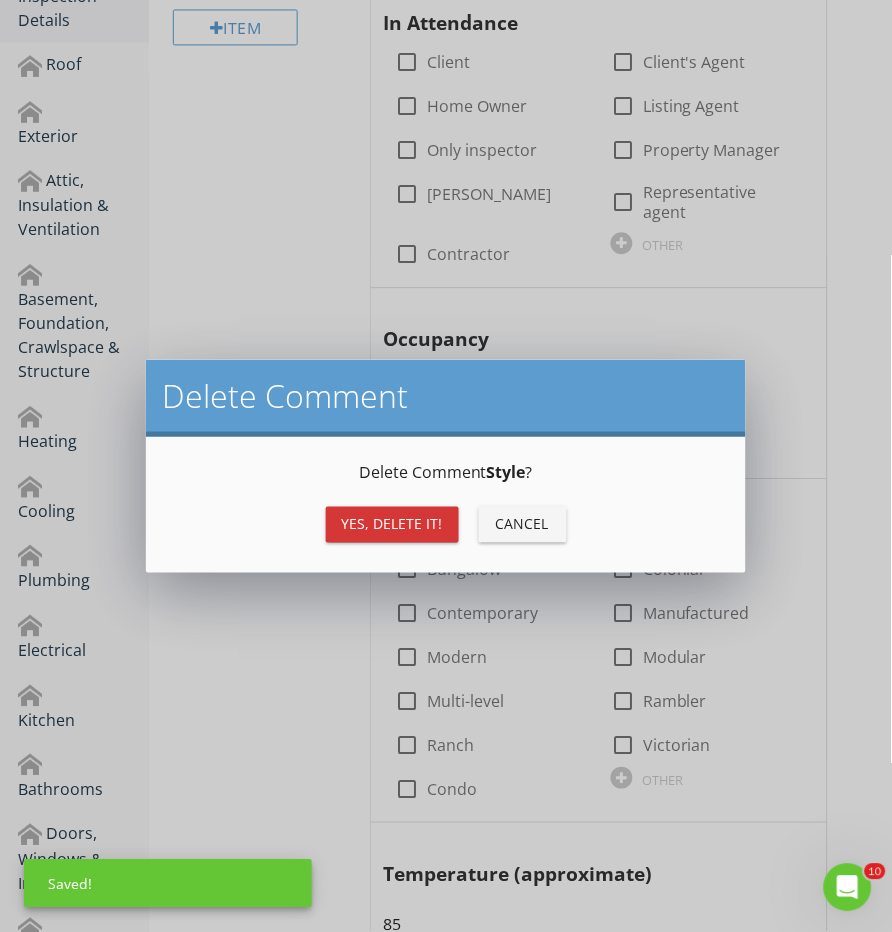 click on "Yes, Delete it!   Cancel" at bounding box center [446, 525] 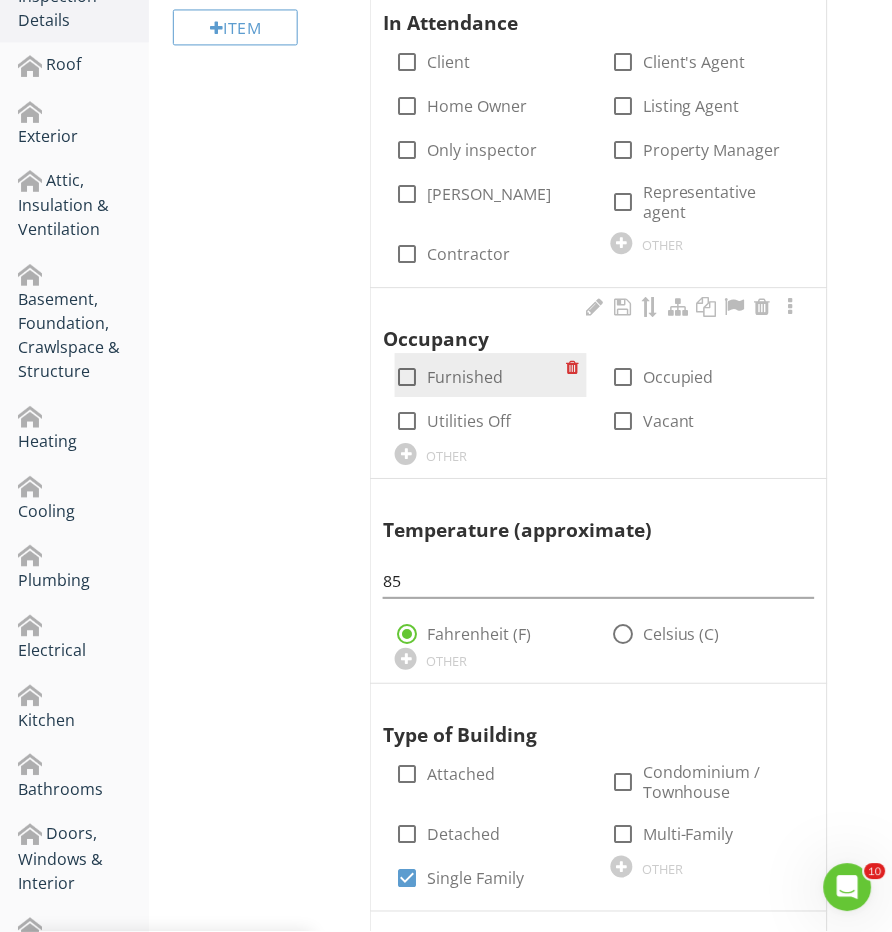 click on "check_box_outline_blank Furnished" at bounding box center [480, 375] 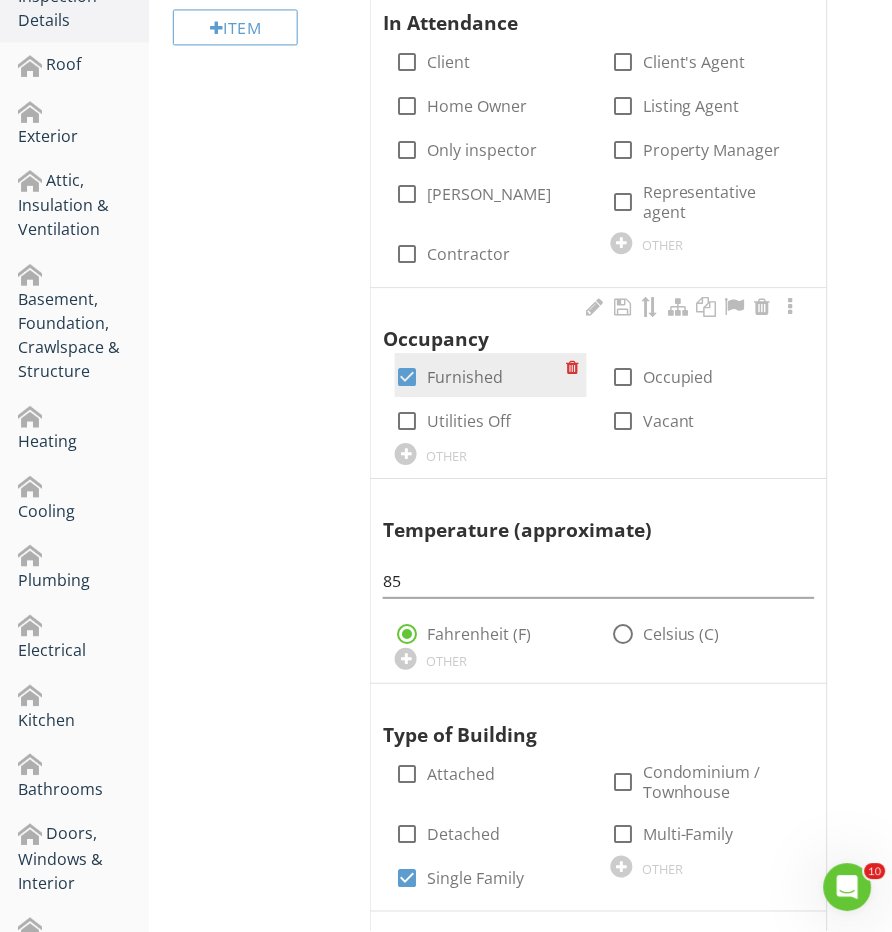 scroll, scrollTop: 398, scrollLeft: 0, axis: vertical 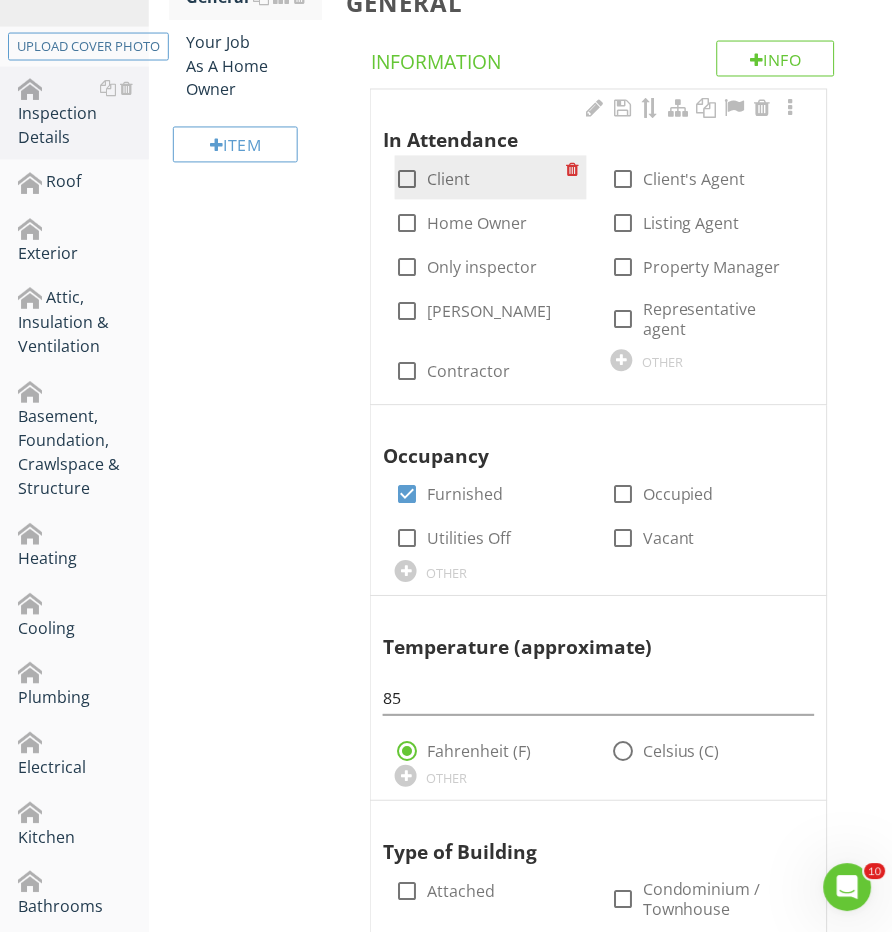 click at bounding box center [407, 180] 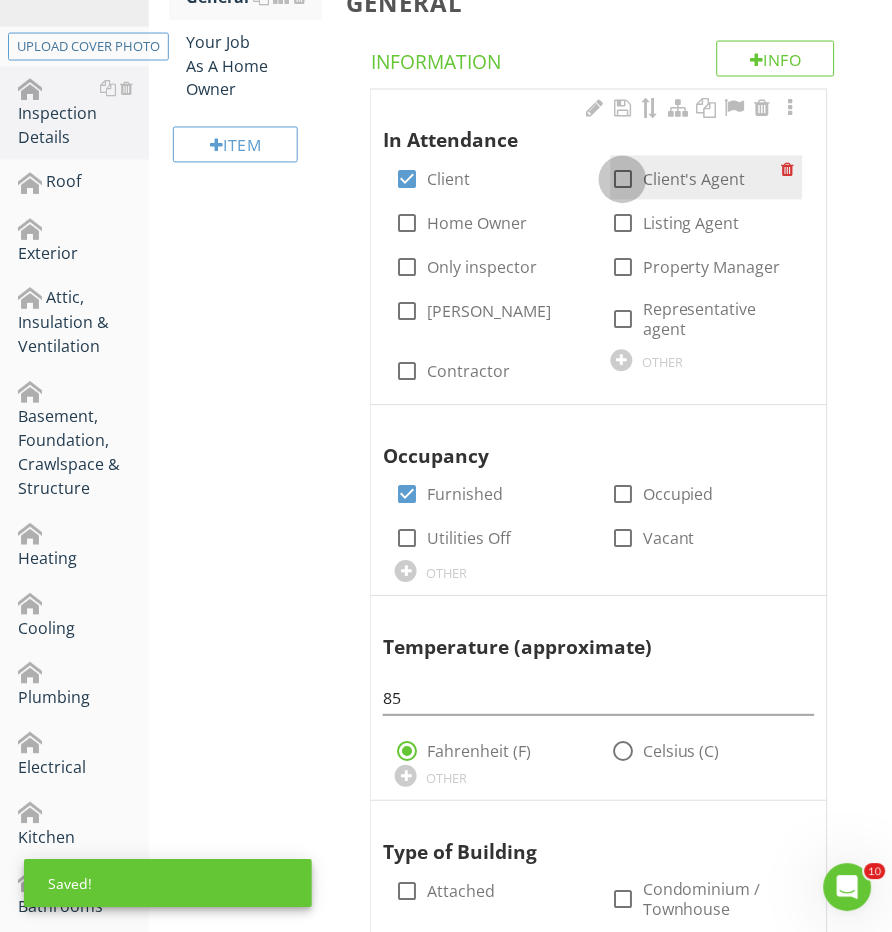 click at bounding box center (623, 180) 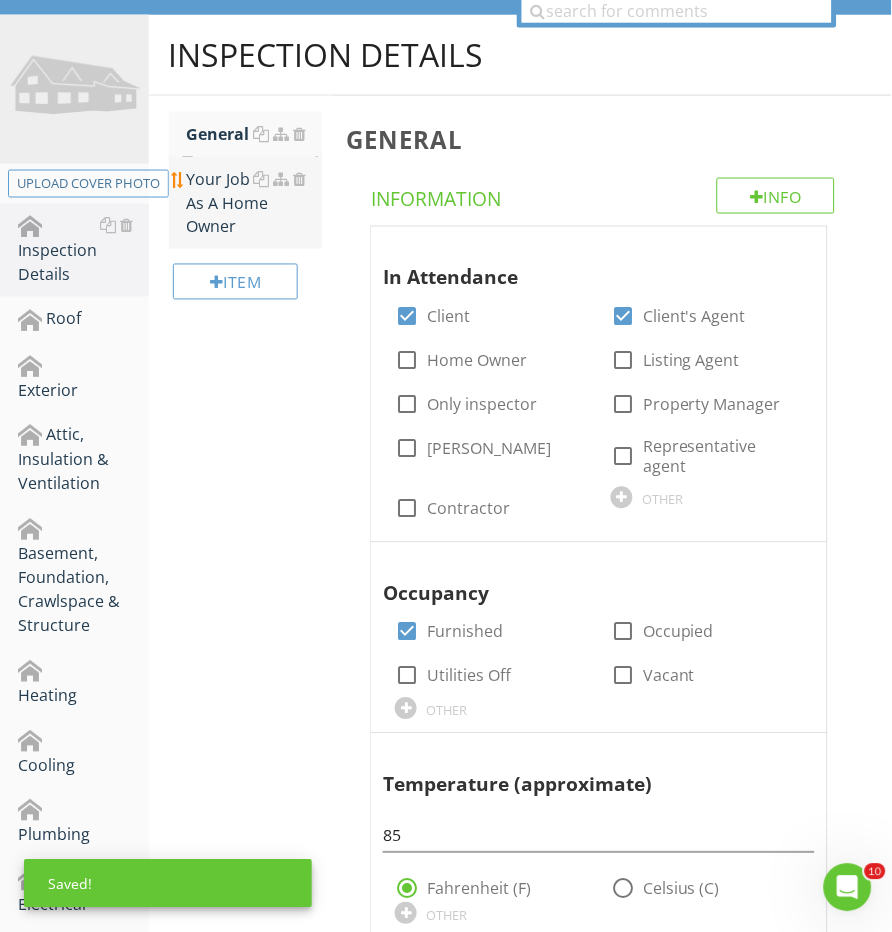 click on "Your Job As A Home Owner" at bounding box center (255, 203) 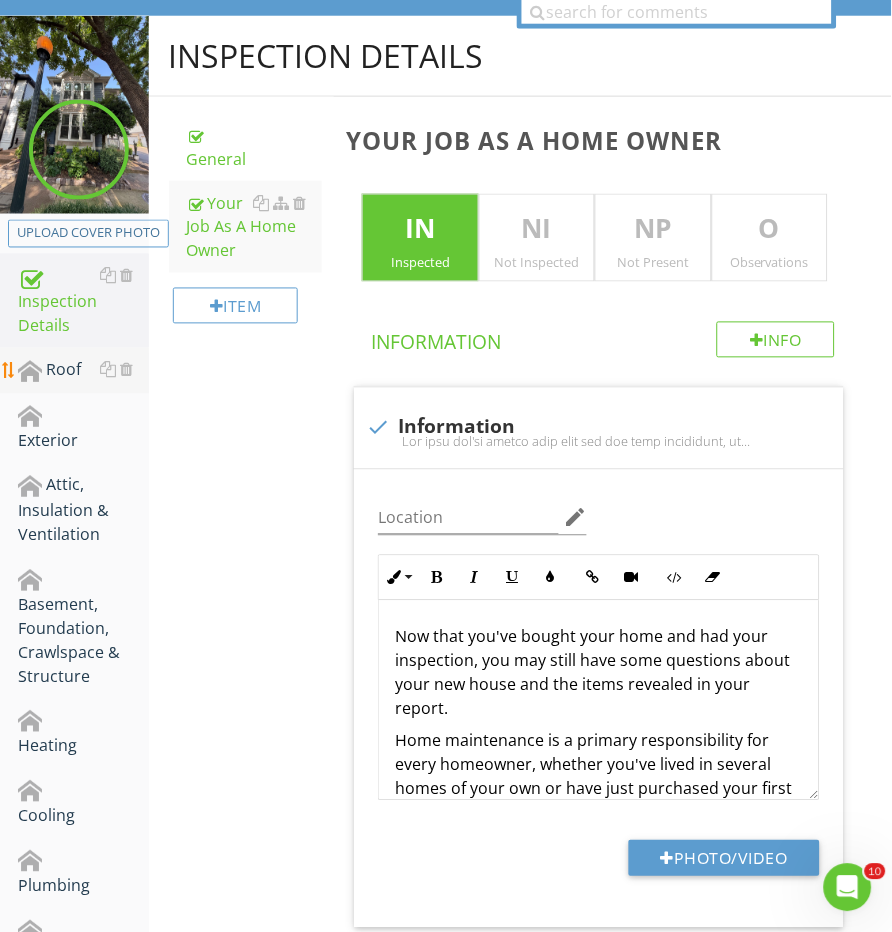 click on "Roof" at bounding box center (83, 371) 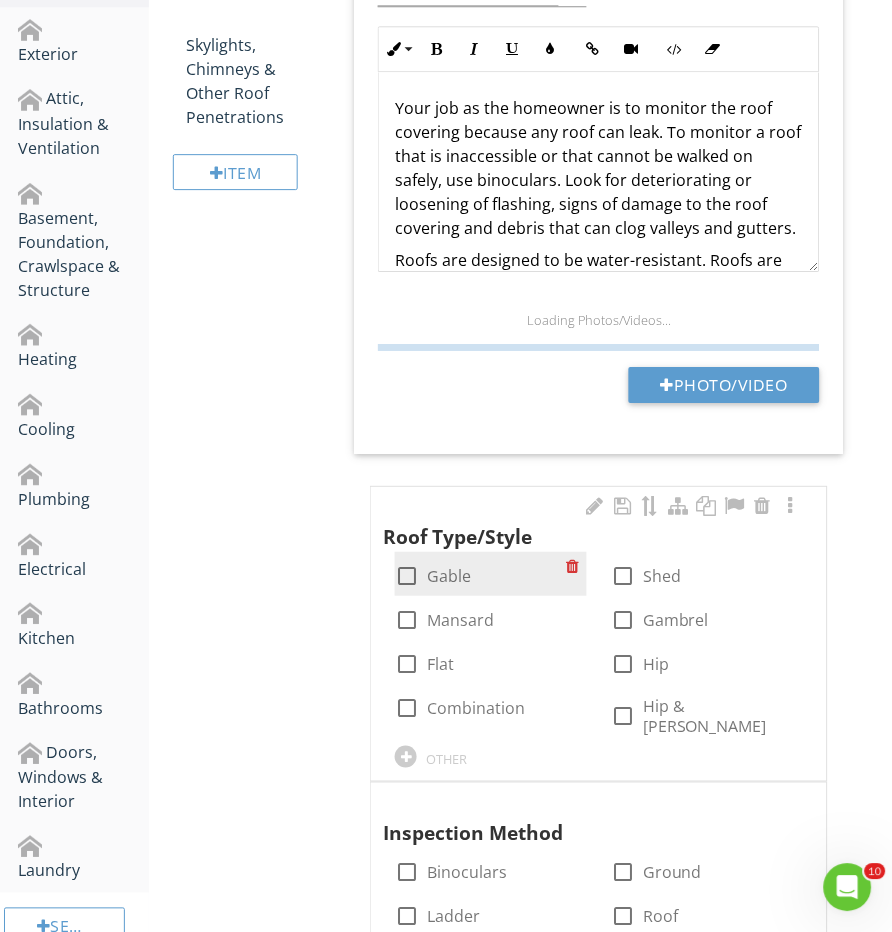 click on "check_box_outline_blank Gable   check_box_outline_blank Shed   check_box_outline_blank Mansard   check_box_outline_blank Gambrel   check_box_outline_blank Flat   check_box_outline_blank Hip   check_box_outline_blank Combination   check_box_outline_blank Hip & Gable         OTHER" at bounding box center [598, 552] 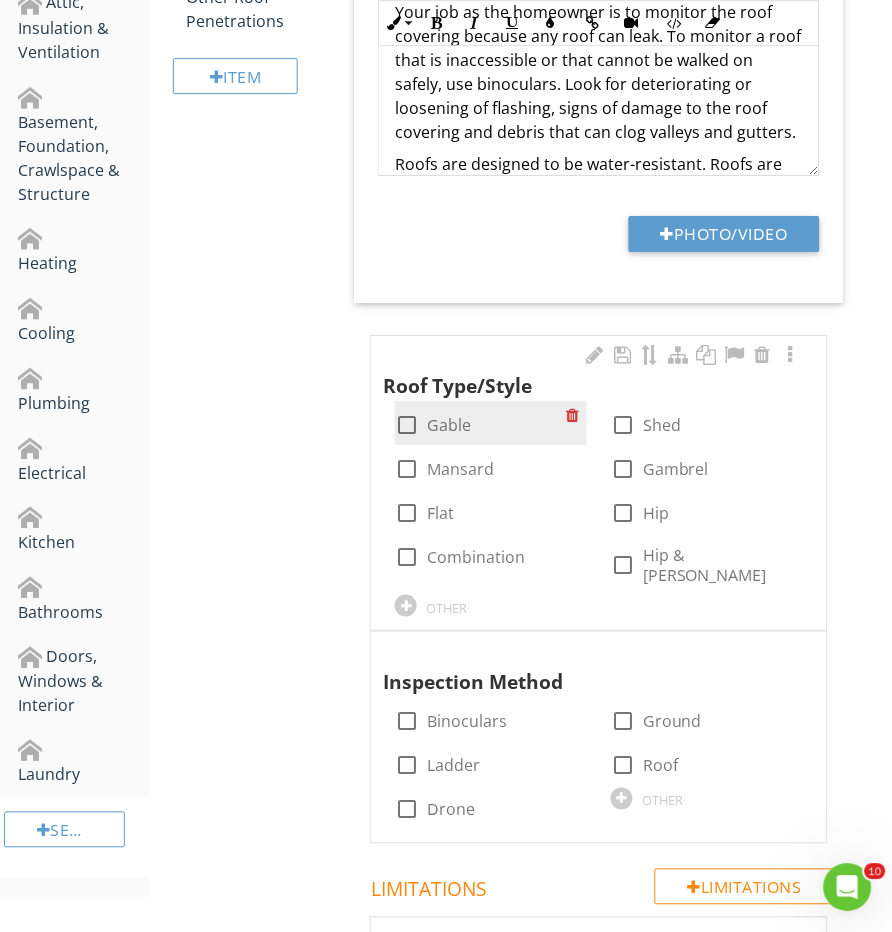 scroll, scrollTop: 811, scrollLeft: 0, axis: vertical 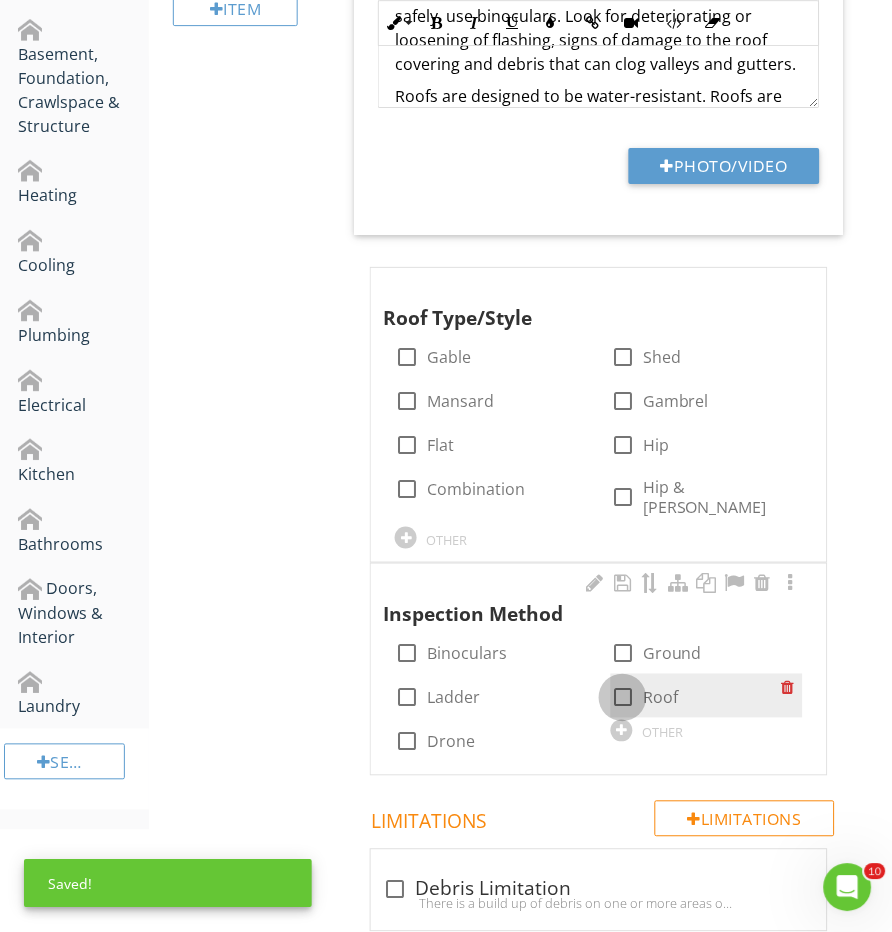 click at bounding box center (623, 698) 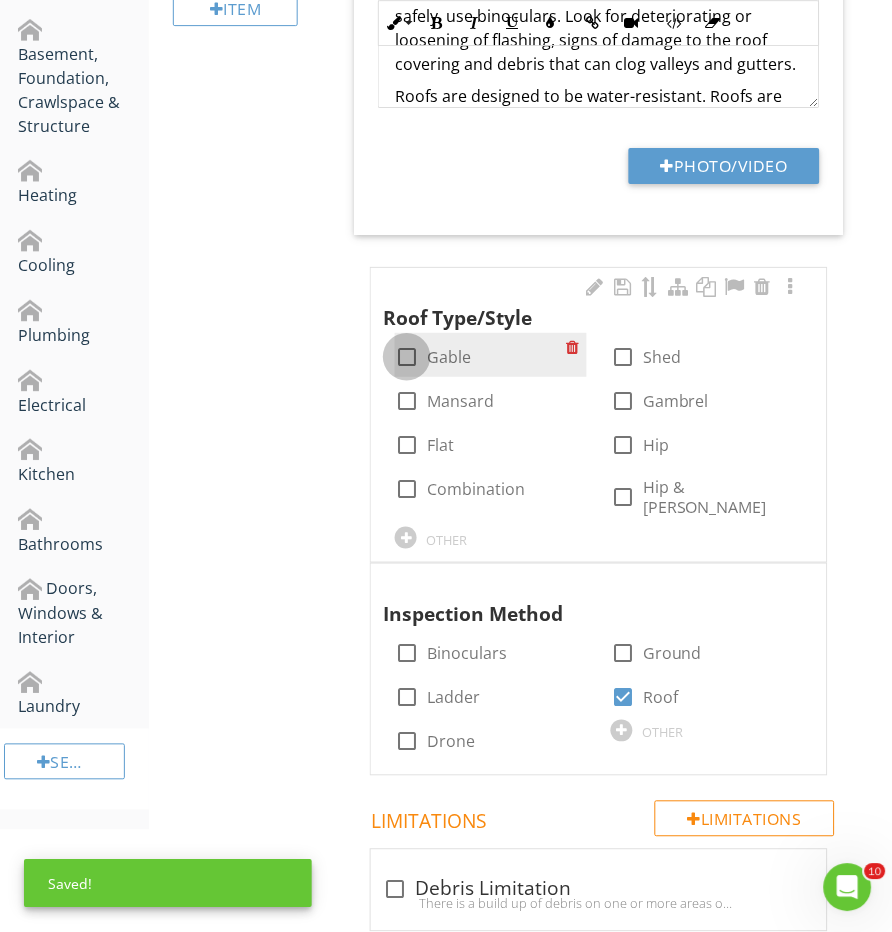 click at bounding box center (407, 357) 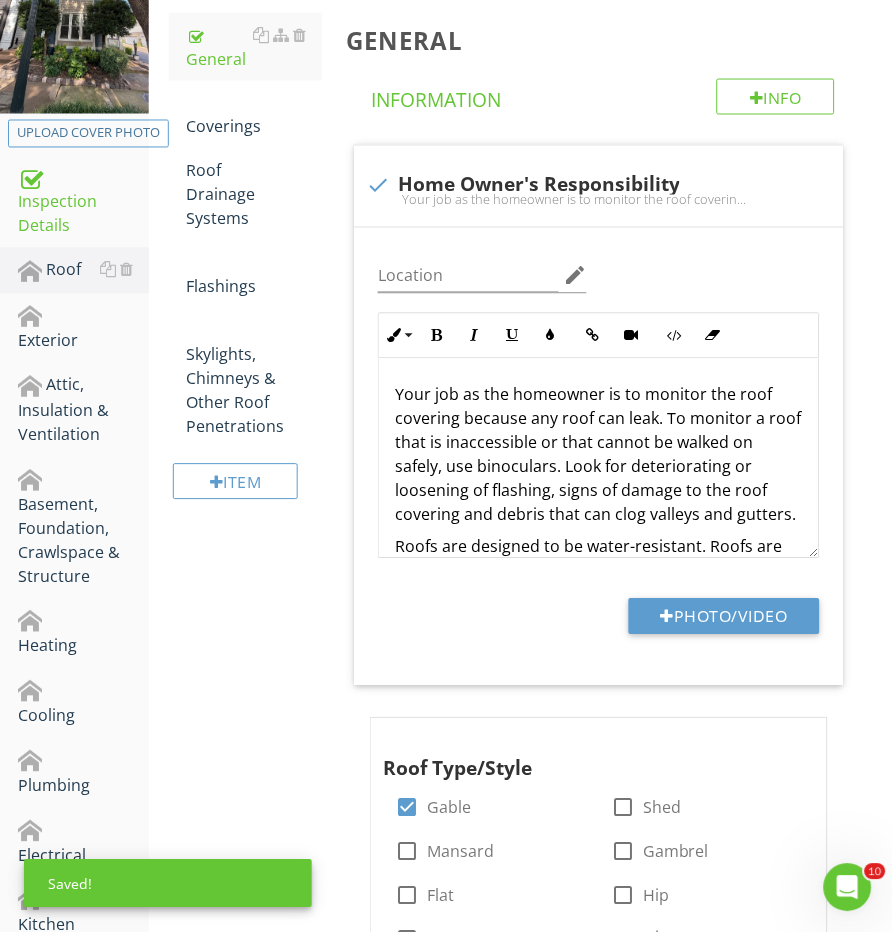 scroll, scrollTop: 357, scrollLeft: 0, axis: vertical 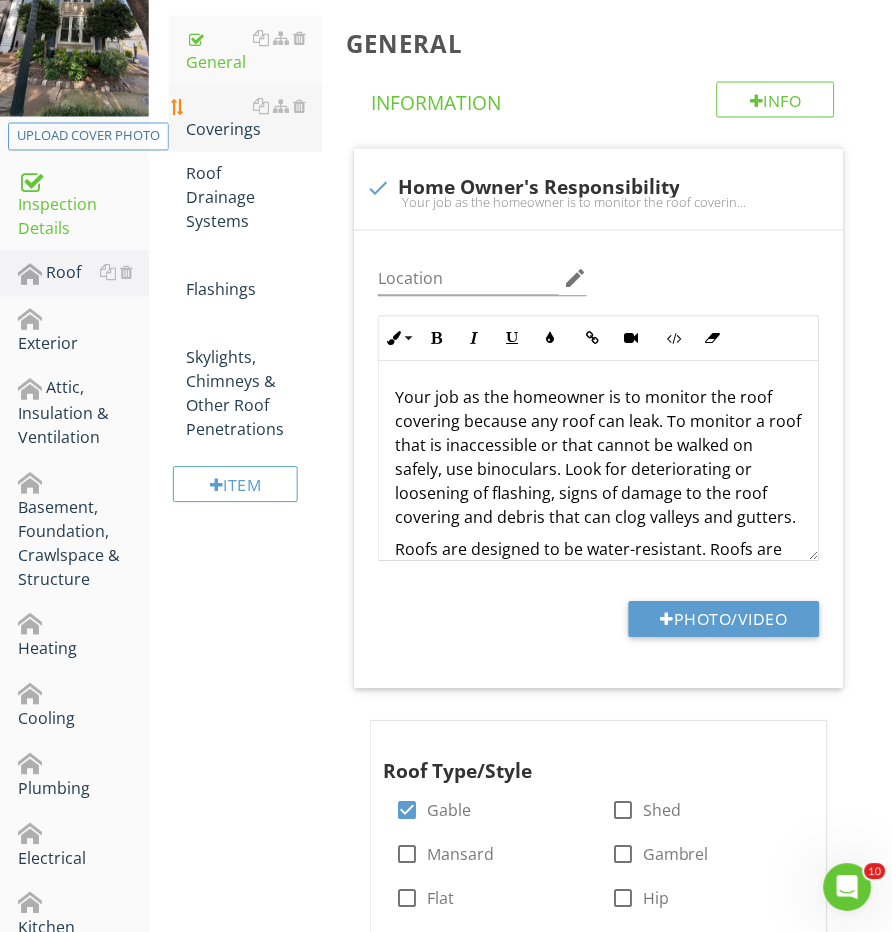 click on "Coverings" at bounding box center [255, 118] 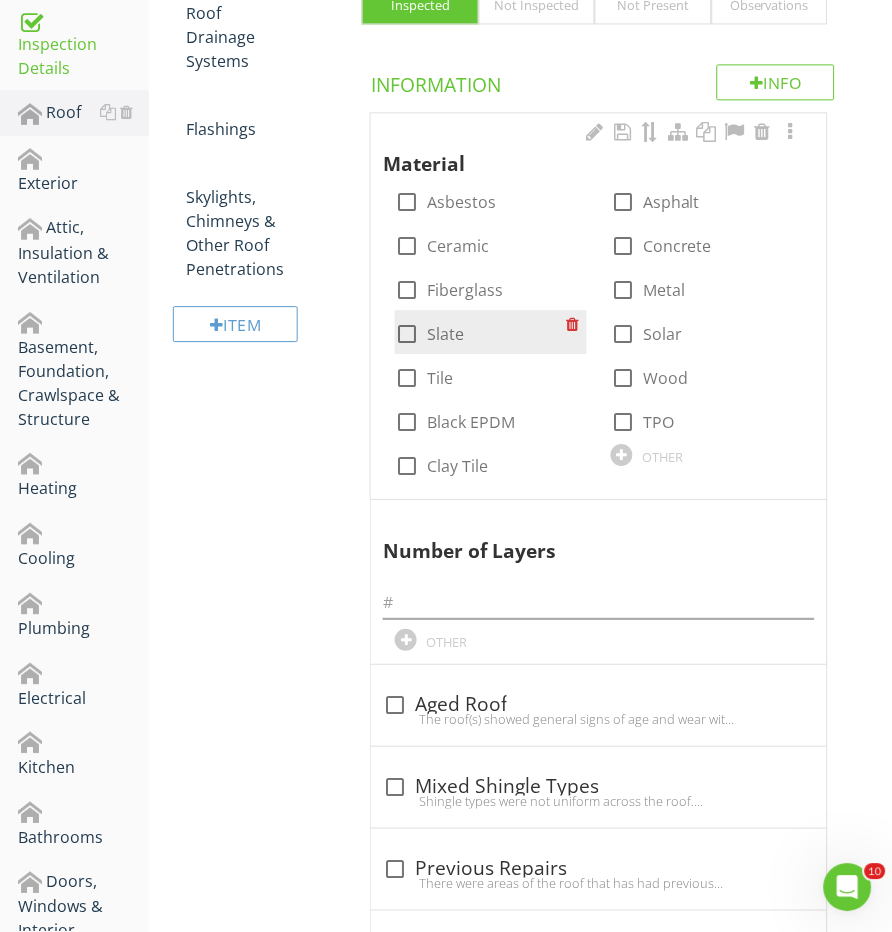 scroll, scrollTop: 531, scrollLeft: 0, axis: vertical 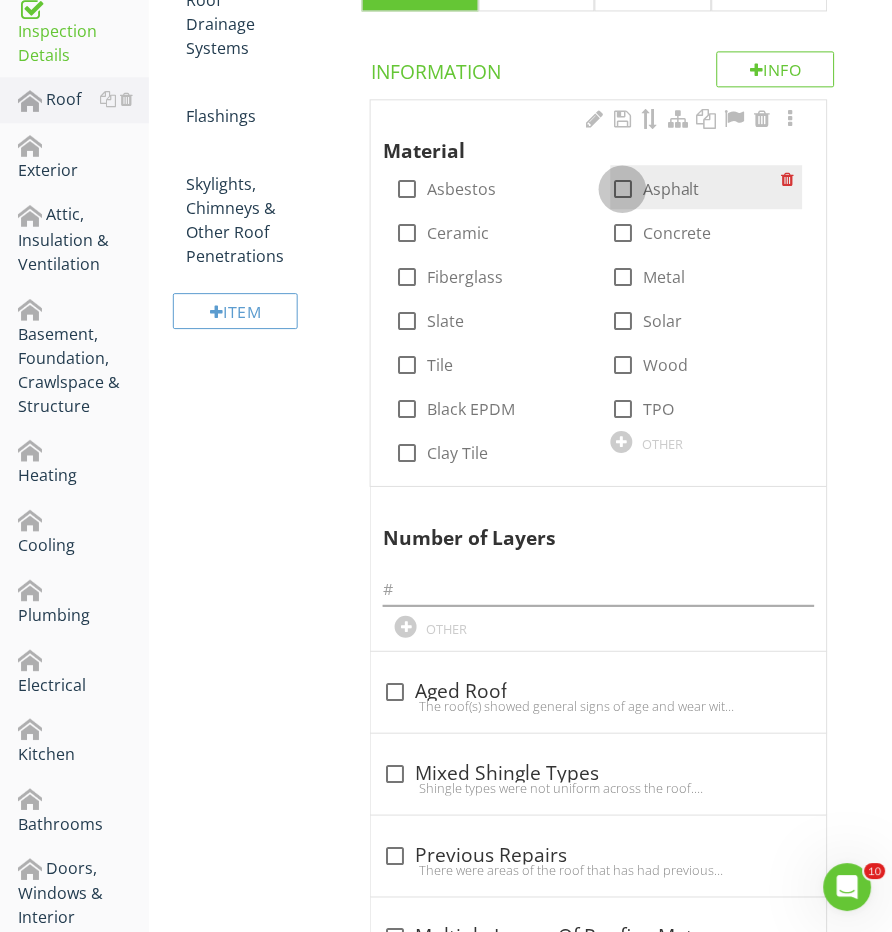 click at bounding box center [623, 189] 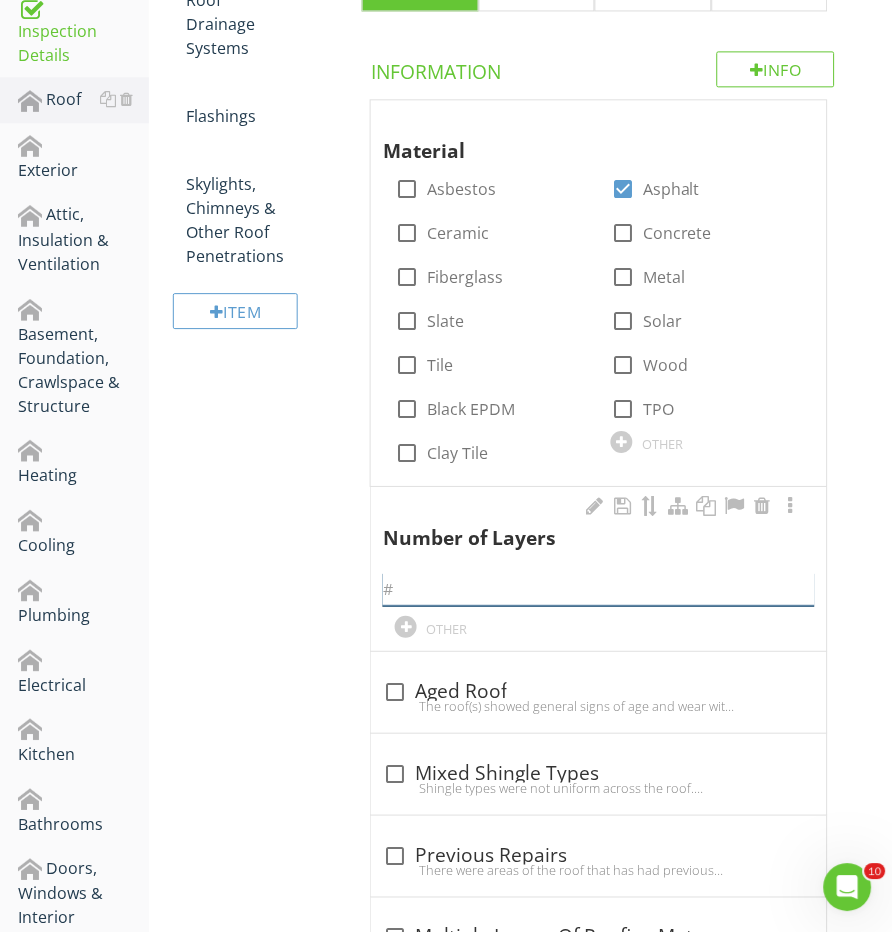 click at bounding box center (598, 589) 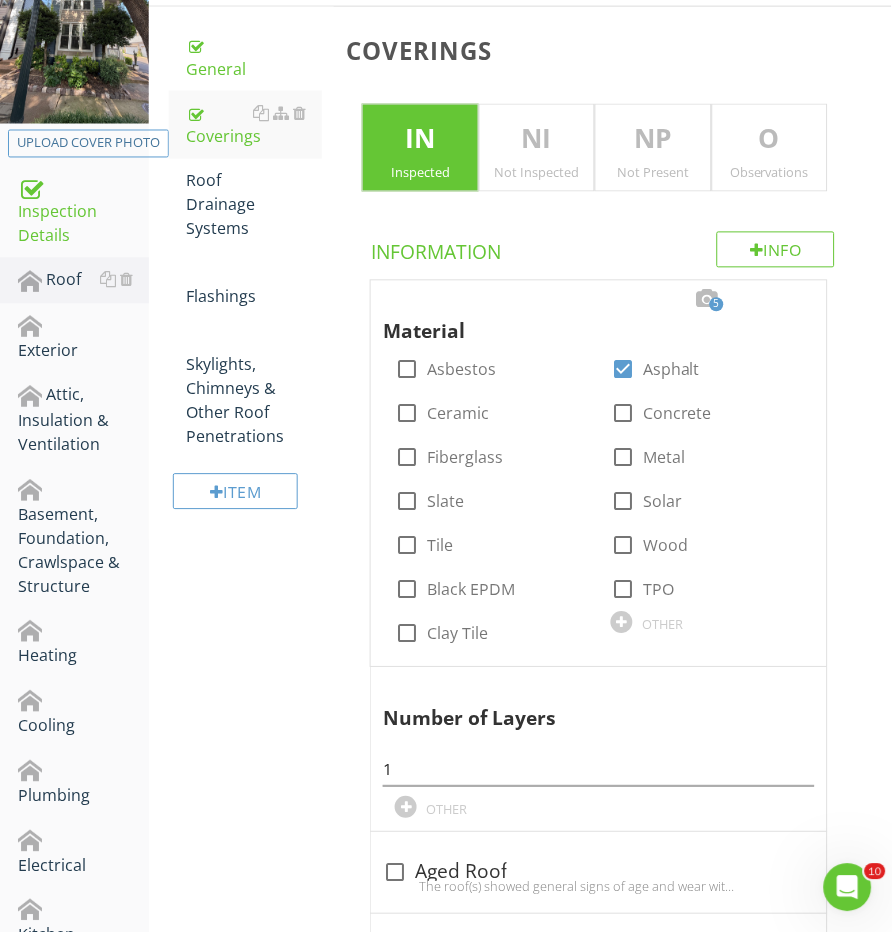 scroll, scrollTop: 309, scrollLeft: 0, axis: vertical 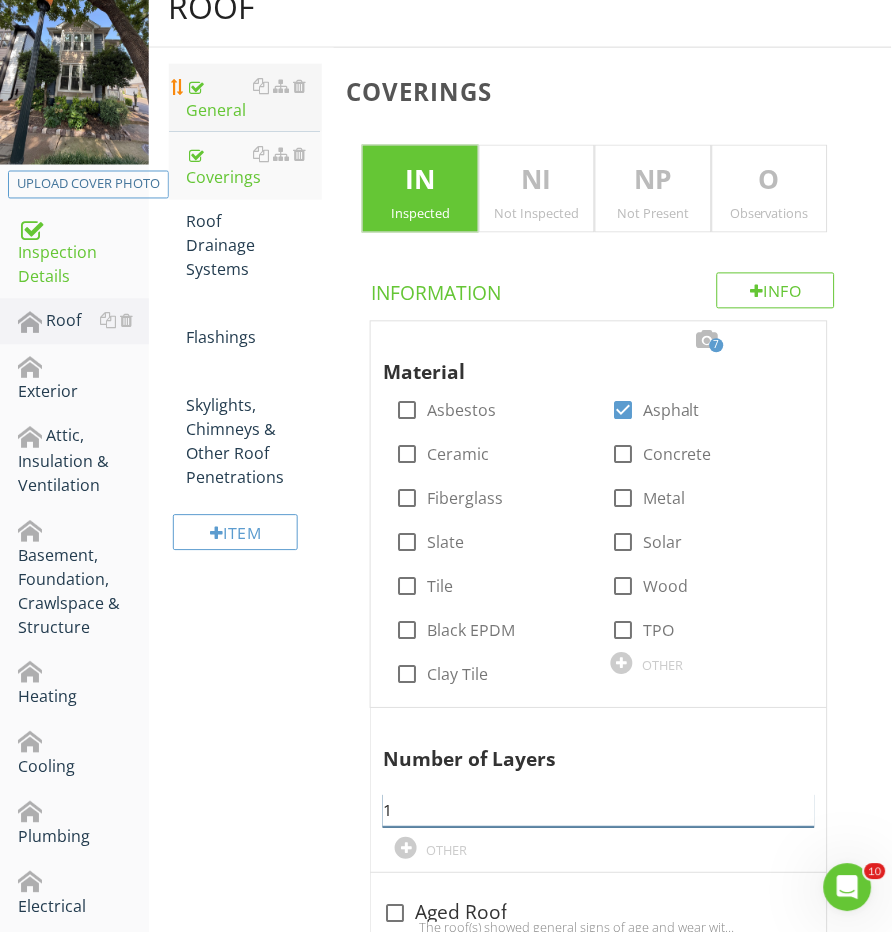 type on "1" 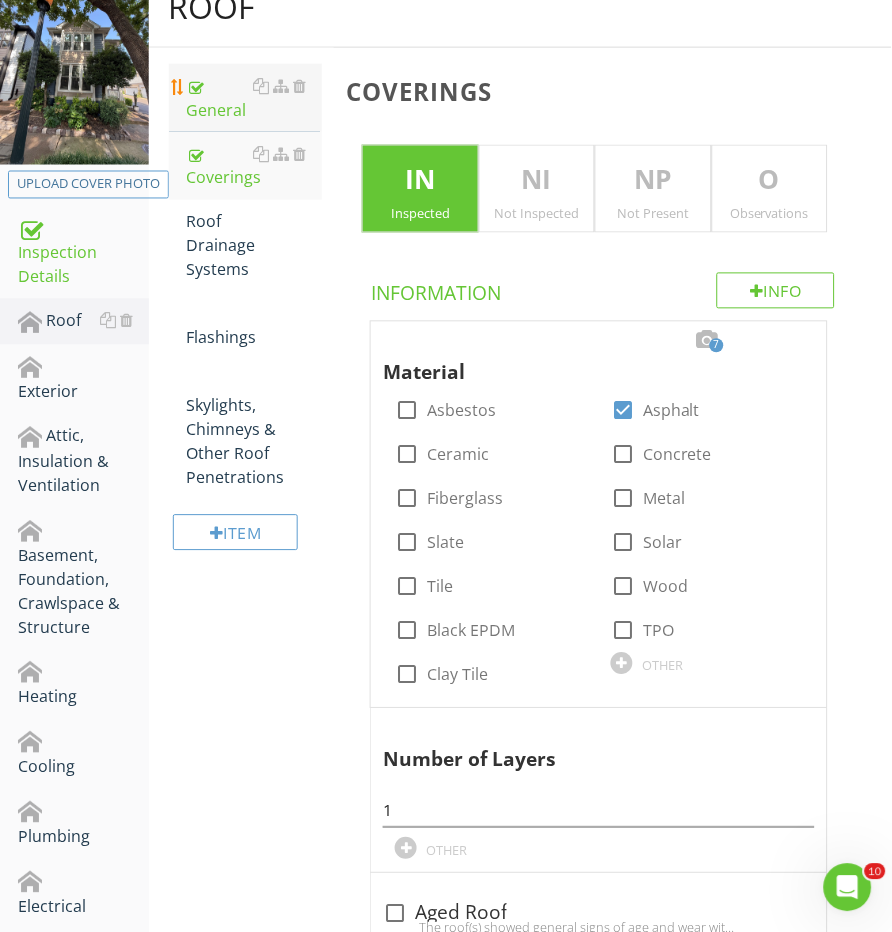 click on "General" at bounding box center (255, 98) 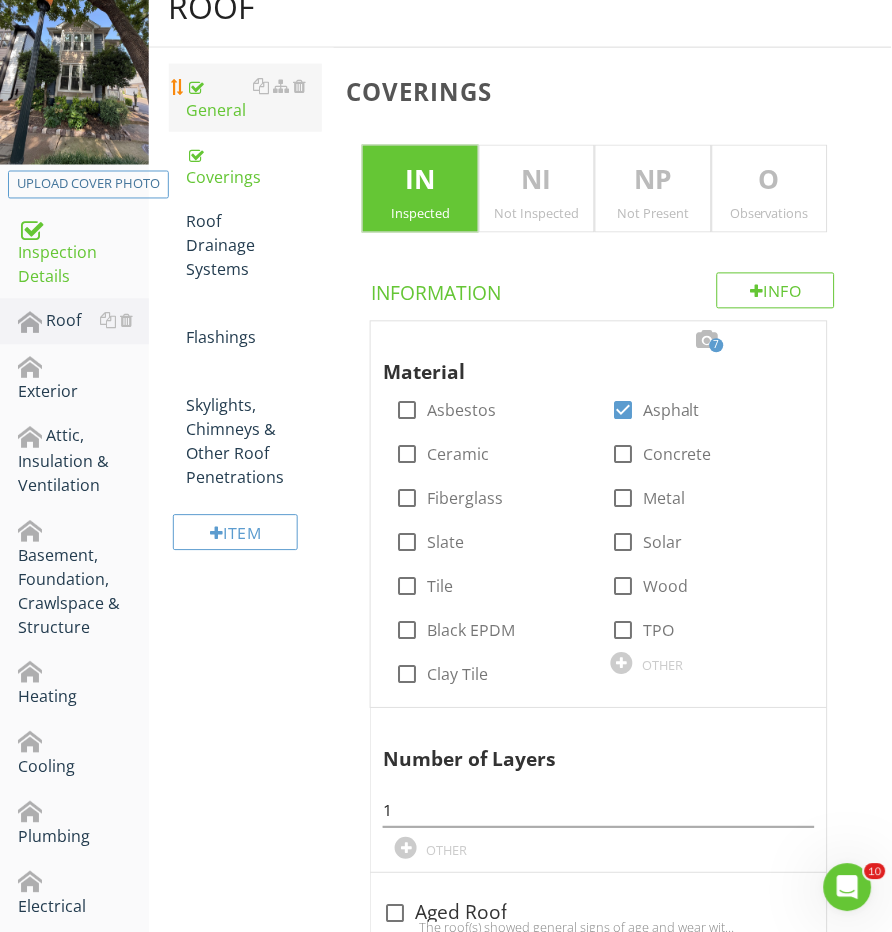 click on "General" at bounding box center (255, 98) 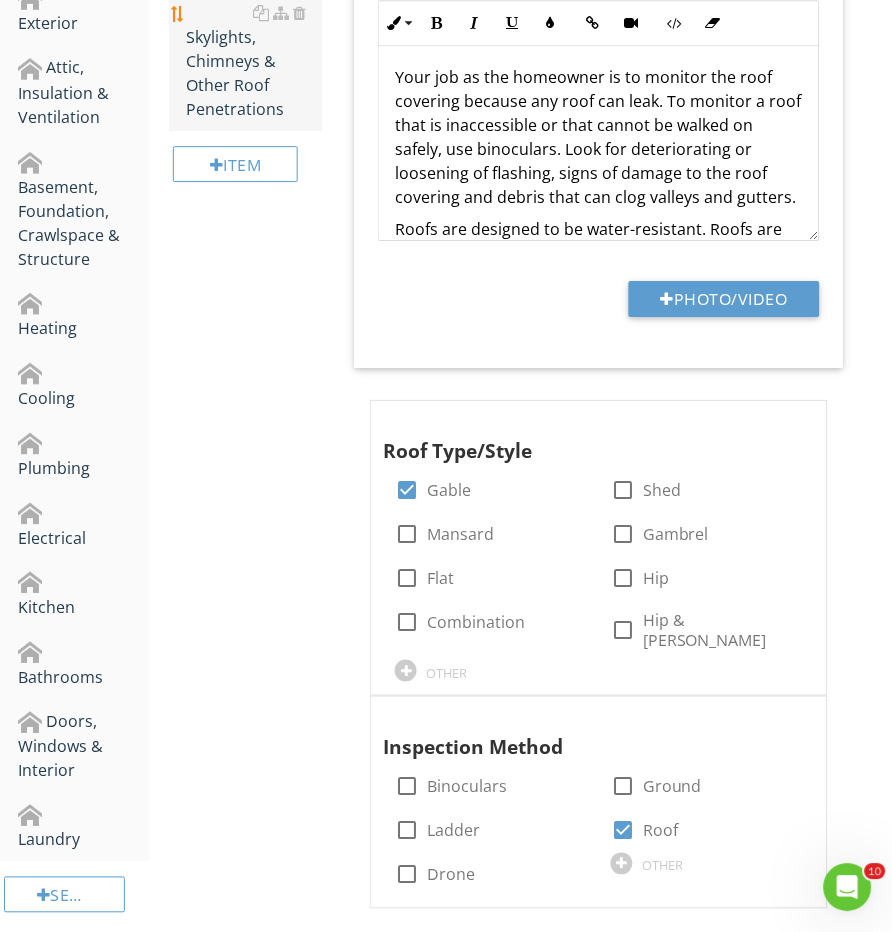 scroll, scrollTop: 708, scrollLeft: 0, axis: vertical 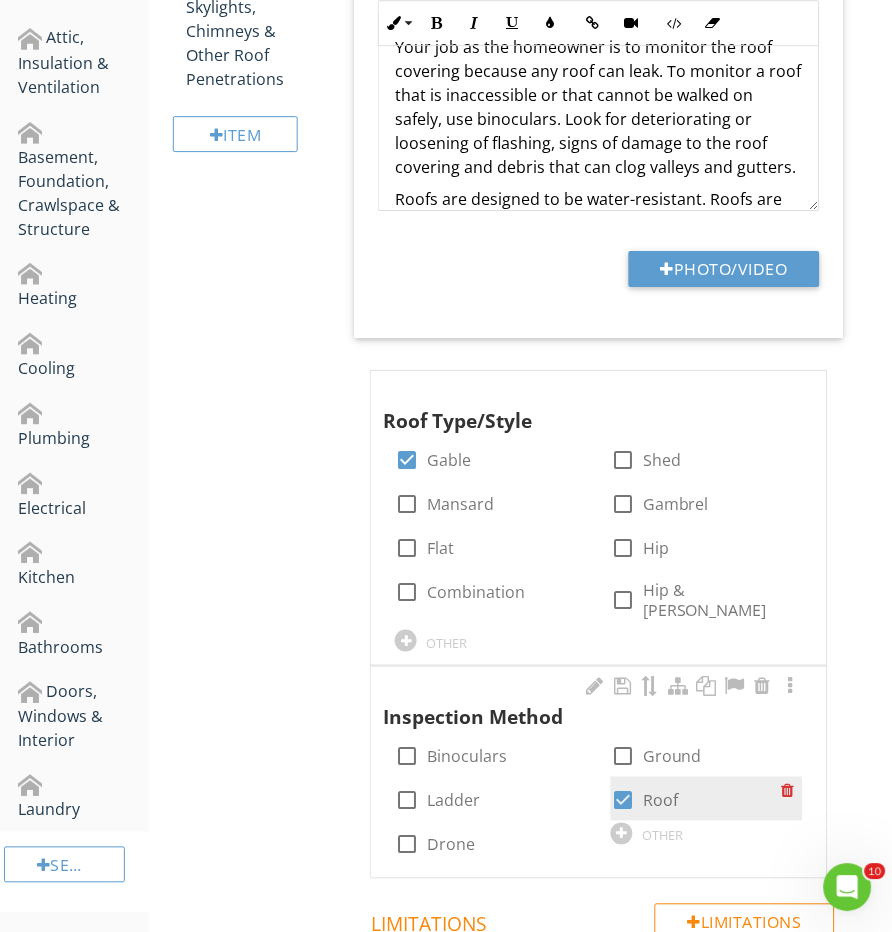 click at bounding box center [623, 801] 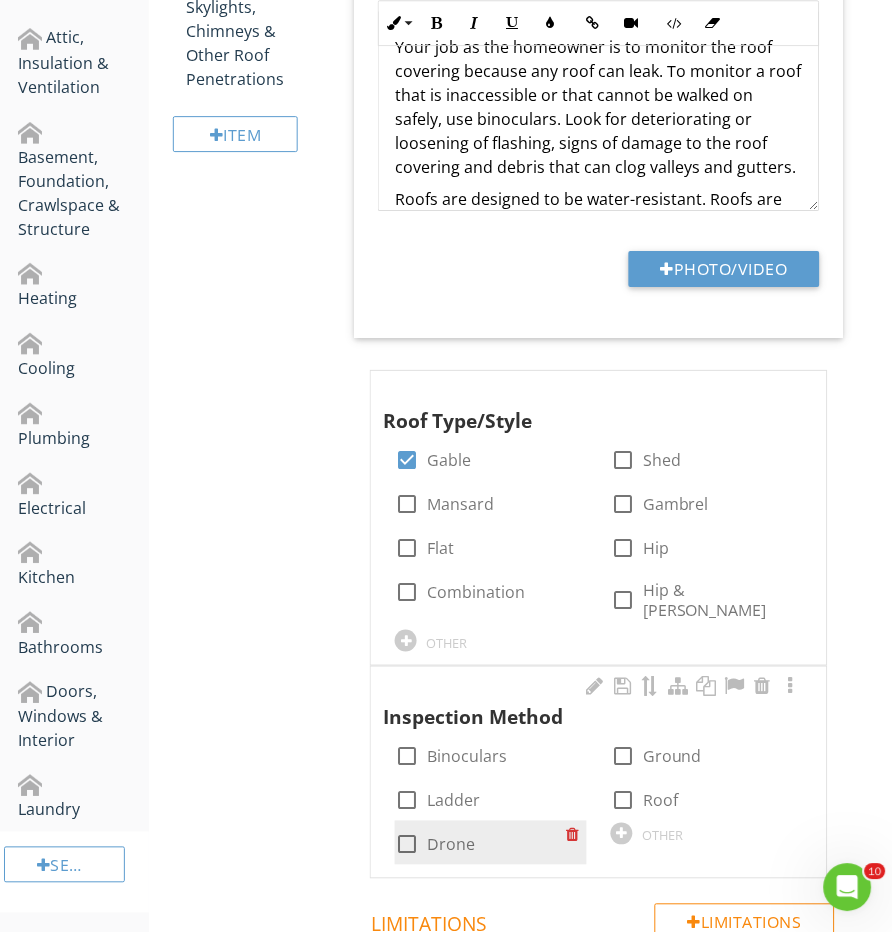 click on "Drone" at bounding box center (451, 845) 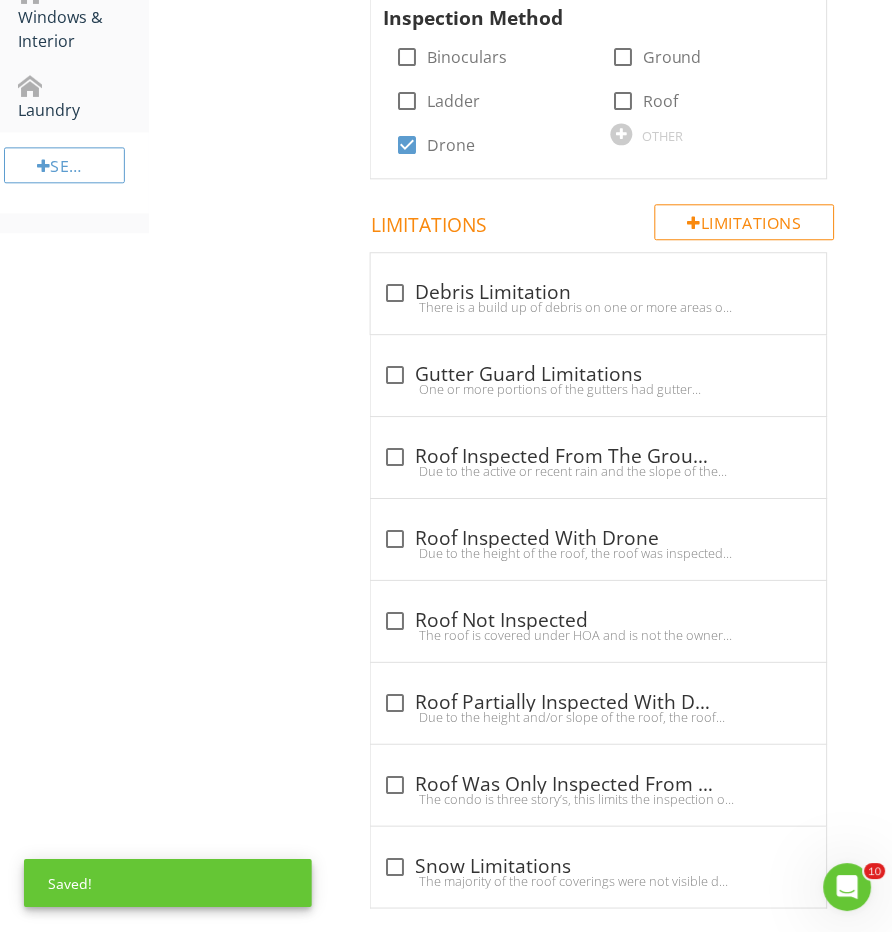 click on "General
Info
Information                       check
Home Owner's Responsibility
Your job as the homeowner is to monitor the roof covering because any roof can leak. To monitor a roof that is inaccessible or that cannot be walked on safely, use binoculars. Look for deteriorating or loosening of flashing, signs of damage to the roof covering and debris that can clog valleys and gutters.Roofs are designed to be water-resistant. Roofs are not designed to be waterproof. Eventually, the roof system will leak. No one can predict when, where or how a roof will leak. Every roof should be inspected every year as part of a homeowner's routine home maintenance plan. Catch problems before they become major defects.
Location edit       Inline Style XLarge Large Normal Small Light Small/Light Bold Italic Underline Colors Insert Link Insert Video Code View" at bounding box center (612, -70) 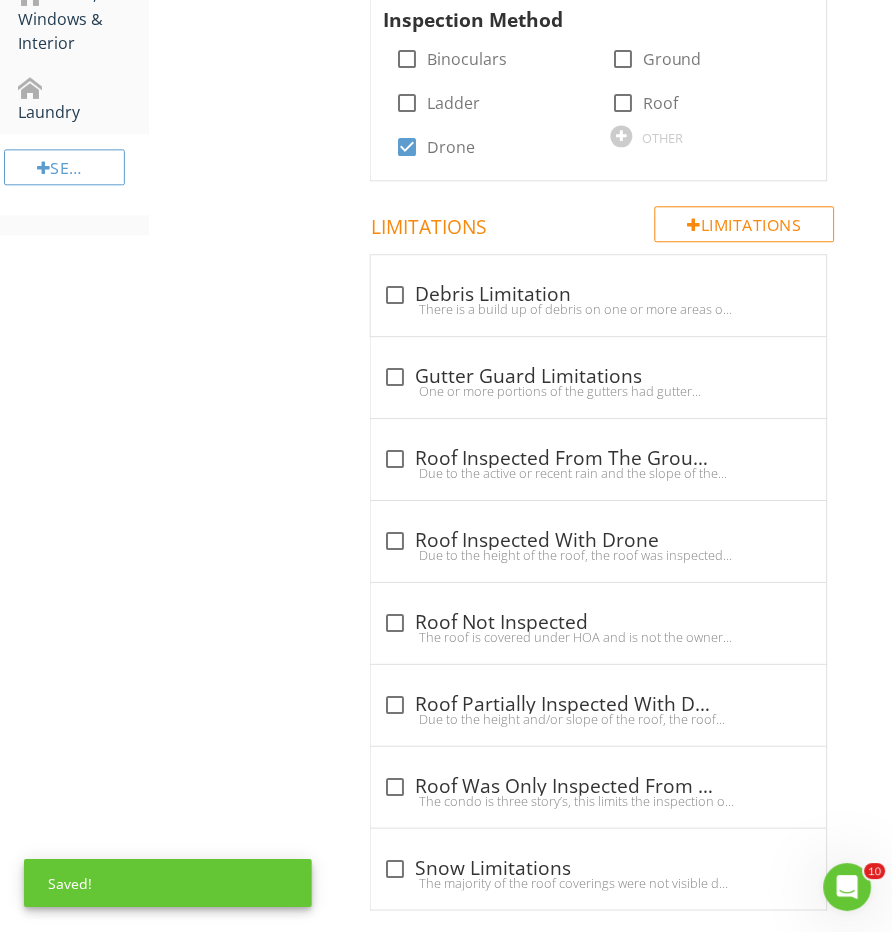 scroll, scrollTop: 1404, scrollLeft: 0, axis: vertical 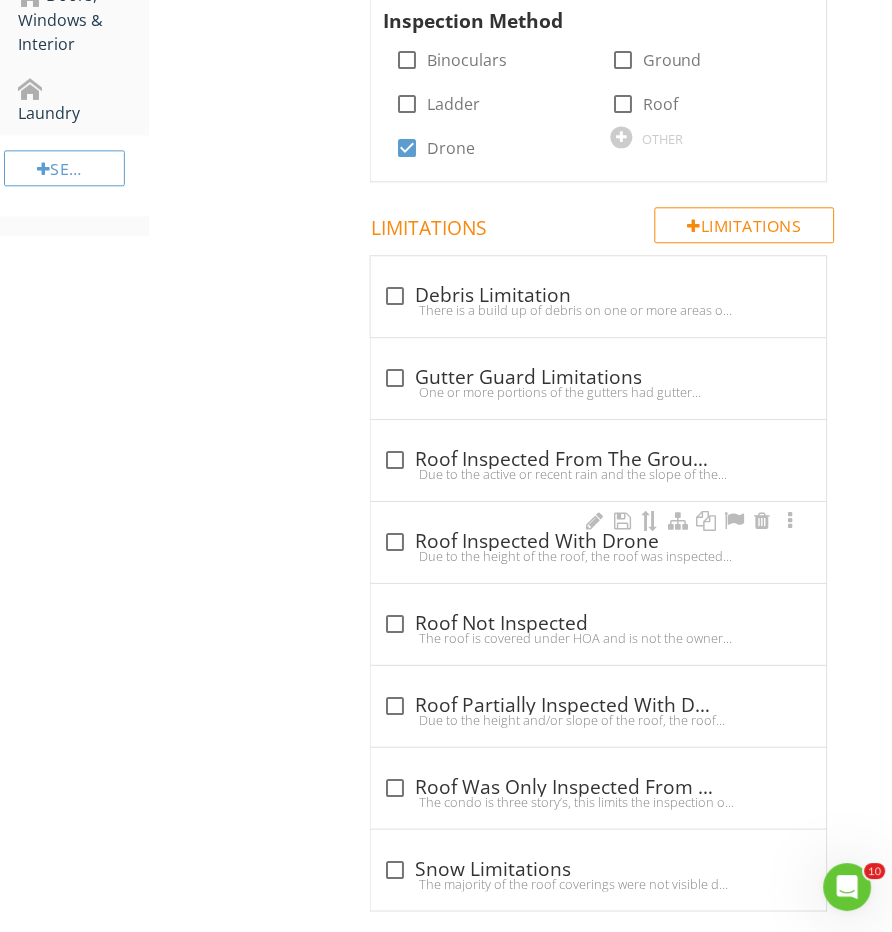 click on "Due to the height of the roof, the roof was inspected using a drone. This may limit the inspection of the roof as some areas may not been visible." at bounding box center [598, 557] 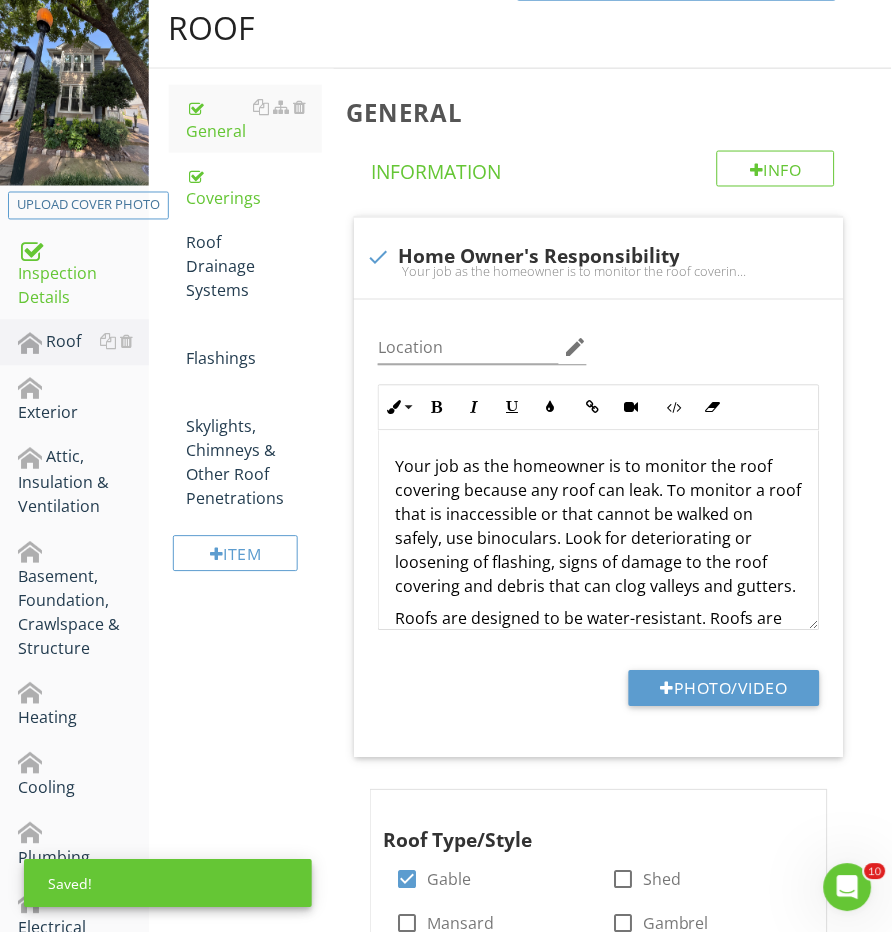 scroll, scrollTop: 238, scrollLeft: 0, axis: vertical 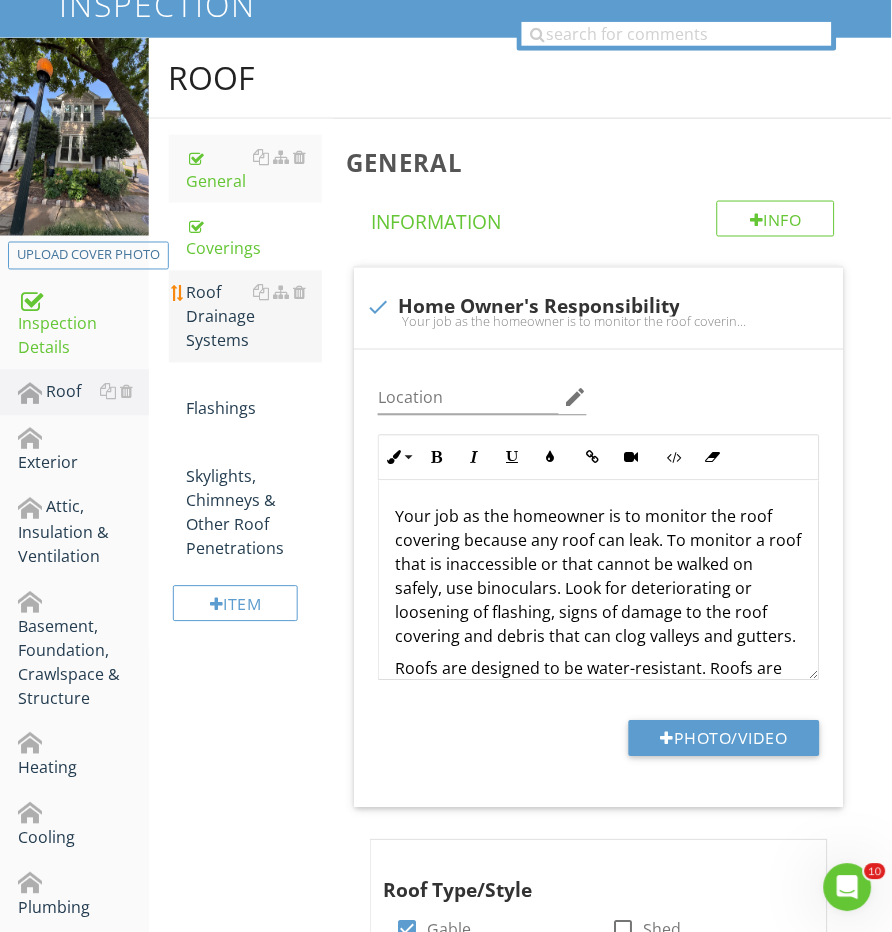 click on "Roof Drainage Systems" at bounding box center (255, 317) 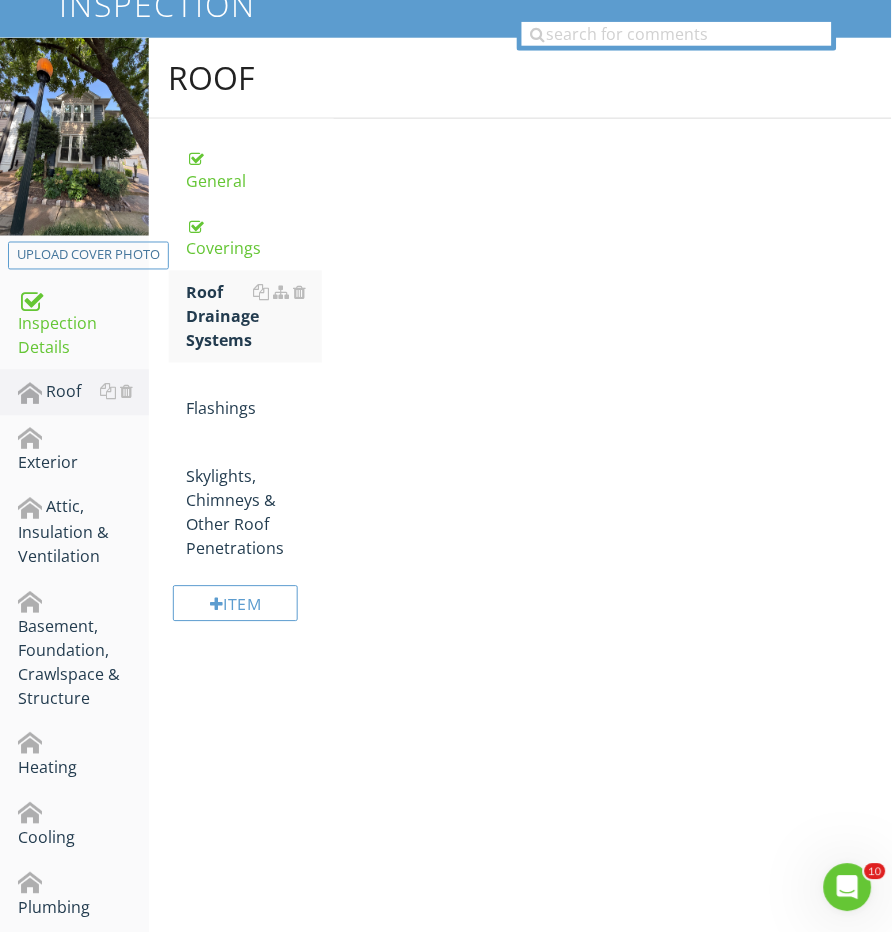 scroll, scrollTop: 257, scrollLeft: 0, axis: vertical 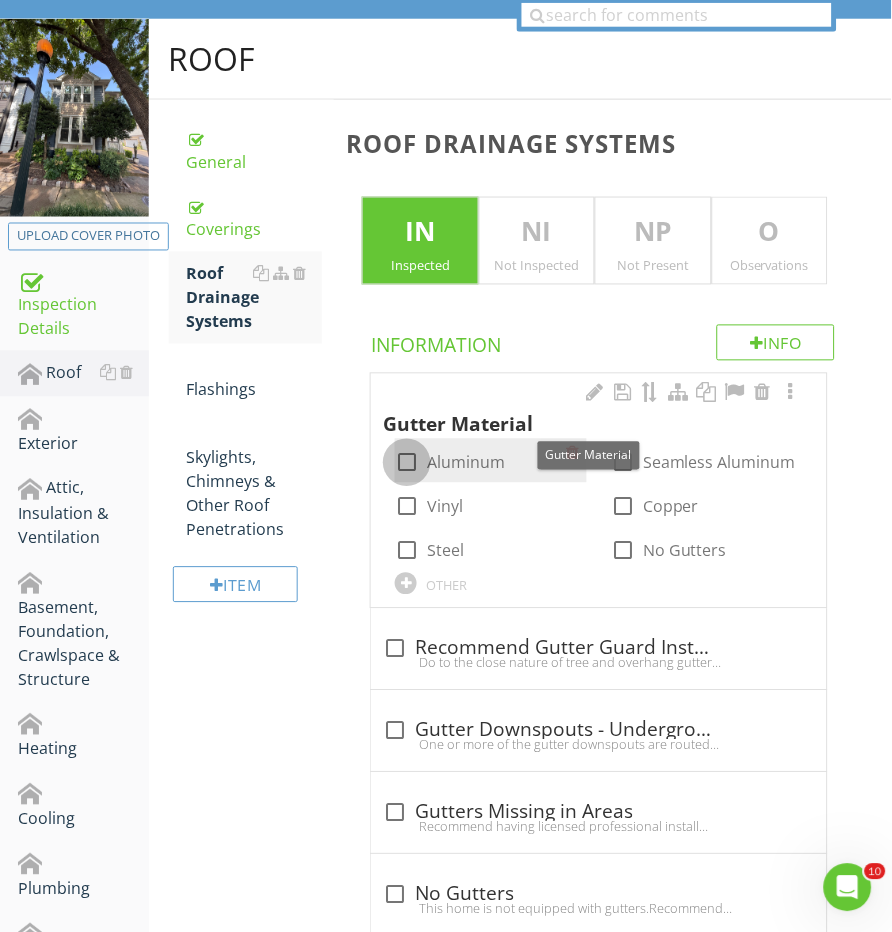 click at bounding box center (407, 463) 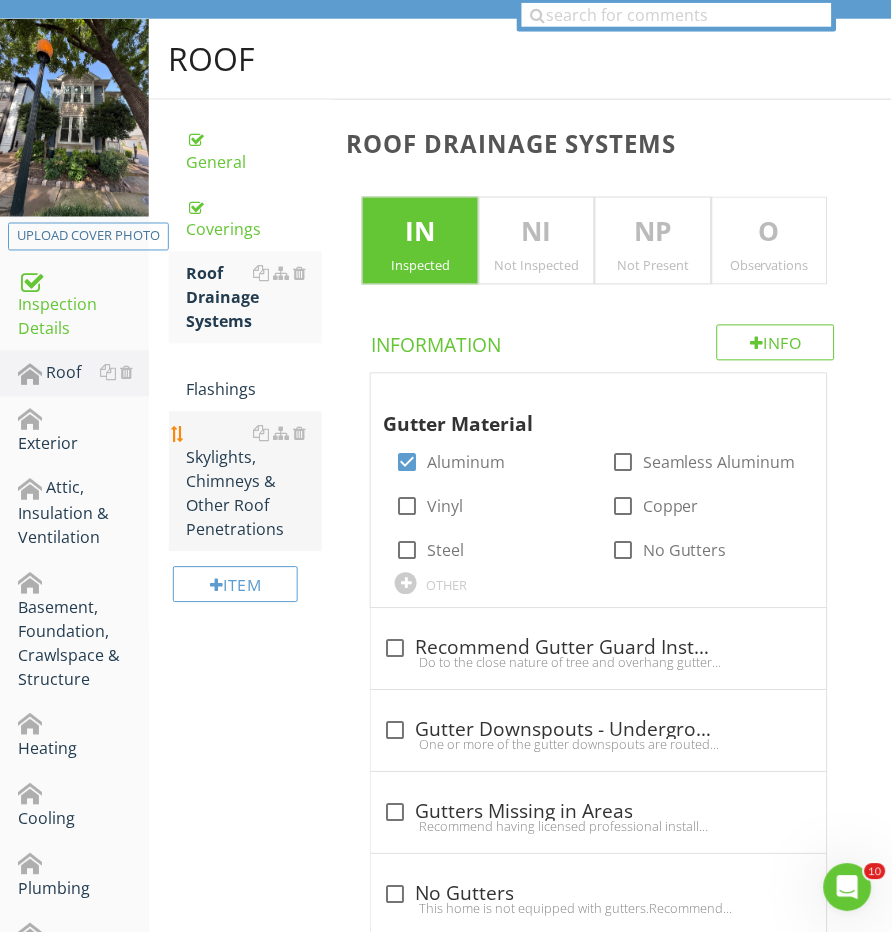 click on "Skylights, Chimneys & Other Roof Penetrations" at bounding box center (255, 482) 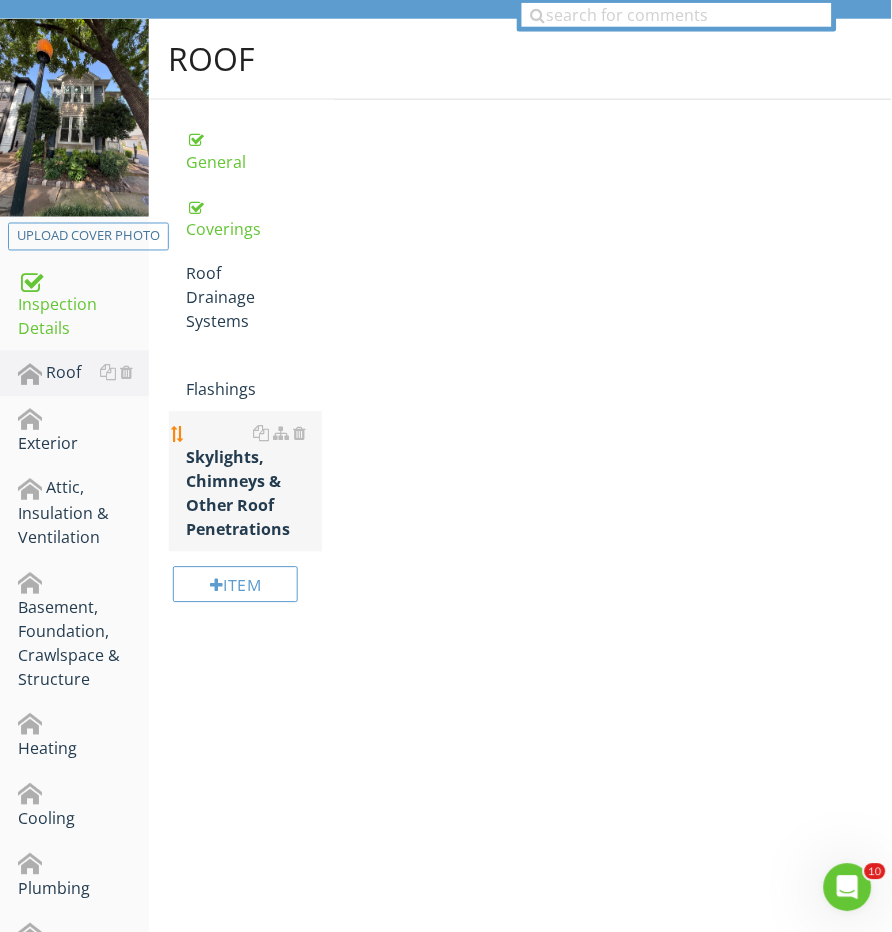 click on "Skylights, Chimneys & Other Roof Penetrations" at bounding box center (255, 482) 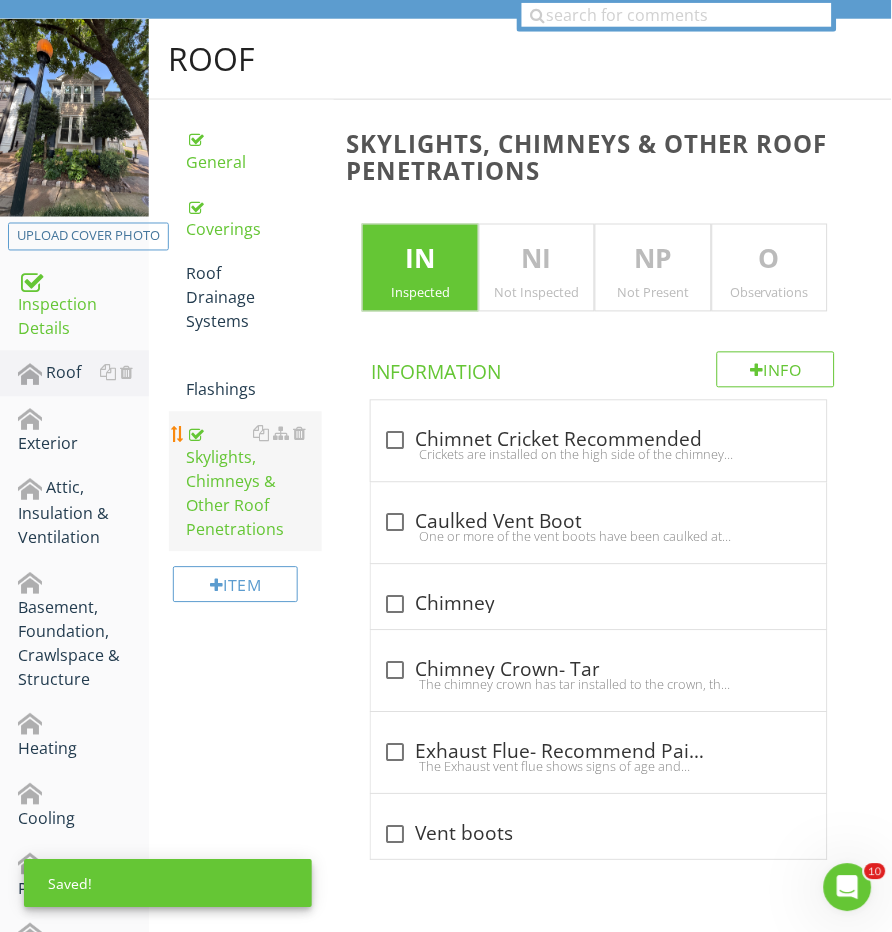 click on "Skylights, Chimneys & Other Roof Penetrations" at bounding box center [255, 482] 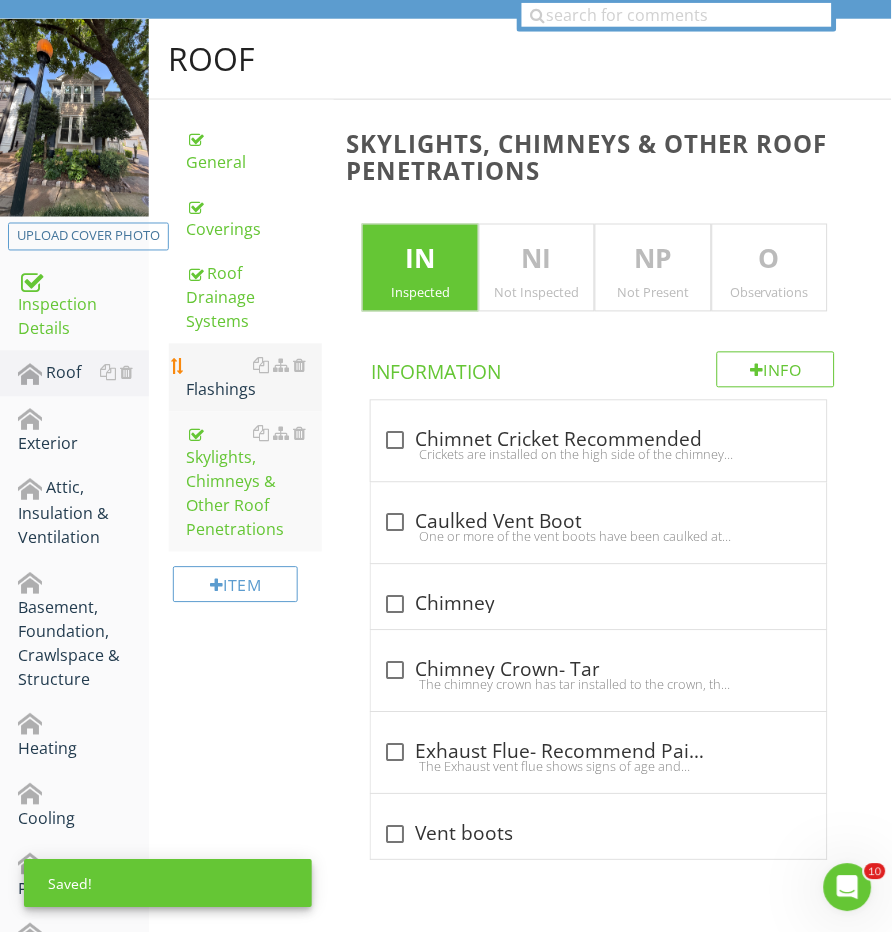 click on "Flashings" at bounding box center [255, 378] 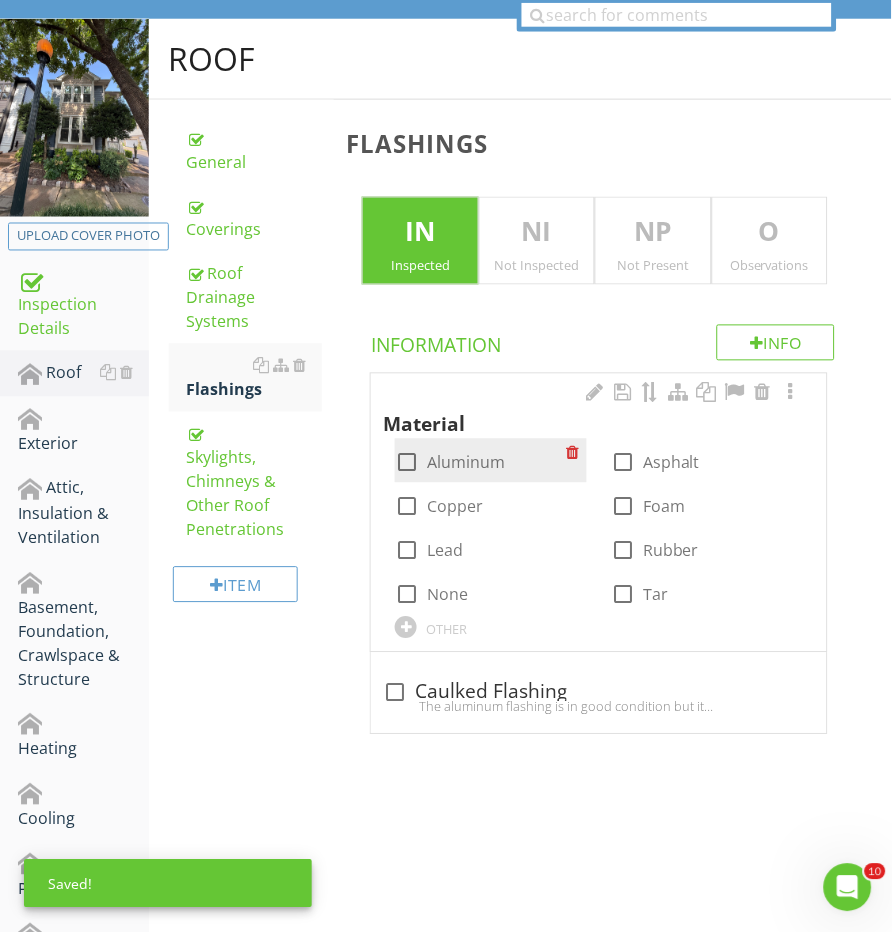 click at bounding box center (407, 463) 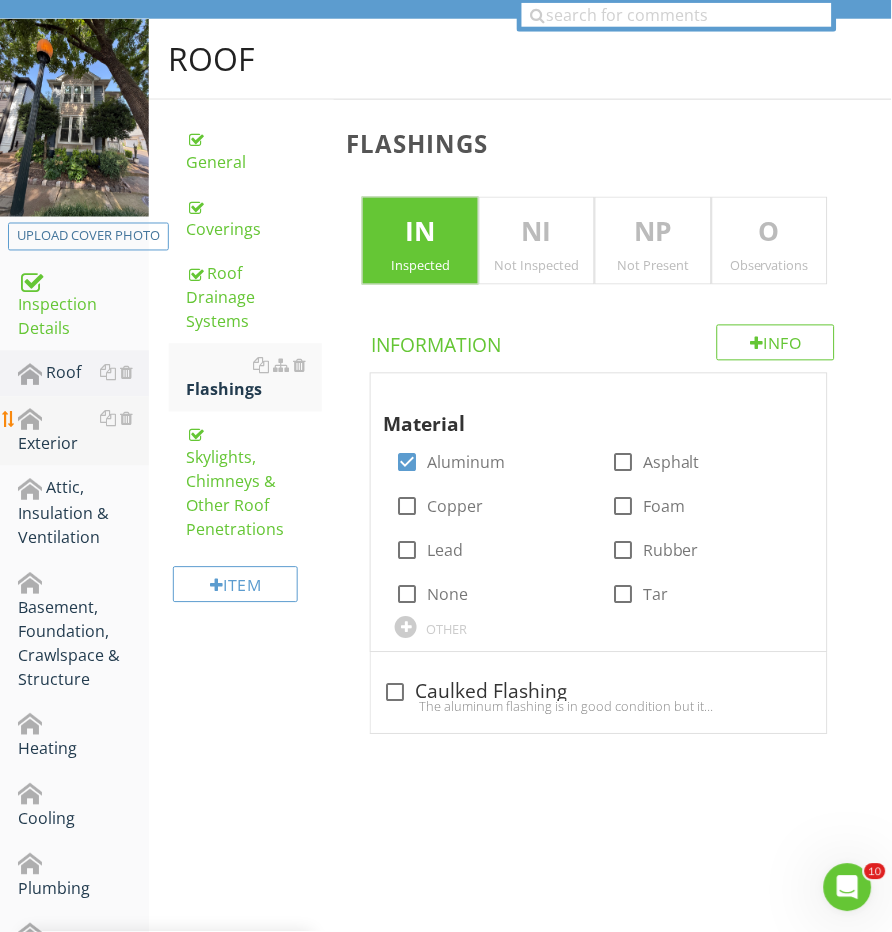 click on "Exterior" at bounding box center [83, 432] 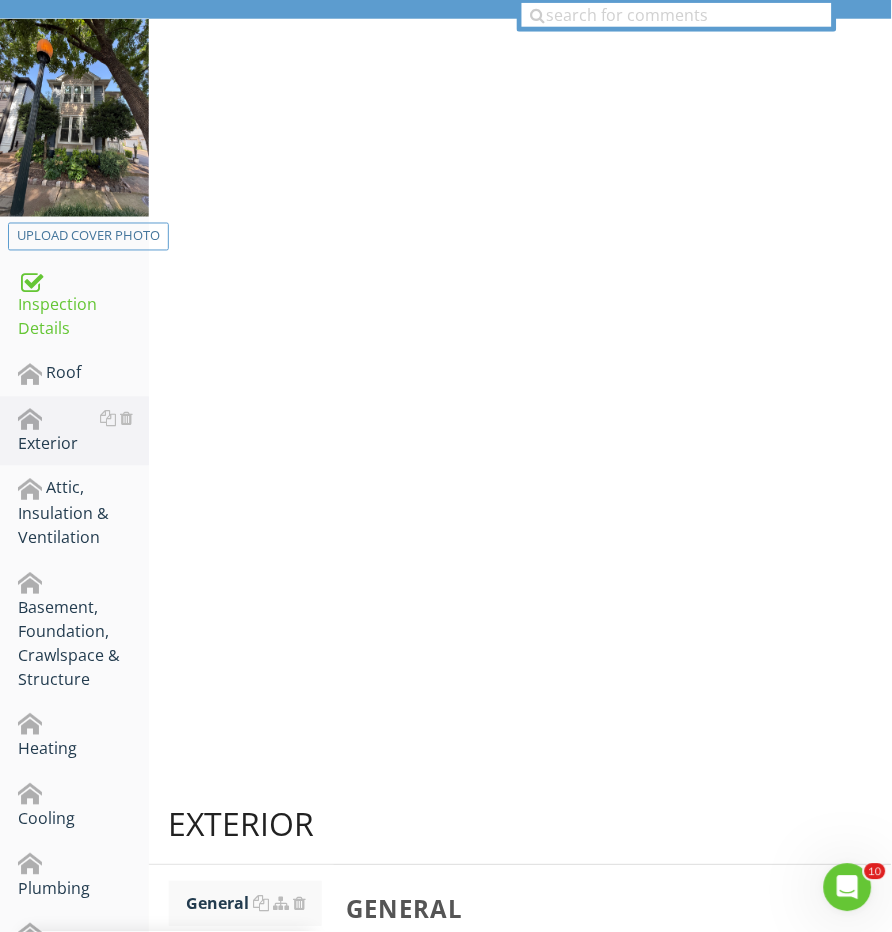 scroll, scrollTop: 256, scrollLeft: 0, axis: vertical 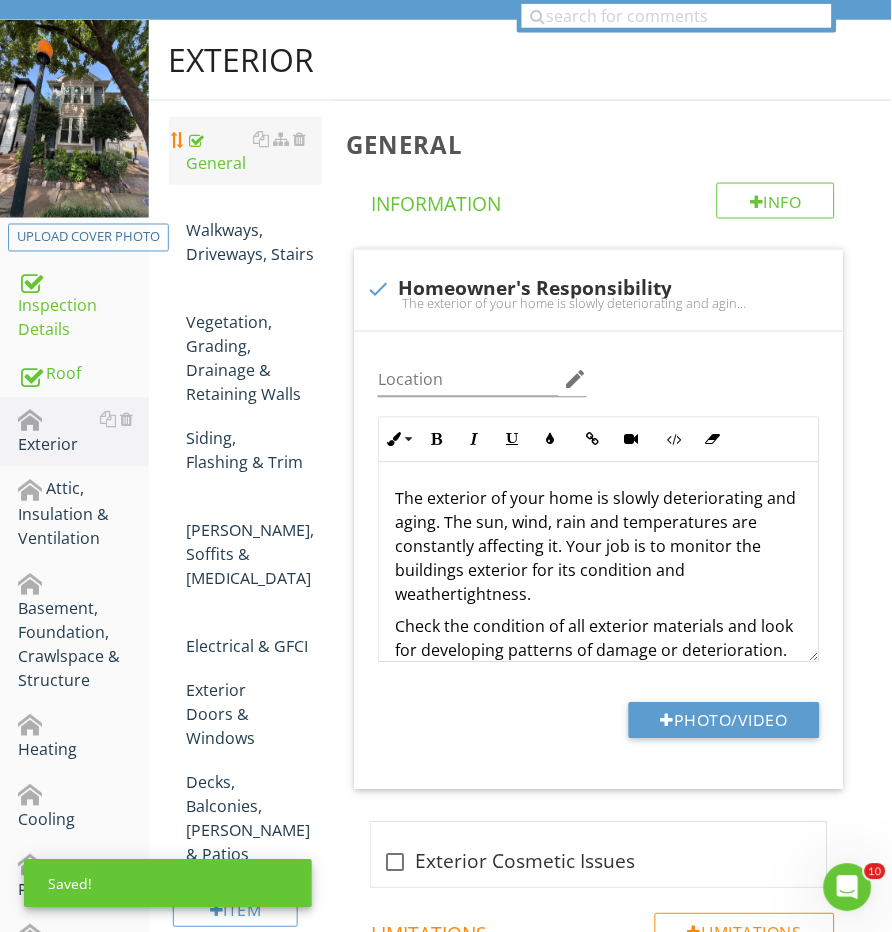 click on "General" at bounding box center (255, 151) 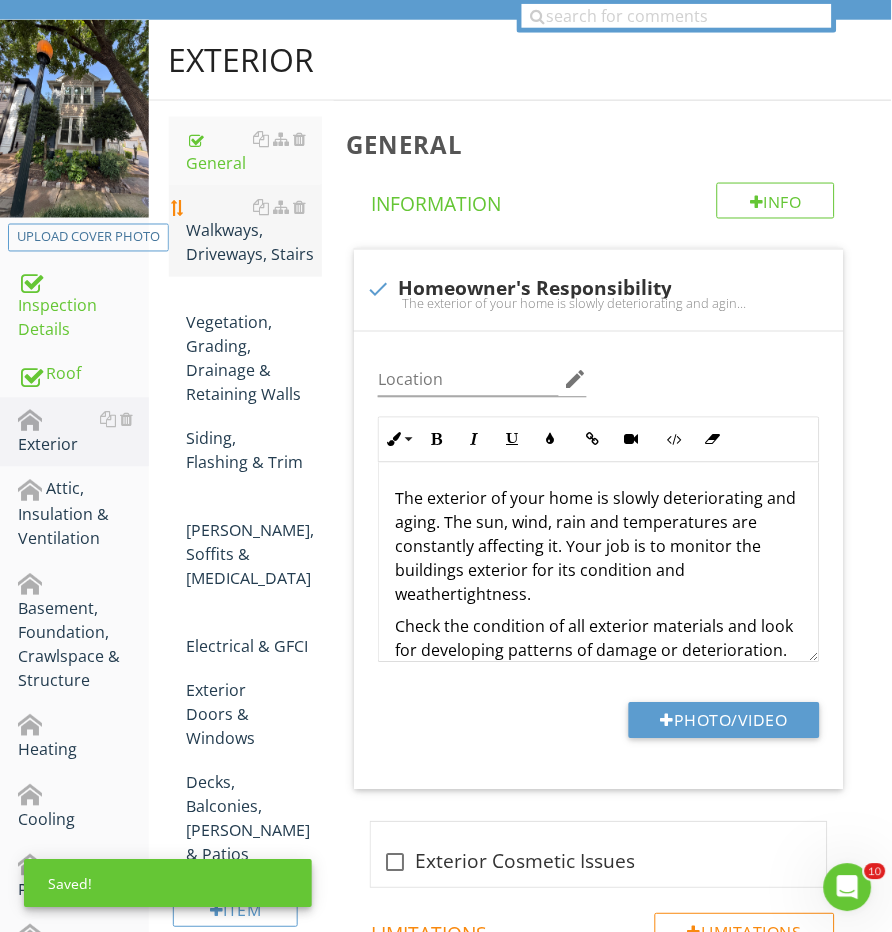 click on "Walkways, Driveways, Stairs" at bounding box center (255, 231) 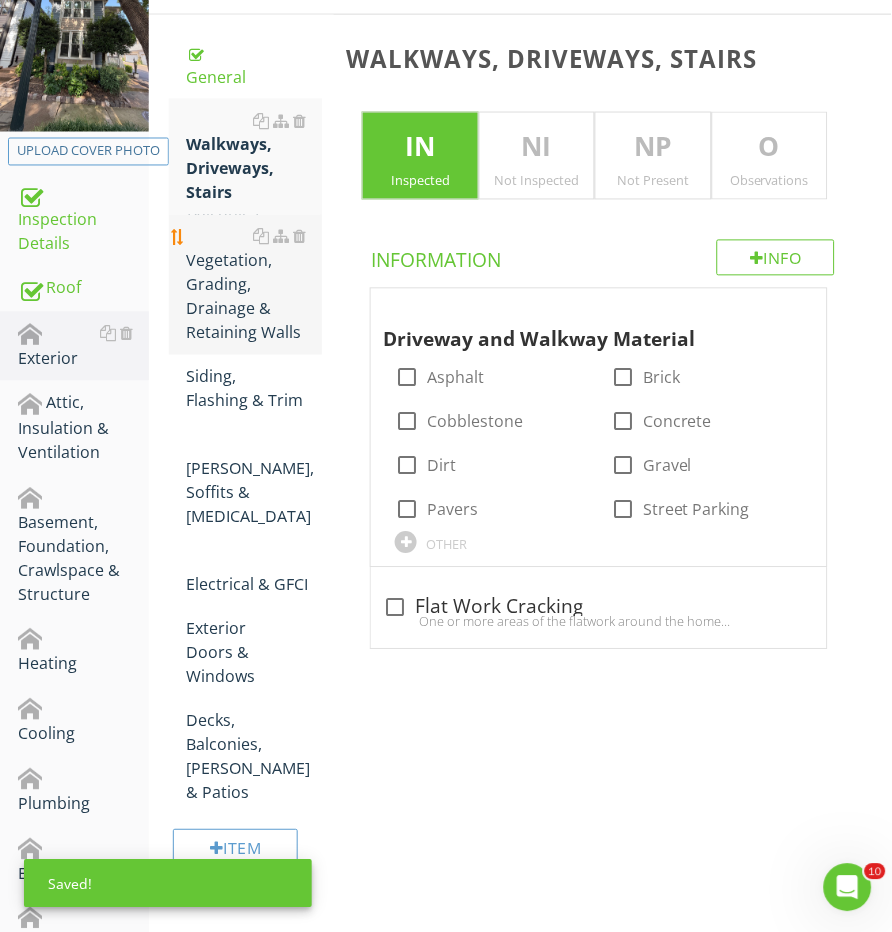 scroll, scrollTop: 347, scrollLeft: 0, axis: vertical 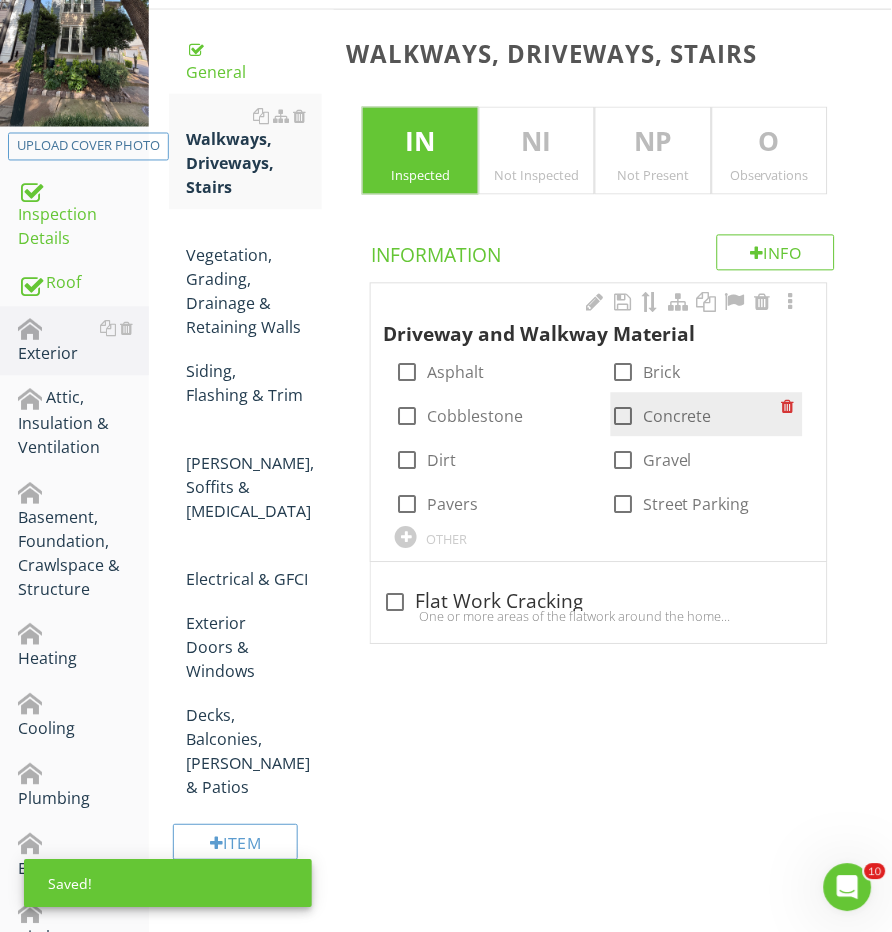 click at bounding box center (623, 417) 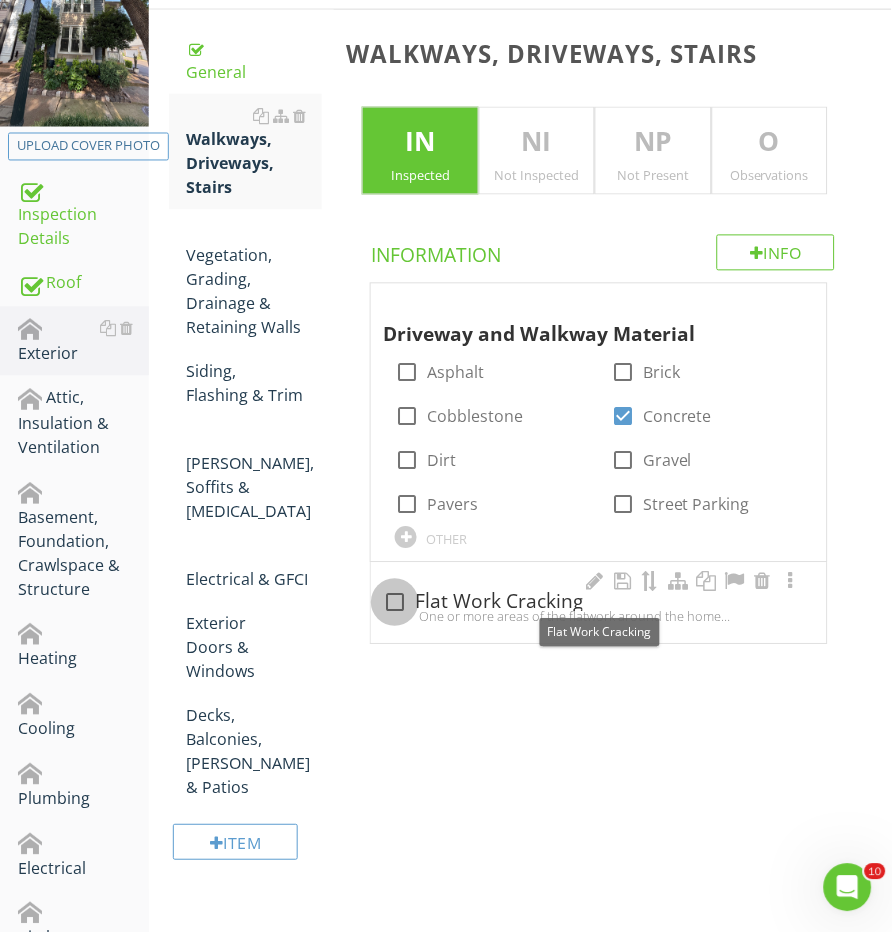 click at bounding box center (395, 603) 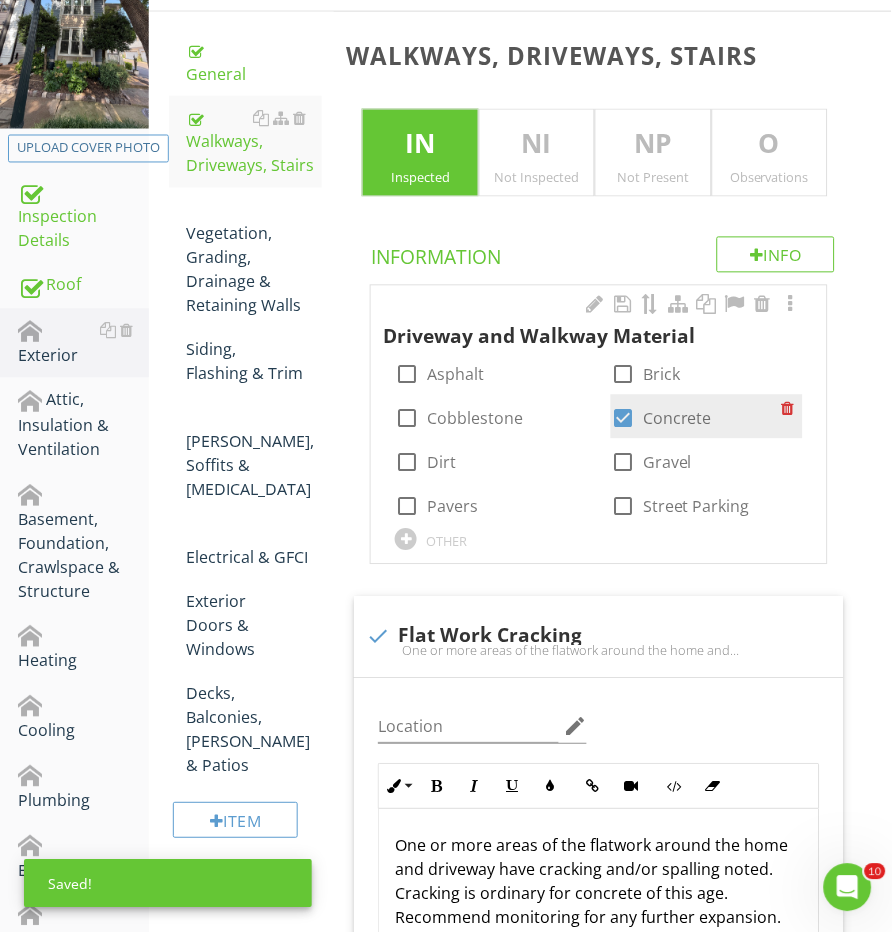 click on "check_box Concrete" at bounding box center (707, 417) 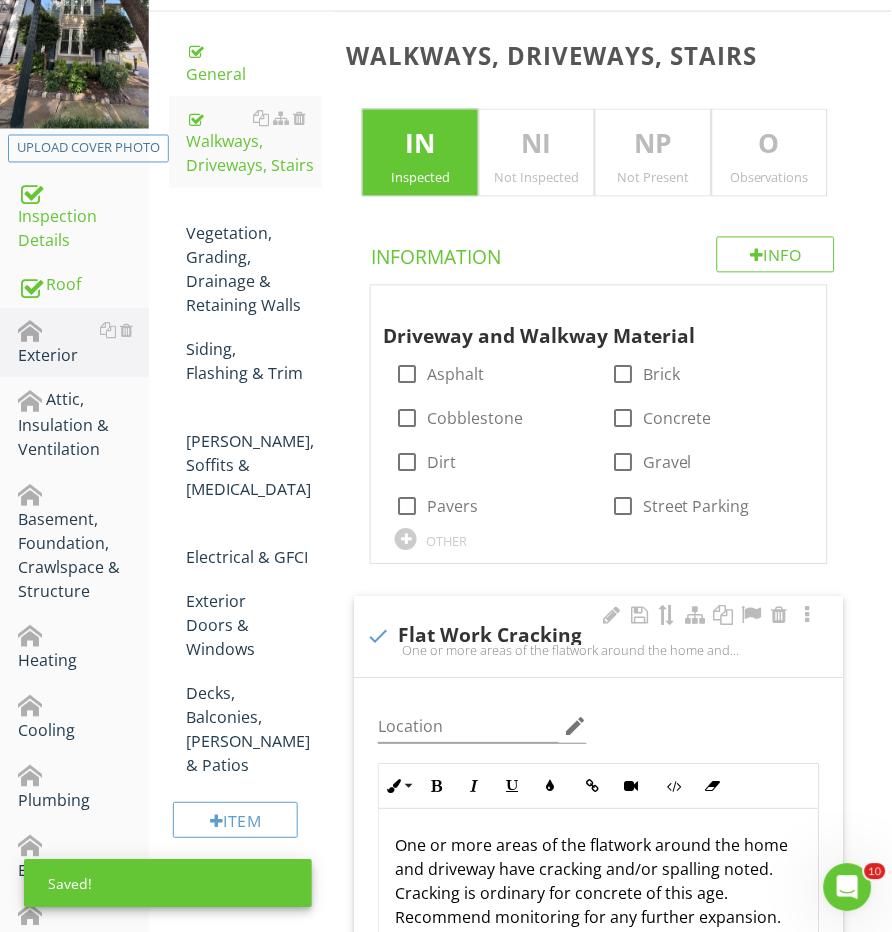 click on "check
Flat Work Cracking
One or more areas of the flatwork around the home and driveway have cracking and/or spalling noted. Cracking is ordinary for concrete of this age. Recommend monitoring for any further expansion. Cracks larger than 1/4” with active movement should be evaluated and repaired. Recommend sealing all cracks to prevent further expansion due to water intrusion." at bounding box center [598, 637] 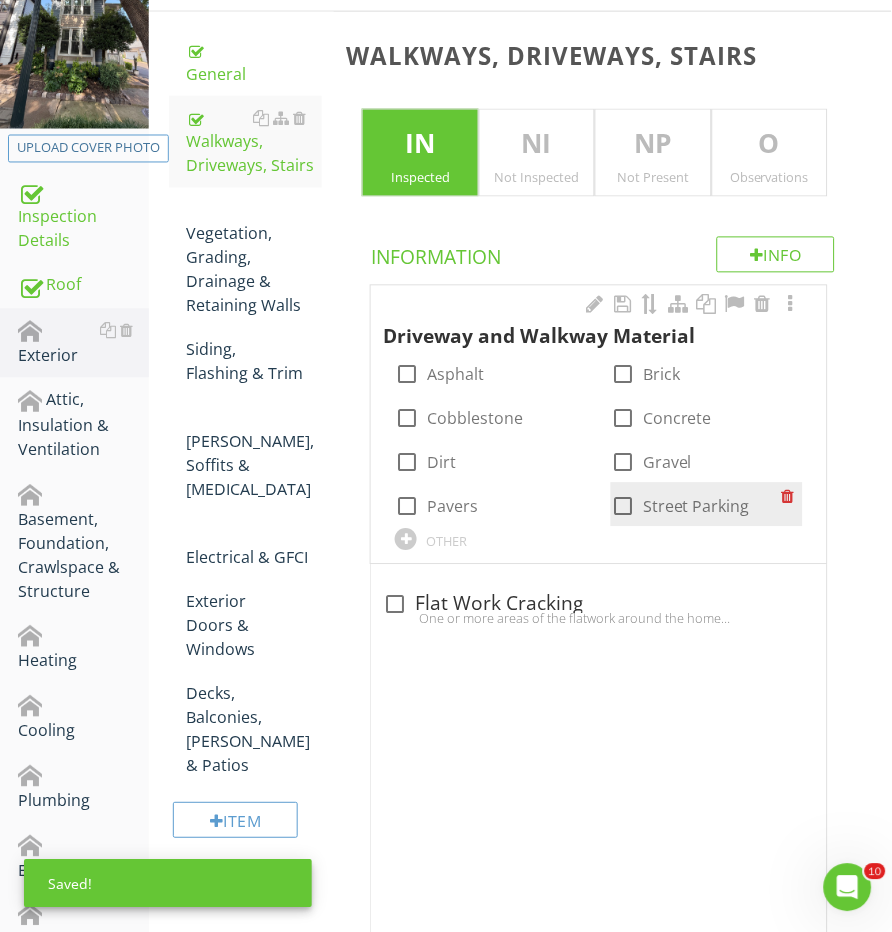 click at bounding box center (623, 507) 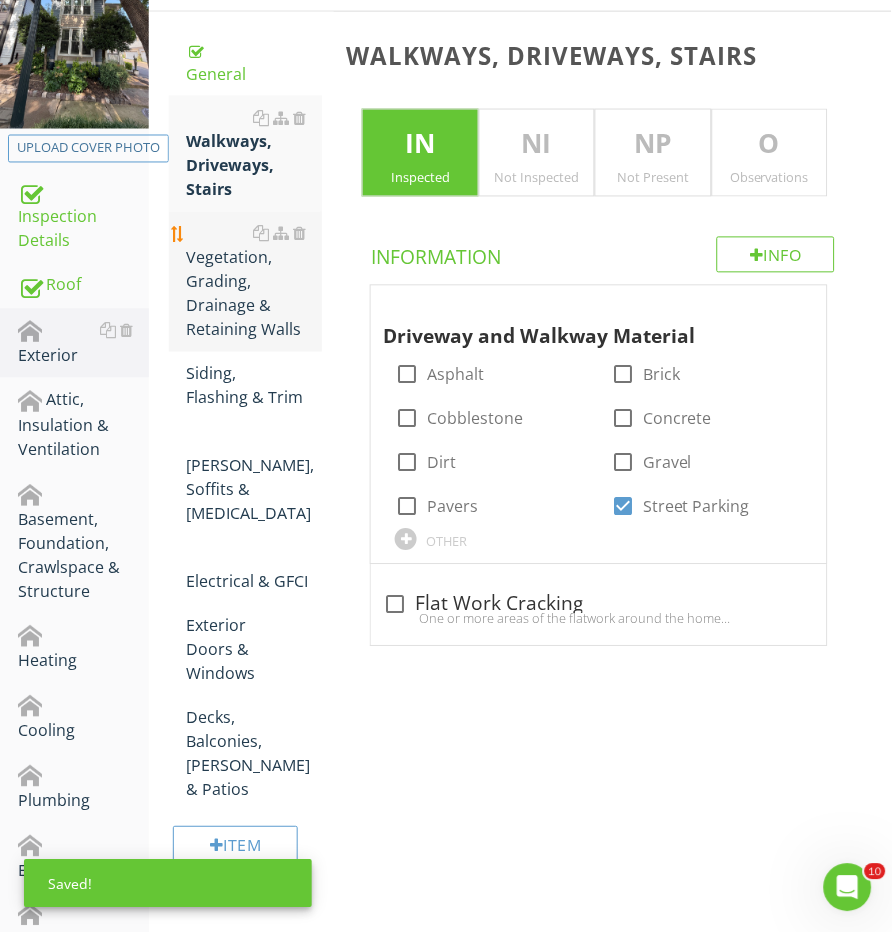 click on "Vegetation, Grading, Drainage & Retaining Walls" at bounding box center [255, 282] 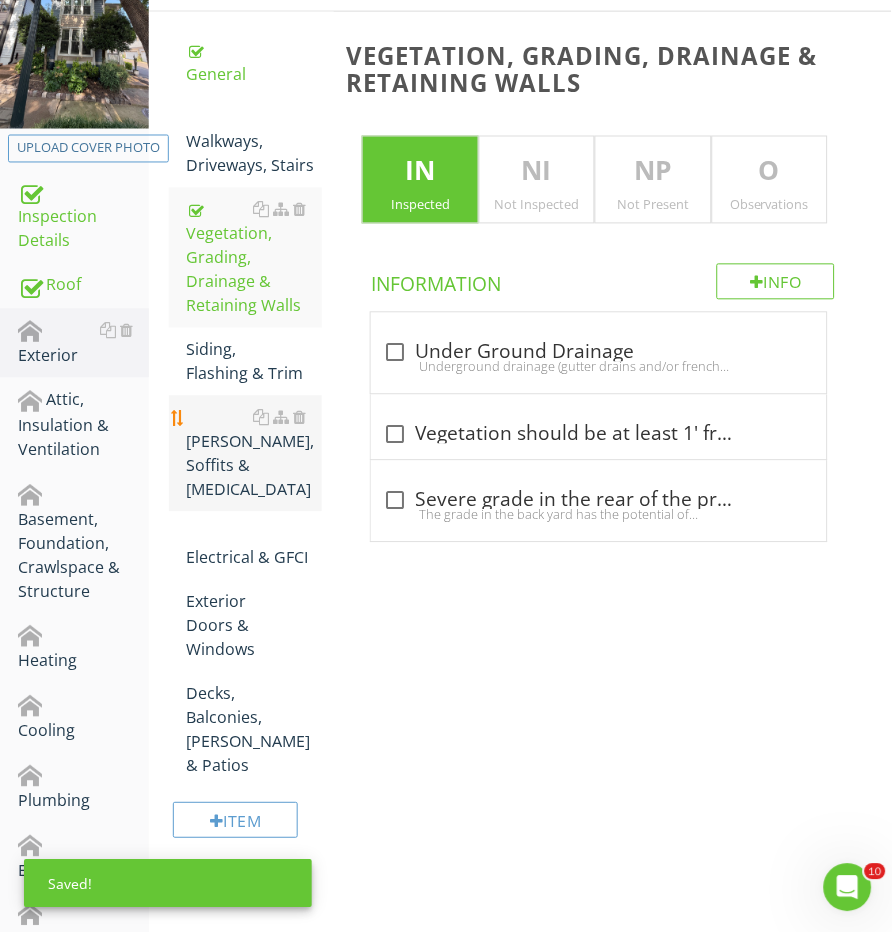 click on "[PERSON_NAME], Soffits & [MEDICAL_DATA]" at bounding box center [255, 454] 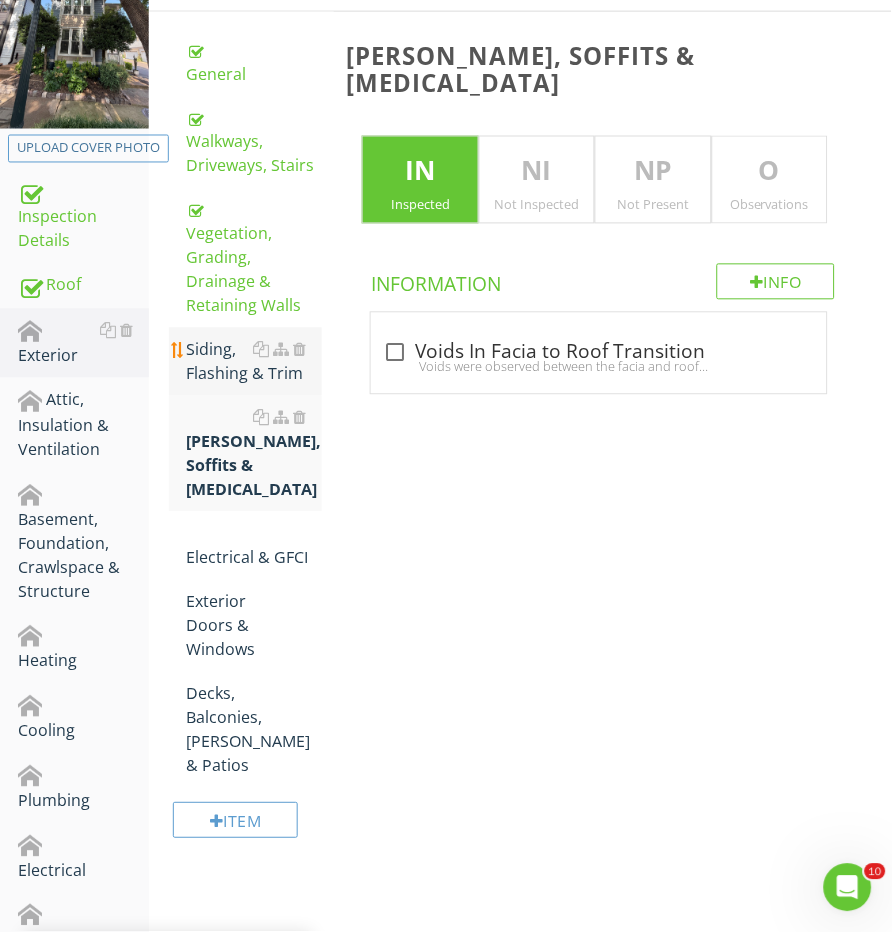 click on "Siding, Flashing & Trim" at bounding box center (255, 362) 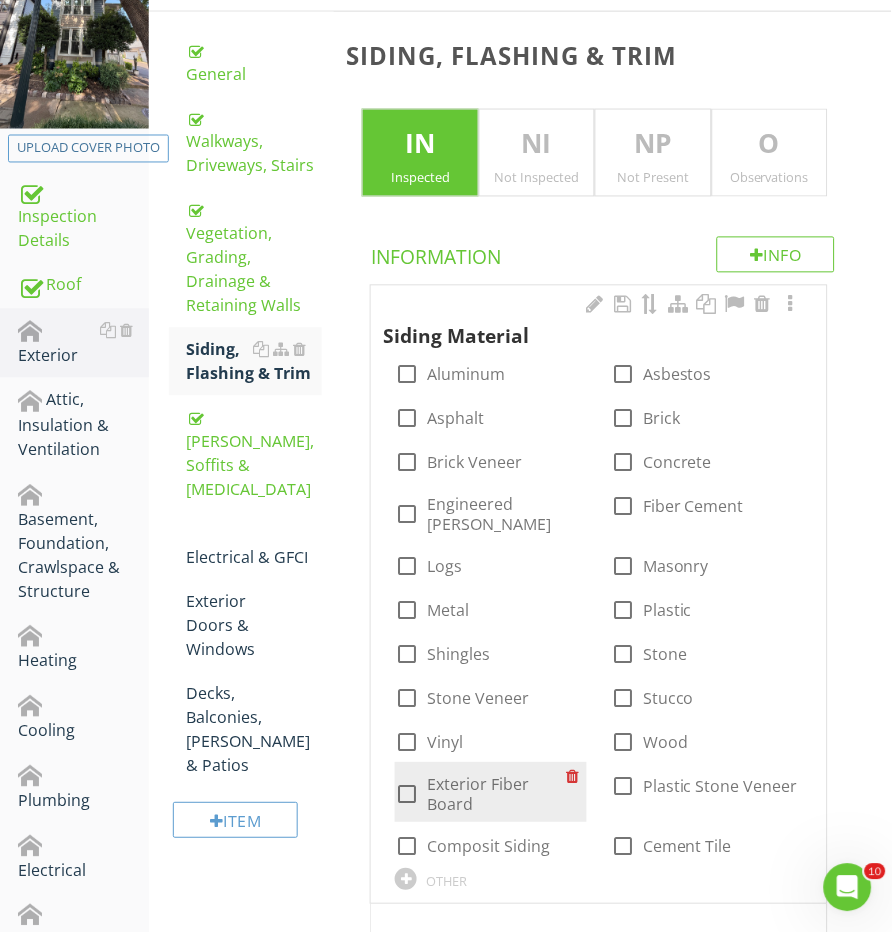 click at bounding box center [407, 795] 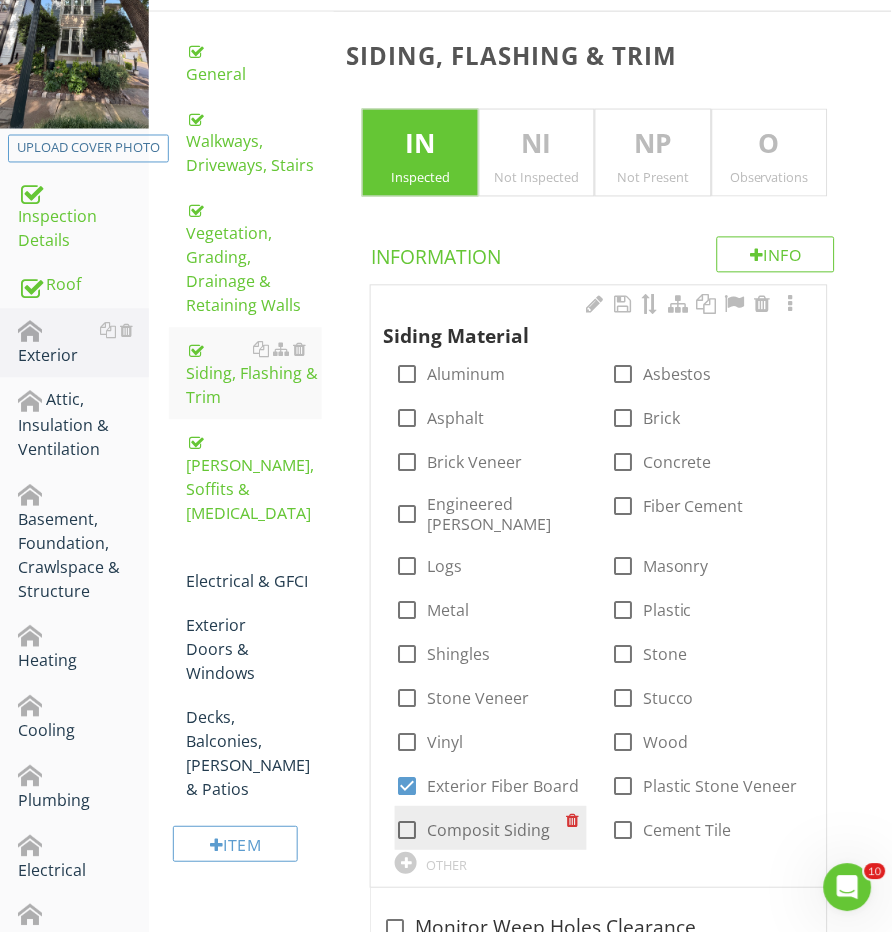 click on "Composit Siding" at bounding box center (488, 831) 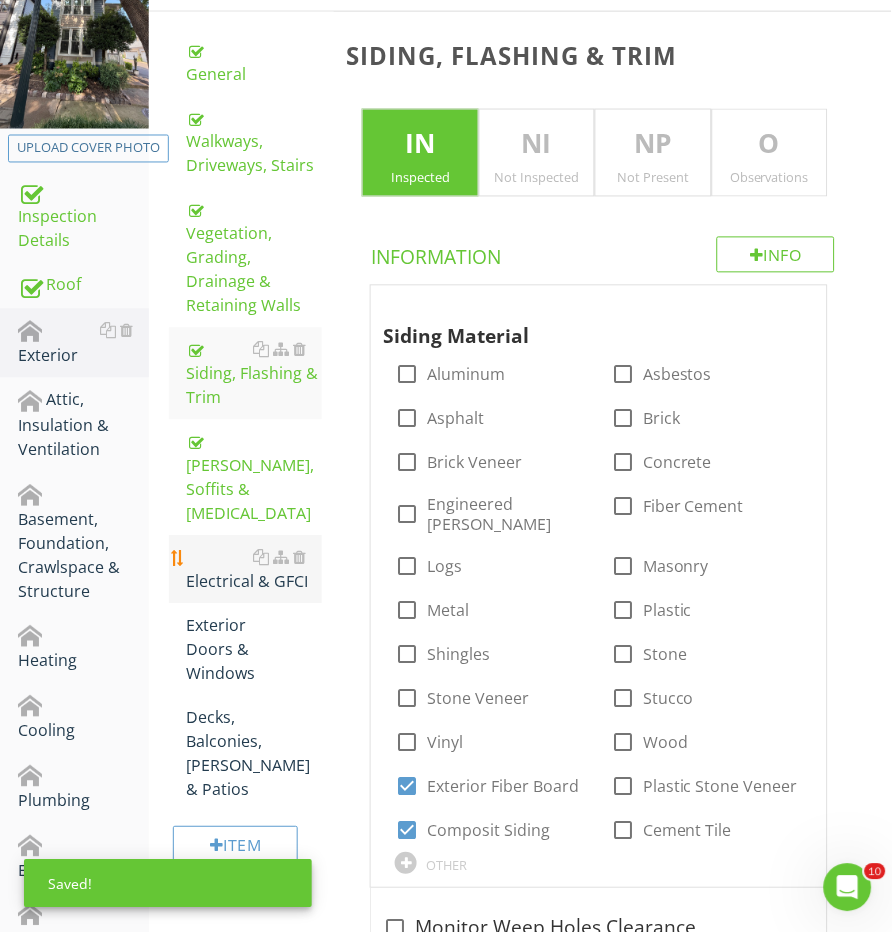 click on "Electrical & GFCI" at bounding box center (255, 570) 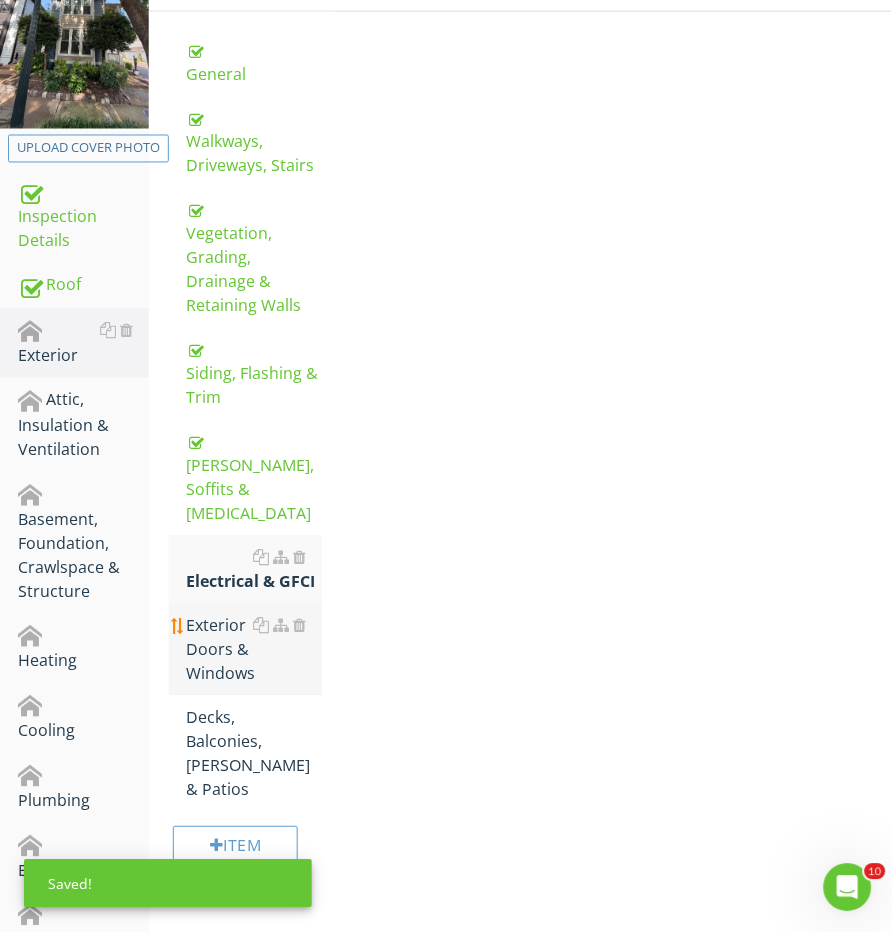 click on "Exterior Doors & Windows" at bounding box center [255, 650] 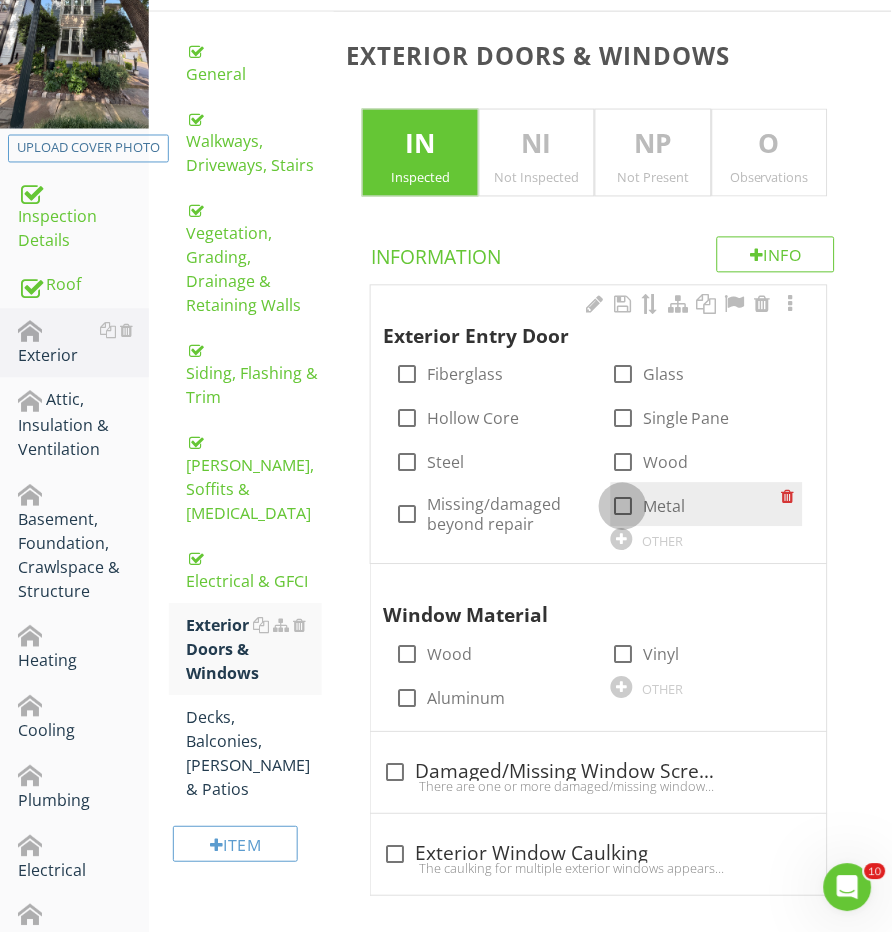 click at bounding box center [623, 507] 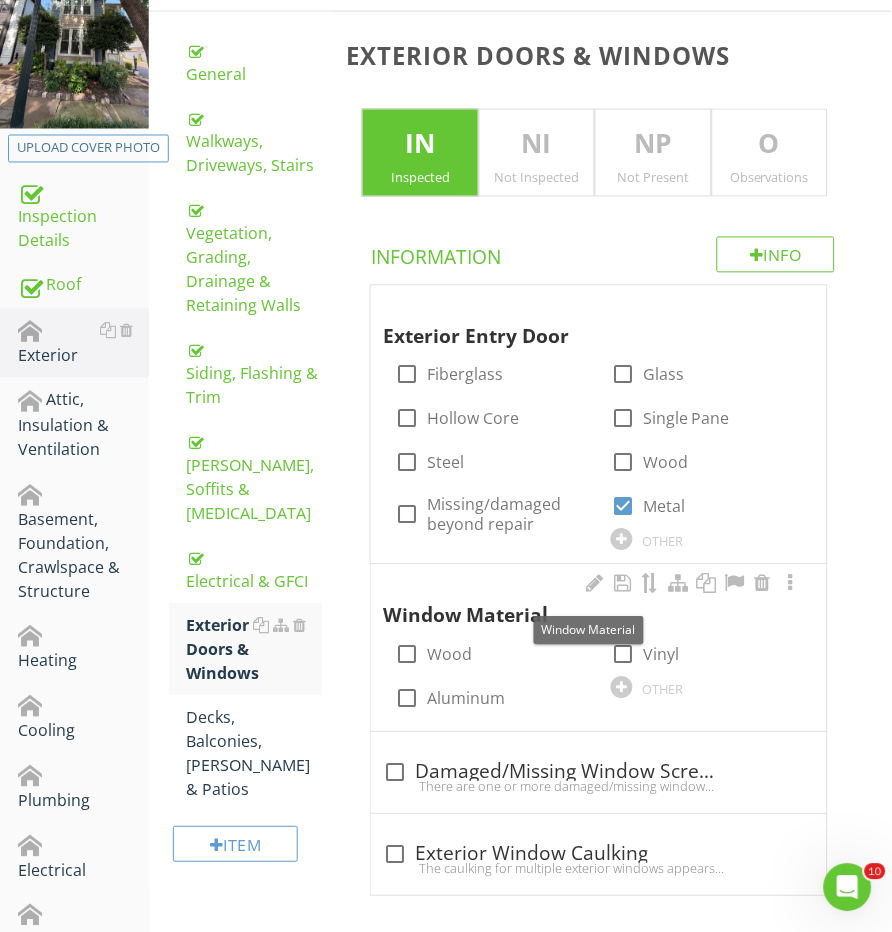 scroll, scrollTop: 414, scrollLeft: 0, axis: vertical 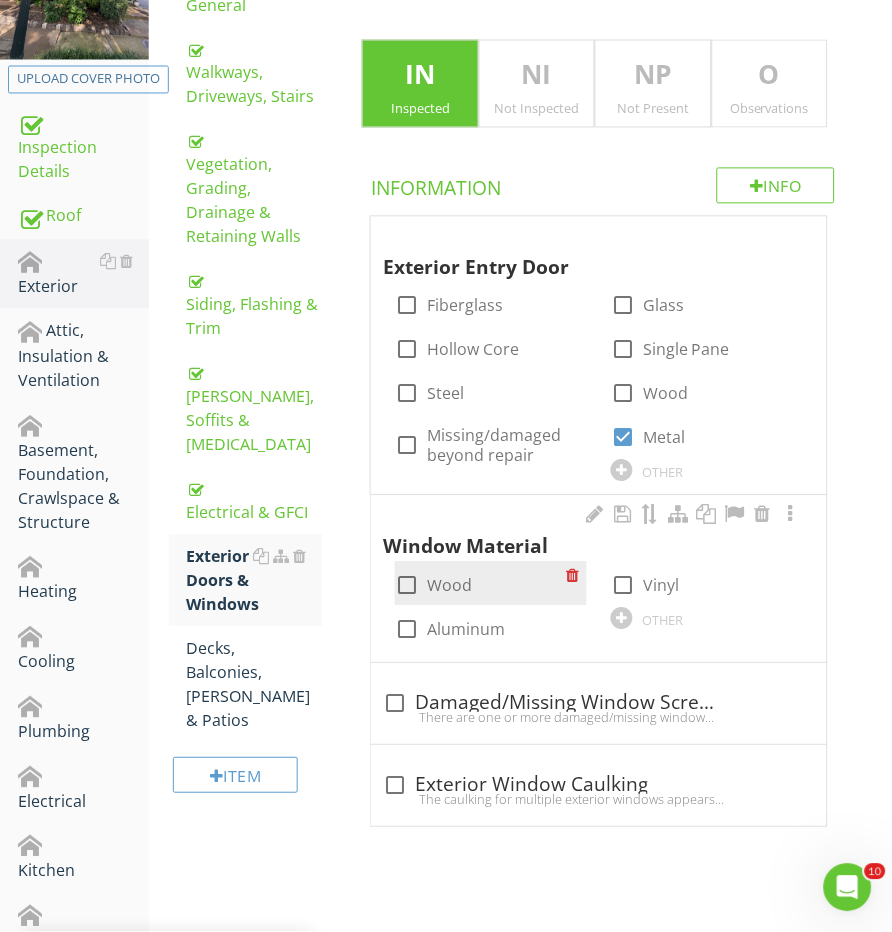 click at bounding box center [407, 586] 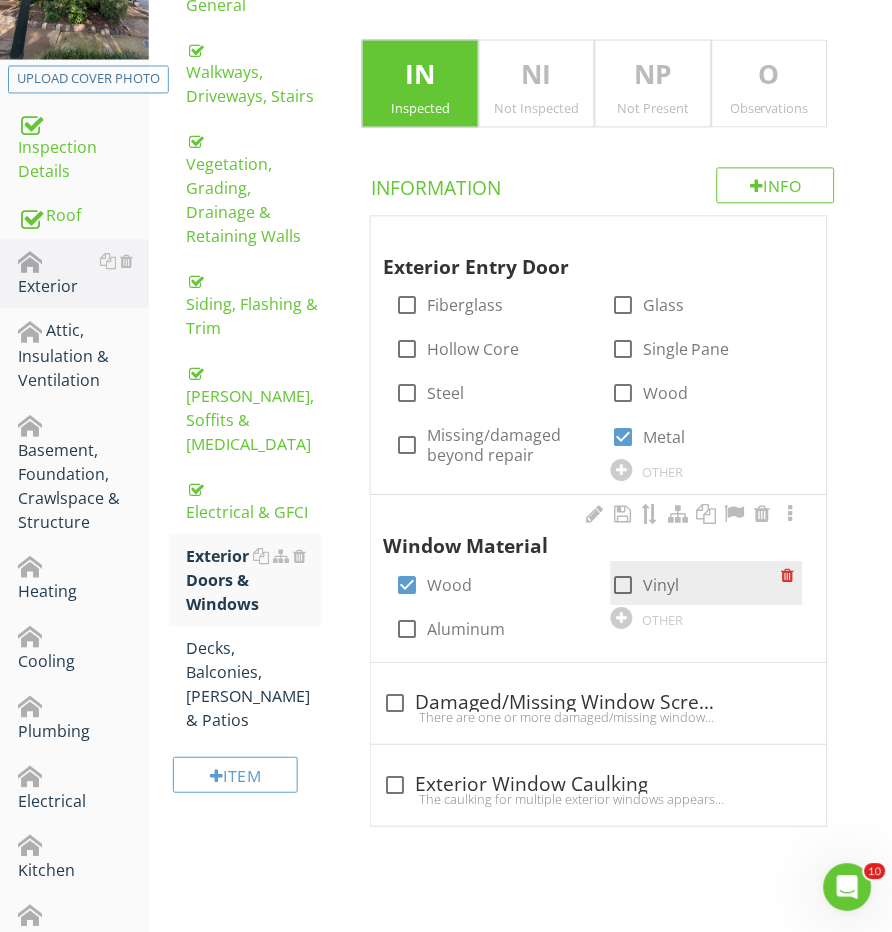 click at bounding box center (623, 586) 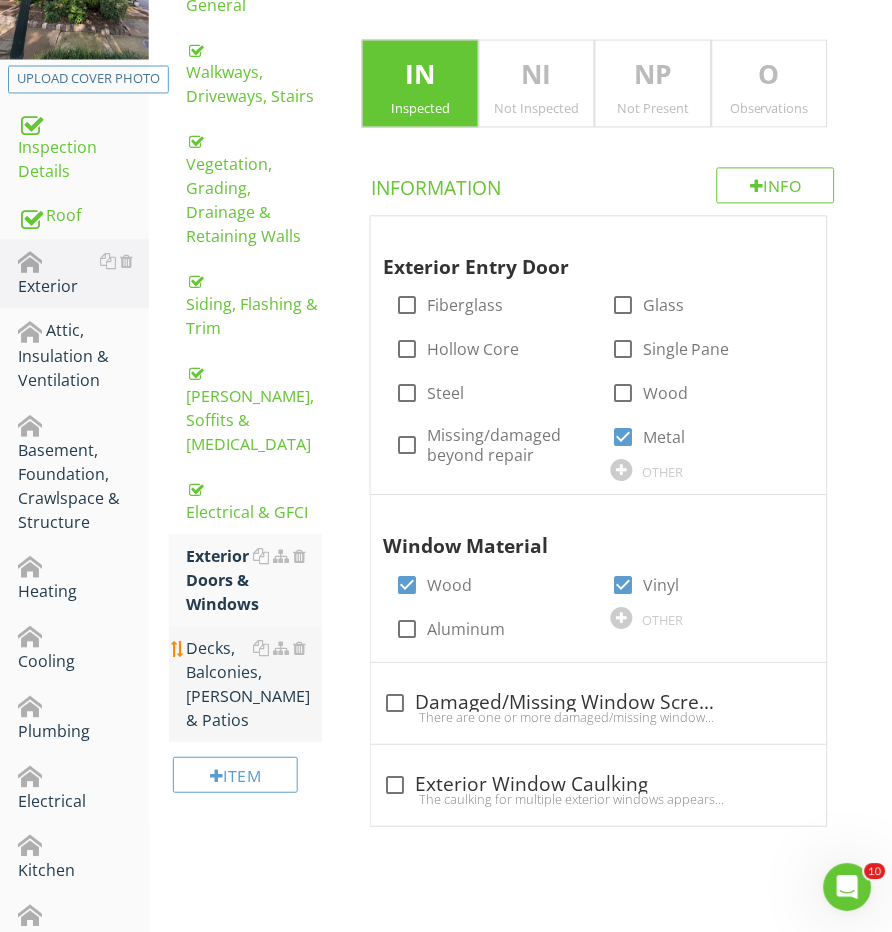 click on "Decks, Balconies, [PERSON_NAME] & Patios" at bounding box center (255, 685) 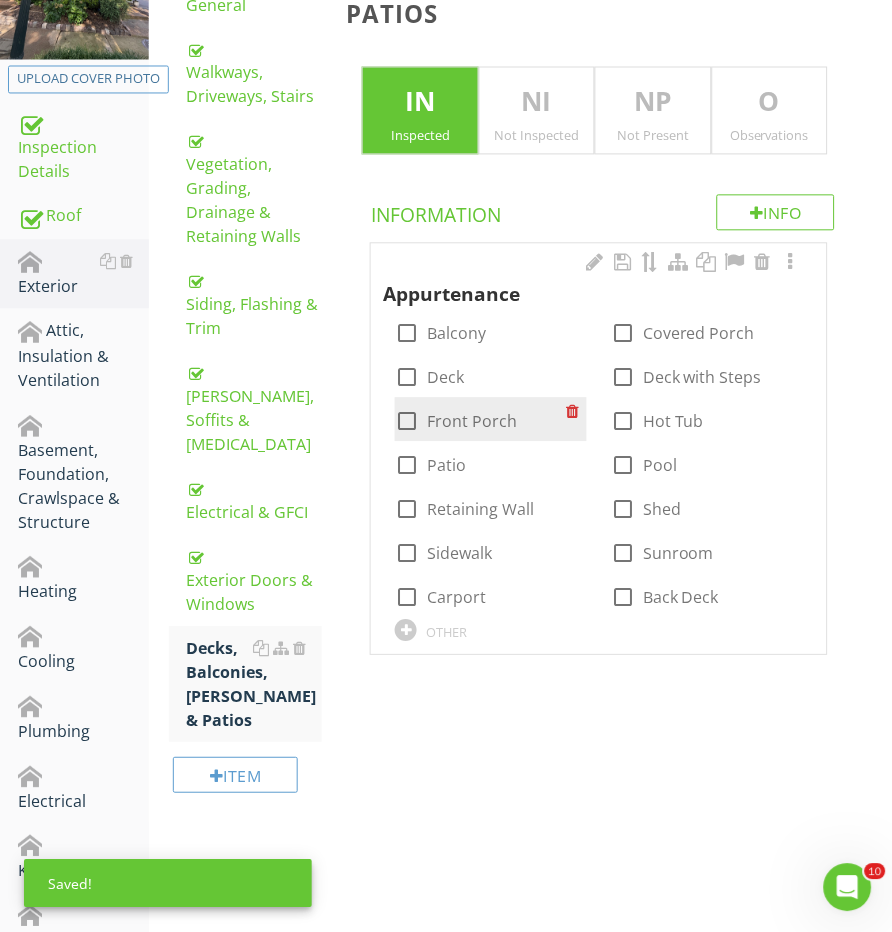 click on "check_box_outline_blank Front Porch" at bounding box center [491, 420] 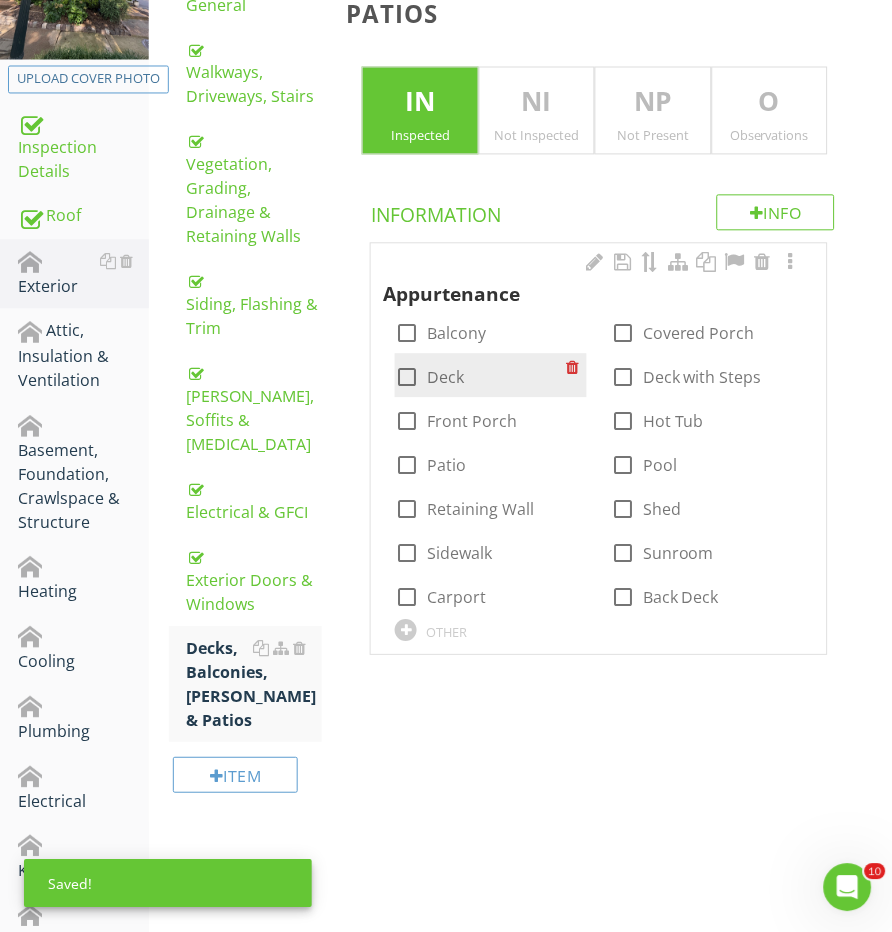 click at bounding box center (407, 378) 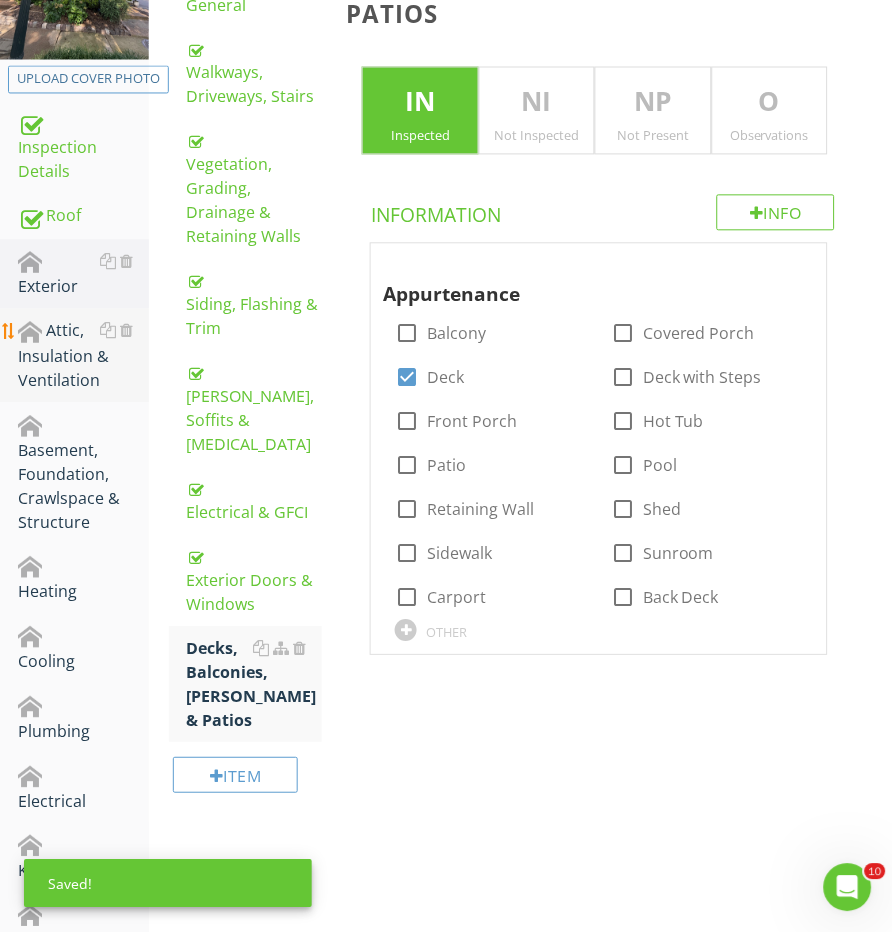 click on "Attic, Insulation & Ventilation" at bounding box center [83, 356] 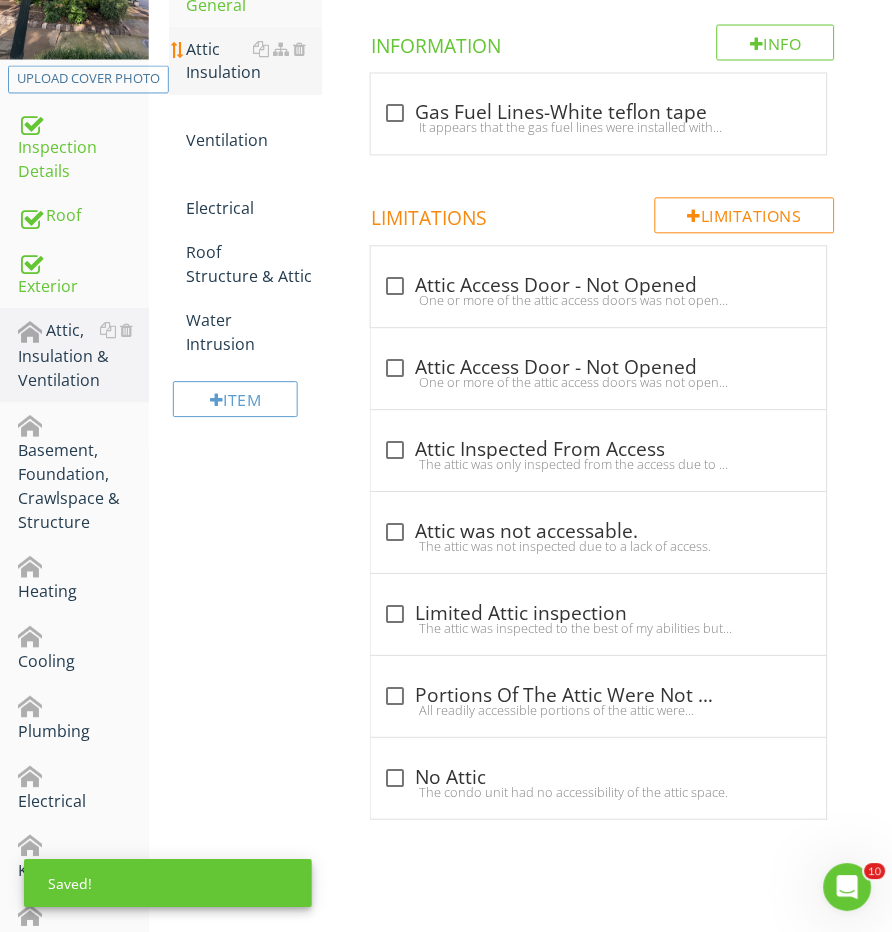 click on "Attic Insulation" at bounding box center [255, 61] 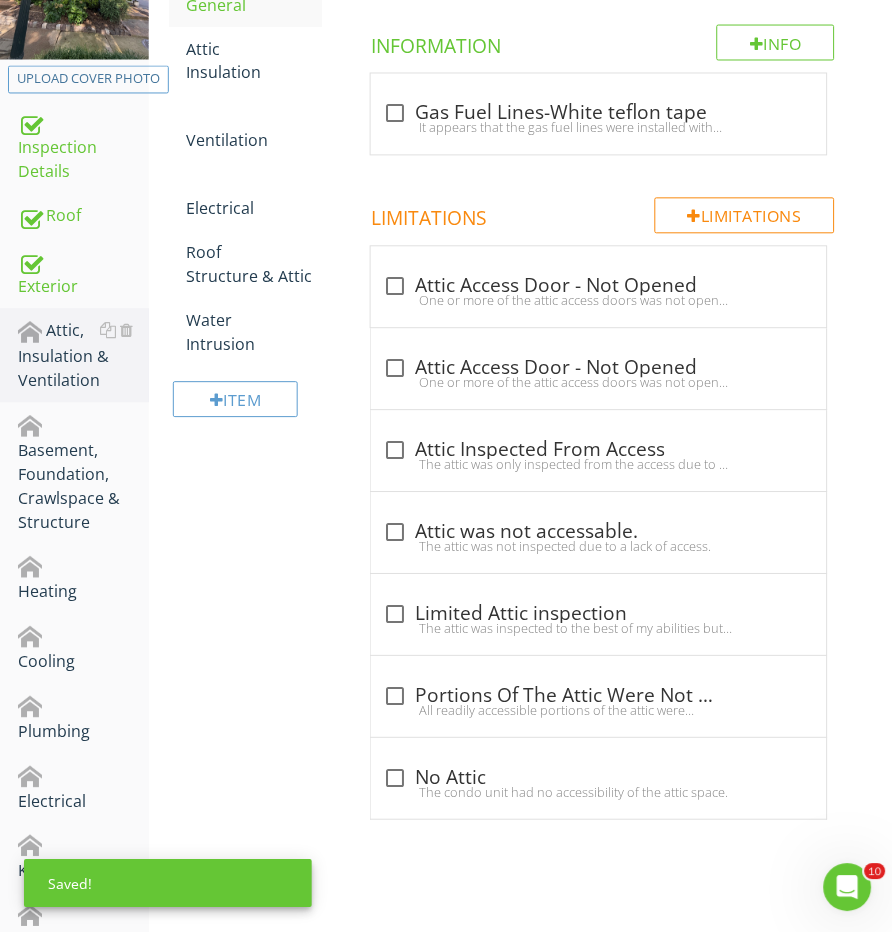 scroll, scrollTop: 412, scrollLeft: 0, axis: vertical 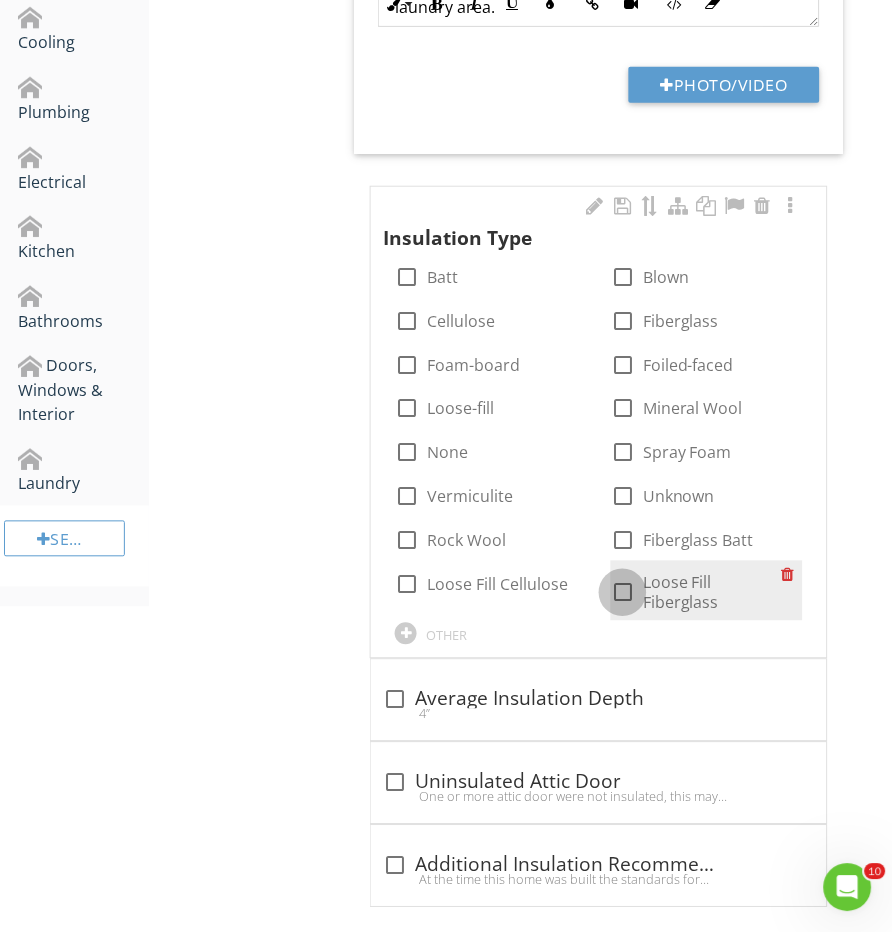 click at bounding box center [623, 593] 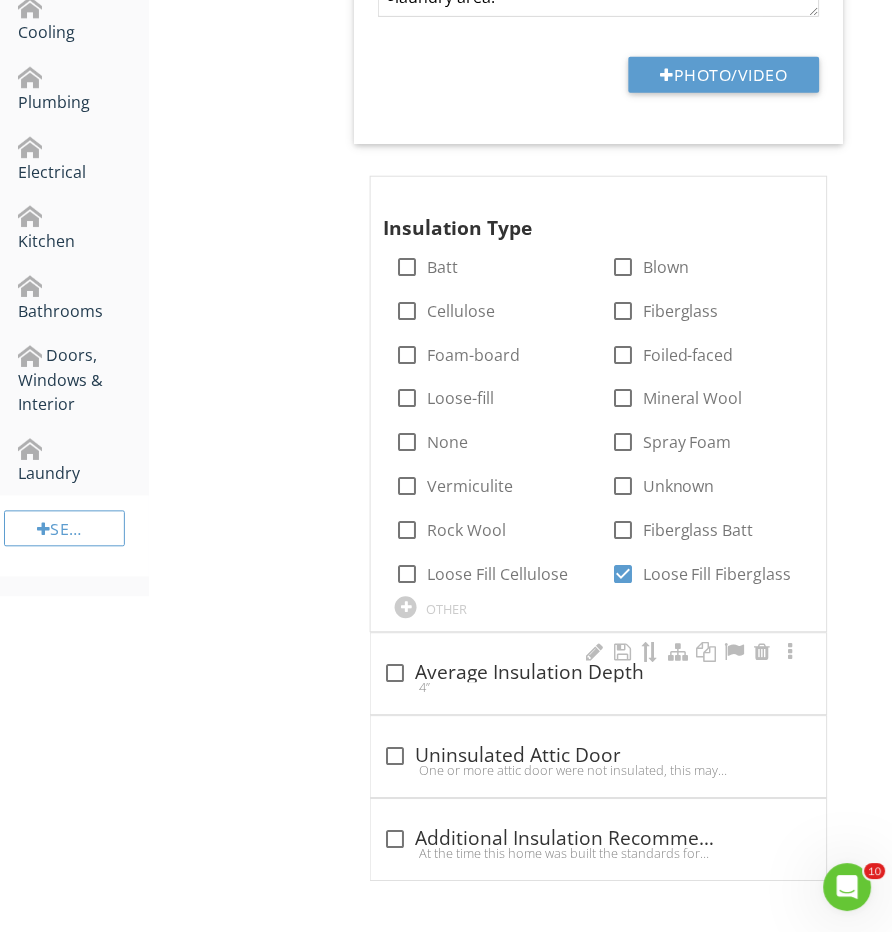 click on "check_box_outline_blank
Average Insulation Depth" at bounding box center [598, 674] 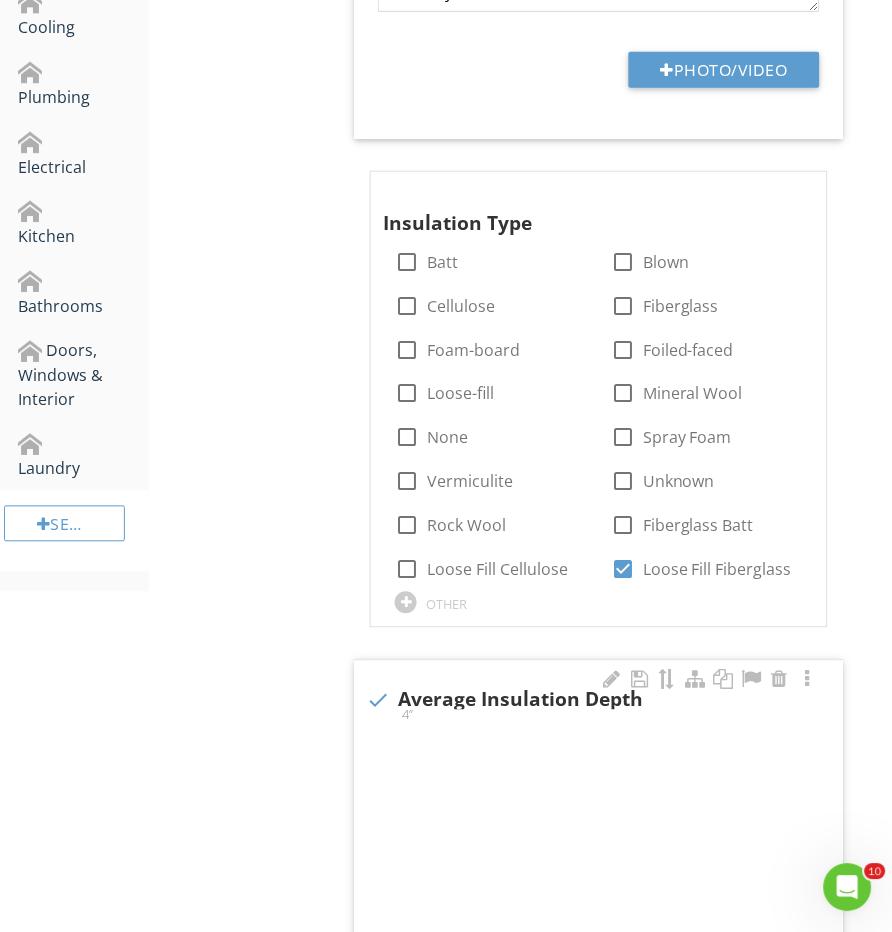checkbox on "true" 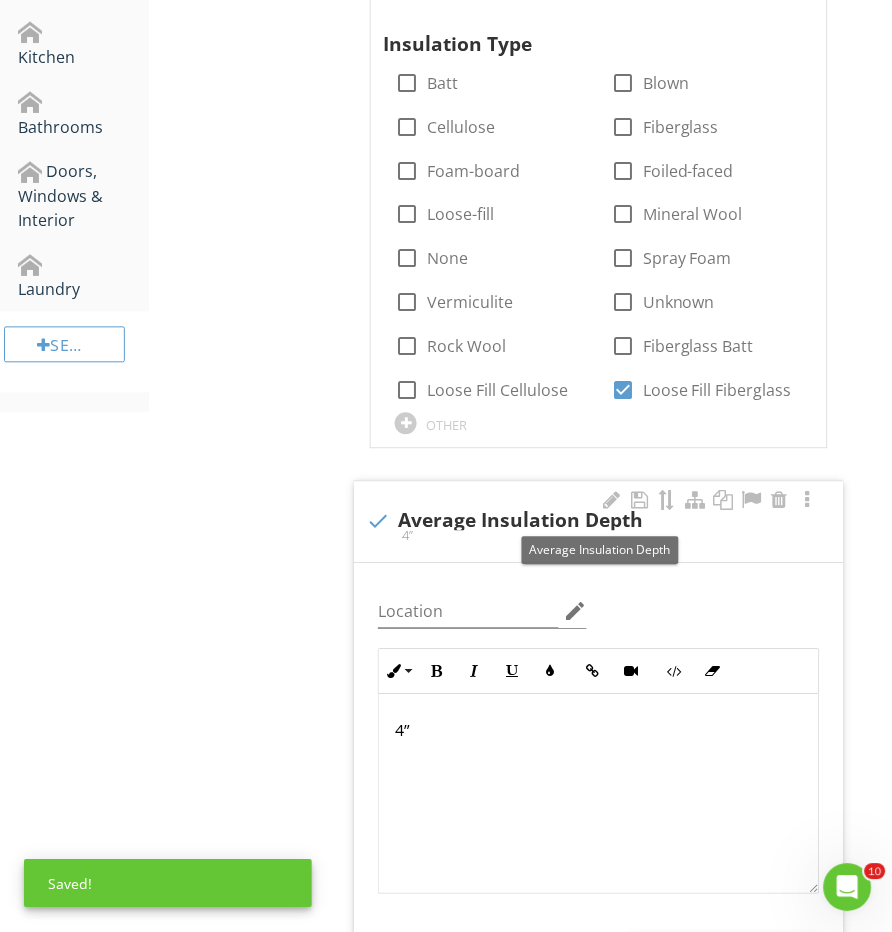 scroll, scrollTop: 1261, scrollLeft: 0, axis: vertical 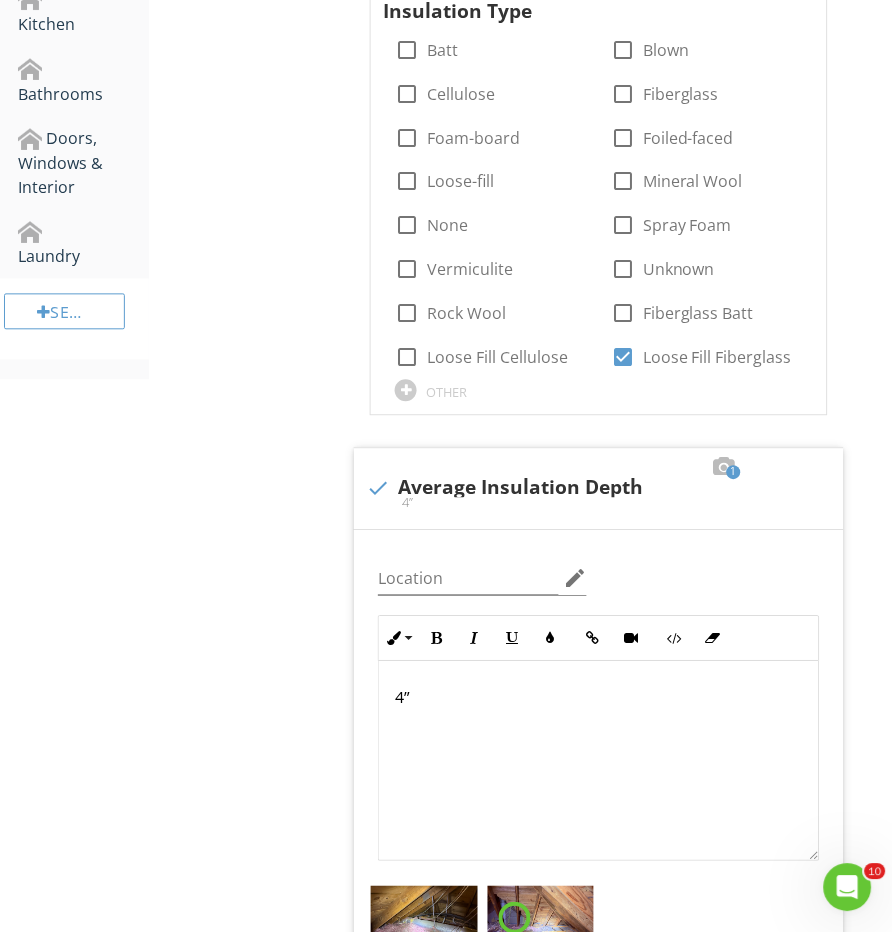 click on "4”" at bounding box center [598, 698] 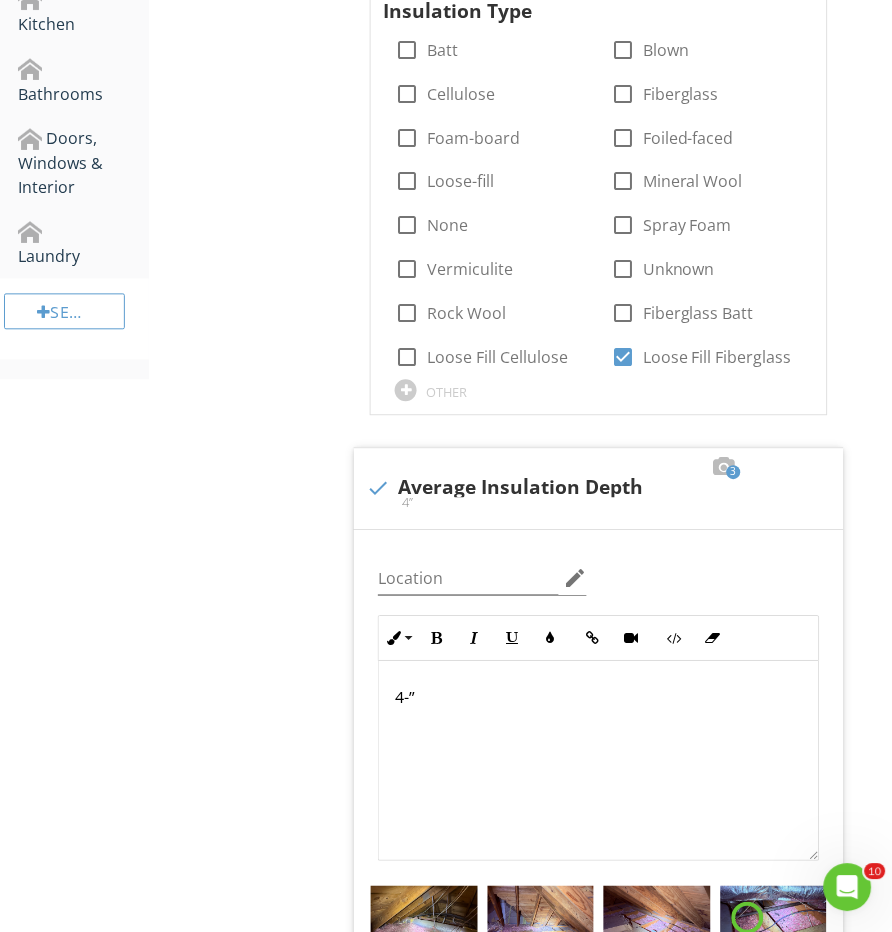 type 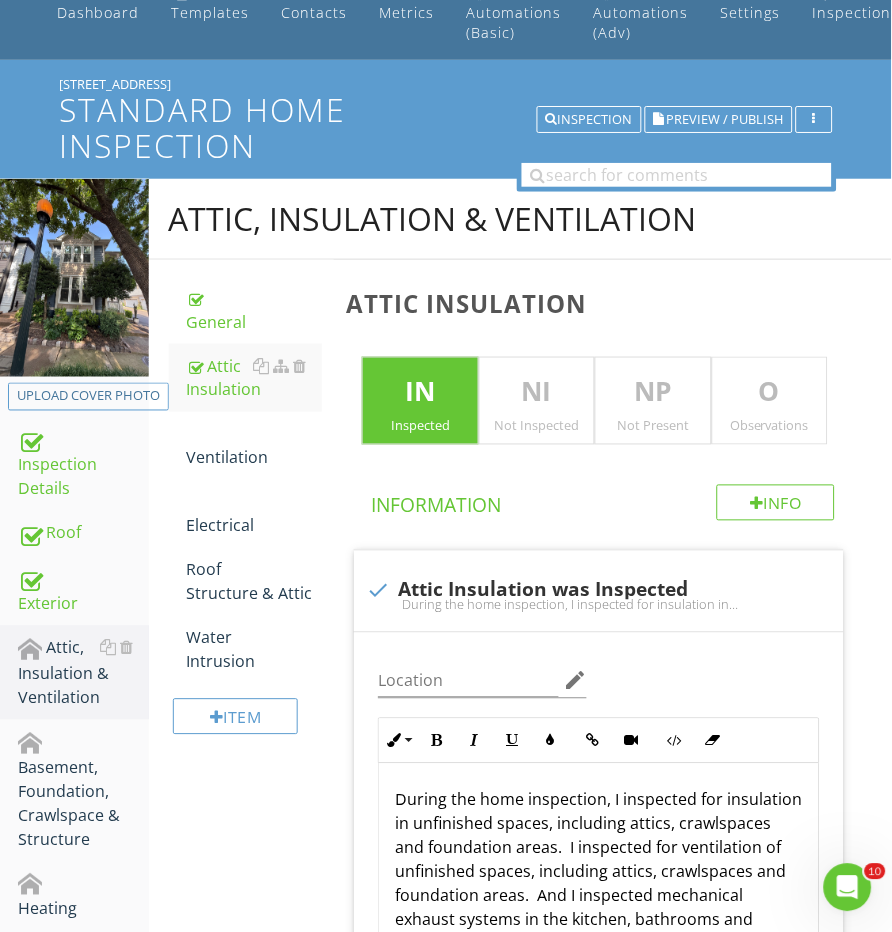 scroll, scrollTop: 4, scrollLeft: 0, axis: vertical 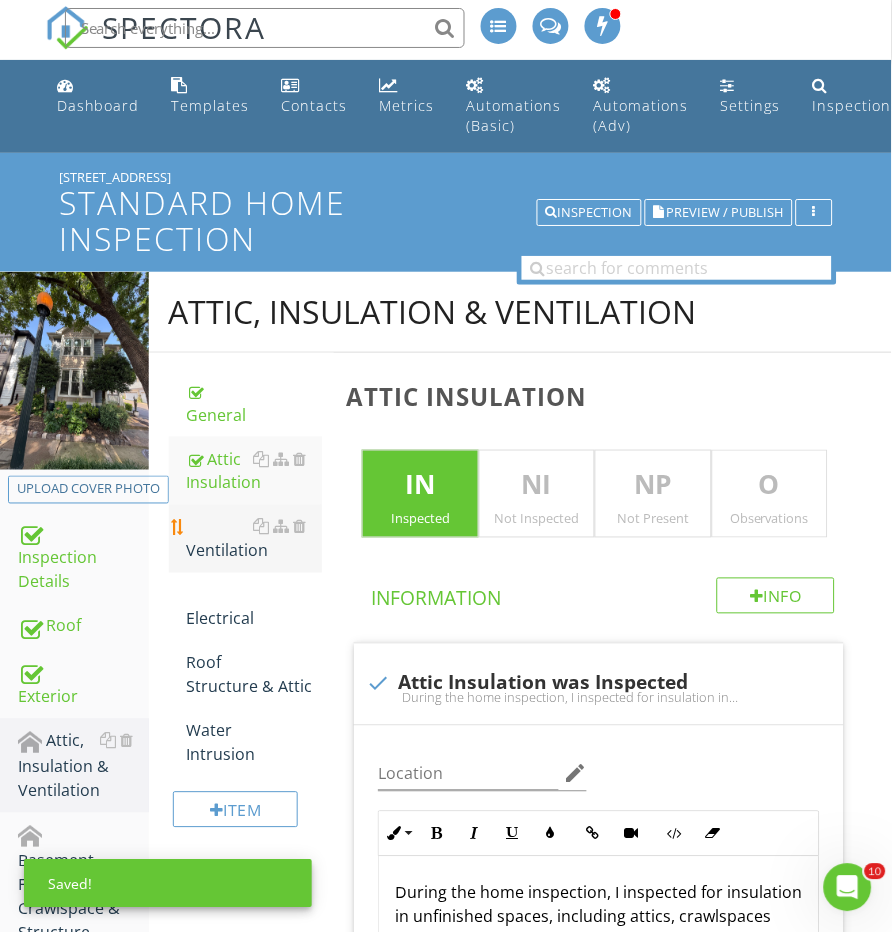 click on "Ventilation" at bounding box center (255, 539) 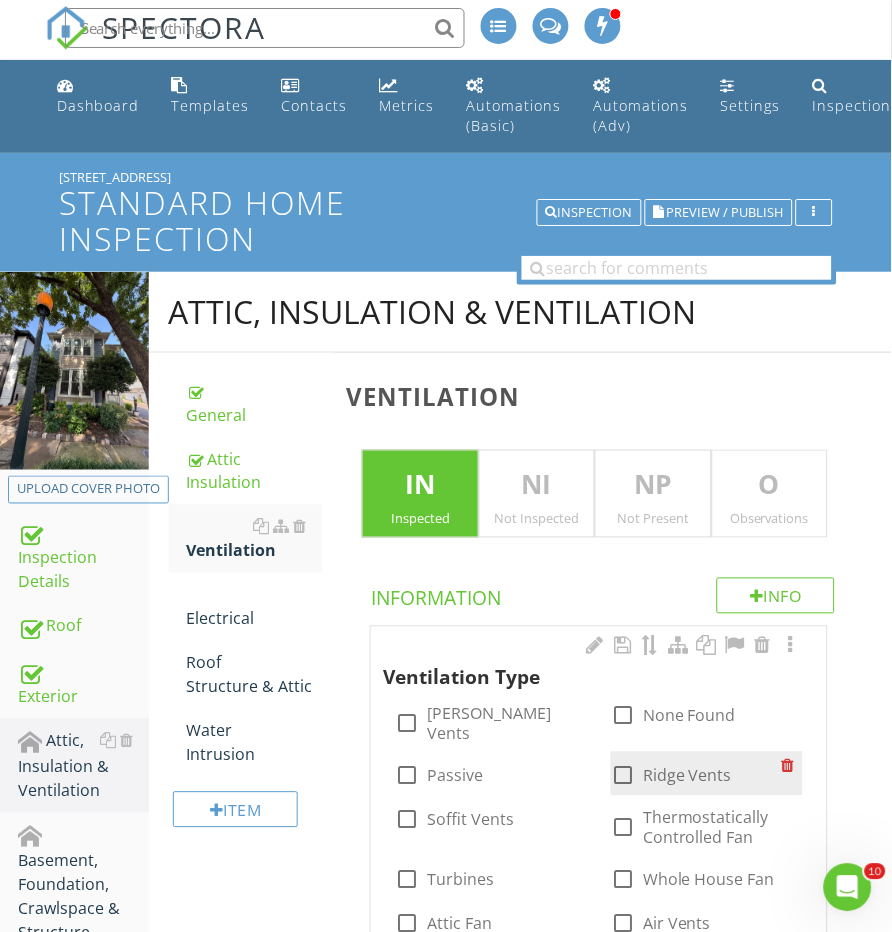 click at bounding box center (623, 776) 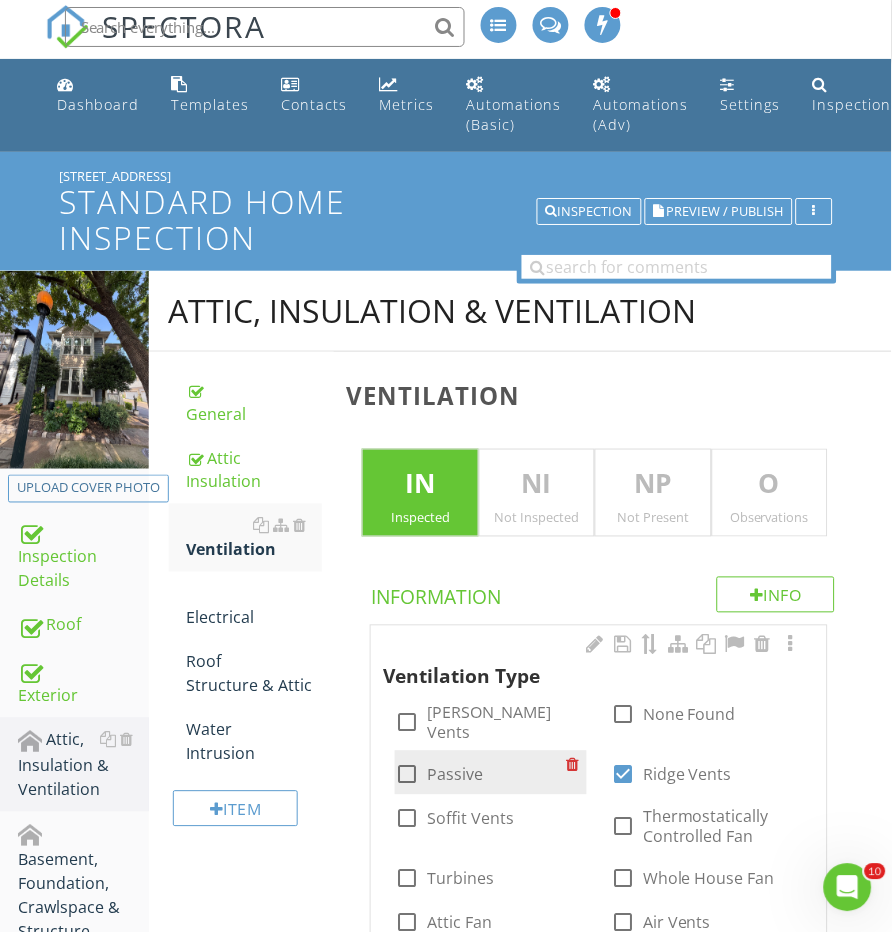 scroll, scrollTop: 158, scrollLeft: 0, axis: vertical 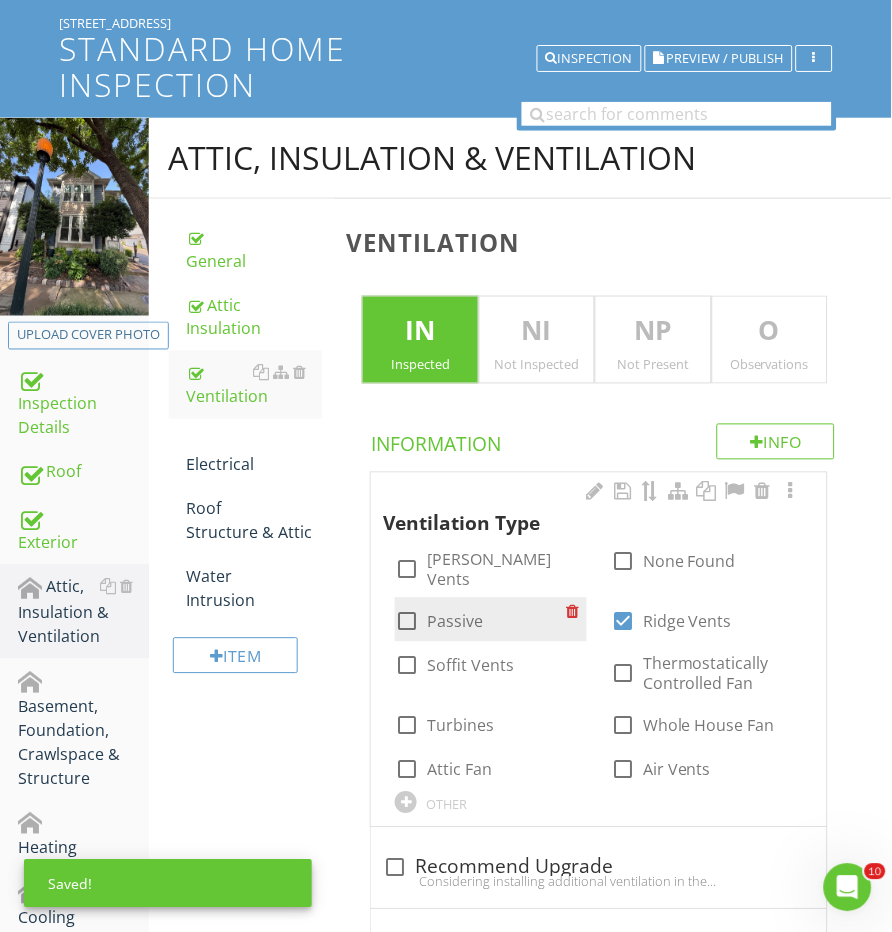 click at bounding box center (407, 630) 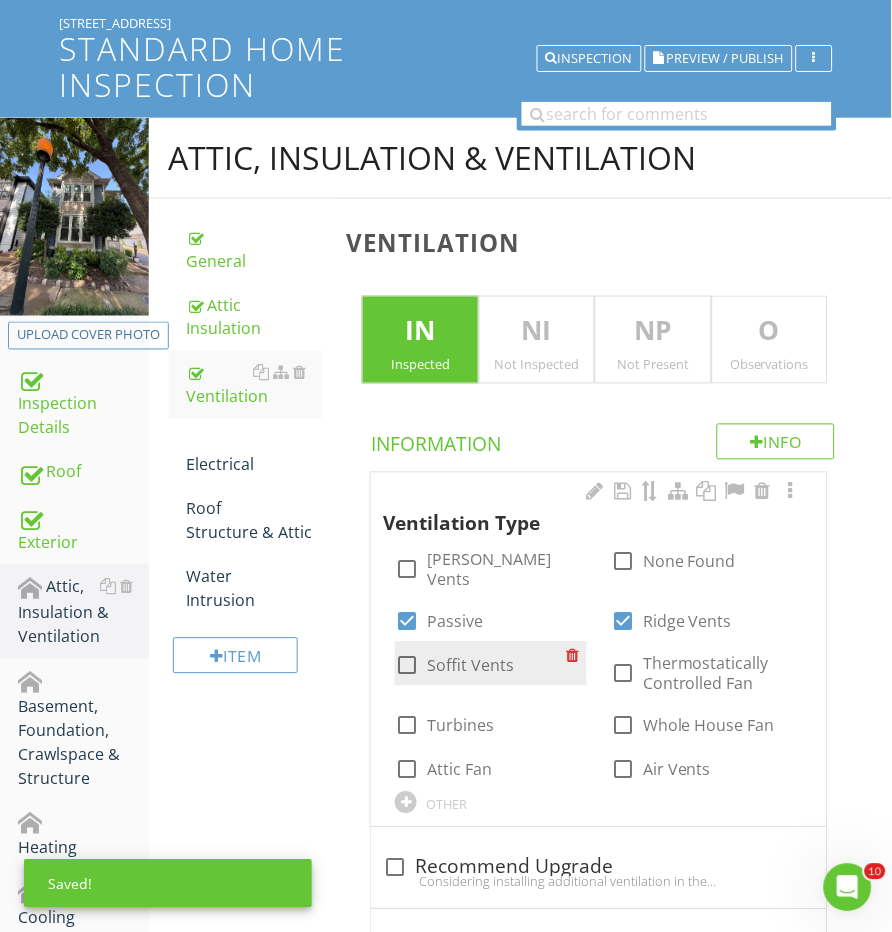 click at bounding box center (407, 666) 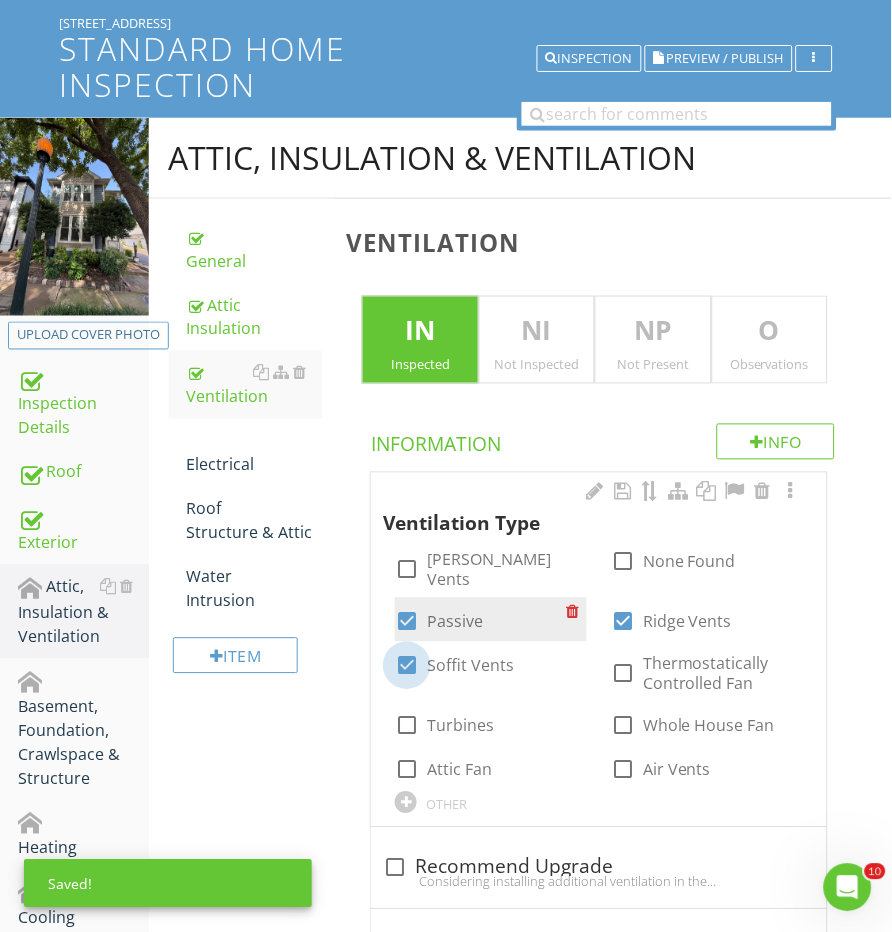click on "check_box Passive" at bounding box center (491, 620) 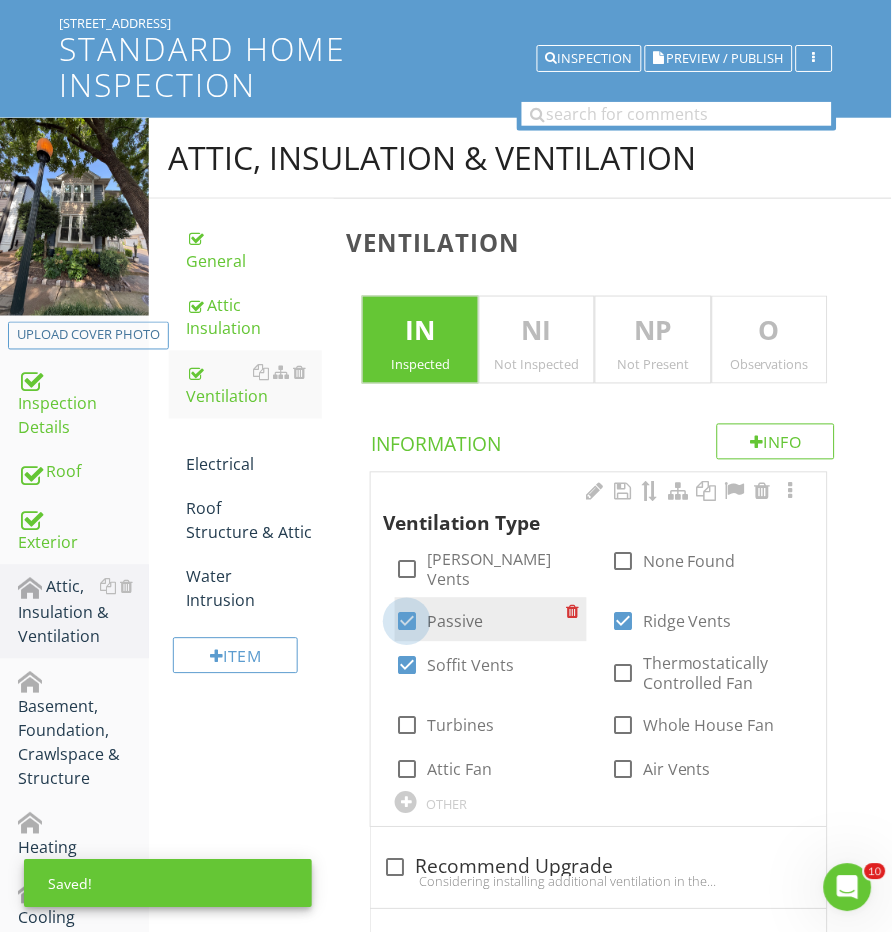 click at bounding box center (407, 622) 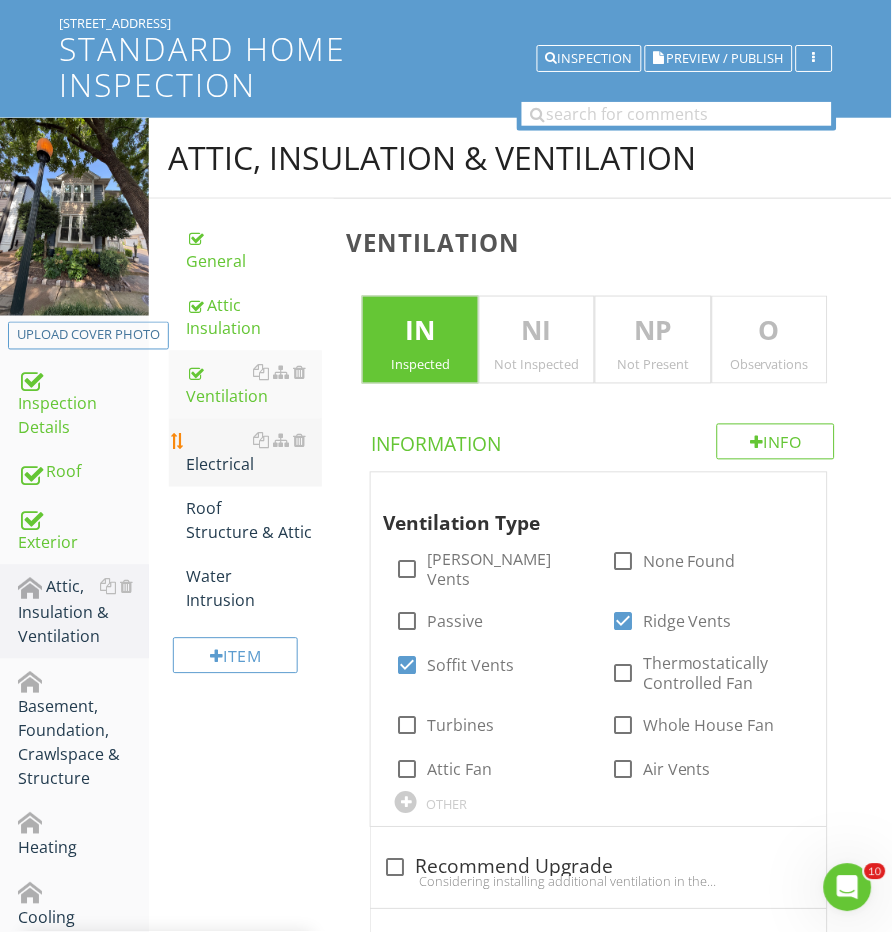 click on "Electrical" at bounding box center [255, 453] 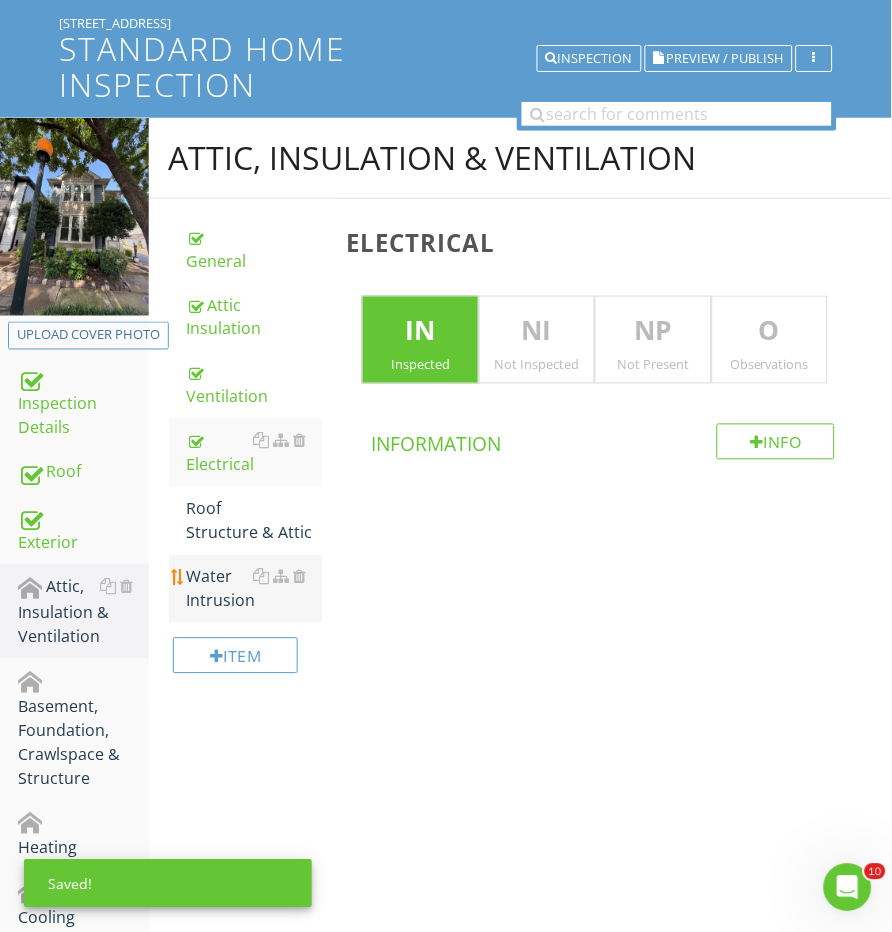 click on "Water Intrusion" at bounding box center (255, 589) 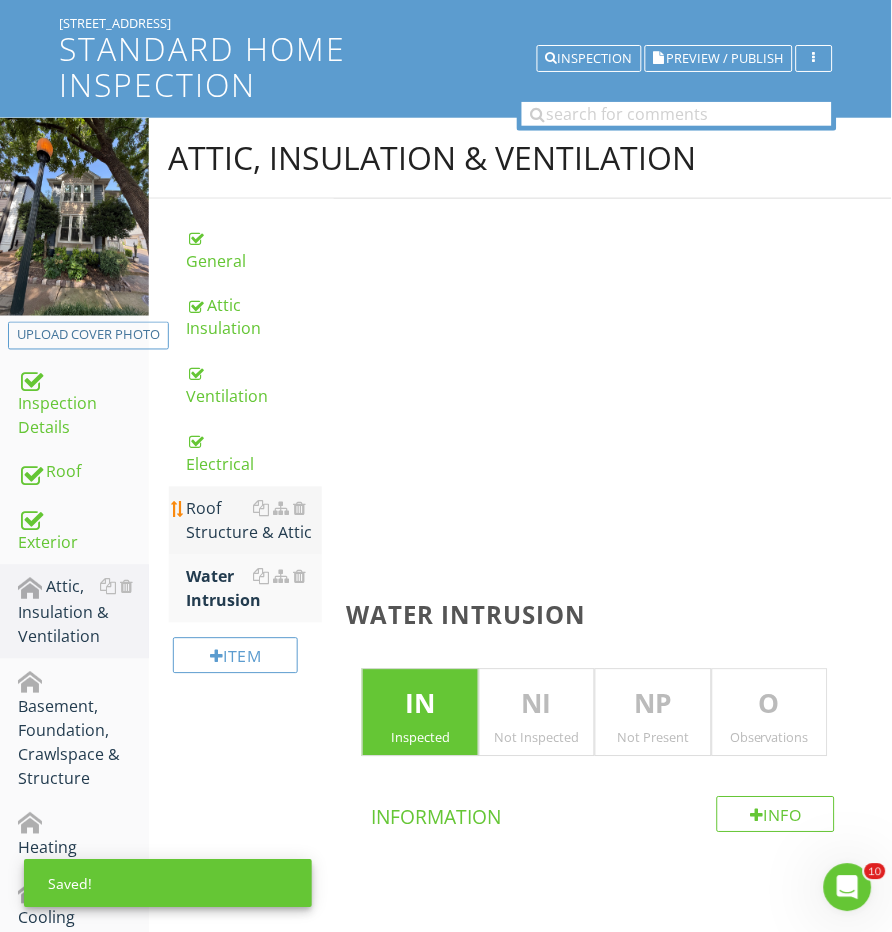 click on "Roof Structure & Attic" at bounding box center [255, 521] 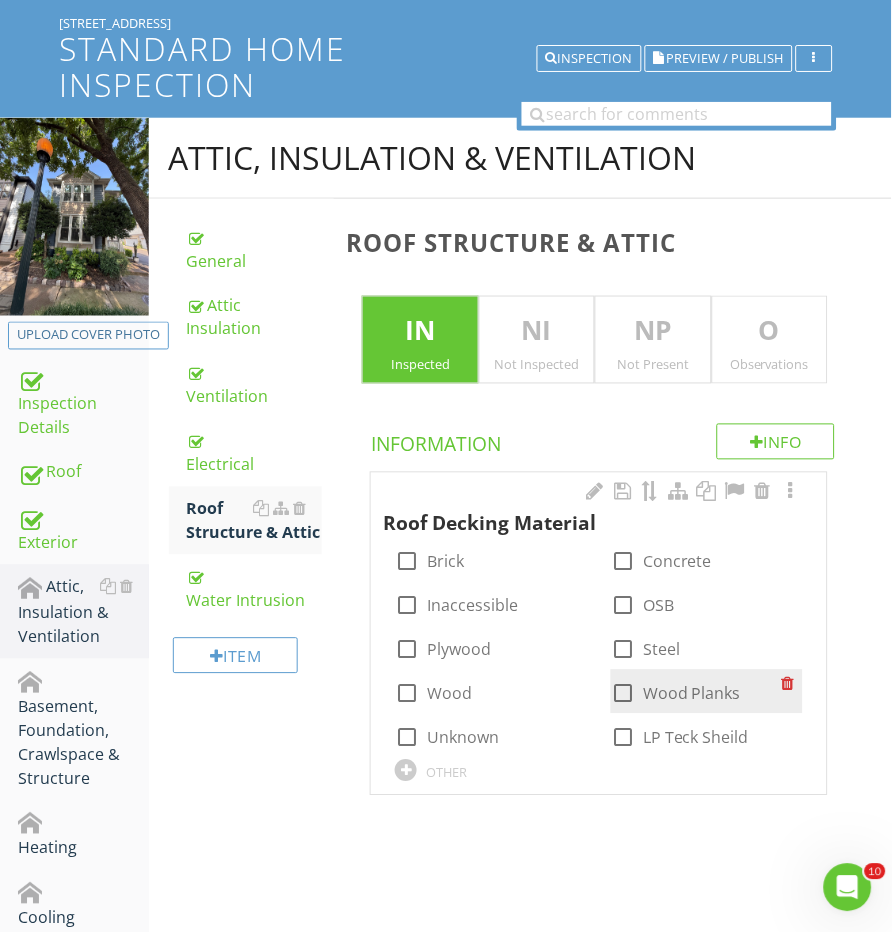 click on "Wood Planks" at bounding box center [692, 694] 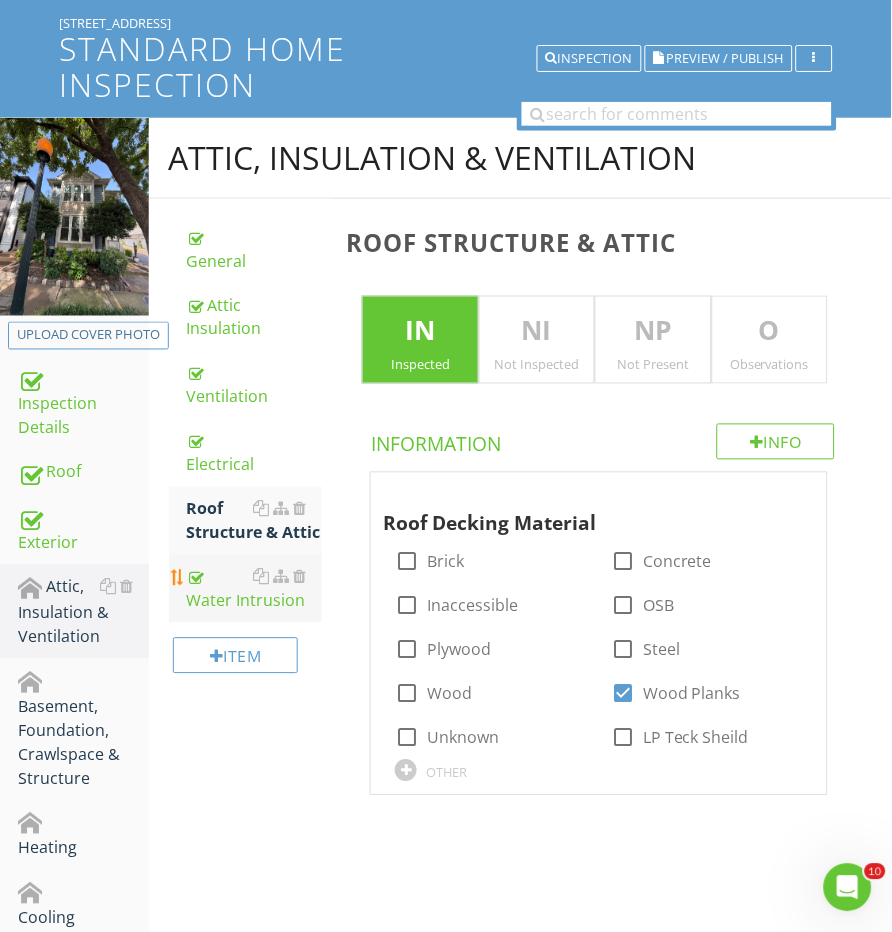 click on "Water Intrusion" at bounding box center [255, 589] 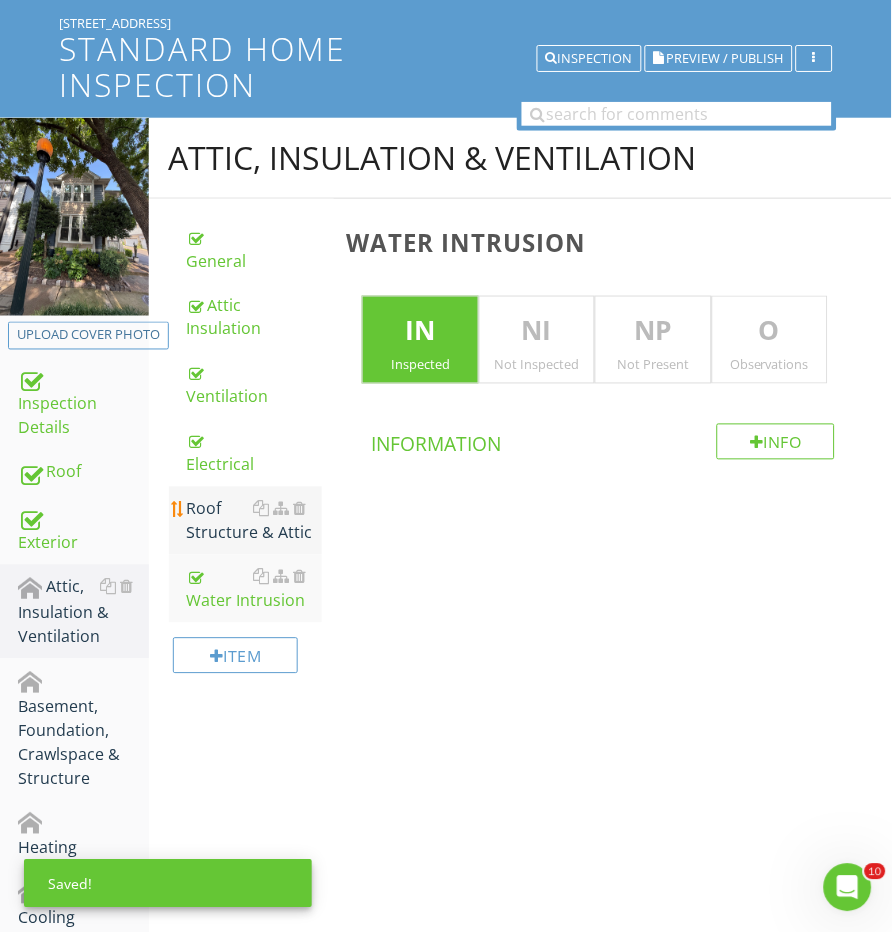 click on "Roof Structure & Attic" at bounding box center [255, 521] 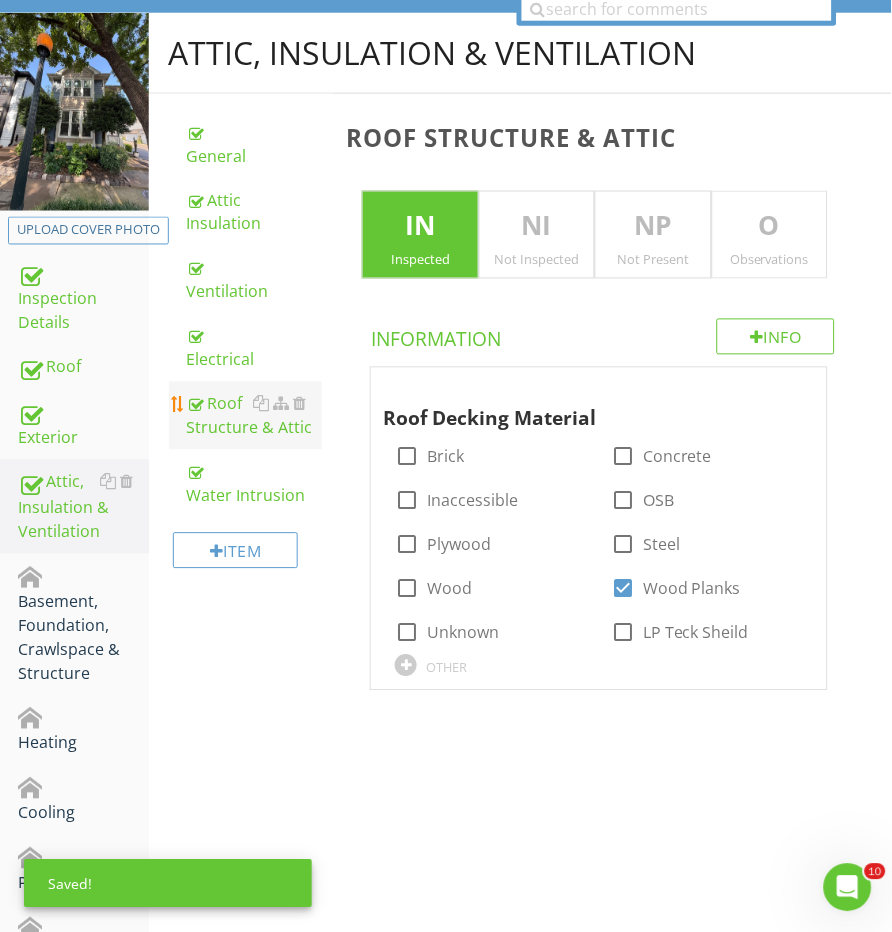 scroll, scrollTop: 264, scrollLeft: 0, axis: vertical 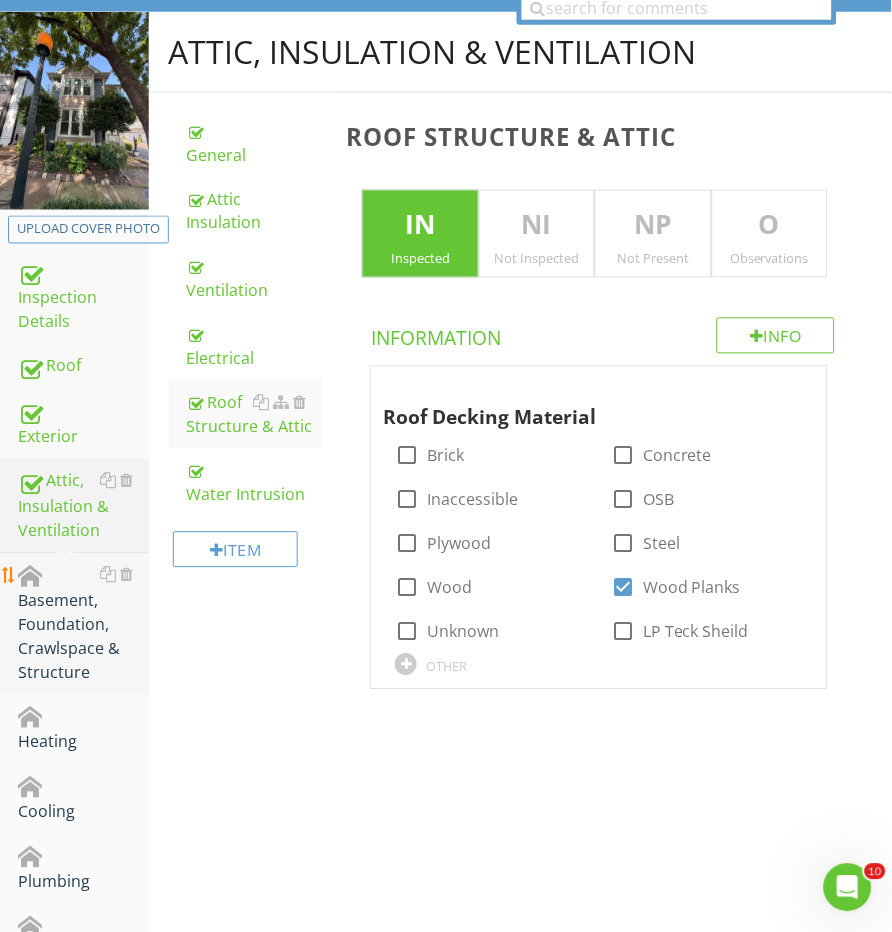 click on "Basement, Foundation, Crawlspace & Structure" at bounding box center (74, 624) 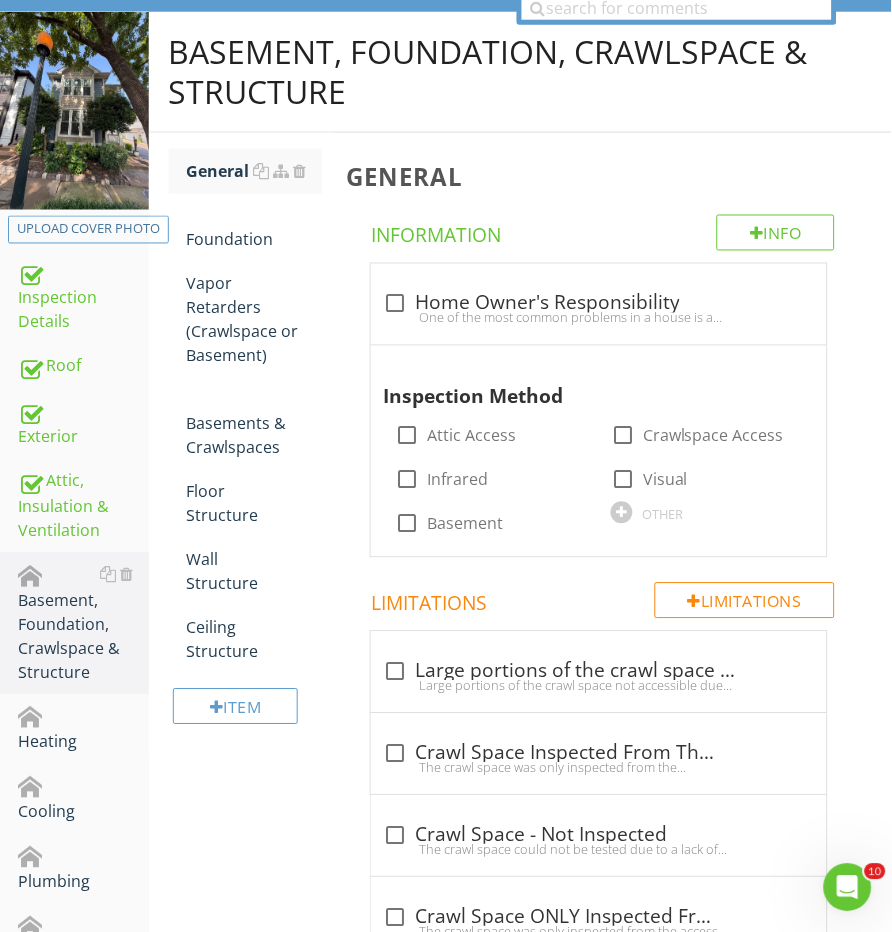 scroll, scrollTop: 164, scrollLeft: 0, axis: vertical 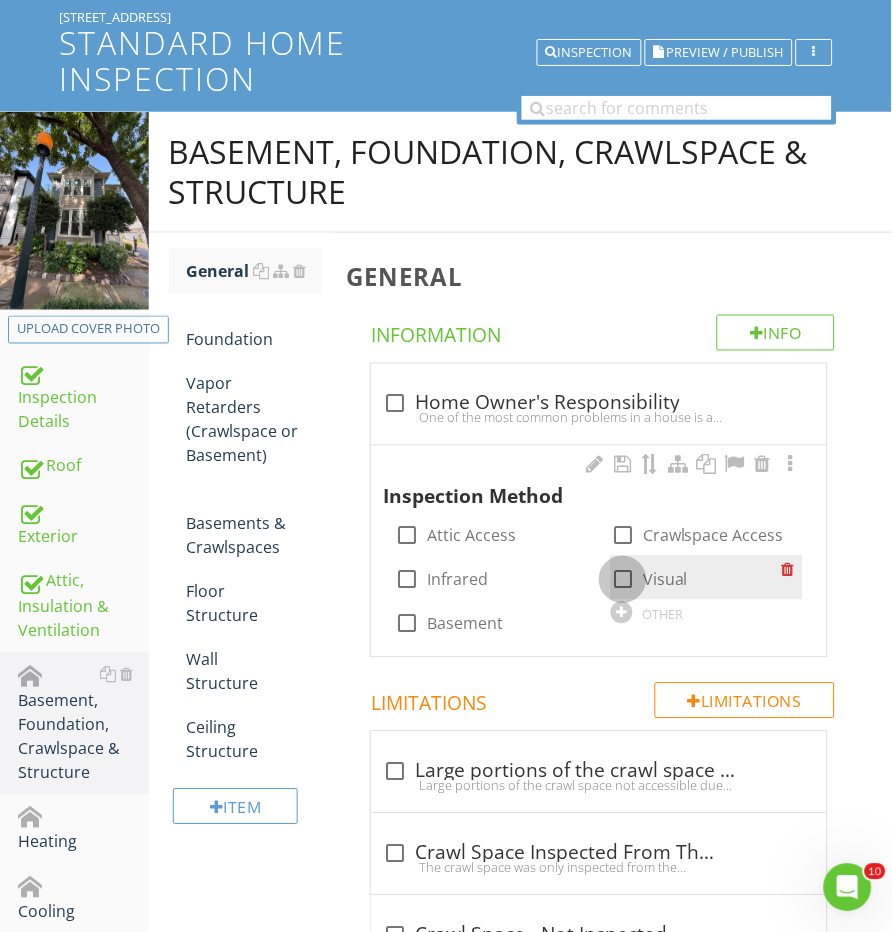 click at bounding box center [623, 580] 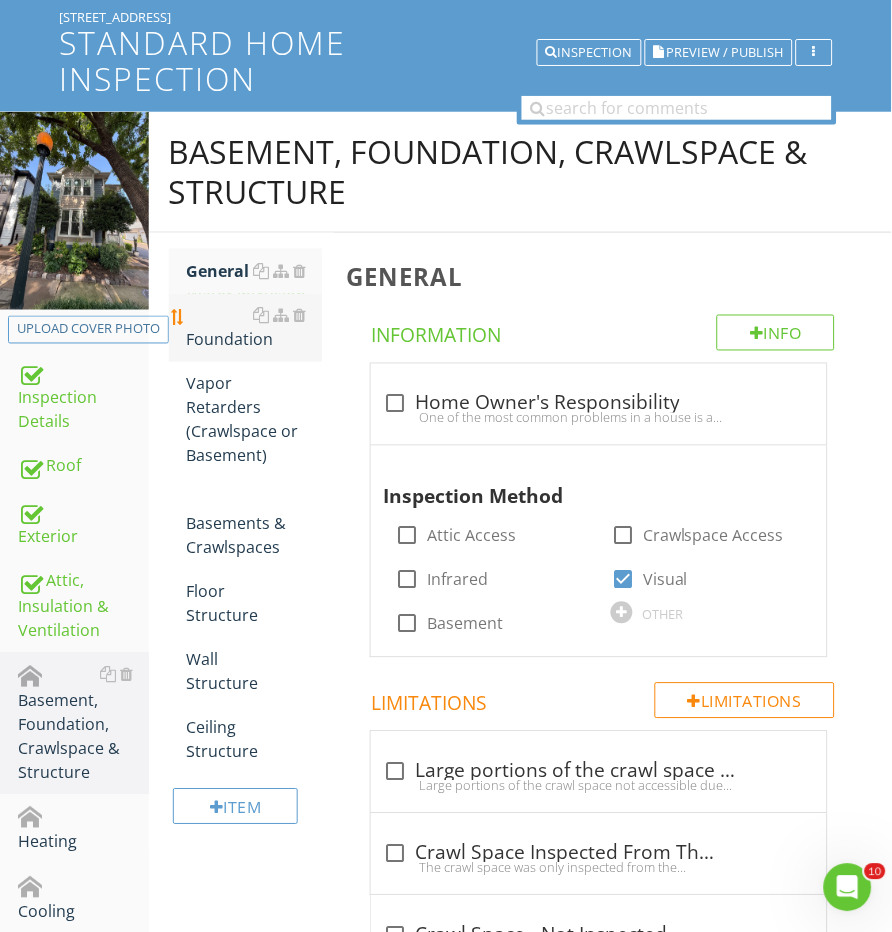 click on "Foundation" at bounding box center (255, 328) 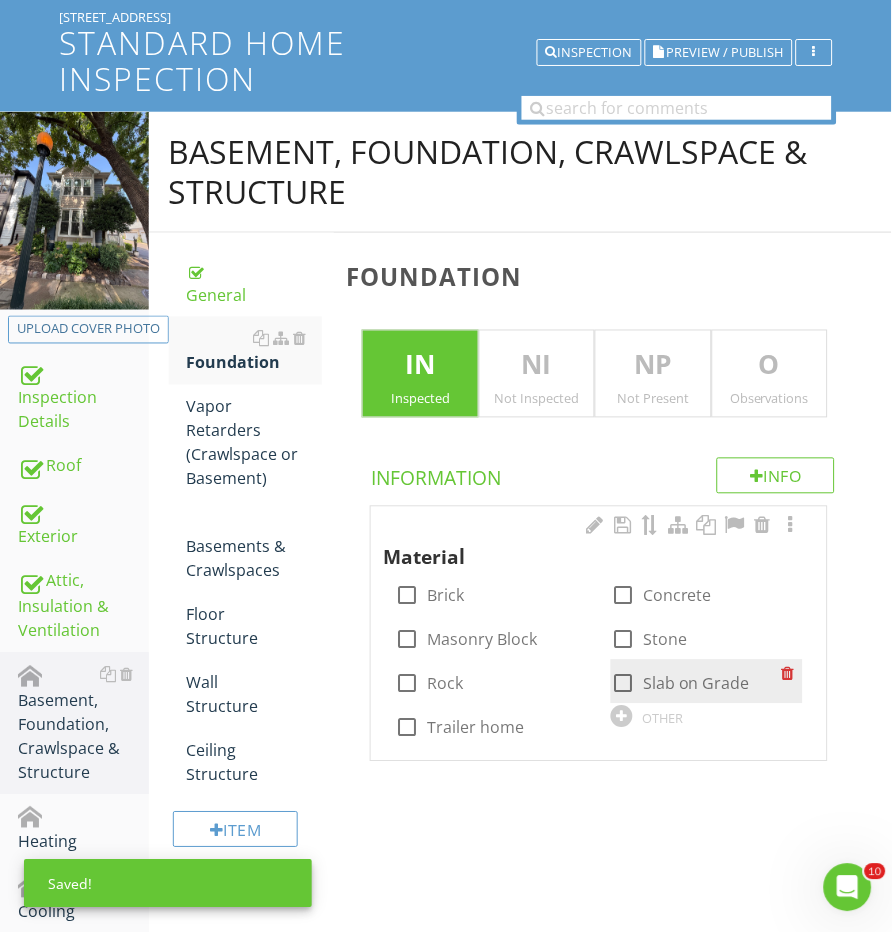 click at bounding box center [623, 684] 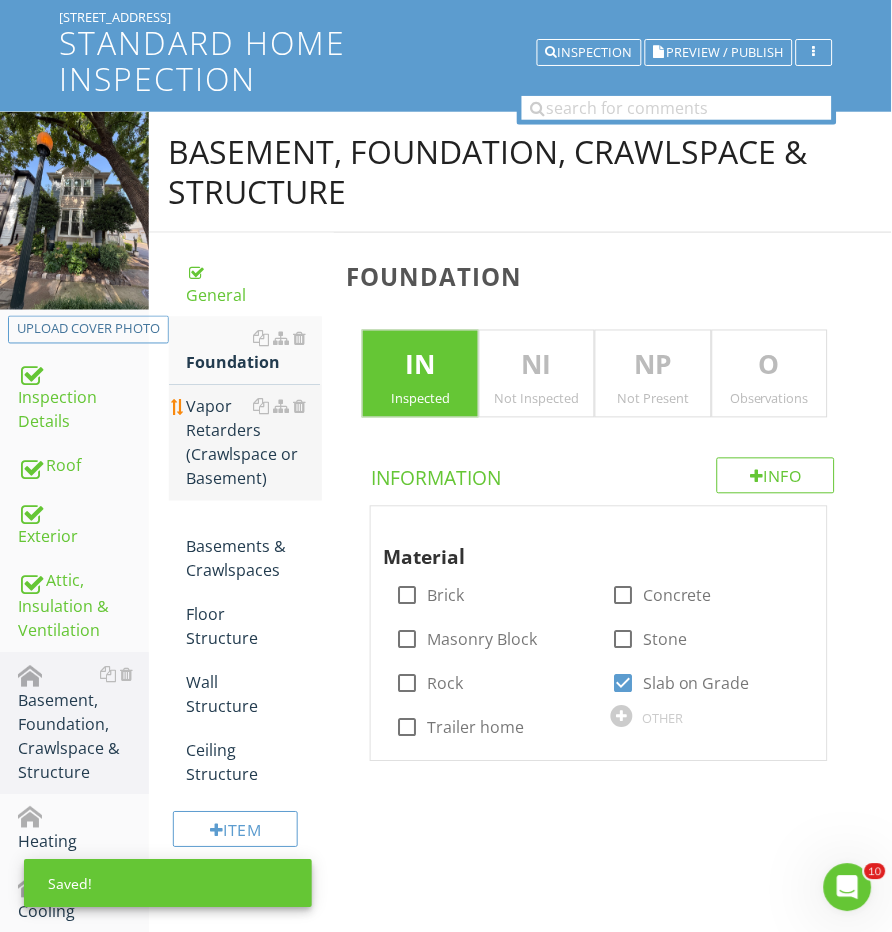 click on "Vapor Retarders (Crawlspace or Basement)" at bounding box center (255, 443) 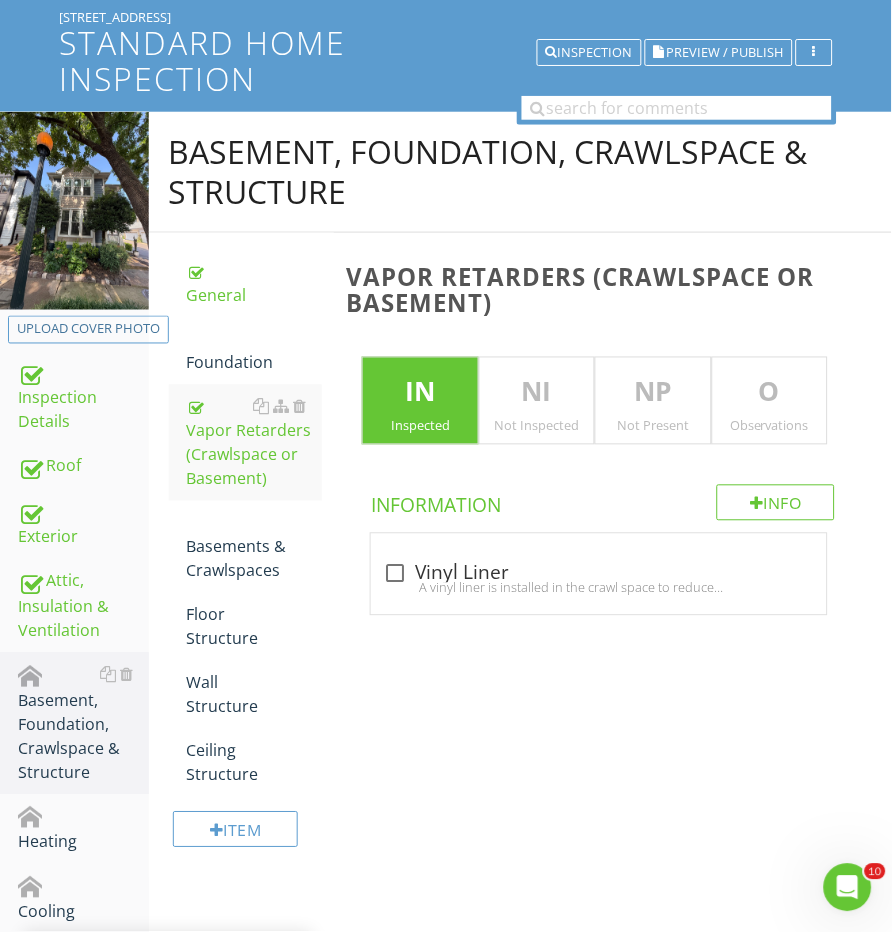 click on "NP" at bounding box center [653, 393] 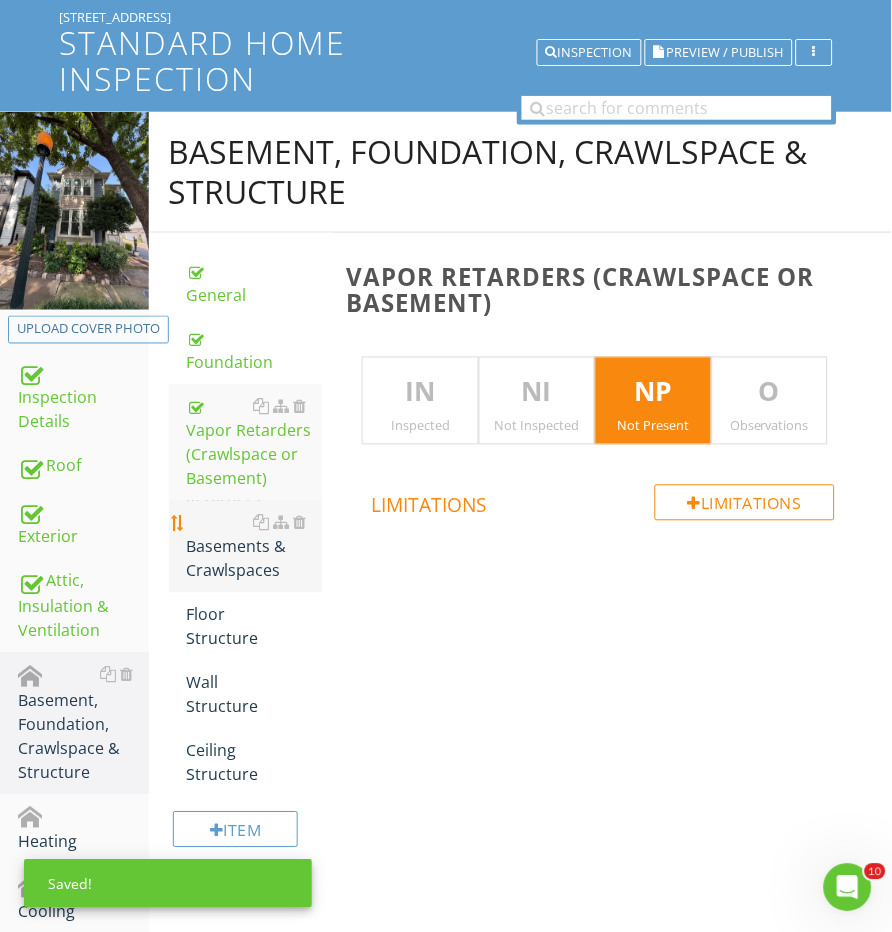 click on "Basements & Crawlspaces" at bounding box center [255, 547] 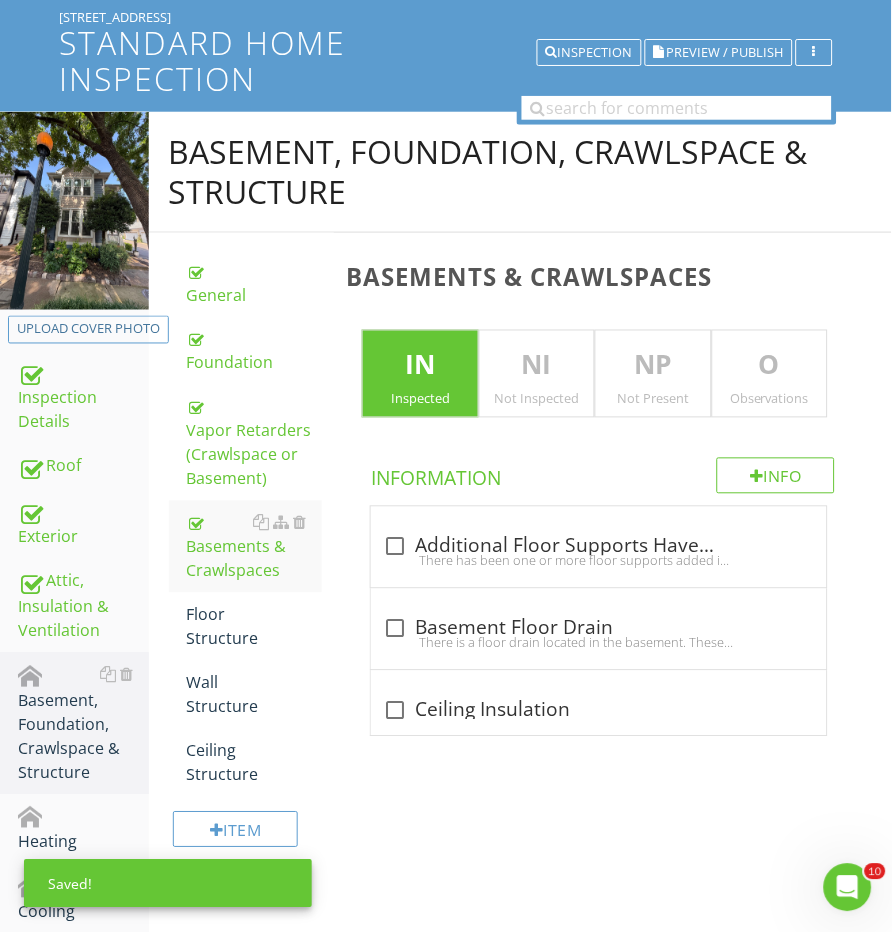 click on "Basements & Crawlspaces
IN   Inspected NI   Not Inspected NP   Not Present O   Observations
Info
Information                       check_box_outline_blank
Additional Floor Supports Have Been Added
There has been one or more floor supports added in the crawl space. Recommend monitoring the supports for movement.
check_box_outline_blank
Basement Floor Drain
There is a floor drain located in the basement. These drains are prone to clogging due to dust and debris. These drains are are responsible for draining any excess water in the basement and are essential for keep the basement dry.Recommend testing the drain for effectiveness and monitoring. These drains may need to be cleaned/flushed by a licensed plumber.
check_box_outline_blank" at bounding box center [612, 485] 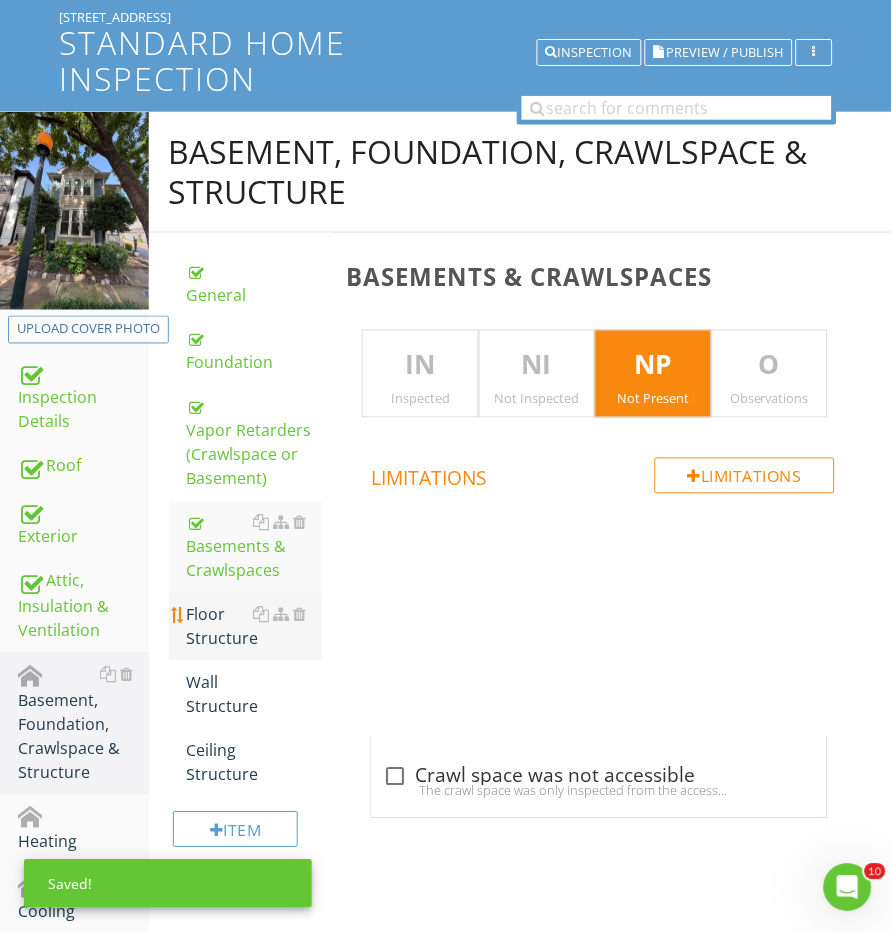 click on "Floor Structure" at bounding box center [255, 627] 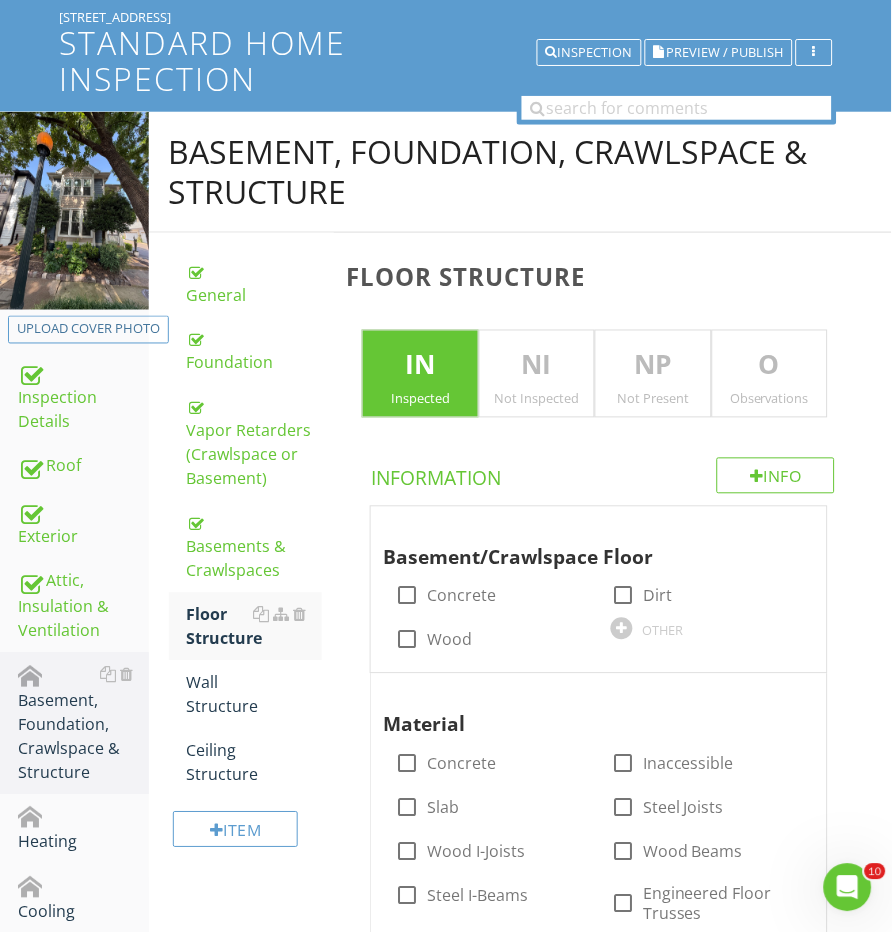 click on "IN   Inspected NI   Not Inspected NP   Not Present O   Observations" at bounding box center [598, 374] 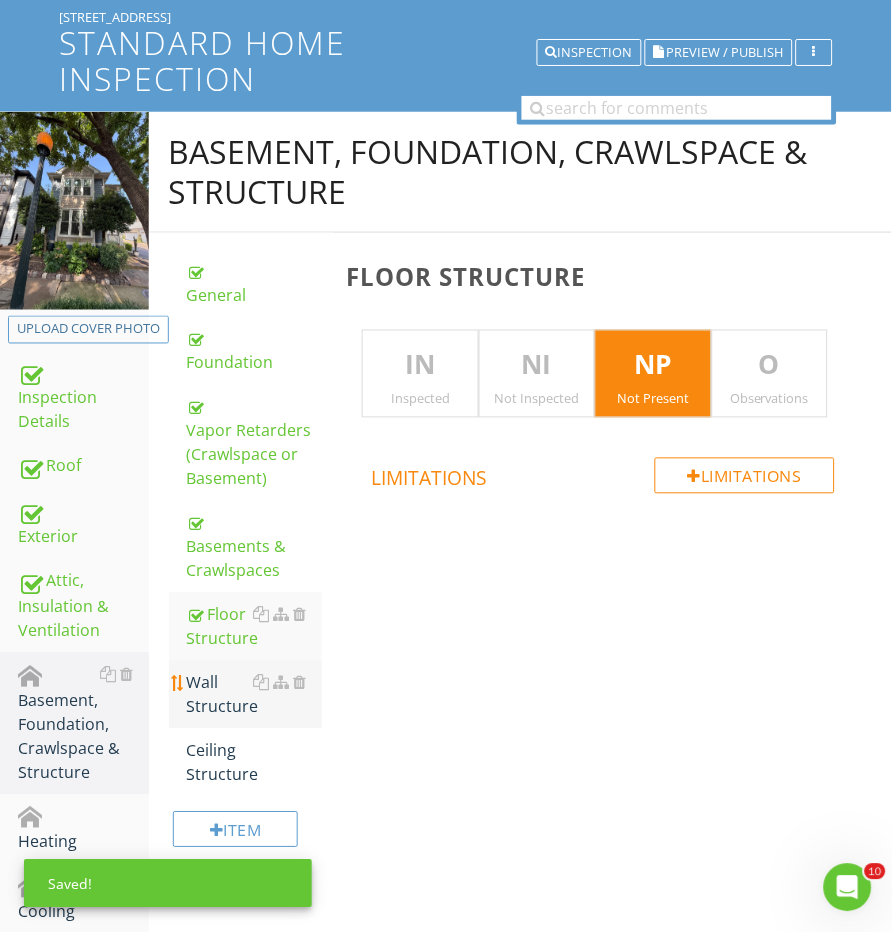 click on "Wall Structure" at bounding box center (255, 695) 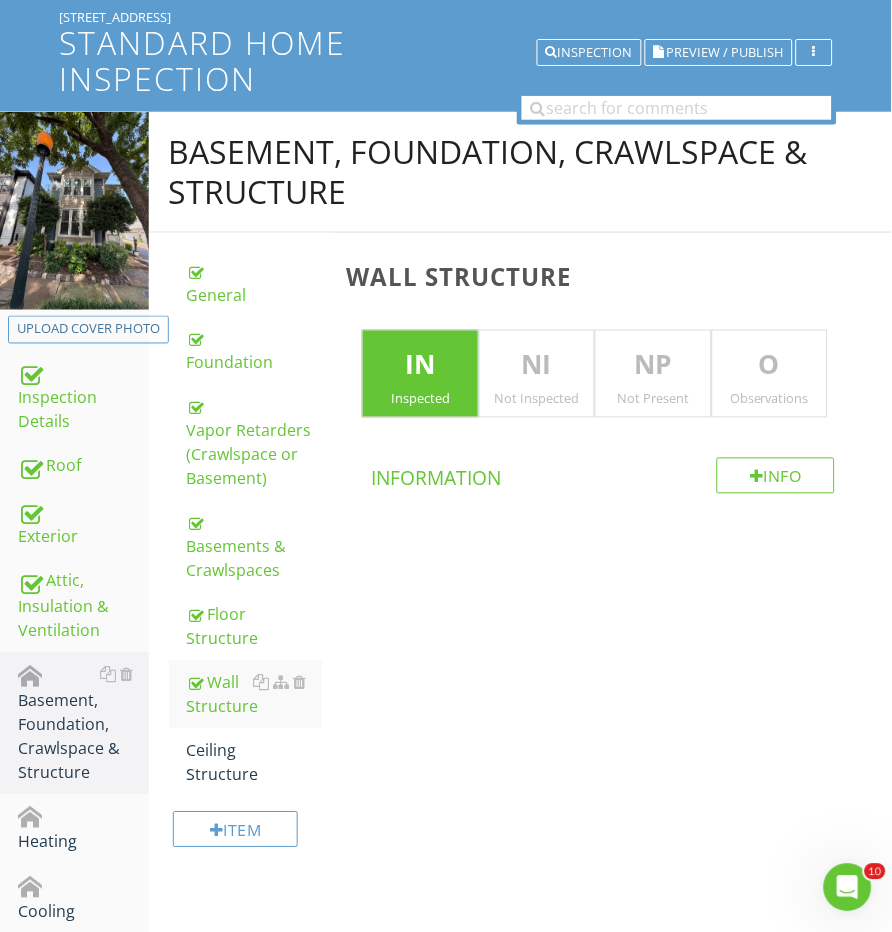 click on "NP" at bounding box center [653, 366] 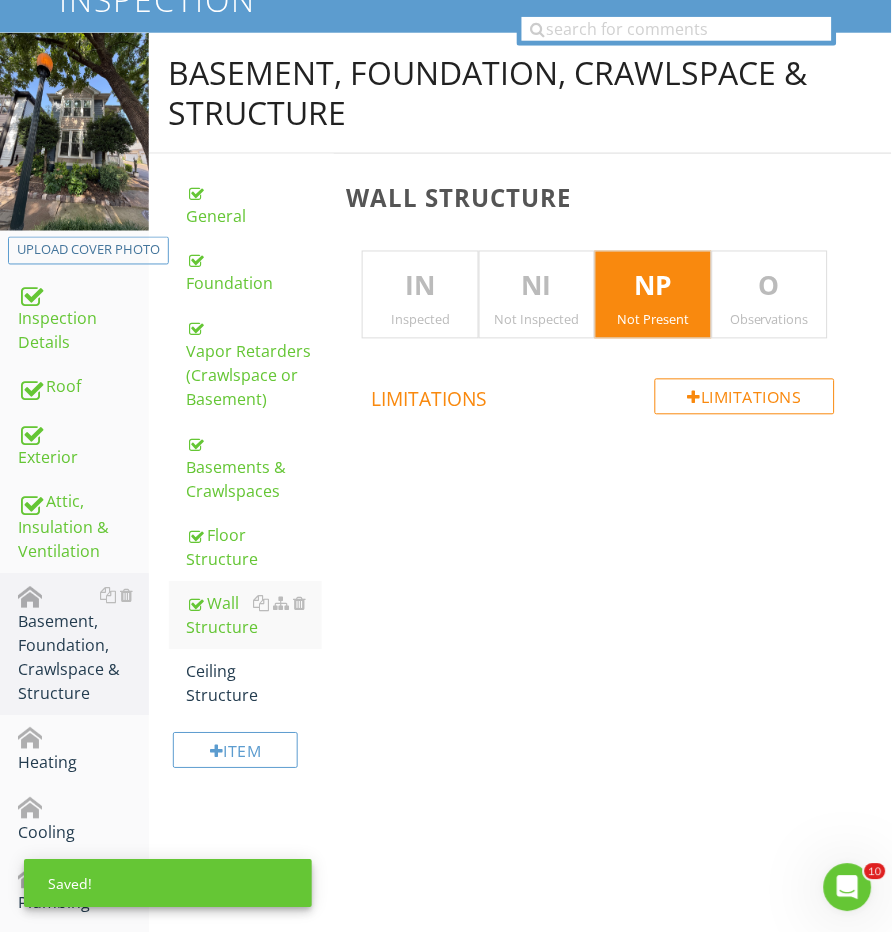 scroll, scrollTop: 280, scrollLeft: 0, axis: vertical 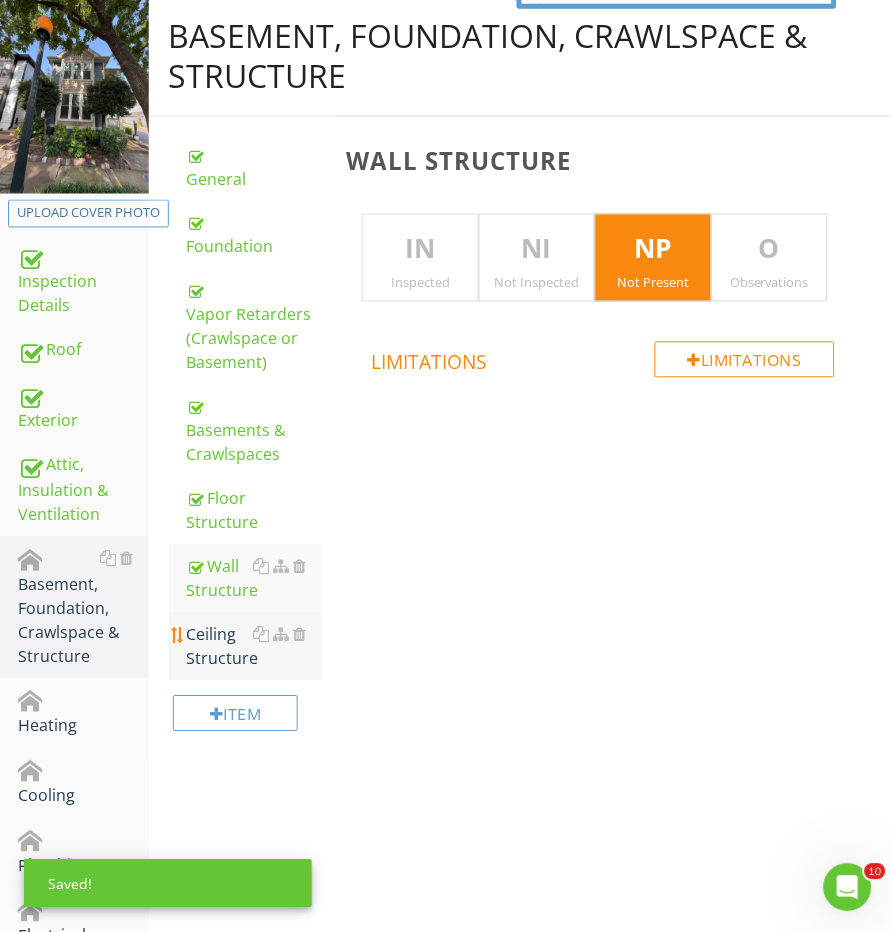 click on "Ceiling Structure" at bounding box center [255, 647] 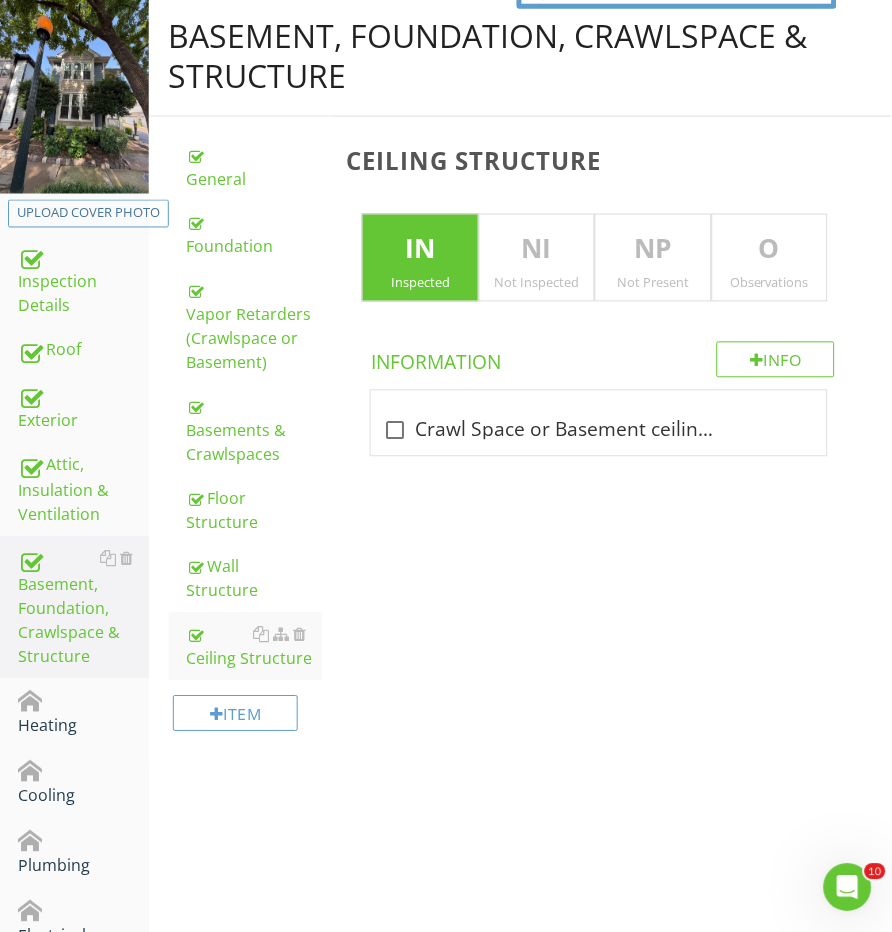 click on "Ceiling Structure
IN   Inspected NI   Not Inspected NP   Not Present O   Observations
Info
Information                       check_box_outline_blank
Crawl Space or Basement ceiling insulation." at bounding box center [612, 303] 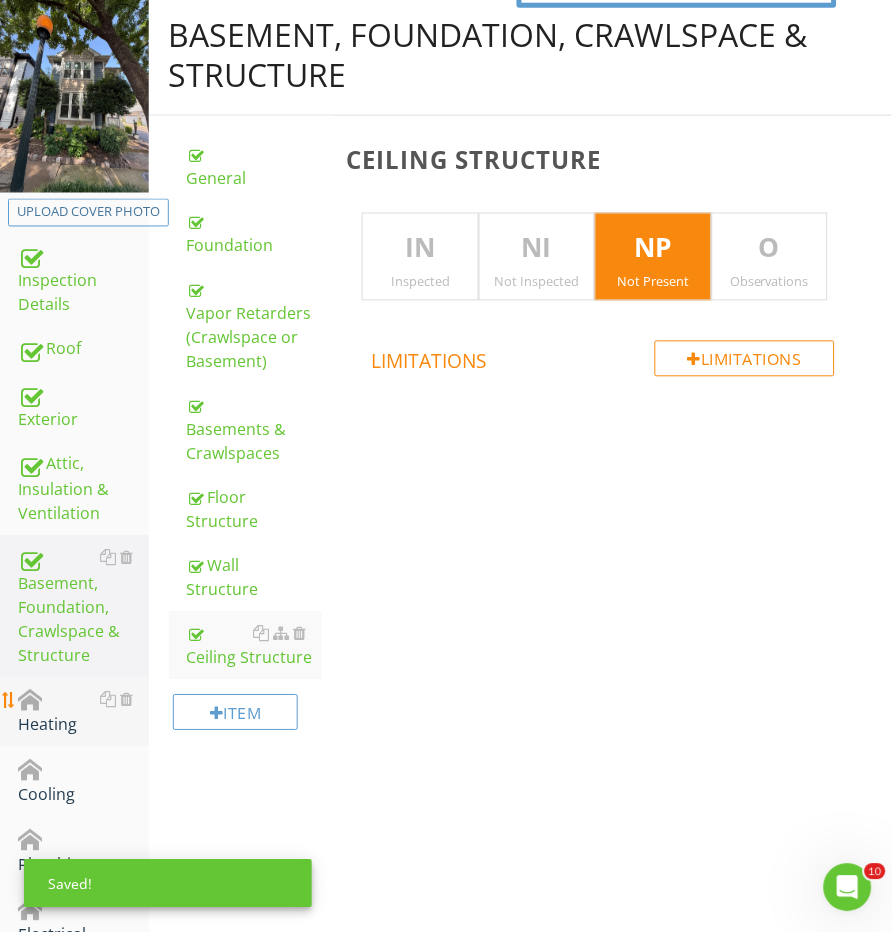 click on "Heating" at bounding box center (83, 713) 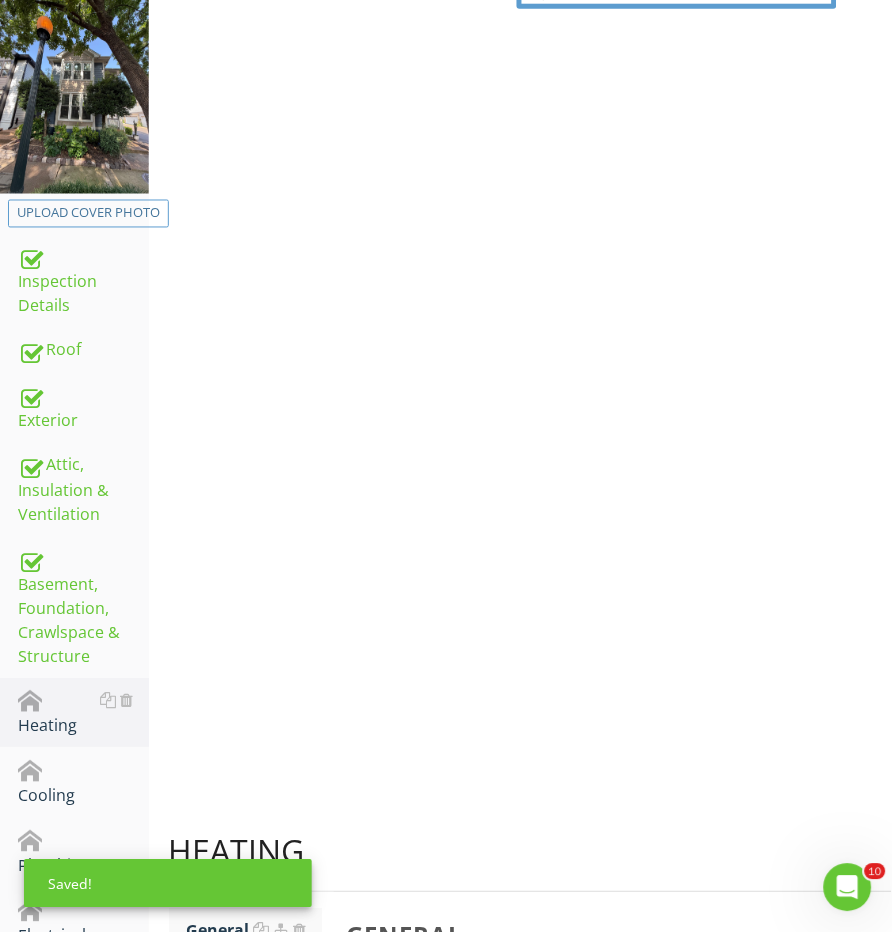 scroll, scrollTop: 222, scrollLeft: 0, axis: vertical 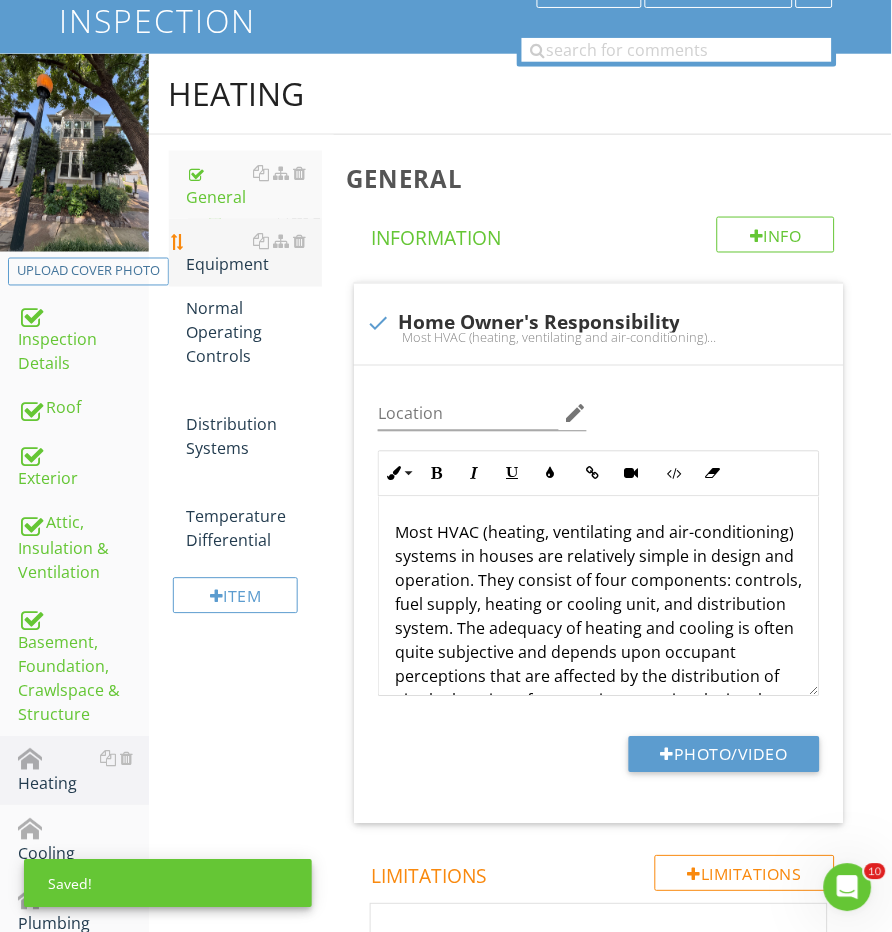 click on "Equipment" at bounding box center [255, 253] 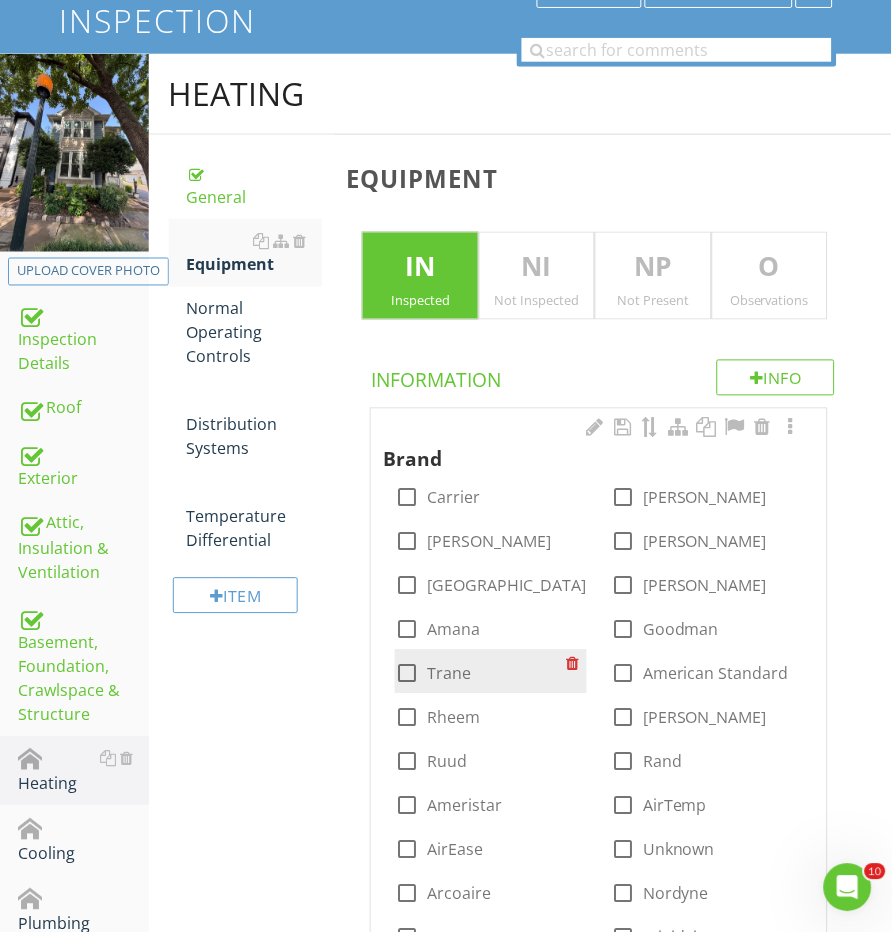 click at bounding box center (407, 674) 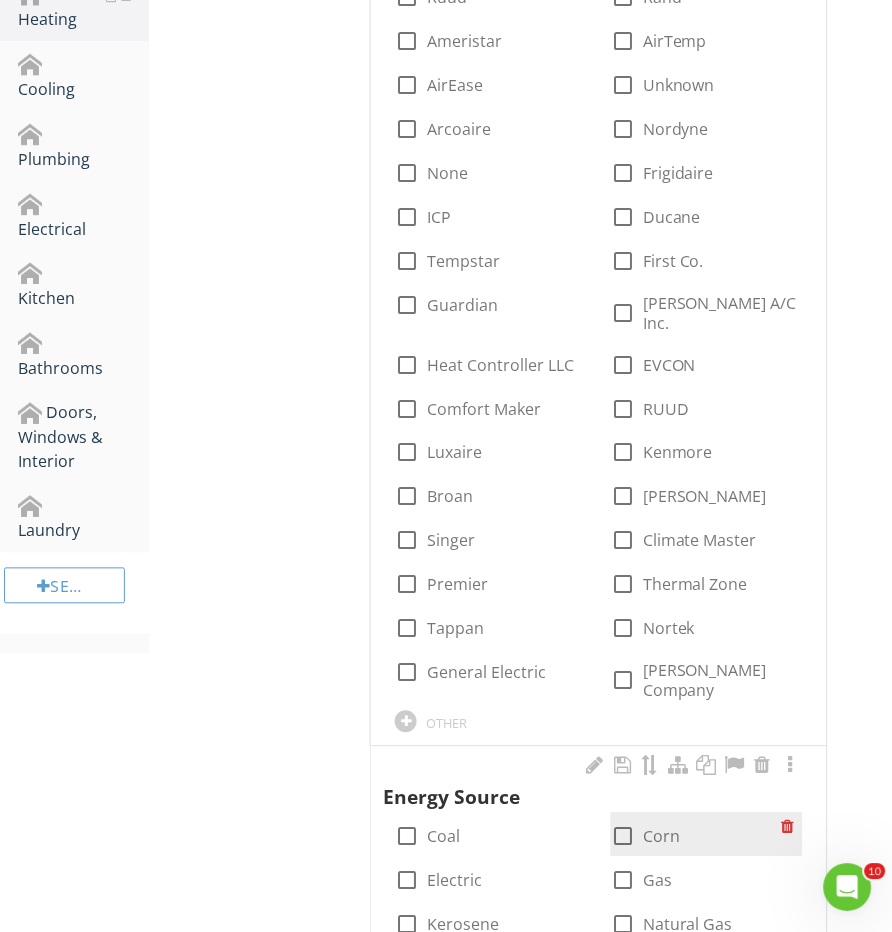 scroll, scrollTop: 1100, scrollLeft: 0, axis: vertical 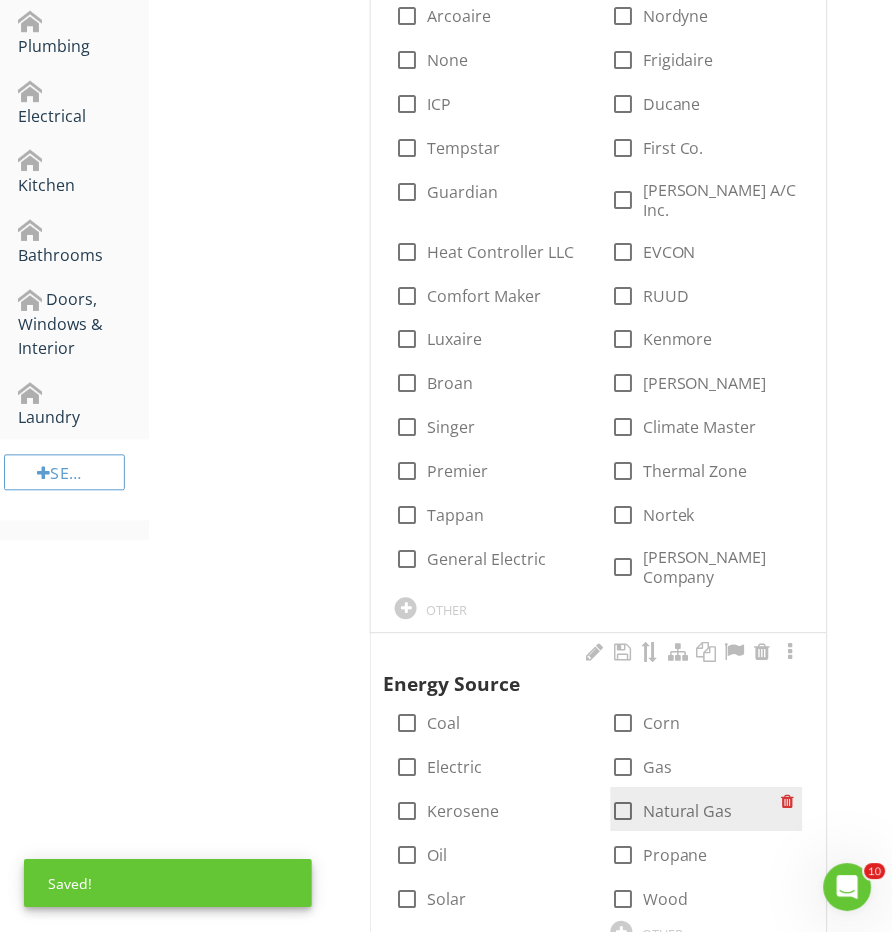 click on "check_box_outline_blank Natural Gas" at bounding box center [707, 810] 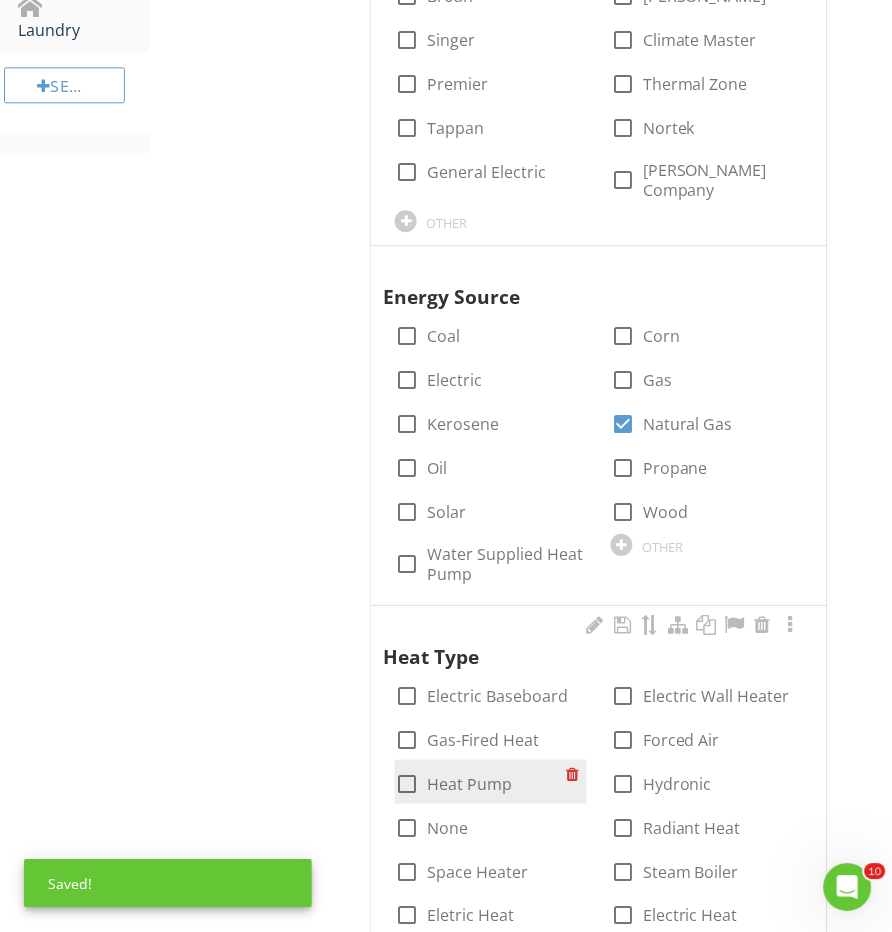 scroll, scrollTop: 1522, scrollLeft: 0, axis: vertical 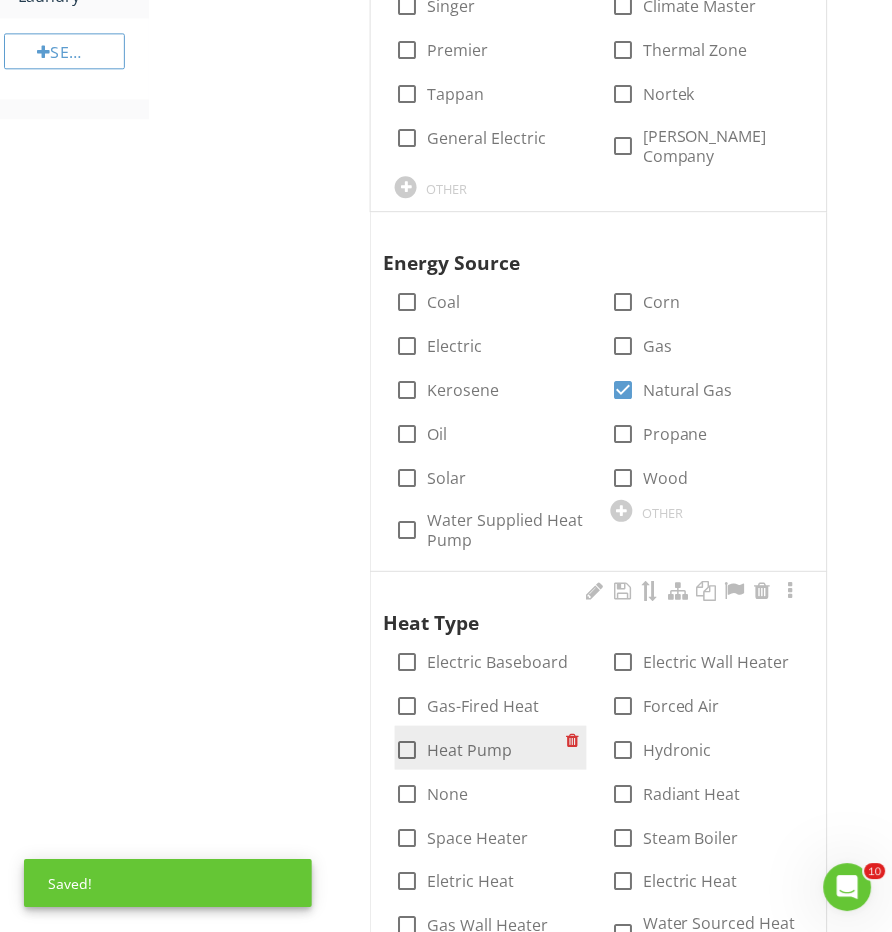 click on "check_box_outline_blank Heat Pump" at bounding box center [491, 748] 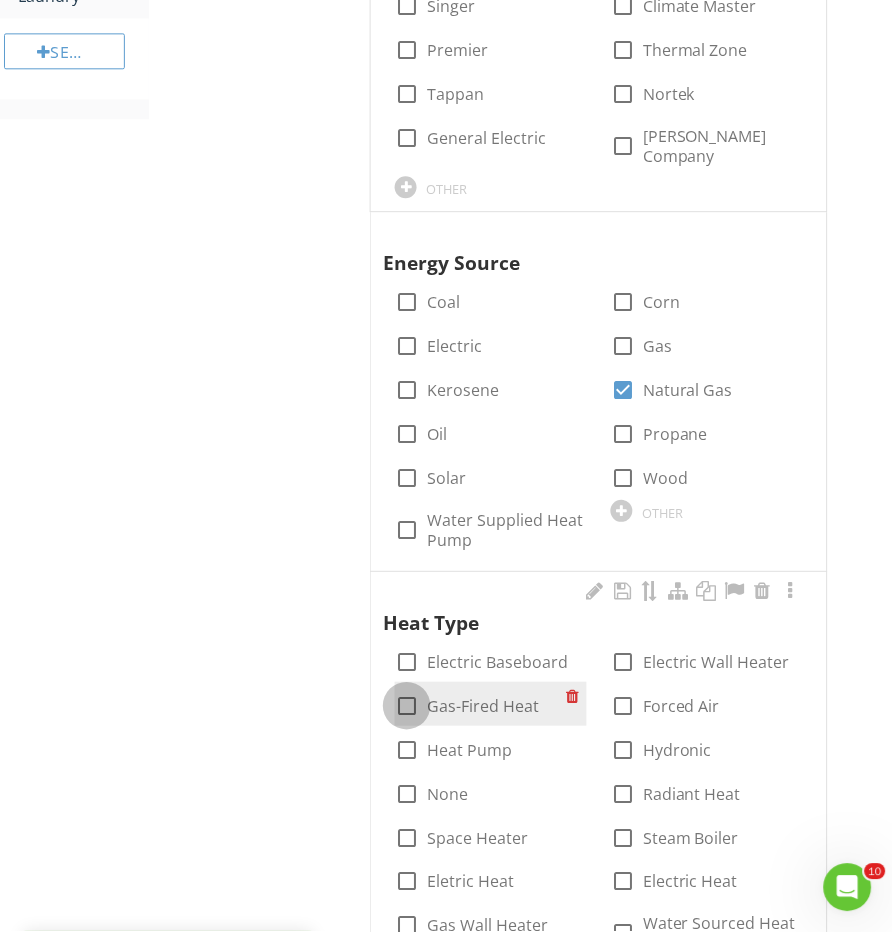 click at bounding box center [407, 706] 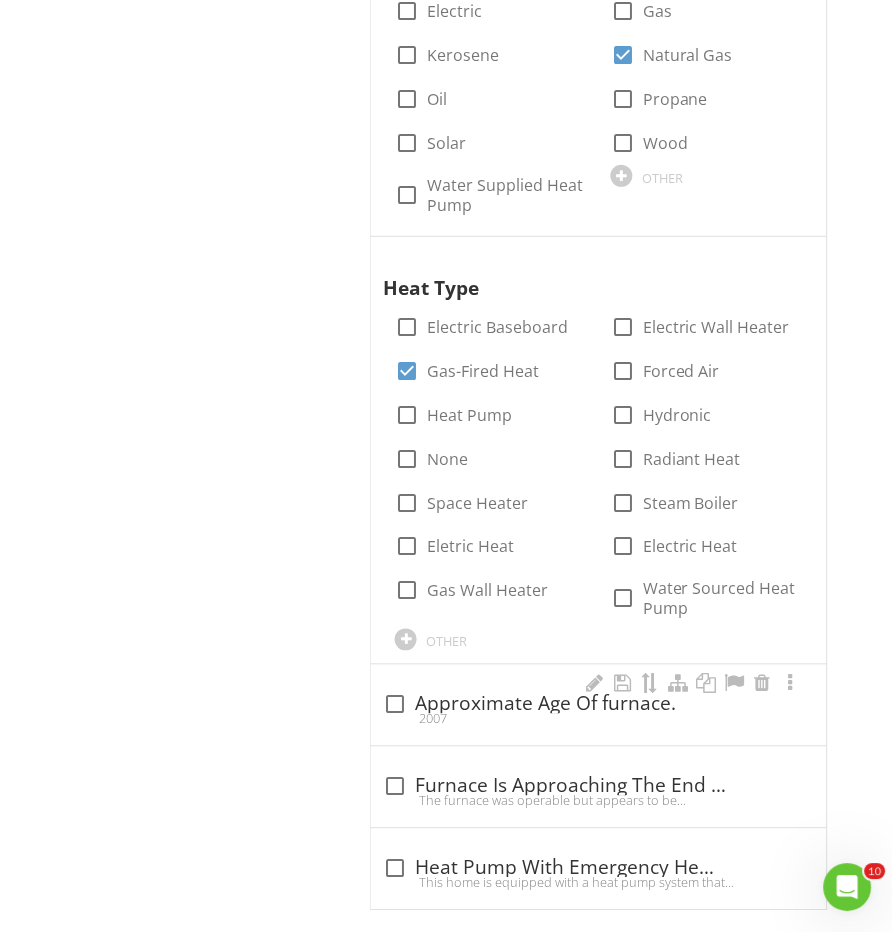 click on "2007" at bounding box center [598, 719] 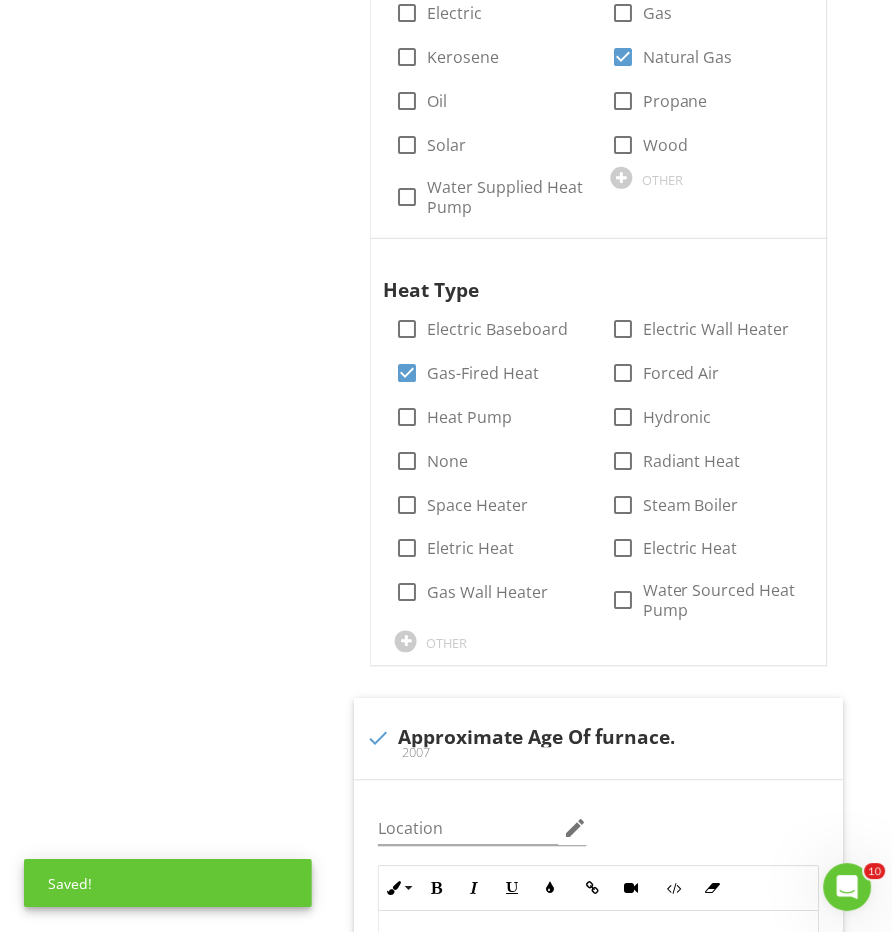 scroll, scrollTop: 2283, scrollLeft: 0, axis: vertical 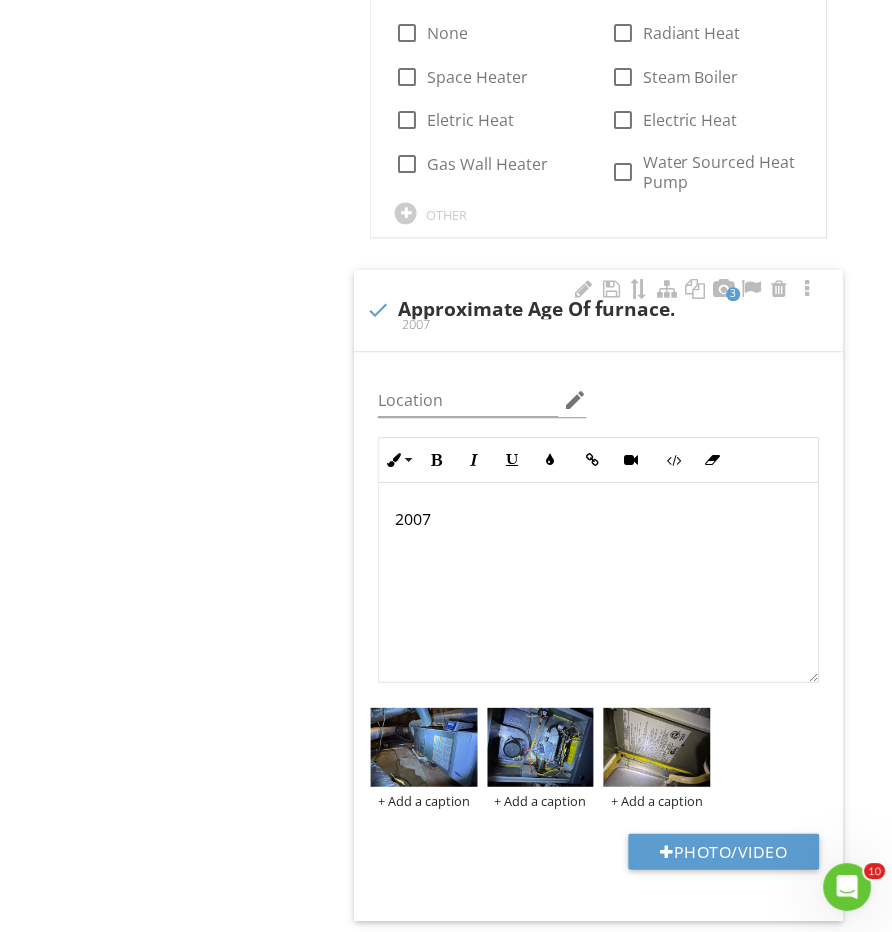 click on "2007" at bounding box center [598, 520] 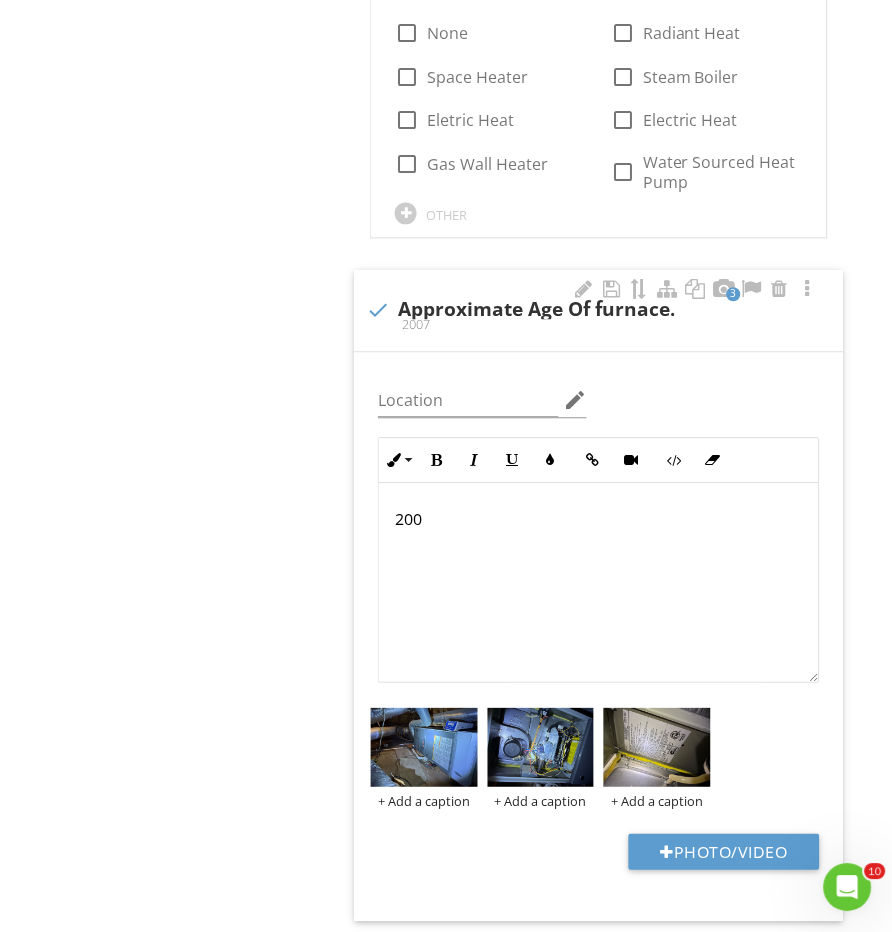 type 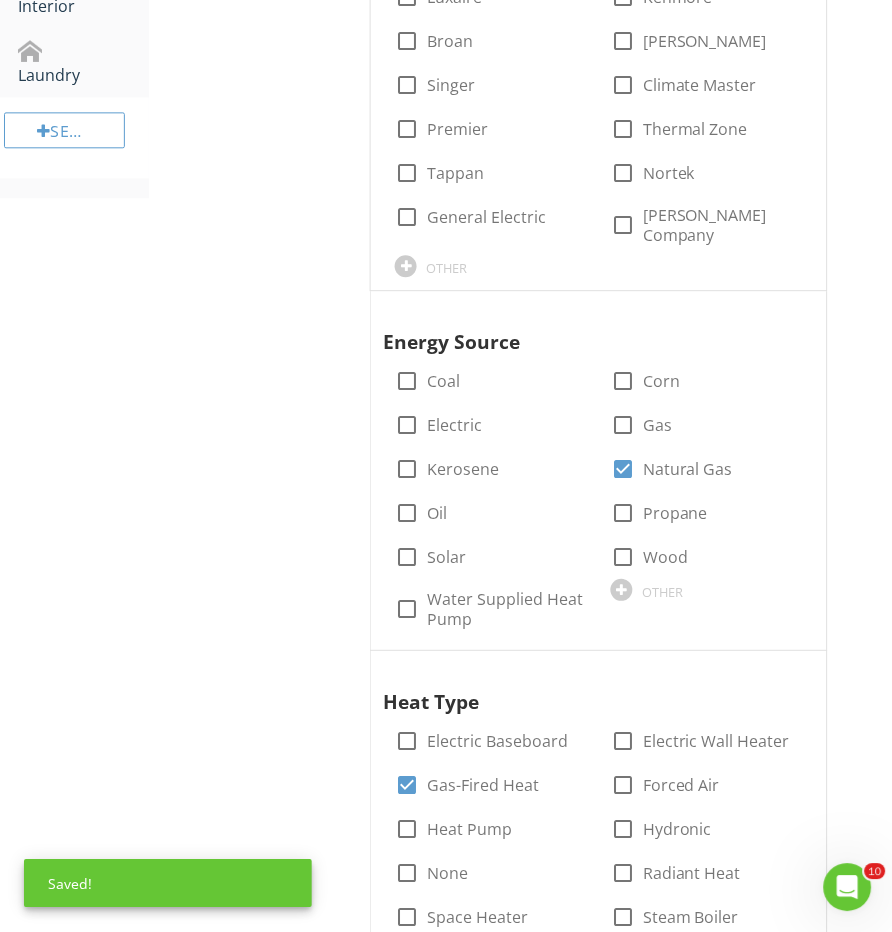 scroll, scrollTop: 1440, scrollLeft: 0, axis: vertical 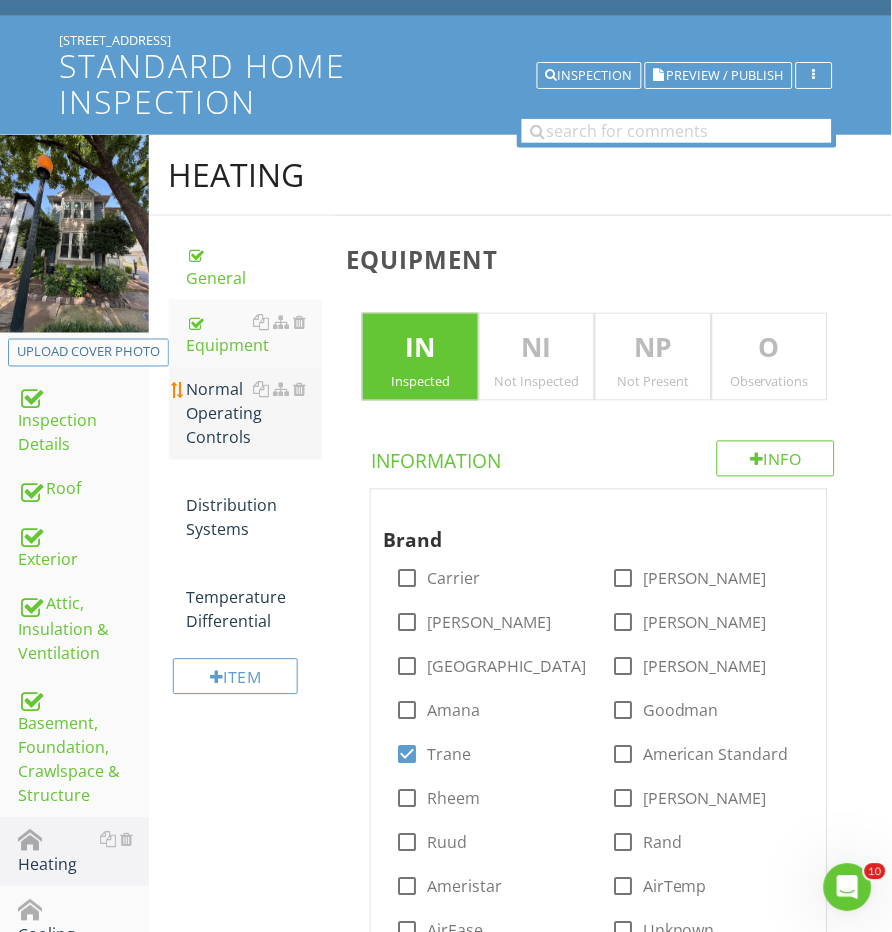 click on "Normal Operating Controls" at bounding box center (255, 414) 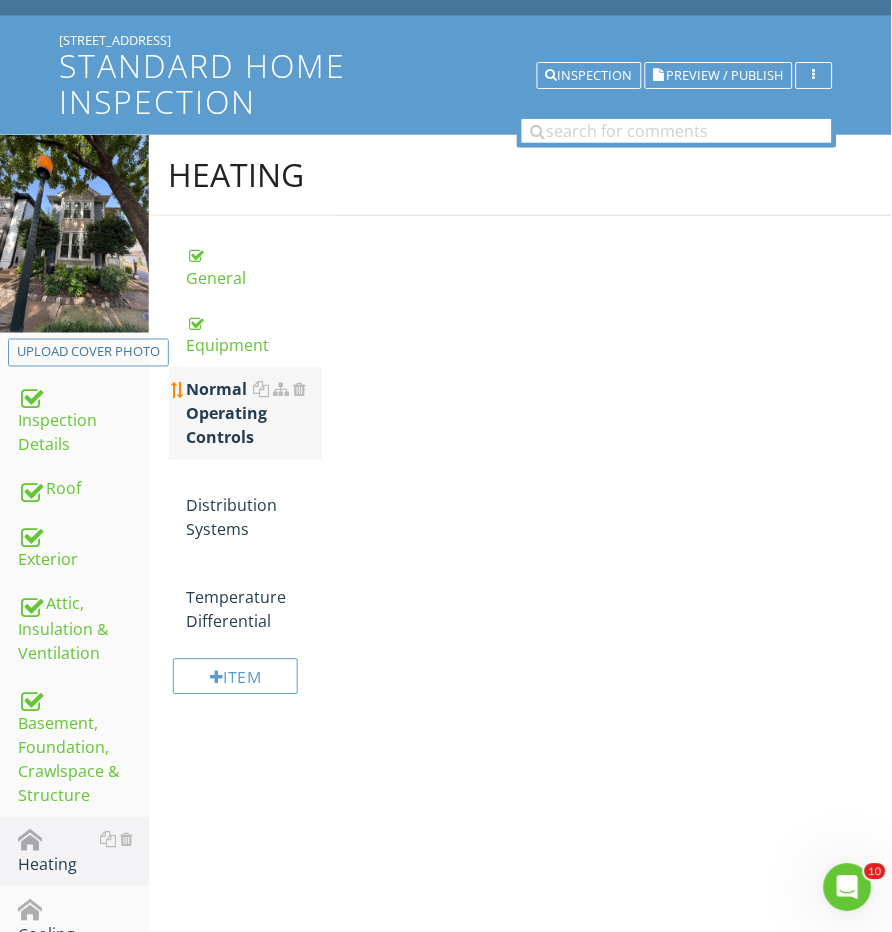 scroll, scrollTop: 242, scrollLeft: 0, axis: vertical 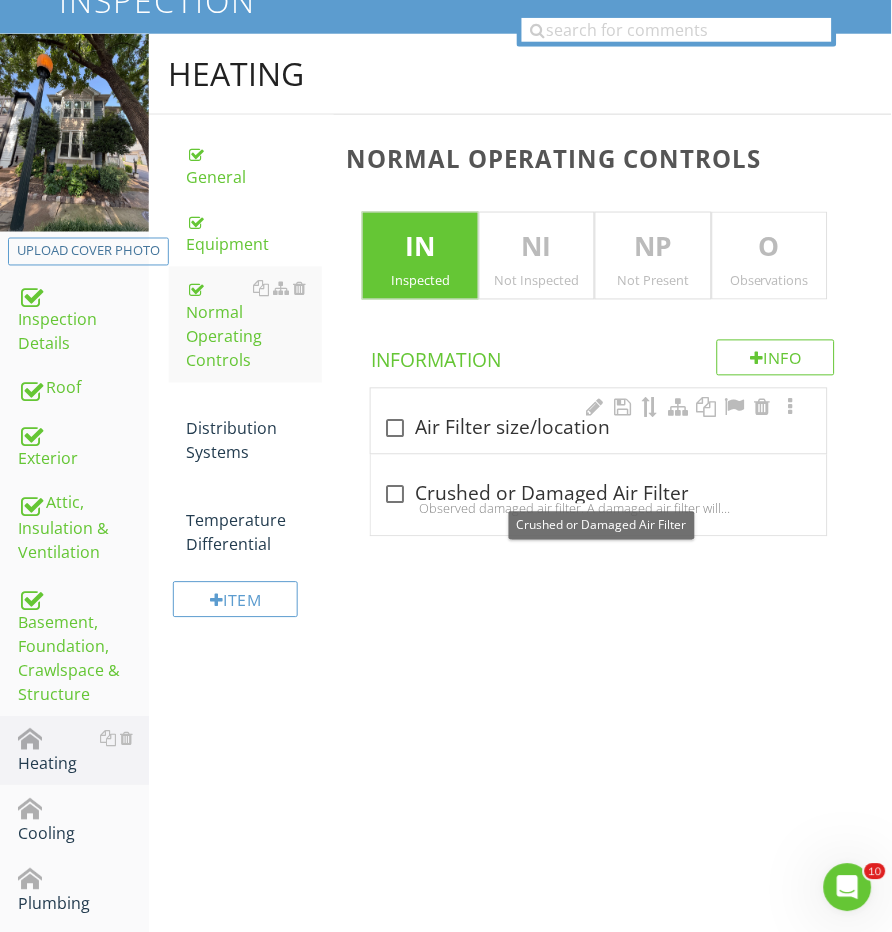 click on "check_box_outline_blank
Air Filter size/location" at bounding box center [598, 421] 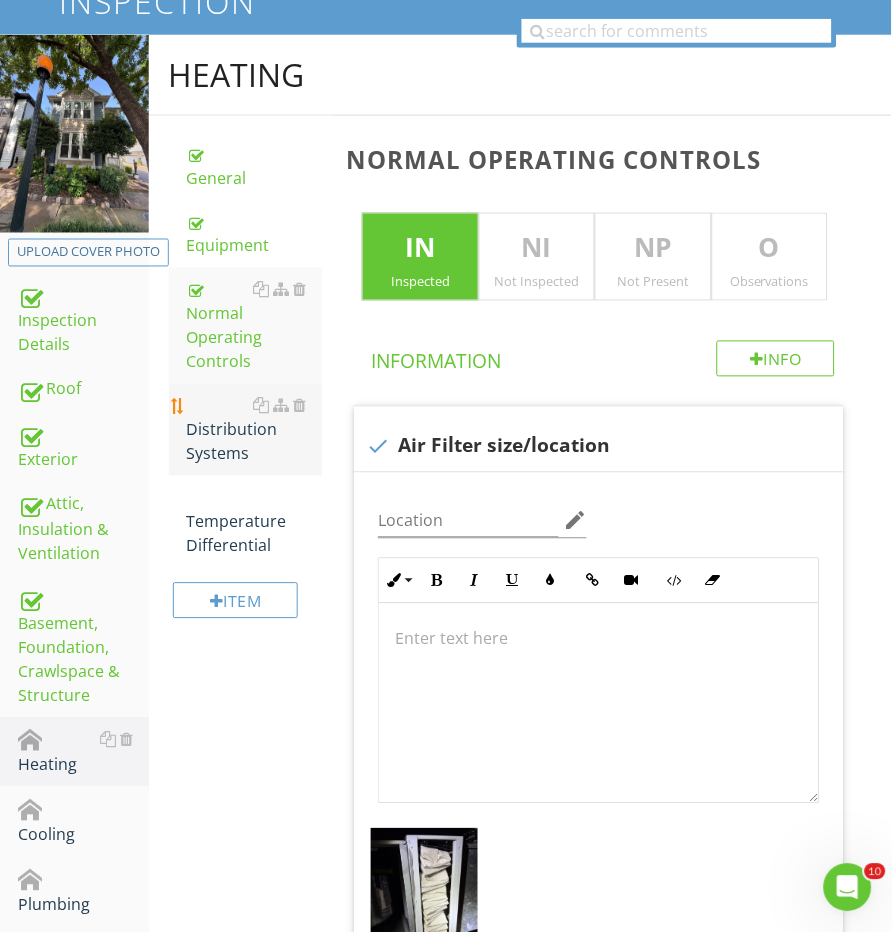 click on "Distribution Systems" at bounding box center (255, 430) 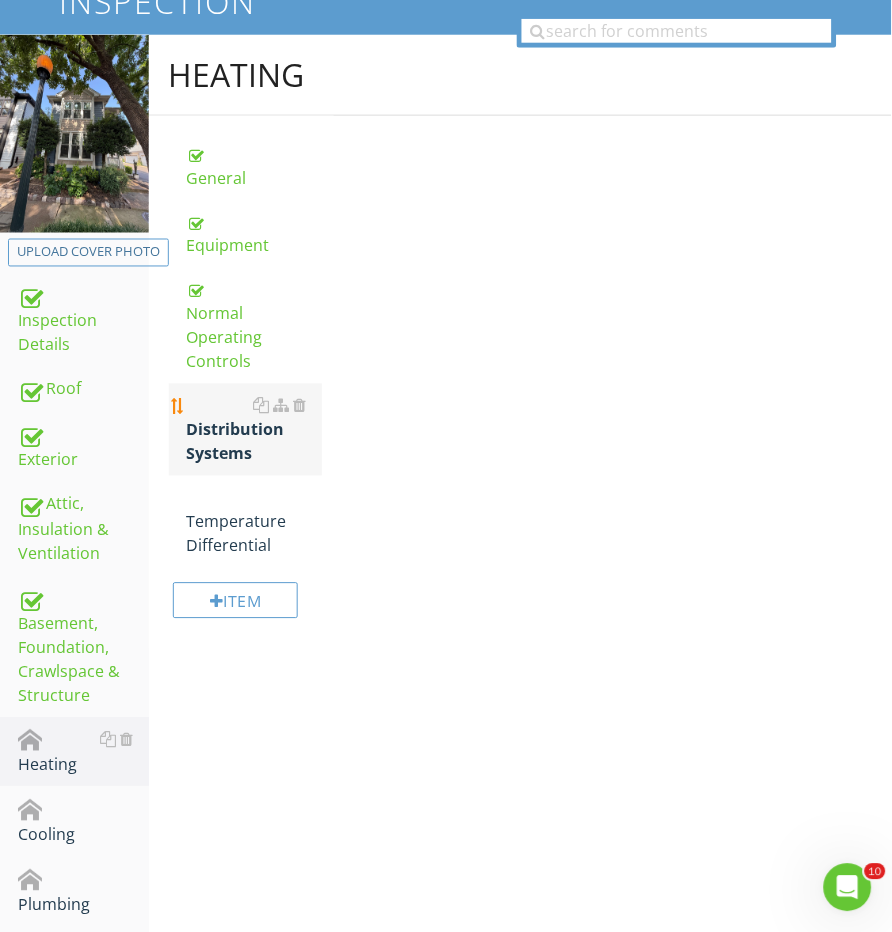 click on "Distribution Systems" at bounding box center (255, 430) 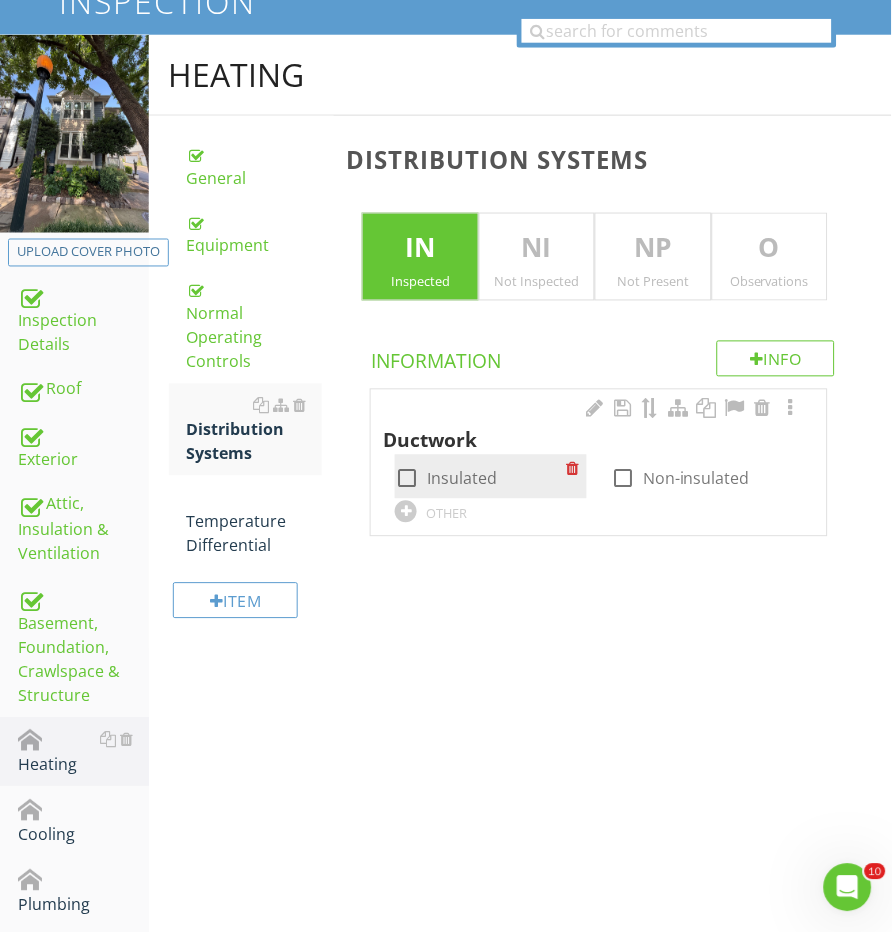 click at bounding box center [407, 479] 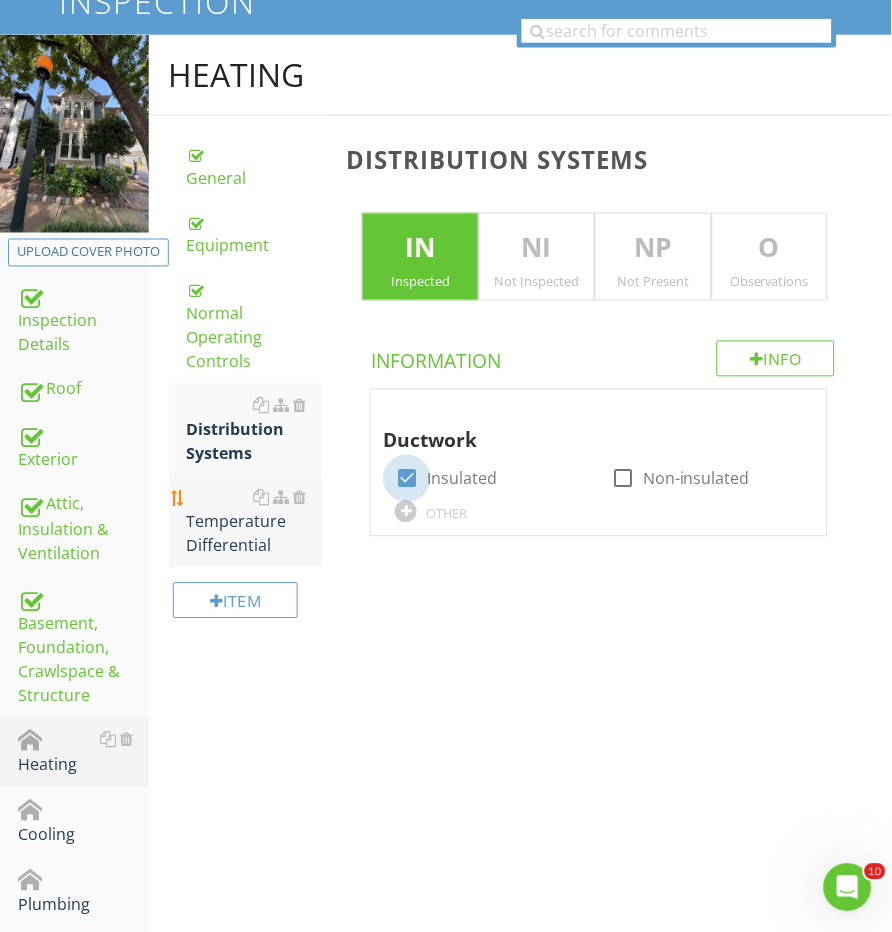 click on "Temperature Differential" at bounding box center (255, 522) 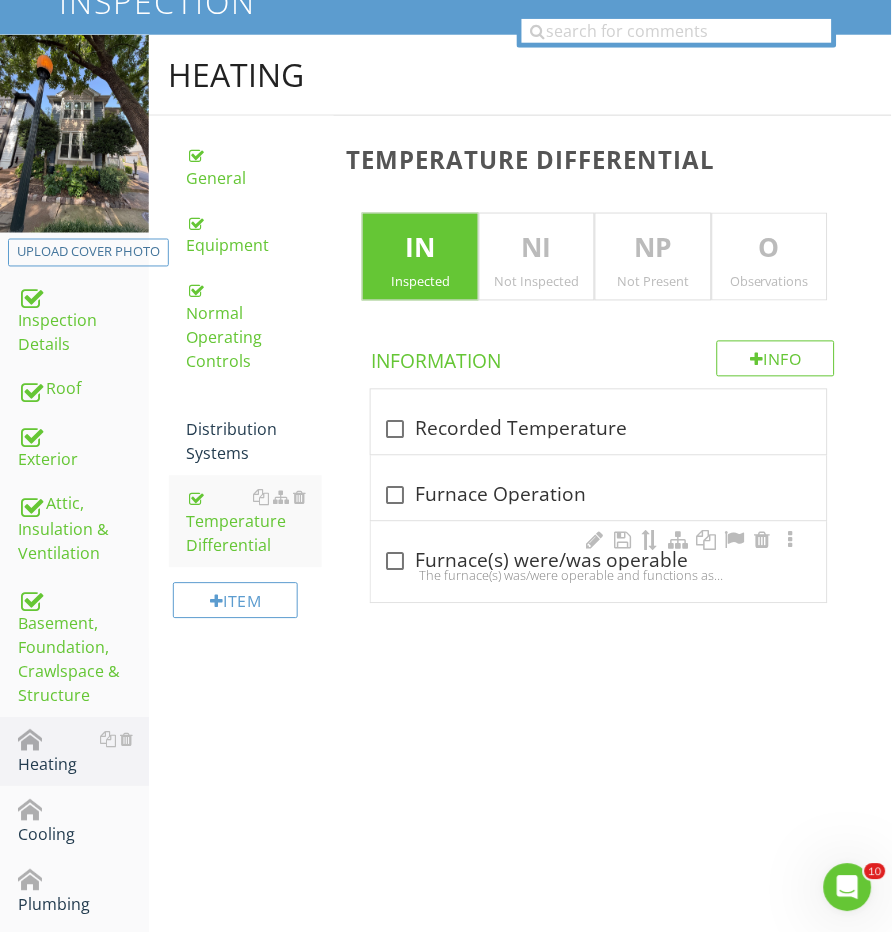 click on "The furnace(s) was/were operable and functions as intended at the time of the inspection." at bounding box center (598, 576) 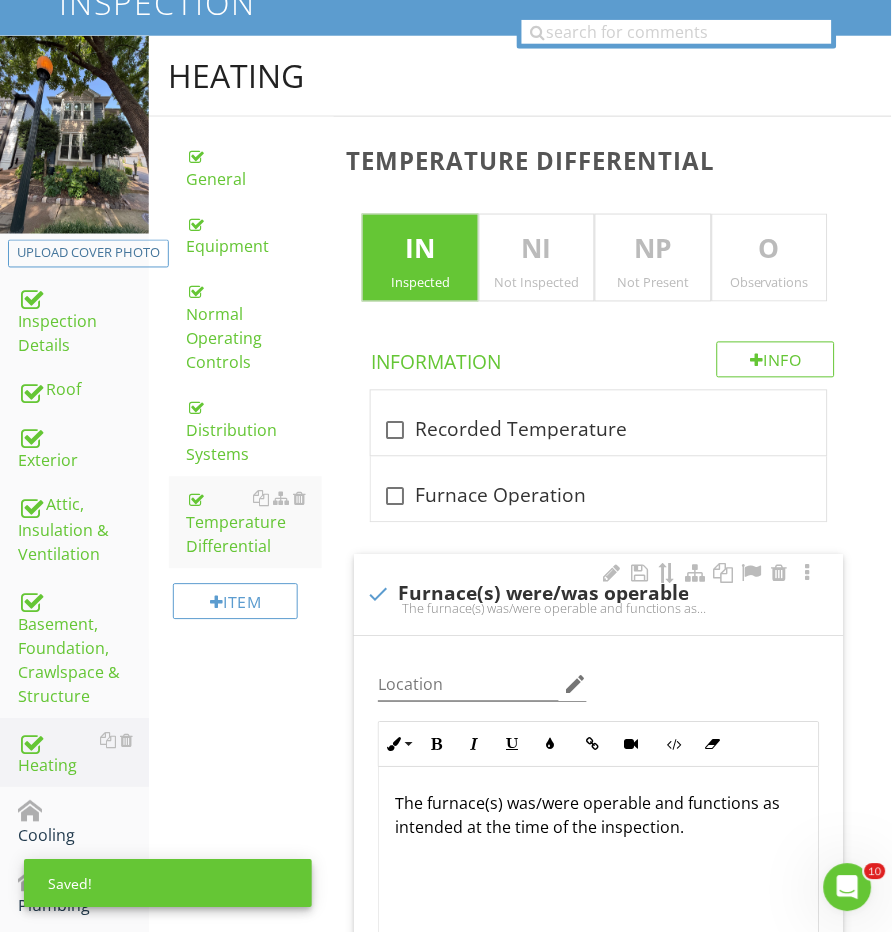 scroll, scrollTop: 409, scrollLeft: 0, axis: vertical 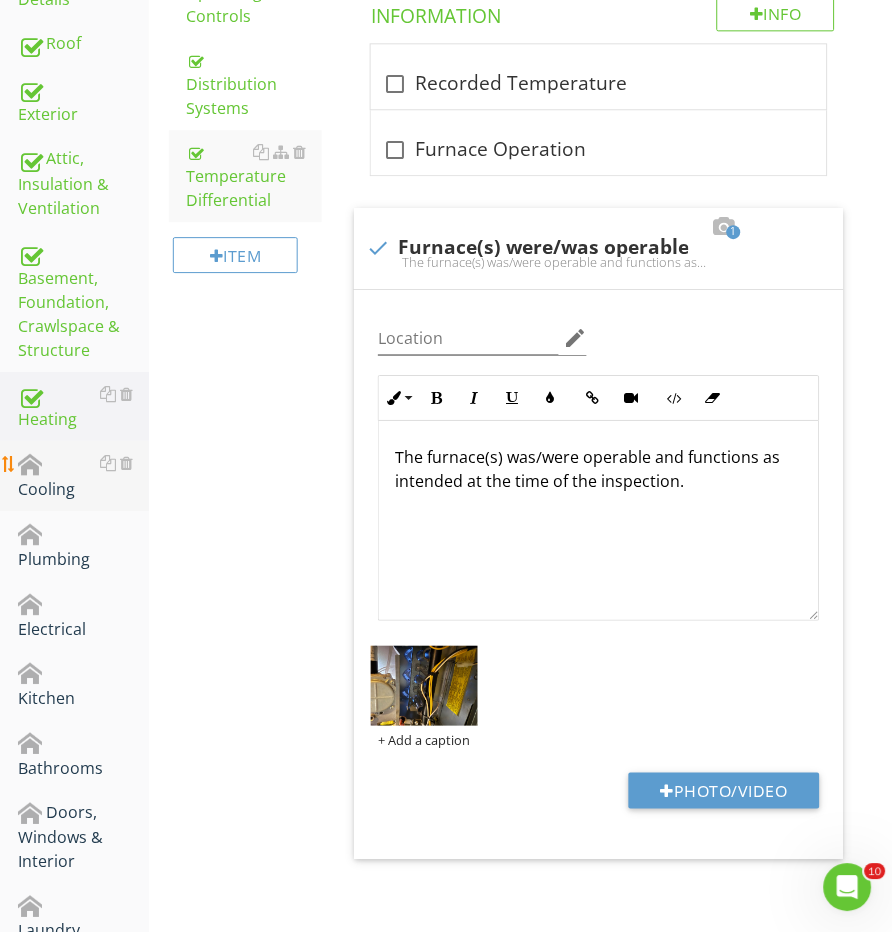 click on "Cooling" at bounding box center [83, 476] 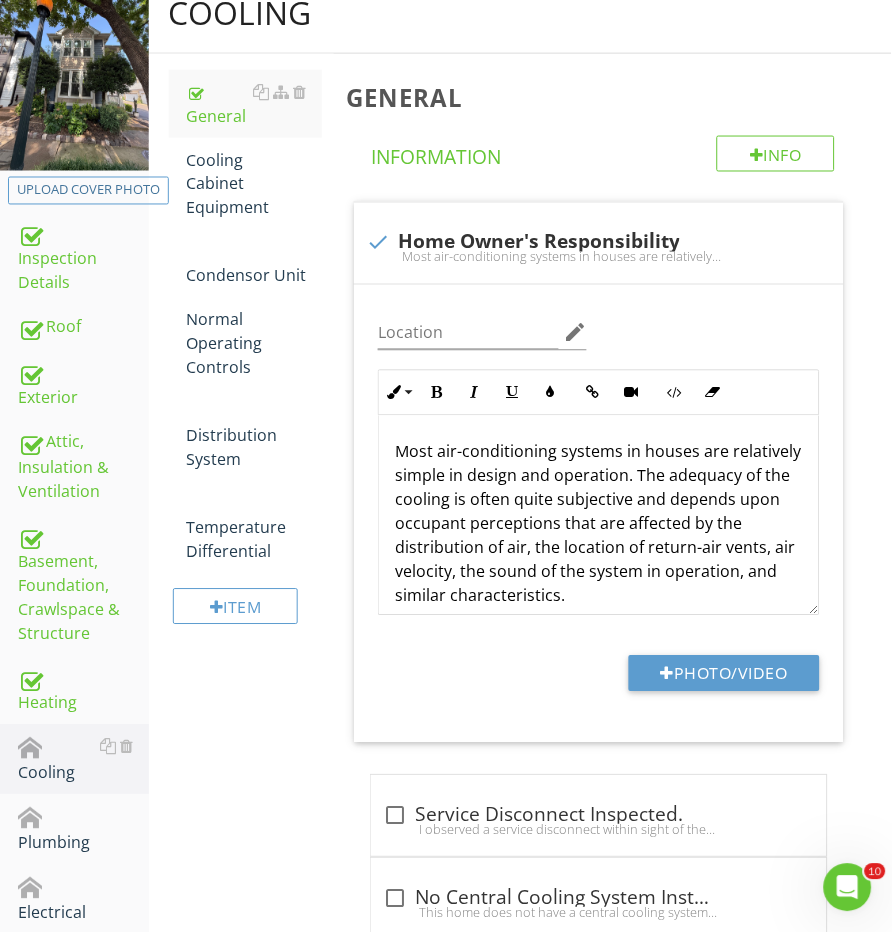 scroll, scrollTop: 274, scrollLeft: 0, axis: vertical 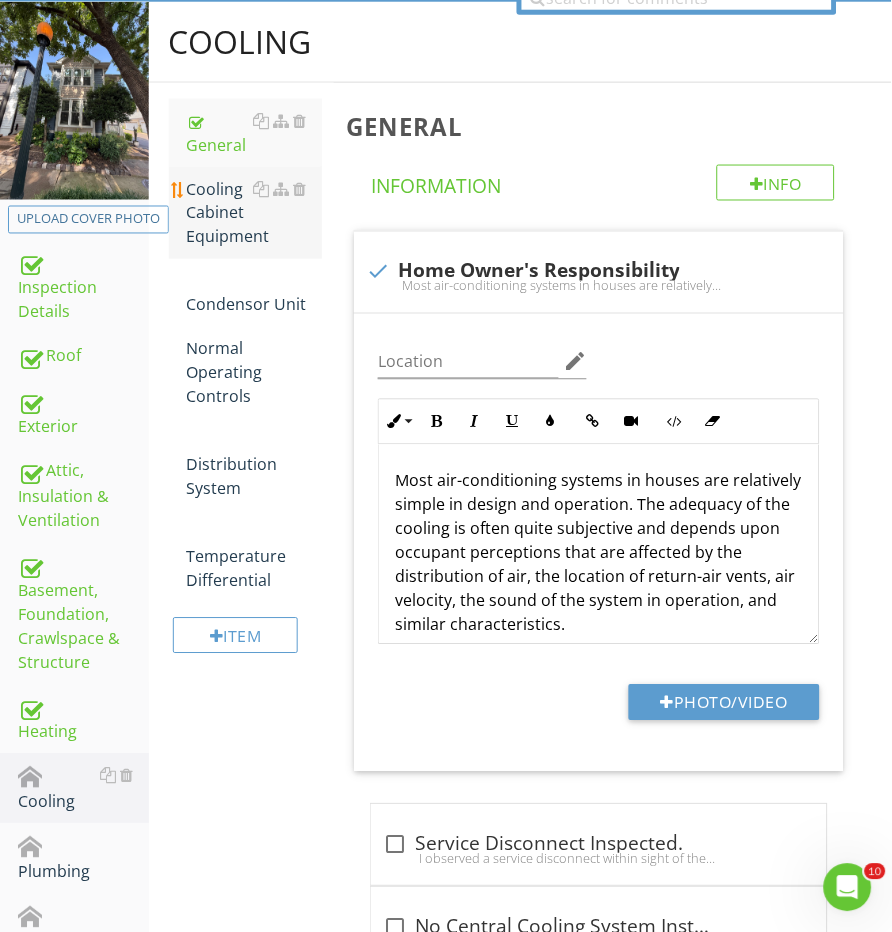 click on "Cooling Cabinet Equipment" at bounding box center [255, 213] 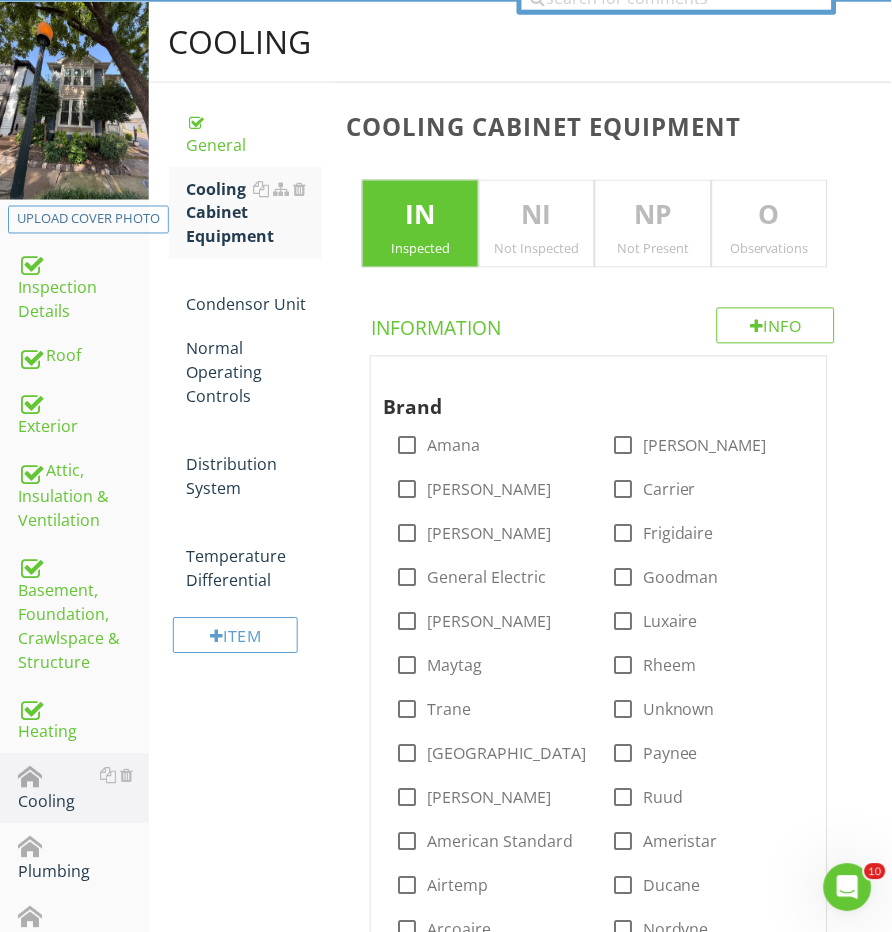 scroll, scrollTop: 394, scrollLeft: 0, axis: vertical 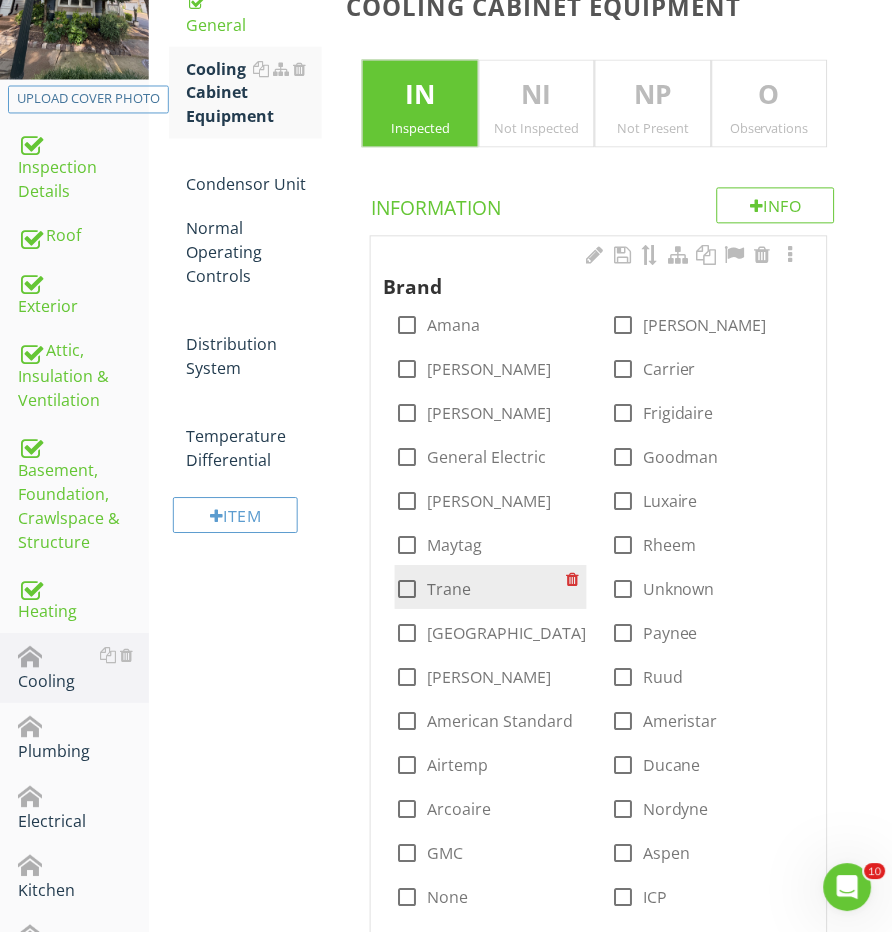 click on "check_box_outline_blank Trane" at bounding box center (433, 590) 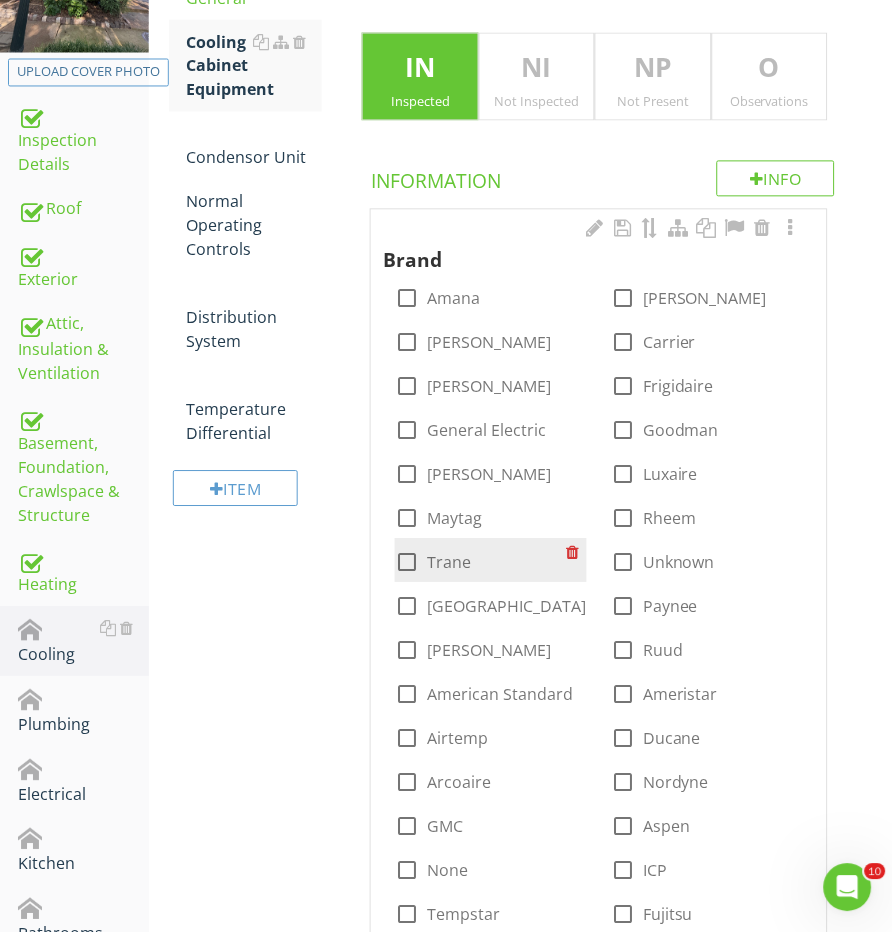 click at bounding box center (407, 563) 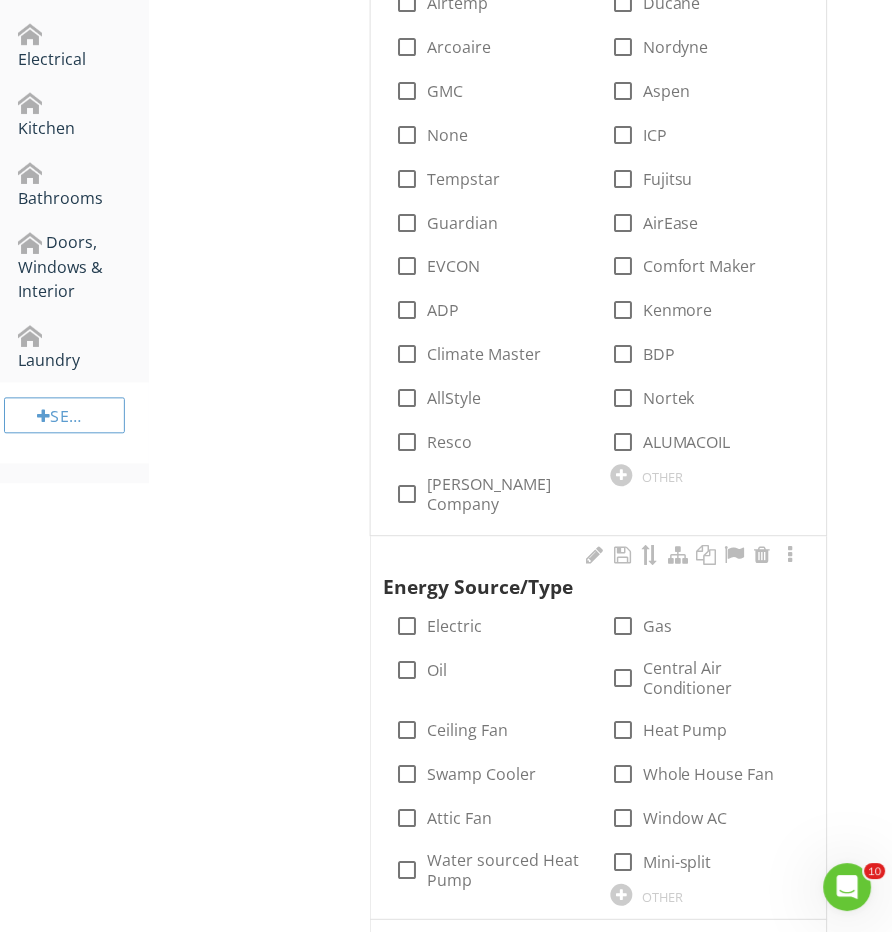 scroll, scrollTop: 1190, scrollLeft: 0, axis: vertical 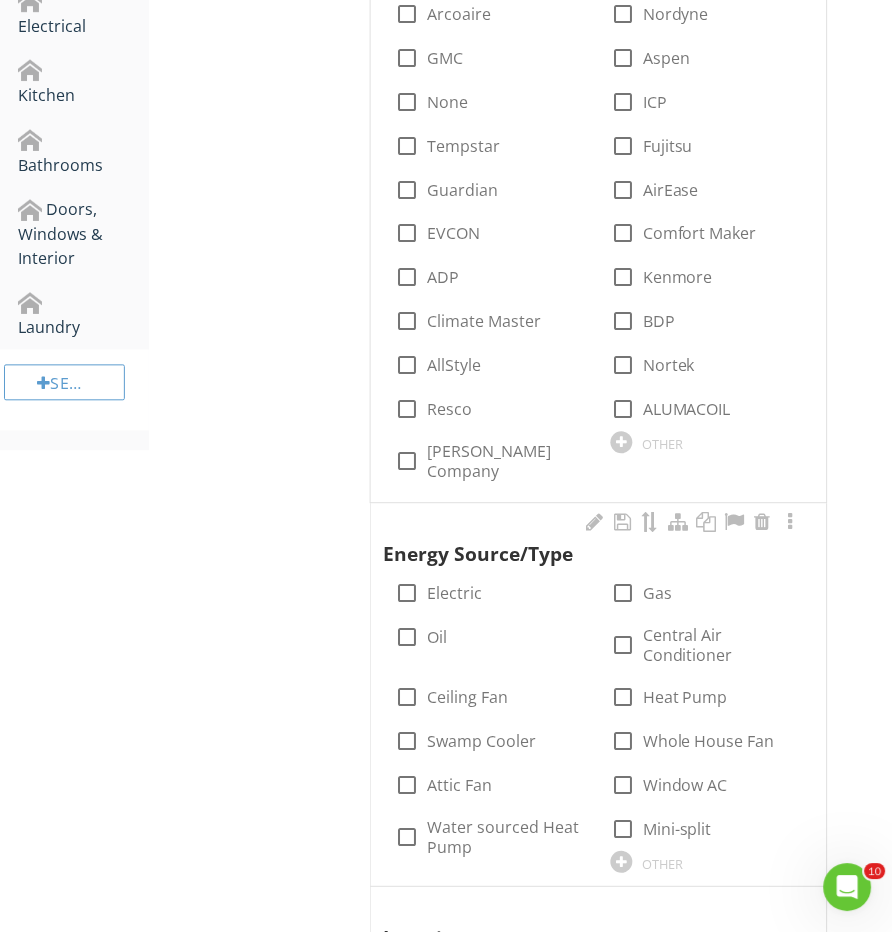 click on "check_box_outline_blank Central Air Conditioner" at bounding box center (707, 644) 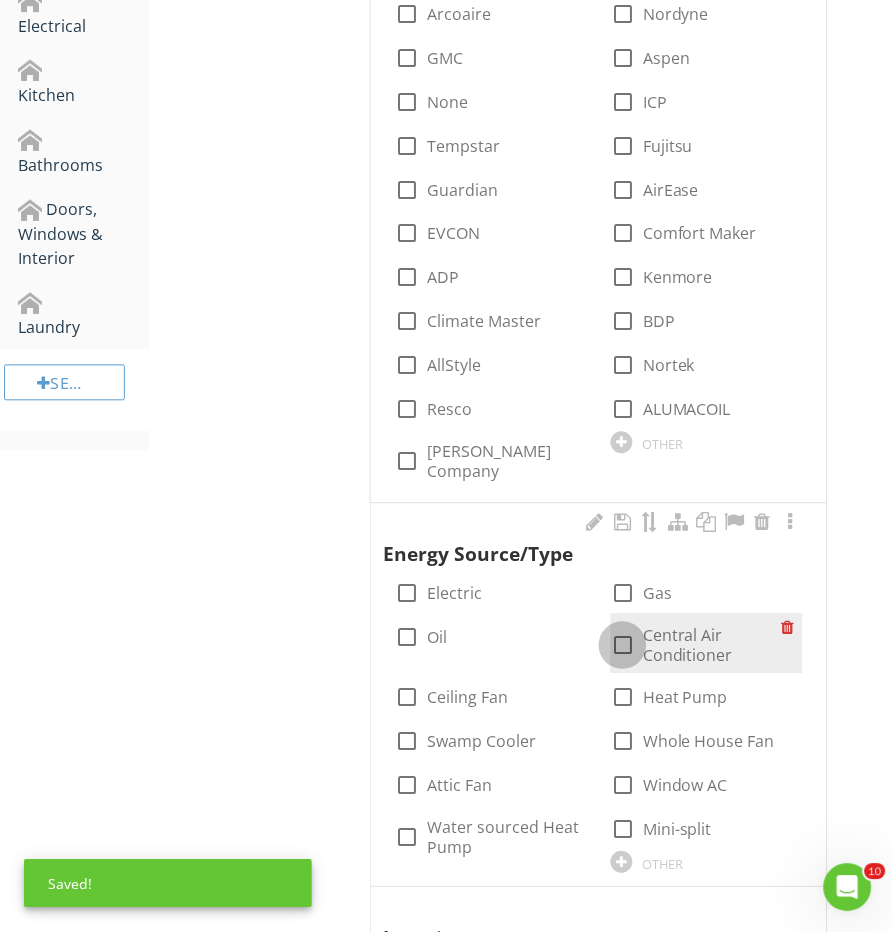 click at bounding box center (623, 646) 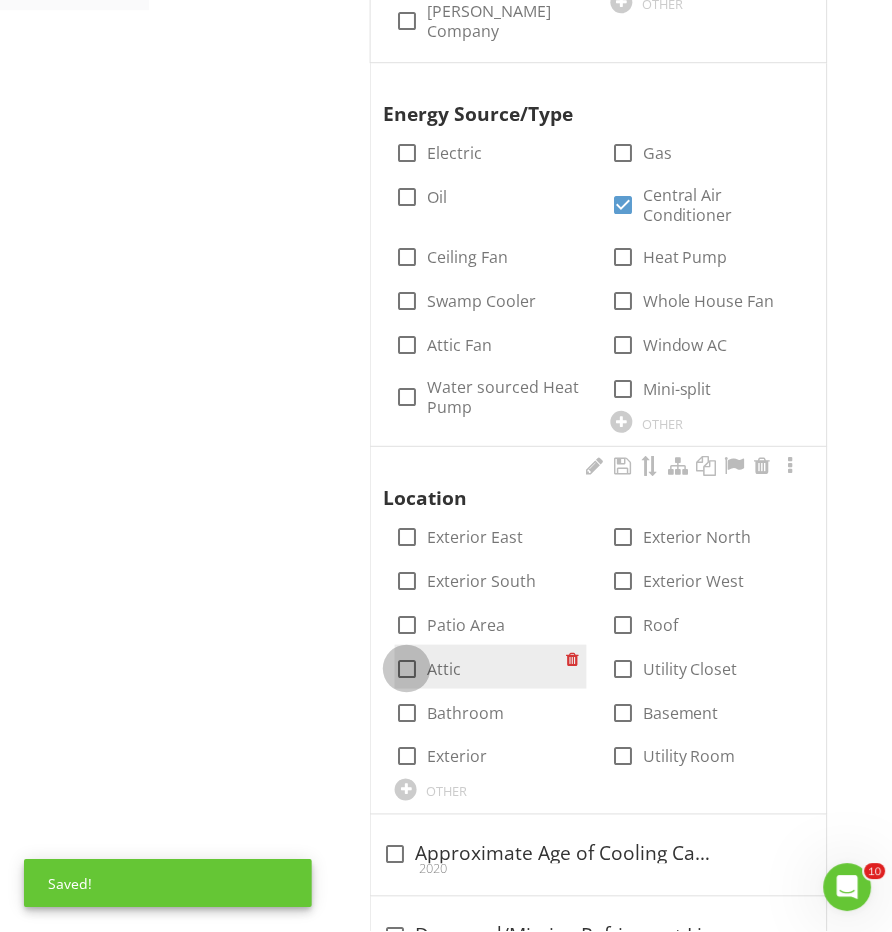 click at bounding box center (407, 669) 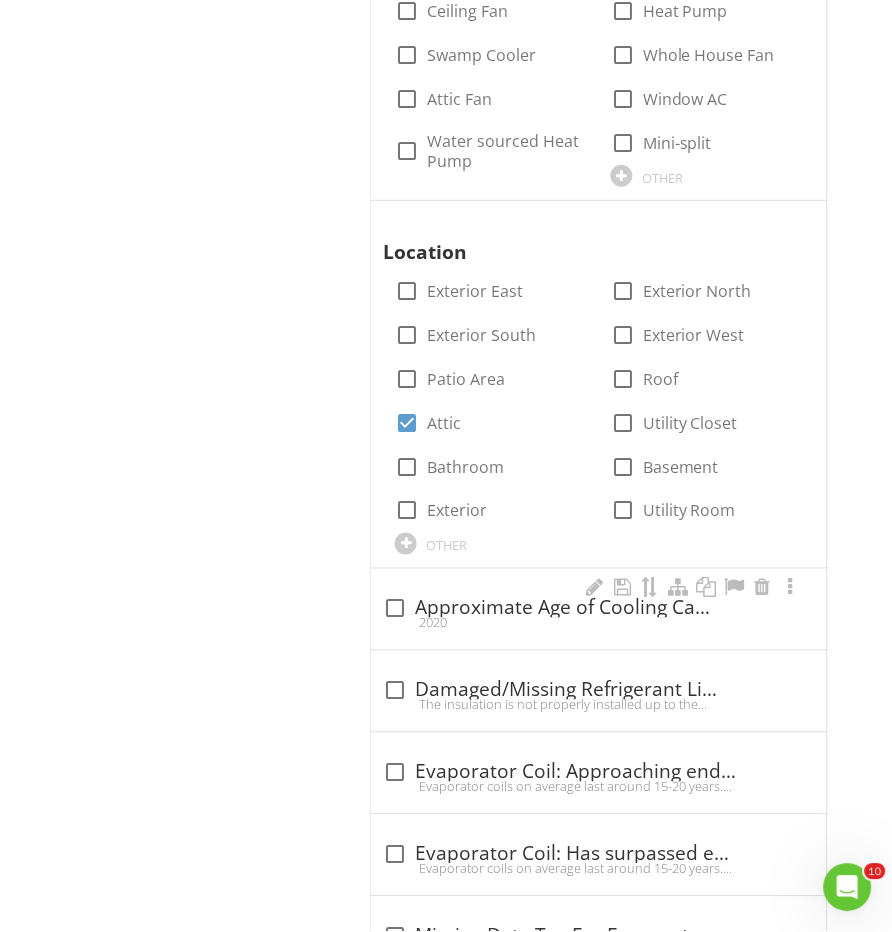 click on "check_box_outline_blank
Approximate Age of Cooling Cabinet
2020" at bounding box center (598, 615) 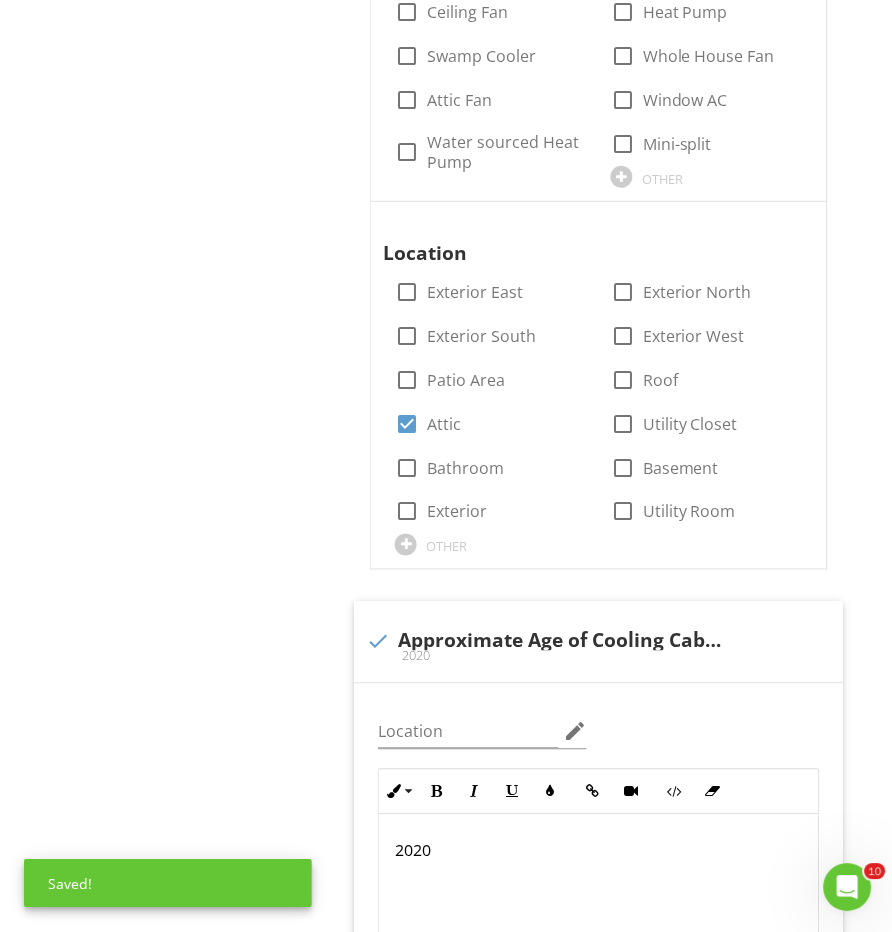 scroll, scrollTop: 2215, scrollLeft: 0, axis: vertical 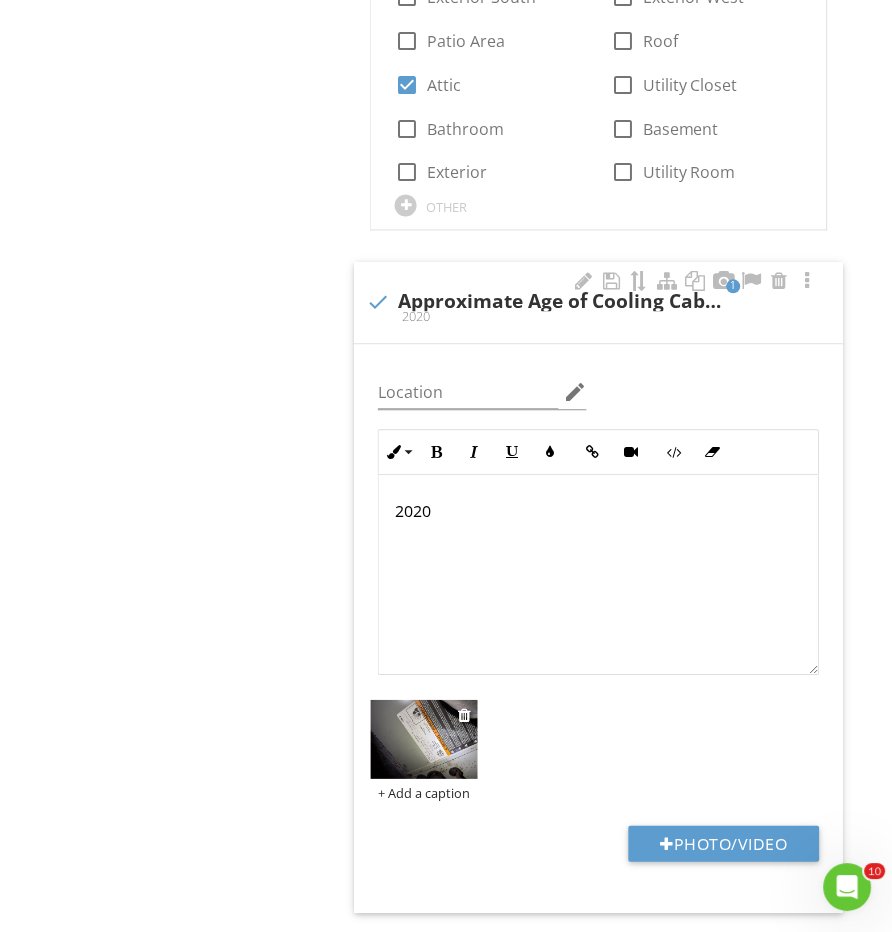 click at bounding box center [424, 741] 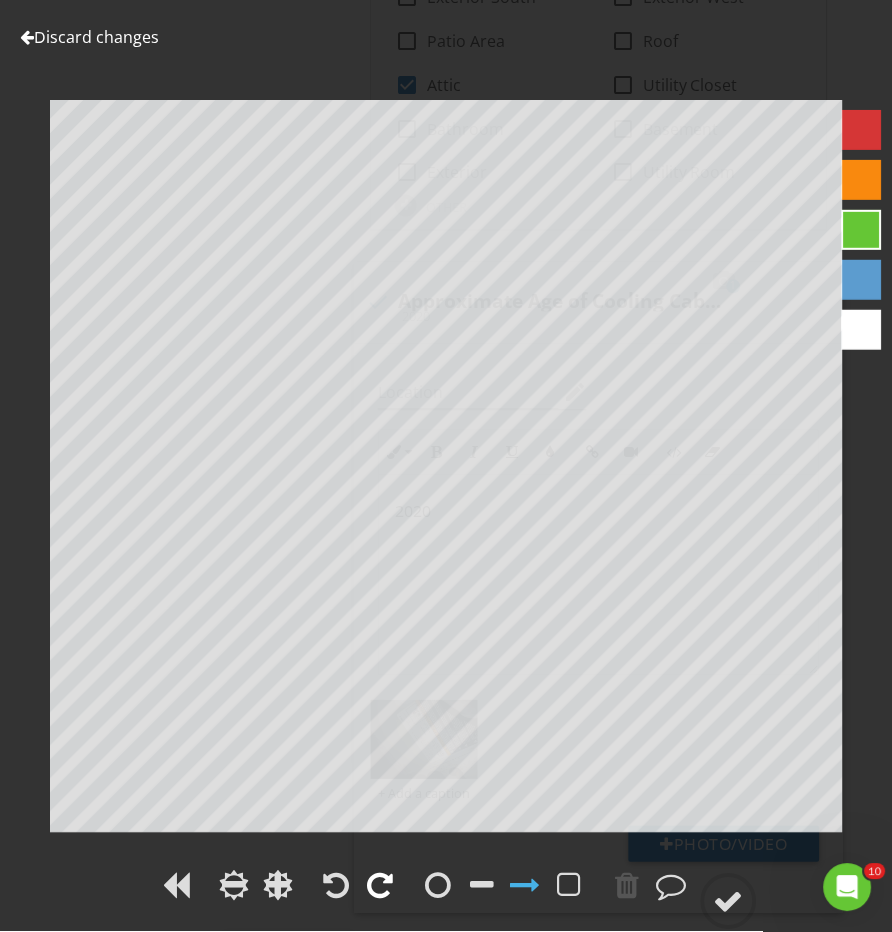 click at bounding box center (380, 886) 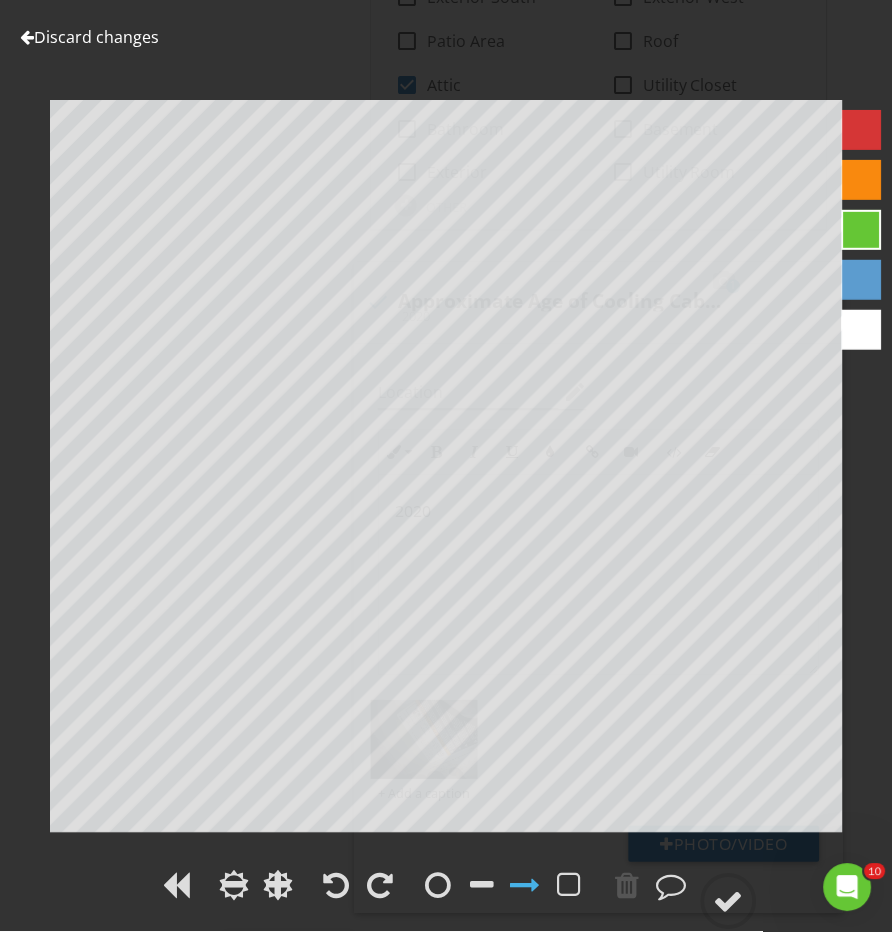 click at bounding box center [446, 889] 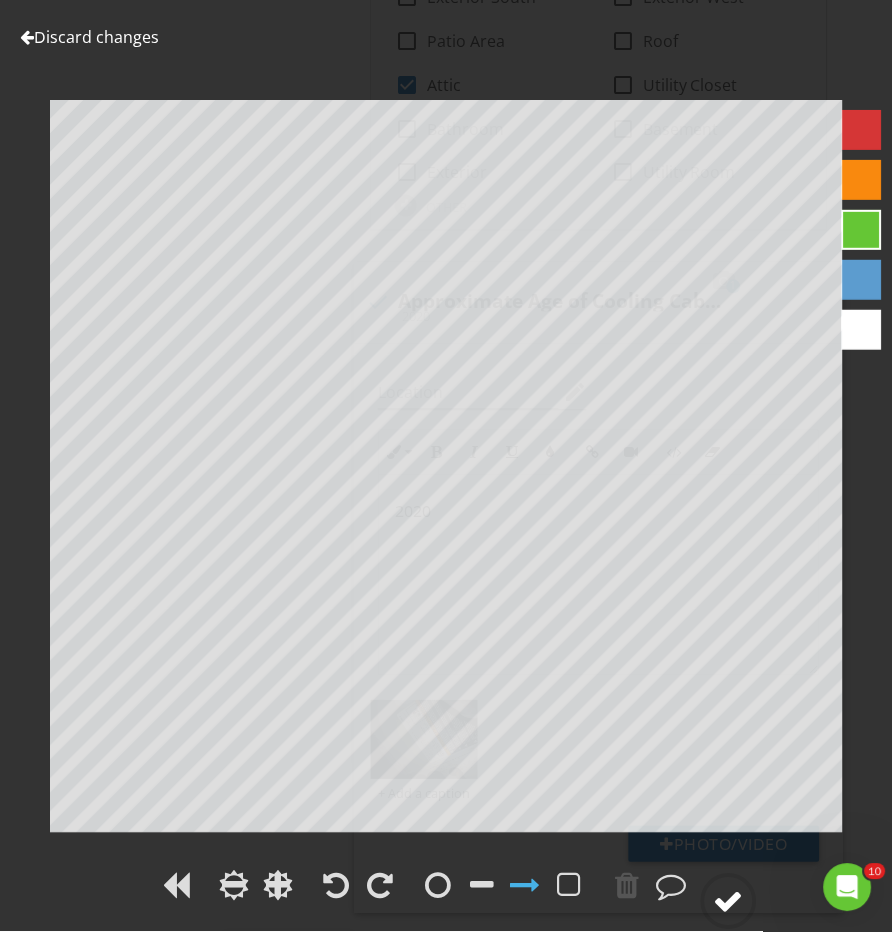click 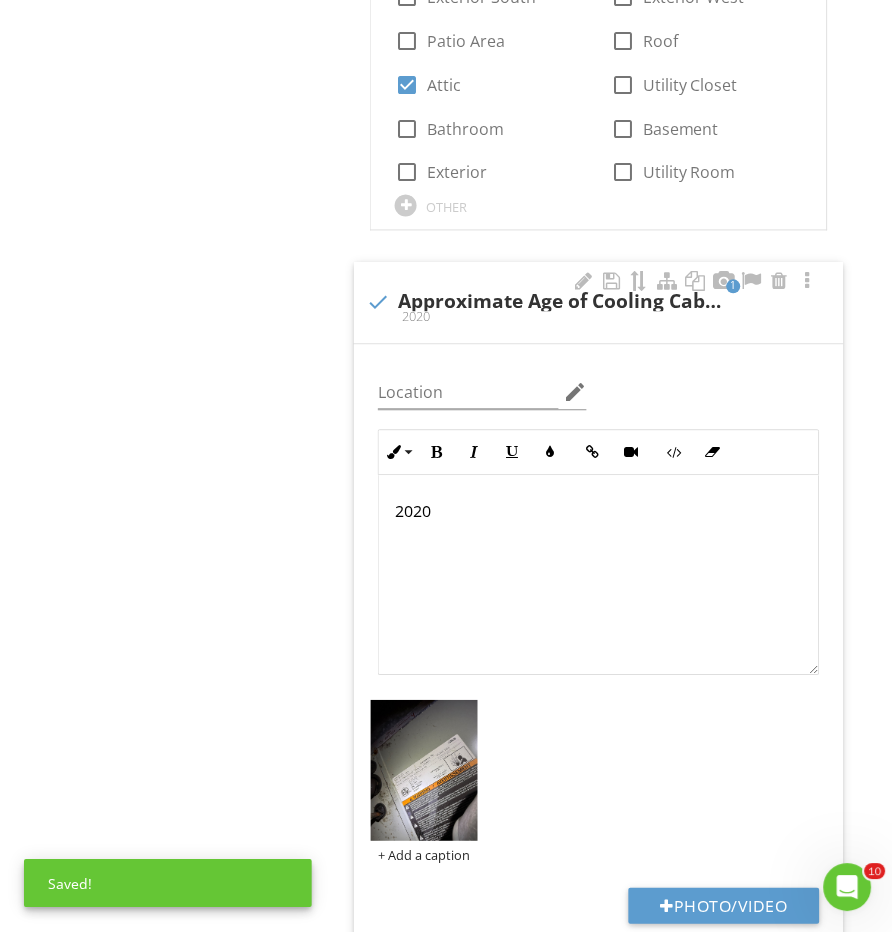 click on "2020" at bounding box center (598, 576) 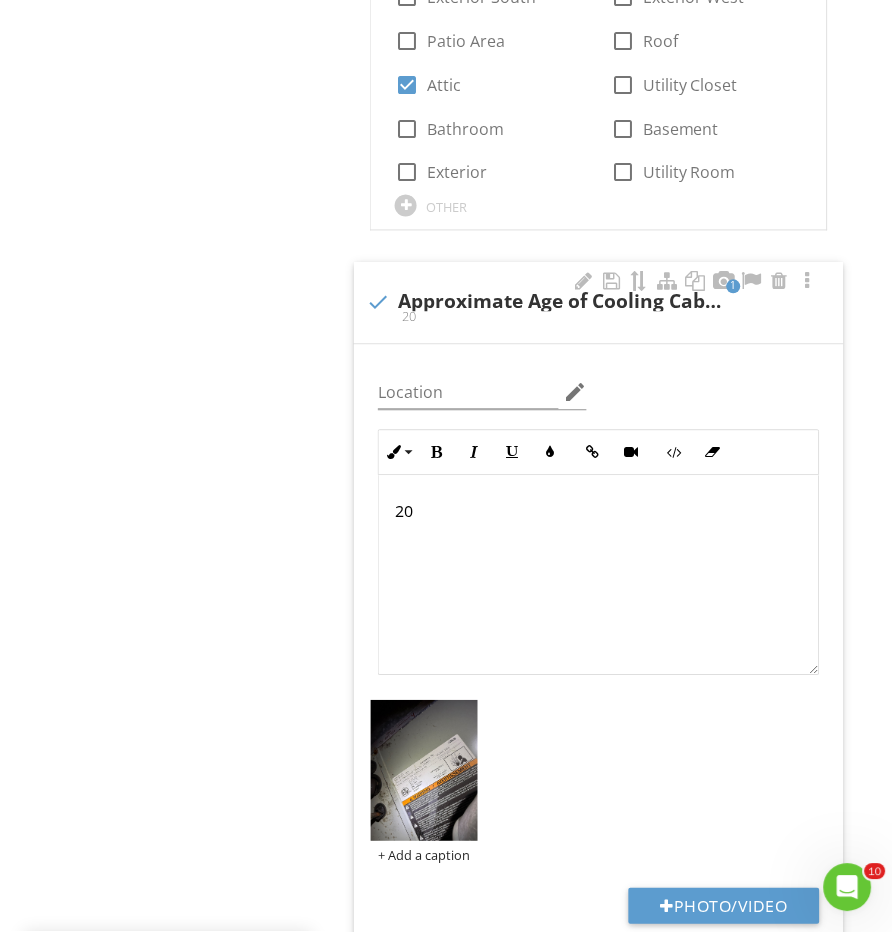 type 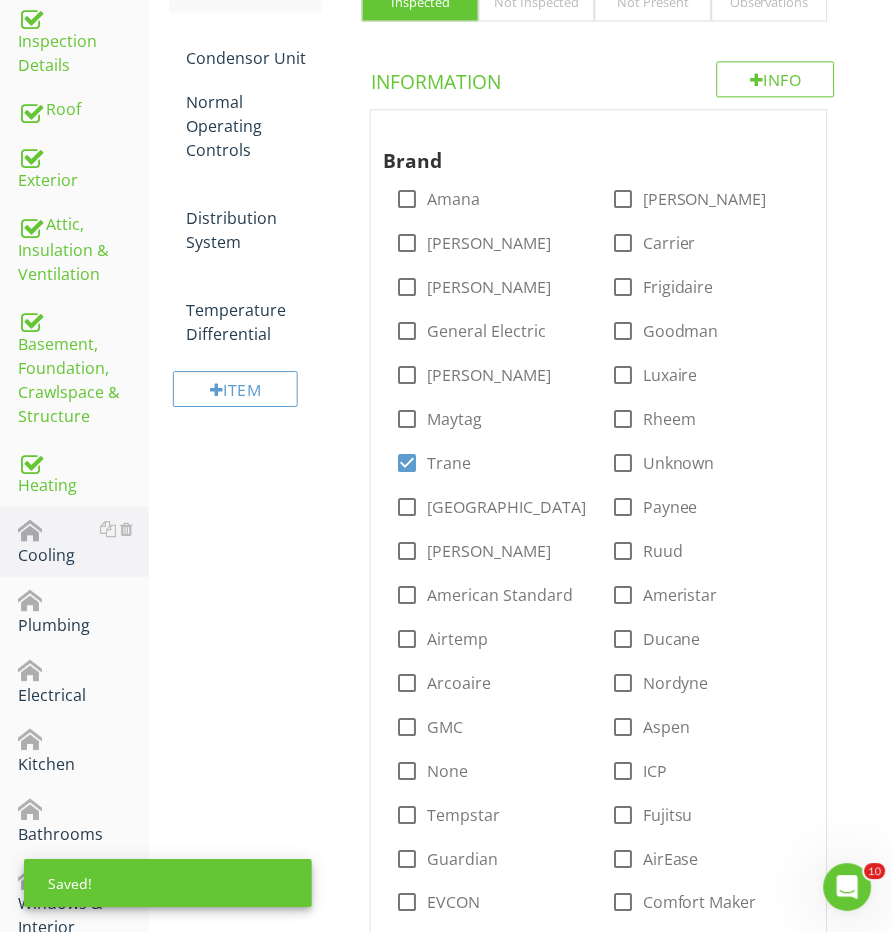 scroll, scrollTop: 408, scrollLeft: 0, axis: vertical 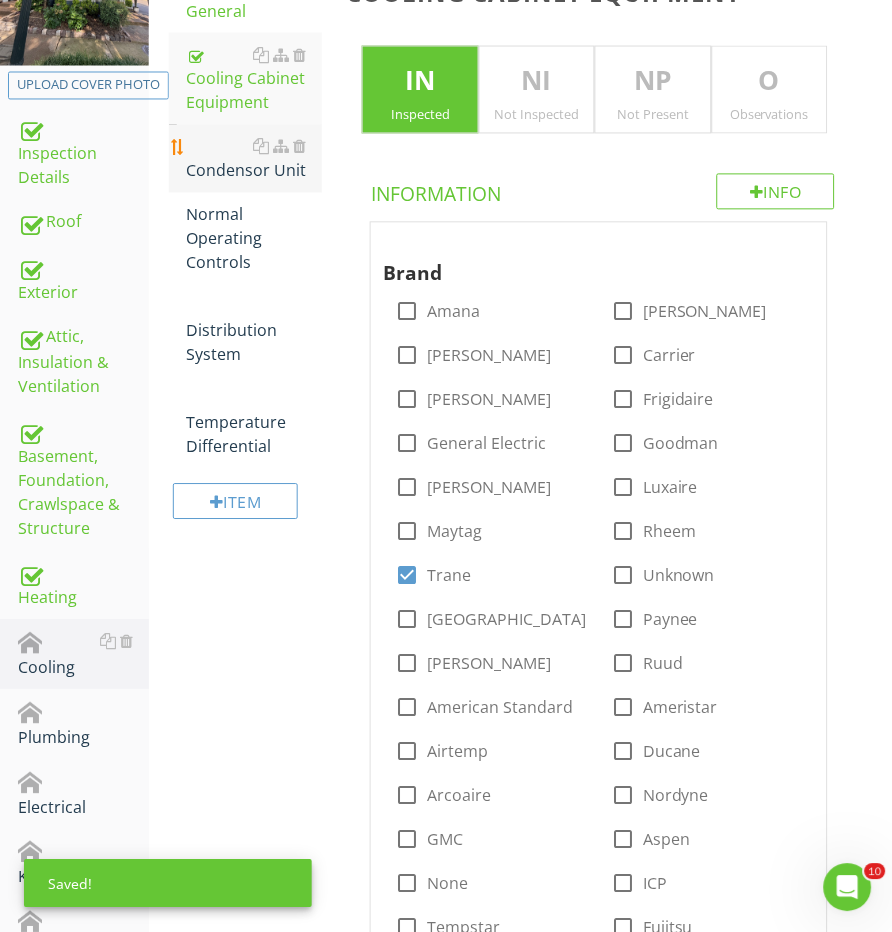 click on "Condensor Unit" at bounding box center (255, 159) 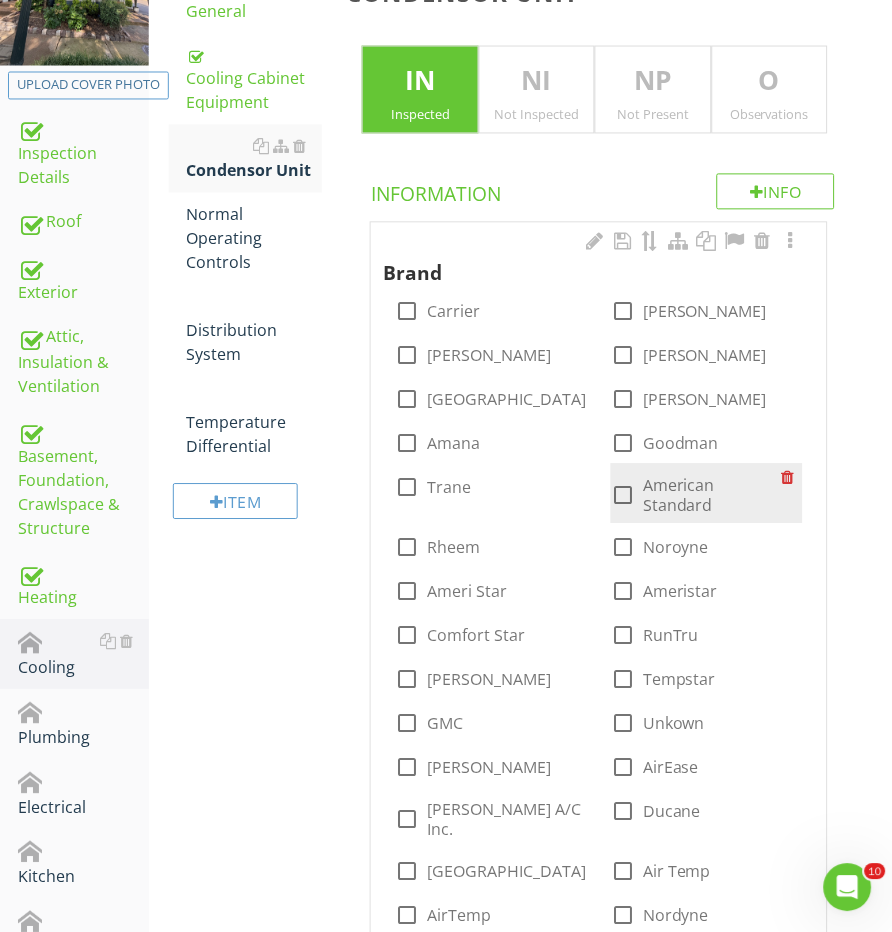click on "American Standard" at bounding box center (712, 496) 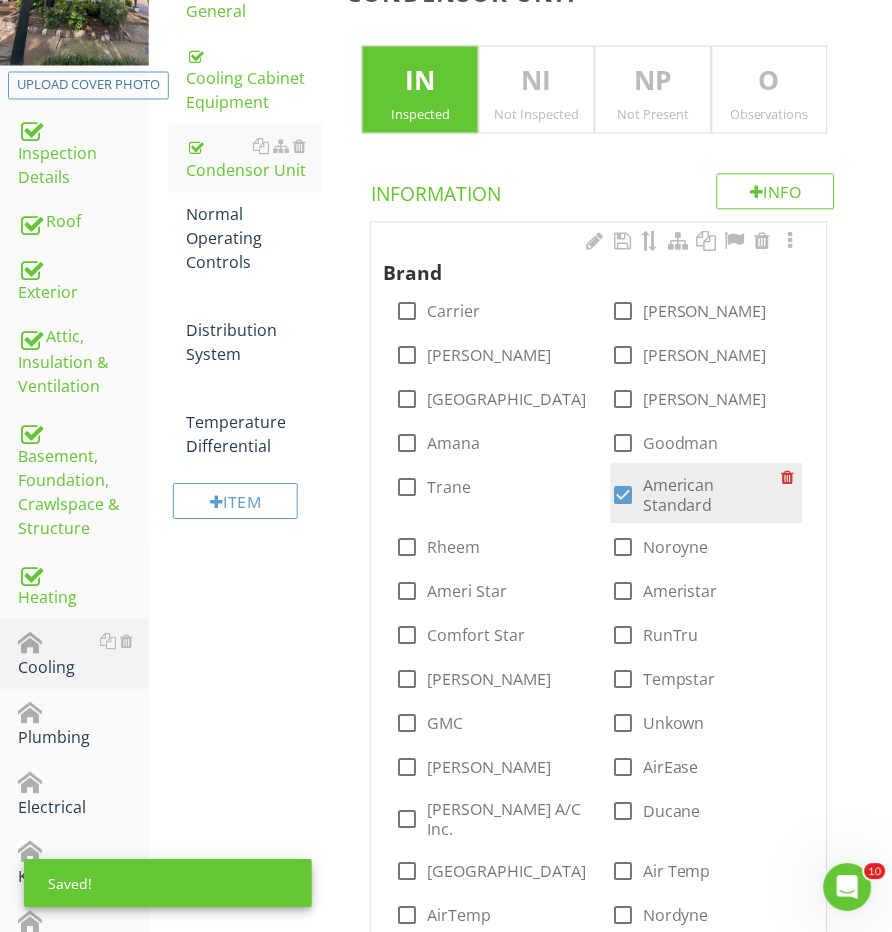 click at bounding box center (623, 496) 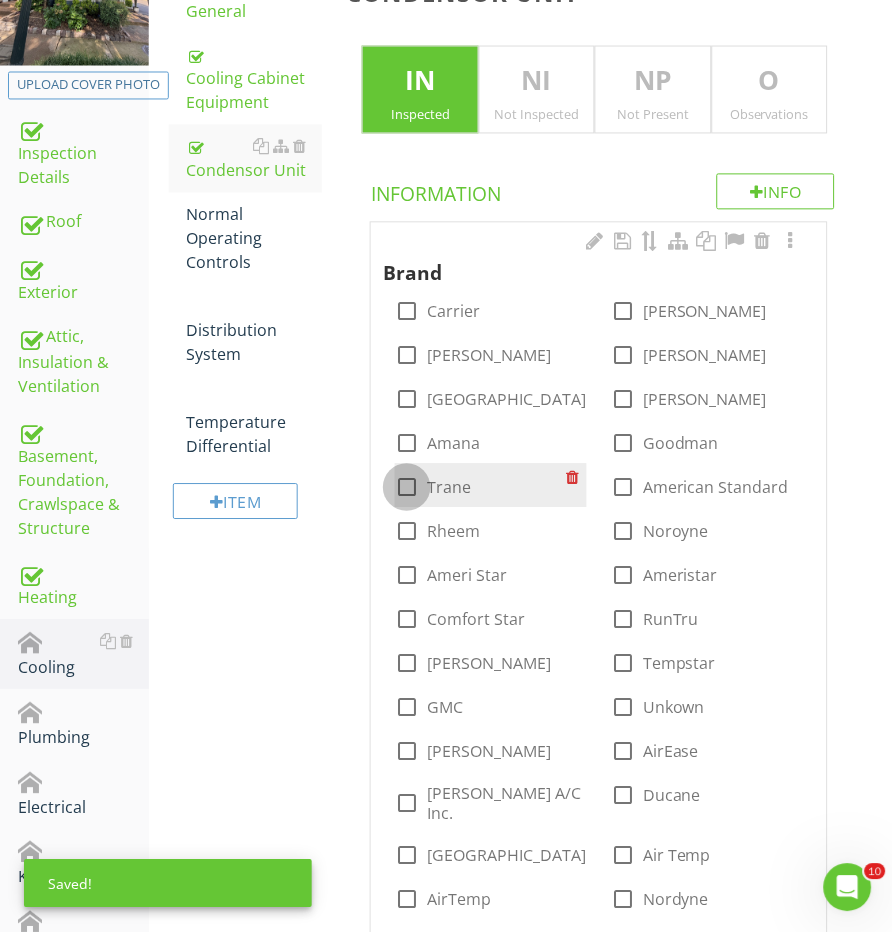 click at bounding box center [407, 488] 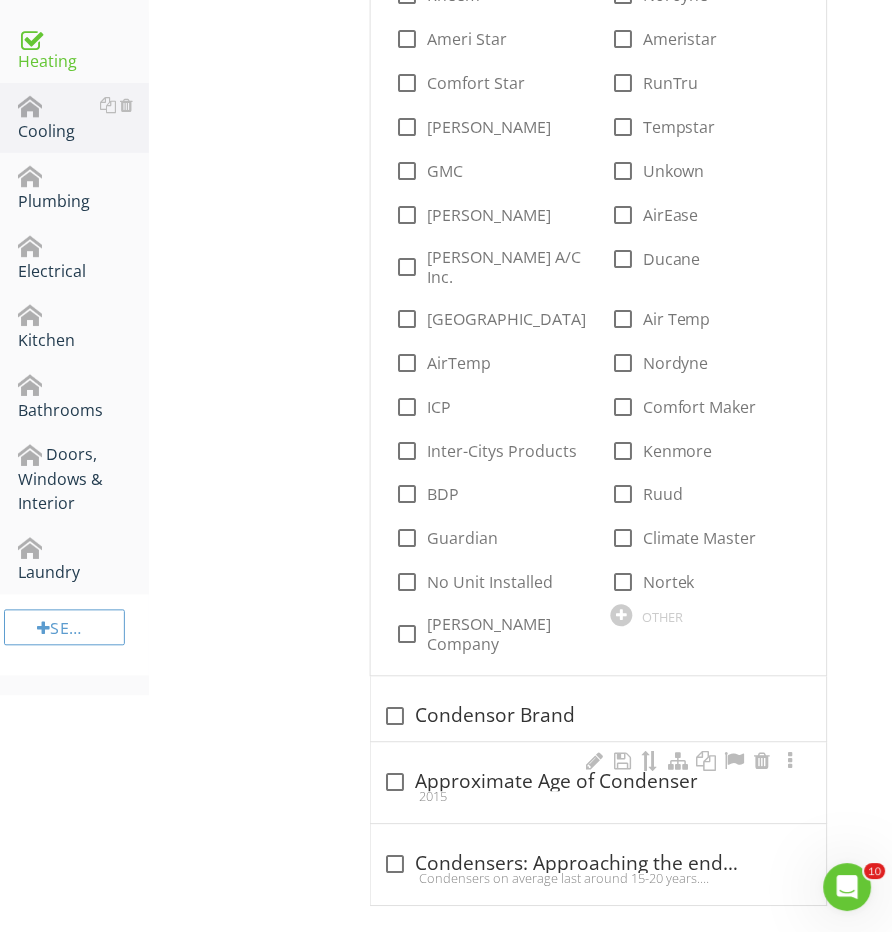 click on "check_box_outline_blank
Approximate Age of Condenser
2015" at bounding box center (598, 783) 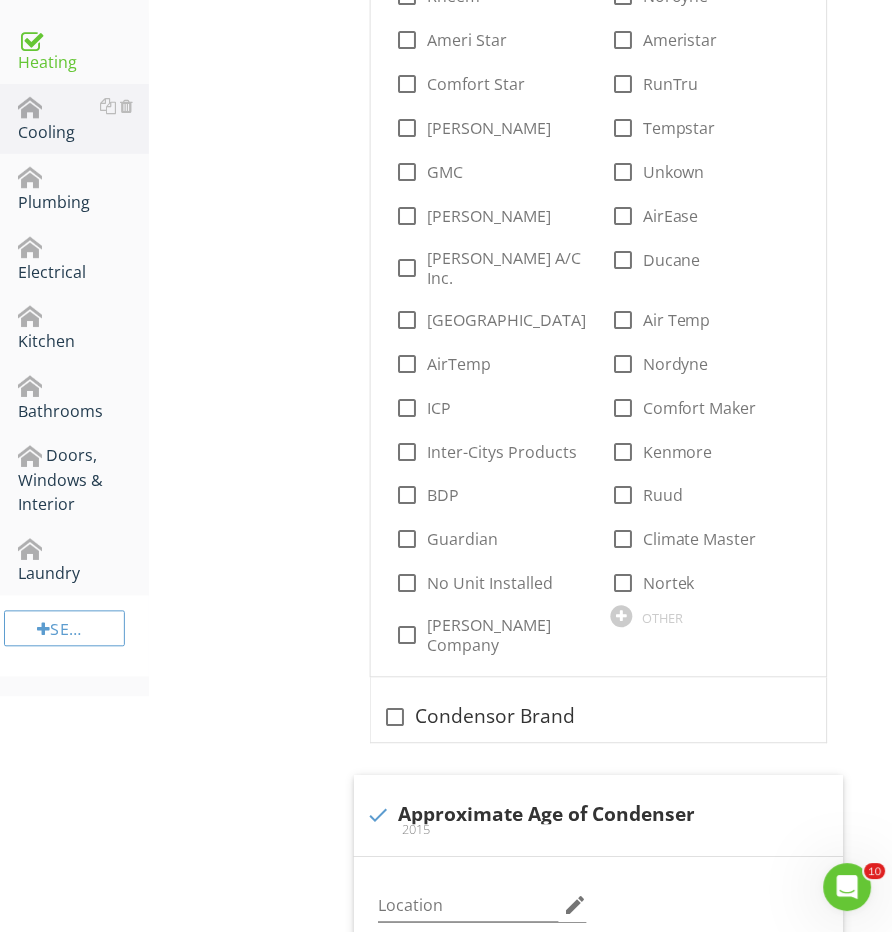 scroll, scrollTop: 1447, scrollLeft: 0, axis: vertical 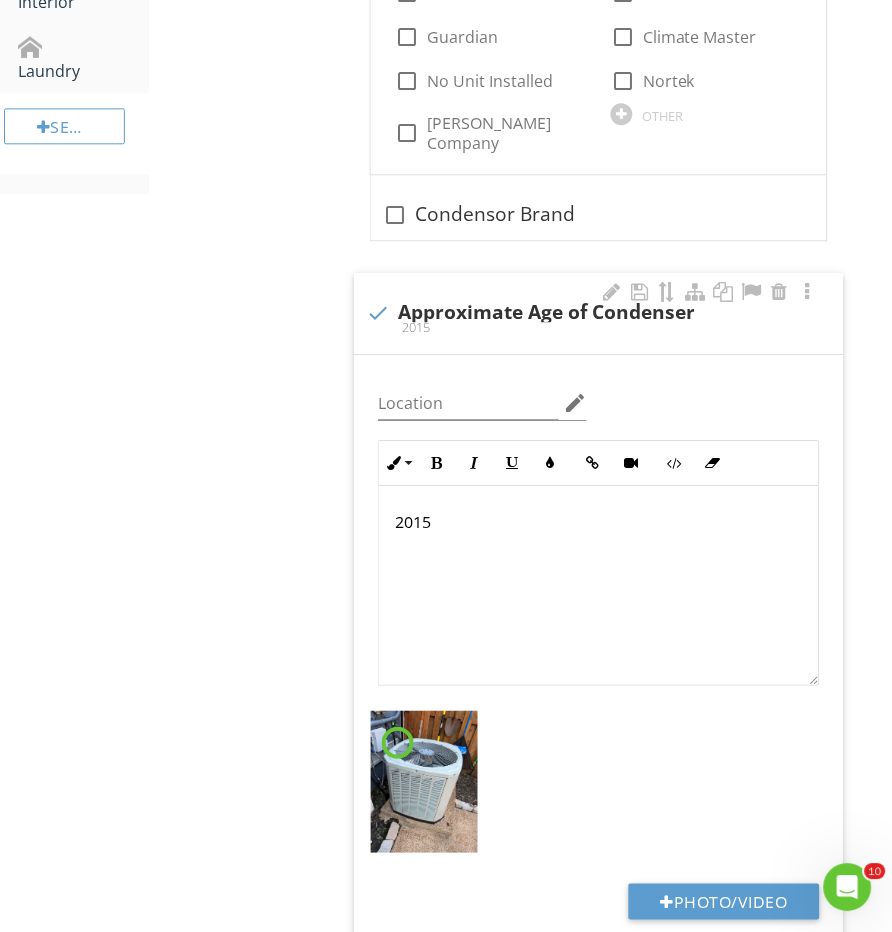 click on "2015" at bounding box center (598, 522) 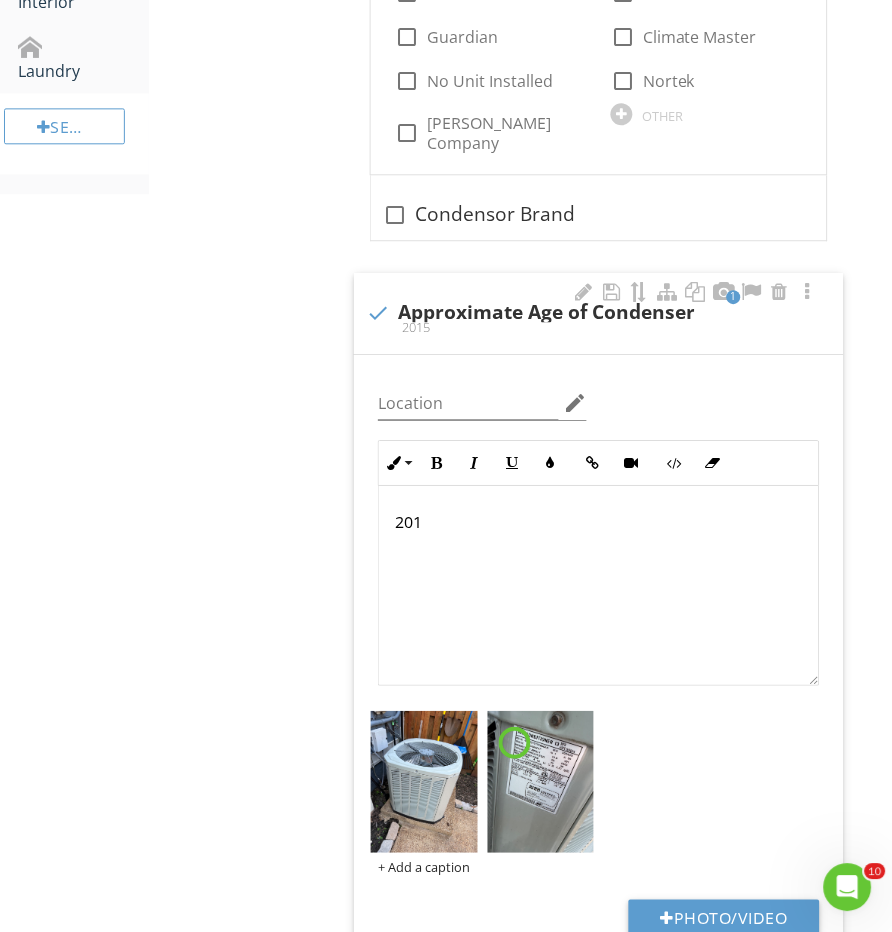 type 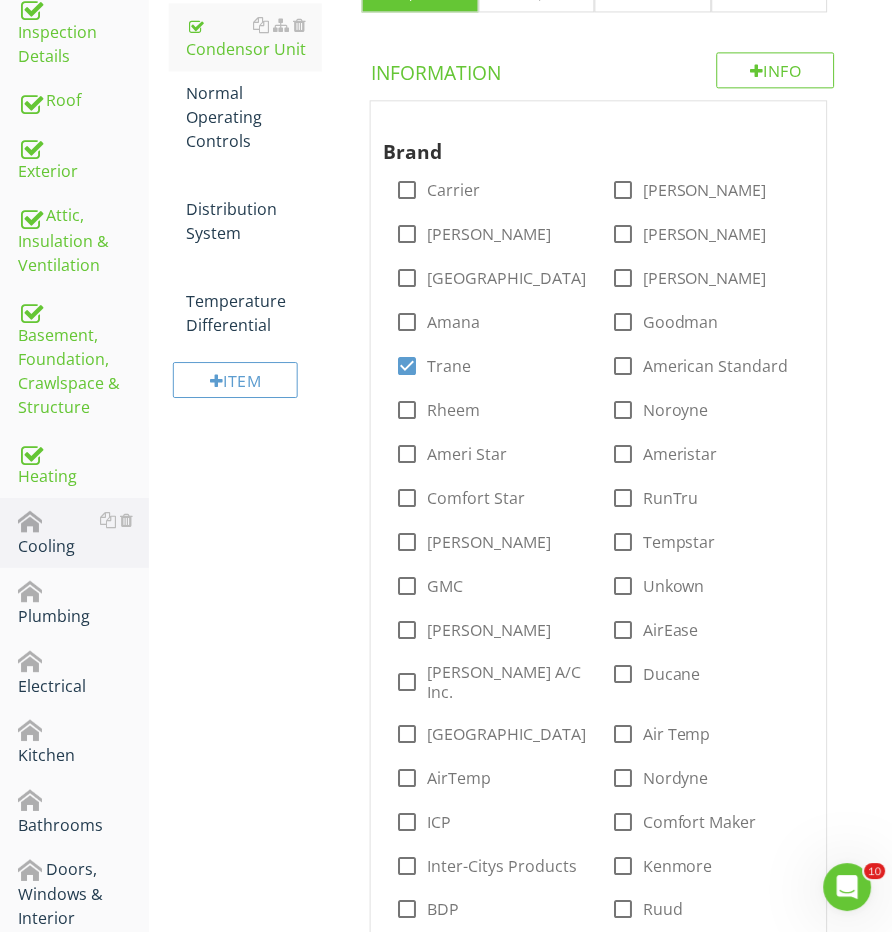 scroll, scrollTop: 529, scrollLeft: 0, axis: vertical 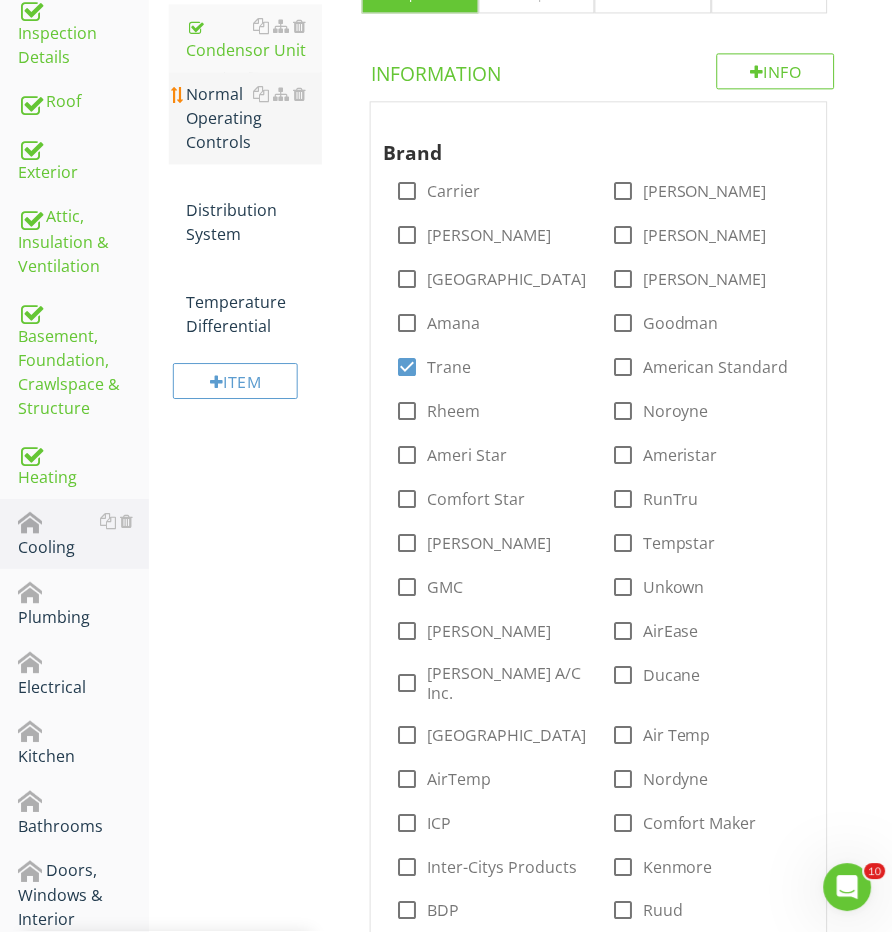 click on "Normal Operating Controls" at bounding box center (255, 118) 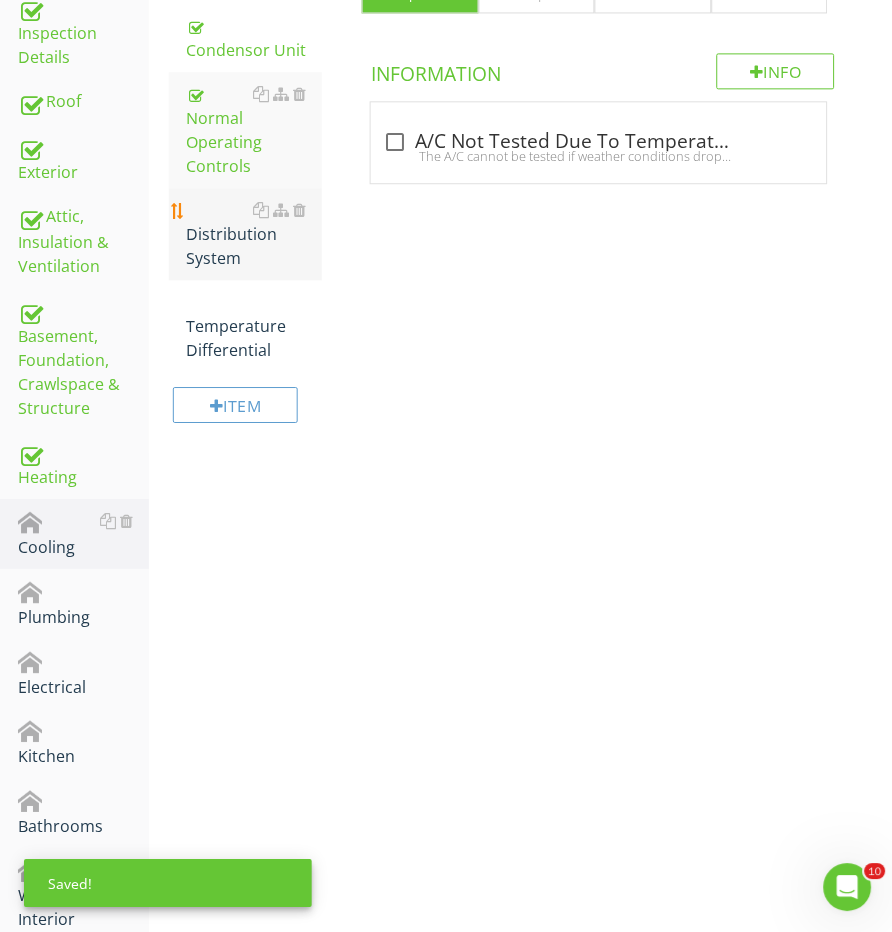 click on "Distribution System" at bounding box center [255, 234] 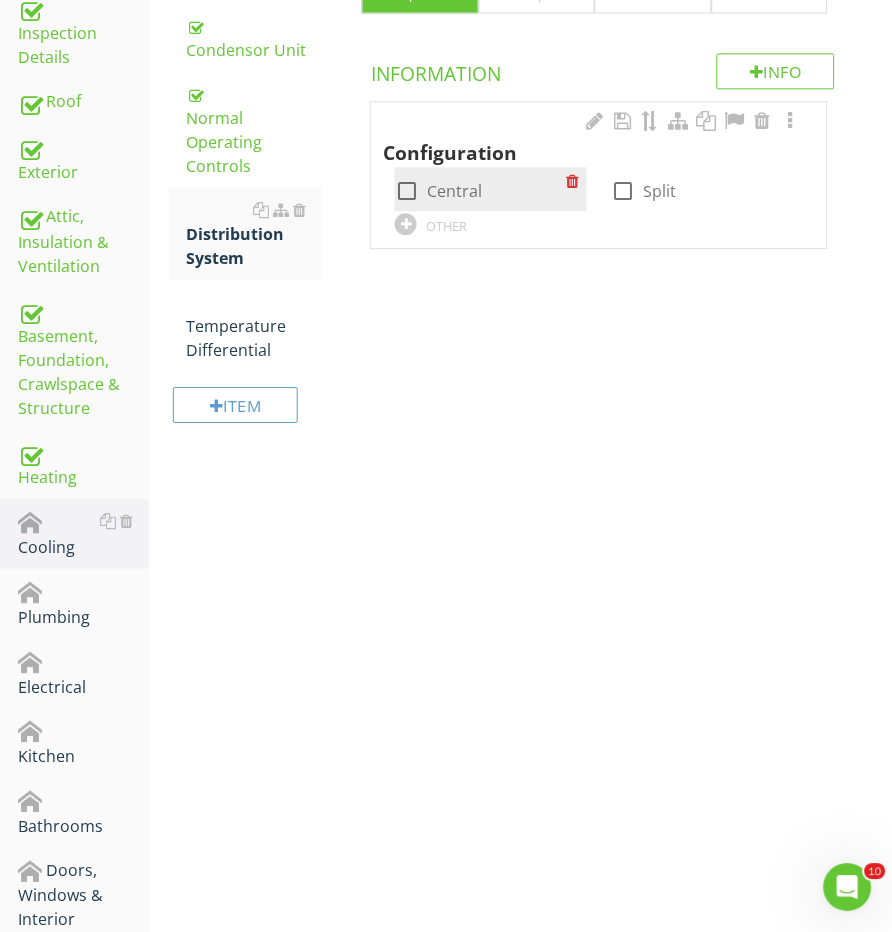click on "check_box_outline_blank Central" at bounding box center [480, 189] 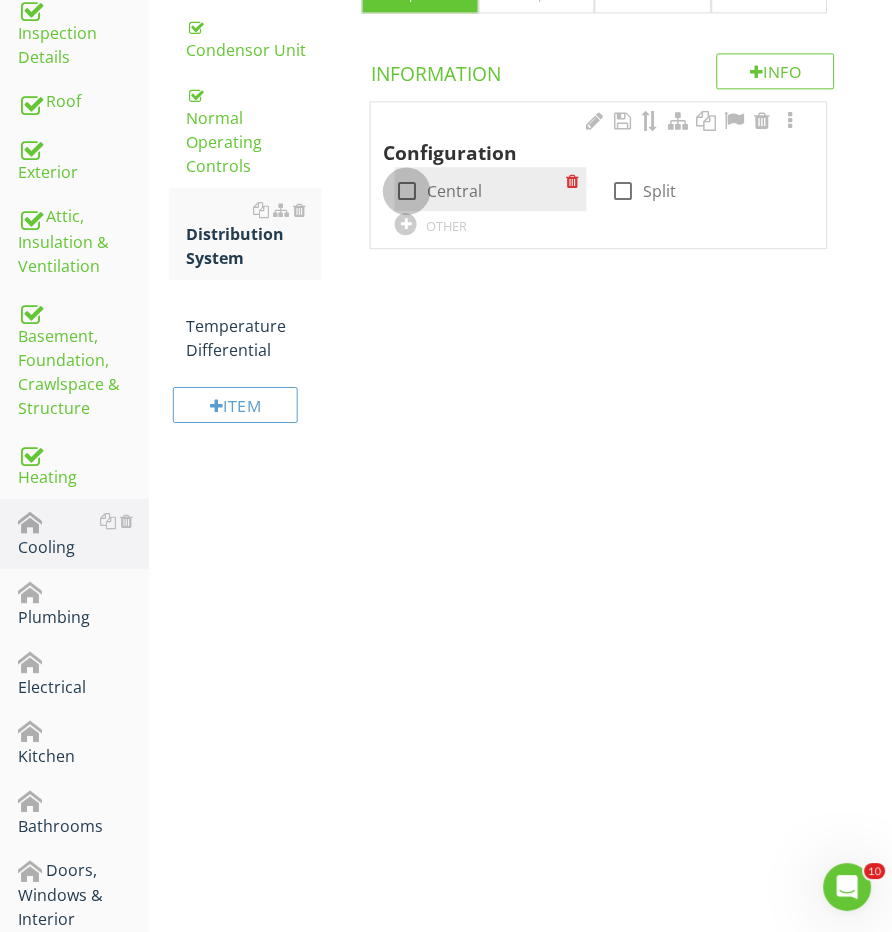 click at bounding box center (407, 191) 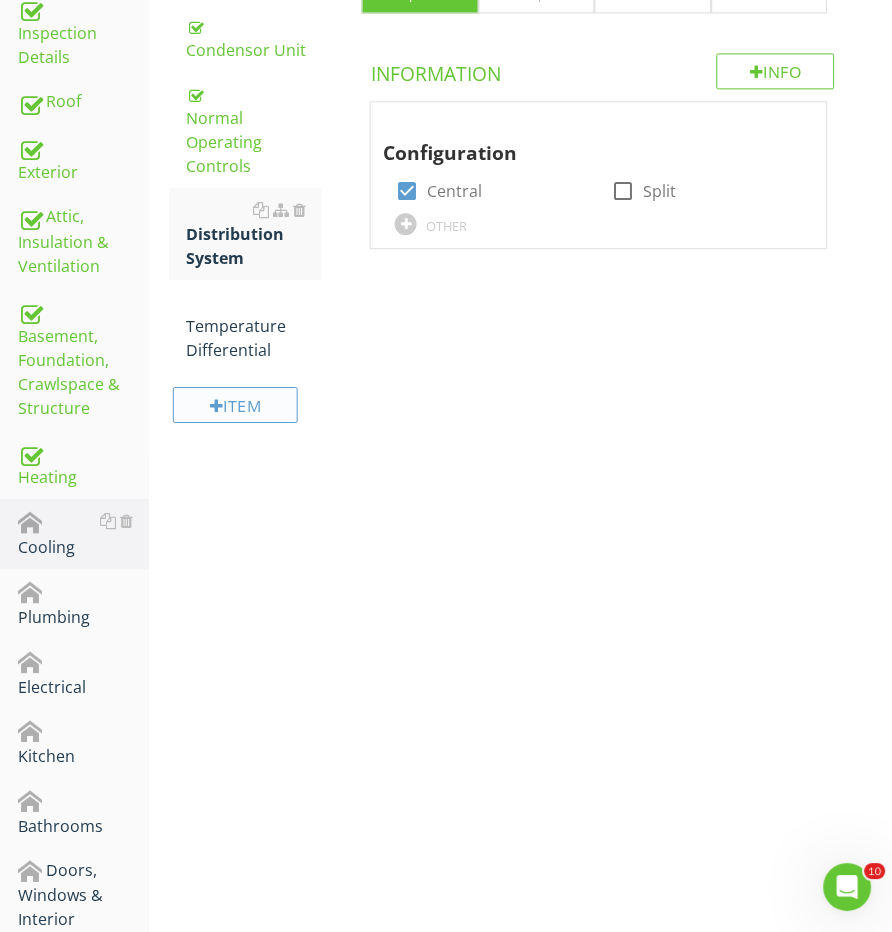 click on "Item" at bounding box center (236, 405) 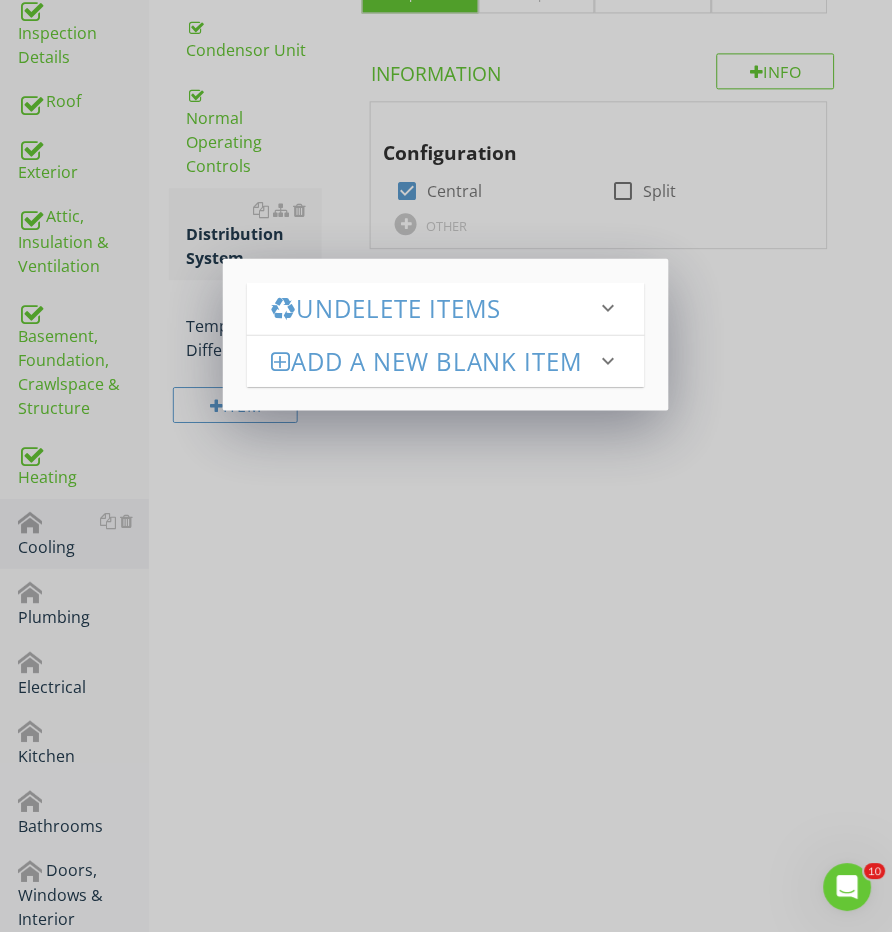click on "Undelete Items
keyboard_arrow_down       Fetching deleted items...
Add a new Blank Item
keyboard_arrow_down     Name     check_box_outline_blank Save to template for use in future reports
Add New Item" at bounding box center [446, 334] 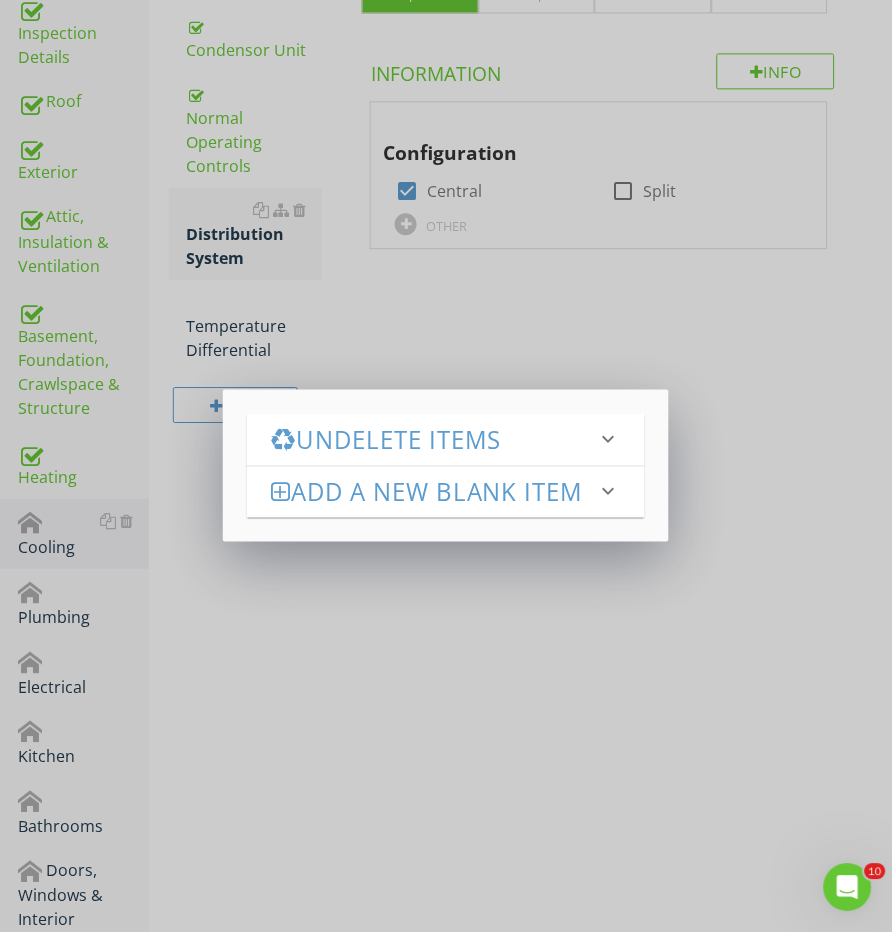 click on "Undelete Items
keyboard_arrow_down       Fetching deleted items...
Add a new Blank Item
keyboard_arrow_down     Name     check_box_outline_blank Save to template for use in future reports
Add New Item" at bounding box center (446, 466) 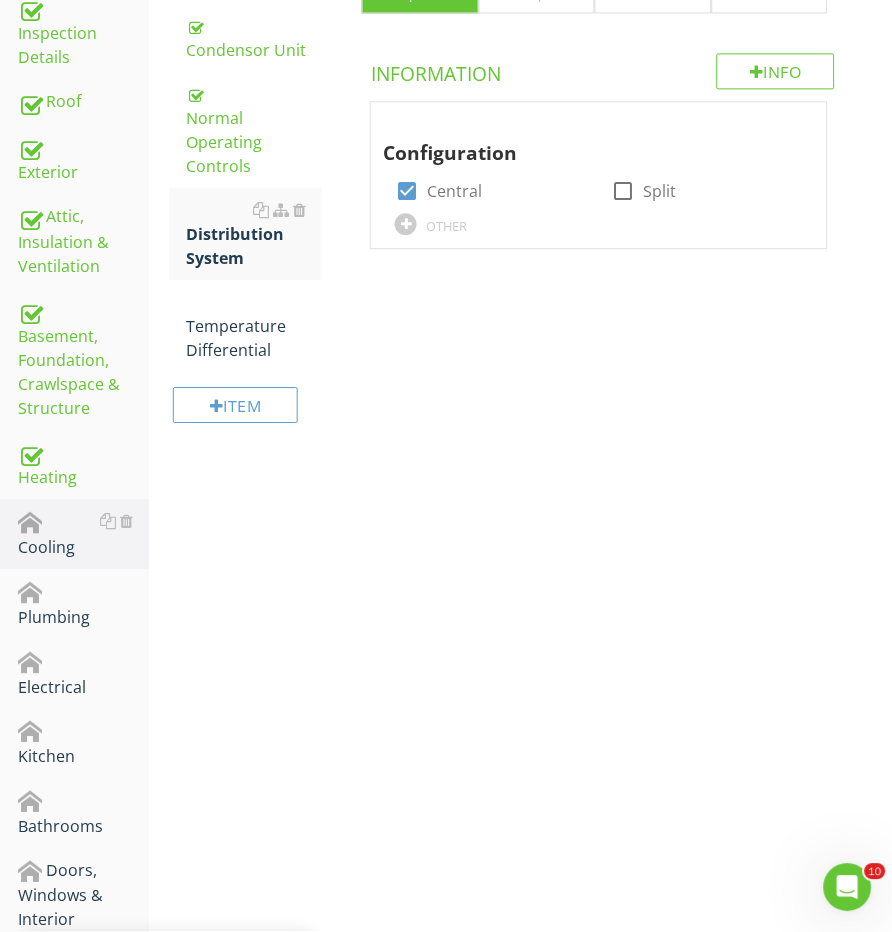 click on "Temperature Differential" at bounding box center [255, 326] 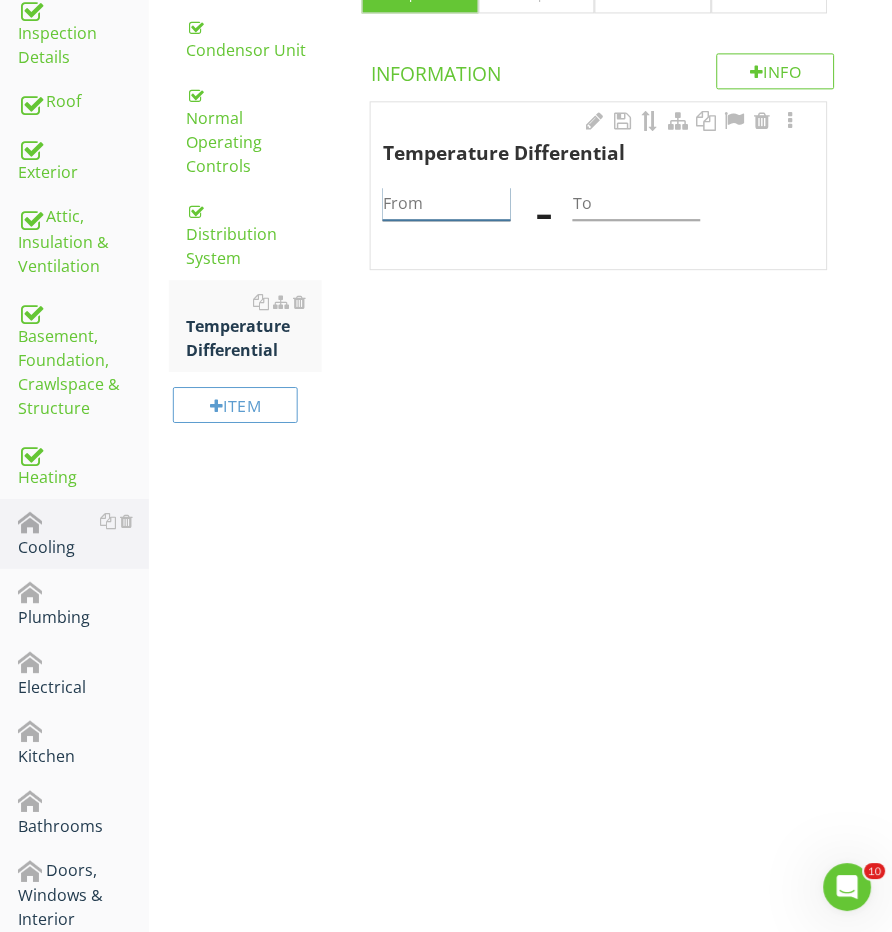 click at bounding box center [447, 203] 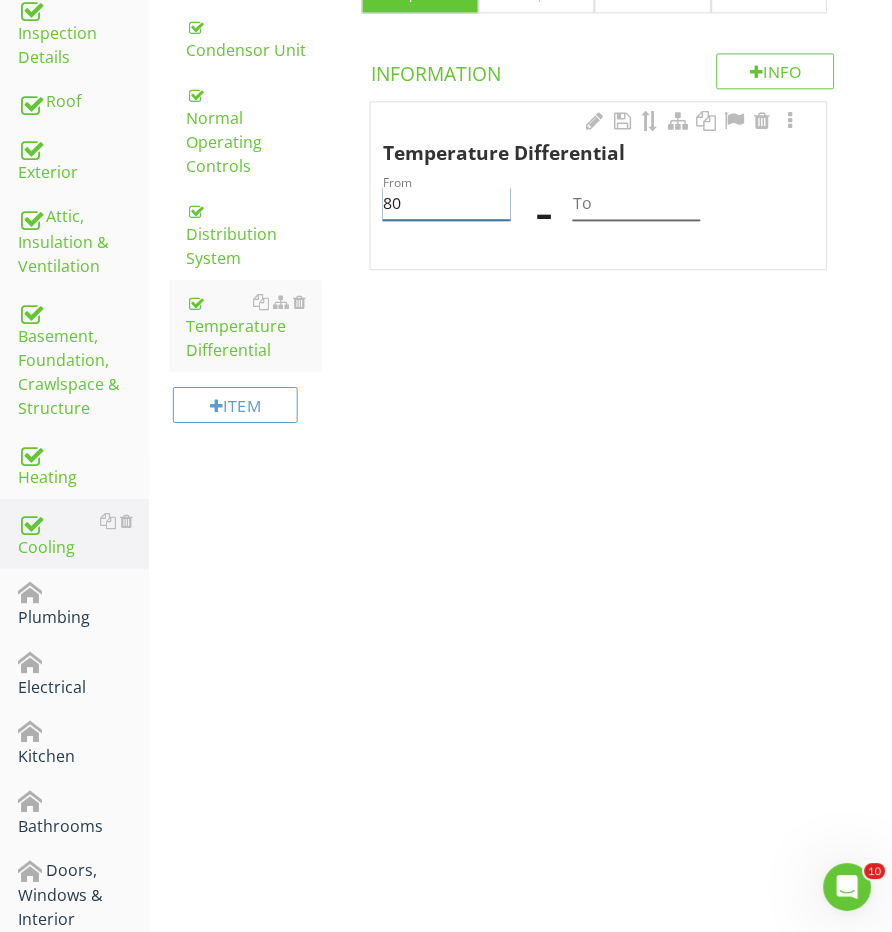 type on "80" 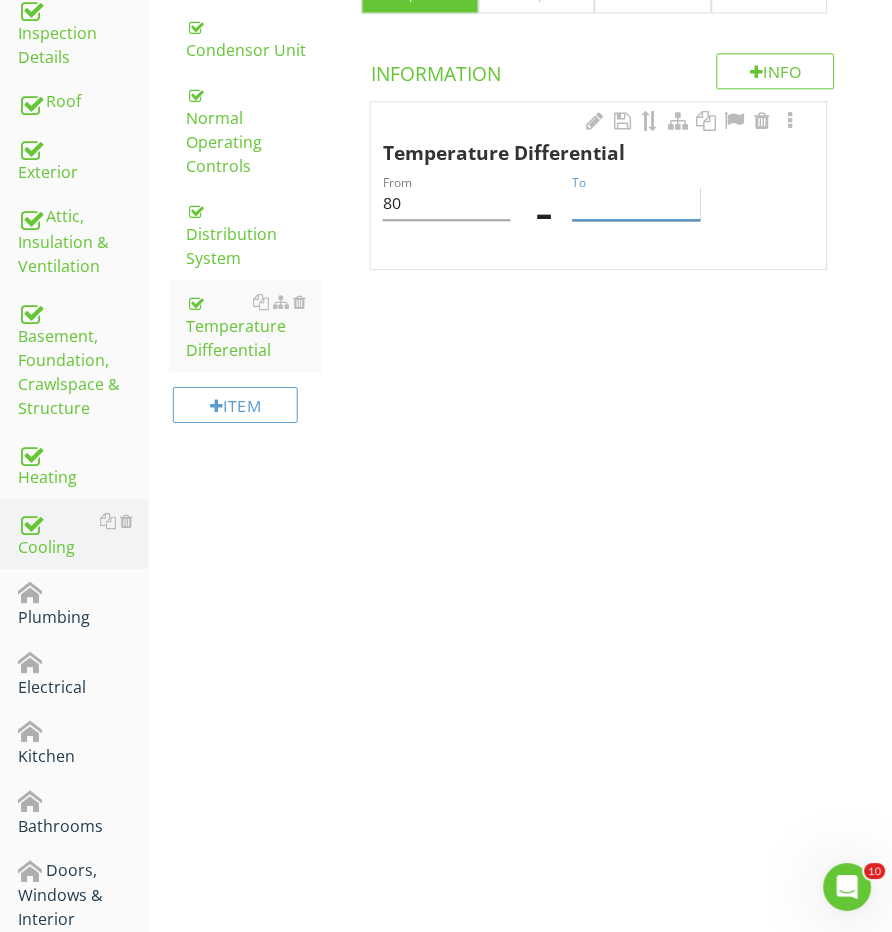 click at bounding box center (637, 203) 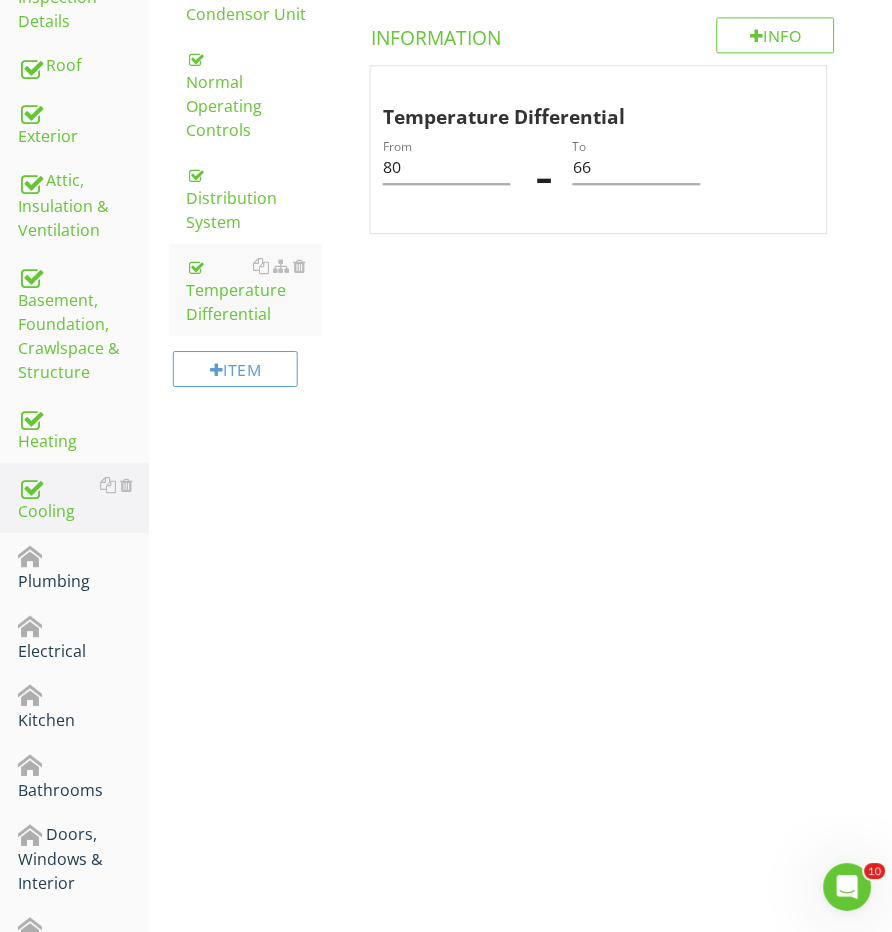 scroll, scrollTop: 567, scrollLeft: 0, axis: vertical 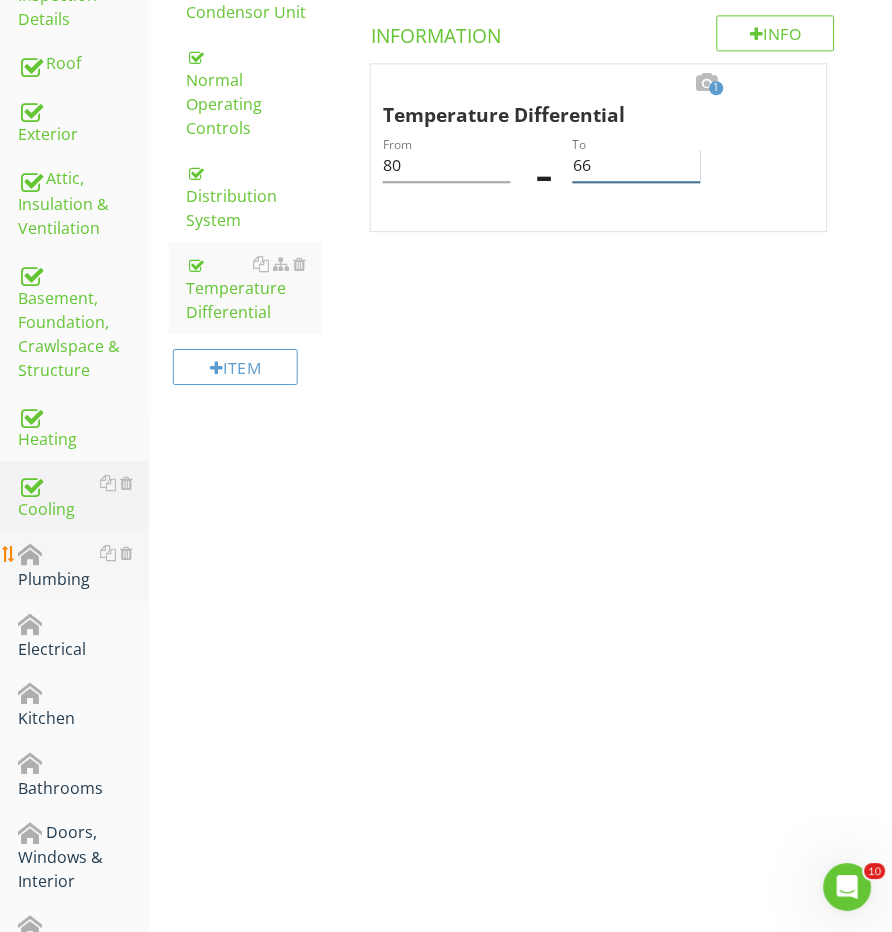 type on "66" 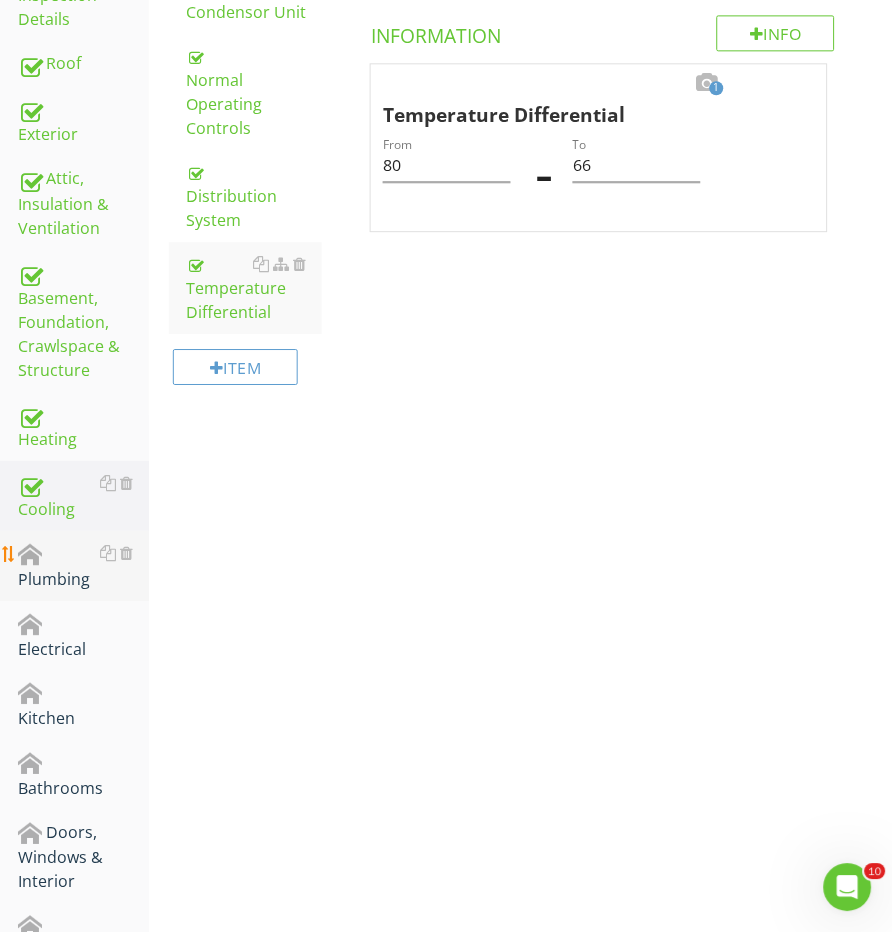 click on "Plumbing" at bounding box center (83, 566) 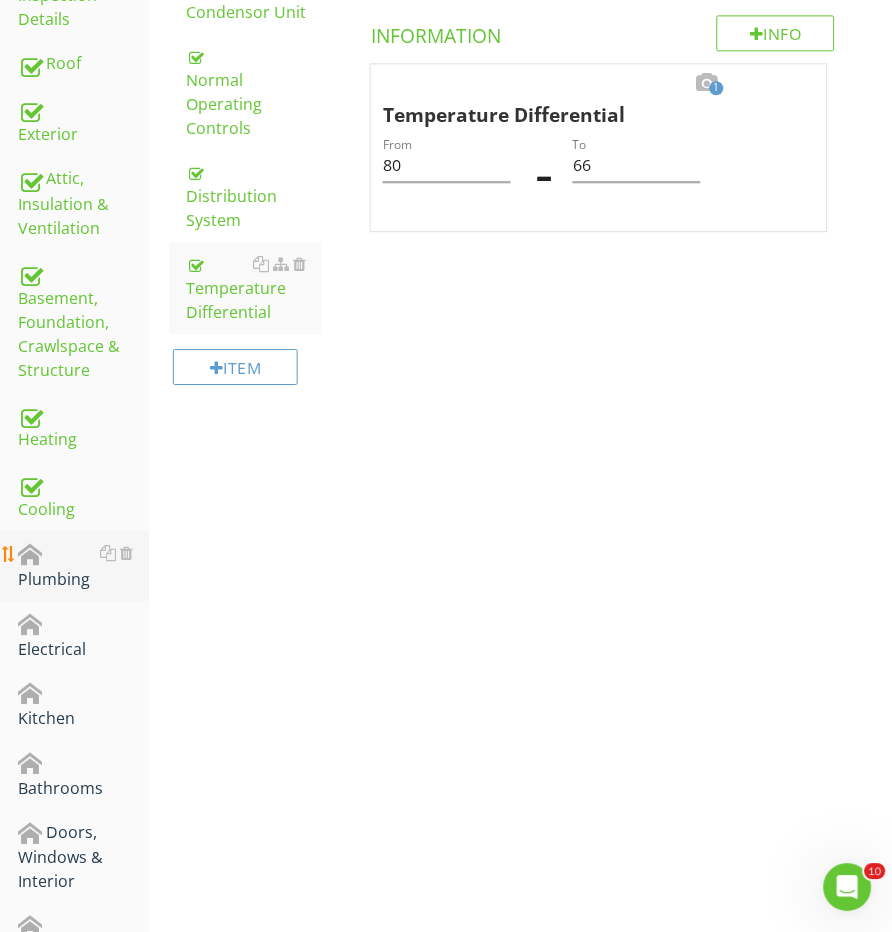click on "Plumbing" at bounding box center [83, 566] 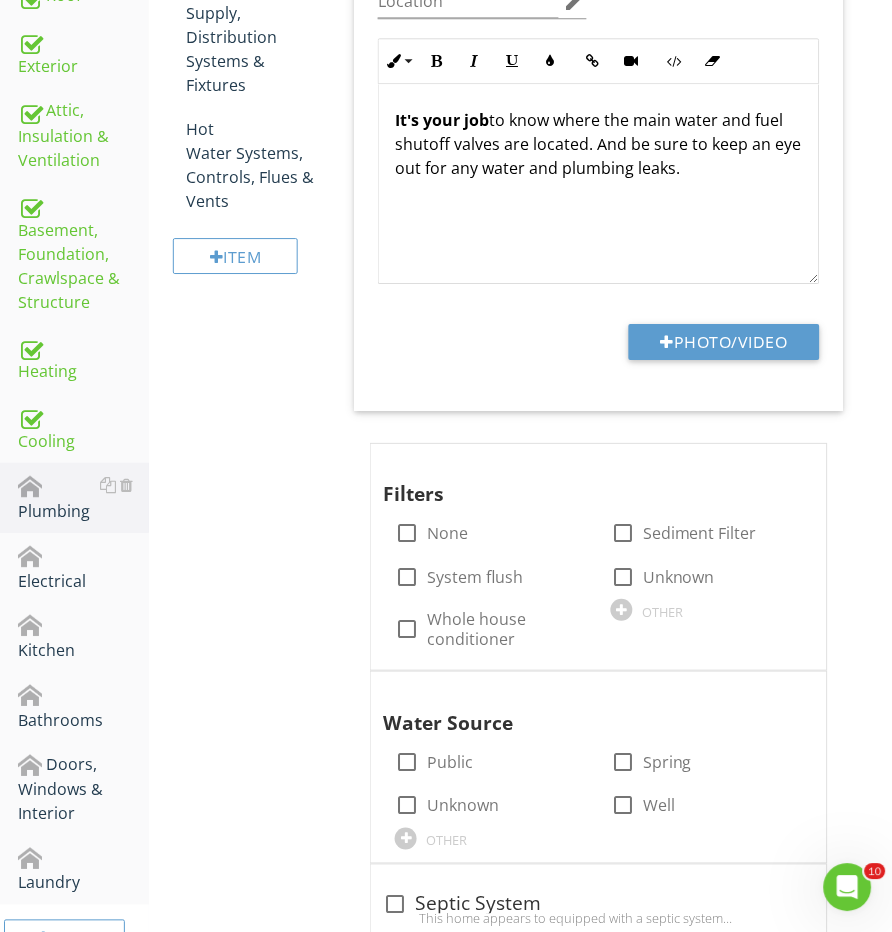 scroll, scrollTop: 651, scrollLeft: 0, axis: vertical 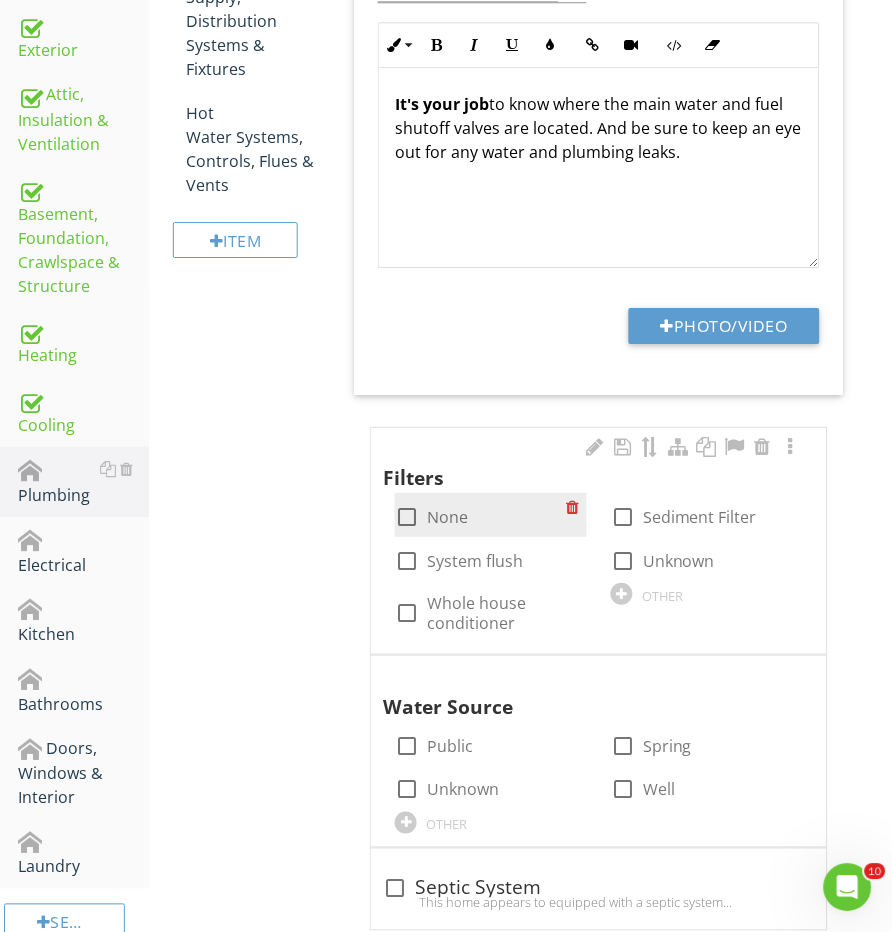 click at bounding box center (407, 517) 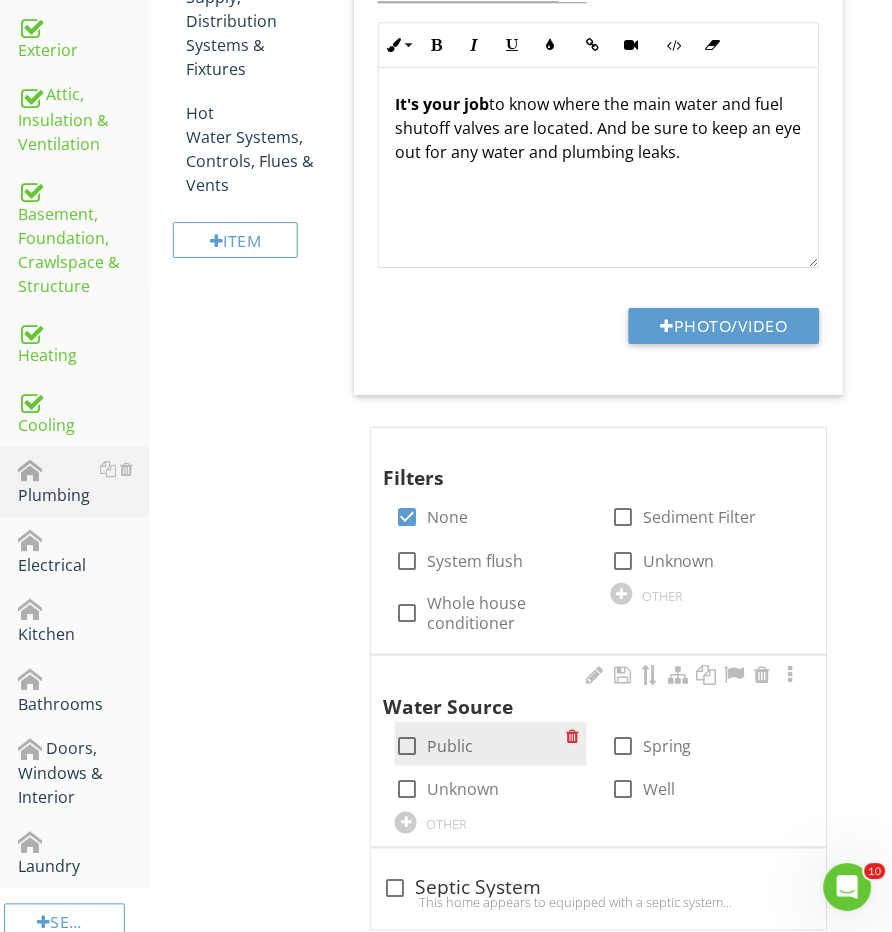 click at bounding box center (407, 746) 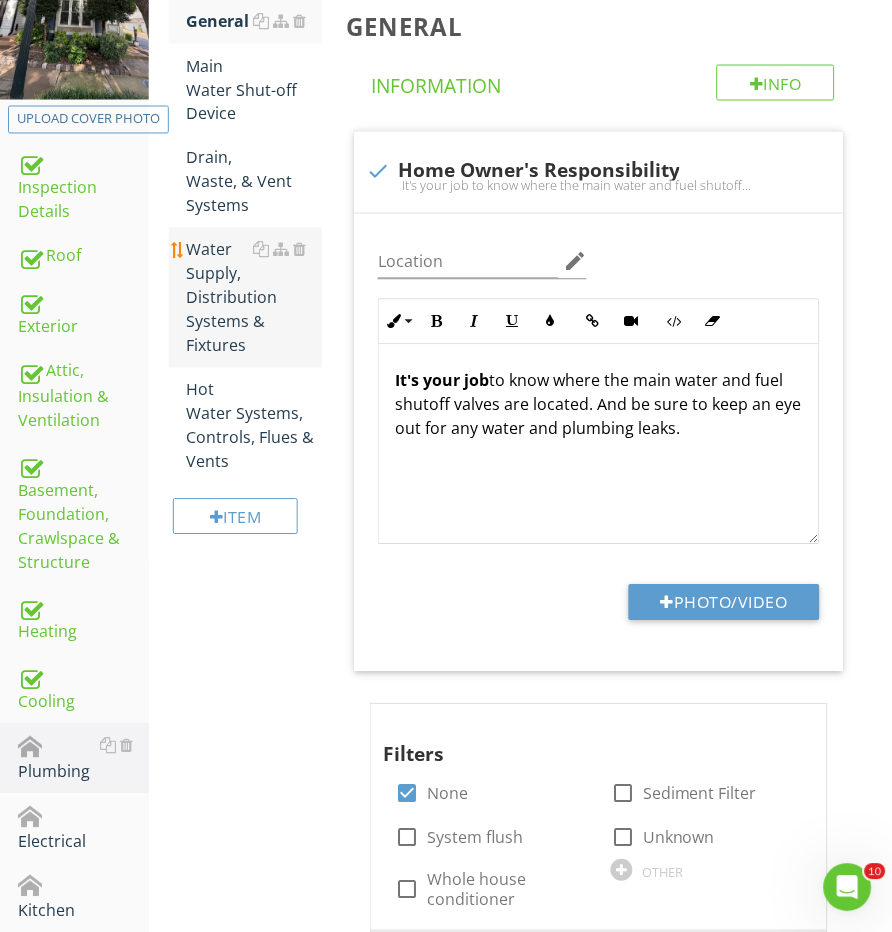 scroll, scrollTop: 264, scrollLeft: 0, axis: vertical 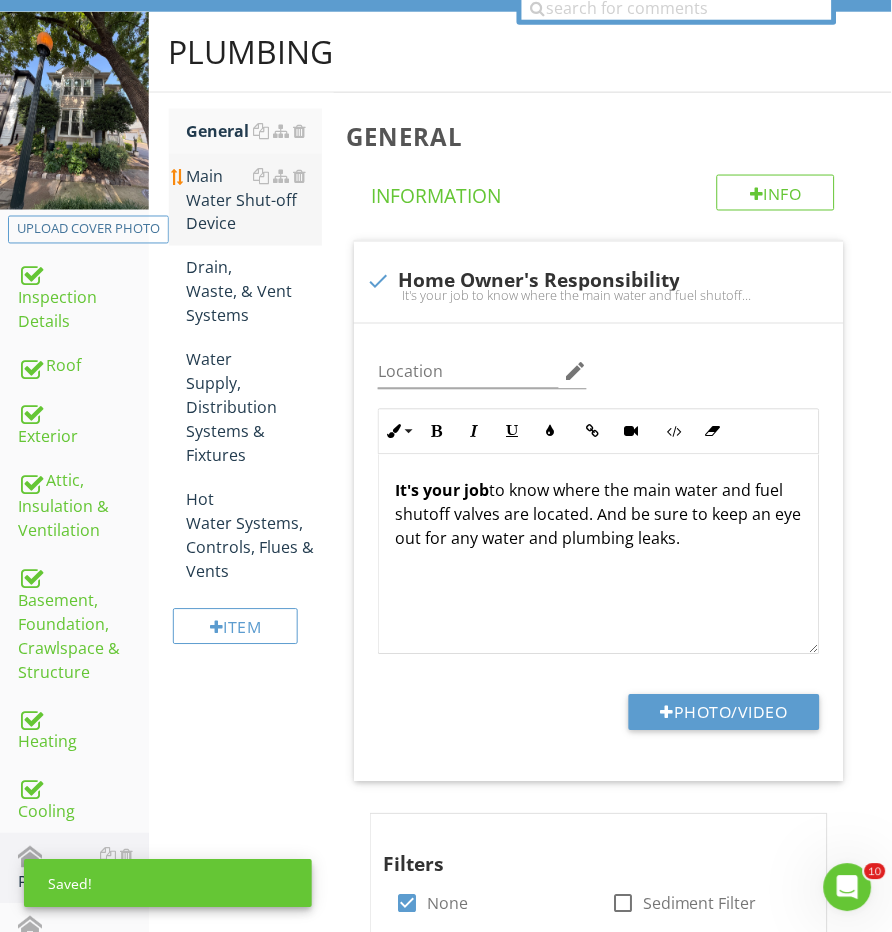 click on "Main Water Shut-off Device" at bounding box center [255, 200] 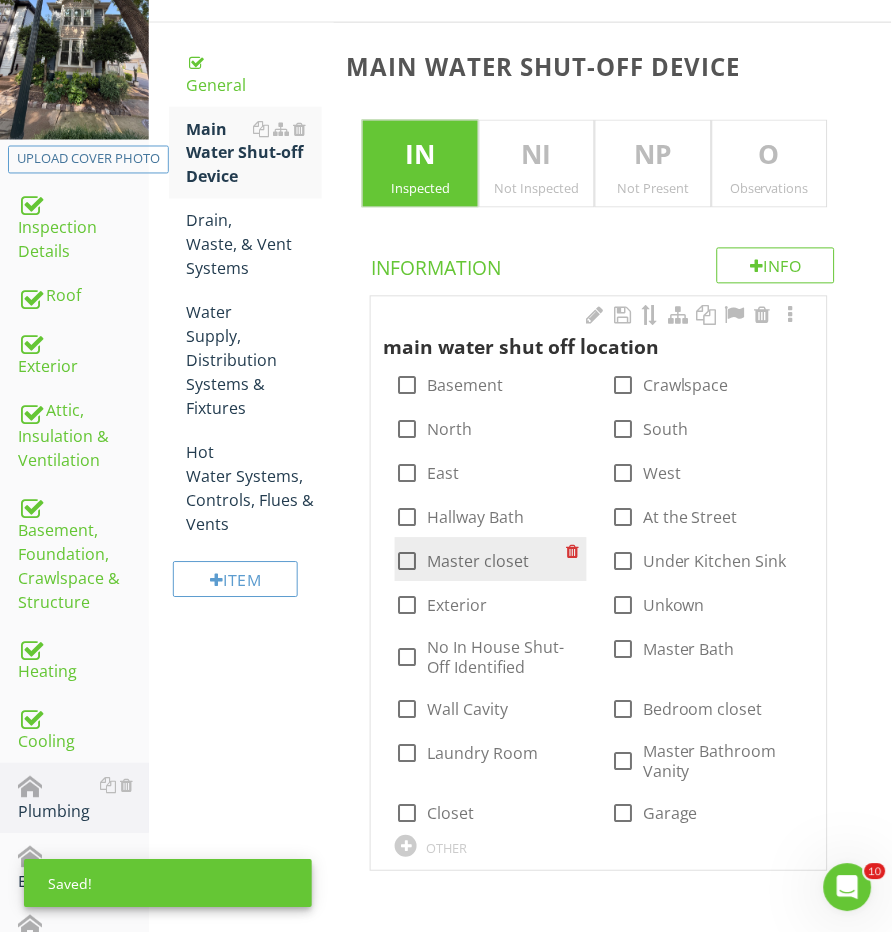 scroll, scrollTop: 347, scrollLeft: 0, axis: vertical 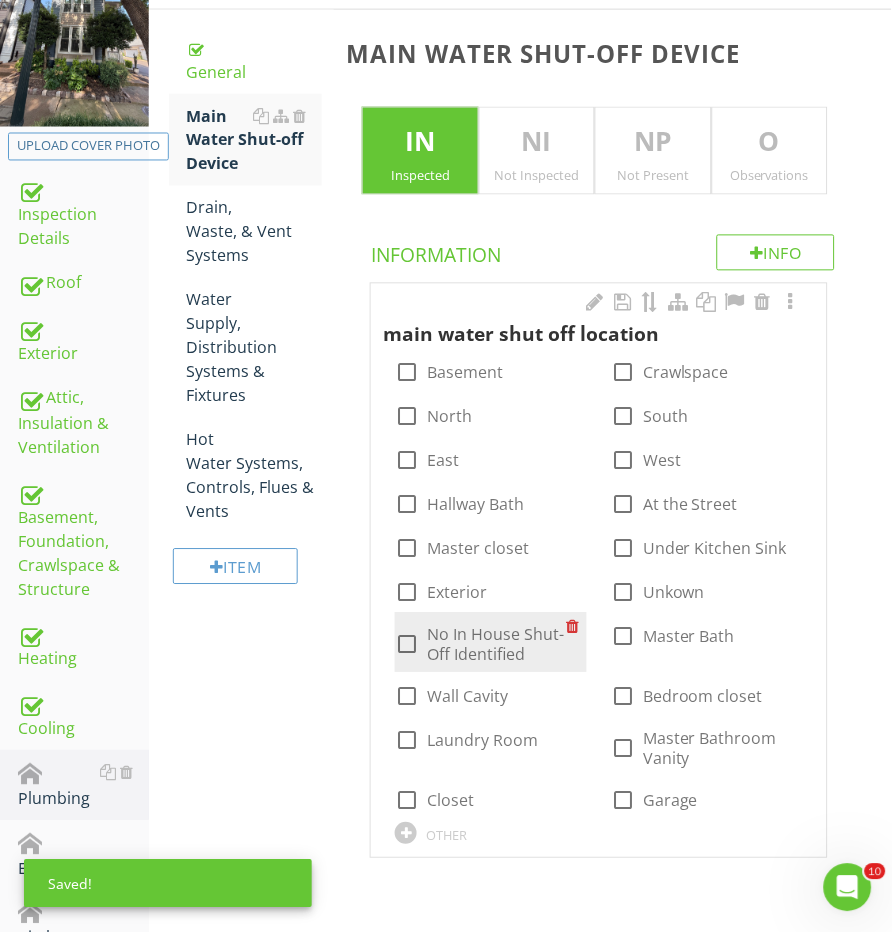 click at bounding box center [407, 645] 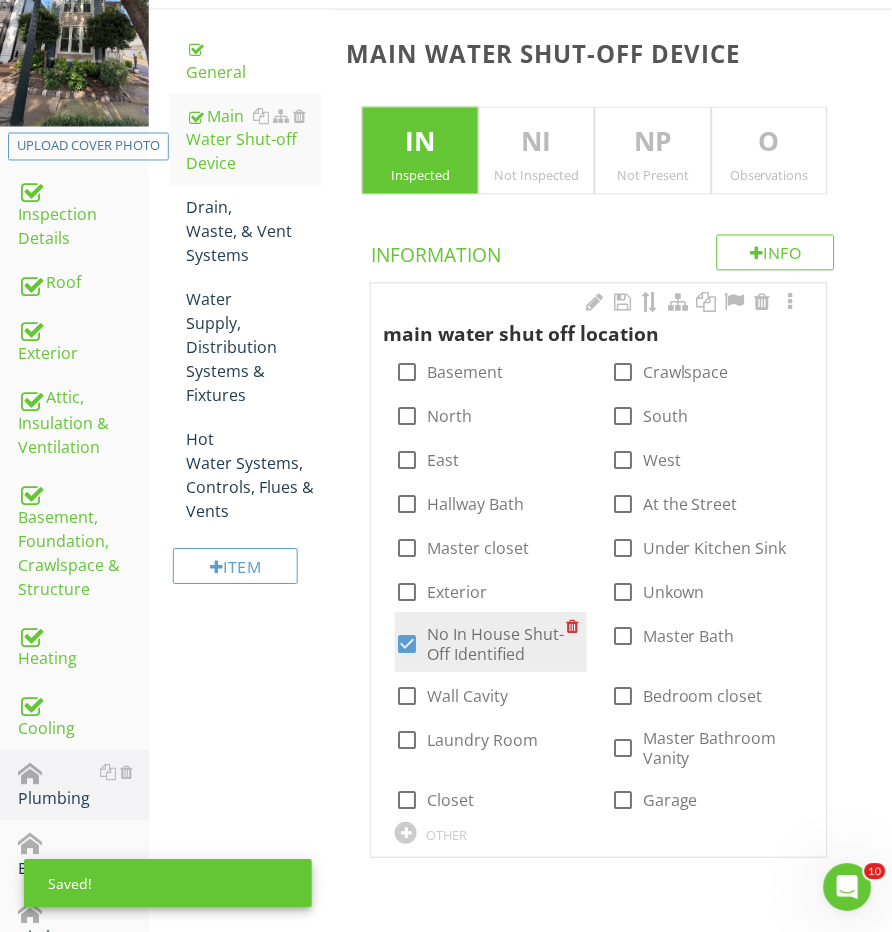 click on "check_box No In House Shut-Off Identified" at bounding box center [491, 643] 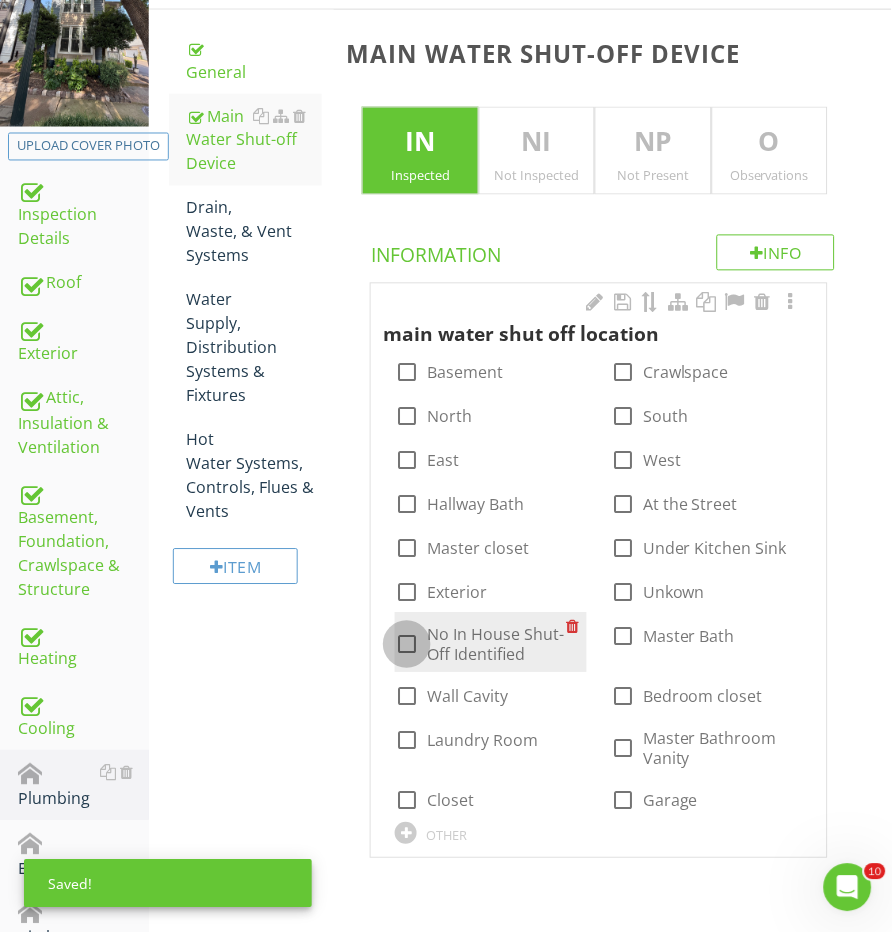 checkbox on "false" 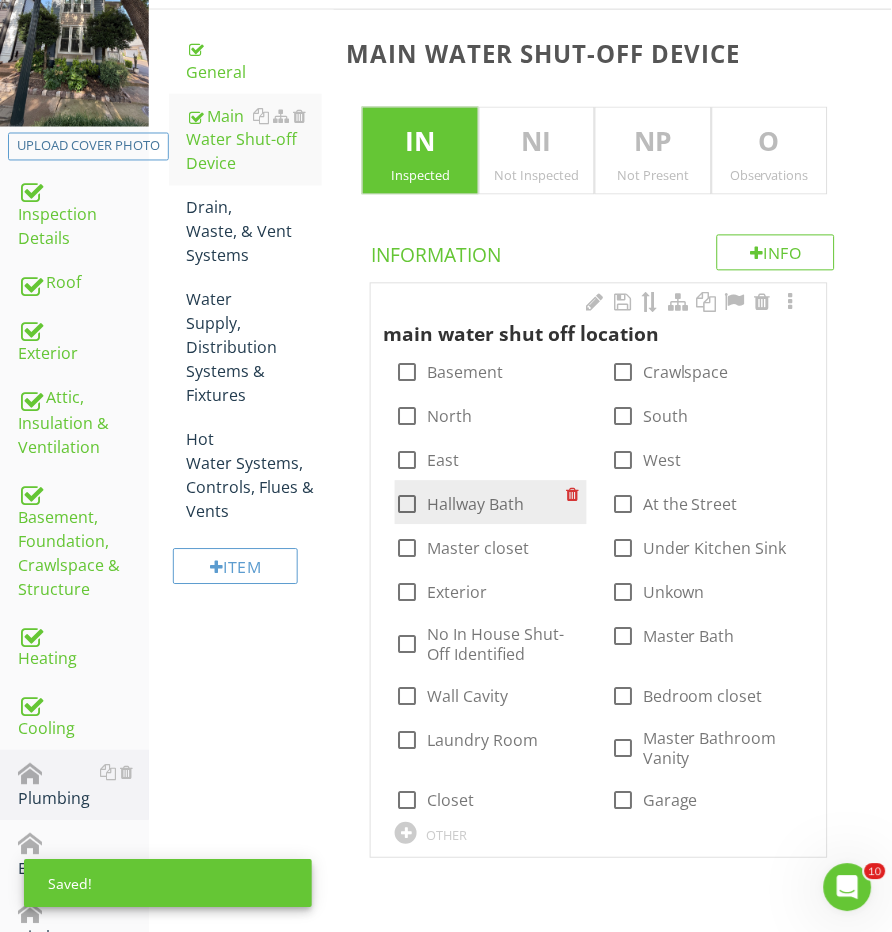 click at bounding box center (407, 505) 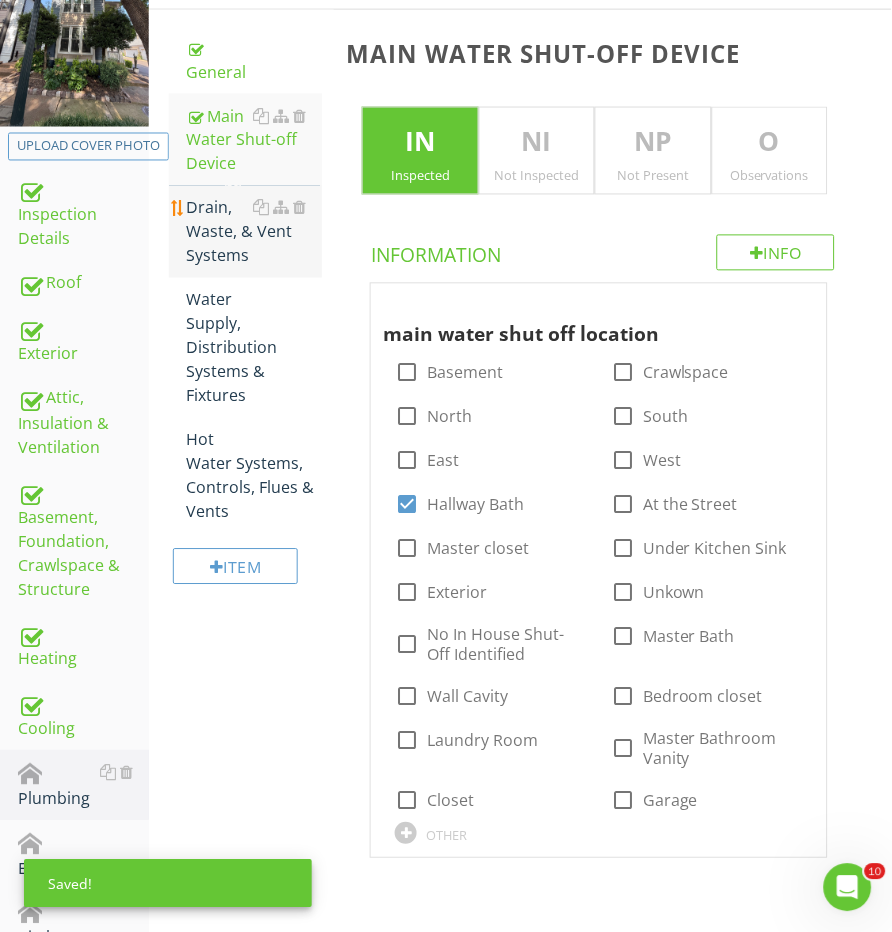 click on "Drain, Waste, & Vent Systems" at bounding box center [255, 232] 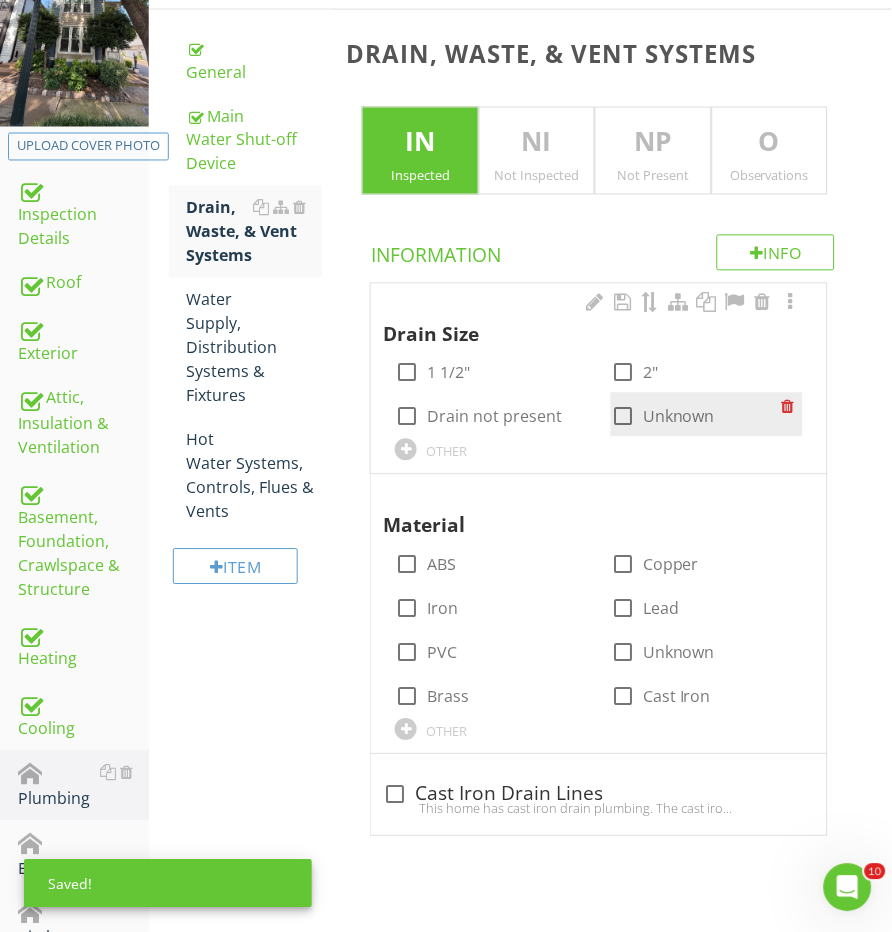 click on "check_box_outline_blank Unknown" at bounding box center (663, 417) 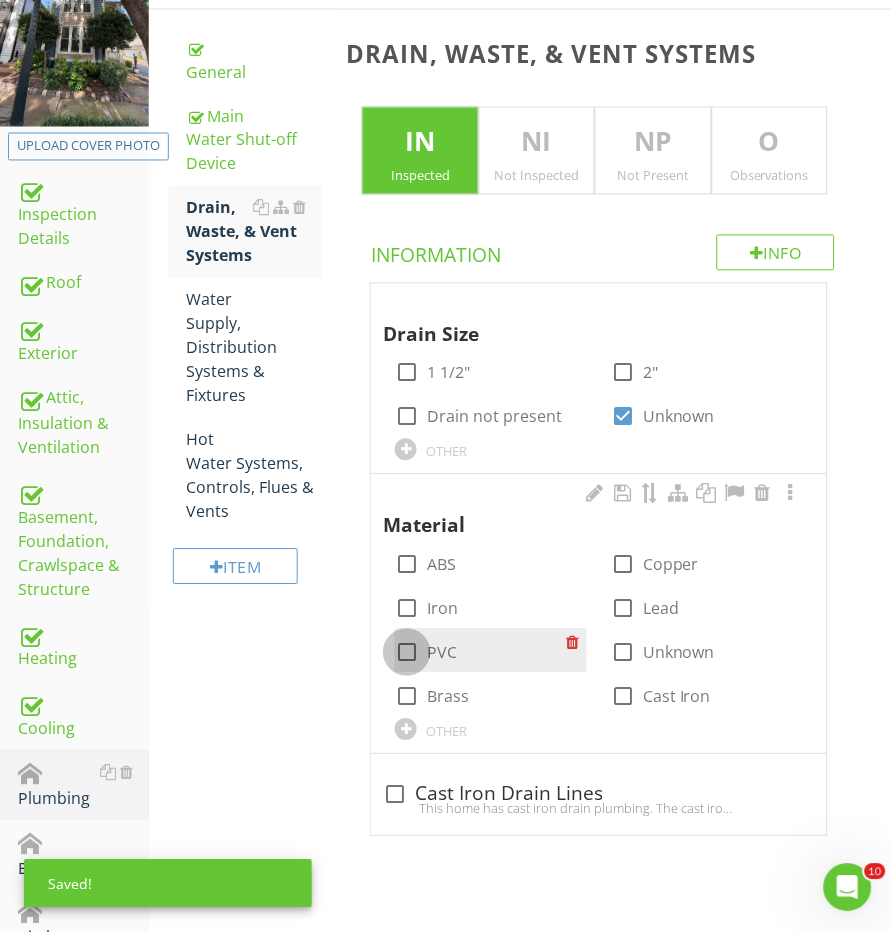 click at bounding box center (407, 653) 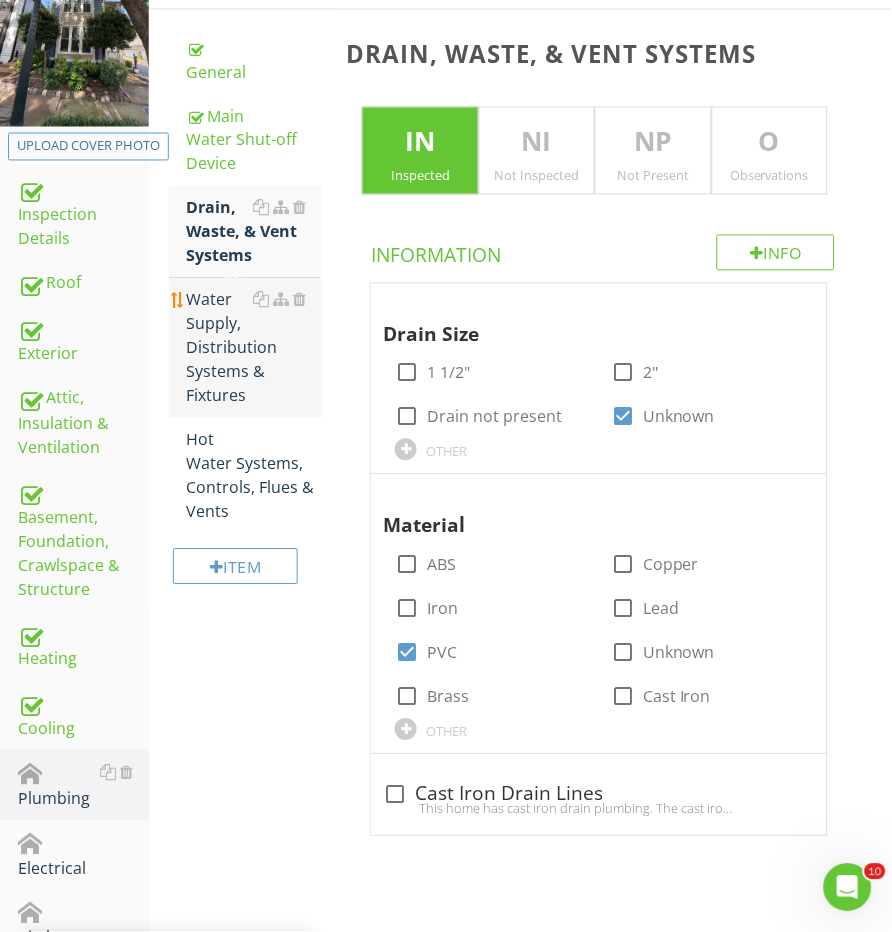 click on "Water Supply, Distribution Systems & Fixtures" at bounding box center (255, 348) 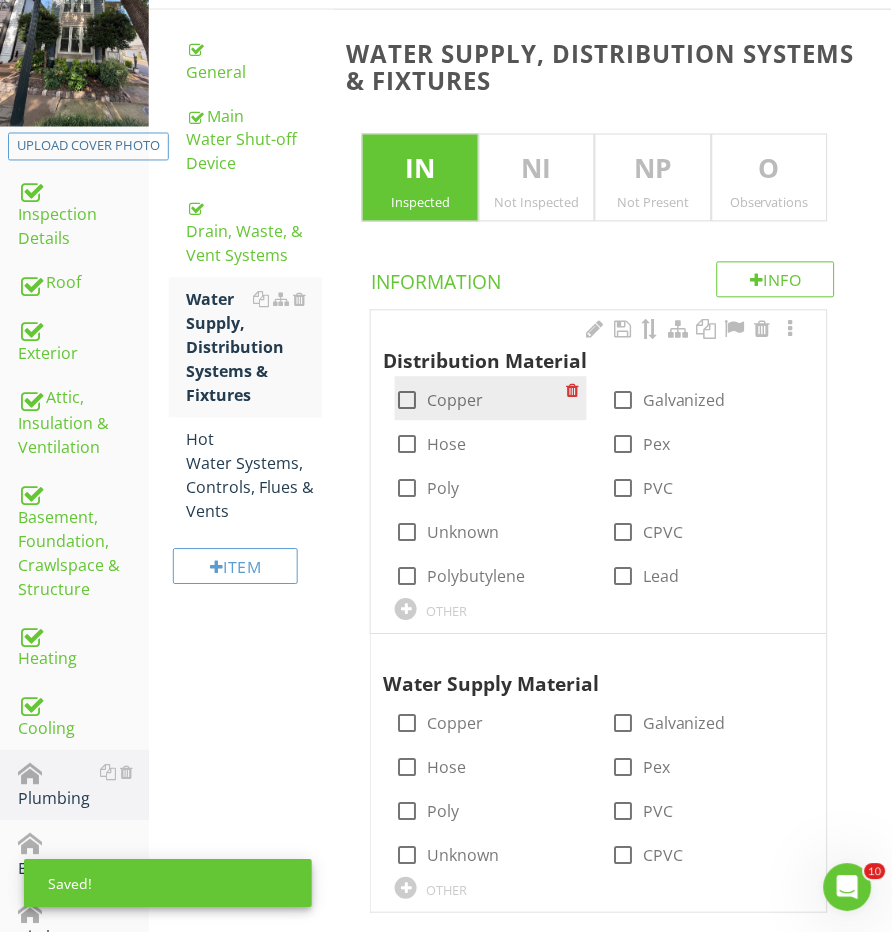 click on "Copper" at bounding box center (455, 401) 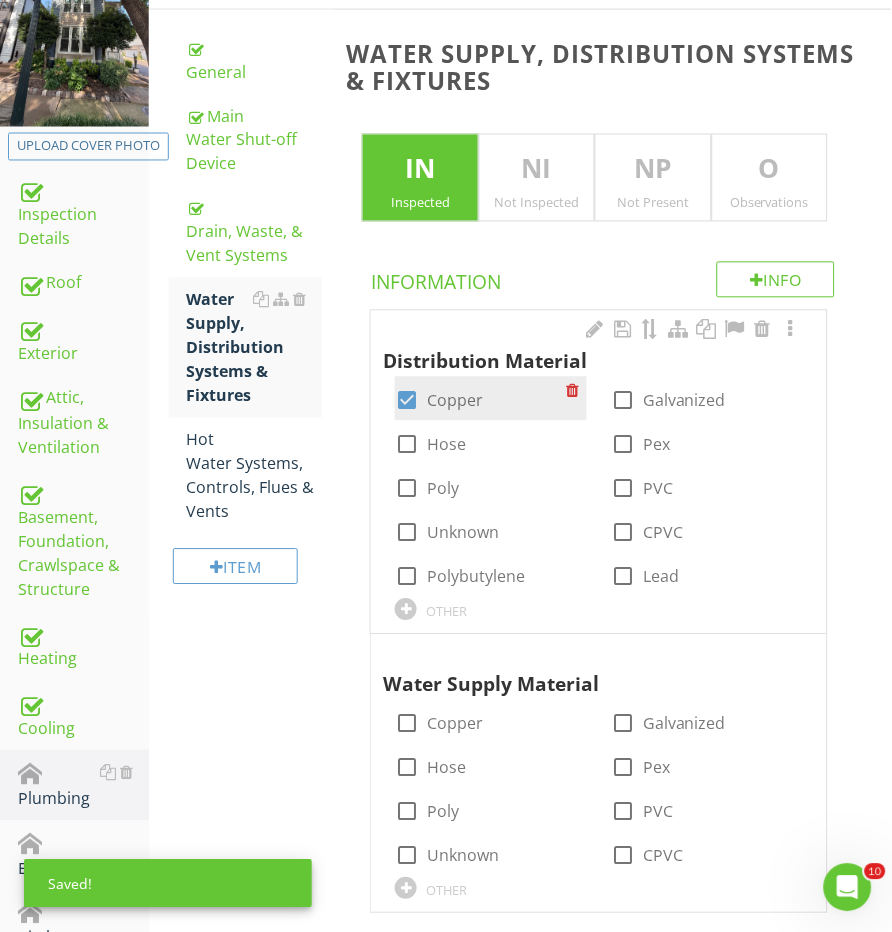 click on "Copper" at bounding box center (455, 401) 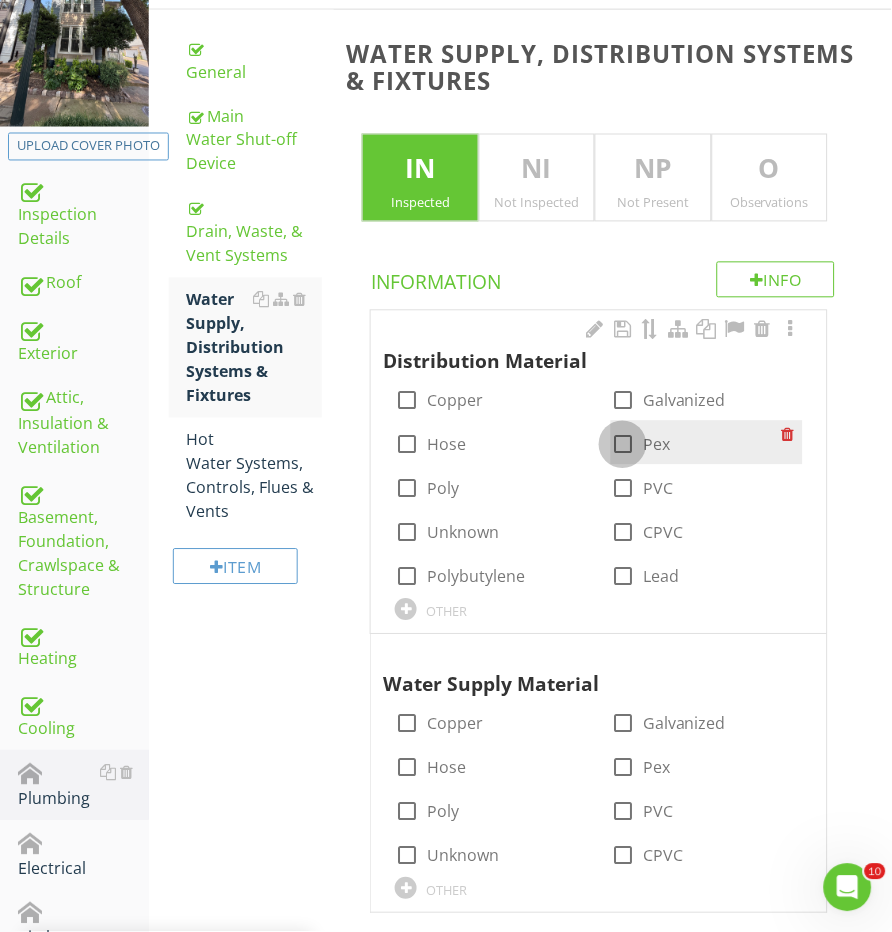 click at bounding box center (623, 445) 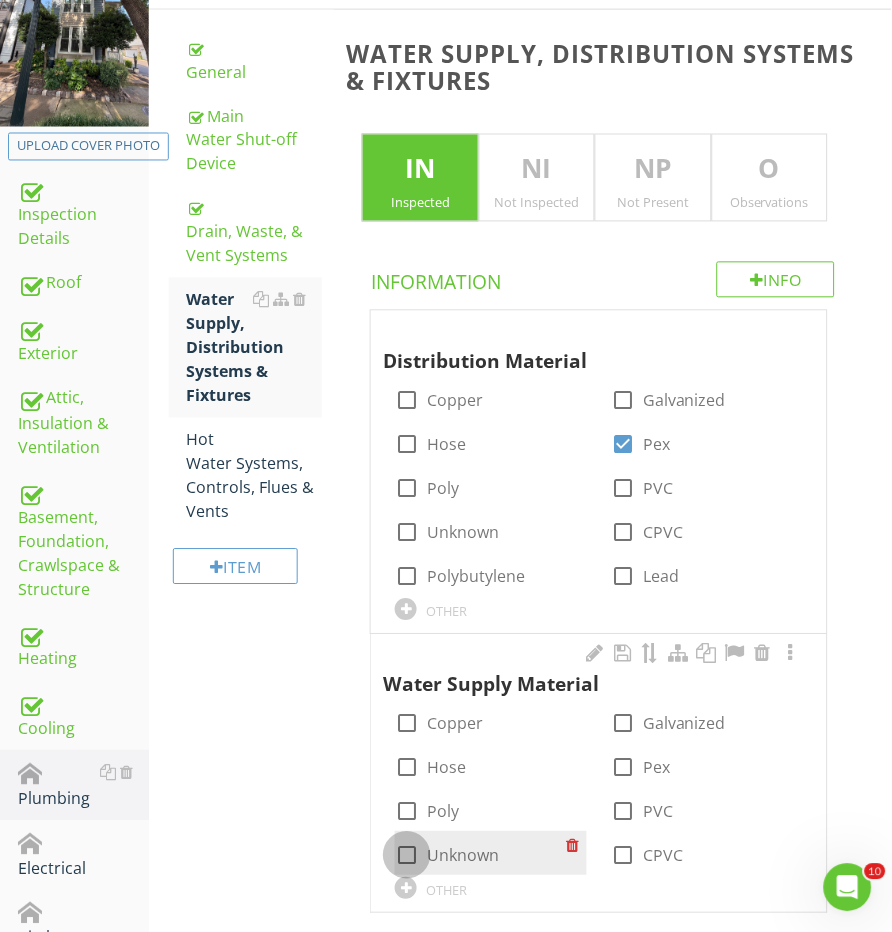 click at bounding box center [407, 856] 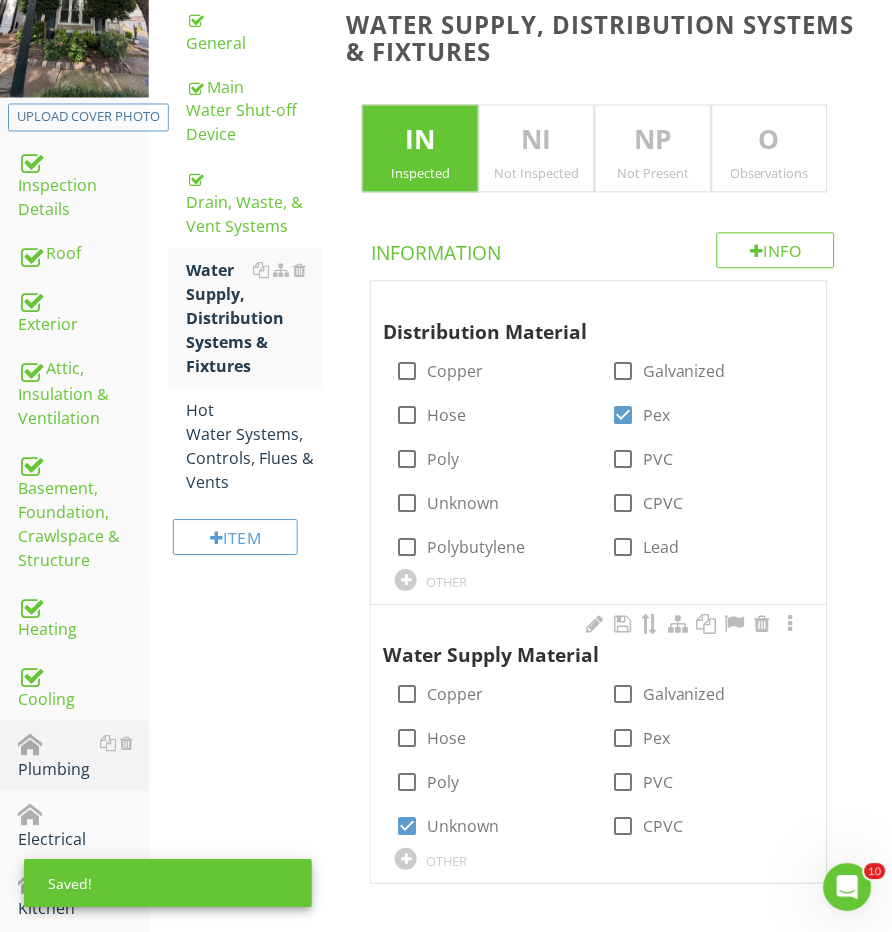 scroll, scrollTop: 310, scrollLeft: 0, axis: vertical 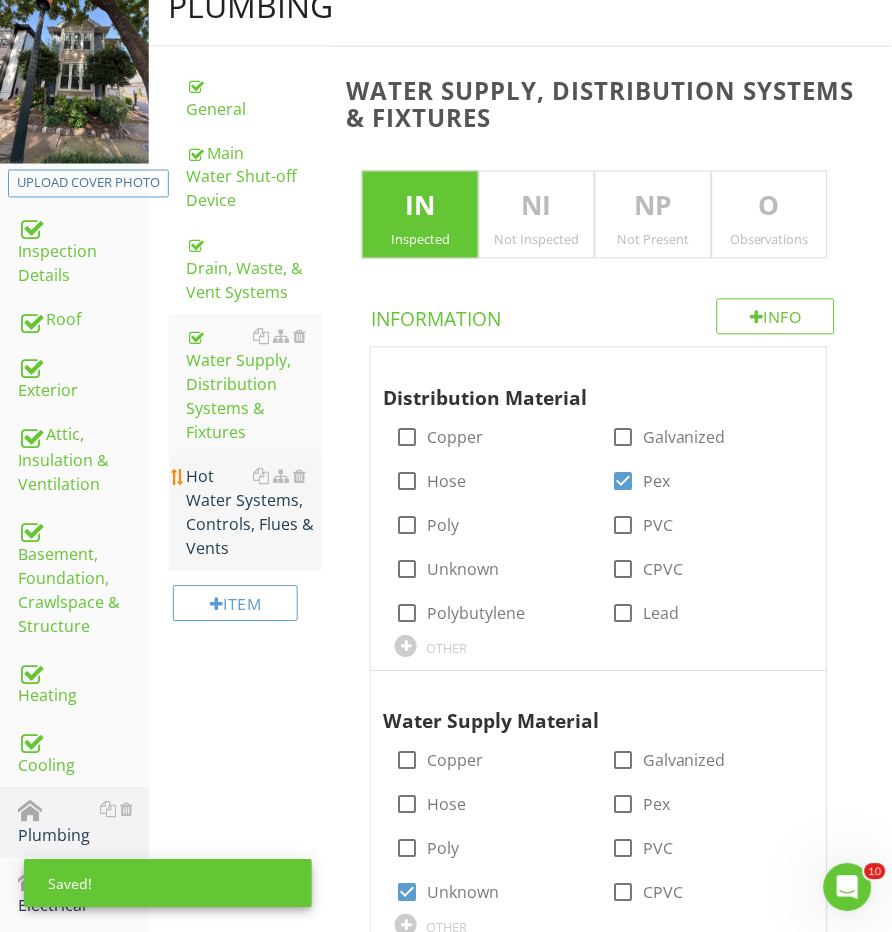 click on "Hot Water Systems, Controls, Flues & Vents" at bounding box center [255, 513] 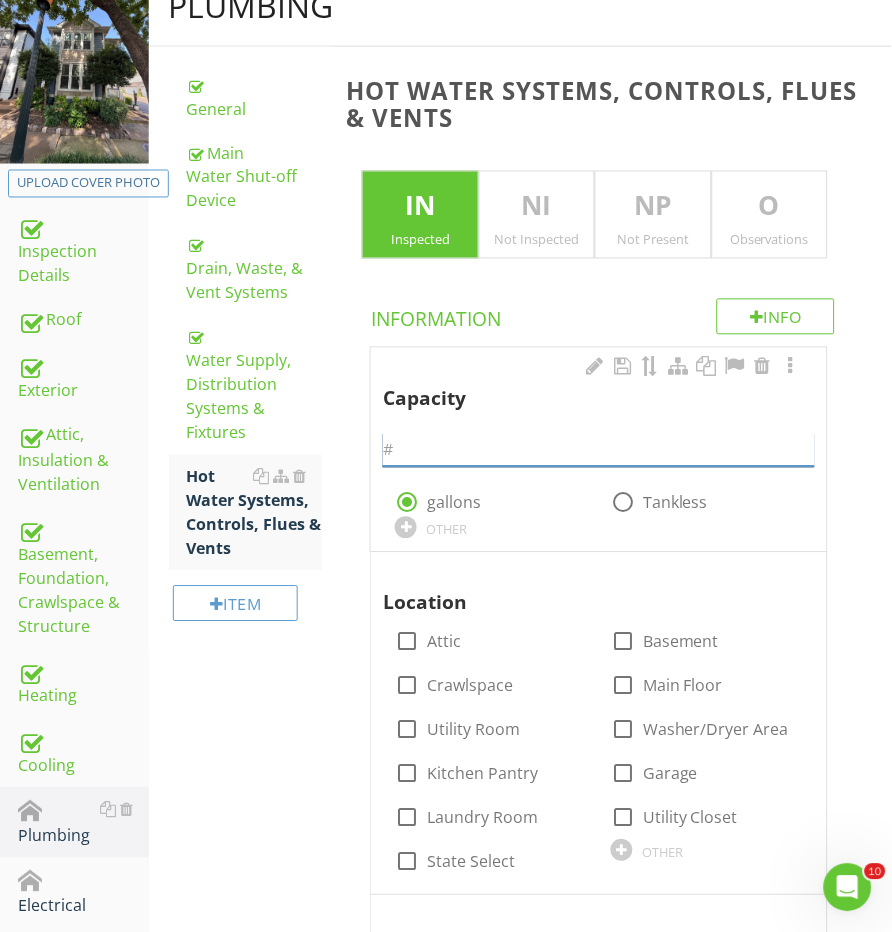 click at bounding box center [598, 450] 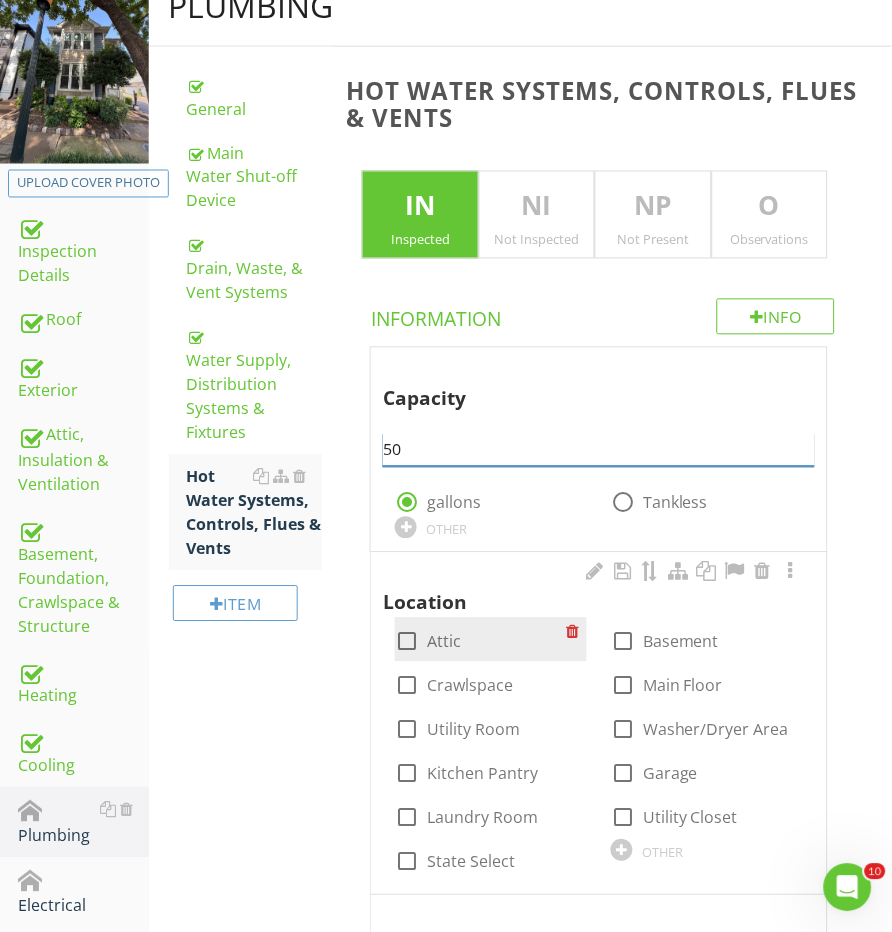 type on "50" 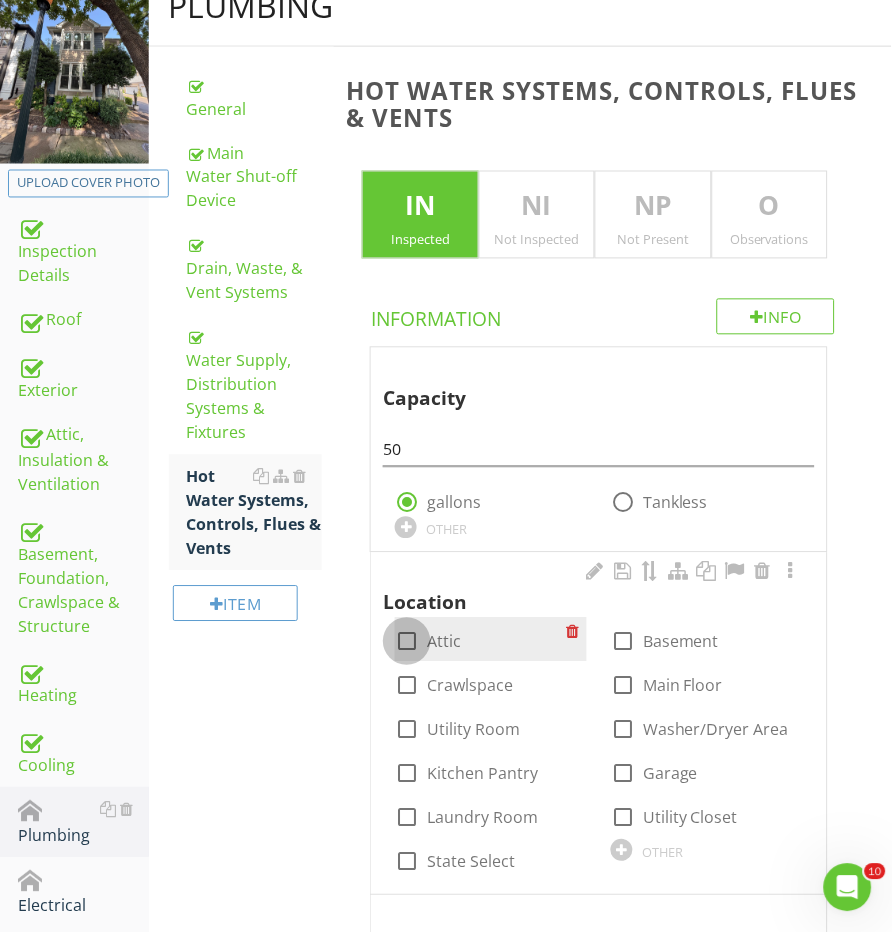 click at bounding box center [407, 642] 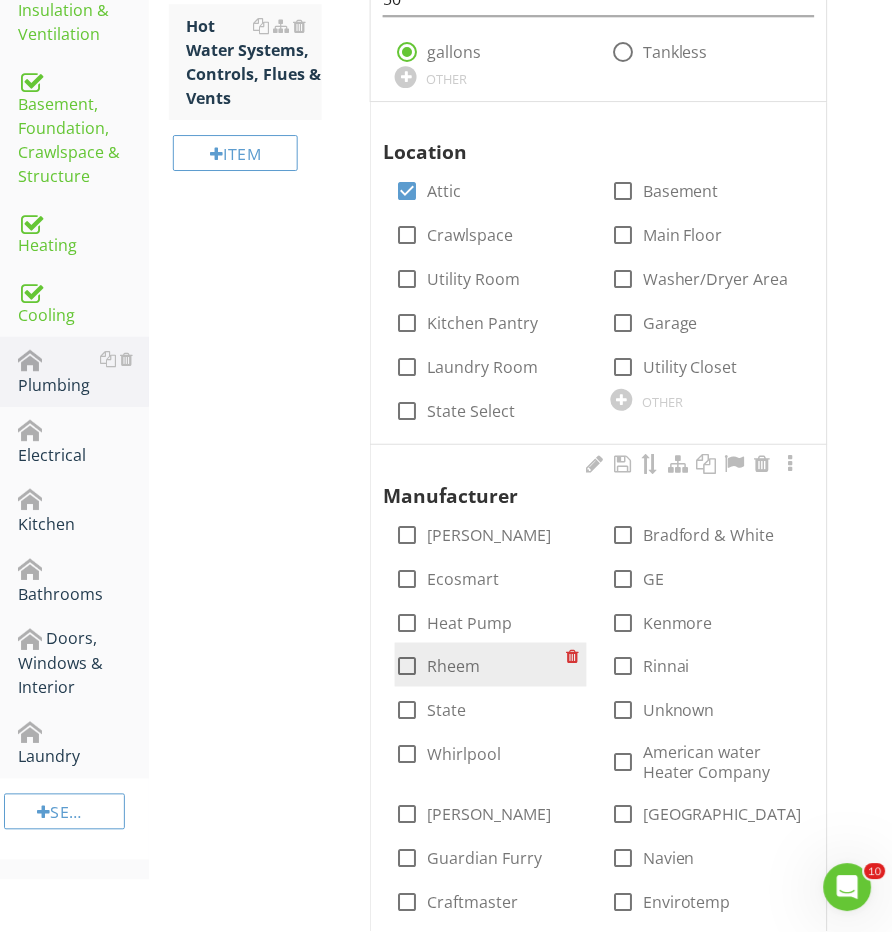 click at bounding box center [407, 667] 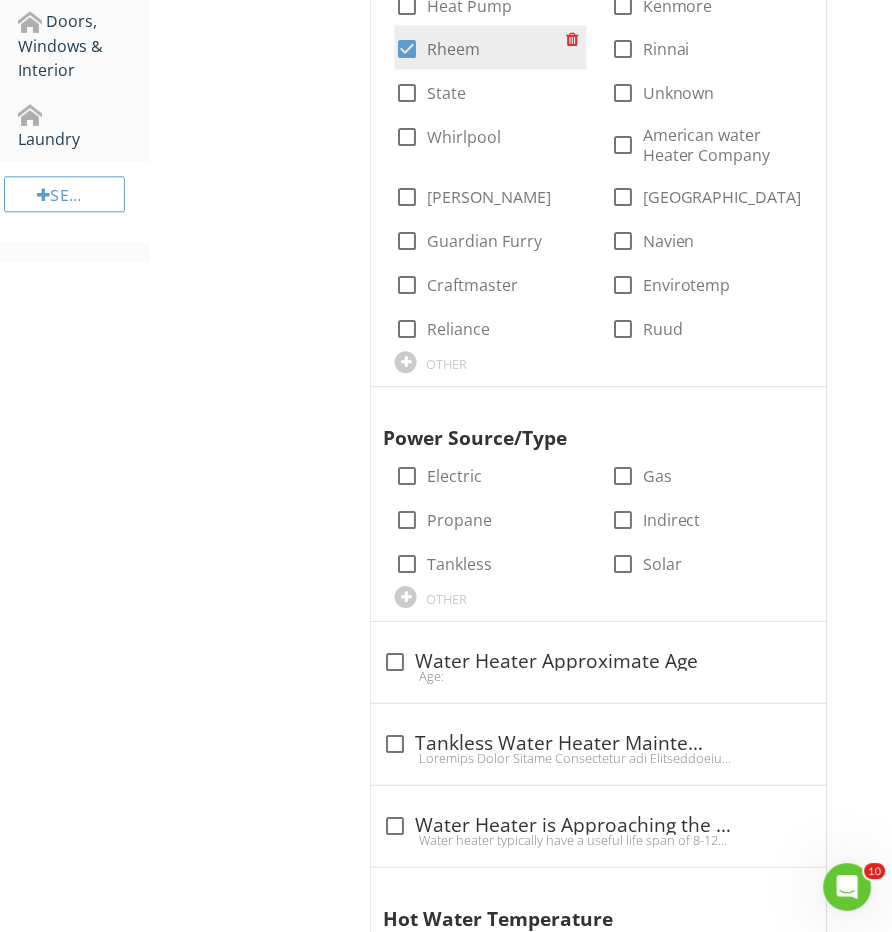 scroll, scrollTop: 1558, scrollLeft: 0, axis: vertical 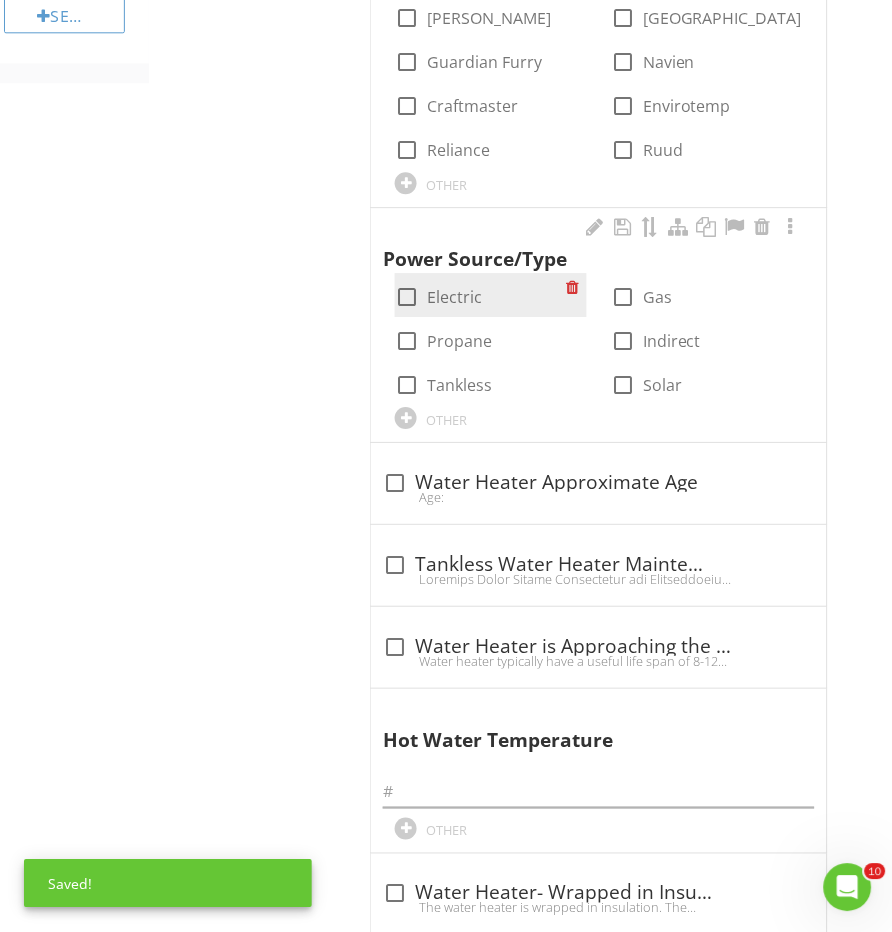 click on "check_box_outline_blank Electric" at bounding box center [491, 295] 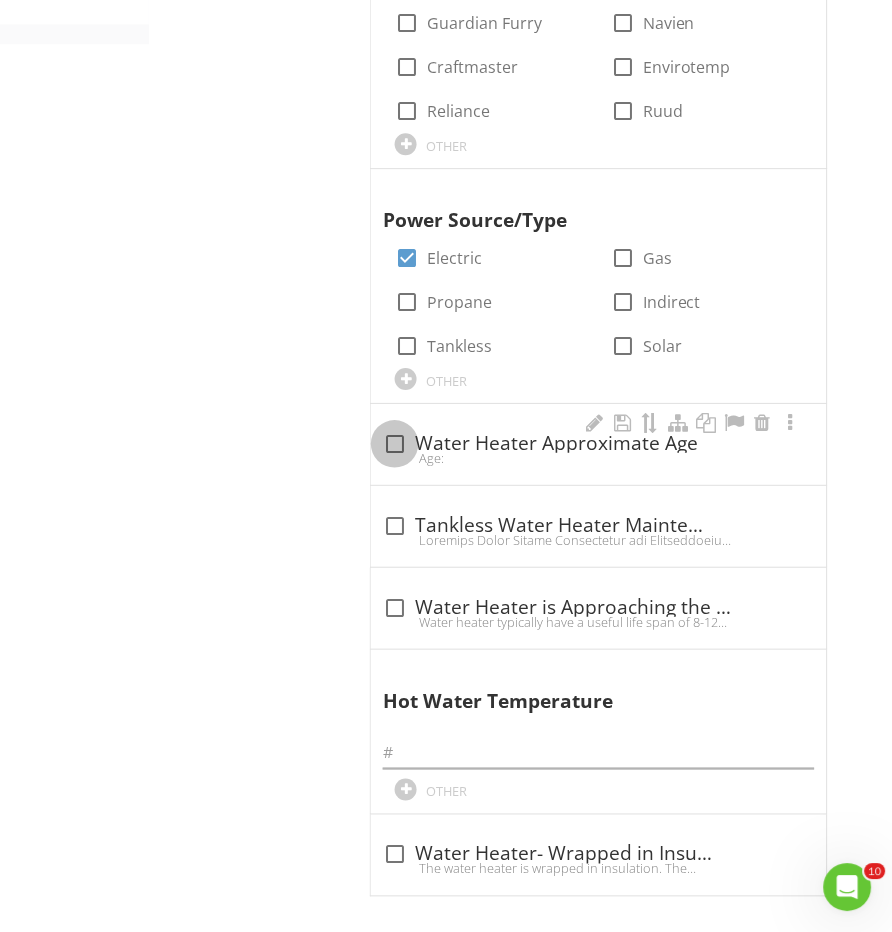 click at bounding box center (395, 444) 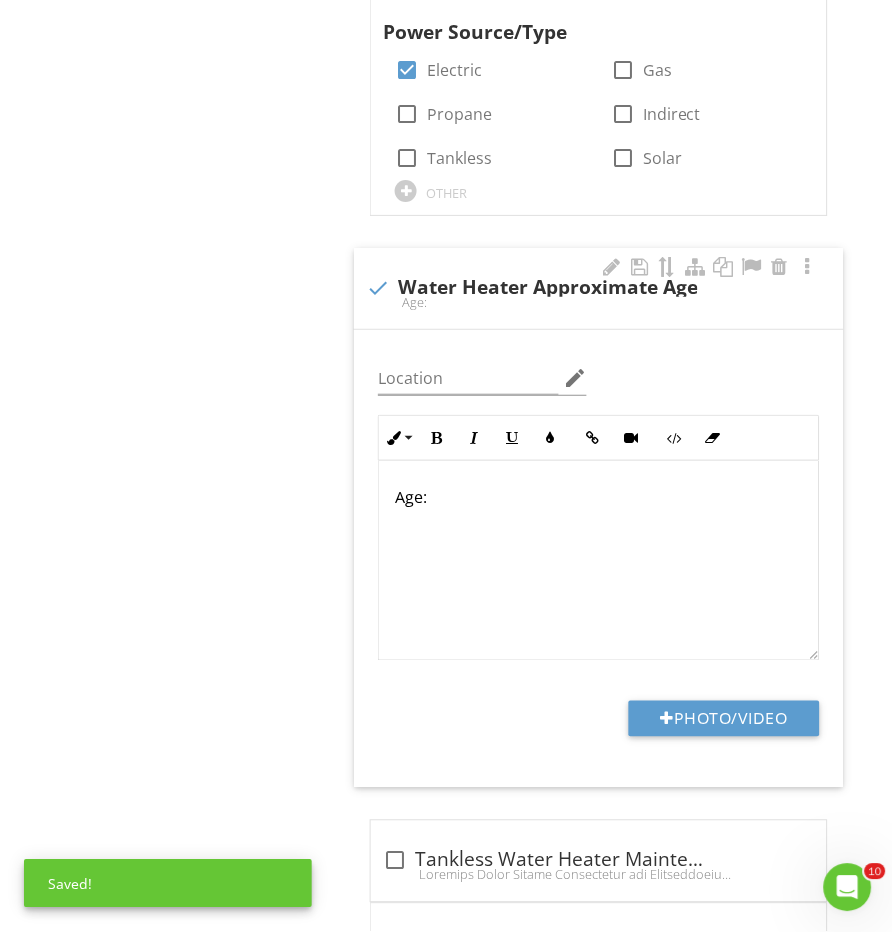 scroll, scrollTop: 1794, scrollLeft: 0, axis: vertical 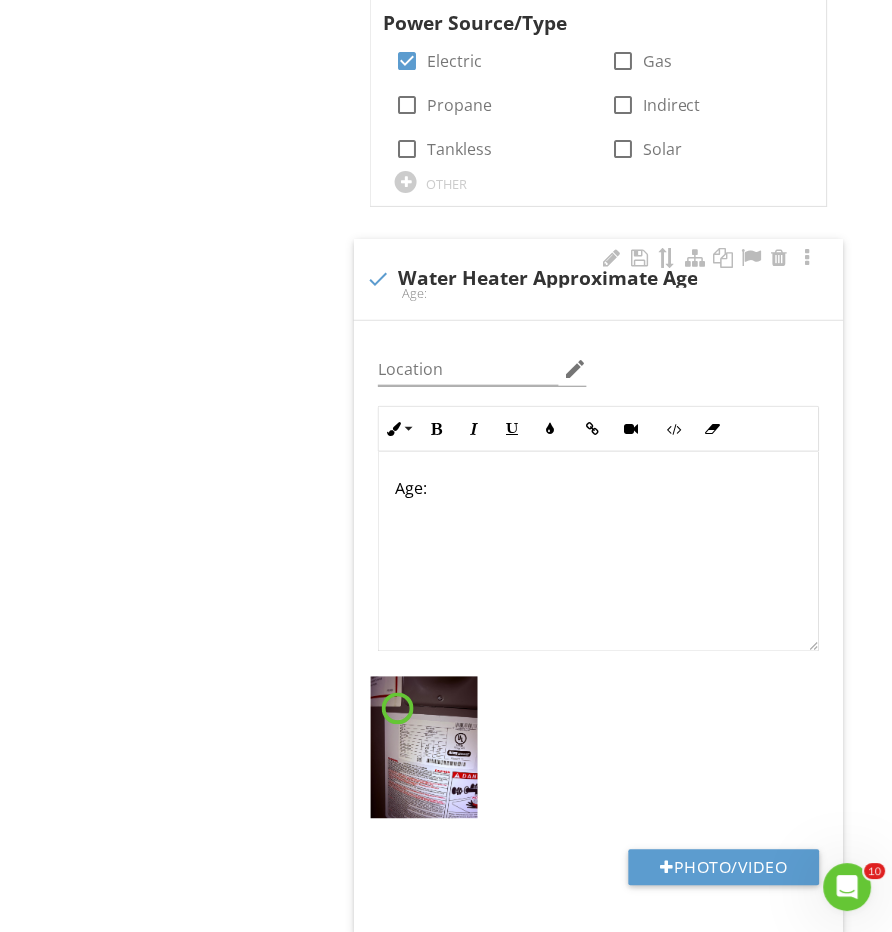 click on "Age:" at bounding box center [598, 488] 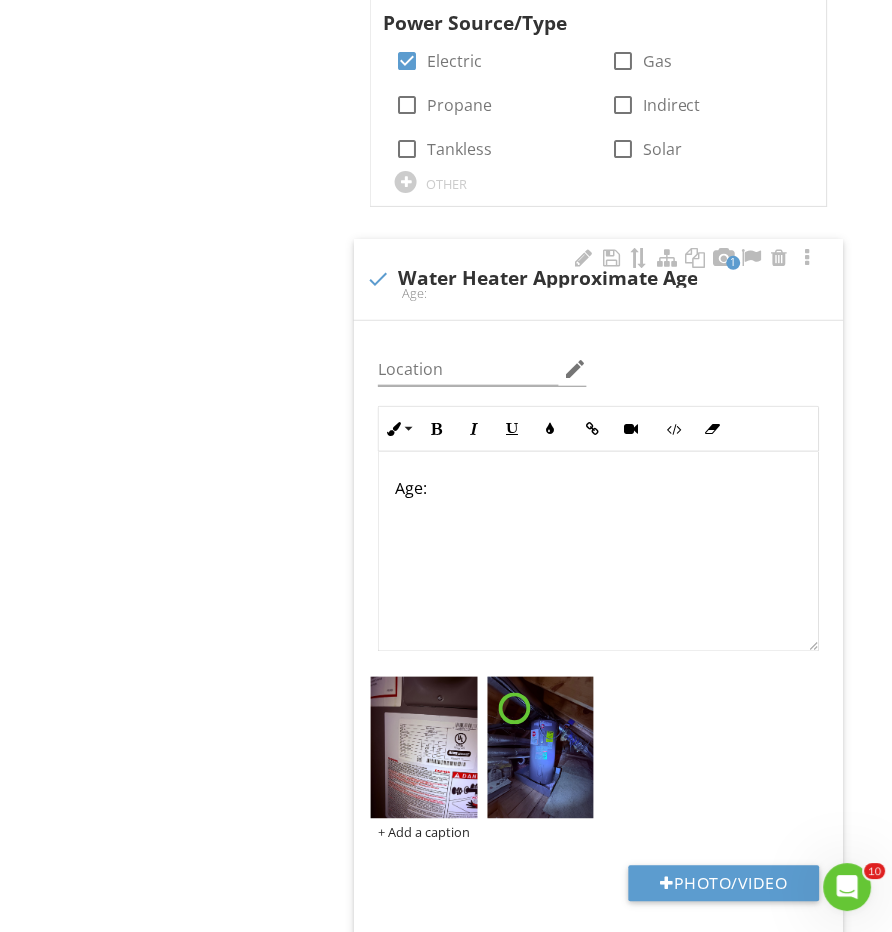 type 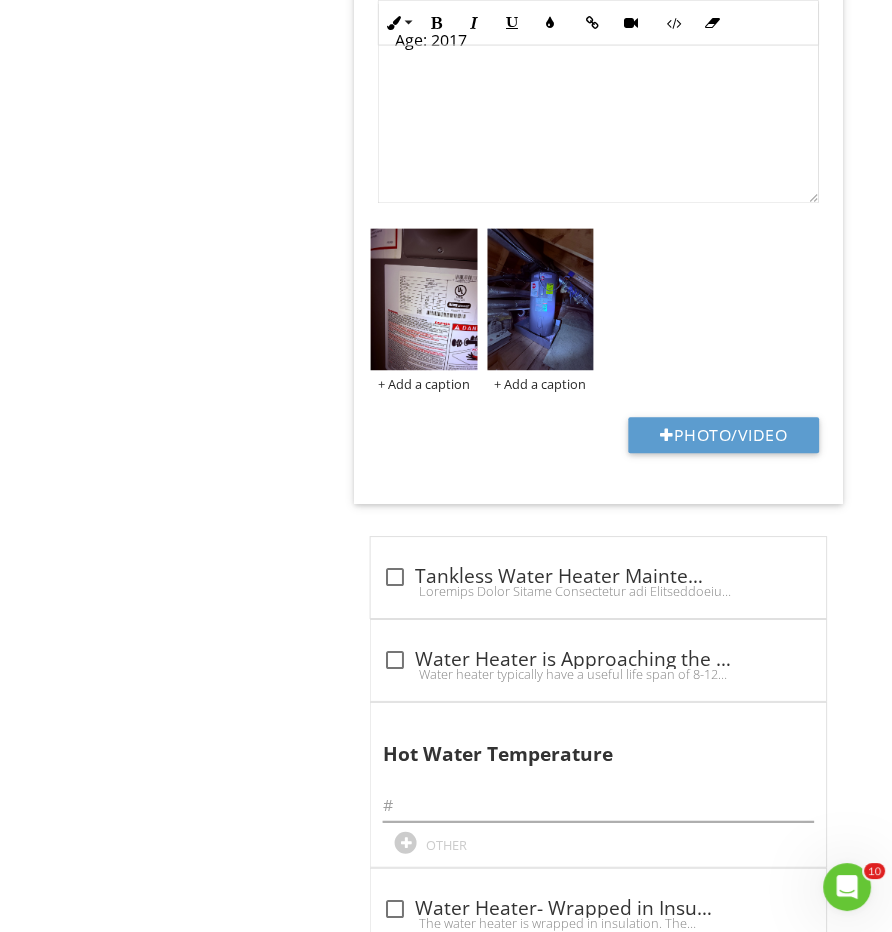 click on "Plumbing
General
Main Water Shut-off Device
Drain, Waste, & Vent Systems
Water Supply, Distribution Systems & Fixtures
Hot Water Systems, Controls, Flues & Vents
Item
Hot Water Systems, Controls, Flues & Vents
IN   Inspected NI   Not Inspected NP   Not Present O   Observations
Info
Information
Capacity
50   radio_button_checked gallons   radio_button_unchecked Tankless         OTHER
Location
check_box Attic   check_box_outline_blank Basement   check_box_outline_blank Crawlspace   check_box_outline_blank Main Floor   check_box_outline_blank Utility Room   check_box_outline_blank Washer/Dryer Area" at bounding box center (520, -482) 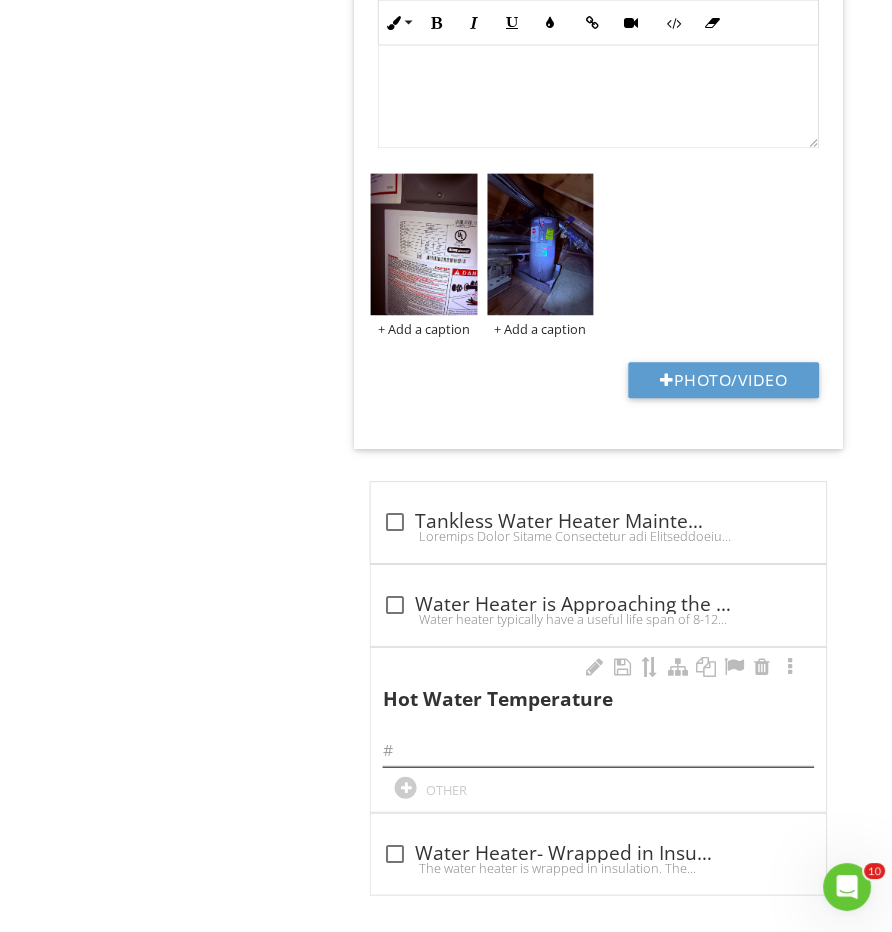scroll, scrollTop: 2296, scrollLeft: 0, axis: vertical 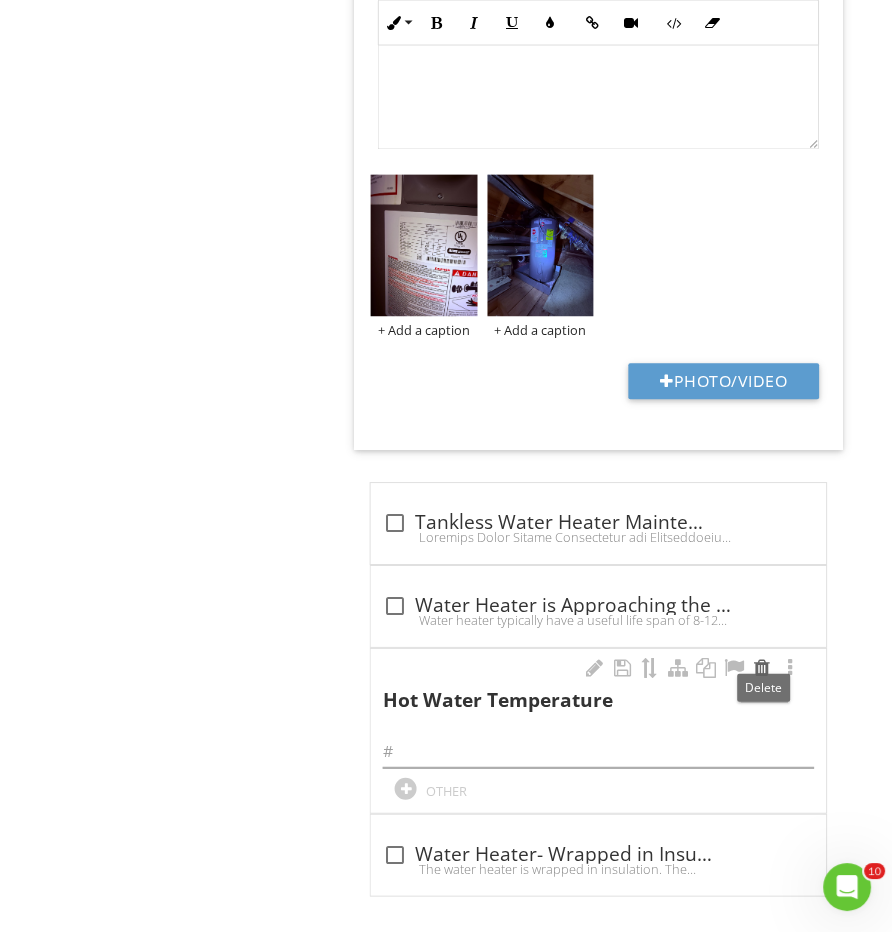 click at bounding box center [763, 669] 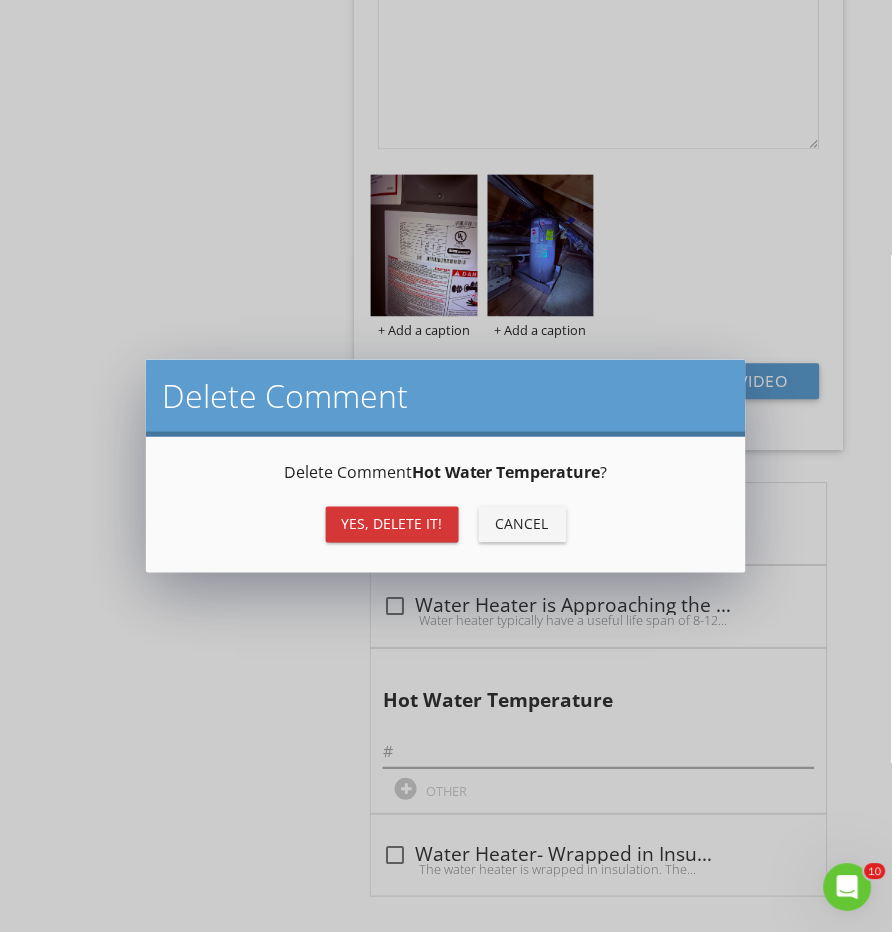 click on "Yes, Delete it!" at bounding box center [392, 525] 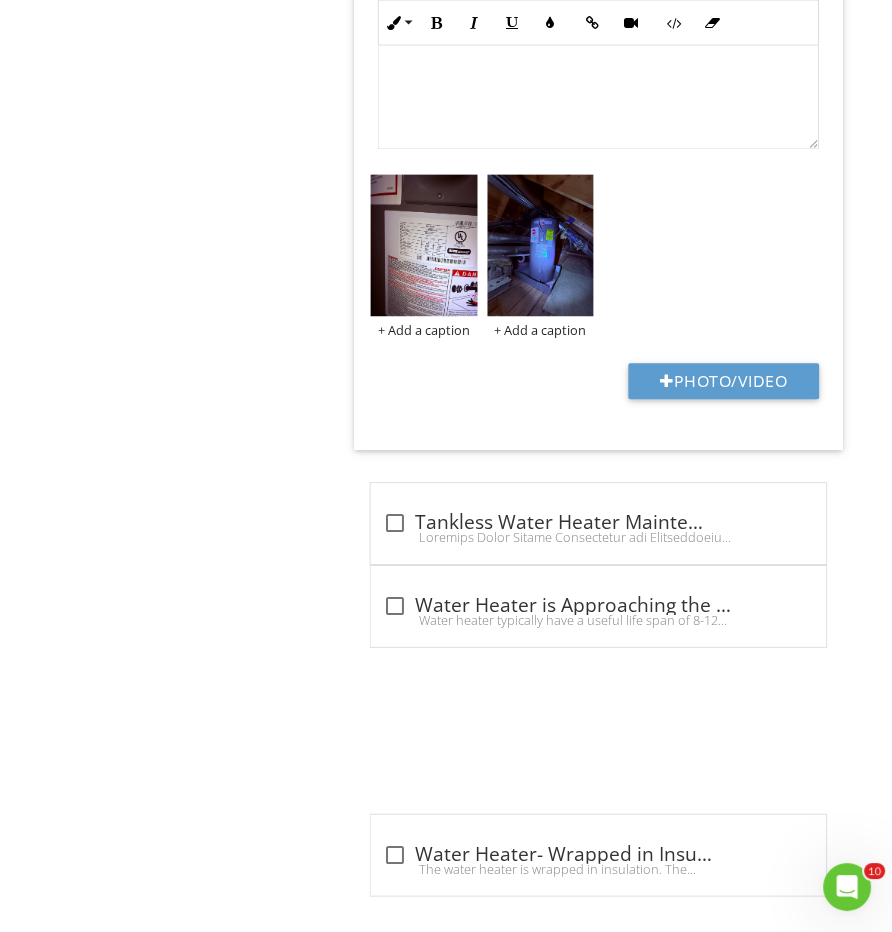 click on "Plumbing
General
Main Water Shut-off Device
Drain, Waste, & Vent Systems
Water Supply, Distribution Systems & Fixtures
Hot Water Systems, Controls, Flues & Vents
Item
Hot Water Systems, Controls, Flues & Vents
IN   Inspected NI   Not Inspected NP   Not Present O   Observations
Info
Information
Capacity
50   radio_button_checked gallons   radio_button_unchecked Tankless         OTHER
Location
check_box Attic   check_box_outline_blank Basement   check_box_outline_blank Crawlspace   check_box_outline_blank Main Floor   check_box_outline_blank Utility Room   check_box_outline_blank Washer/Dryer Area" at bounding box center (520, -536) 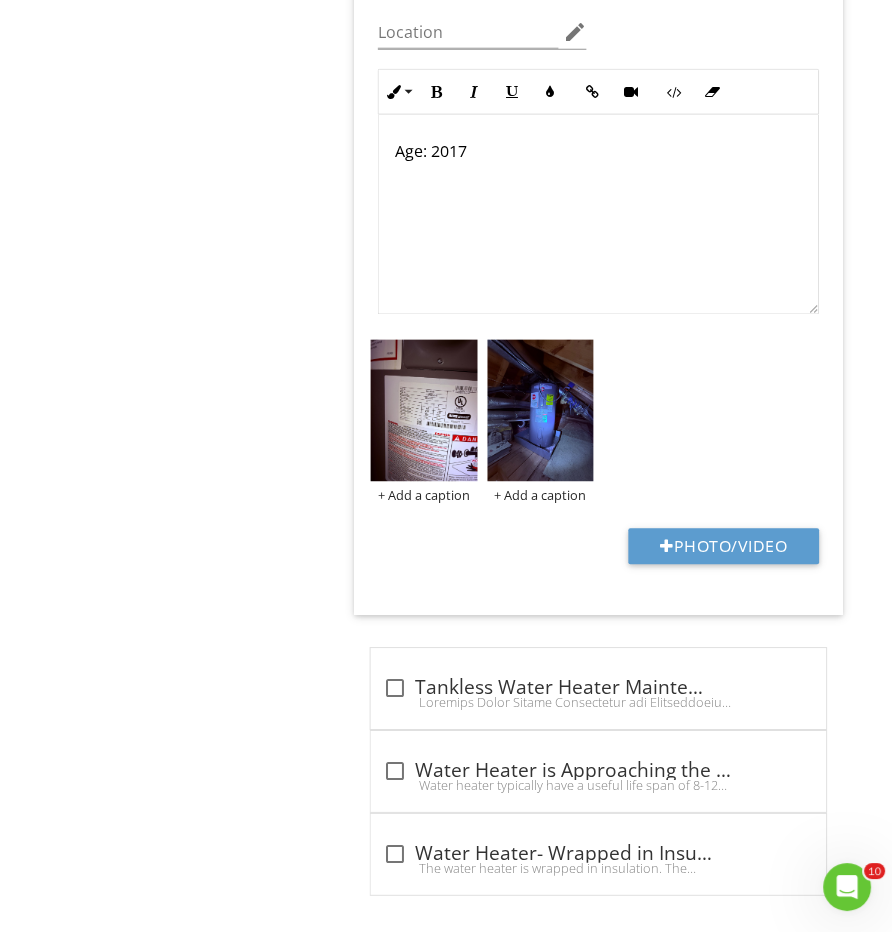 scroll, scrollTop: 2105, scrollLeft: 0, axis: vertical 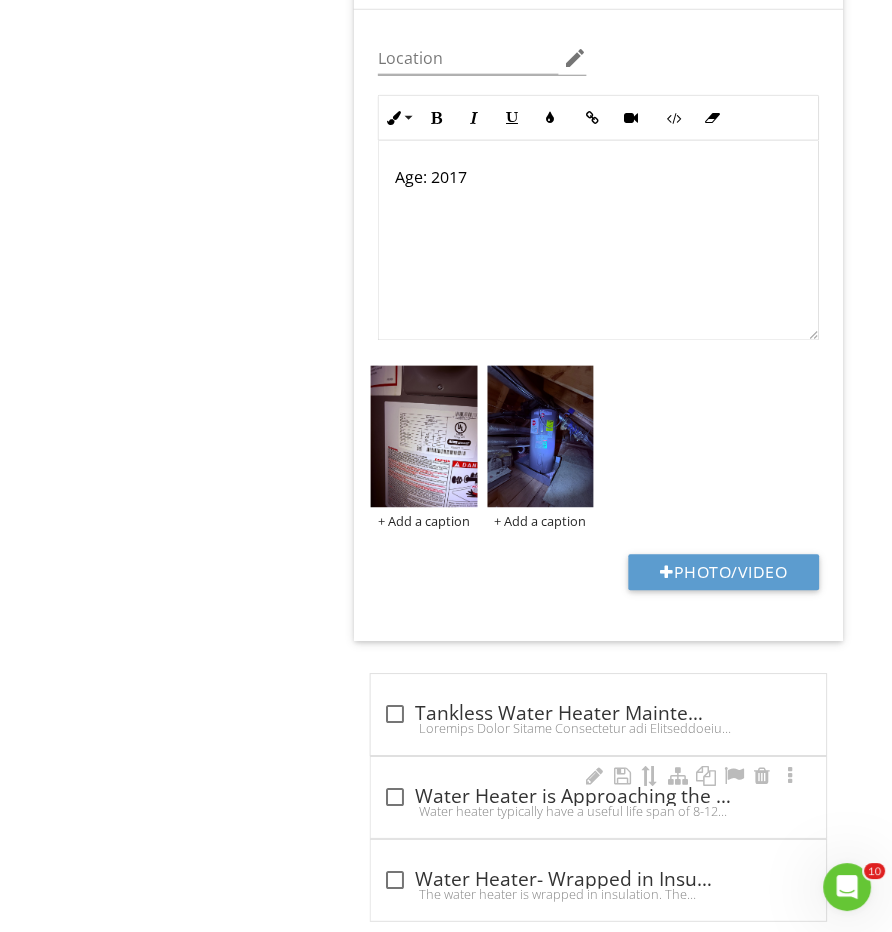 click on "check_box_outline_blank
Water Heater is Approaching the end of its useful service life
Water heater typically have a useful life span of 8-12 years. This water heater has exceeded its life expectancy. Recommend monitoring it's effectiveness and budgeting for replacement in the near future." at bounding box center [598, 798] 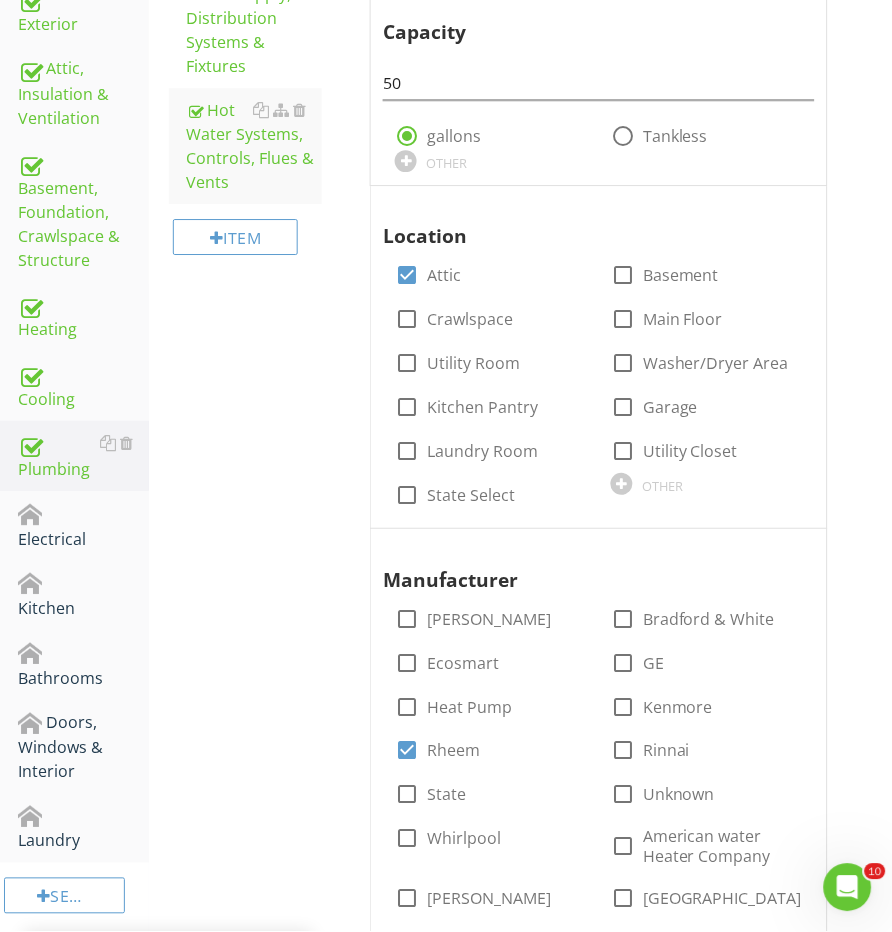 scroll, scrollTop: 1015, scrollLeft: 0, axis: vertical 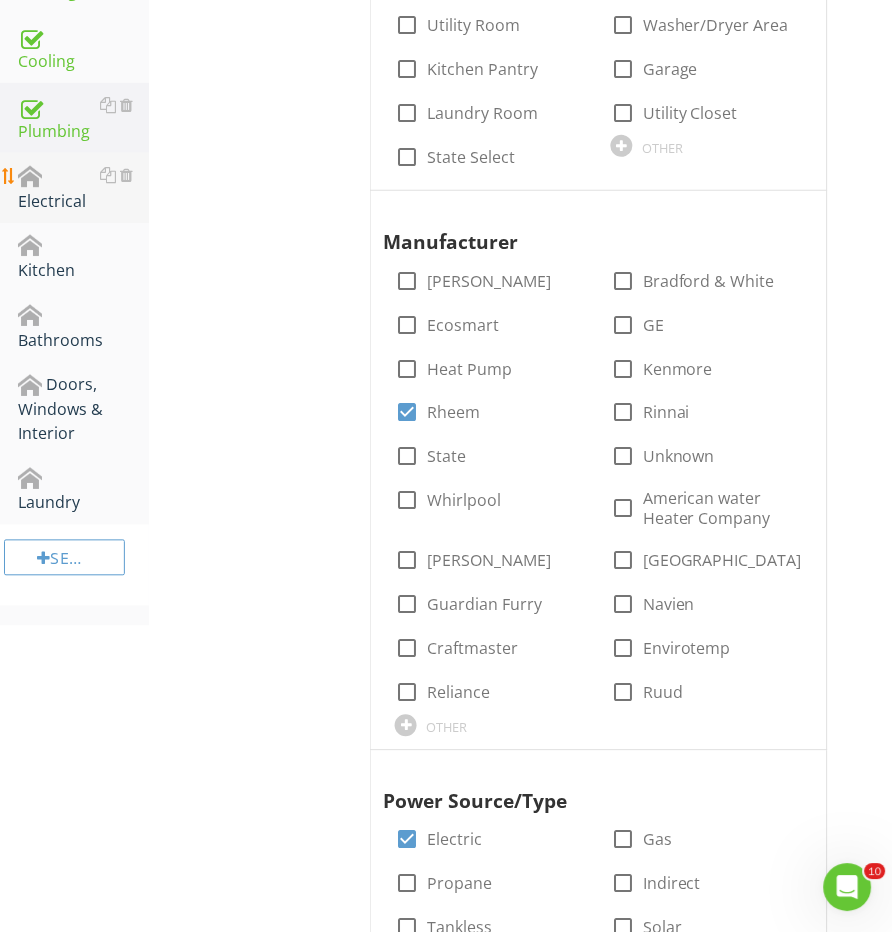 click on "Electrical" at bounding box center [83, 188] 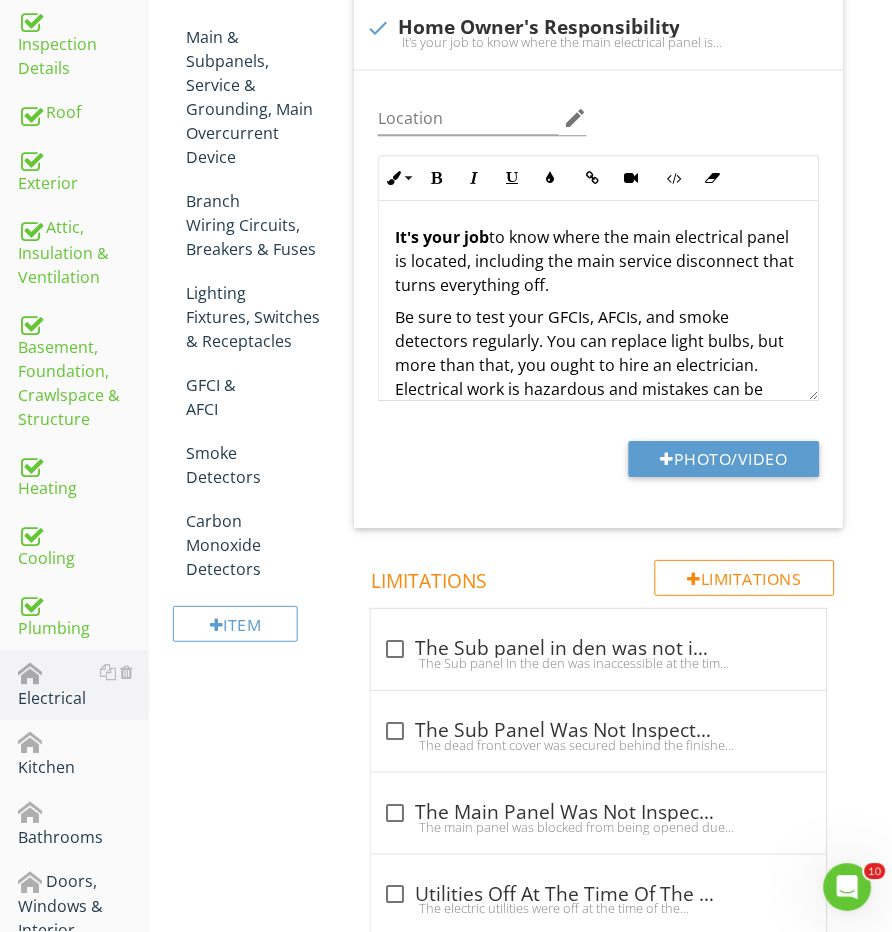 scroll, scrollTop: 450, scrollLeft: 0, axis: vertical 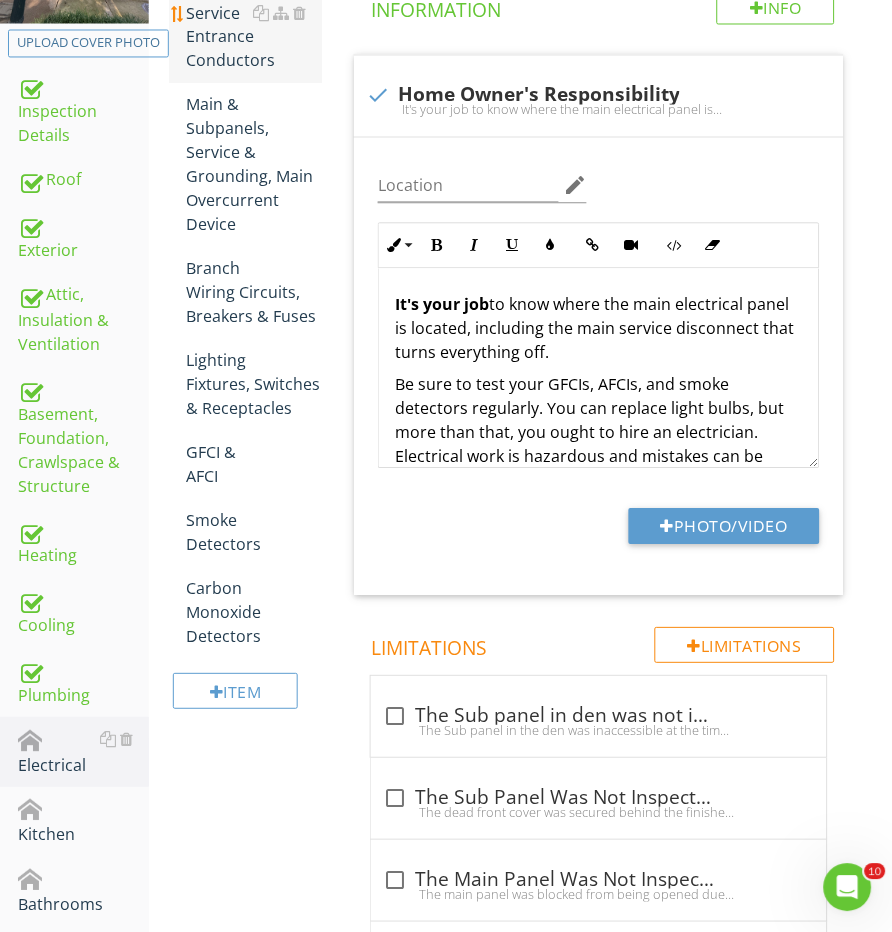 click on "Service Entrance Conductors" at bounding box center [255, 37] 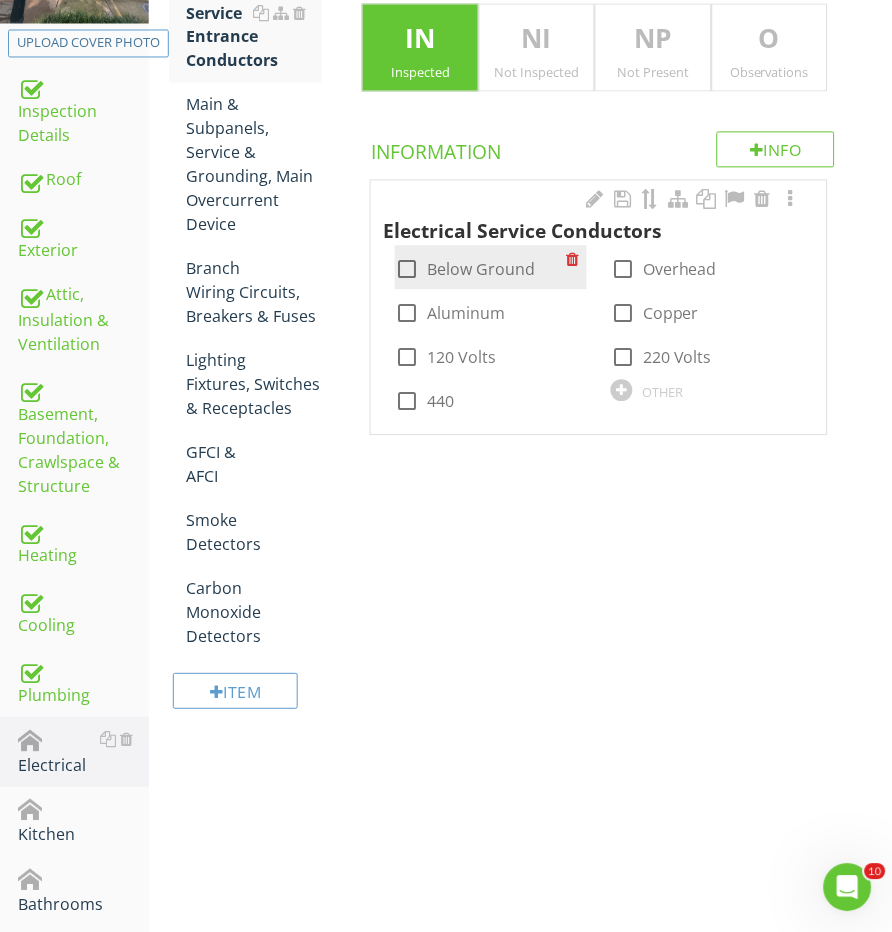 click on "Below Ground" at bounding box center (481, 270) 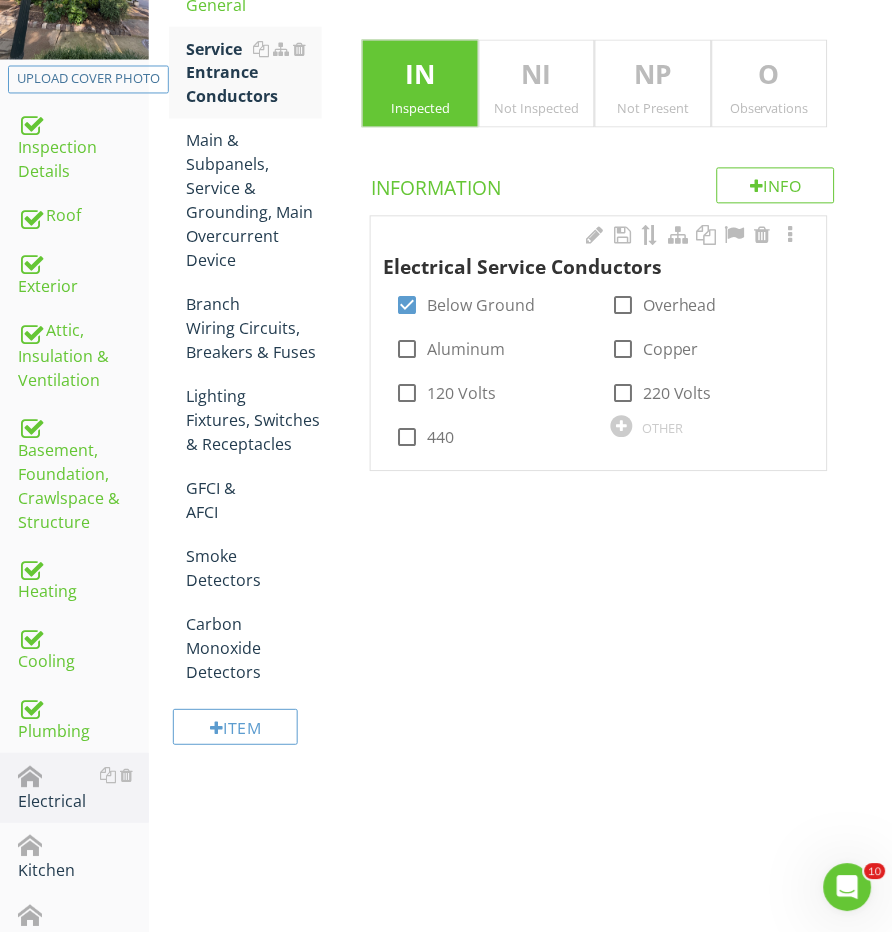 scroll, scrollTop: 403, scrollLeft: 0, axis: vertical 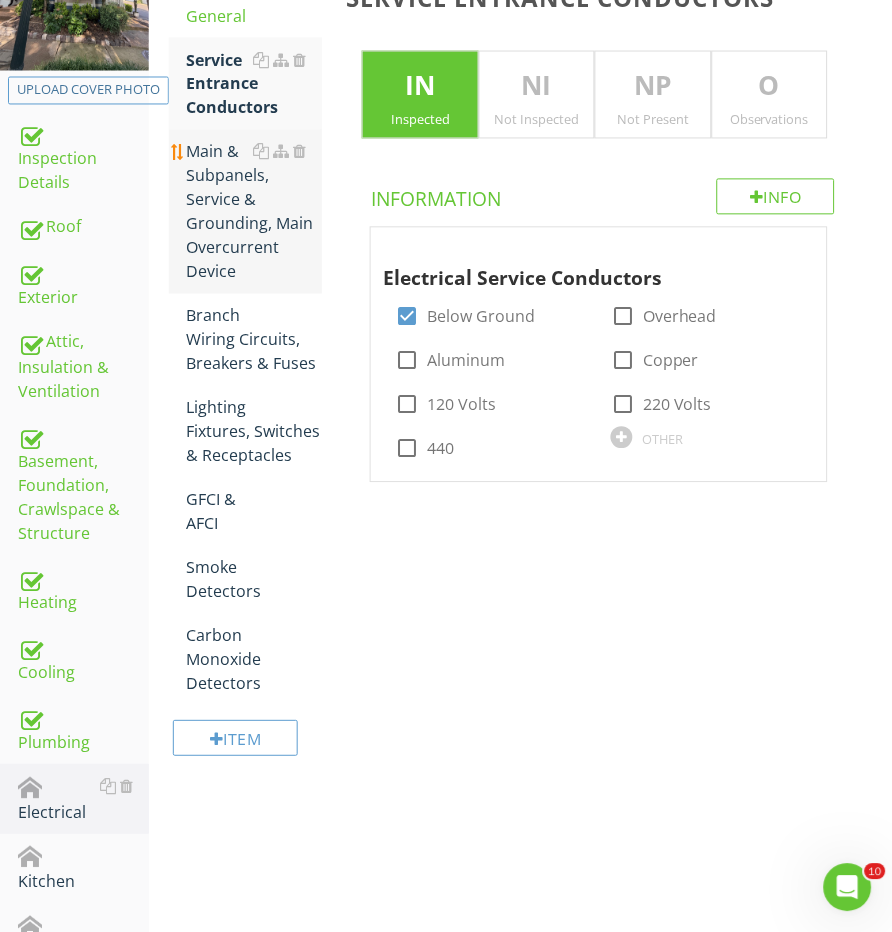 click on "Main & Subpanels, Service & Grounding, Main Overcurrent Device" at bounding box center (246, 212) 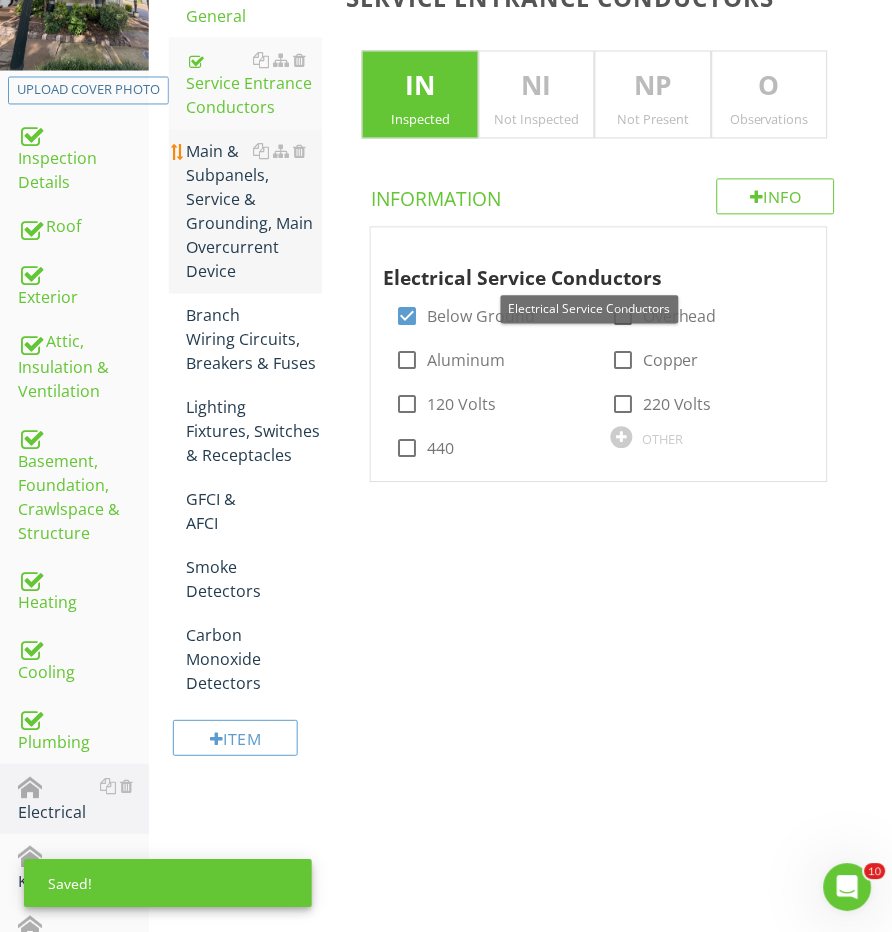 click on "Main & Subpanels, Service & Grounding, Main Overcurrent Device" at bounding box center [255, 212] 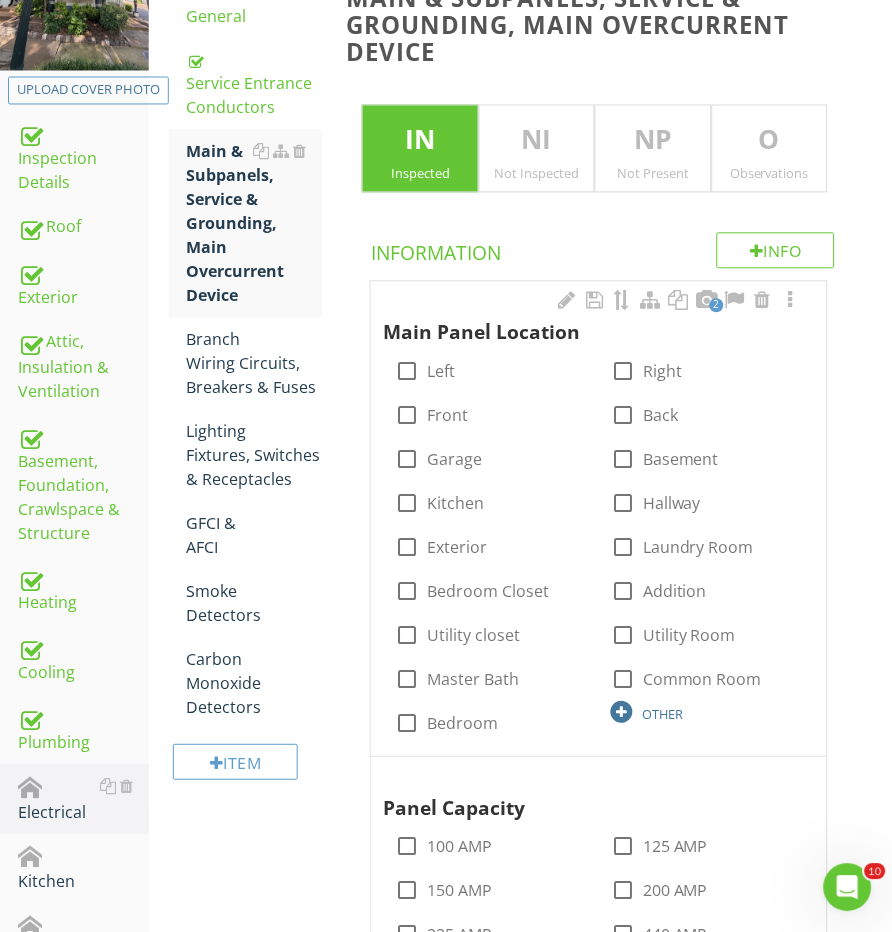 click at bounding box center [622, 713] 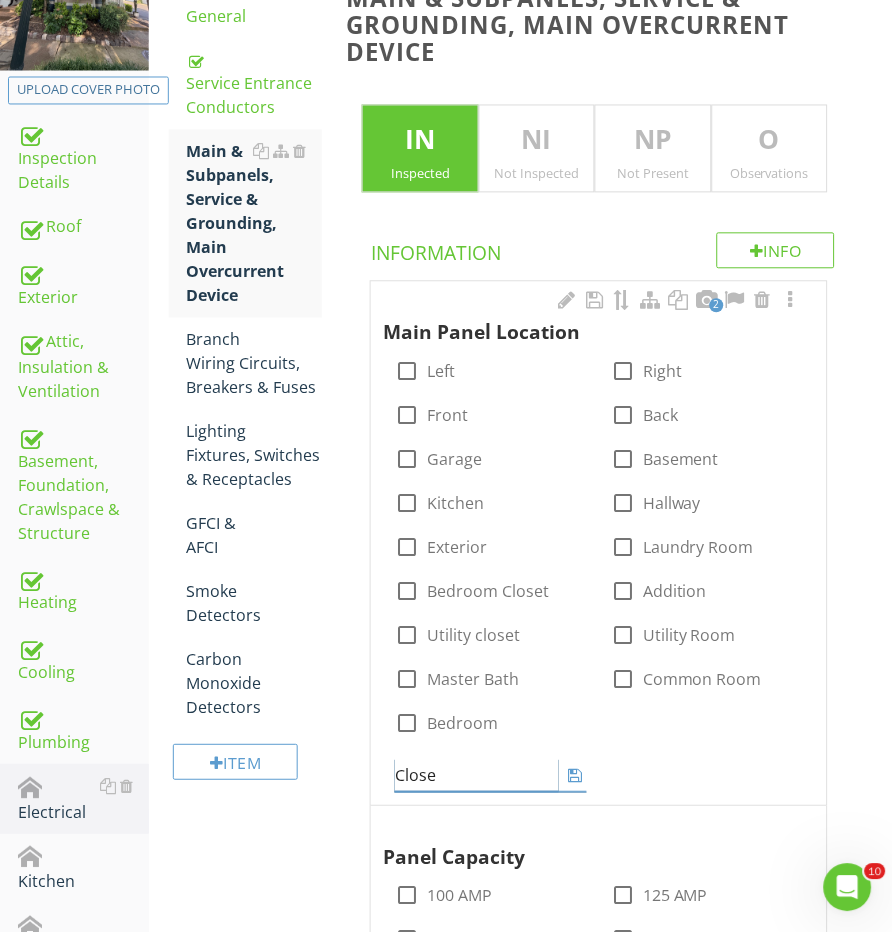 type on "Closet" 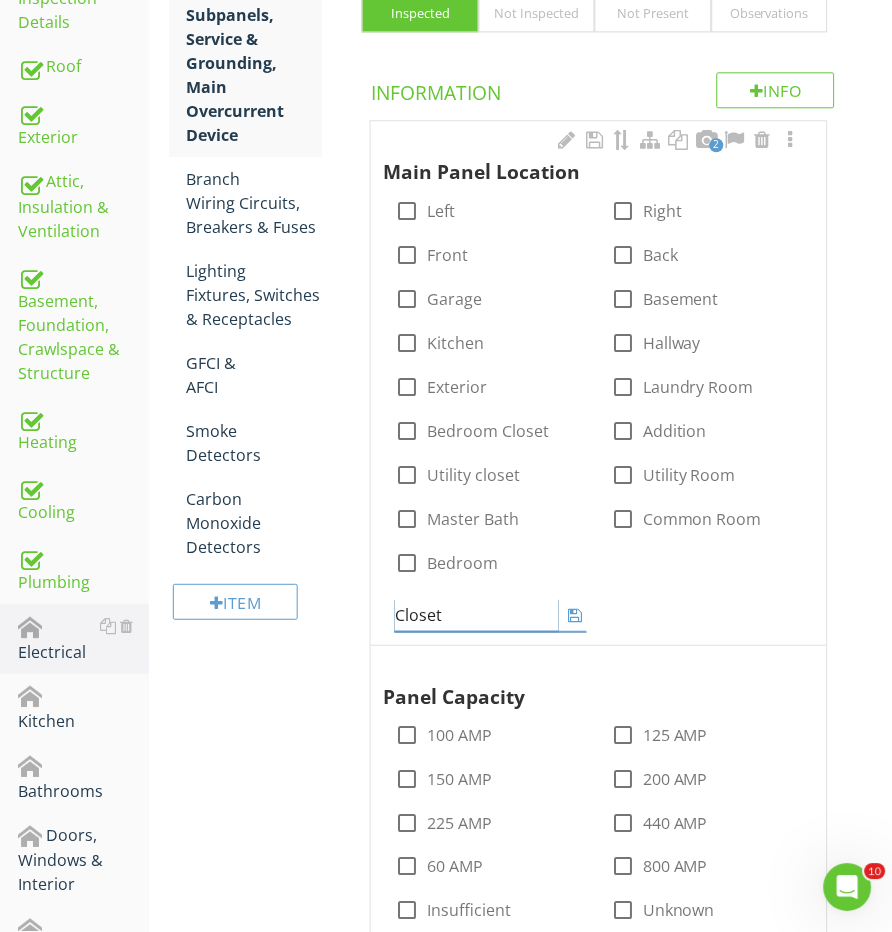 scroll, scrollTop: 565, scrollLeft: 0, axis: vertical 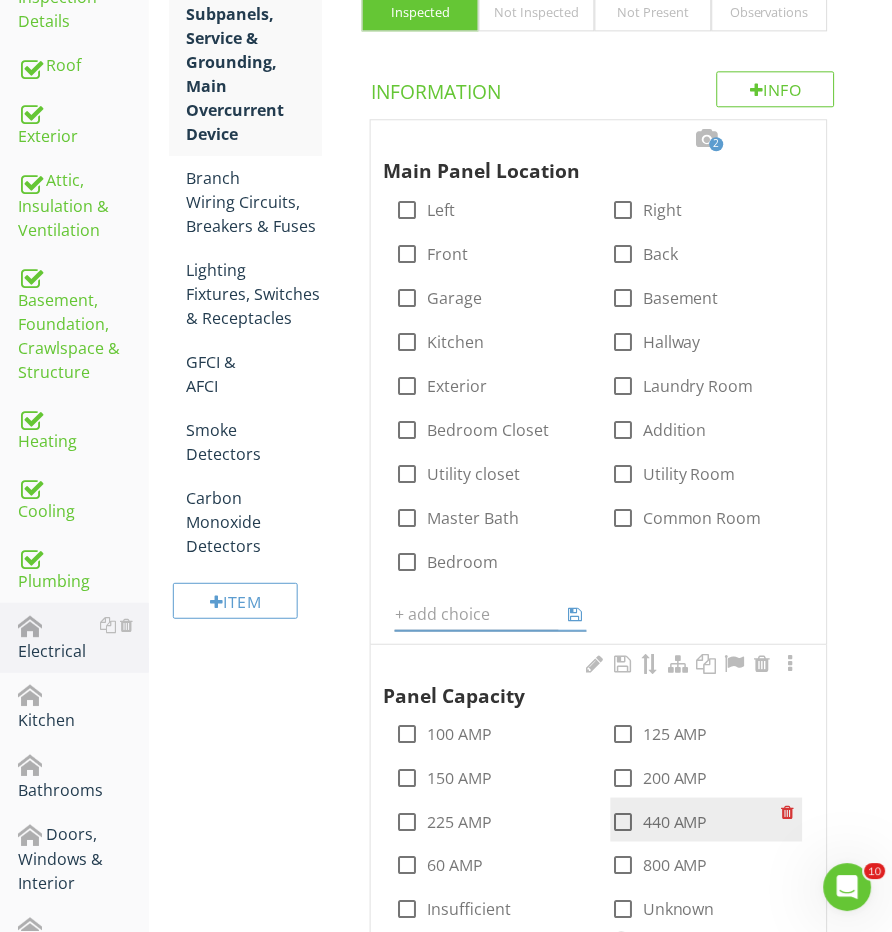 click on "check_box_outline_blank 100 AMP   check_box_outline_blank 125 AMP   check_box_outline_blank 150 AMP   check_box_outline_blank 200 AMP   check_box_outline_blank 225 AMP   check_box_outline_blank 440 AMP   check_box_outline_blank 60 AMP   check_box_outline_blank 800 AMP   check_box_outline_blank Insufficient   check_box_outline_blank Unknown   check_box_outline_blank 2- 220 amp         OTHER" at bounding box center [598, 710] 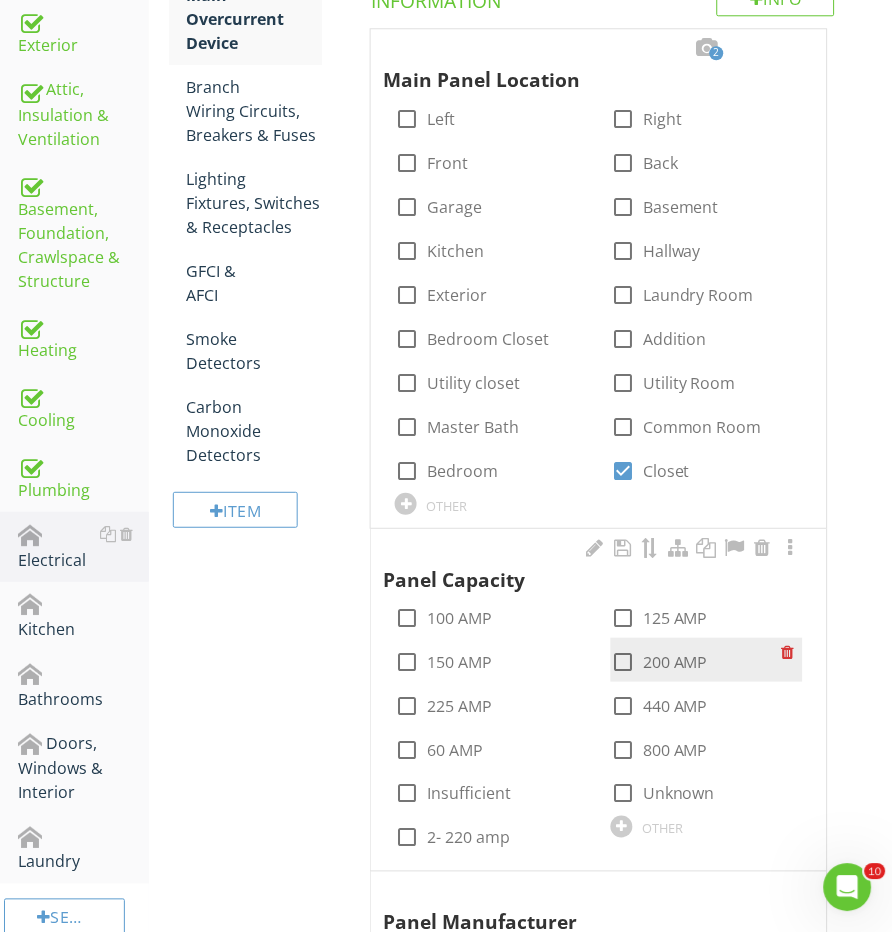 click at bounding box center (623, 662) 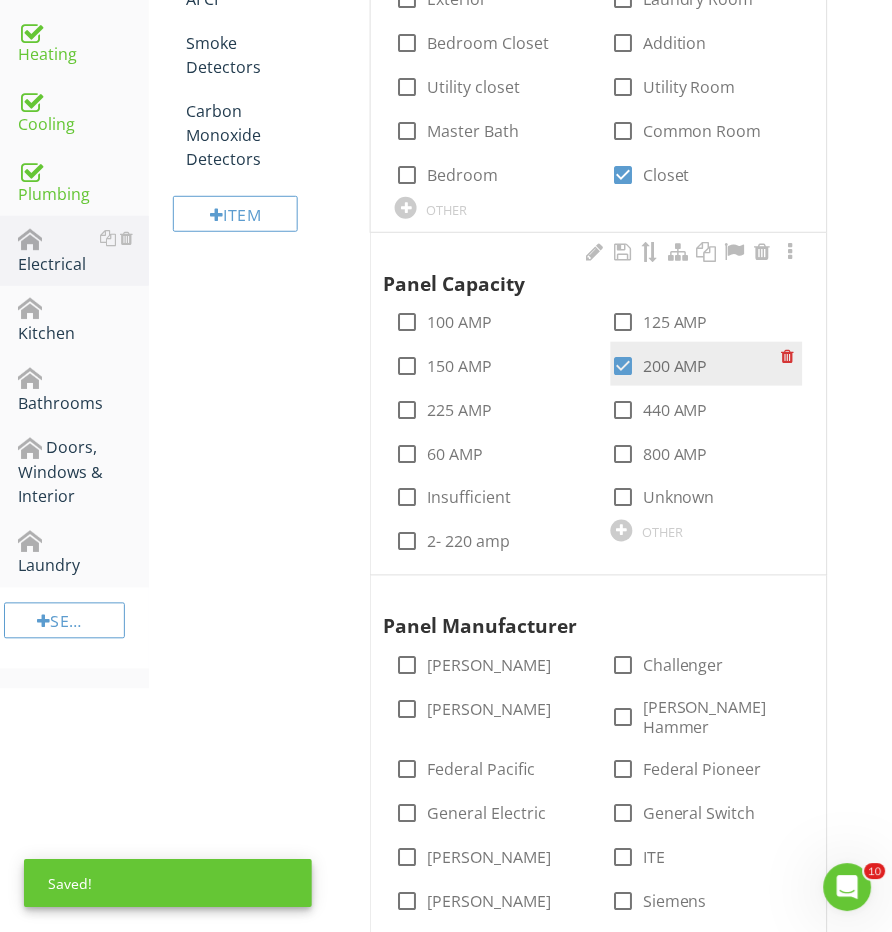 scroll, scrollTop: 963, scrollLeft: 0, axis: vertical 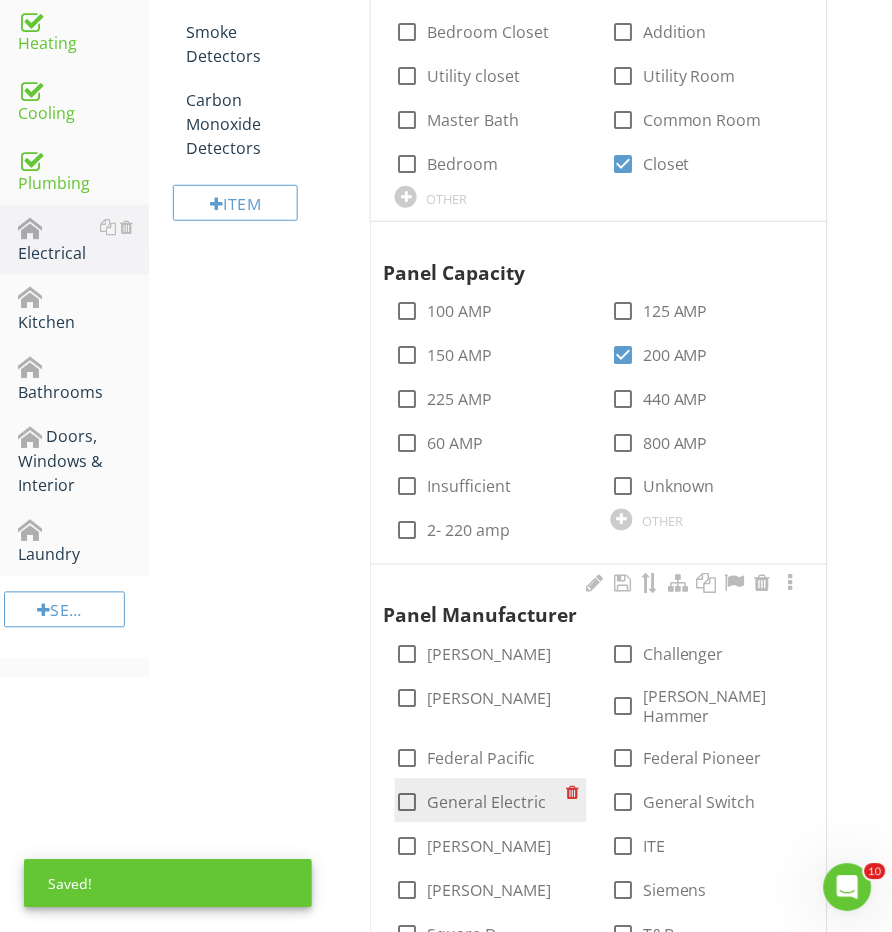 click at bounding box center (407, 803) 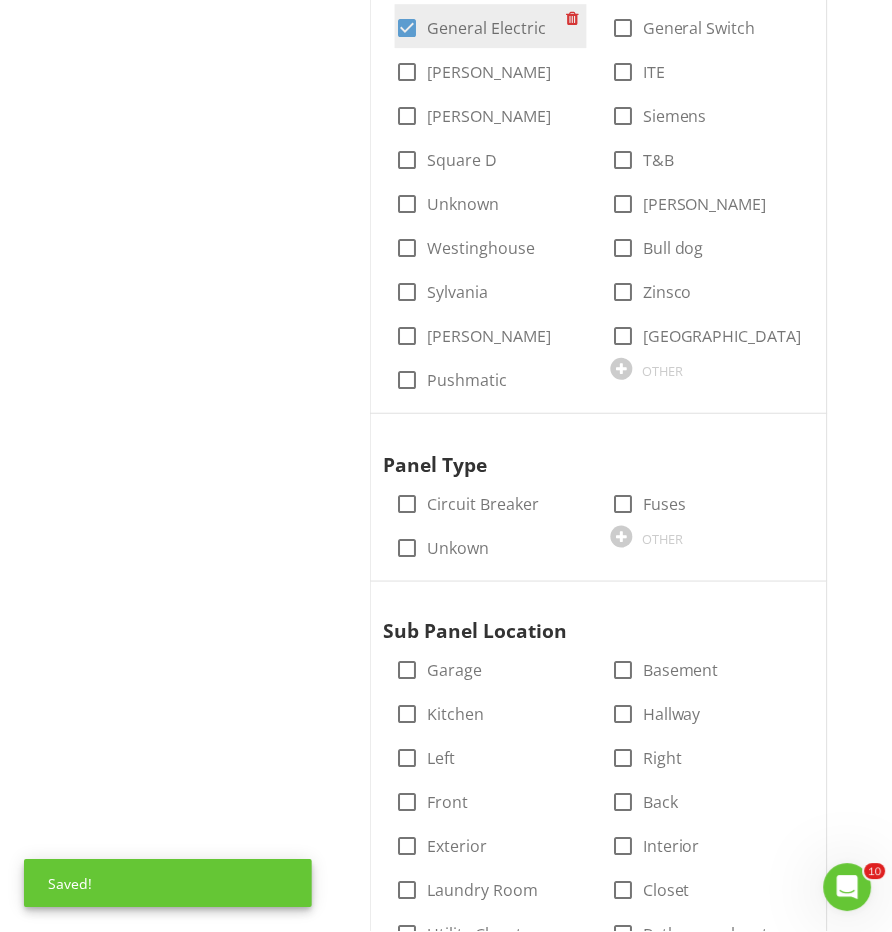 scroll, scrollTop: 1791, scrollLeft: 0, axis: vertical 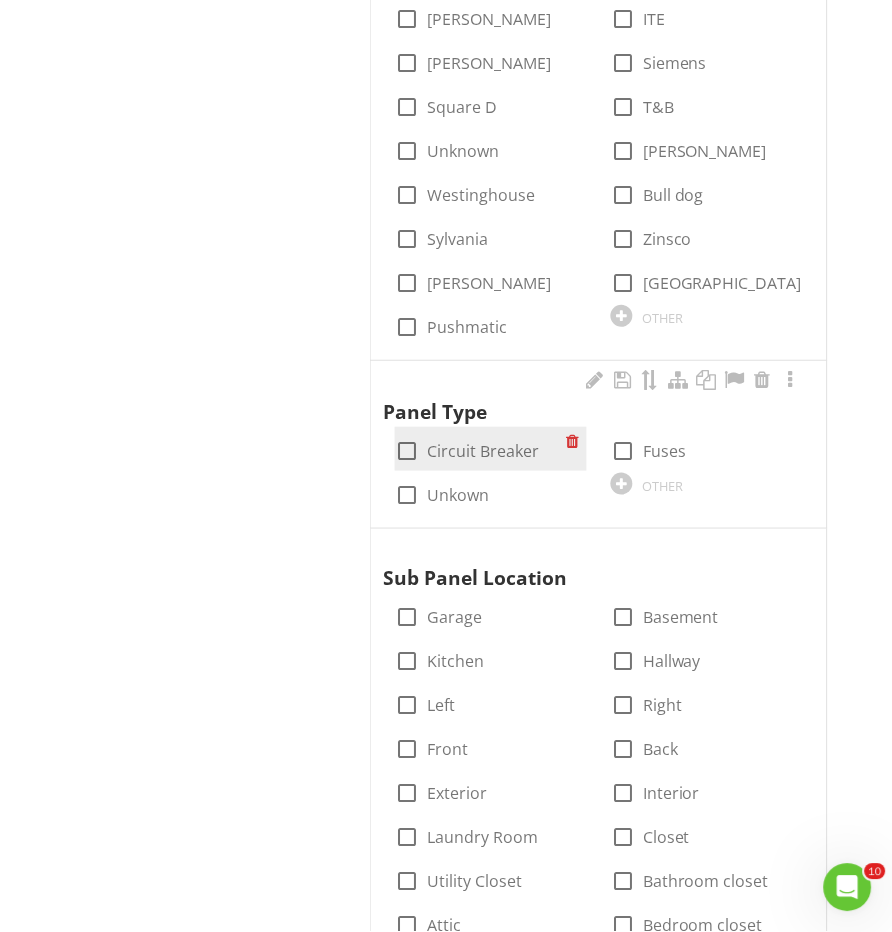 click at bounding box center (407, 451) 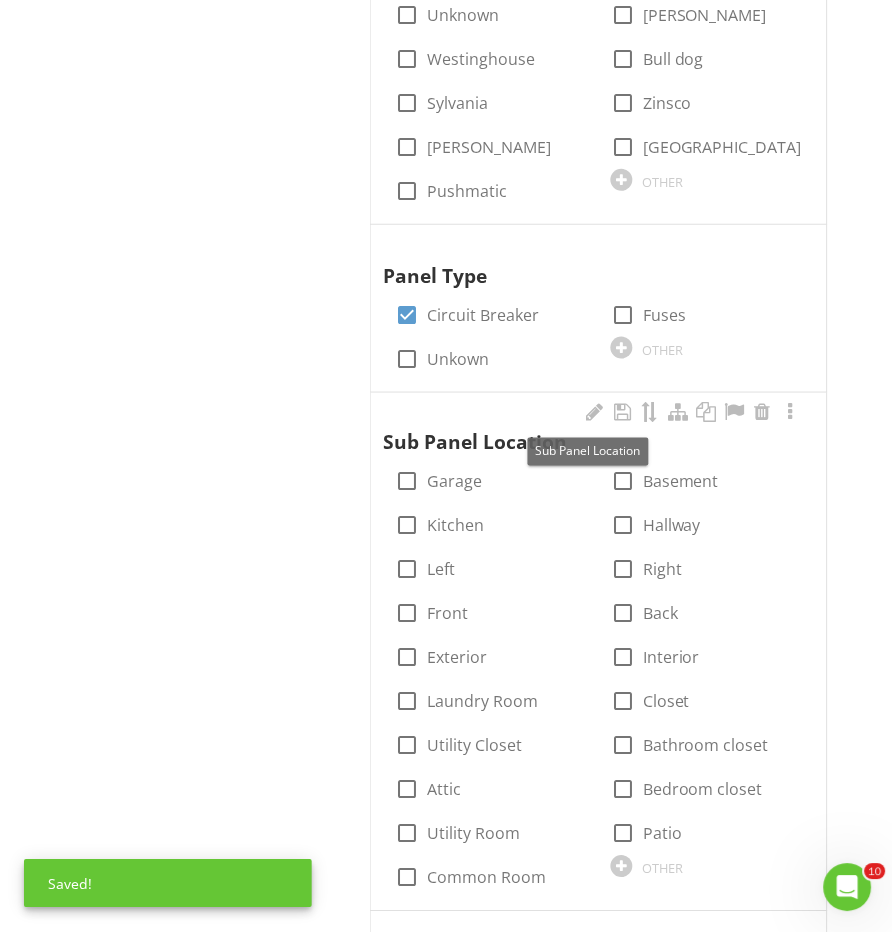 scroll, scrollTop: 1935, scrollLeft: 0, axis: vertical 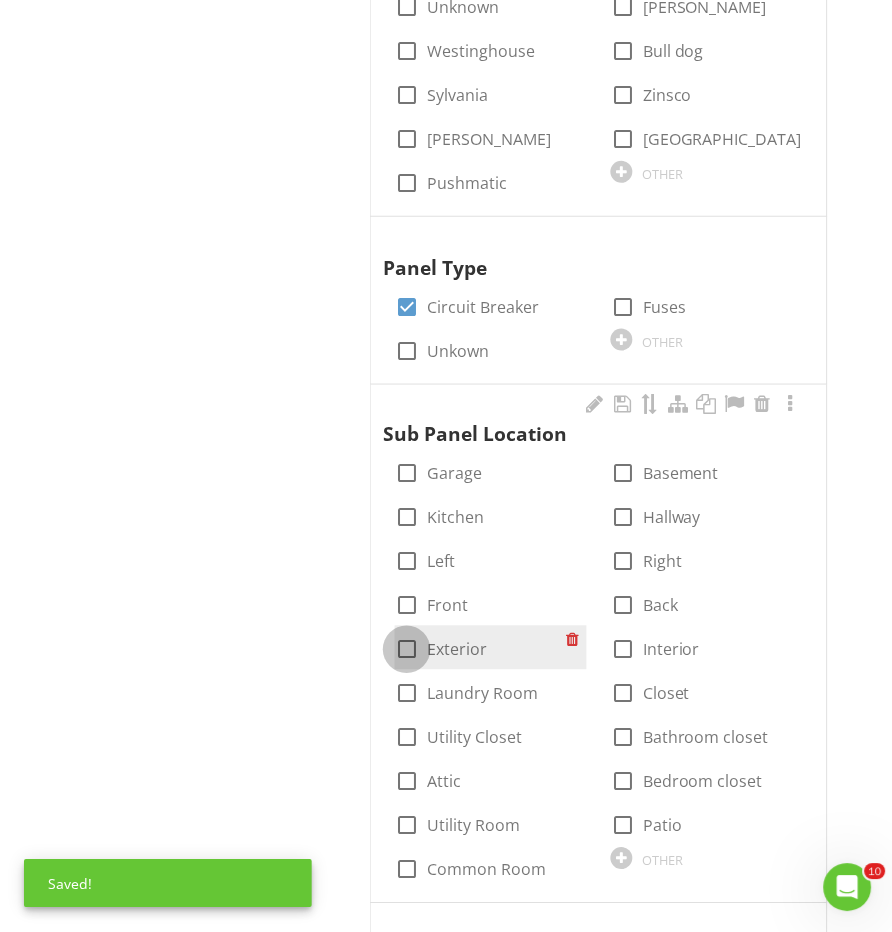 click at bounding box center (407, 650) 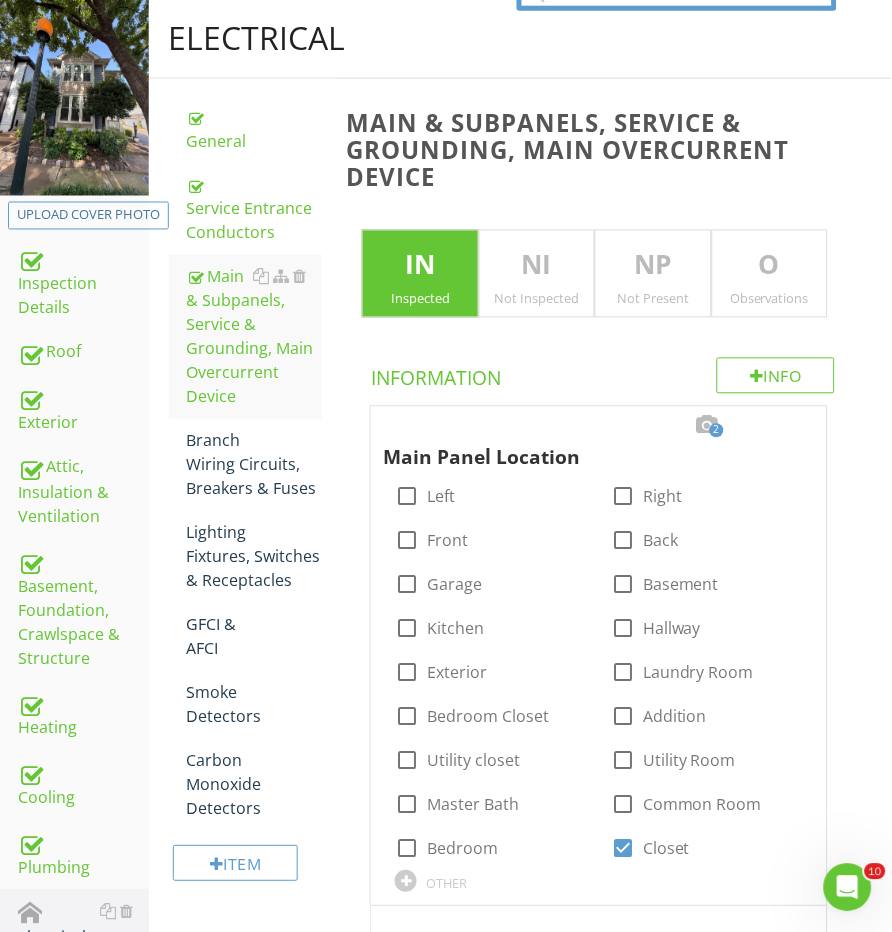 scroll, scrollTop: 277, scrollLeft: 0, axis: vertical 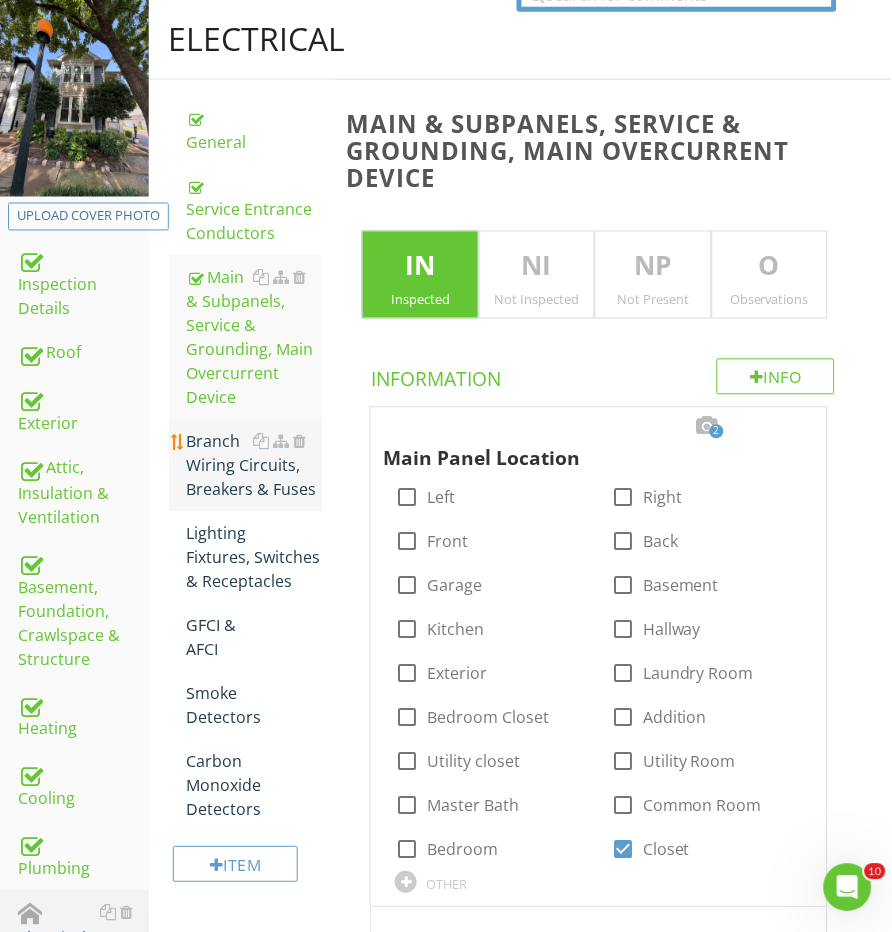 click on "Branch Wiring Circuits, Breakers & Fuses" at bounding box center (255, 466) 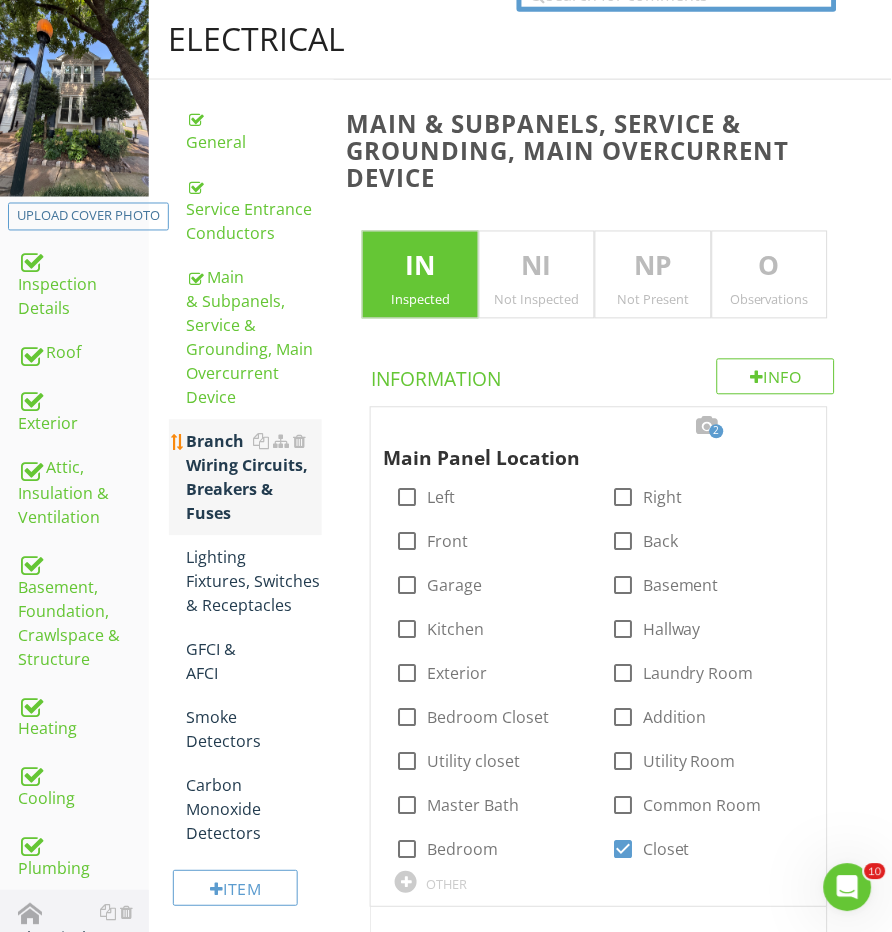 click on "Branch Wiring Circuits, Breakers & Fuses" at bounding box center [255, 478] 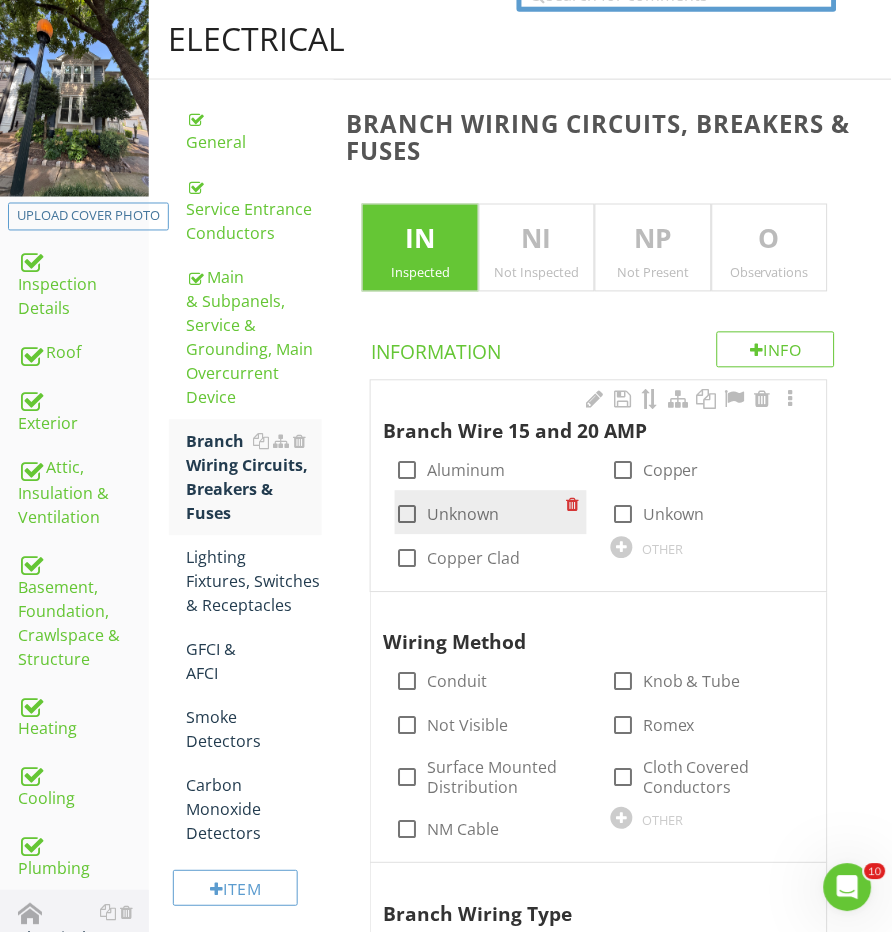 scroll, scrollTop: 336, scrollLeft: 0, axis: vertical 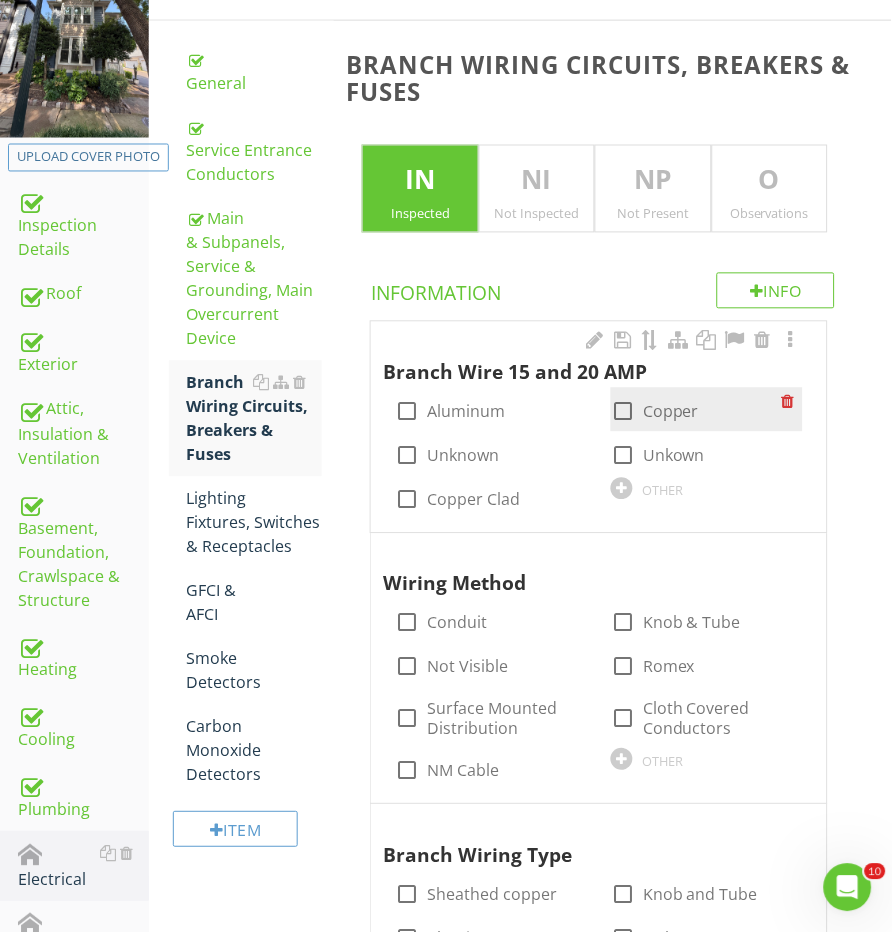 click at bounding box center [623, 412] 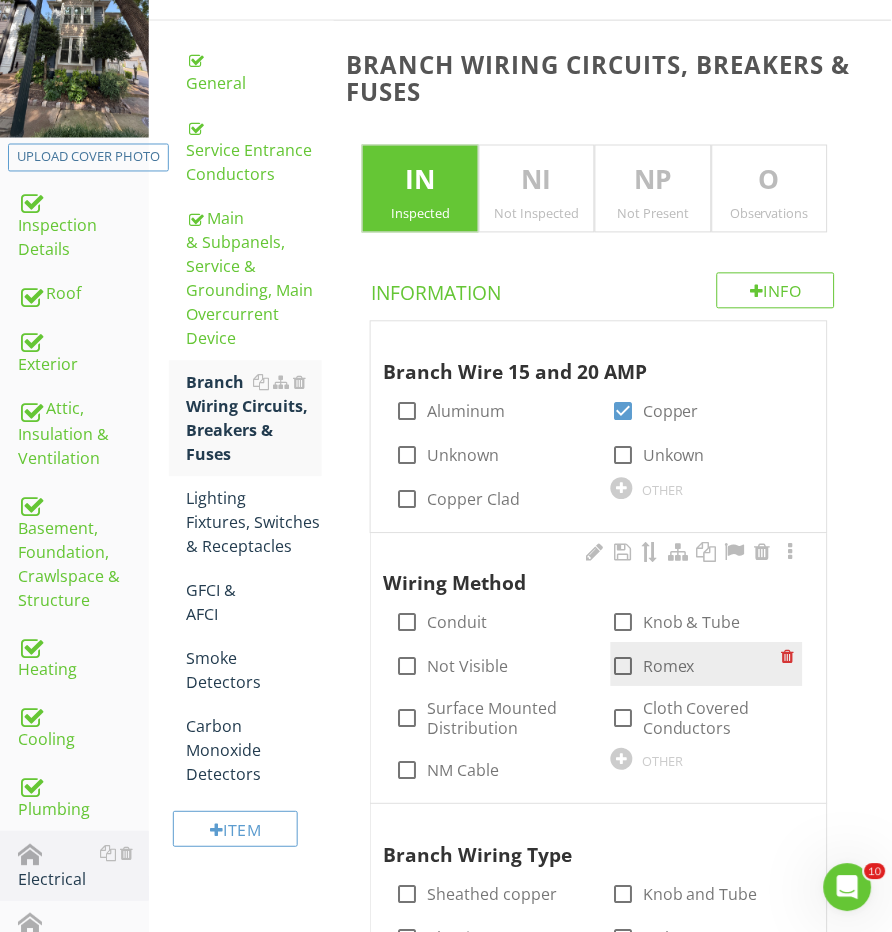 click at bounding box center (623, 667) 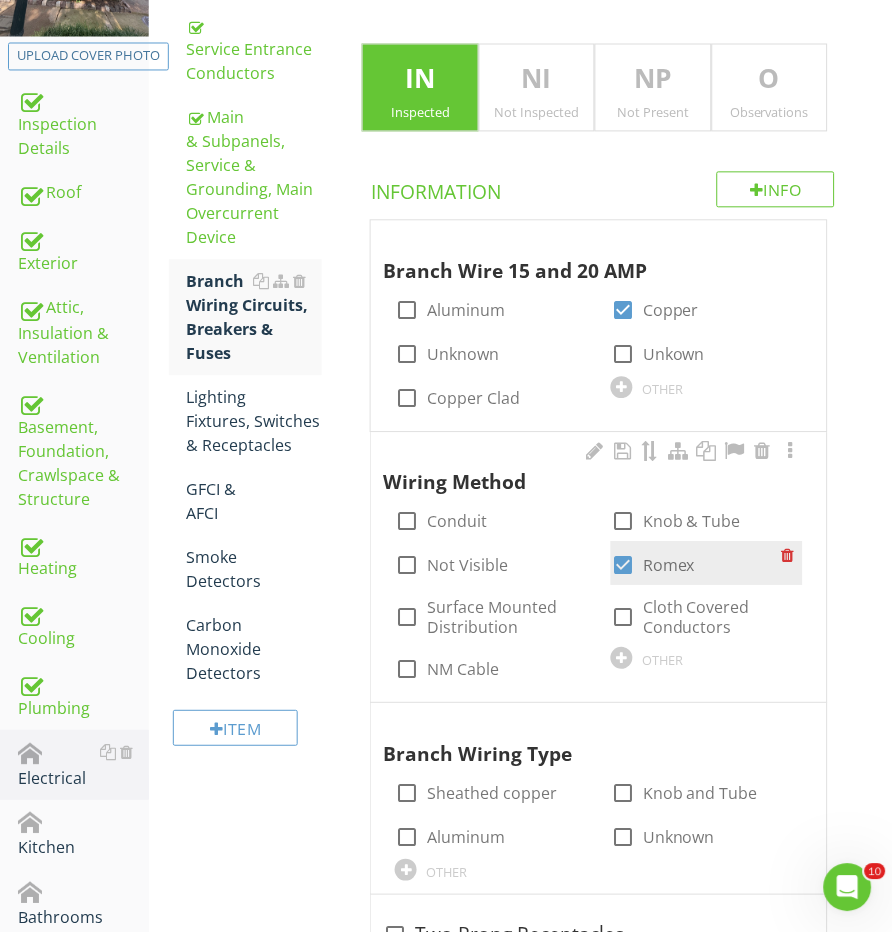 scroll, scrollTop: 502, scrollLeft: 0, axis: vertical 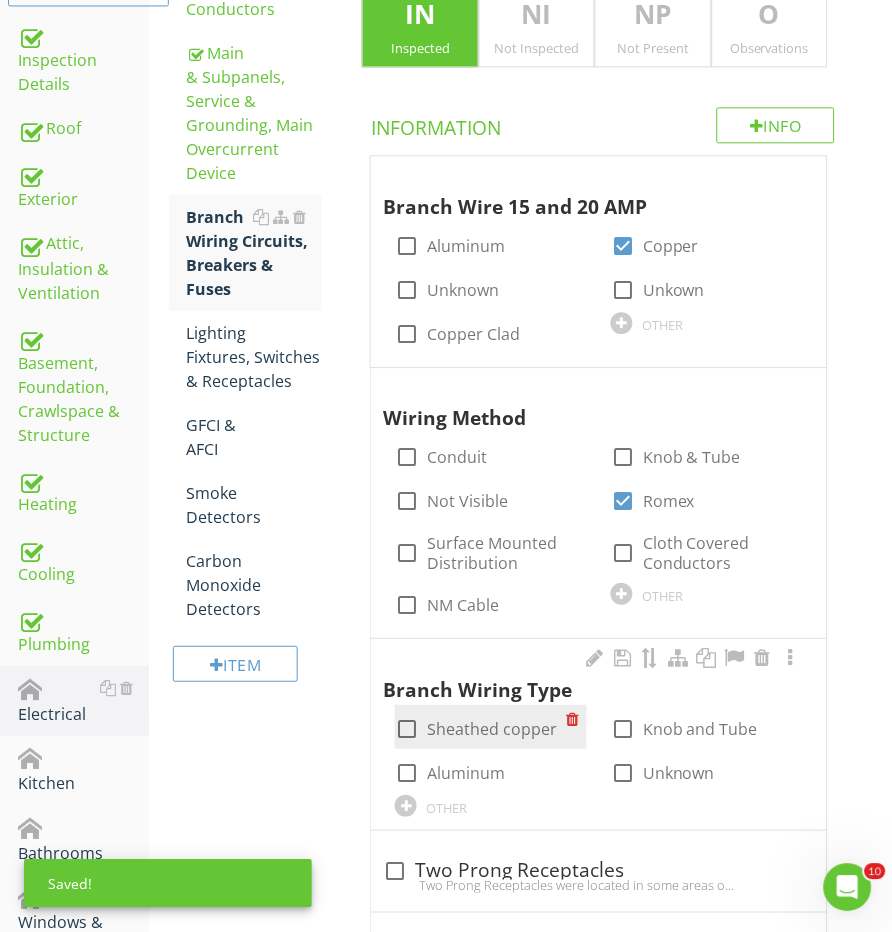 click at bounding box center (407, 729) 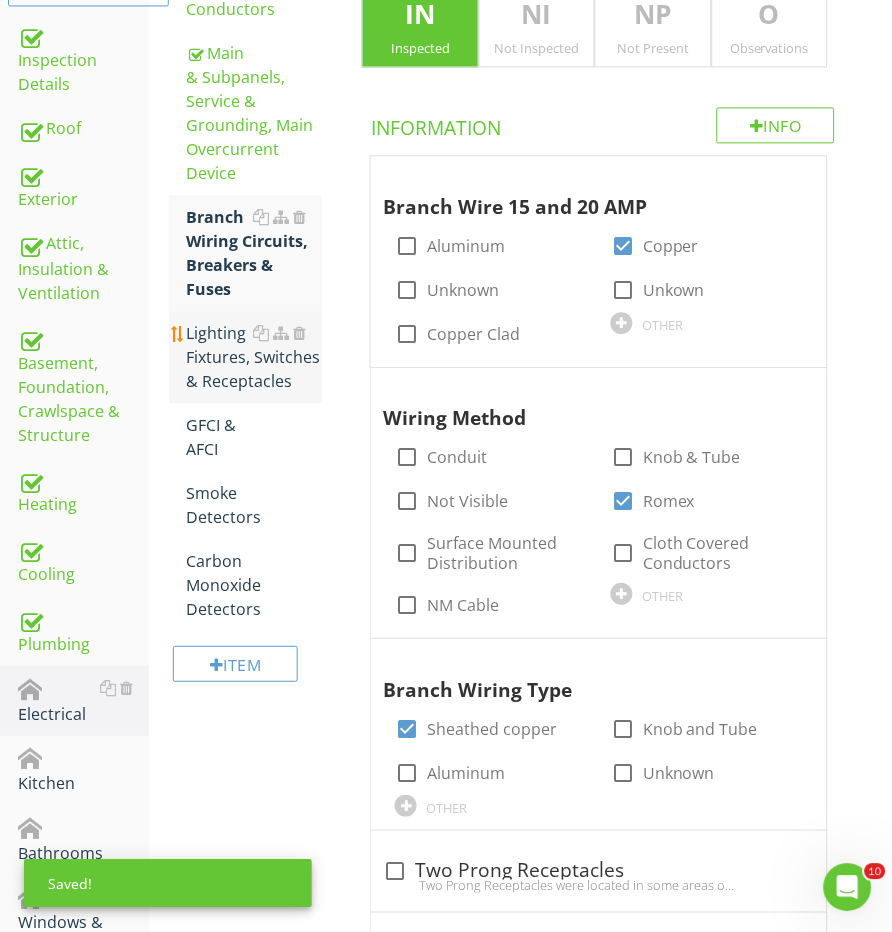 click on "Lighting Fixtures, Switches & Receptacles" at bounding box center (255, 357) 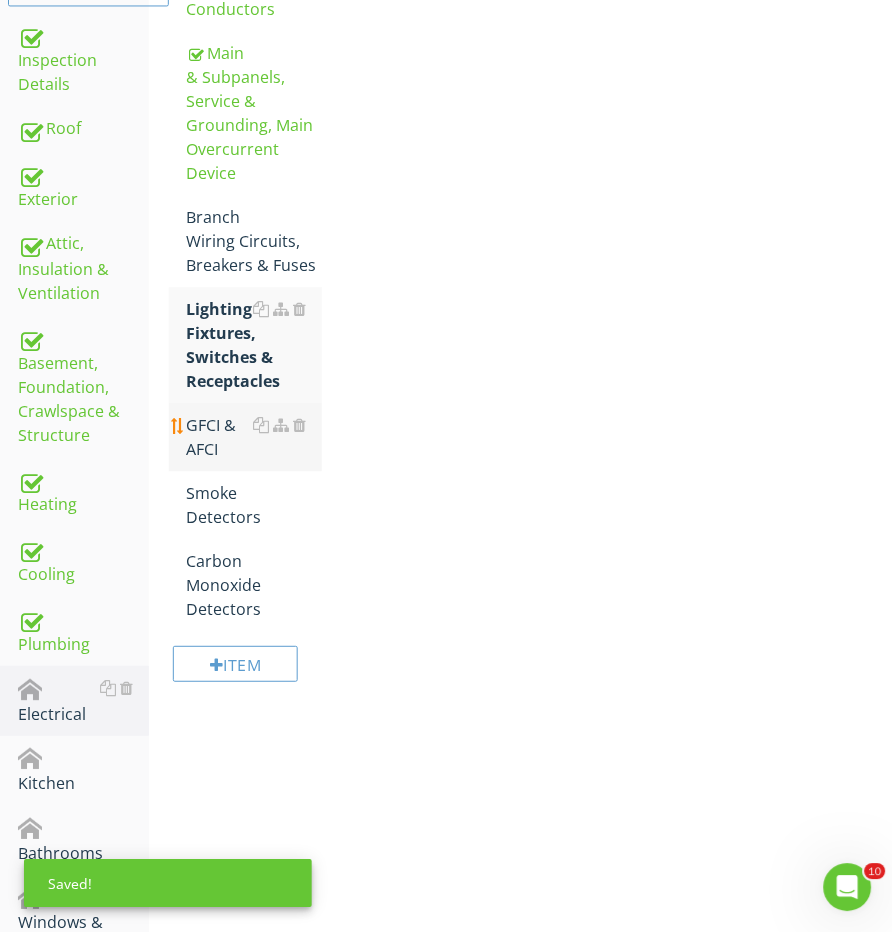 click on "GFCI & AFCI" at bounding box center (255, 437) 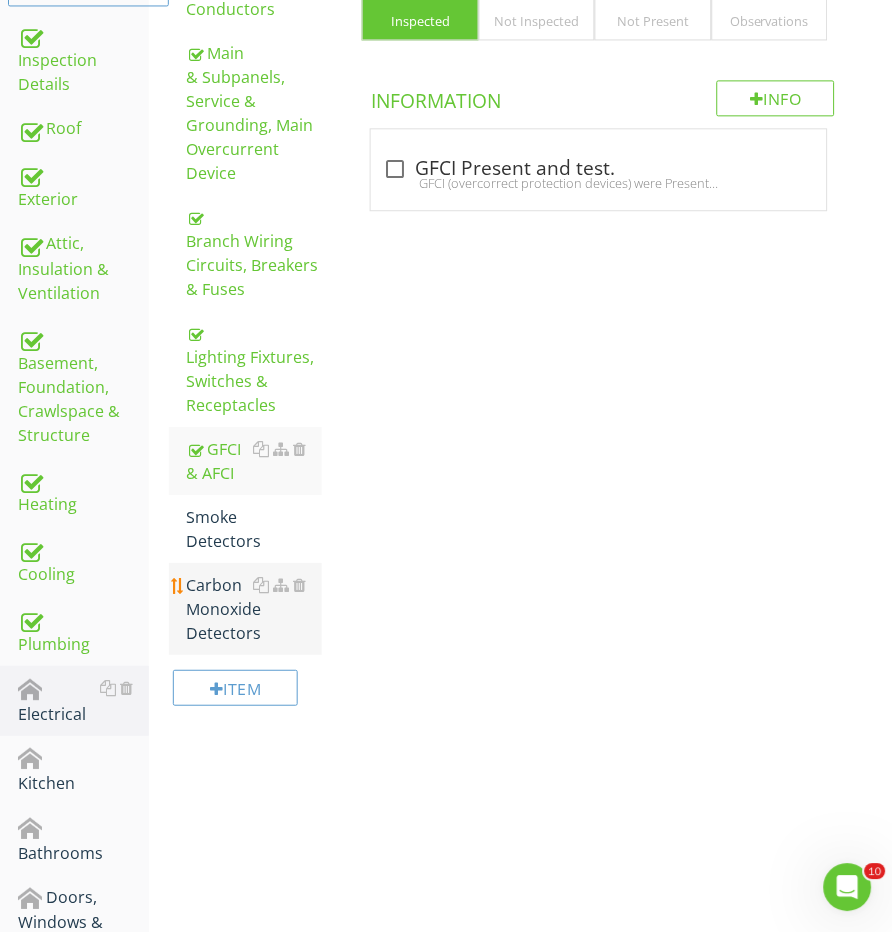 scroll, scrollTop: 538, scrollLeft: 0, axis: vertical 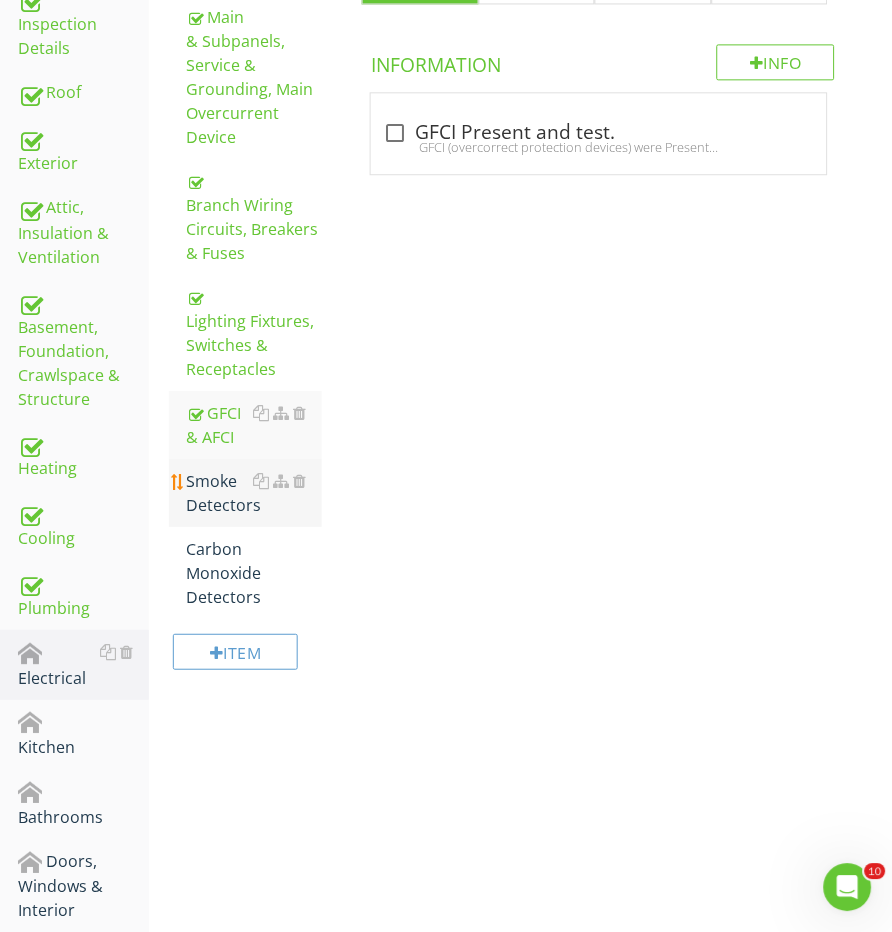click on "Smoke Detectors" at bounding box center [255, 493] 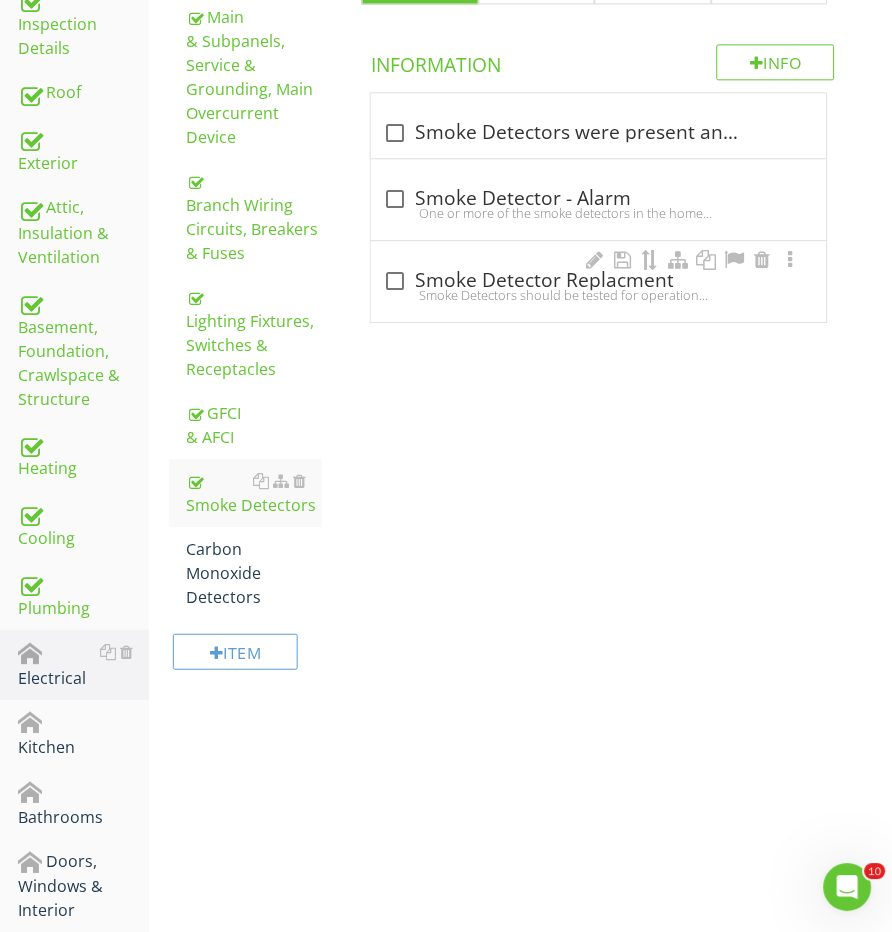 click at bounding box center (395, 281) 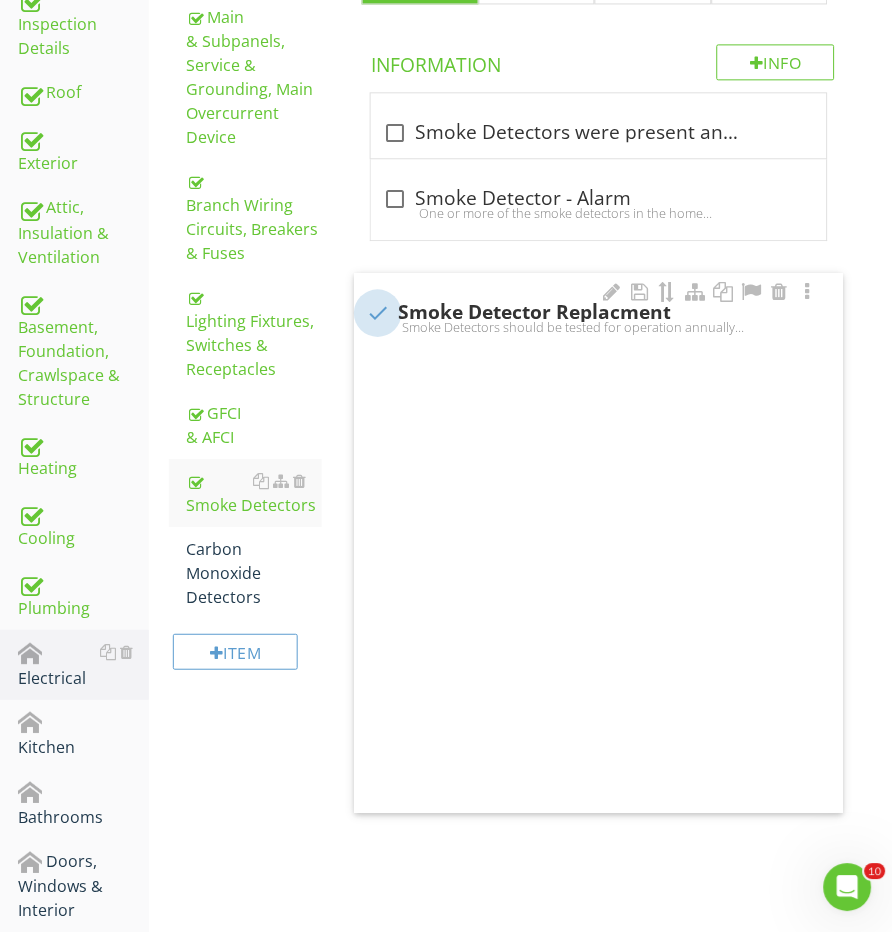scroll, scrollTop: 537, scrollLeft: 0, axis: vertical 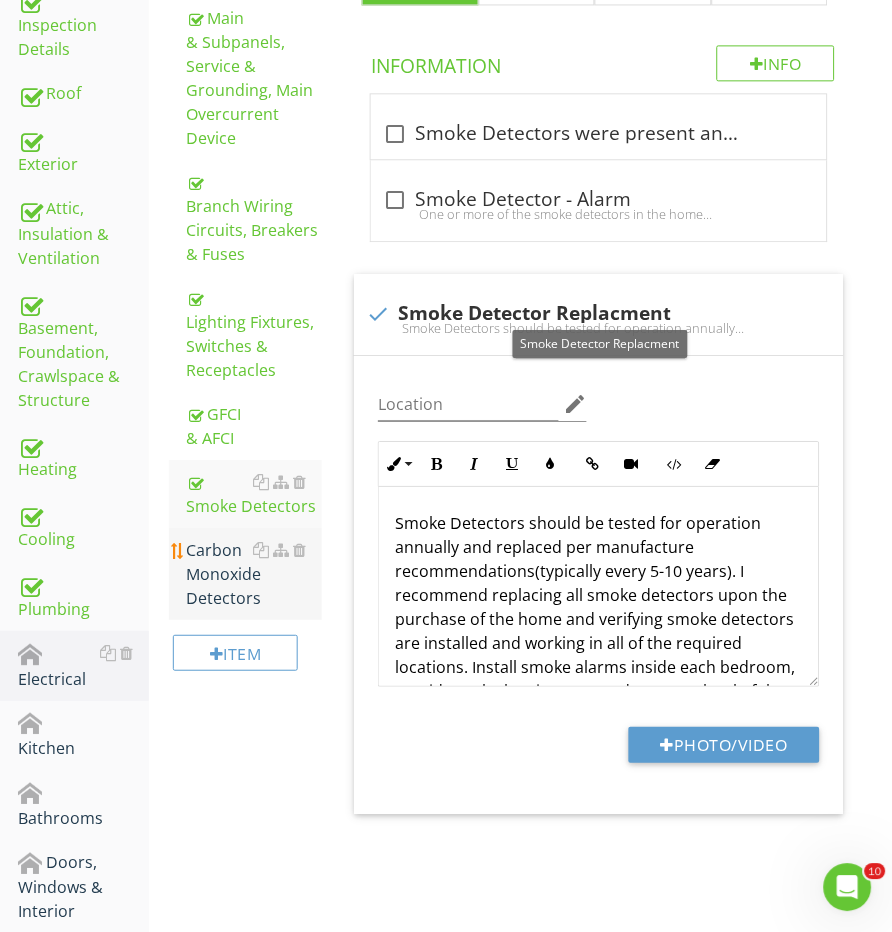 click on "Carbon Monoxide Detectors" at bounding box center [255, 574] 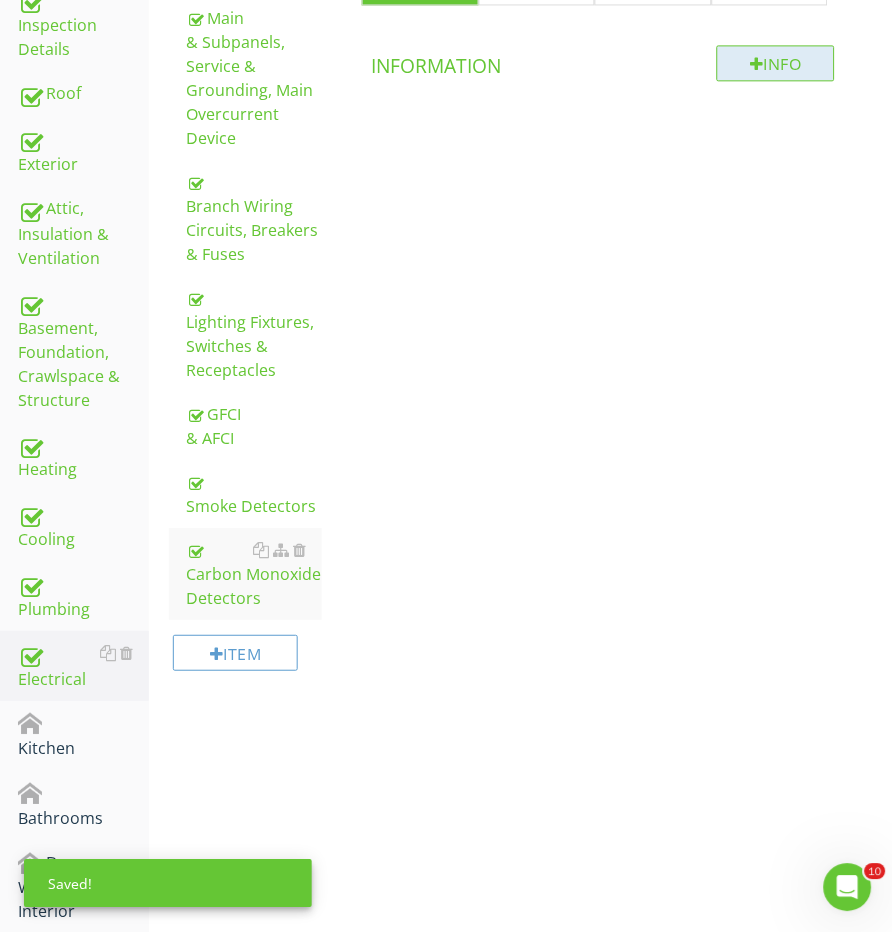 scroll, scrollTop: 437, scrollLeft: 0, axis: vertical 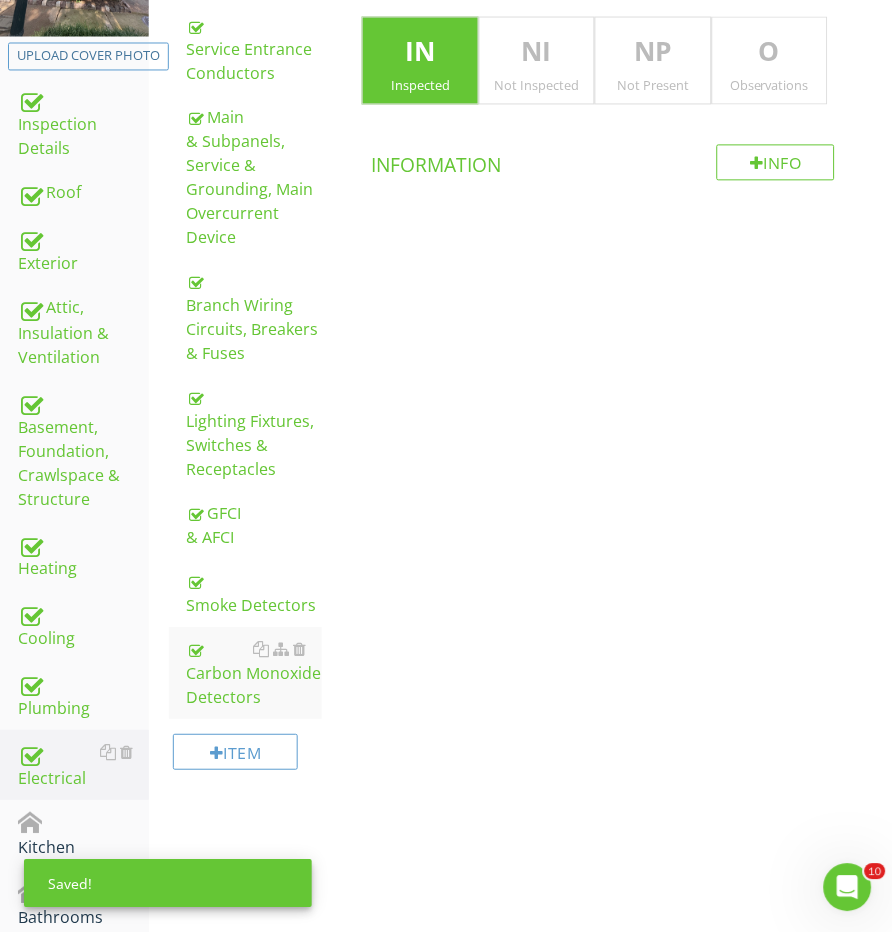 click on "O" at bounding box center (770, 53) 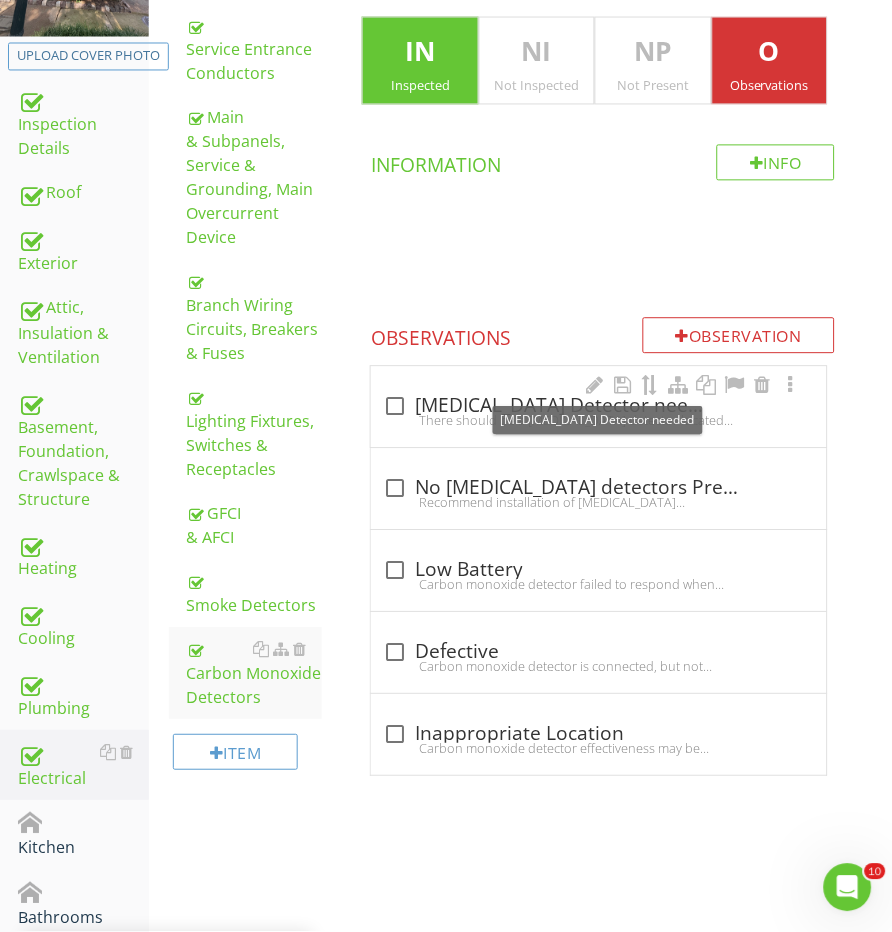 click on "check_box_outline_blank
Carbon-Monoxide Detector needed" at bounding box center (598, 405) 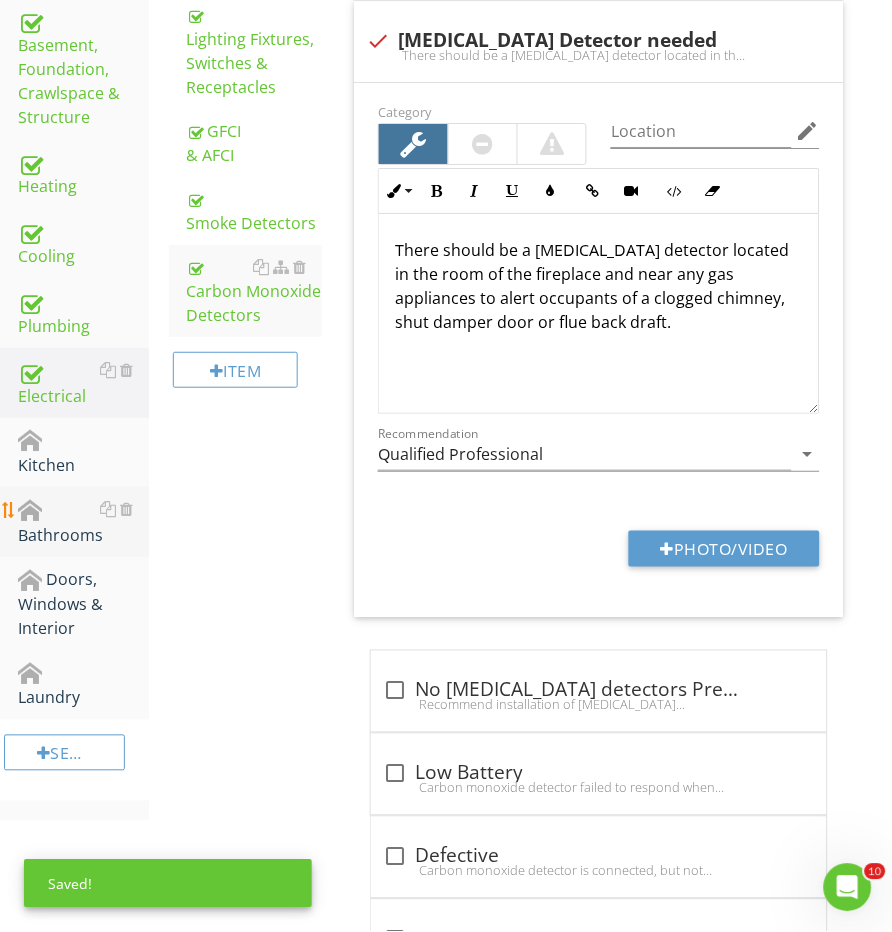 click on "Bathrooms" at bounding box center (83, 522) 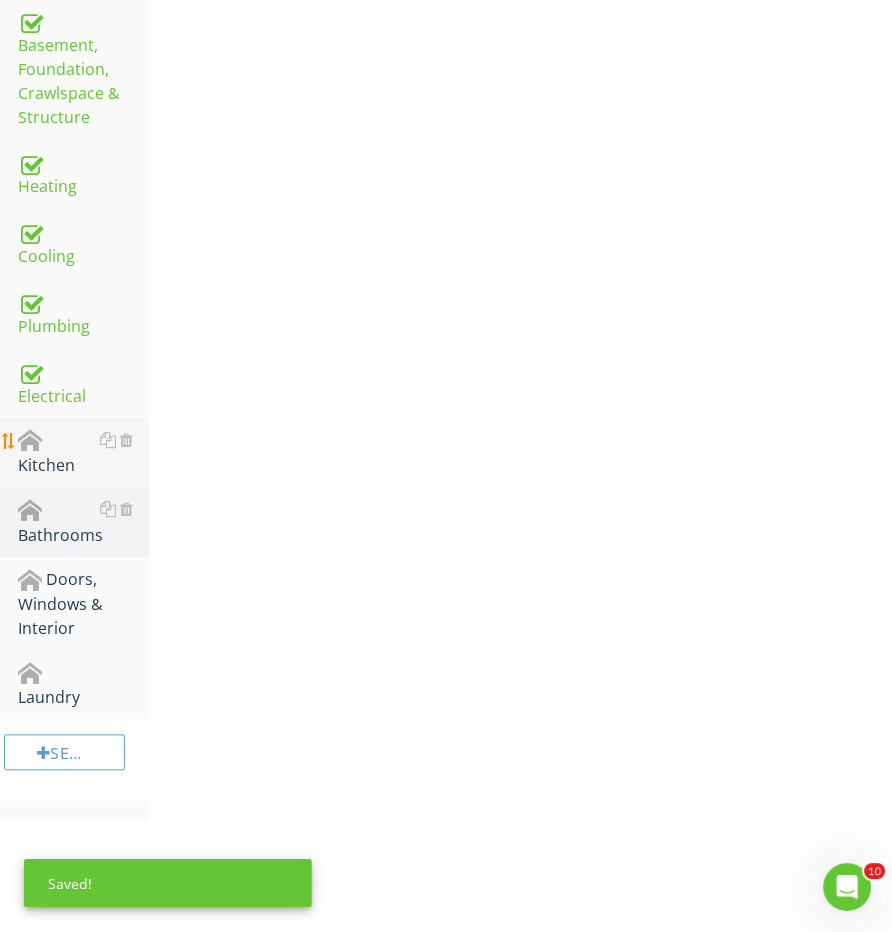 click on "Inspection Details
Roof
Exterior
Attic, Insulation & Ventilation
Basement, Foundation, Crawlspace & Structure
Heating
Cooling
Plumbing
Electrical
Kitchen
Bathrooms
Doors, Windows & Interior
Laundry" at bounding box center (74, 207) 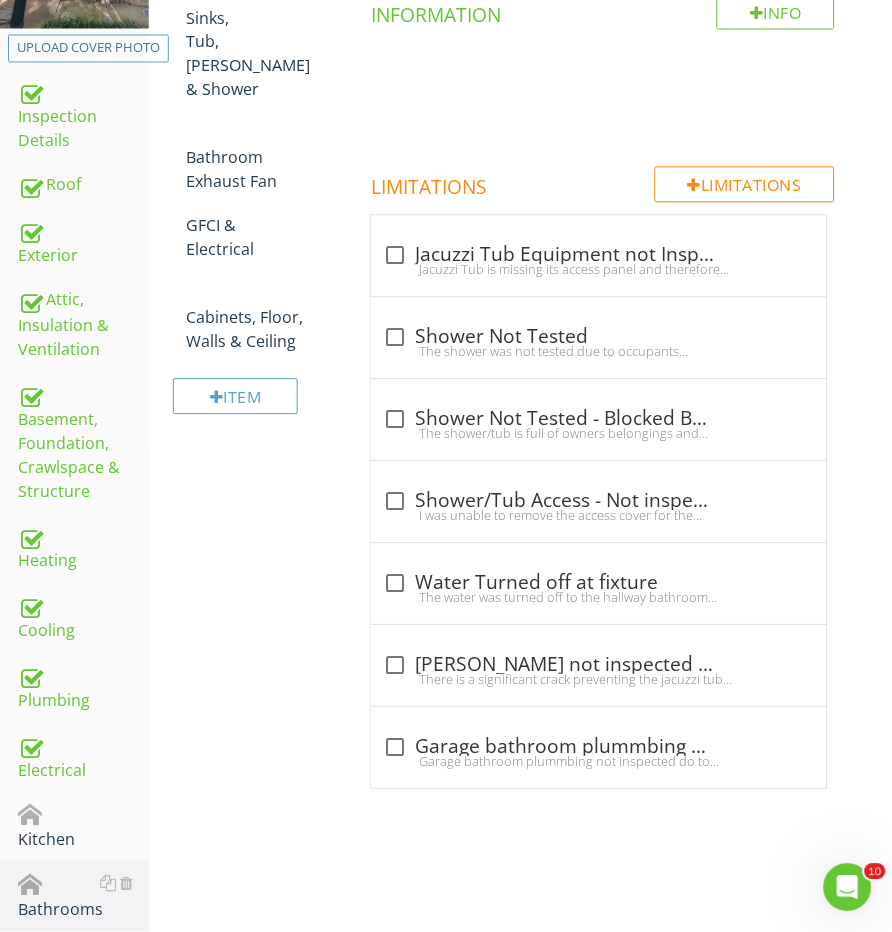 scroll, scrollTop: 340, scrollLeft: 0, axis: vertical 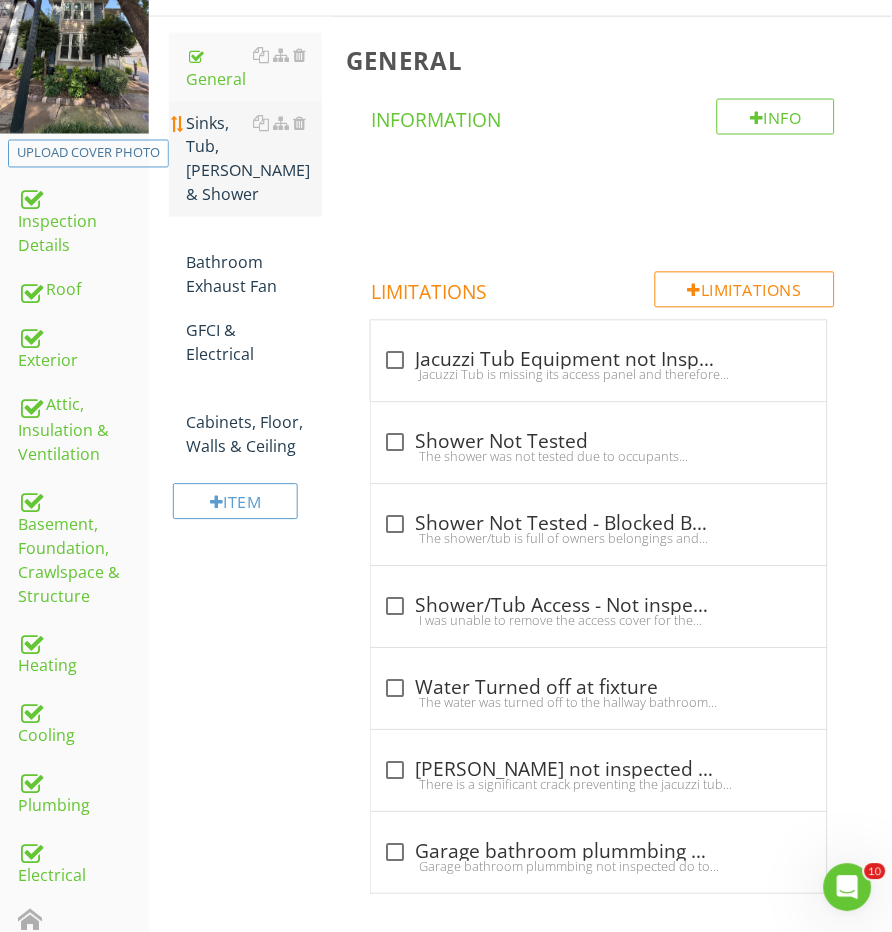 click on "Sinks, Tub, Toilet & Shower" at bounding box center (255, 159) 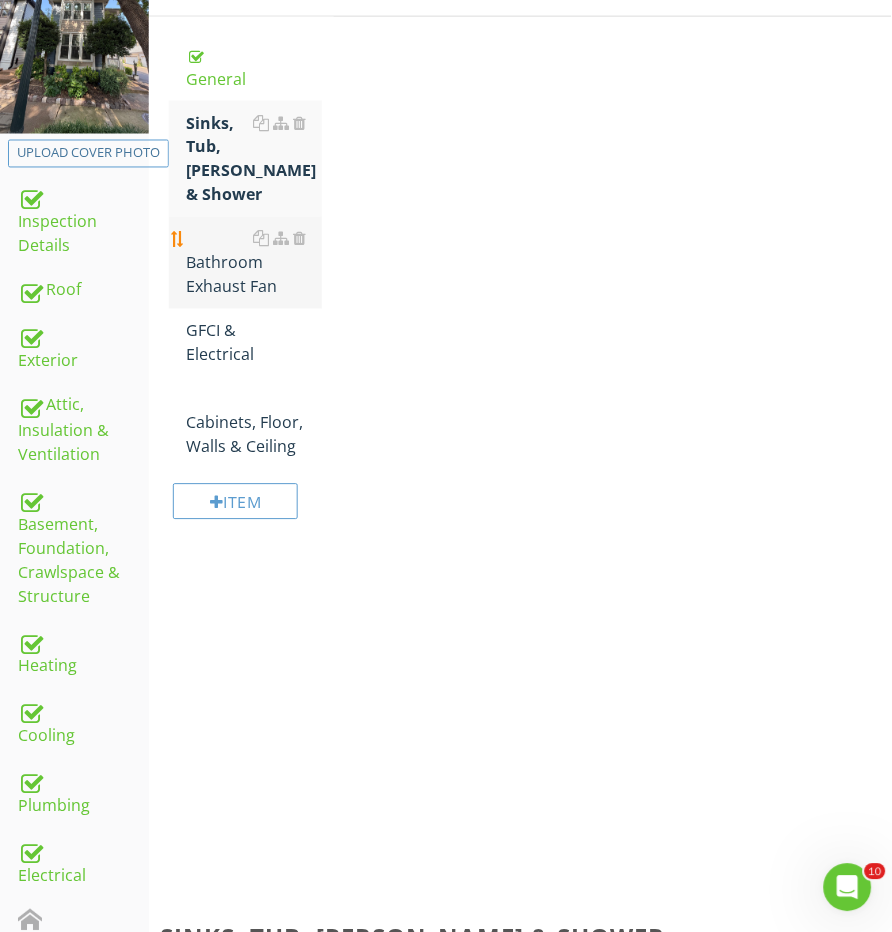 click on "Bathroom Exhaust Fan" at bounding box center [255, 263] 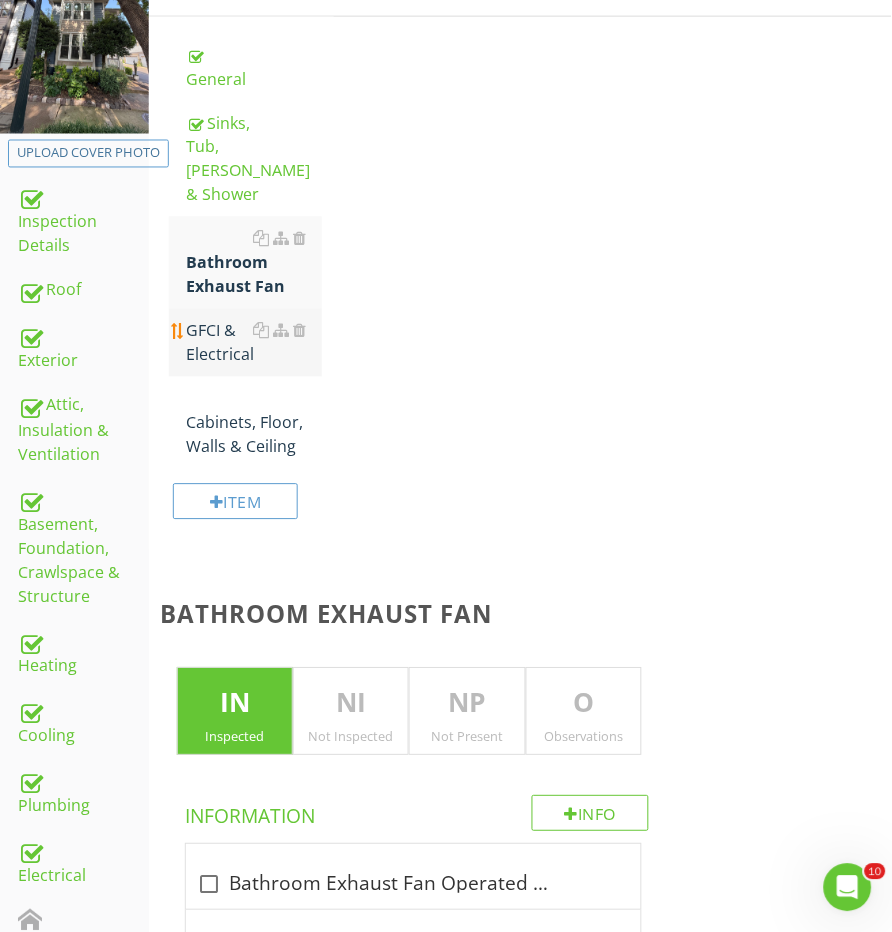 click on "GFCI & Electrical" at bounding box center [255, 343] 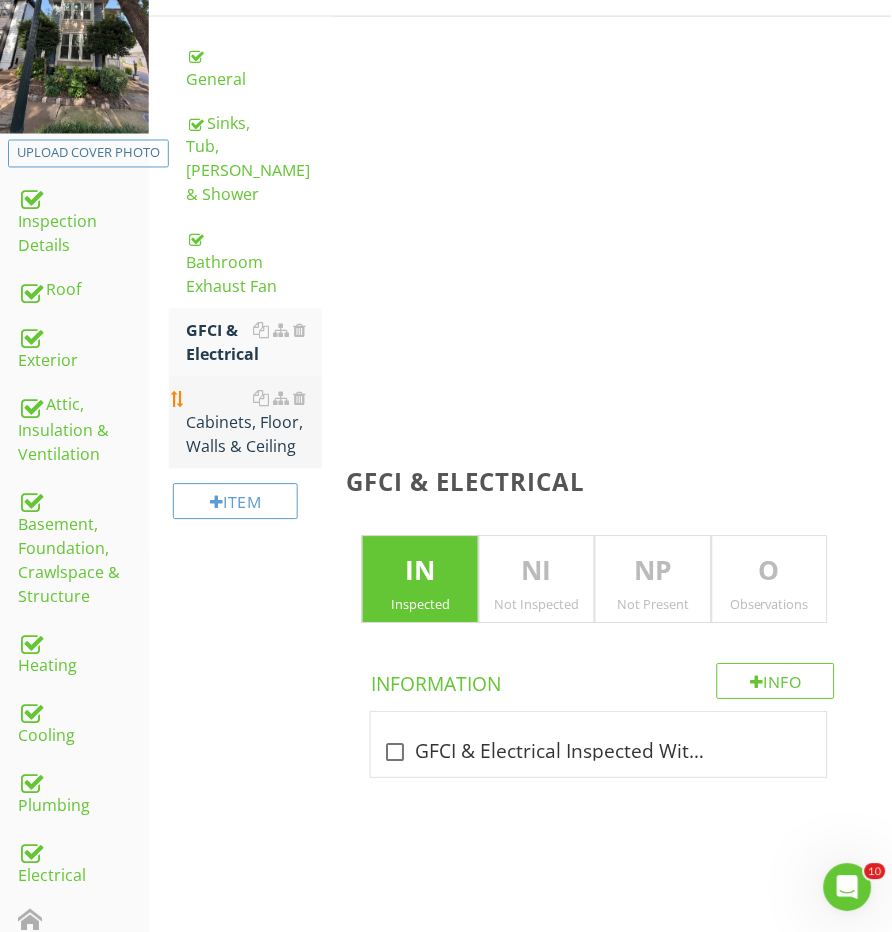 click on "Cabinets, Floor, Walls & Ceiling" at bounding box center (255, 423) 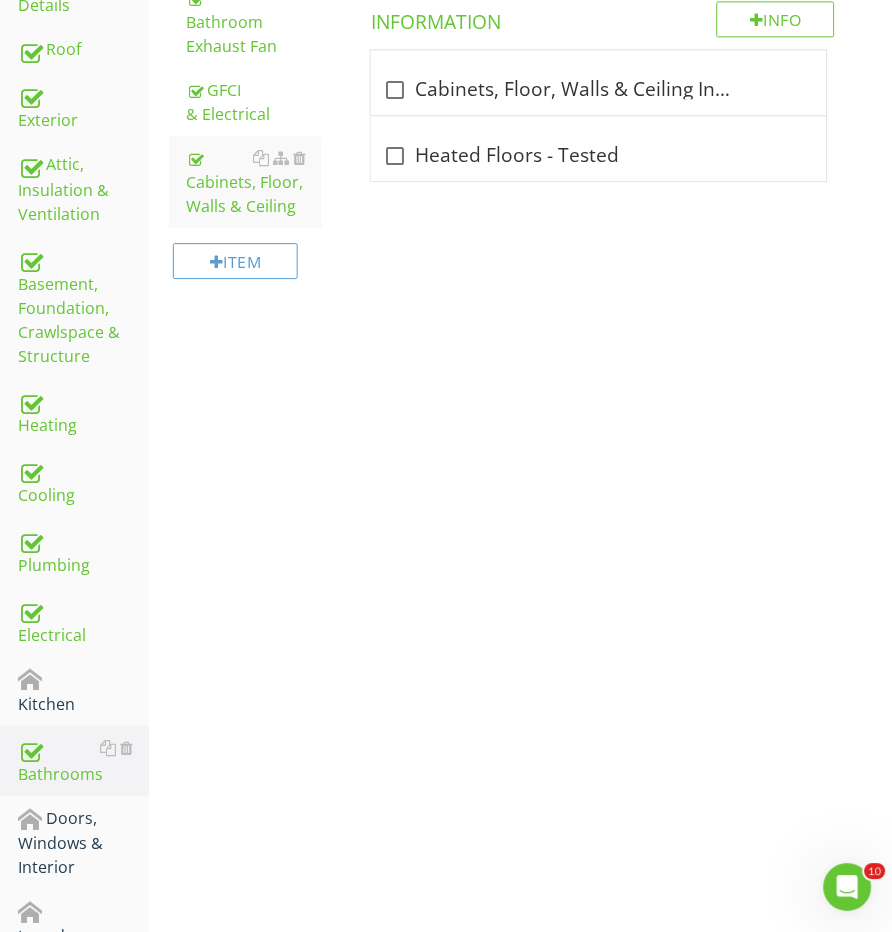 scroll, scrollTop: 611, scrollLeft: 0, axis: vertical 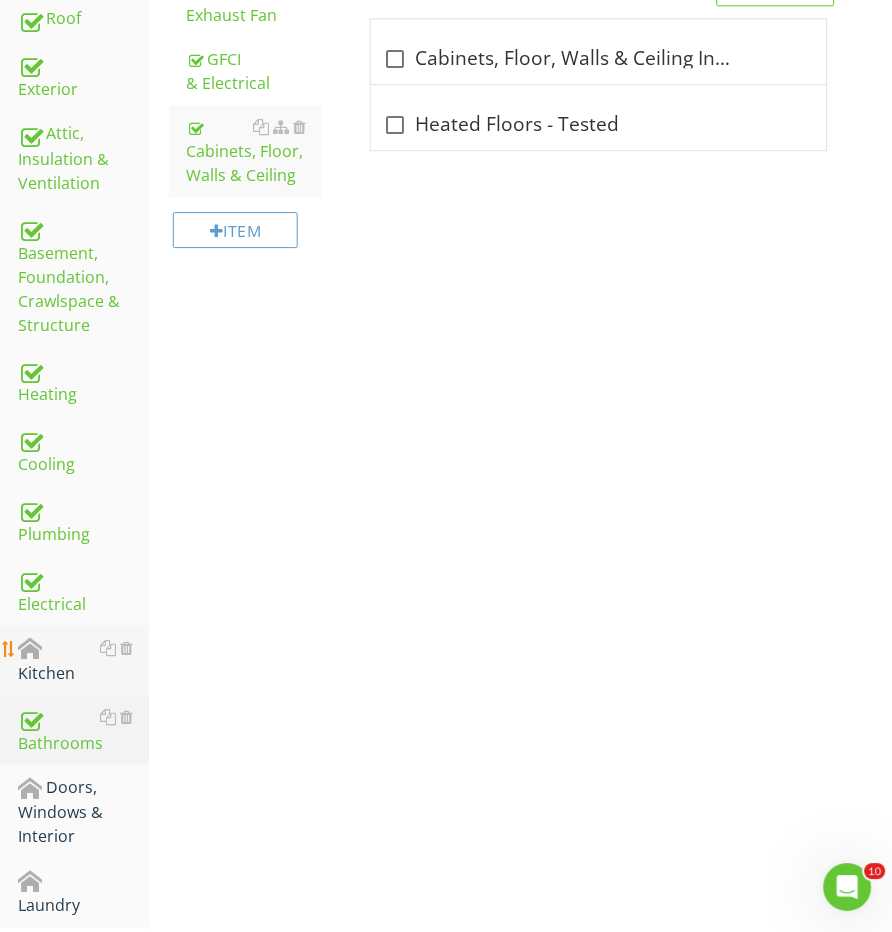 click on "Kitchen" at bounding box center [83, 661] 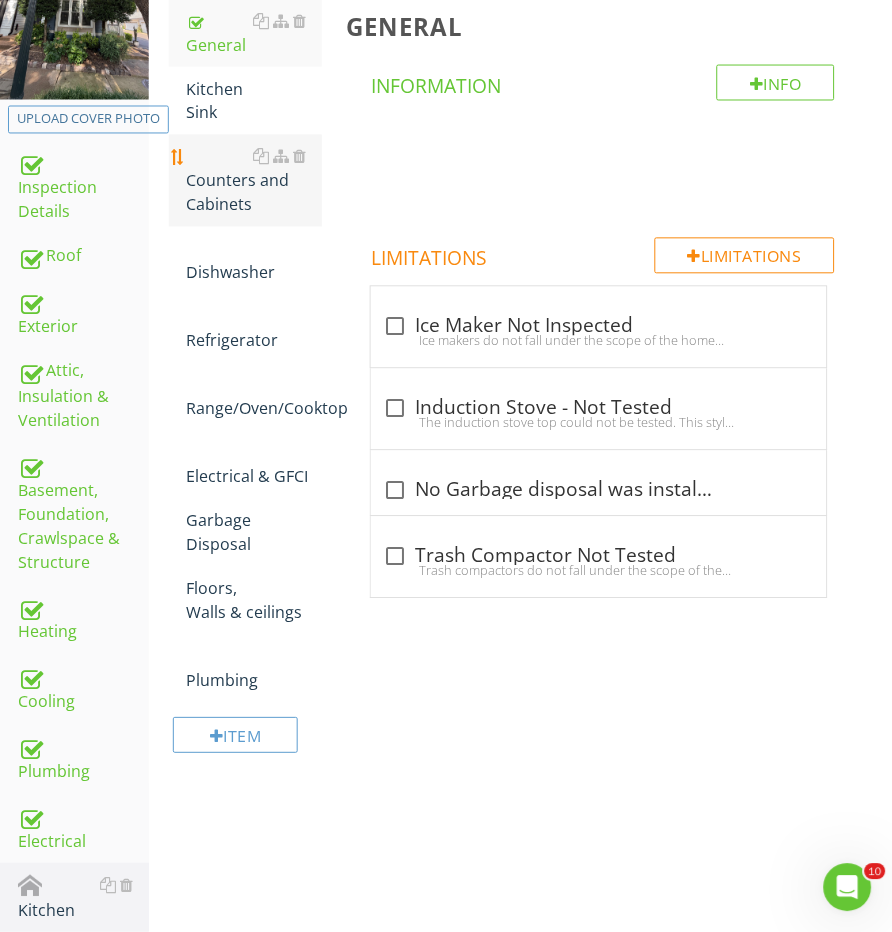 scroll, scrollTop: 287, scrollLeft: 0, axis: vertical 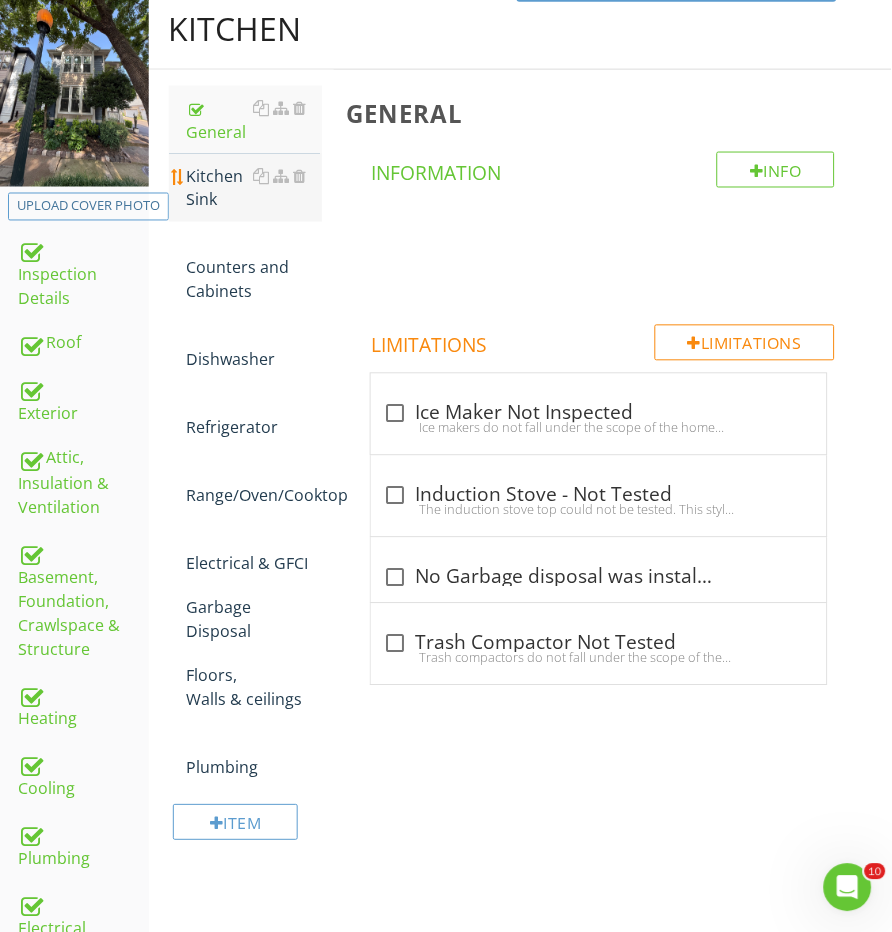 click on "Kitchen Sink" at bounding box center (255, 188) 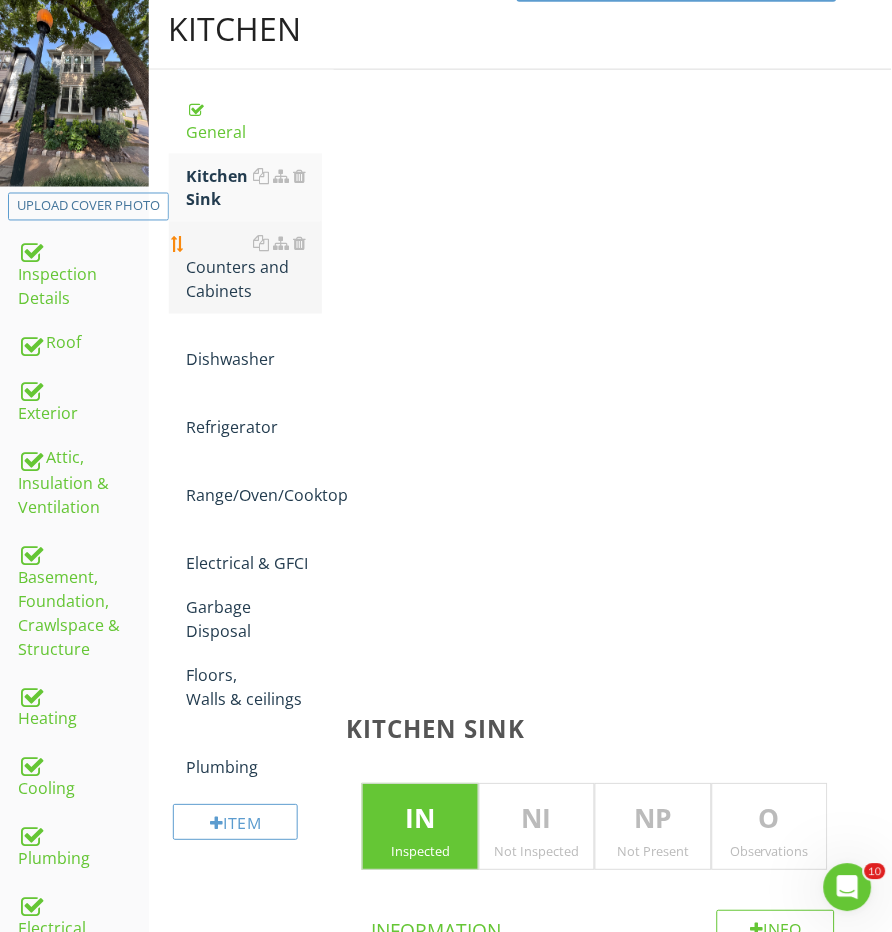 click on "Counters and Cabinets" at bounding box center (255, 268) 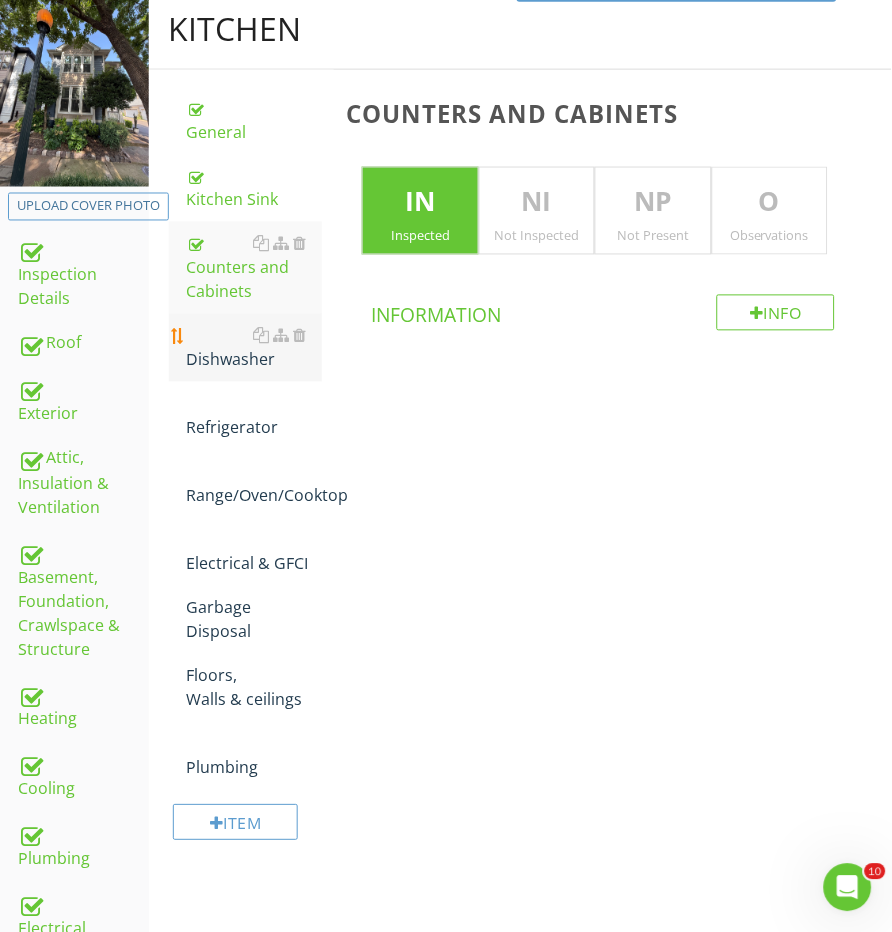click on "Dishwasher" at bounding box center [255, 348] 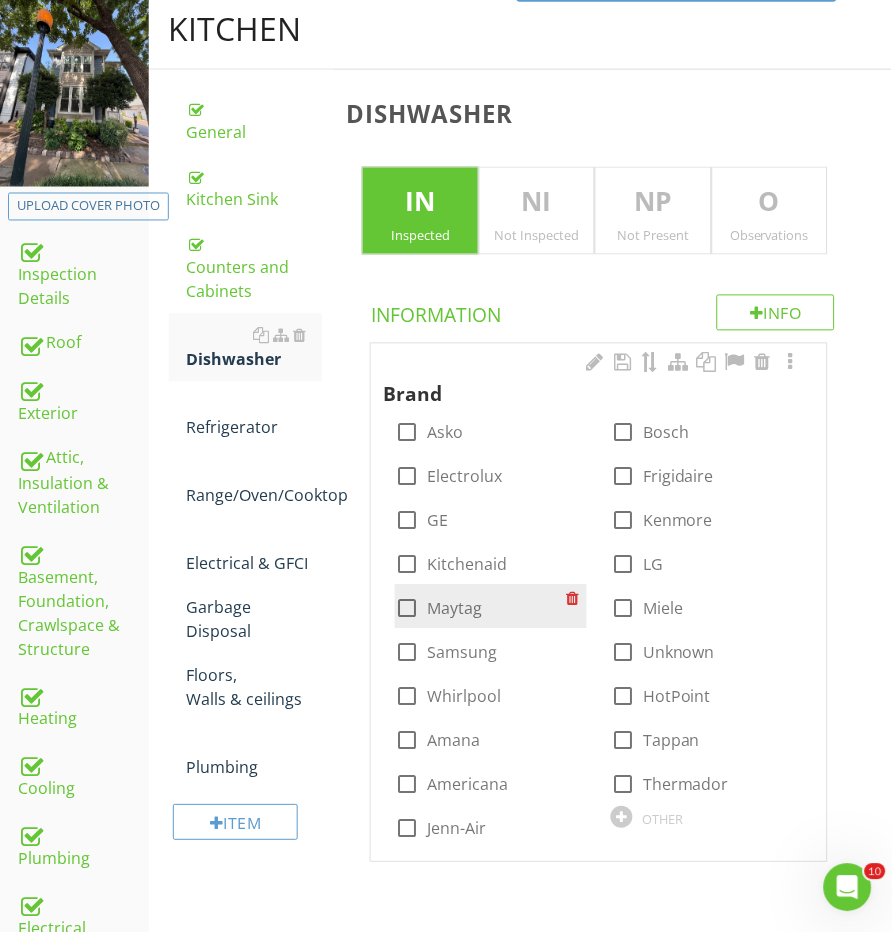 click at bounding box center (407, 609) 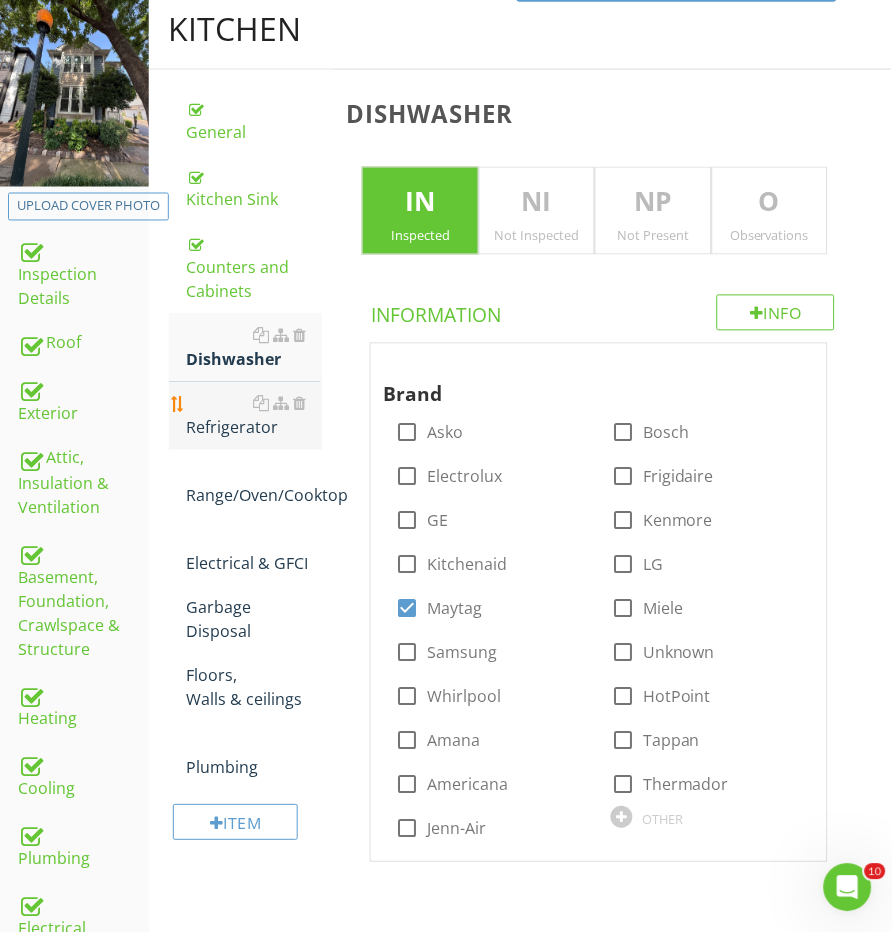 click on "Refrigerator" at bounding box center (255, 416) 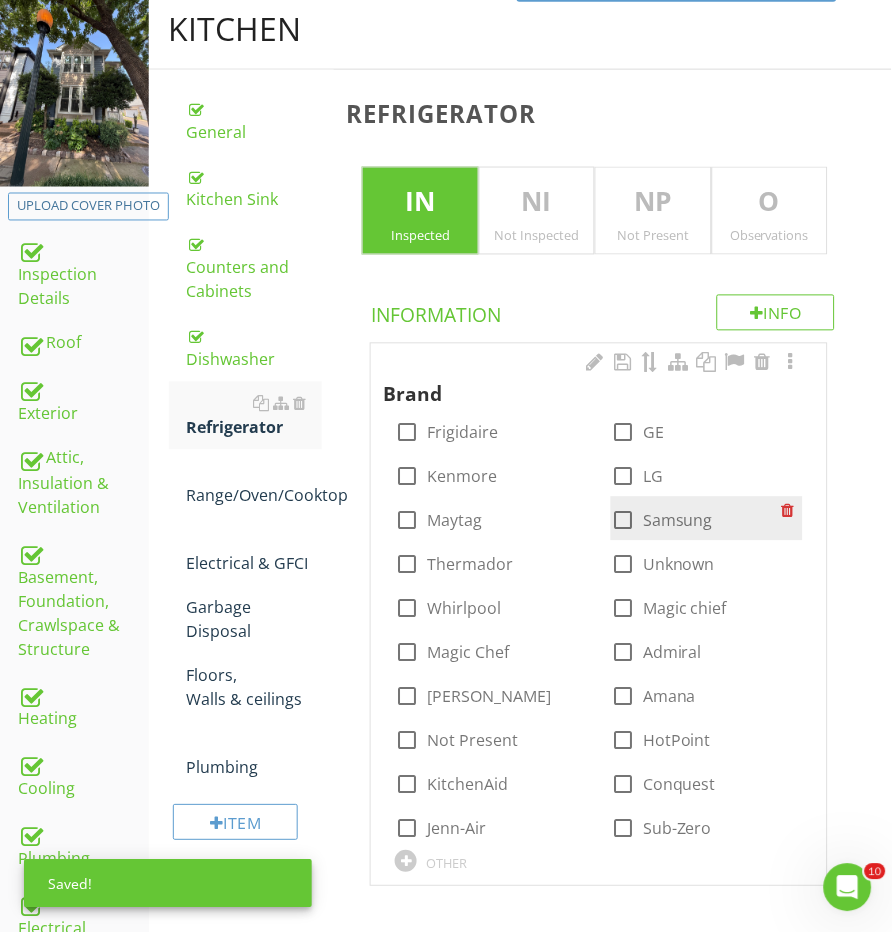 click at bounding box center [623, 521] 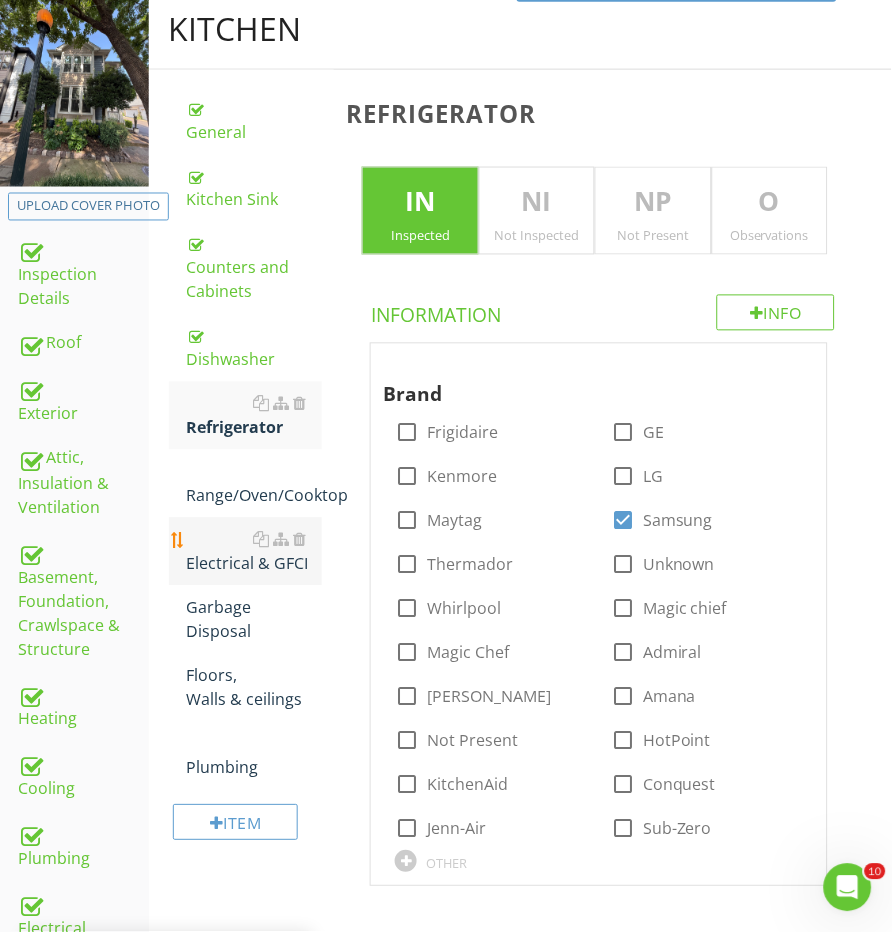 click on "Electrical & GFCI" at bounding box center [255, 552] 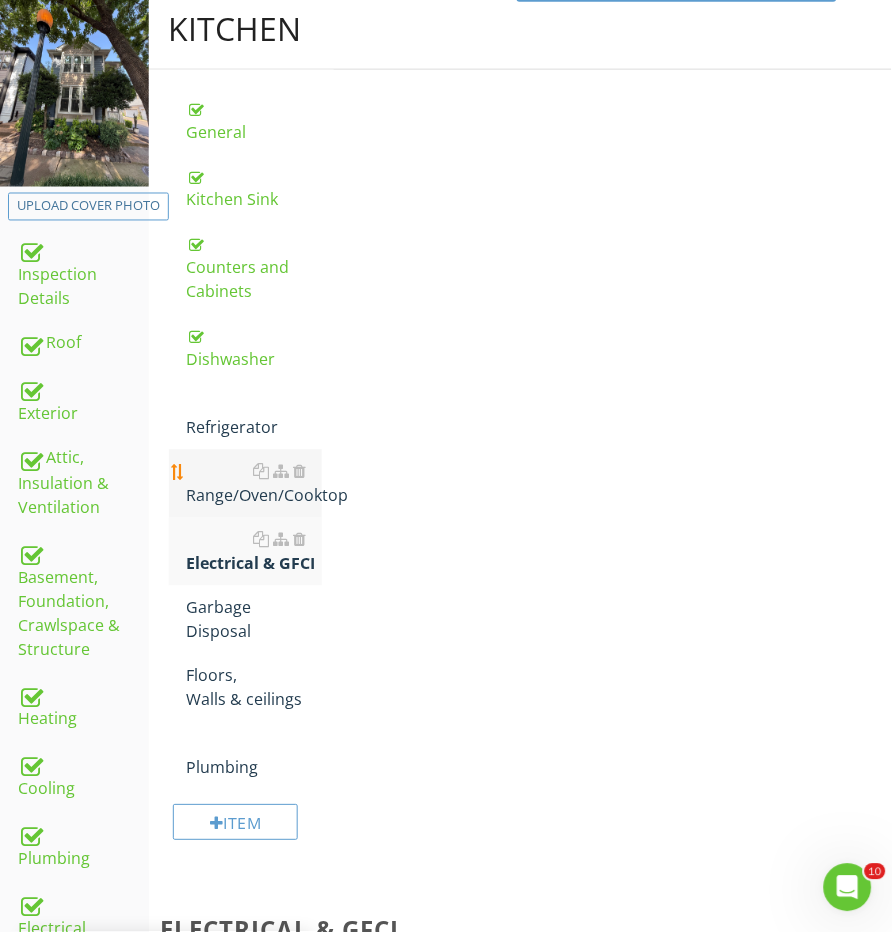 click on "Range/Oven/Cooktop" at bounding box center [255, 484] 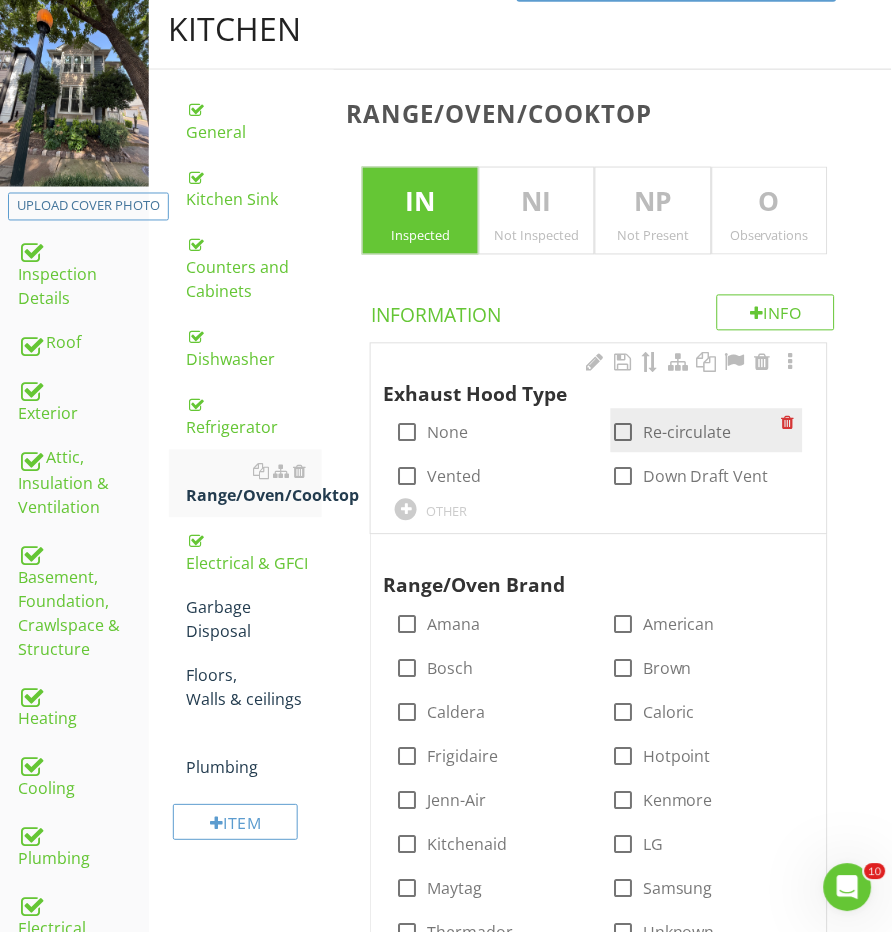 click at bounding box center [623, 433] 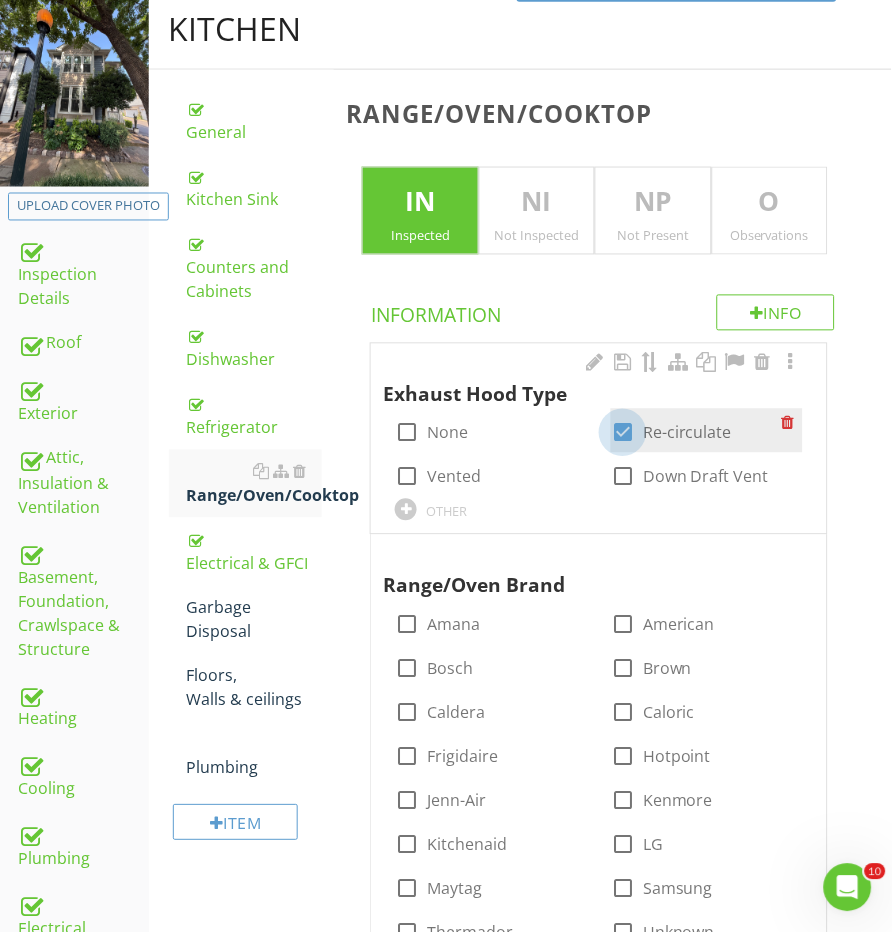 click at bounding box center (623, 433) 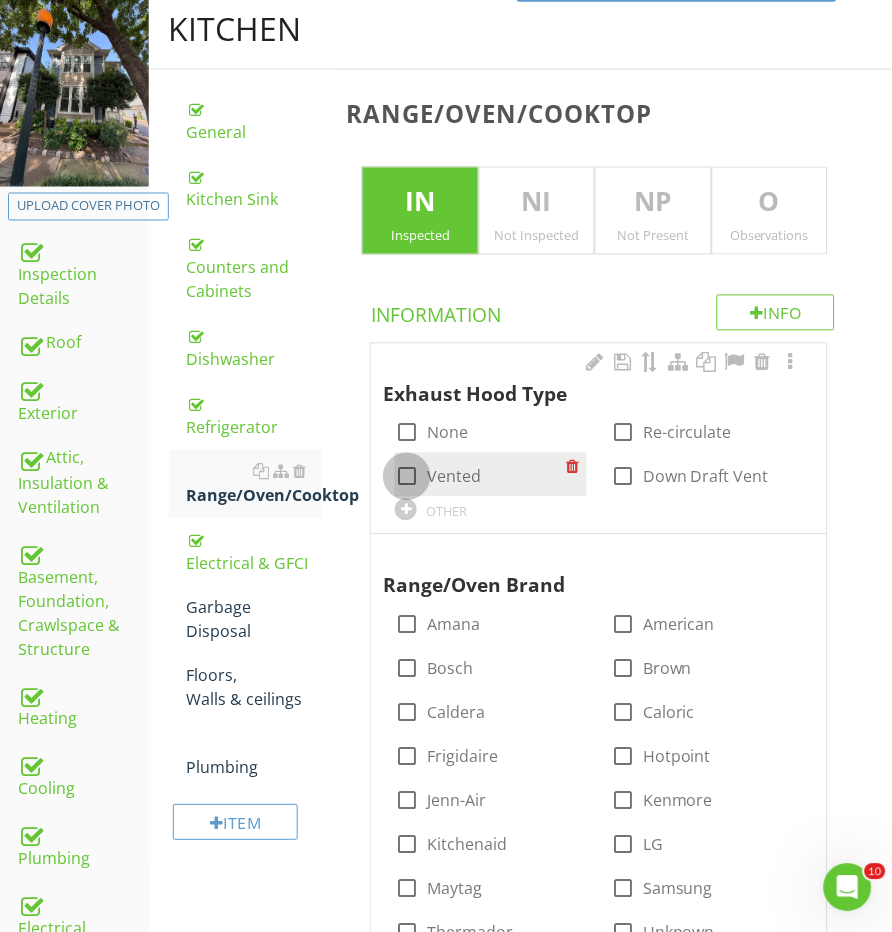 click at bounding box center (407, 477) 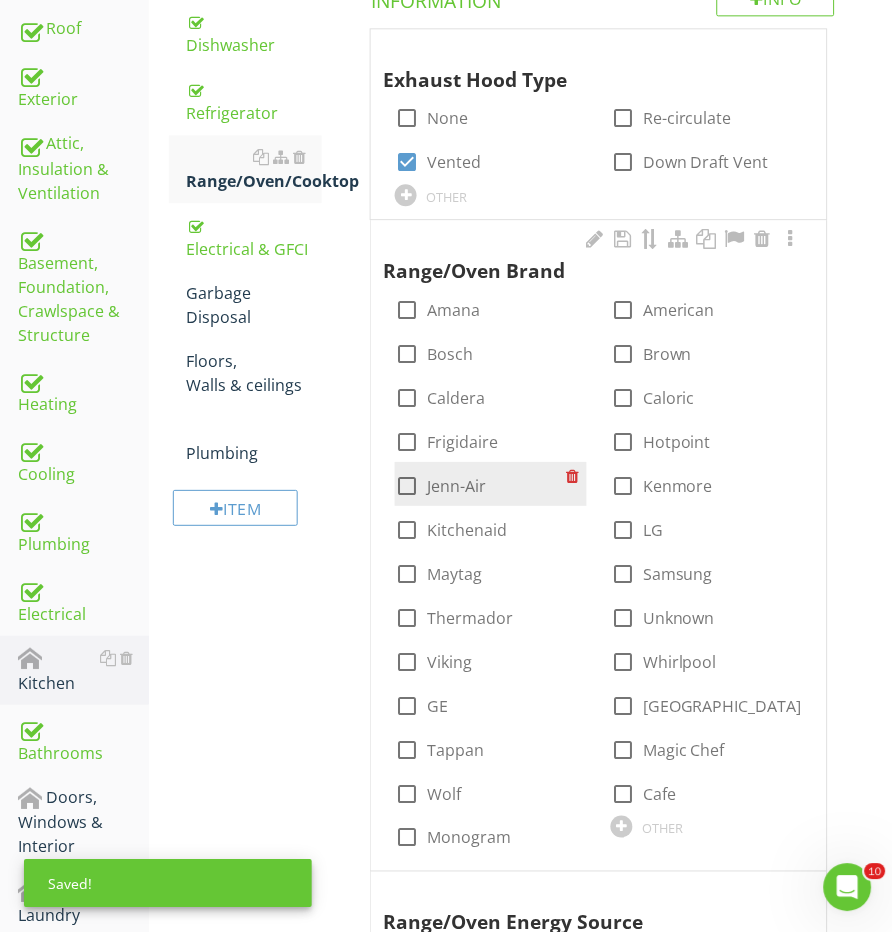 scroll, scrollTop: 604, scrollLeft: 0, axis: vertical 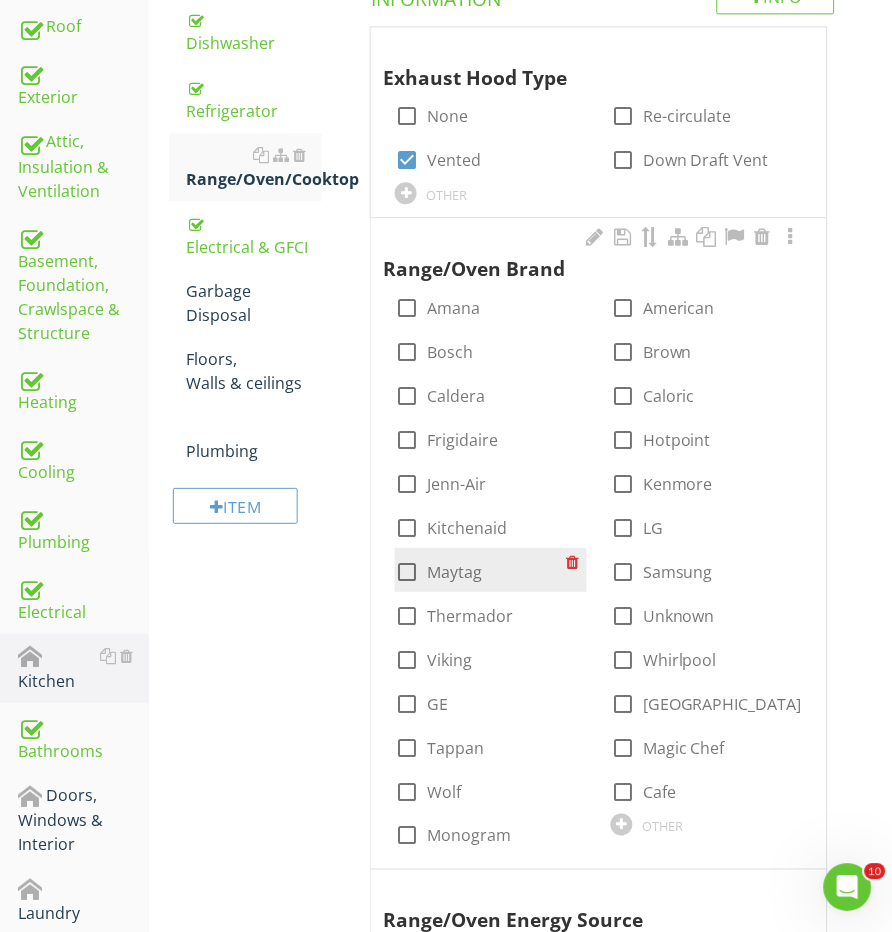 click on "check_box_outline_blank Maytag" at bounding box center (491, 570) 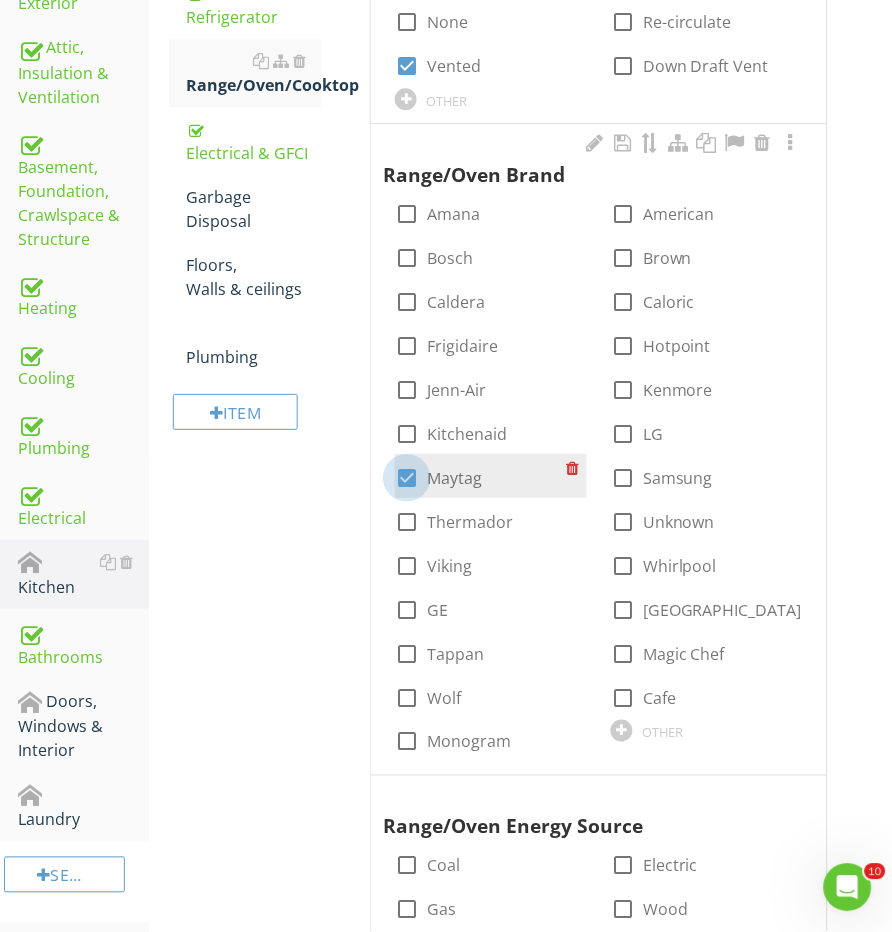 scroll, scrollTop: 798, scrollLeft: 0, axis: vertical 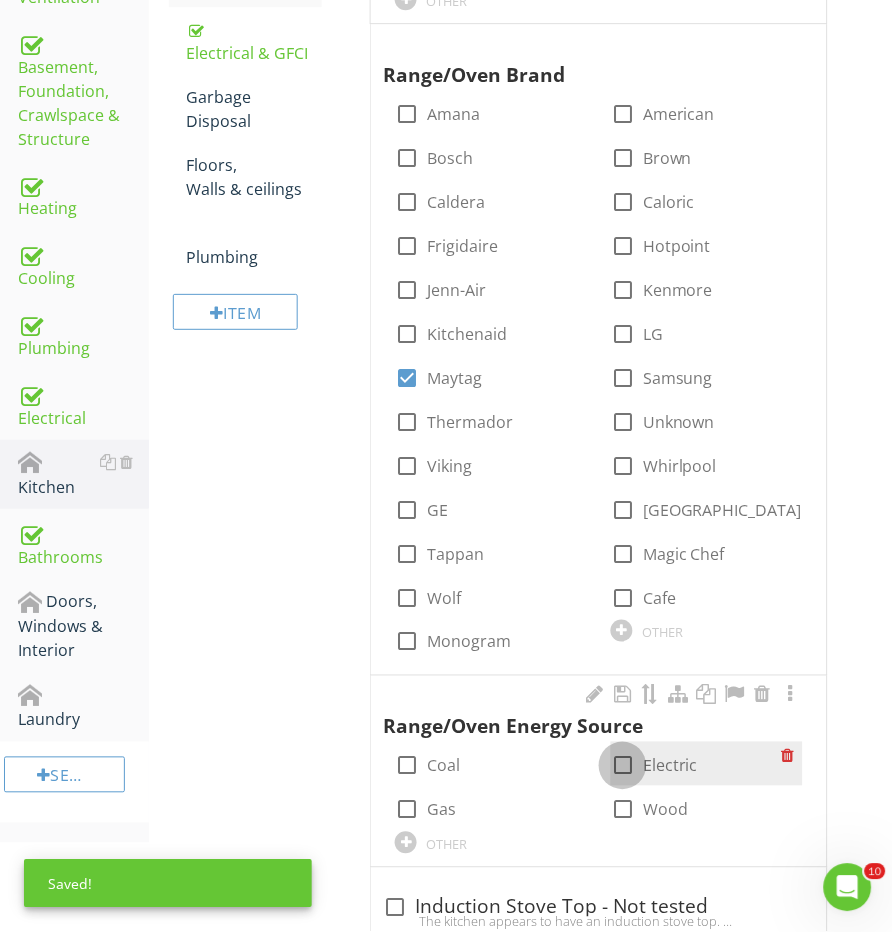 click at bounding box center [623, 766] 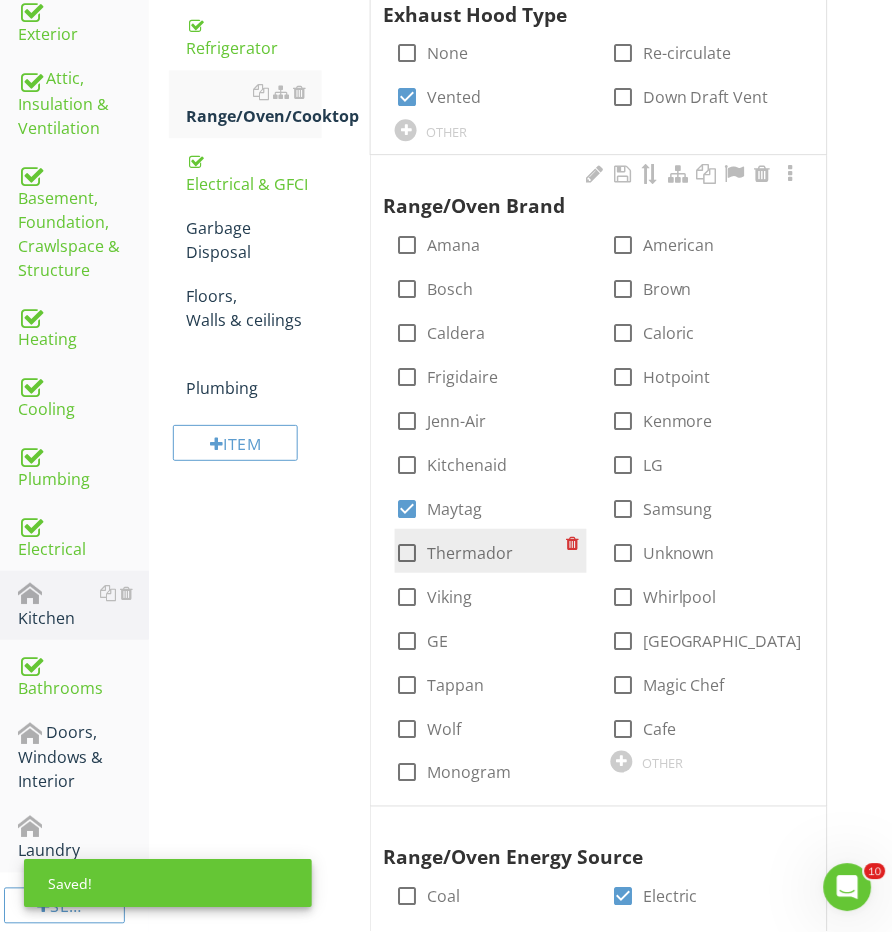 scroll, scrollTop: 644, scrollLeft: 0, axis: vertical 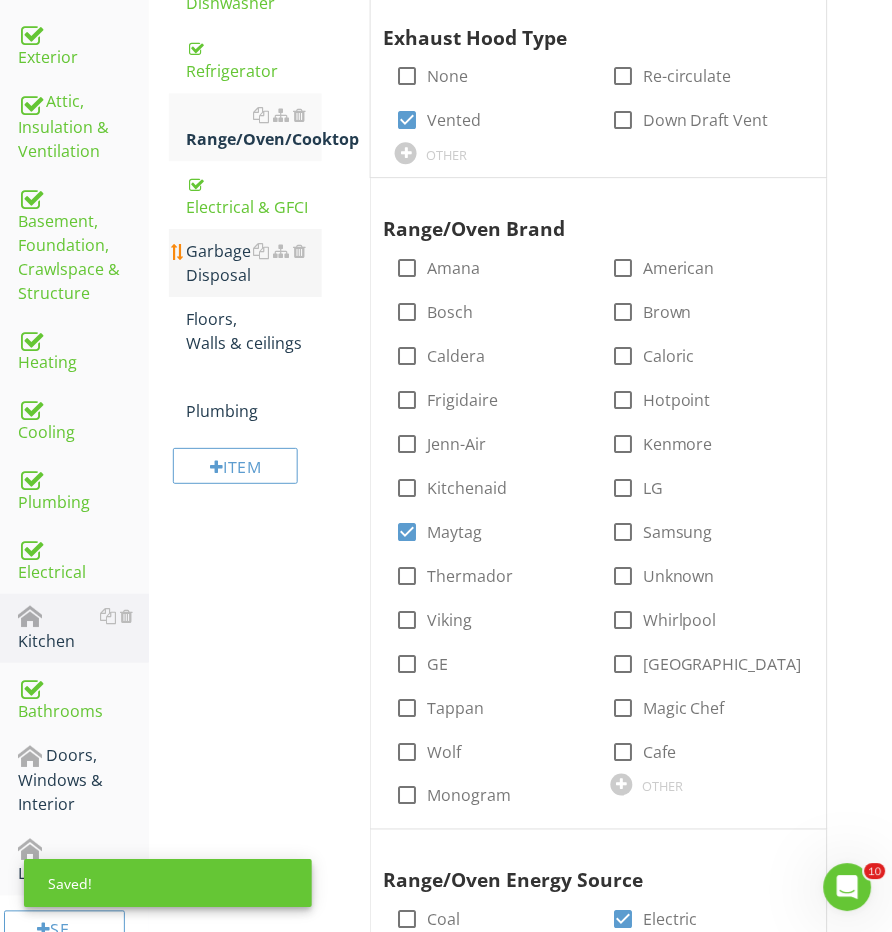 click on "Garbage Disposal" at bounding box center (255, 263) 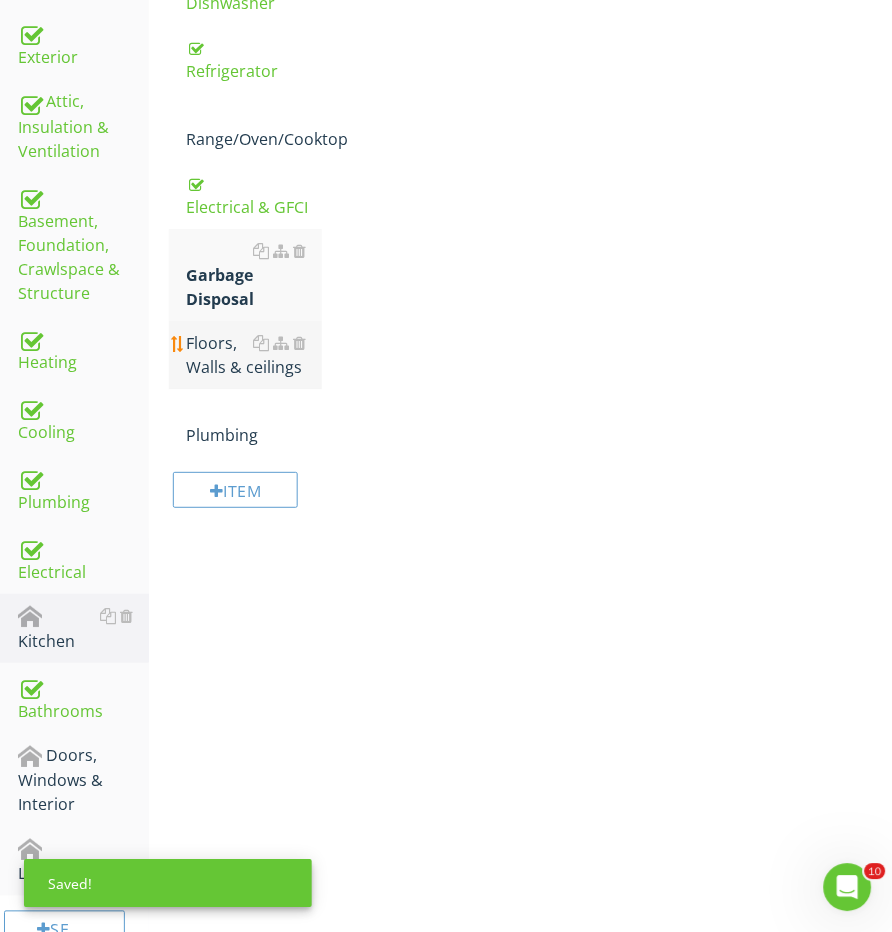 click on "Floors, Walls & ceilings" at bounding box center [255, 355] 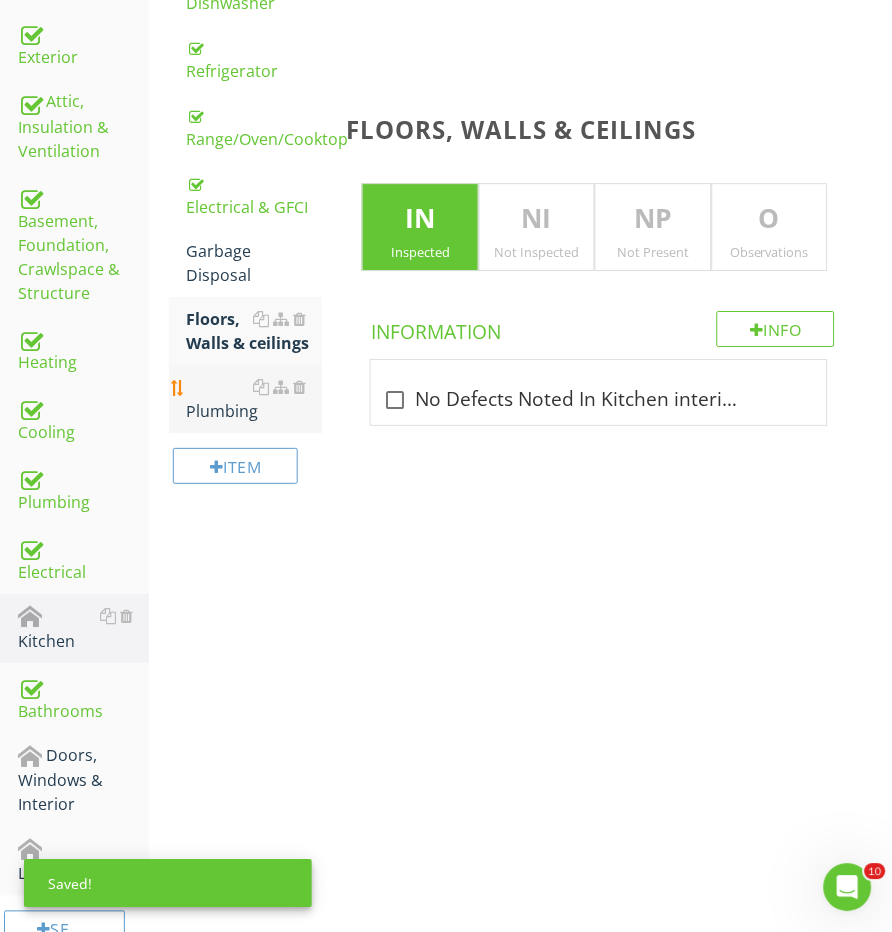 click on "Plumbing" at bounding box center [255, 399] 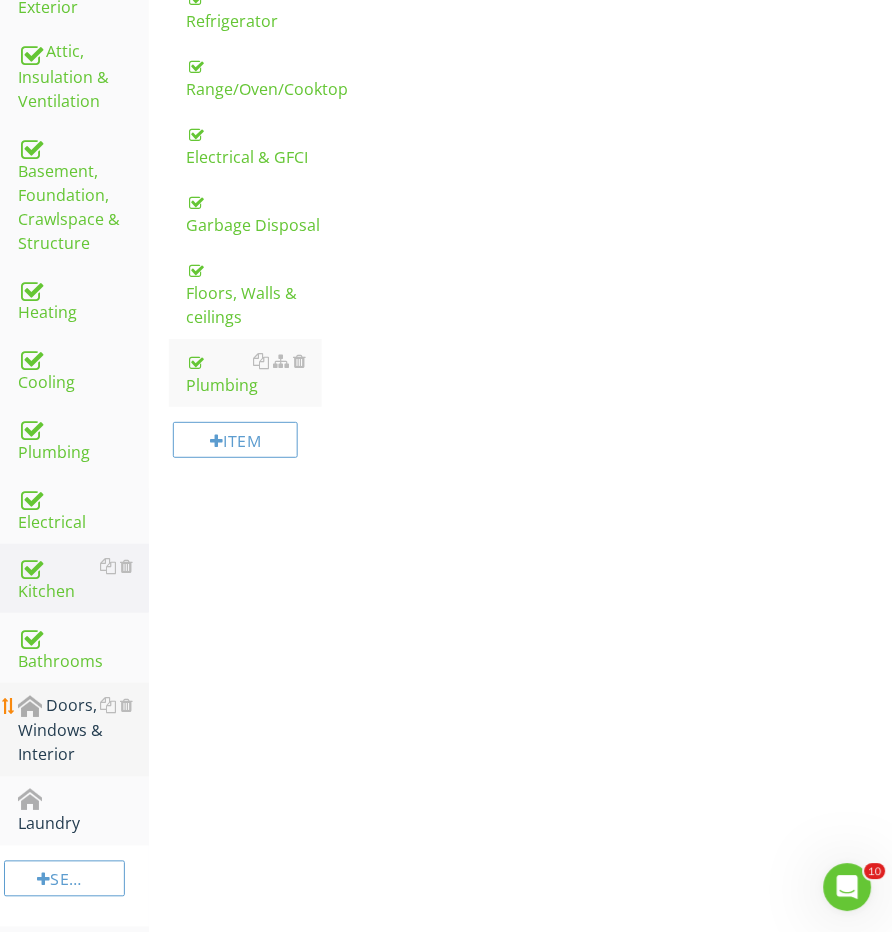 click on "Doors, Windows & Interior" at bounding box center [83, 730] 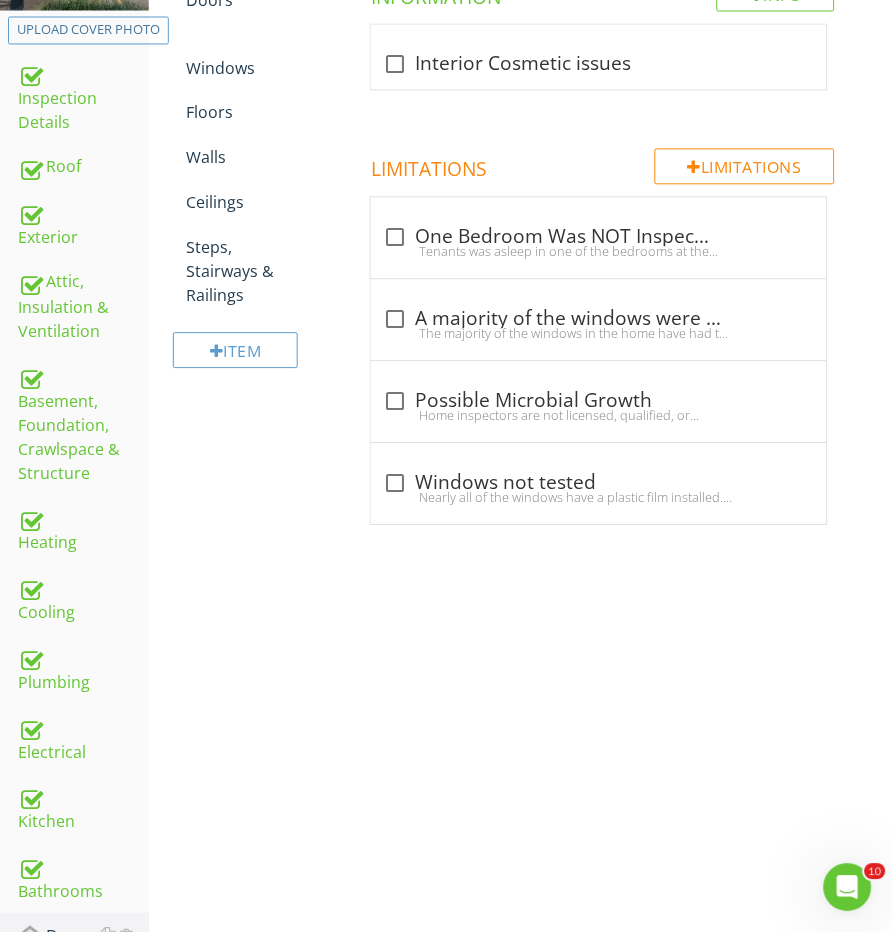 scroll, scrollTop: 347, scrollLeft: 0, axis: vertical 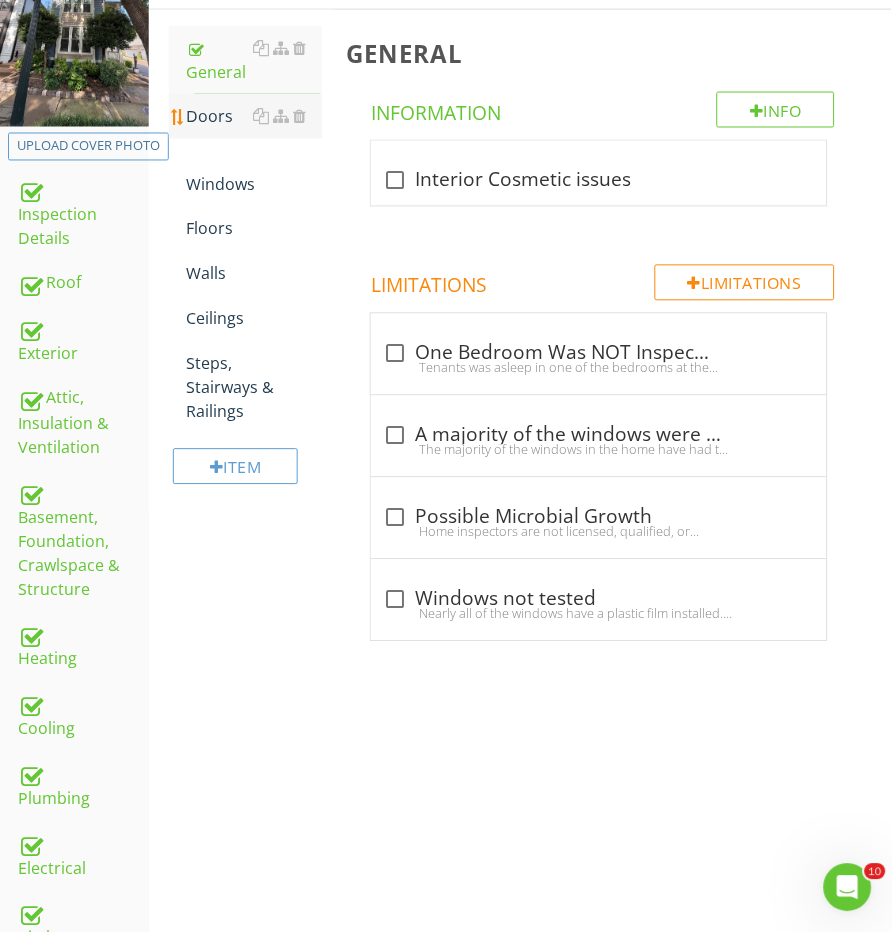 click on "Doors" at bounding box center [255, 116] 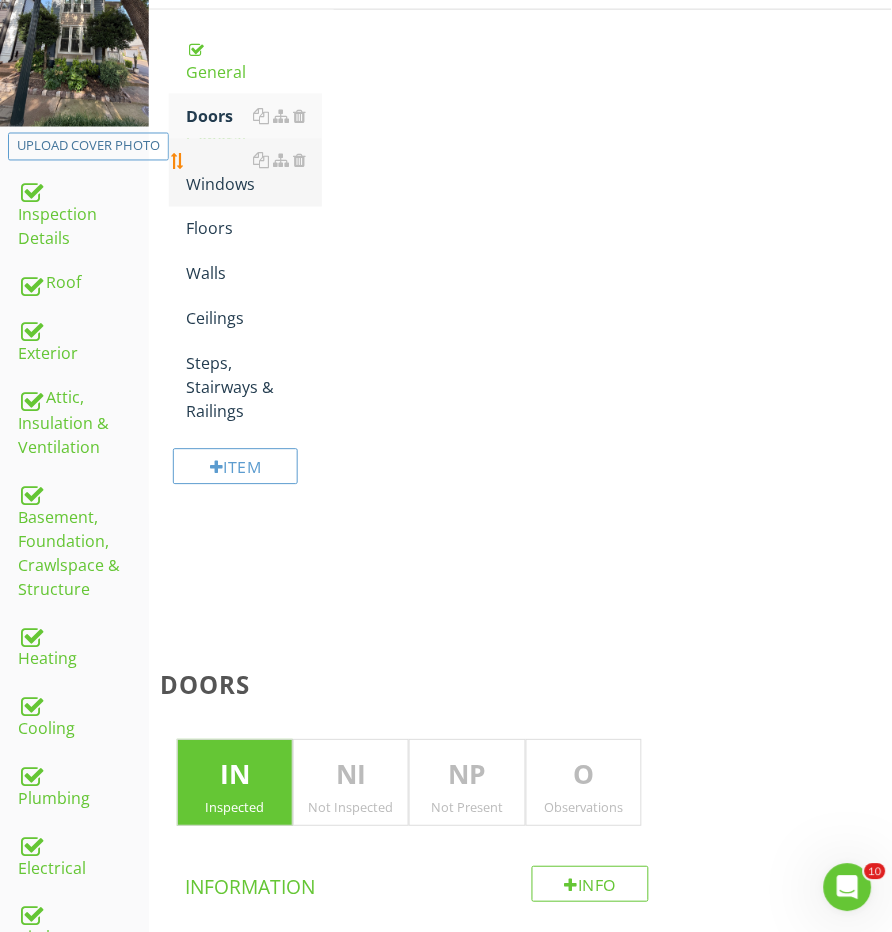 click on "Windows" at bounding box center (255, 173) 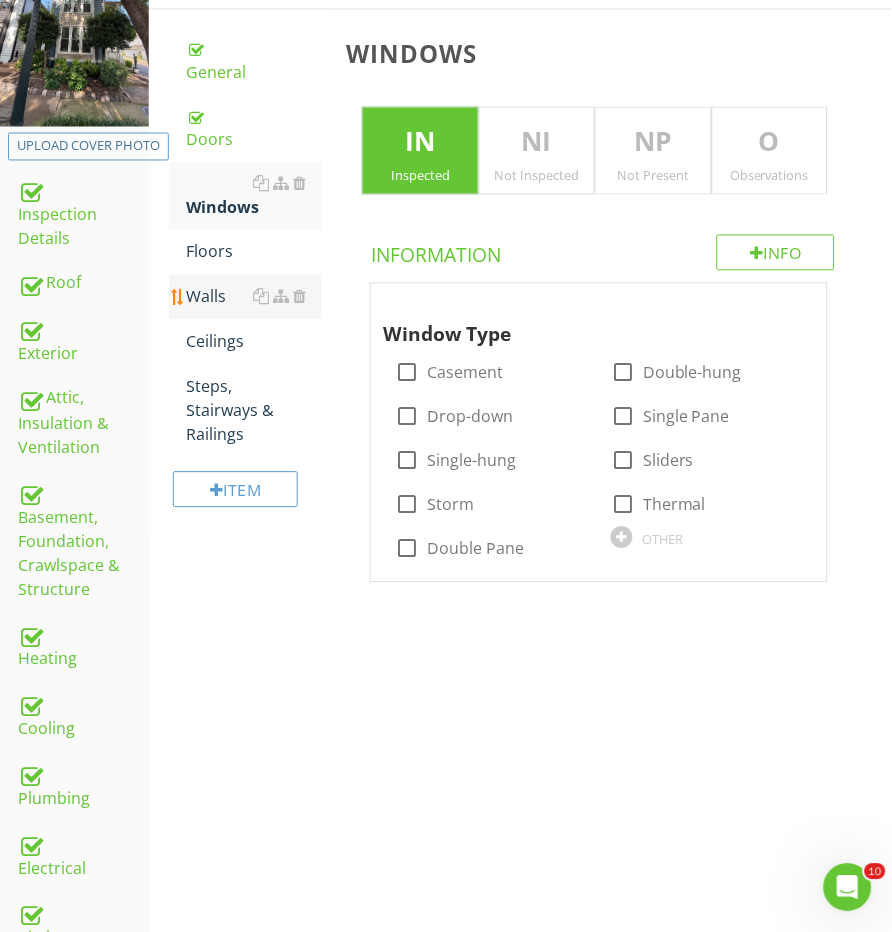 scroll, scrollTop: 357, scrollLeft: 0, axis: vertical 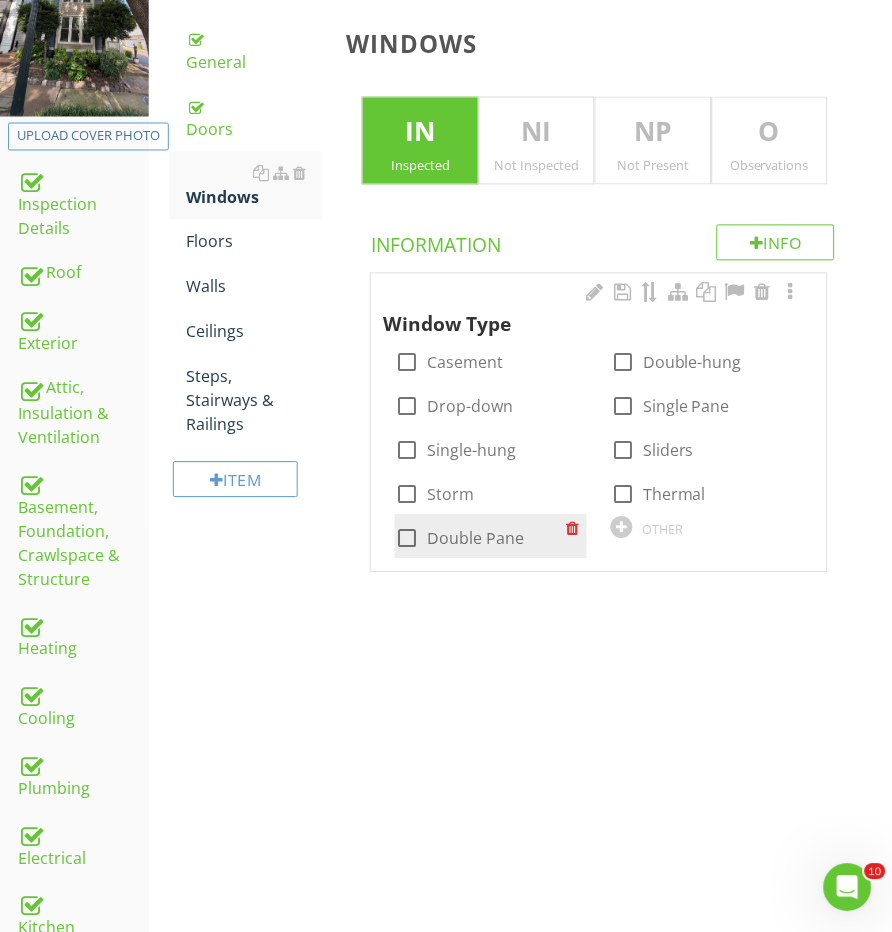 click at bounding box center [407, 539] 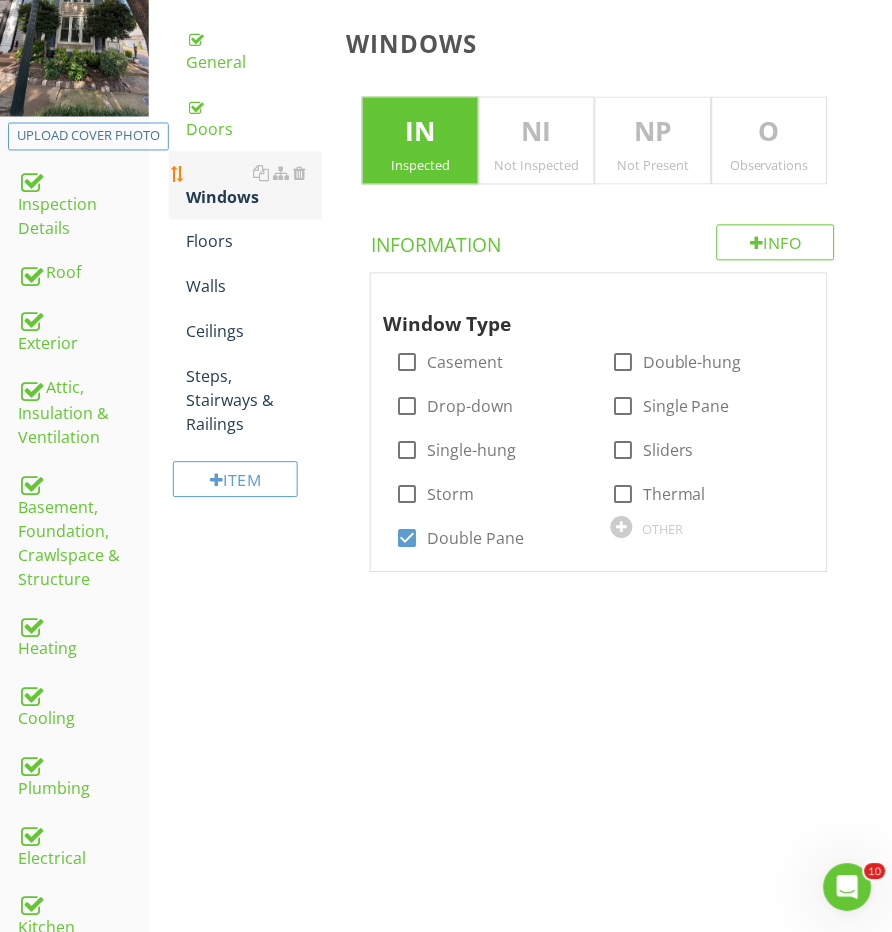 click on "Windows" at bounding box center [246, 186] 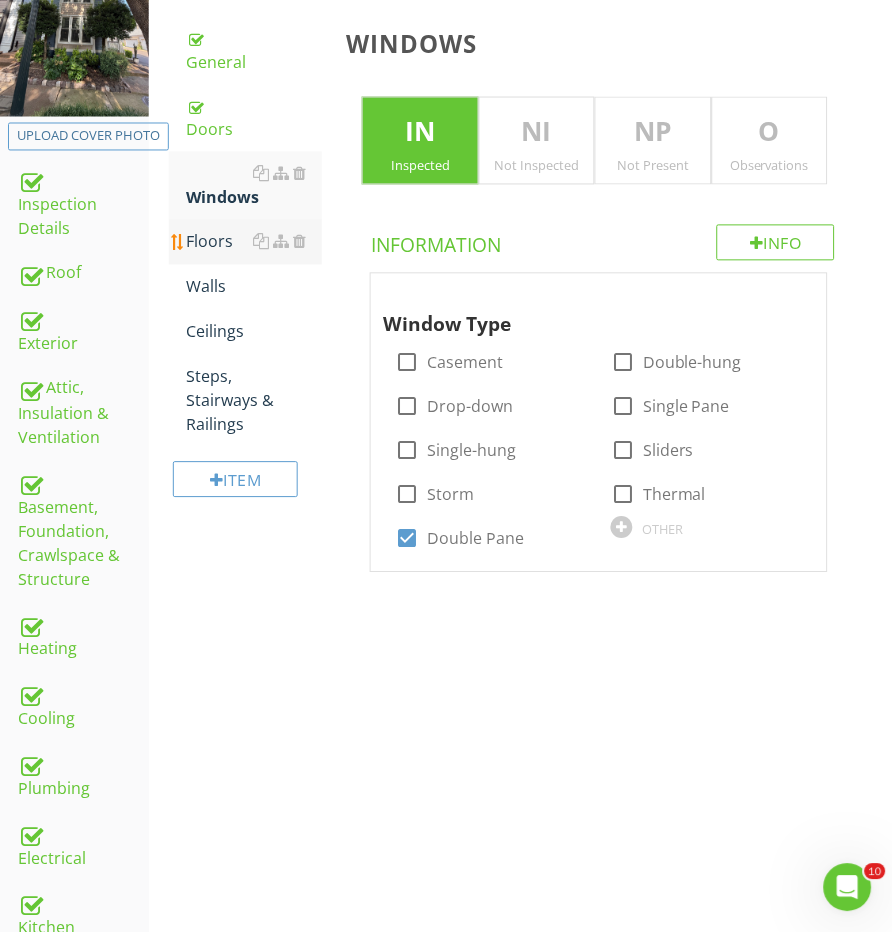 click on "Floors" at bounding box center [255, 242] 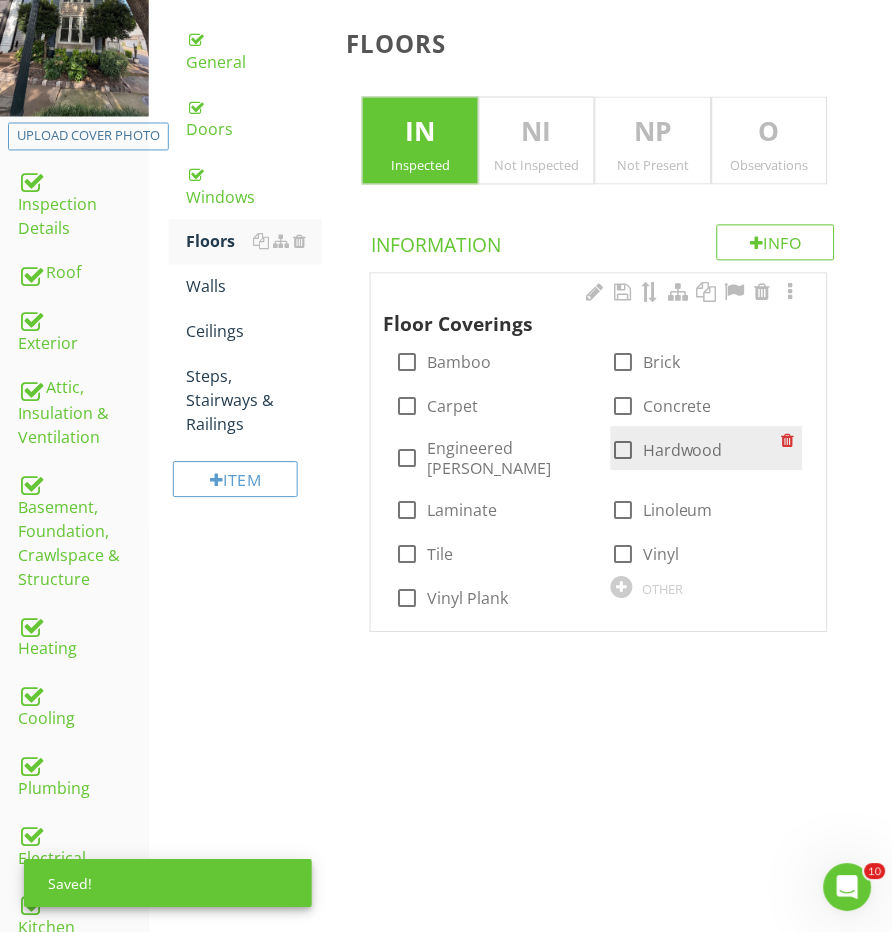 click at bounding box center (623, 451) 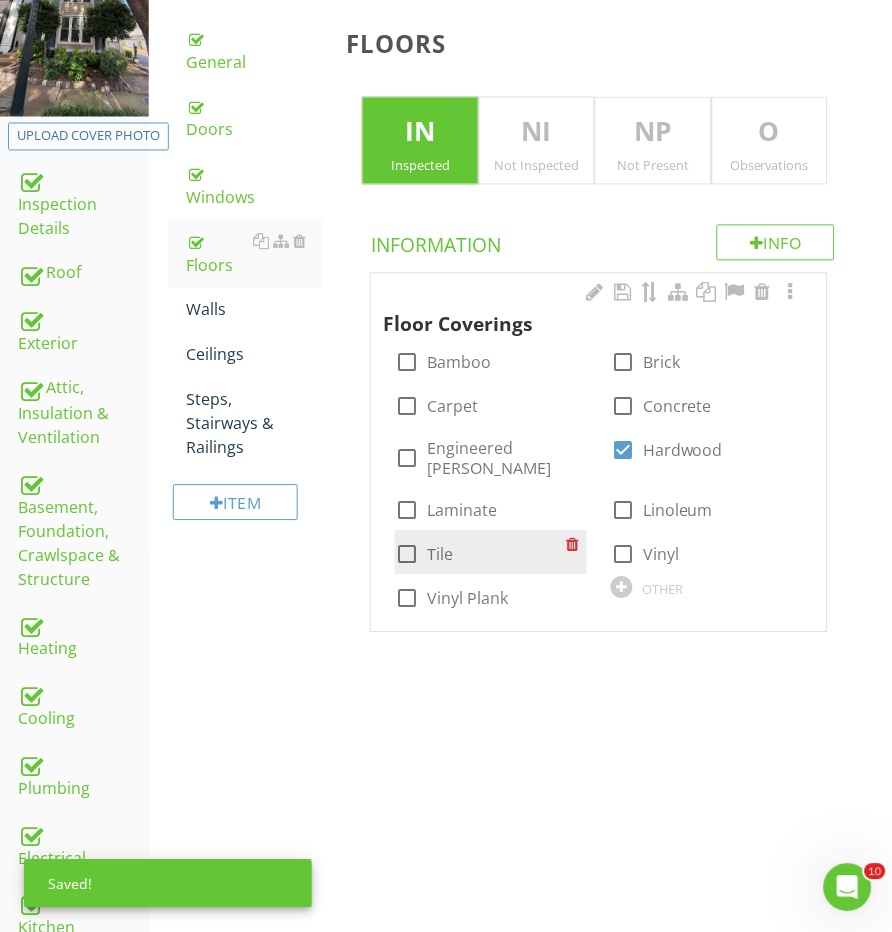 click on "Tile" at bounding box center (440, 555) 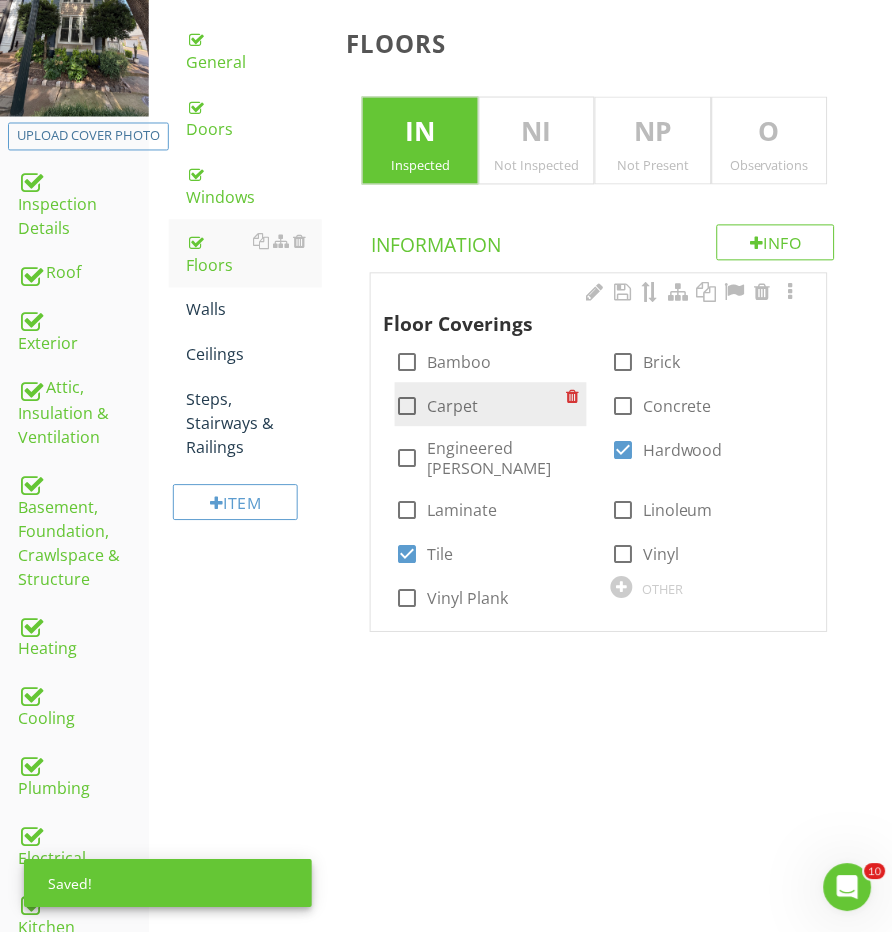 click at bounding box center [407, 407] 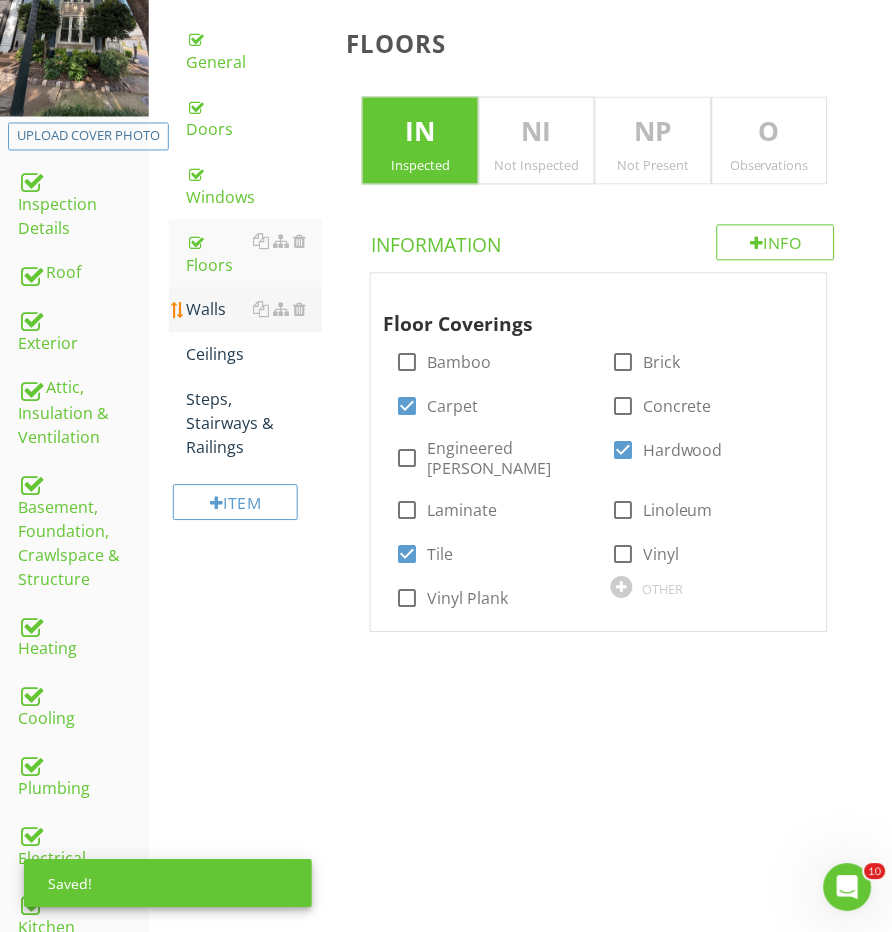 click on "Walls" at bounding box center (255, 310) 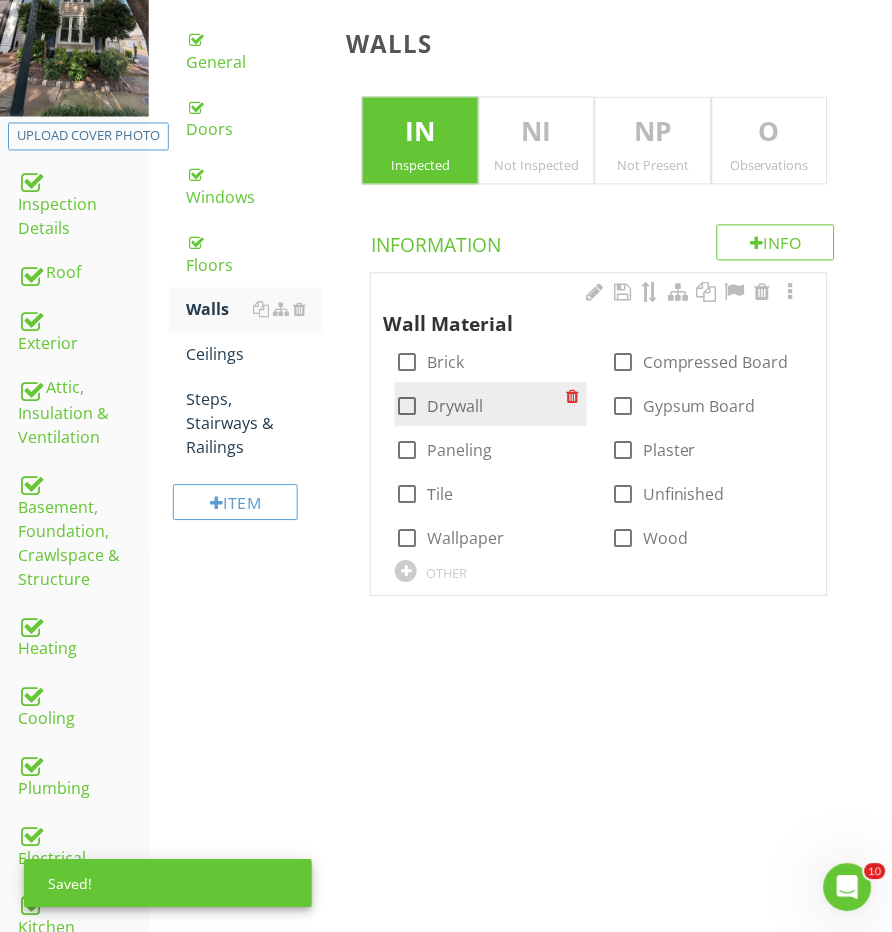 click at bounding box center (407, 407) 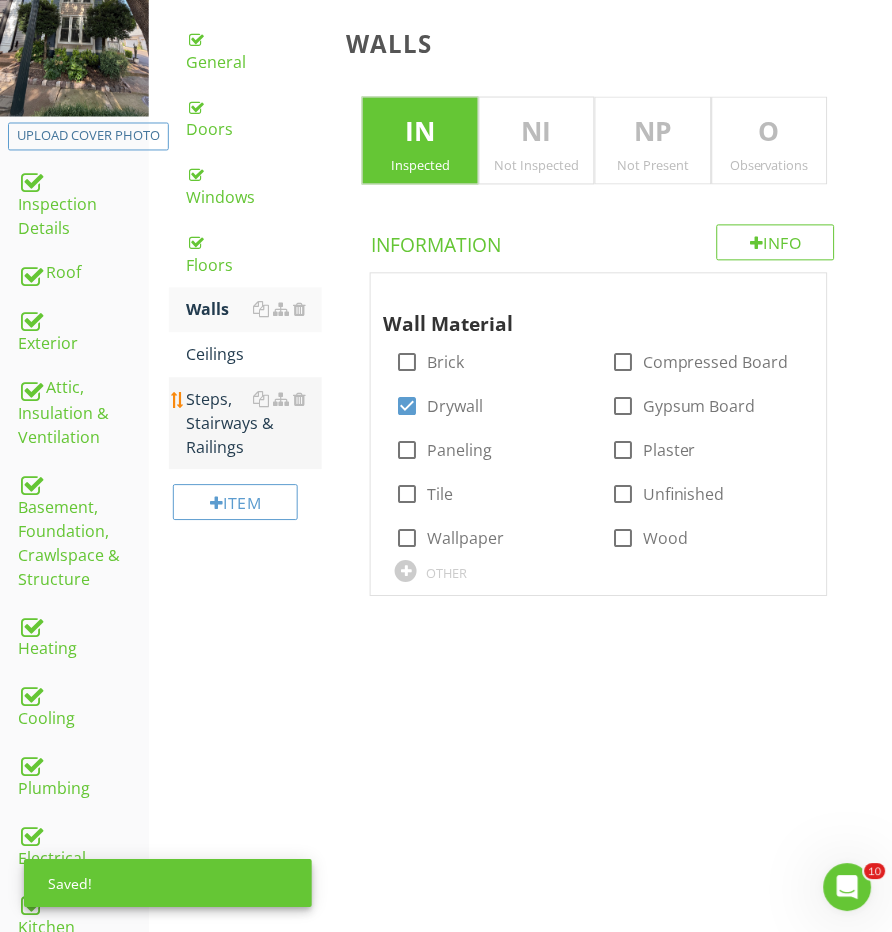 click on "Steps, Stairways & Railings" at bounding box center (255, 424) 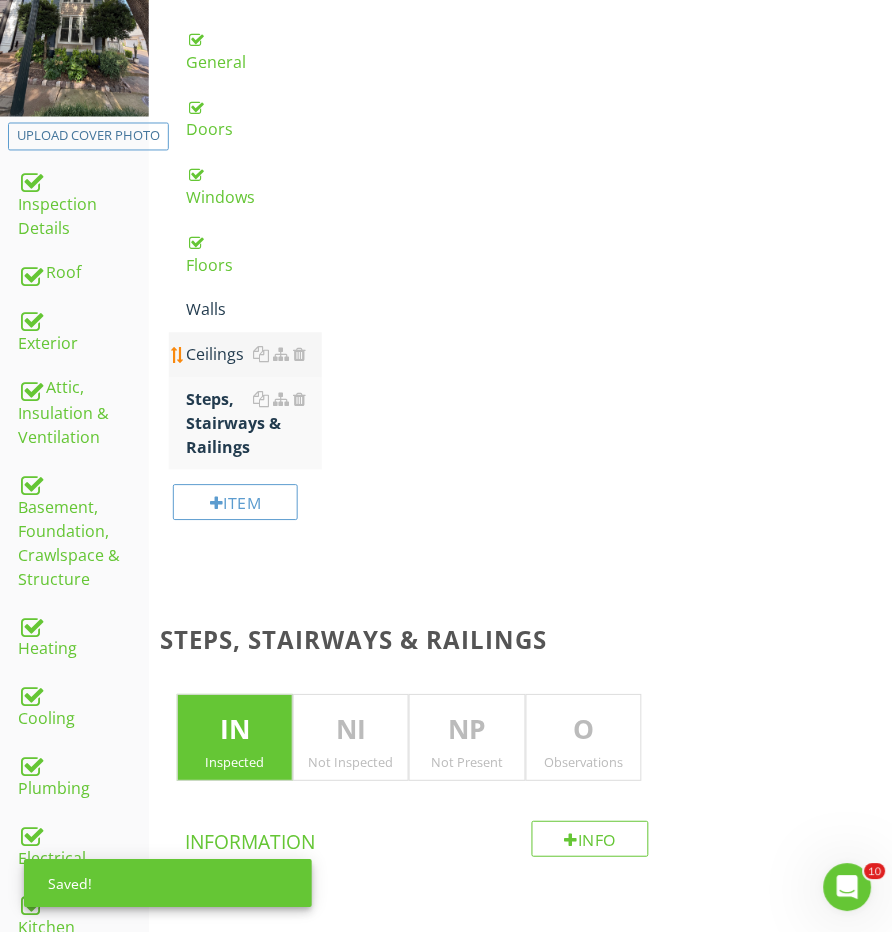 click on "Ceilings" at bounding box center (255, 355) 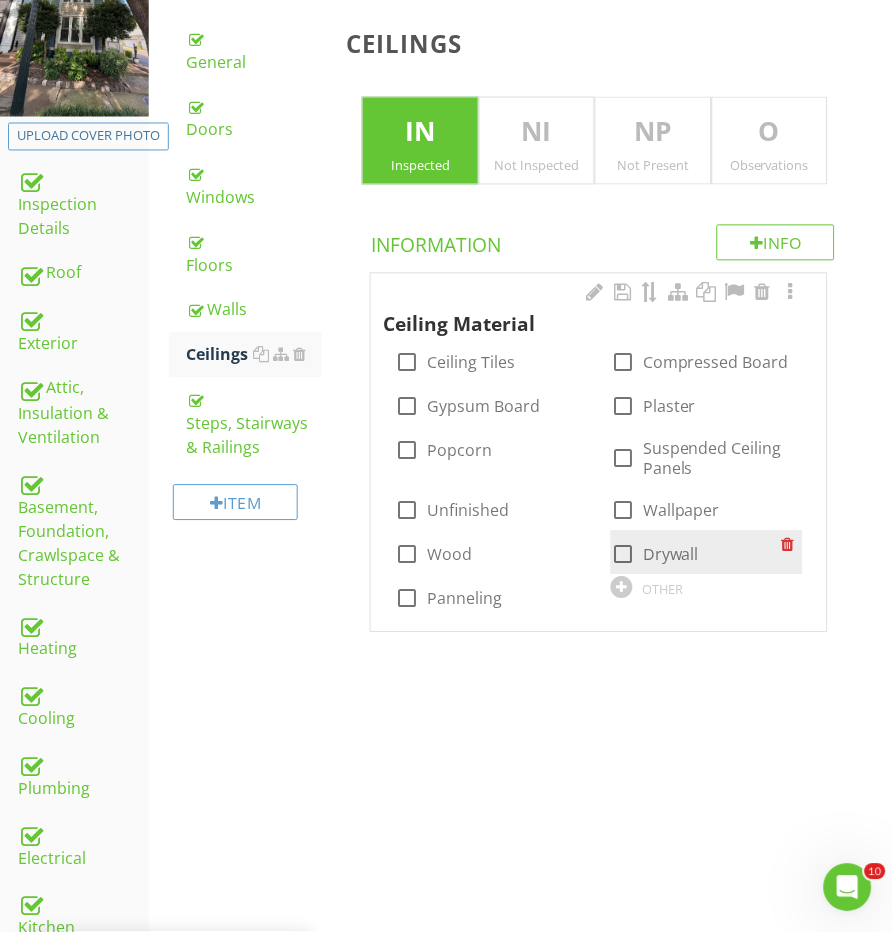 click at bounding box center (623, 555) 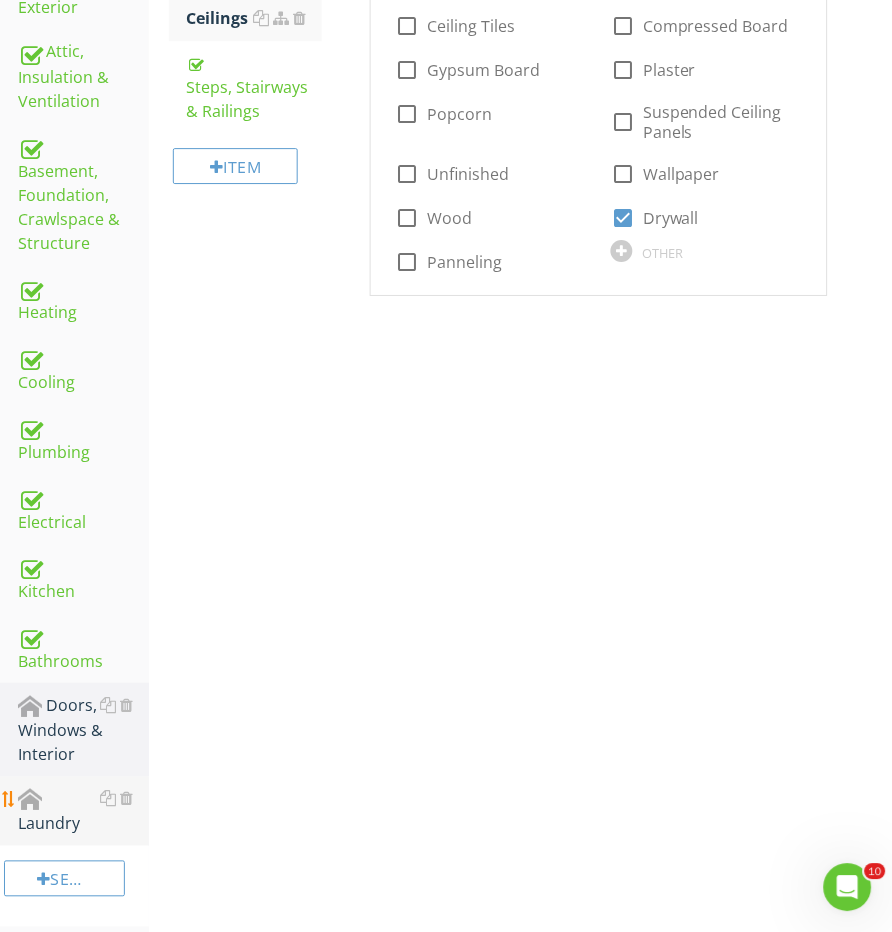 click on "Laundry" at bounding box center [83, 812] 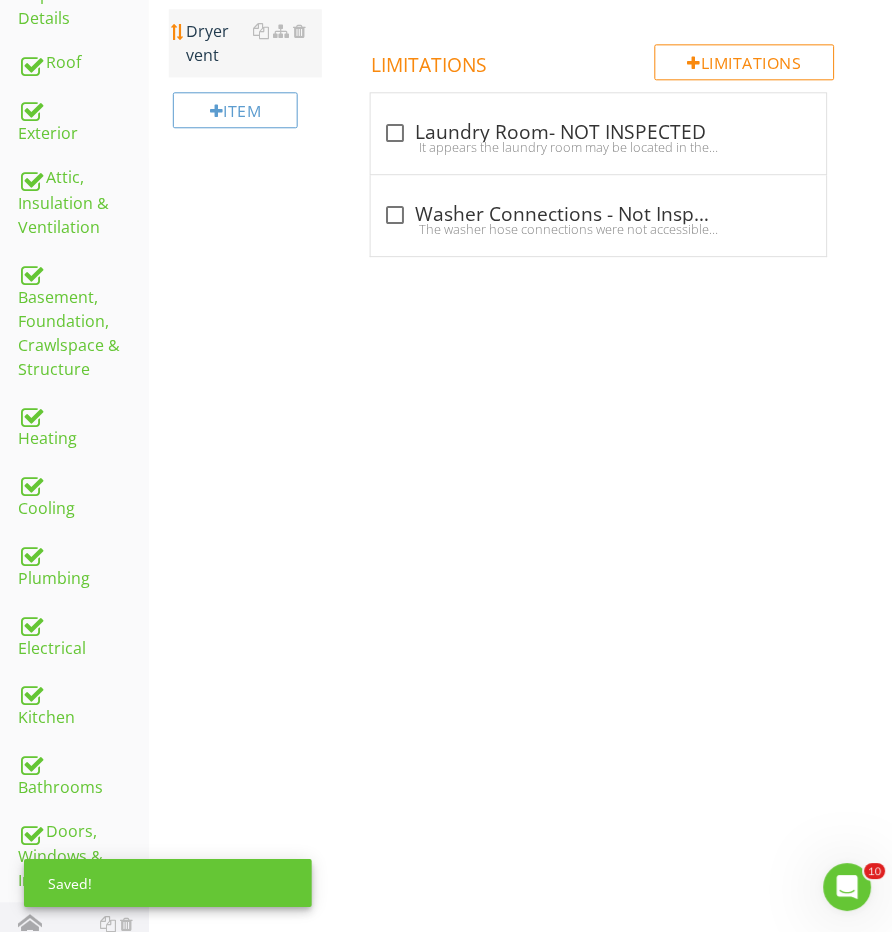 scroll, scrollTop: 417, scrollLeft: 0, axis: vertical 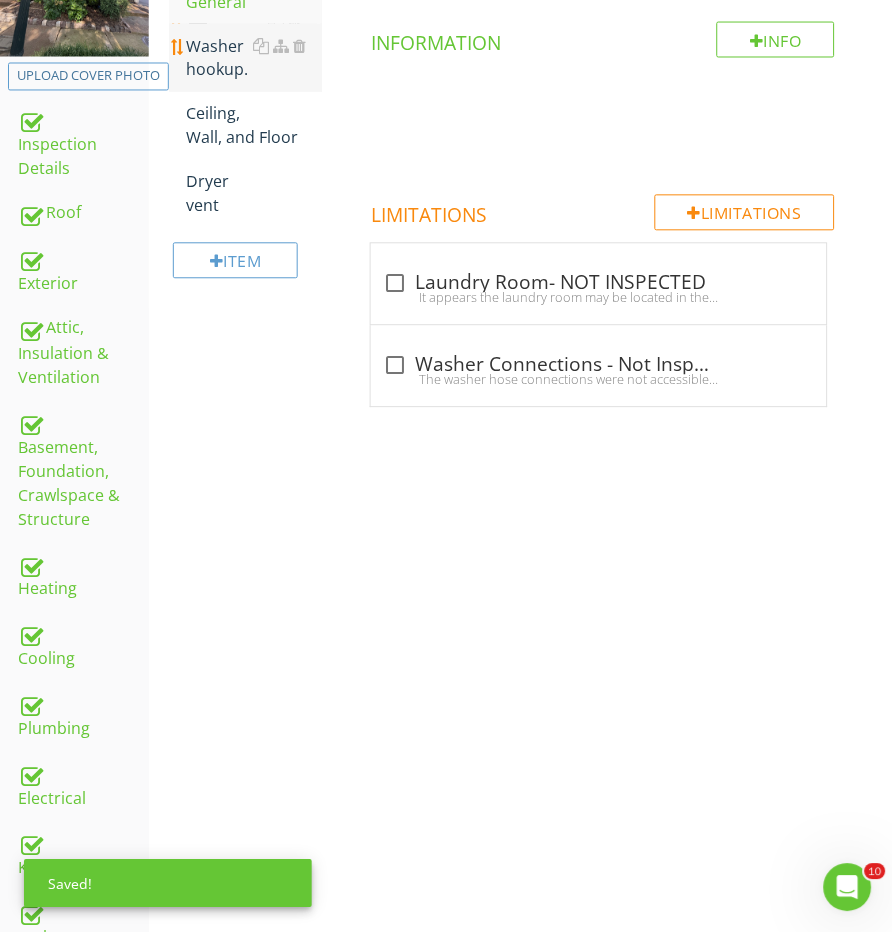 click on "Washer hookup." at bounding box center [255, 58] 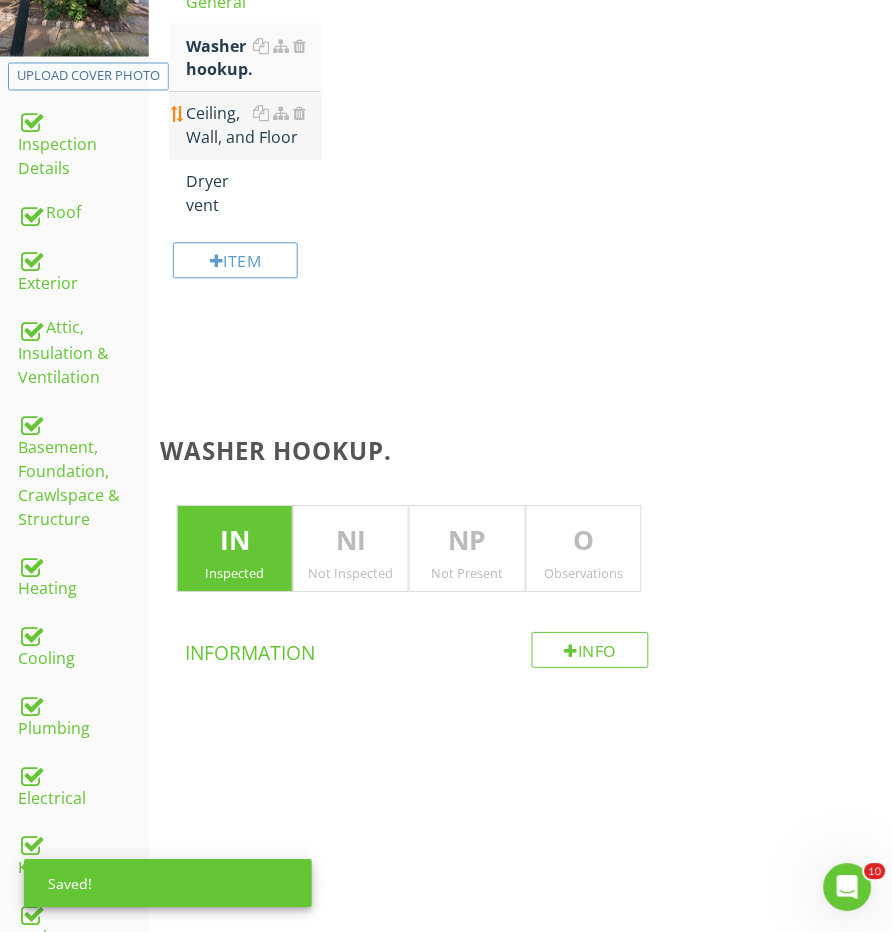 click on "Ceiling, Wall, and Floor" at bounding box center [255, 126] 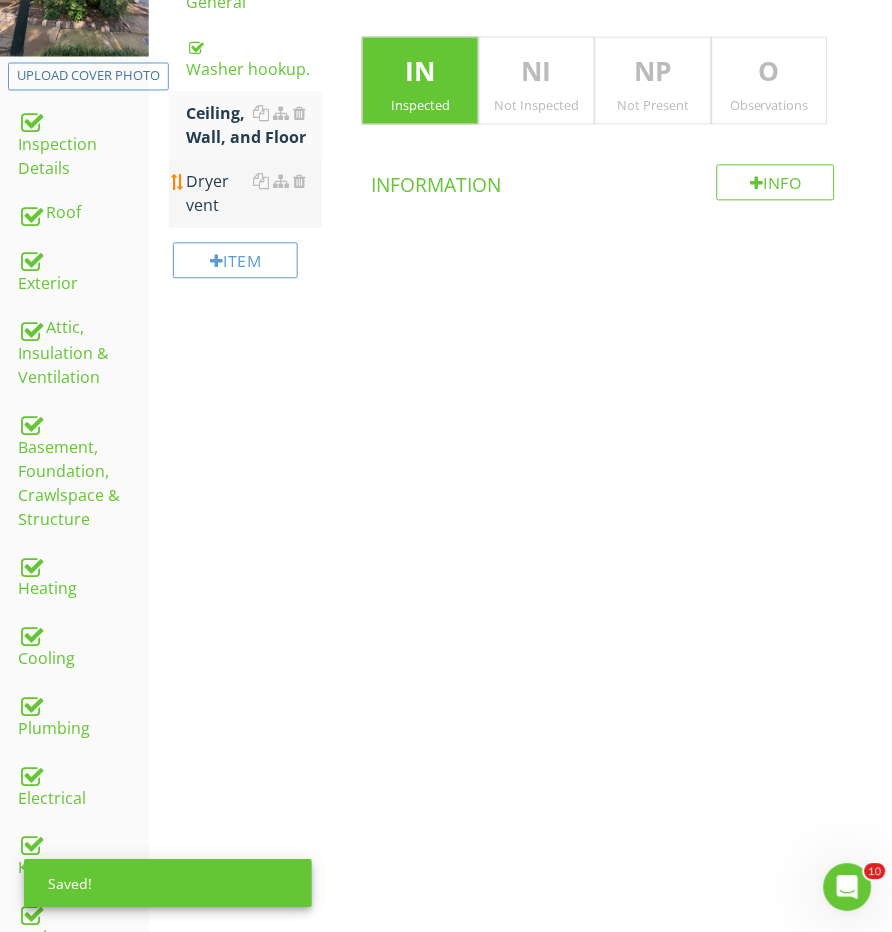 click on "Dryer vent" at bounding box center (255, 194) 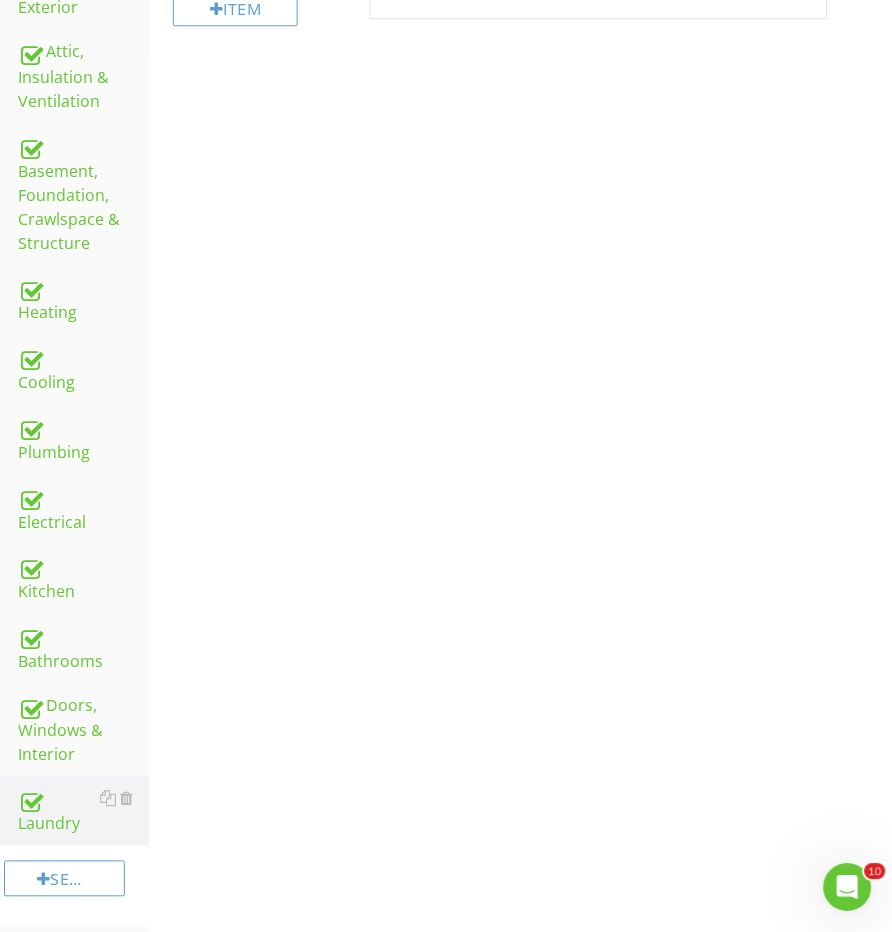 scroll, scrollTop: 692, scrollLeft: 0, axis: vertical 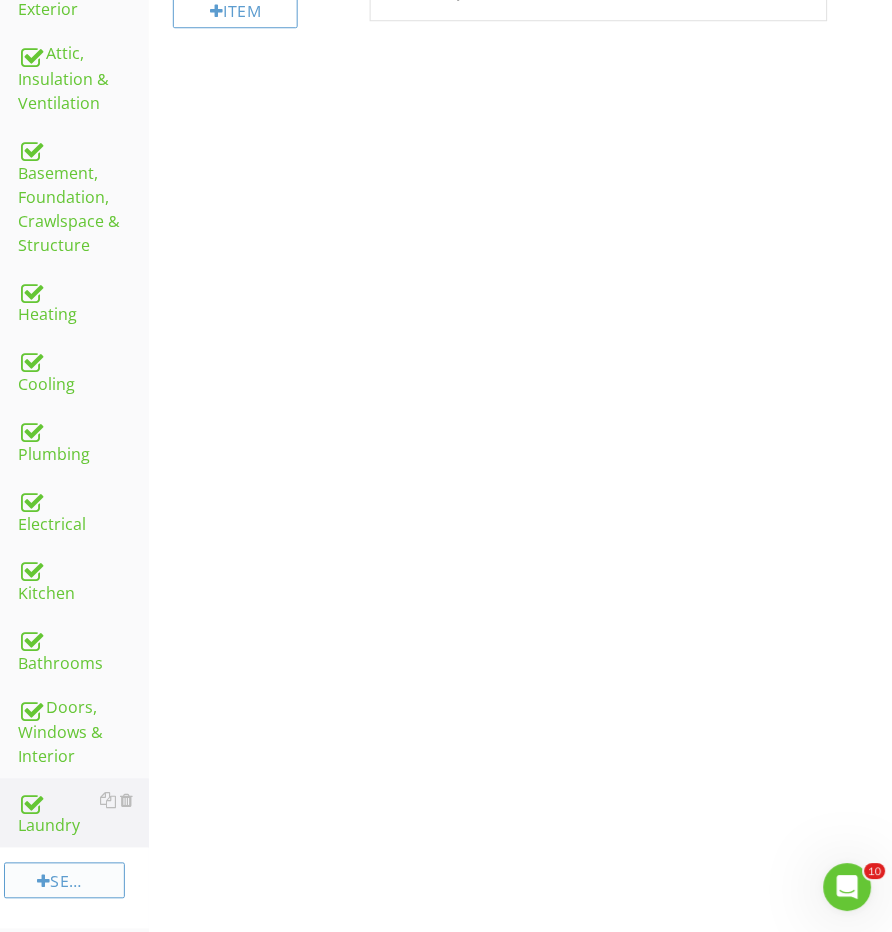 click on "Section" at bounding box center [64, 881] 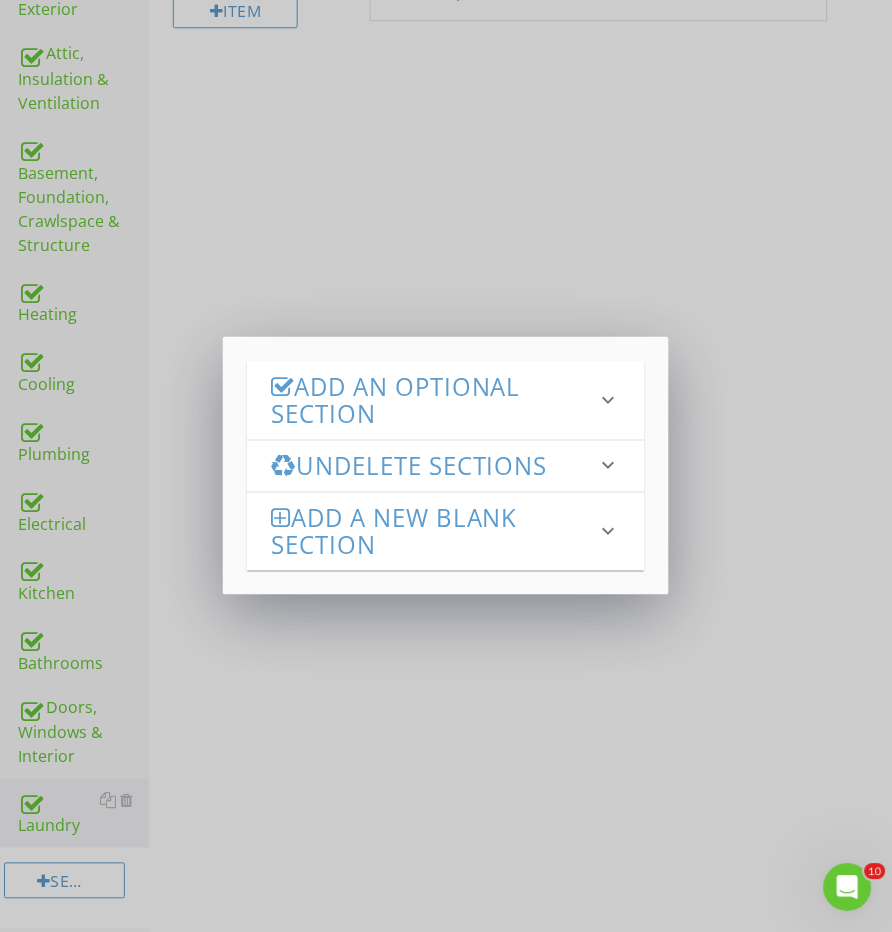 click on "Add an Optional Section" at bounding box center (434, 400) 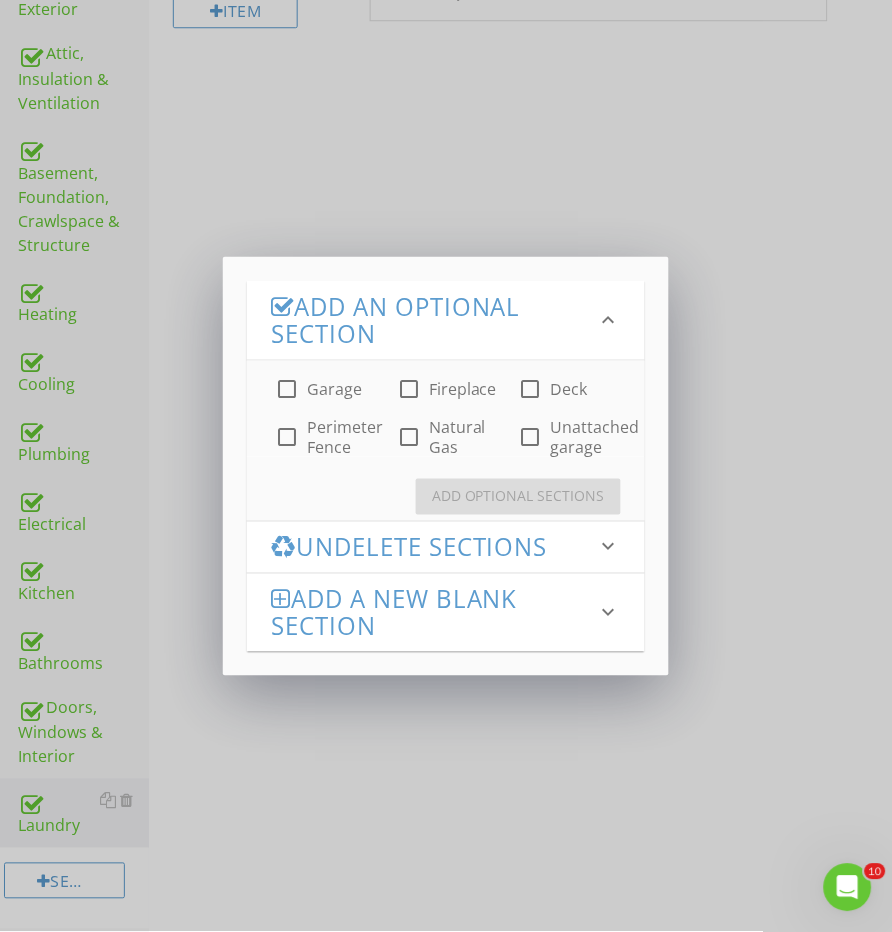 click at bounding box center (409, 389) 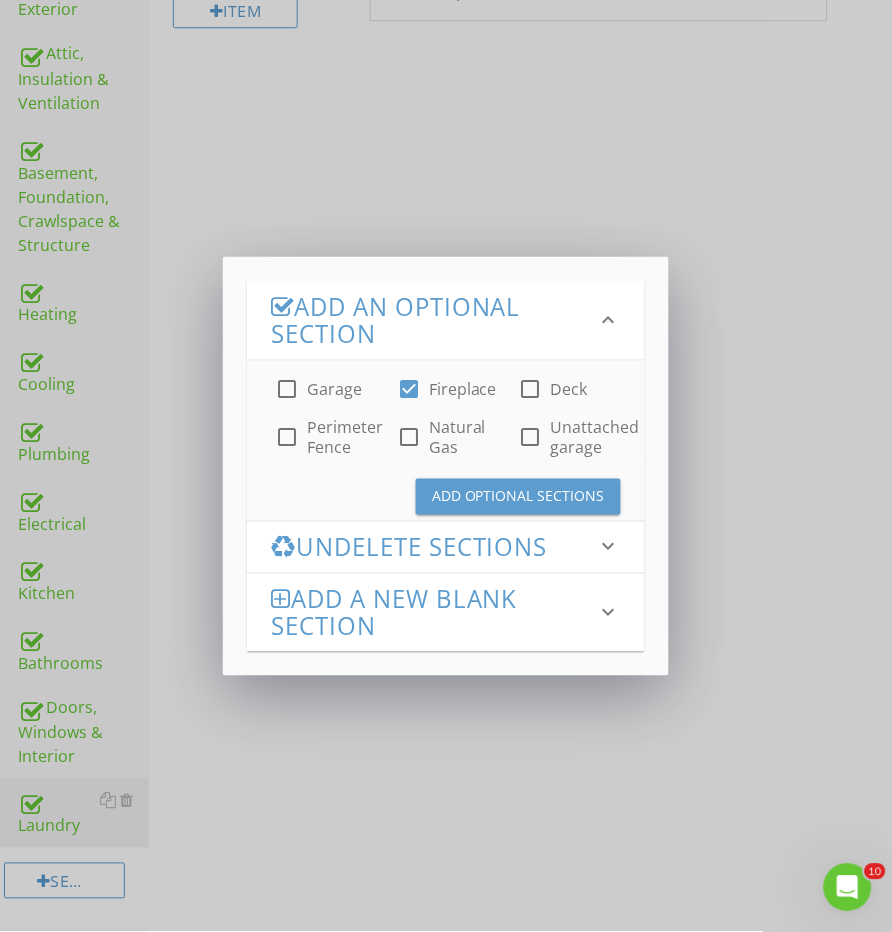 click on "Add Optional Sections" at bounding box center [518, 496] 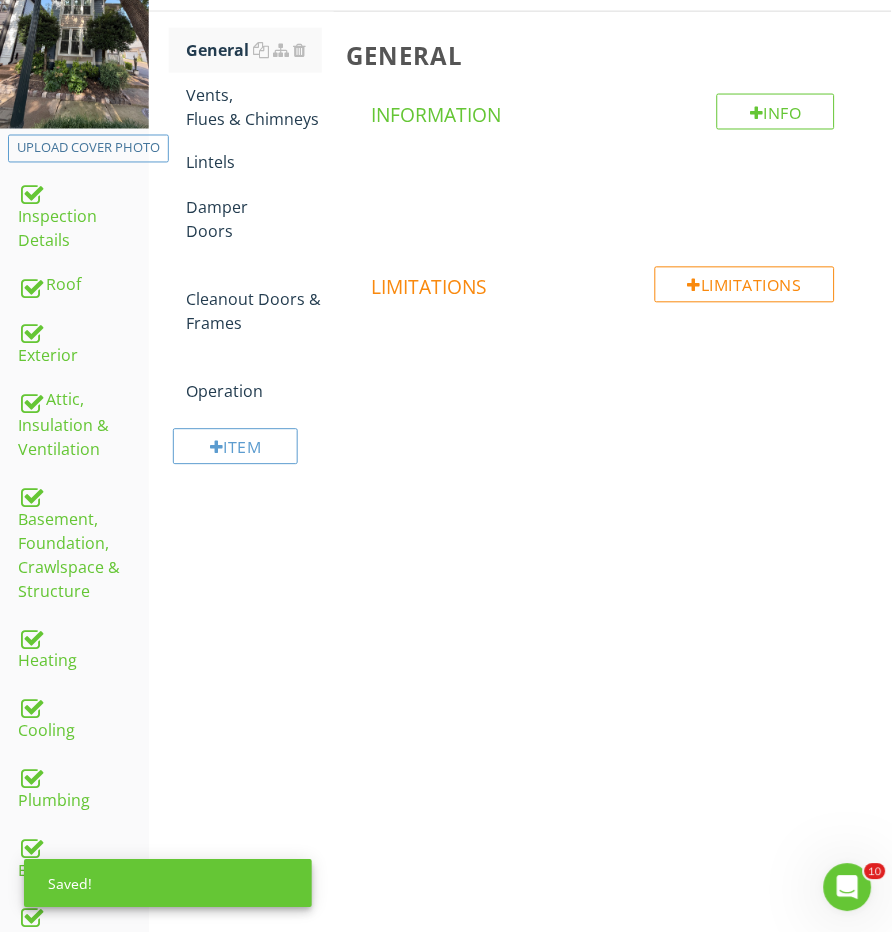 scroll, scrollTop: 327, scrollLeft: 0, axis: vertical 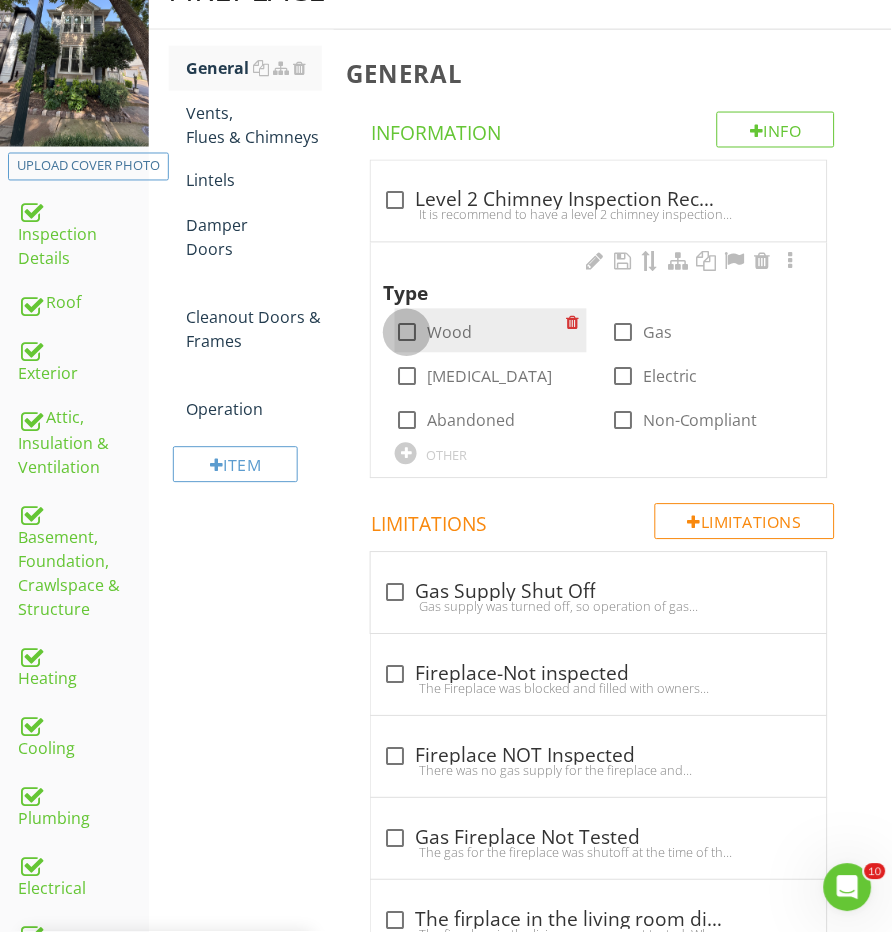 click at bounding box center (407, 333) 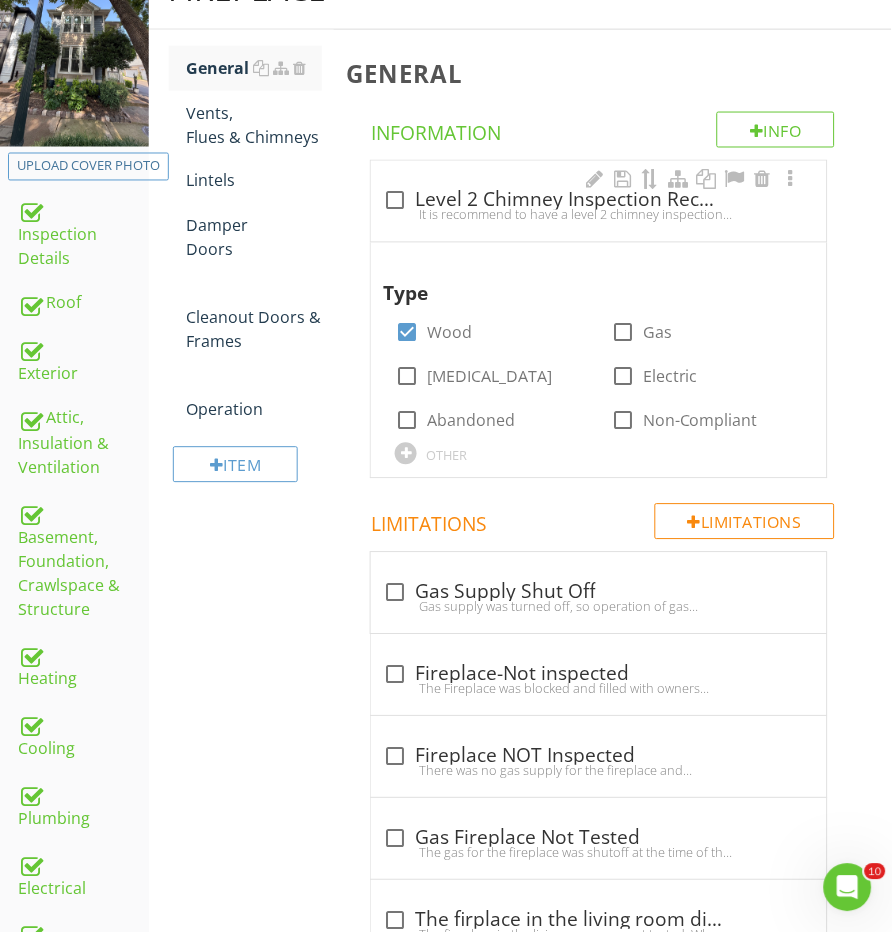 click on "It is recommend to have a level 2 chimney inspection performed by a licensed and qualified chimney sweep company. The home inspector is limited to what is readily visible on the chimney components. A chimney sweep can clean and inspect the interior of the flue to evaluate for any damaged portions of flue, creosote build up, and obstructions in the flue. The use of the chimney/fireplace before additional inspections could lead to a fire in some instances." at bounding box center [598, 215] 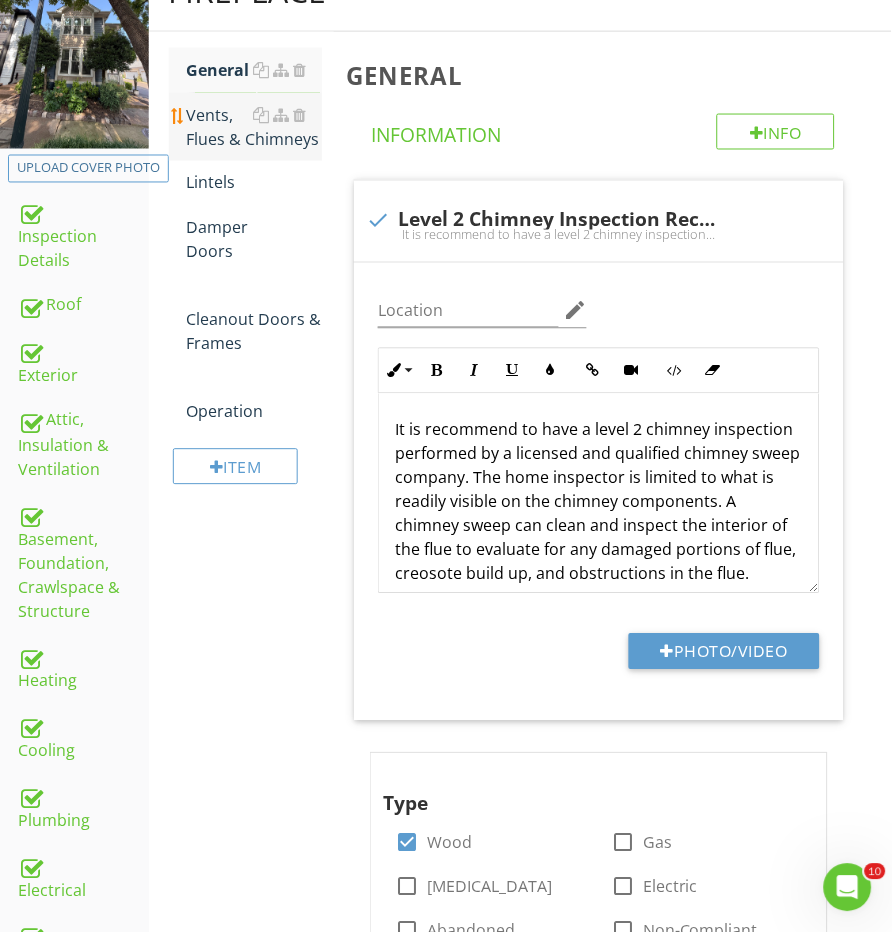 click on "Vents, Flues & Chimneys" at bounding box center (255, 127) 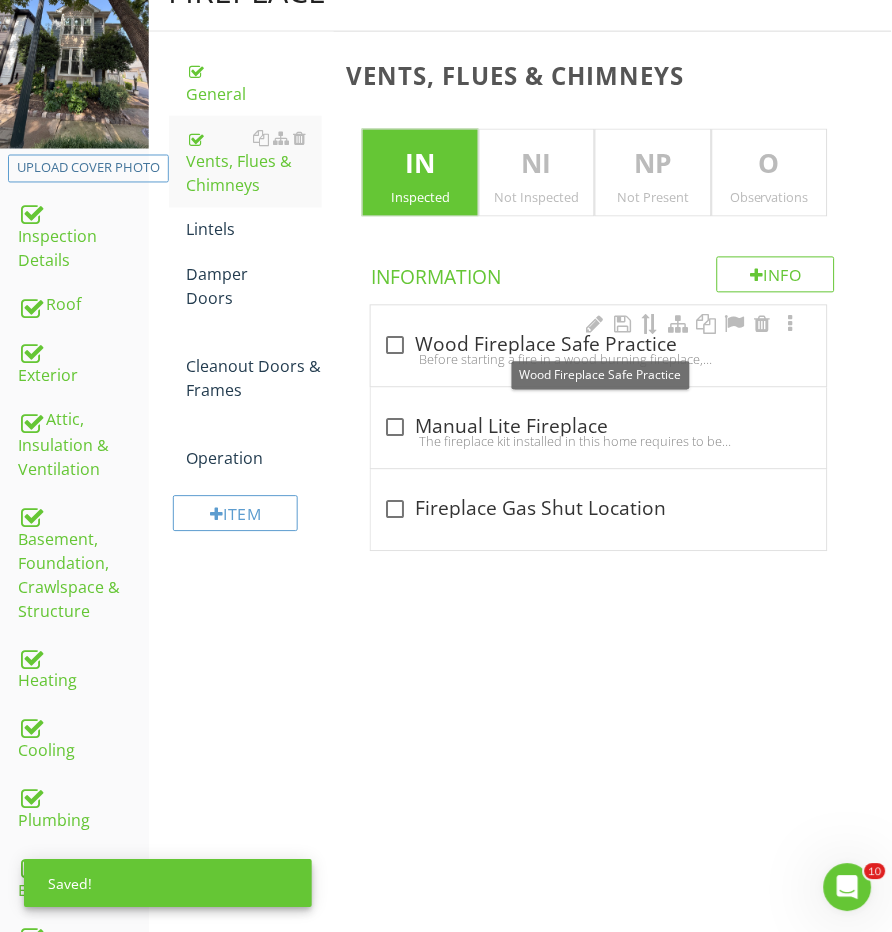 click on "check_box_outline_blank
Wood Fireplace Safe Practice" at bounding box center (598, 346) 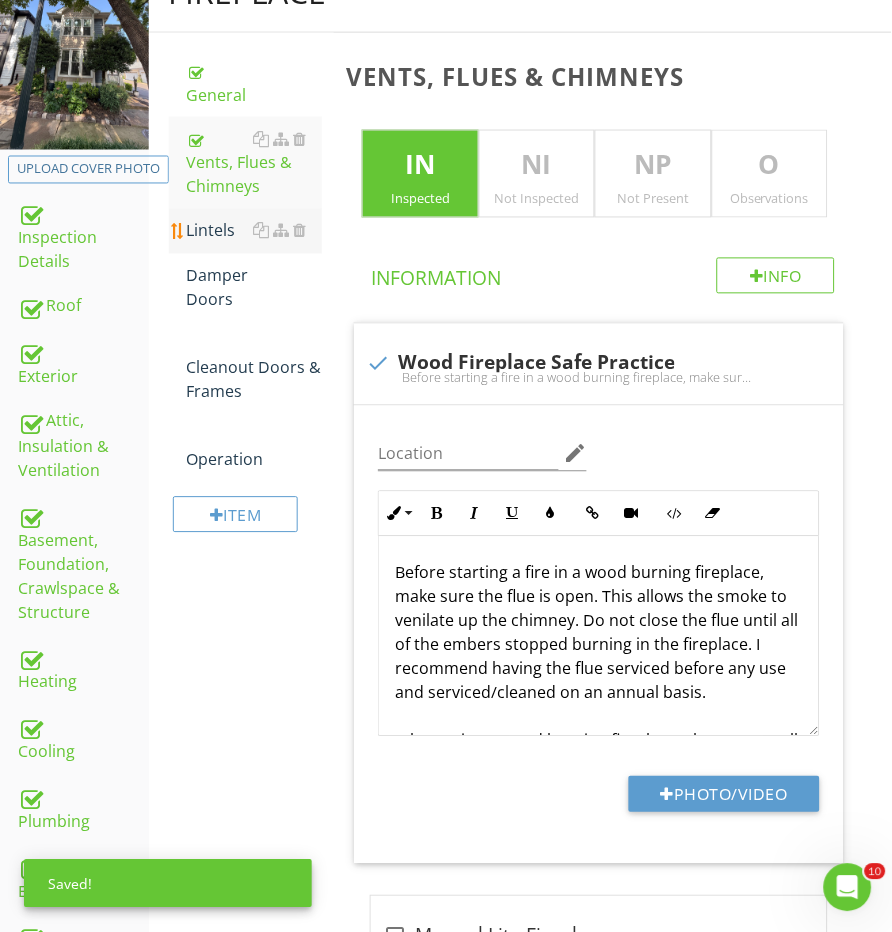 click on "Lintels" at bounding box center (255, 231) 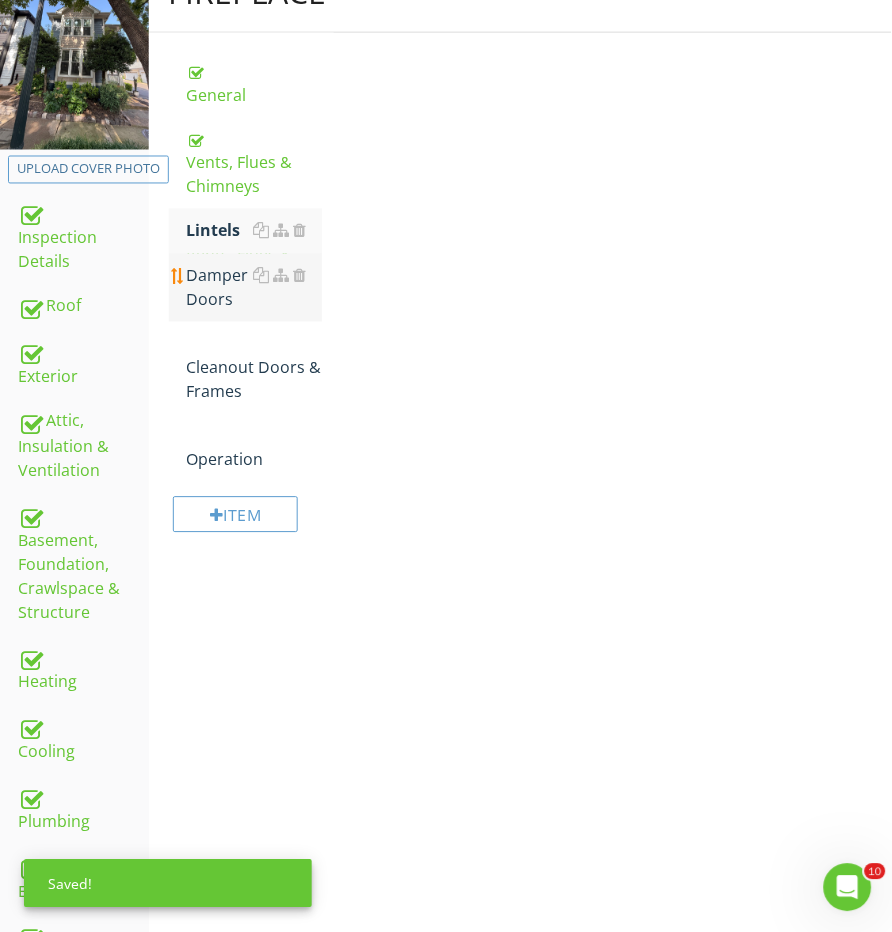 click on "Damper Doors" at bounding box center [255, 288] 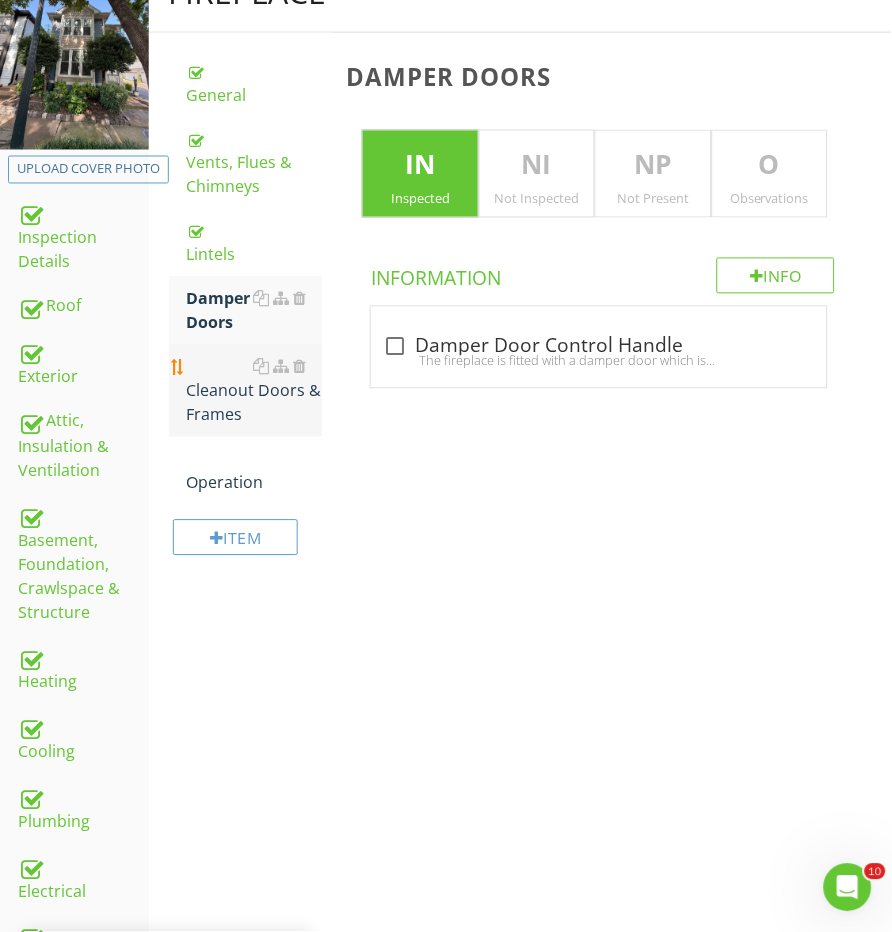 drag, startPoint x: 208, startPoint y: 350, endPoint x: 208, endPoint y: 395, distance: 45 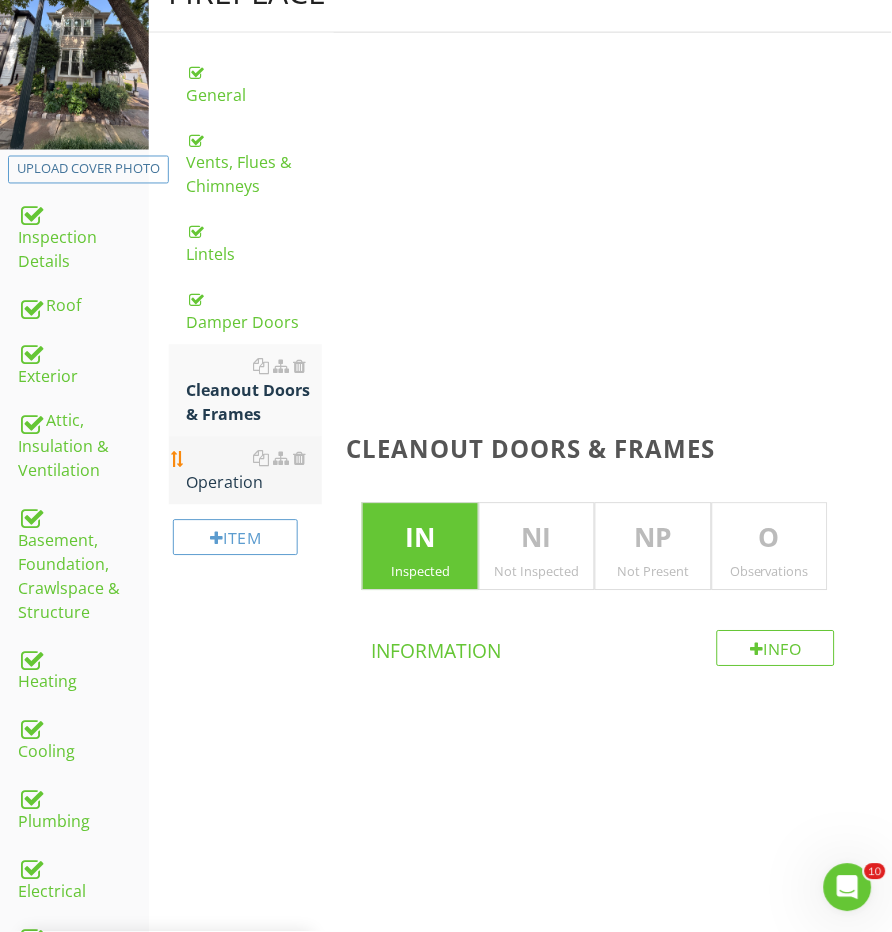 click on "Operation" at bounding box center [255, 471] 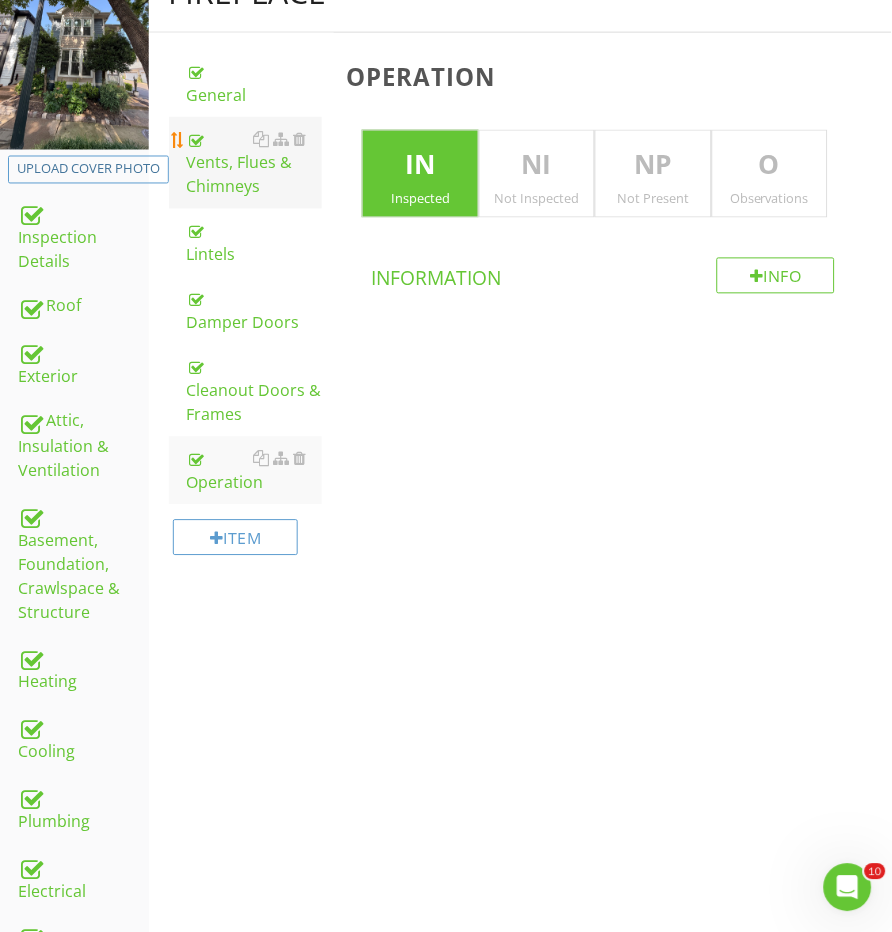 click on "Vents, Flues & Chimneys" at bounding box center [255, 163] 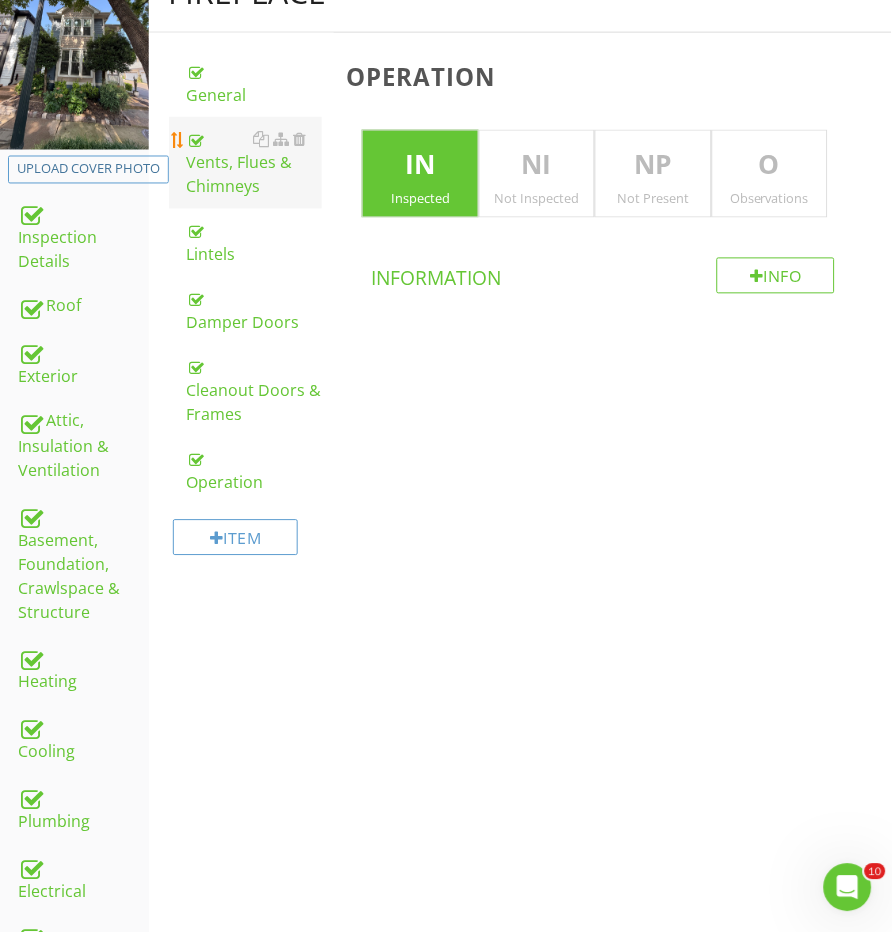 scroll, scrollTop: 323, scrollLeft: 0, axis: vertical 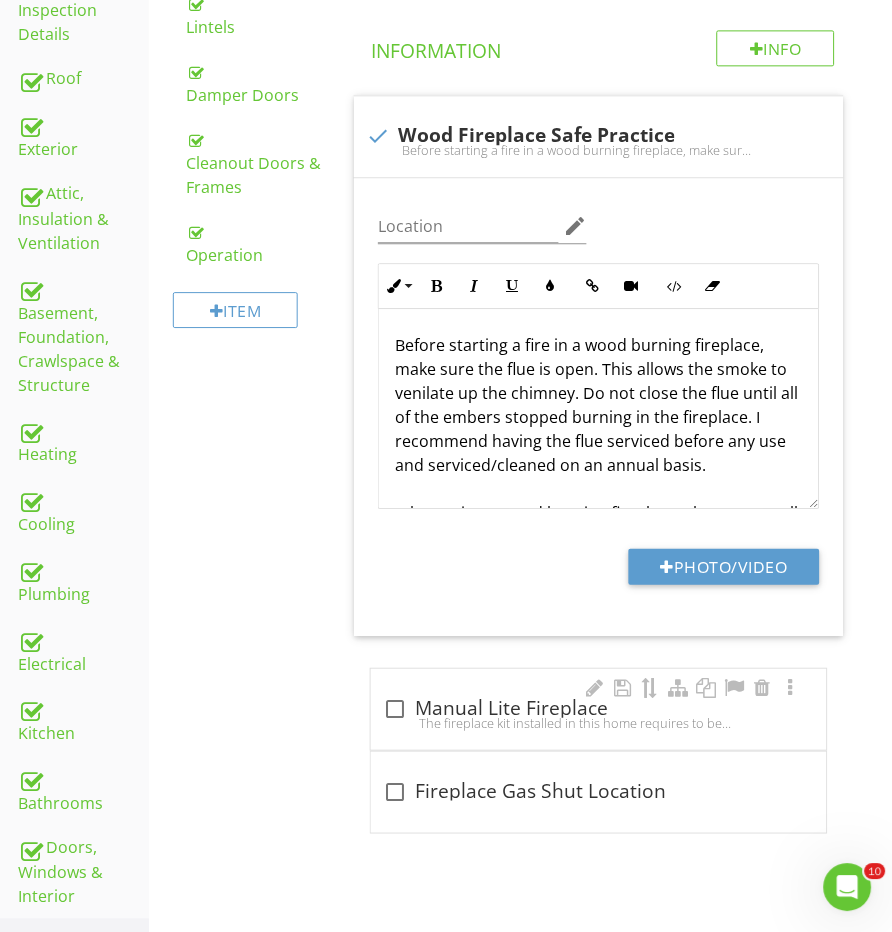 click on "check_box_outline_blank
Manual Lite Fireplace
The fireplace kit installed in this home requires to be lit manually. The style of burner kit can be hazardous if not used correctly. if the gas valve is not turned all the way off gas will leak into the home and lighting the fireplace can be hazardous if not done in a timely manner. I recommend educating yourself on the procedures used to light this fireplace or replacing with a newer pilot lit burner kit." at bounding box center (598, 709) 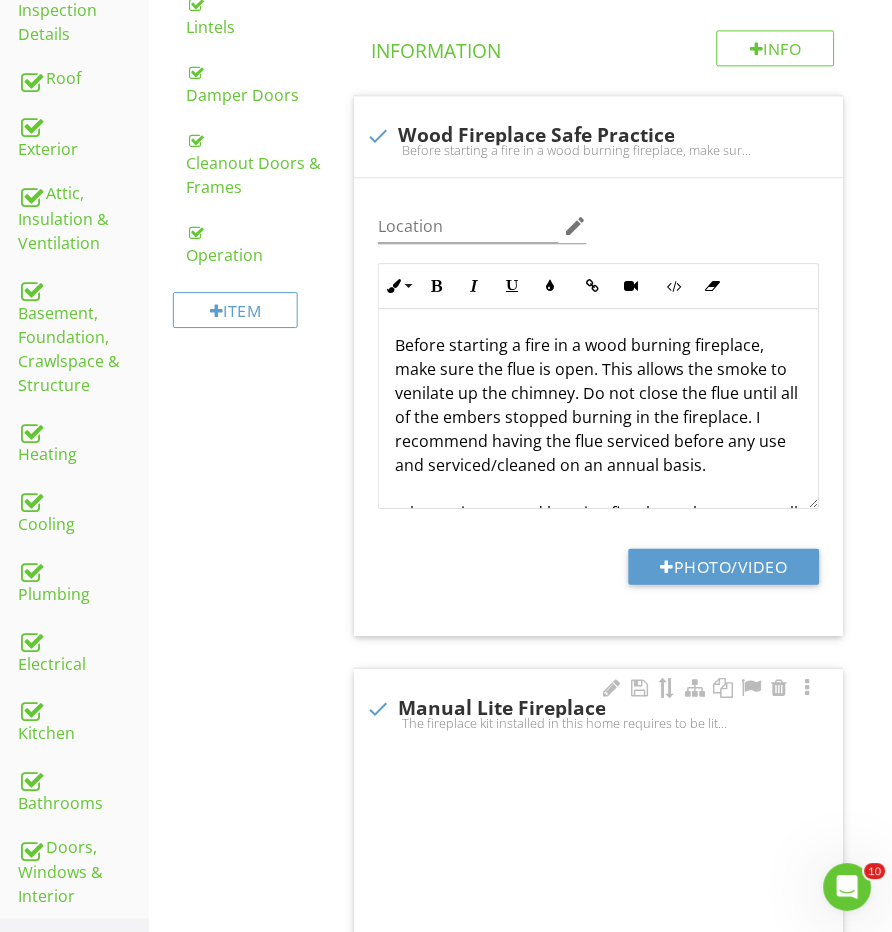 checkbox on "true" 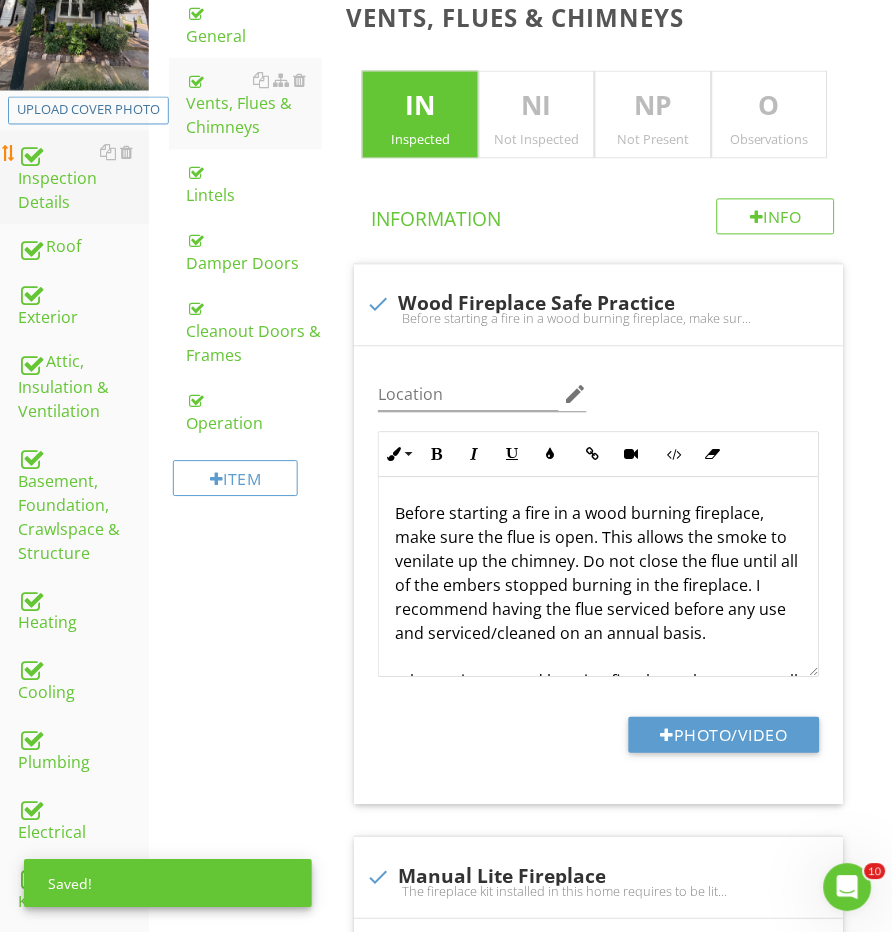 click on "Inspection Details" at bounding box center [83, 178] 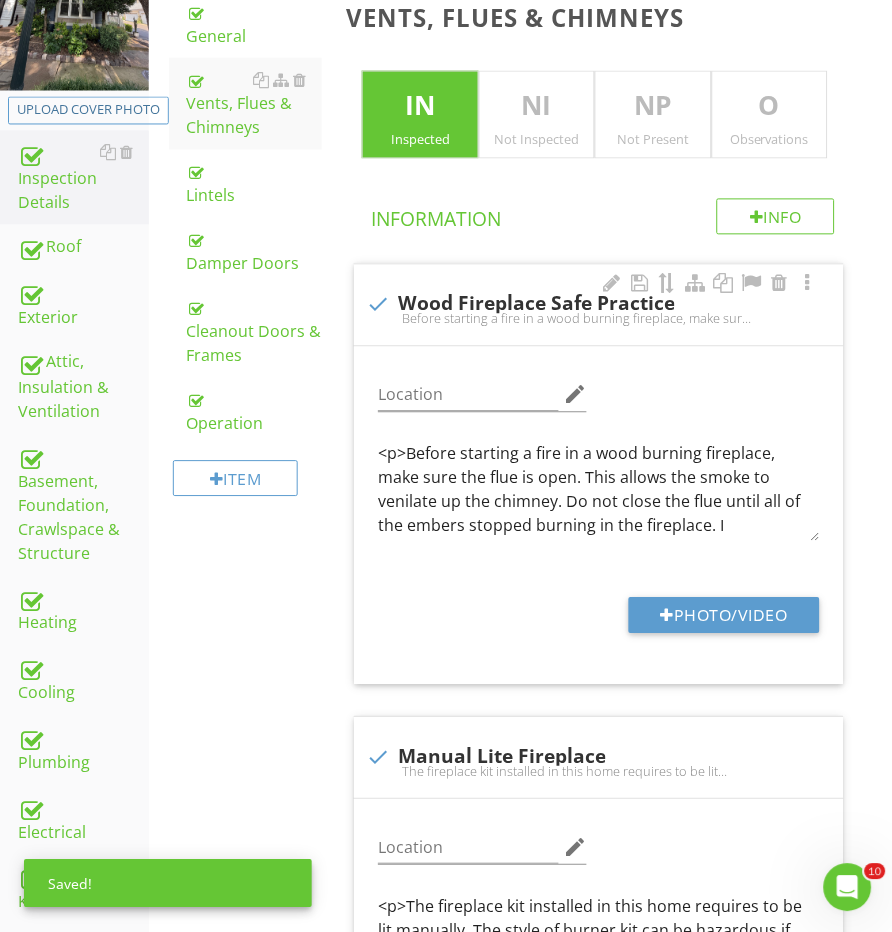 scroll, scrollTop: 382, scrollLeft: 0, axis: vertical 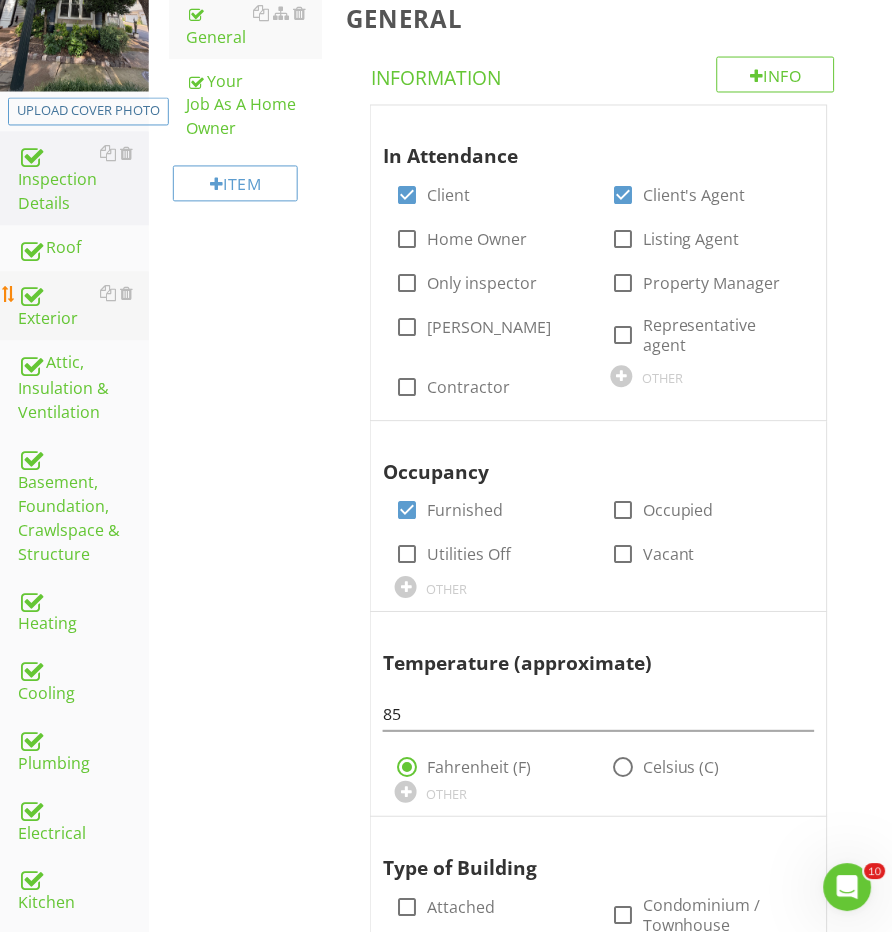 click on "Exterior" at bounding box center [83, 307] 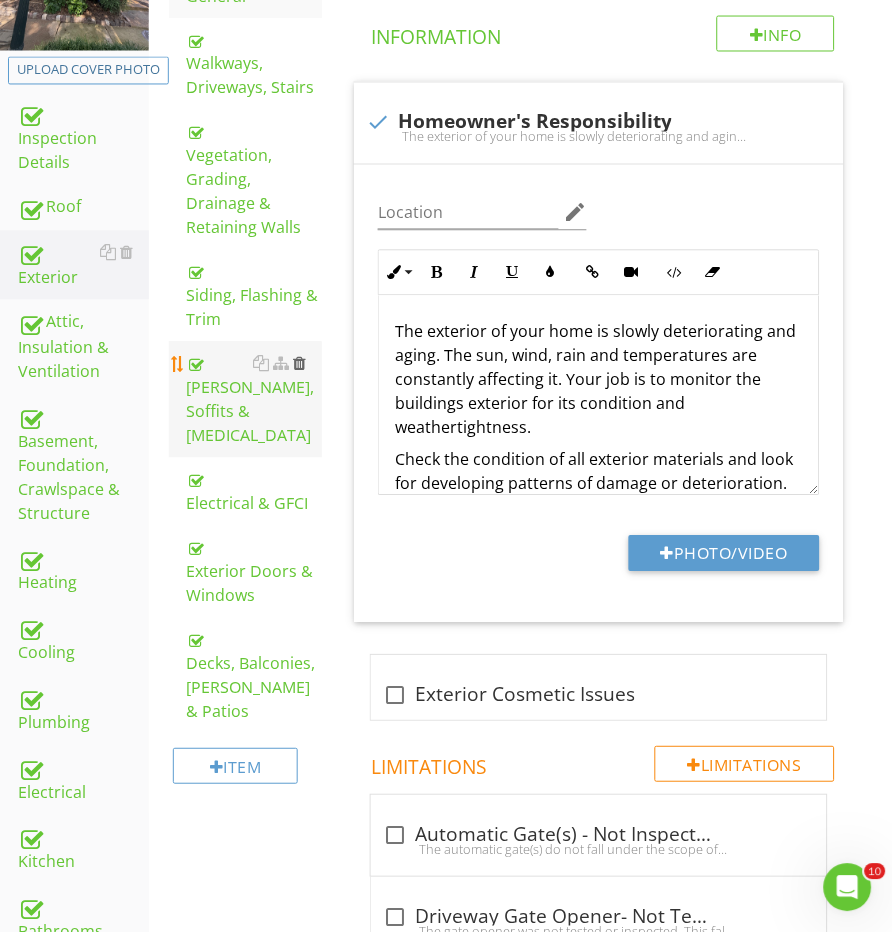 scroll, scrollTop: 437, scrollLeft: 0, axis: vertical 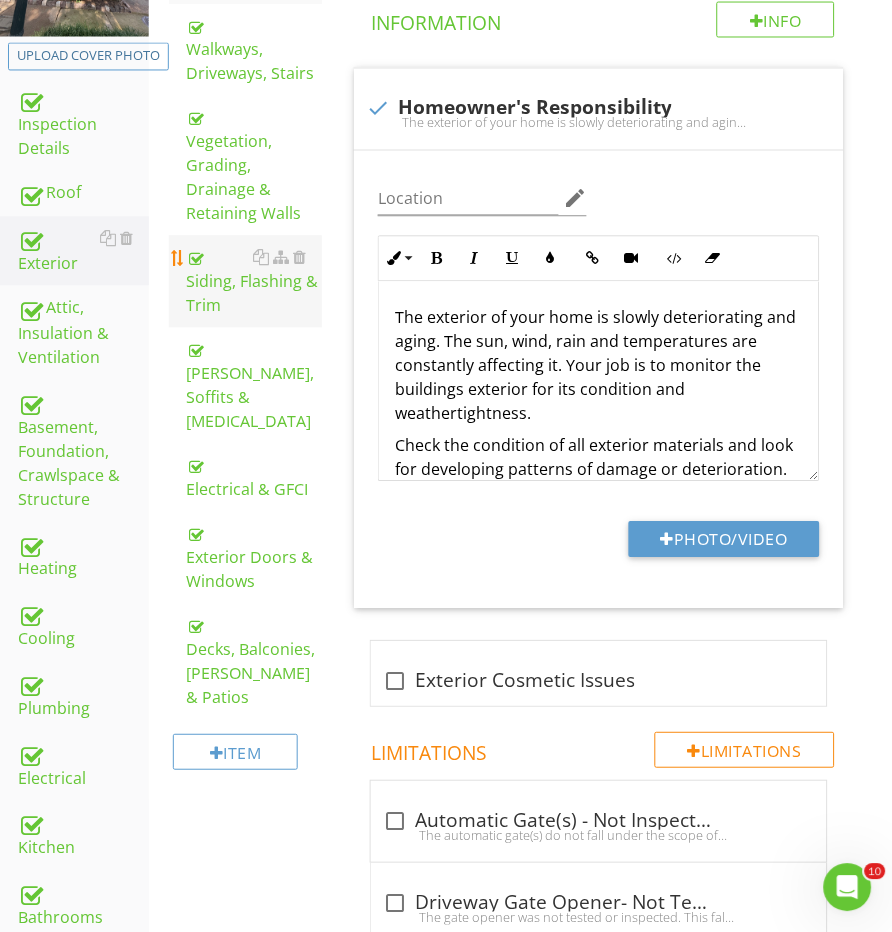 click on "Siding, Flashing & Trim" at bounding box center (255, 282) 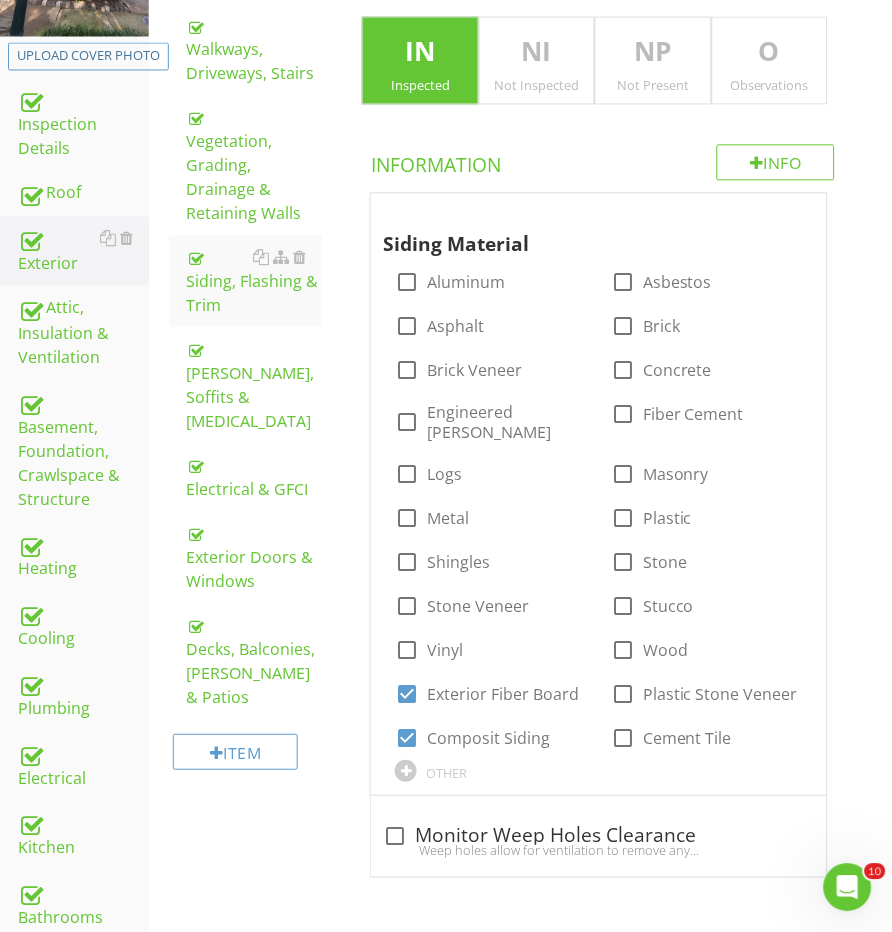 click on "Observations" at bounding box center [770, 86] 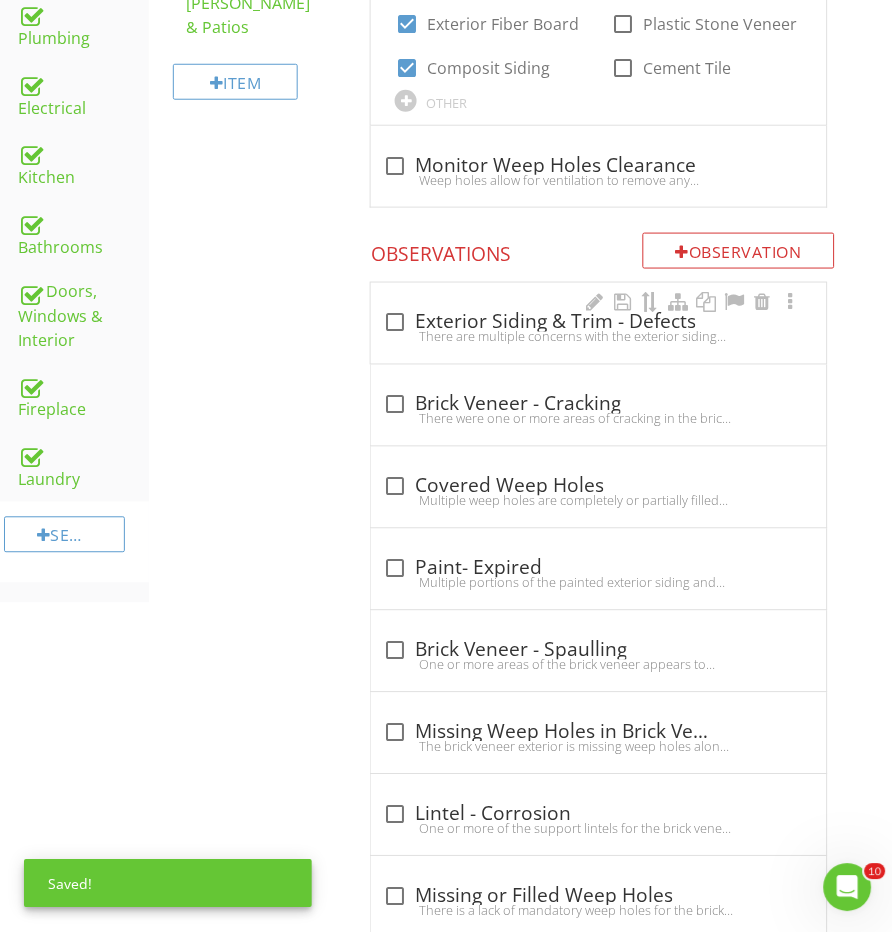 click on "check_box_outline_blank
Exterior Siding & Trim - Defects
There are multiple concerns with the exterior siding that should be evaluate and addressed by a qualified siding contractor. Issues are listed but below but not limited too;-Recommend having a qualified siding contractor further evaluate all of the exterior and repair/correct areas that are needed." at bounding box center (598, 323) 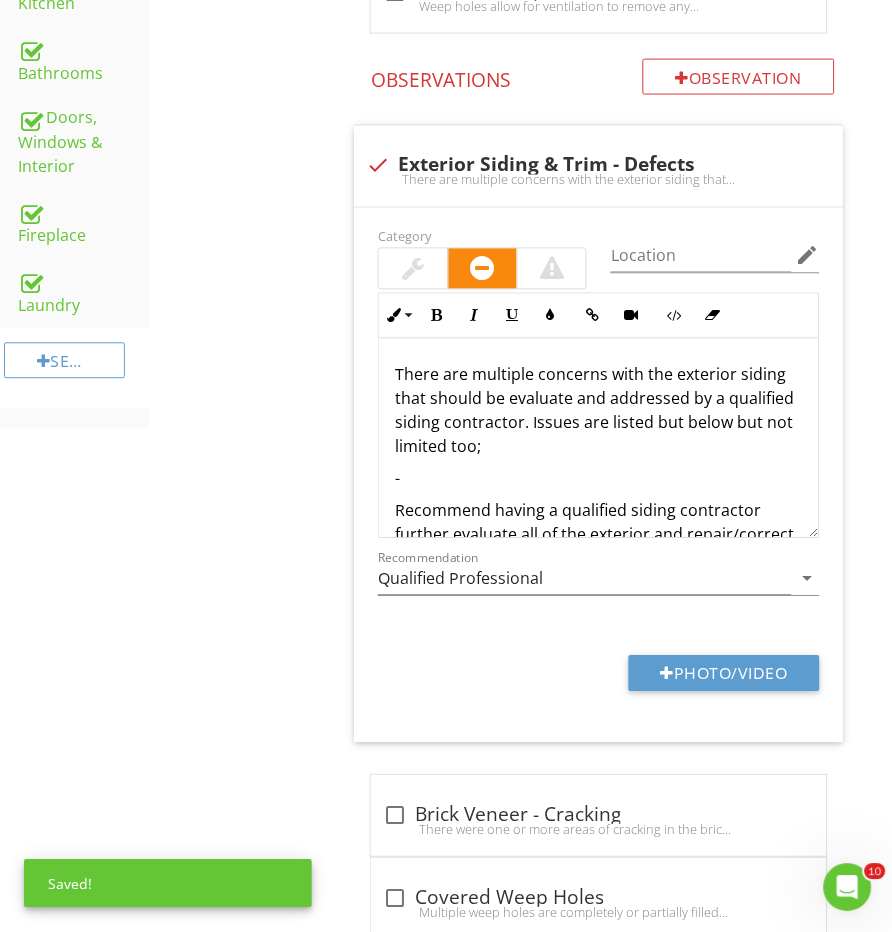 scroll, scrollTop: 1316, scrollLeft: 0, axis: vertical 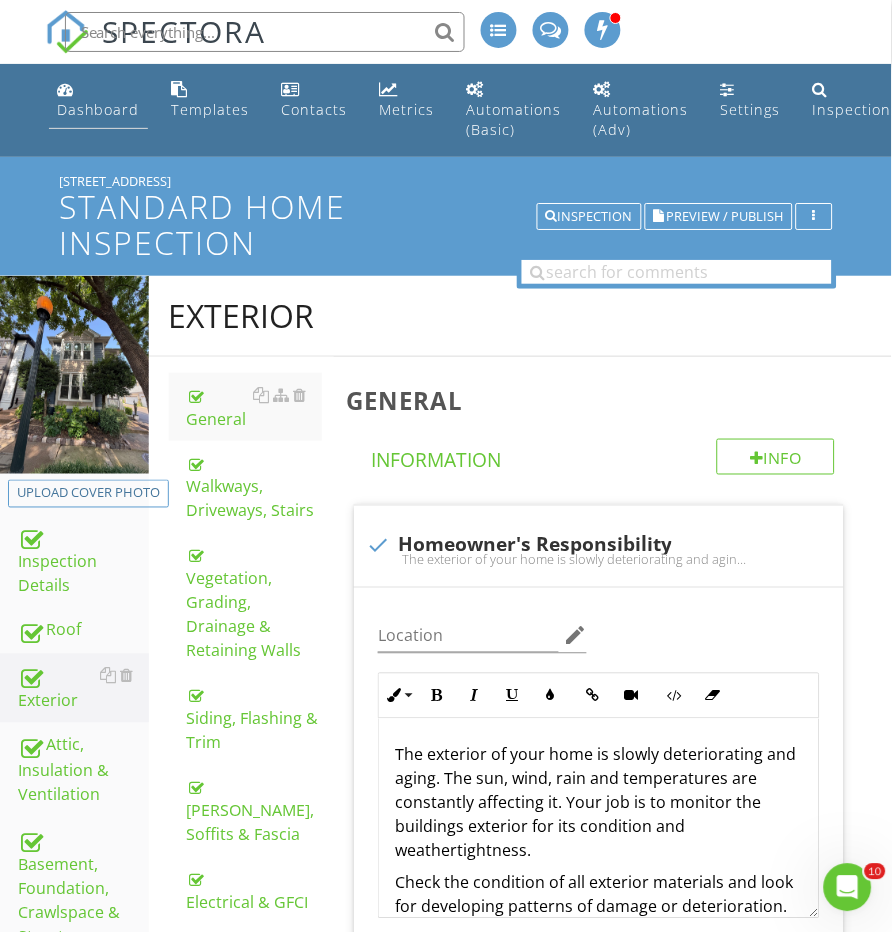 click on "Dashboard" at bounding box center (98, 100) 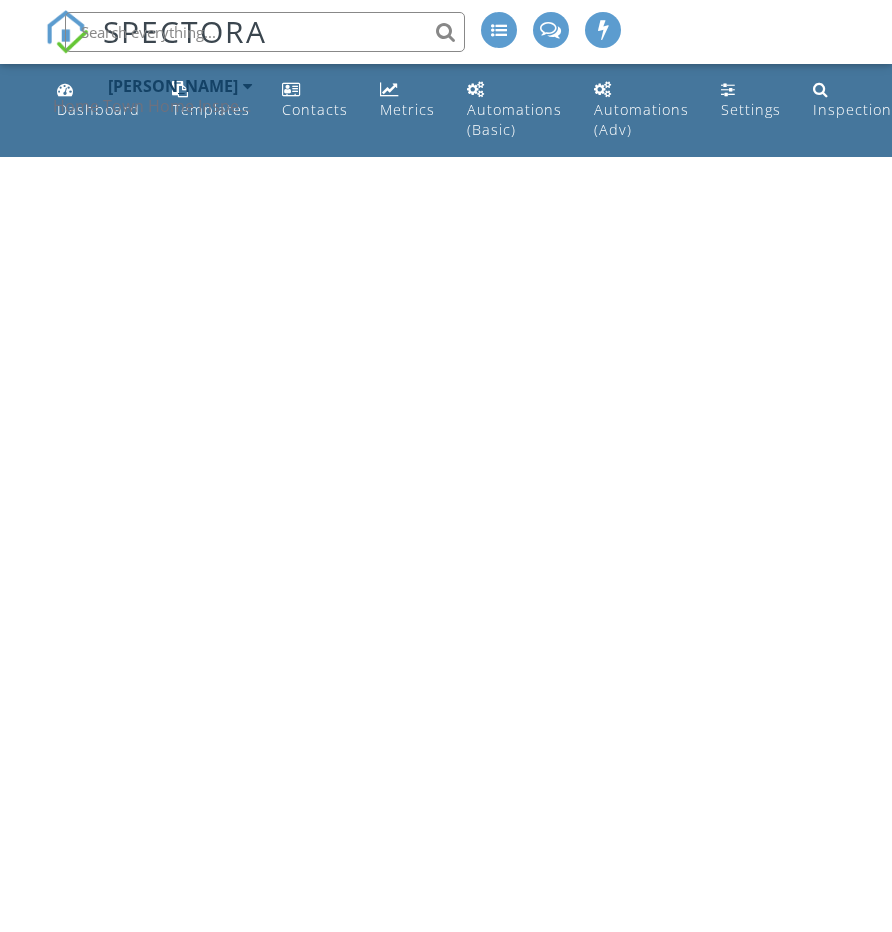 scroll, scrollTop: 0, scrollLeft: 0, axis: both 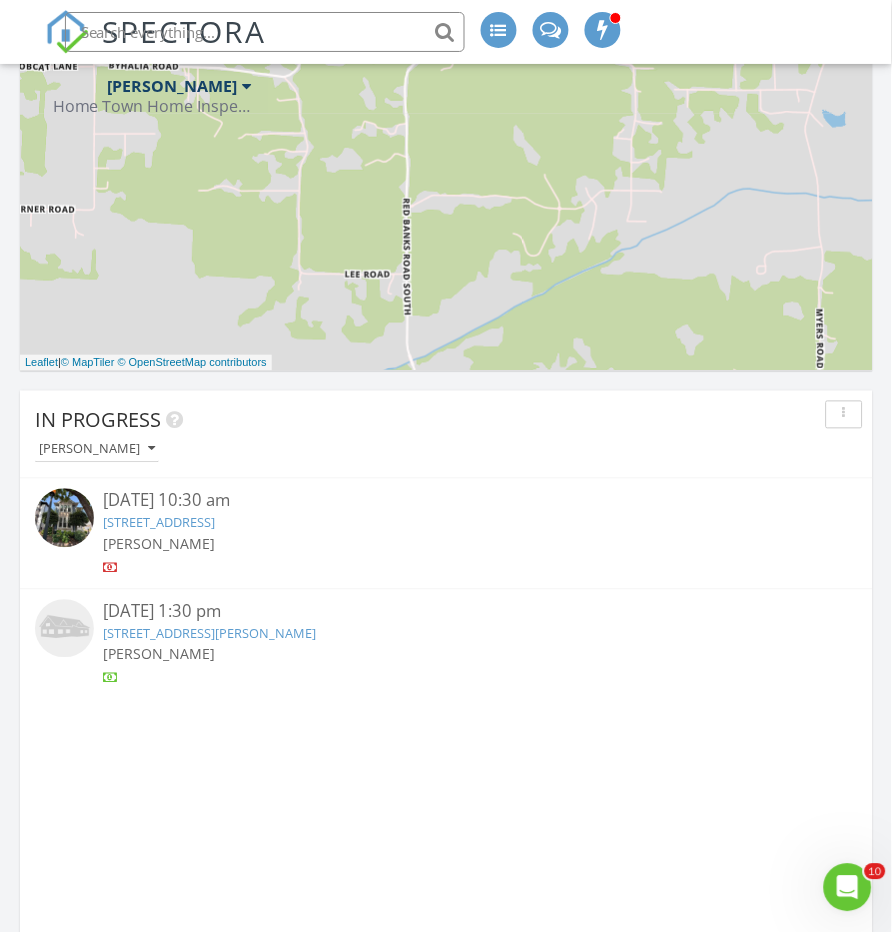 click at bounding box center (64, 518) 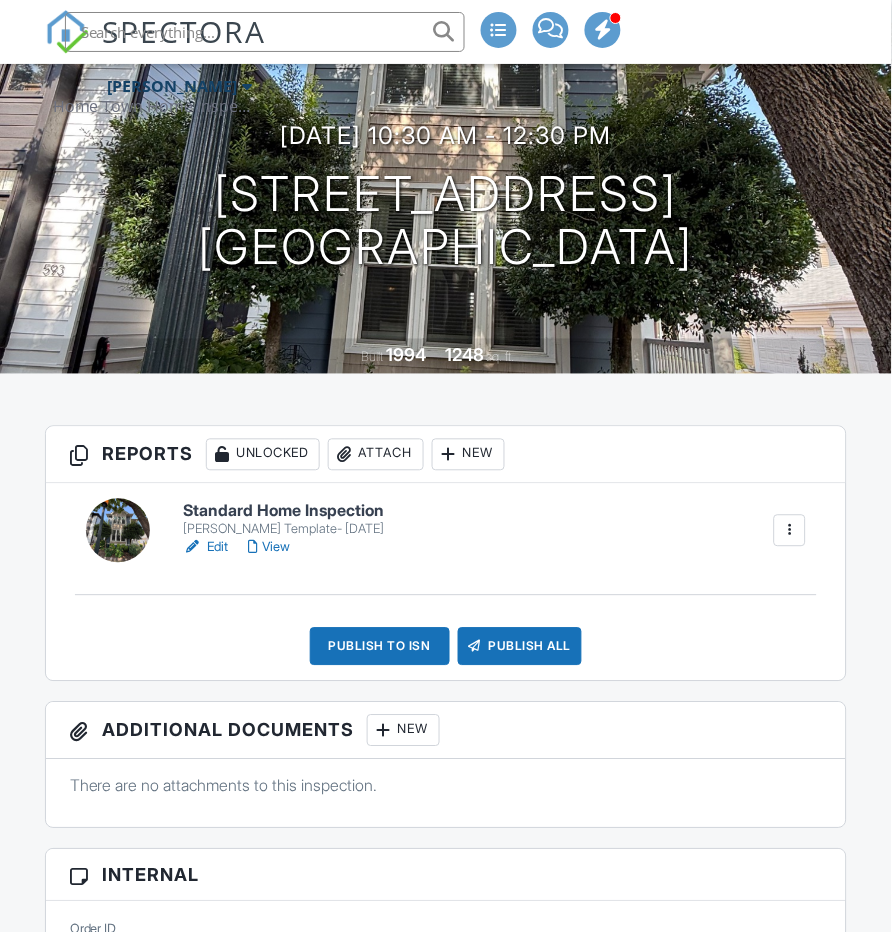 scroll, scrollTop: 202, scrollLeft: 0, axis: vertical 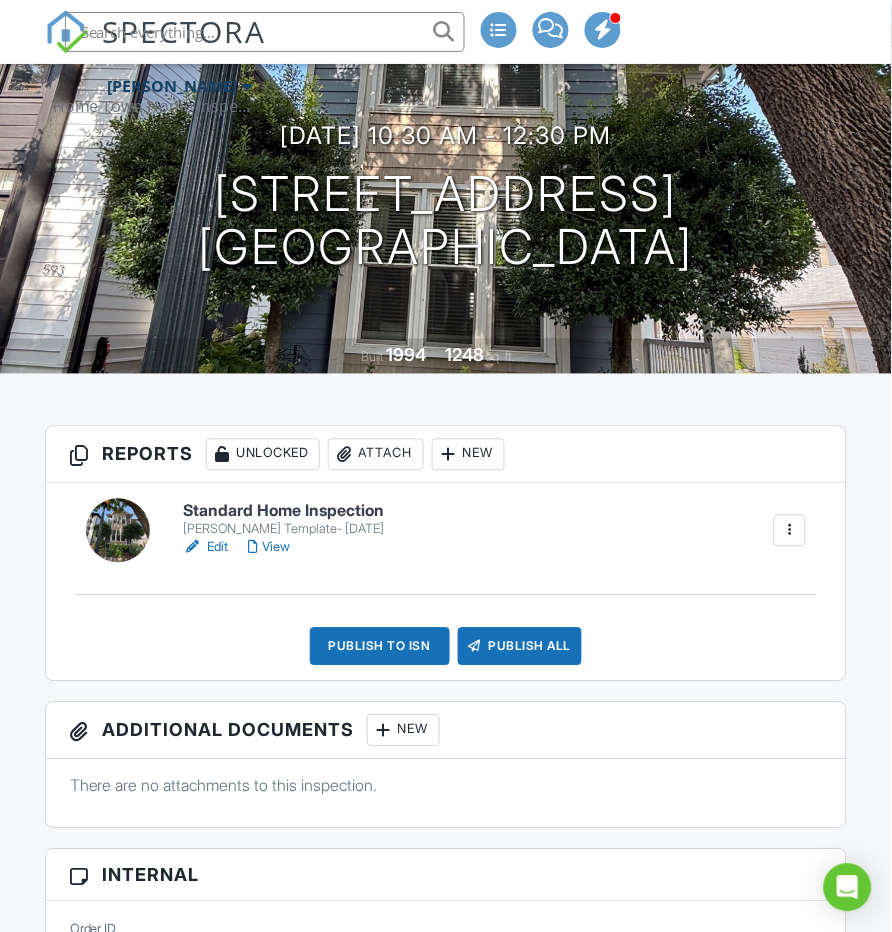 drag, startPoint x: 147, startPoint y: 529, endPoint x: 171, endPoint y: 514, distance: 28.301943 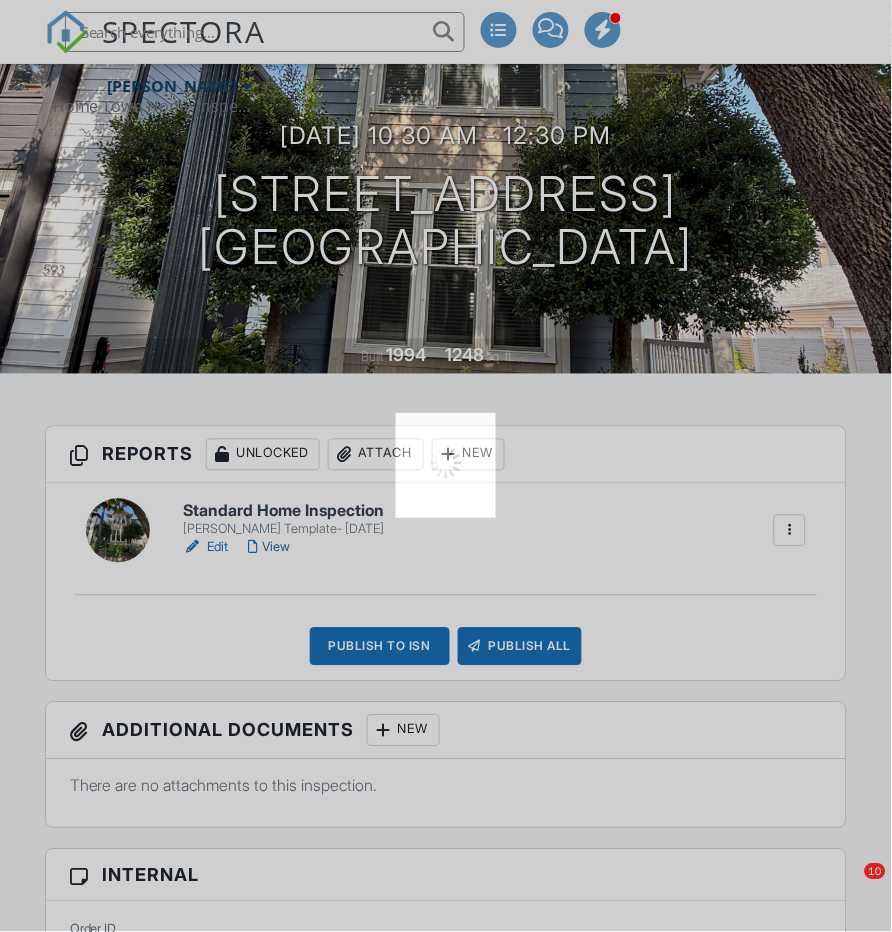 scroll, scrollTop: 0, scrollLeft: 0, axis: both 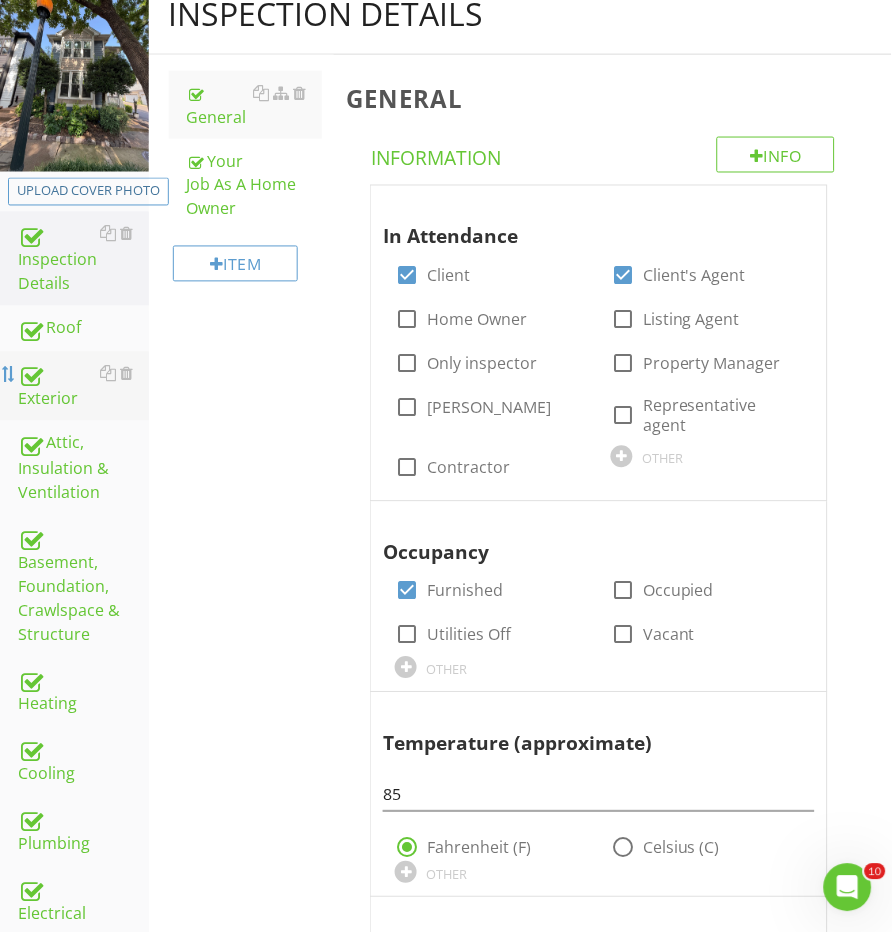 click at bounding box center (9, 375) 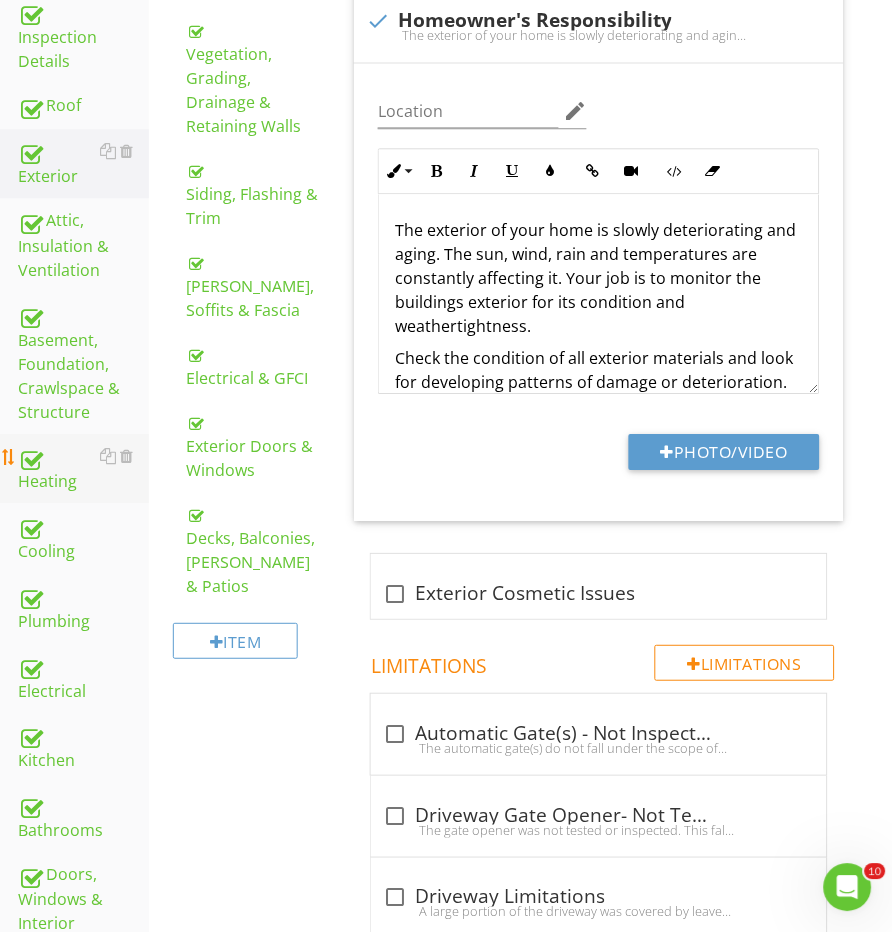 scroll, scrollTop: 537, scrollLeft: 0, axis: vertical 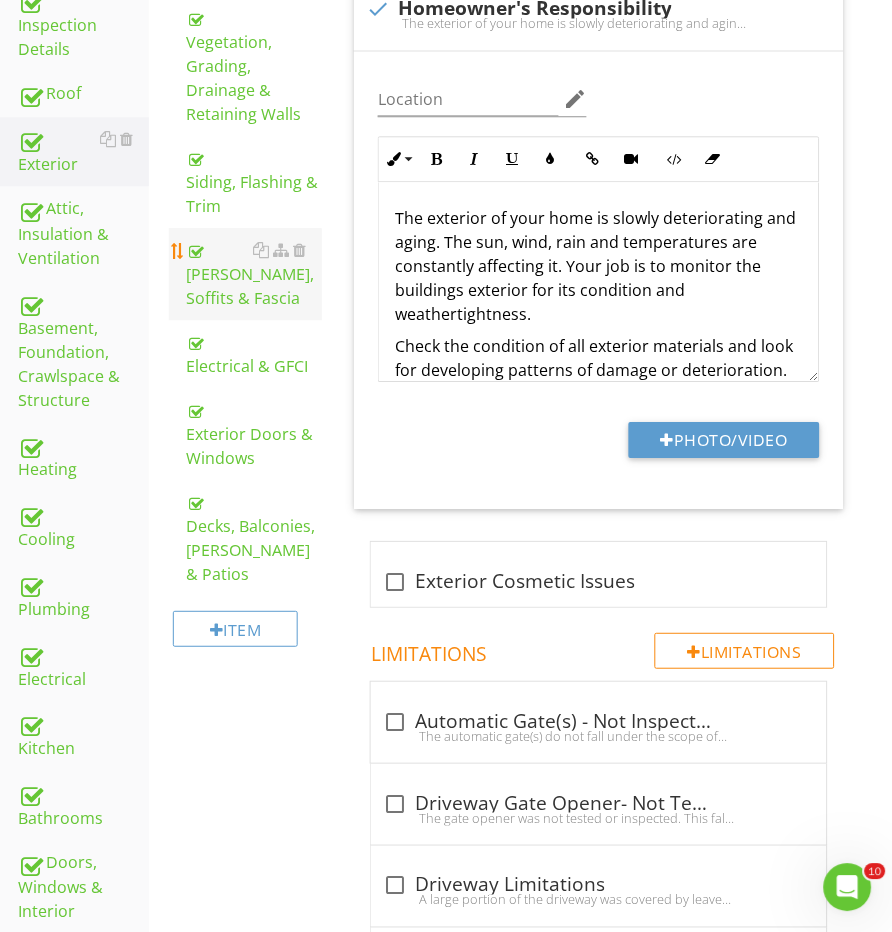 click on "[PERSON_NAME], Soffits & [MEDICAL_DATA]" at bounding box center [255, 274] 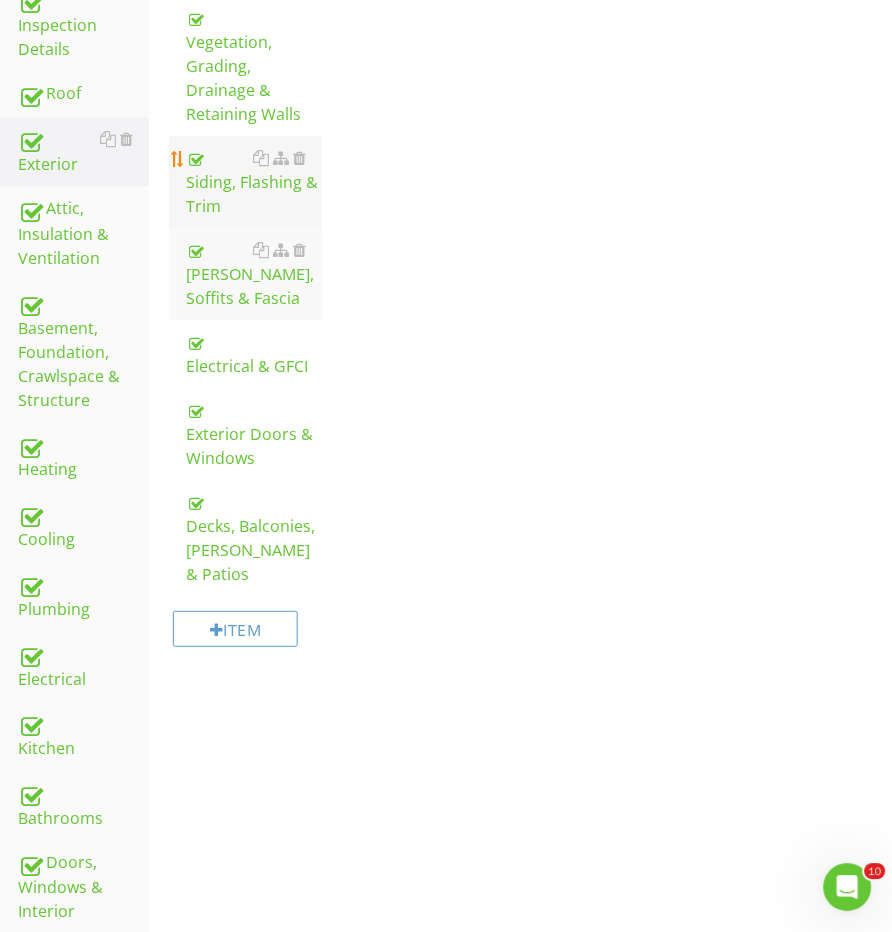 click on "Siding, Flashing & Trim" at bounding box center [255, 182] 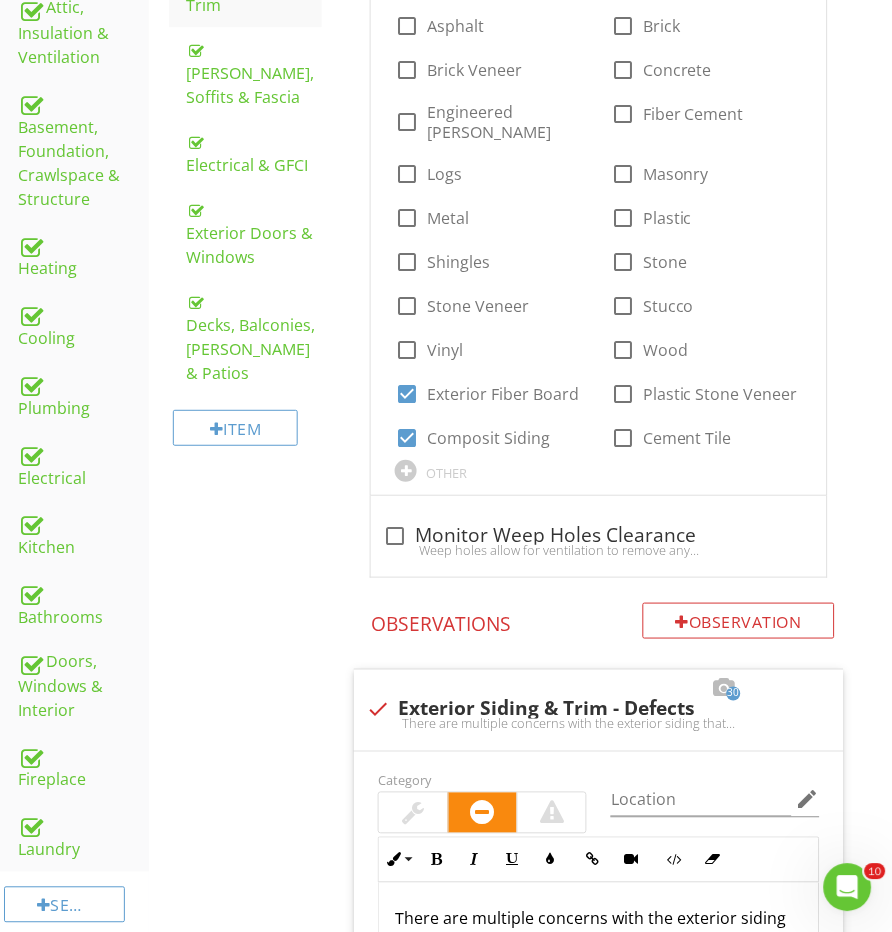 scroll, scrollTop: 581, scrollLeft: 0, axis: vertical 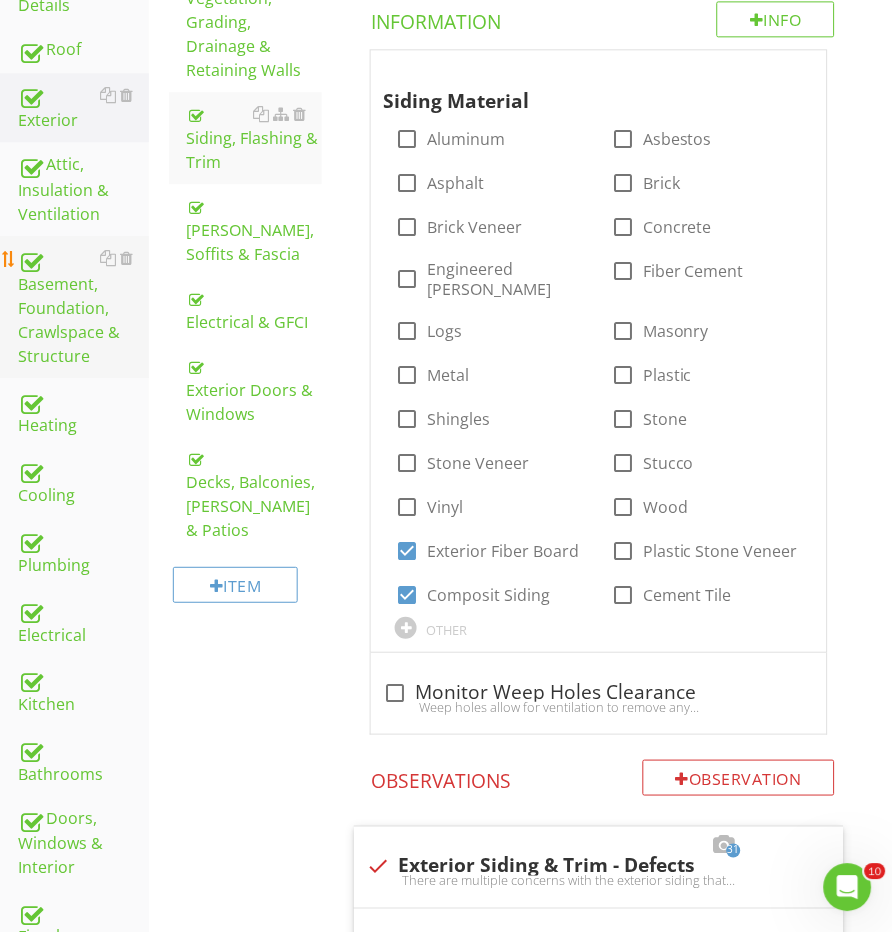 click on "Basement, Foundation, Crawlspace & Structure" at bounding box center (83, 307) 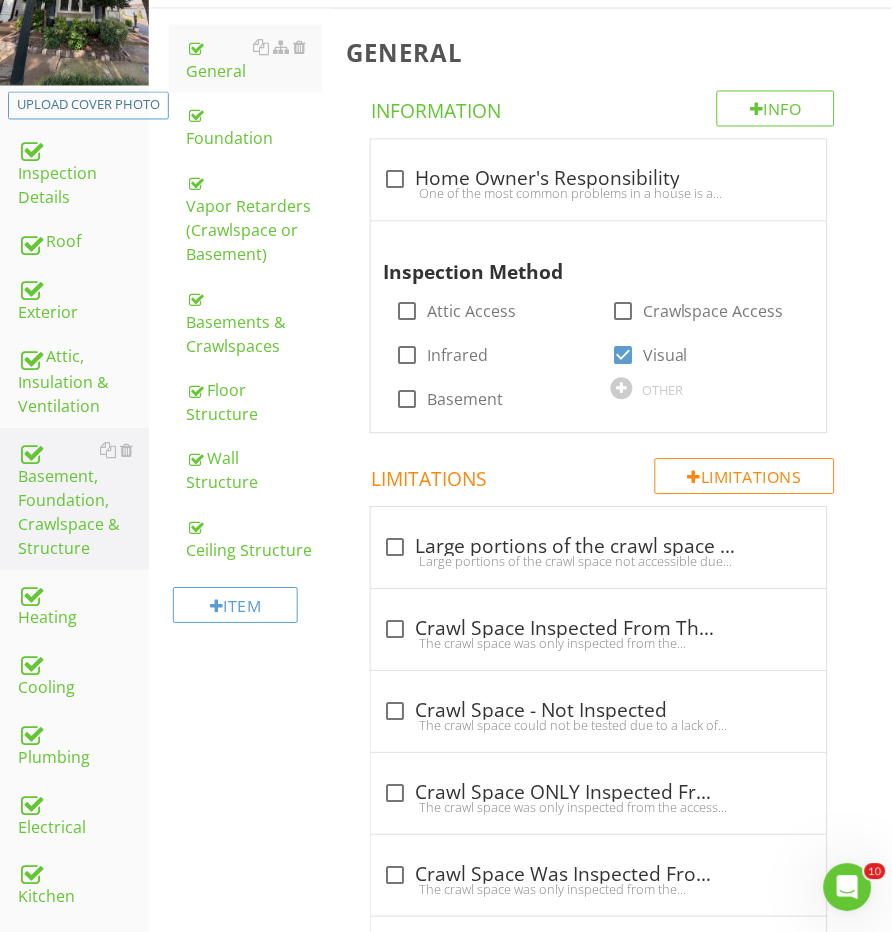 scroll, scrollTop: 343, scrollLeft: 0, axis: vertical 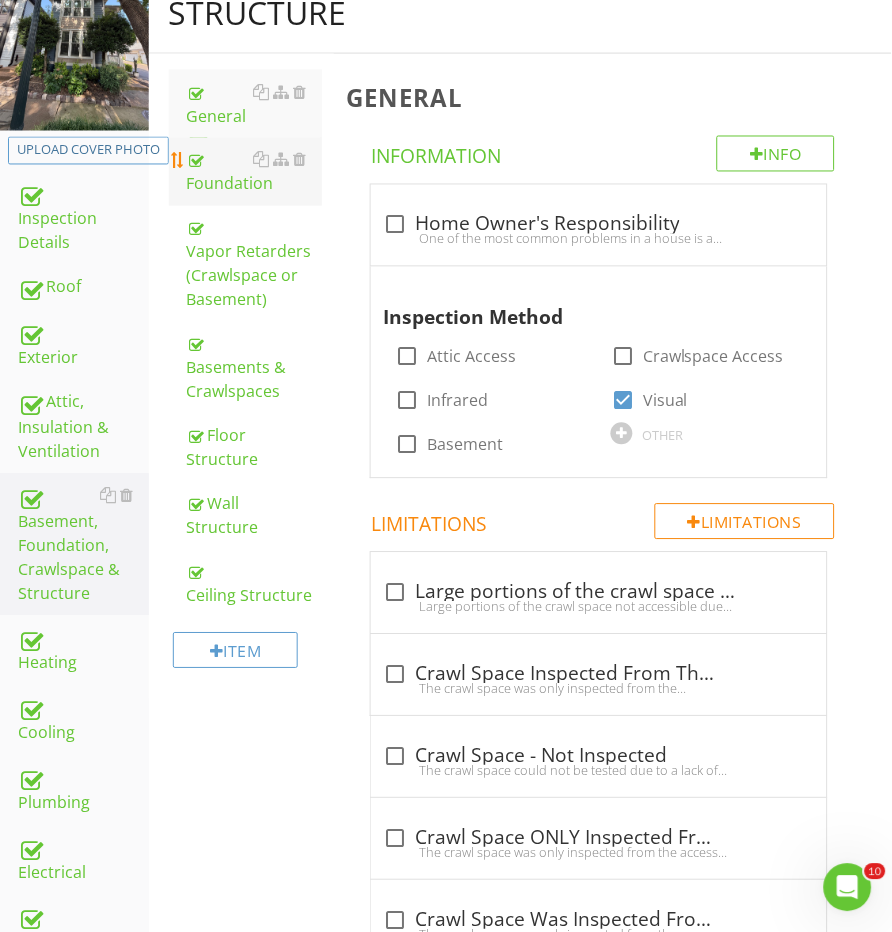 click on "Foundation" at bounding box center (255, 172) 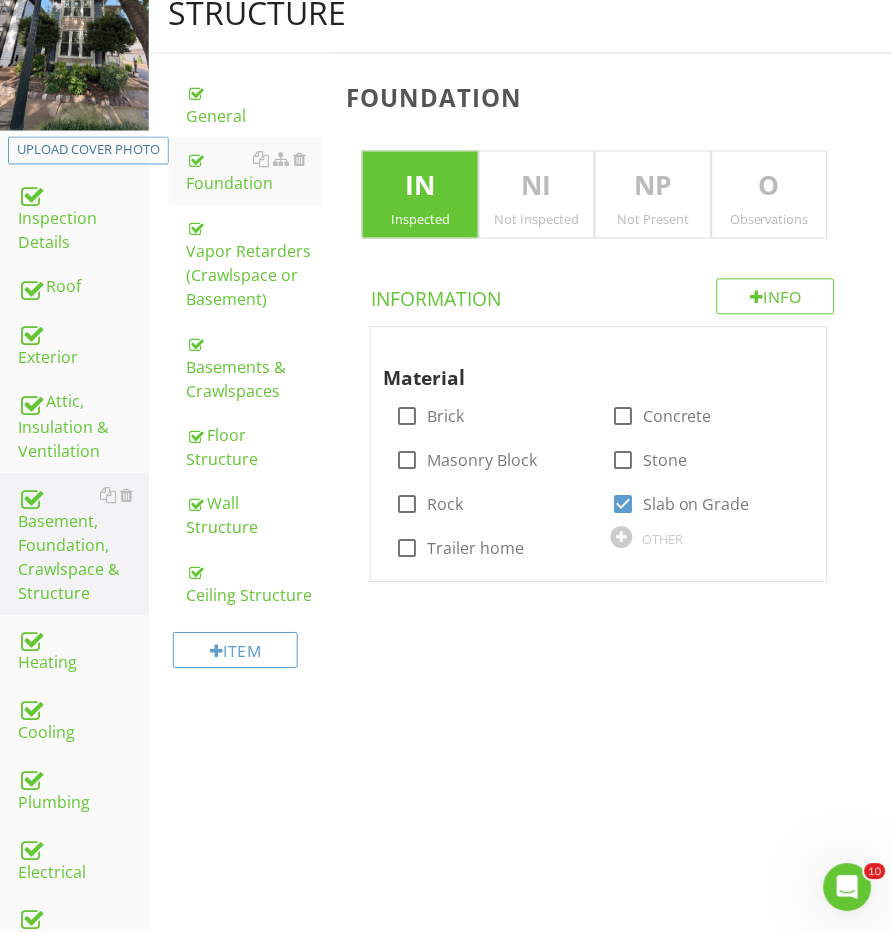 click on "O   Observations" at bounding box center [770, 195] 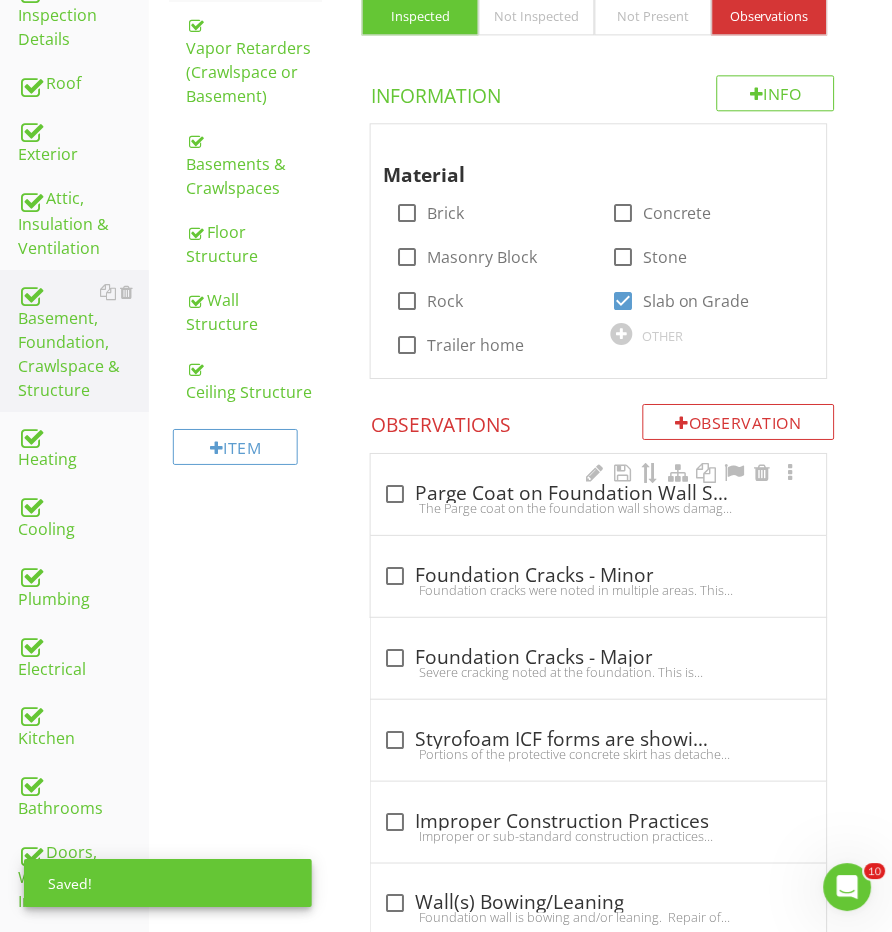 click on "check_box_outline_blank
Parge Coat on Foundation Wall Shows Minor Damage
The Parge coat on the foundation wall shows damage. Recommend sealing and repairing any voids or cracks in the parge coat to prevent water intrusion. Some areas of the parge coat may need to be replaced.Neglect of the parge coat can in turn cause further damage to the coat. The plaster/parge is not a structural component but more so a cosmetic feature that also serves the purpose of keeping water from penetrating the foundation wall over time." at bounding box center [598, 494] 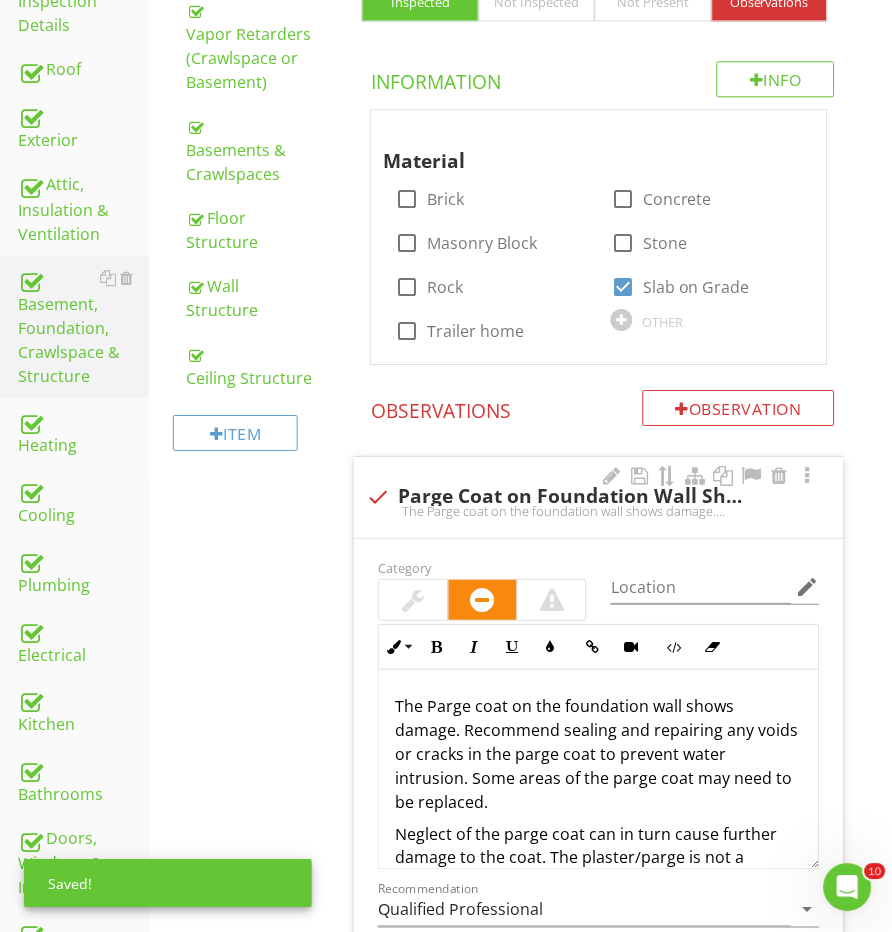 scroll, scrollTop: 735, scrollLeft: 0, axis: vertical 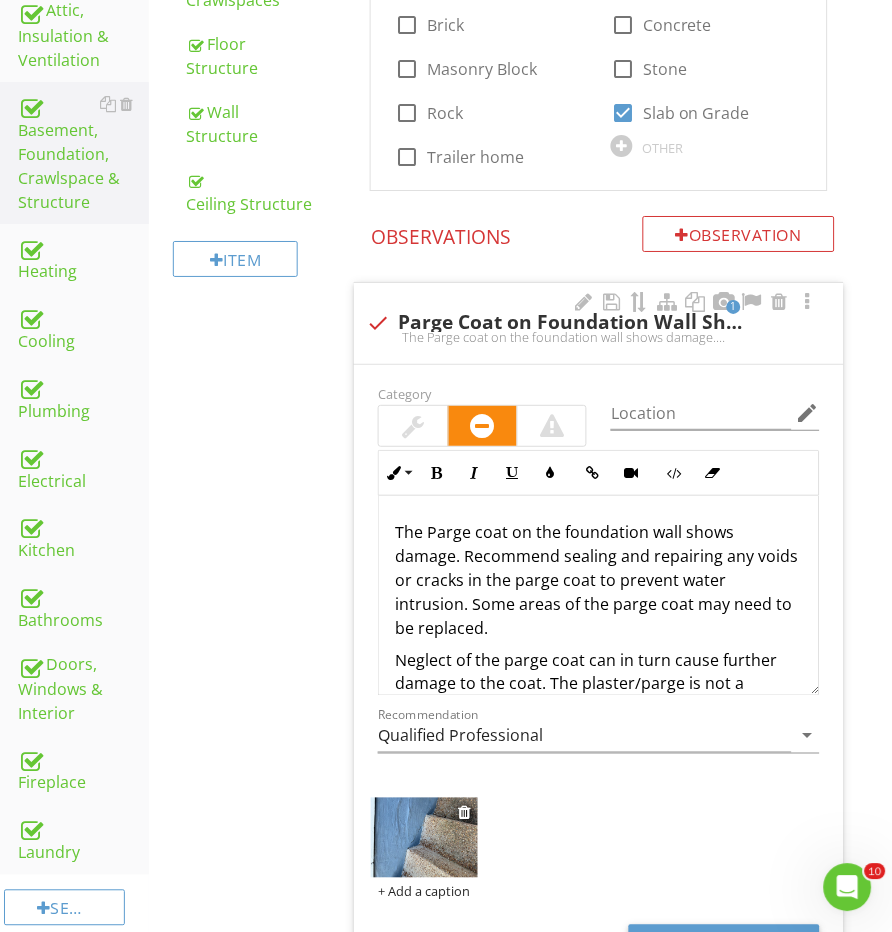 click at bounding box center [424, 838] 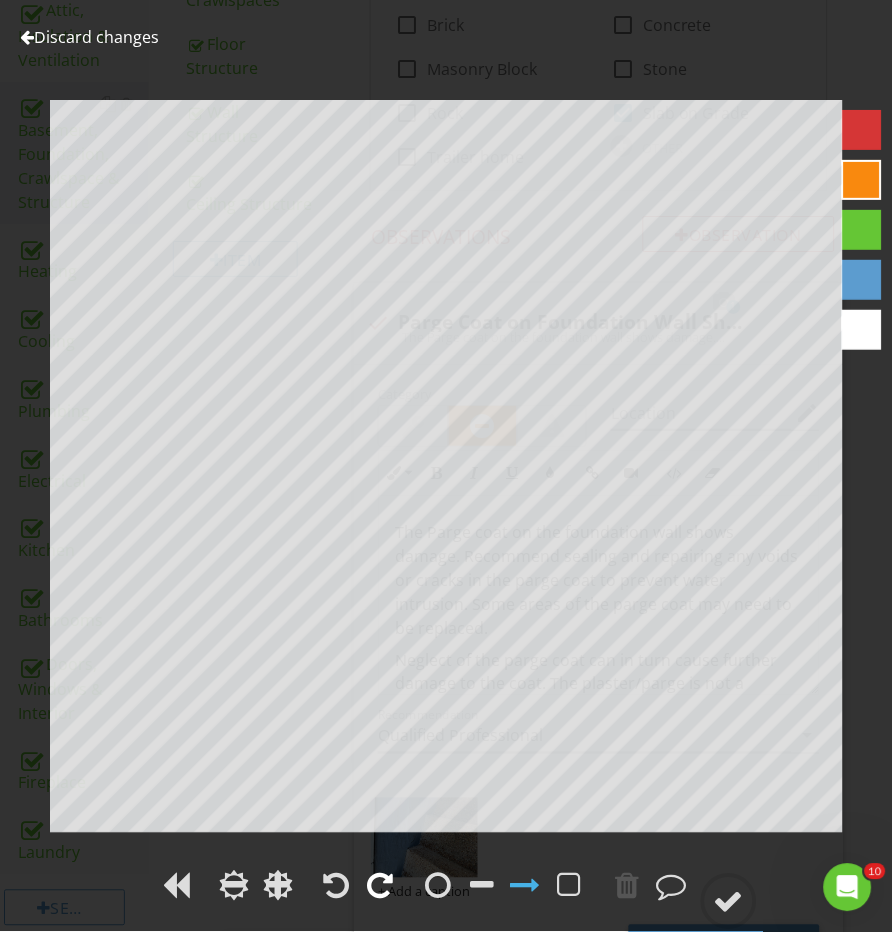 click at bounding box center (380, 886) 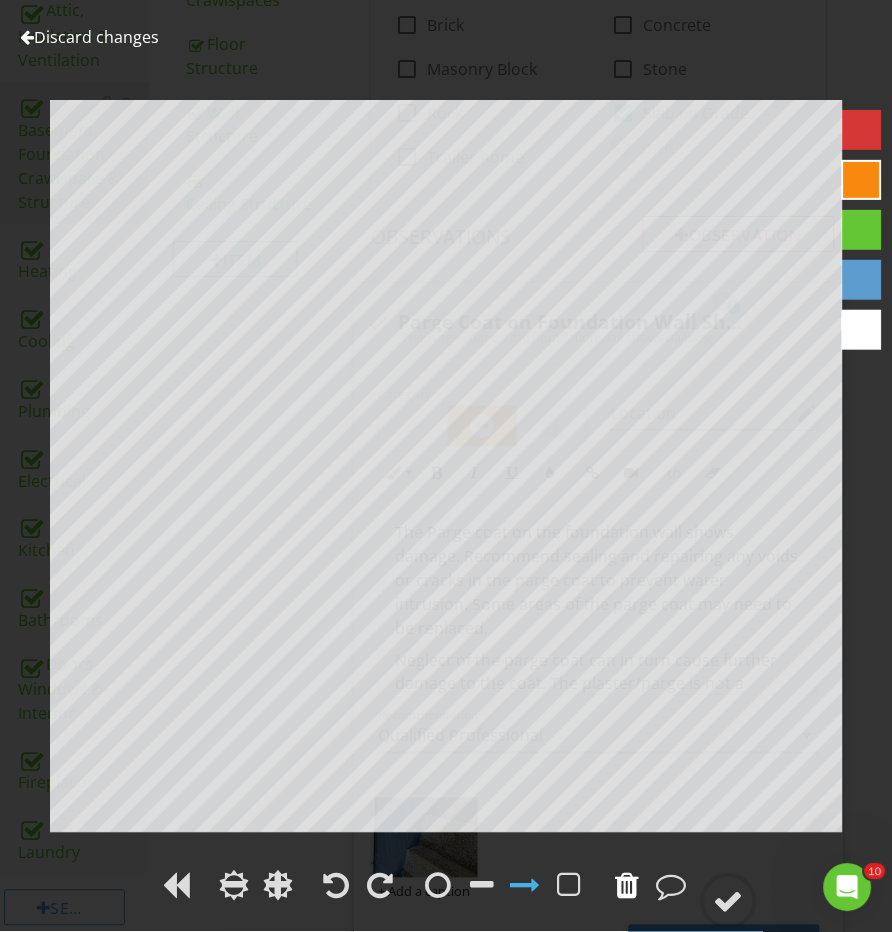 click at bounding box center [628, 886] 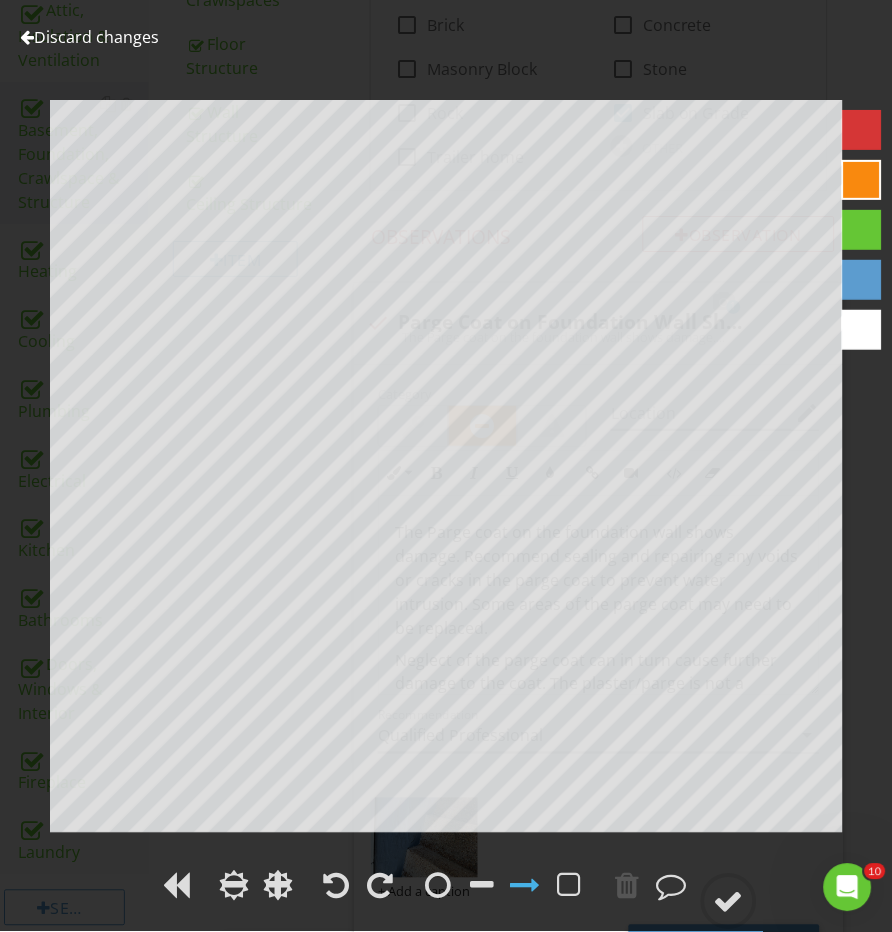click at bounding box center [862, 280] 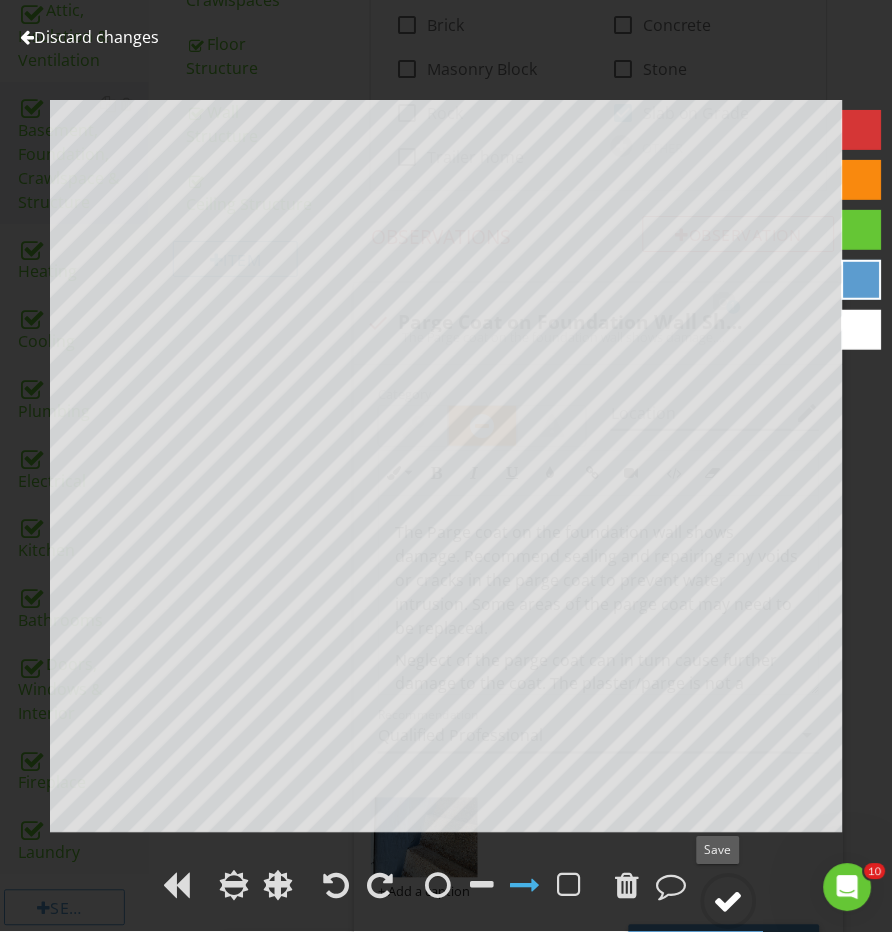click at bounding box center [729, 902] 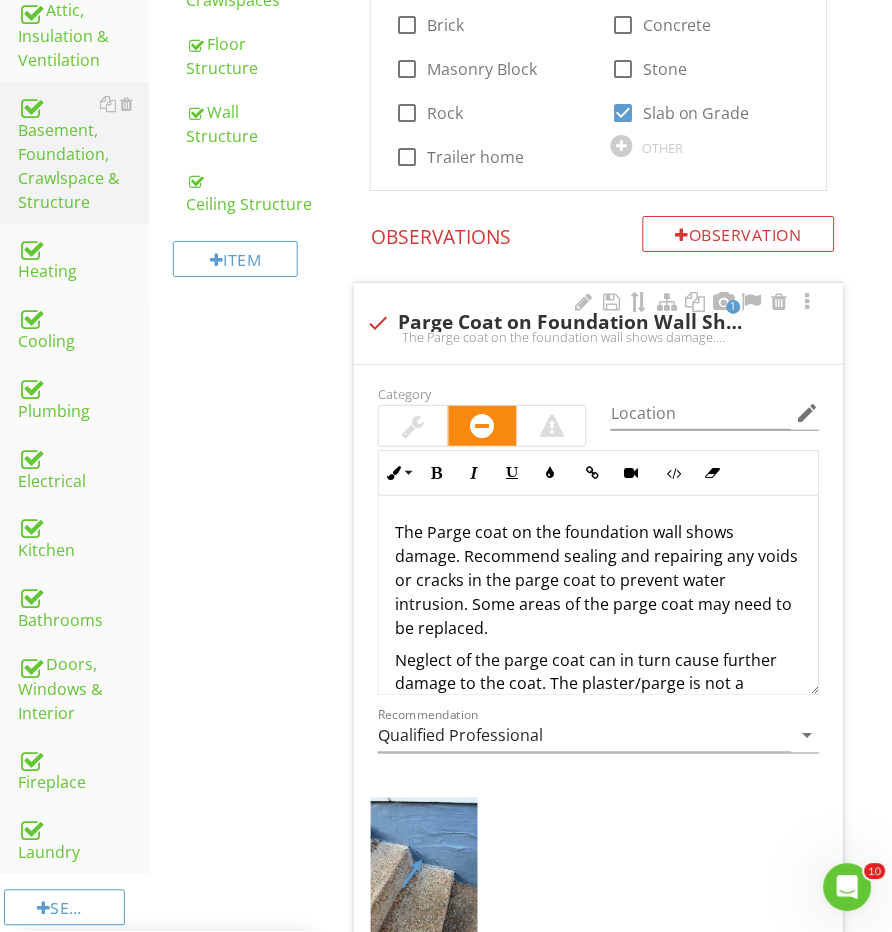 click at bounding box center (414, 426) 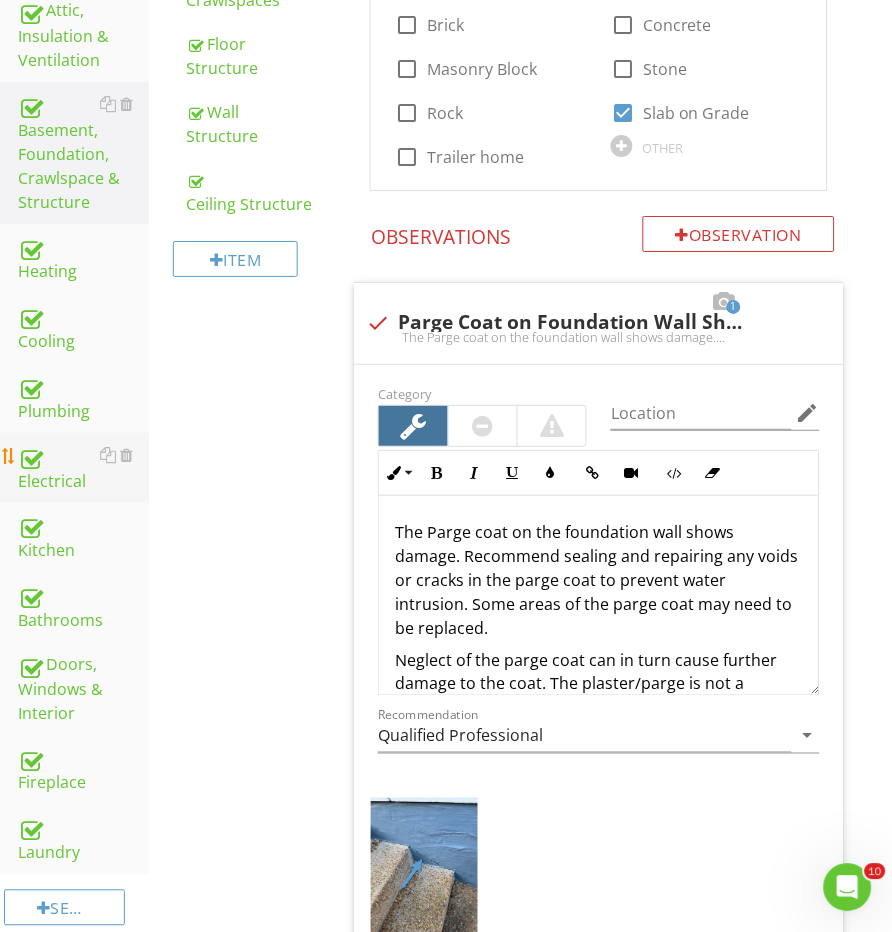 click on "Electrical" at bounding box center [83, 468] 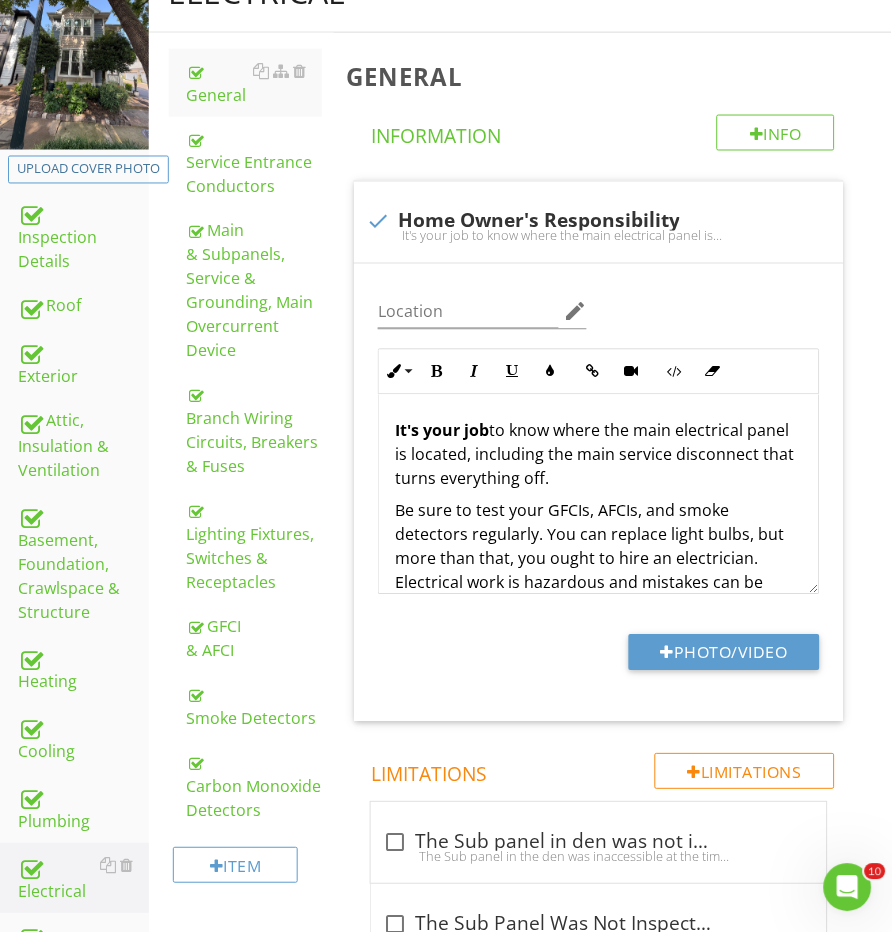 scroll, scrollTop: 317, scrollLeft: 0, axis: vertical 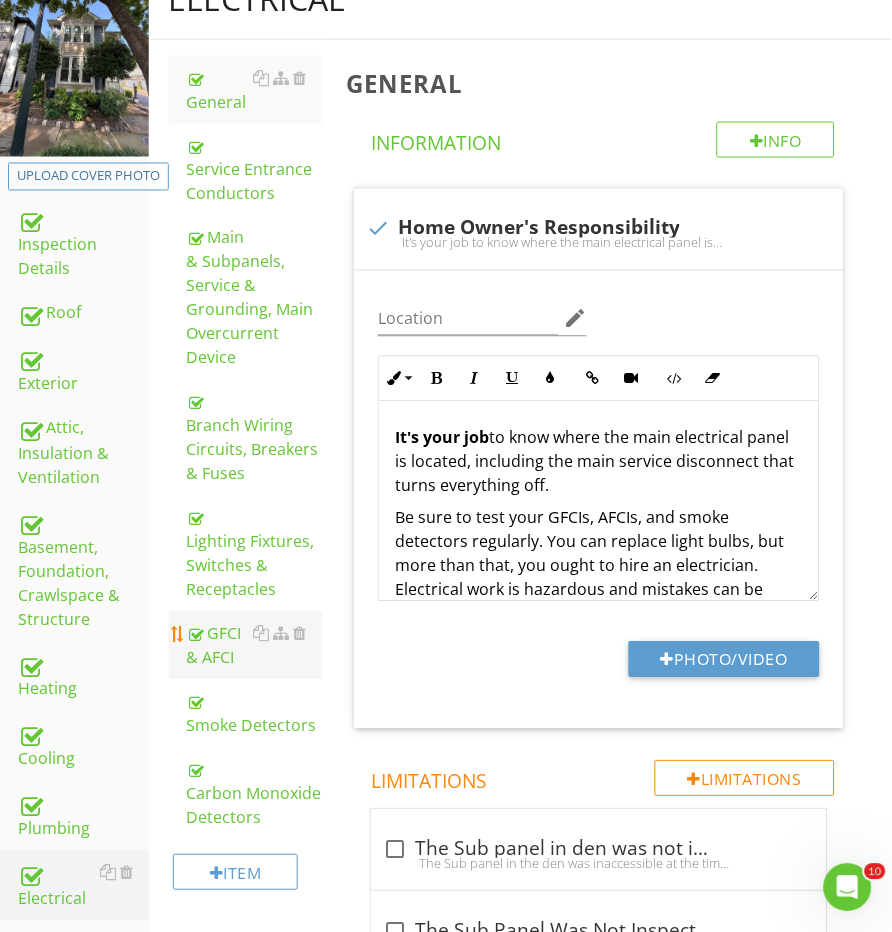 click on "GFCI & AFCI" at bounding box center [255, 646] 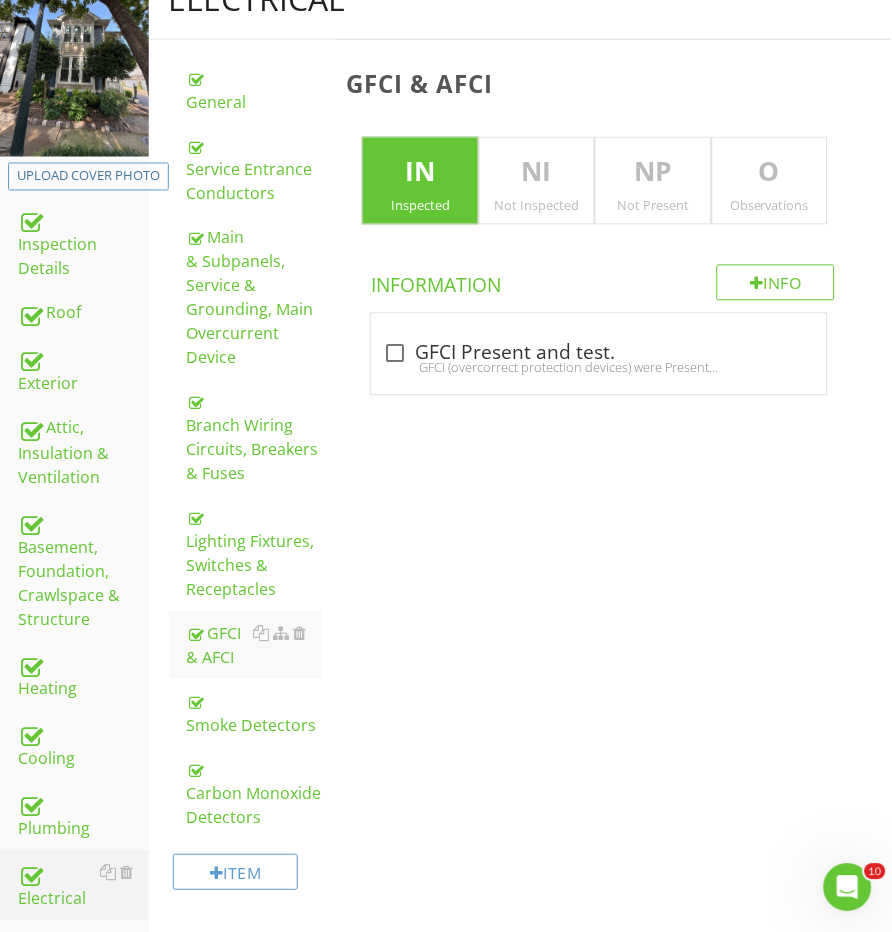click on "O   Observations" at bounding box center [770, 181] 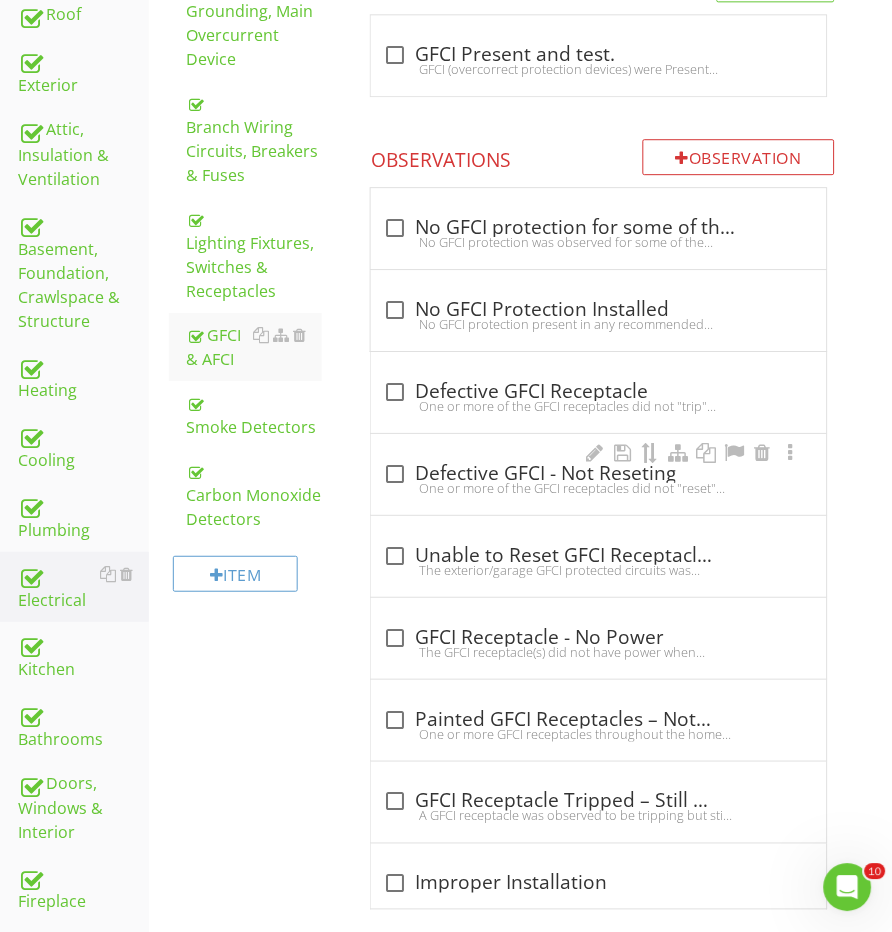 click on "check_box_outline_blank
Defective GFCI - Not Reseting" at bounding box center [598, 474] 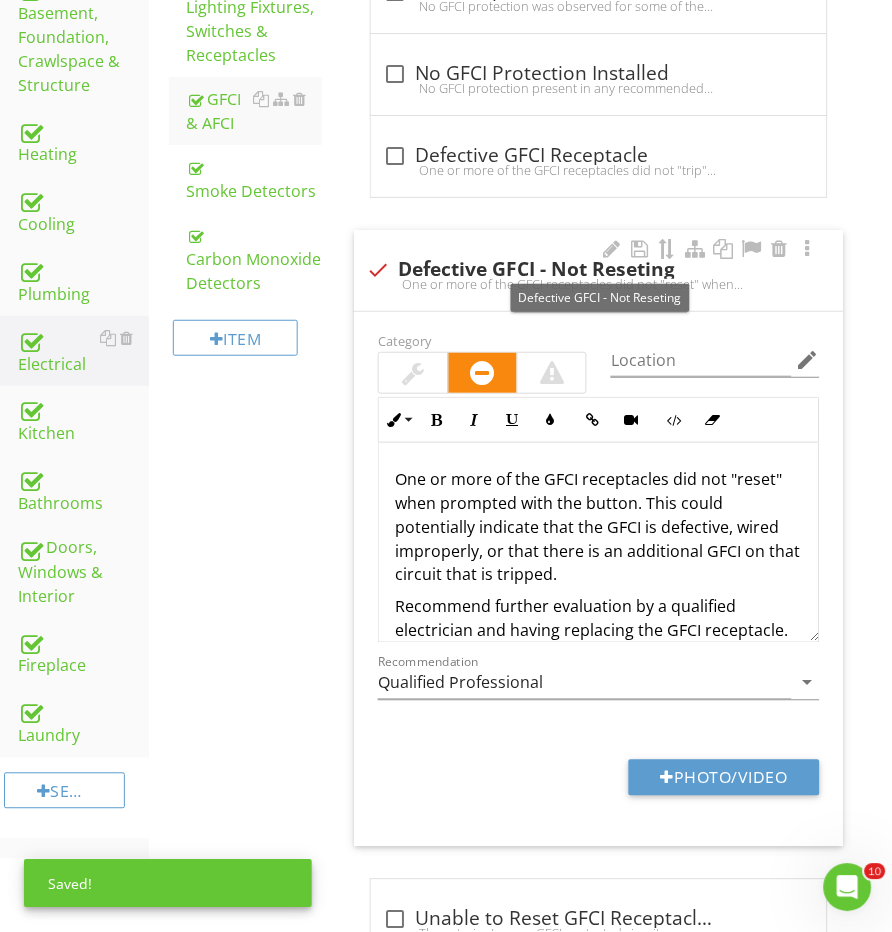scroll, scrollTop: 897, scrollLeft: 0, axis: vertical 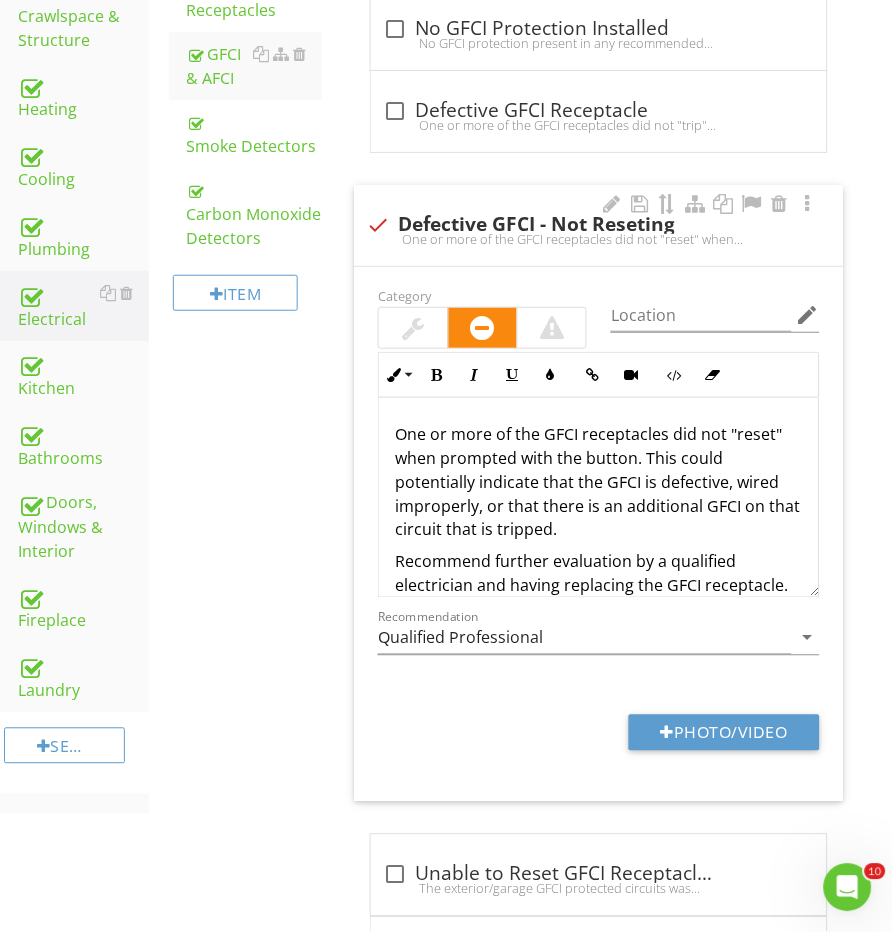 click on "One or more of the GFCI receptacles did not "reset" when prompted with the button. This could potentially indicate that the GFCI is defective, wired improperly, or that there is an additional GFCI on that circuit that is tripped.Recommend further evaluation by a qualified electrician and having replacing the GFCI receptacle." at bounding box center [598, 239] 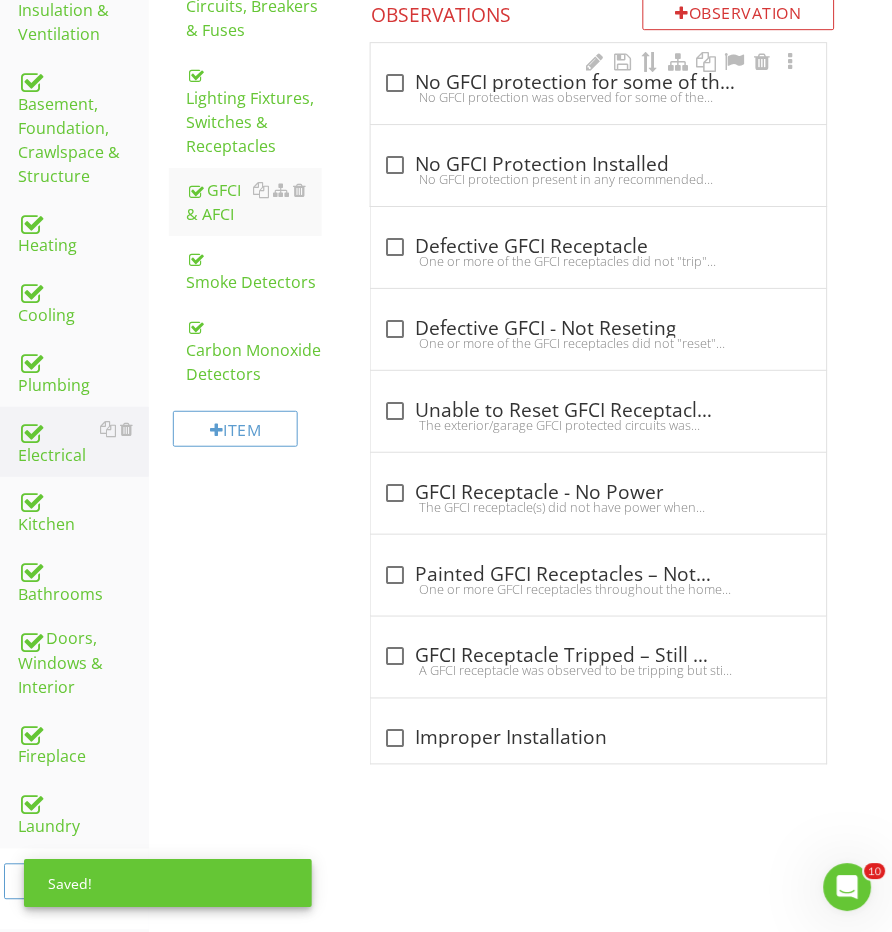 click on "No GFCI protection was observed for some of the required areas such as but not limited too; the kitchen or exterior receptacles.GFCI are required in any areas where water is within 4 feet.Recommend having a licensed electrician install a GFCI protection for any of the missing areas." at bounding box center (598, 97) 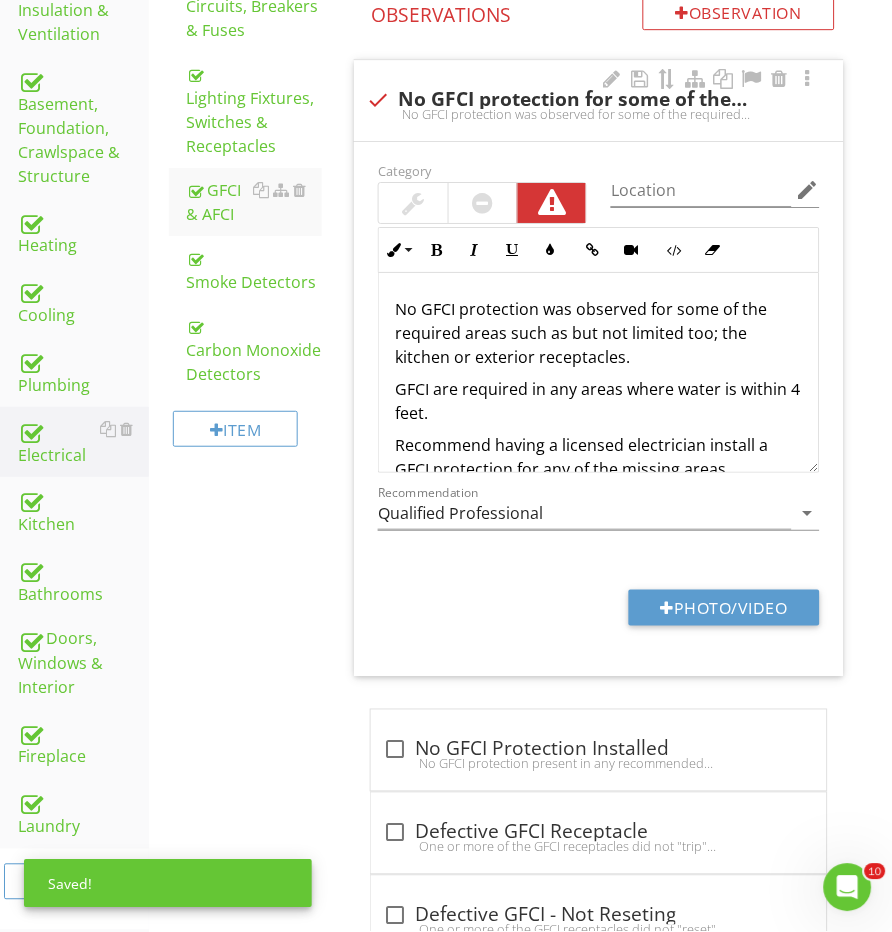 scroll, scrollTop: 760, scrollLeft: 0, axis: vertical 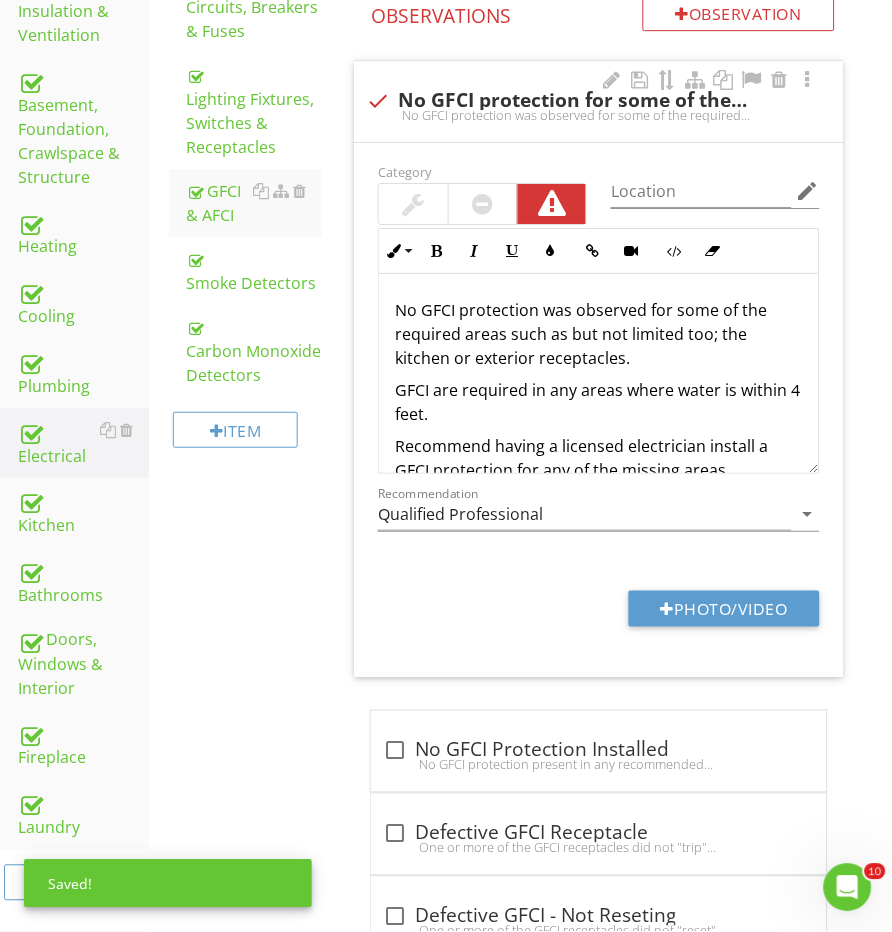 click on "Category                 Location edit       Inline Style XLarge Large Normal Small Light Small/Light Bold Italic Underline Colors Insert Link Insert Video Code View Clear Formatting Ordered List Unordered List Insert Image Insert Table No GFCI protection was observed for some of the required areas such as but not limited too; the kitchen or exterior receptacles.  GFCI are required in any areas where water is within 4 feet.  Recommend having a licensed electrician install a GFCI protection for any of the missing areas.    Enter text here   Recommendation Qualified Professional arrow_drop_down
Photo/Video" at bounding box center [598, 410] 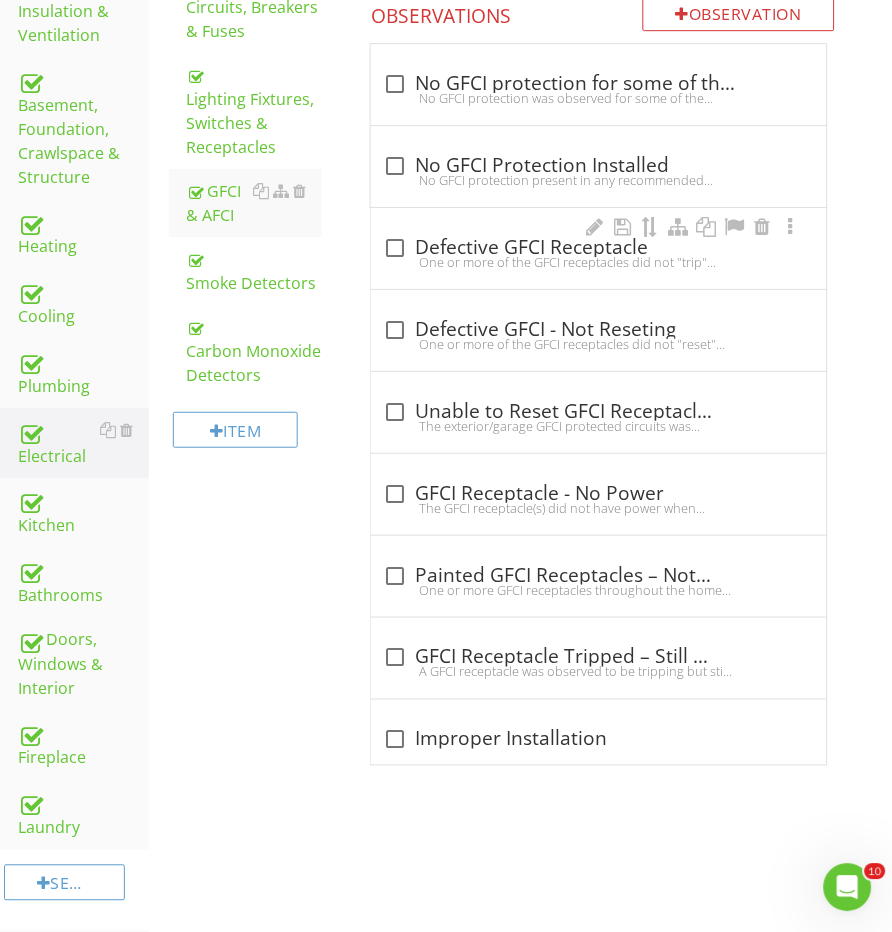 click on "check_box_outline_blank
Defective GFCI Receptacle" at bounding box center [598, 246] 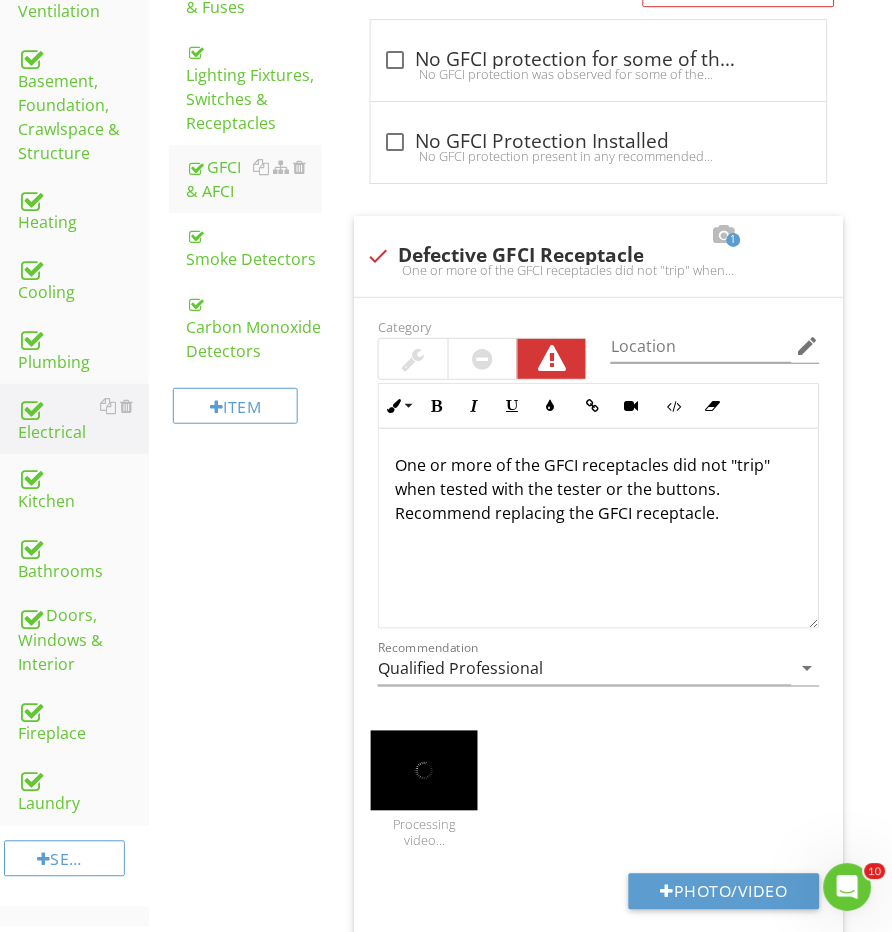 scroll, scrollTop: 630, scrollLeft: 0, axis: vertical 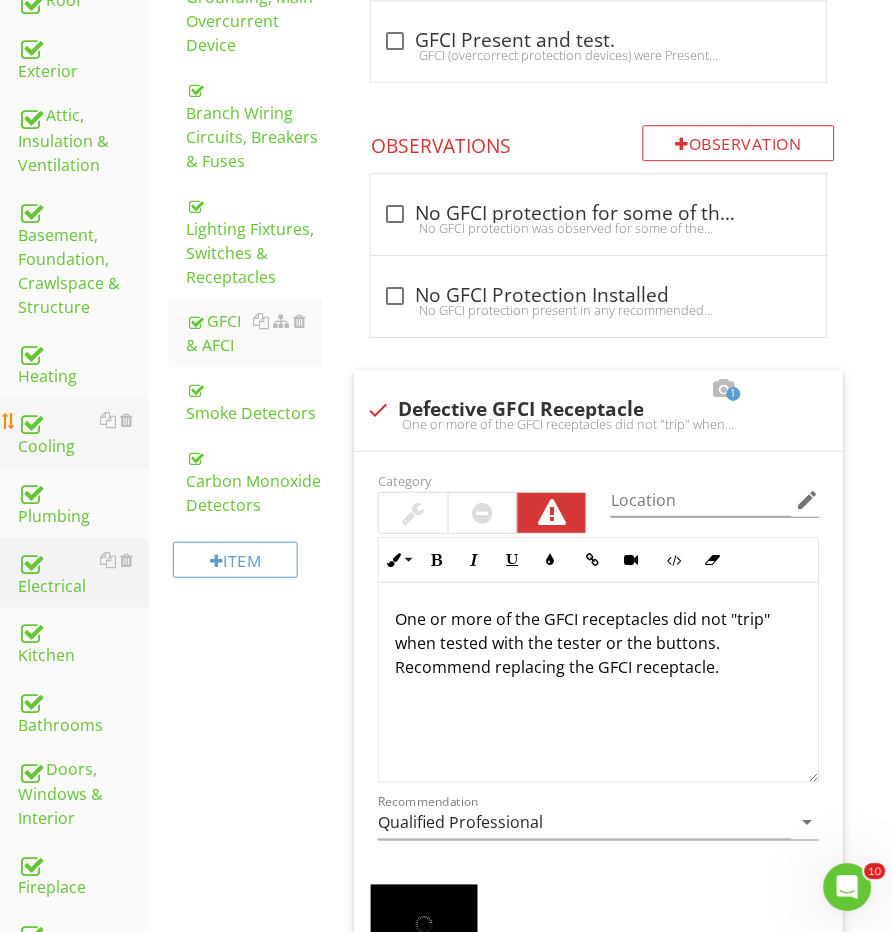 click on "Cooling" at bounding box center [83, 433] 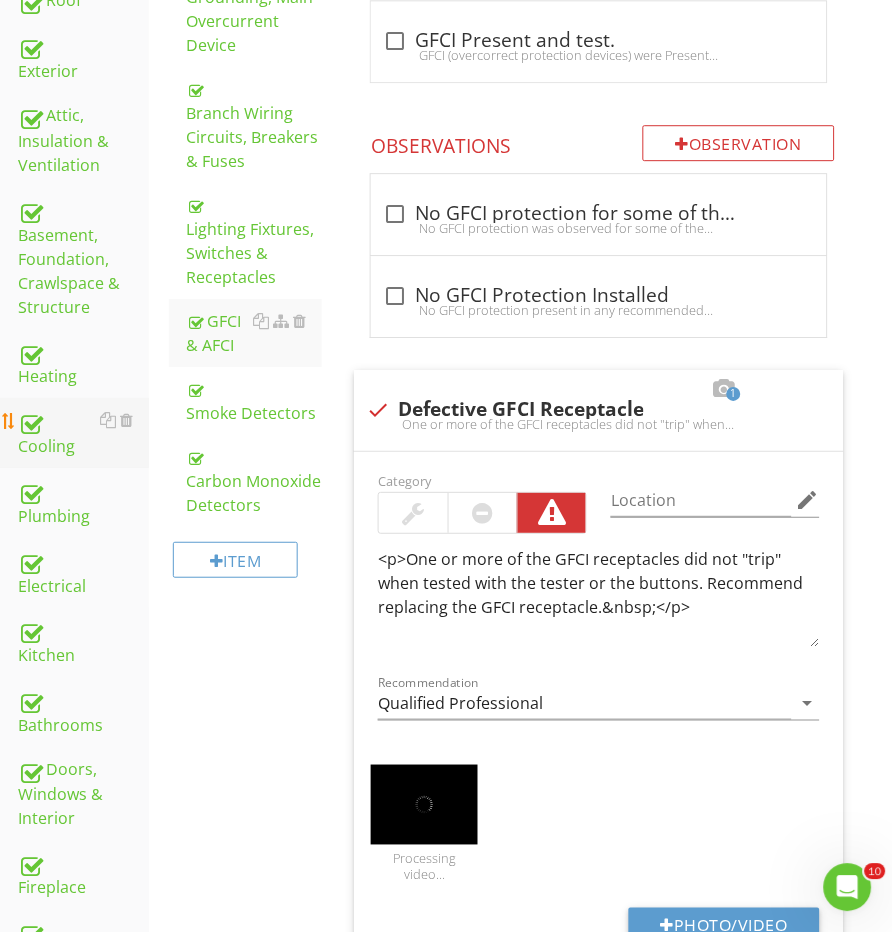 click on "Cooling" at bounding box center [83, 433] 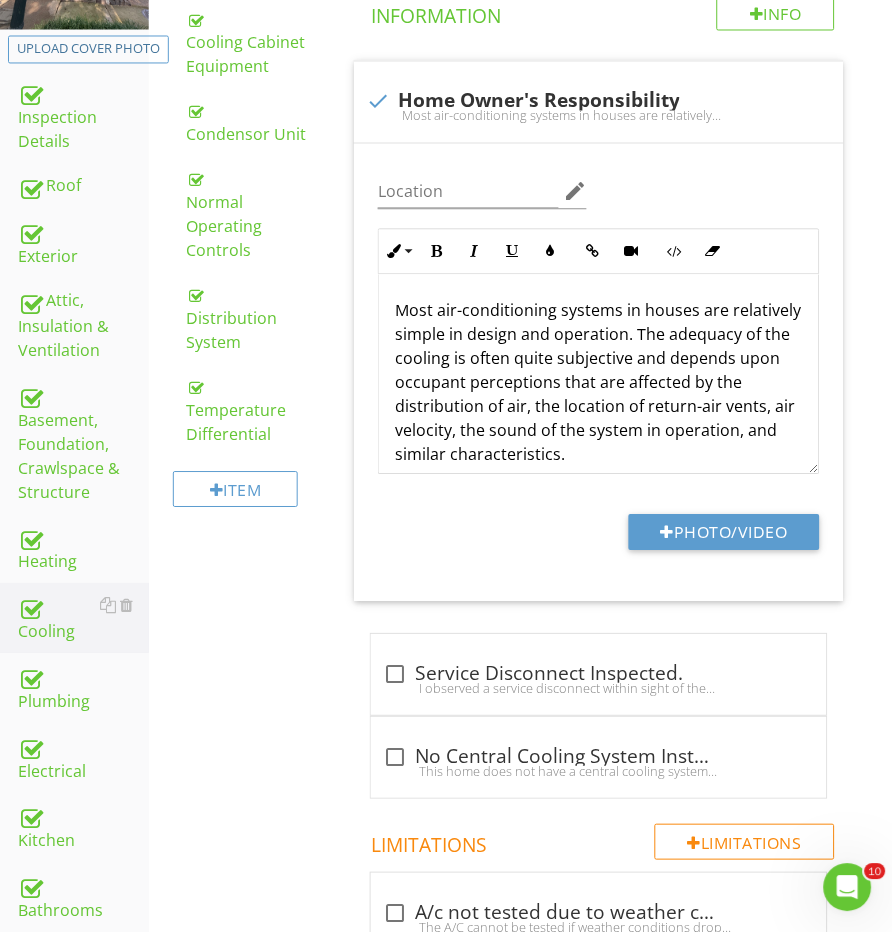 scroll, scrollTop: 440, scrollLeft: 0, axis: vertical 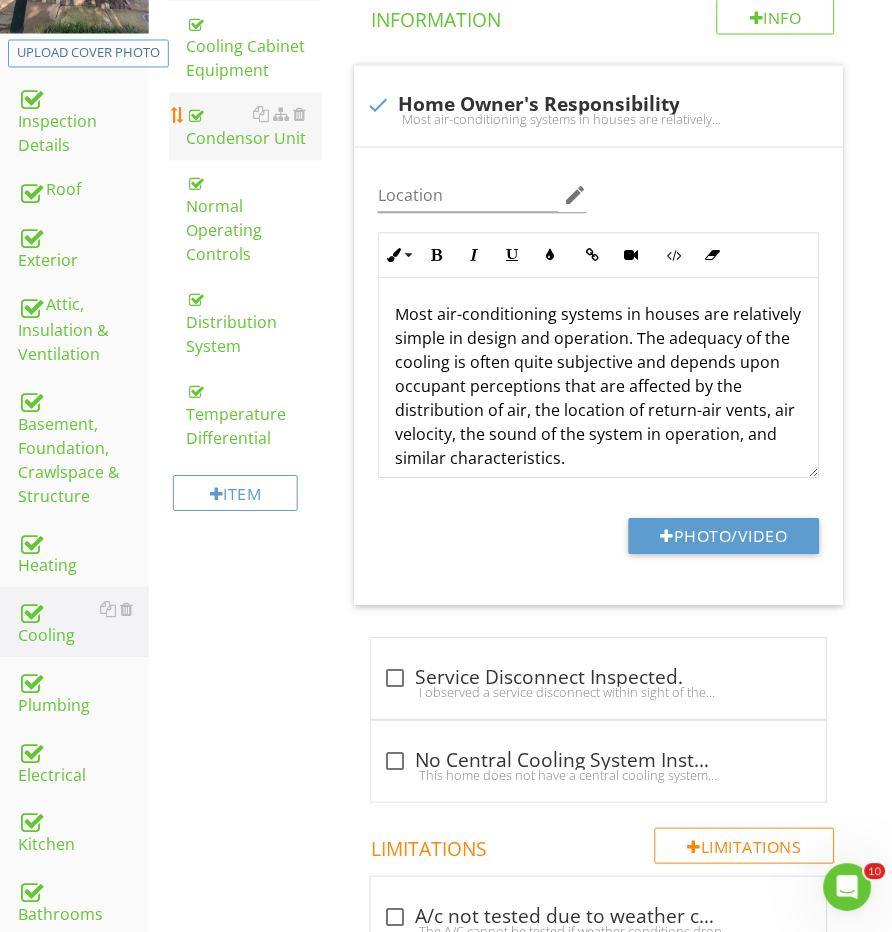 click on "Condensor Unit" at bounding box center (255, 127) 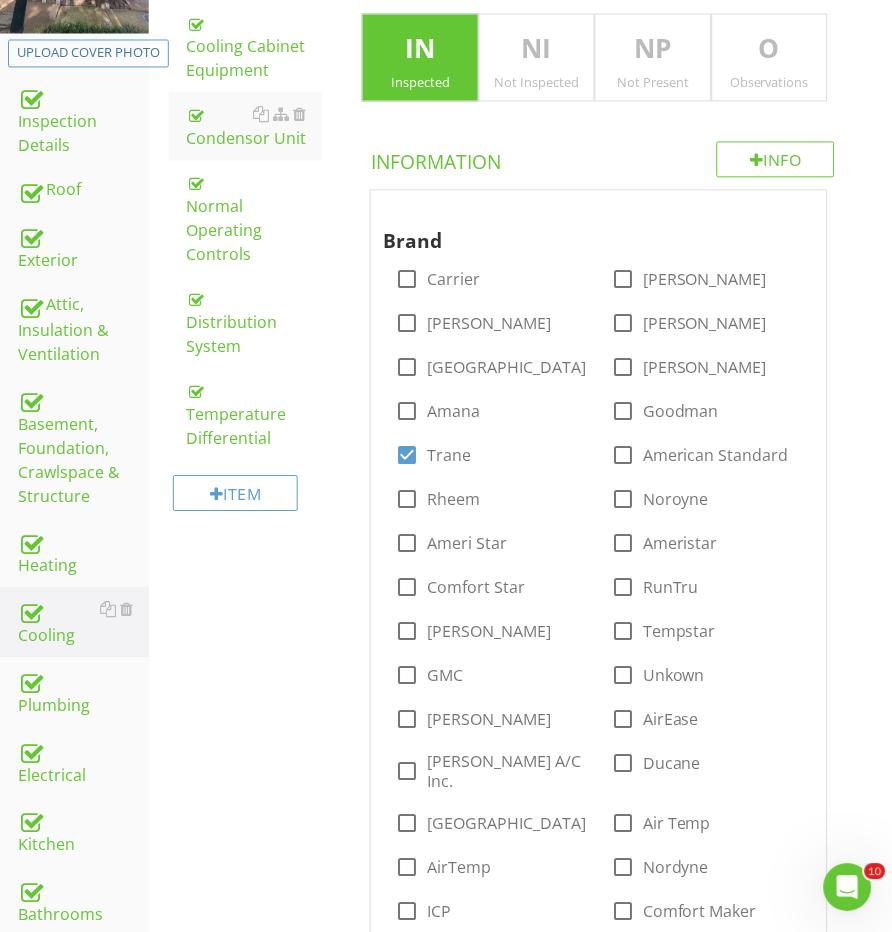 click on "Observations" at bounding box center [770, 83] 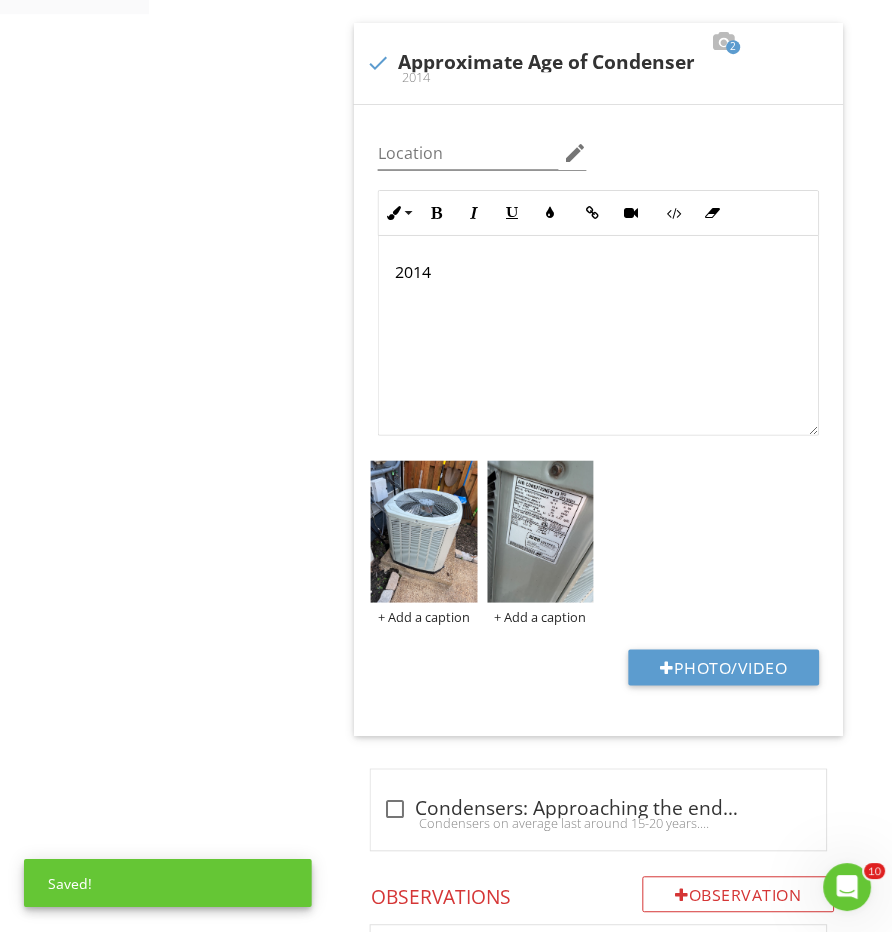 scroll, scrollTop: 1727, scrollLeft: 0, axis: vertical 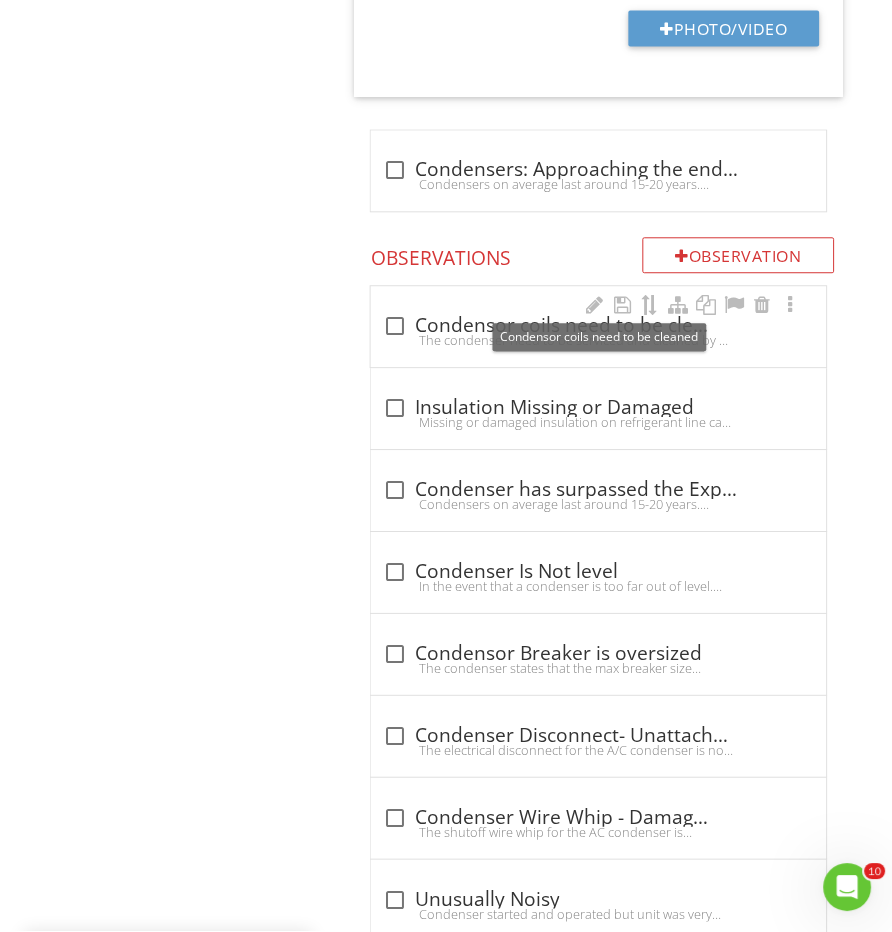 click on "check_box_outline_blank
Condensor coils need to be cleaned" at bounding box center (598, 327) 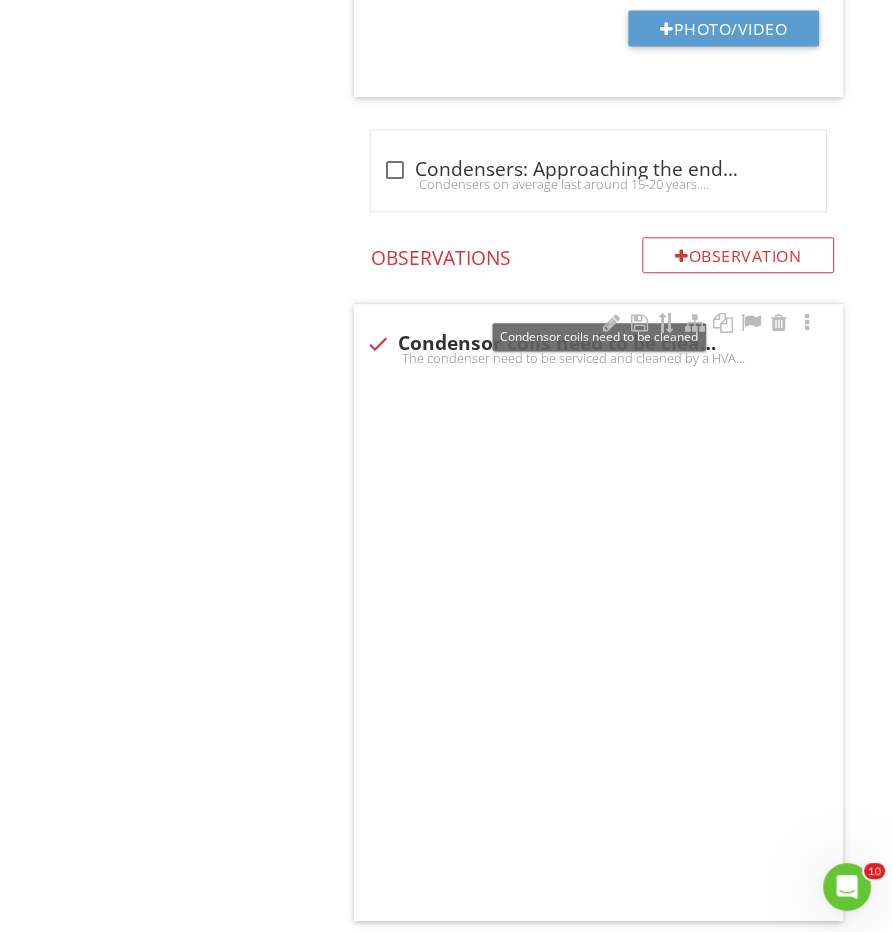 checkbox on "true" 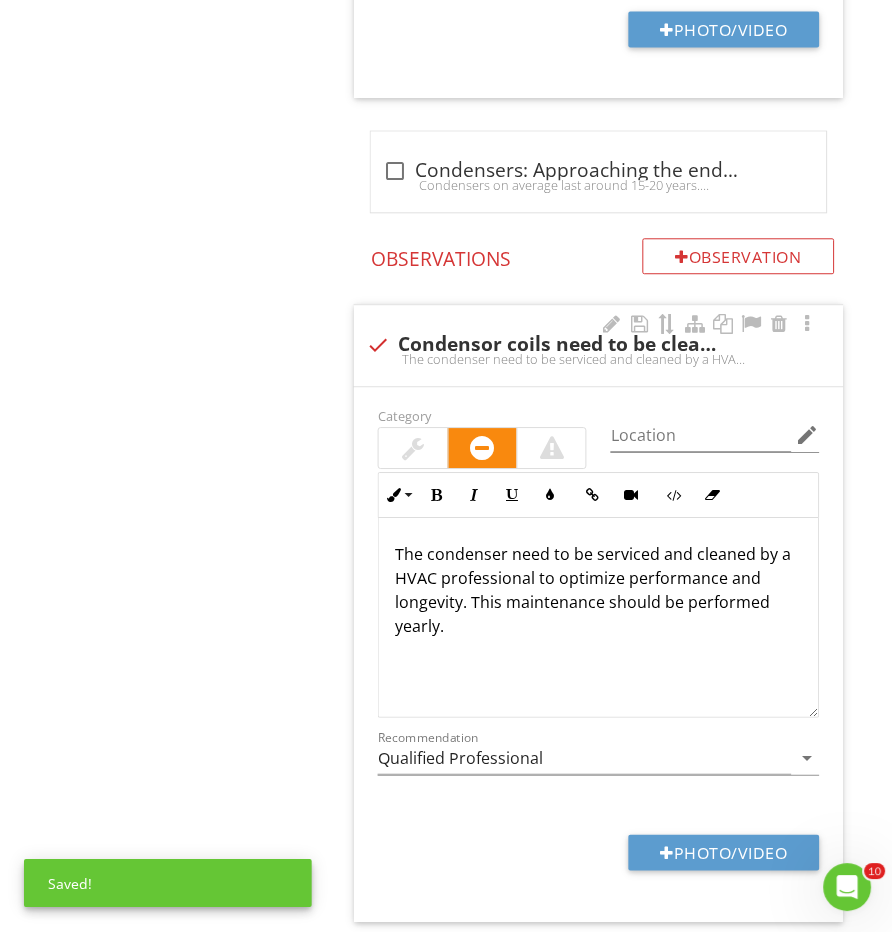 click at bounding box center (413, 449) 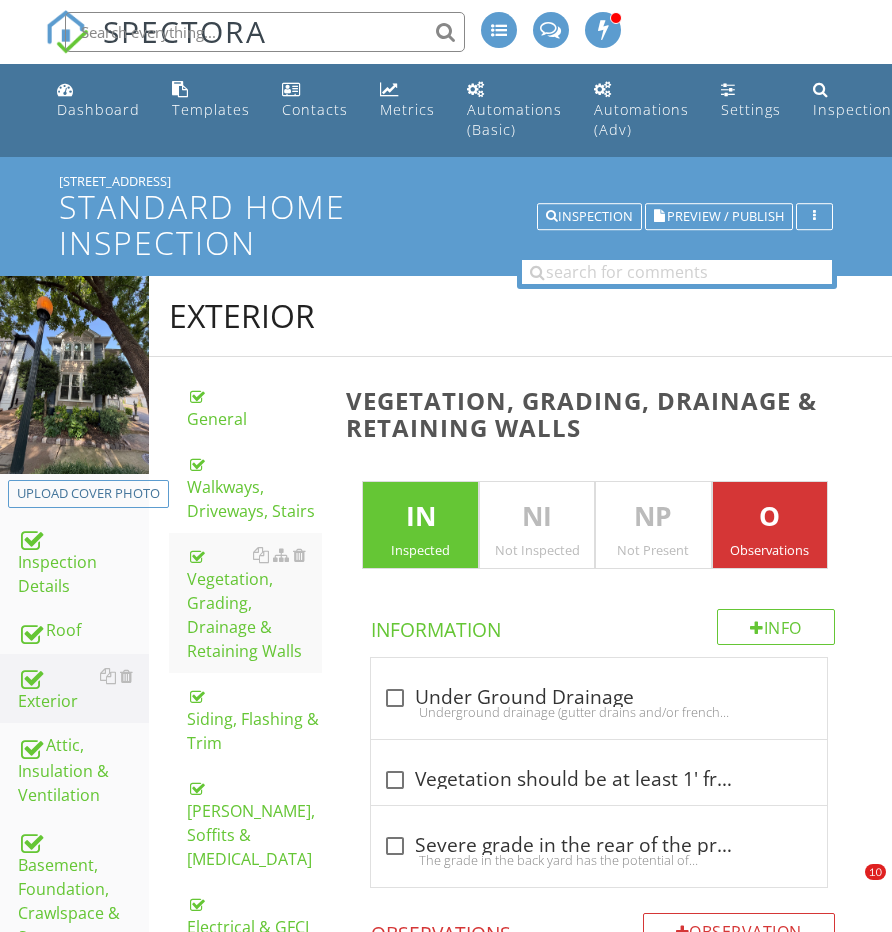 scroll, scrollTop: 1089, scrollLeft: 0, axis: vertical 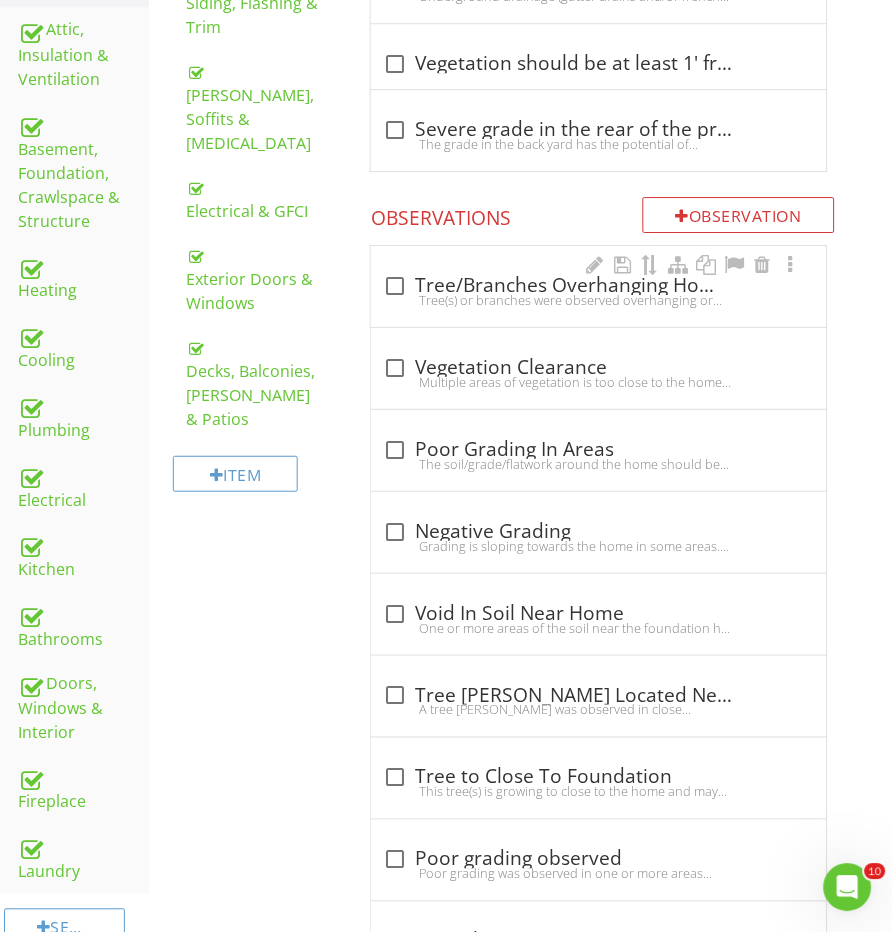 click on "check_box_outline_blank
Tree/Branches Overhanging Home/Roof
Tree(s) or branches were observed overhanging or approaching the roof. This can cause damage to the roof, prevent proper drainage, and allow for pest intrusion through the attic. Recommend a qualified tree service trim or remove to prevent damage to the home." at bounding box center (598, 286) 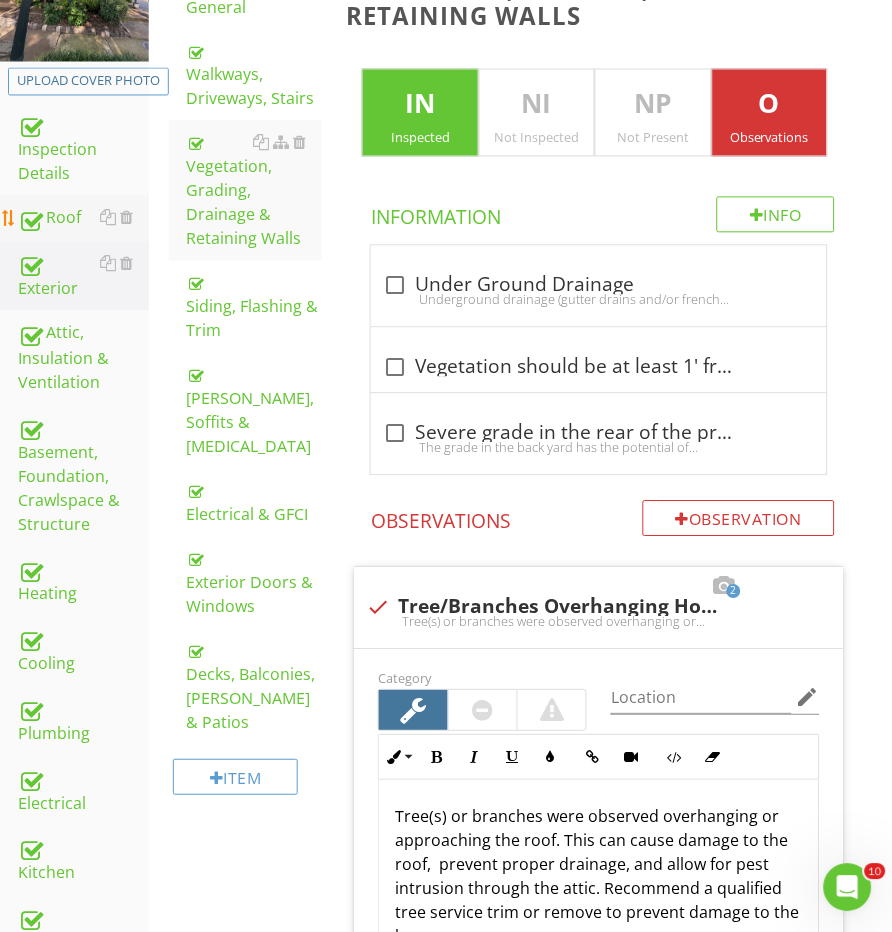 click on "Roof" at bounding box center (83, 219) 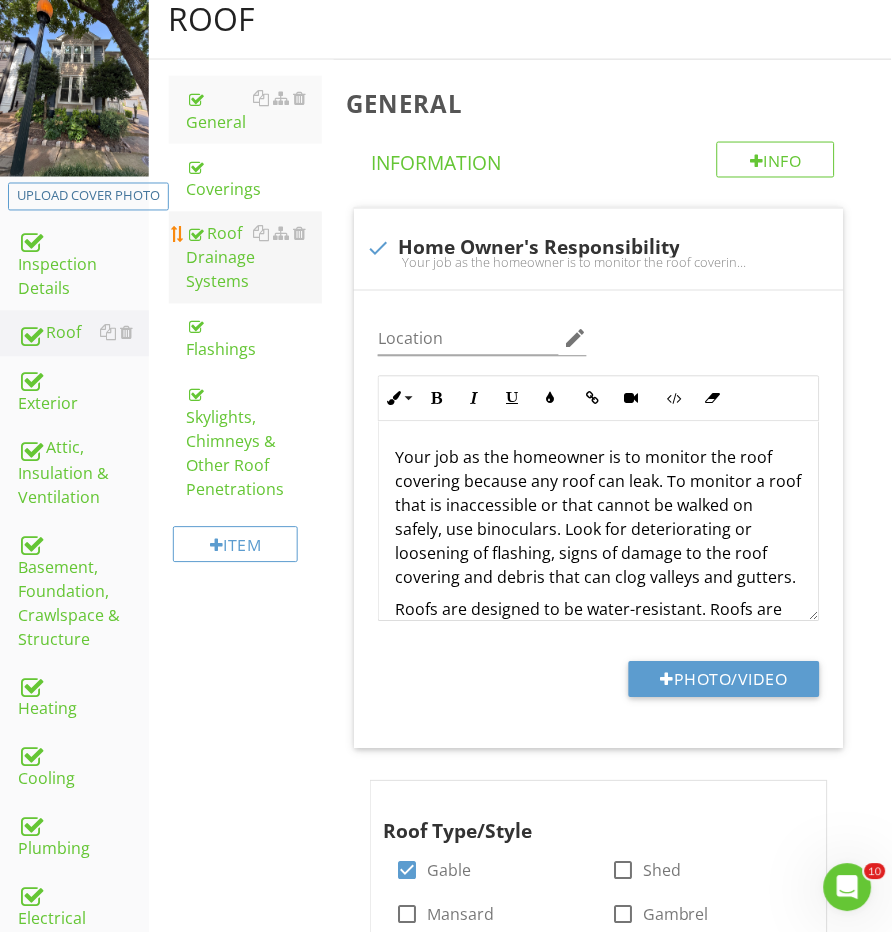 scroll, scrollTop: 167, scrollLeft: 0, axis: vertical 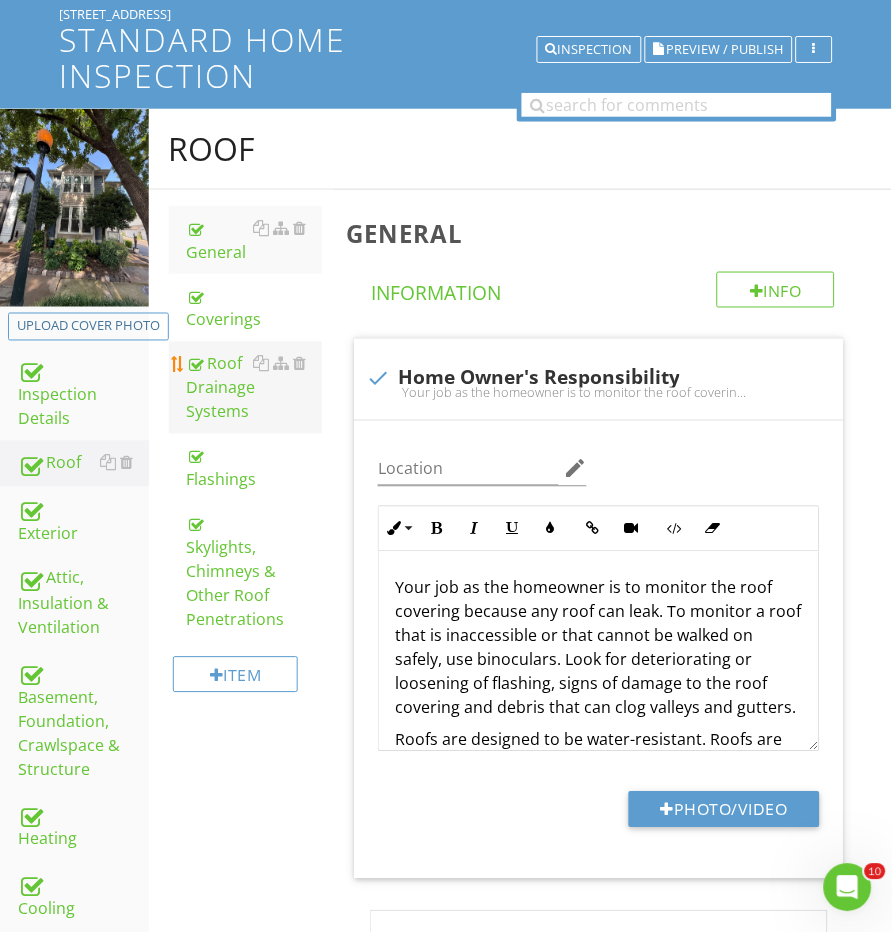click on "Roof Drainage Systems" at bounding box center (255, 388) 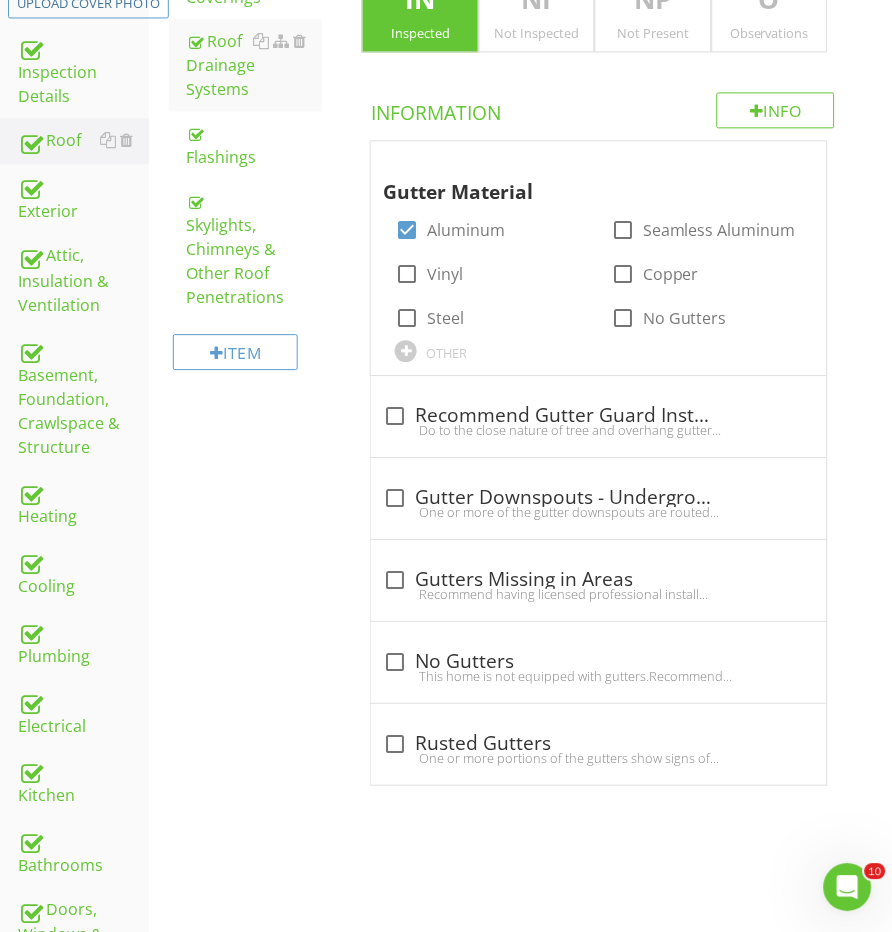 click on "O   Observations" at bounding box center (770, 8) 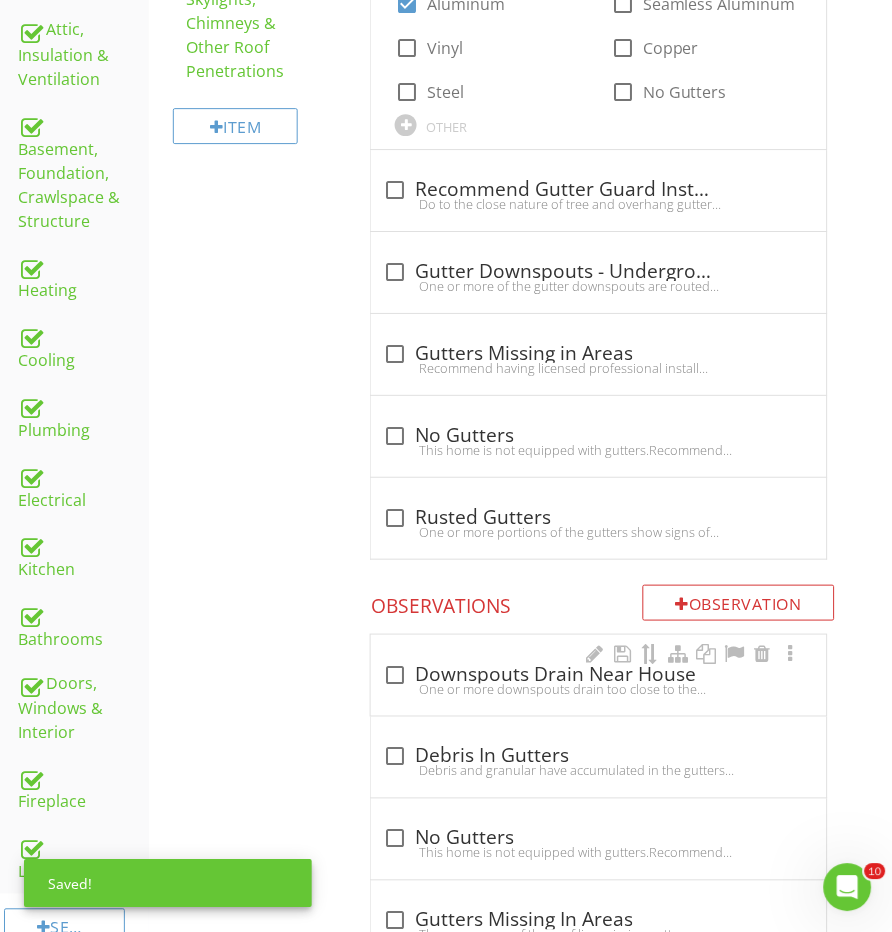 click on "check_box_outline_blank
Downspouts Drain Near House
One or more downspouts drain too close to the home's foundation. This can result in excessive moisture in the soil at the foundation, which can lead to foundation/structural movement. Recommend a qualified contractor adjust downspout extensions to drain at least 6 feet from the foundation. Here is a helpful DIY link and video on draining water flow away from your house." at bounding box center [598, 675] 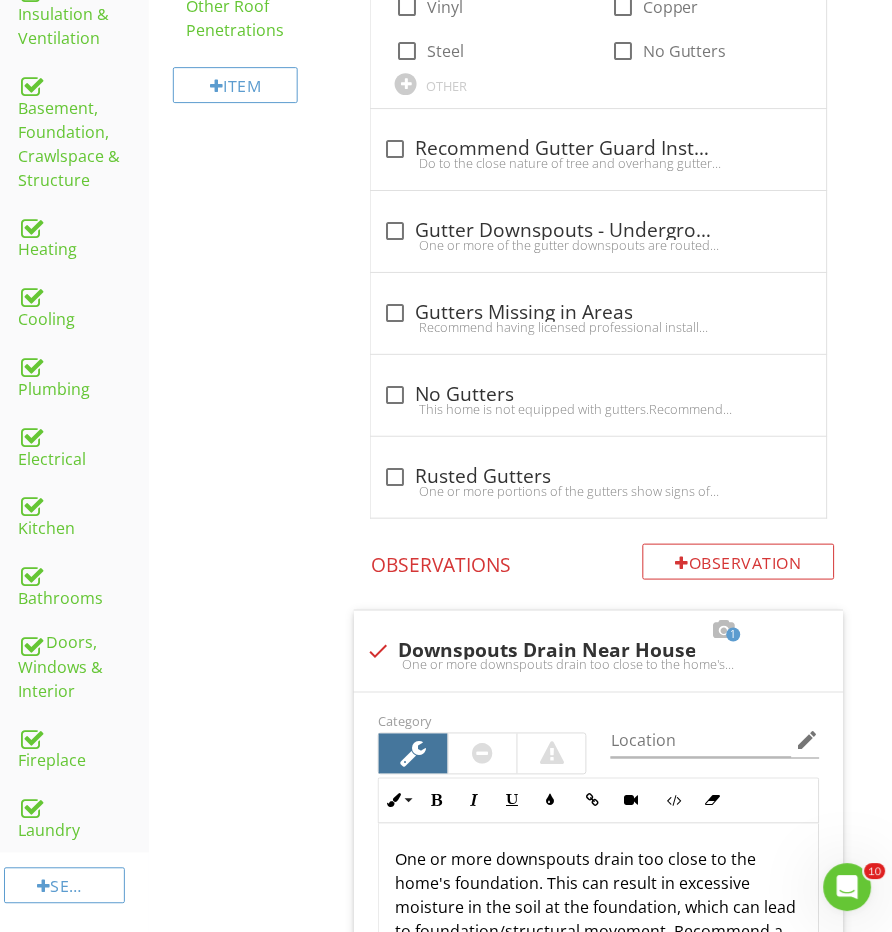 scroll, scrollTop: 342, scrollLeft: 0, axis: vertical 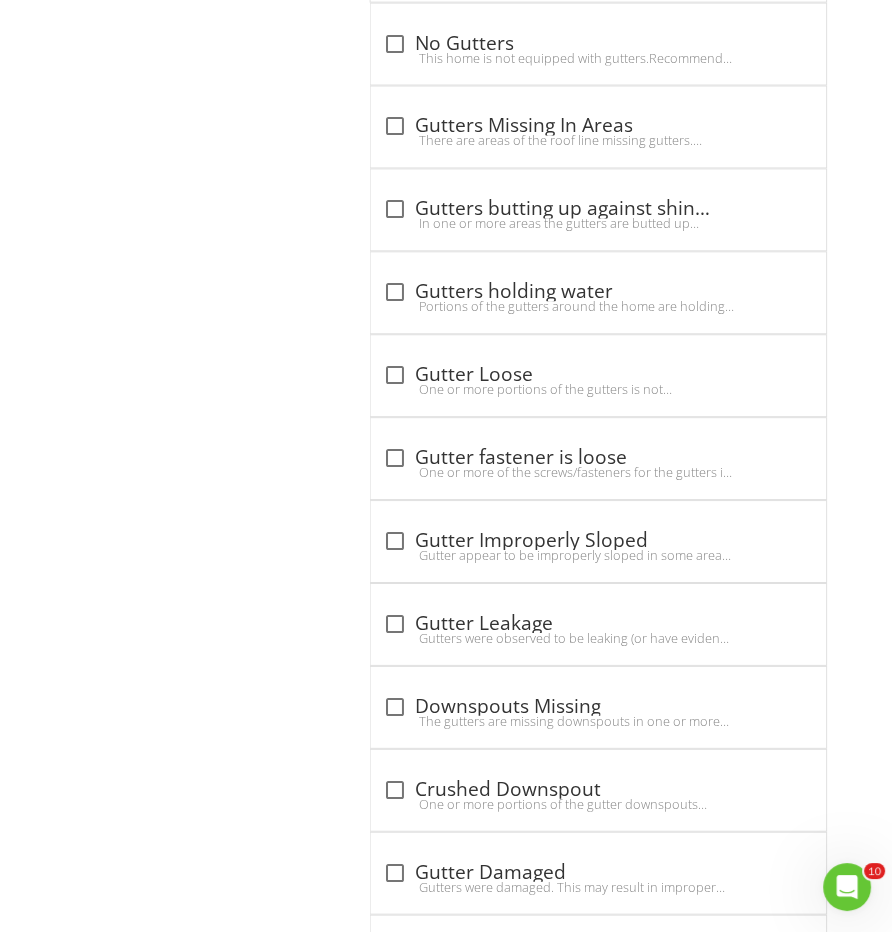 click on "Roof
General
Coverings
Roof Drainage Systems
Flashings
Skylights, Chimneys & Other Roof Penetrations
Item
Roof Drainage Systems
IN   Inspected NI   Not Inspected NP   Not Present O   Observations
Info
Information
Gutter Material
check_box Aluminum   check_box_outline_blank Seamless Aluminum   check_box_outline_blank Vinyl   check_box_outline_blank Copper   check_box_outline_blank Steel   check_box_outline_blank No Gutters         OTHER                                   check_box_outline_blank
Recommend Gutter Guard Installation
check_box_outline_blank                           check_box_outline_blank" at bounding box center (520, 357) 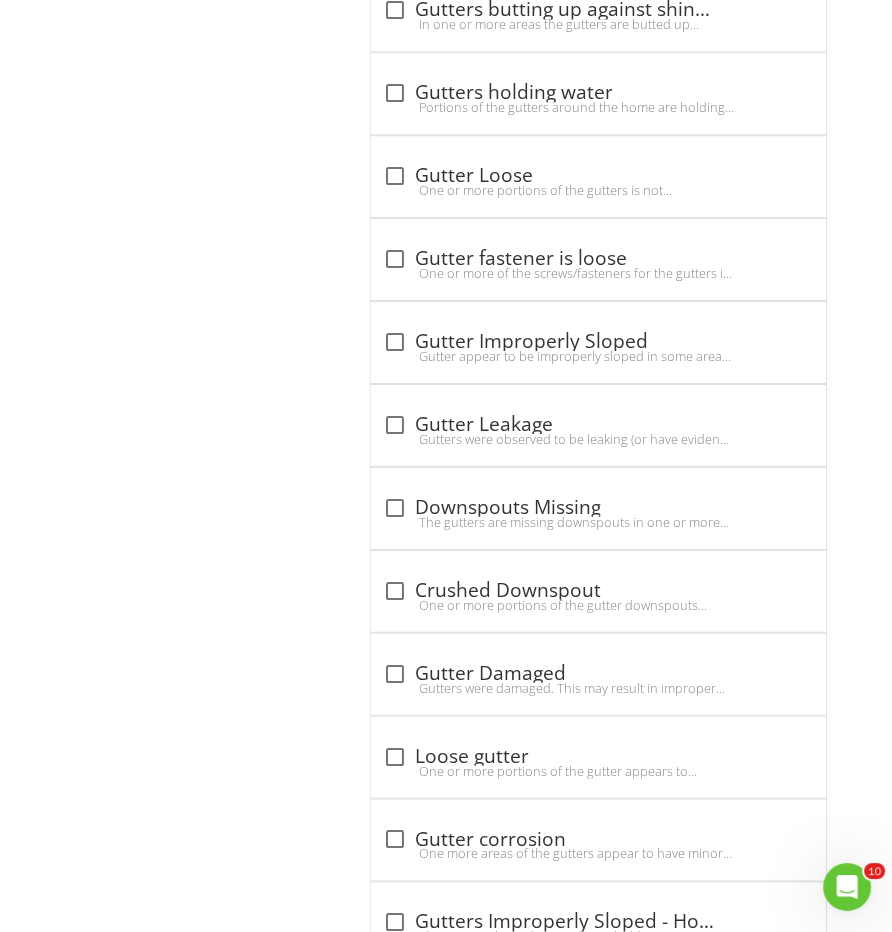 scroll, scrollTop: 2474, scrollLeft: 0, axis: vertical 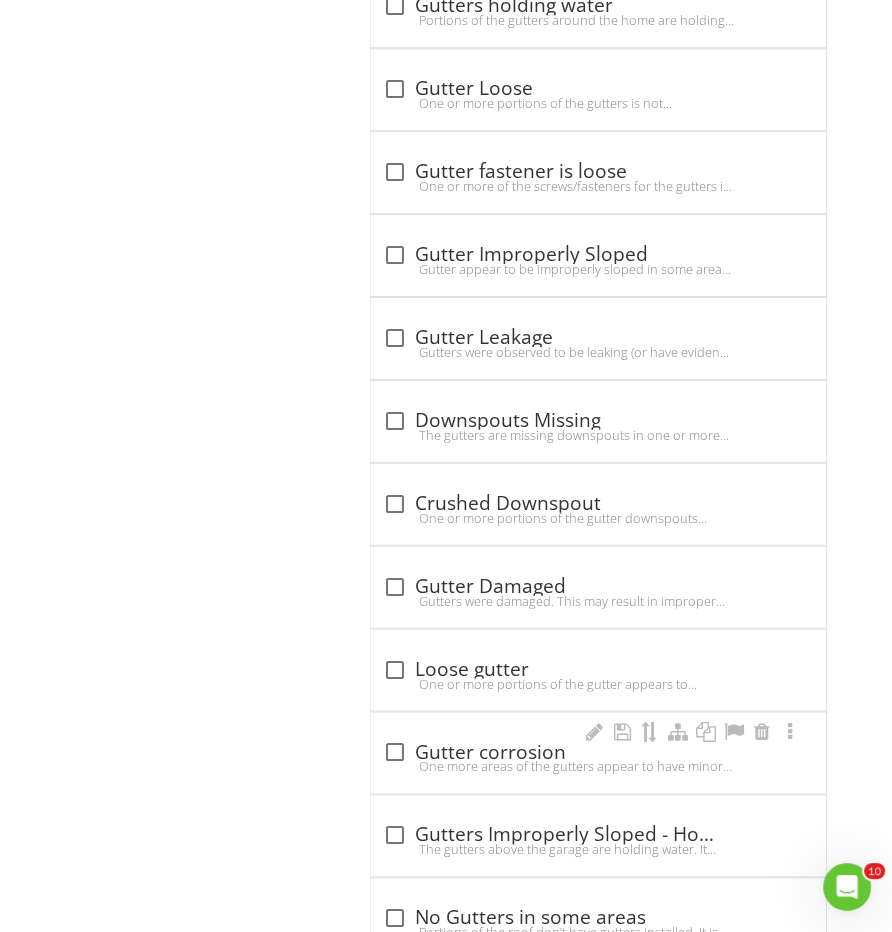 click on "One more areas of the gutters appear to have minor to moderate corrosion/rust. This corrosion can lead to gutter leakage, which will in turn lead to water drainage near the foundation perimeter.Recommend regular cleaning of the gutters, resealing joints were needed, and monitoring. The gutters are likely will need replacement in the near future." at bounding box center (598, 767) 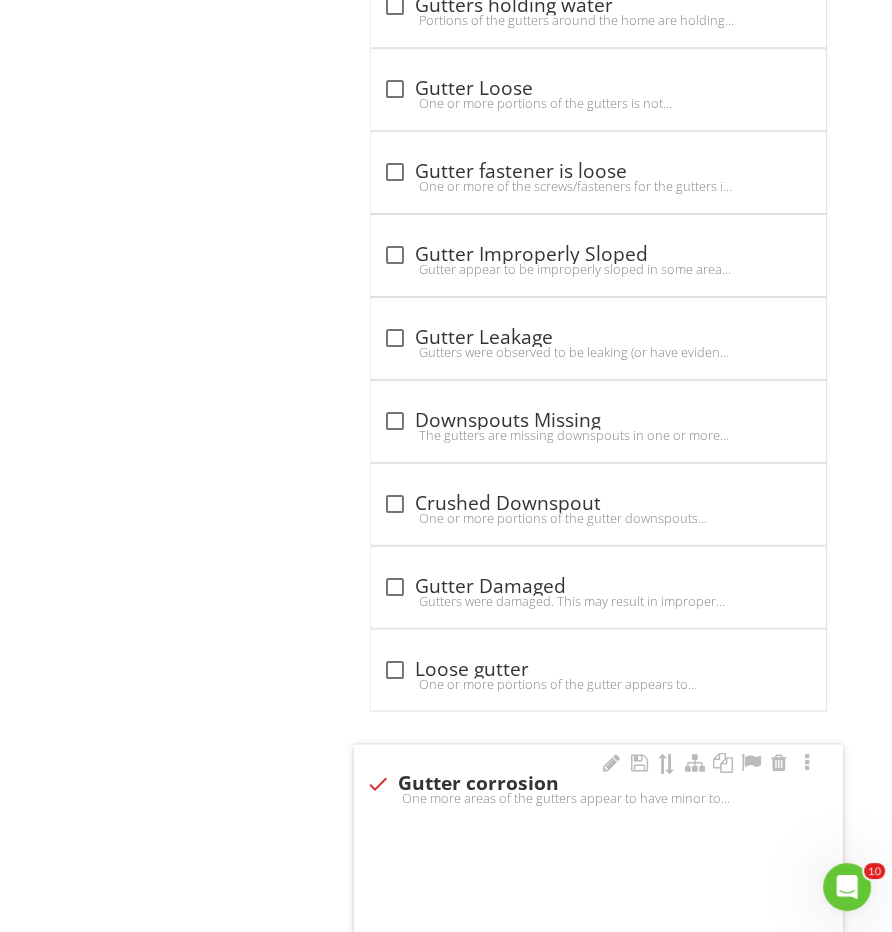 checkbox on "true" 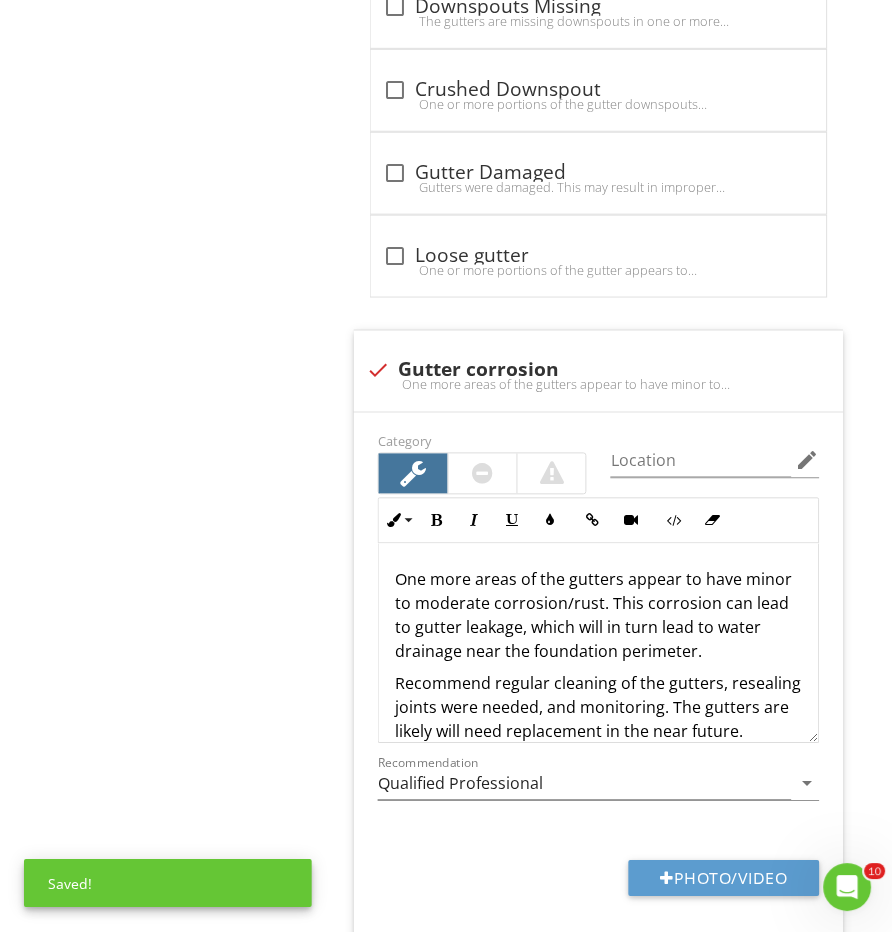 scroll, scrollTop: 3011, scrollLeft: 0, axis: vertical 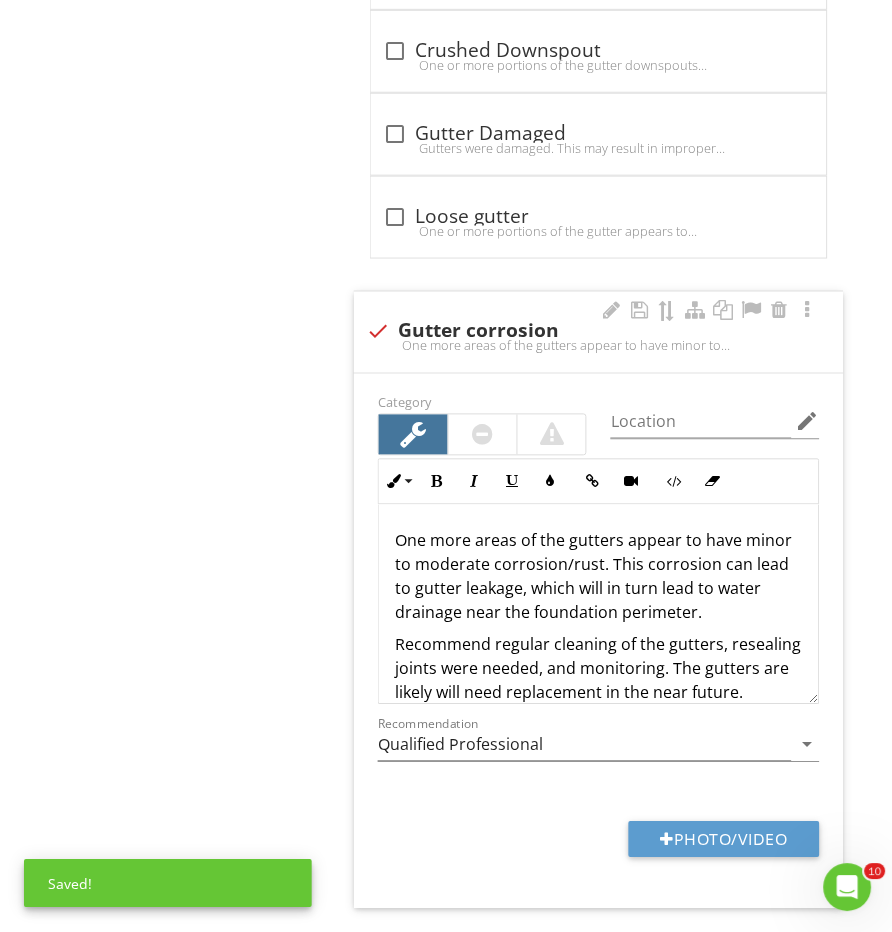click on "One more areas of the gutters appear to have minor to moderate corrosion/rust. This corrosion can lead to gutter leakage, which will in turn lead to water drainage near the foundation perimeter." at bounding box center [598, 577] 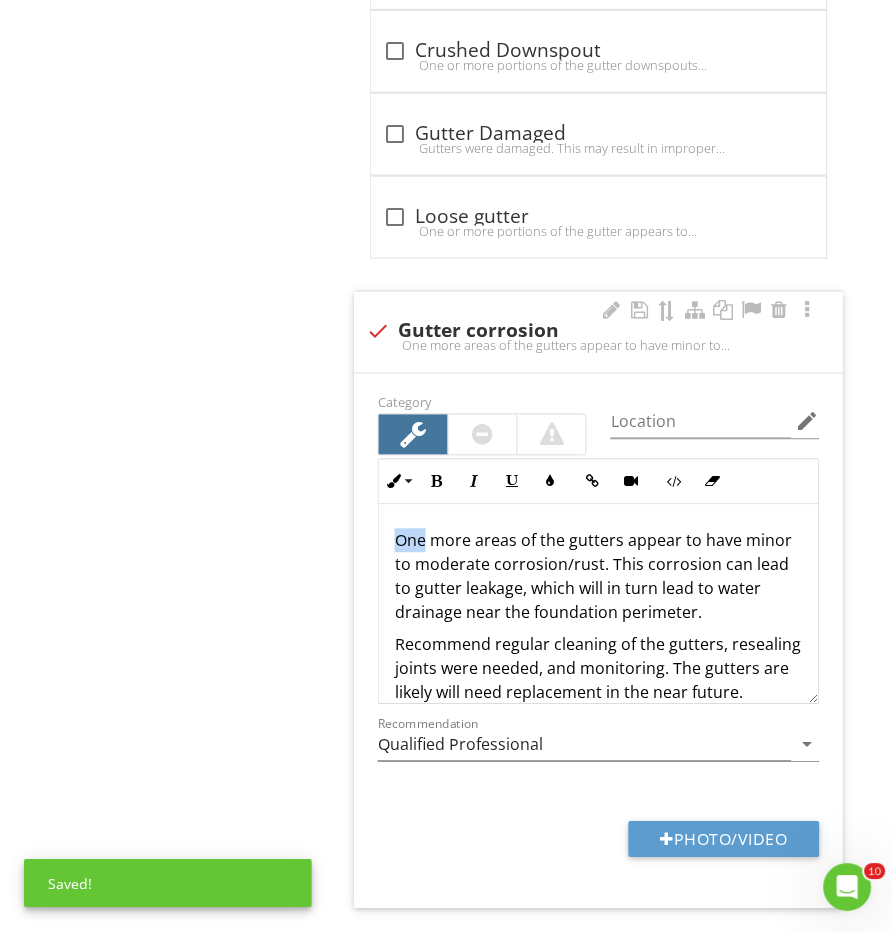 click on "One more areas of the gutters appear to have minor to moderate corrosion/rust. This corrosion can lead to gutter leakage, which will in turn lead to water drainage near the foundation perimeter." at bounding box center [598, 577] 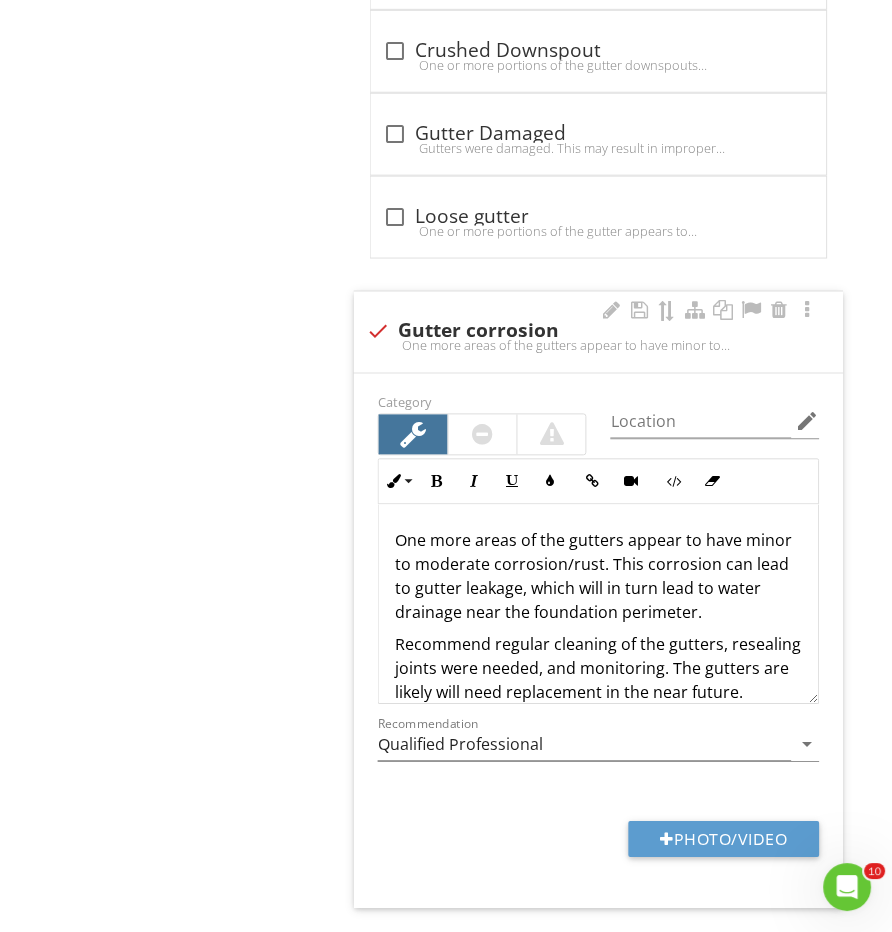 click on "One more areas of the gutters appear to have minor to moderate corrosion/rust. This corrosion can lead to gutter leakage, which will in turn lead to water drainage near the foundation perimeter." at bounding box center [598, 577] 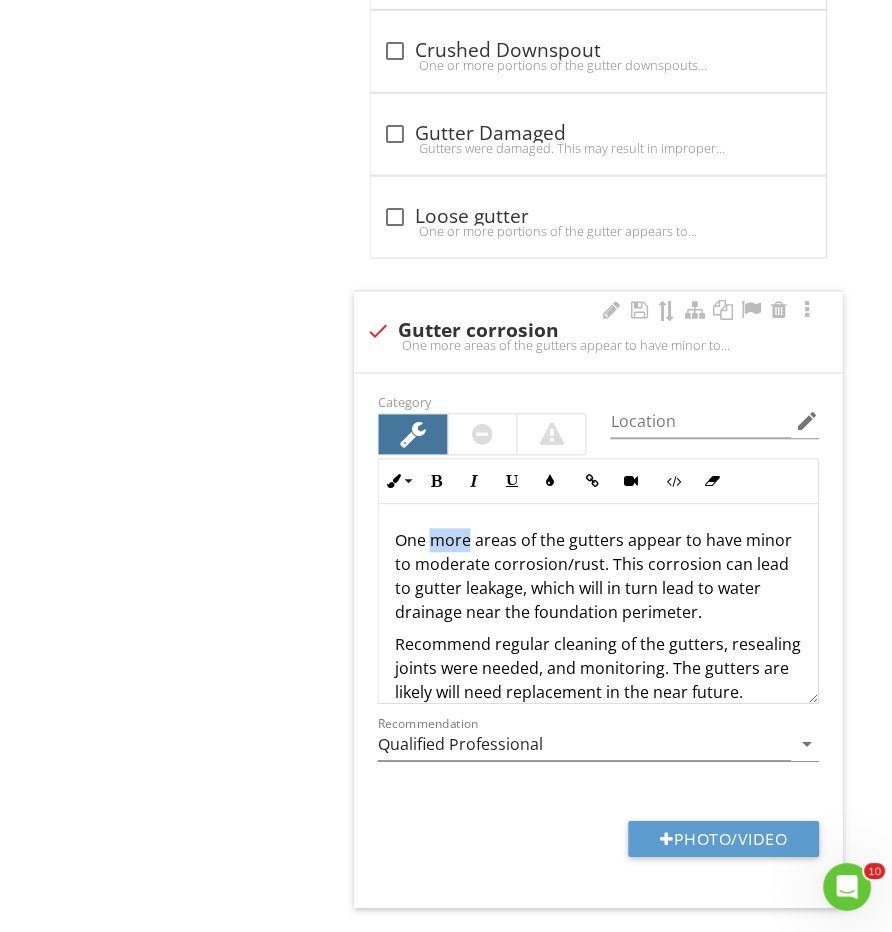 click on "One more areas of the gutters appear to have minor to moderate corrosion/rust. This corrosion can lead to gutter leakage, which will in turn lead to water drainage near the foundation perimeter." at bounding box center (598, 577) 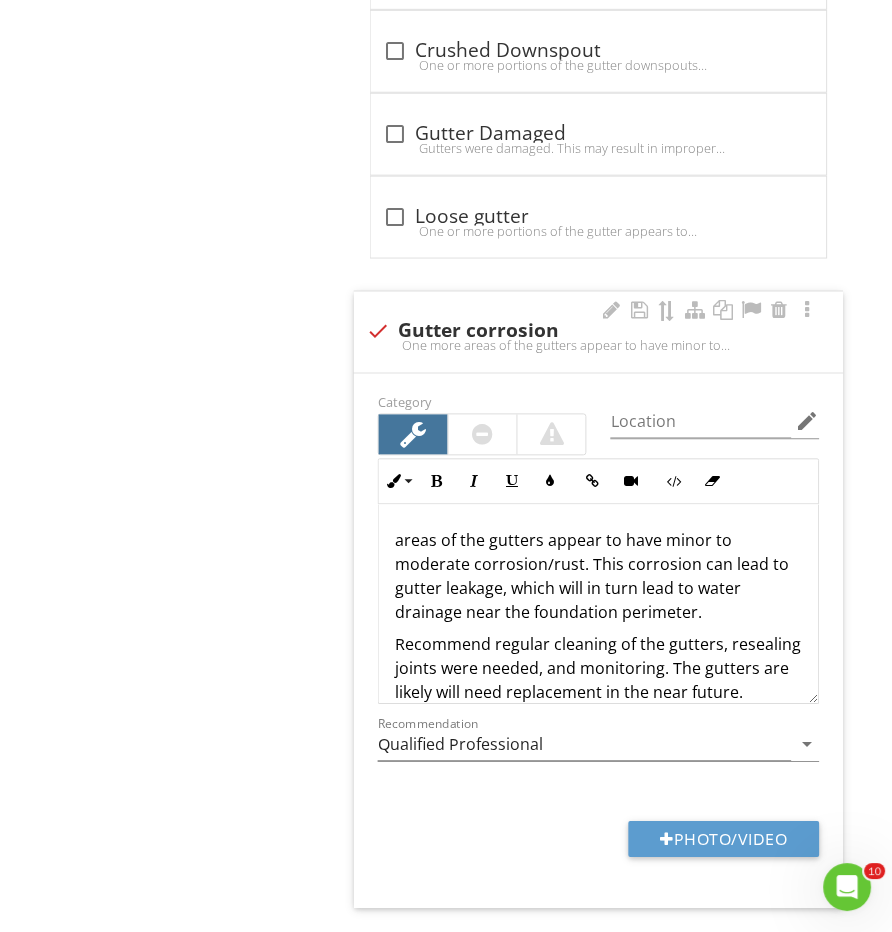 type 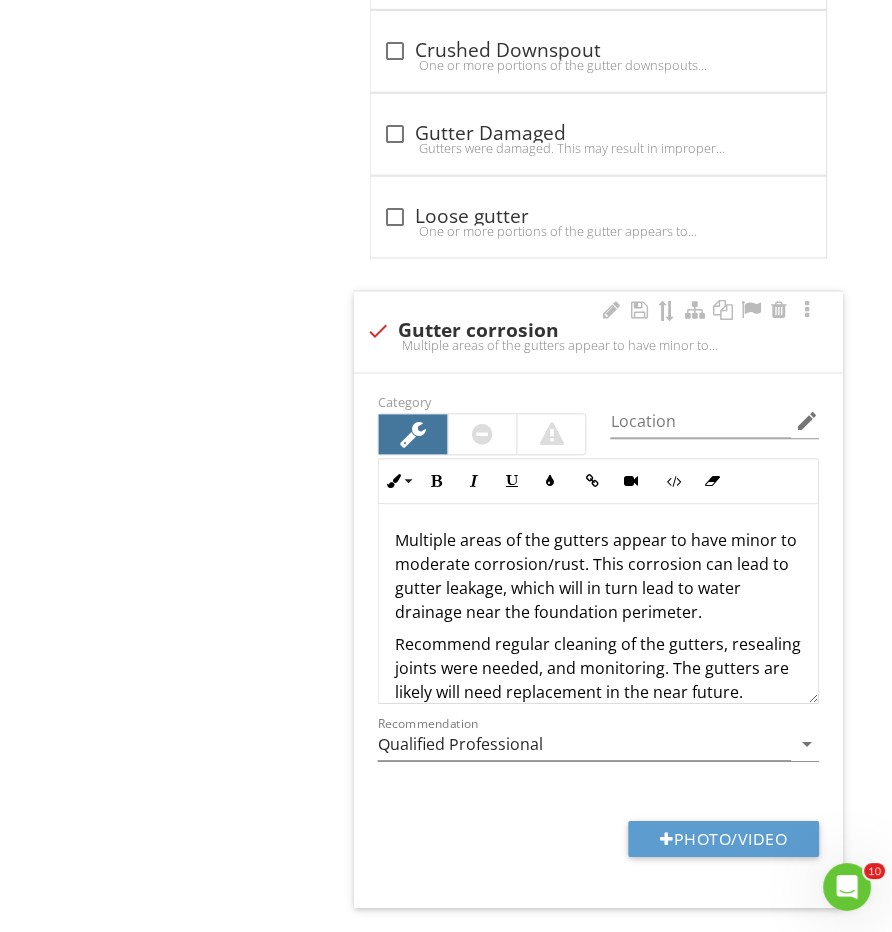 click on "Multiple areas of the gutters appear to have minor to moderate corrosion/rust. This corrosion can lead to gutter leakage, which will in turn lead to water drainage near the foundation perimeter." at bounding box center [598, 577] 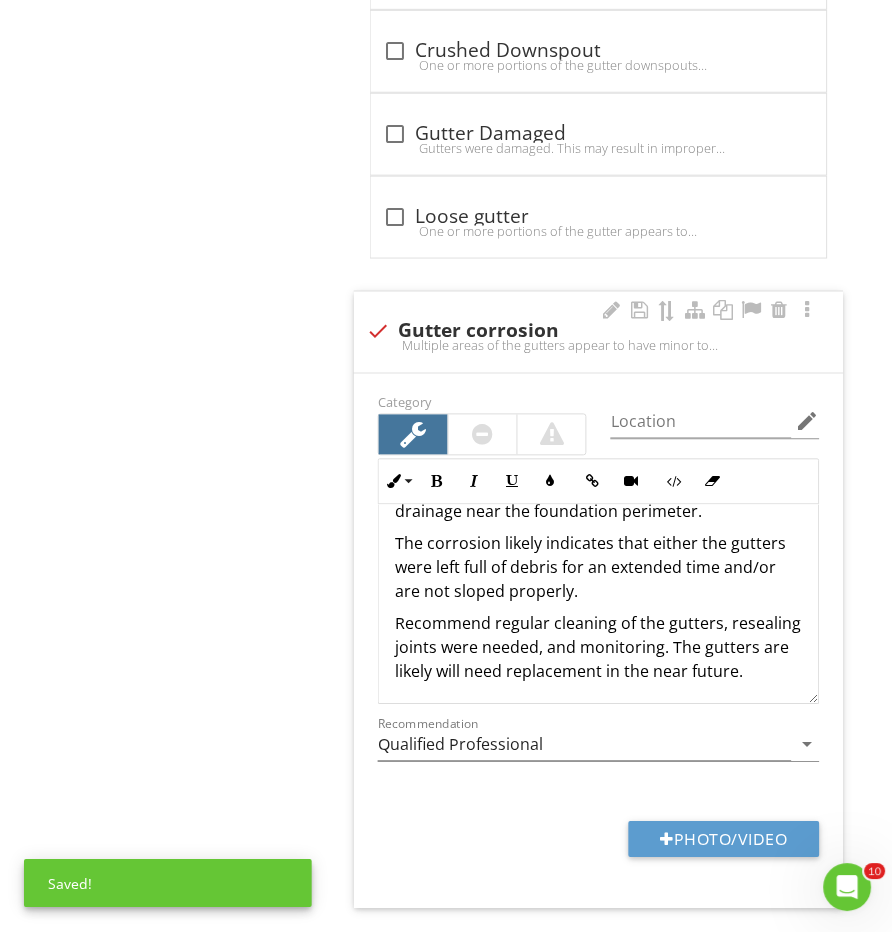 scroll, scrollTop: 100, scrollLeft: 0, axis: vertical 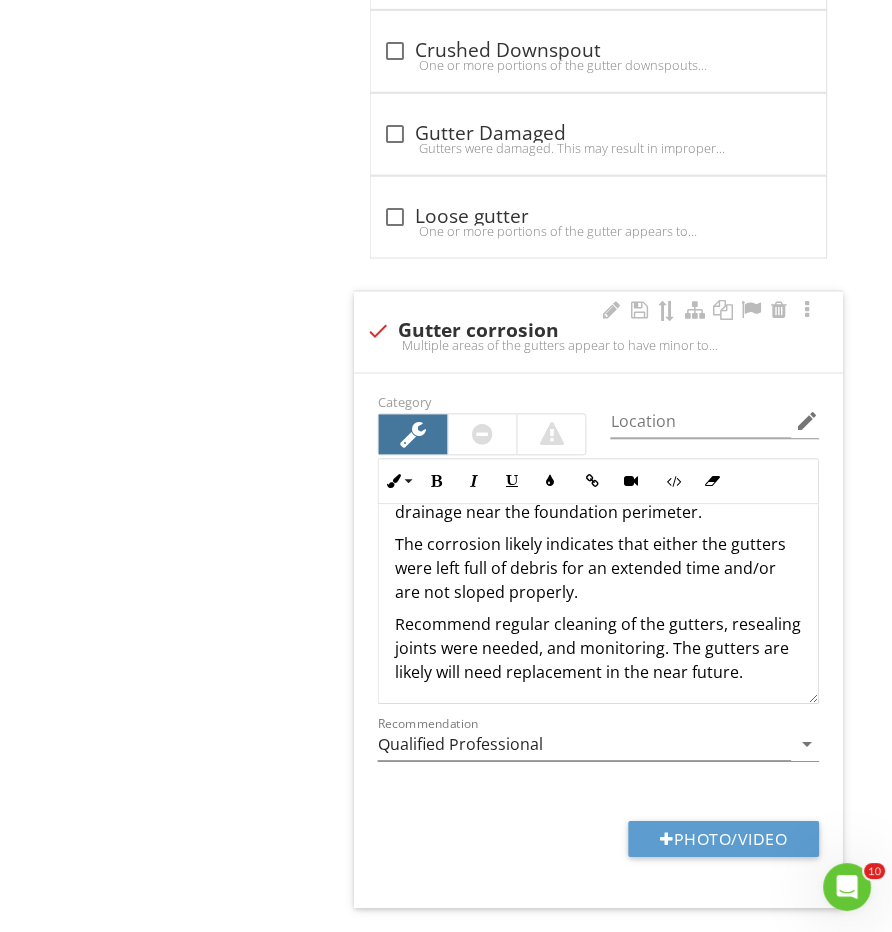click on "Recommend regular cleaning of the gutters, resealing joints were needed, and monitoring. The gutters are likely will need replacement in the near future." at bounding box center [598, 649] 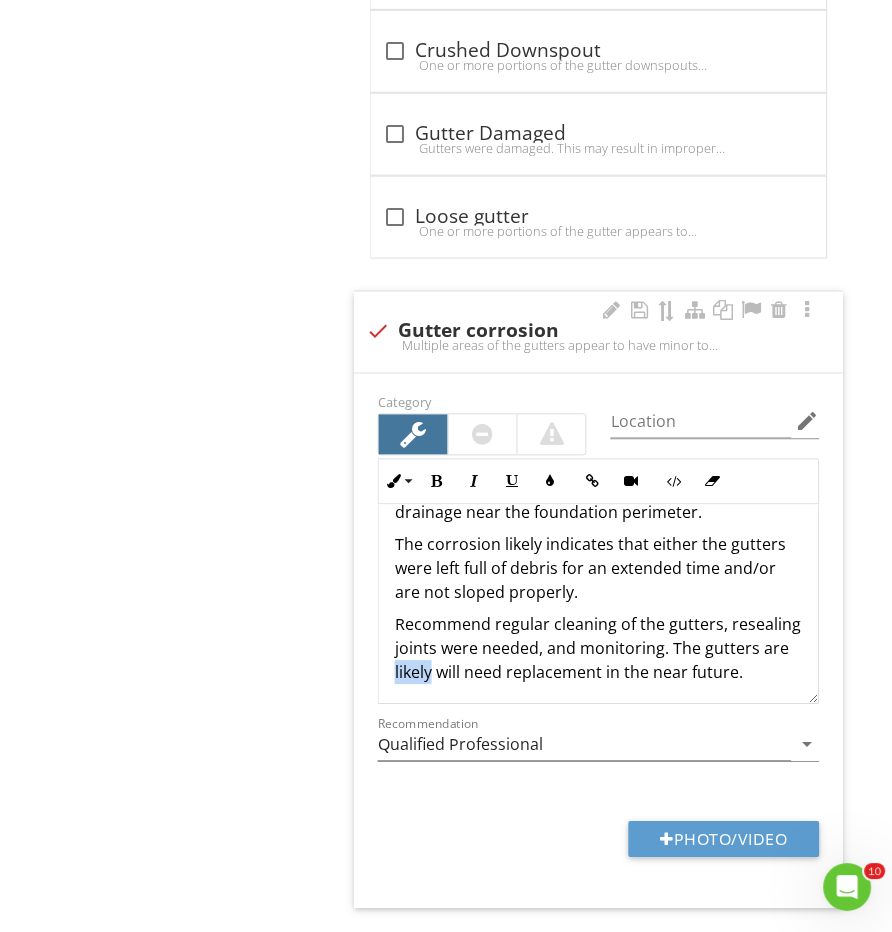 click on "Recommend regular cleaning of the gutters, resealing joints were needed, and monitoring. The gutters are likely will need replacement in the near future." at bounding box center [598, 649] 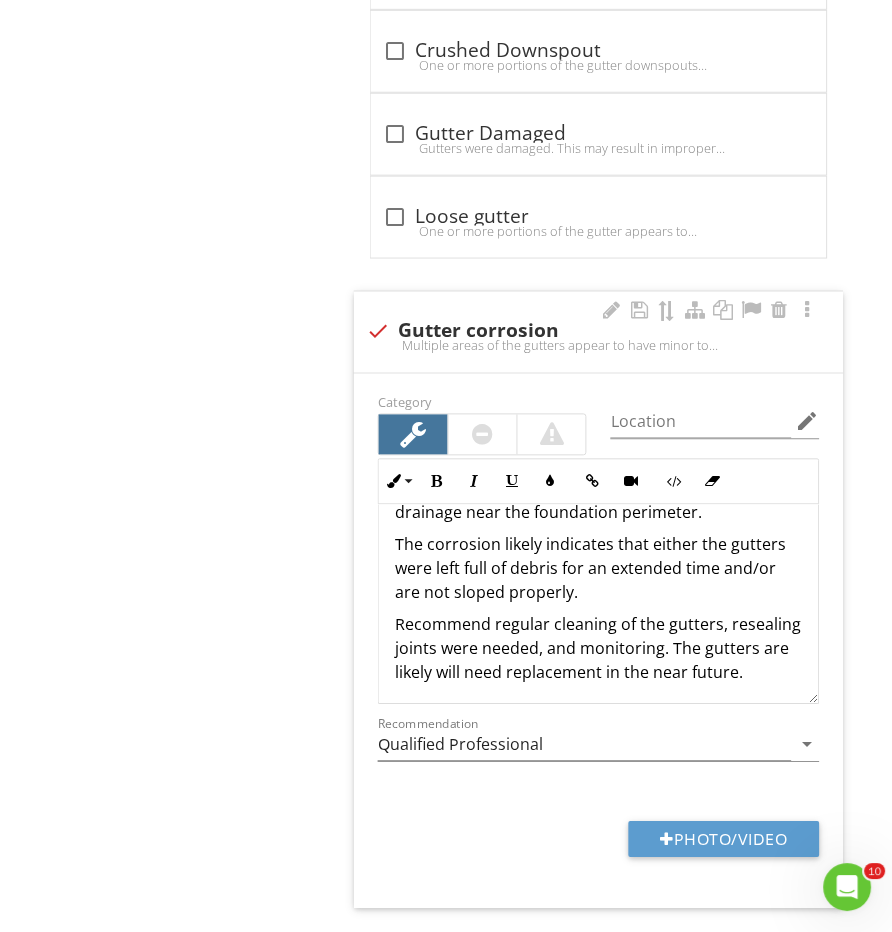 click on "Recommend regular cleaning of the gutters, resealing joints were needed, and monitoring. The gutters are likely will need replacement in the near future." at bounding box center (598, 649) 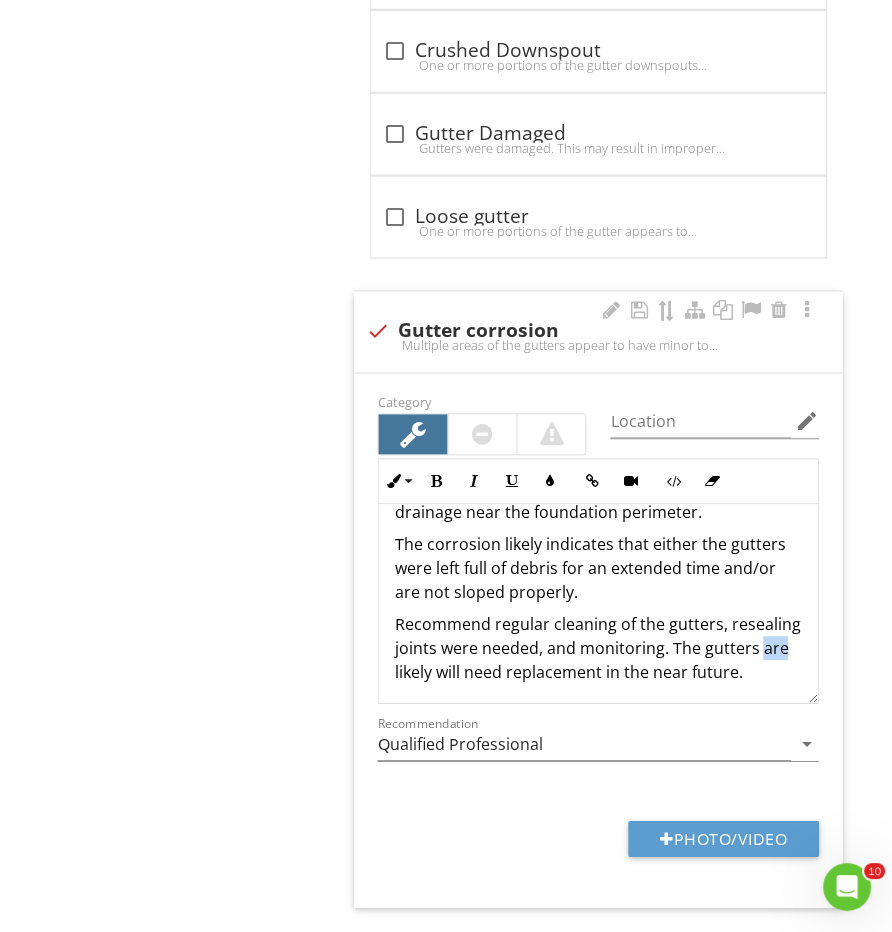 click on "Recommend regular cleaning of the gutters, resealing joints were needed, and monitoring. The gutters are likely will need replacement in the near future." at bounding box center [598, 649] 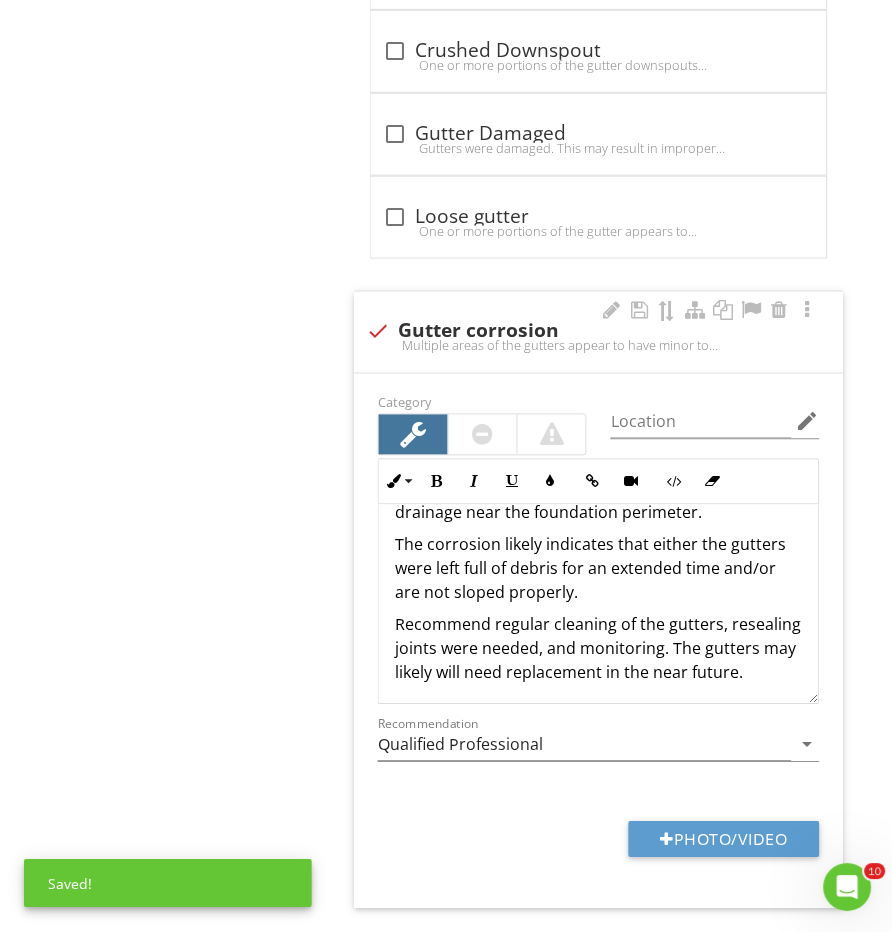 click on "Recommend regular cleaning of the gutters, resealing joints were needed, and monitoring. The gutters may likely will need replacement in the near future." at bounding box center [598, 649] 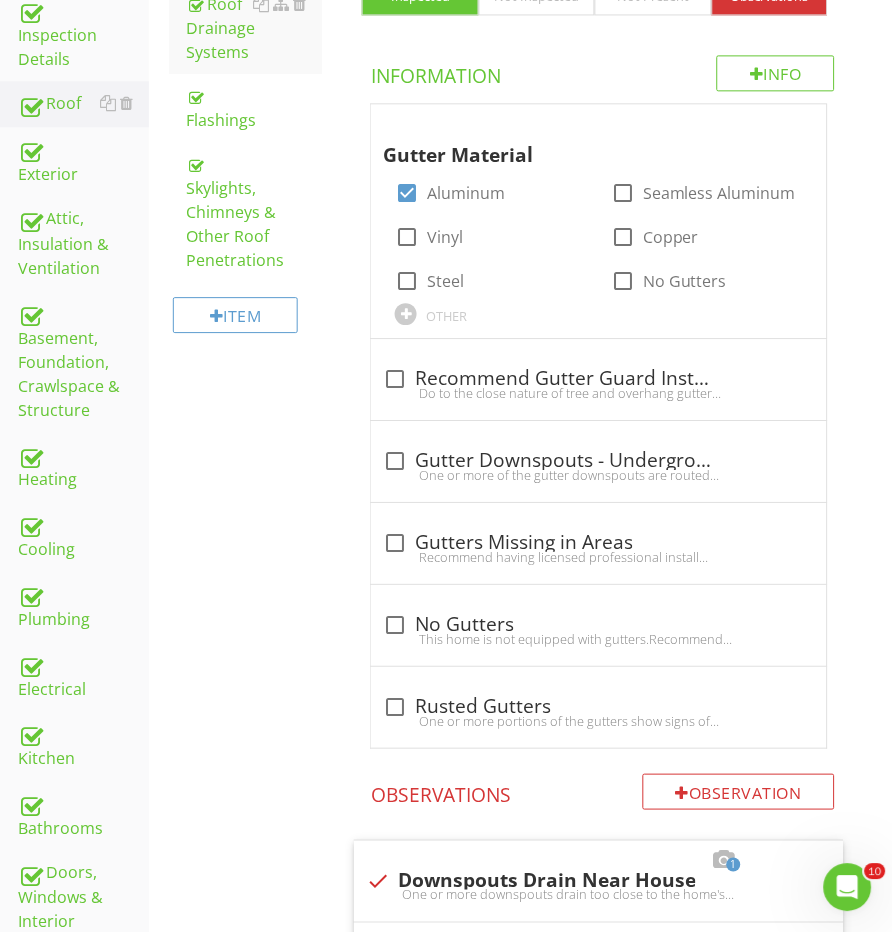 scroll, scrollTop: 154, scrollLeft: 0, axis: vertical 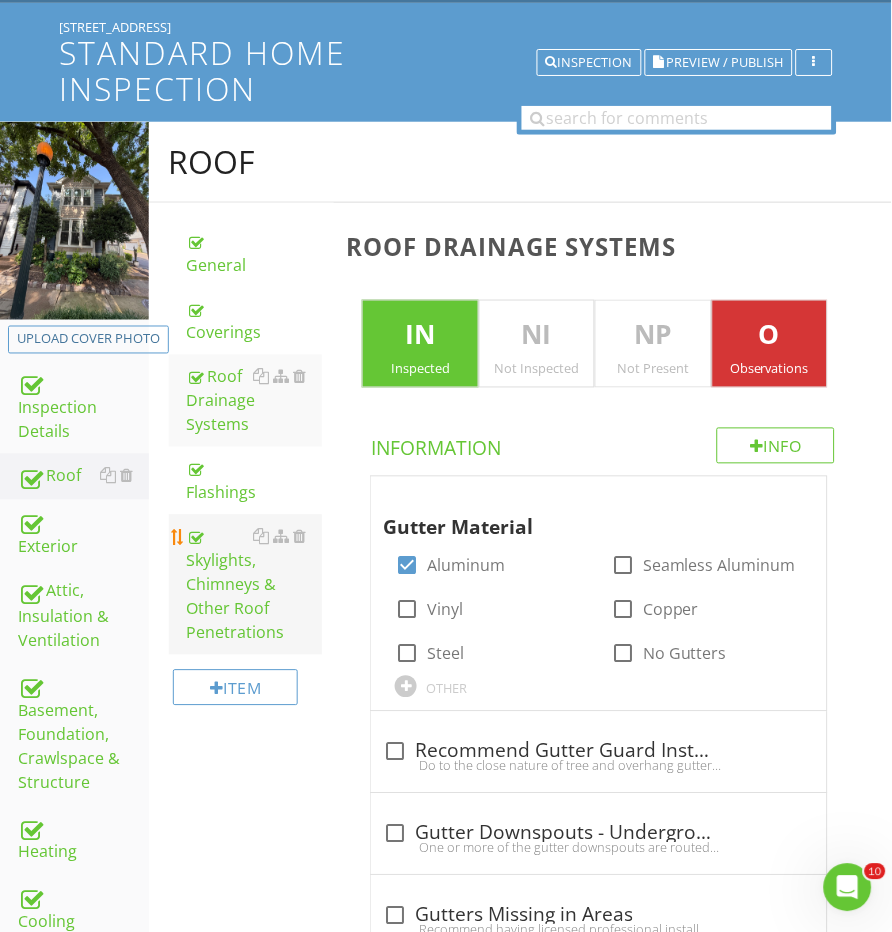 click on "Skylights, Chimneys & Other Roof Penetrations" at bounding box center [255, 585] 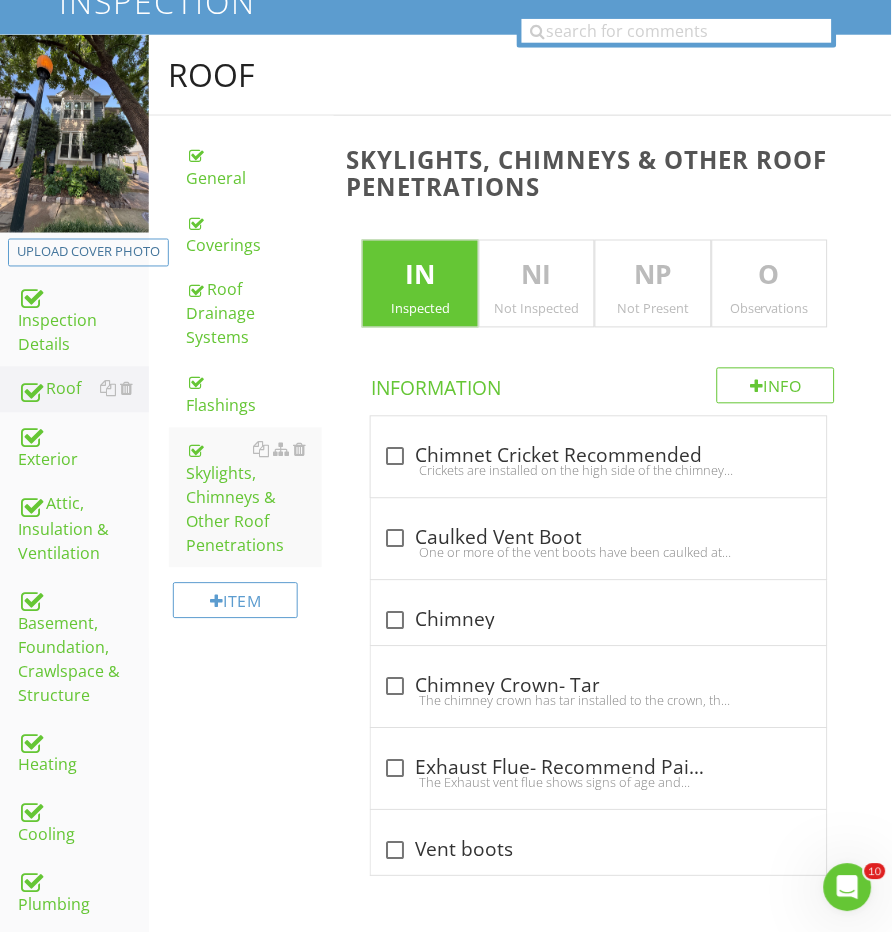 click on "O" at bounding box center [770, 276] 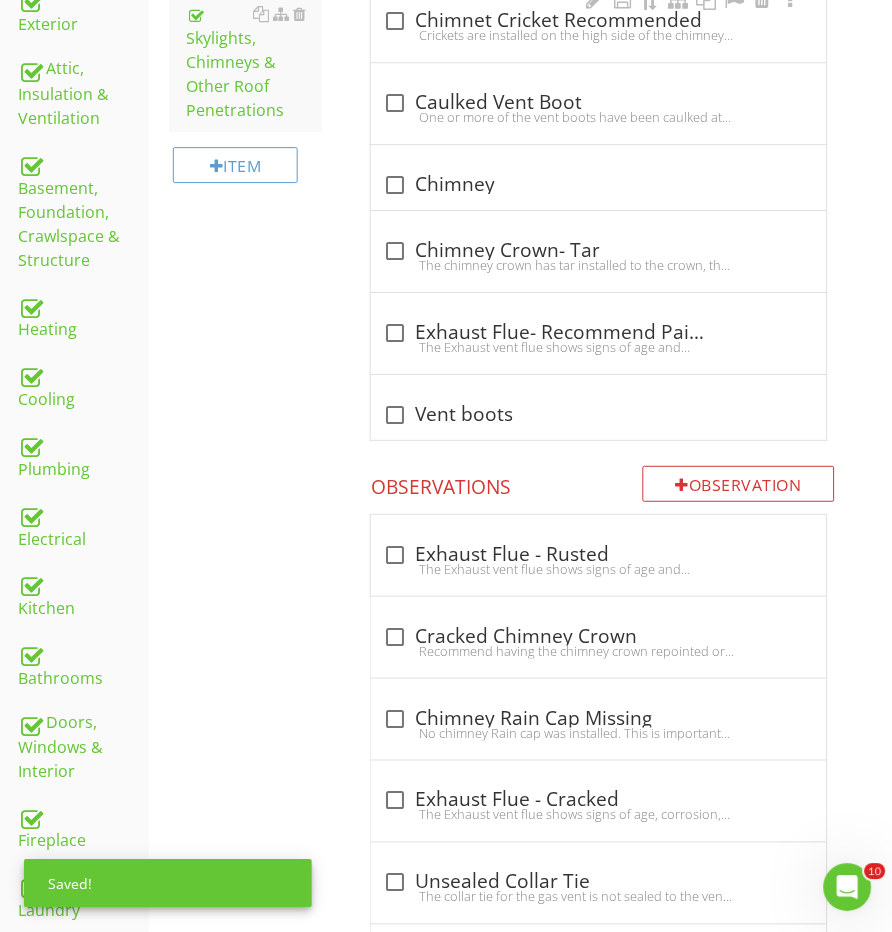 scroll, scrollTop: 714, scrollLeft: 0, axis: vertical 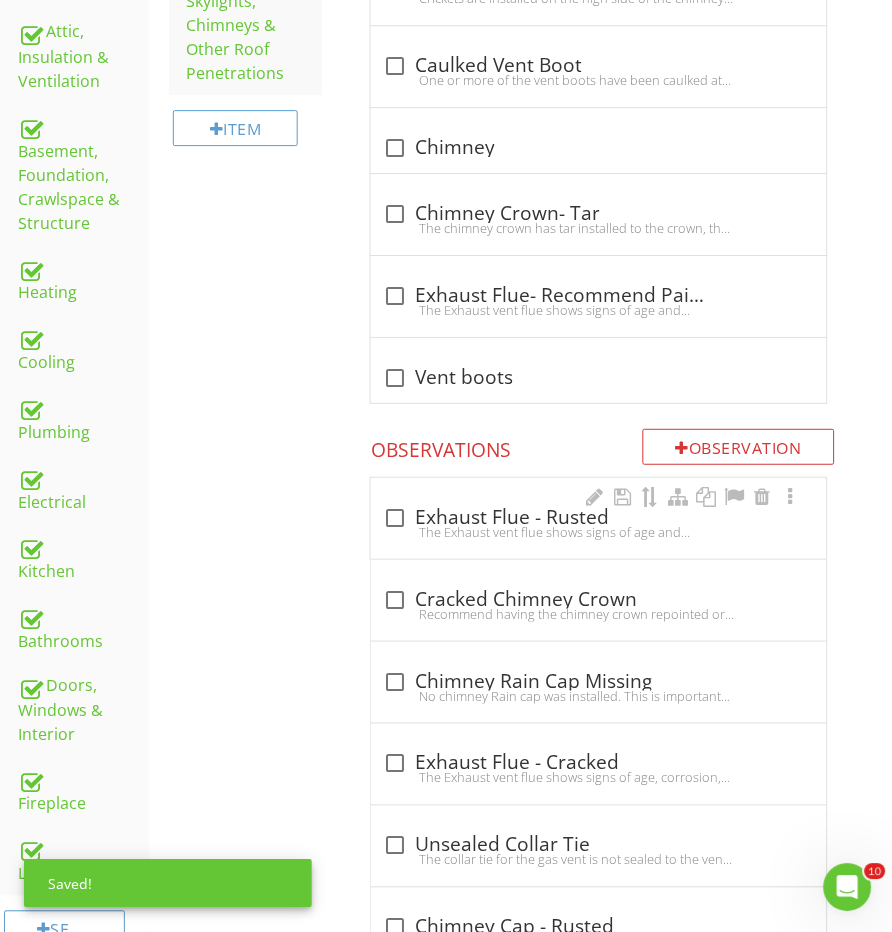 click on "check_box_outline_blank
Exhaust Flue - Rusted
The Exhaust vent flue shows signs of age and corrosion. As the corrosion progresses, this could cause the vent to rust through/crack and allow rain water in to damage the gas appliance.Recommend monitoring the flue pipe for cracking or replacing all together." at bounding box center (598, 518) 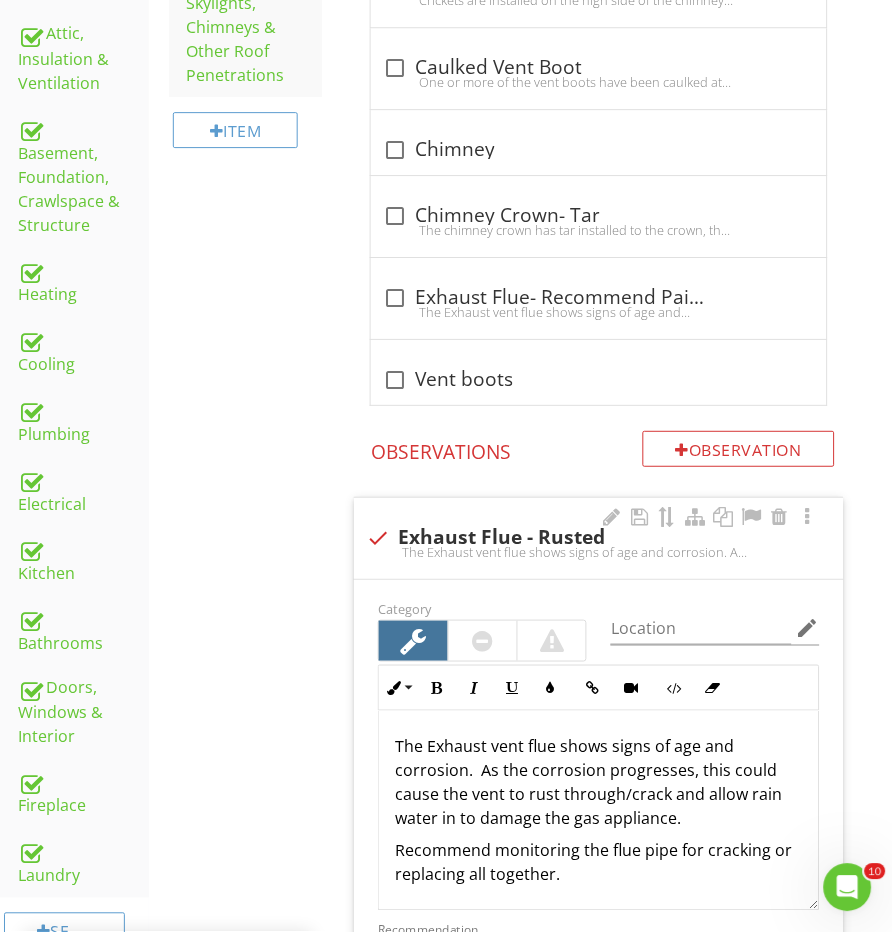scroll, scrollTop: 863, scrollLeft: 0, axis: vertical 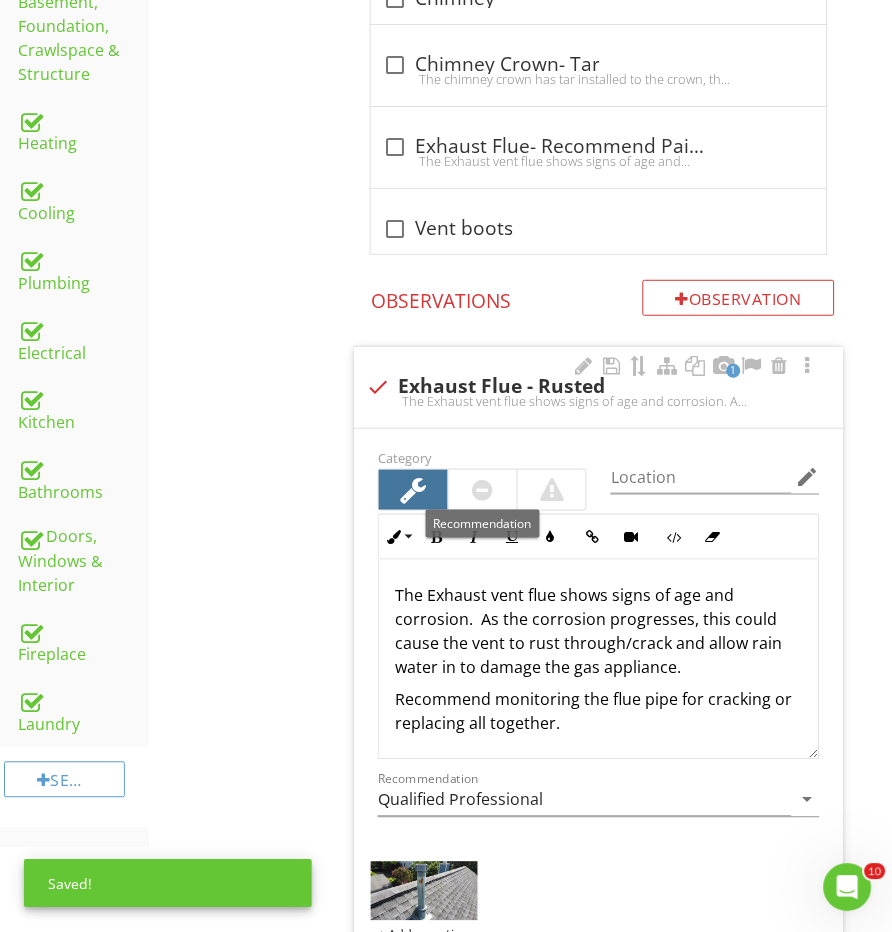 click at bounding box center [483, 490] 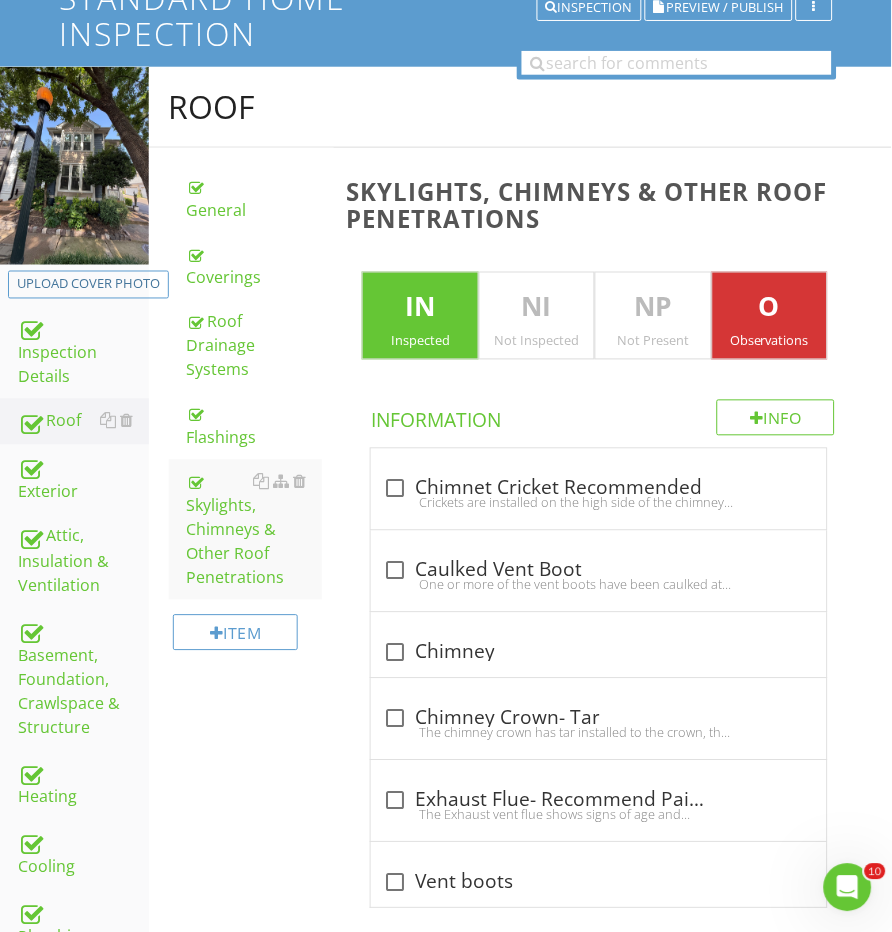 scroll, scrollTop: 176, scrollLeft: 0, axis: vertical 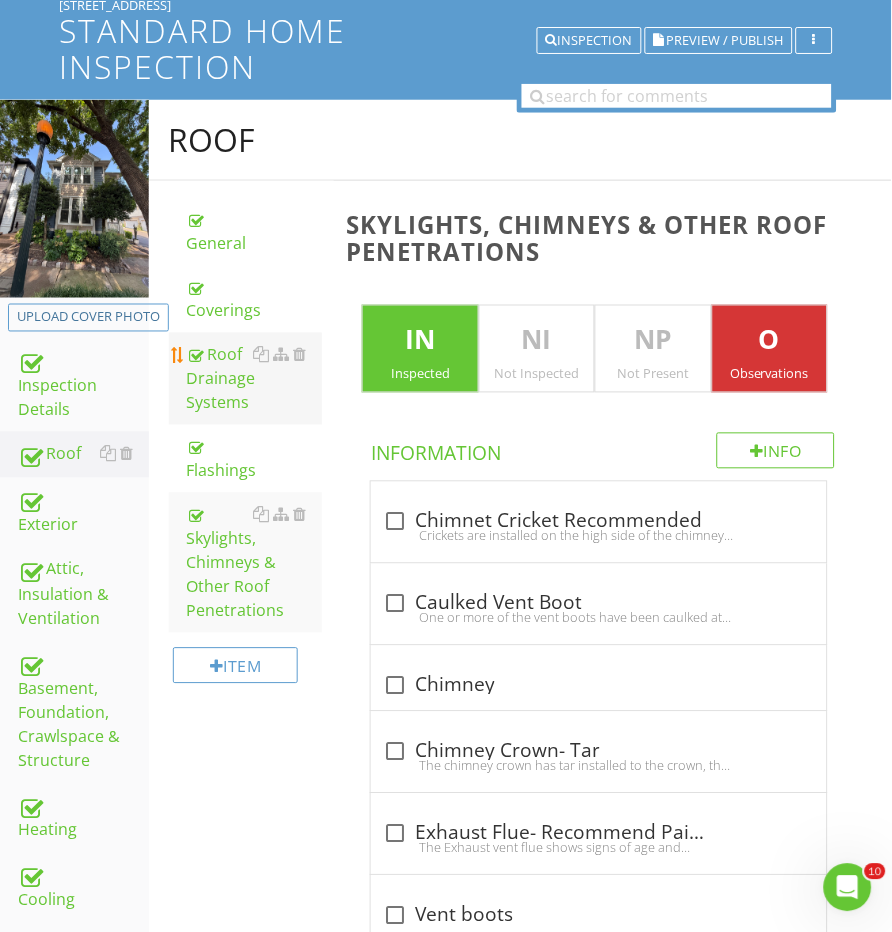 click on "Roof Drainage Systems" at bounding box center (255, 379) 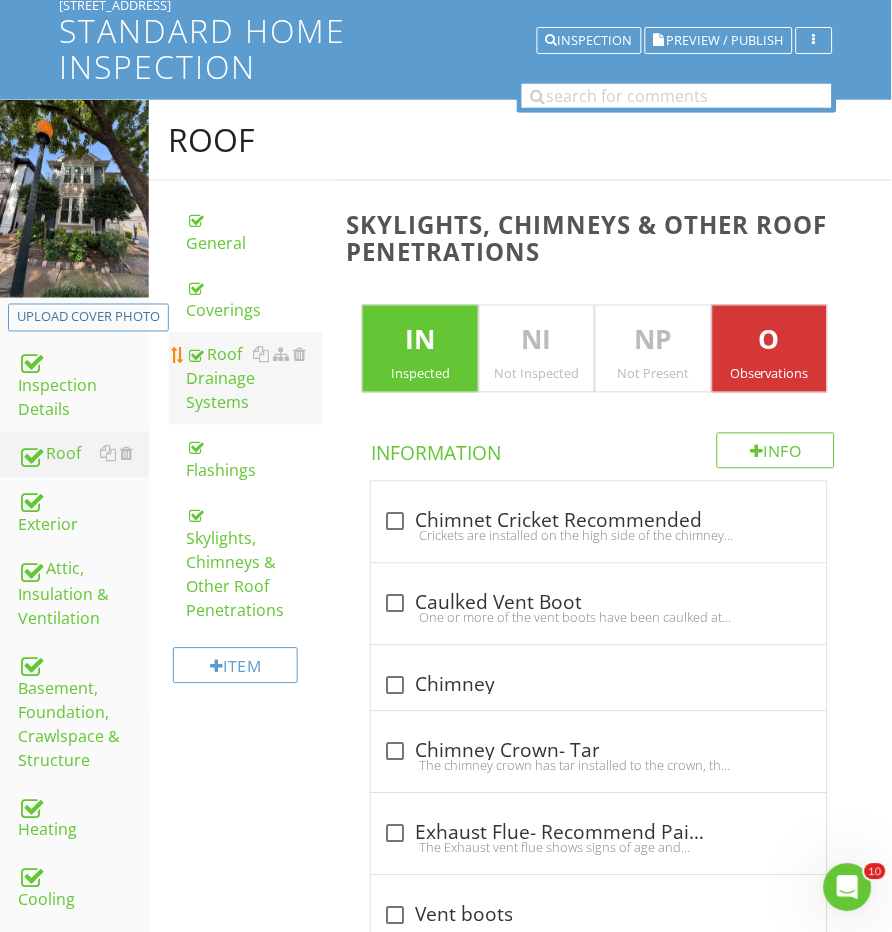 click on "Roof Drainage Systems" at bounding box center [255, 379] 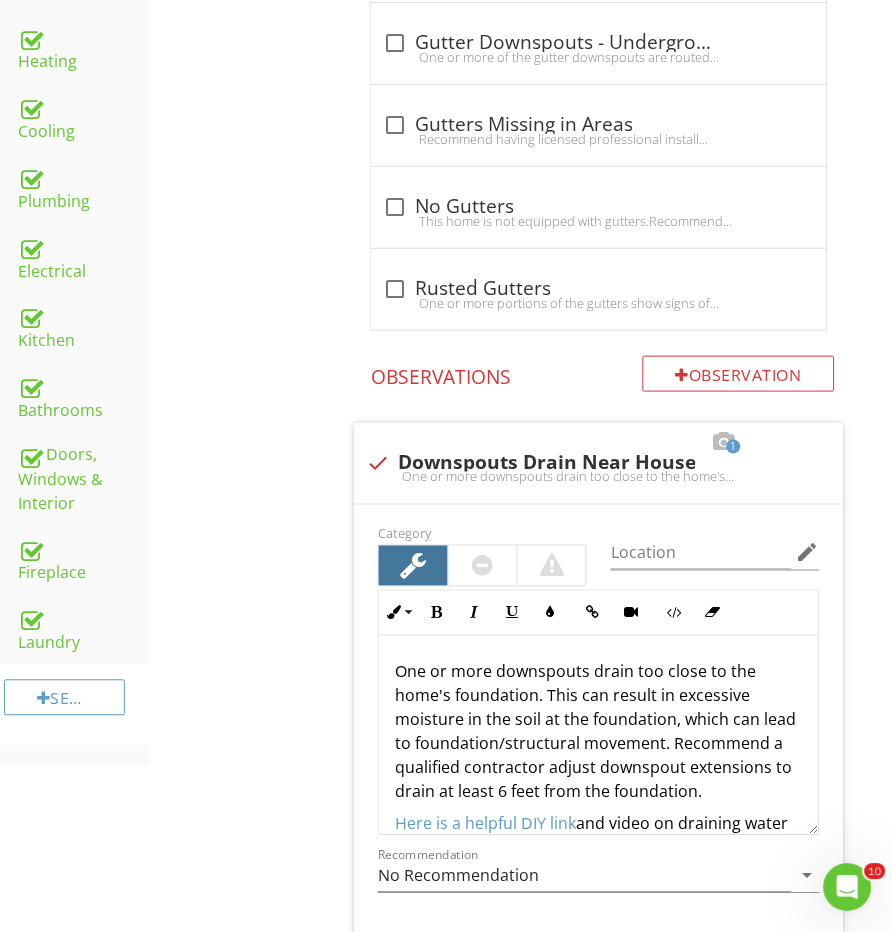 scroll, scrollTop: 641, scrollLeft: 0, axis: vertical 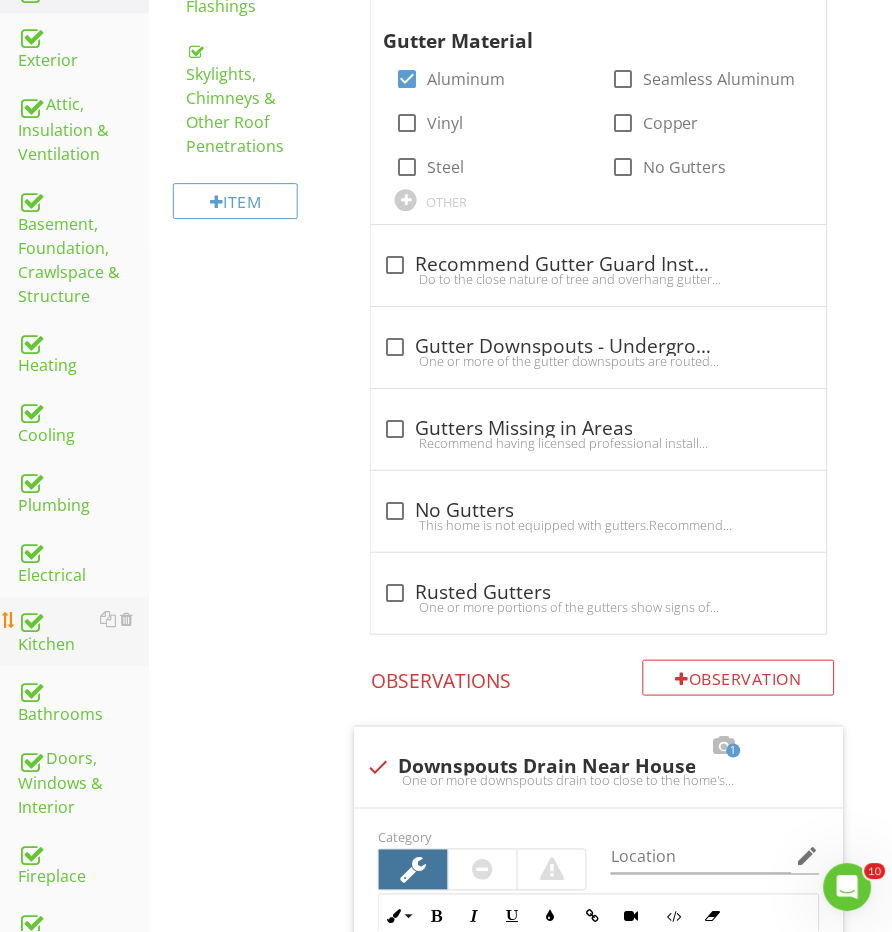 click on "Kitchen" at bounding box center (83, 632) 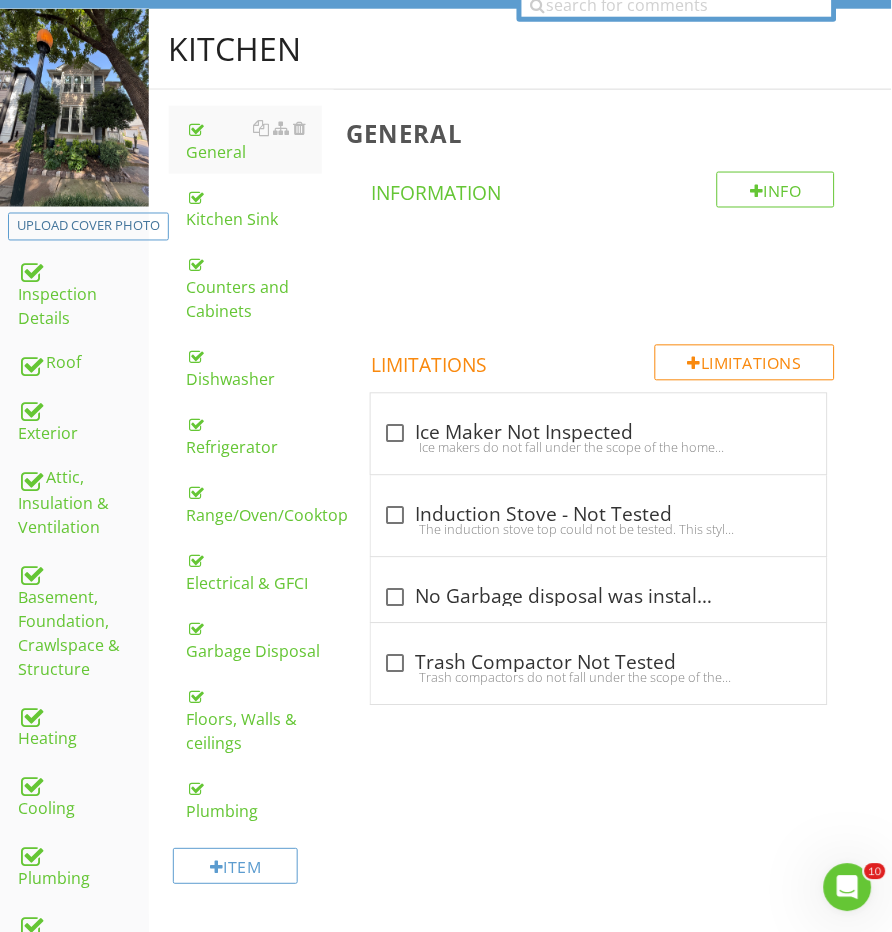 scroll, scrollTop: 260, scrollLeft: 0, axis: vertical 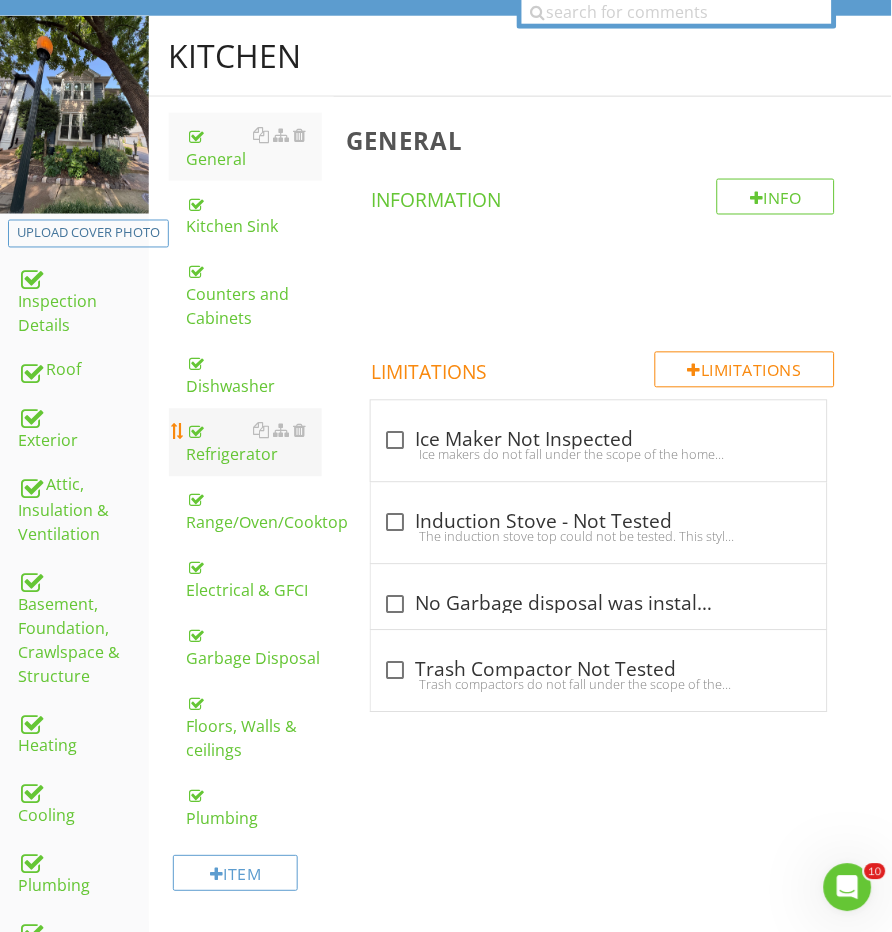 click on "Refrigerator" at bounding box center [255, 443] 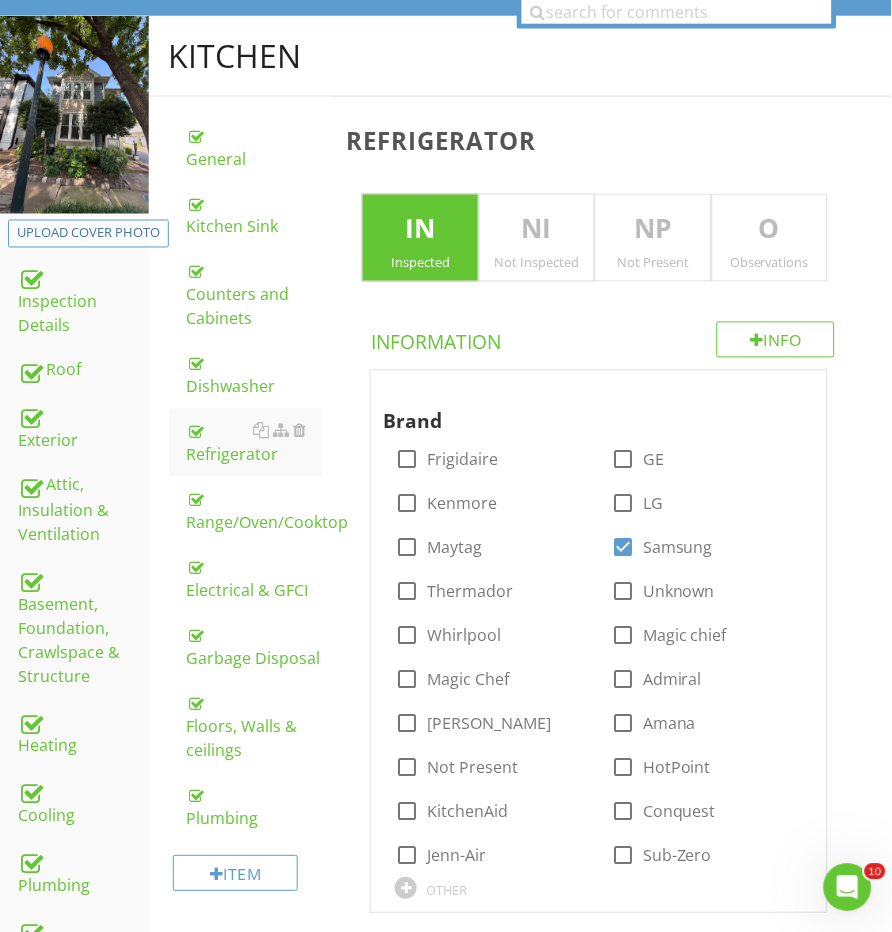 click on "O" at bounding box center [770, 230] 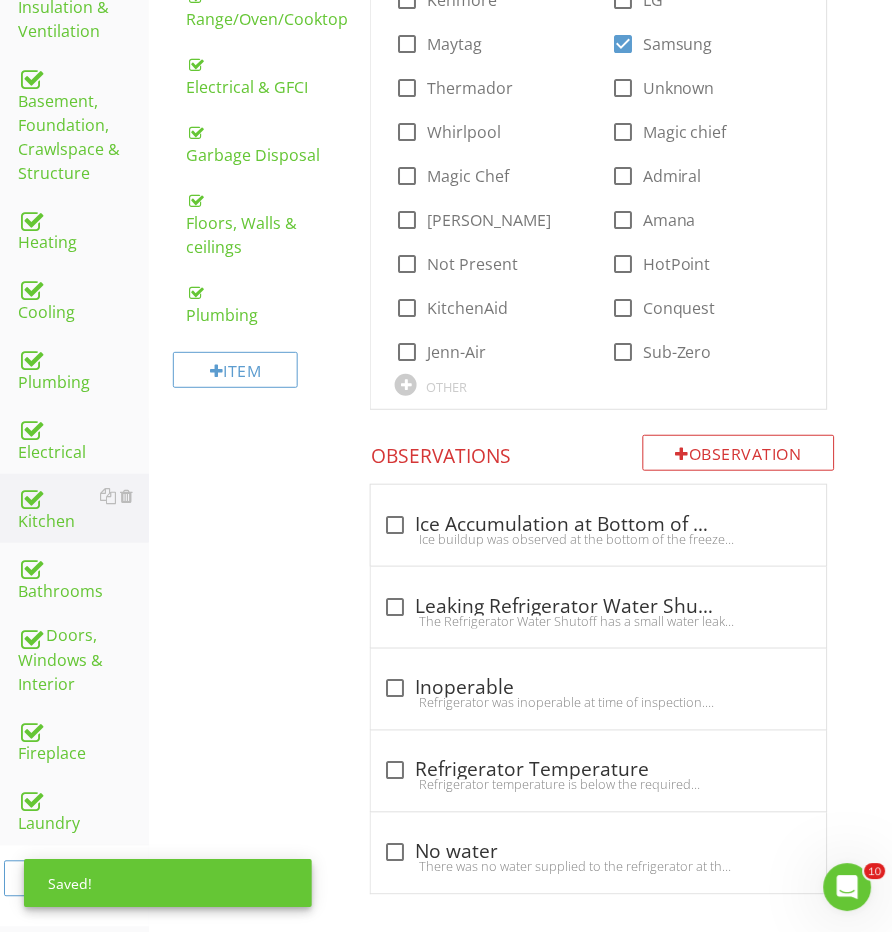 click on "Observation
Observations
check_box_outline_blank
Ice Accumulation at Bottom of Freezer
Ice buildup was observed at the bottom of the freezer compartment. This condition may be caused by a clogged condensate drain, defective defrost components (such as heating coils), low refrigerant levels, a water leak, or general malfunction of the appliance.Implication:Persistent ice accumulation can affect appliance performance, energy efficiency, and may lead to water leakage or food spoilage if not addressed.Recommendation:Recommend further evaluation and repair by a qualified appliance technician to diagnose the cause and restore proper function.
check_box_outline_blank
Leaking Refrigerator Water Shutoff
check_box_outline_blank
Inoperable" at bounding box center [602, 664] 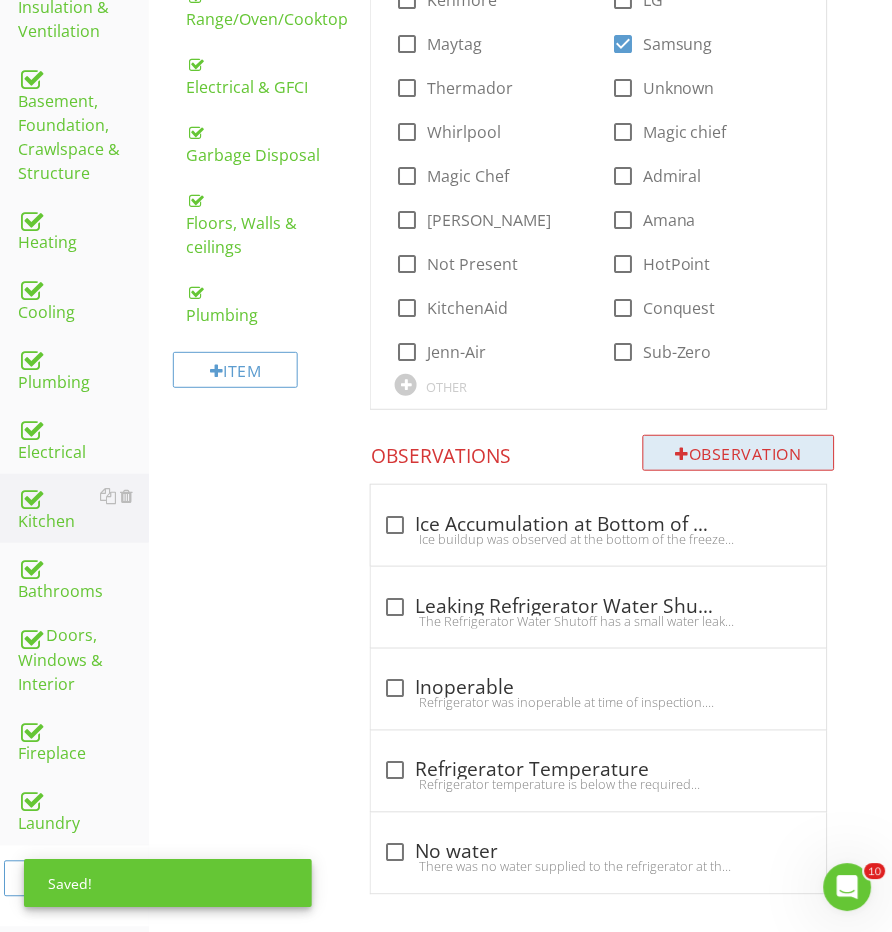 click on "Observation" at bounding box center (739, 453) 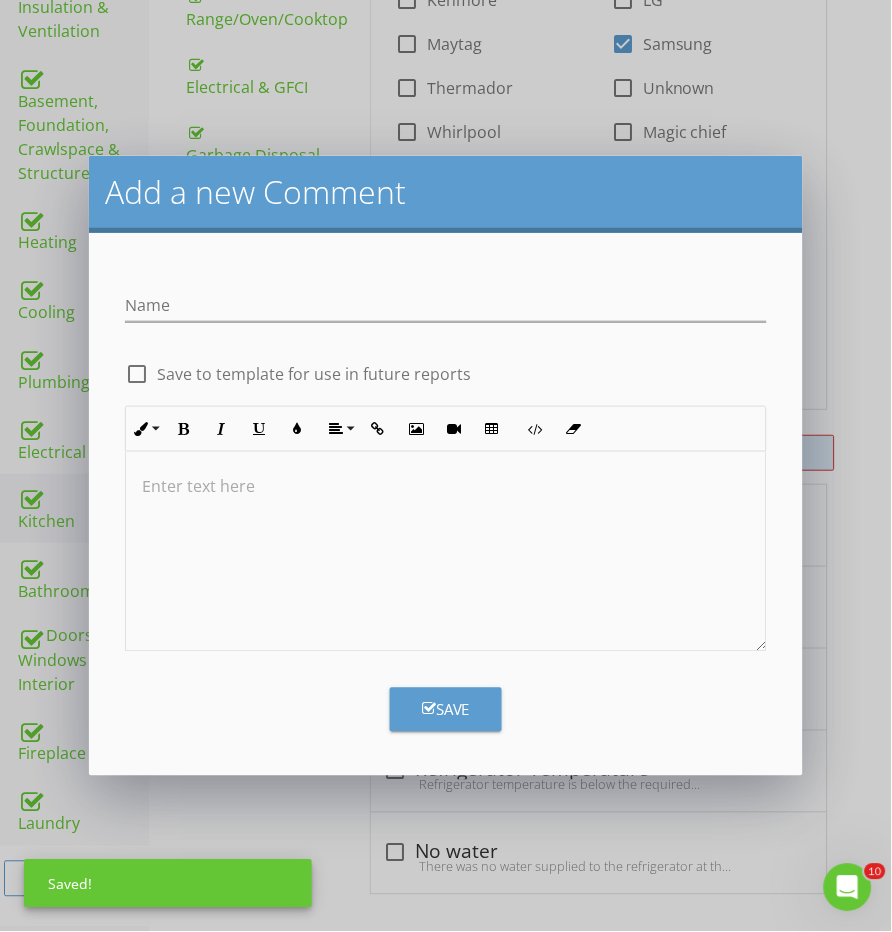 scroll, scrollTop: 763, scrollLeft: 0, axis: vertical 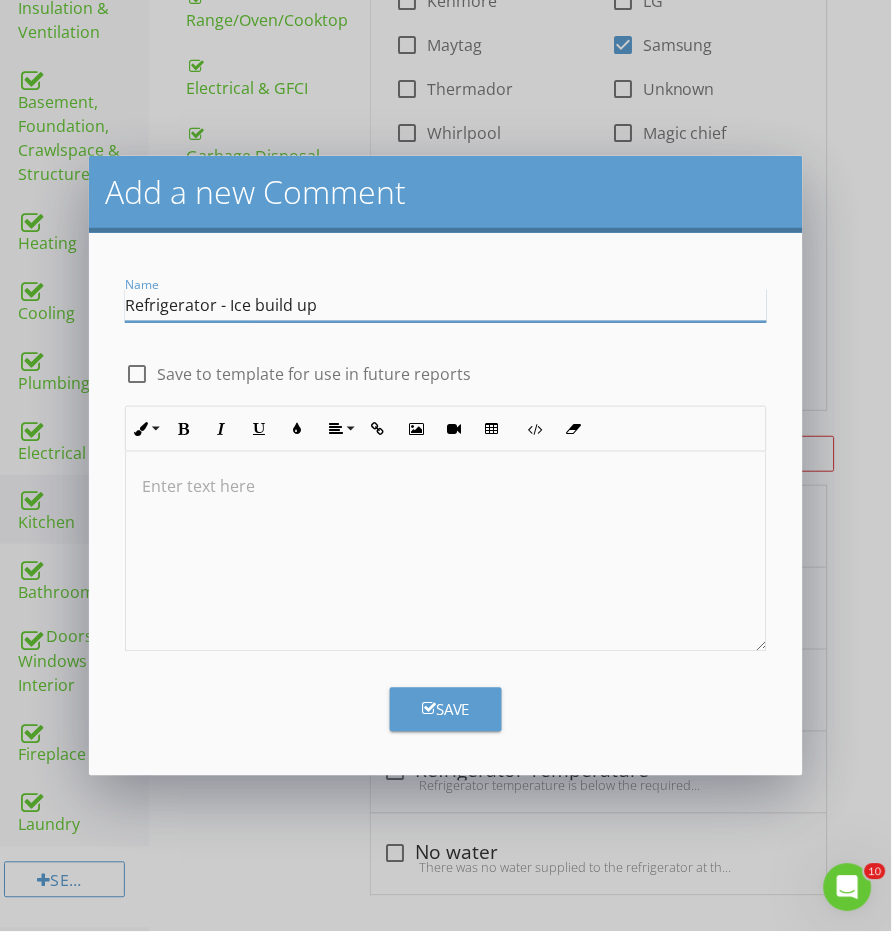 type on "Refrigerator - Ice build up" 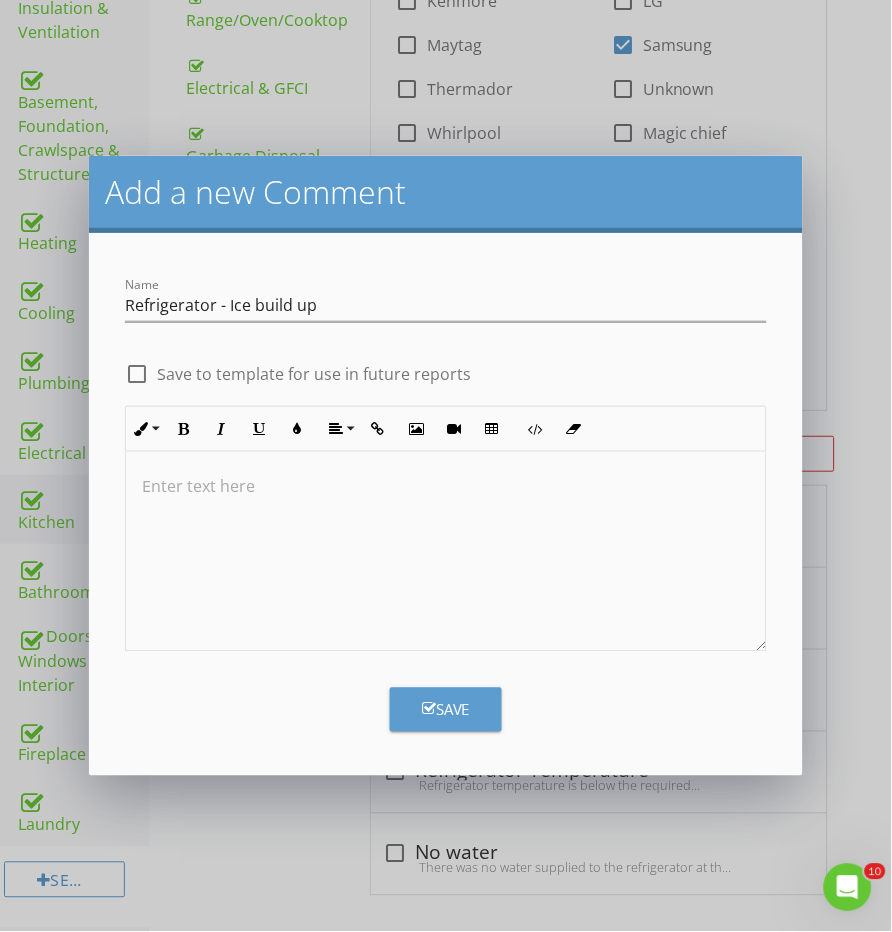 click at bounding box center [446, 552] 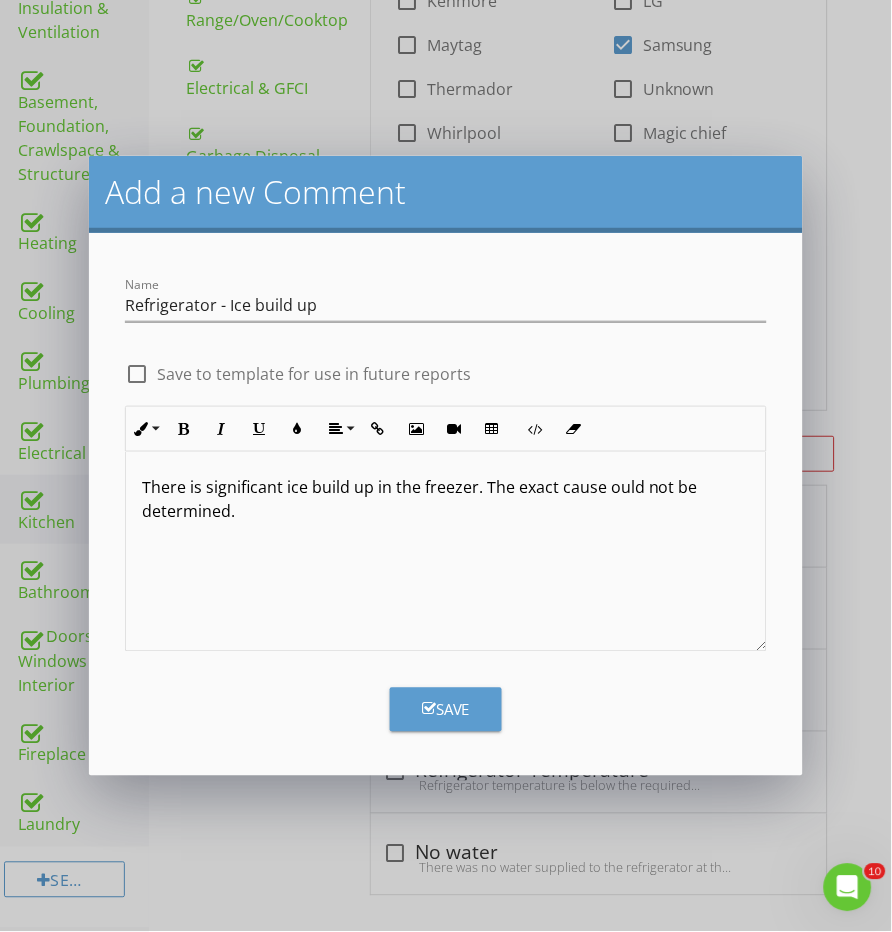 click on "There is significant ice build up in the freezer. The exact cause ould not be determined." at bounding box center (446, 500) 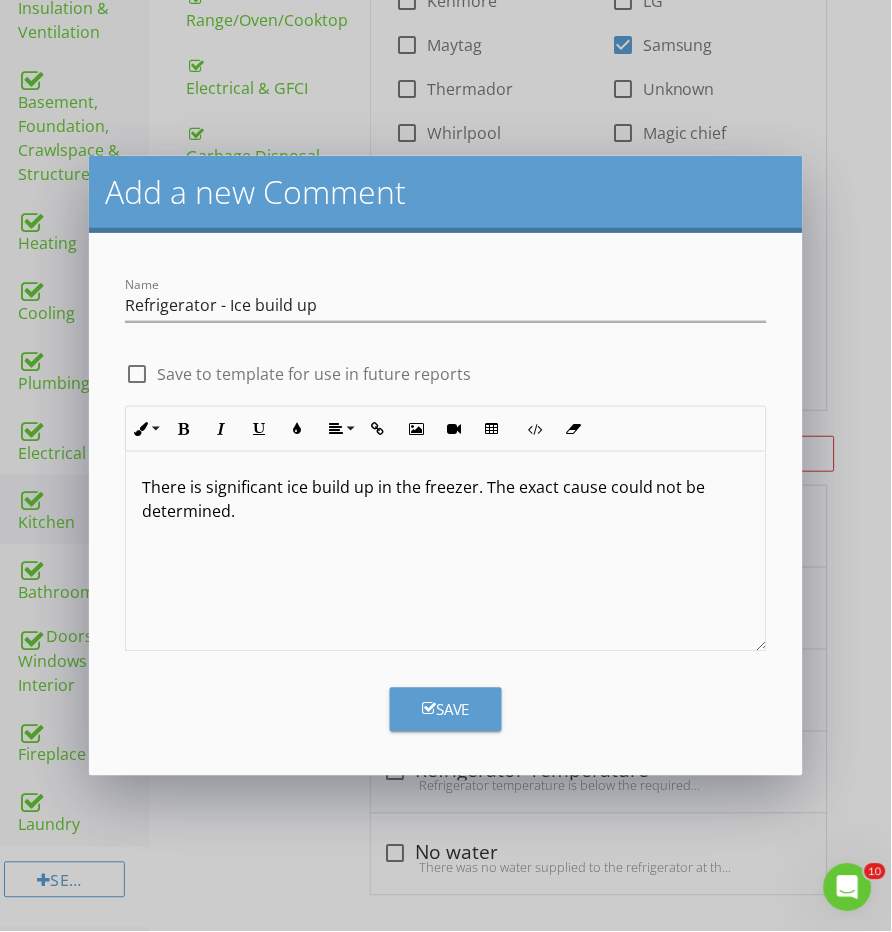 click on "There is significant ice build up in the freezer. The exact cause could not be determined." at bounding box center [446, 552] 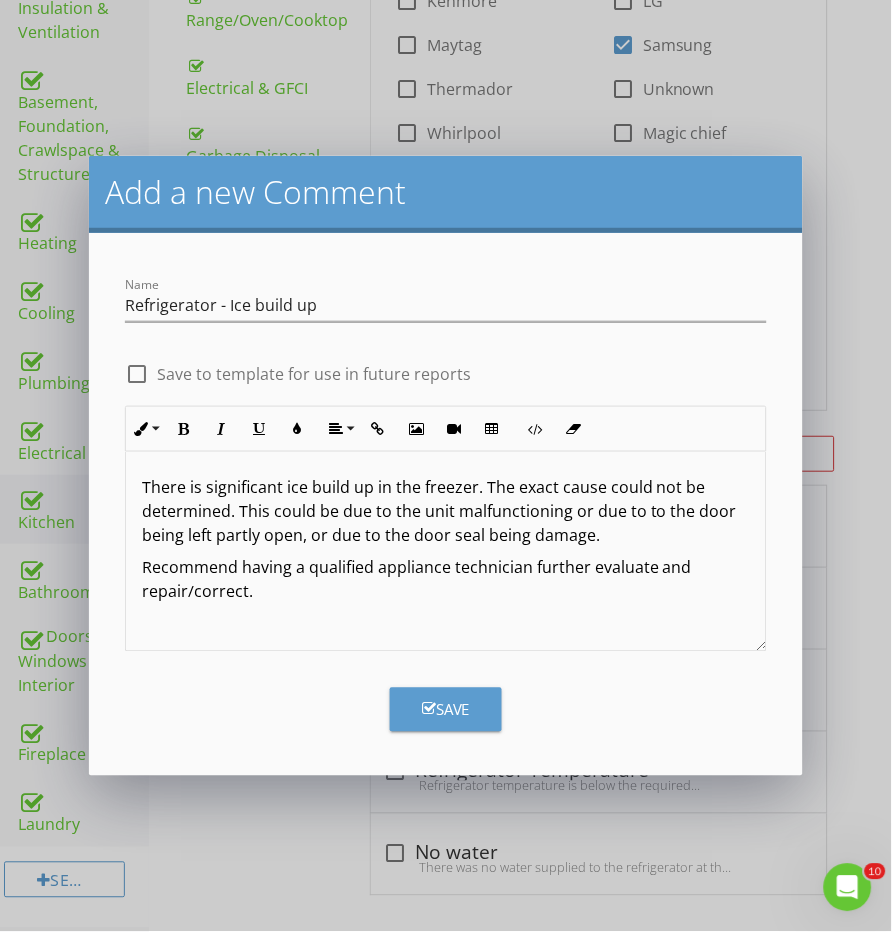 click on "Save" at bounding box center (446, 710) 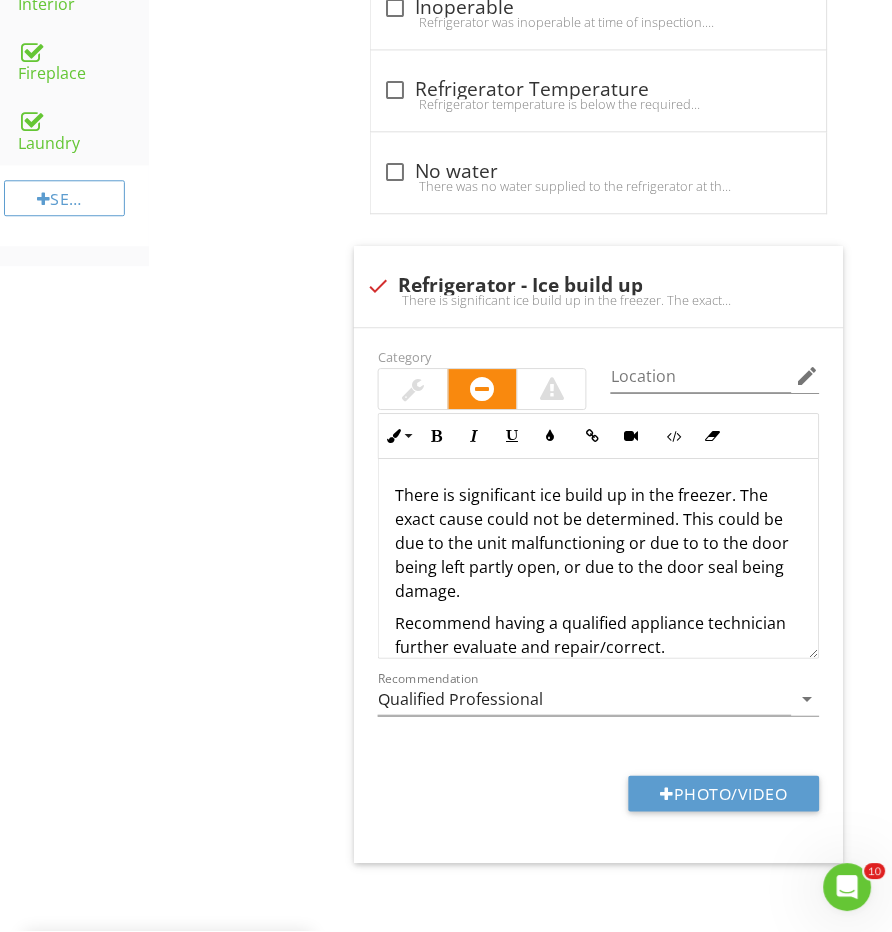 scroll, scrollTop: 1444, scrollLeft: 0, axis: vertical 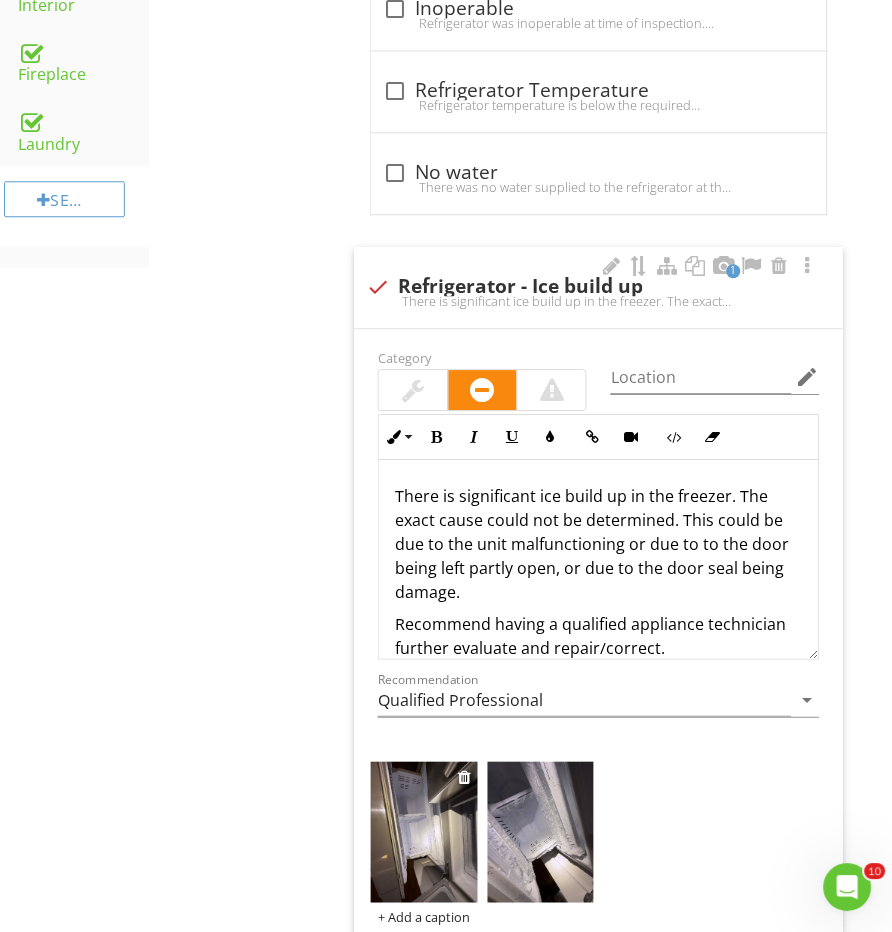 click at bounding box center (424, 833) 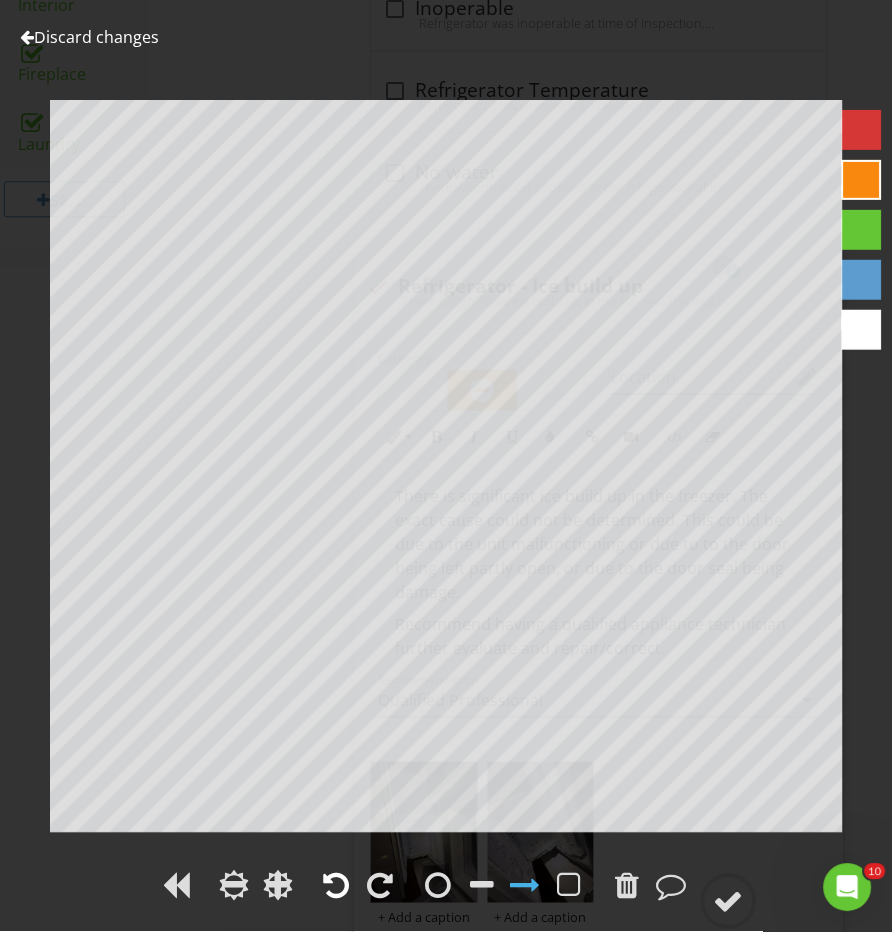 click at bounding box center (336, 886) 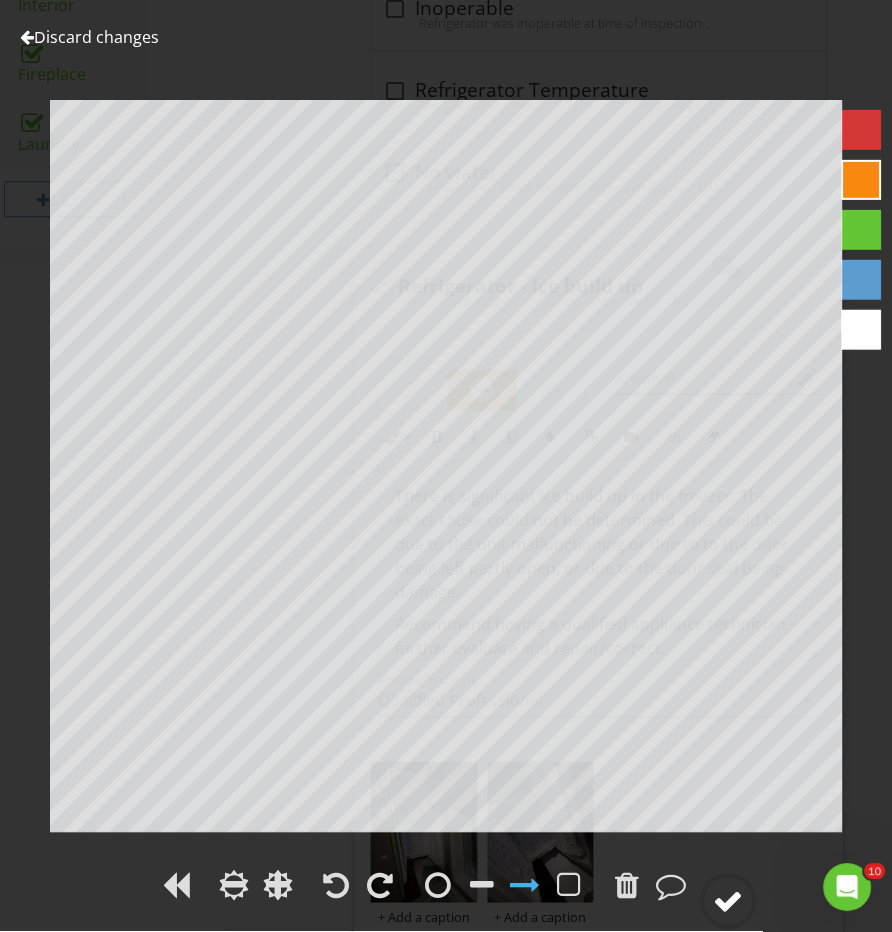 click at bounding box center (729, 902) 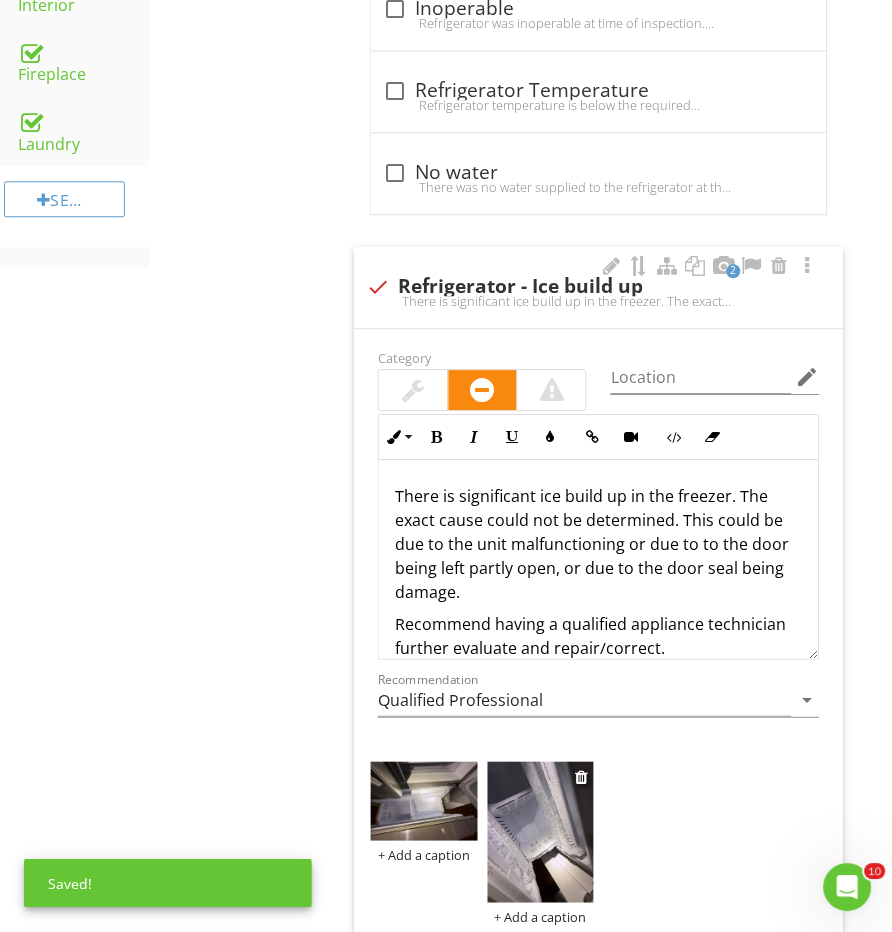 click at bounding box center [541, 833] 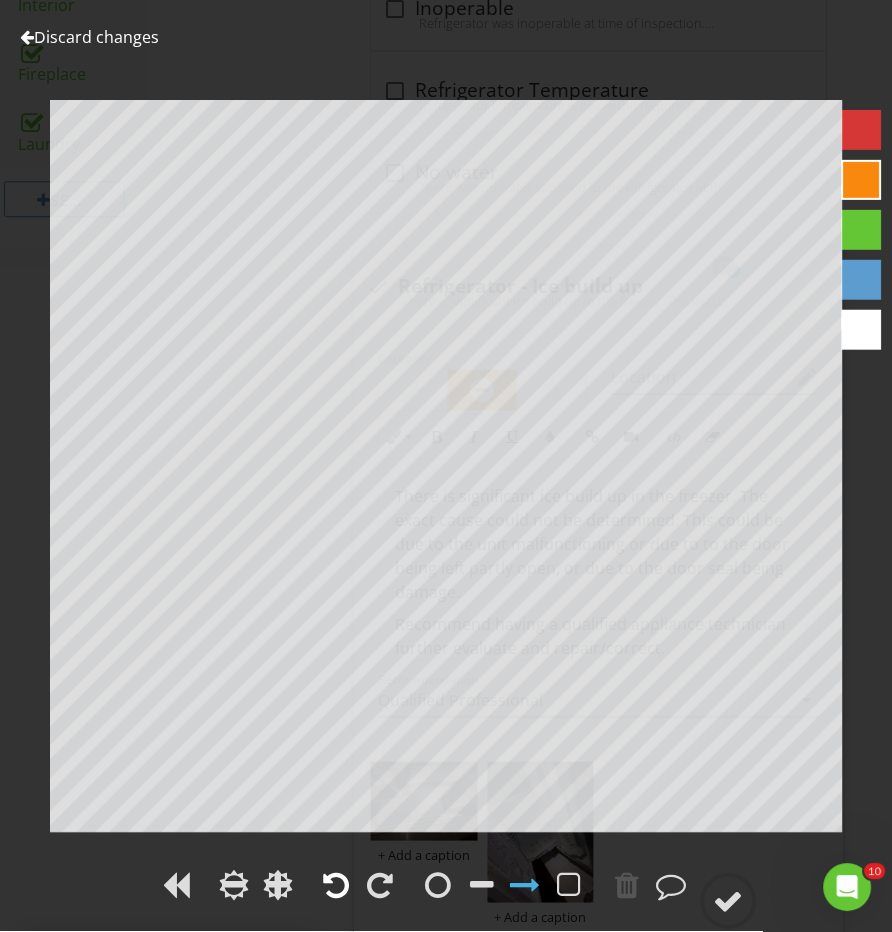 click at bounding box center [336, 886] 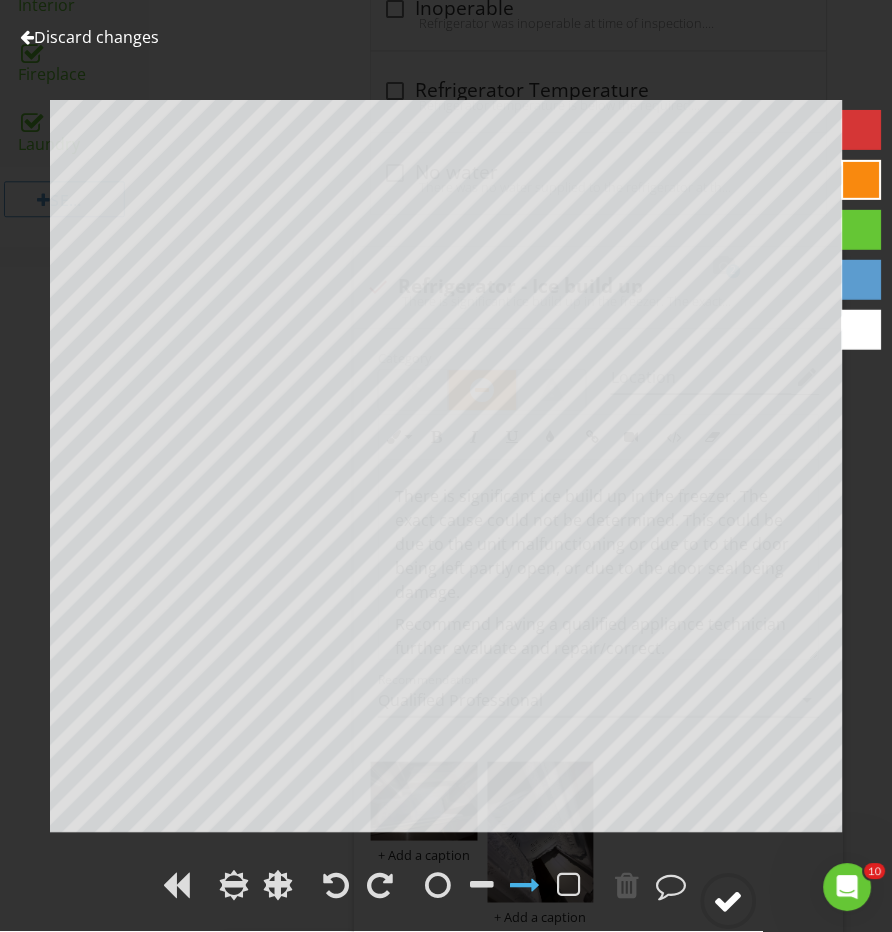 click at bounding box center (729, 902) 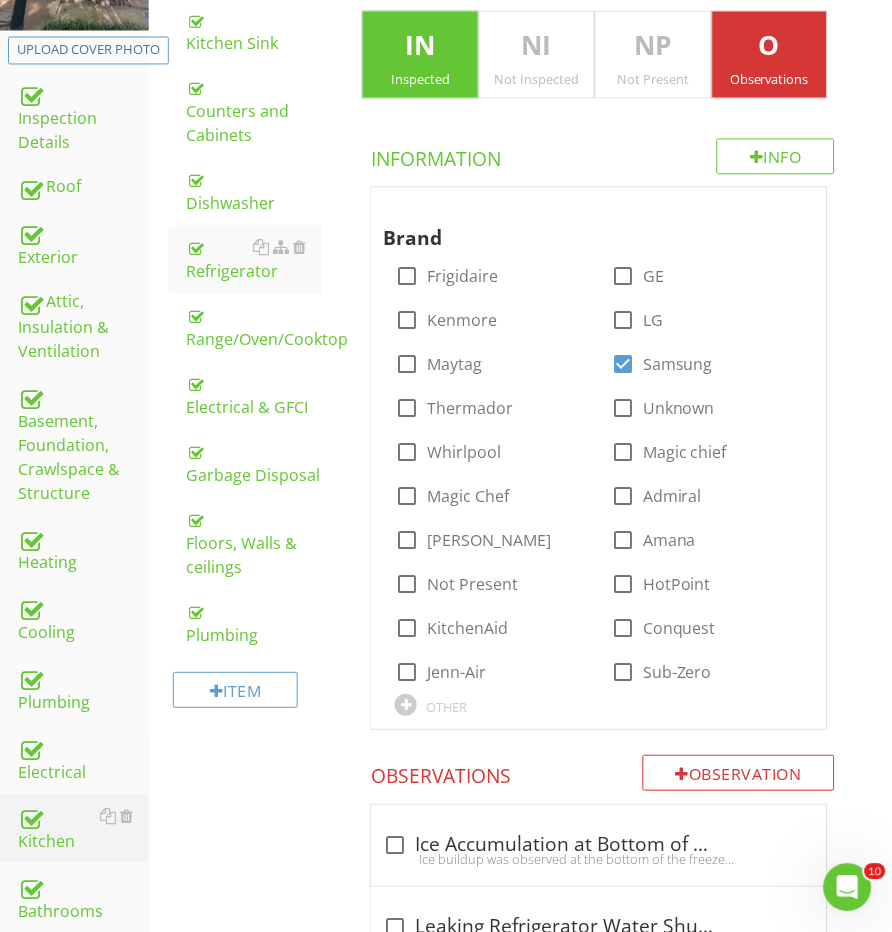 scroll, scrollTop: 631, scrollLeft: 0, axis: vertical 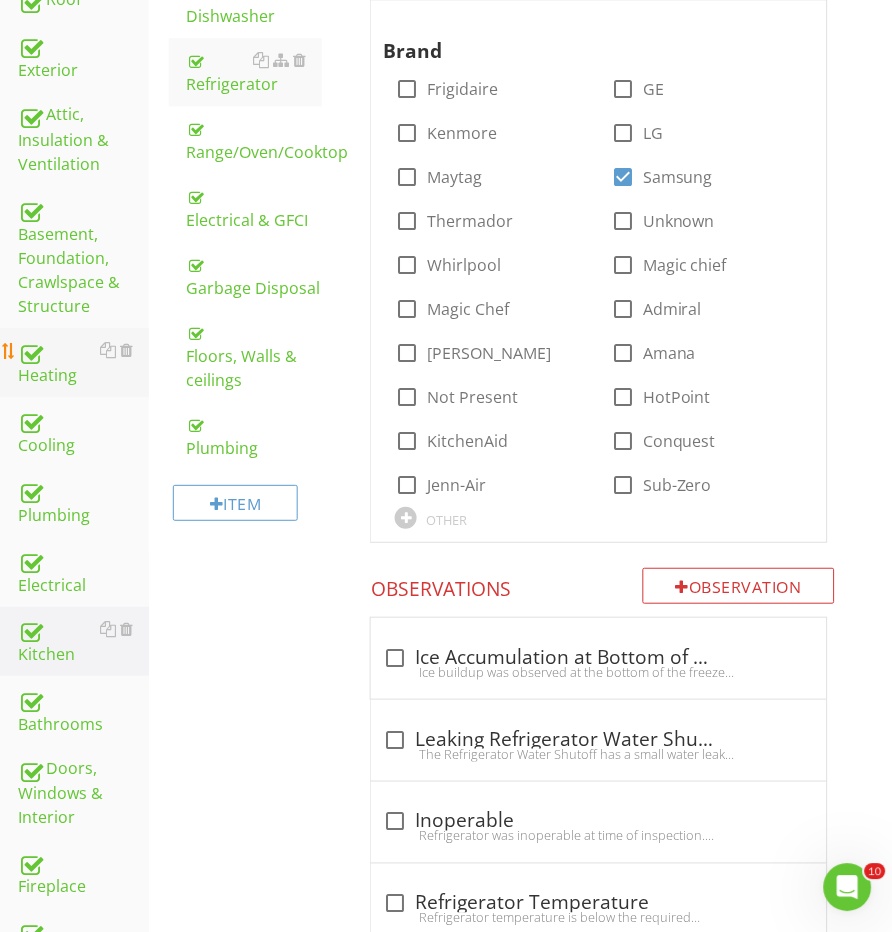 click on "Heating" at bounding box center (83, 363) 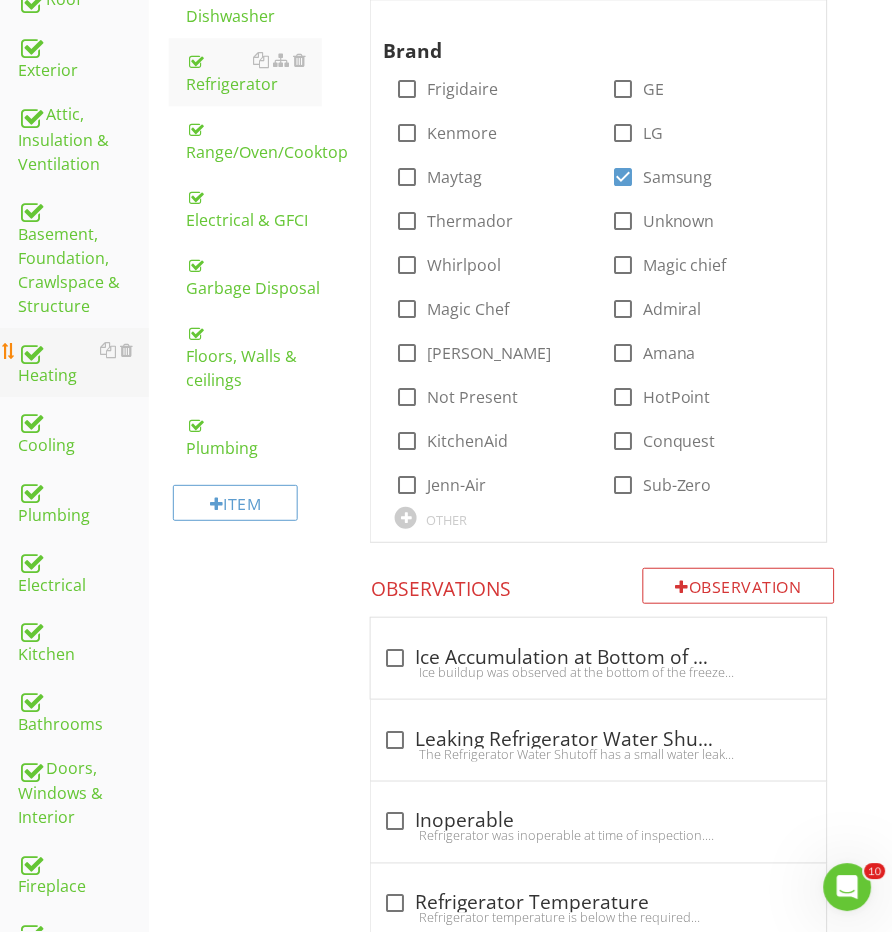 click on "Heating" at bounding box center [83, 363] 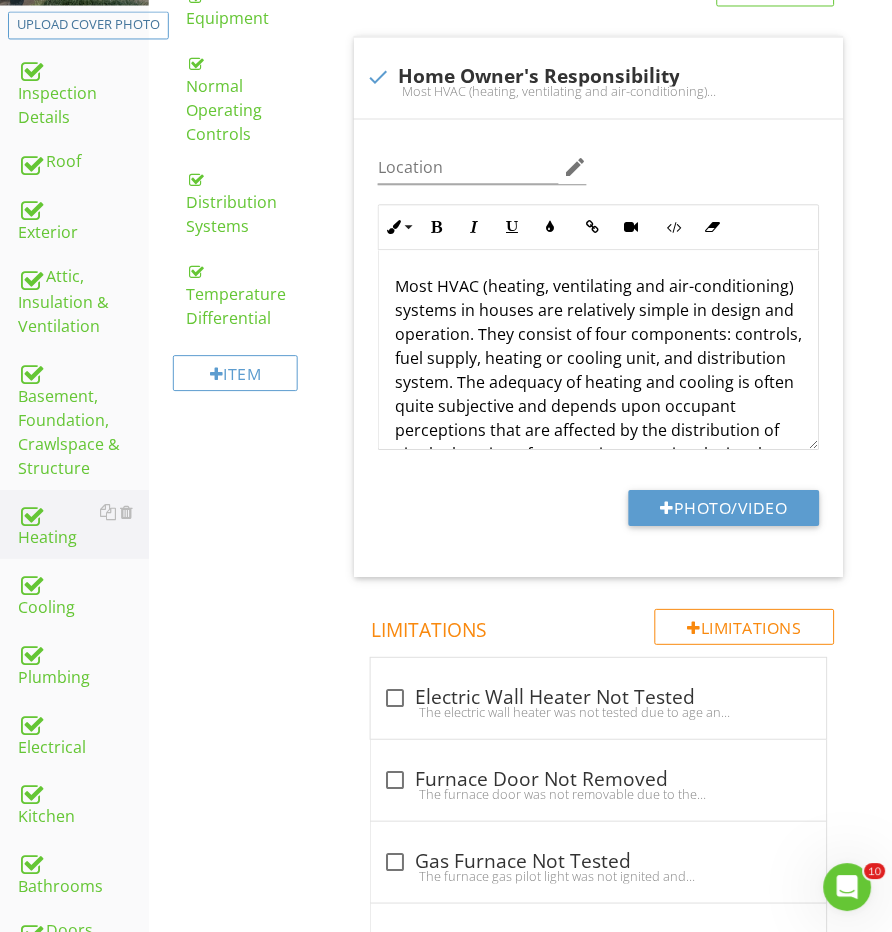 scroll, scrollTop: 352, scrollLeft: 0, axis: vertical 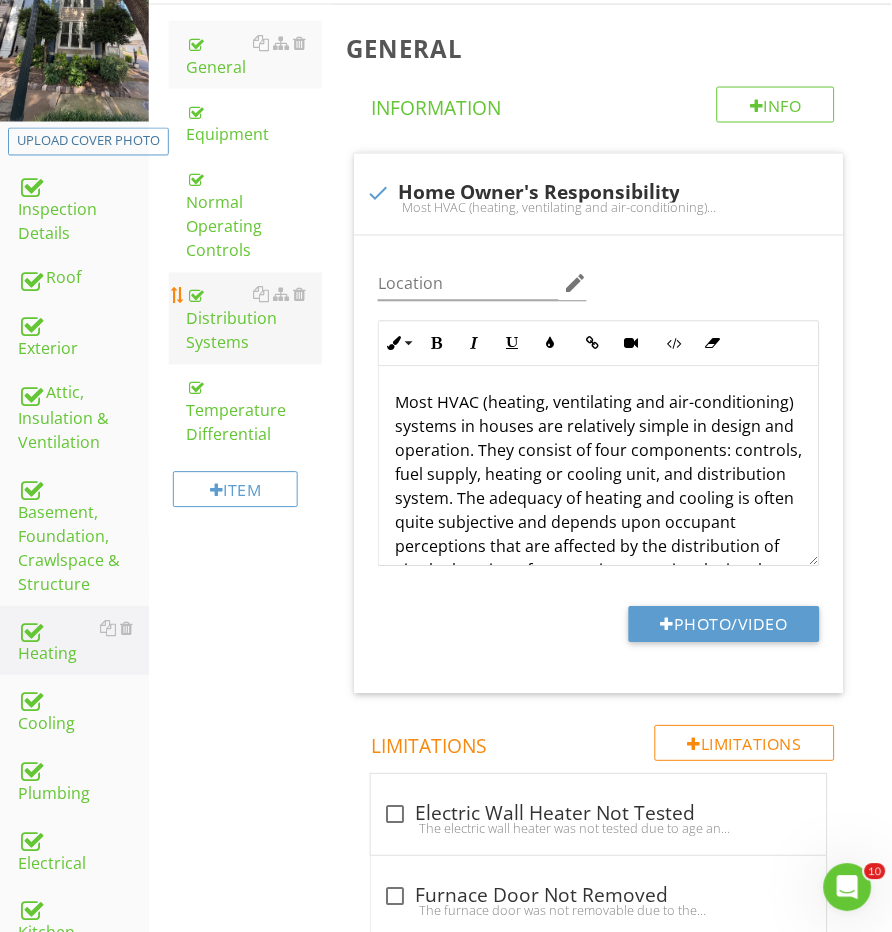 click on "Distribution Systems" at bounding box center [255, 319] 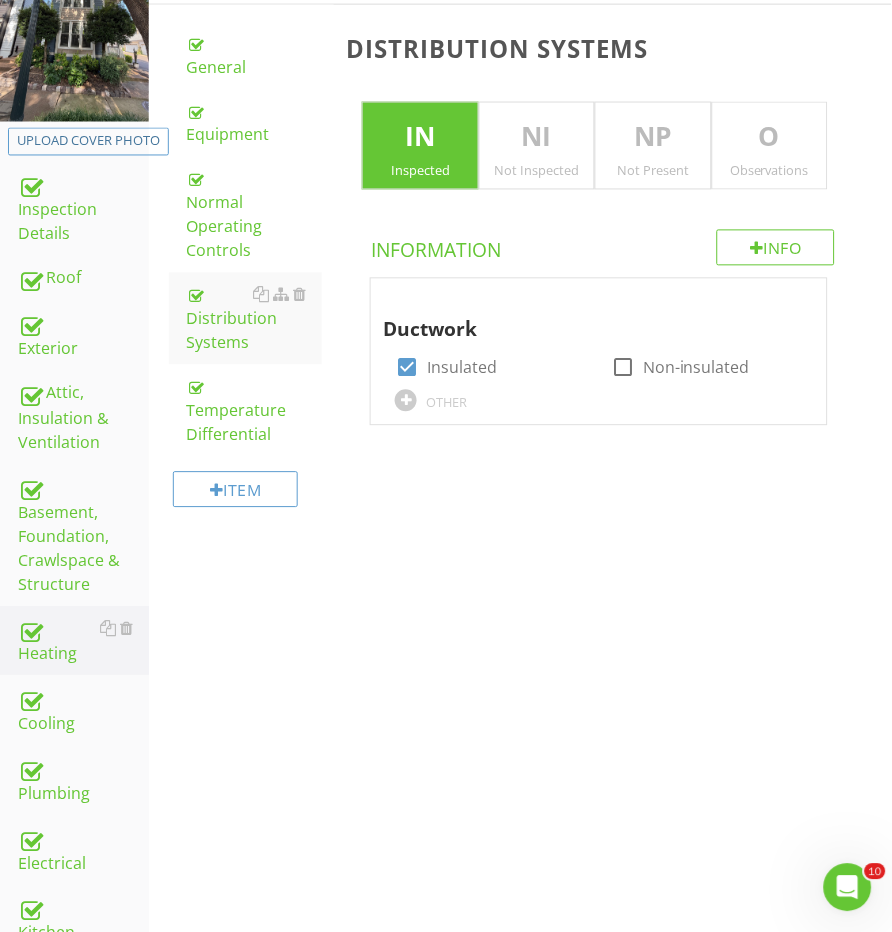 click on "Observations" at bounding box center [770, 171] 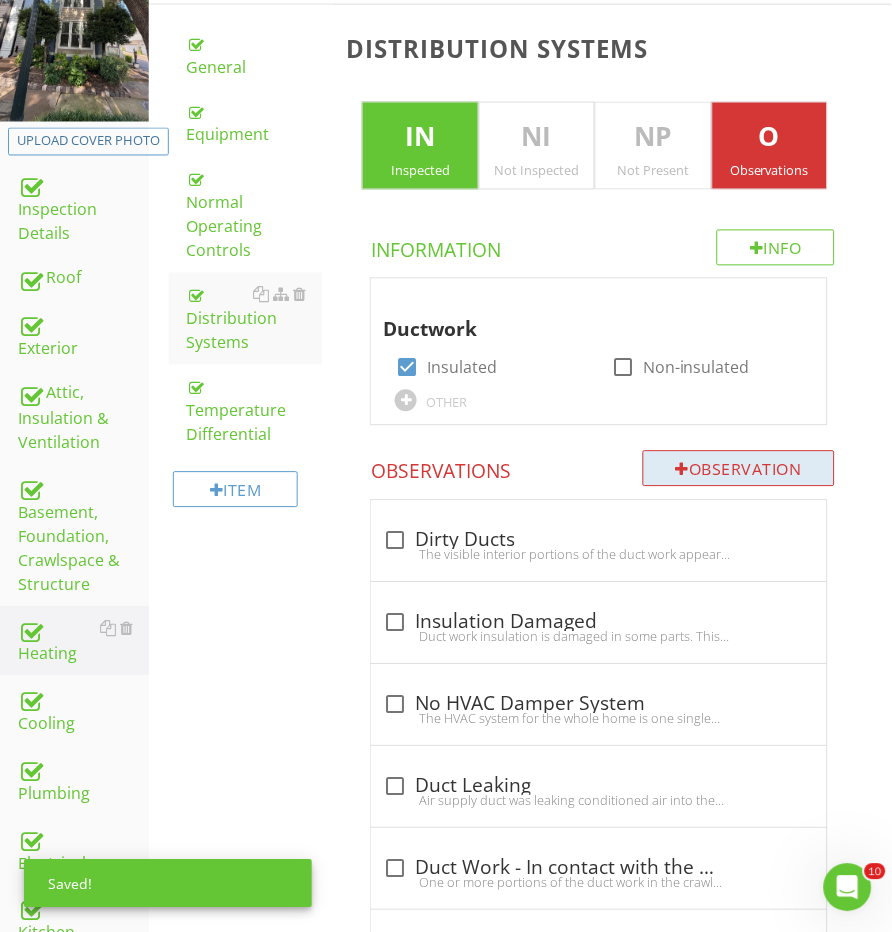 click on "Observation" at bounding box center (739, 469) 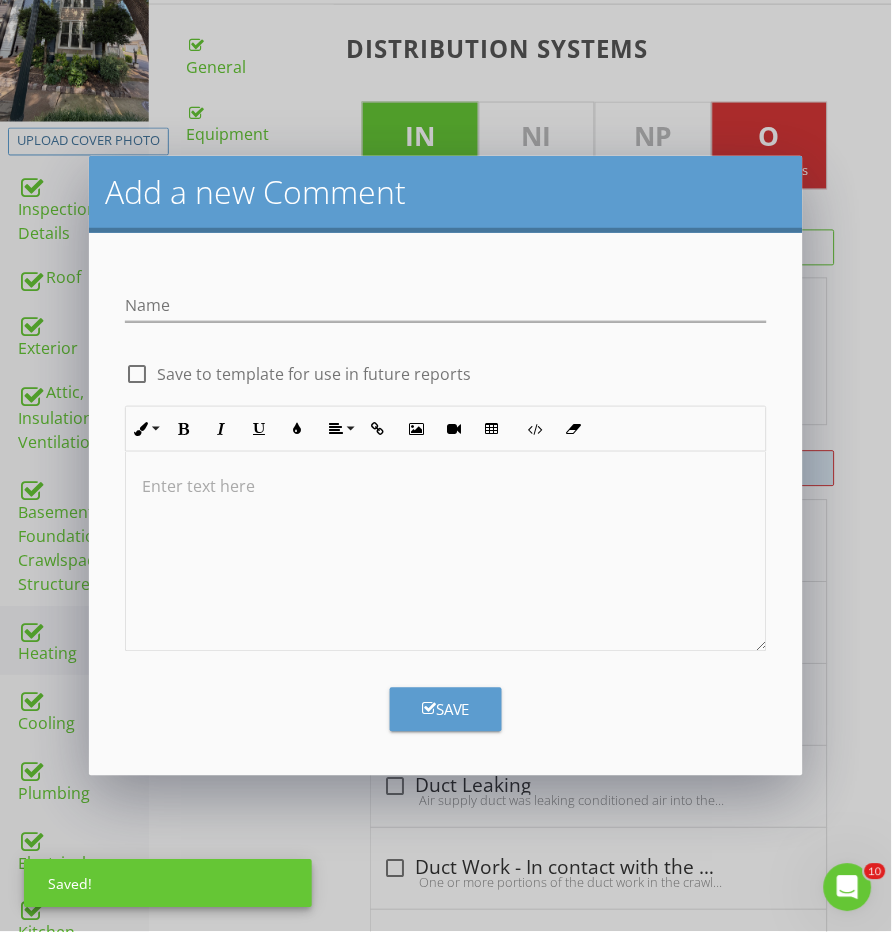 scroll, scrollTop: 351, scrollLeft: 0, axis: vertical 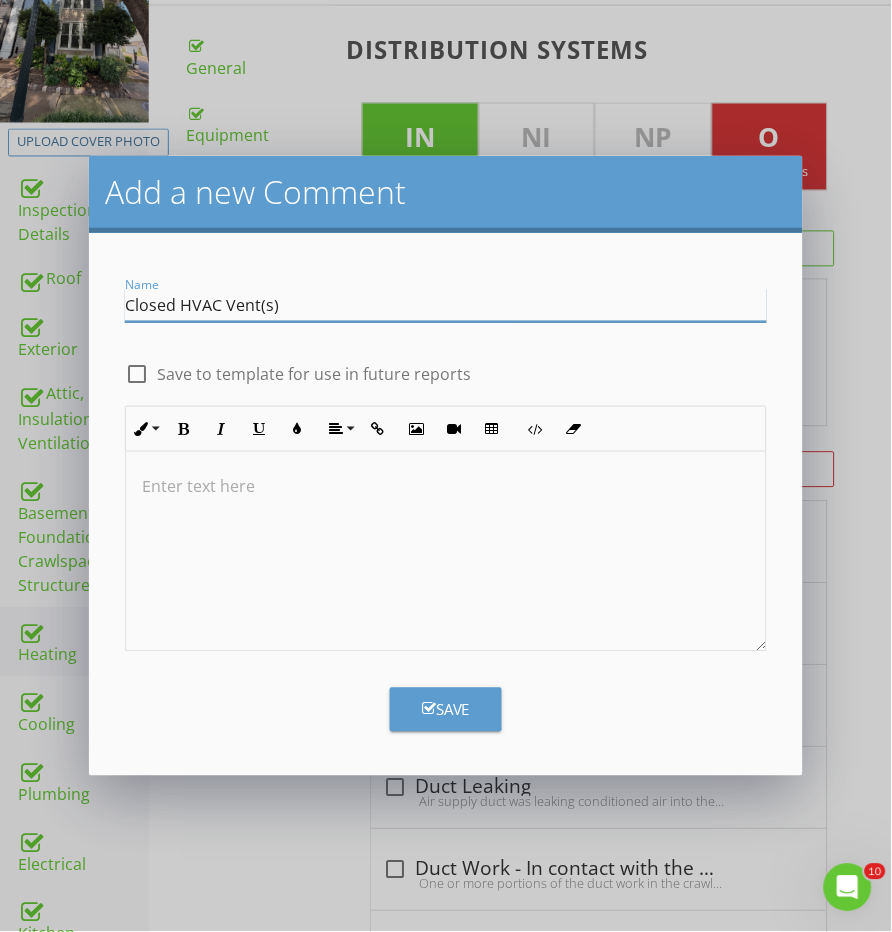 type on "Closed HVAC Vent(s)" 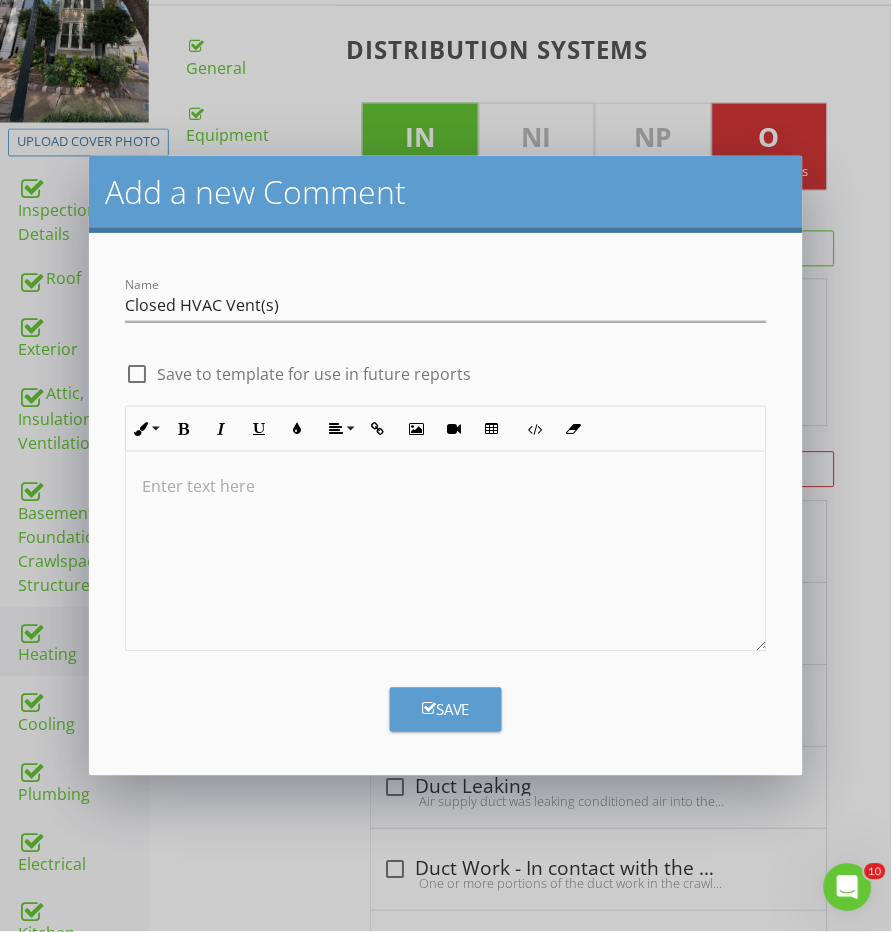 click at bounding box center (446, 552) 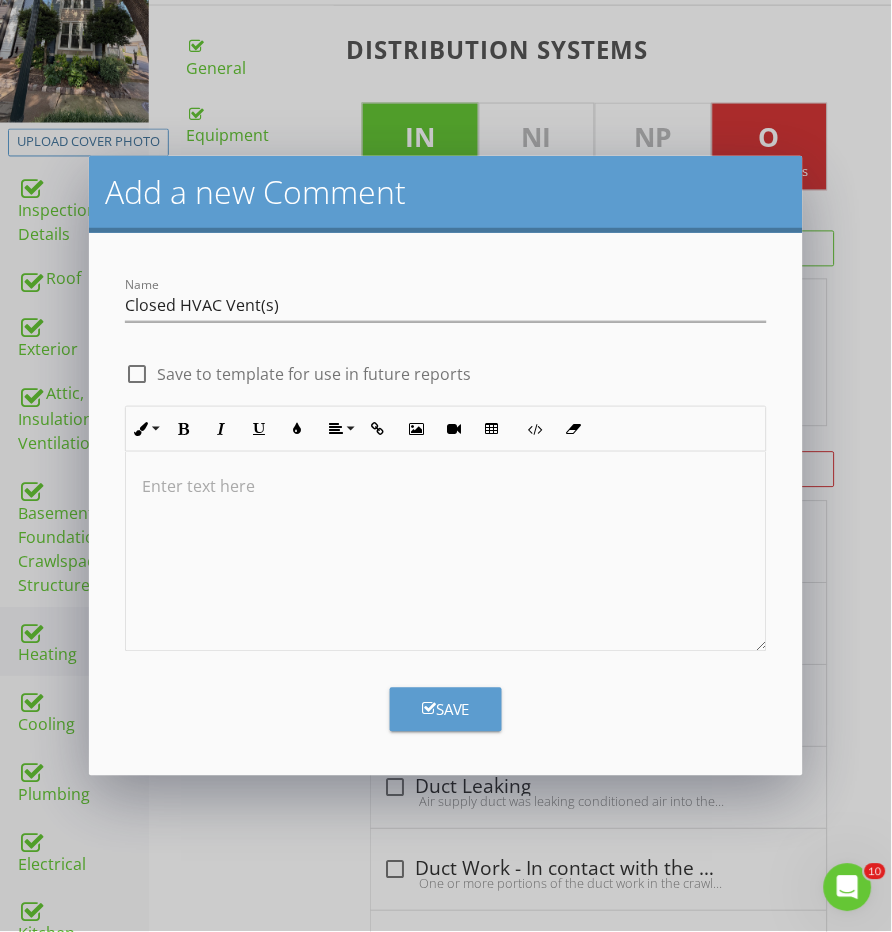 type 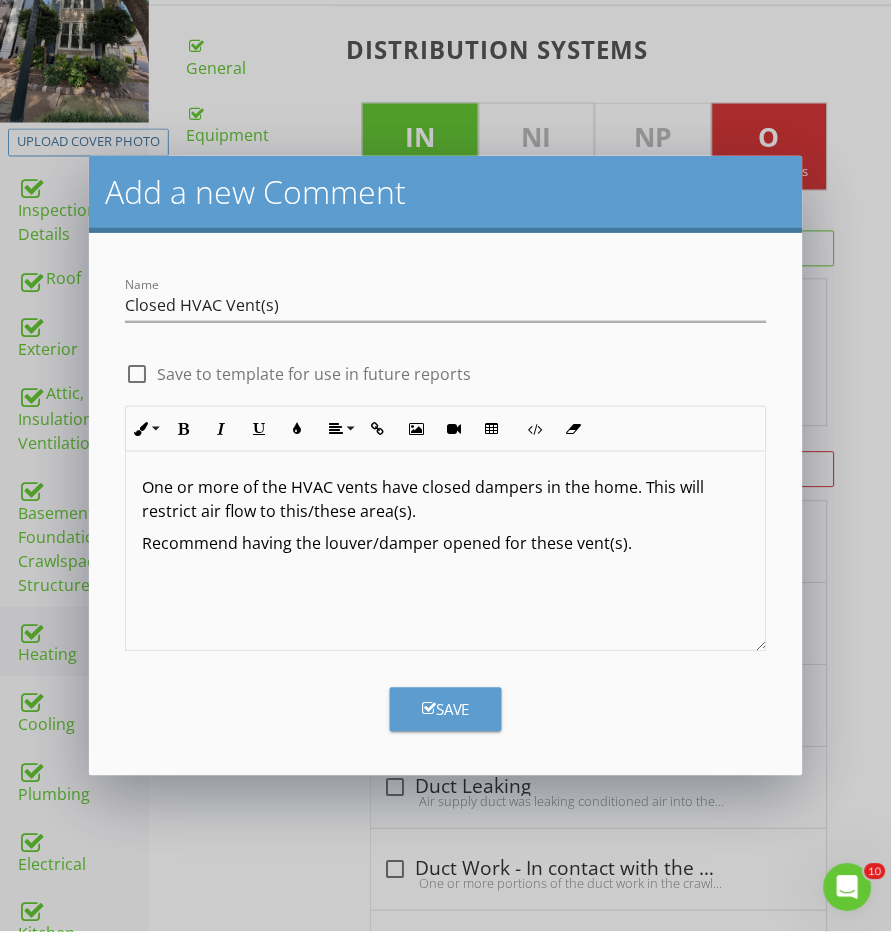 click on "Save" at bounding box center (446, 710) 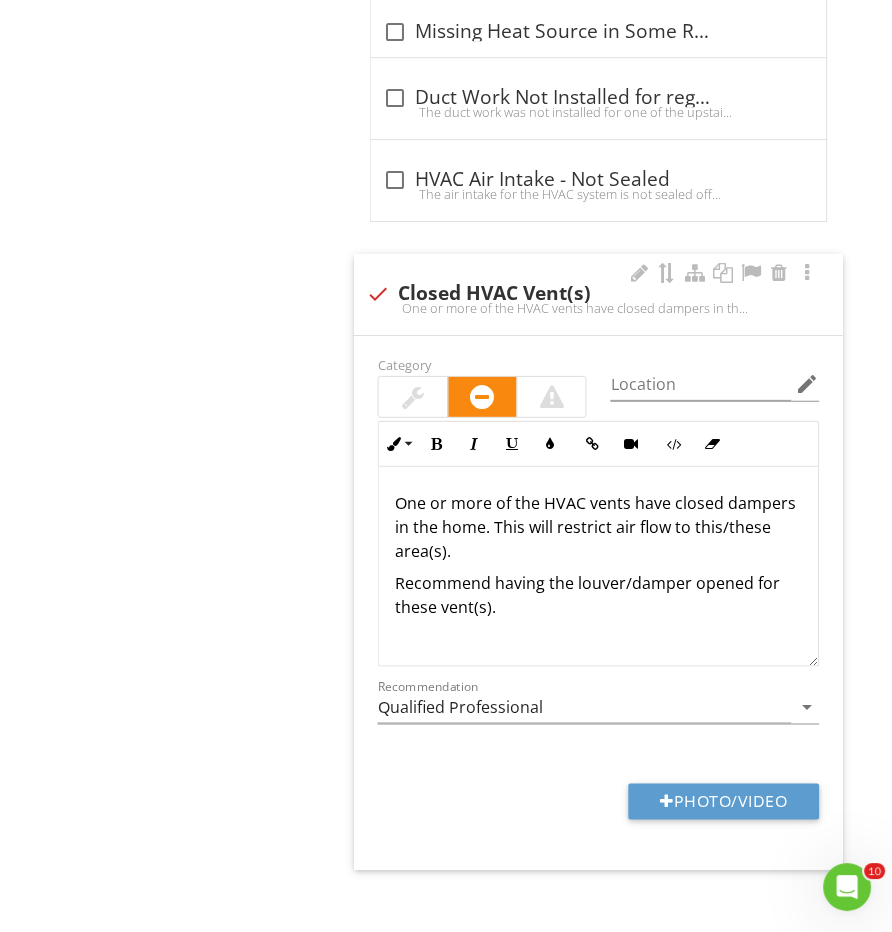 scroll, scrollTop: 2581, scrollLeft: 0, axis: vertical 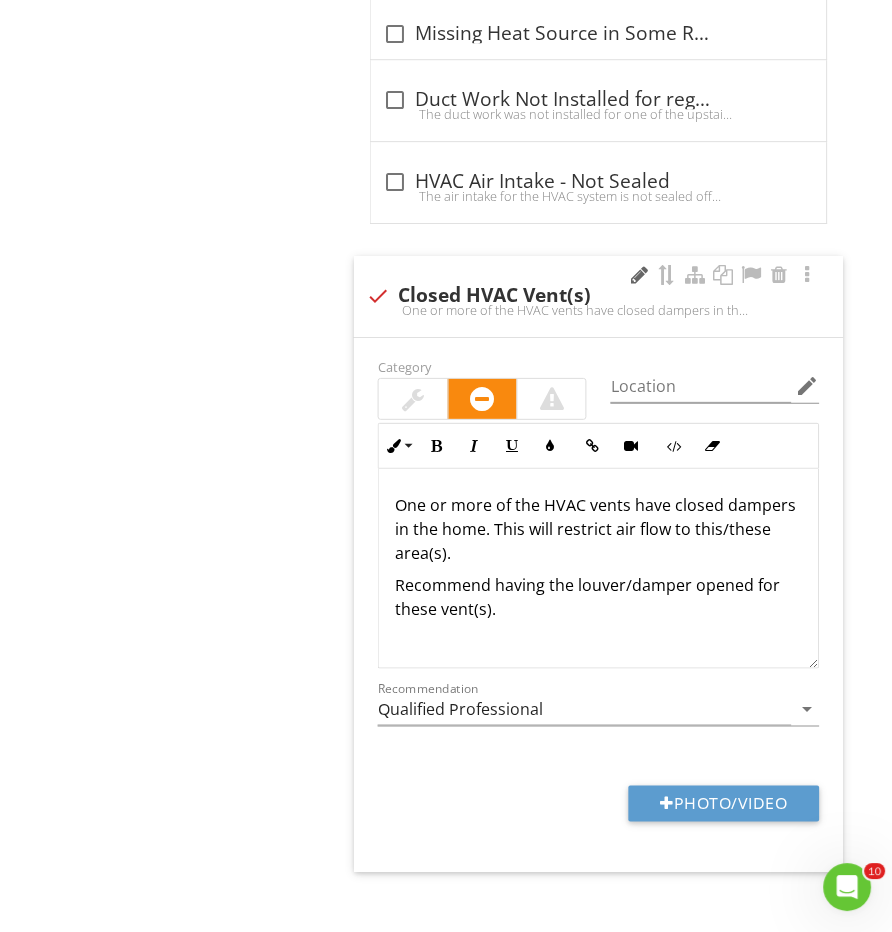 click at bounding box center [640, 275] 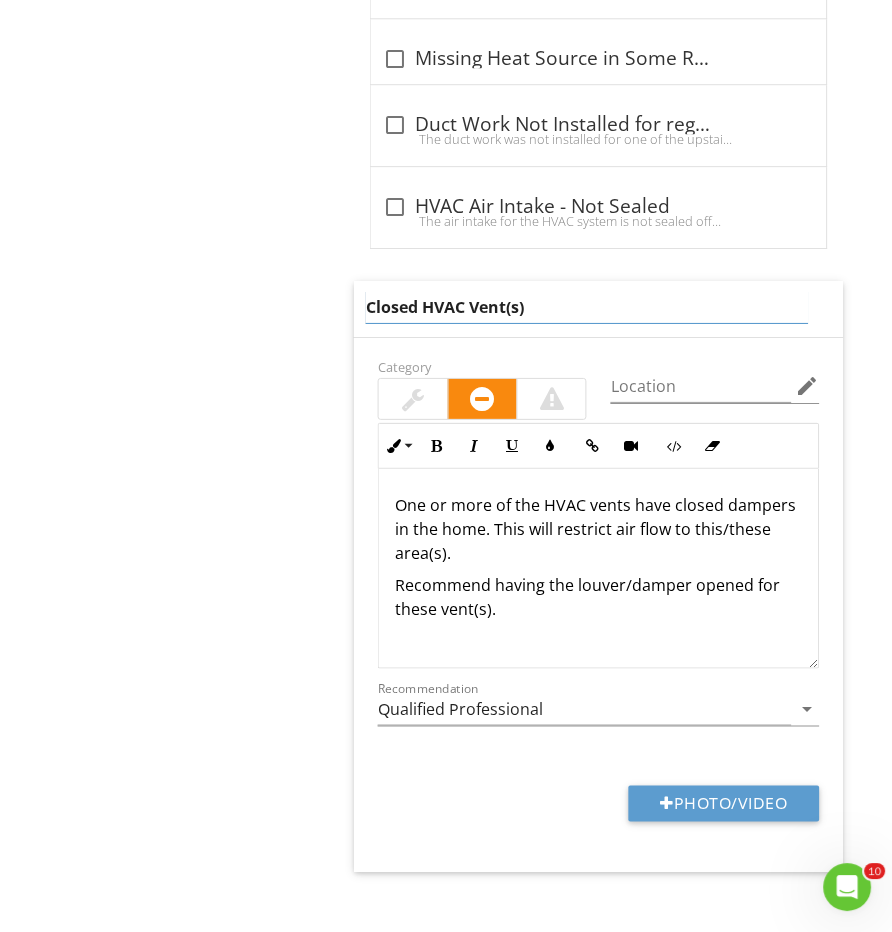 click on "Closed HVAC Vent(s)" at bounding box center [587, 307] 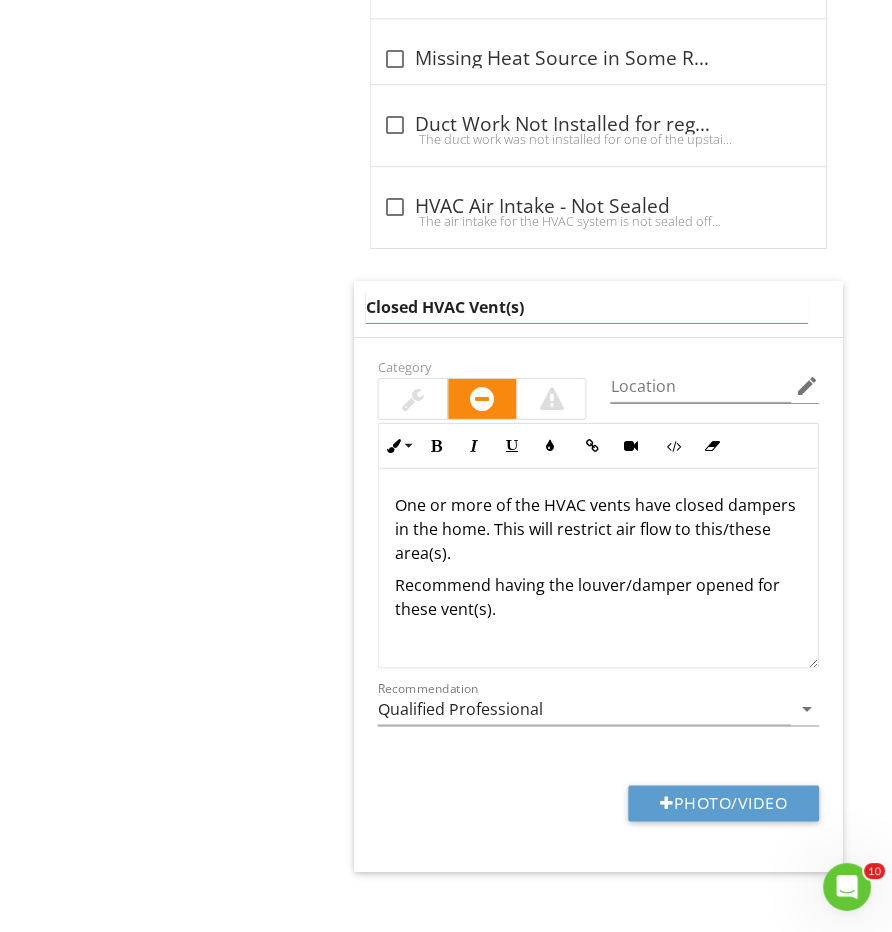 type 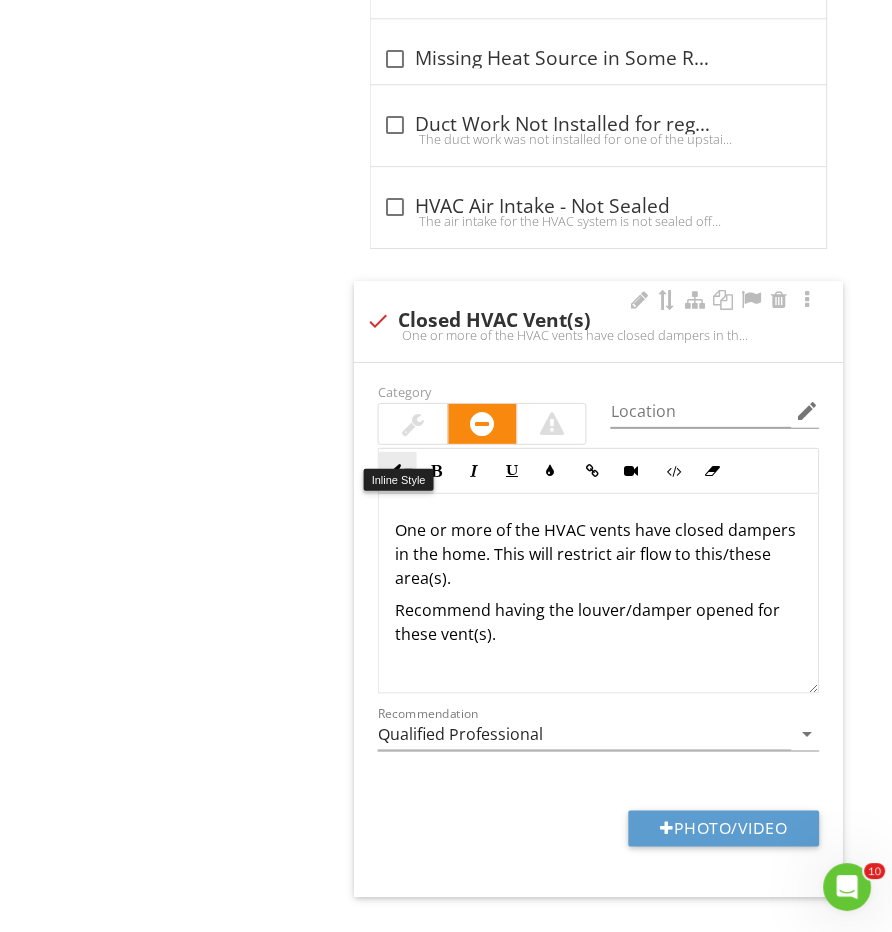 scroll, scrollTop: 2537, scrollLeft: 0, axis: vertical 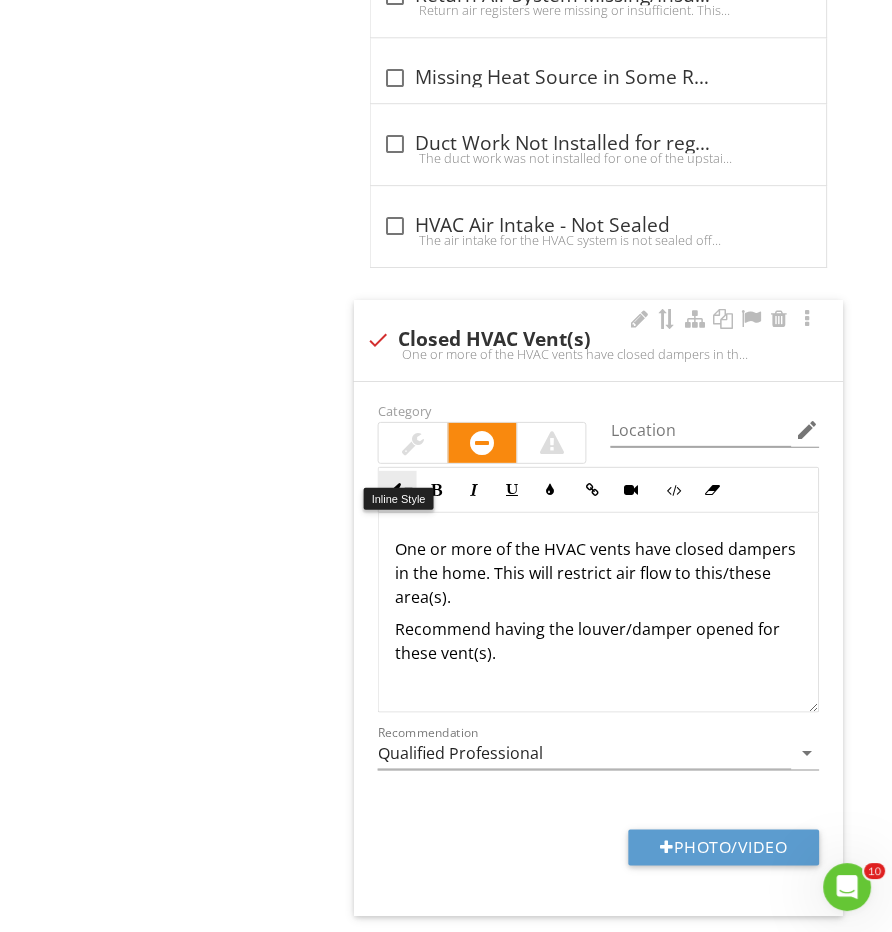 click on "Inline Style XLarge Large Normal Small Light Small/Light Bold Italic Underline Colors Insert Link Insert Video Code View Clear Formatting Ordered List Unordered List Insert Image Insert Table One or more of the HVAC vents have closed dampers in the home. This will restrict air flow to this/these area(s).  Recommend having the louver/damper opened for these vent(s).  Enter text here" at bounding box center (598, 590) 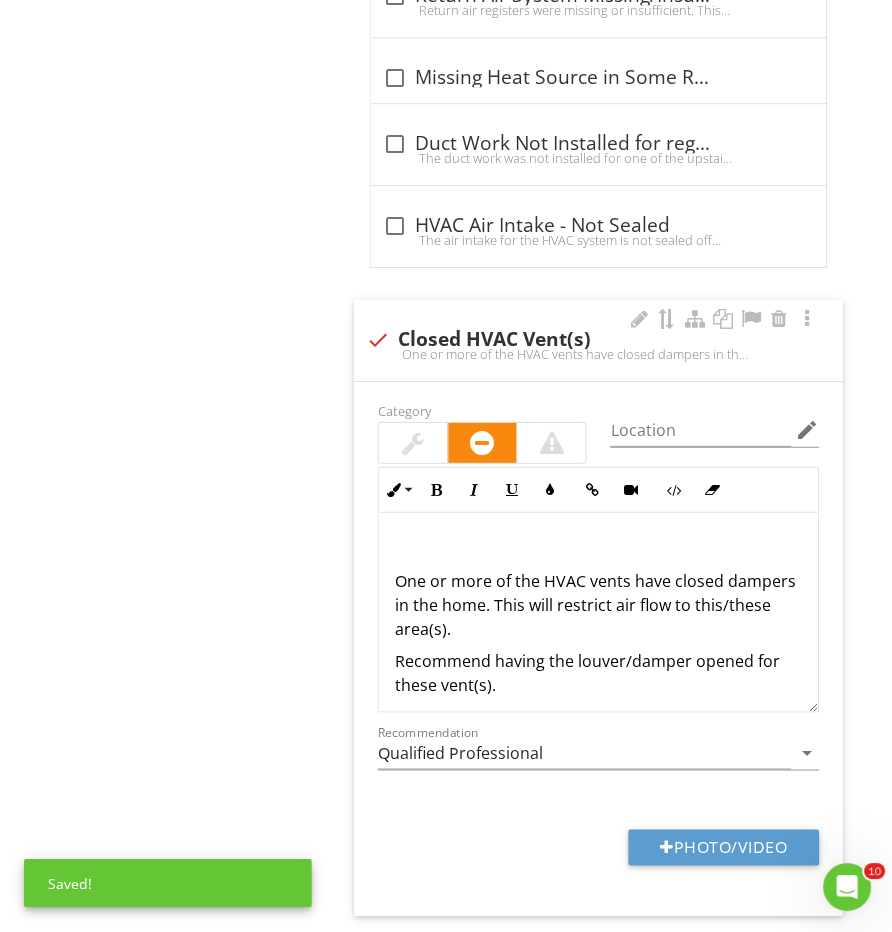 click at bounding box center [598, 549] 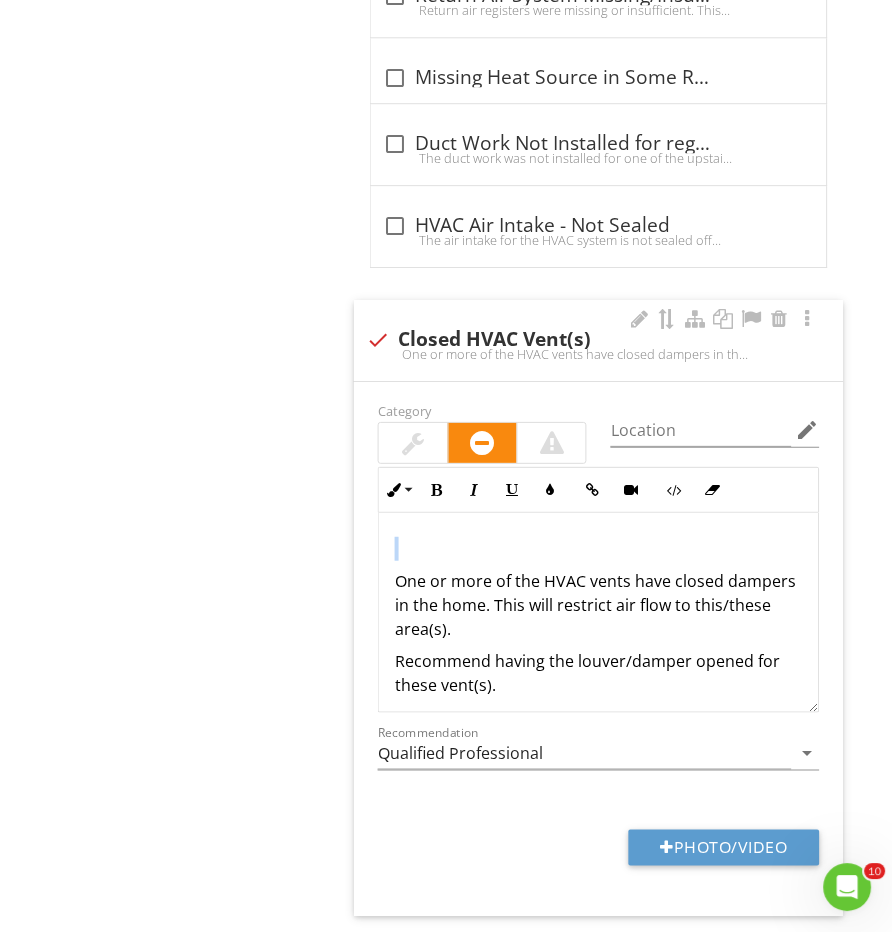 type on "<p>Closed HVAC Vent(s)One or more of the HVAC vents have closed dampers in the home. This will restrict air flow to this/these area(s).&nbsp;</p><p>Recommend having the louver/damper opened for these vent(s).&nbsp;</p>" 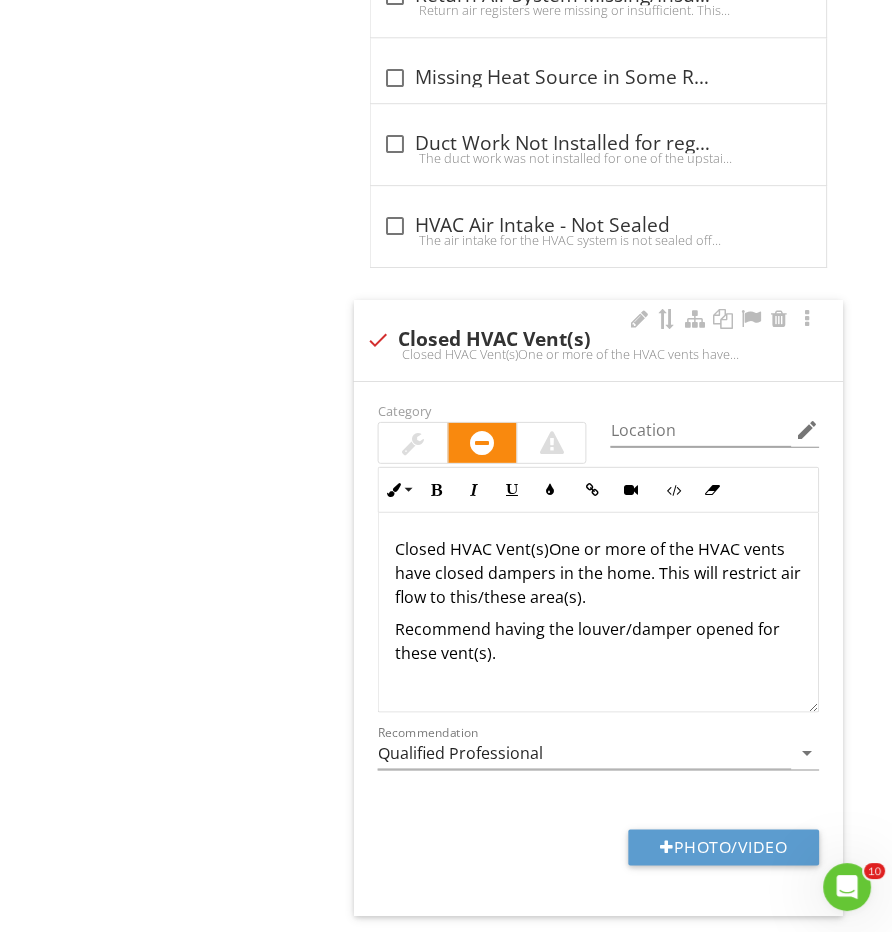 click on "Closed HVAC Vent(s)One or more of the HVAC vents have closed dampers in the home. This will restrict air flow to this/these area(s)." at bounding box center (598, 573) 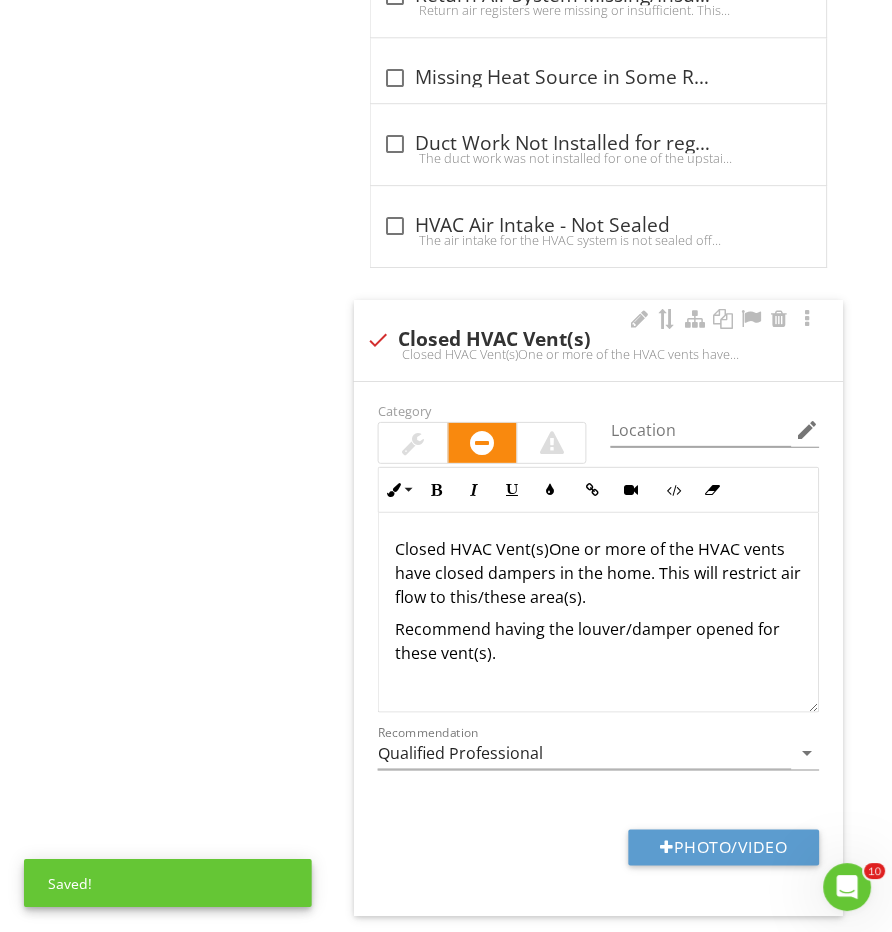 drag, startPoint x: 385, startPoint y: 528, endPoint x: 641, endPoint y: 655, distance: 285.77087 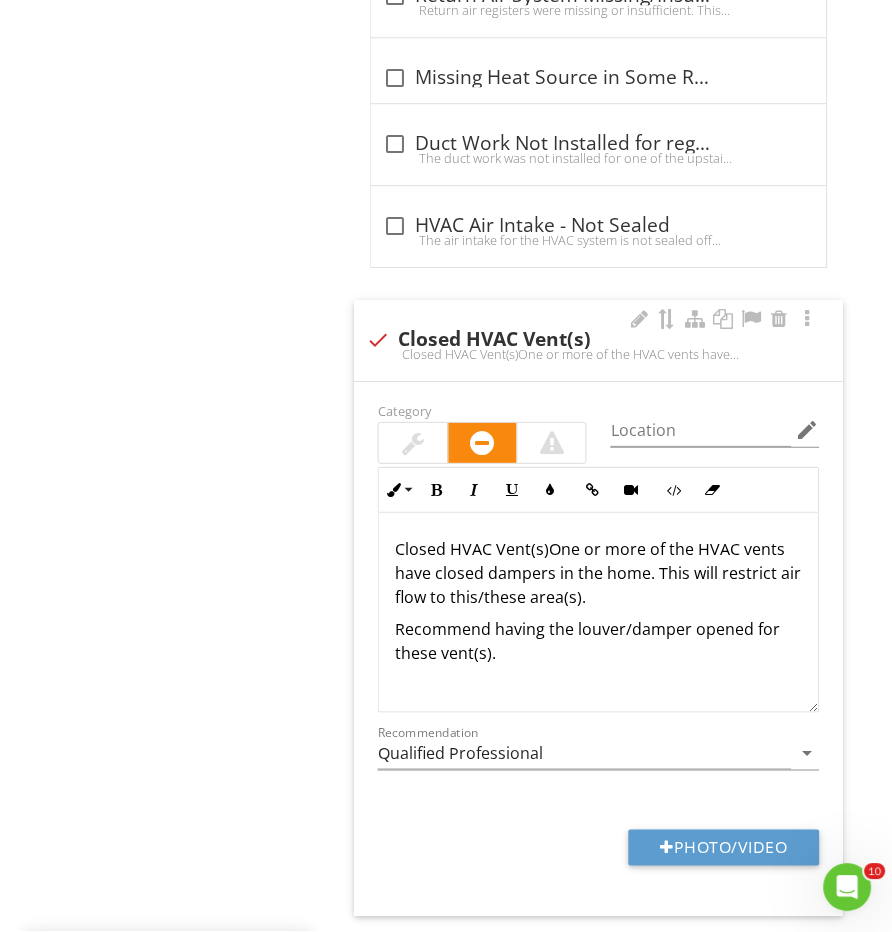 click on "check
Closed HVAC Vent(s)
Closed HVAC Vent(s)One or more of the HVAC vents have closed dampers in the home. This will restrict air flow to this/these area(s).Recommend having the louver/damper opened for these vent(s)." at bounding box center (598, 346) 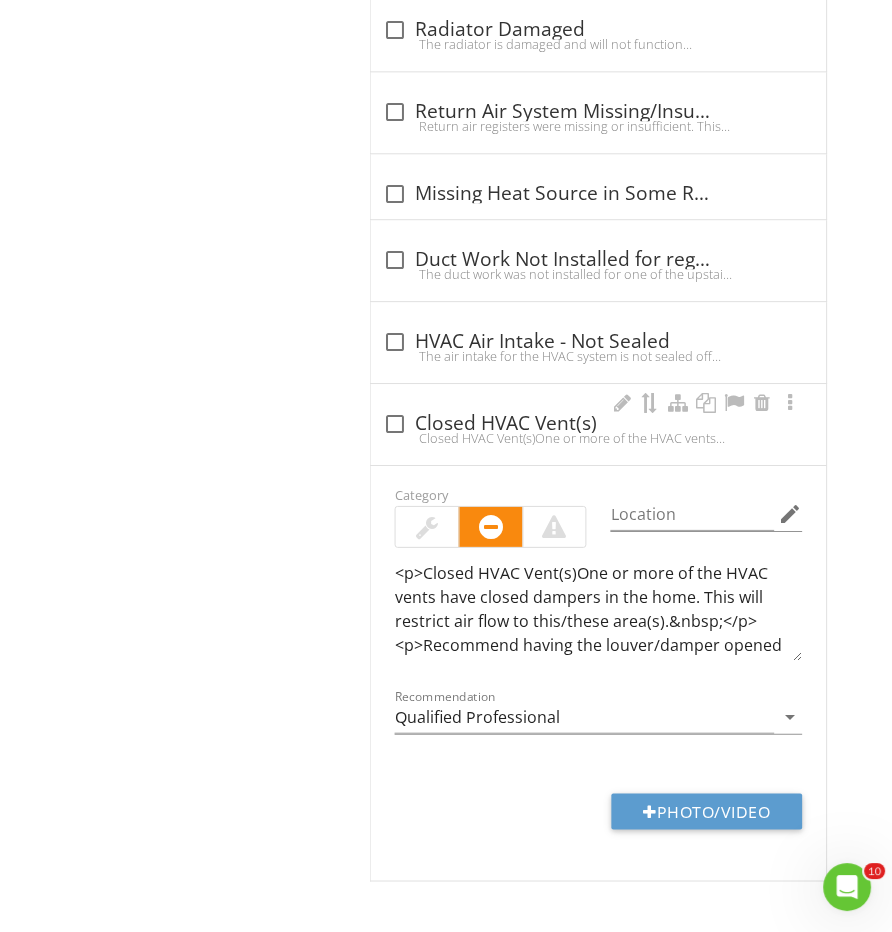 checkbox on "false" 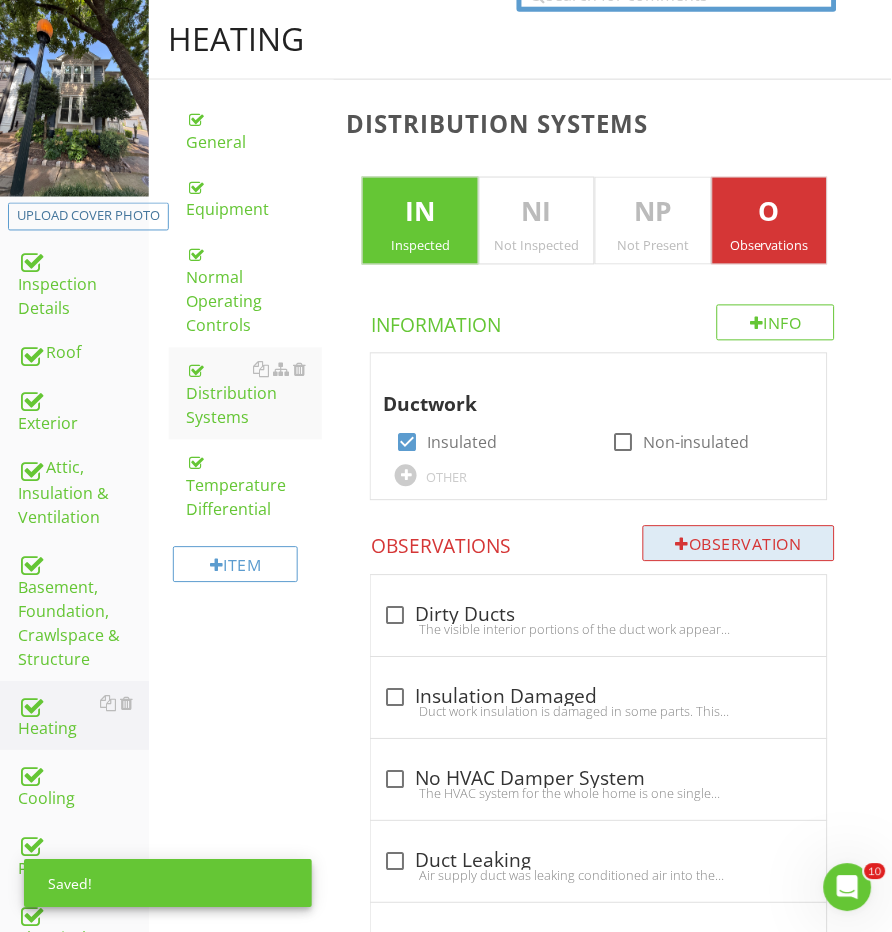 click on "Observation" at bounding box center (739, 544) 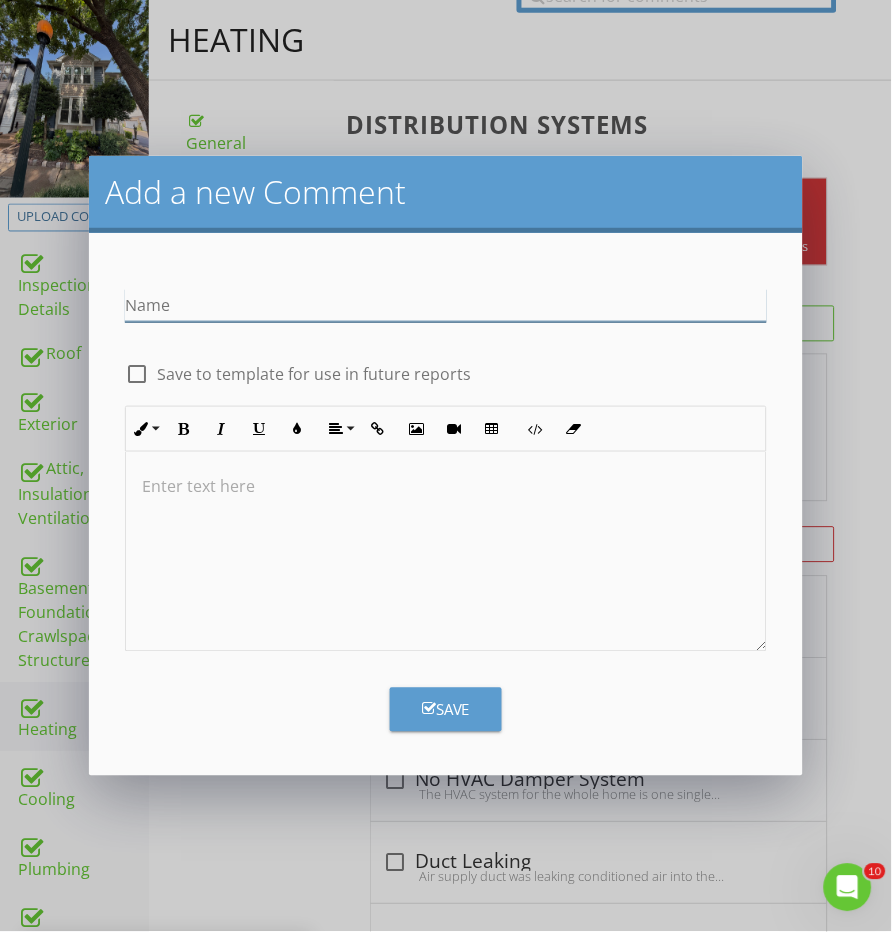 click at bounding box center [446, 552] 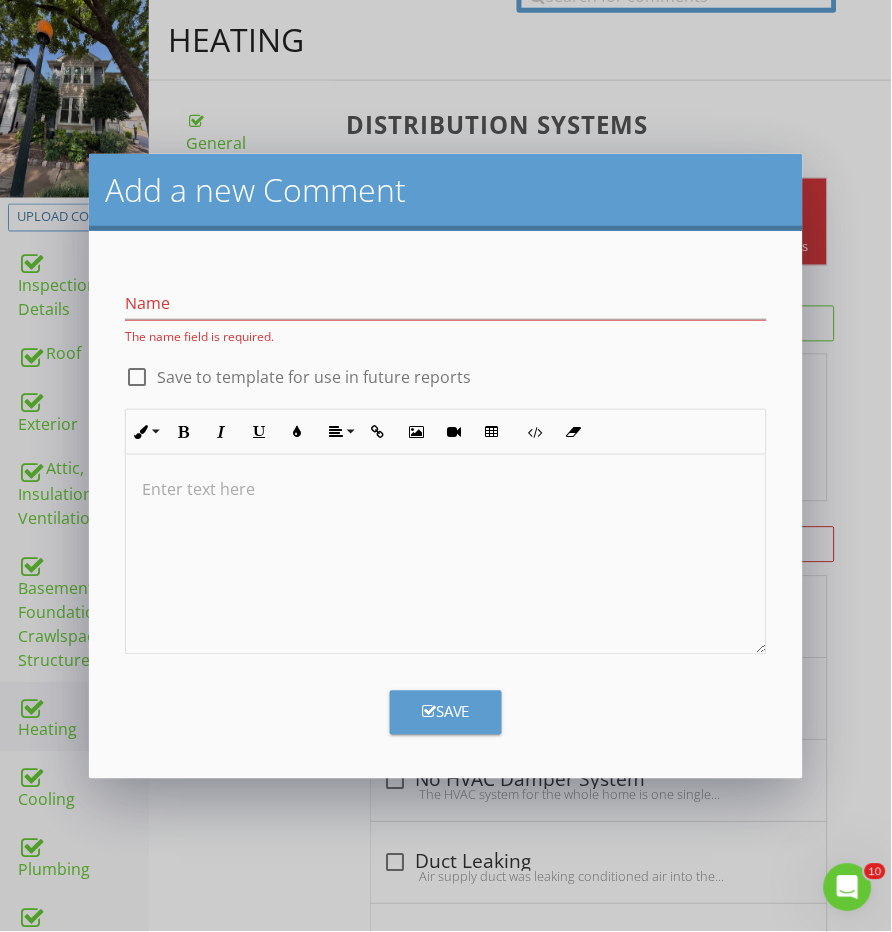 click at bounding box center [446, 555] 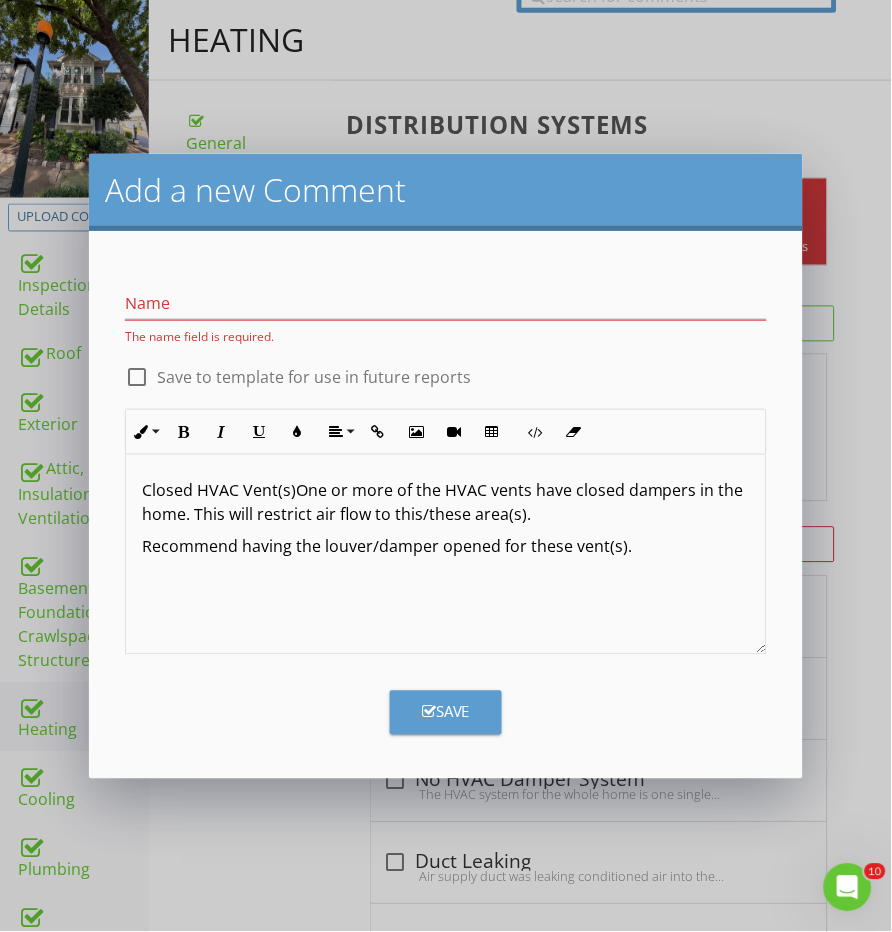 click on "Closed HVAC Vent(s)One or more of the HVAC vents have closed dampers in the home. This will restrict air flow to this/these area(s)." at bounding box center (446, 503) 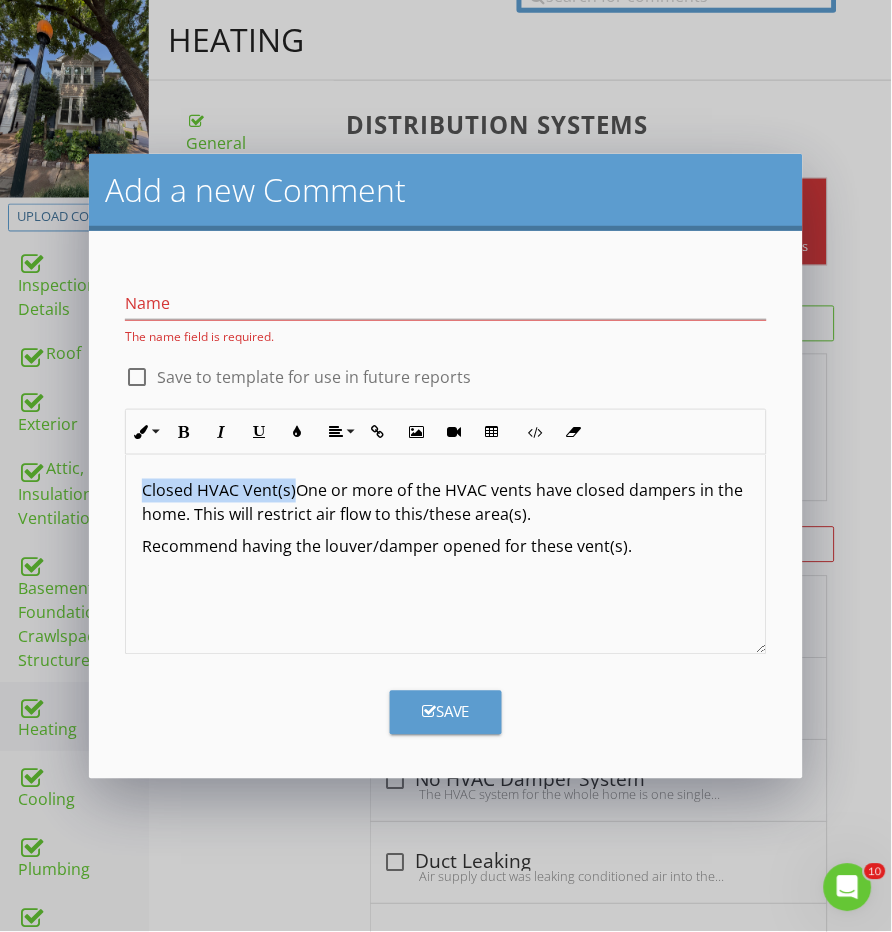 drag, startPoint x: 296, startPoint y: 495, endPoint x: 109, endPoint y: 491, distance: 187.04277 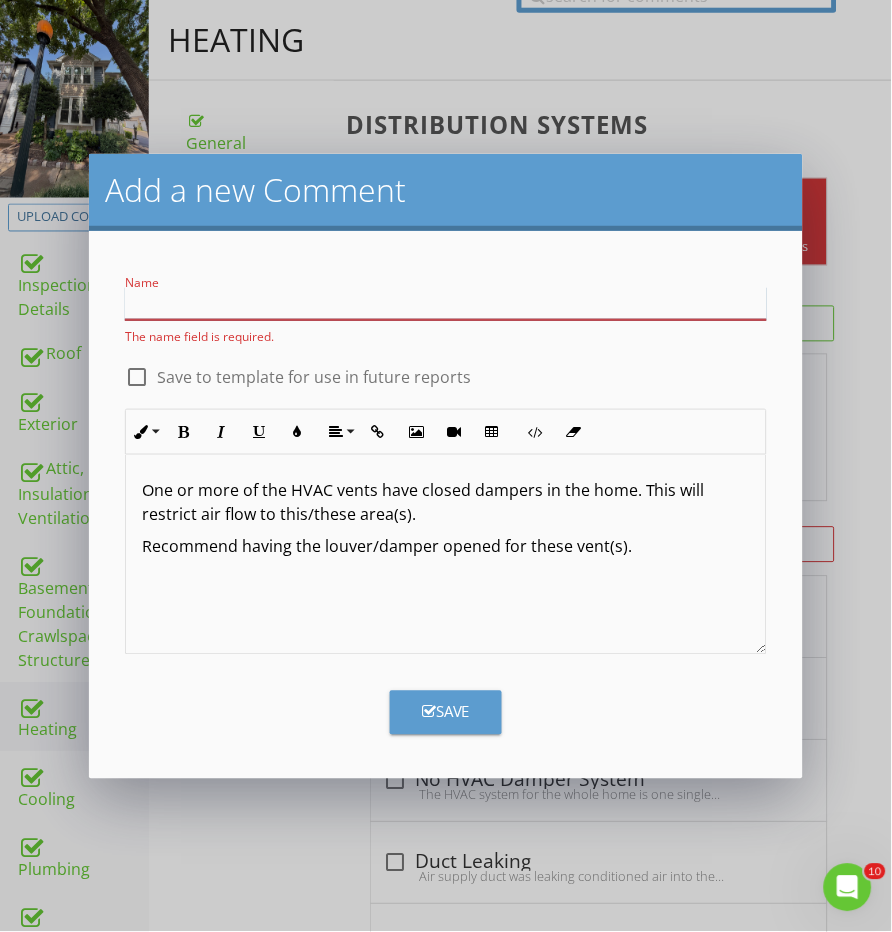 click at bounding box center [446, 303] 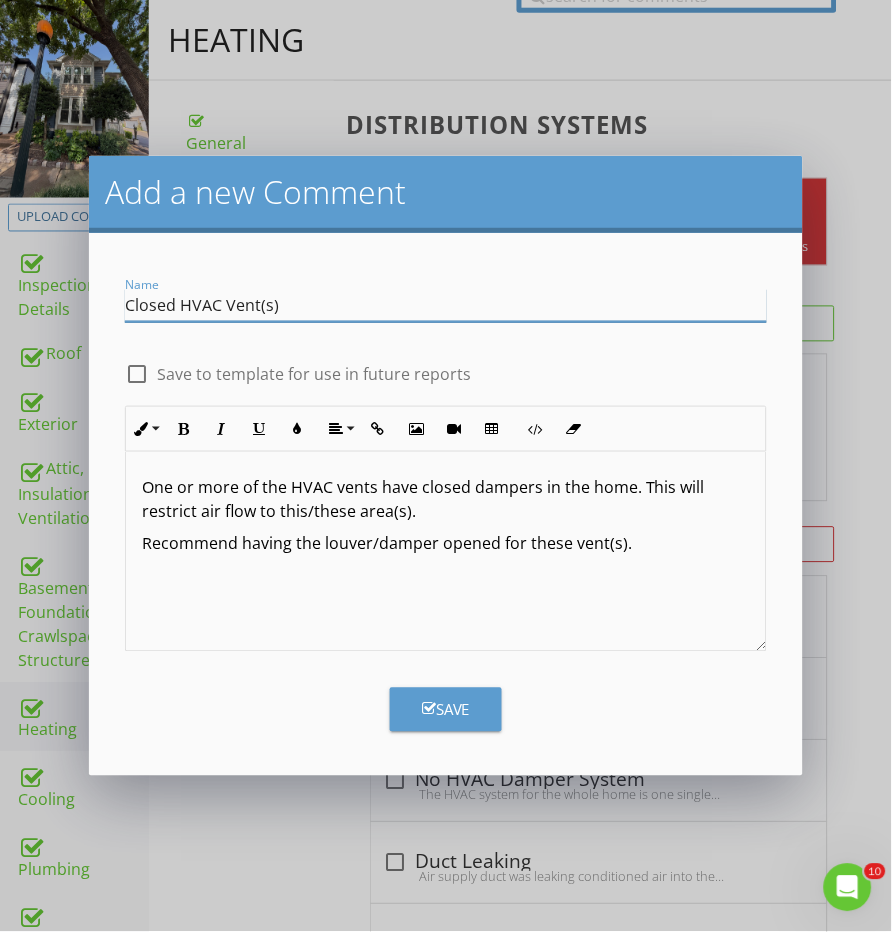 type on "Closed HVAC Vent(s)" 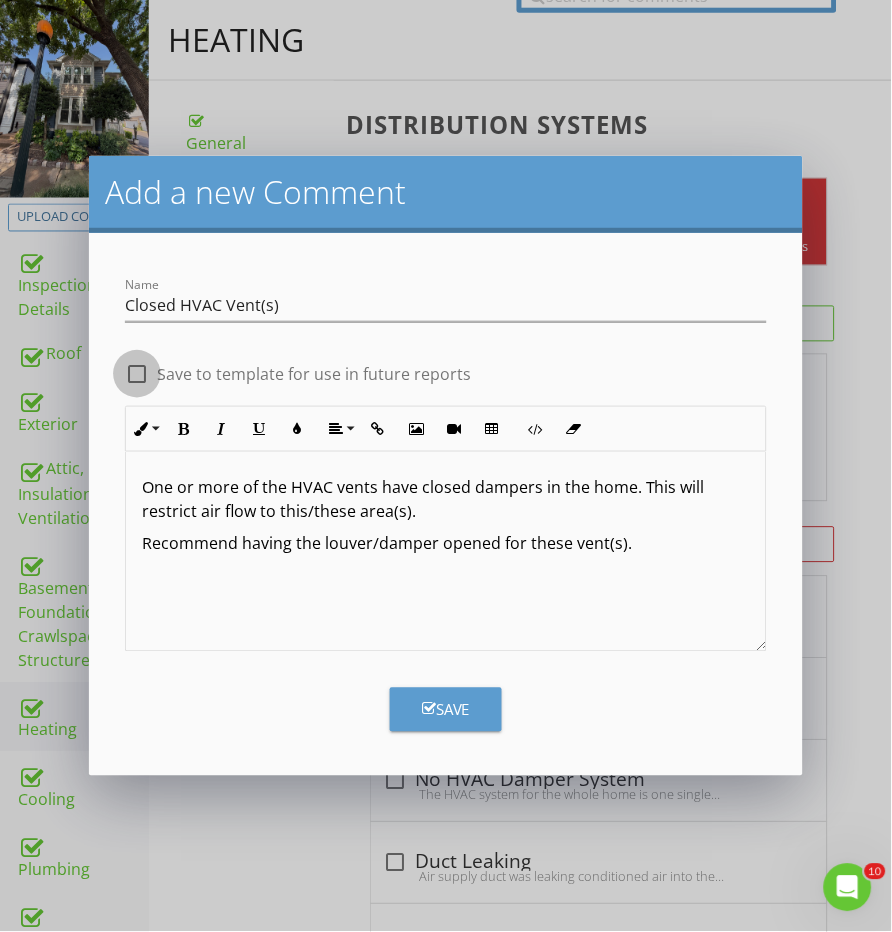 click at bounding box center [137, 374] 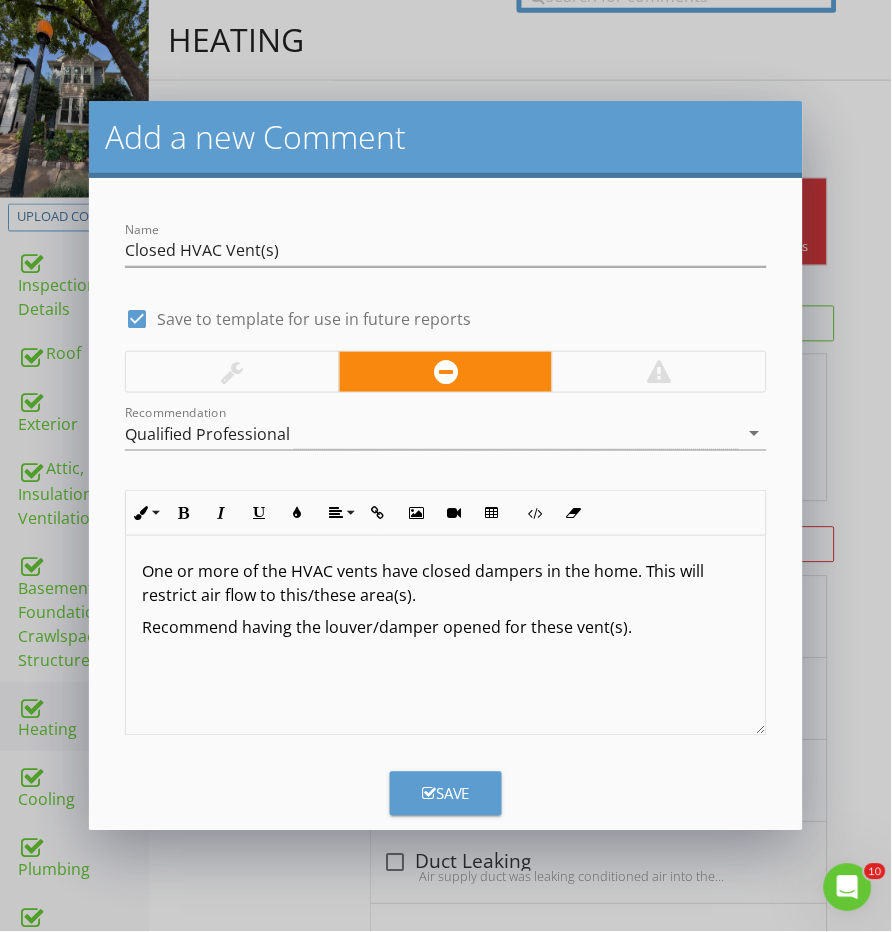 click at bounding box center (232, 372) 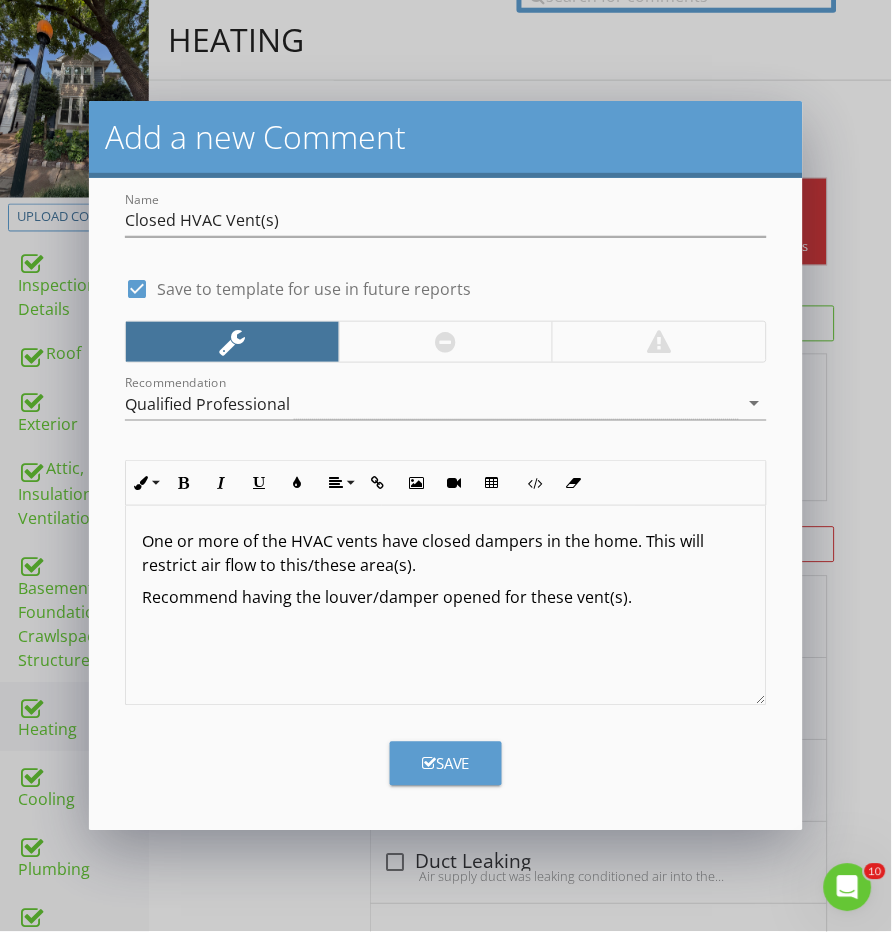 scroll, scrollTop: 29, scrollLeft: 0, axis: vertical 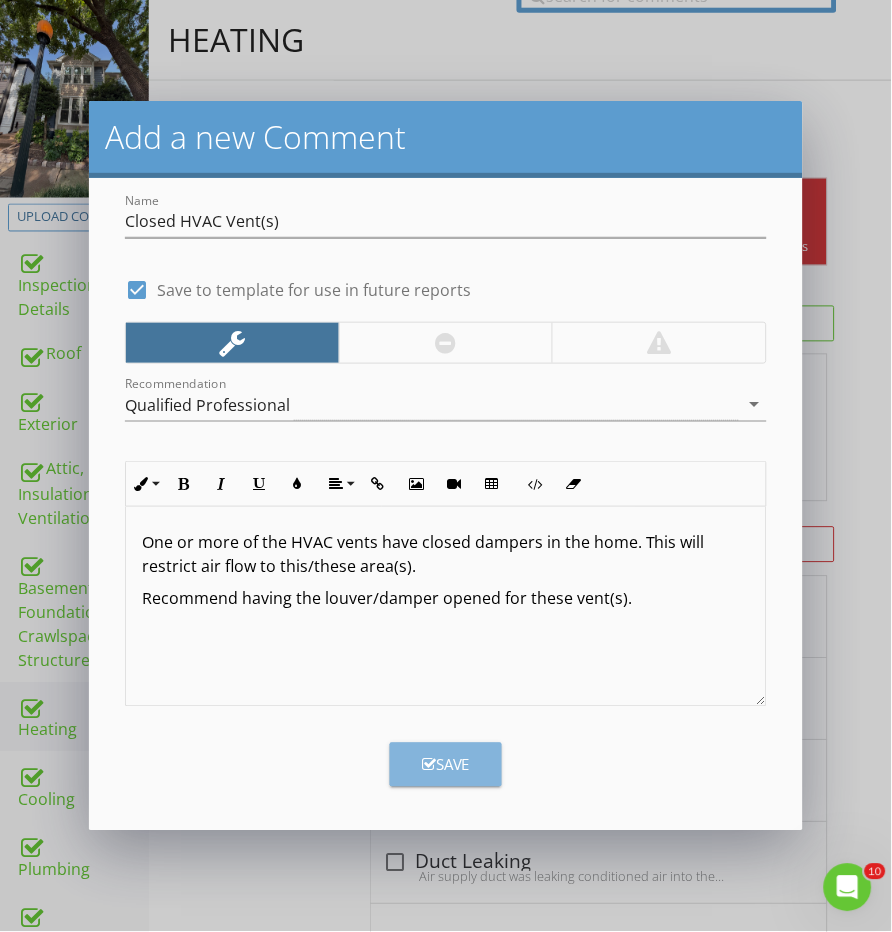click on "Save" at bounding box center [446, 765] 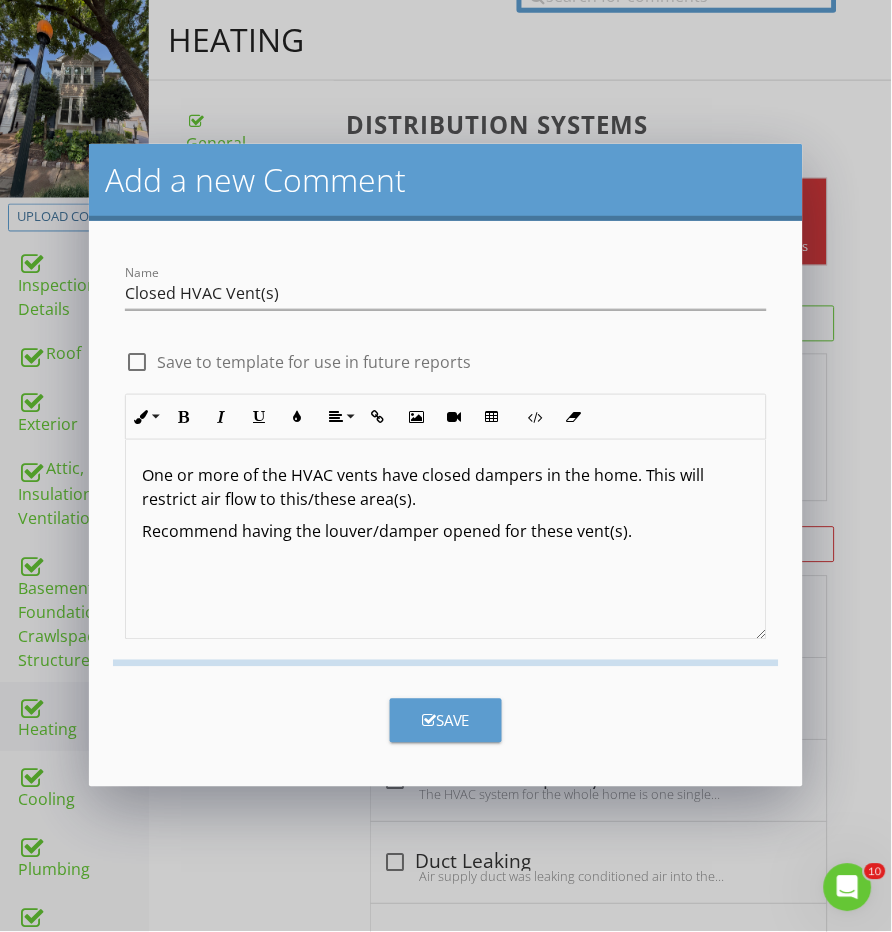 scroll, scrollTop: 0, scrollLeft: 0, axis: both 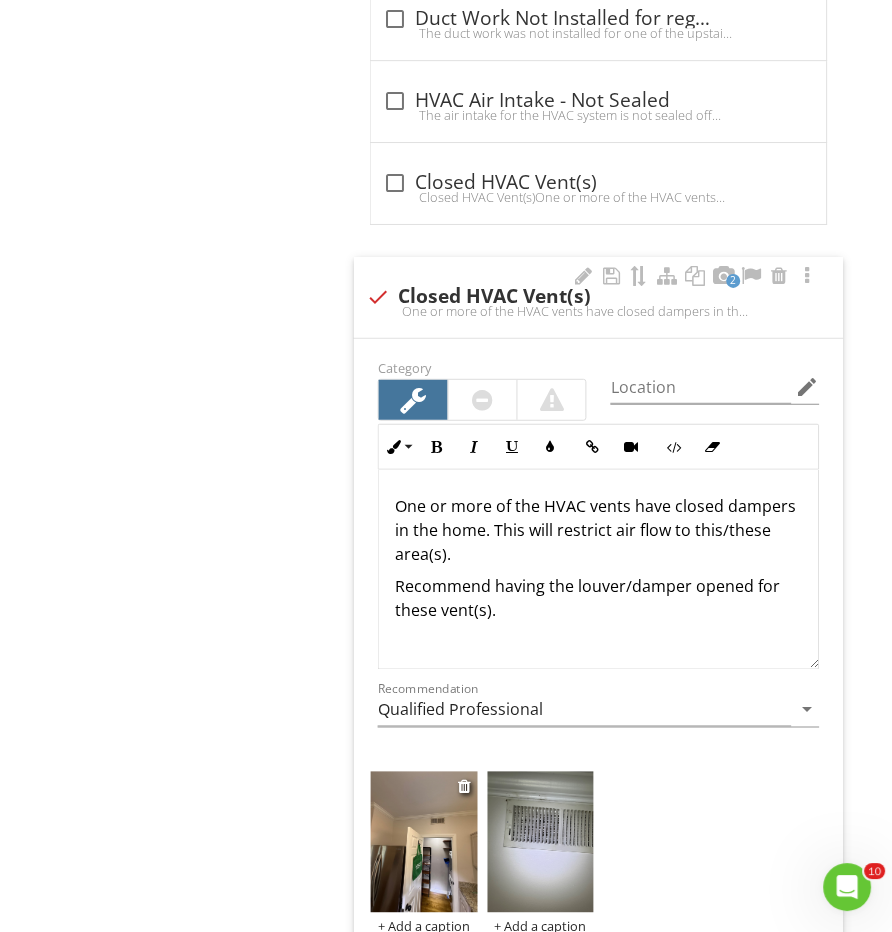 click at bounding box center [424, 843] 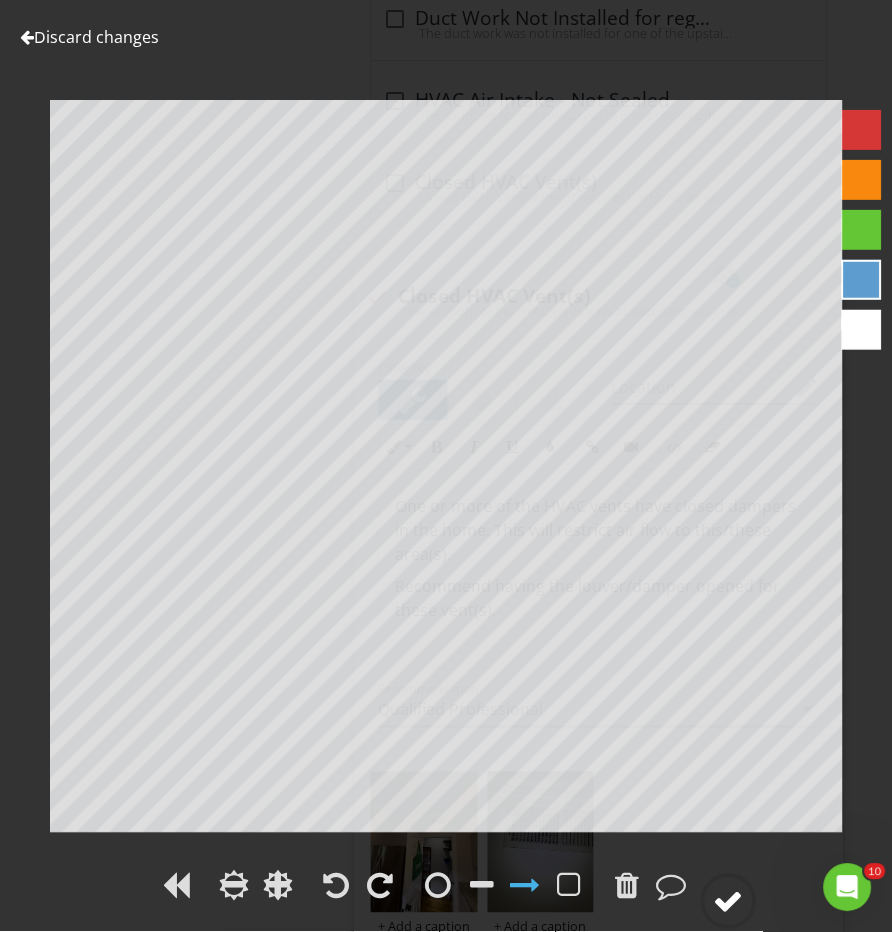 click 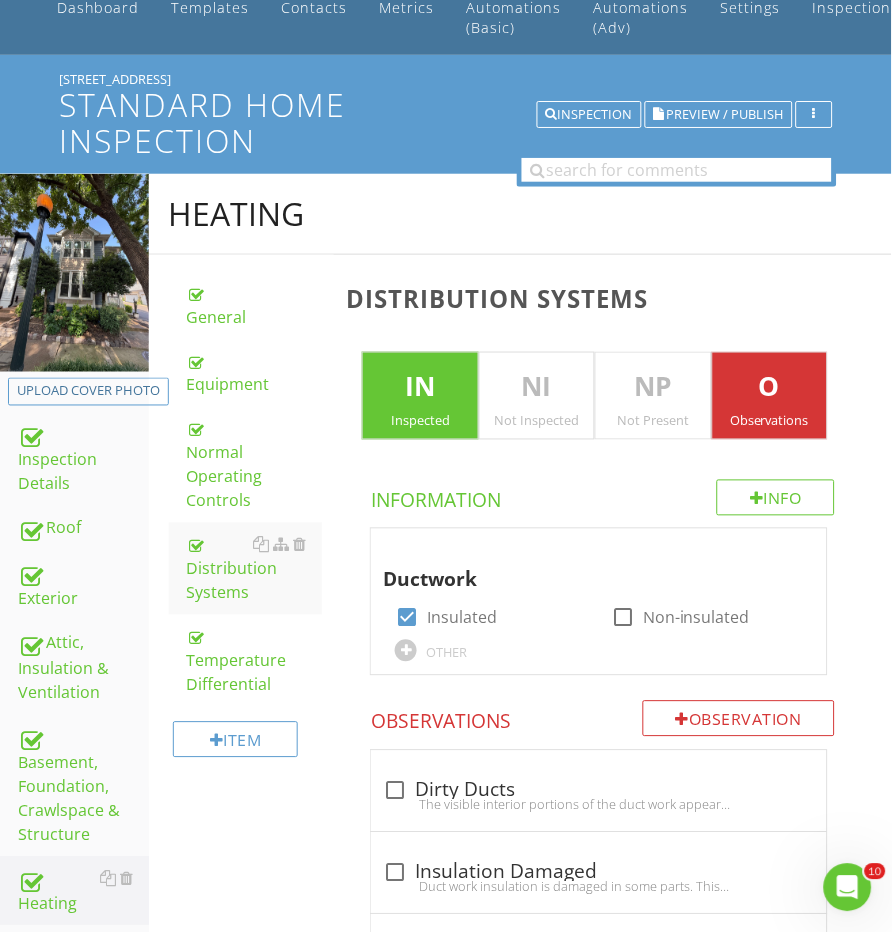scroll, scrollTop: 625, scrollLeft: 0, axis: vertical 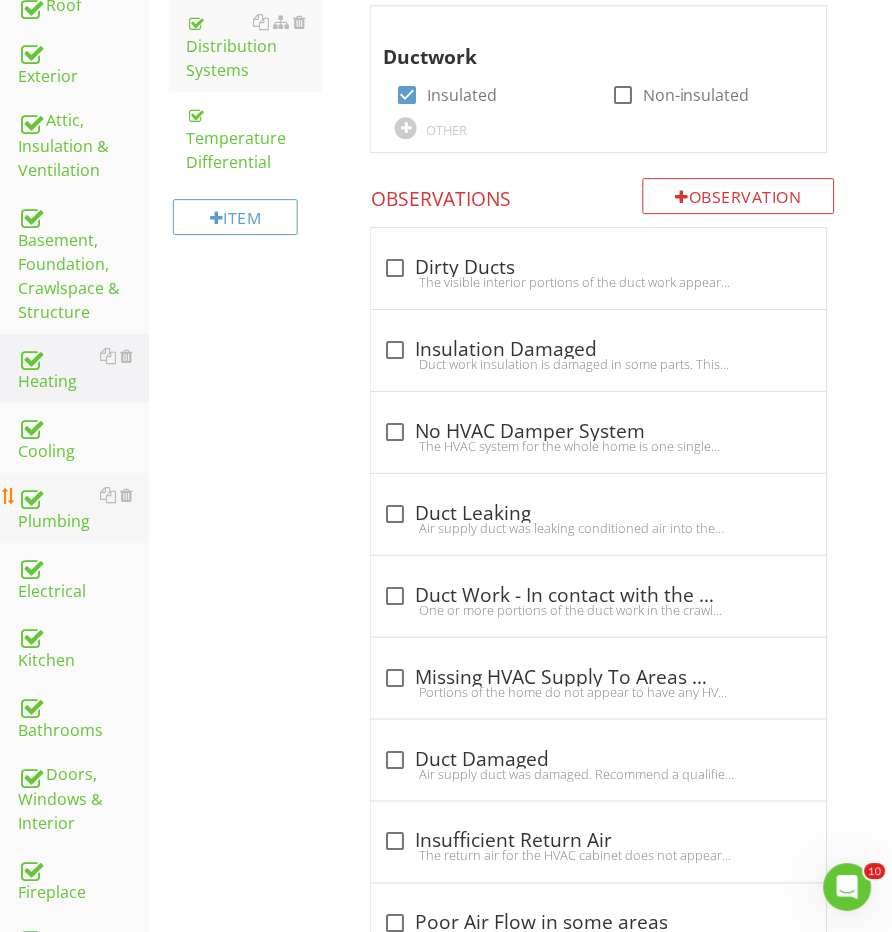 click on "Plumbing" at bounding box center [83, 508] 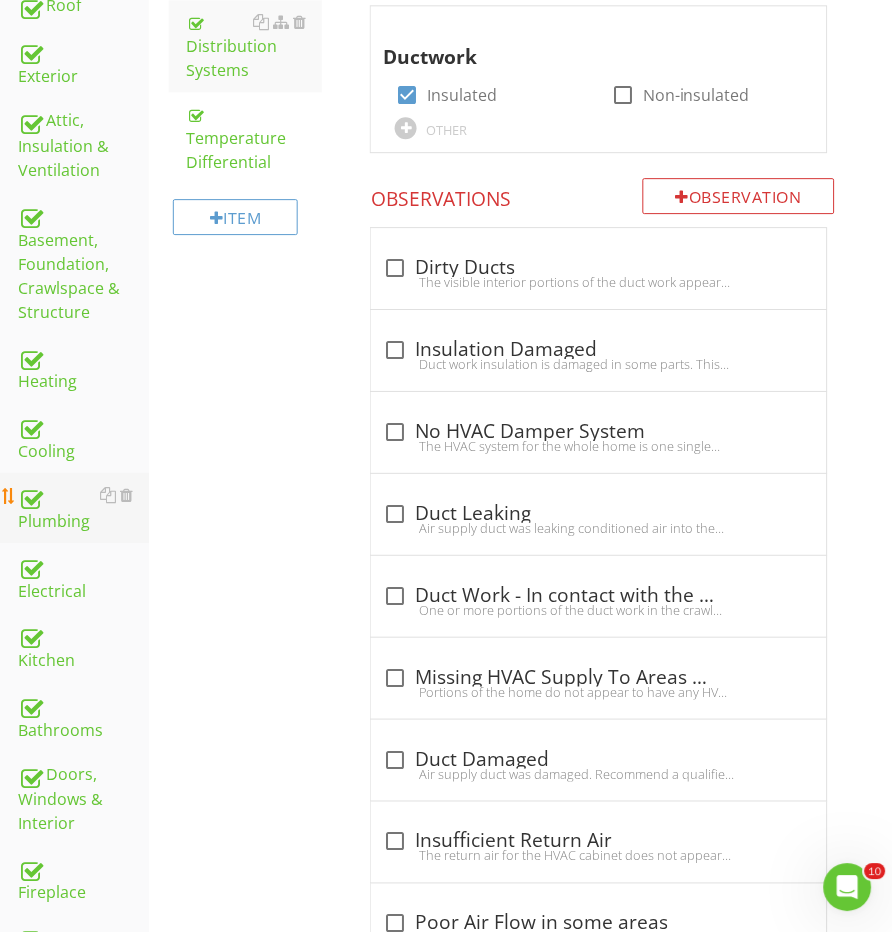 click on "Plumbing" at bounding box center [83, 508] 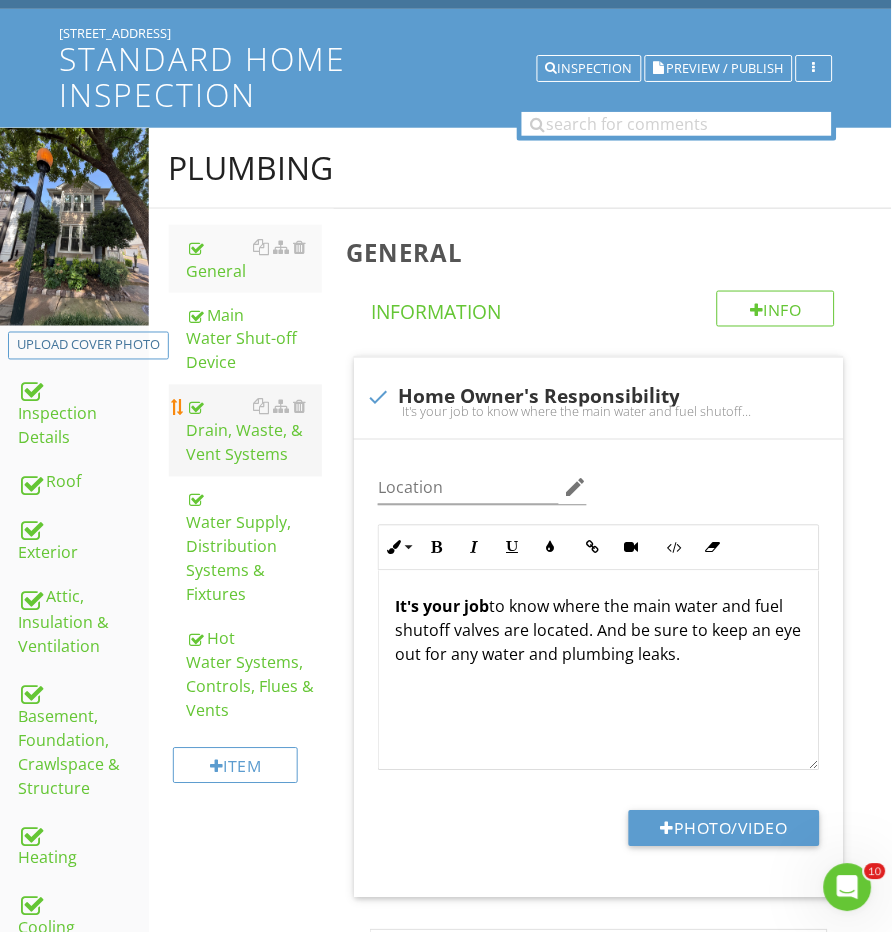 scroll, scrollTop: 144, scrollLeft: 0, axis: vertical 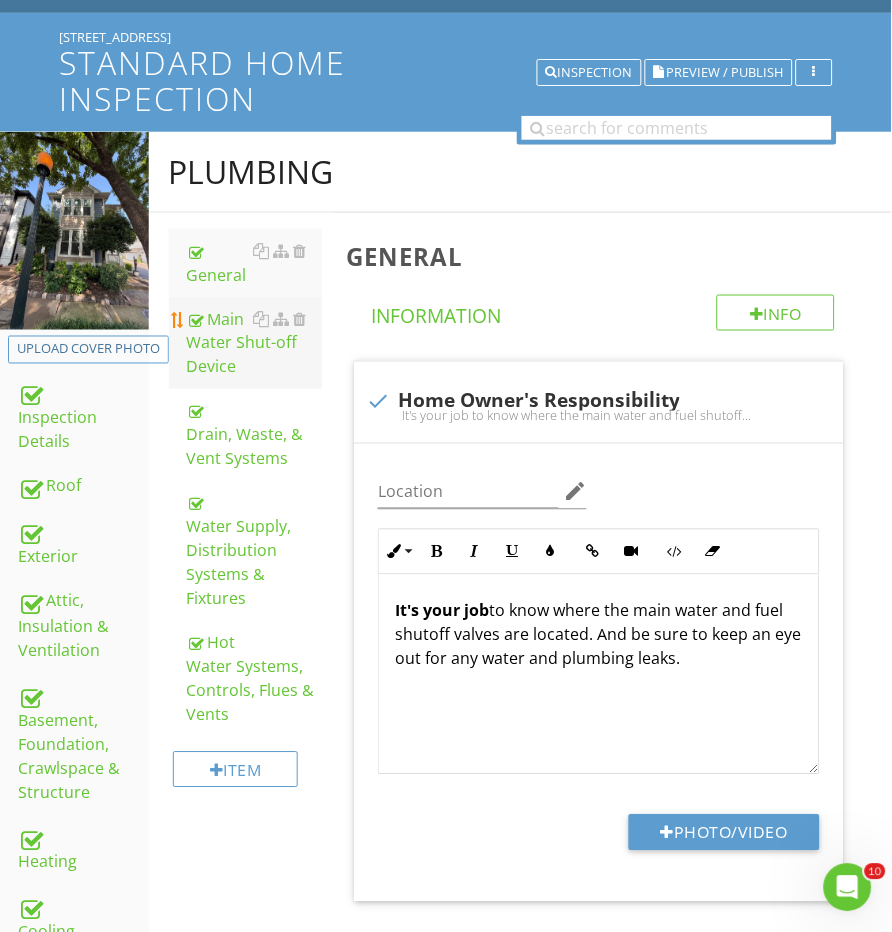 click on "Main Water Shut-off Device" at bounding box center [255, 343] 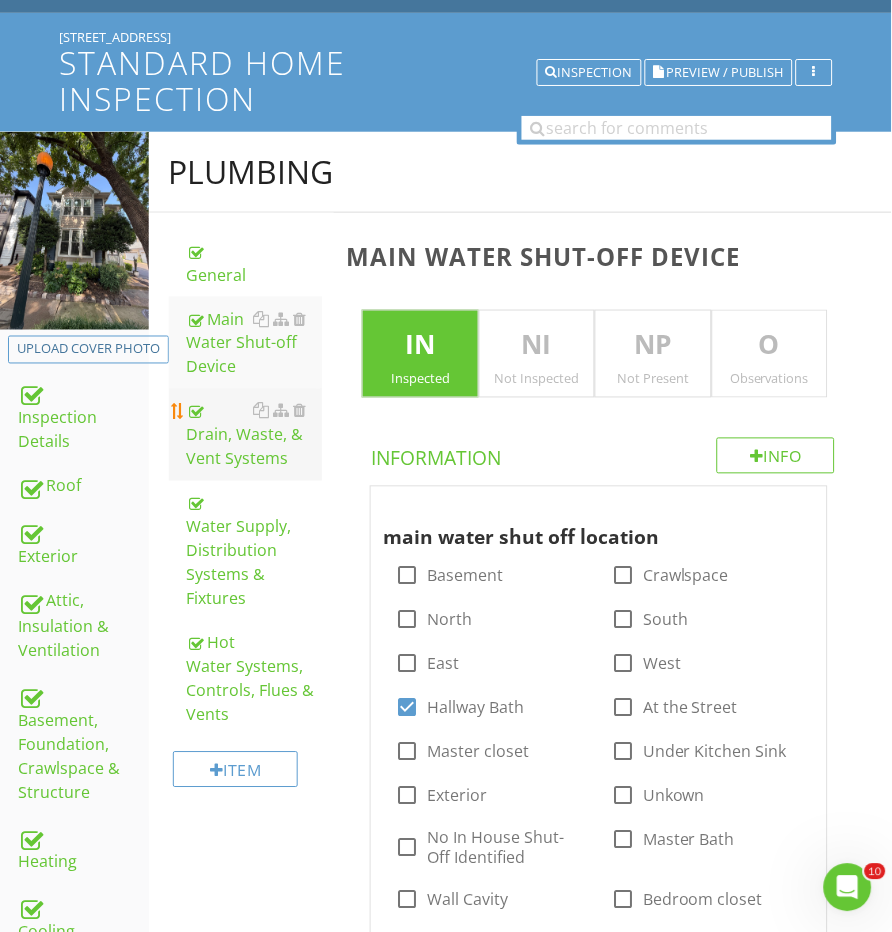 scroll, scrollTop: 708, scrollLeft: 0, axis: vertical 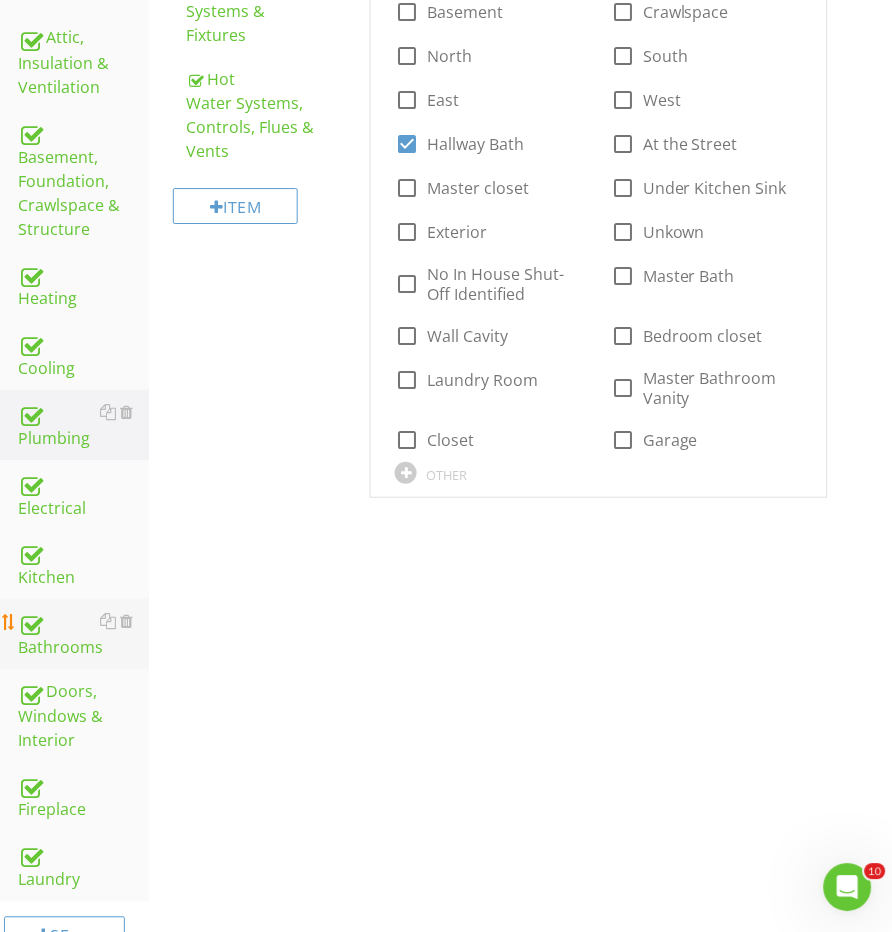 click on "Bathrooms" at bounding box center [83, 634] 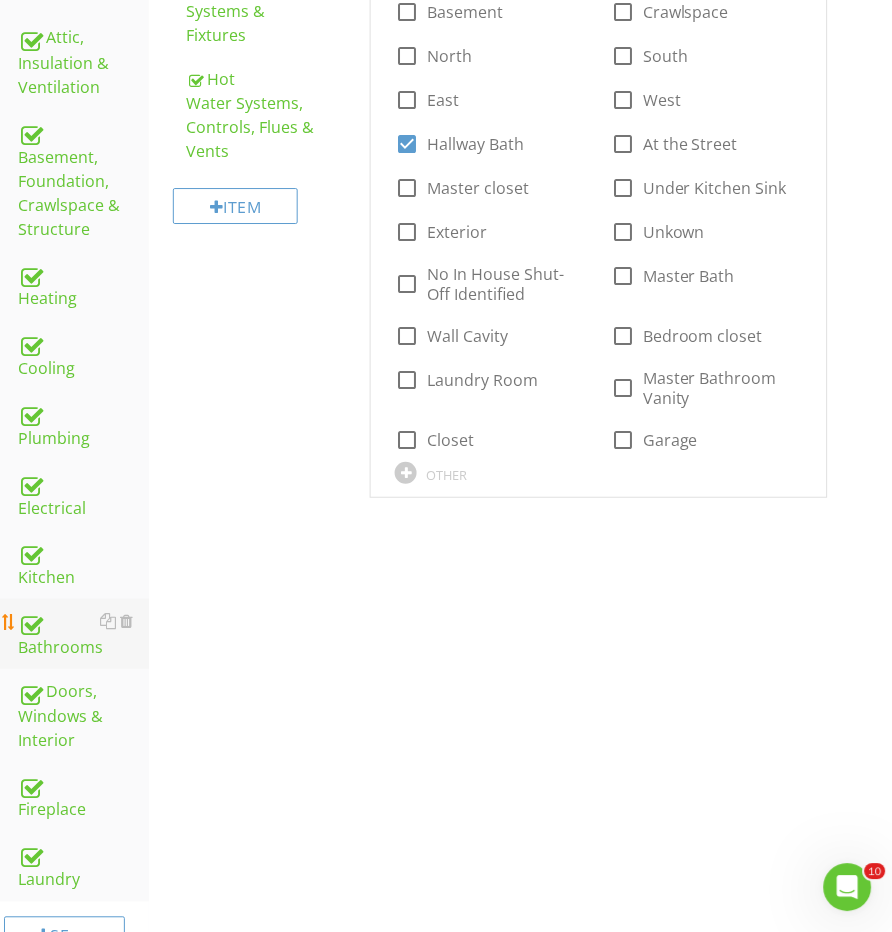 click on "Bathrooms" at bounding box center [83, 634] 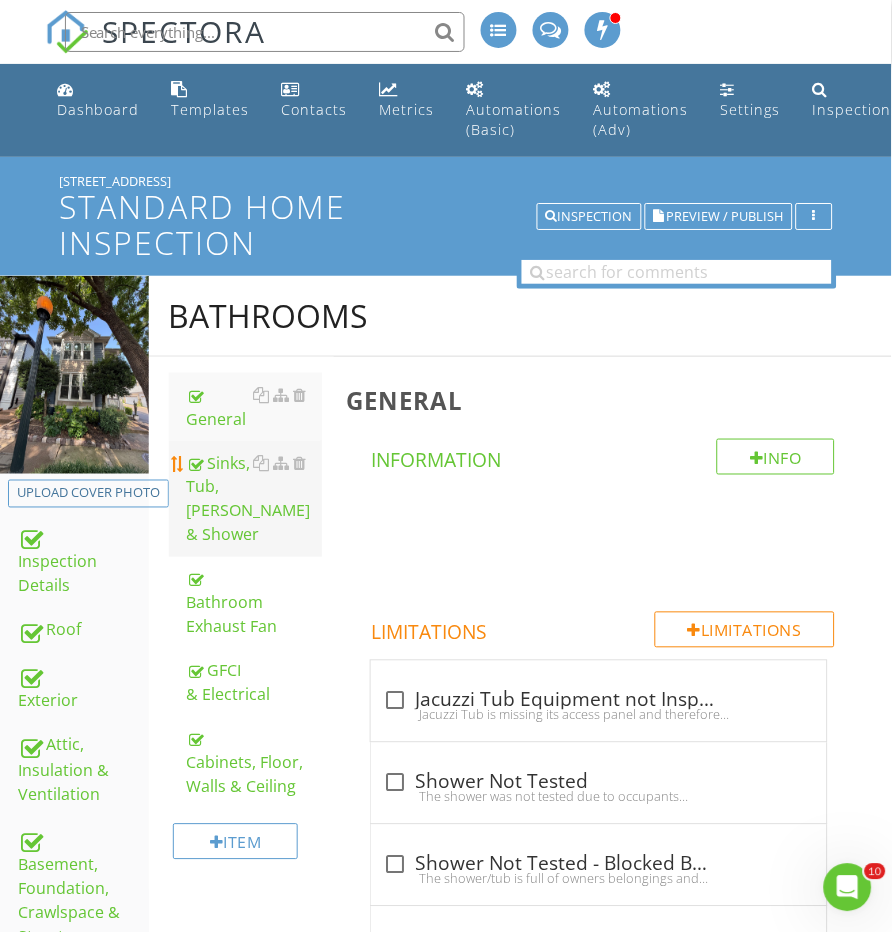 scroll, scrollTop: 0, scrollLeft: 0, axis: both 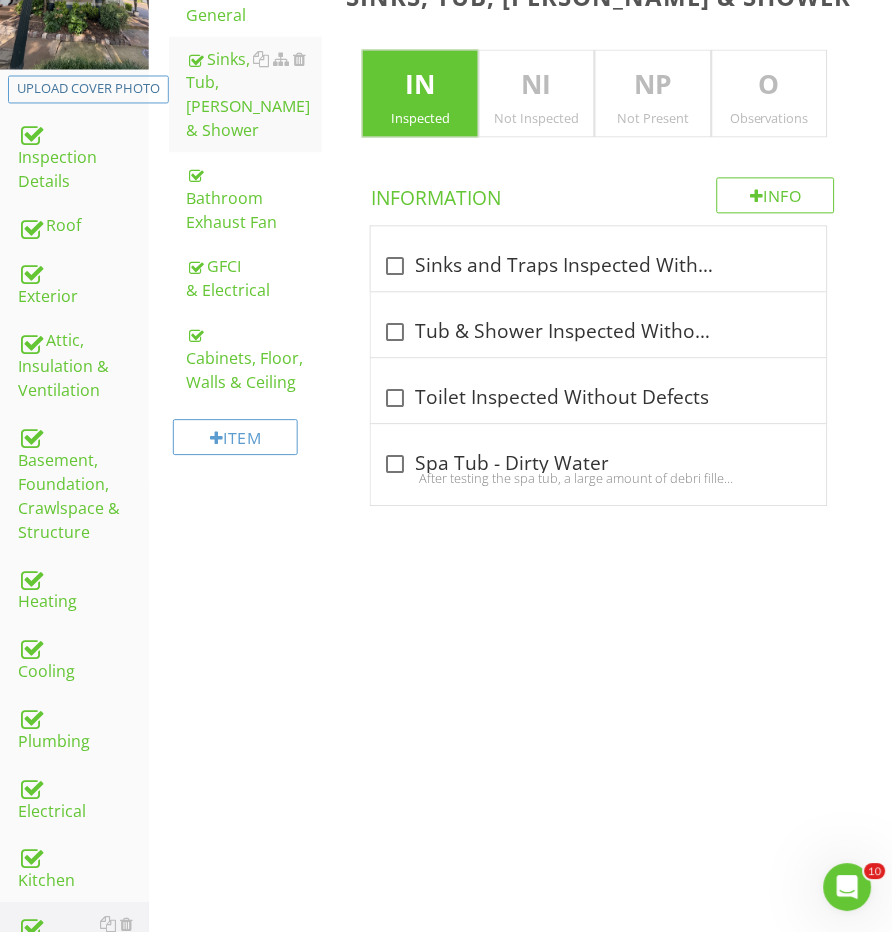 click on "Observations" at bounding box center [770, 119] 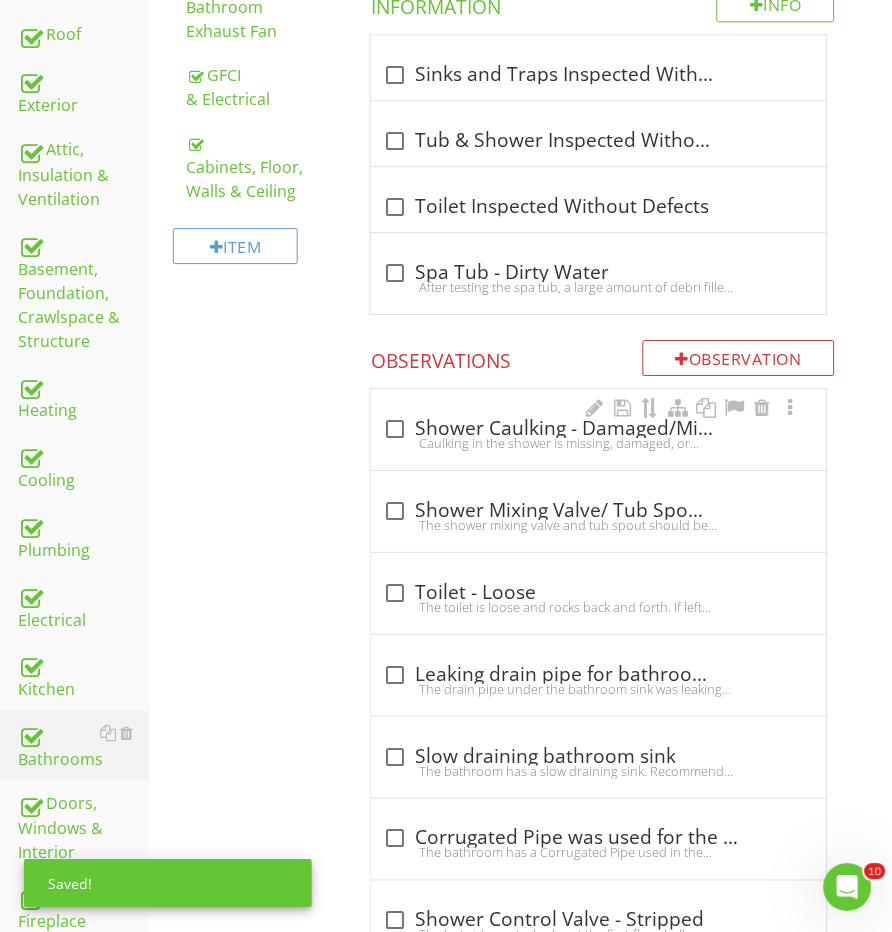 click on "check_box_outline_blank
Shower Caulking - Damaged/Missing" at bounding box center [598, 429] 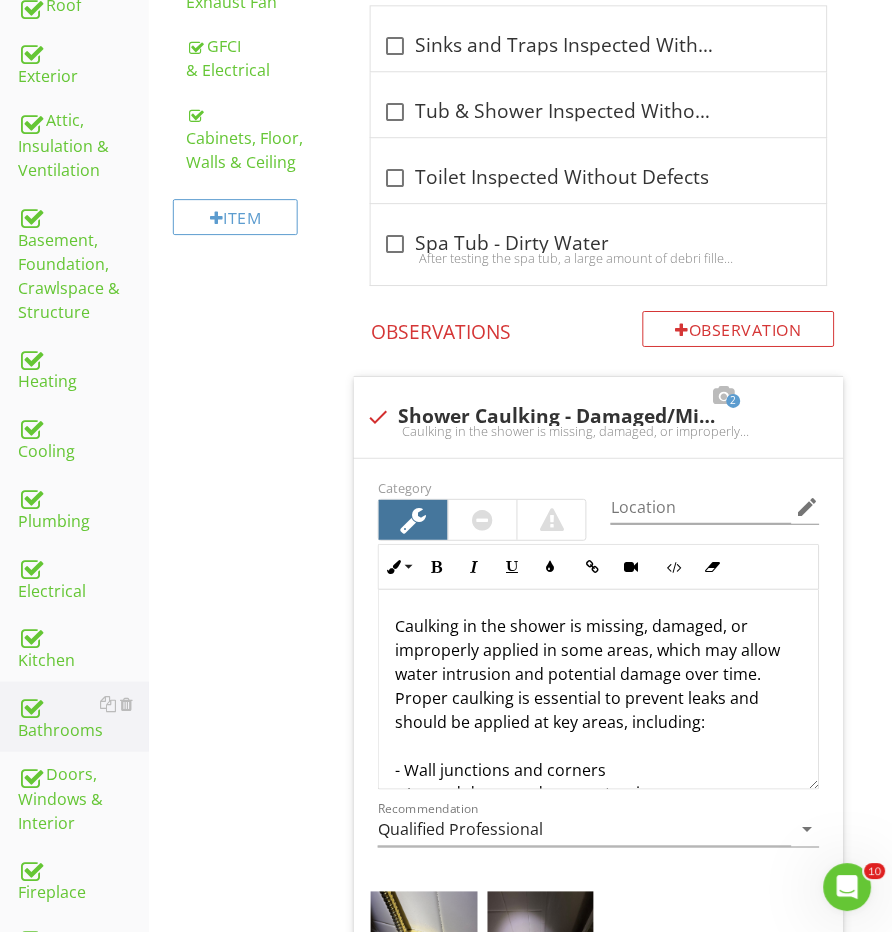 scroll, scrollTop: 668, scrollLeft: 0, axis: vertical 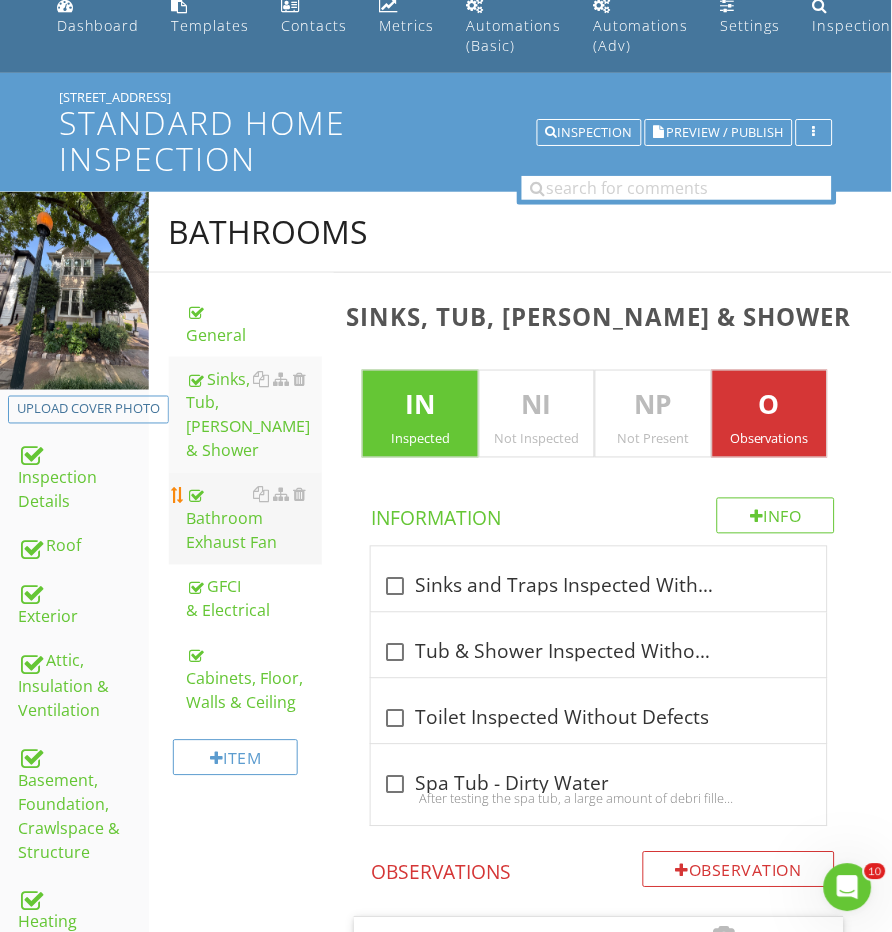 click on "Bathroom Exhaust Fan" at bounding box center (255, 519) 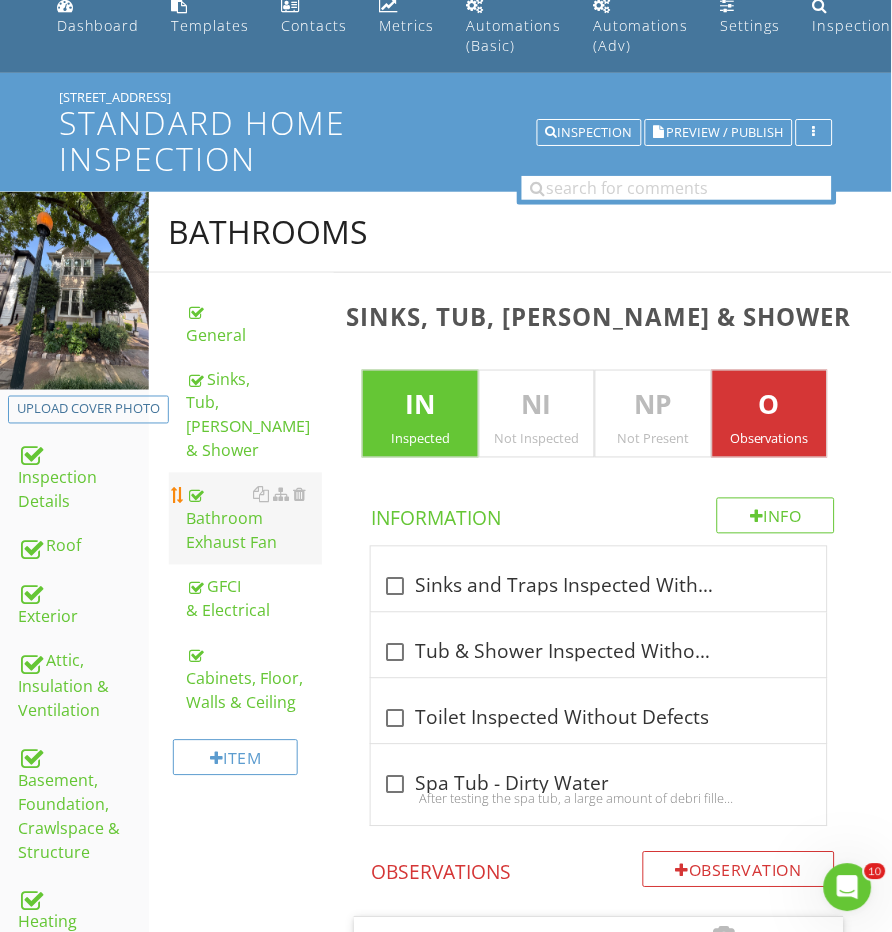 click on "Bathroom Exhaust Fan" at bounding box center (255, 519) 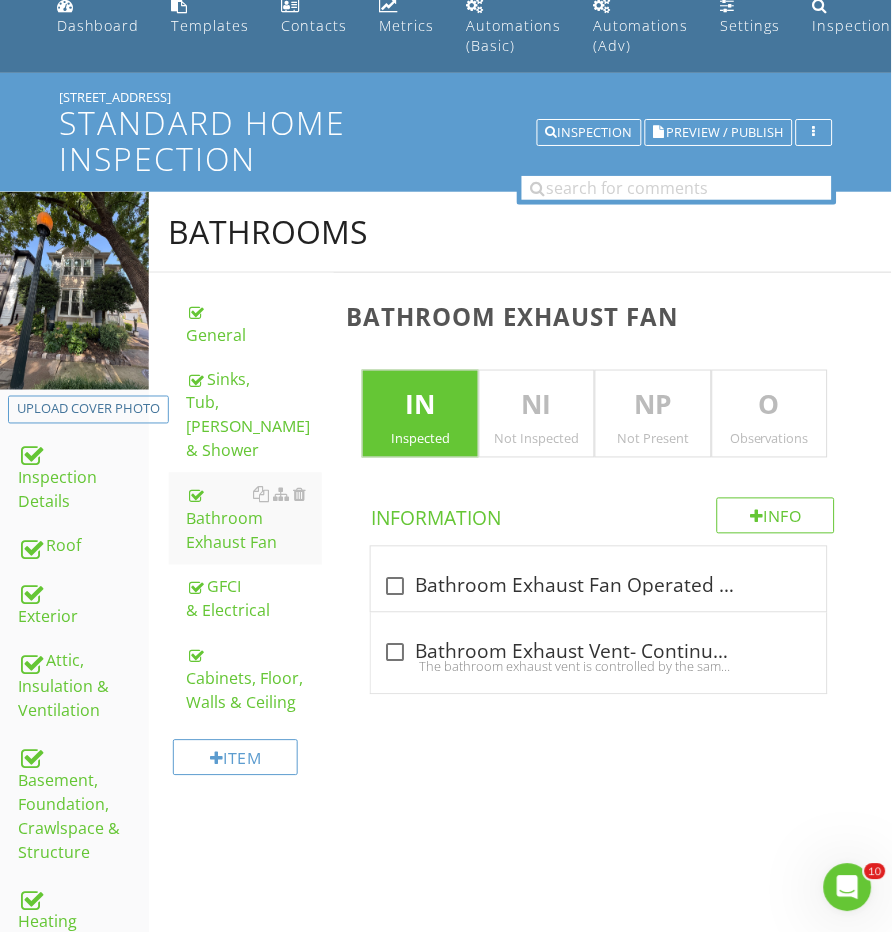 click on "NP   Not Present" at bounding box center [653, 414] 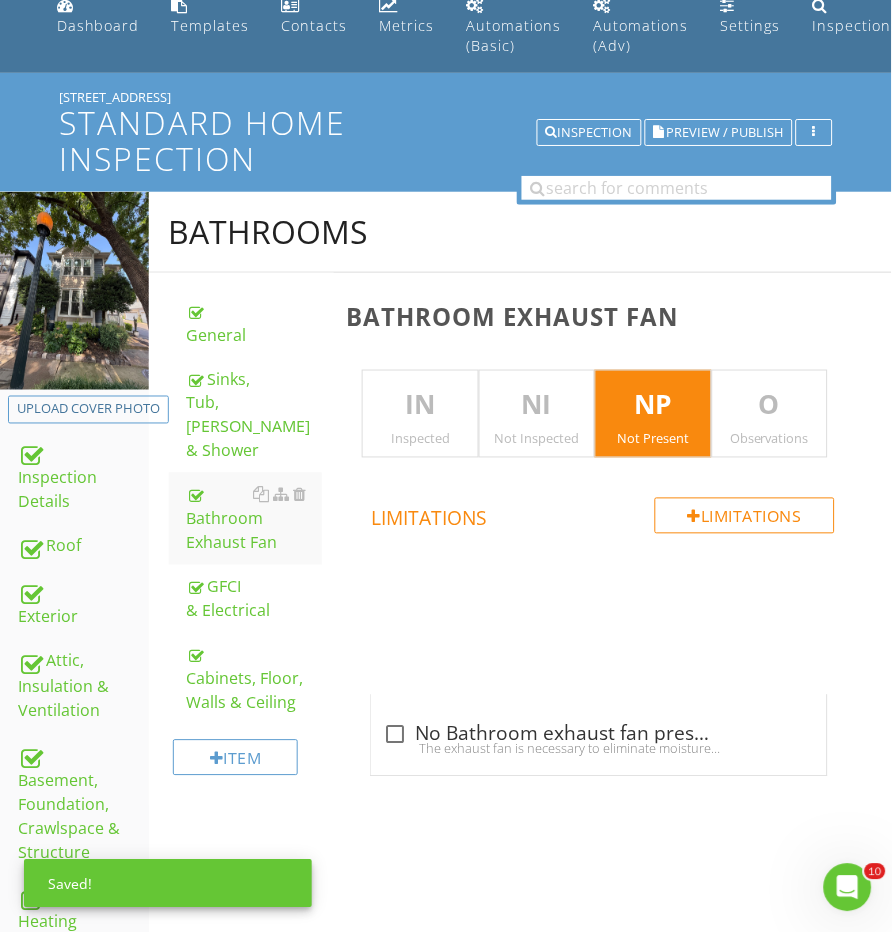 click on "Observations" at bounding box center [770, 439] 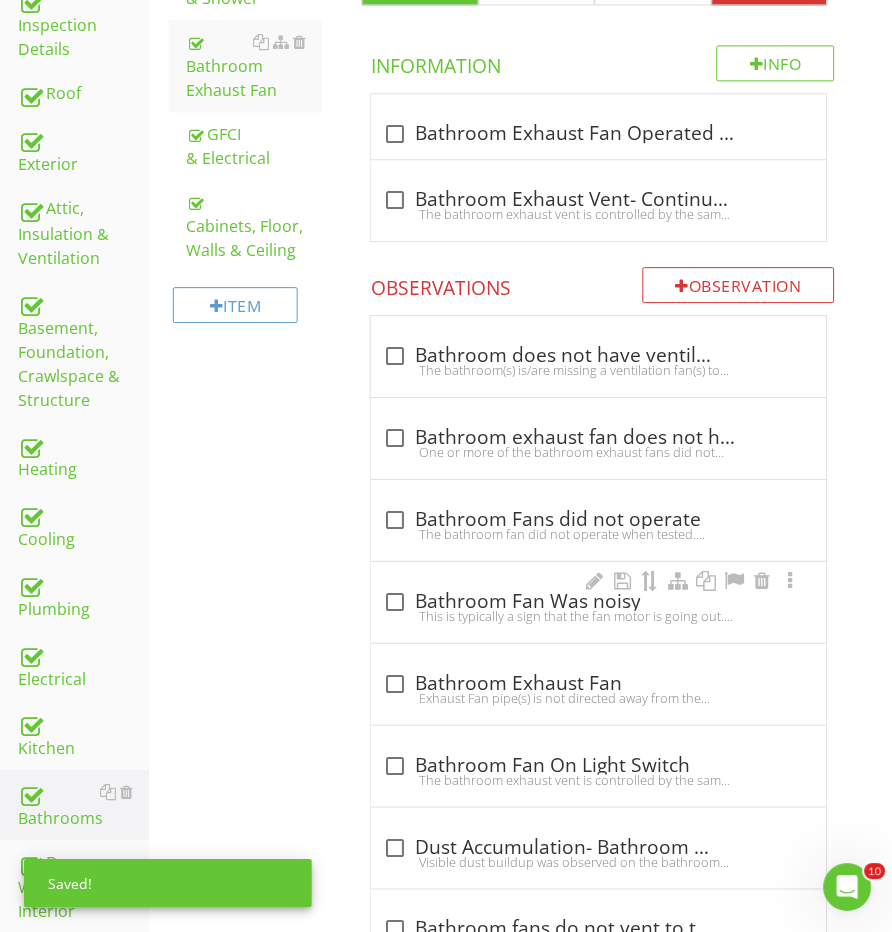 click on "check_box_outline_blank
Bathroom Fan Was noisy" at bounding box center (598, 602) 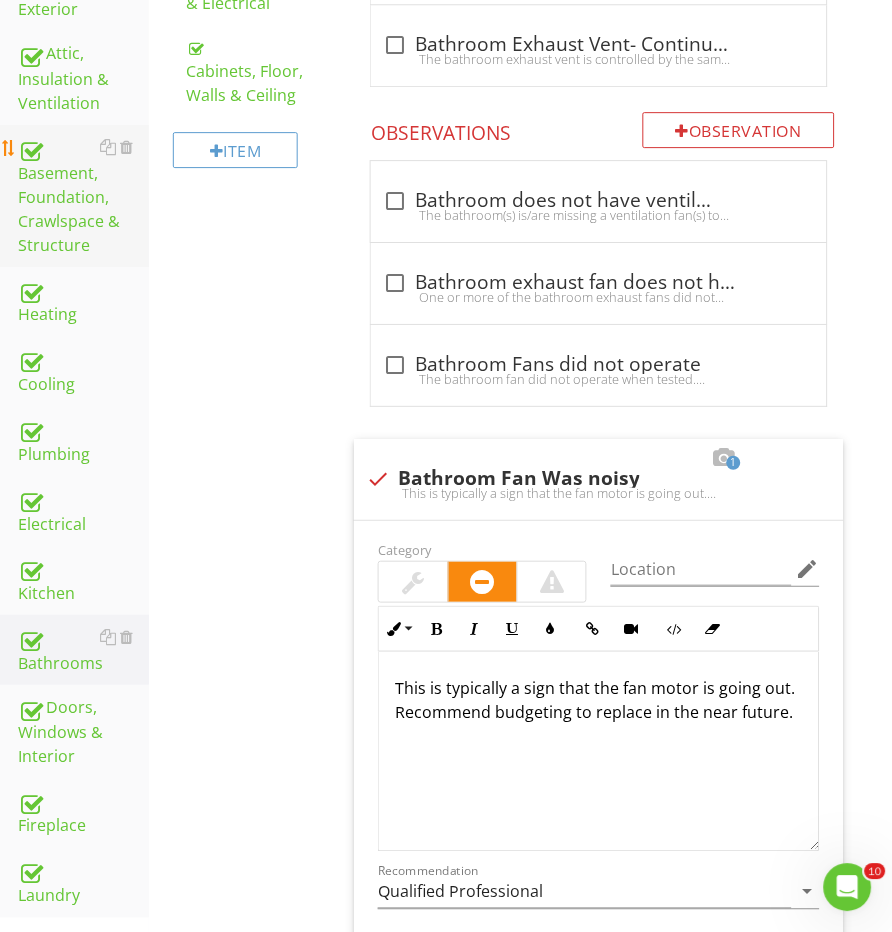 scroll, scrollTop: 723, scrollLeft: 0, axis: vertical 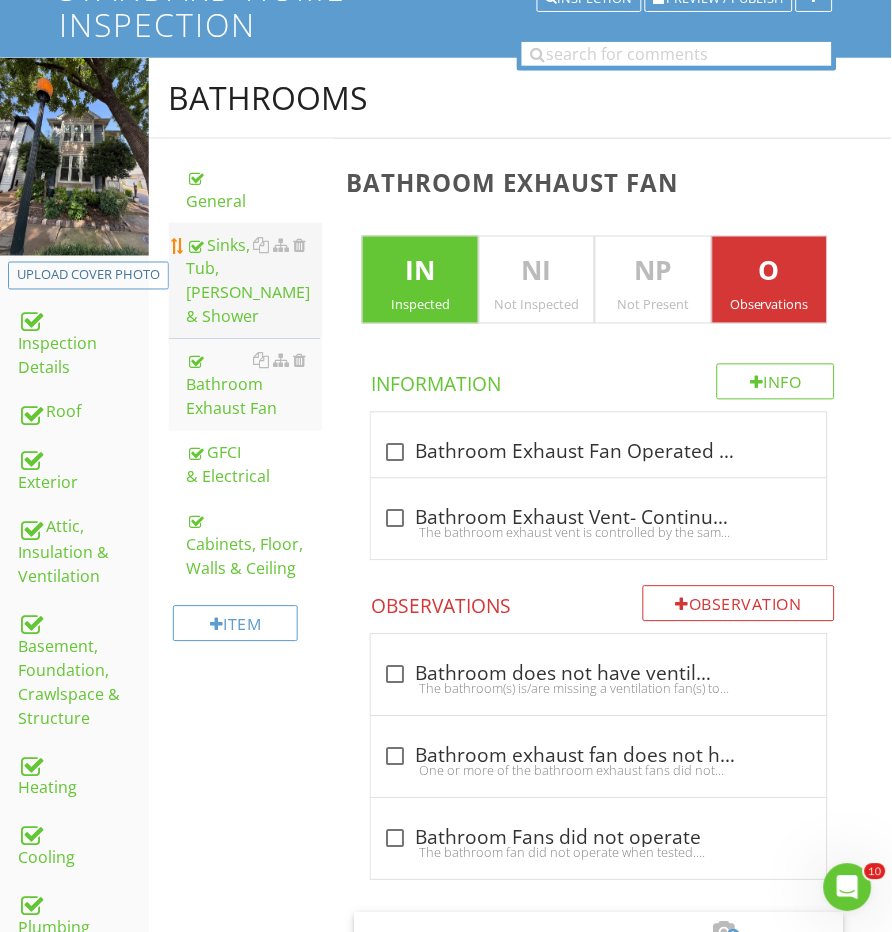 click on "Sinks, Tub, Toilet & Shower" at bounding box center (255, 281) 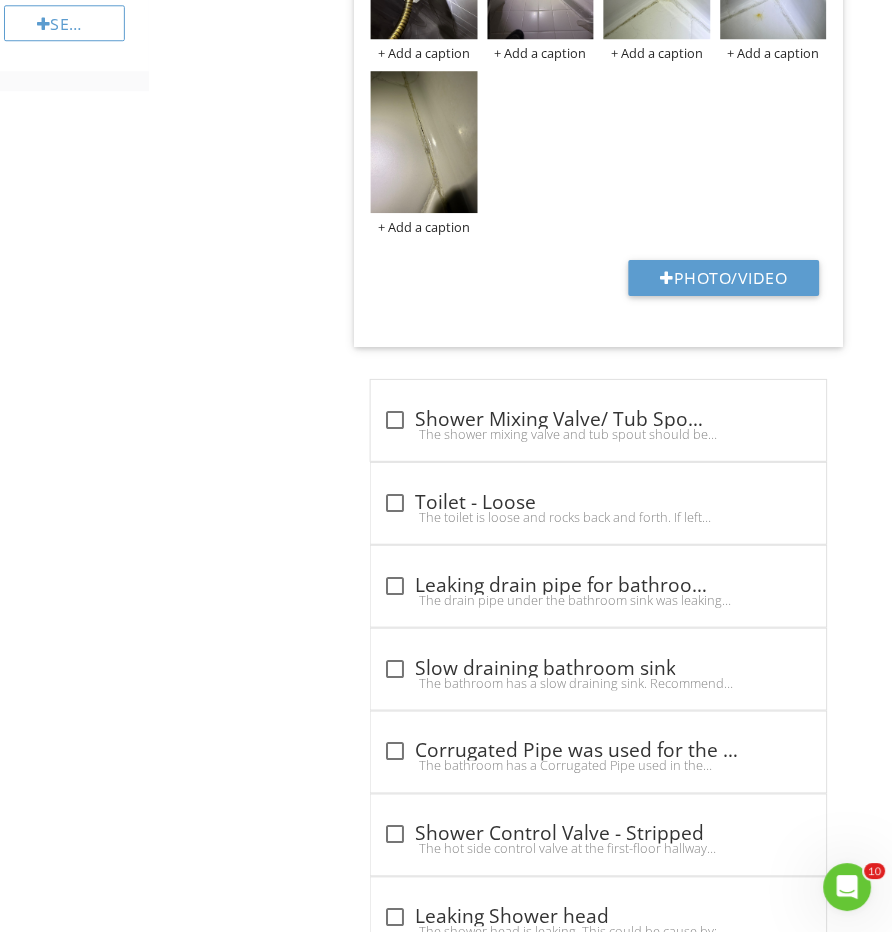 click on "Bathrooms
General
Sinks, Tub, Toilet & Shower
Bathroom Exhaust Fan
GFCI & Electrical
Cabinets, Floor, Walls & Ceiling
Item
Sinks, Tub, Toilet & Shower
IN   Inspected NI   Not Inspected NP   Not Present O   Observations
Info
Information                       check_box_outline_blank
Sinks and Traps Inspected Without Defects
check_box_outline_blank
Tub & Shower Inspected Without Defects
check_box_outline_blank
Toilet Inspected Without Defects
check_box_outline_blank" at bounding box center (520, 3801) 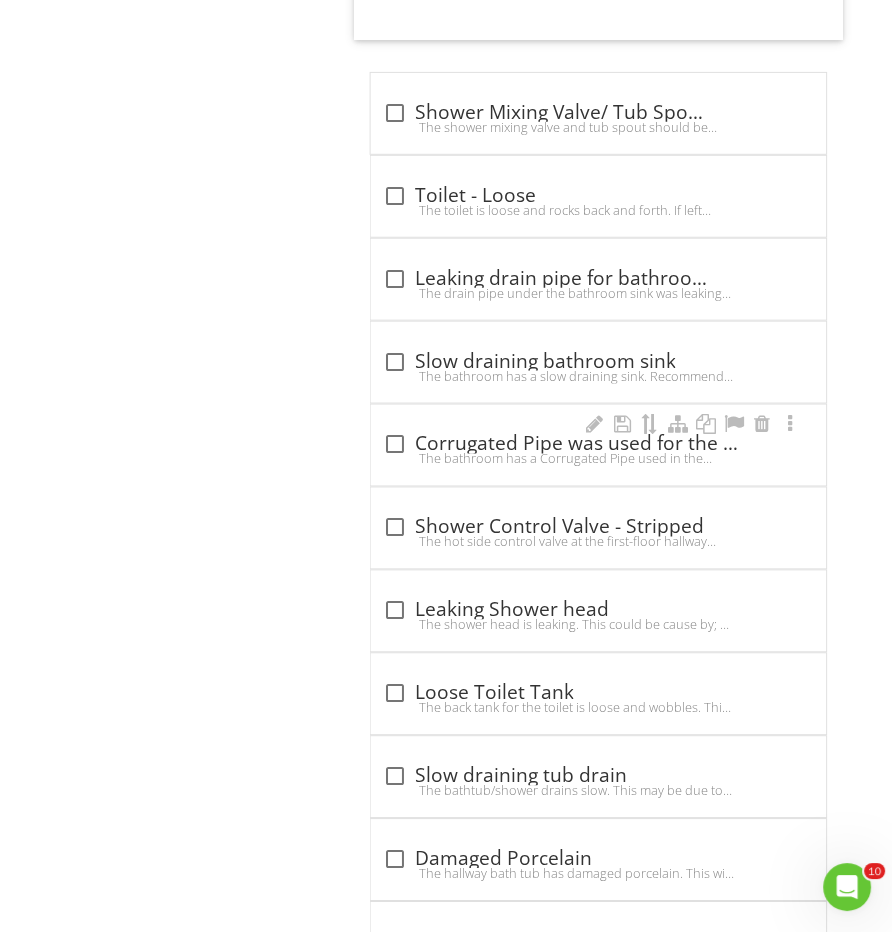 click on "The bathroom has a Corrugated Pipe used in the plumbing traps. This is not an approved pipe for DWV(Drain Waste Venting). The interior of the pipe must be smooth to reduce the chances of clogging. Recommend consulting with a licensed plumber." at bounding box center (598, 459) 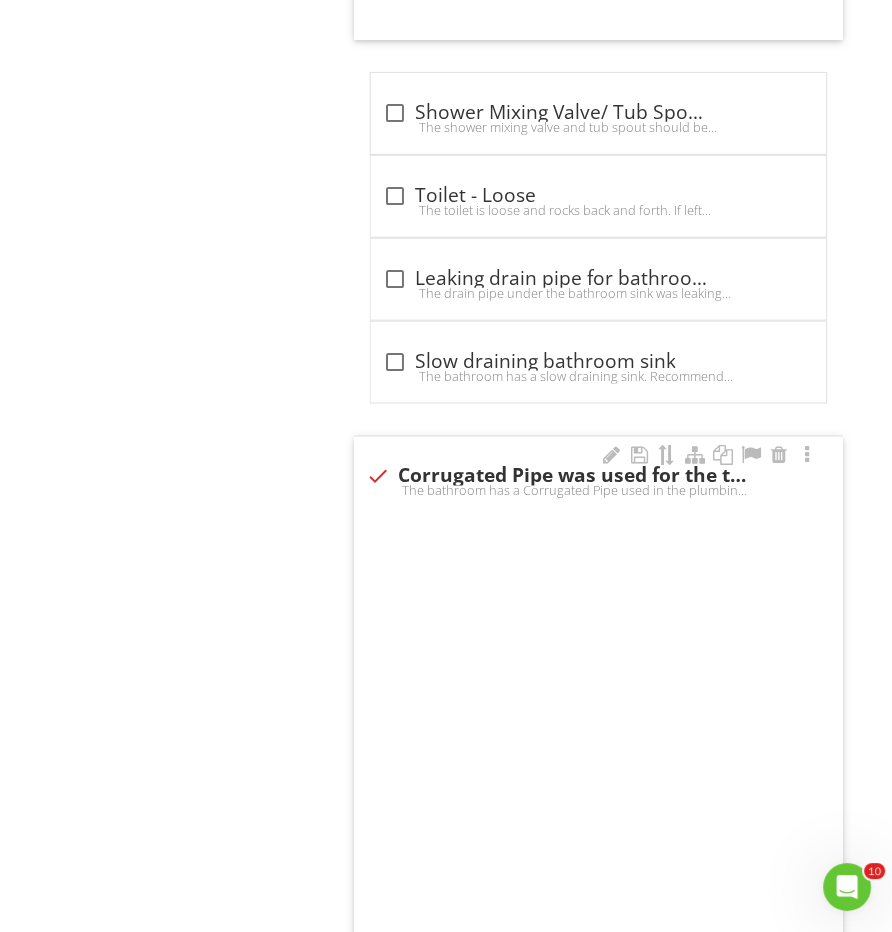 scroll, scrollTop: 1925, scrollLeft: 0, axis: vertical 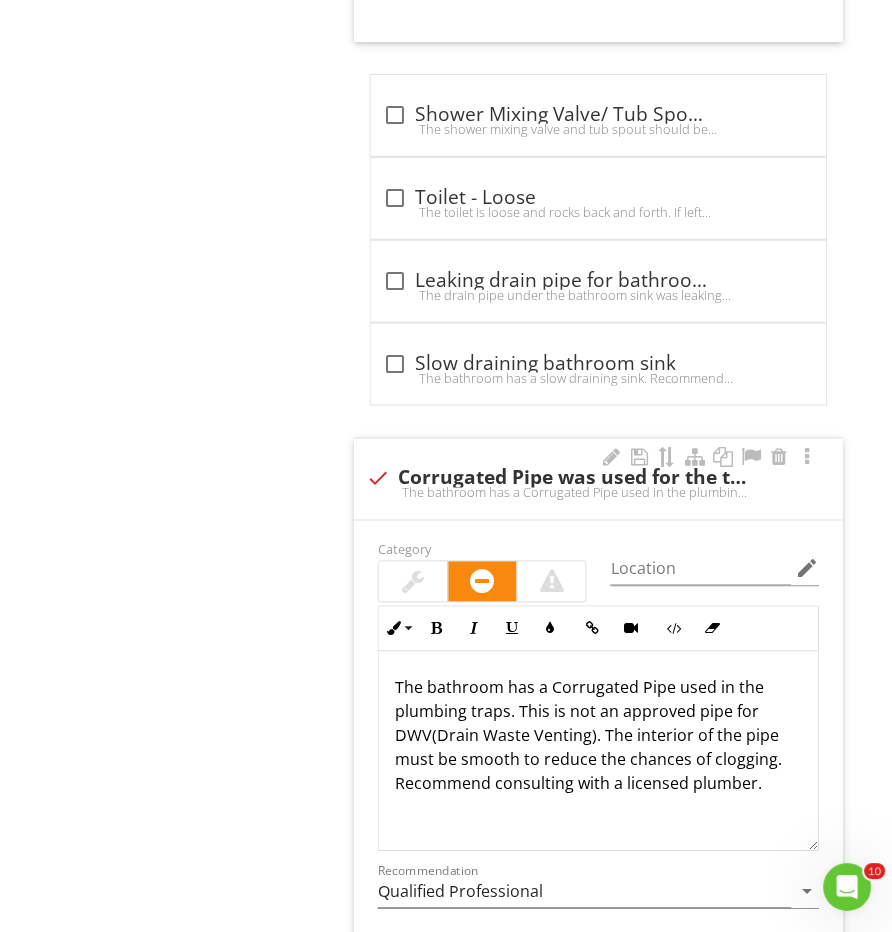 click at bounding box center [413, 582] 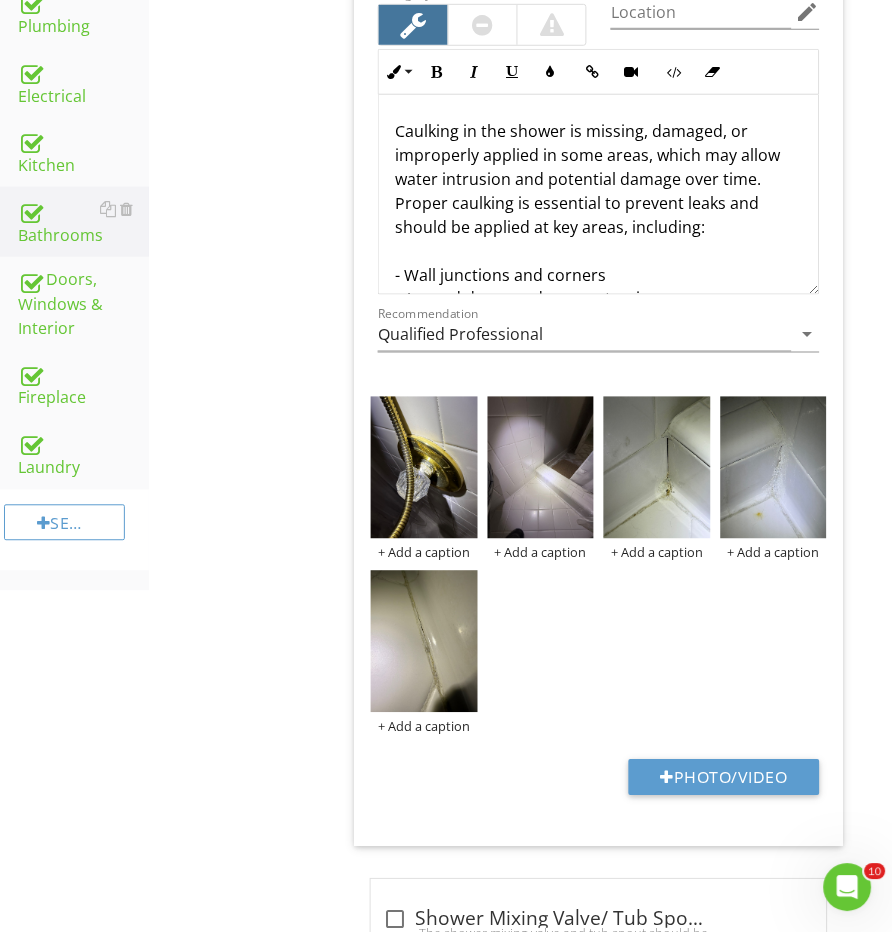 scroll, scrollTop: 1075, scrollLeft: 0, axis: vertical 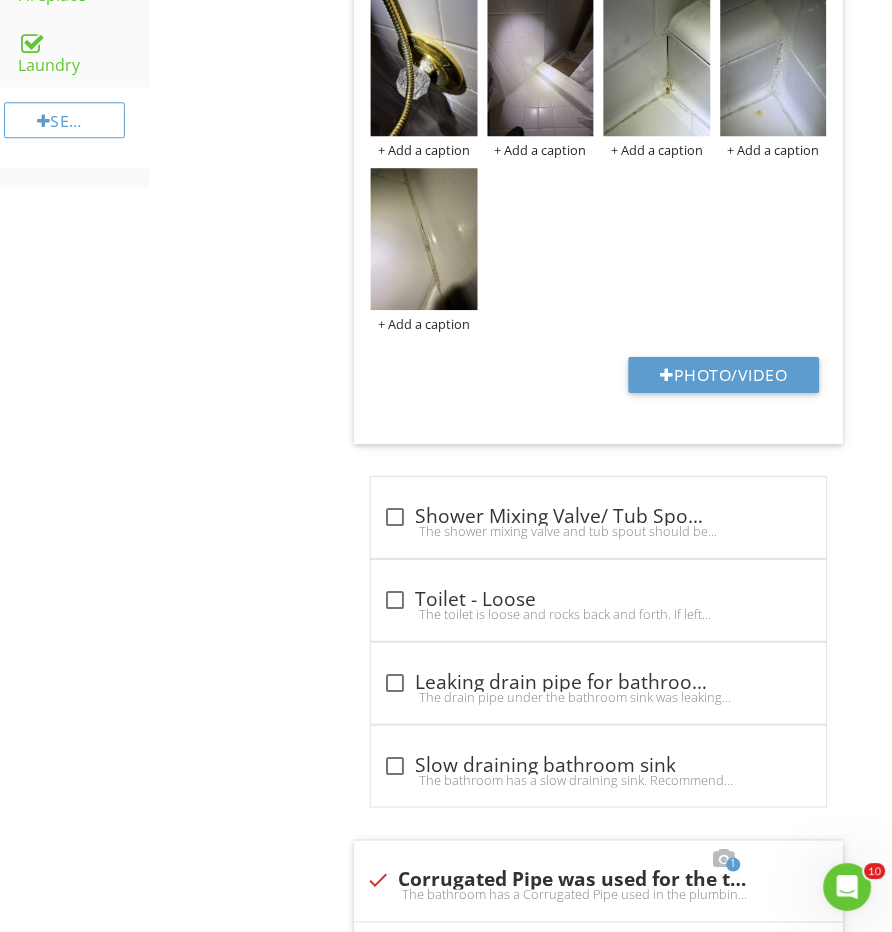 click on "Bathrooms
General
Sinks, Tub, Toilet & Shower
Bathroom Exhaust Fan
GFCI & Electrical
Cabinets, Floor, Walls & Ceiling
Item
Sinks, Tub, Toilet & Shower
IN   Inspected NI   Not Inspected NP   Not Present O   Observations
Info
Information                       check_box_outline_blank
Sinks and Traps Inspected Without Defects
check_box_outline_blank
Tub & Shower Inspected Without Defects
check_box_outline_blank
Toilet Inspected Without Defects
check_box_outline_blank" at bounding box center (520, 4284) 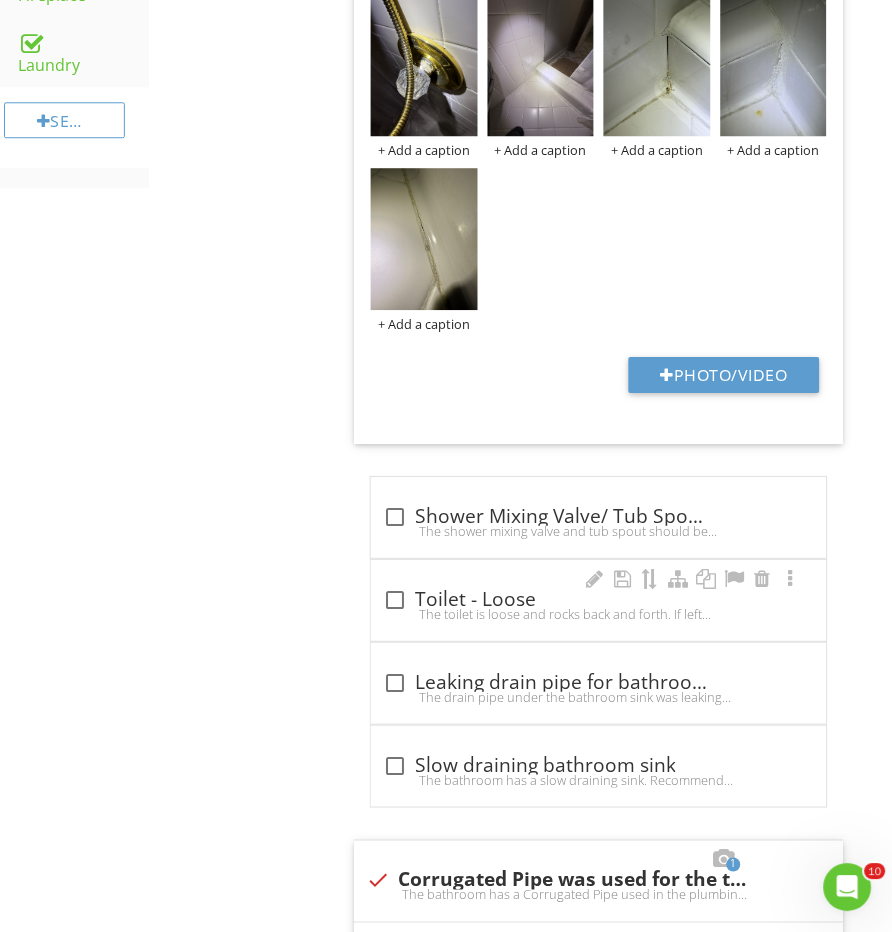 click at bounding box center [395, 600] 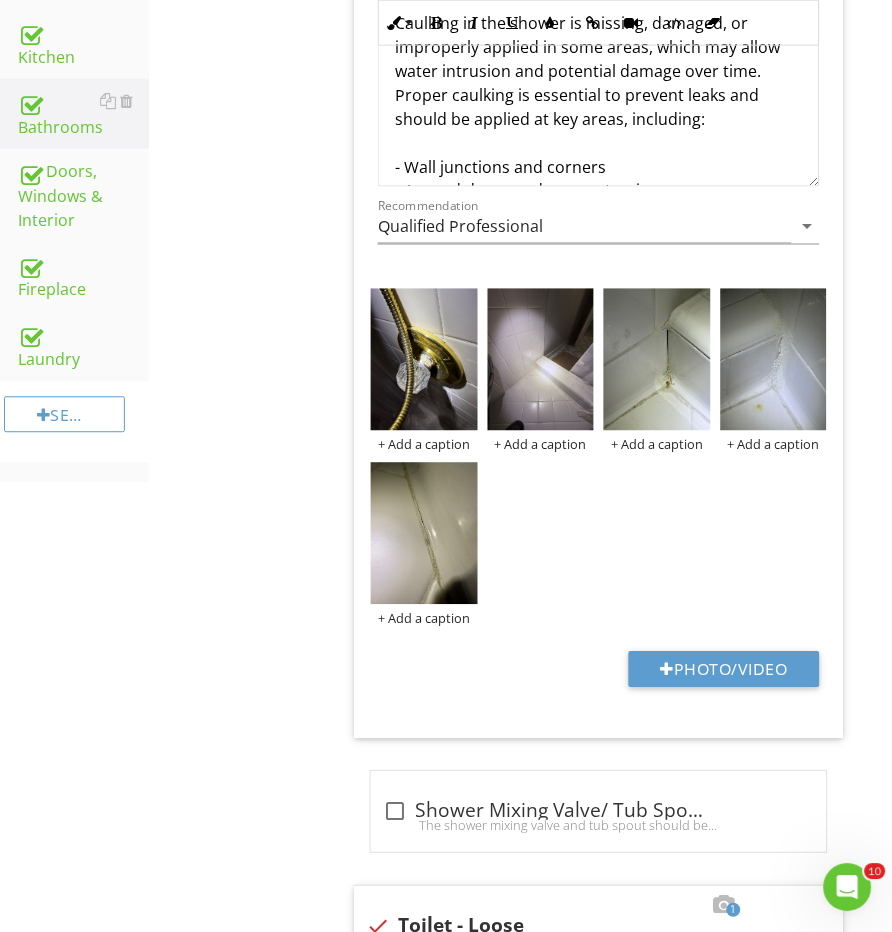 scroll, scrollTop: 830, scrollLeft: 0, axis: vertical 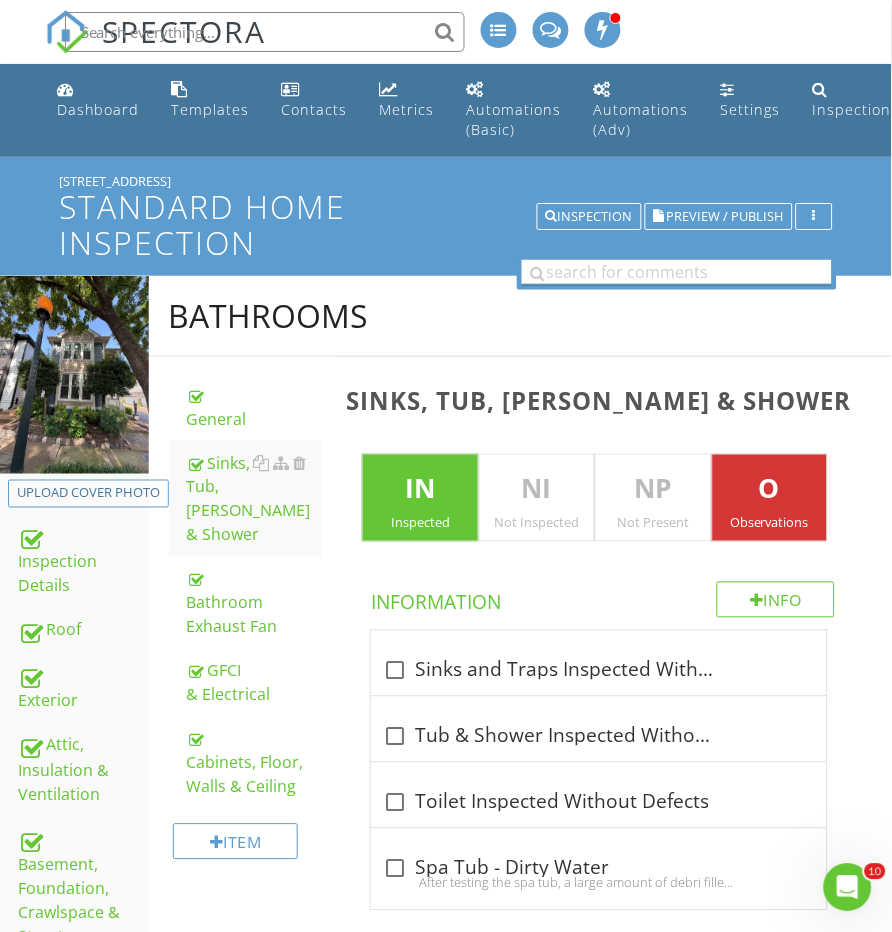 click at bounding box center [677, 272] 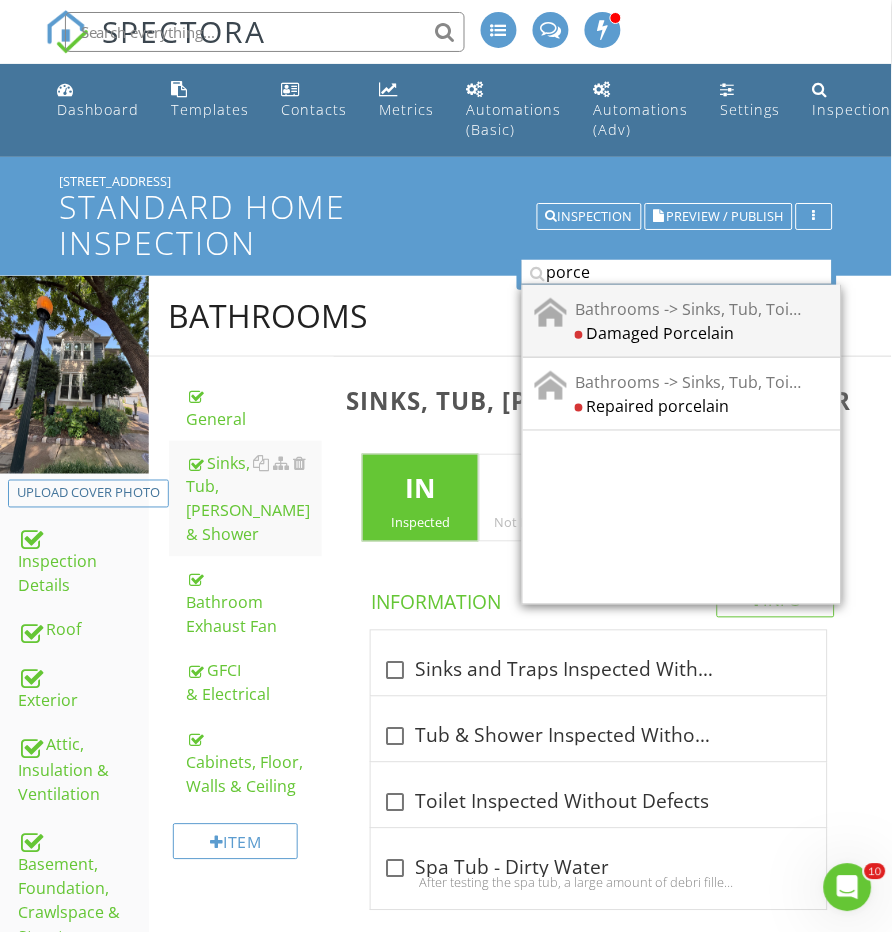 type on "porce" 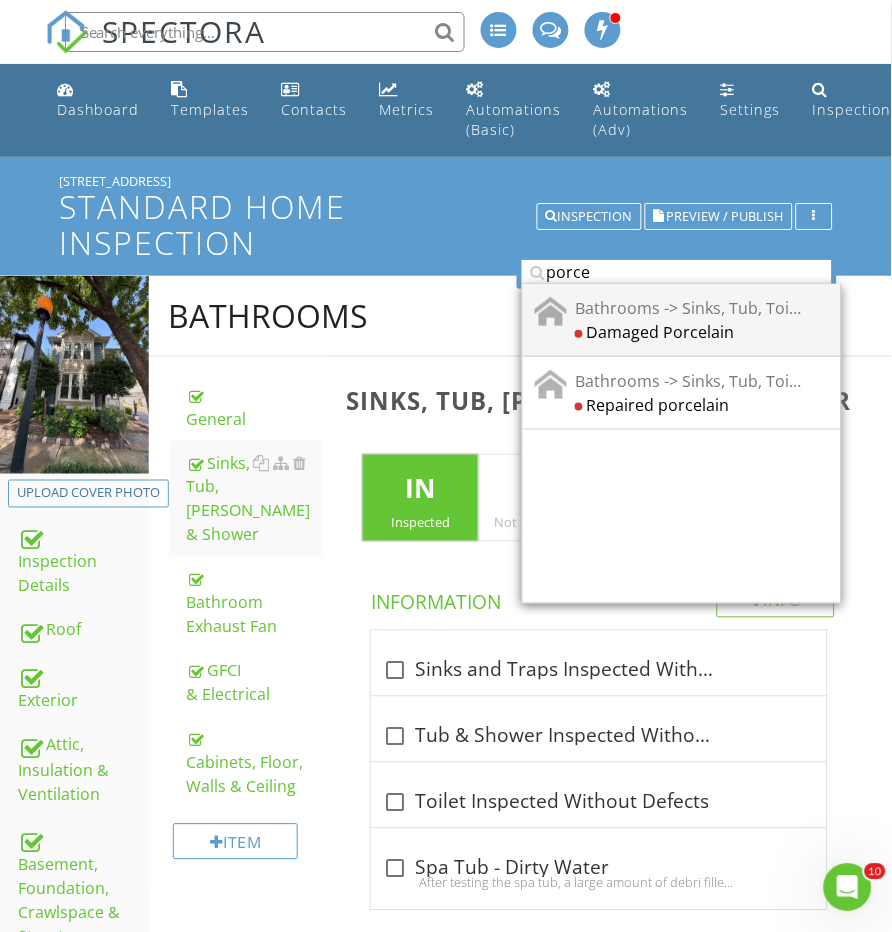 click on "Damaged Porcelain" at bounding box center (688, 332) 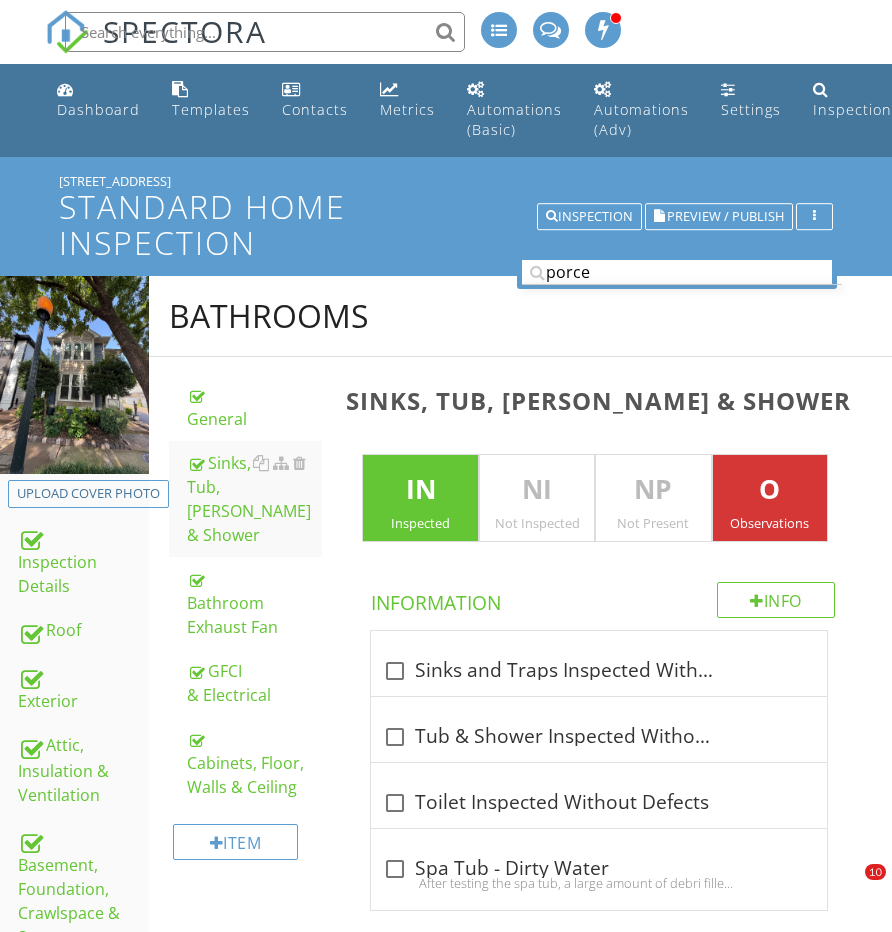 scroll, scrollTop: 3882, scrollLeft: 0, axis: vertical 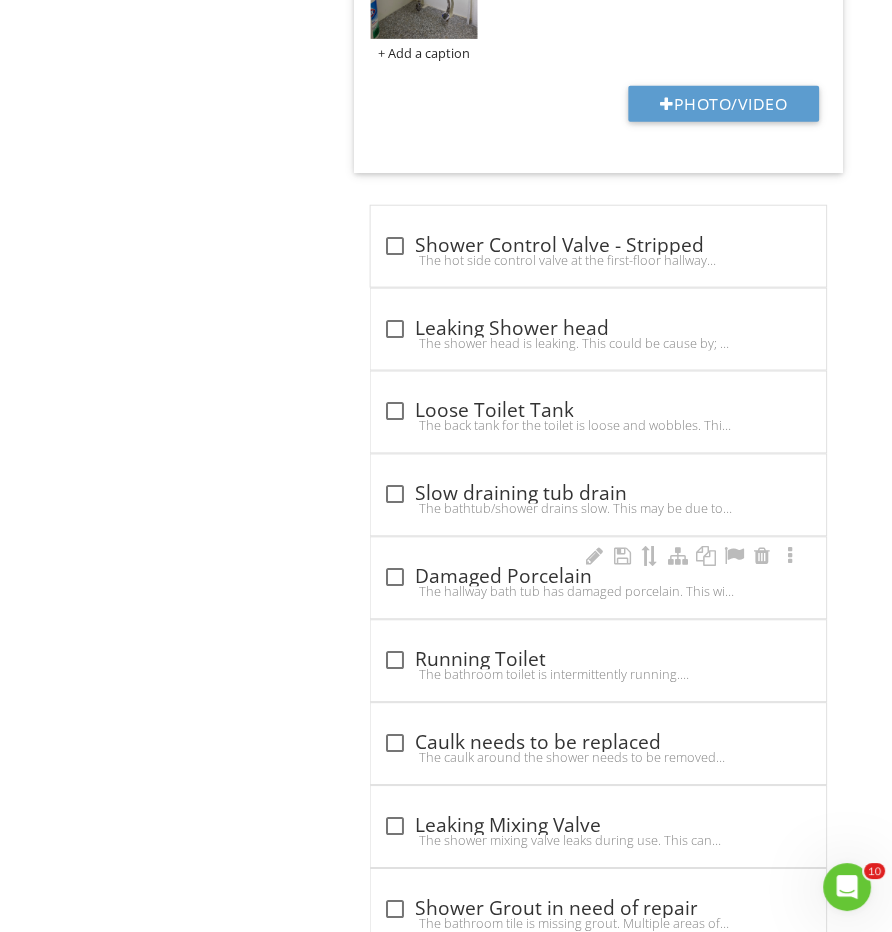 click on "check_box_outline_blank
Damaged Porcelain
The hallway bath tub has damaged porcelain. This will expose the metal below which will rust and cause further issues down the road such as leaks from the tub. Recommend having a qualified contractor evaluate and repair the damaged porcelain and/or corrosion." at bounding box center [598, 578] 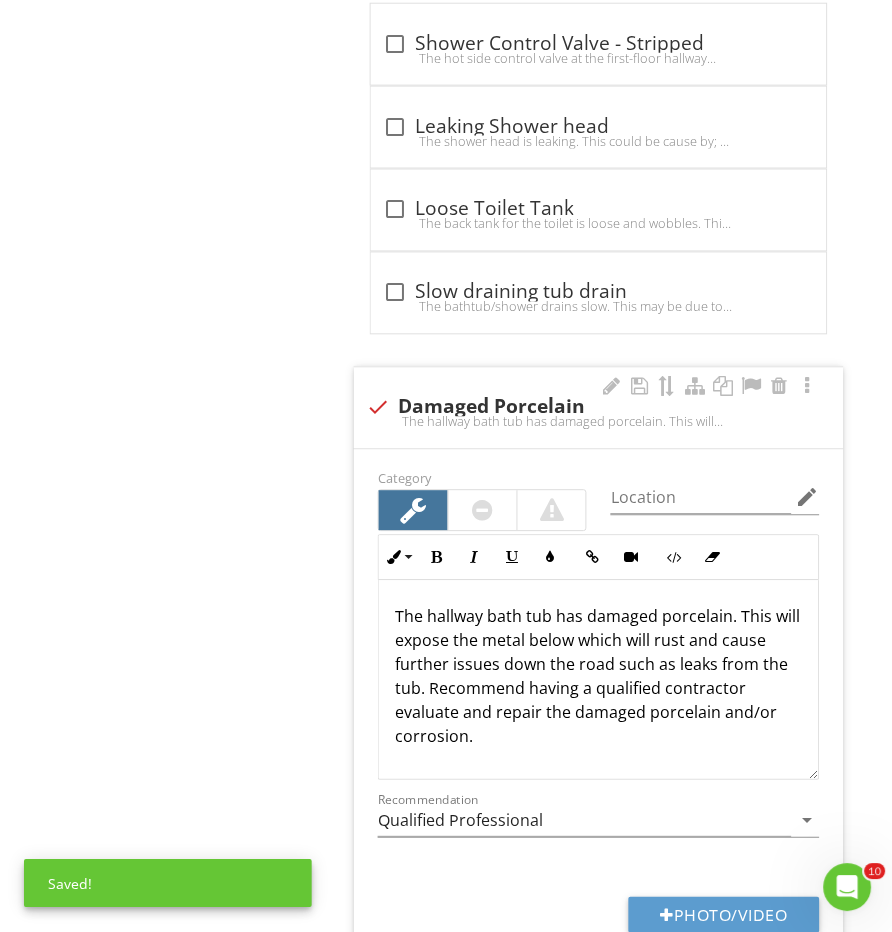 scroll, scrollTop: 4094, scrollLeft: 0, axis: vertical 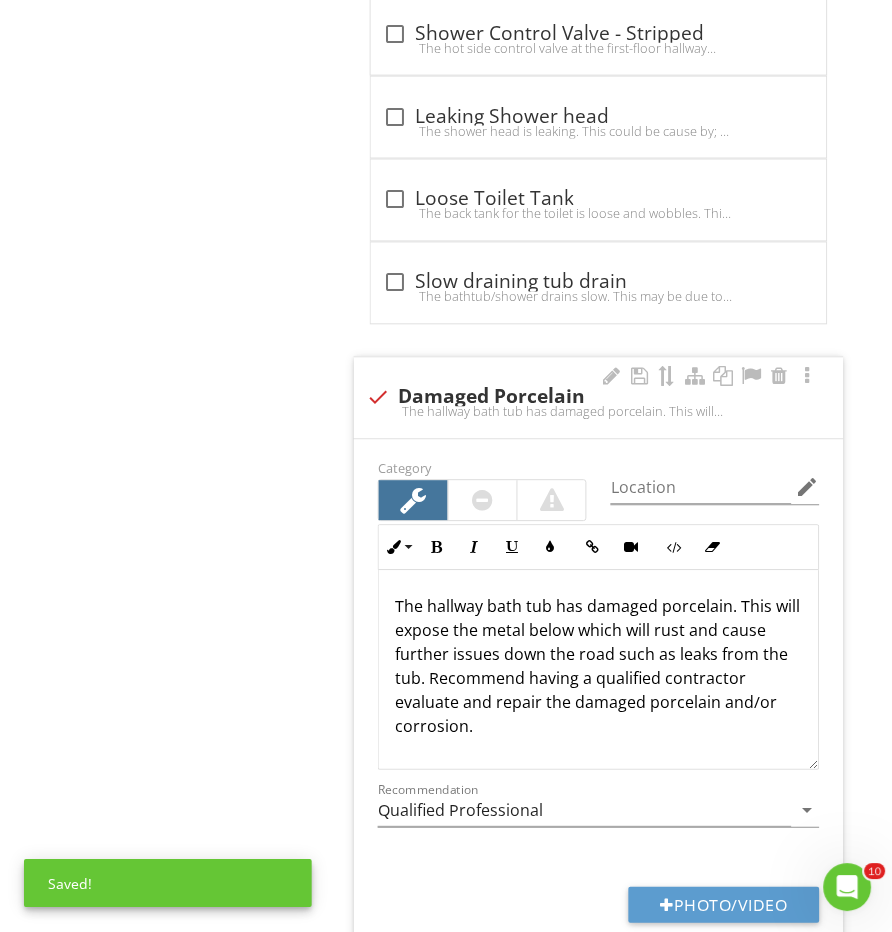click on "The hallway bath tub has damaged porcelain. This will expose the metal below which will rust and cause further issues down the road such as leaks from the tub. Recommend having a qualified contractor evaluate and repair the damaged porcelain and/or corrosion." at bounding box center [598, 667] 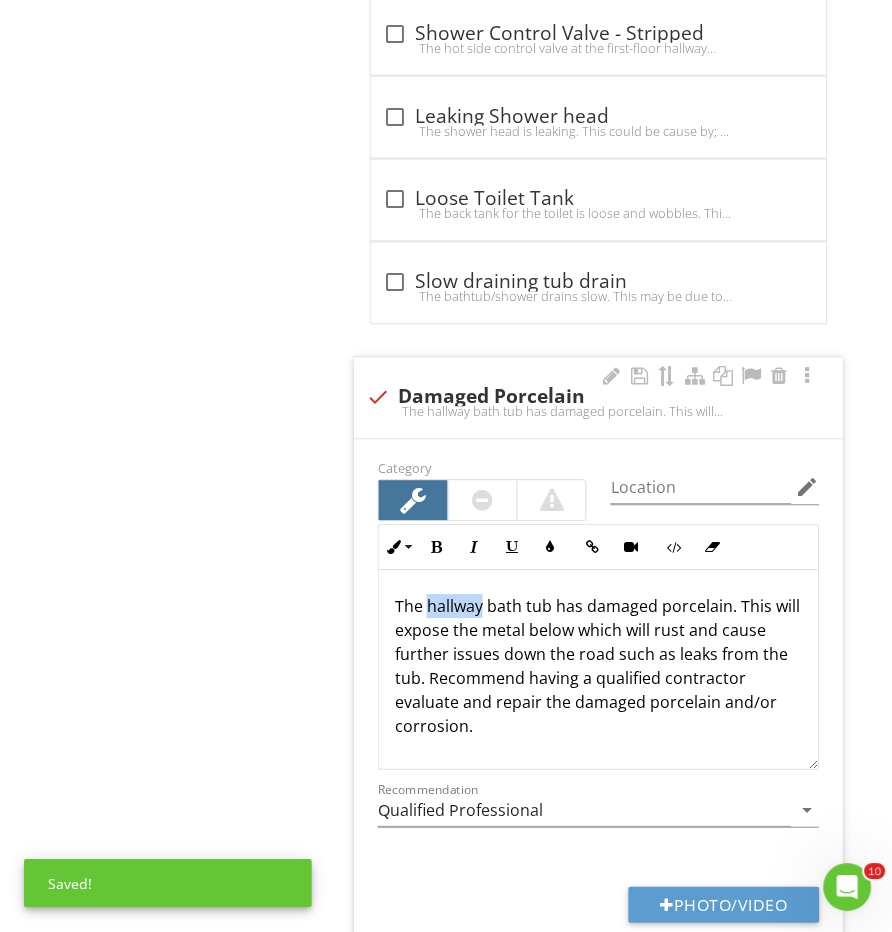 click on "The hallway bath tub has damaged porcelain. This will expose the metal below which will rust and cause further issues down the road such as leaks from the tub. Recommend having a qualified contractor evaluate and repair the damaged porcelain and/or corrosion." at bounding box center [598, 667] 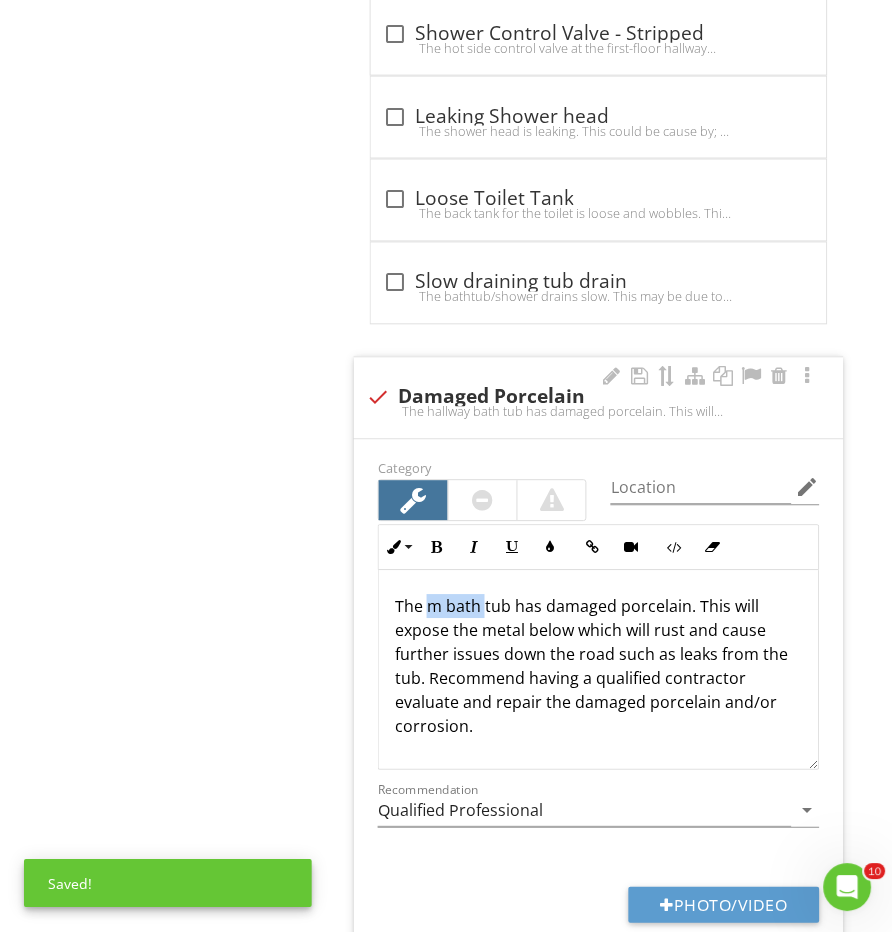 type 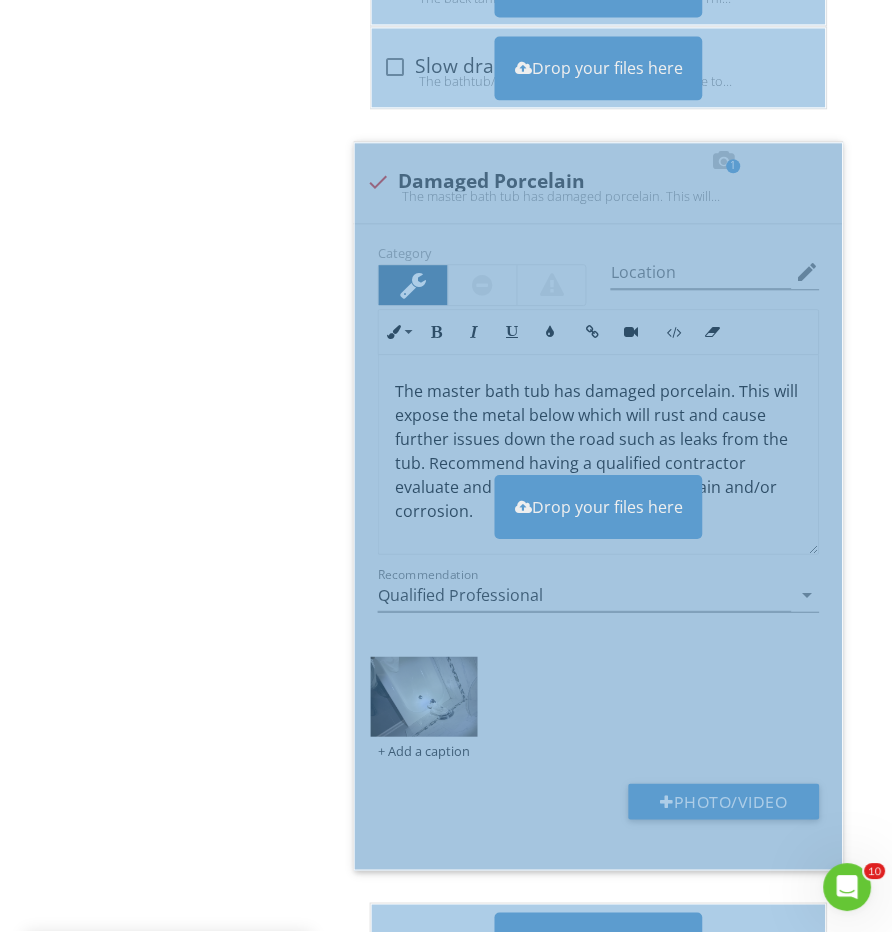 scroll, scrollTop: 4403, scrollLeft: 0, axis: vertical 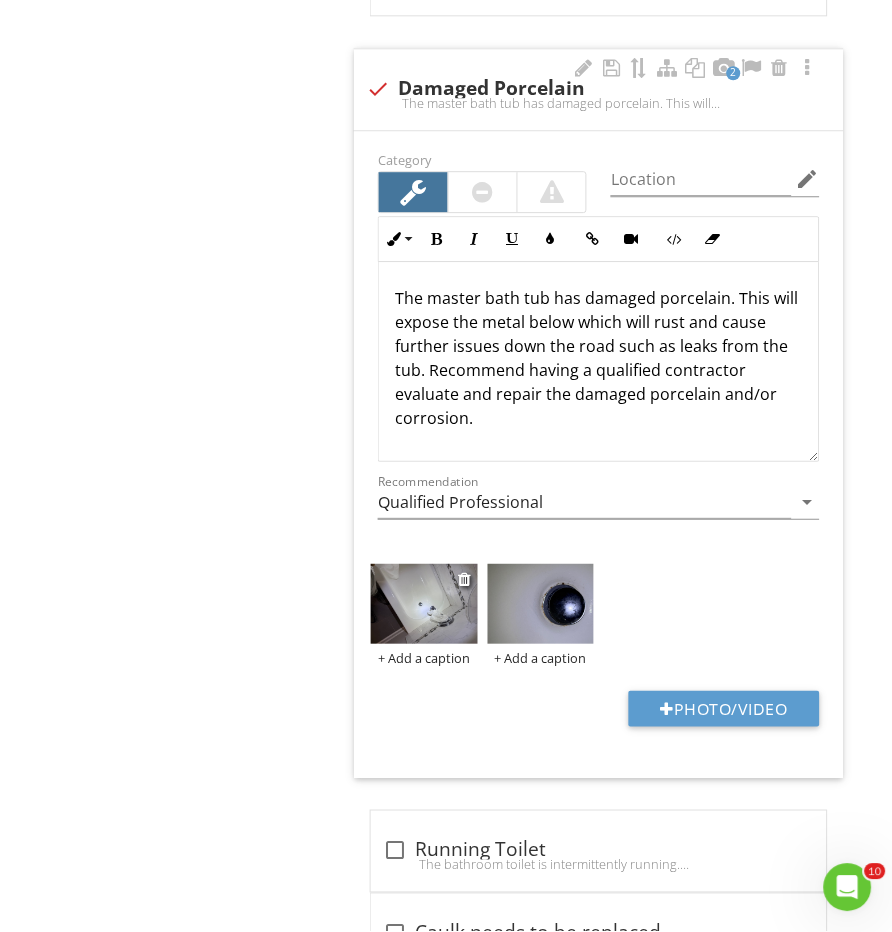 click at bounding box center (424, 604) 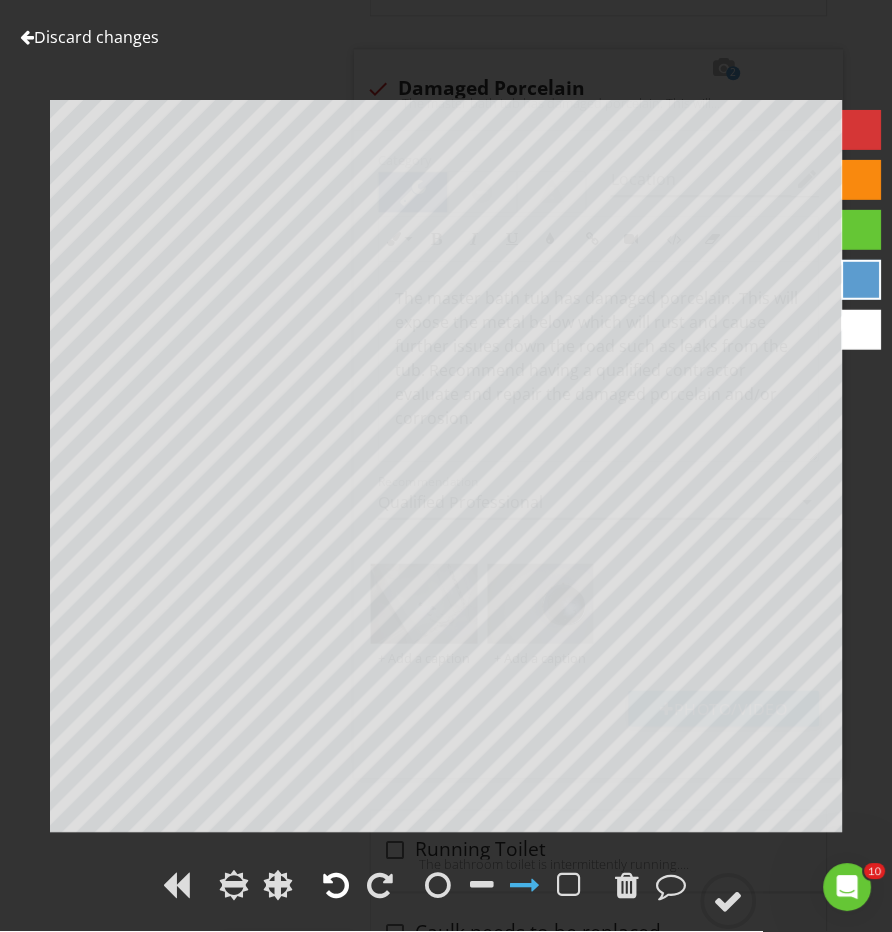 click at bounding box center (336, 886) 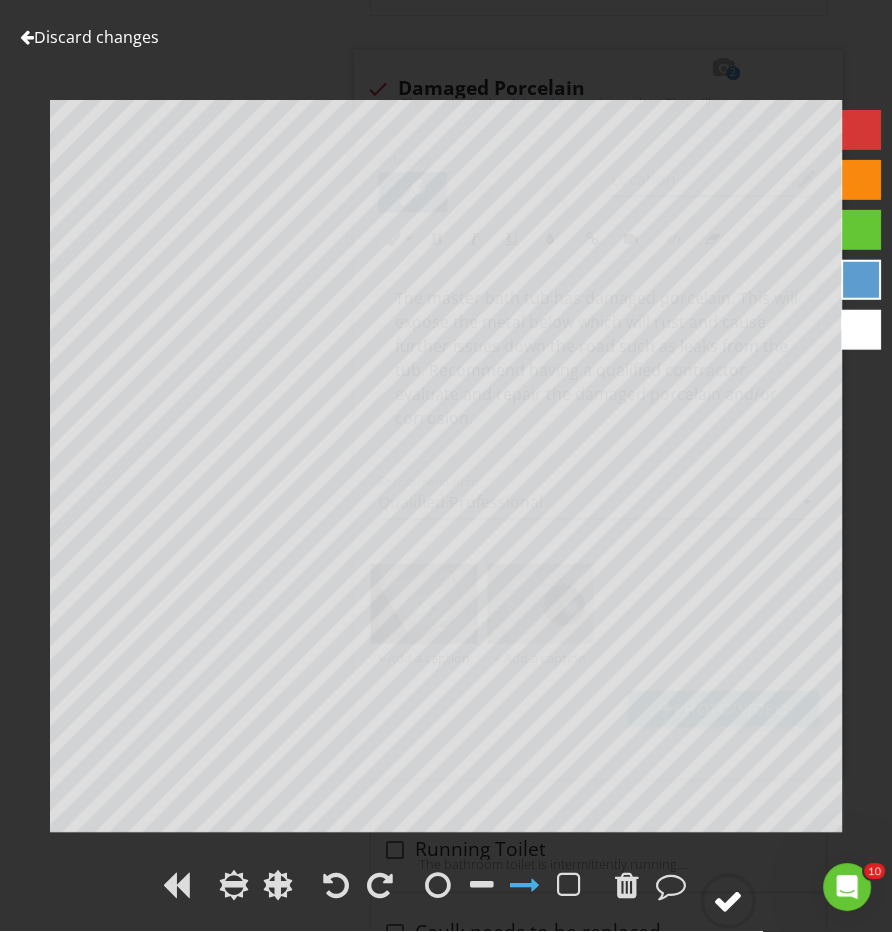 click at bounding box center [729, 902] 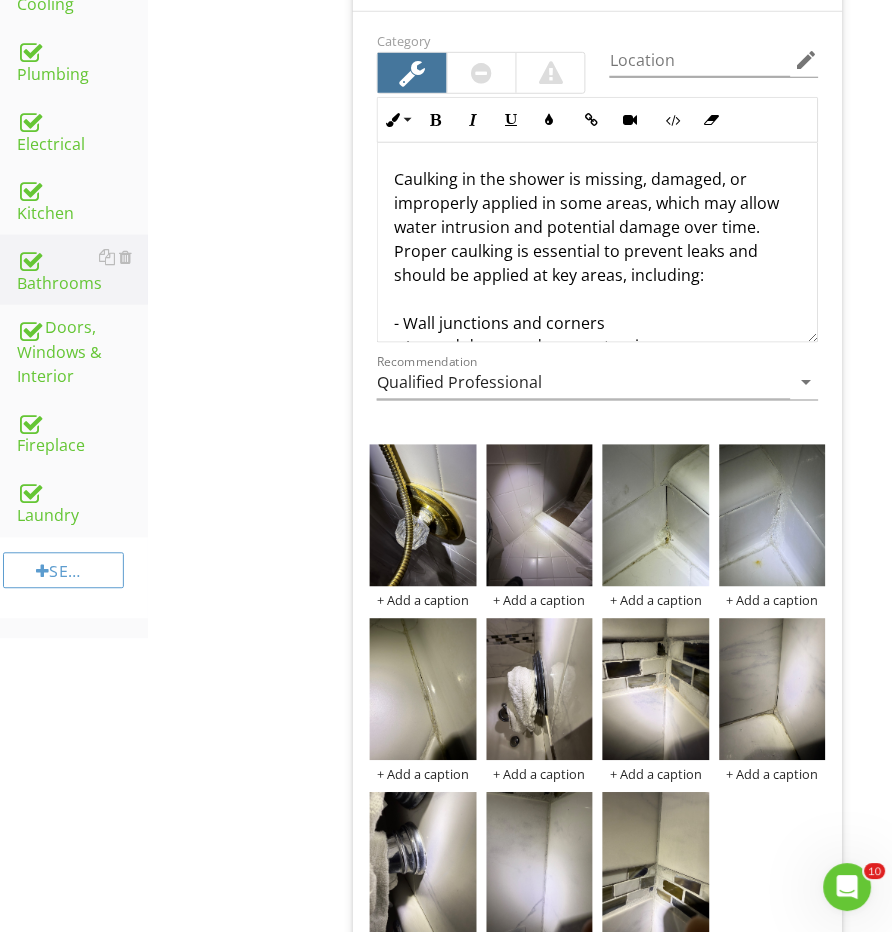 scroll, scrollTop: 1008, scrollLeft: 1, axis: both 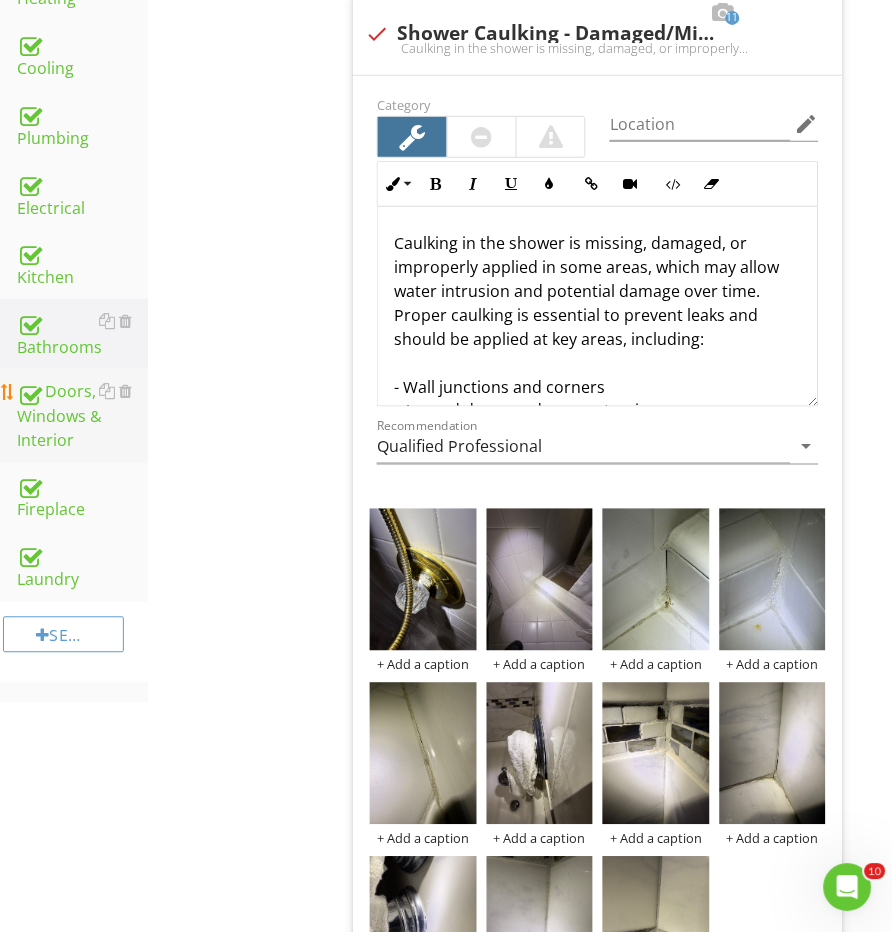 click on "Doors, Windows & Interior" at bounding box center [82, 416] 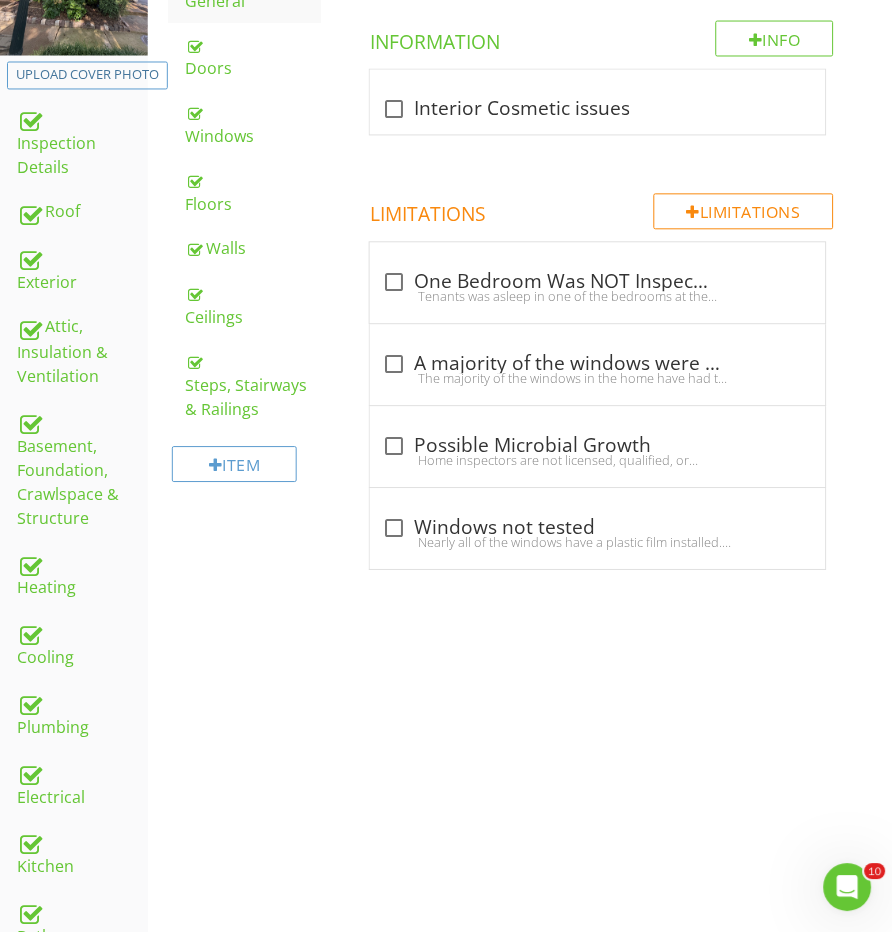 scroll, scrollTop: 364, scrollLeft: 1, axis: both 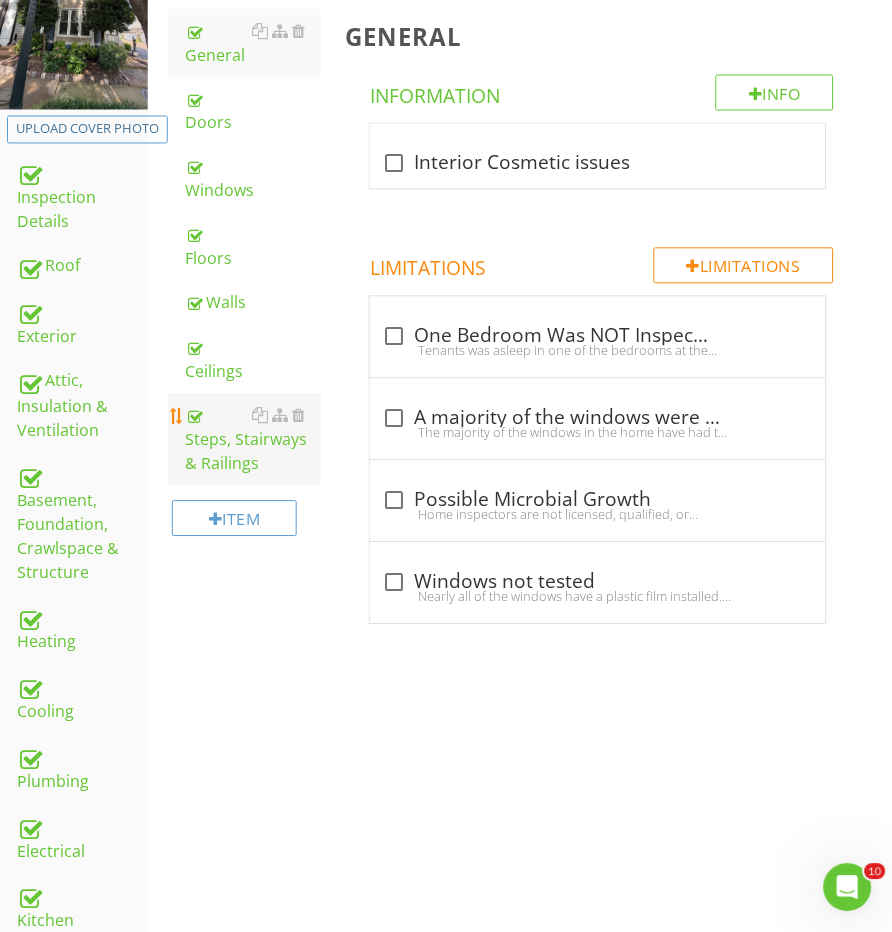 click on "Steps, Stairways & Railings" at bounding box center (254, 440) 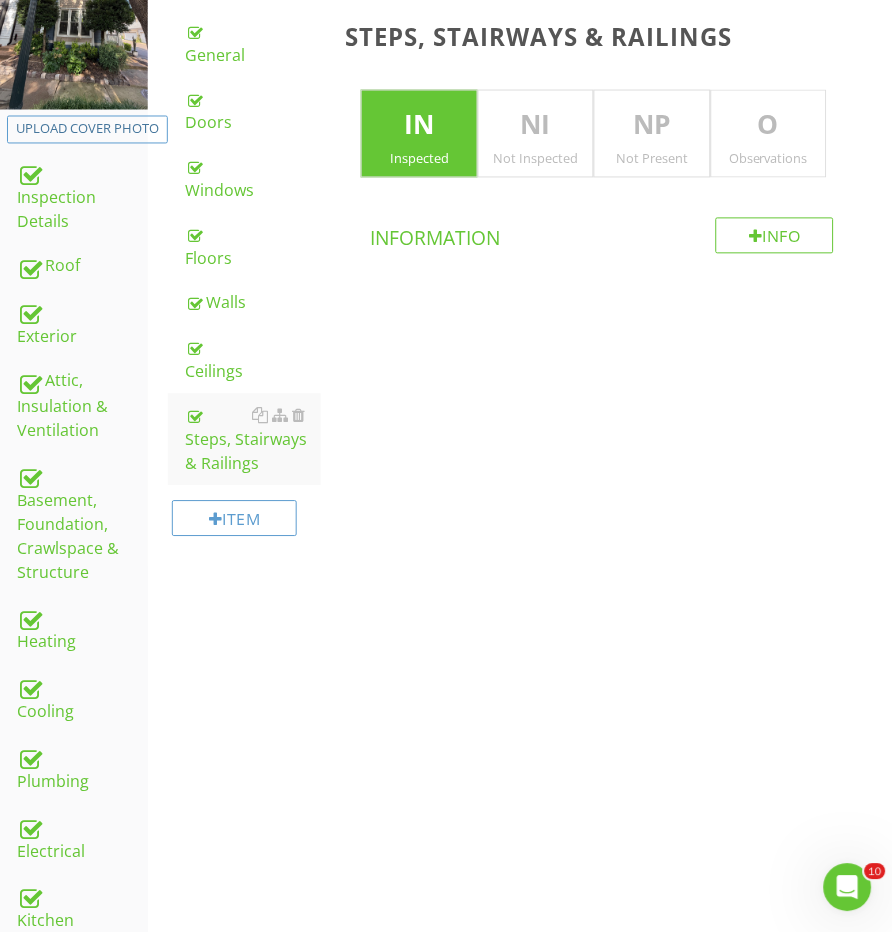 click on "O" at bounding box center [769, 126] 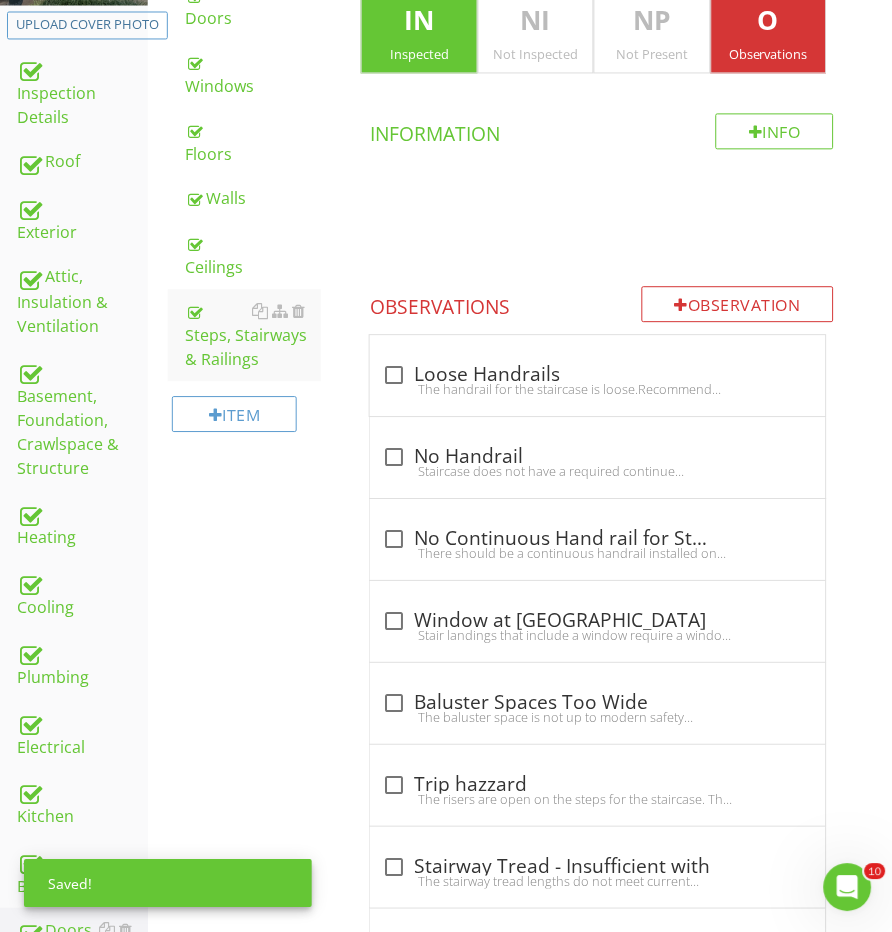 scroll, scrollTop: 507, scrollLeft: 1, axis: both 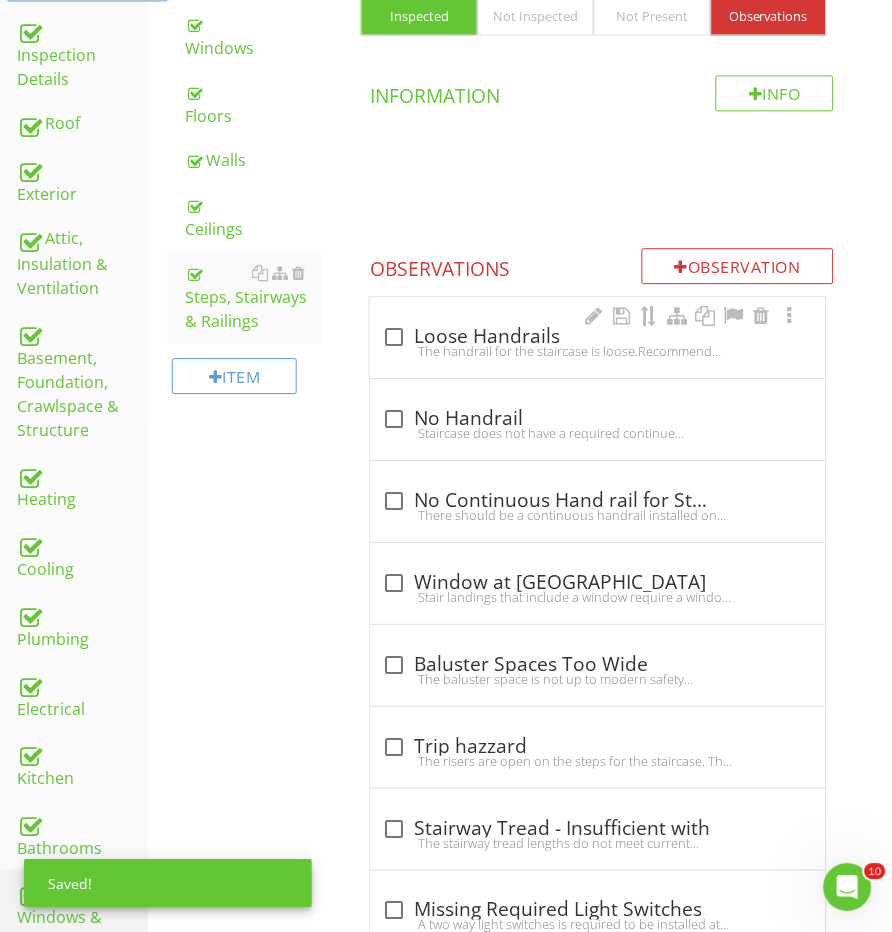 click on "check_box_outline_blank
Loose Handrails" at bounding box center [597, 337] 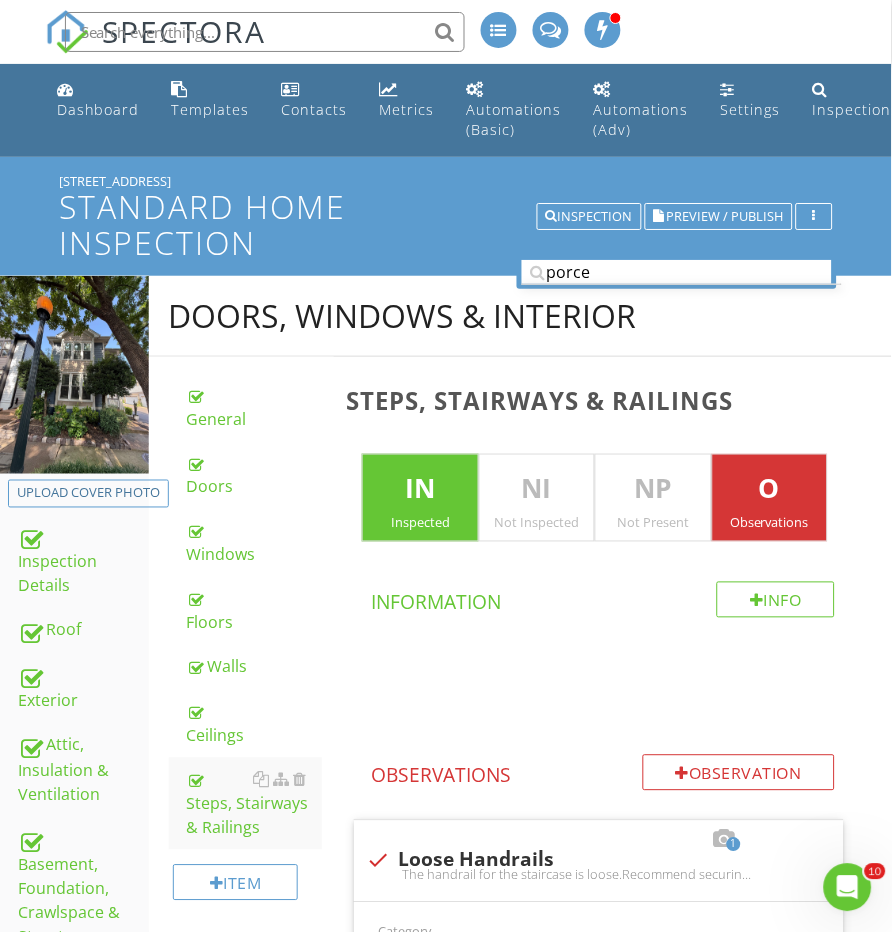 scroll, scrollTop: 0, scrollLeft: 0, axis: both 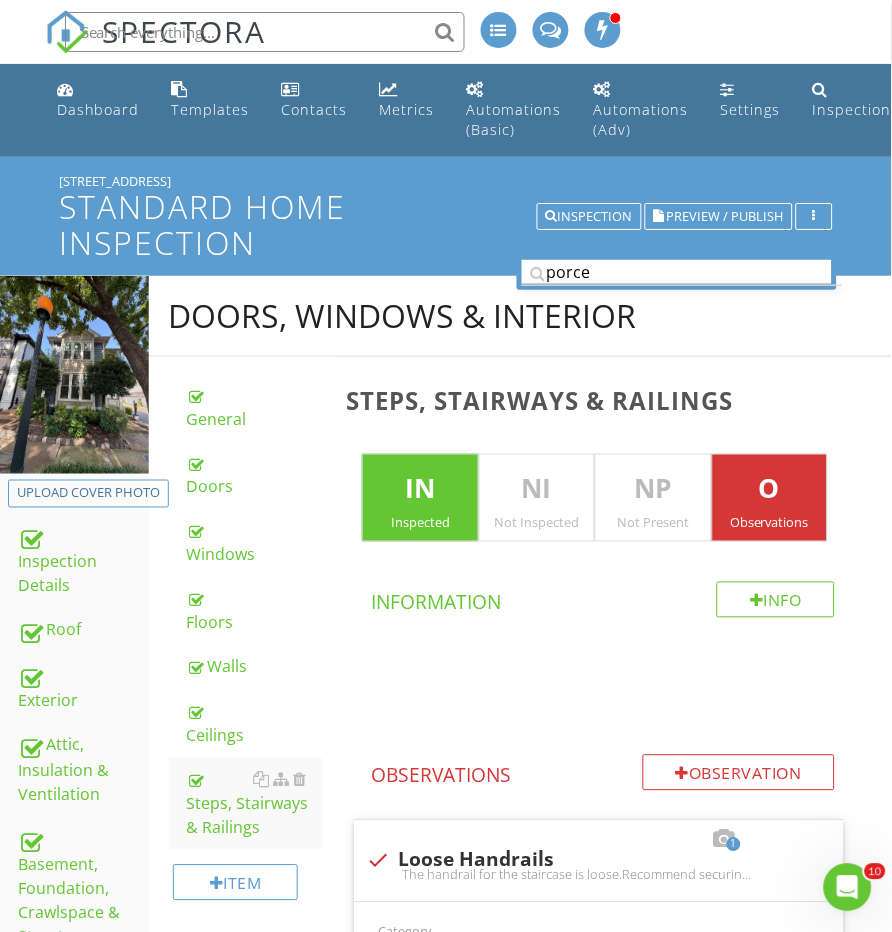 click on "porce" at bounding box center (677, 272) 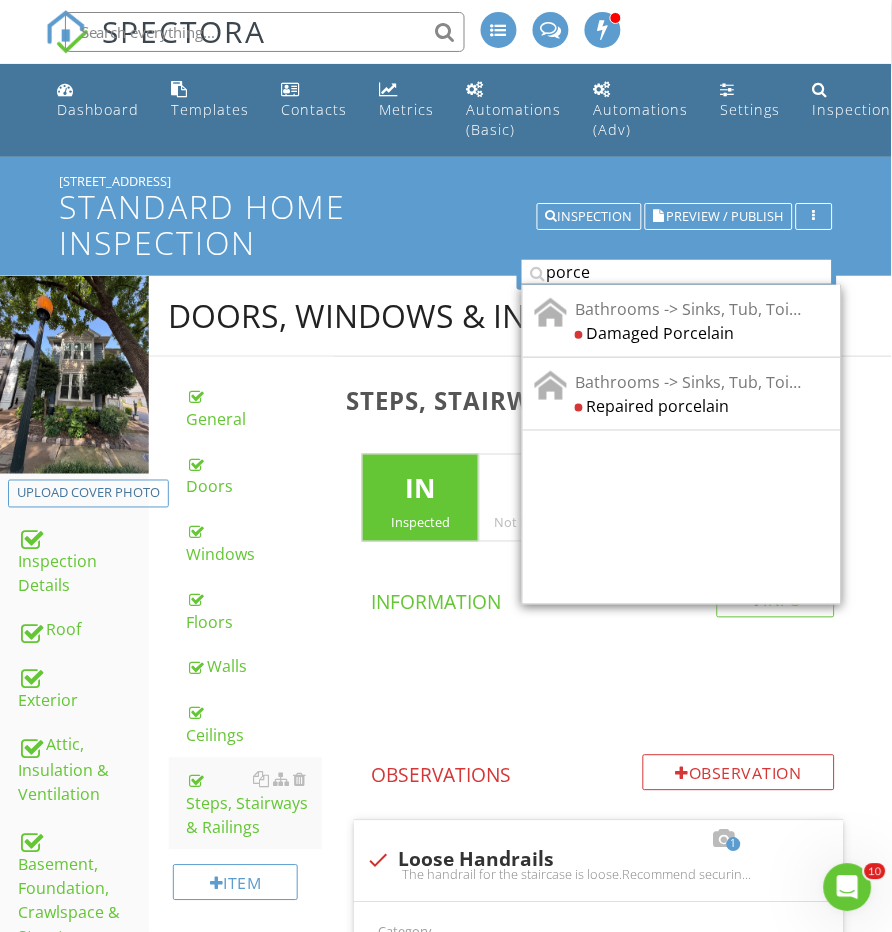 click on "porce" at bounding box center (677, 272) 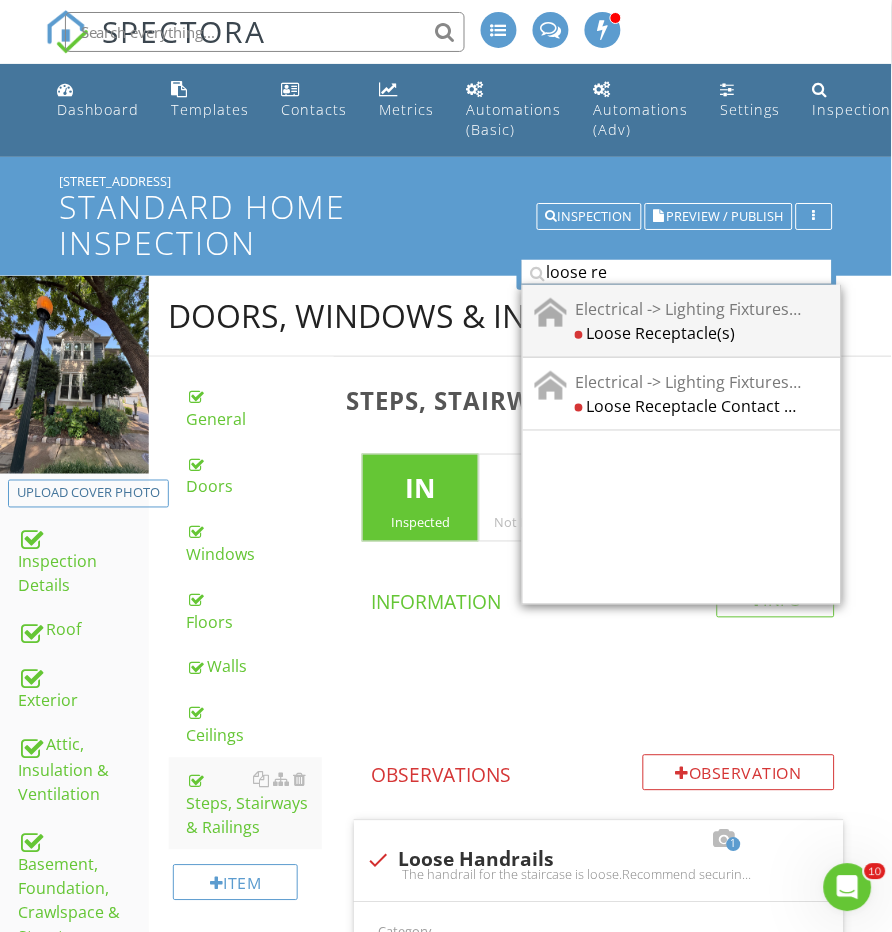 type on "loose re" 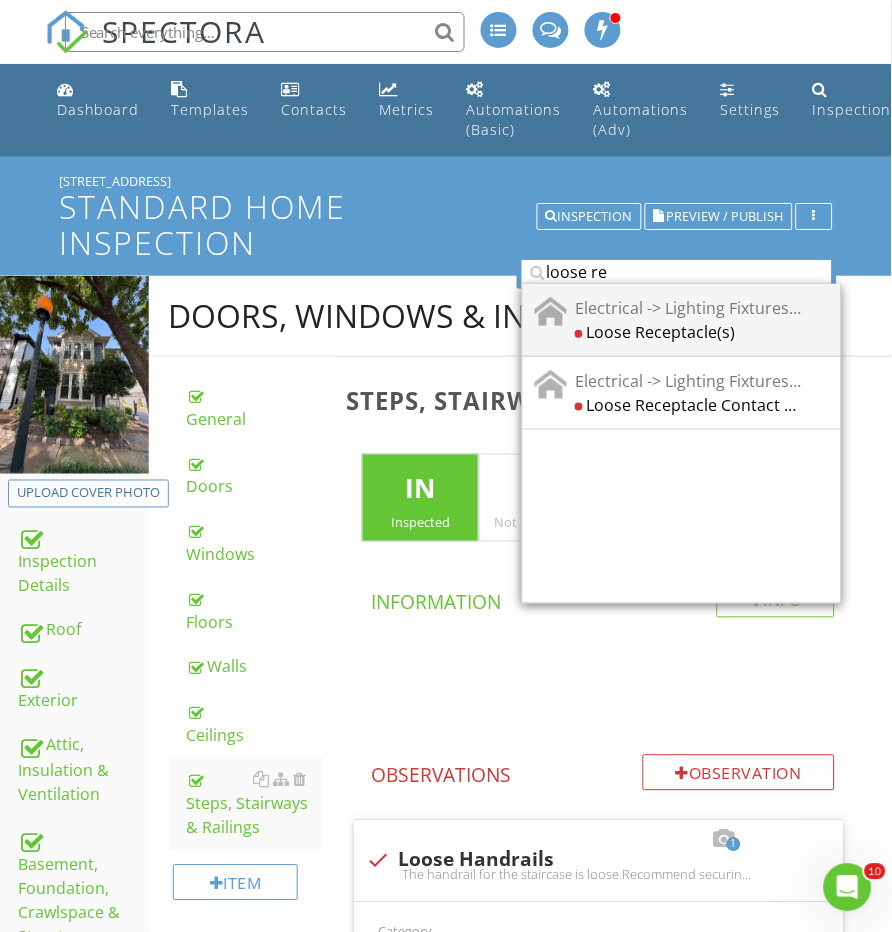 click on "Loose Receptacle(s)" at bounding box center (688, 332) 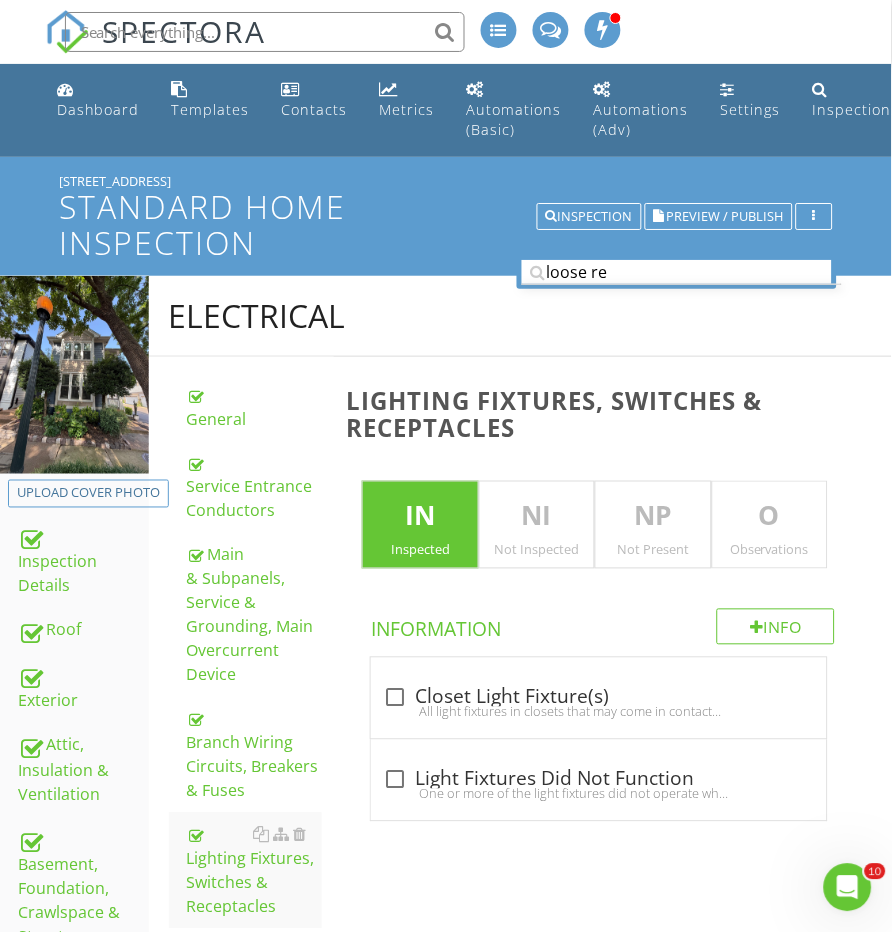click on "Lighting Fixtures, Switches & Receptacles
IN   Inspected NI   Not Inspected NP   Not Present O   Observations
Info
Information                       check_box_outline_blank
Closet Light Fixture(s)
All light fixtures in closets that may come in contact with clothing or other combustable material should have a globe over the bulb to prevent a potential fire hazard.
check_box_outline_blank
Light Fixtures Did Not Function
One or more of the light fixtures did not operate when tested. This may be simply due to a blown bulb or other issues such as fixtures, switches, or the supply circuit. Recommend having the bulbs replaced and all fixtures in working order before closing." at bounding box center [612, 589] 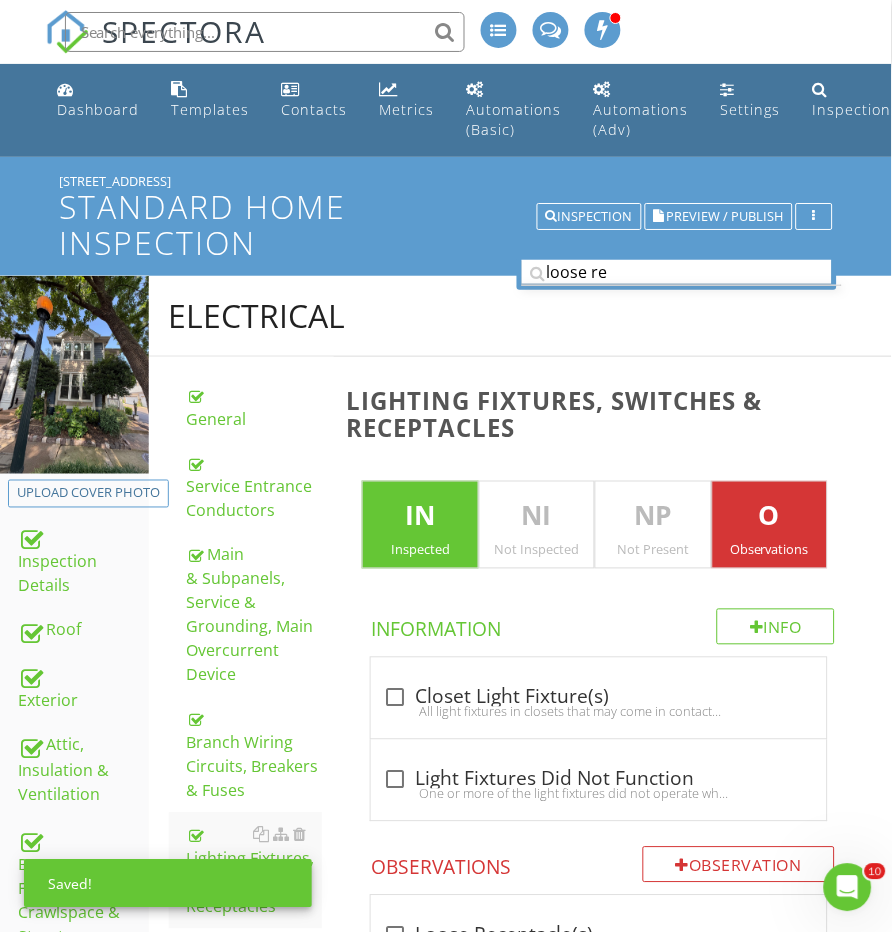 click on "loose re" at bounding box center (677, 272) 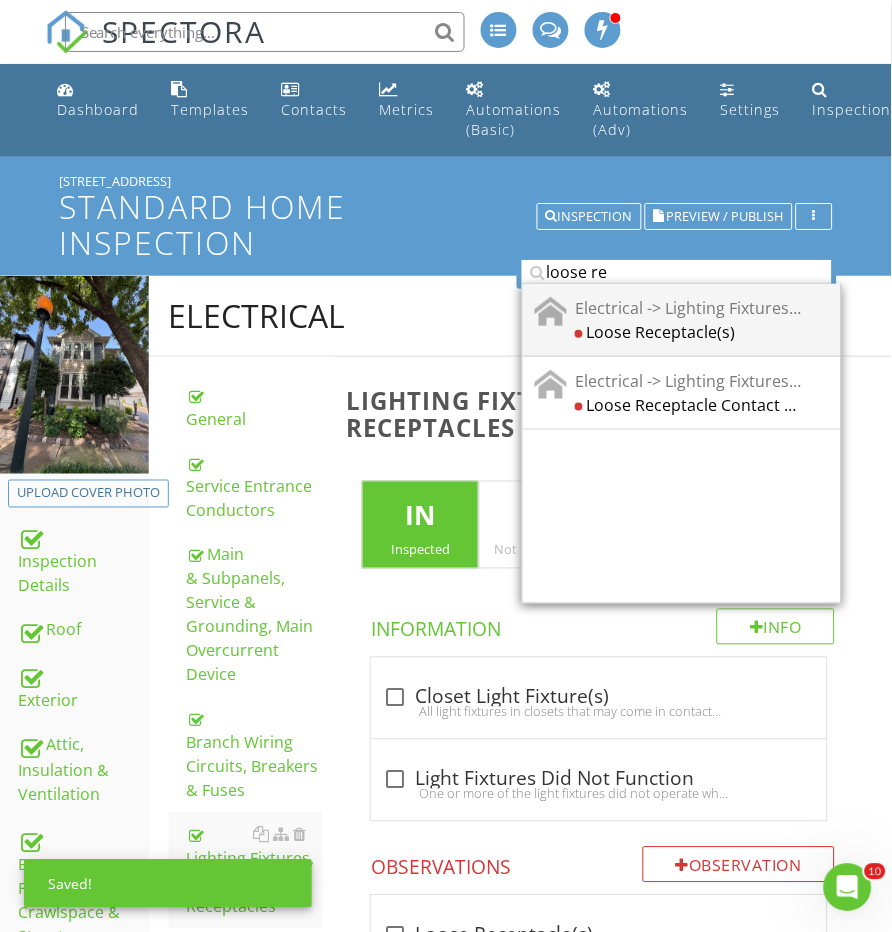 click on "Electrical
->
Lighting Fixtures, Switches & Receptacles" at bounding box center (688, 308) 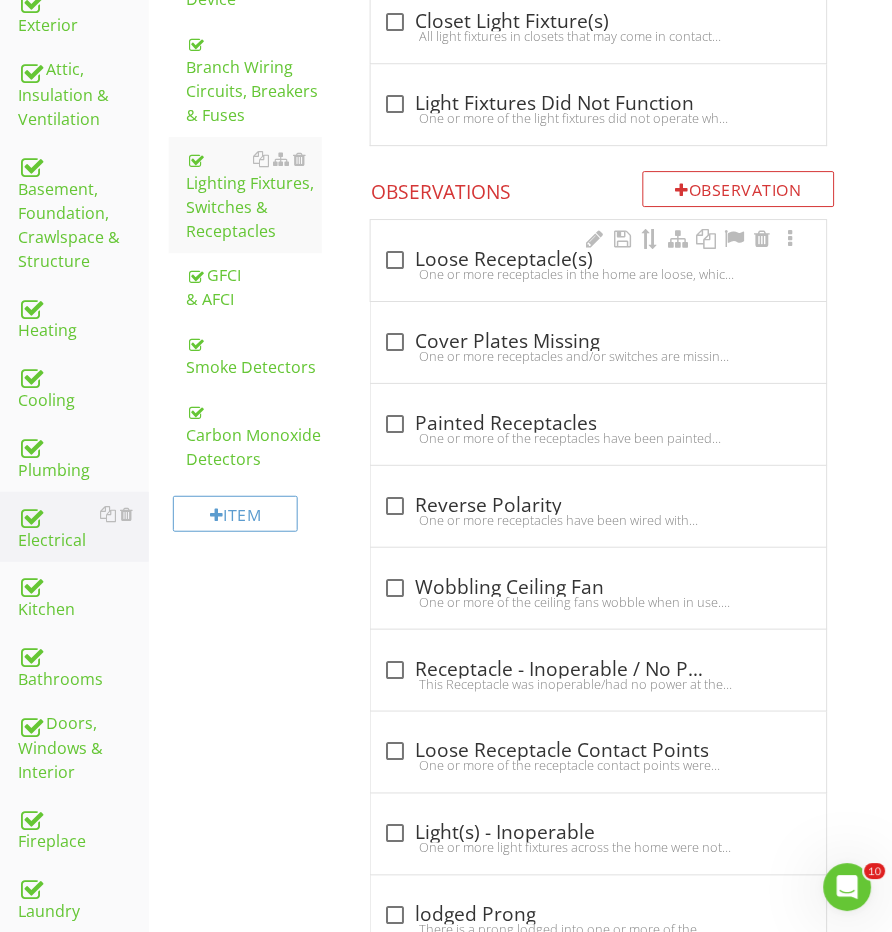 click on "One or more receptacles in the home are loose, which can lead to poor electrical connections and potential hazards over time as they are used. Properly secured receptacles are important for maintaining a safe and reliable electrical system.Recommend having all receptacles inspected and re-secured to the junction box as needed to prevent further issues." at bounding box center (598, 274) 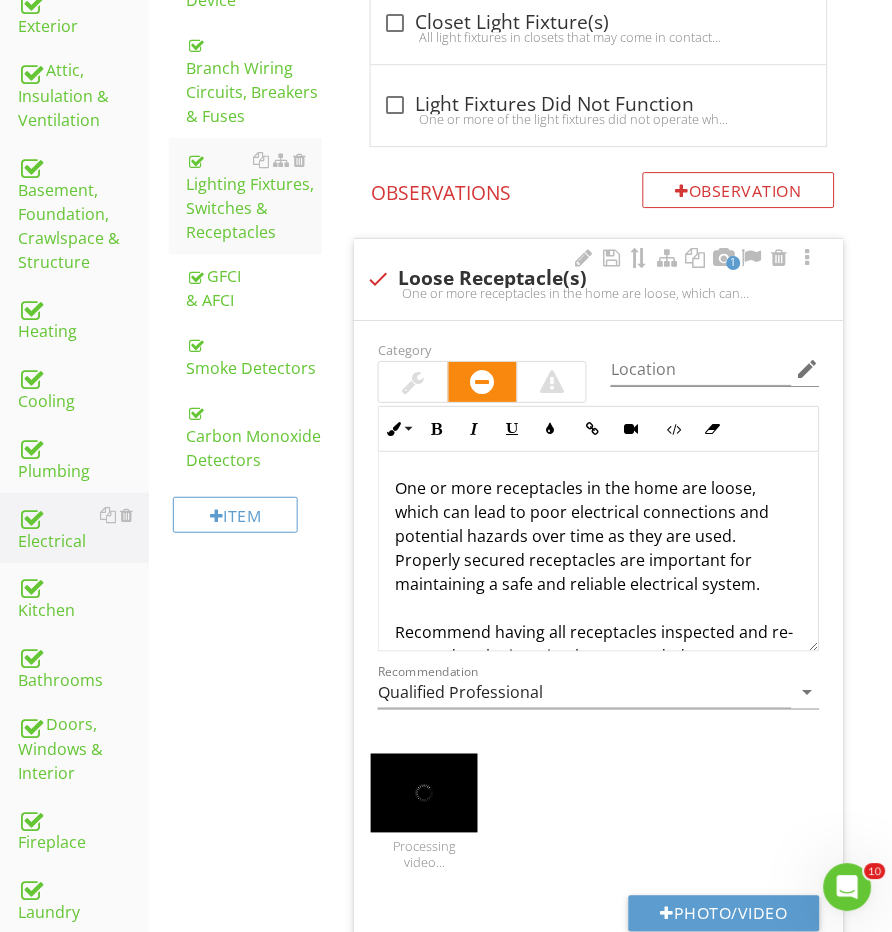 scroll, scrollTop: 830, scrollLeft: 0, axis: vertical 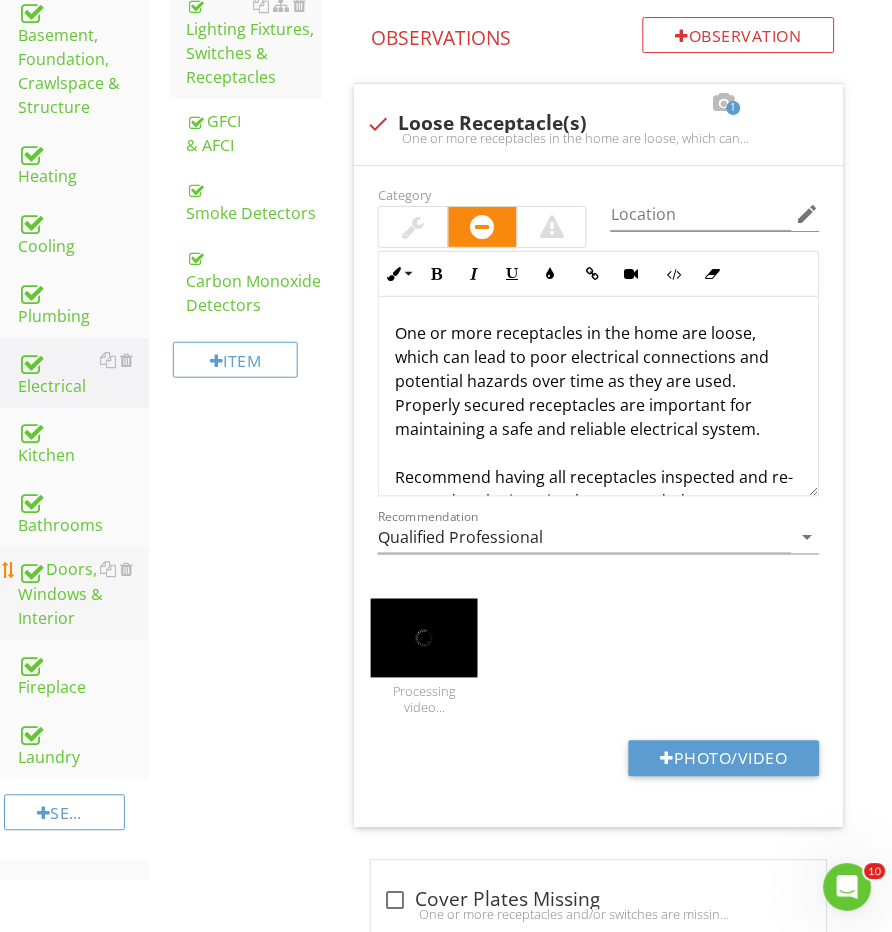 click on "Doors, Windows & Interior" at bounding box center [83, 594] 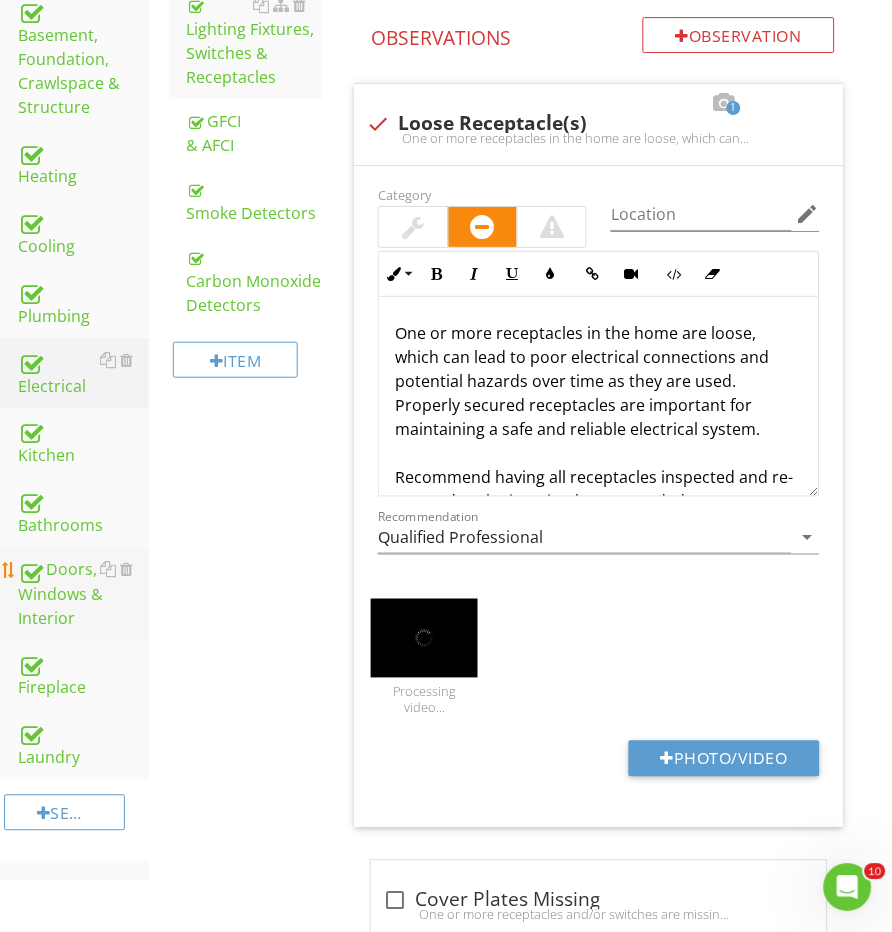 click on "Doors, Windows & Interior" at bounding box center (83, 594) 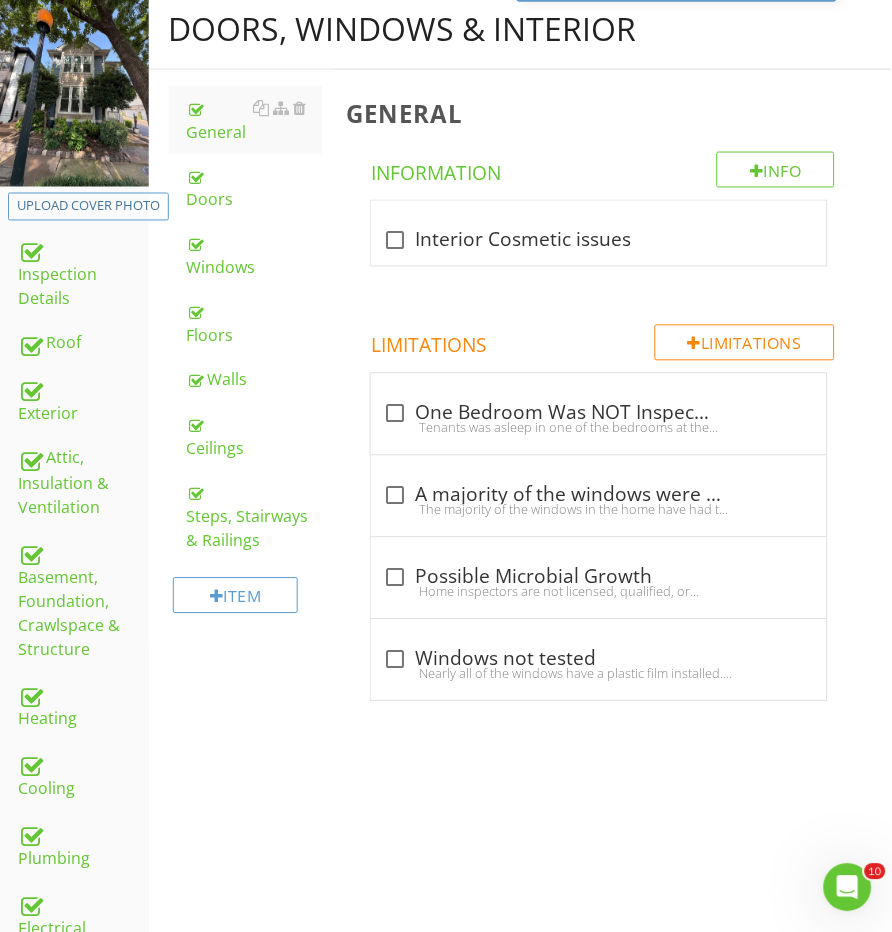 scroll, scrollTop: 235, scrollLeft: 0, axis: vertical 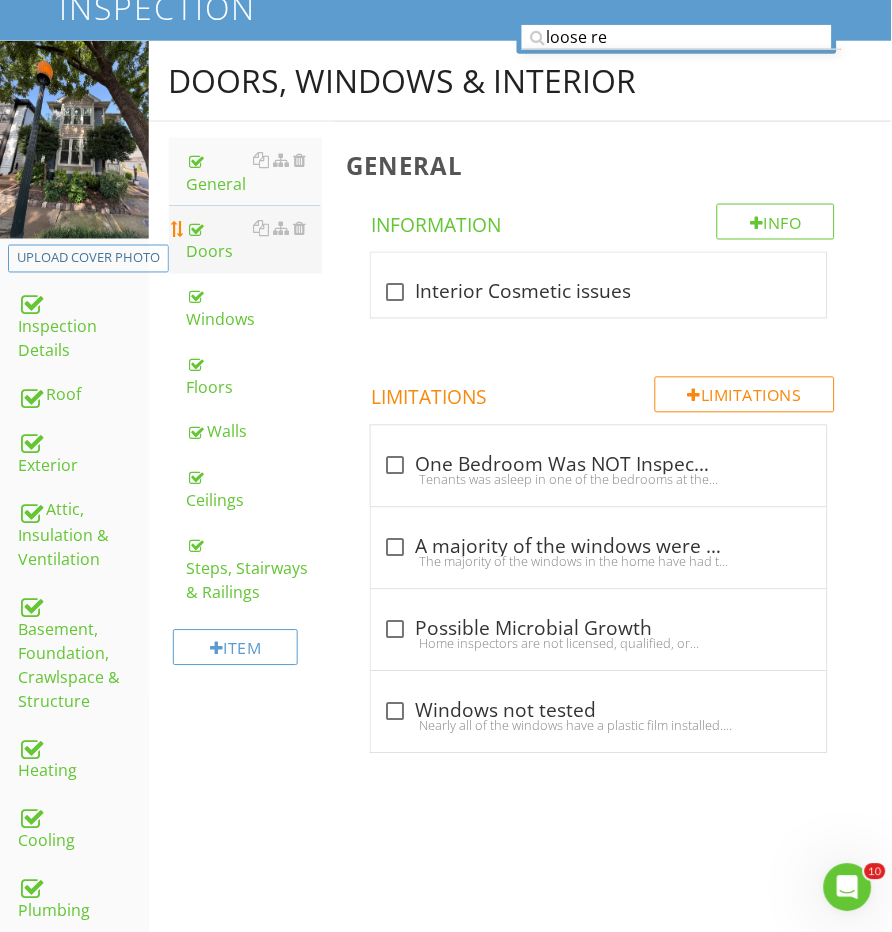 click on "Doors" at bounding box center [255, 240] 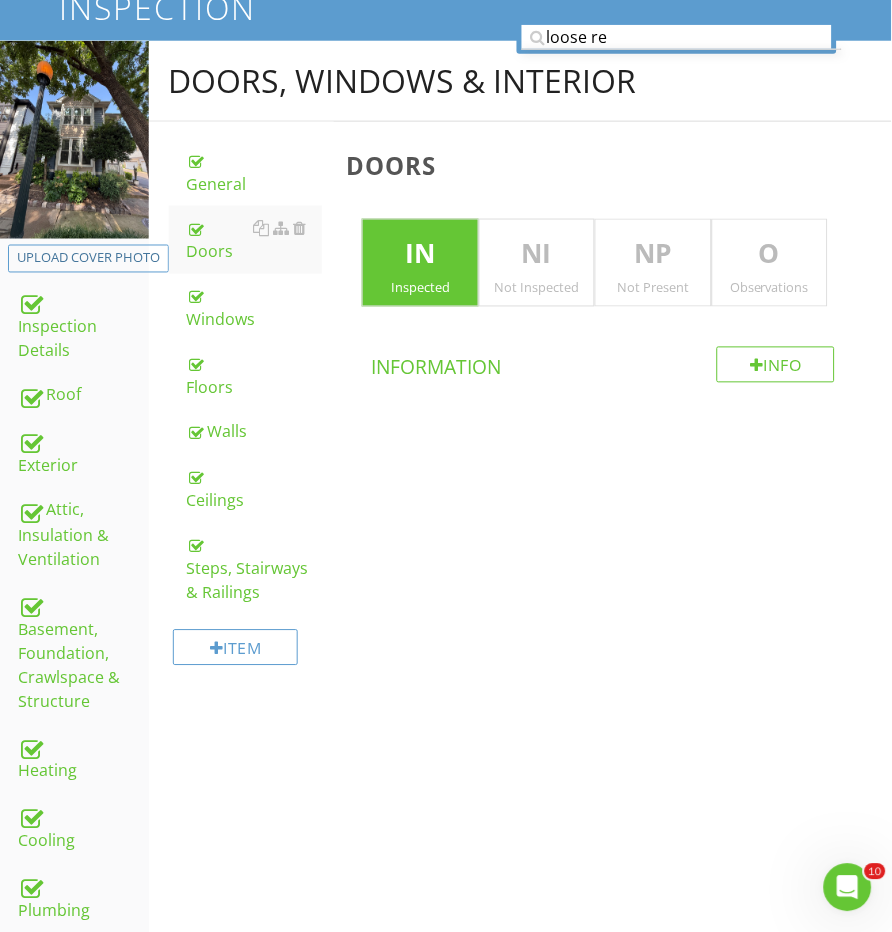 click on "O" at bounding box center [770, 255] 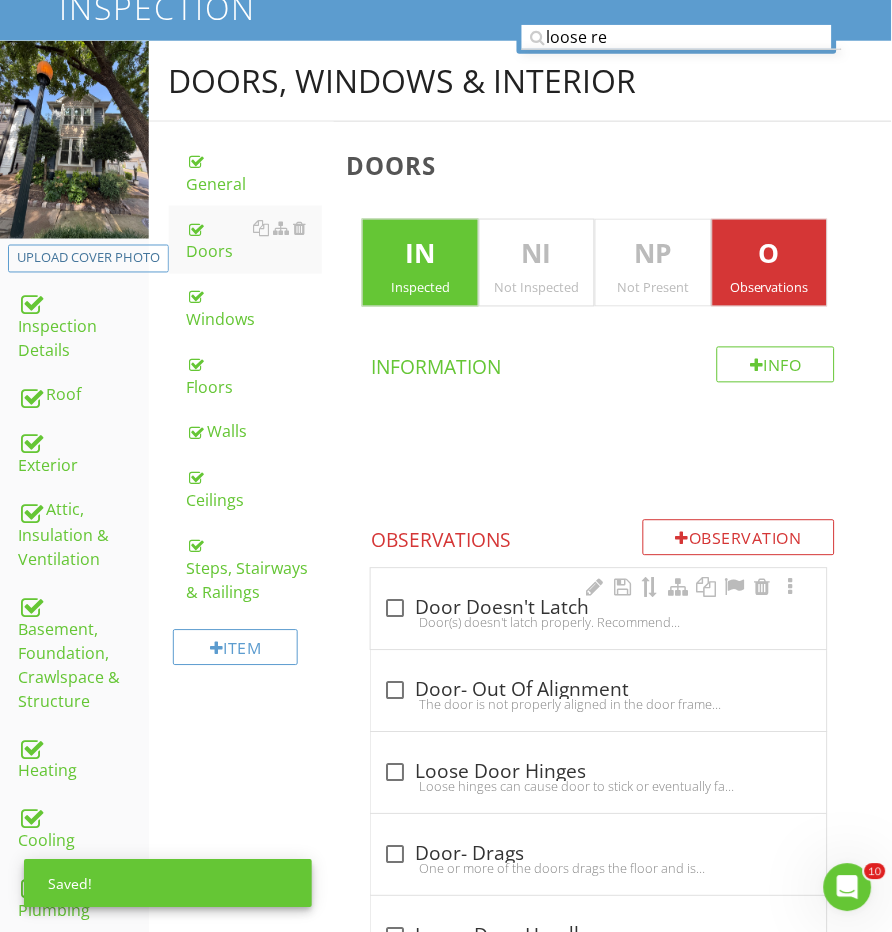 click on "check_box_outline_blank
Door Doesn't Latch
Door(s) doesn't latch properly. Recommend handyman repair latch and/or strike plate." at bounding box center (598, 609) 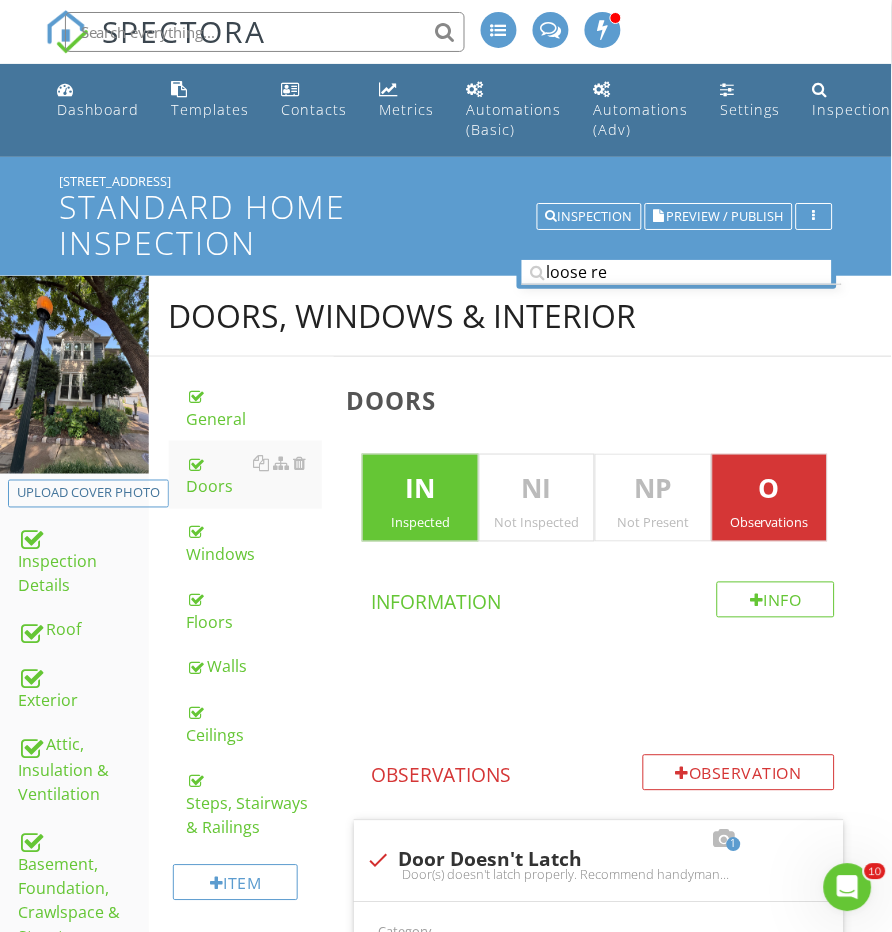 scroll, scrollTop: 0, scrollLeft: 0, axis: both 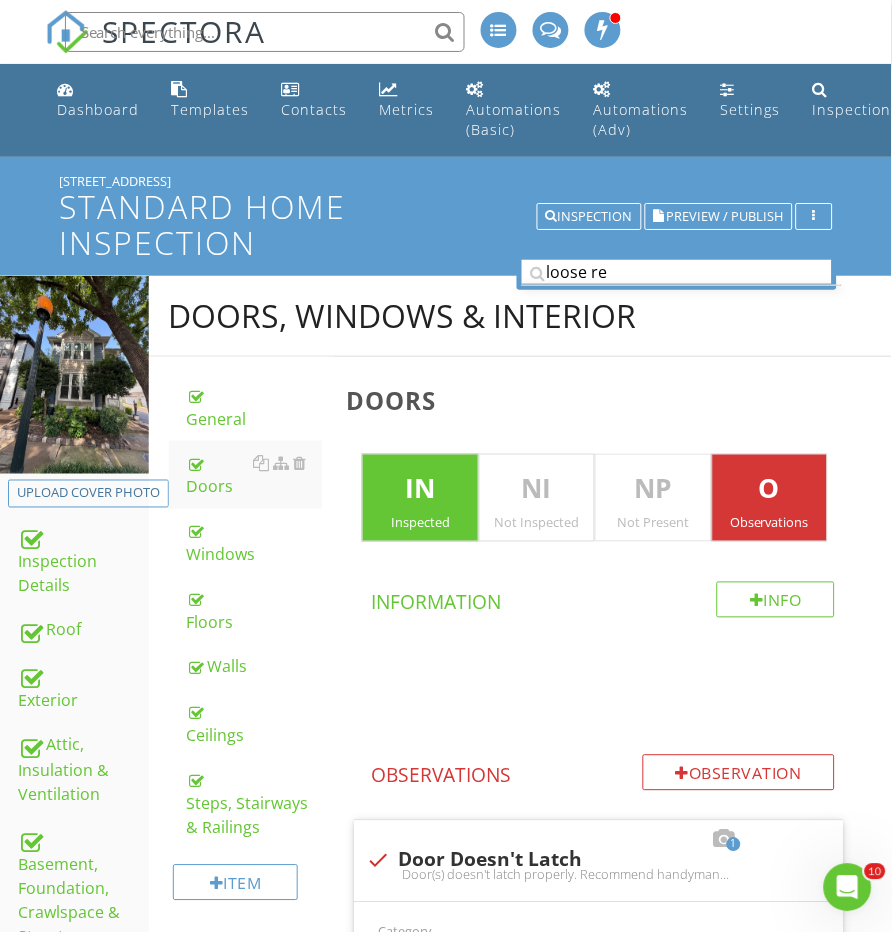 click on "loose re" at bounding box center (677, 272) 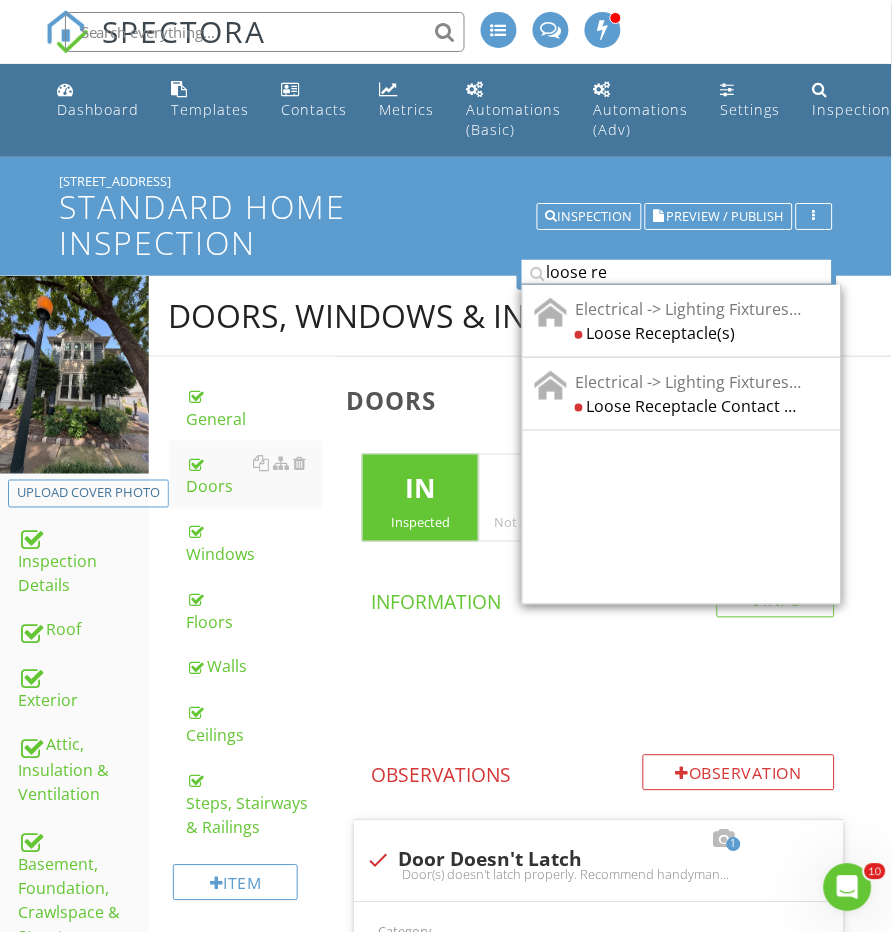 click on "loose re" at bounding box center [677, 272] 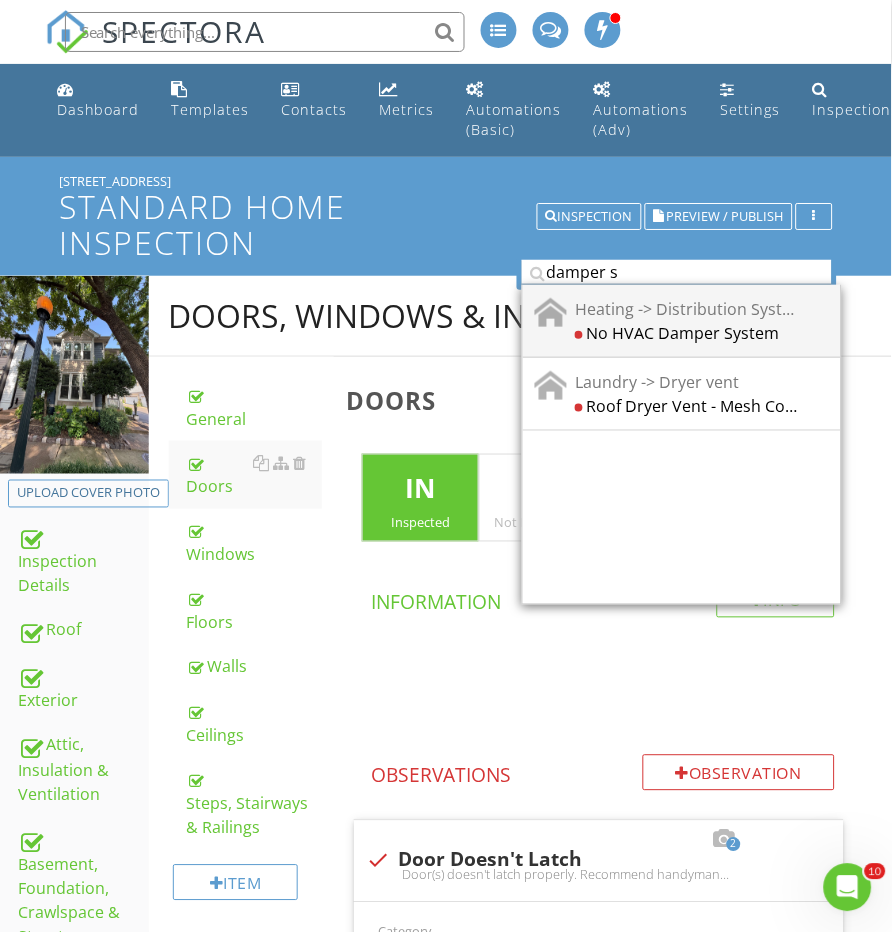type on "damper s" 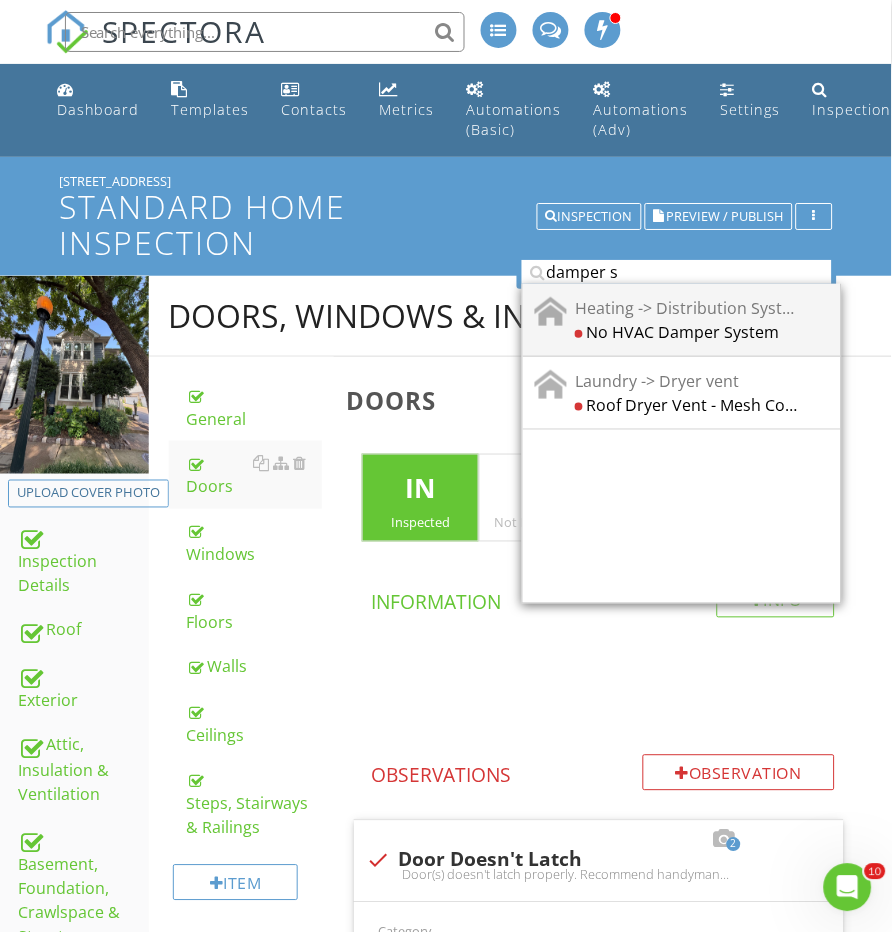 click on "Heating
->
Distribution Systems" at bounding box center (688, 308) 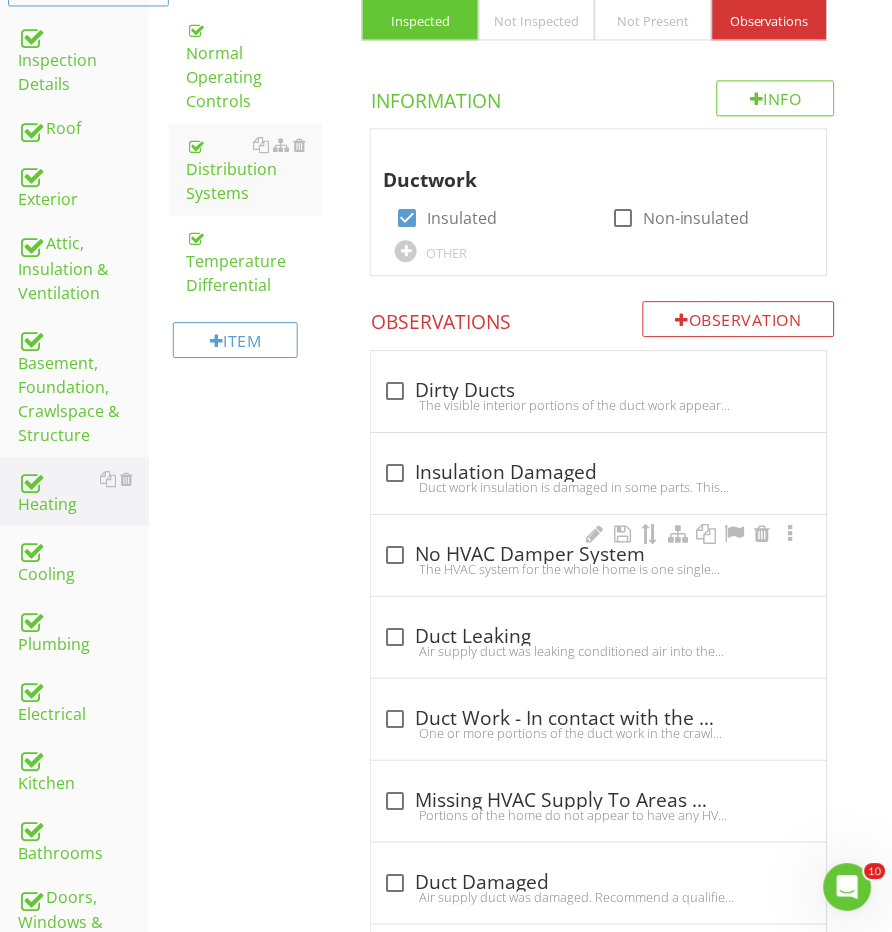 click on "check_box_outline_blank
No HVAC Damper System" at bounding box center (598, 555) 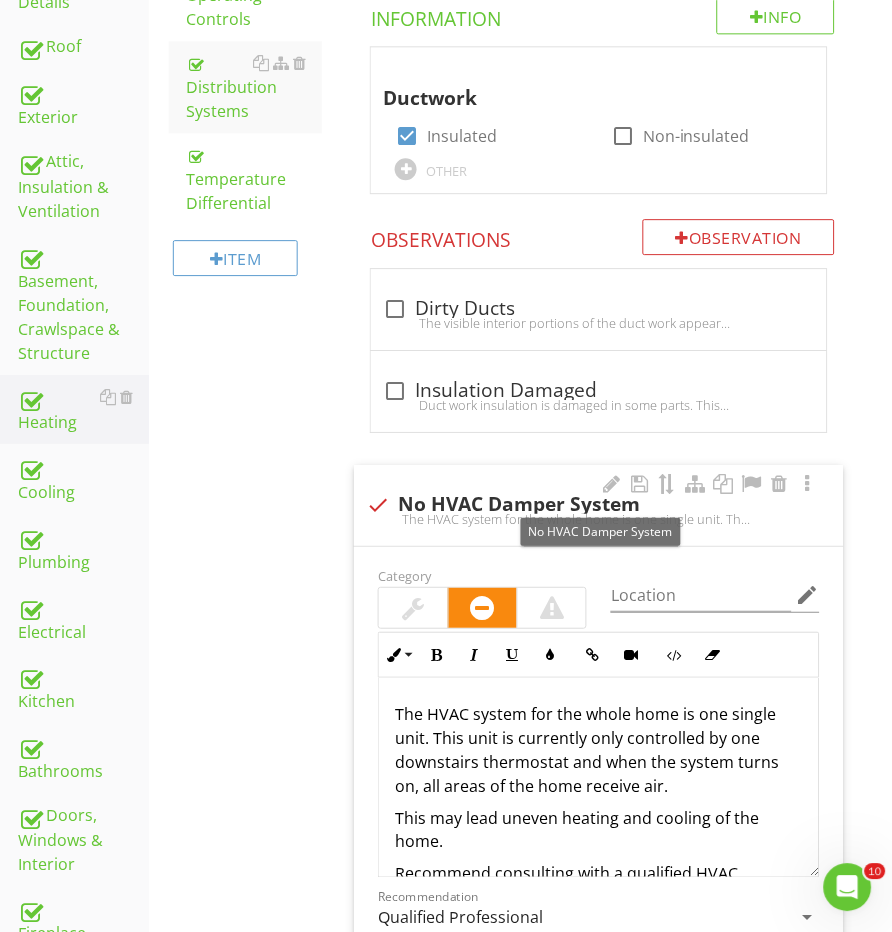 scroll, scrollTop: 729, scrollLeft: 0, axis: vertical 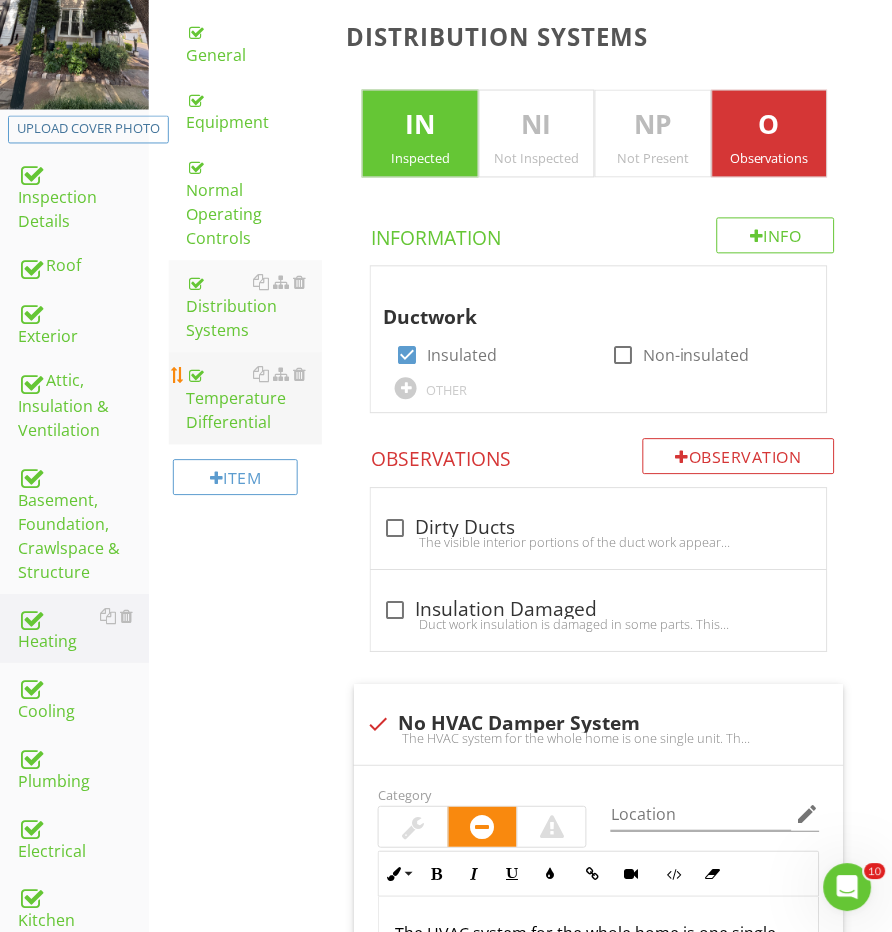 click on "Temperature Differential" at bounding box center (255, 399) 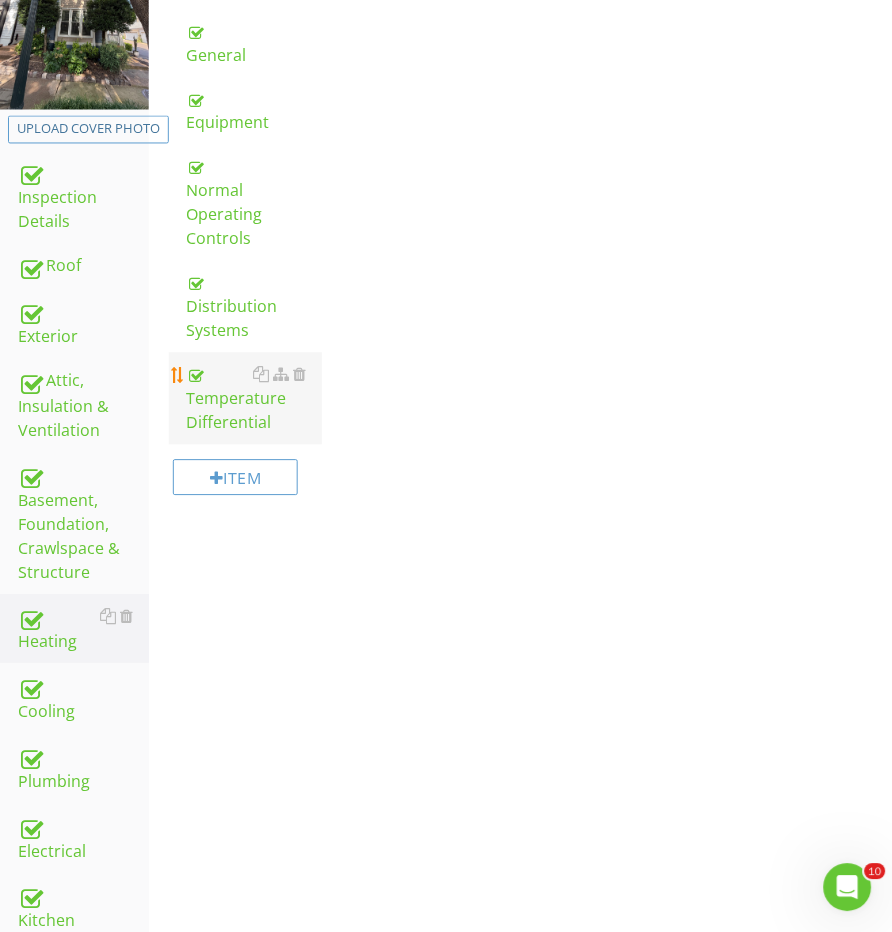 scroll, scrollTop: 363, scrollLeft: 0, axis: vertical 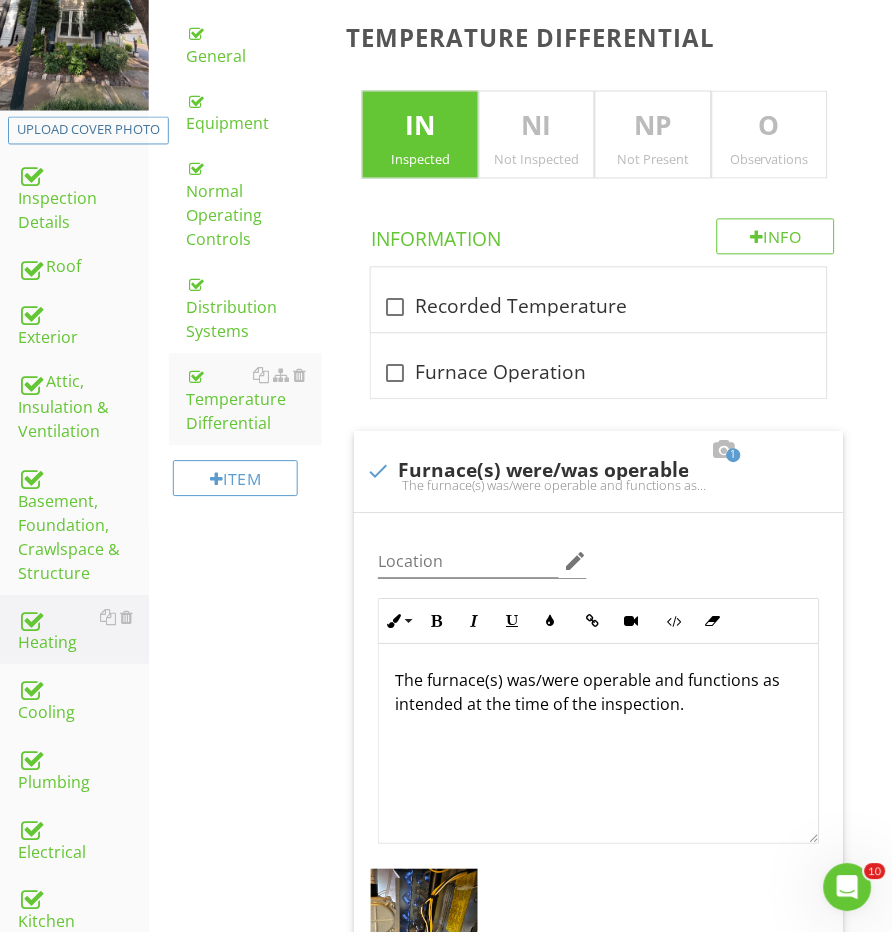 click on "O" at bounding box center (770, 127) 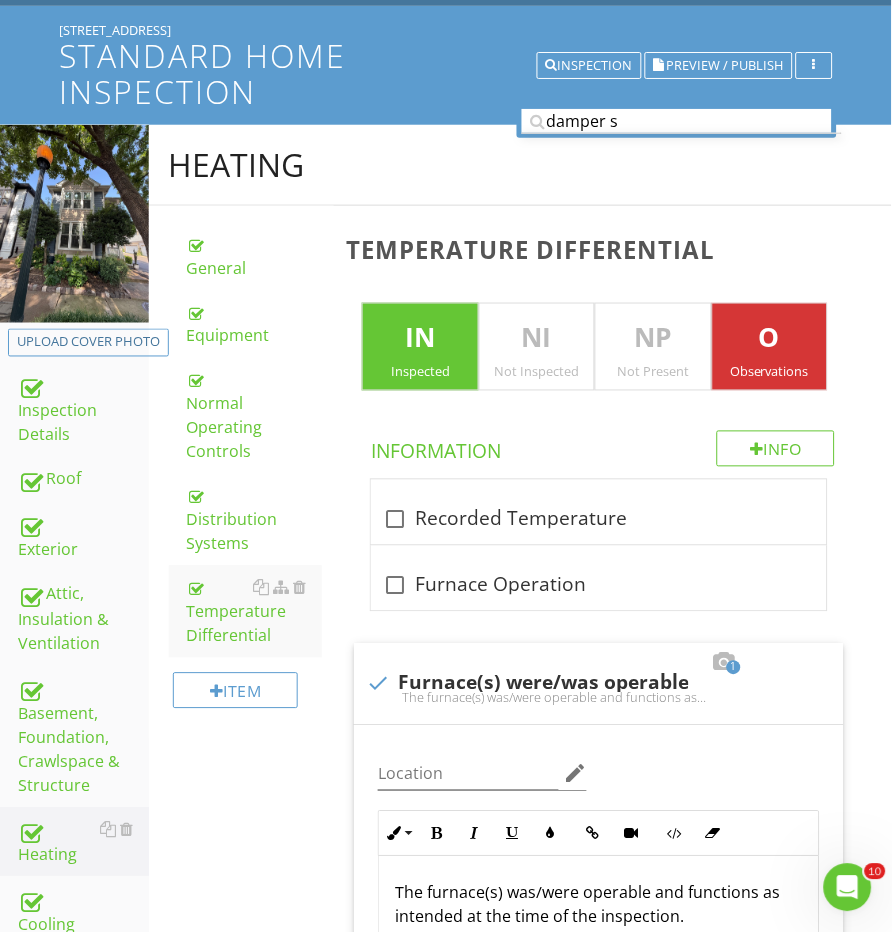 click on "O" at bounding box center [770, 339] 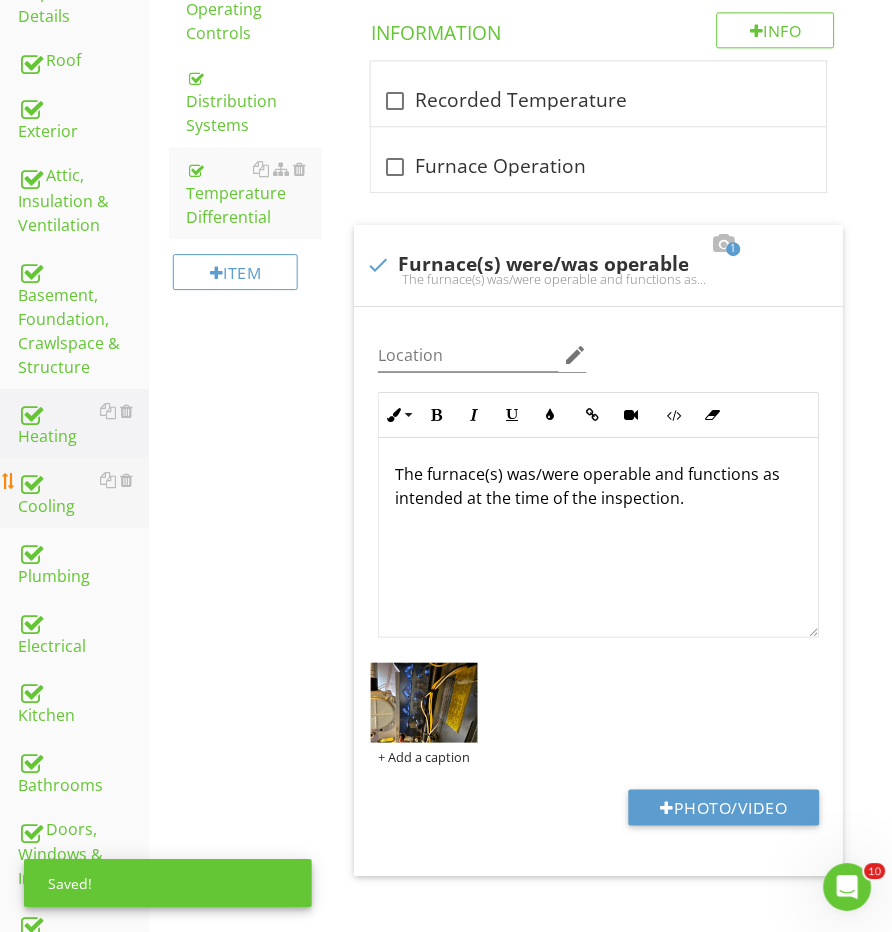 click on "Cooling" at bounding box center [83, 493] 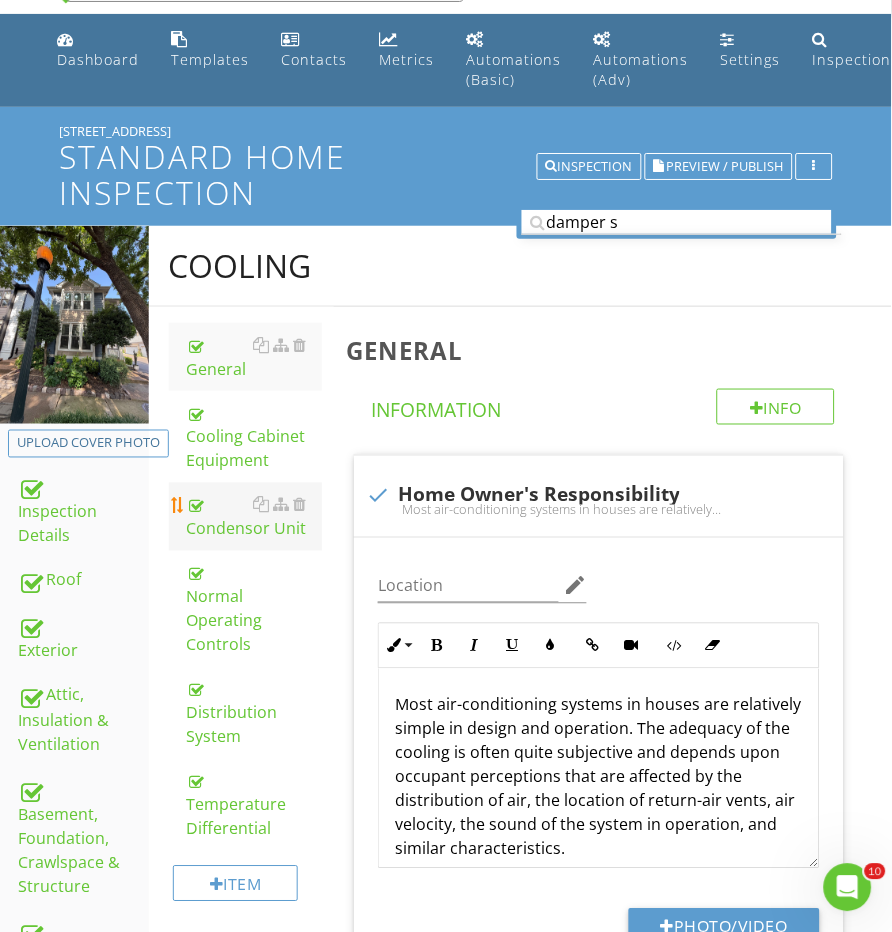 scroll, scrollTop: 80, scrollLeft: 0, axis: vertical 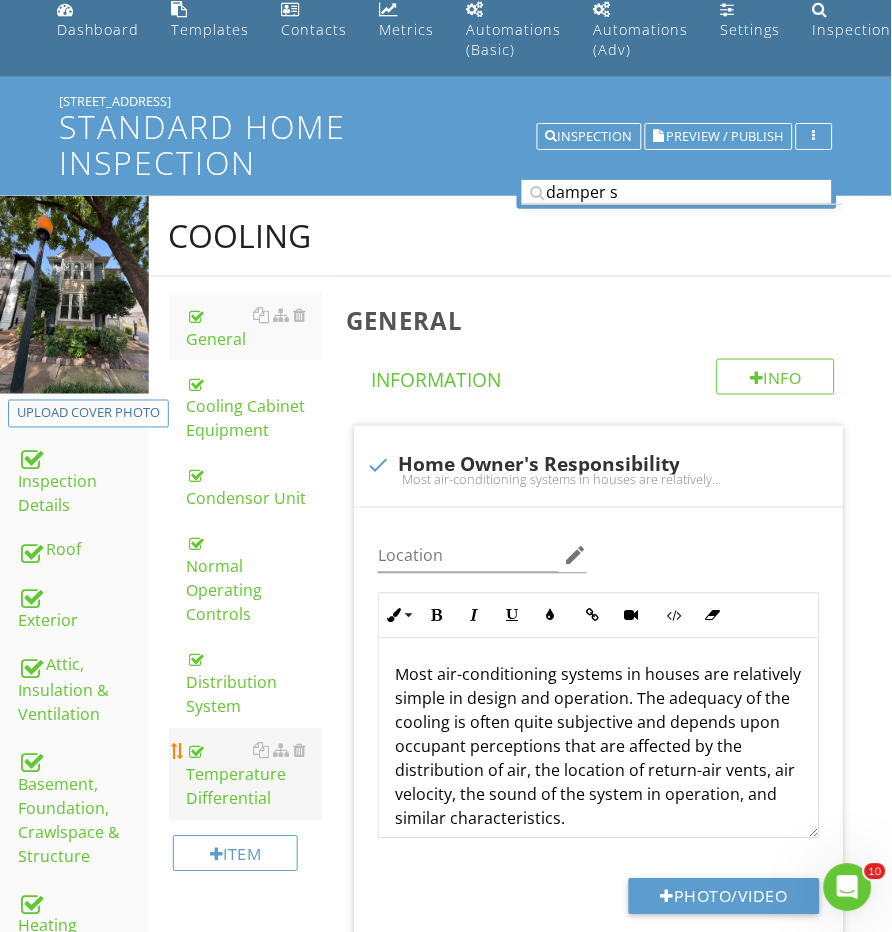 click on "Temperature Differential" at bounding box center (255, 775) 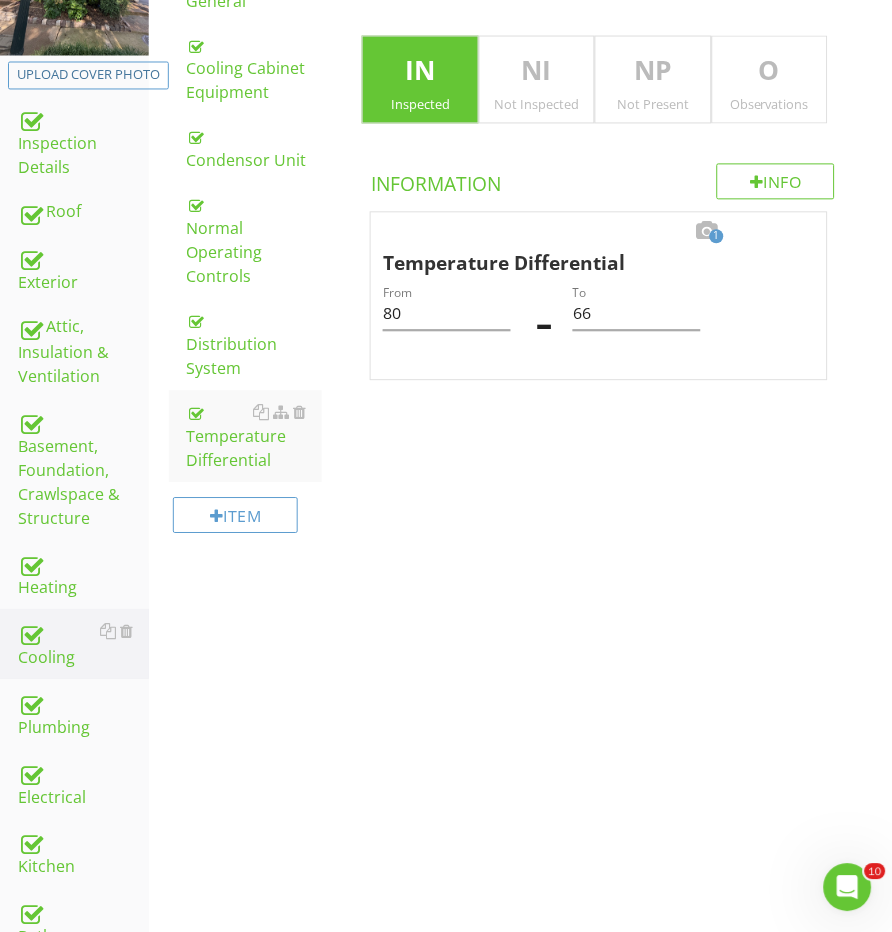 click on "O   Observations" at bounding box center [770, 80] 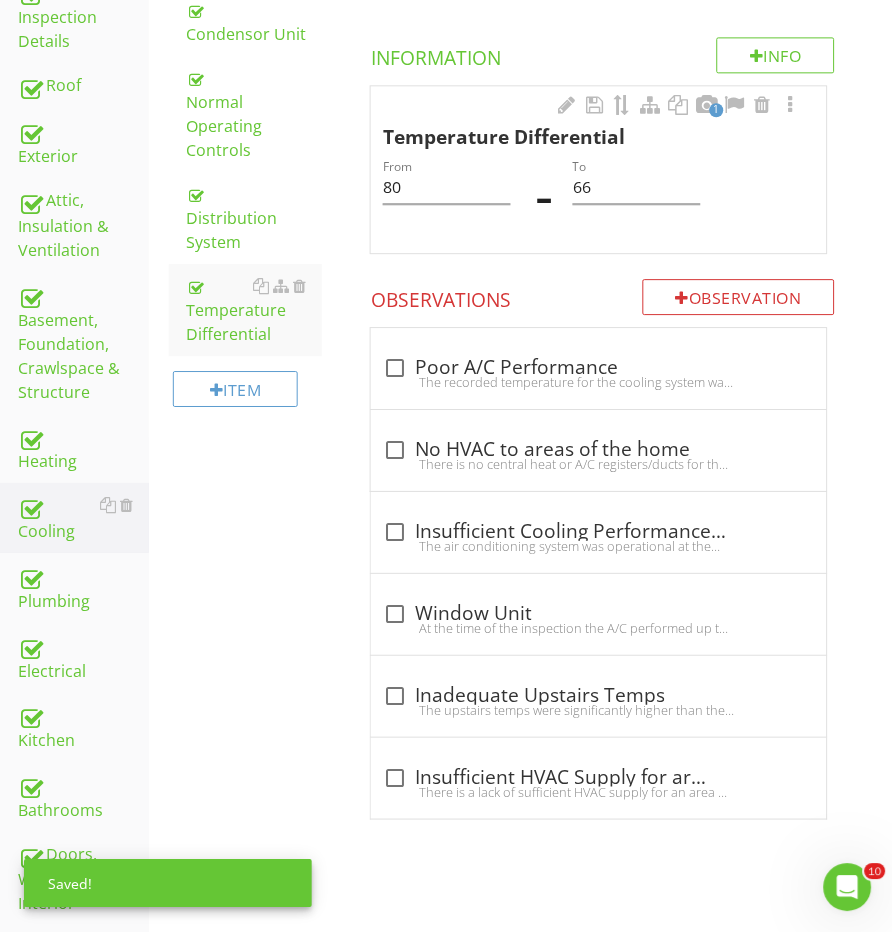 scroll, scrollTop: 658, scrollLeft: 0, axis: vertical 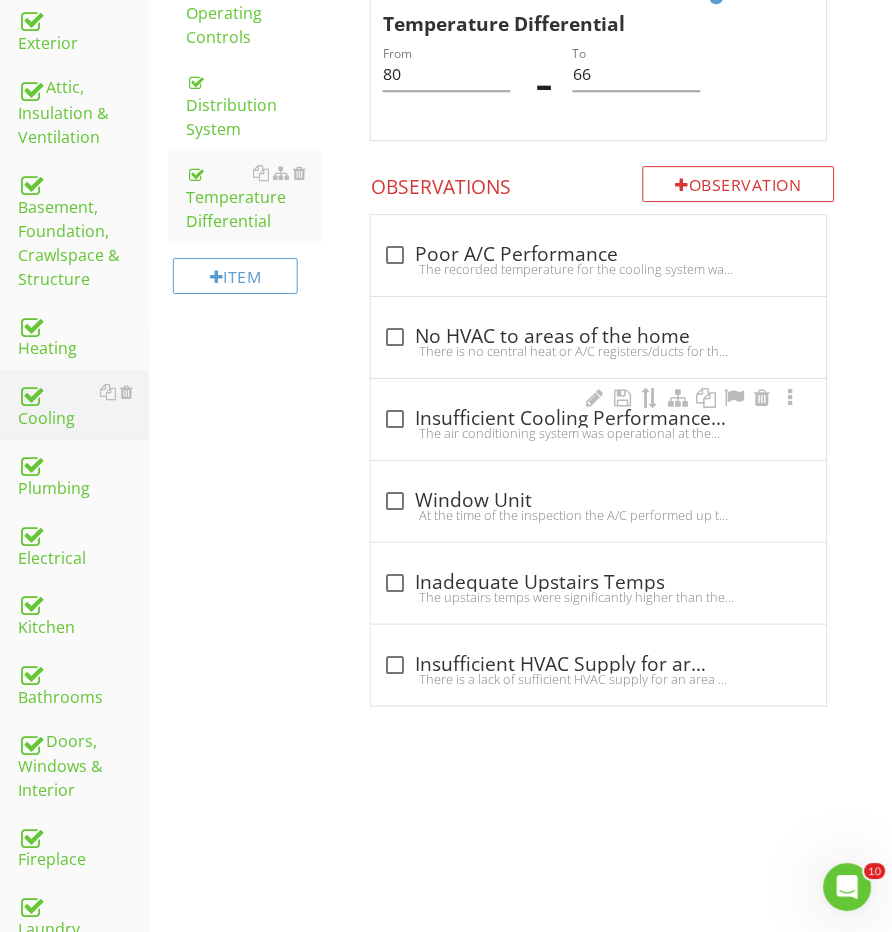 click on "check_box_outline_blank
Insufficient Cooling Performance – A/C System" at bounding box center [598, 417] 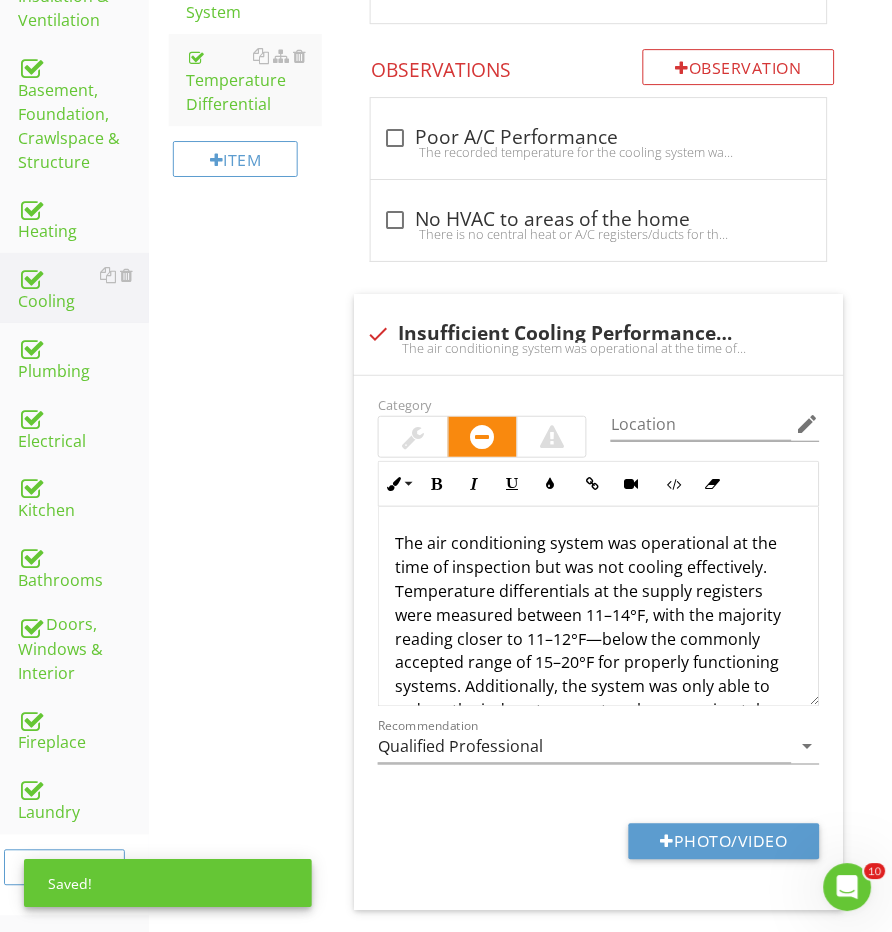 scroll, scrollTop: 817, scrollLeft: 0, axis: vertical 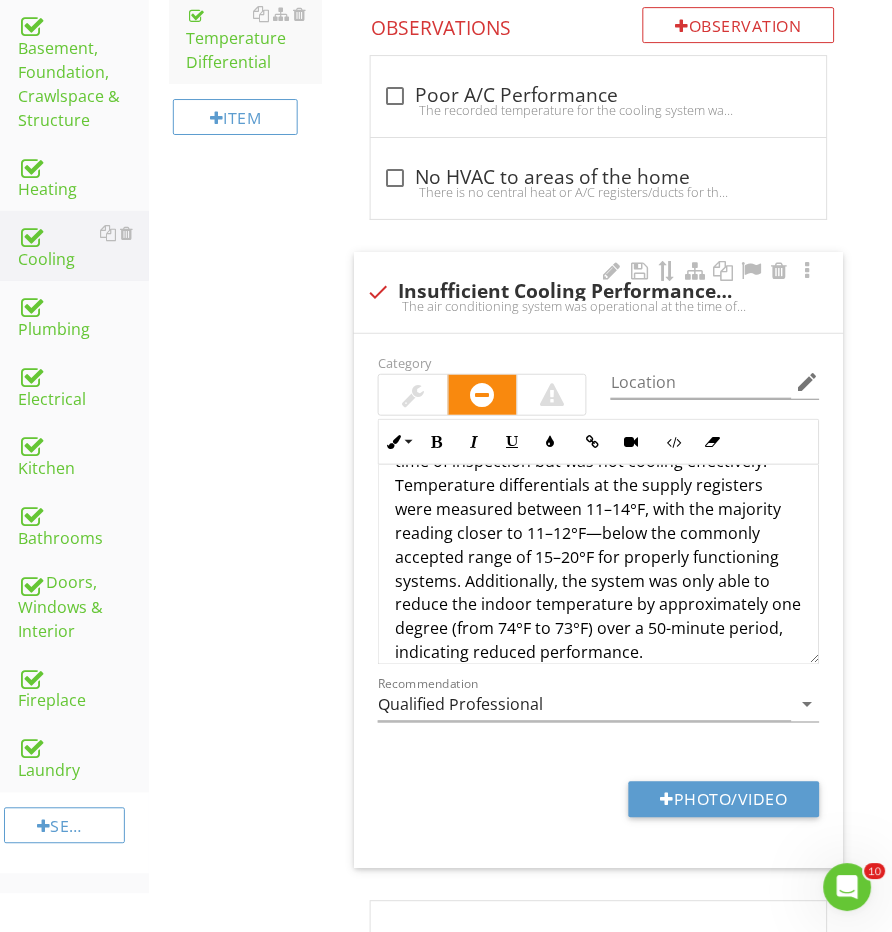 click on "The air conditioning system was operational at the time of inspection but was not cooling effectively. Temperature differentials at the supply registers were measured between 11–14°F, with the majority reading closer to 11–12°F—below the commonly accepted range of 15–20°F for properly functioning systems. Additionally, the system was only able to reduce the indoor temperature by approximately one degree (from 74°F to 73°F) over a 50-minute period, indicating reduced performance. This may be due to a variety of issues such as low refrigerant charge, restricted airflow, dirty coils, or failing components. Recommend further evaluation by a licensed HVAC contractor to diagnose the cause and correct as needed to restore full cooling efficiency." at bounding box center [598, 629] 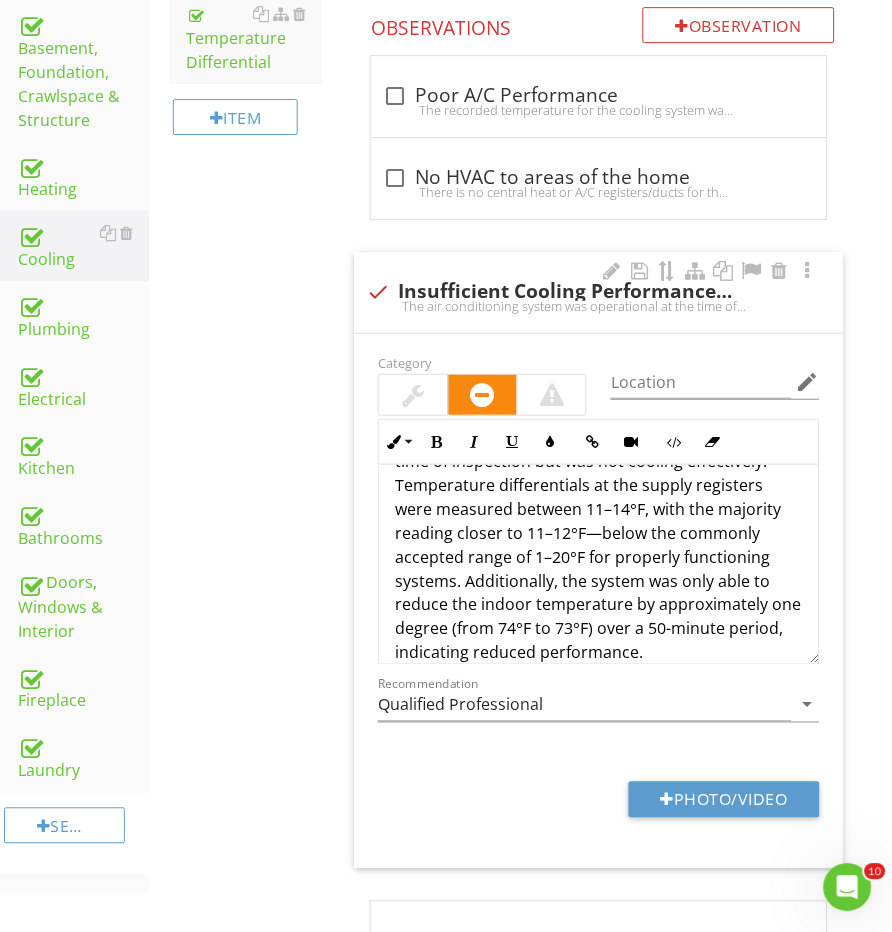 type 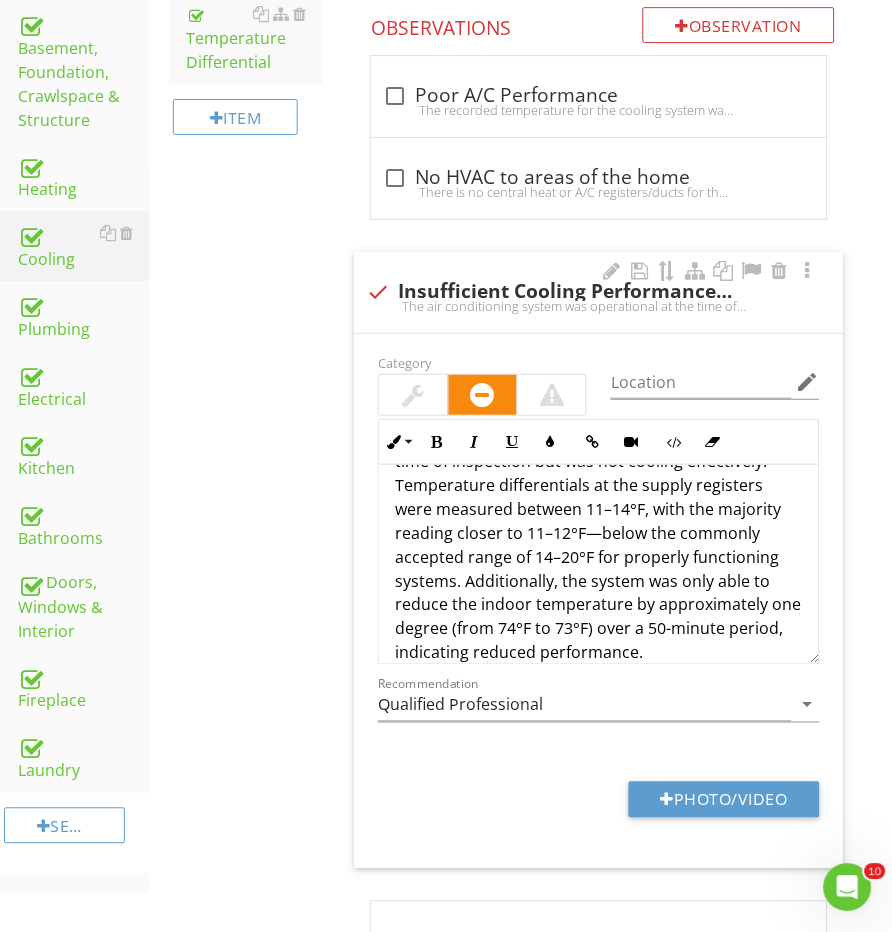 scroll, scrollTop: 105, scrollLeft: 0, axis: vertical 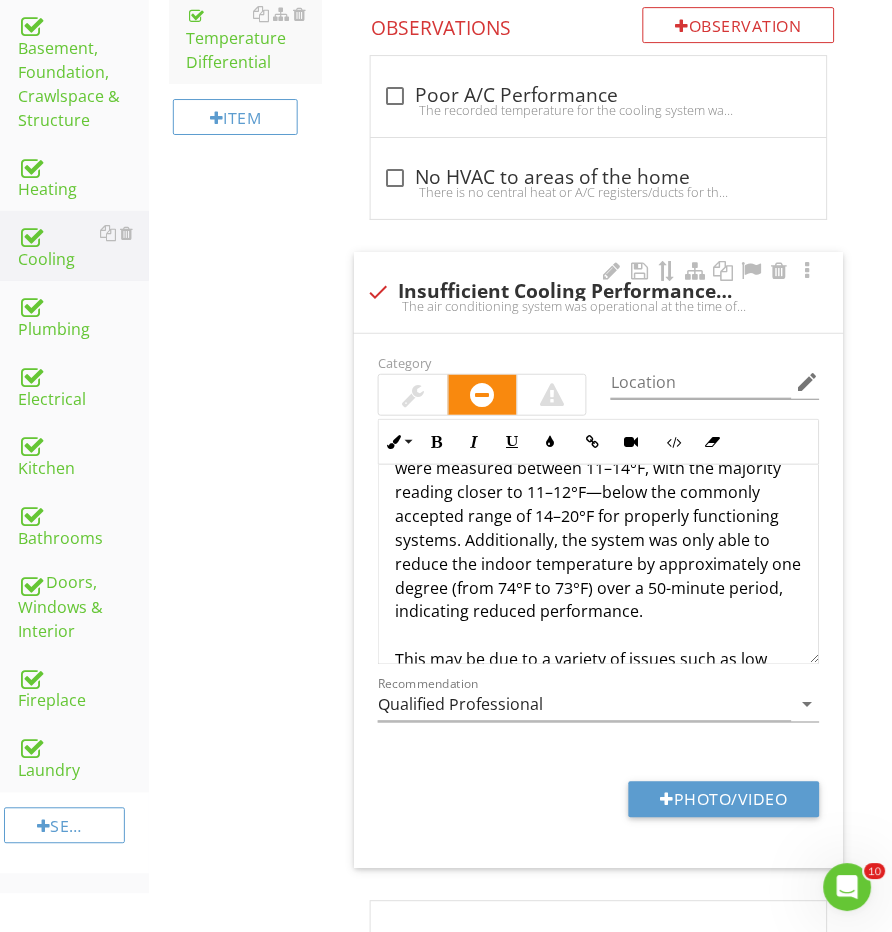 click on "The air conditioning system was operational at the time of inspection but was not cooling effectively. Temperature differentials at the supply registers were measured between 11–14°F, with the majority reading closer to 11–12°F—below the commonly accepted range of 14–20°F for properly functioning systems. Additionally, the system was only able to reduce the indoor temperature by approximately one degree (from 74°F to 73°F) over a 50-minute period, indicating reduced performance. This may be due to a variety of issues such as low refrigerant charge, restricted airflow, dirty coils, or failing components. Recommend further evaluation by a licensed HVAC contractor to diagnose the cause and correct as needed to restore full cooling efficiency." at bounding box center (598, 588) 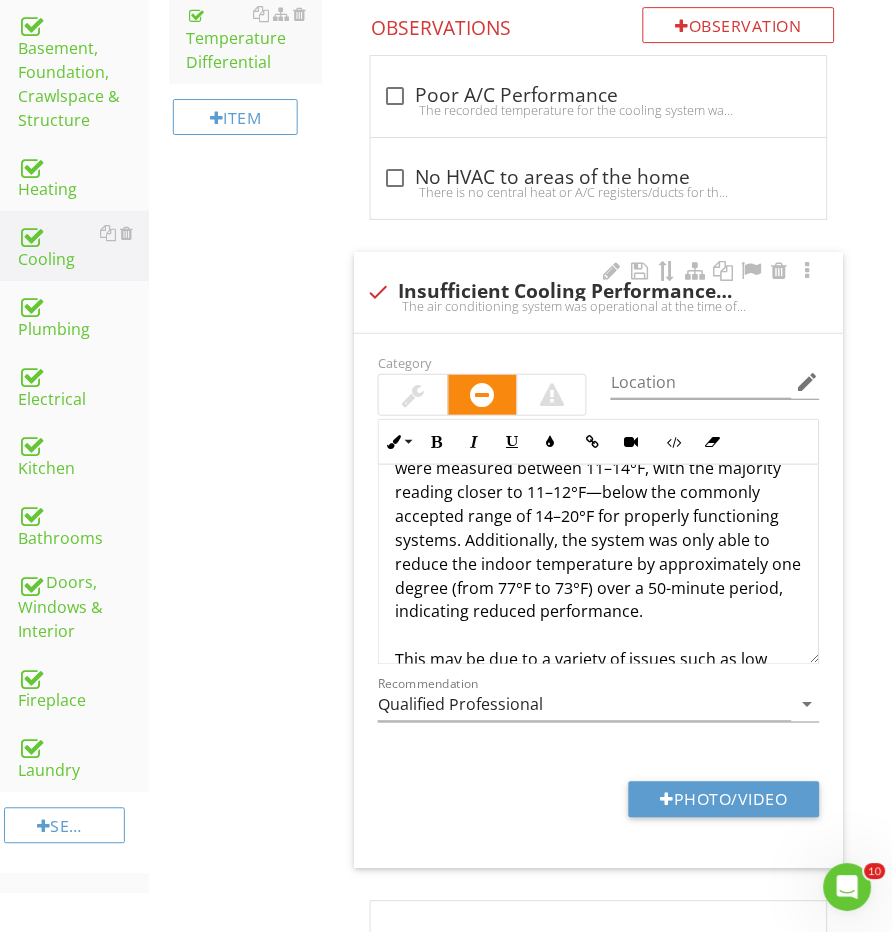 click on "The air conditioning system was operational at the time of inspection but was not cooling effectively. Temperature differentials at the supply registers were measured between 11–14°F, with the majority reading closer to 11–12°F—below the commonly accepted range of 14–20°F for properly functioning systems. Additionally, the system was only able to reduce the indoor temperature by approximately one degree (from 77°F to 73°F) over a 50-minute period, indicating reduced performance. This may be due to a variety of issues such as low refrigerant charge, restricted airflow, dirty coils, or failing components. Recommend further evaluation by a licensed HVAC contractor to diagnose the cause and correct as needed to restore full cooling efficiency." at bounding box center [598, 588] 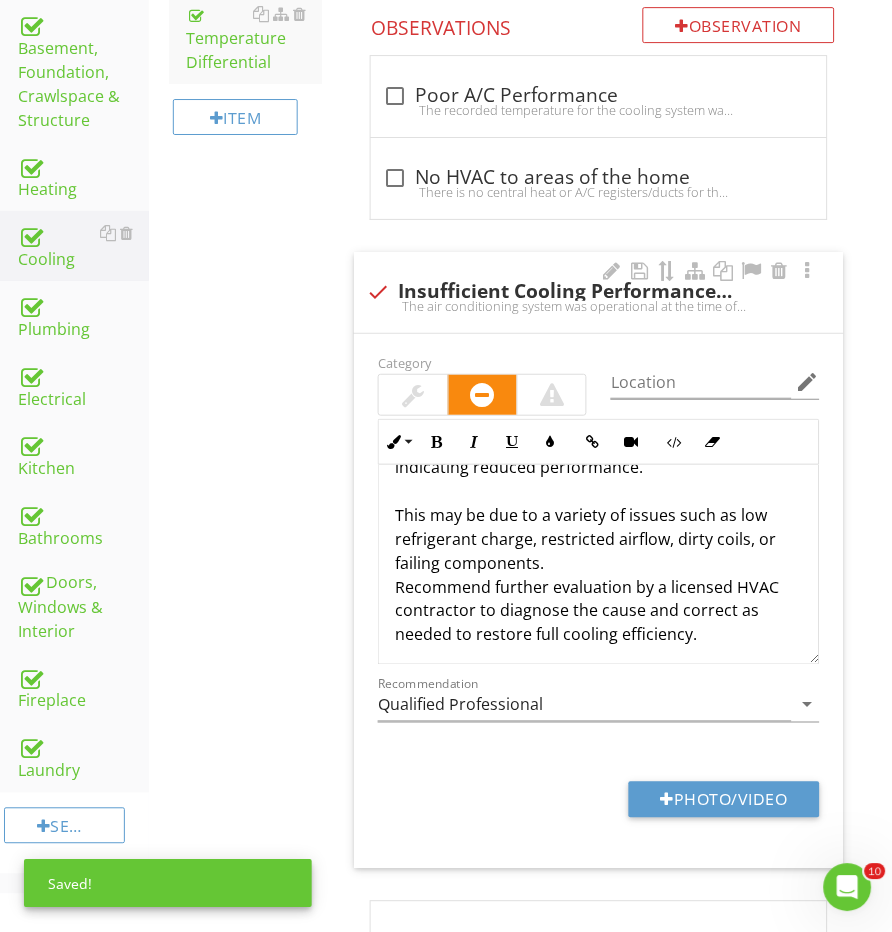 scroll, scrollTop: 249, scrollLeft: 0, axis: vertical 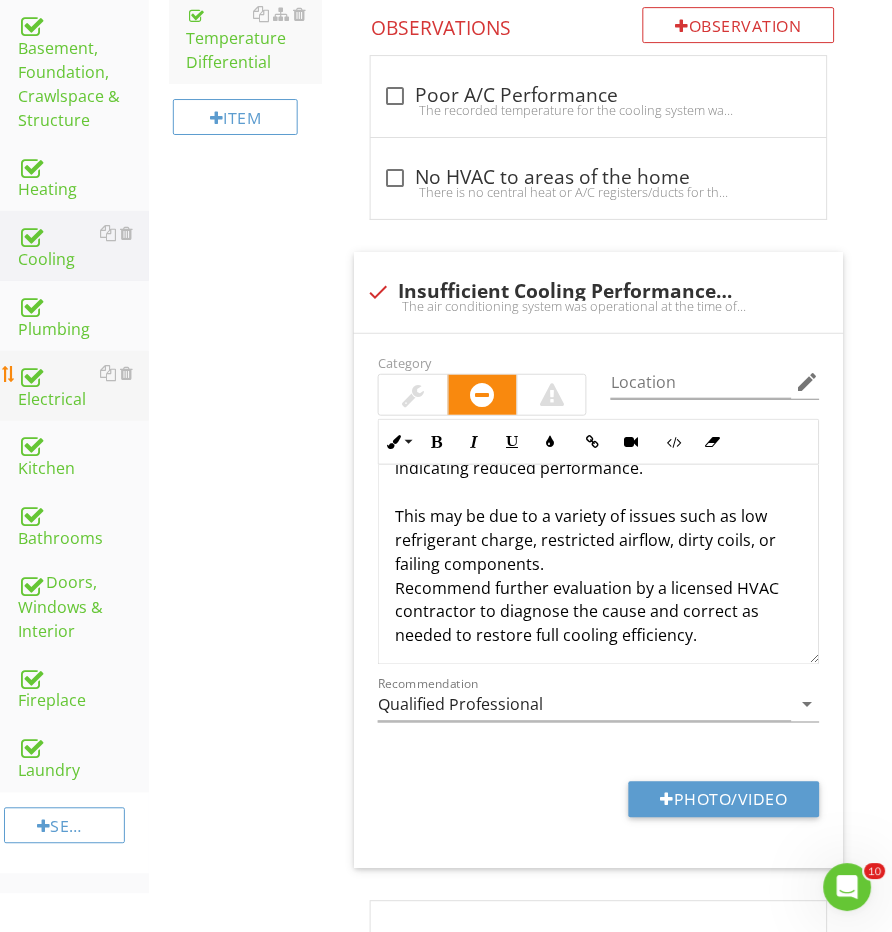 click on "Electrical" at bounding box center (83, 386) 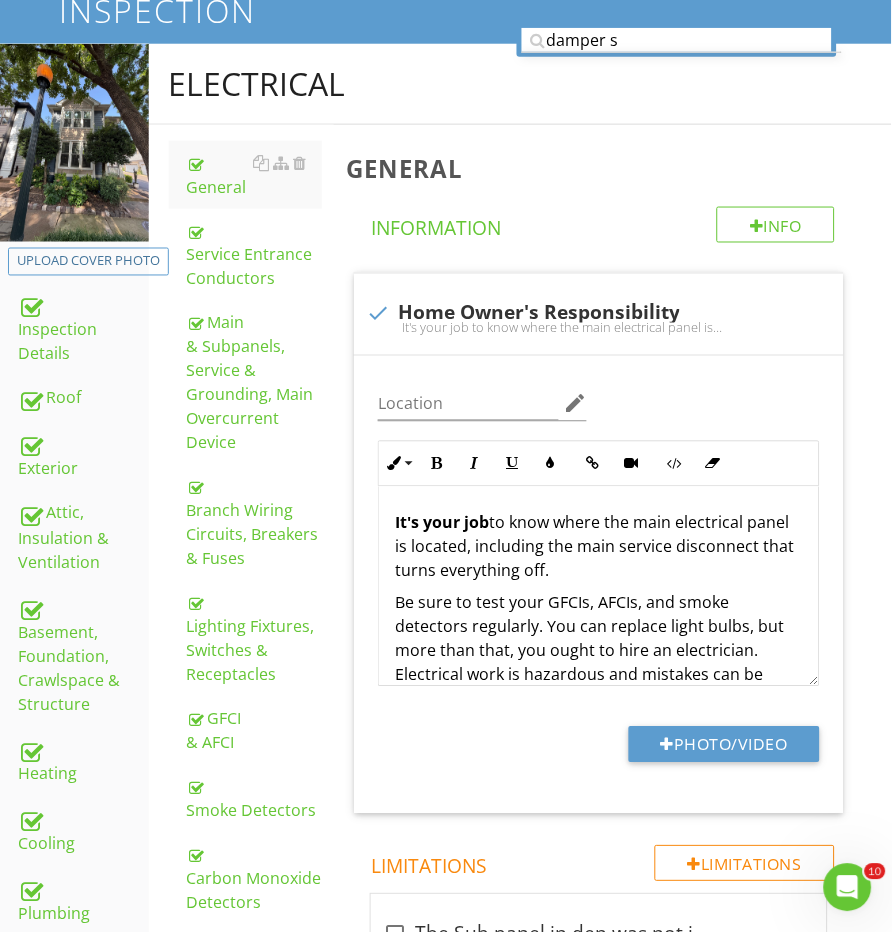 scroll, scrollTop: 134, scrollLeft: 0, axis: vertical 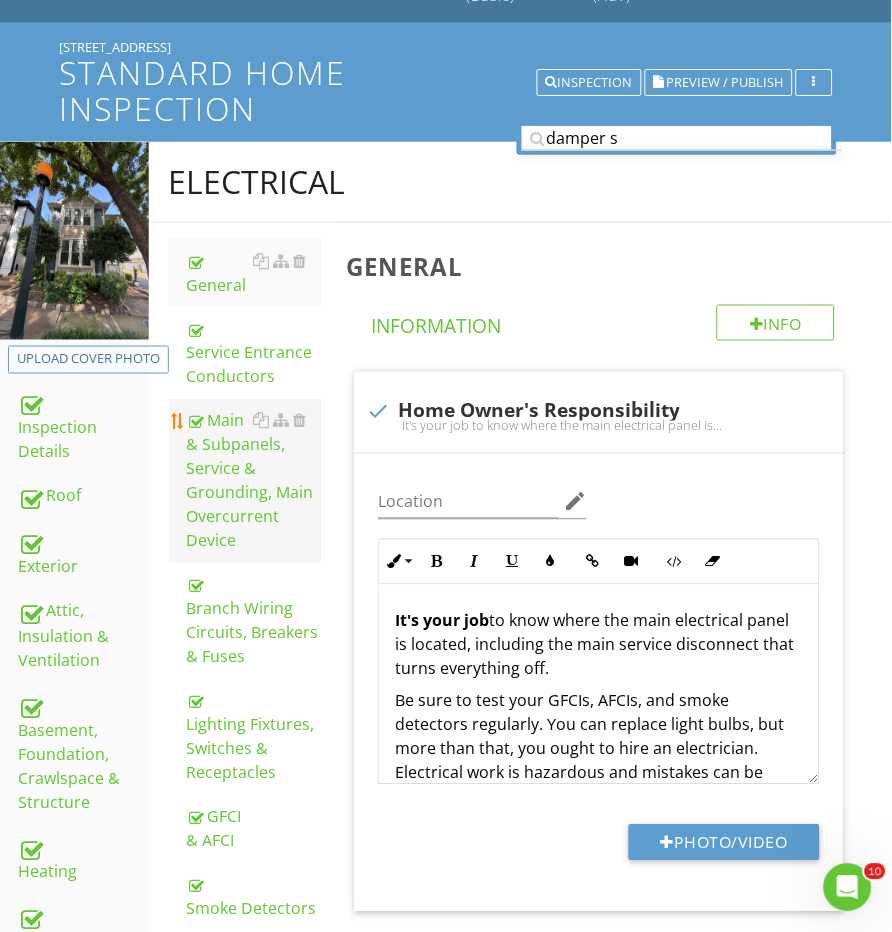 click on "Main & Subpanels, Service & Grounding, Main Overcurrent Device" at bounding box center (255, 481) 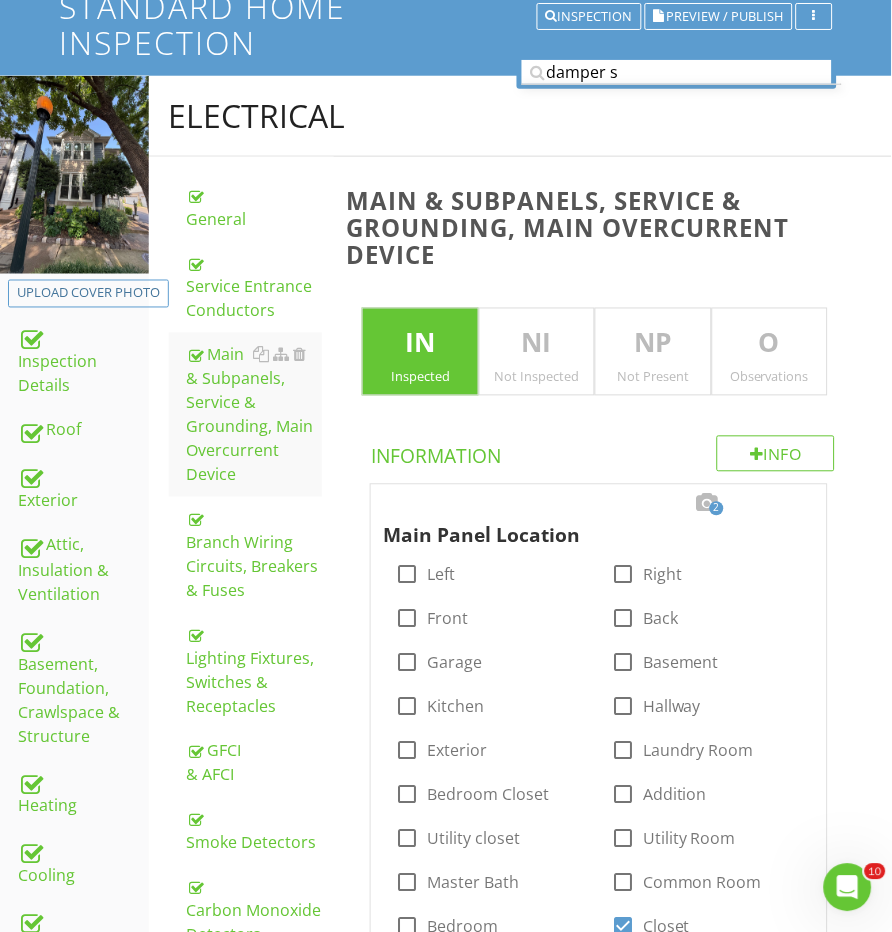 click on "O" at bounding box center [770, 344] 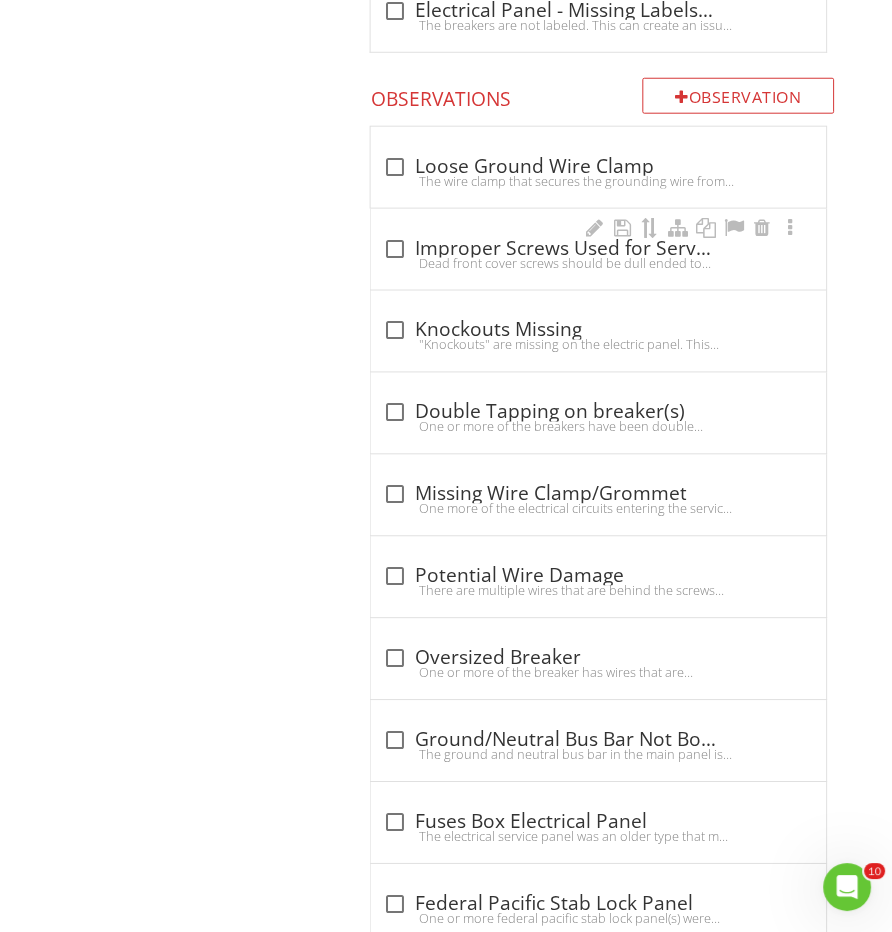 click on "Dead front cover screws should be dull ended to prevent the chance of puncturing electrical conductors. Recommend having the appropriate screws installed." at bounding box center [598, 263] 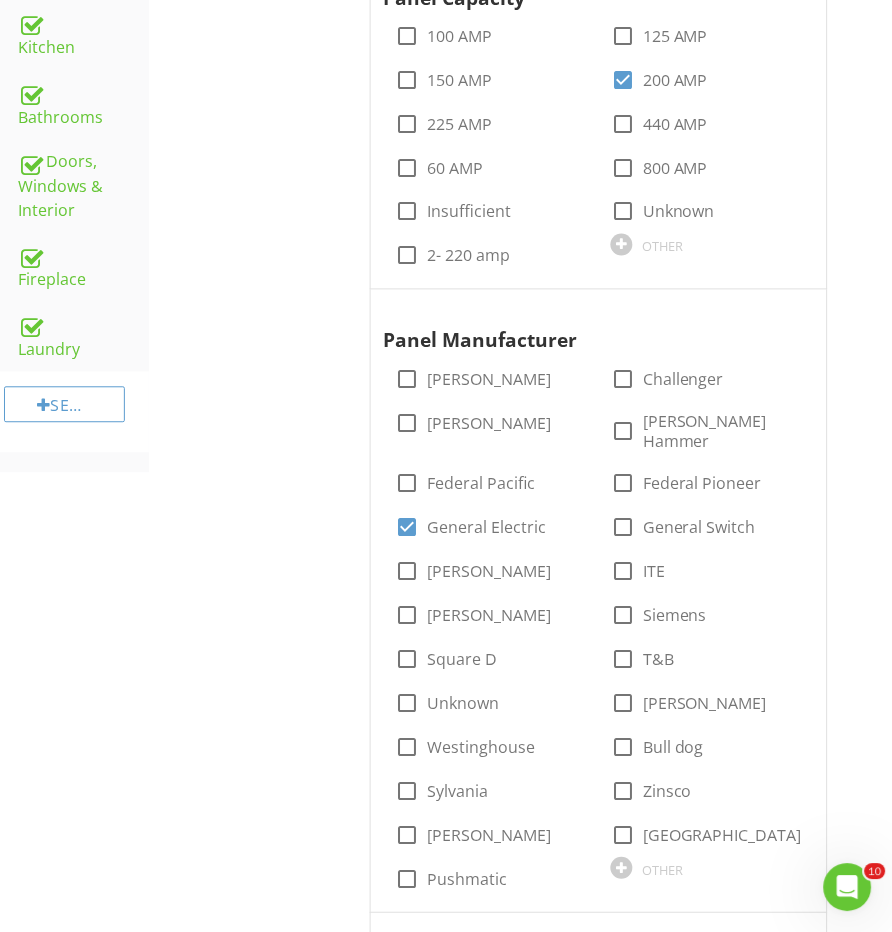 scroll, scrollTop: 1037, scrollLeft: 0, axis: vertical 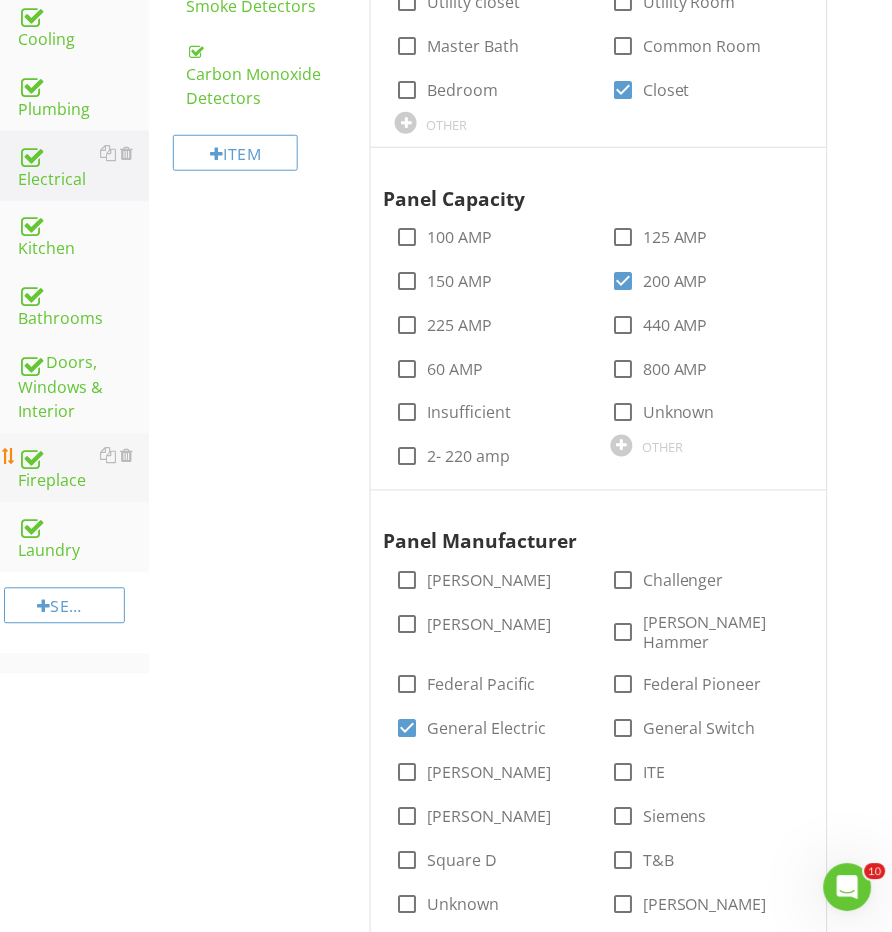 click on "Fireplace" at bounding box center [83, 469] 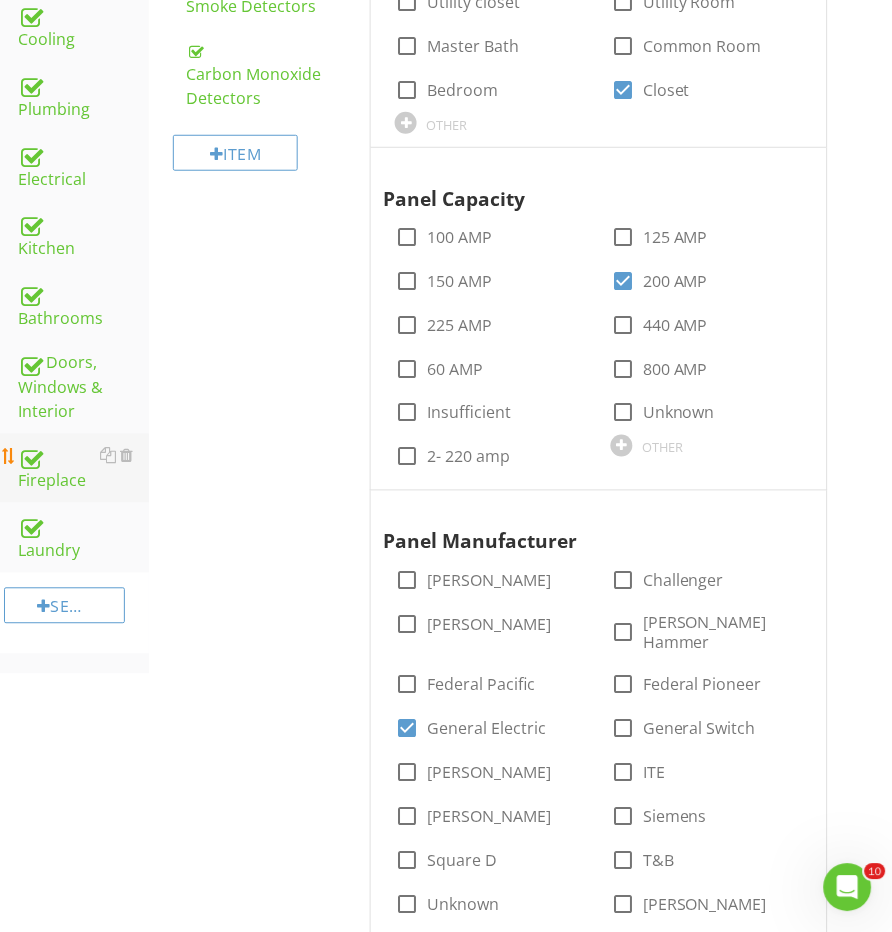 click on "Fireplace" at bounding box center (83, 469) 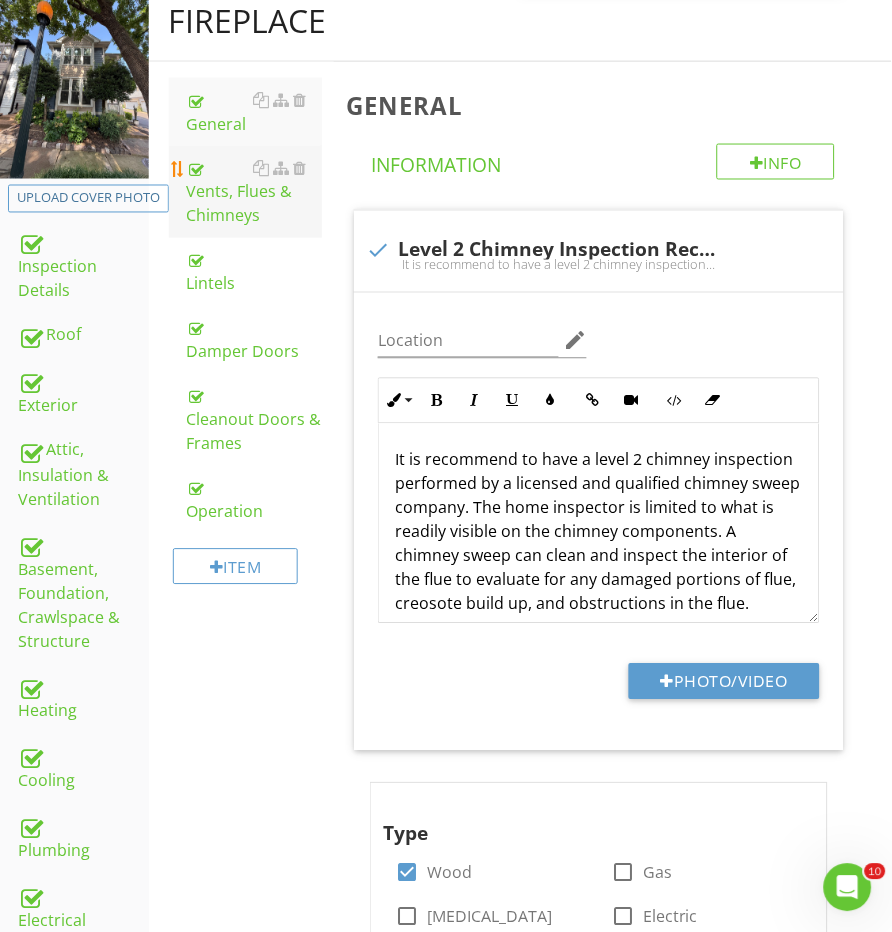 click on "Vents, Flues & Chimneys" at bounding box center [255, 192] 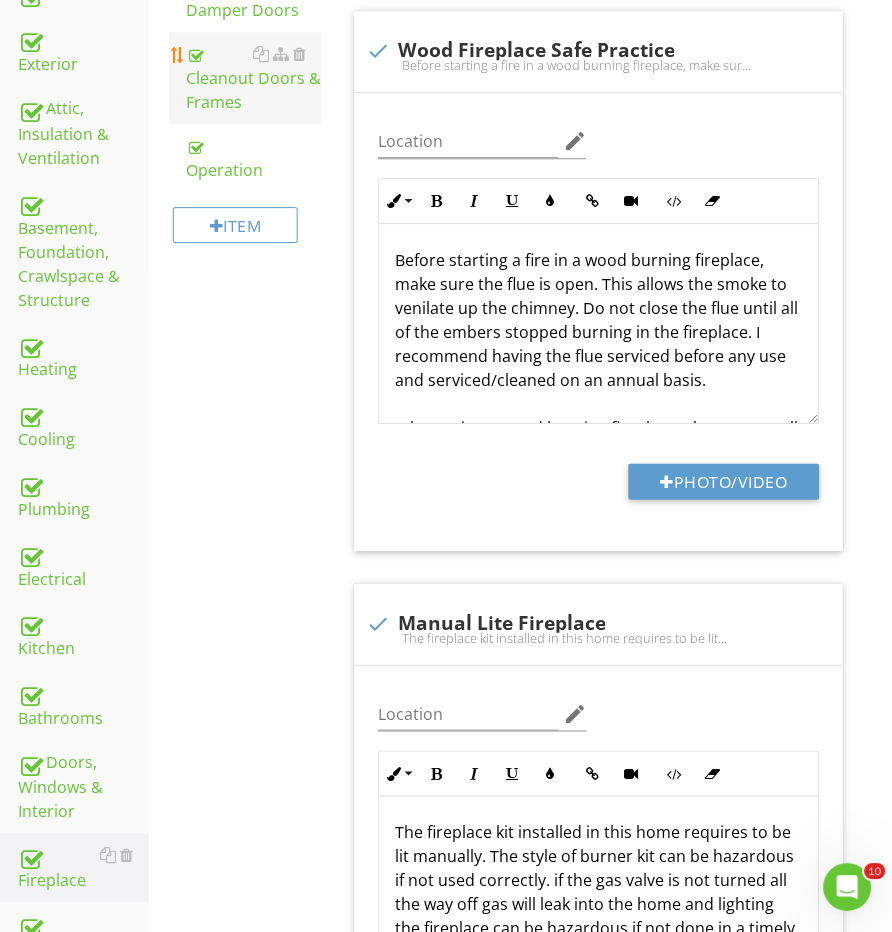 scroll, scrollTop: 414, scrollLeft: 0, axis: vertical 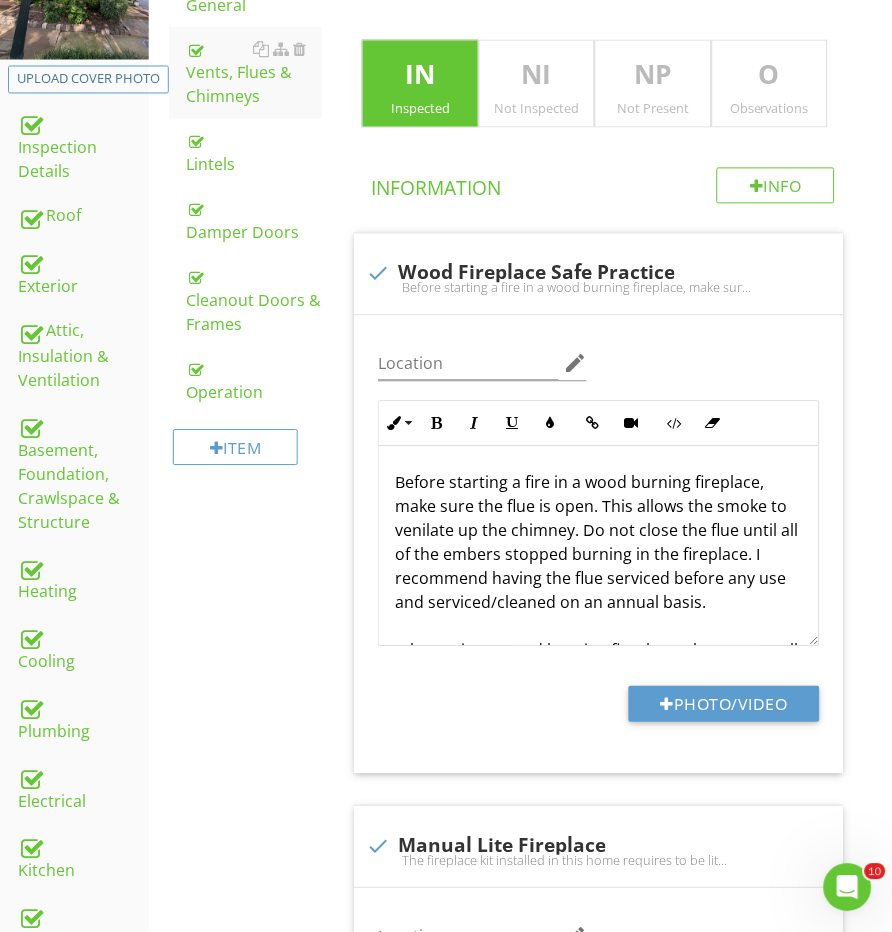 click on "O" at bounding box center [770, 76] 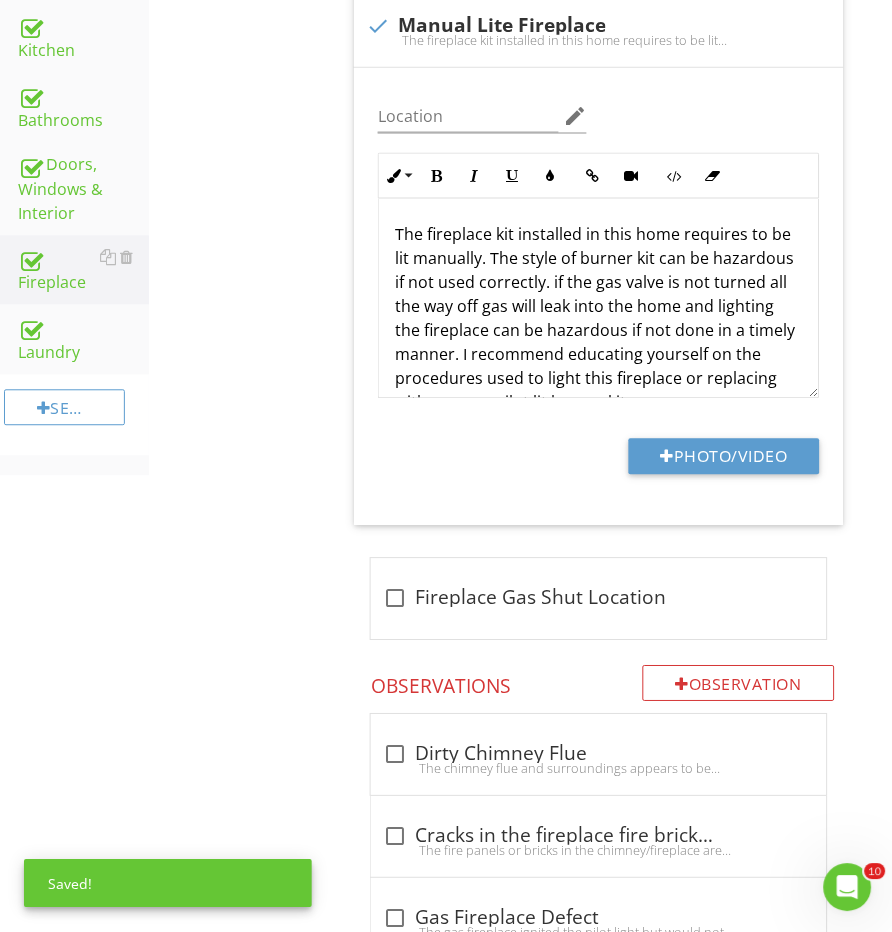 scroll, scrollTop: 1325, scrollLeft: 0, axis: vertical 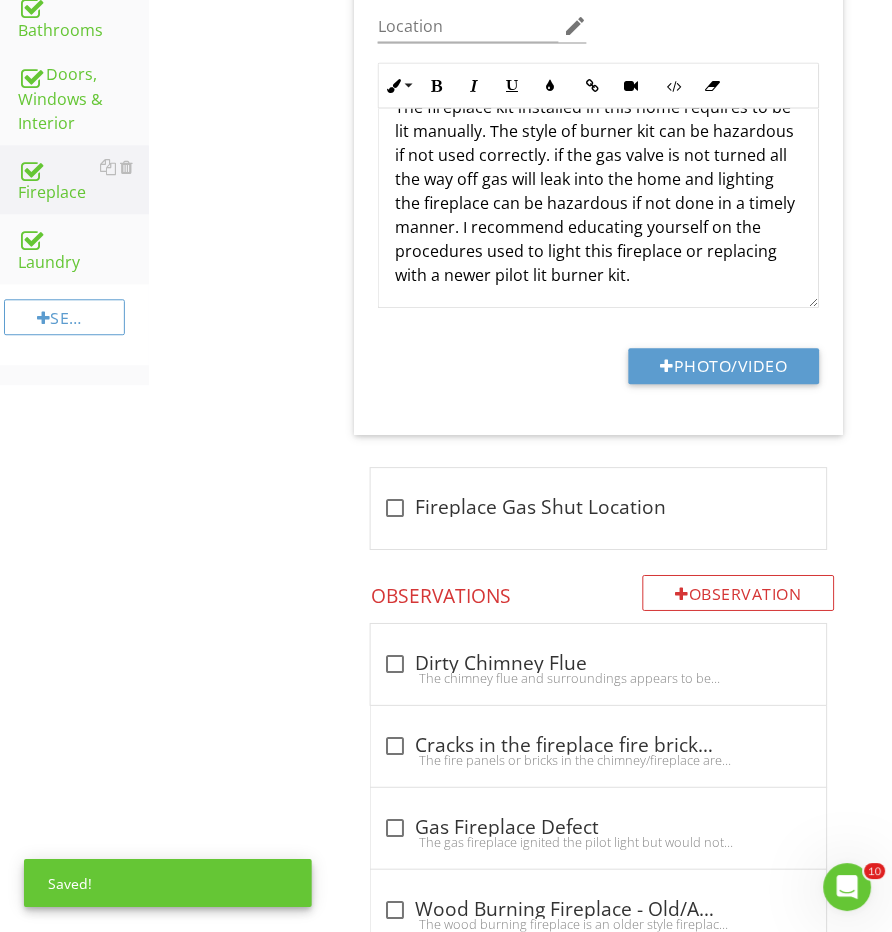 click on "Fireplace
General
Vents, Flues & Chimneys
Lintels
Damper Doors
Cleanout Doors & Frames
Operation
Item
Vents, Flues & Chimneys
IN   Inspected NI   Not Inspected NP   Not Present O   Observations
Info
Information                       check
Wood Fireplace Safe Practice
Location edit       Inline Style XLarge Large Normal Small Light Small/Light Bold Italic Underline Colors Insert Link Insert Video Code View Clear Formatting Ordered List Unordered List Insert Image Insert Table When using a wood burning fireplace, always use well aged dried wood. Wood that is not dried out and green will create more smoke and creosite build up in the chimney." at bounding box center (520, 1289) 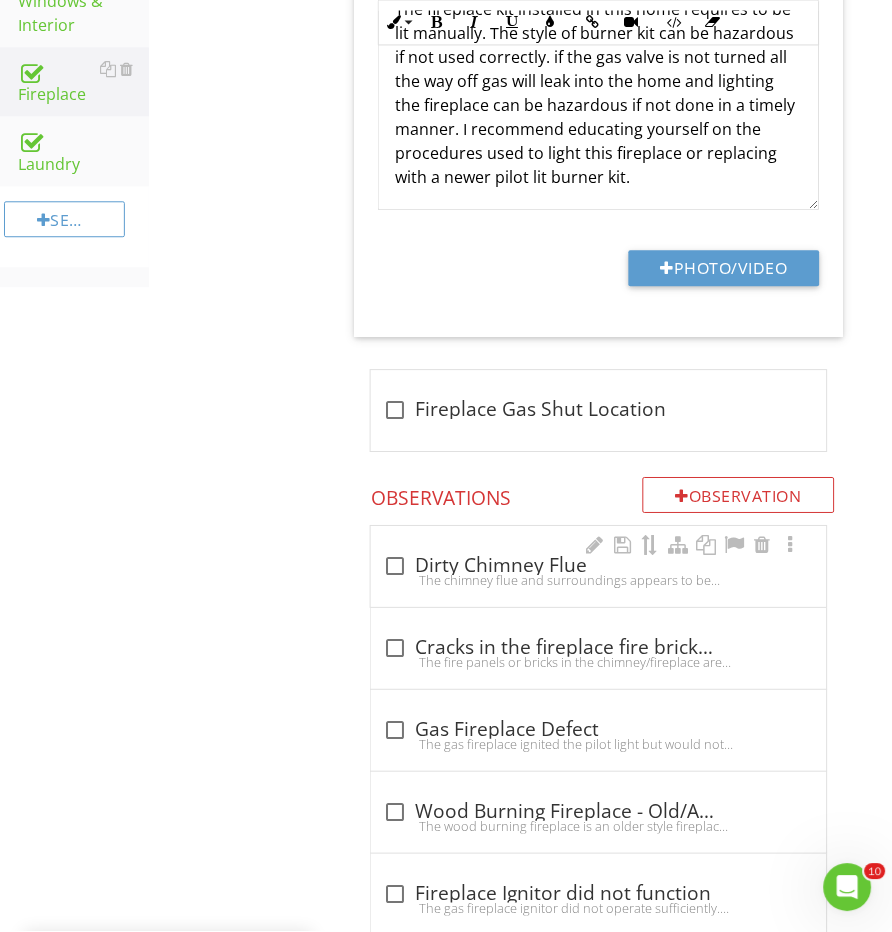 click at bounding box center (395, 567) 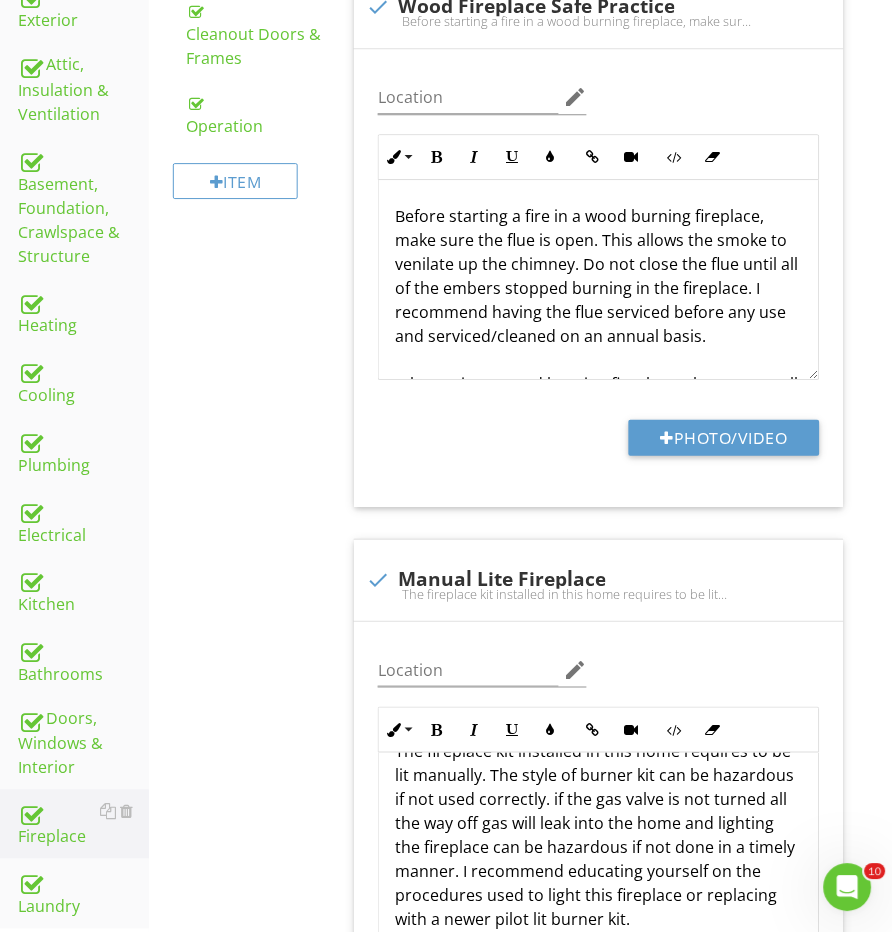 scroll, scrollTop: 611, scrollLeft: 0, axis: vertical 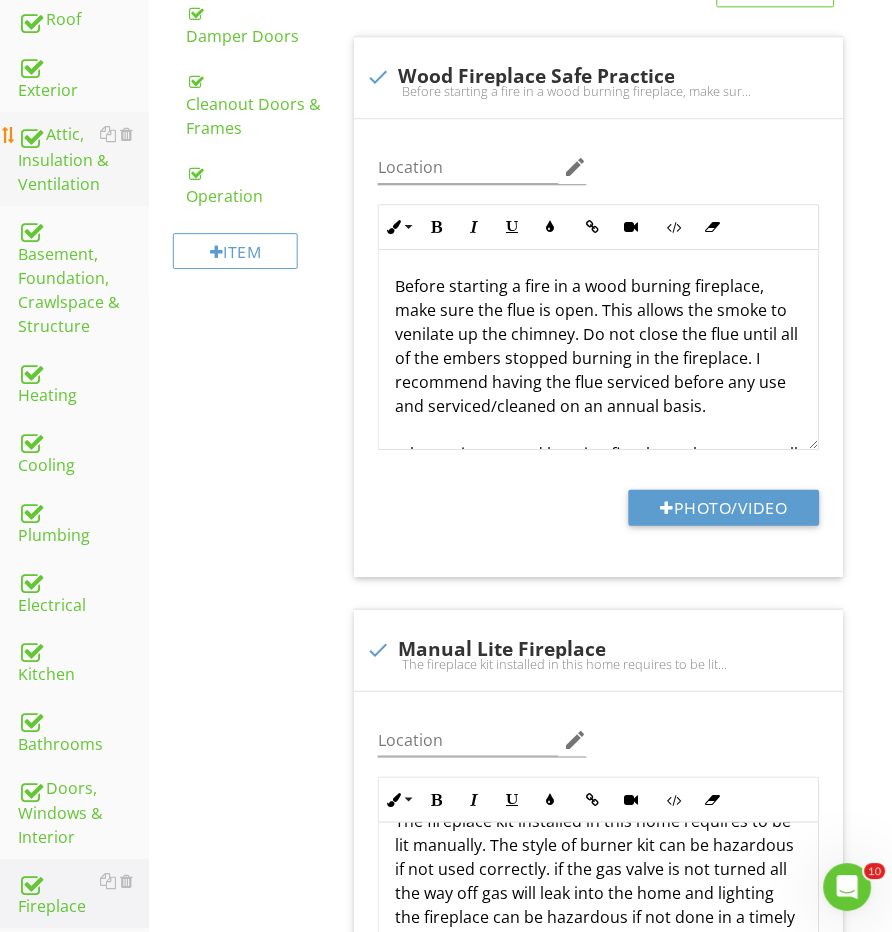 click on "Attic, Insulation & Ventilation" at bounding box center [83, 159] 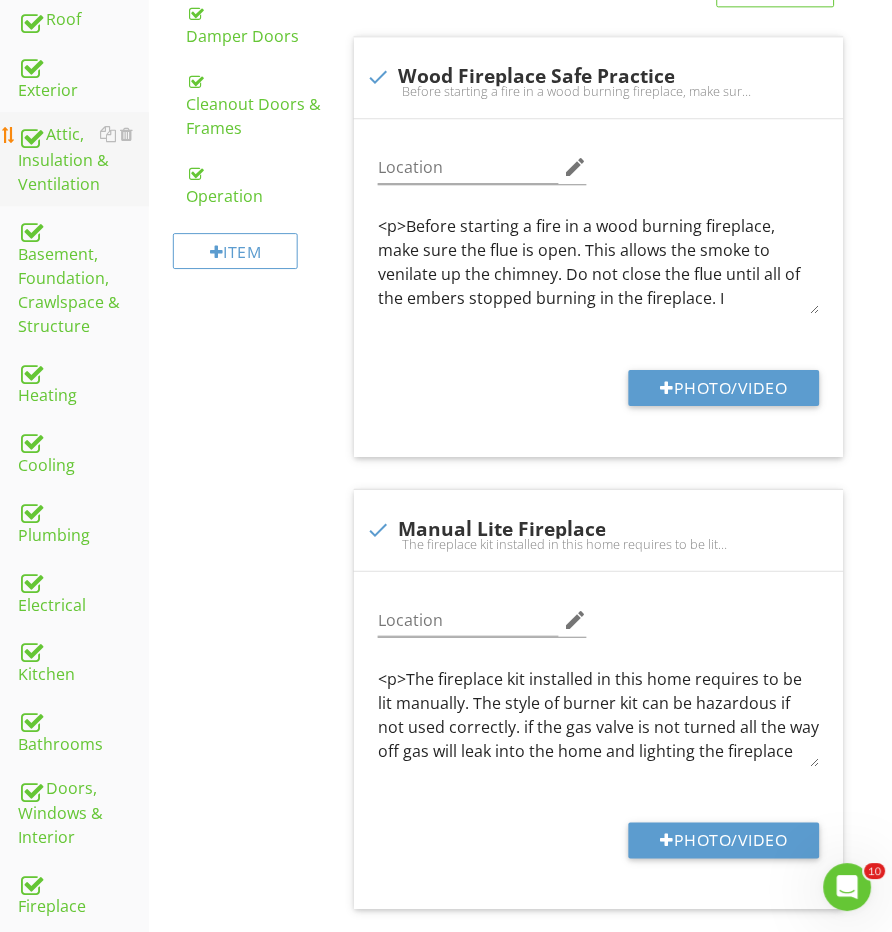 click on "Attic, Insulation & Ventilation" at bounding box center (83, 159) 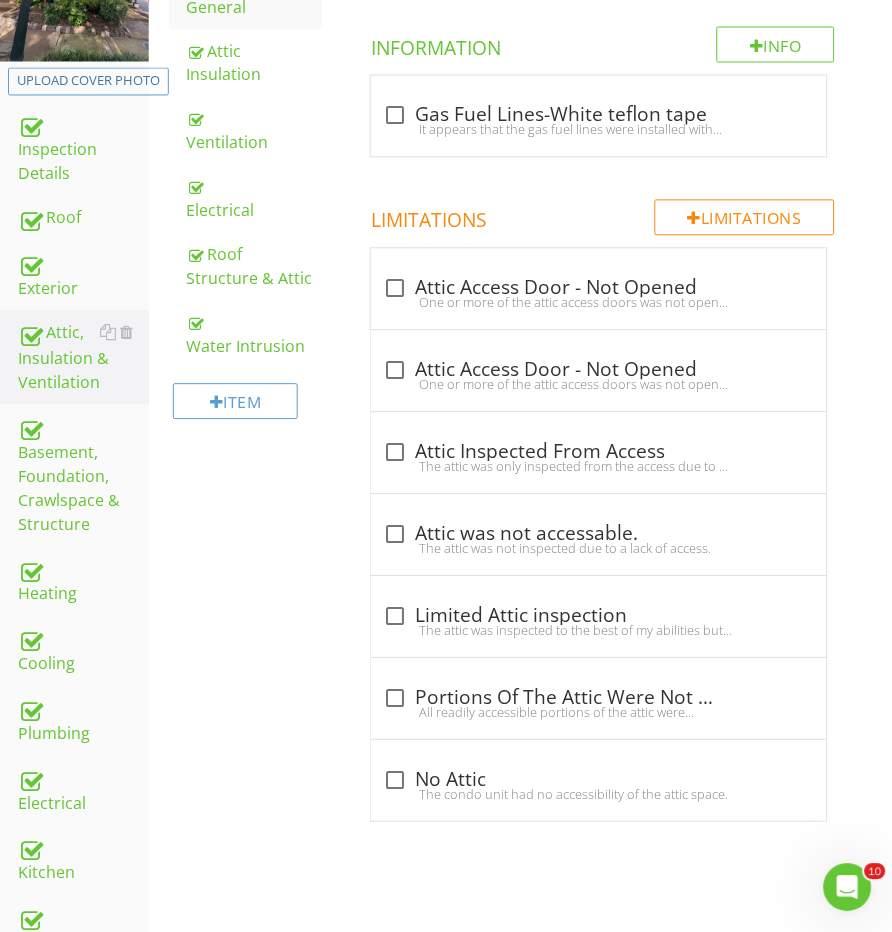 scroll, scrollTop: 398, scrollLeft: 0, axis: vertical 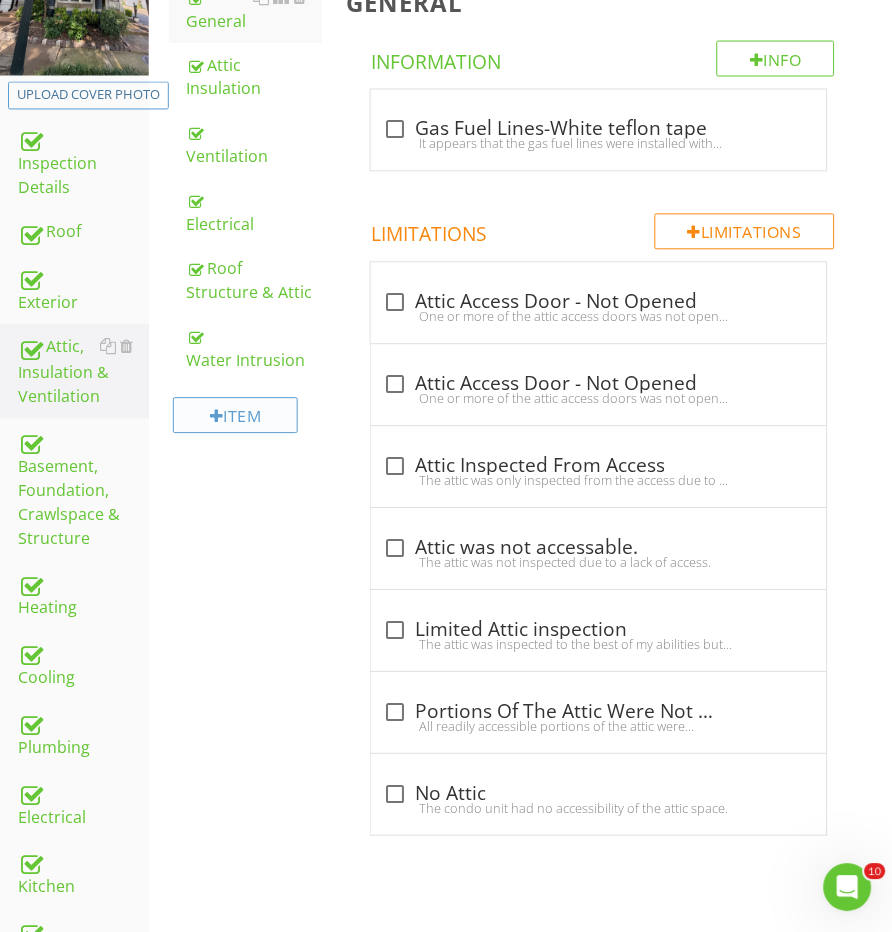 click on "Item" at bounding box center (236, 416) 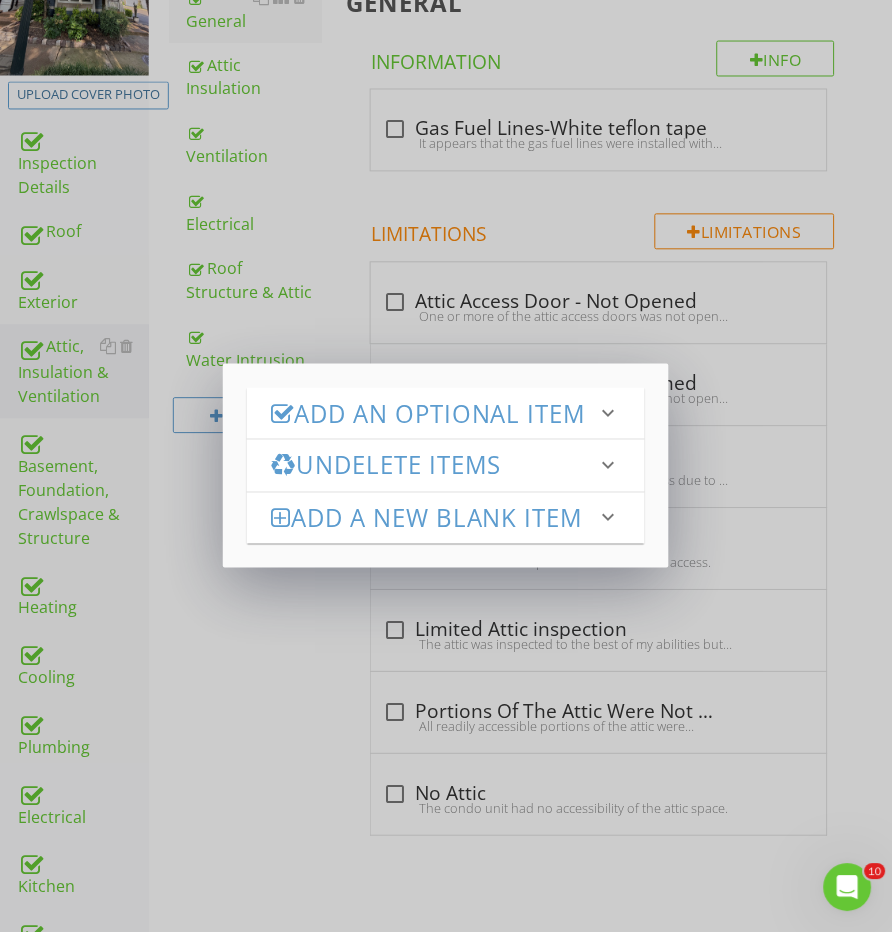 click on "Add an Optional Item" at bounding box center (434, 413) 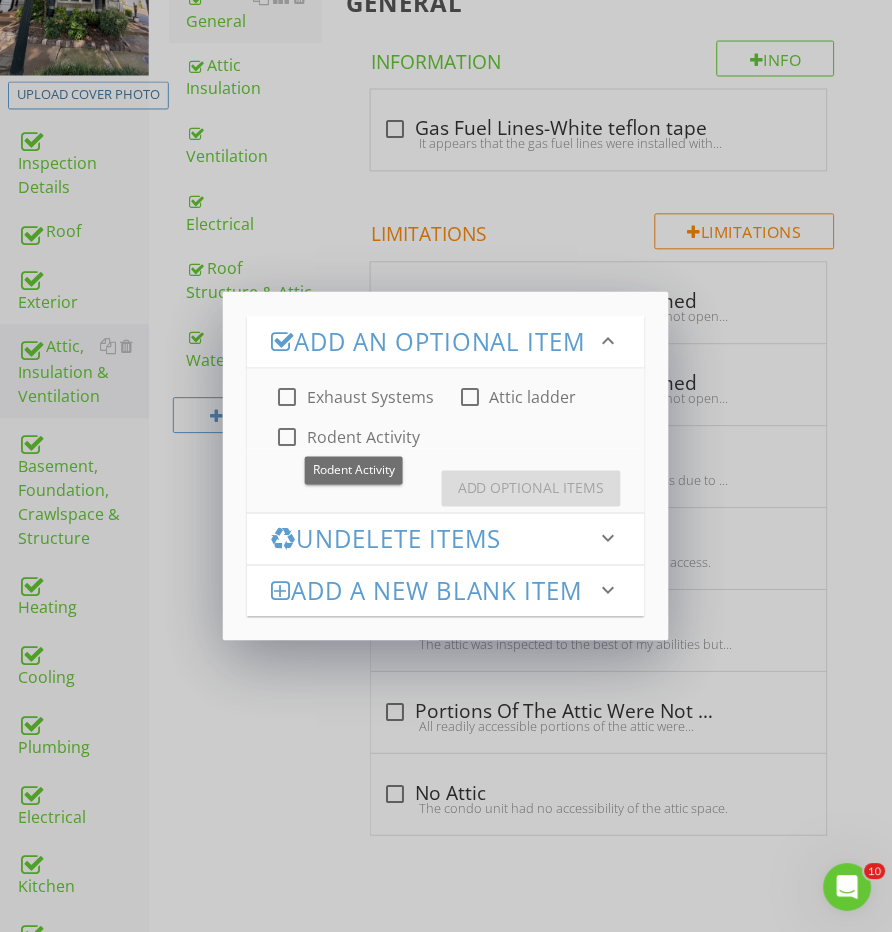 click at bounding box center (470, 397) 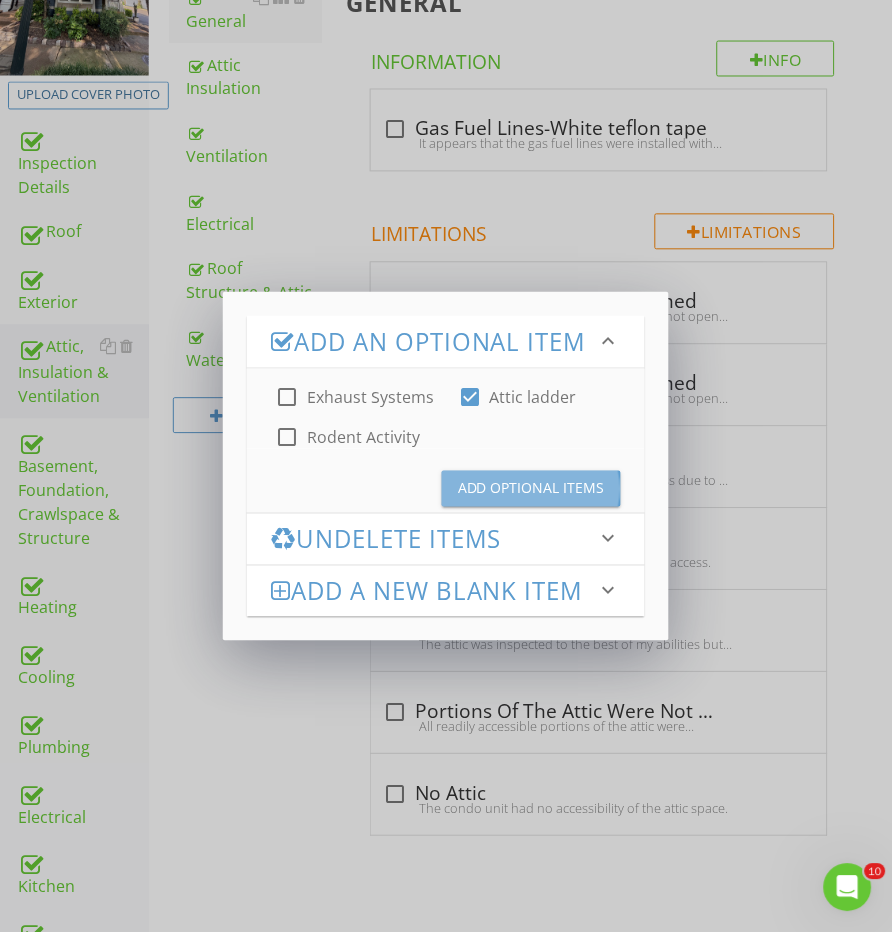 click on "Add Optional Items" at bounding box center (531, 488) 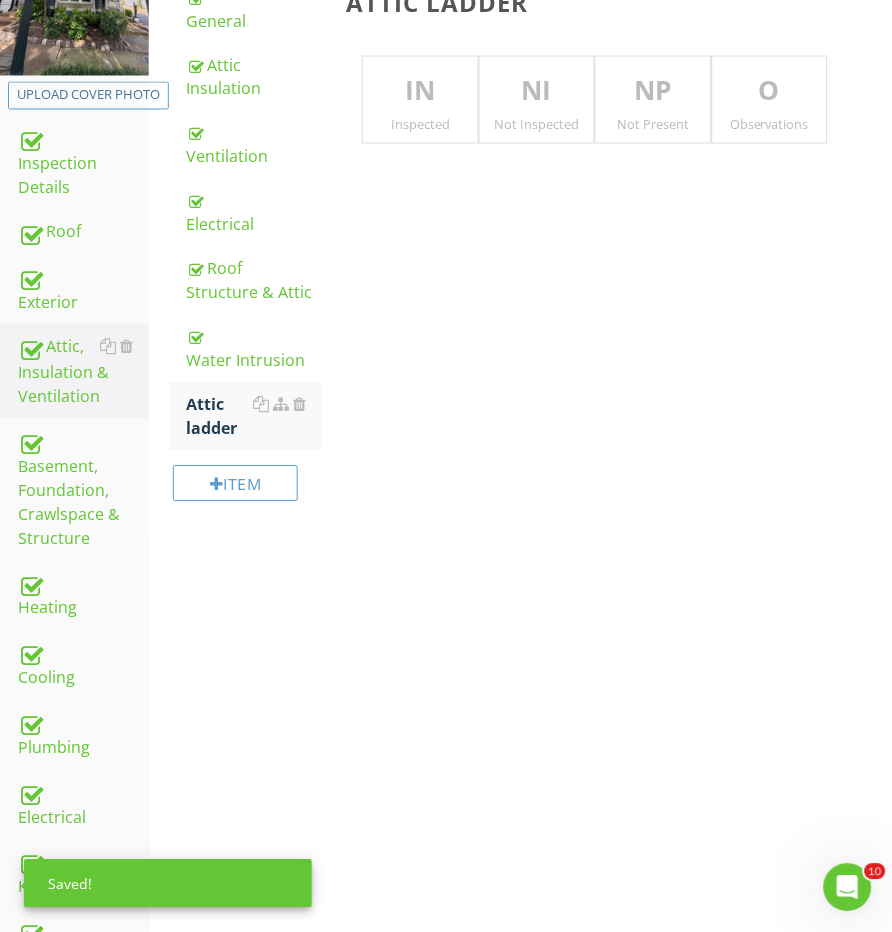 scroll, scrollTop: 295, scrollLeft: 0, axis: vertical 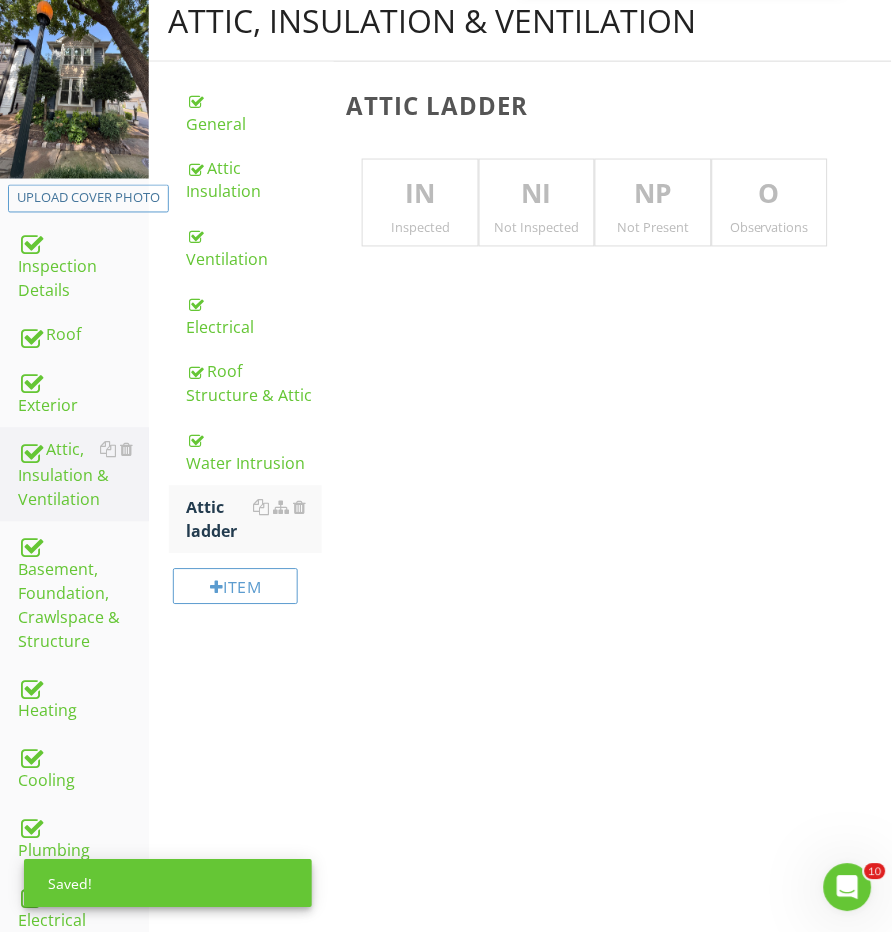 click on "Inspected" at bounding box center (420, 228) 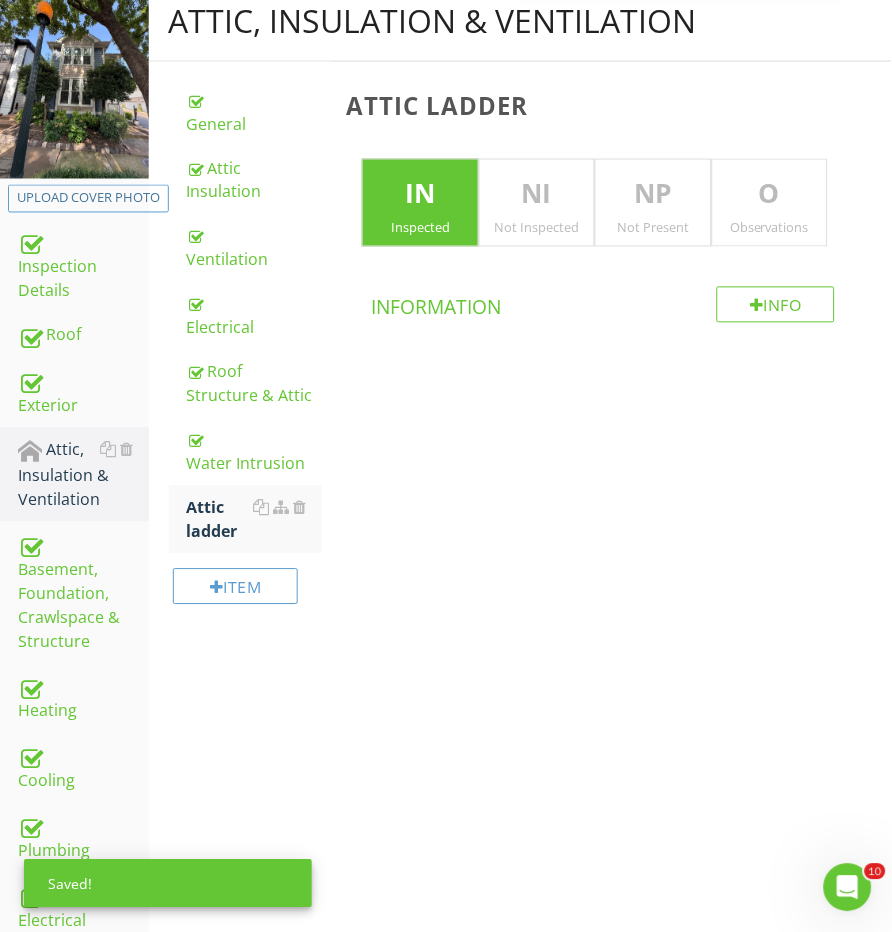 click on "Observations" at bounding box center [770, 228] 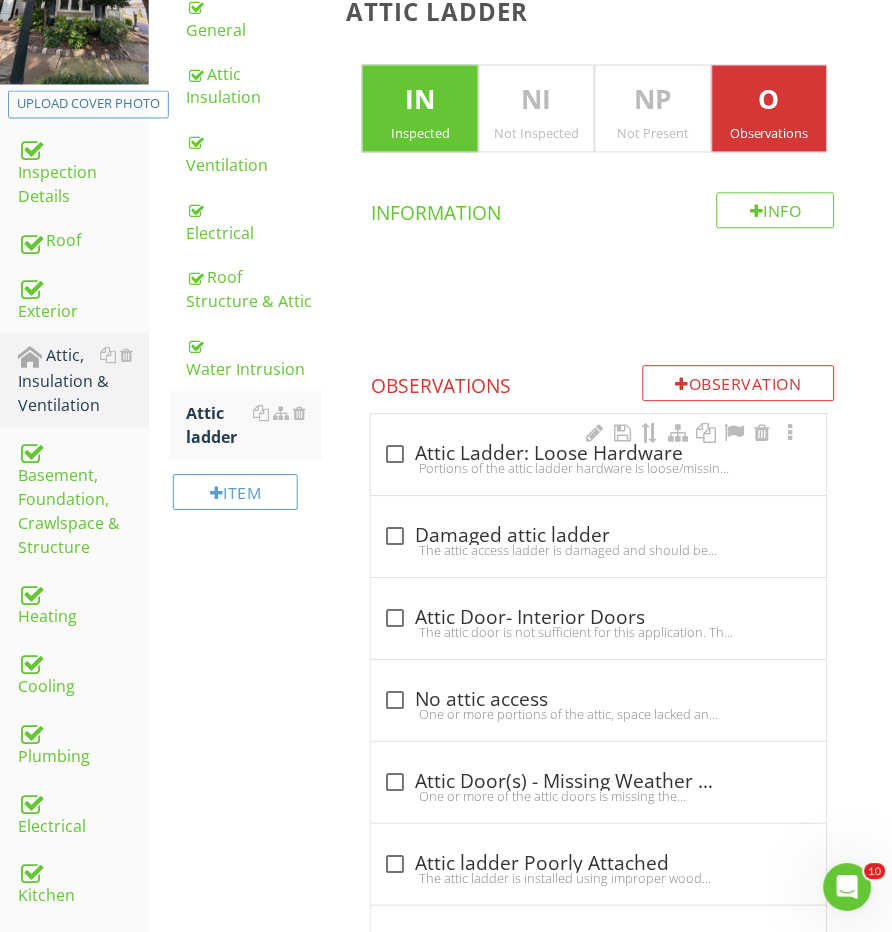click on "check_box_outline_blank
Attic Ladder: Loose Hardware" at bounding box center [598, 453] 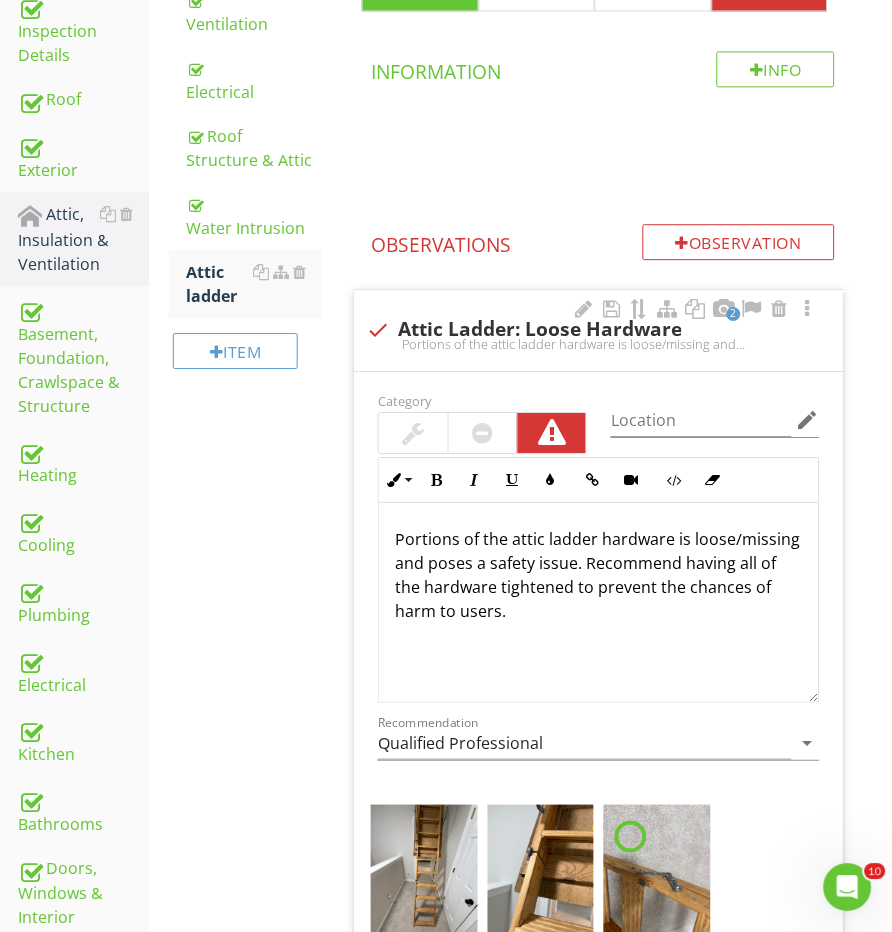 scroll, scrollTop: 582, scrollLeft: 0, axis: vertical 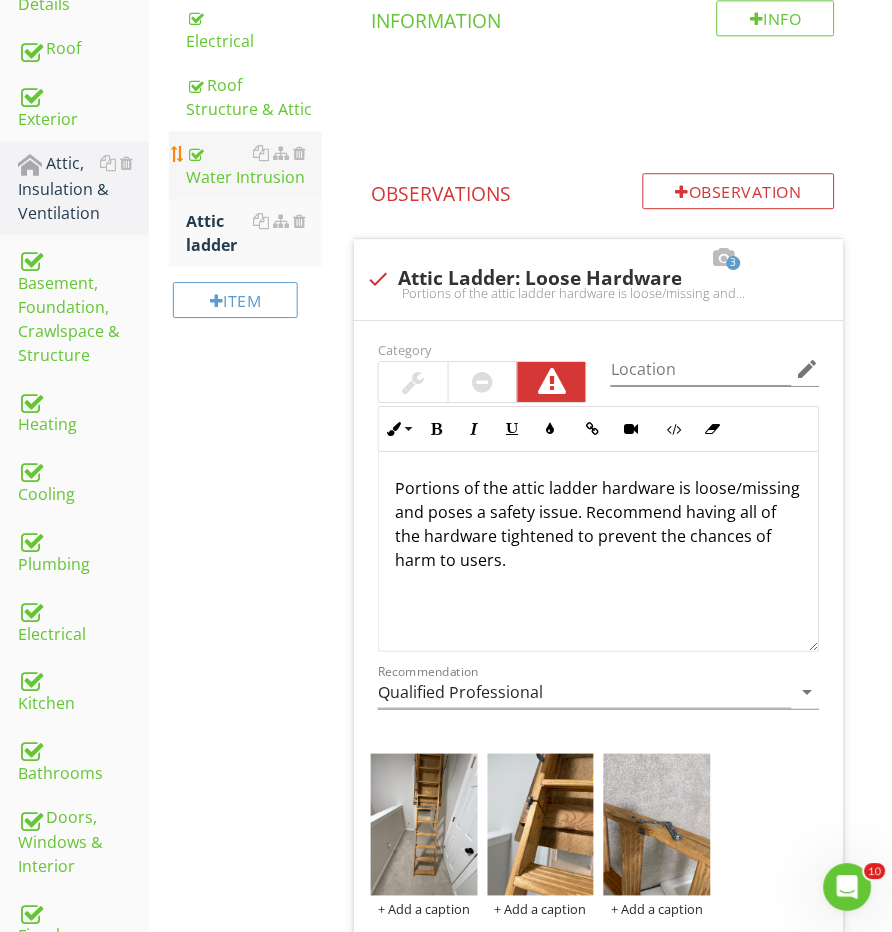 click on "Water Intrusion" at bounding box center [255, 165] 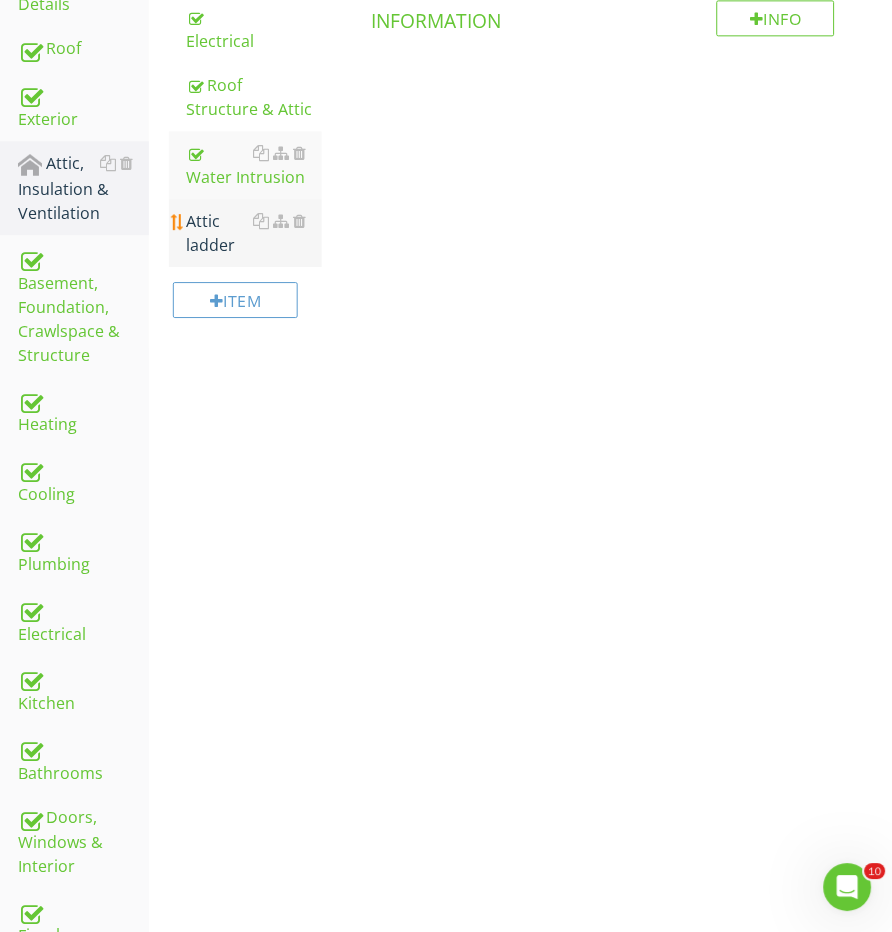 click on "Attic ladder" at bounding box center [255, 233] 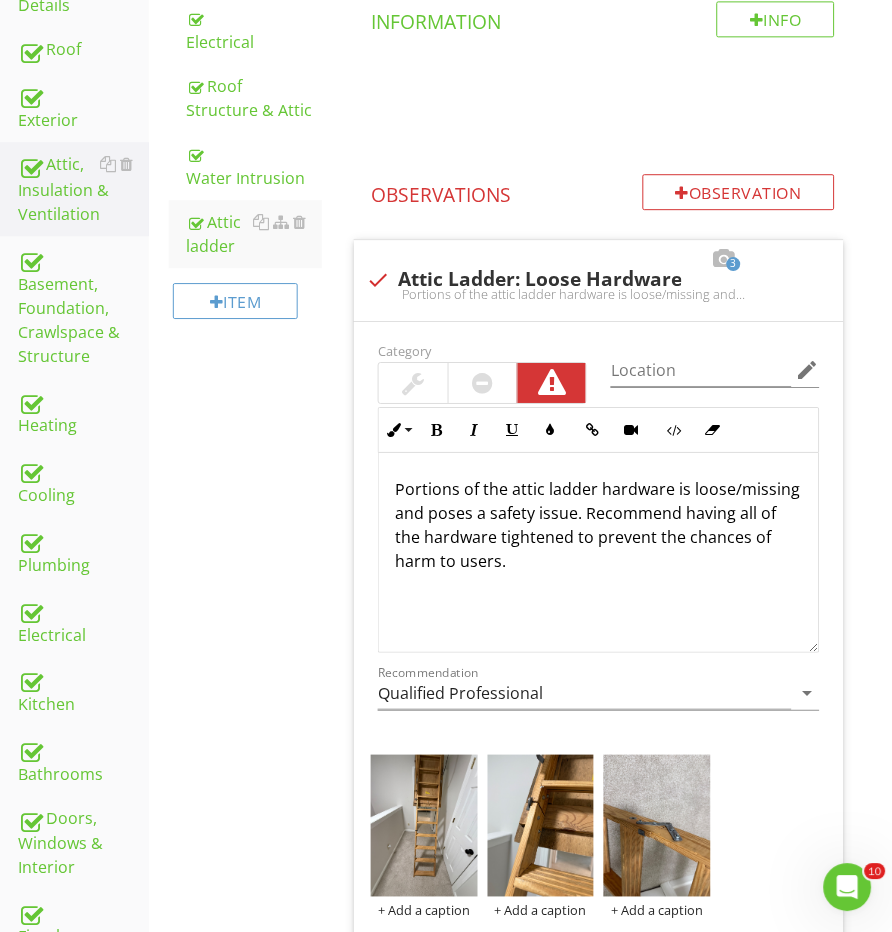 scroll, scrollTop: 747, scrollLeft: 0, axis: vertical 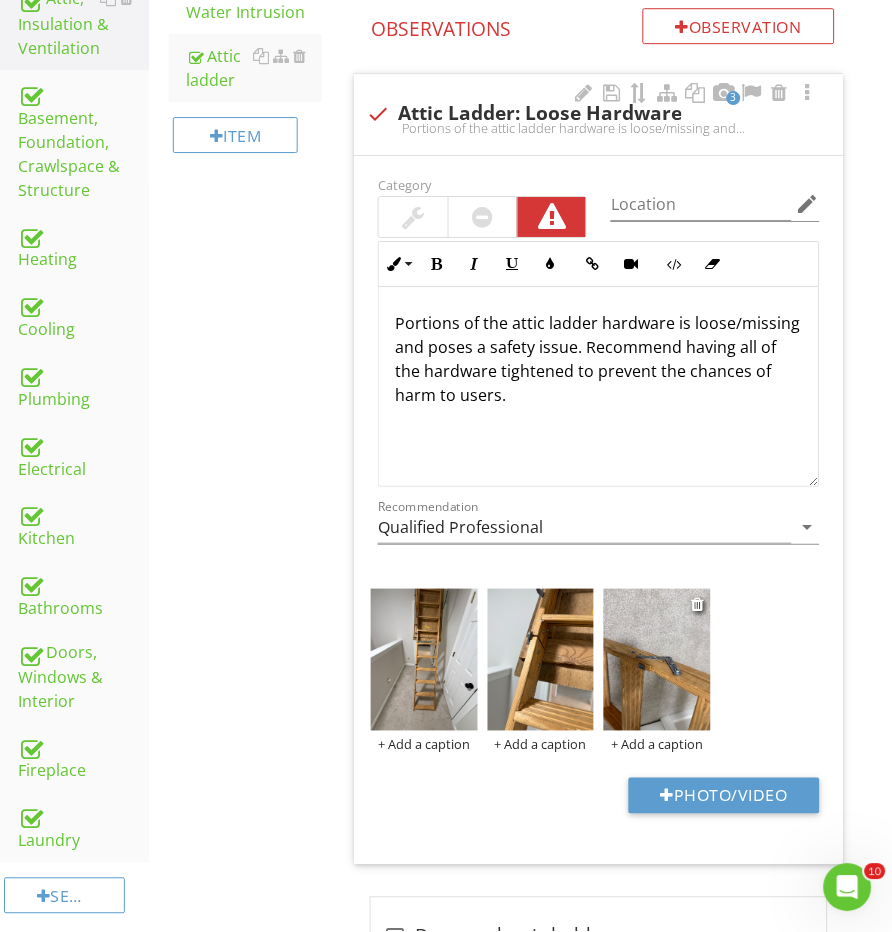 click at bounding box center [657, 660] 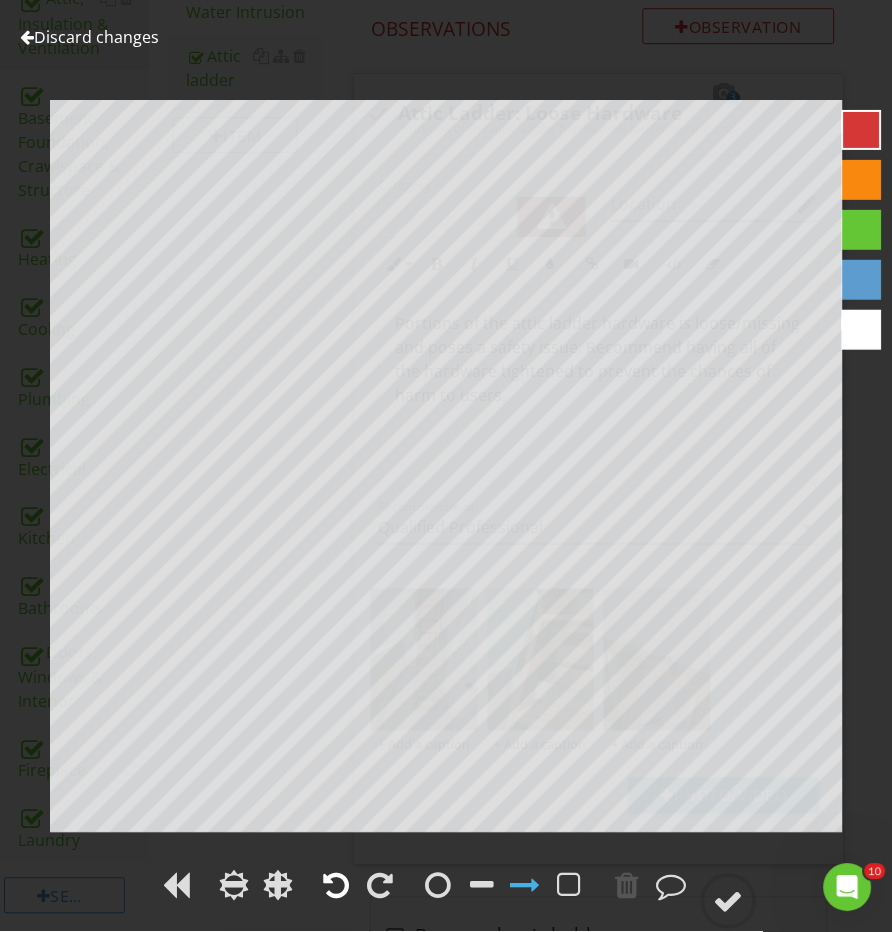 click at bounding box center [336, 886] 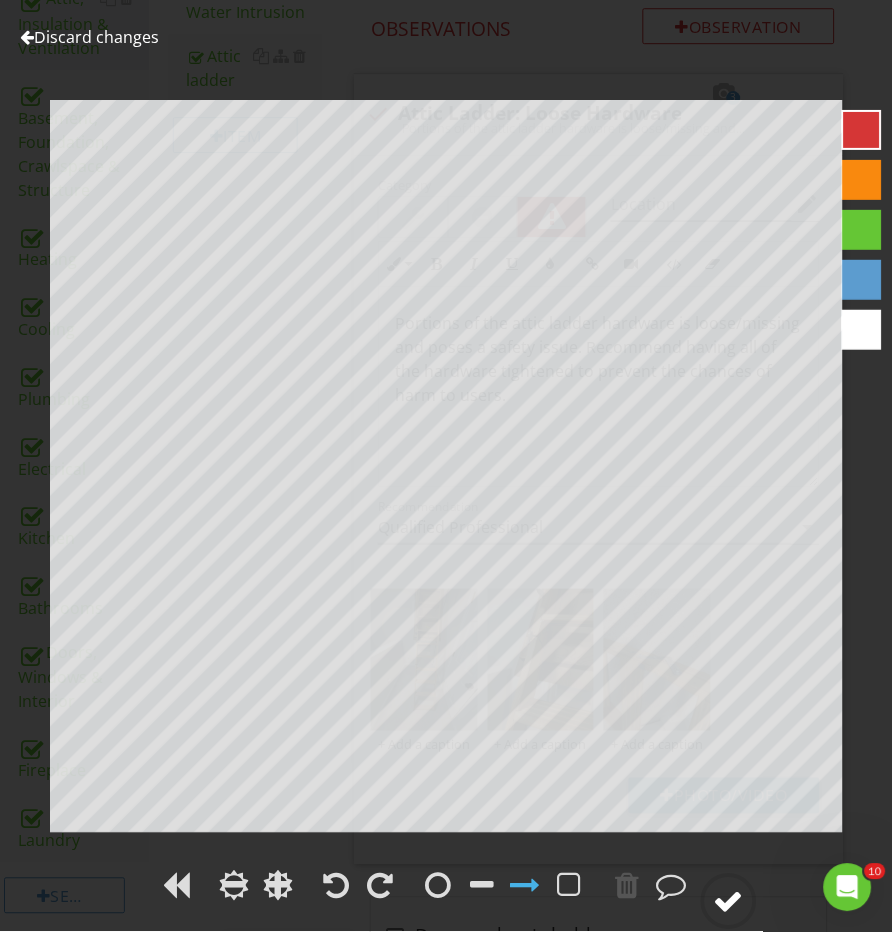 click at bounding box center [729, 902] 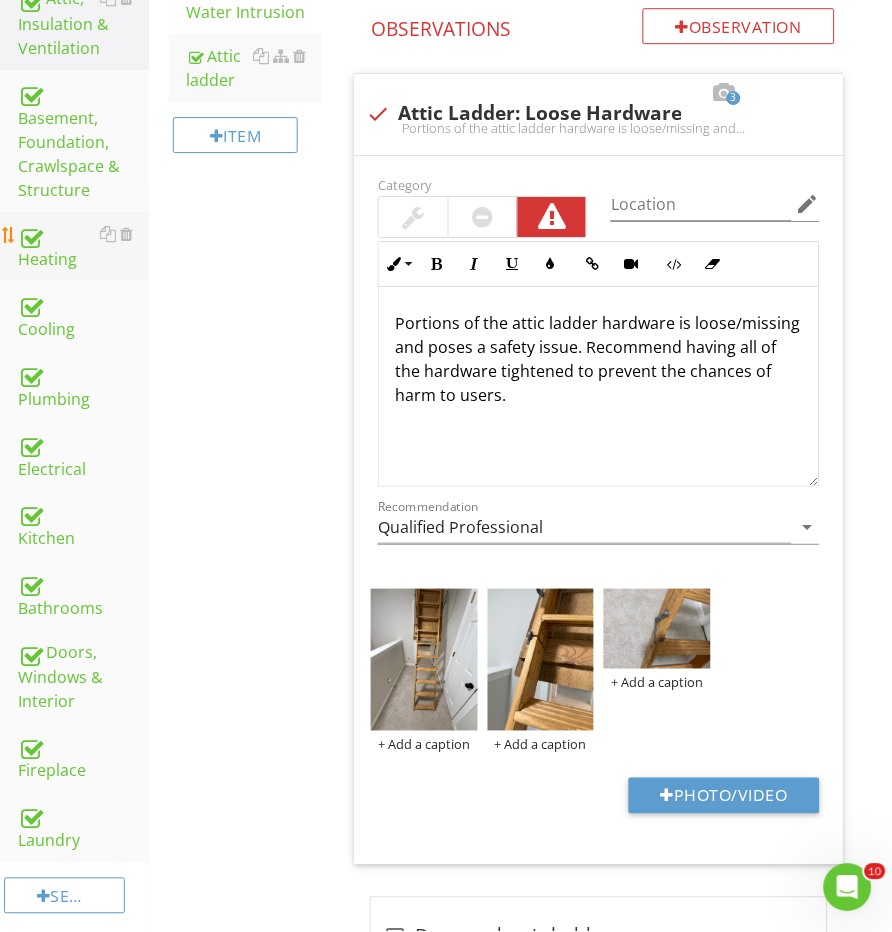 click on "Heating" at bounding box center (83, 247) 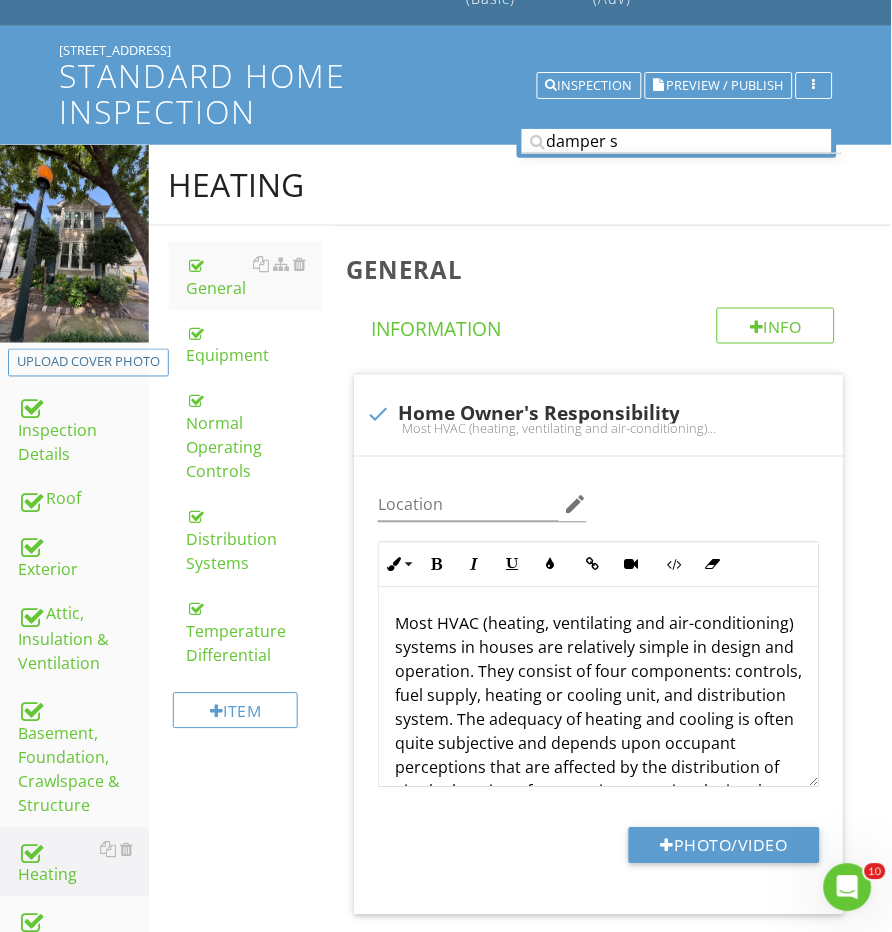 scroll, scrollTop: 123, scrollLeft: 0, axis: vertical 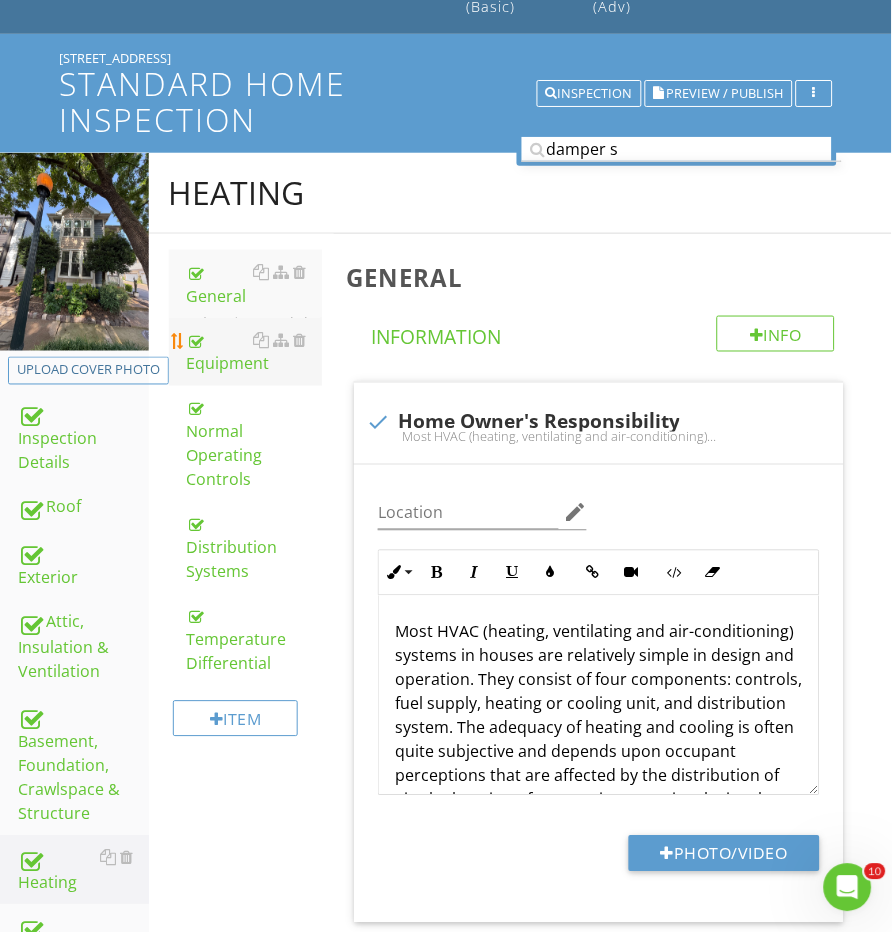 click on "Equipment" at bounding box center [255, 352] 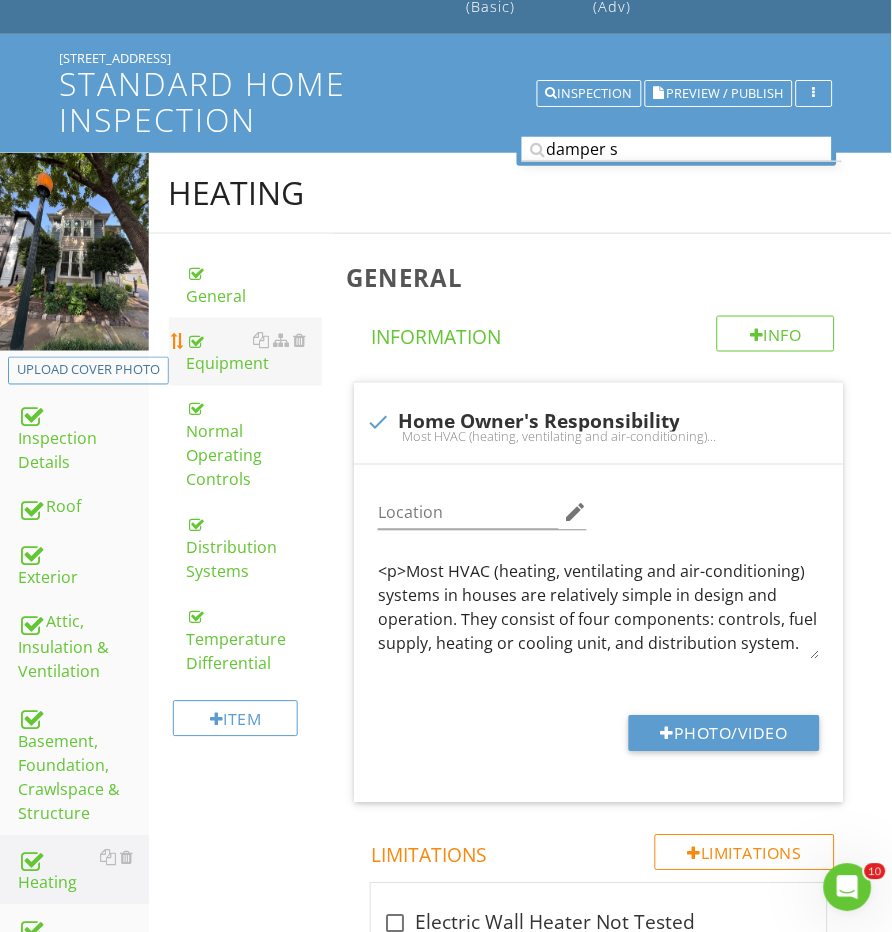 scroll, scrollTop: 122, scrollLeft: 0, axis: vertical 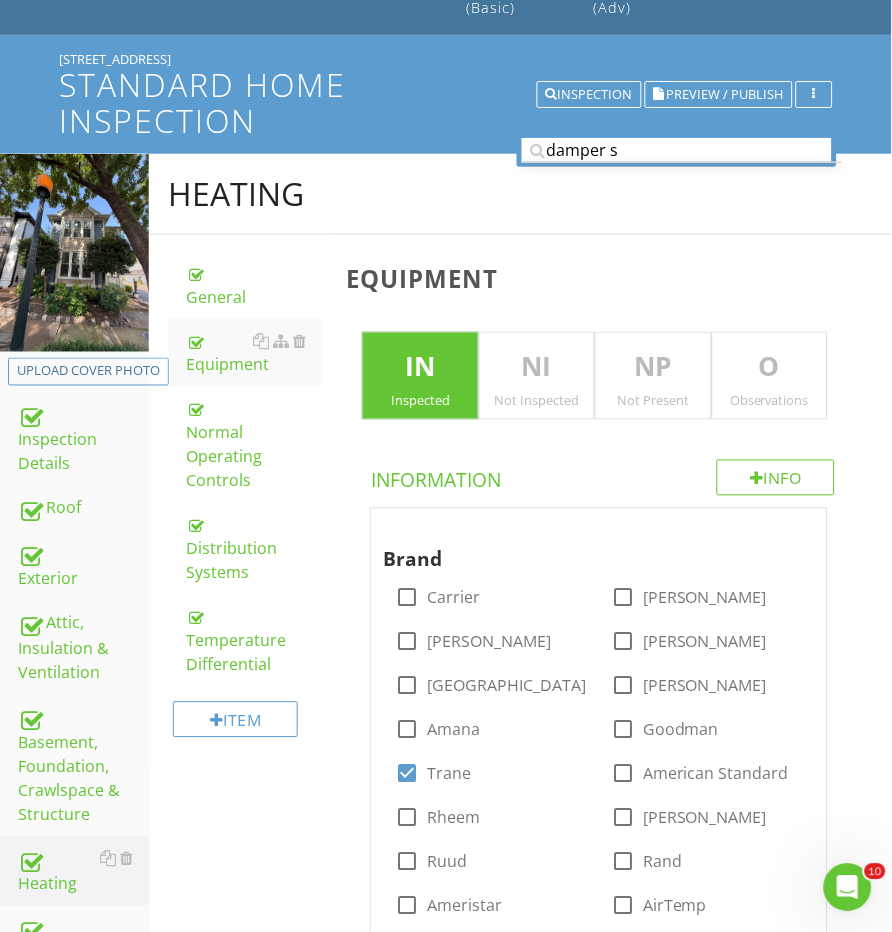 click on "Equipment
IN   Inspected NI   Not Inspected NP   Not Present O   Observations
Info
Information
Brand
check_box_outline_blank Carrier   check_box_outline_blank Bryant   check_box_outline_blank Payne   check_box_outline_blank Lennox   check_box_outline_blank York   check_box_outline_blank Coleman   check_box_outline_blank Amana   check_box_outline_blank Goodman   check_box Trane   check_box_outline_blank American Standard   check_box_outline_blank Rheem   check_box_outline_blank Gibson   check_box_outline_blank Ruud   check_box_outline_blank Rand   check_box_outline_blank Ameristar   check_box_outline_blank AirTemp   check_box_outline_blank AirEase   check_box_outline_blank Unknown   check_box_outline_blank Arcoaire   check_box_outline_blank Nordyne   check_box_outline_blank None   check_box_outline_blank Frigidaire   check_box_outline_blank ICP   Ducane" at bounding box center [612, 1758] 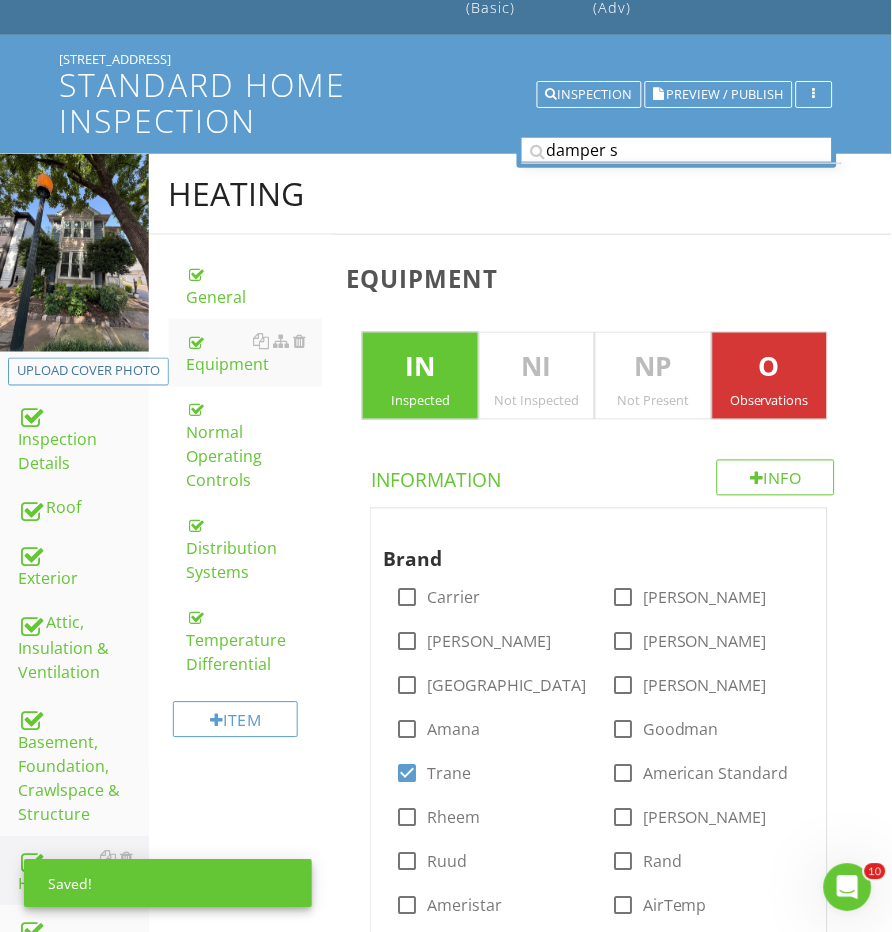 click on "damper s" at bounding box center [677, 150] 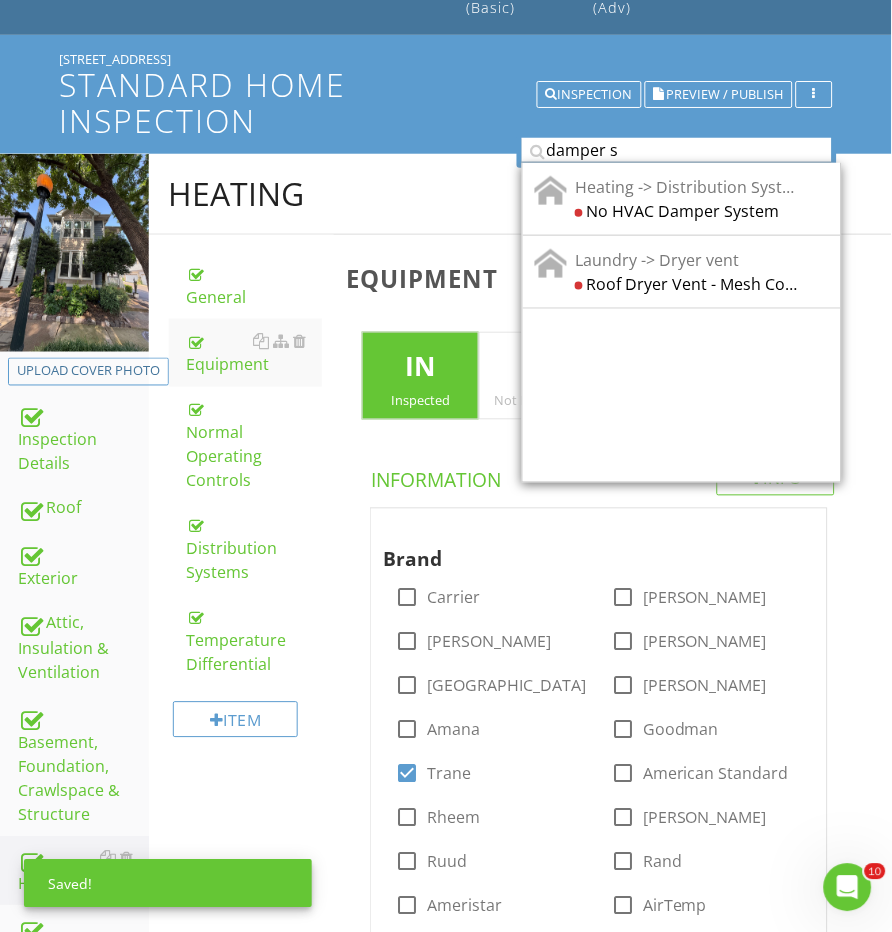 click on "damper s" at bounding box center (677, 150) 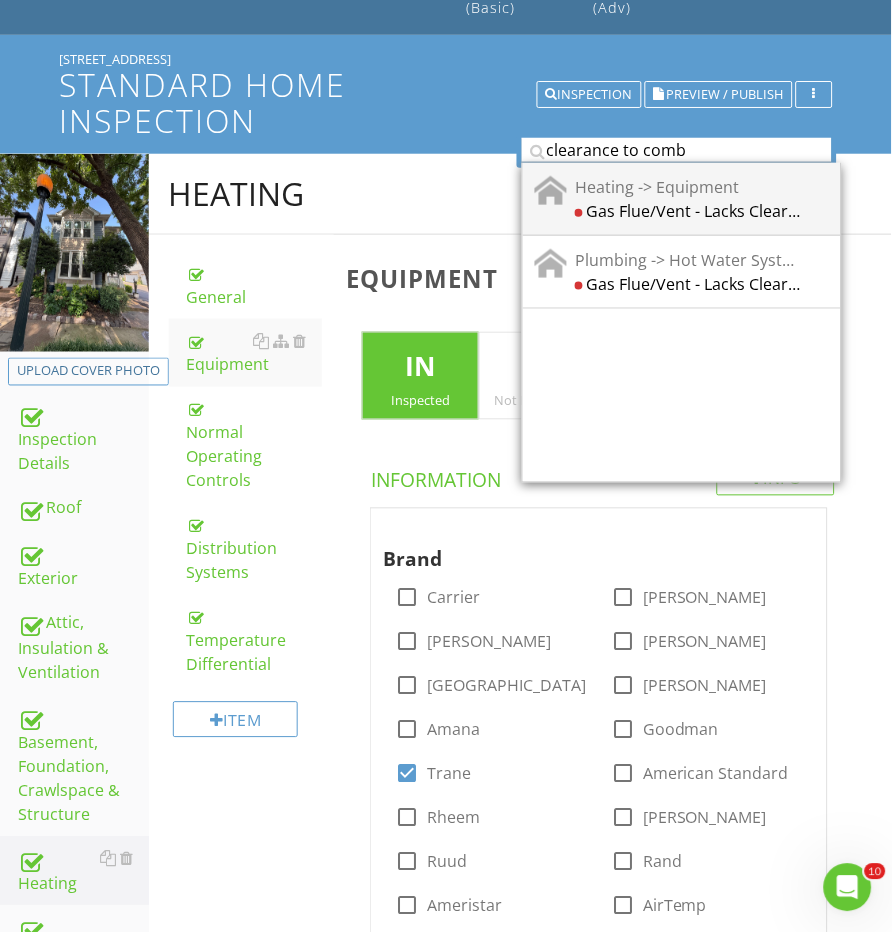 type on "clearance to comb" 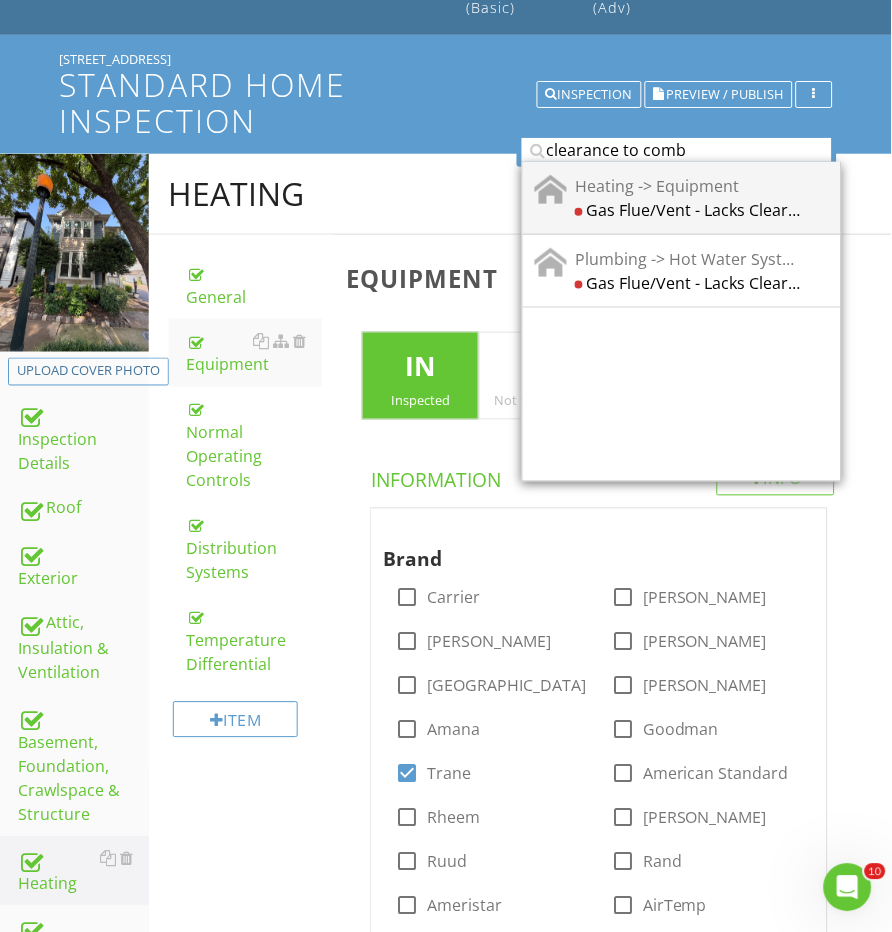 click on "Gas Flue/Vent - Lacks Clearance to combustibles" at bounding box center (688, 210) 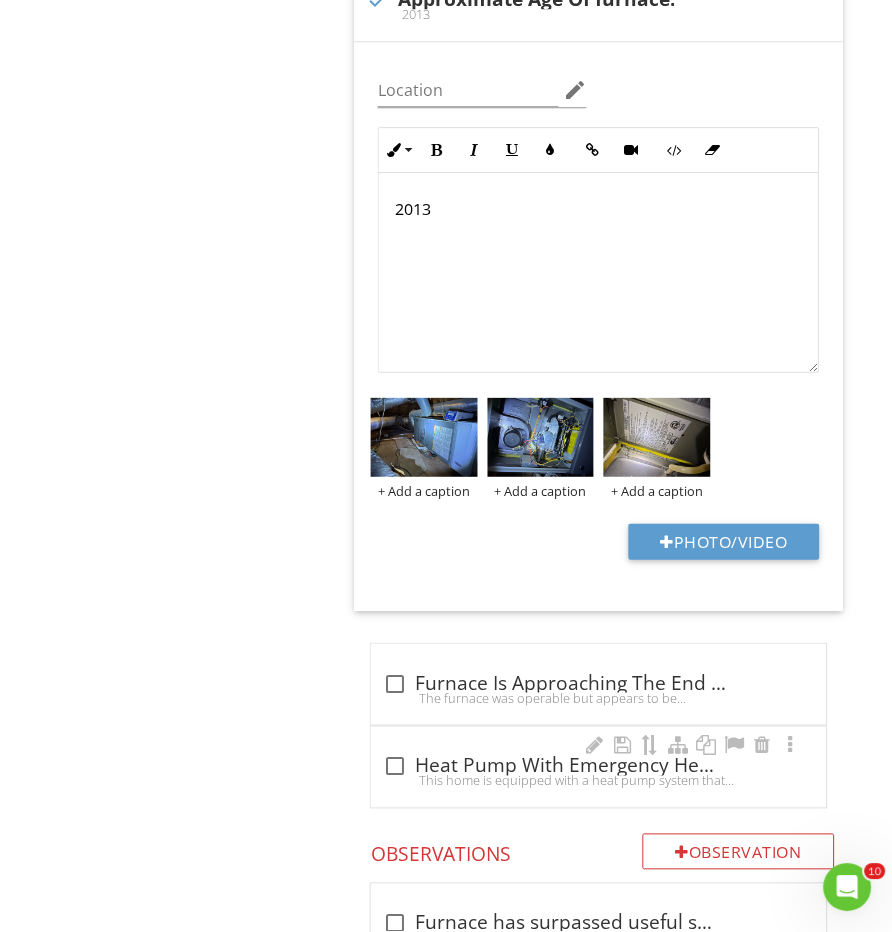 scroll, scrollTop: 3021, scrollLeft: 0, axis: vertical 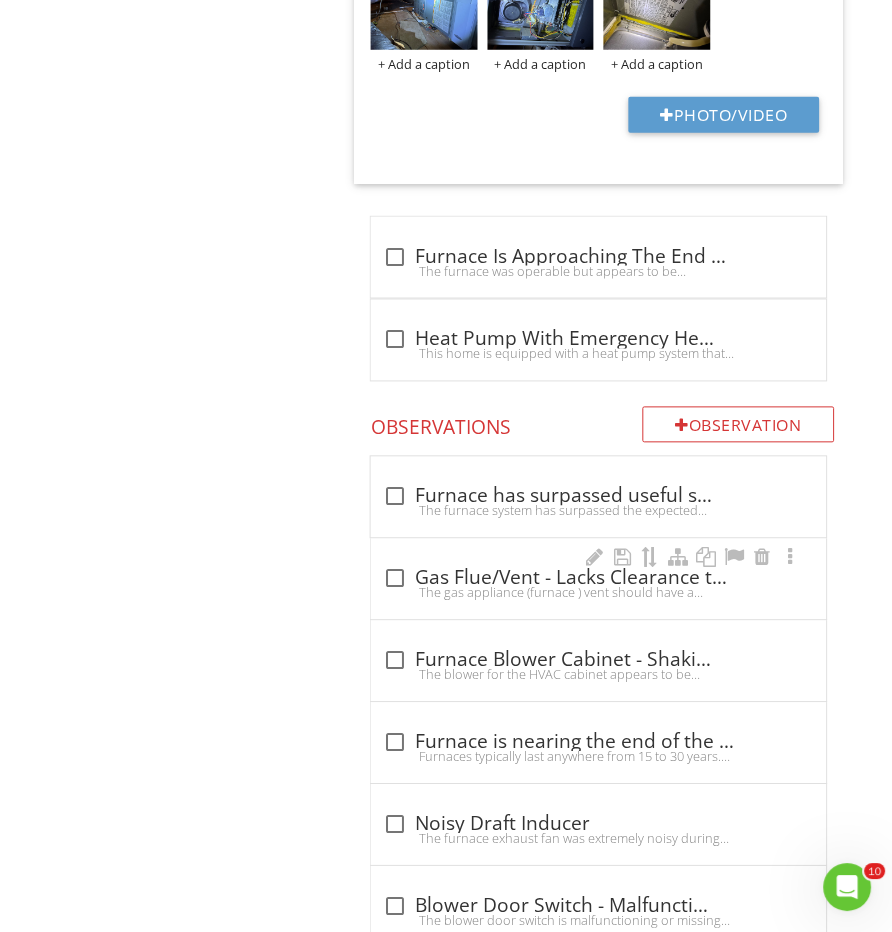 click on "check_box_outline_blank
Gas Flue/Vent - Lacks Clearance to combustibles
The gas appliance (furnace ) vent should have a minimal 1” clearance from any combustible materials. There are one or more portions of the gas vent/flue in contact with a combustable material. Recommend clearing any and all combustable materials to allow for the required 1” clearance around the flue pipe." at bounding box center [598, 579] 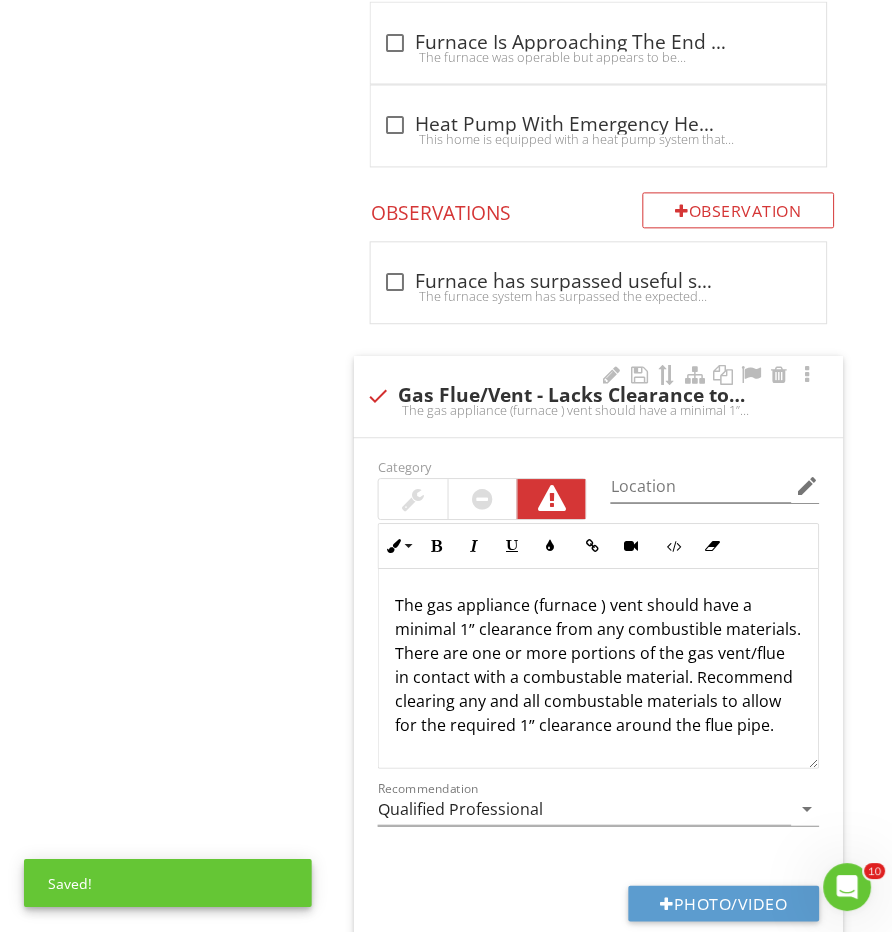 scroll, scrollTop: 3327, scrollLeft: 0, axis: vertical 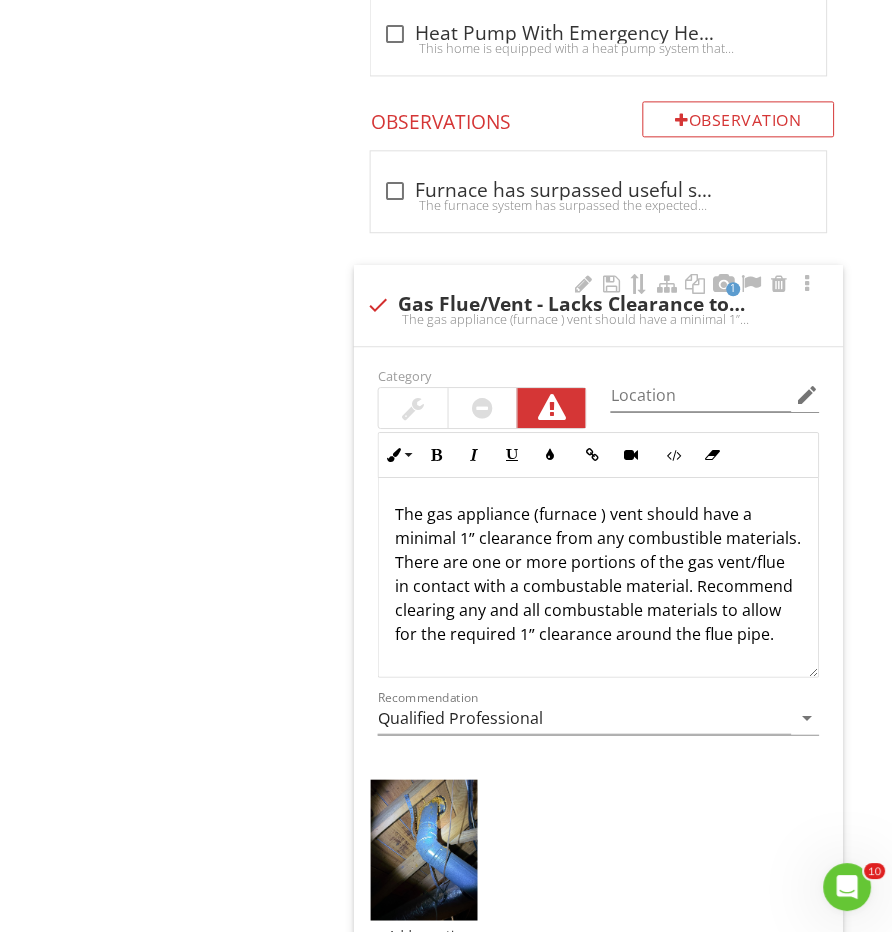 click on "The gas appliance (furnace ) vent should have a minimal 1” clearance from any combustible materials. There are one or more portions of the gas vent/flue in contact with a combustable material. Recommend clearing any and all combustable materials to allow for the required 1” clearance around the flue pipe." at bounding box center (598, 574) 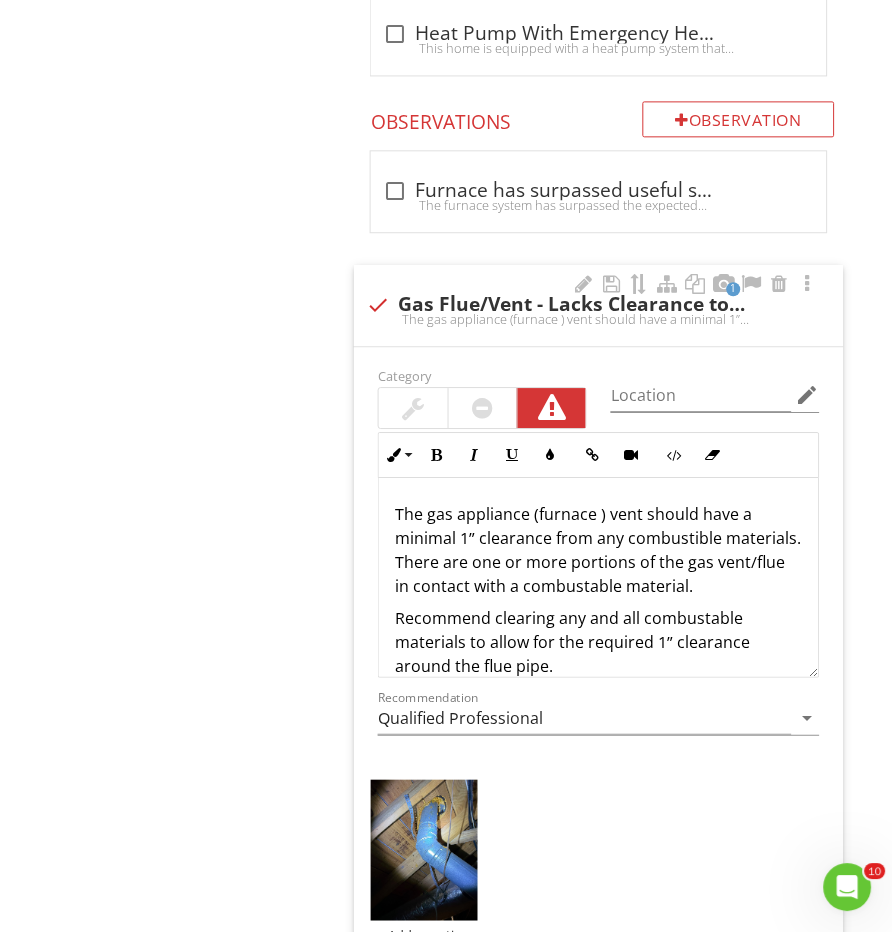 click on "The gas appliance (furnace ) vent should have a minimal 1” clearance from any combustible materials. There are one or more portions of the gas vent/flue in contact with a combustable material." at bounding box center [598, 550] 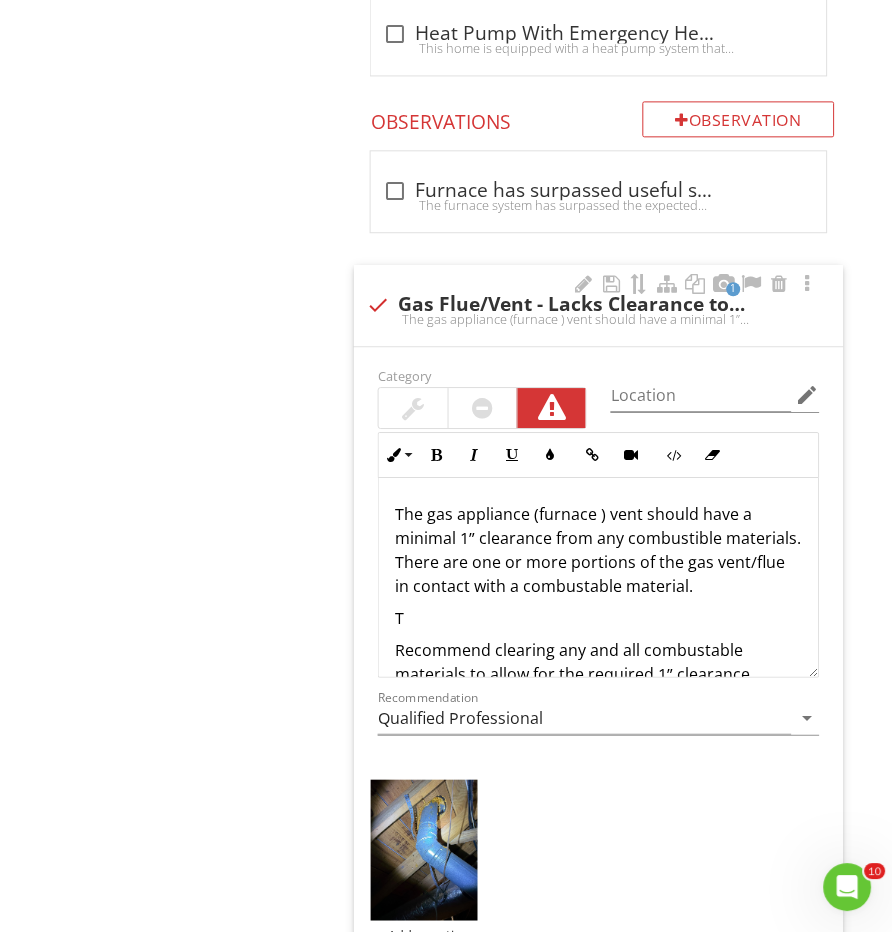 type 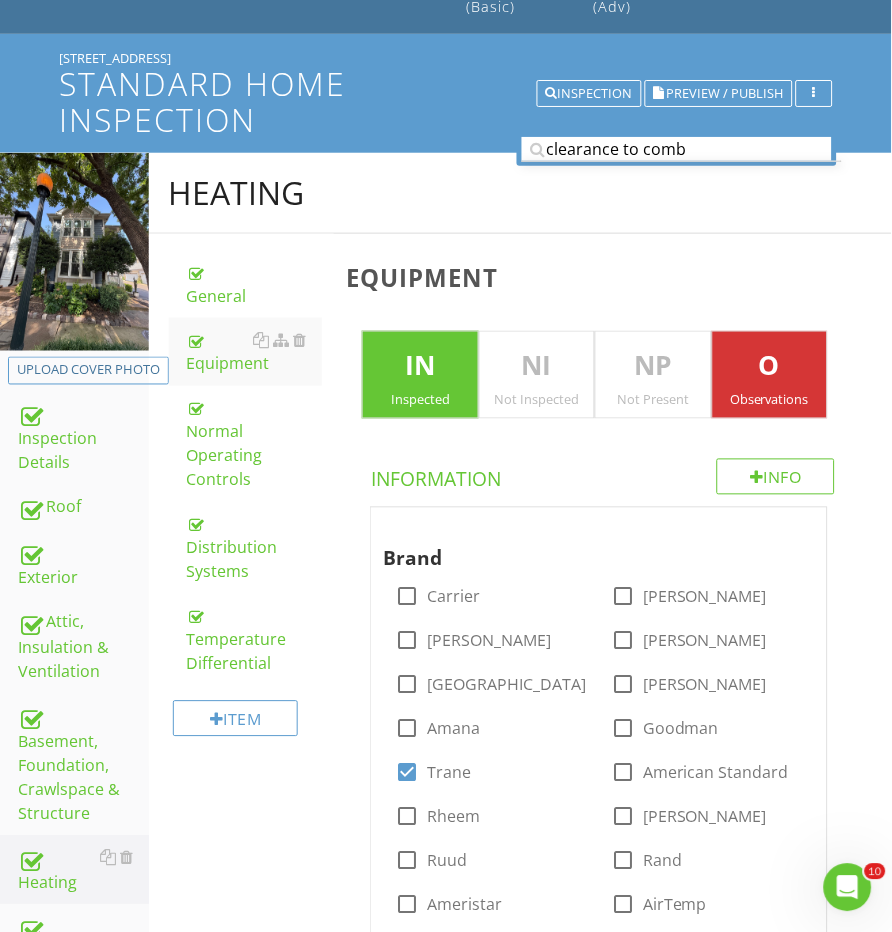 scroll, scrollTop: 215, scrollLeft: 0, axis: vertical 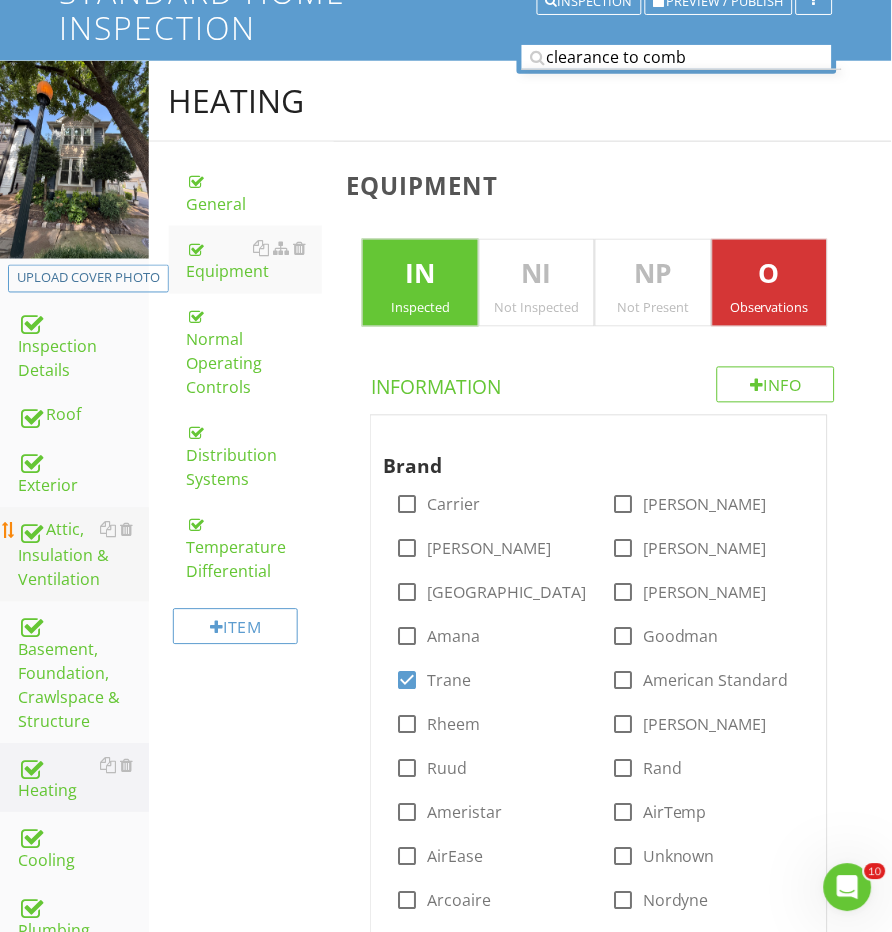 click on "Attic, Insulation & Ventilation" at bounding box center [83, 555] 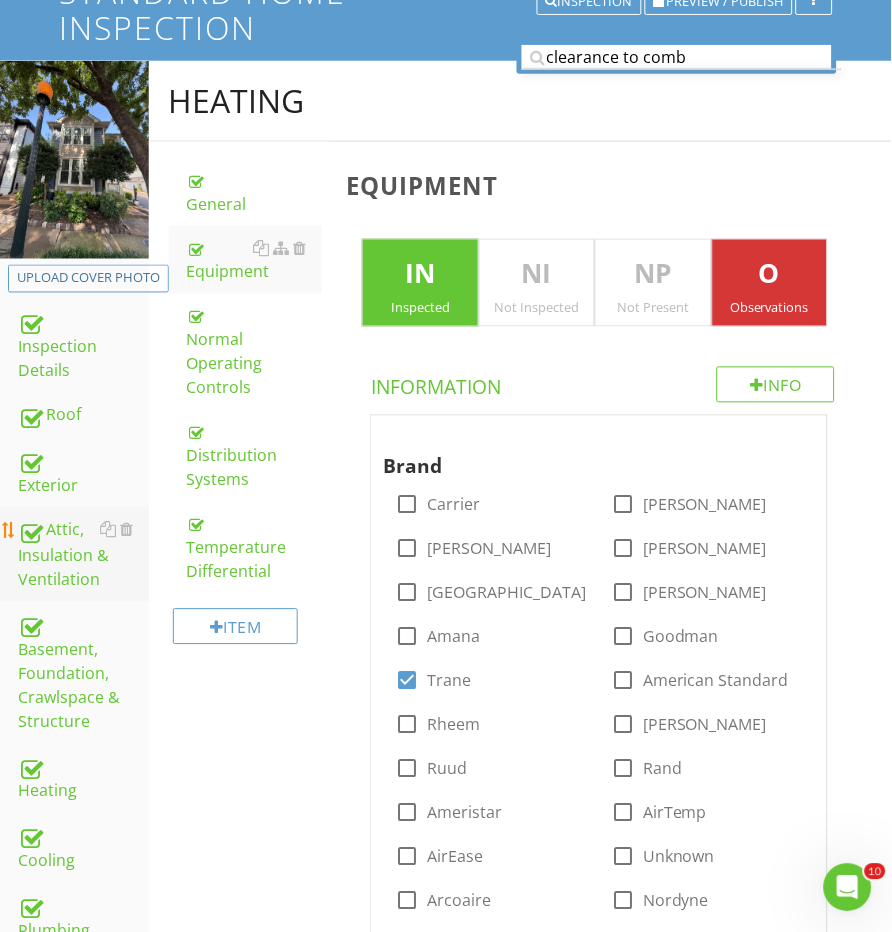 click on "Attic, Insulation & Ventilation" at bounding box center (83, 555) 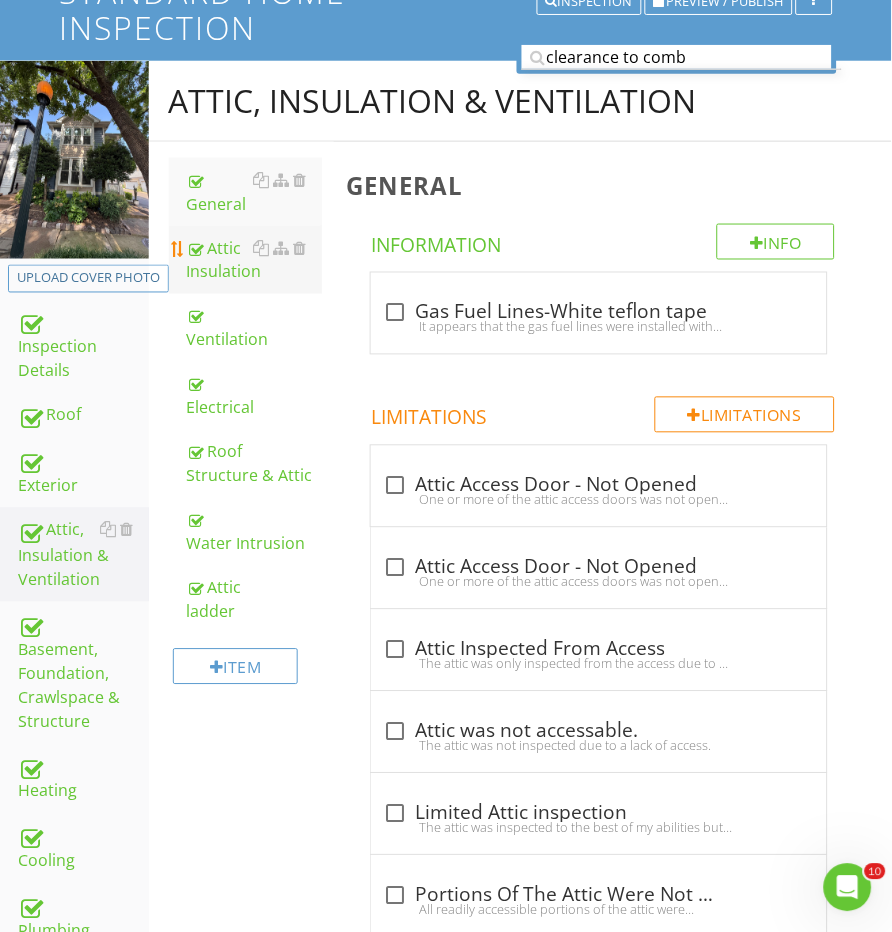 click on "Attic Insulation" at bounding box center (255, 260) 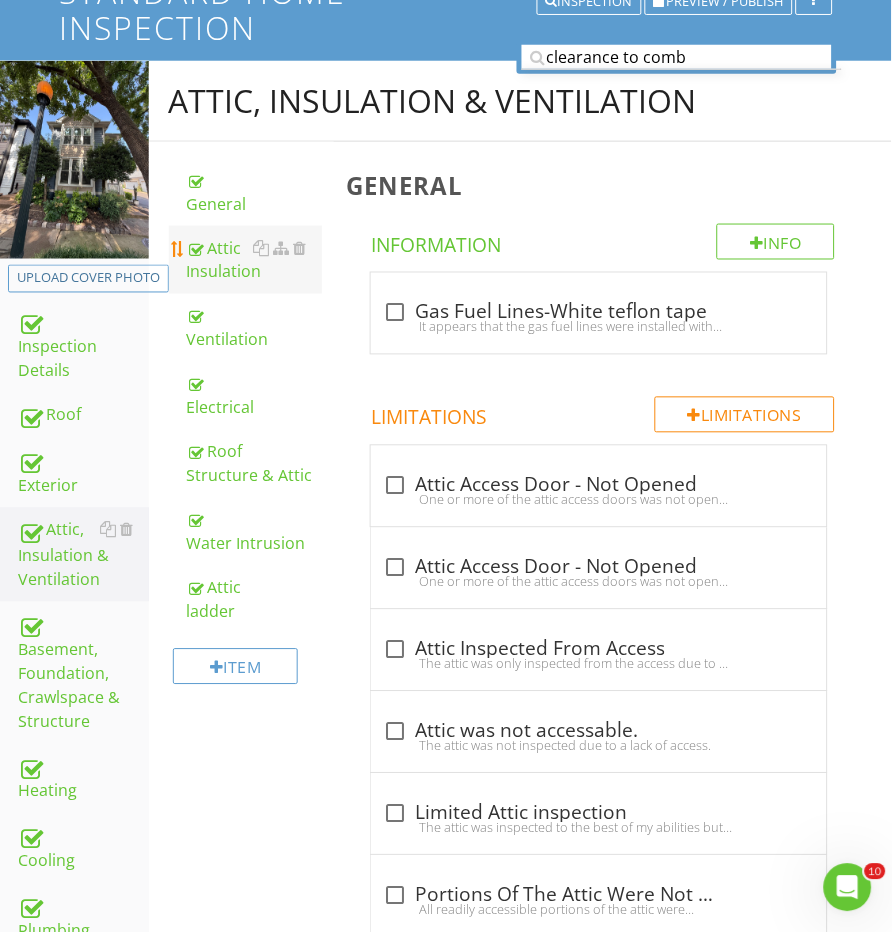 scroll, scrollTop: 212, scrollLeft: 0, axis: vertical 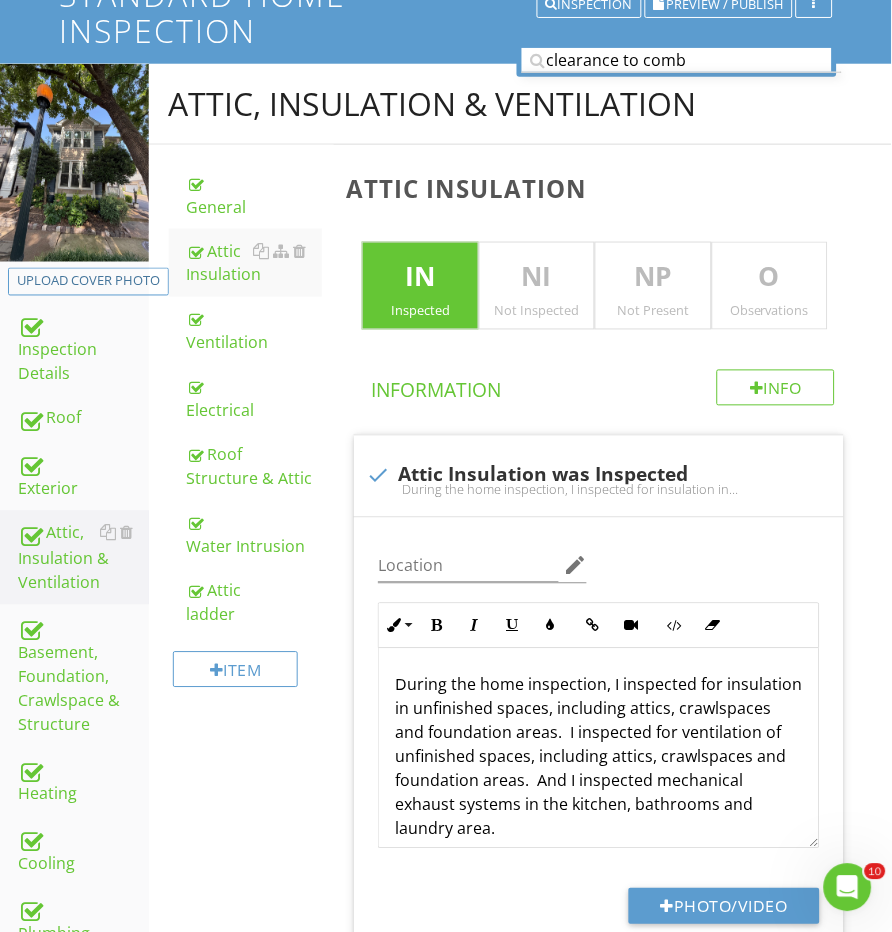 click on "O   Observations" at bounding box center (770, 286) 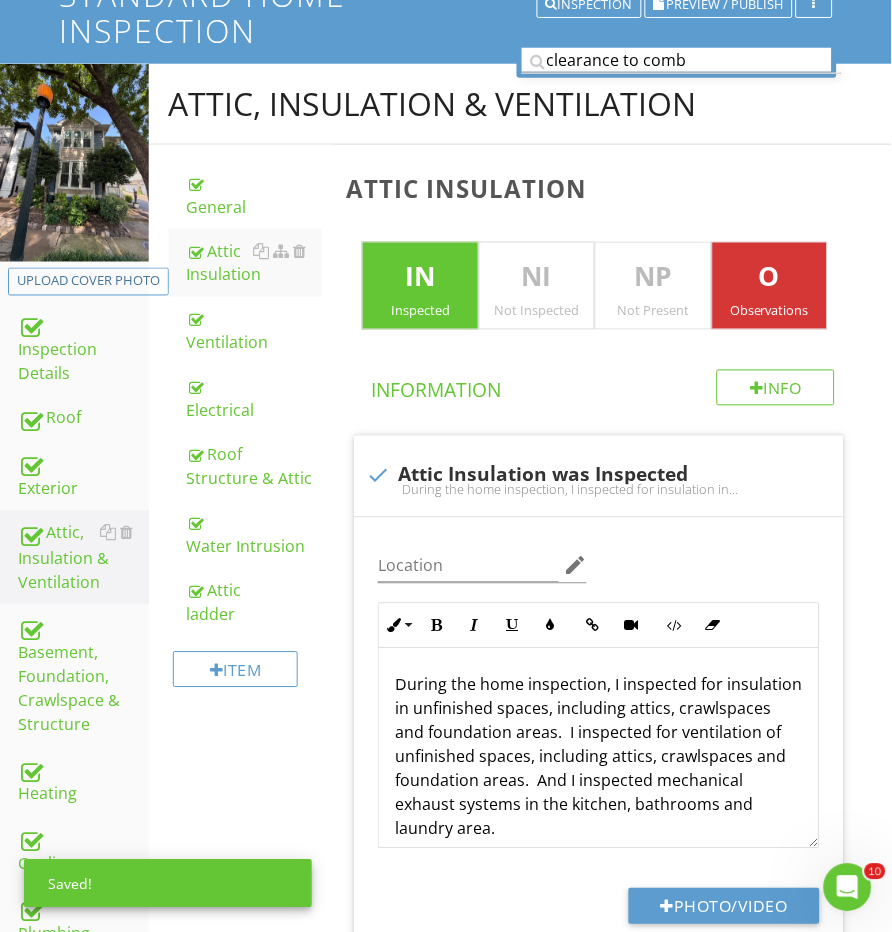 click on "clearance to comb" at bounding box center [677, 60] 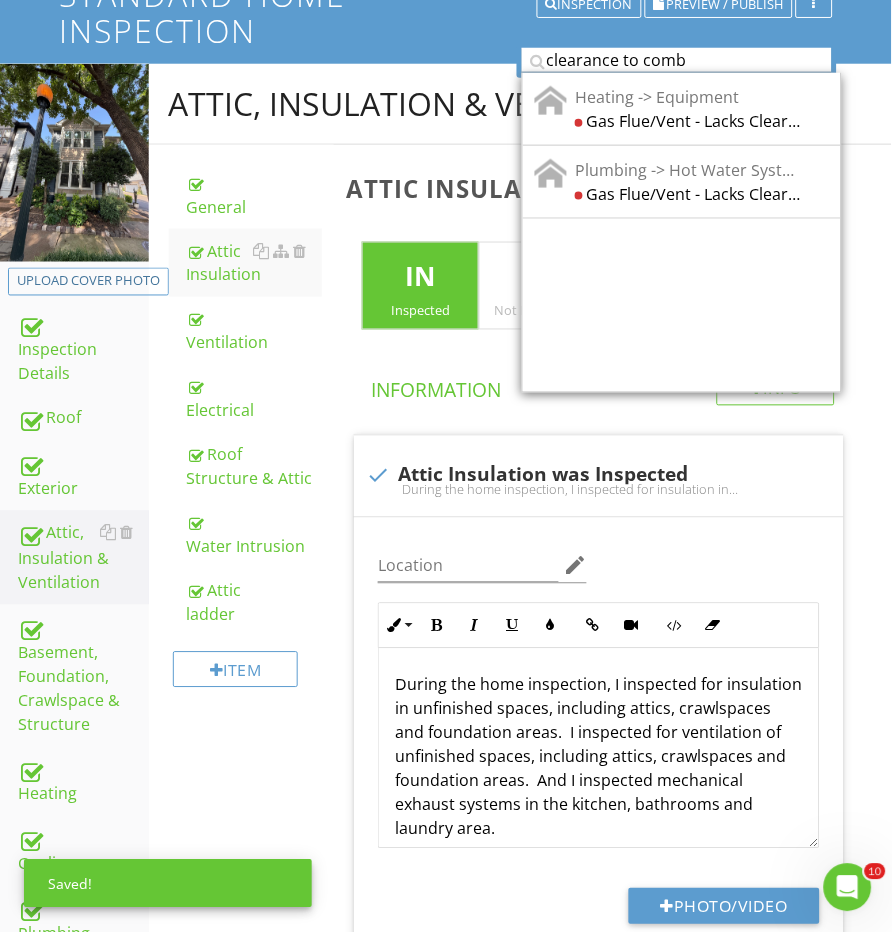 click on "clearance to comb" at bounding box center (677, 60) 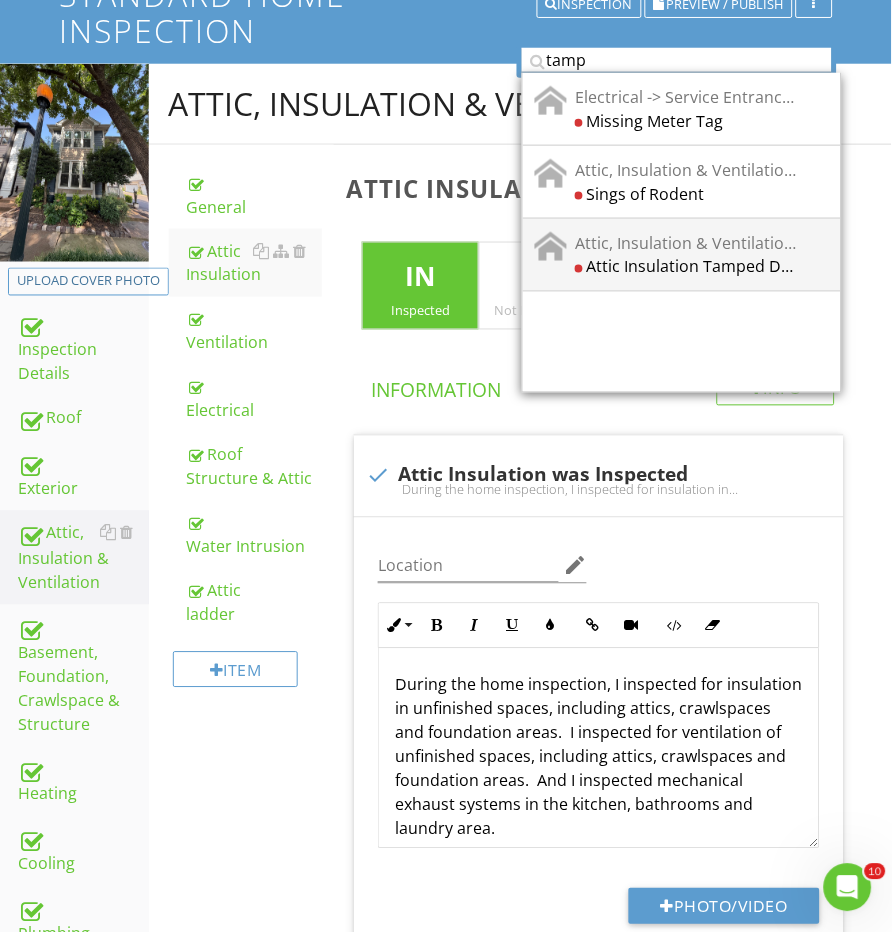 type on "tamp" 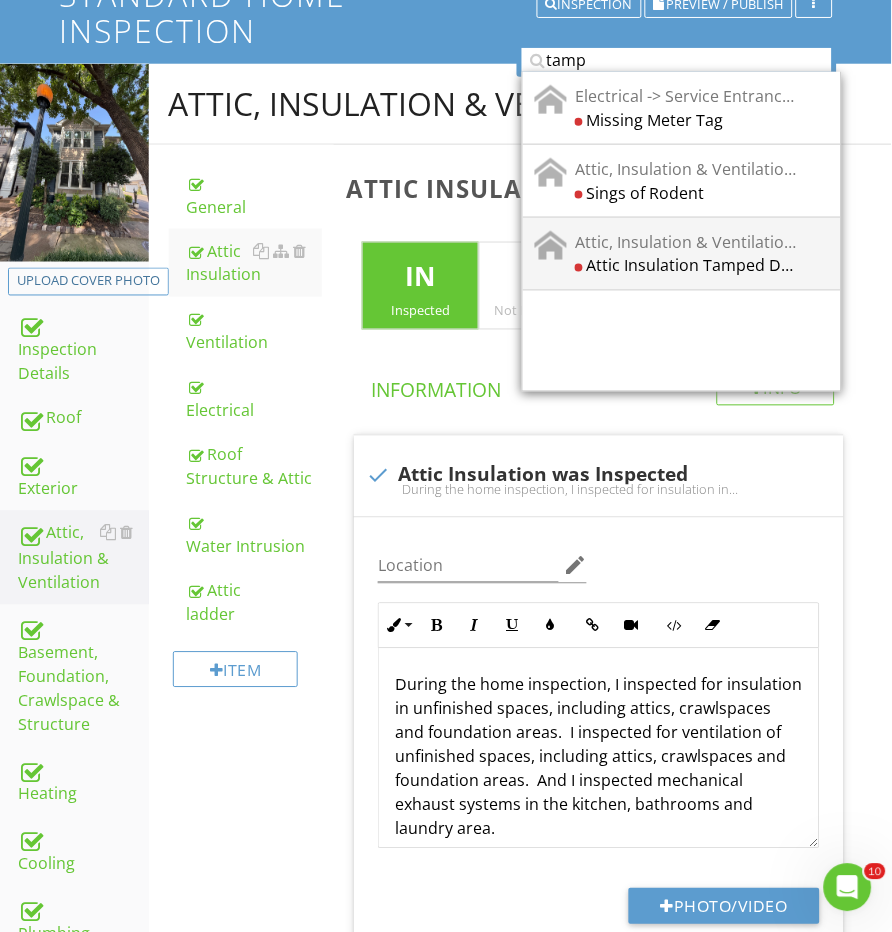 click on "Attic Insulation Tamped Down" at bounding box center (688, 266) 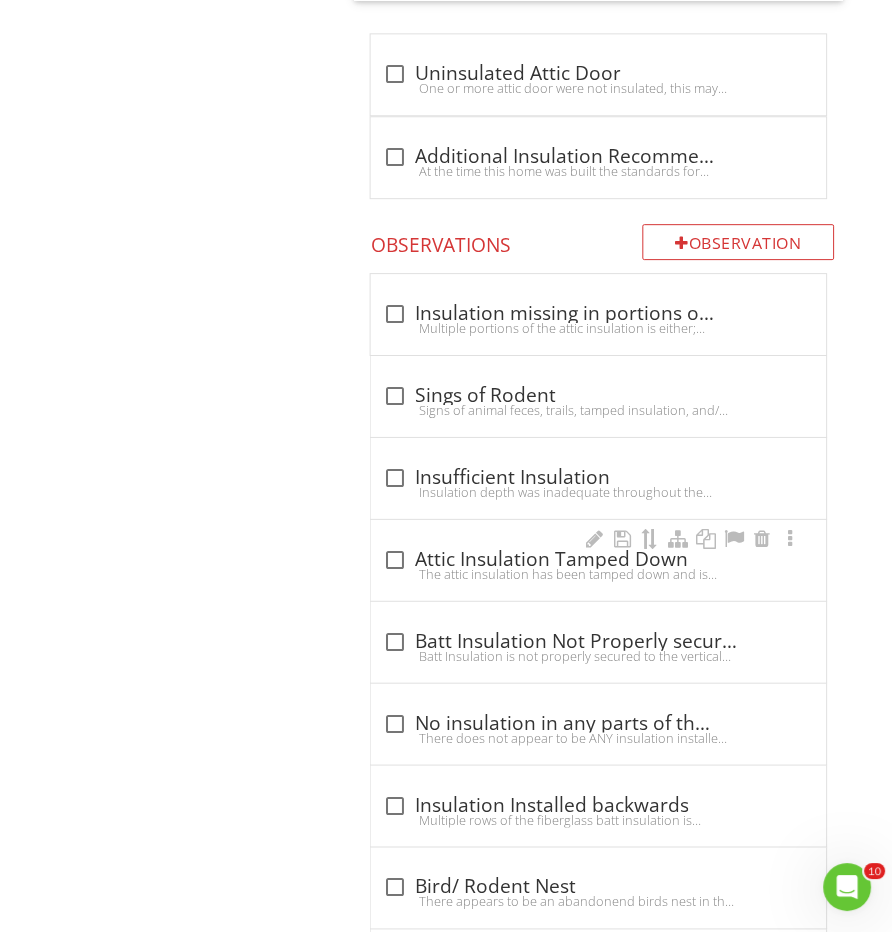 click on "check_box_outline_blank
Attic Insulation Tamped Down
The attic insulation has been tamped down and is missing in areas. This is indicative of heavy rodent activity in the attic. As the insulation is tamped down this will greatly decrease the efficiency/effectiveness of the insulation.This will result in higher energy use to heat and cool the home. Recommend having a qualified insulation contractor further evaluate and install additional insulation to meet modern standards." at bounding box center (598, 560) 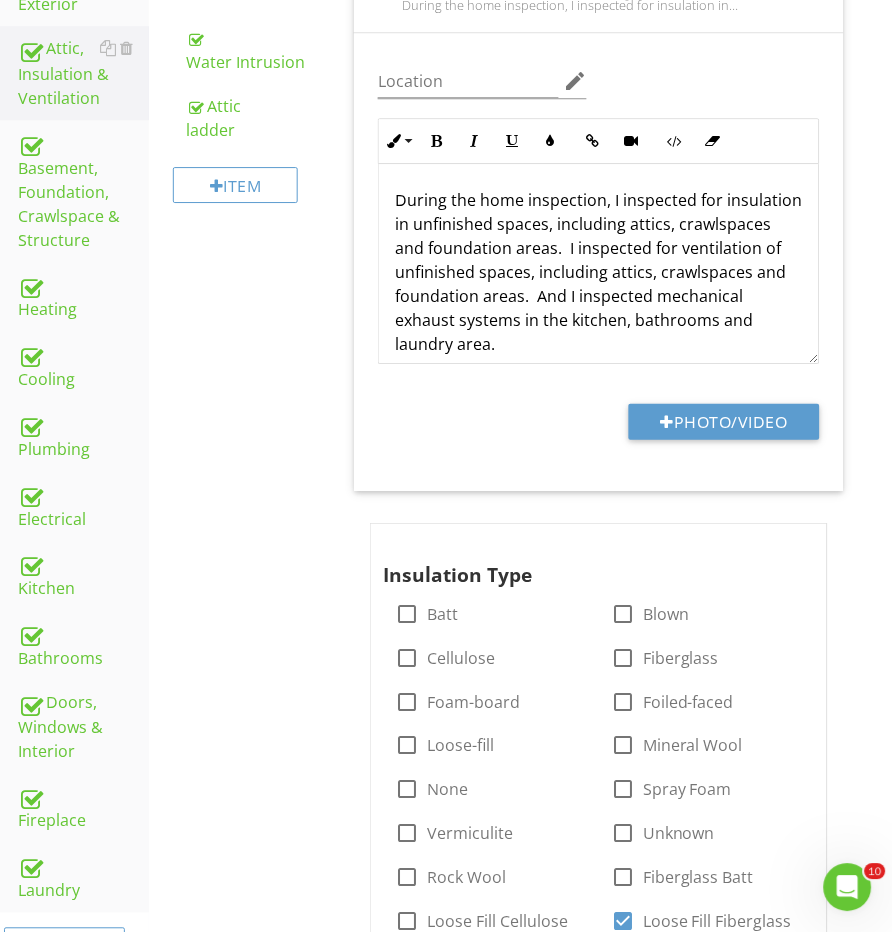 scroll, scrollTop: 509, scrollLeft: 0, axis: vertical 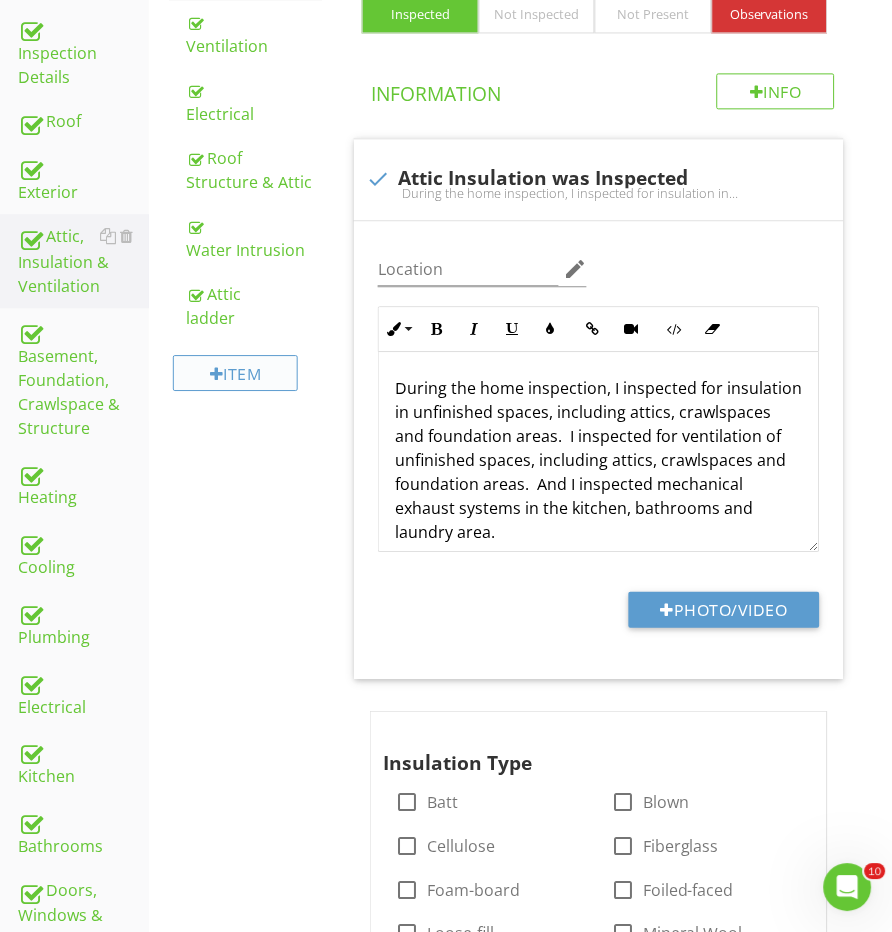 click on "Item" at bounding box center [236, 373] 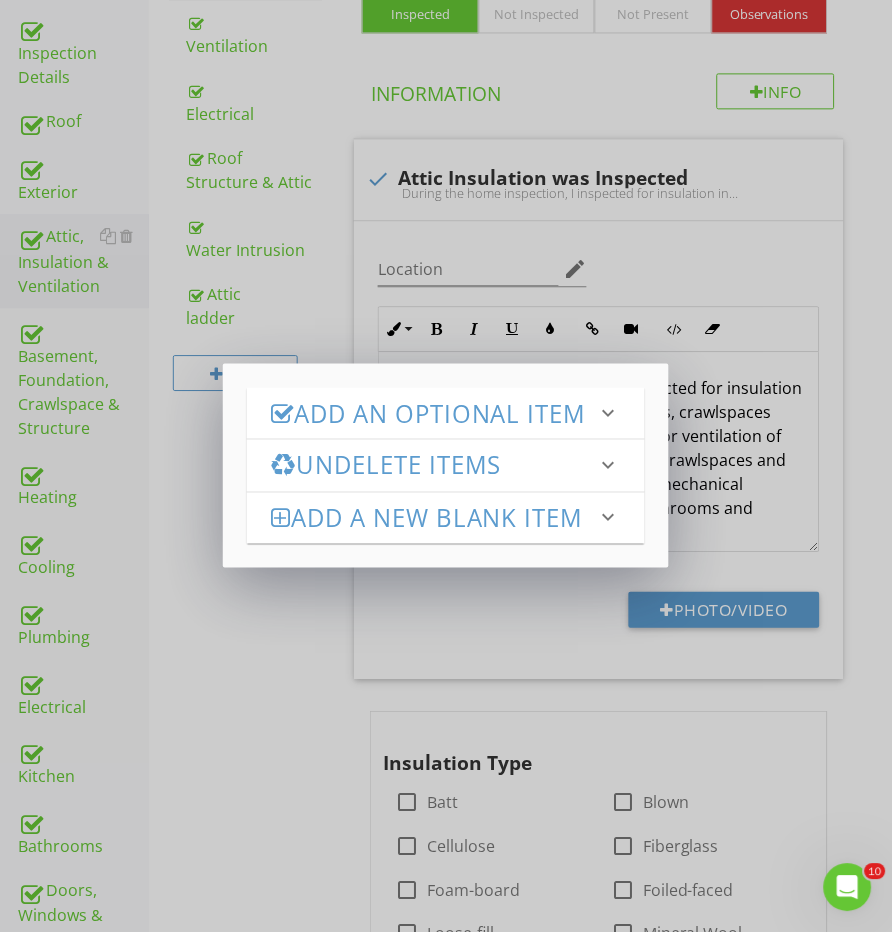 click on "Add an Optional Item" at bounding box center [434, 413] 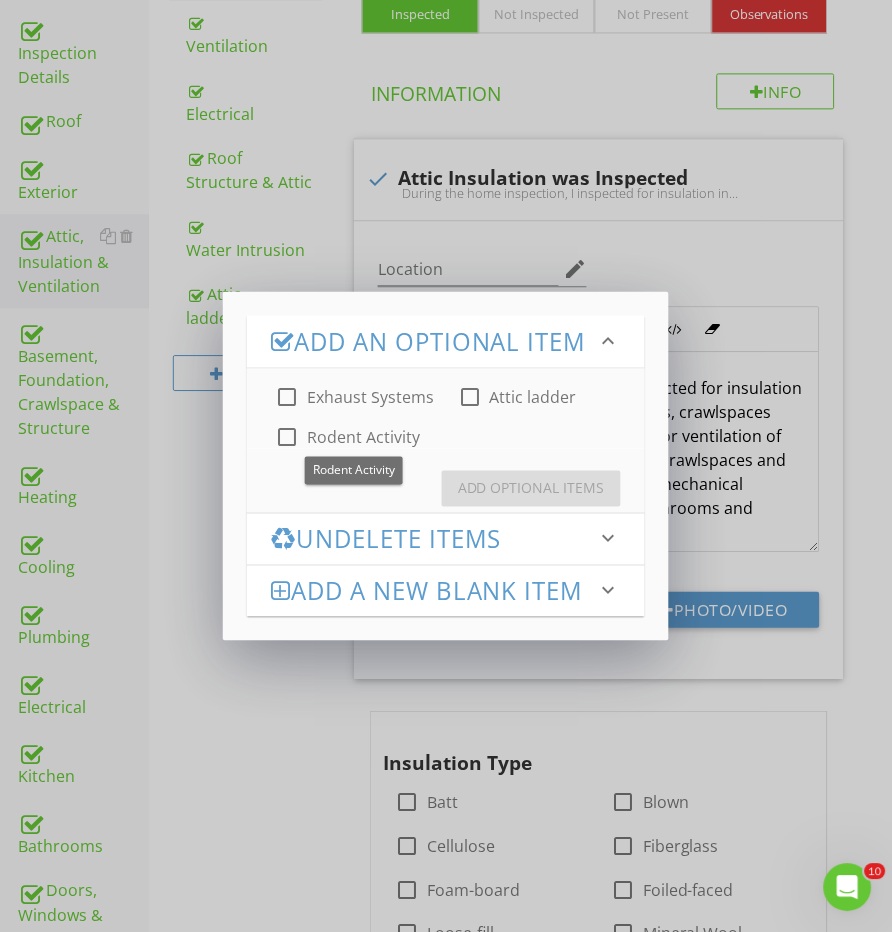 click on "Rodent Activity" at bounding box center (363, 437) 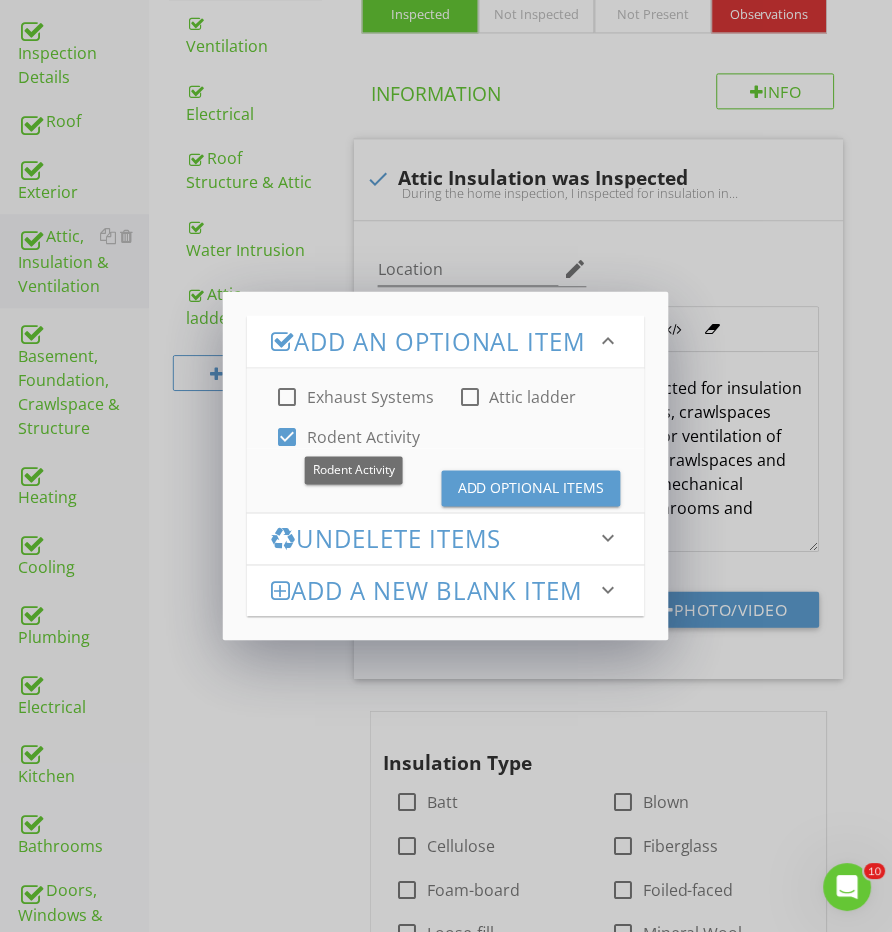 click on "Add Optional Items" at bounding box center [531, 489] 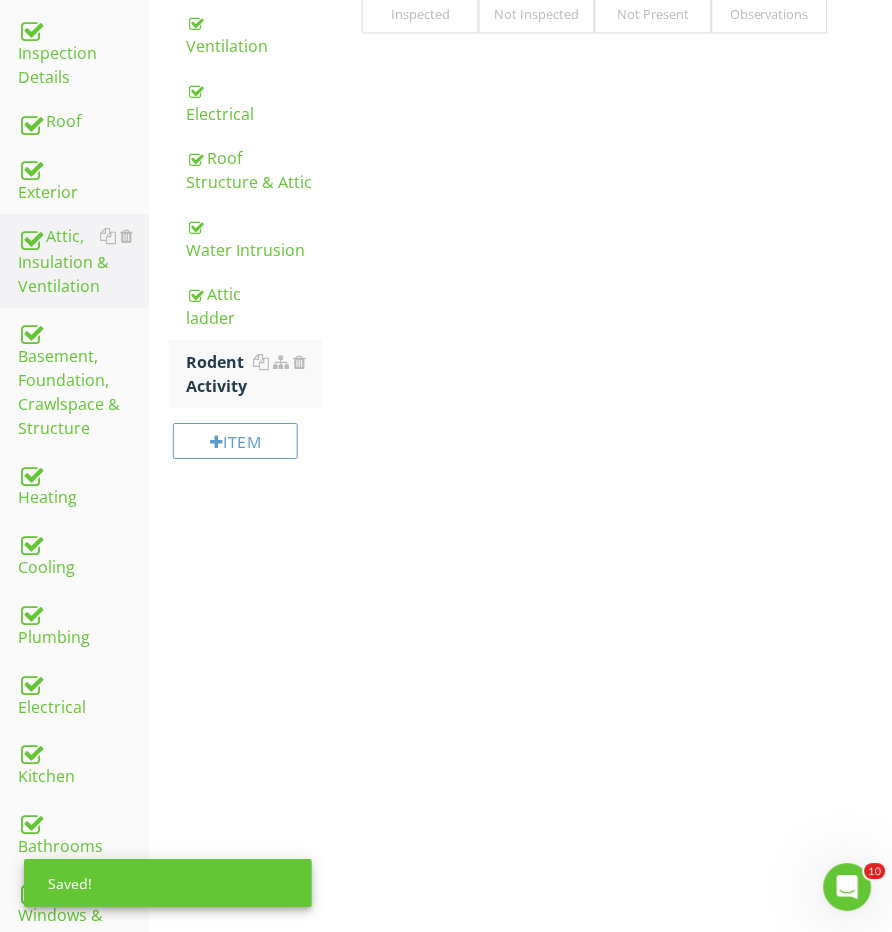 scroll, scrollTop: 231, scrollLeft: 0, axis: vertical 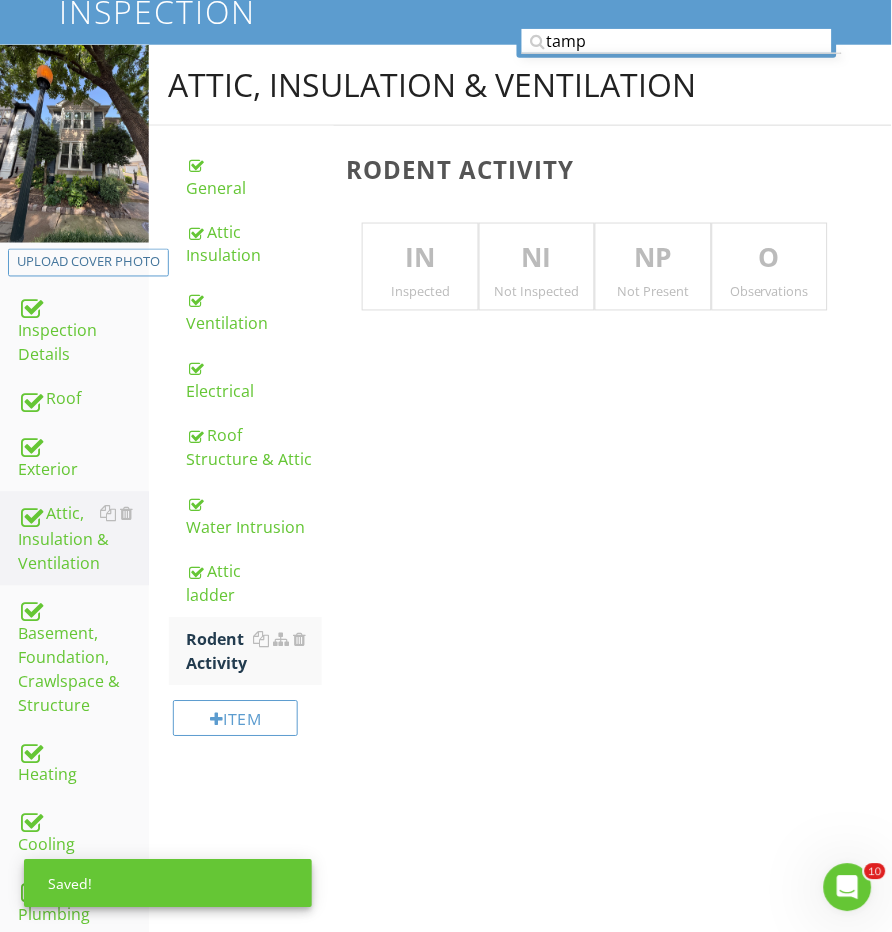 click on "Inspected" at bounding box center (420, 292) 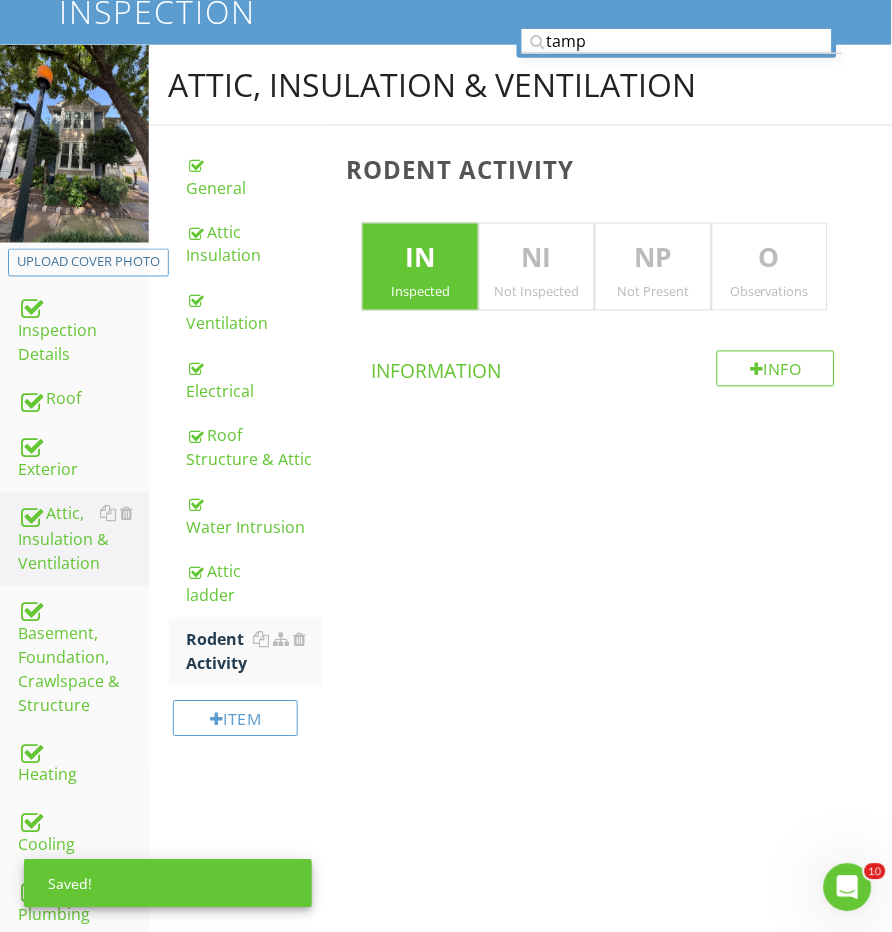 click on "IN   Inspected NI   Not Inspected NP   Not Present O   Observations" at bounding box center (602, 267) 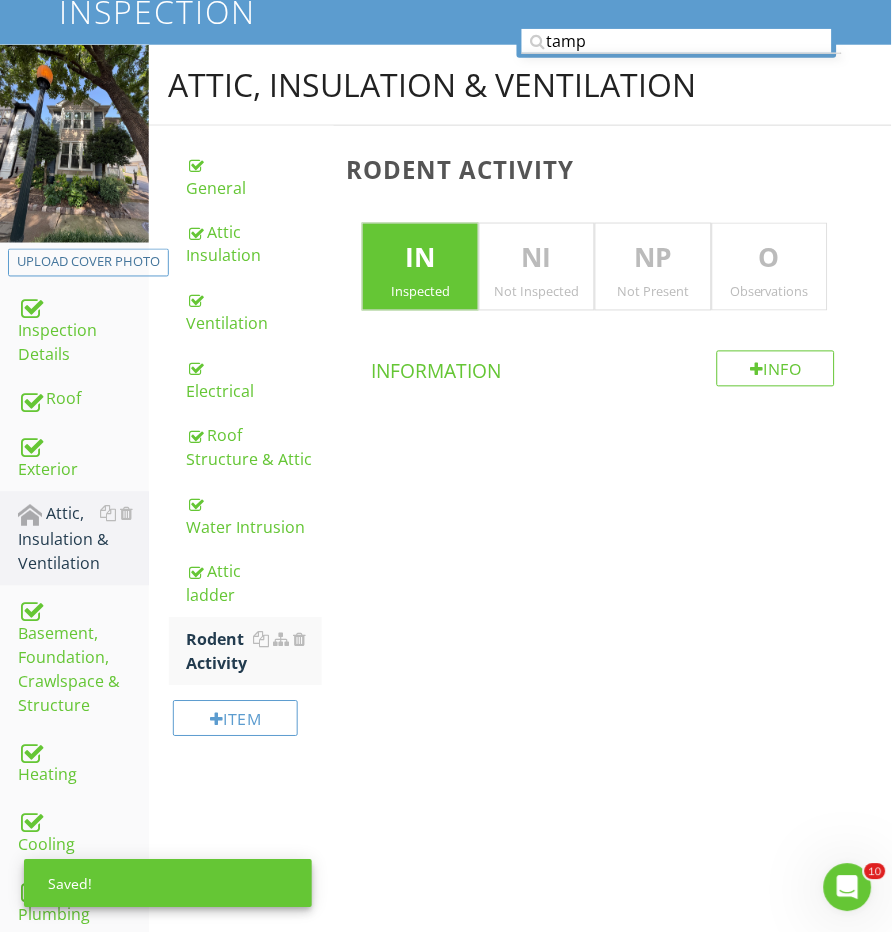 click on "O" at bounding box center [770, 259] 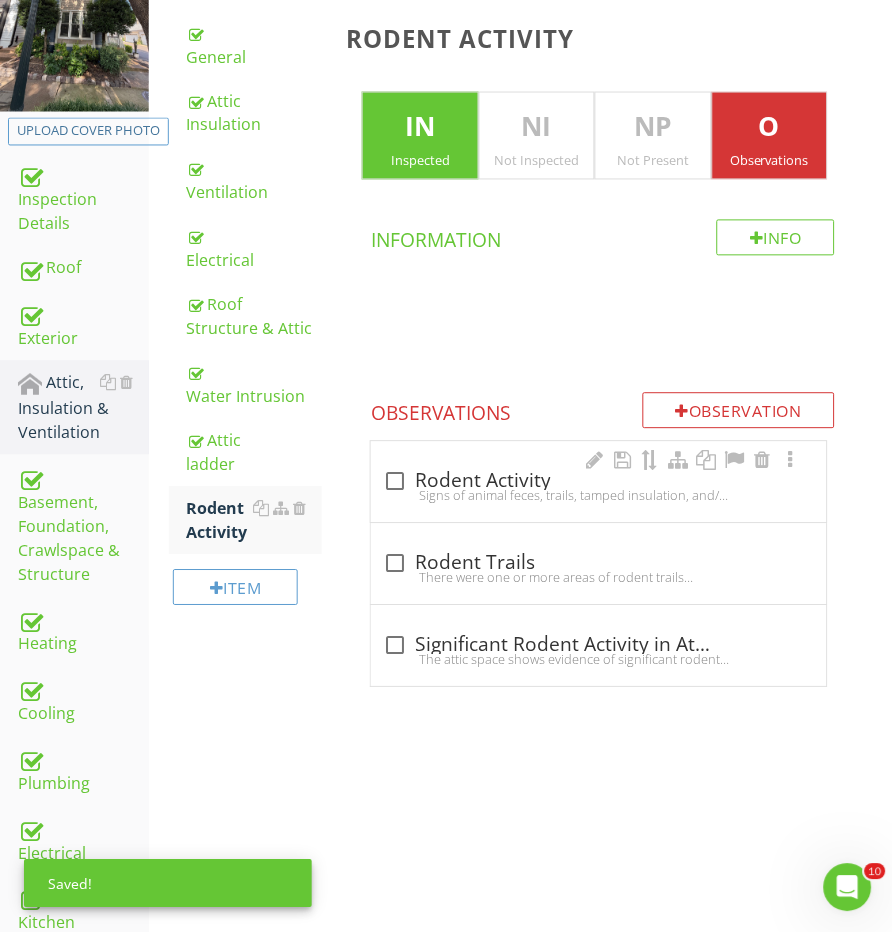 click on "check_box_outline_blank
Rodent Activity
Signs of animal feces, trails, tamped insulation, and/or traps in the attic space. Recommend qualified exterminator evaluate and treat the home.Any vegetation near the roof should be trimmed back away from the roof as this is often the cause of rodent activity in attics." at bounding box center (598, 482) 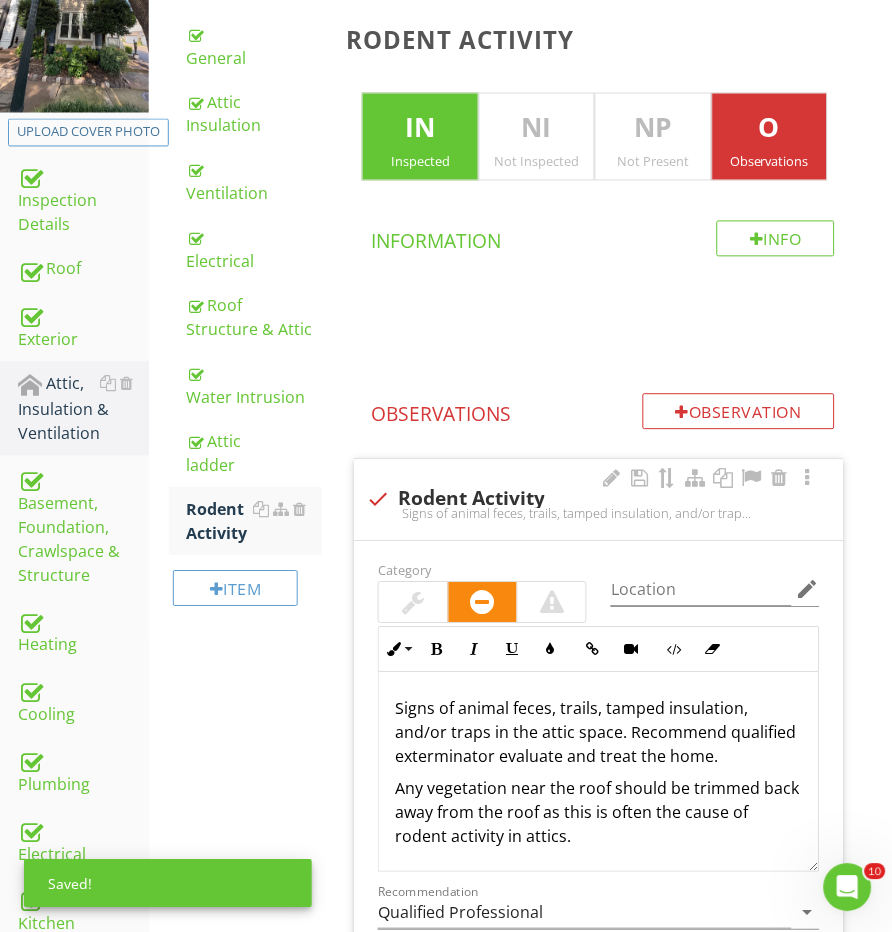 scroll, scrollTop: 438, scrollLeft: 0, axis: vertical 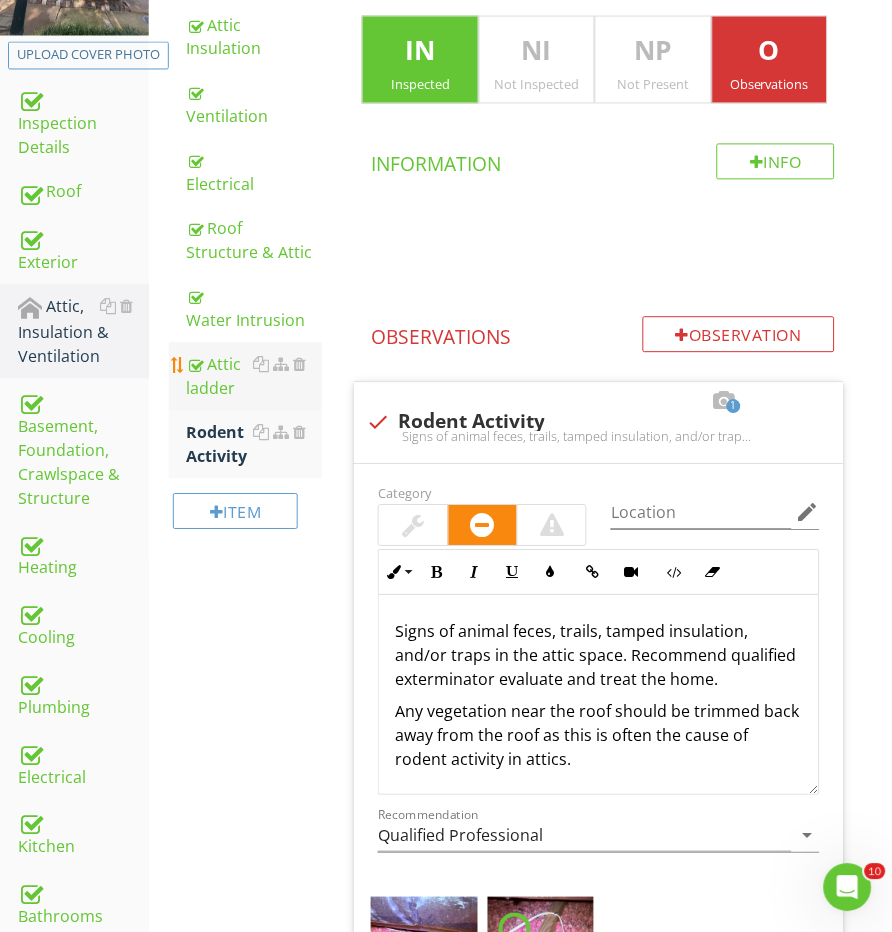 click on "Attic ladder" at bounding box center (255, 377) 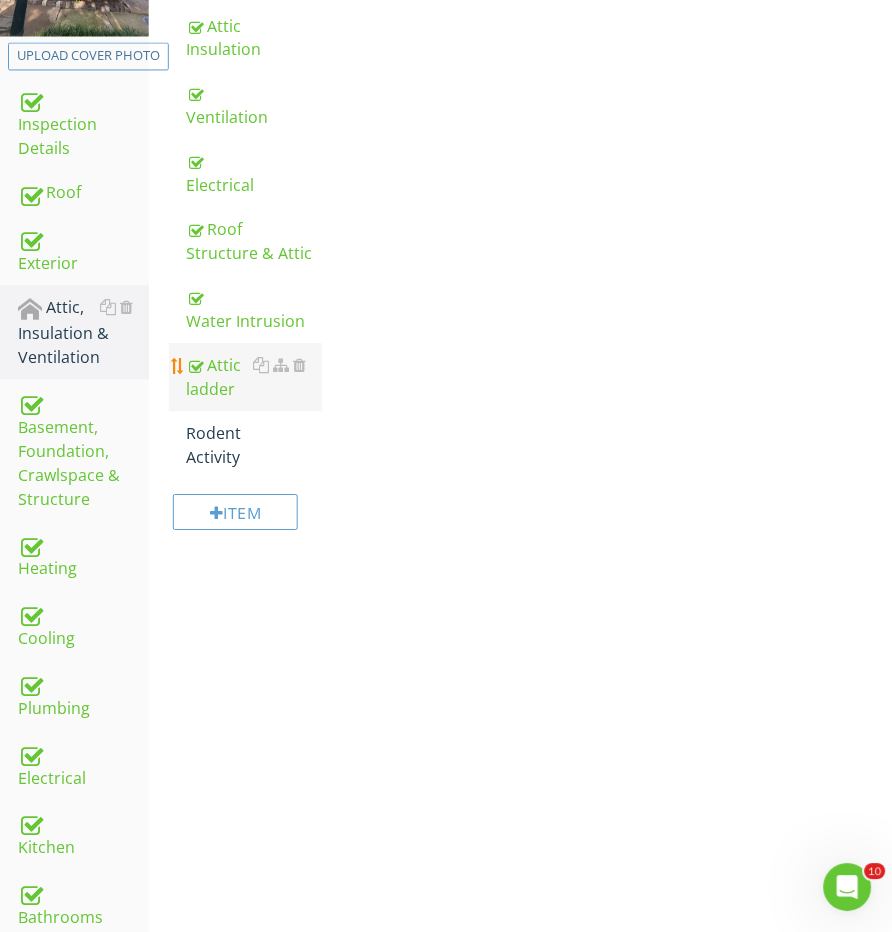 click on "Attic ladder" at bounding box center [255, 378] 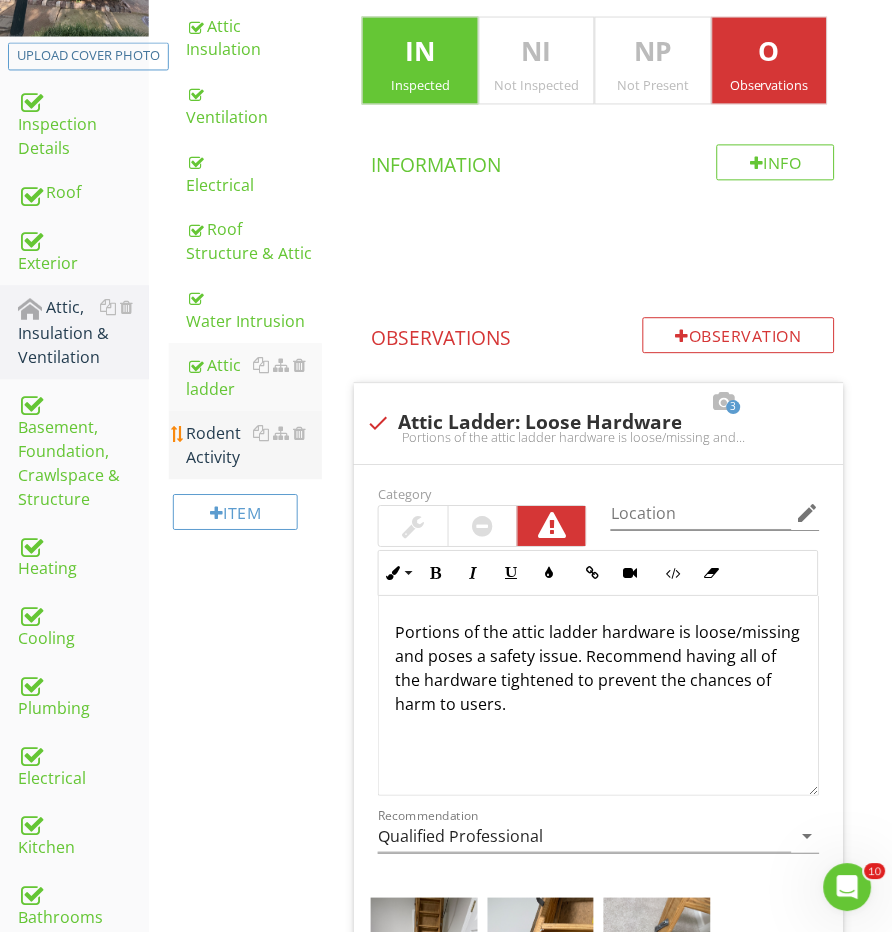 click on "Rodent Activity" at bounding box center (255, 446) 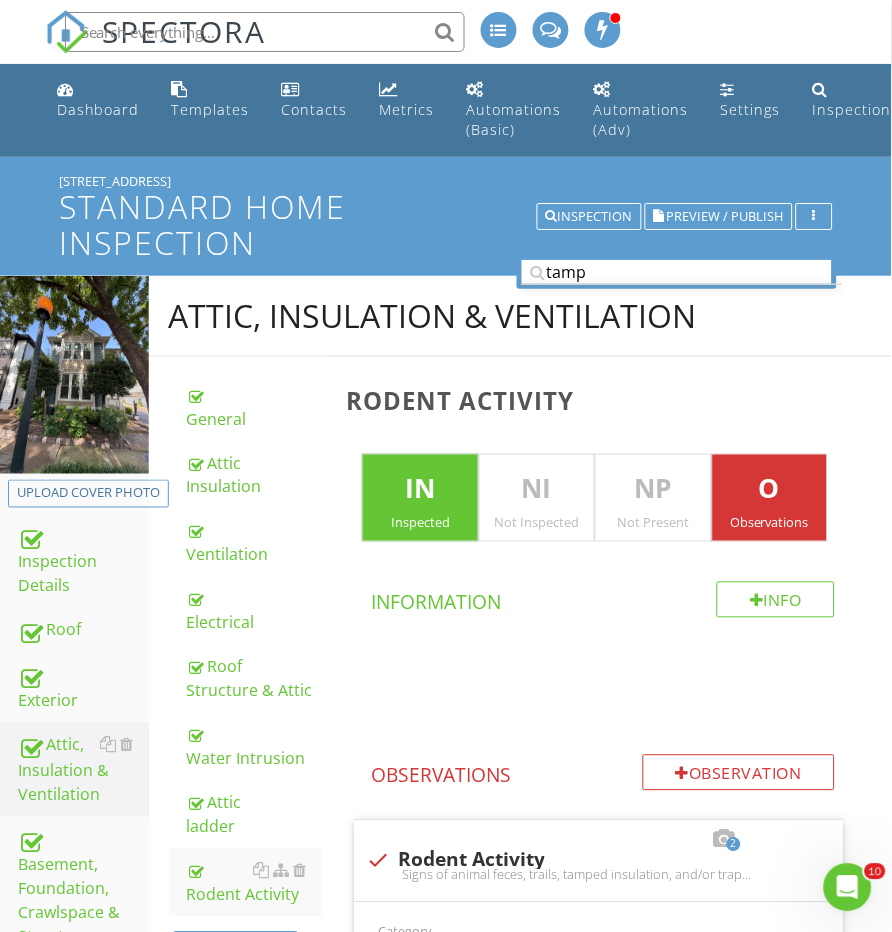 scroll, scrollTop: 0, scrollLeft: 0, axis: both 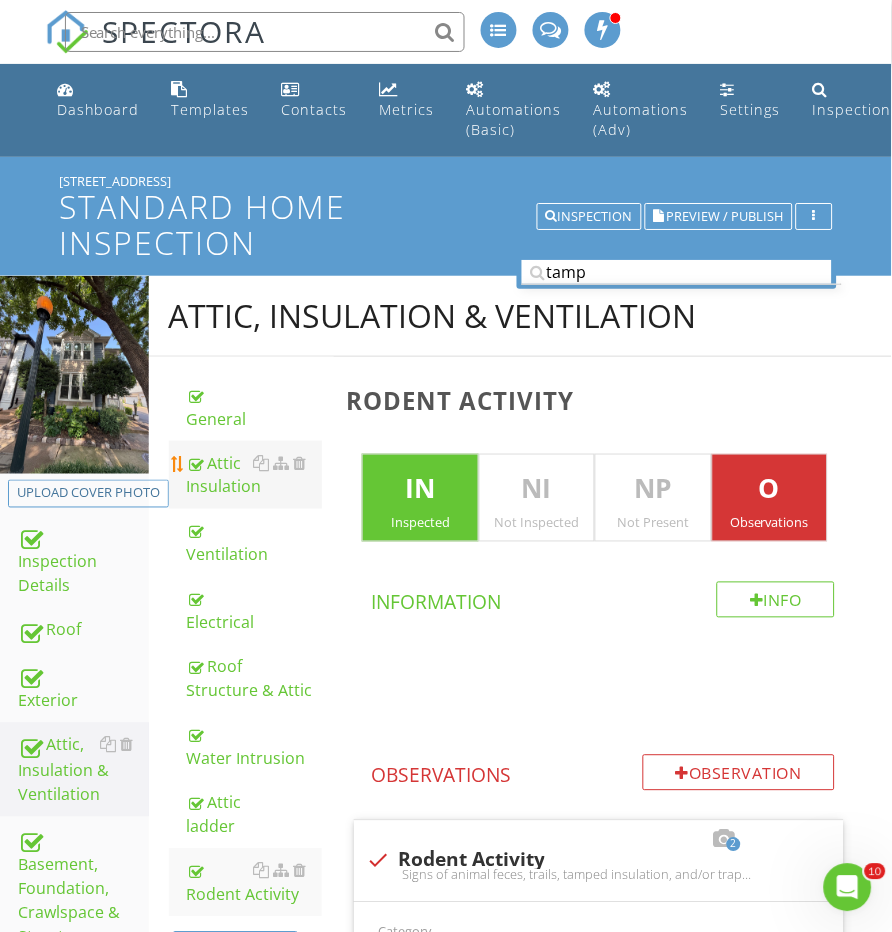 click on "Attic Insulation" at bounding box center [255, 475] 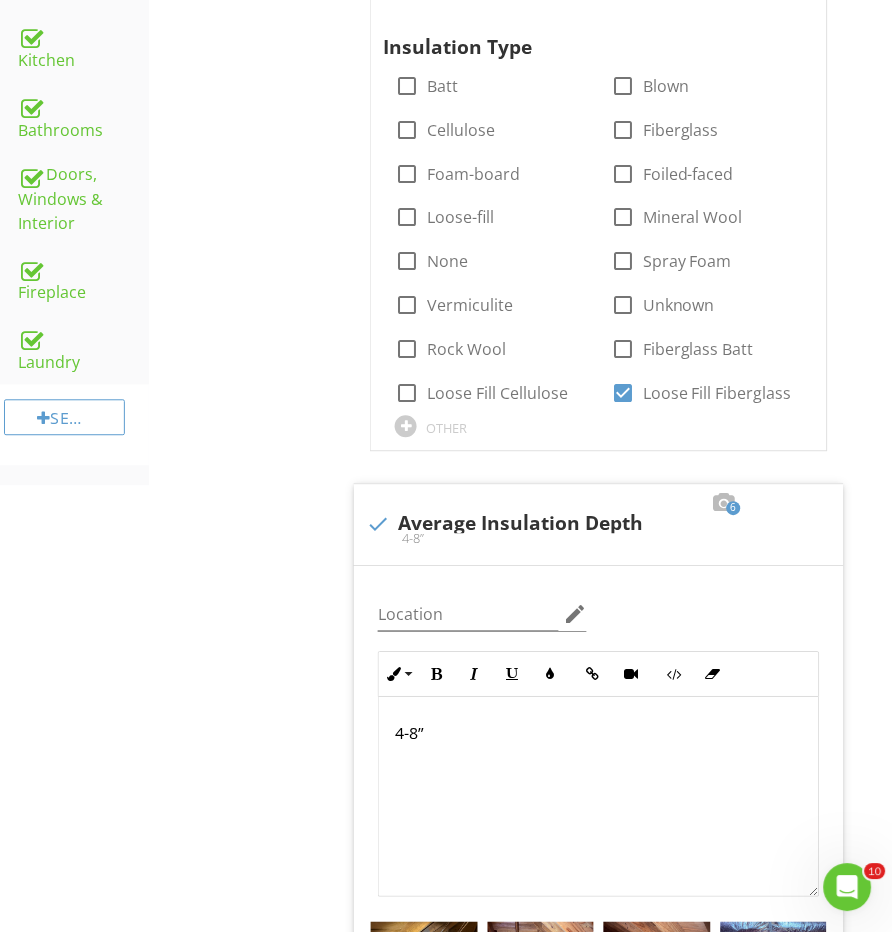 scroll, scrollTop: 843, scrollLeft: 0, axis: vertical 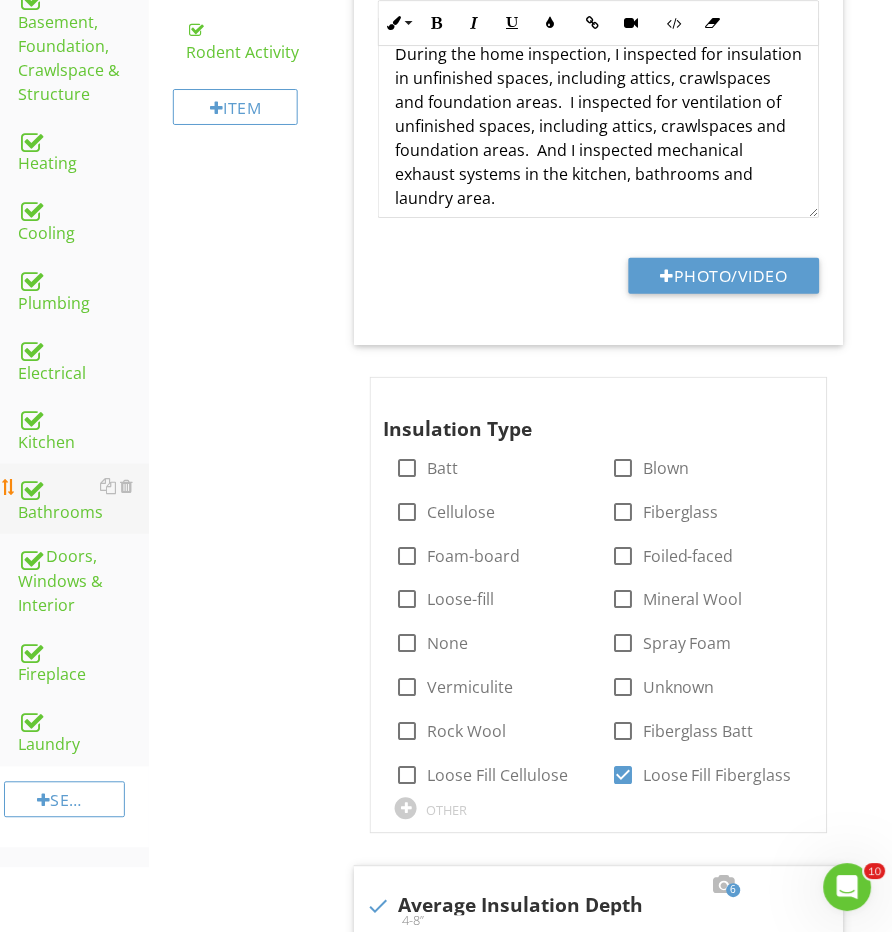 click on "Bathrooms" at bounding box center [83, 499] 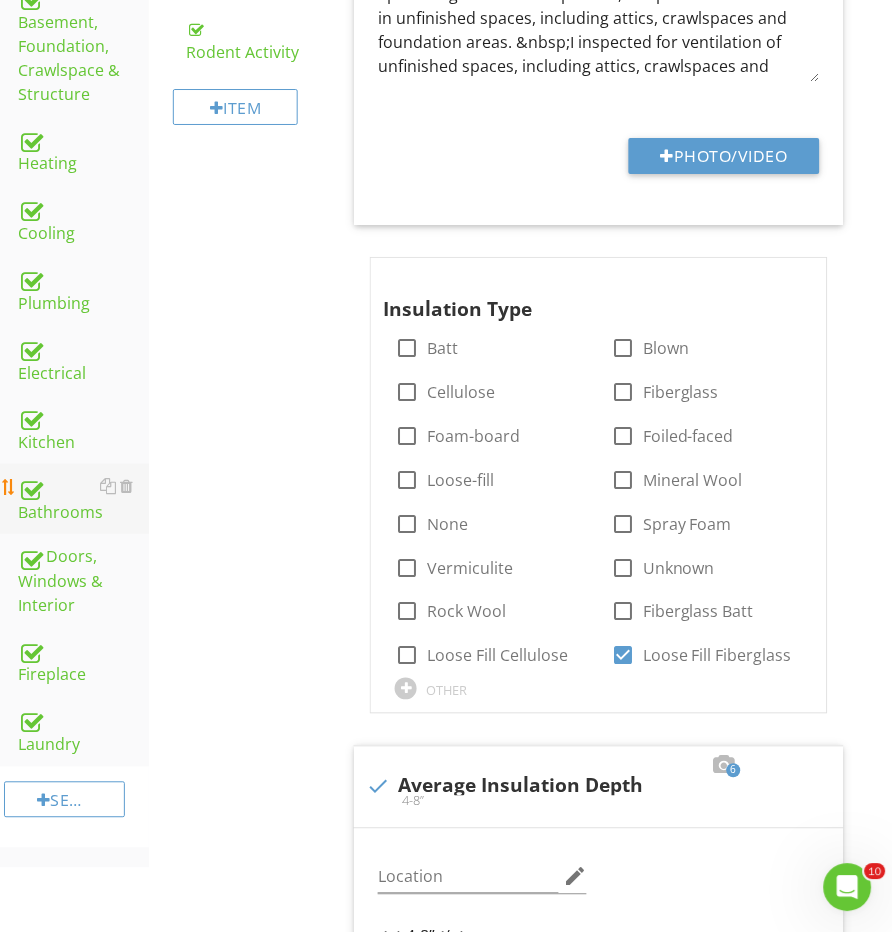 click on "Bathrooms" at bounding box center [83, 499] 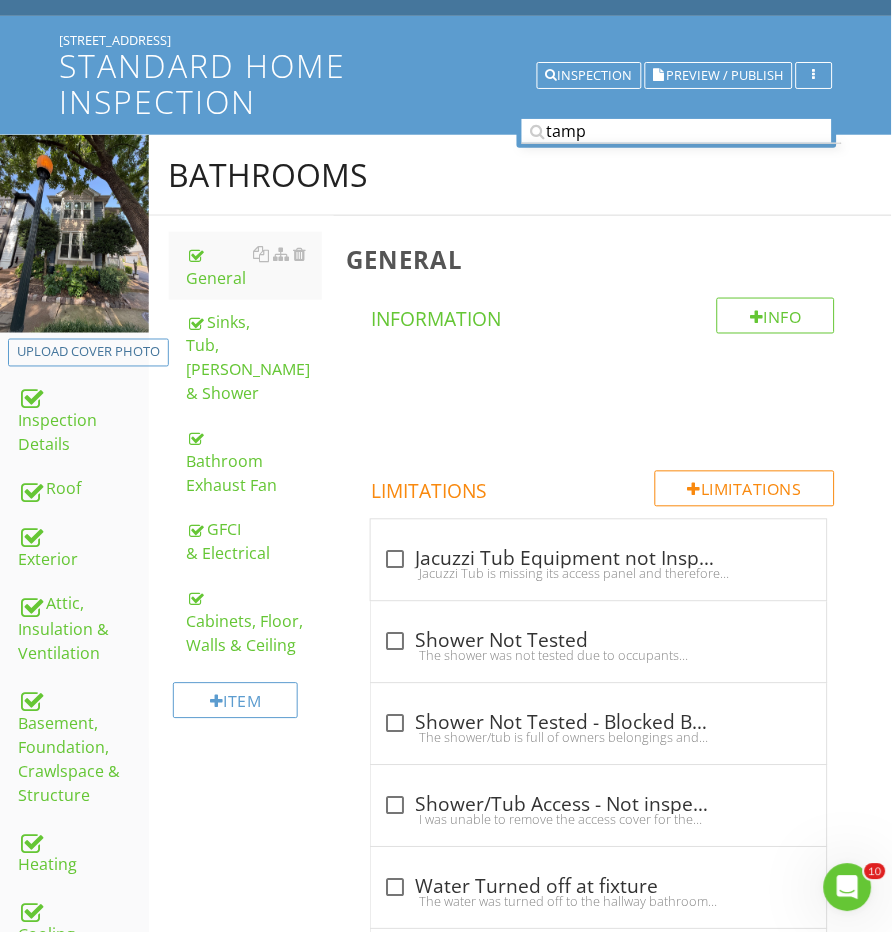 scroll, scrollTop: 118, scrollLeft: 0, axis: vertical 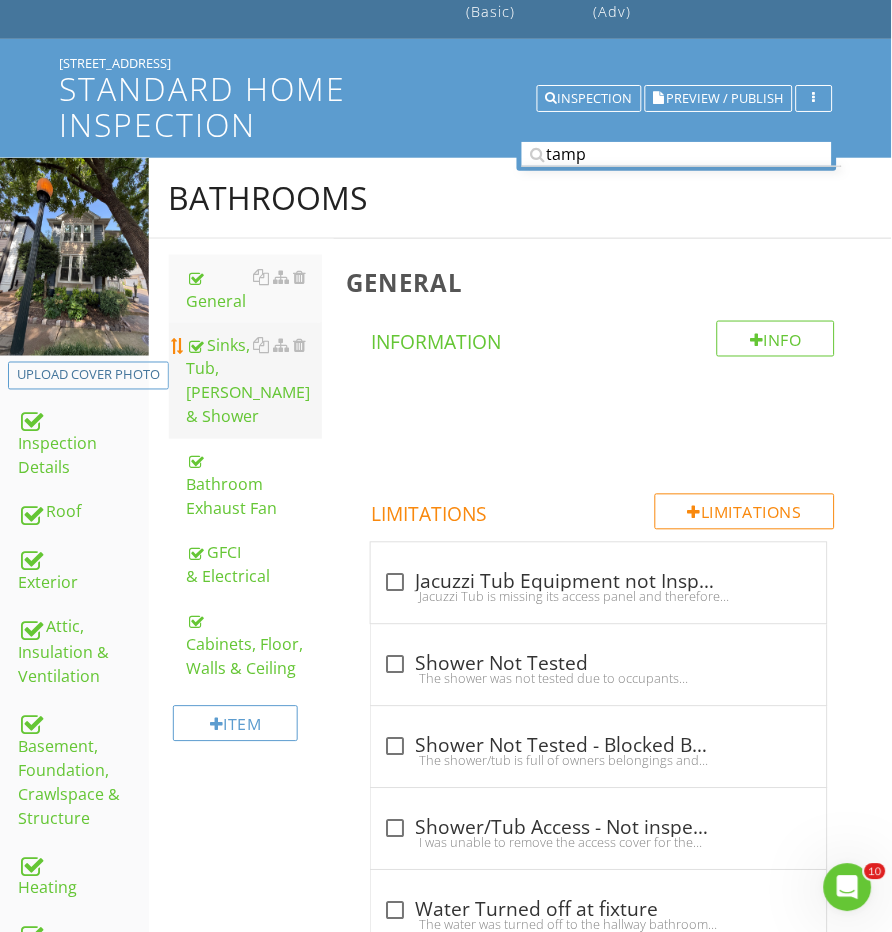 click on "Sinks, Tub, Toilet & Shower" at bounding box center [255, 381] 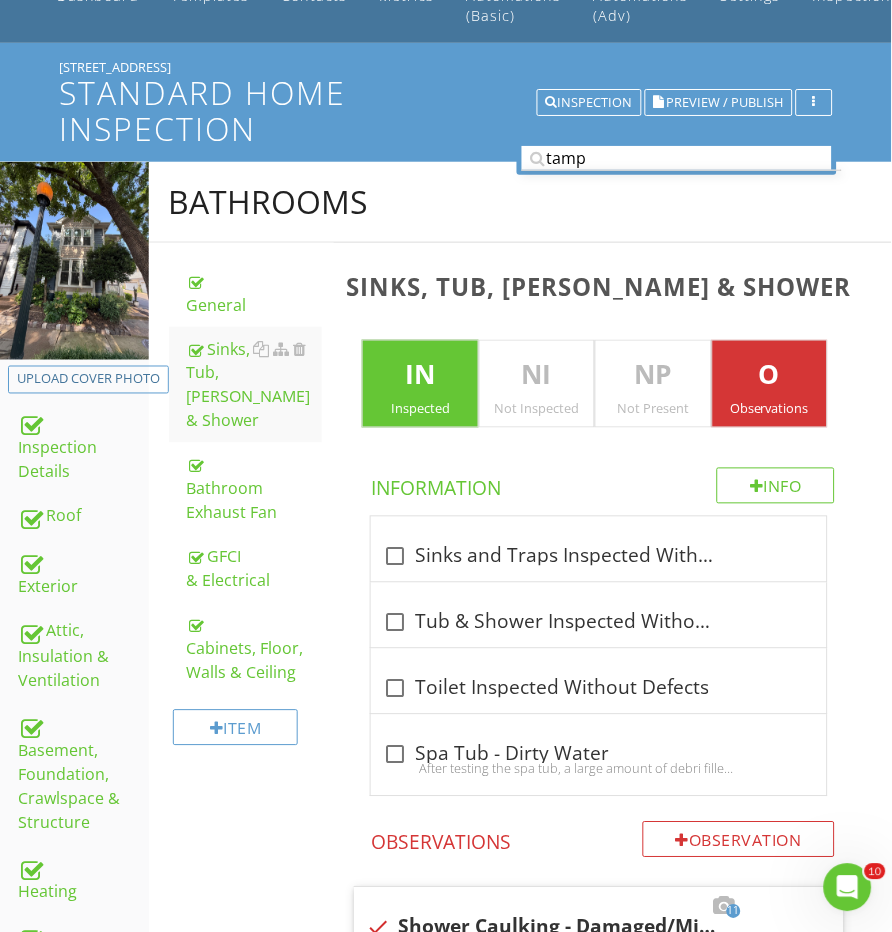 scroll, scrollTop: 337, scrollLeft: 0, axis: vertical 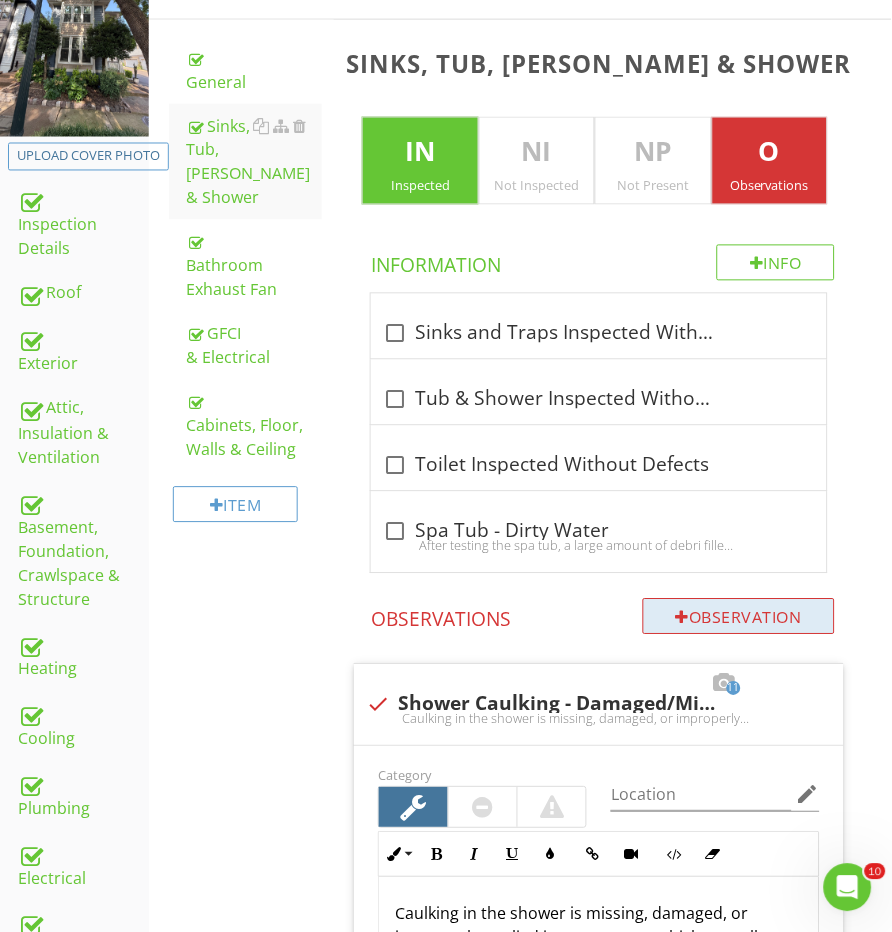 click on "Observation" at bounding box center (739, 617) 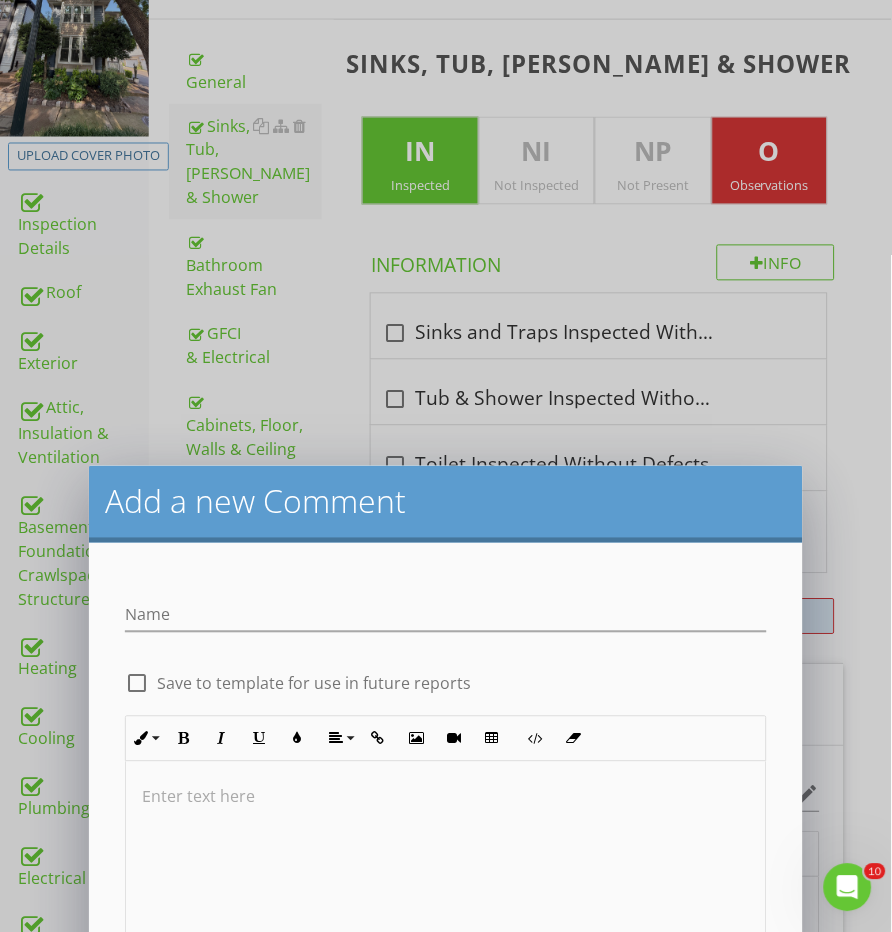 scroll, scrollTop: 336, scrollLeft: 0, axis: vertical 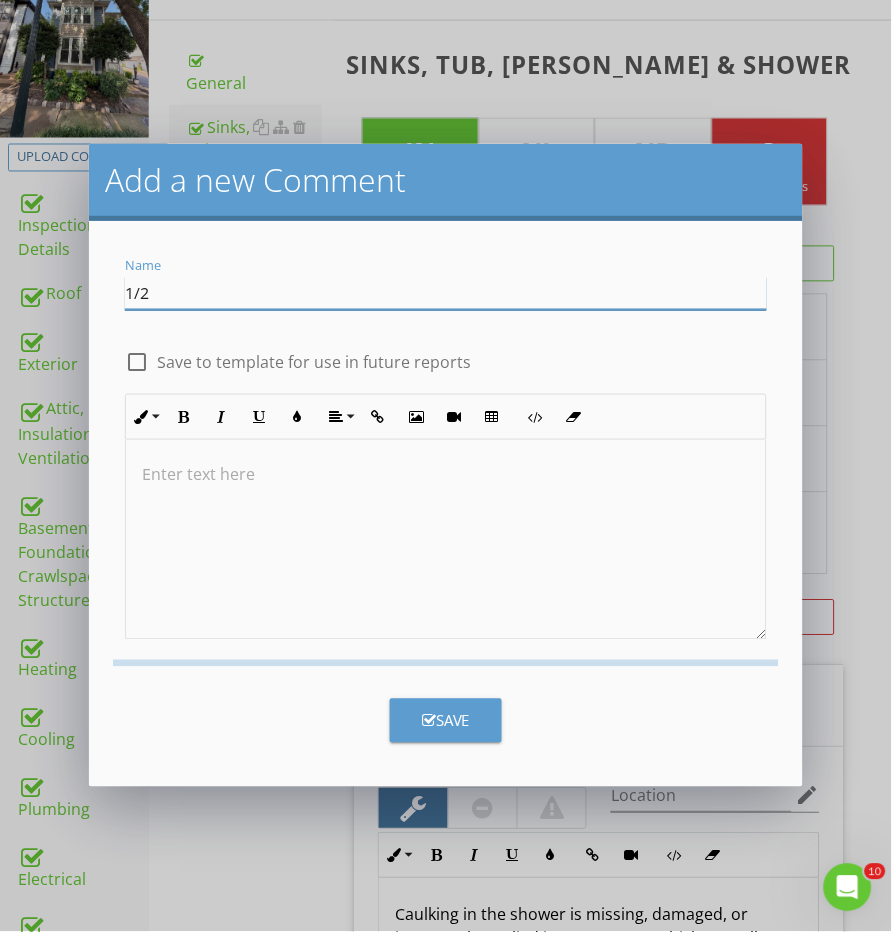 type on "1/2 B" 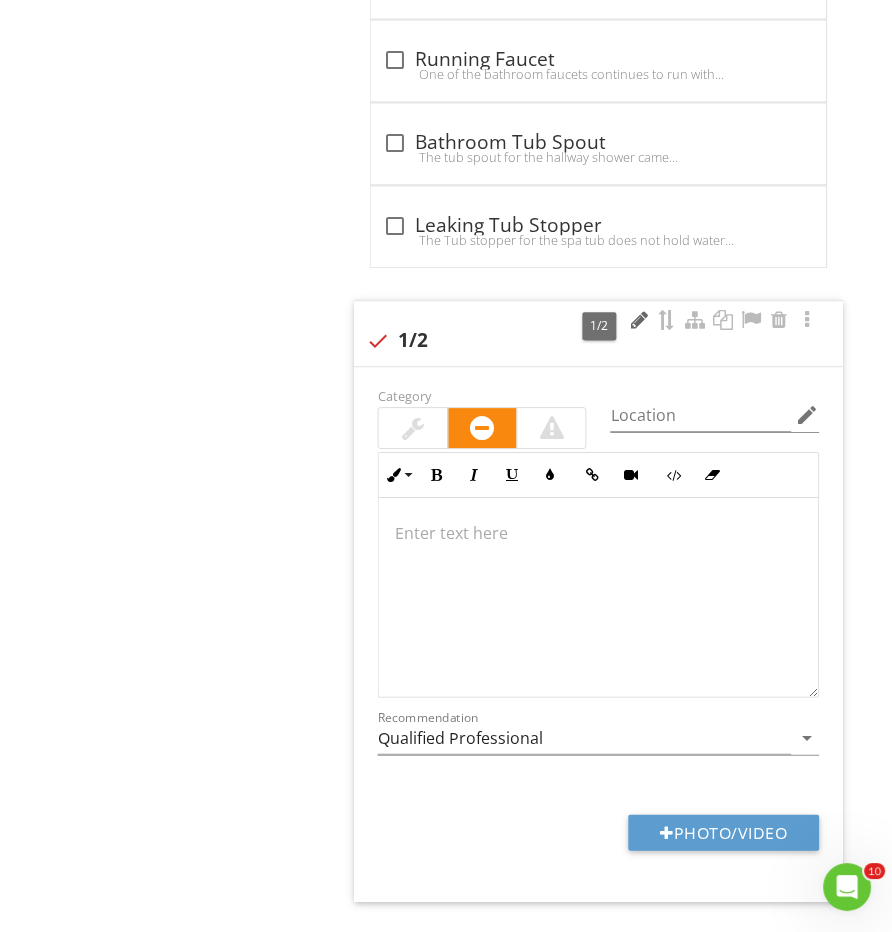 click at bounding box center [640, 321] 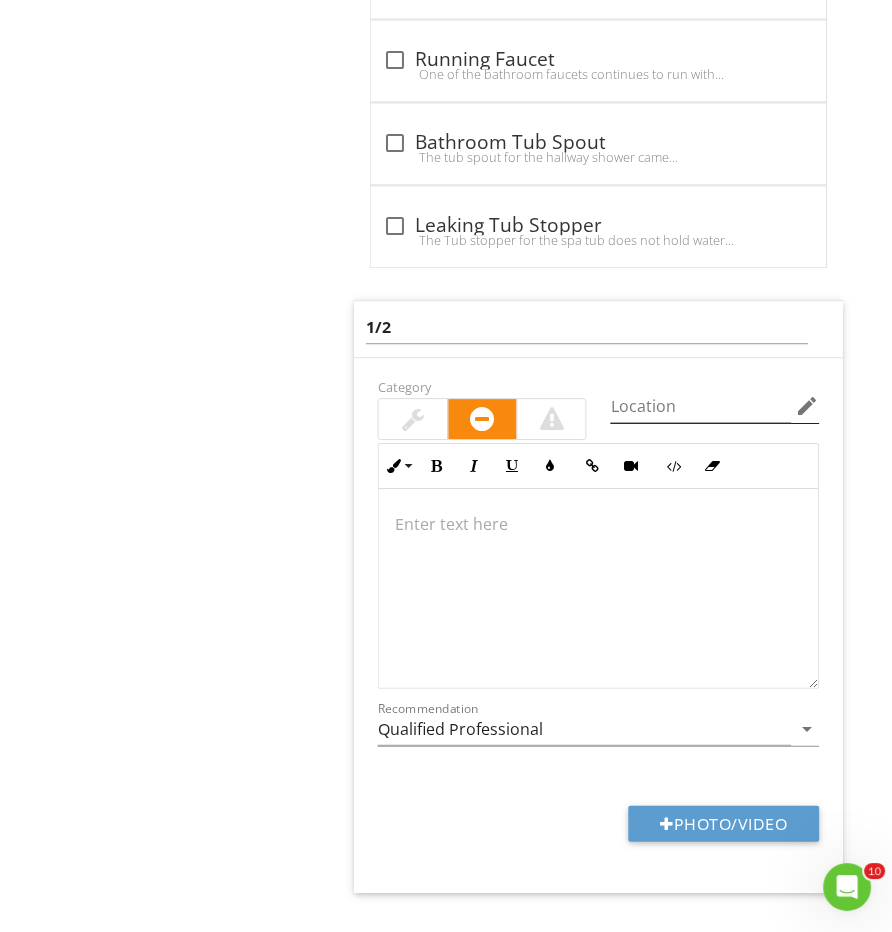 scroll, scrollTop: 12763, scrollLeft: 0, axis: vertical 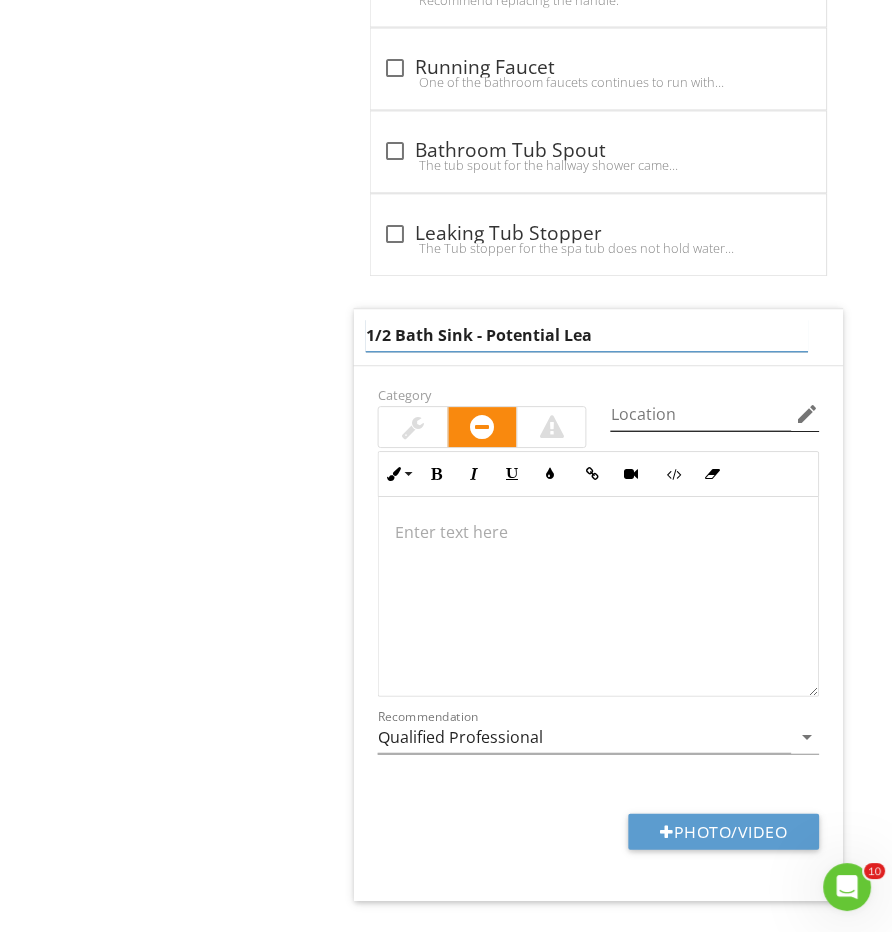 type on "1/2 Bath Sink - Potential Leak" 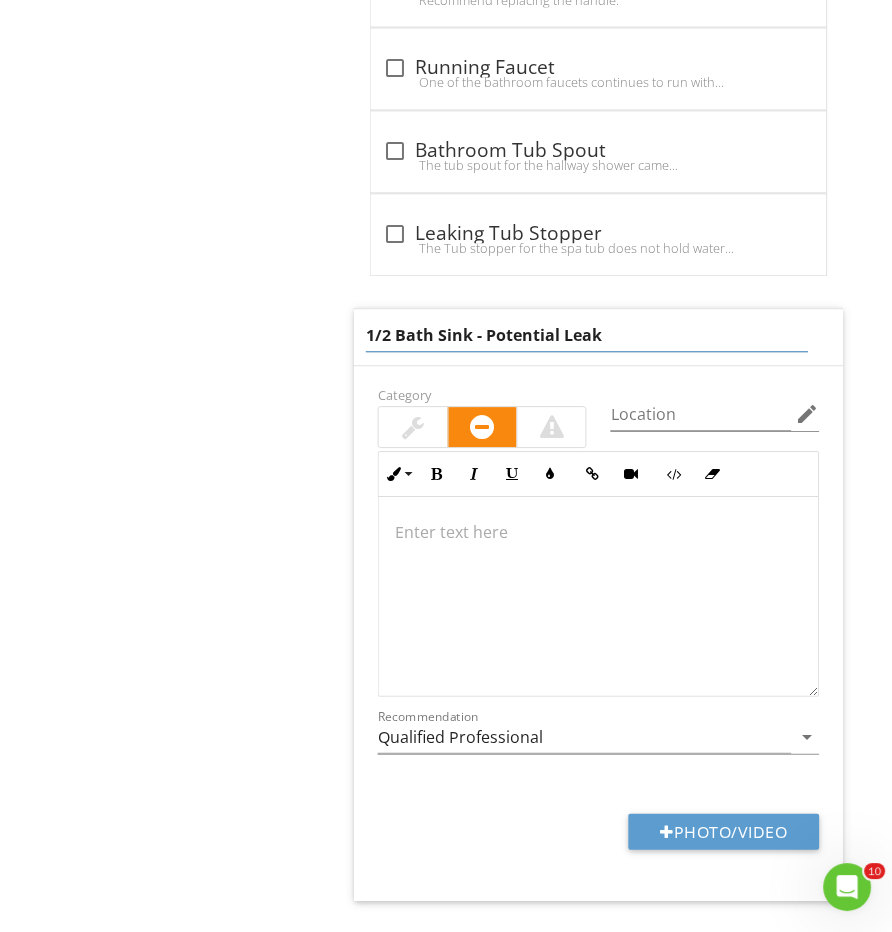 click at bounding box center (598, 598) 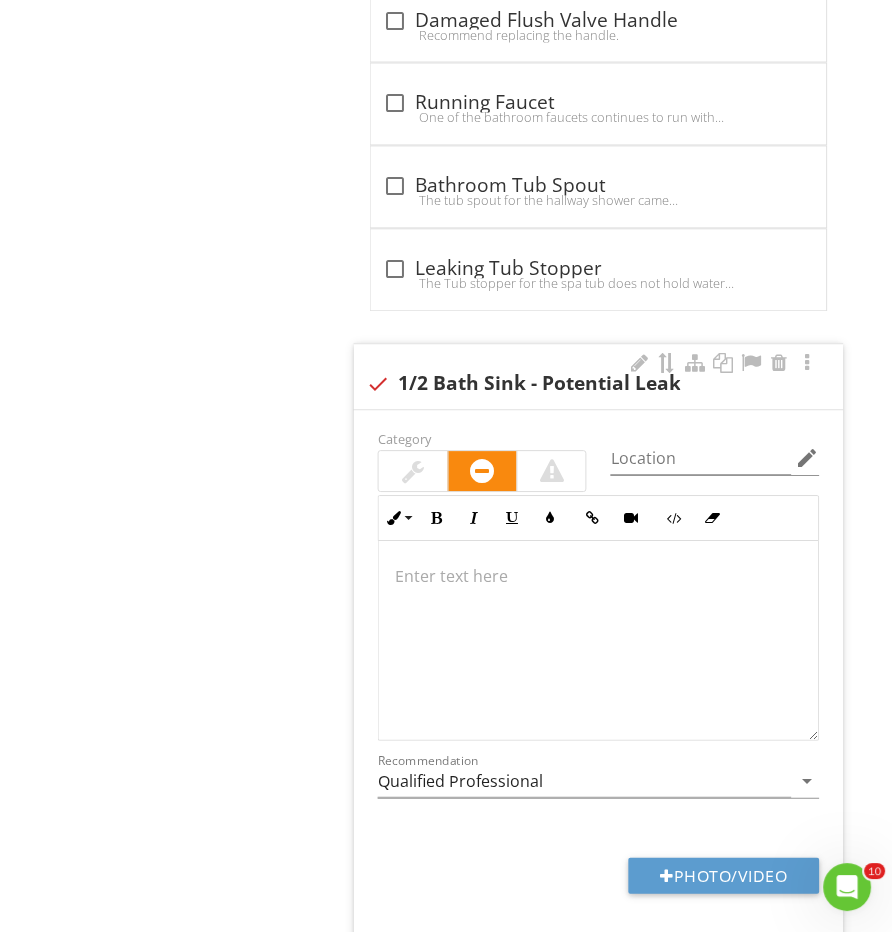 click at bounding box center [413, 472] 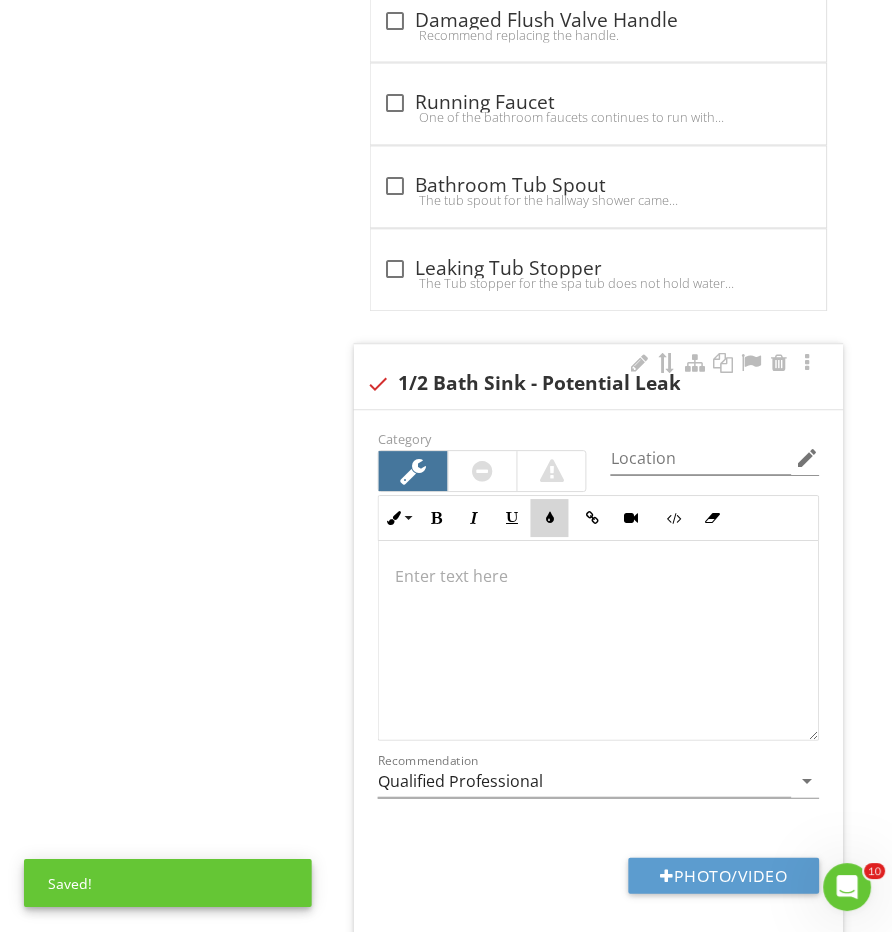 click at bounding box center (550, 519) 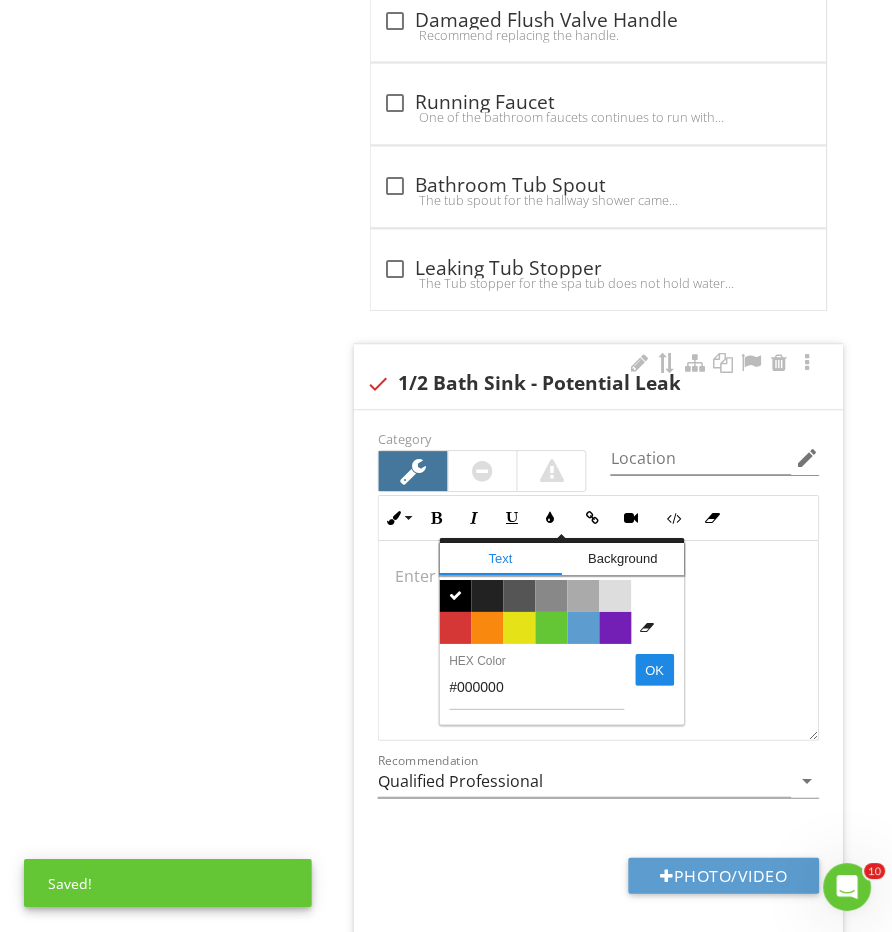 click at bounding box center (598, 642) 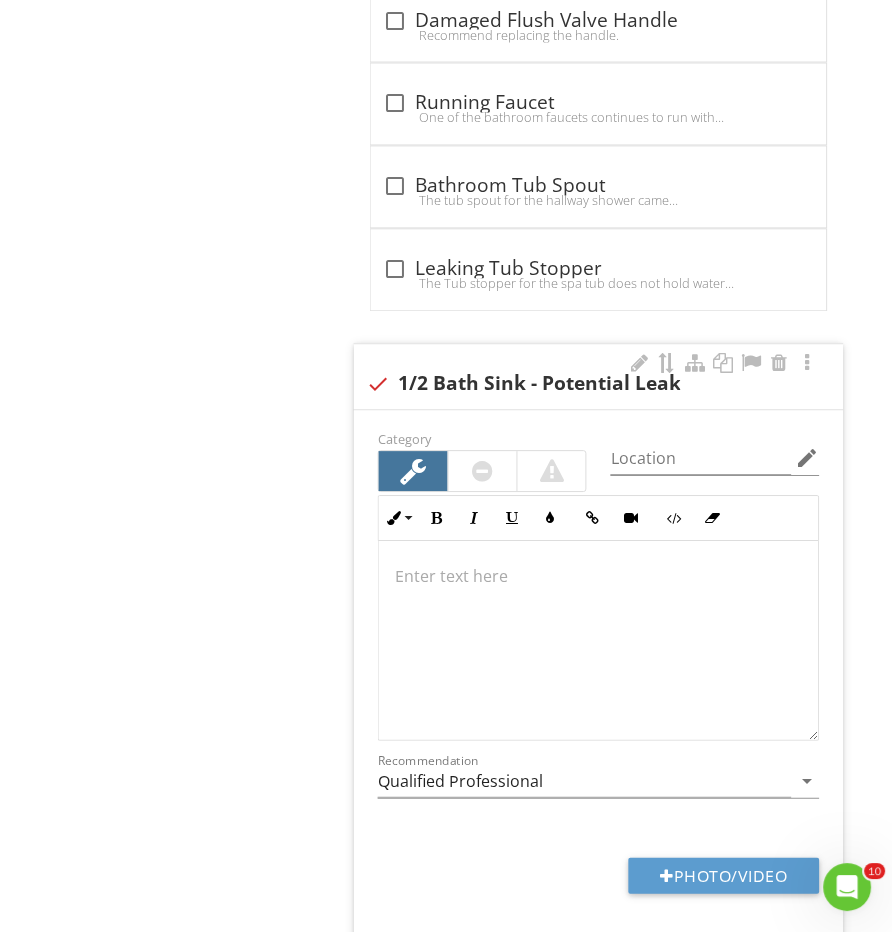 type 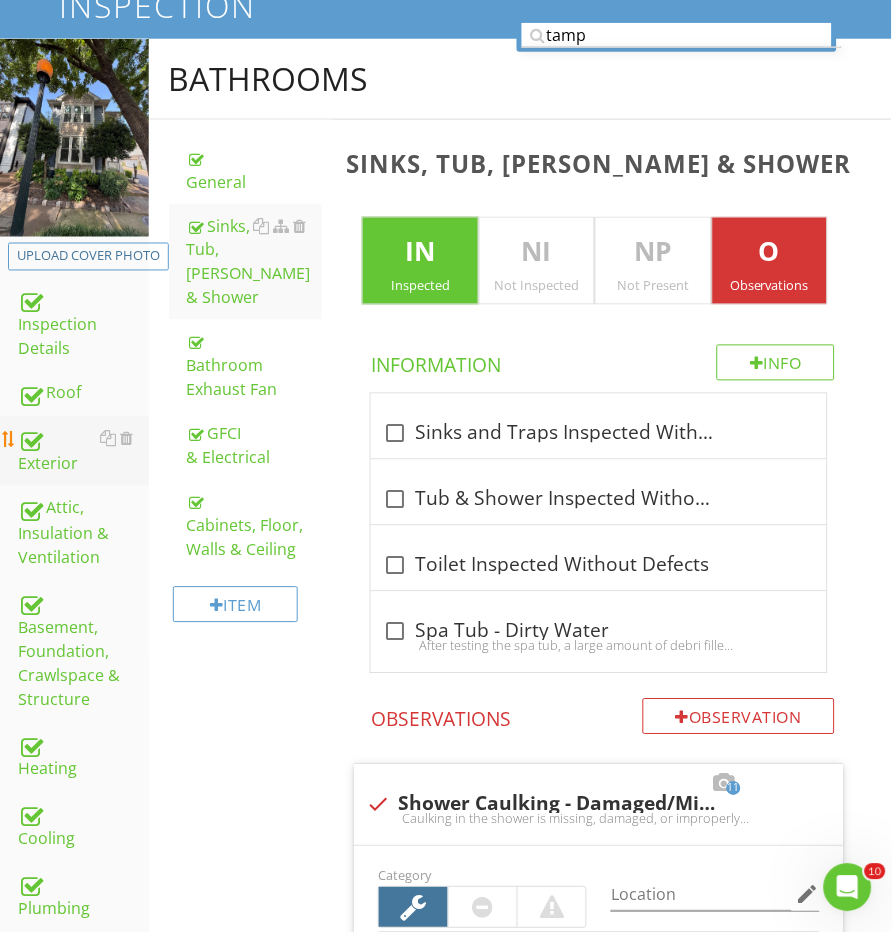 click on "Exterior" at bounding box center [83, 452] 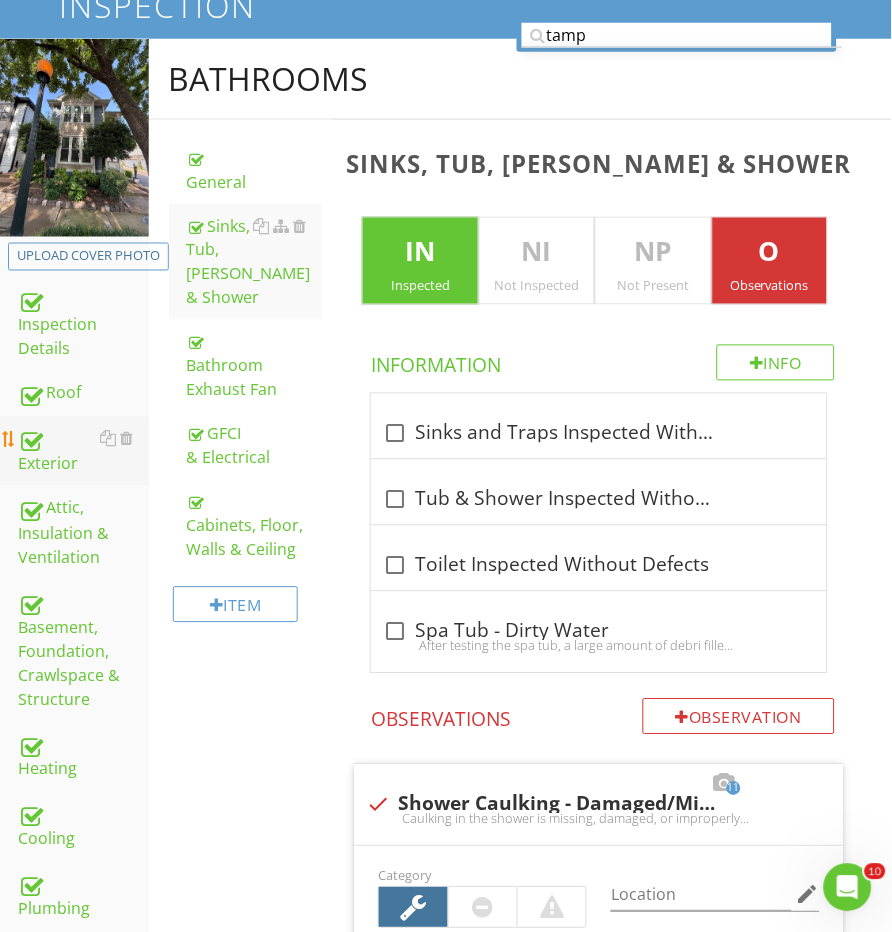 click on "Exterior" at bounding box center [83, 452] 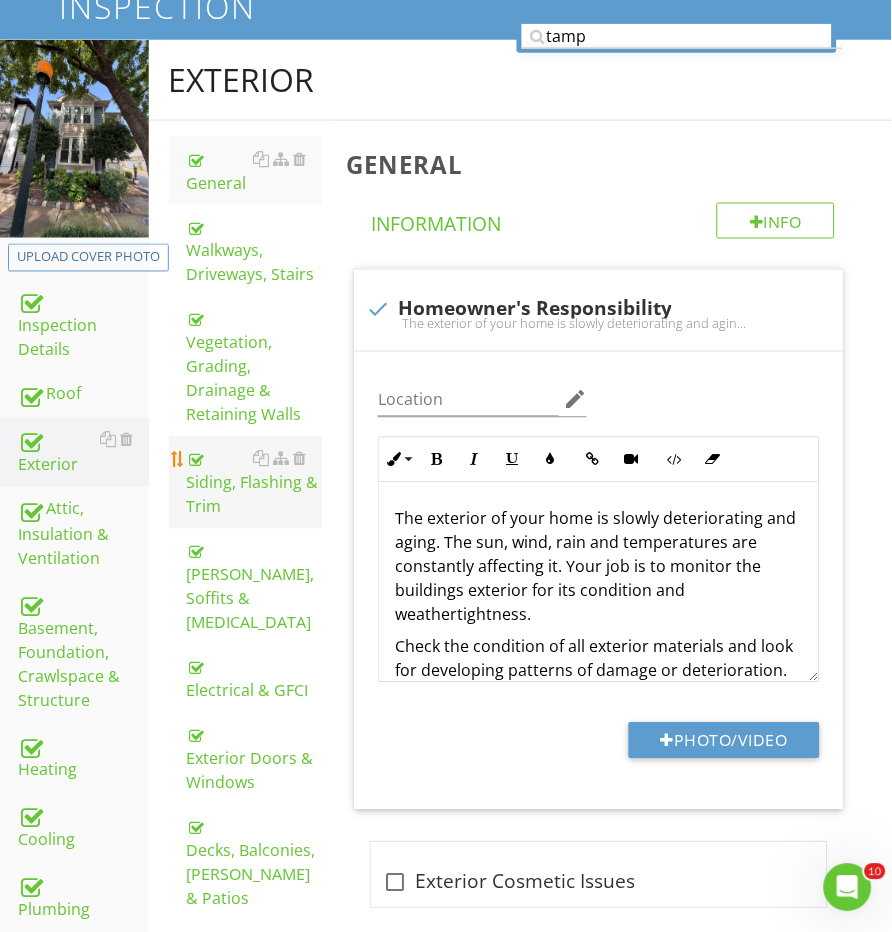 click on "Siding, Flashing & Trim" at bounding box center (255, 483) 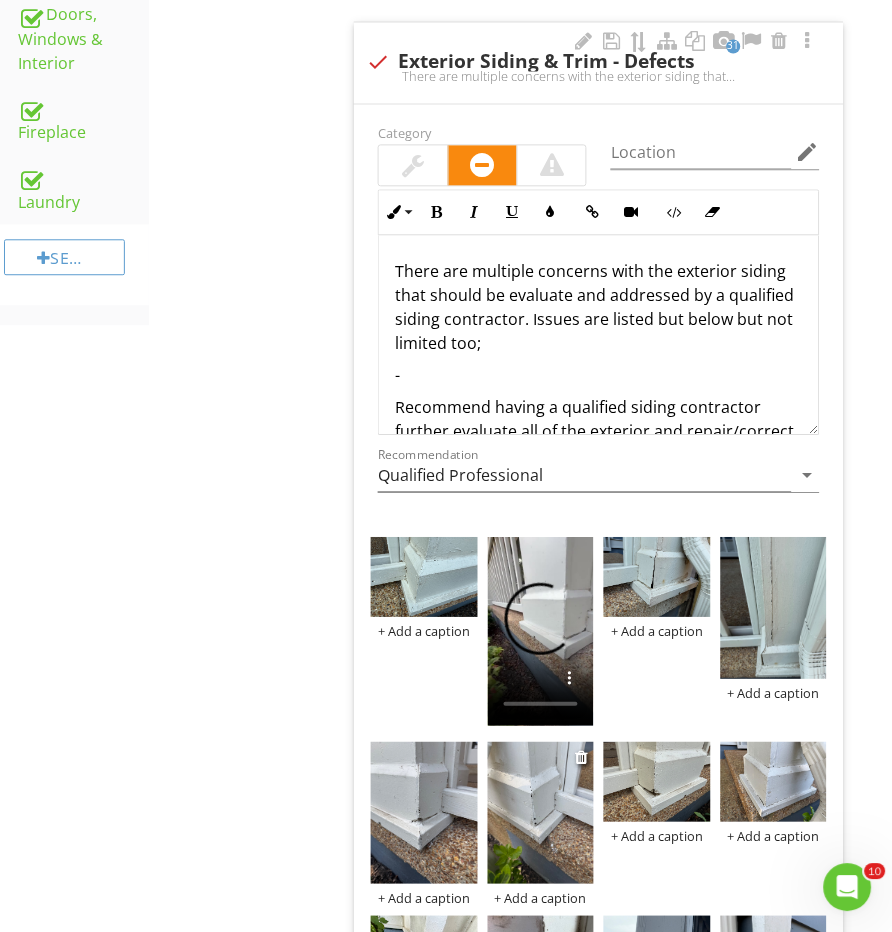 scroll, scrollTop: 1384, scrollLeft: 0, axis: vertical 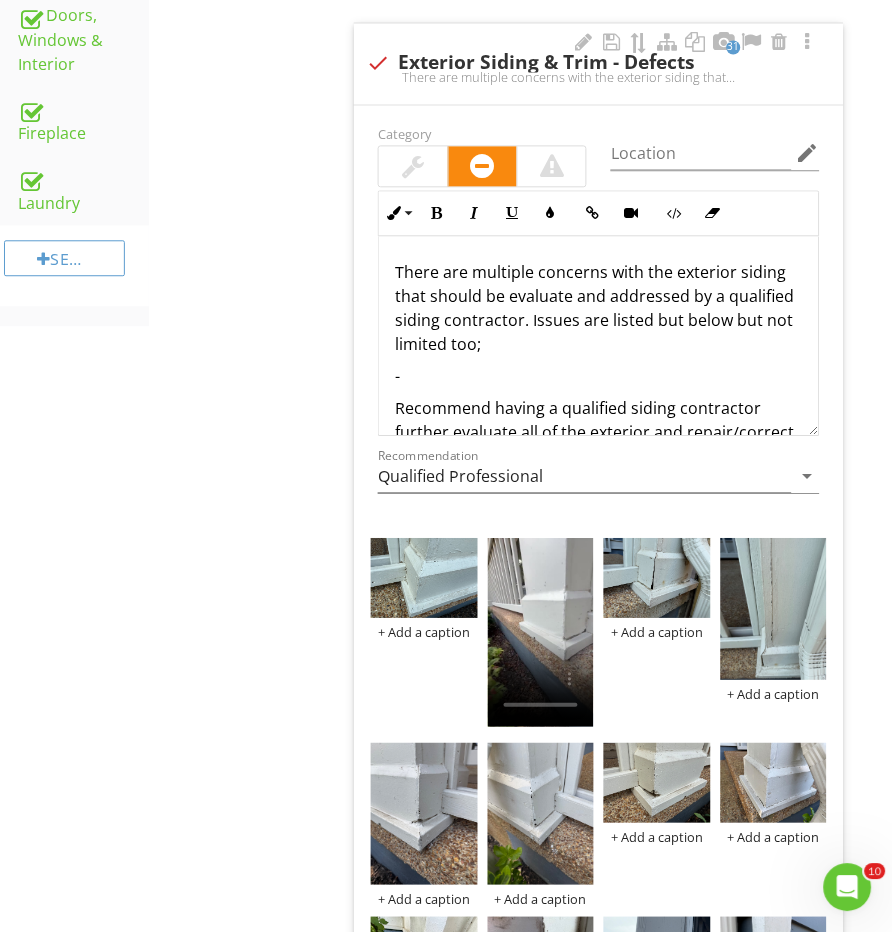 drag, startPoint x: 428, startPoint y: 345, endPoint x: 356, endPoint y: 345, distance: 72 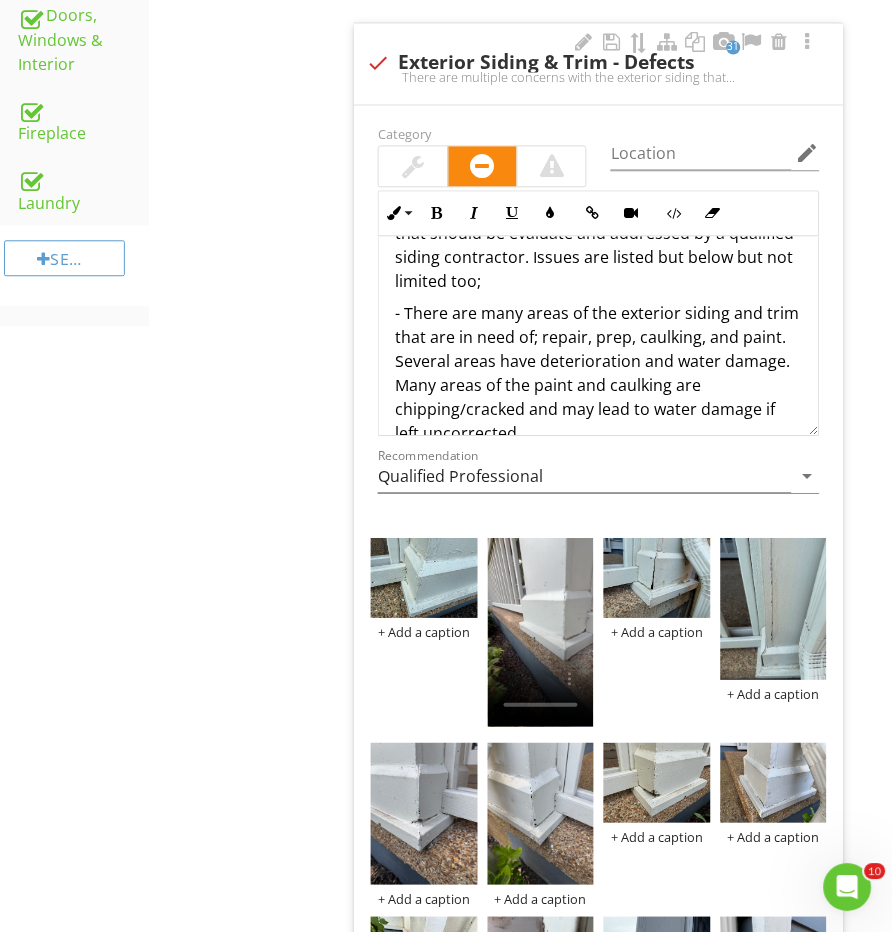 scroll, scrollTop: 132, scrollLeft: 0, axis: vertical 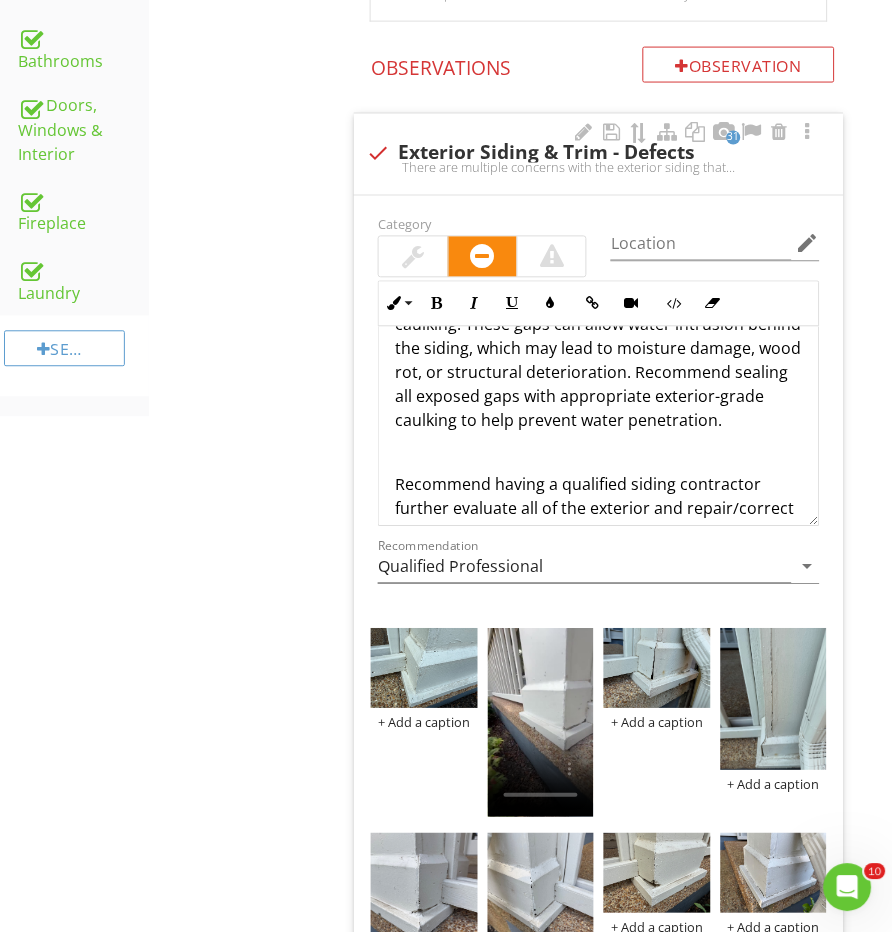 type 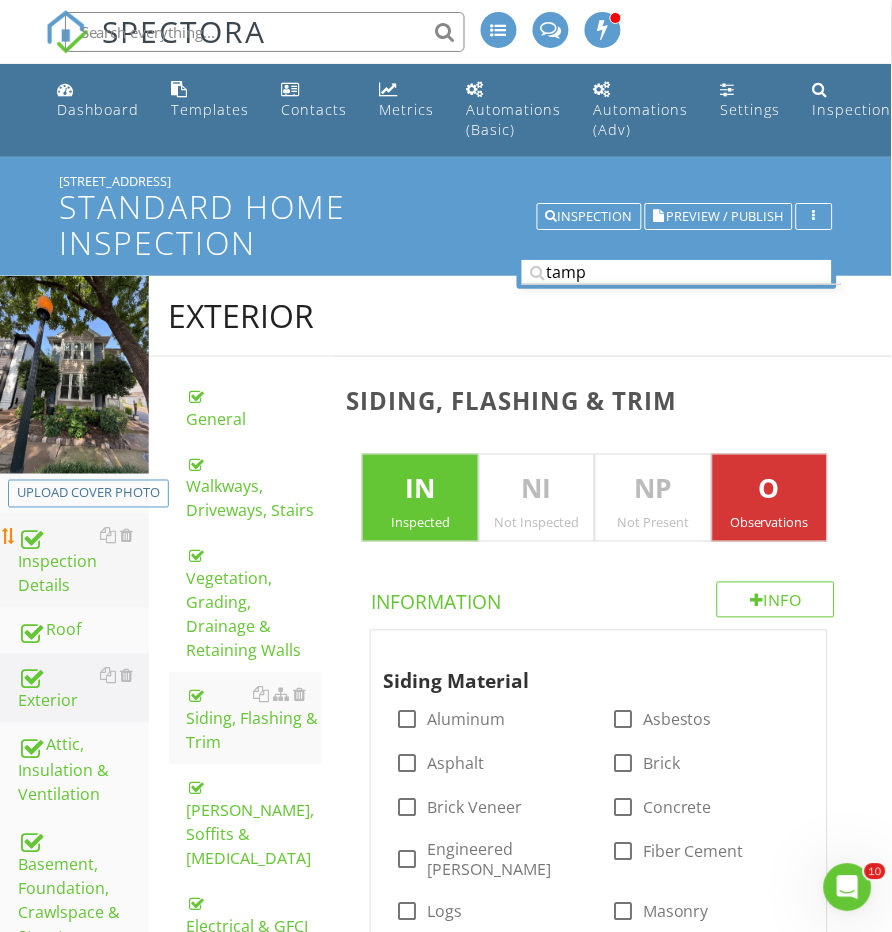 scroll, scrollTop: -1, scrollLeft: 0, axis: vertical 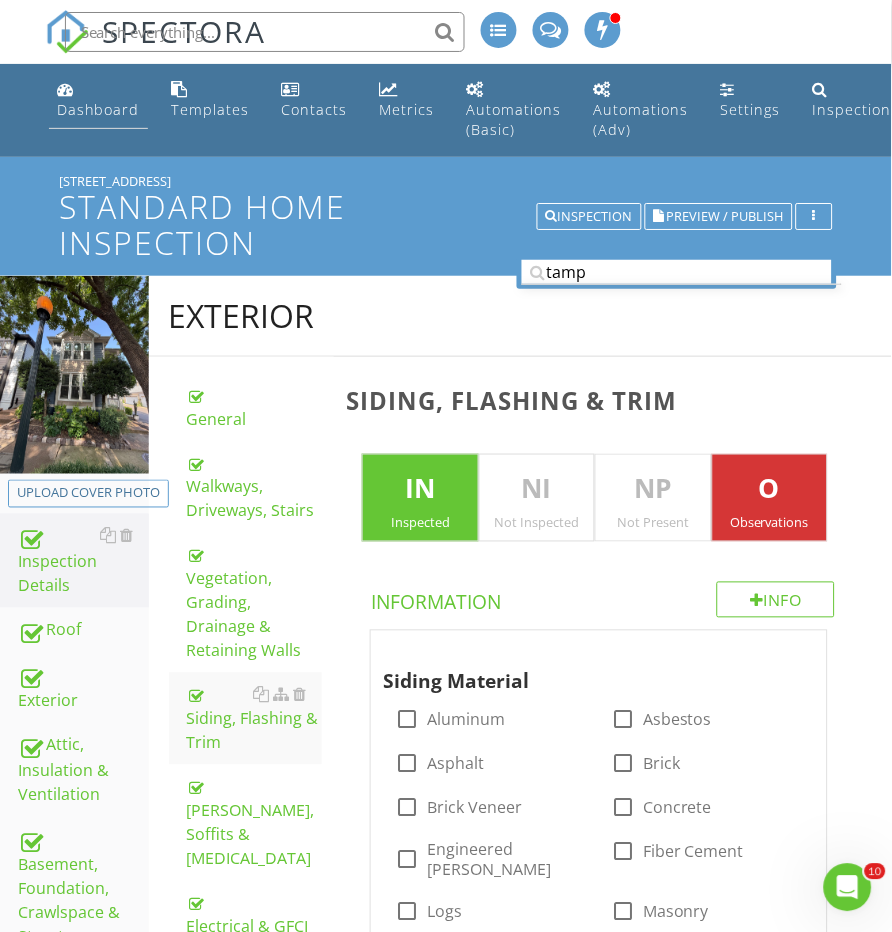 click on "Dashboard" at bounding box center [98, 100] 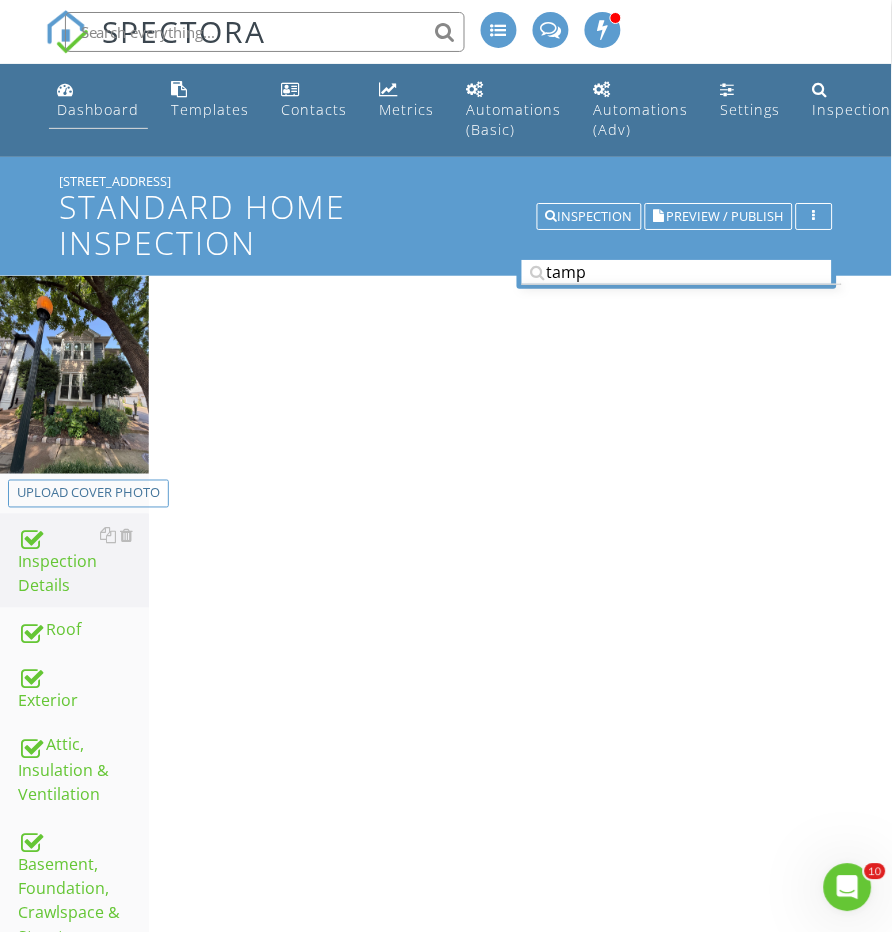 click on "Dashboard" at bounding box center (98, 100) 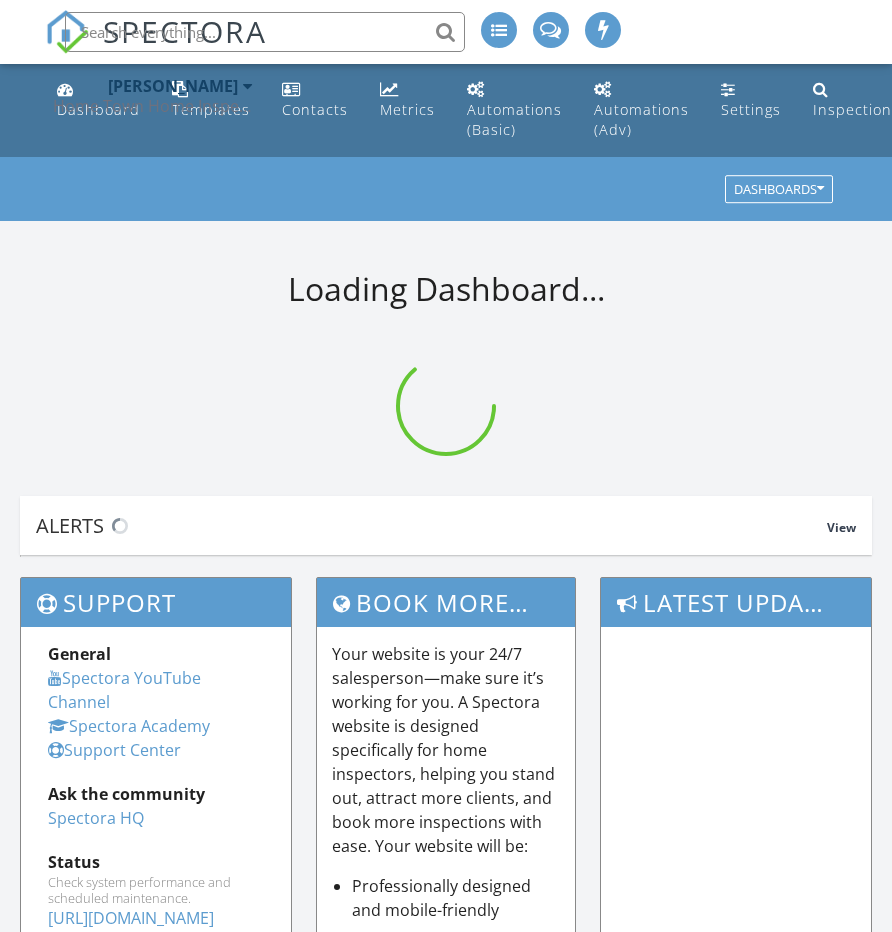 scroll, scrollTop: 0, scrollLeft: 0, axis: both 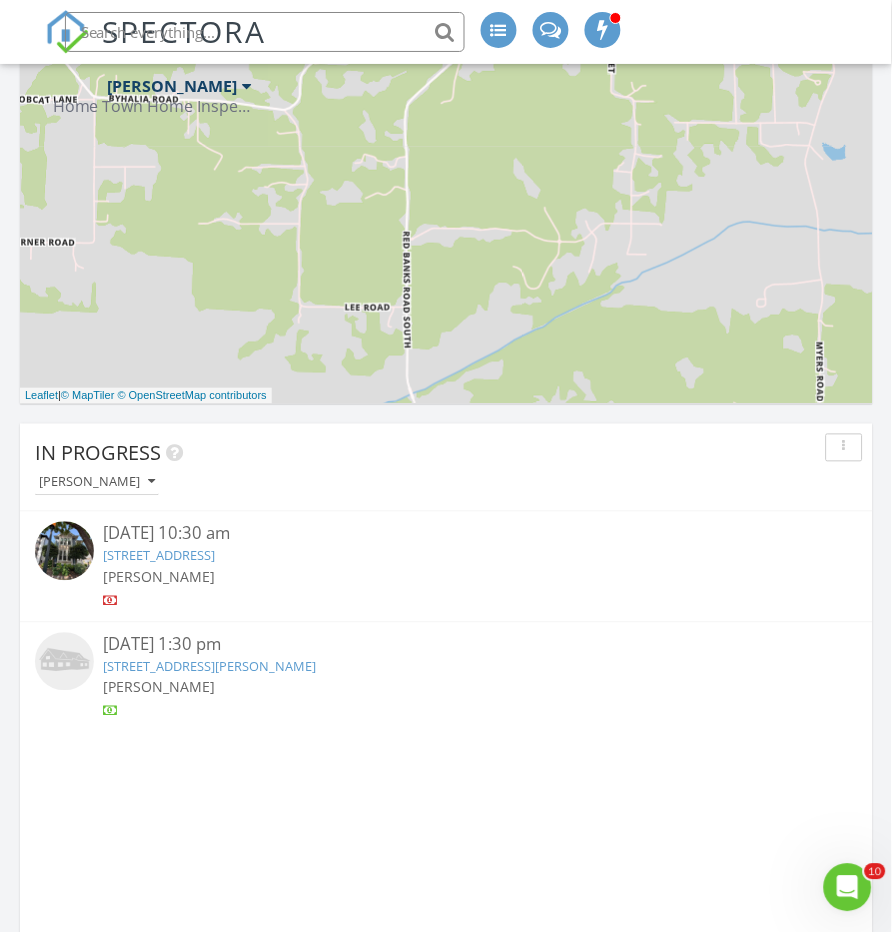 click at bounding box center [64, 551] 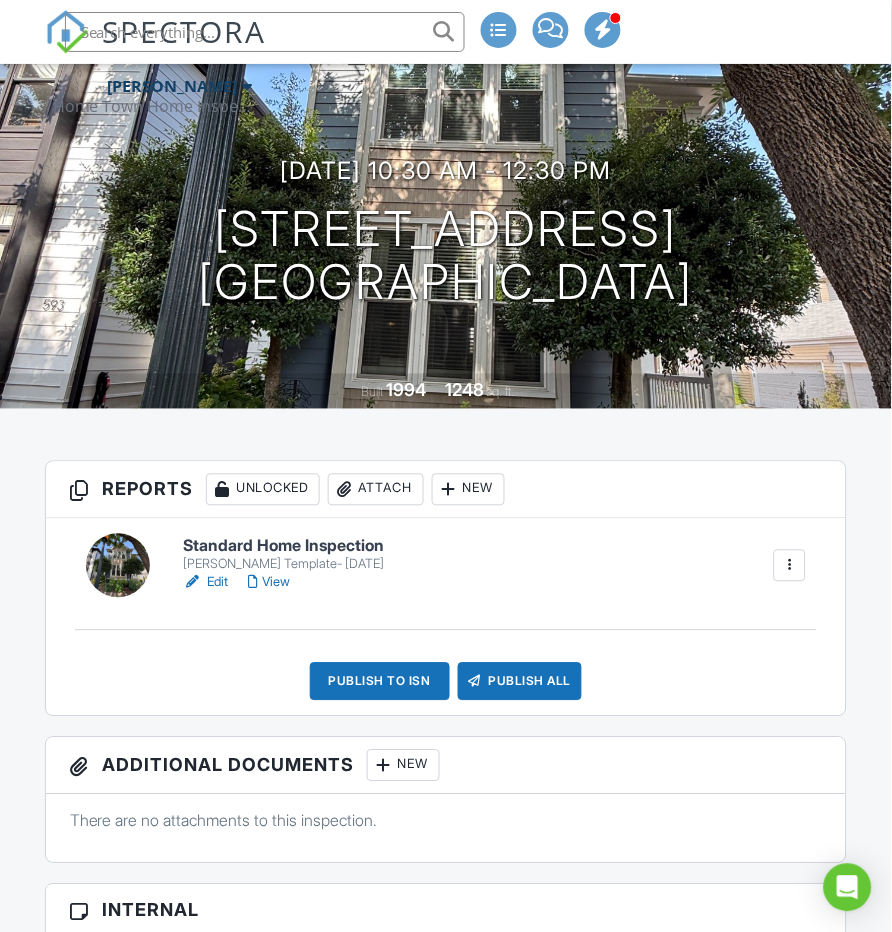 click on "Publish to ISN" at bounding box center (380, 682) 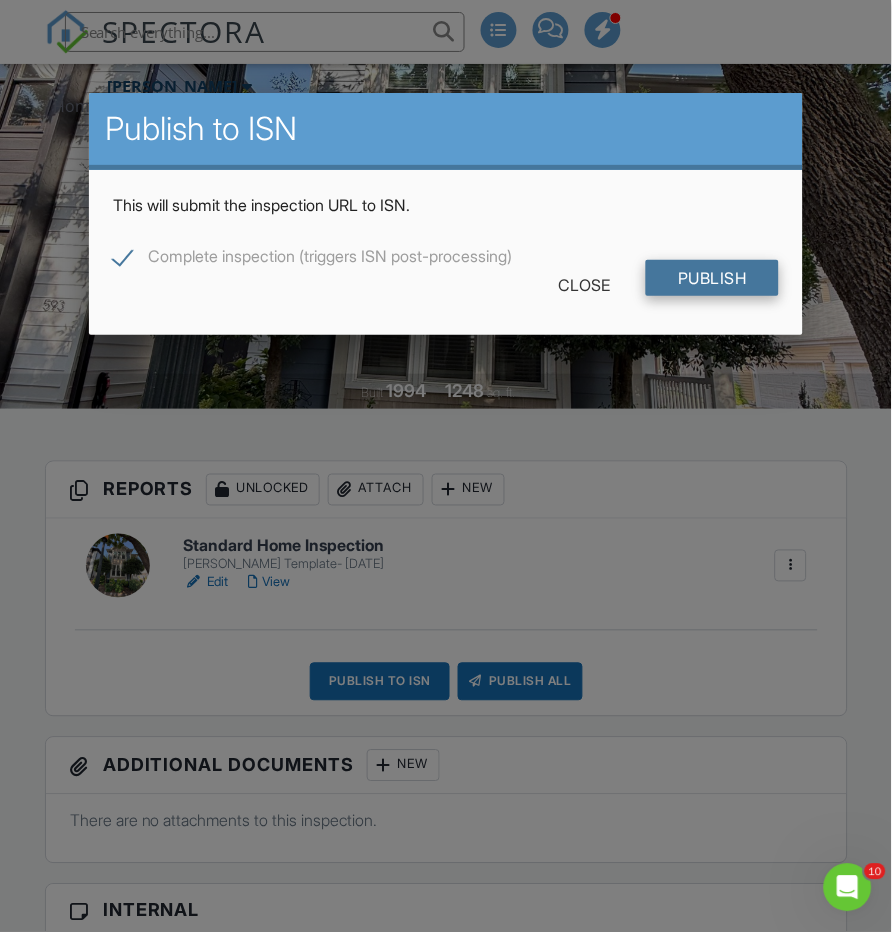 scroll, scrollTop: 0, scrollLeft: 0, axis: both 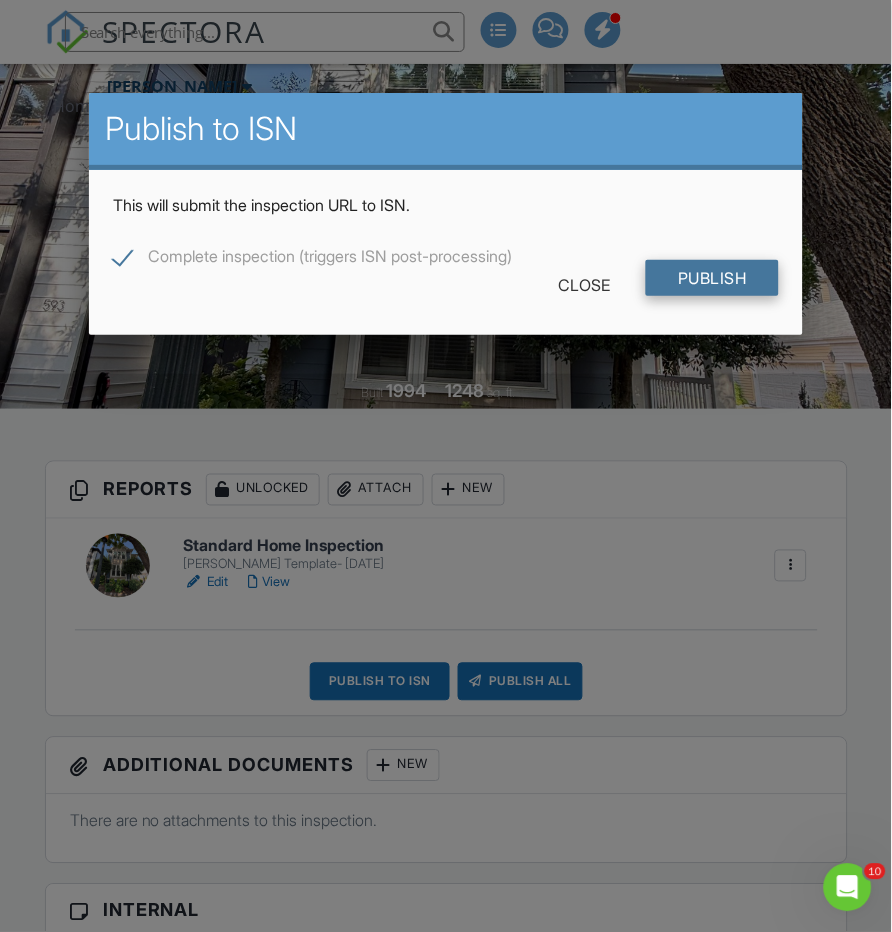 click on "Publish" at bounding box center [712, 278] 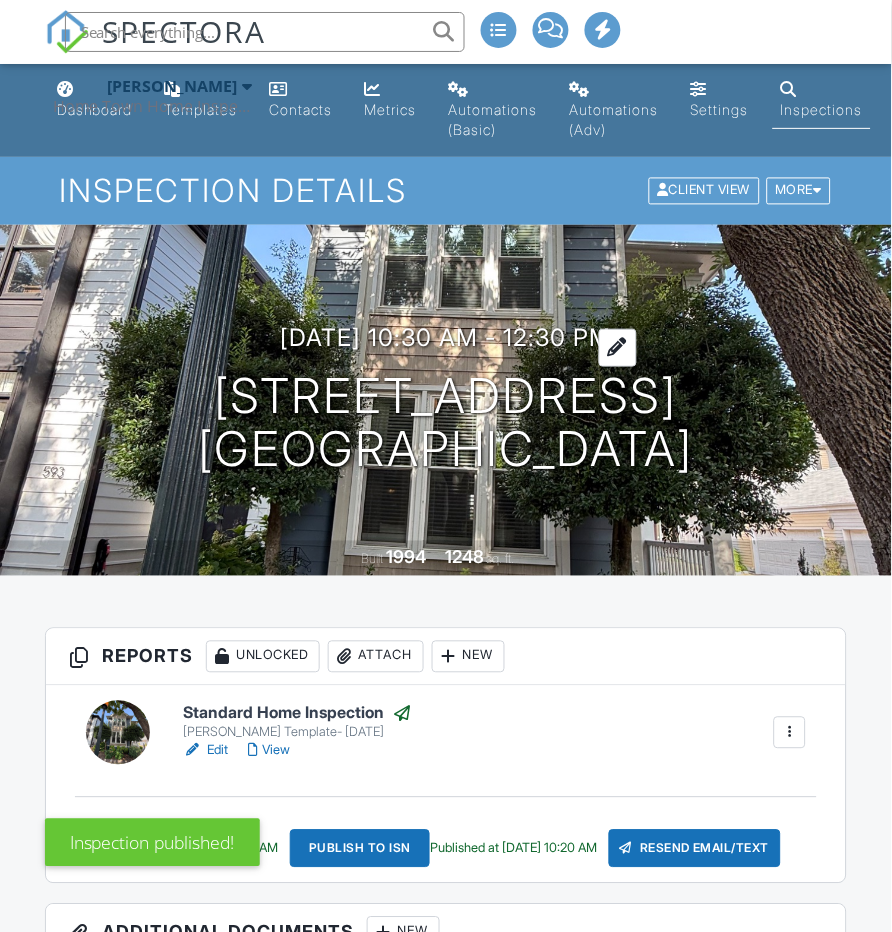 scroll, scrollTop: -5, scrollLeft: 0, axis: vertical 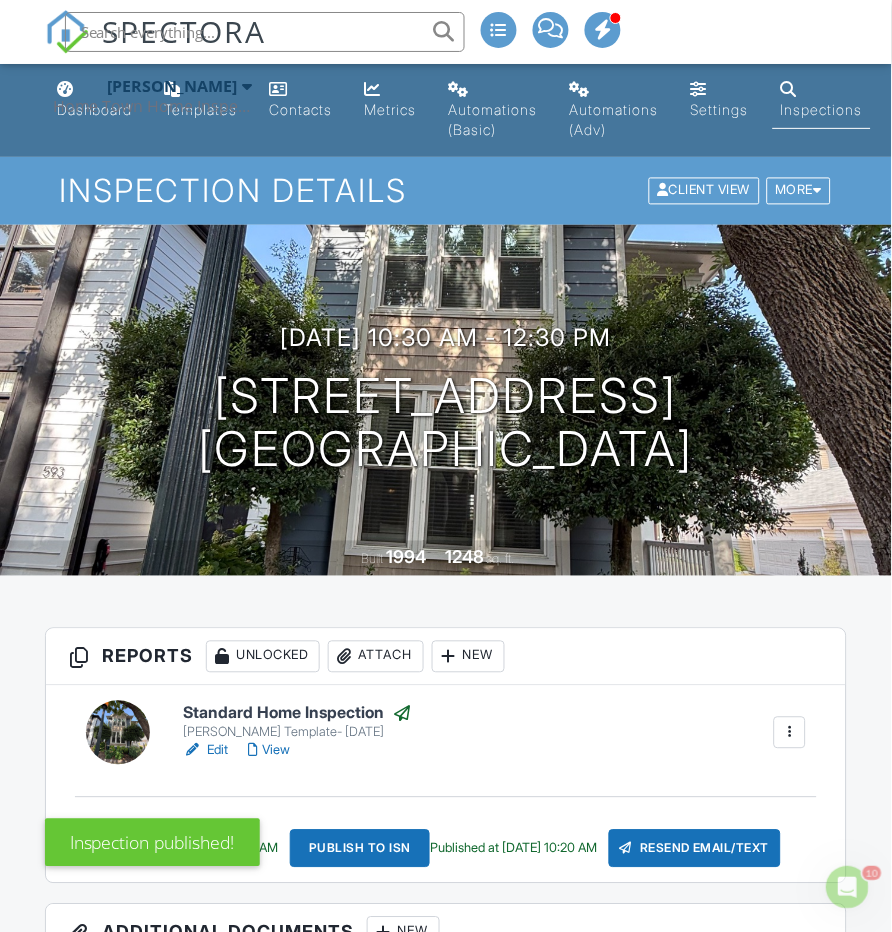 click at bounding box center (253, 751) 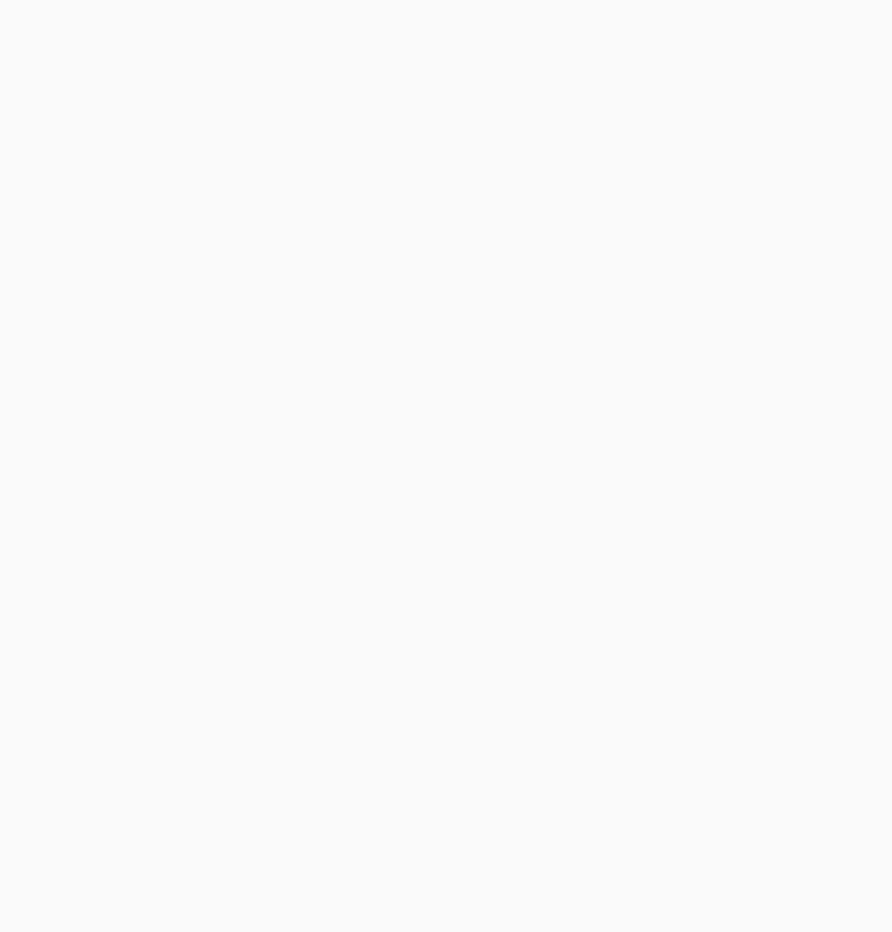 scroll, scrollTop: 0, scrollLeft: 0, axis: both 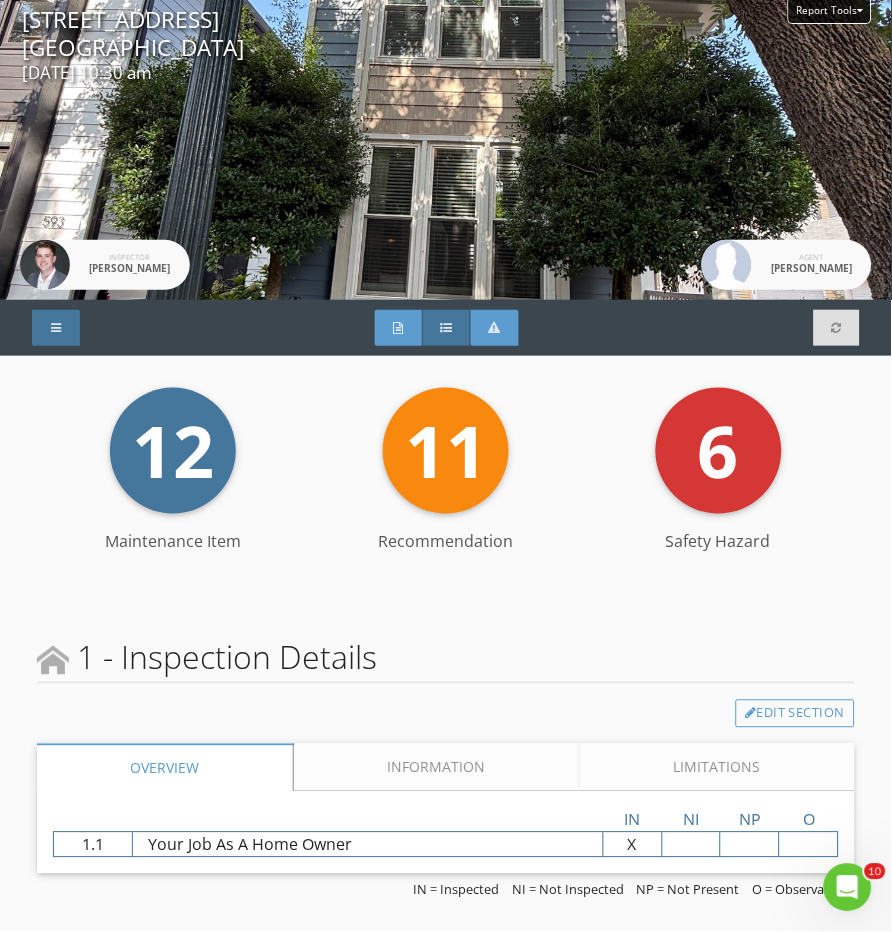 click on "Safety Hazard" at bounding box center [495, 328] 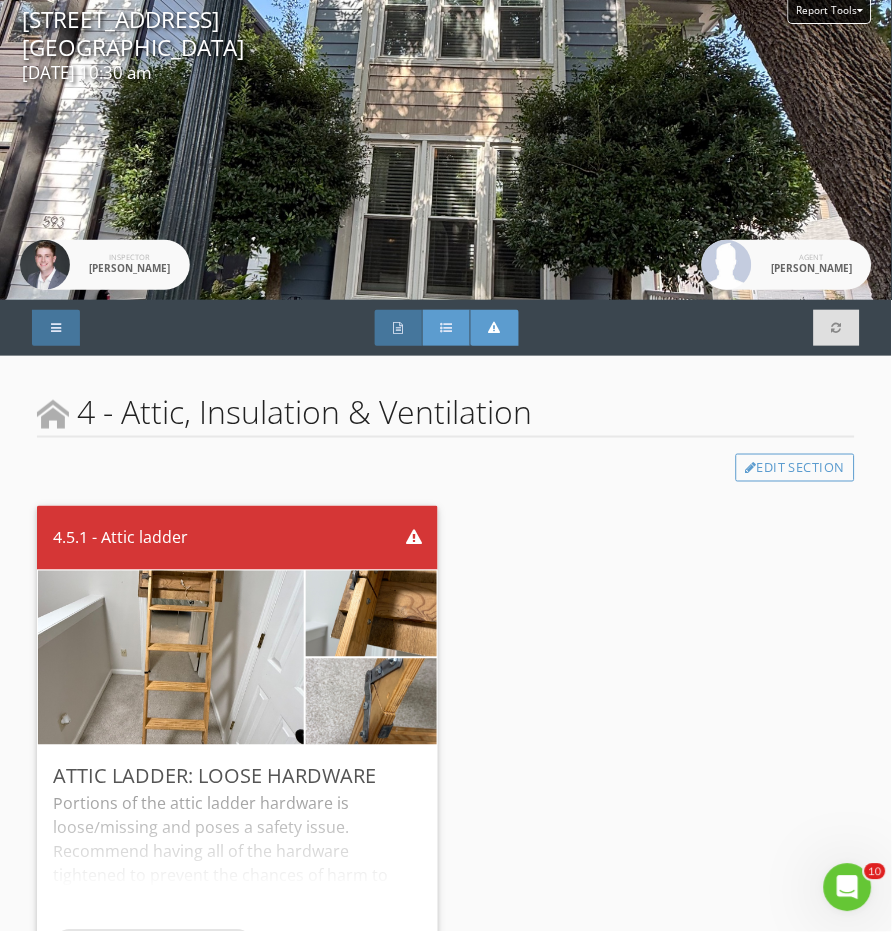 click on "Summary" at bounding box center [447, 328] 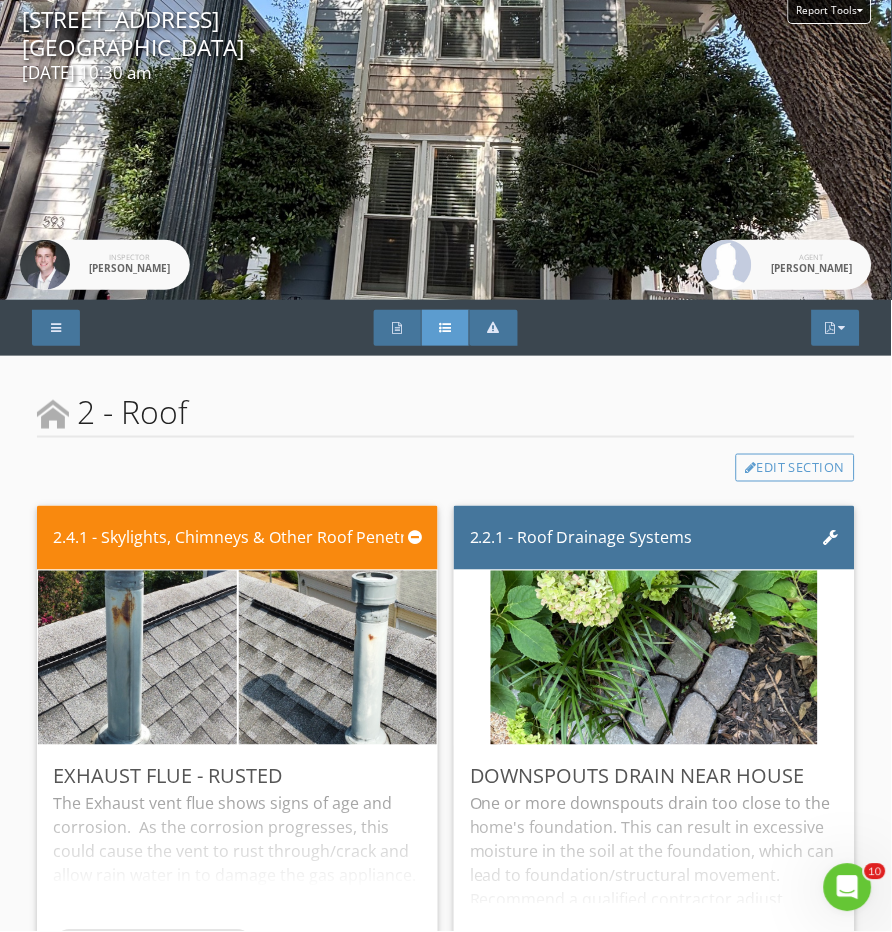 scroll, scrollTop: 0, scrollLeft: 0, axis: both 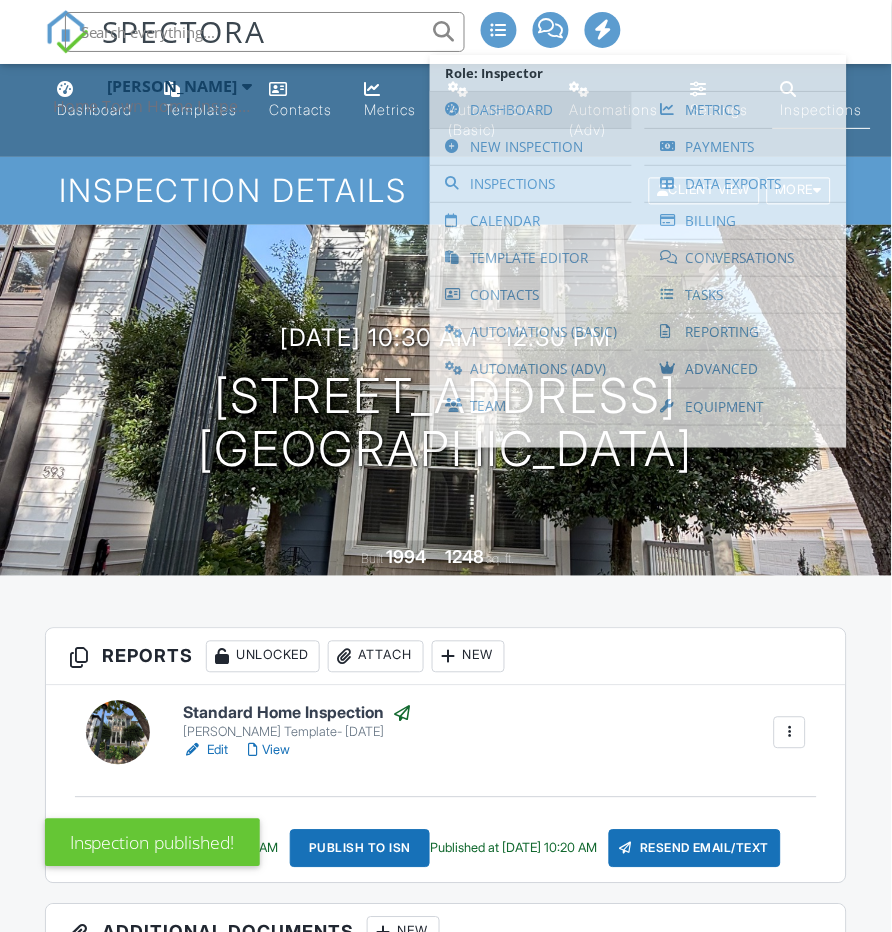 drag, startPoint x: 0, startPoint y: 0, endPoint x: 455, endPoint y: 102, distance: 466.29282 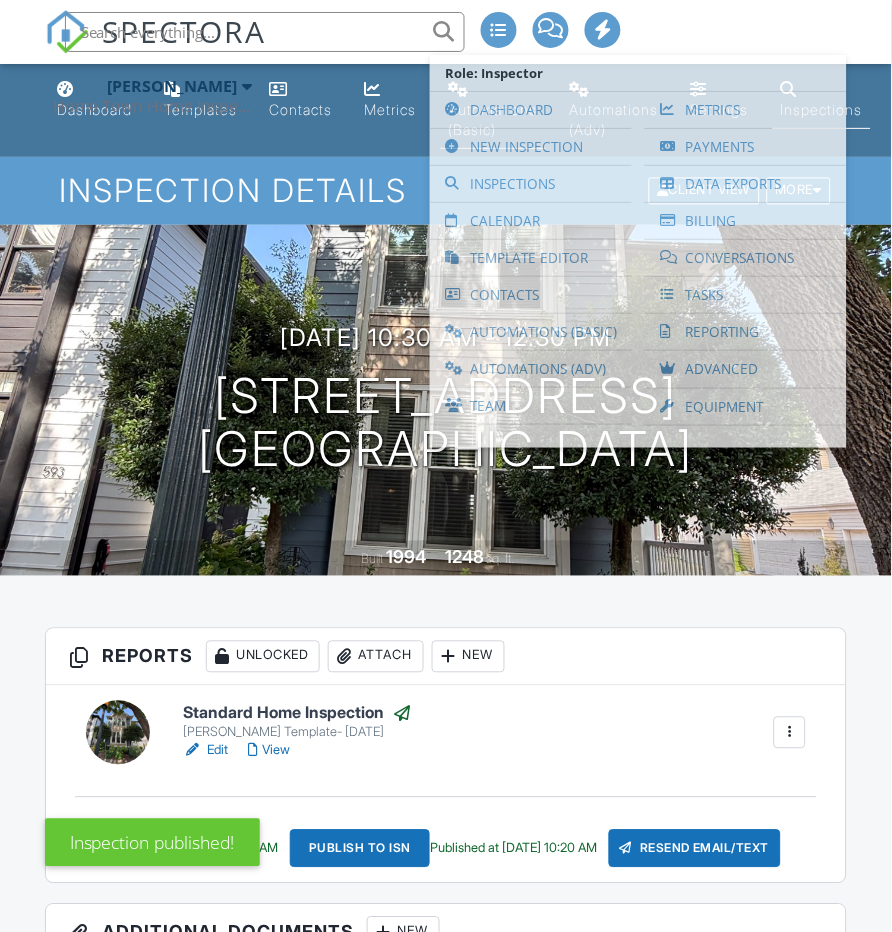 scroll, scrollTop: 0, scrollLeft: 0, axis: both 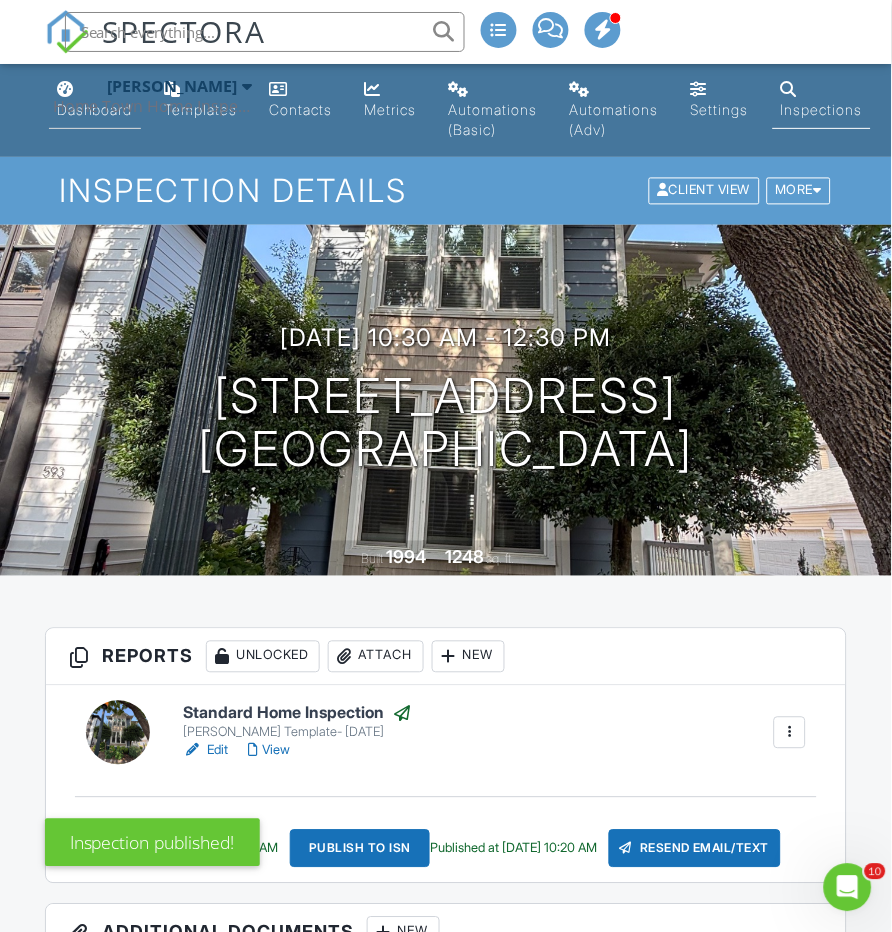 click on "Dashboard" at bounding box center [95, 100] 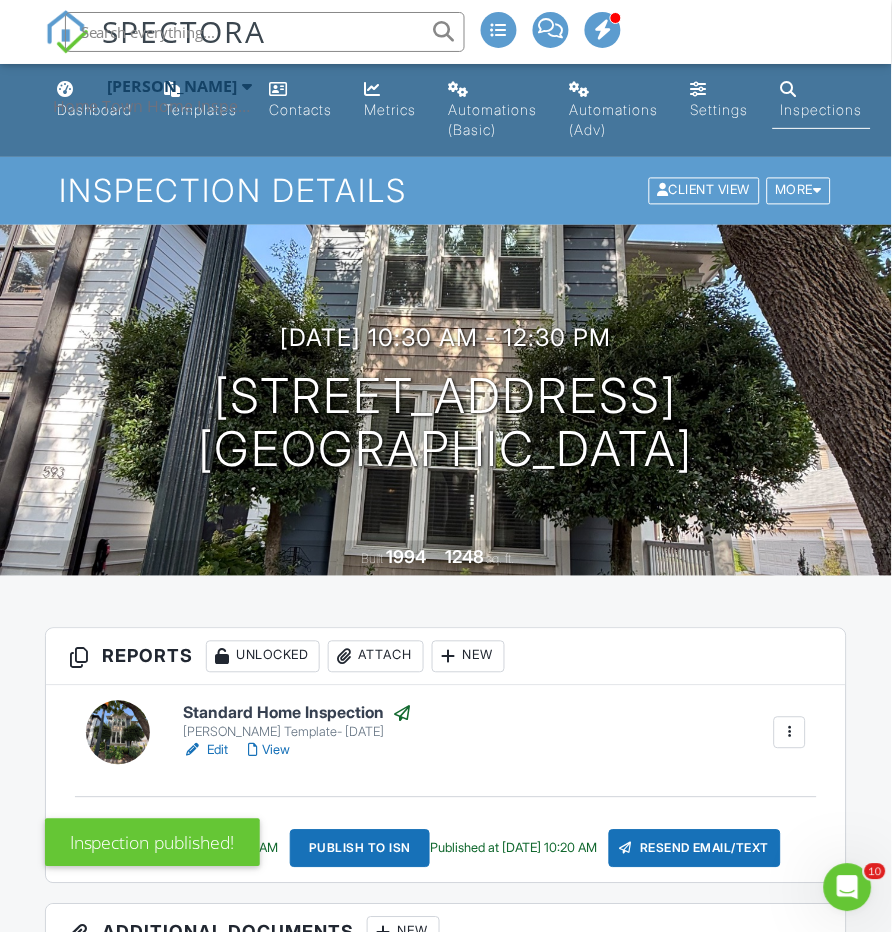 click on "Home Town Home Inspections" at bounding box center (153, 106) 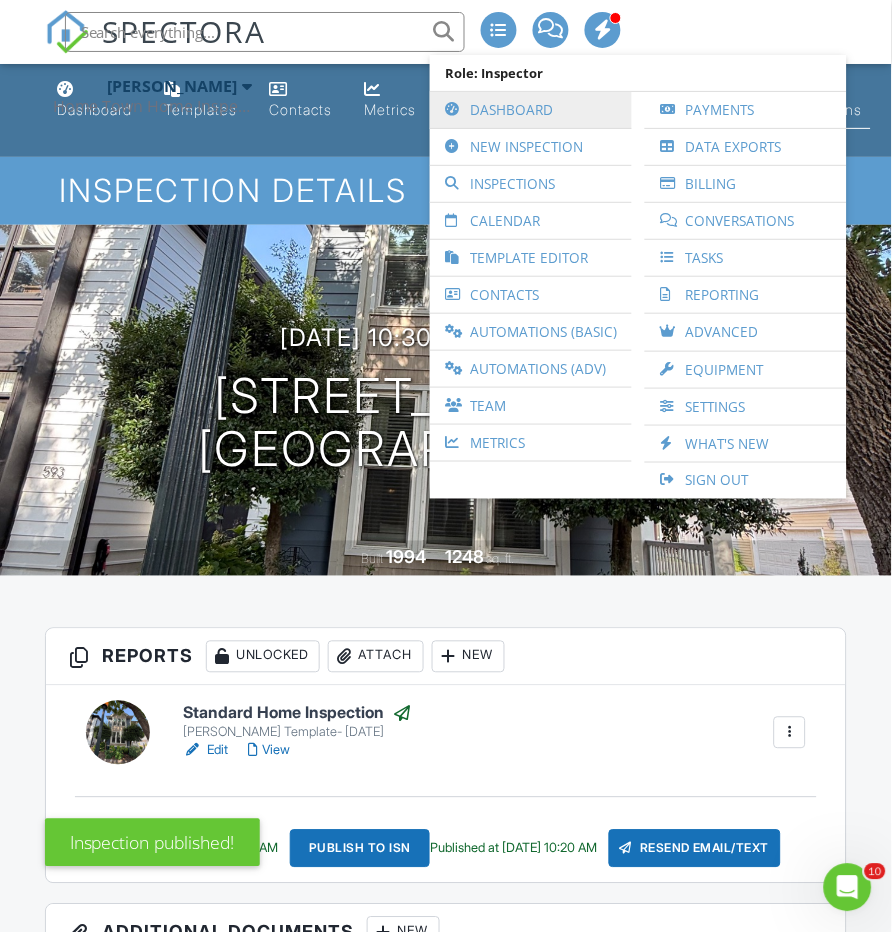 click on "Dashboard" at bounding box center [531, 110] 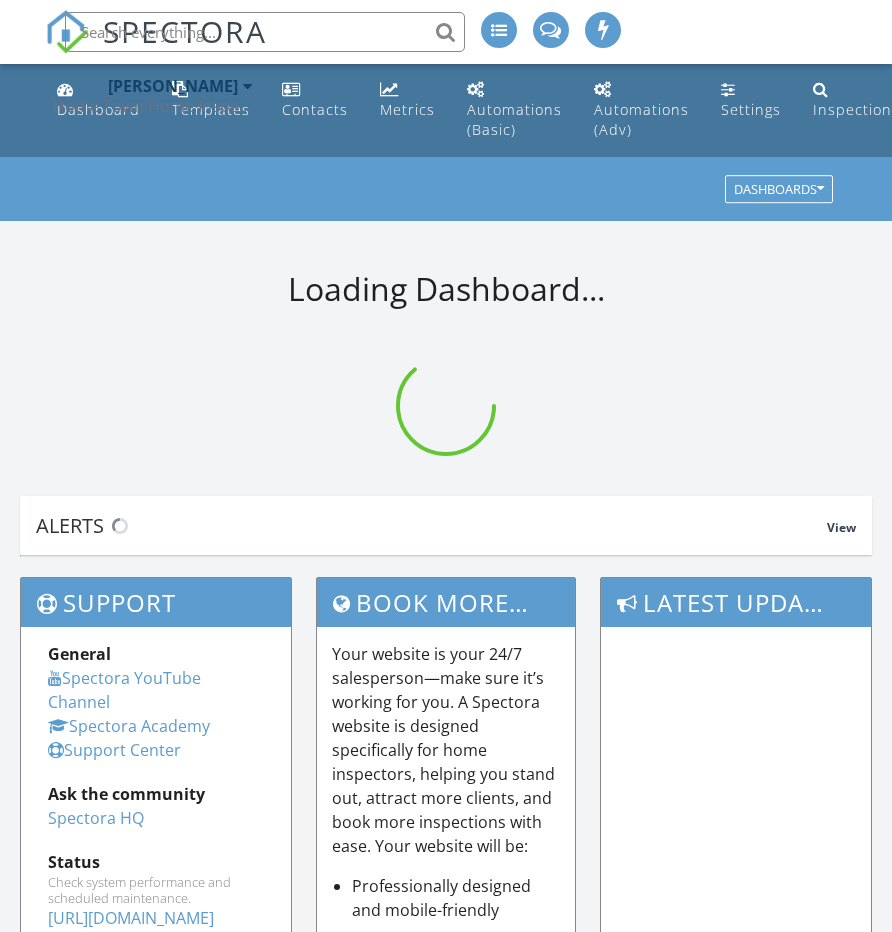 scroll, scrollTop: 0, scrollLeft: 0, axis: both 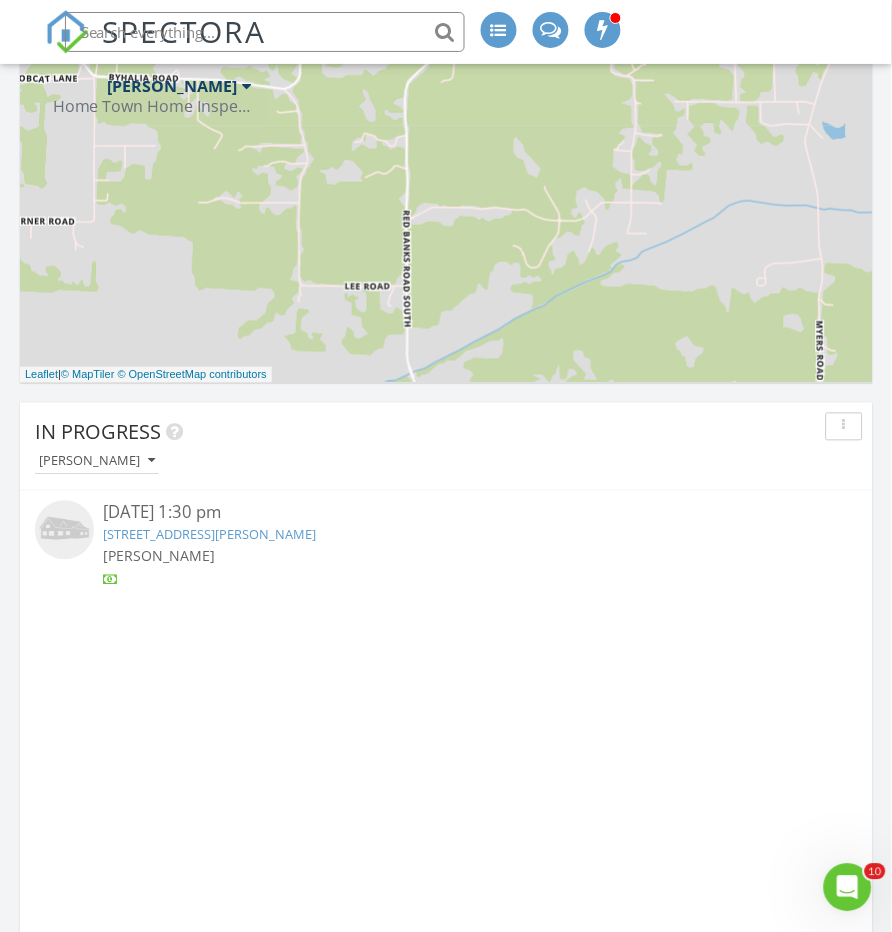 click at bounding box center [64, 530] 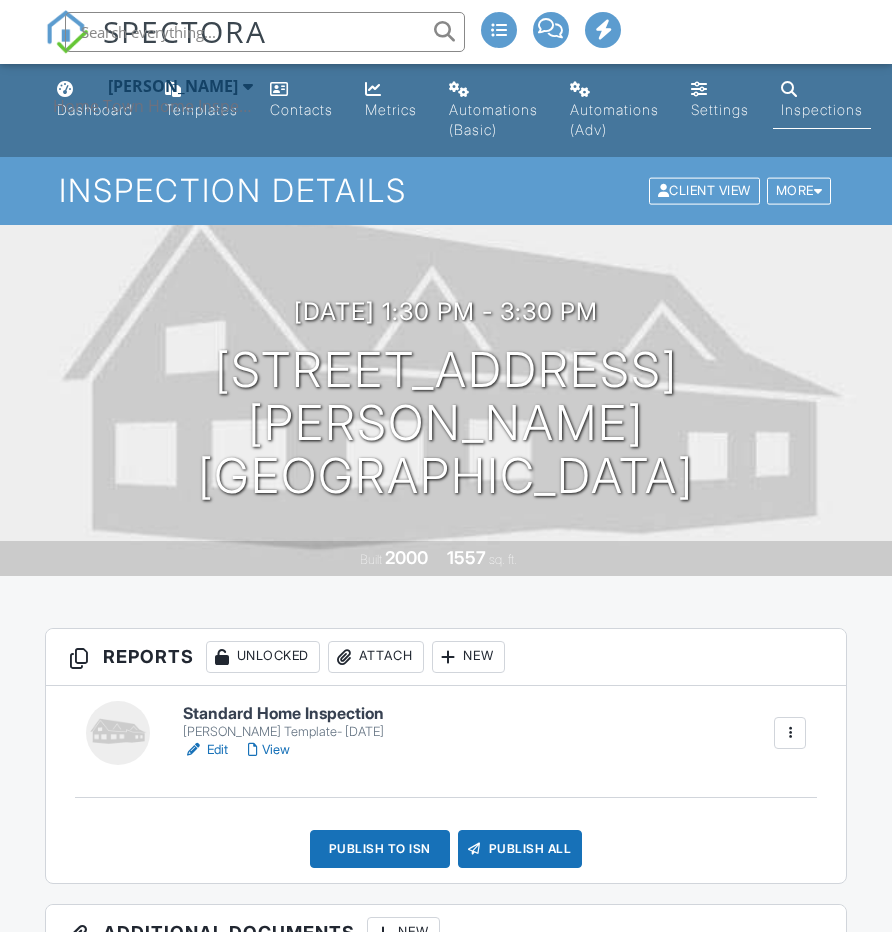 scroll, scrollTop: 0, scrollLeft: 0, axis: both 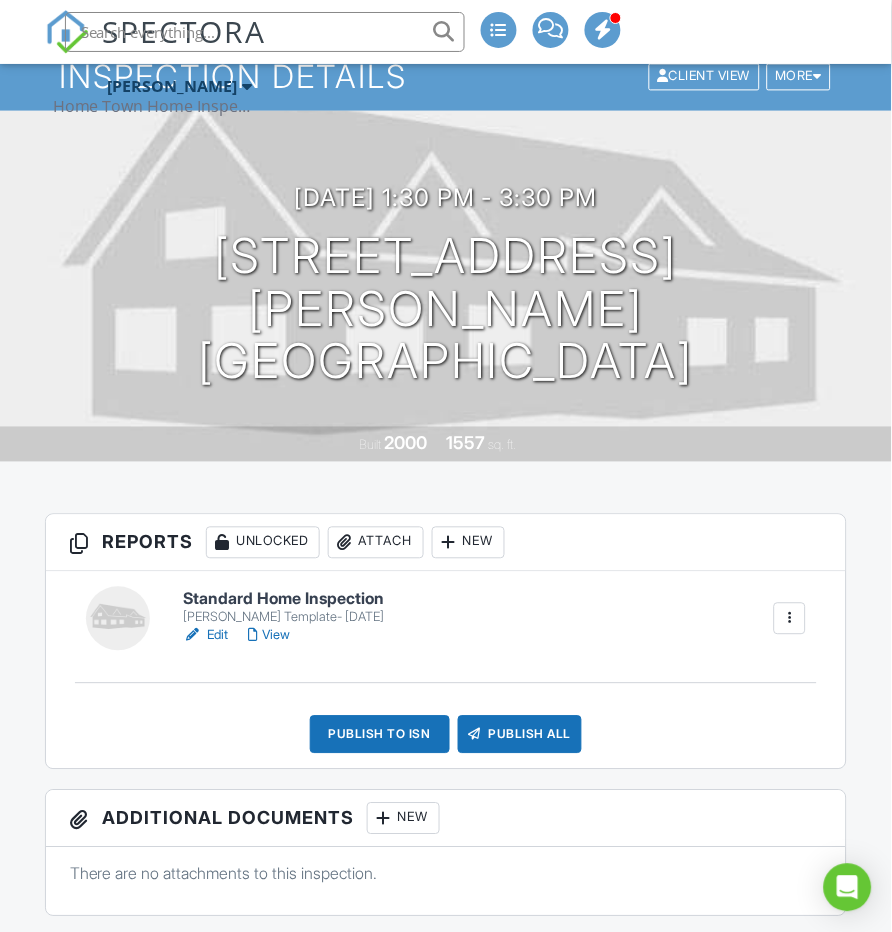 click on "Standard Home Inspection" at bounding box center (283, 600) 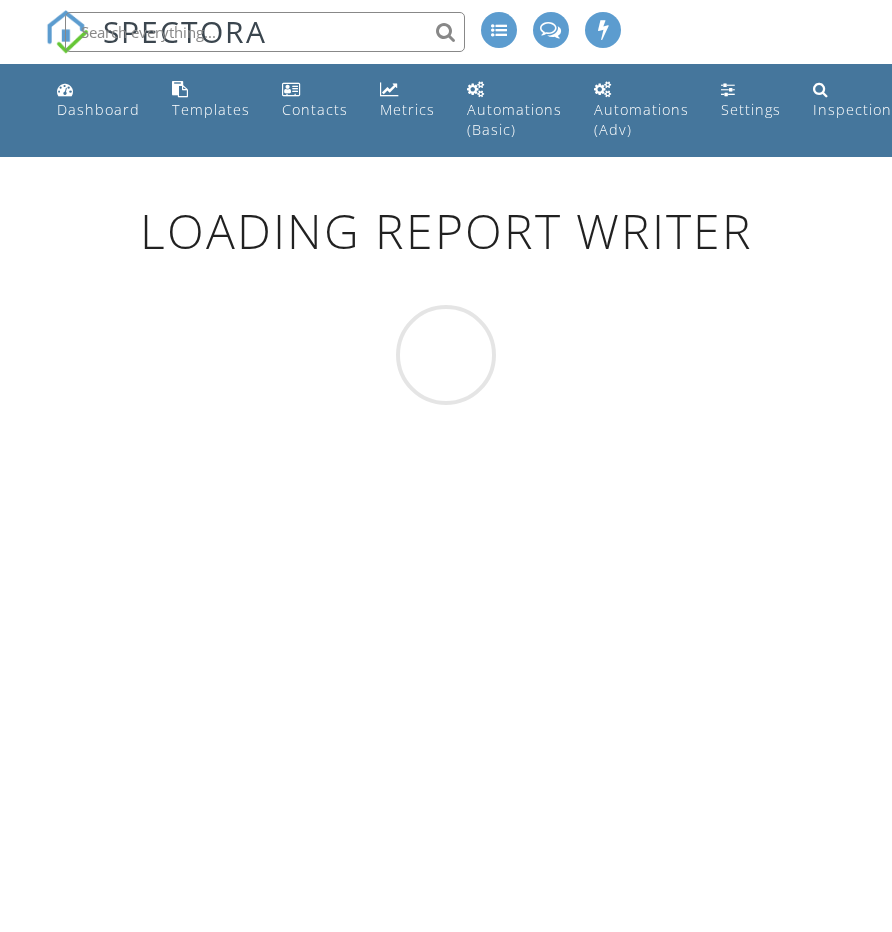 scroll, scrollTop: 0, scrollLeft: 0, axis: both 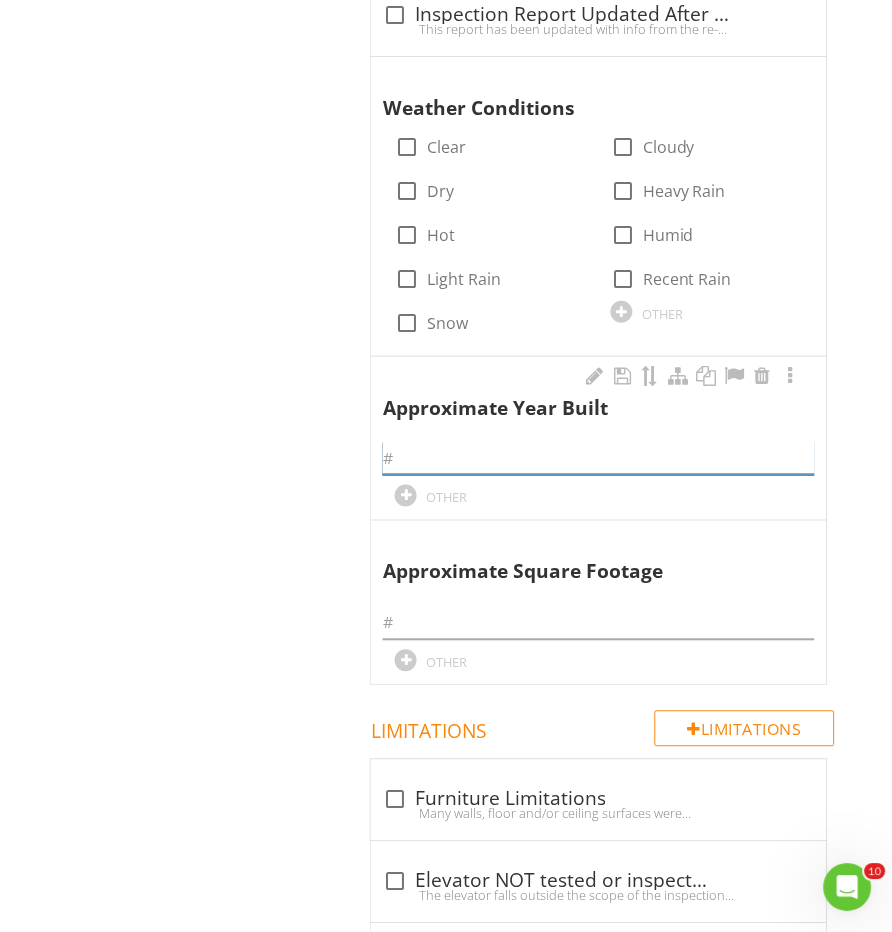 click at bounding box center [598, 458] 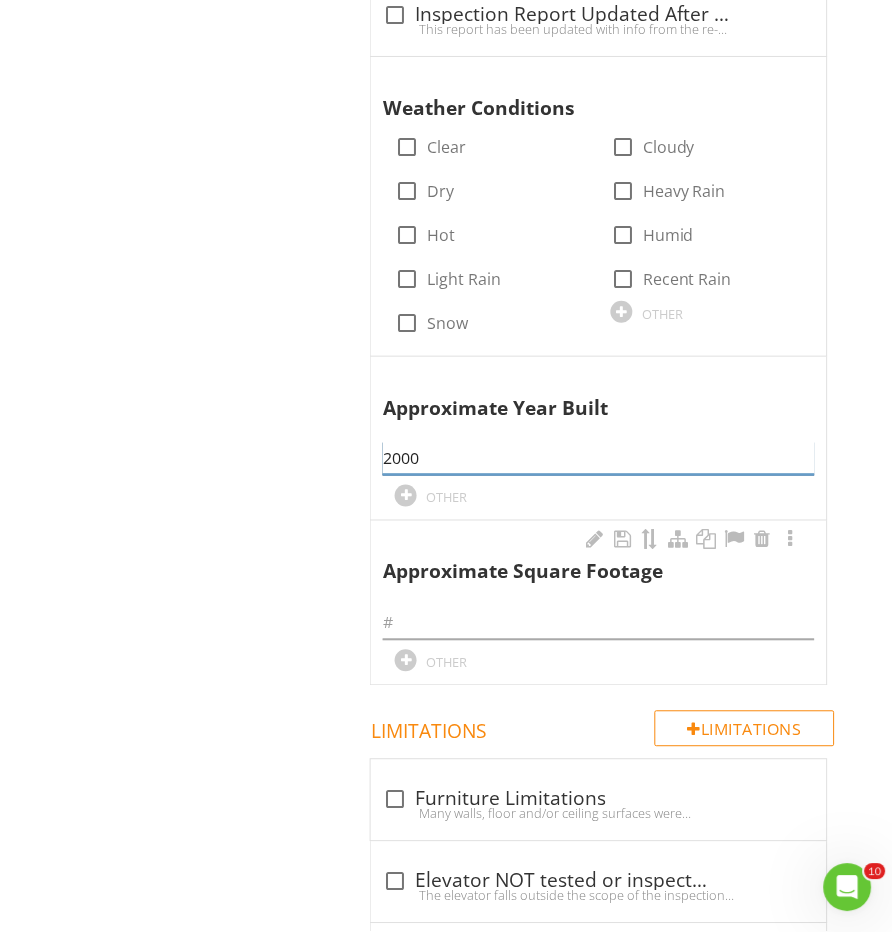 type on "2000" 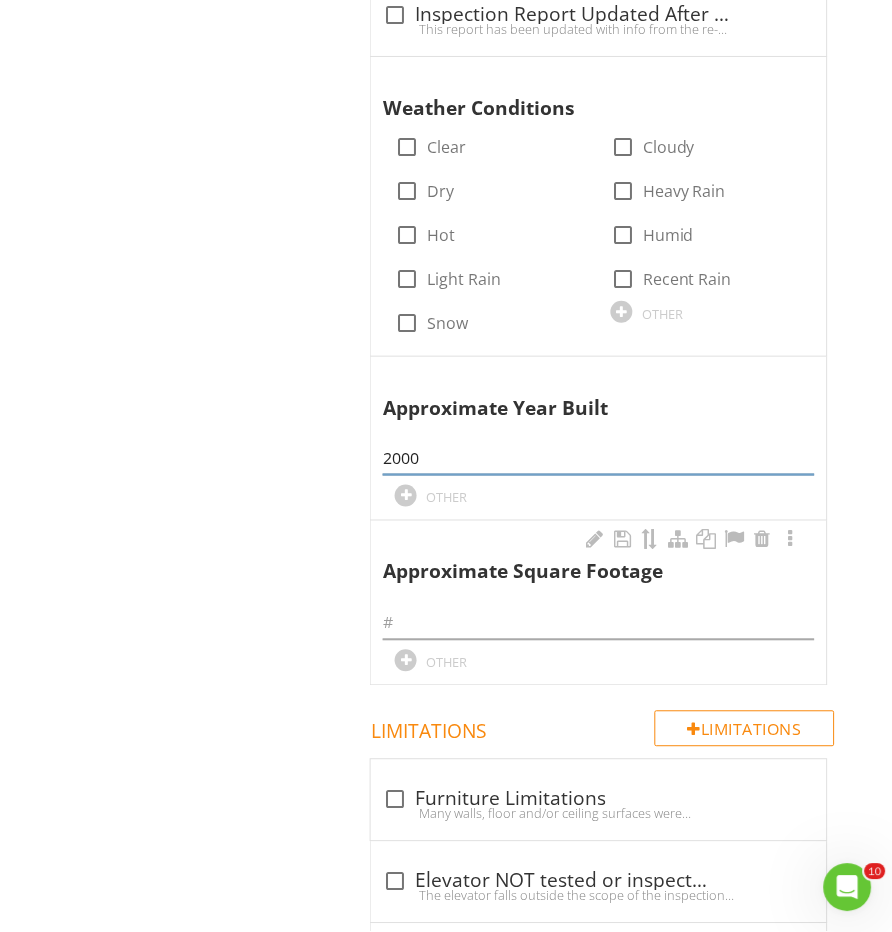 click on "Approximate Square Footage
OTHER" at bounding box center (598, 599) 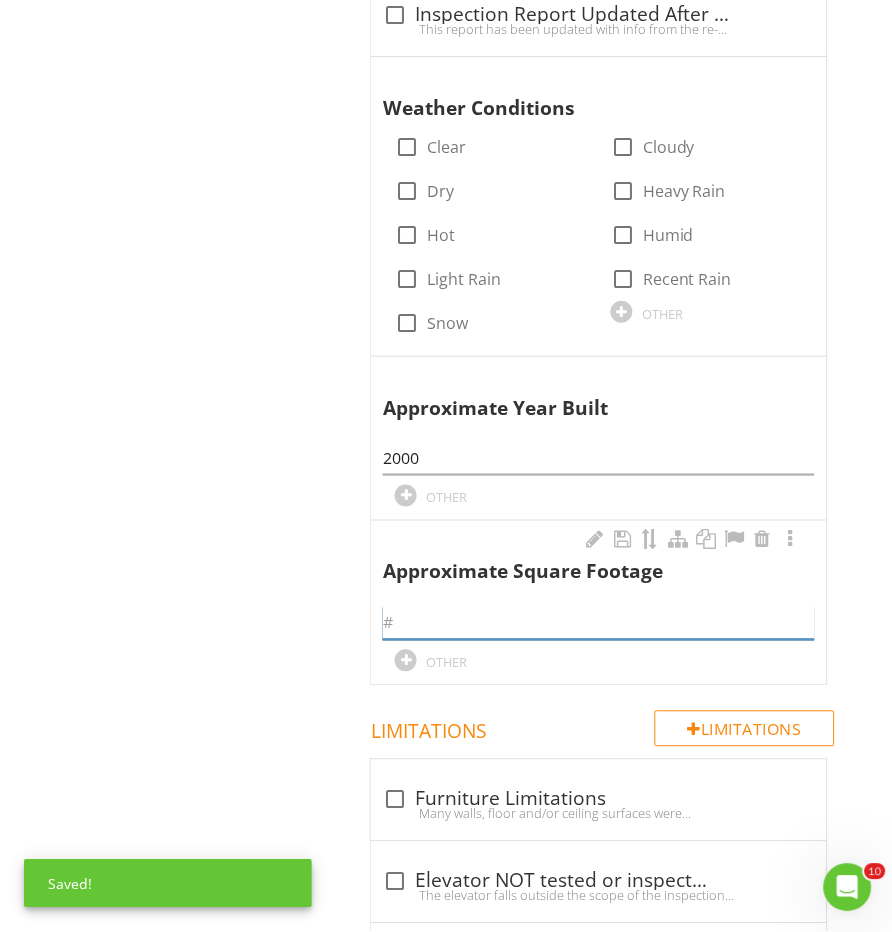 click at bounding box center (598, 623) 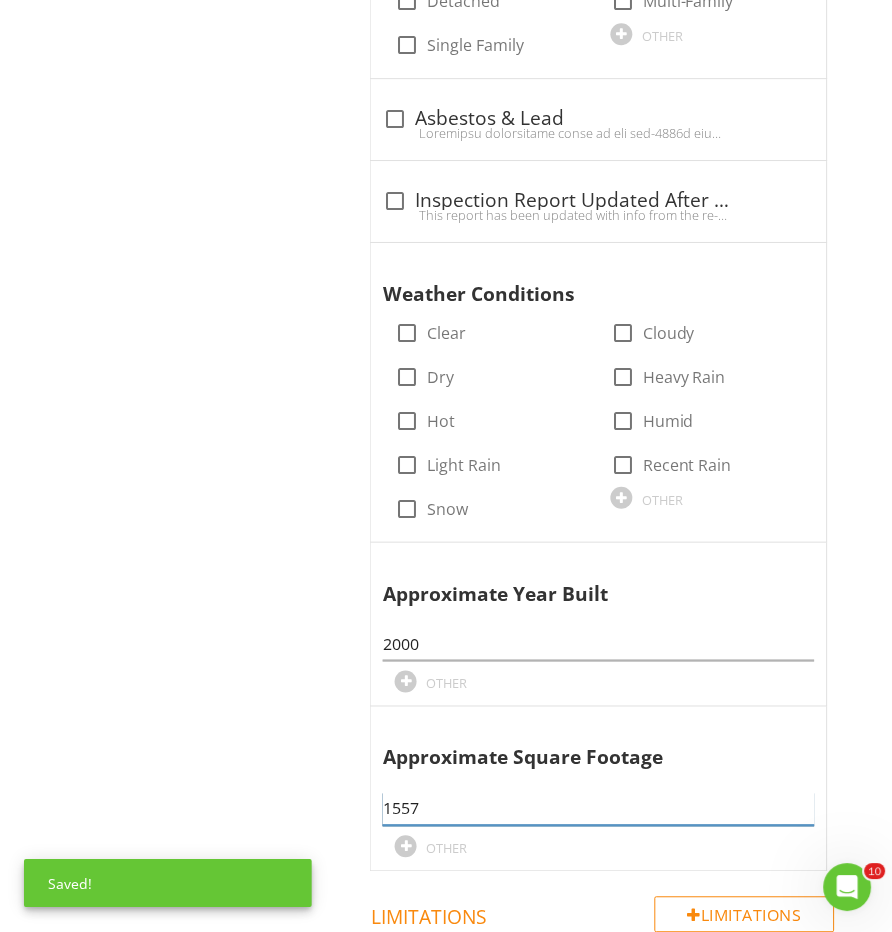 scroll, scrollTop: 1437, scrollLeft: 0, axis: vertical 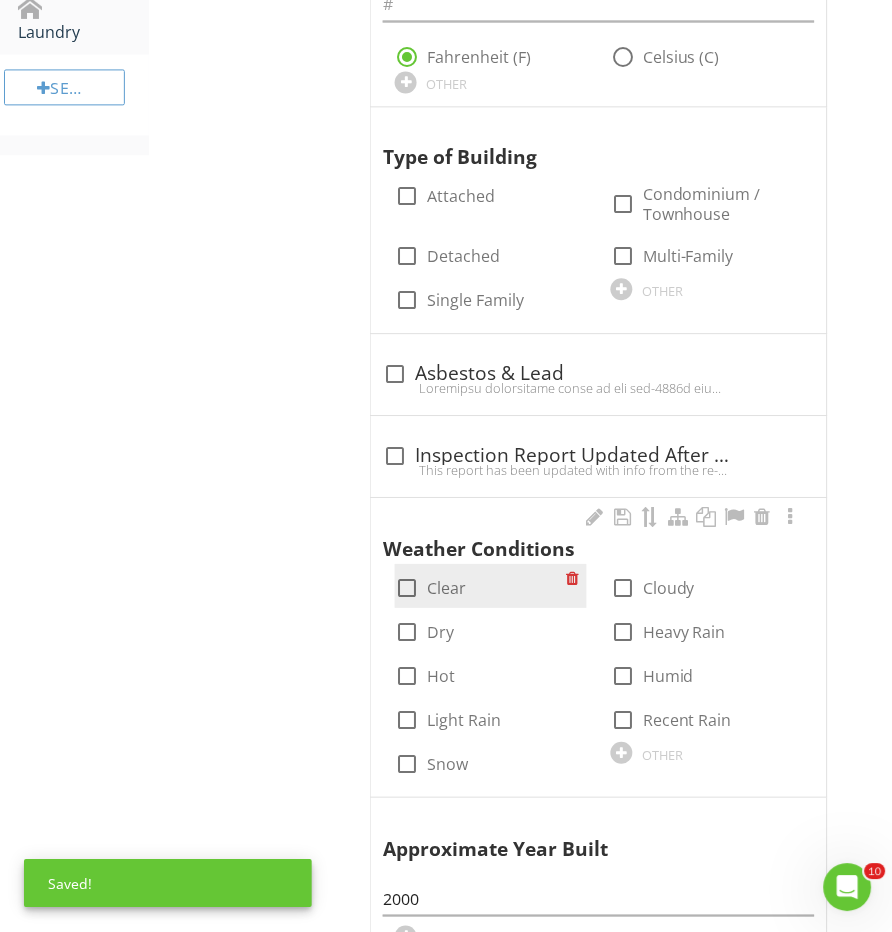 type on "1557" 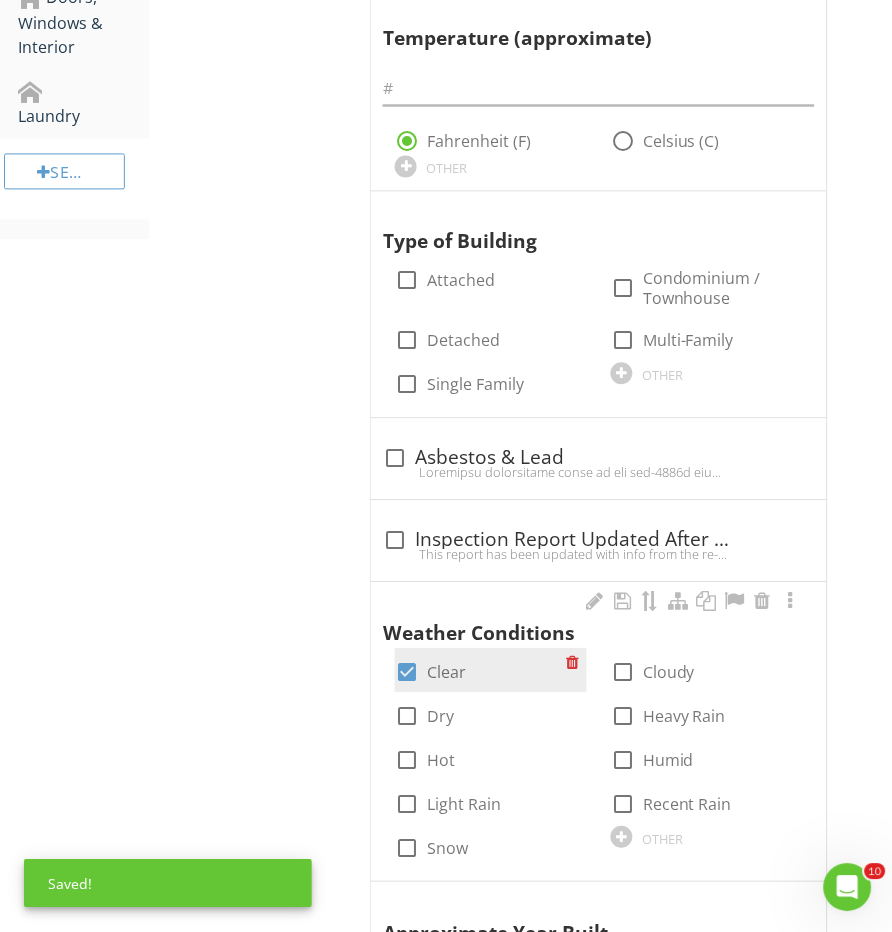 scroll, scrollTop: 1281, scrollLeft: 0, axis: vertical 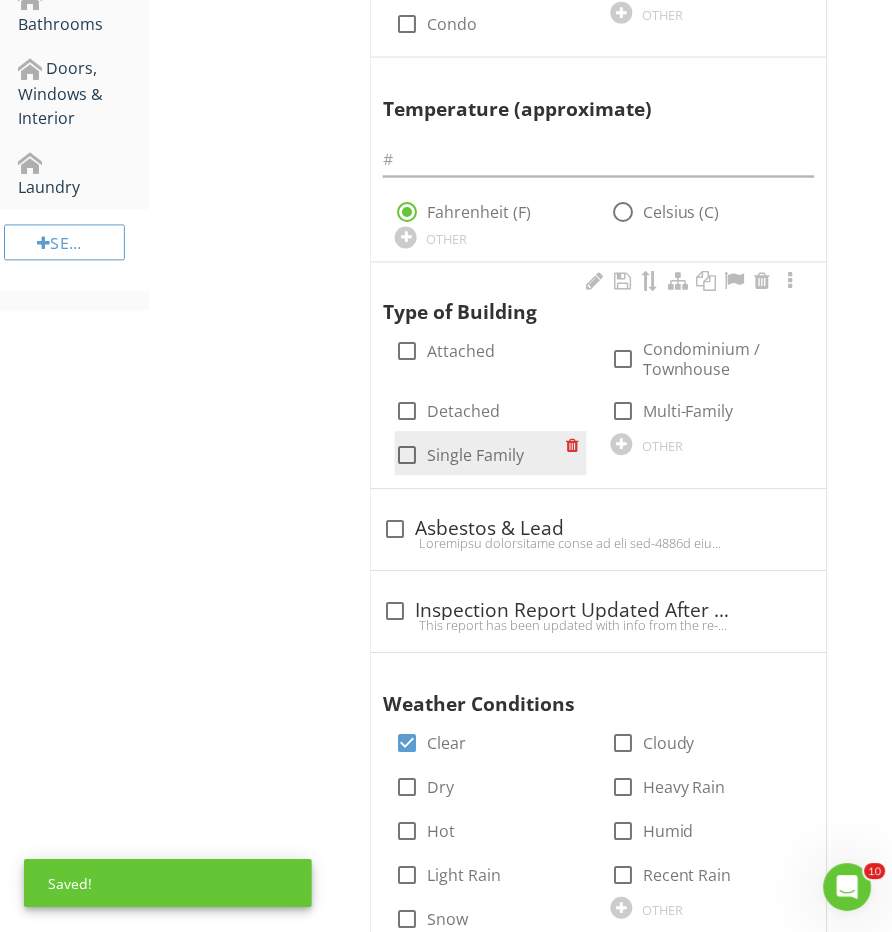 click at bounding box center [407, 456] 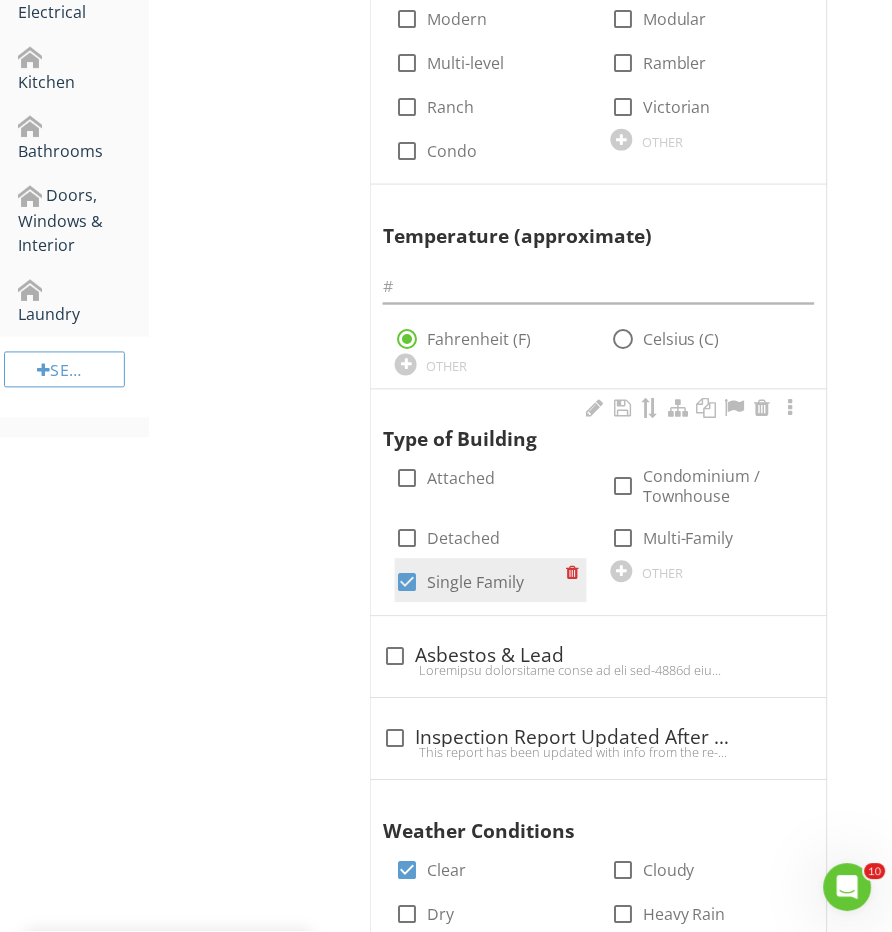 scroll, scrollTop: 981, scrollLeft: 0, axis: vertical 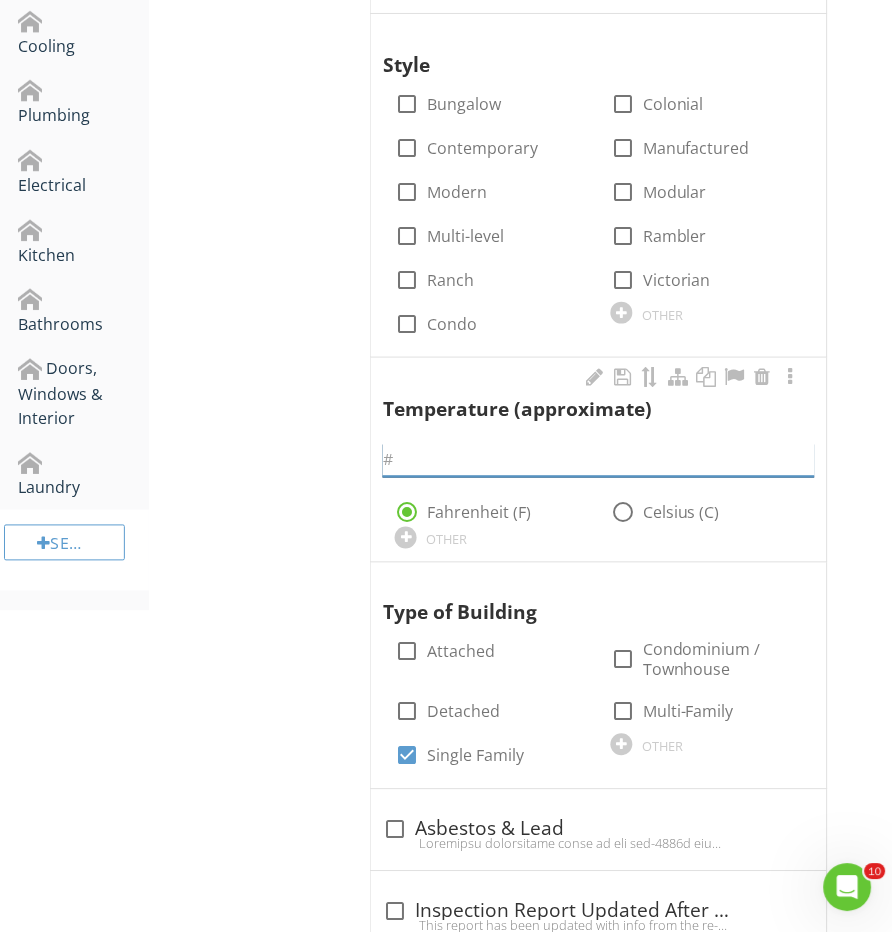 click at bounding box center (598, 460) 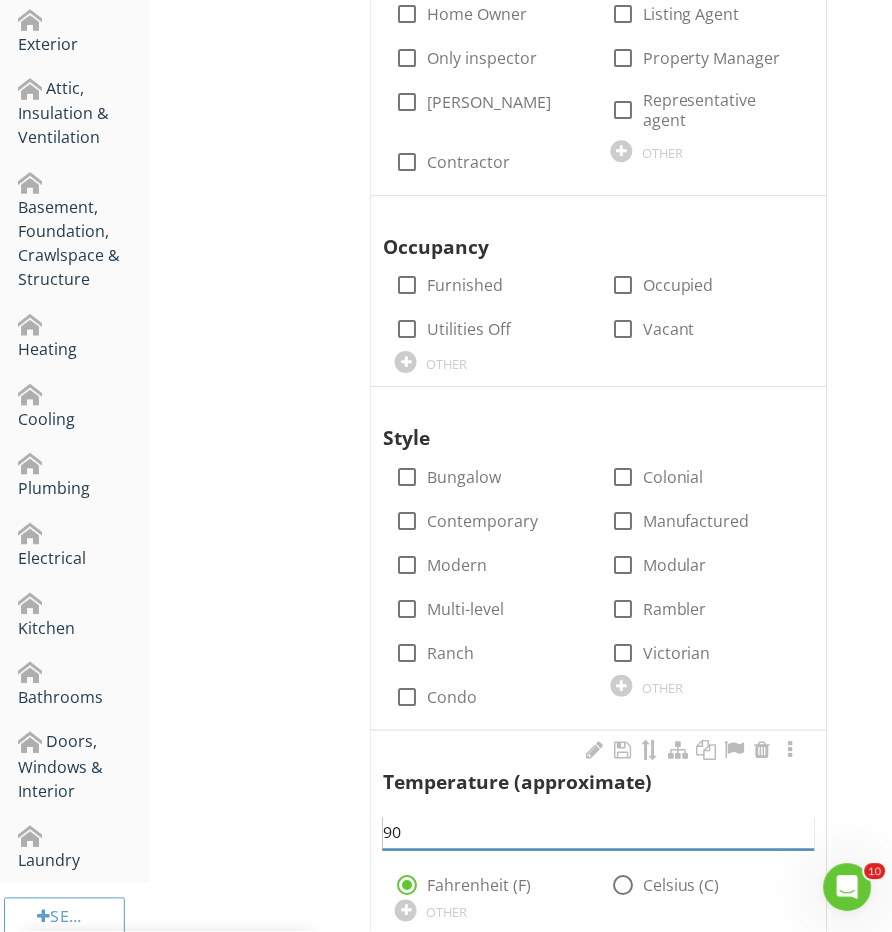 scroll, scrollTop: 555, scrollLeft: 0, axis: vertical 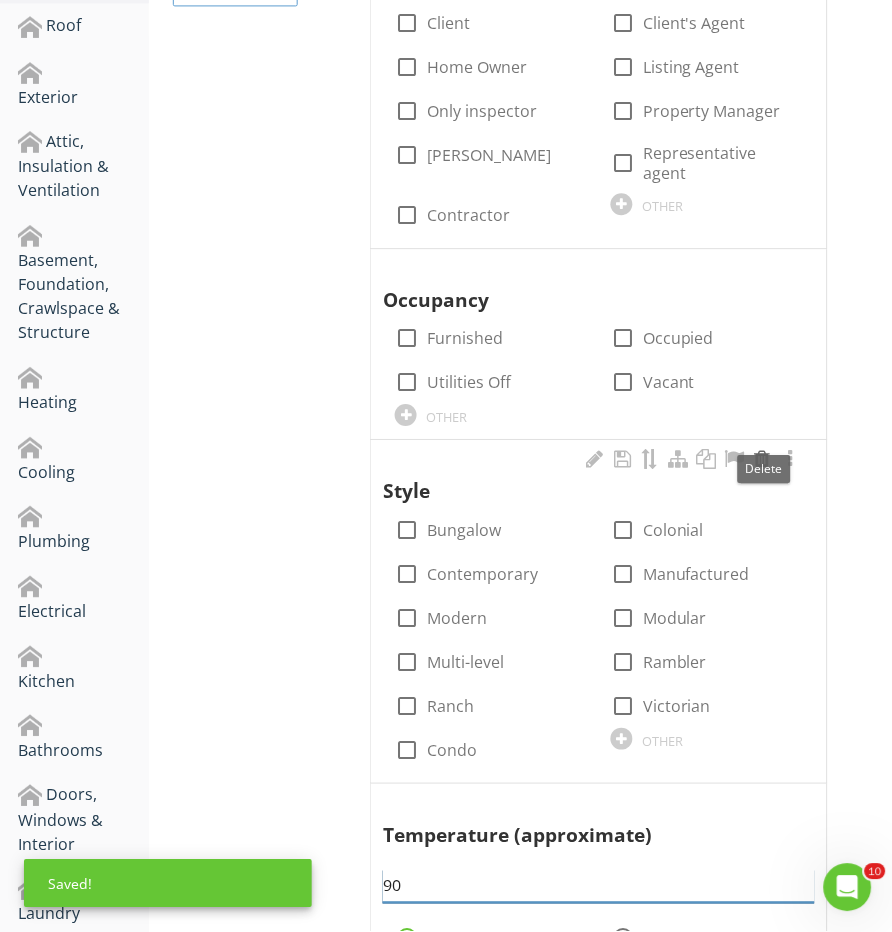 type on "90" 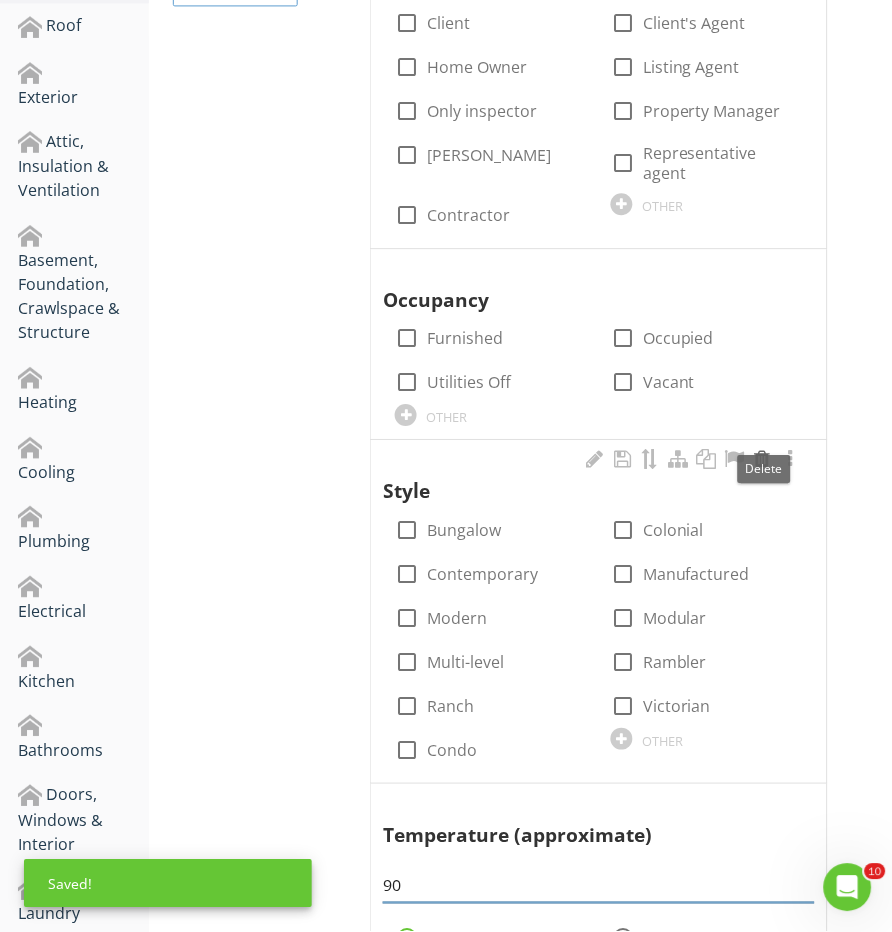 click at bounding box center [763, 459] 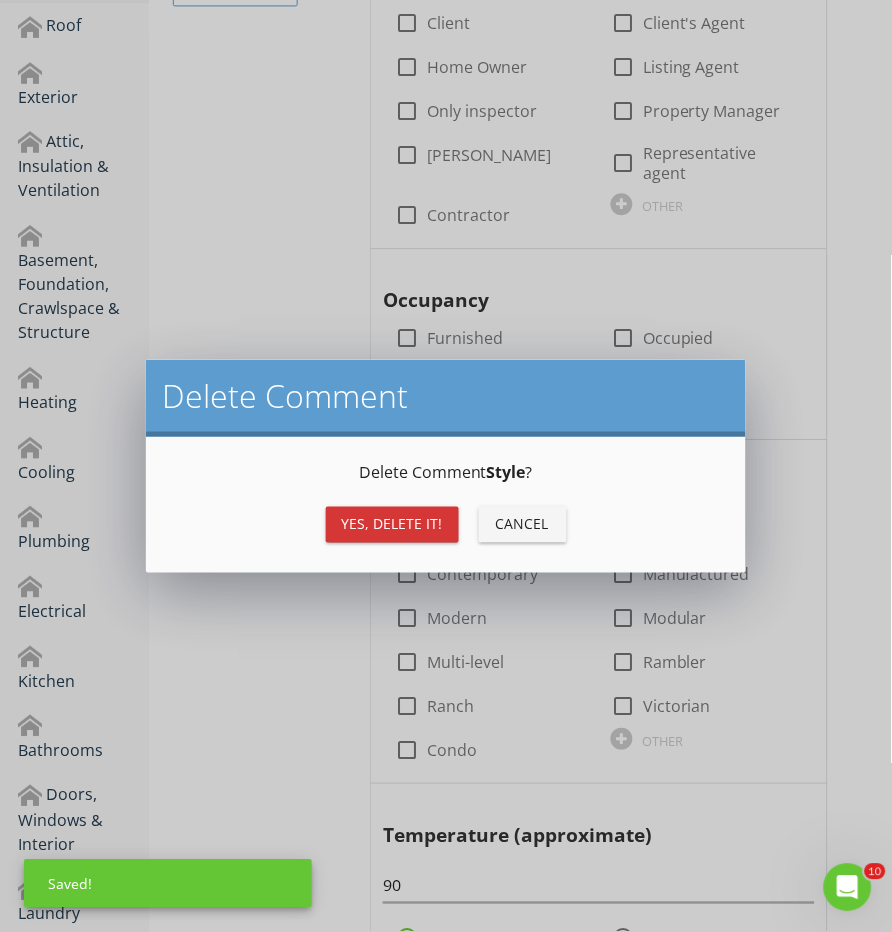 click on "Yes, Delete it!" at bounding box center (392, 525) 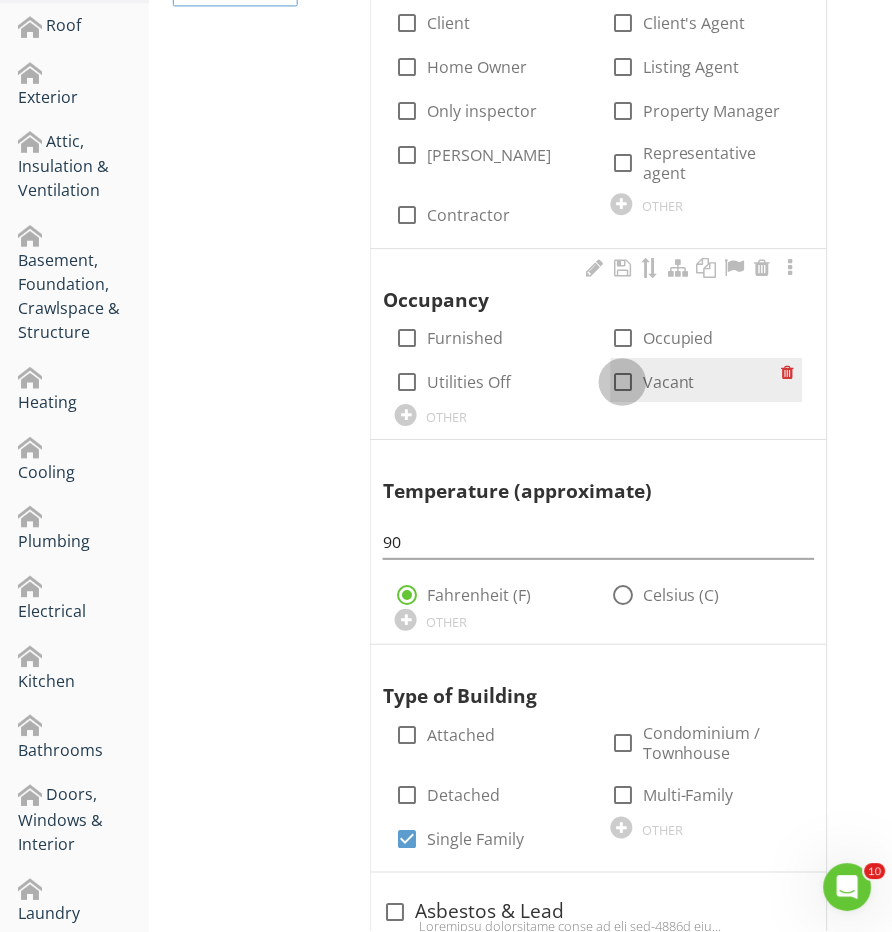click at bounding box center [623, 382] 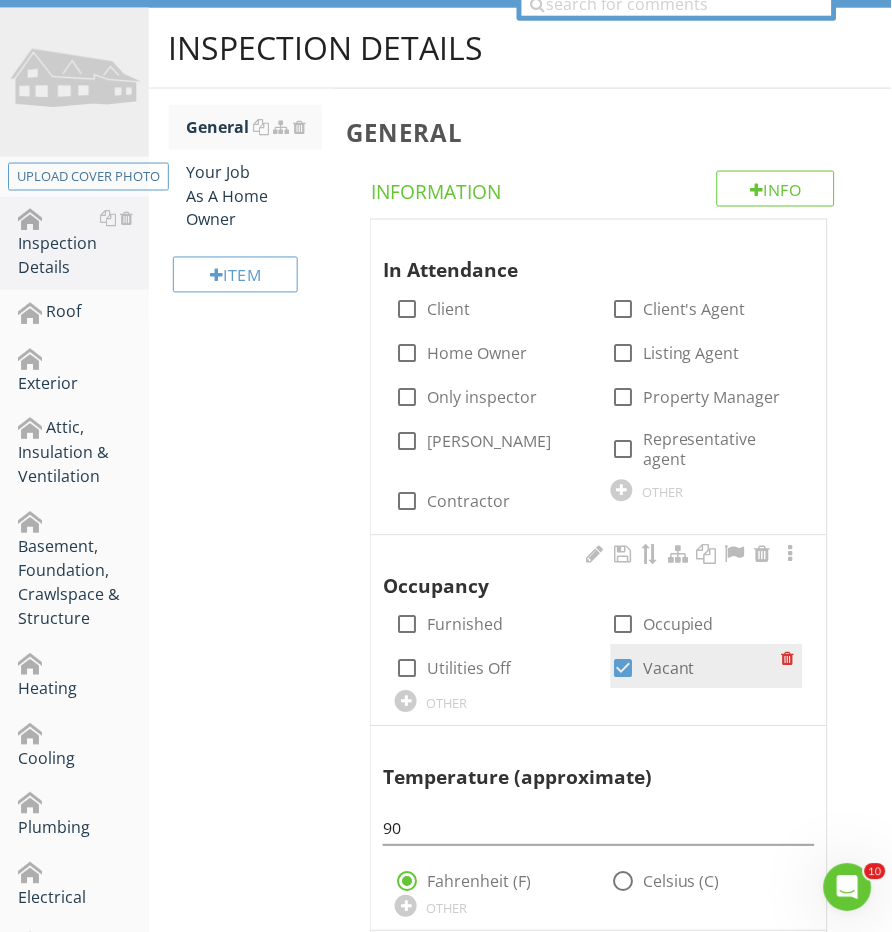 scroll, scrollTop: 235, scrollLeft: 0, axis: vertical 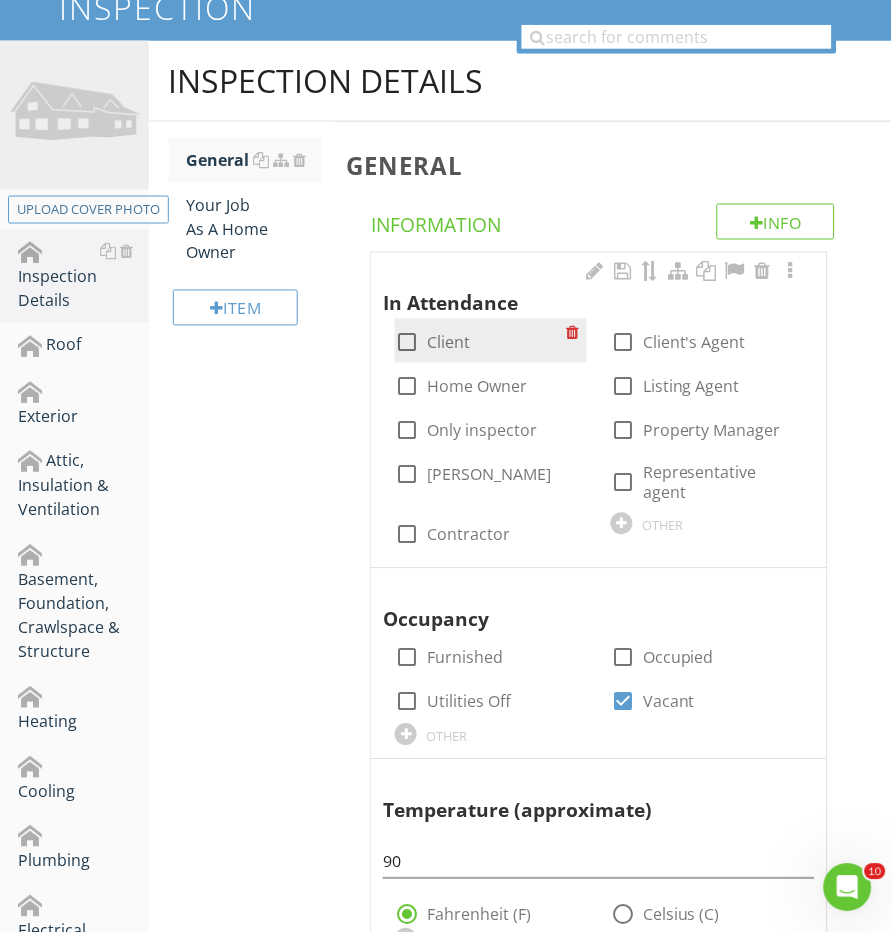 click at bounding box center (407, 343) 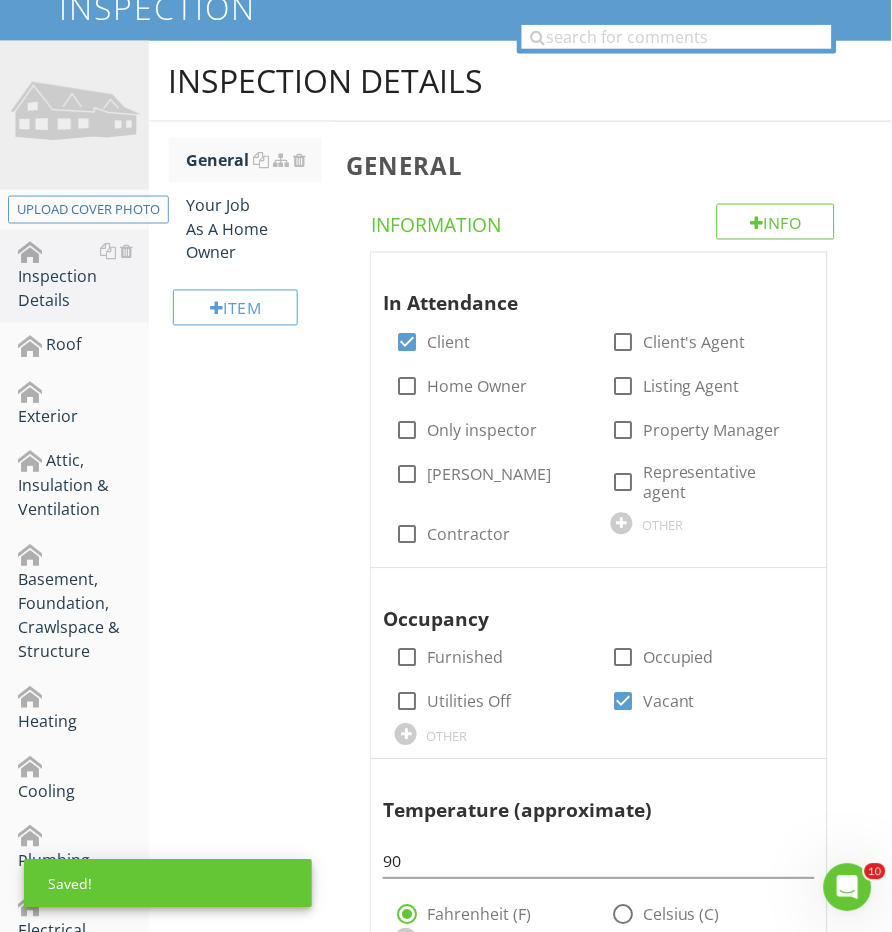 click on "Item" at bounding box center [246, 315] 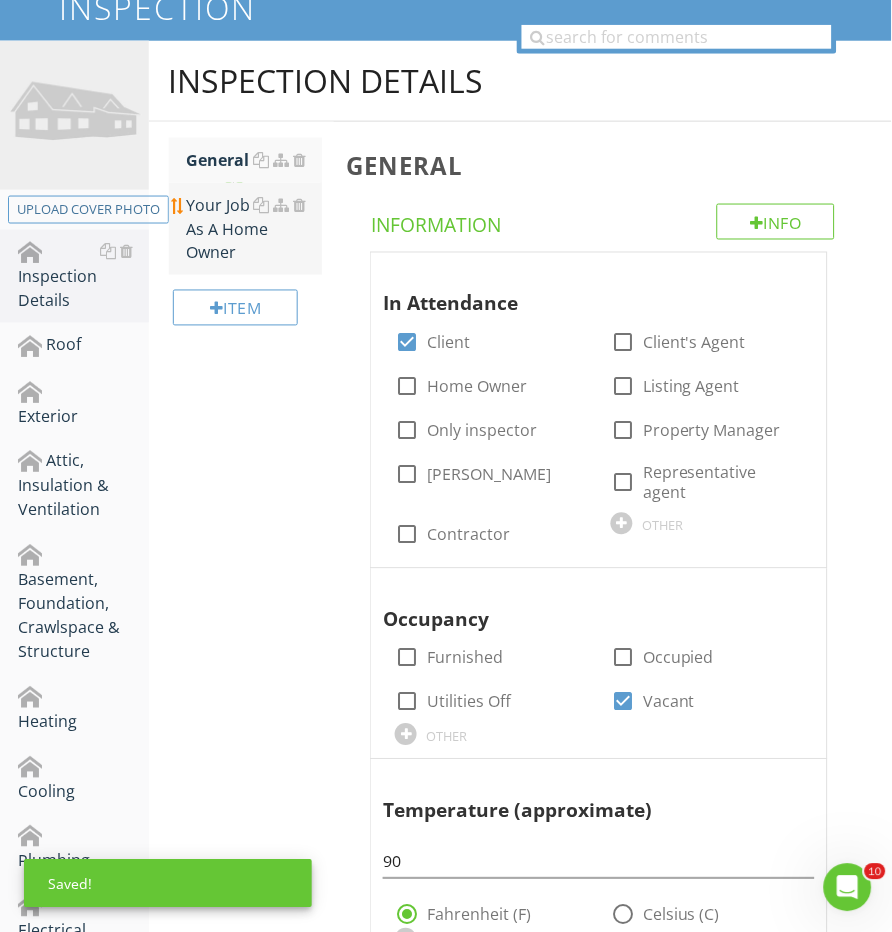 click on "Your Job As A Home Owner" at bounding box center [255, 229] 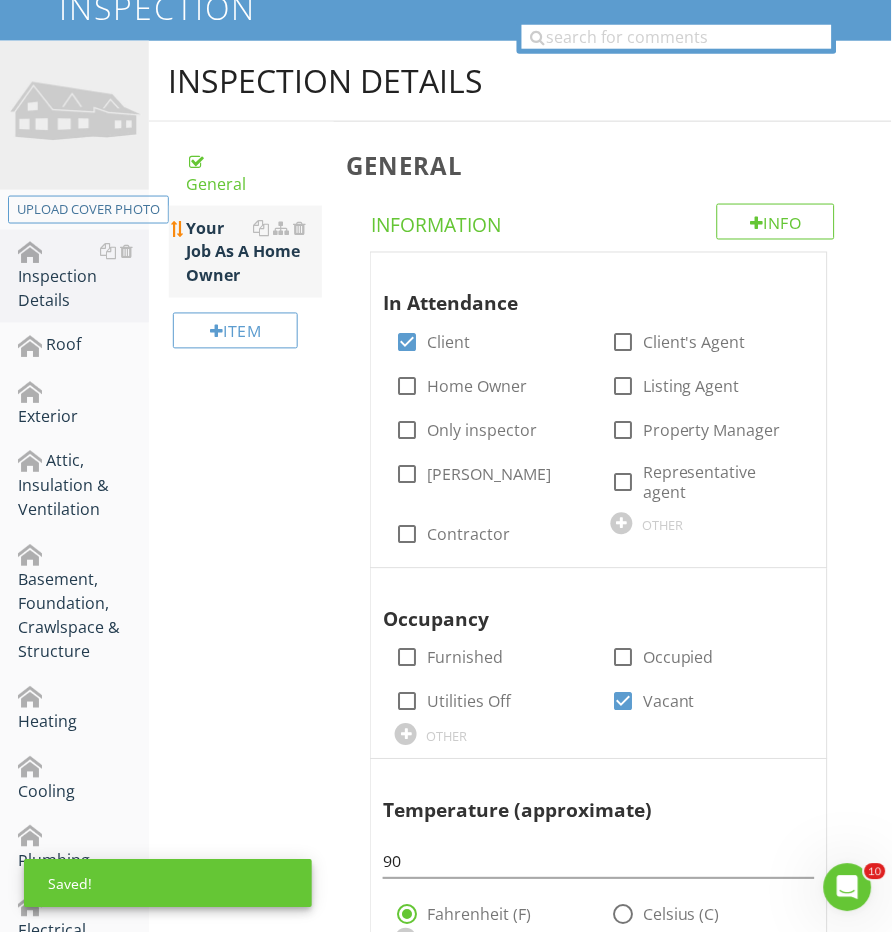 scroll, scrollTop: 234, scrollLeft: 0, axis: vertical 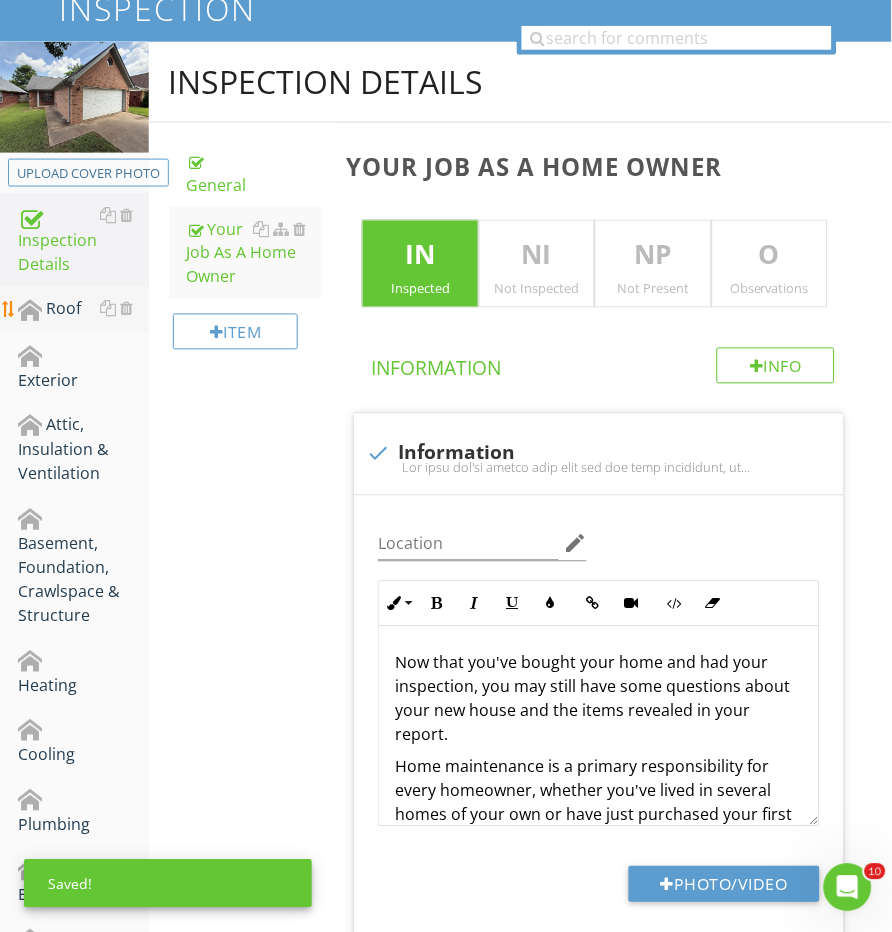 click on "Roof" at bounding box center (83, 310) 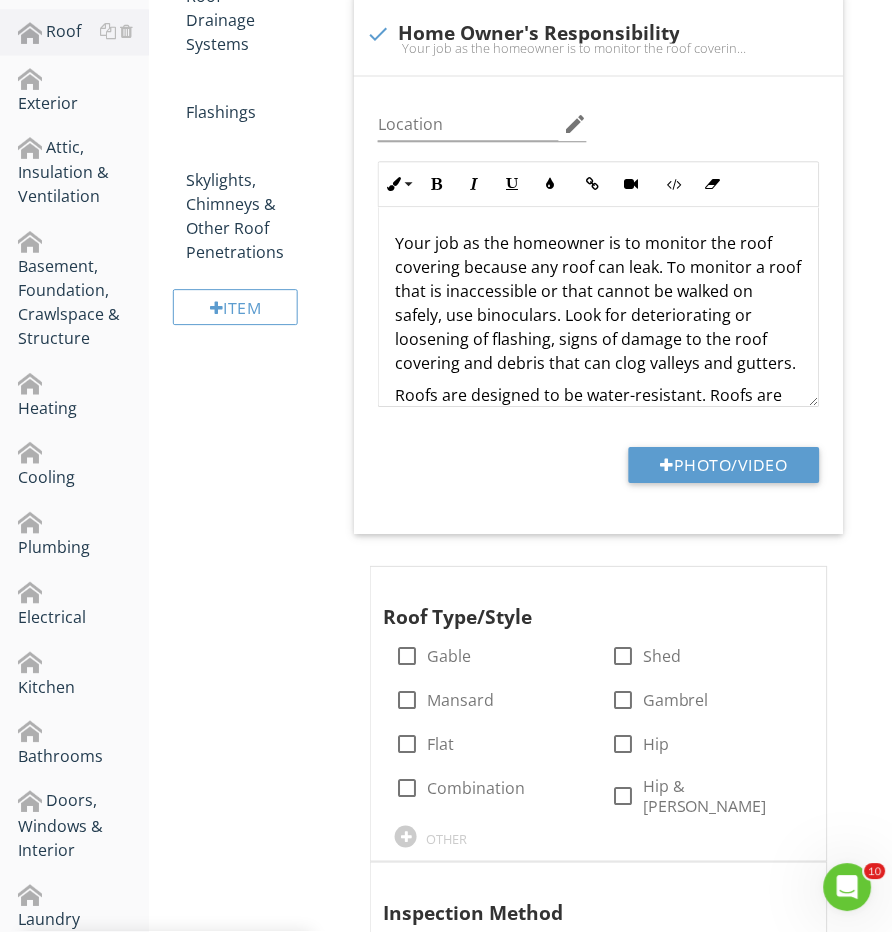 scroll, scrollTop: 627, scrollLeft: 0, axis: vertical 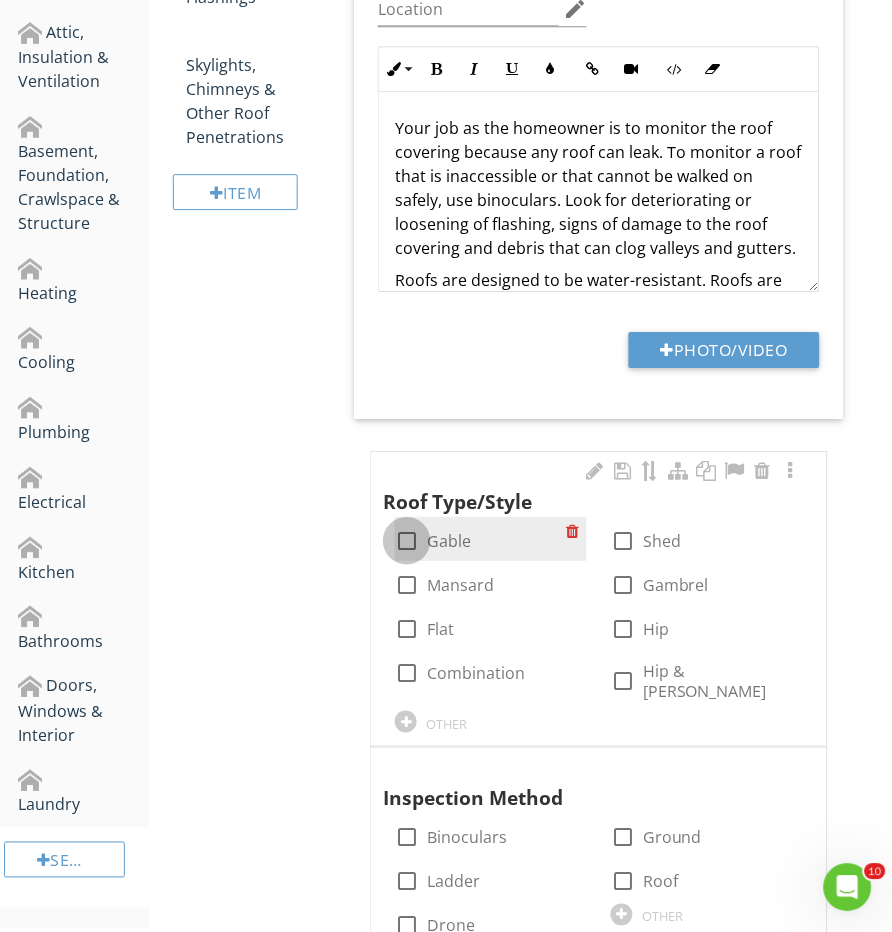 click at bounding box center [407, 541] 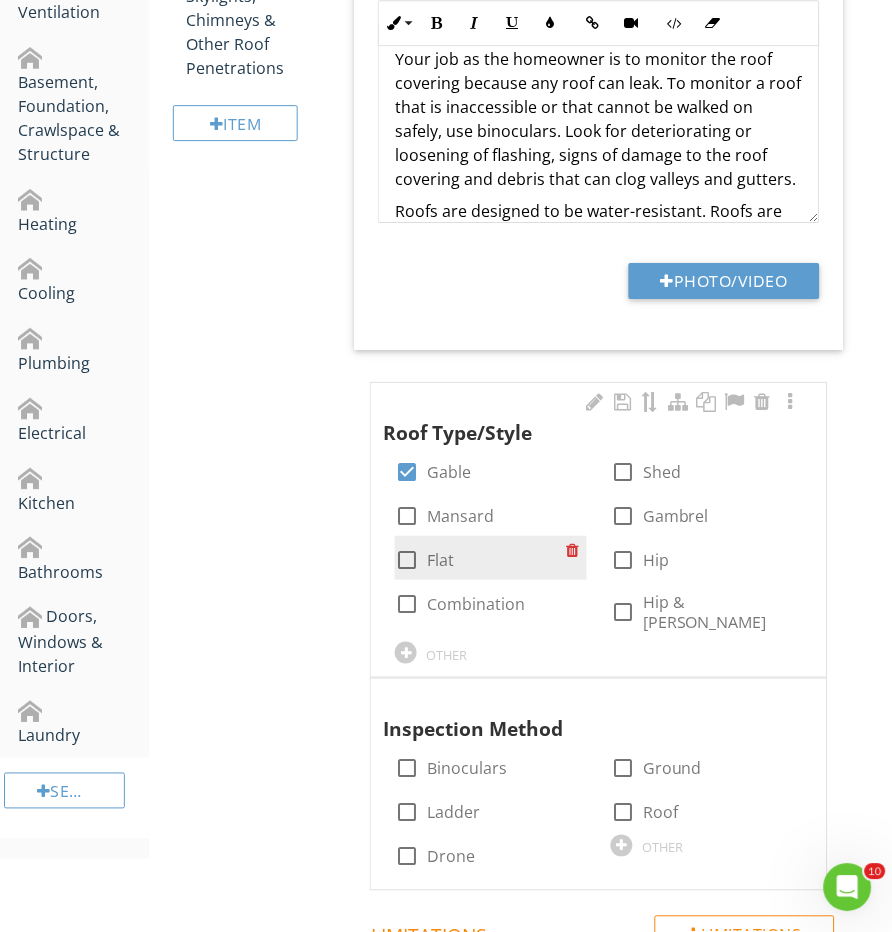 scroll, scrollTop: 782, scrollLeft: 0, axis: vertical 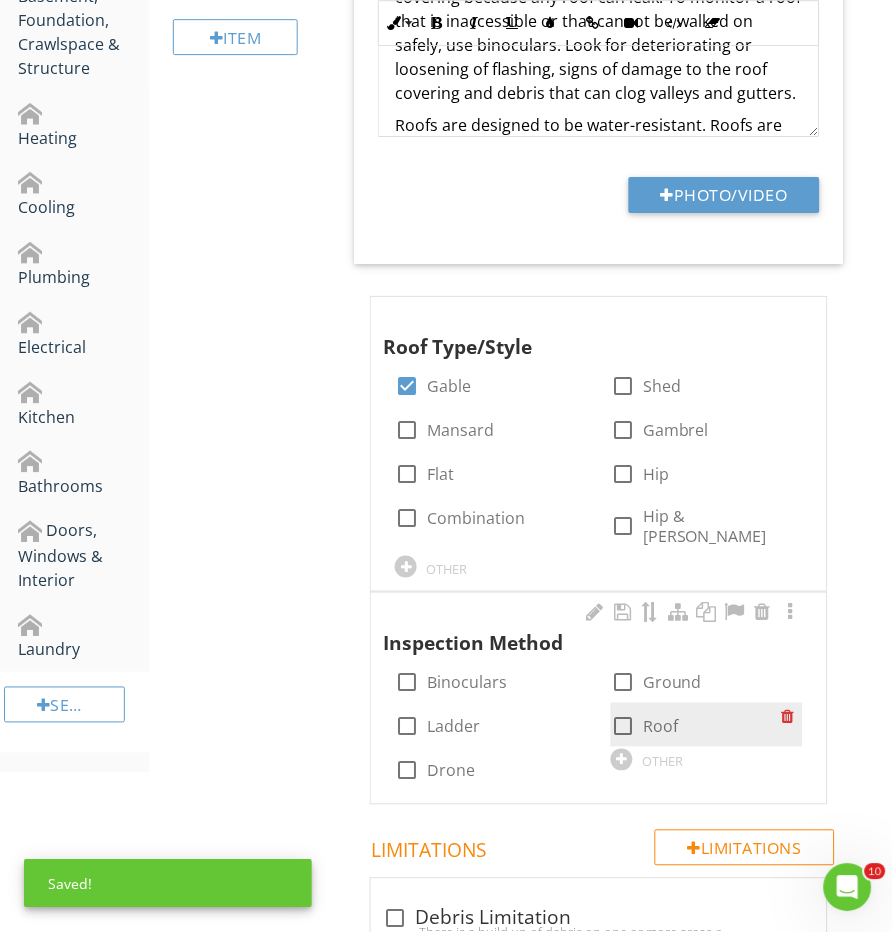 click at bounding box center [623, 727] 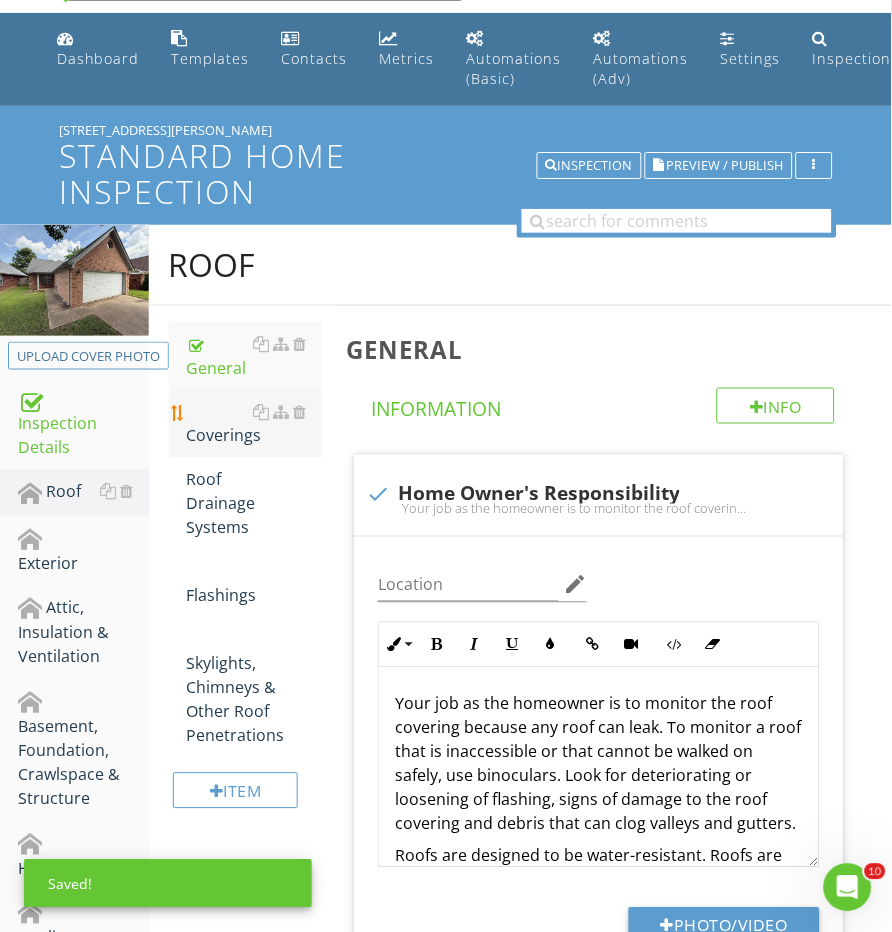 click on "Coverings" at bounding box center [255, 424] 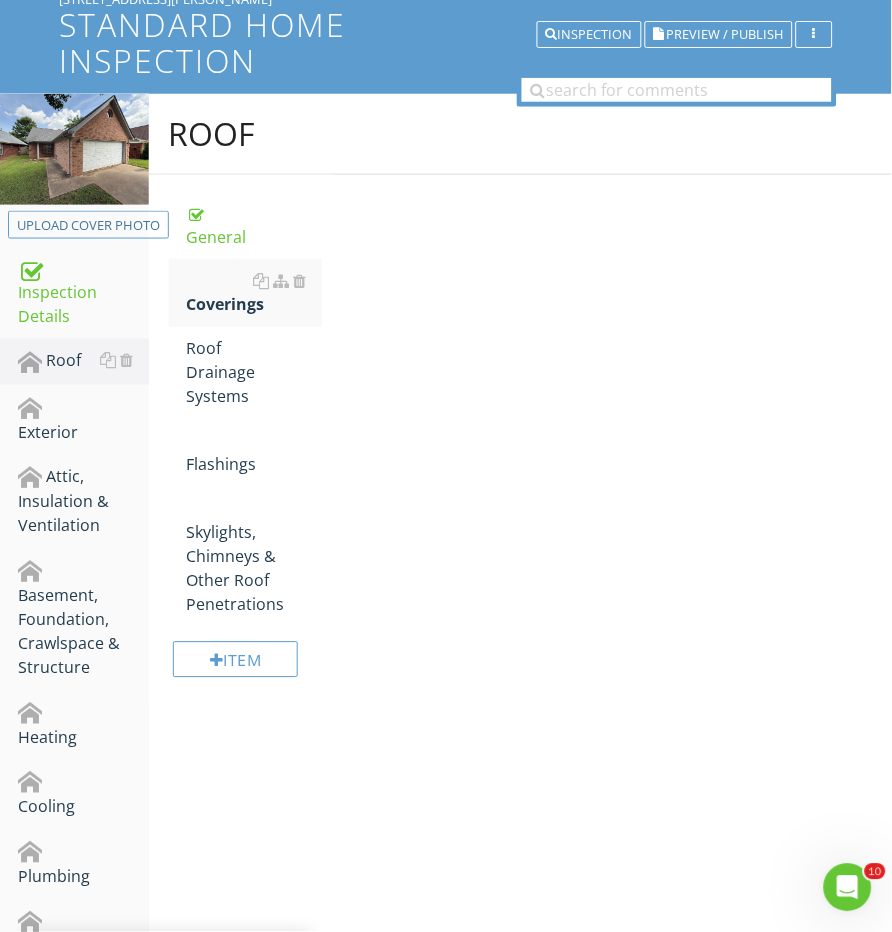 scroll, scrollTop: 217, scrollLeft: 0, axis: vertical 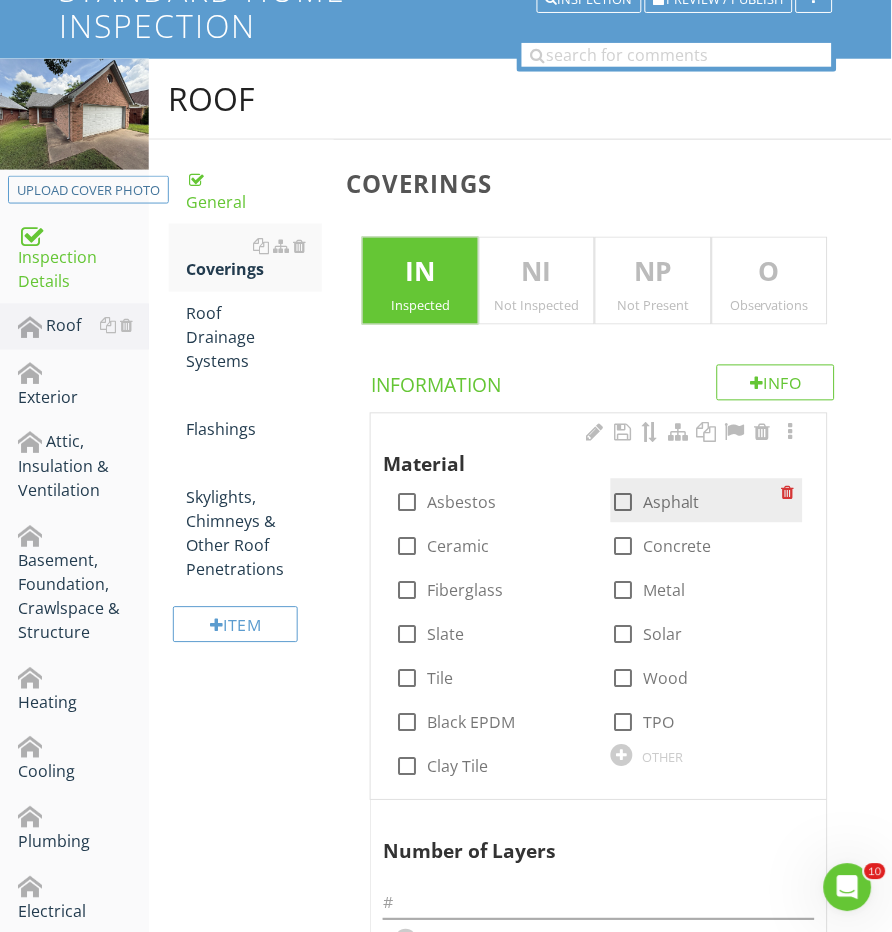 click at bounding box center [623, 503] 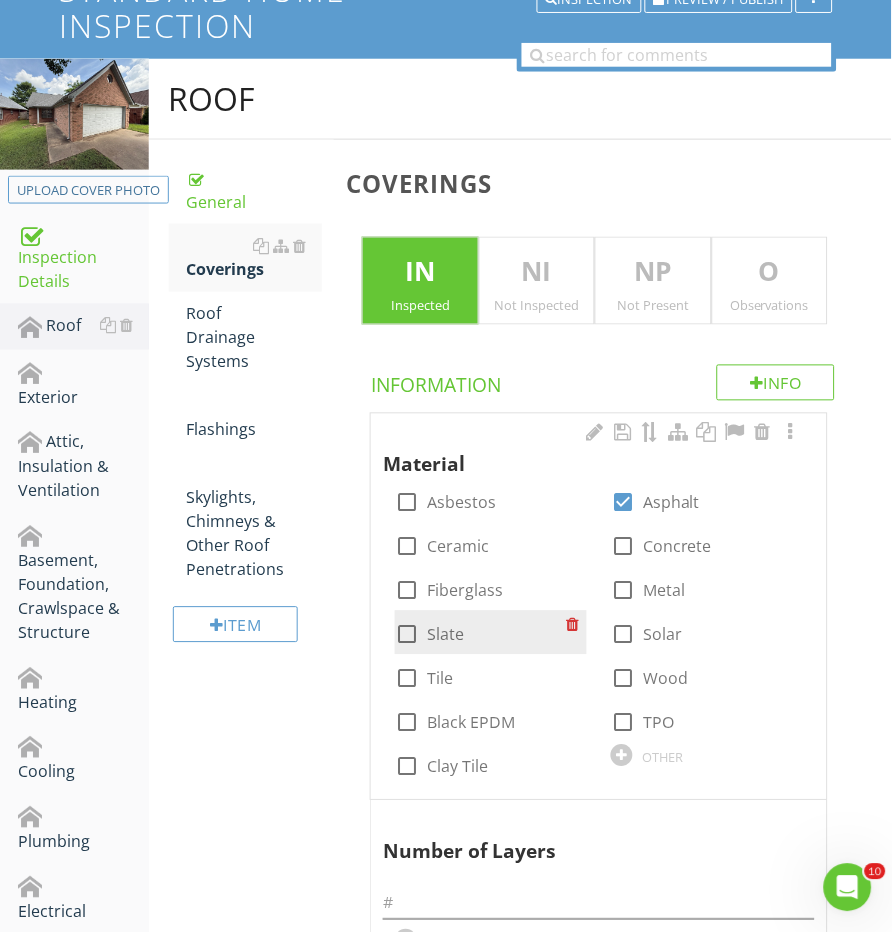 scroll, scrollTop: 365, scrollLeft: 0, axis: vertical 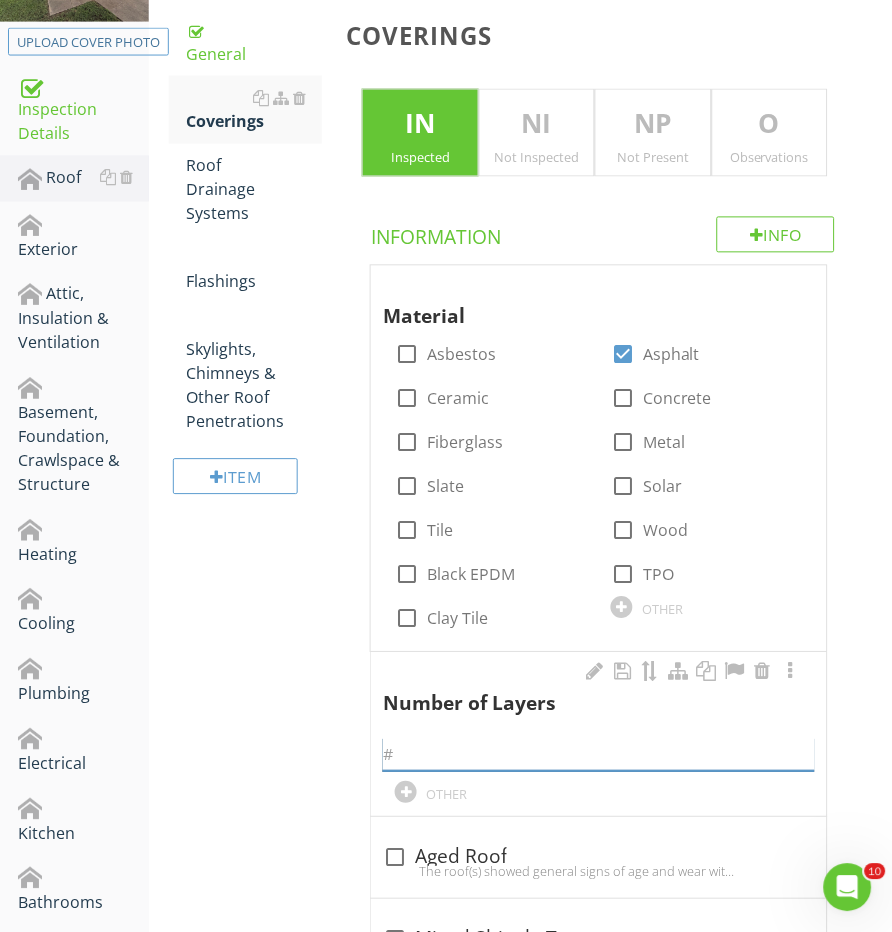 click at bounding box center [598, 755] 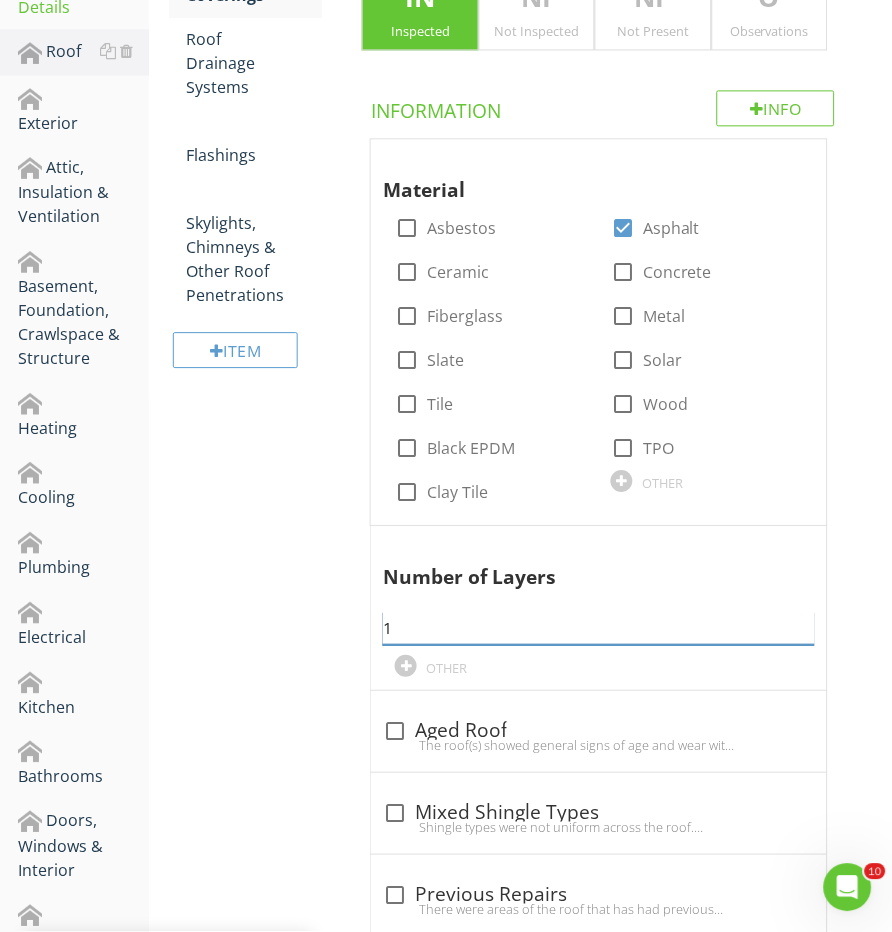scroll, scrollTop: 563, scrollLeft: 0, axis: vertical 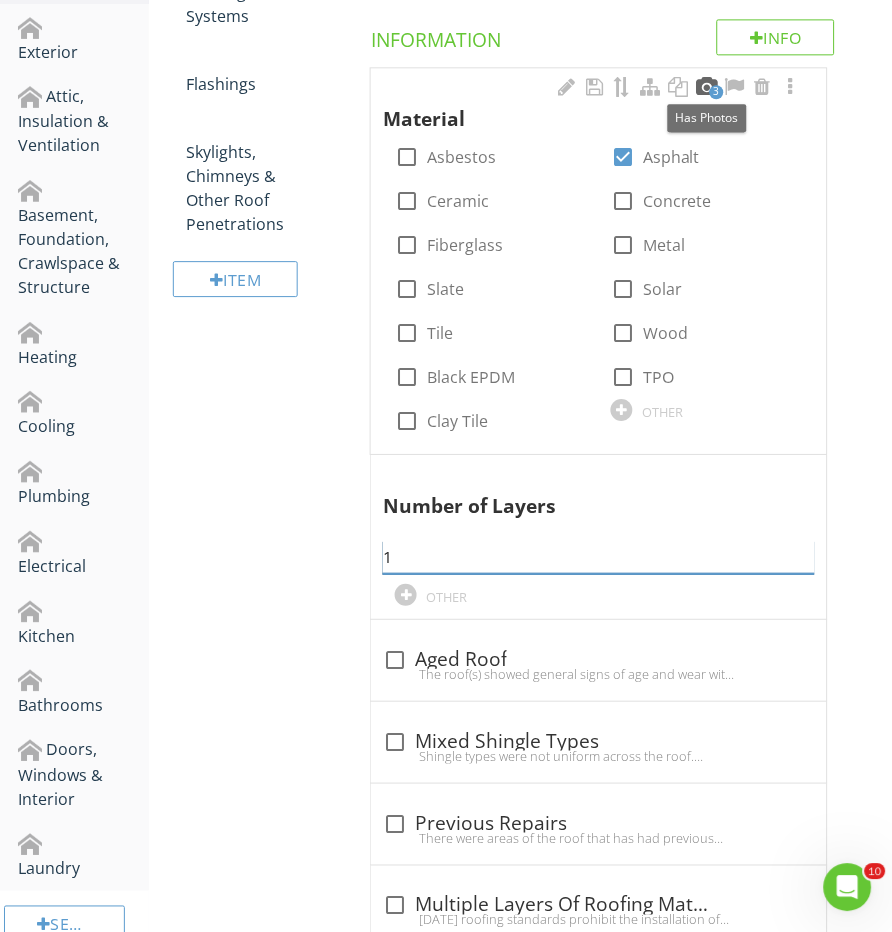 type on "1" 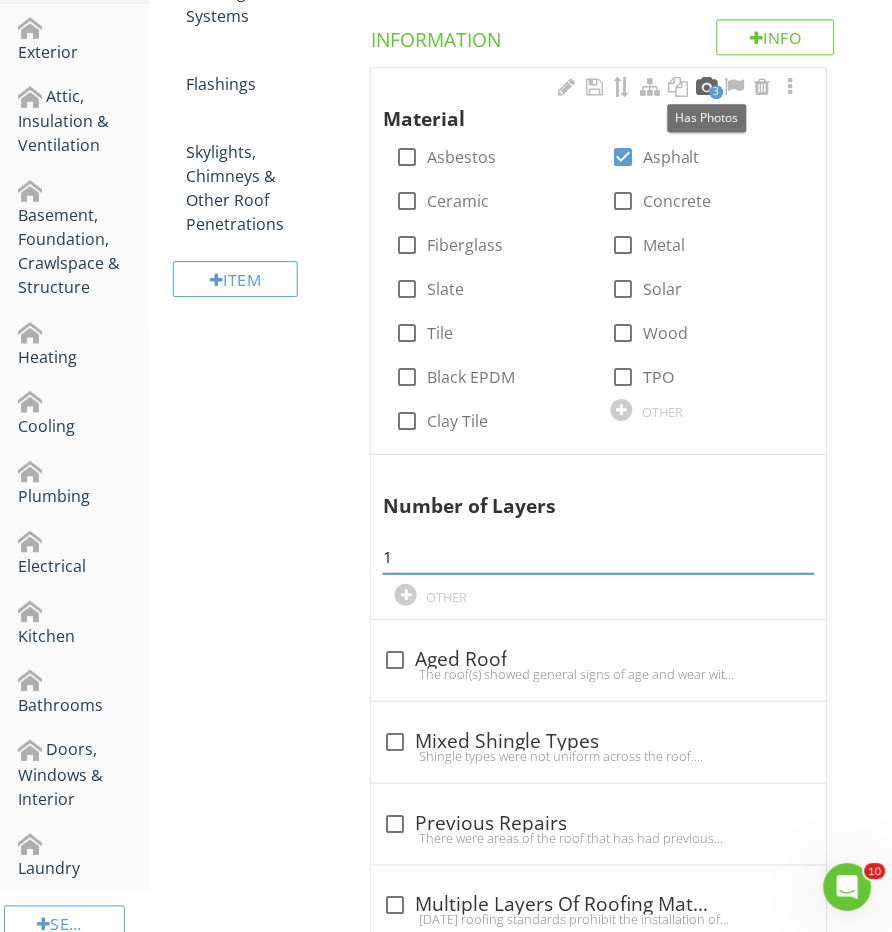 click at bounding box center [707, 87] 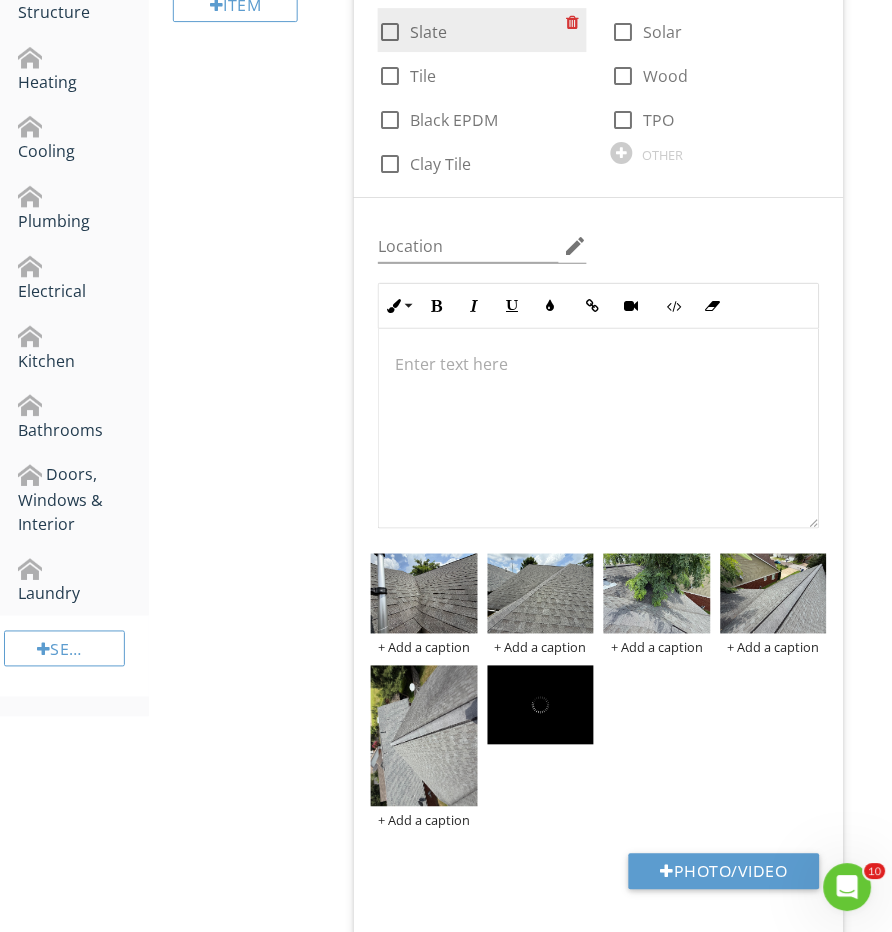 scroll, scrollTop: 992, scrollLeft: 0, axis: vertical 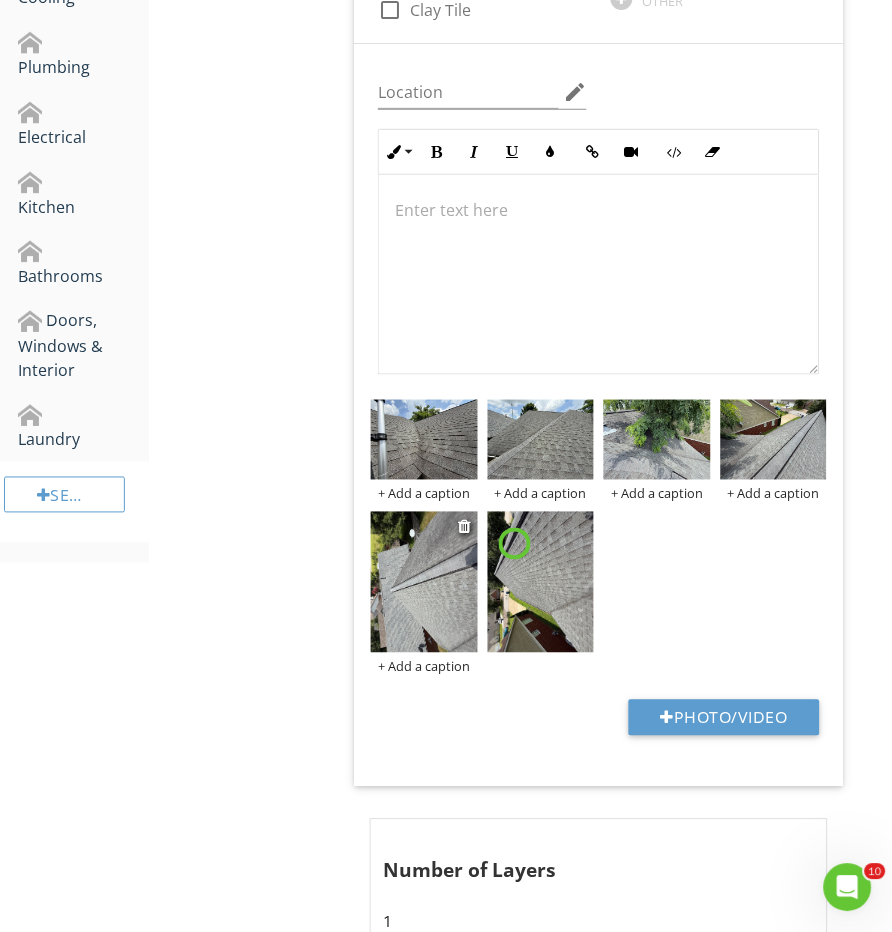 click at bounding box center (424, 583) 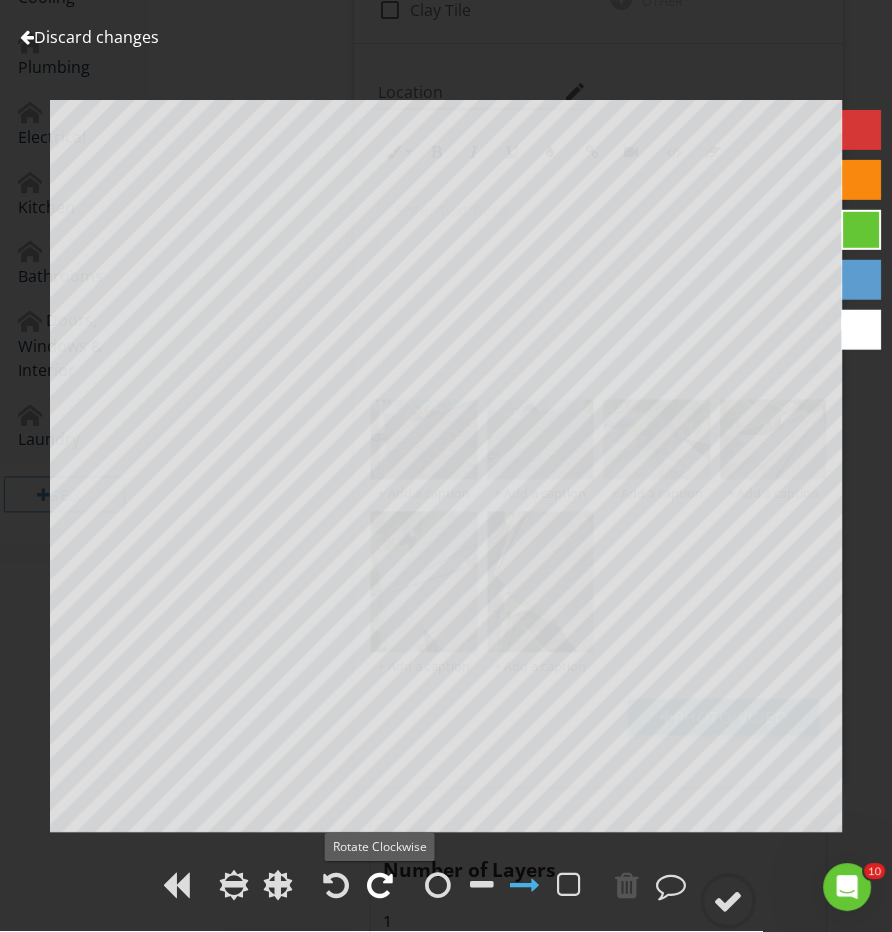 click at bounding box center (380, 886) 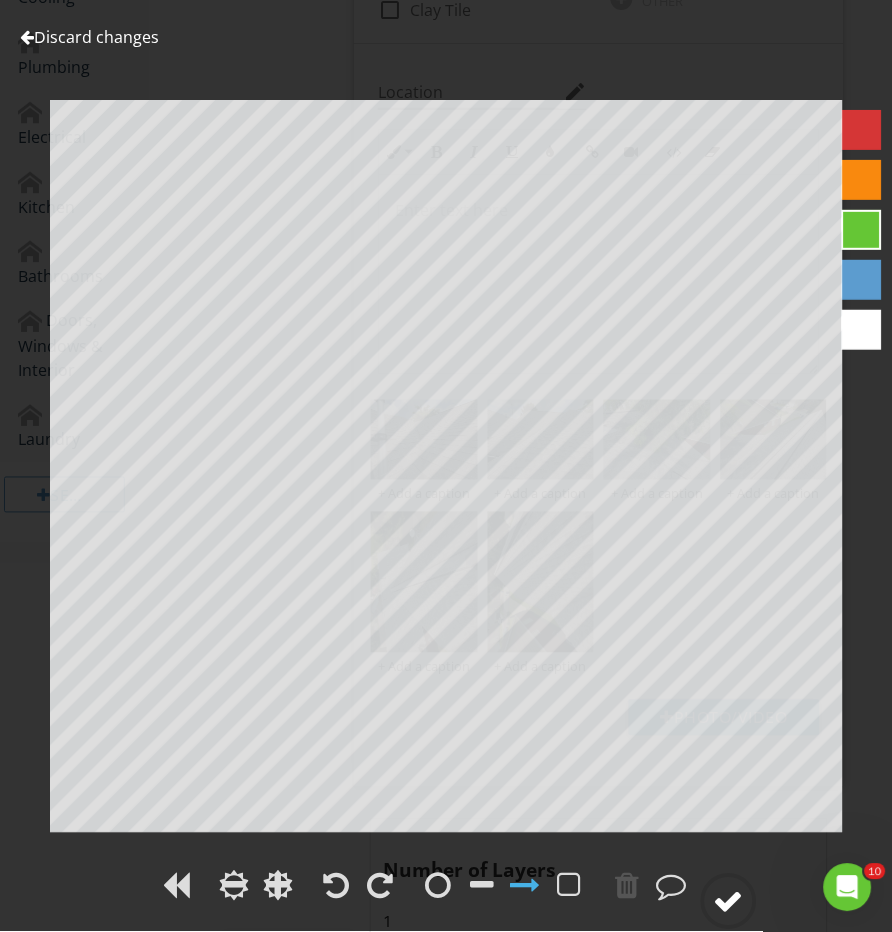 click 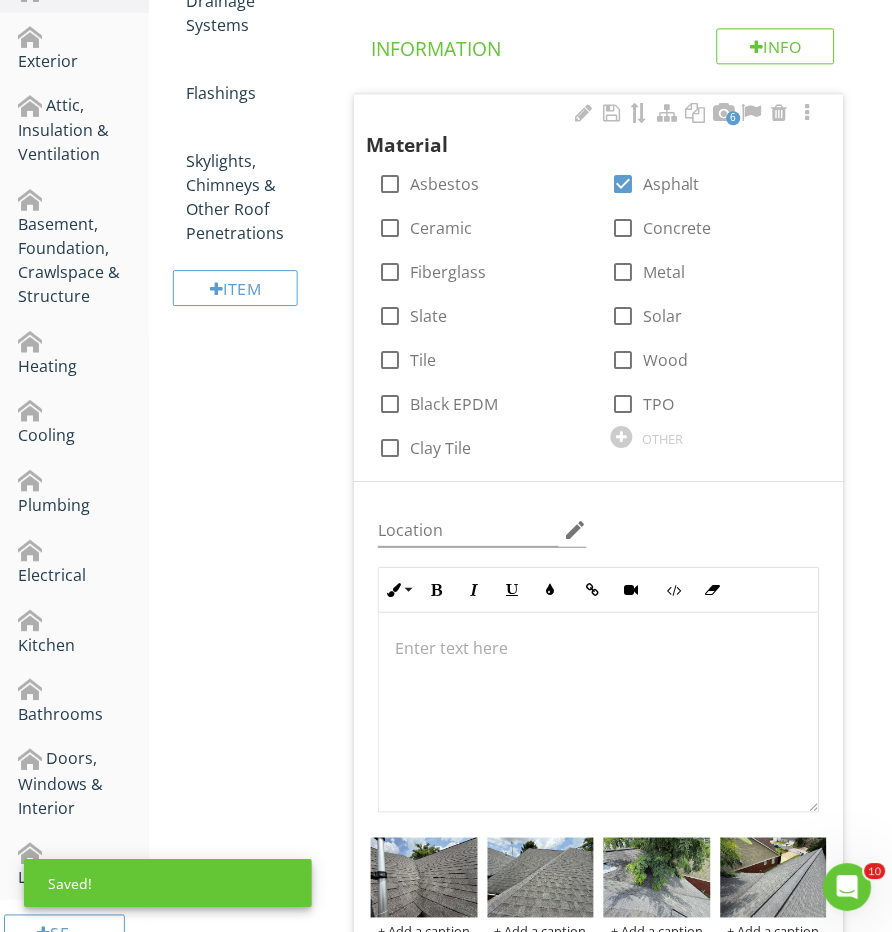 scroll, scrollTop: 170, scrollLeft: 0, axis: vertical 